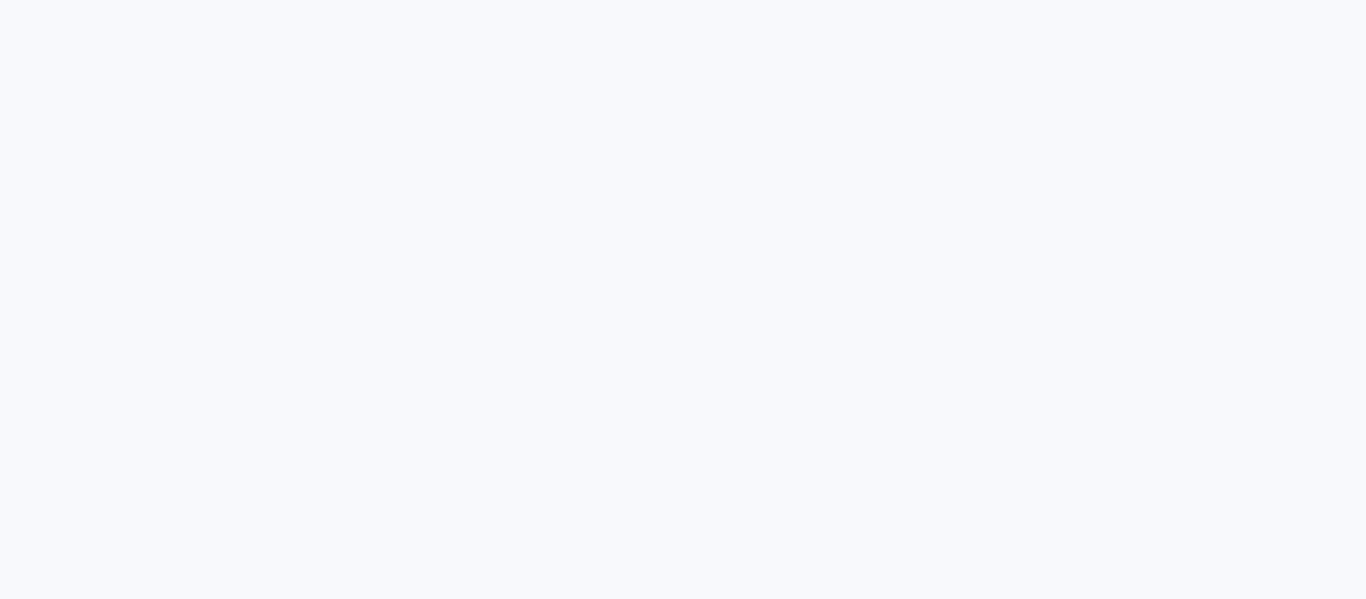 scroll, scrollTop: 0, scrollLeft: 0, axis: both 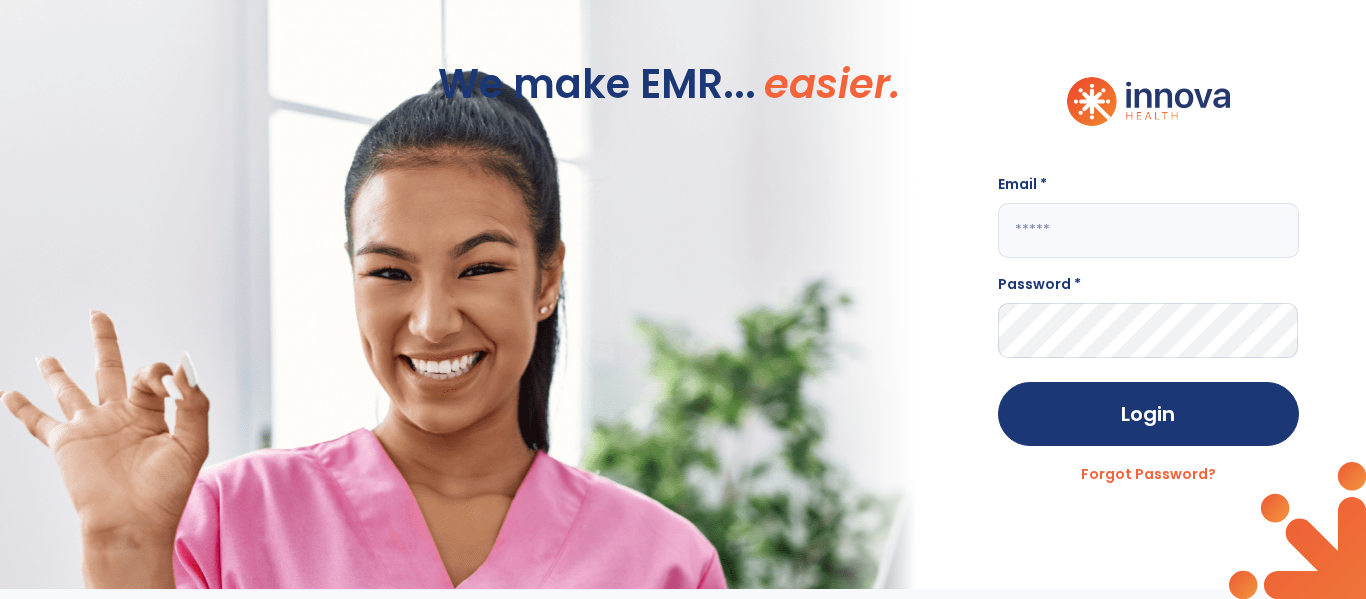 click 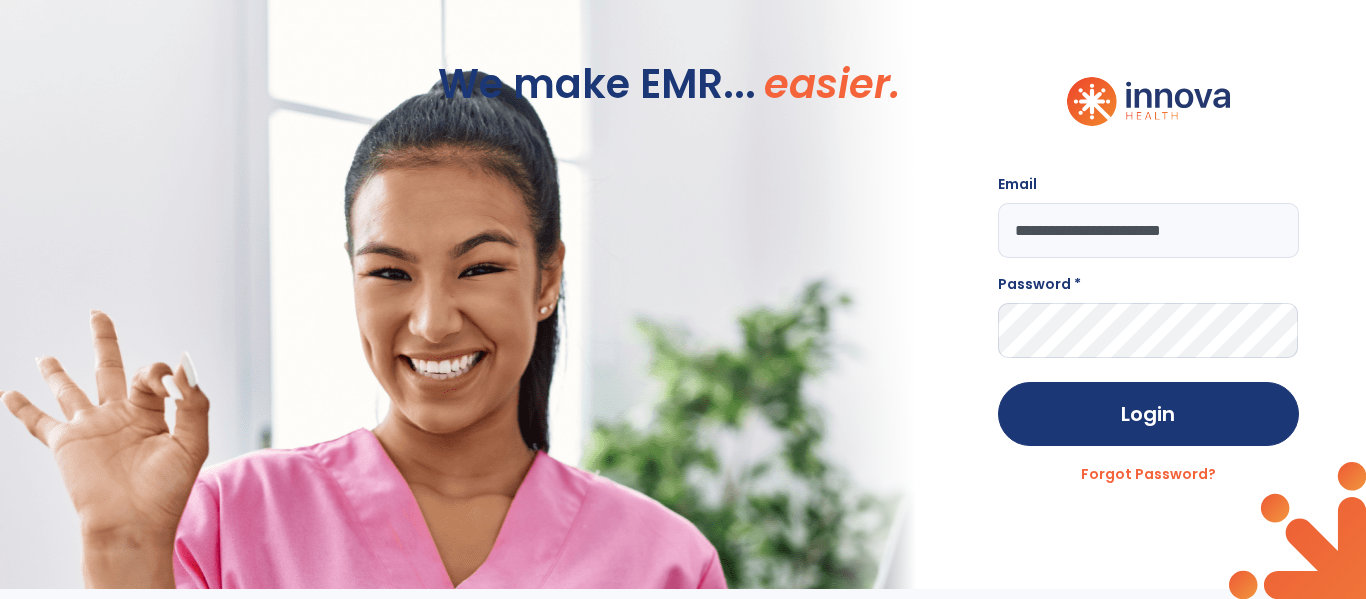 type on "**********" 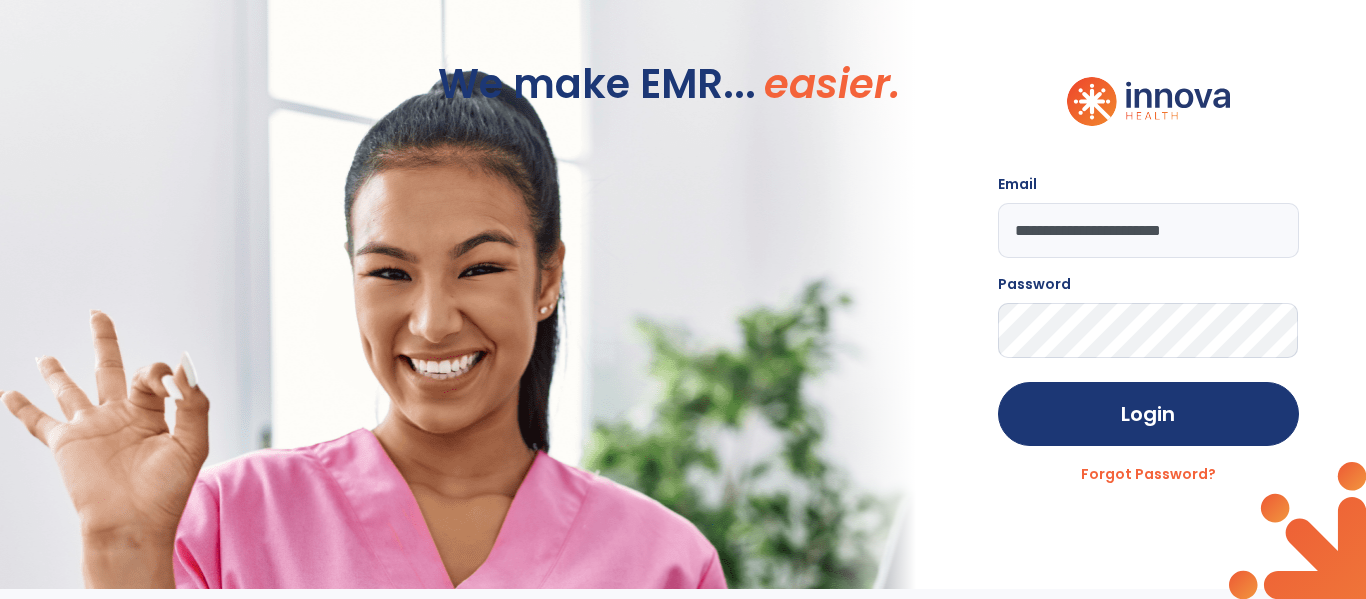 click on "Login" 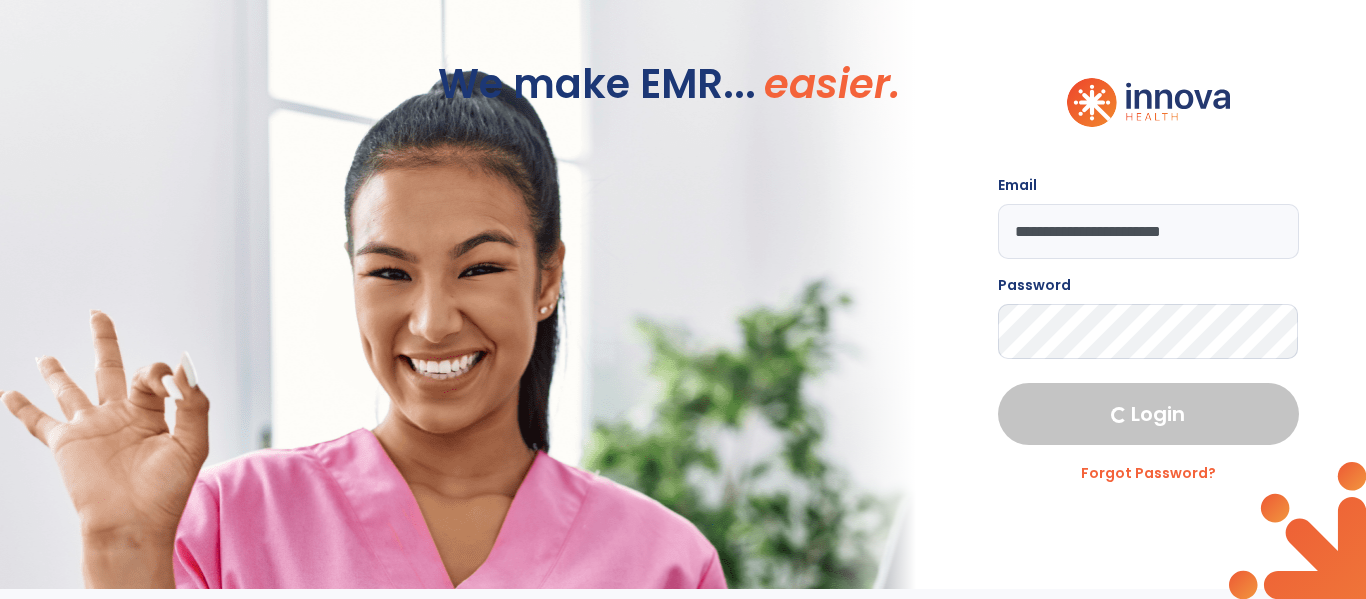 select on "****" 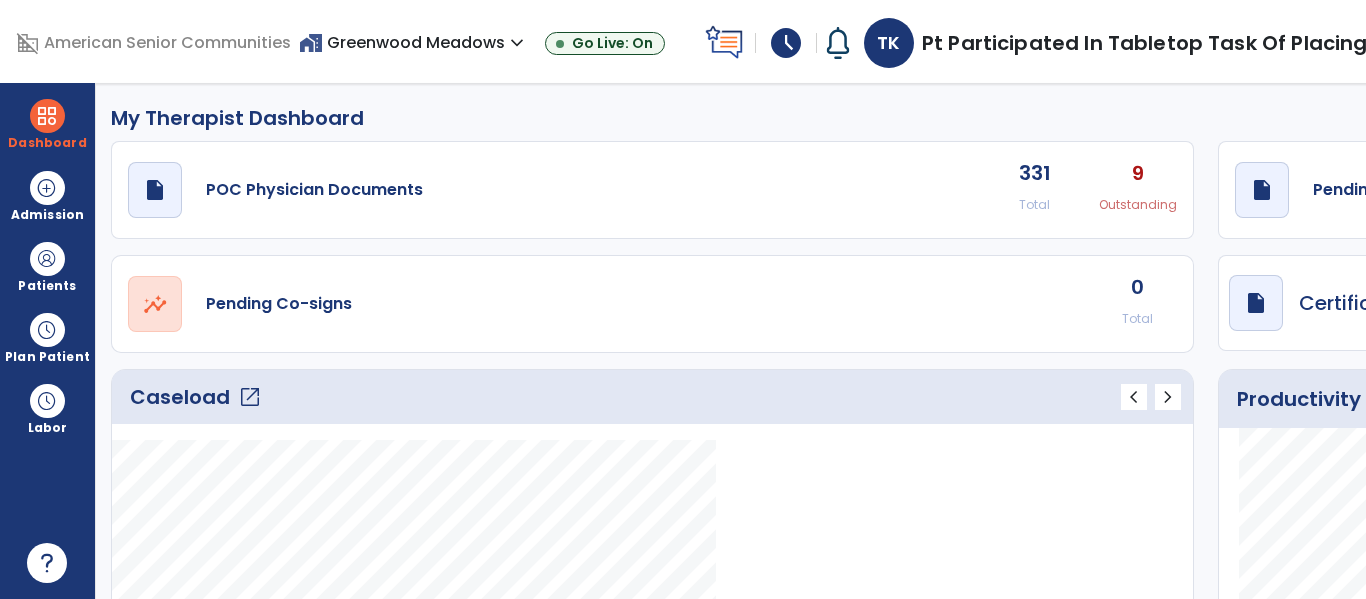 click on "Caseload   open_in_new" 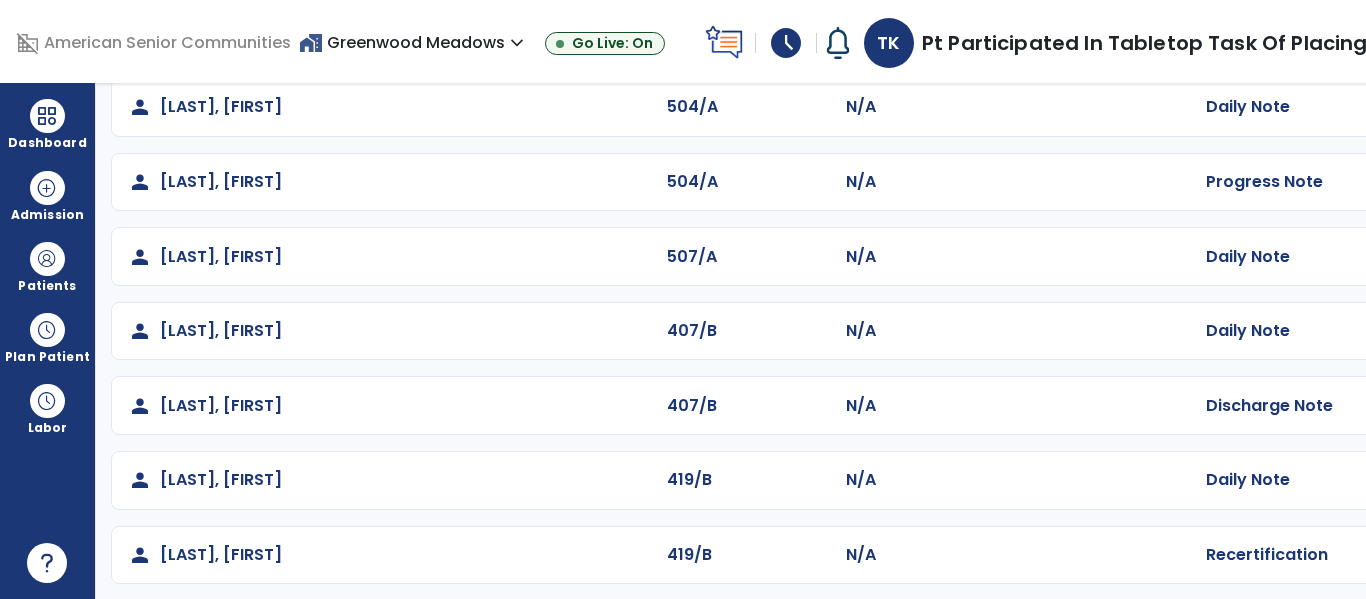 scroll, scrollTop: 765, scrollLeft: 0, axis: vertical 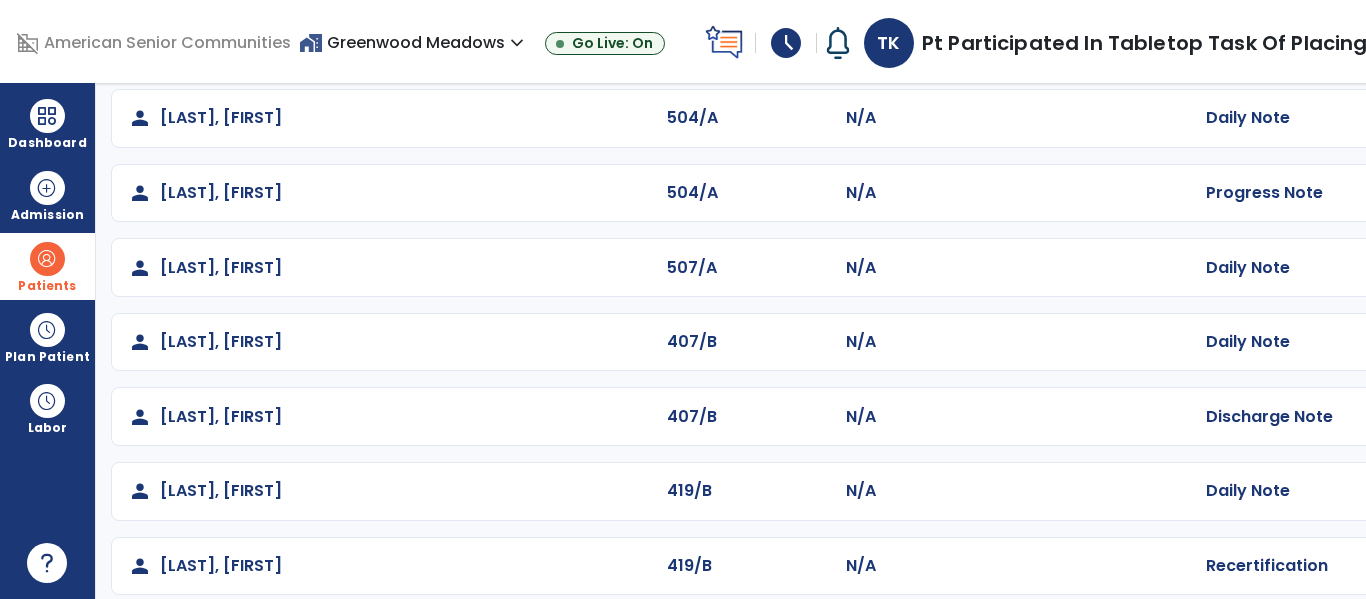click at bounding box center (47, 259) 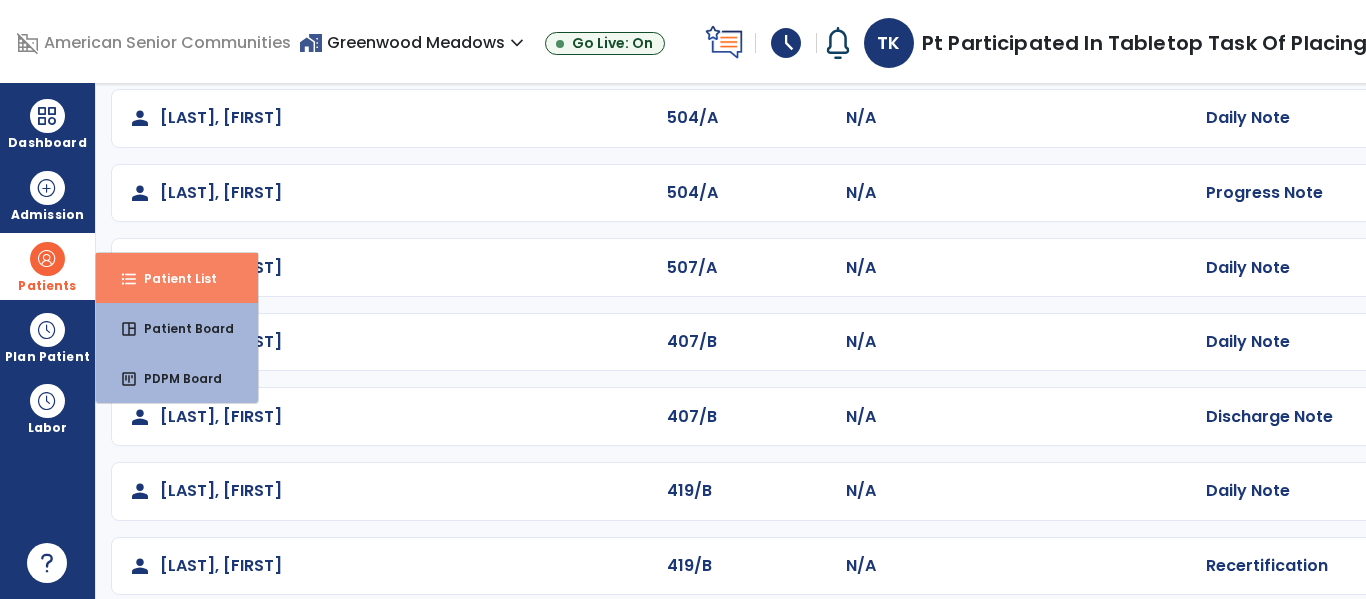 click on "Patient List" at bounding box center [172, 278] 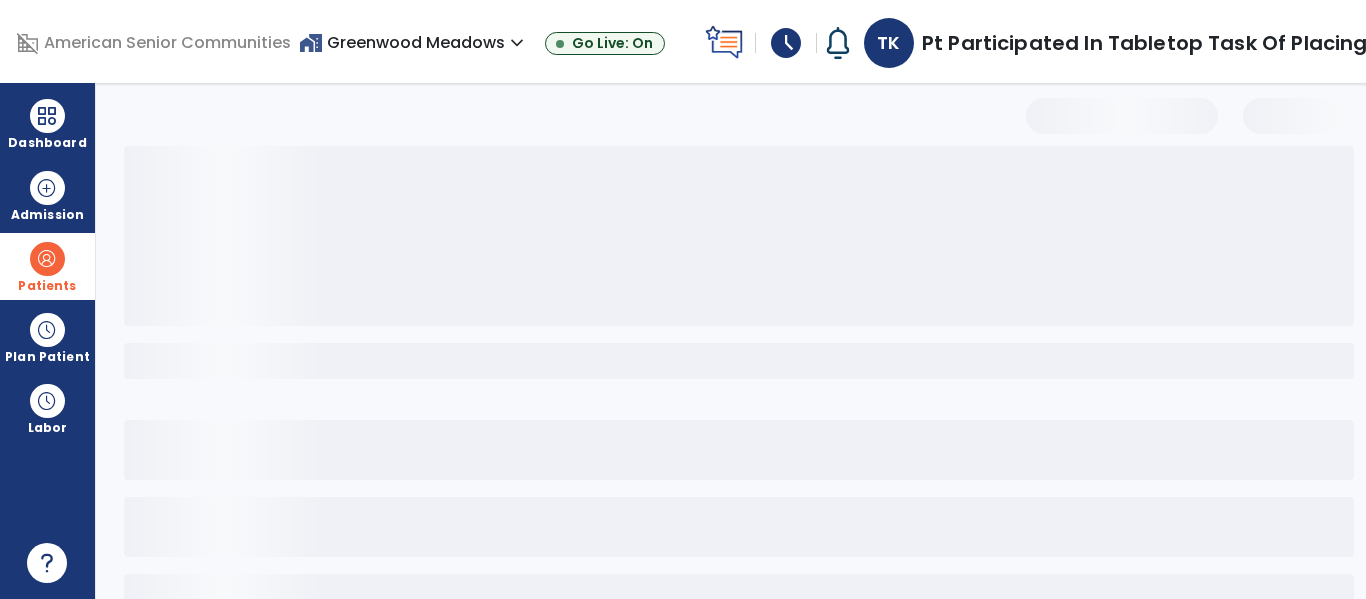 select on "***" 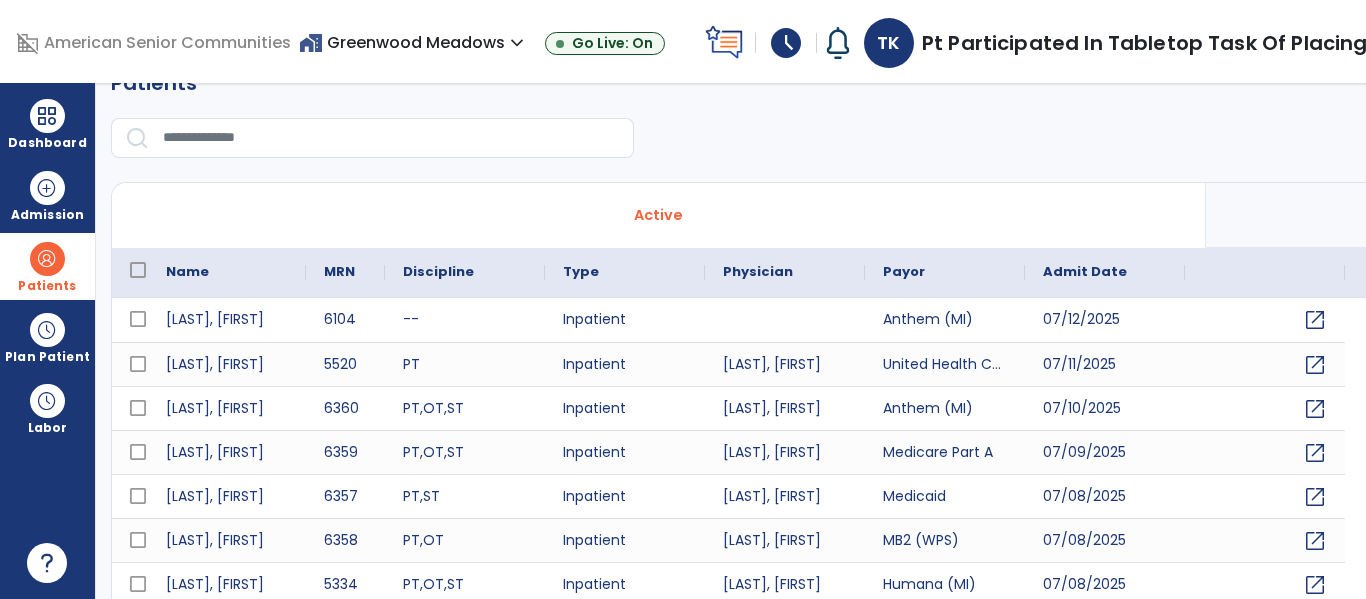 scroll, scrollTop: 34, scrollLeft: 0, axis: vertical 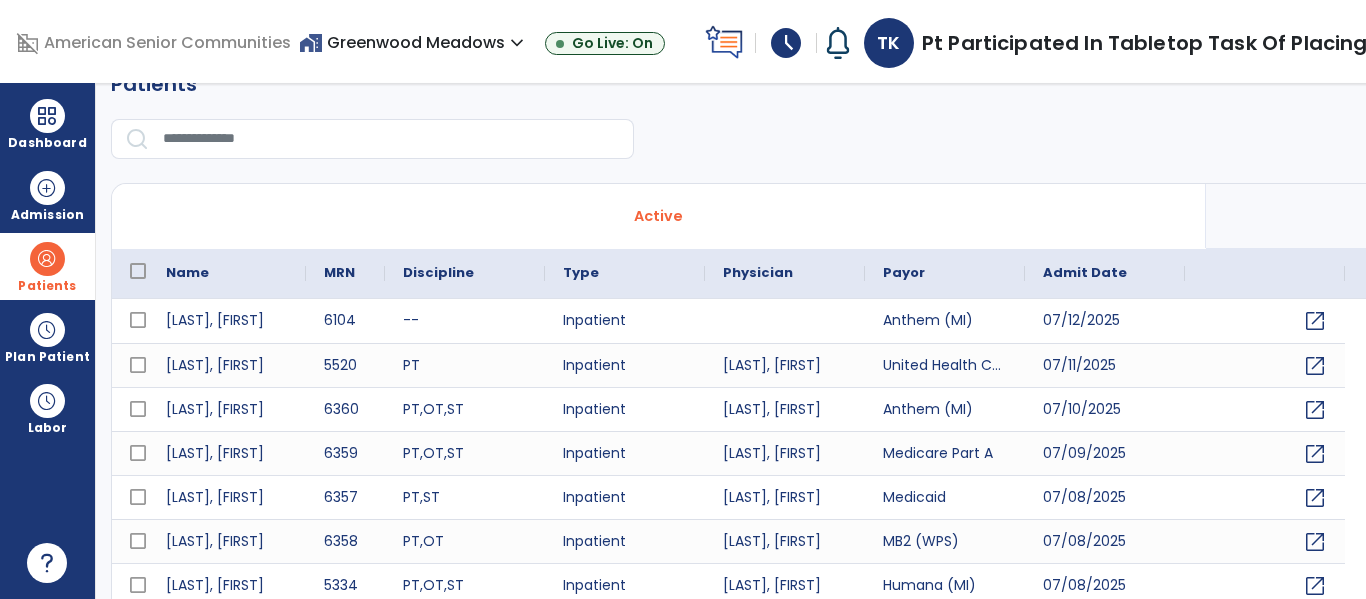 click at bounding box center [391, 139] 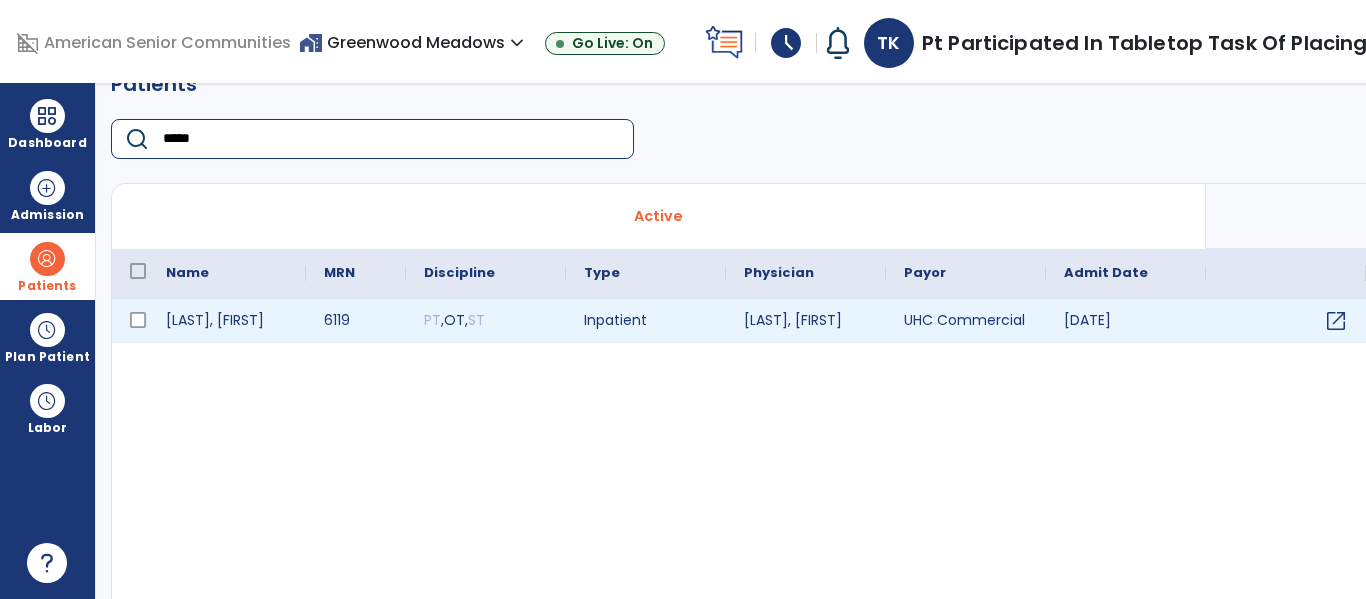 type on "*****" 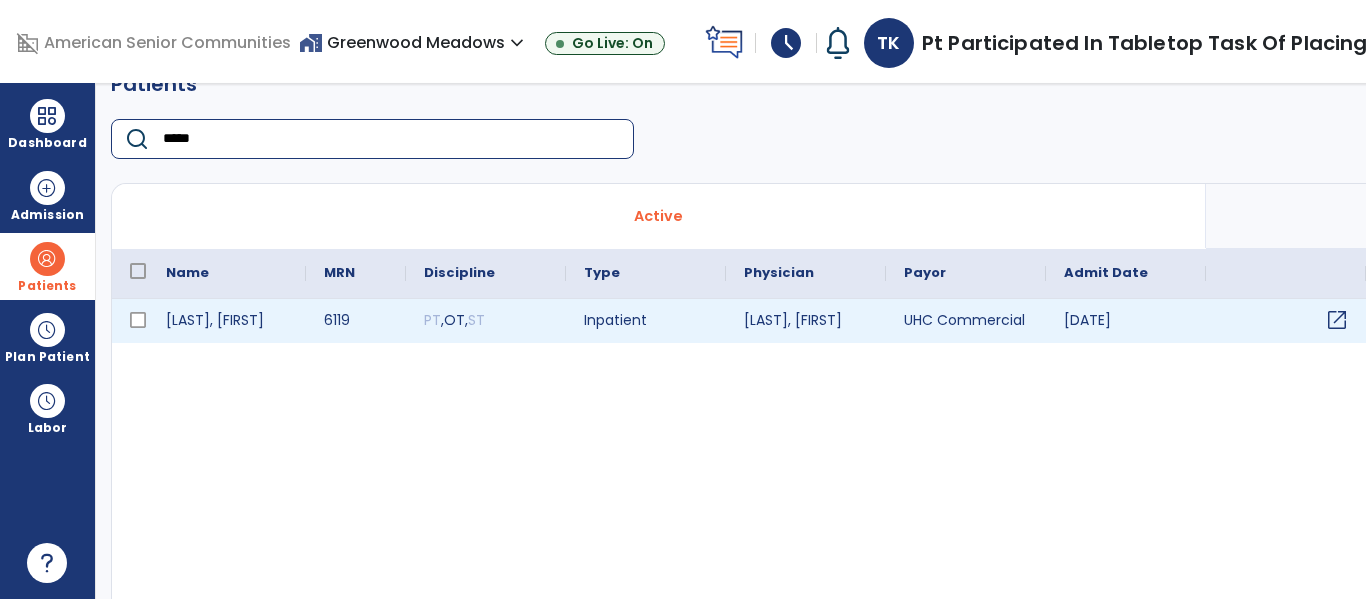 click on "open_in_new" at bounding box center (1337, 320) 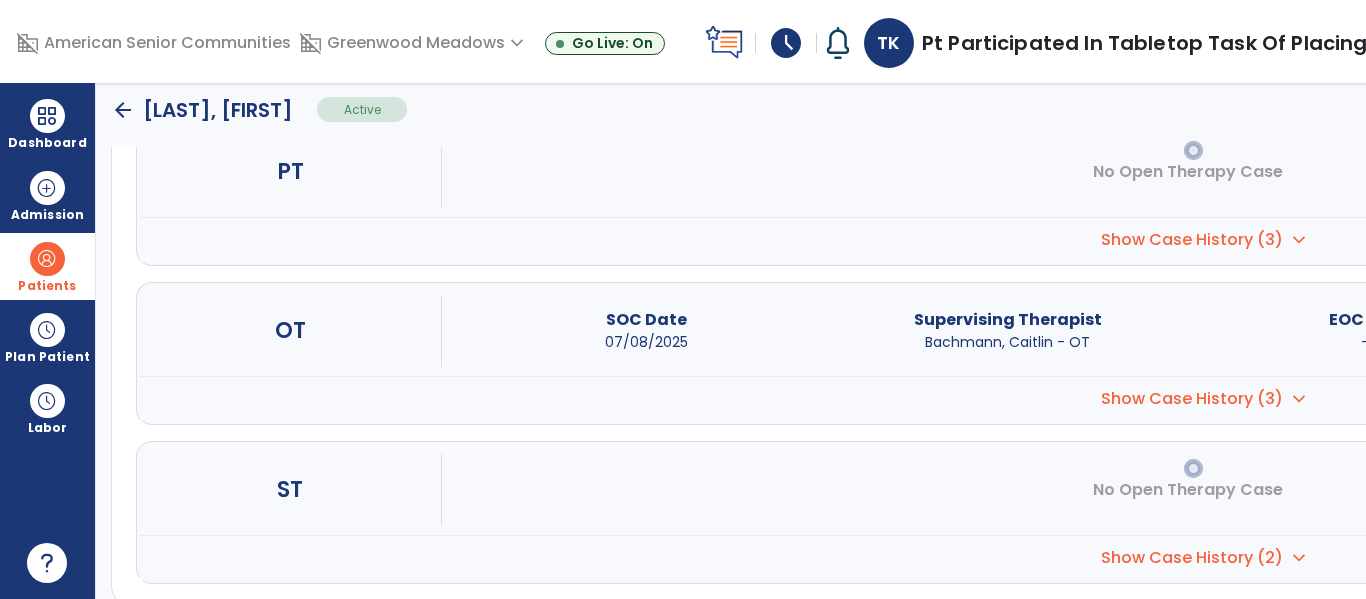 scroll, scrollTop: 284, scrollLeft: 0, axis: vertical 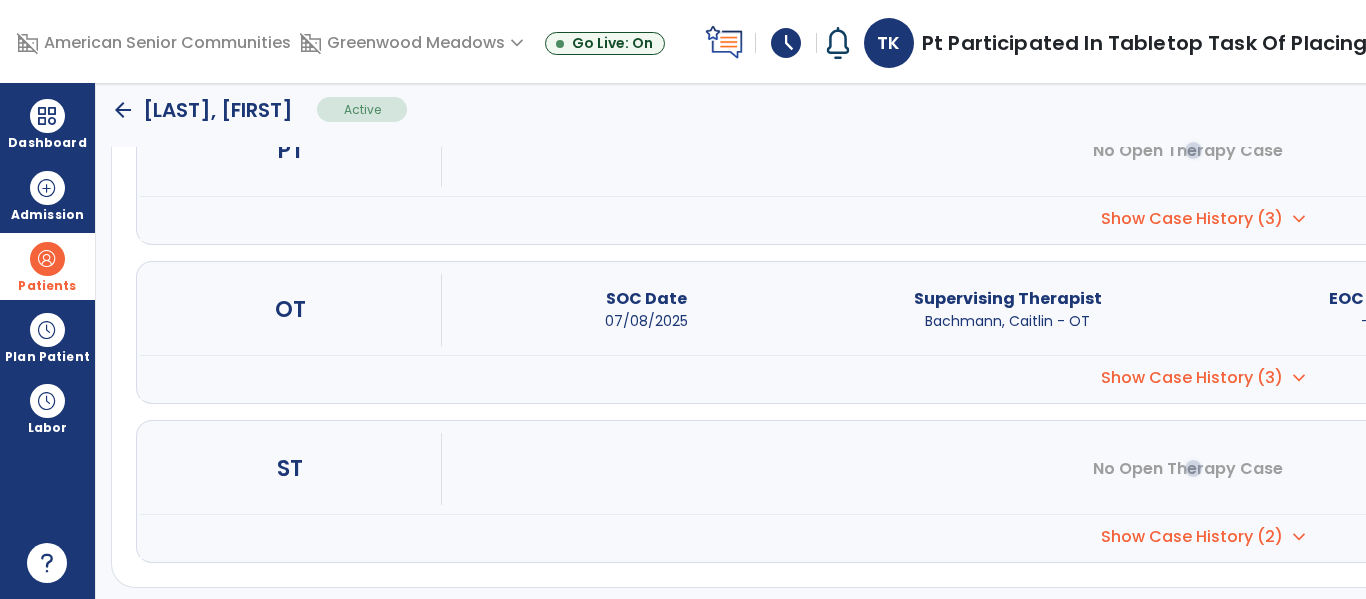 click on "open_in_new" at bounding box center (2091, 309) 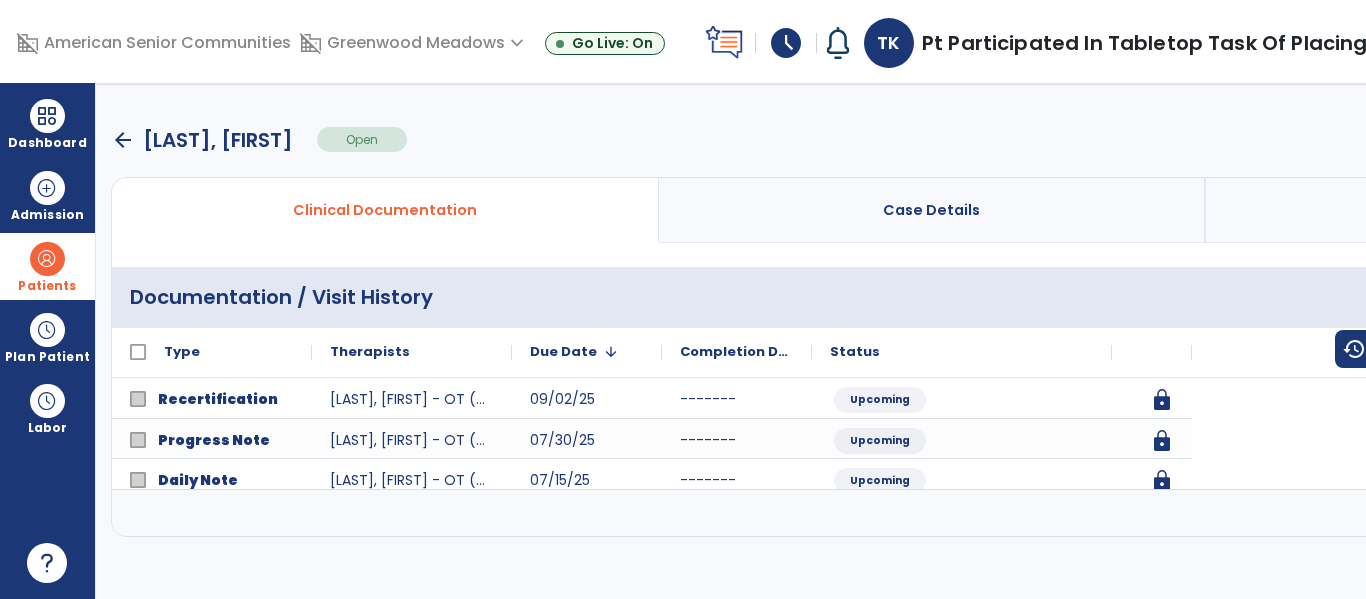 scroll, scrollTop: 0, scrollLeft: 0, axis: both 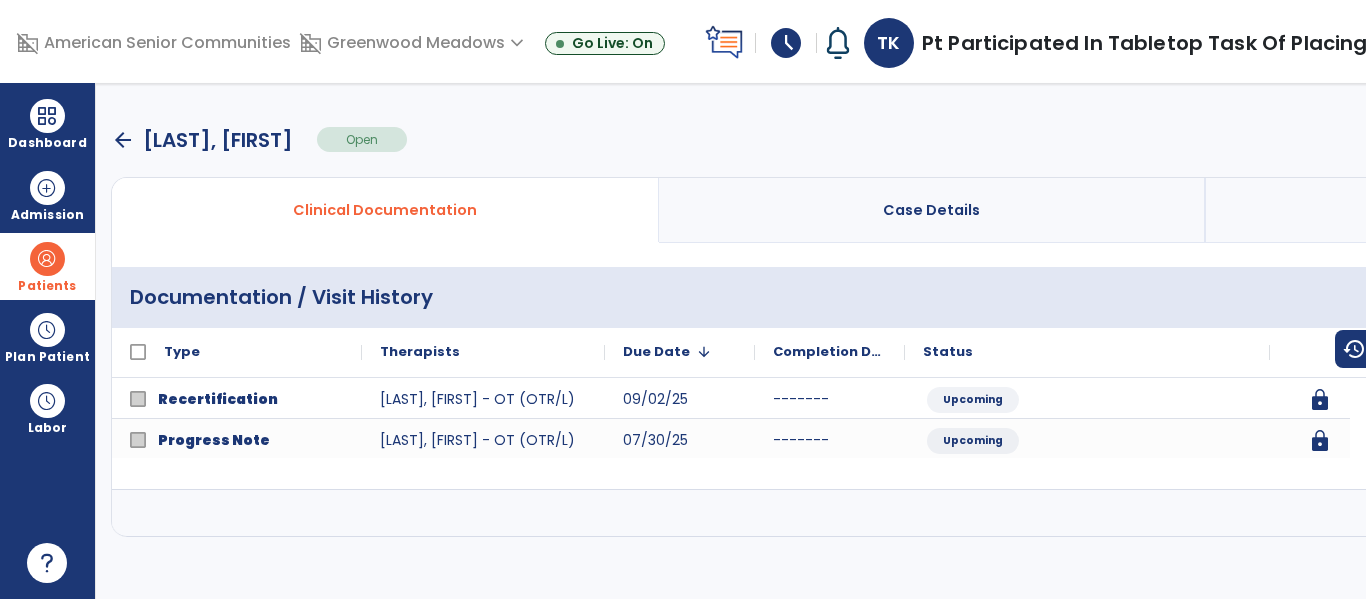 click at bounding box center (2239, 513) 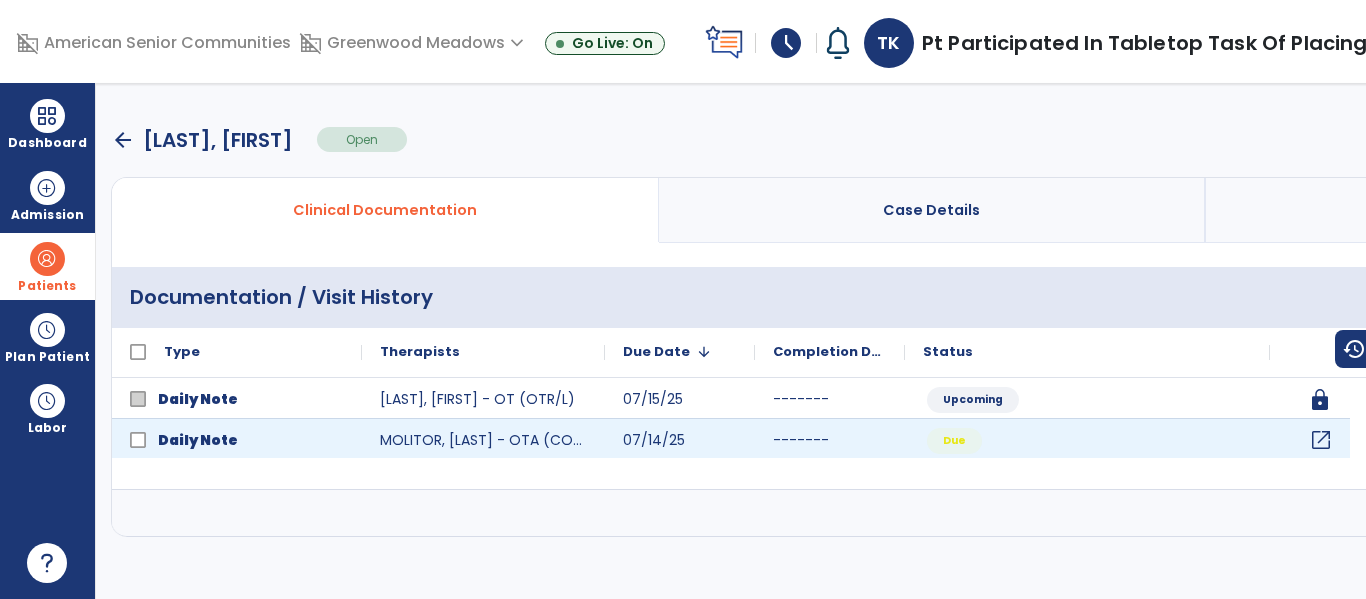 click on "open_in_new" 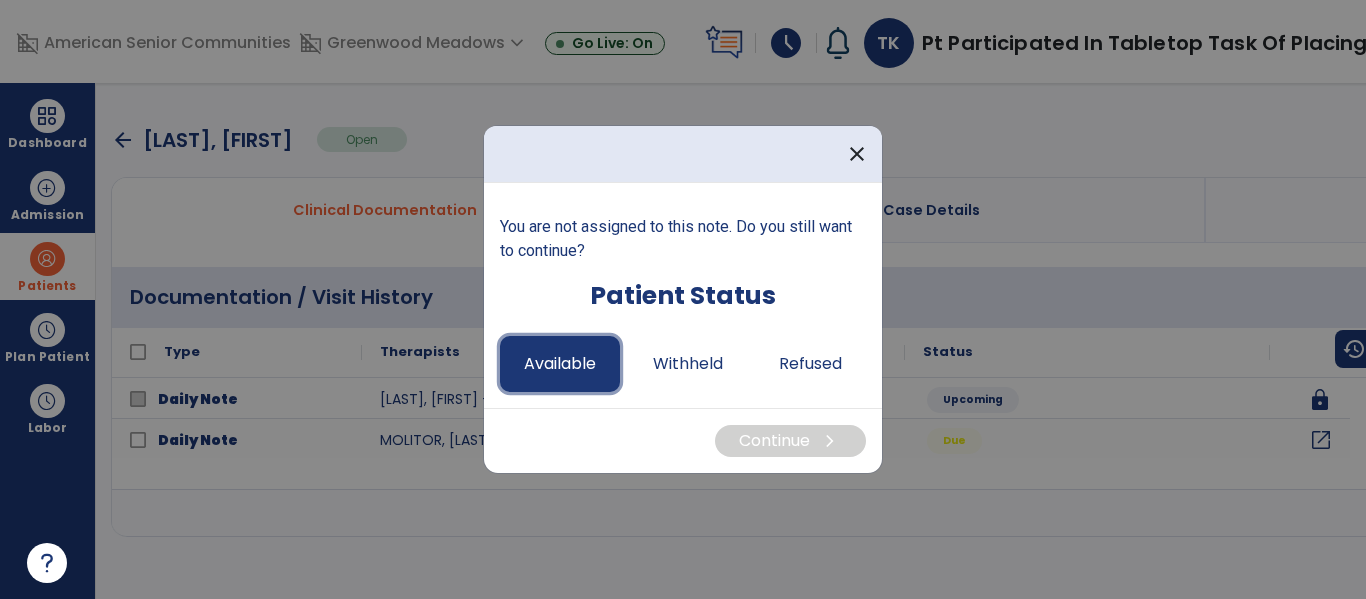 click on "Available" at bounding box center (560, 364) 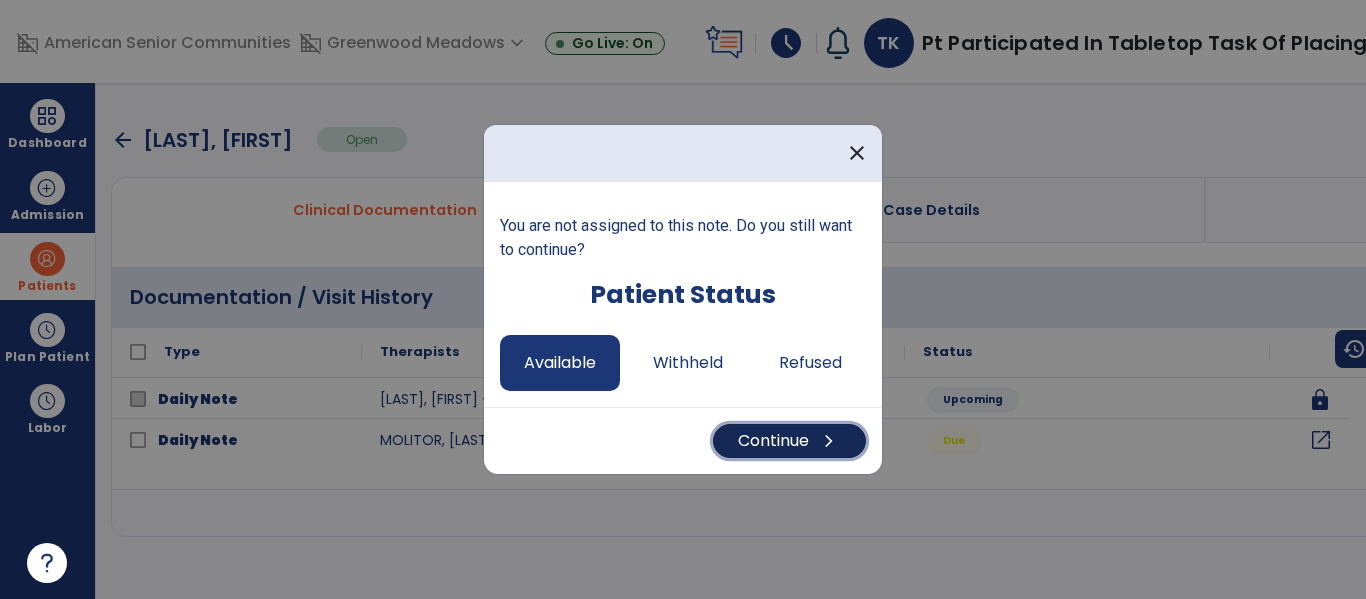 click on "Continue   chevron_right" at bounding box center (789, 441) 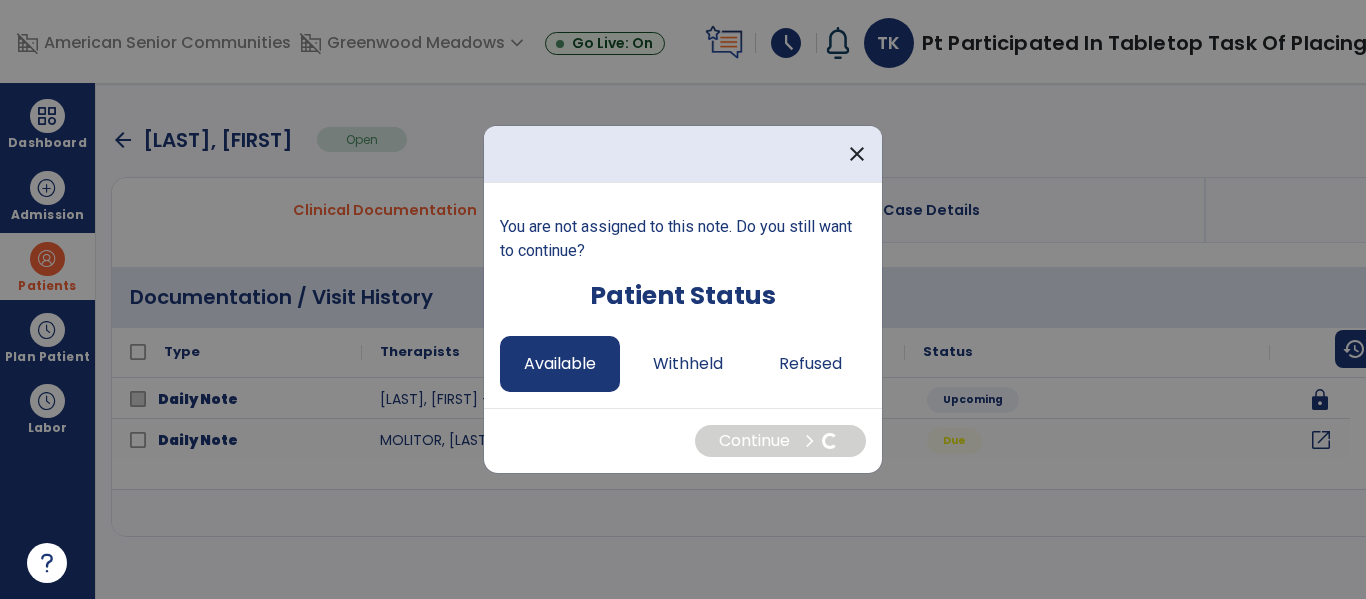 select on "*" 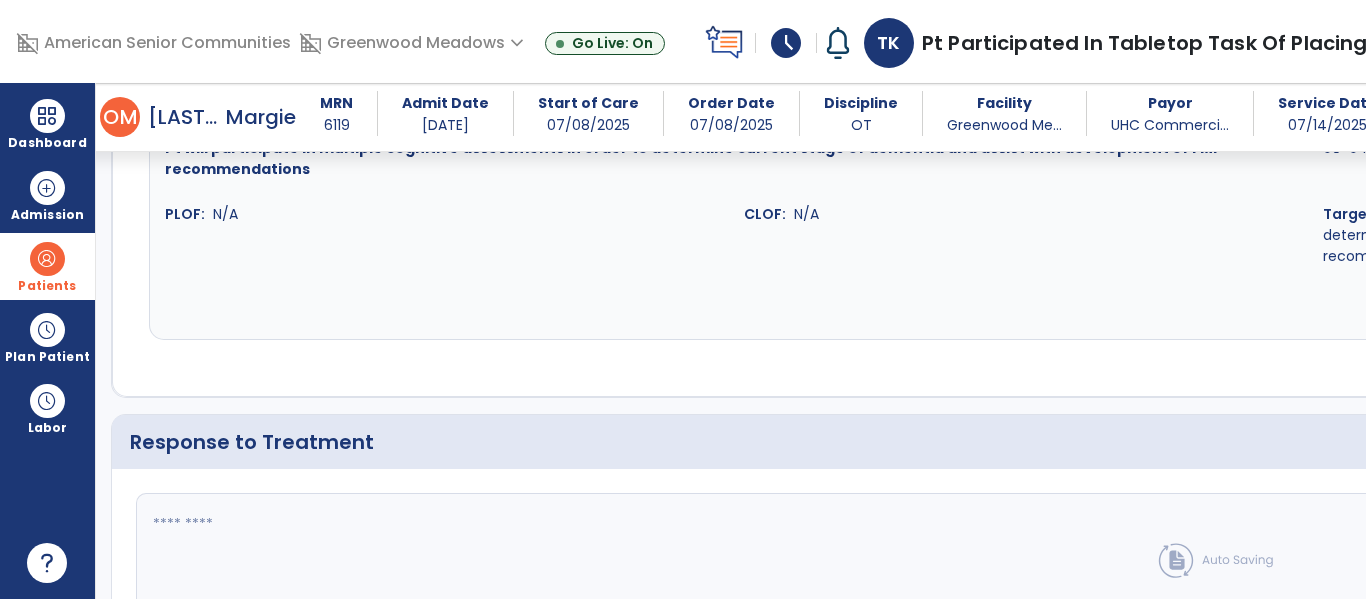 scroll, scrollTop: 2028, scrollLeft: 0, axis: vertical 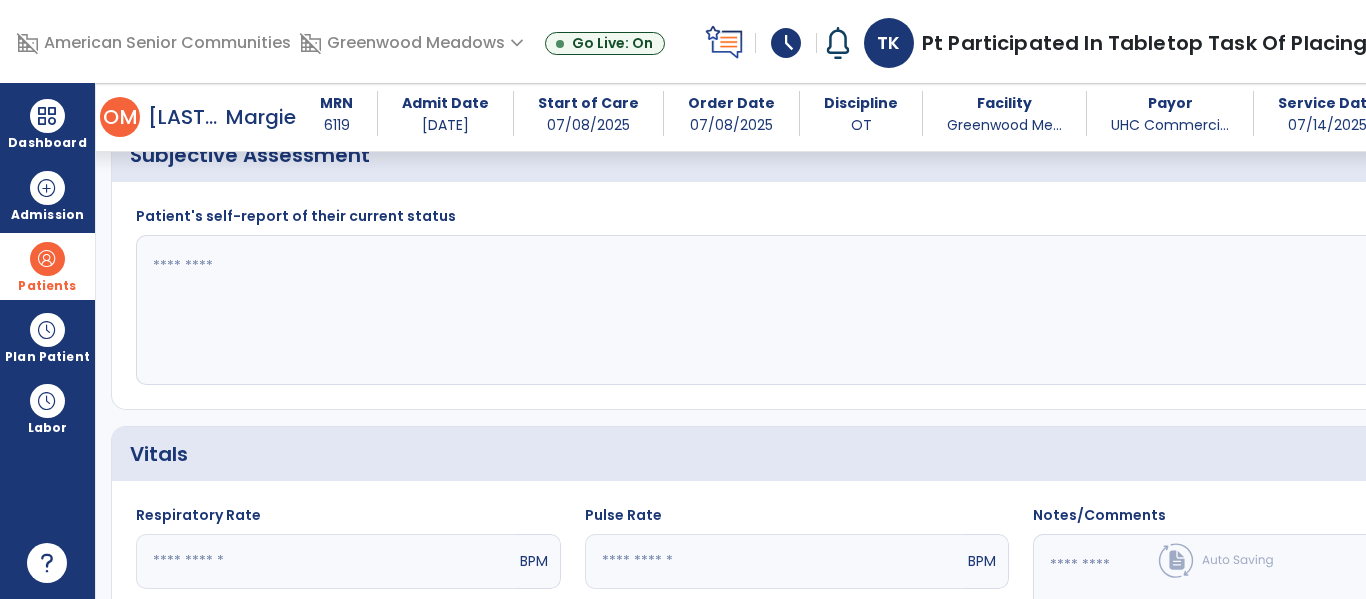 click 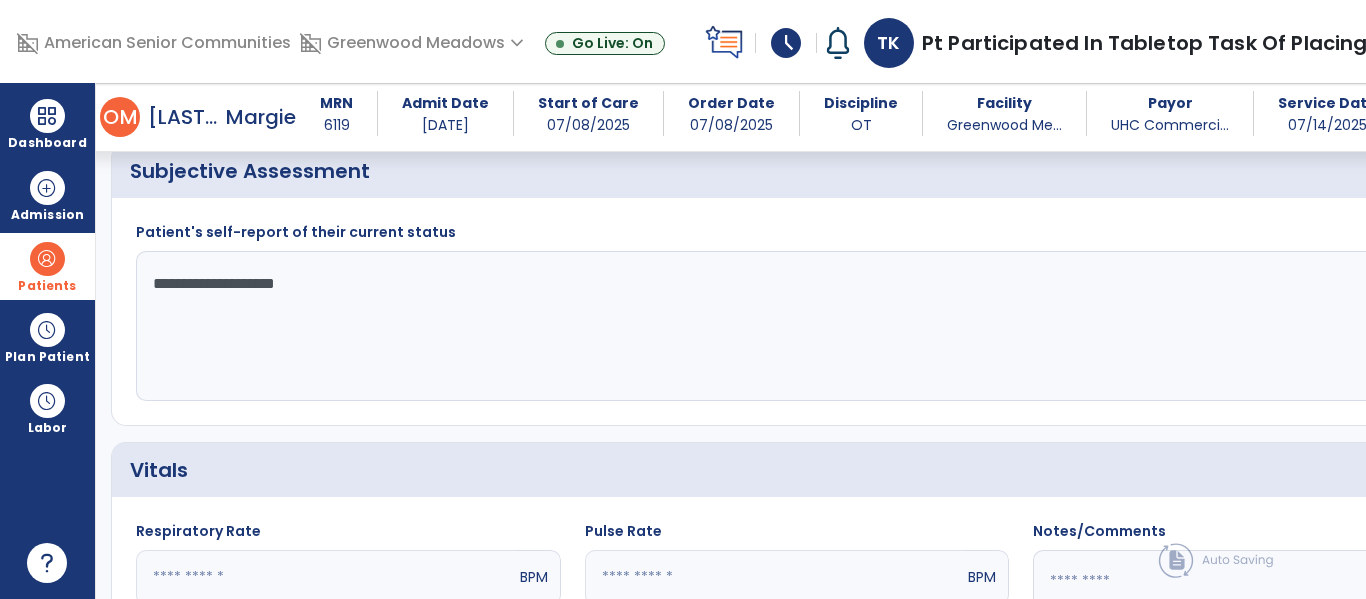 type on "**********" 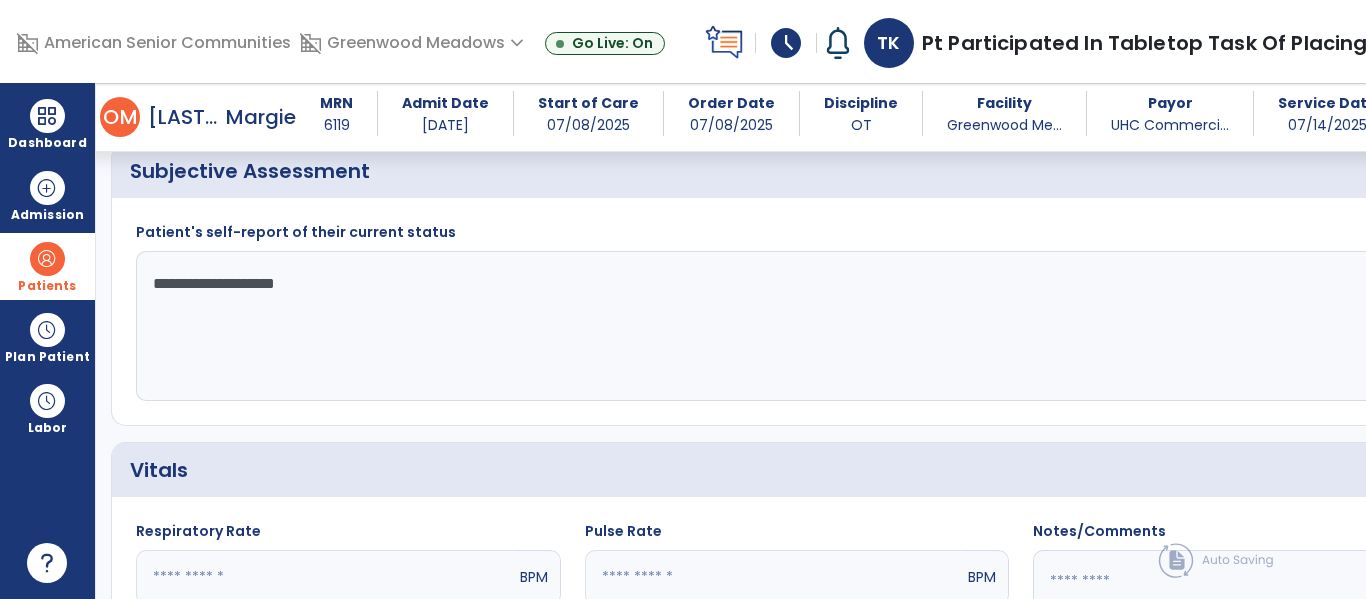 click on "**********" 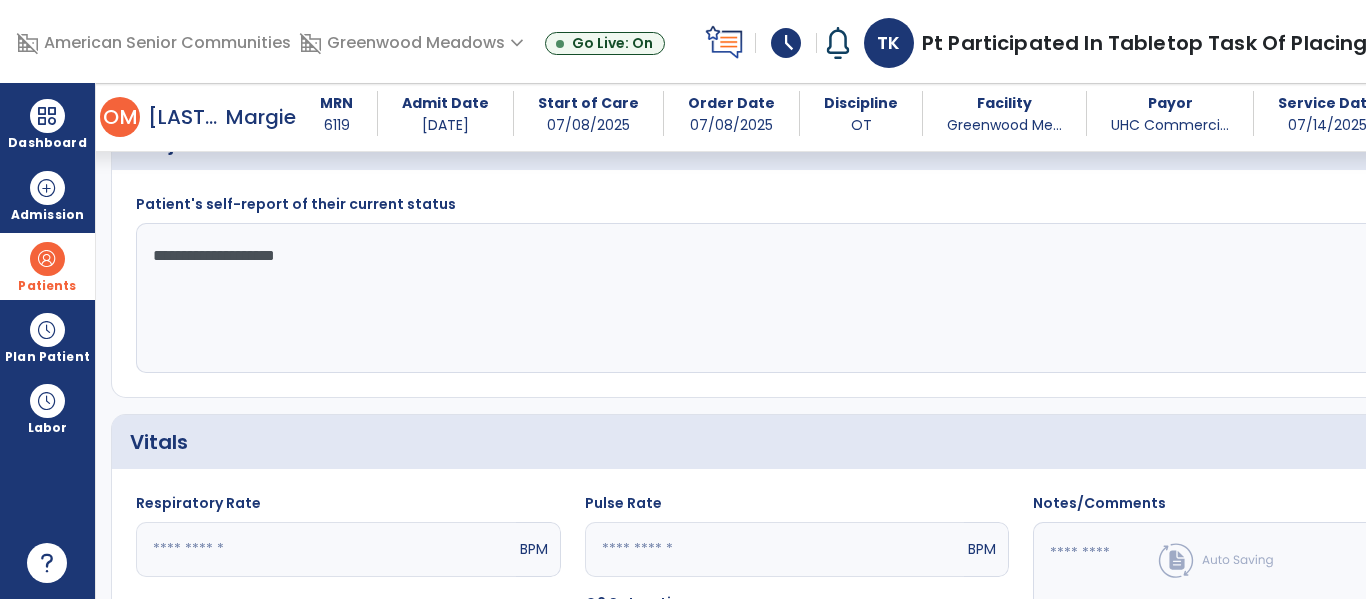 scroll, scrollTop: 766, scrollLeft: 0, axis: vertical 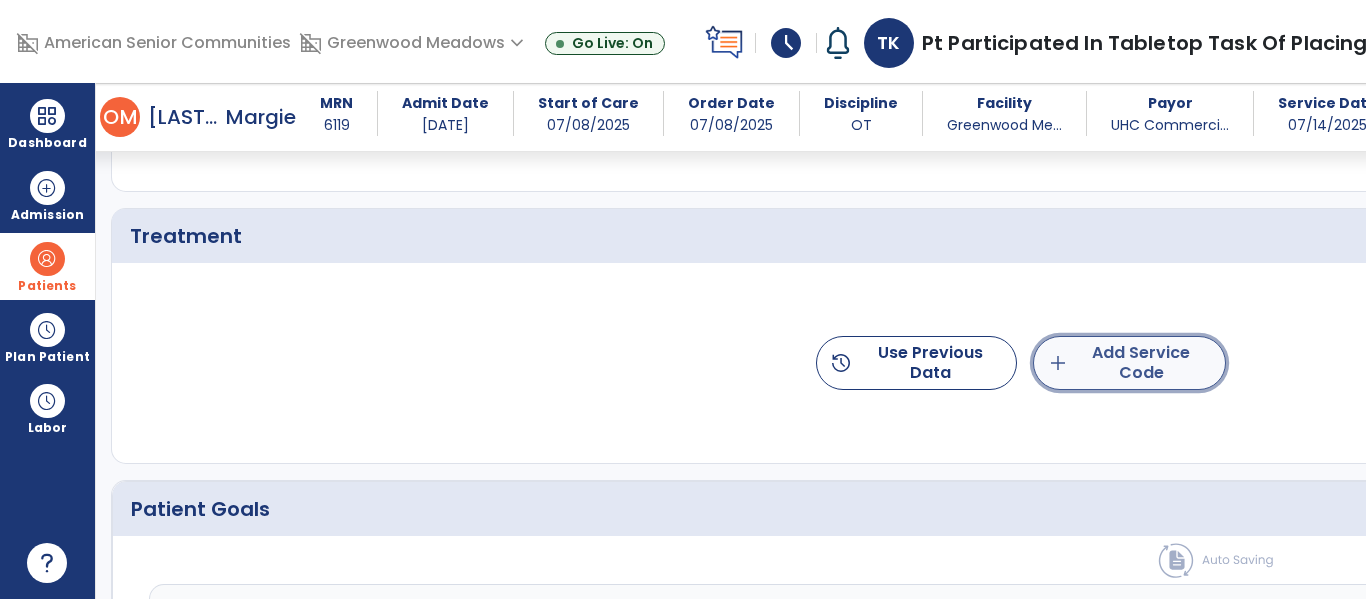 click on "add  Add Service Code" 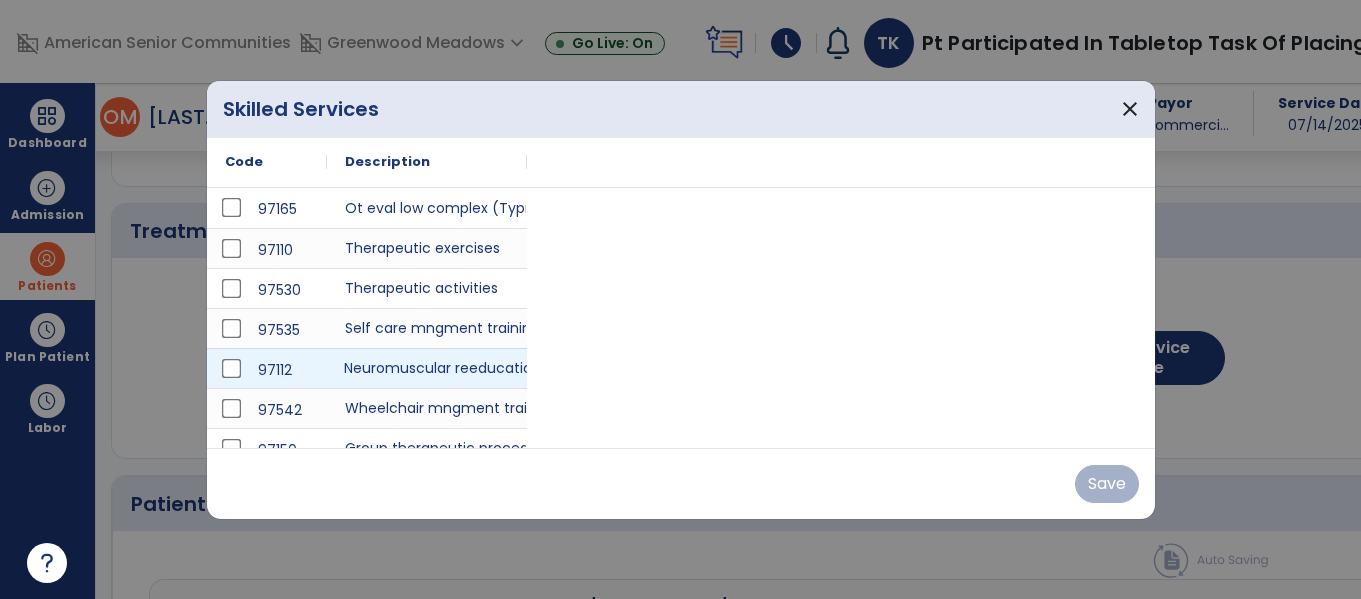 click on "Neuromuscular reeducation" at bounding box center (427, 368) 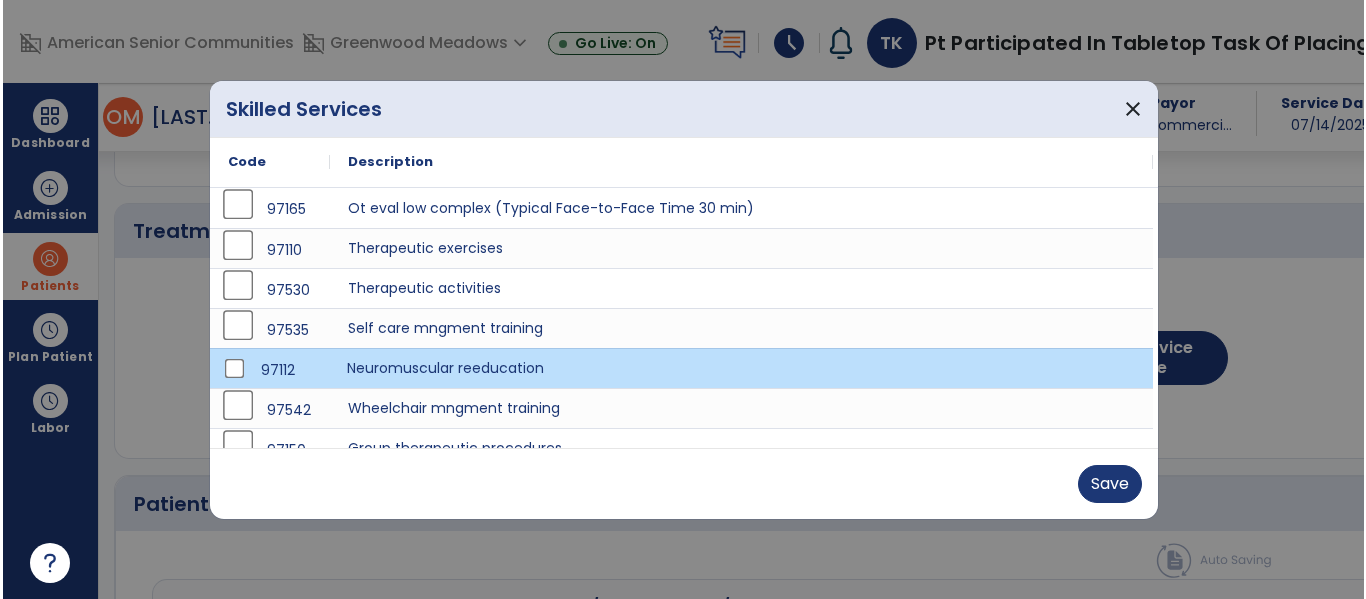 scroll, scrollTop: 1161, scrollLeft: 0, axis: vertical 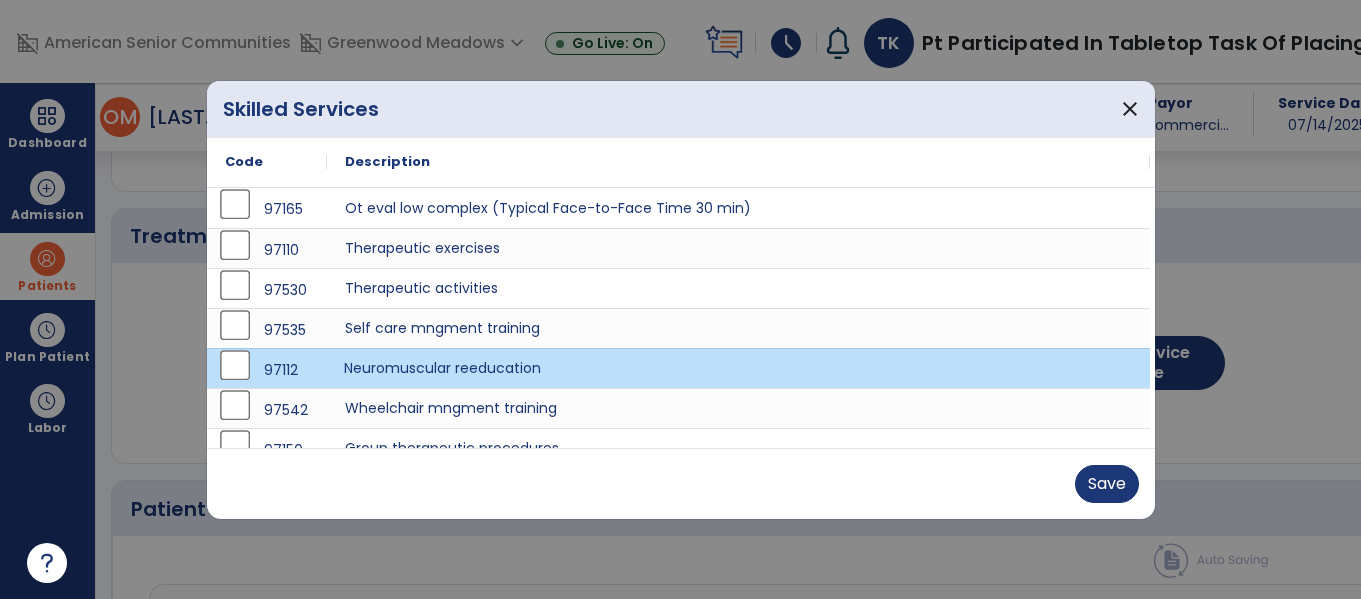 drag, startPoint x: 423, startPoint y: 376, endPoint x: 442, endPoint y: 333, distance: 47.010635 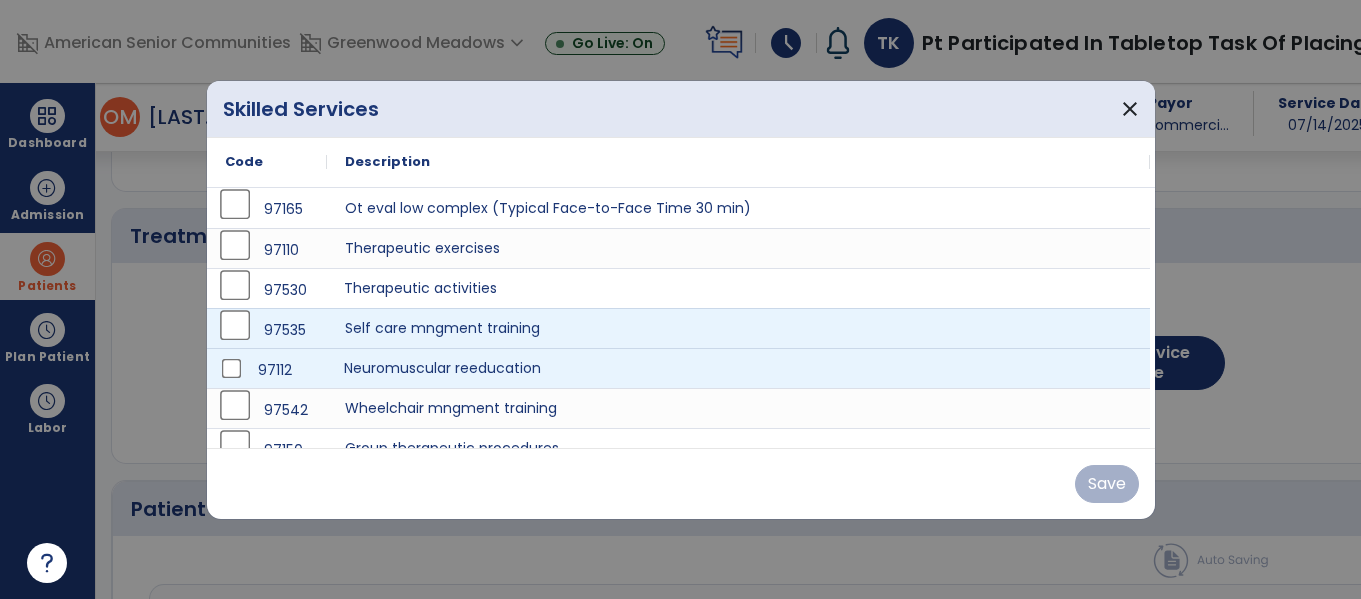 click on "Therapeutic activities" at bounding box center [738, 288] 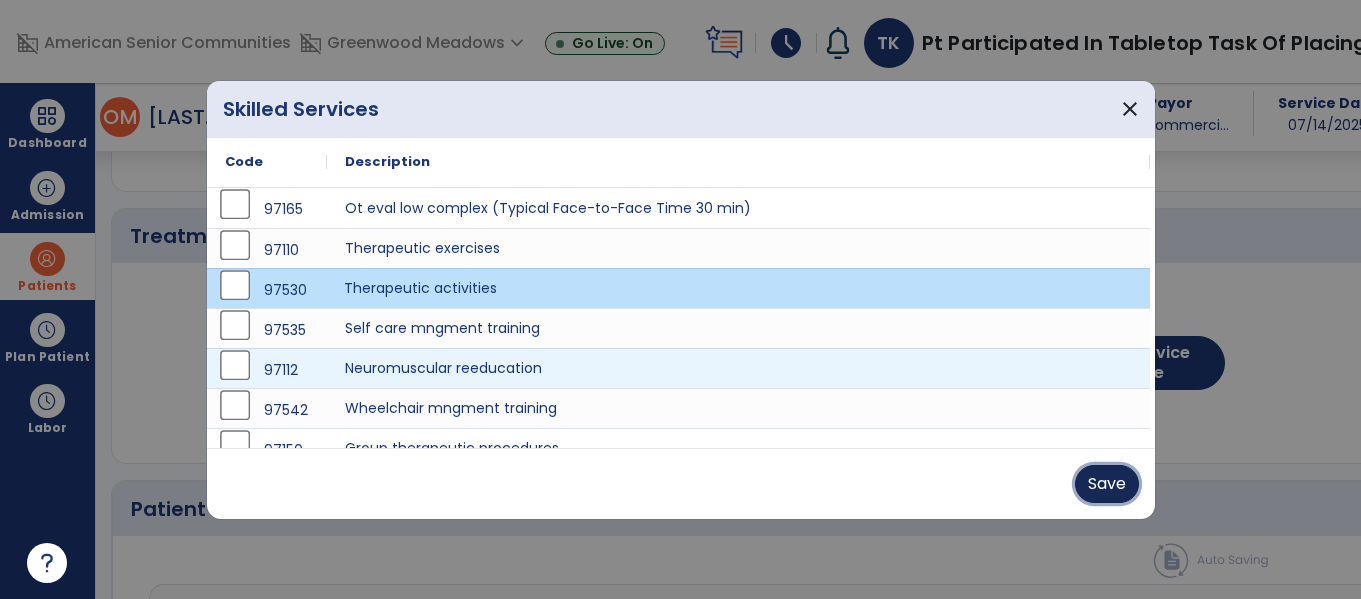 drag, startPoint x: 1102, startPoint y: 484, endPoint x: 1084, endPoint y: 511, distance: 32.449963 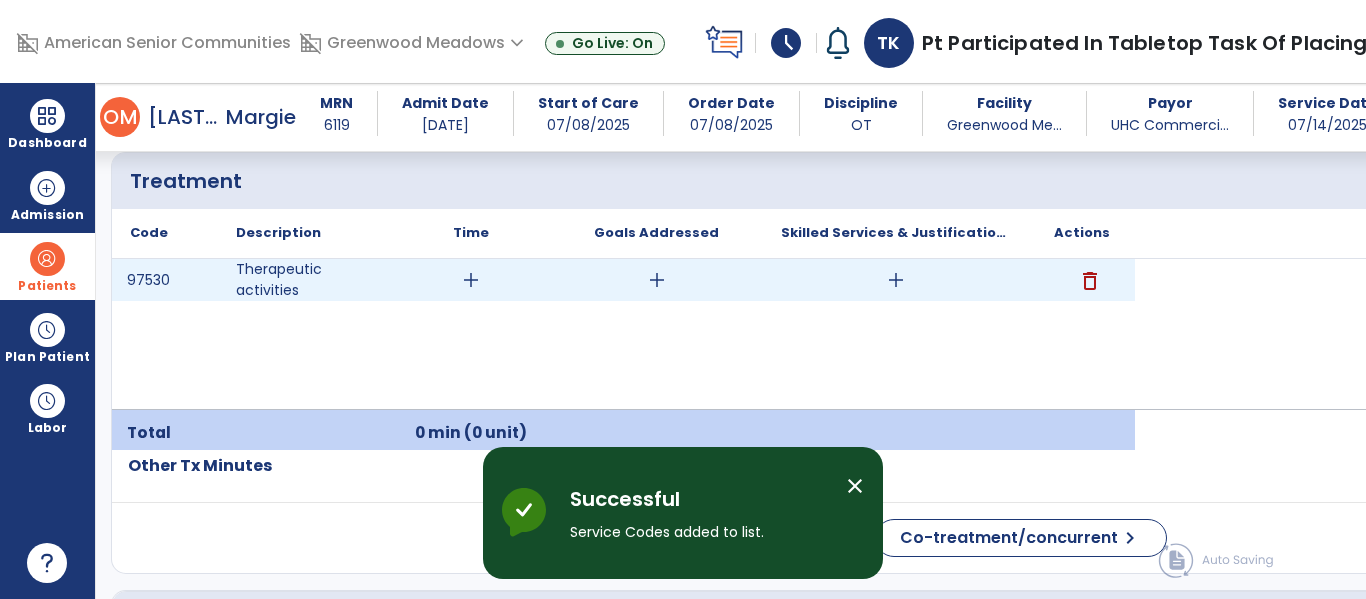 click on "add" at bounding box center (896, 280) 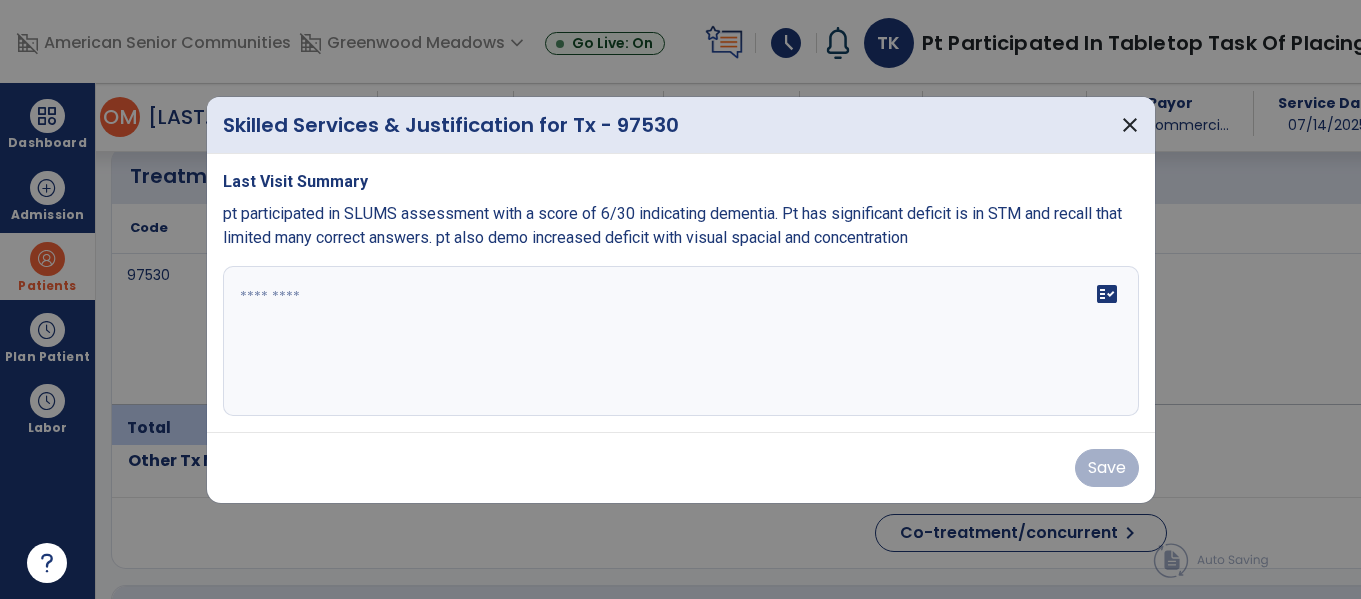 click at bounding box center (681, 341) 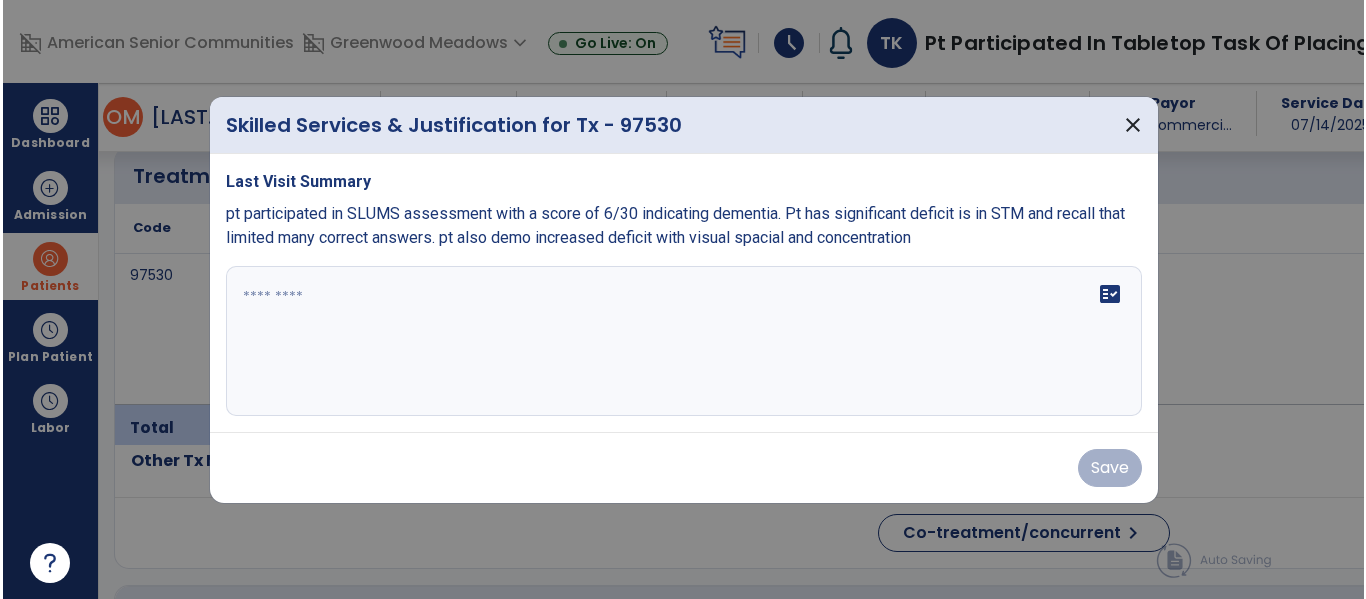 scroll, scrollTop: 1217, scrollLeft: 0, axis: vertical 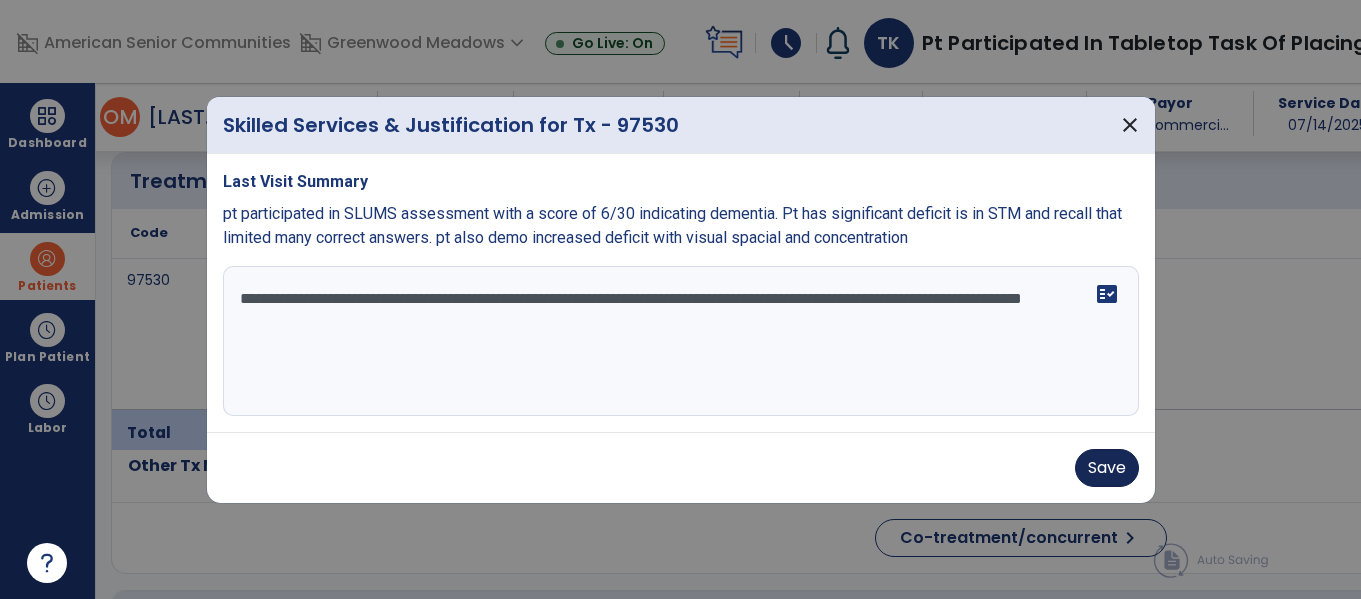 type on "**********" 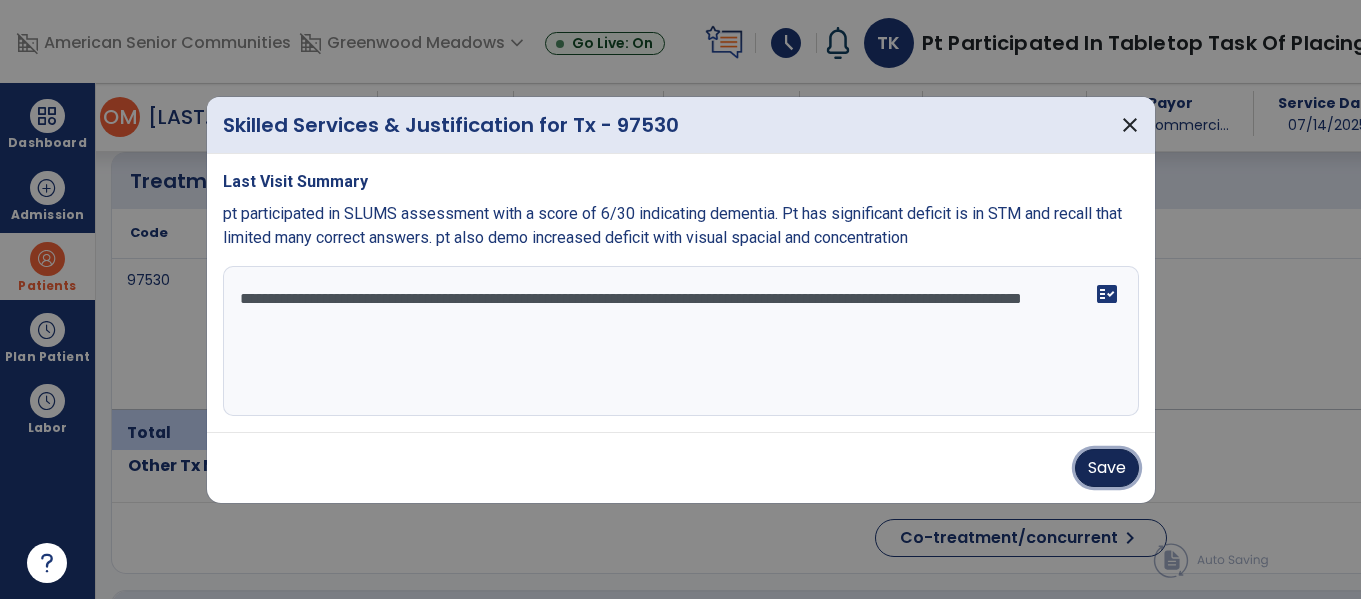 click on "Save" at bounding box center [1107, 468] 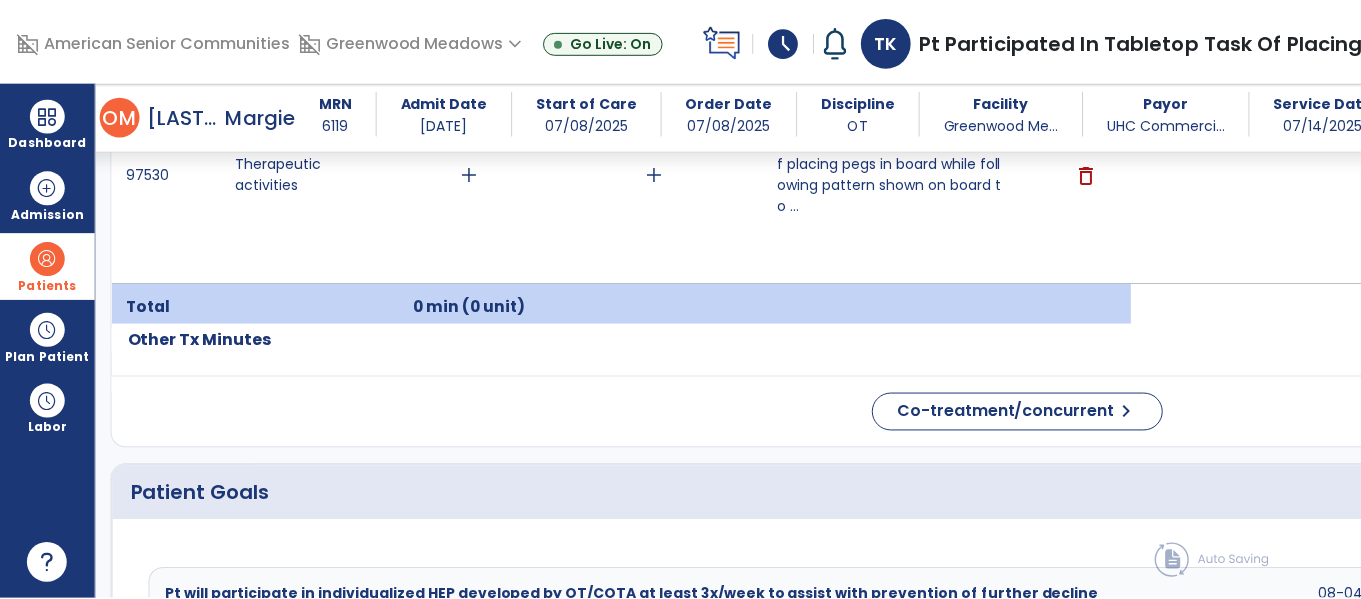 scroll, scrollTop: 1256, scrollLeft: 0, axis: vertical 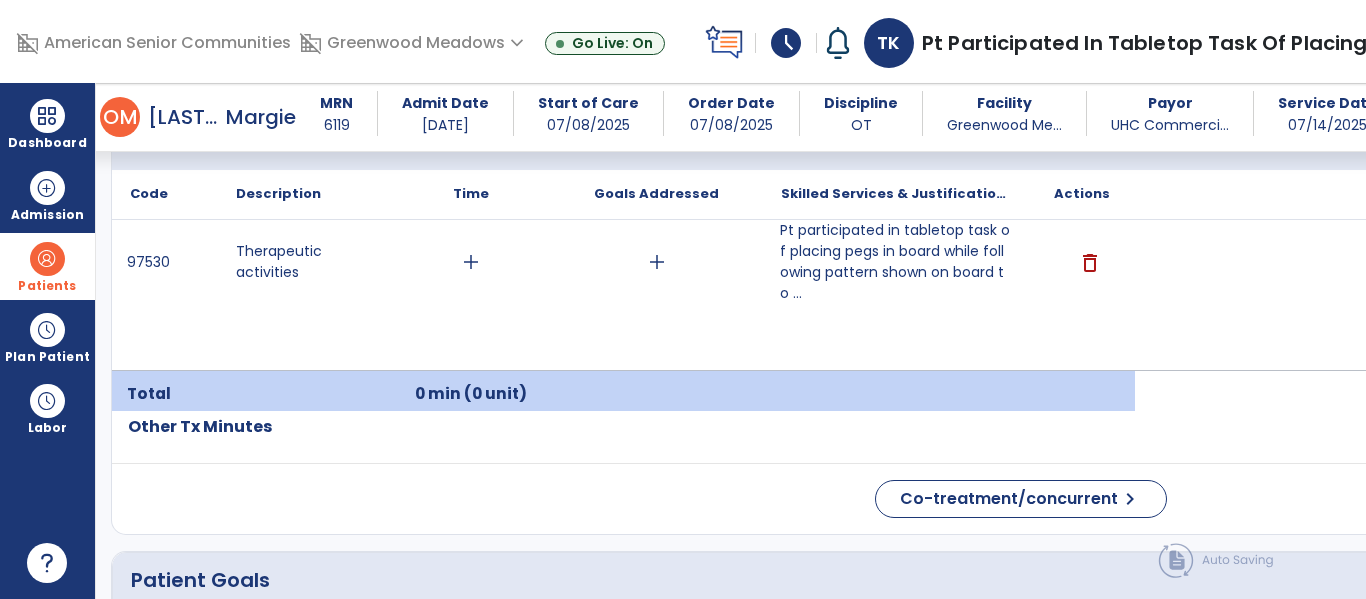 click on "97530  Therapeutic activities  add add  Pt participated in tabletop task of placing pegs in board while following pattern shown on board to ...   Pt participated in tabletop task of placing pegs in board while following pattern shown on board to maximize visual spatial skills  delete" at bounding box center [623, 295] 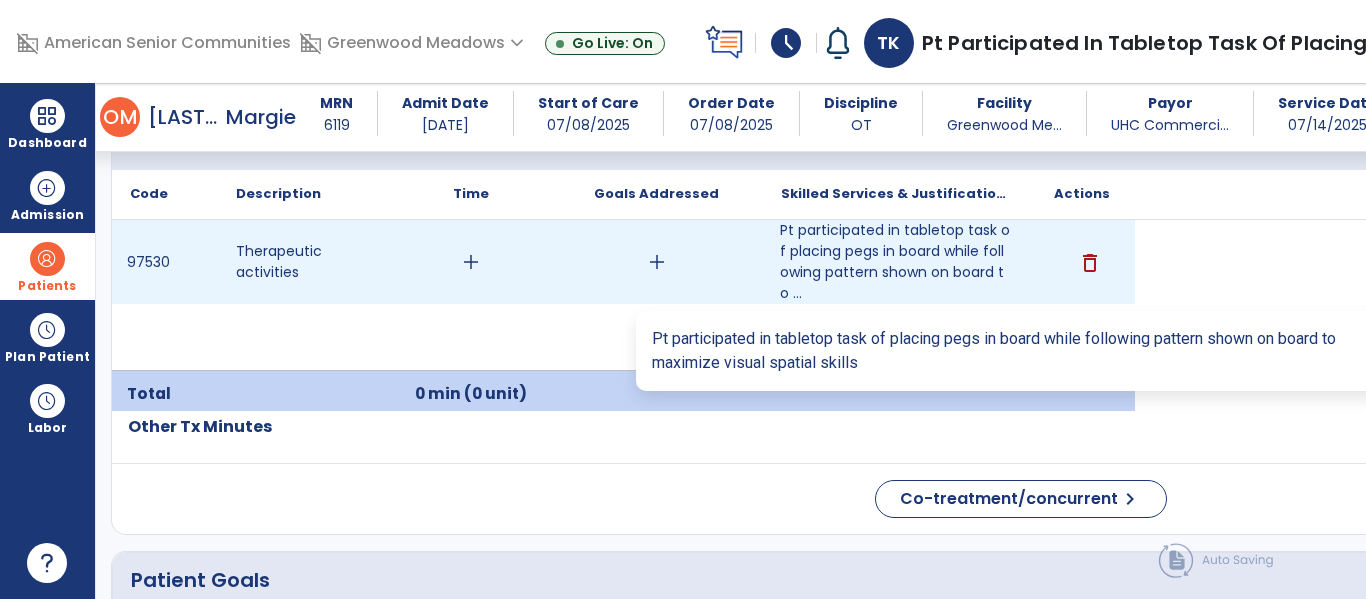 click on "Pt participated in tabletop task of placing pegs in board while following pattern shown on board to ..." at bounding box center [896, 262] 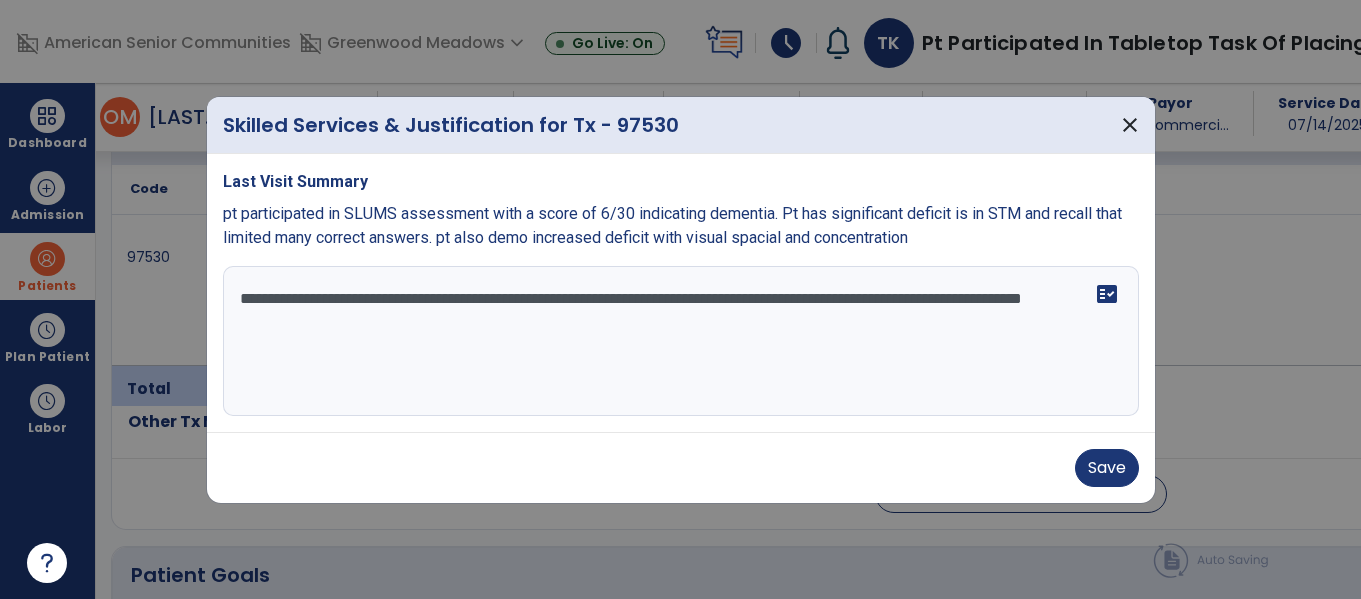 click on "**********" at bounding box center (681, 341) 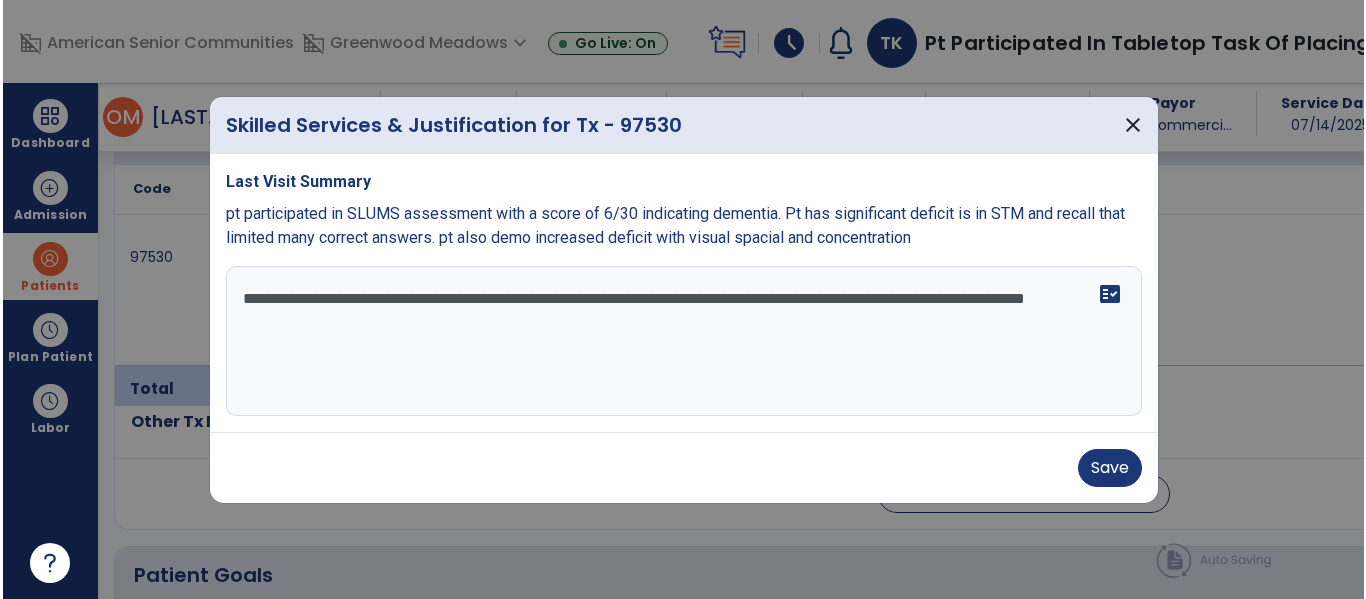 scroll, scrollTop: 1256, scrollLeft: 0, axis: vertical 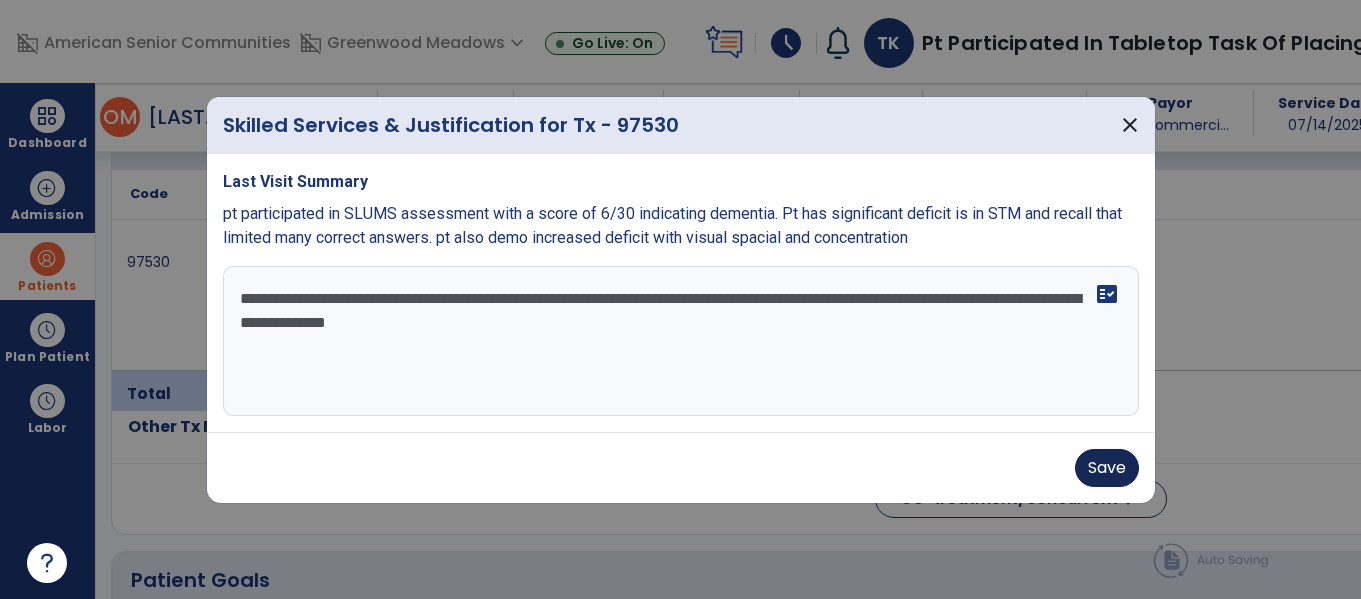 type on "**********" 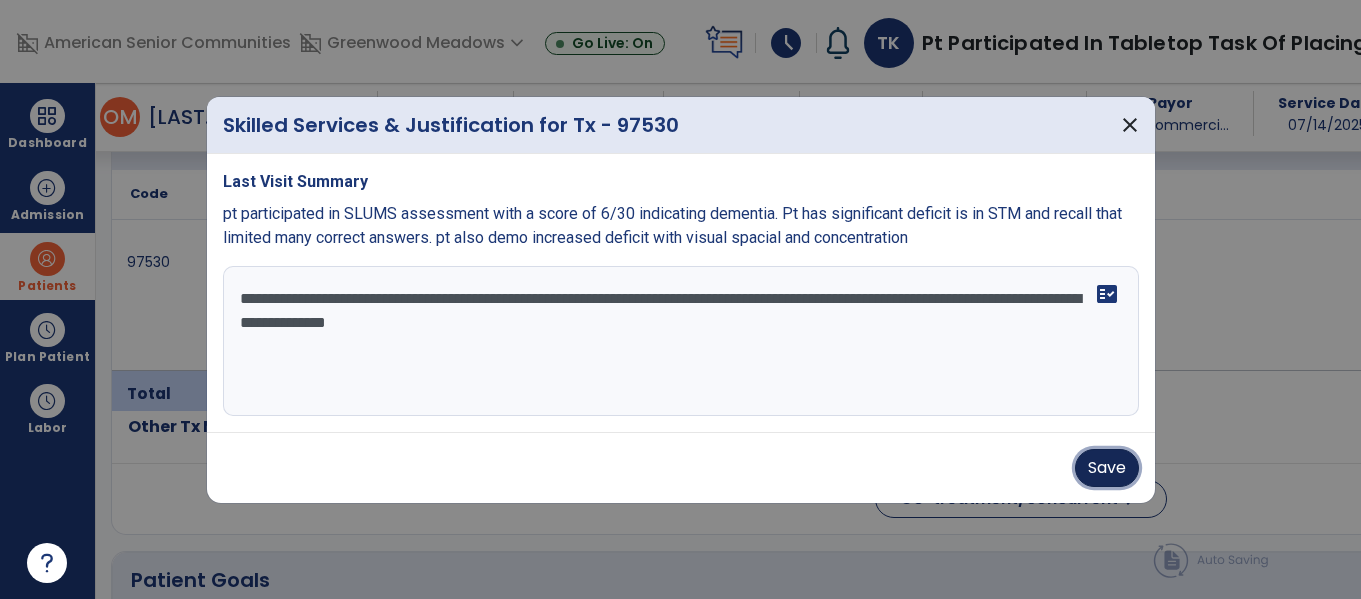 click on "Save" at bounding box center (1107, 468) 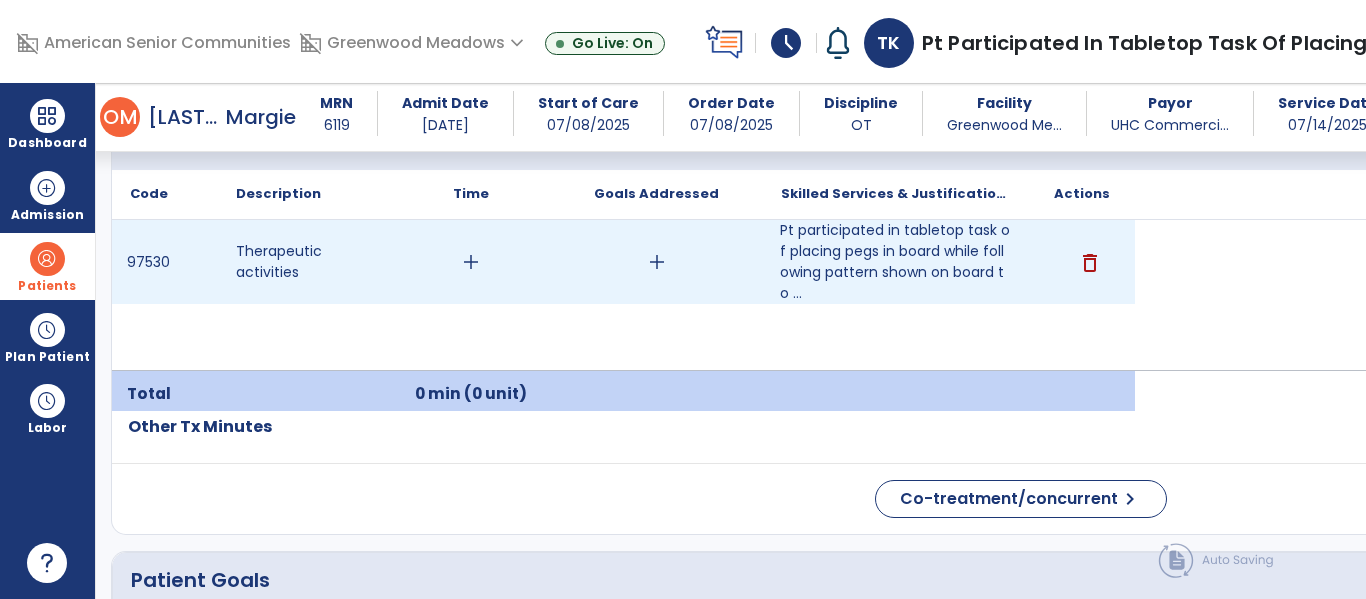click on "add" at bounding box center (471, 262) 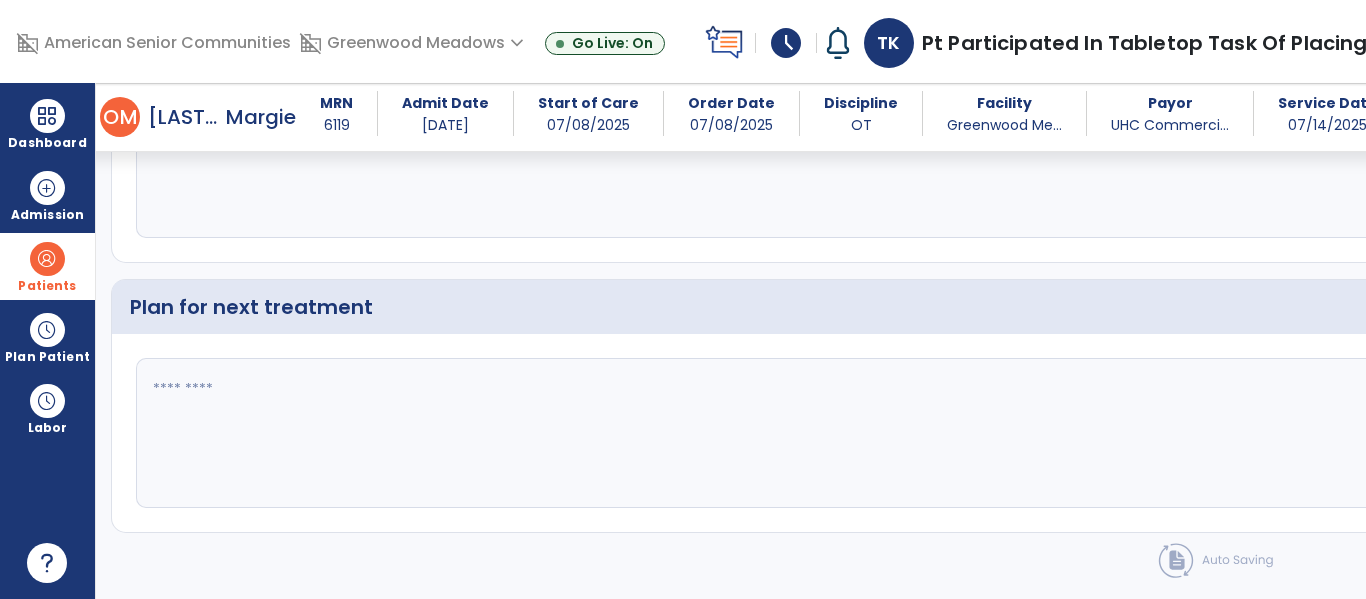 scroll, scrollTop: 2383, scrollLeft: 0, axis: vertical 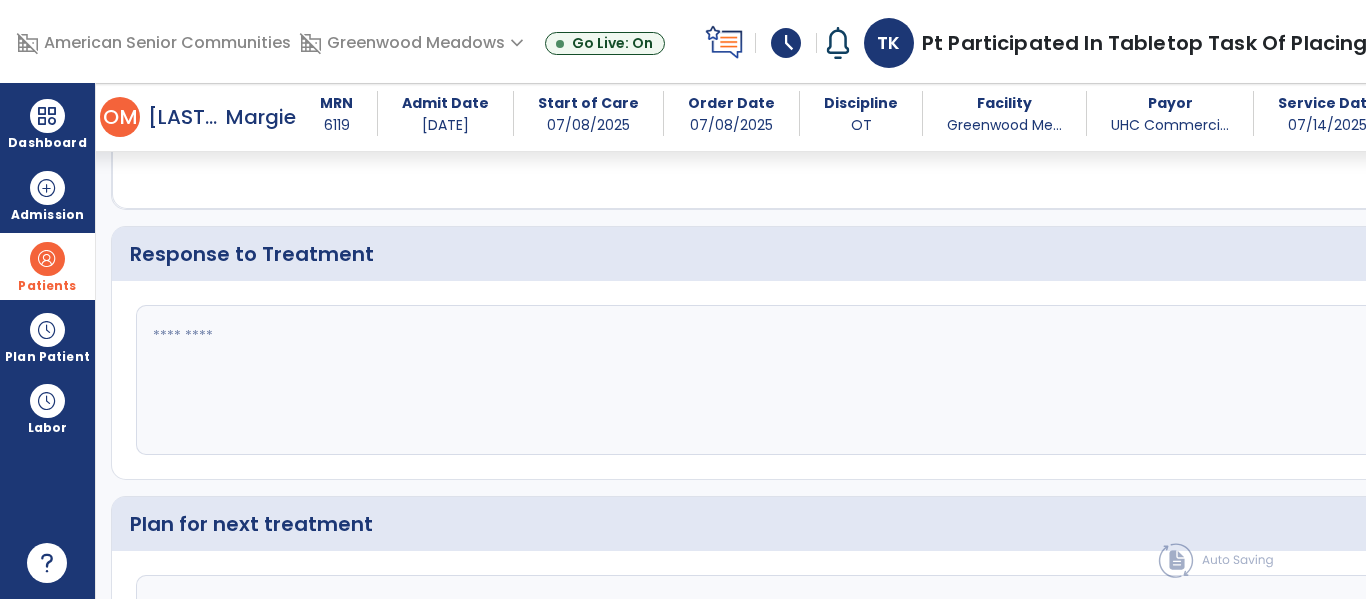 click 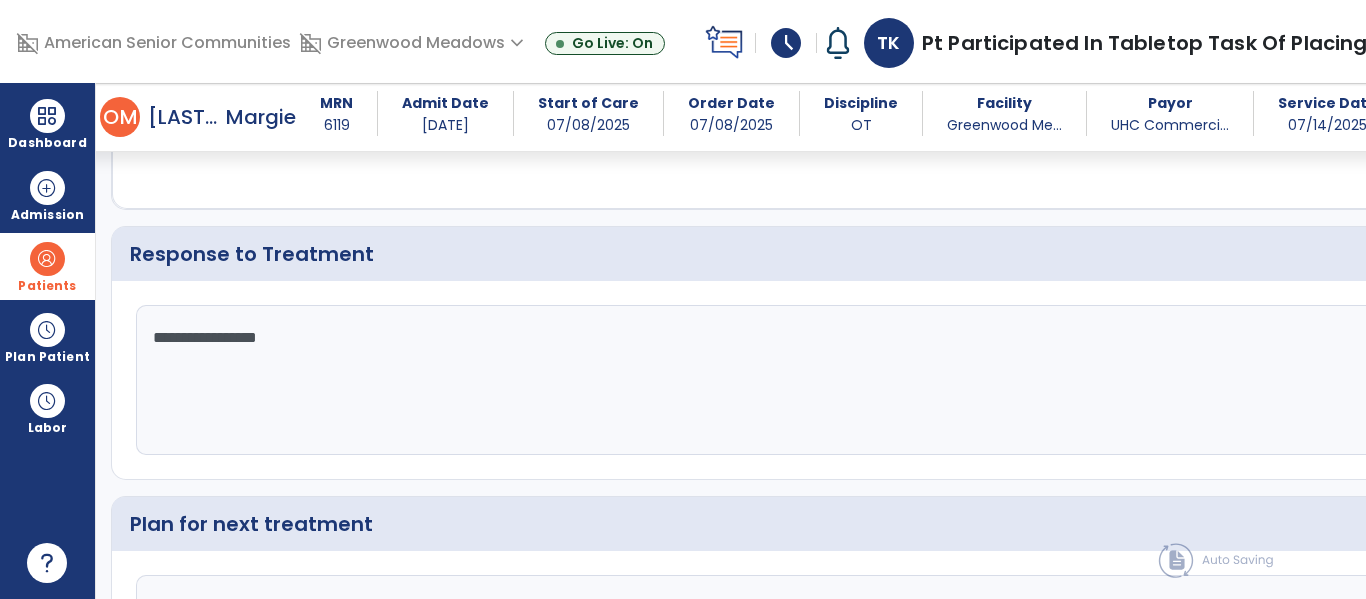 type on "**********" 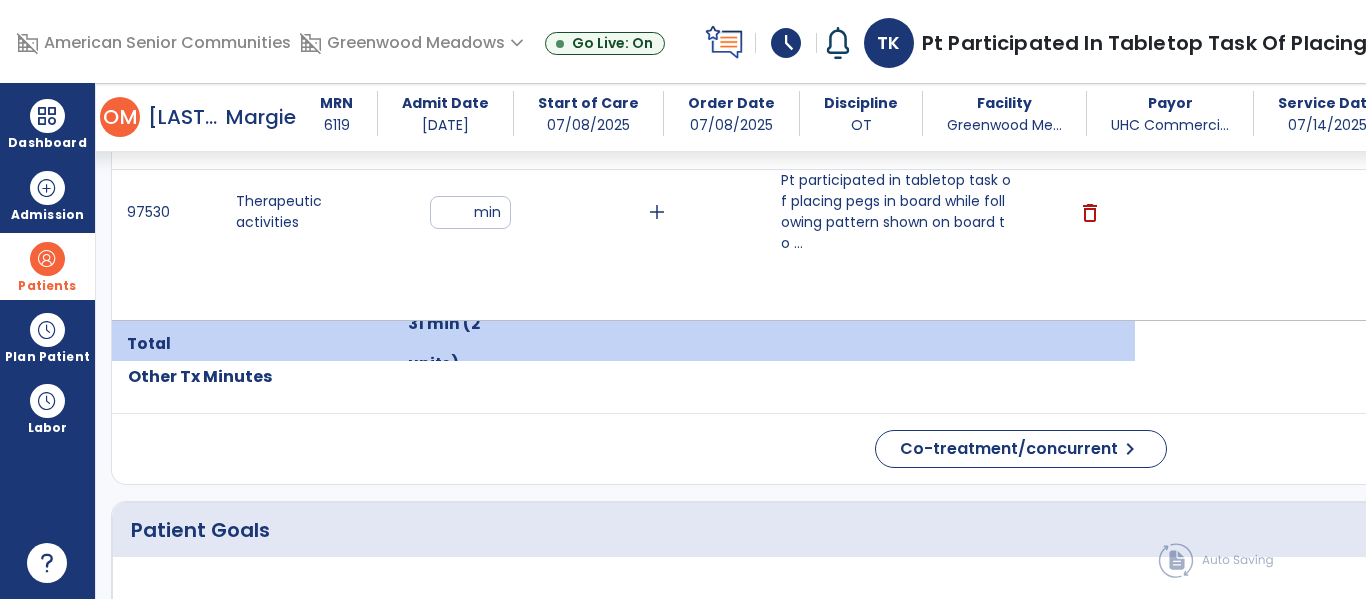 scroll, scrollTop: 1110, scrollLeft: 0, axis: vertical 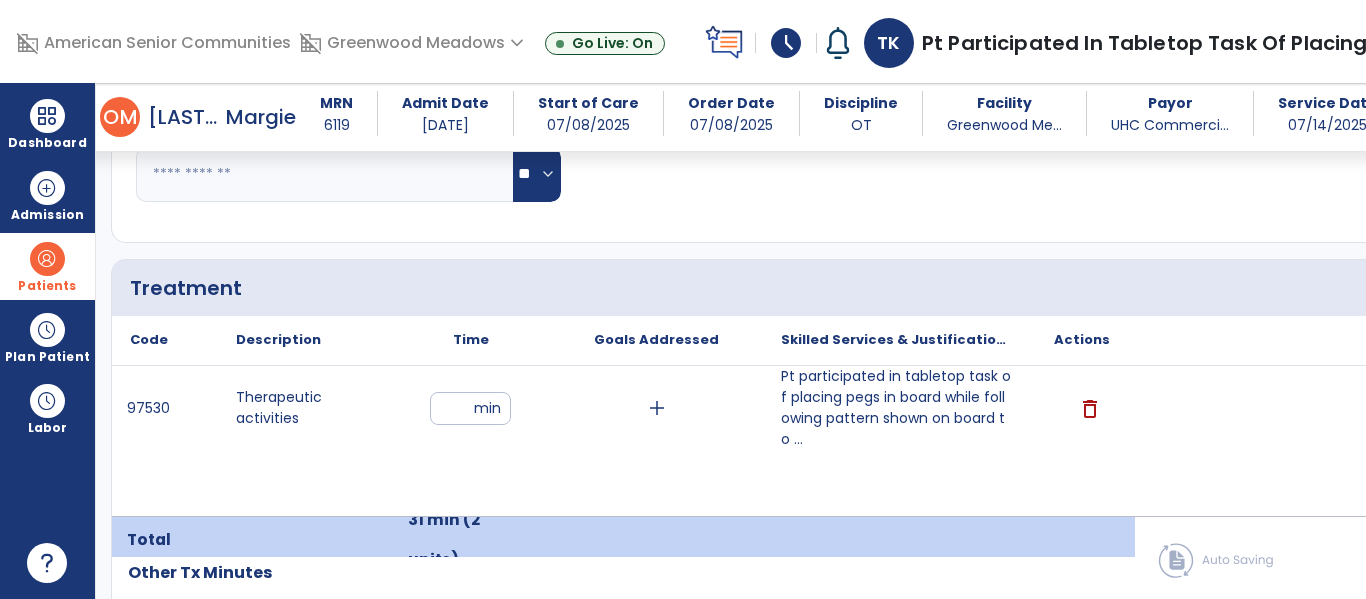 click on "Previous Tx Plan" 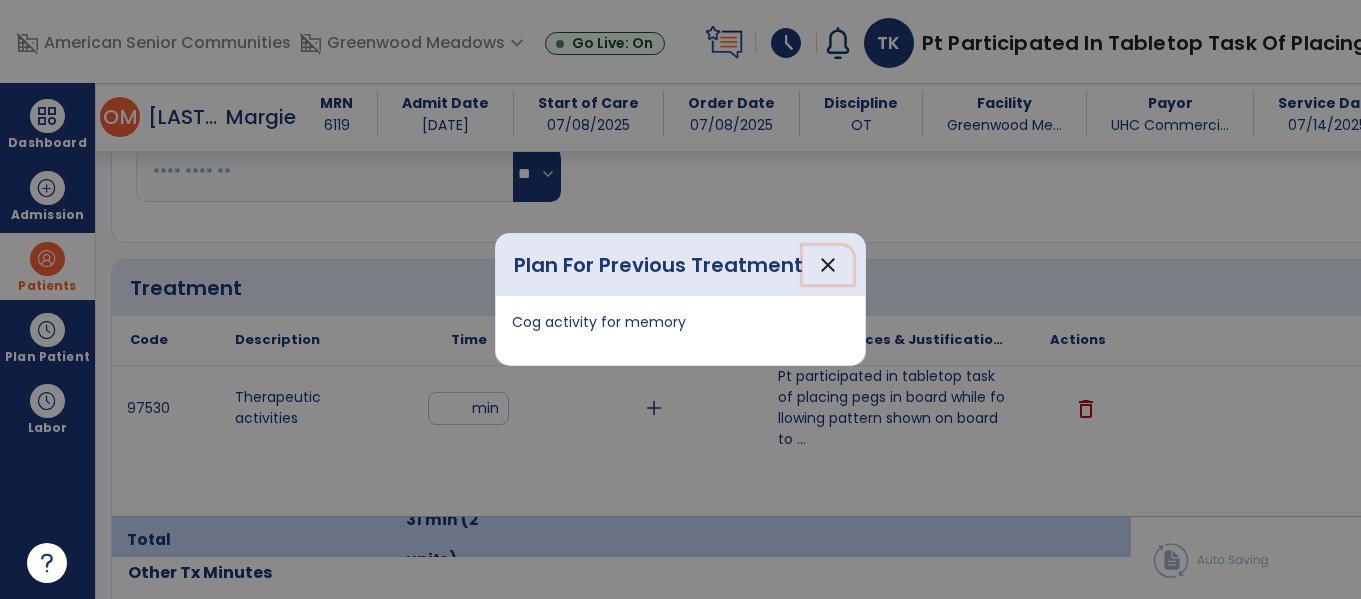 click on "close" at bounding box center [828, 265] 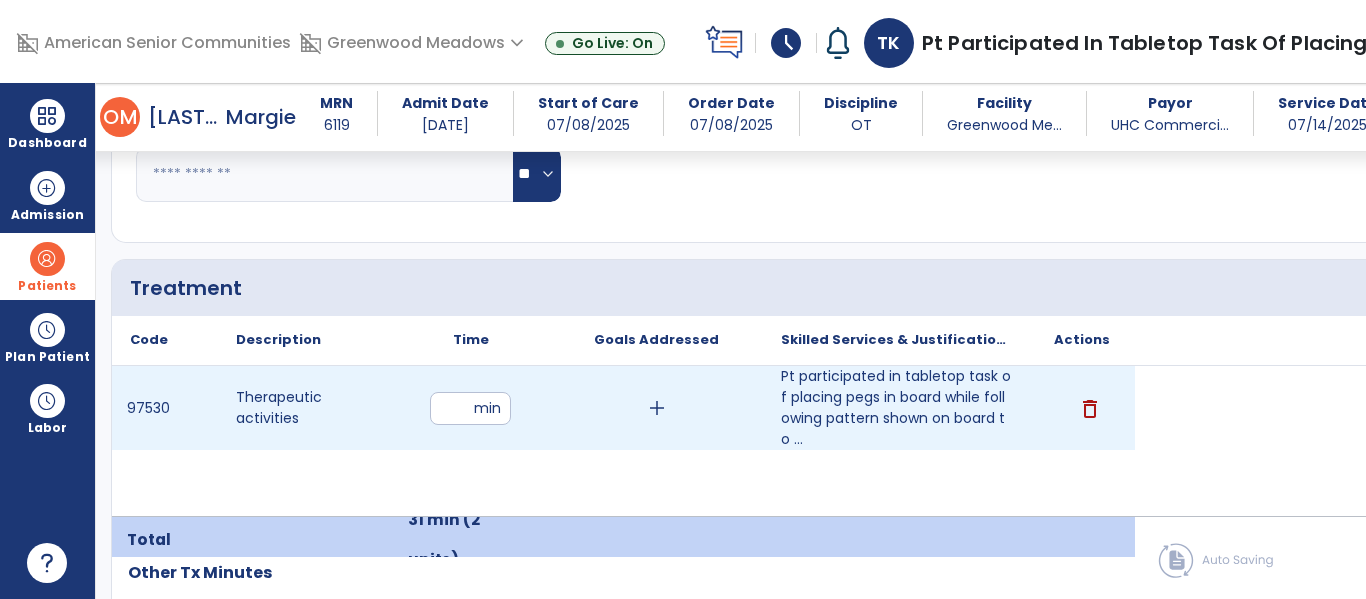 scroll, scrollTop: 2730, scrollLeft: 0, axis: vertical 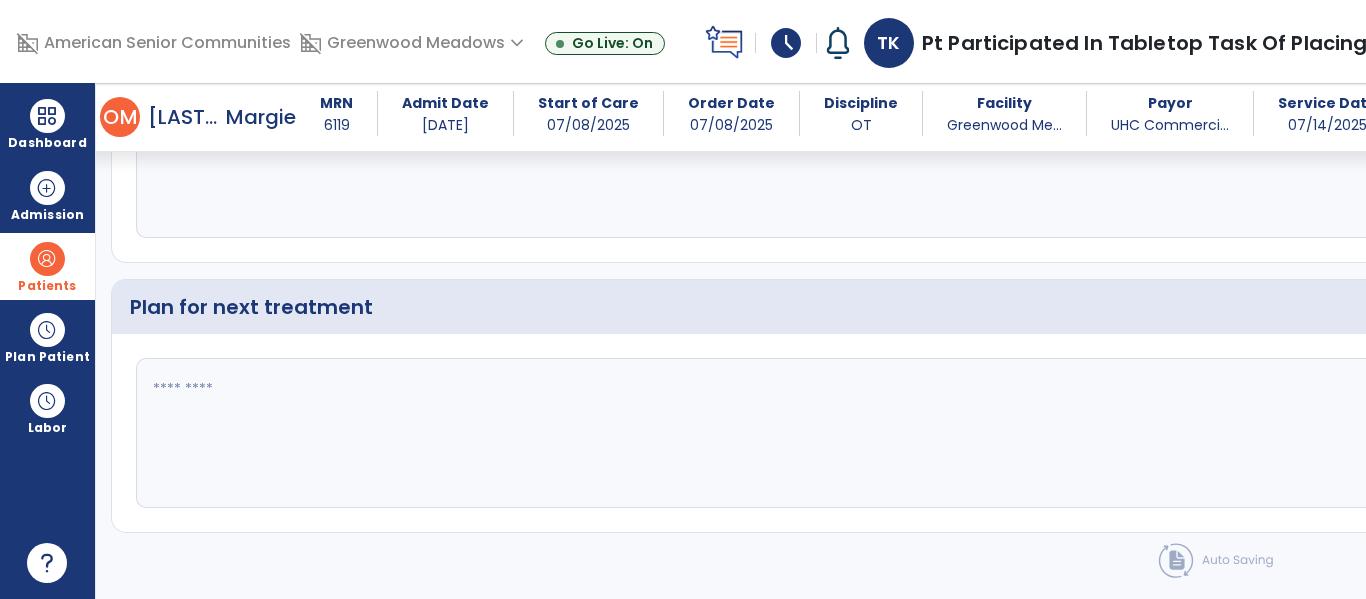 click 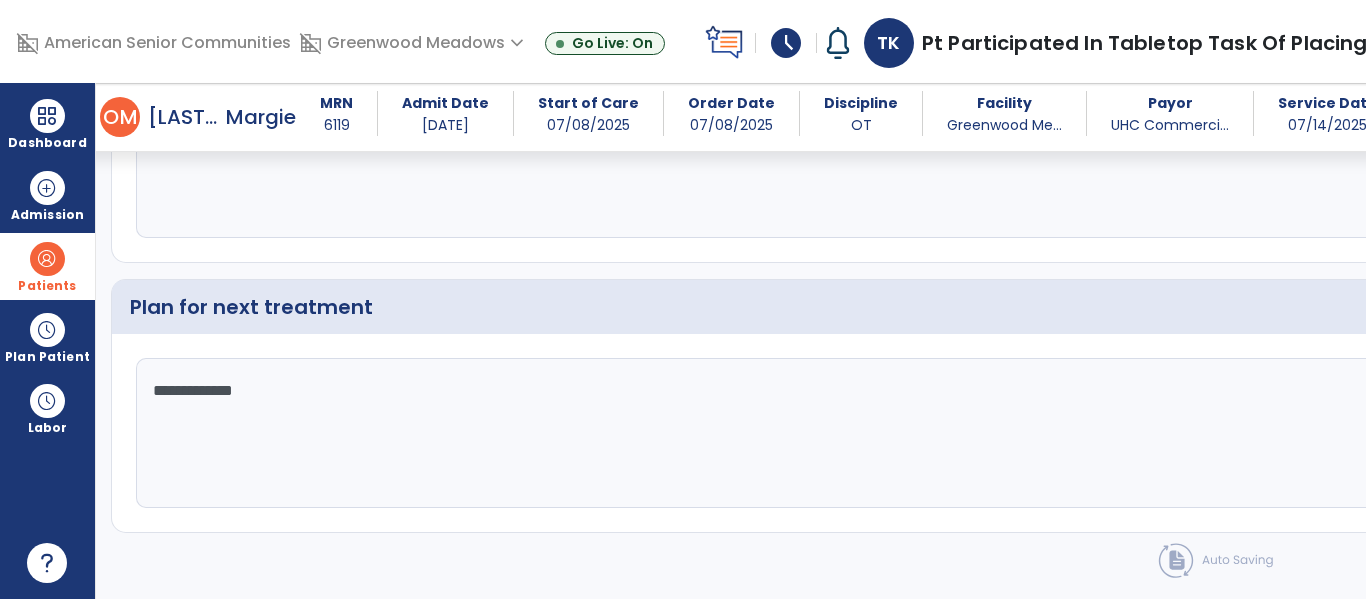 type on "**********" 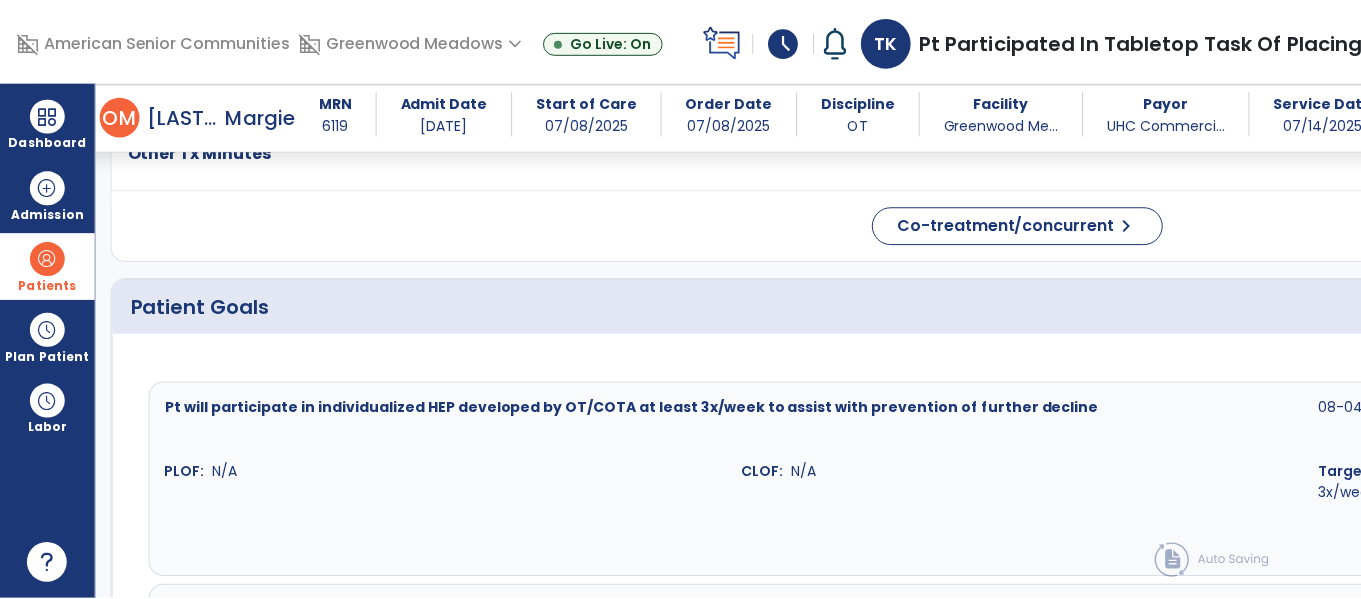 scroll, scrollTop: 1099, scrollLeft: 0, axis: vertical 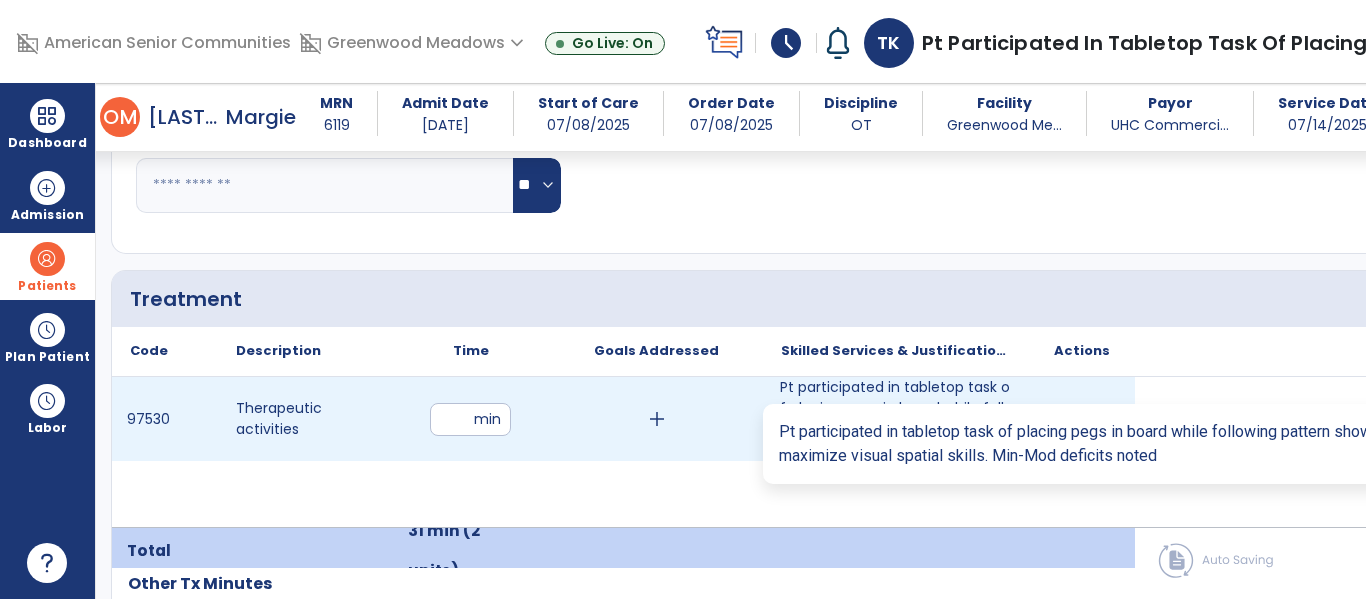 click on "Pt participated in tabletop task of placing pegs in board while following pattern shown on board to ..." at bounding box center (896, 419) 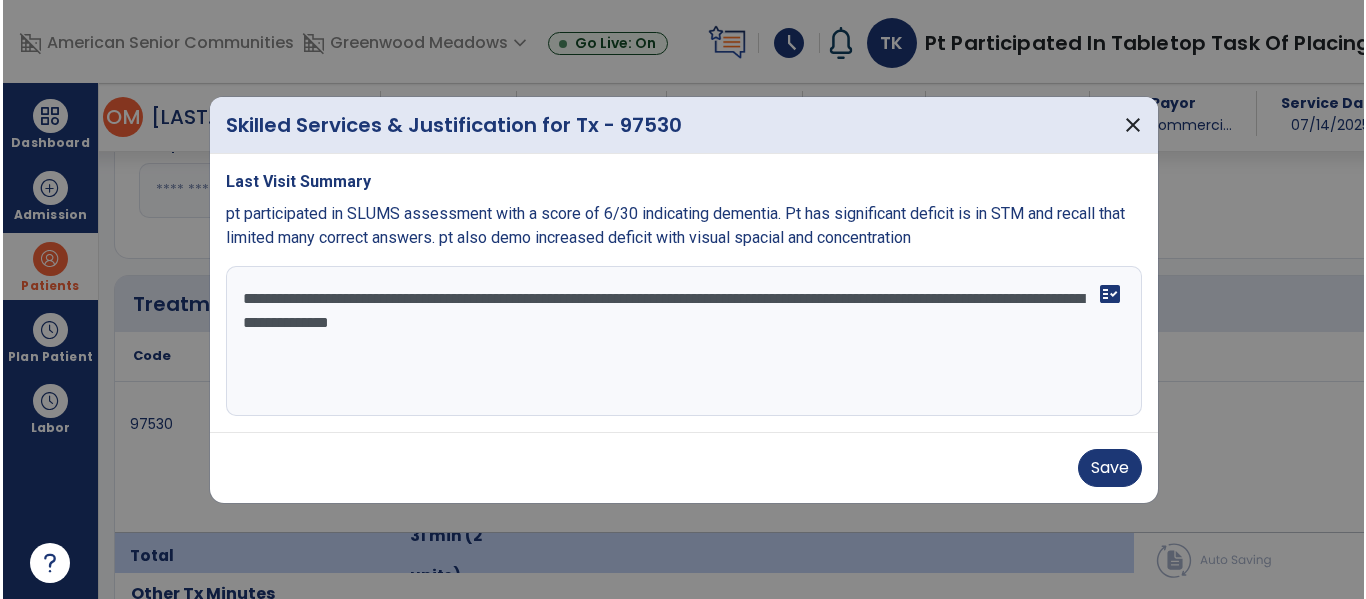 scroll, scrollTop: 1099, scrollLeft: 0, axis: vertical 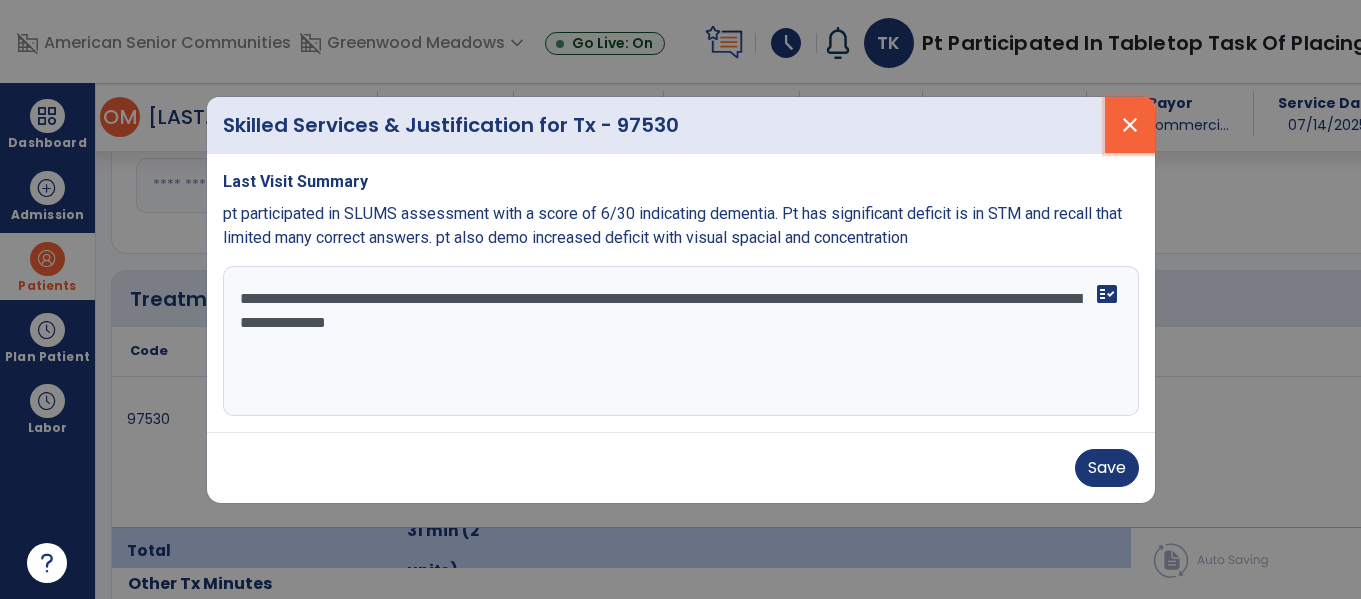 click on "close" at bounding box center [1130, 125] 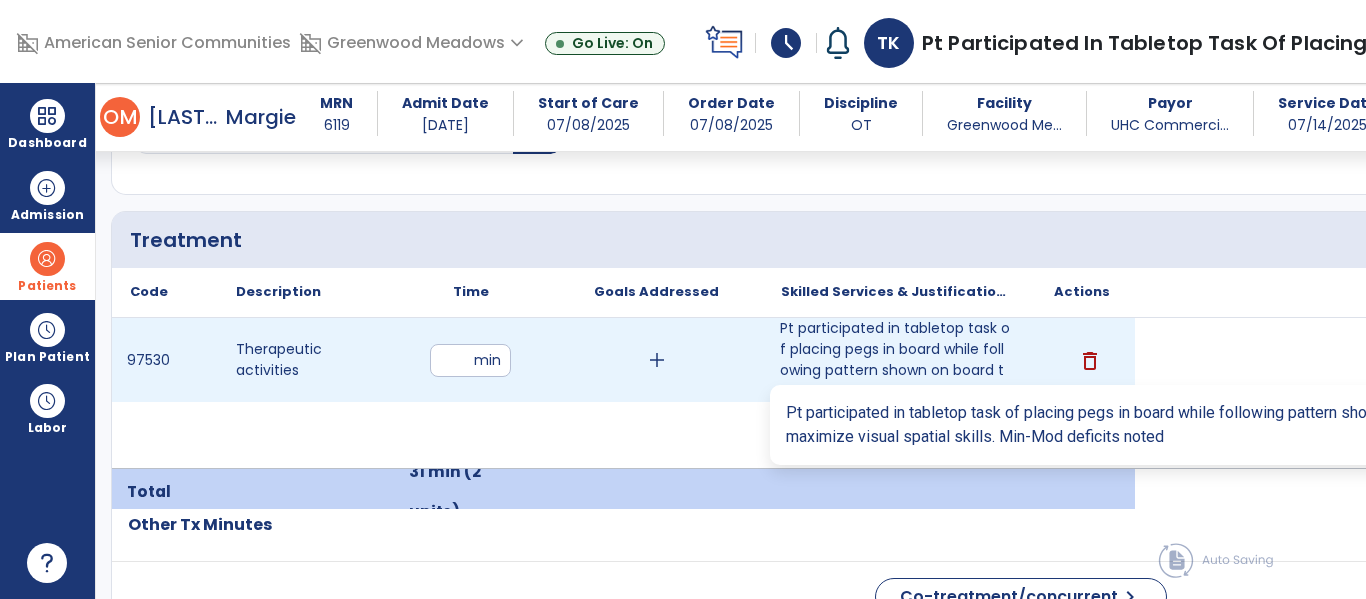 click on "Pt participated in tabletop task of placing pegs in board while following pattern shown on board to ..." at bounding box center [896, 360] 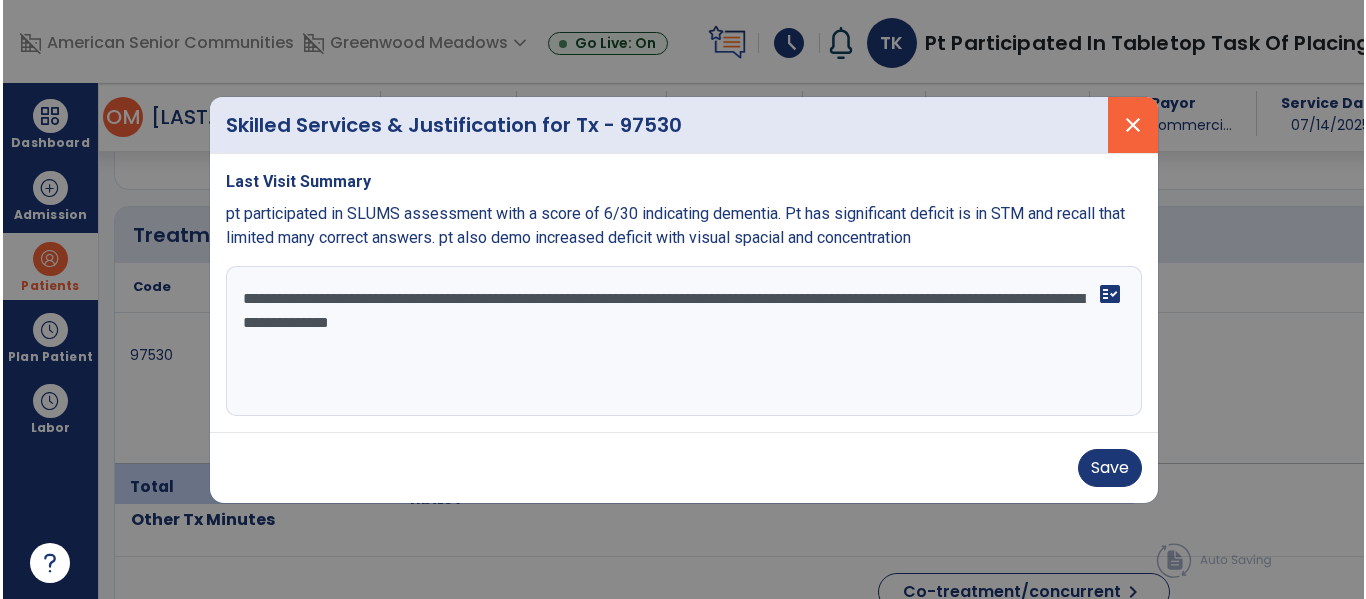 scroll, scrollTop: 1158, scrollLeft: 0, axis: vertical 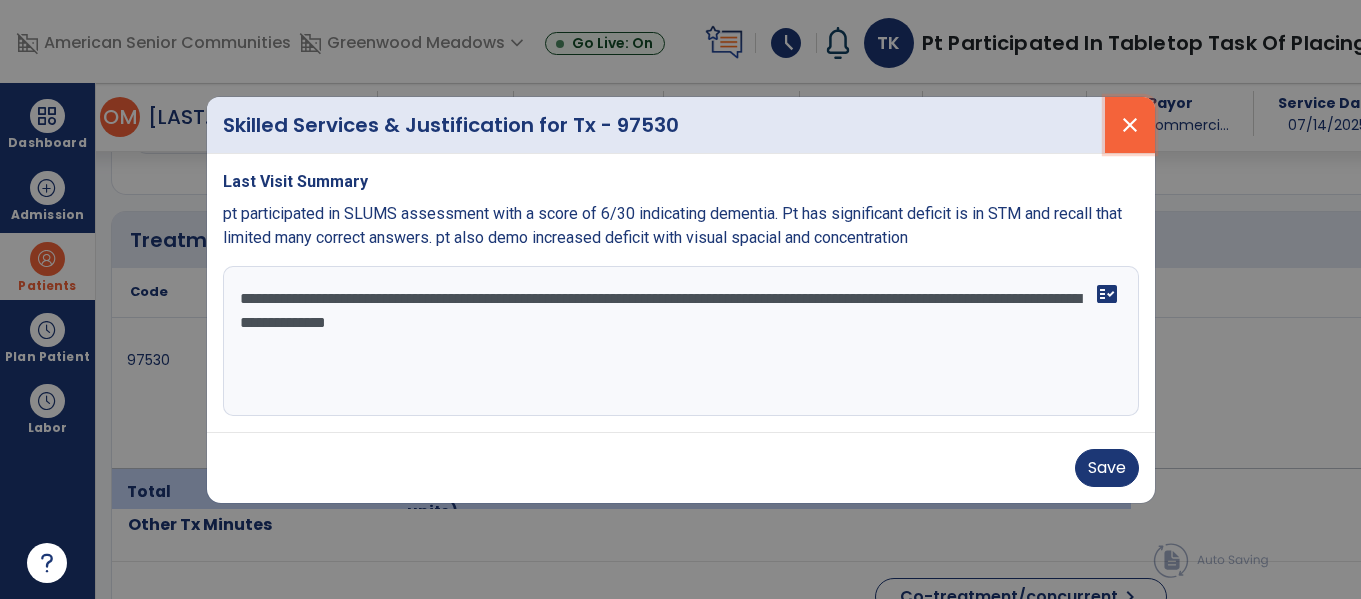 click on "close" at bounding box center (1130, 125) 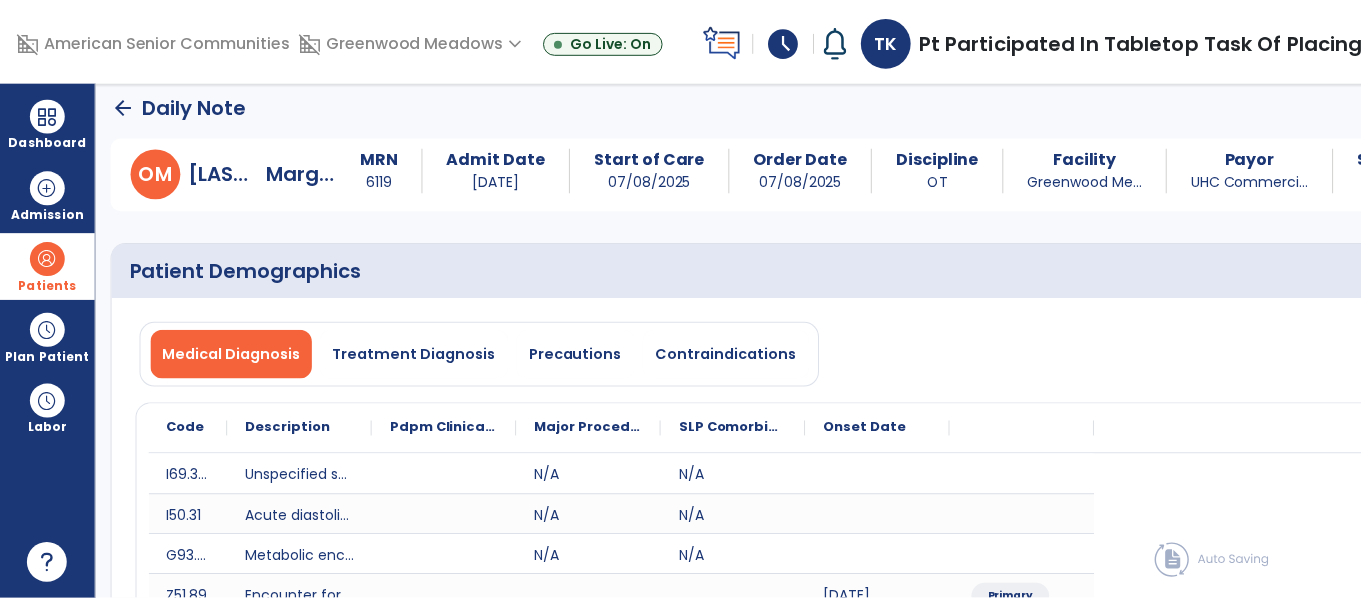 scroll, scrollTop: 2730, scrollLeft: 0, axis: vertical 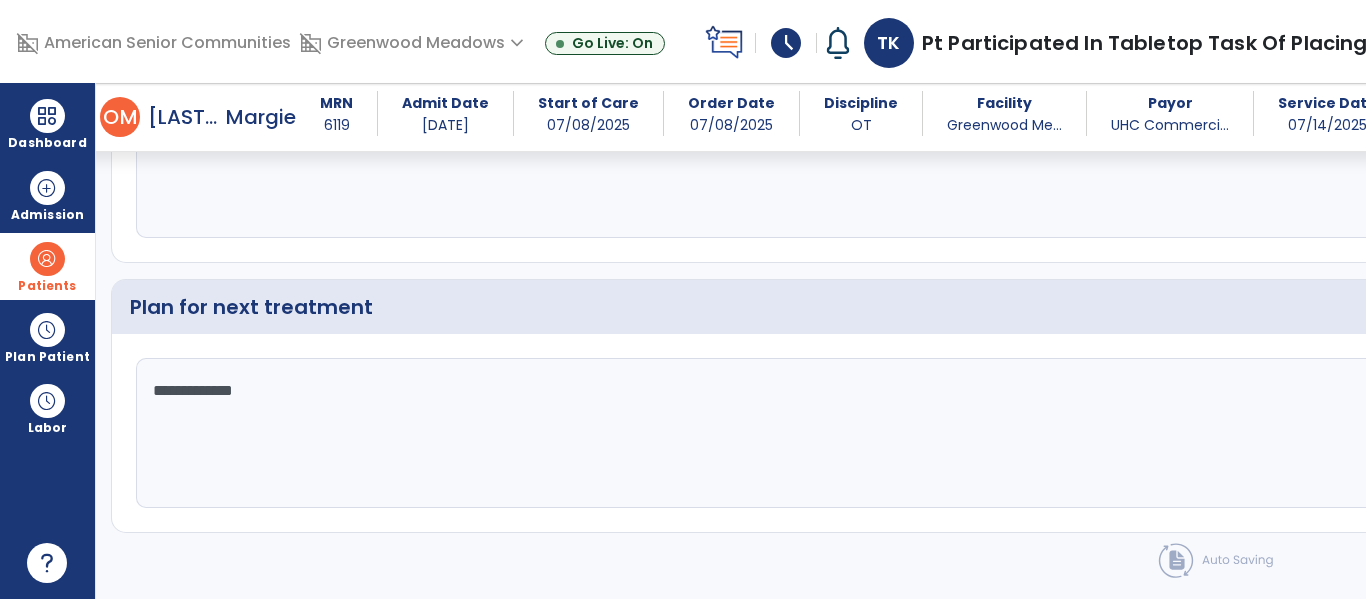 click on "Sign Doc" 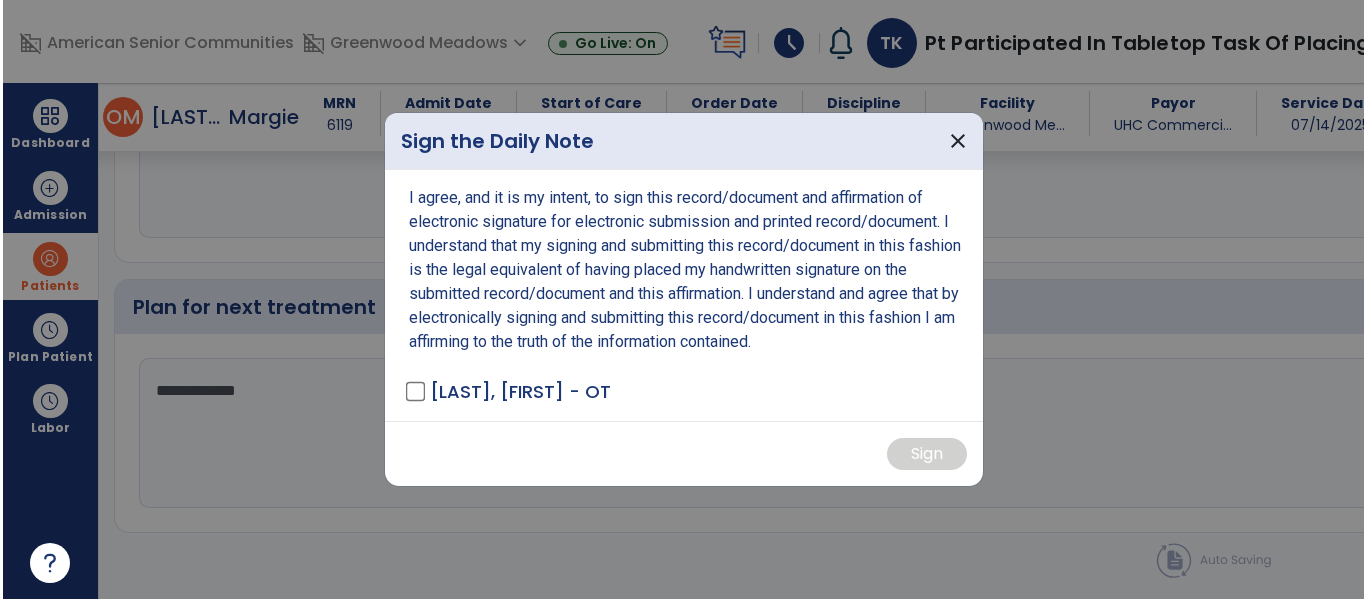 scroll, scrollTop: 2730, scrollLeft: 0, axis: vertical 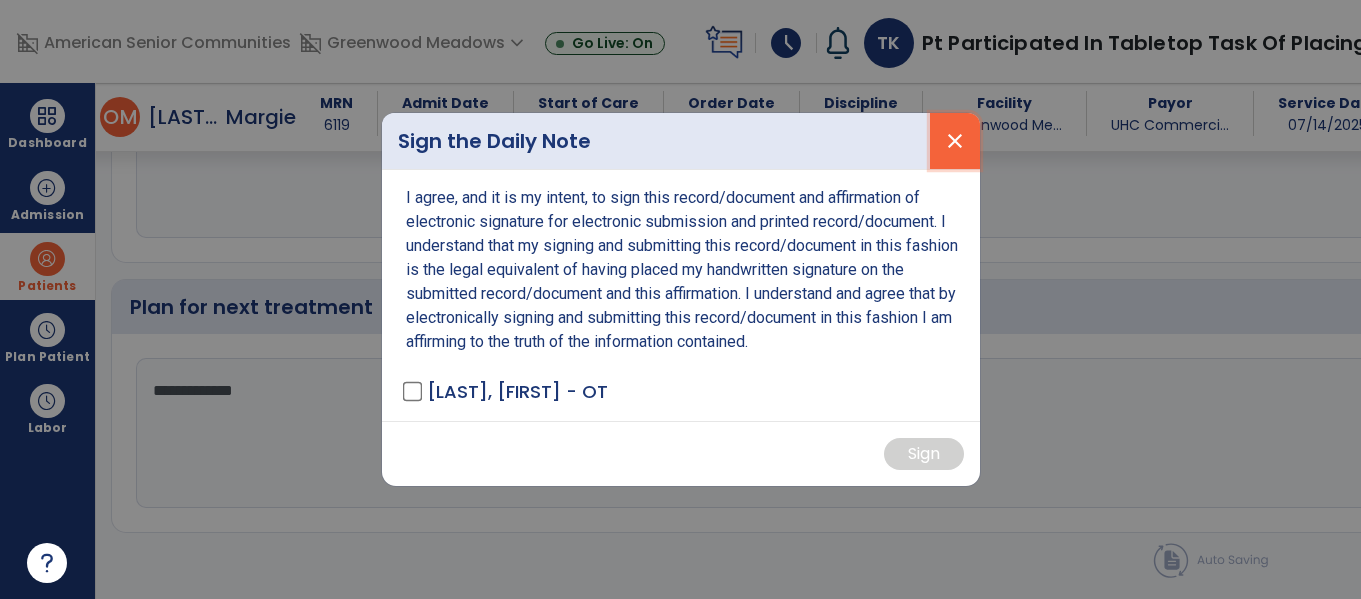 click on "close" at bounding box center [955, 141] 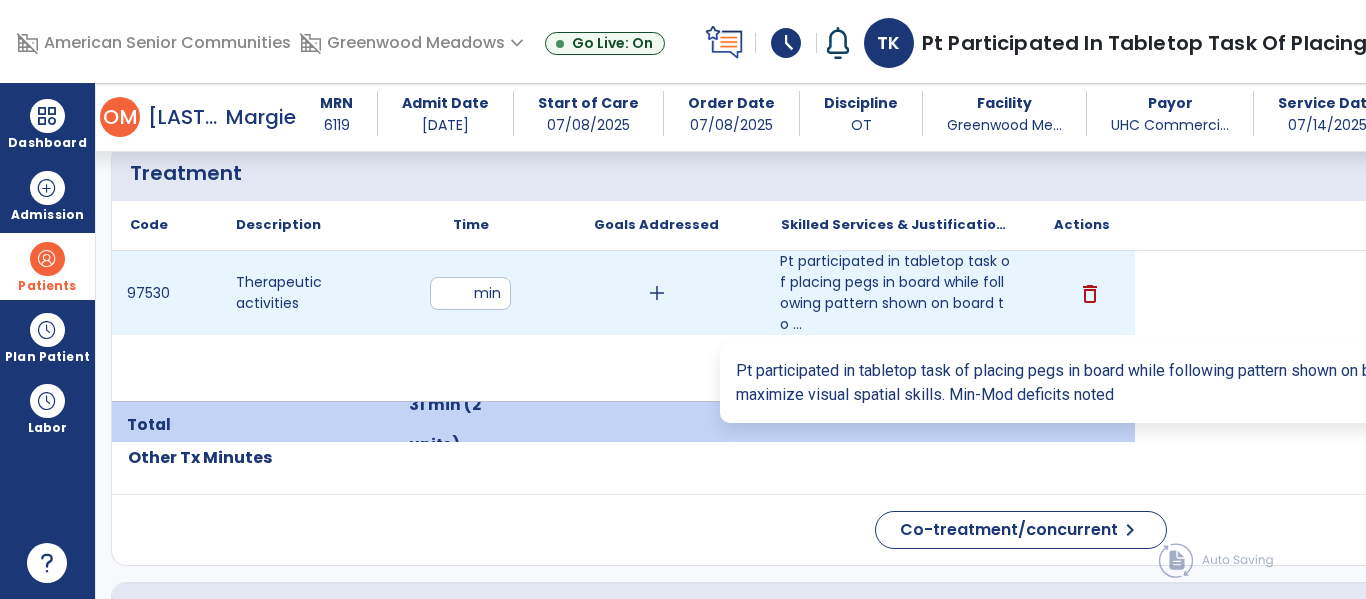 click on "Pt participated in tabletop task of placing pegs in board while following pattern shown on board to ..." at bounding box center (896, 293) 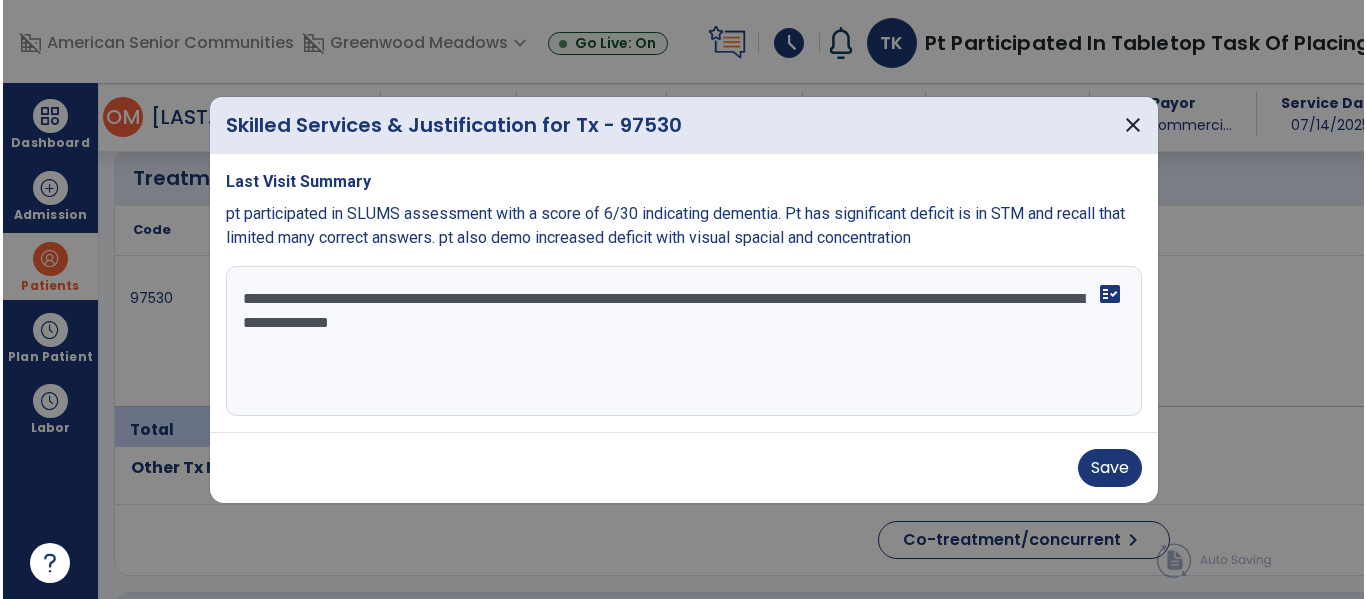 scroll, scrollTop: 1225, scrollLeft: 0, axis: vertical 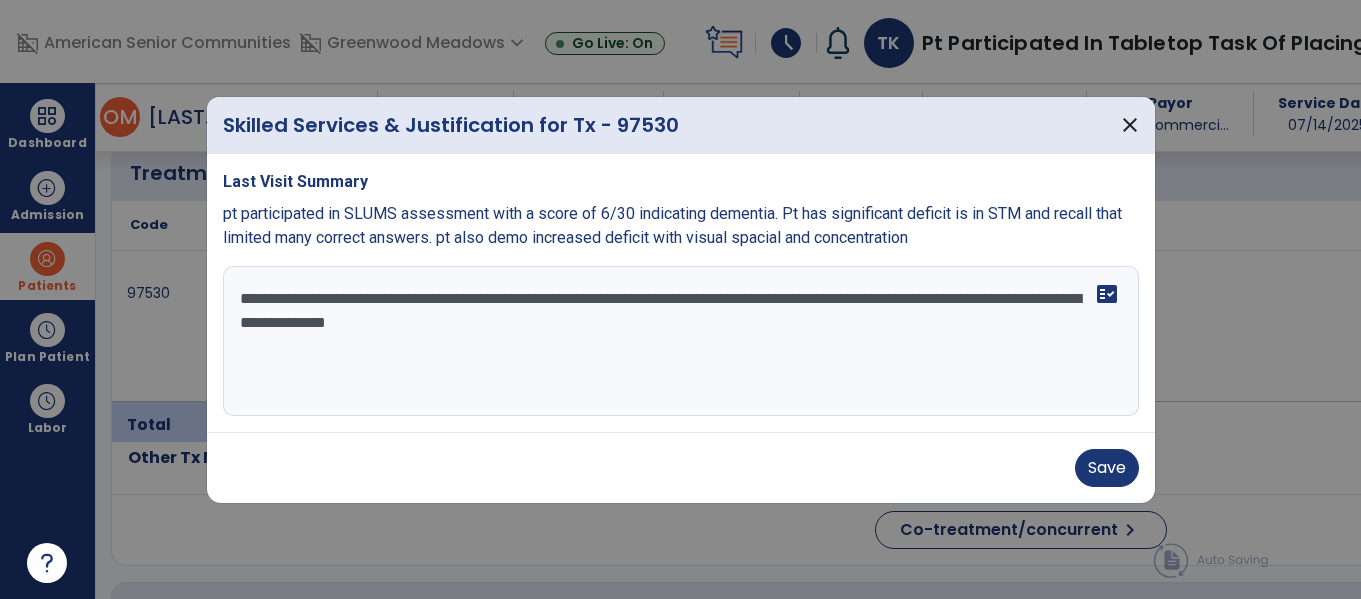 click on "**********" at bounding box center (681, 341) 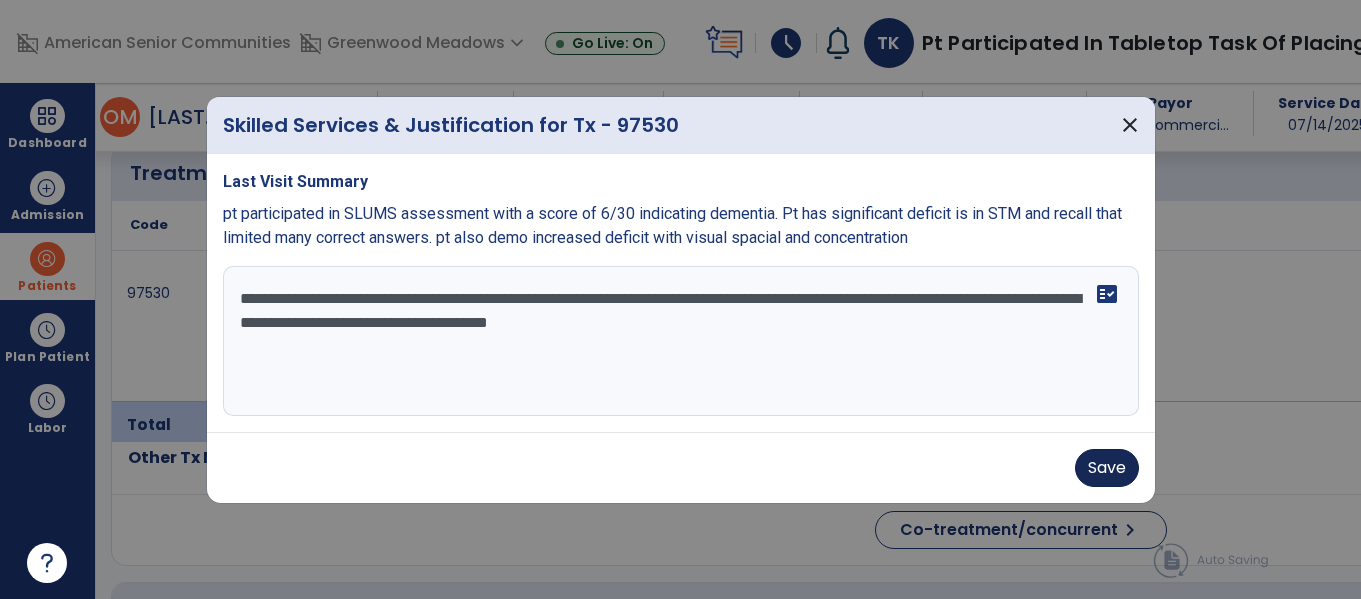 type on "**********" 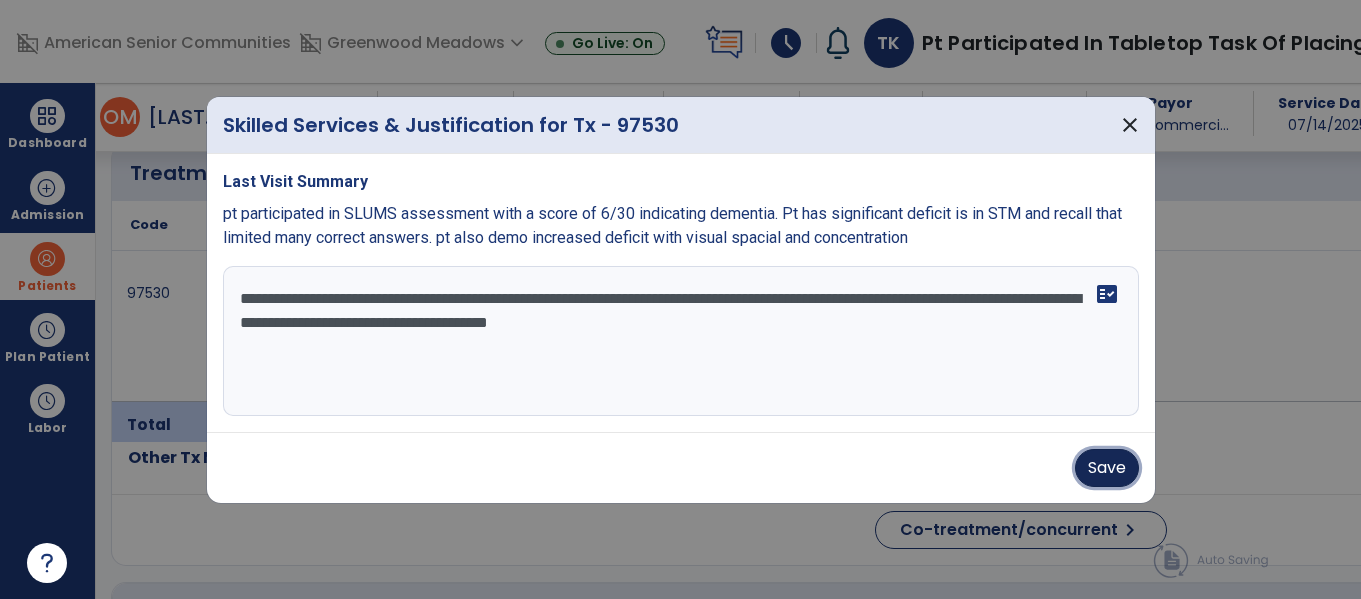 click on "Save" at bounding box center (1107, 468) 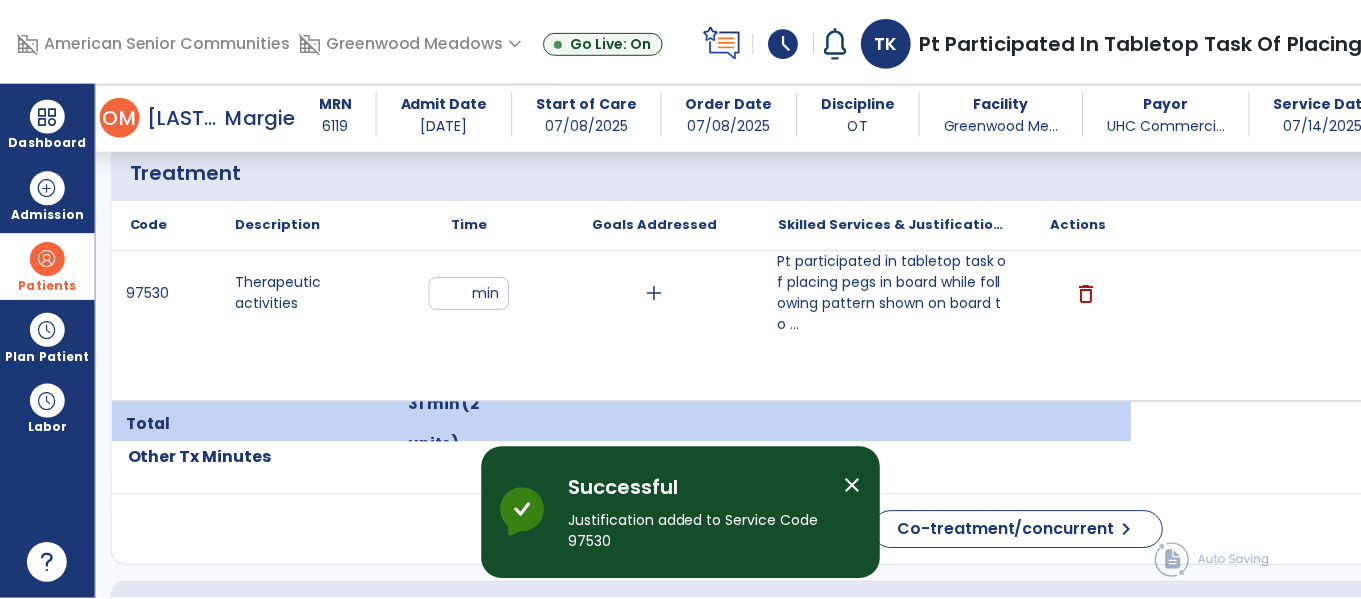 scroll, scrollTop: 2730, scrollLeft: 0, axis: vertical 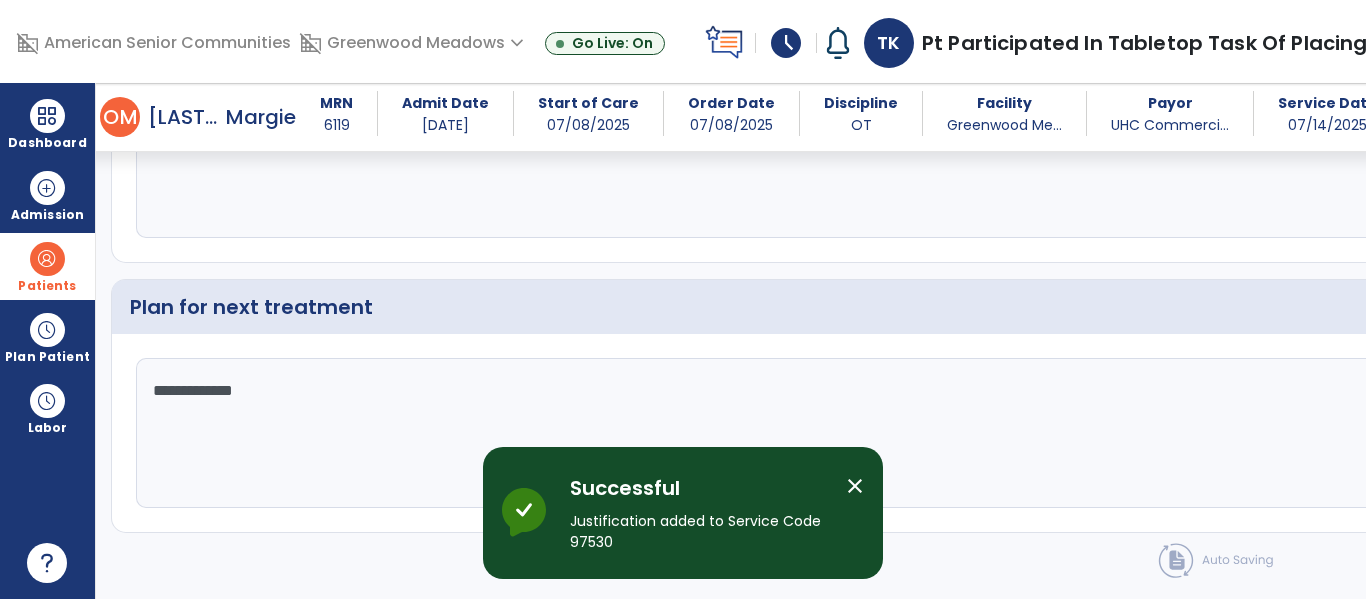click on "Sign Doc" 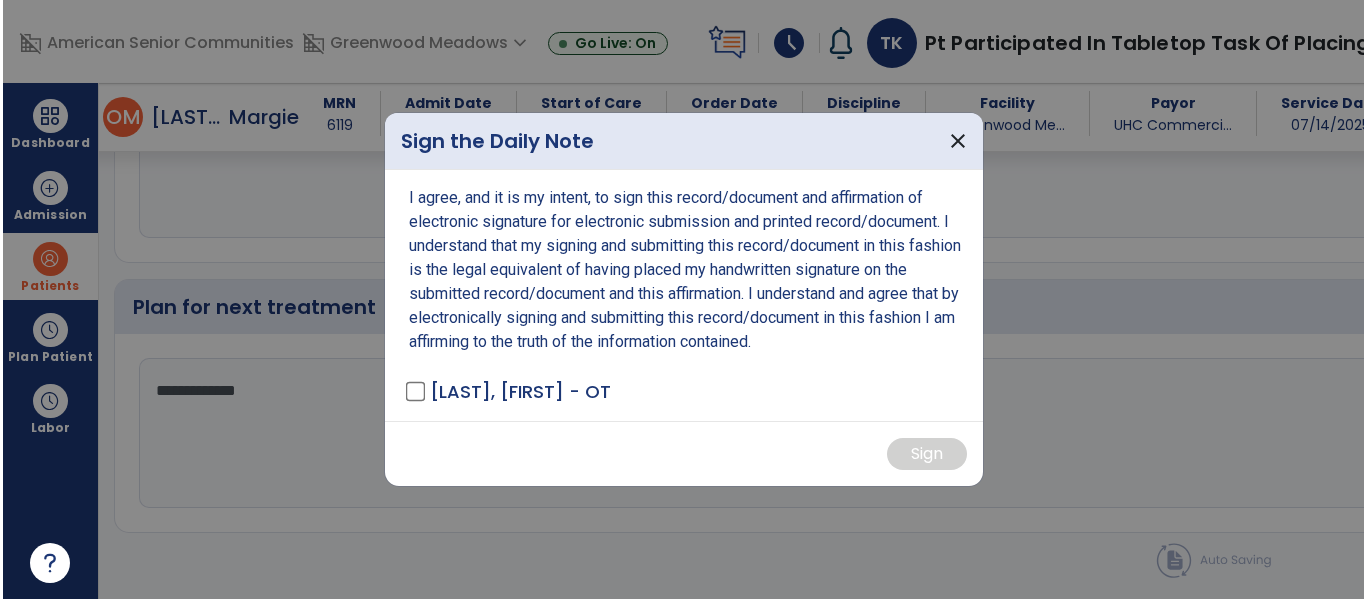 scroll, scrollTop: 2730, scrollLeft: 0, axis: vertical 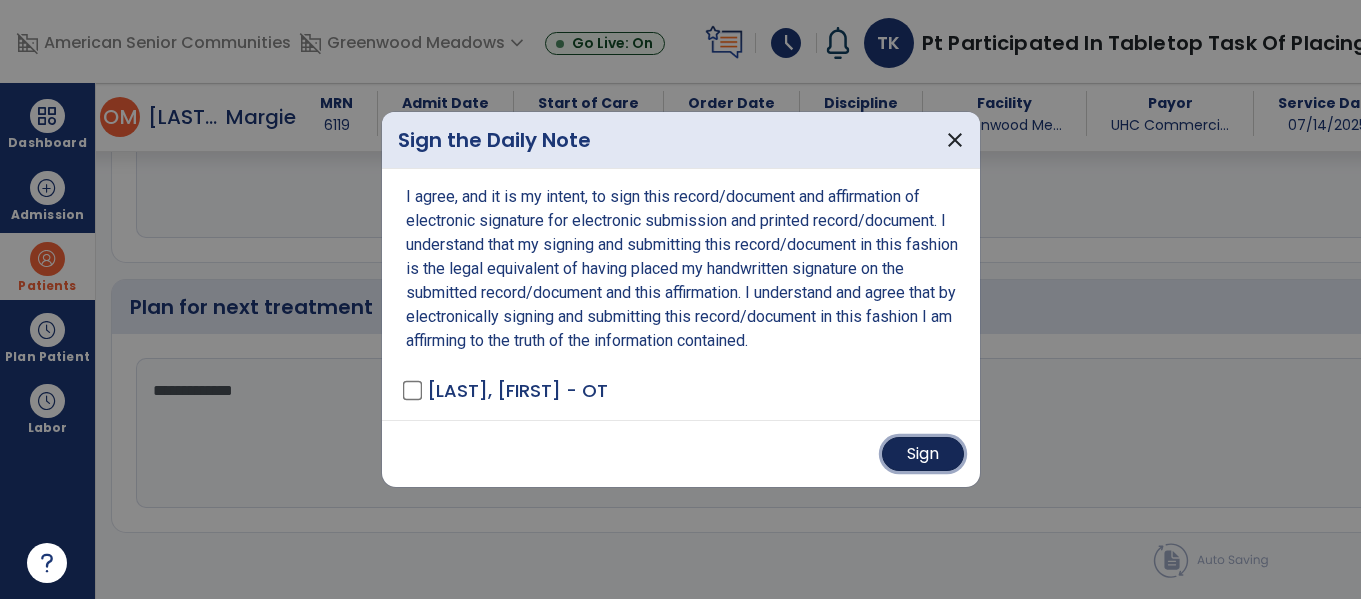 click on "Sign" at bounding box center (923, 454) 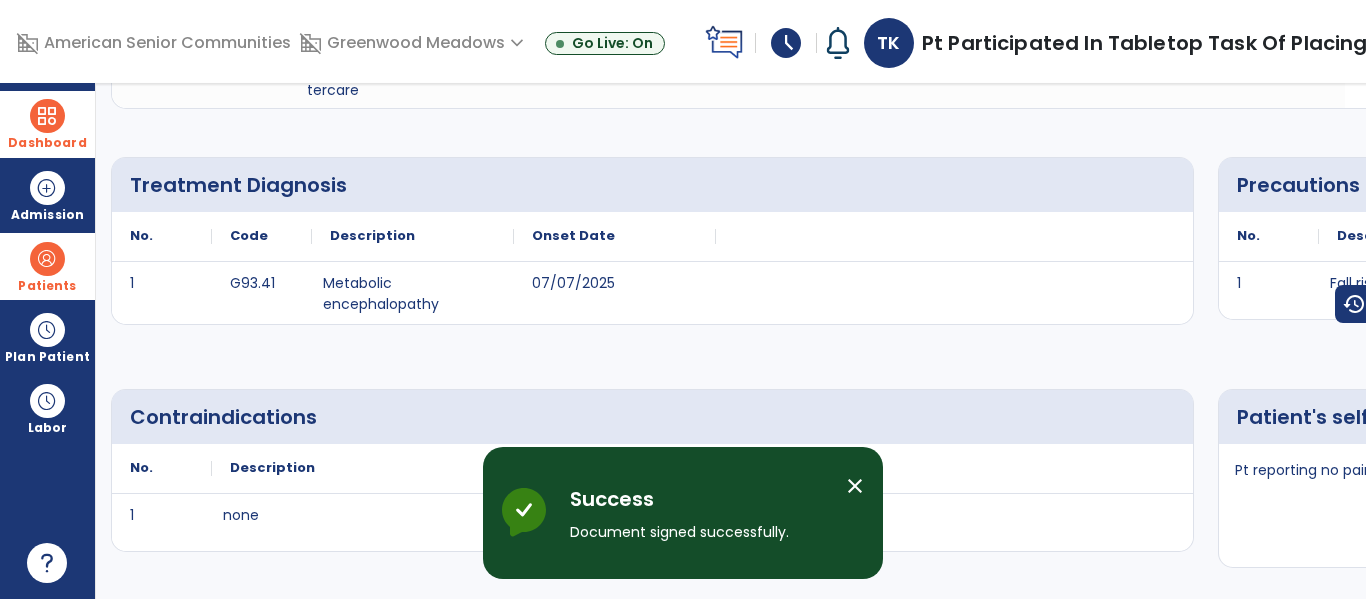 scroll, scrollTop: 0, scrollLeft: 0, axis: both 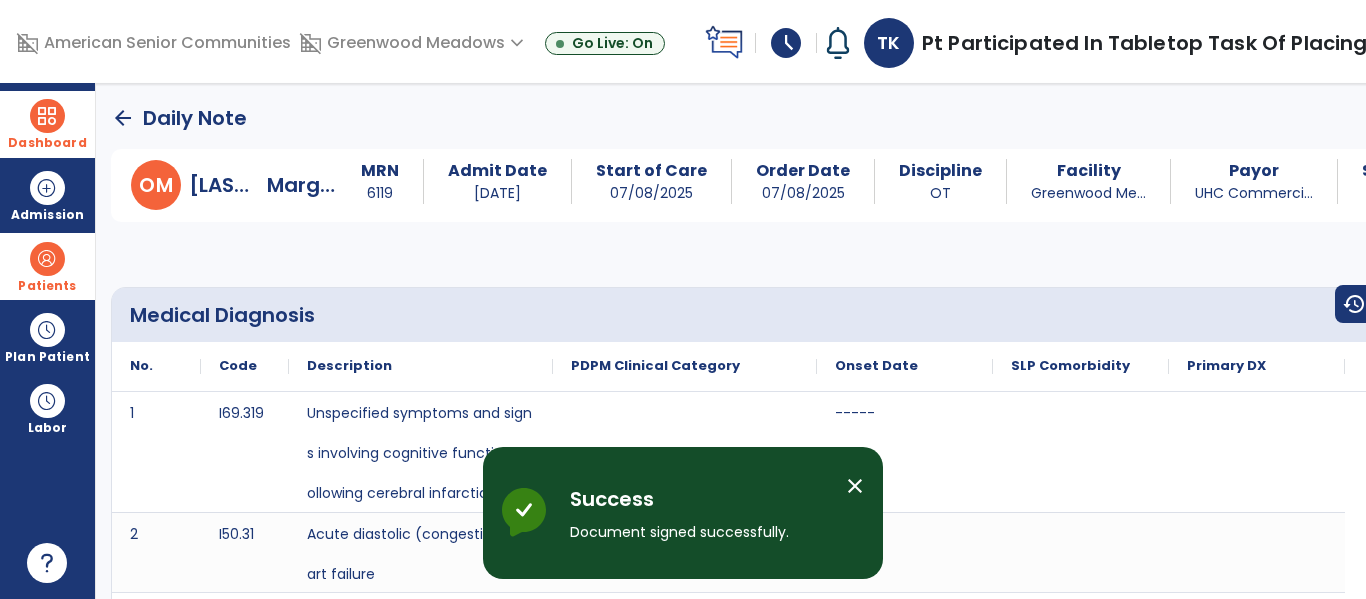 click at bounding box center [47, 116] 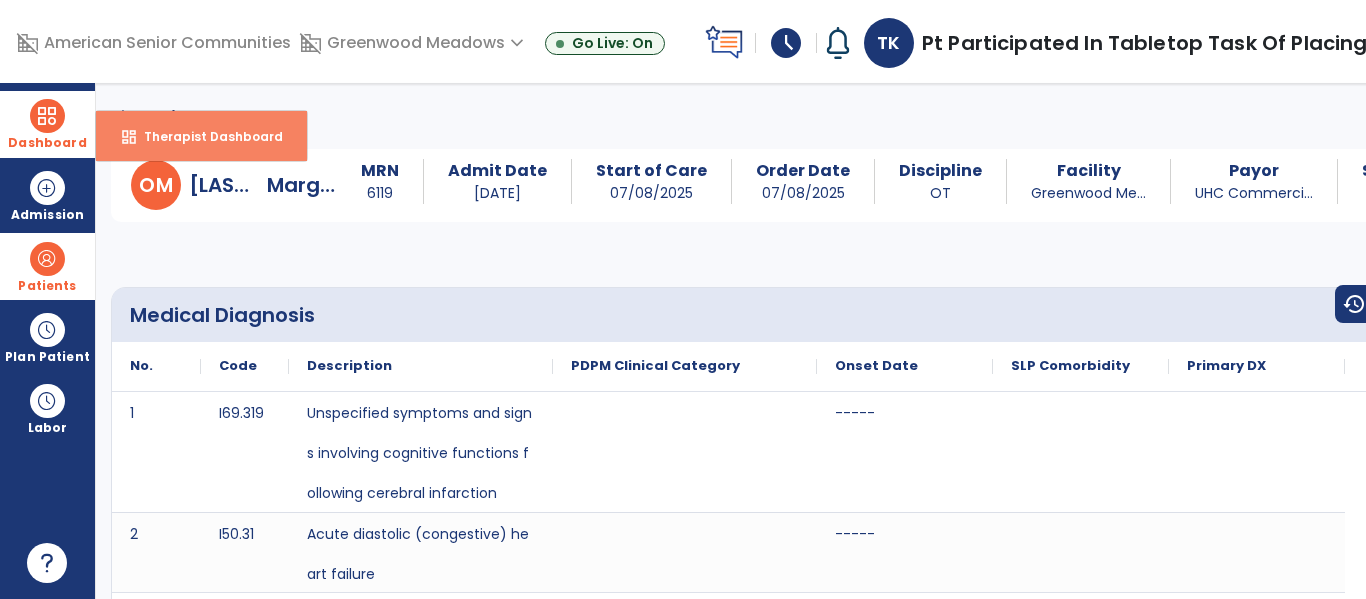 click on "dashboard  Therapist Dashboard" at bounding box center [201, 136] 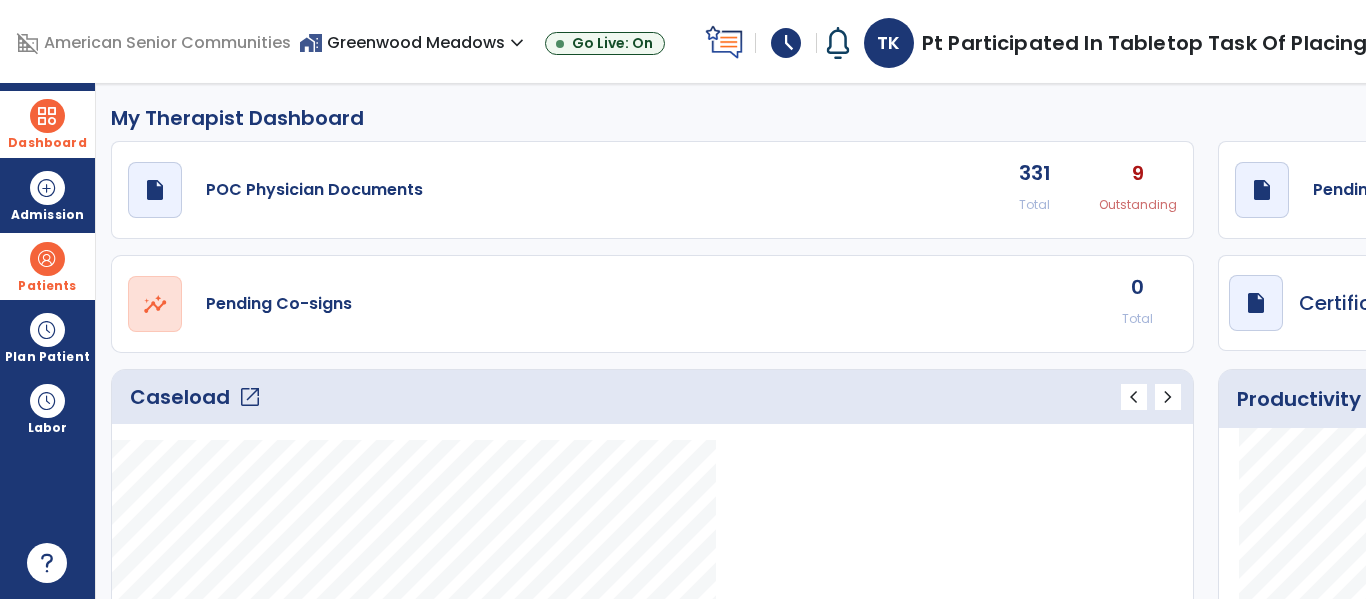 click on "Caseload   open_in_new   chevron_left   chevron_right" 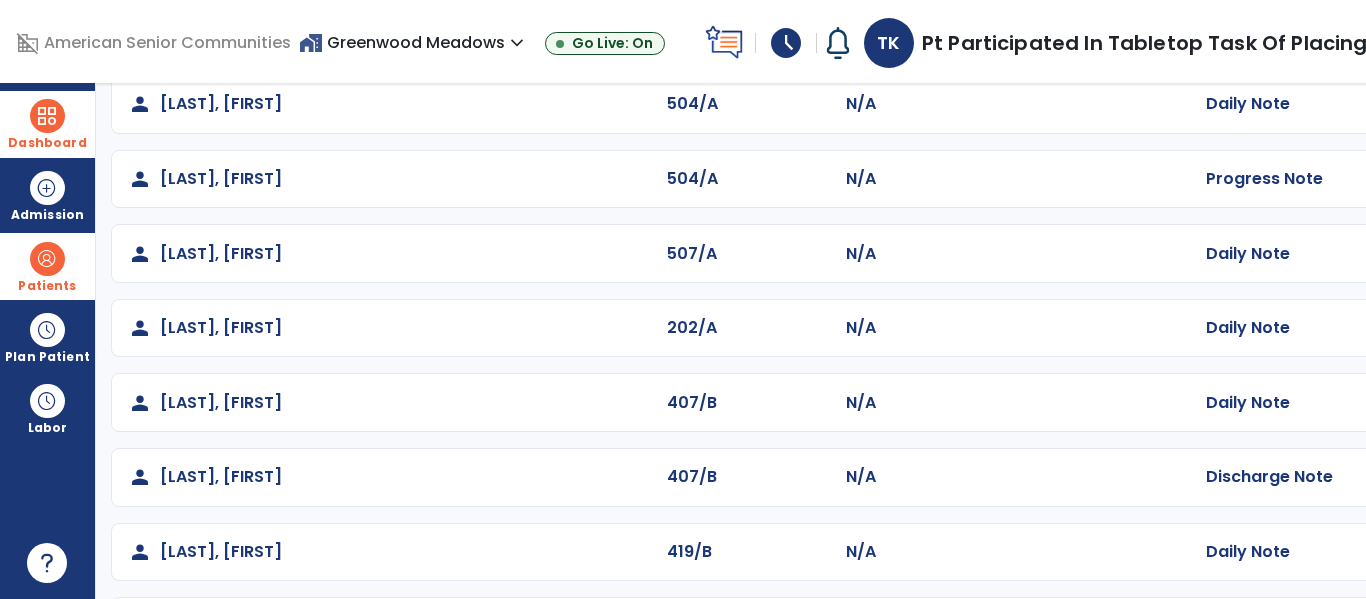scroll, scrollTop: 860, scrollLeft: 0, axis: vertical 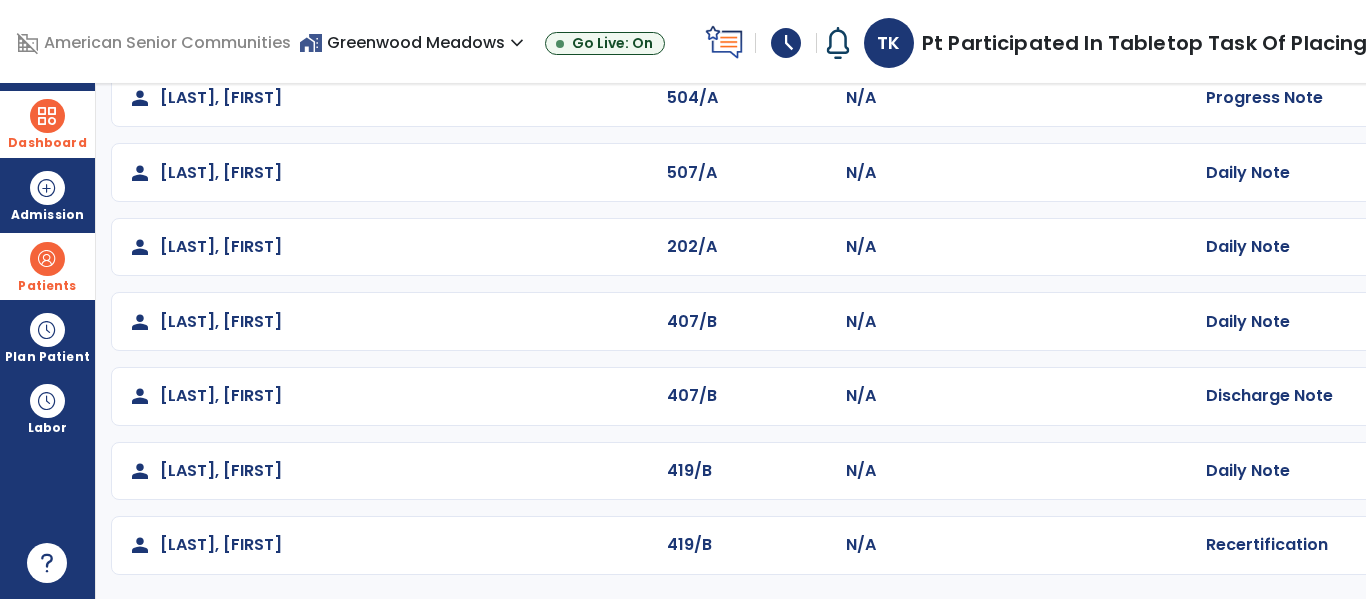 click on "Patients" at bounding box center (47, 286) 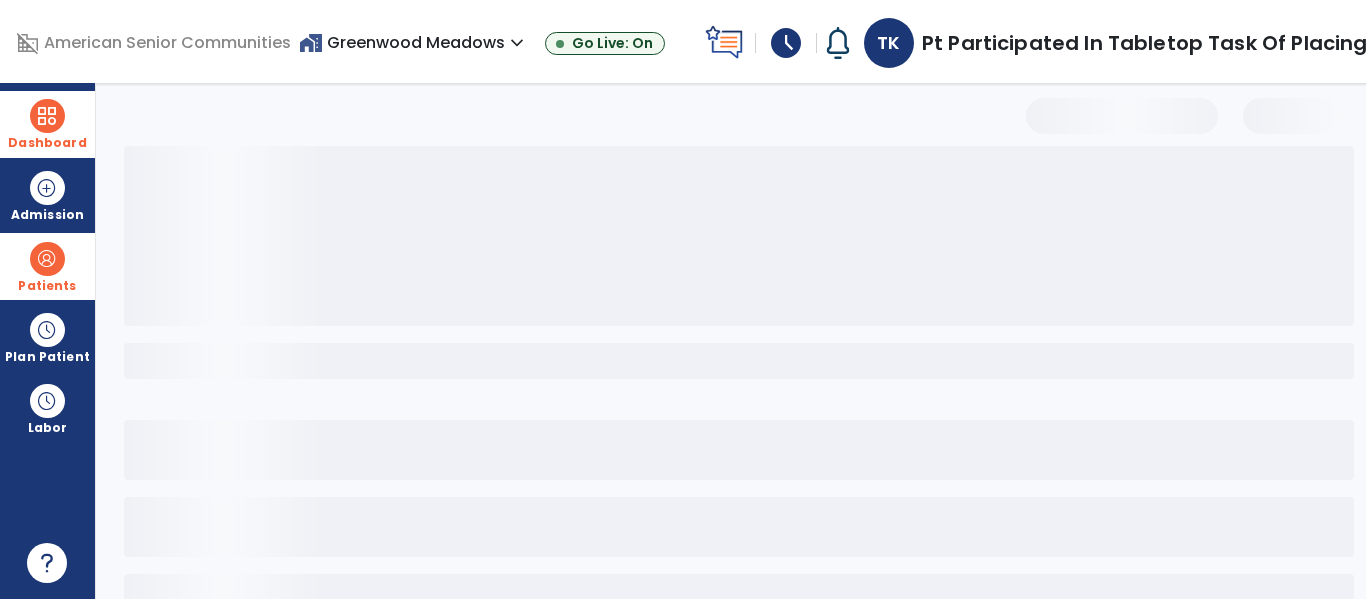 scroll, scrollTop: 0, scrollLeft: 0, axis: both 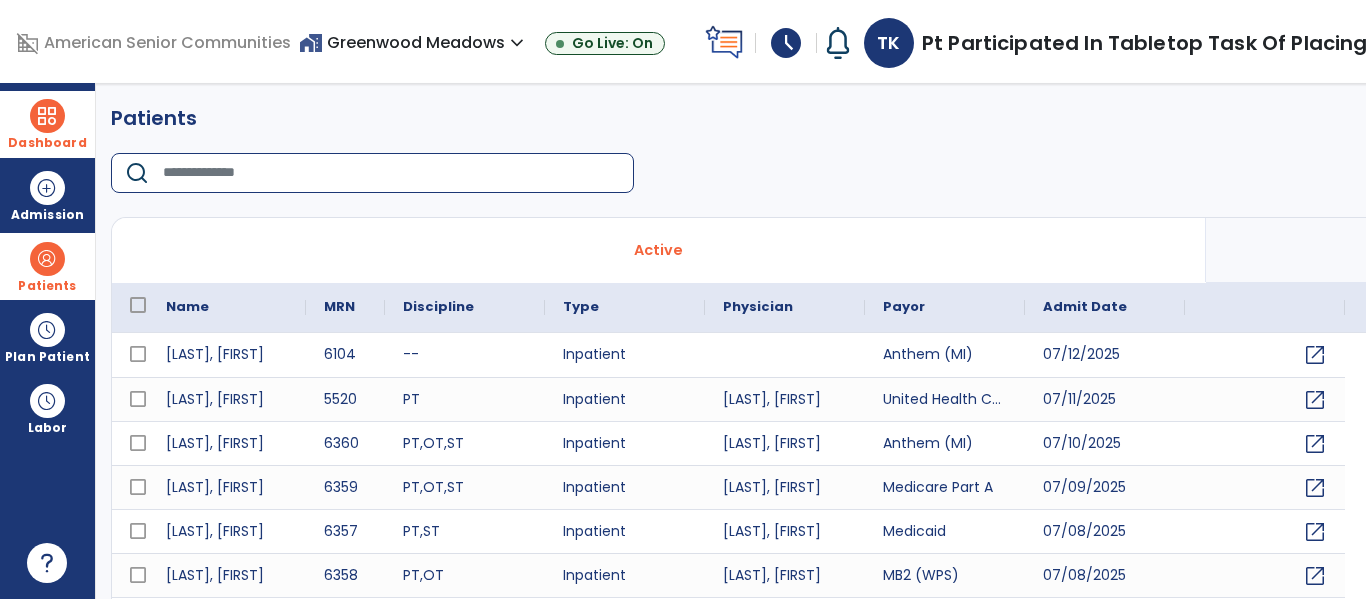 click at bounding box center [391, 173] 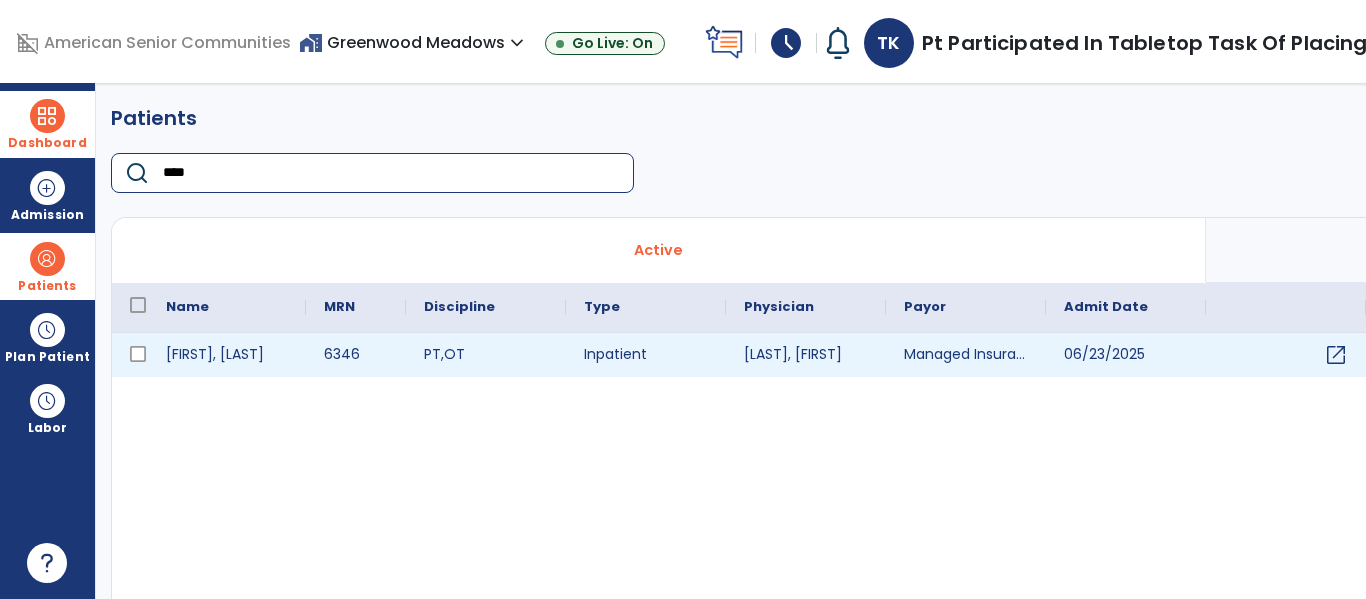 type on "****" 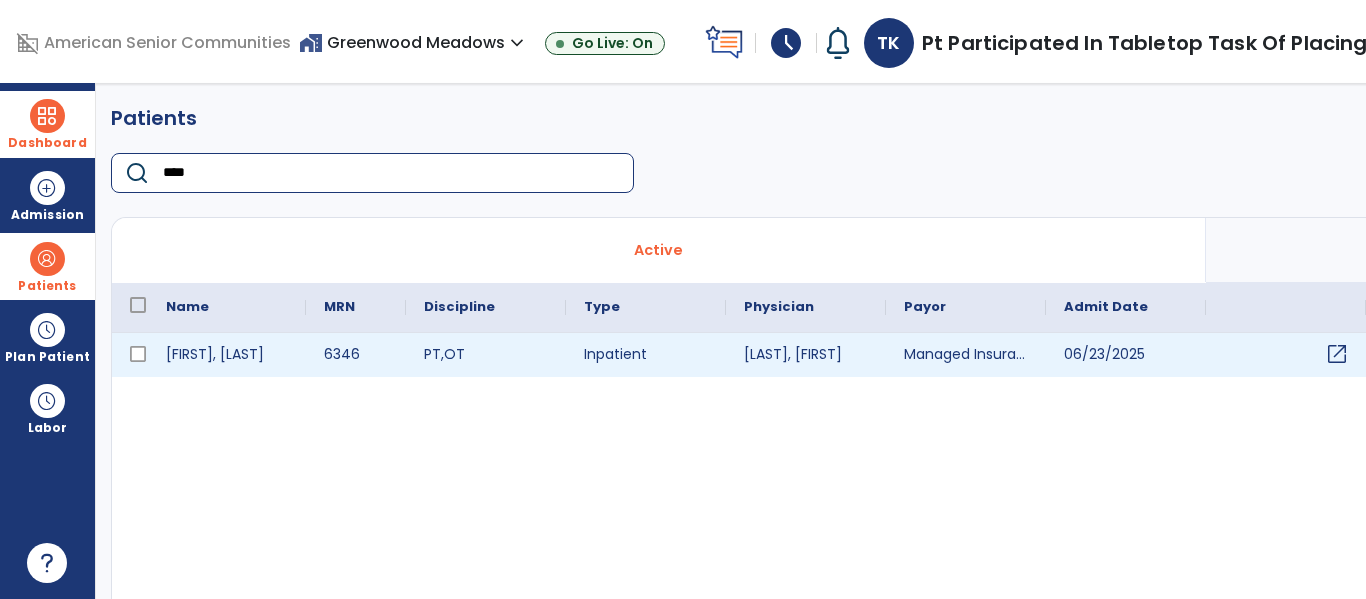 click on "open_in_new" at bounding box center (1337, 354) 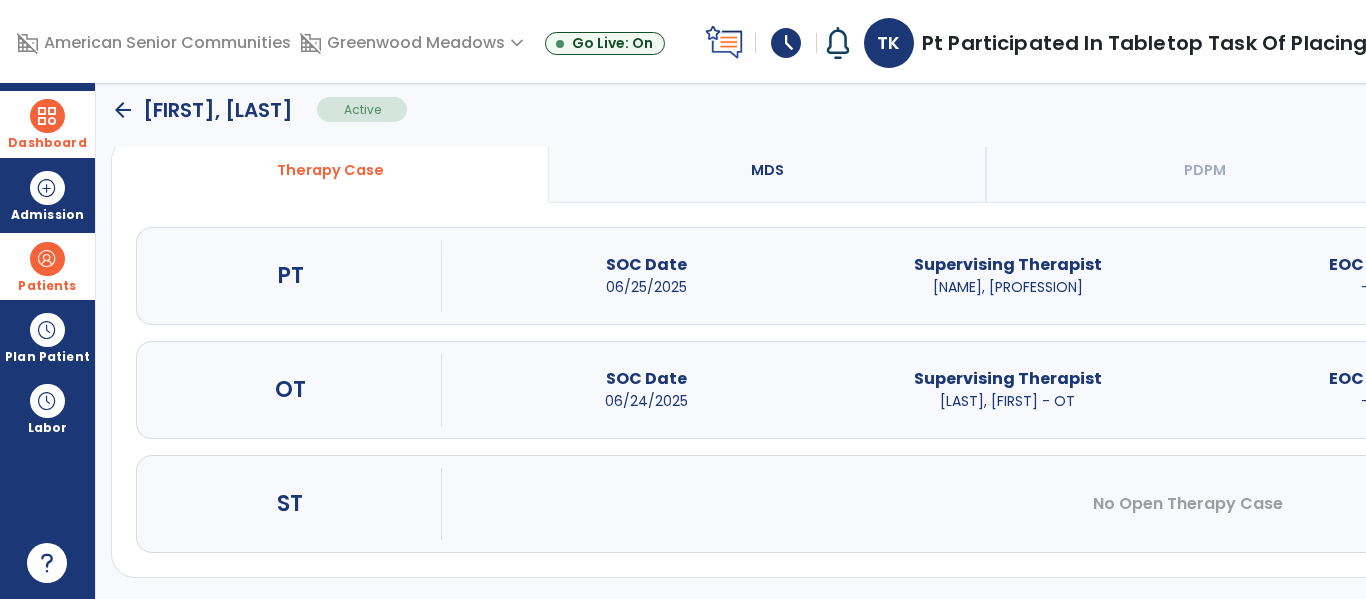 scroll, scrollTop: 162, scrollLeft: 0, axis: vertical 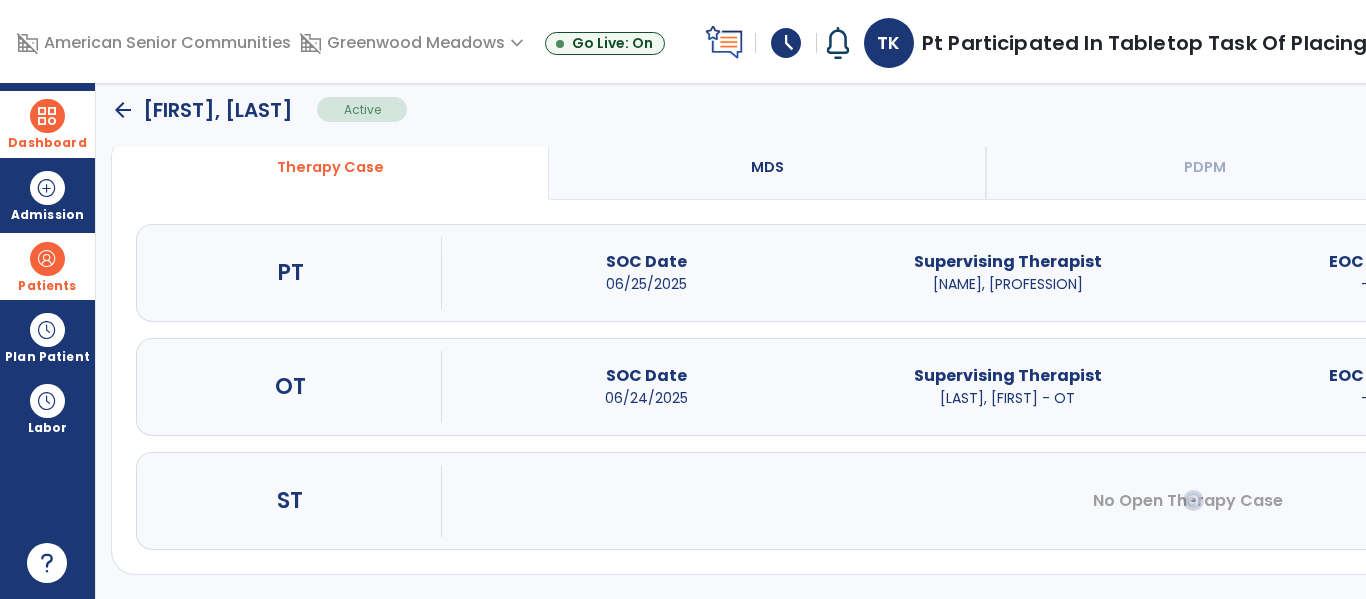 click on "open_in_new" at bounding box center (2091, 386) 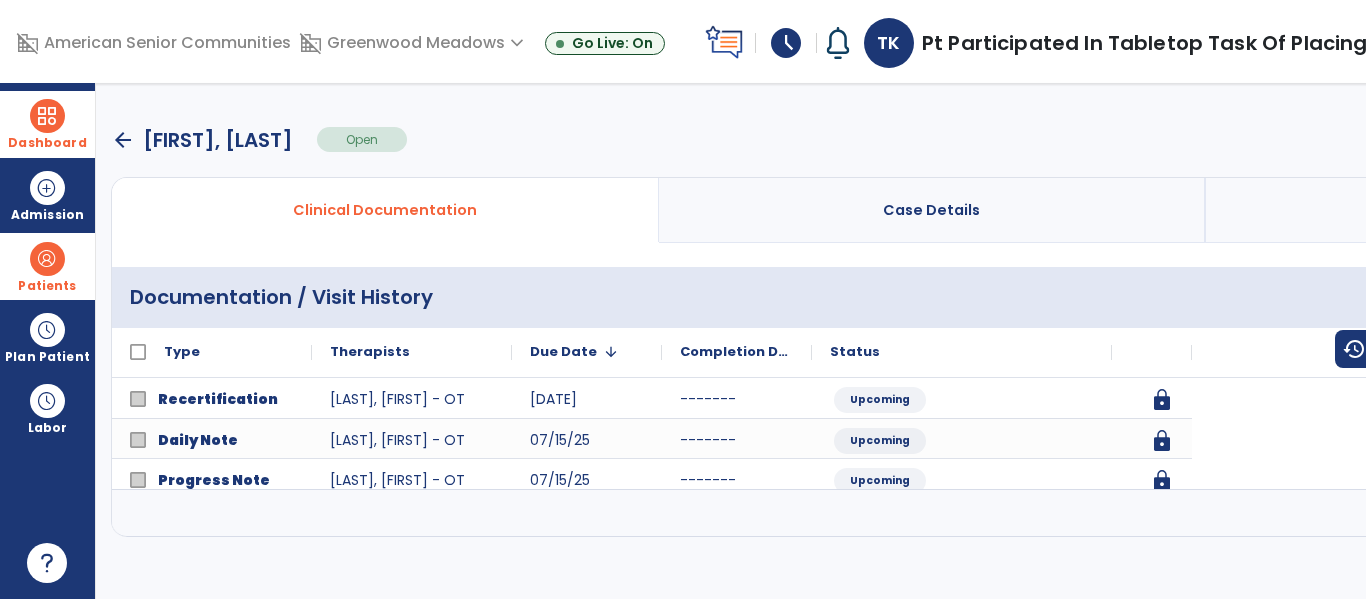 scroll, scrollTop: 0, scrollLeft: 0, axis: both 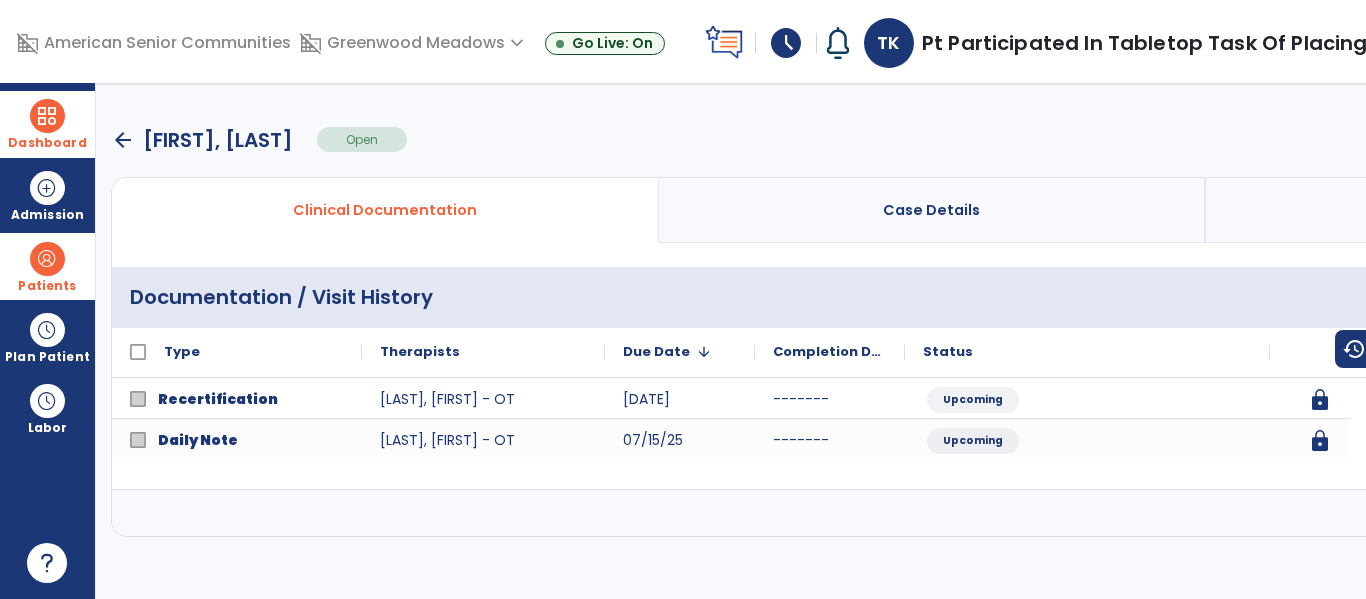 click at bounding box center [2239, 513] 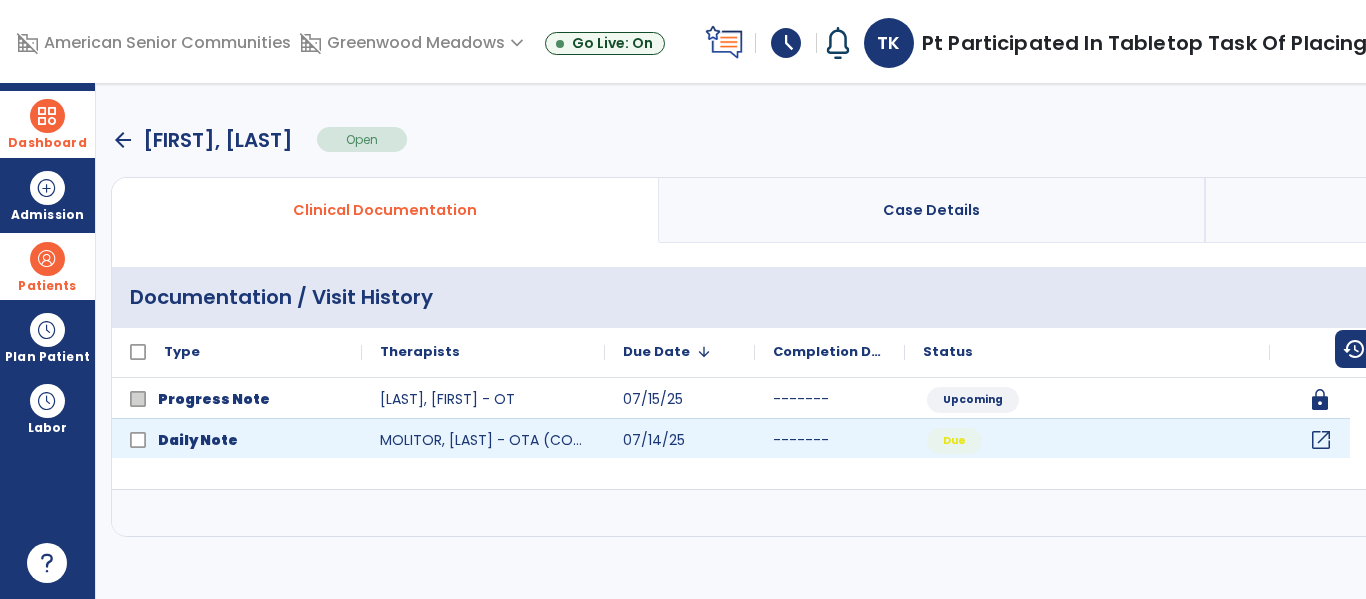 click on "open_in_new" 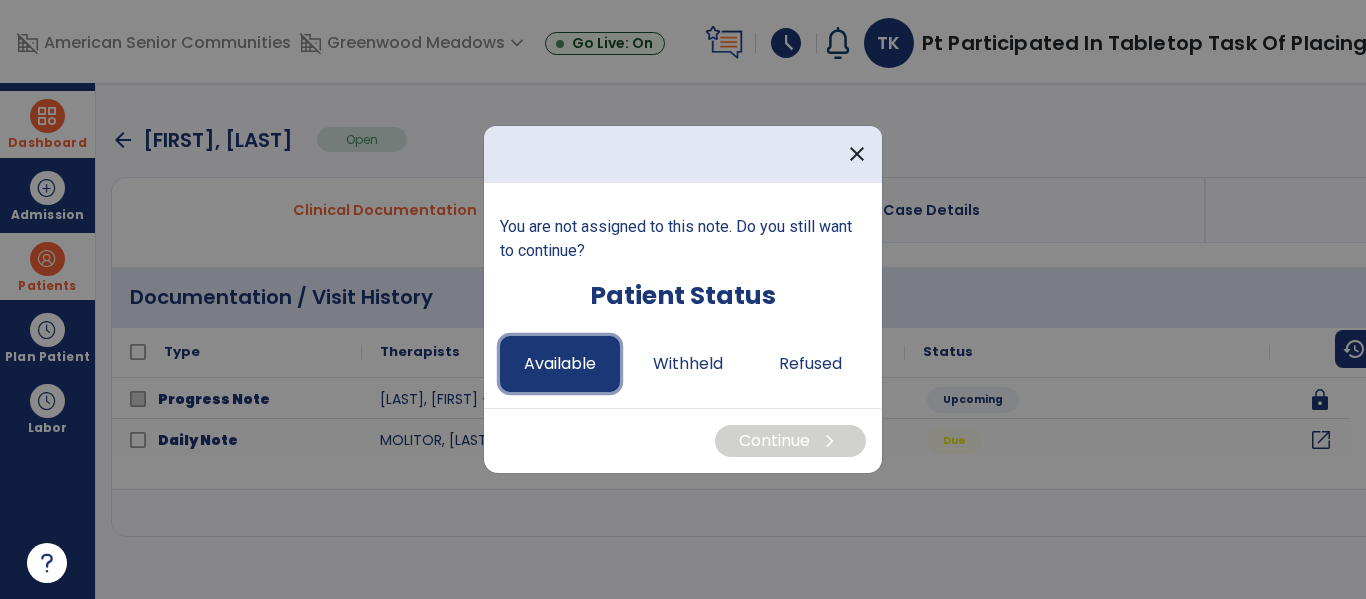 click on "Available" at bounding box center [560, 364] 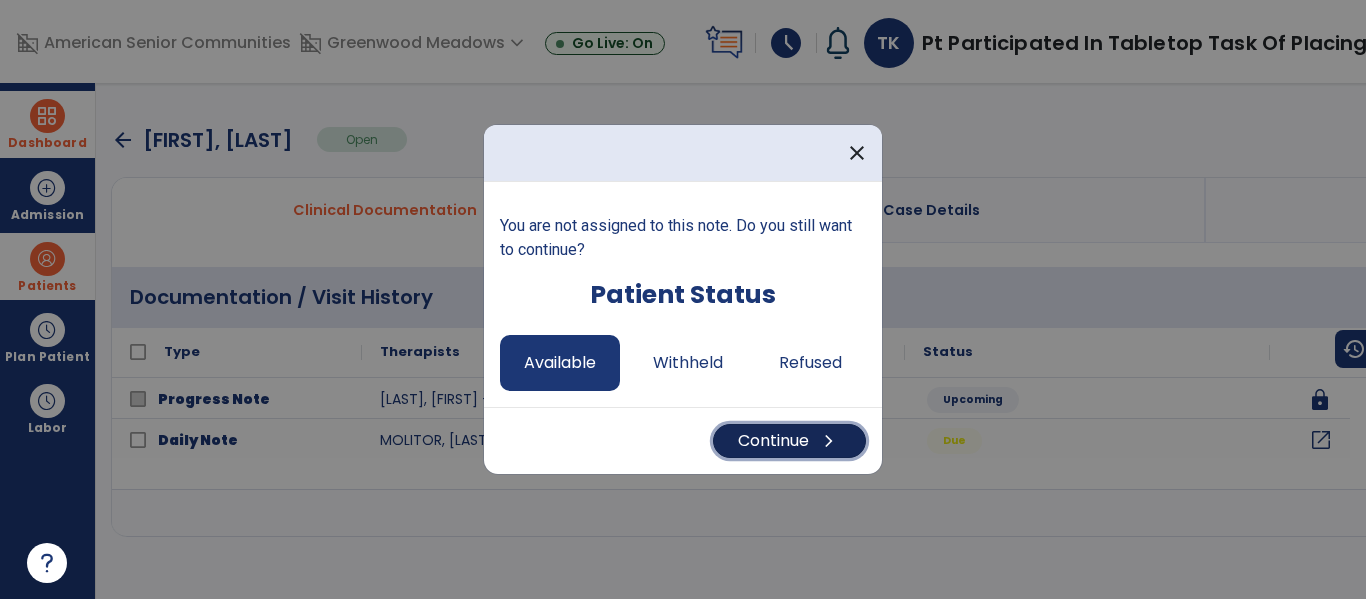 click on "Continue   chevron_right" at bounding box center [789, 441] 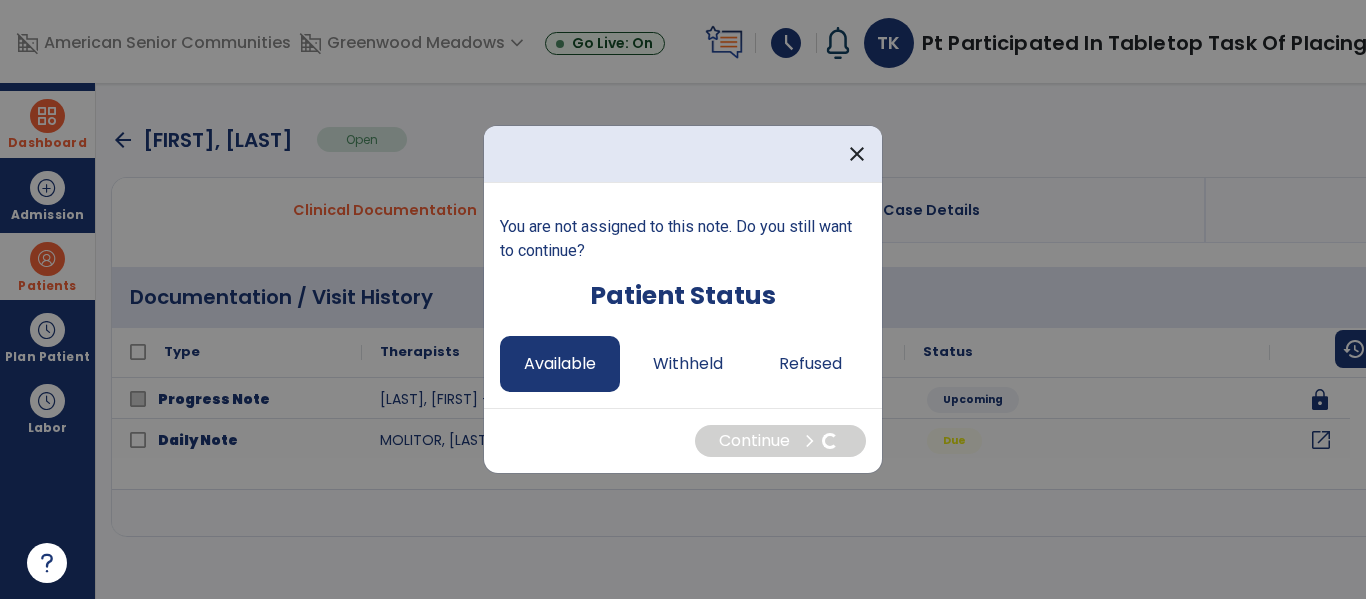 select on "*" 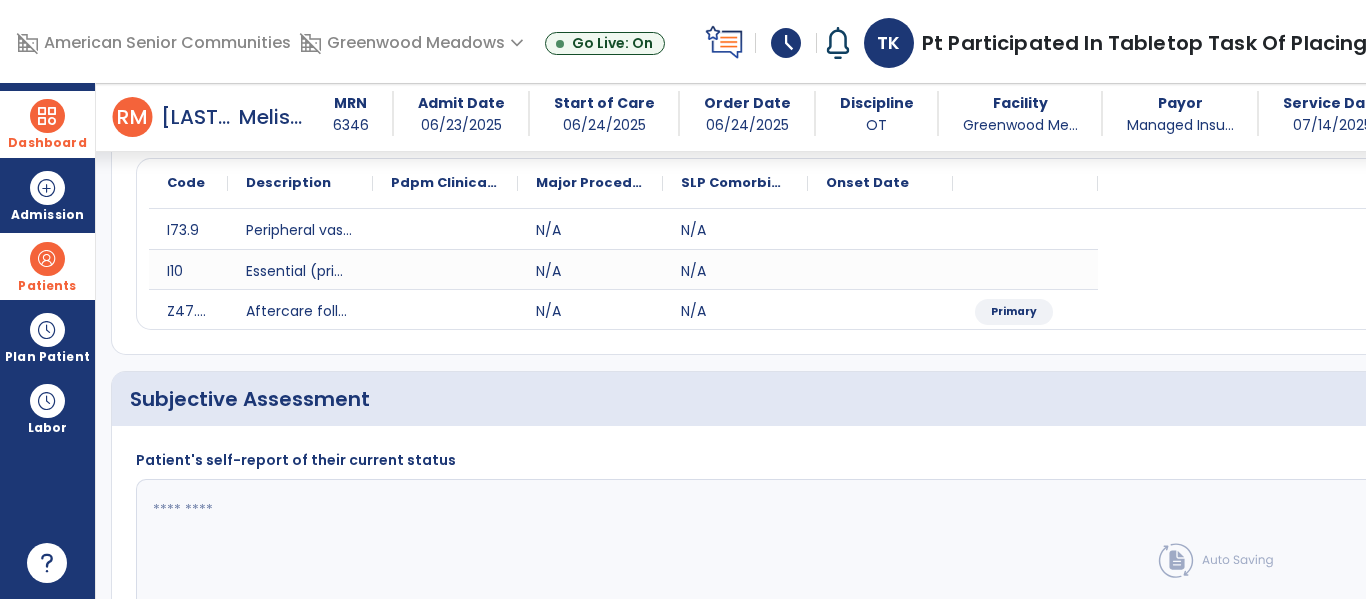 scroll, scrollTop: 286, scrollLeft: 0, axis: vertical 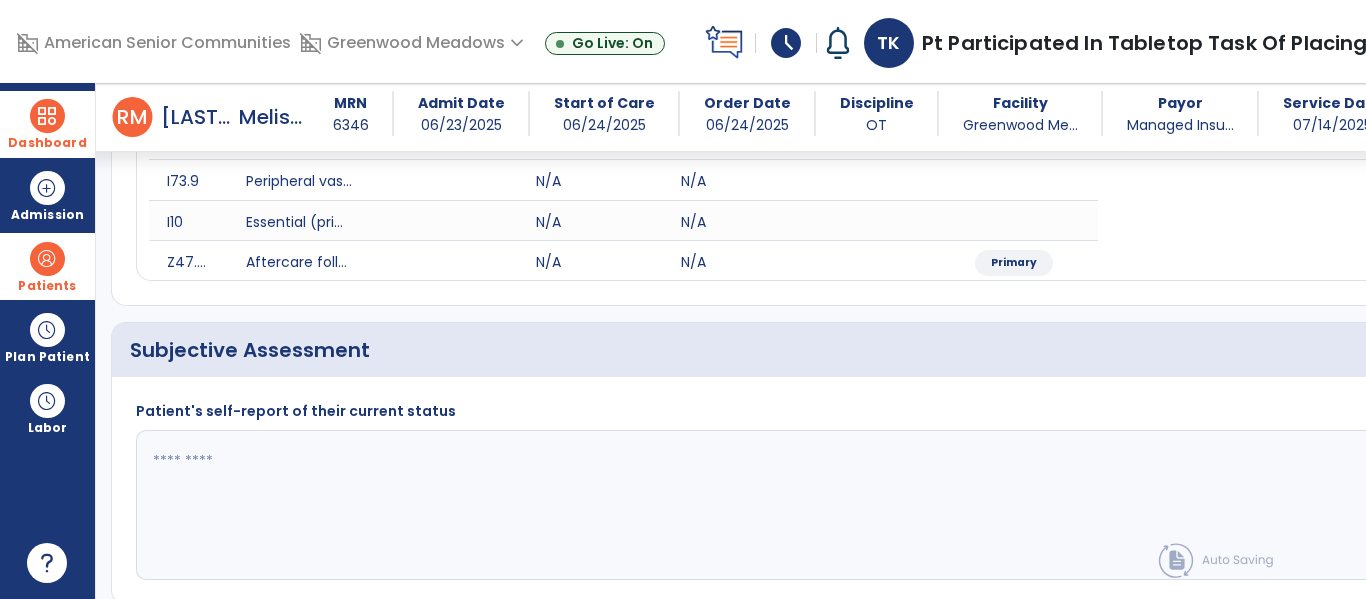 click 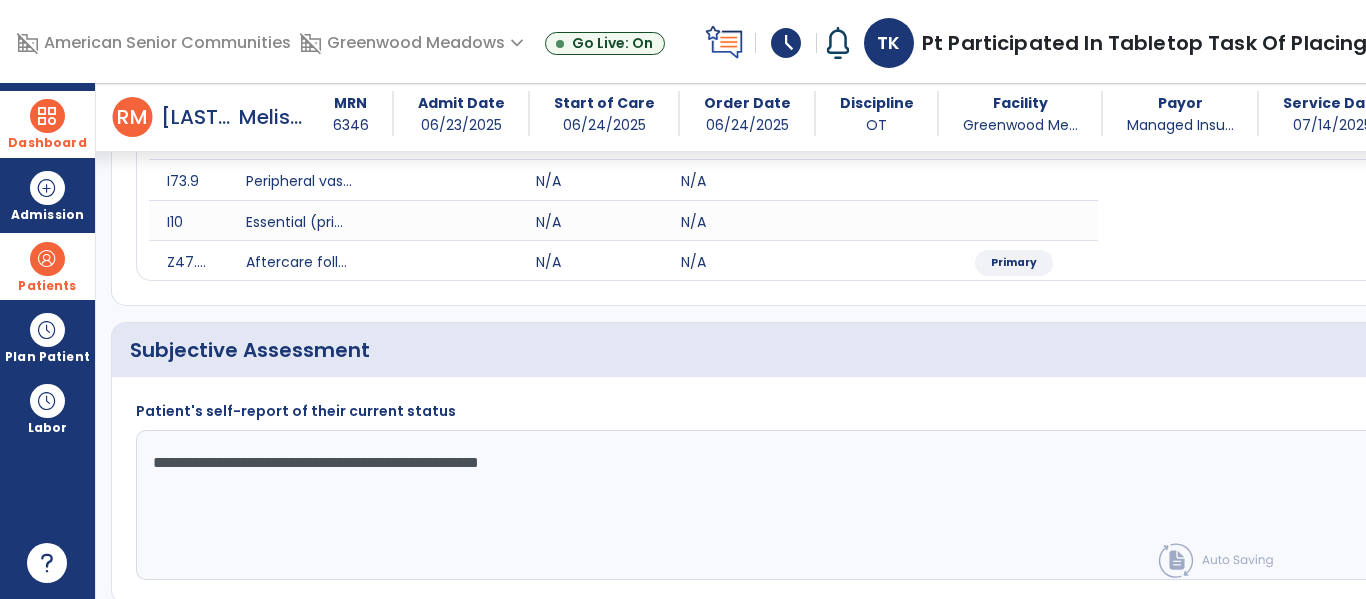type on "**********" 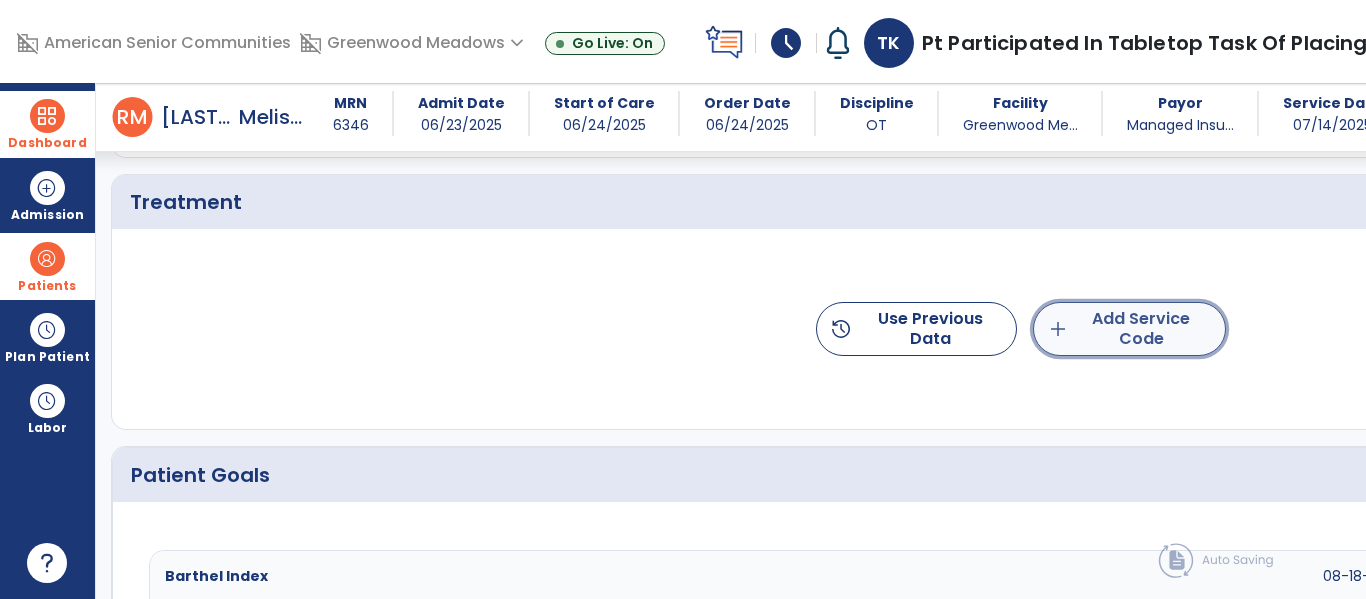 click on "add  Add Service Code" 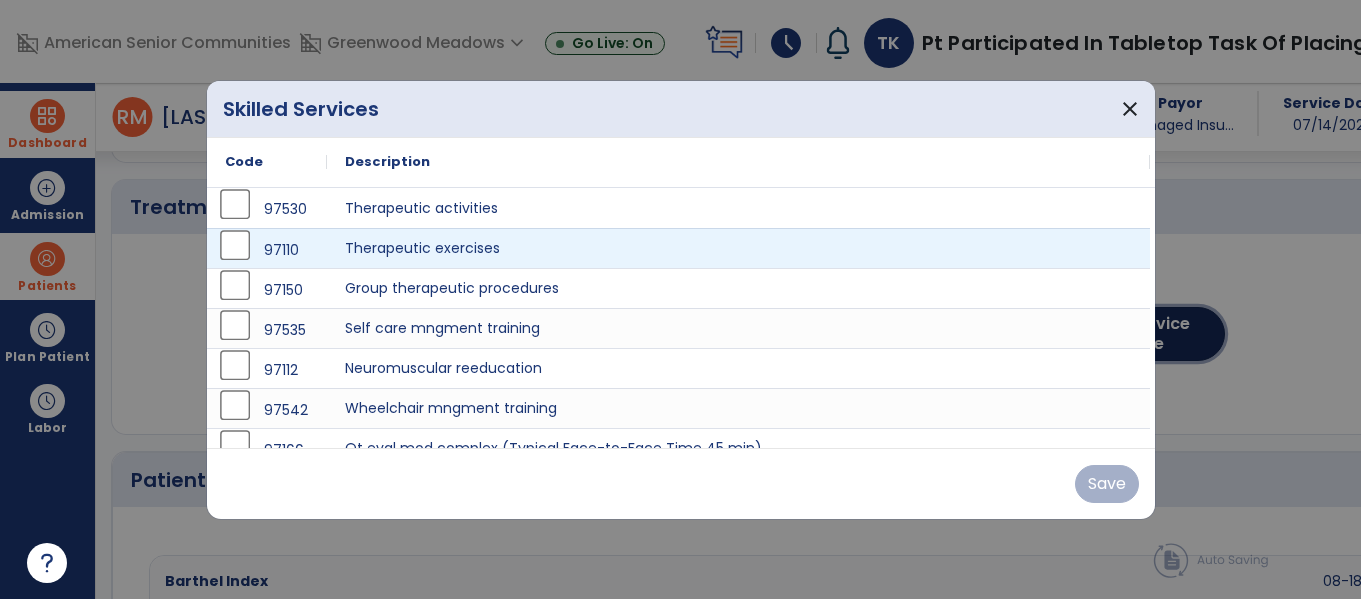 scroll, scrollTop: 1155, scrollLeft: 0, axis: vertical 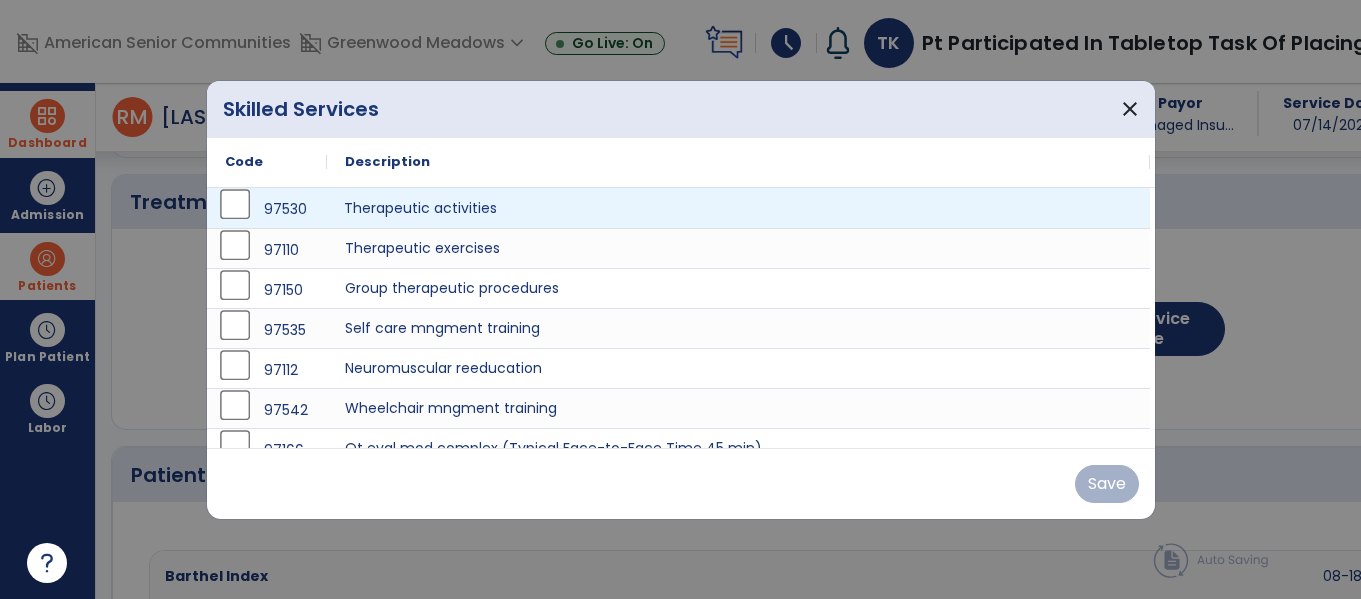 click on "Therapeutic activities" at bounding box center (738, 208) 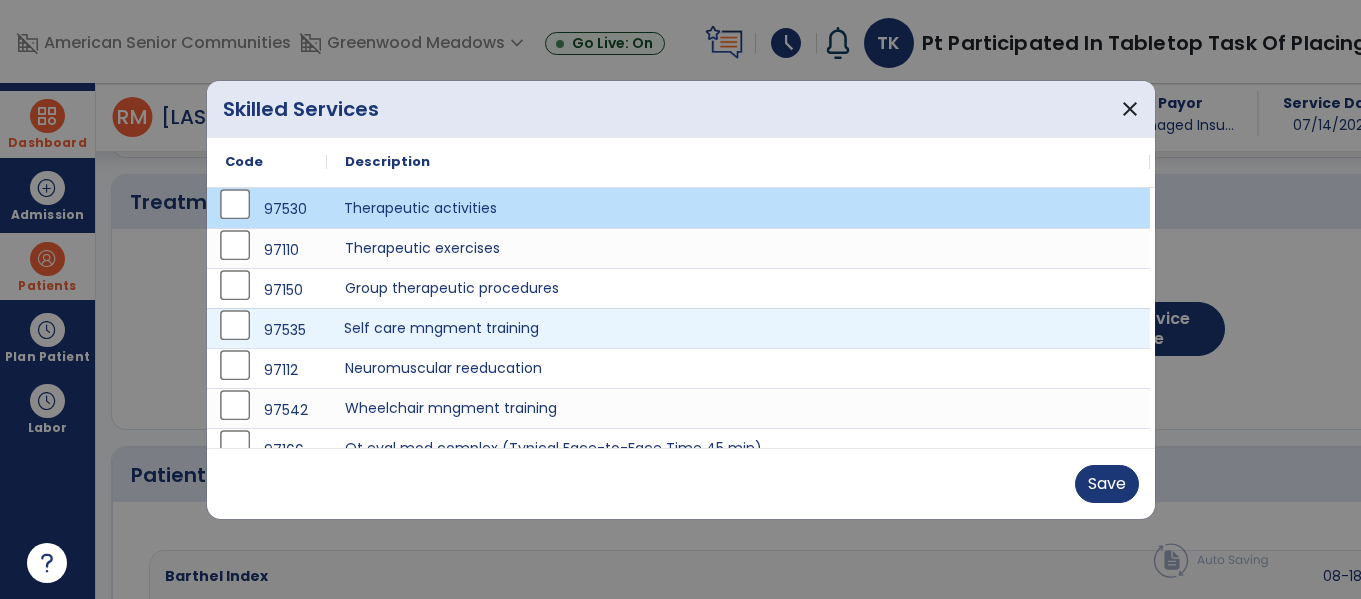 click on "Self care mngment training" at bounding box center [738, 328] 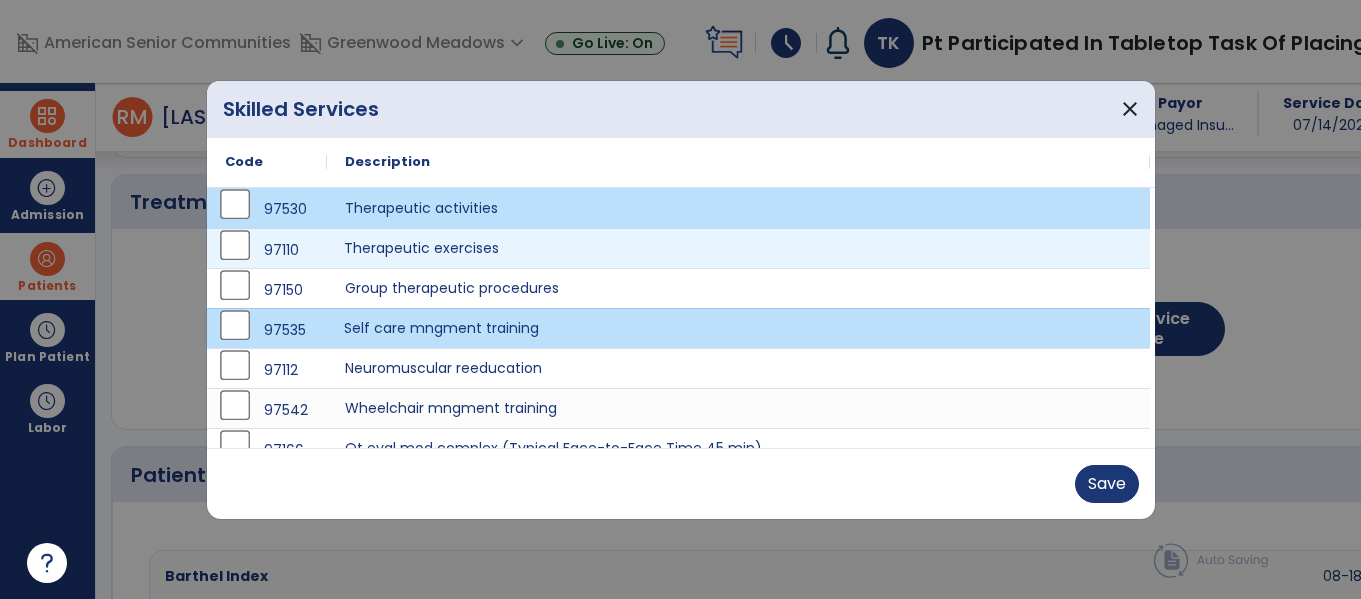 click on "Therapeutic exercises" at bounding box center (738, 248) 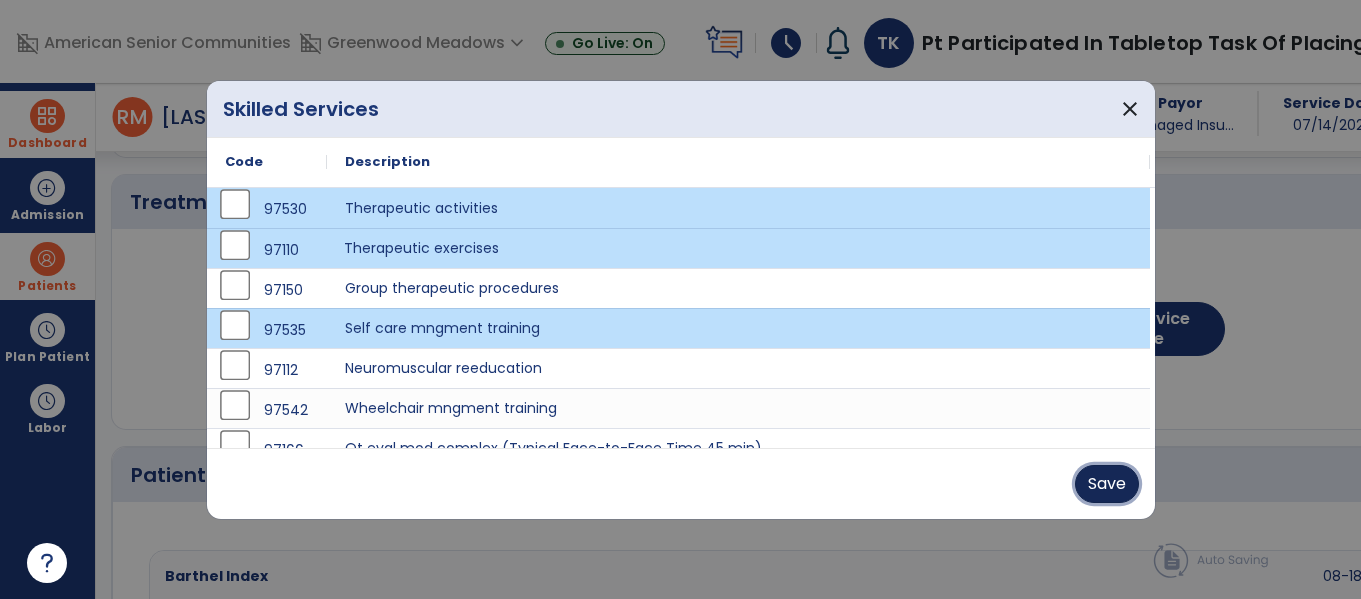 click on "Save" at bounding box center (1107, 484) 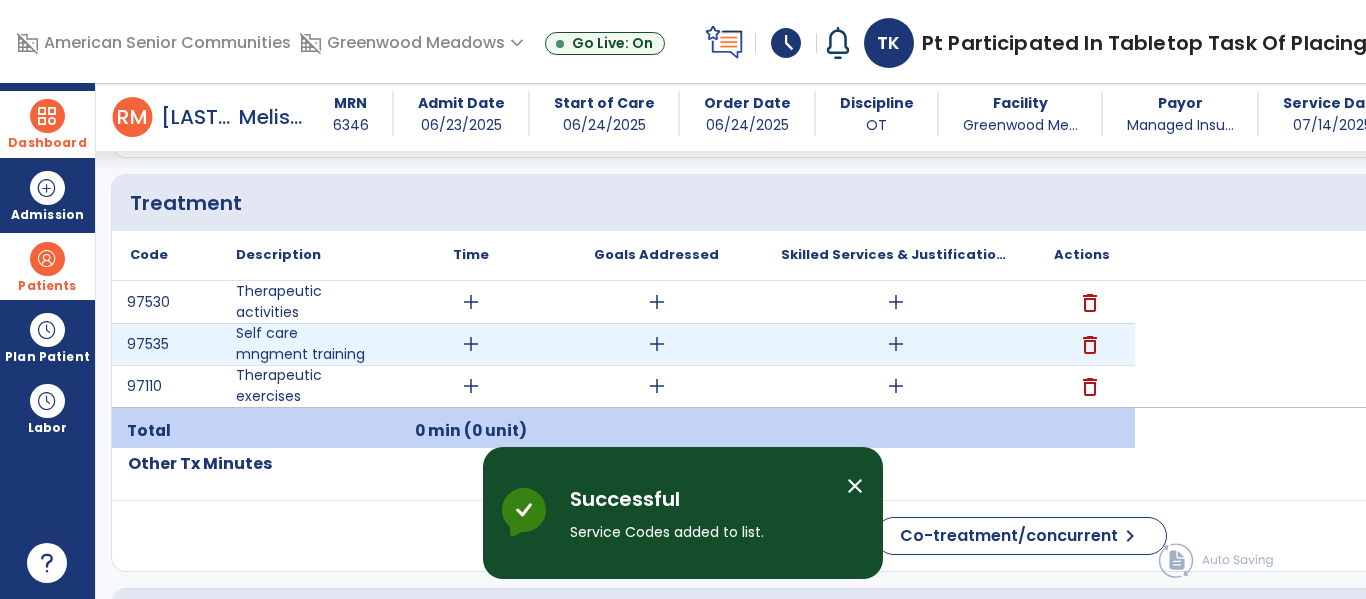 click on "add" at bounding box center [896, 344] 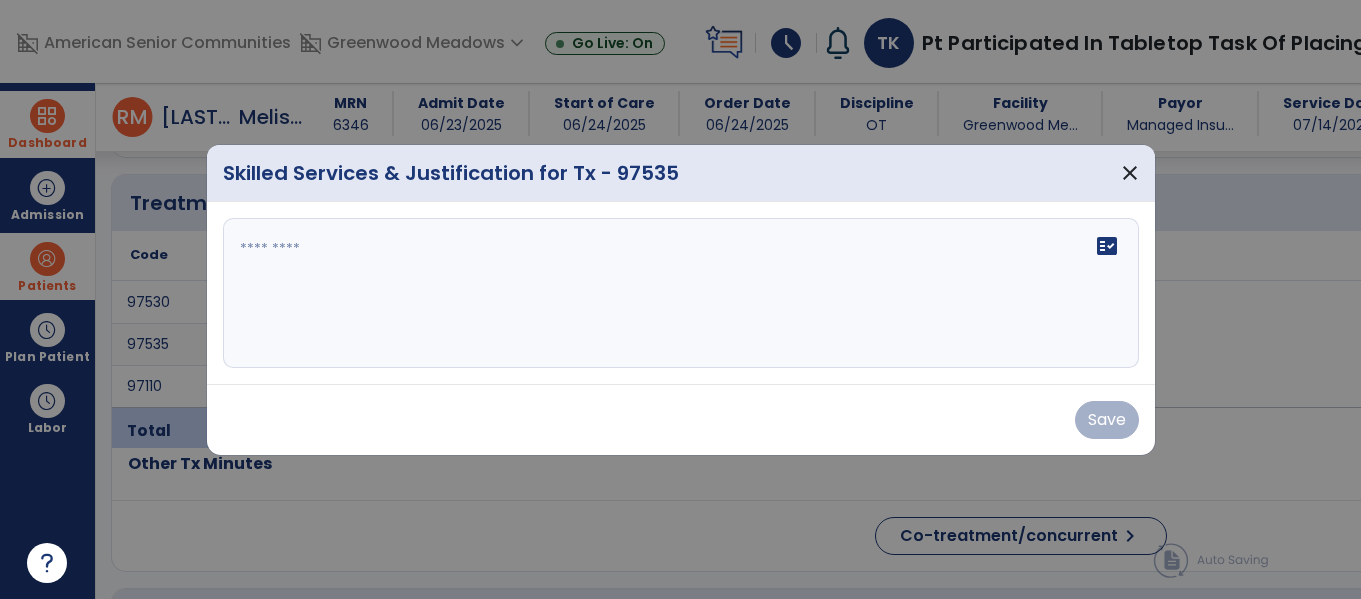 scroll, scrollTop: 1155, scrollLeft: 0, axis: vertical 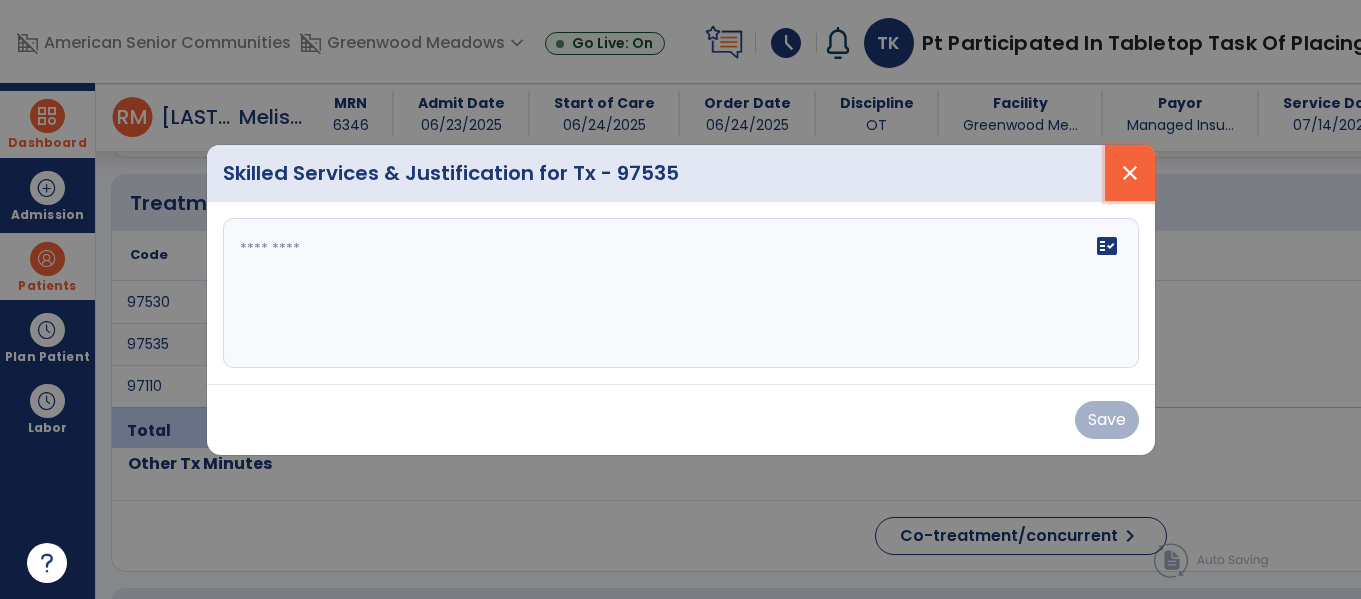 click on "close" at bounding box center (1130, 173) 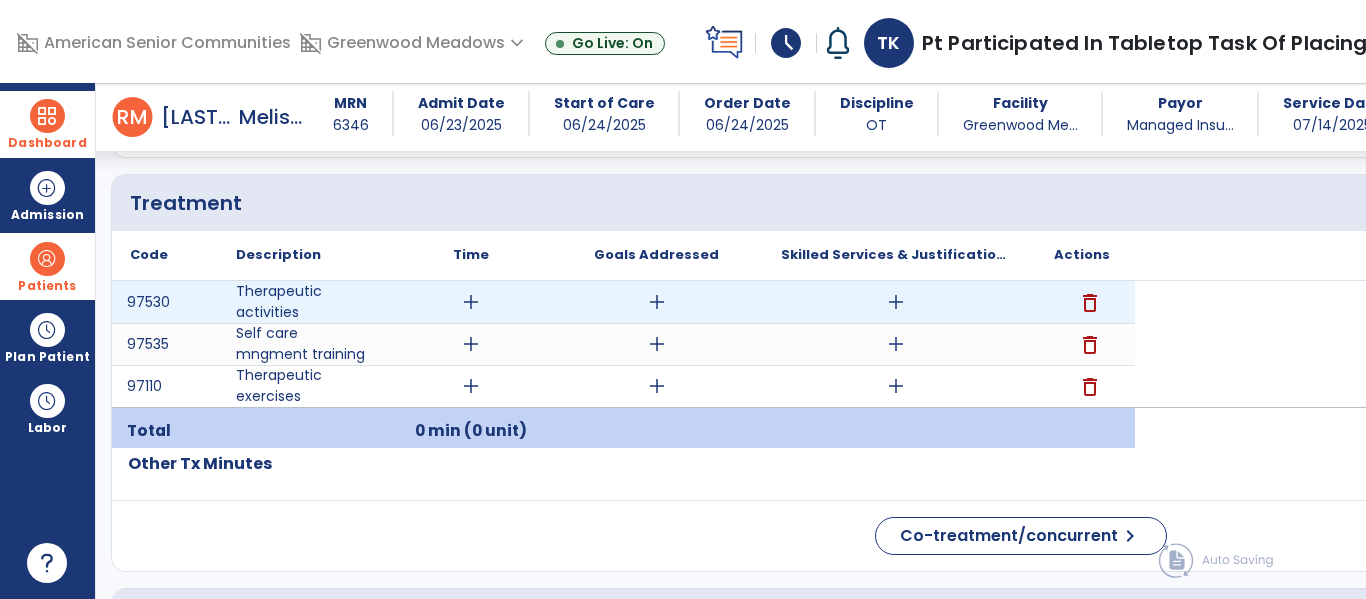 click on "add" at bounding box center [896, 302] 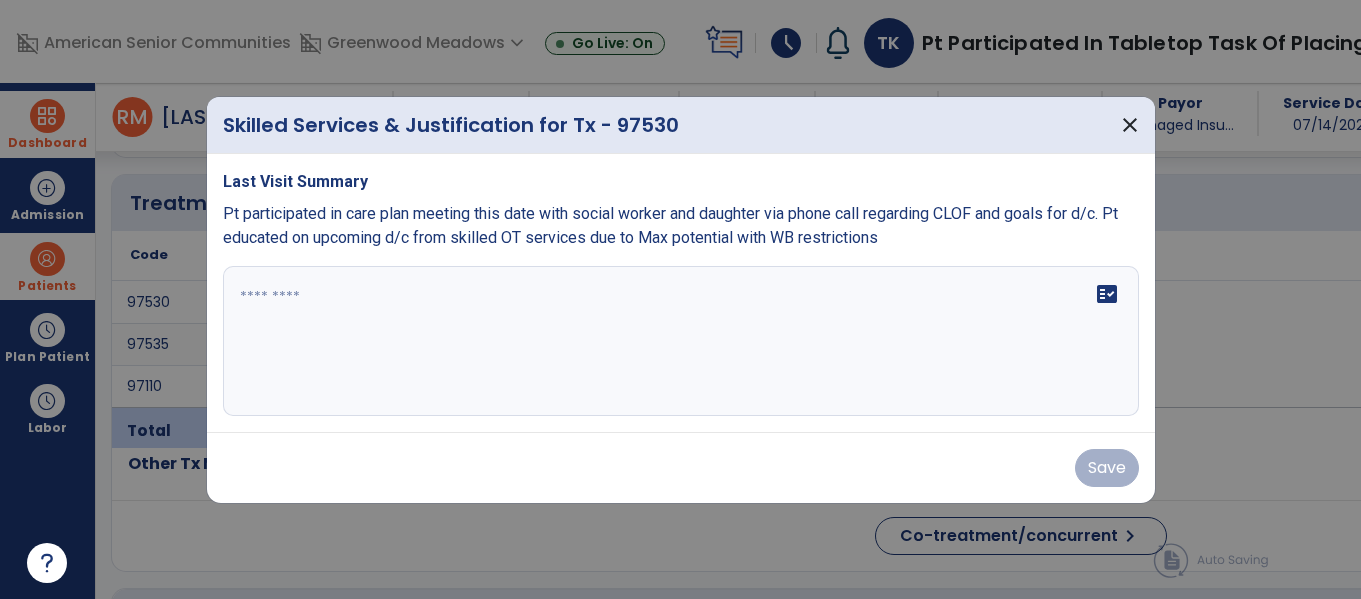 click on "fact_check" at bounding box center (681, 341) 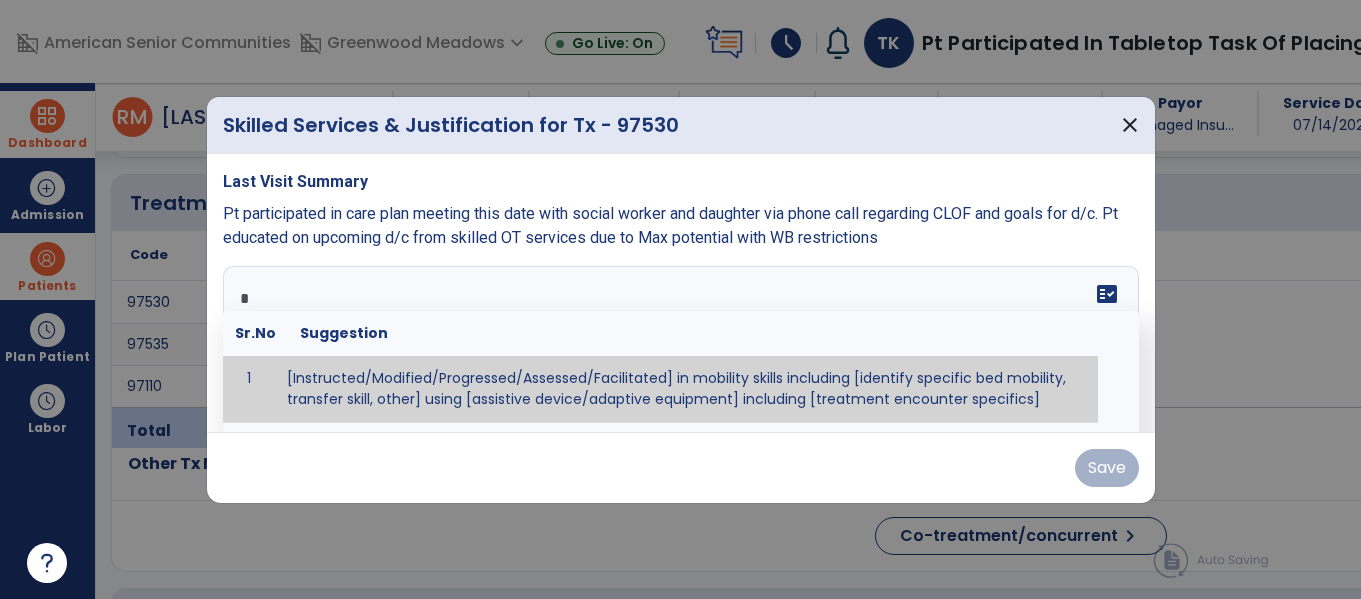 scroll, scrollTop: 1155, scrollLeft: 0, axis: vertical 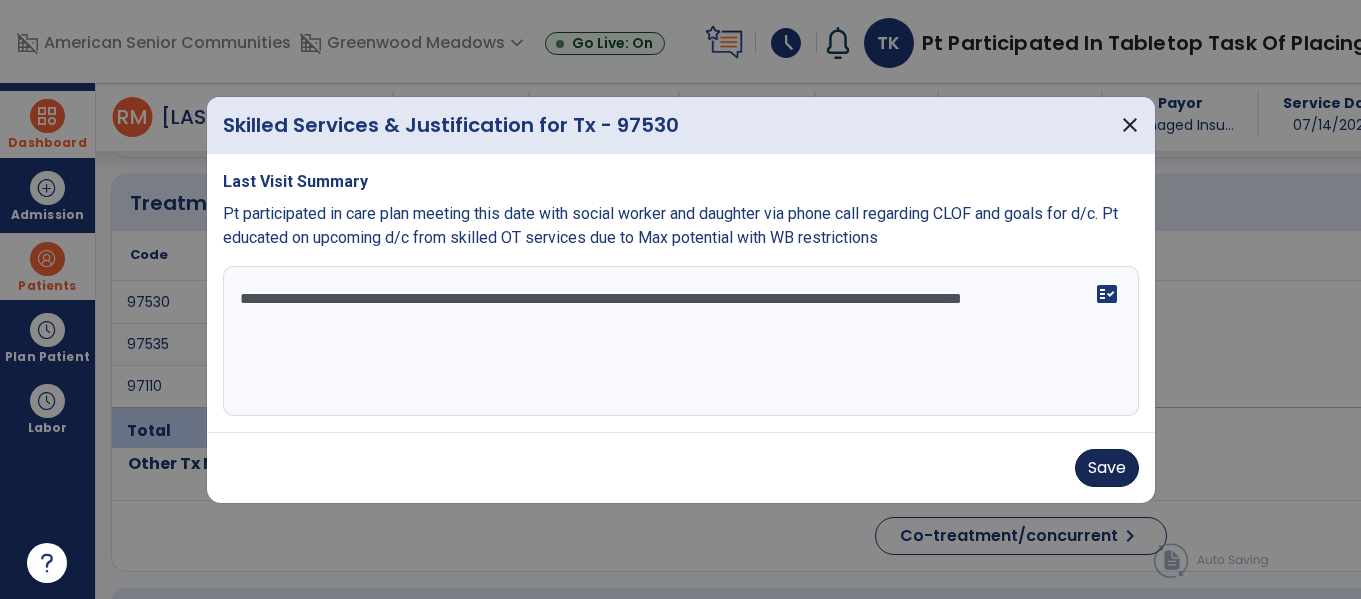 type on "**********" 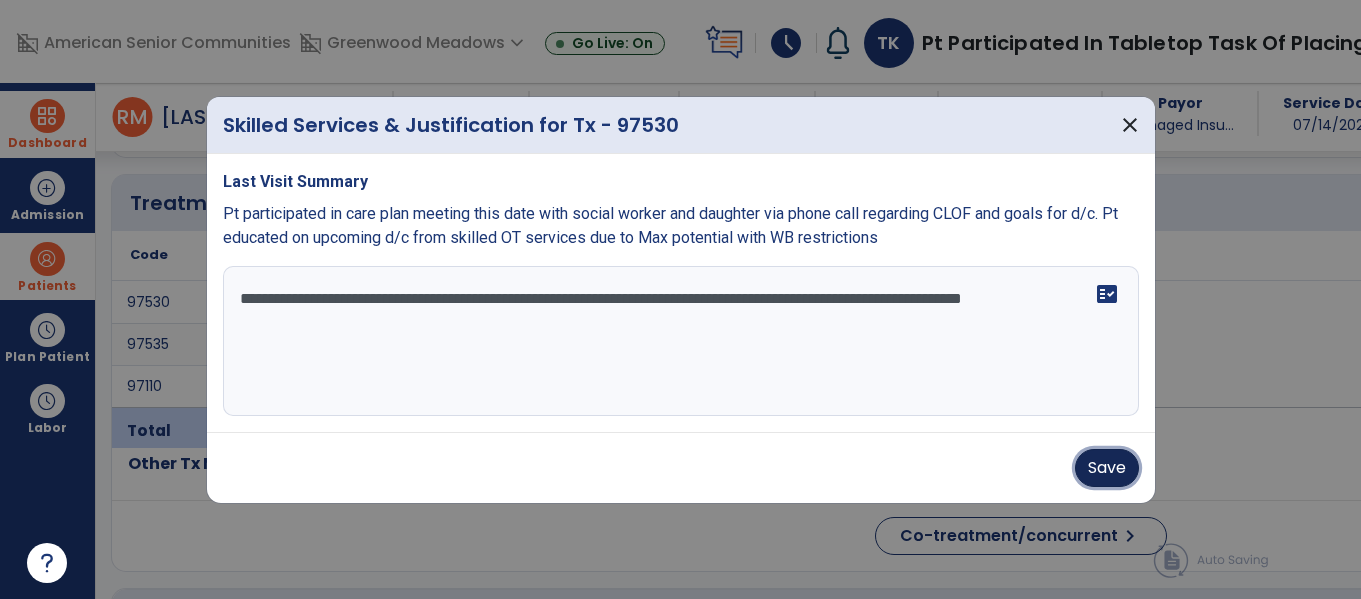 click on "Save" at bounding box center (1107, 468) 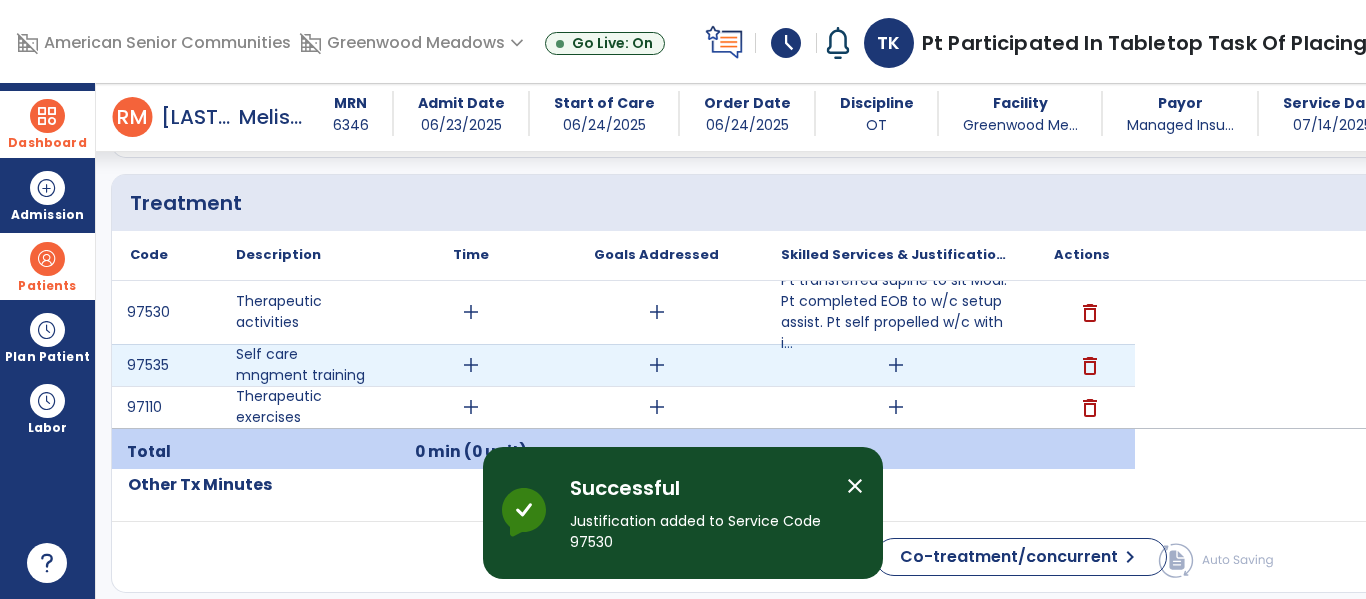 click on "add" at bounding box center [896, 365] 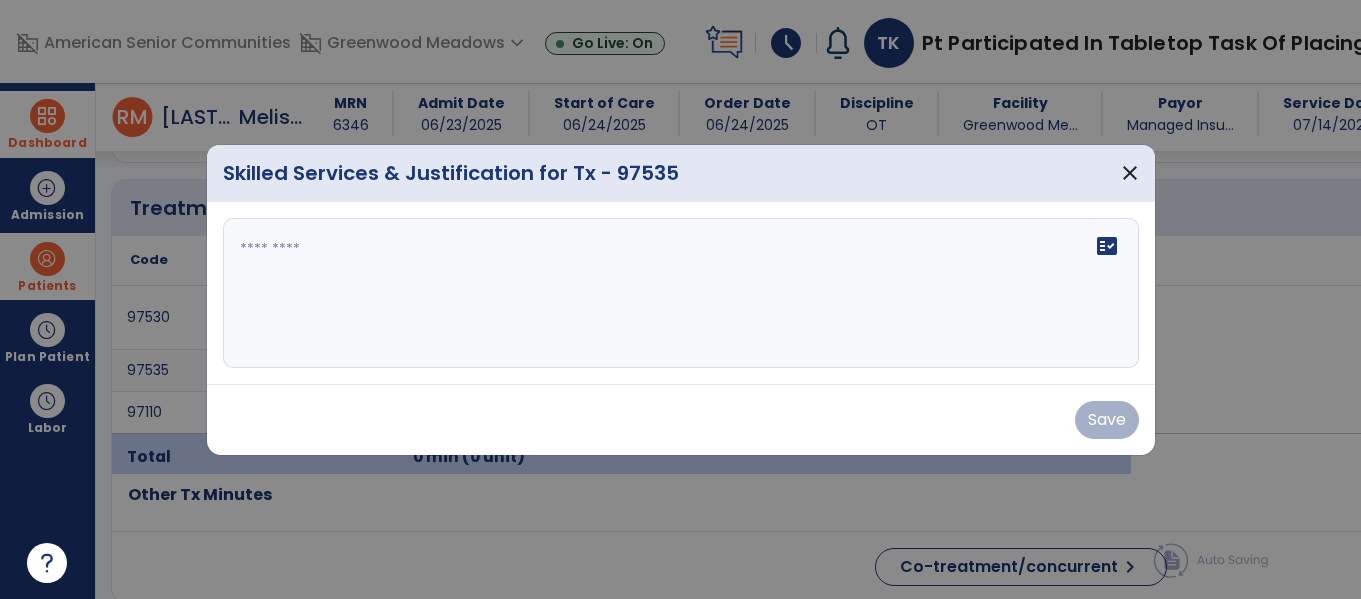 click on "fact_check" at bounding box center (681, 293) 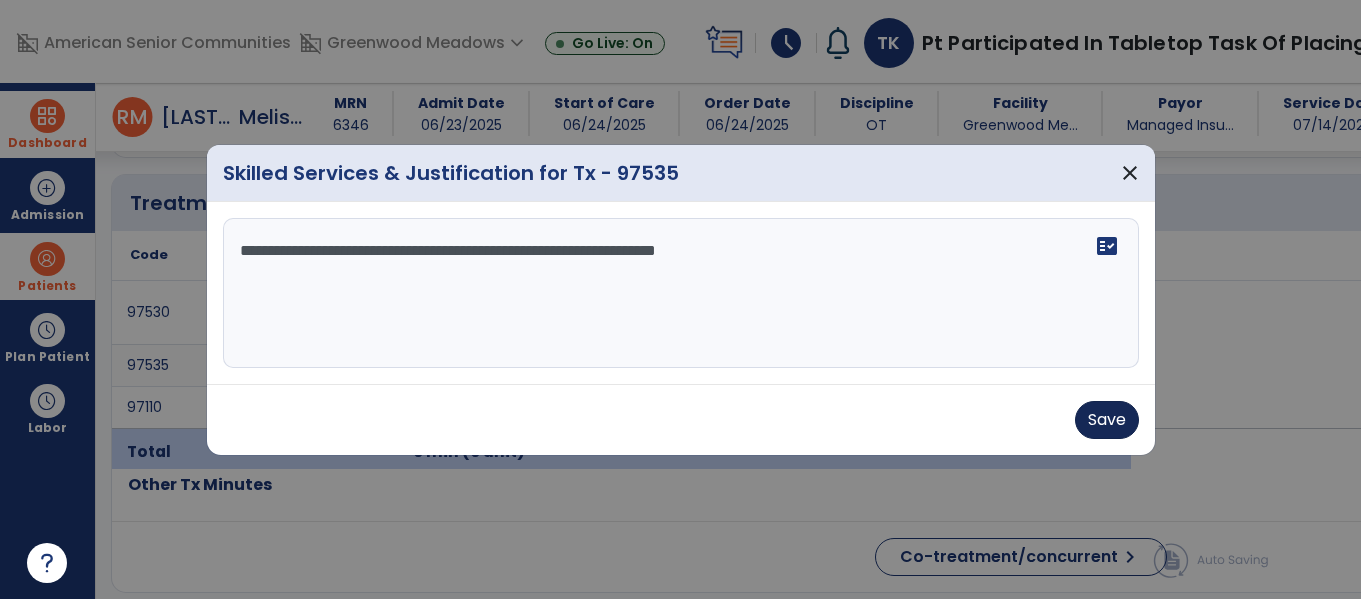 type on "**********" 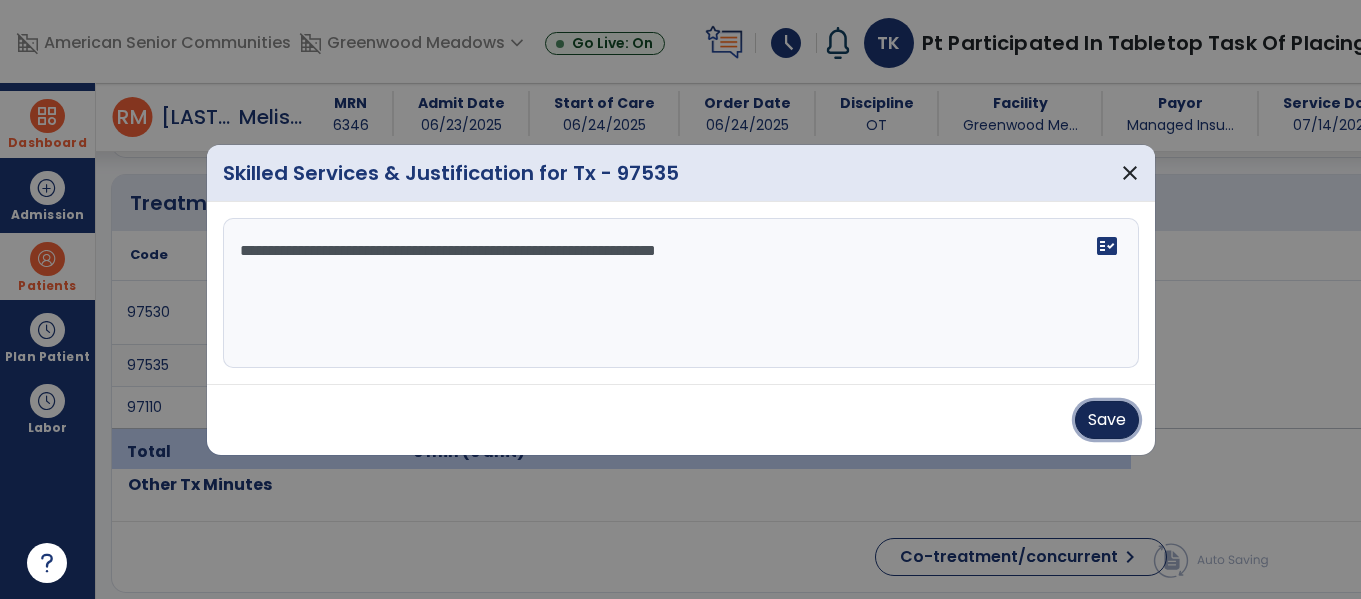 click on "Save" at bounding box center (1107, 420) 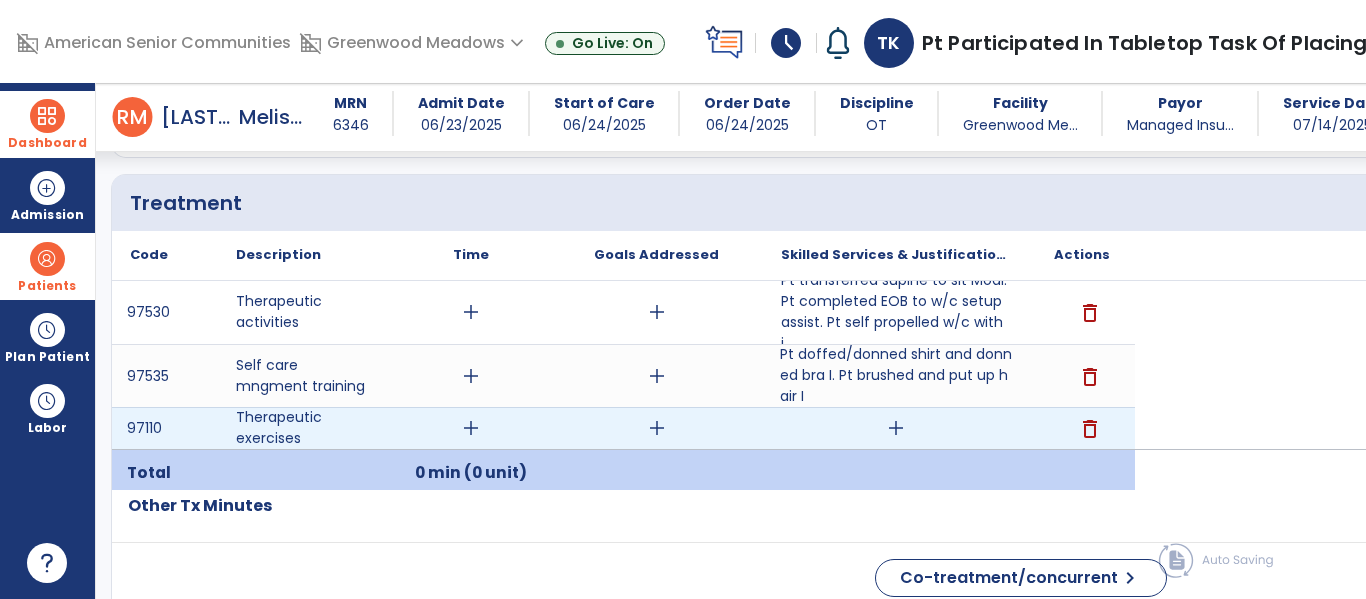 click on "add" at bounding box center [896, 428] 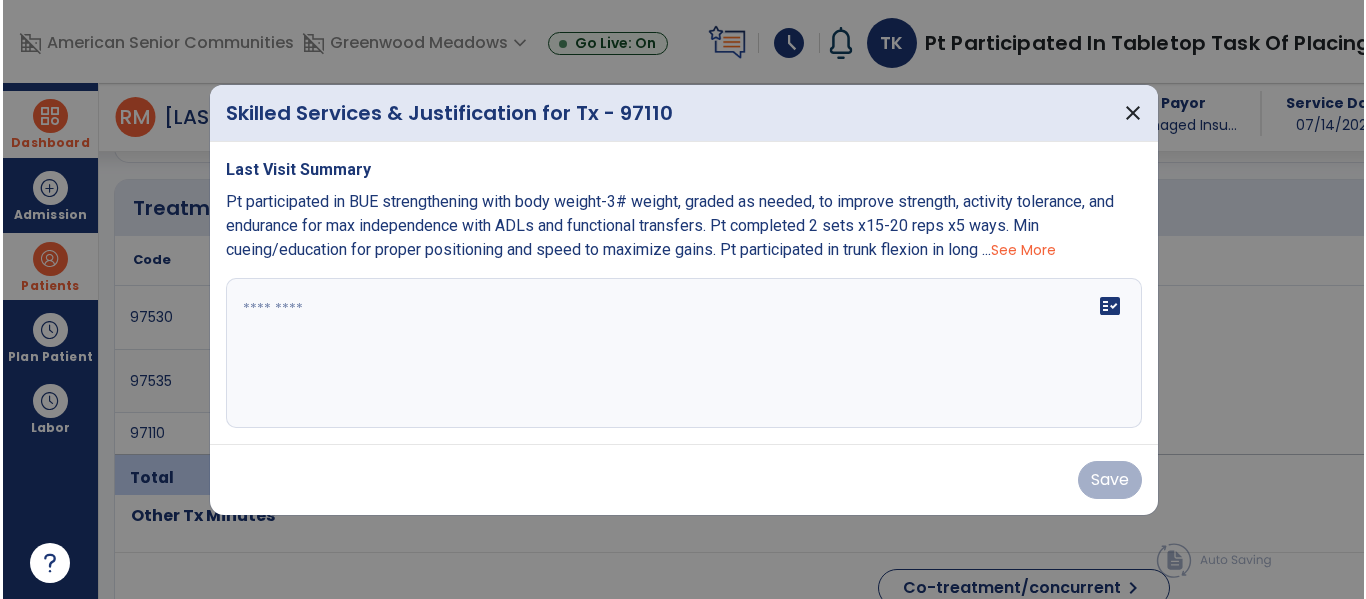 scroll, scrollTop: 1155, scrollLeft: 0, axis: vertical 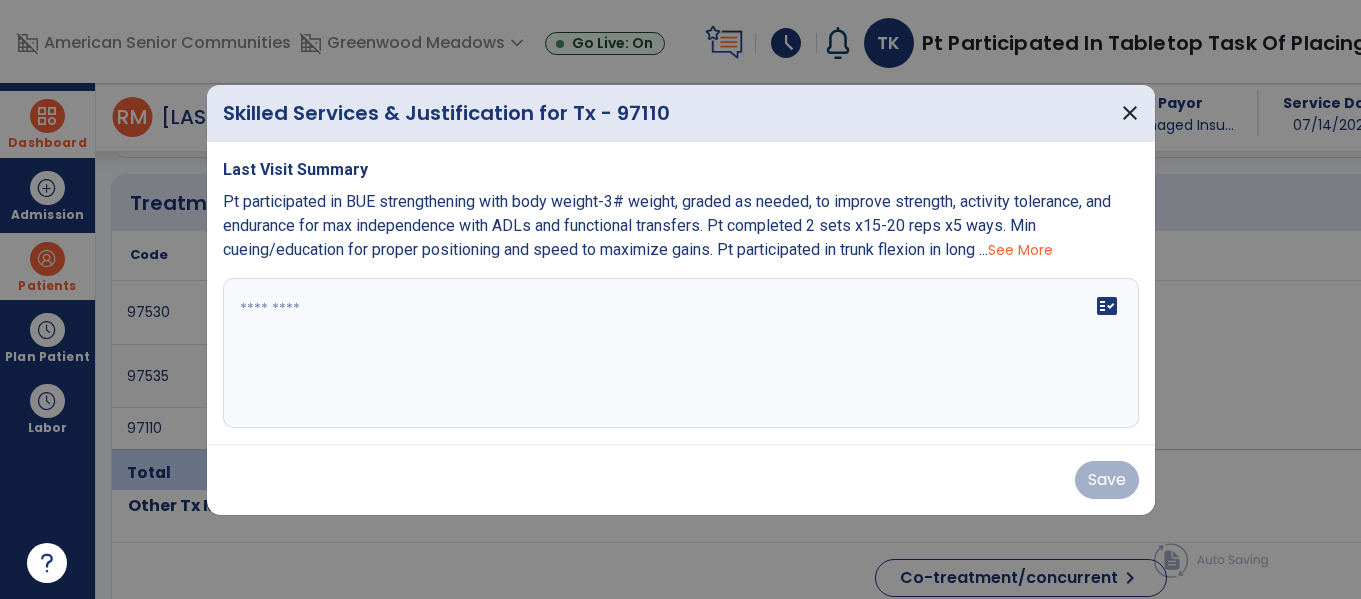 click on "fact_check" at bounding box center [681, 353] 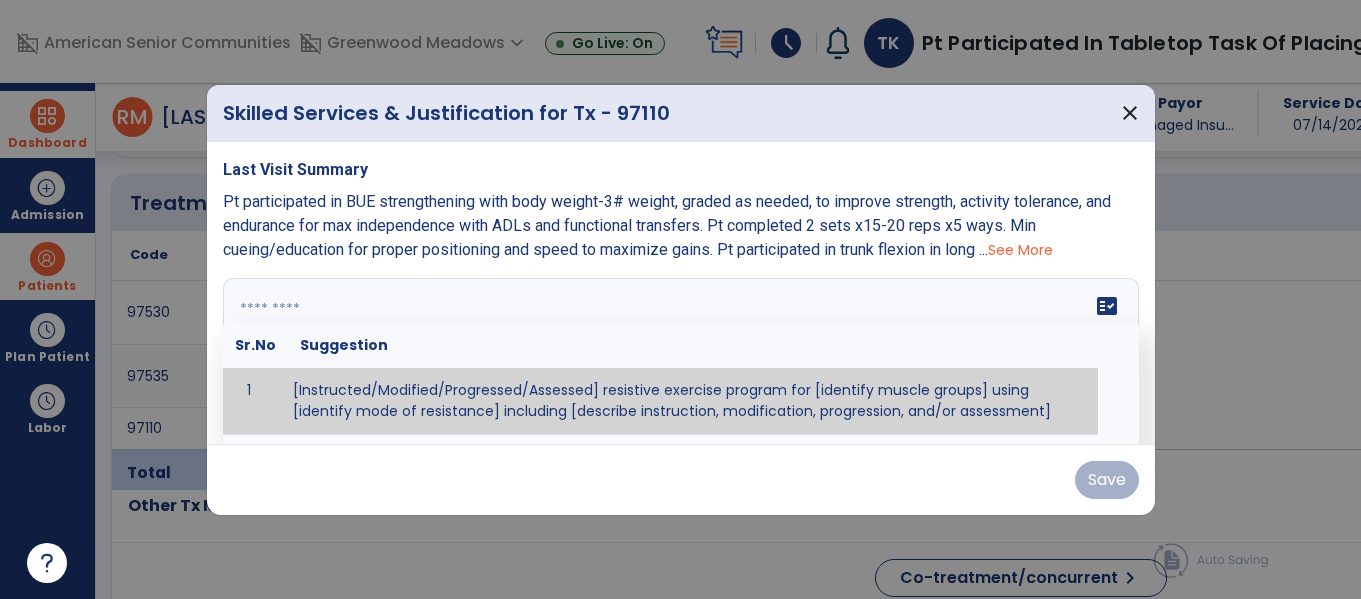 paste on "**********" 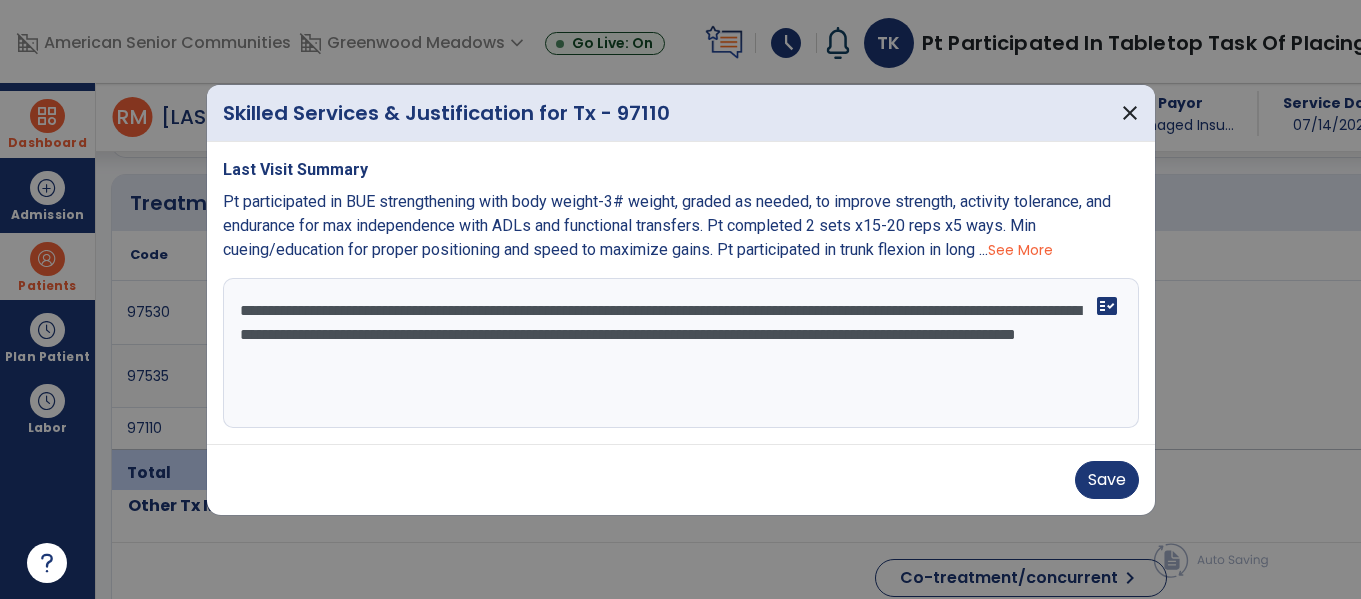click on "**********" at bounding box center [681, 353] 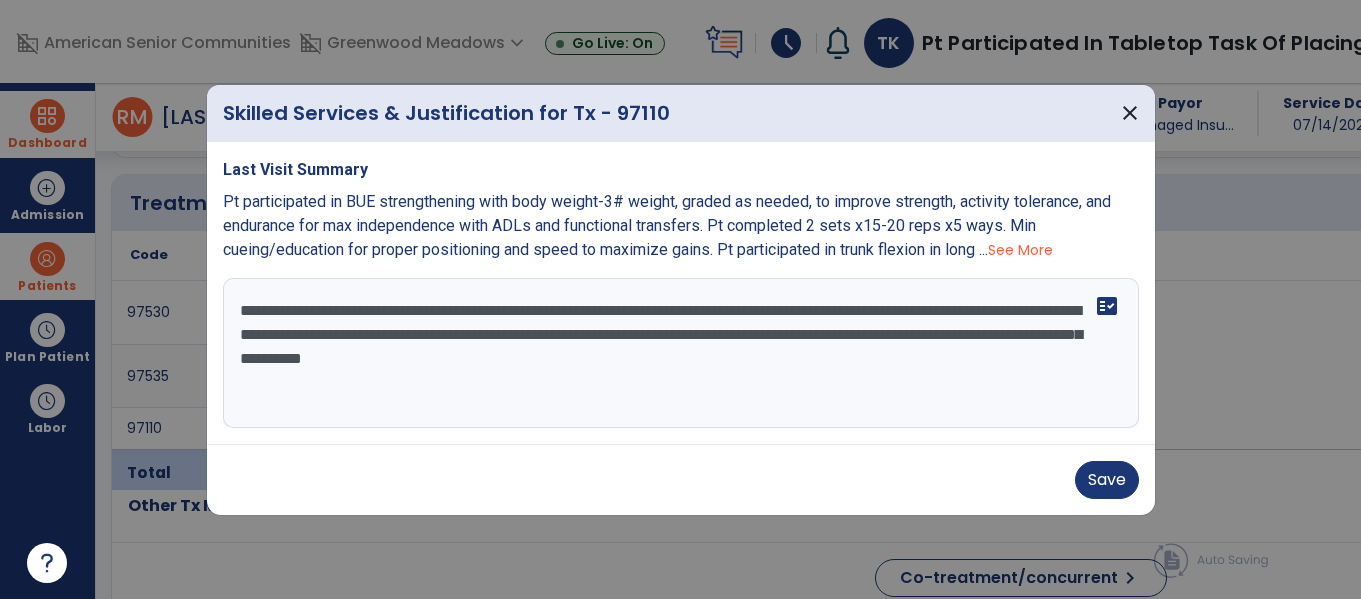 click on "**********" at bounding box center (681, 353) 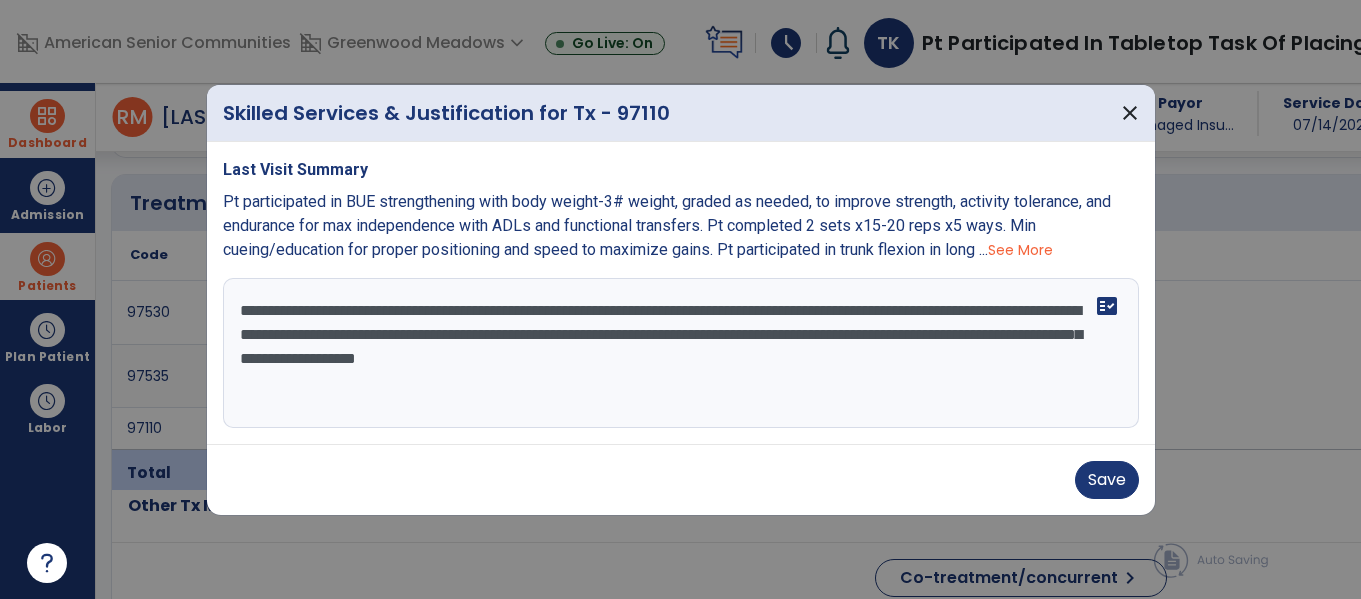 click on "**********" at bounding box center (681, 353) 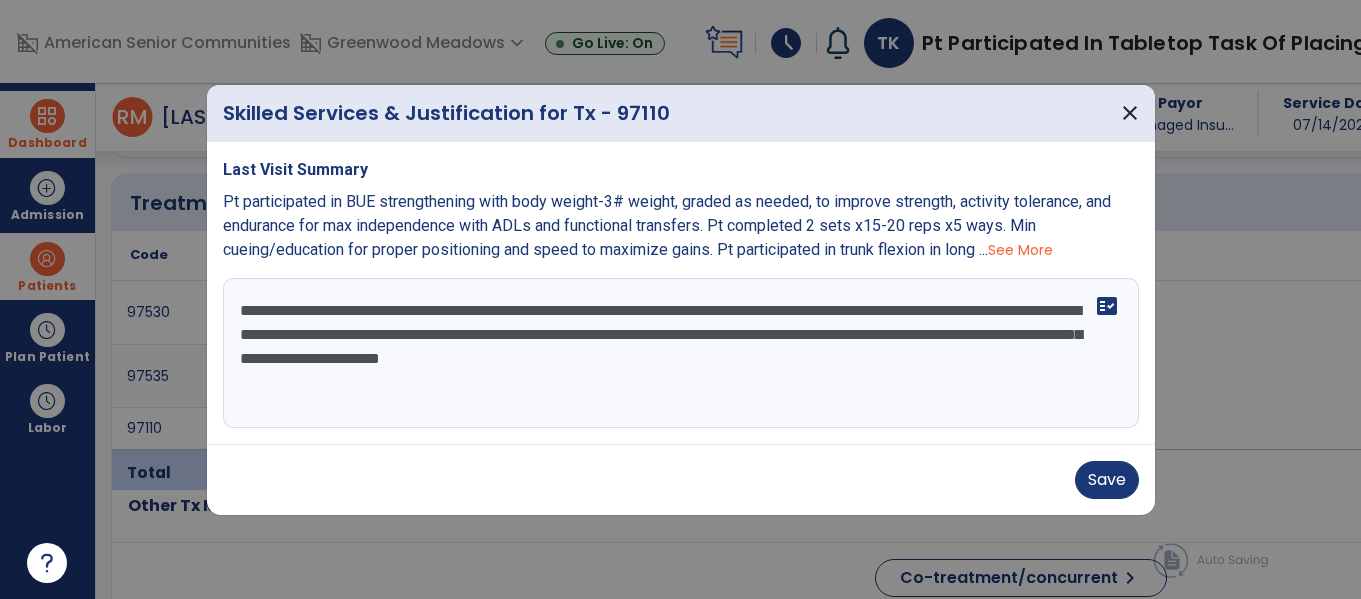 drag, startPoint x: 611, startPoint y: 364, endPoint x: 695, endPoint y: 366, distance: 84.0238 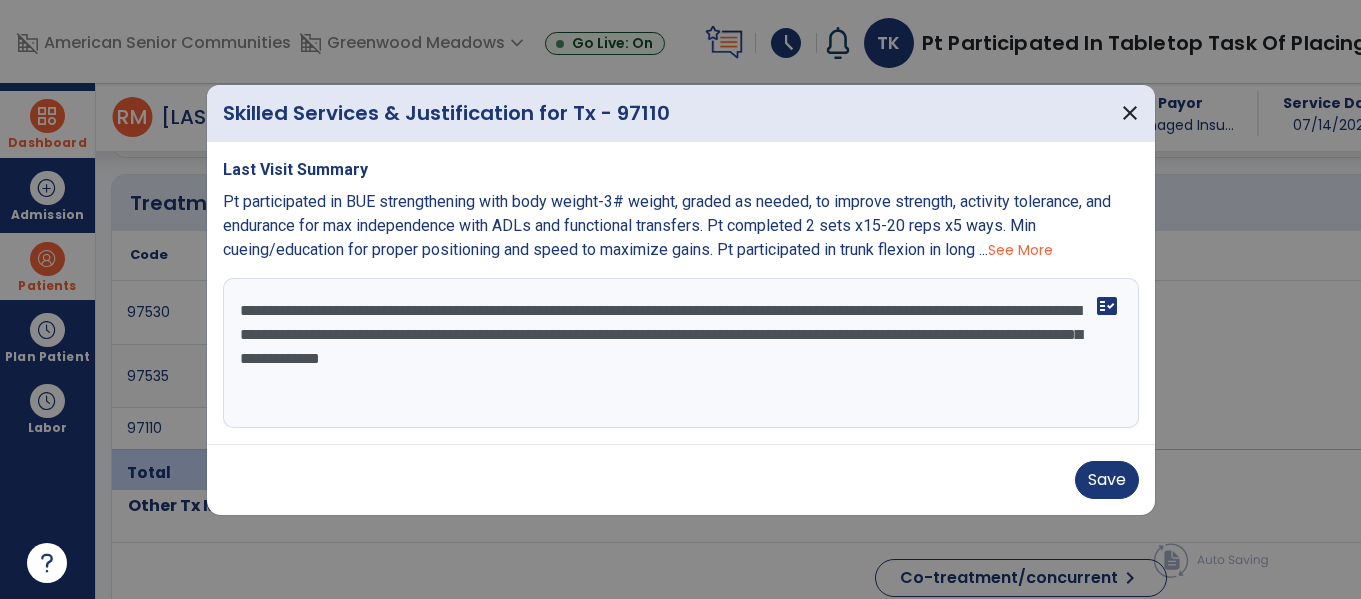 click on "**********" at bounding box center (681, 353) 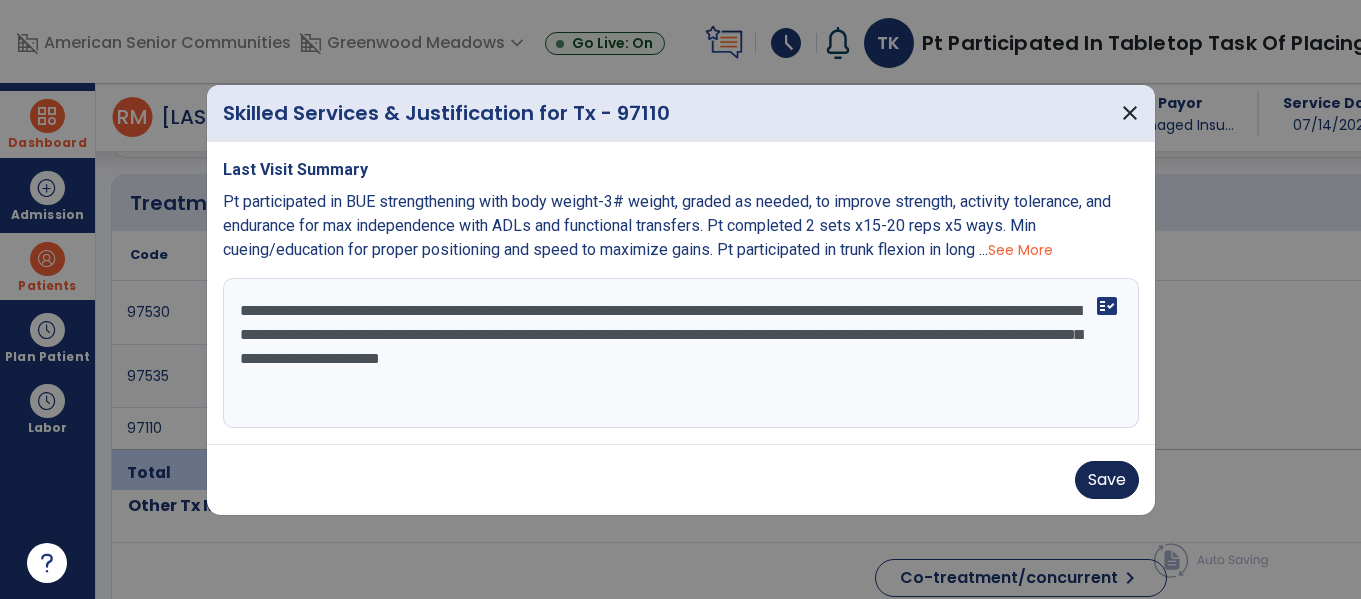 type on "**********" 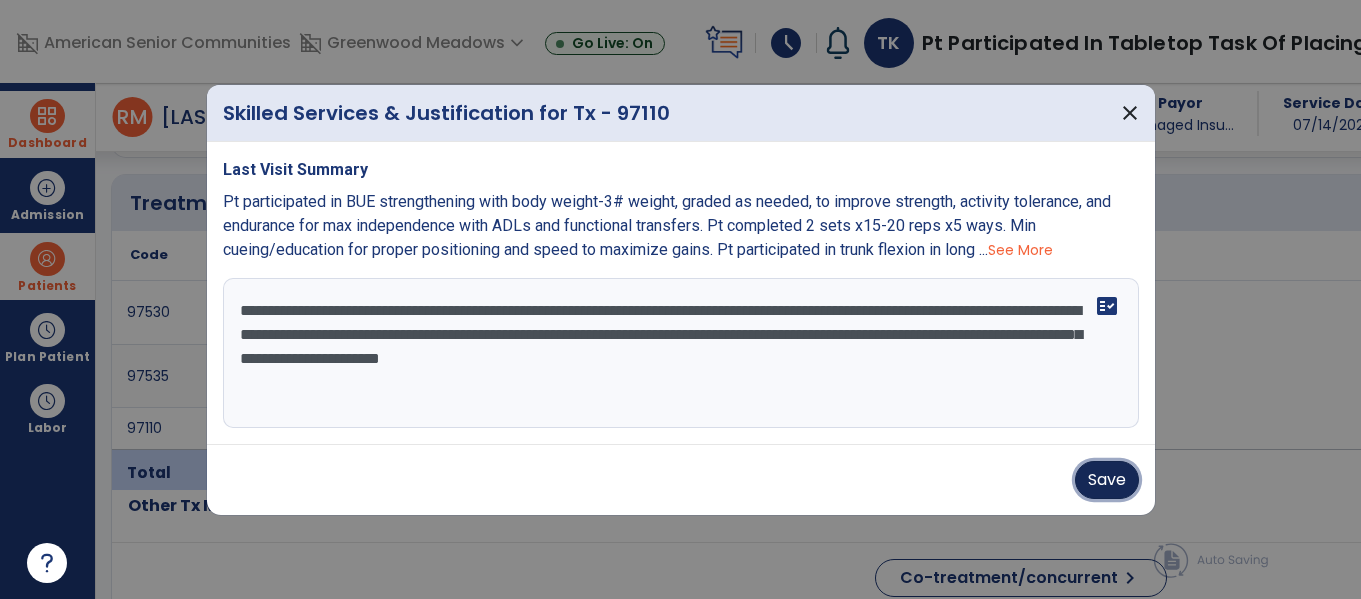 click on "Save" at bounding box center [1107, 480] 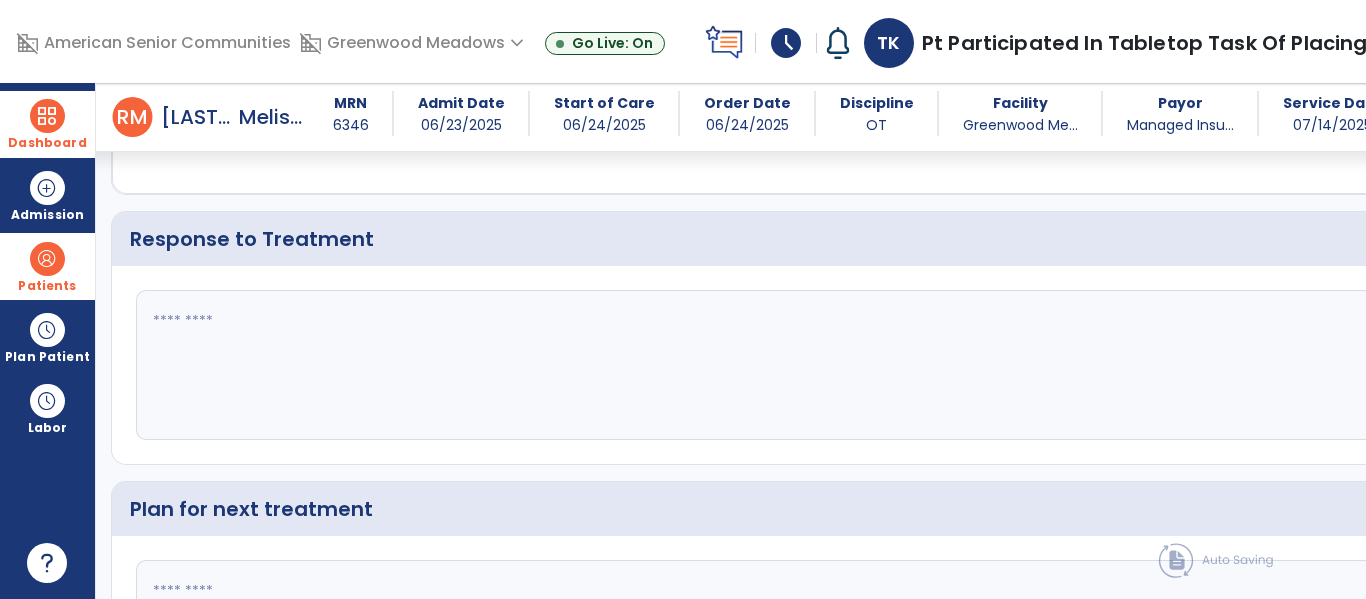scroll, scrollTop: 2686, scrollLeft: 0, axis: vertical 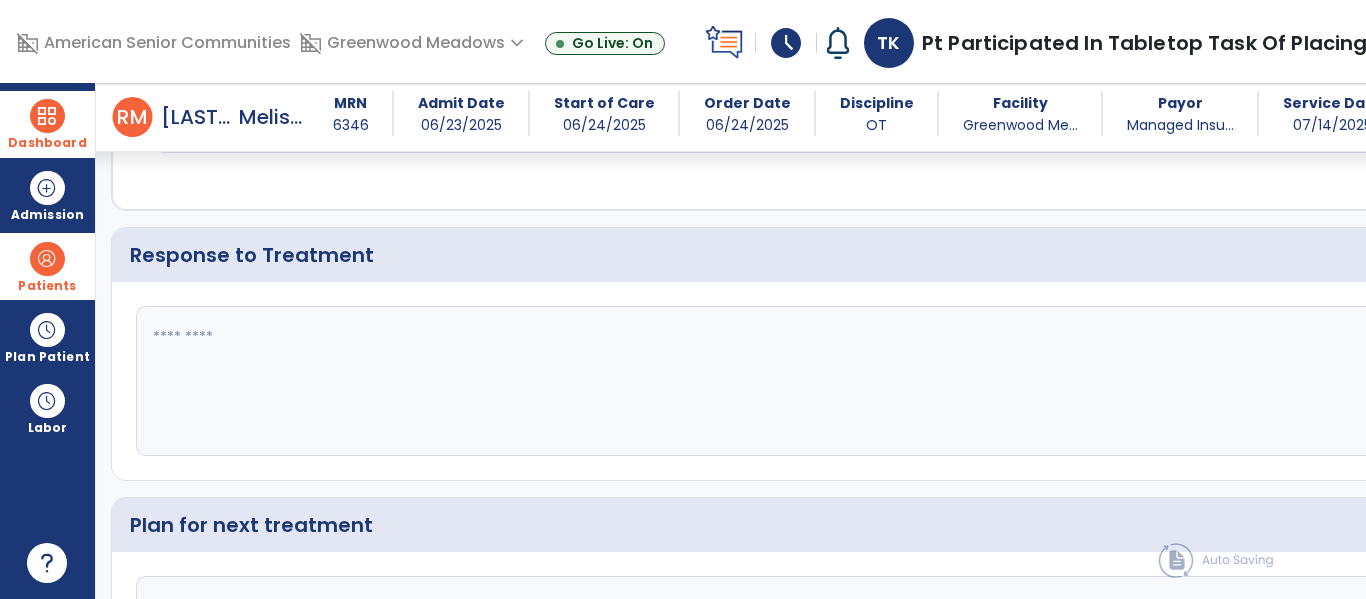 click on "fact_check" 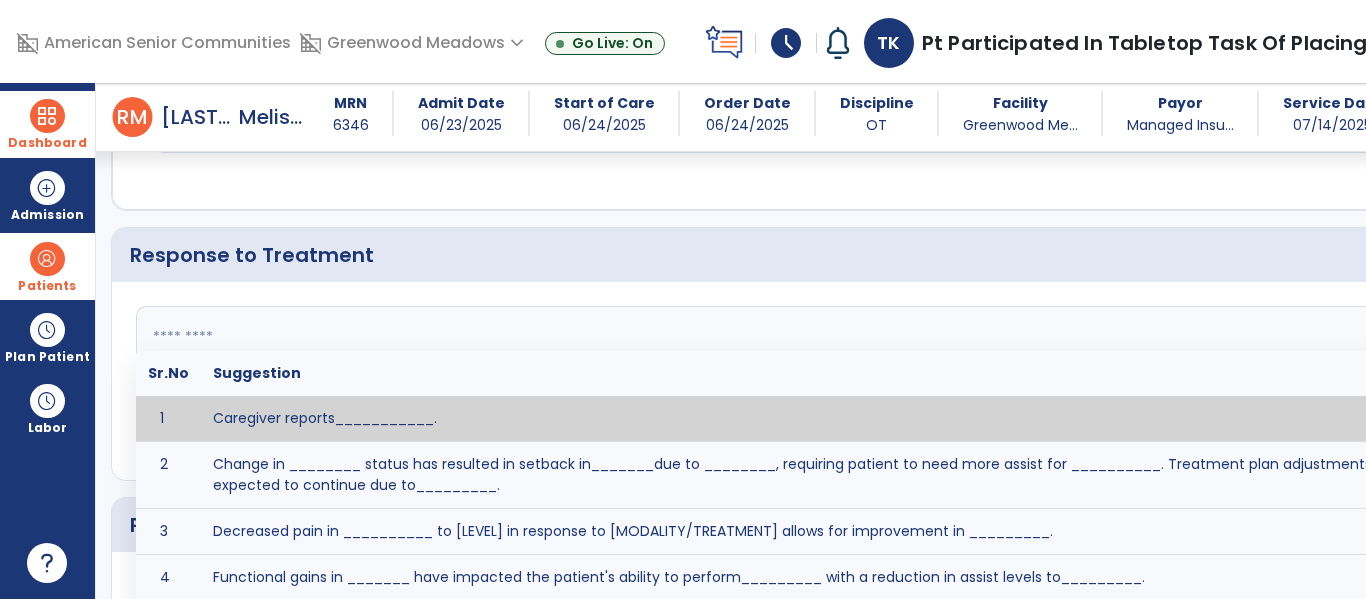 click 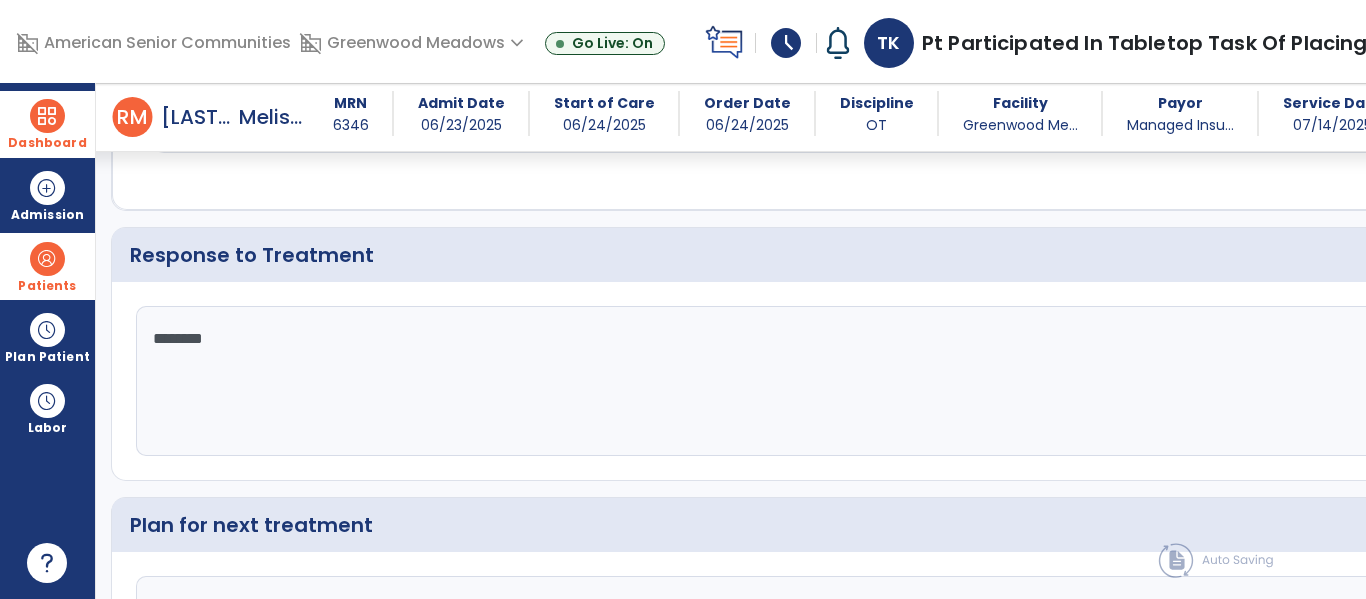type on "*********" 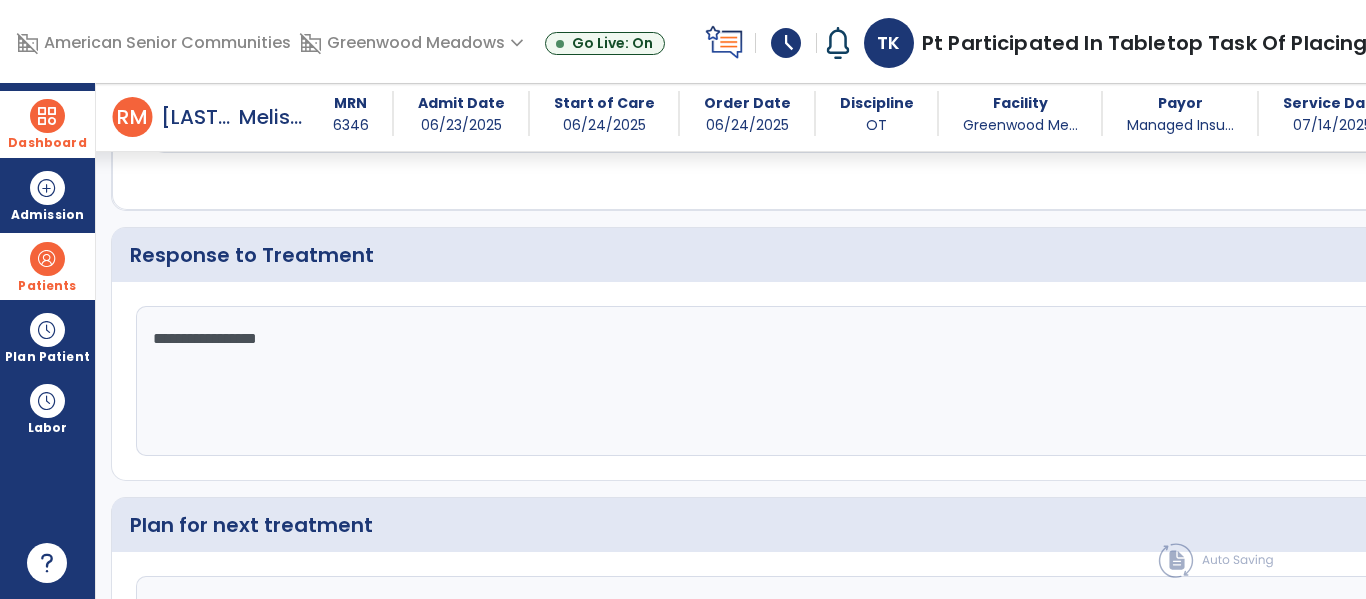 scroll, scrollTop: 2904, scrollLeft: 0, axis: vertical 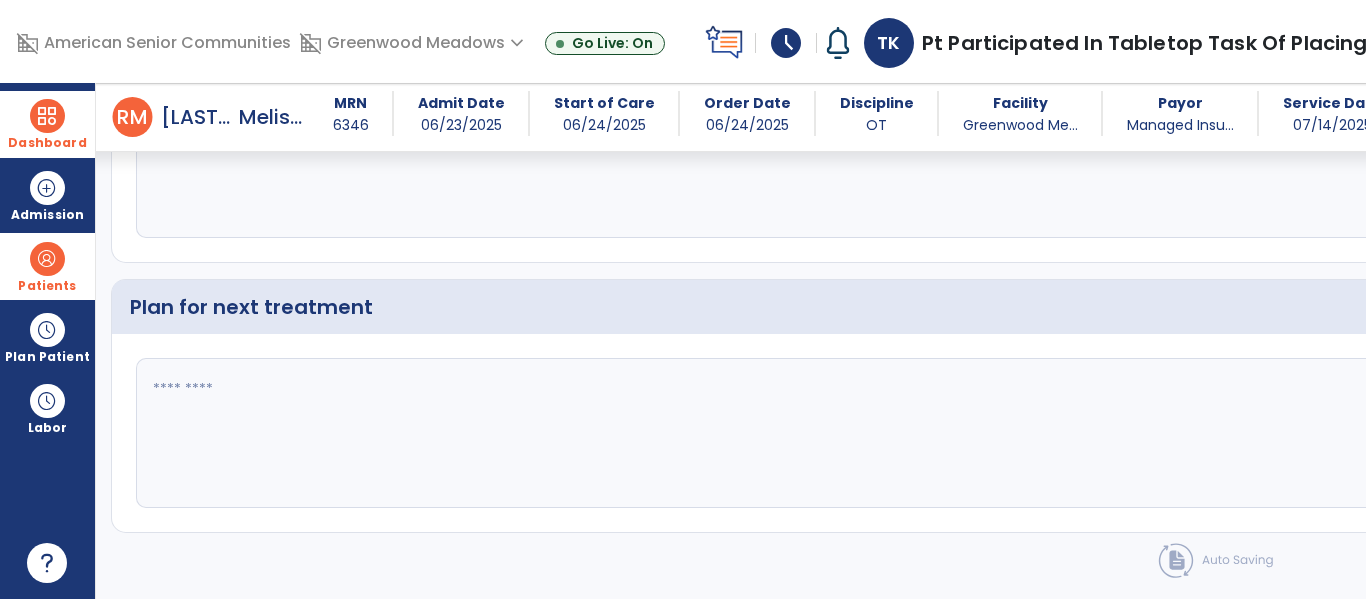 type on "**********" 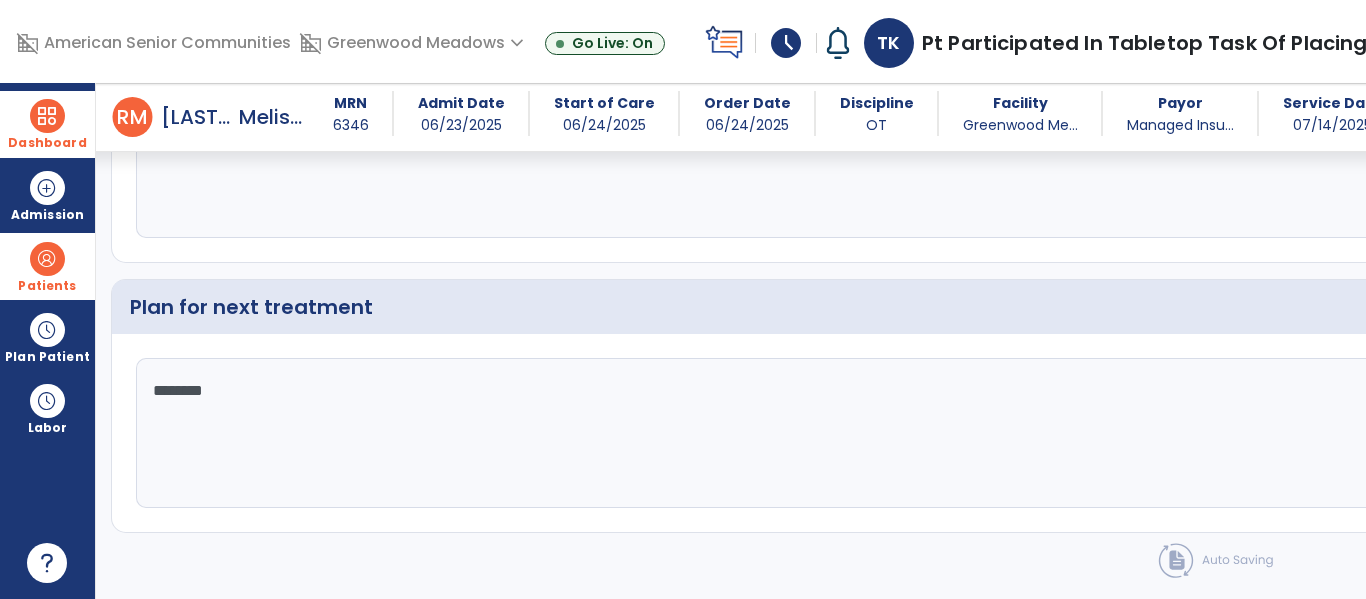 type on "*********" 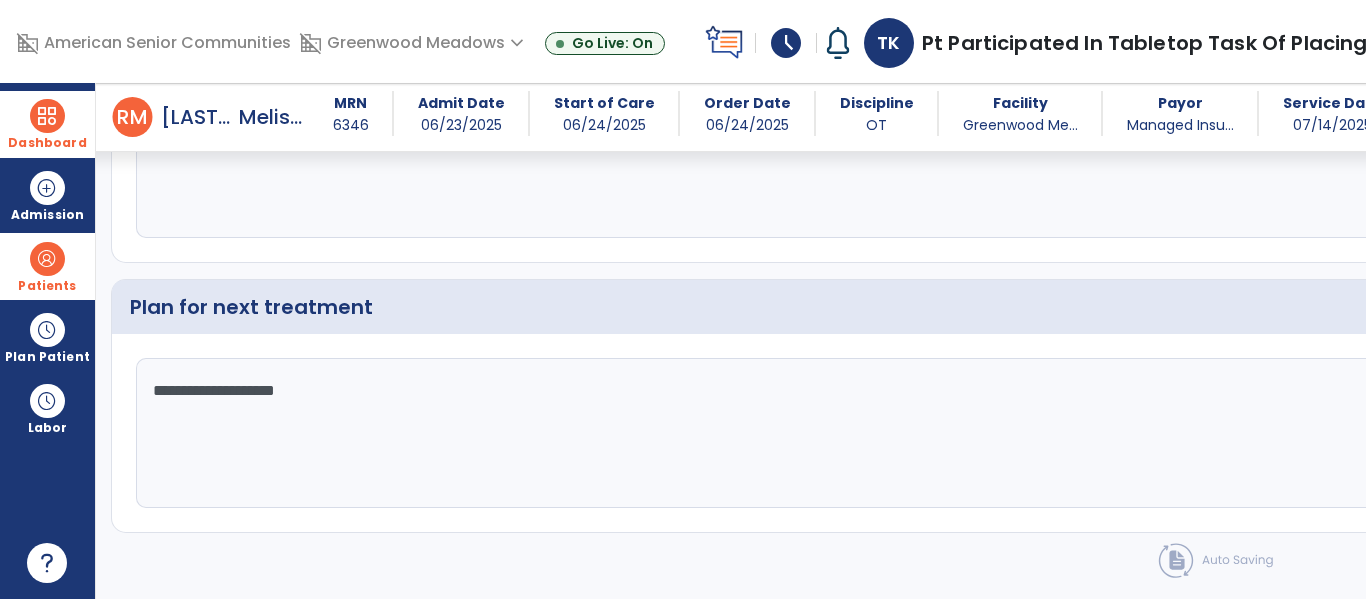click on "Plan for next treatment" 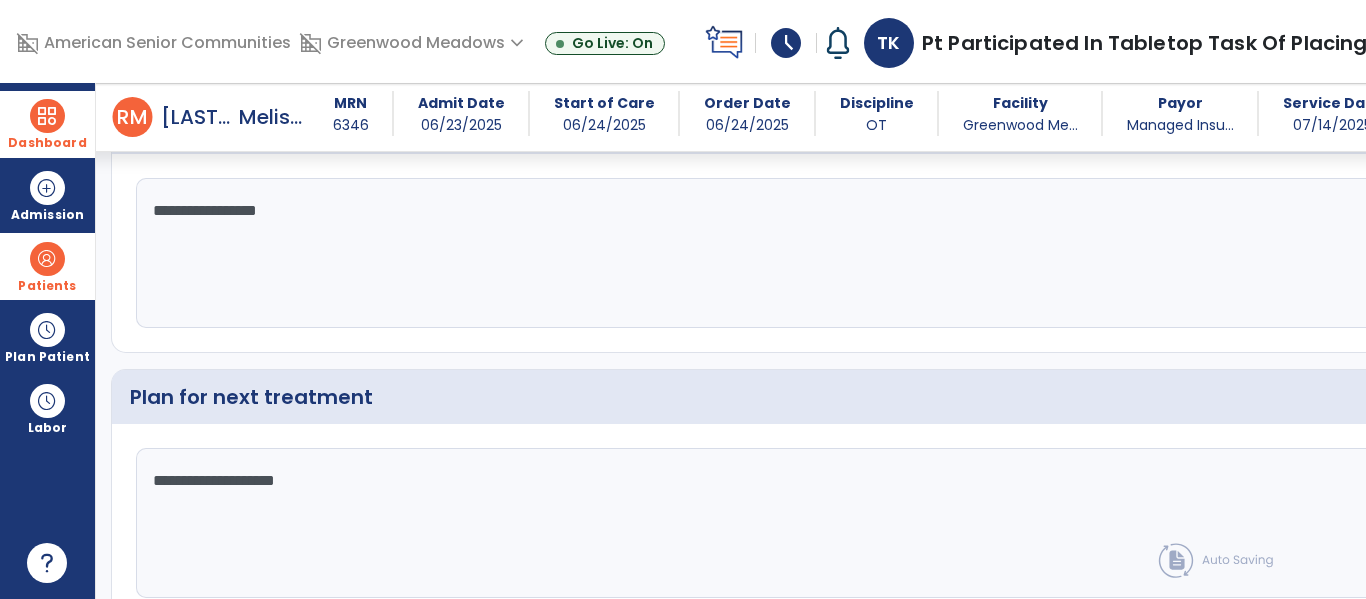 scroll, scrollTop: 2904, scrollLeft: 0, axis: vertical 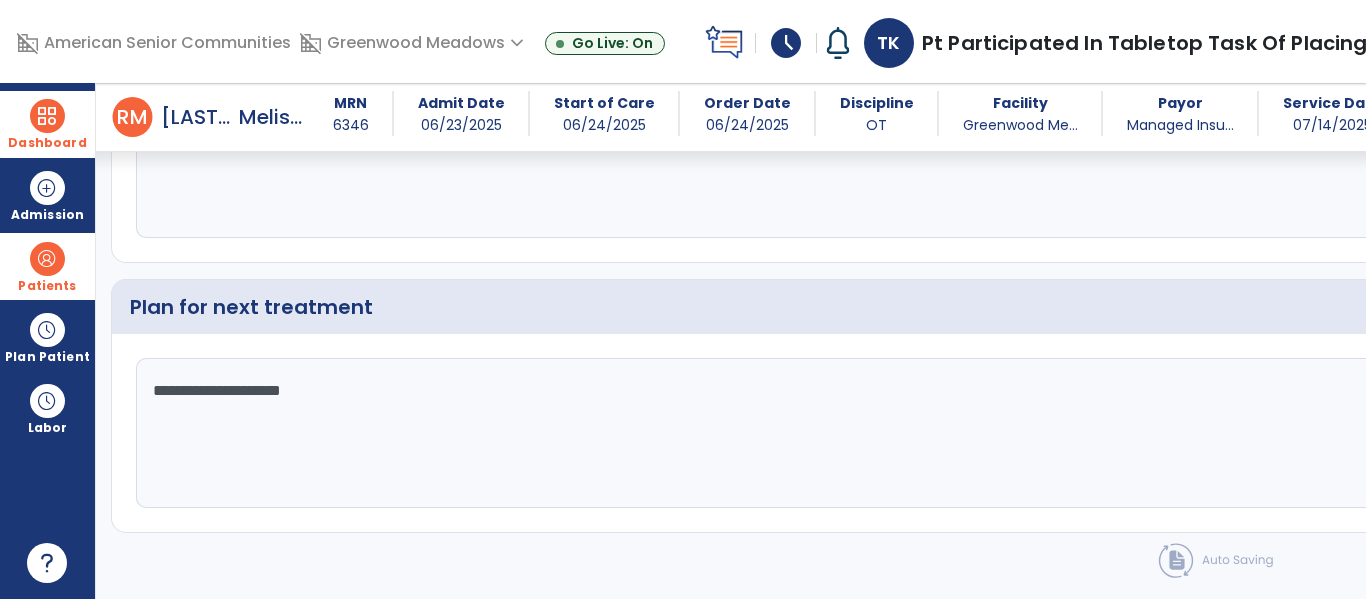type on "**********" 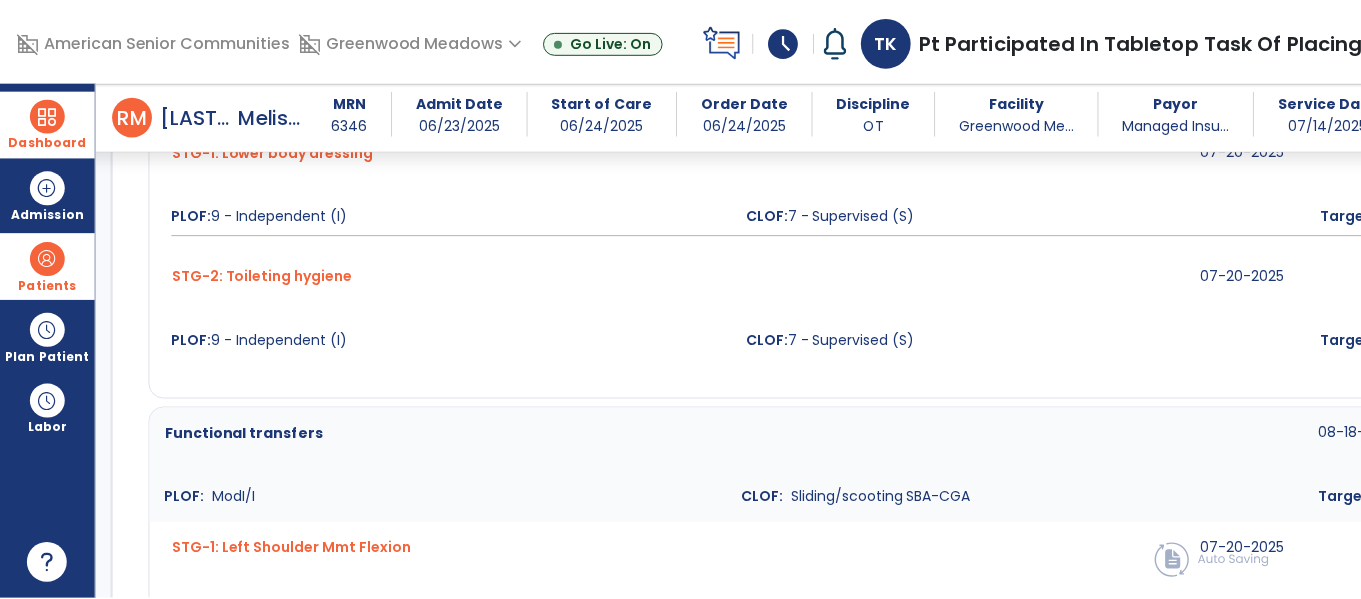 scroll, scrollTop: 1200, scrollLeft: 0, axis: vertical 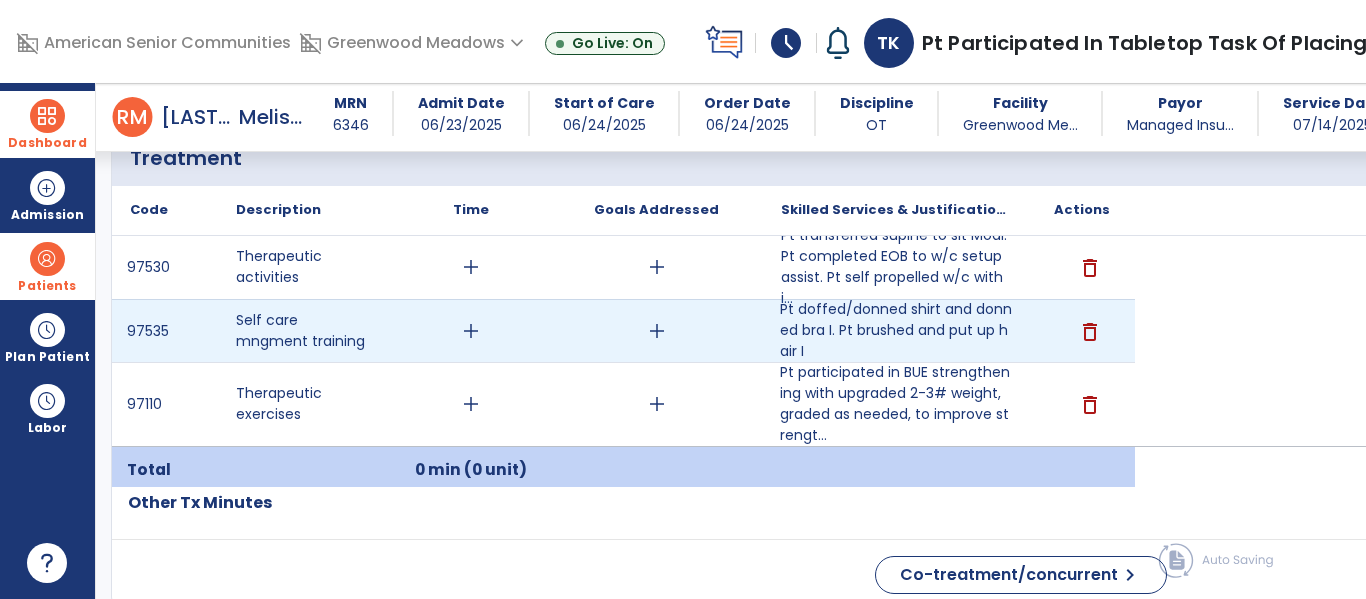 click on "Pt doffed/donned shirt and donned bra I. Pt brushed and put up hair I" at bounding box center [896, 330] 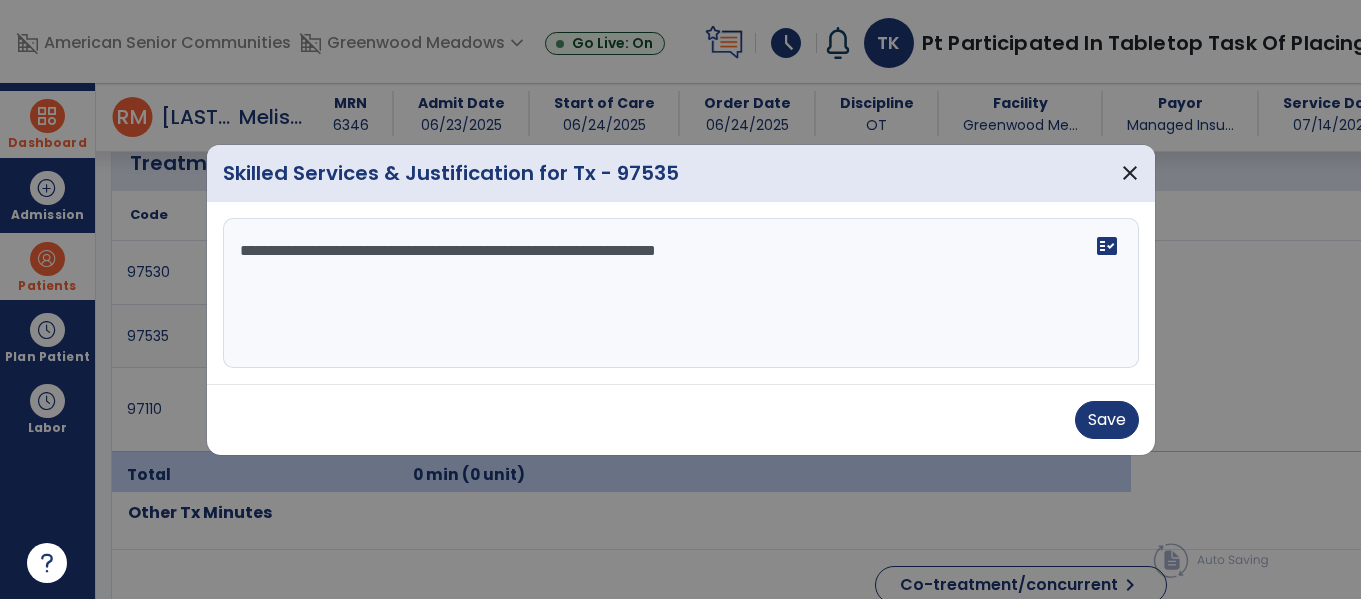 scroll, scrollTop: 1200, scrollLeft: 0, axis: vertical 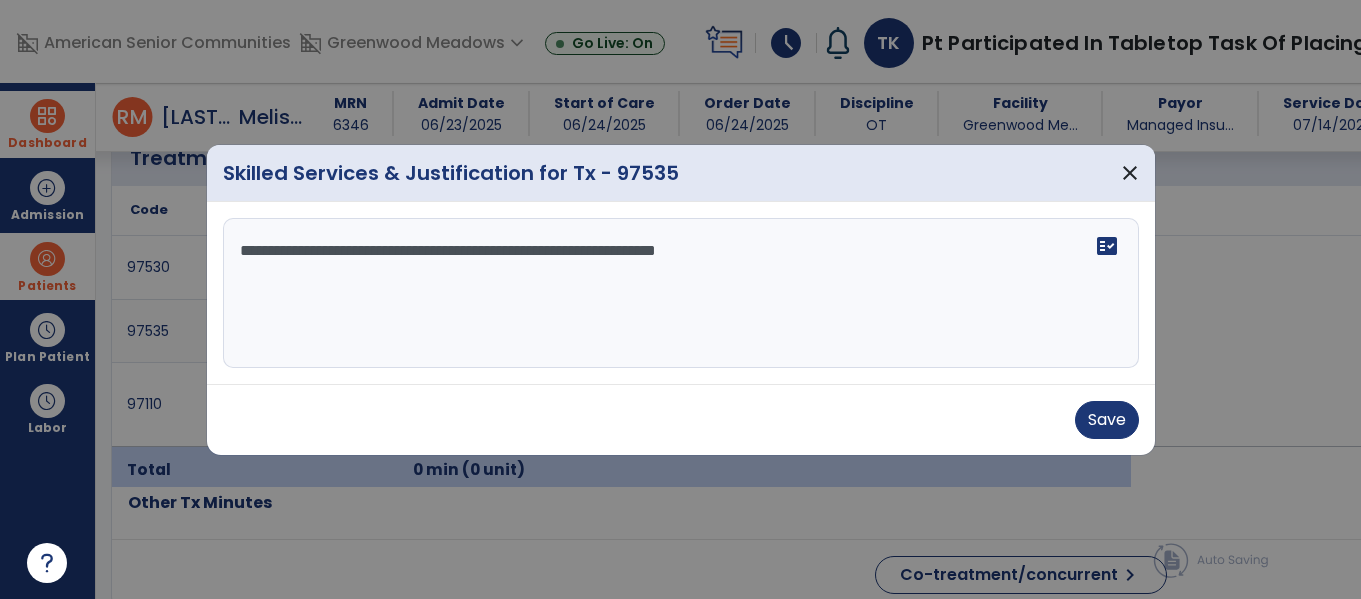 click on "**********" at bounding box center [681, 293] 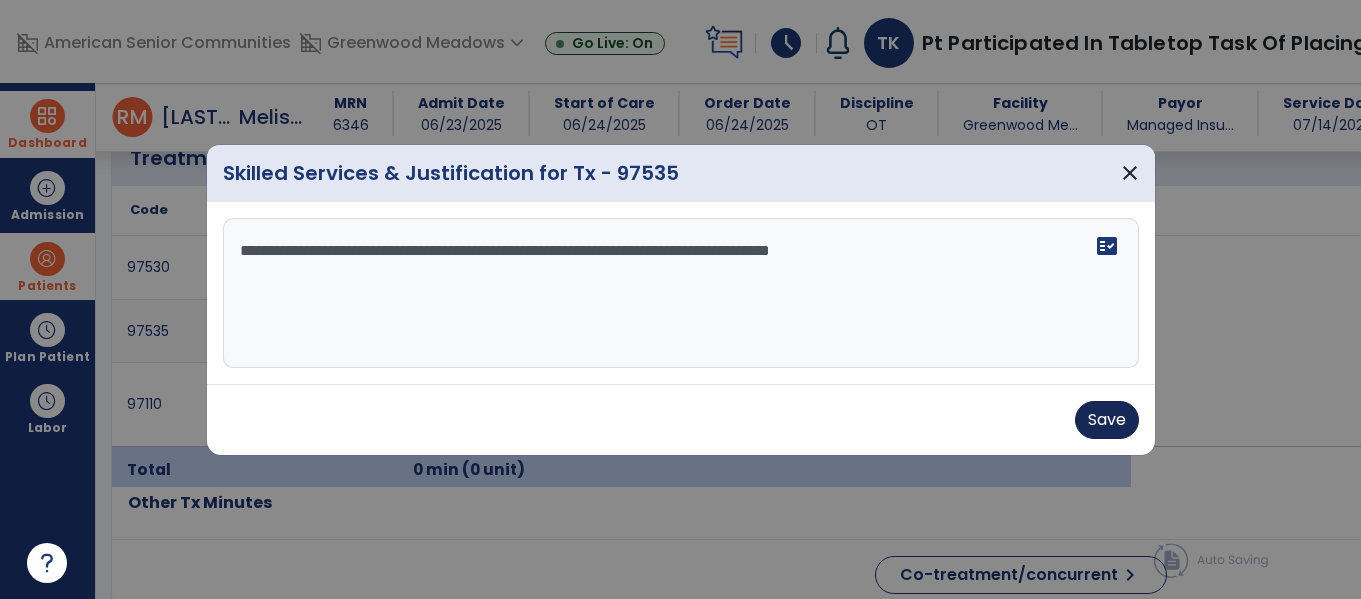 type on "**********" 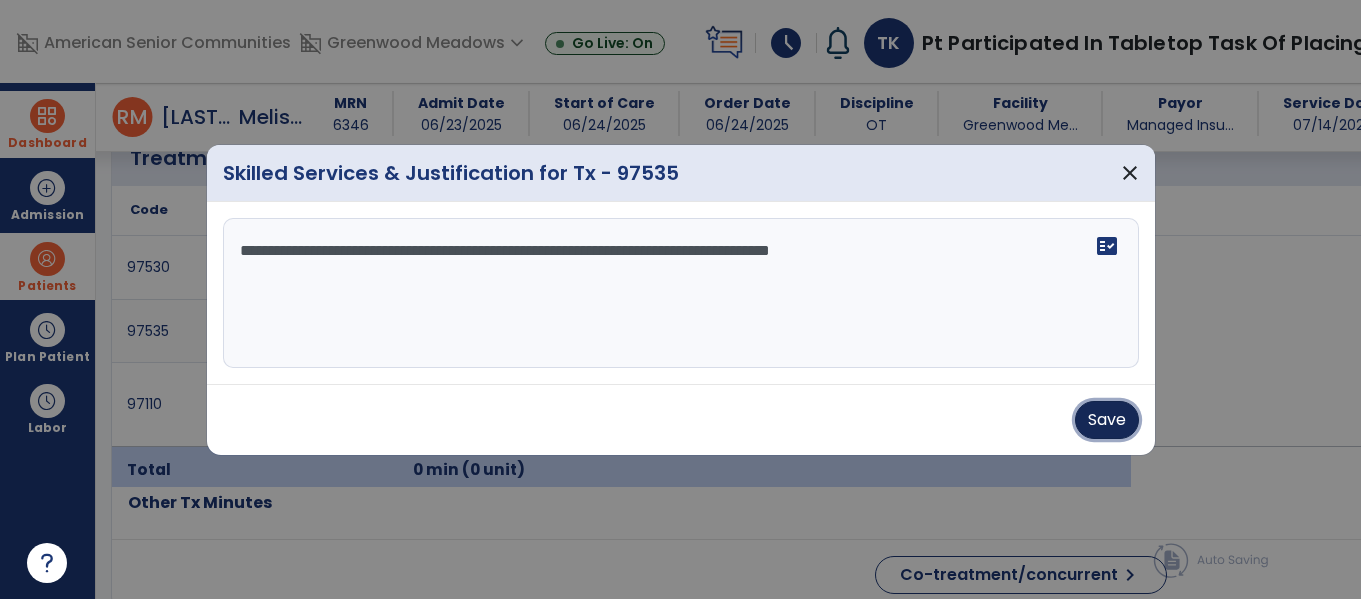 click on "Save" at bounding box center (1107, 420) 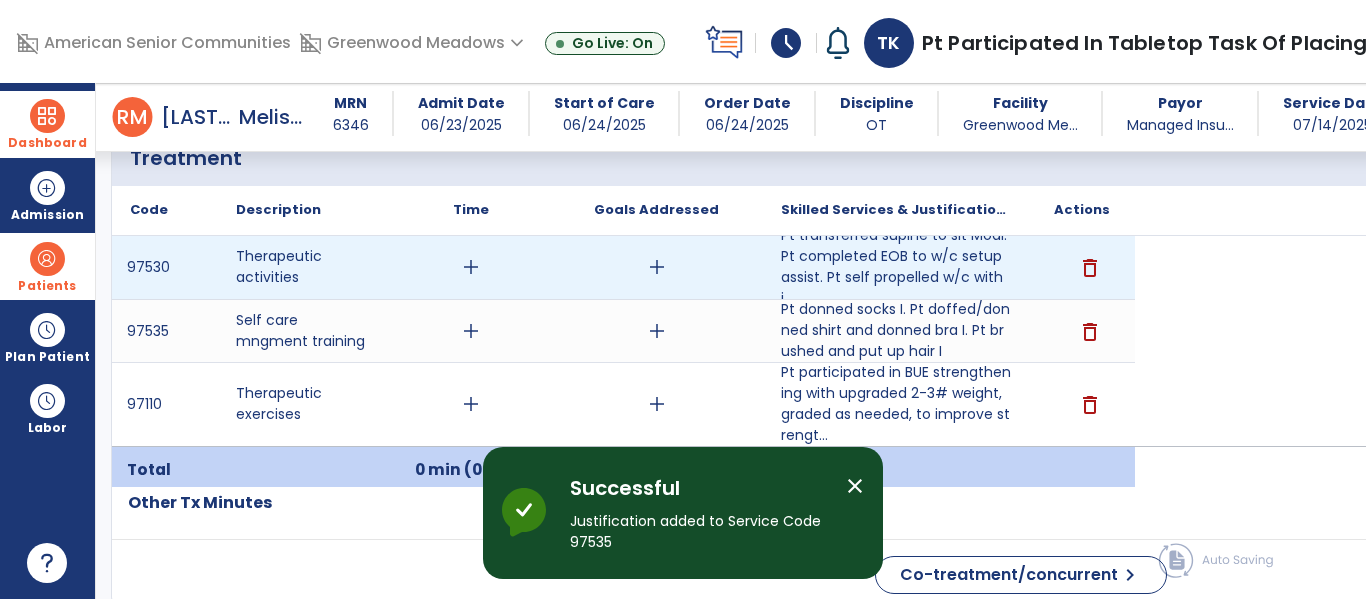 click on "add" at bounding box center (471, 267) 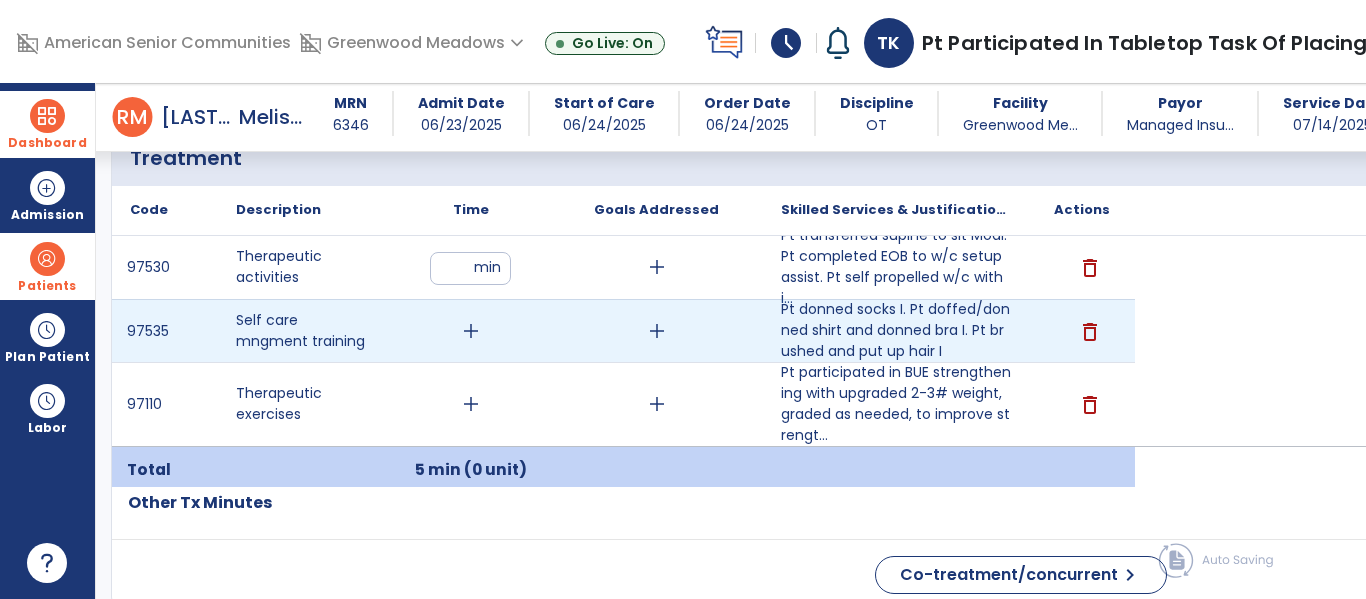 click on "add" at bounding box center [471, 331] 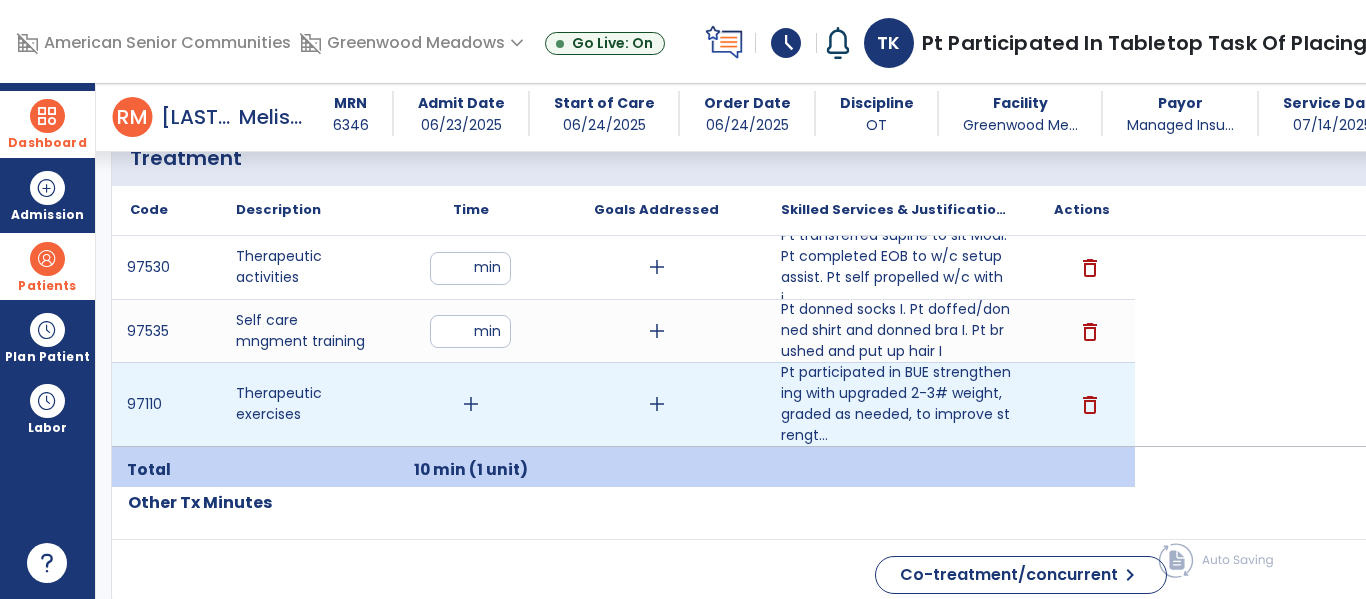 click on "add" at bounding box center [471, 404] 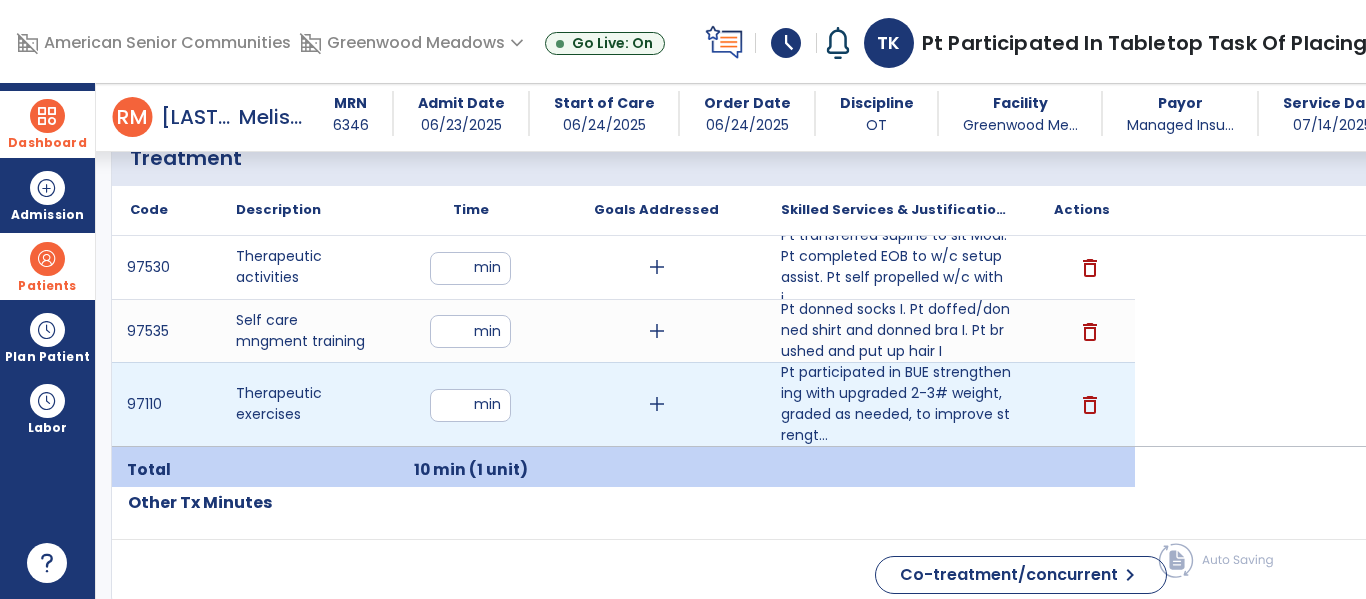type on "**" 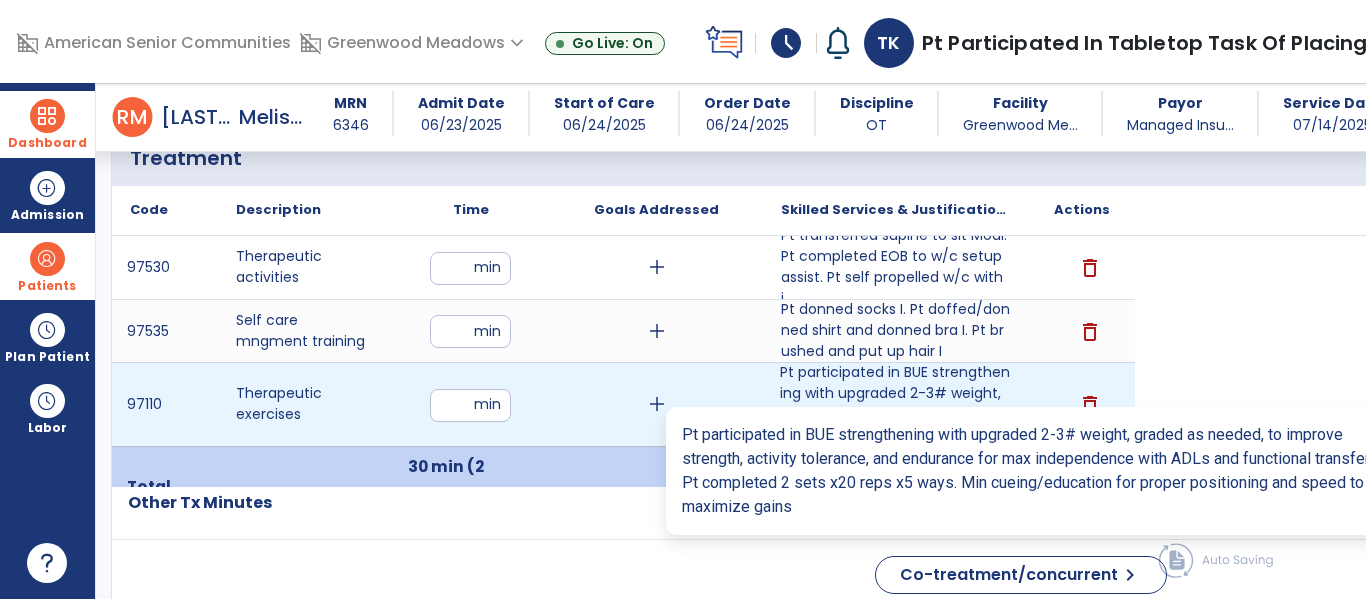 click on "Pt participated in BUE strengthening with upgraded 2-3# weight, graded as needed, to improve strengt..." at bounding box center (896, 404) 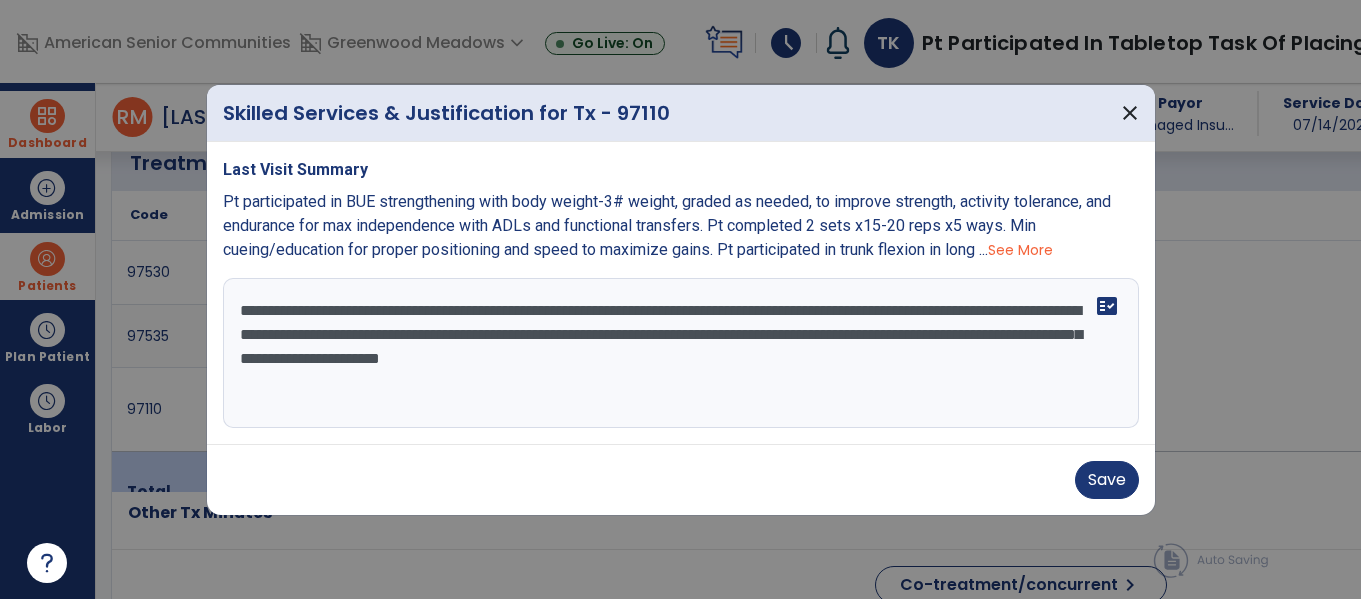 scroll, scrollTop: 1200, scrollLeft: 0, axis: vertical 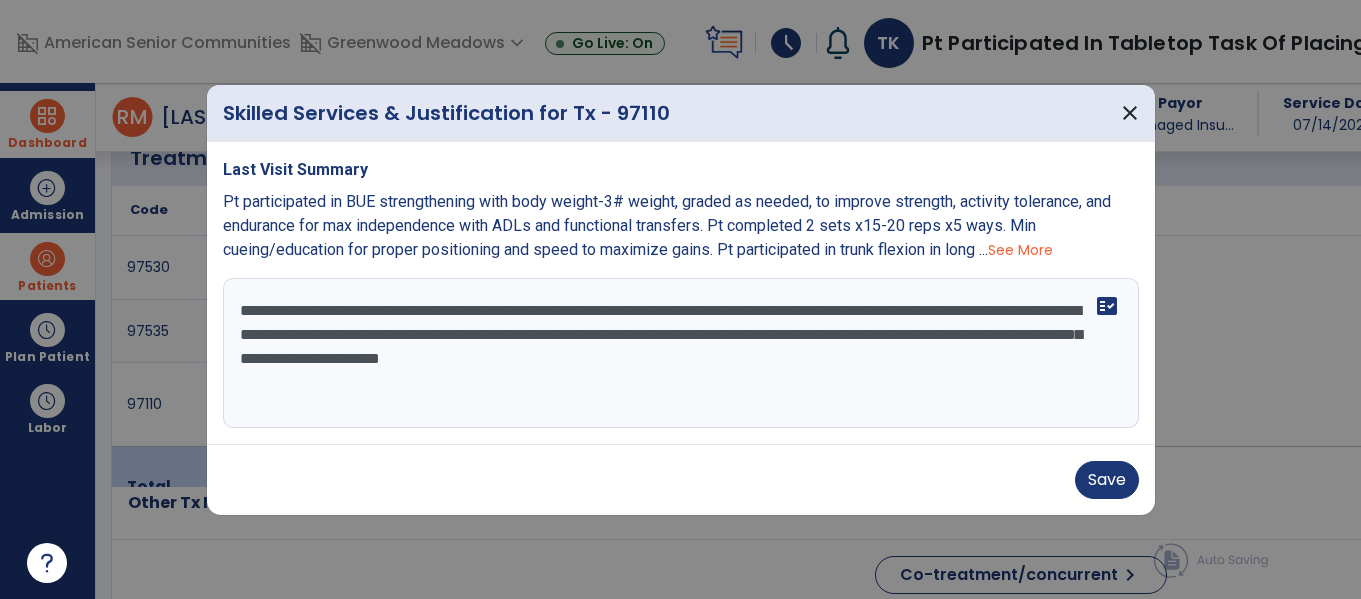 click on "**********" at bounding box center [681, 353] 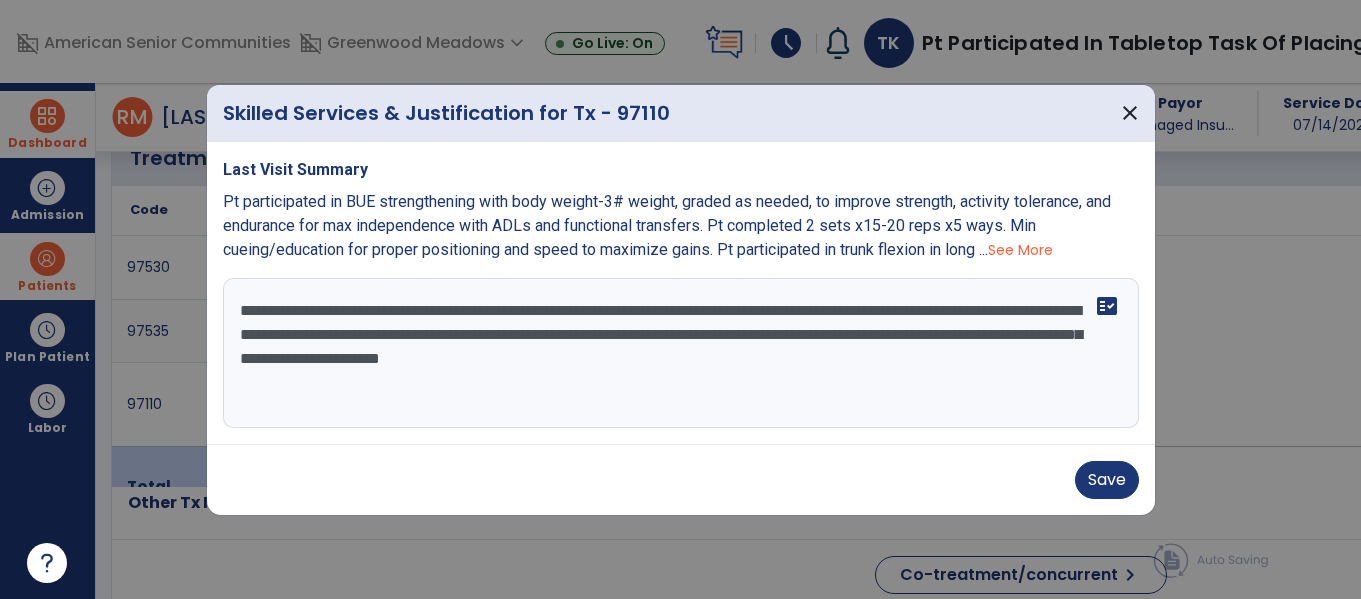 click on "**********" at bounding box center [681, 353] 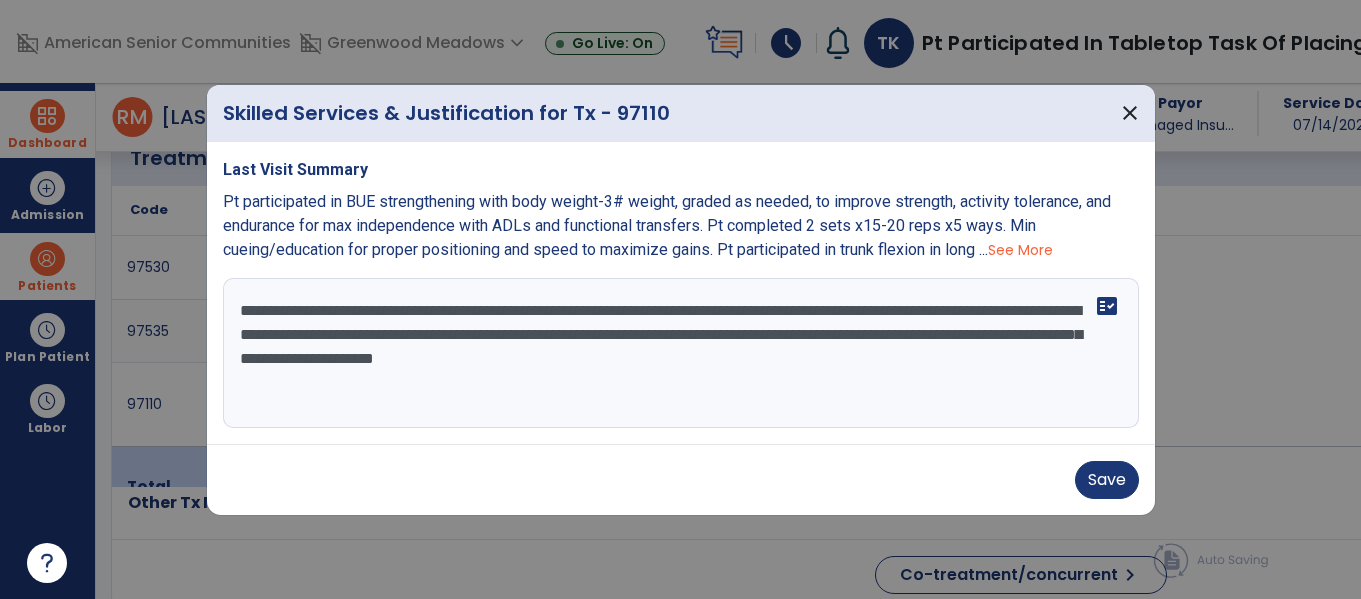 click on "**********" at bounding box center (681, 353) 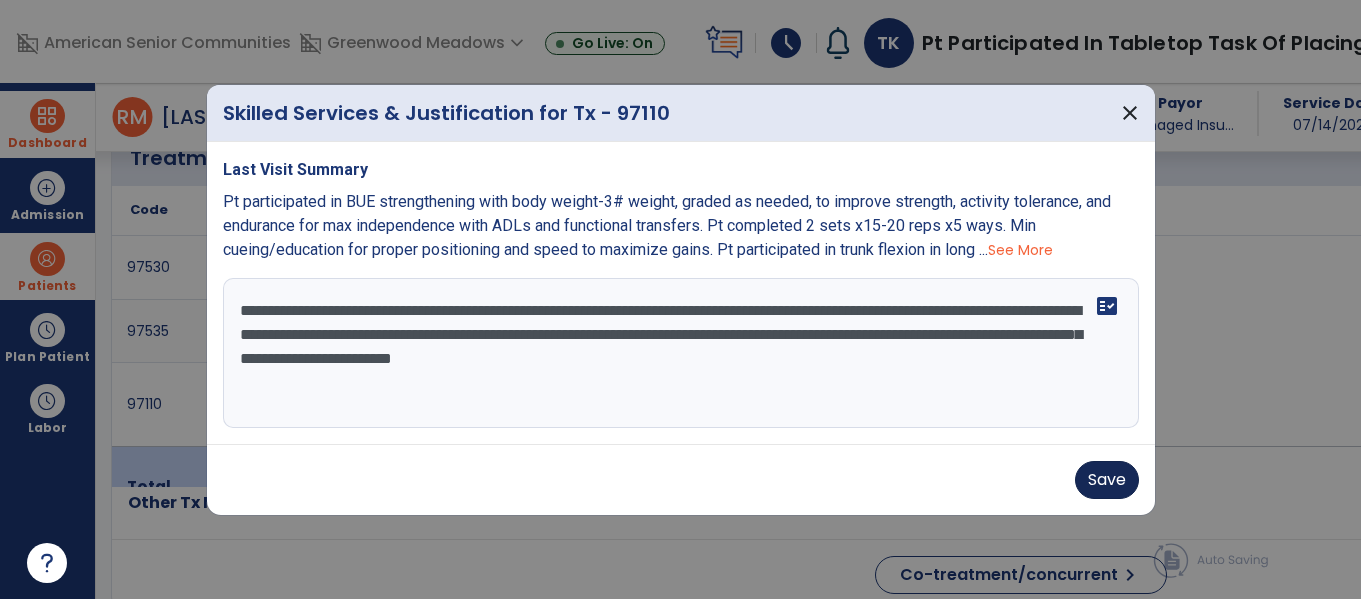 type on "**********" 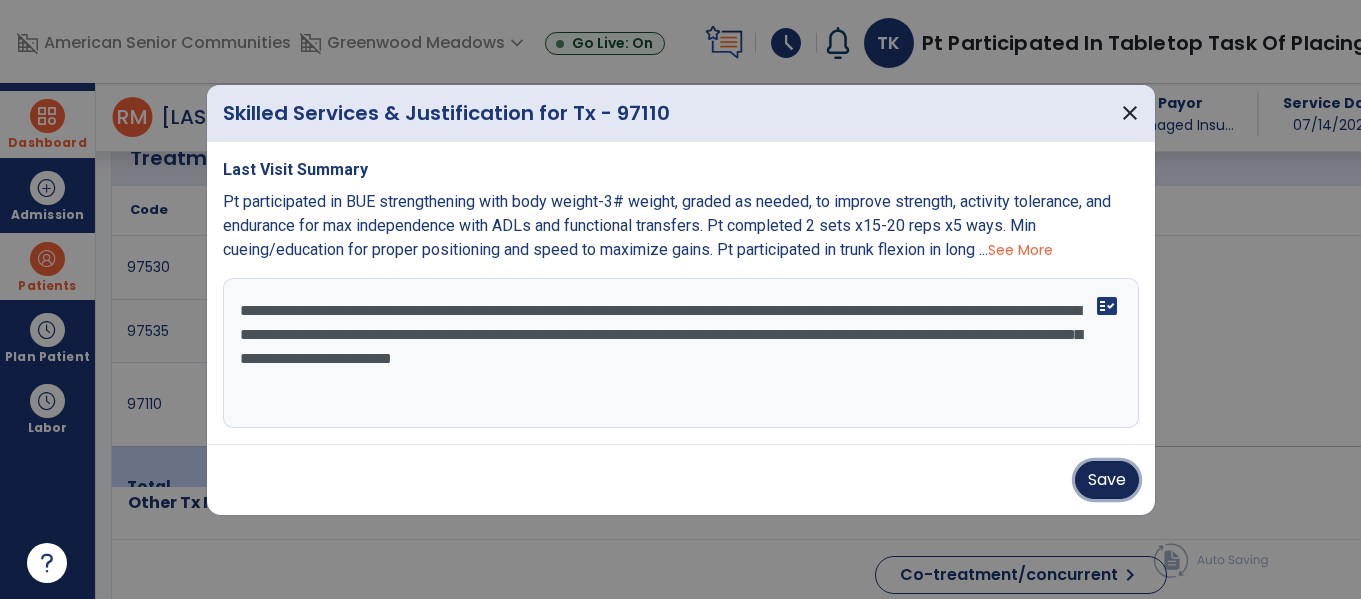 click on "Save" at bounding box center (1107, 480) 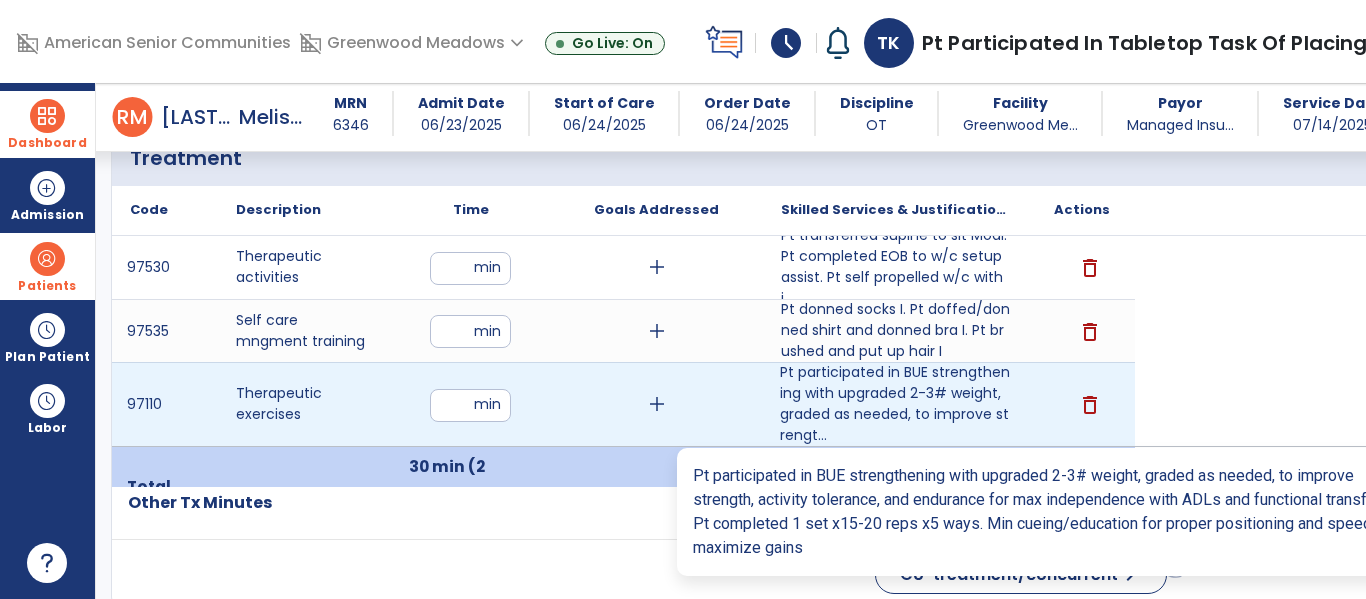 click on "Pt participated in BUE strengthening with upgraded 2-3# weight, graded as needed, to improve strengt..." at bounding box center [896, 404] 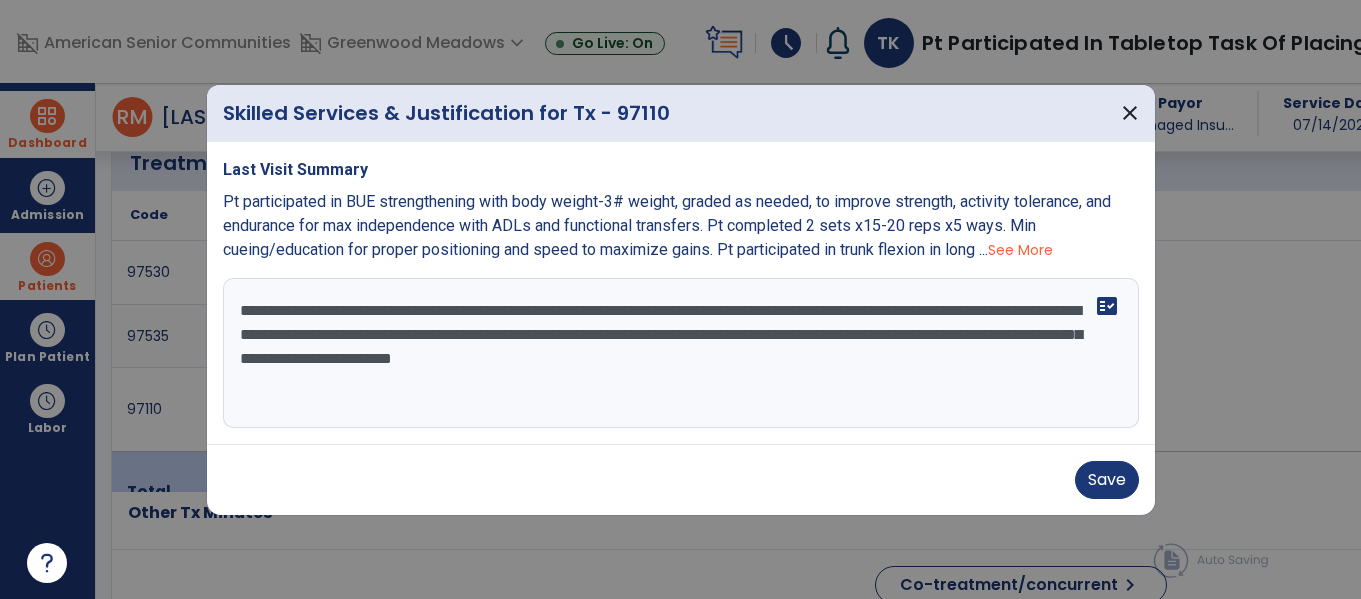 click on "**********" at bounding box center [681, 353] 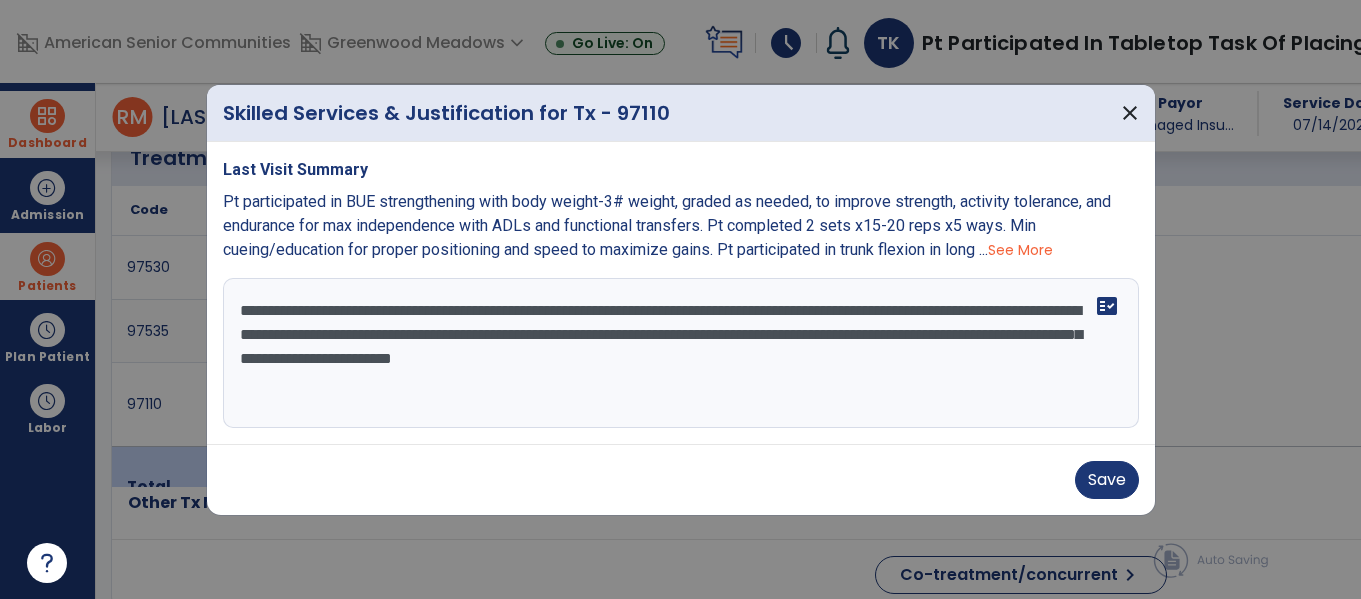 scroll, scrollTop: 1200, scrollLeft: 0, axis: vertical 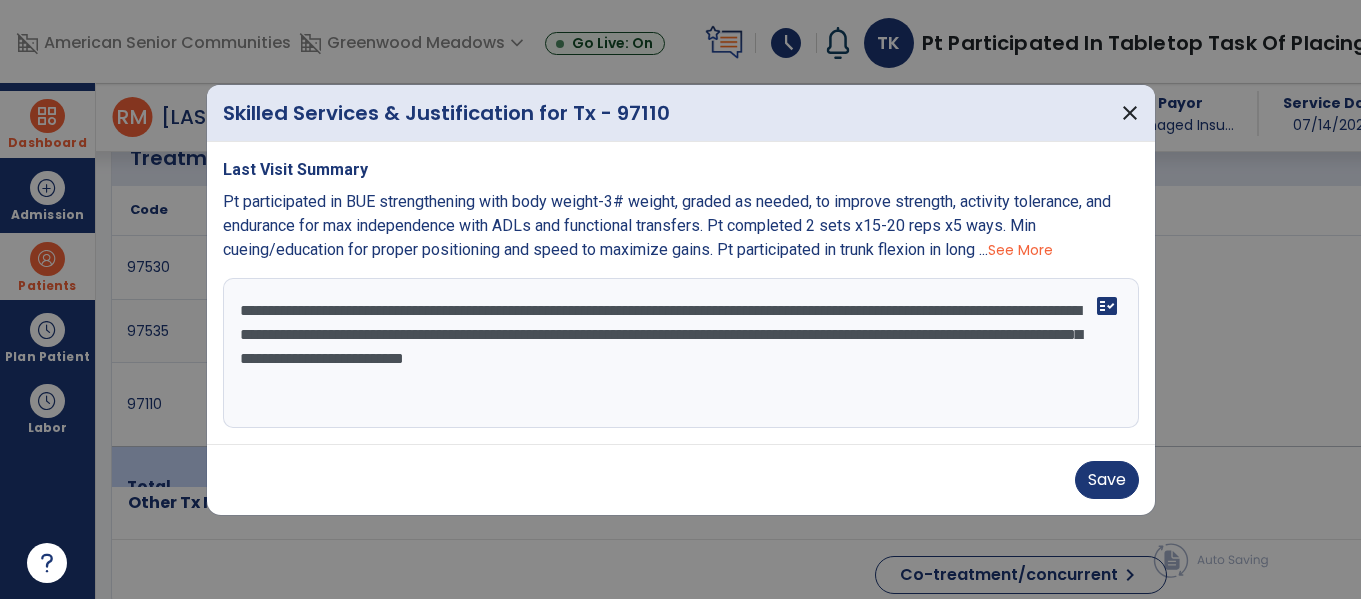 paste on "**********" 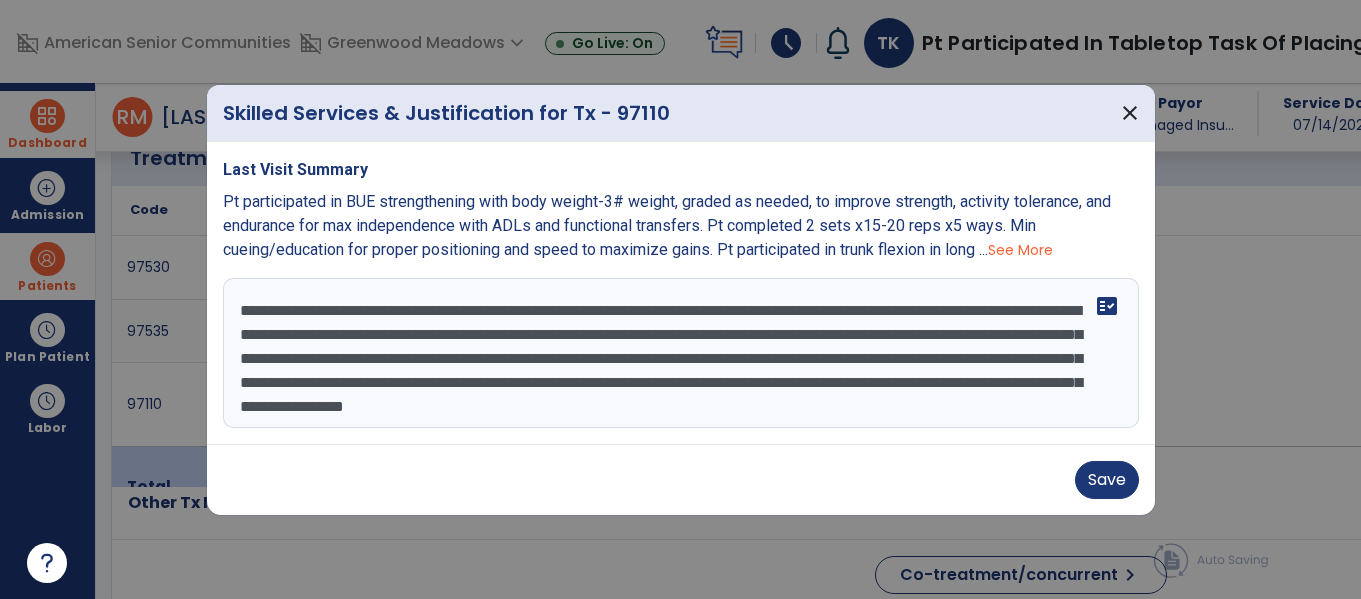 scroll, scrollTop: 16, scrollLeft: 0, axis: vertical 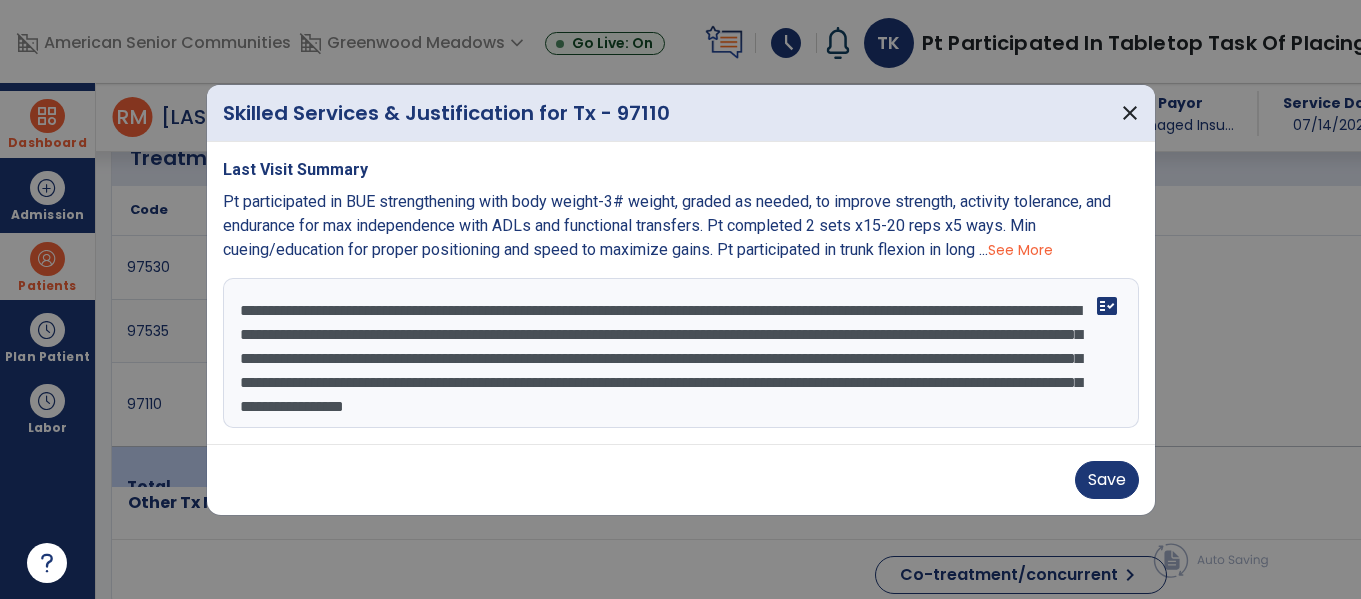 click on "**********" at bounding box center [681, 353] 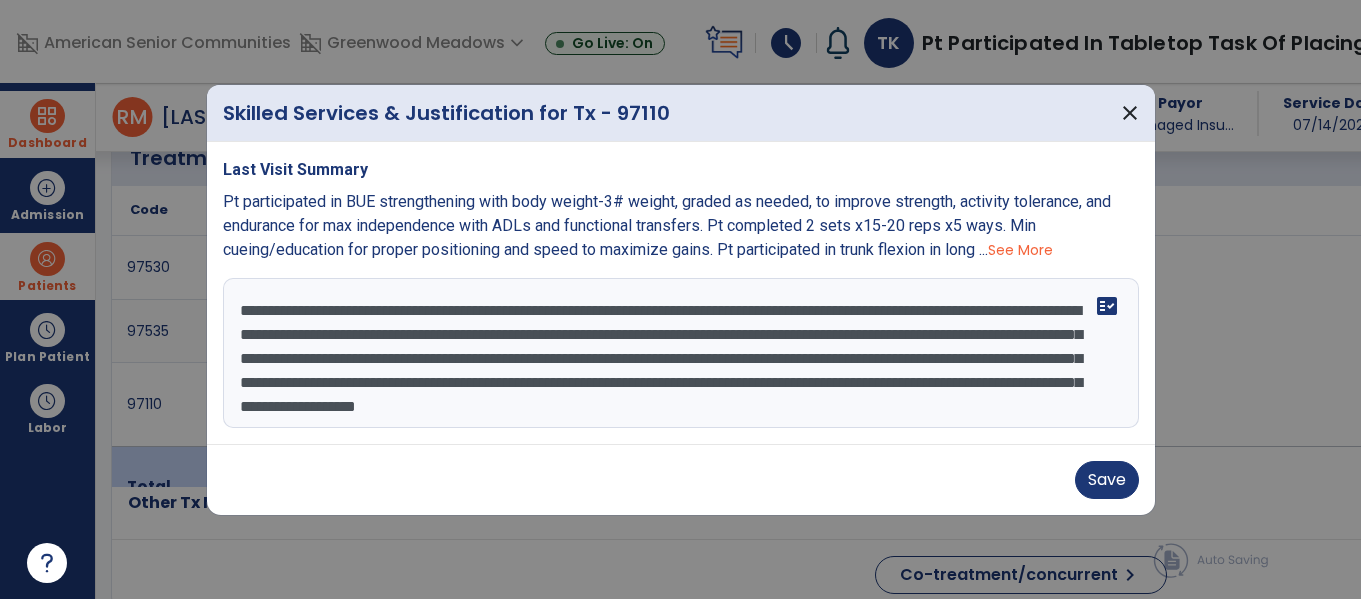 click on "**********" at bounding box center (681, 353) 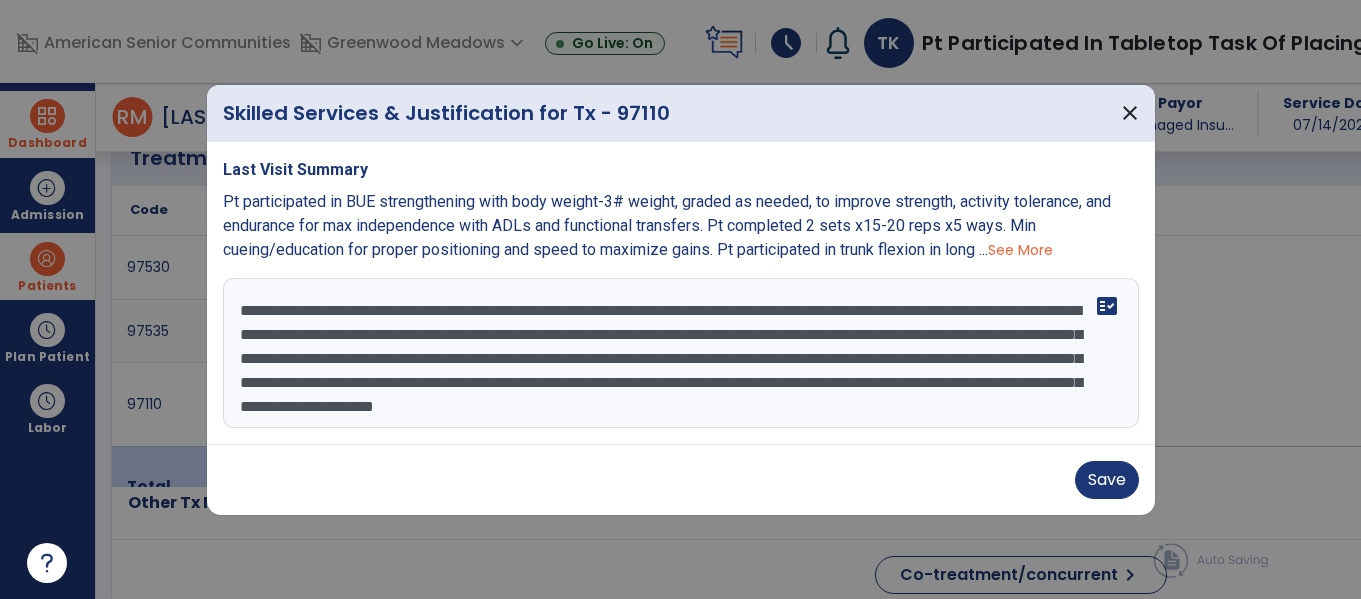 click on "**********" at bounding box center [681, 353] 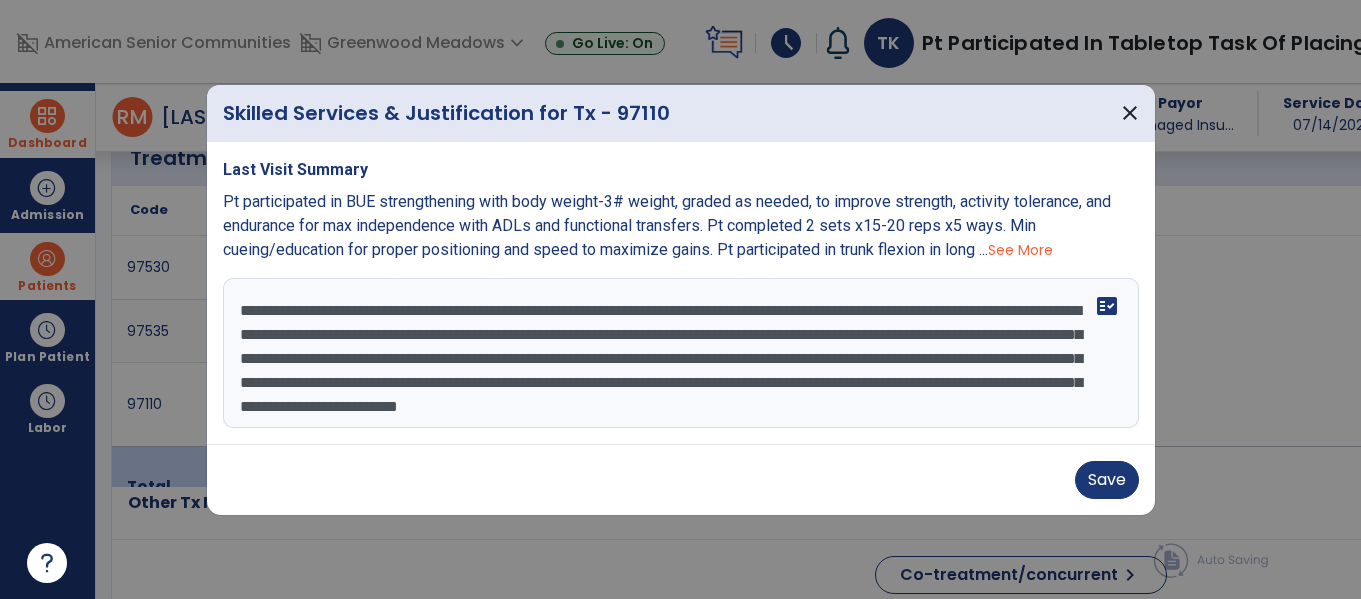 scroll, scrollTop: 24, scrollLeft: 0, axis: vertical 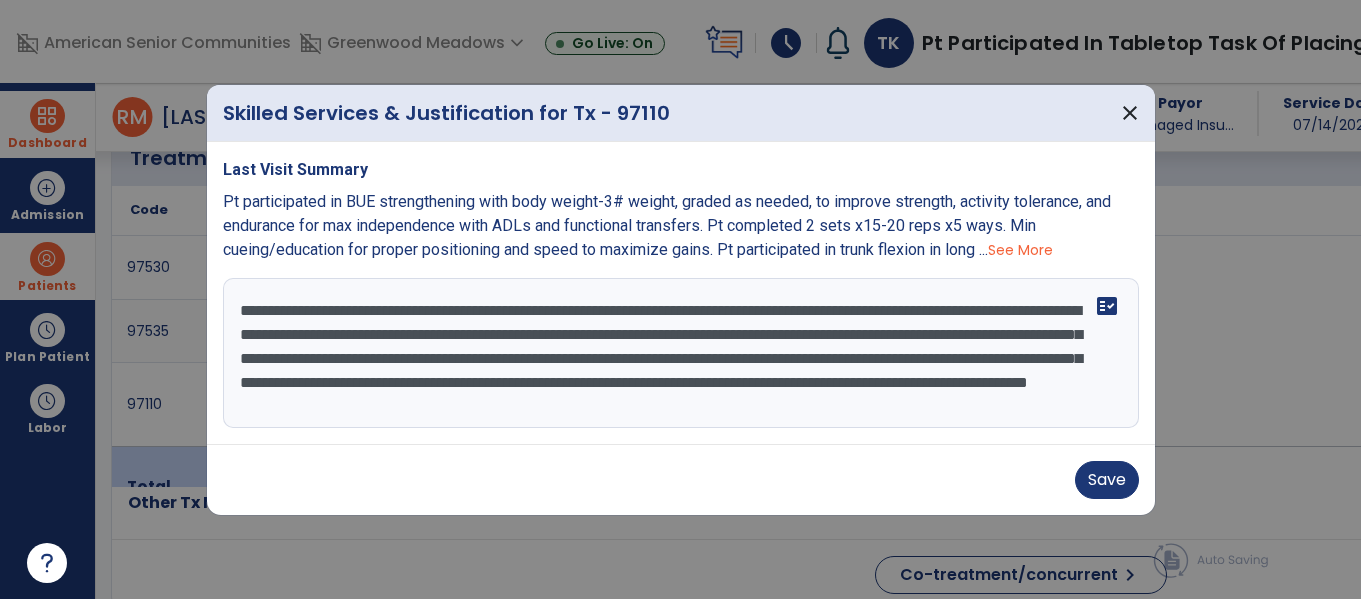 drag, startPoint x: 536, startPoint y: 337, endPoint x: 457, endPoint y: 321, distance: 80.60397 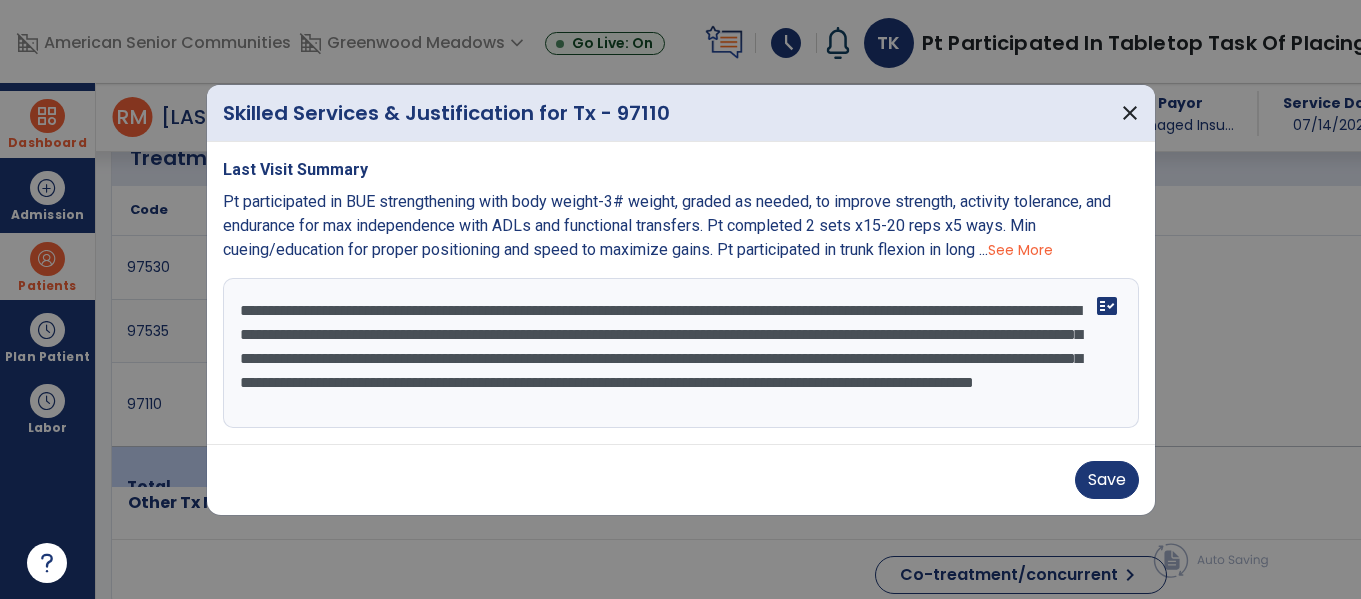 scroll, scrollTop: 18, scrollLeft: 0, axis: vertical 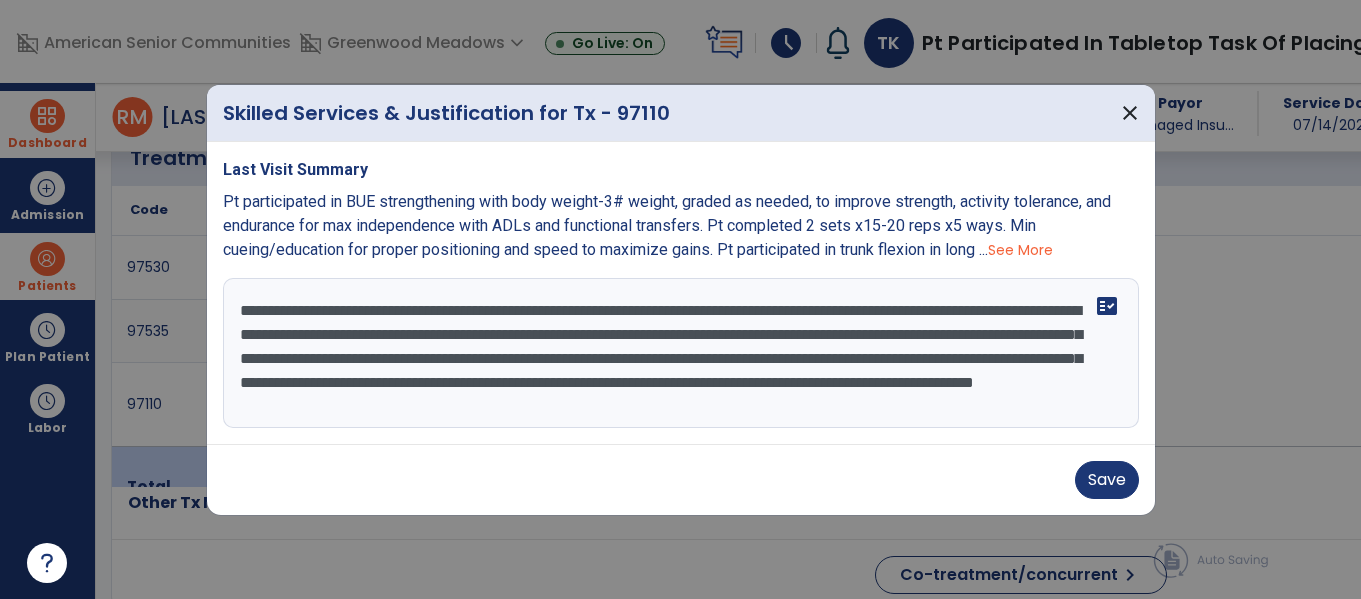 drag, startPoint x: 604, startPoint y: 336, endPoint x: 563, endPoint y: 334, distance: 41.04875 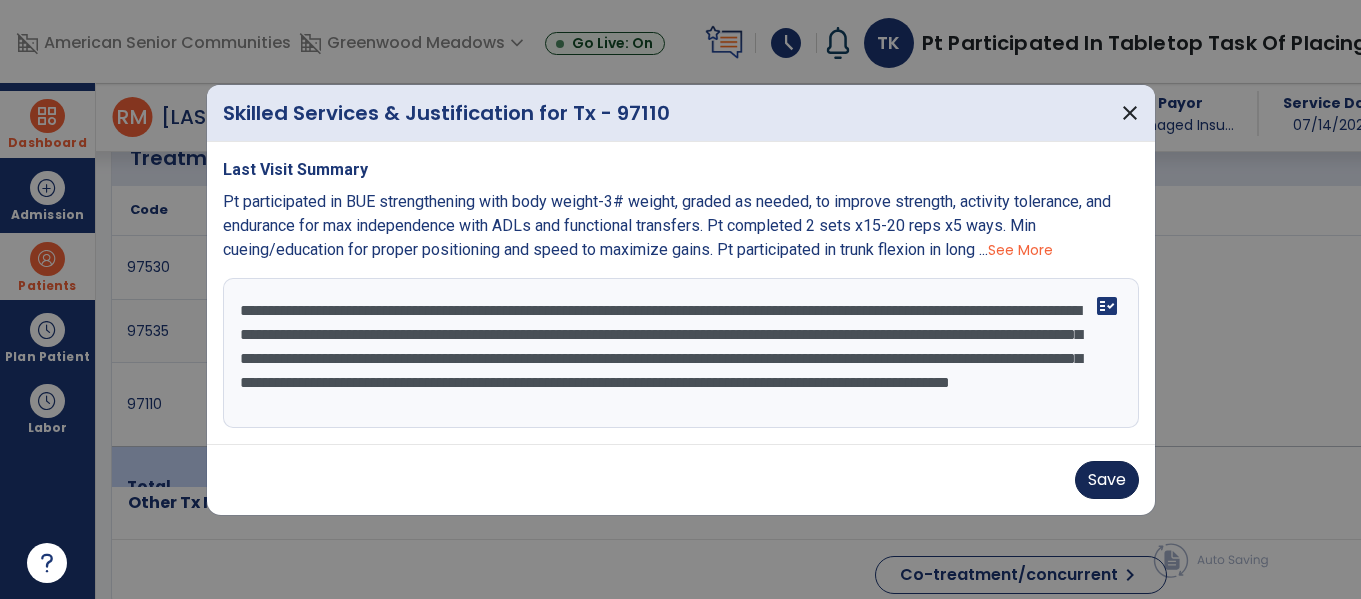 type on "**********" 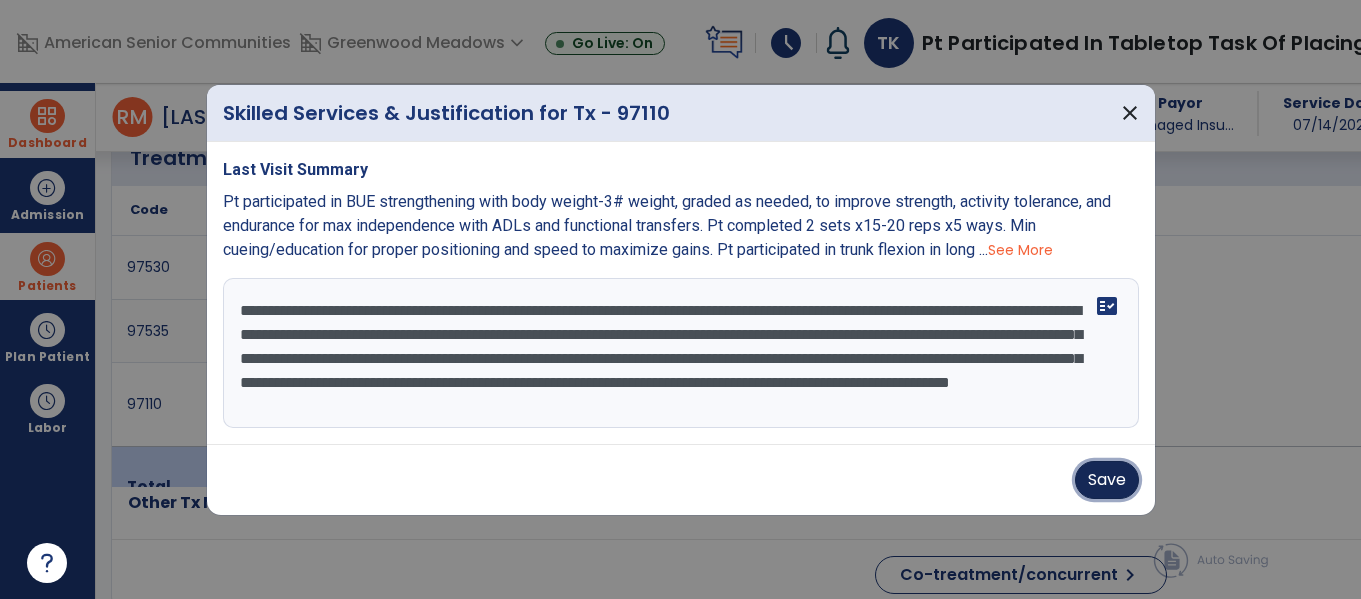 click on "Save" at bounding box center [1107, 480] 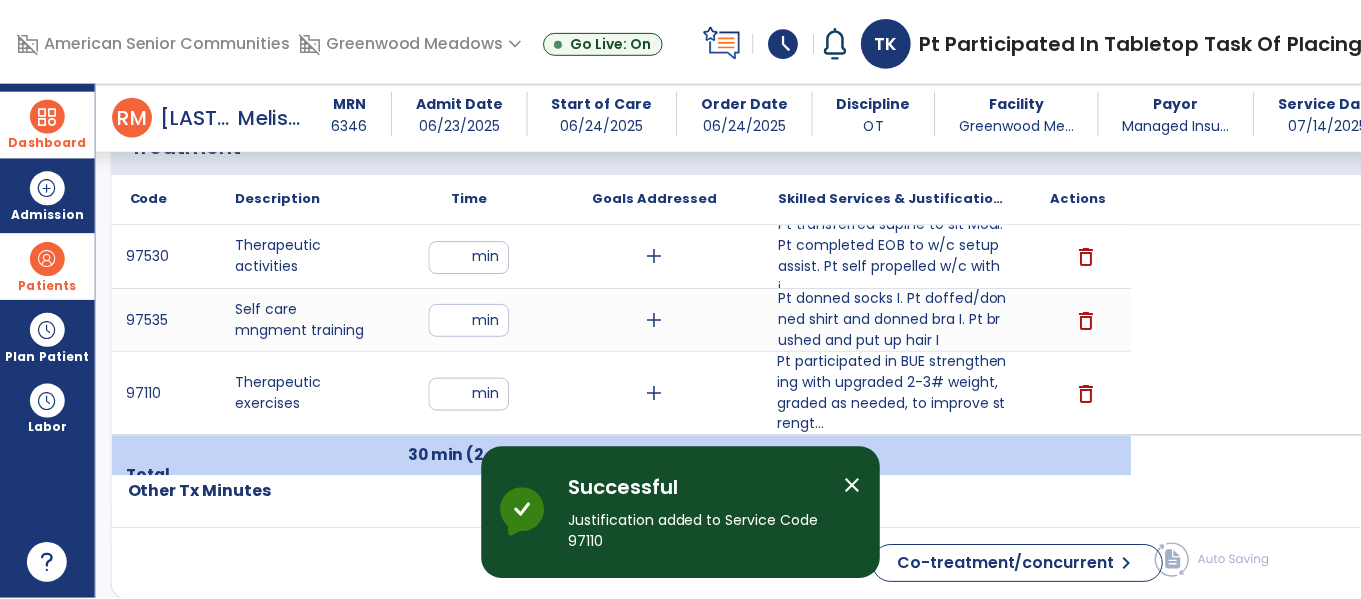 scroll, scrollTop: 2904, scrollLeft: 0, axis: vertical 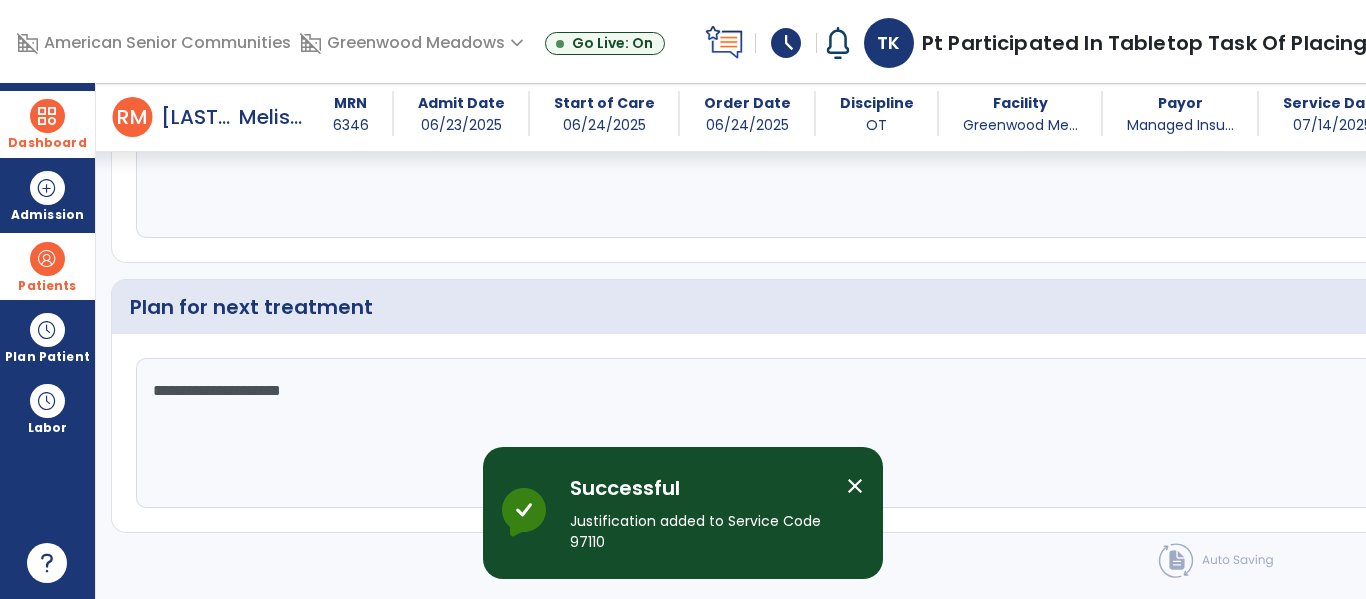 click on "Patient Demographics  Medical Diagnosis   Treatment Diagnosis   Precautions   Contraindications
Code
Description
Pdpm Clinical Category
I73.9 to" 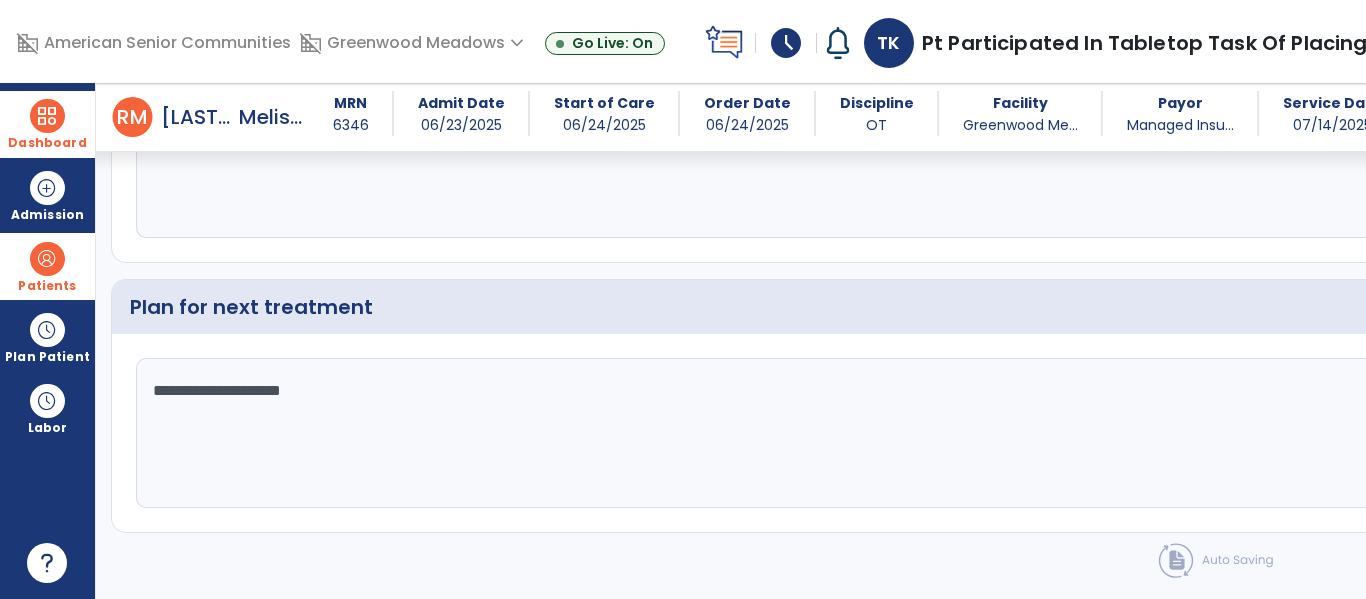click on "chevron_right" 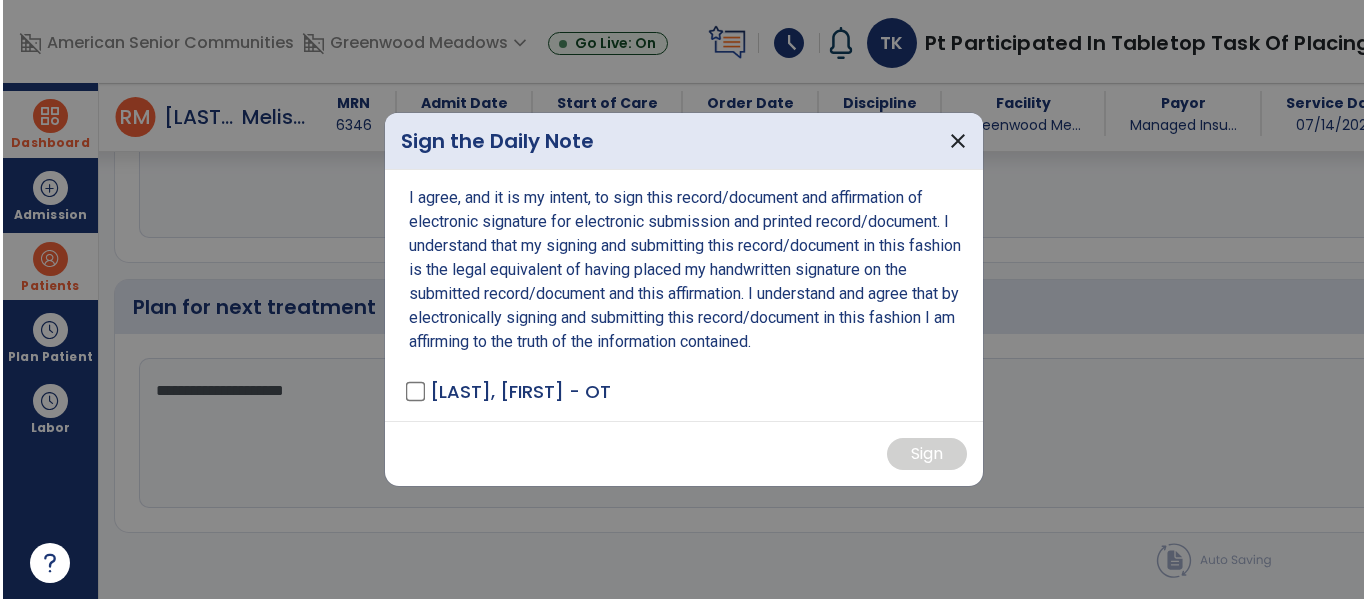 scroll, scrollTop: 2967, scrollLeft: 0, axis: vertical 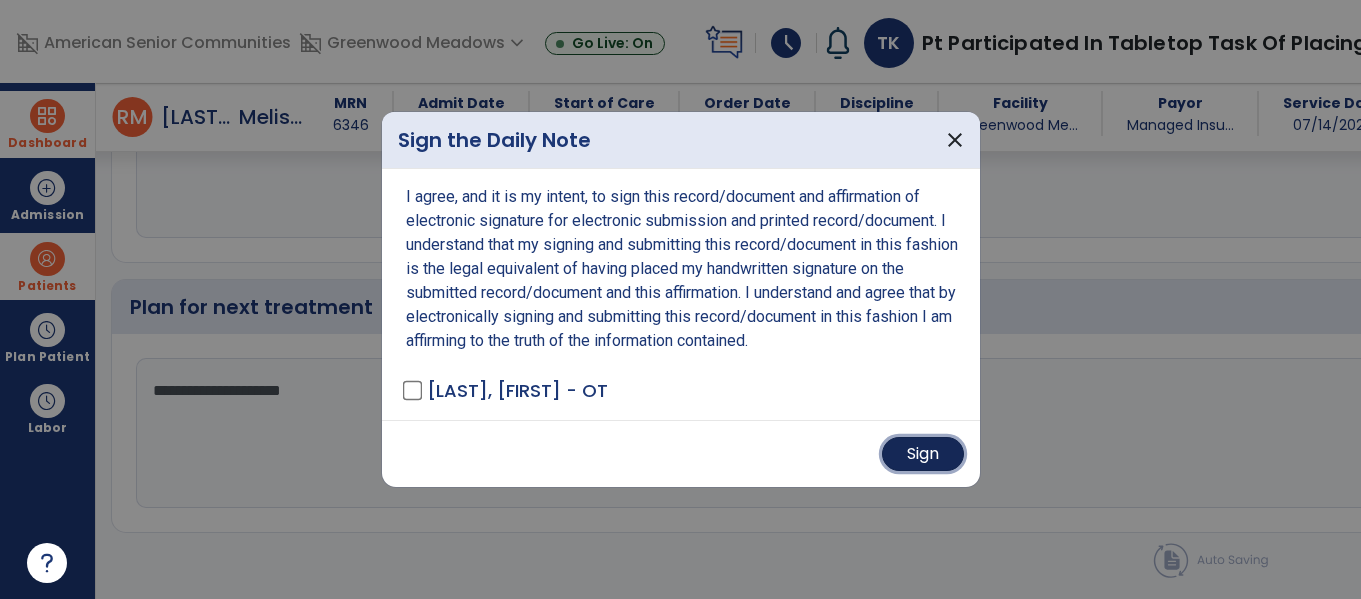 click on "Sign" at bounding box center [923, 454] 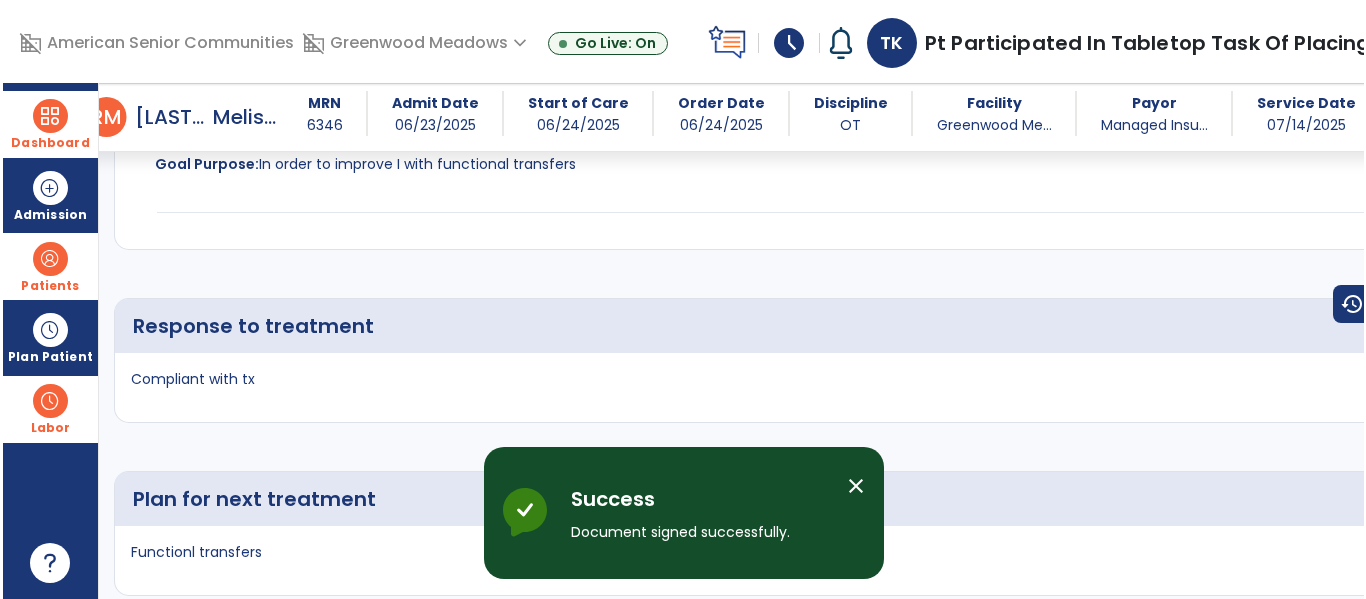 scroll, scrollTop: 3710, scrollLeft: 0, axis: vertical 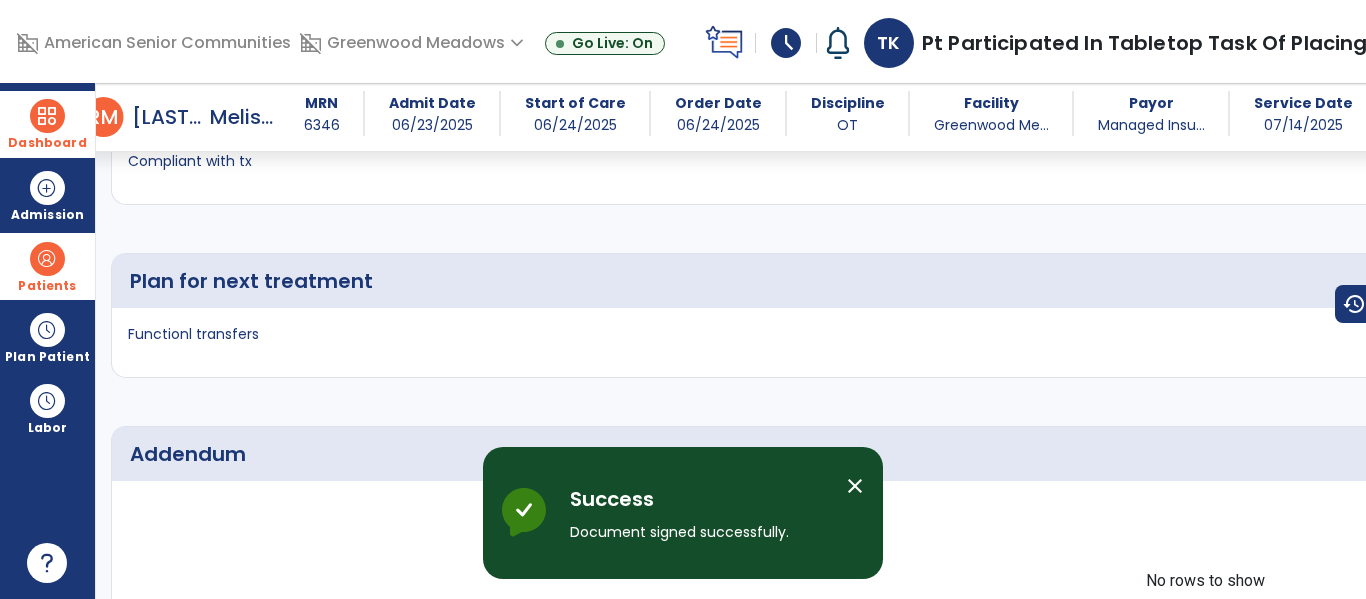 click on "domain_disabled   American Senior Communities   domain_disabled   Greenwood Meadows   expand_more   Eastgate Manor Nursing & Rehab   Greenwood Meadows   Rosegate Village  Go Live: On schedule My Time:   Monday, Jul 14   Open your timecard  arrow_right Notifications  No Notifications yet   TK   Kleman, Taylor   expand_more   home   Home   person   Profile   help   Help   logout   Log out" at bounding box center [1157, 41] 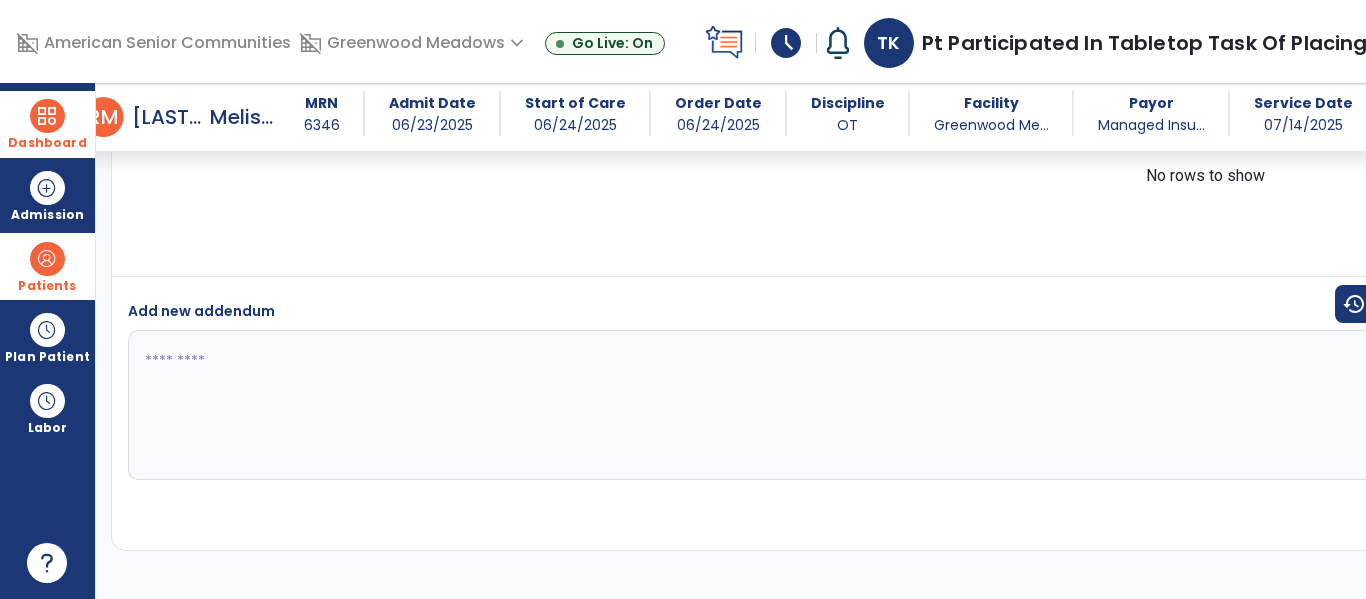click at bounding box center (47, 116) 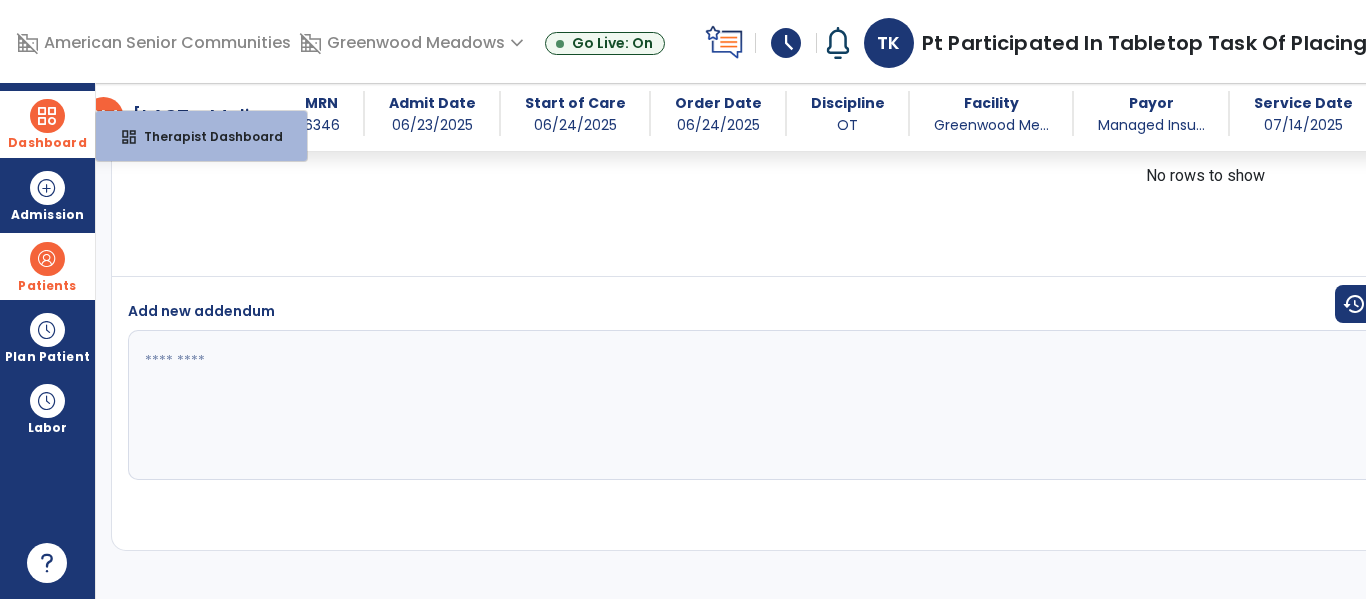 click on "dashboard  Therapist Dashboard" at bounding box center (201, 136) 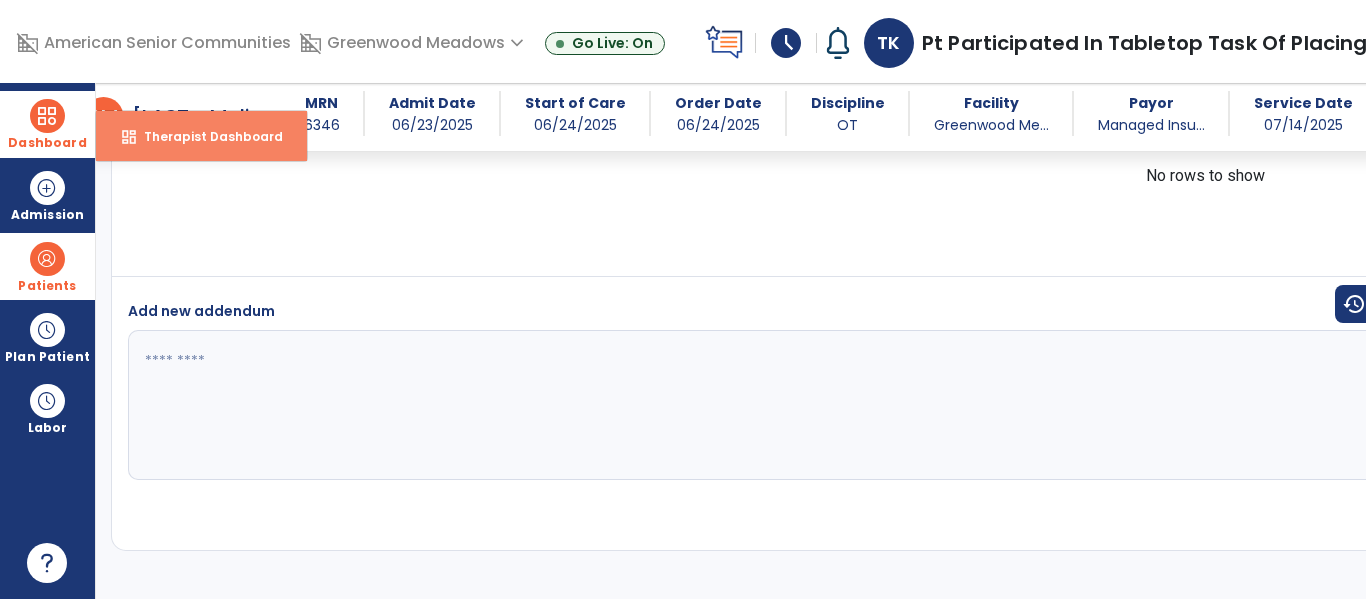 click on "dashboard  Therapist Dashboard" at bounding box center (201, 136) 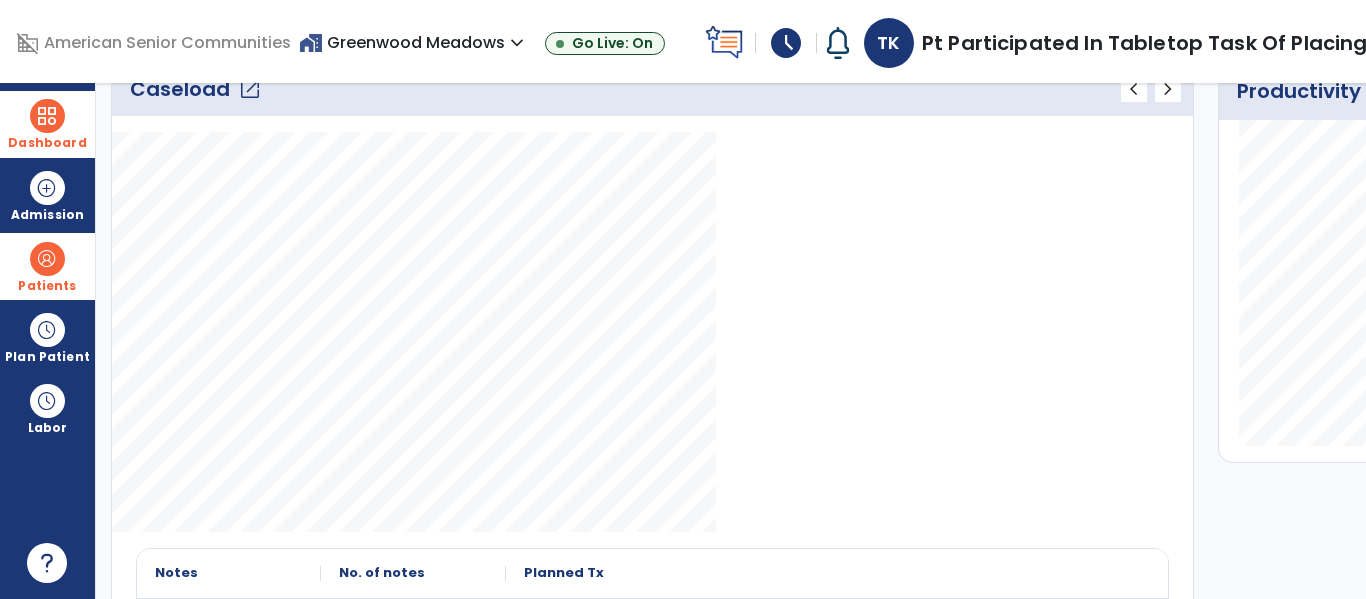 scroll, scrollTop: 10, scrollLeft: 0, axis: vertical 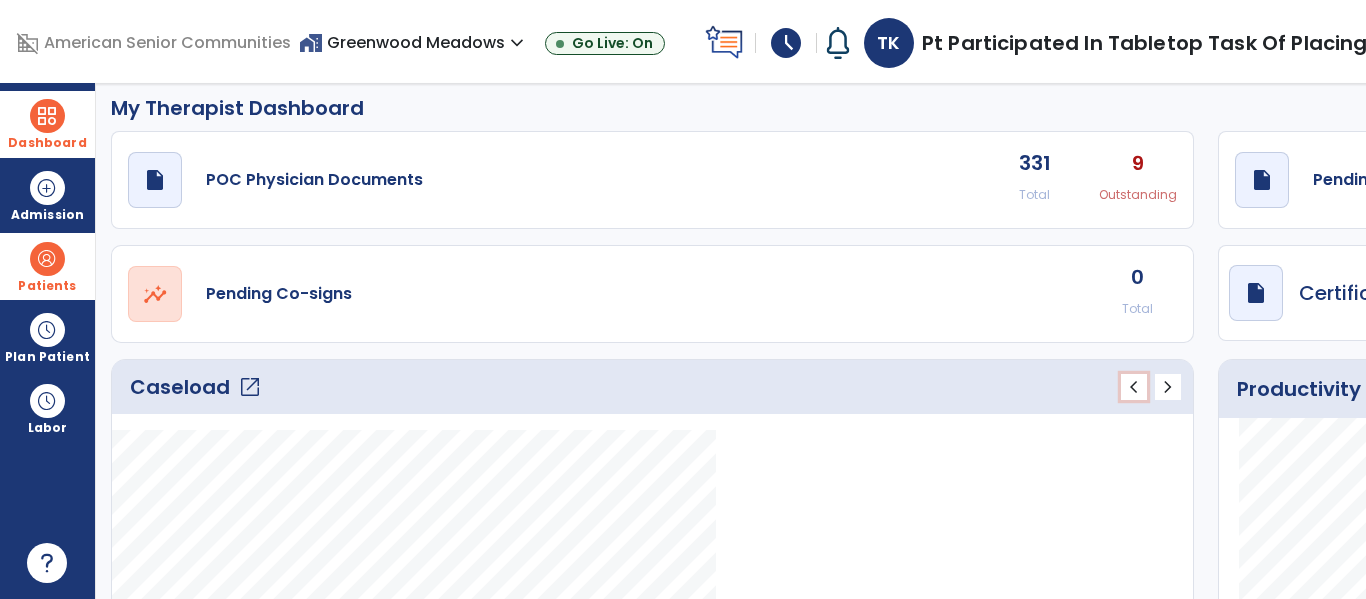 click on "chevron_left" 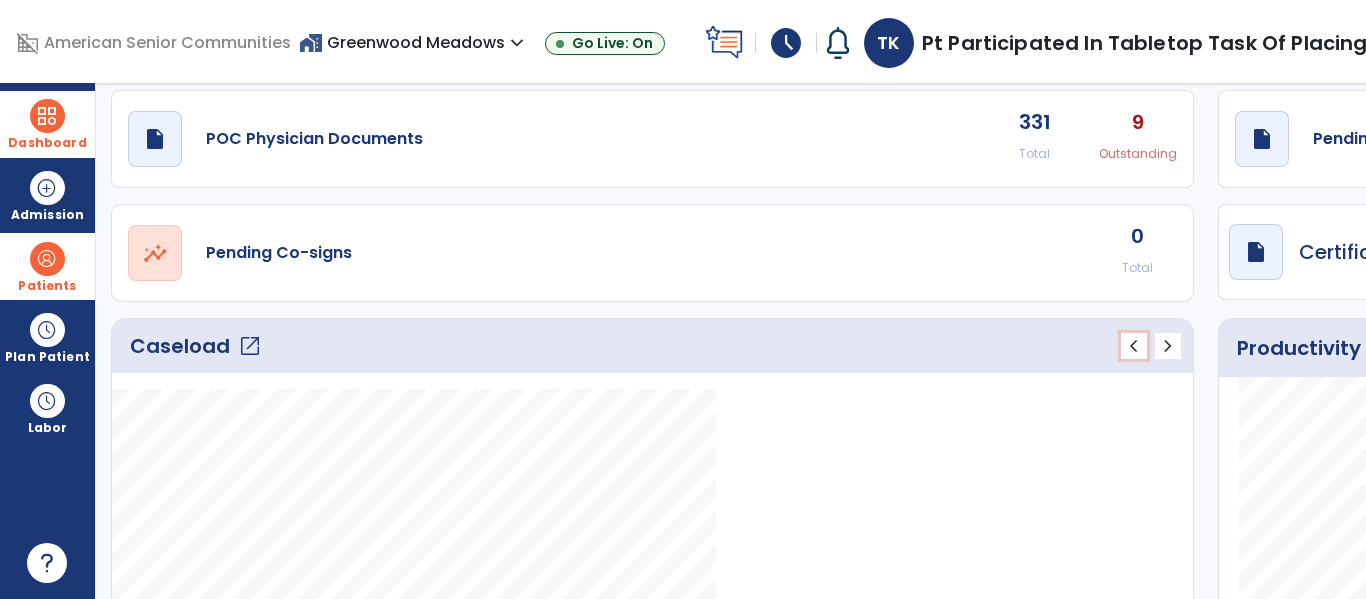 scroll, scrollTop: 50, scrollLeft: 0, axis: vertical 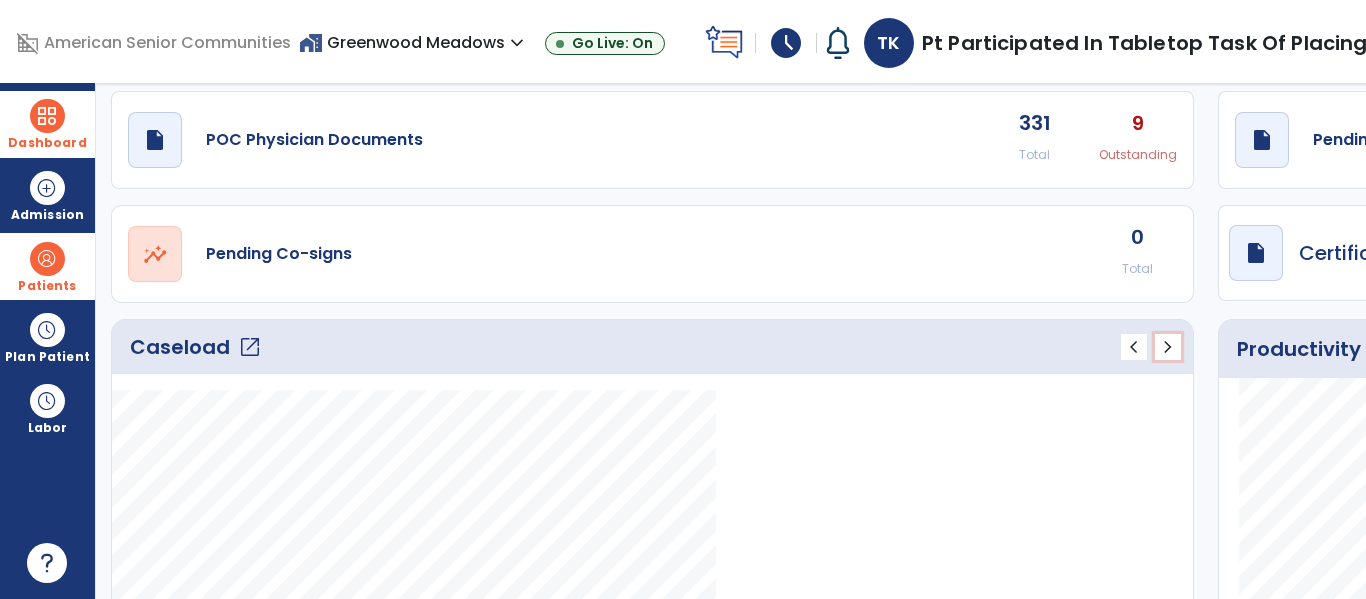 click on "chevron_right" 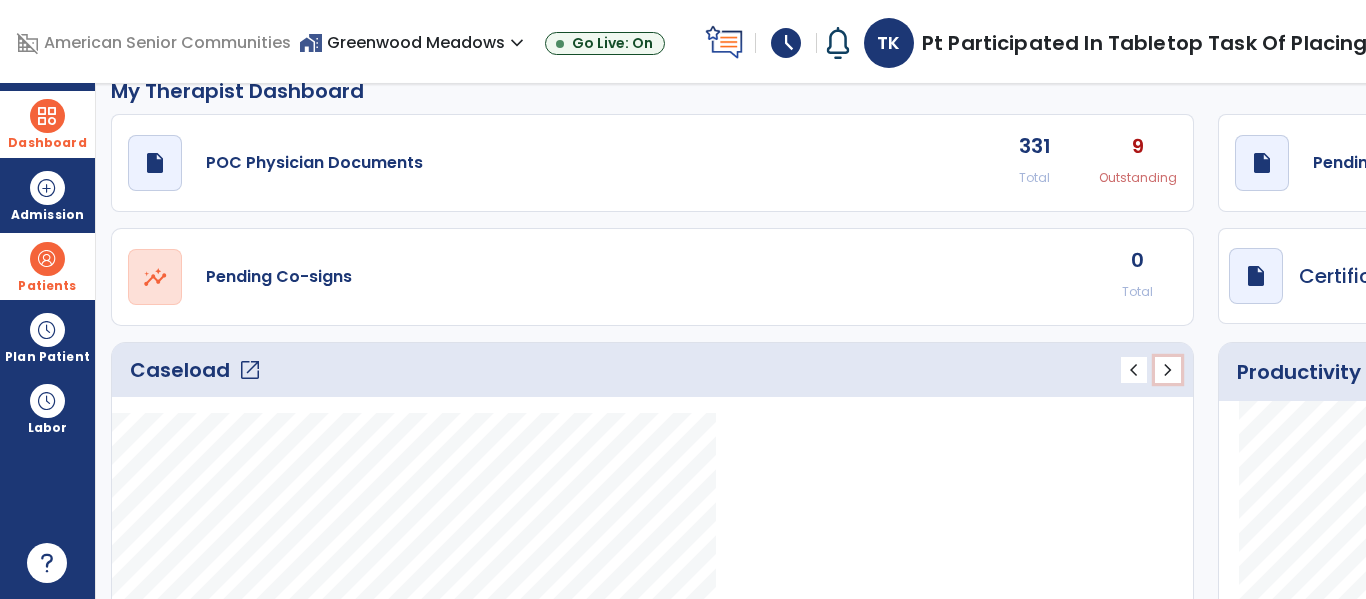 scroll, scrollTop: 0, scrollLeft: 0, axis: both 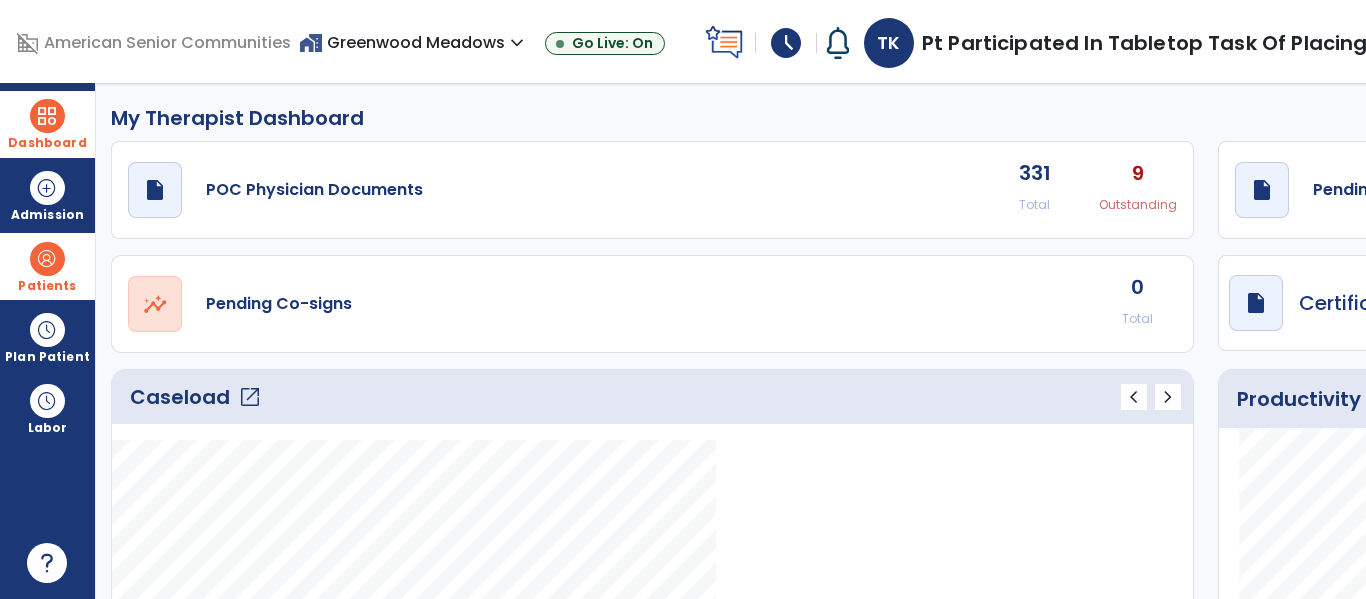 click on "draft   open_in_new  Pending Documents 17 Total 4 Past Due" 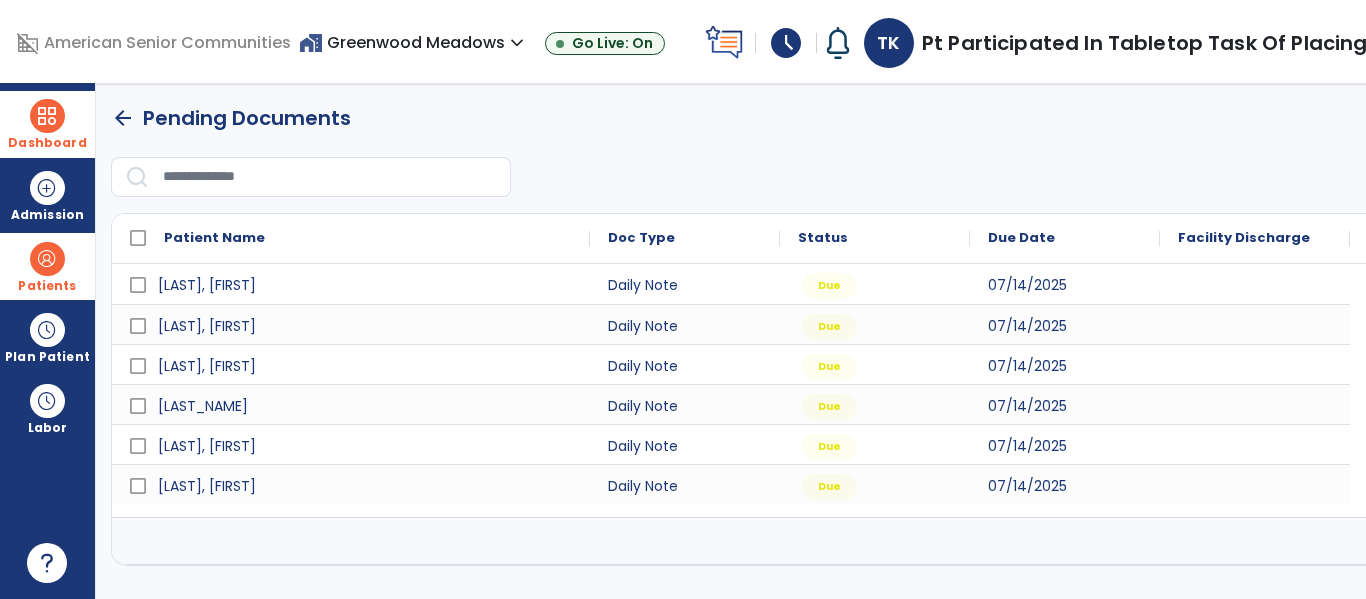 click at bounding box center (47, 116) 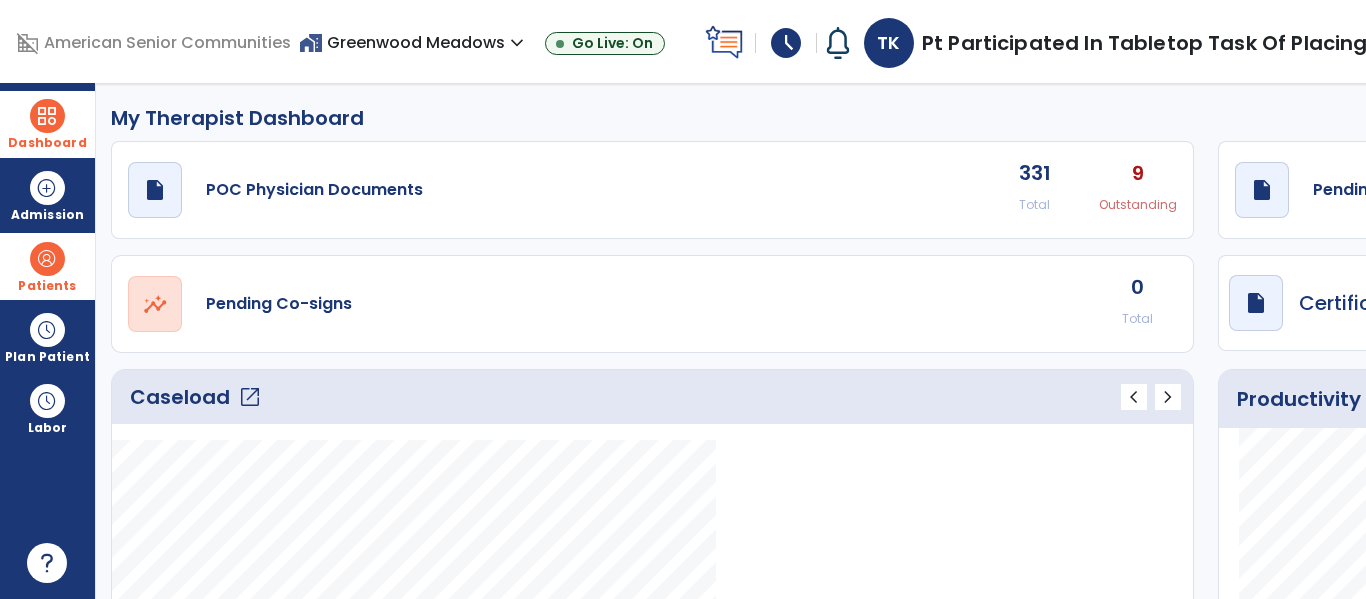 click on "open_in_new" 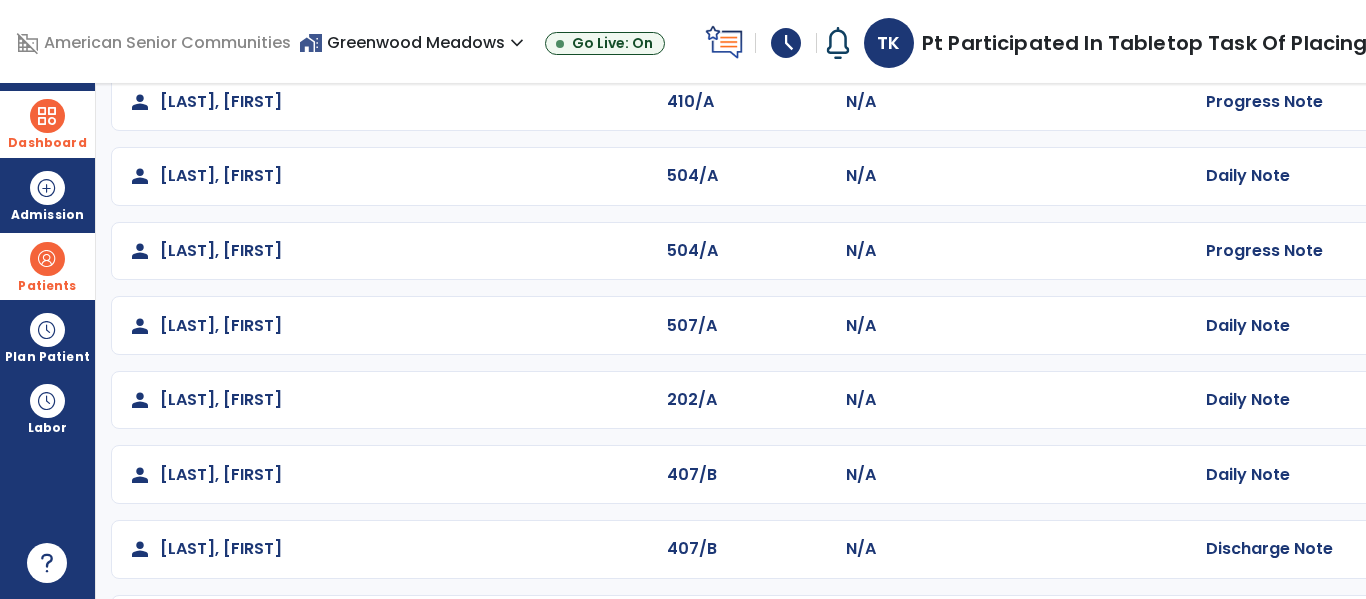 scroll, scrollTop: 701, scrollLeft: 0, axis: vertical 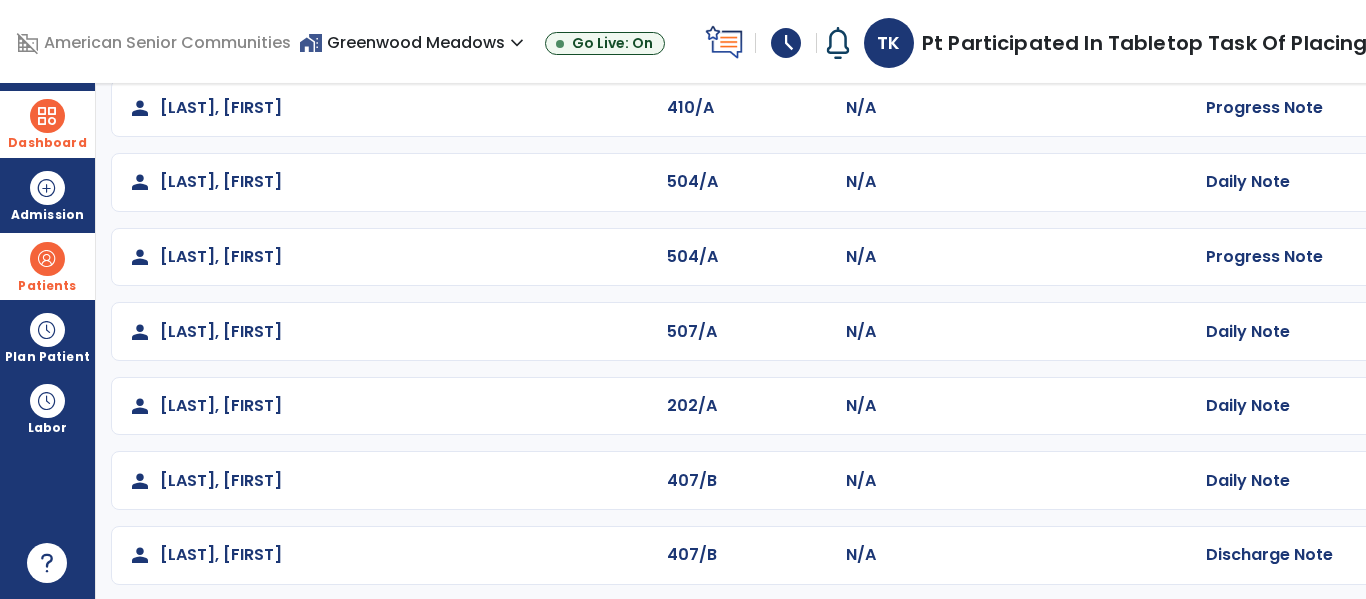 click on "Mark Visit As Complete   Reset Note   Open Document   G + C Mins" 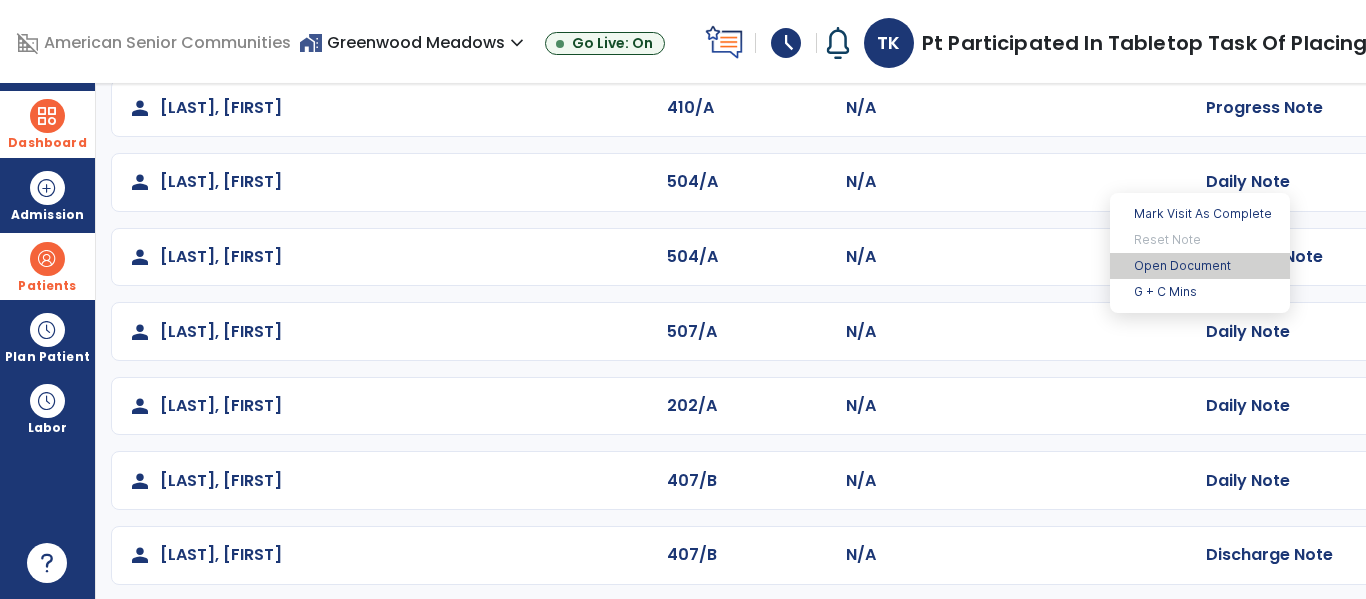click on "Open Document" at bounding box center [1200, 266] 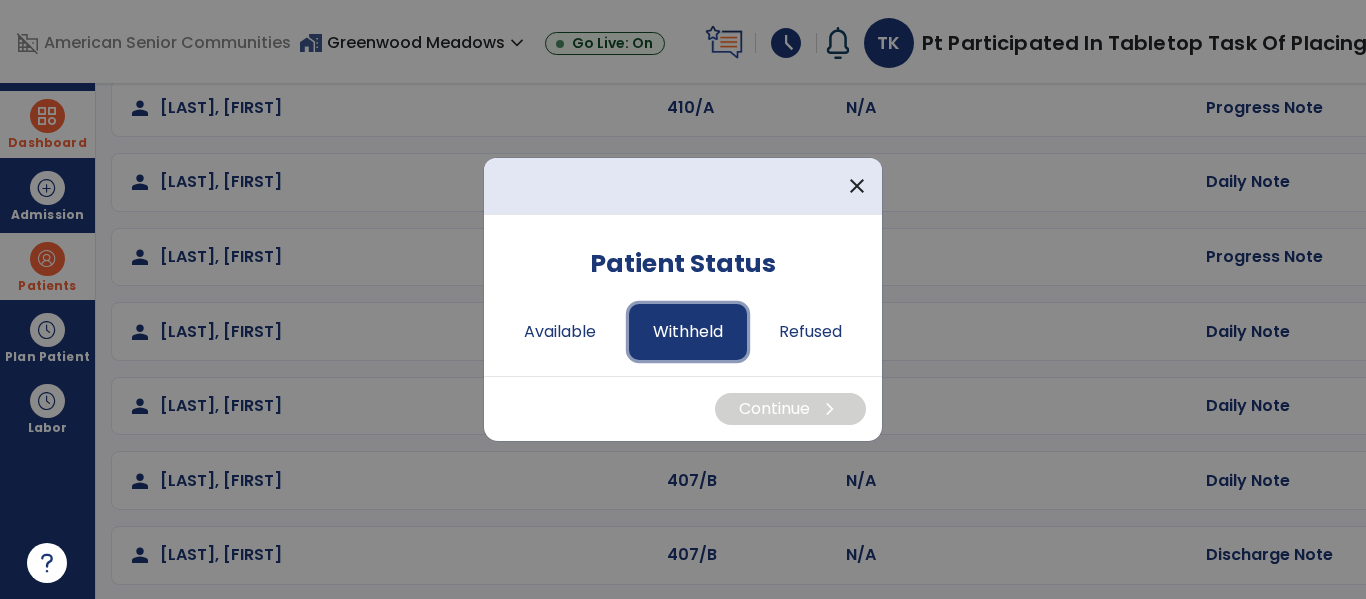 click on "Withheld" at bounding box center (688, 332) 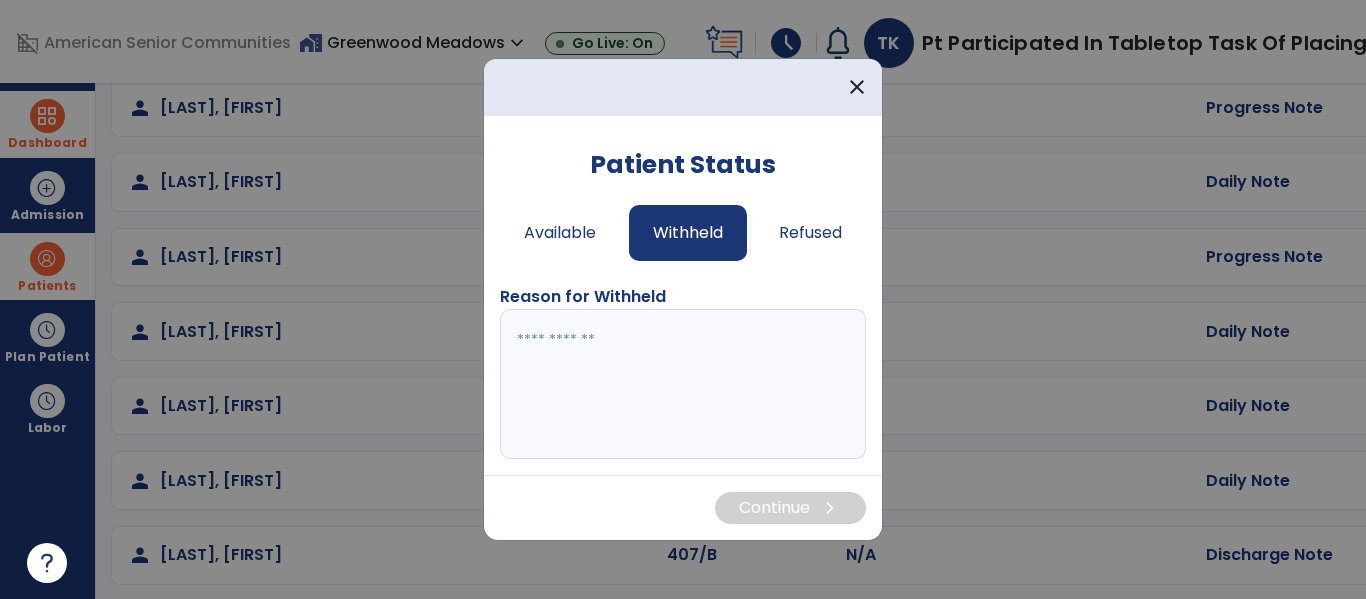 click at bounding box center (683, 384) 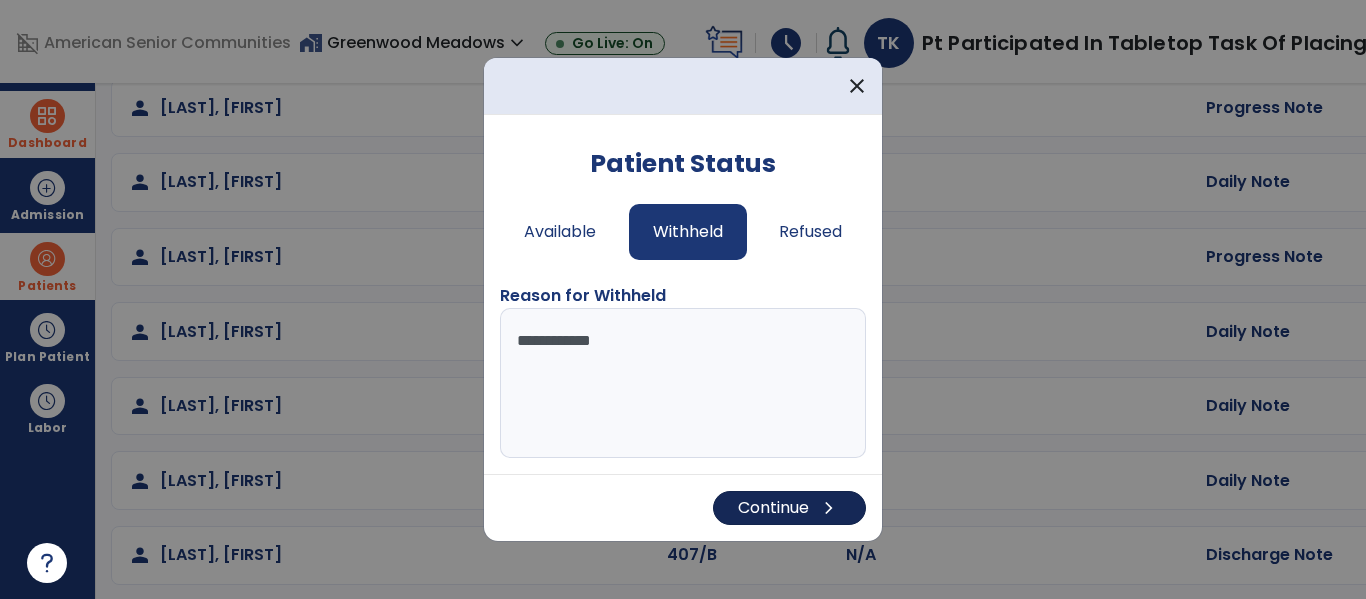 type on "**********" 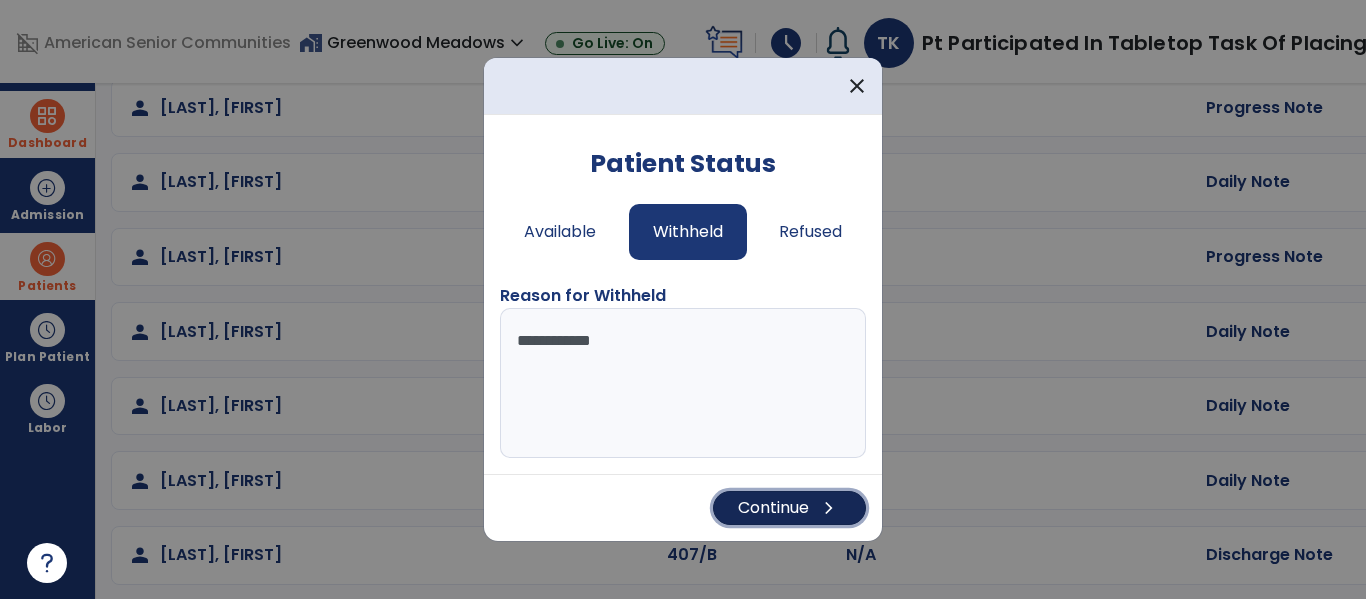 click on "Continue   chevron_right" at bounding box center (789, 508) 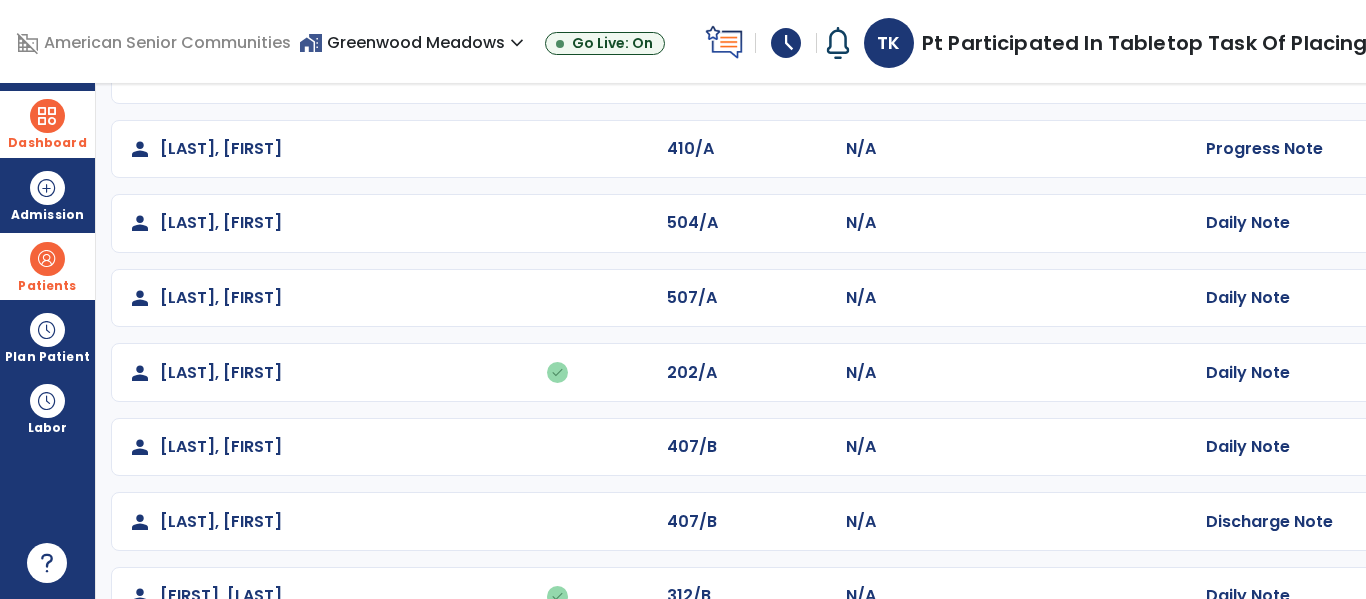 scroll, scrollTop: 860, scrollLeft: 0, axis: vertical 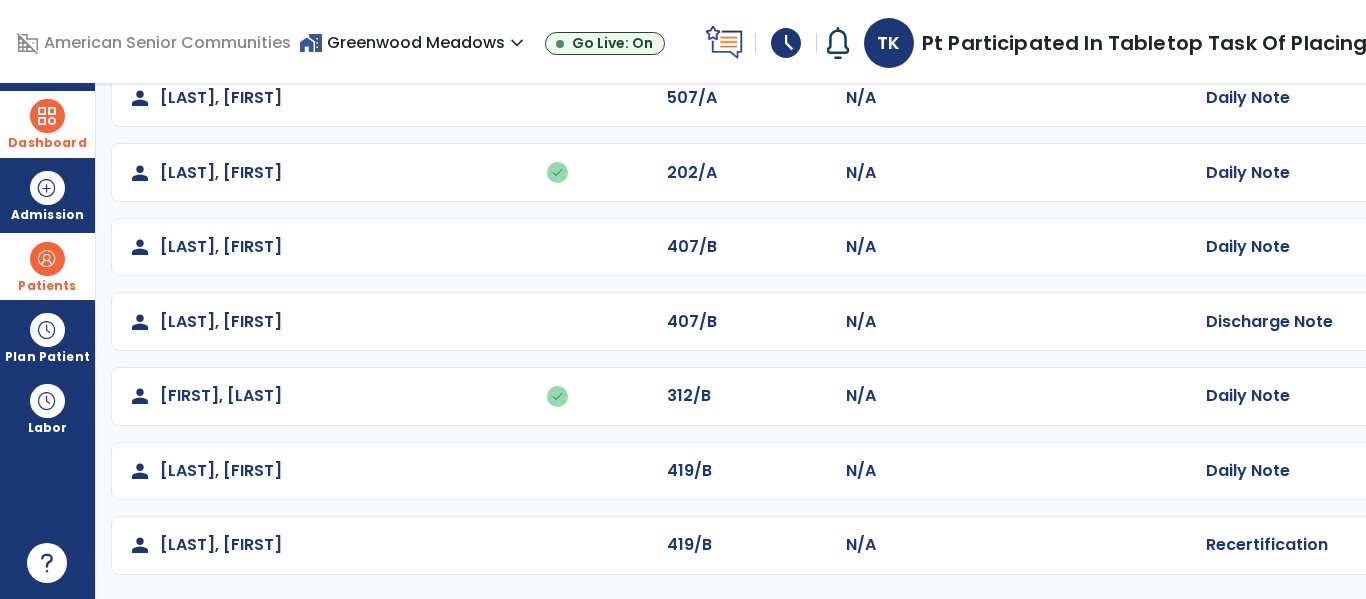 click on "Mark Visit As Complete   Reset Note   Open Document   G + C Mins" 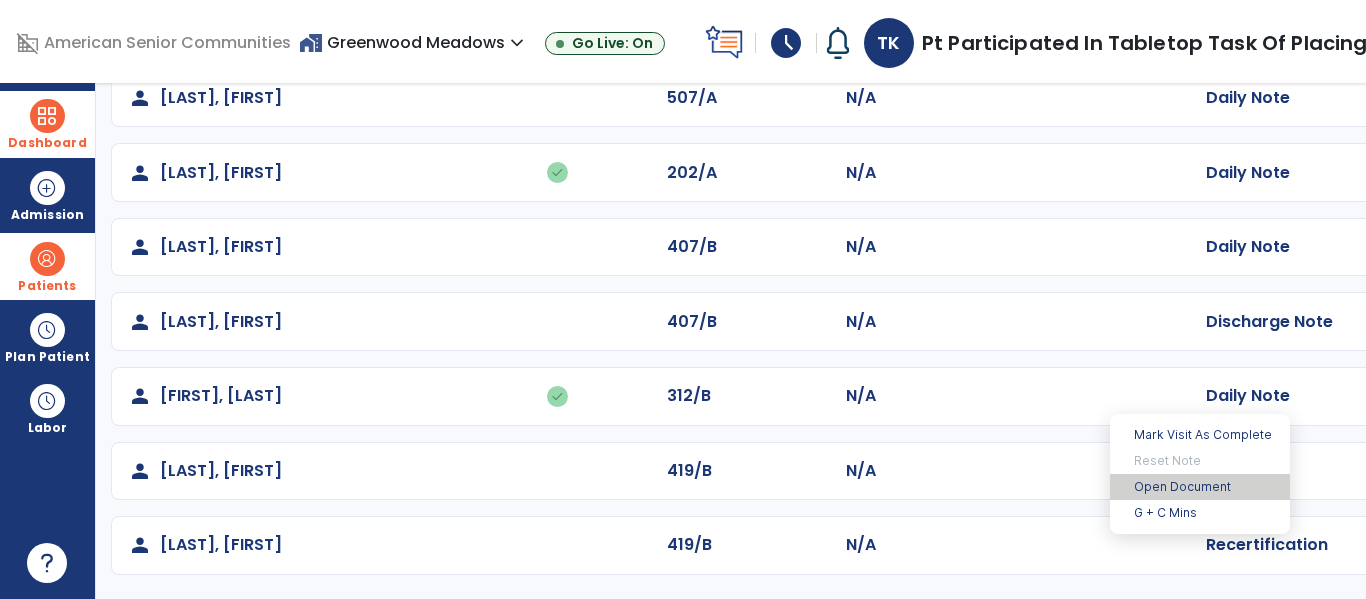 click on "Open Document" at bounding box center [1200, 487] 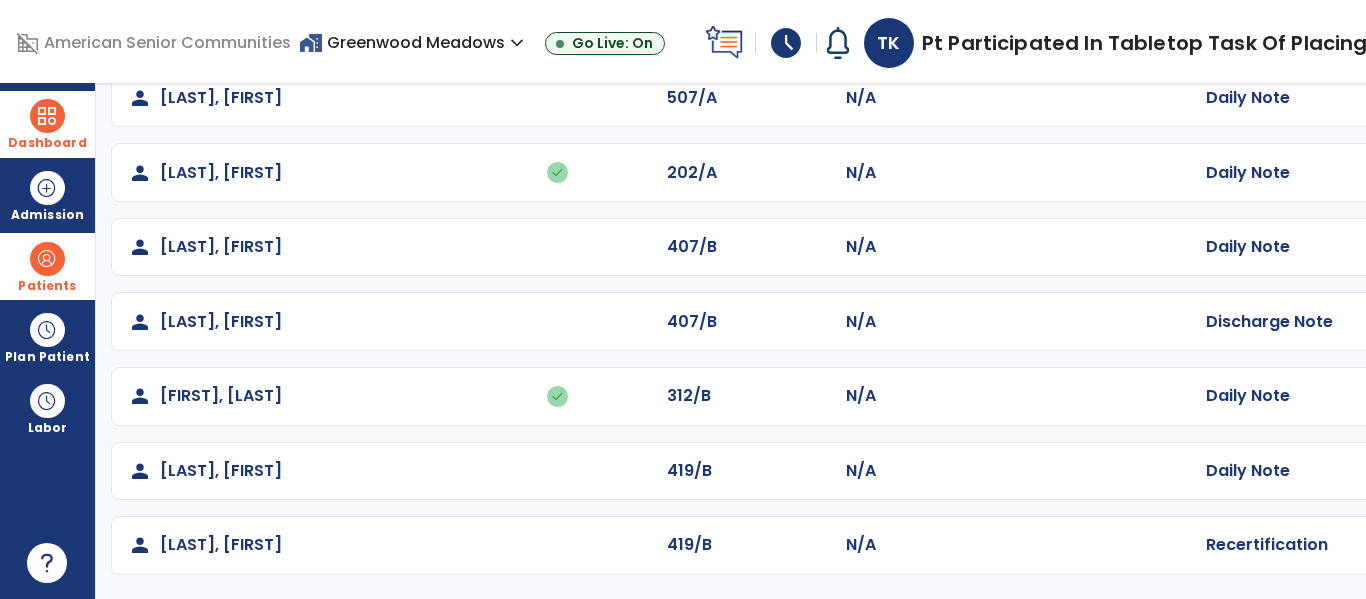 select on "**" 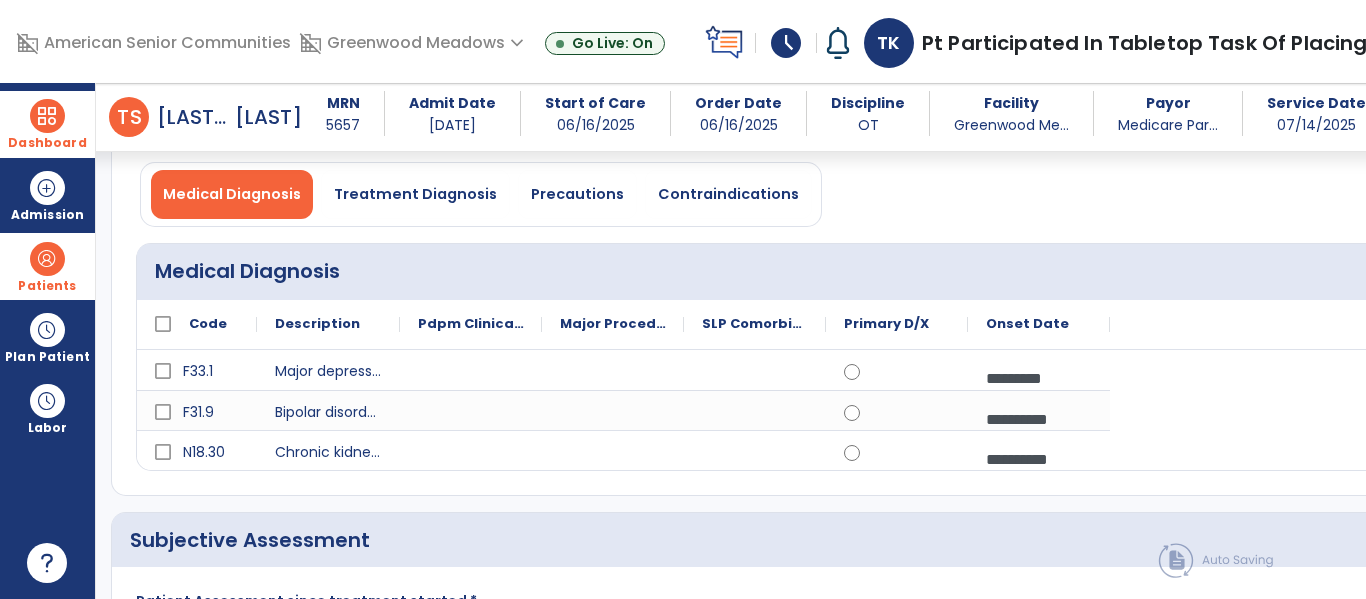 scroll, scrollTop: 415, scrollLeft: 0, axis: vertical 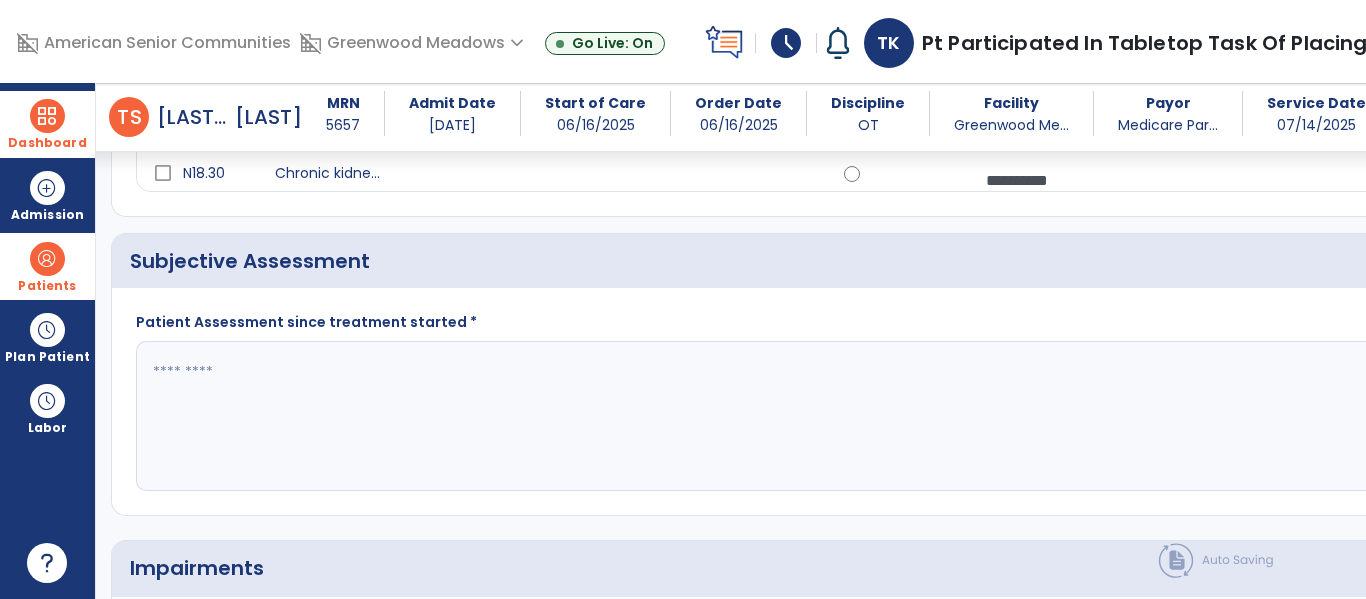 click 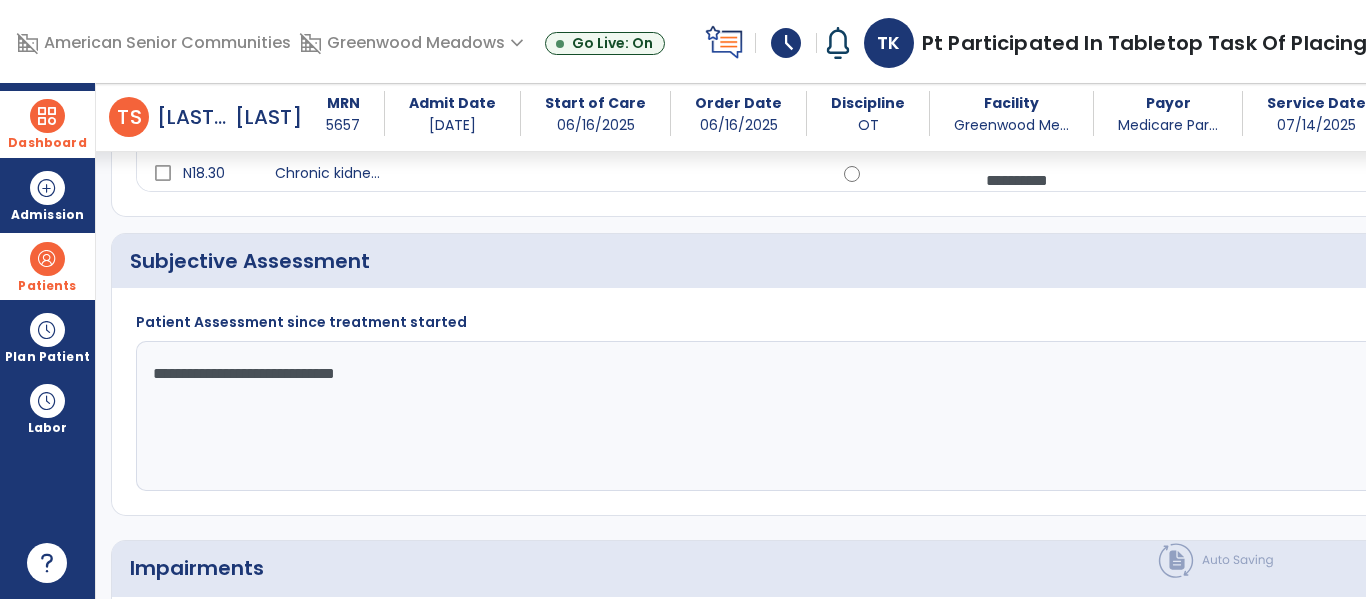 type on "**********" 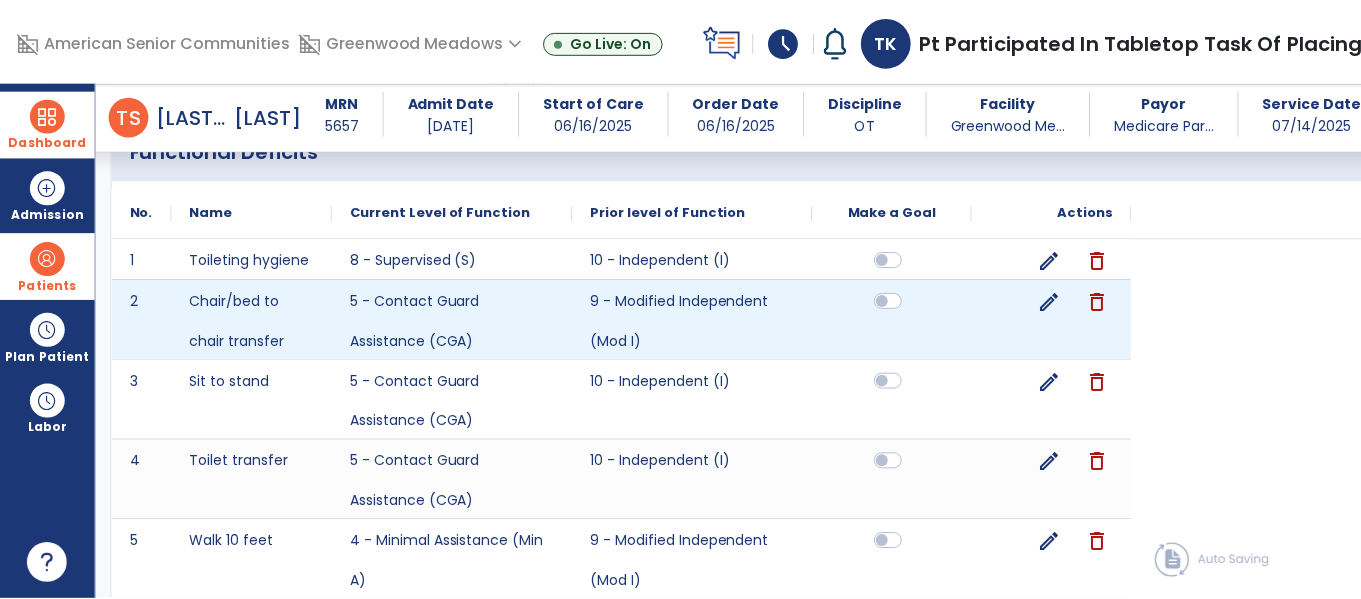 scroll, scrollTop: 1504, scrollLeft: 0, axis: vertical 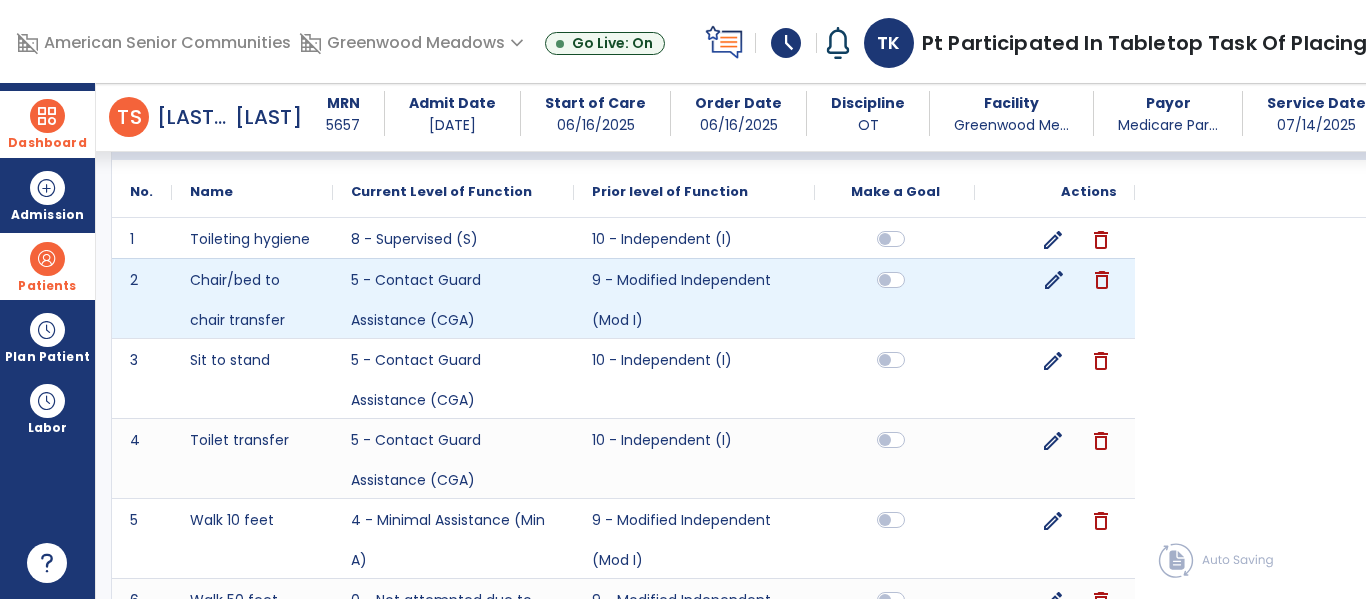 click on "edit" 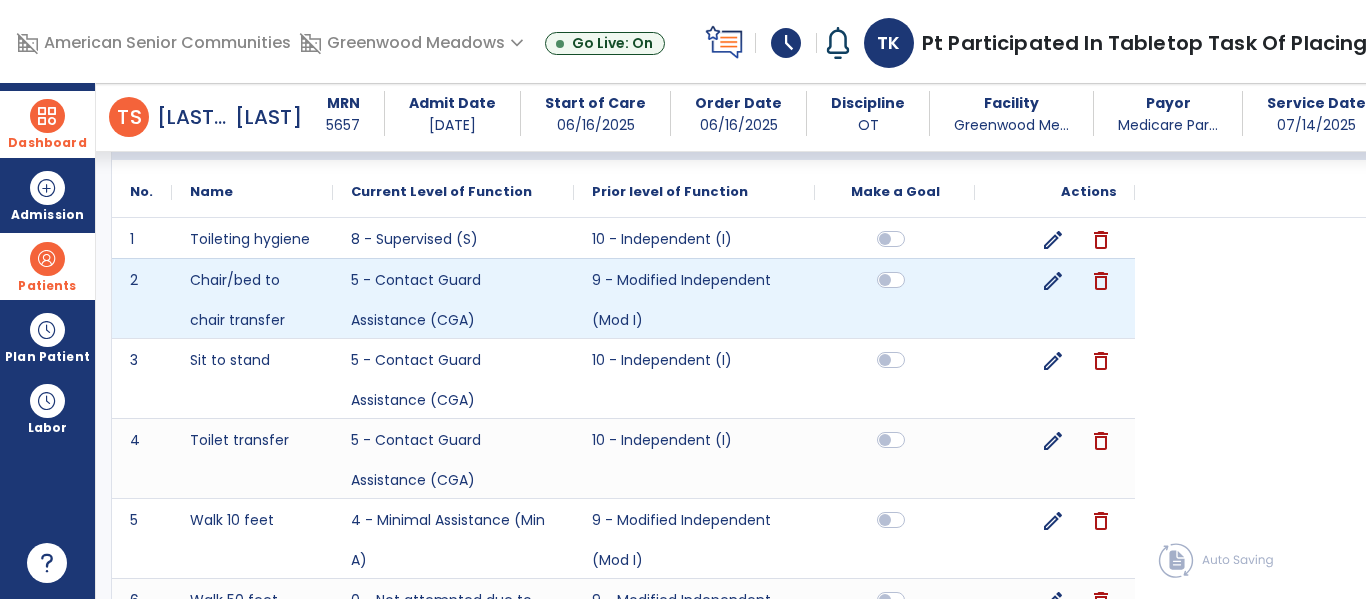 select on "**********" 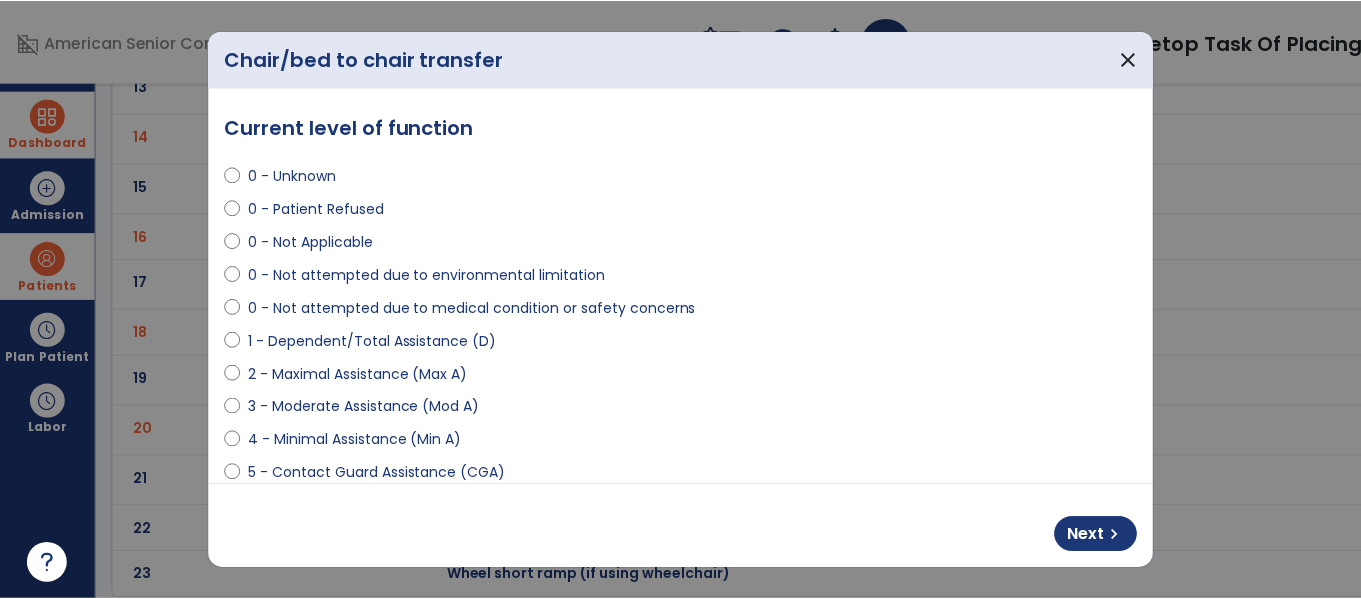 scroll, scrollTop: 0, scrollLeft: 0, axis: both 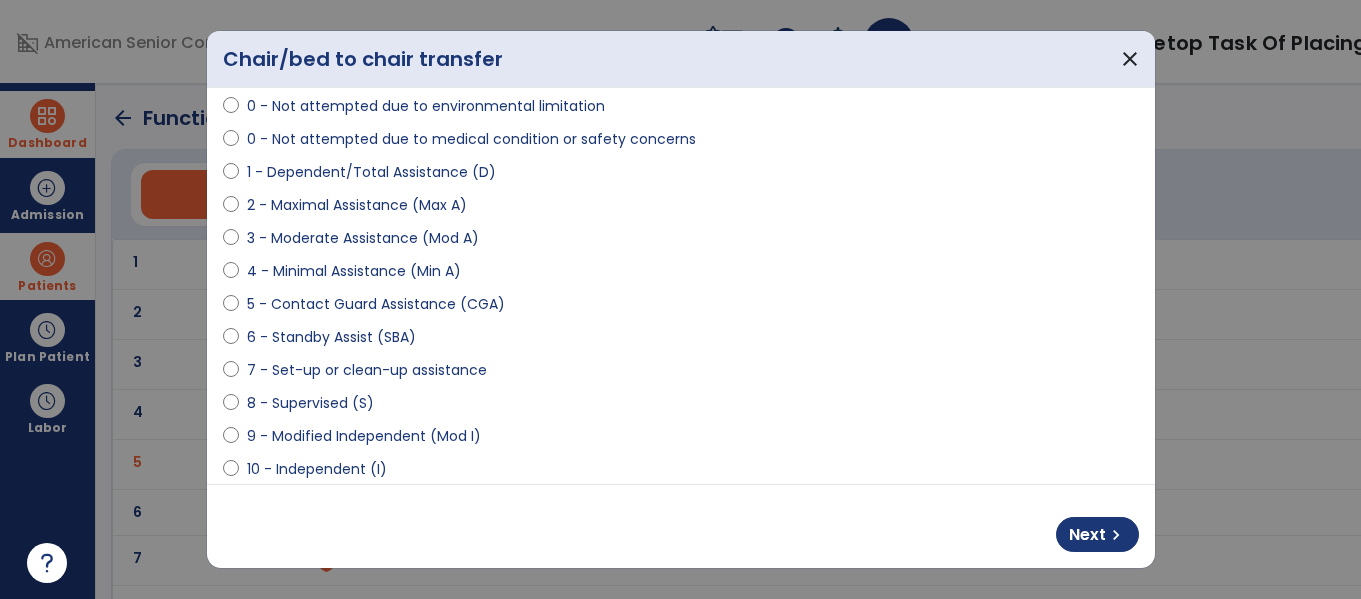 click on "6 - Standby Assist (SBA)" at bounding box center (331, 337) 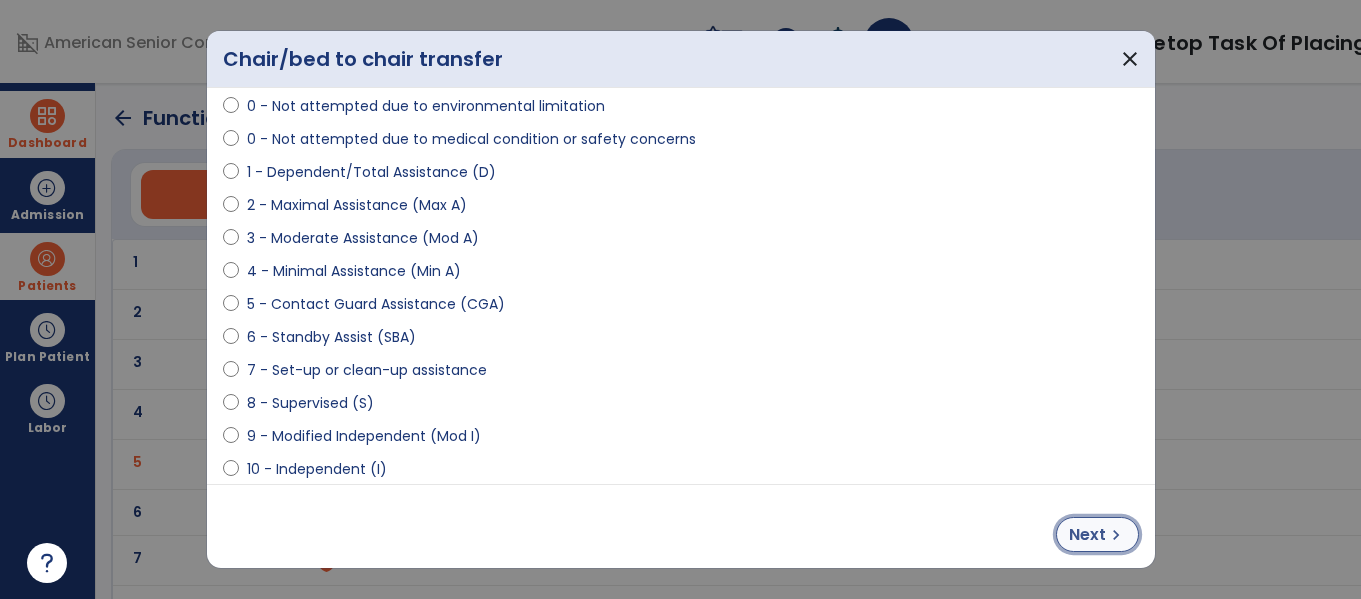 click on "Next" at bounding box center [1087, 535] 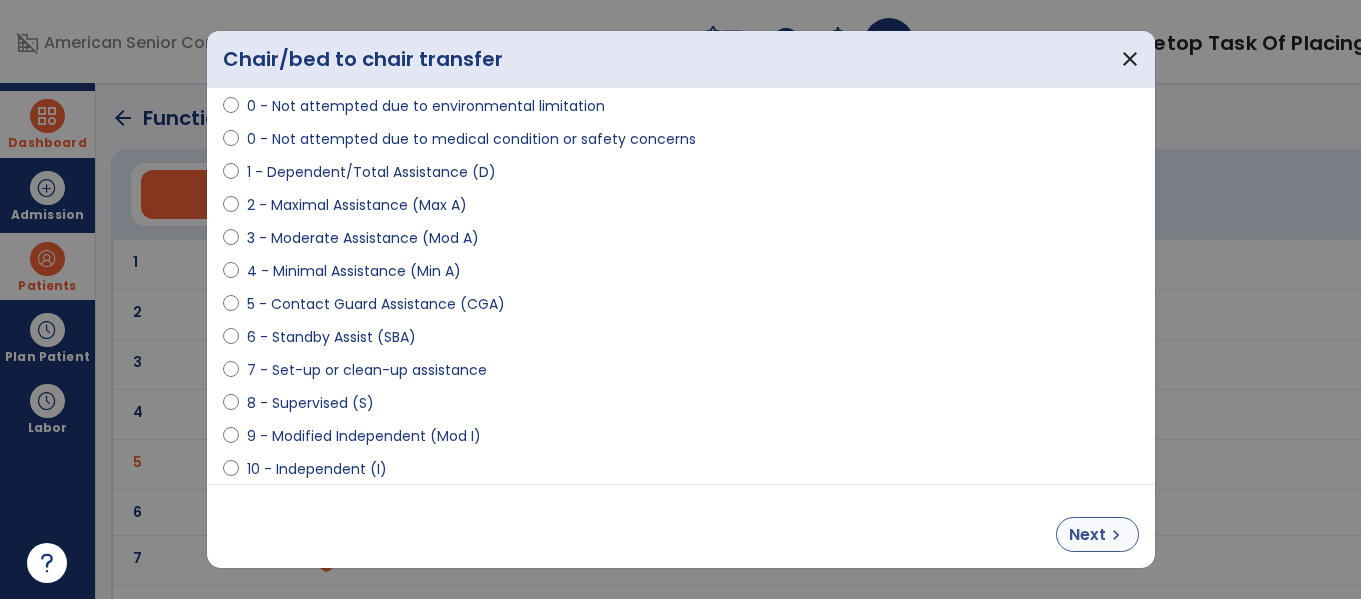 select on "**********" 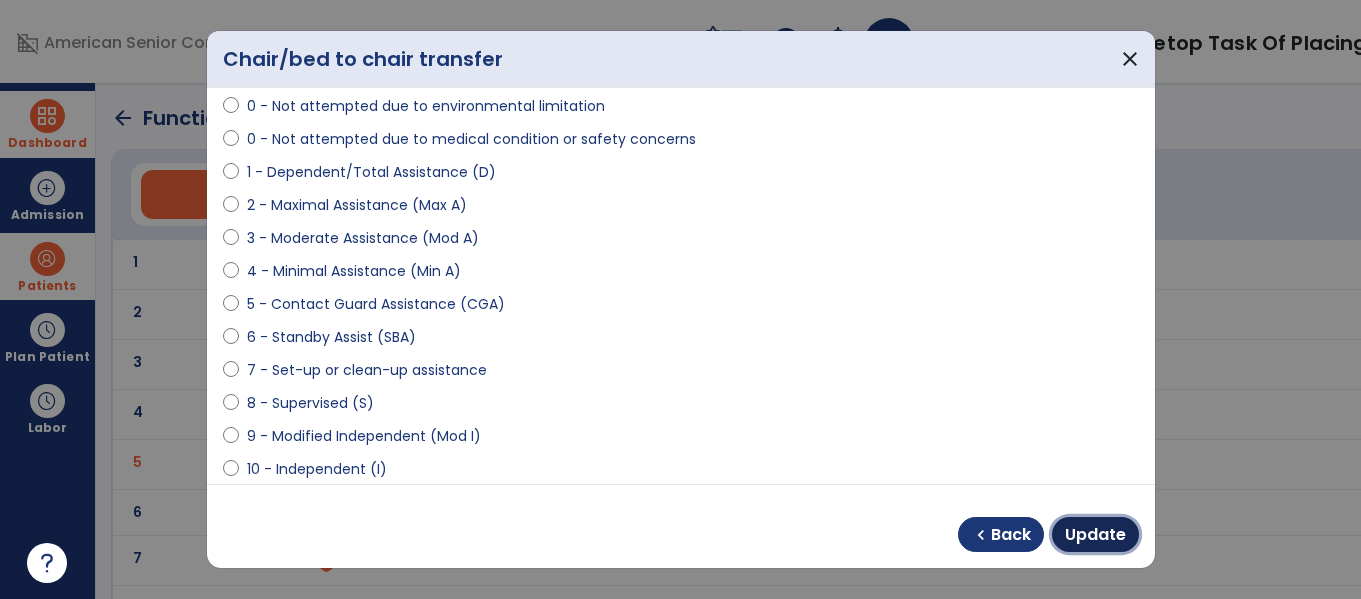 click on "Update" at bounding box center (1095, 535) 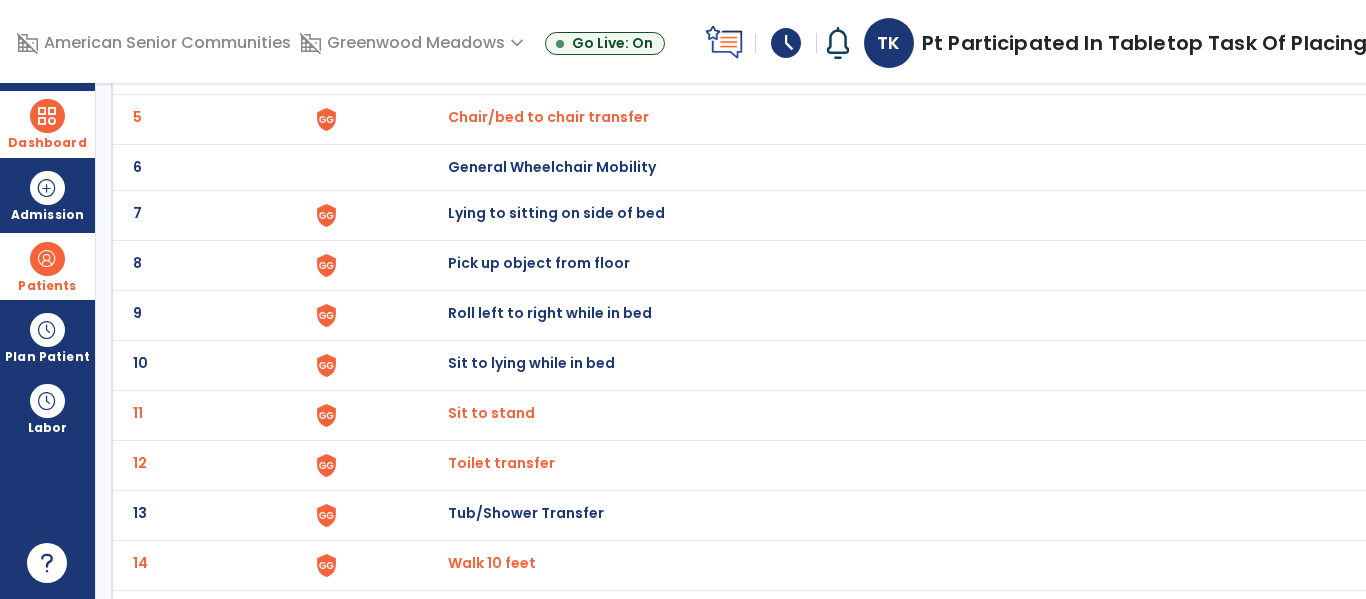 scroll, scrollTop: 393, scrollLeft: 0, axis: vertical 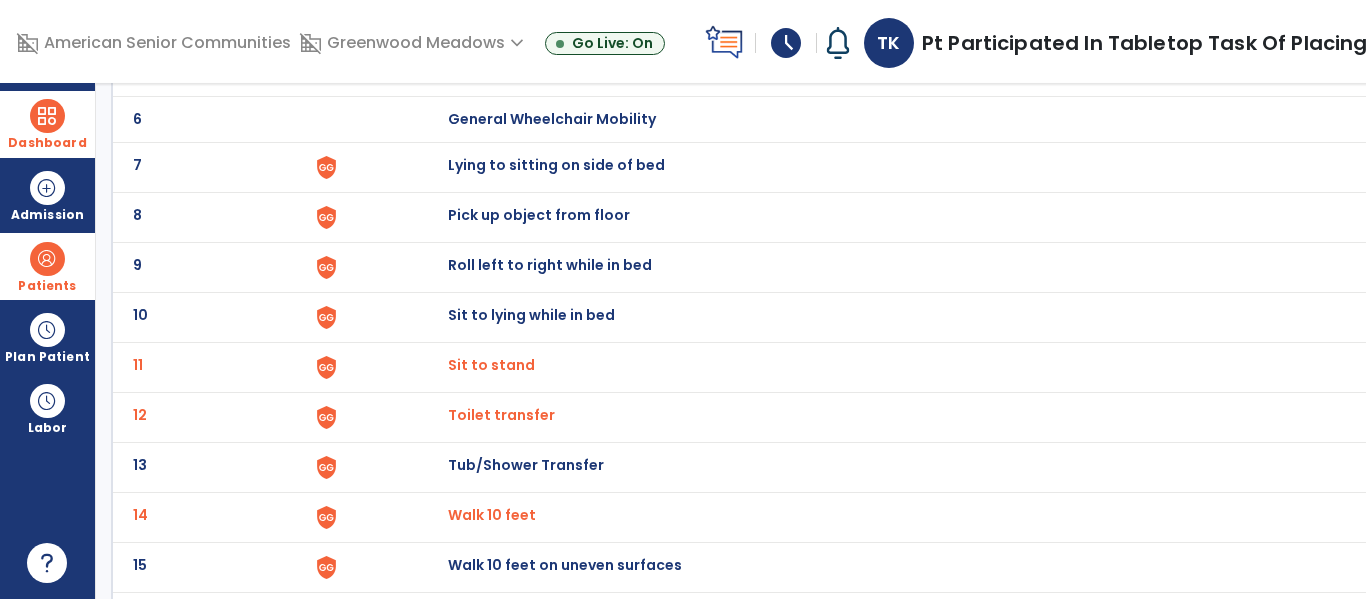 click on "Sit to stand" at bounding box center [1343, -129] 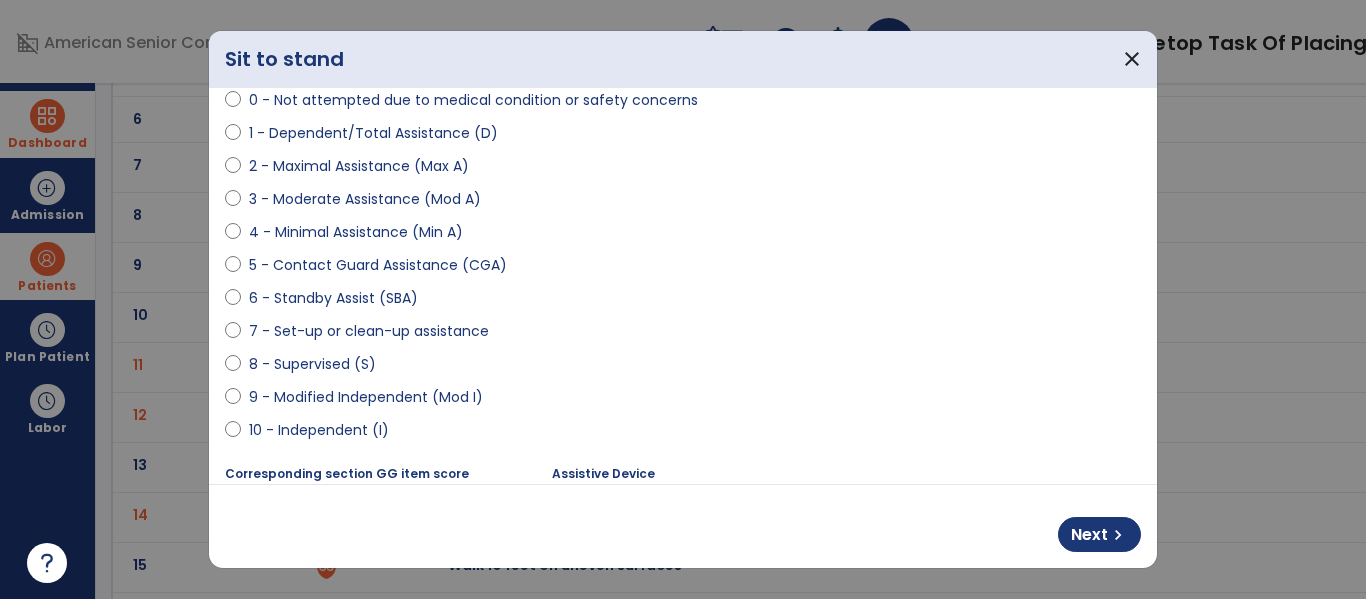click on "6 - Standby Assist (SBA)" at bounding box center (333, 298) 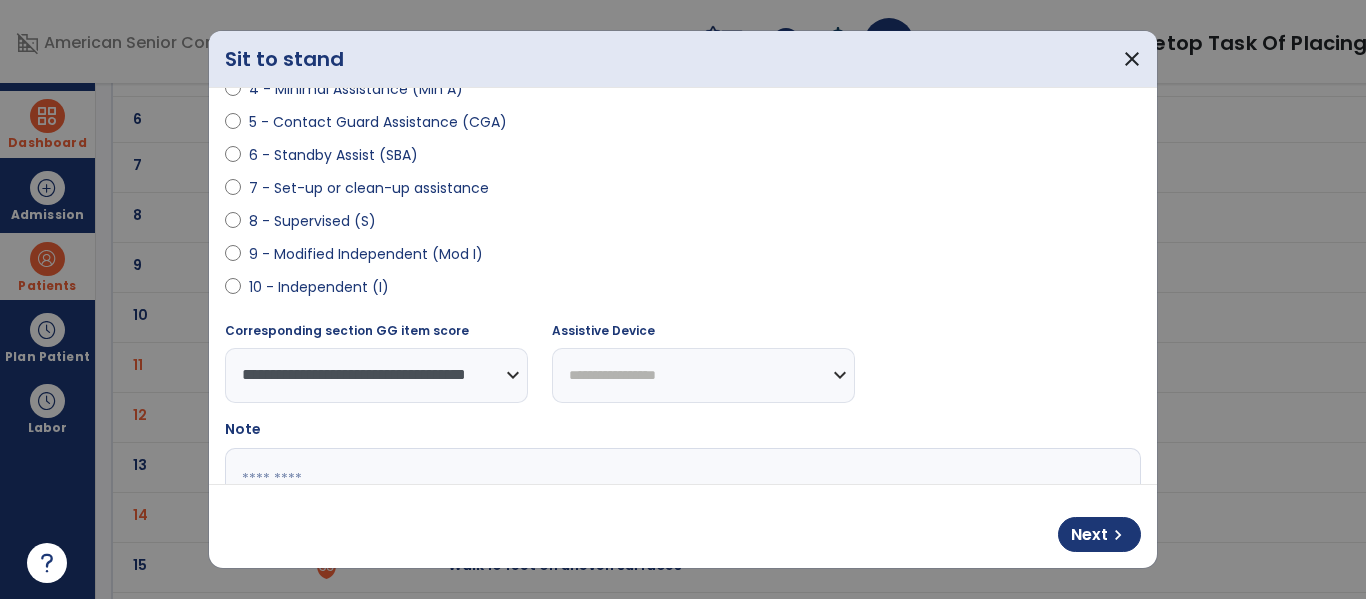 scroll, scrollTop: 496, scrollLeft: 0, axis: vertical 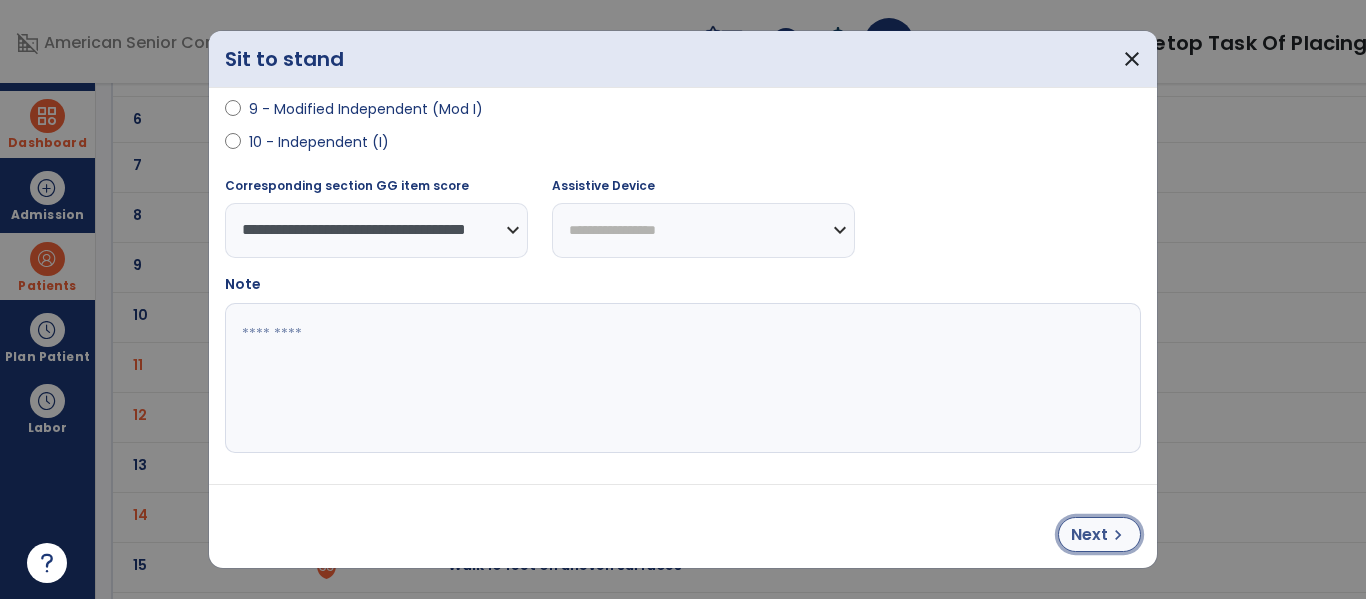 click on "Next" at bounding box center [1089, 535] 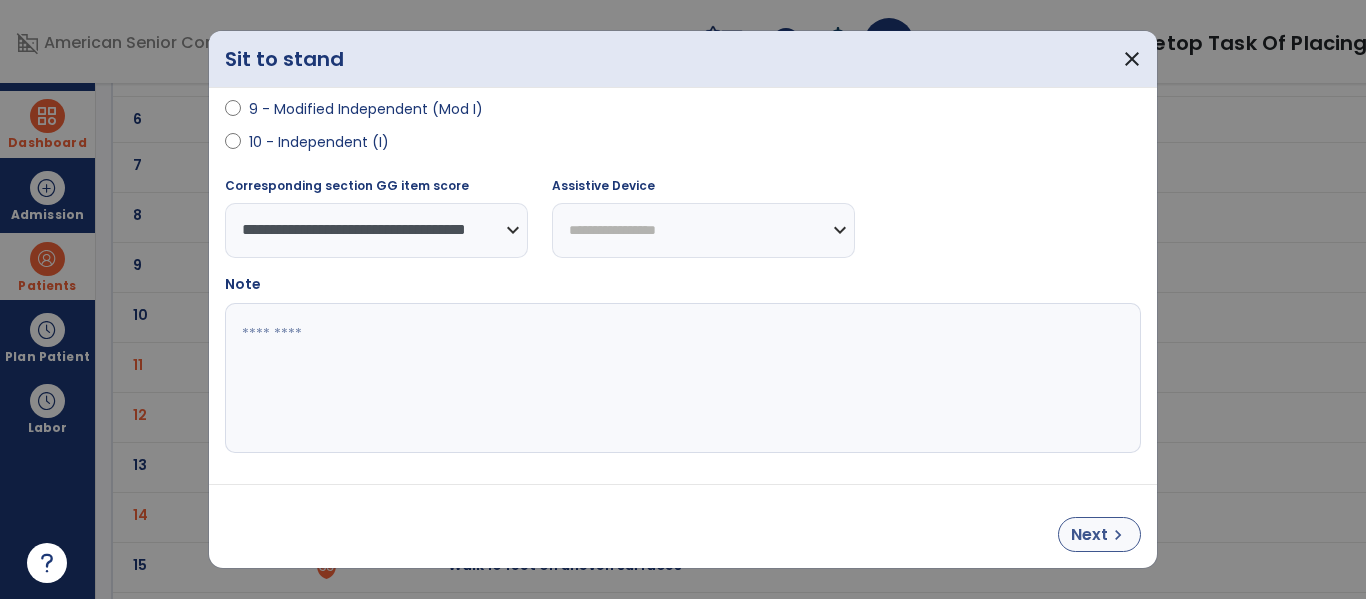 select on "**********" 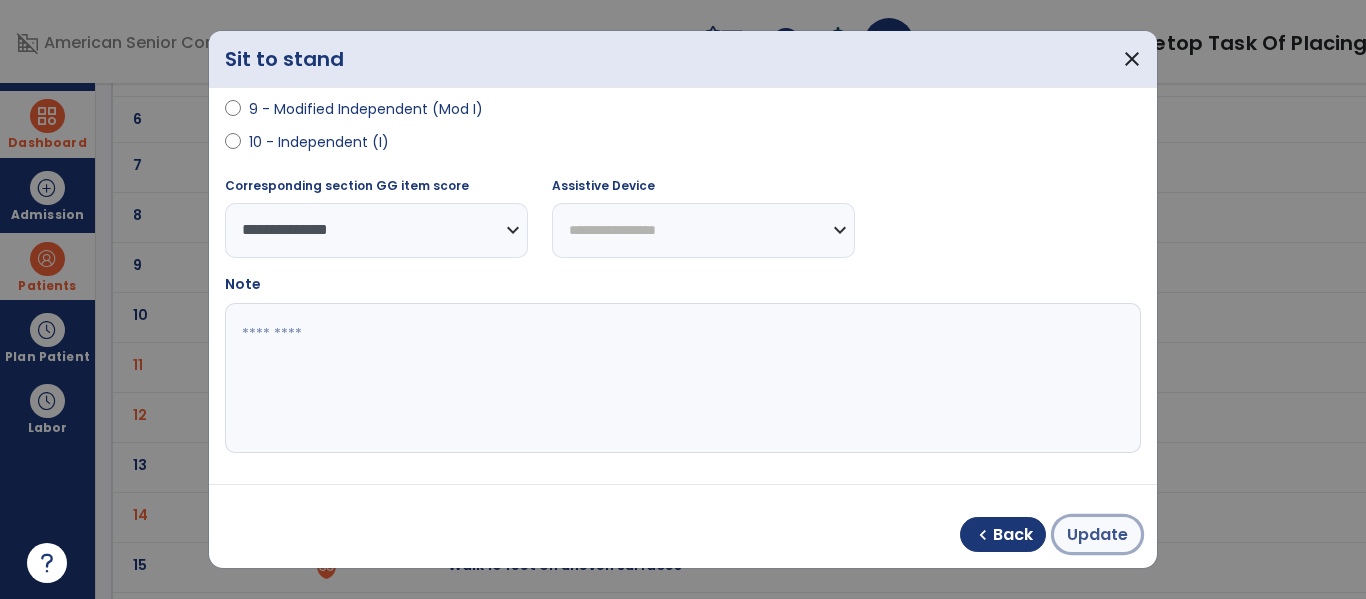 click on "Update" at bounding box center (1097, 535) 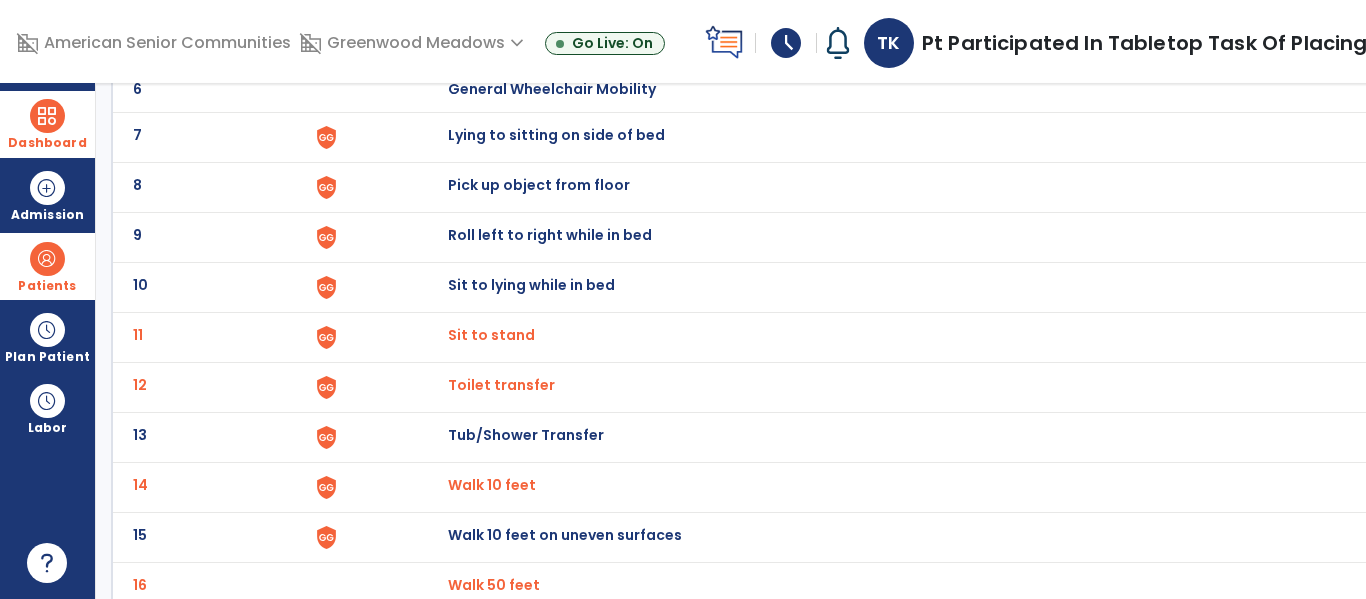 scroll, scrollTop: 425, scrollLeft: 0, axis: vertical 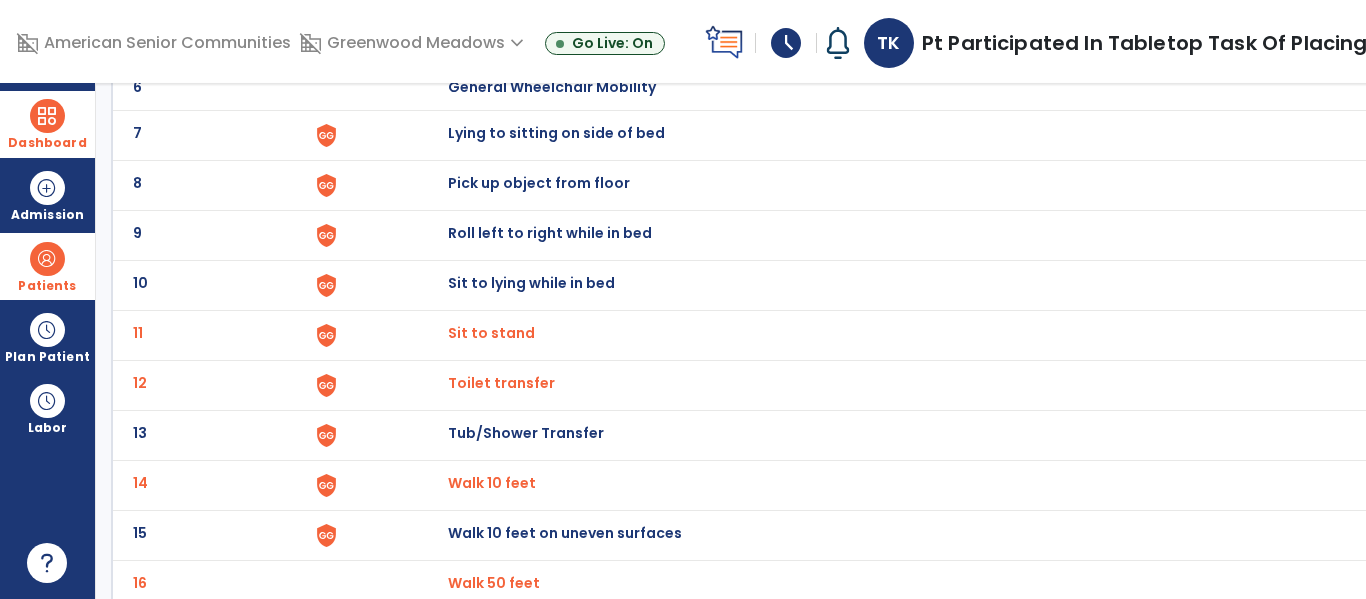 click on "Toilet transfer" at bounding box center [1343, -161] 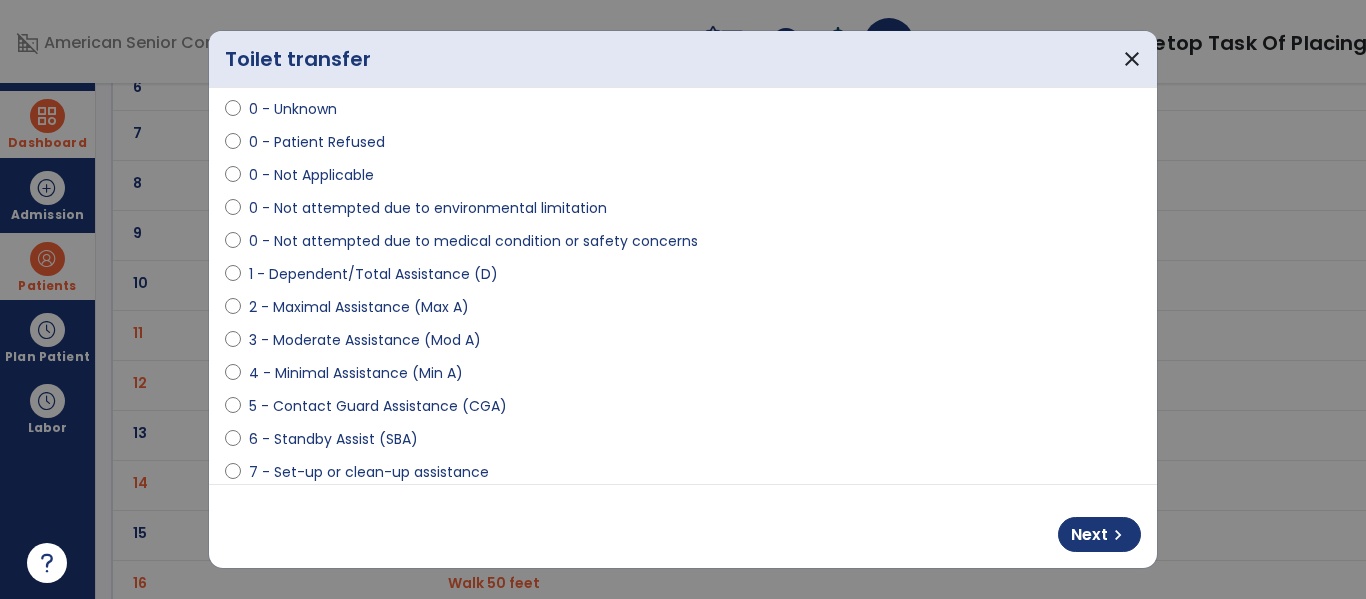 scroll, scrollTop: 98, scrollLeft: 0, axis: vertical 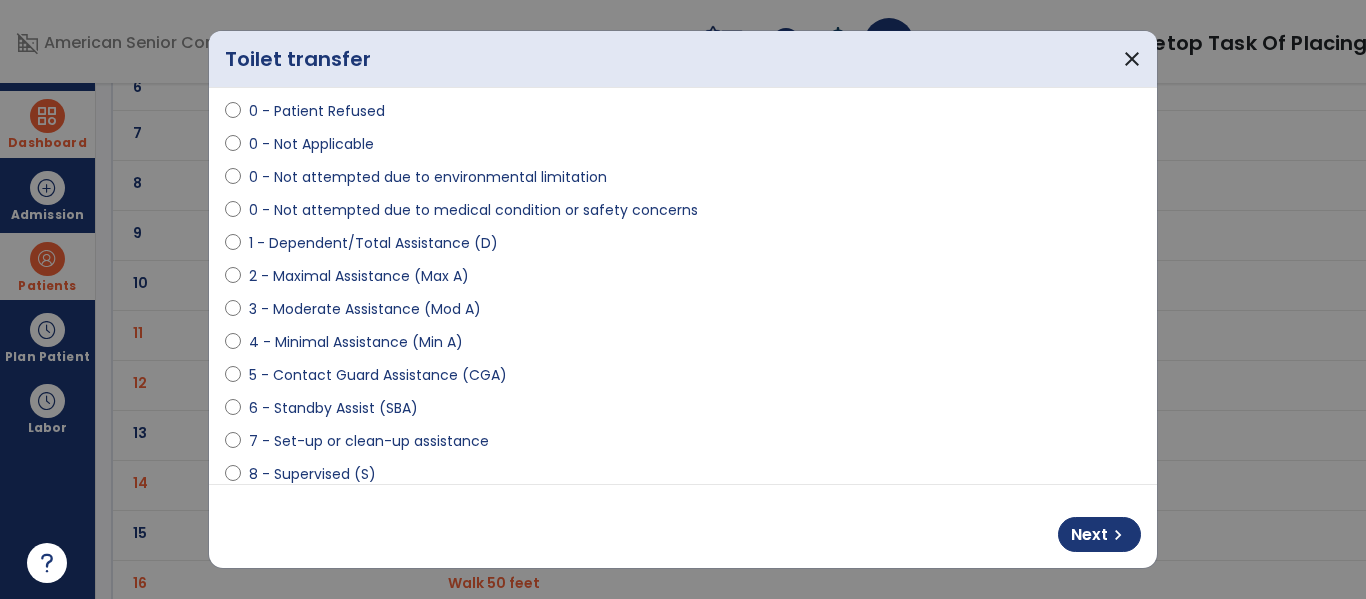 drag, startPoint x: 354, startPoint y: 407, endPoint x: 460, endPoint y: 416, distance: 106.381386 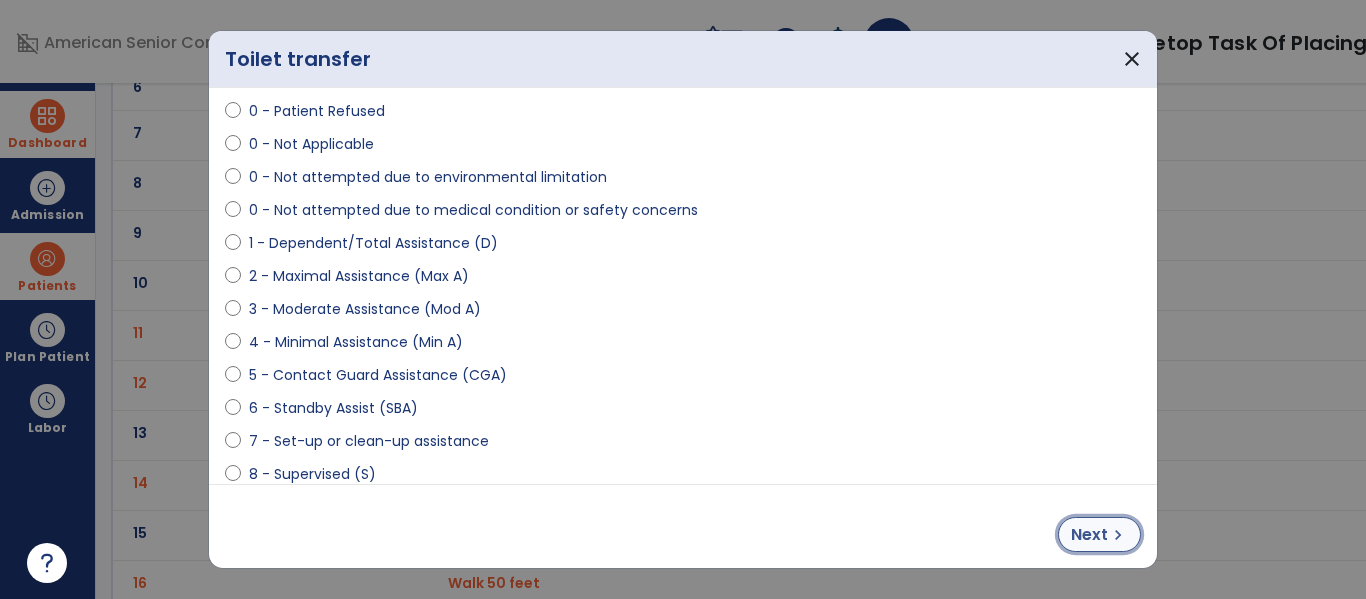 click on "Next  chevron_right" at bounding box center (1099, 534) 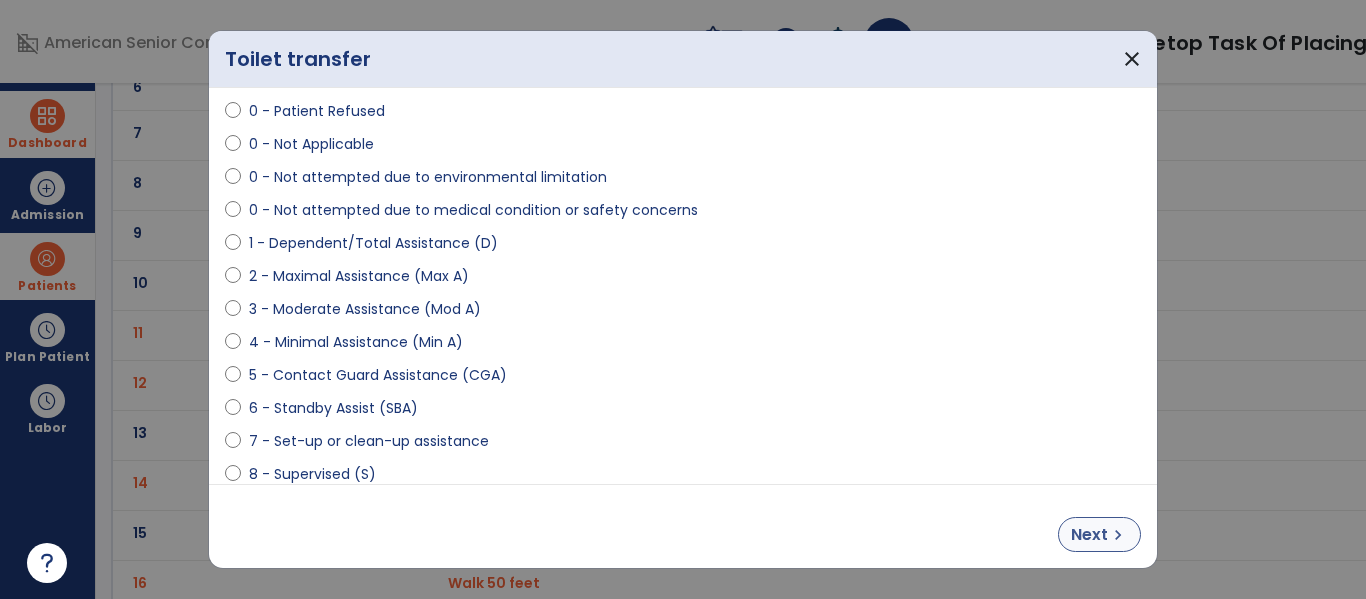 select on "**********" 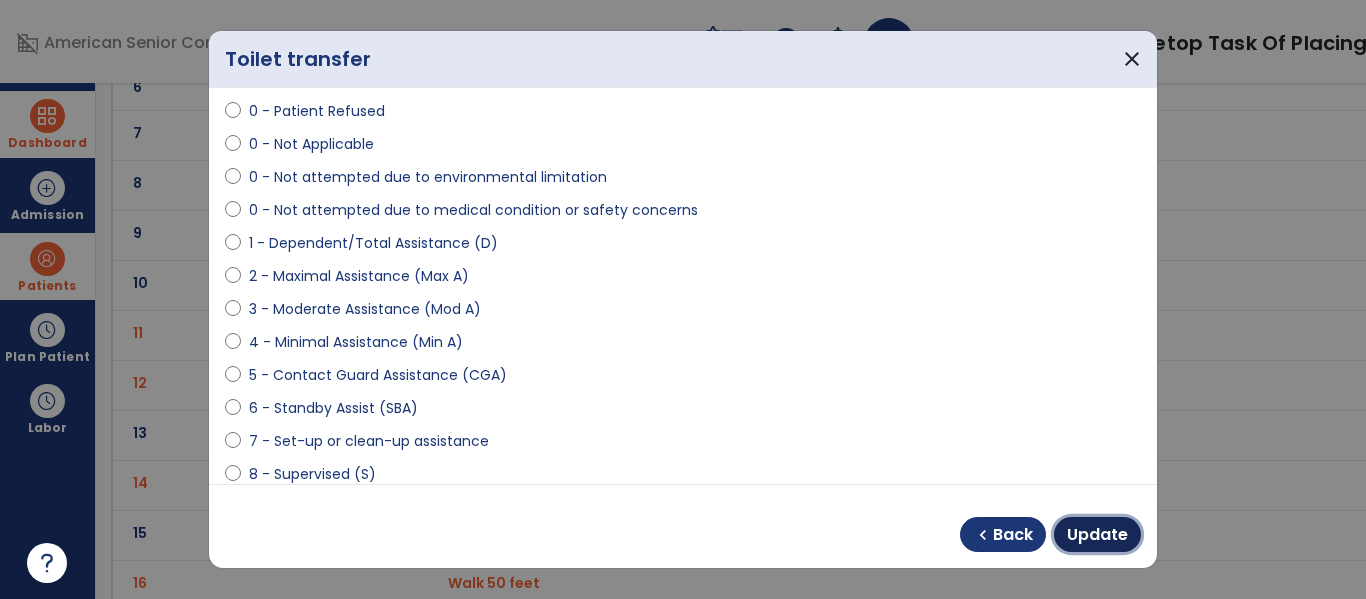 click on "Update" at bounding box center (1097, 535) 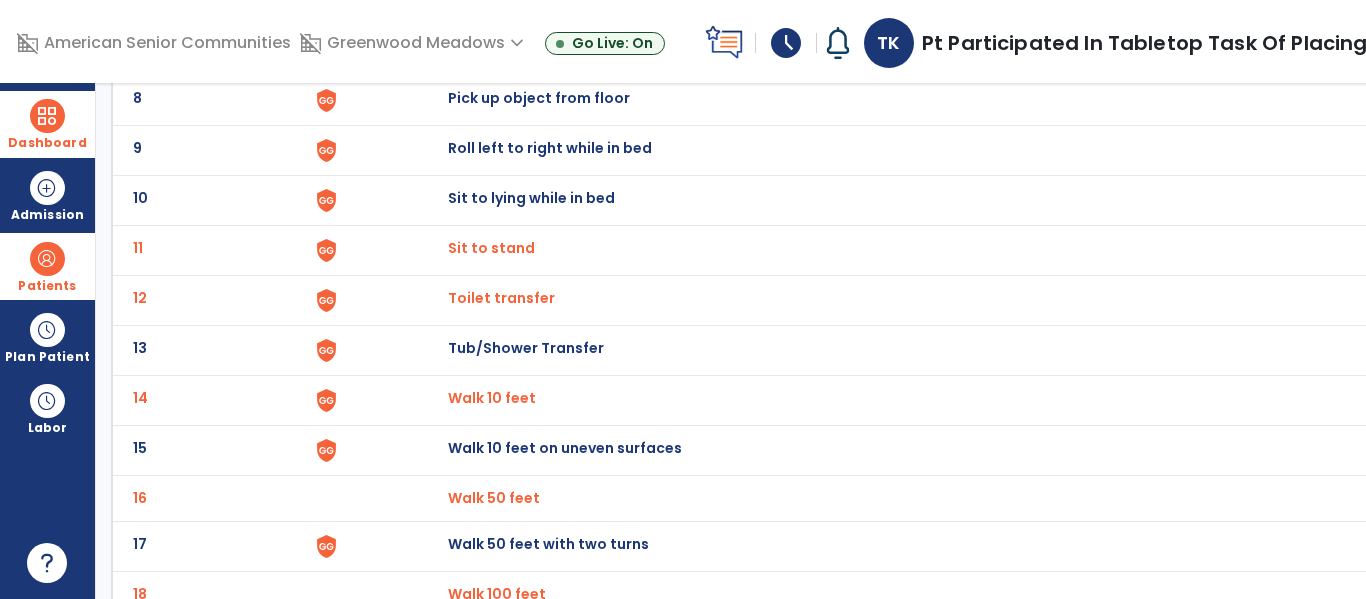 scroll, scrollTop: 0, scrollLeft: 0, axis: both 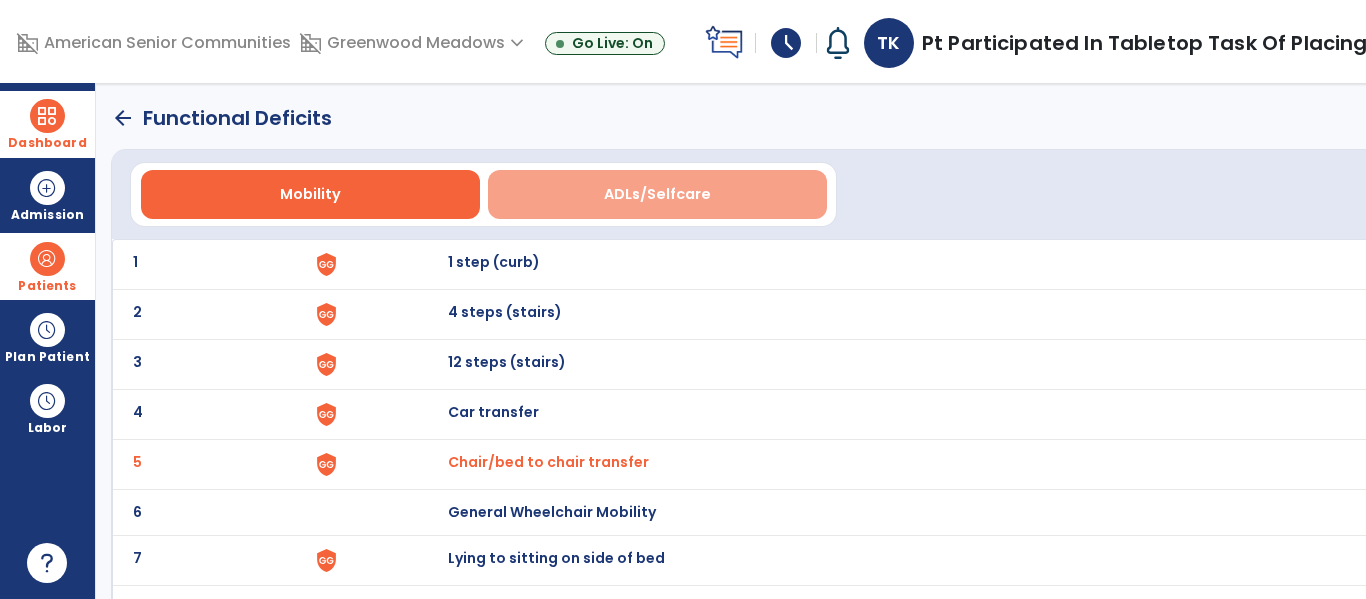 click on "ADLs/Selfcare" at bounding box center [657, 194] 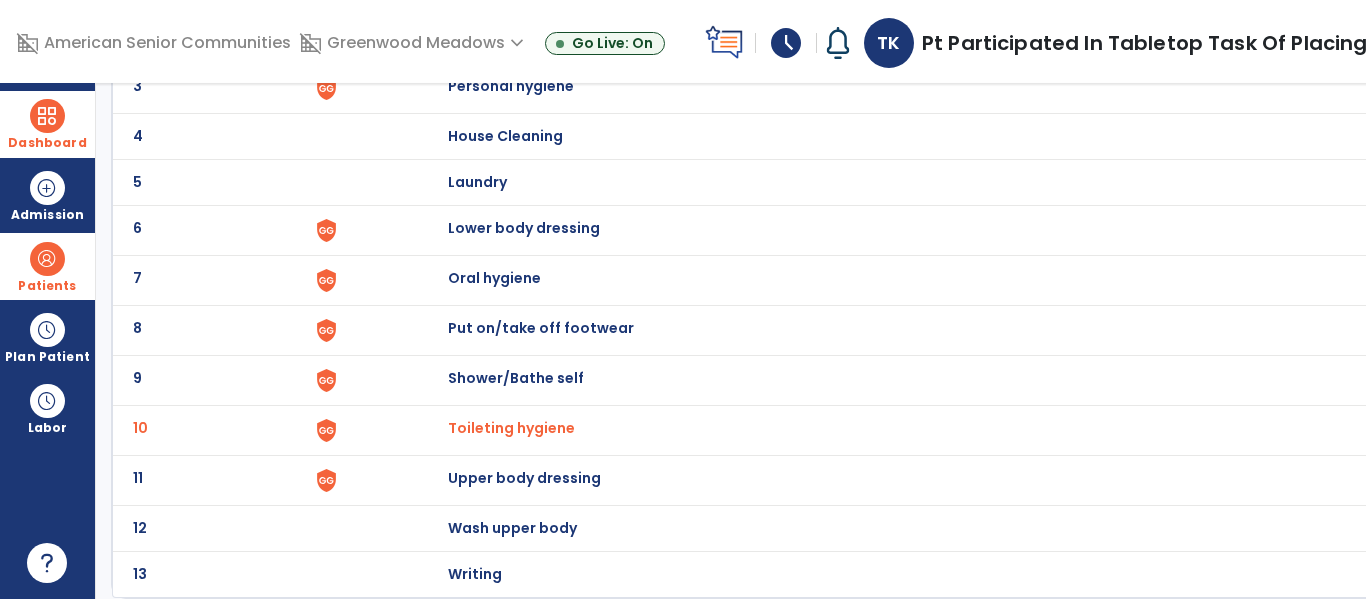 scroll, scrollTop: 0, scrollLeft: 0, axis: both 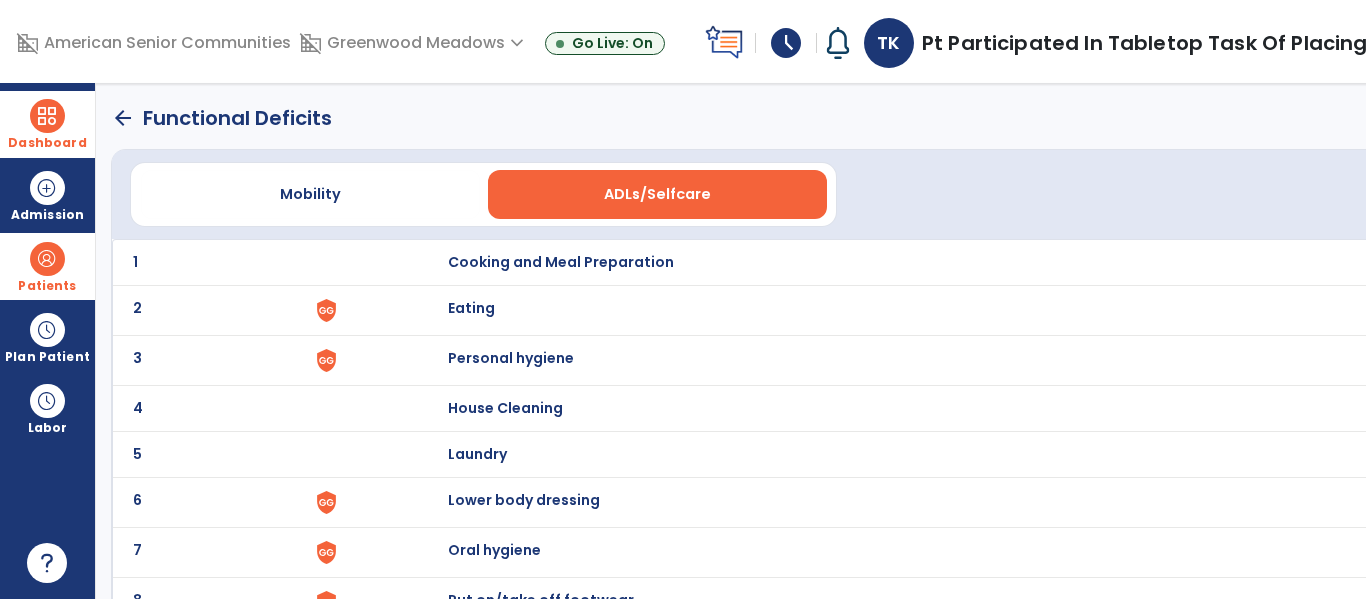 click on "arrow_back" 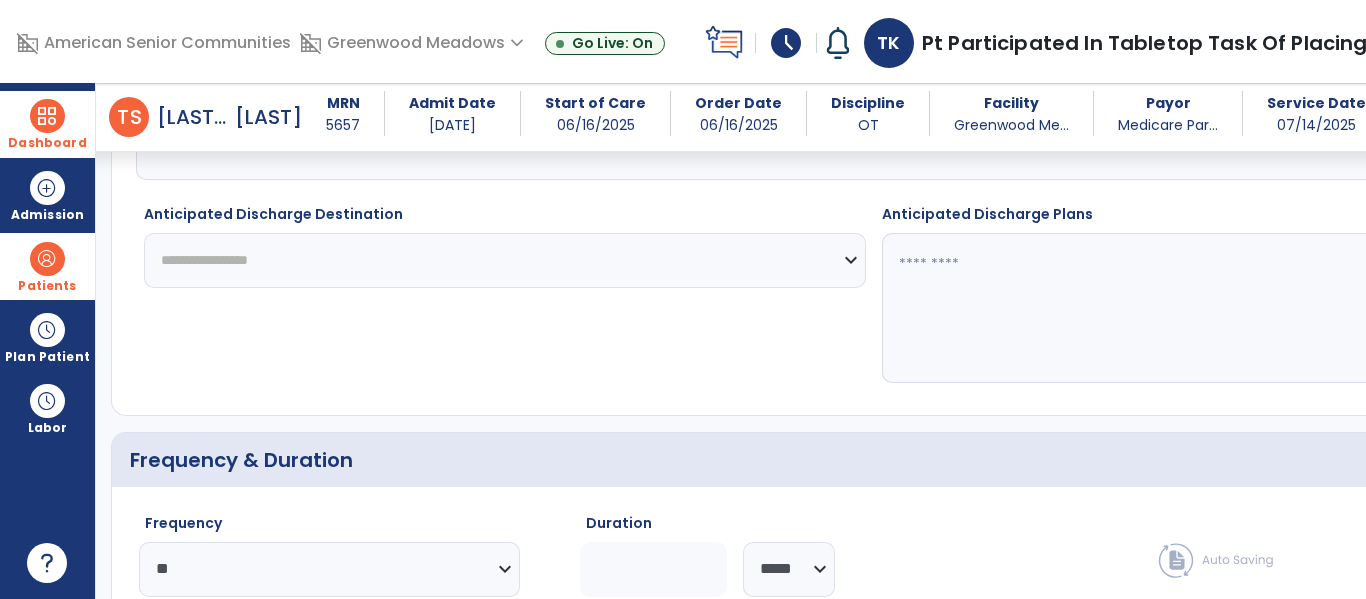 scroll, scrollTop: 3410, scrollLeft: 0, axis: vertical 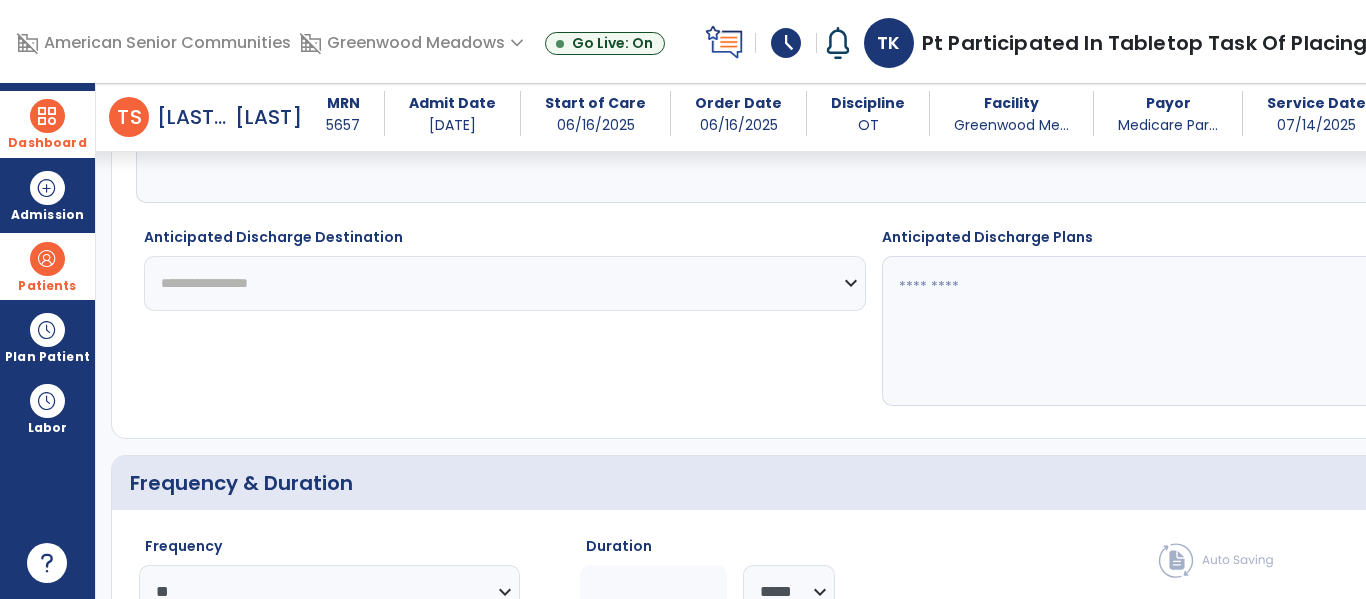 click on "**********" 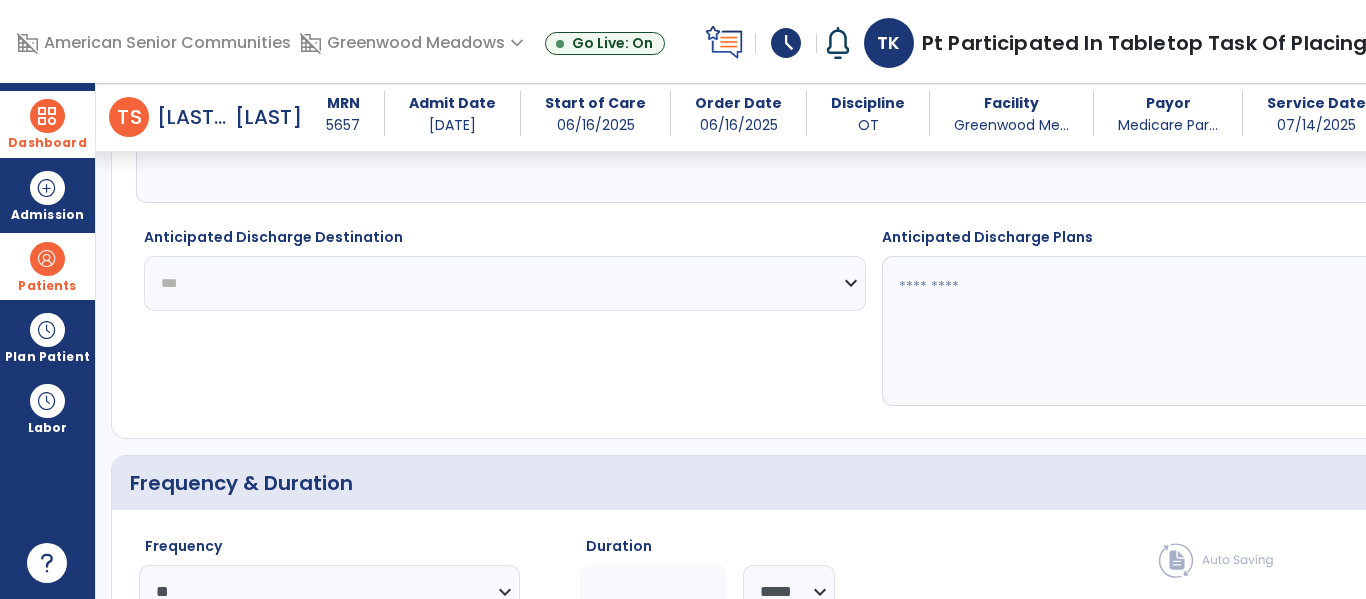 click on "**********" 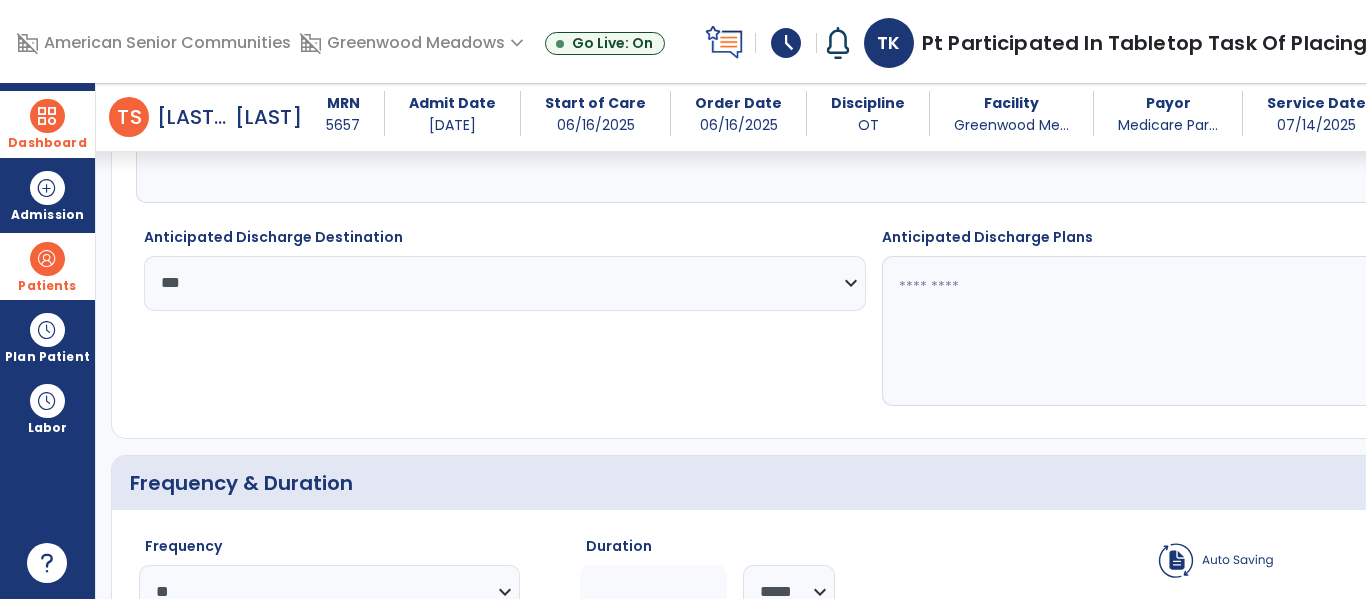 click on "fact_check" 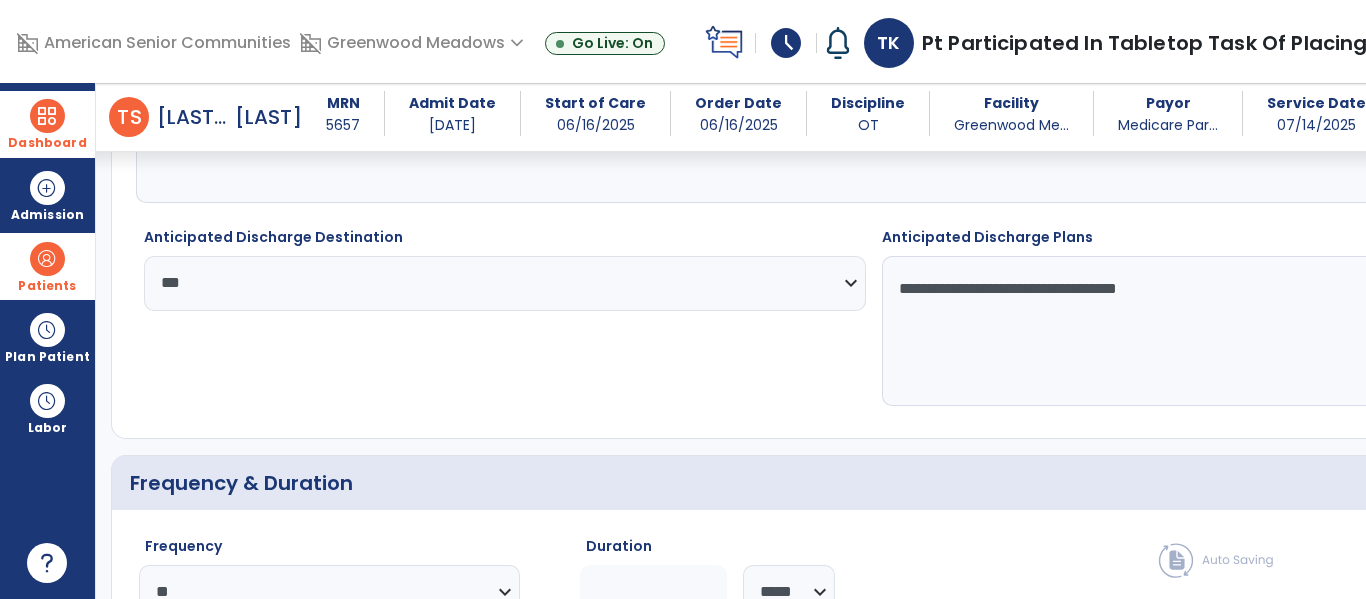 type on "**********" 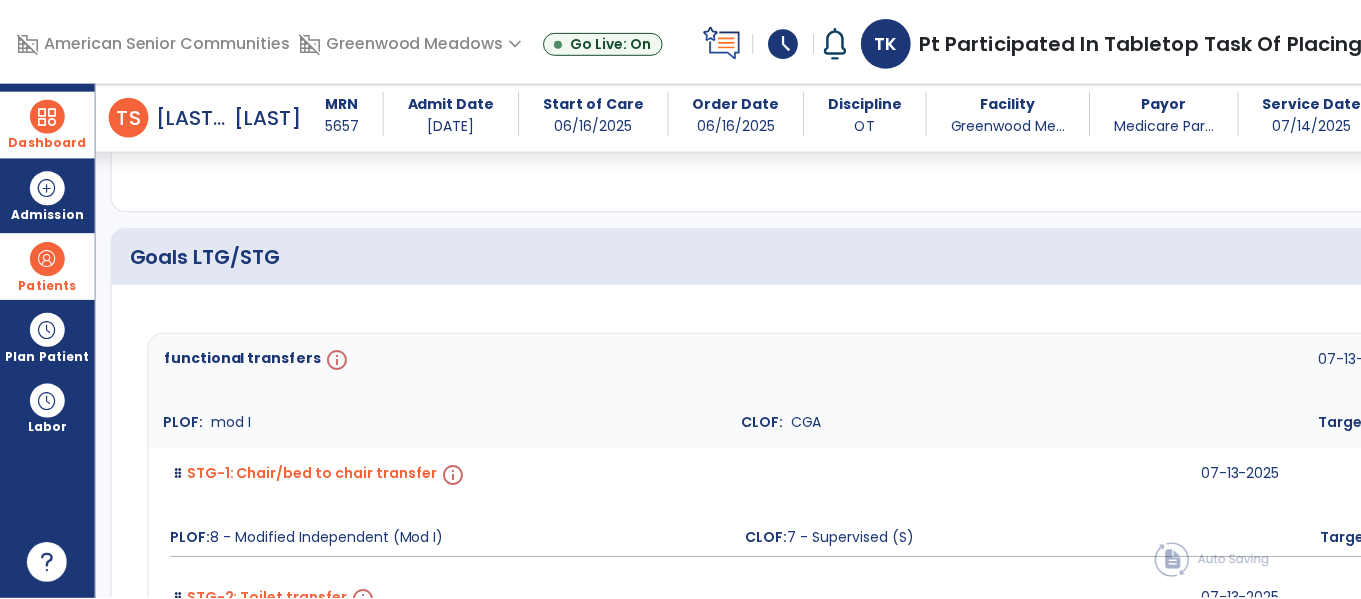 scroll, scrollTop: 3979, scrollLeft: 0, axis: vertical 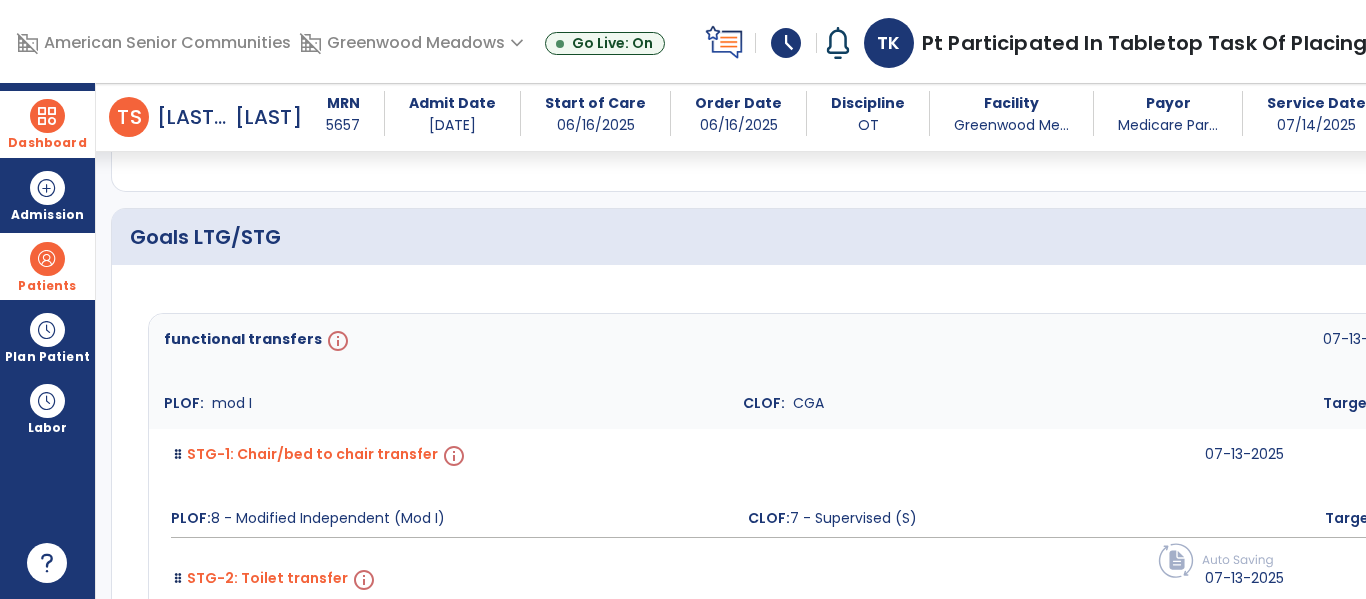 click on "CLOF" at bounding box center (1846, 348) 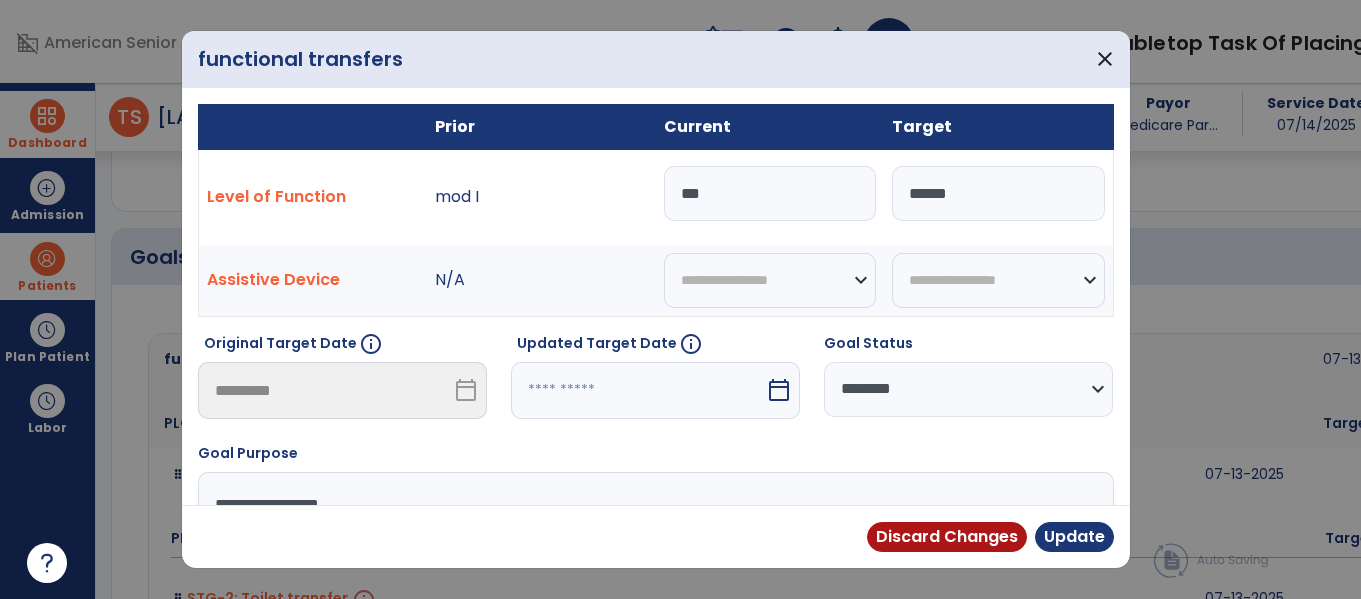 click on "Level of Function  mod I     ***   *****" at bounding box center (655, 197) 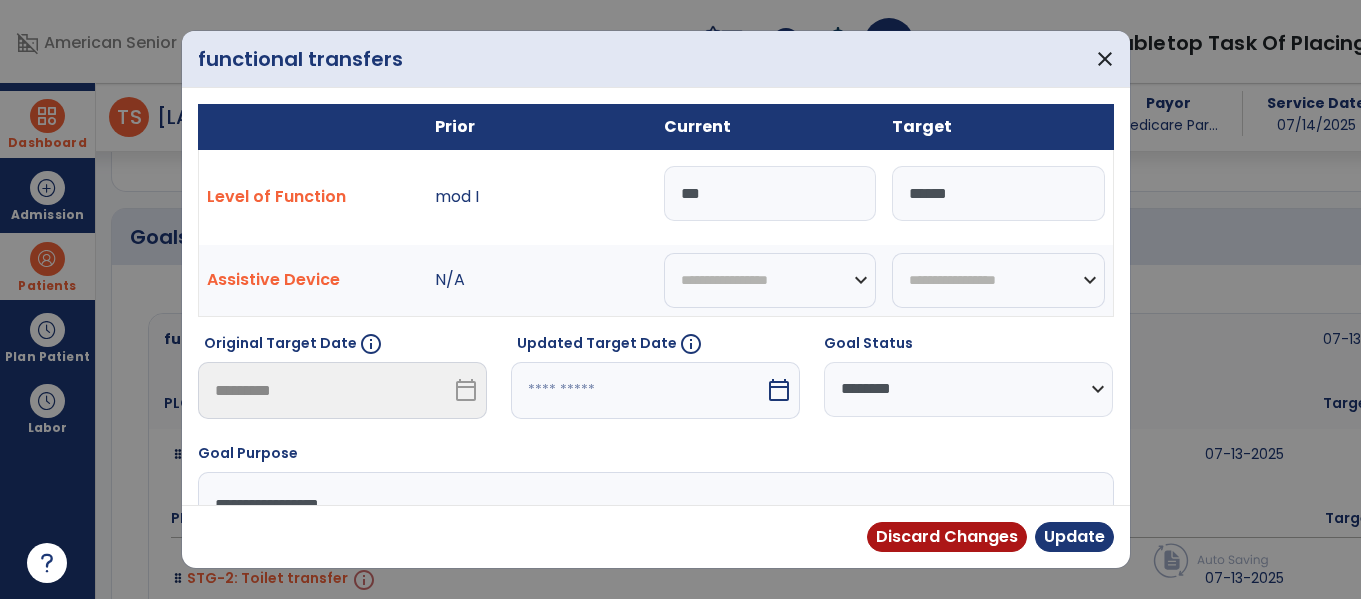 scroll, scrollTop: 3979, scrollLeft: 0, axis: vertical 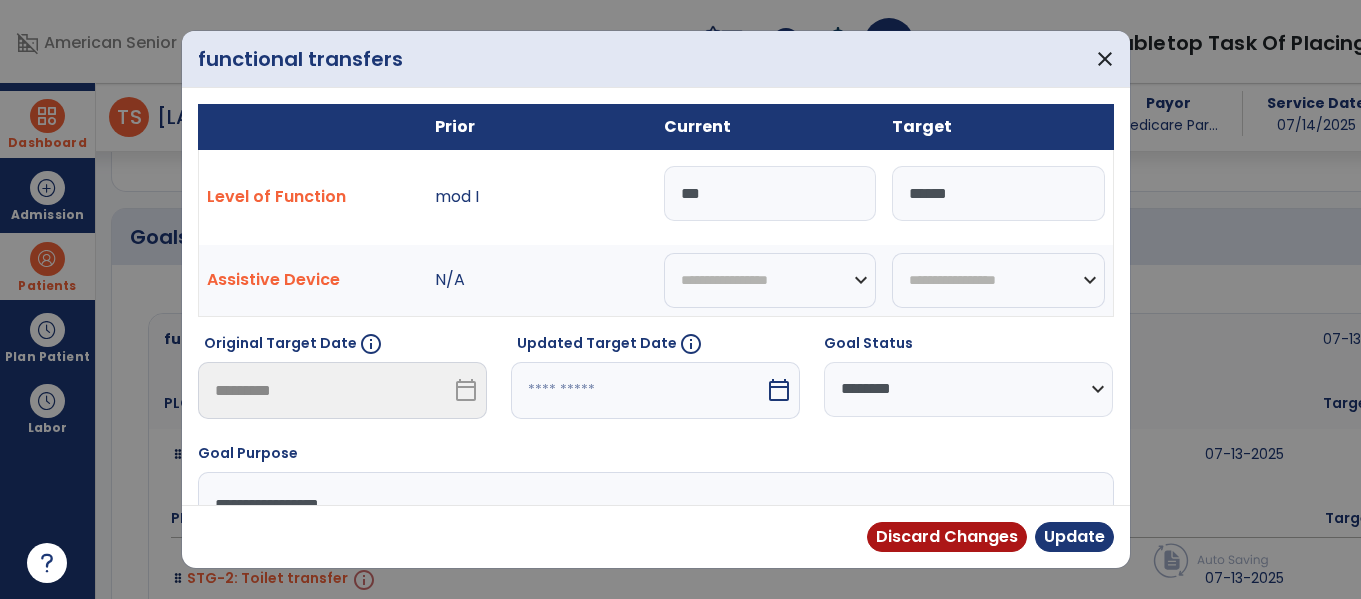 type on "***" 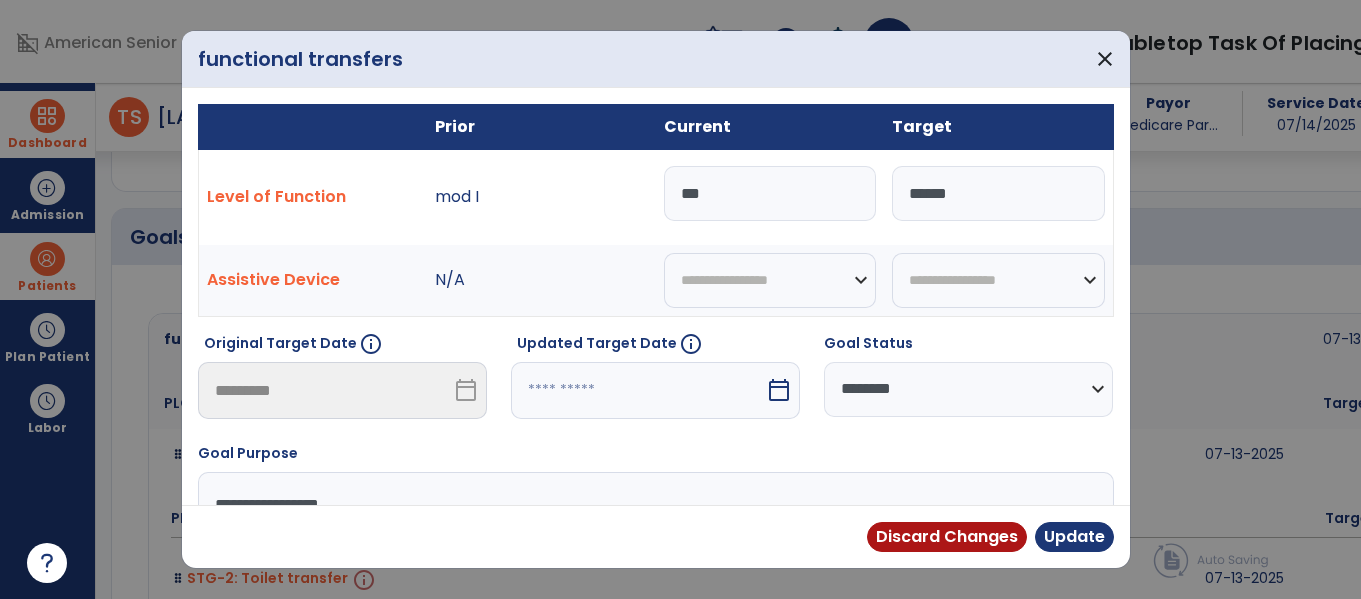 click at bounding box center [638, 390] 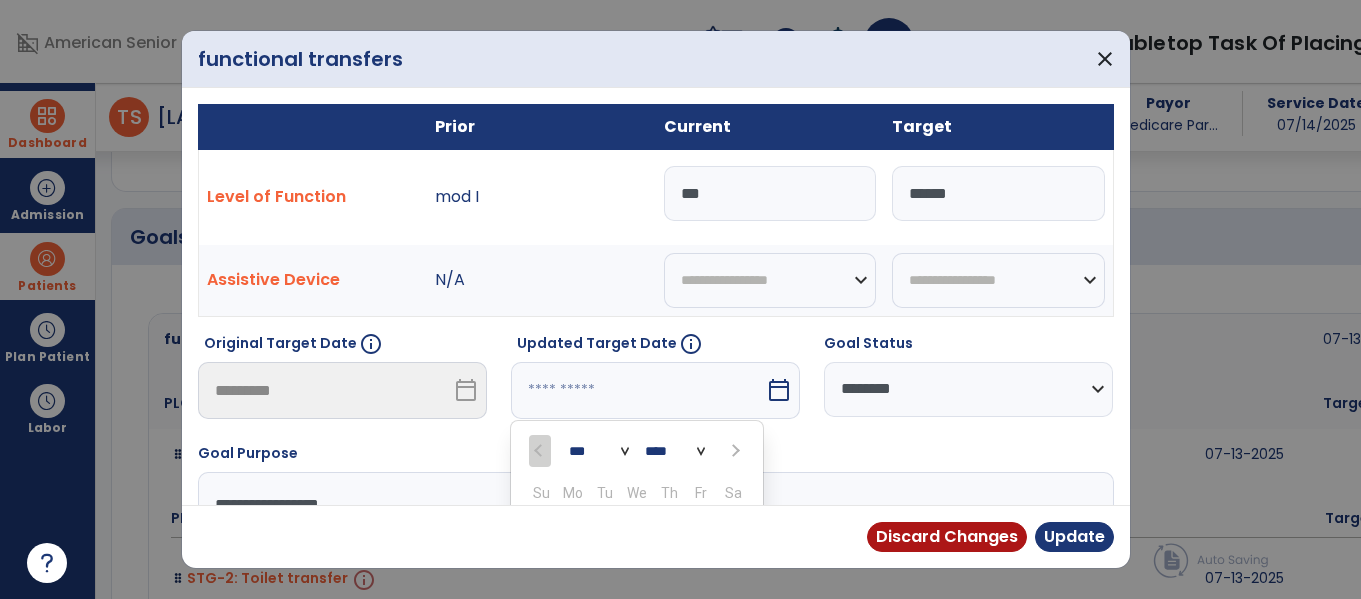 scroll, scrollTop: 211, scrollLeft: 0, axis: vertical 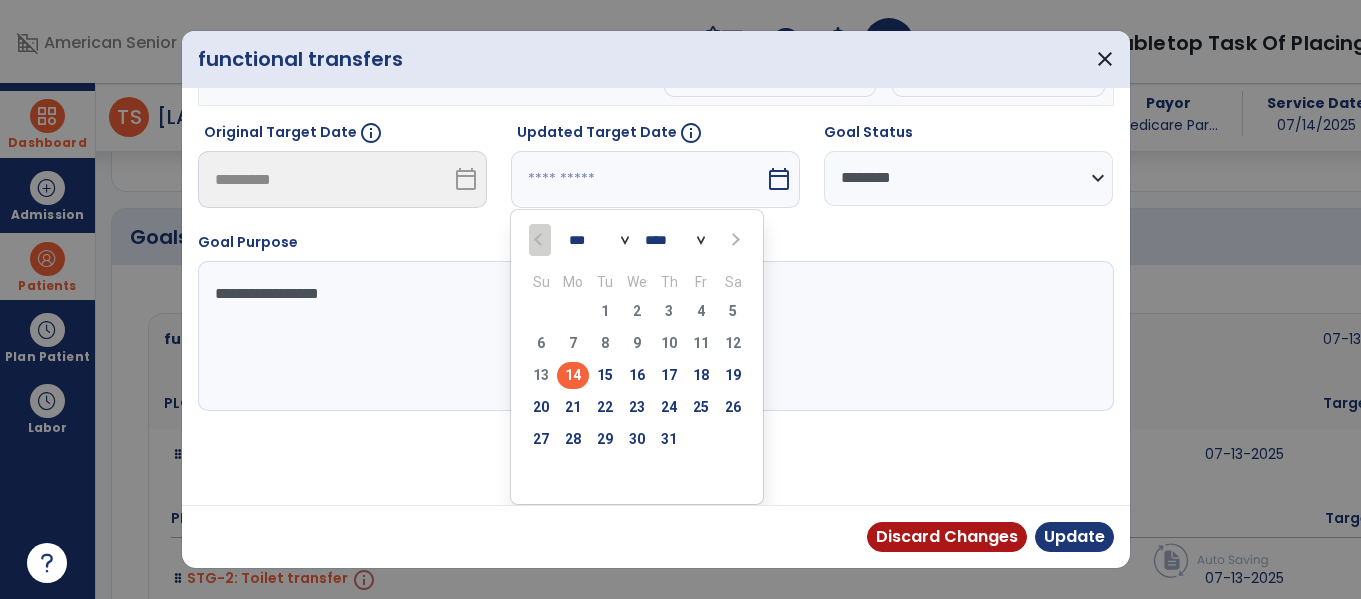 click at bounding box center [733, 239] 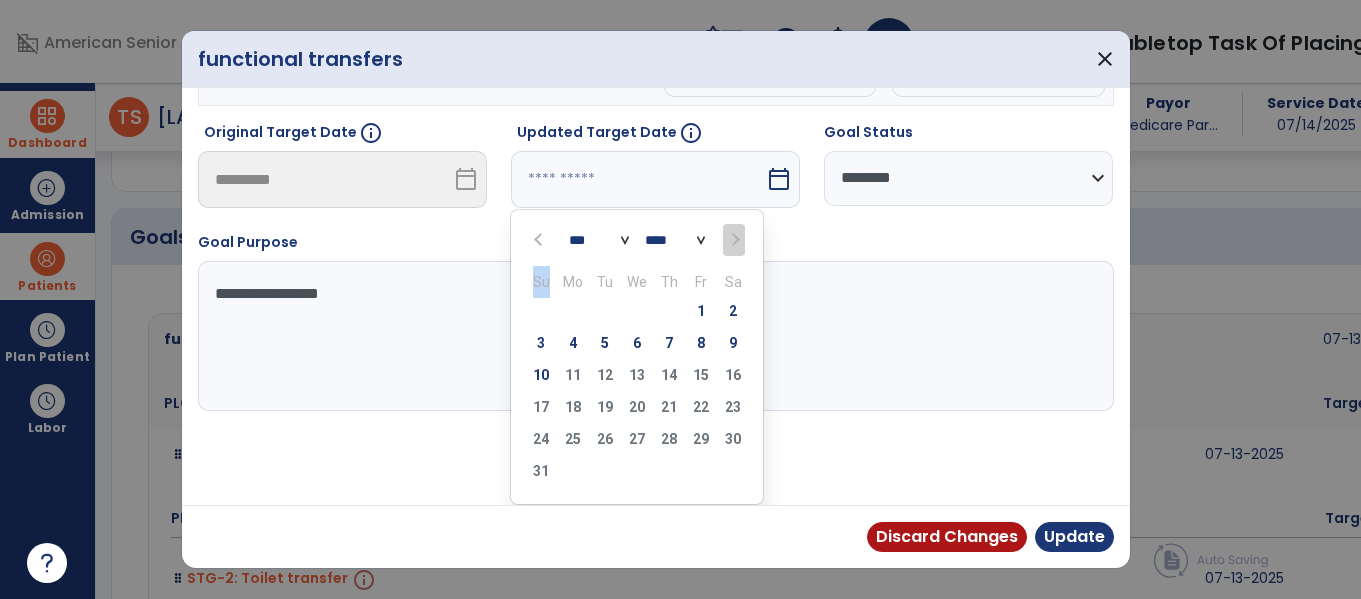 click at bounding box center [733, 240] 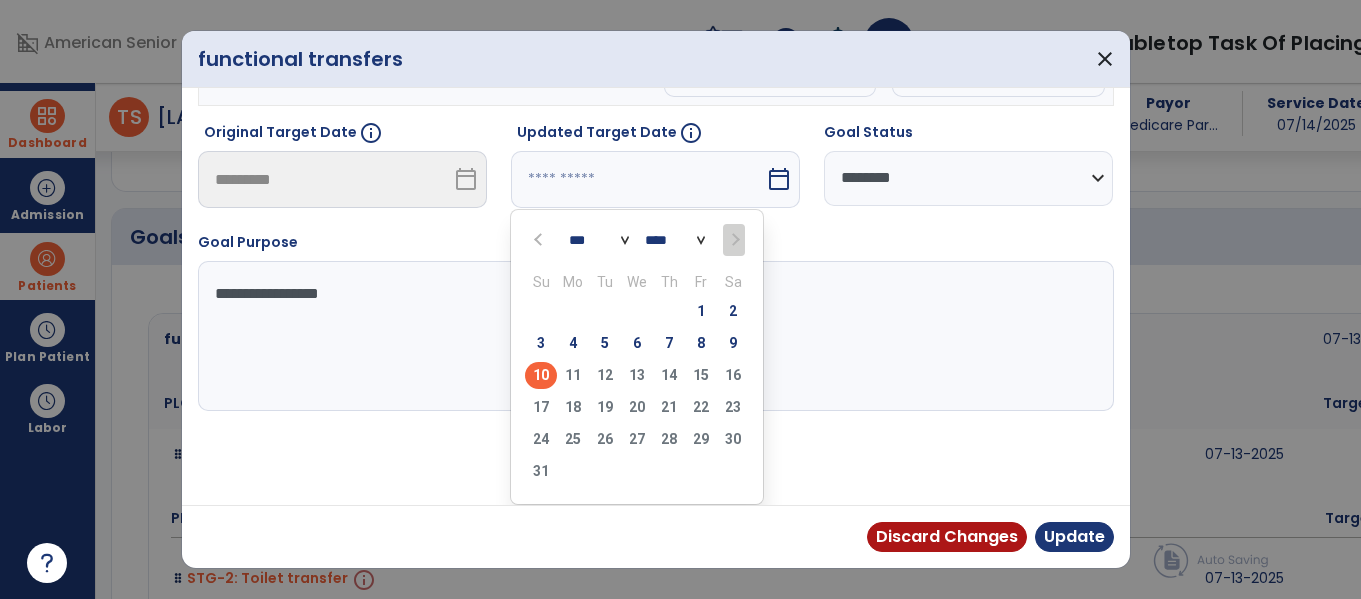 click on "10" at bounding box center (541, 375) 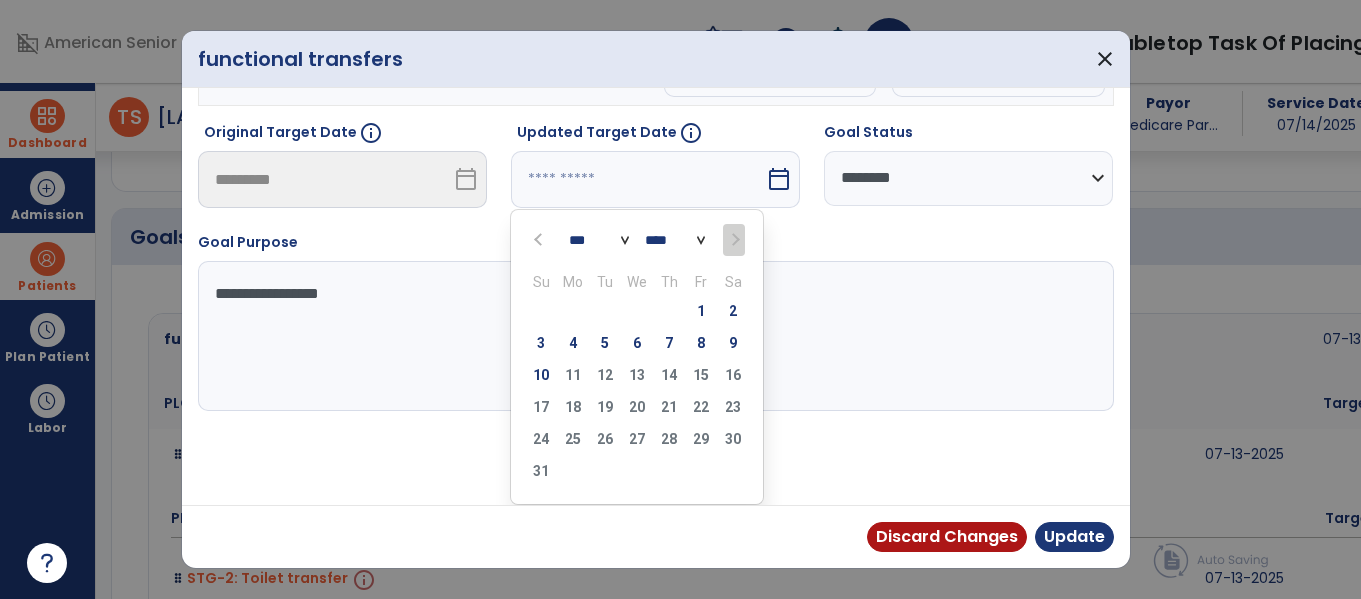 type on "*********" 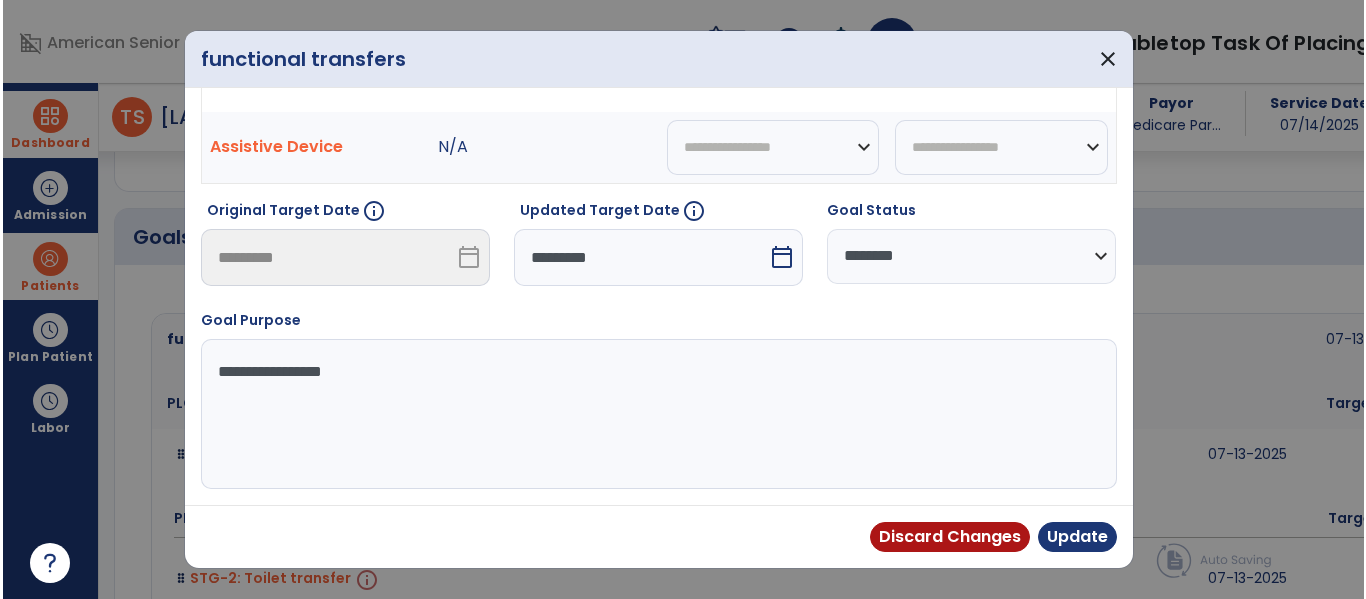 scroll, scrollTop: 133, scrollLeft: 0, axis: vertical 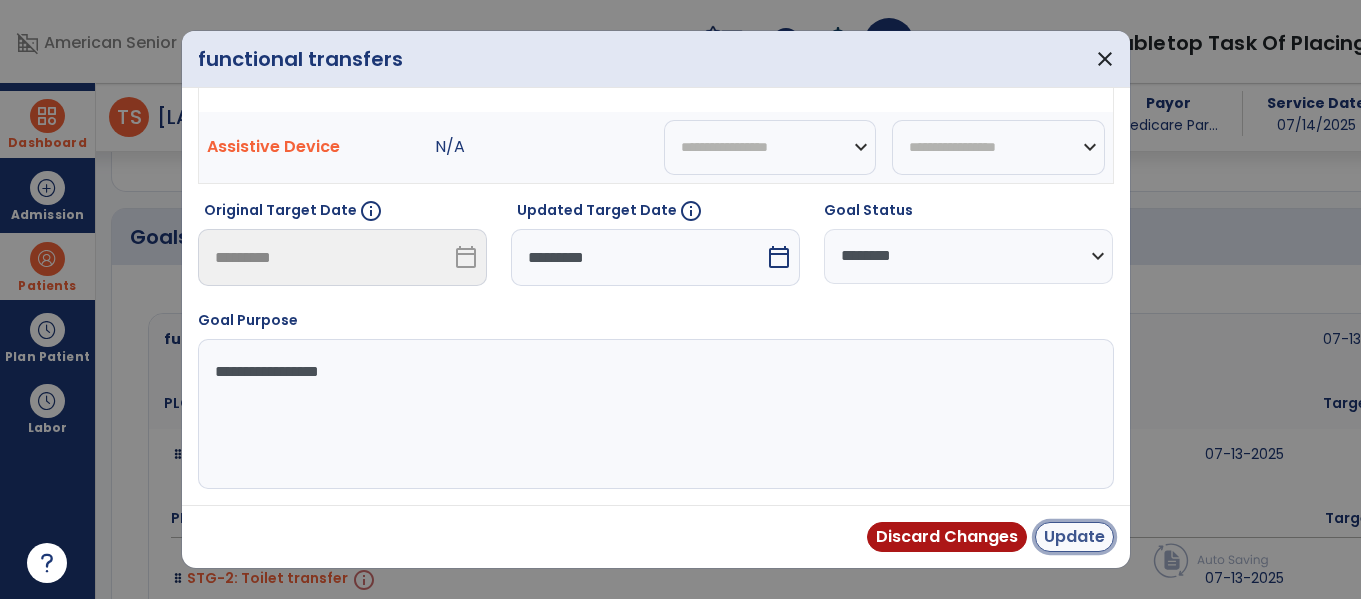 click on "Update" at bounding box center (1074, 537) 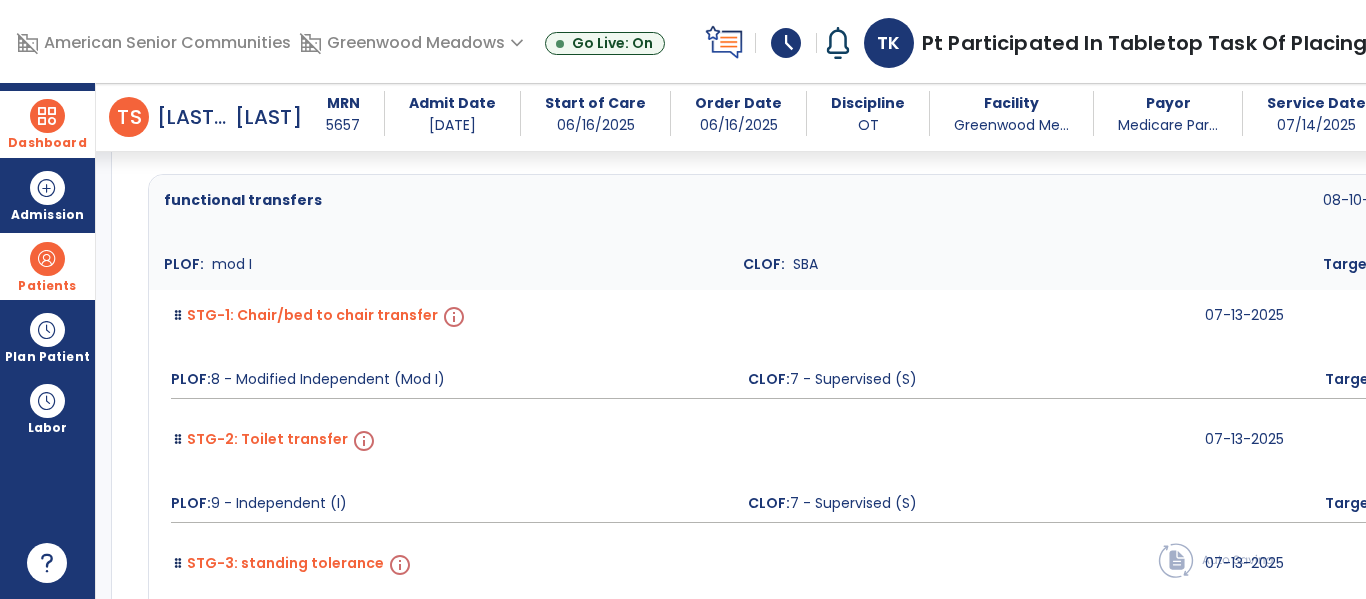 click on "CLOF" at bounding box center (1842, 324) 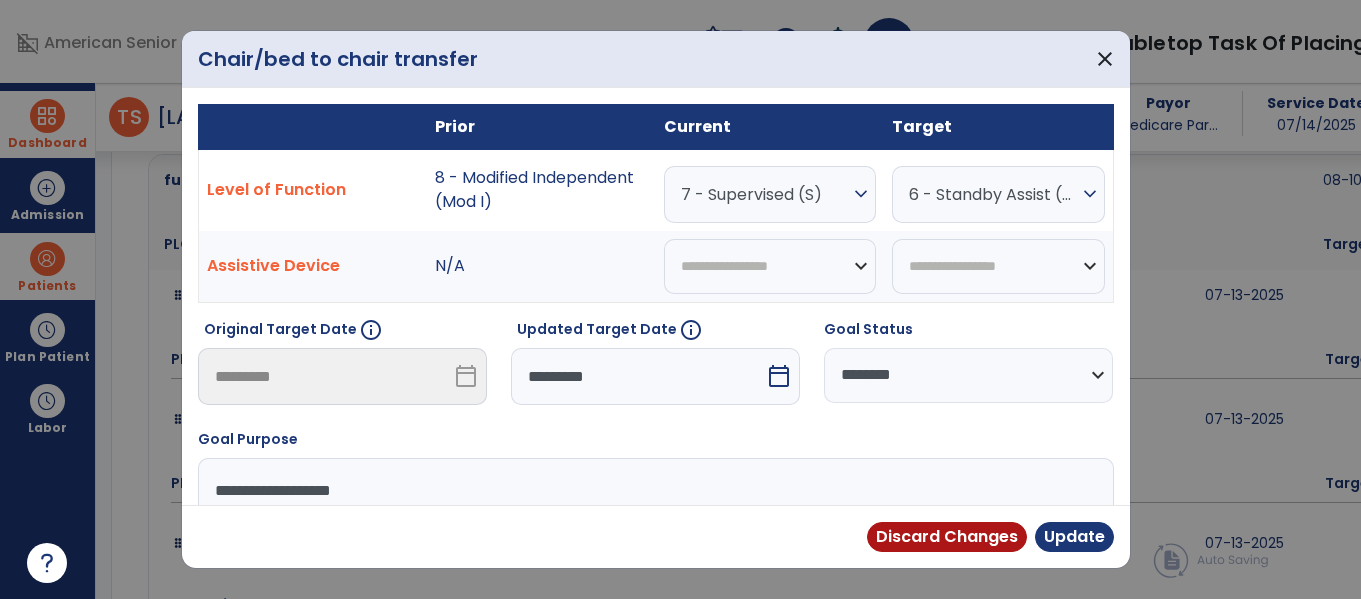 scroll, scrollTop: 4118, scrollLeft: 0, axis: vertical 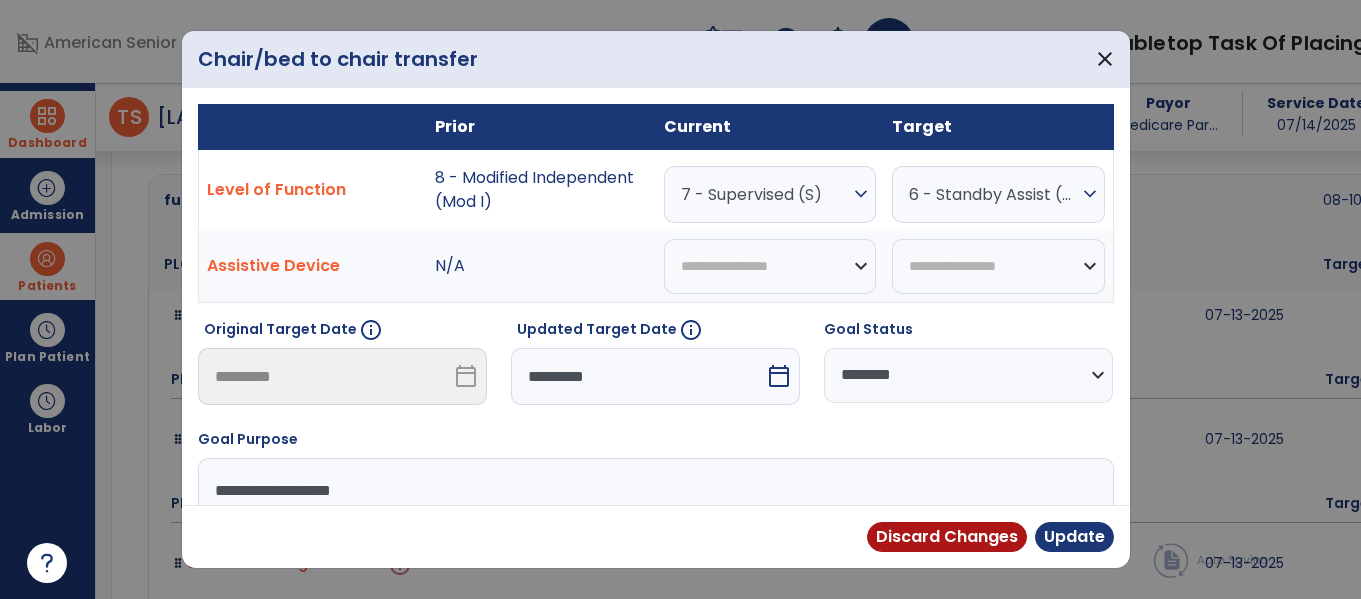 click on "7 - Supervised (S)" at bounding box center (765, 194) 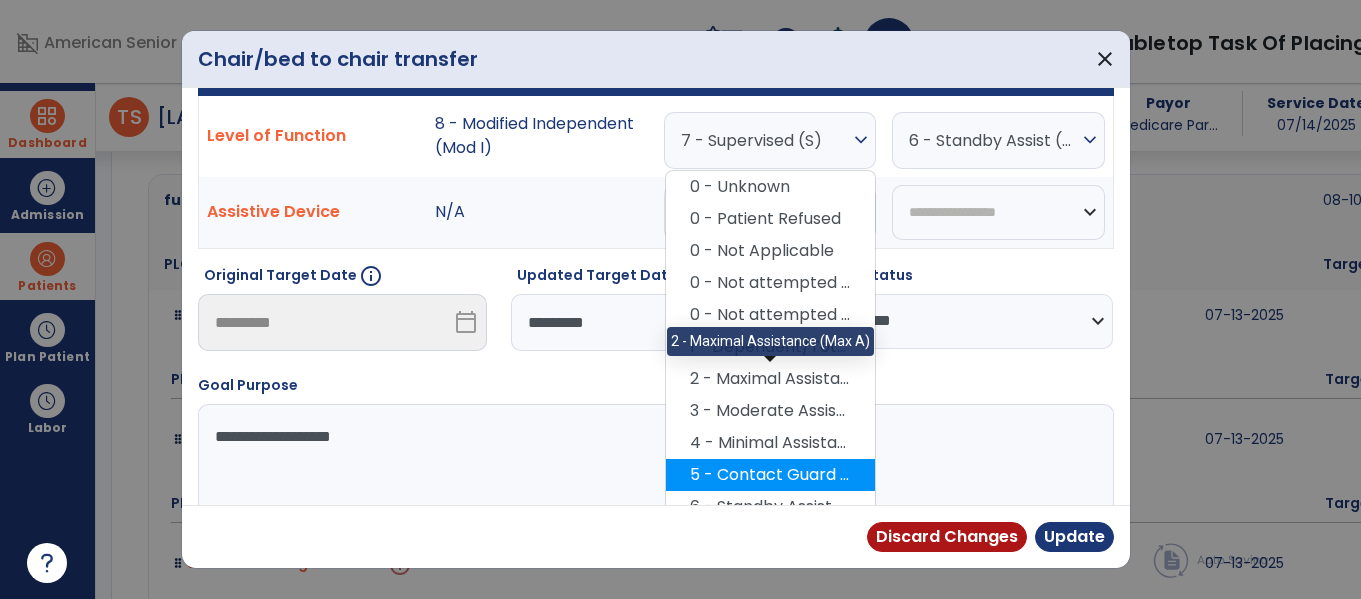scroll, scrollTop: 201, scrollLeft: 0, axis: vertical 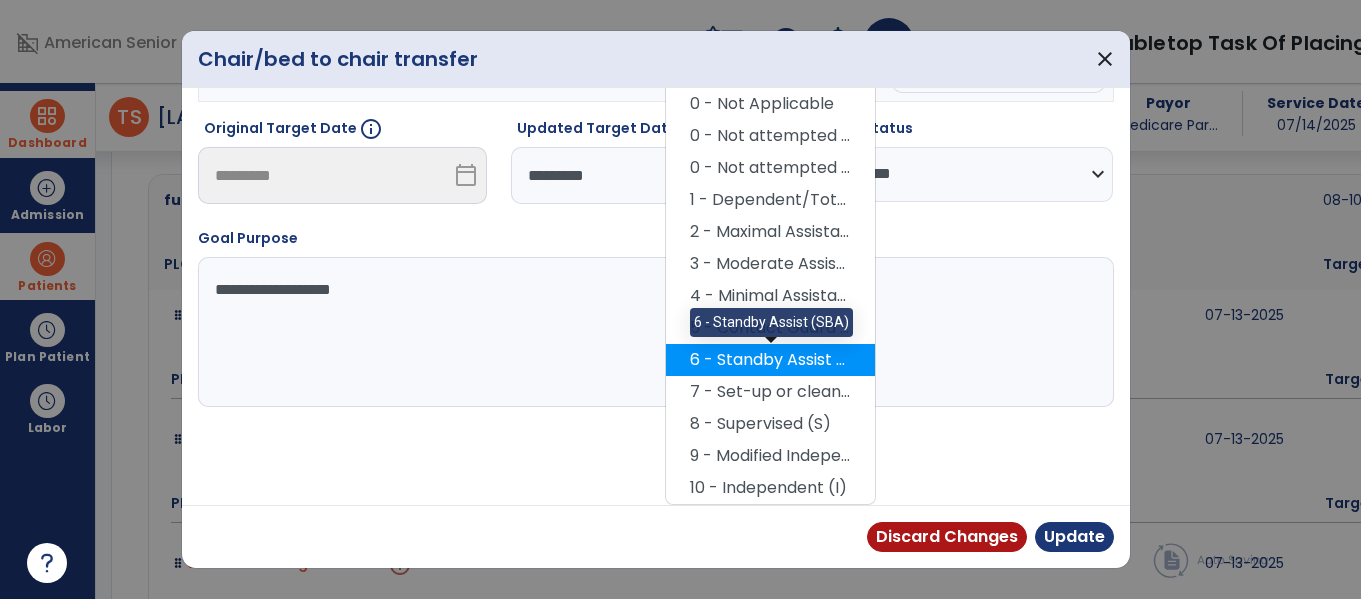 click on "6 - Standby Assist (SBA)" at bounding box center [770, 360] 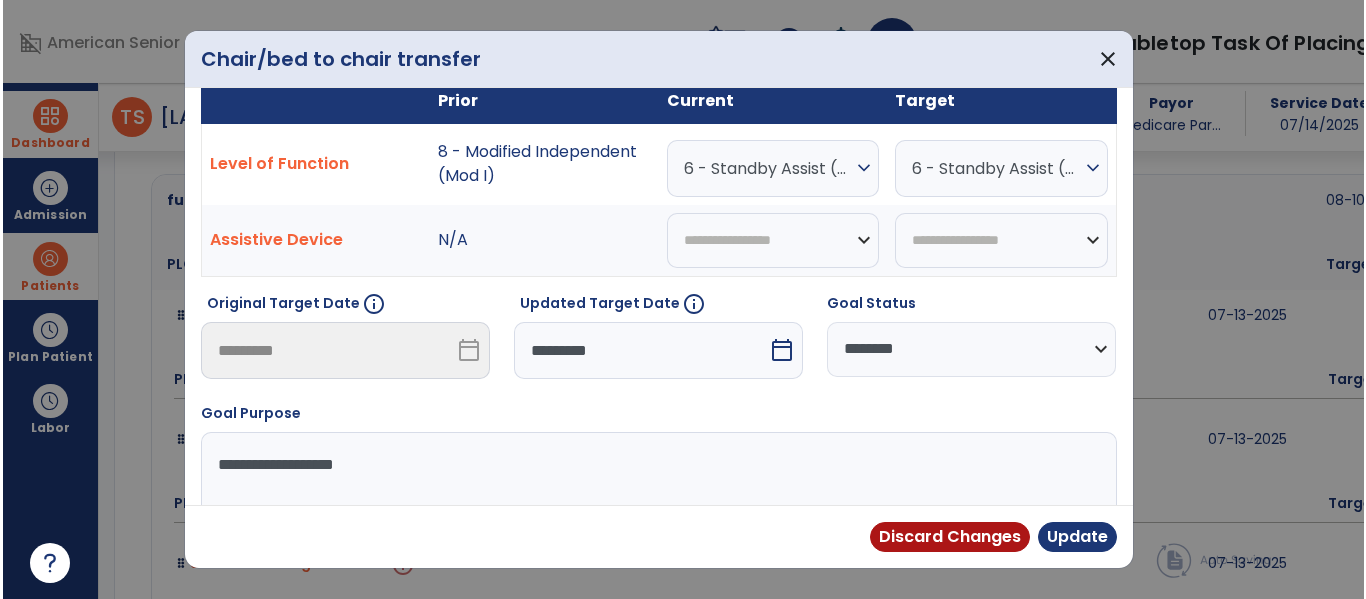 scroll, scrollTop: 53, scrollLeft: 0, axis: vertical 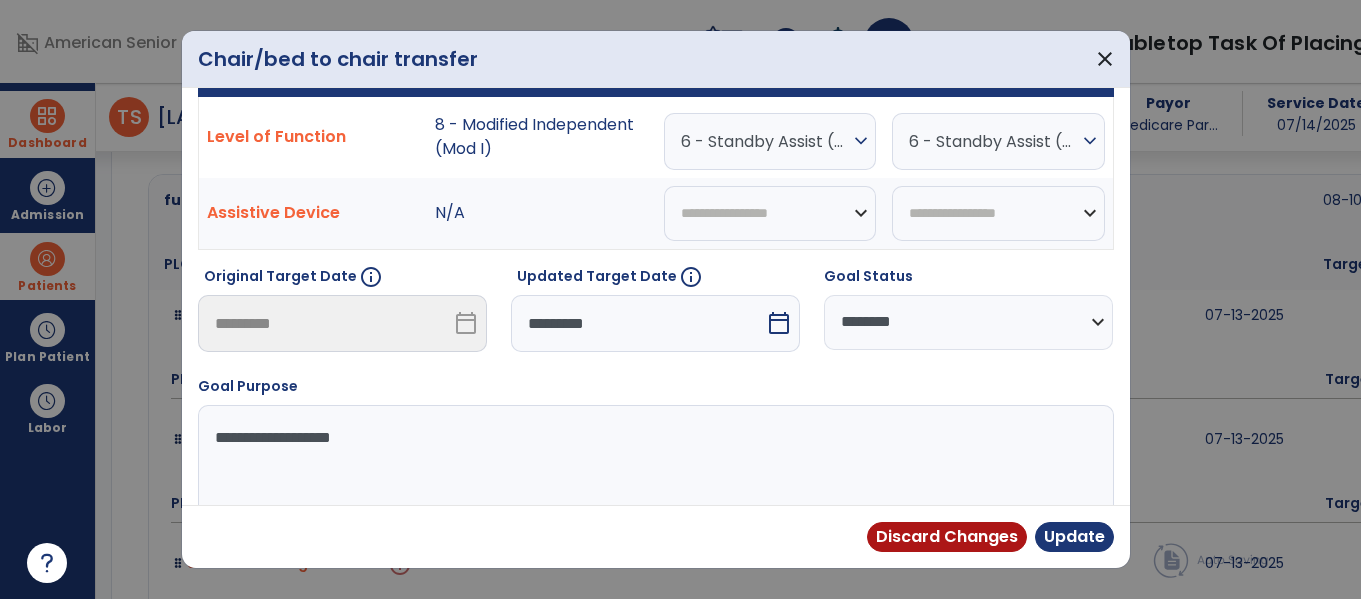 click on "**********" at bounding box center [968, 322] 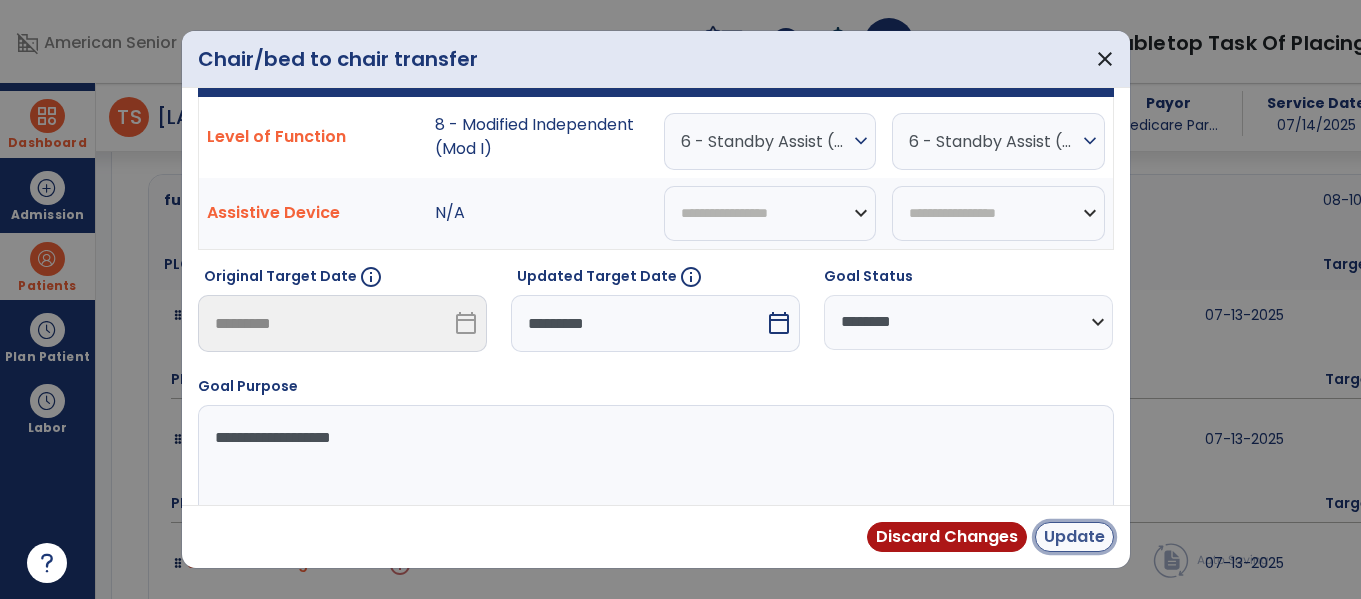 click on "Update" at bounding box center (1074, 537) 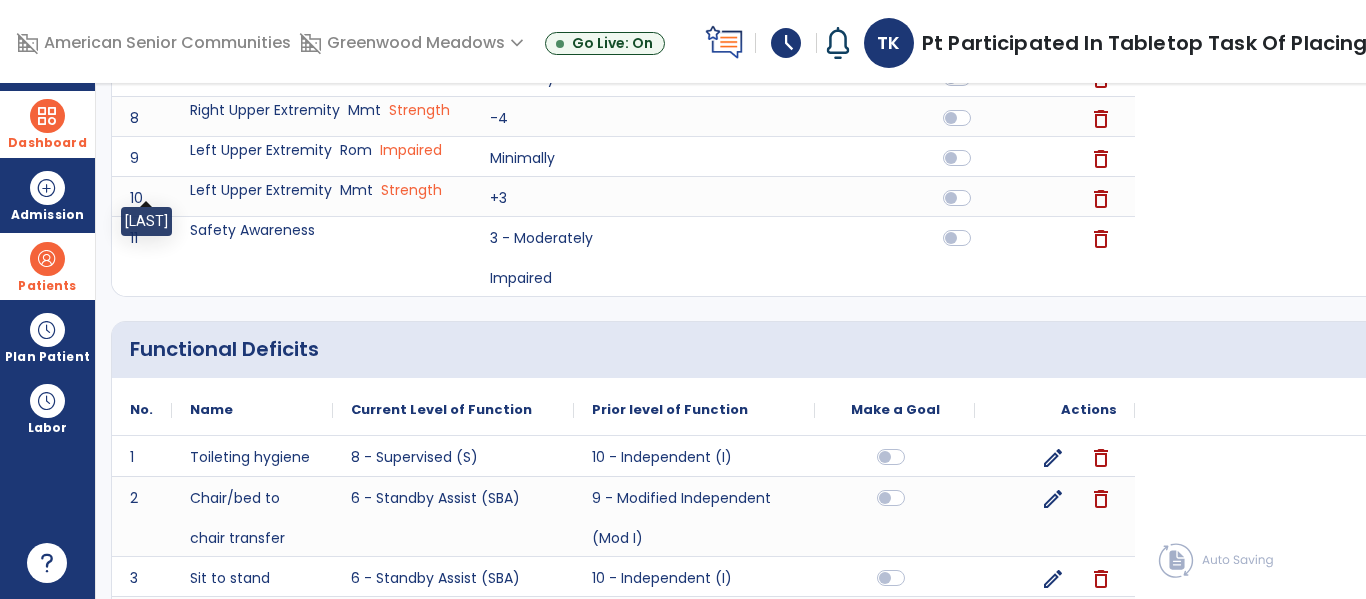 scroll, scrollTop: 0, scrollLeft: 0, axis: both 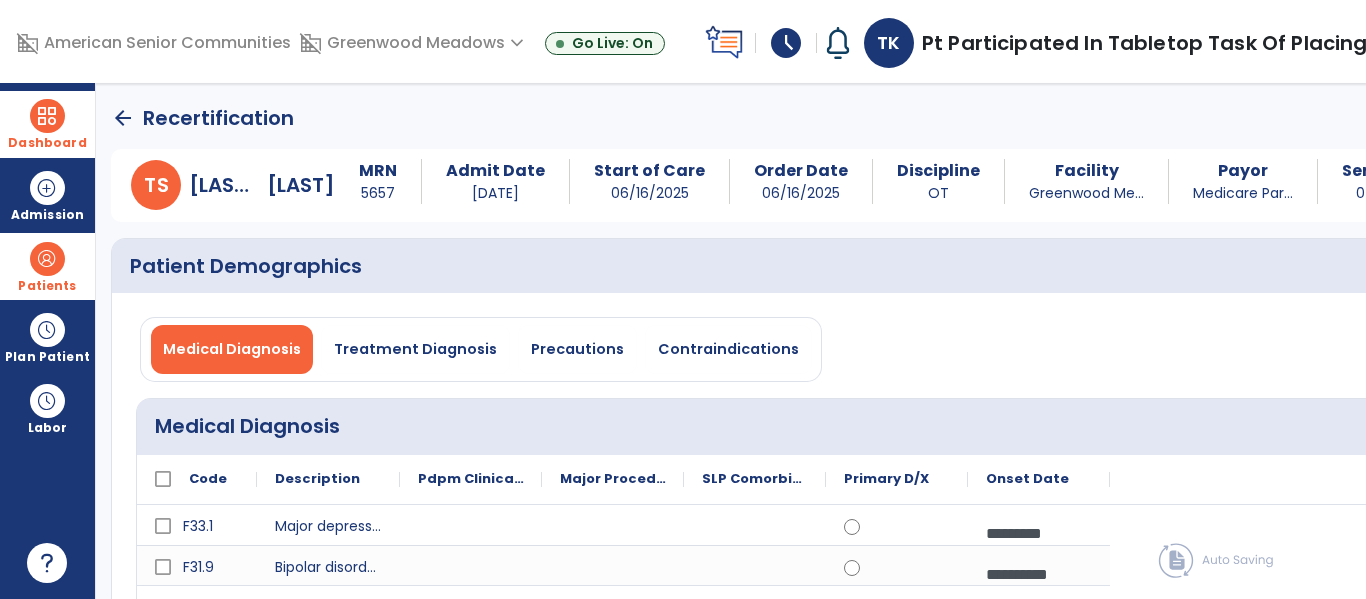 click on "arrow_back" 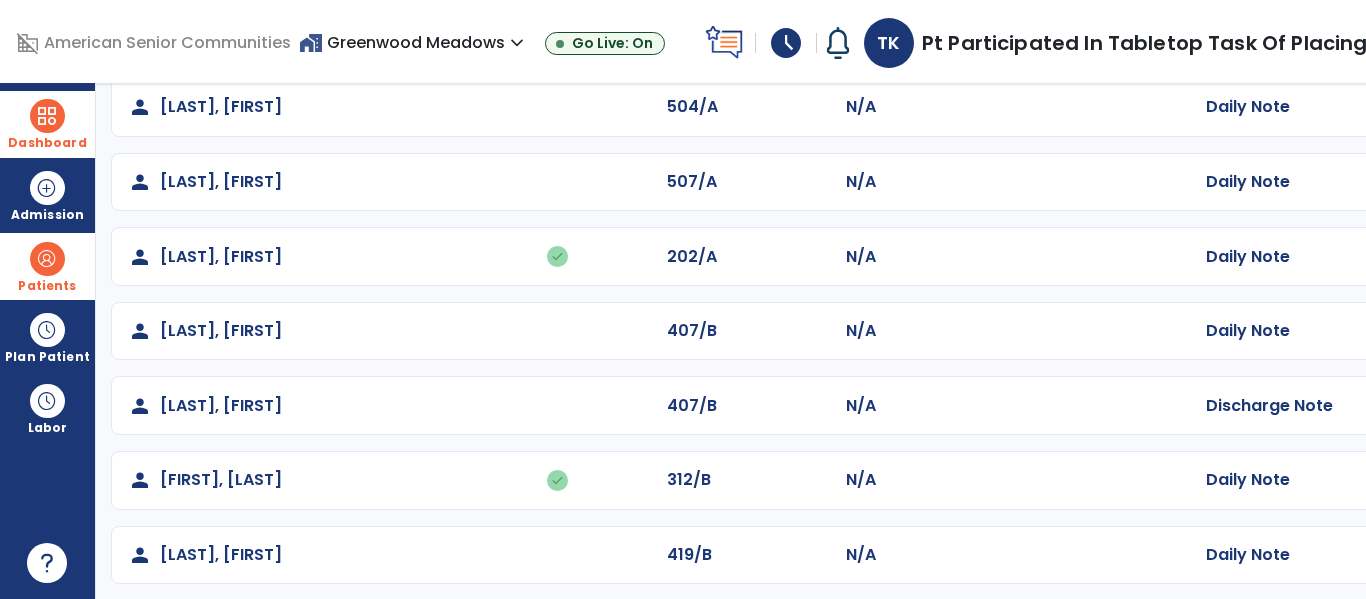 scroll, scrollTop: 860, scrollLeft: 0, axis: vertical 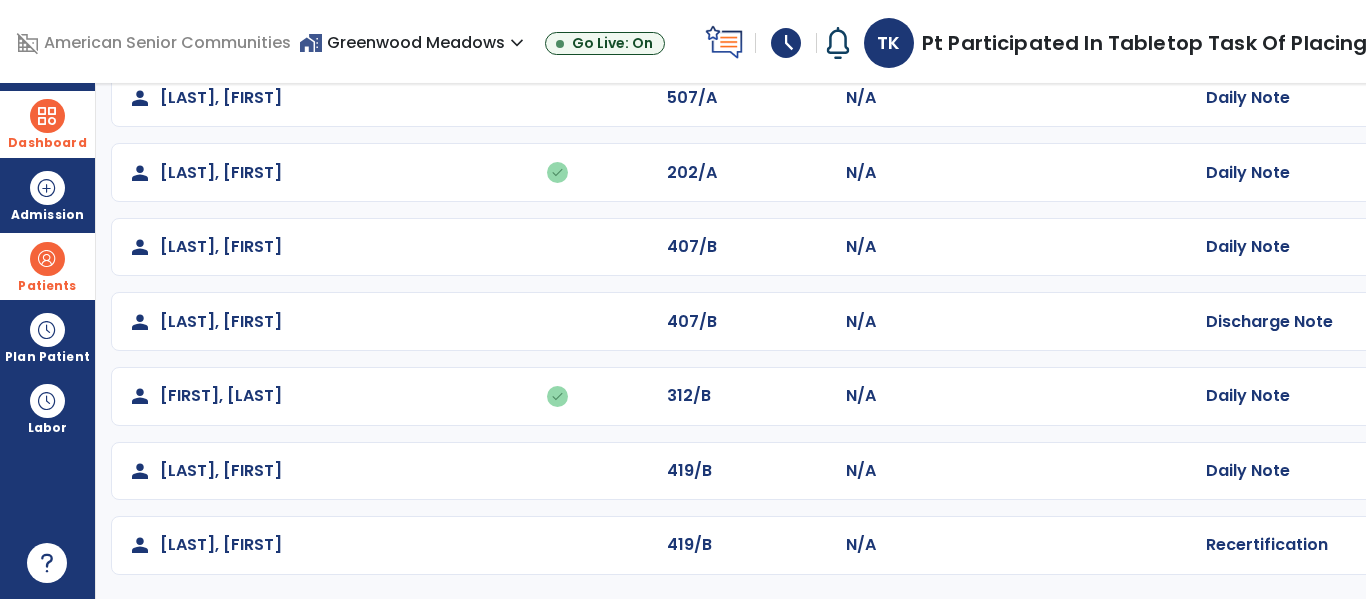 click at bounding box center [2202, -572] 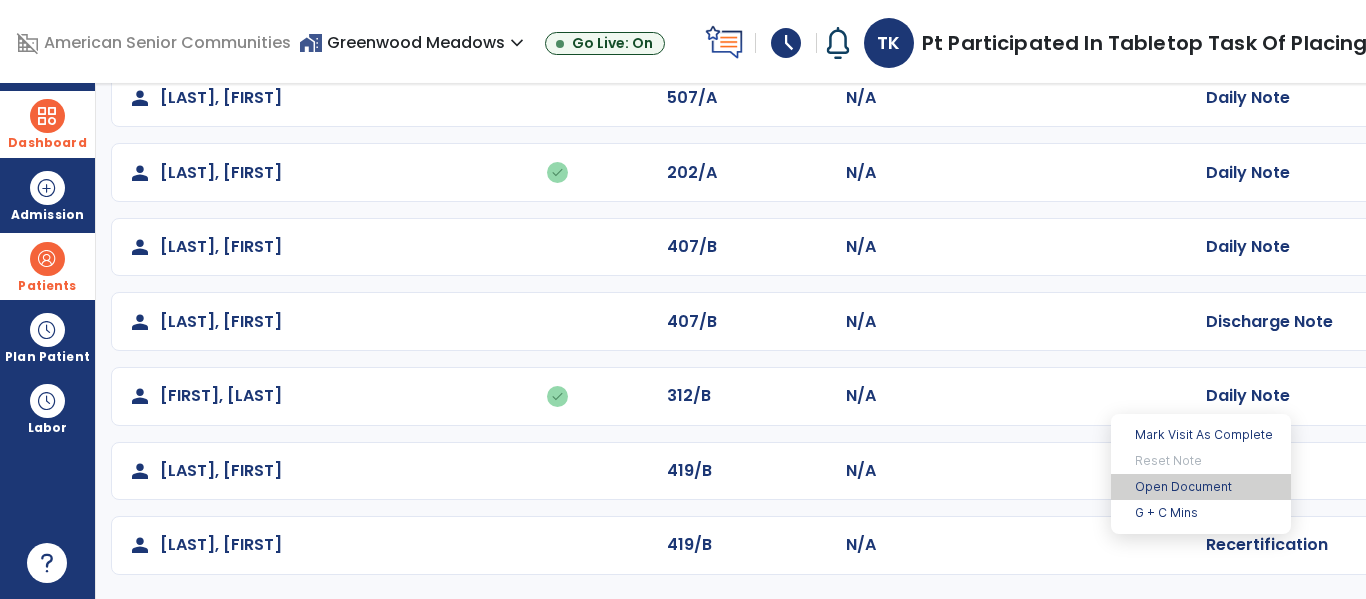 click on "Open Document" at bounding box center [1201, 487] 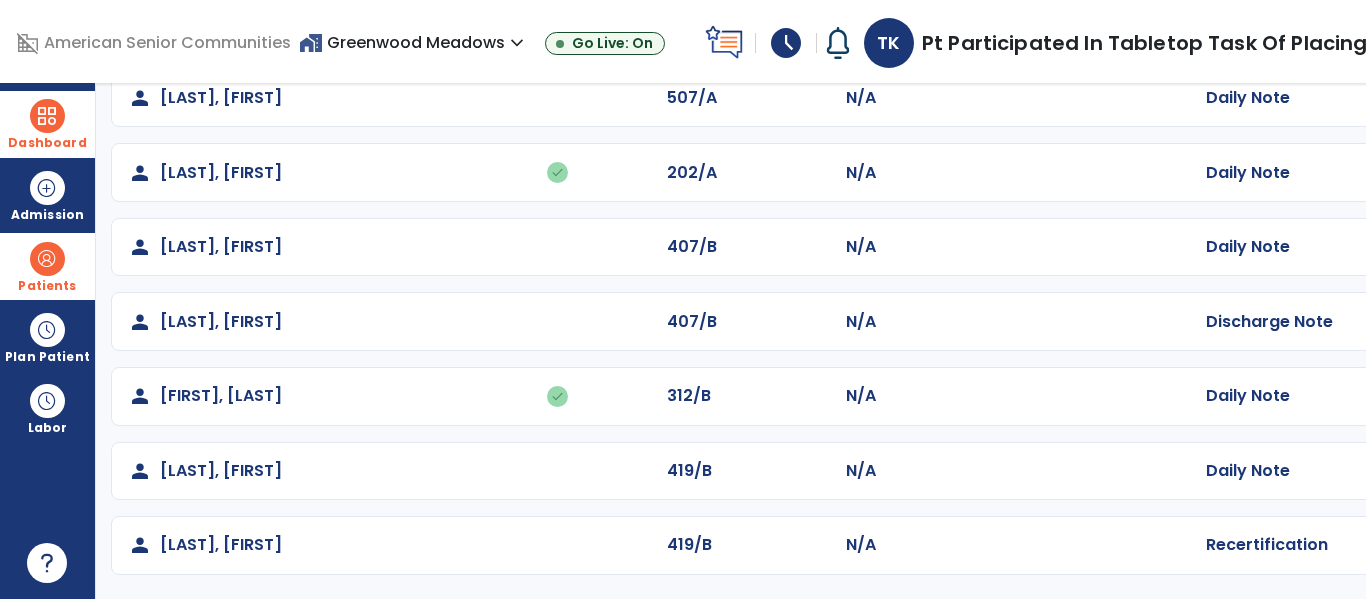 select on "***" 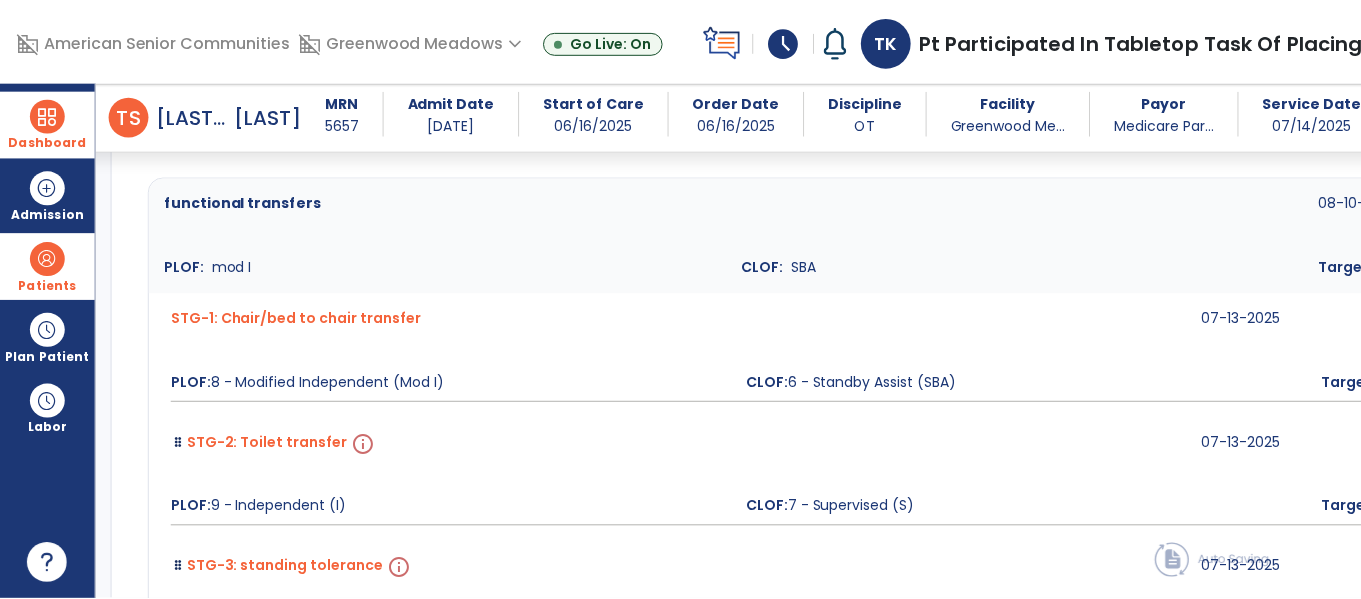 scroll, scrollTop: 4210, scrollLeft: 0, axis: vertical 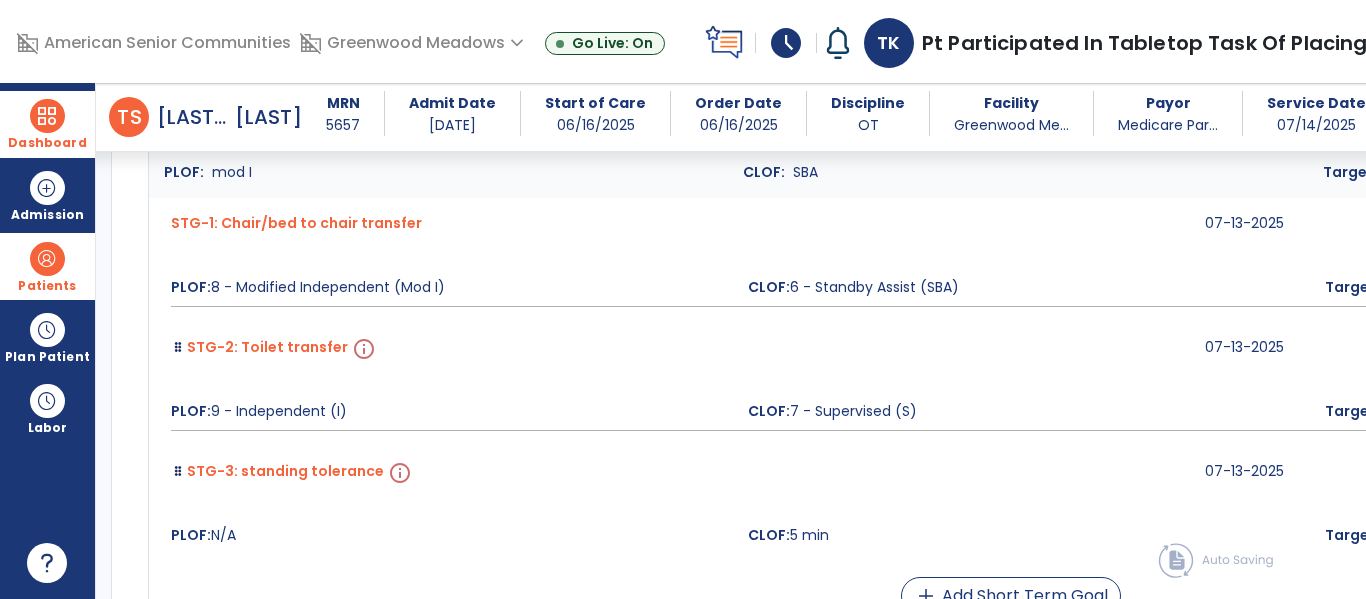 click on "CLOF" at bounding box center [1842, 356] 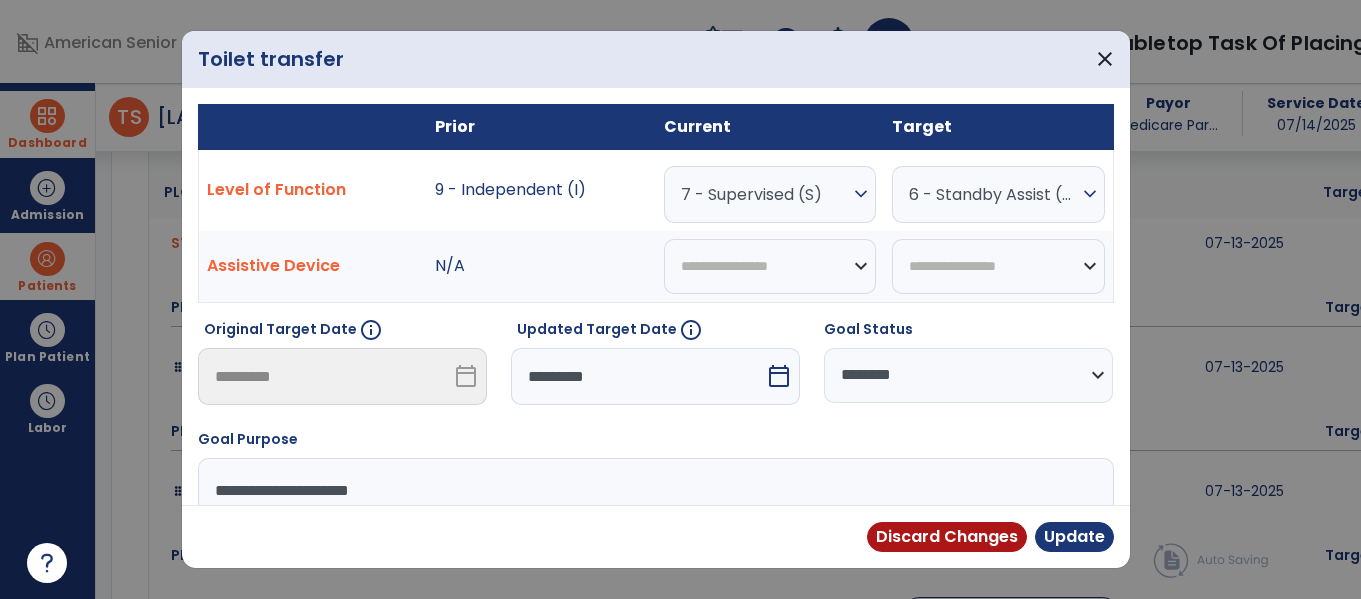 click on "7 - Supervised (S)" at bounding box center [765, 194] 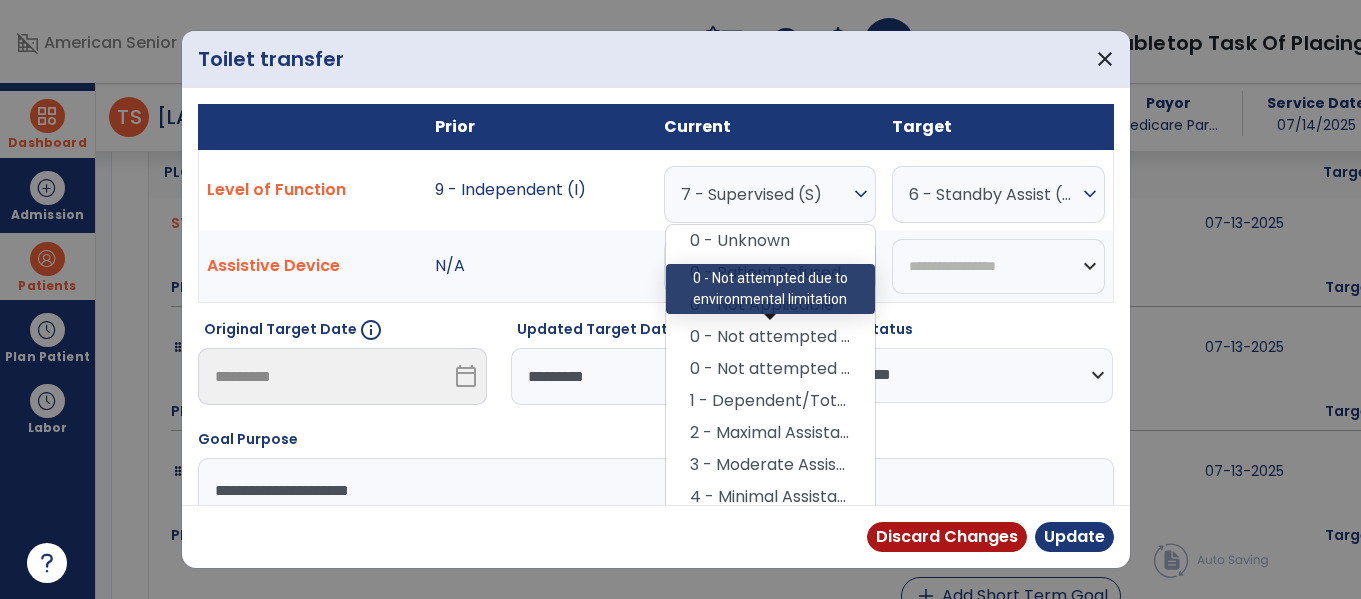 scroll, scrollTop: 4210, scrollLeft: 0, axis: vertical 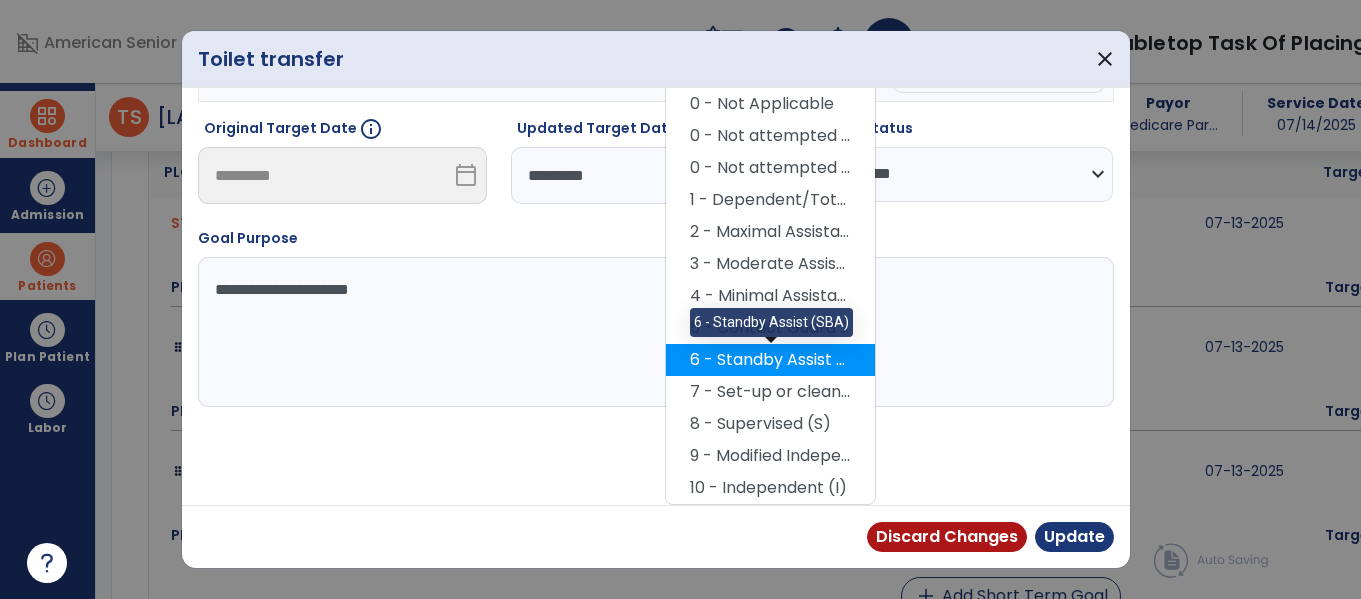 click on "6 - Standby Assist (SBA)" at bounding box center [770, 360] 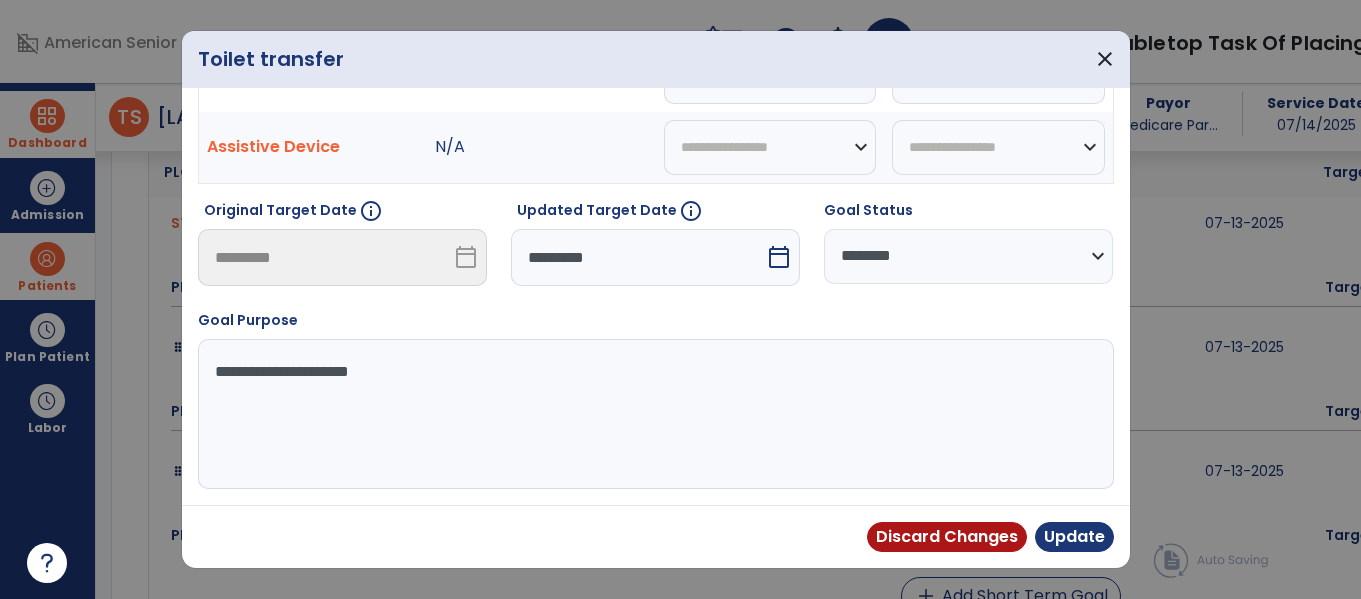 scroll, scrollTop: 0, scrollLeft: 0, axis: both 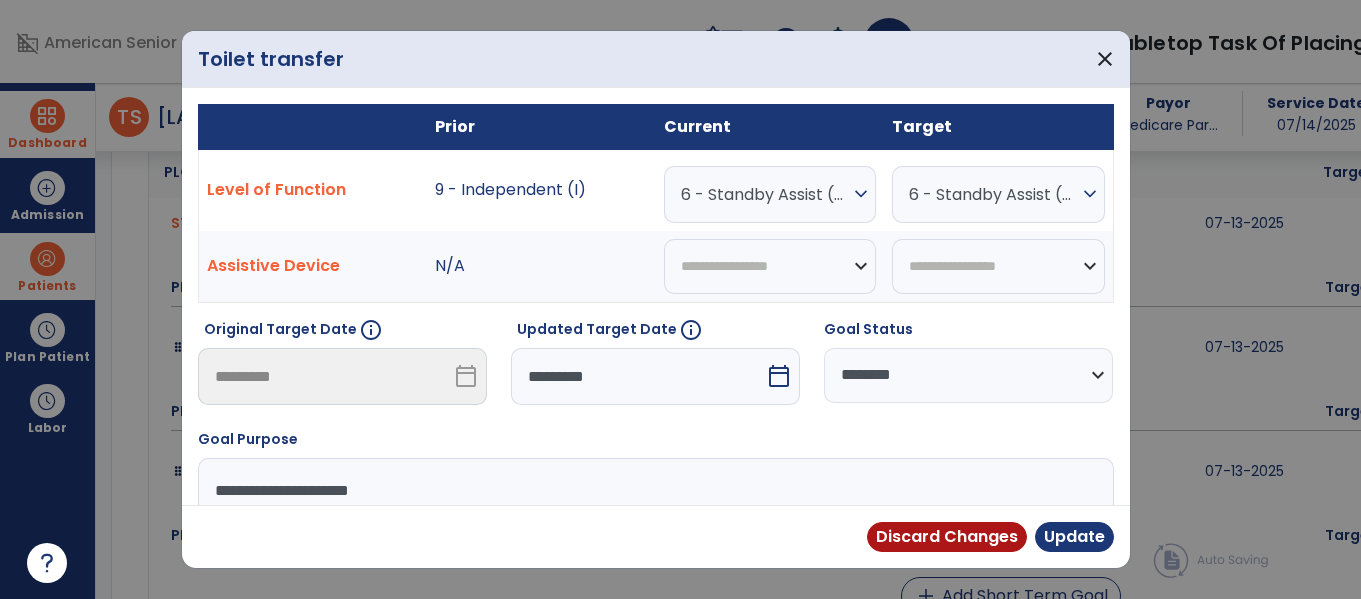 click on "6 - Standby Assist (SBA)" at bounding box center (993, 194) 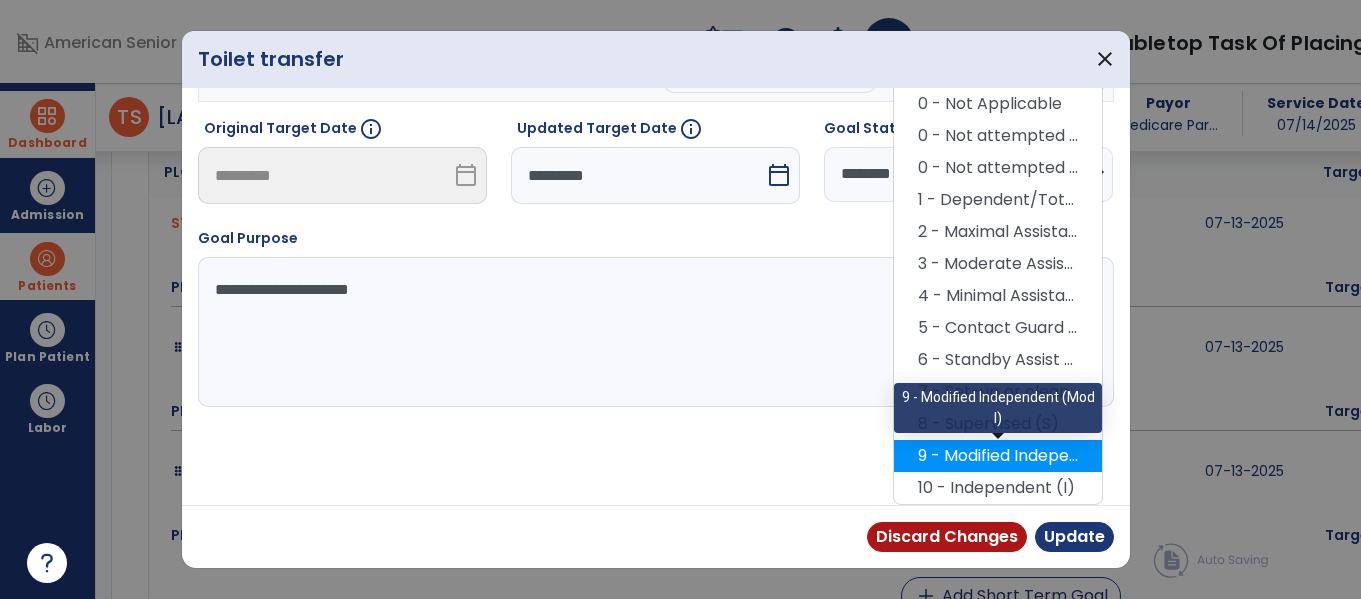 click on "9 - Modified Independent (Mod I)" at bounding box center (998, 456) 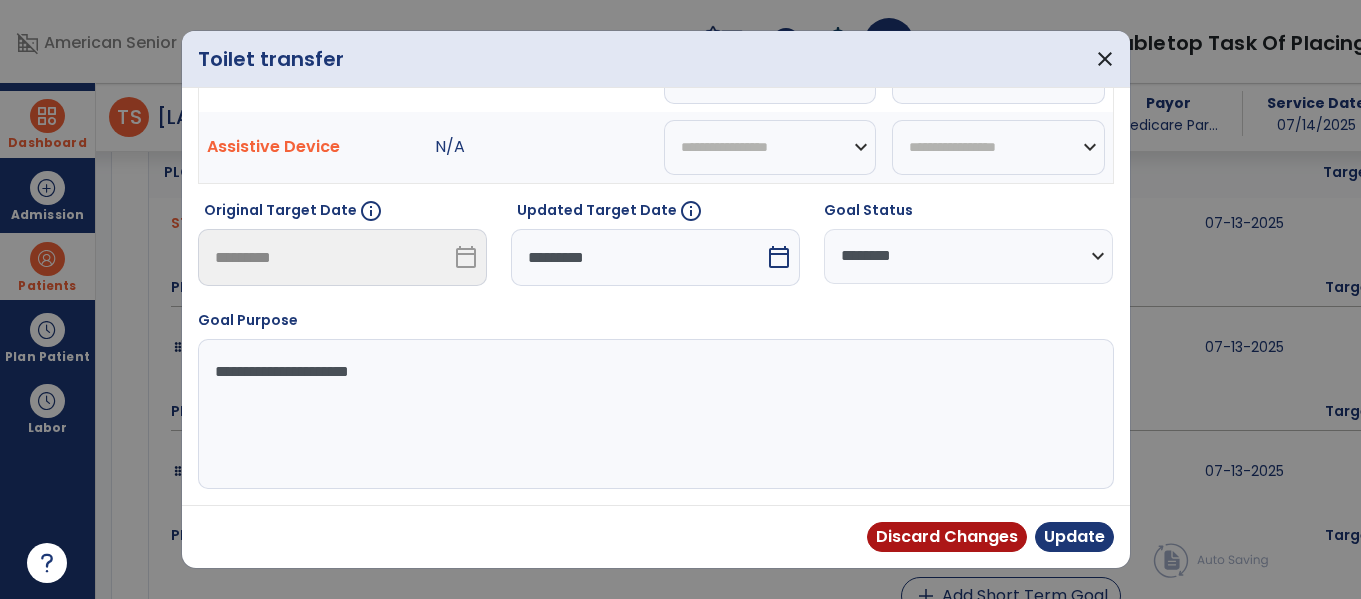 scroll, scrollTop: 119, scrollLeft: 0, axis: vertical 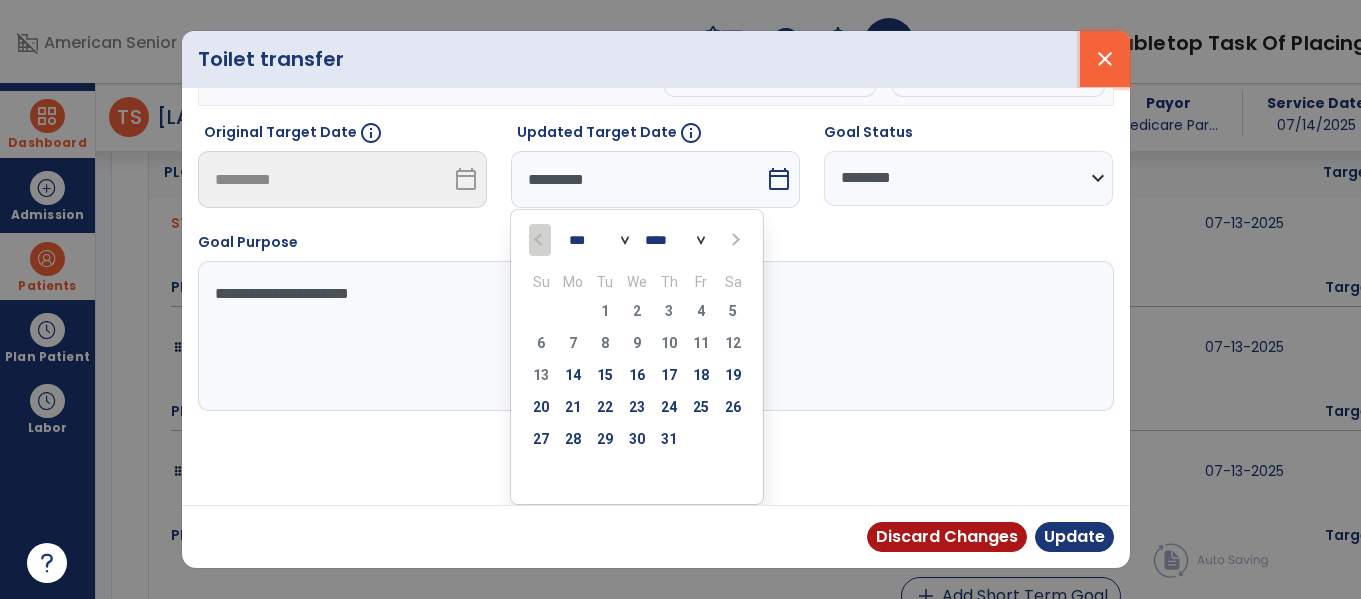 click on "close" at bounding box center [1105, 59] 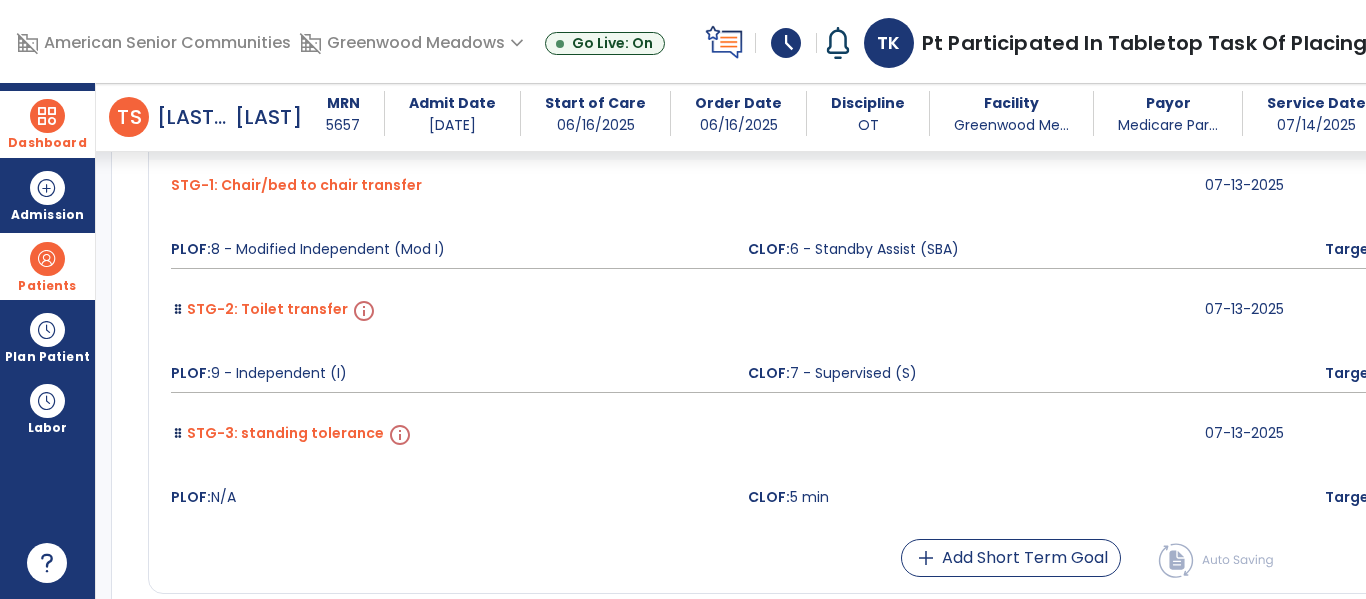 click on "CLOF" at bounding box center (1842, 194) 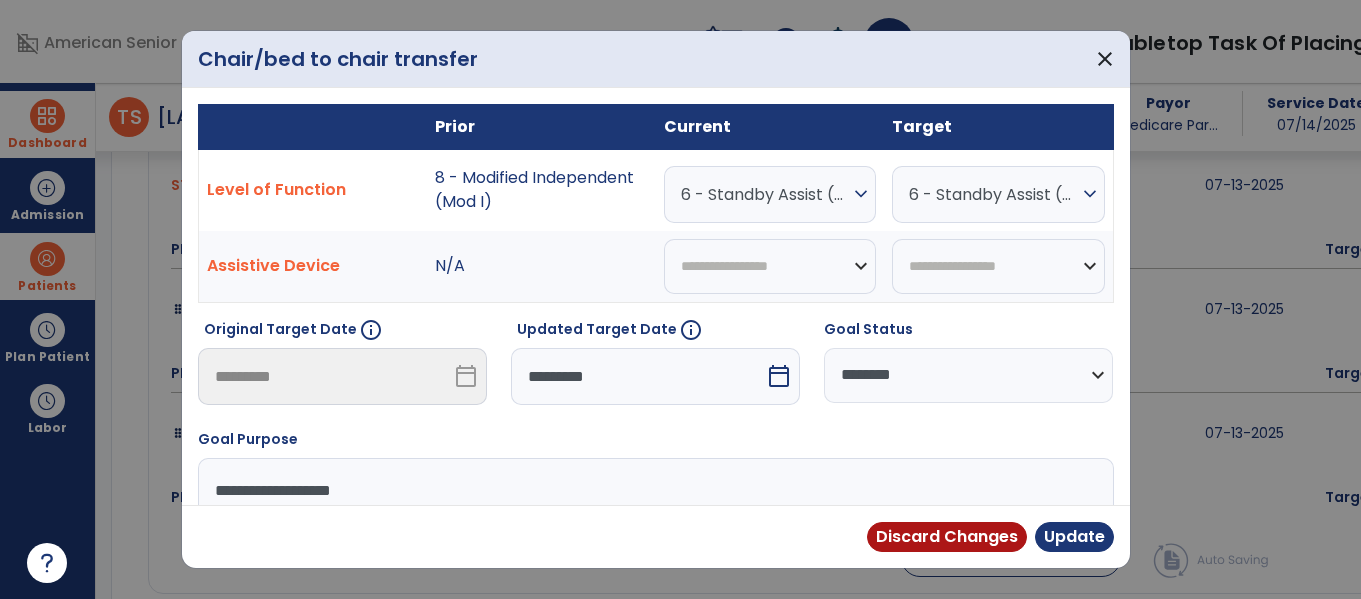scroll, scrollTop: 4268, scrollLeft: 0, axis: vertical 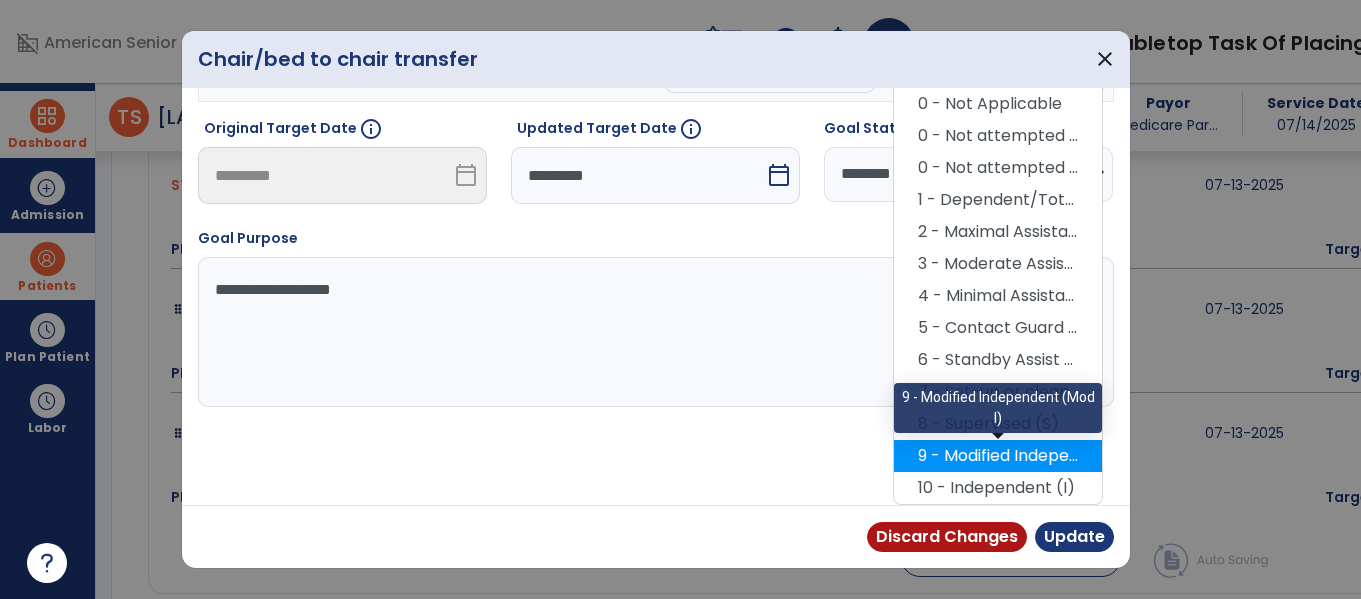 click on "9 - Modified Independent (Mod I)" at bounding box center (998, 456) 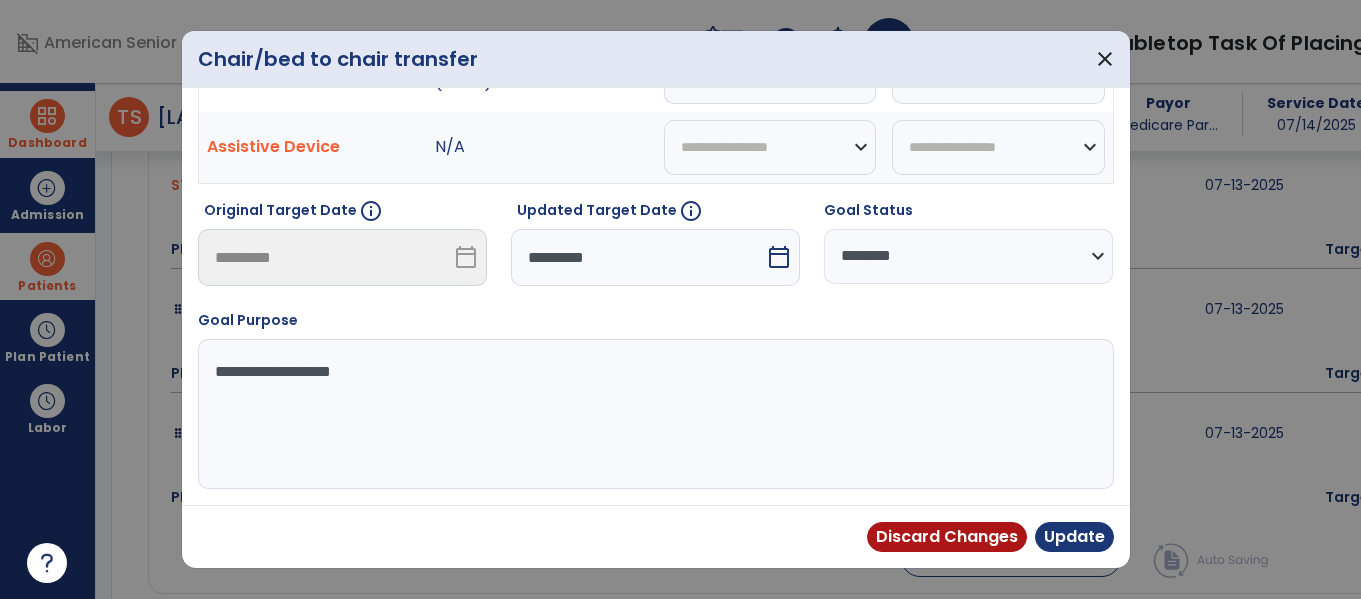 click on "*********" at bounding box center (638, 257) 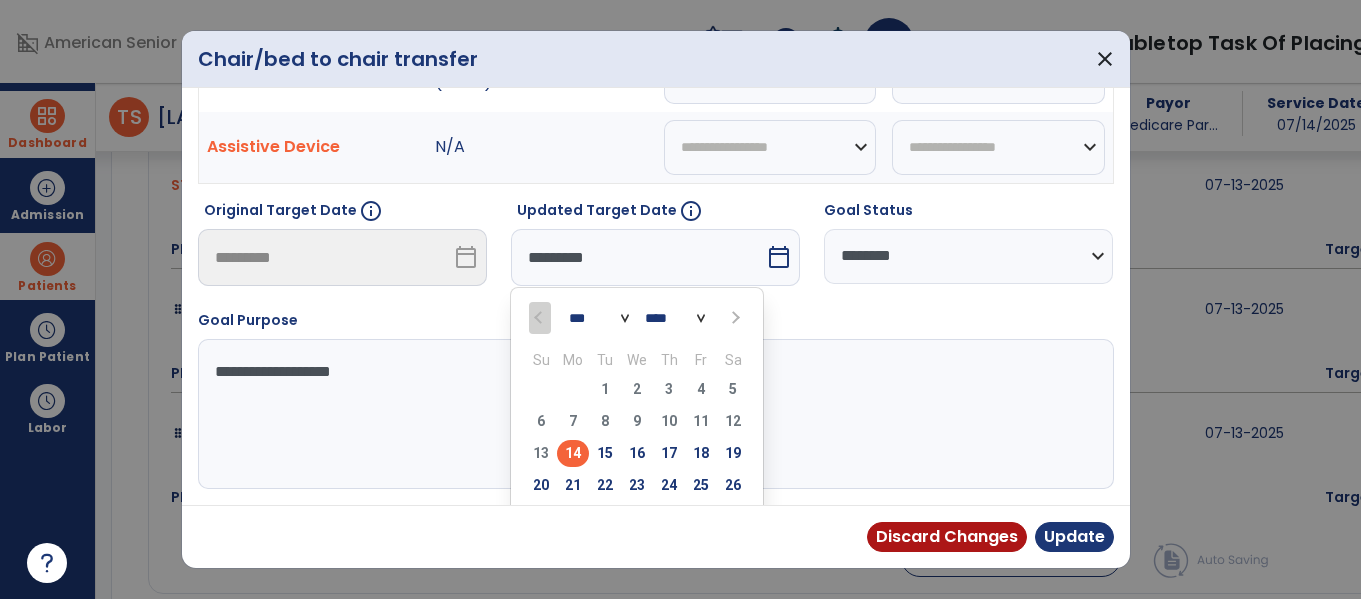 scroll, scrollTop: 129, scrollLeft: 0, axis: vertical 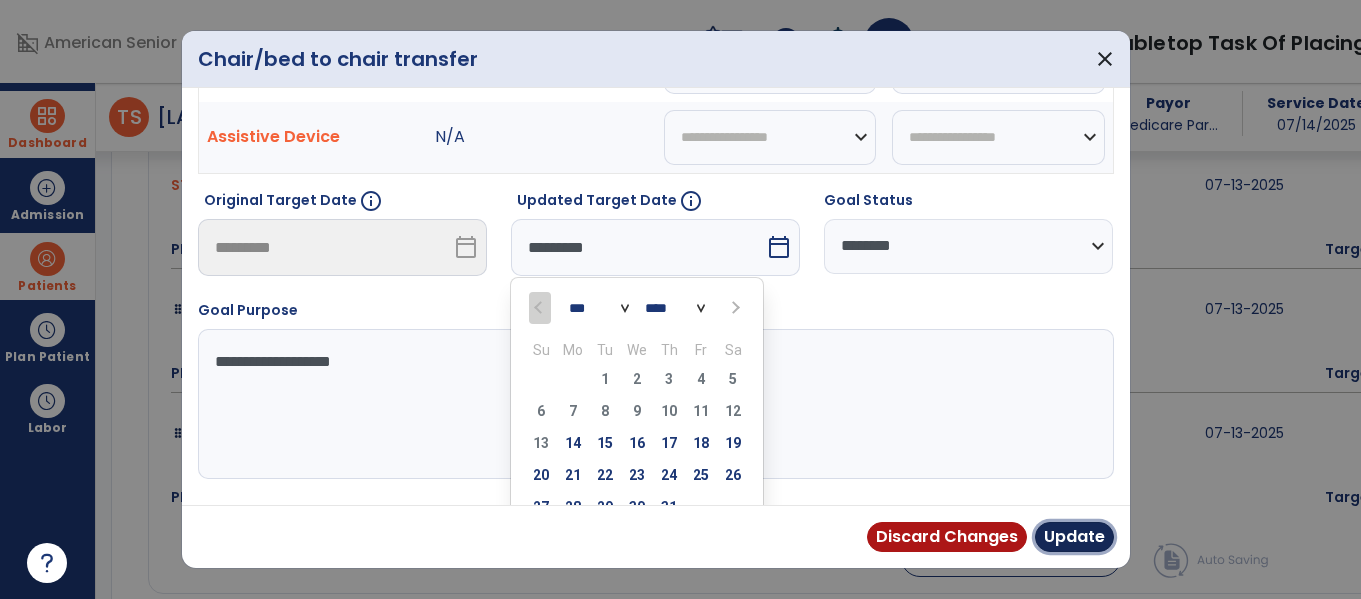 drag, startPoint x: 1078, startPoint y: 535, endPoint x: 934, endPoint y: 420, distance: 184.28511 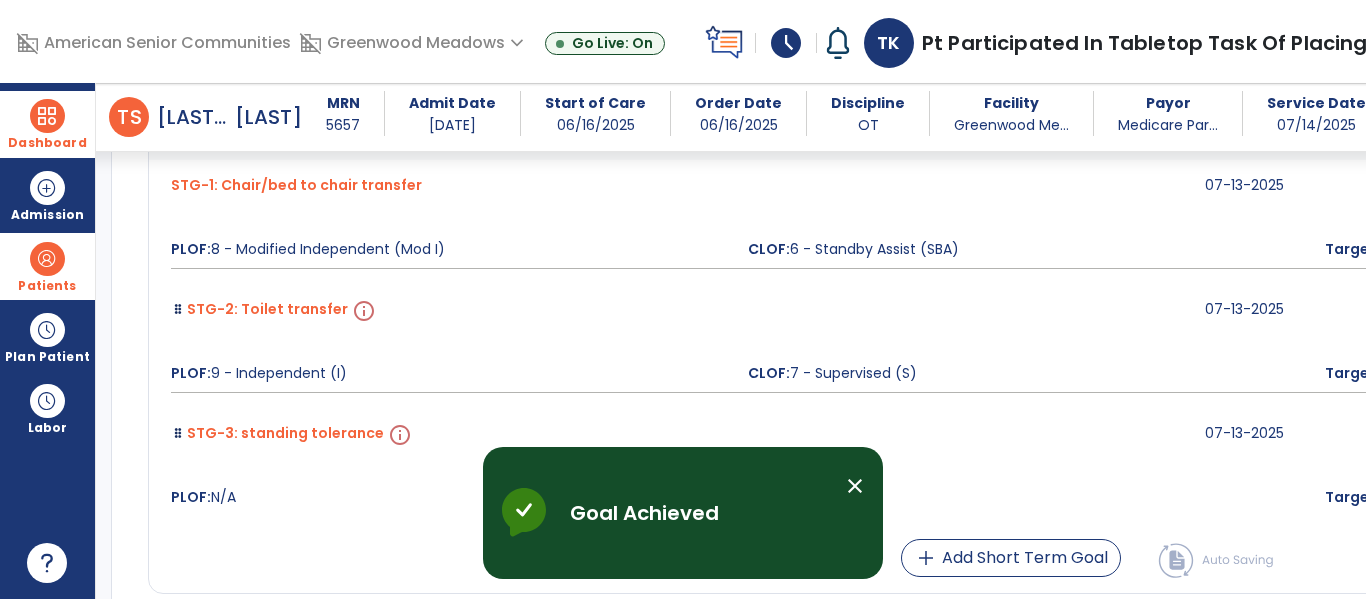 click on "CLOF" at bounding box center (1842, 194) 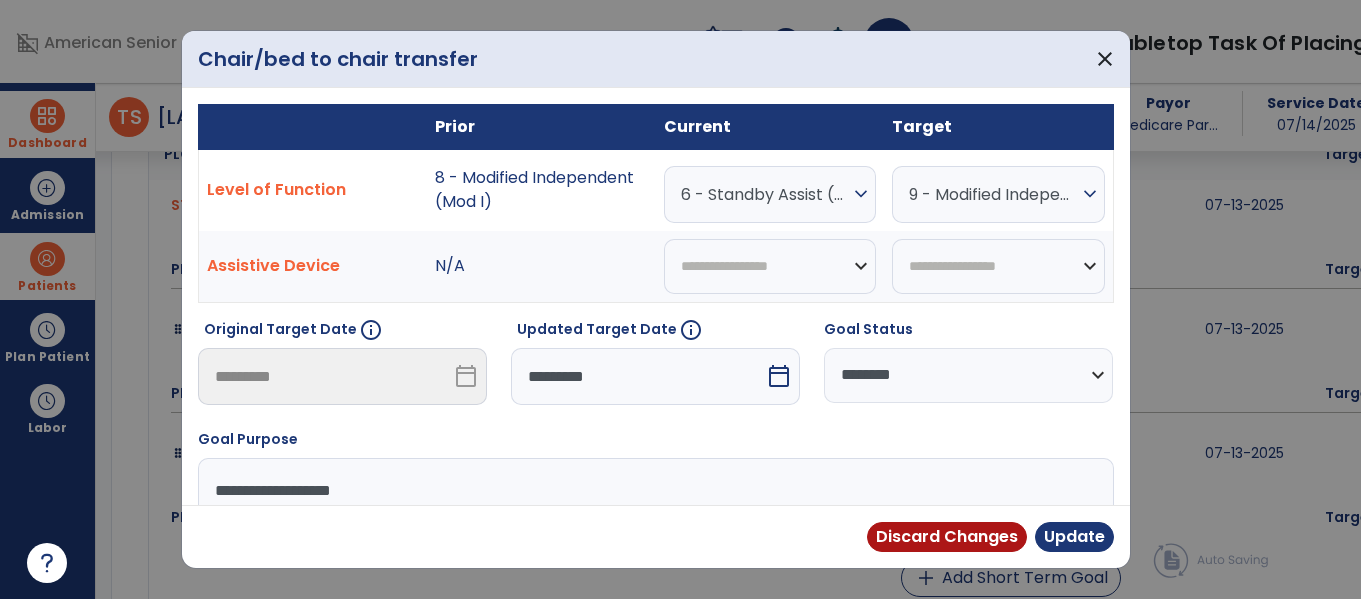 scroll, scrollTop: 4238, scrollLeft: 0, axis: vertical 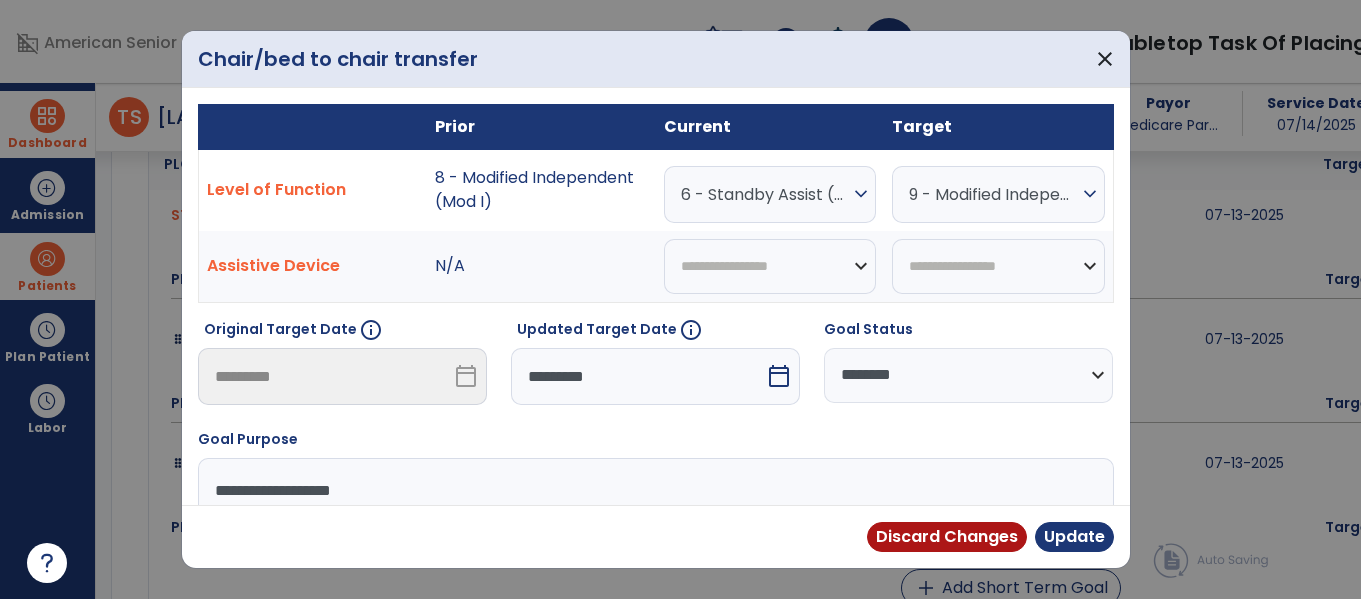 click on "**********" at bounding box center (968, 375) 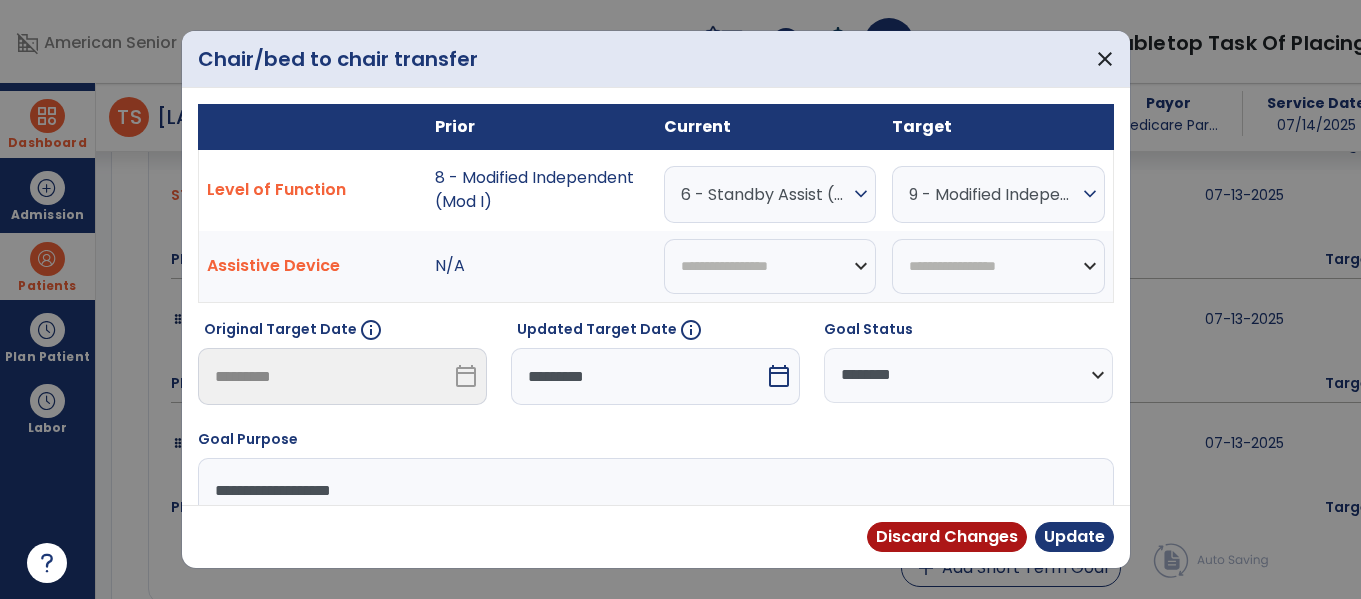 scroll, scrollTop: 31, scrollLeft: 0, axis: vertical 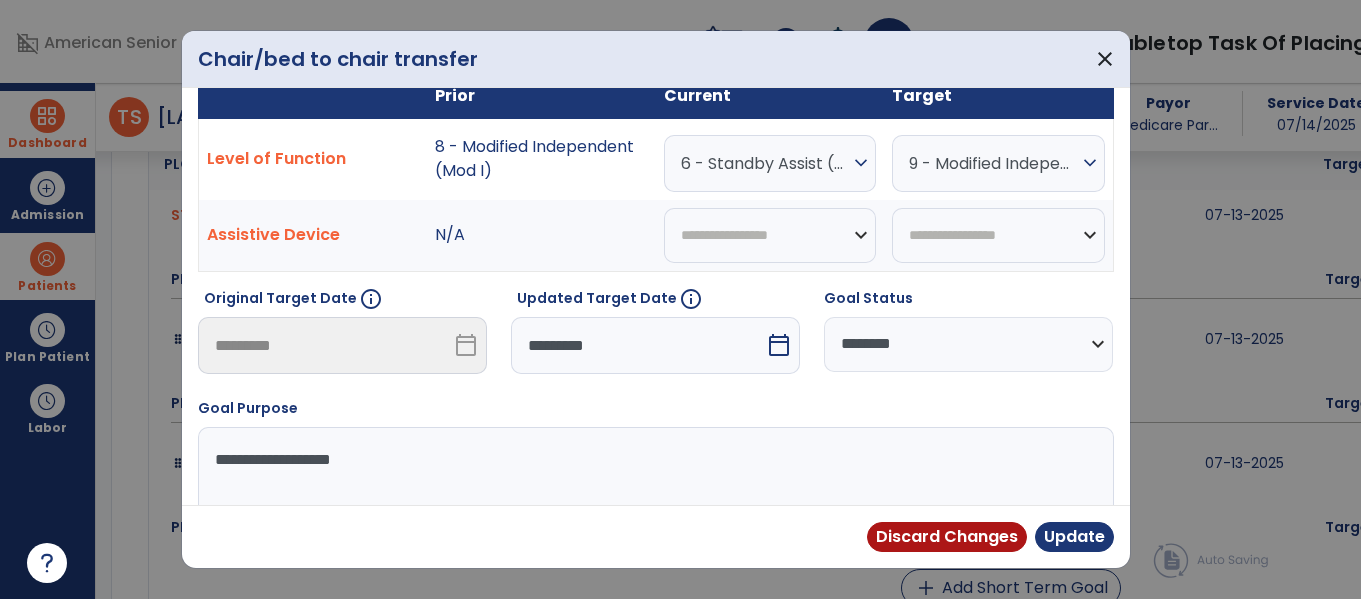 click on "**********" at bounding box center (968, 344) 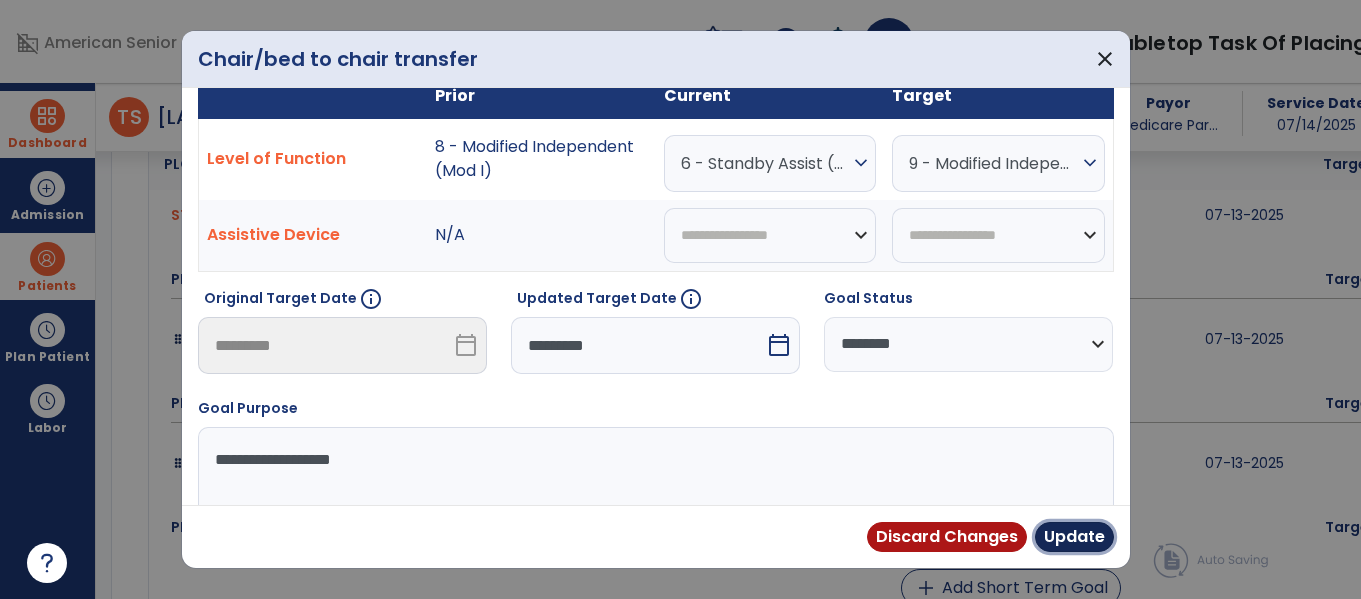 click on "Update" at bounding box center [1074, 537] 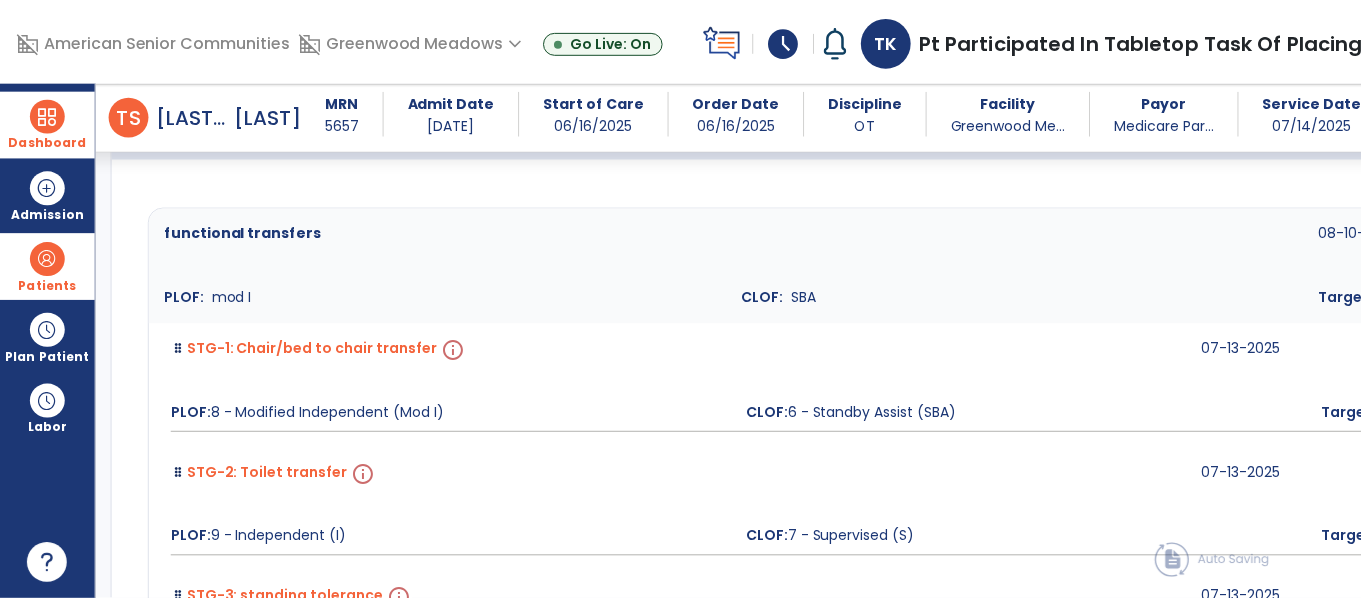 scroll, scrollTop: 4117, scrollLeft: 0, axis: vertical 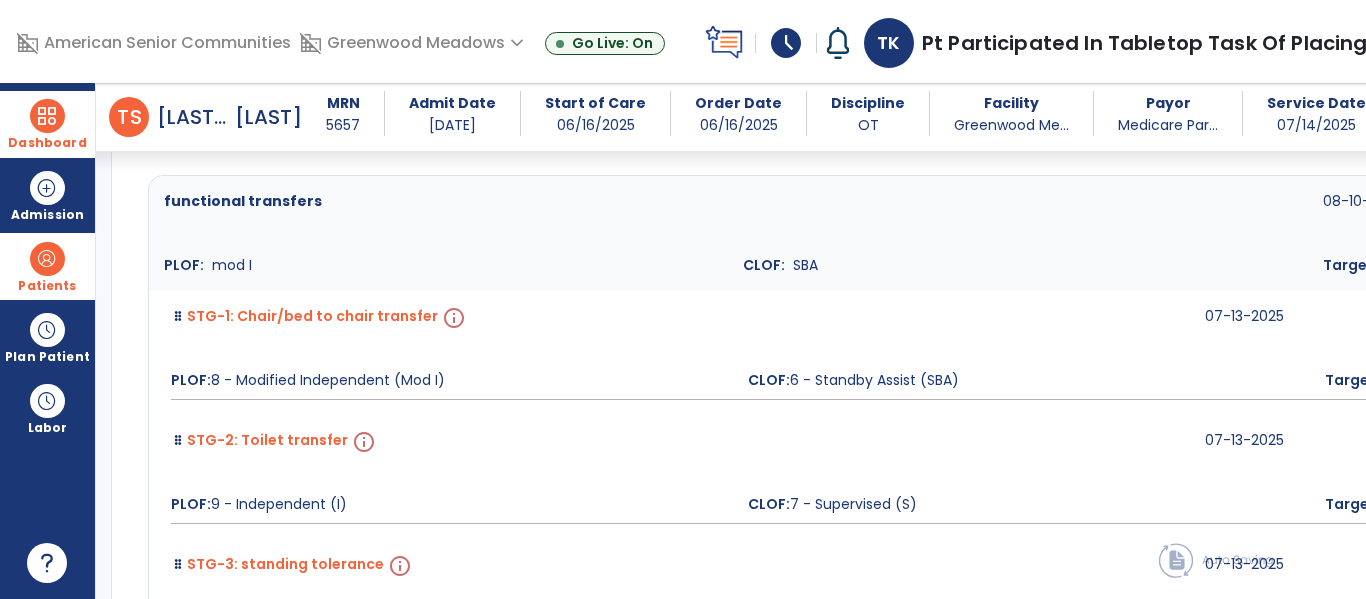 click on "CLOF" at bounding box center [1842, 325] 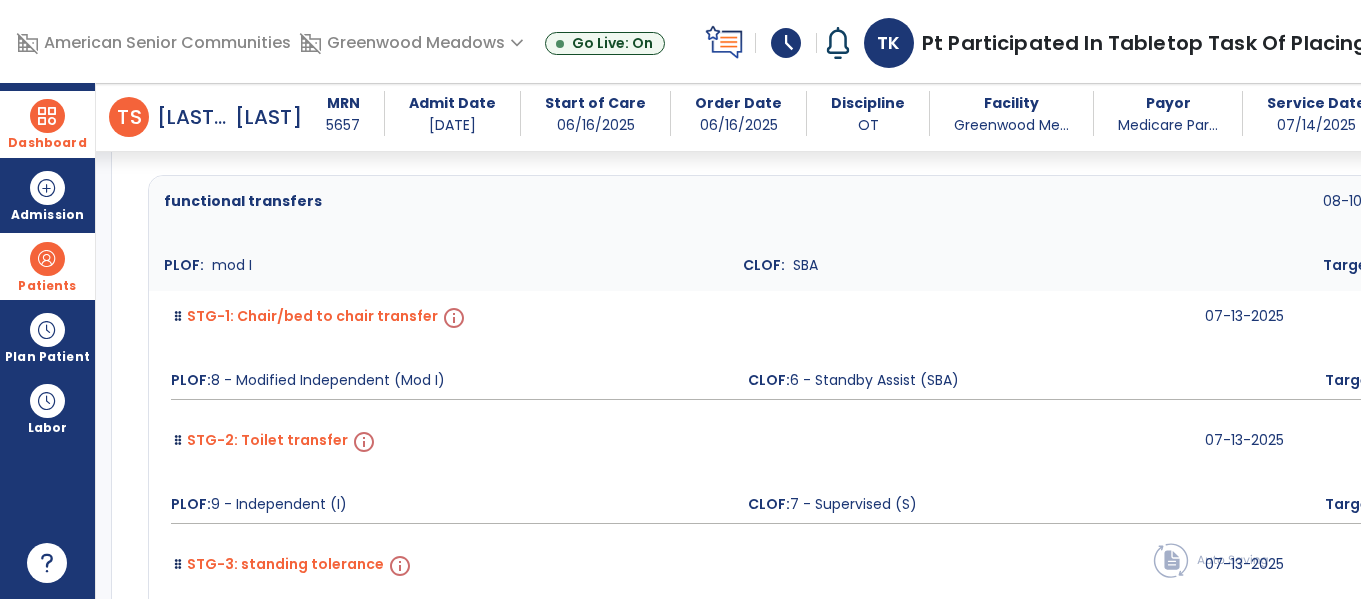 select on "********" 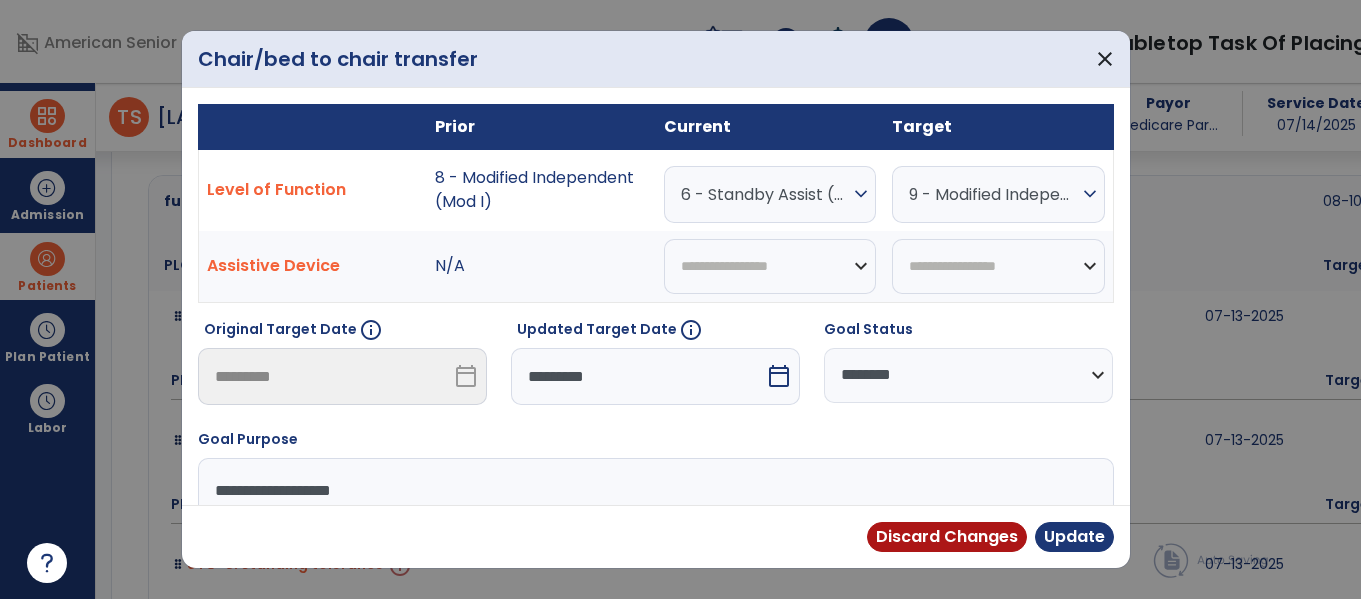 click on "*********" at bounding box center [638, 376] 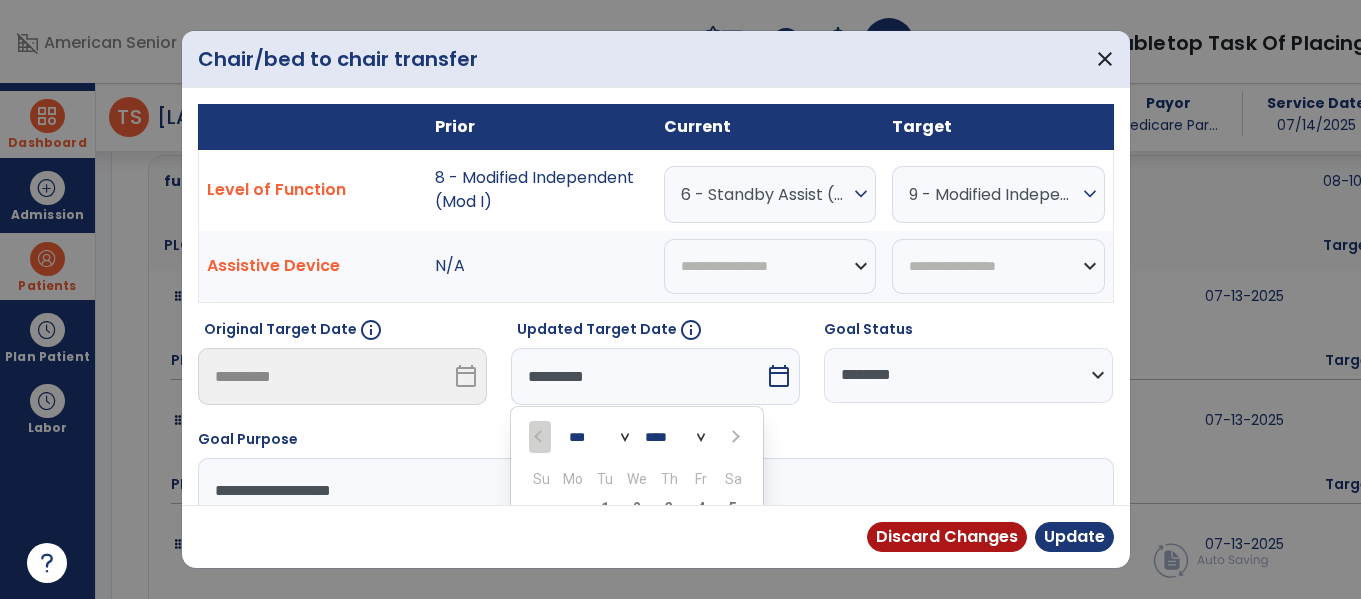 scroll, scrollTop: 4117, scrollLeft: 0, axis: vertical 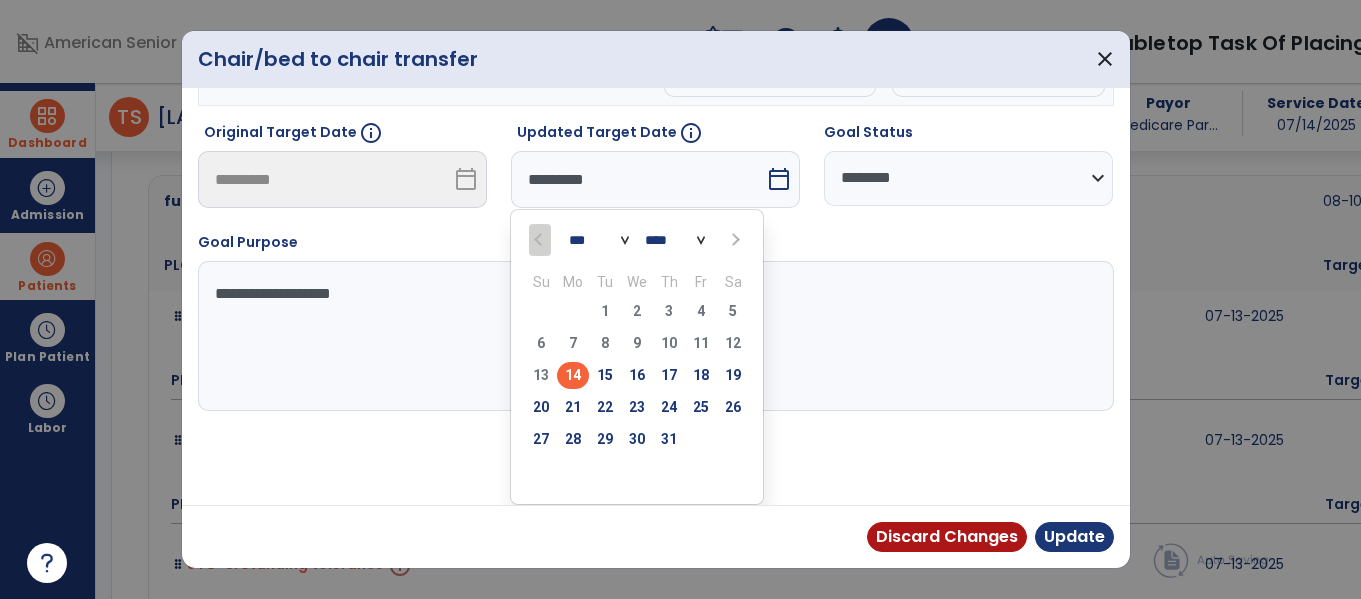 click on "28" at bounding box center [573, 439] 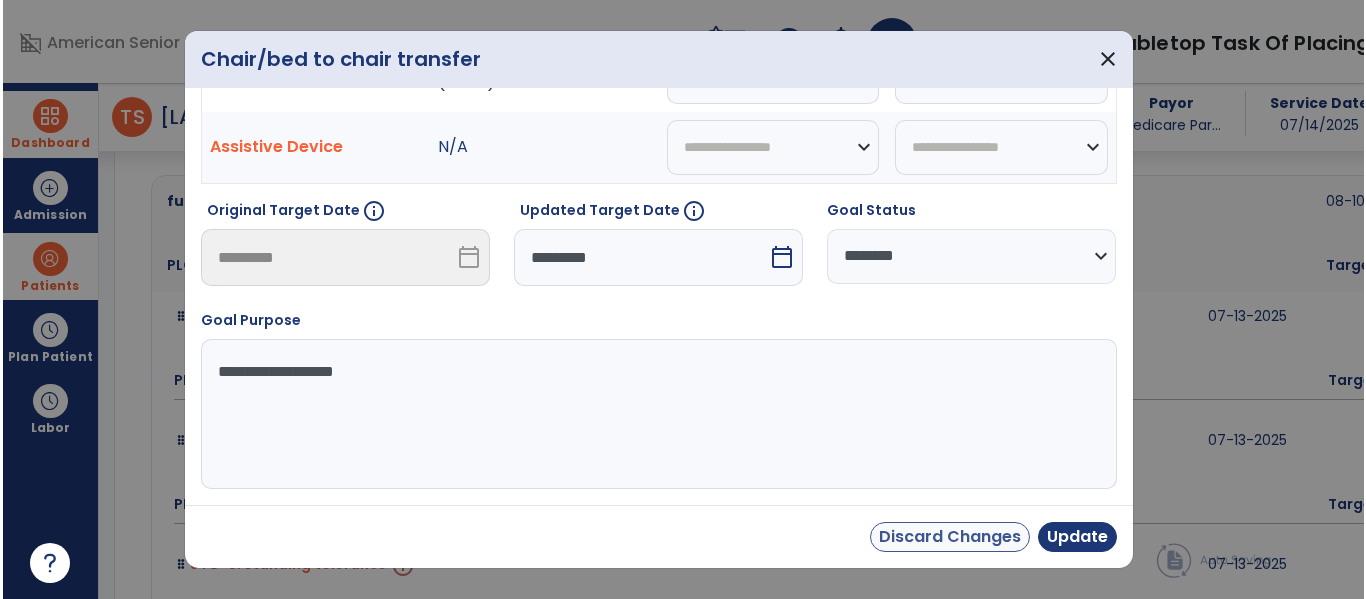 scroll, scrollTop: 119, scrollLeft: 0, axis: vertical 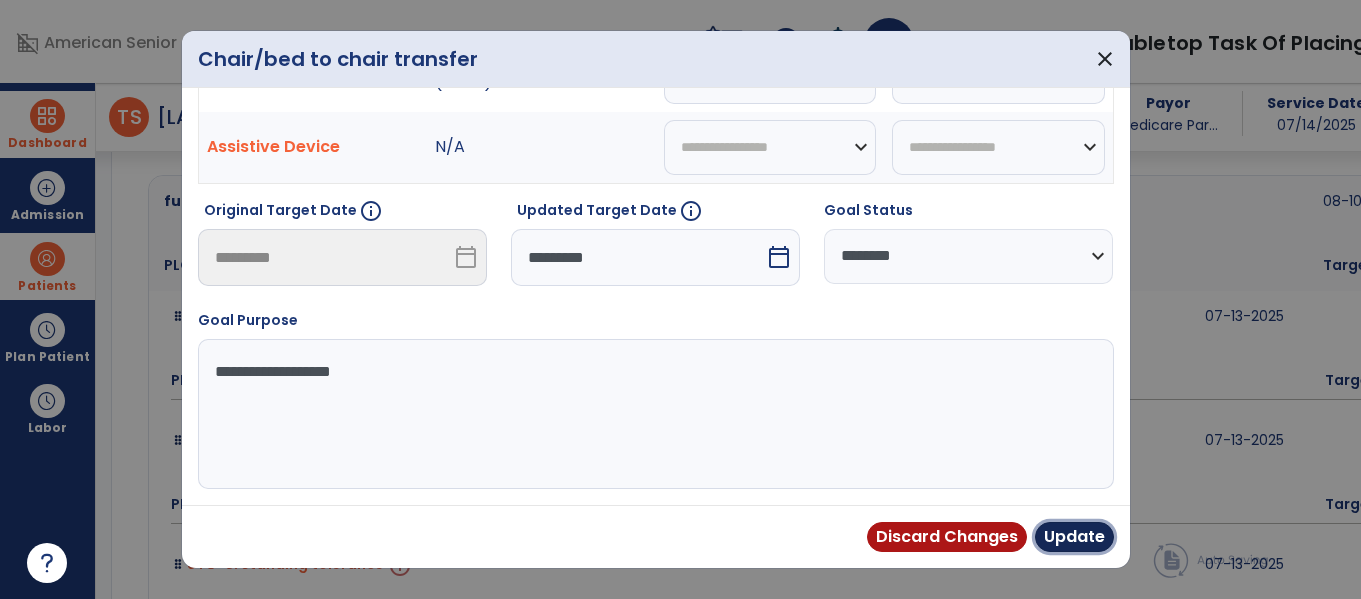 click on "Update" at bounding box center (1074, 537) 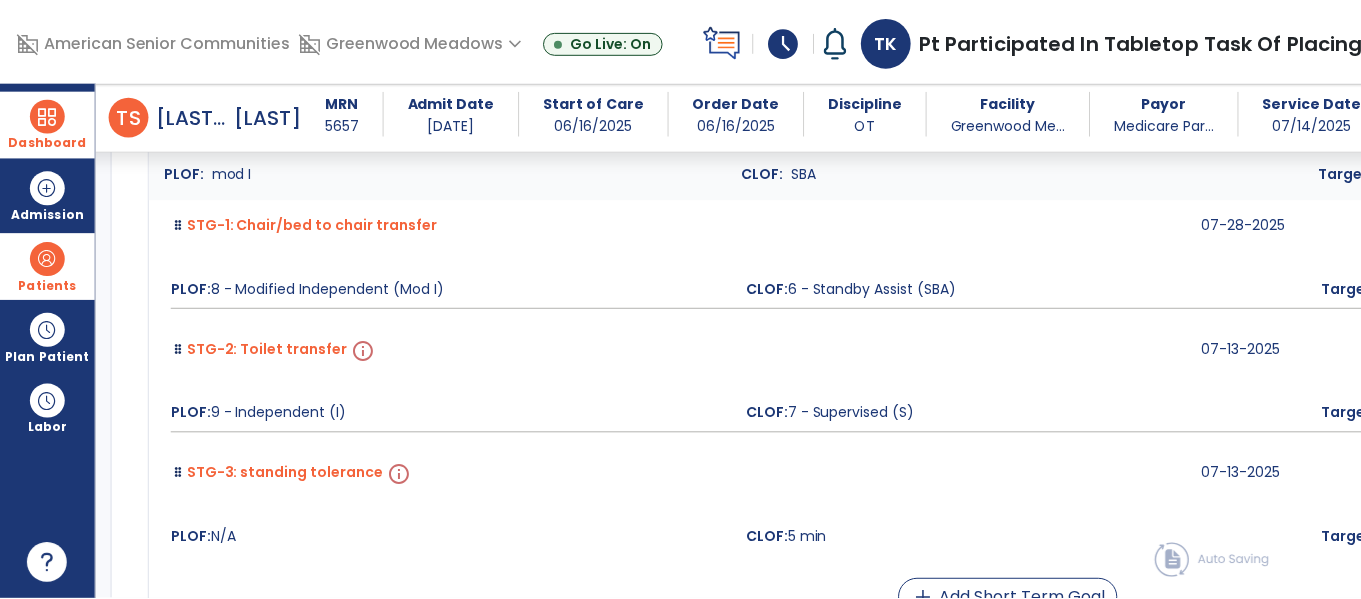 scroll, scrollTop: 4210, scrollLeft: 0, axis: vertical 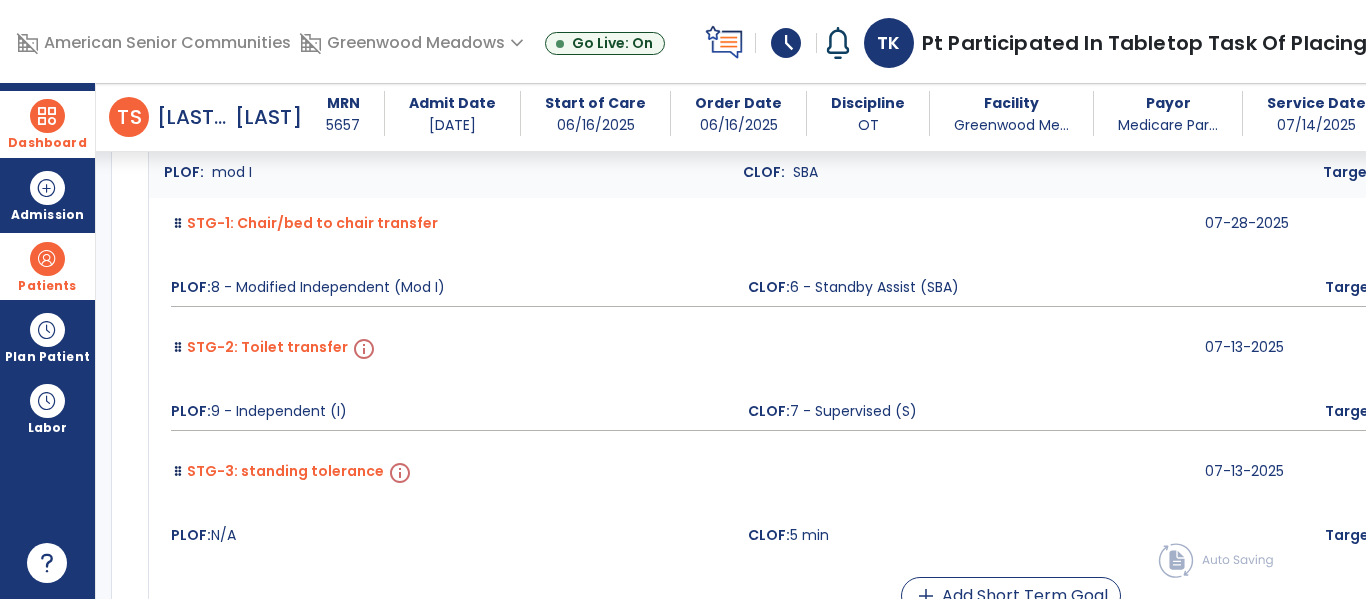 click on "CLOF" at bounding box center (1842, 356) 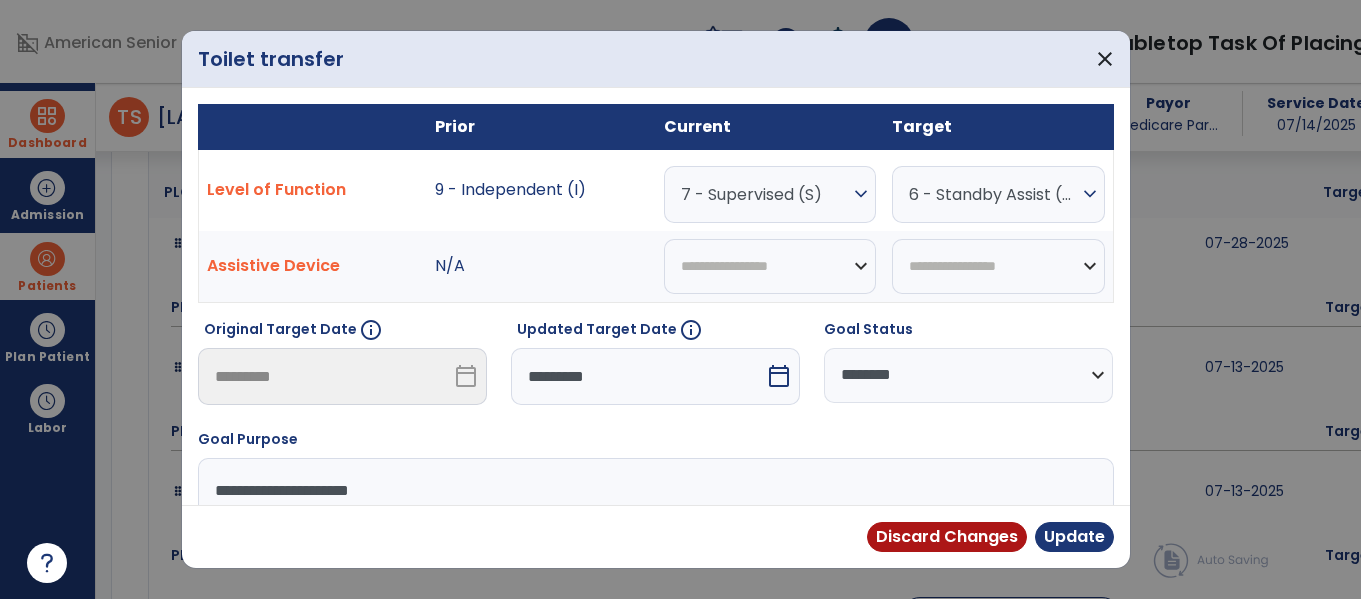 click on "7 - Supervised (S)" at bounding box center (765, 194) 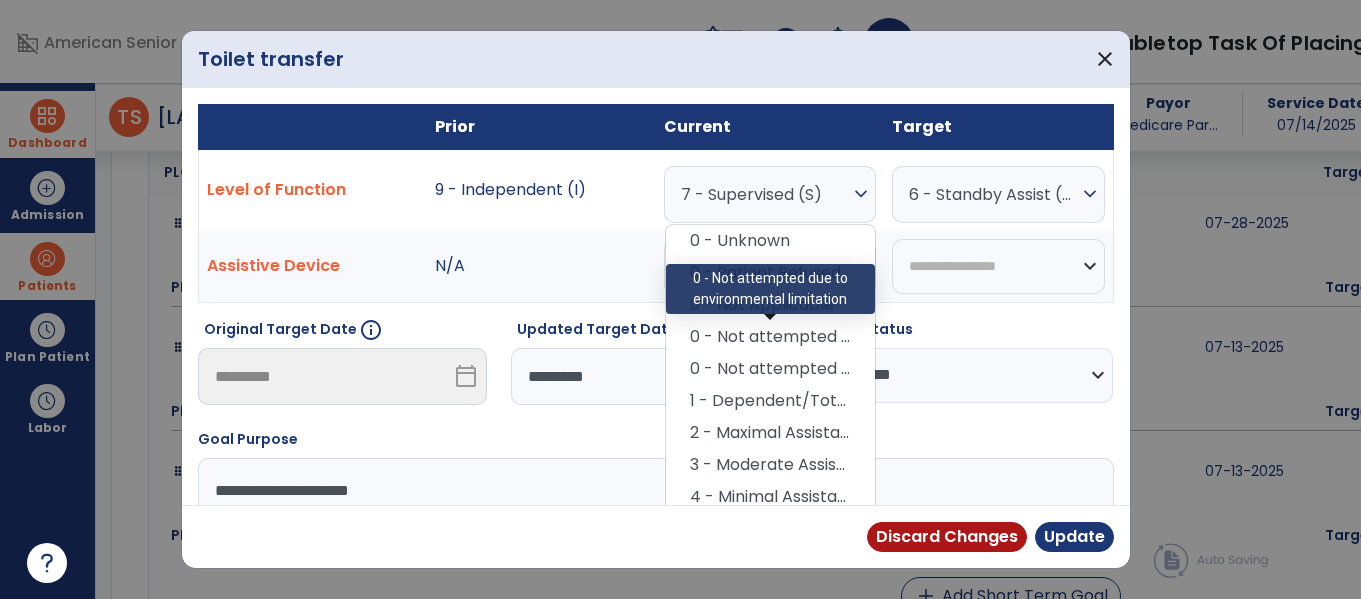 scroll, scrollTop: 4210, scrollLeft: 0, axis: vertical 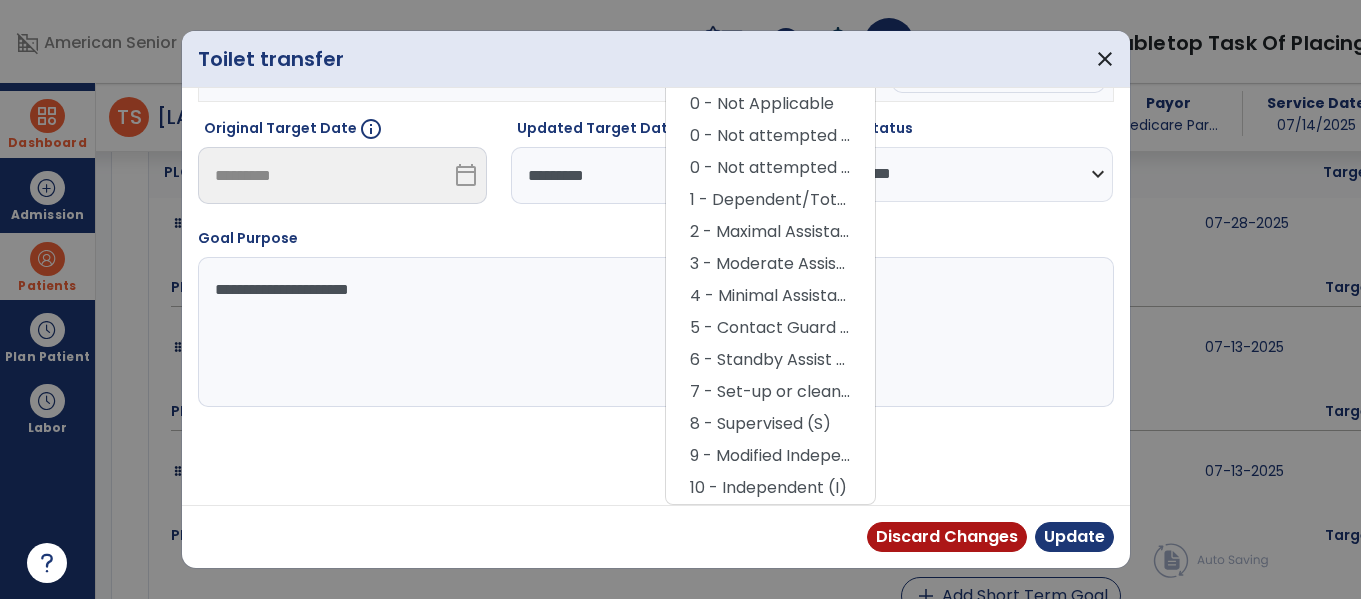 click on "6 - Standby Assist (SBA)" at bounding box center [770, 360] 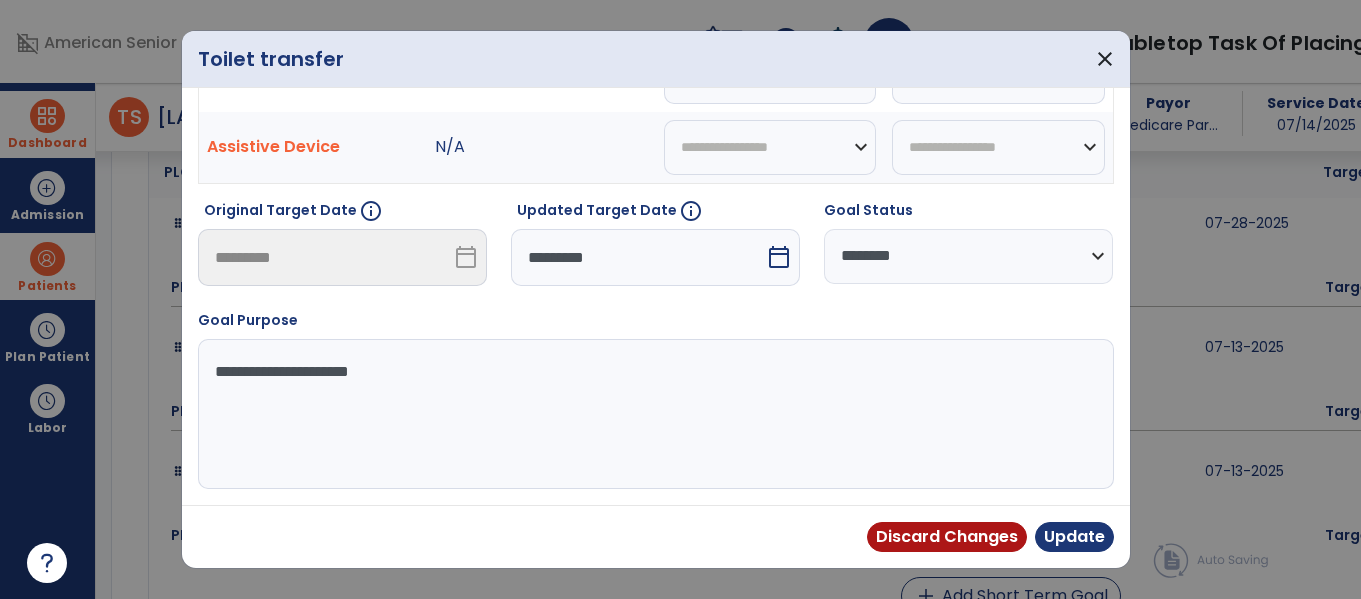 scroll, scrollTop: 0, scrollLeft: 0, axis: both 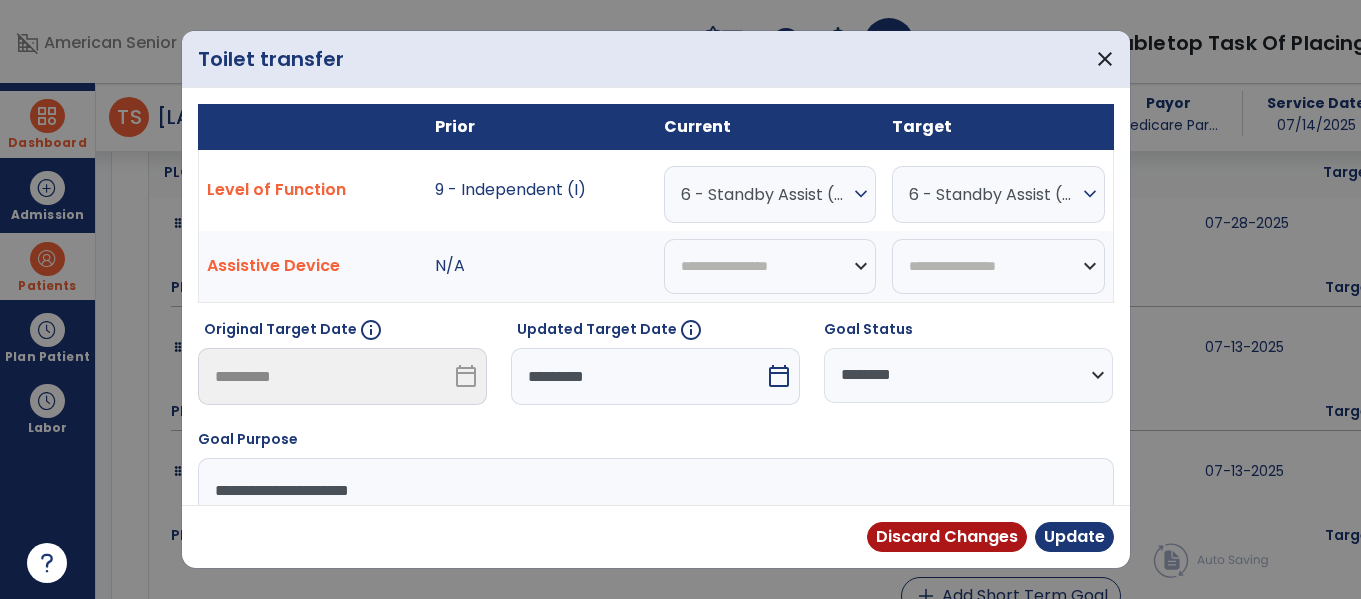 click on "6 - Standby Assist (SBA)" at bounding box center (993, 194) 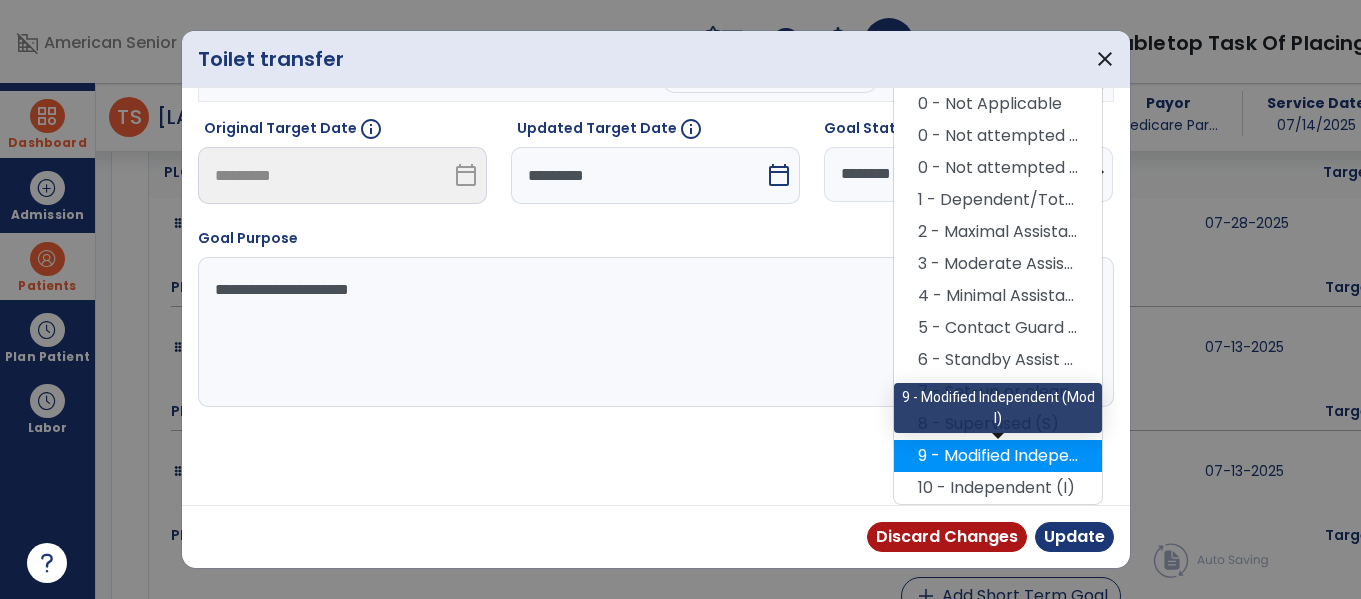 click on "9 - Modified Independent (Mod I)" at bounding box center (998, 456) 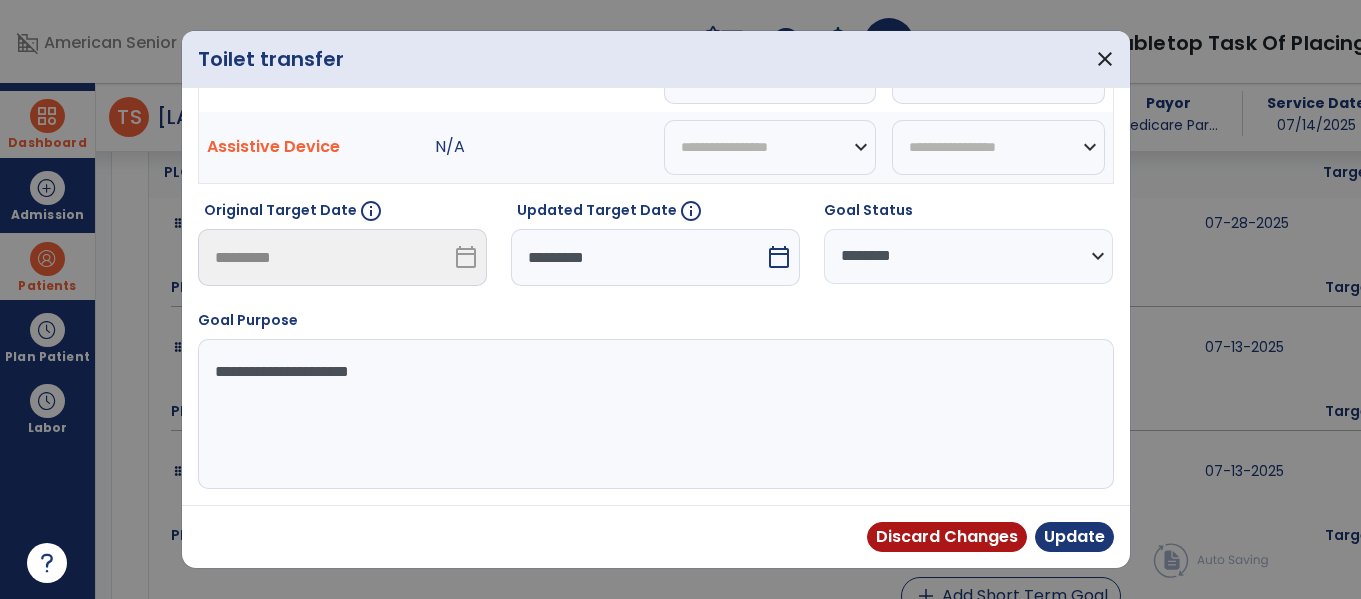scroll, scrollTop: 119, scrollLeft: 0, axis: vertical 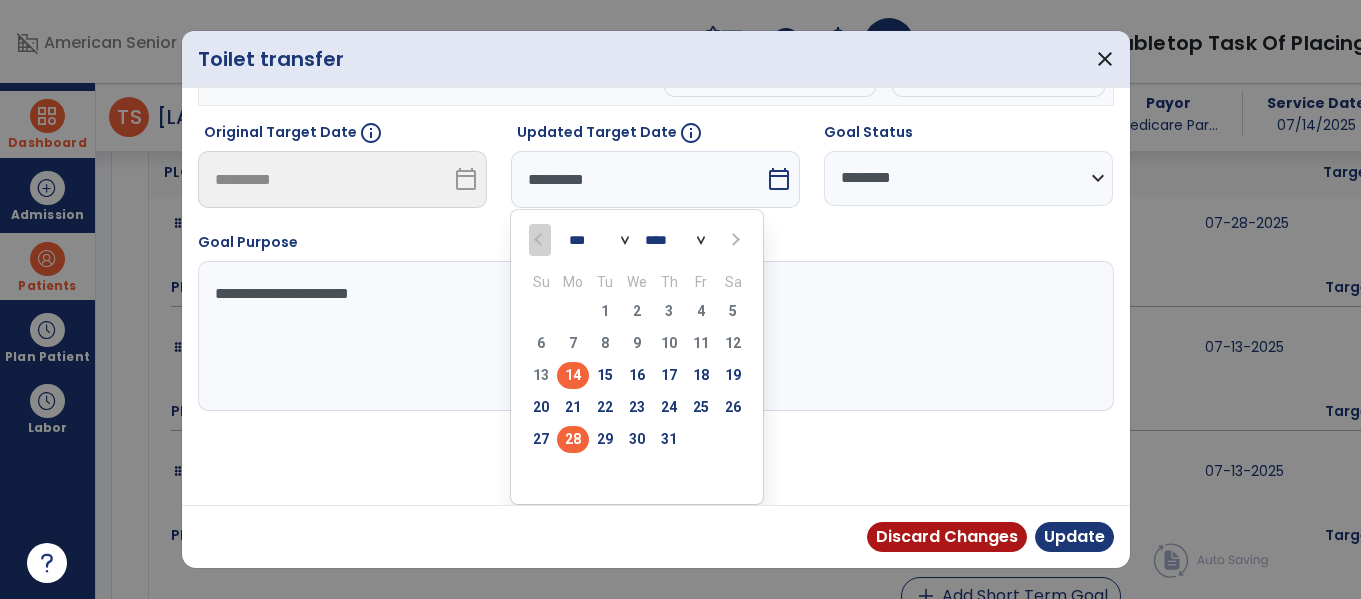click on "28" at bounding box center (573, 439) 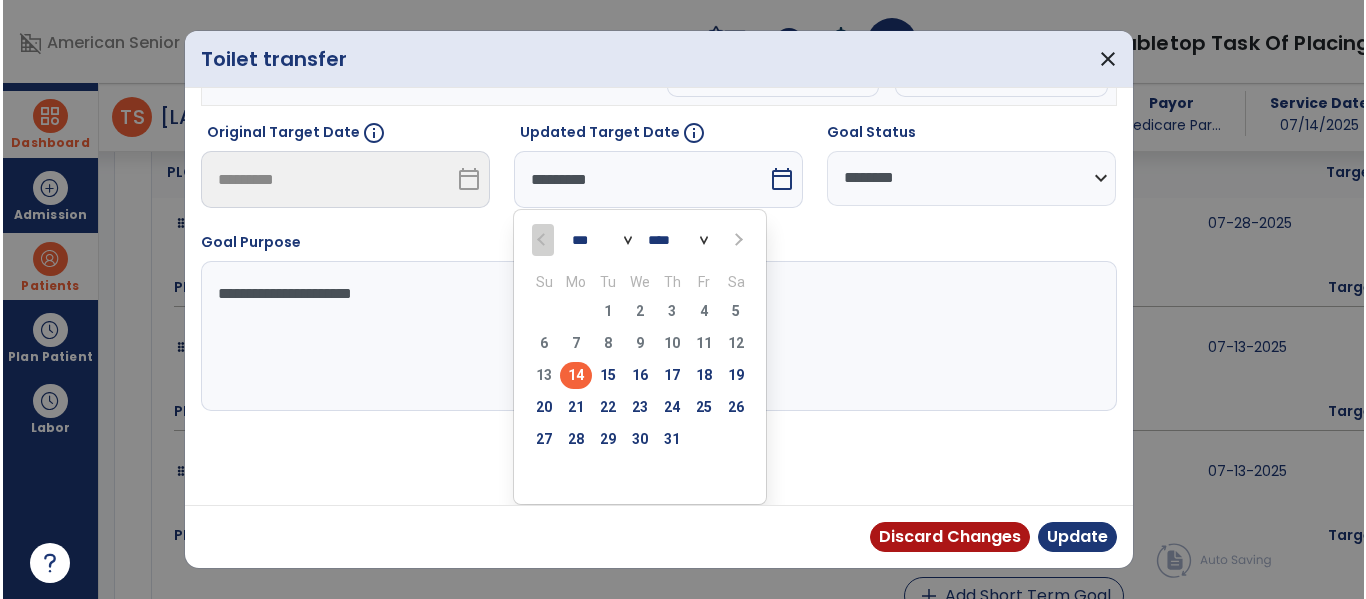 scroll, scrollTop: 119, scrollLeft: 0, axis: vertical 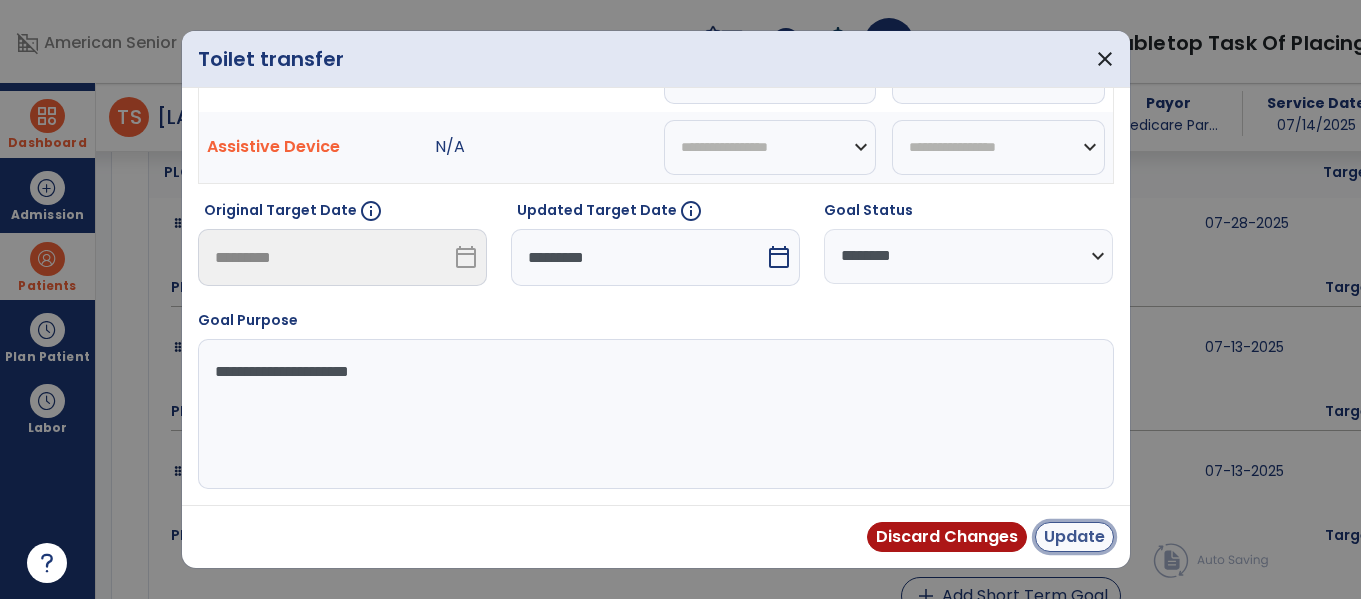 click on "Update" at bounding box center [1074, 537] 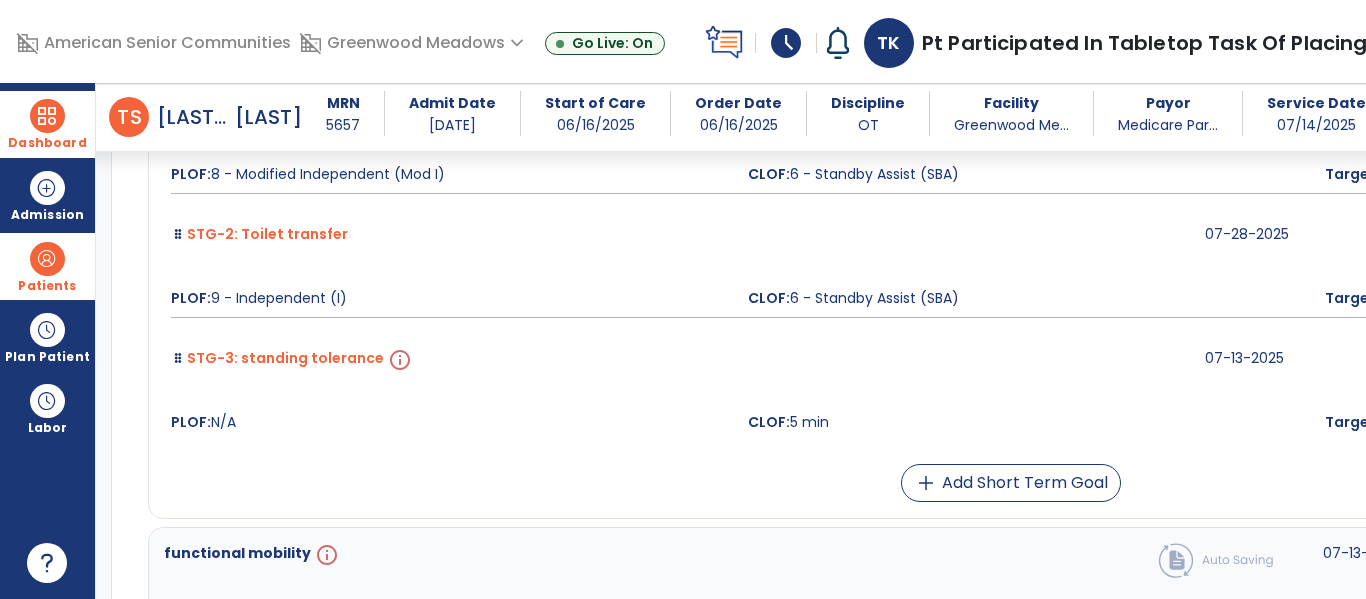 scroll, scrollTop: 4338, scrollLeft: 0, axis: vertical 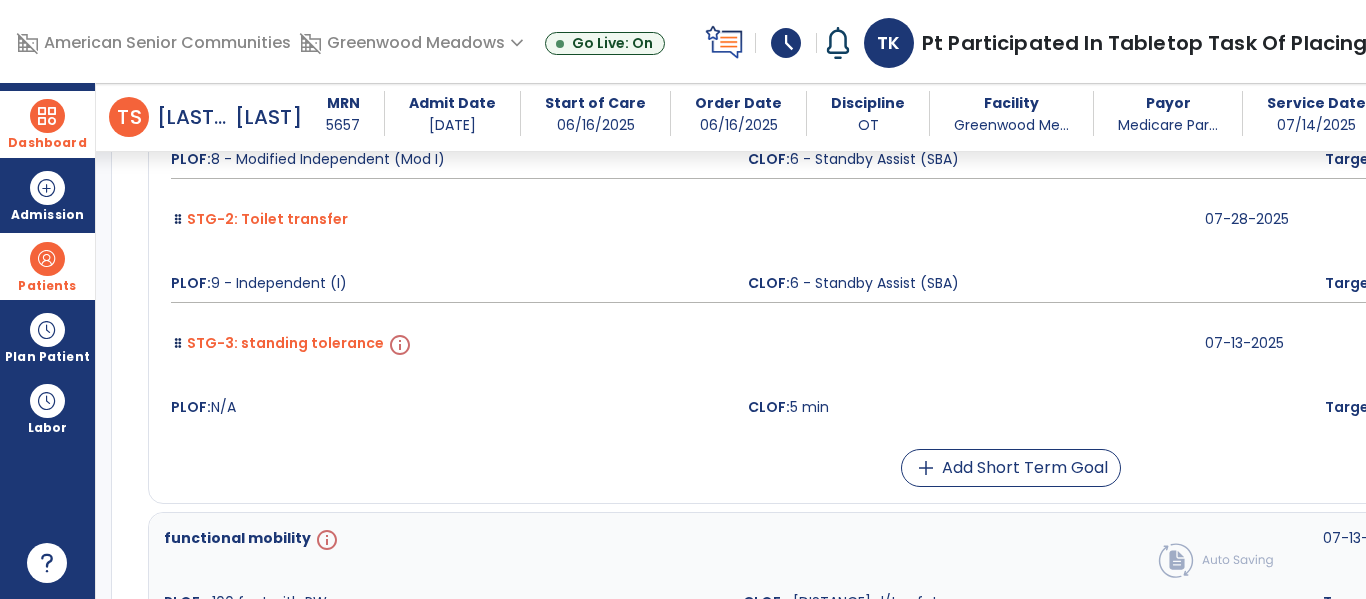 click at bounding box center (47, 259) 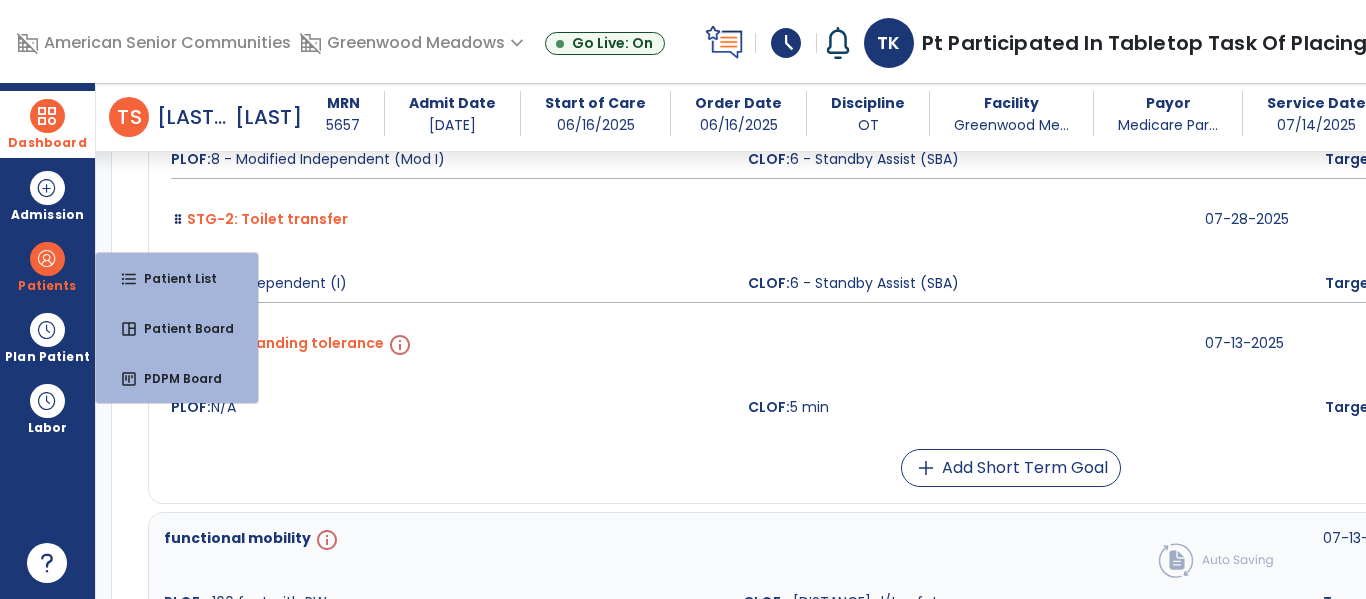 click on "STG-3: standing tolerance   info   07-13-2025   edit   CLOF PLOF:  N/A  CLOF:  5 min   Target:  7 min" at bounding box center [1021, 375] 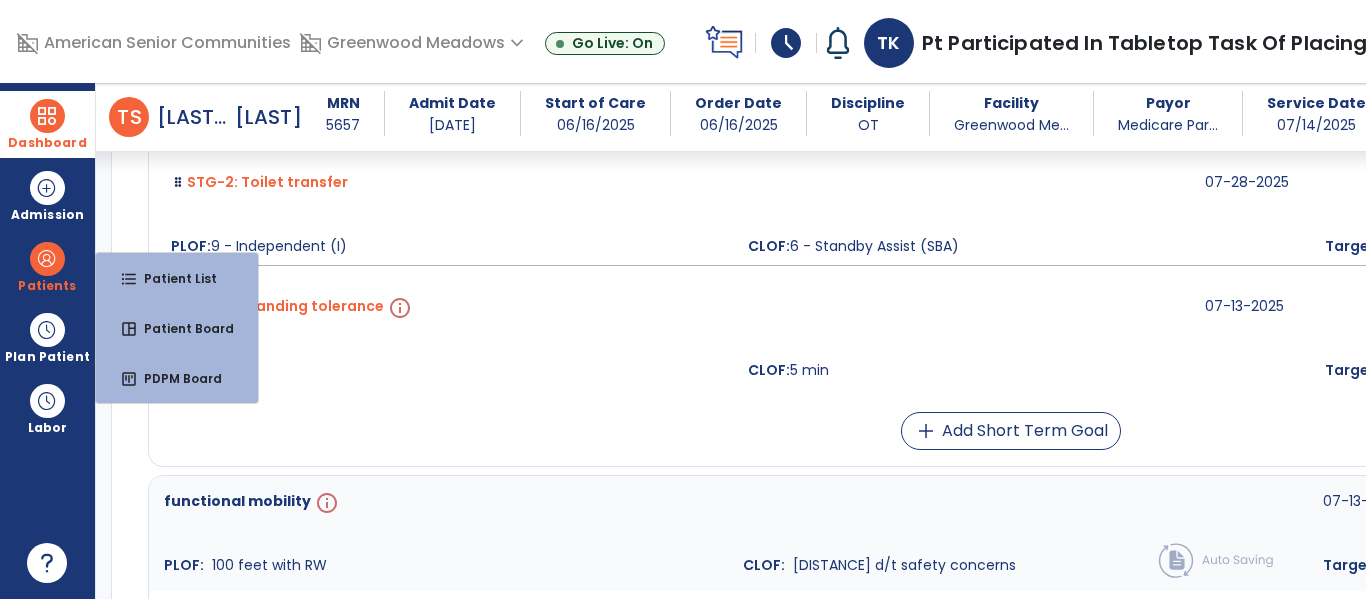 scroll, scrollTop: 4514, scrollLeft: 0, axis: vertical 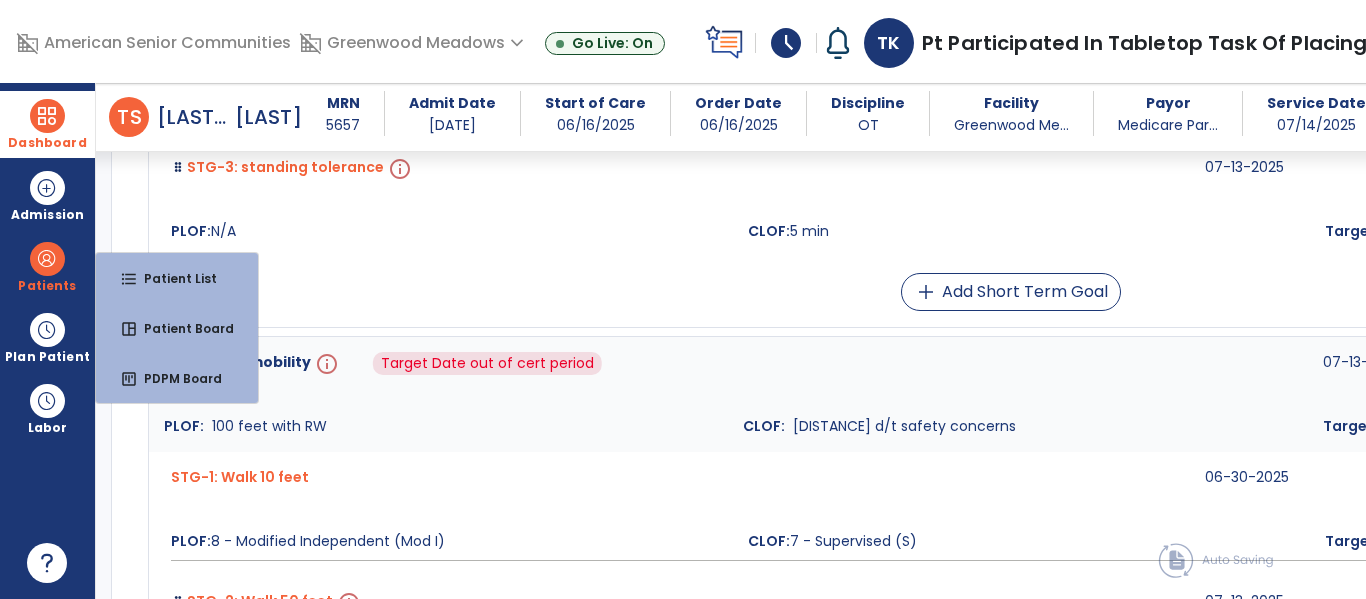 click on "add  Add Short Term Goal" at bounding box center [1011, 292] 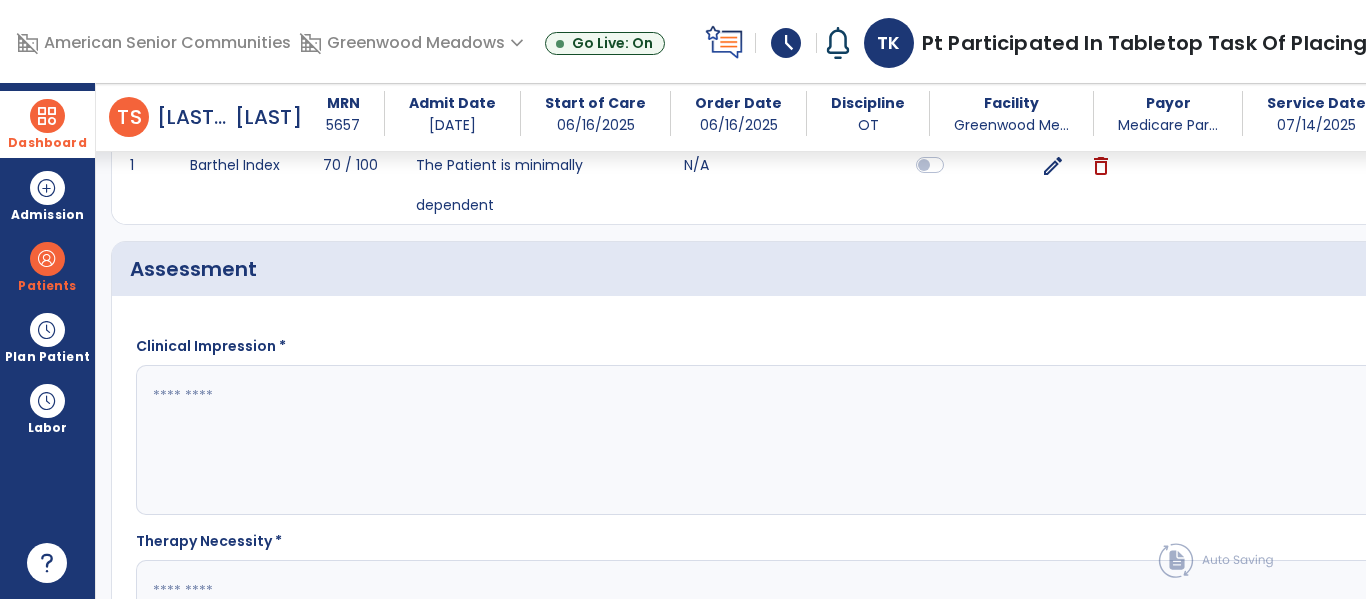 scroll, scrollTop: 2244, scrollLeft: 0, axis: vertical 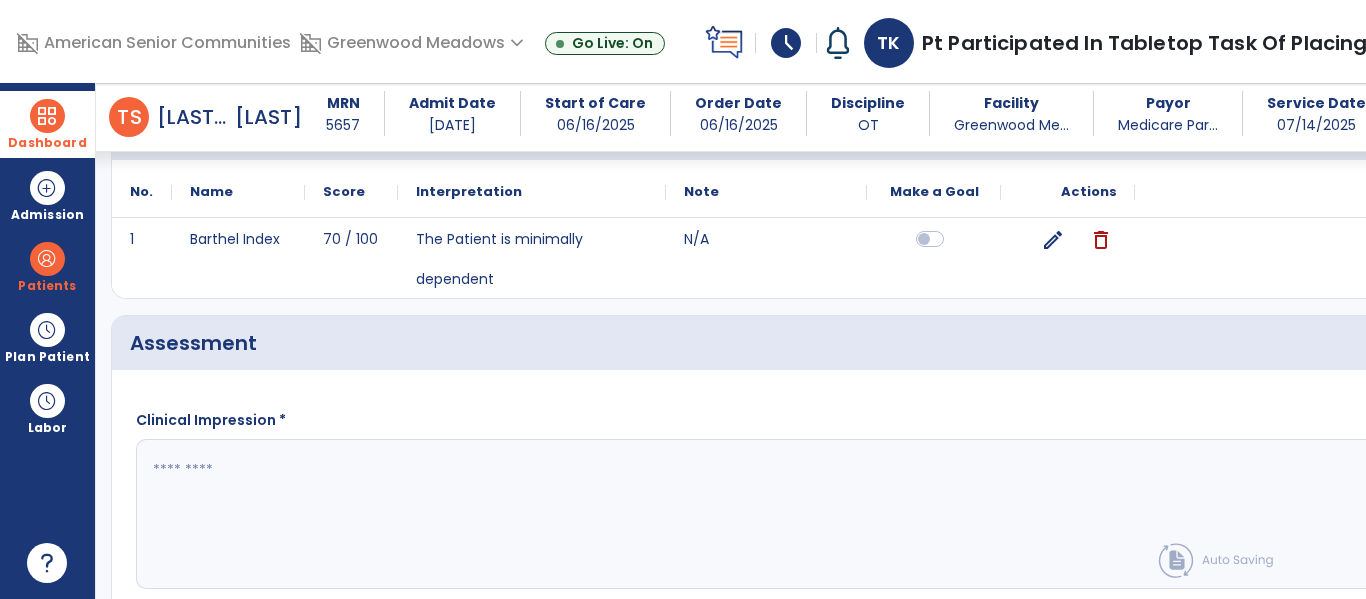 click 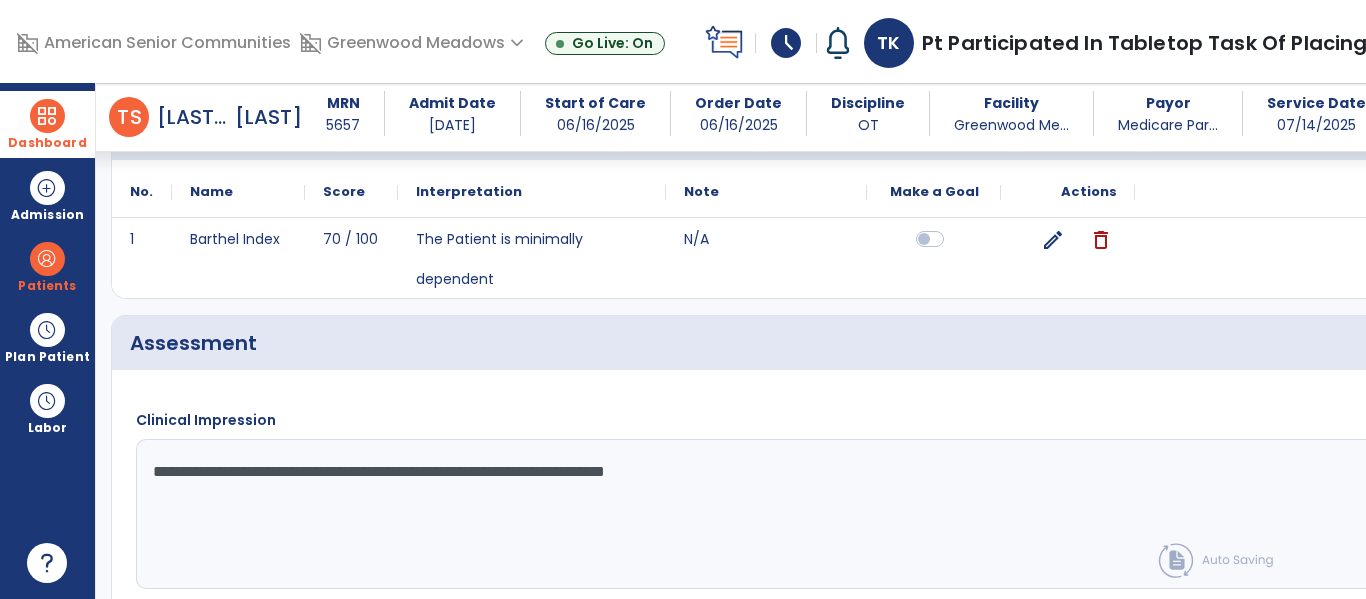 click on "**********" 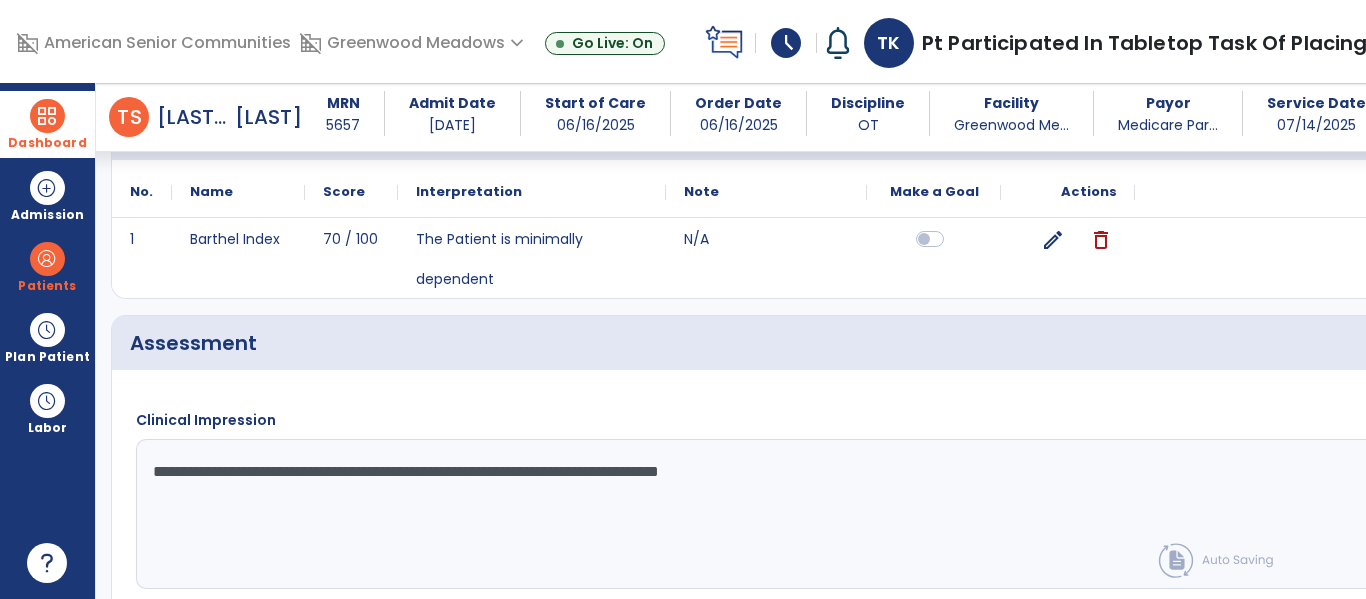 click on "**********" 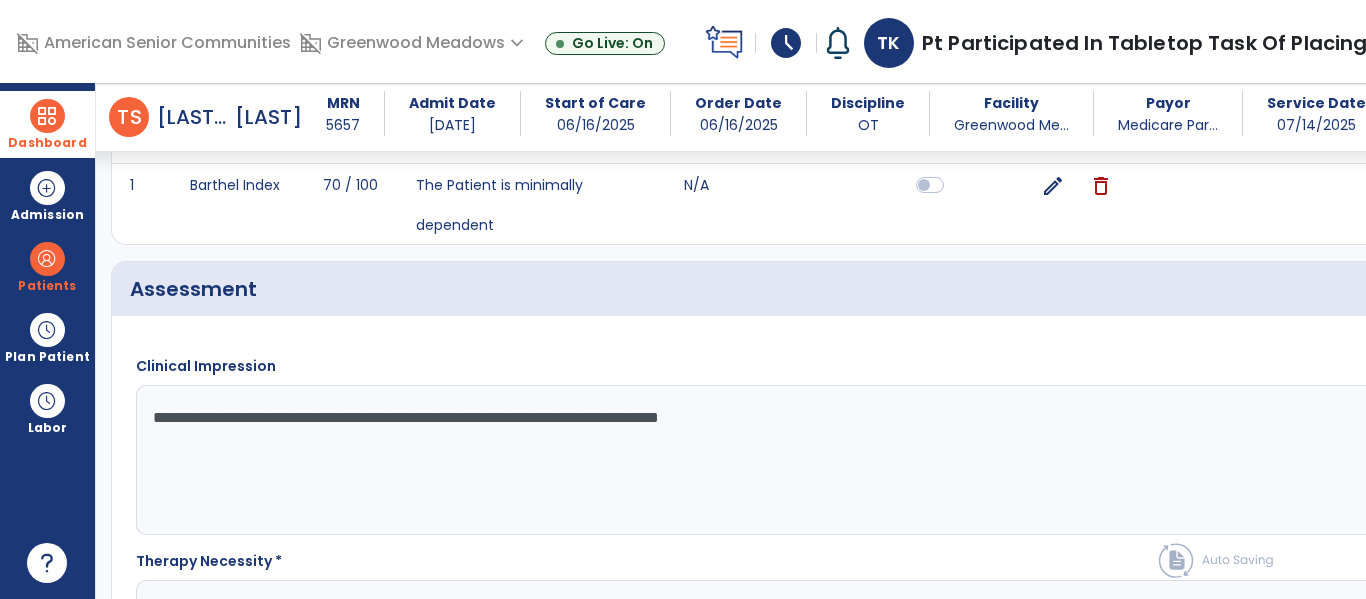 scroll, scrollTop: 2031, scrollLeft: 0, axis: vertical 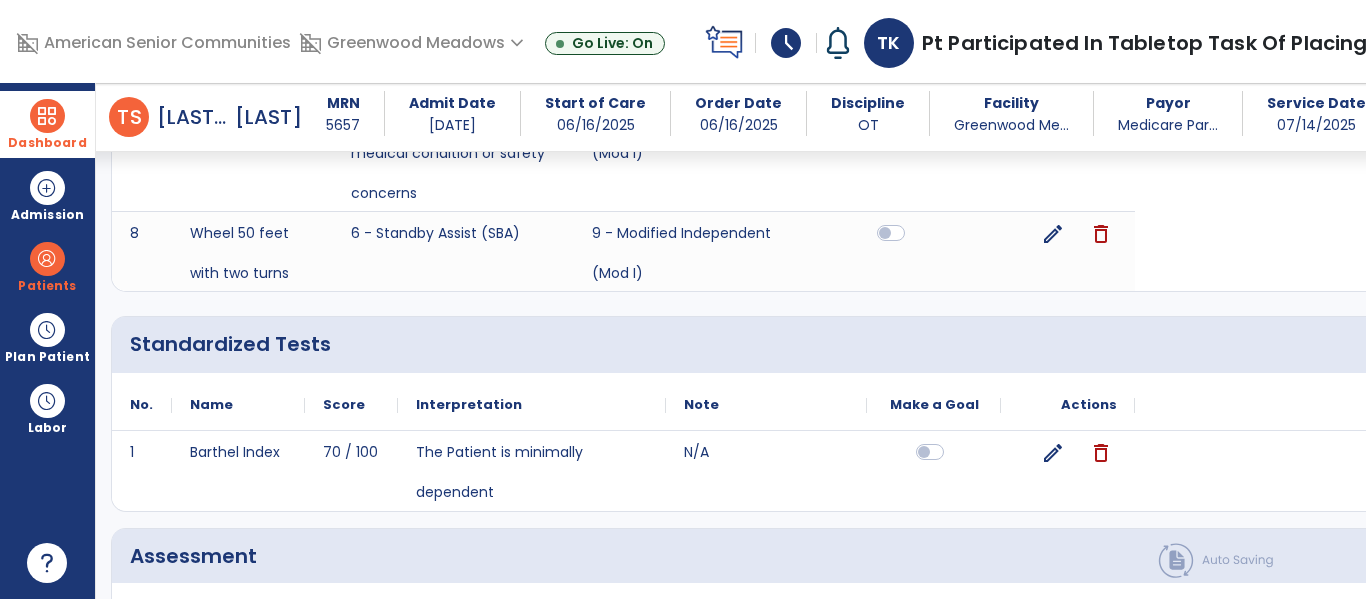 type on "**********" 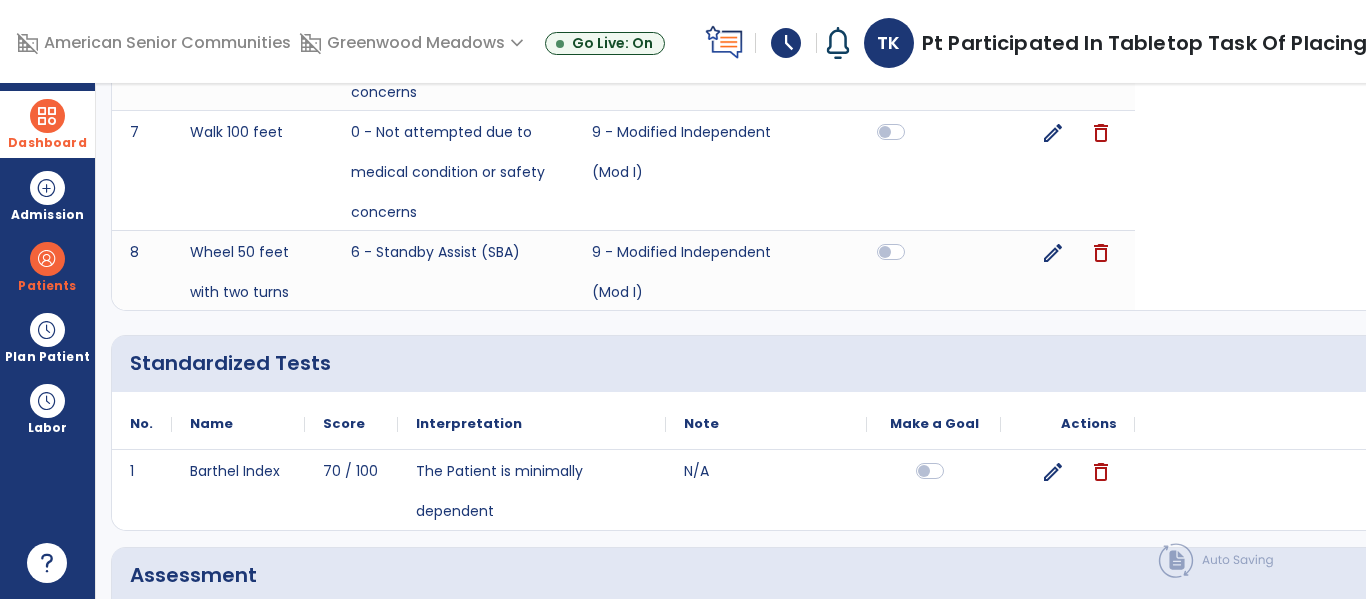 scroll, scrollTop: 0, scrollLeft: 0, axis: both 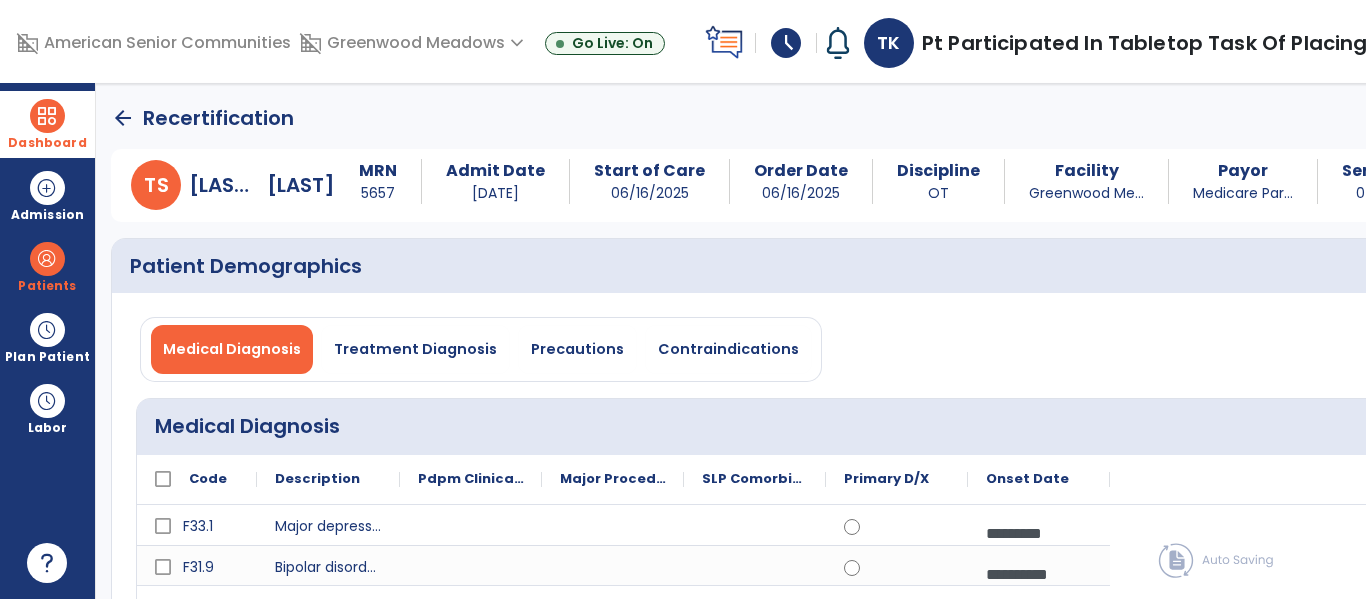 click on "arrow_back" 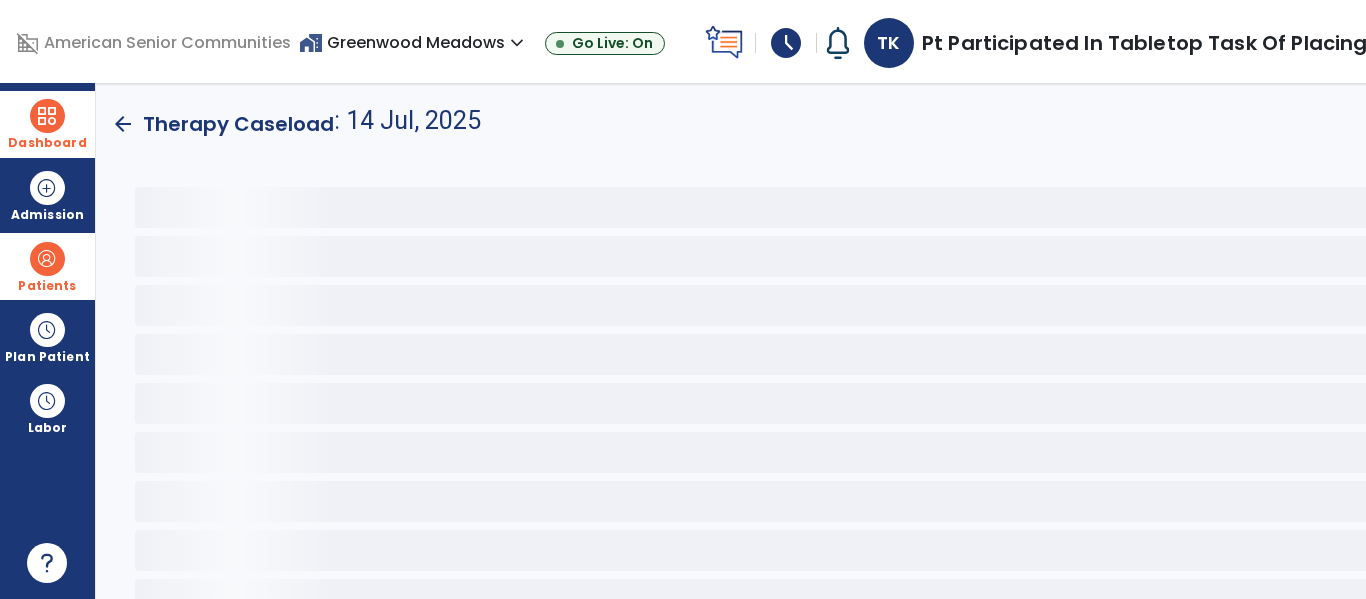 click on "Patients" at bounding box center (47, 266) 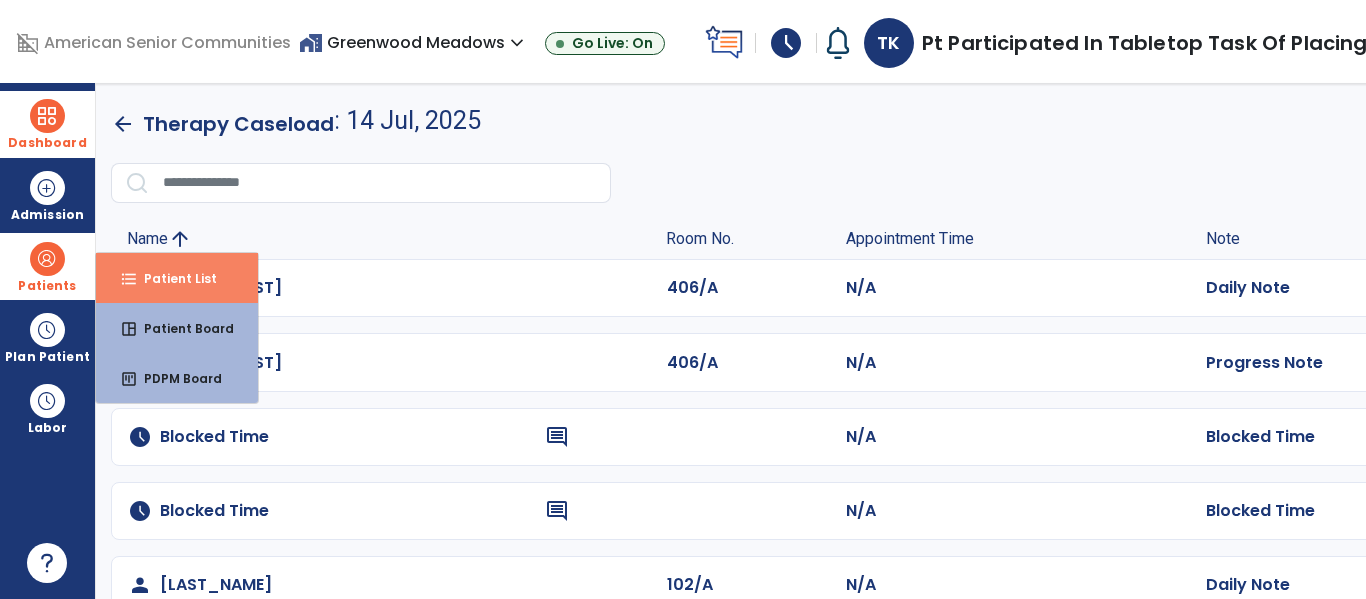 click on "format_list_bulleted" at bounding box center [129, 279] 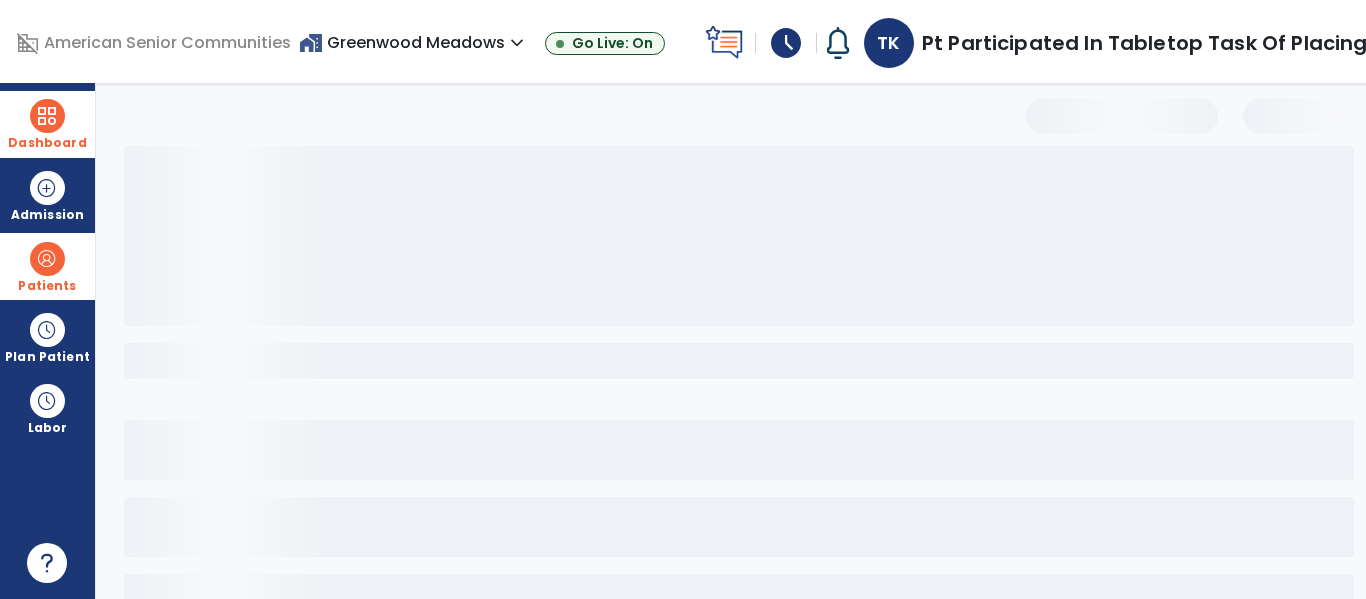 select on "***" 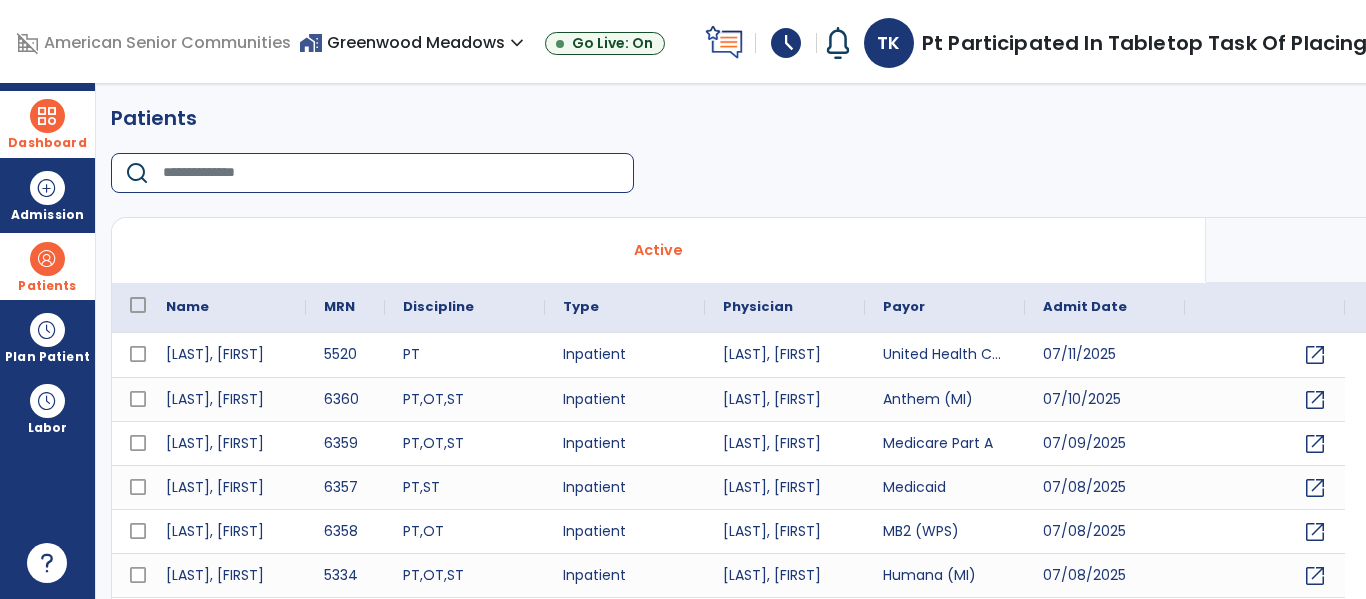 click at bounding box center (391, 173) 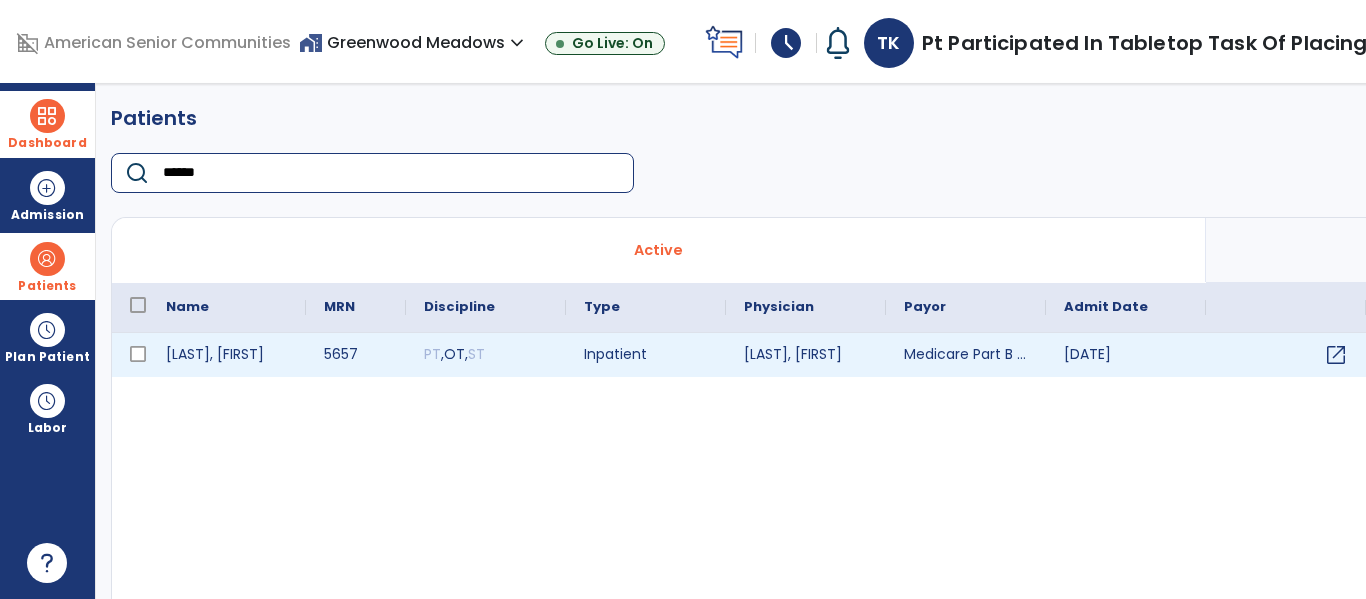 type on "******" 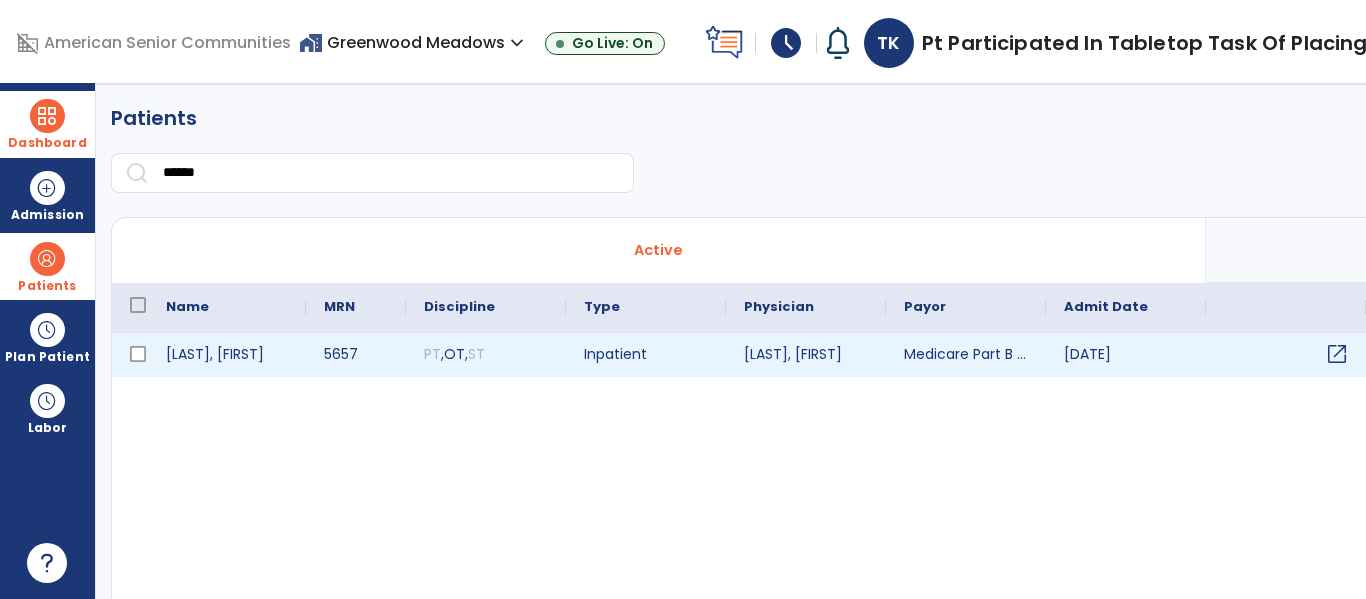 click on "open_in_new" at bounding box center [1286, 355] 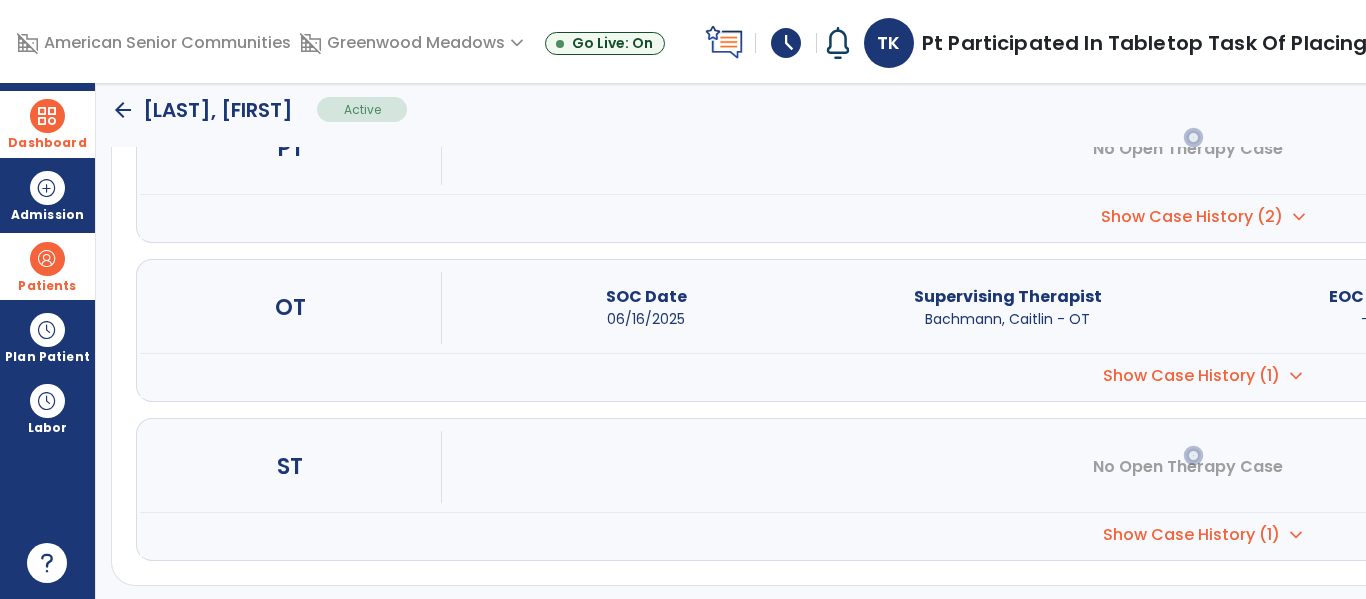 scroll, scrollTop: 297, scrollLeft: 0, axis: vertical 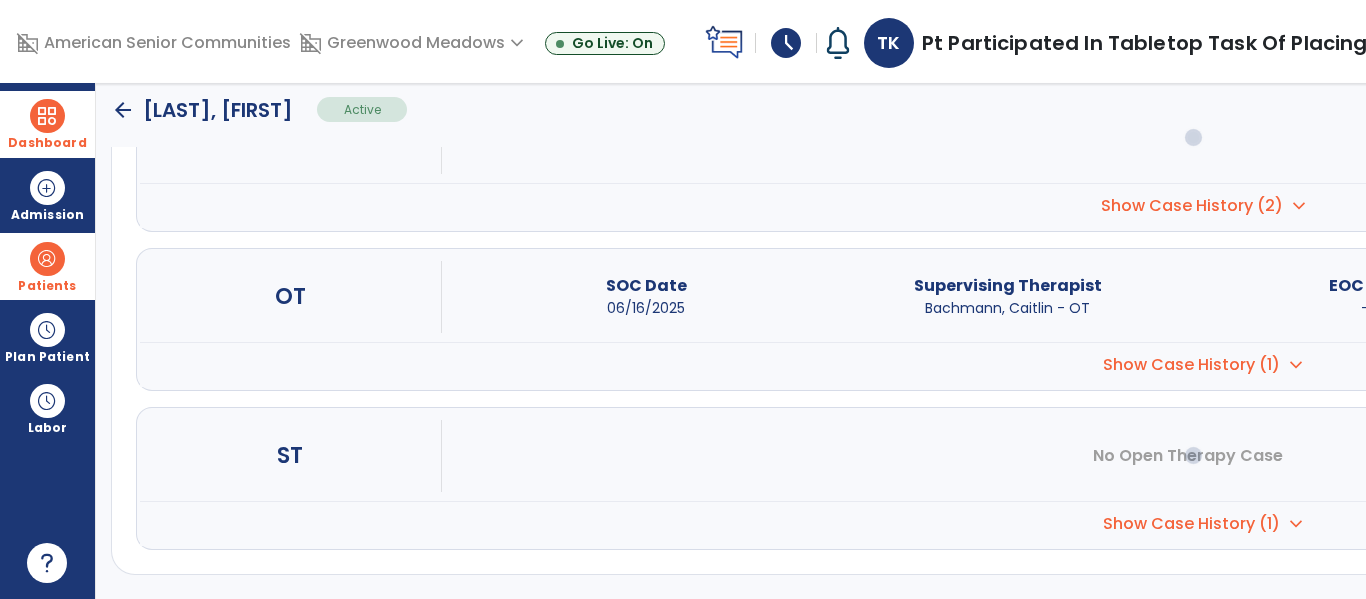 click on "open_in_new" at bounding box center (2091, 296) 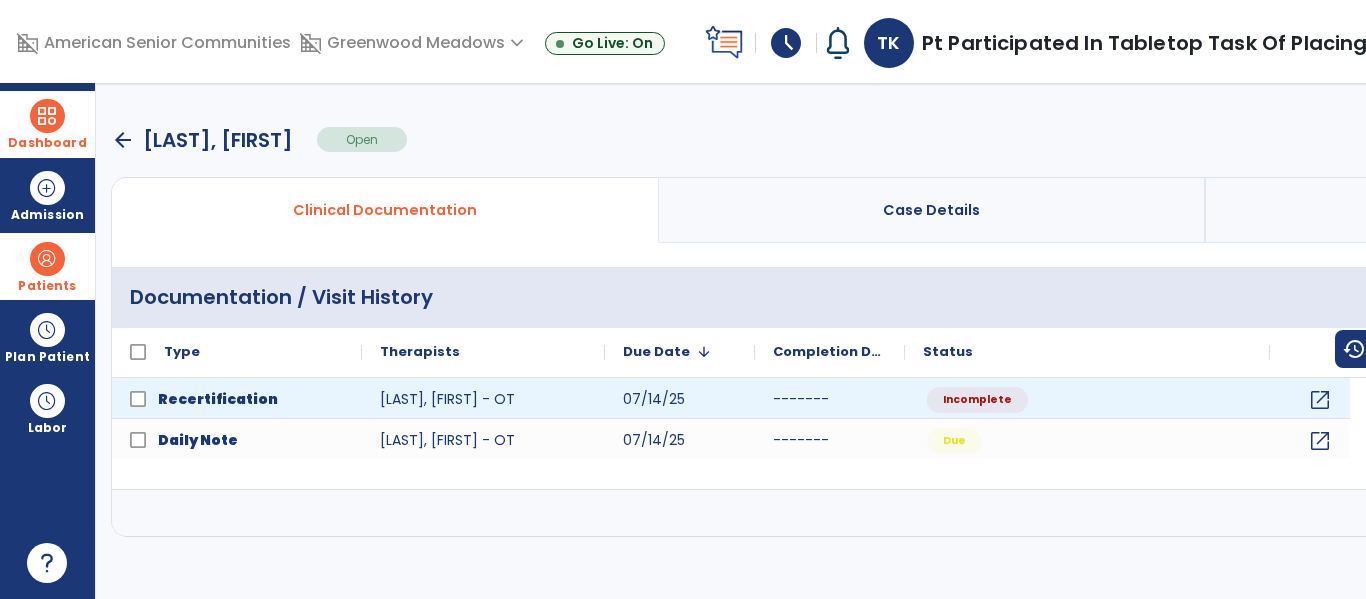 scroll, scrollTop: 0, scrollLeft: 0, axis: both 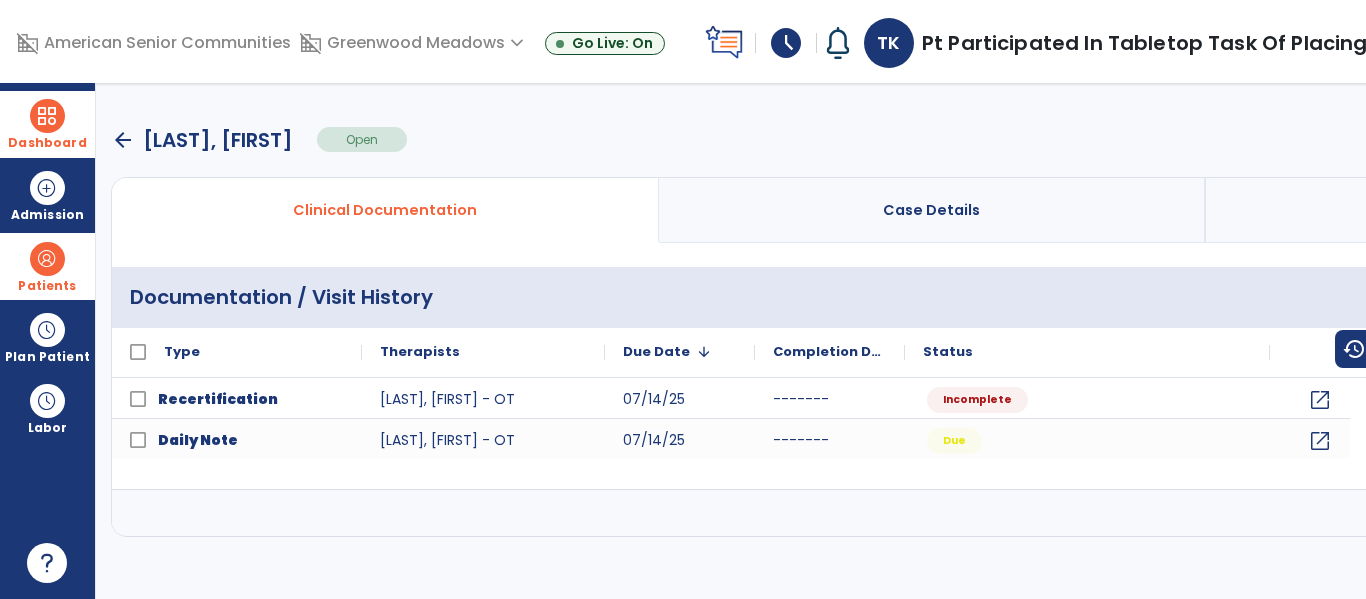 click at bounding box center (2239, 513) 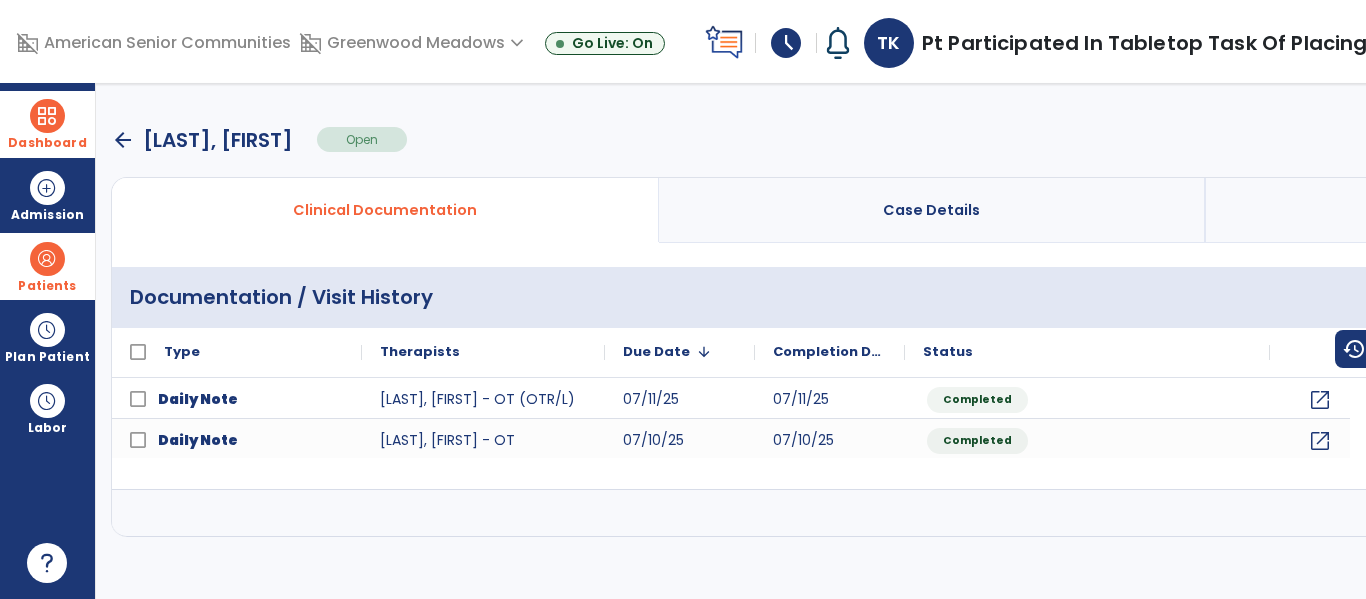 click at bounding box center (2239, 513) 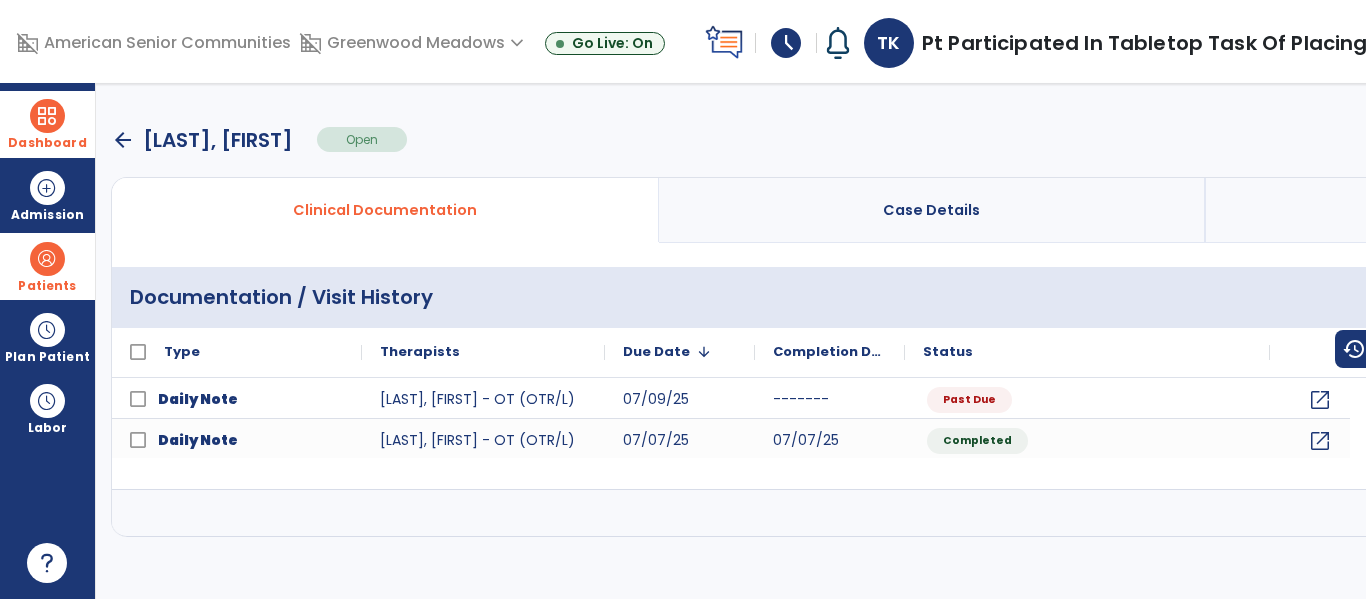 click at bounding box center (2239, 513) 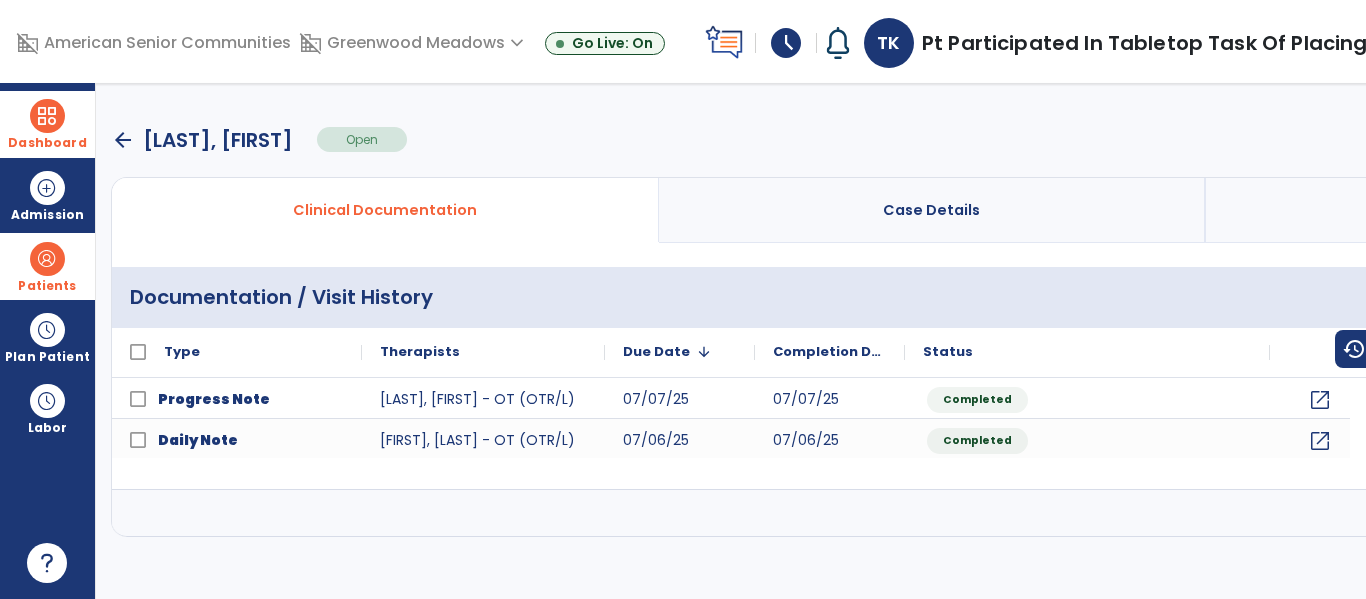 click at bounding box center (2239, 513) 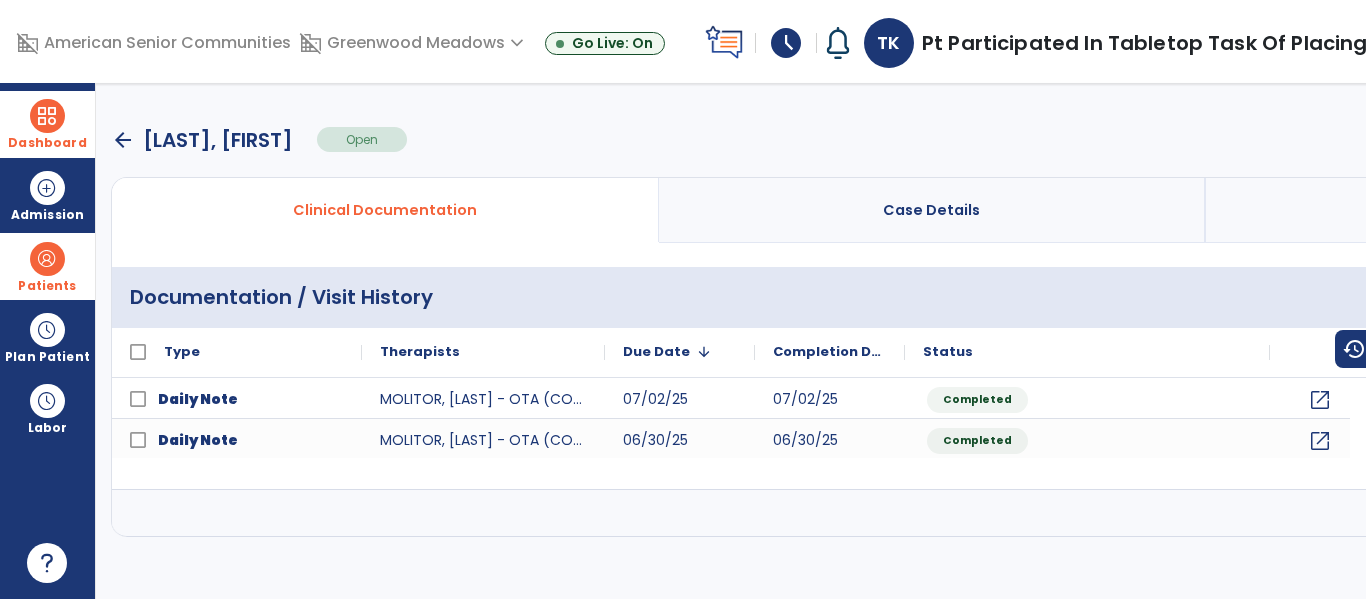 click at bounding box center [2124, 513] 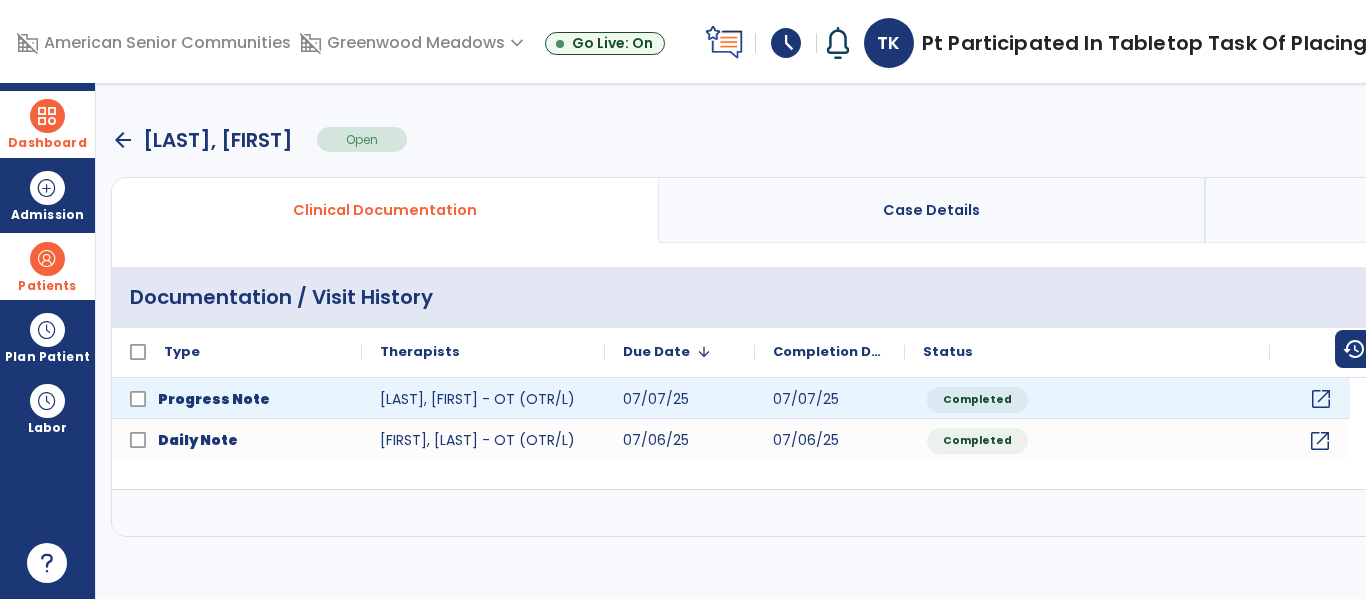 click on "open_in_new" 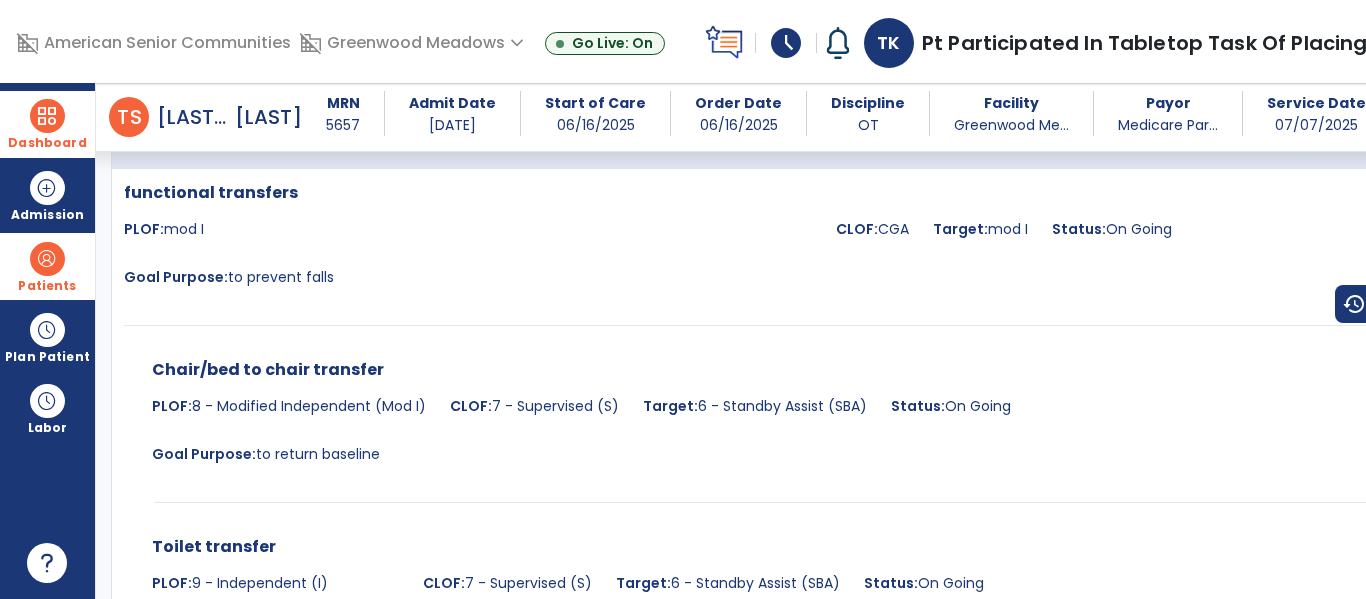 scroll, scrollTop: 955, scrollLeft: 0, axis: vertical 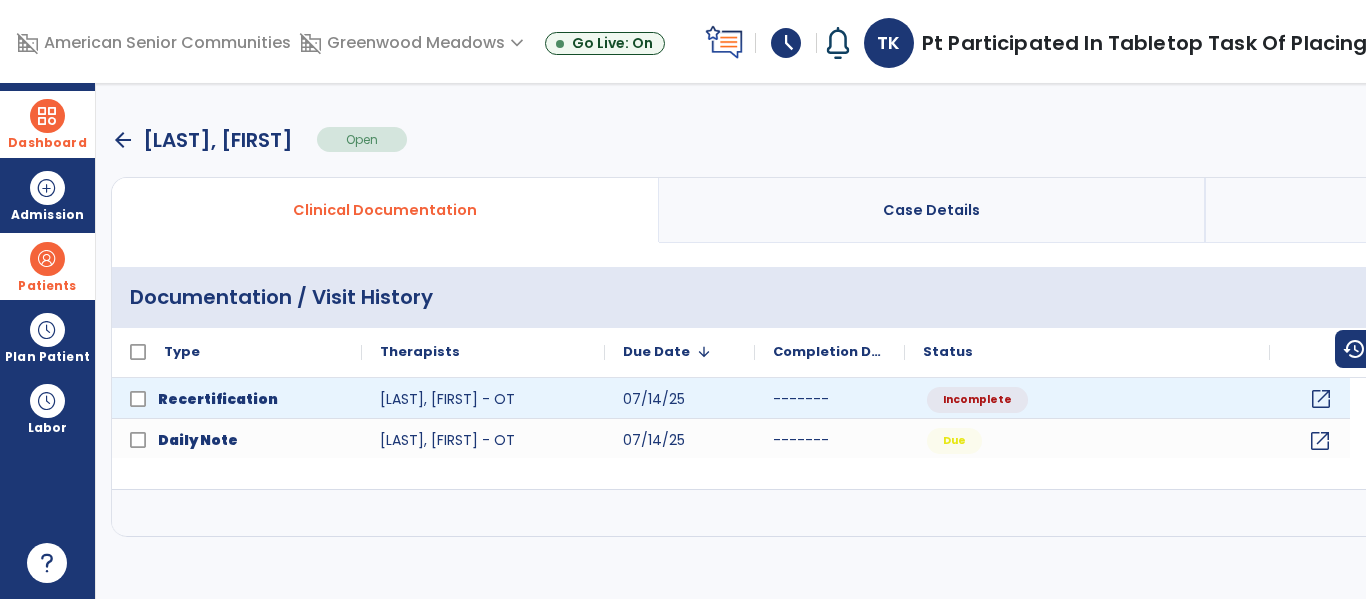 click on "open_in_new" 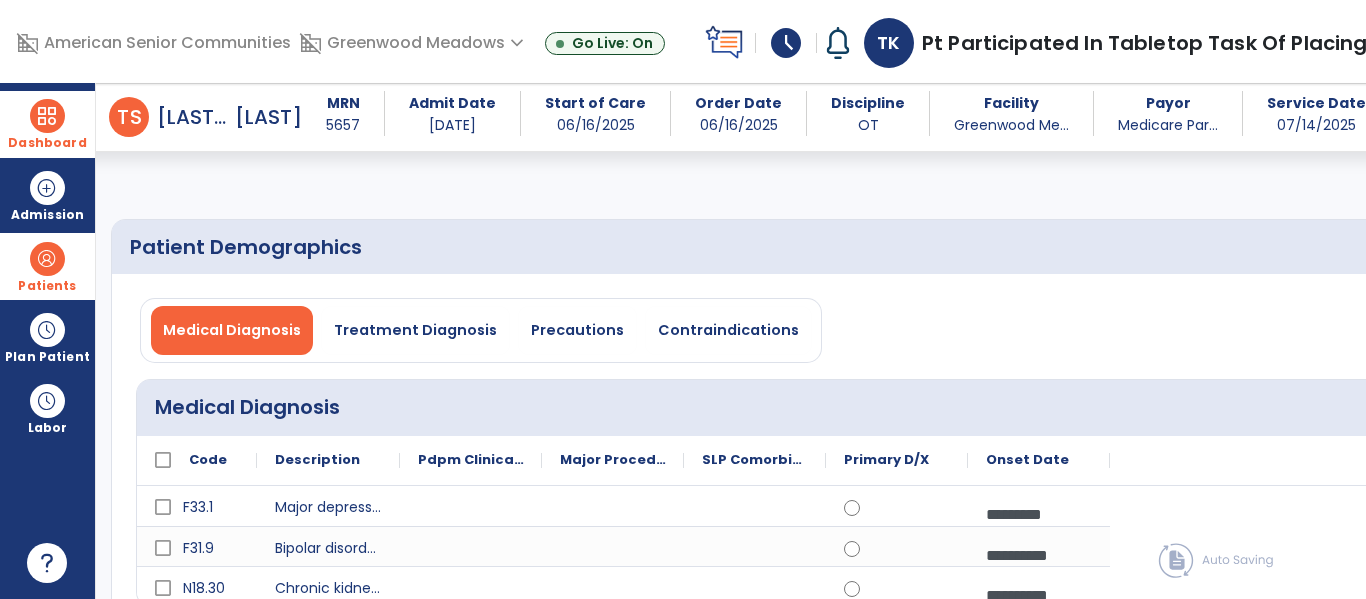scroll, scrollTop: 2926, scrollLeft: 0, axis: vertical 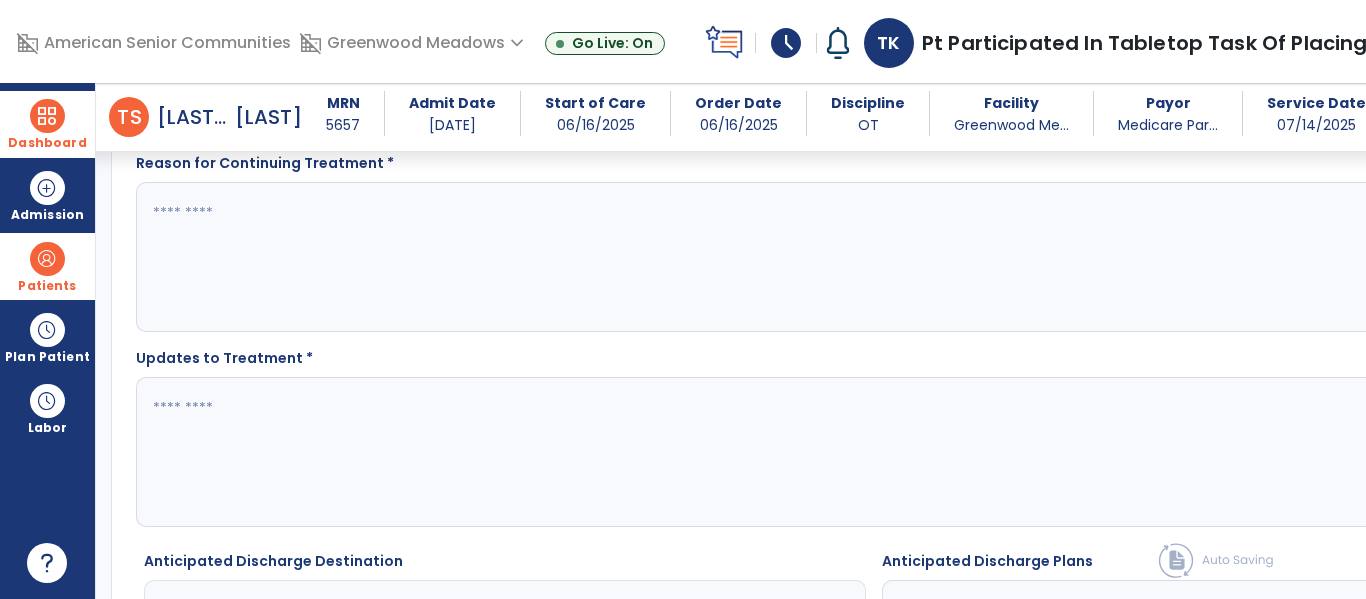 click on "**********" 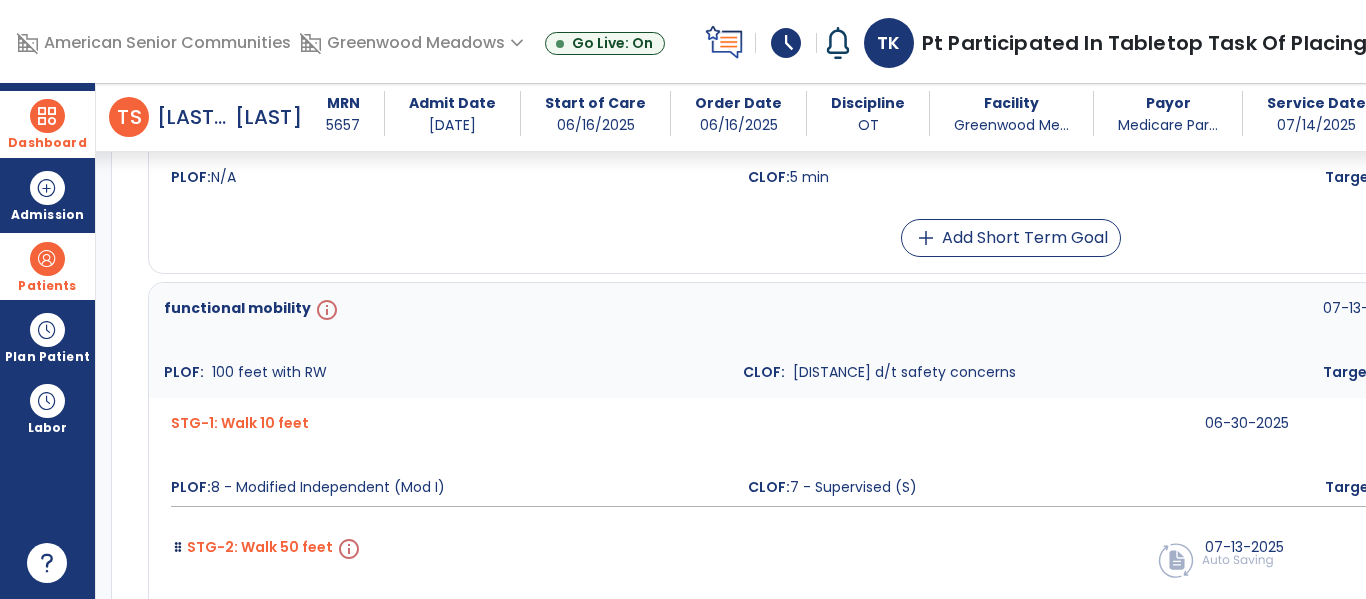scroll, scrollTop: 4431, scrollLeft: 0, axis: vertical 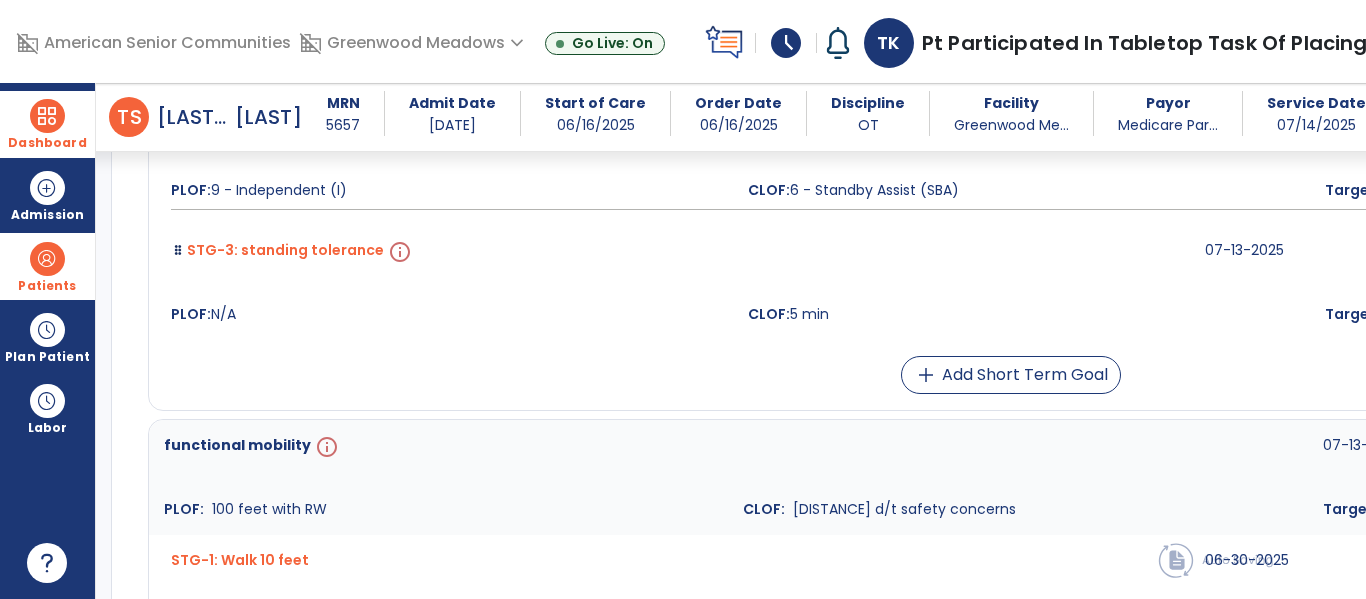 type on "**********" 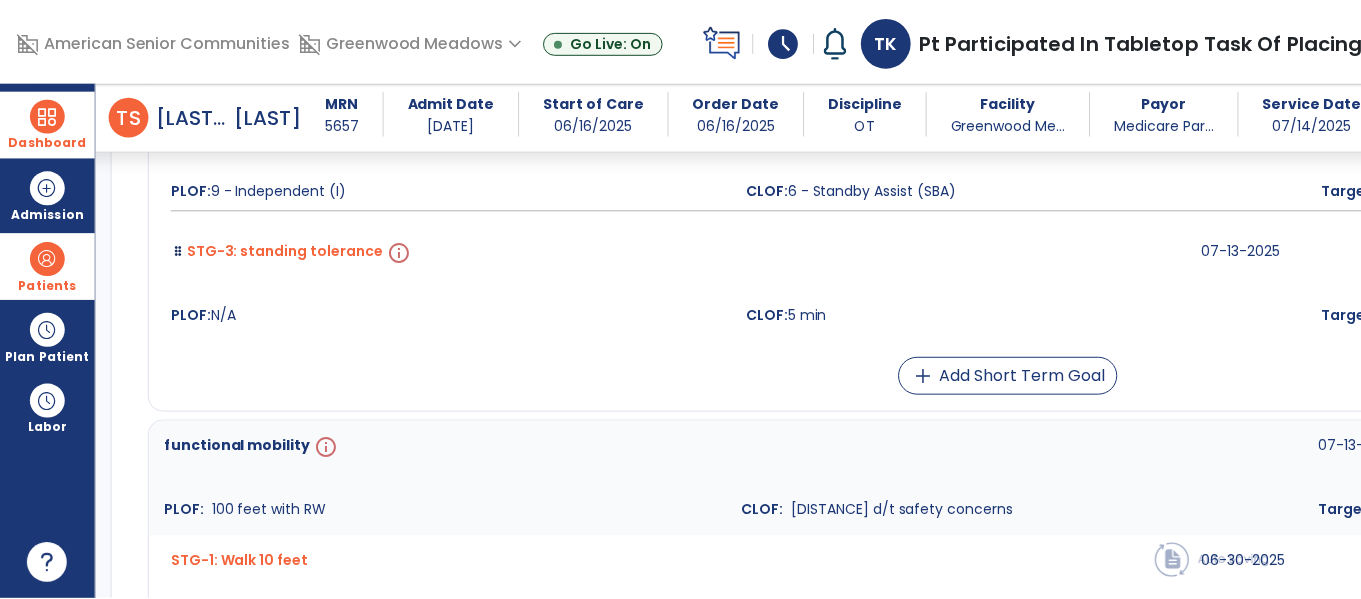 scroll, scrollTop: 4399, scrollLeft: 0, axis: vertical 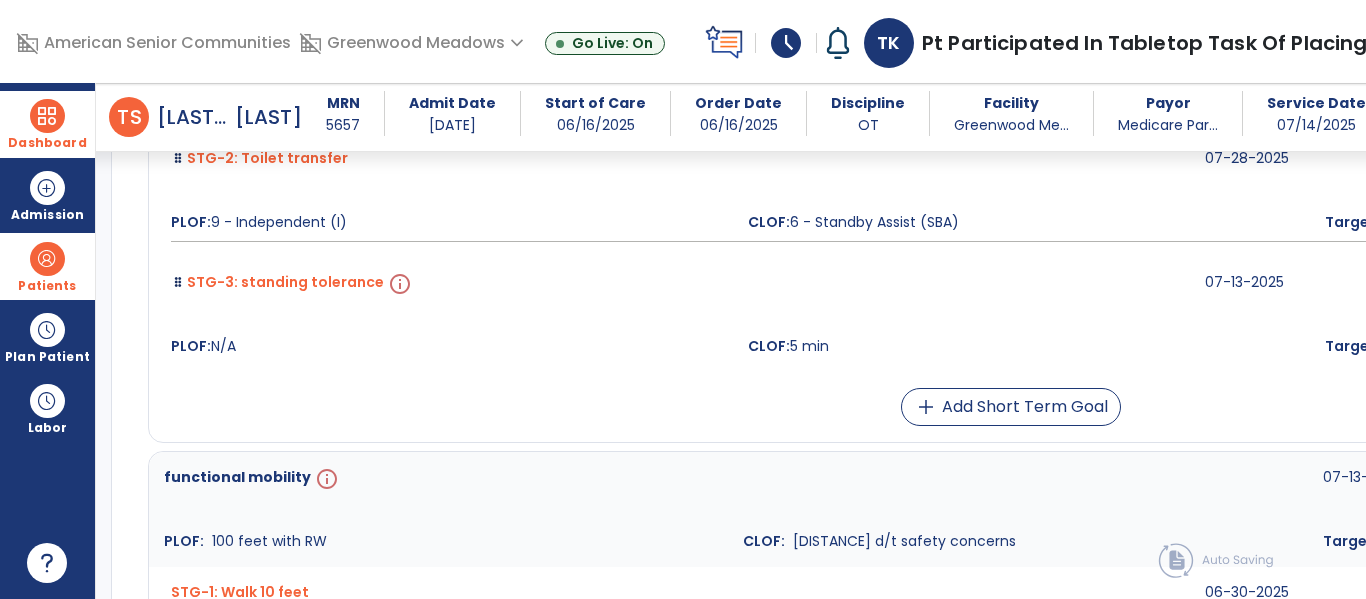 click on "CLOF" at bounding box center [1842, 291] 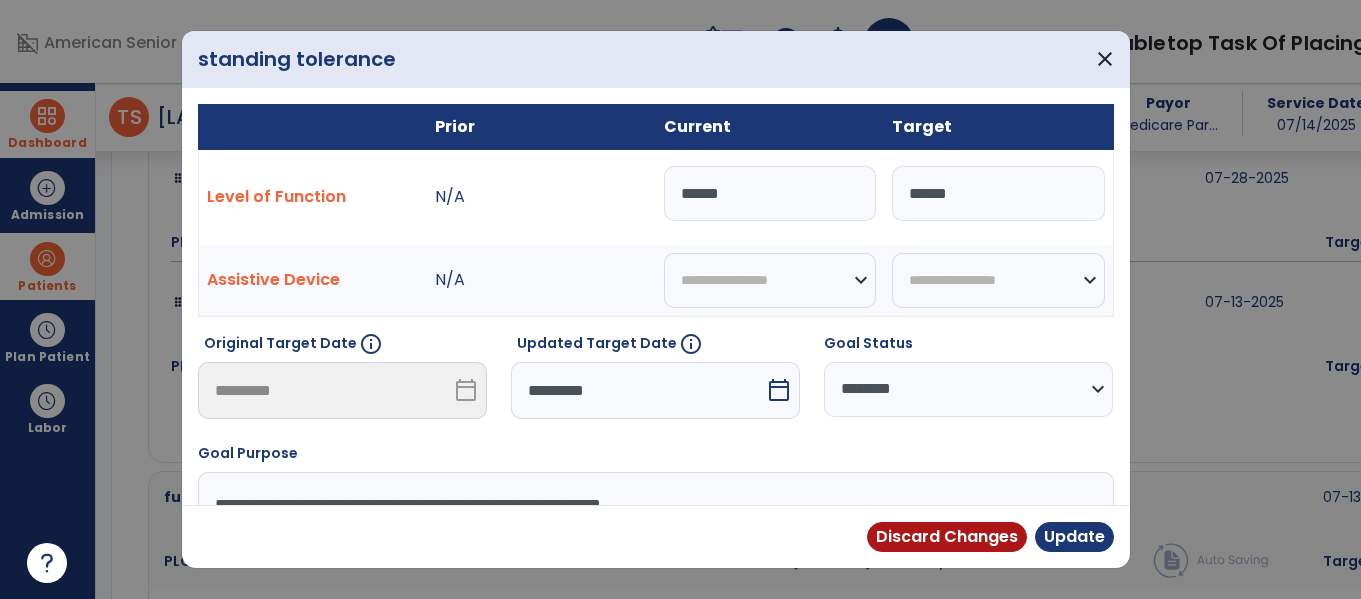 click on "*****" at bounding box center (770, 193) 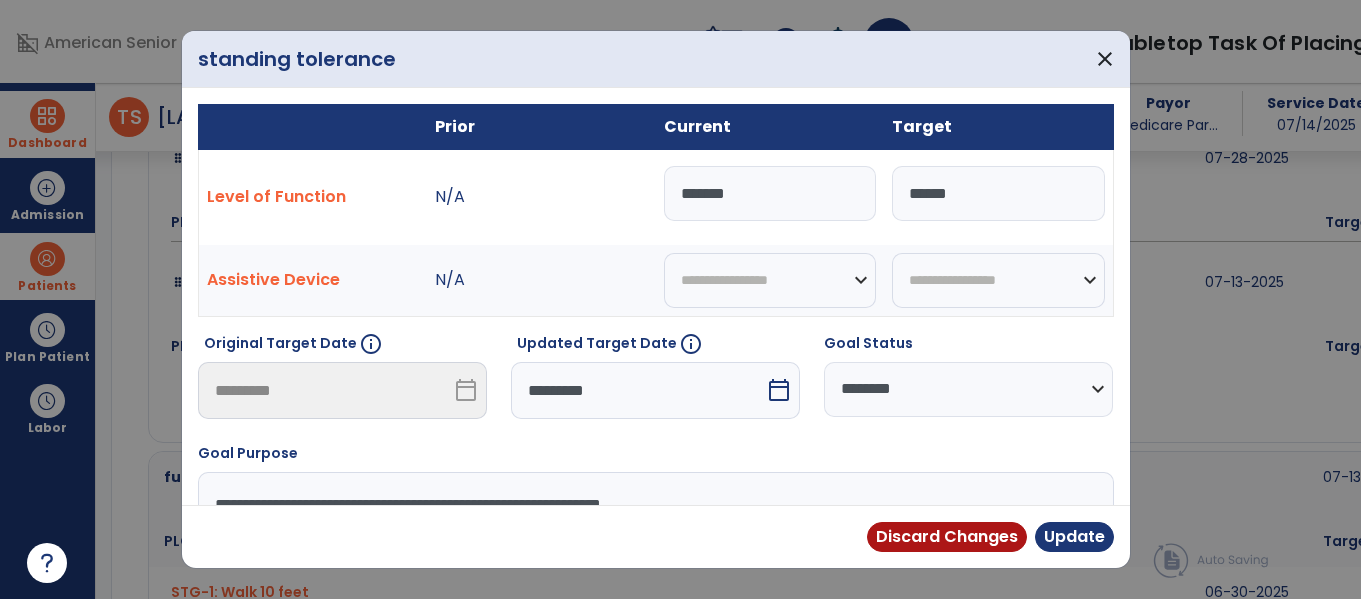 scroll, scrollTop: 4399, scrollLeft: 0, axis: vertical 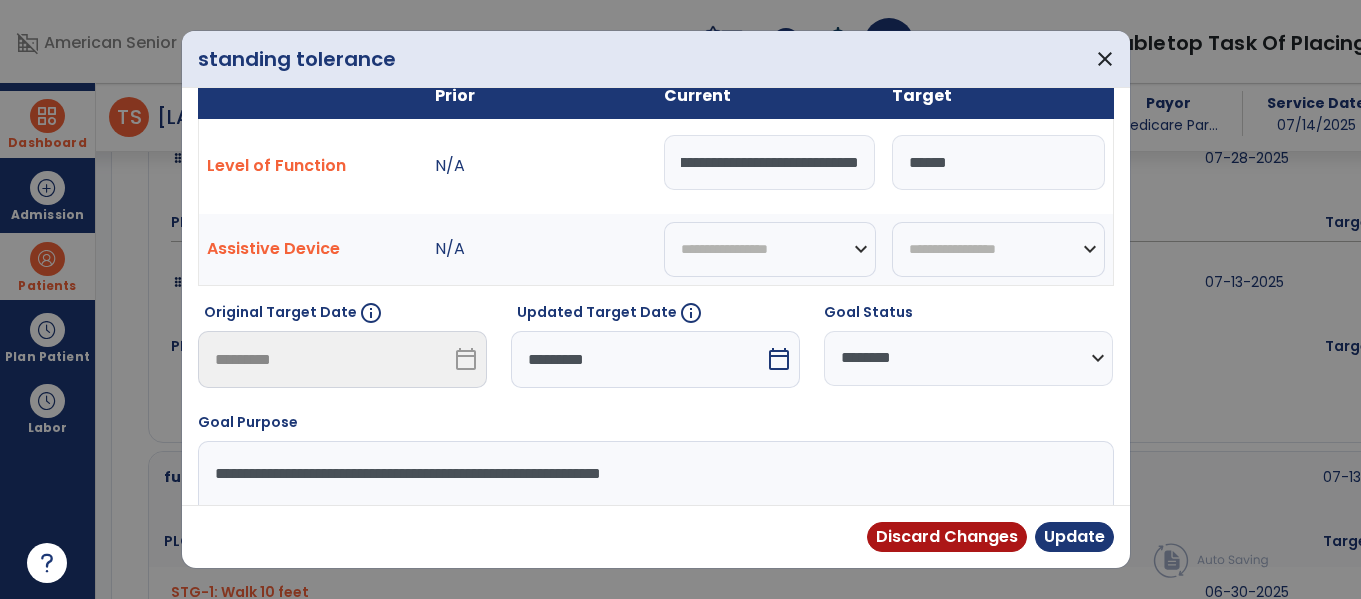 type on "**********" 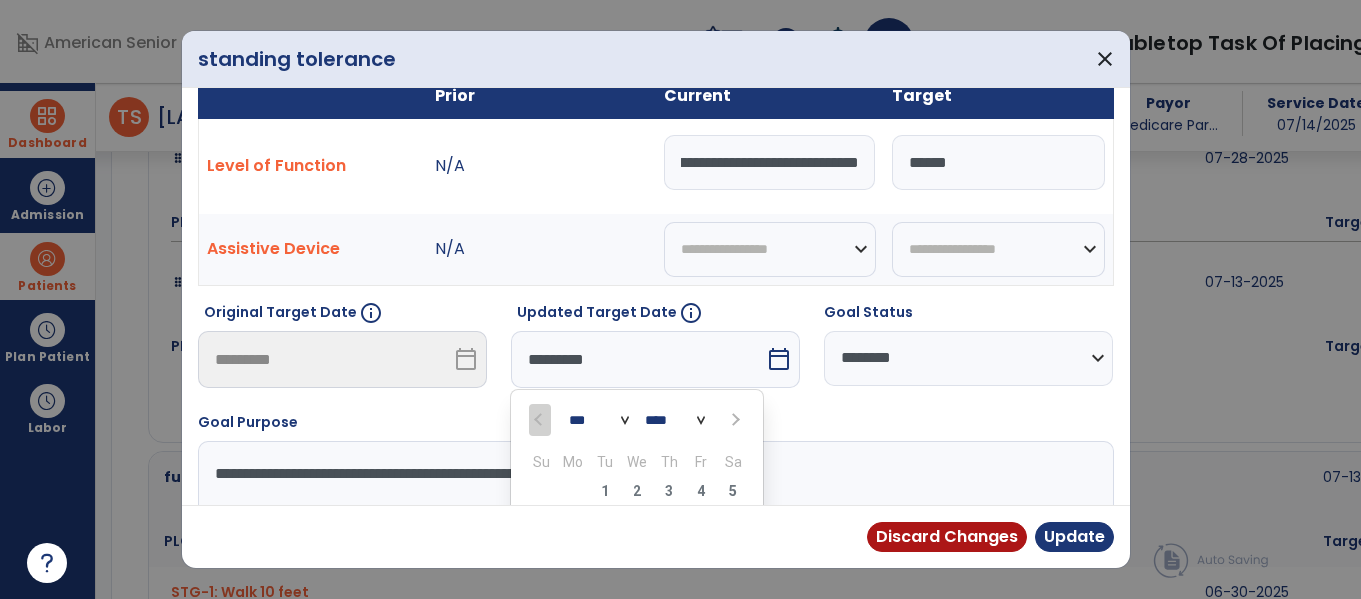 scroll, scrollTop: 0, scrollLeft: 0, axis: both 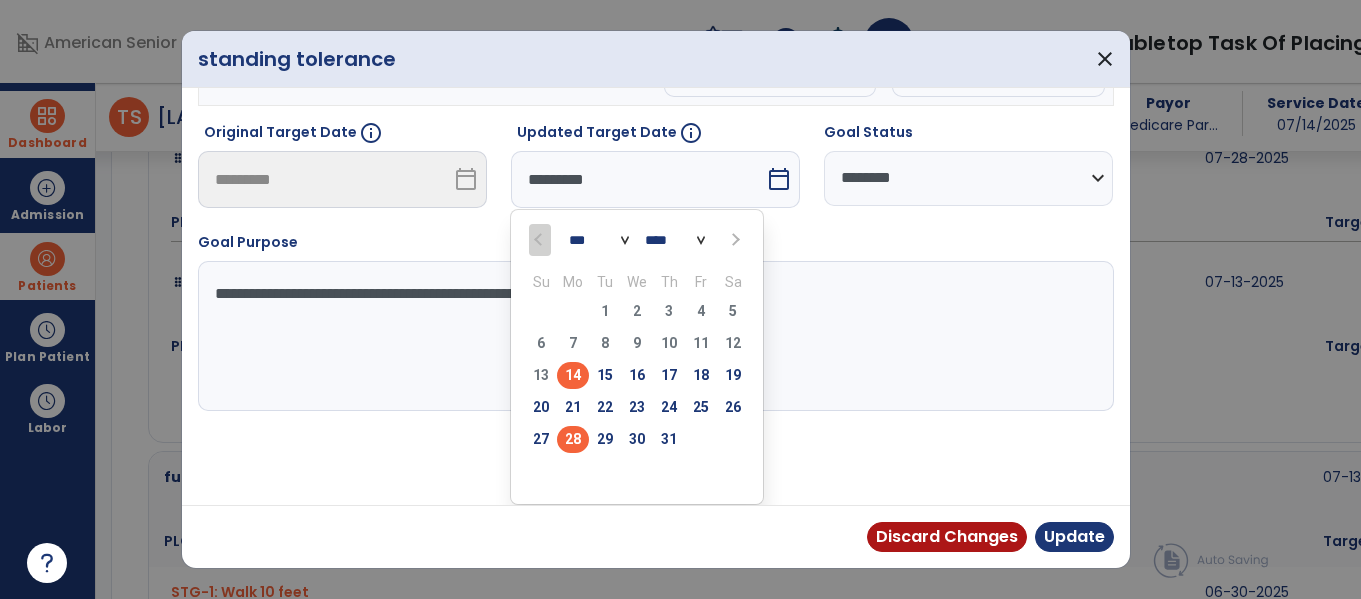 click on "28" at bounding box center [573, 439] 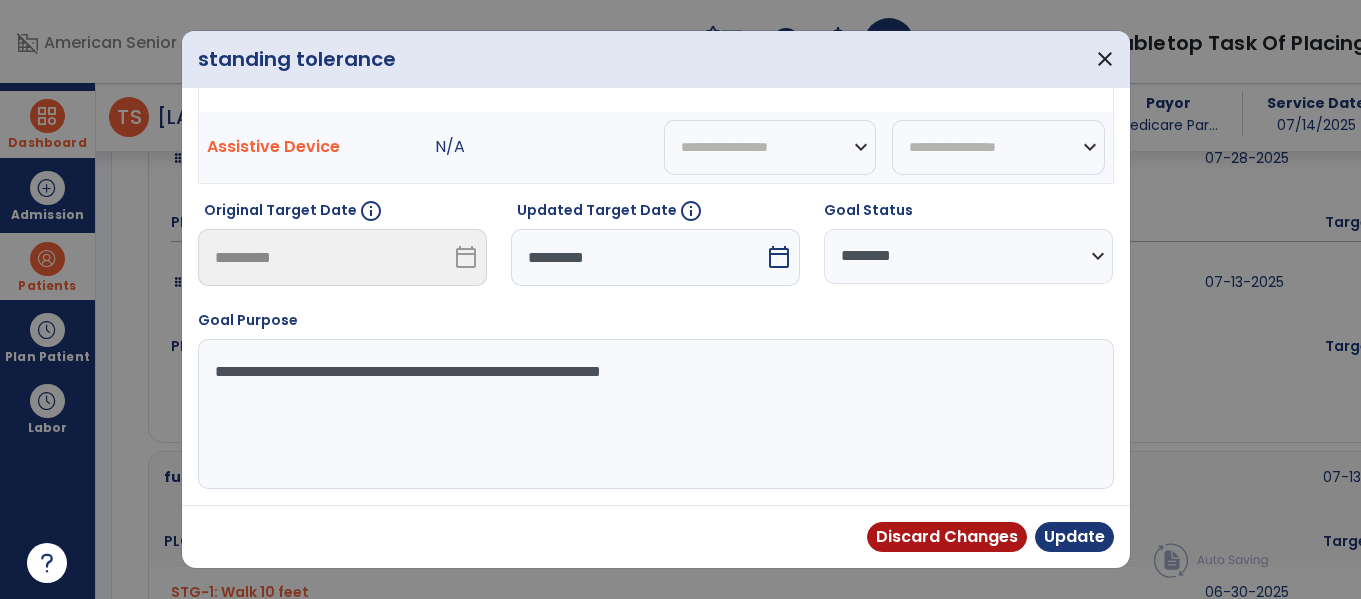 type on "*********" 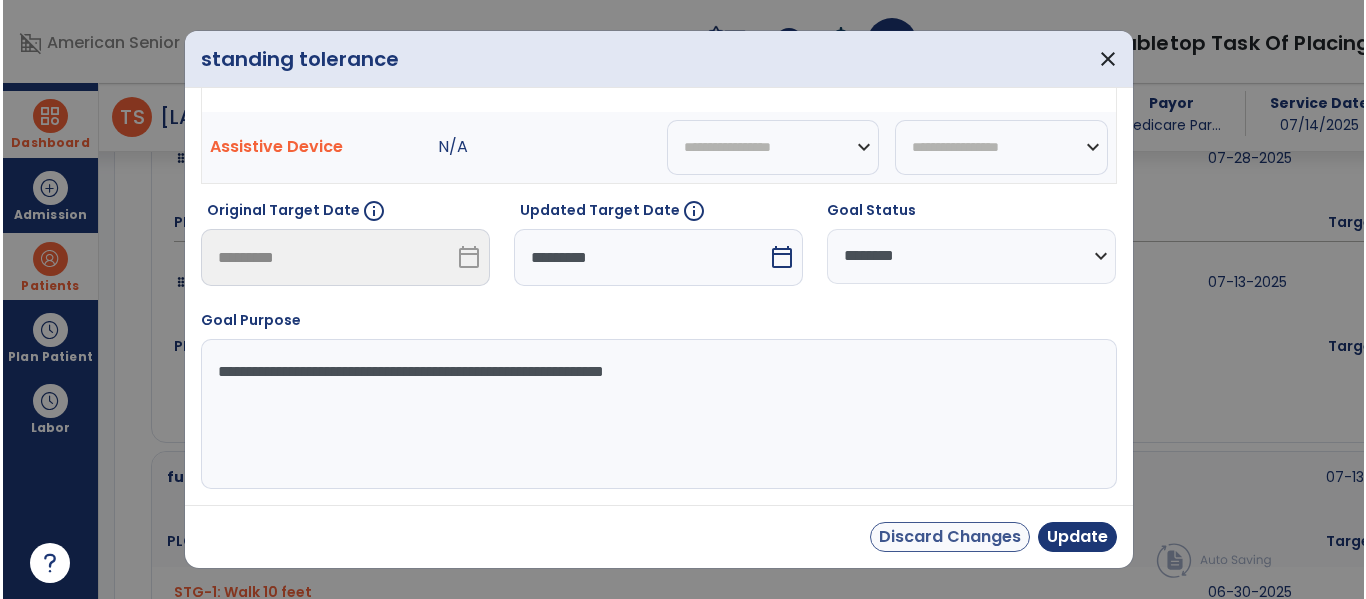 scroll, scrollTop: 133, scrollLeft: 0, axis: vertical 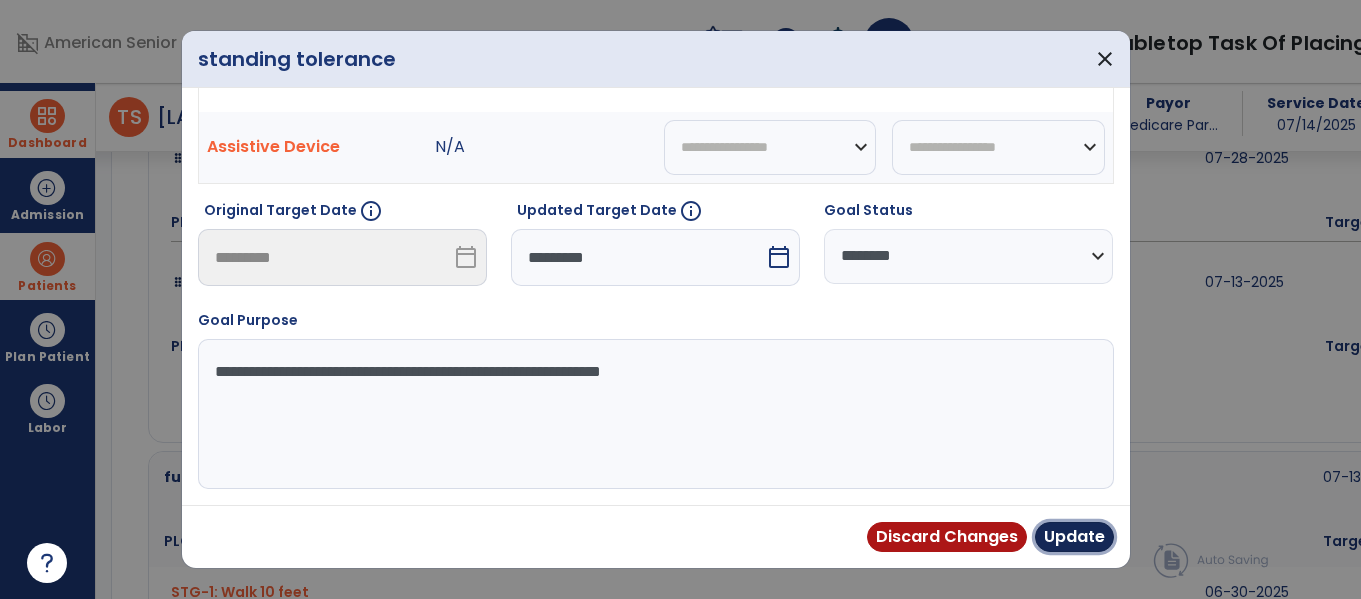 click on "Update" at bounding box center (1074, 537) 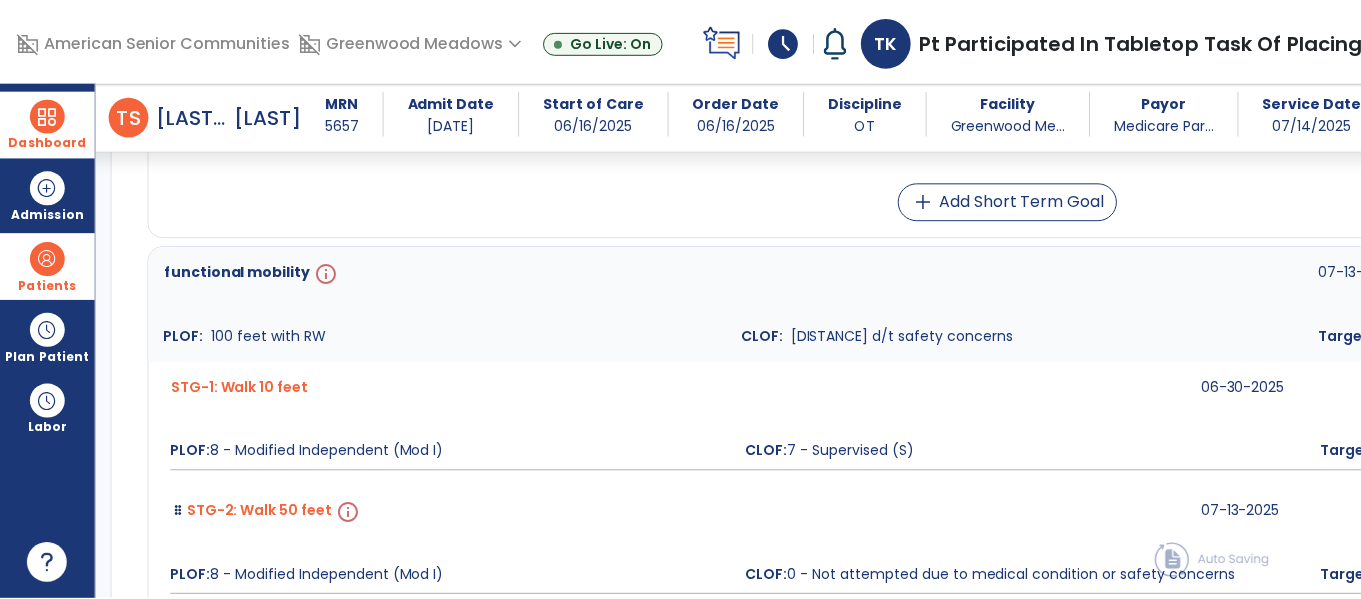 scroll, scrollTop: 4649, scrollLeft: 0, axis: vertical 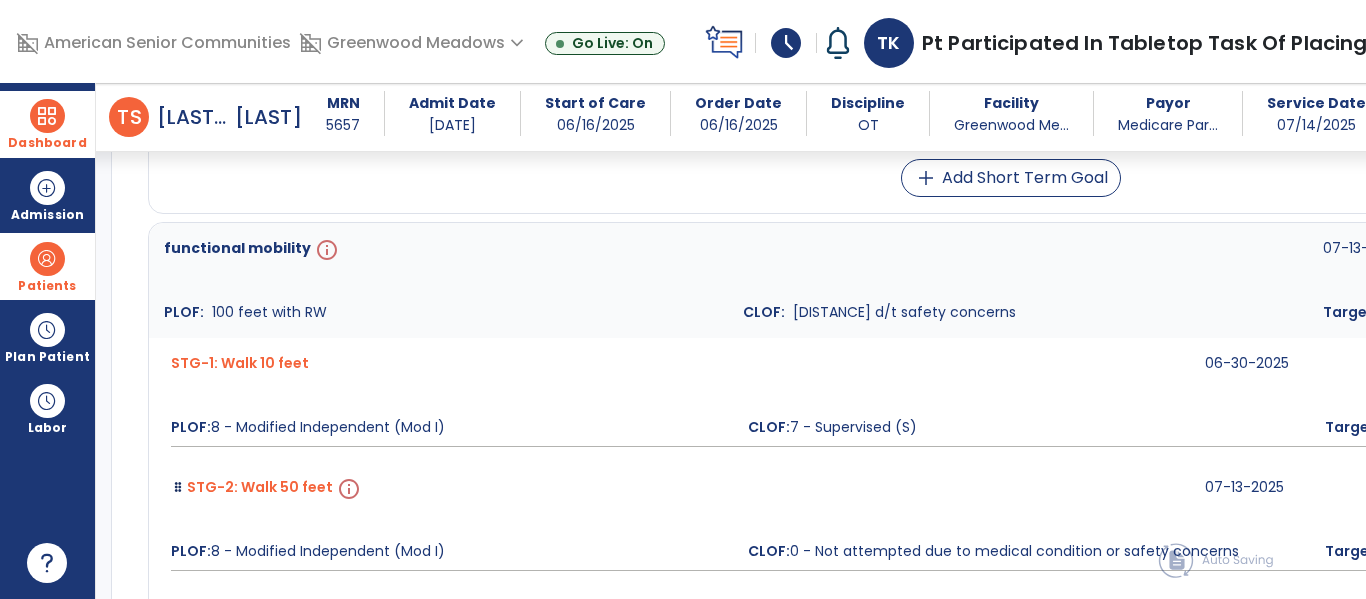 click on "edit   CLOF" at bounding box center (1834, 258) 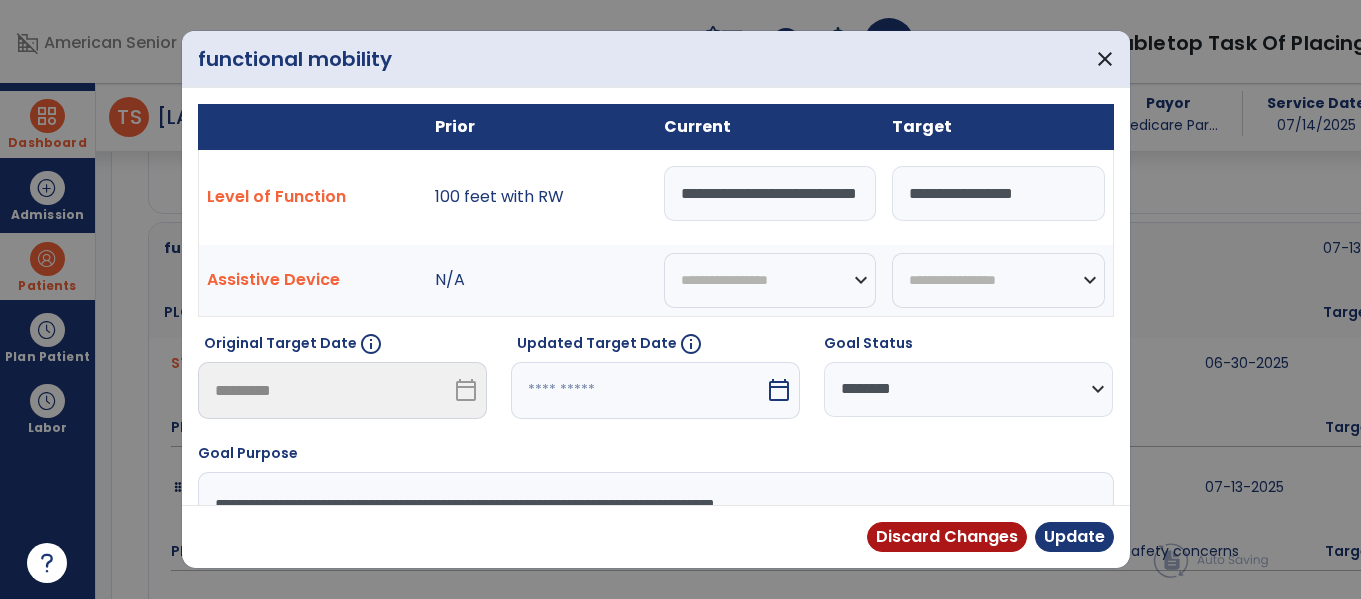 click on "**********" at bounding box center [770, 193] 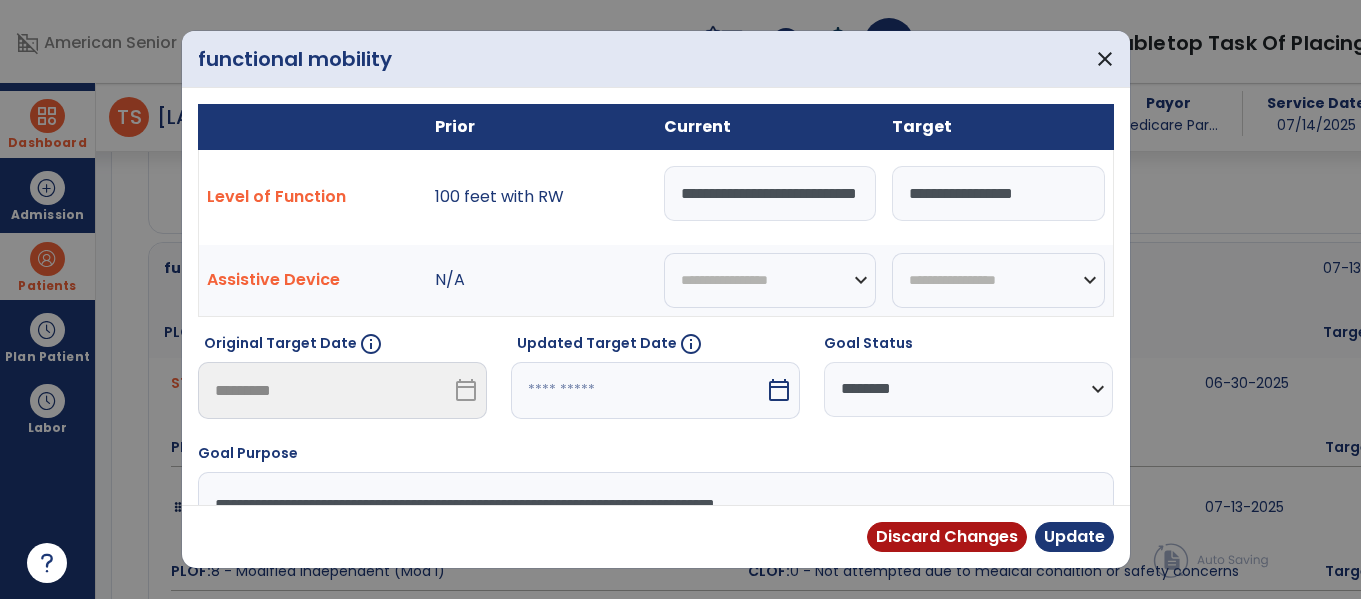 click on "**********" at bounding box center [770, 193] 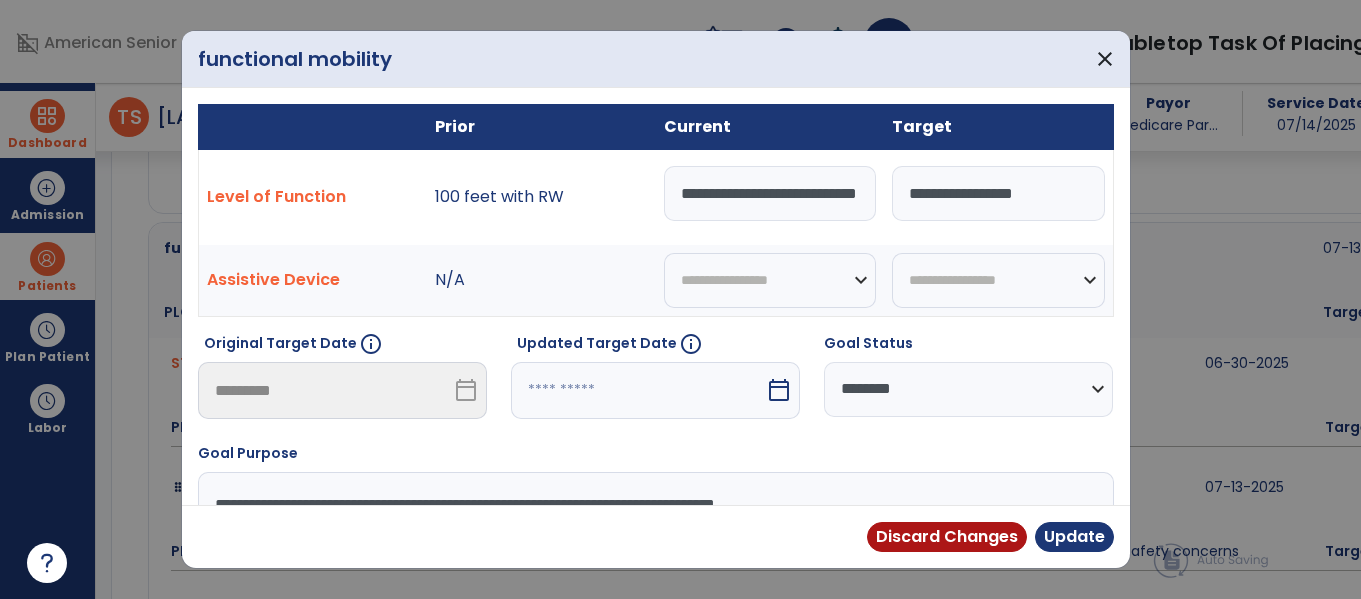 scroll, scrollTop: 4649, scrollLeft: 0, axis: vertical 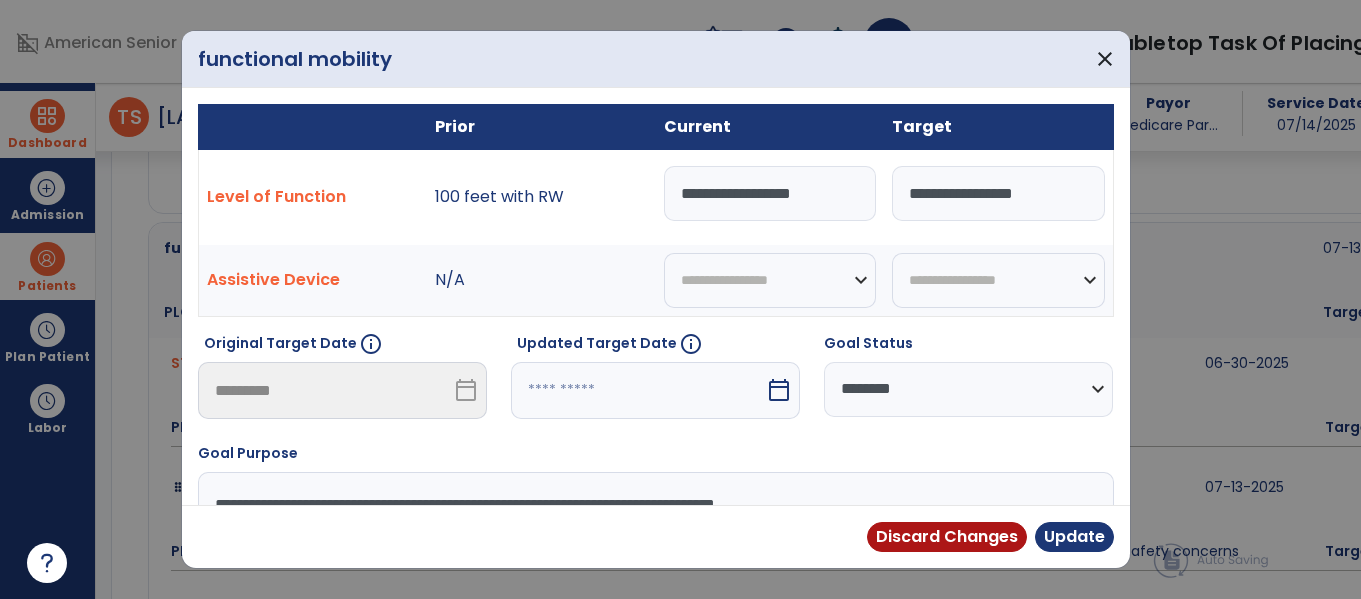 click on "**********" at bounding box center [770, 193] 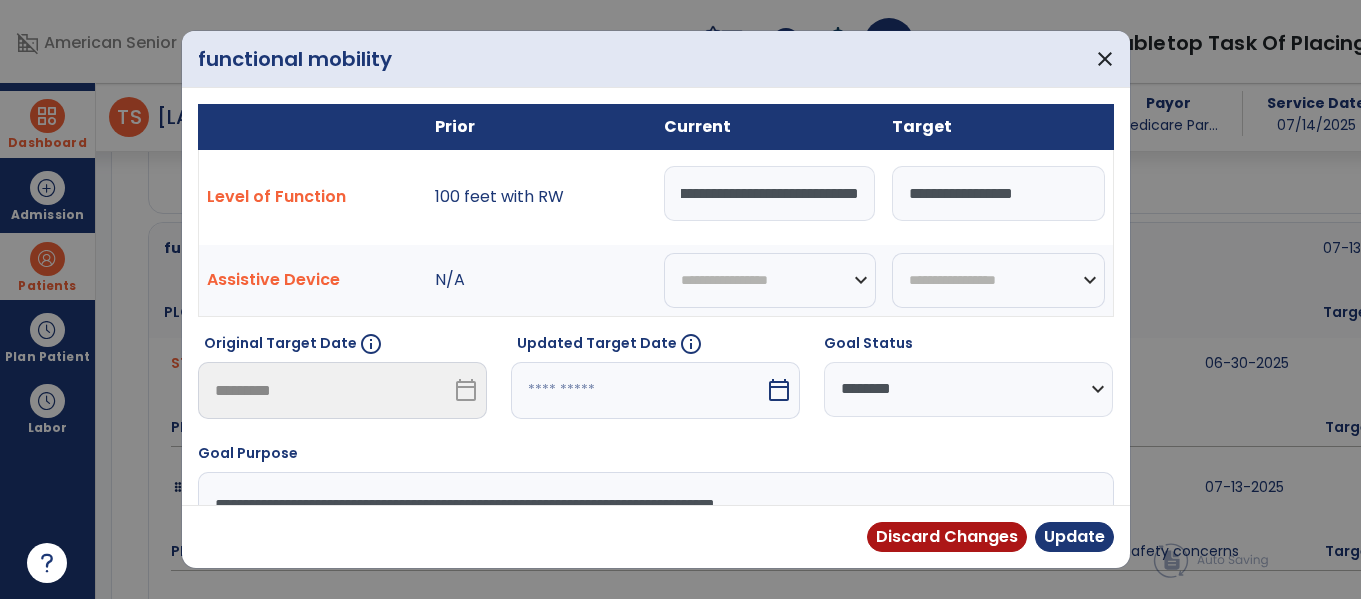 scroll, scrollTop: 0, scrollLeft: 92, axis: horizontal 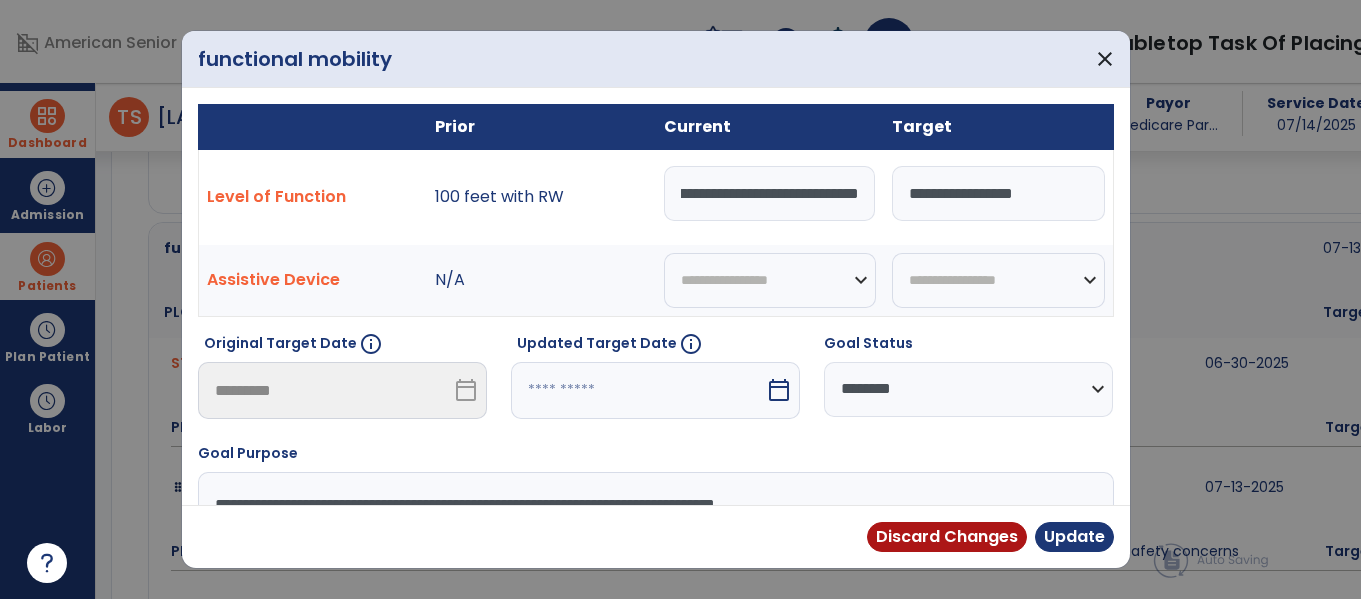 type on "**********" 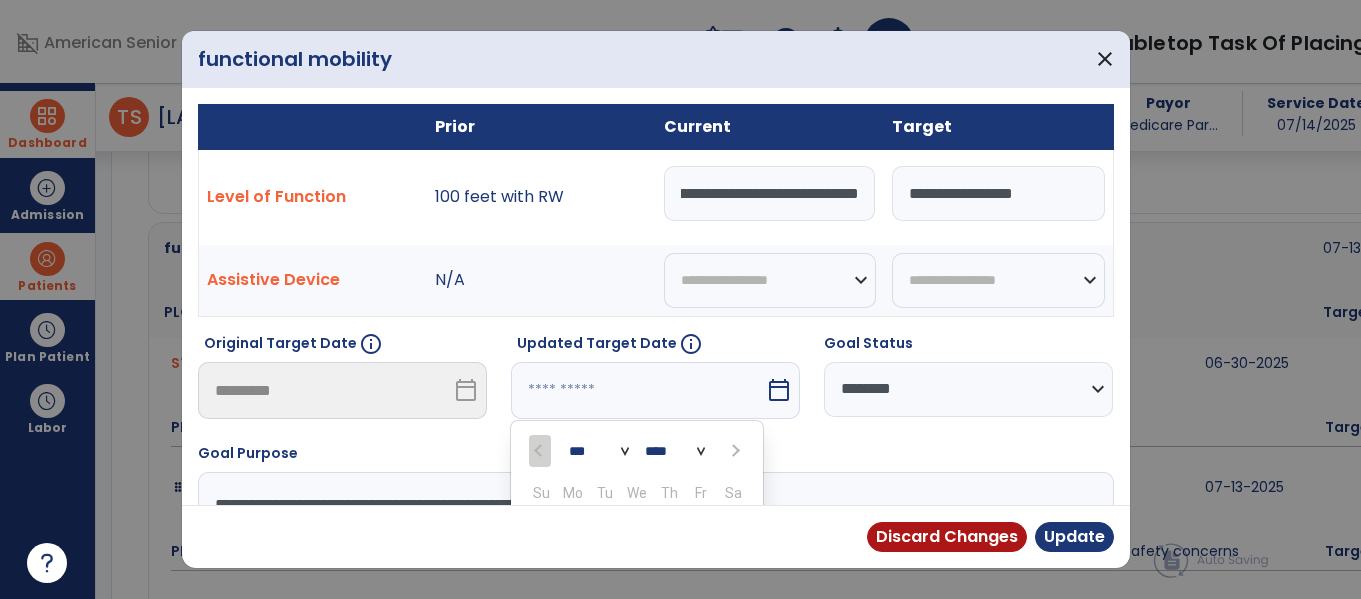 scroll, scrollTop: 0, scrollLeft: 0, axis: both 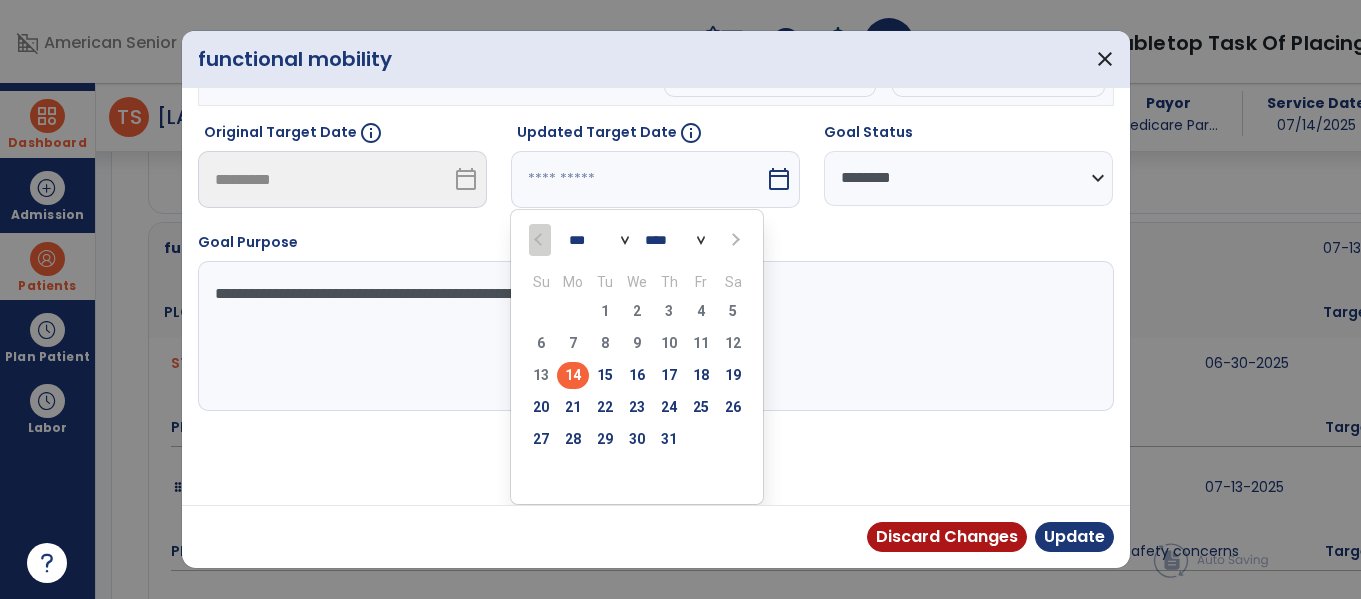 click at bounding box center [733, 239] 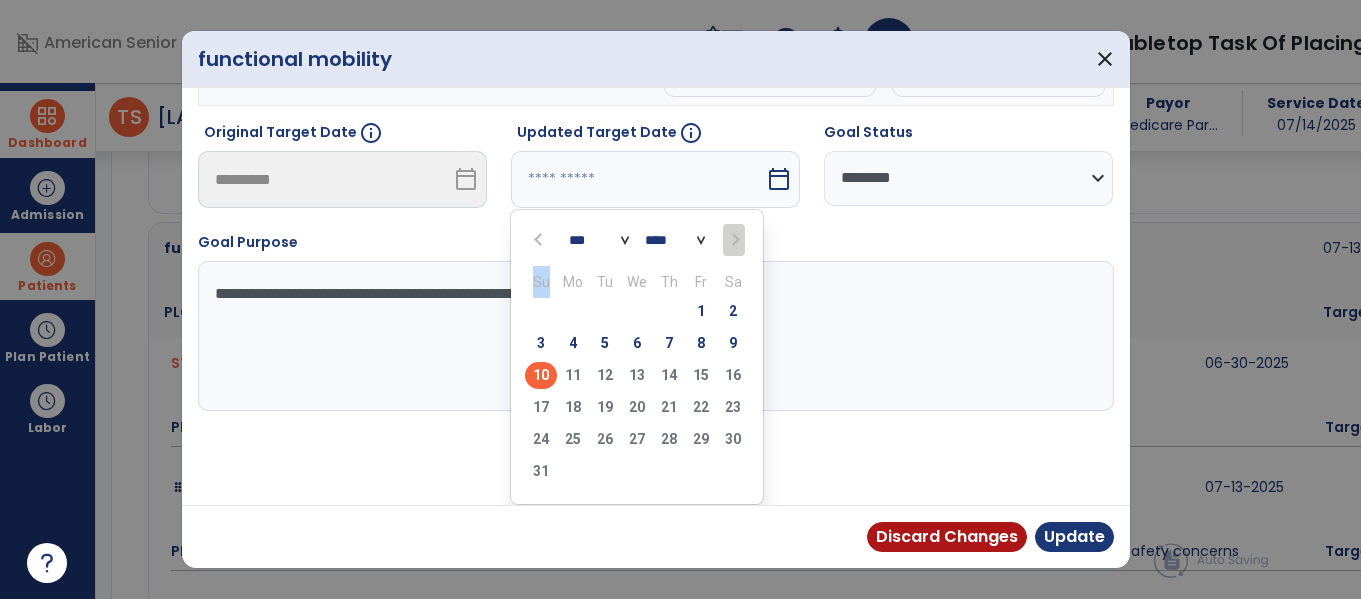 click on "10" at bounding box center (541, 375) 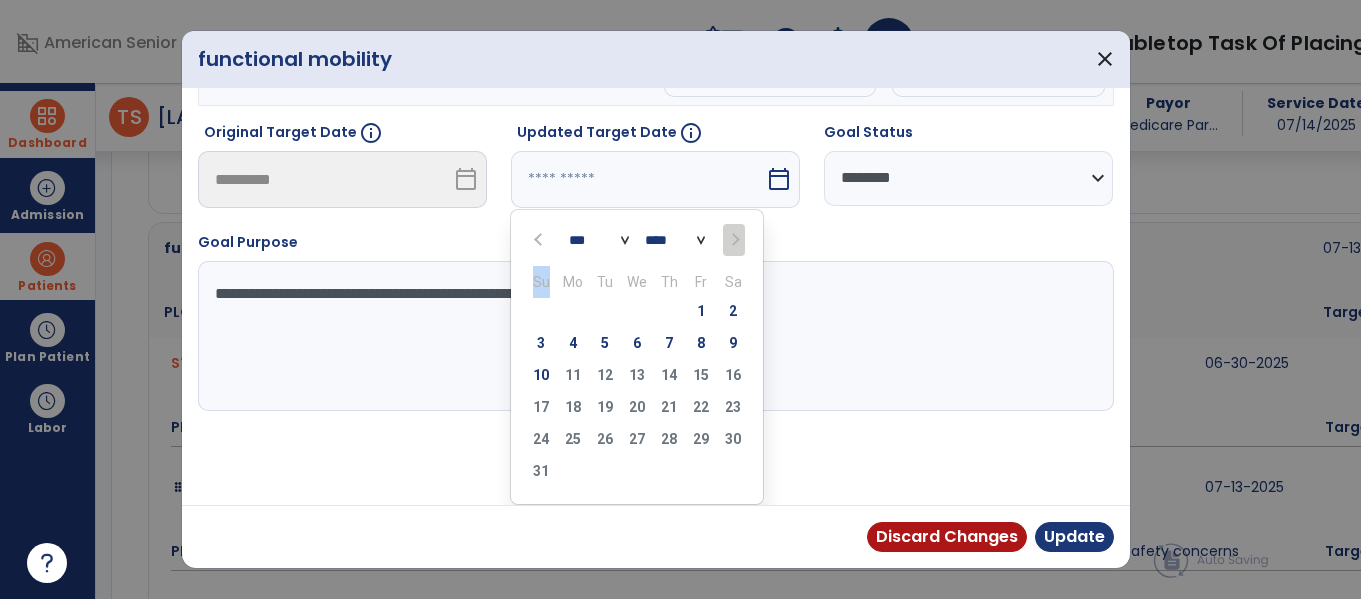 type on "*********" 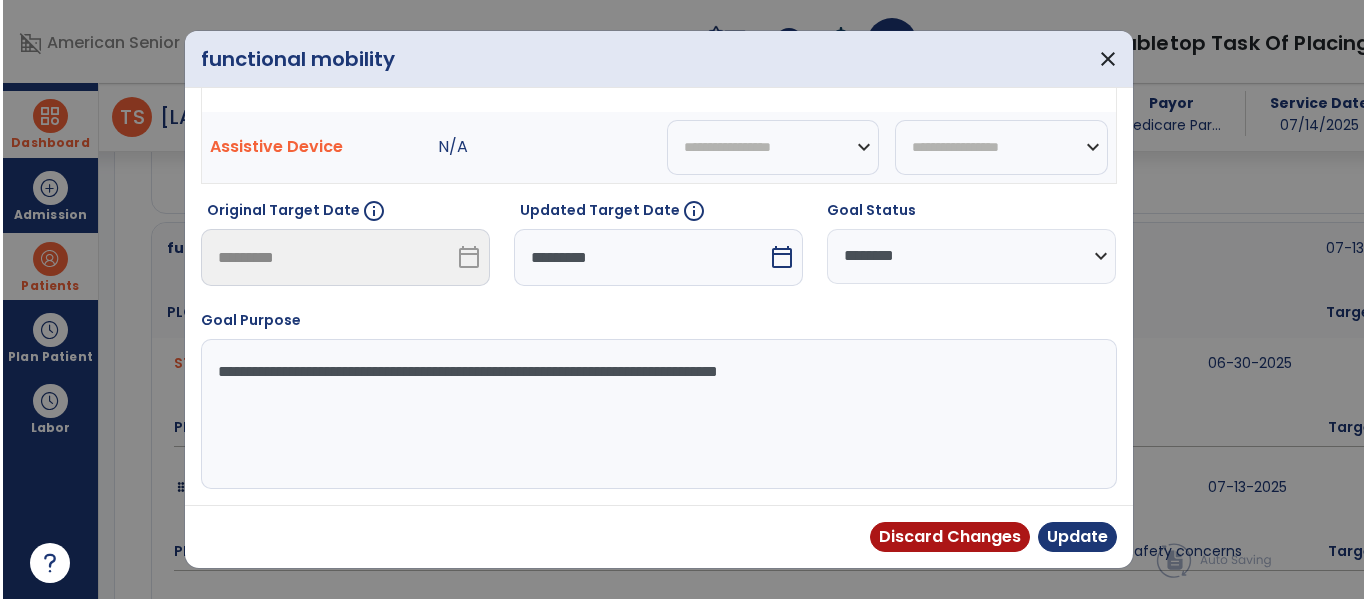 scroll, scrollTop: 133, scrollLeft: 0, axis: vertical 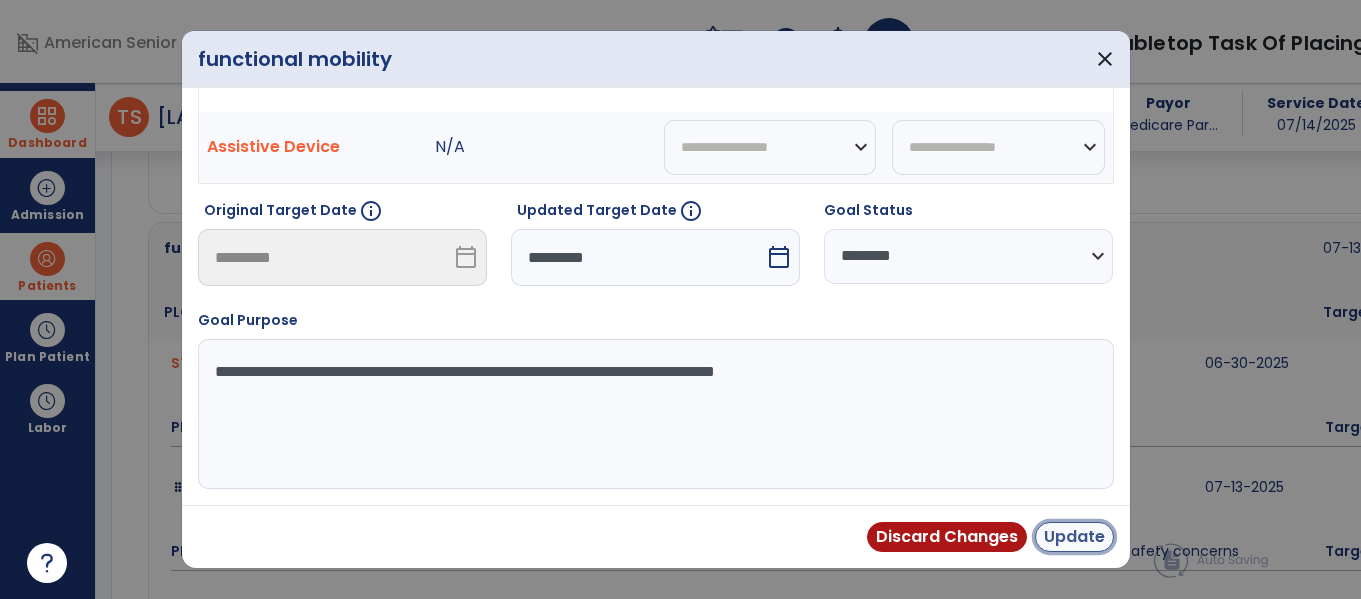 click on "Update" at bounding box center [1074, 537] 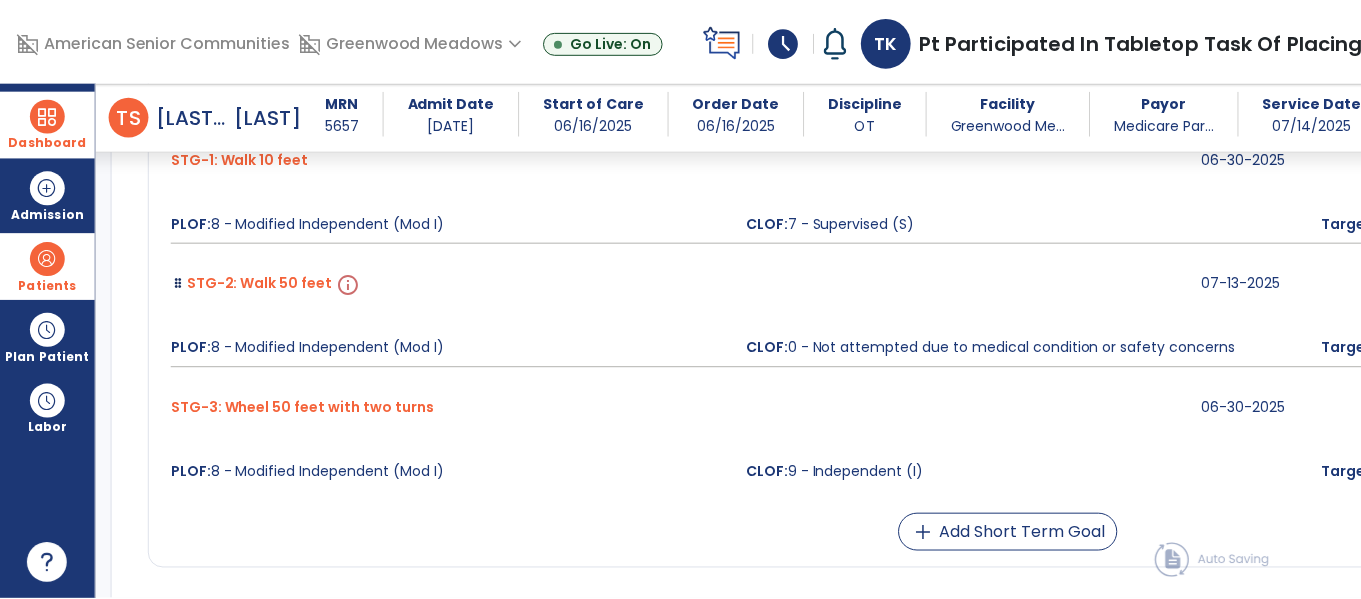 scroll, scrollTop: 4866, scrollLeft: 0, axis: vertical 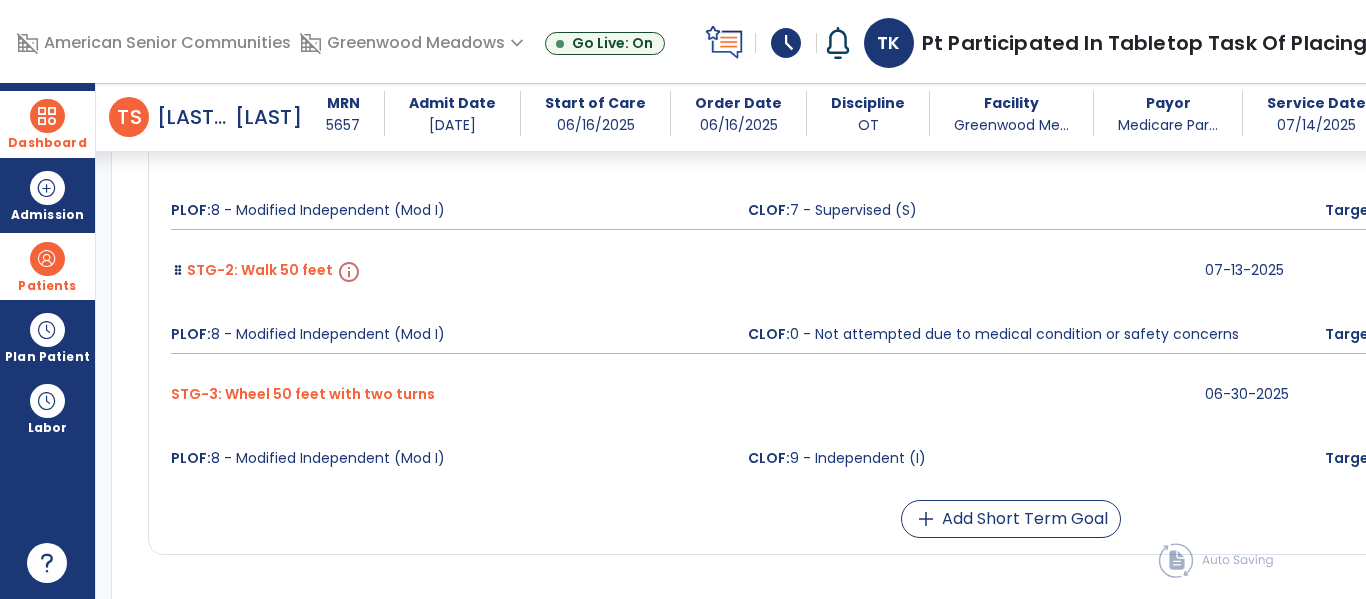 click on "CLOF" at bounding box center [1842, 279] 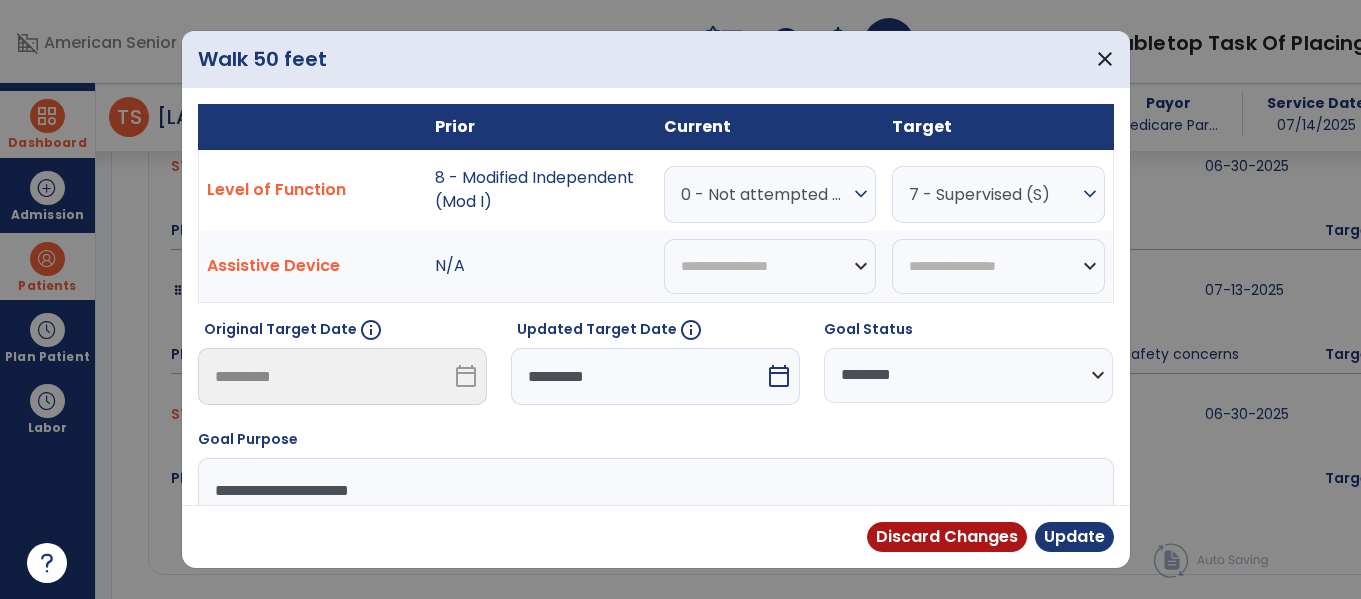 click on "0 - Not attempted due to medical condition or safety concerns" at bounding box center (765, 194) 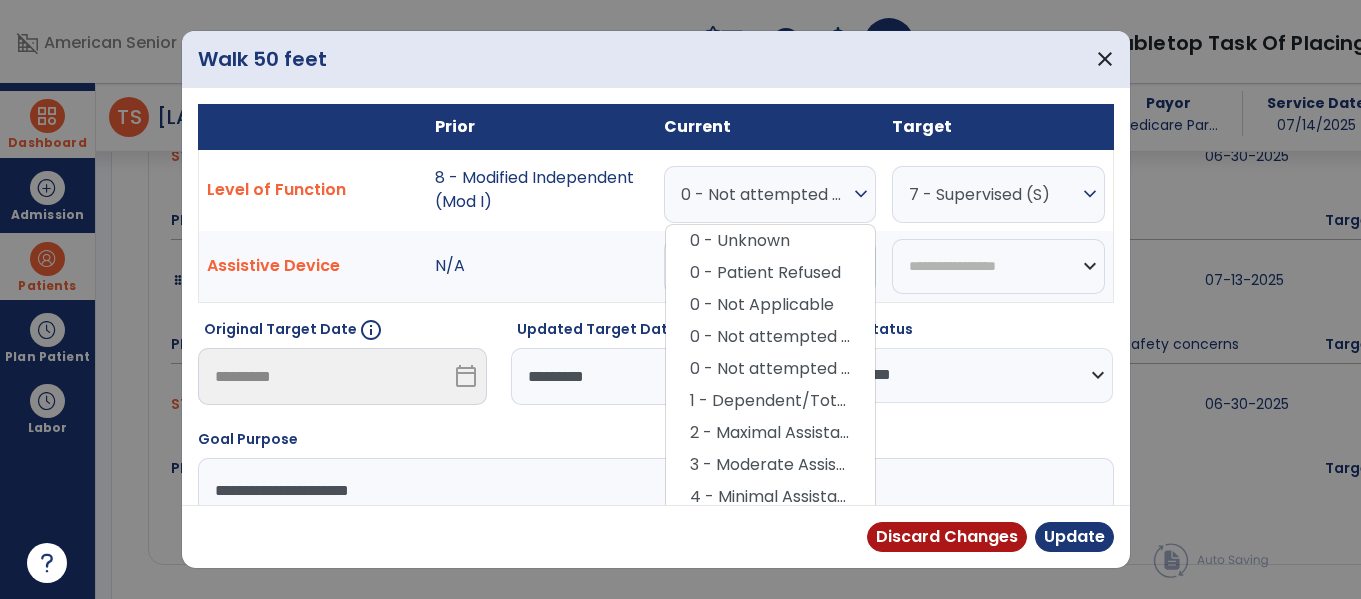 scroll, scrollTop: 4866, scrollLeft: 0, axis: vertical 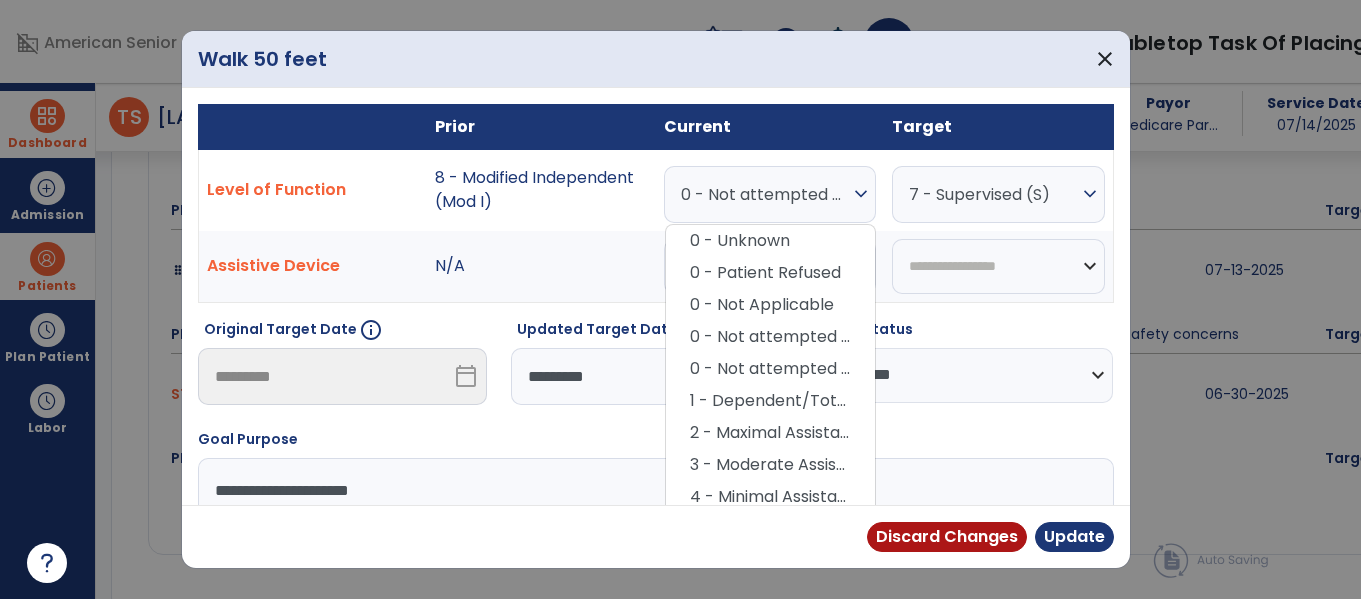 click on "**********" at bounding box center [998, 267] 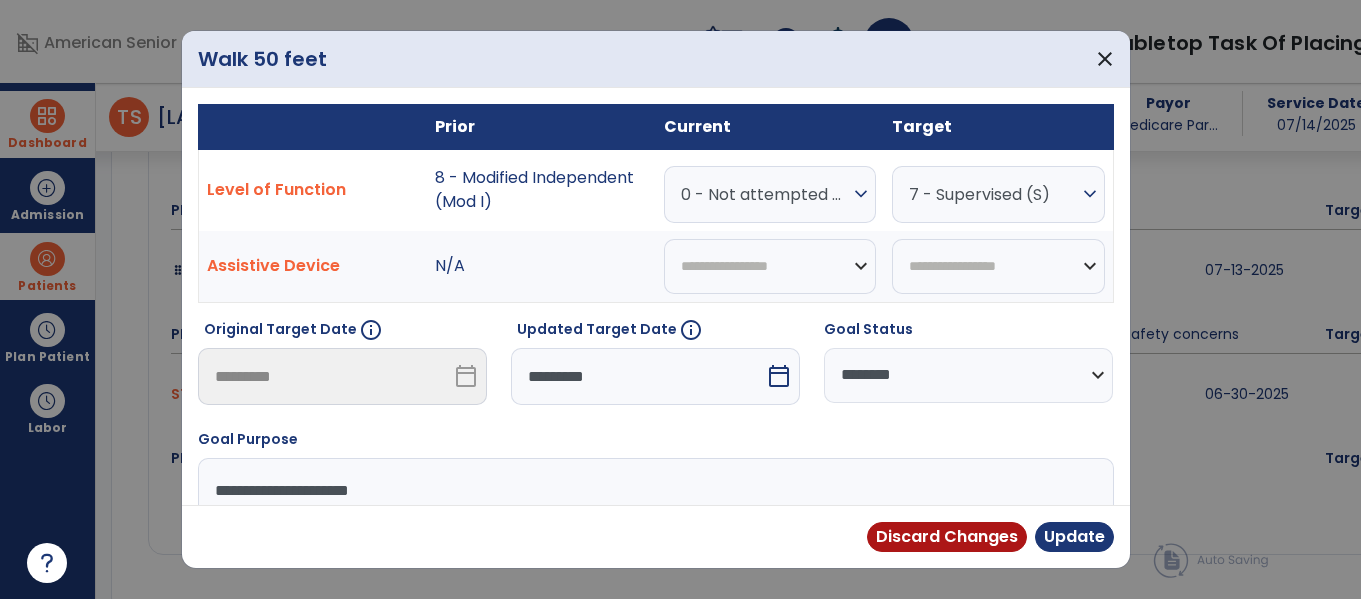 click on "*********" at bounding box center [638, 376] 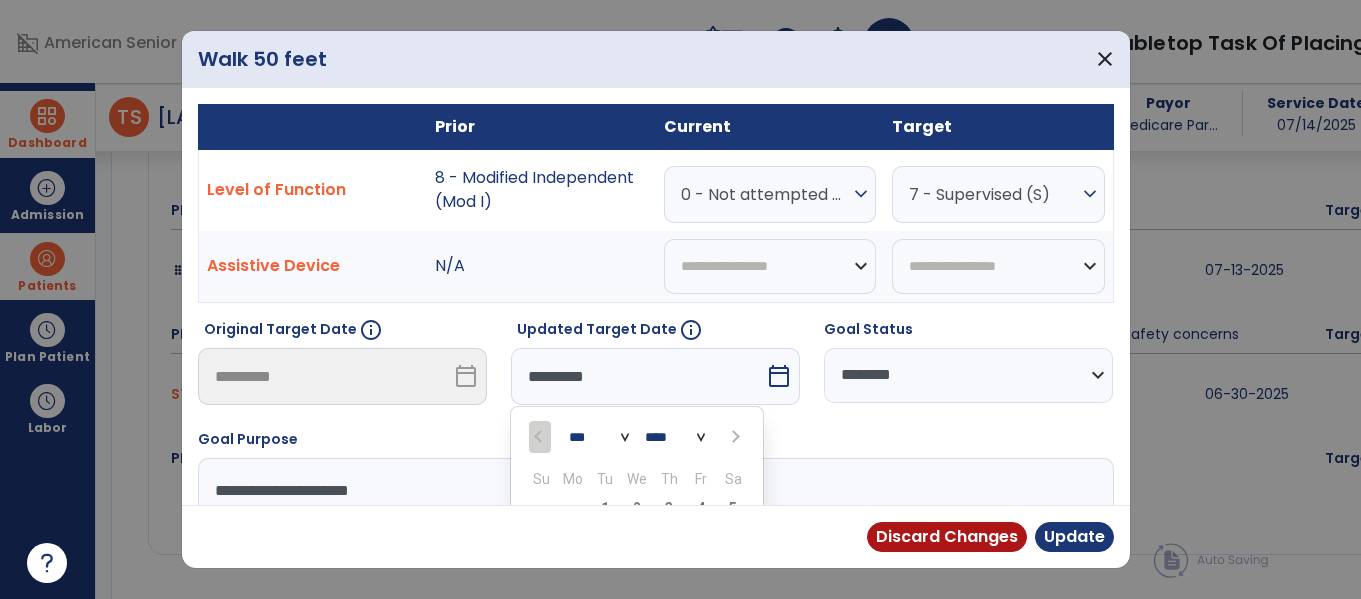 scroll, scrollTop: 197, scrollLeft: 0, axis: vertical 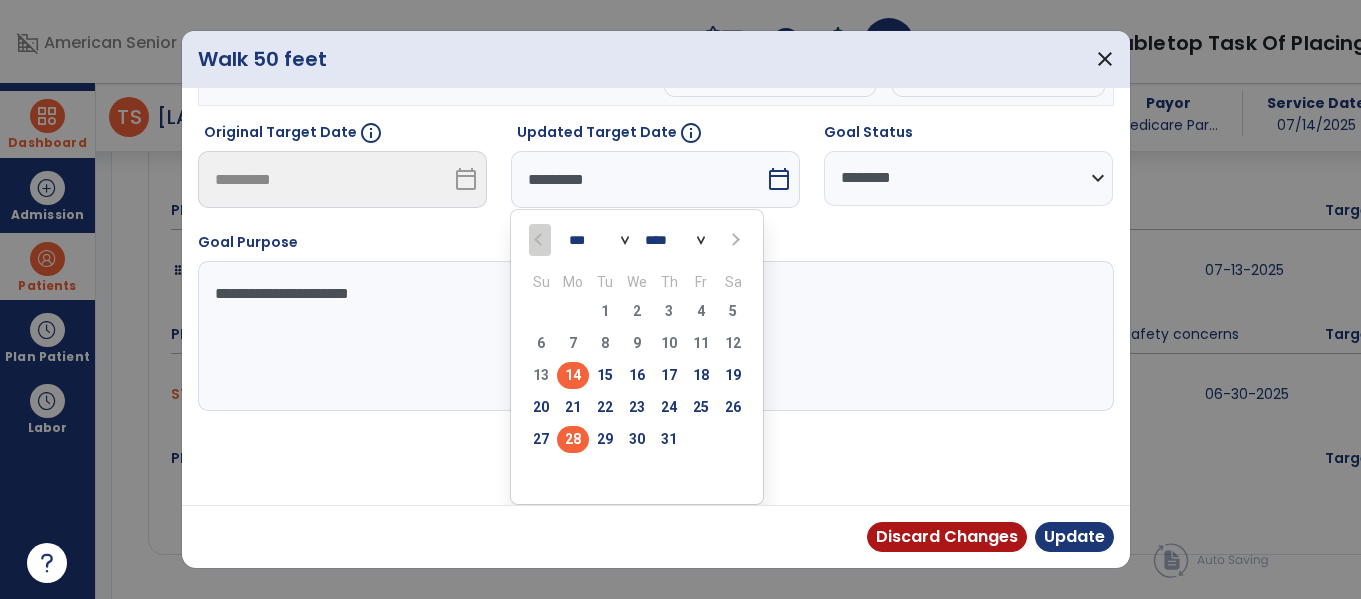 click on "28" at bounding box center (573, 439) 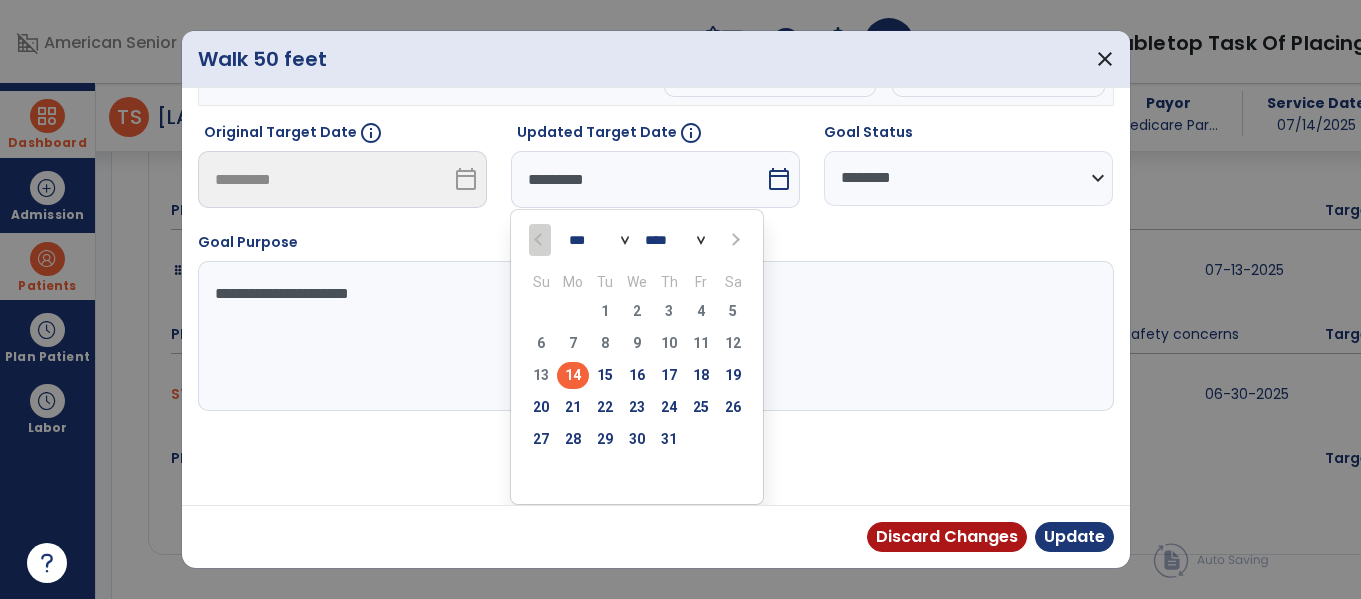 type on "*********" 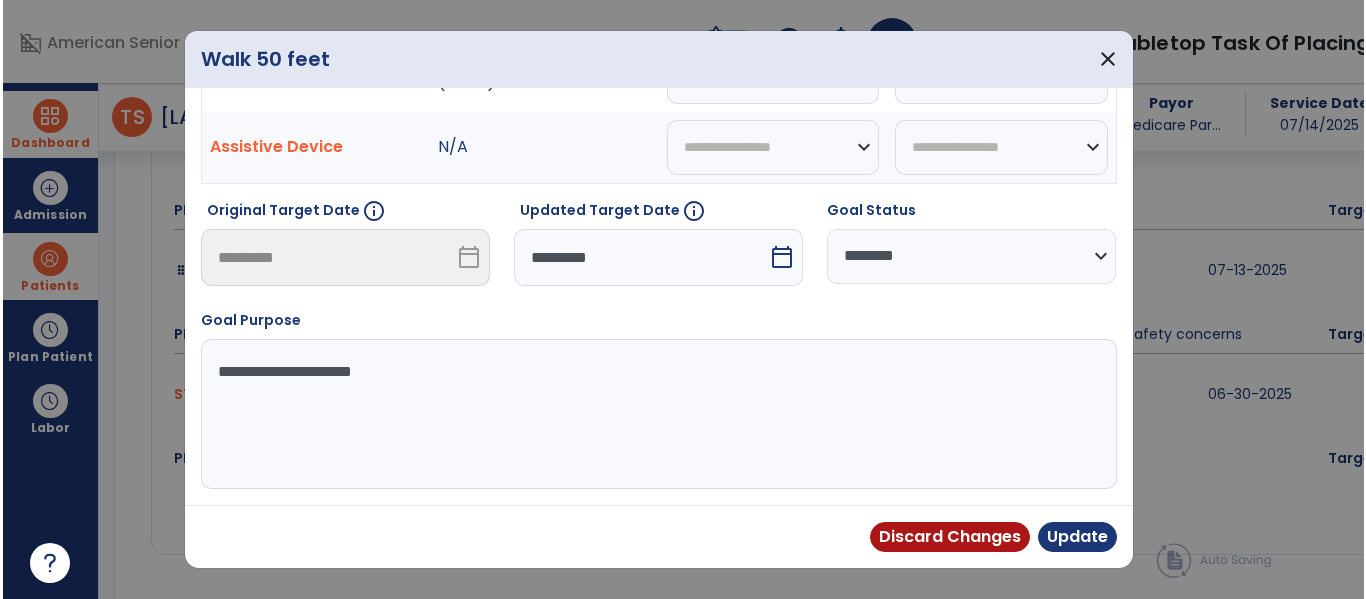 scroll, scrollTop: 119, scrollLeft: 0, axis: vertical 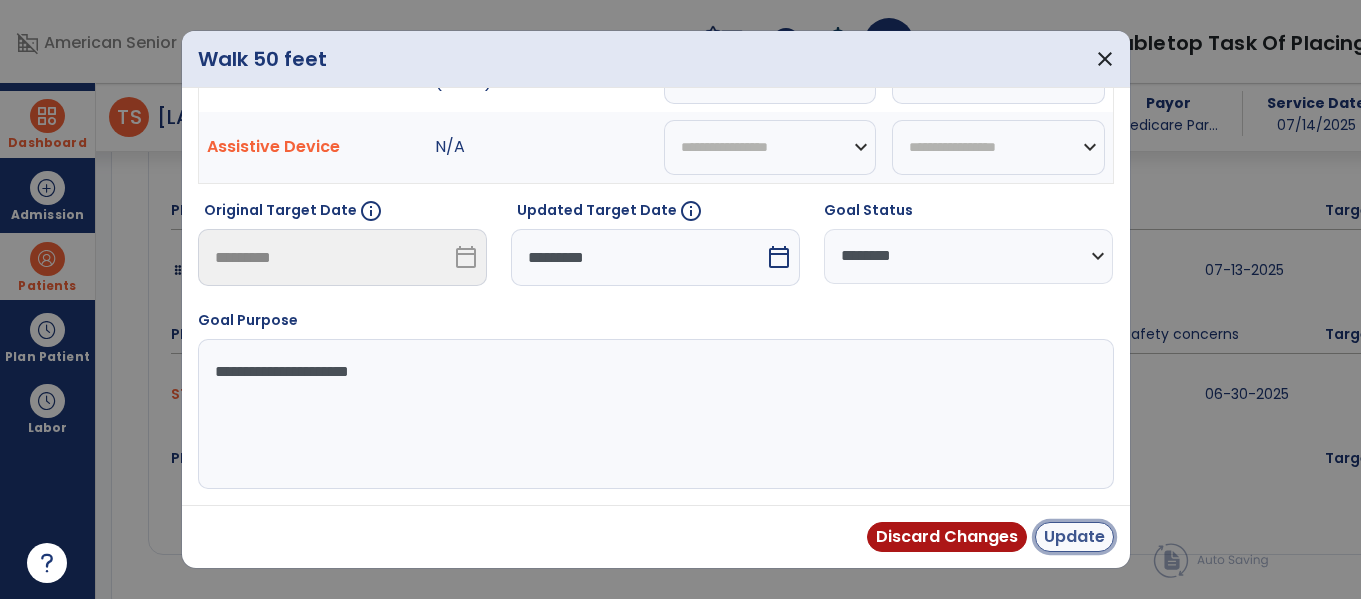 click on "Update" at bounding box center [1074, 537] 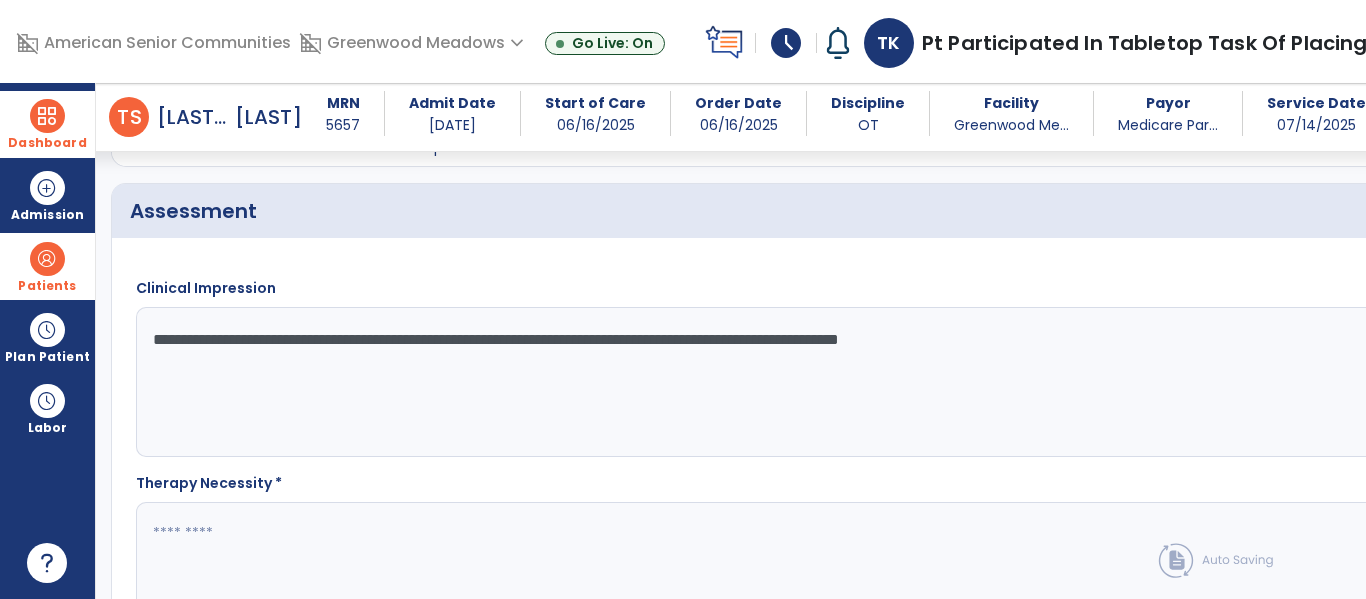 scroll, scrollTop: 2377, scrollLeft: 0, axis: vertical 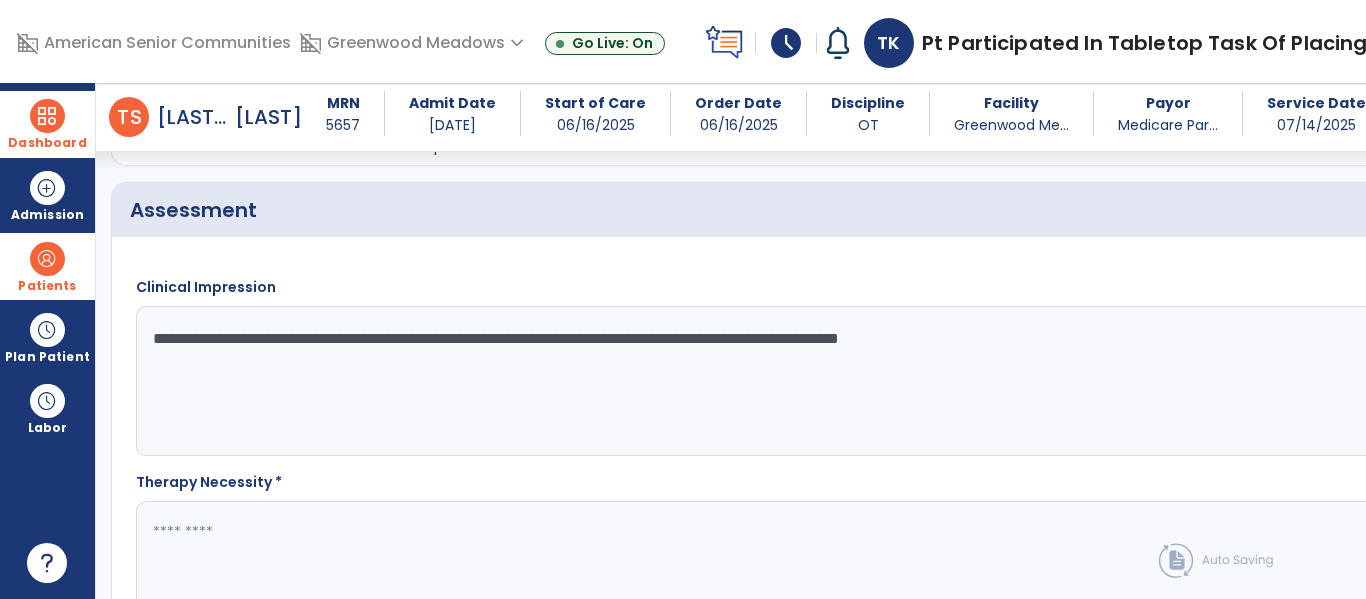 click on "**********" 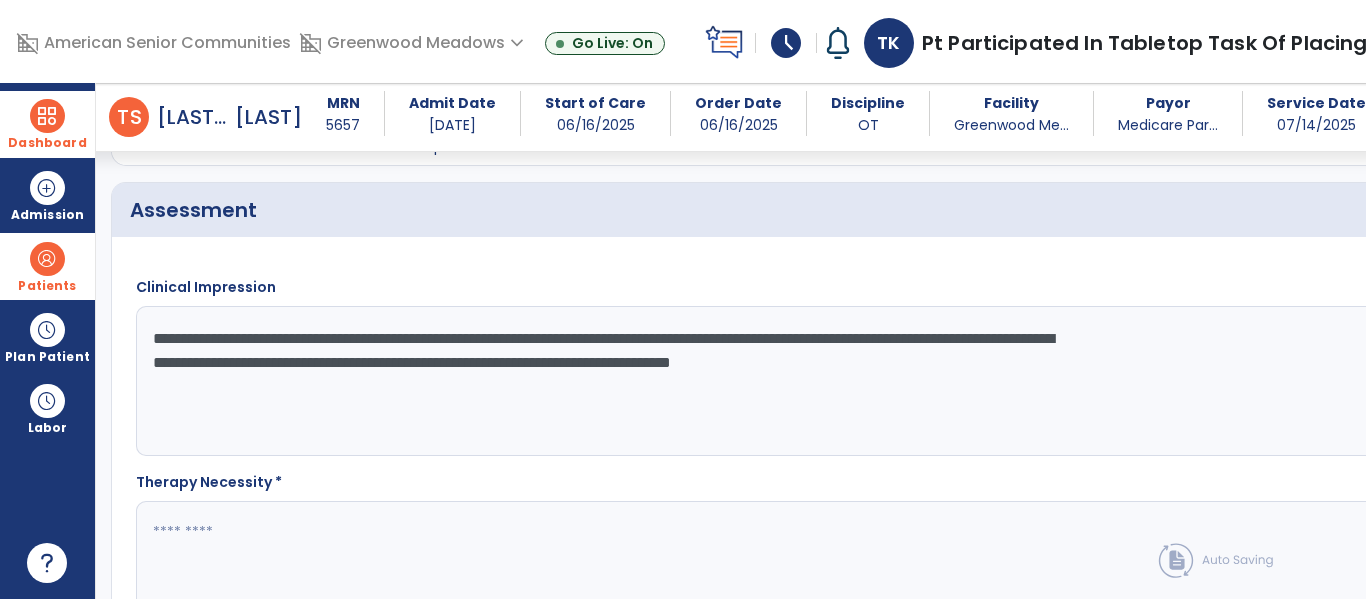 click on "**********" 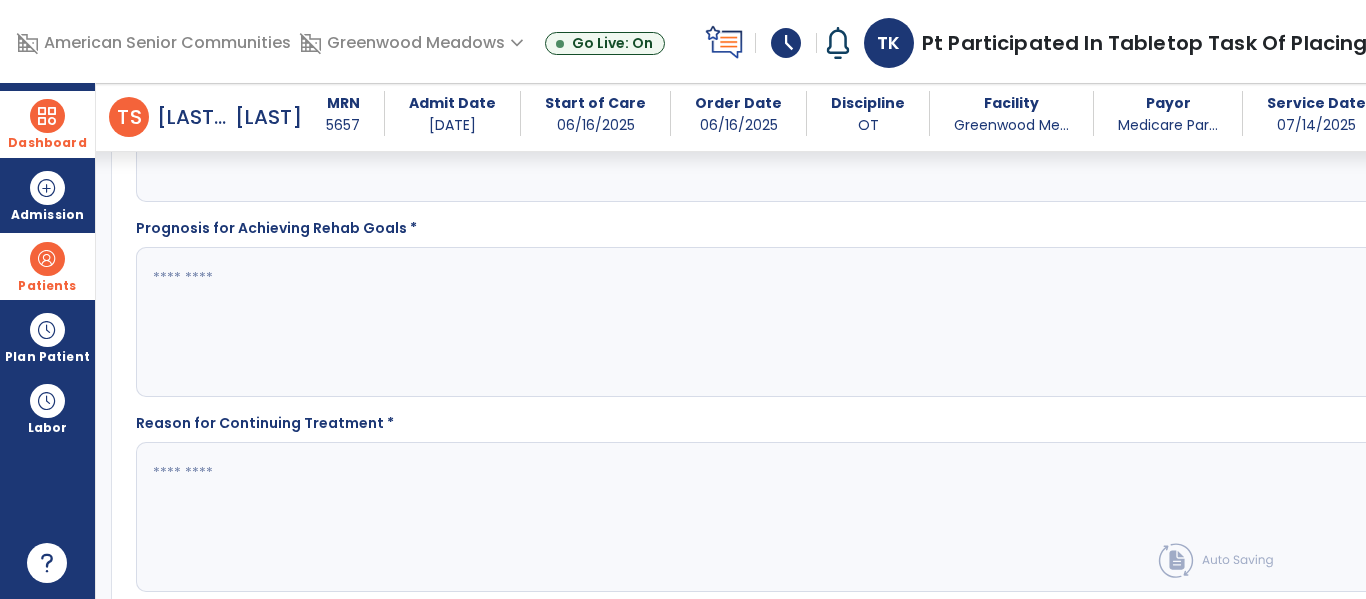 scroll, scrollTop: 2824, scrollLeft: 0, axis: vertical 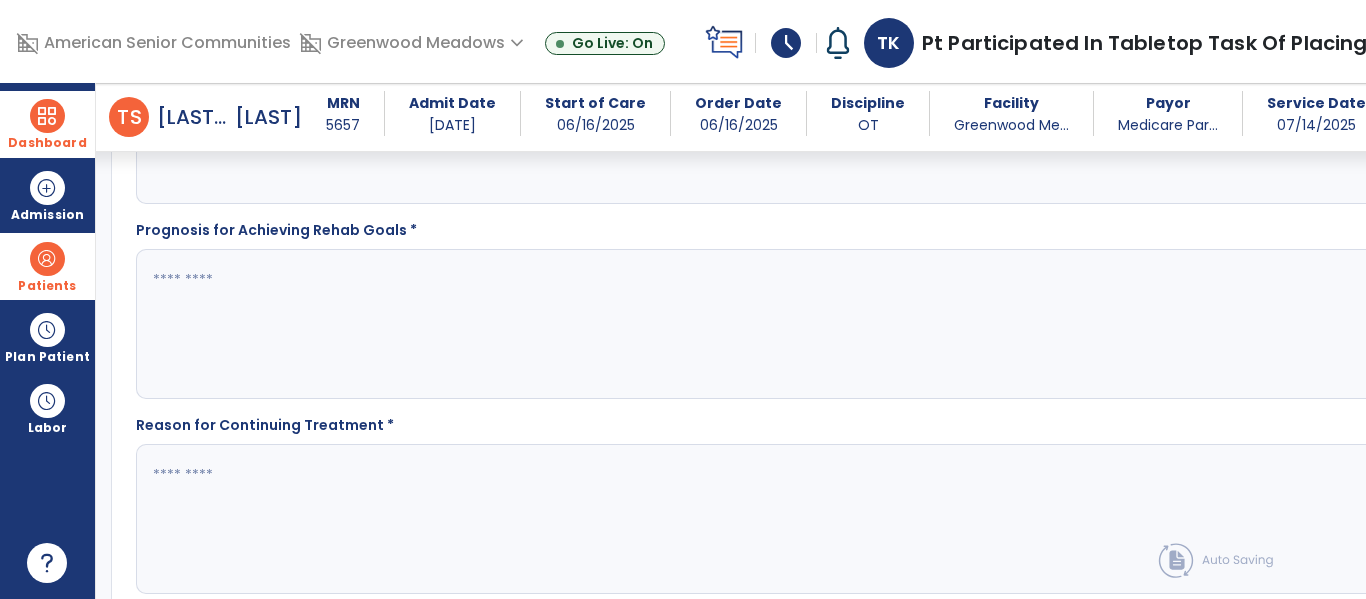 click 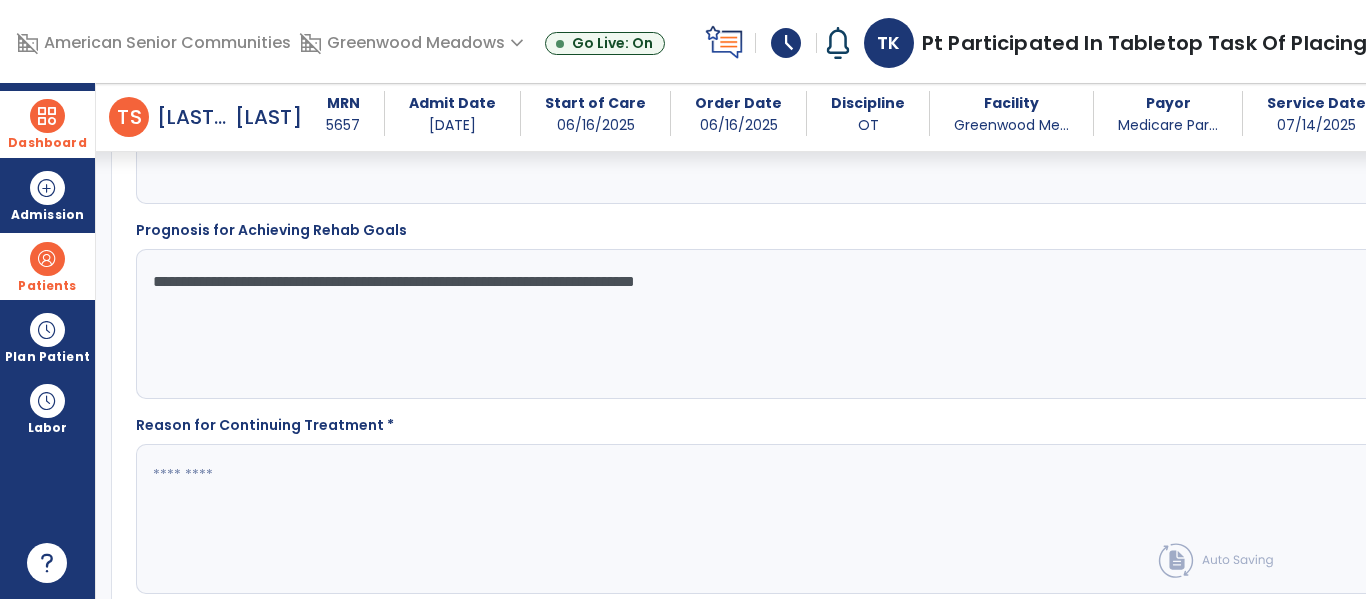 click on "**********" 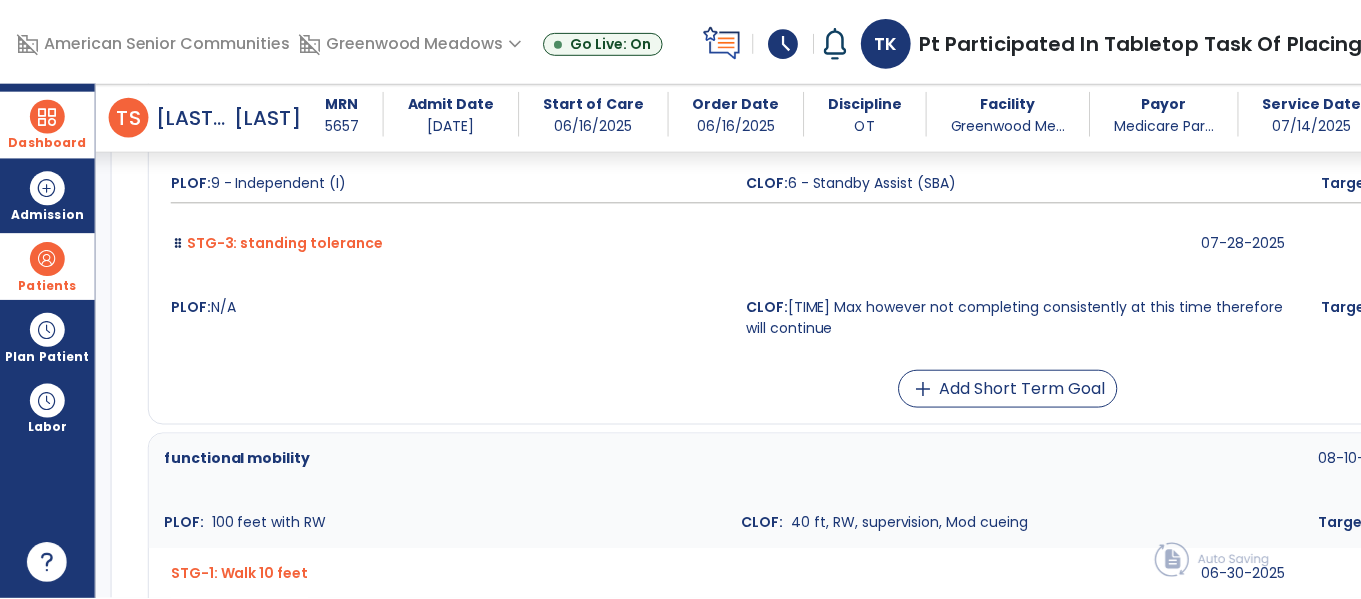 scroll, scrollTop: 4434, scrollLeft: 0, axis: vertical 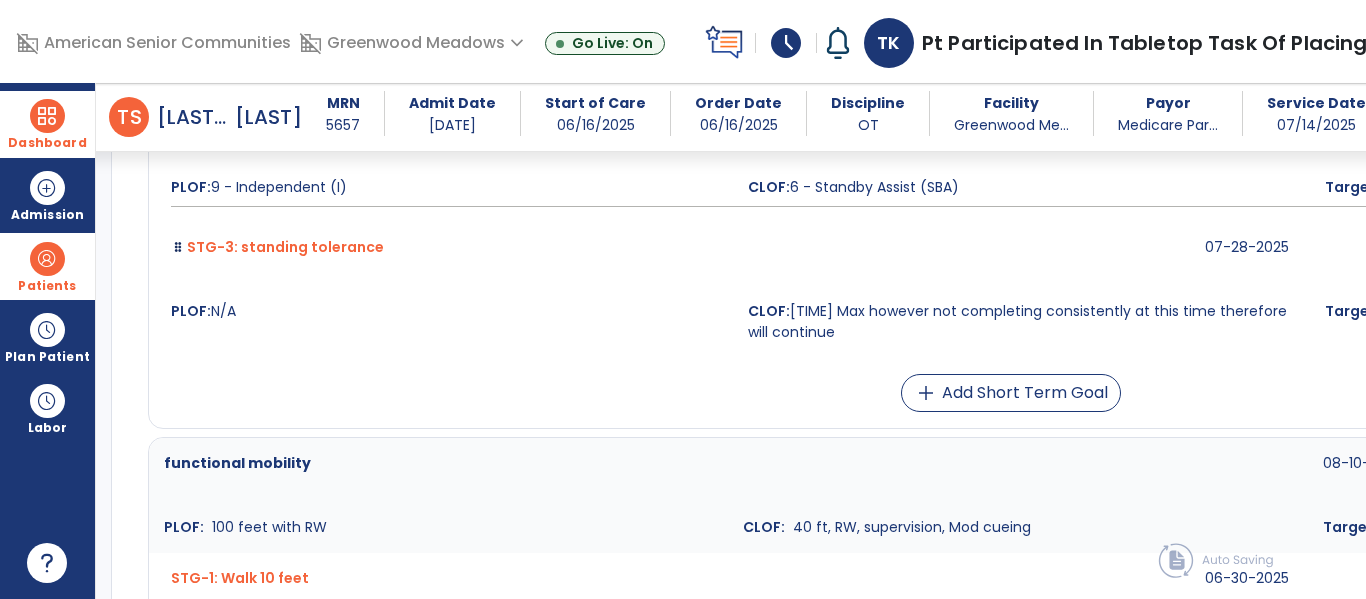 click on "CLOF" at bounding box center [1842, 256] 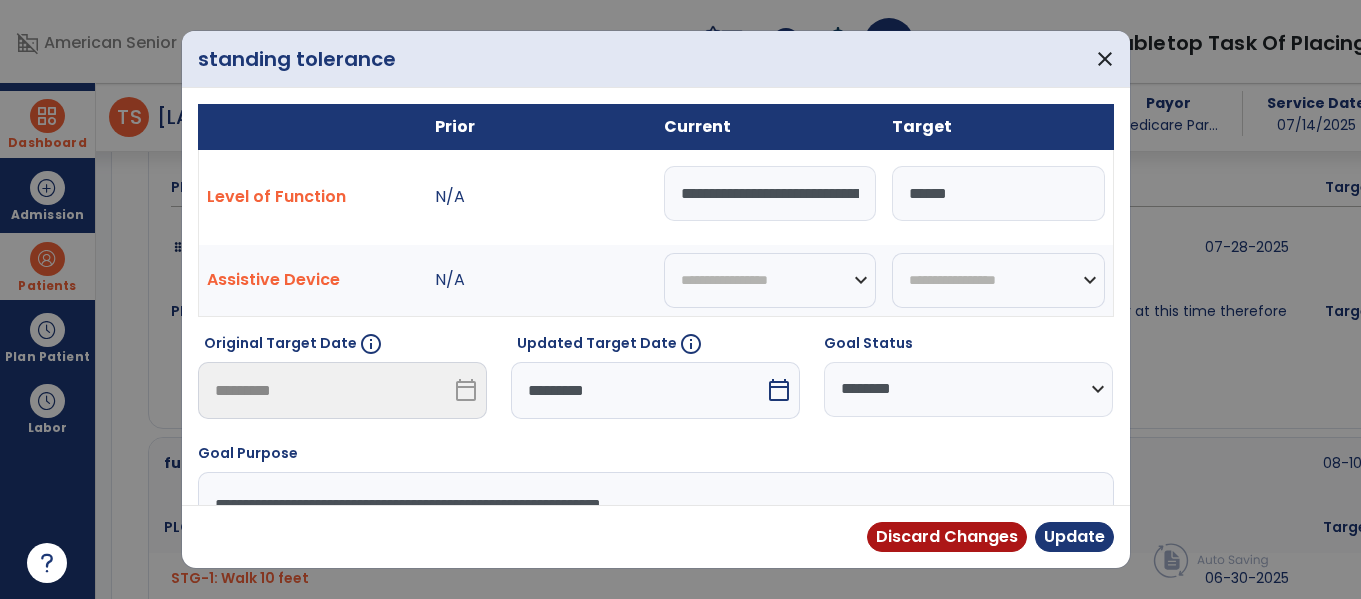 click on "**********" at bounding box center (770, 193) 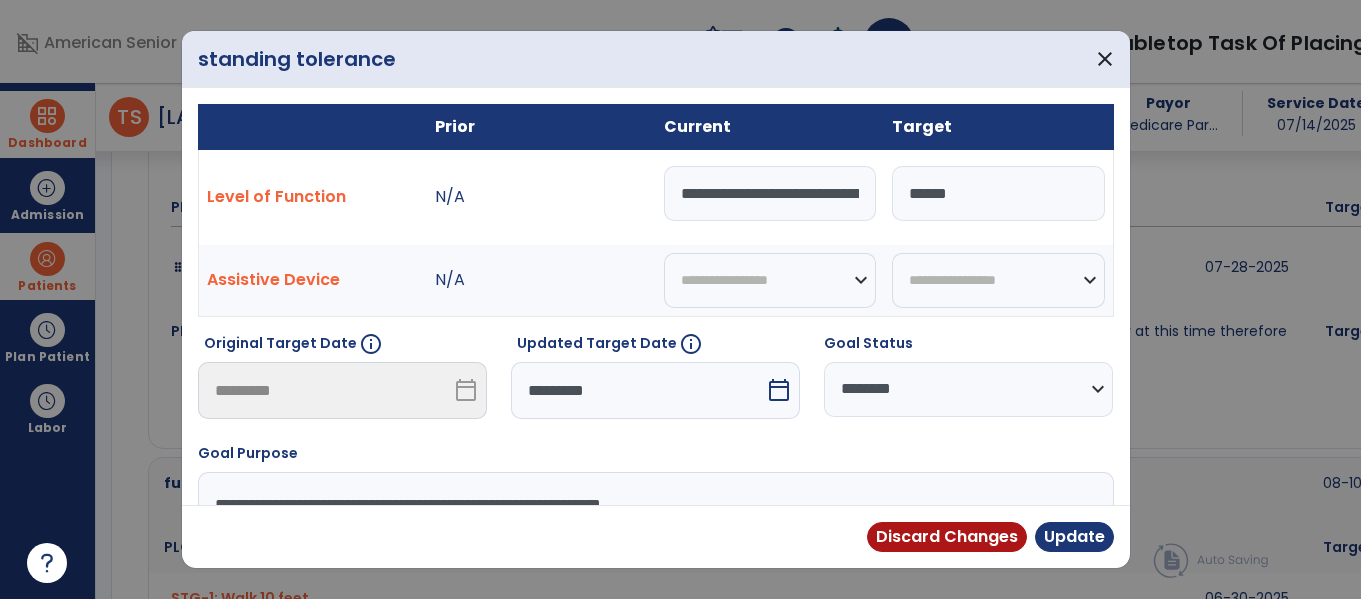 click on "**********" at bounding box center (770, 193) 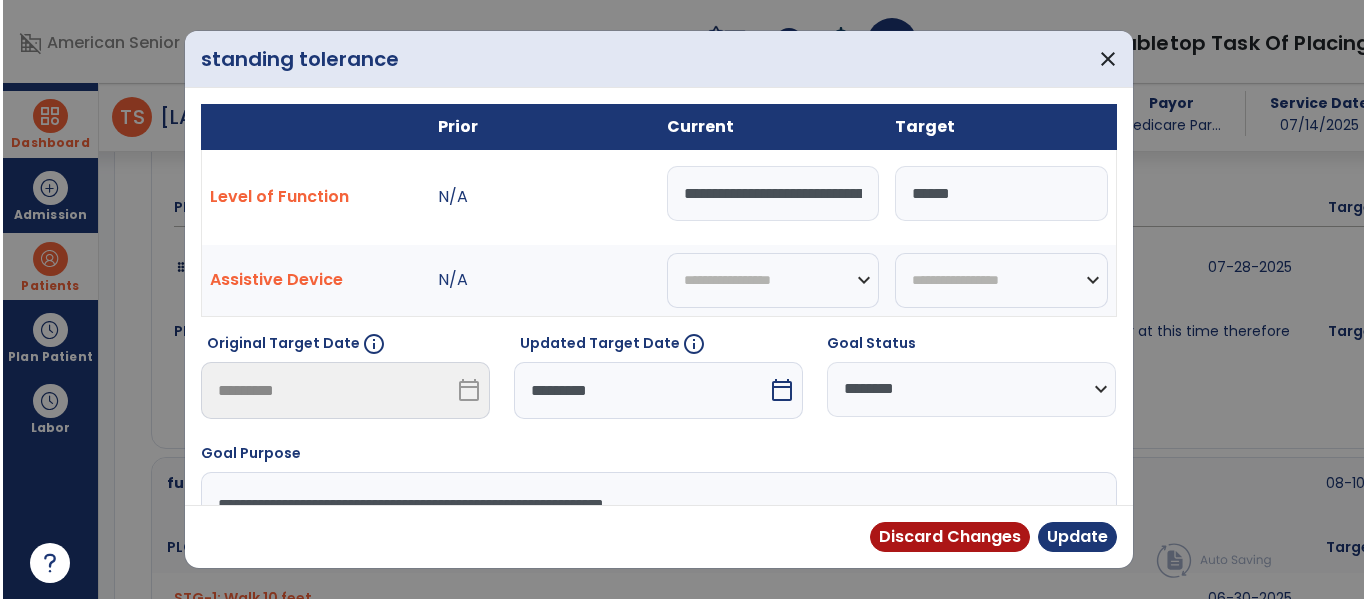 scroll, scrollTop: 4434, scrollLeft: 0, axis: vertical 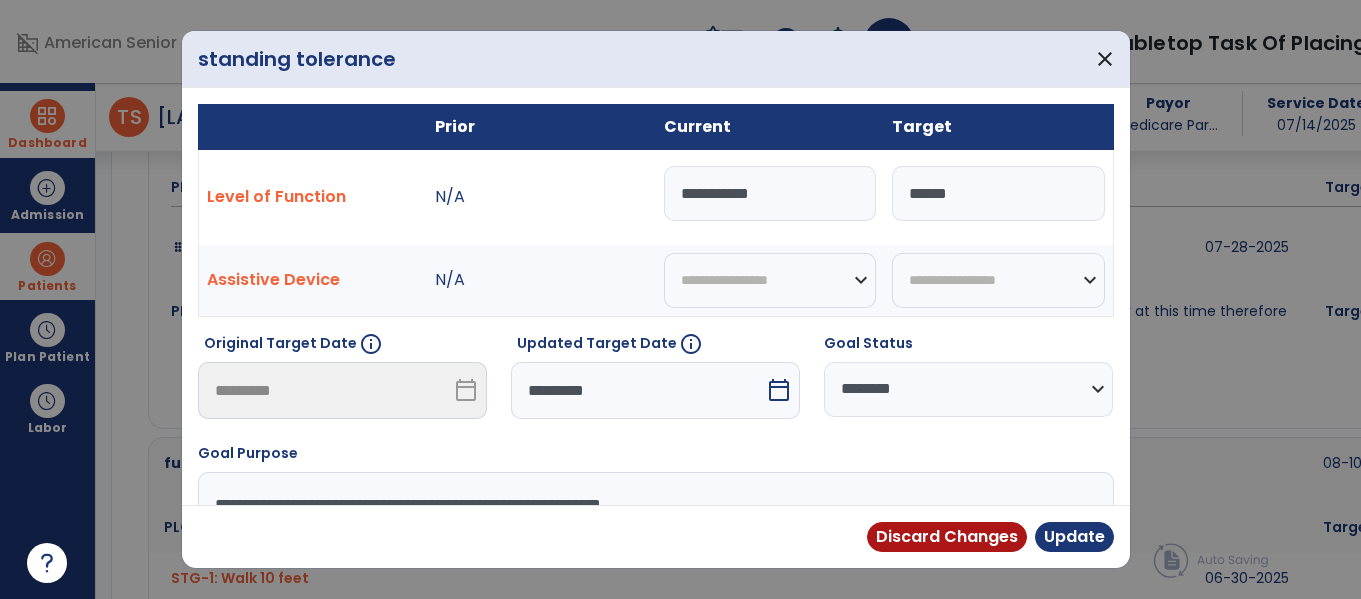 type on "**********" 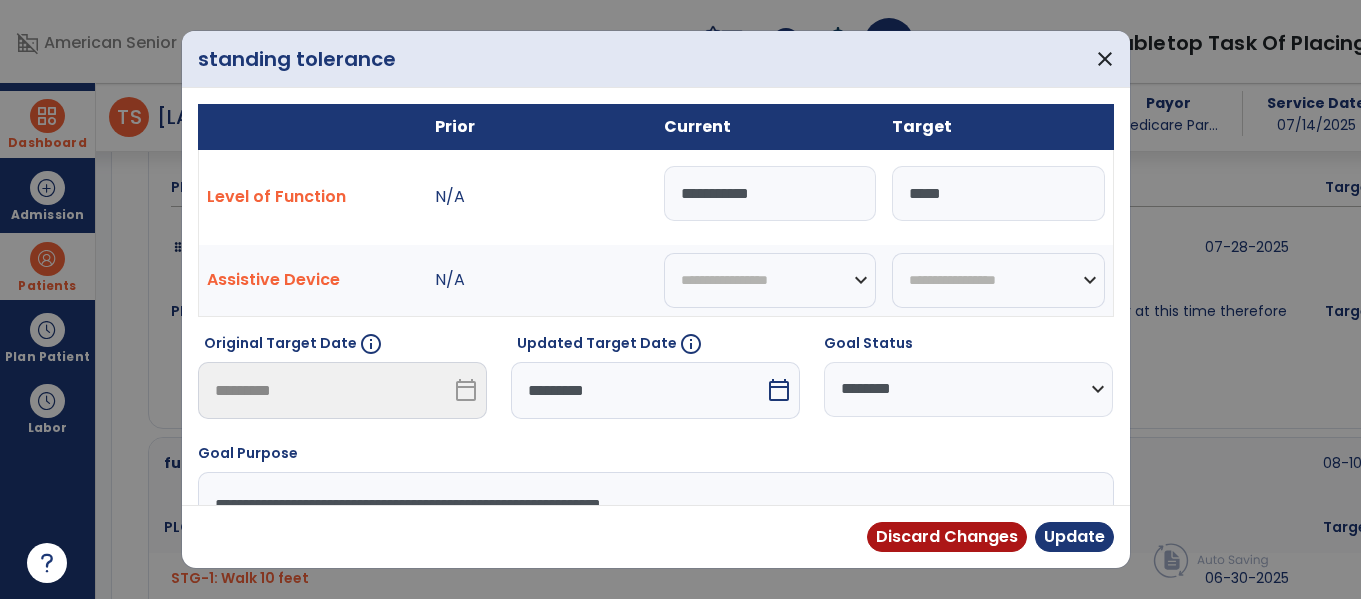 type on "******" 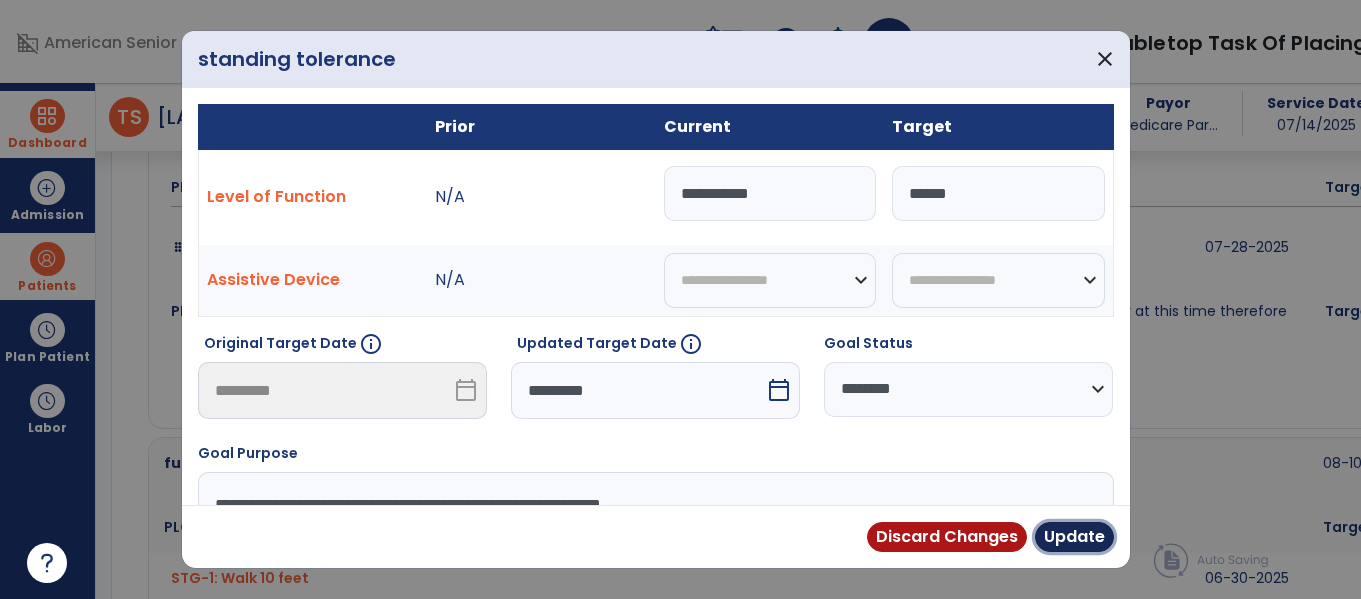 click on "Update" at bounding box center (1074, 537) 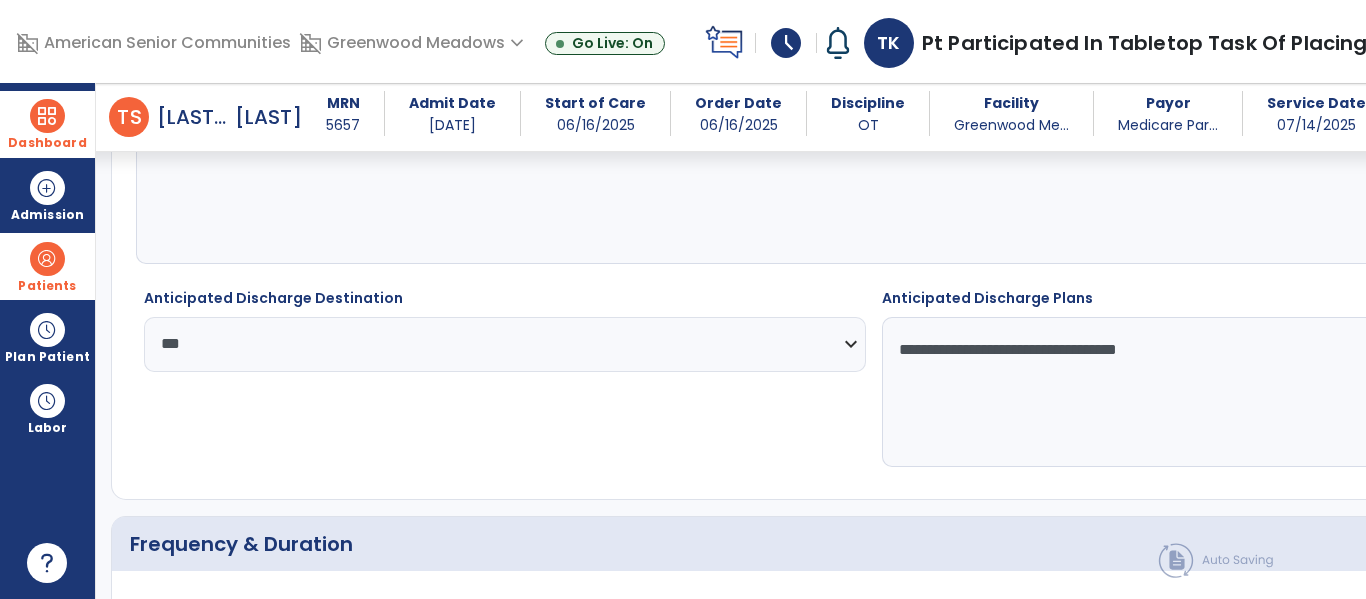 scroll, scrollTop: 3019, scrollLeft: 0, axis: vertical 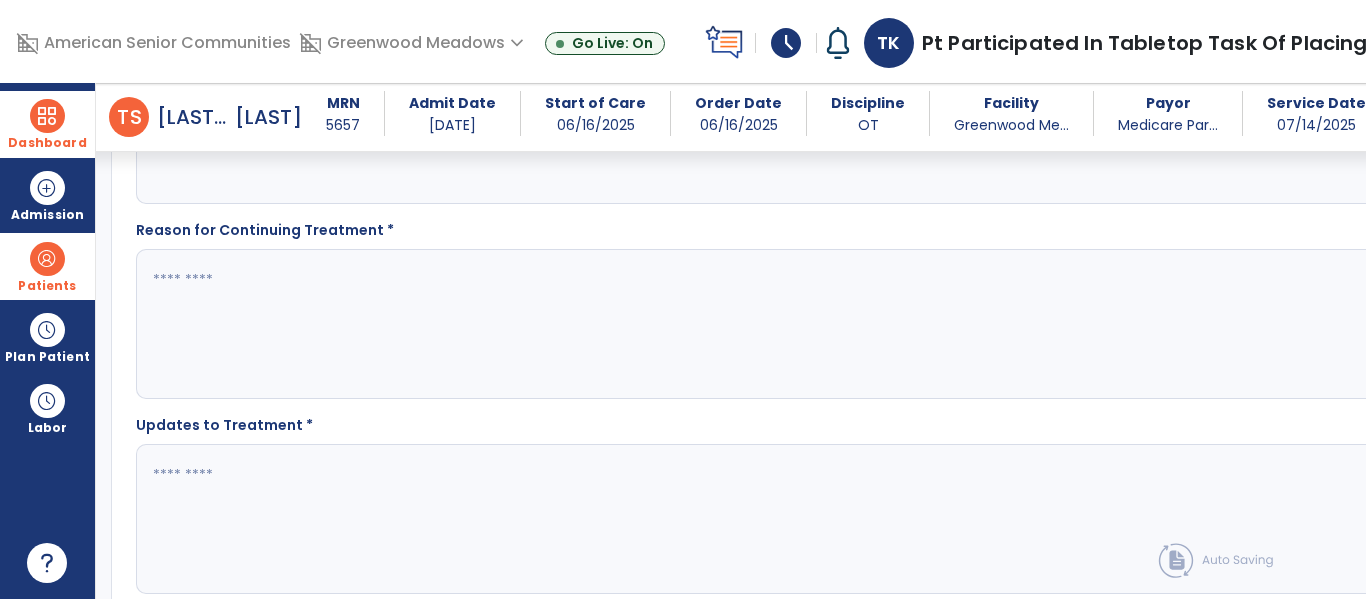 click 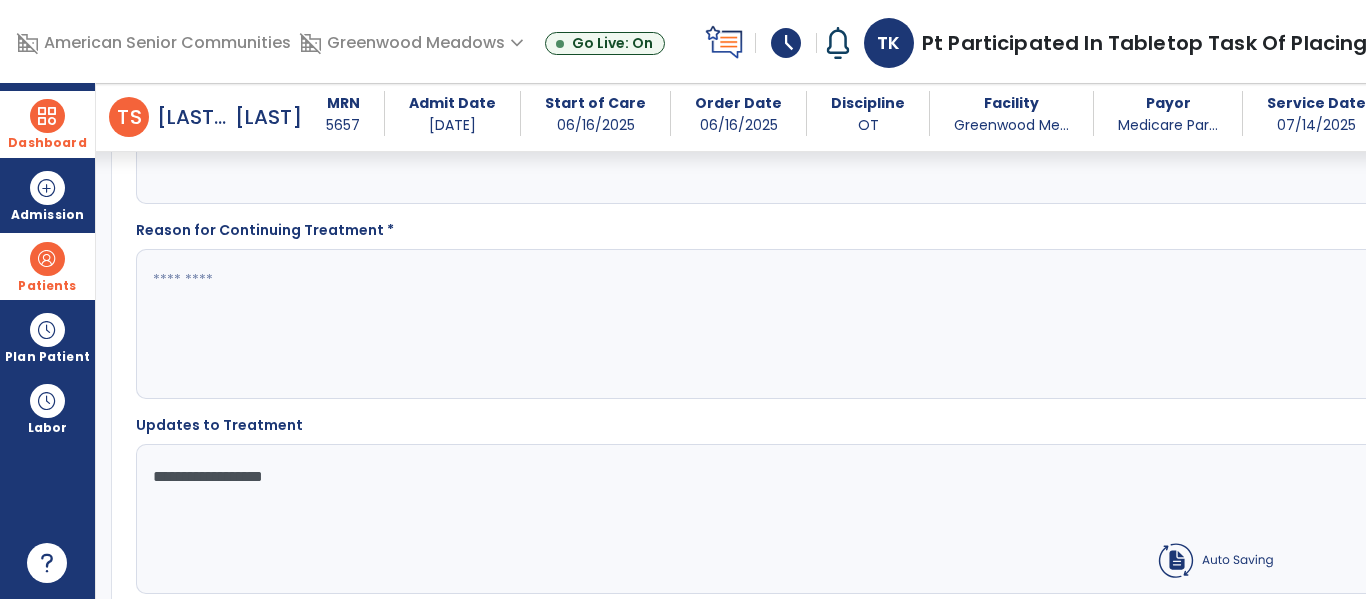 click on "**********" 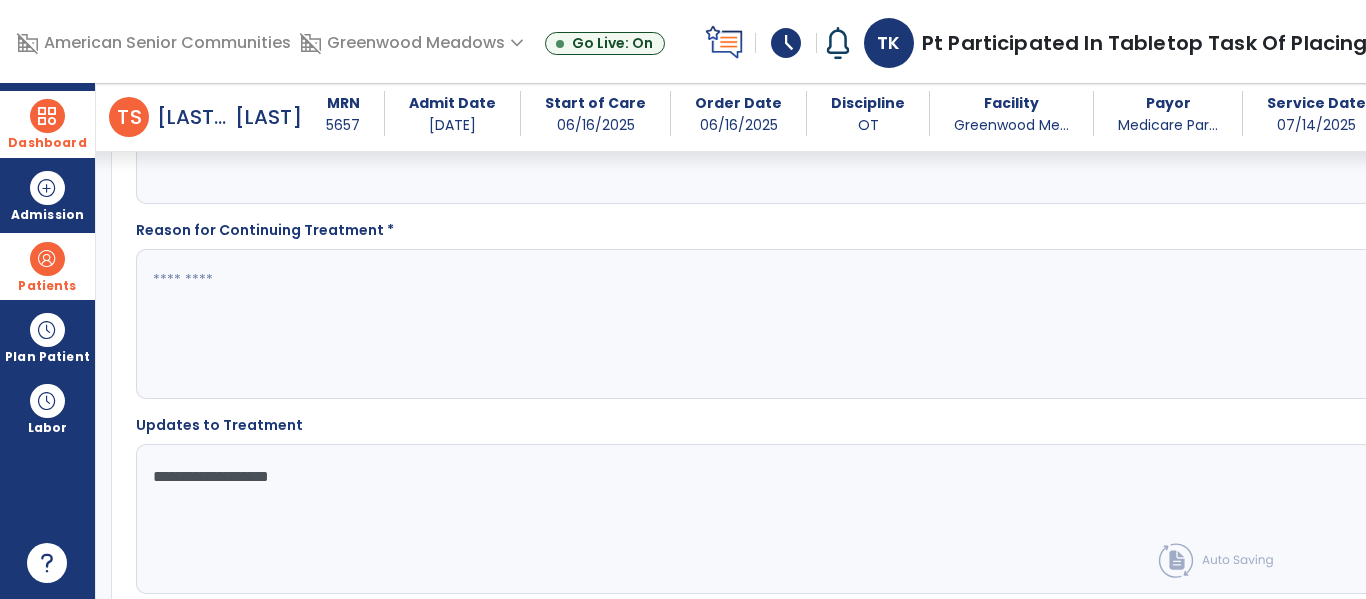 click on "**********" 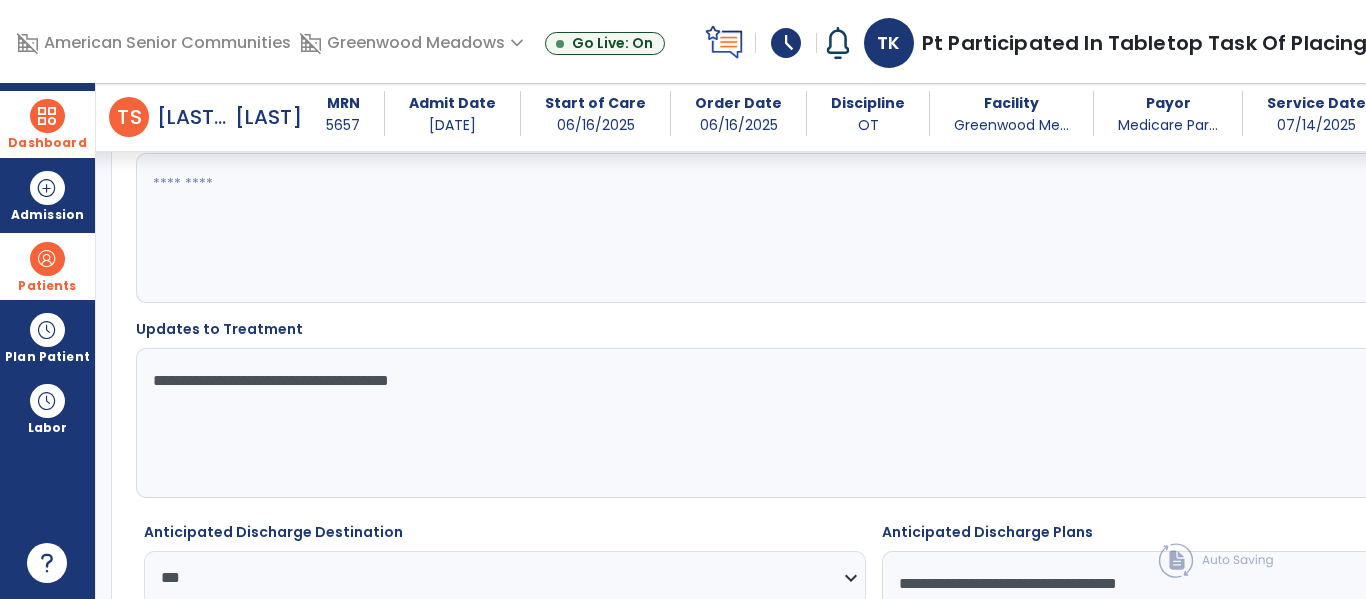 scroll, scrollTop: 3118, scrollLeft: 0, axis: vertical 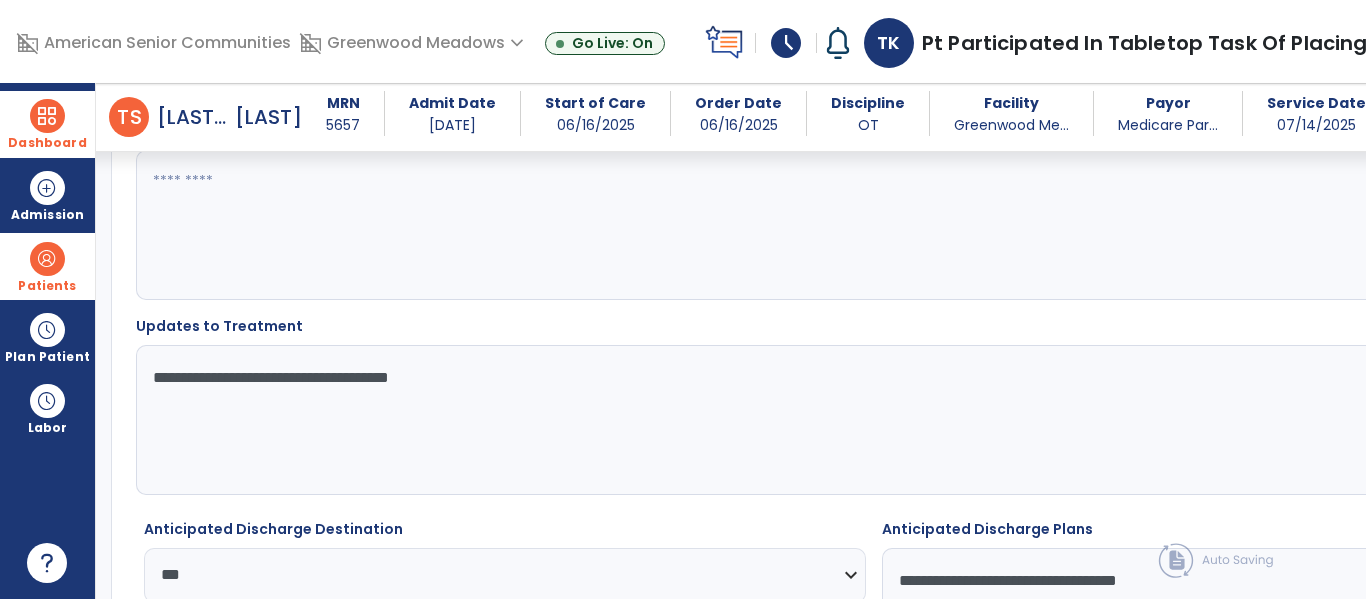 click on "**********" 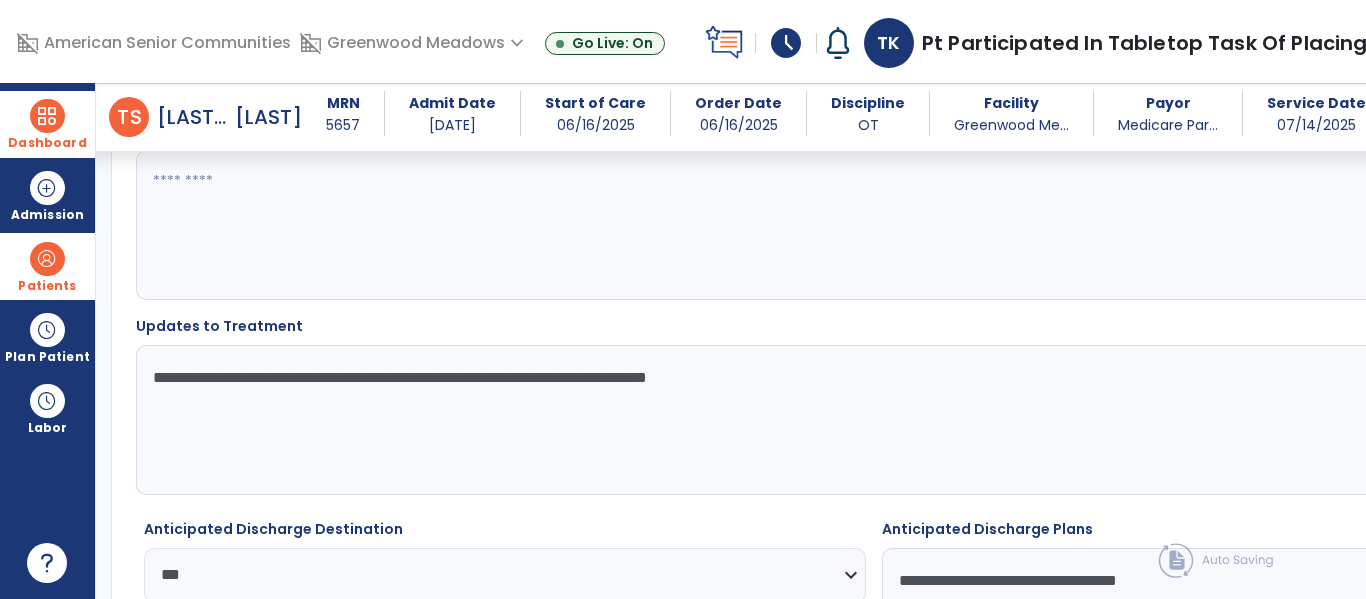 type on "**********" 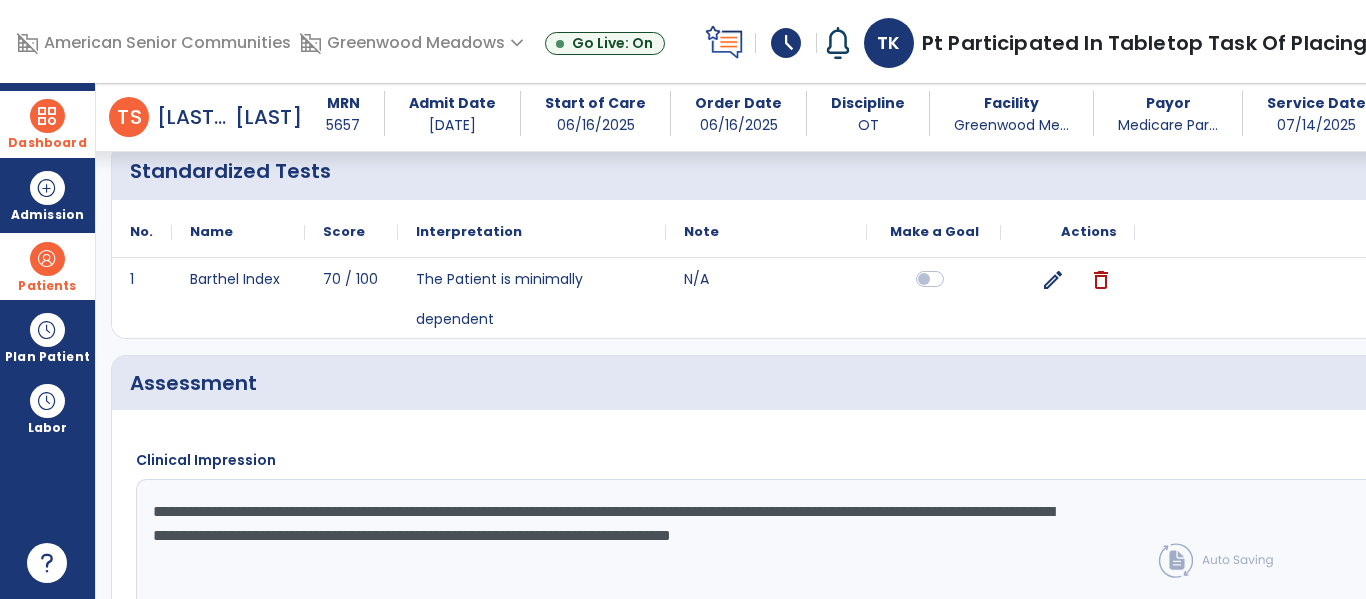 scroll, scrollTop: 2268, scrollLeft: 0, axis: vertical 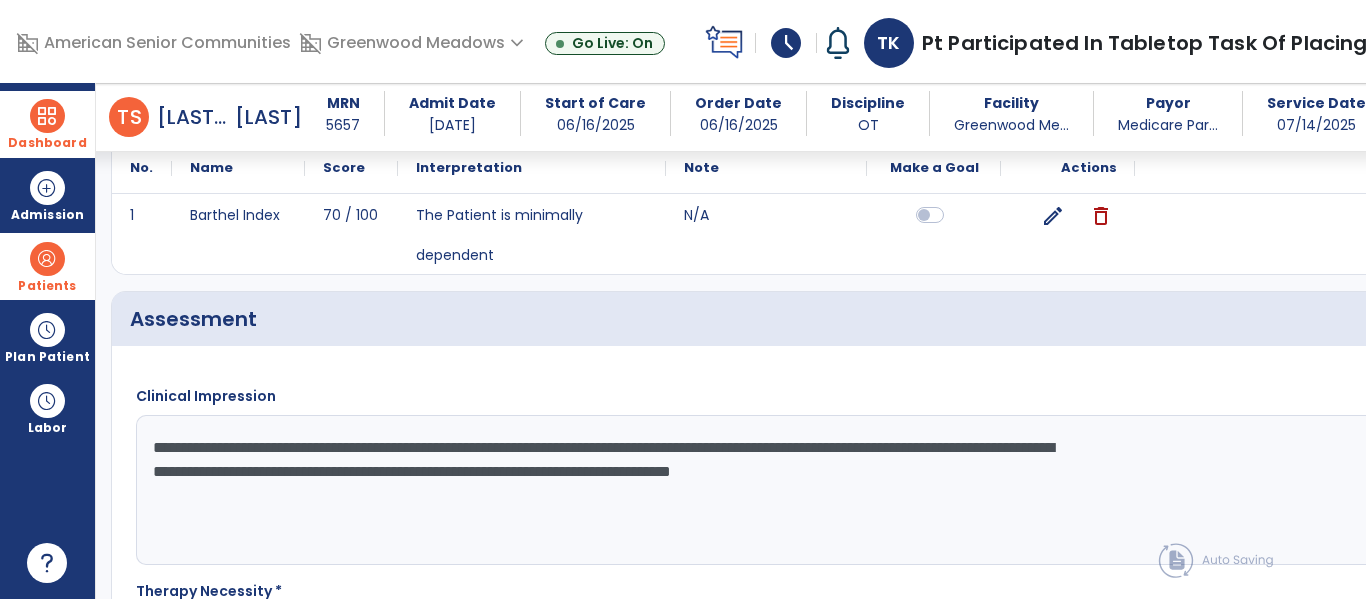 drag, startPoint x: 753, startPoint y: 477, endPoint x: 991, endPoint y: 479, distance: 238.0084 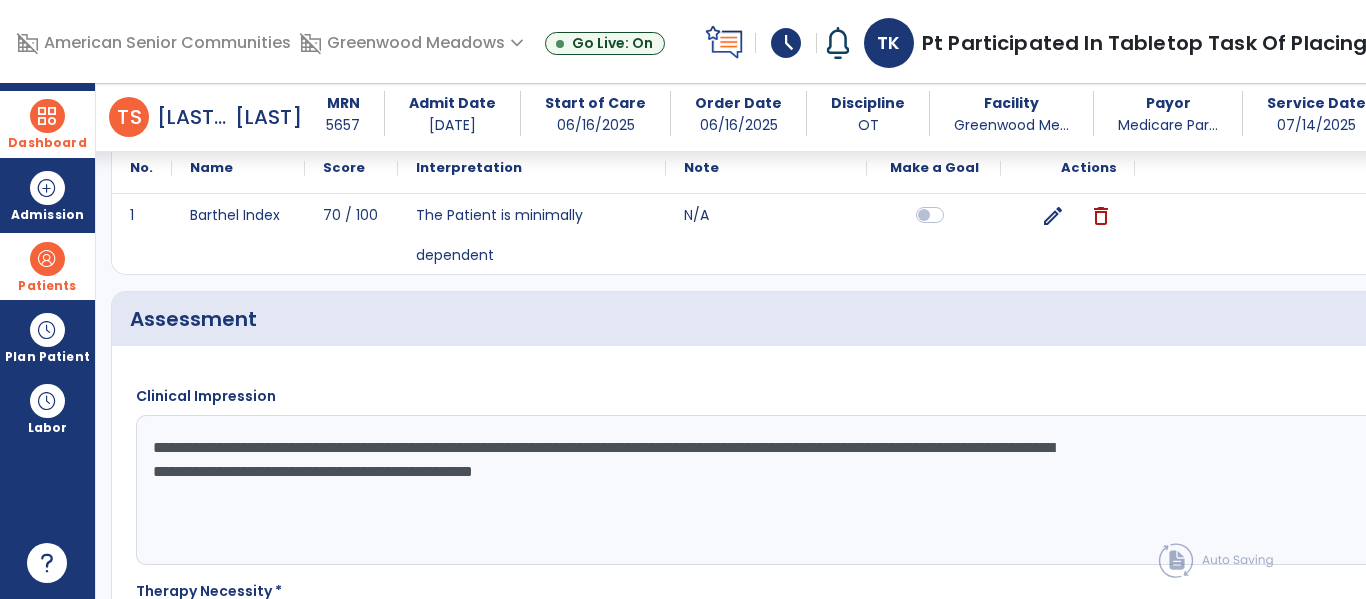 click on "**********" 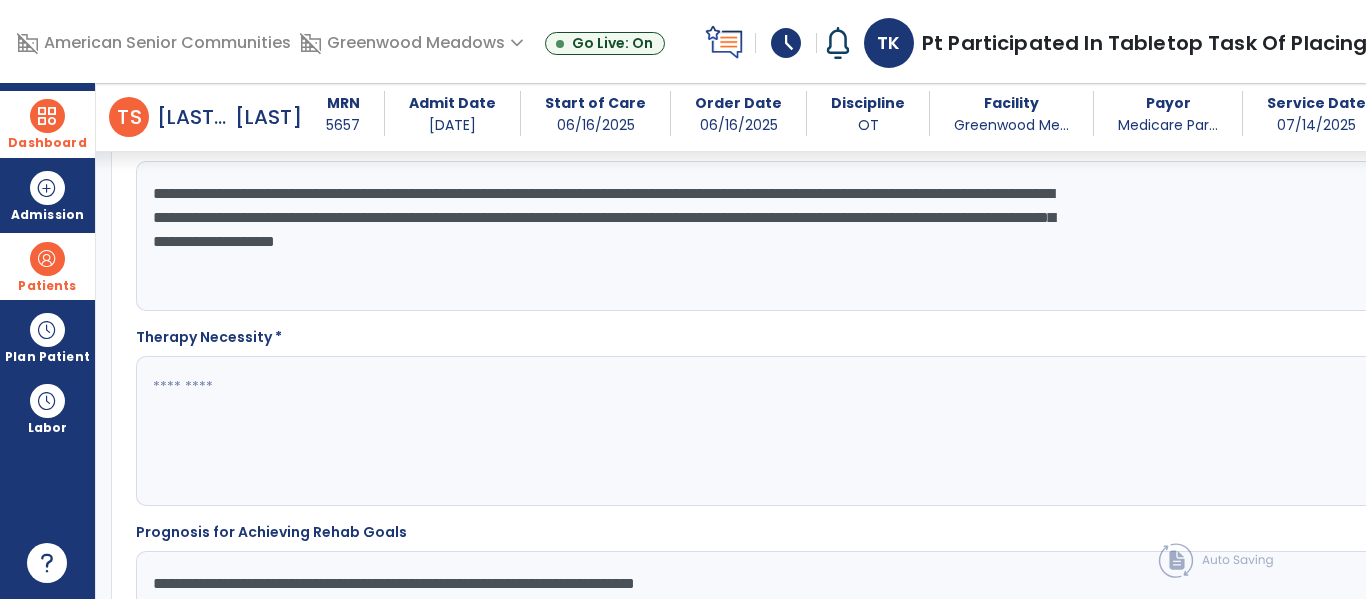 scroll, scrollTop: 2539, scrollLeft: 0, axis: vertical 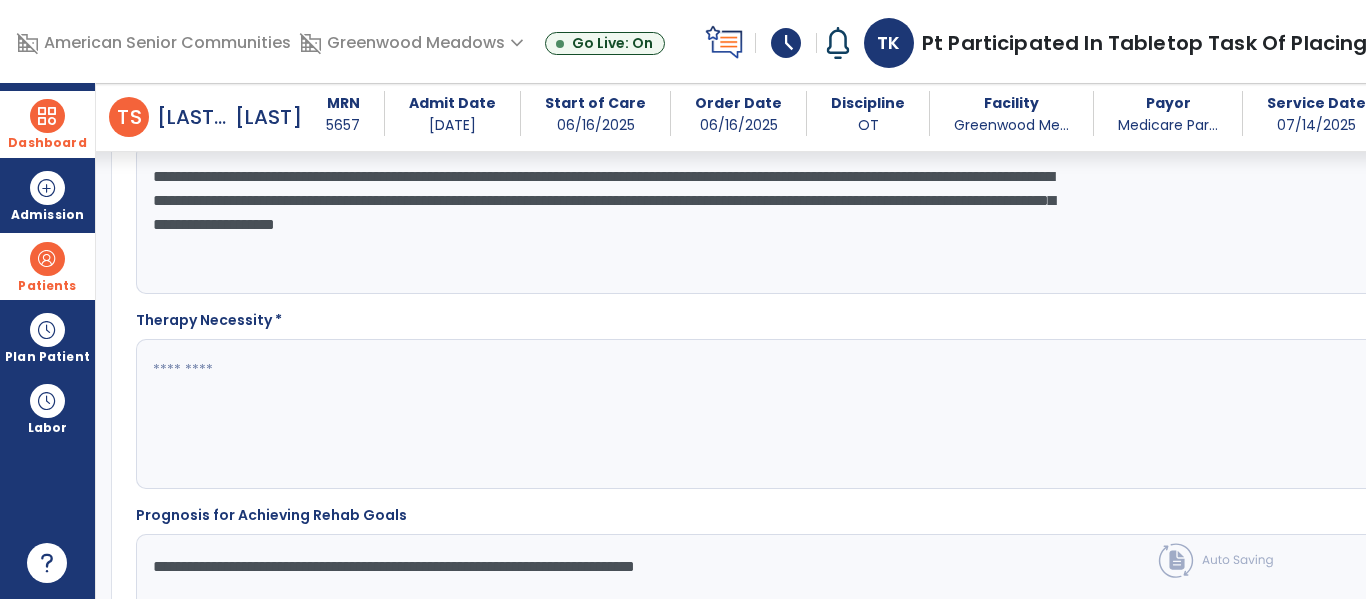 type on "**********" 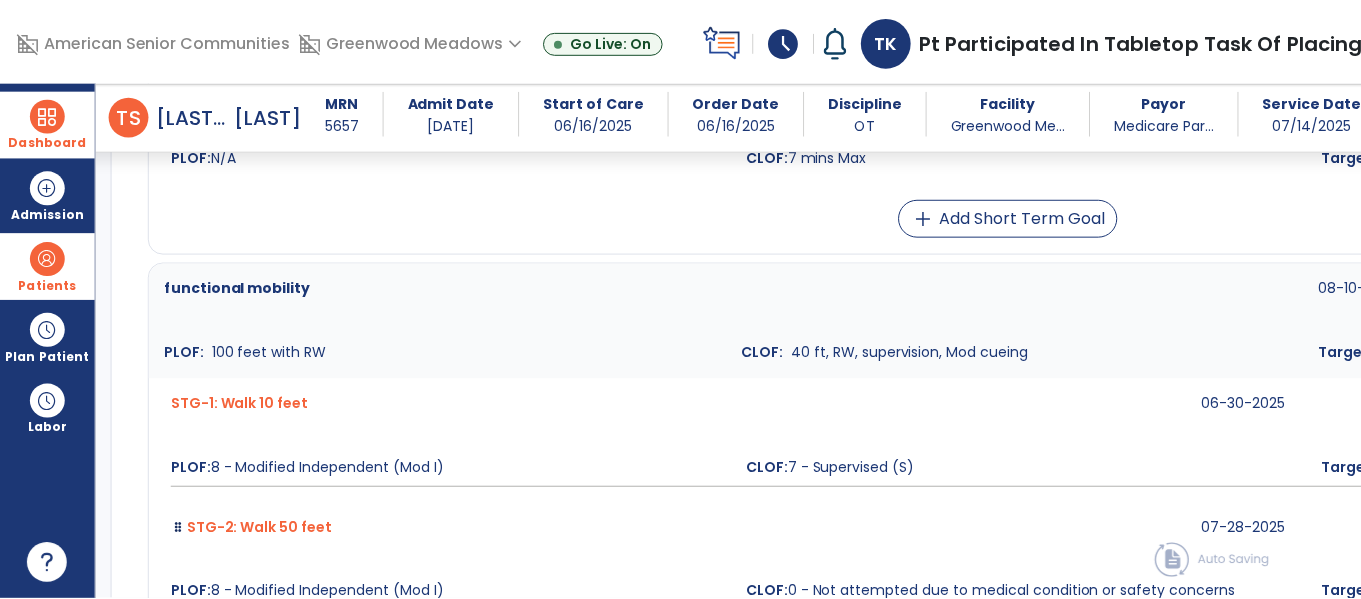 scroll, scrollTop: 4631, scrollLeft: 0, axis: vertical 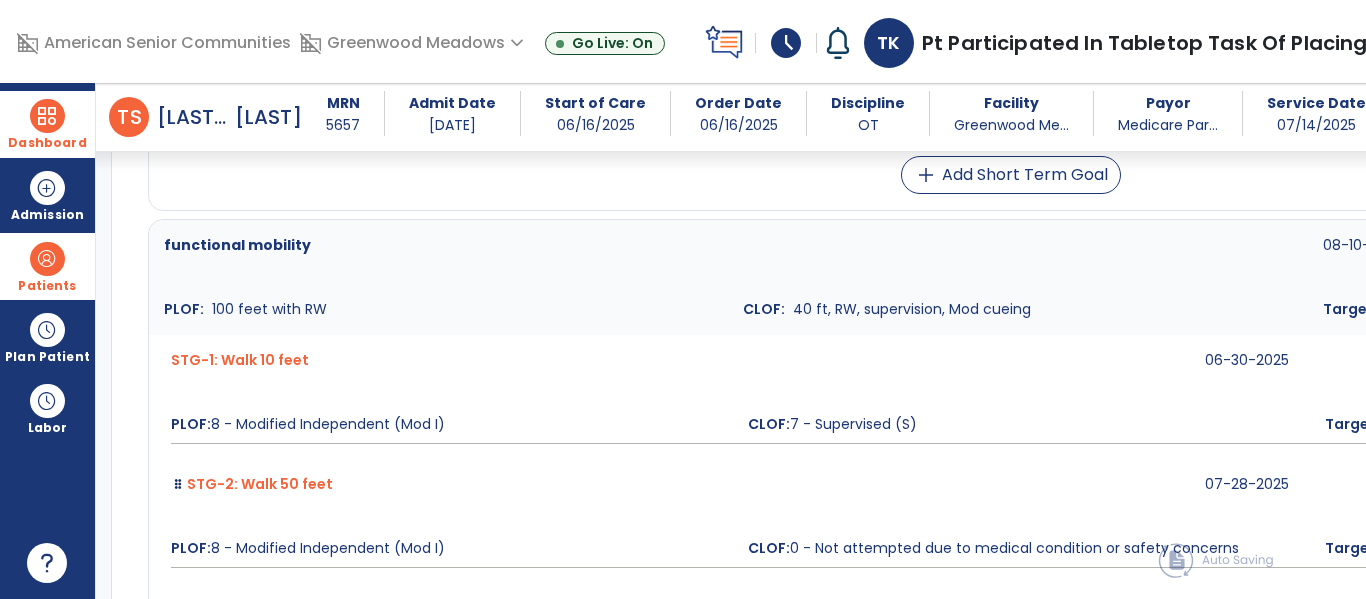 click on "CLOF" at bounding box center (1846, 254) 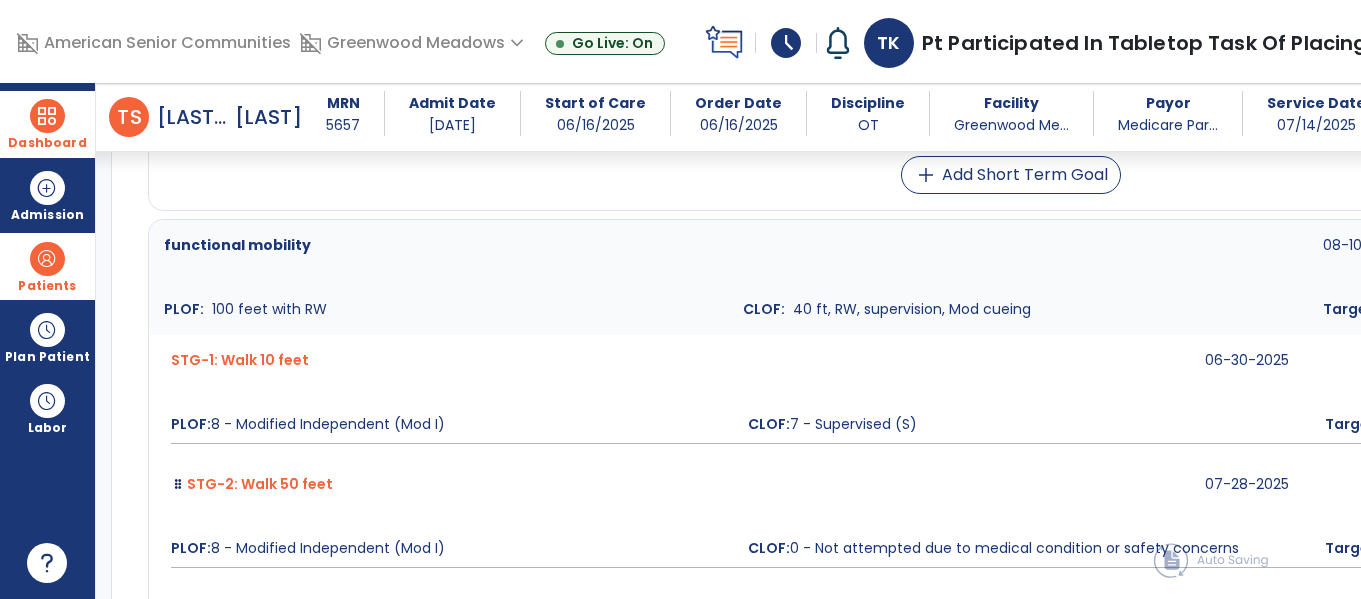 select on "********" 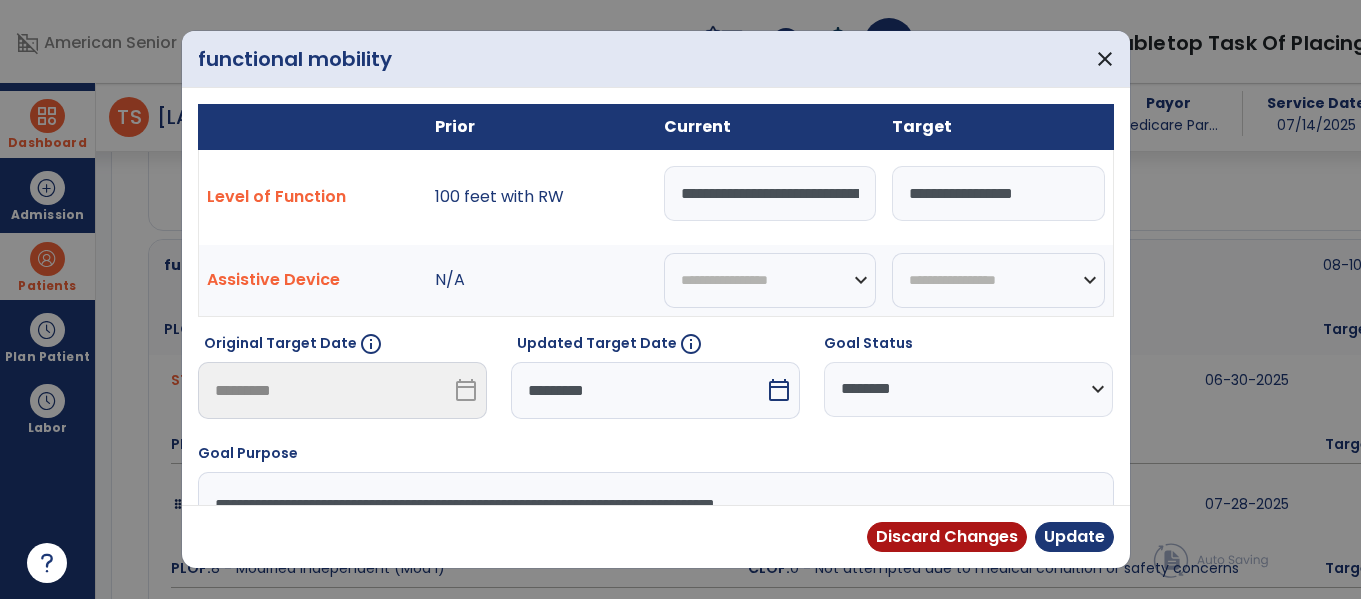 scroll, scrollTop: 4631, scrollLeft: 0, axis: vertical 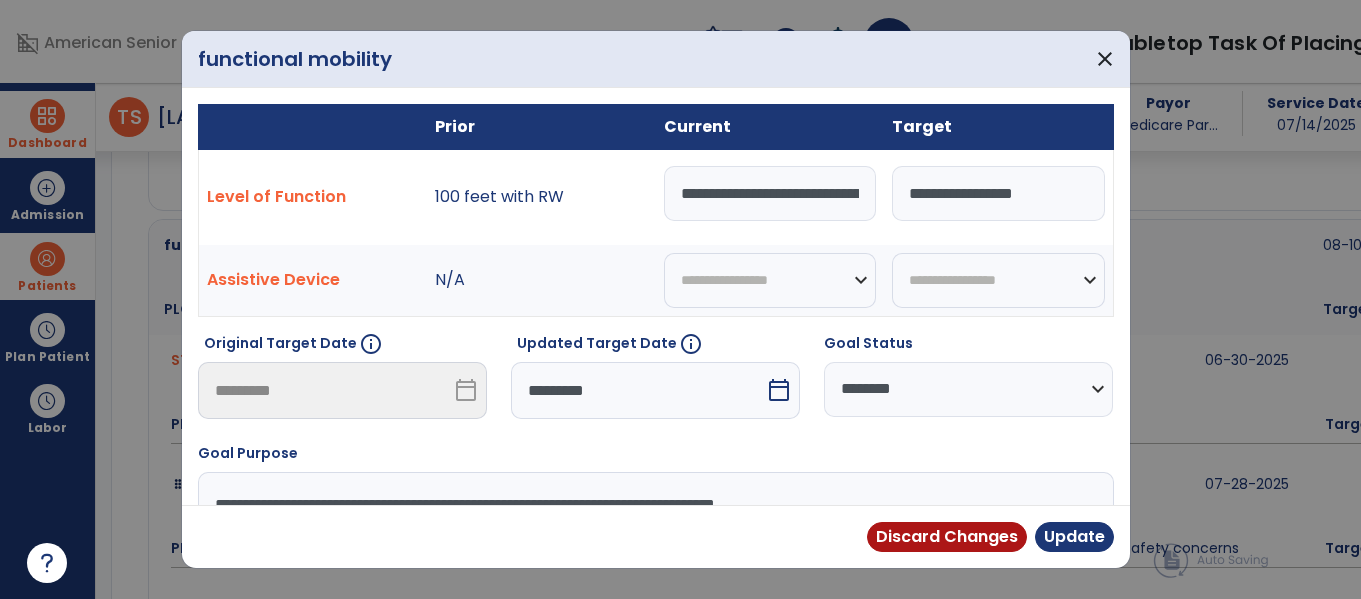 drag, startPoint x: 694, startPoint y: 200, endPoint x: 677, endPoint y: 200, distance: 17 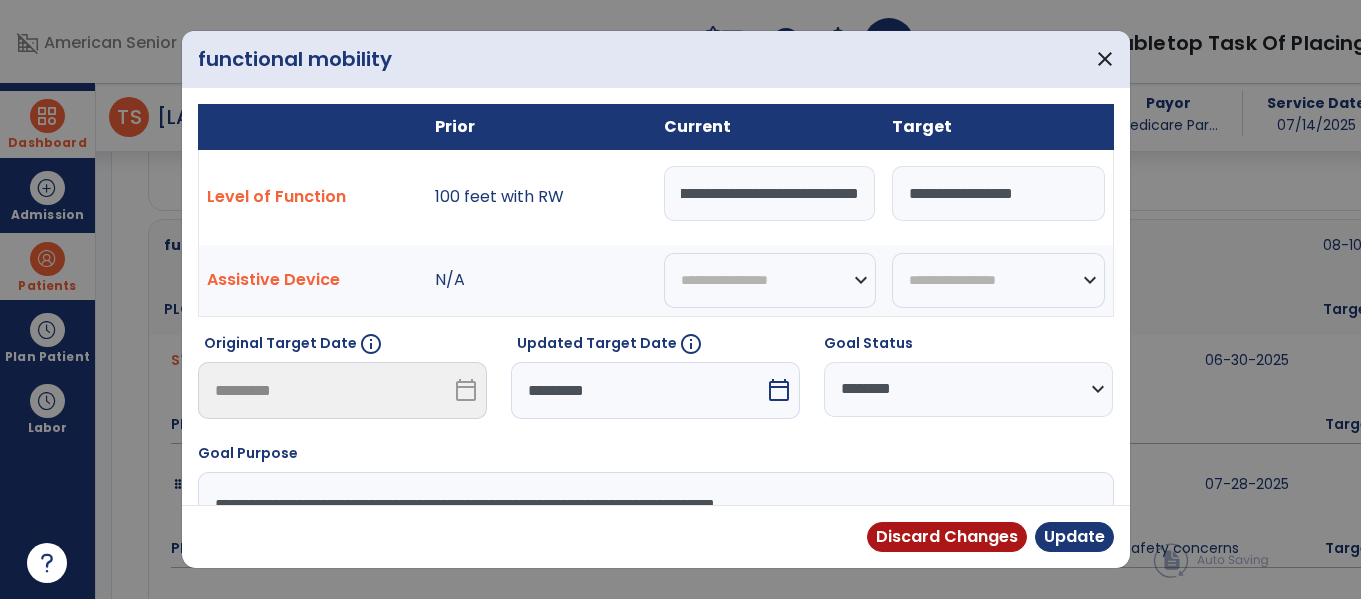 drag, startPoint x: 677, startPoint y: 200, endPoint x: 900, endPoint y: 198, distance: 223.00897 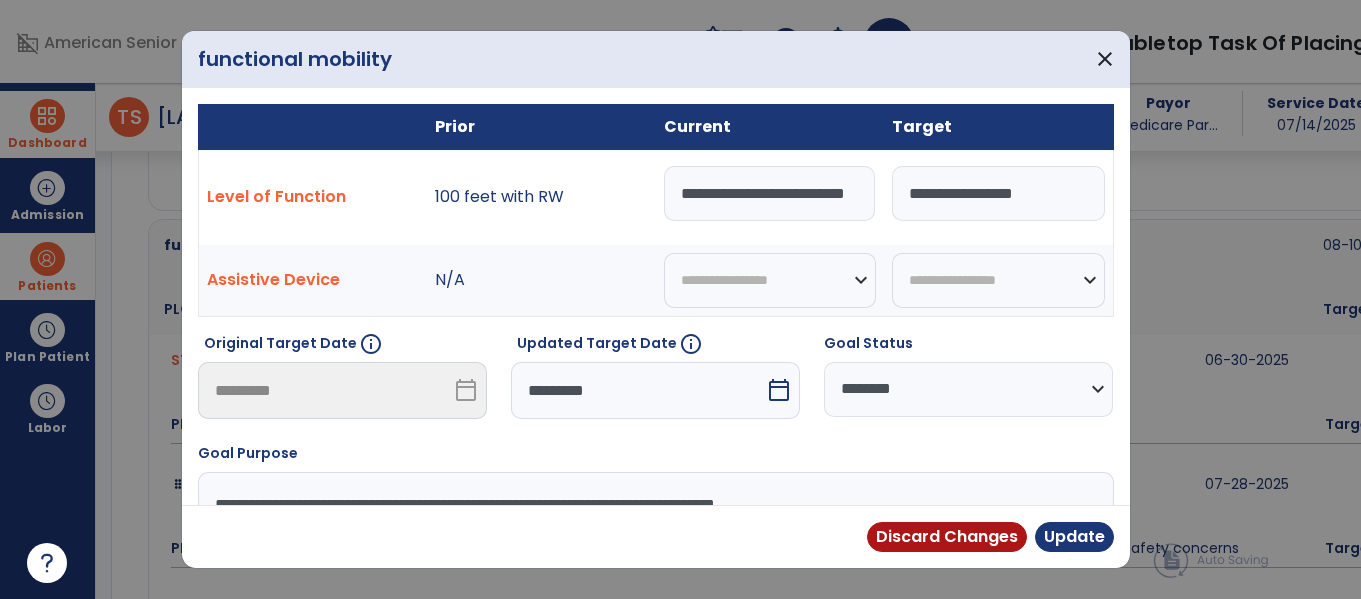 scroll, scrollTop: 0, scrollLeft: 44, axis: horizontal 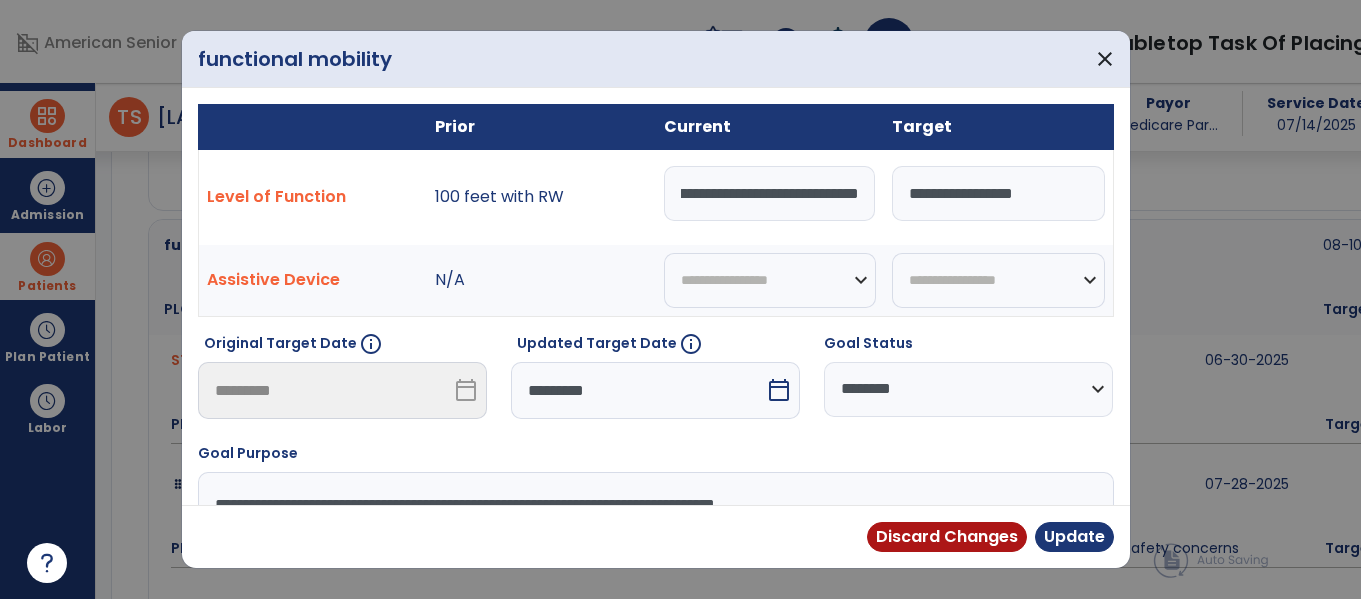 type on "**********" 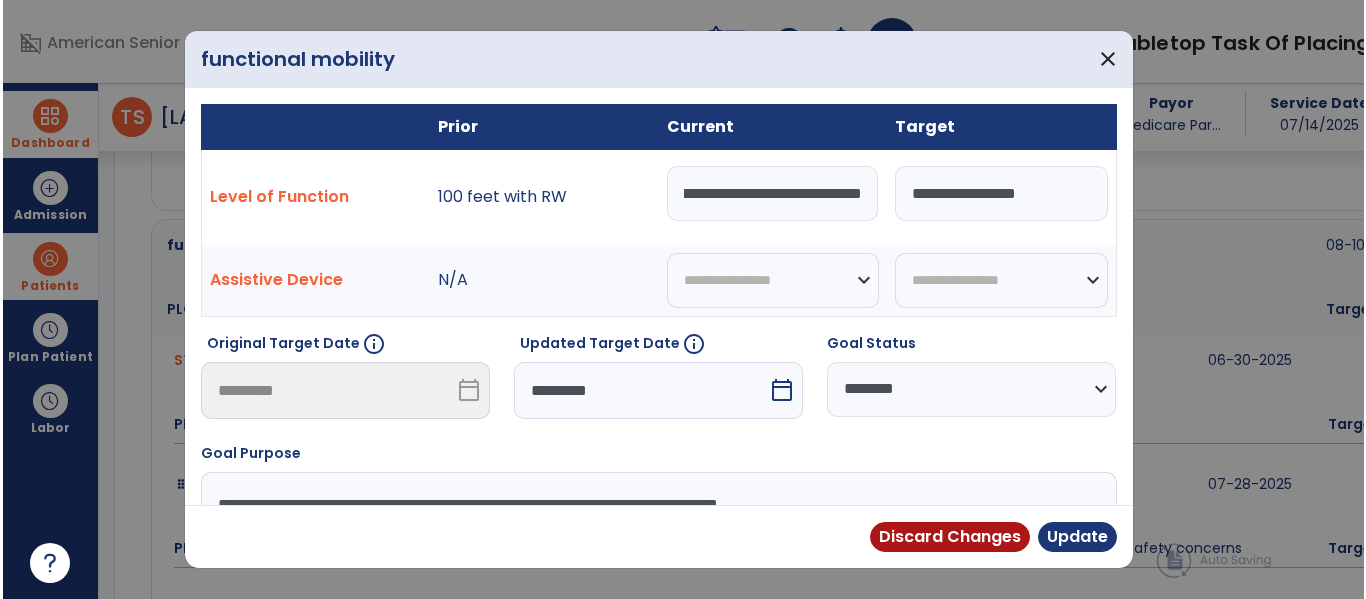 scroll, scrollTop: 0, scrollLeft: 103, axis: horizontal 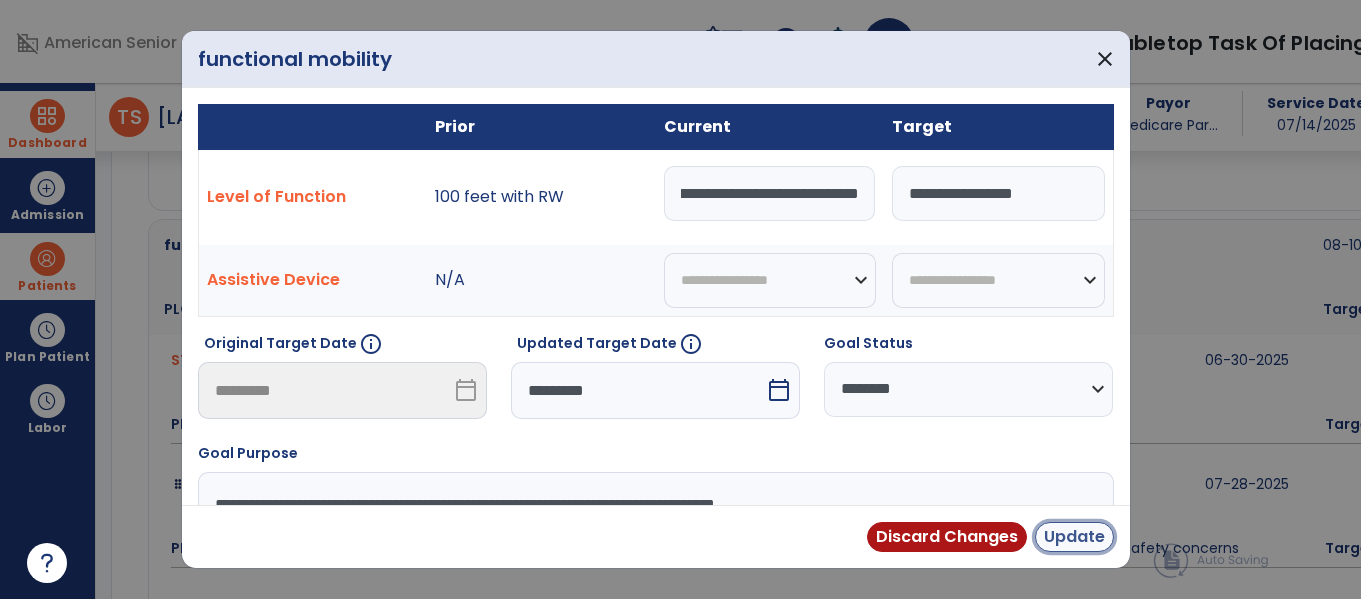 click on "Update" at bounding box center [1074, 537] 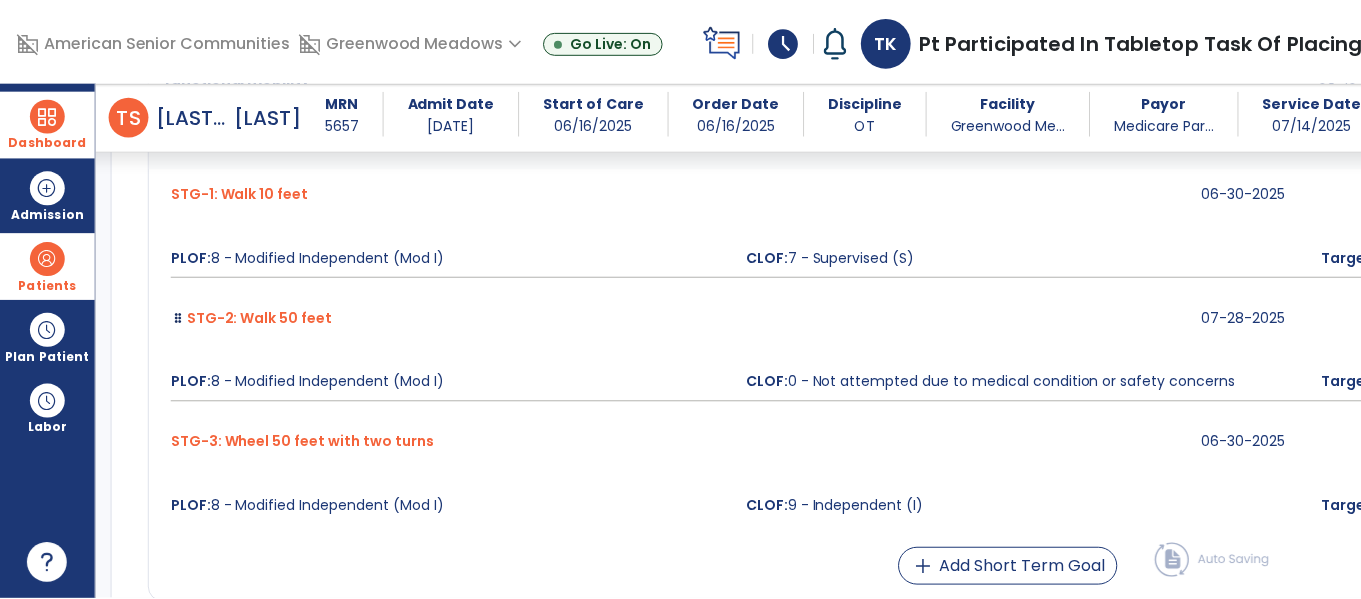 scroll, scrollTop: 4813, scrollLeft: 0, axis: vertical 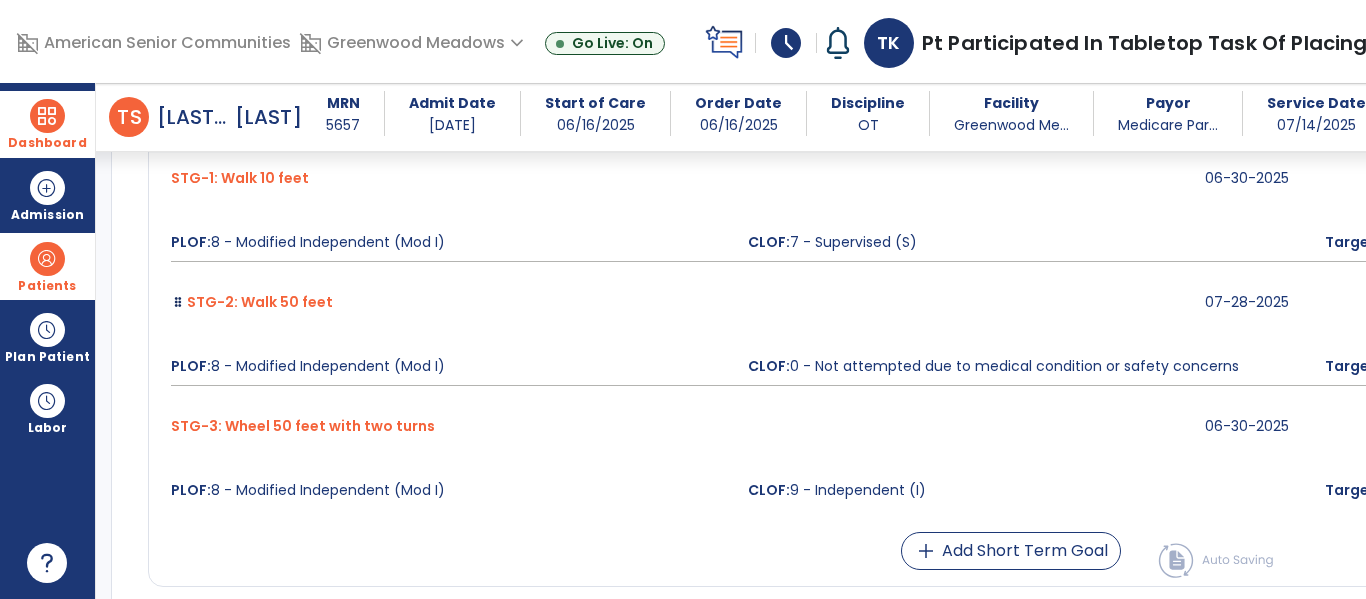 click on "edit" at bounding box center [1811, 312] 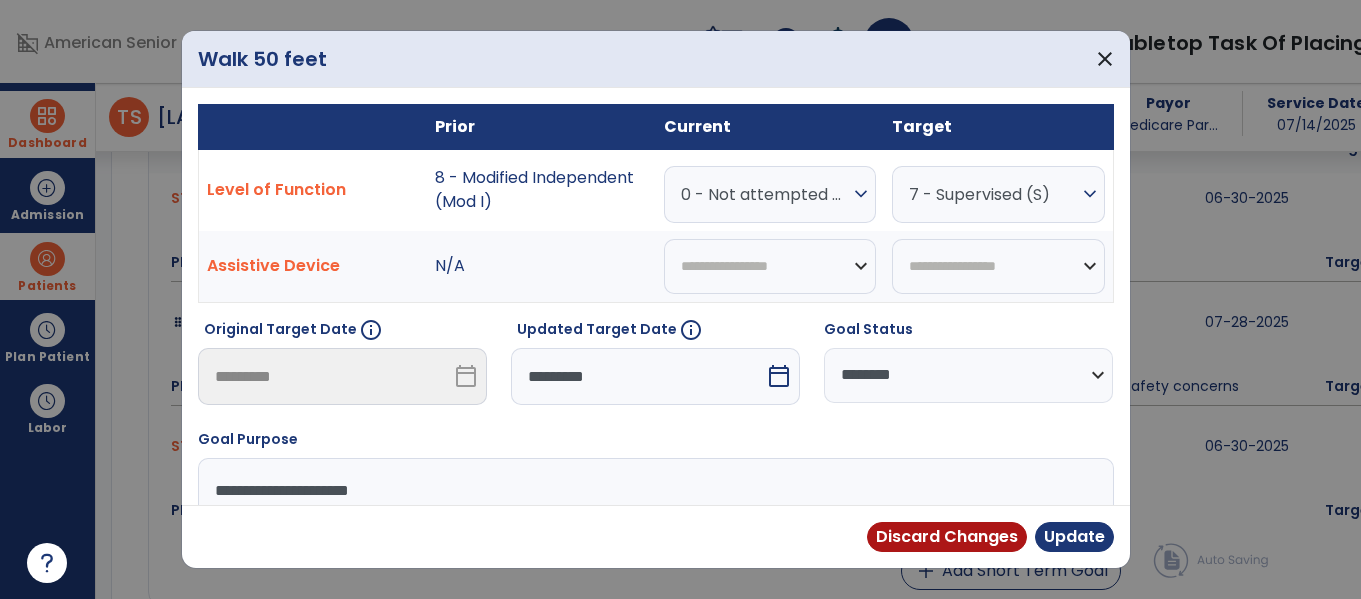 click on "0 - Not attempted due to medical condition or safety concerns" at bounding box center (765, 194) 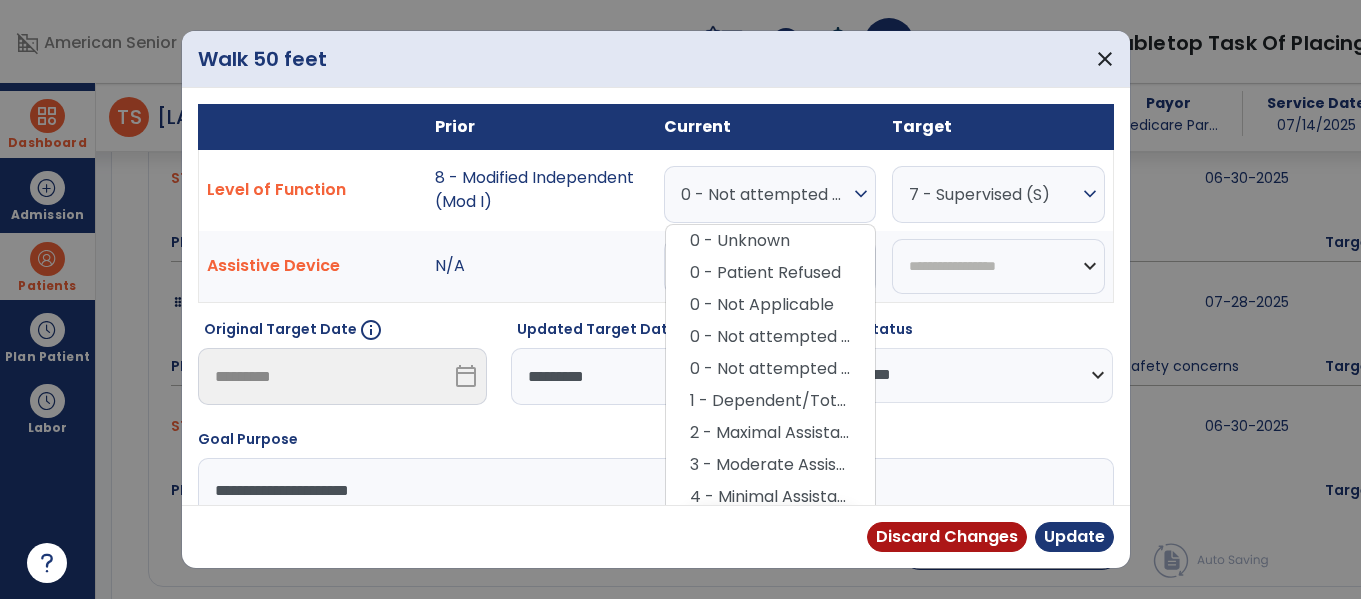 scroll, scrollTop: 4813, scrollLeft: 0, axis: vertical 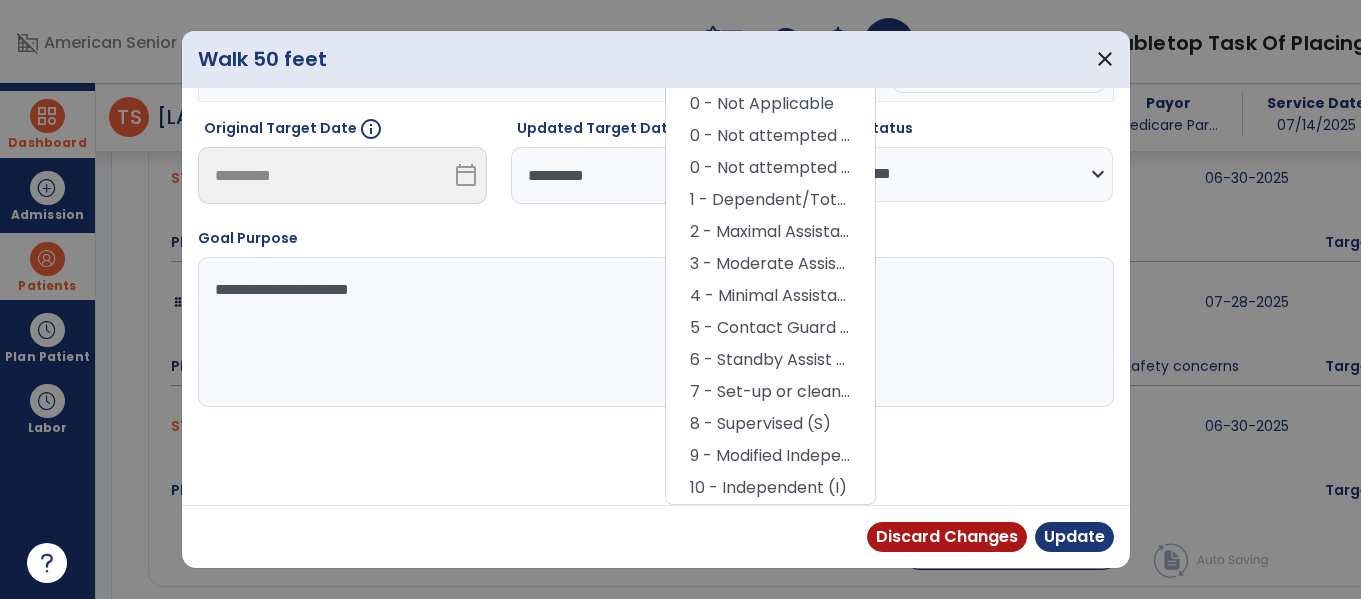click on "5 - Contact Guard Assistance (CGA)" at bounding box center (770, 328) 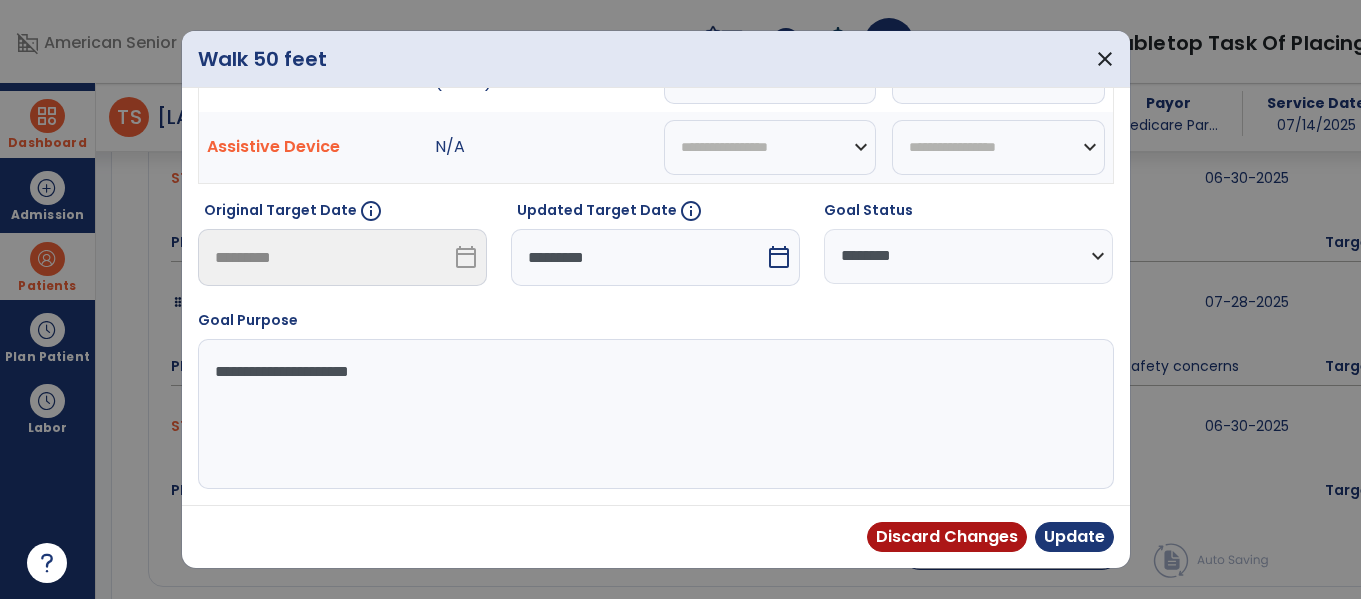 scroll, scrollTop: 109, scrollLeft: 0, axis: vertical 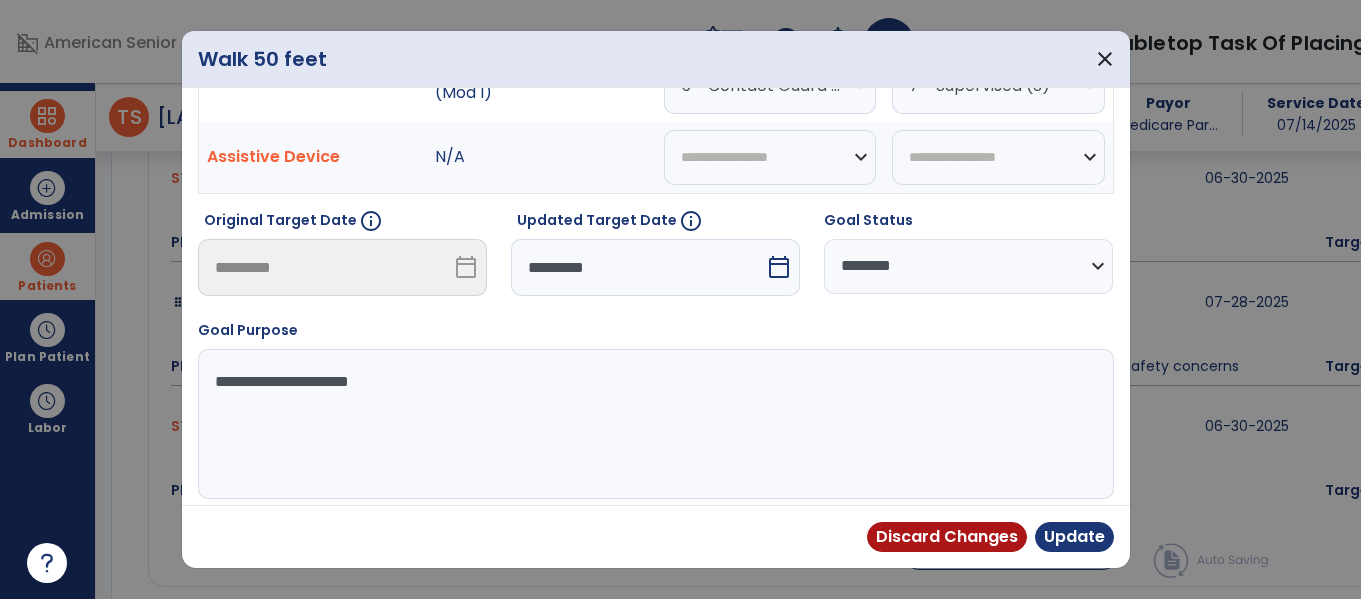 click on "*********" at bounding box center (638, 267) 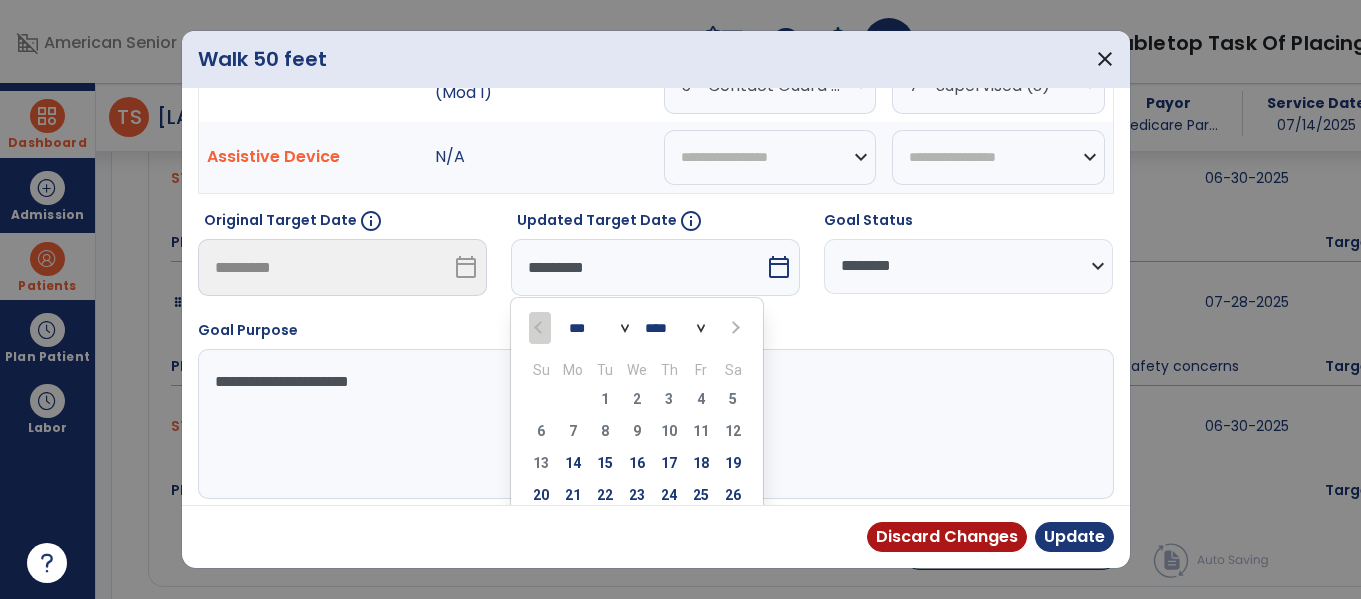 scroll, scrollTop: 197, scrollLeft: 0, axis: vertical 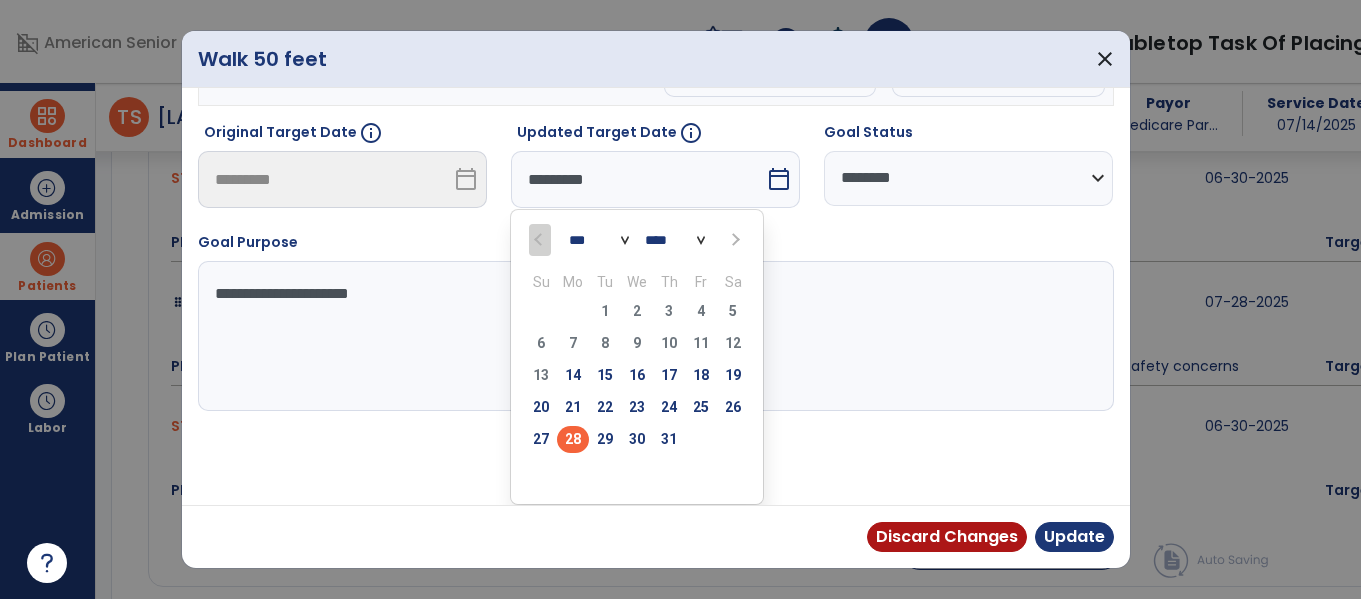 click on "28" at bounding box center [573, 439] 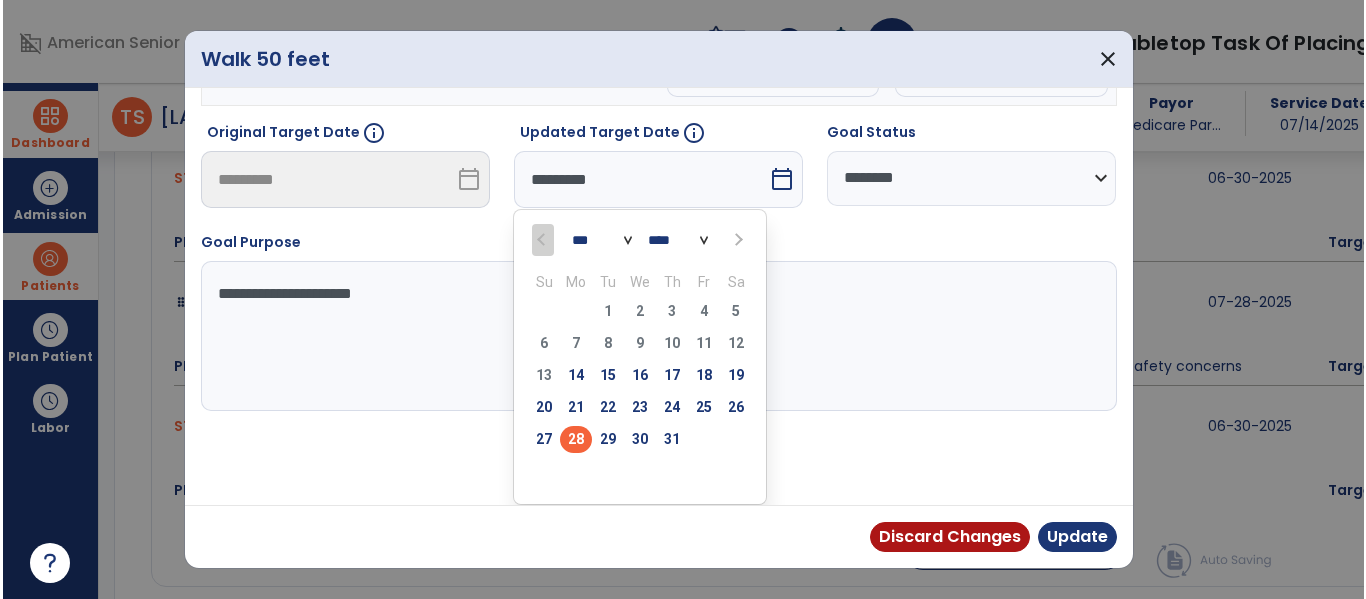 scroll, scrollTop: 119, scrollLeft: 0, axis: vertical 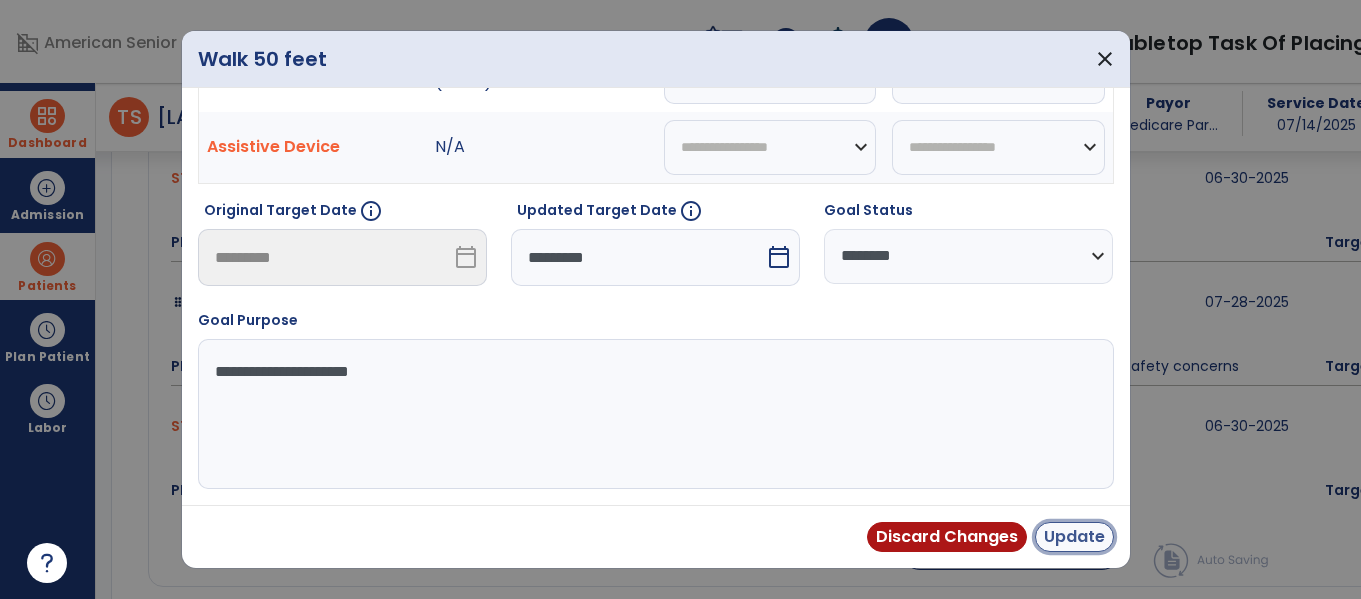 click on "Update" at bounding box center [1074, 537] 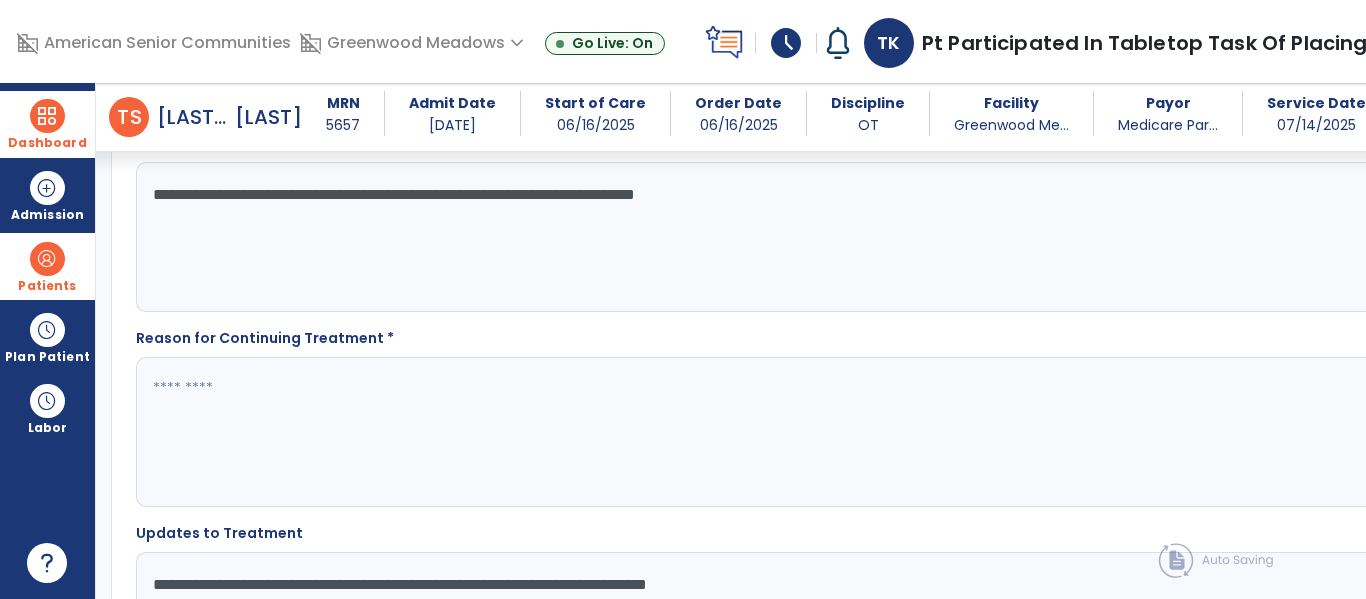 scroll, scrollTop: 2816, scrollLeft: 0, axis: vertical 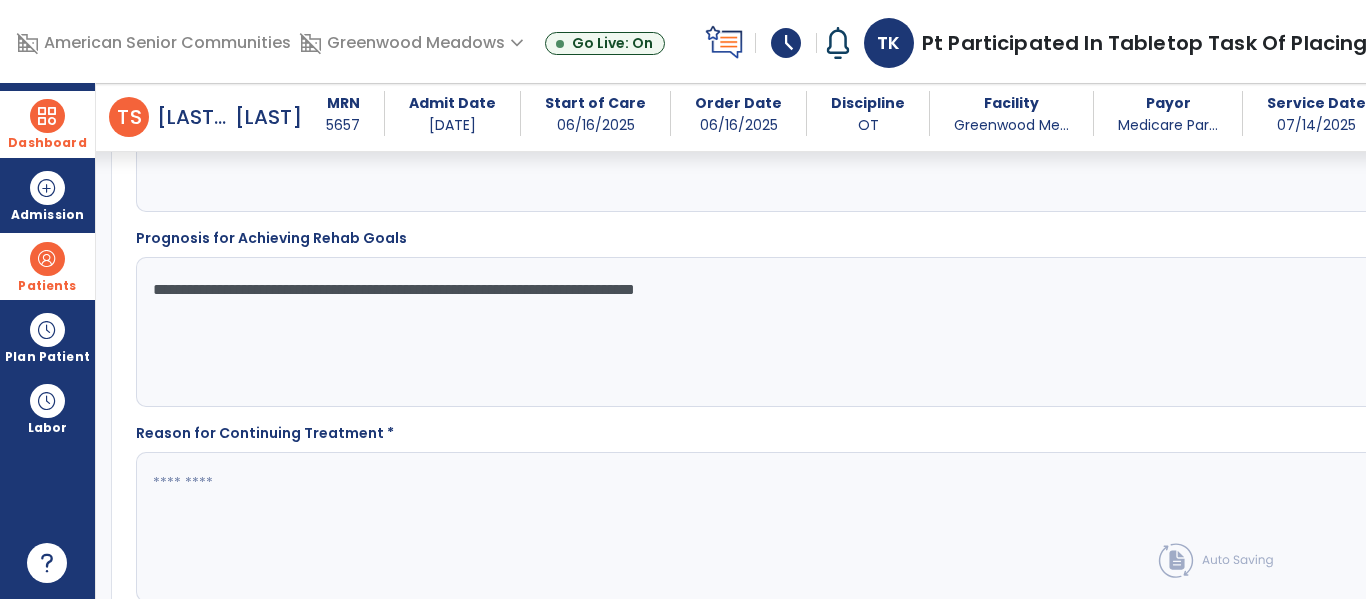 click on "Reason for Continuing Treatment *" 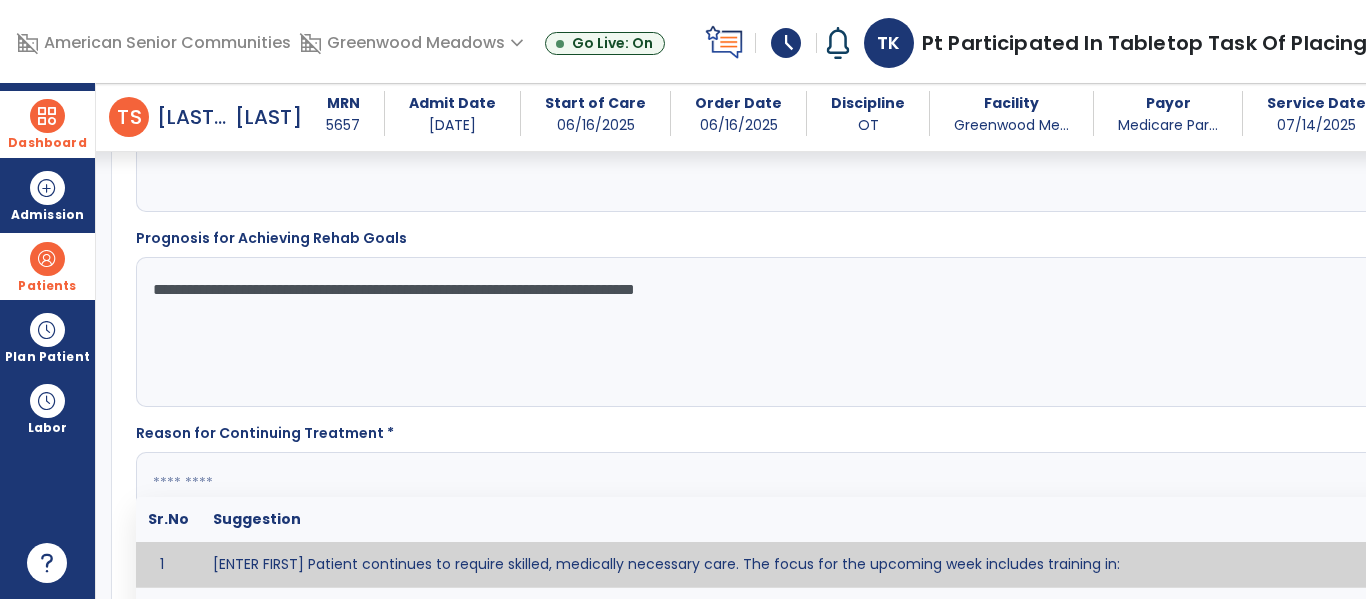 click 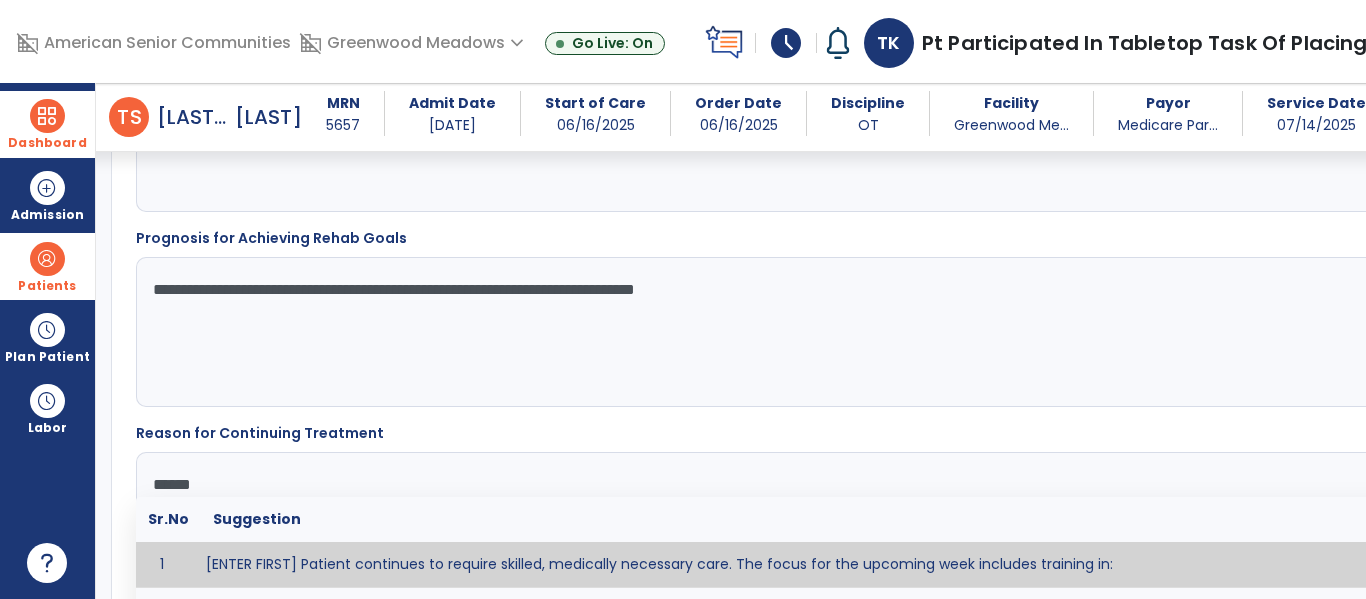 scroll, scrollTop: 2825, scrollLeft: 0, axis: vertical 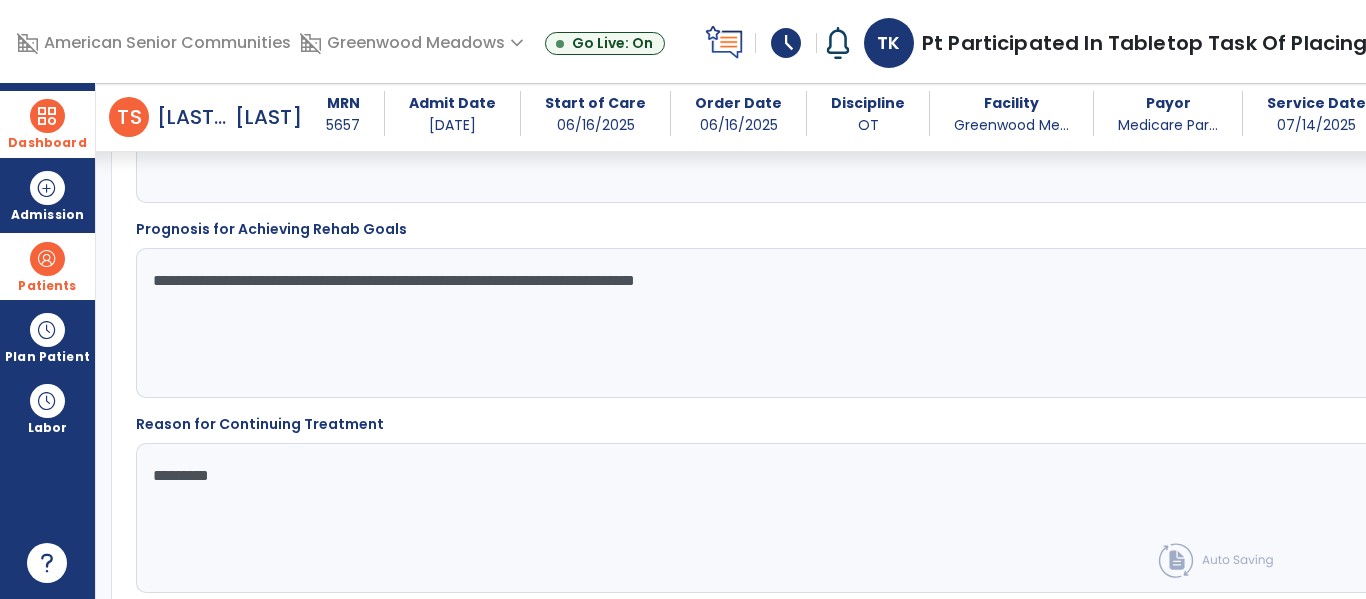 type on "**********" 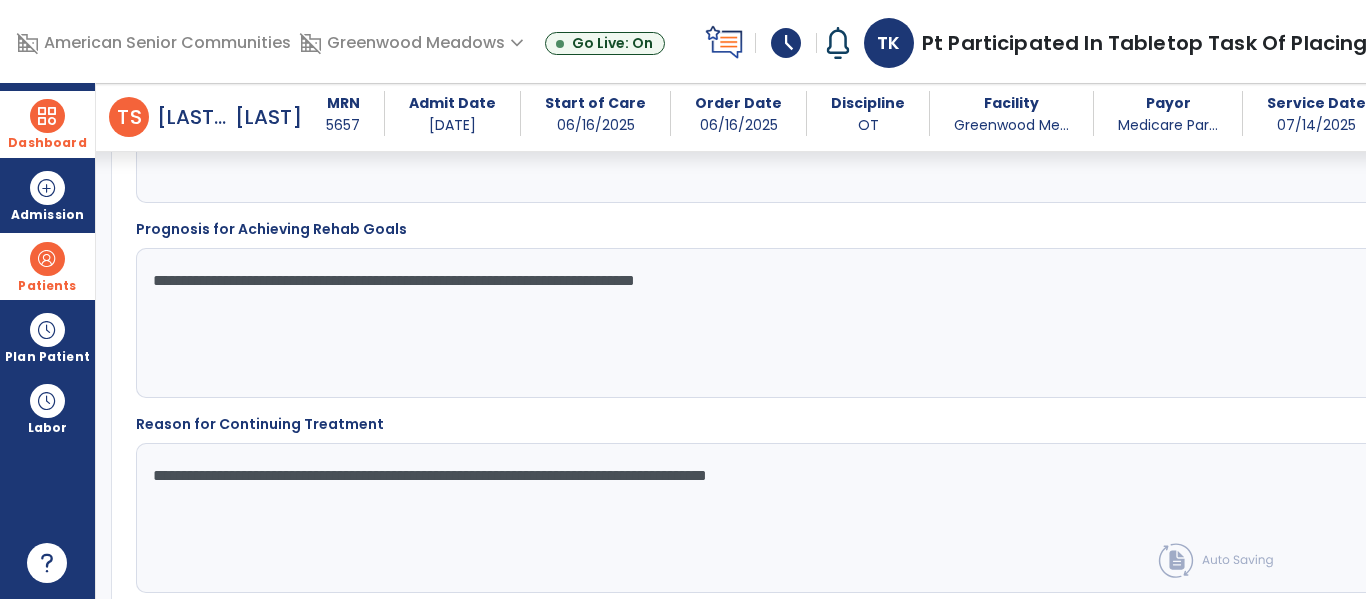 type on "**********" 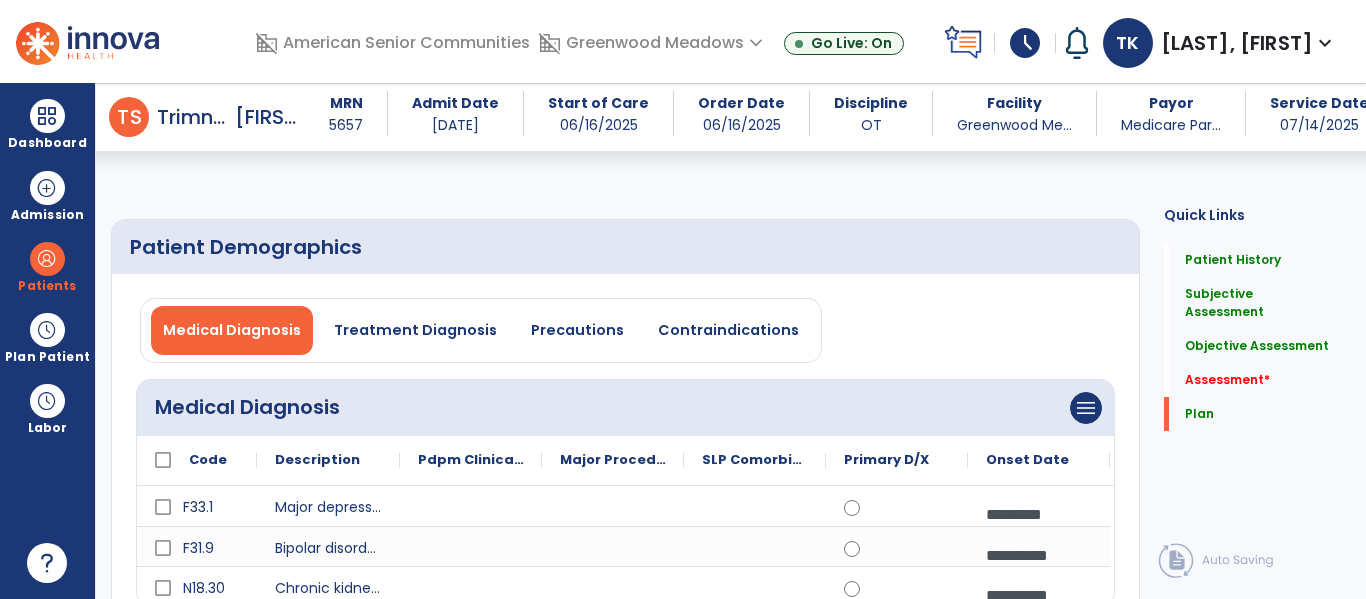 select on "***" 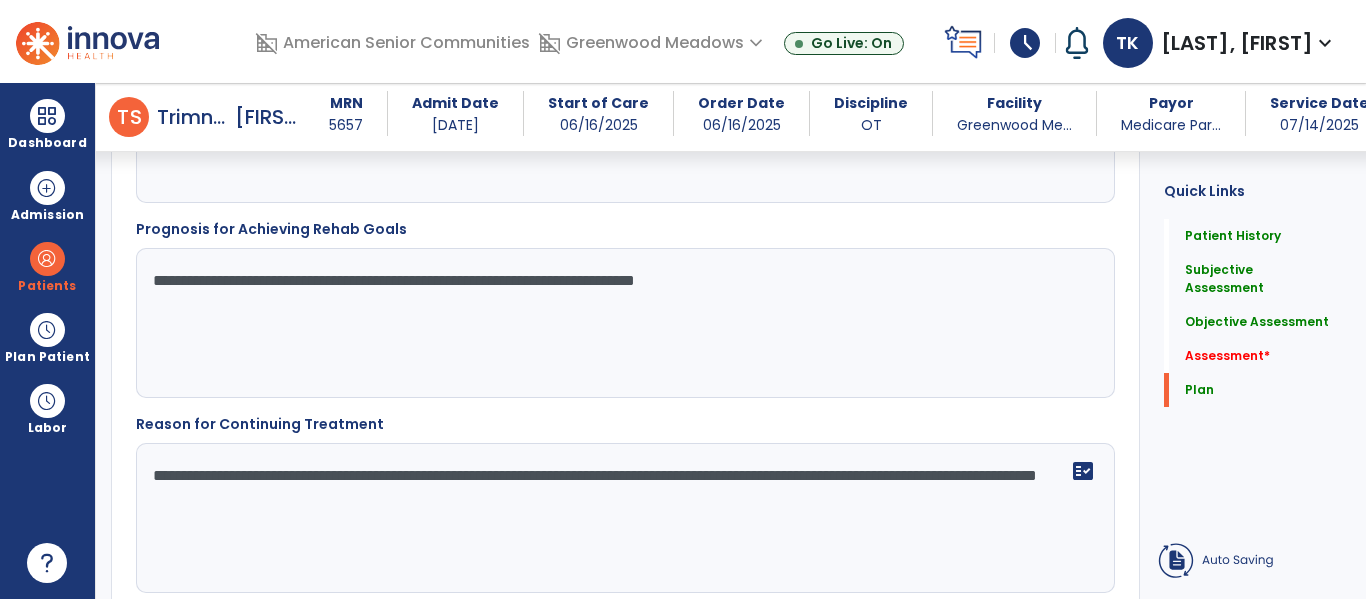 type on "**********" 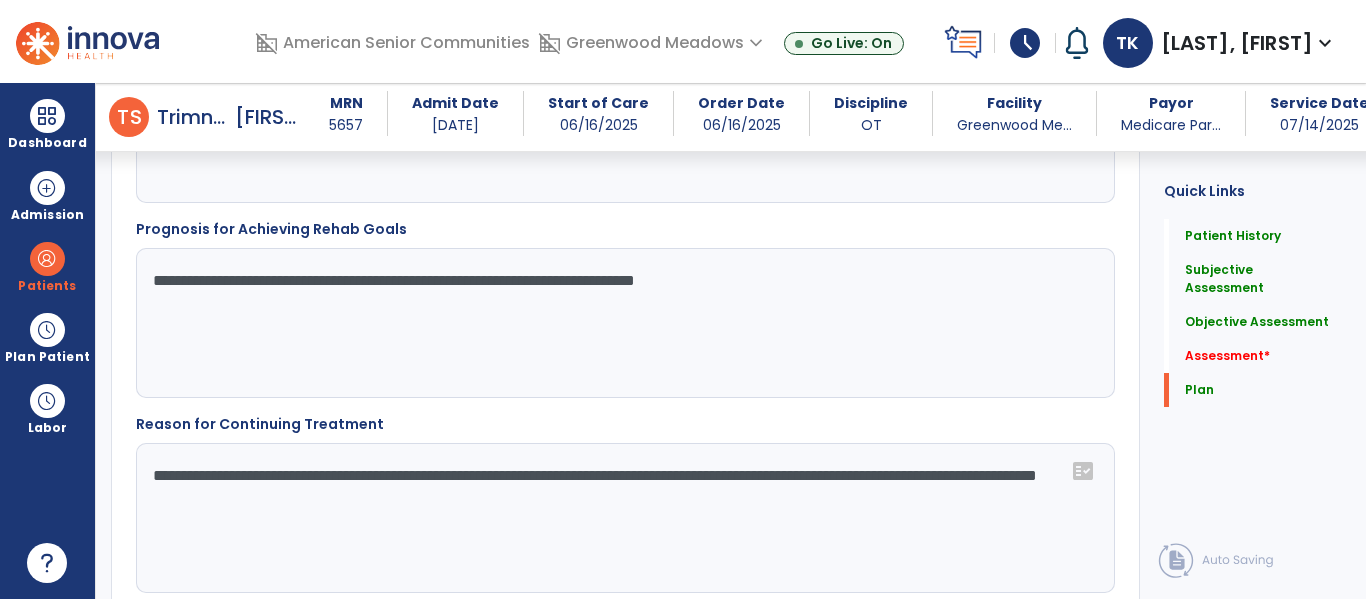 click on "**********" 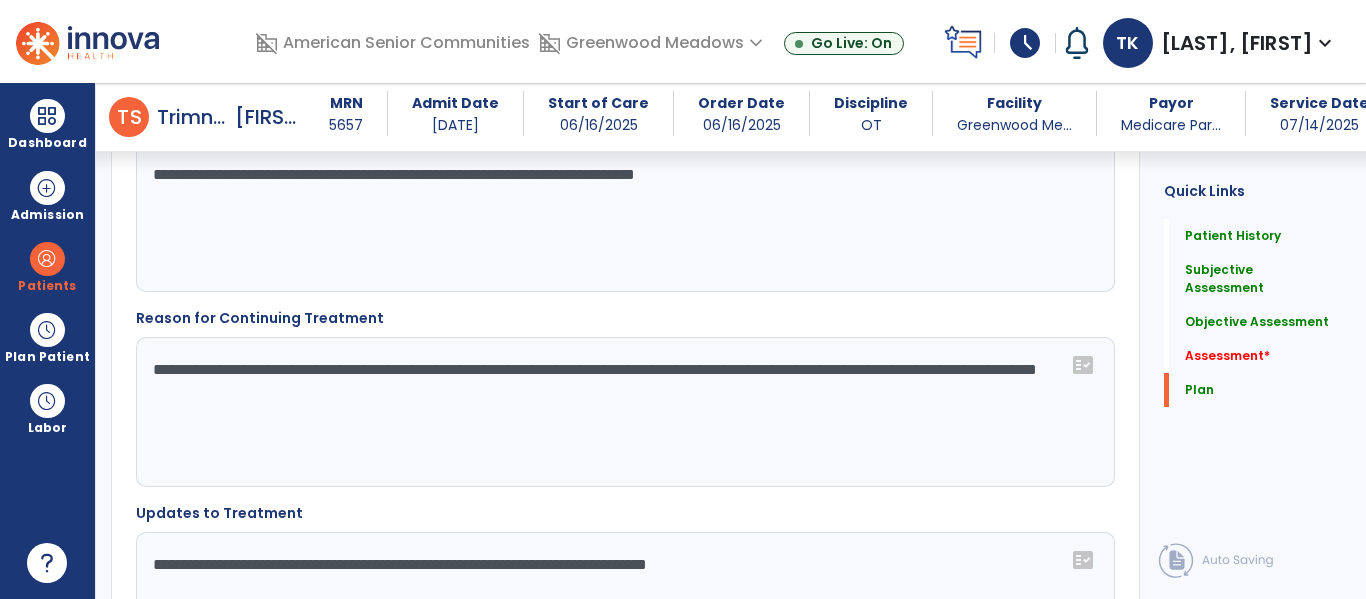click on "**********" 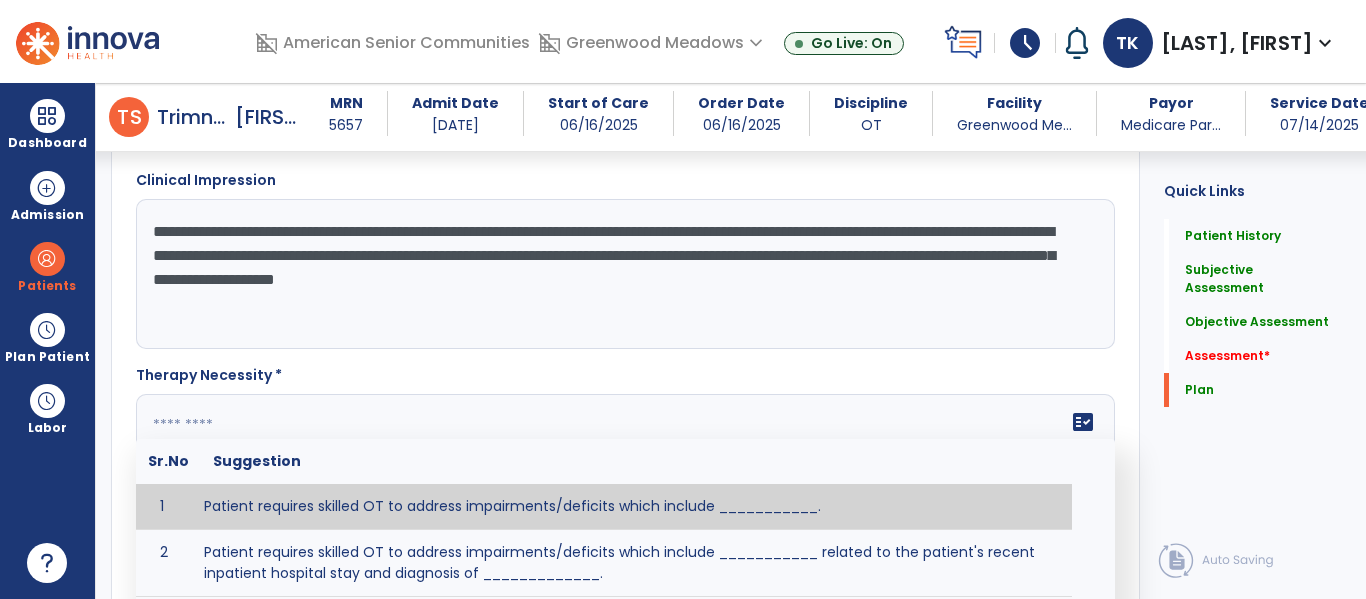 scroll, scrollTop: 2502, scrollLeft: 0, axis: vertical 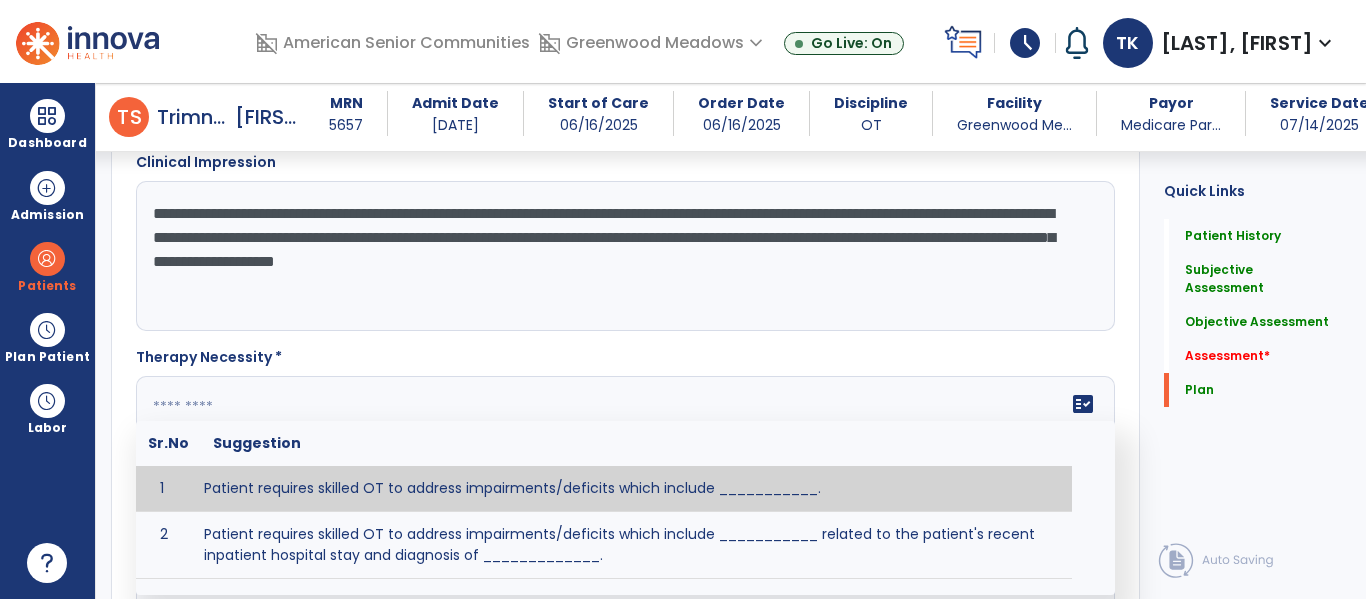 click on "fact_check  Sr.No Suggestion 1 Patient requires skilled OT to address impairments/deficits which include ___________. 2 Patient requires skilled OT to address impairments/deficits which include ___________ related to the patient's recent inpatient hospital stay and diagnosis of _____________." 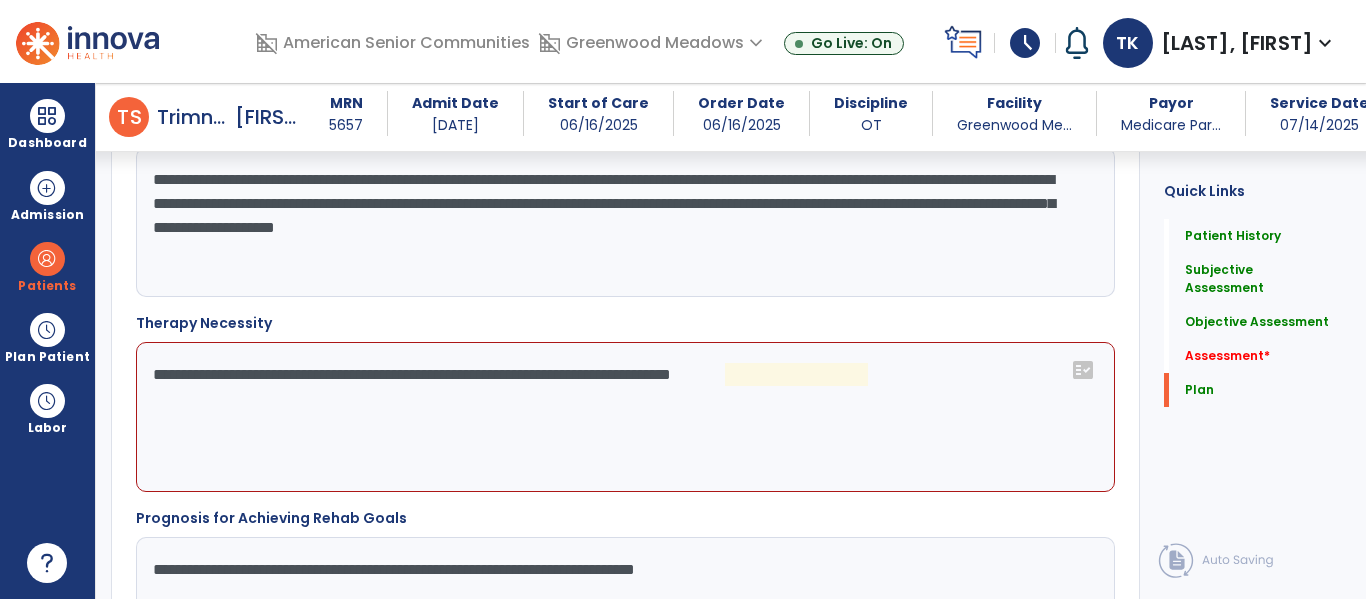 click on "**********" 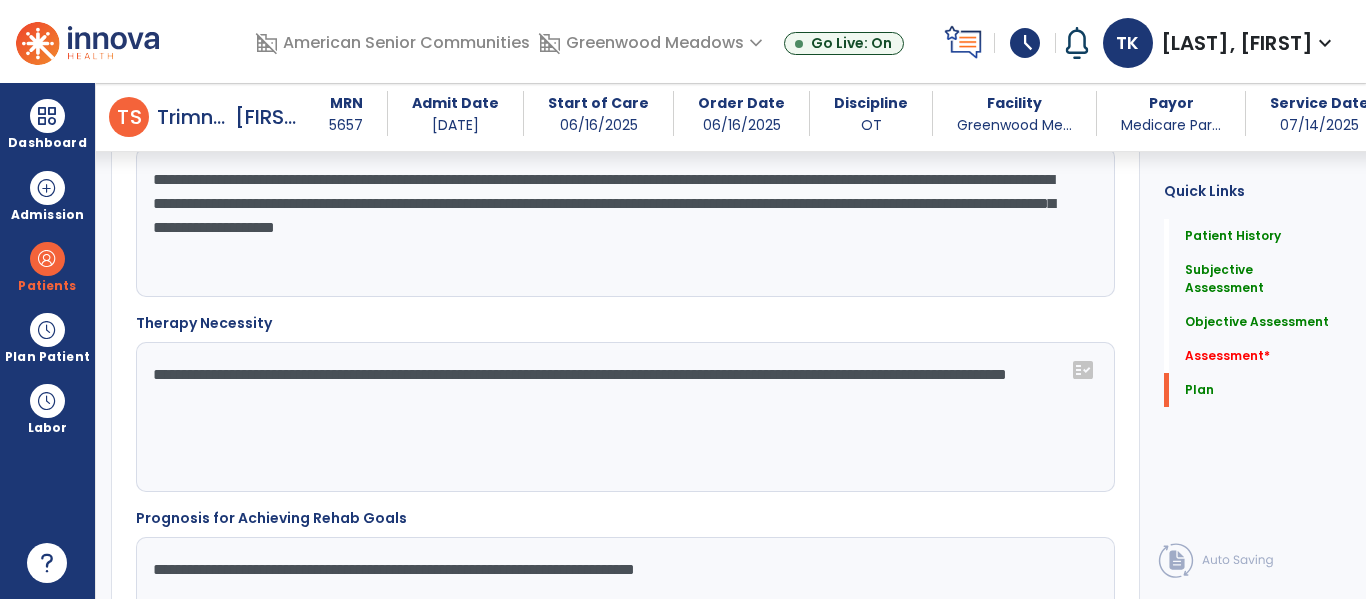 type on "**********" 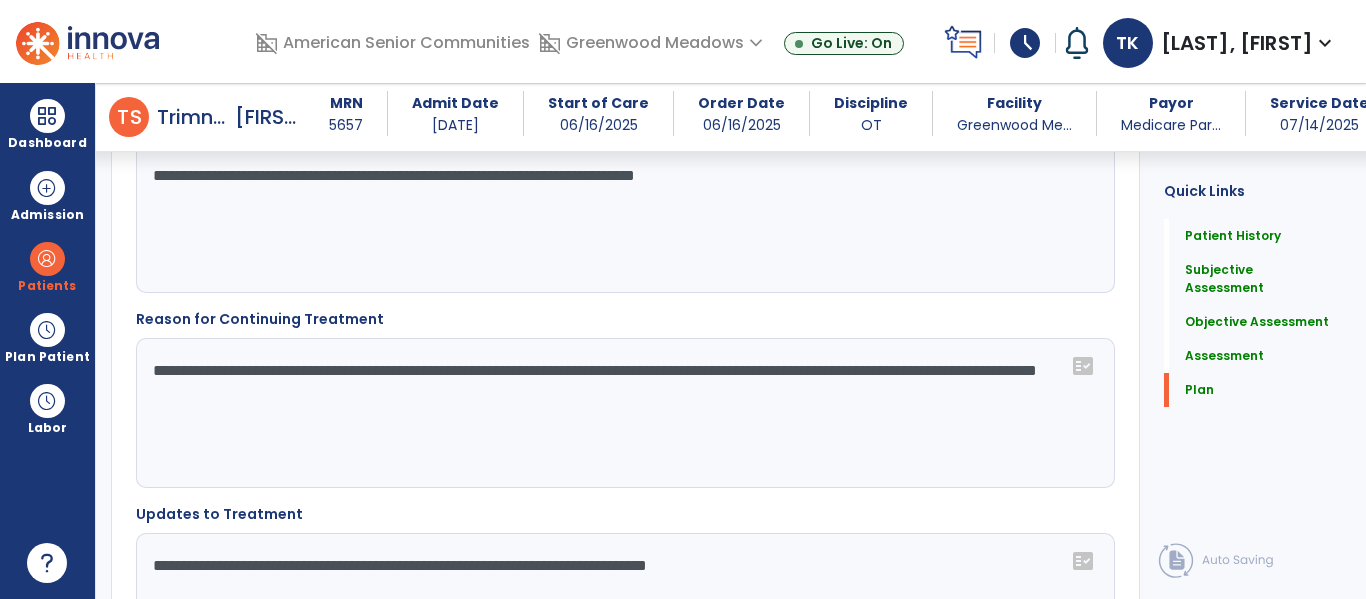 scroll, scrollTop: 2957, scrollLeft: 0, axis: vertical 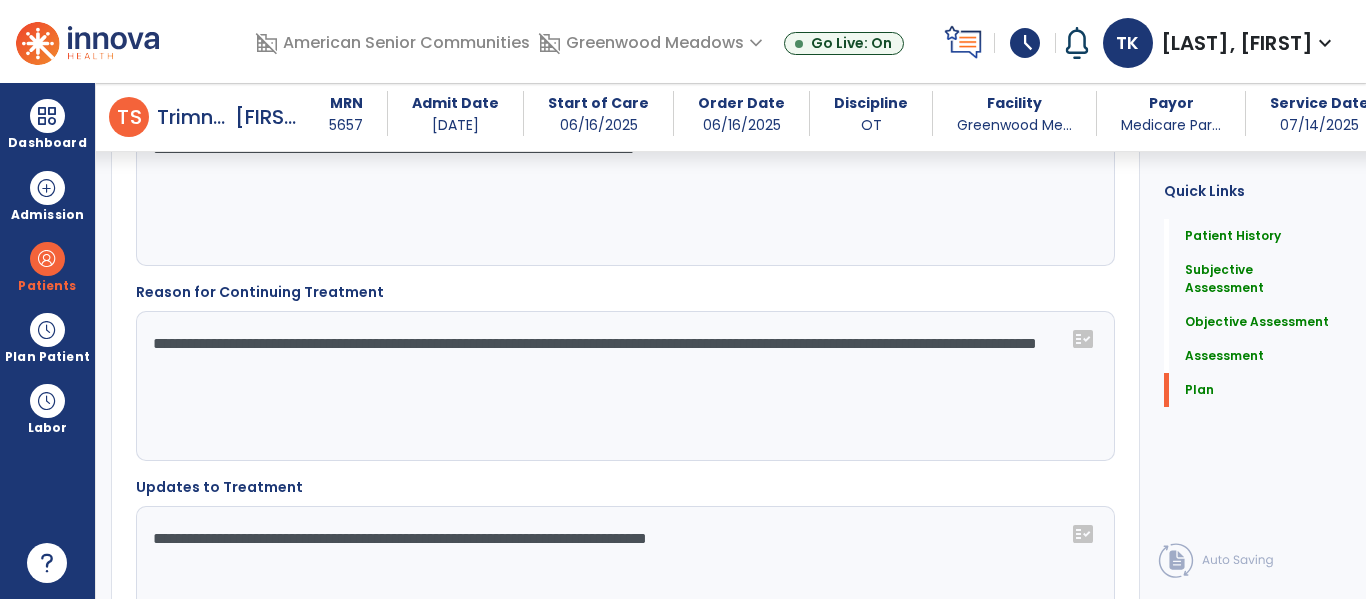 click on "**********" 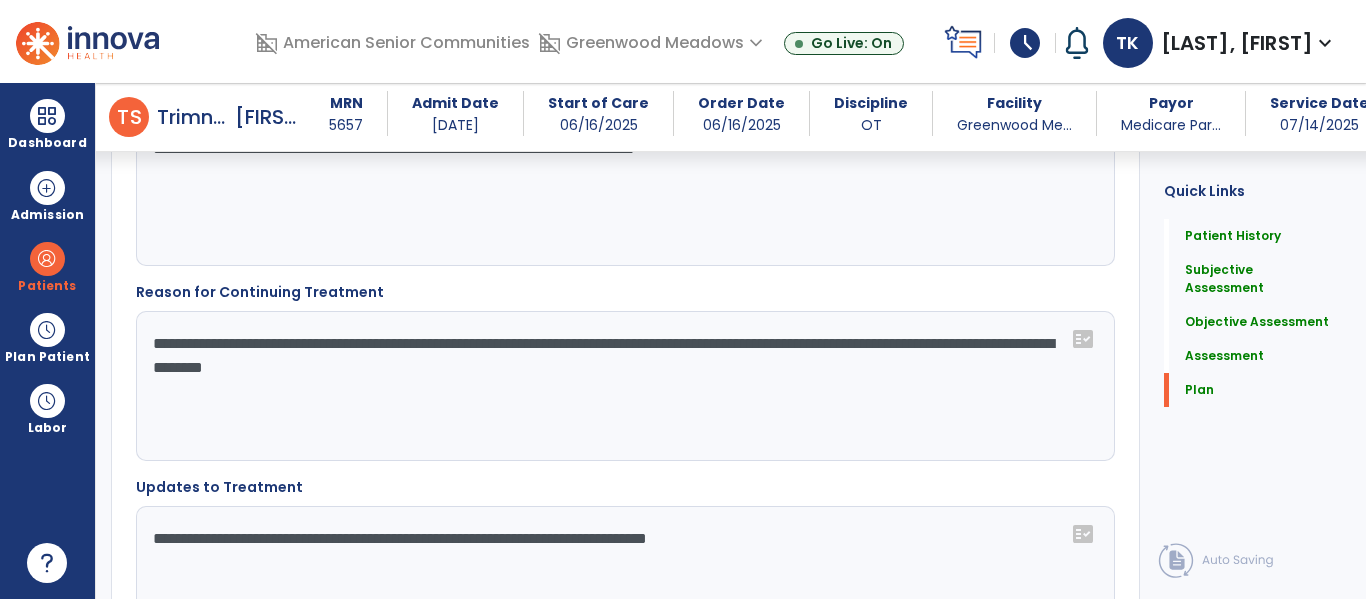 type on "**********" 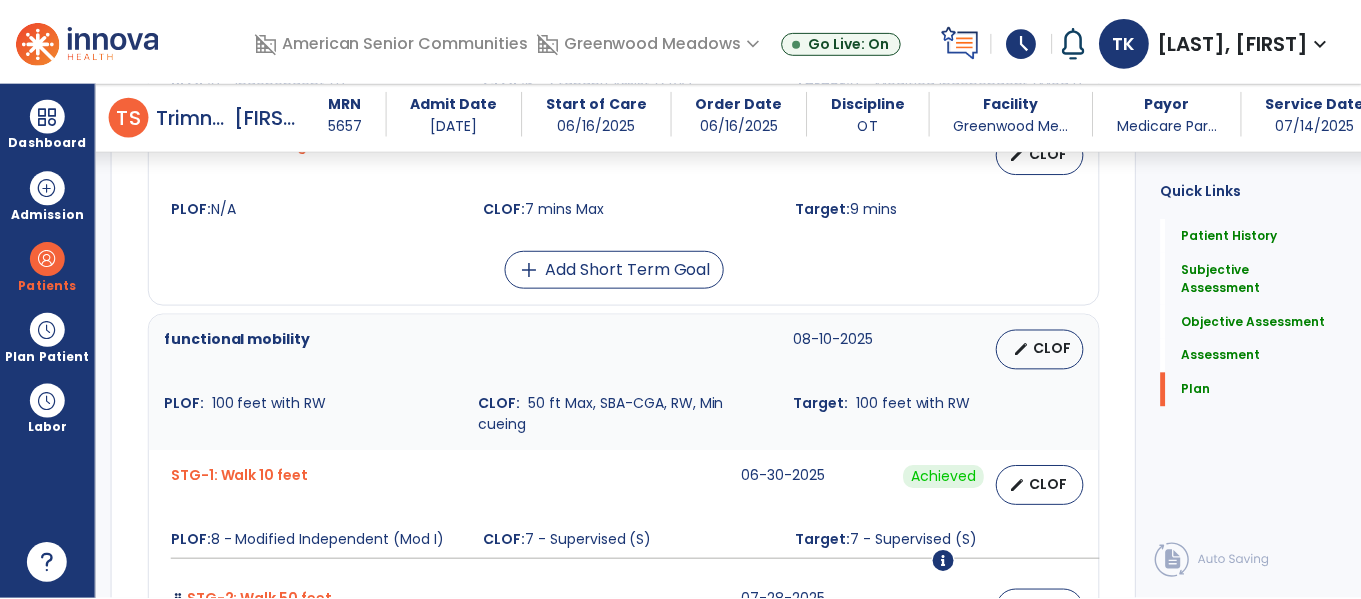 scroll, scrollTop: 5378, scrollLeft: 0, axis: vertical 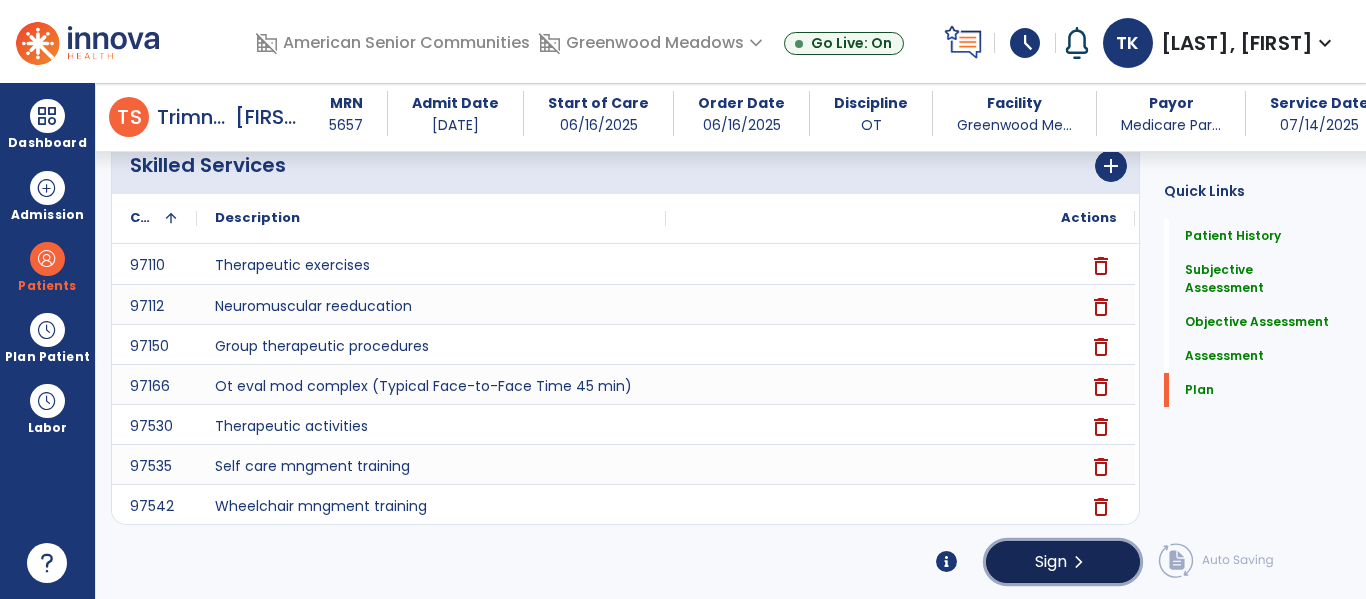 click on "Sign" 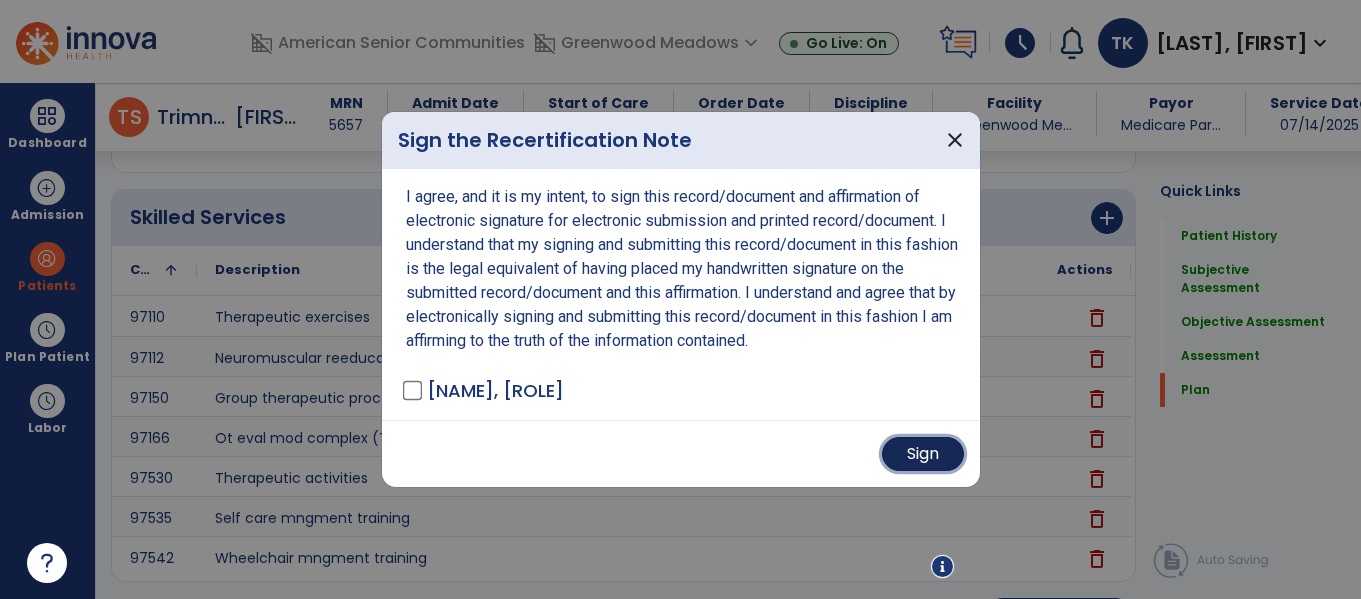 click on "Sign" at bounding box center [923, 454] 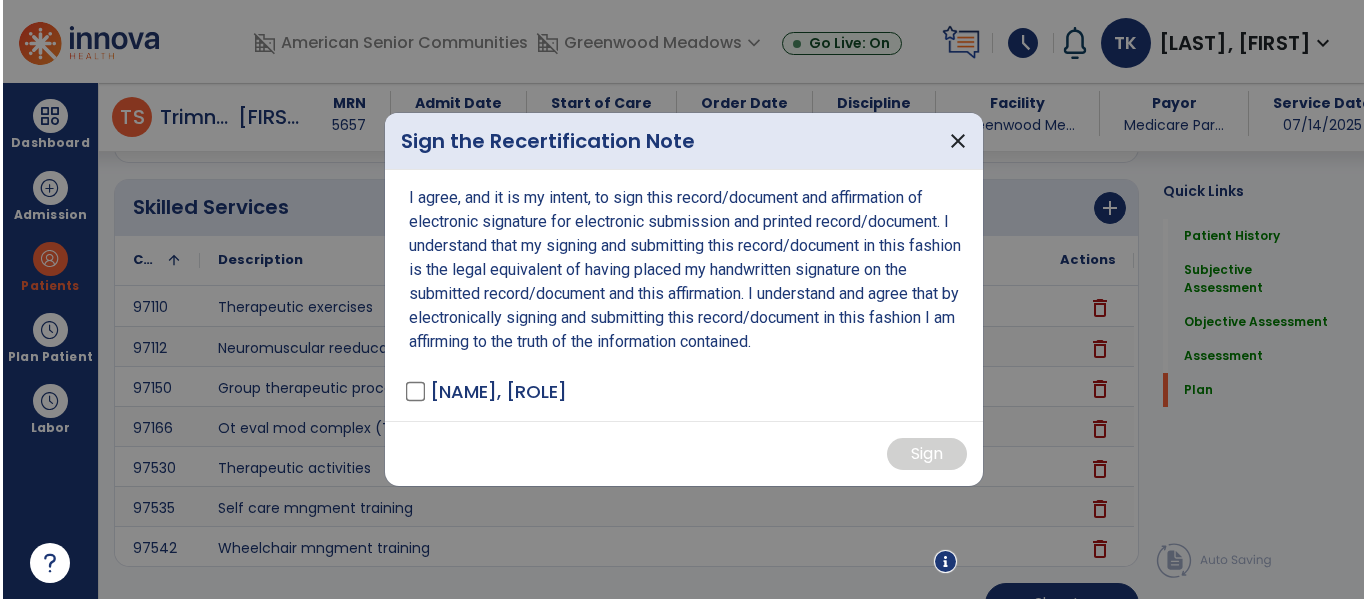 scroll, scrollTop: 5378, scrollLeft: 0, axis: vertical 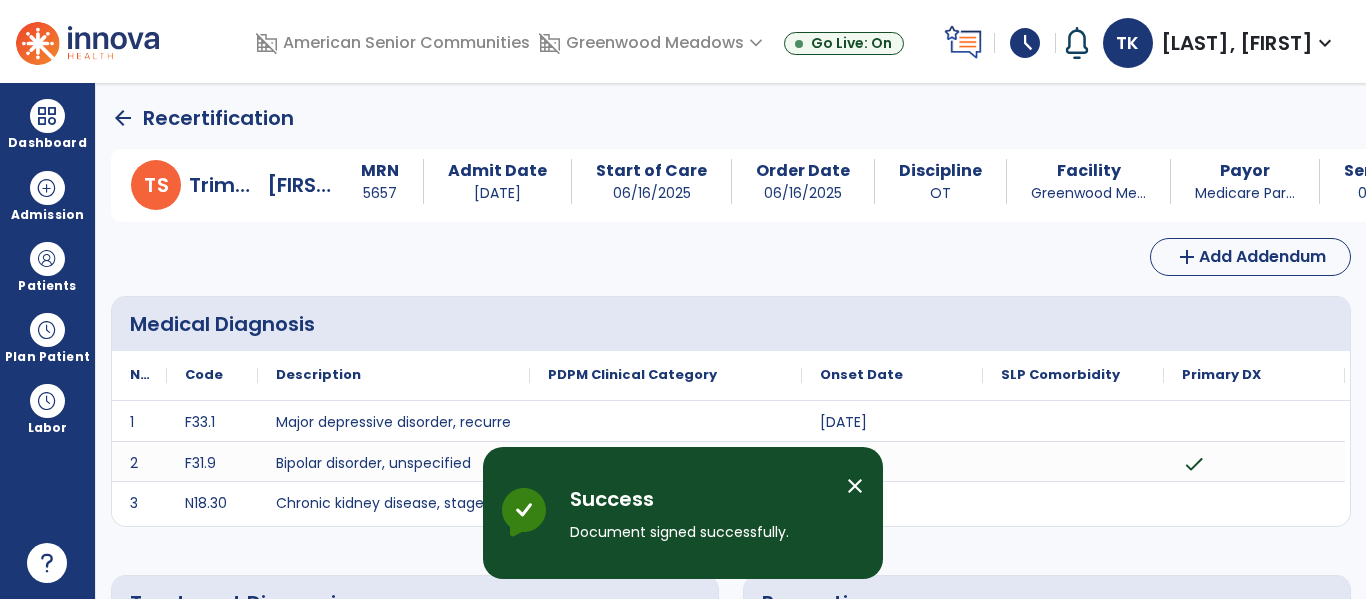 click on "arrow_back" 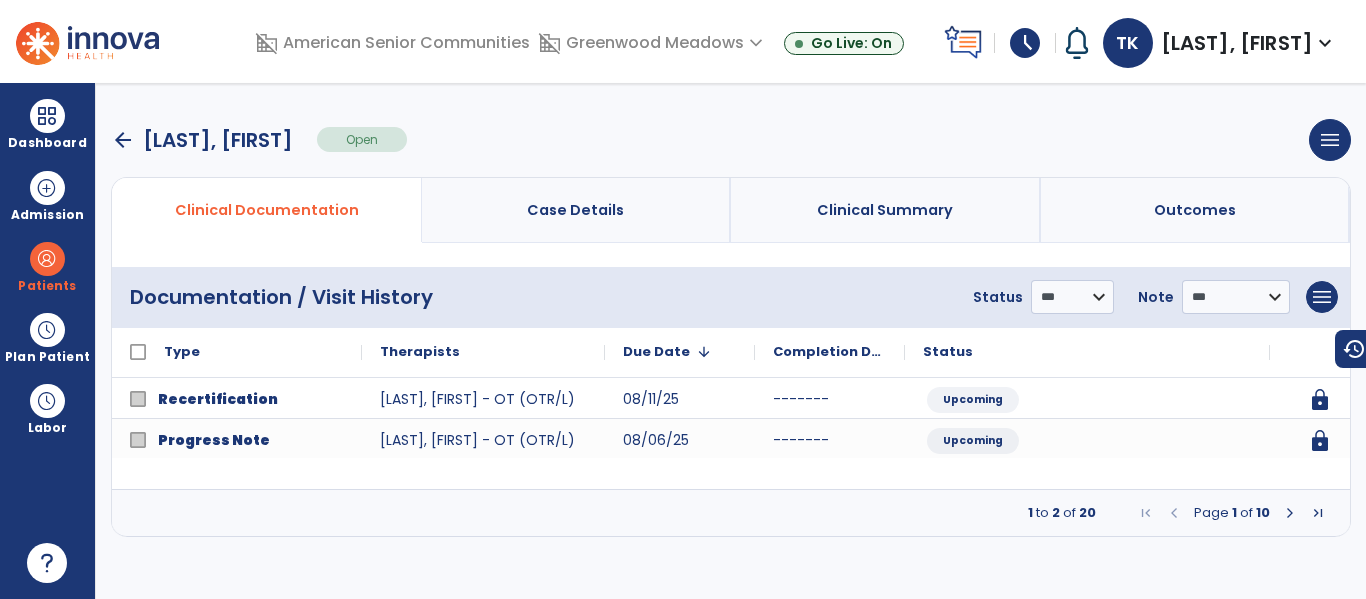 click at bounding box center [1290, 513] 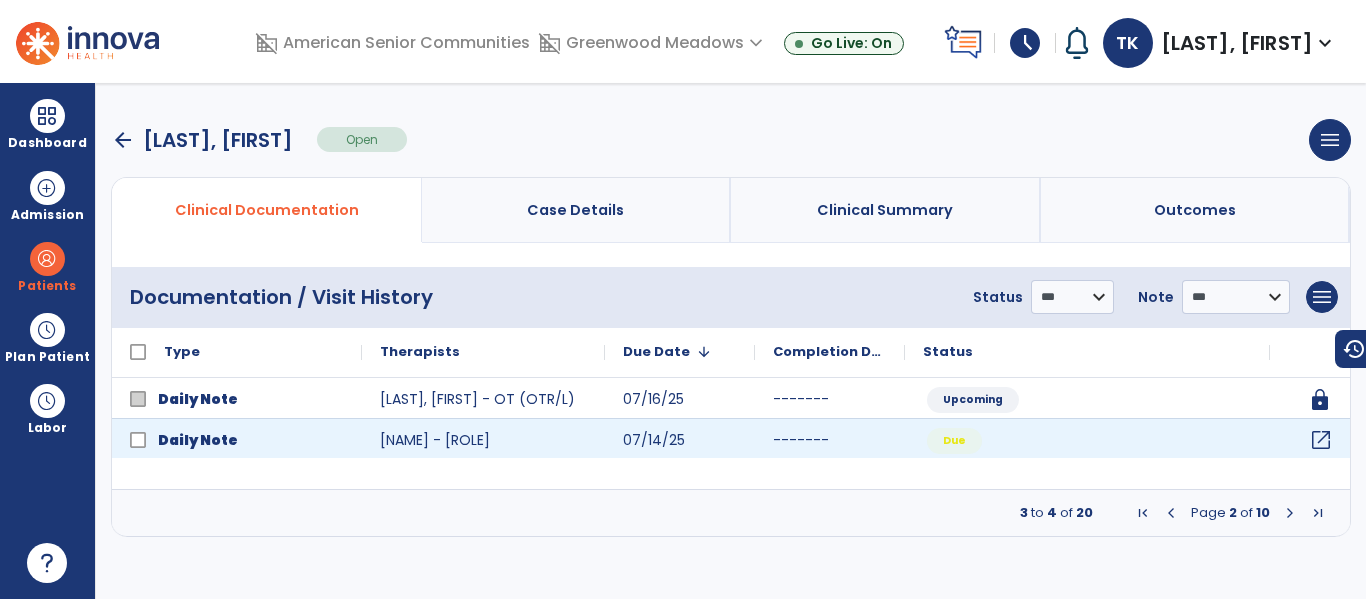 click on "open_in_new" 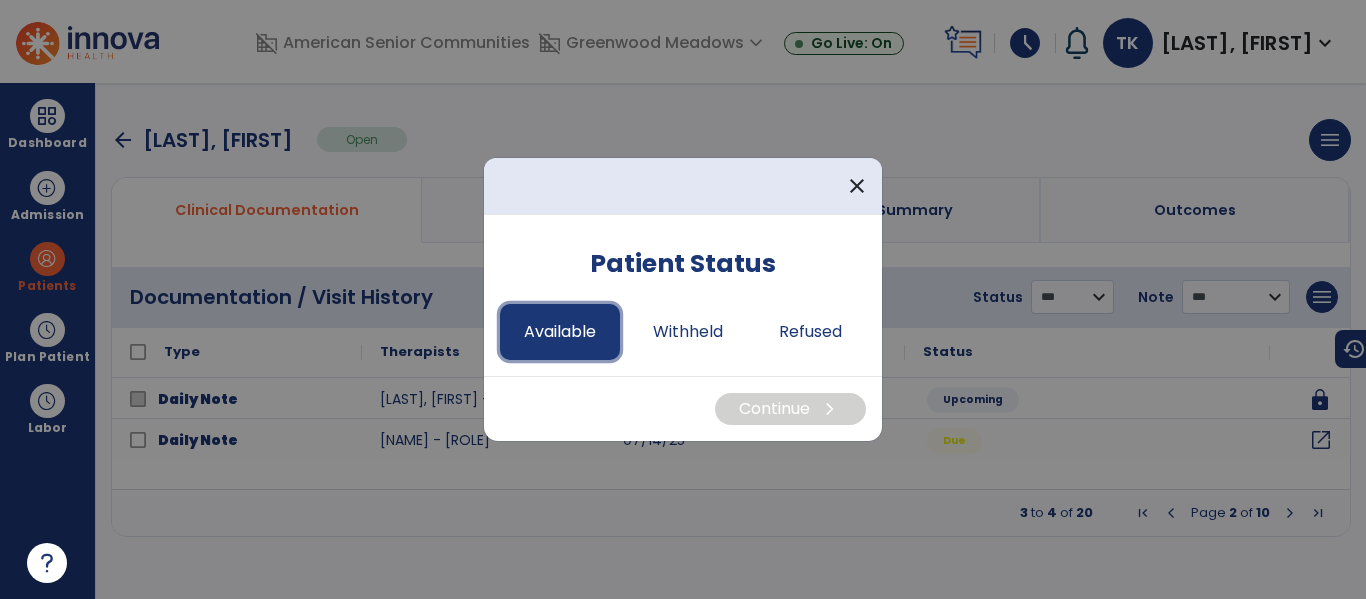 click on "Available" at bounding box center (560, 332) 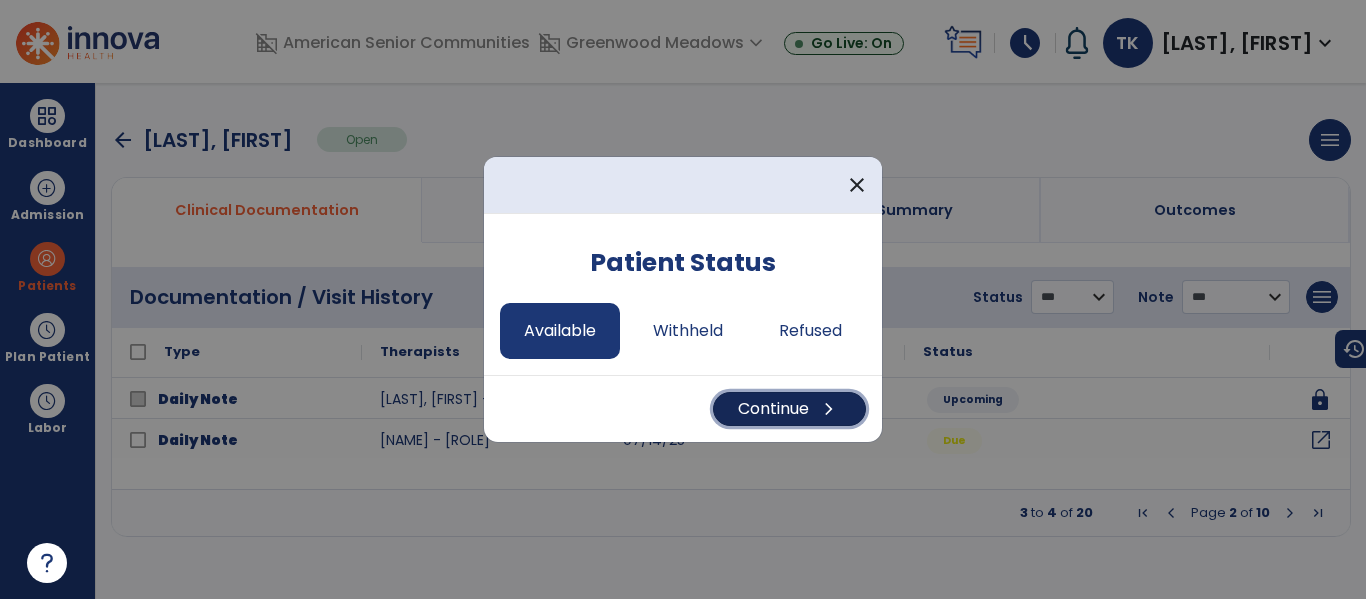click on "Continue   chevron_right" at bounding box center [789, 409] 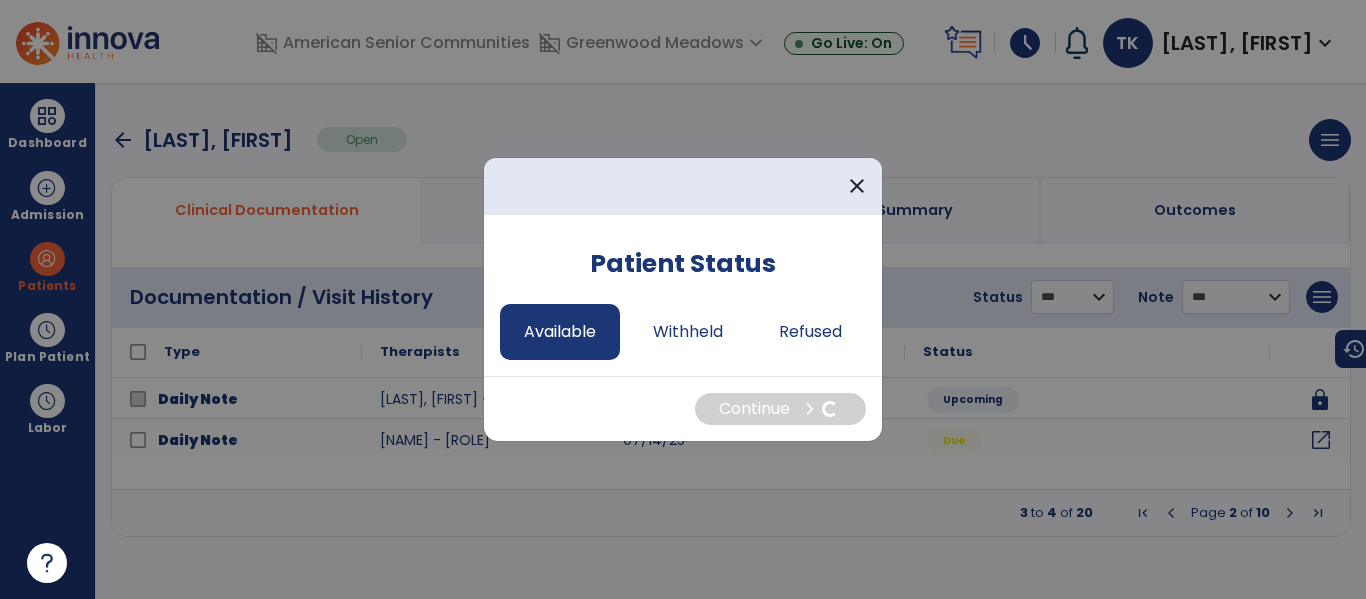 select on "*" 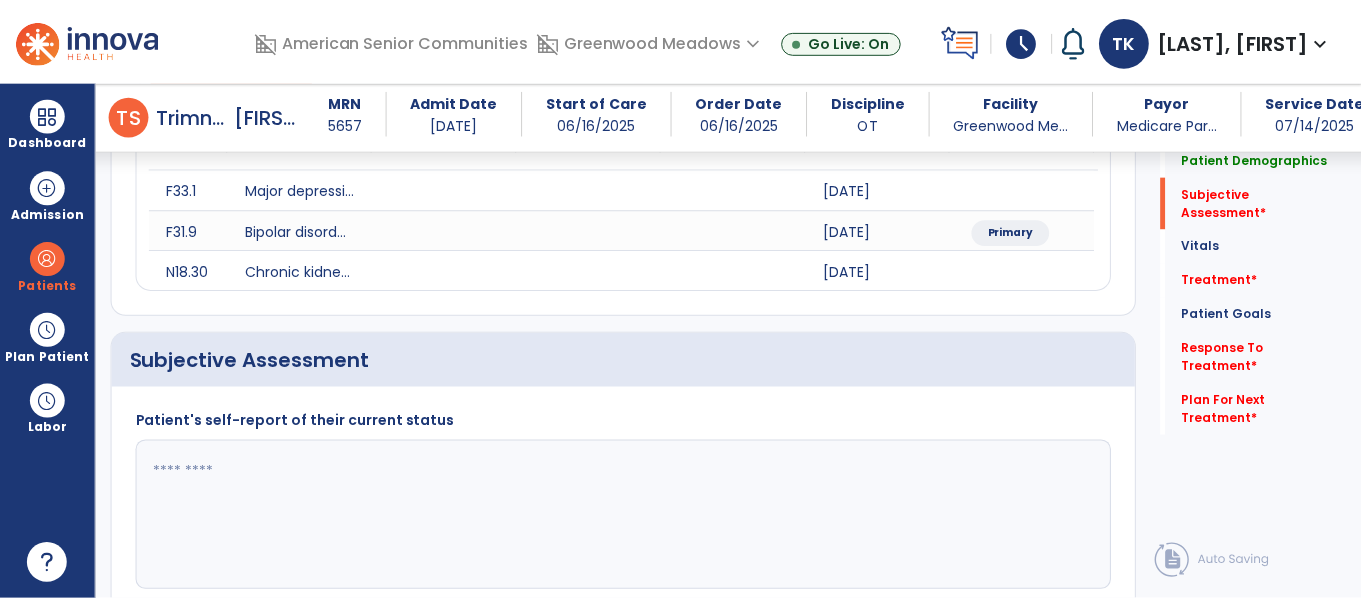 scroll, scrollTop: 386, scrollLeft: 0, axis: vertical 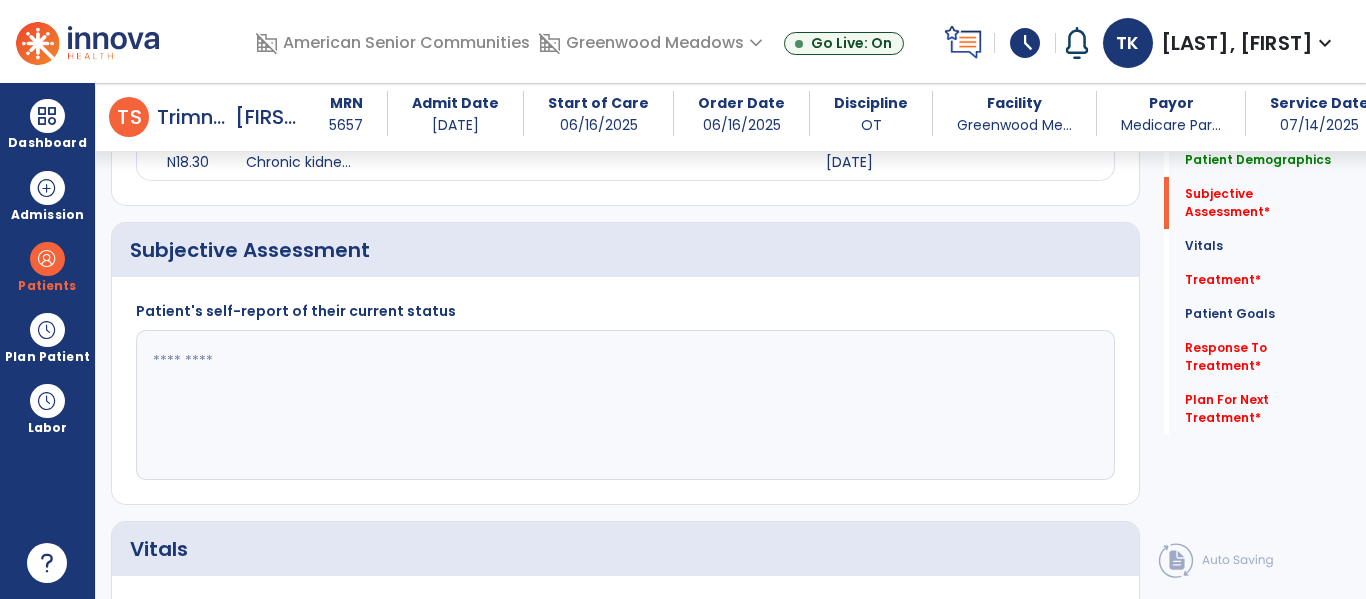 click 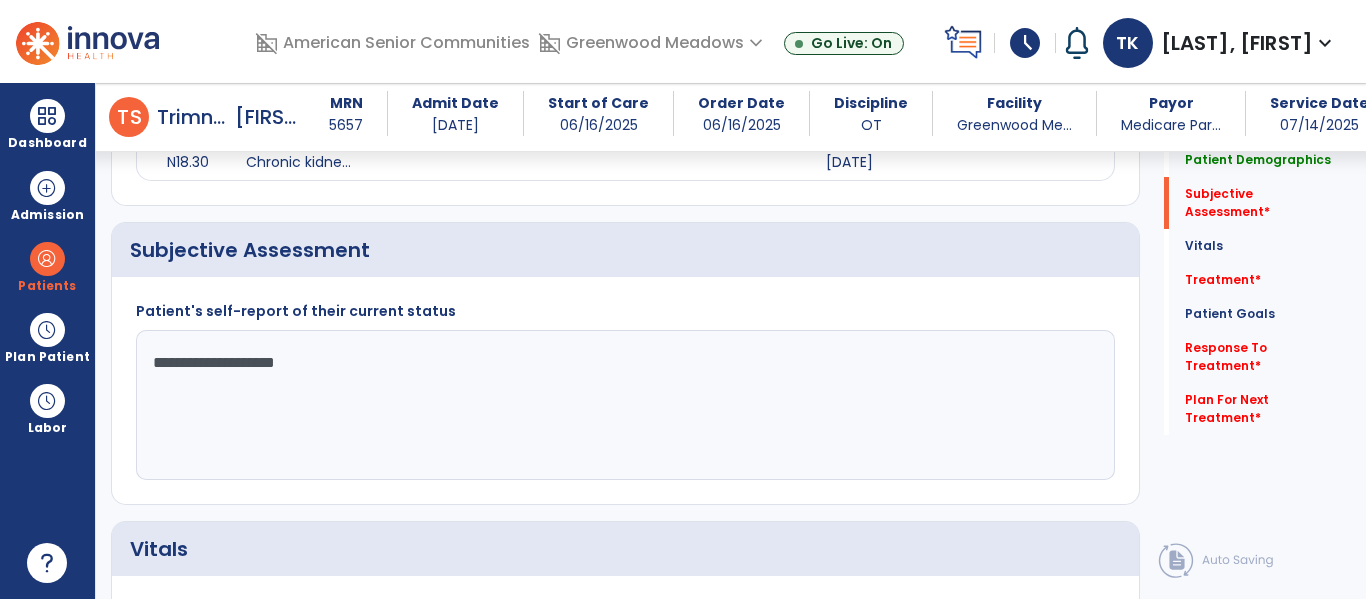 type on "**********" 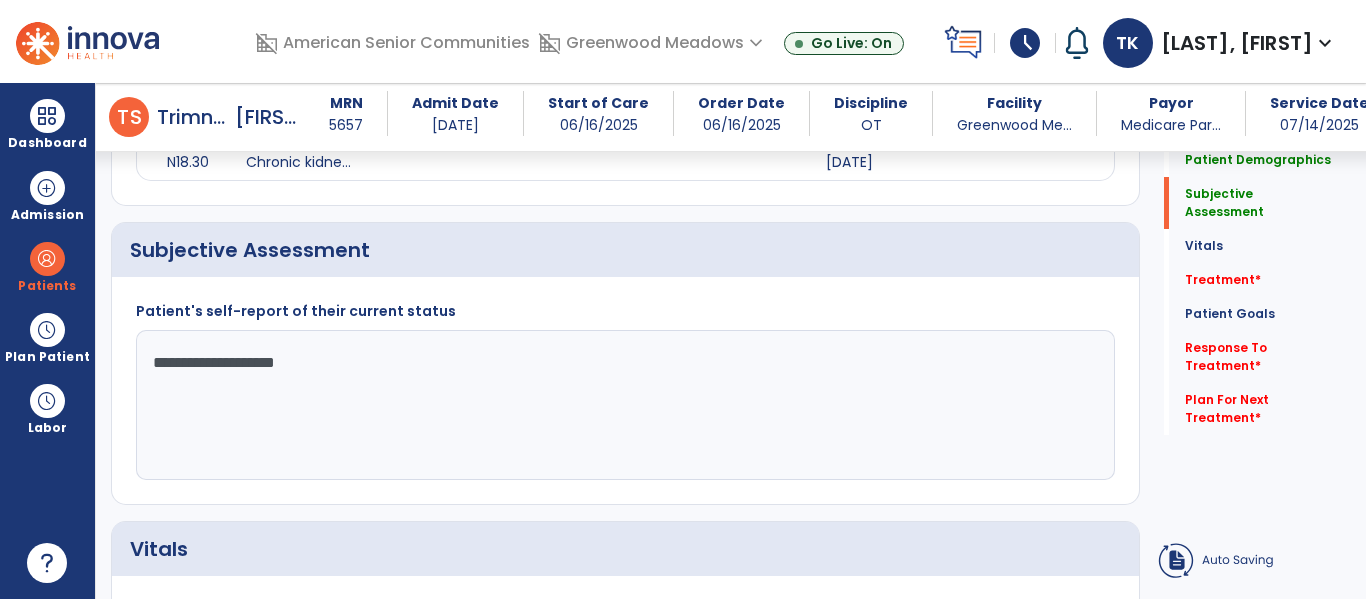 click on "add  Add Service Code" 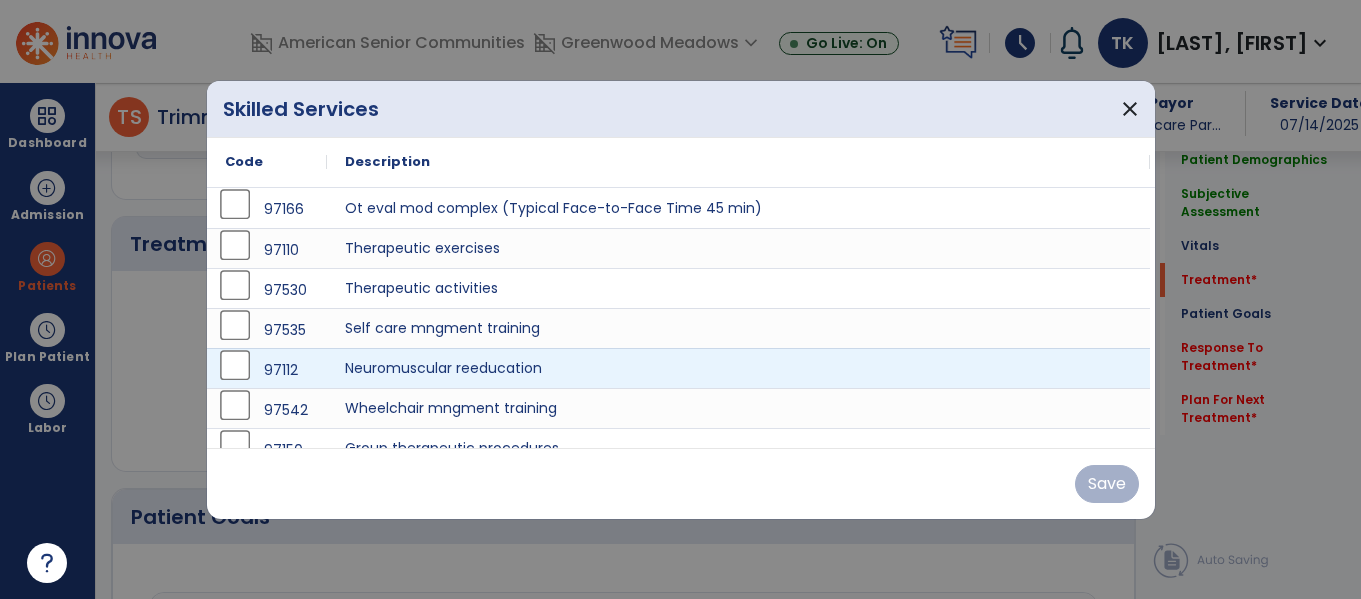 scroll, scrollTop: 1113, scrollLeft: 0, axis: vertical 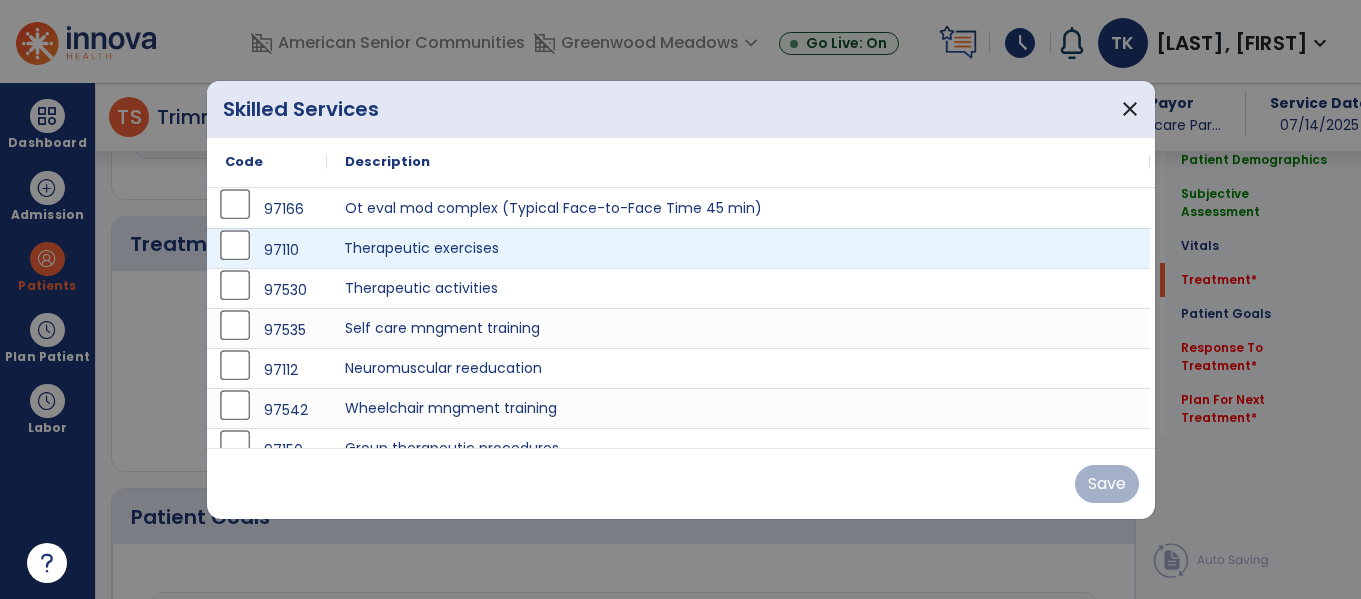 click on "Therapeutic exercises" at bounding box center (738, 248) 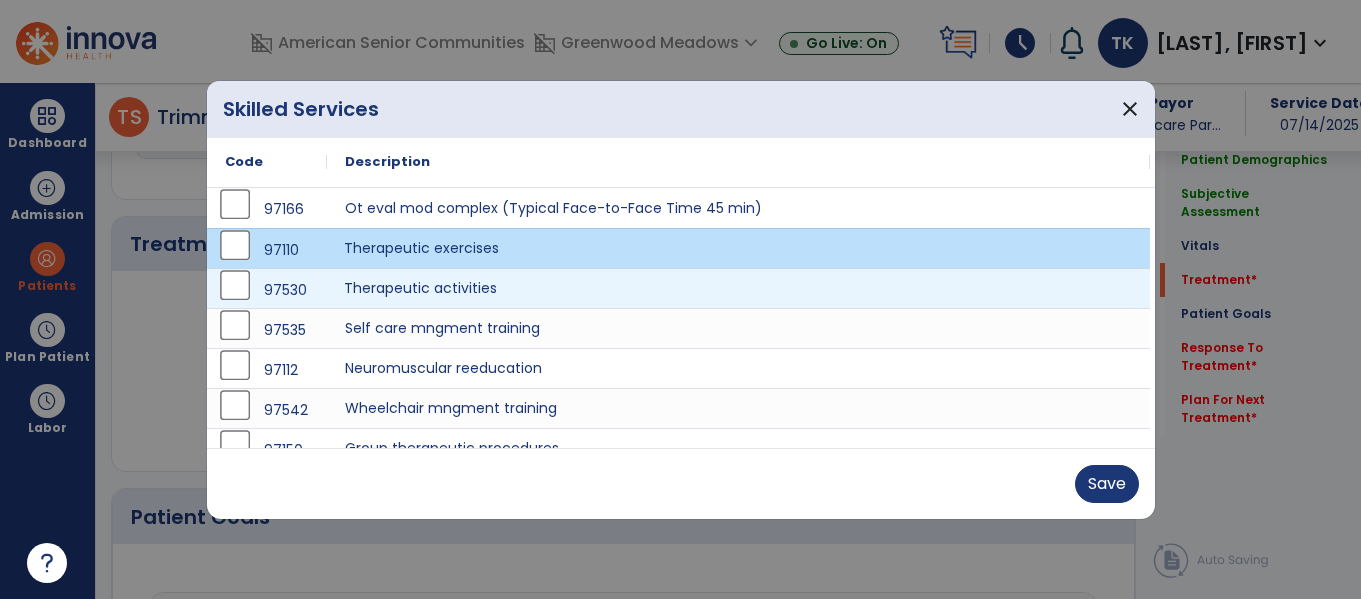 click on "Therapeutic activities" at bounding box center [738, 288] 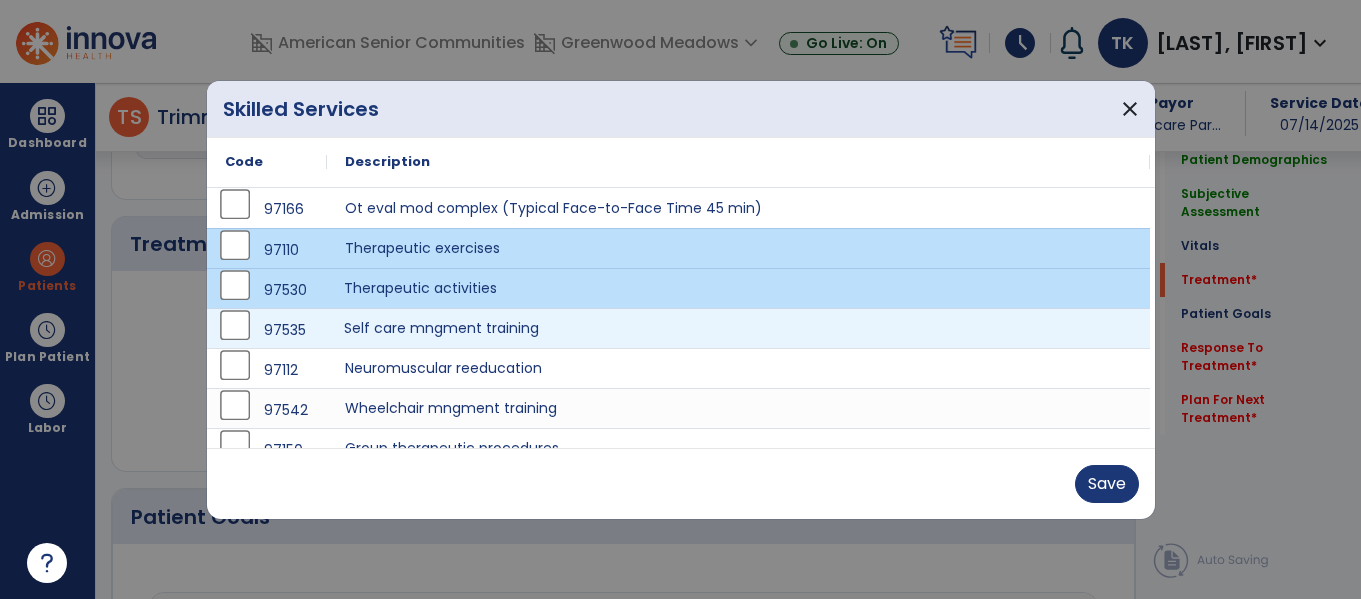 click on "Self care mngment training" at bounding box center (738, 328) 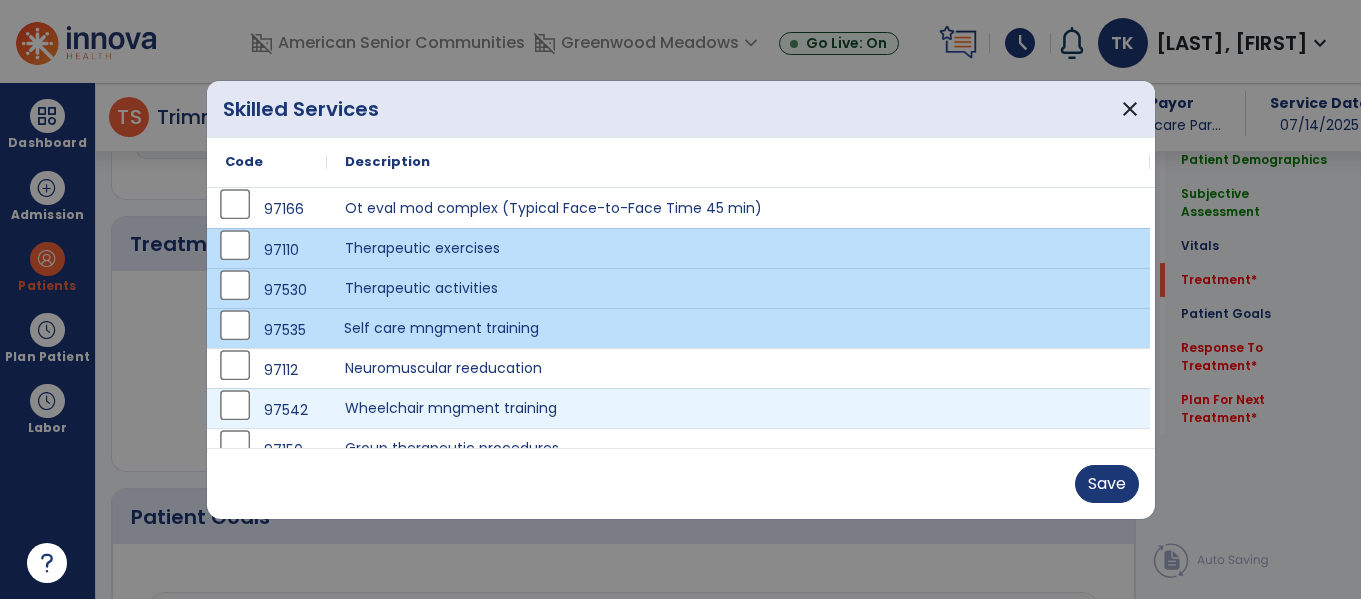 click on "97542 Wheelchair mngment training" at bounding box center (678, 408) 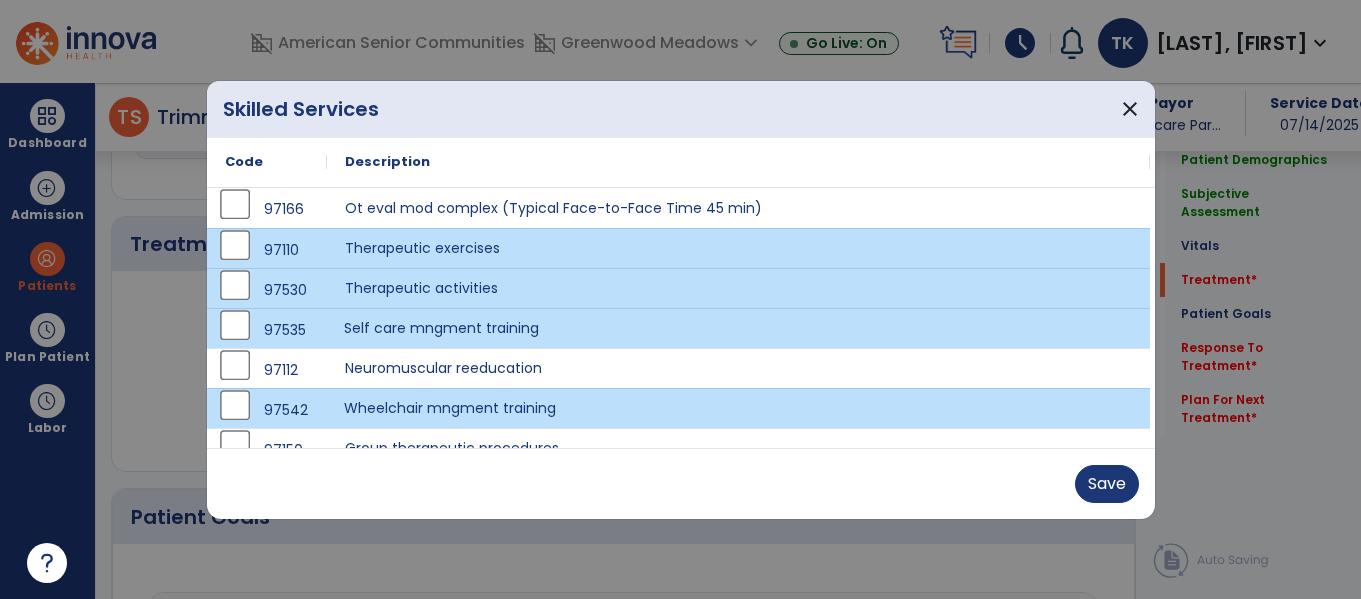 click on "Wheelchair mngment training" at bounding box center [738, 408] 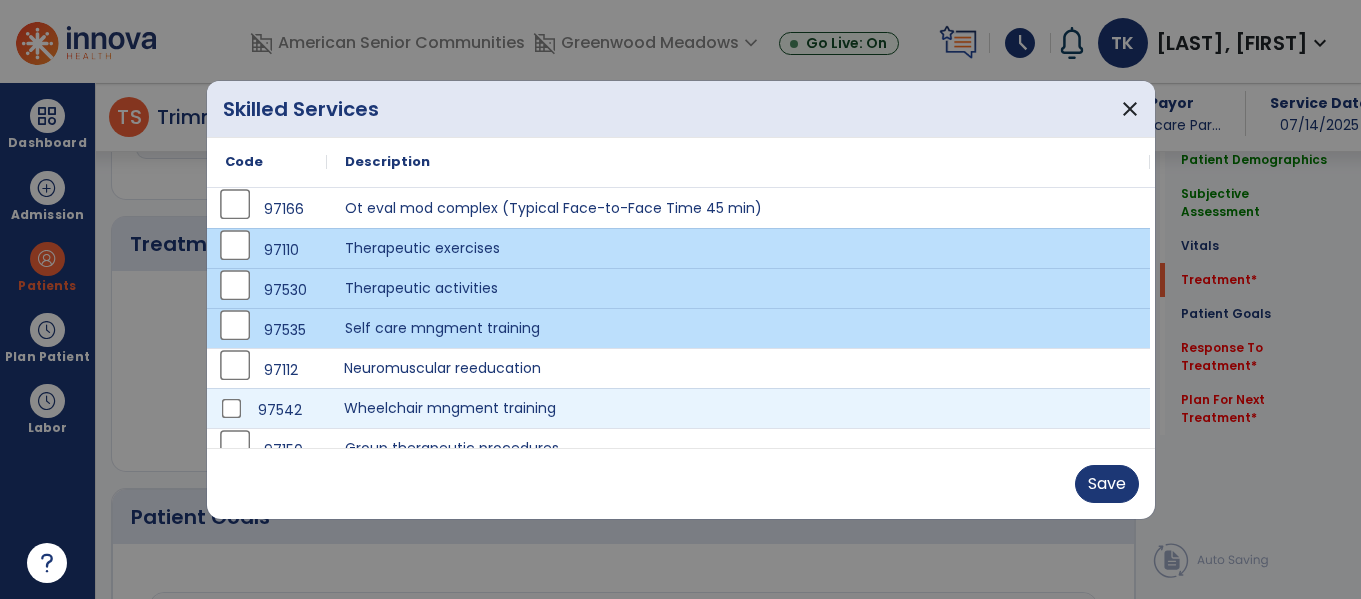 click on "Neuromuscular reeducation" at bounding box center (738, 368) 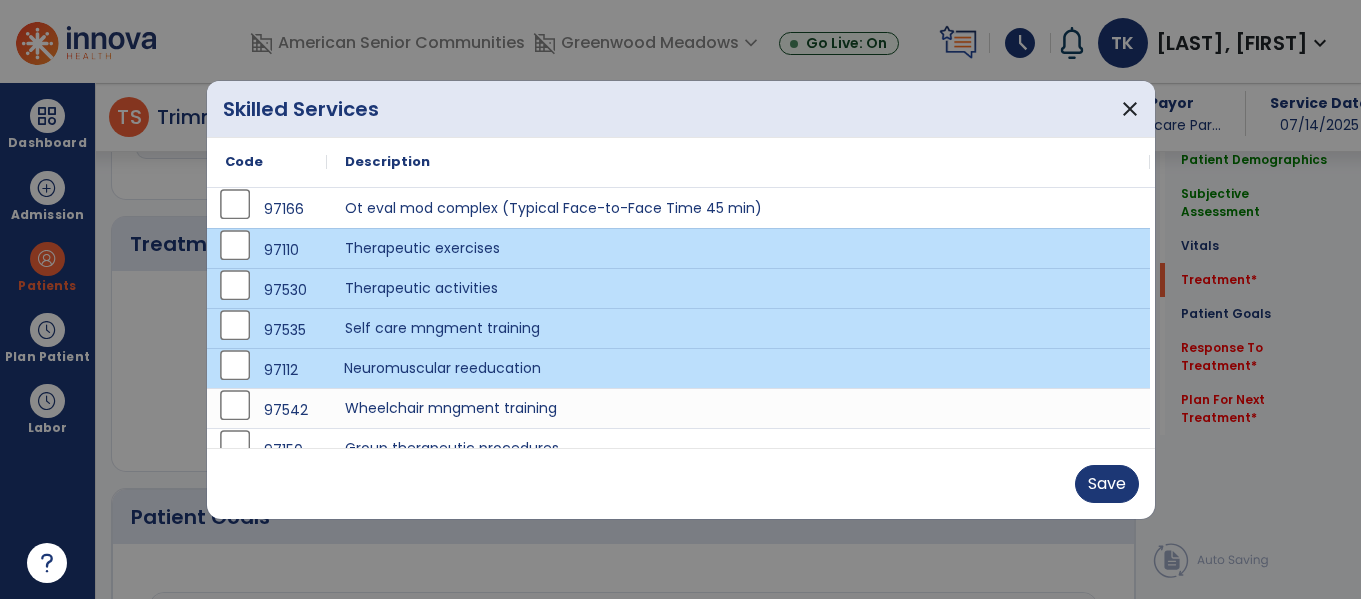 click on "Save" at bounding box center (681, 483) 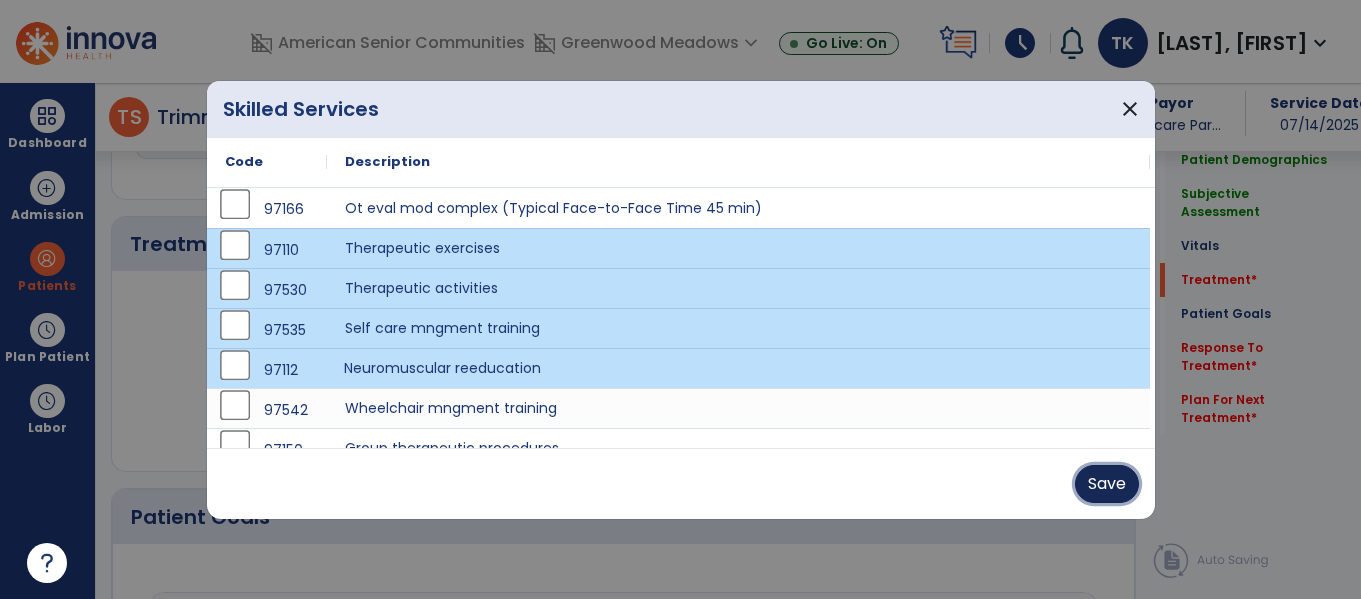 click on "Save" at bounding box center [1107, 484] 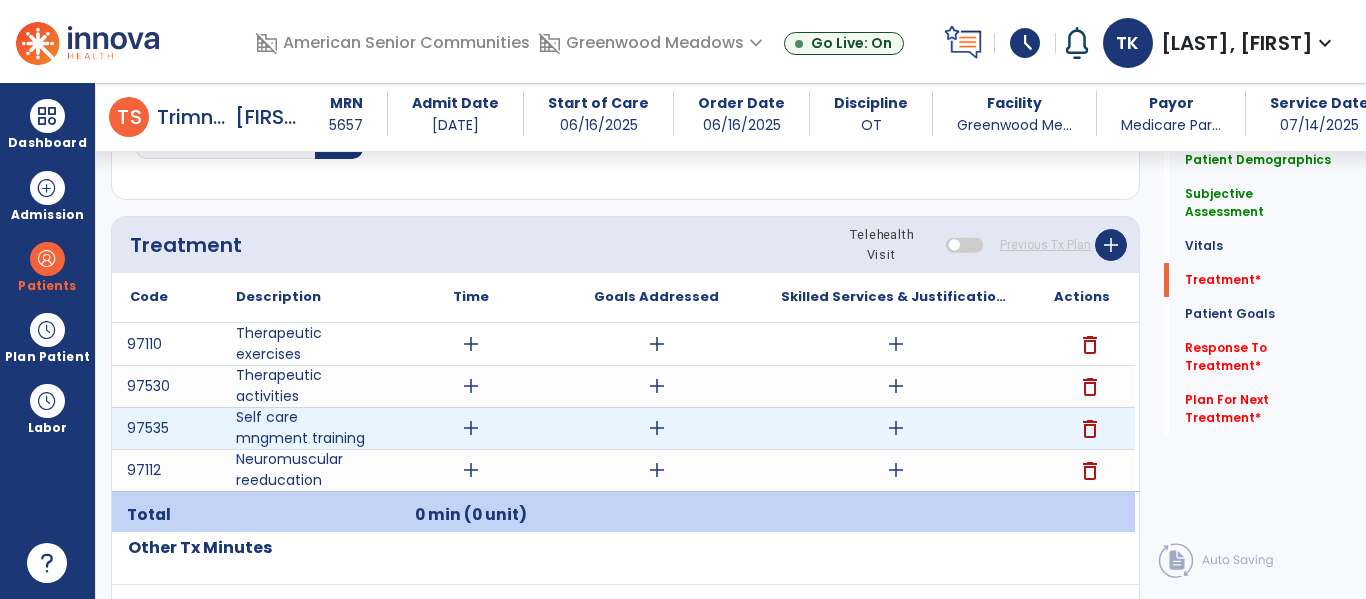 click on "add" at bounding box center (896, 428) 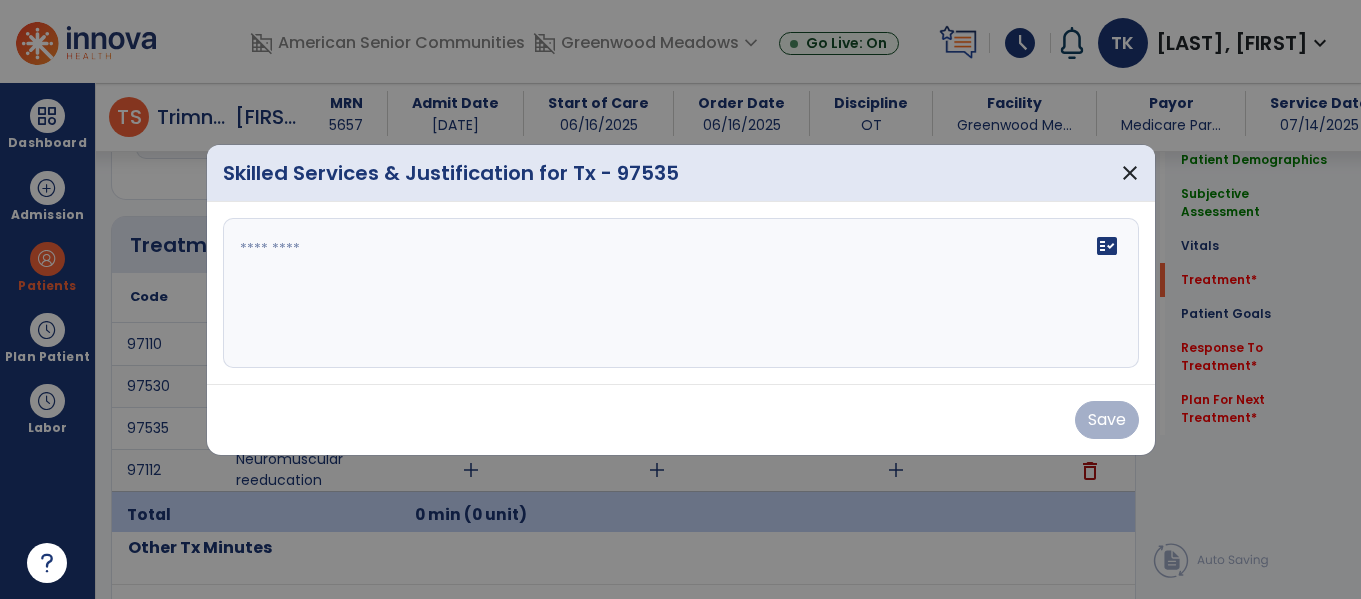 click on "fact_check" at bounding box center (681, 293) 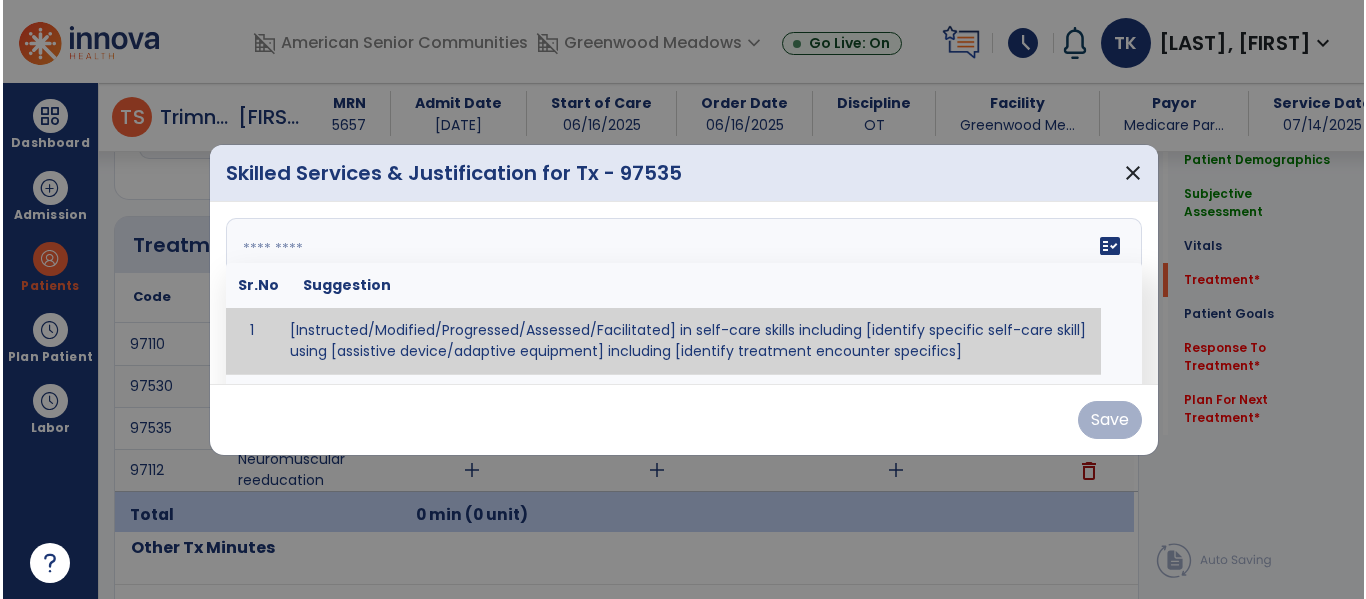 scroll, scrollTop: 1113, scrollLeft: 0, axis: vertical 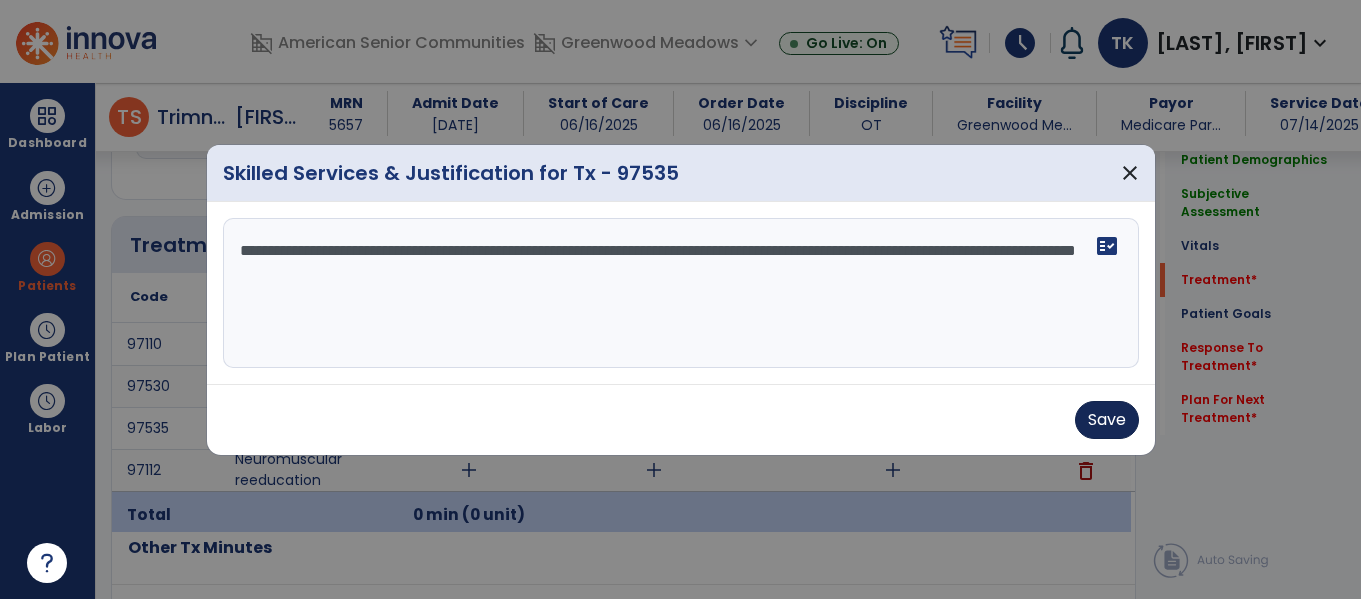 type on "**********" 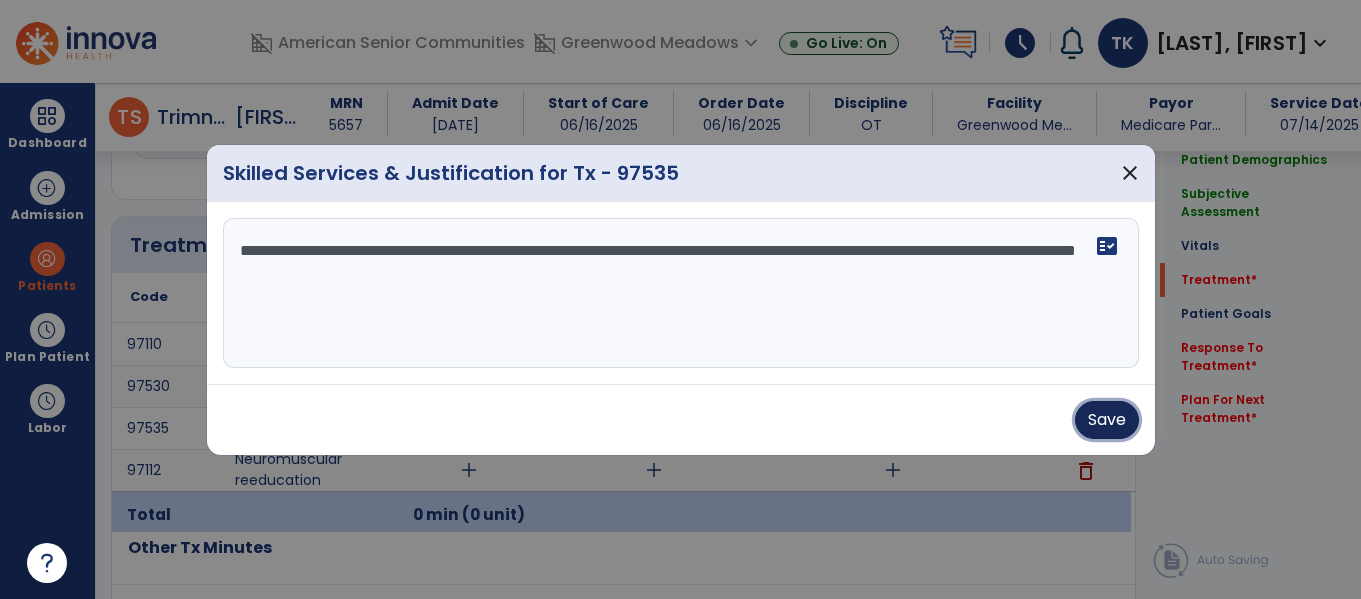 click on "Save" at bounding box center (1107, 420) 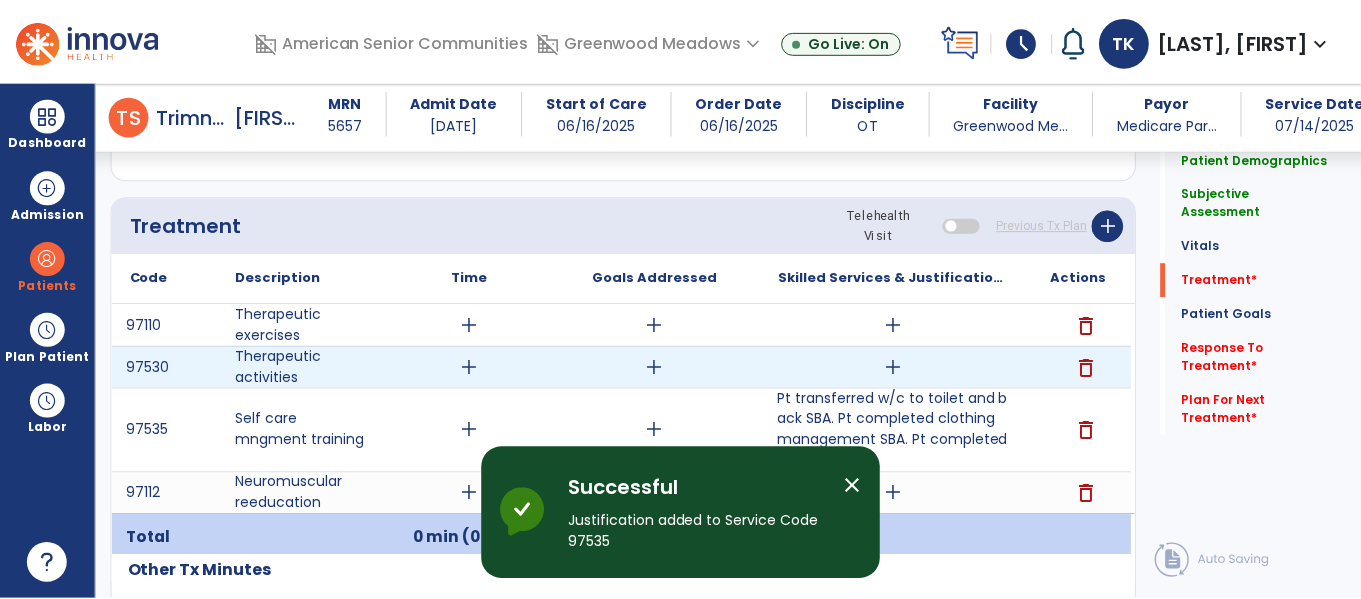 scroll, scrollTop: 1133, scrollLeft: 0, axis: vertical 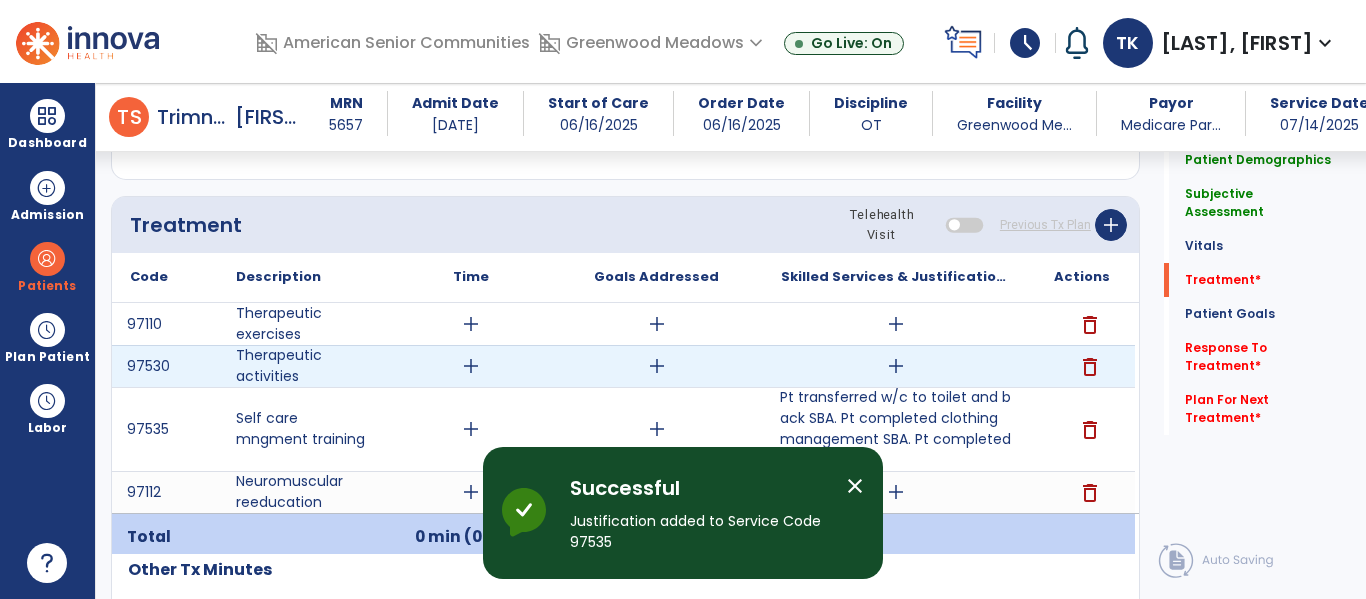 click on "add" at bounding box center [896, 366] 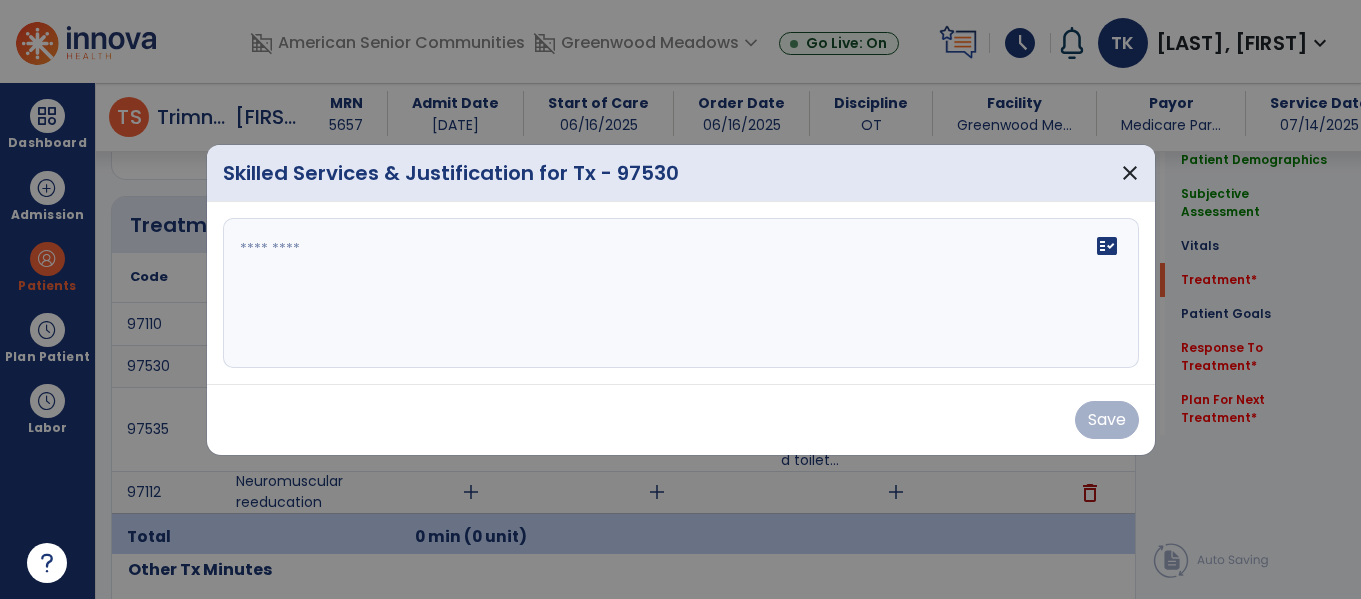 click on "fact_check" at bounding box center (681, 293) 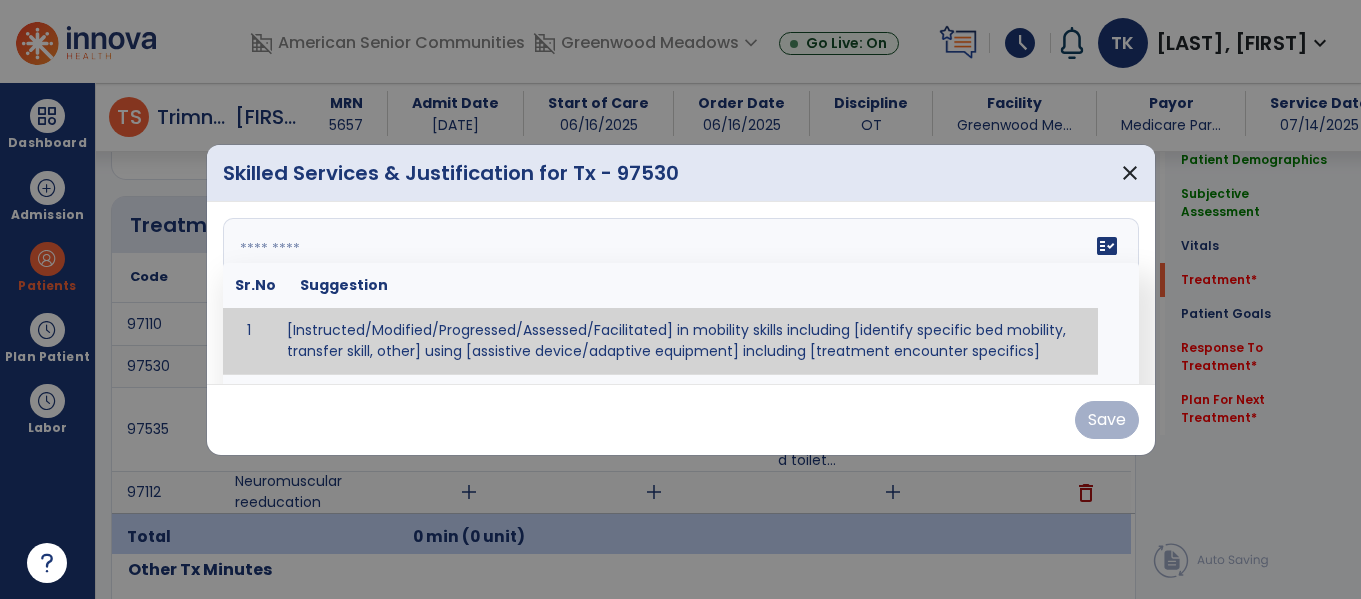 scroll, scrollTop: 1133, scrollLeft: 0, axis: vertical 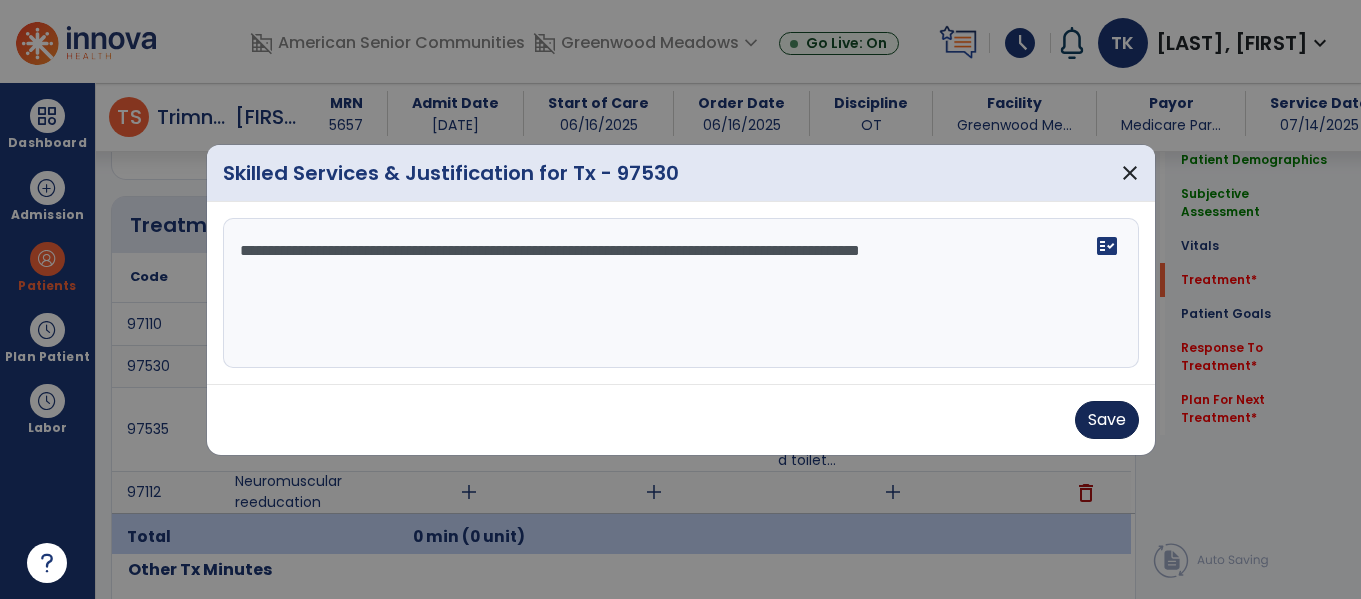 type on "**********" 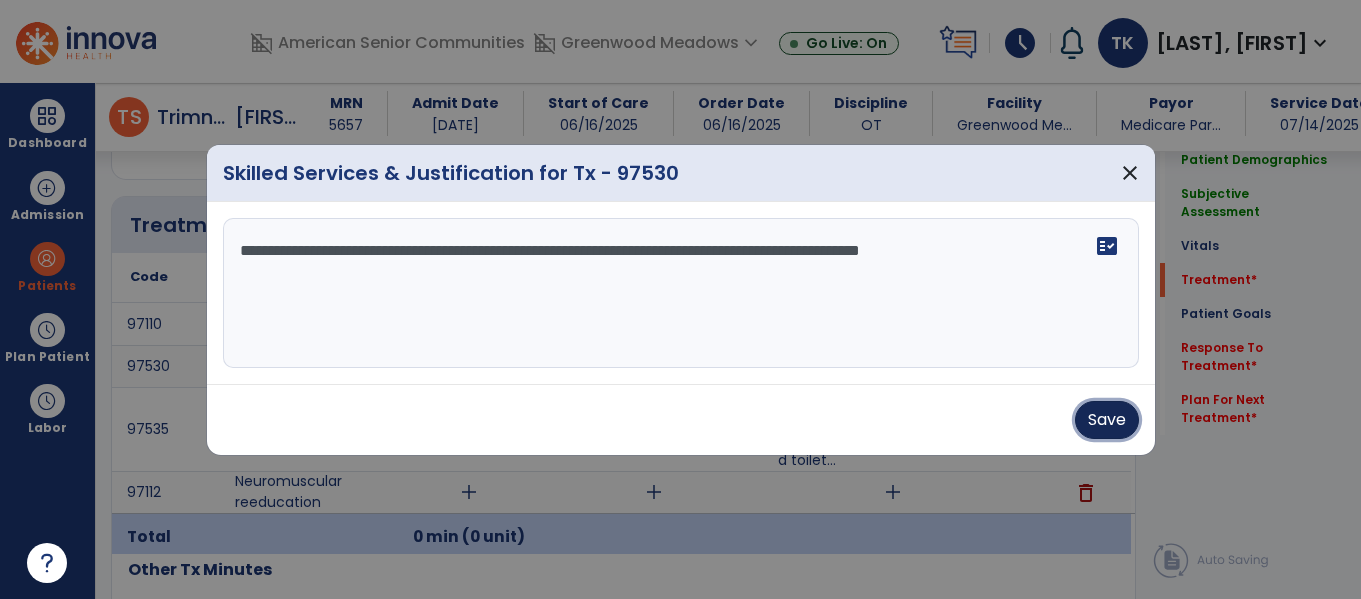 click on "Save" at bounding box center (1107, 420) 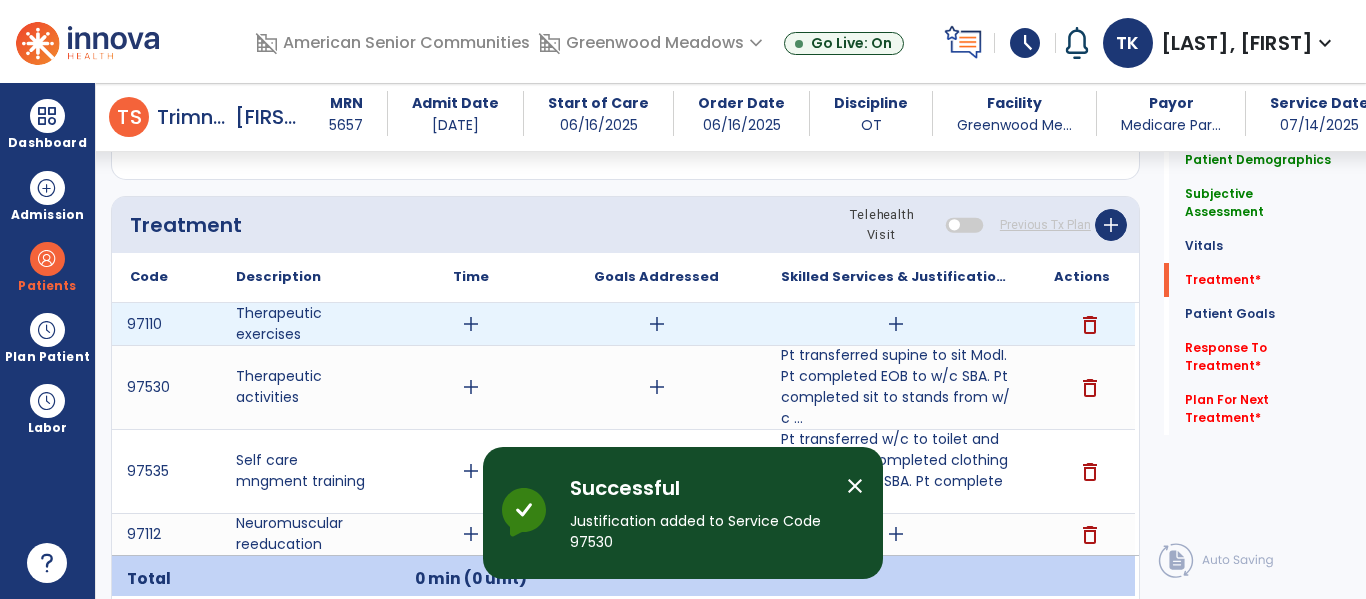 click on "add" at bounding box center (896, 324) 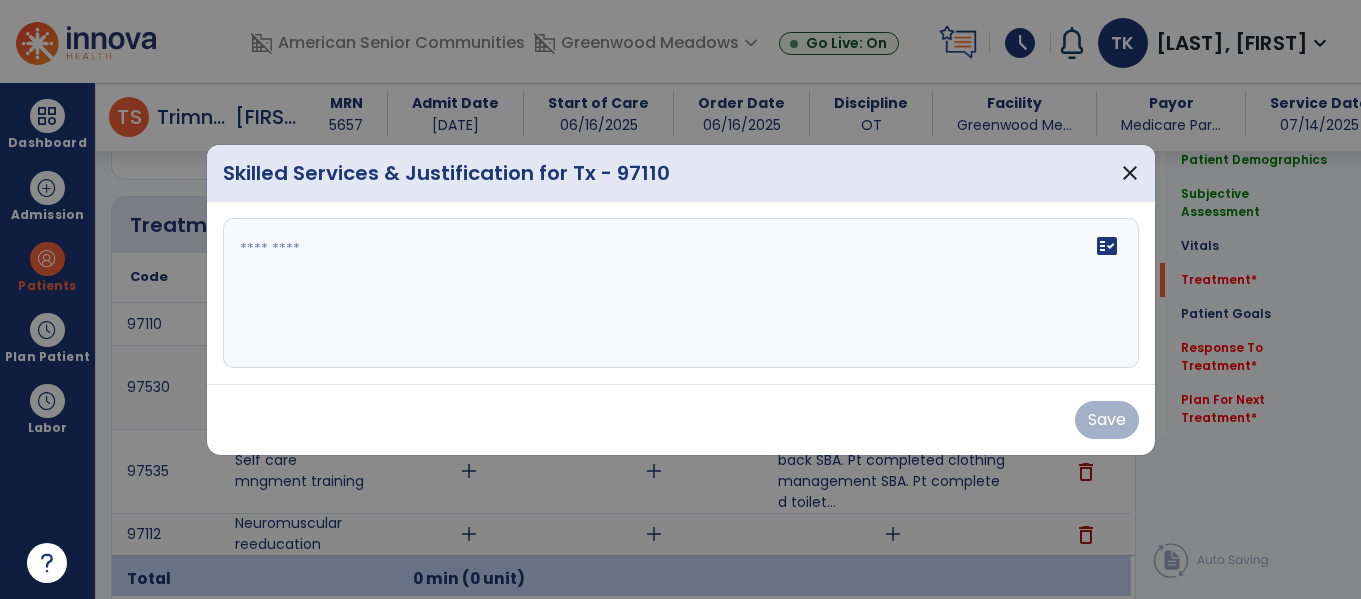 scroll, scrollTop: 1133, scrollLeft: 0, axis: vertical 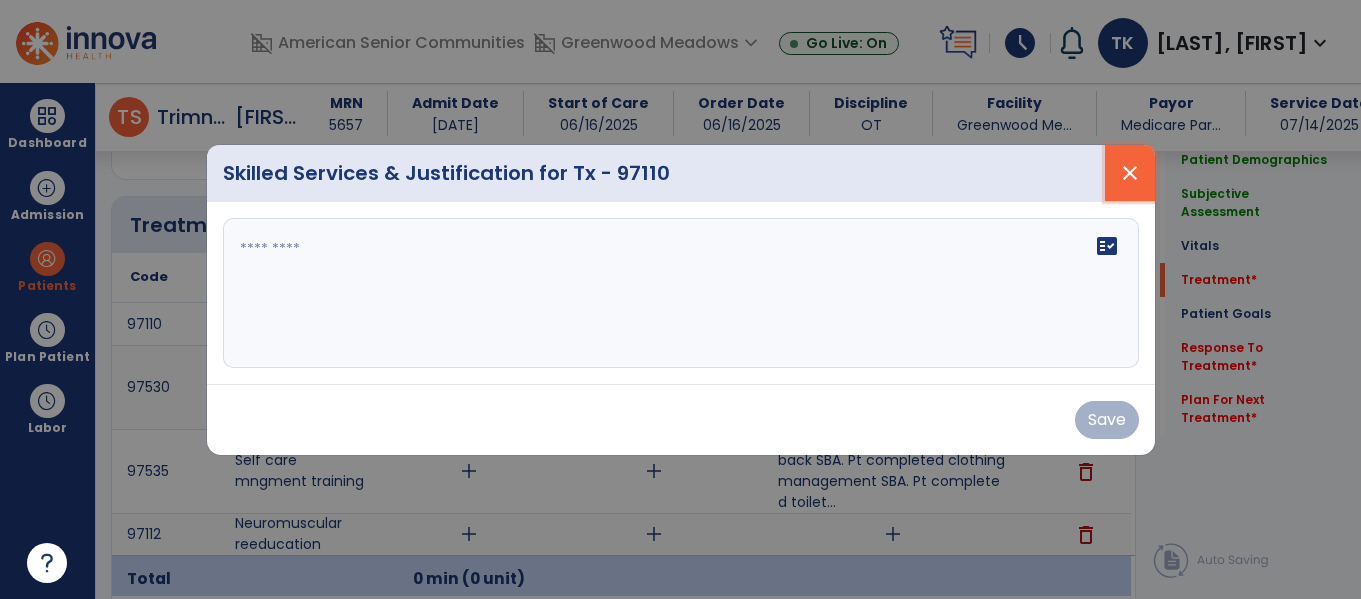 click on "close" at bounding box center (1130, 173) 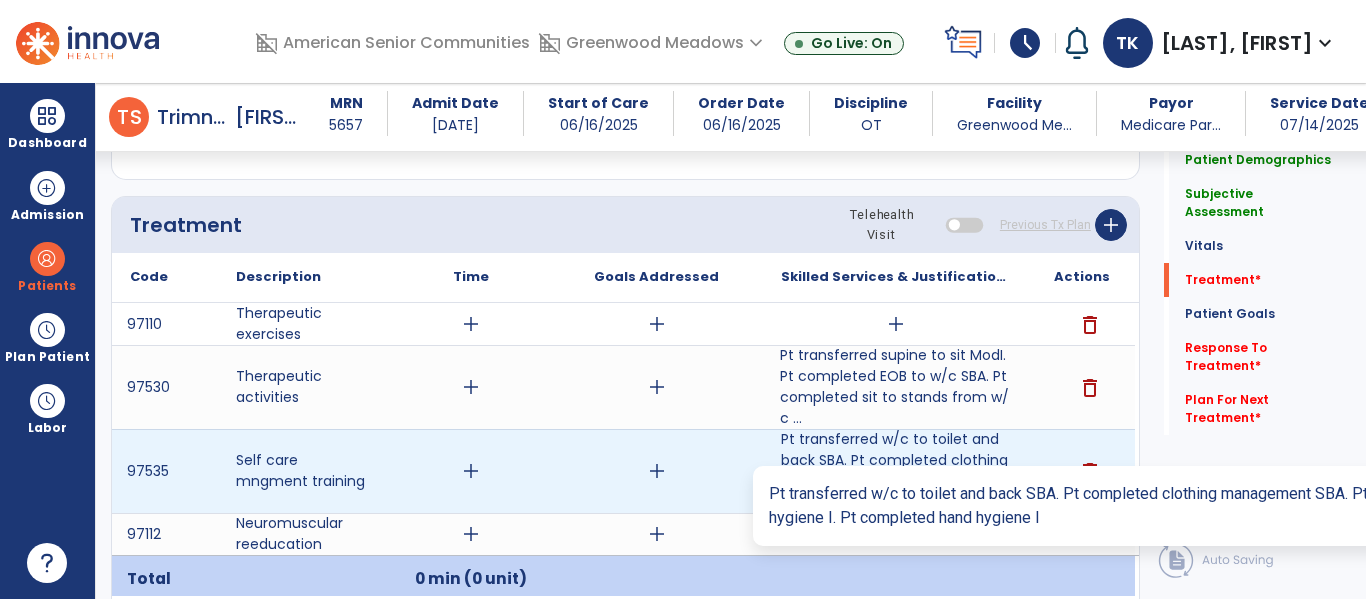 click on "Pt transferred supine to sit ModI. Pt completed EOB to w/c SBA. Pt completed sit to stands from w/c ..." at bounding box center [896, 387] 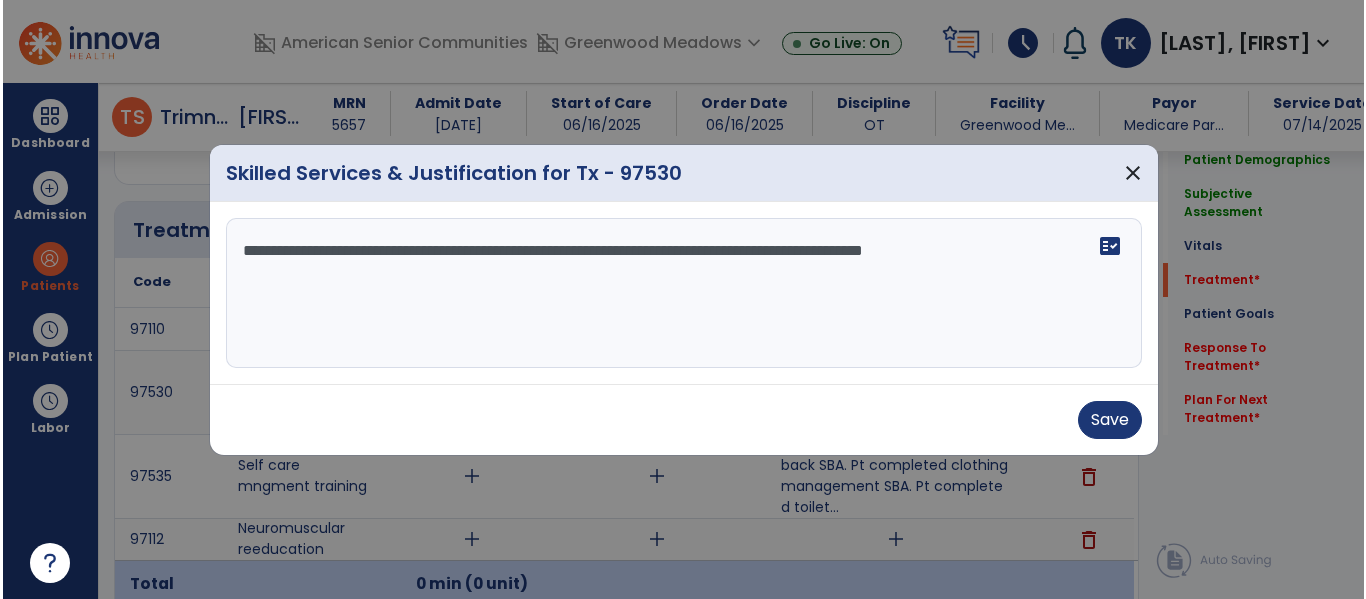scroll, scrollTop: 1133, scrollLeft: 0, axis: vertical 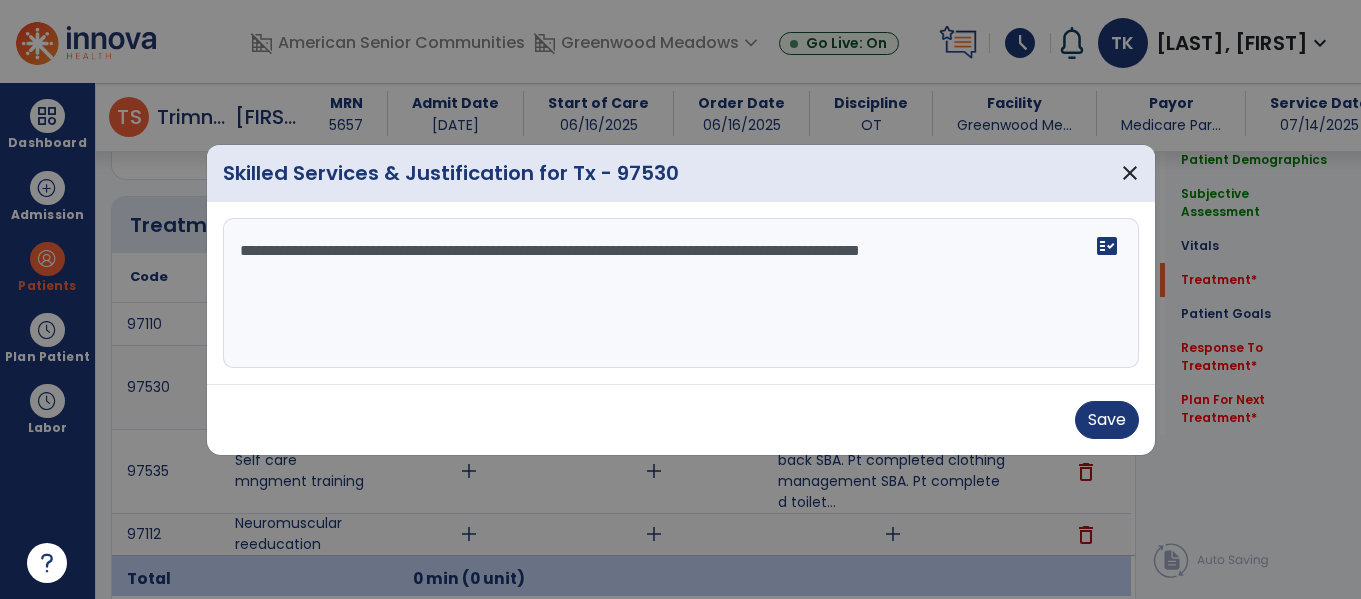 click on "**********" at bounding box center (681, 293) 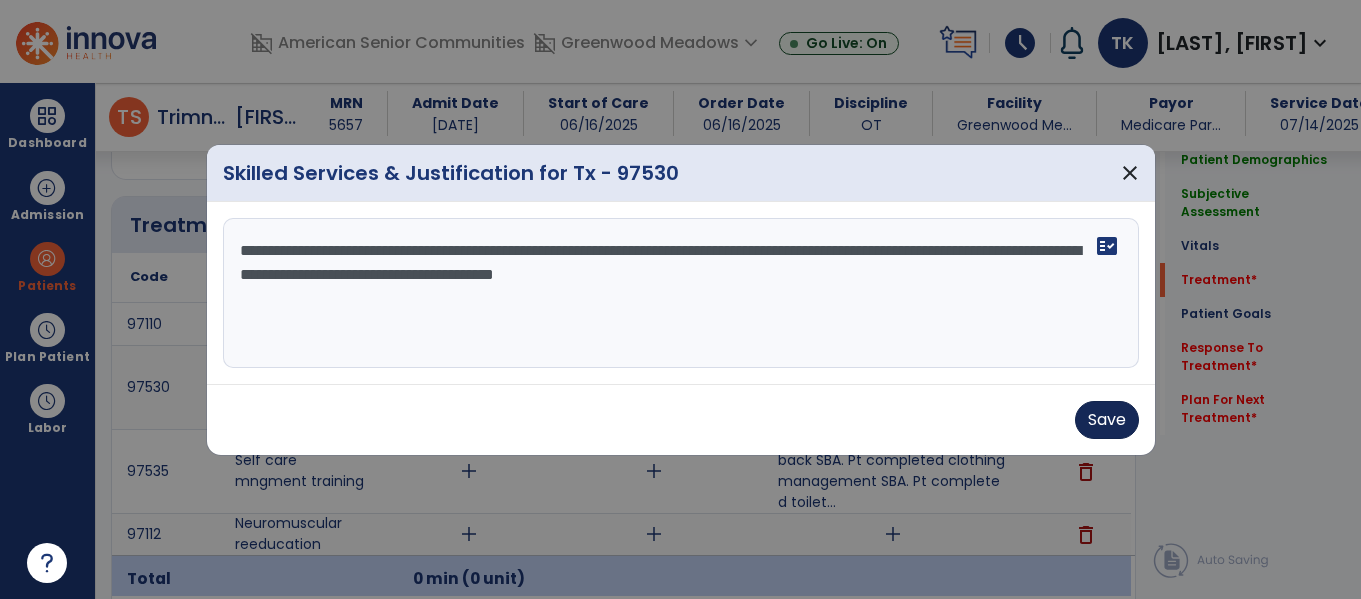 type on "**********" 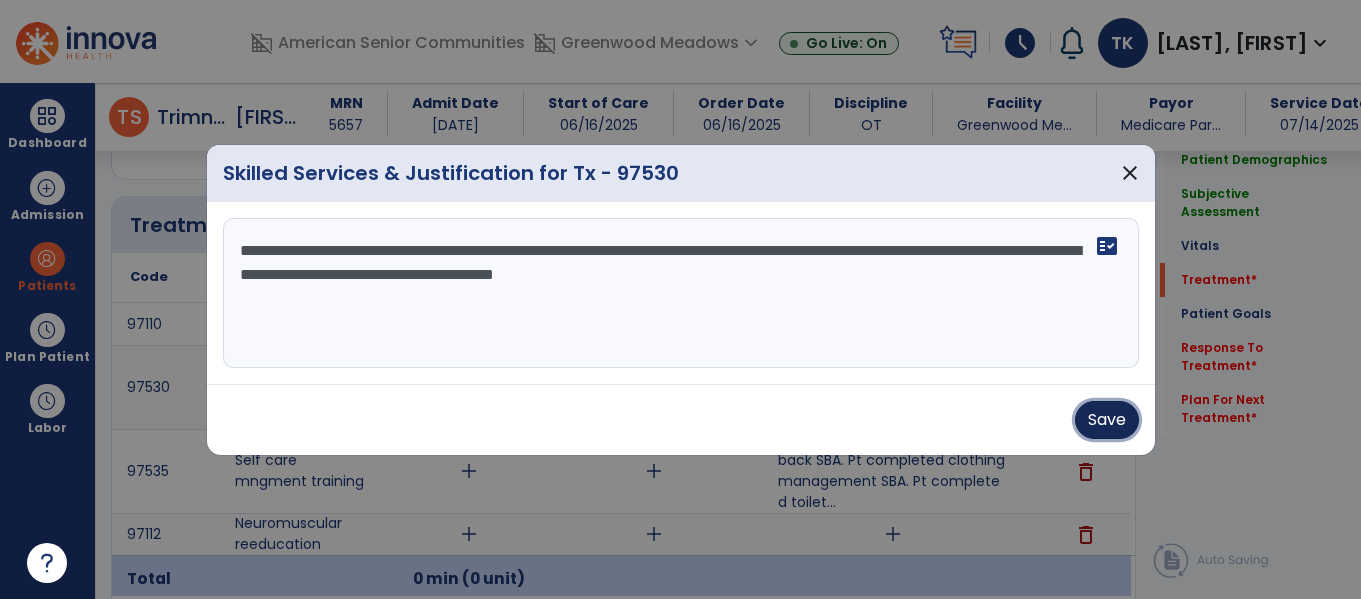 click on "Save" at bounding box center [1107, 420] 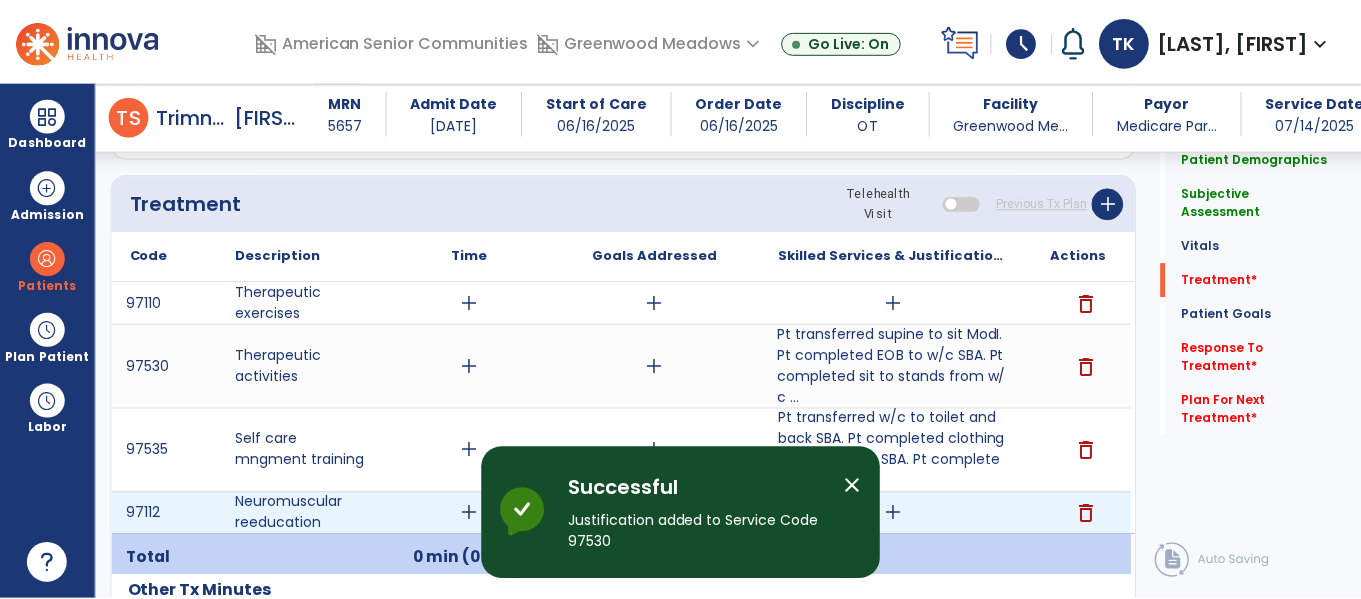 scroll, scrollTop: 1180, scrollLeft: 0, axis: vertical 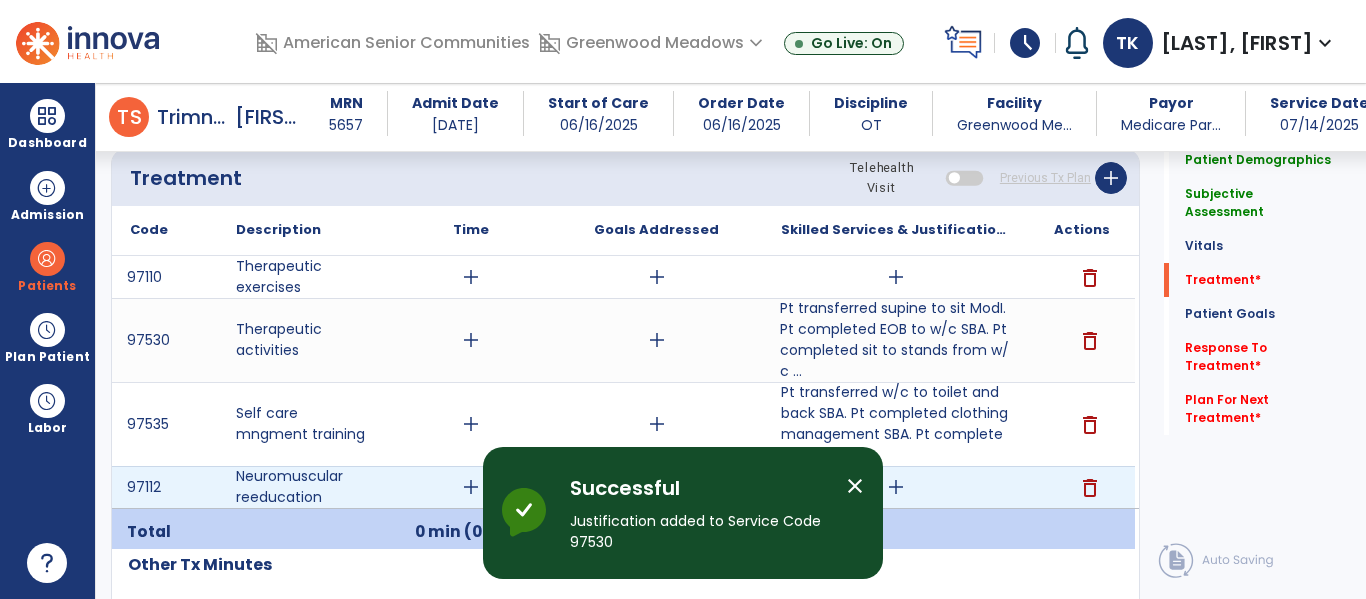click on "add" at bounding box center [896, 487] 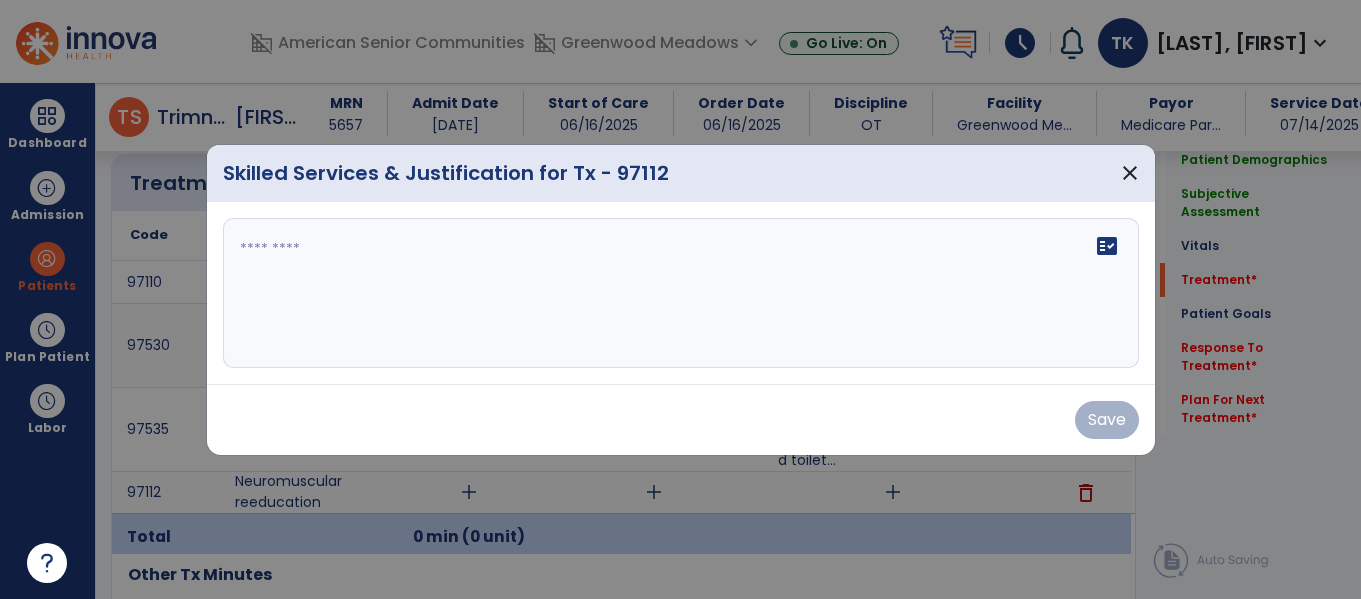 scroll, scrollTop: 1180, scrollLeft: 0, axis: vertical 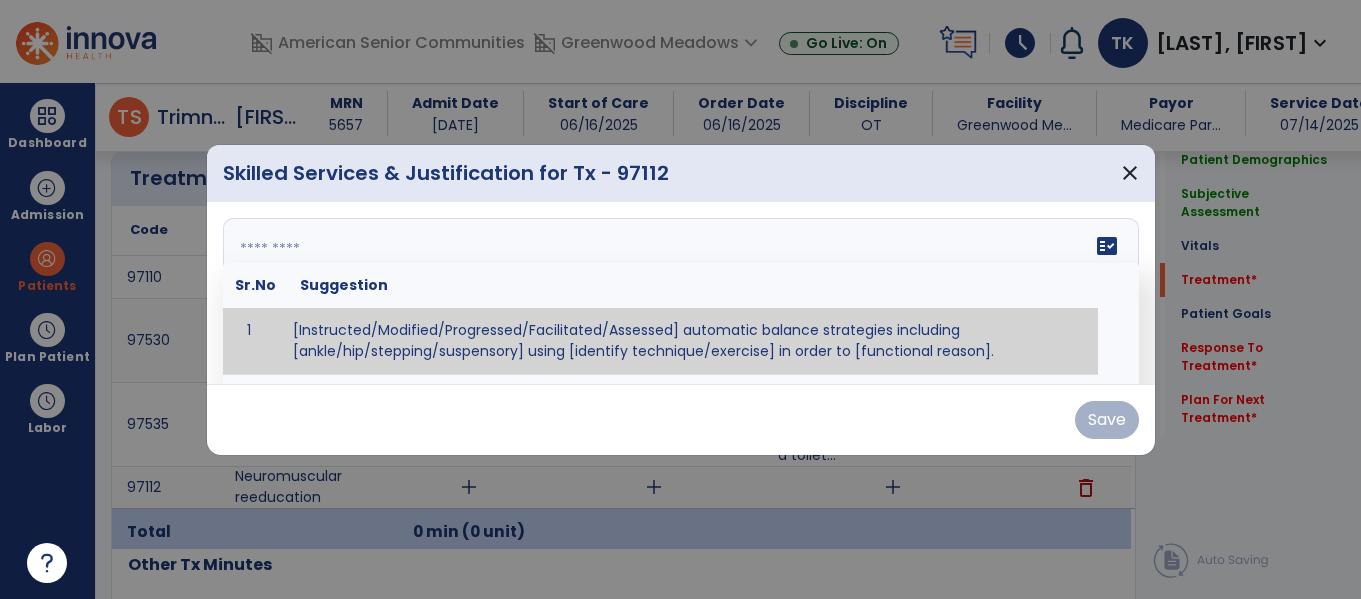 click on "fact_check  Sr.No Suggestion 1 [Instructed/Modified/Progressed/Facilitated/Assessed] automatic balance strategies including [ankle/hip/stepping/suspensory] using [identify technique/exercise] in order to [functional reason]. 2 [Instructed/Modified/Progressed/Facilitated/Assessed] sensory integration techniques including [visual inhibition/somatosensory inhibition/visual excitatory/somatosensory excitatory/vestibular excitatory] using [identify technique/exercise] in order to [functional reason]. 3 [Instructed/Modified/Progressed/Facilitated/Assessed] visual input including [oculomotor exercises, smooth pursuits, saccades, visual field, other] in order to [functional reasons]. 4 [Instructed/Modified/Progressed/Assessed] somatosensory techniques including [joint compression, proprioceptive activities, other] in order to [functional reasons]. 5 [Instructed/Modified/Progressed/Assessed] vestibular techniques including [gaze stabilization, Brandt-Darhoff, Epley, other] in order to [functional reasons]. 6 7" at bounding box center (681, 293) 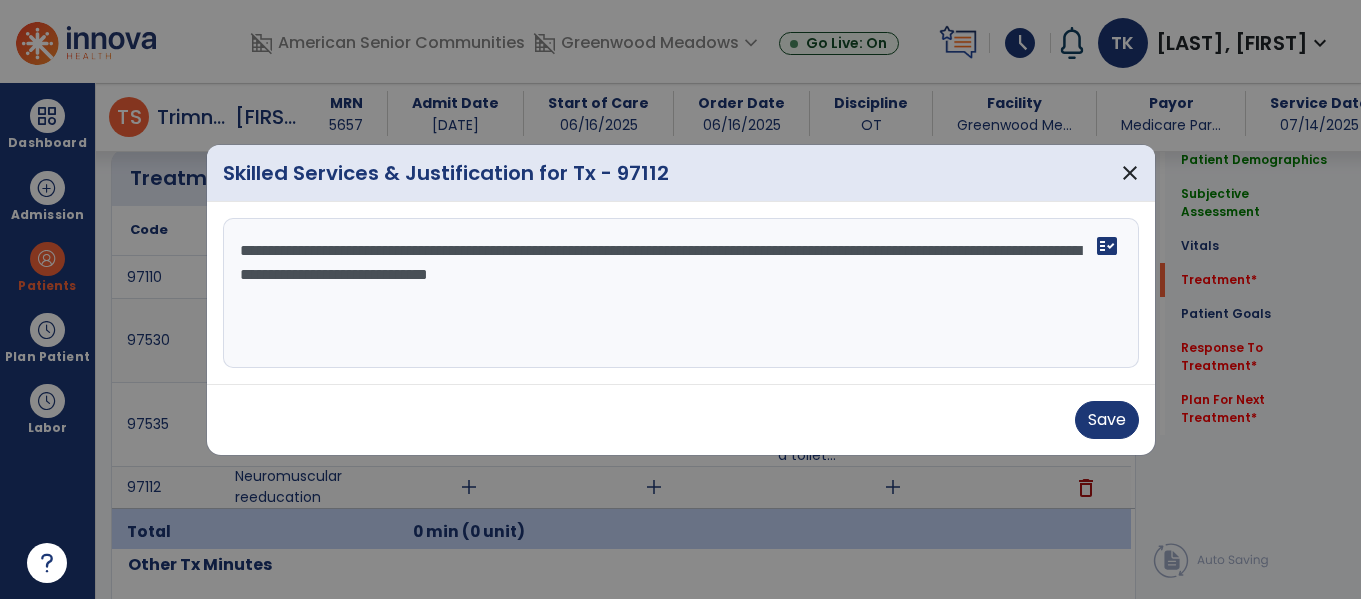 drag, startPoint x: 654, startPoint y: 255, endPoint x: 614, endPoint y: 253, distance: 40.04997 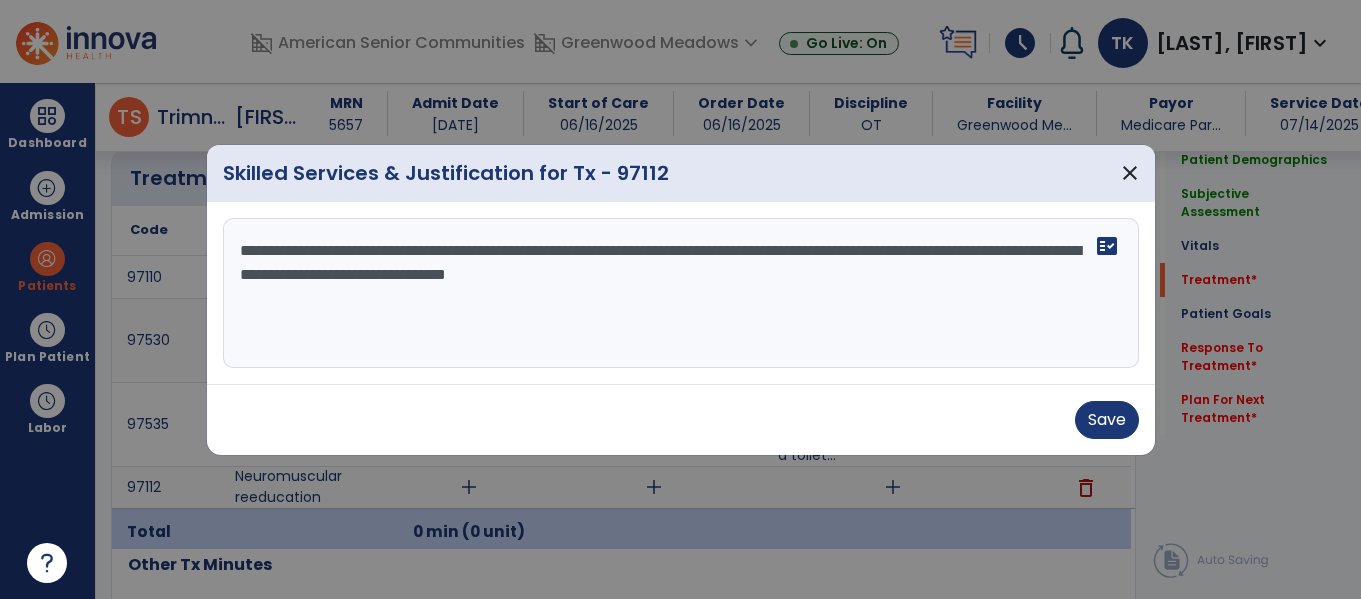 click on "**********" at bounding box center (681, 293) 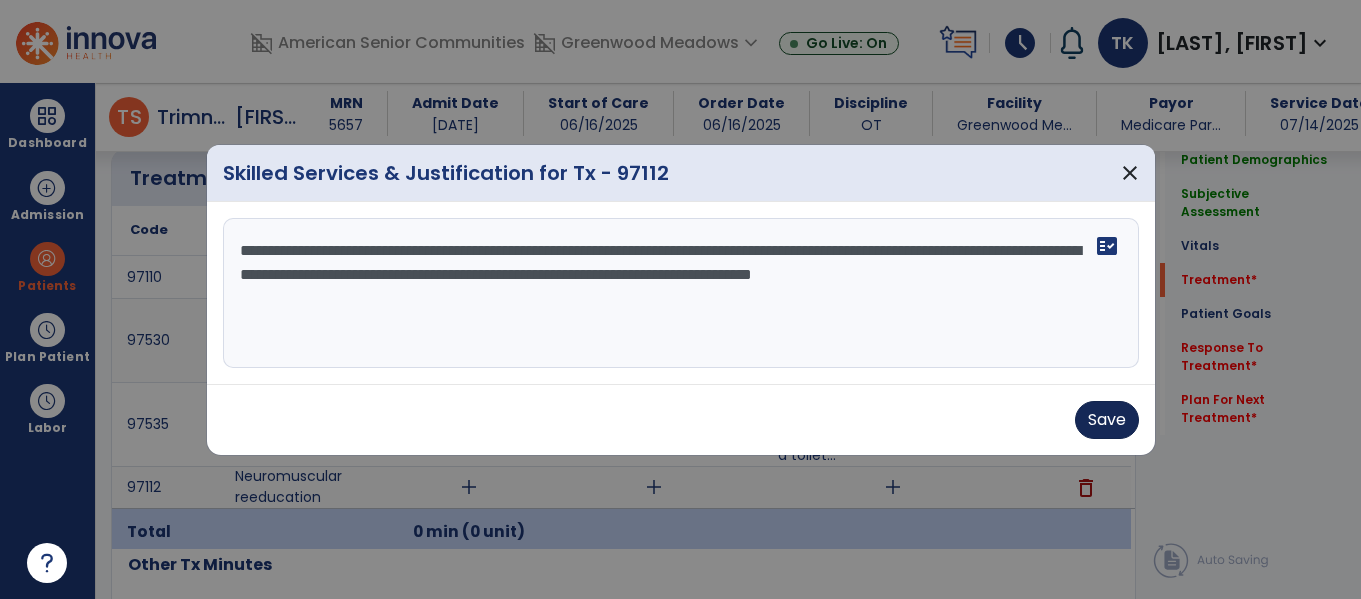 type on "**********" 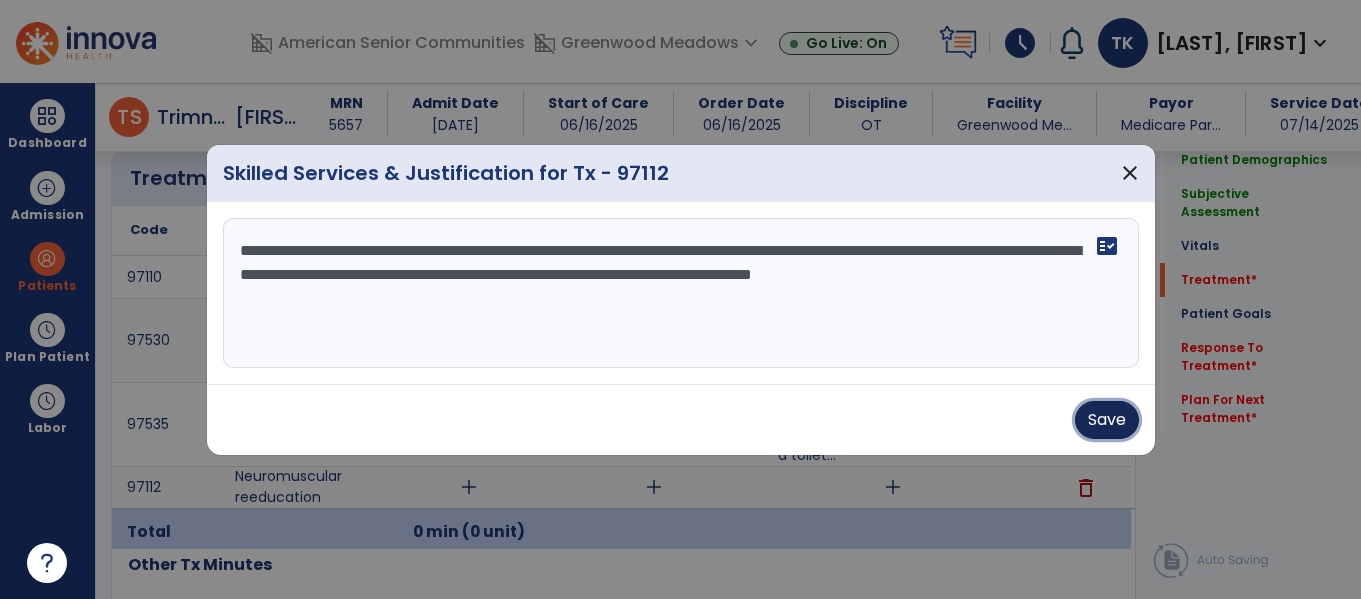 click on "Save" at bounding box center [1107, 420] 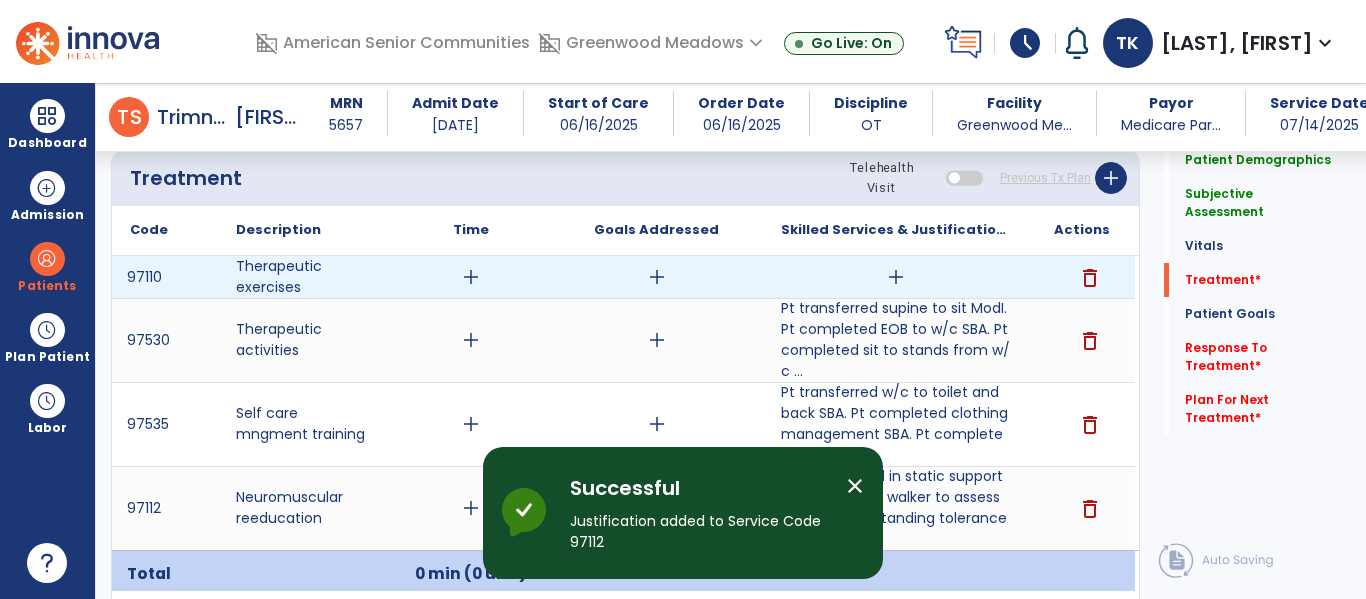 click on "add" at bounding box center [896, 277] 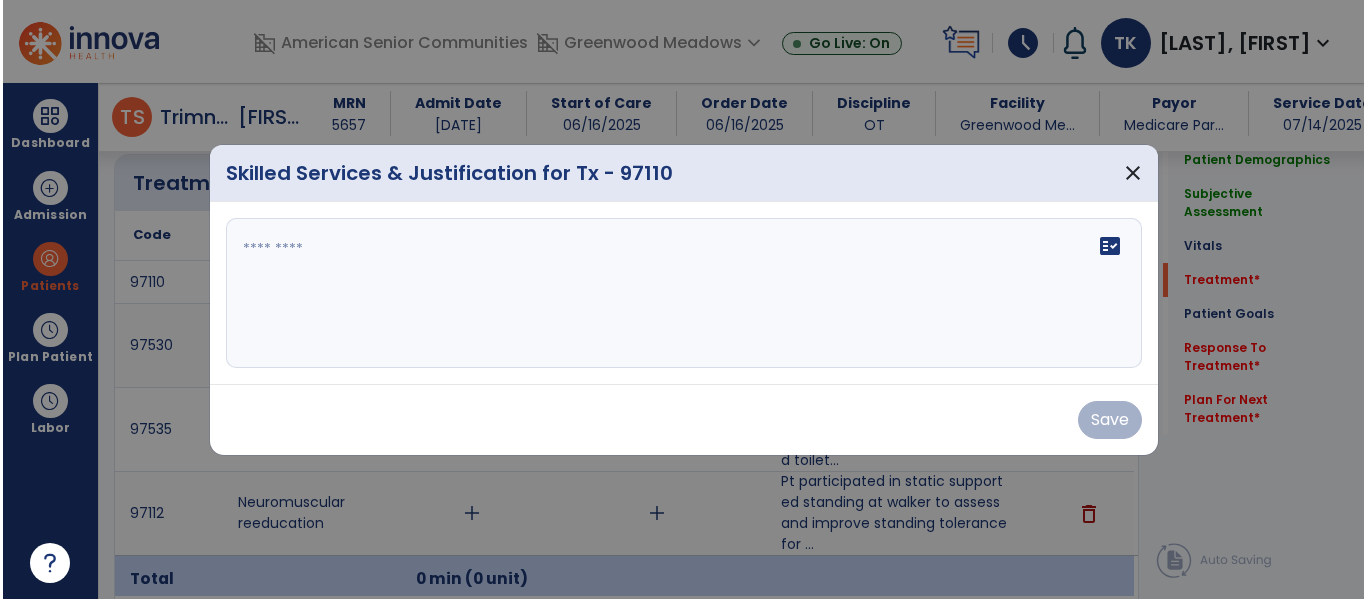 scroll, scrollTop: 1180, scrollLeft: 0, axis: vertical 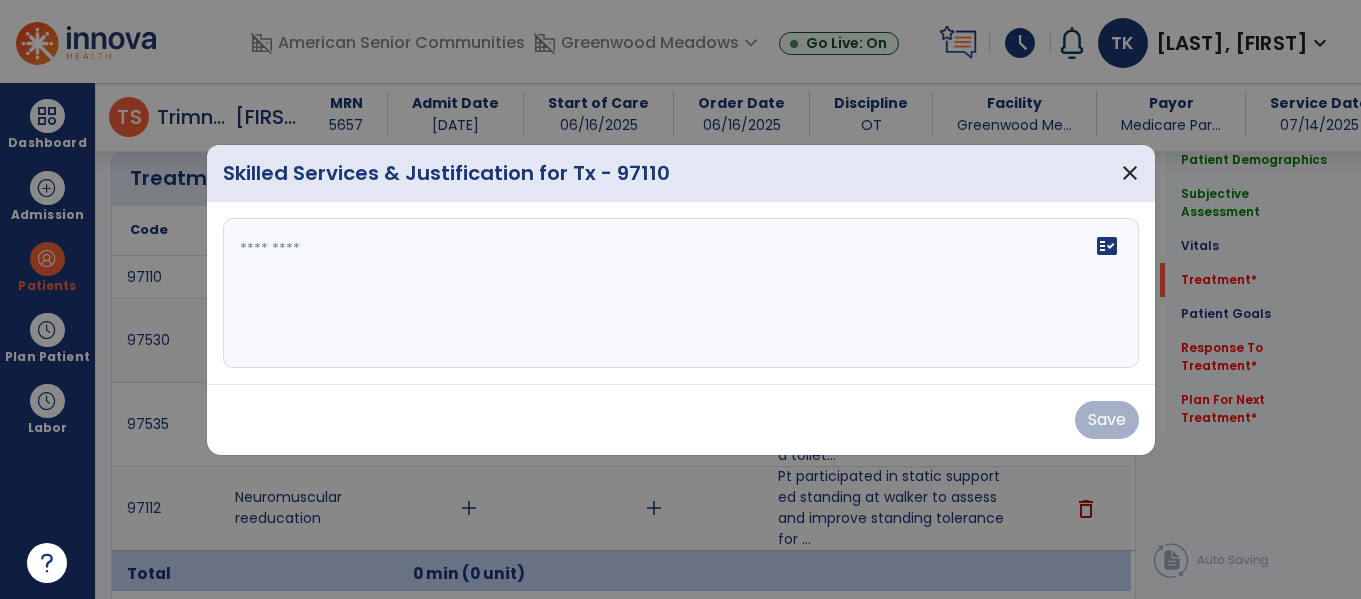 click on "fact_check" at bounding box center [681, 293] 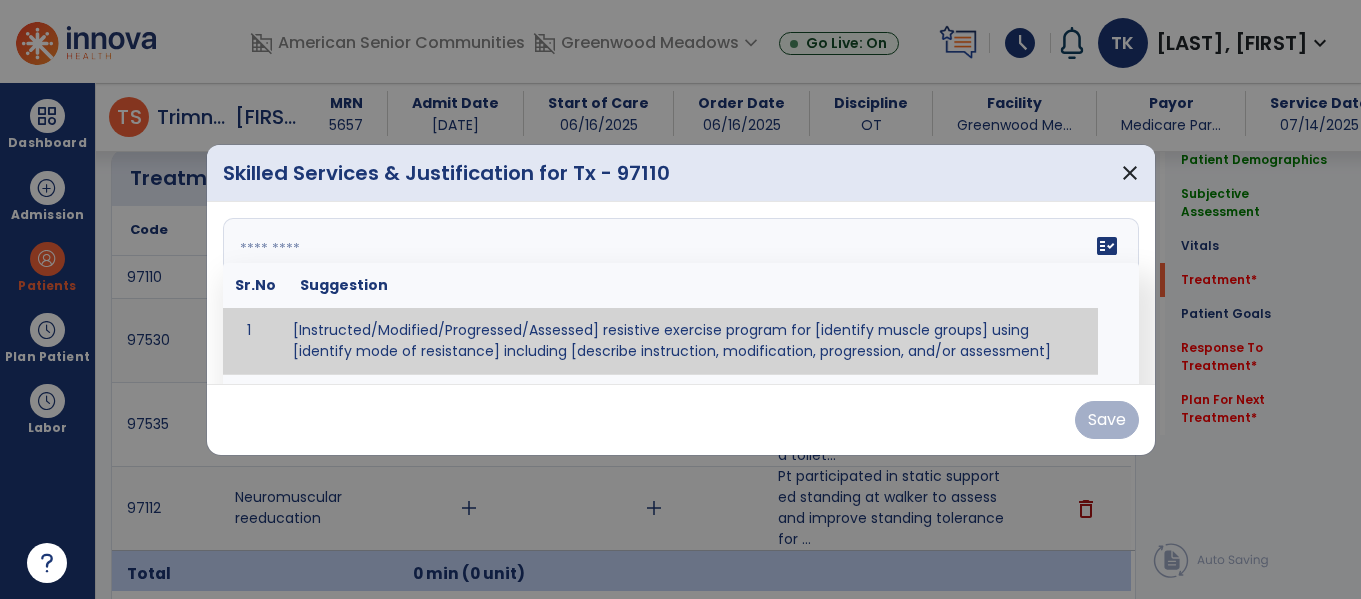 paste on "**********" 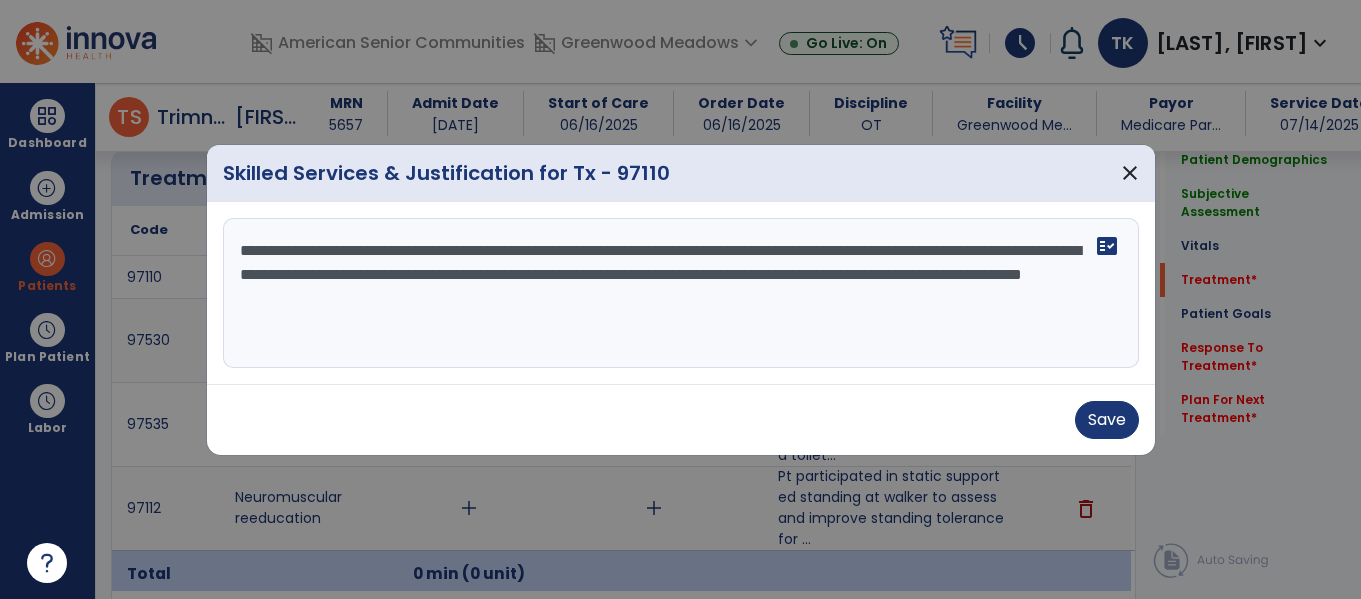 click on "**********" at bounding box center (681, 293) 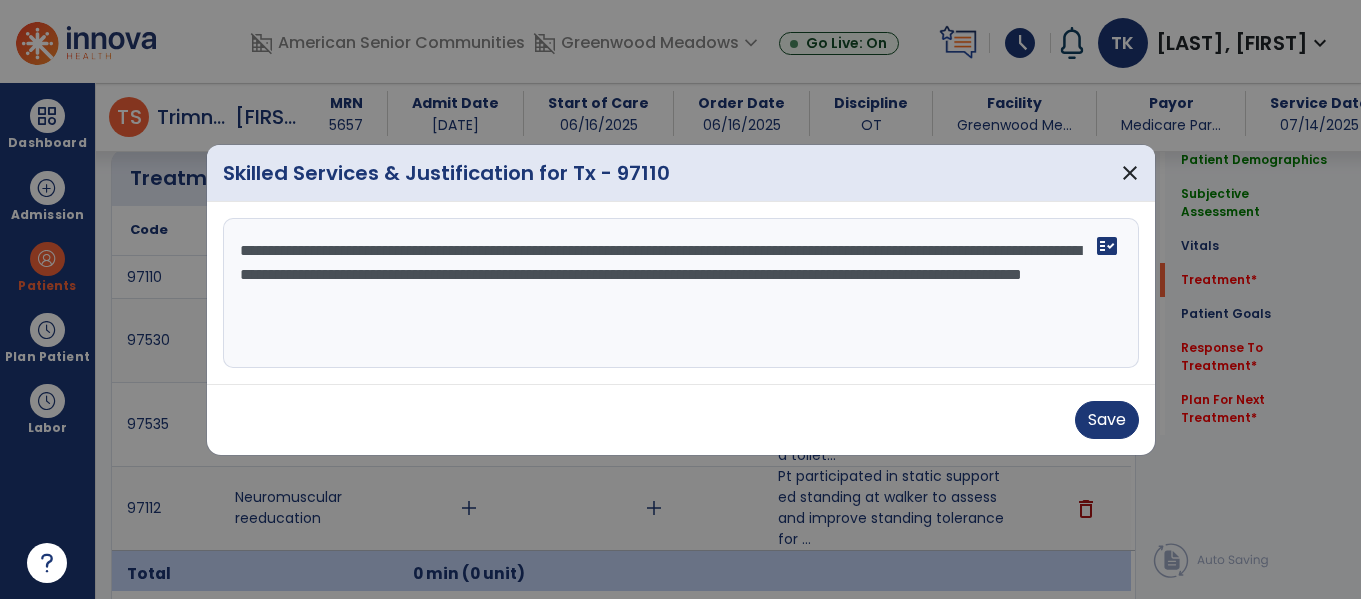 drag, startPoint x: 818, startPoint y: 275, endPoint x: 797, endPoint y: 279, distance: 21.377558 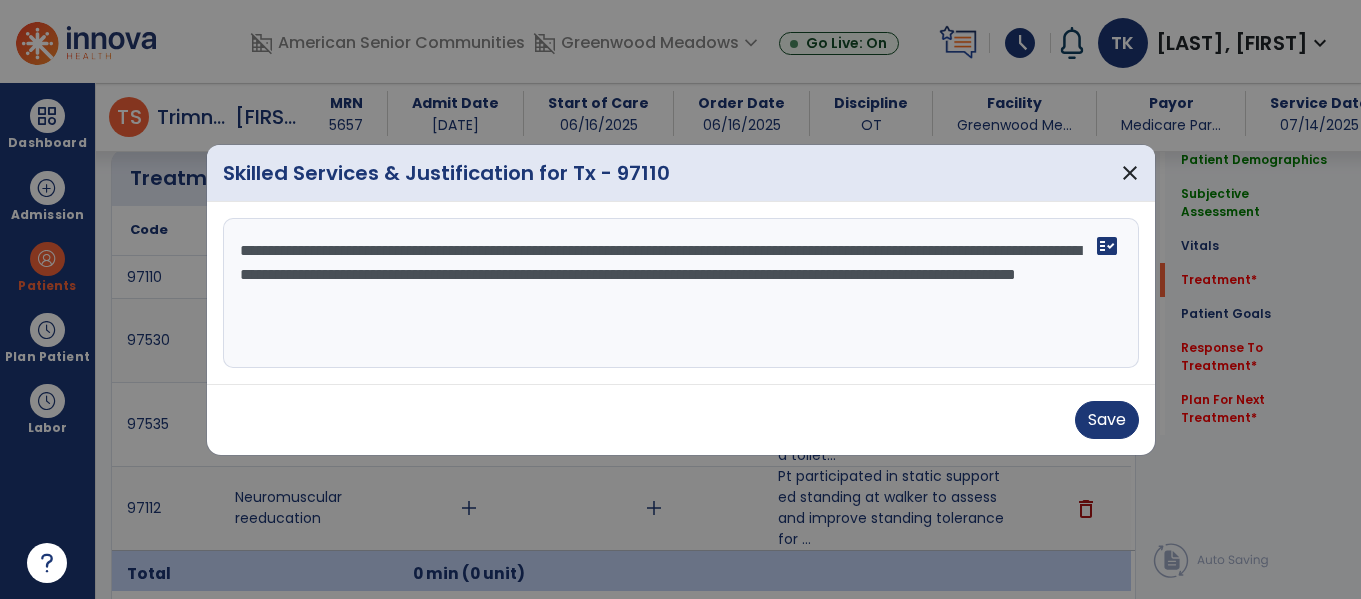 drag, startPoint x: 554, startPoint y: 276, endPoint x: 629, endPoint y: 277, distance: 75.00667 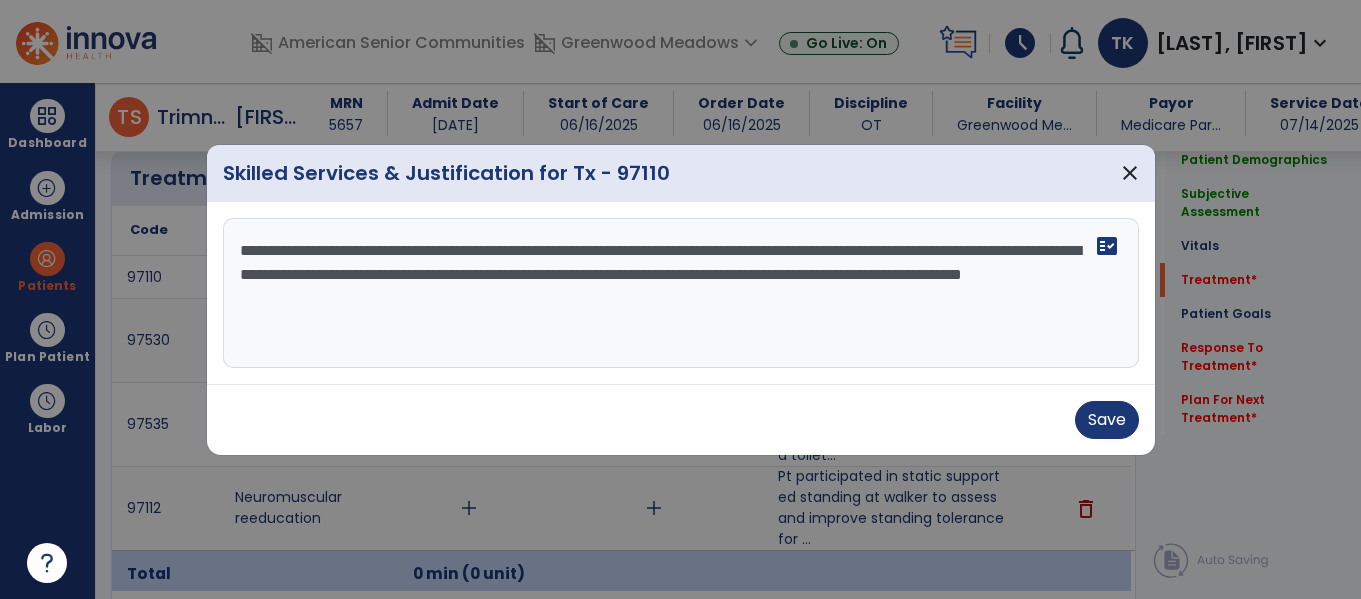 click on "**********" at bounding box center (681, 293) 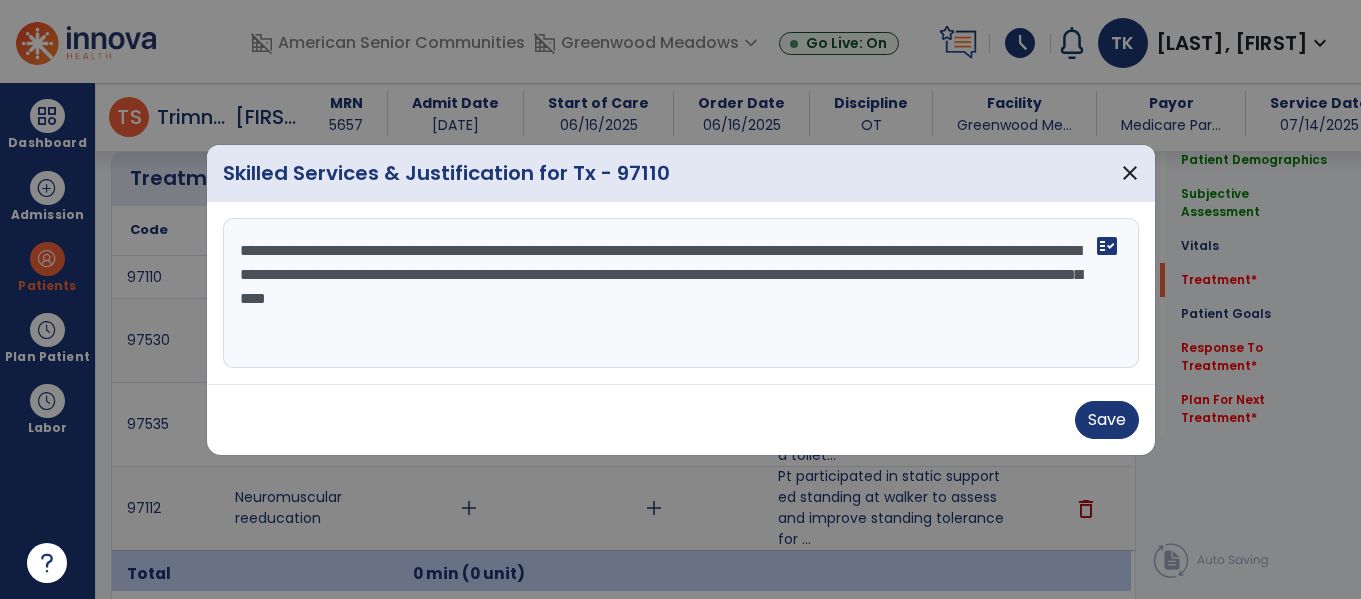 click on "**********" at bounding box center (681, 293) 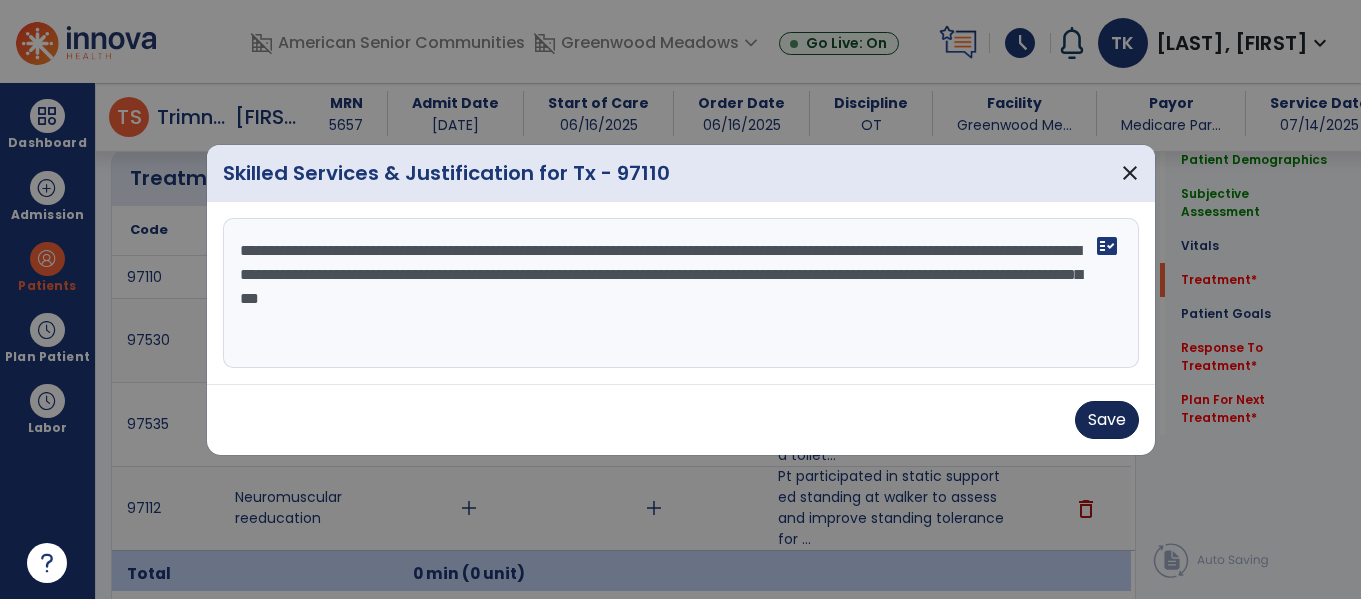 type on "**********" 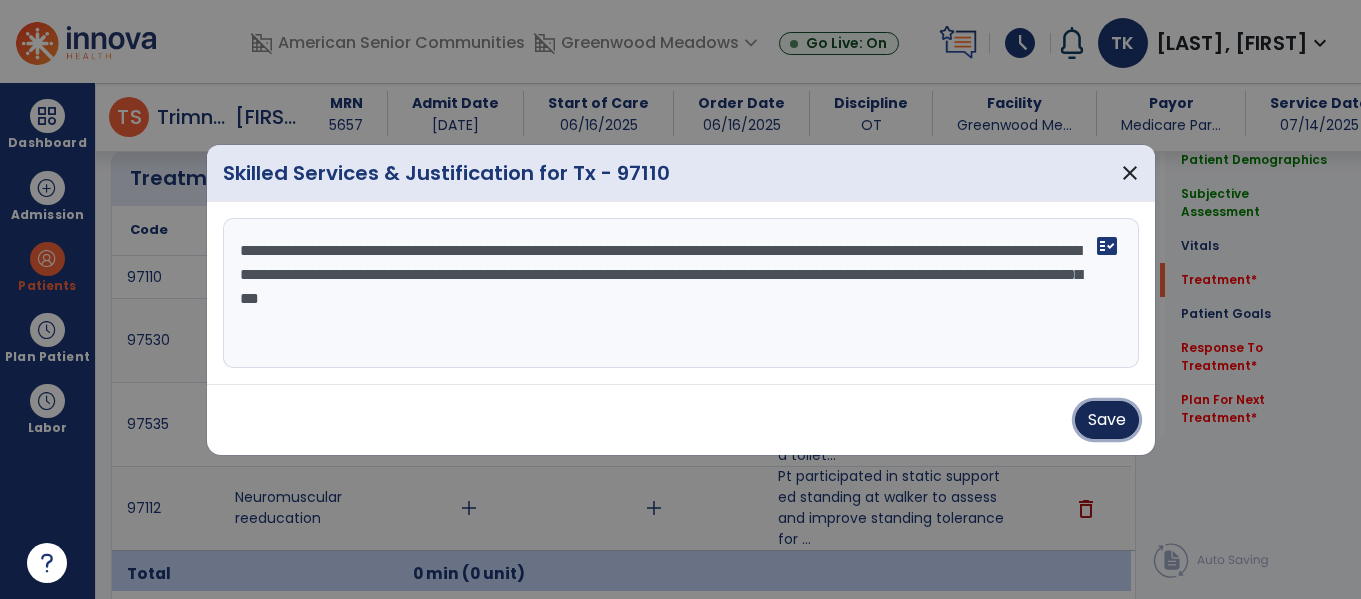 click on "Save" at bounding box center (1107, 420) 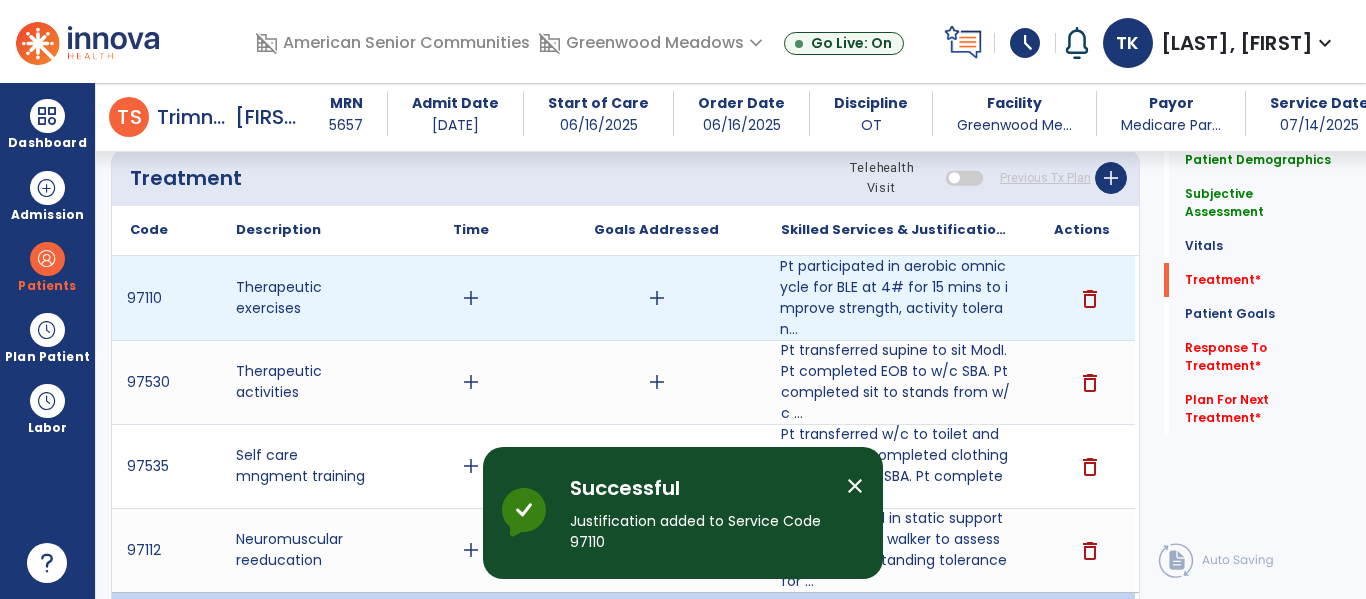 click on "add" at bounding box center (471, 298) 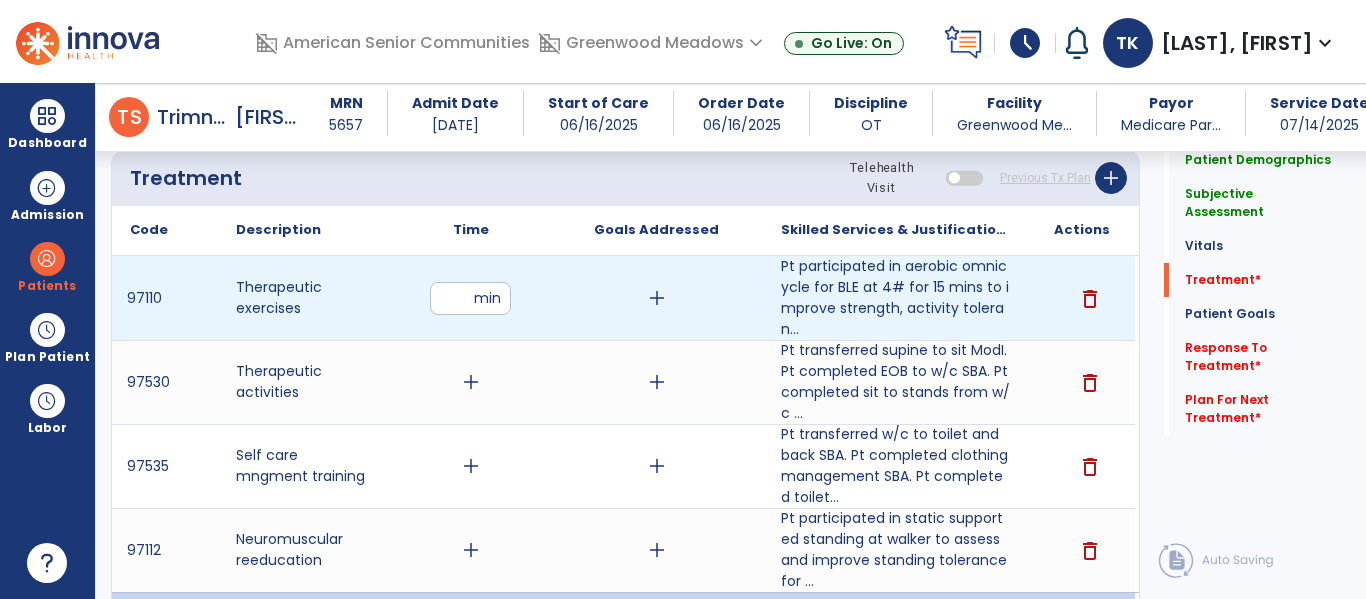 type on "**" 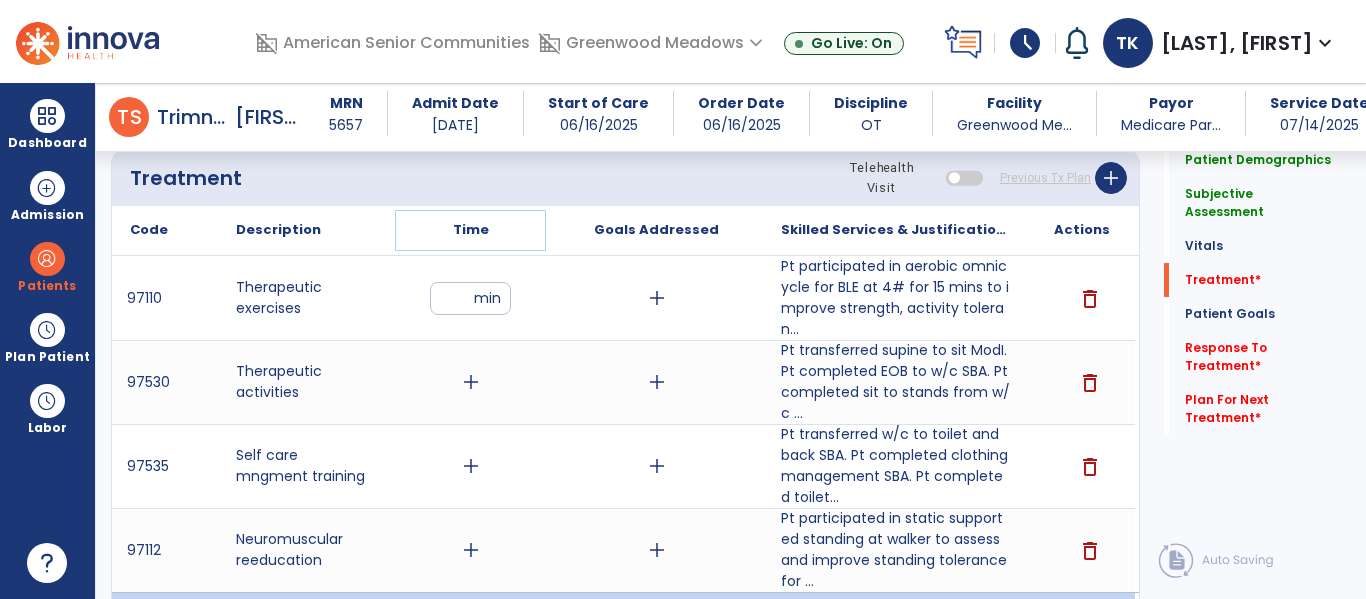 click on "Time" at bounding box center [470, 230] 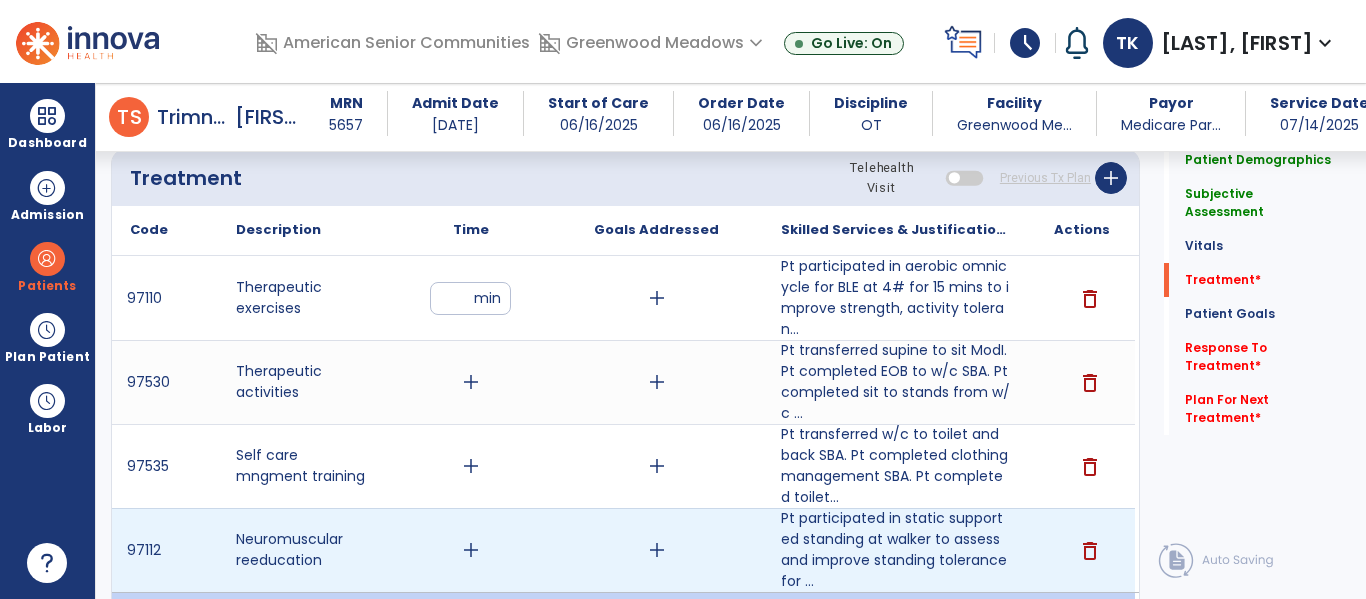 click on "add" at bounding box center (471, 550) 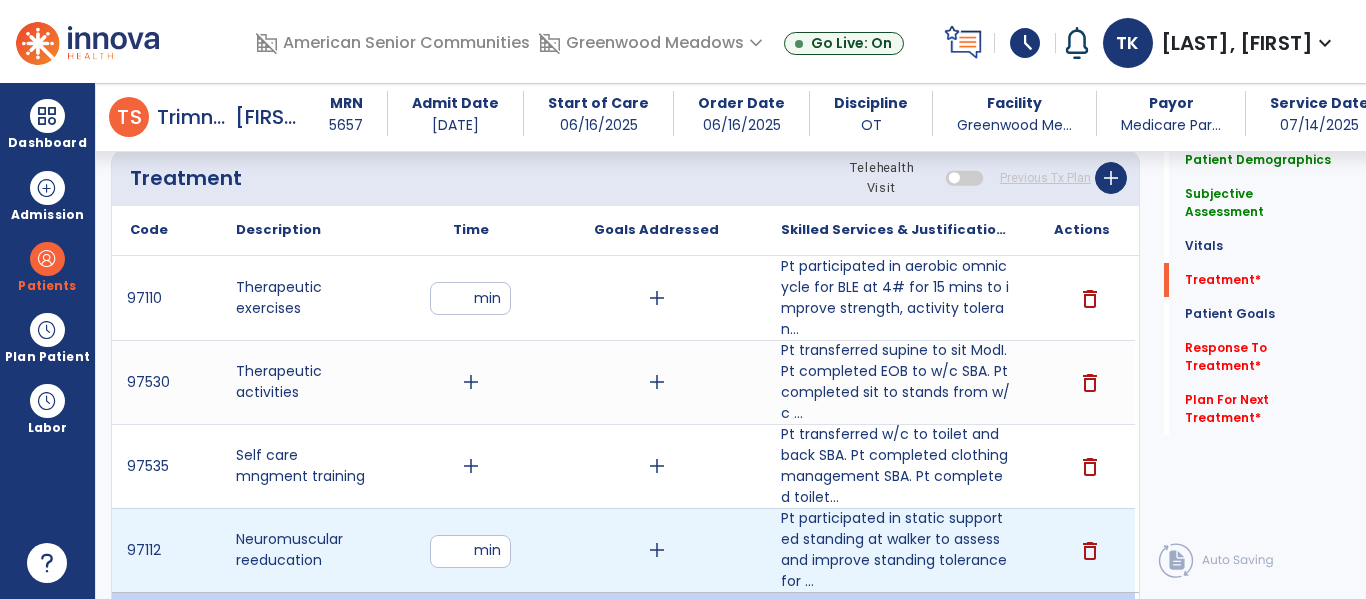 type on "*" 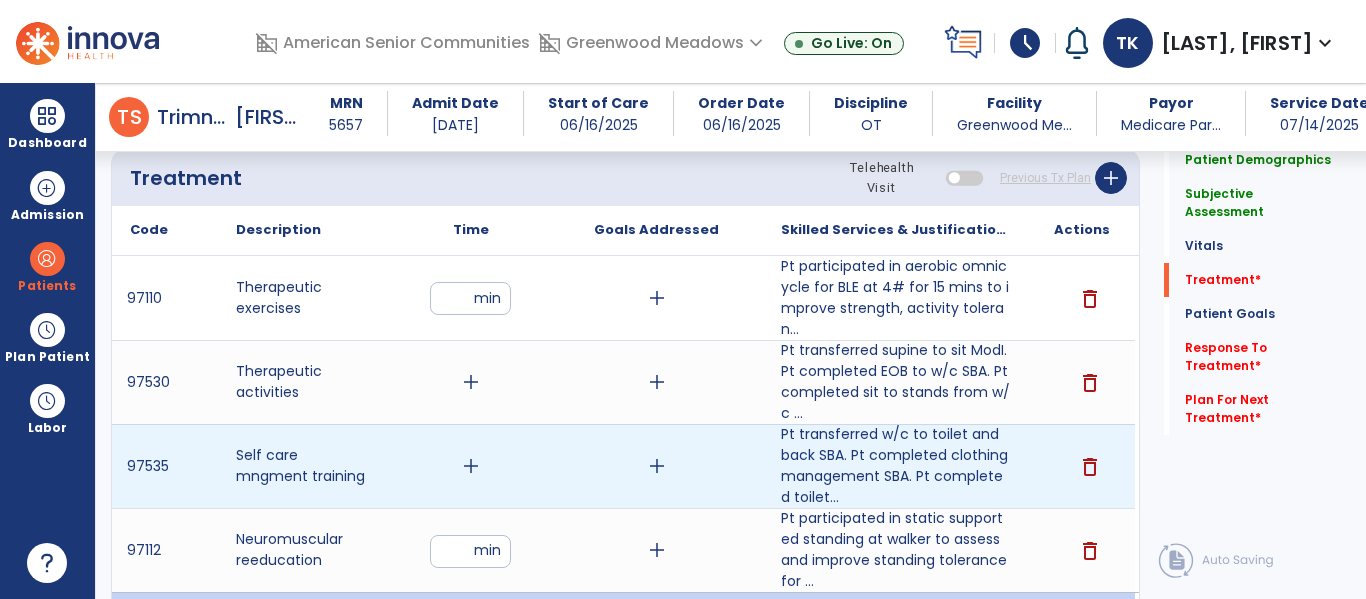 click on "add" at bounding box center [471, 466] 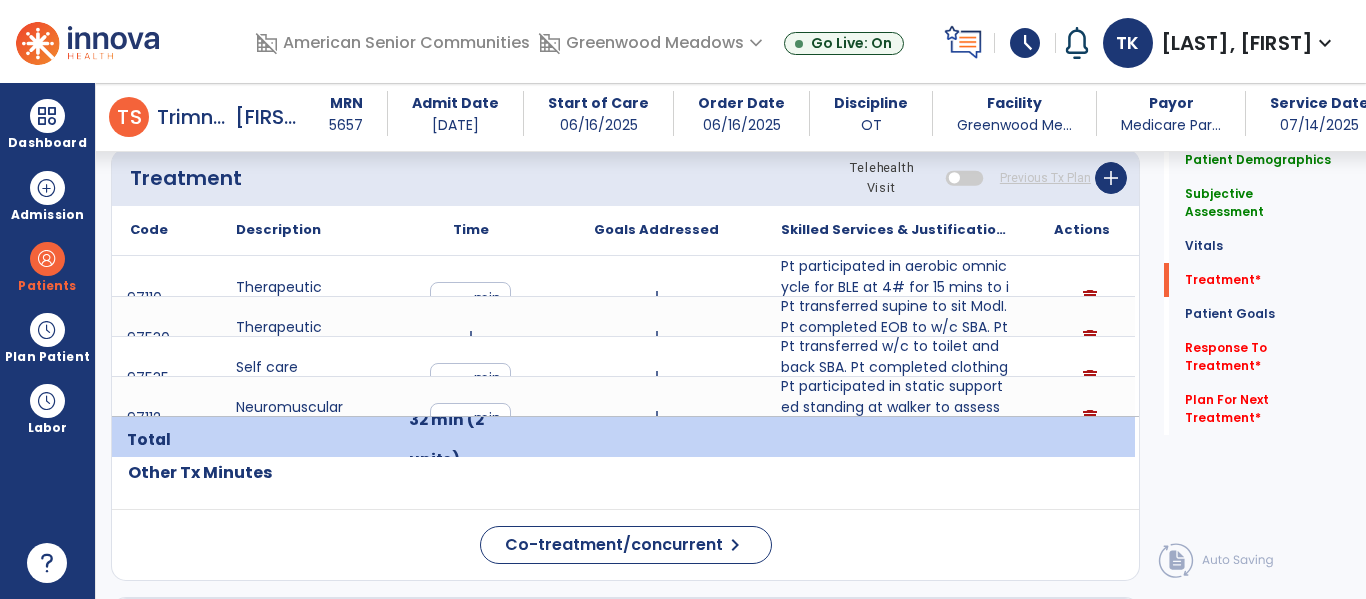 scroll, scrollTop: 1254, scrollLeft: 0, axis: vertical 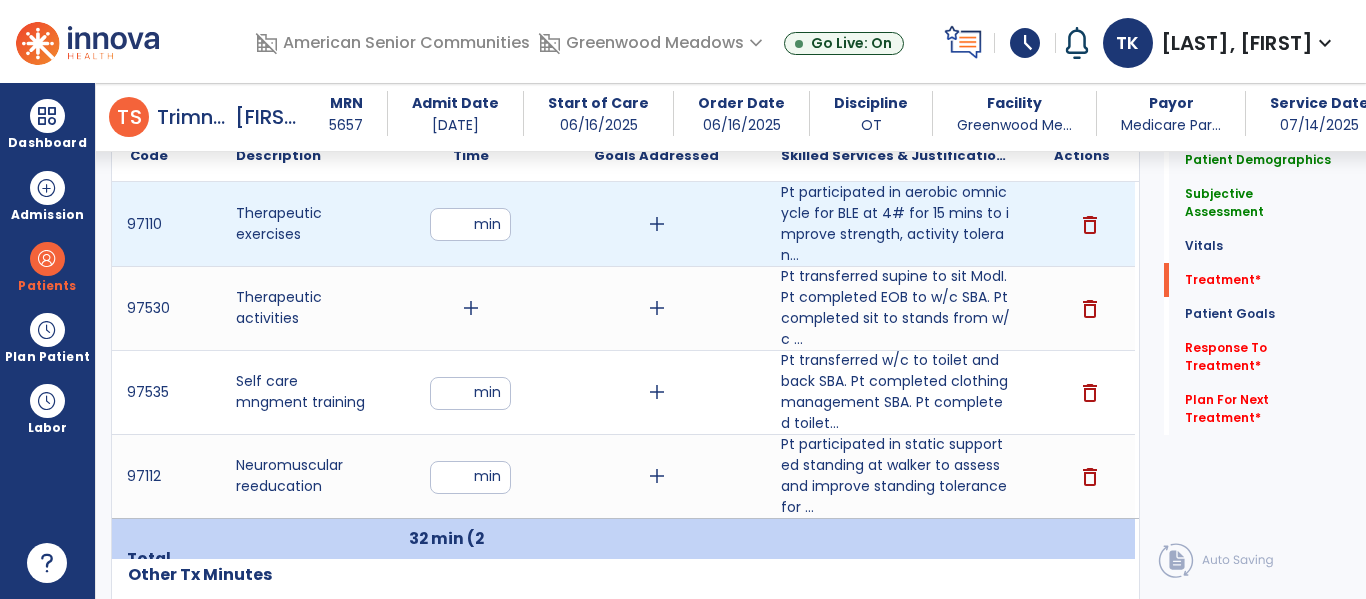 click on "**" at bounding box center [470, 224] 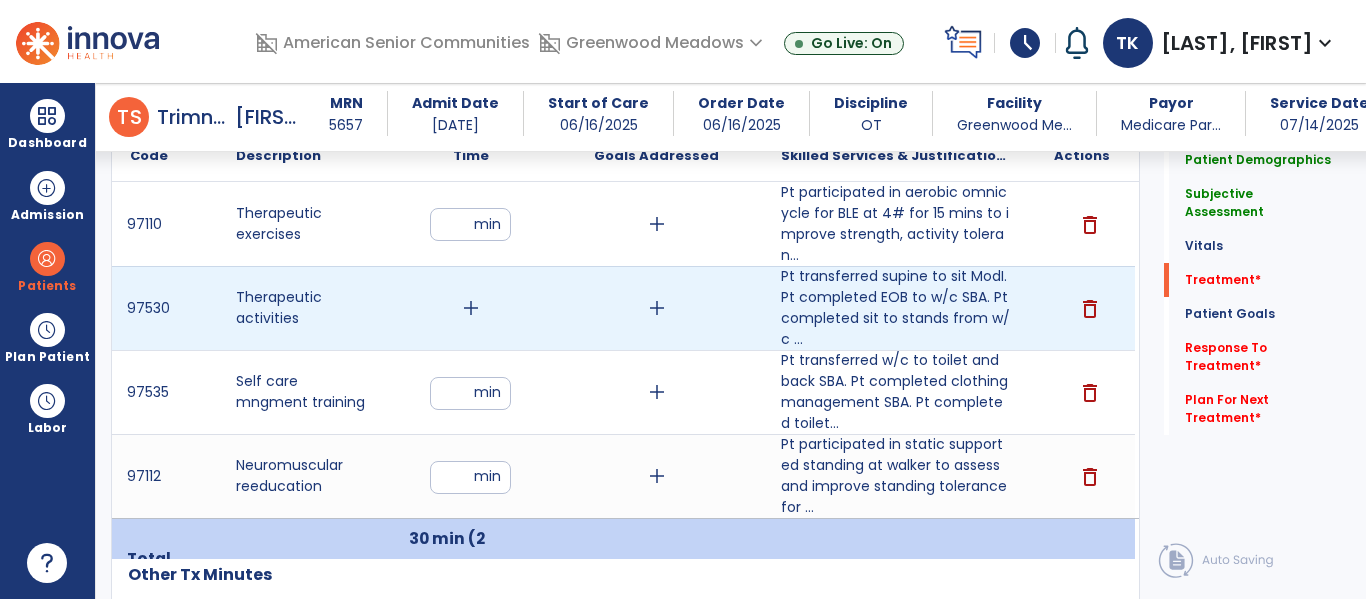 click on "add" at bounding box center [471, 308] 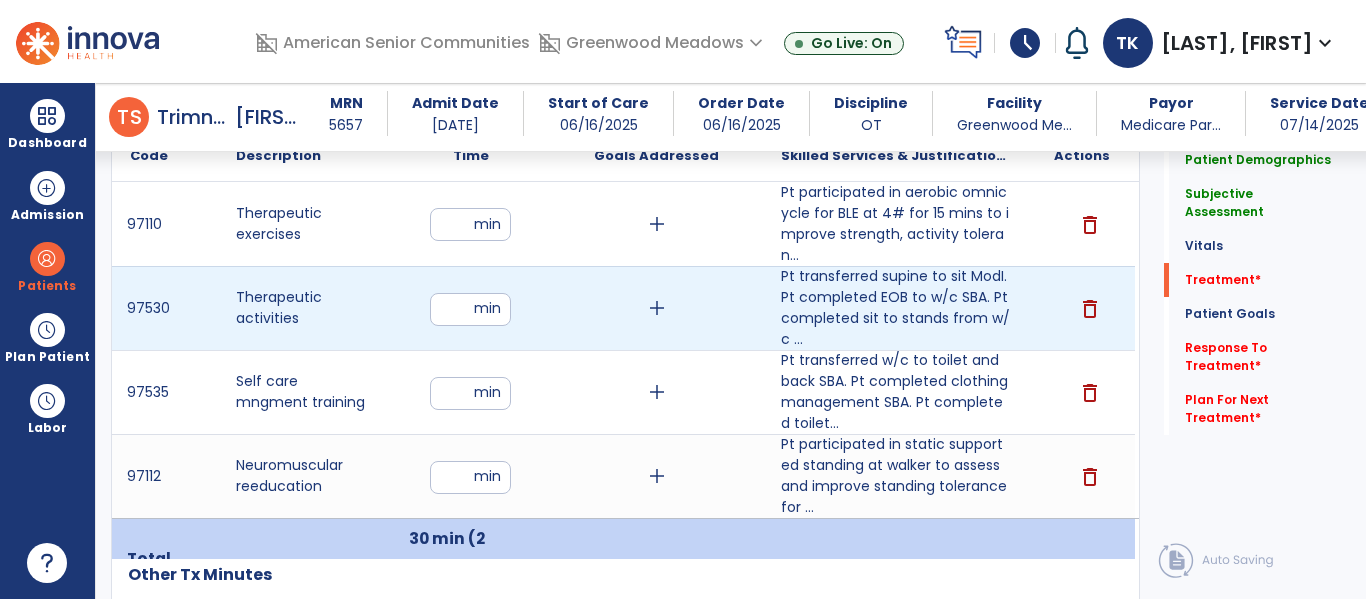 type on "**" 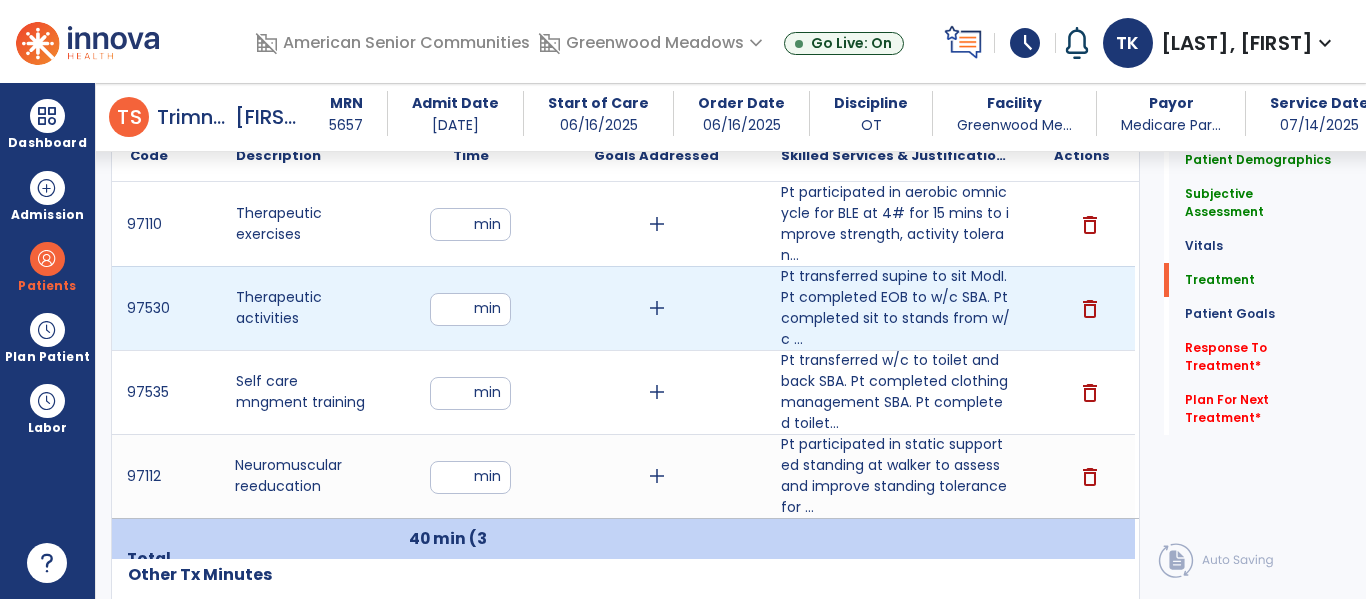 click on "**" at bounding box center (470, 309) 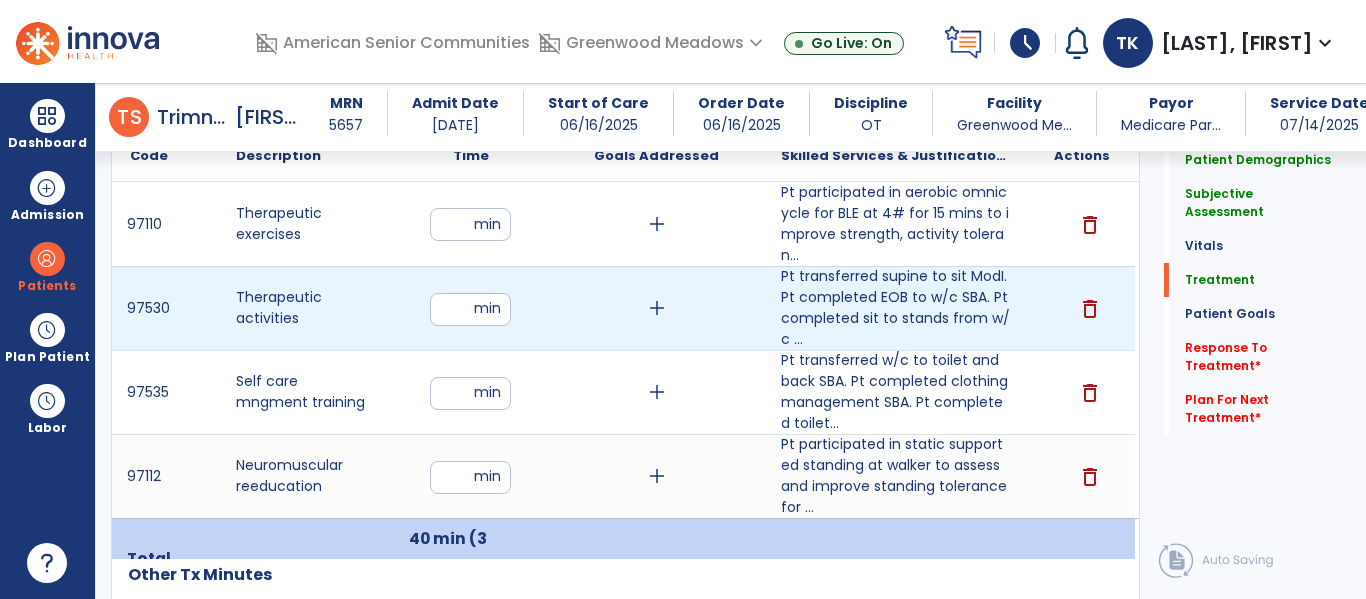 type on "**" 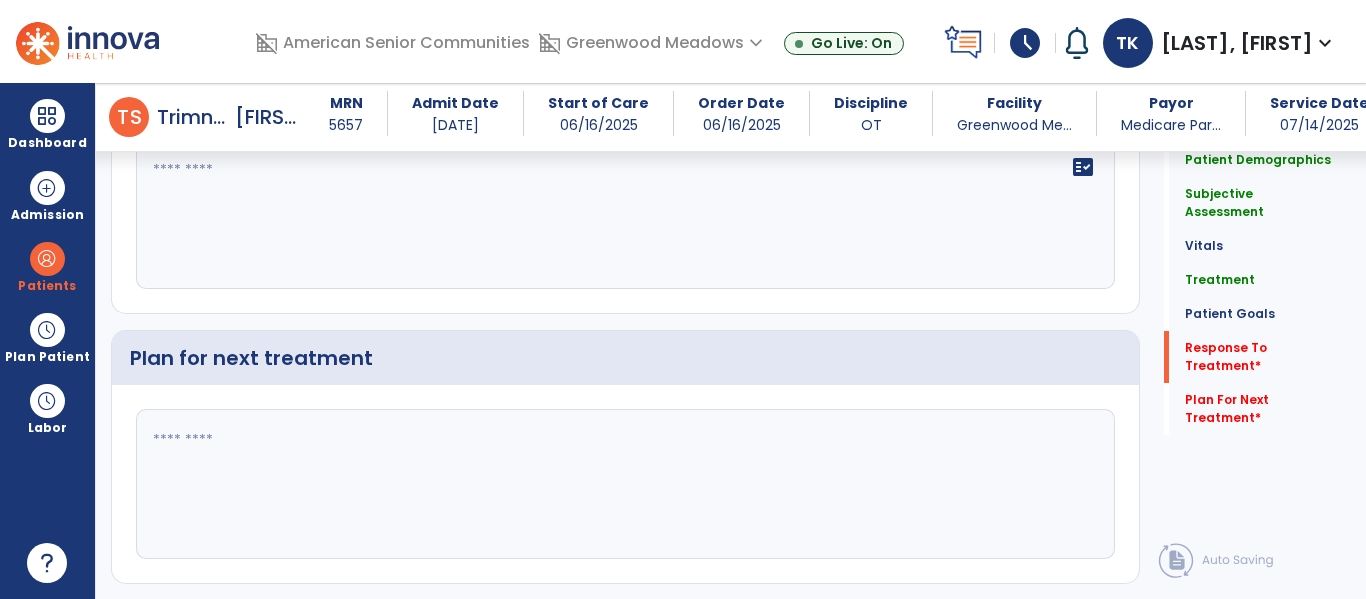 scroll, scrollTop: 3026, scrollLeft: 0, axis: vertical 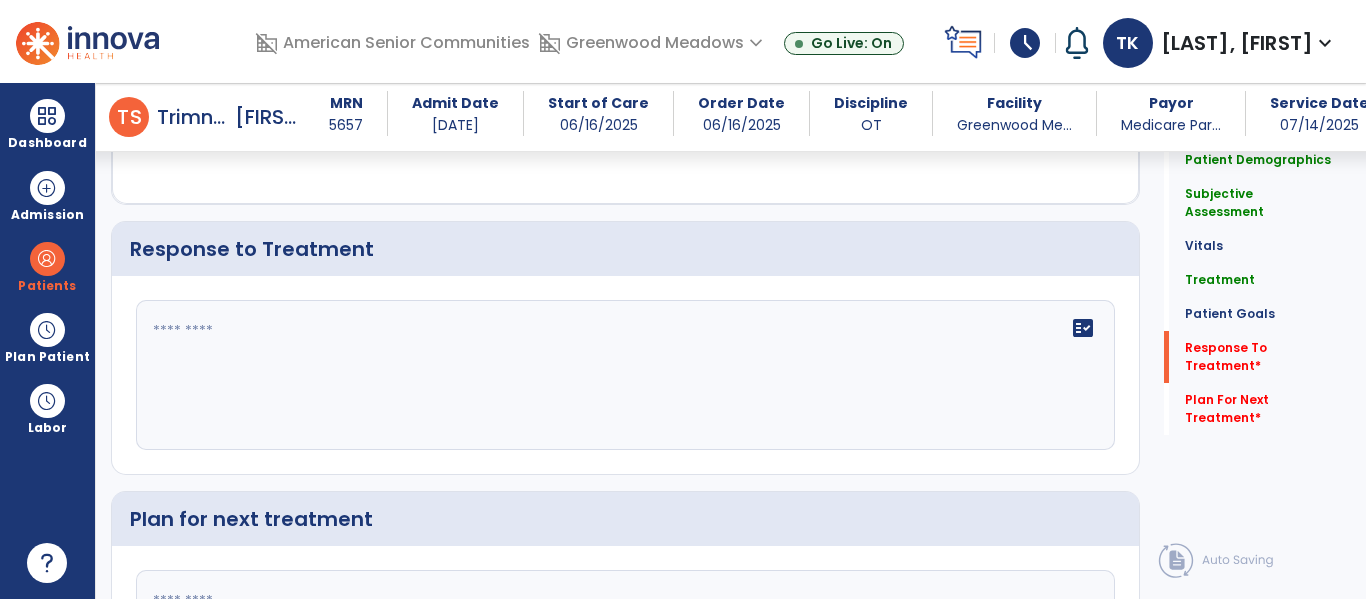 click 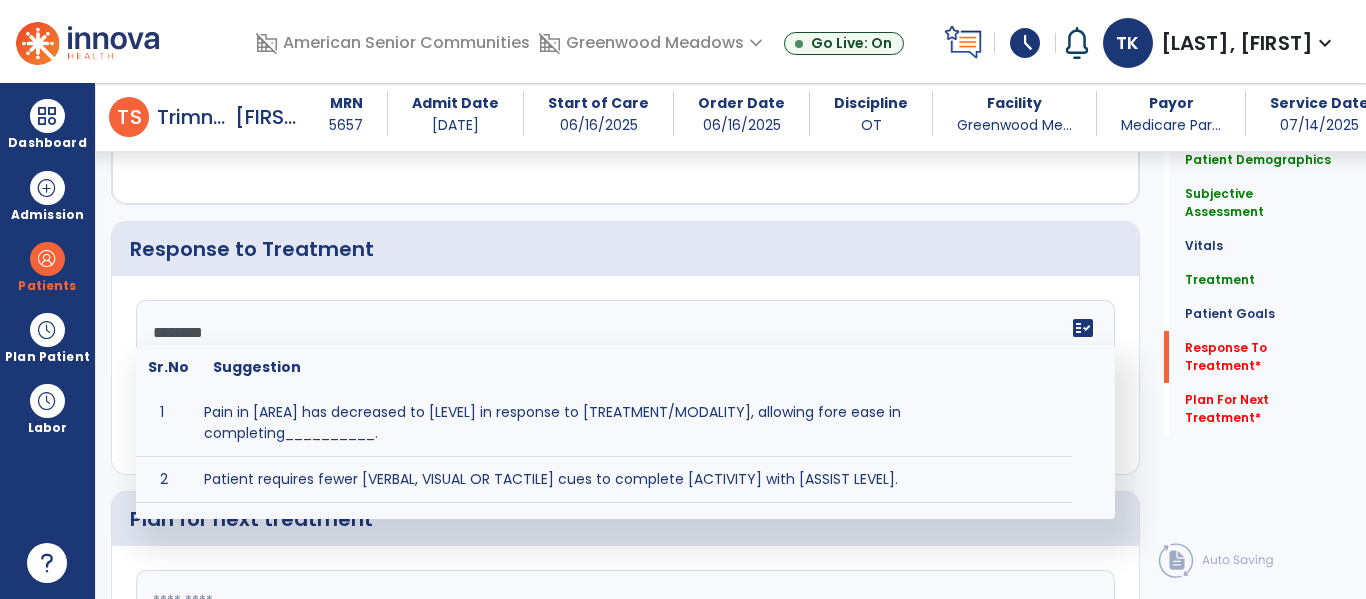 type on "*********" 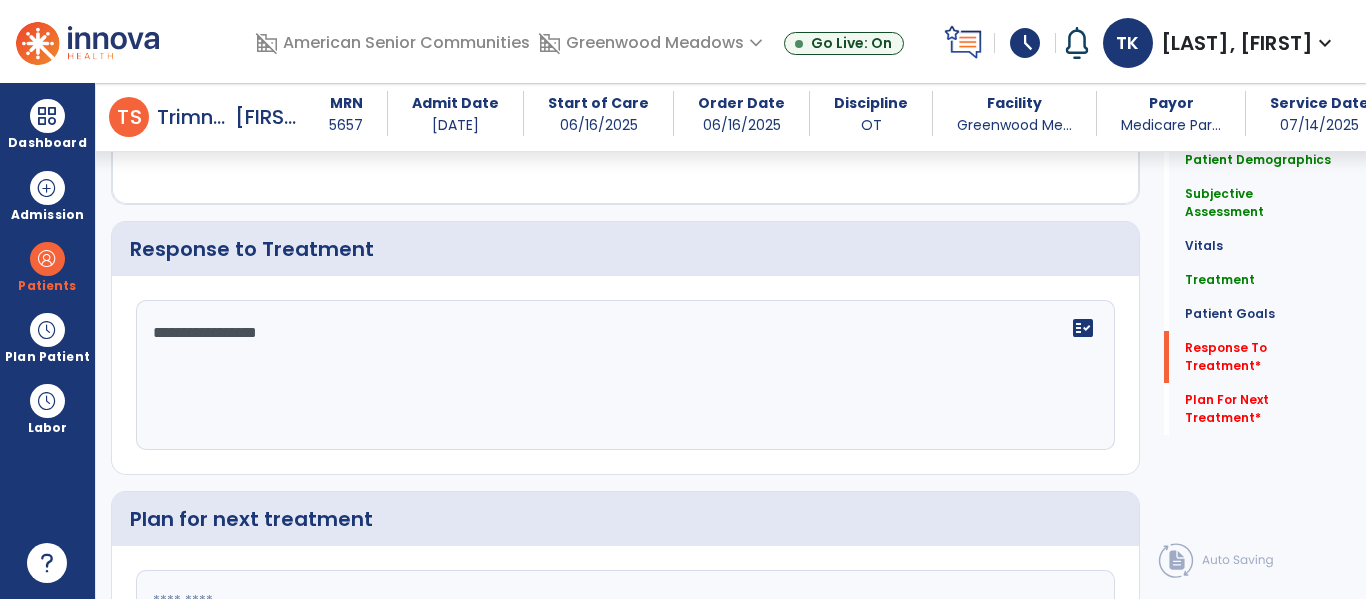 type on "**********" 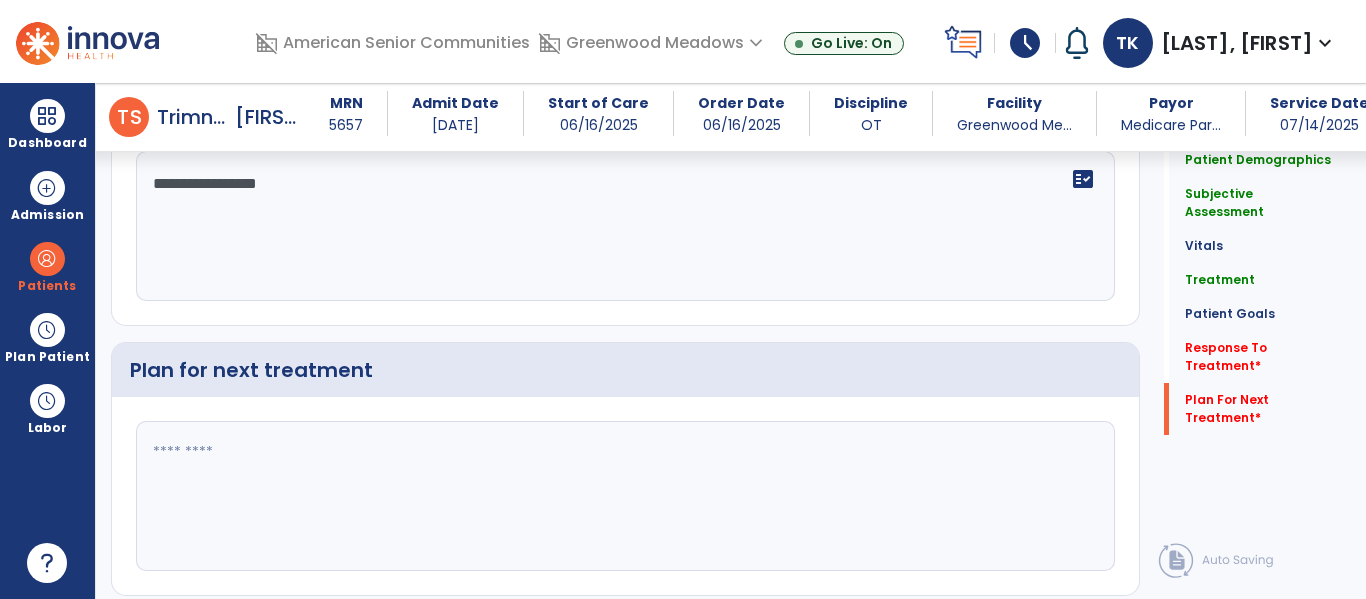 click 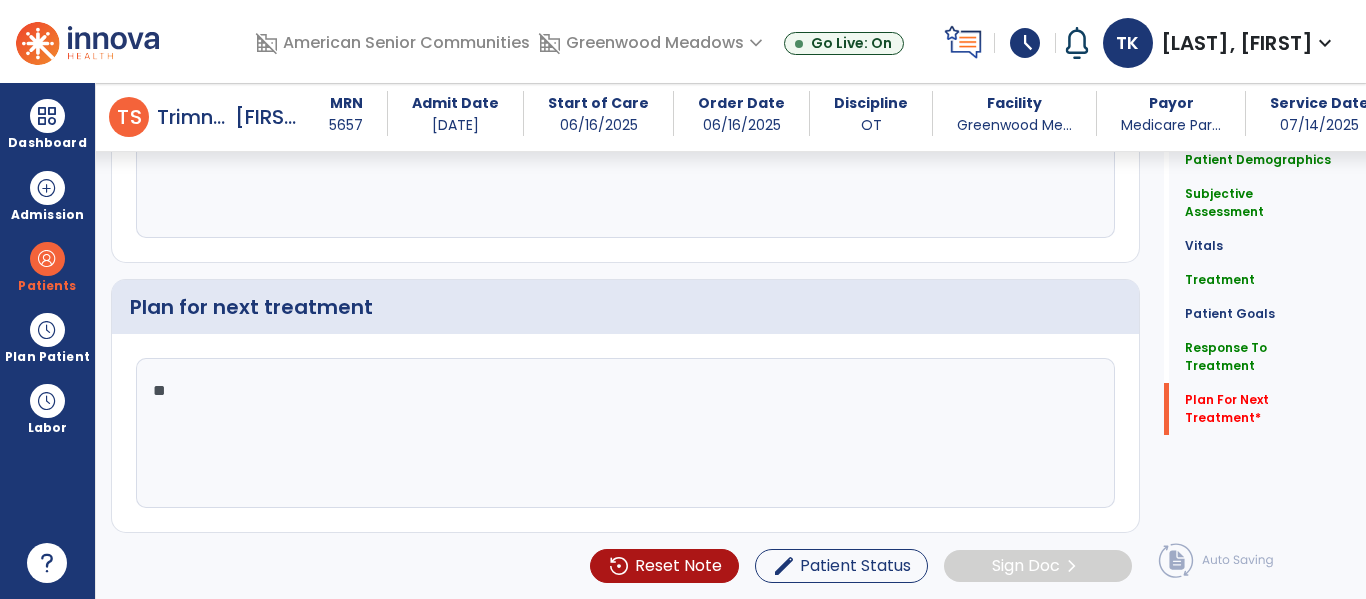 type on "*" 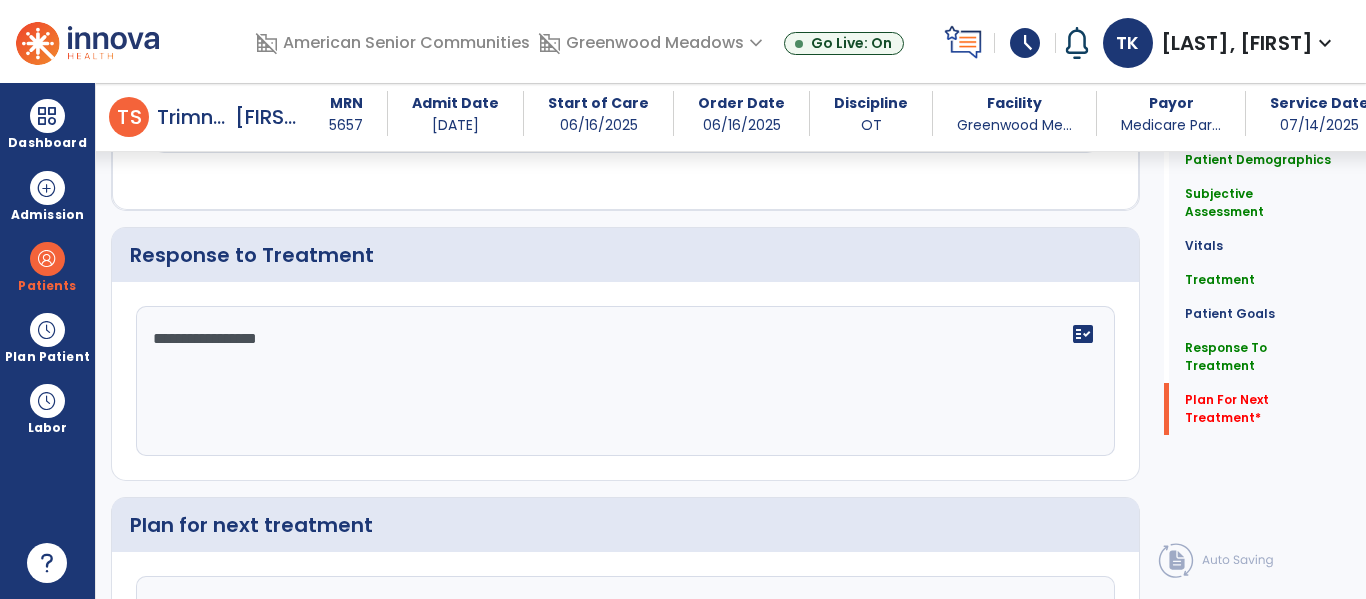 scroll, scrollTop: 3196, scrollLeft: 0, axis: vertical 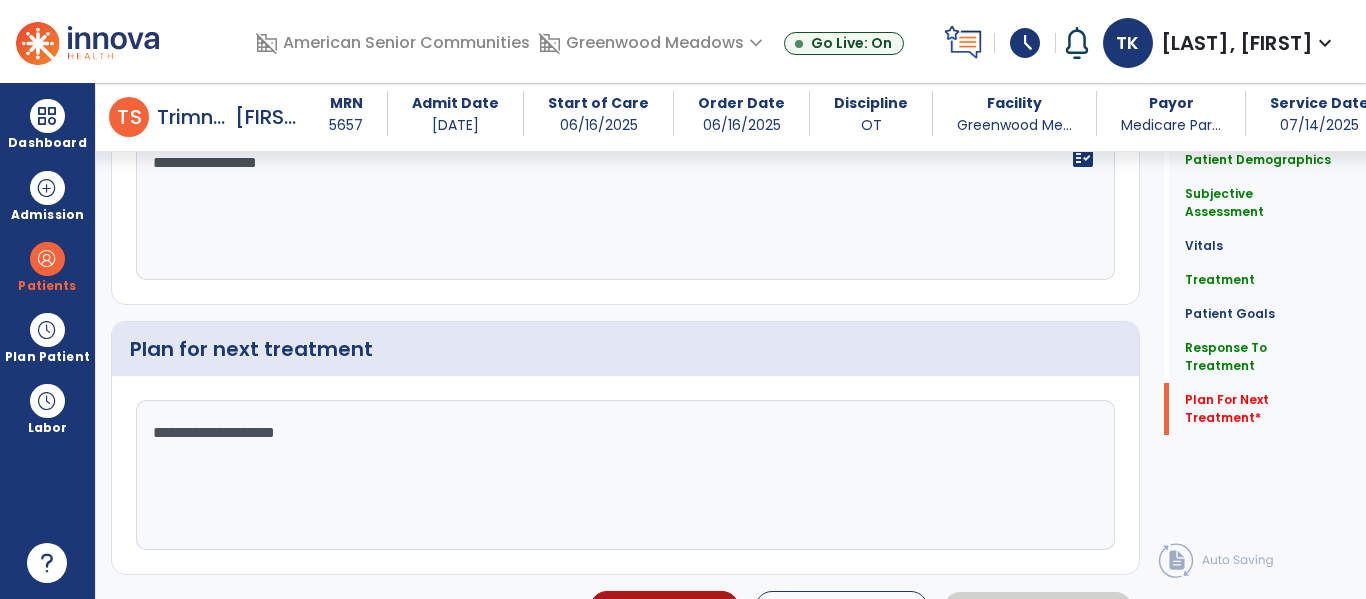 click on "**********" 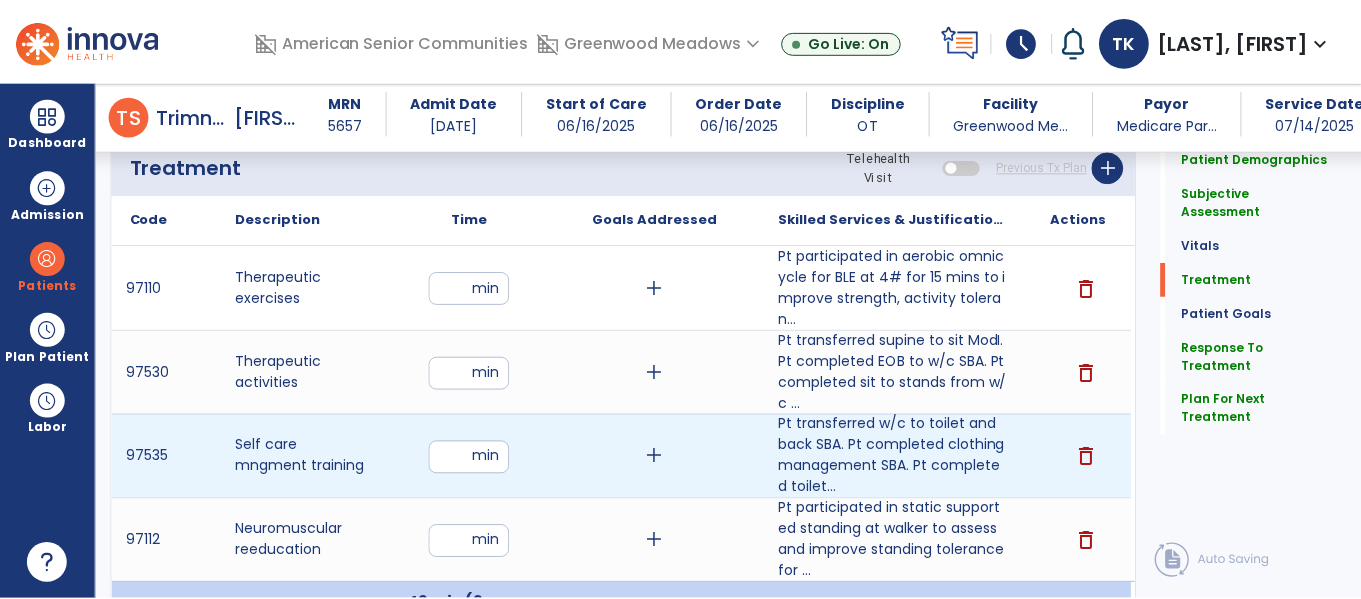 scroll, scrollTop: 1195, scrollLeft: 0, axis: vertical 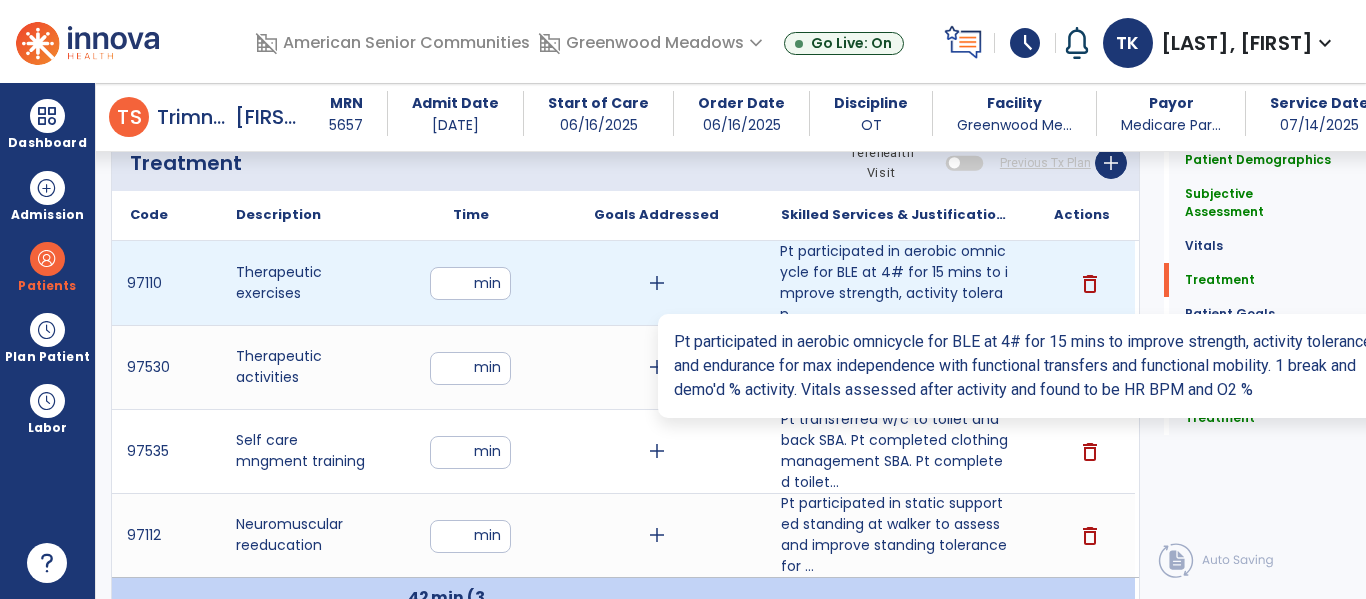 click on "Pt participated in aerobic omnicycle for BLE at 4# for 15 mins to improve strength, activity toleran..." at bounding box center (896, 283) 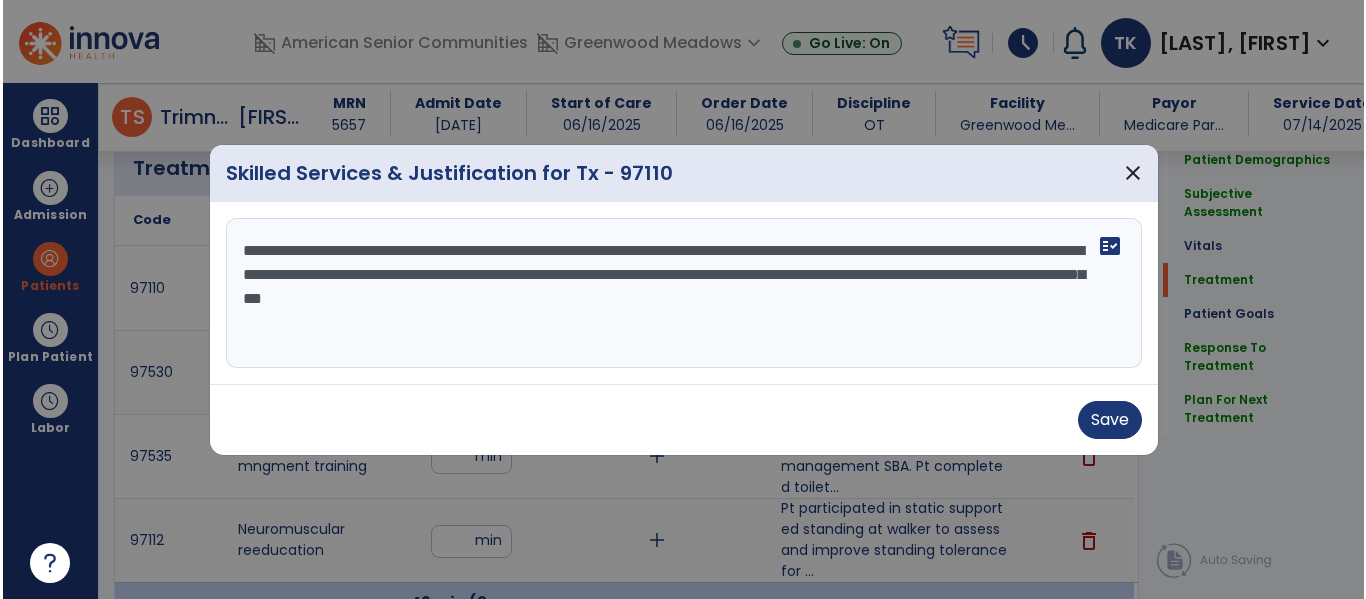 scroll, scrollTop: 1195, scrollLeft: 0, axis: vertical 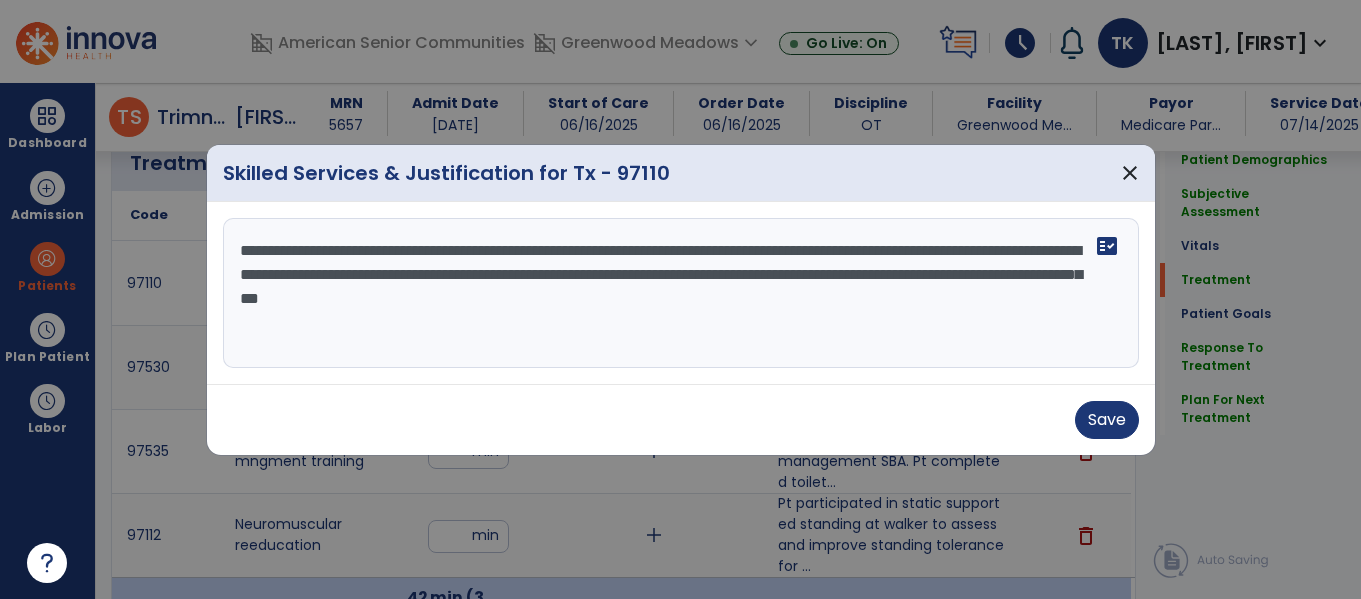 click on "**********" at bounding box center (681, 293) 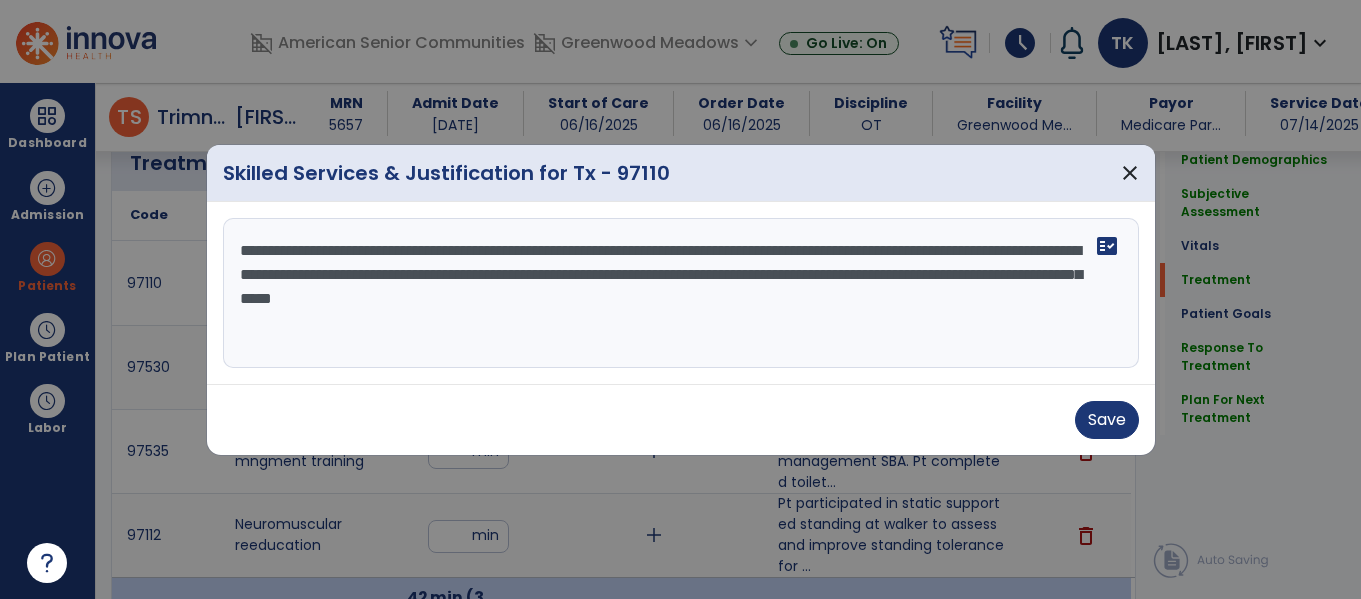 click on "**********" at bounding box center [681, 293] 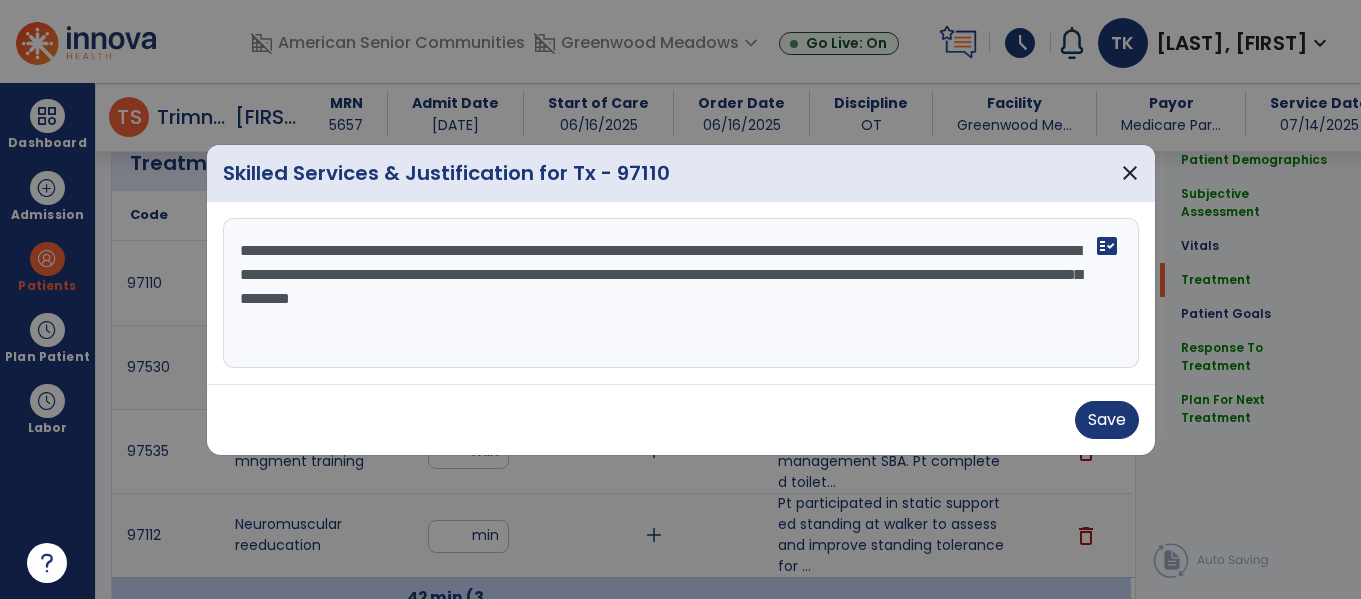 click on "**********" at bounding box center (681, 293) 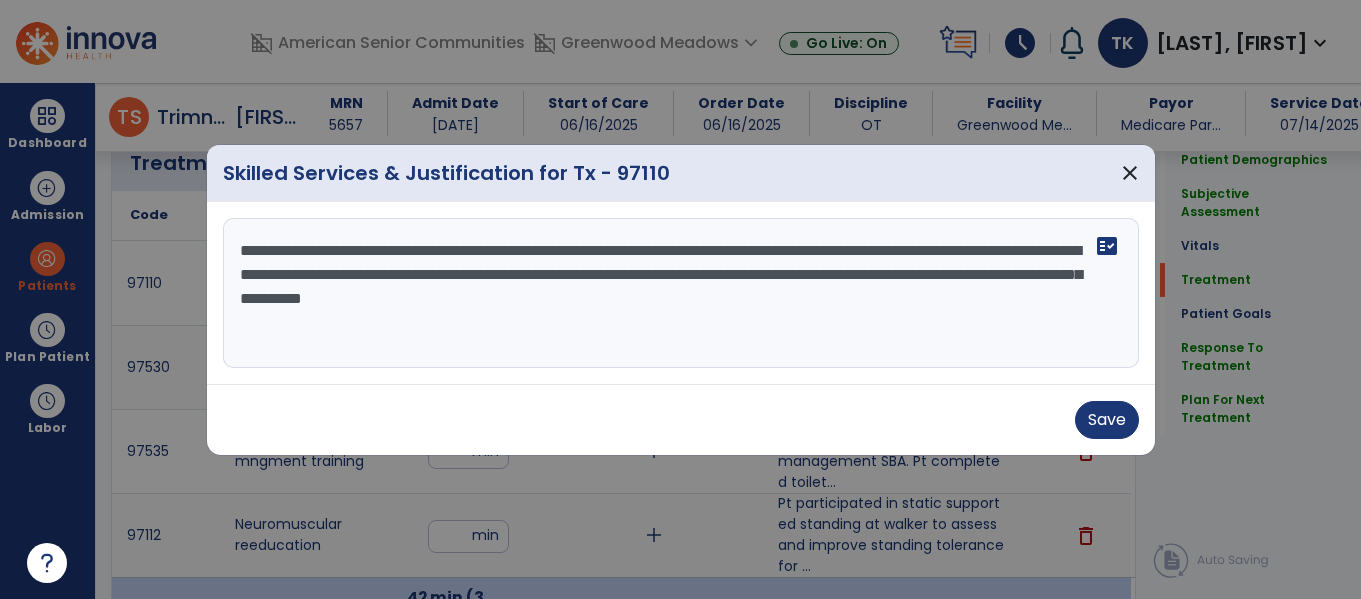 type on "**********" 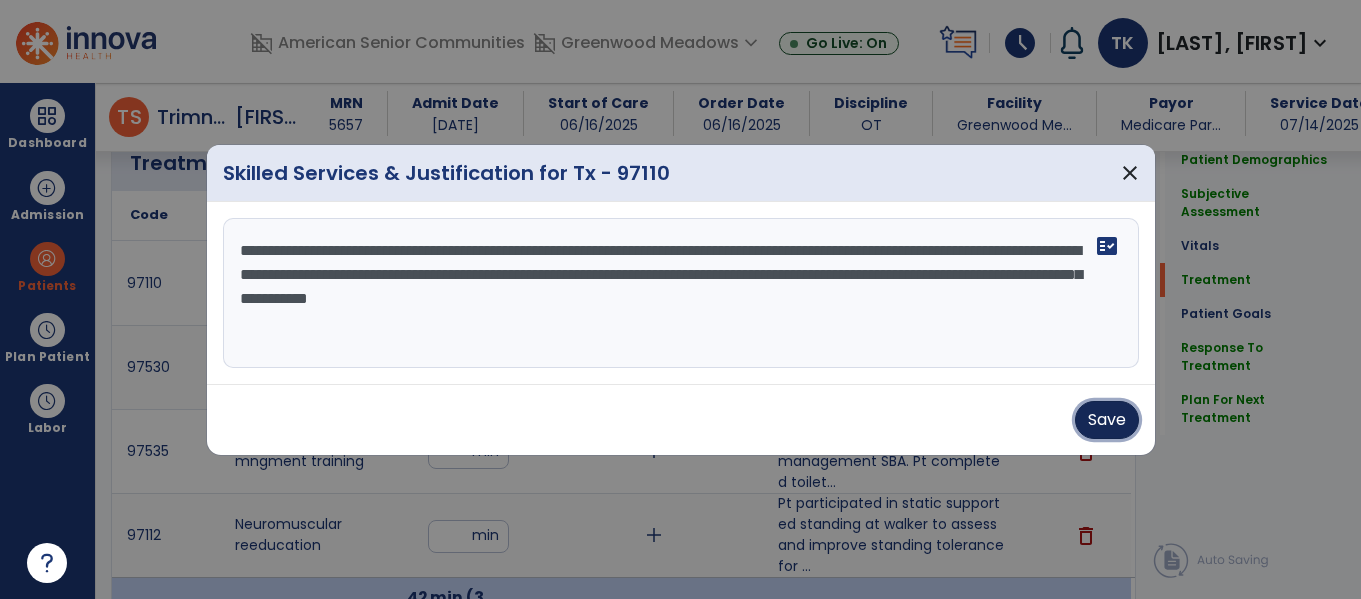 click on "Save" at bounding box center [1107, 420] 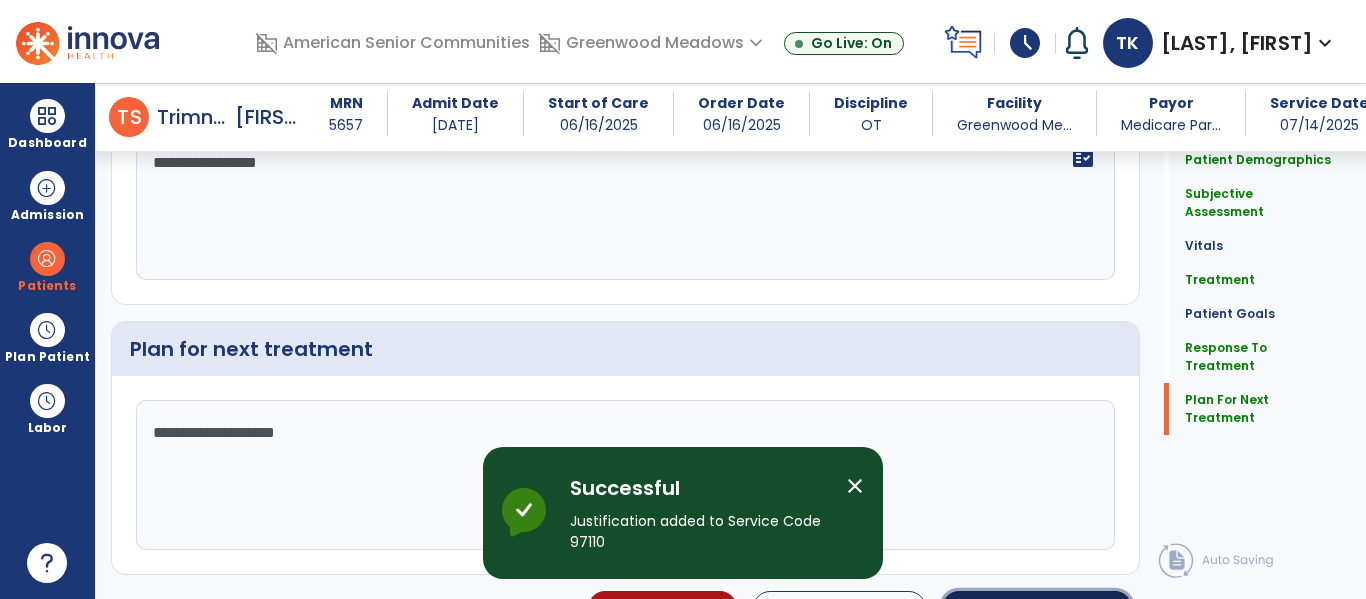 click on "Sign Doc" 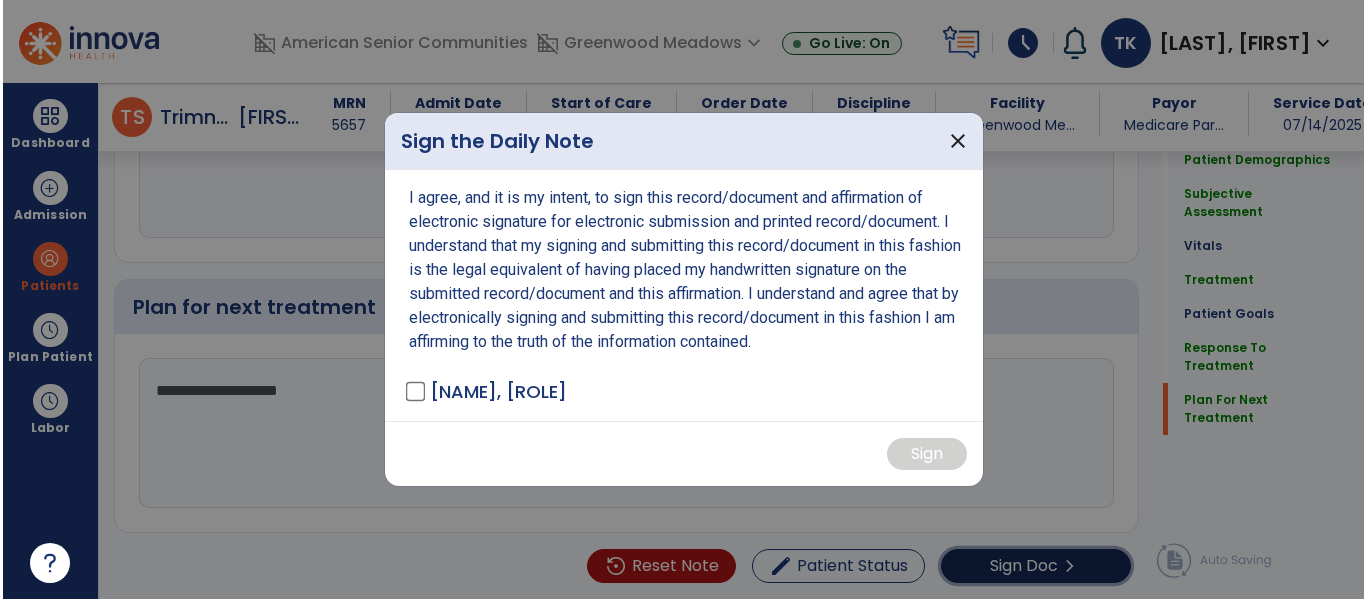 scroll, scrollTop: 3238, scrollLeft: 0, axis: vertical 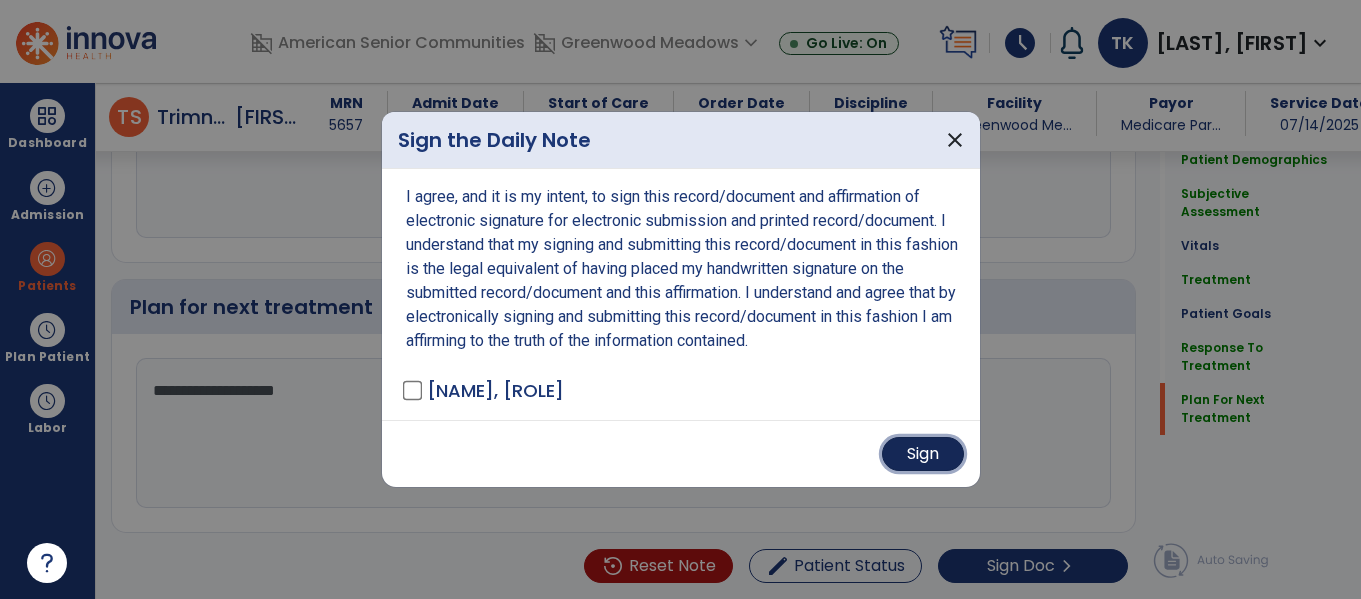 click on "Sign" at bounding box center [923, 454] 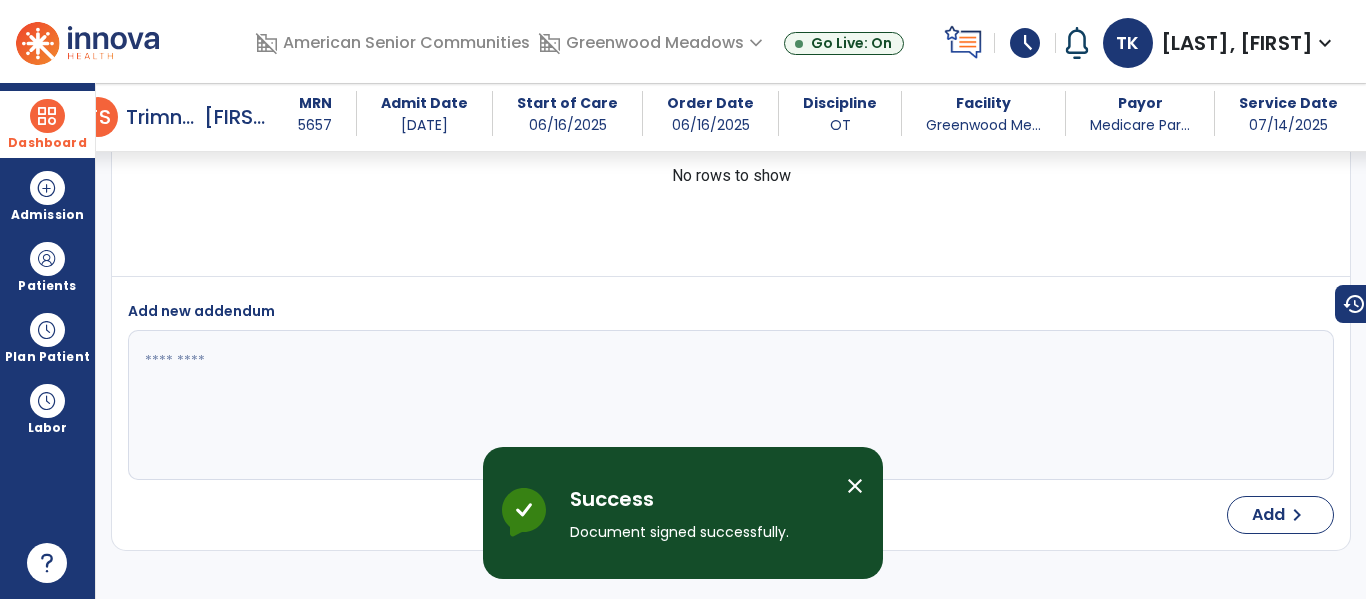 click at bounding box center [47, 116] 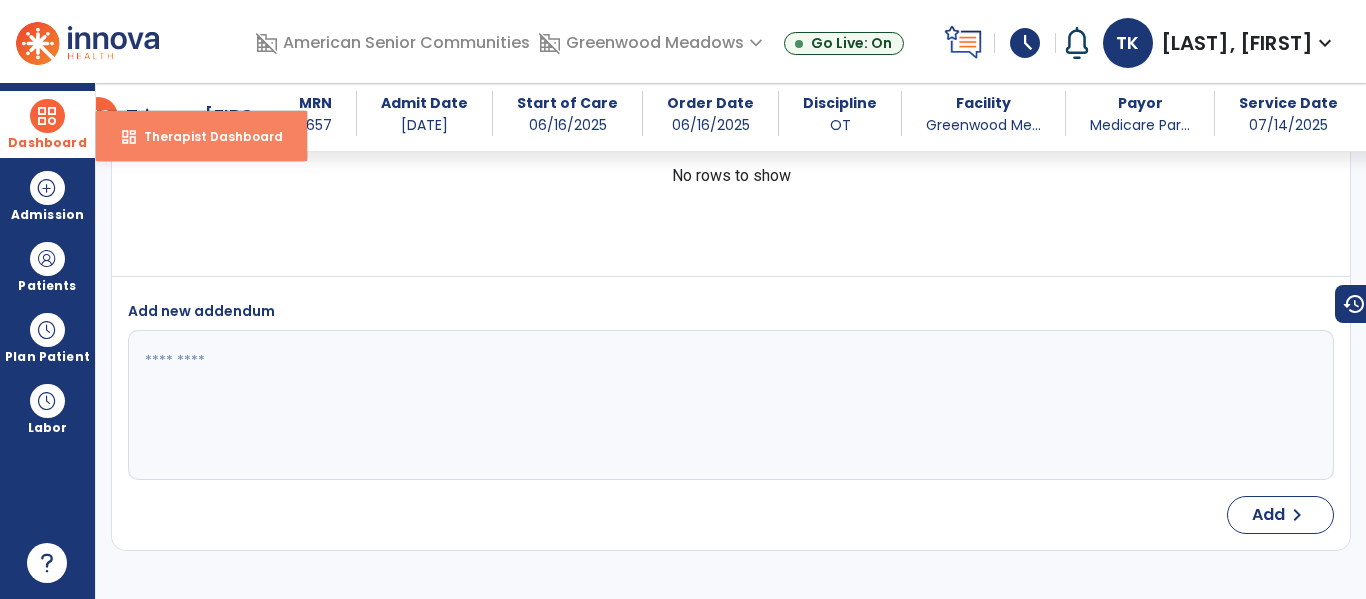 click on "dashboard  Therapist Dashboard" at bounding box center [201, 136] 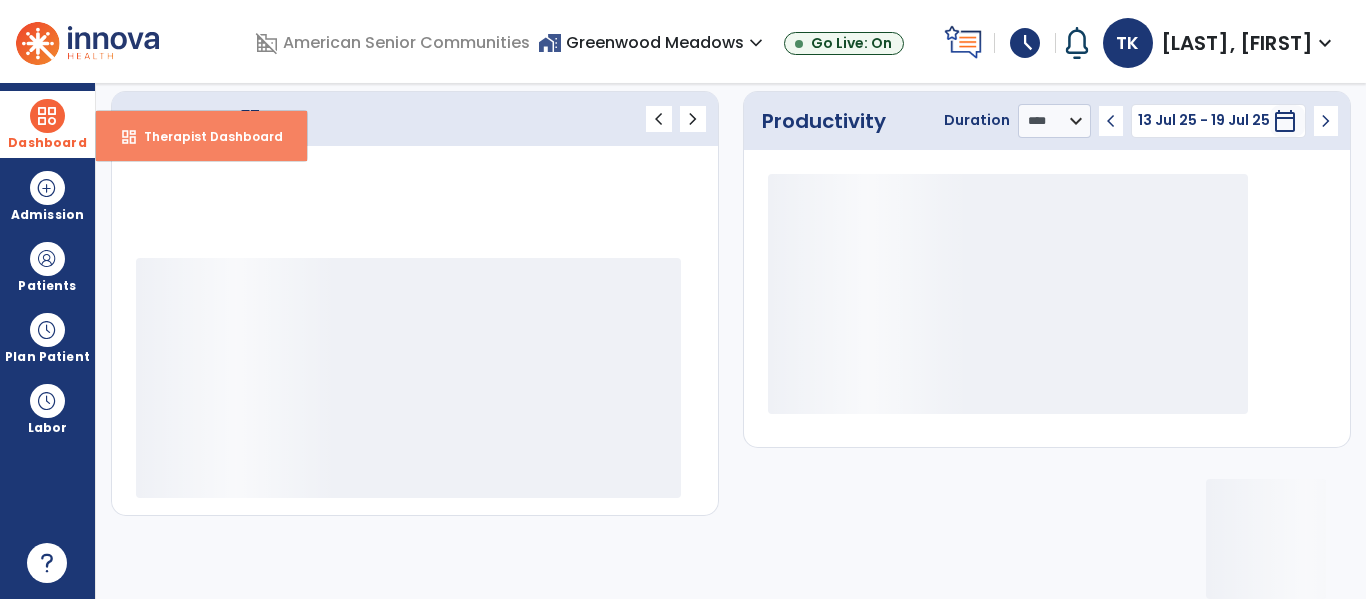 scroll, scrollTop: 278, scrollLeft: 0, axis: vertical 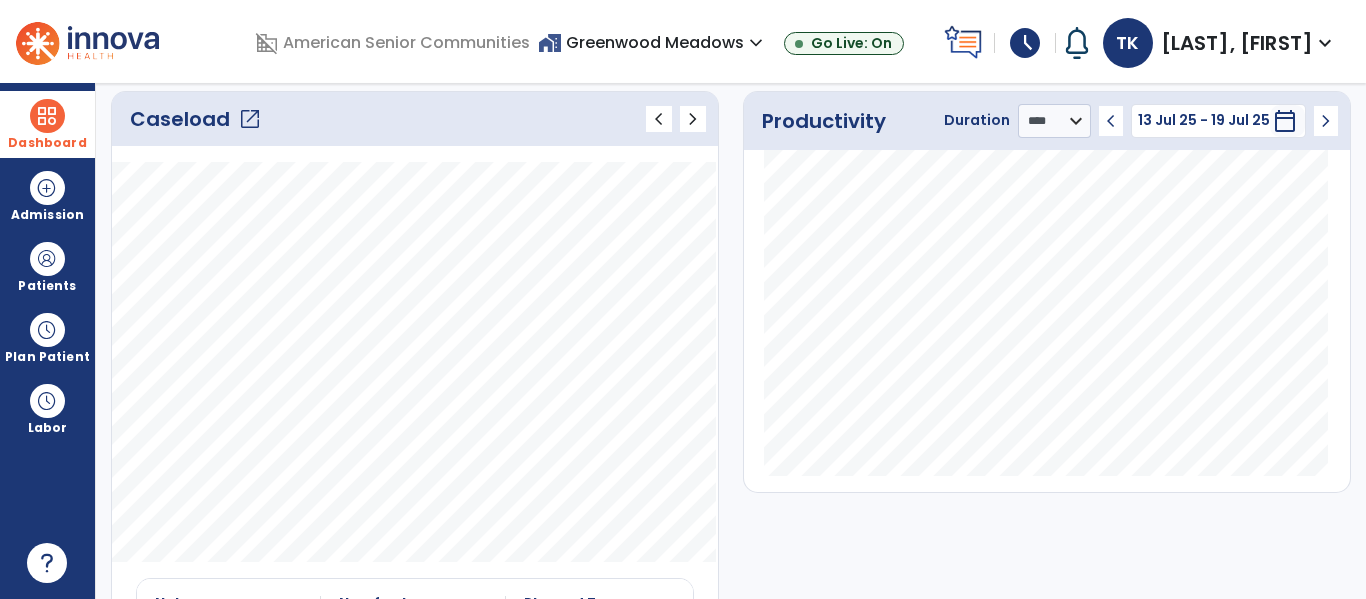 click on "Productivity Duration  ******** **** *** chevron_left 13 Jul 25 - 19 Jul 25  *********  calendar_today  chevron_right" 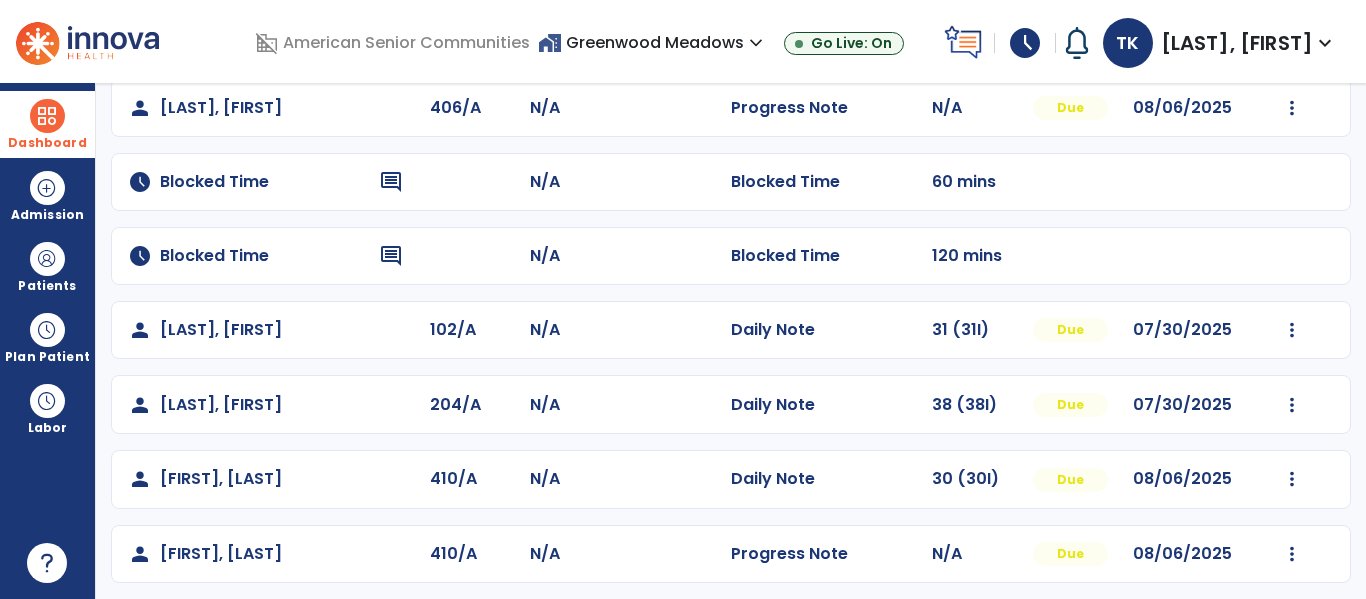 scroll, scrollTop: 0, scrollLeft: 0, axis: both 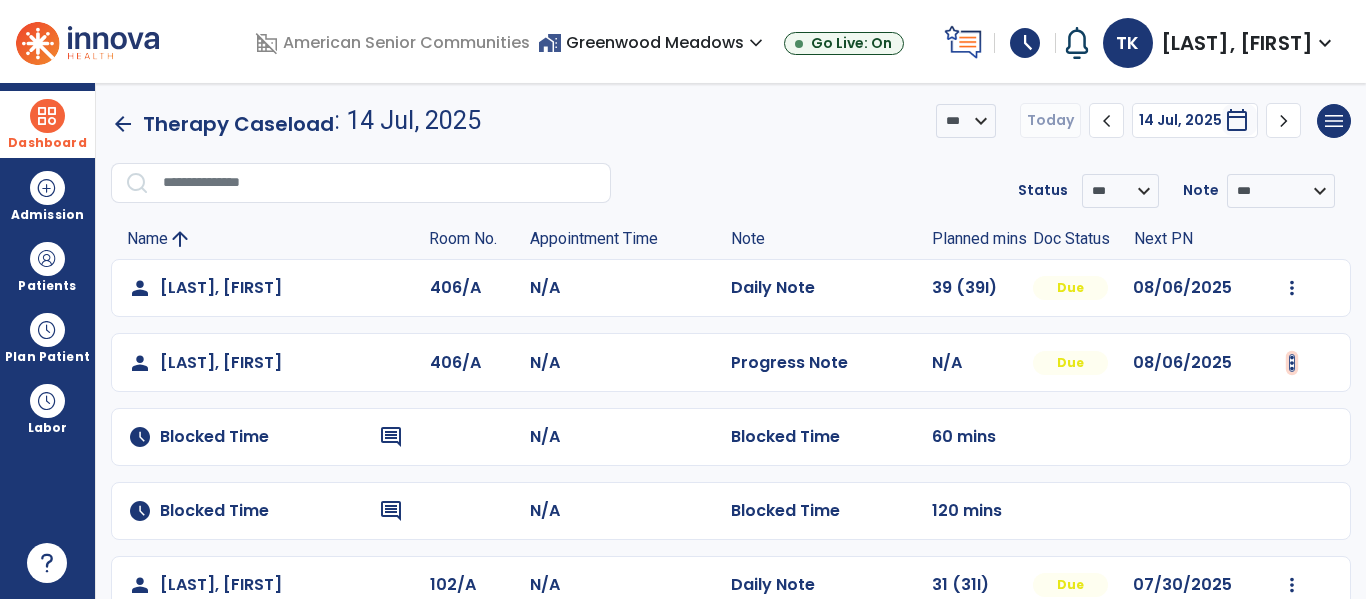 click at bounding box center (1292, 288) 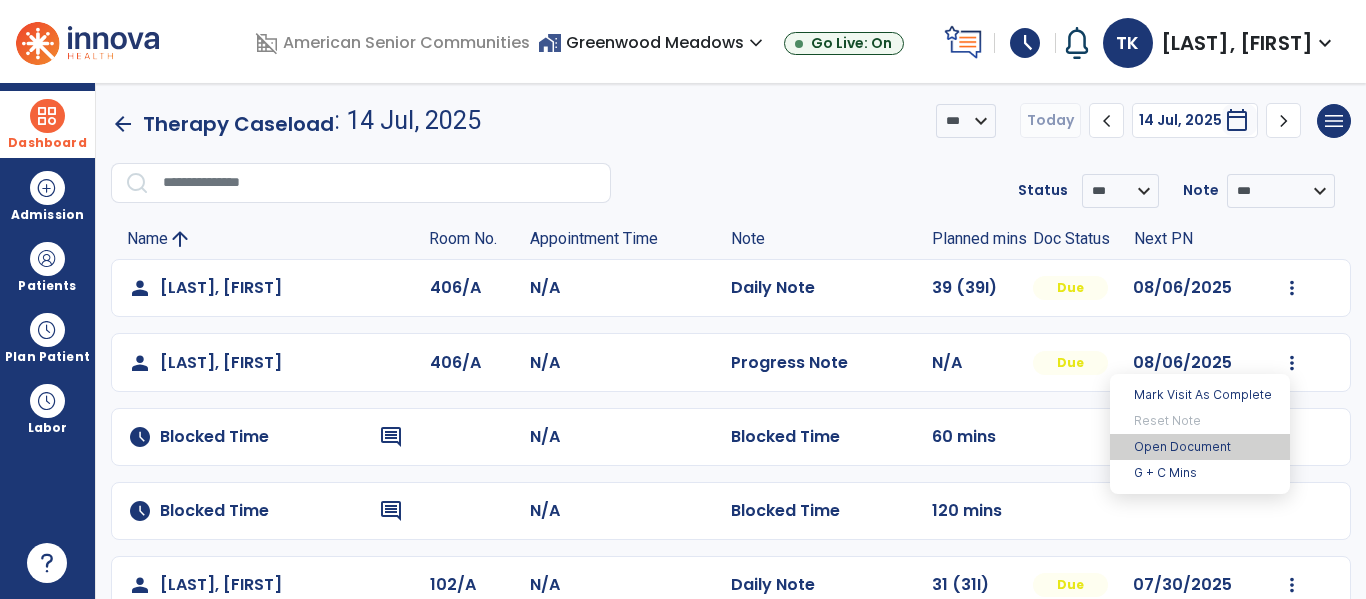 click on "Open Document" at bounding box center (1200, 447) 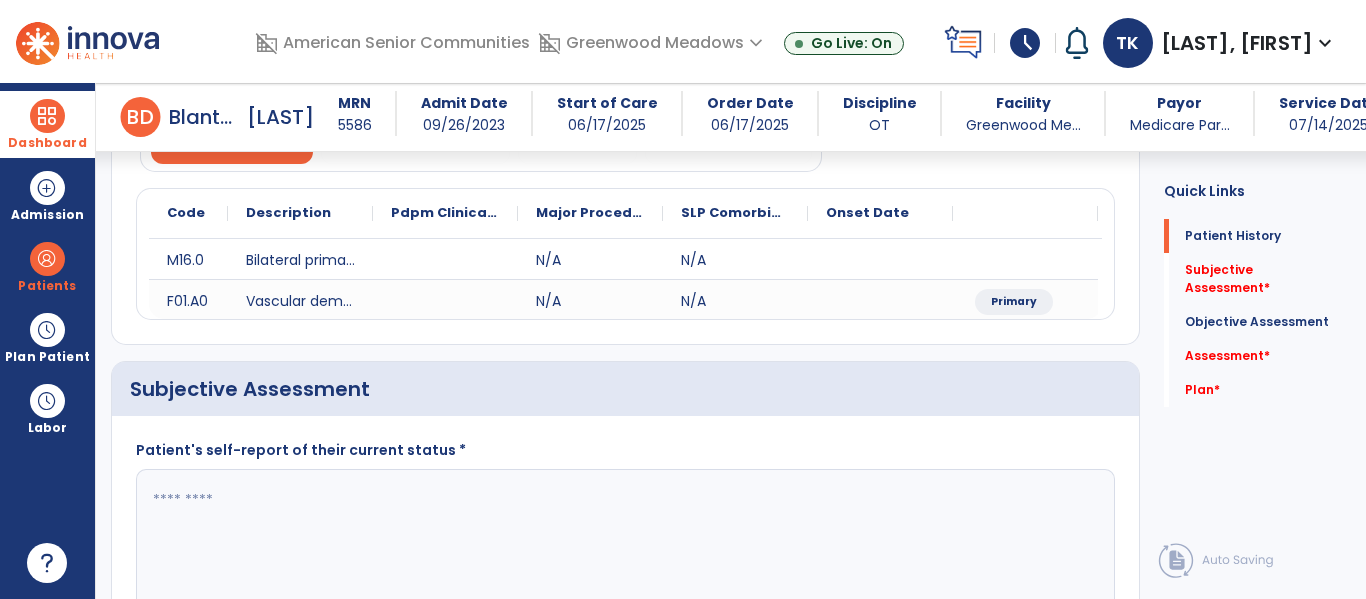 scroll, scrollTop: 235, scrollLeft: 0, axis: vertical 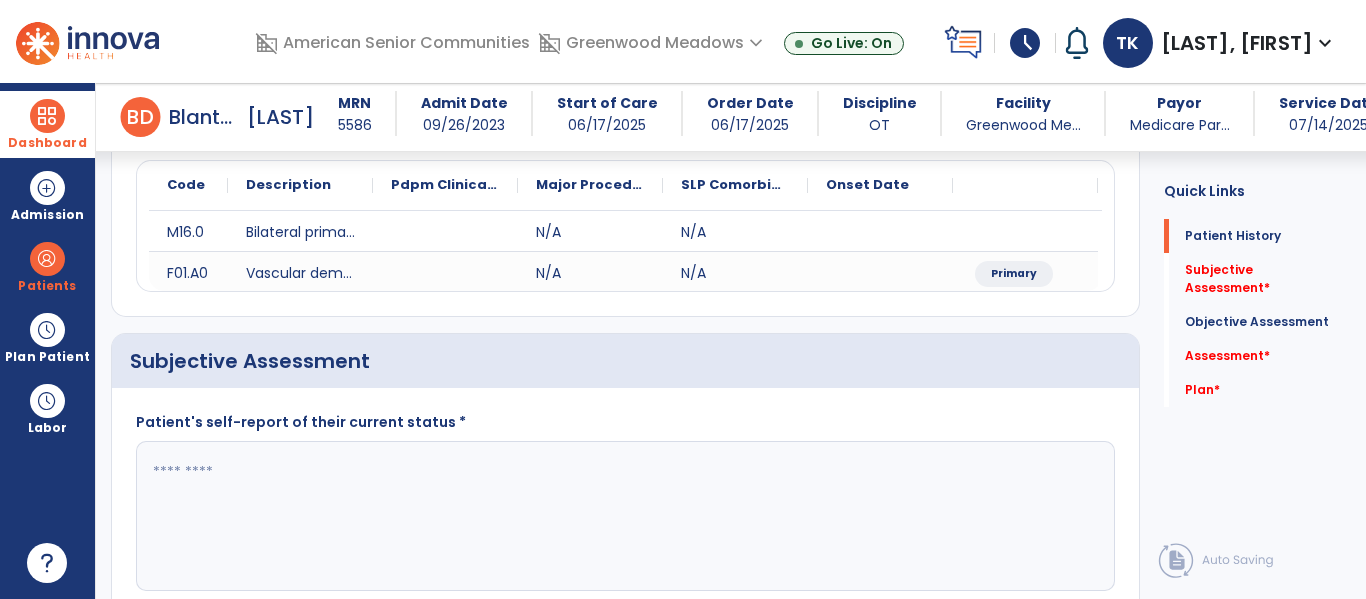 click 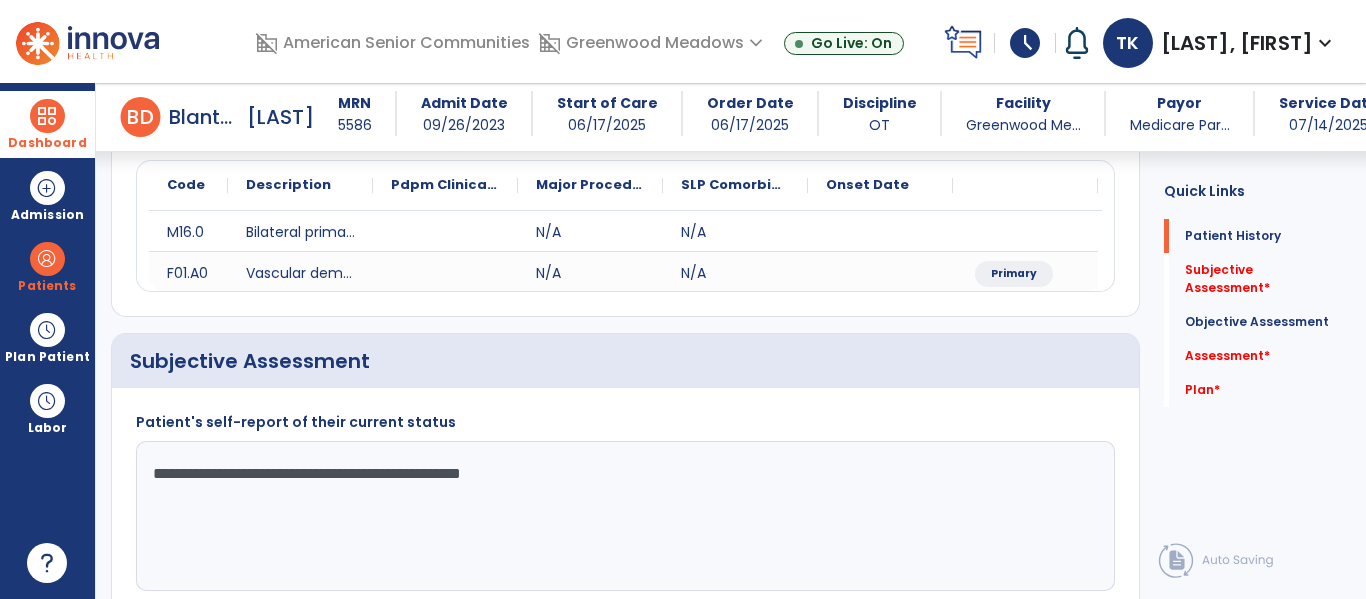 type on "**********" 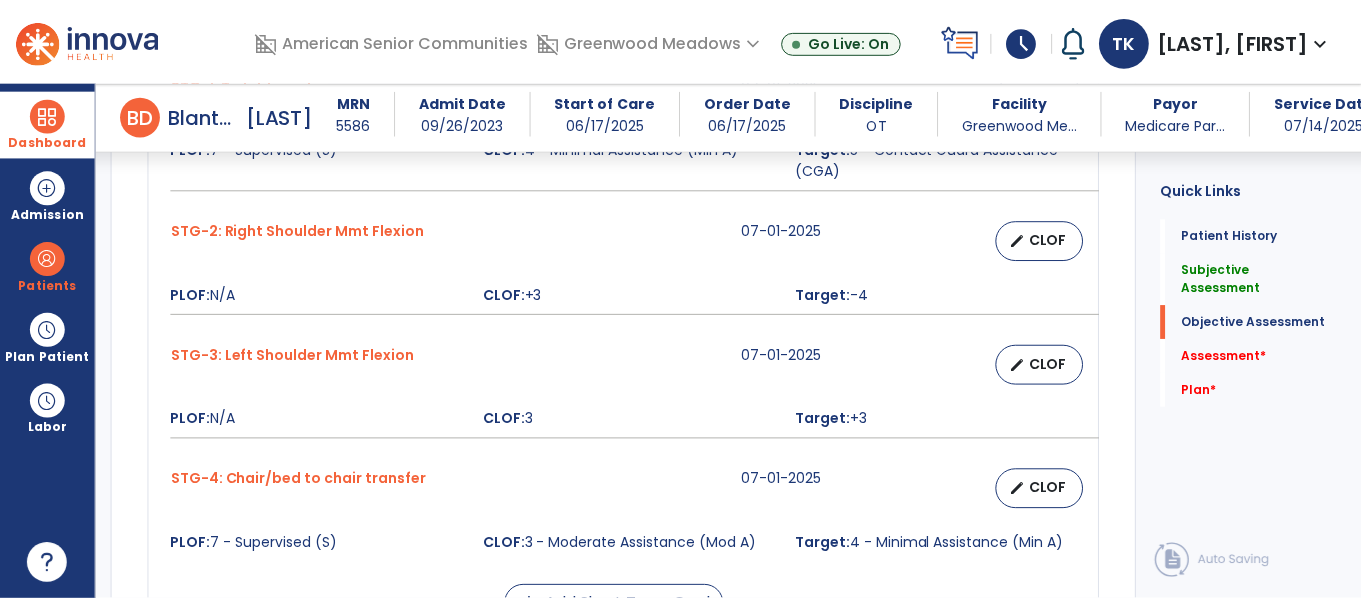 scroll, scrollTop: 1657, scrollLeft: 0, axis: vertical 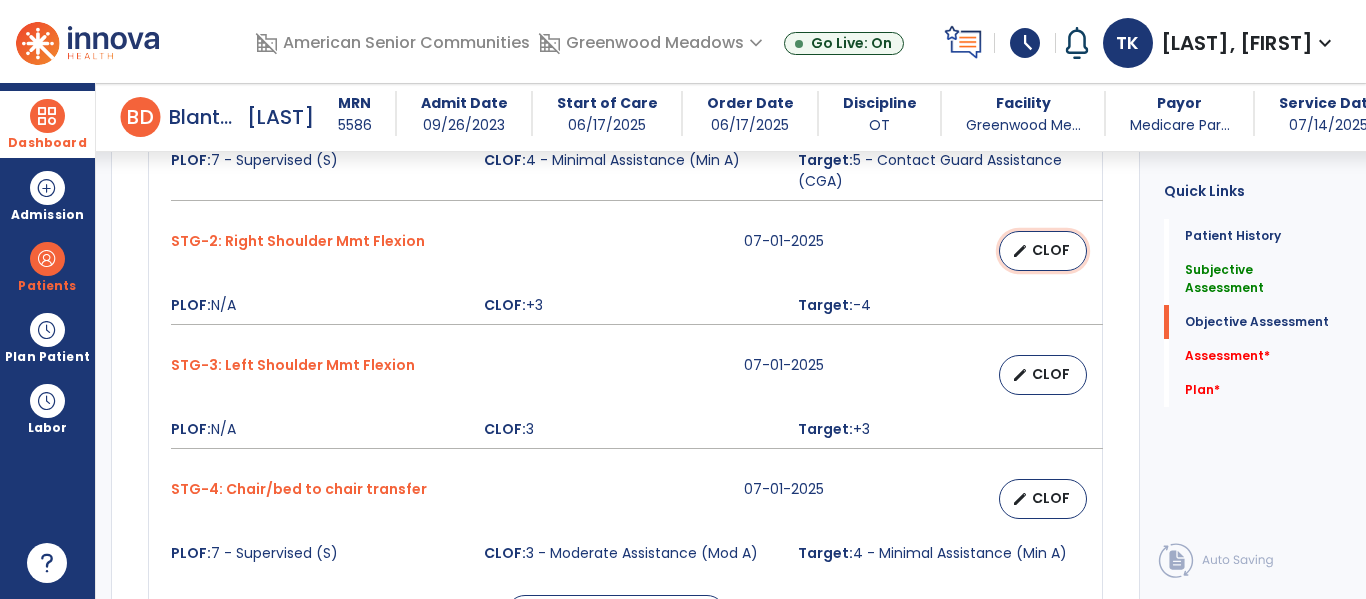 click on "edit   CLOF" at bounding box center [1043, 251] 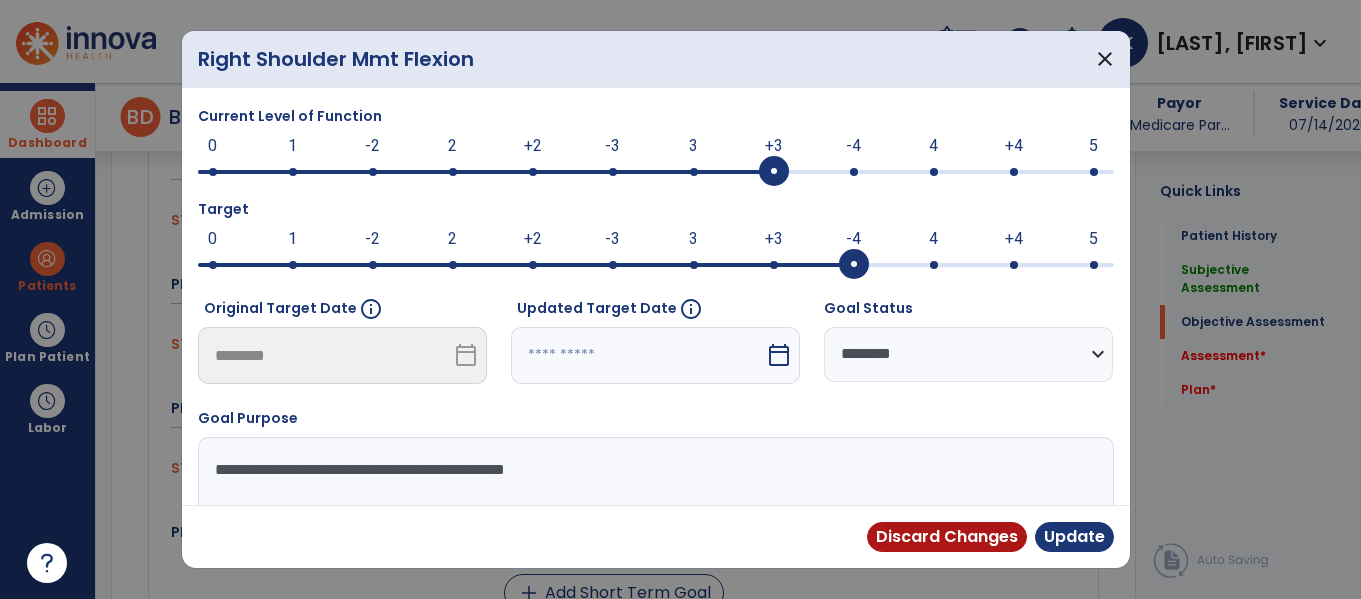 scroll, scrollTop: 1678, scrollLeft: 0, axis: vertical 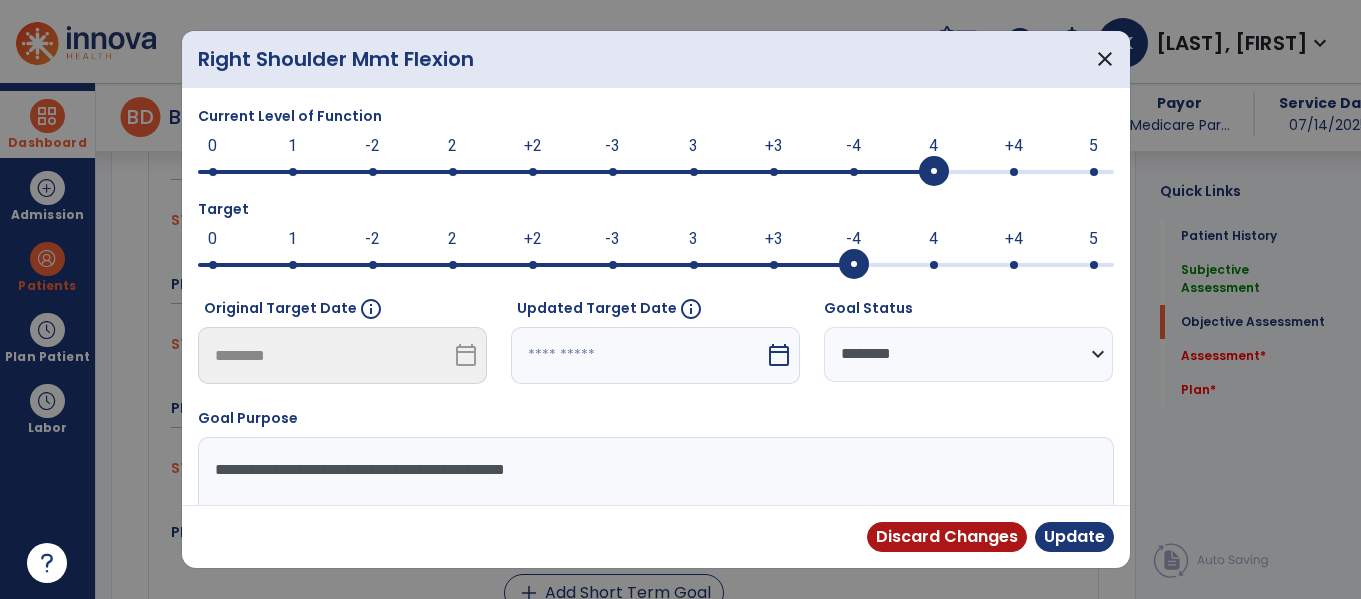 click at bounding box center [934, 172] 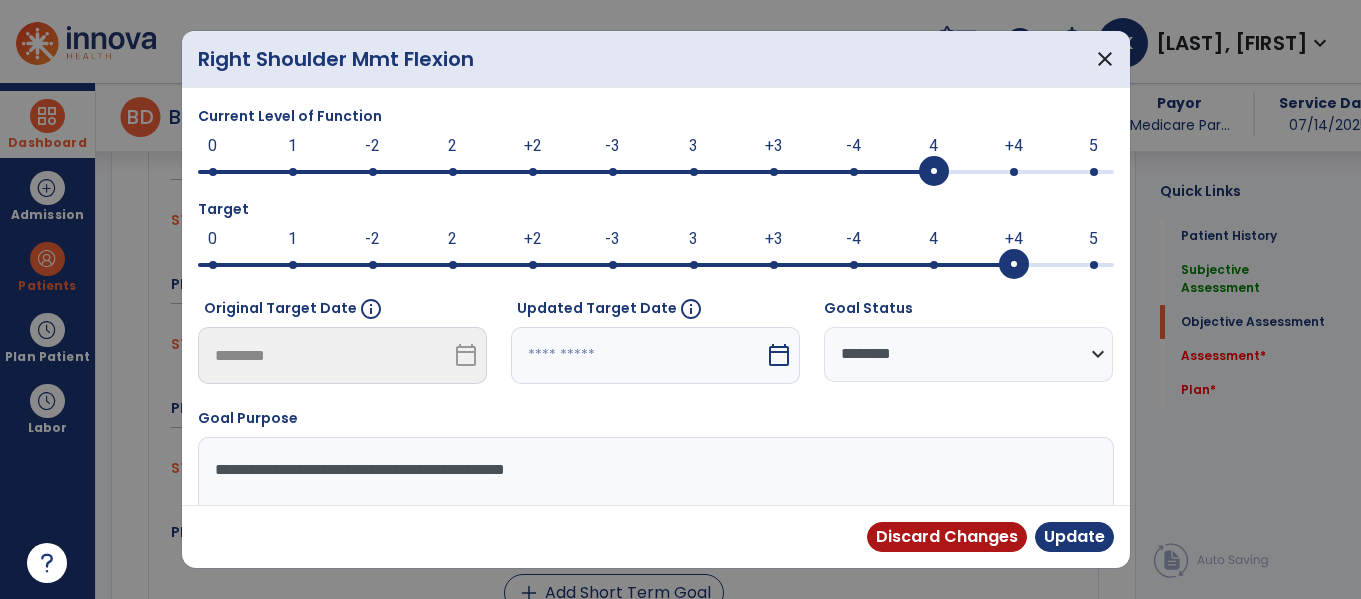 click at bounding box center [638, 355] 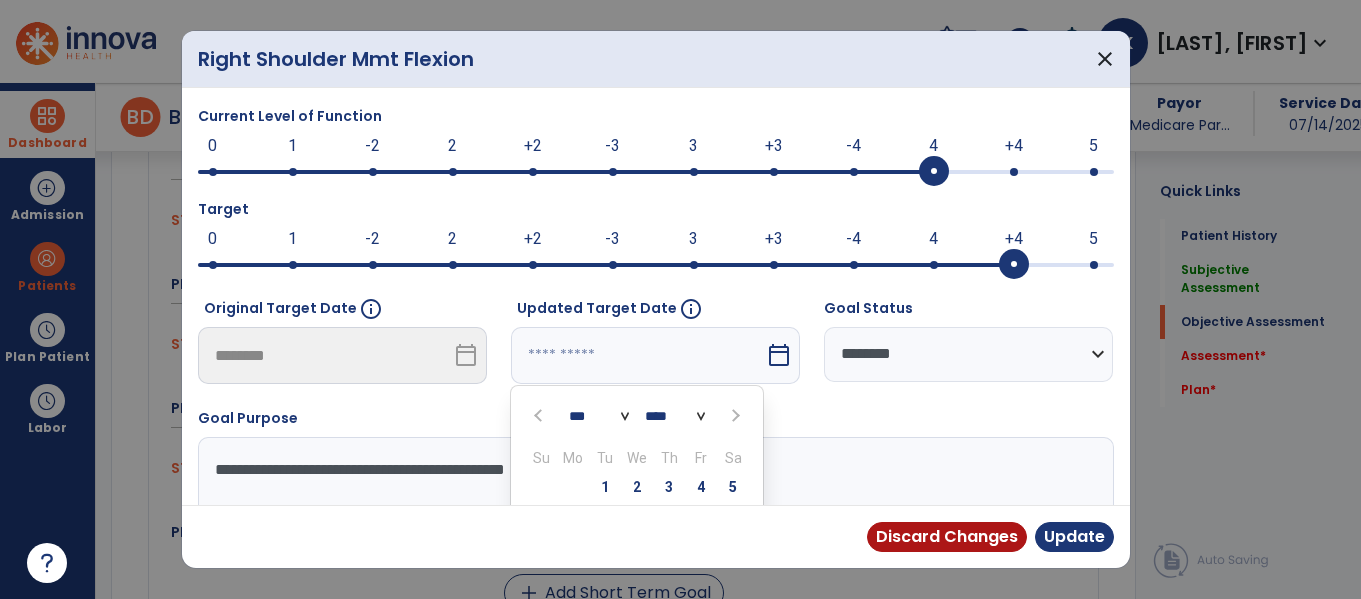 scroll, scrollTop: 176, scrollLeft: 0, axis: vertical 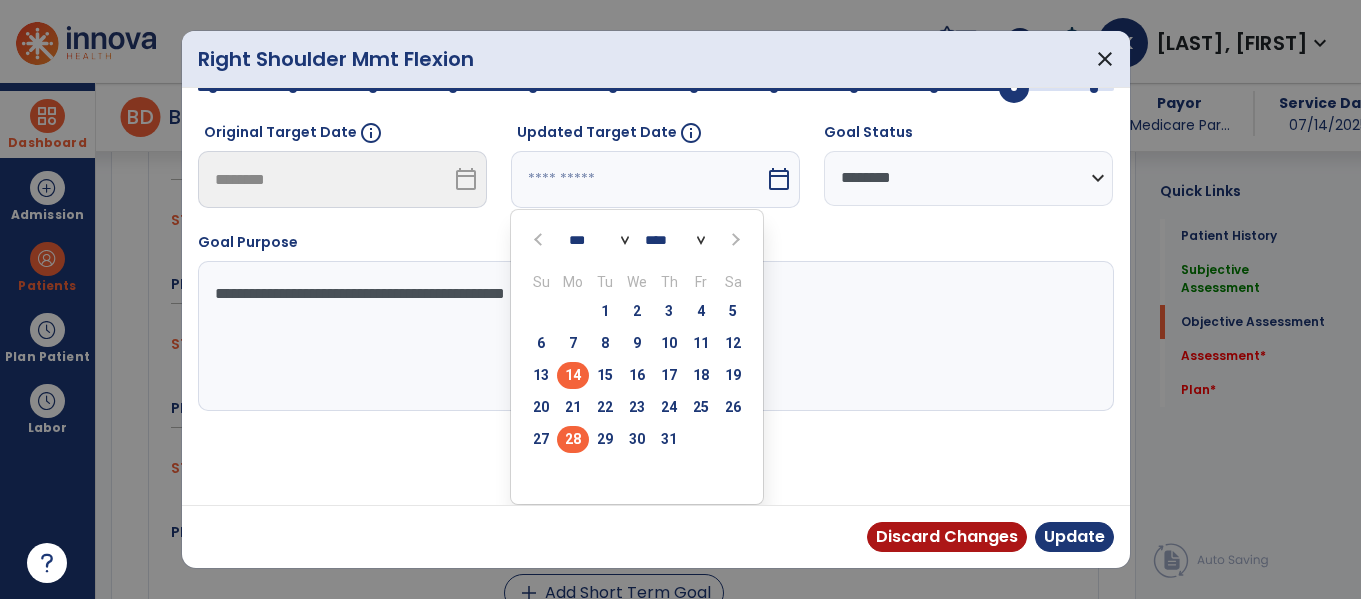 click on "28" at bounding box center (573, 439) 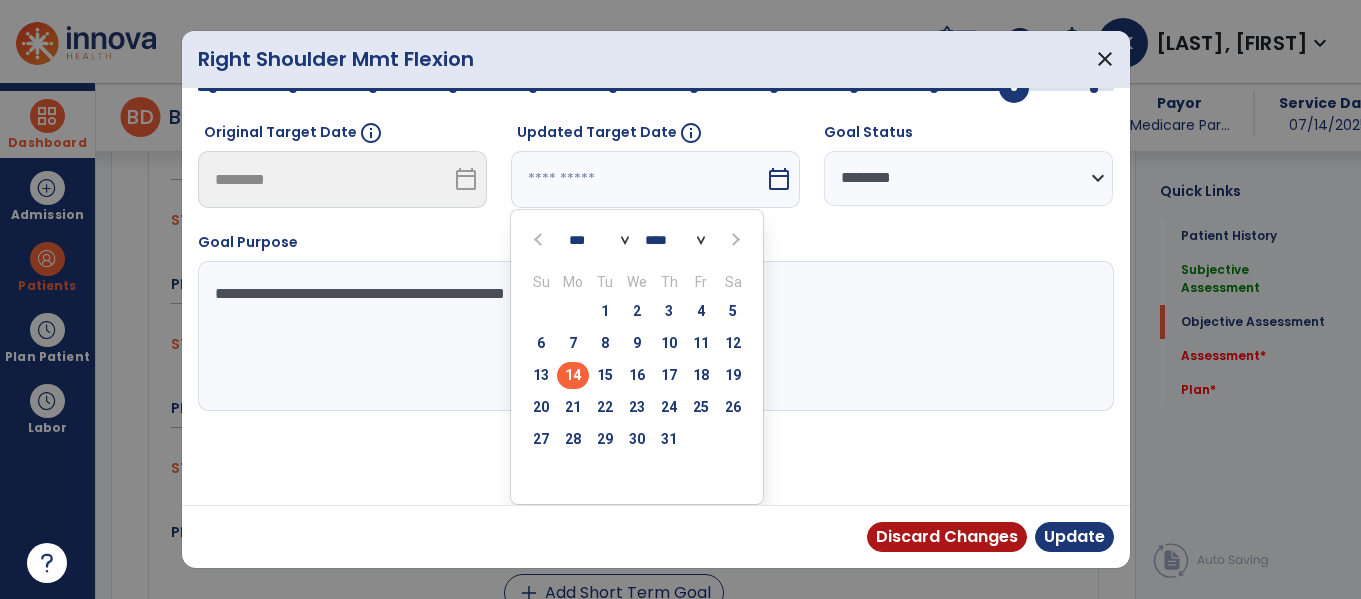 type on "*********" 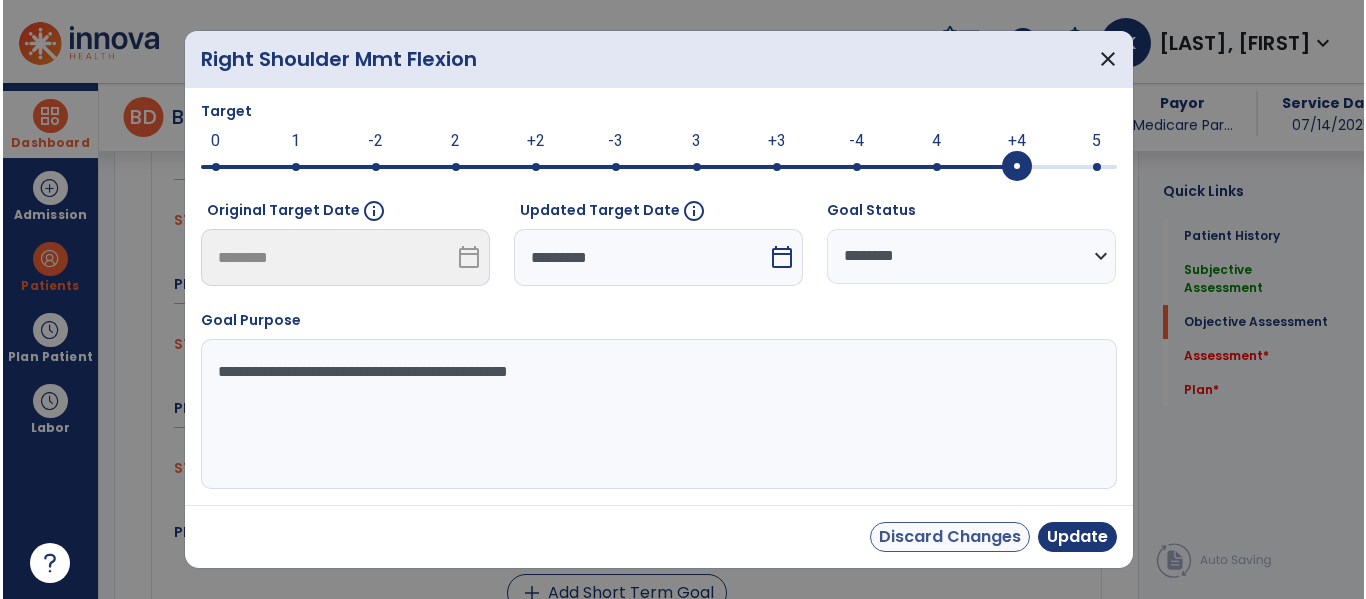 scroll, scrollTop: 98, scrollLeft: 0, axis: vertical 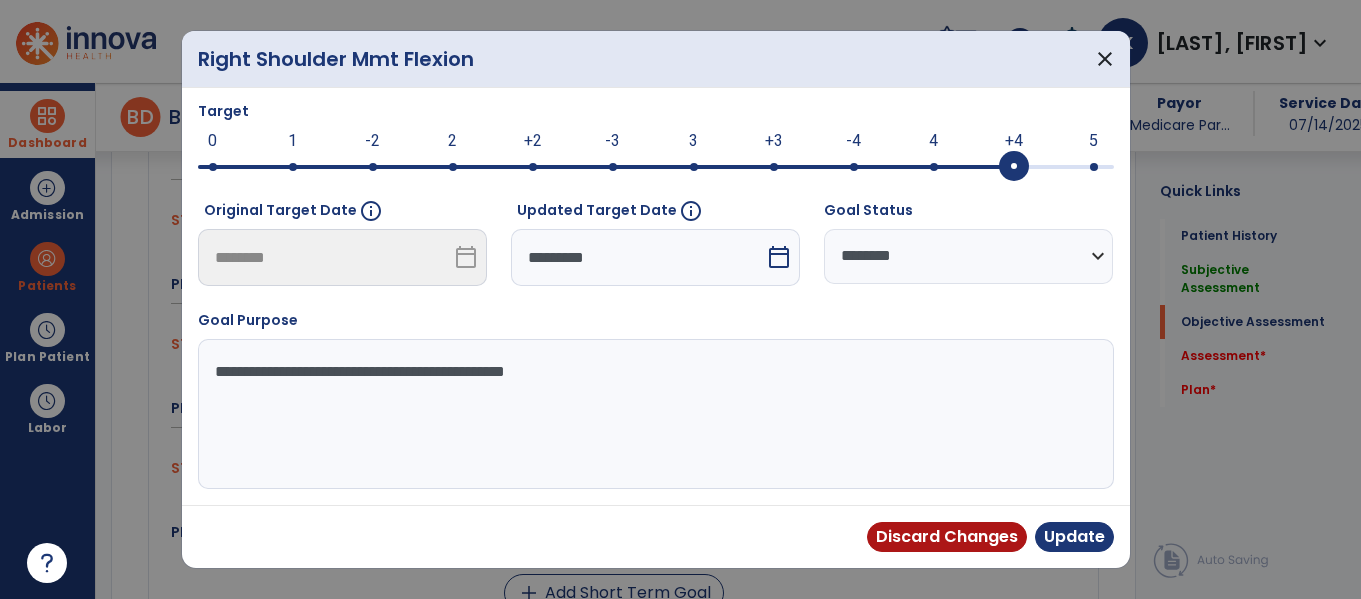 click on "Discard Changes  Update" at bounding box center (990, 537) 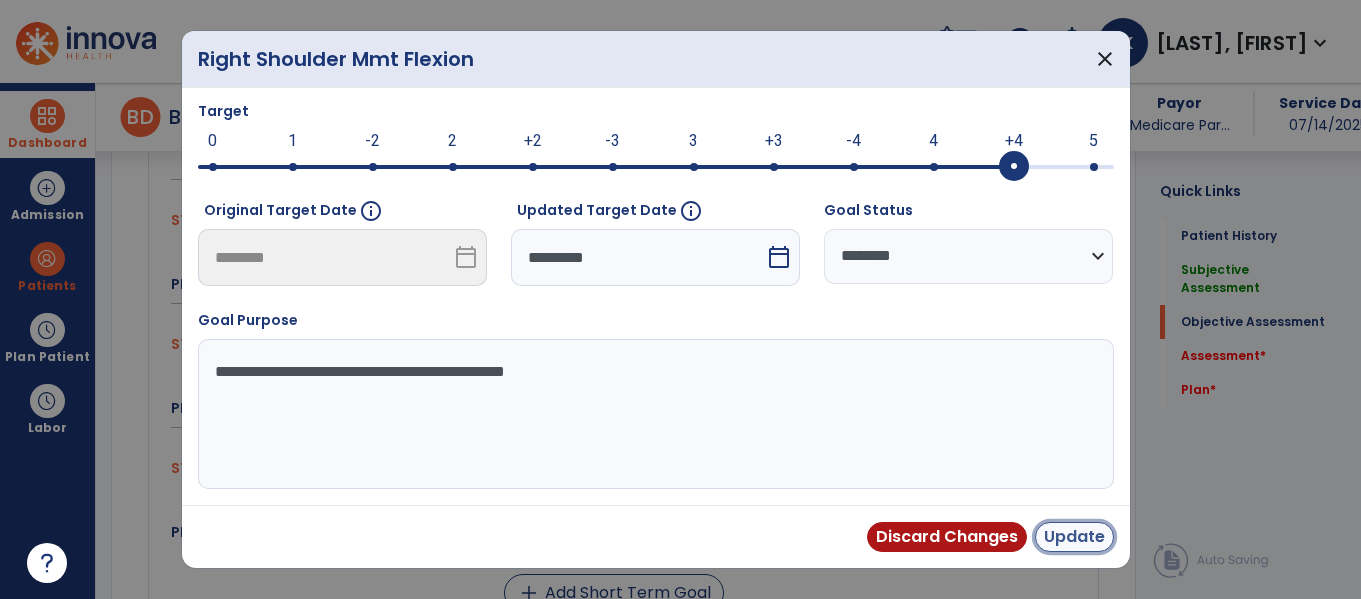 click on "Update" at bounding box center [1074, 537] 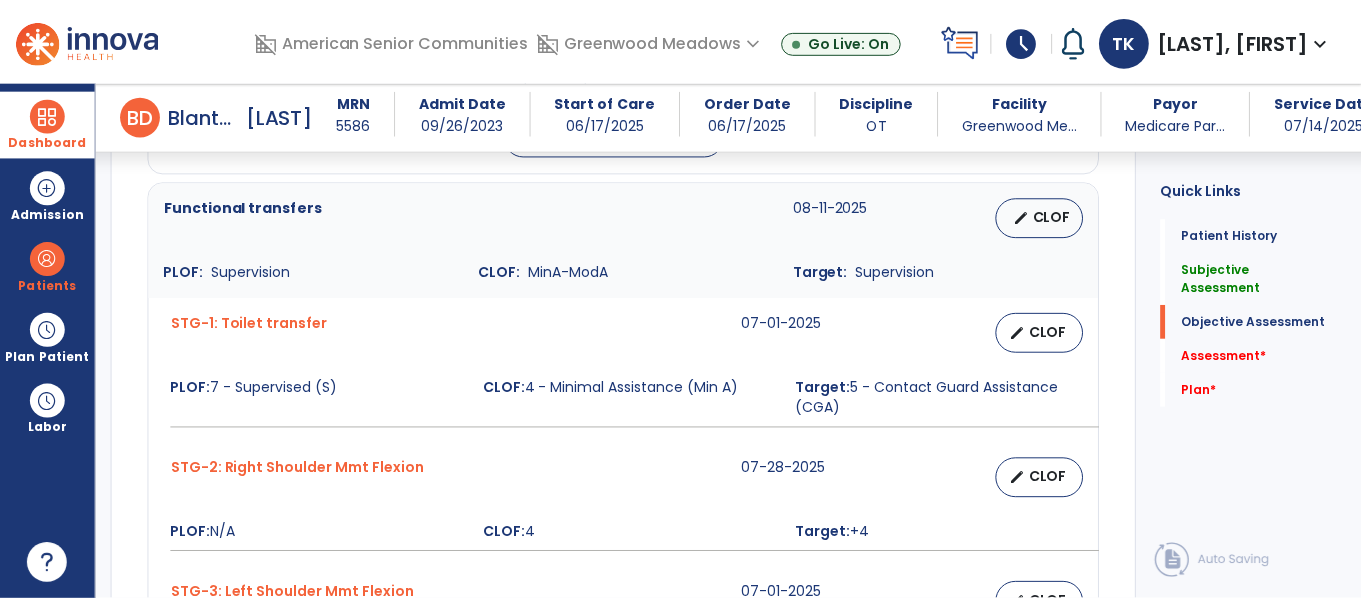 scroll, scrollTop: 1394, scrollLeft: 0, axis: vertical 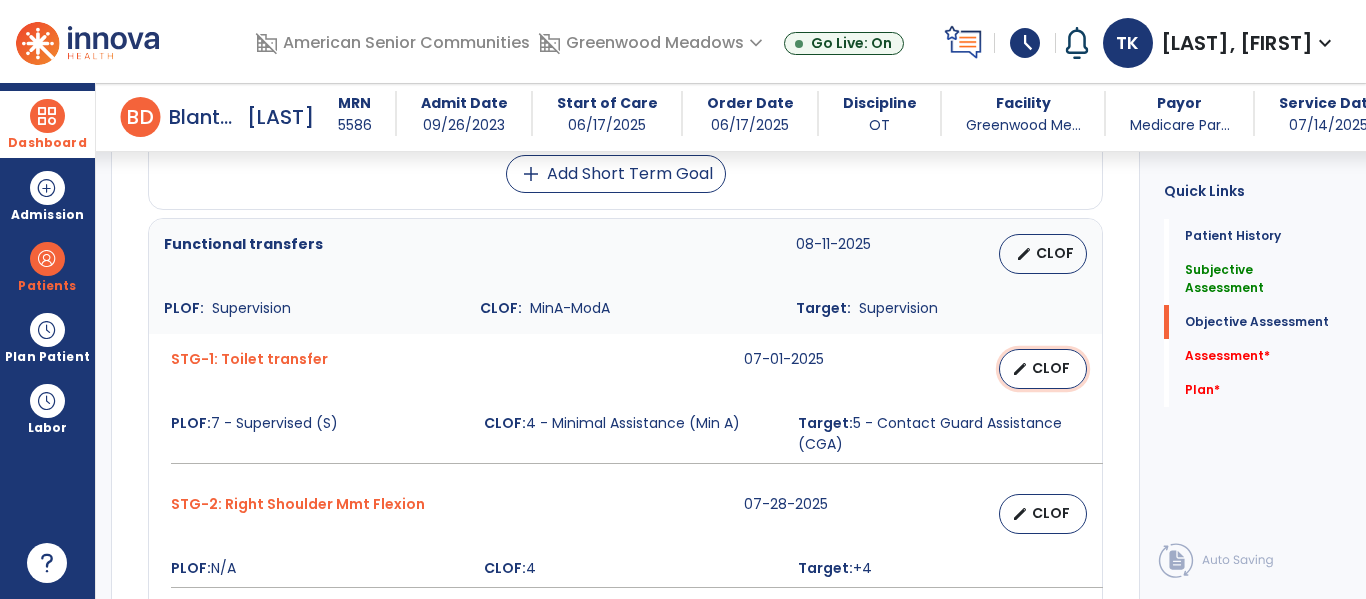 click on "edit   CLOF" at bounding box center (1043, 369) 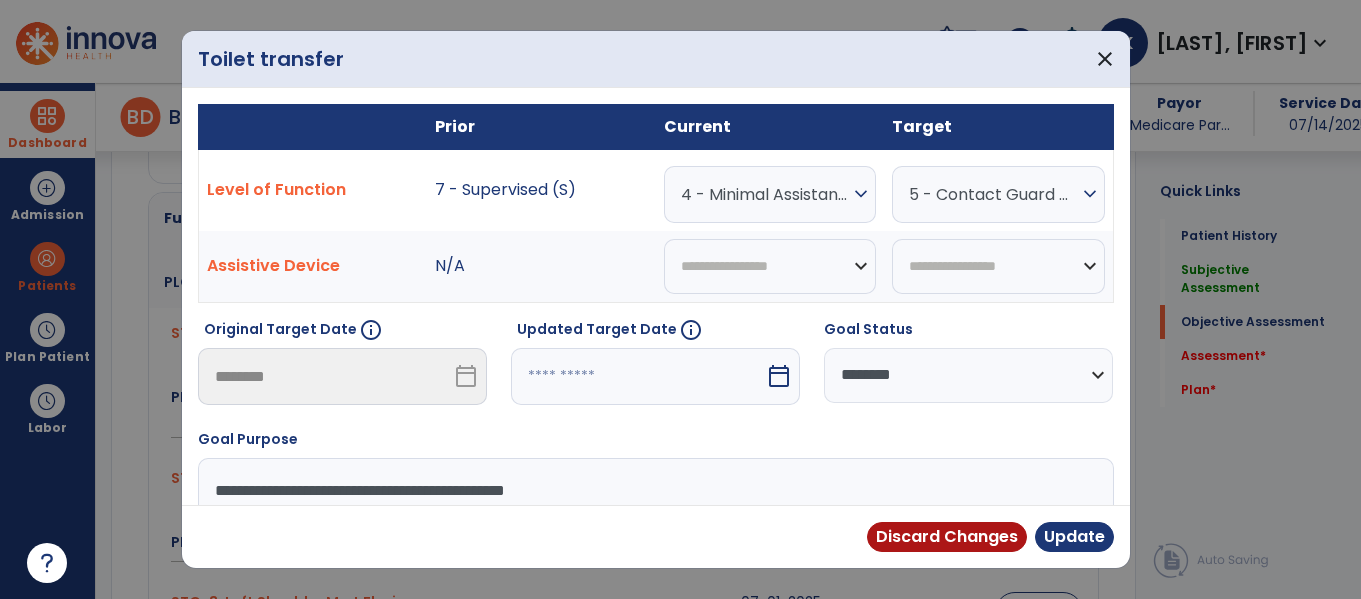 scroll, scrollTop: 1415, scrollLeft: 0, axis: vertical 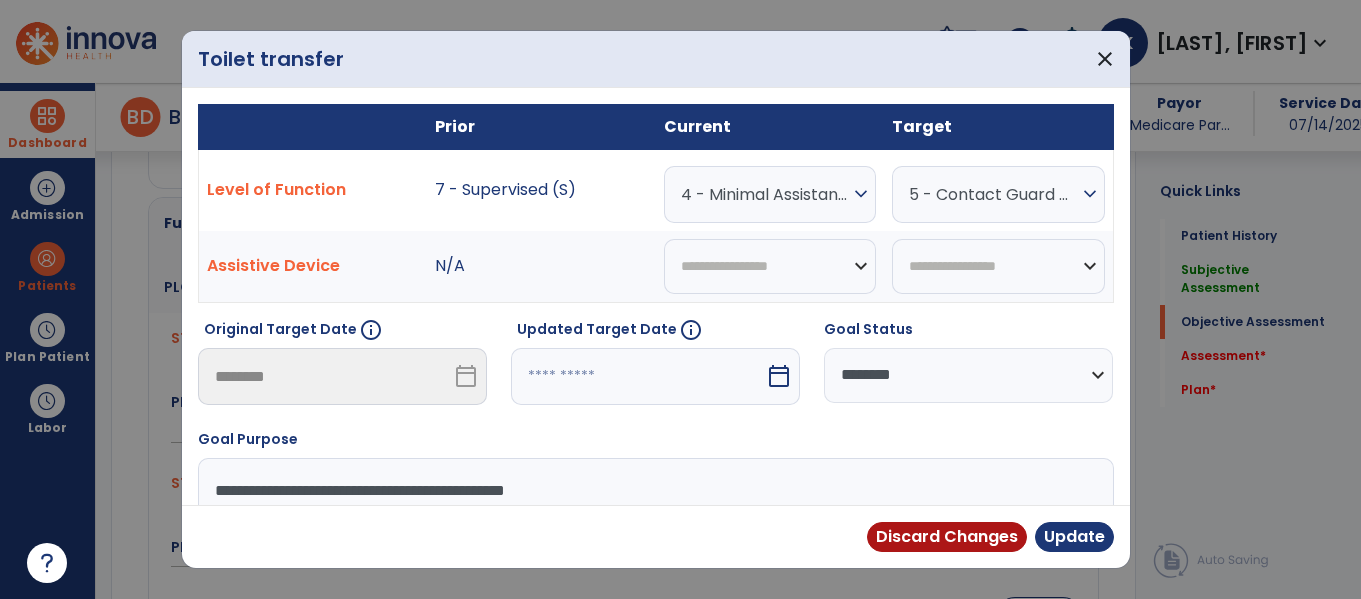 click on "4 - Minimal Assistance (Min A)" at bounding box center (765, 194) 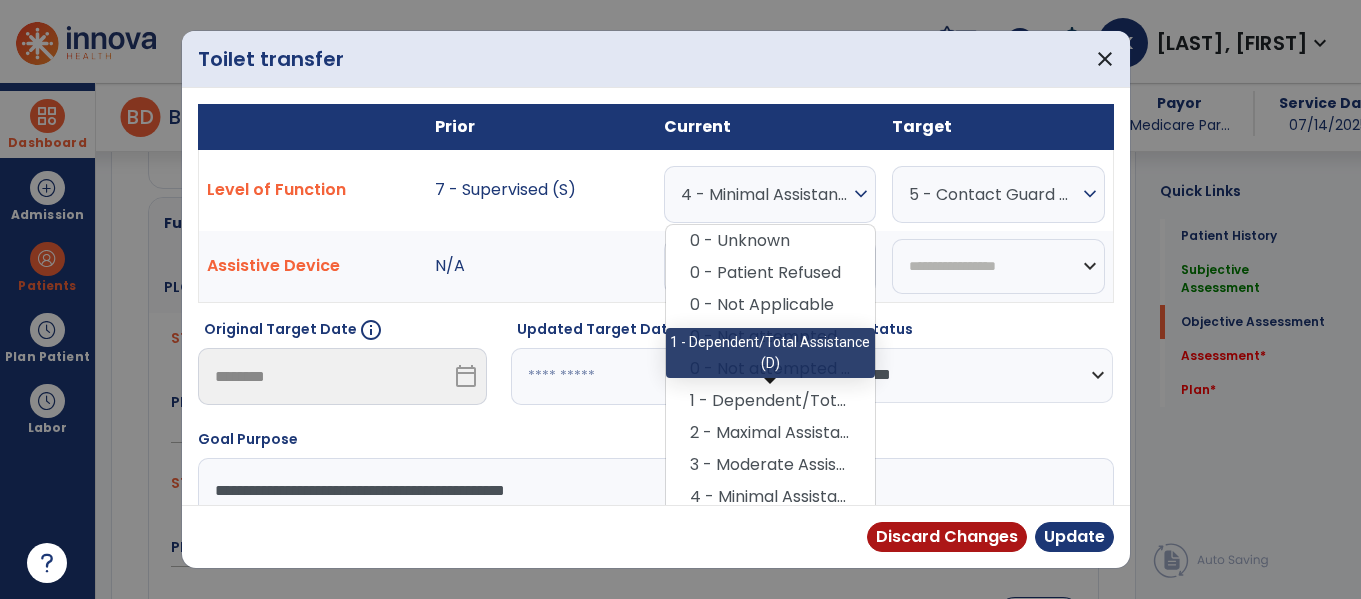 scroll, scrollTop: 201, scrollLeft: 0, axis: vertical 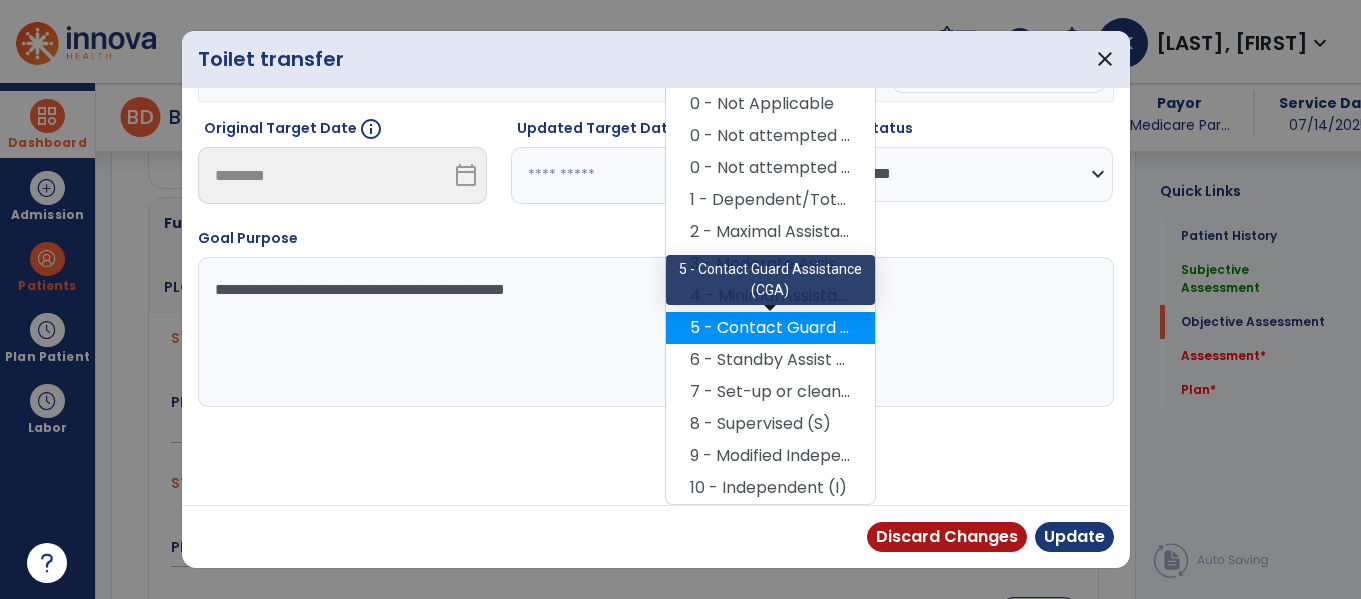 click on "5 - Contact Guard Assistance (CGA)" at bounding box center [770, 328] 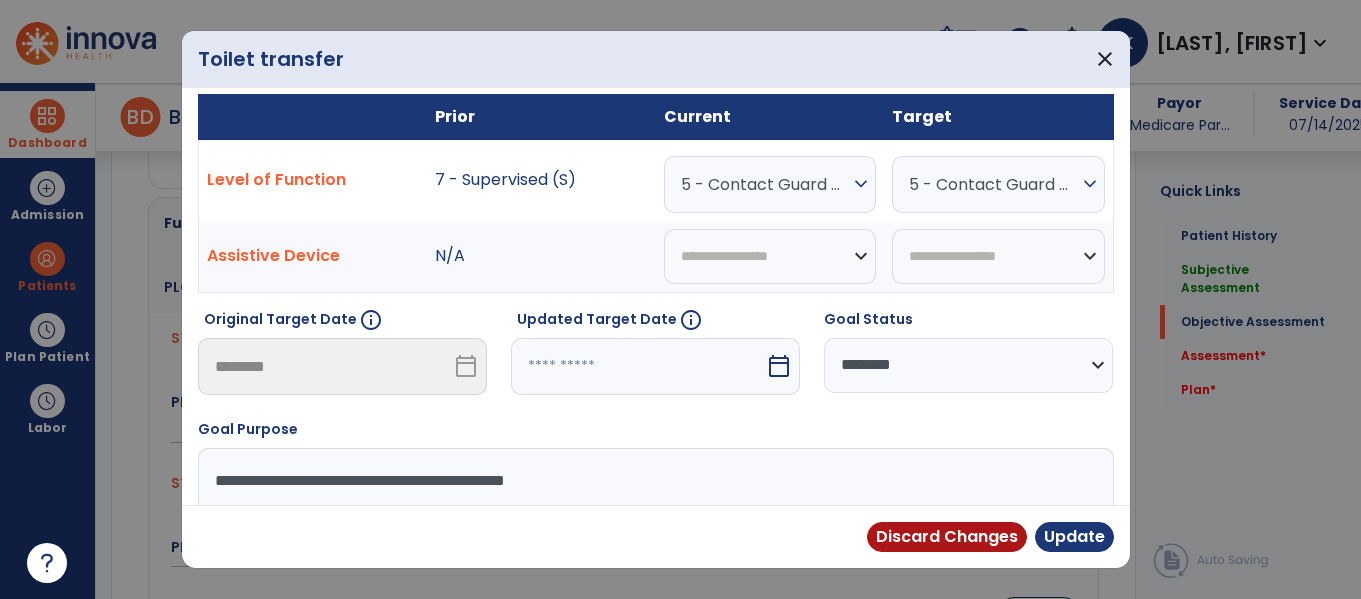 scroll, scrollTop: 0, scrollLeft: 0, axis: both 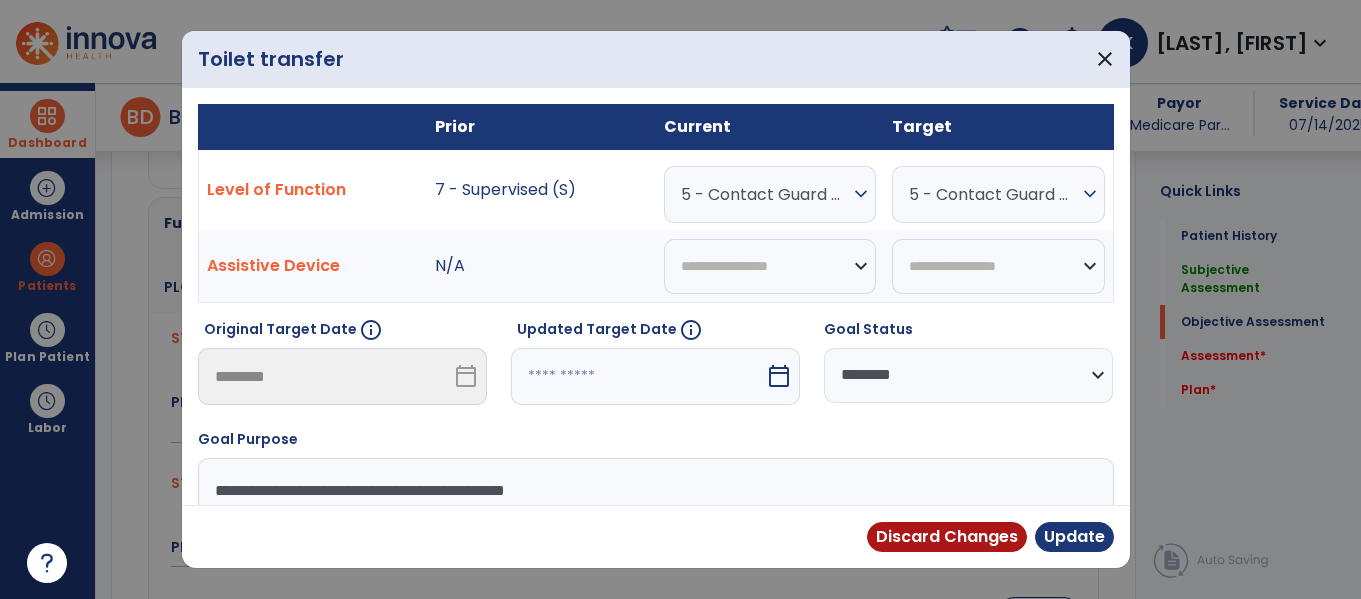 click on "5 - Contact Guard Assistance (CGA)" at bounding box center [993, 194] 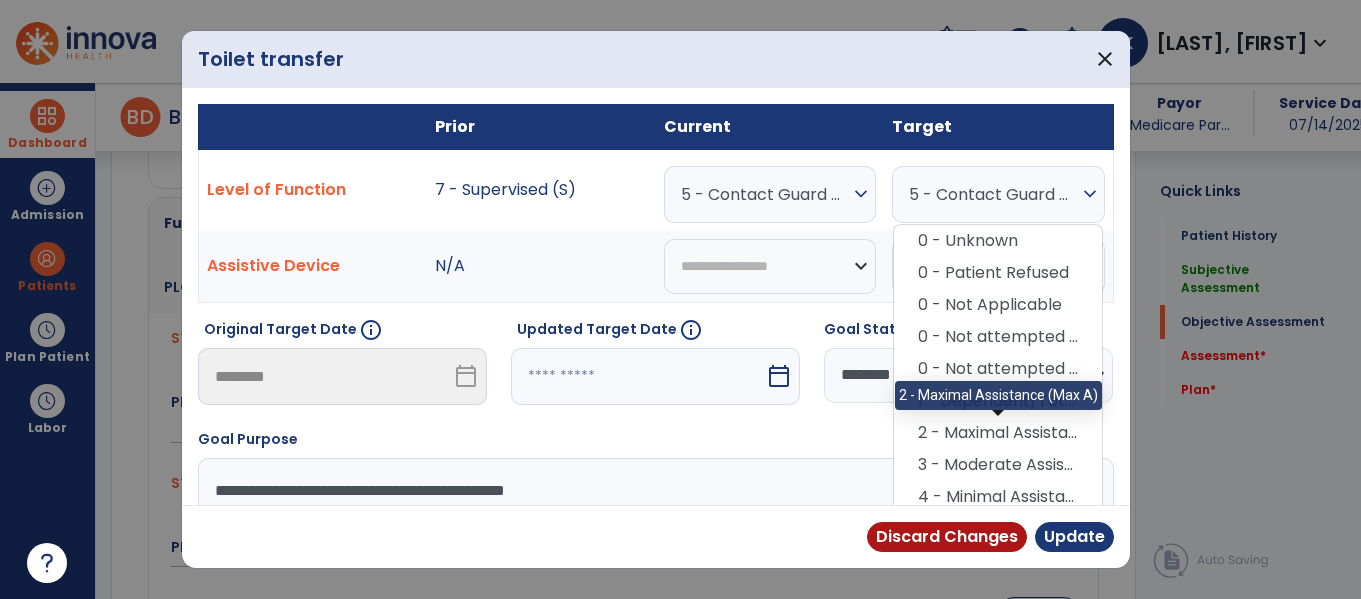 scroll, scrollTop: 201, scrollLeft: 0, axis: vertical 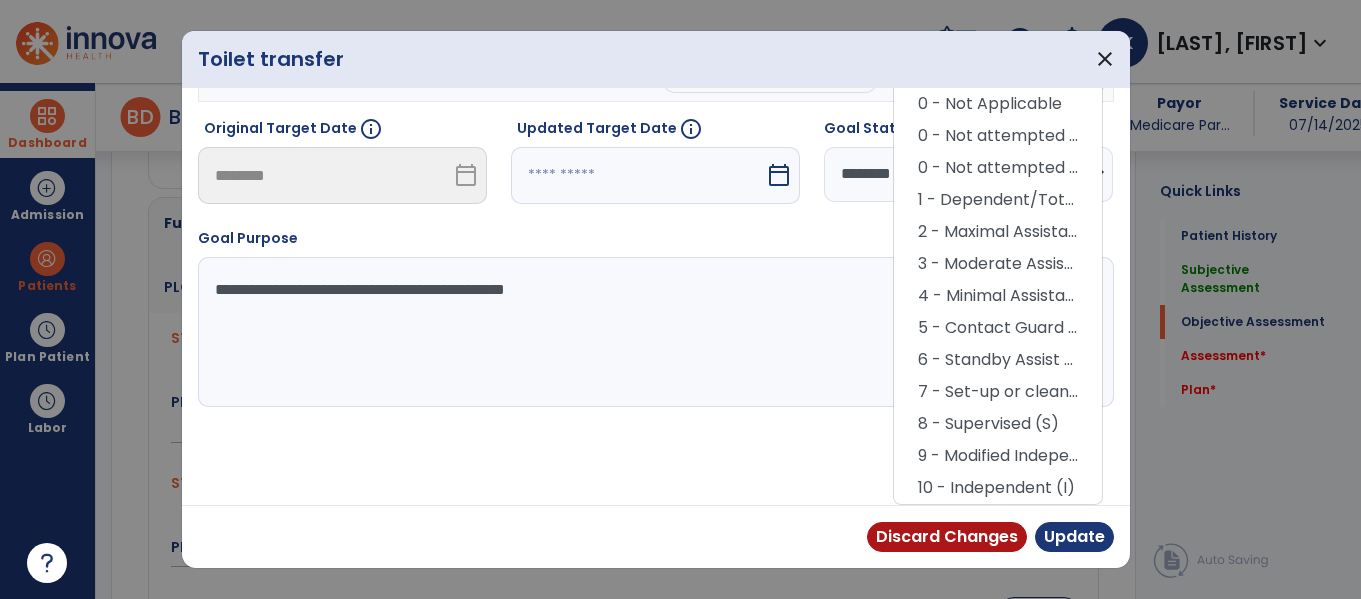 click on "6 - Standby Assist (SBA)" at bounding box center (998, 360) 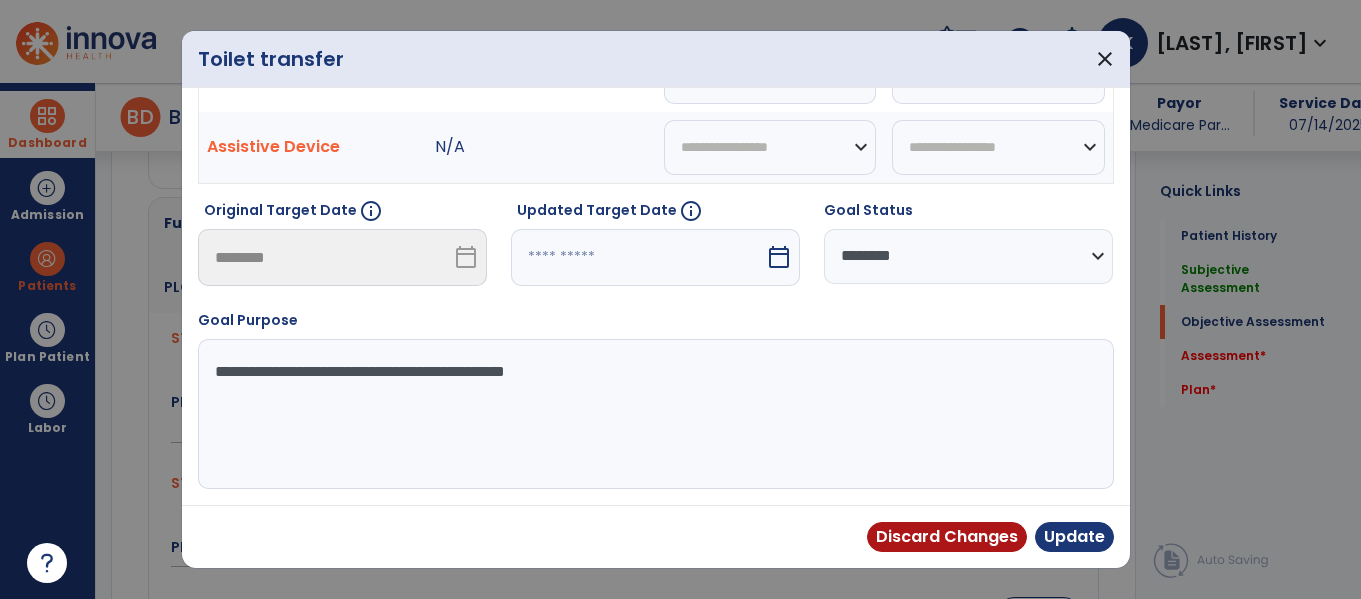 click at bounding box center (638, 257) 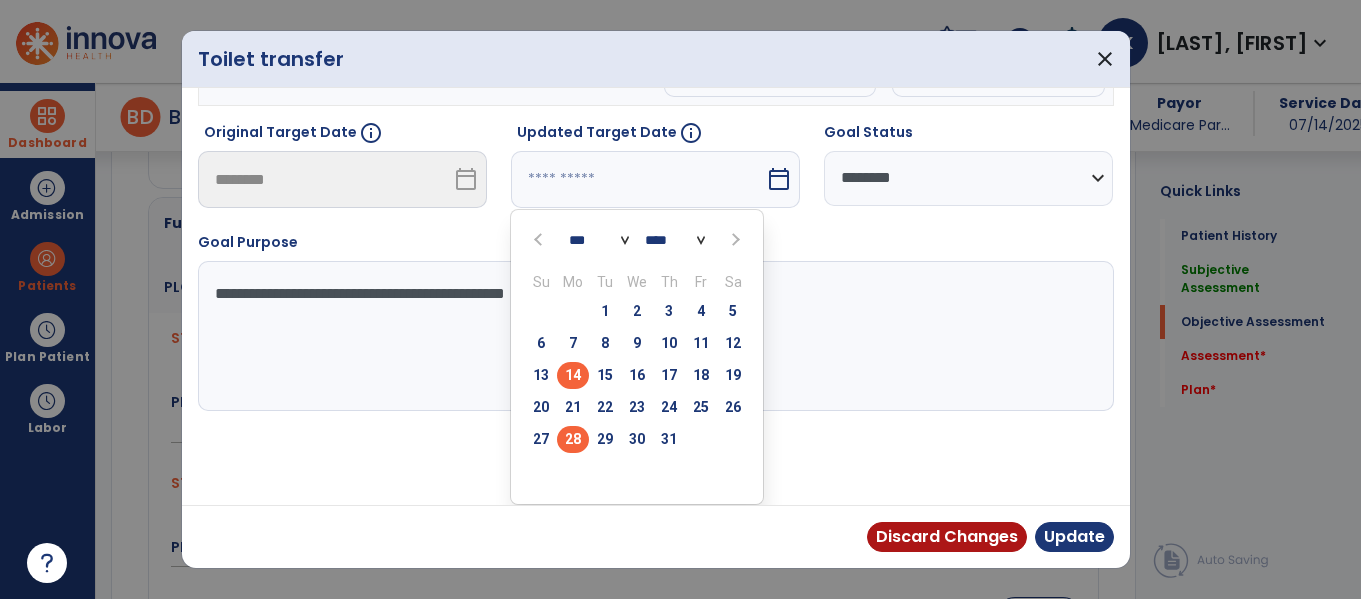 click on "28" at bounding box center (573, 439) 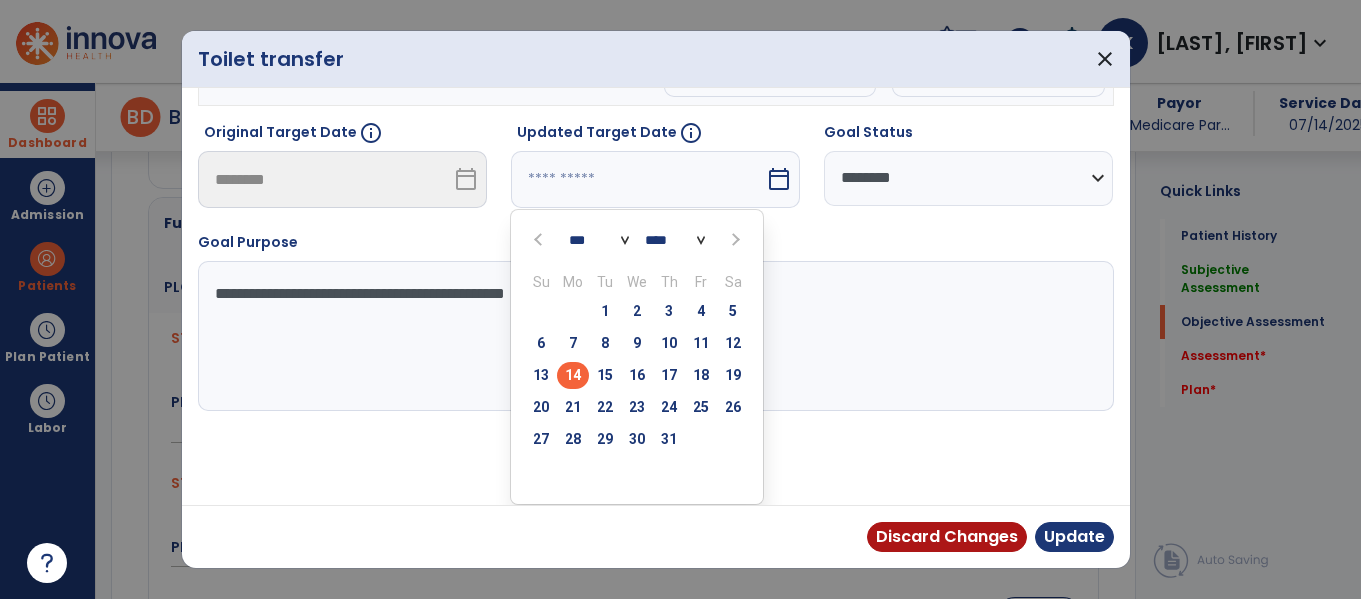 type on "*********" 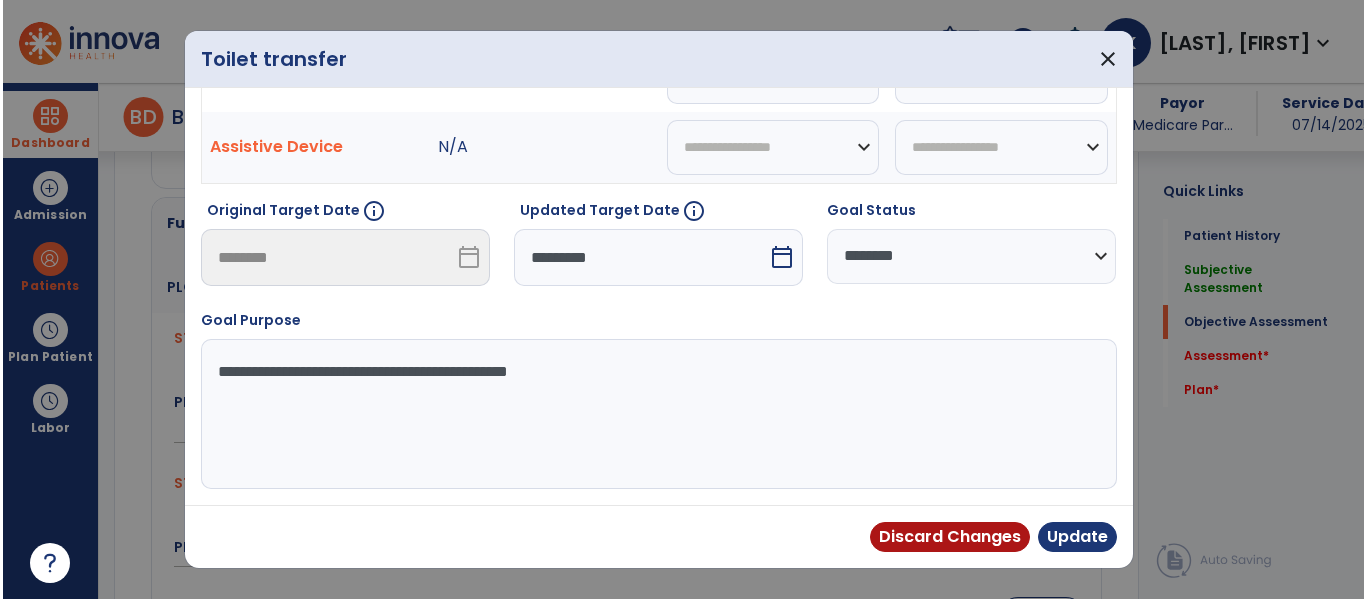 scroll, scrollTop: 119, scrollLeft: 0, axis: vertical 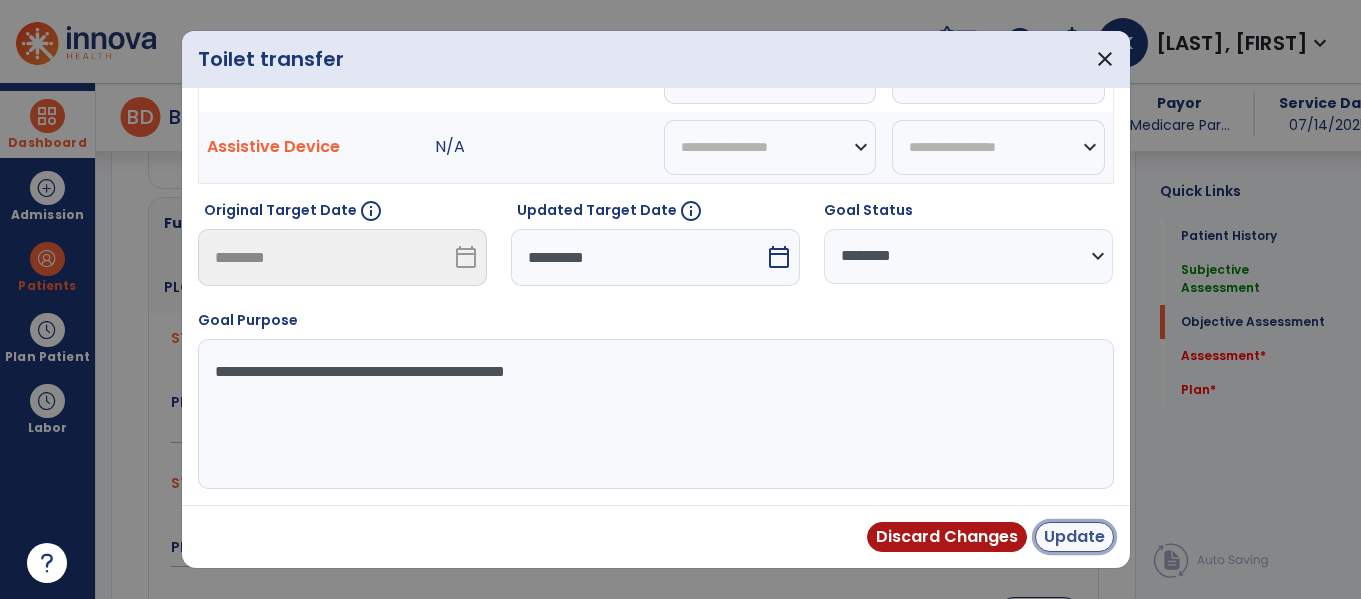 click on "Update" at bounding box center (1074, 537) 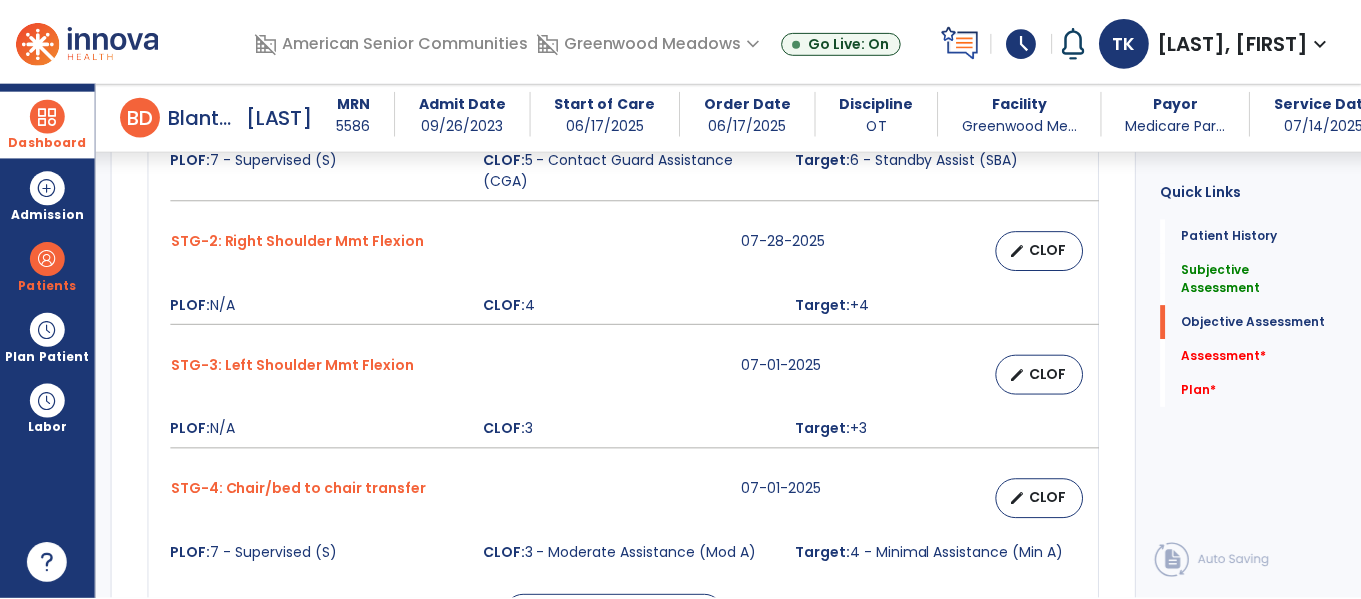 scroll, scrollTop: 1673, scrollLeft: 0, axis: vertical 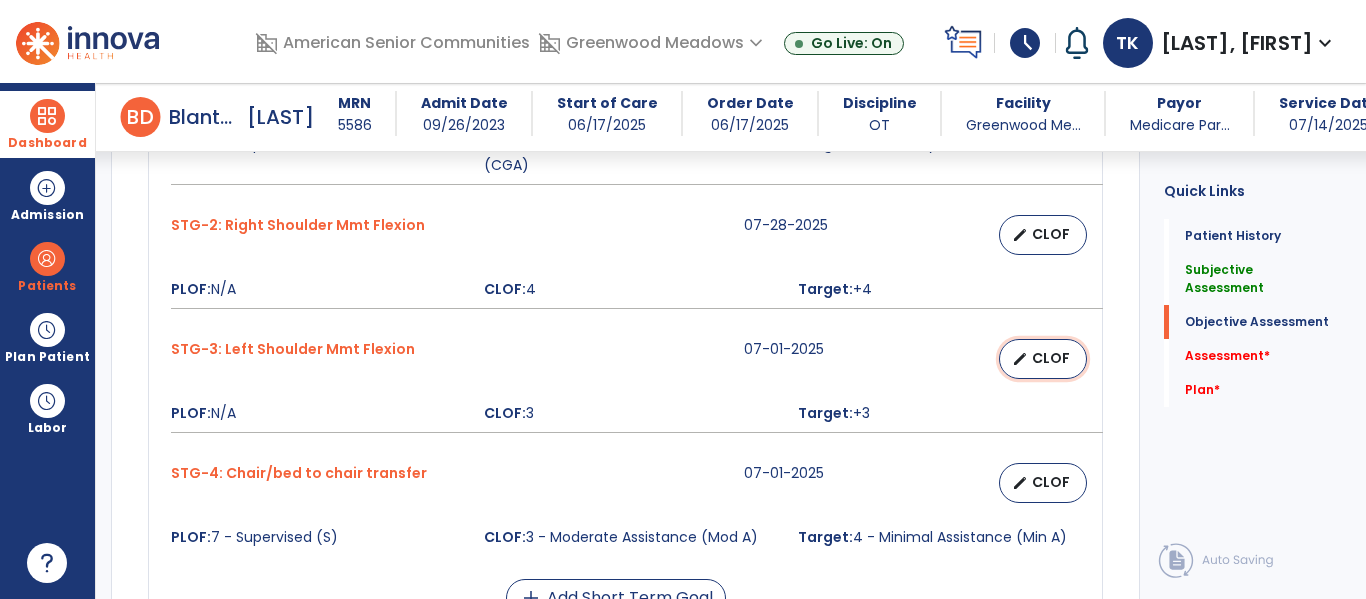 click on "edit   CLOF" at bounding box center (1043, 359) 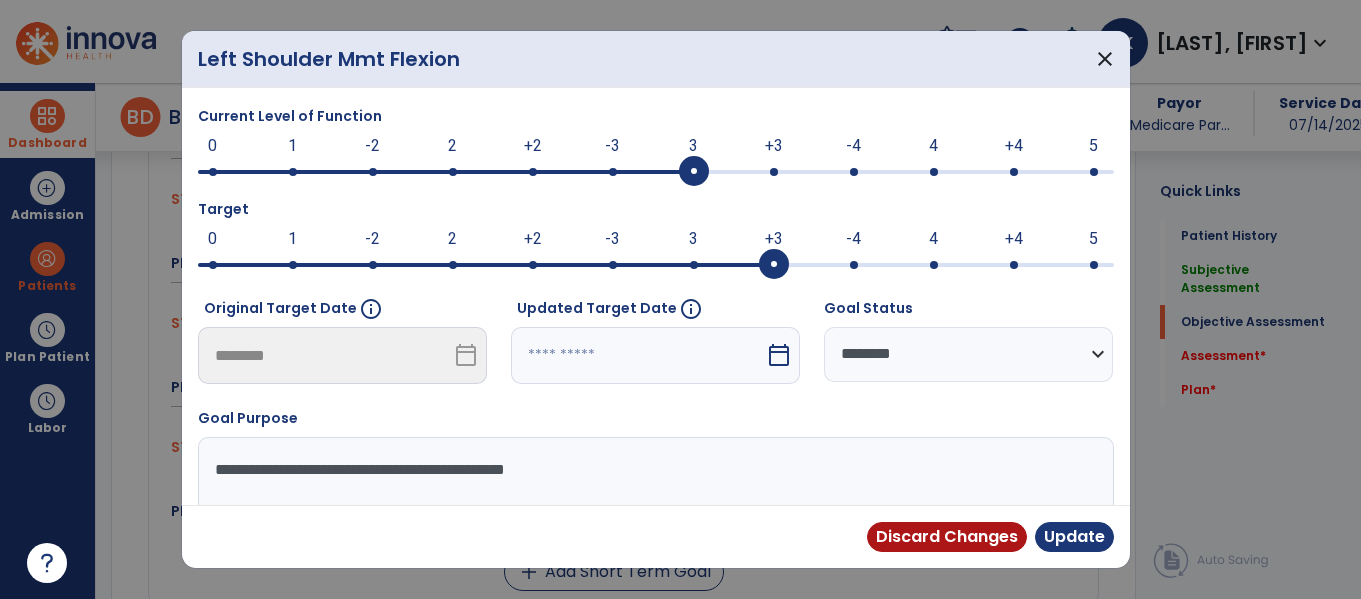scroll, scrollTop: 1694, scrollLeft: 0, axis: vertical 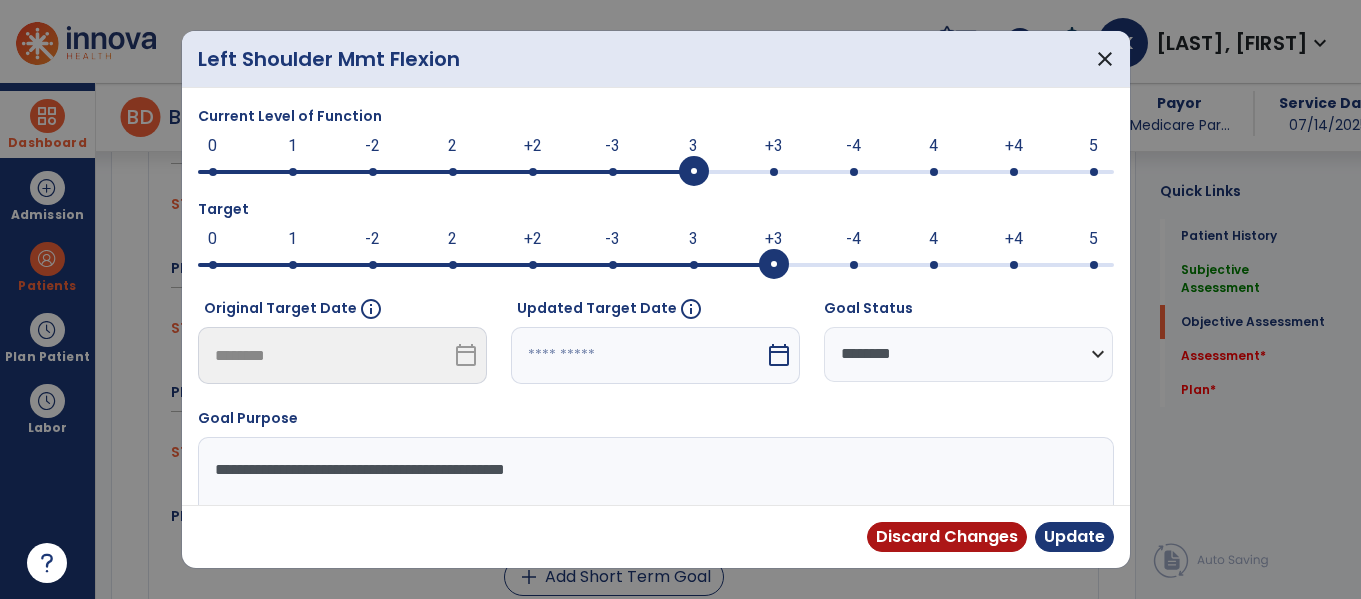 click at bounding box center (446, 170) 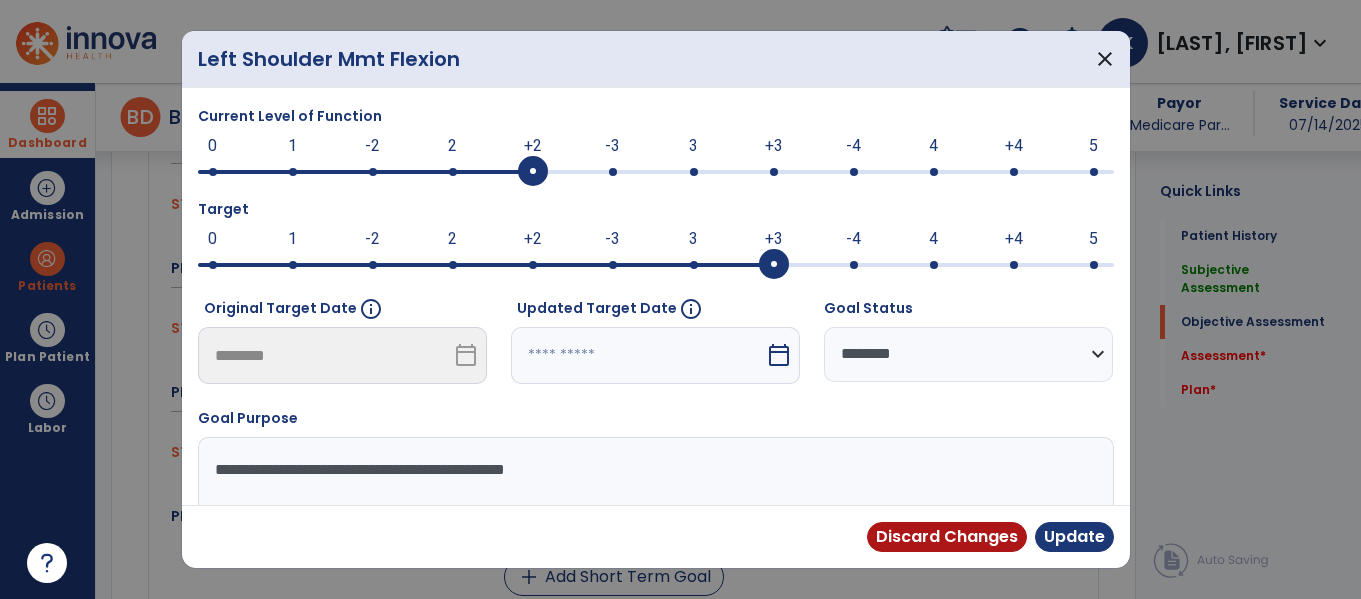 click at bounding box center (486, 263) 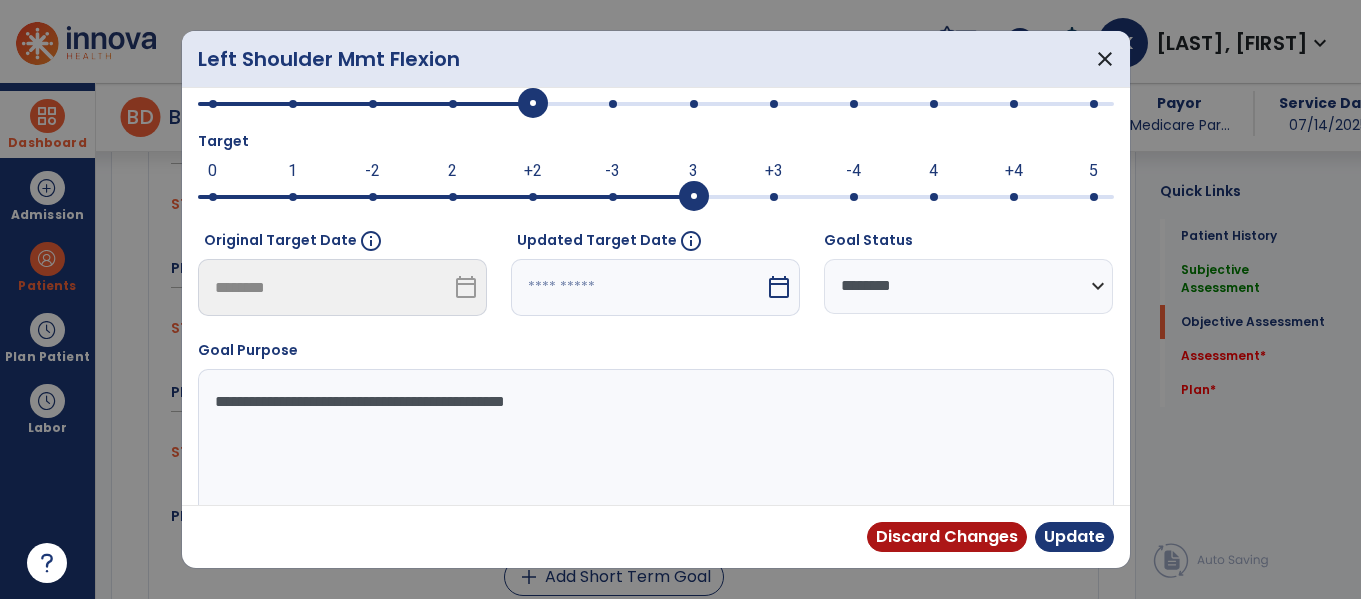 scroll, scrollTop: 98, scrollLeft: 0, axis: vertical 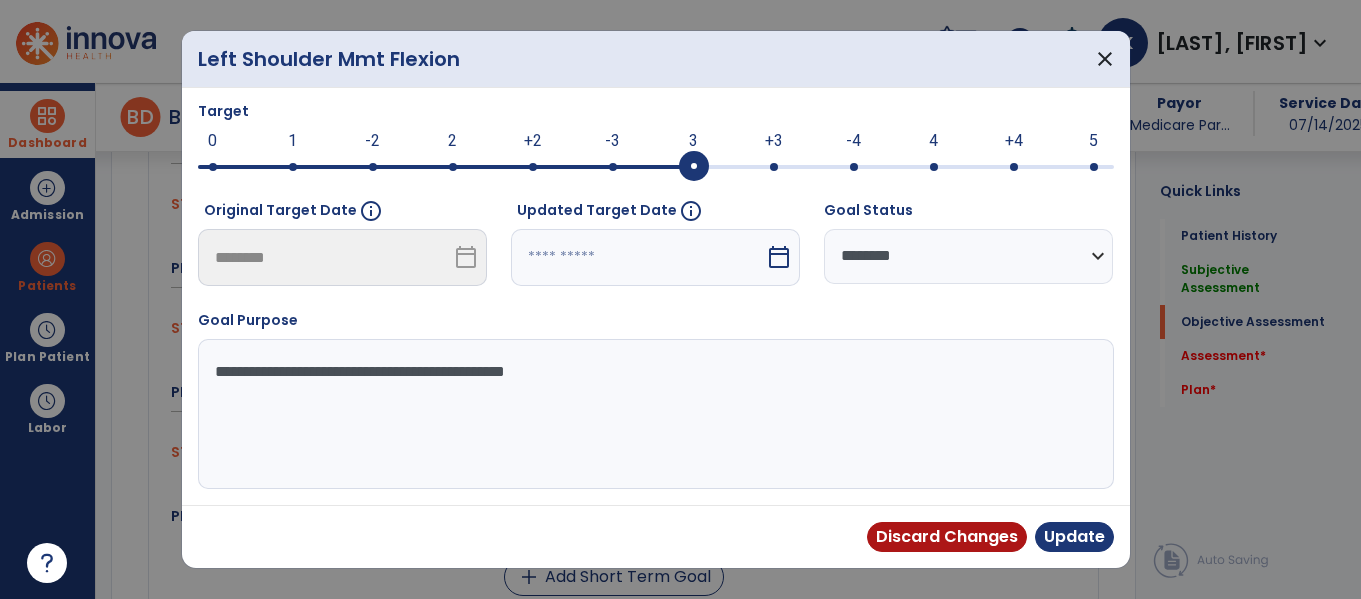 drag, startPoint x: 630, startPoint y: 252, endPoint x: 644, endPoint y: 268, distance: 21.260292 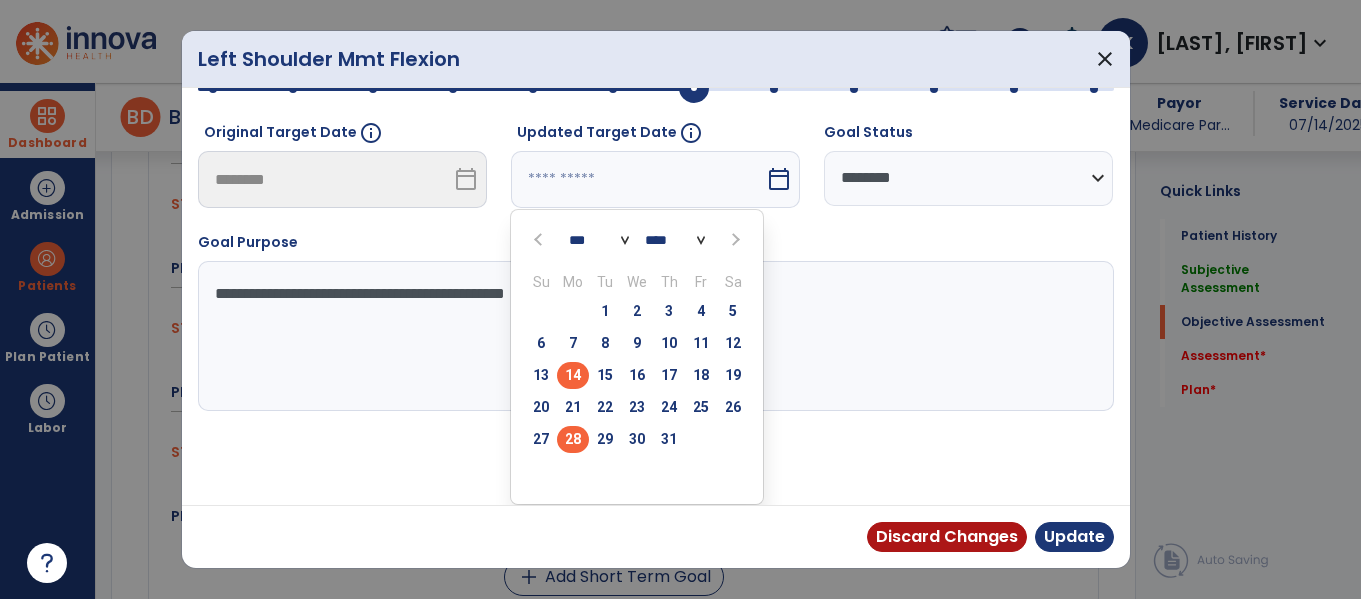 click on "28" at bounding box center [573, 439] 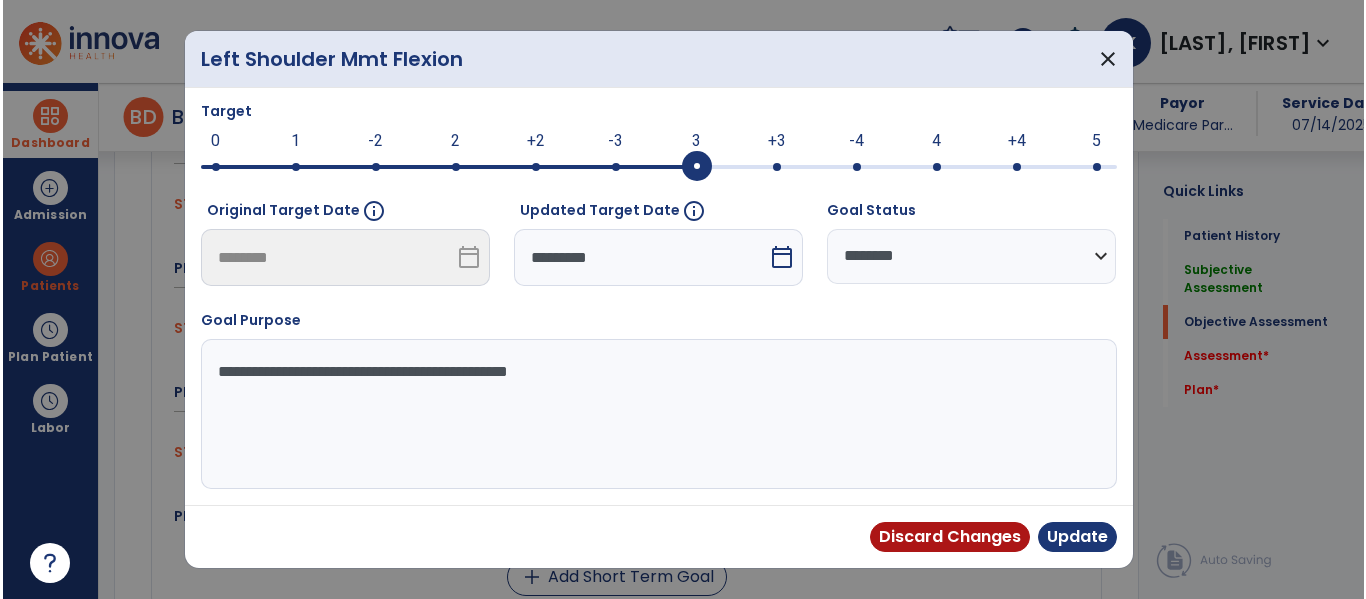 scroll, scrollTop: 98, scrollLeft: 0, axis: vertical 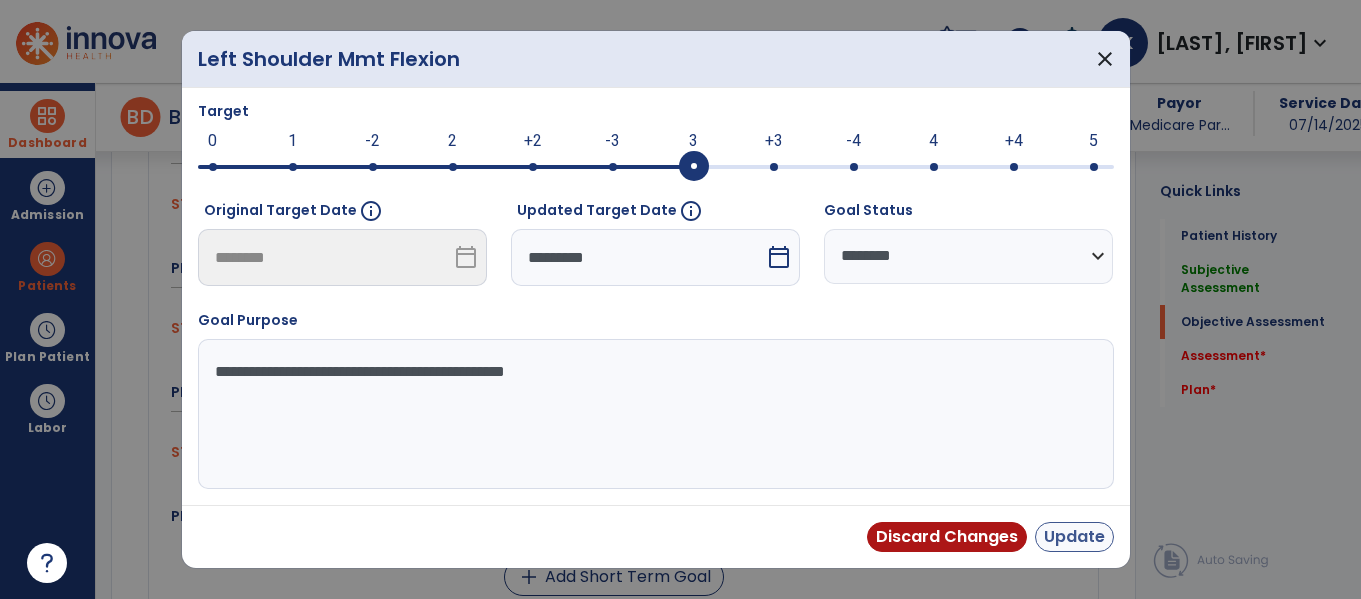 click on "Discard Changes  Update" at bounding box center [656, 536] 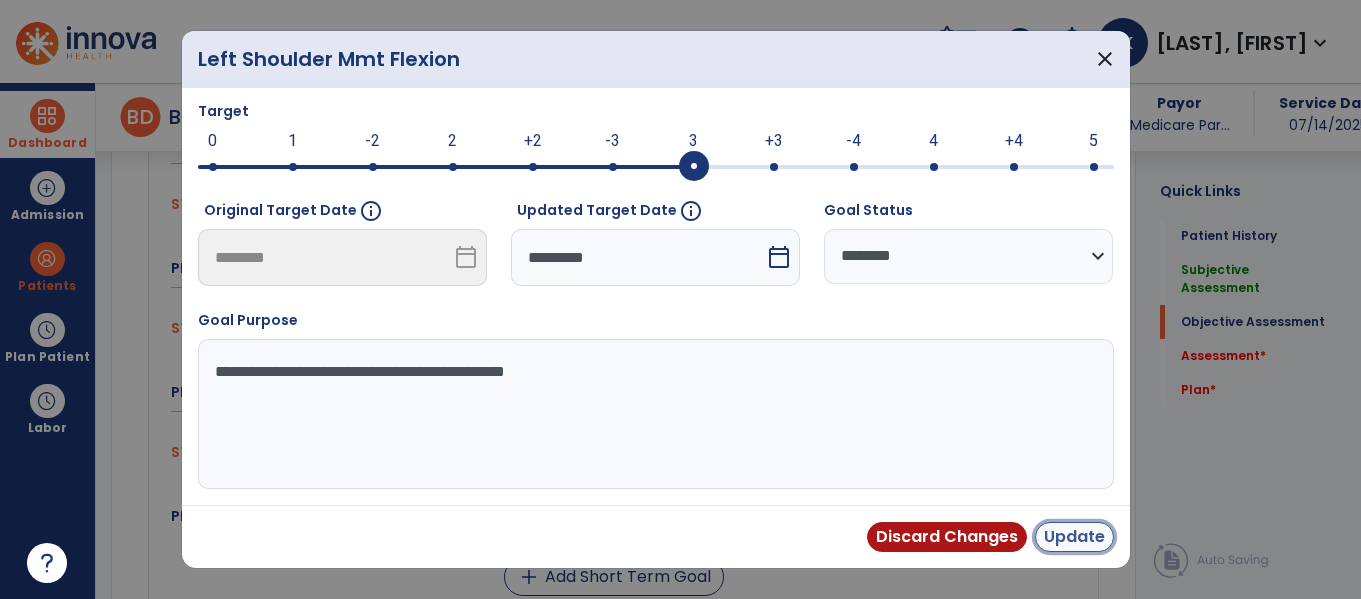 click on "Update" at bounding box center (1074, 537) 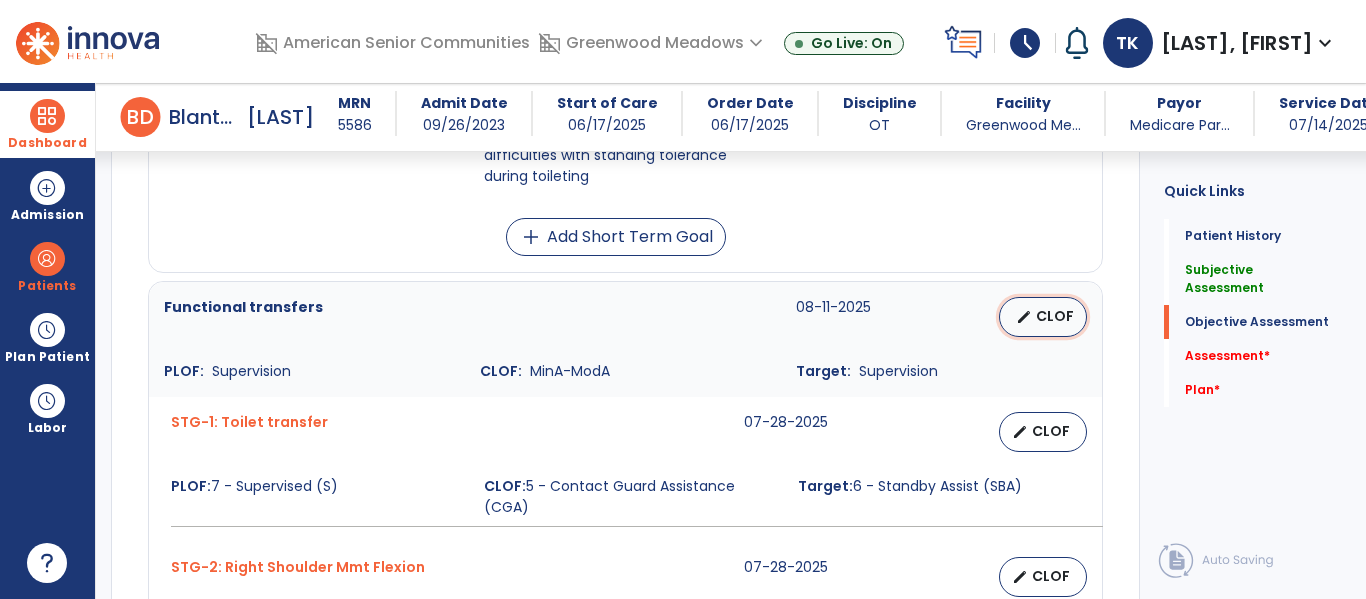 click on "edit" at bounding box center [1024, 317] 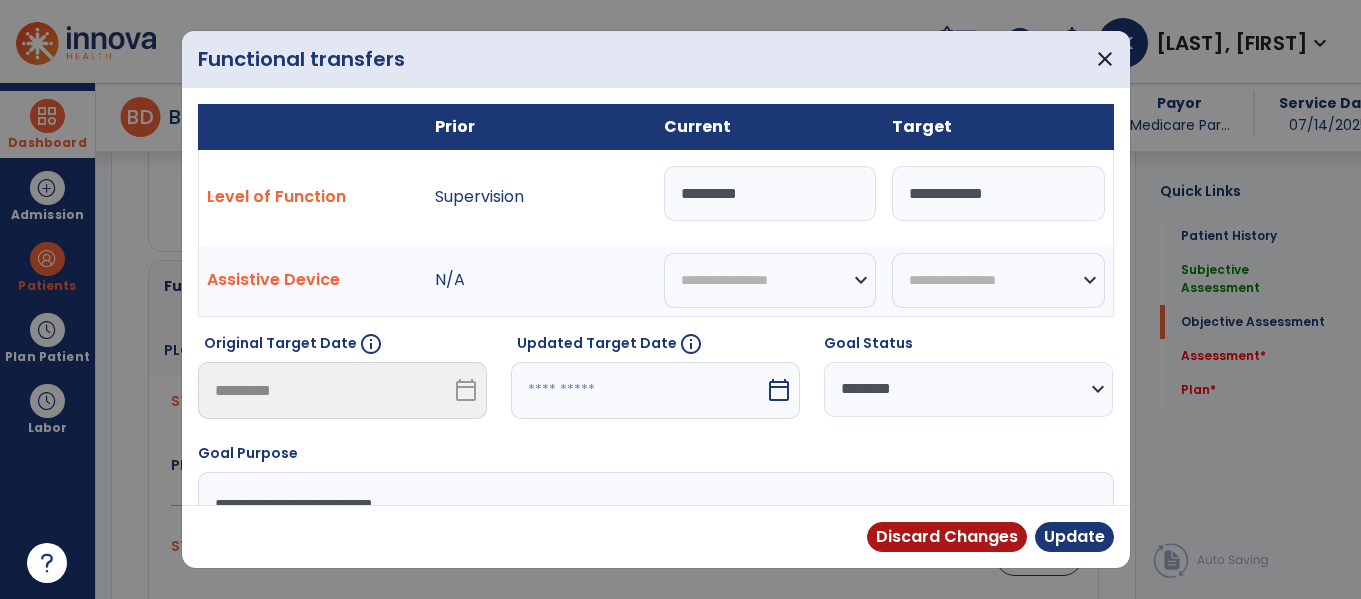 scroll, scrollTop: 1352, scrollLeft: 0, axis: vertical 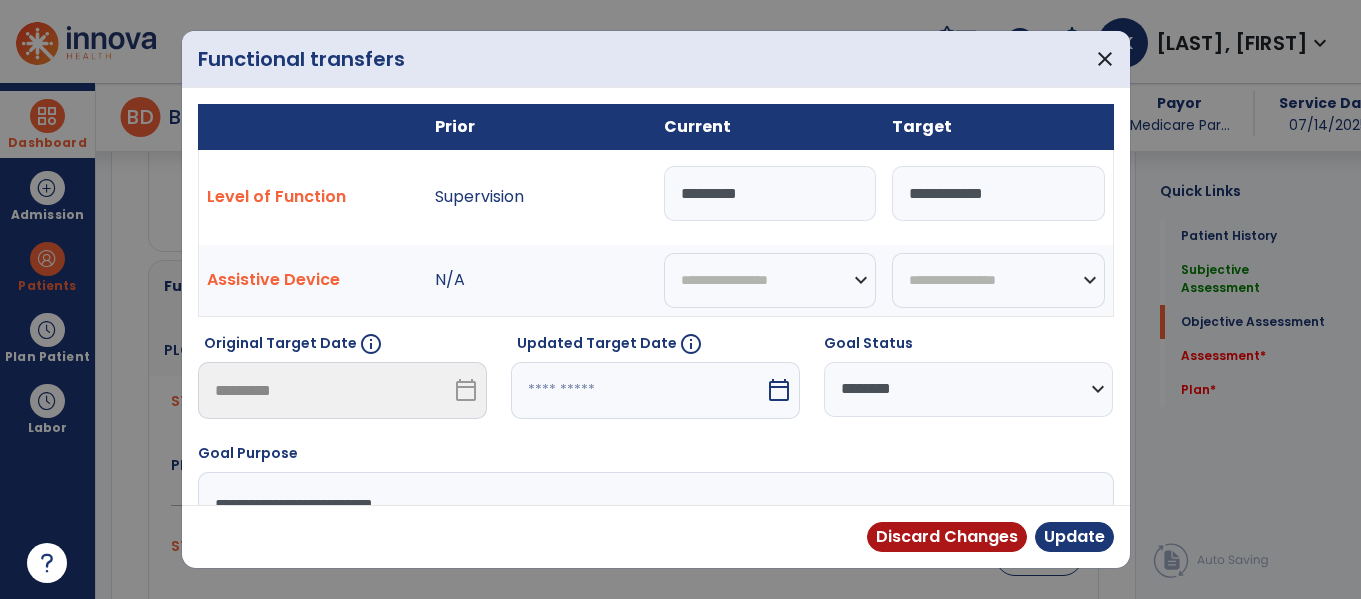 drag, startPoint x: 793, startPoint y: 204, endPoint x: 663, endPoint y: 209, distance: 130.09612 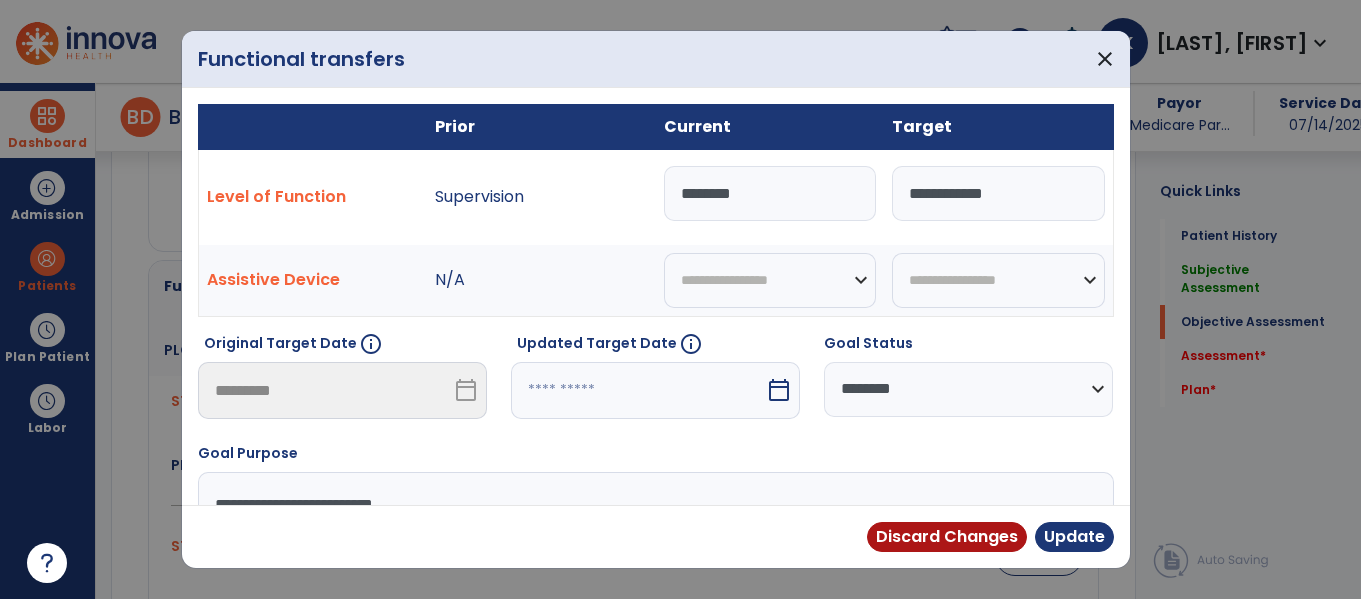 drag, startPoint x: 779, startPoint y: 201, endPoint x: 735, endPoint y: 204, distance: 44.102154 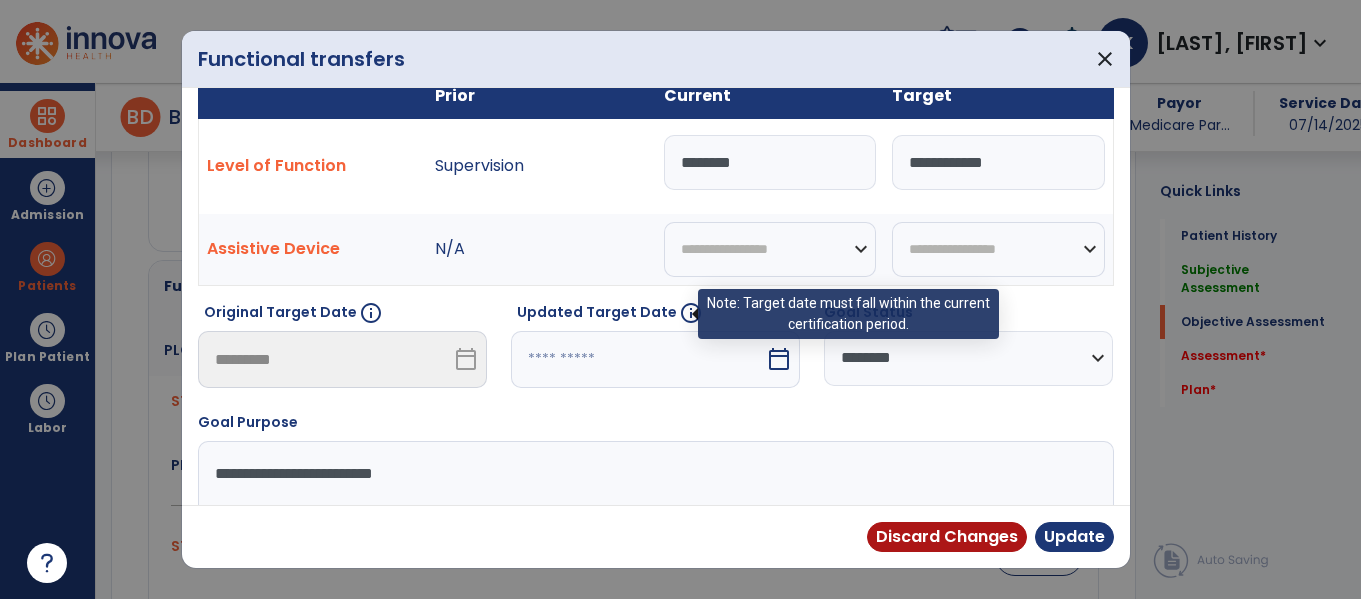 scroll, scrollTop: 0, scrollLeft: 0, axis: both 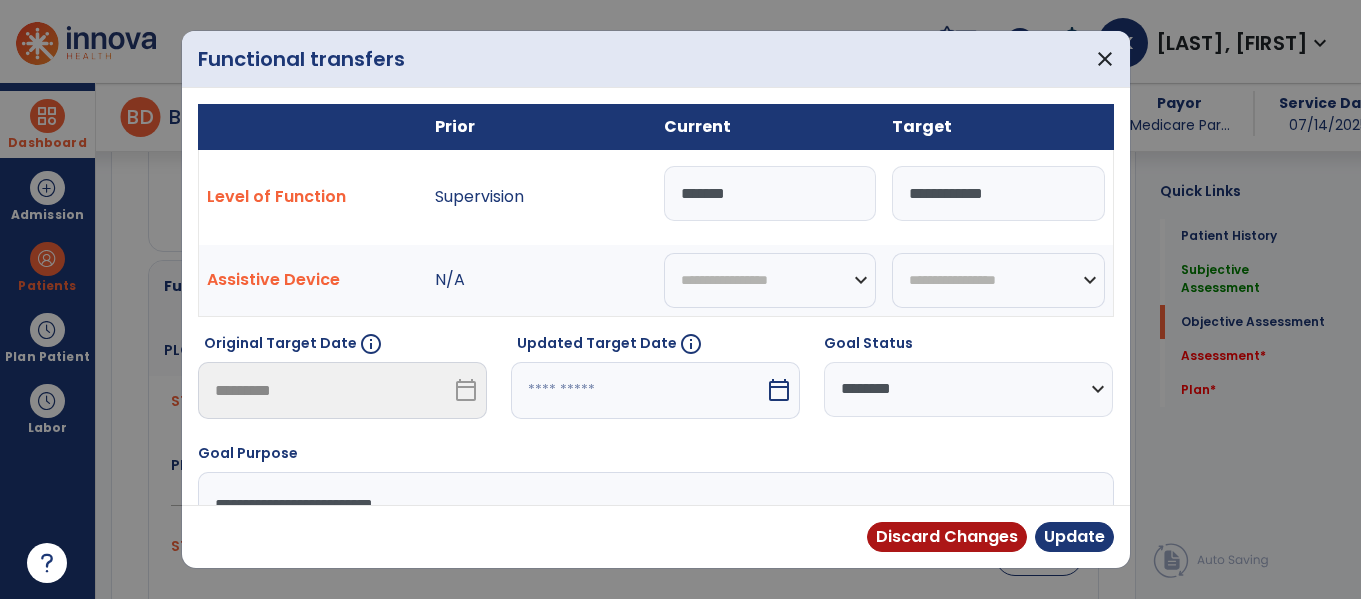 type on "********" 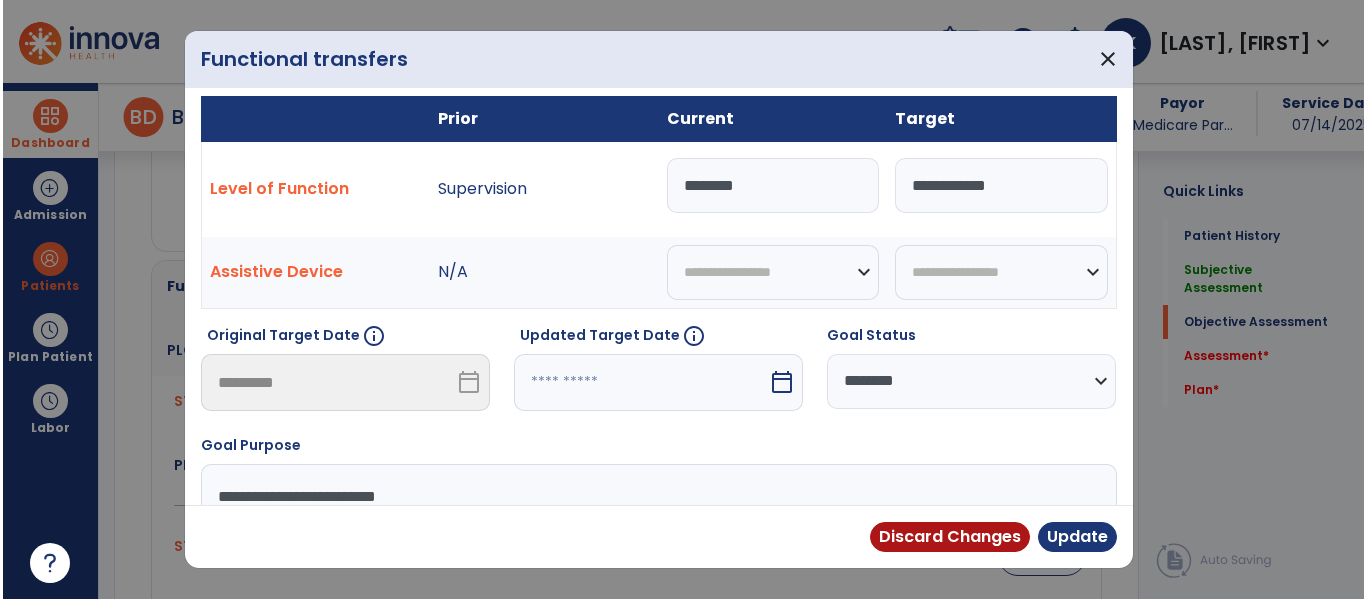 scroll, scrollTop: 10, scrollLeft: 0, axis: vertical 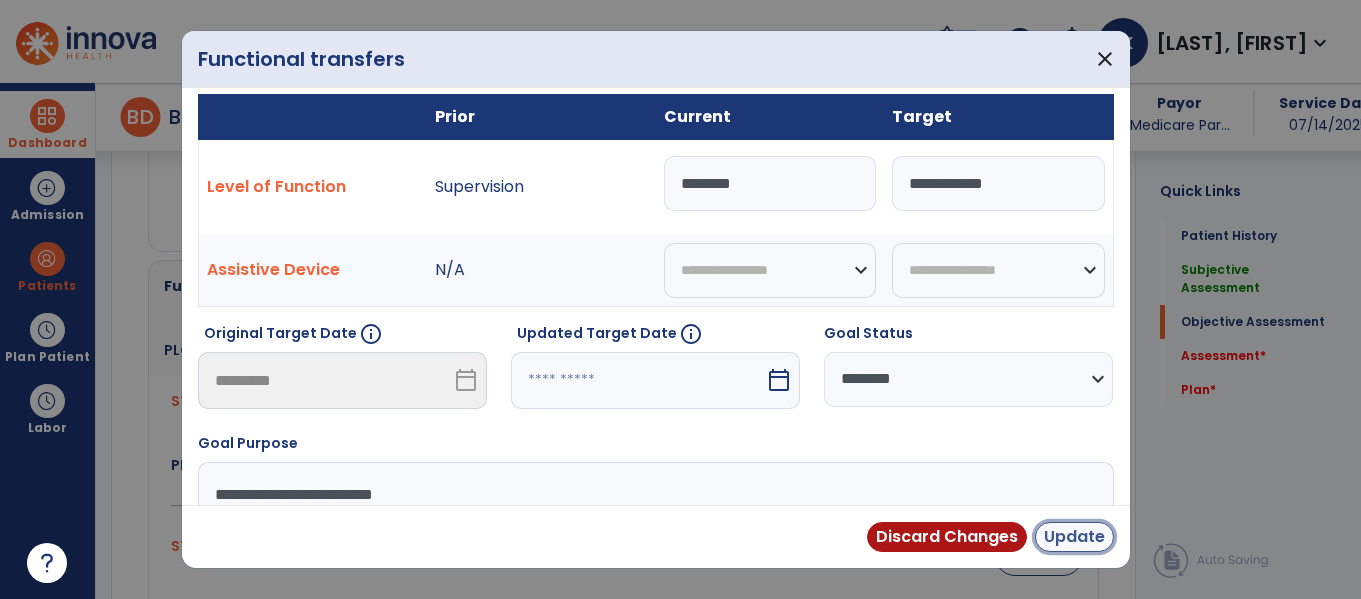 click on "Update" at bounding box center [1074, 537] 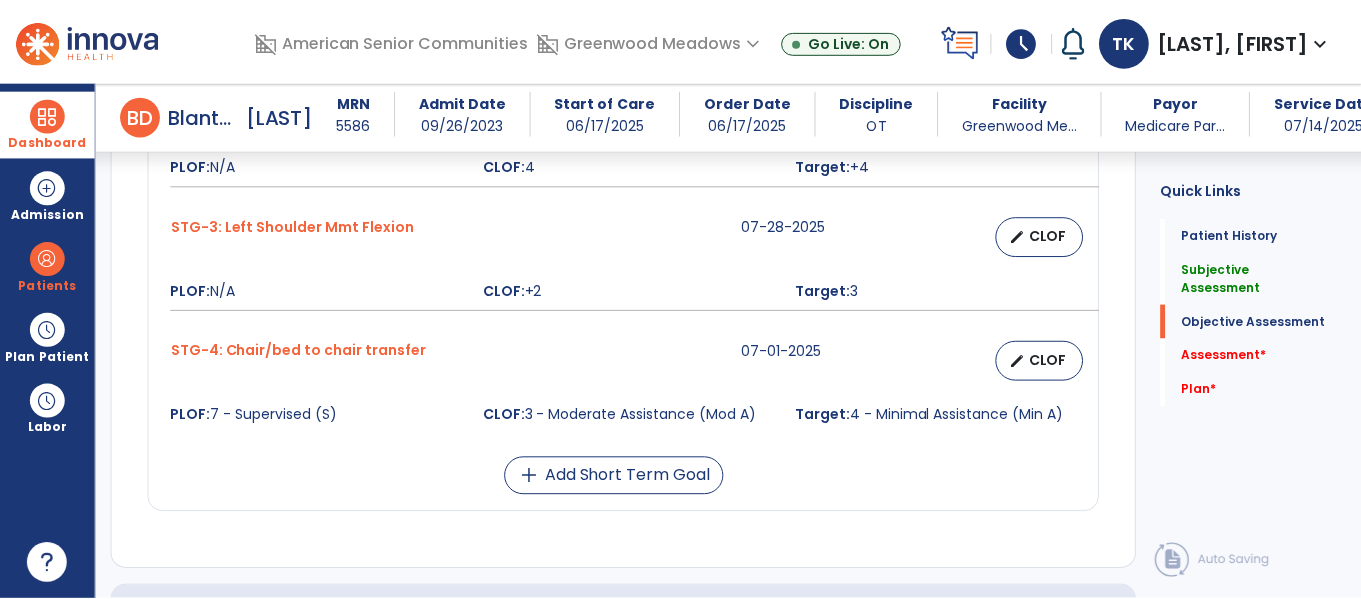 scroll, scrollTop: 1797, scrollLeft: 0, axis: vertical 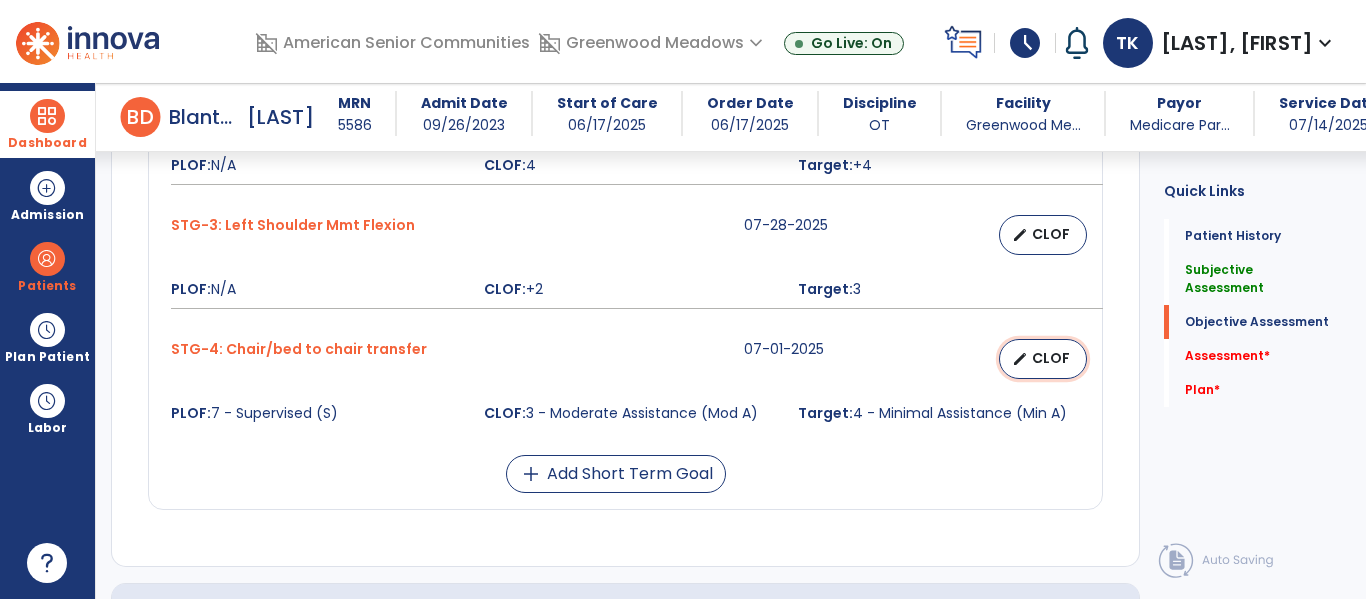 click on "CLOF" at bounding box center [1051, 358] 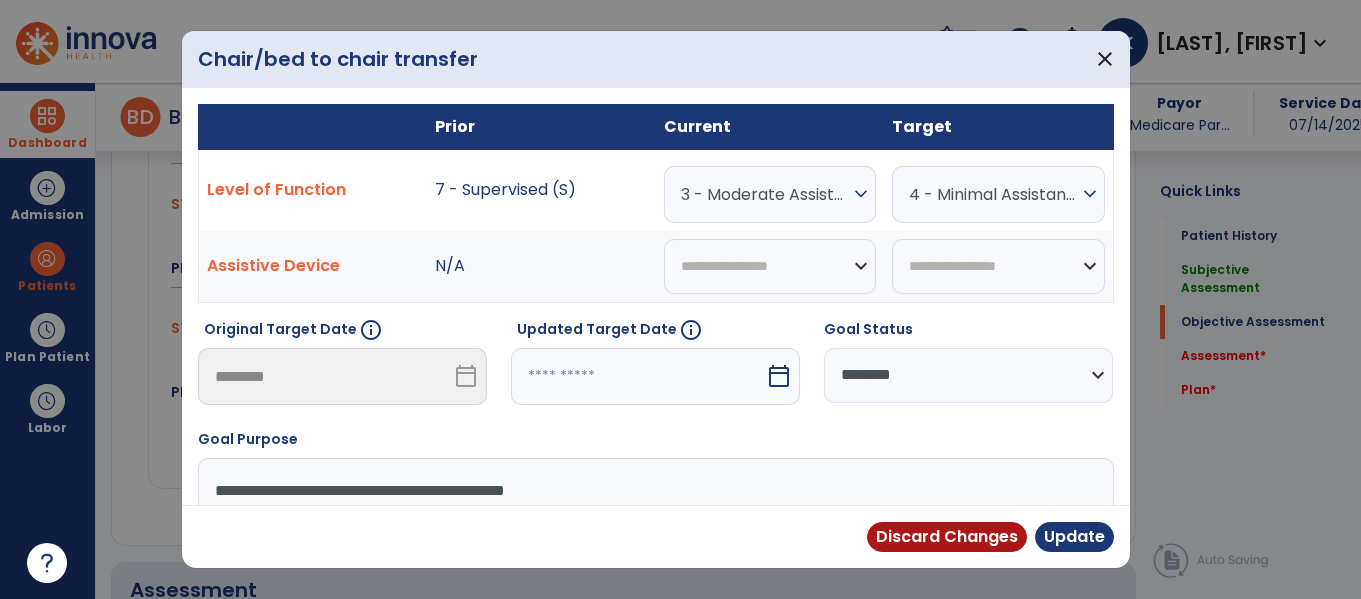scroll, scrollTop: 1818, scrollLeft: 0, axis: vertical 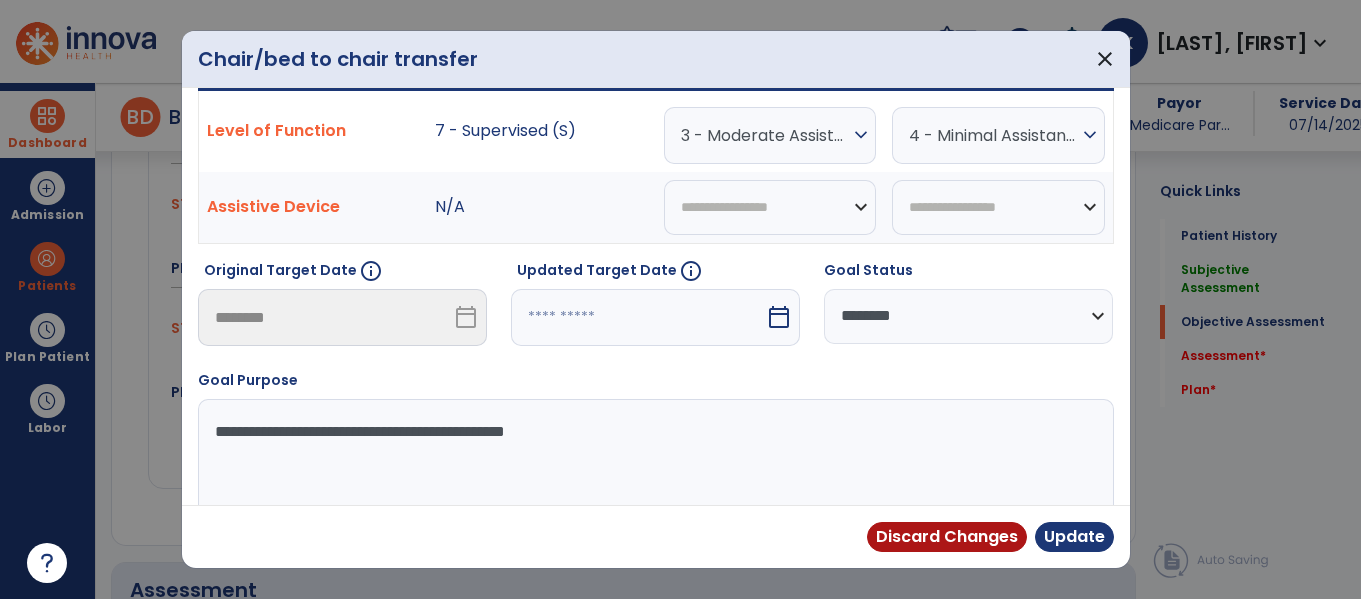 click at bounding box center (638, 317) 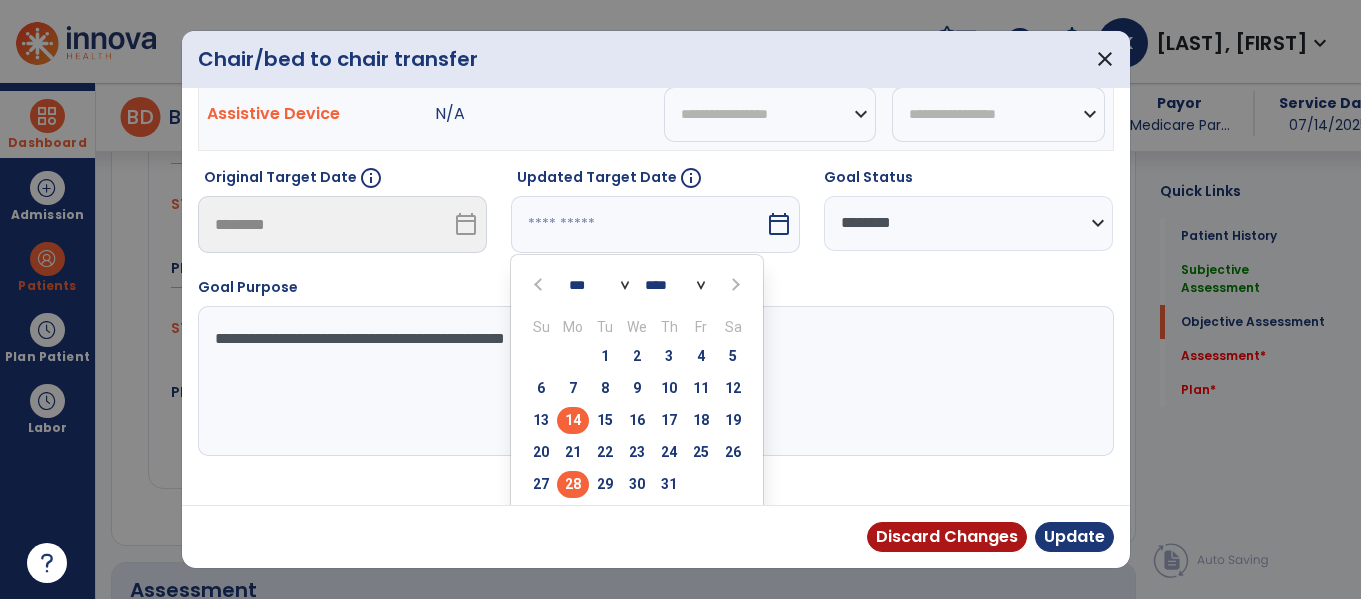 click on "28" at bounding box center [573, 484] 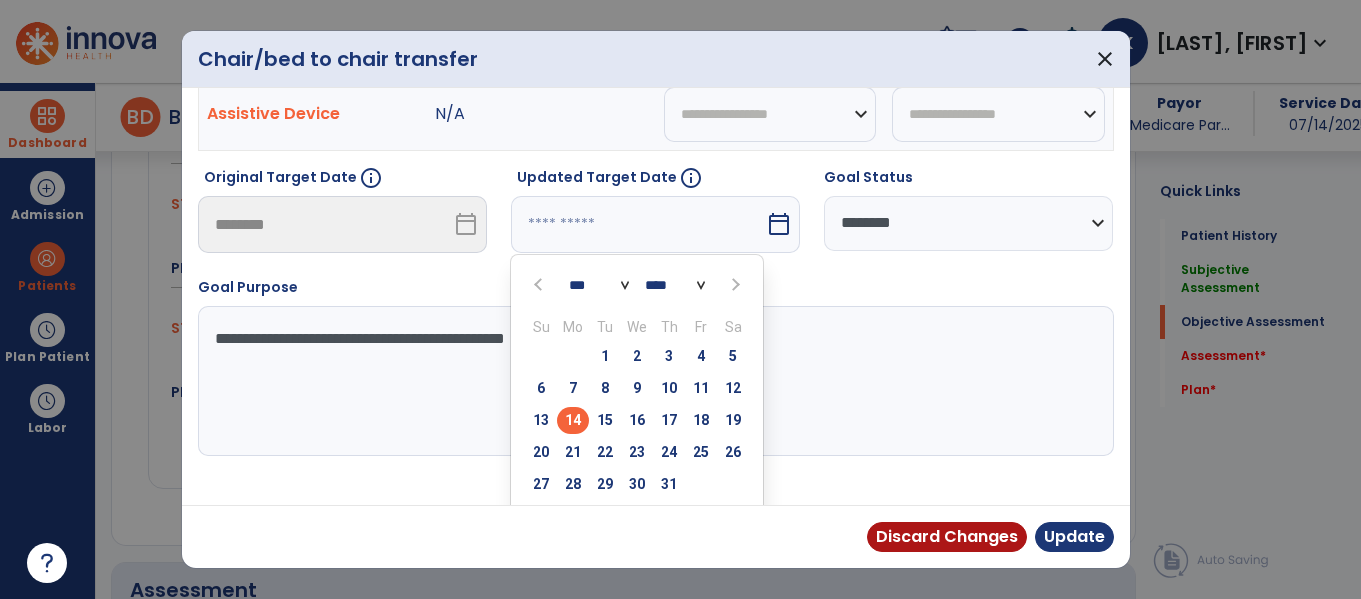 type on "*********" 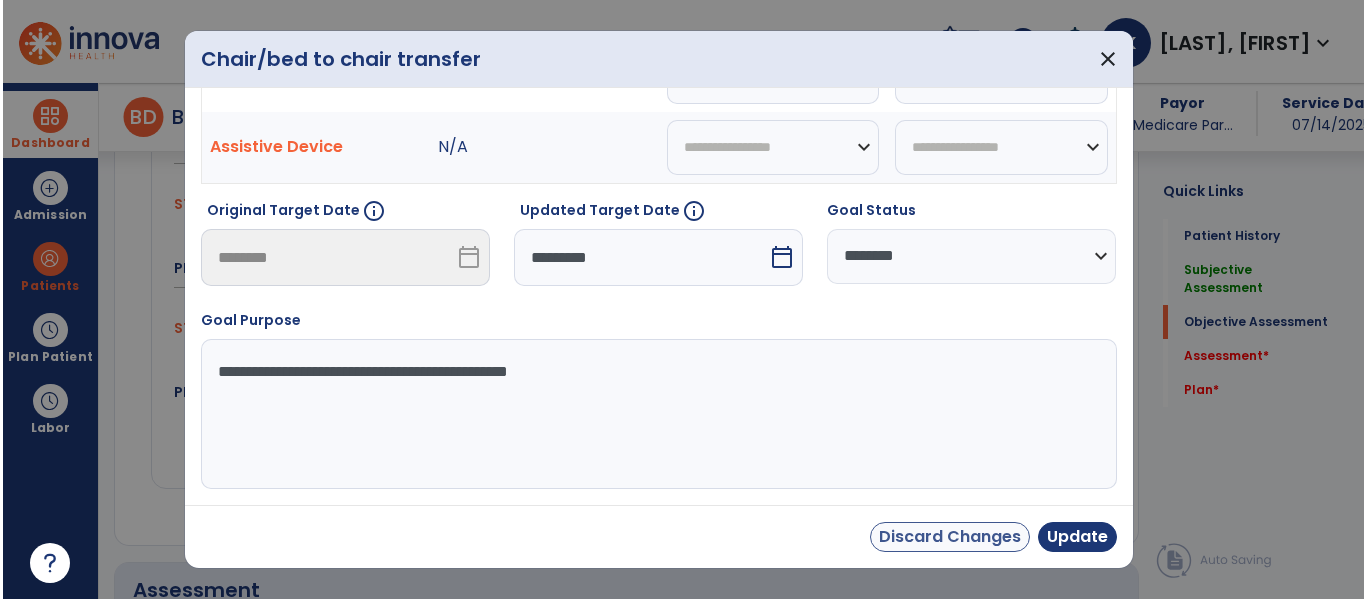 scroll, scrollTop: 119, scrollLeft: 0, axis: vertical 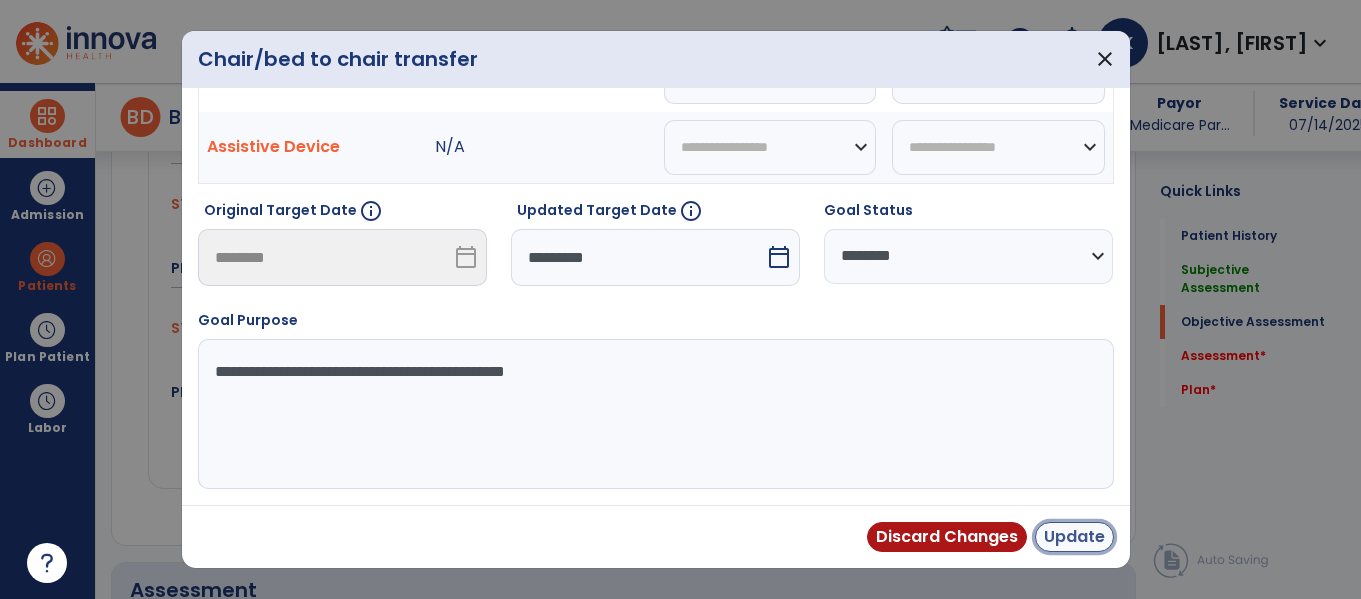 click on "Update" at bounding box center (1074, 537) 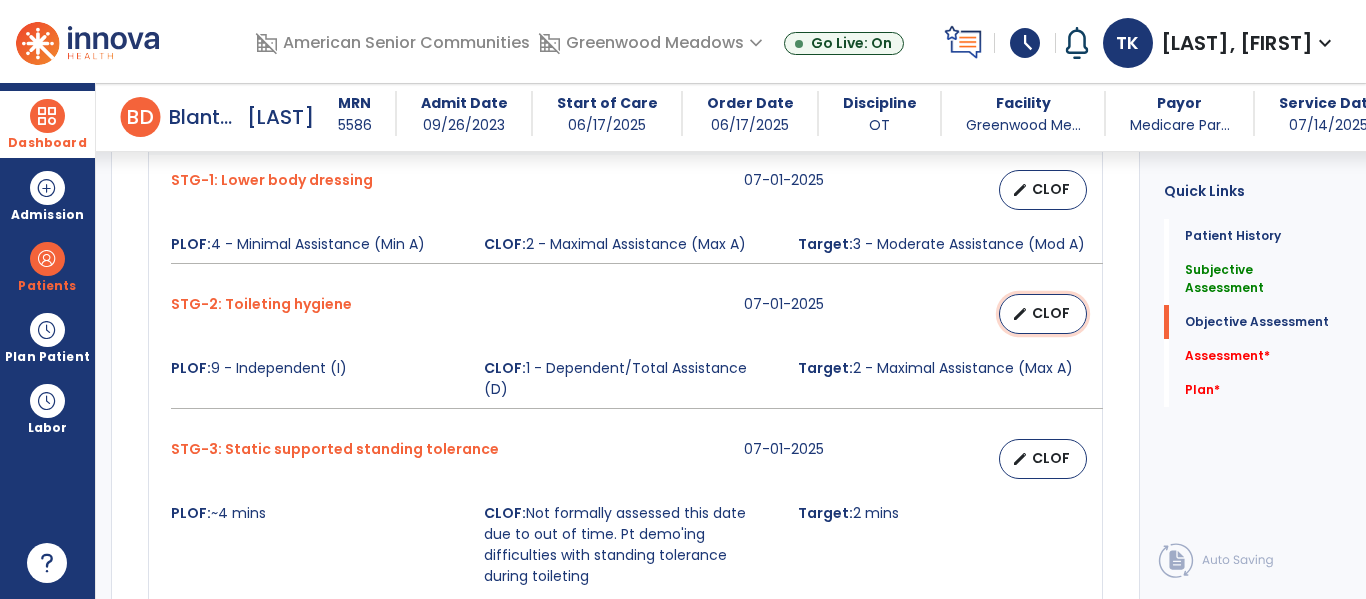 click on "edit" at bounding box center [1020, 314] 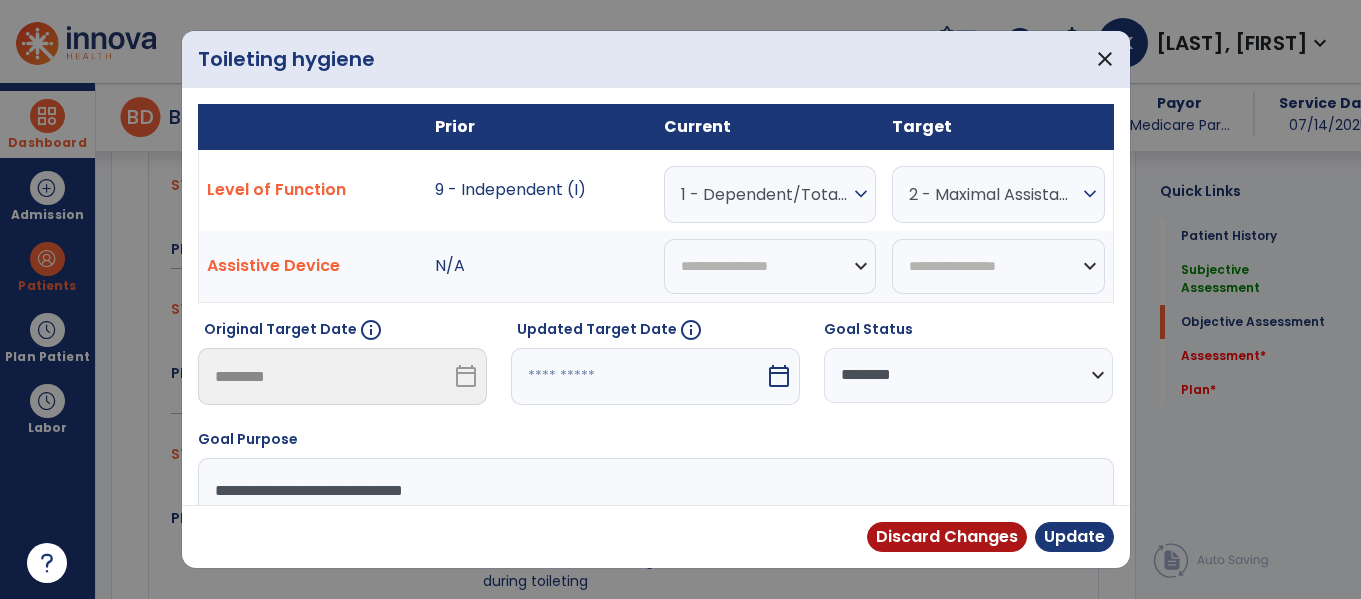 scroll, scrollTop: 931, scrollLeft: 0, axis: vertical 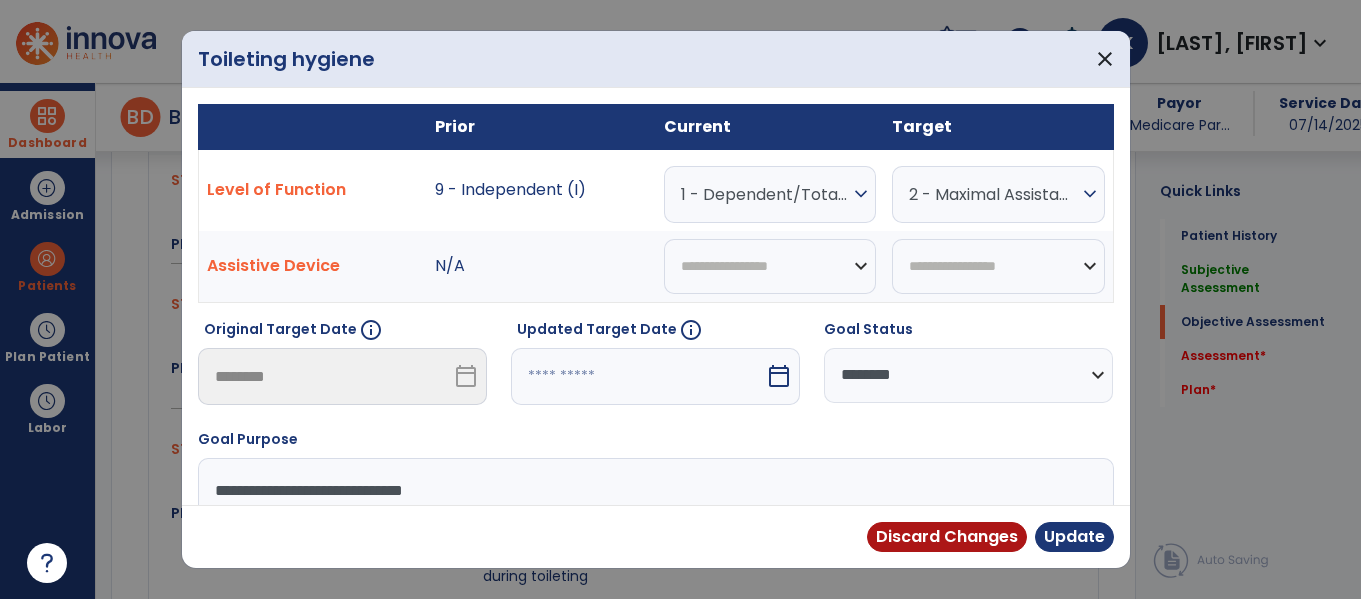 click on "1 - Dependent/Total Assistance (D)" at bounding box center [765, 194] 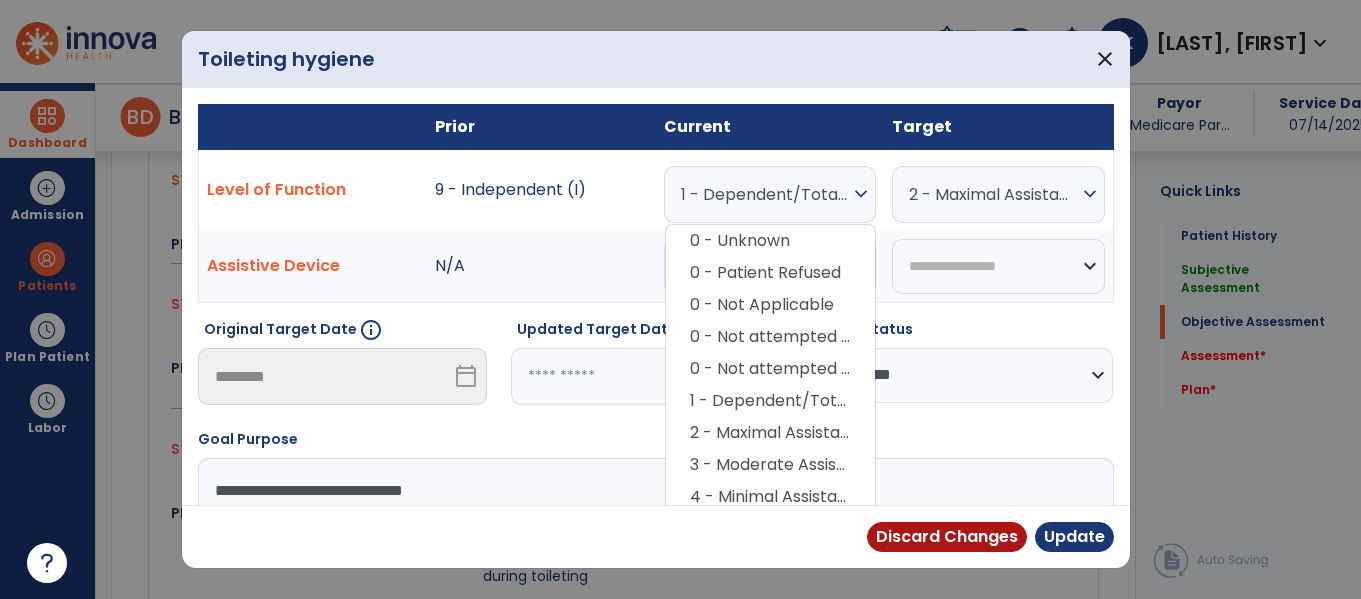 scroll, scrollTop: 201, scrollLeft: 0, axis: vertical 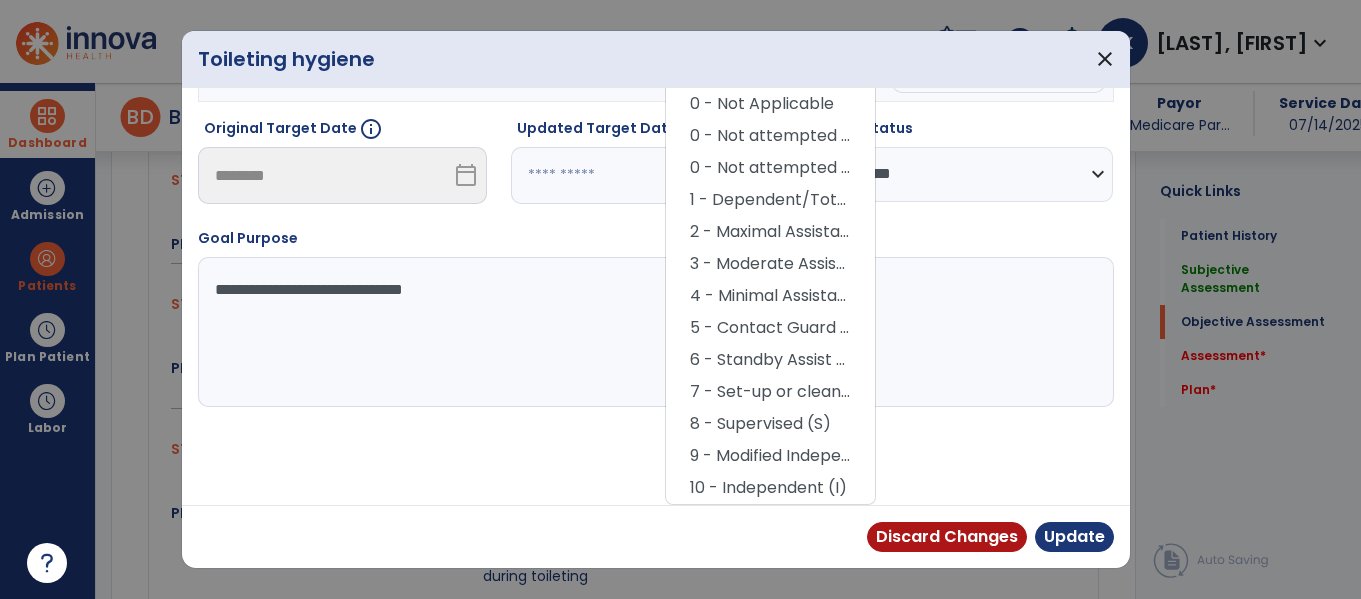 click on "6 - Standby Assist (SBA)" at bounding box center [770, 360] 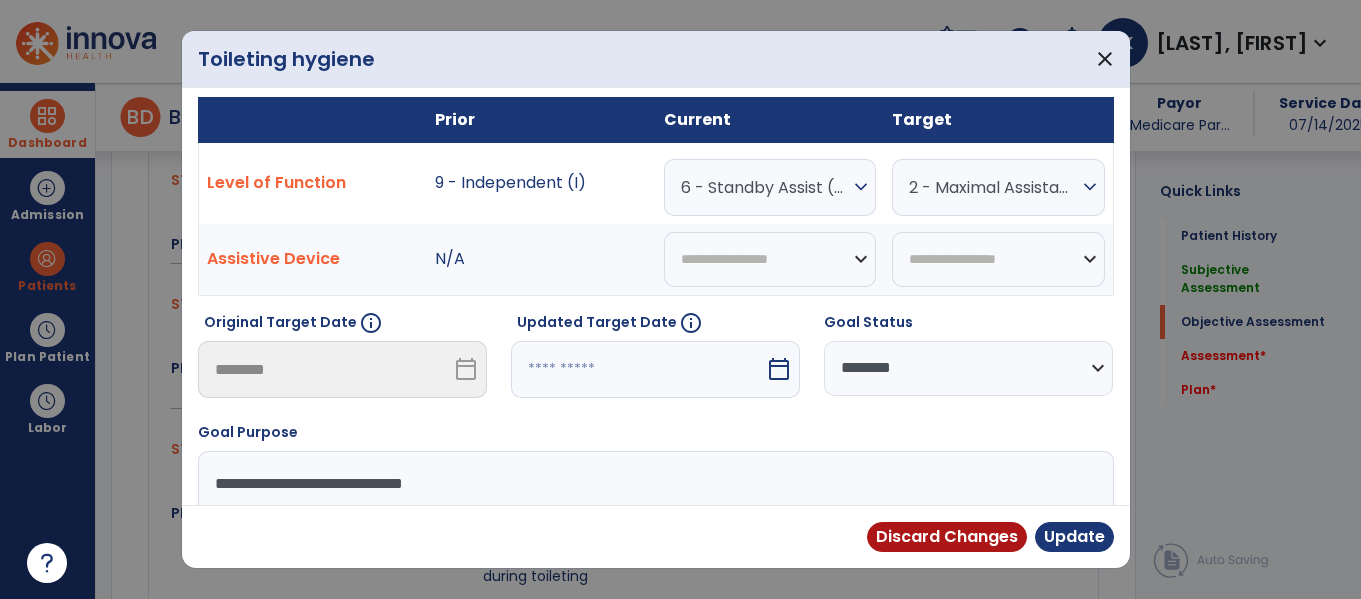 scroll, scrollTop: 0, scrollLeft: 0, axis: both 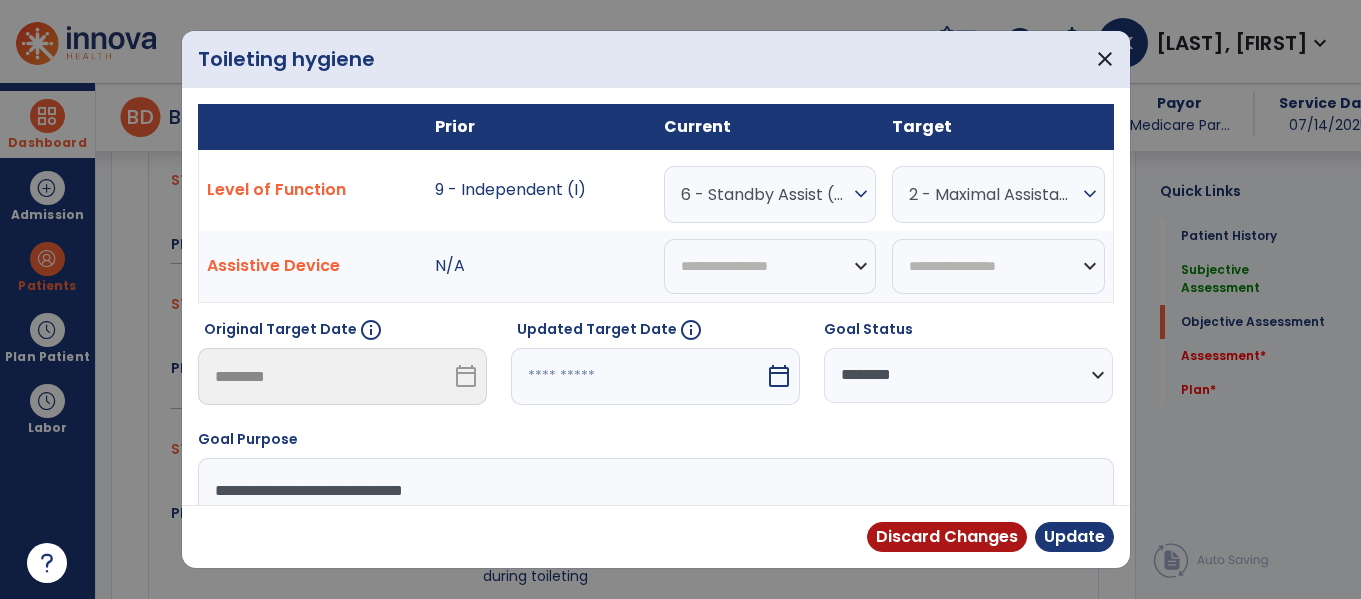 click on "2 - Maximal Assistance (Max A)" at bounding box center [993, 194] 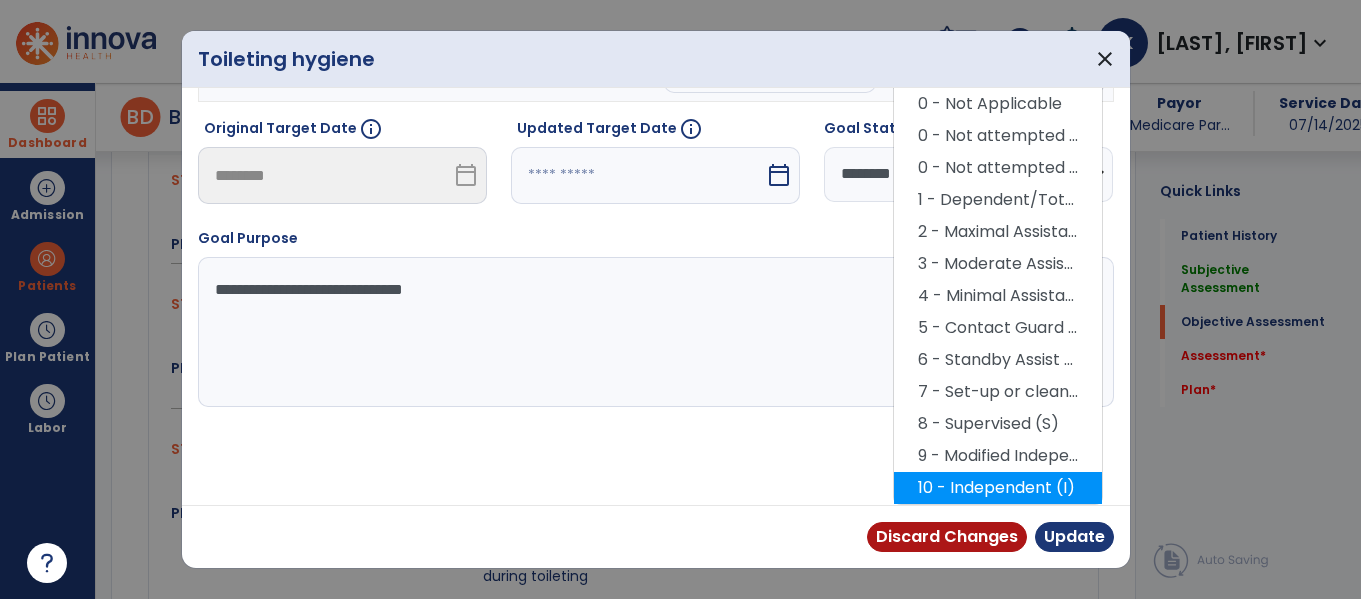 click on "10 - Independent (I)" at bounding box center (998, 488) 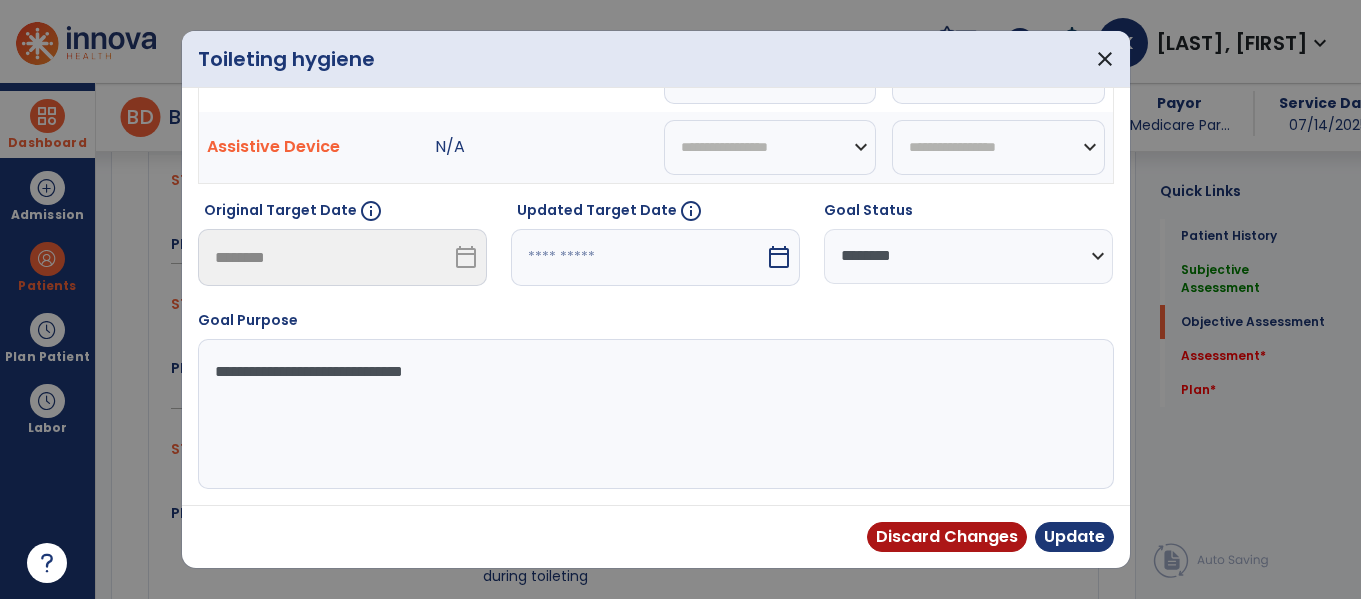 scroll, scrollTop: 119, scrollLeft: 0, axis: vertical 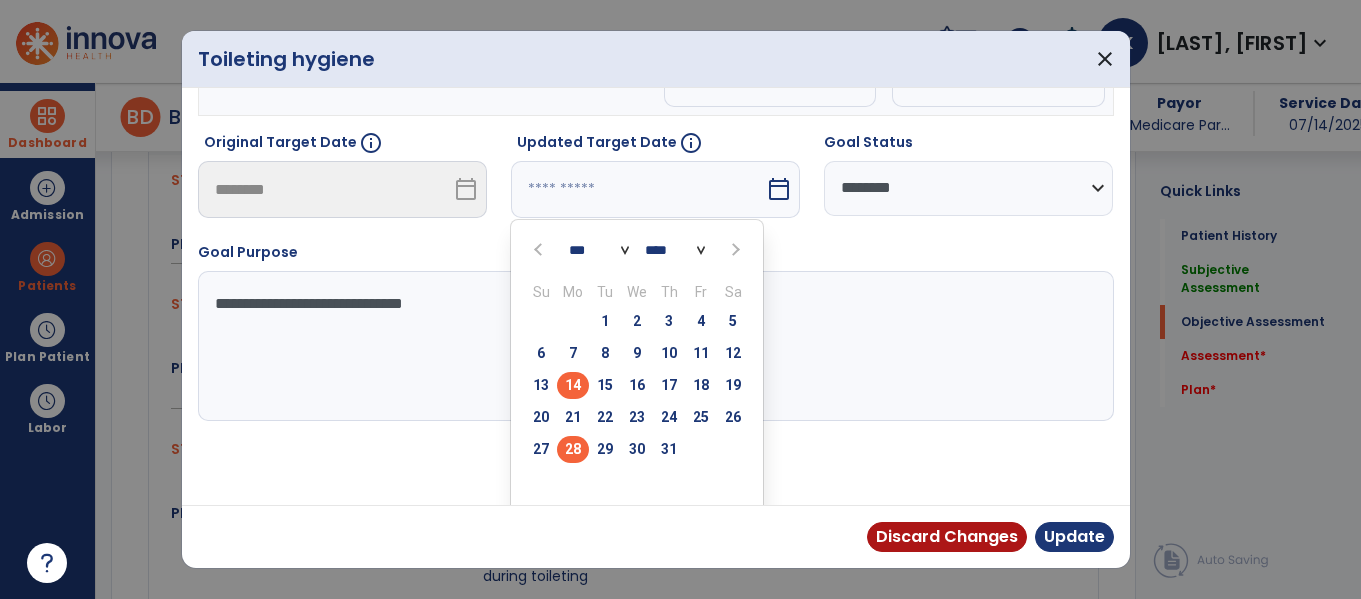 click on "28" at bounding box center (573, 449) 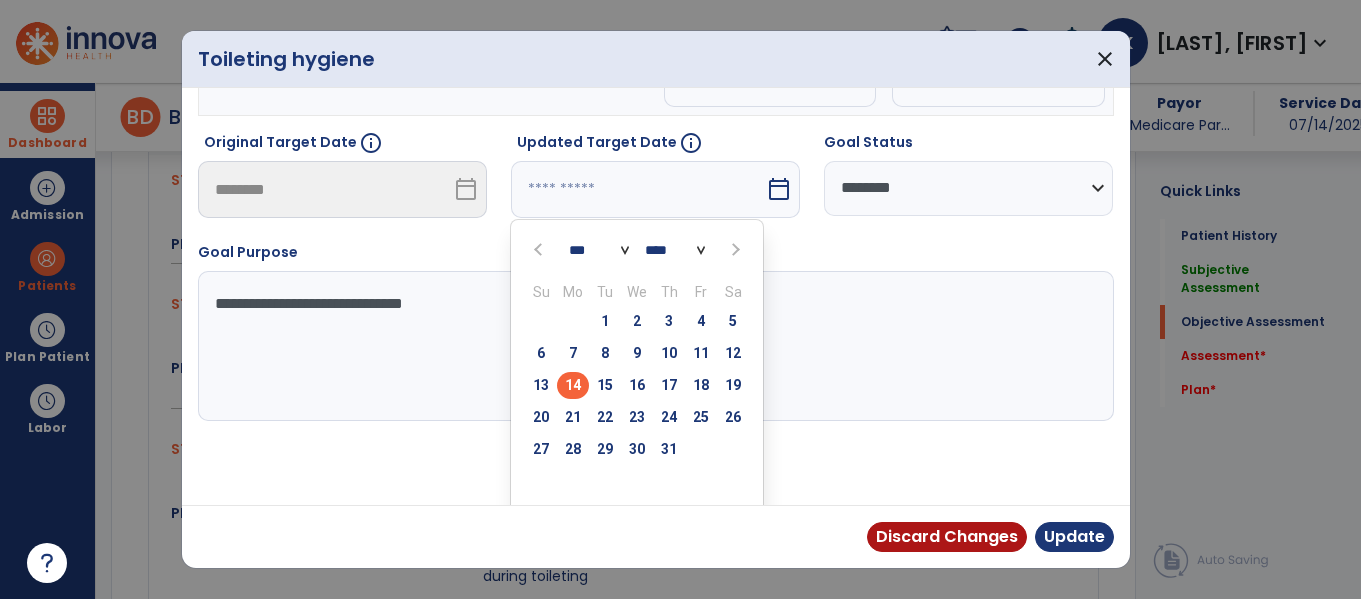 type on "*********" 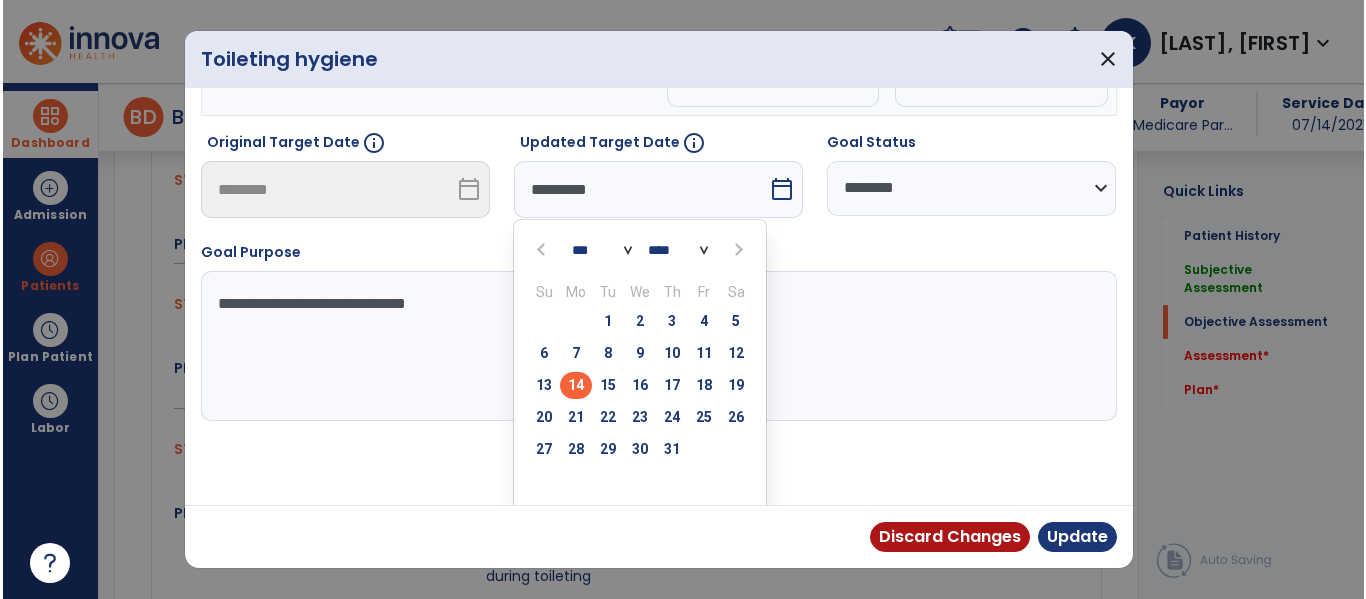 scroll, scrollTop: 119, scrollLeft: 0, axis: vertical 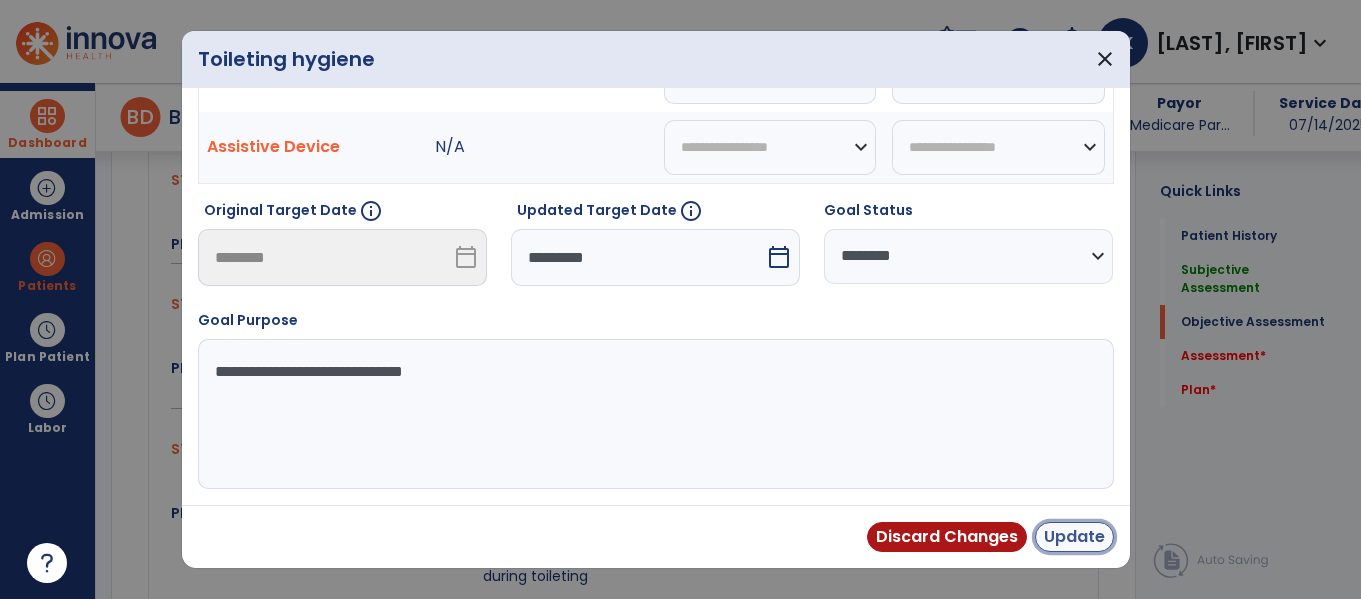 click on "Update" at bounding box center (1074, 537) 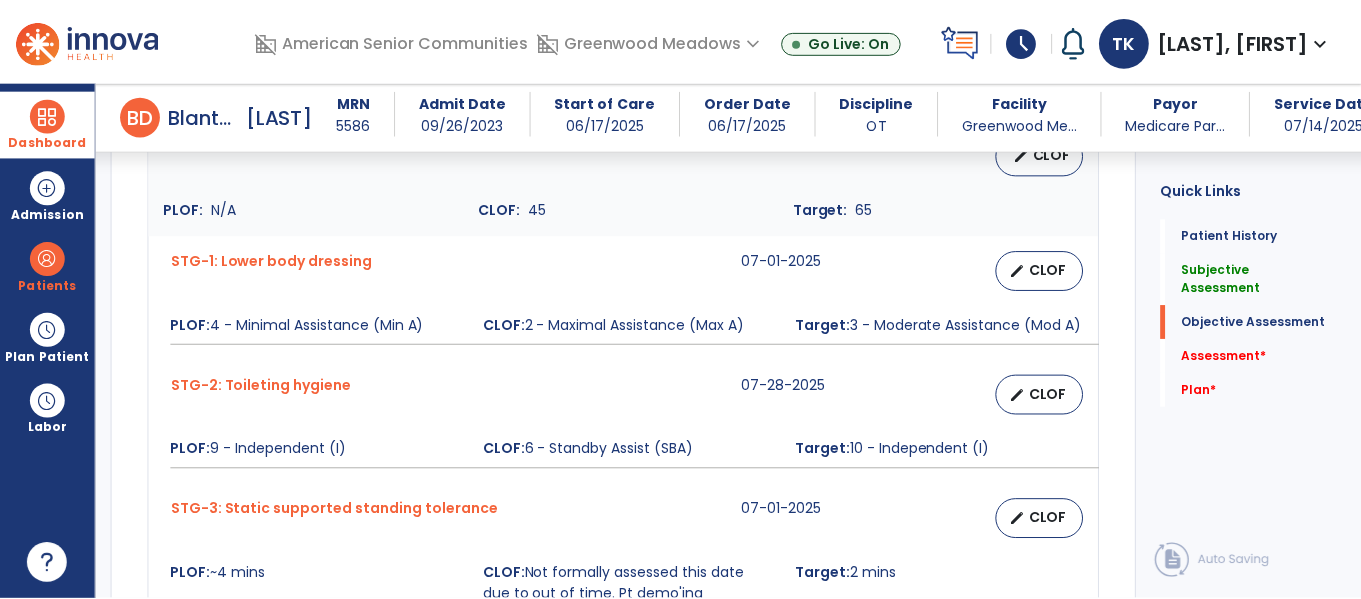 scroll, scrollTop: 840, scrollLeft: 0, axis: vertical 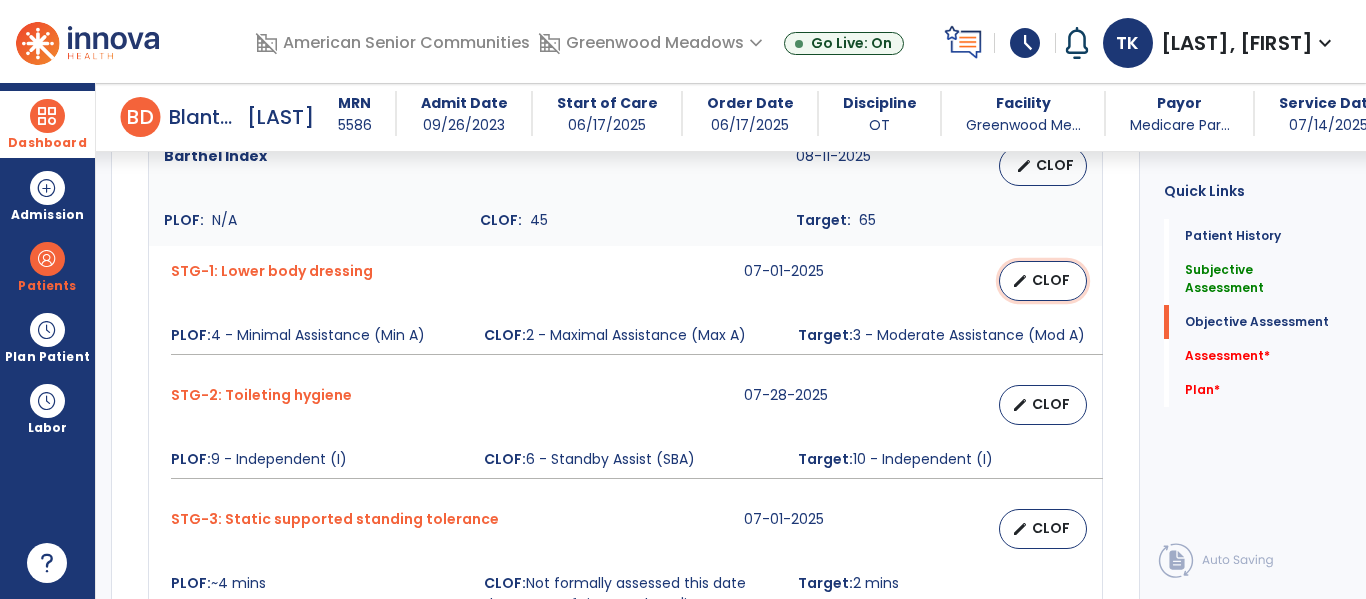 click on "CLOF" at bounding box center (1051, 280) 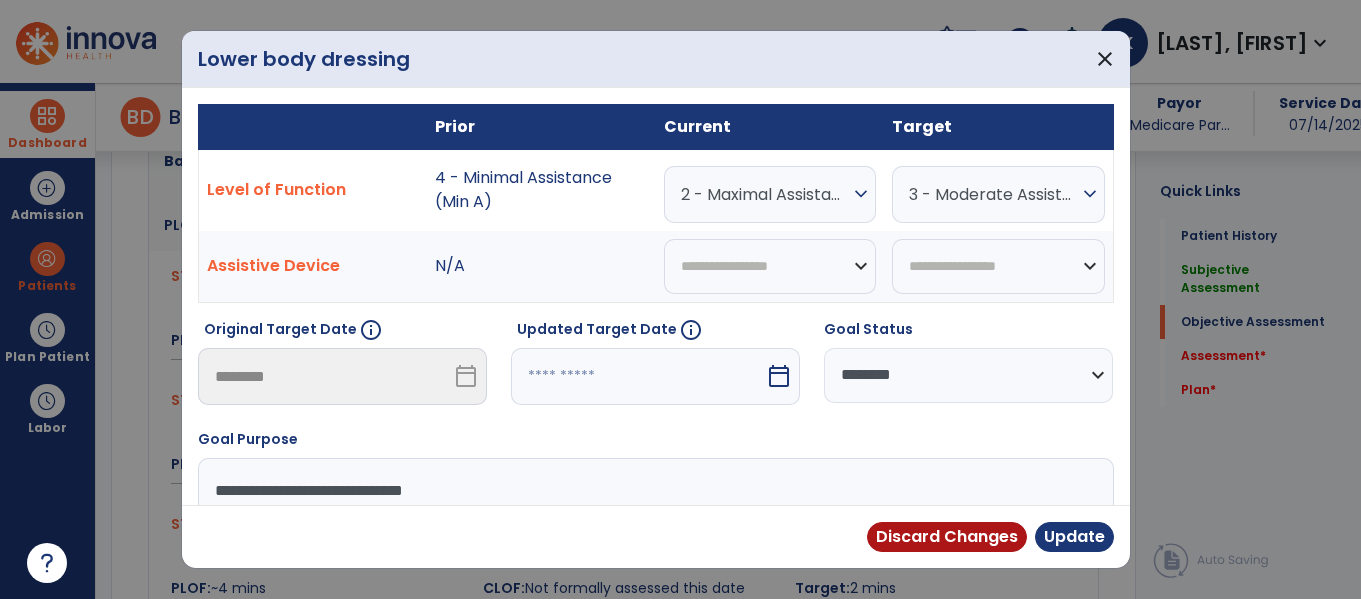 scroll, scrollTop: 840, scrollLeft: 0, axis: vertical 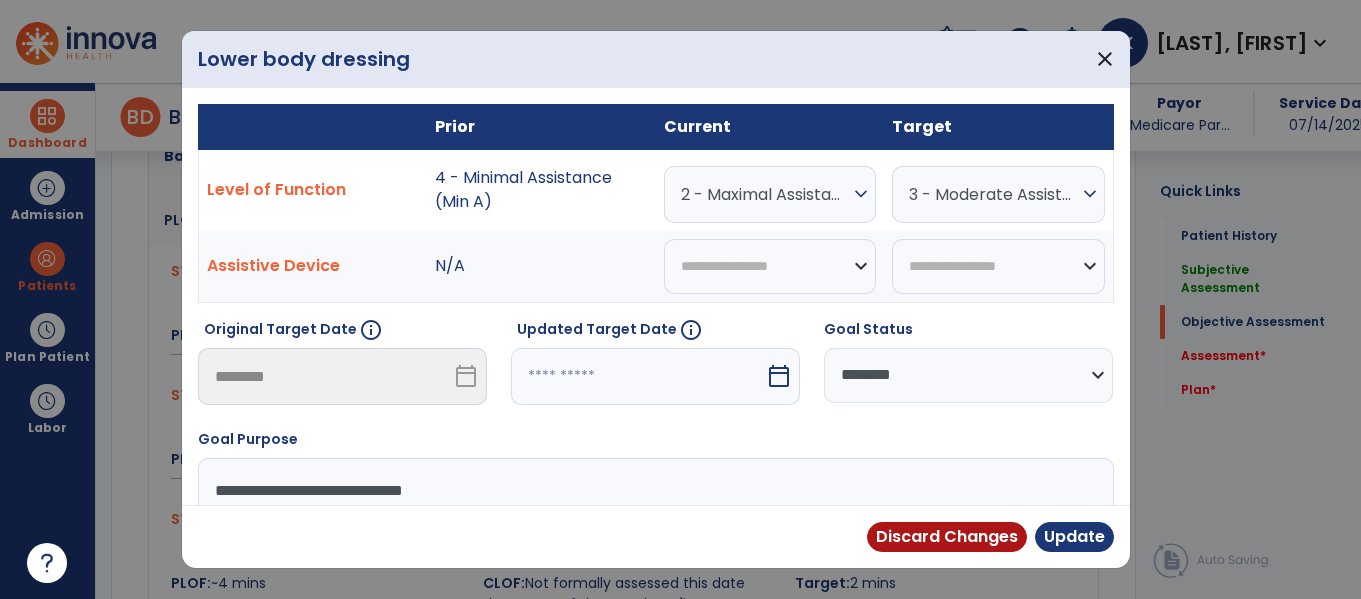 click on "2 - Maximal Assistance (Max A)" at bounding box center (765, 194) 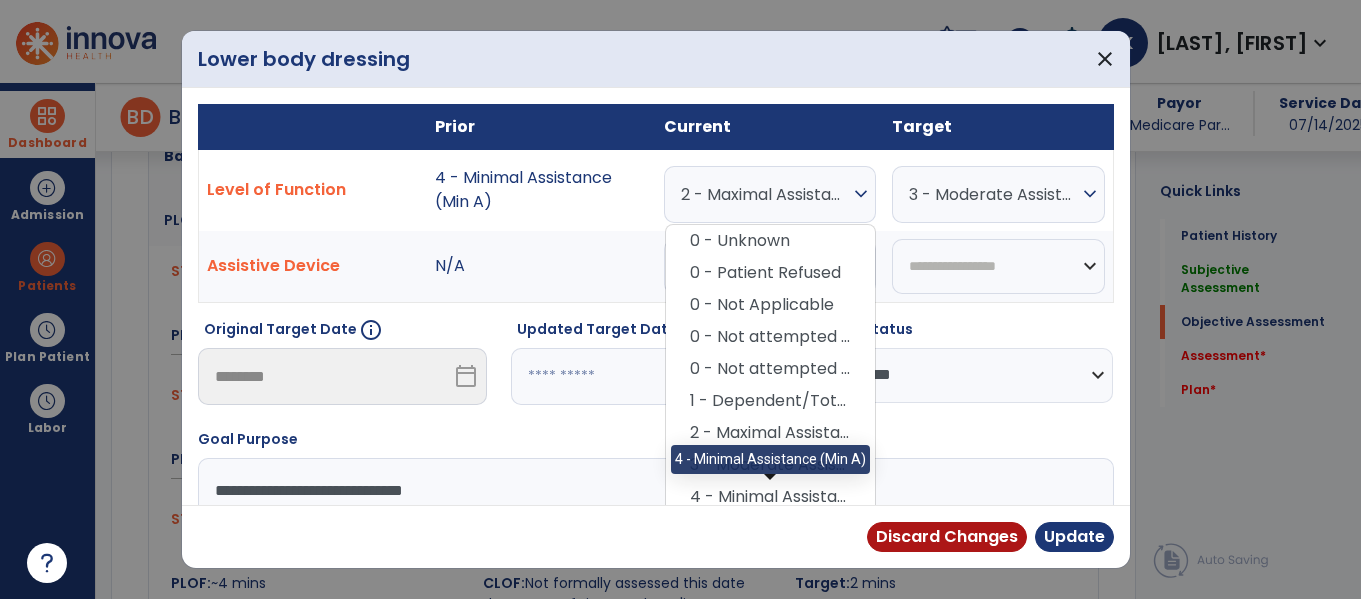 scroll, scrollTop: 201, scrollLeft: 0, axis: vertical 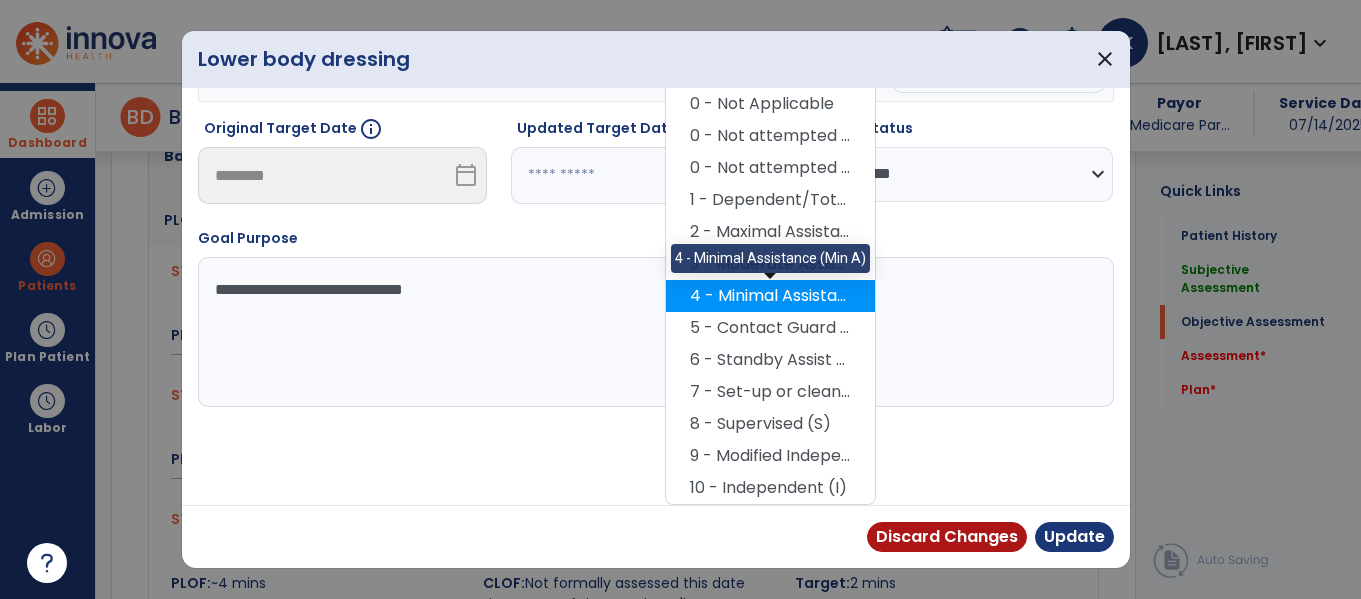 click on "4 - Minimal Assistance (Min A)" at bounding box center [770, 296] 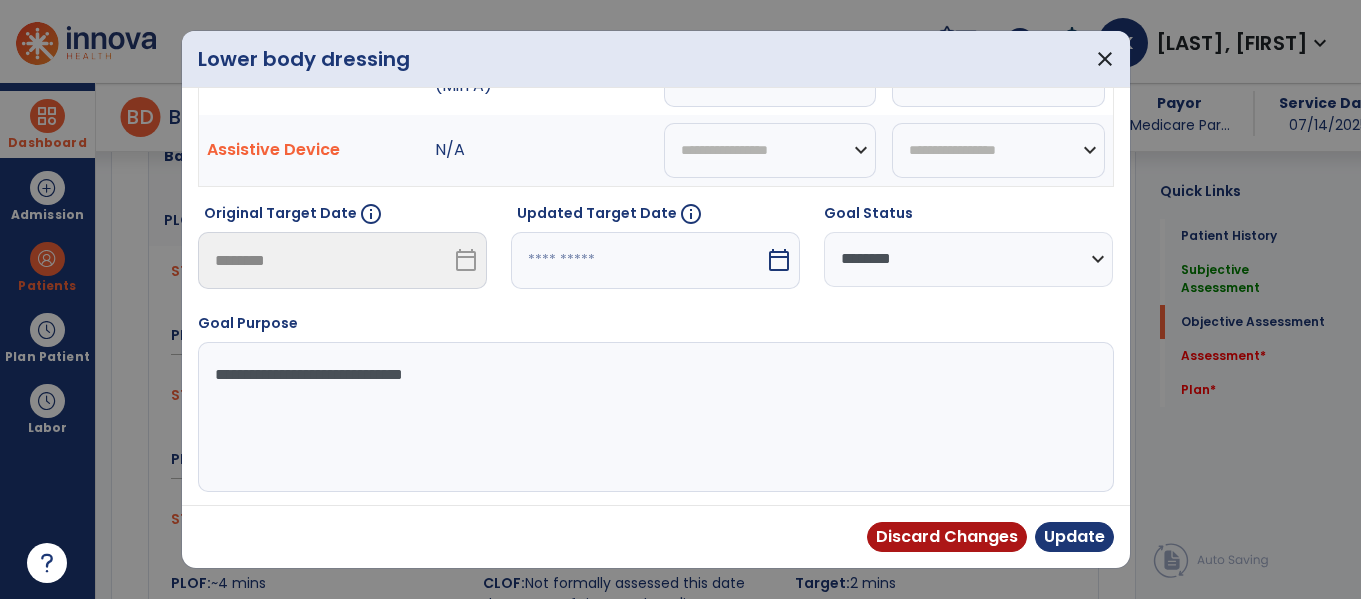 scroll, scrollTop: 0, scrollLeft: 0, axis: both 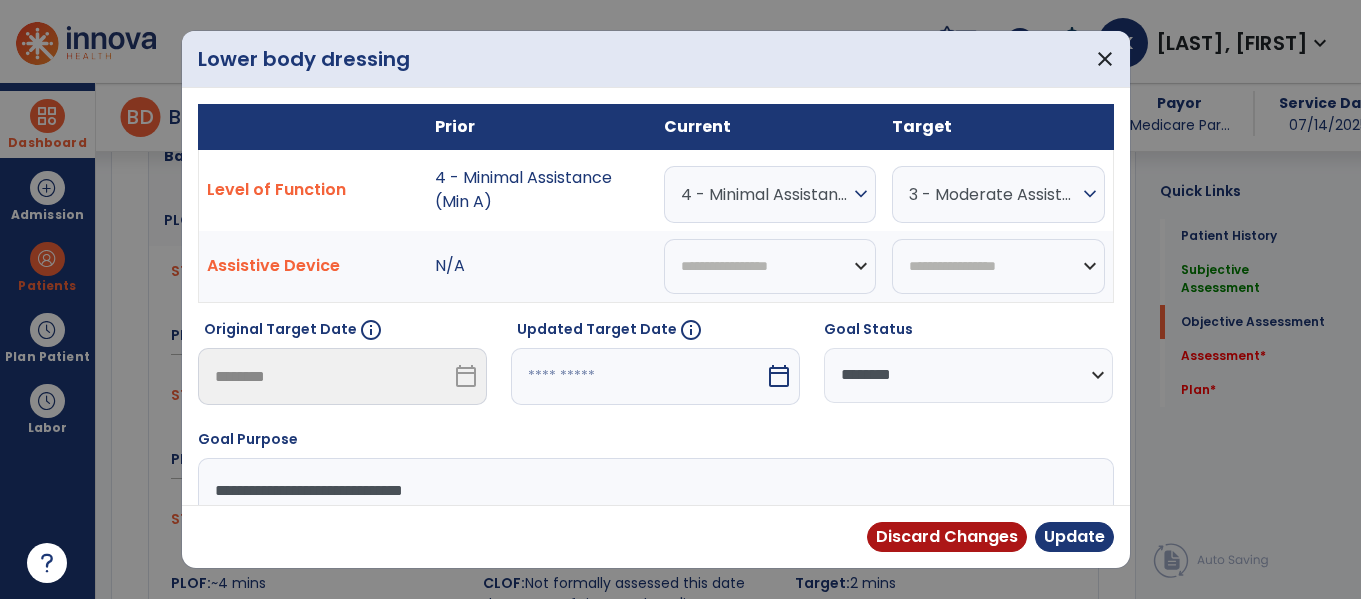 click on "3 - Moderate Assistance (Mod A)" at bounding box center (993, 194) 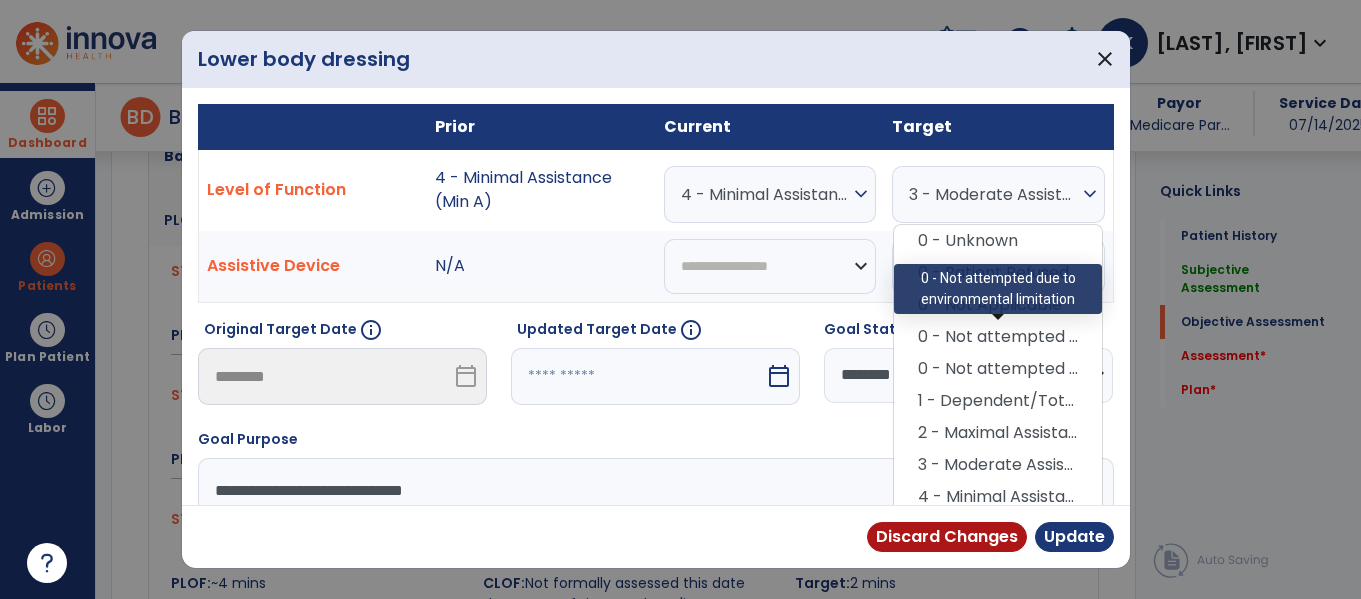 scroll, scrollTop: 201, scrollLeft: 0, axis: vertical 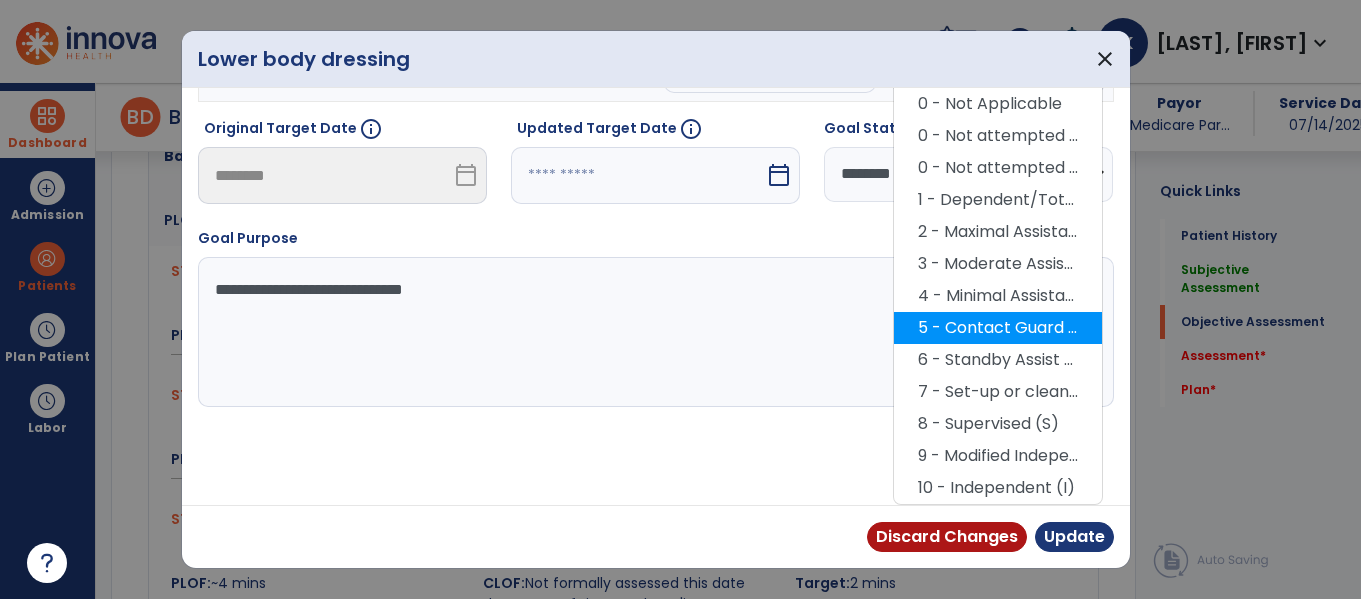 click on "5 - Contact Guard Assistance (CGA)" at bounding box center (998, 328) 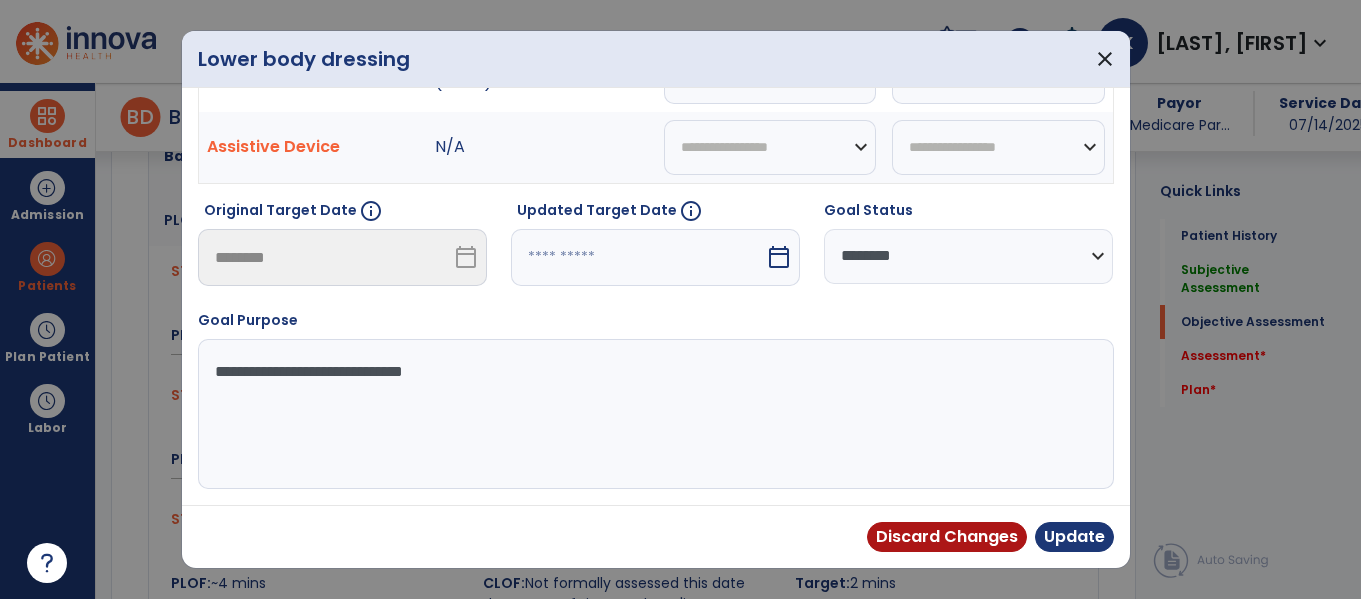 scroll, scrollTop: 119, scrollLeft: 0, axis: vertical 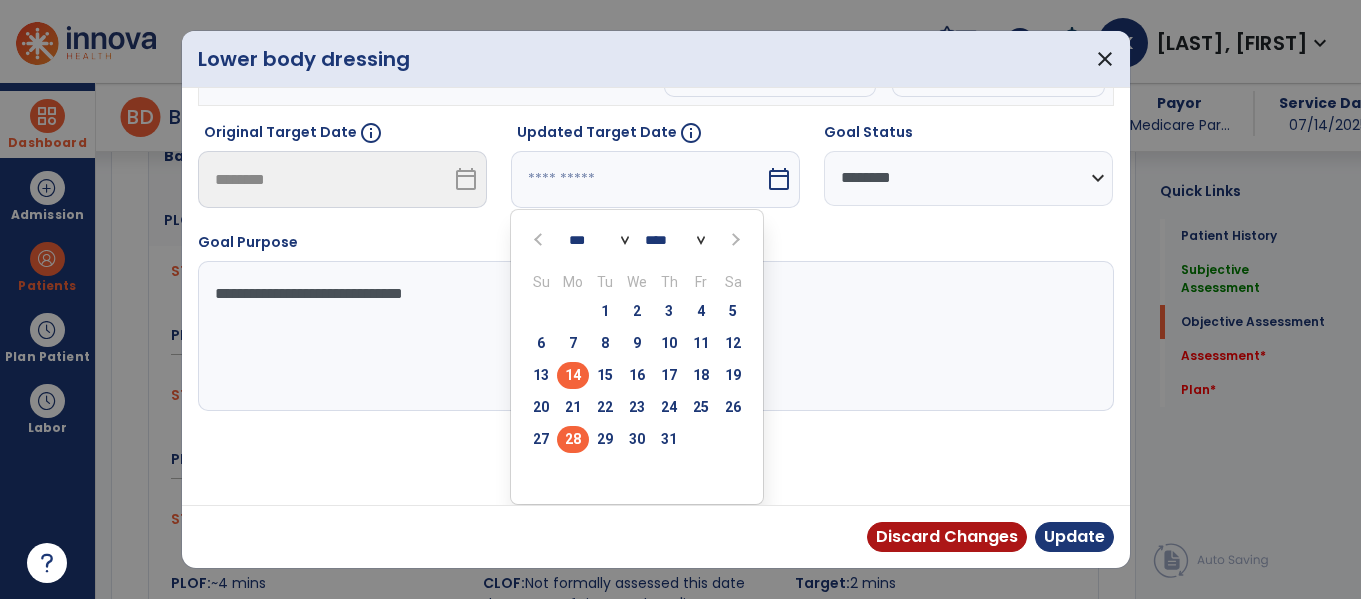 click on "28" at bounding box center [573, 439] 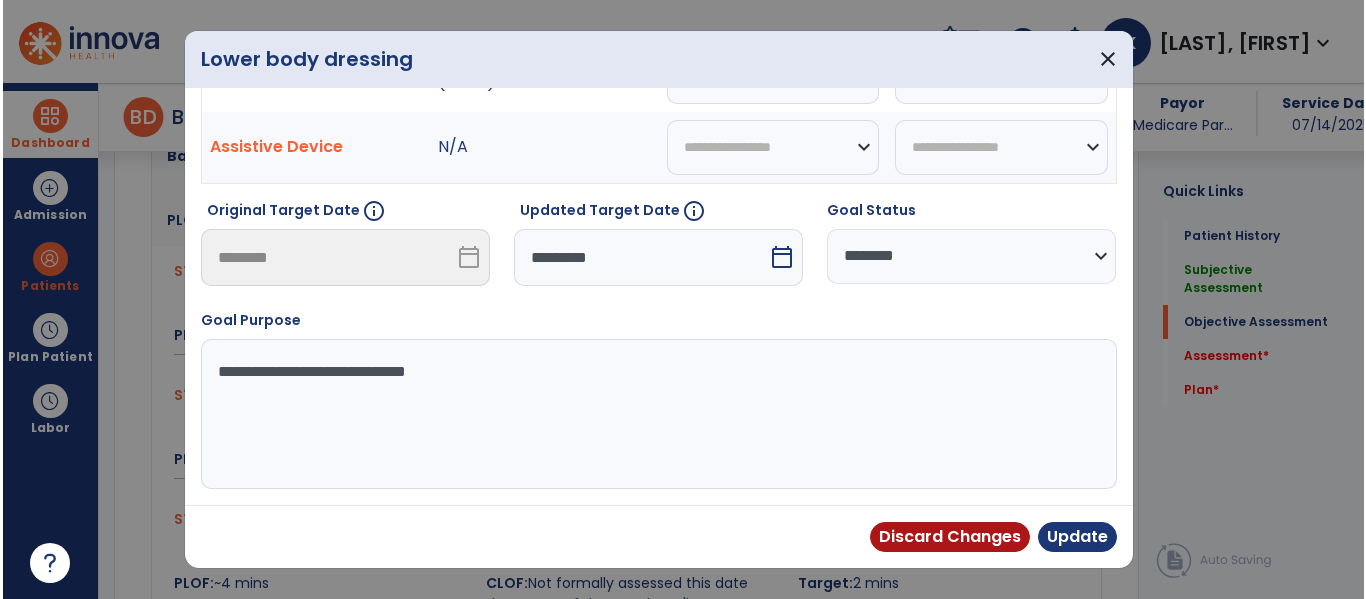 scroll, scrollTop: 119, scrollLeft: 0, axis: vertical 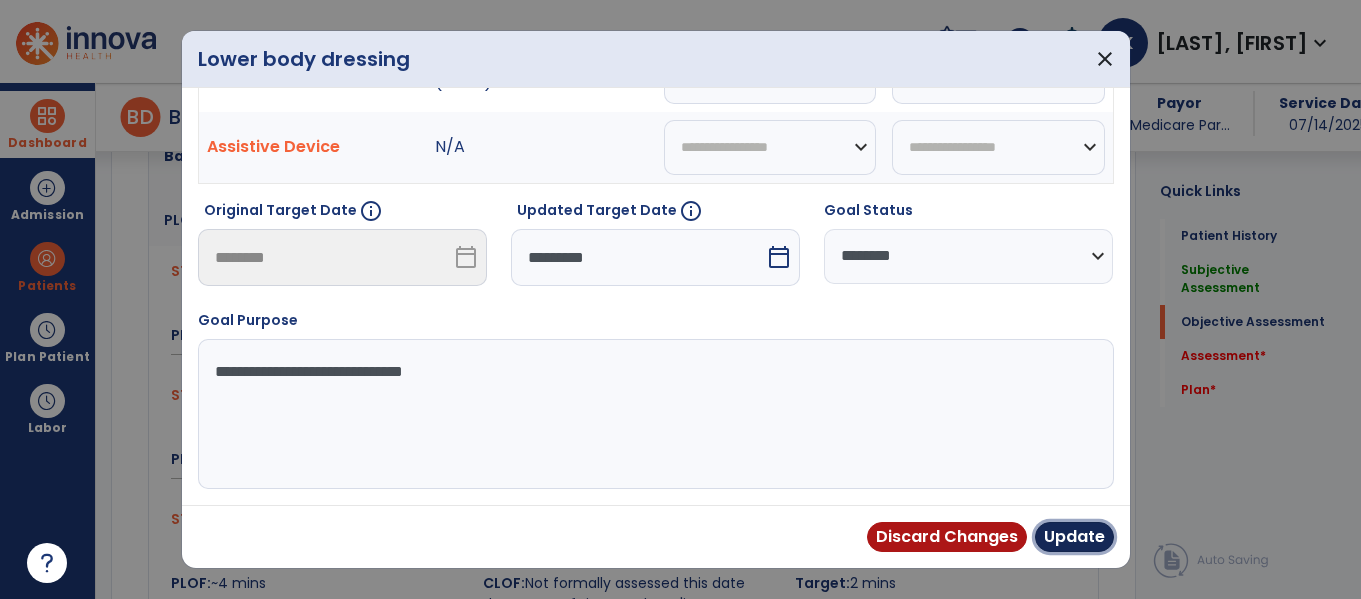 click on "Update" at bounding box center (1074, 537) 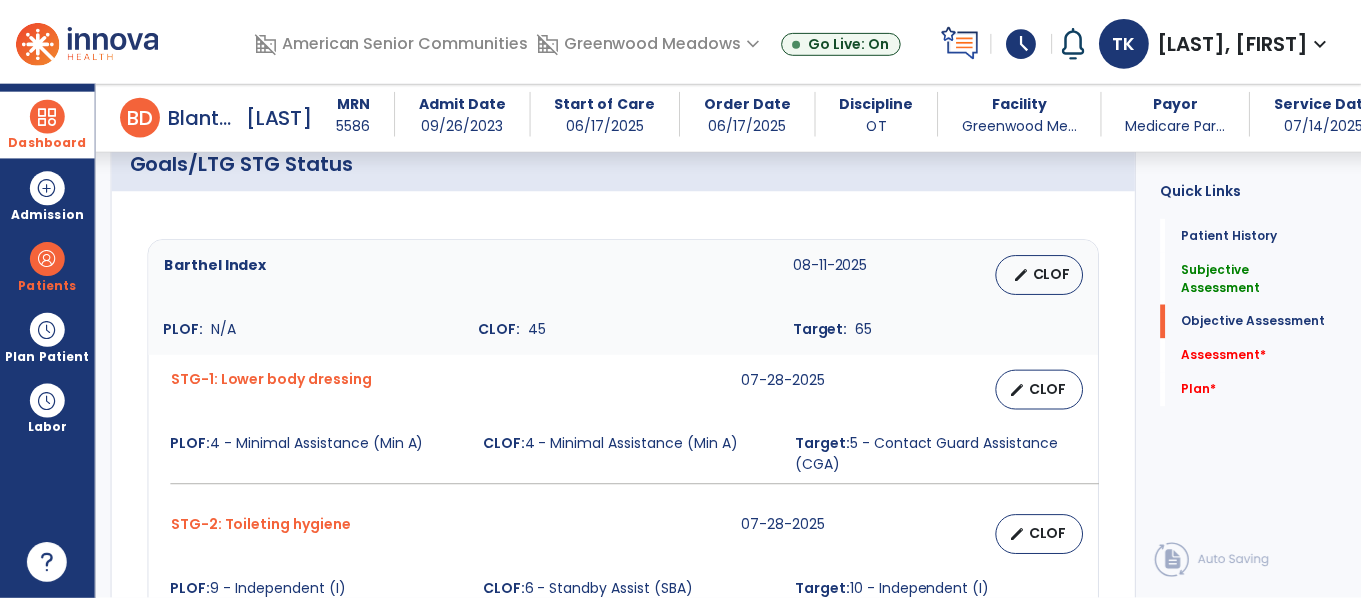 scroll, scrollTop: 717, scrollLeft: 0, axis: vertical 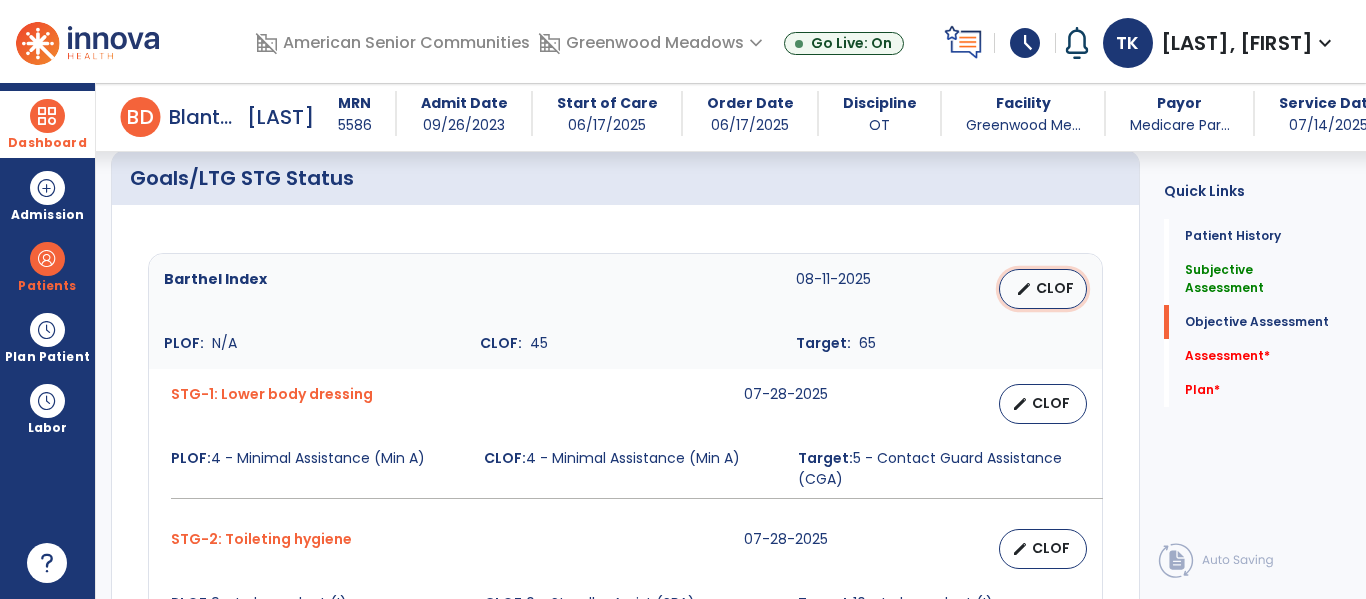 click on "CLOF" at bounding box center (1055, 288) 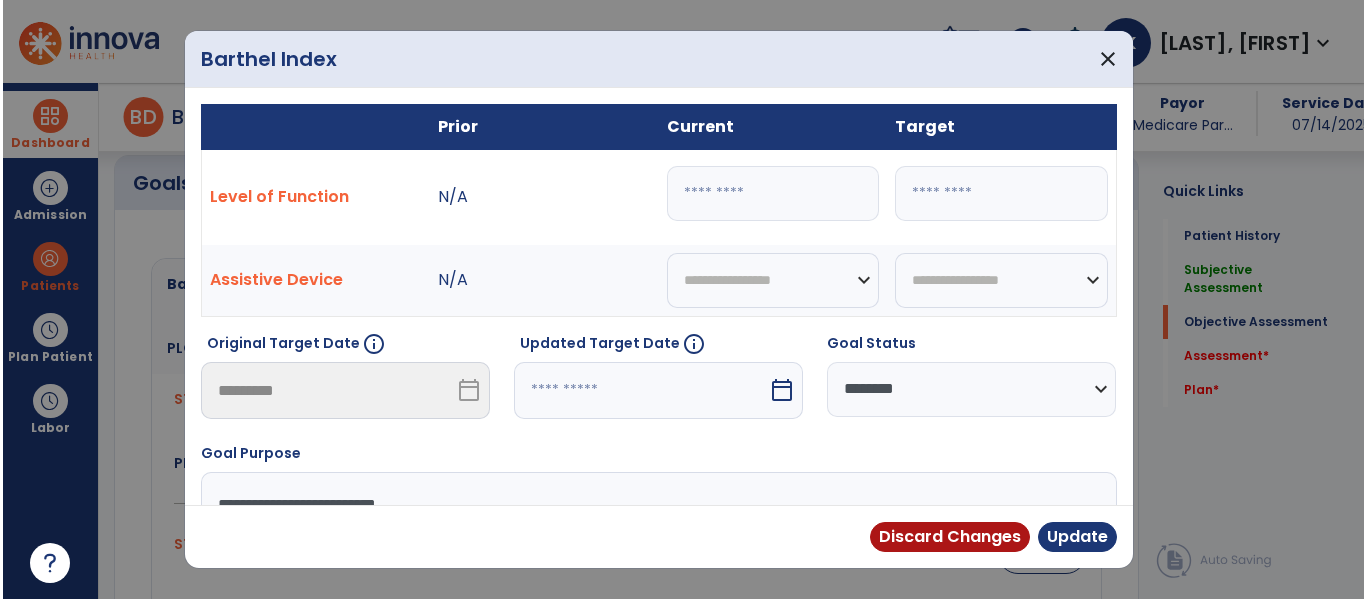 scroll, scrollTop: 717, scrollLeft: 0, axis: vertical 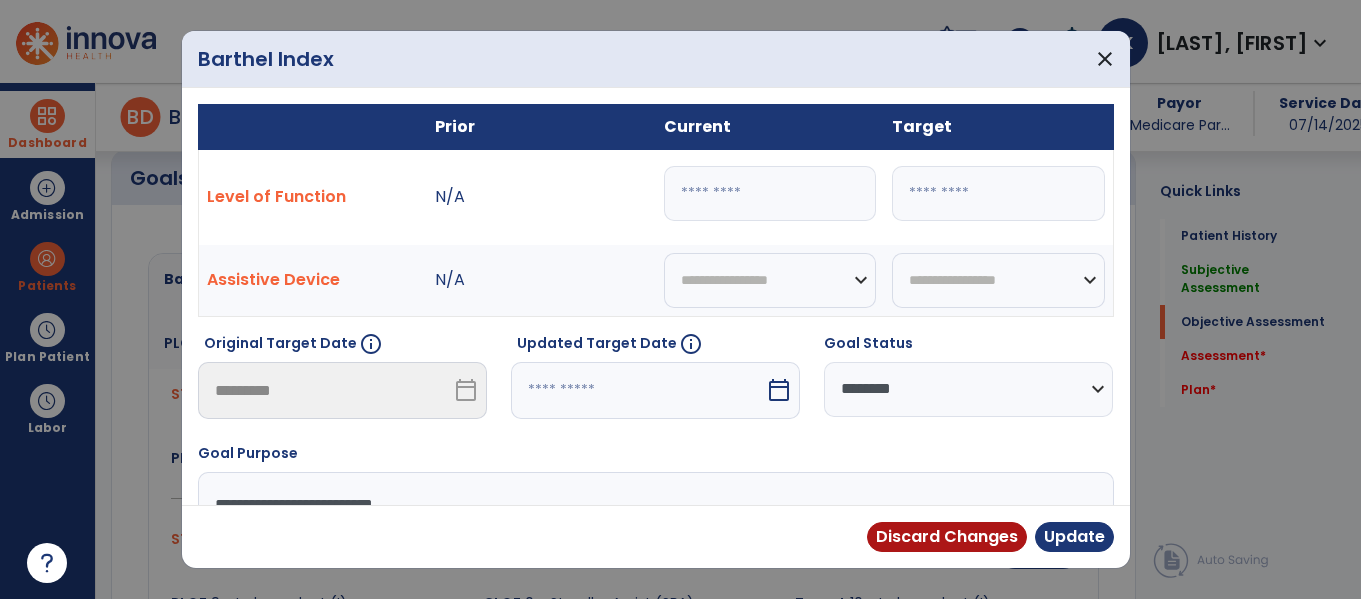 drag, startPoint x: 749, startPoint y: 209, endPoint x: 646, endPoint y: 195, distance: 103.947105 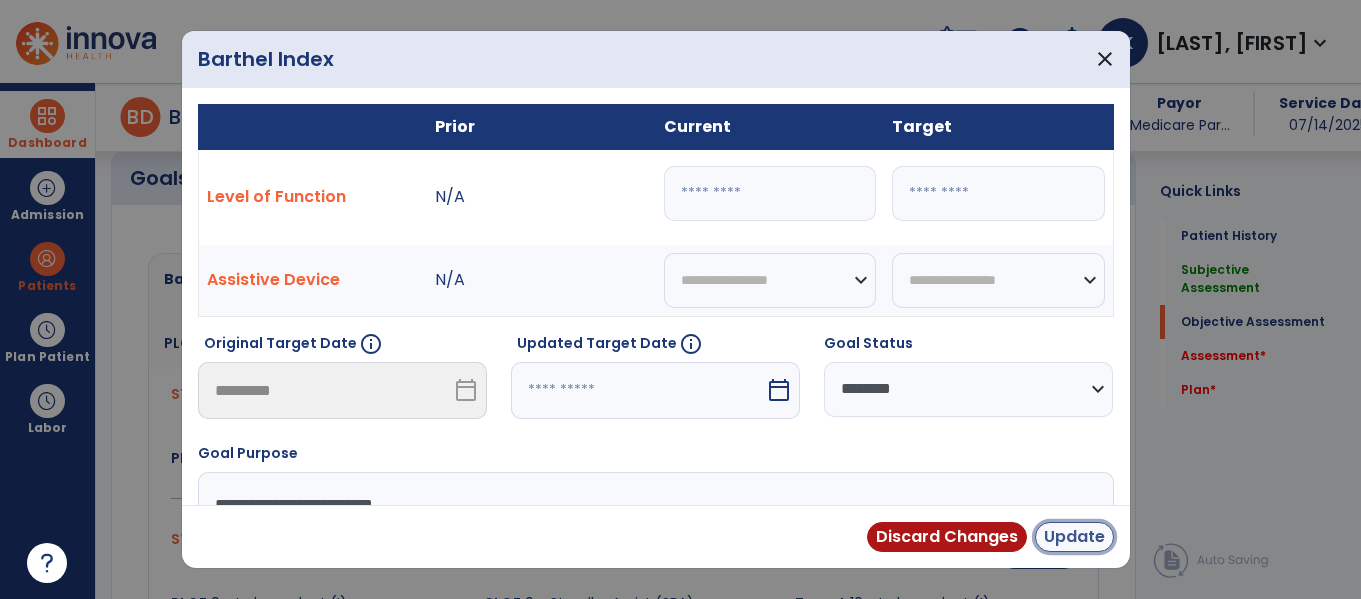 click on "Update" at bounding box center (1074, 537) 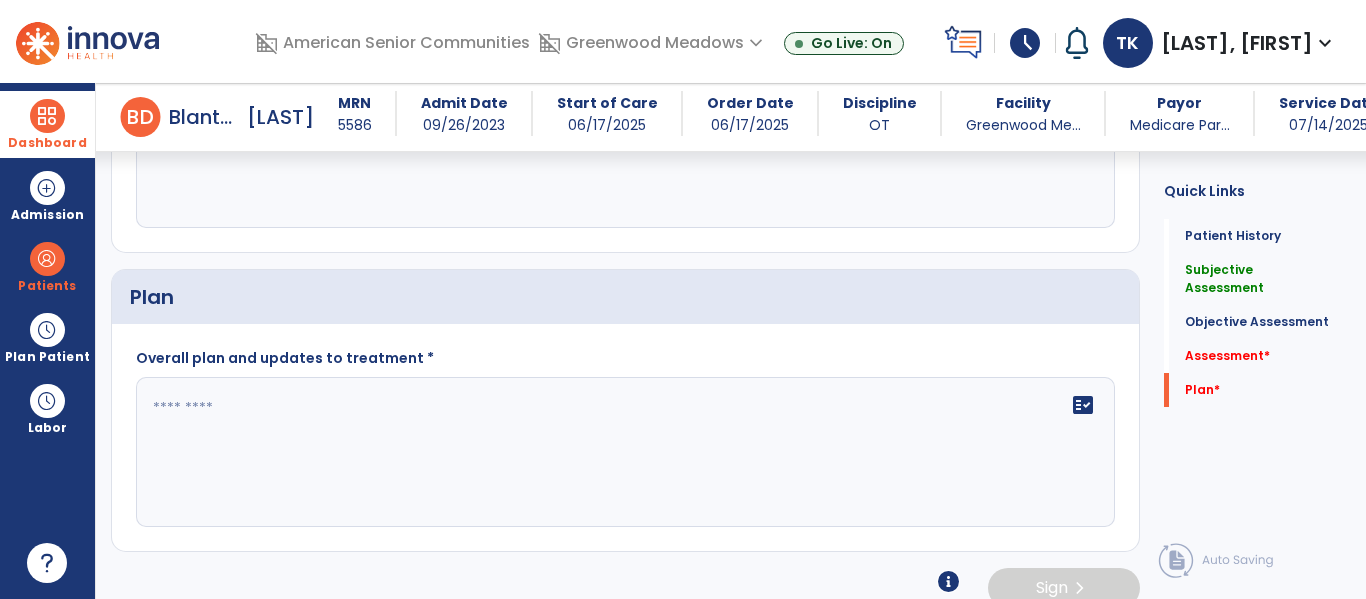 click on "fact_check" 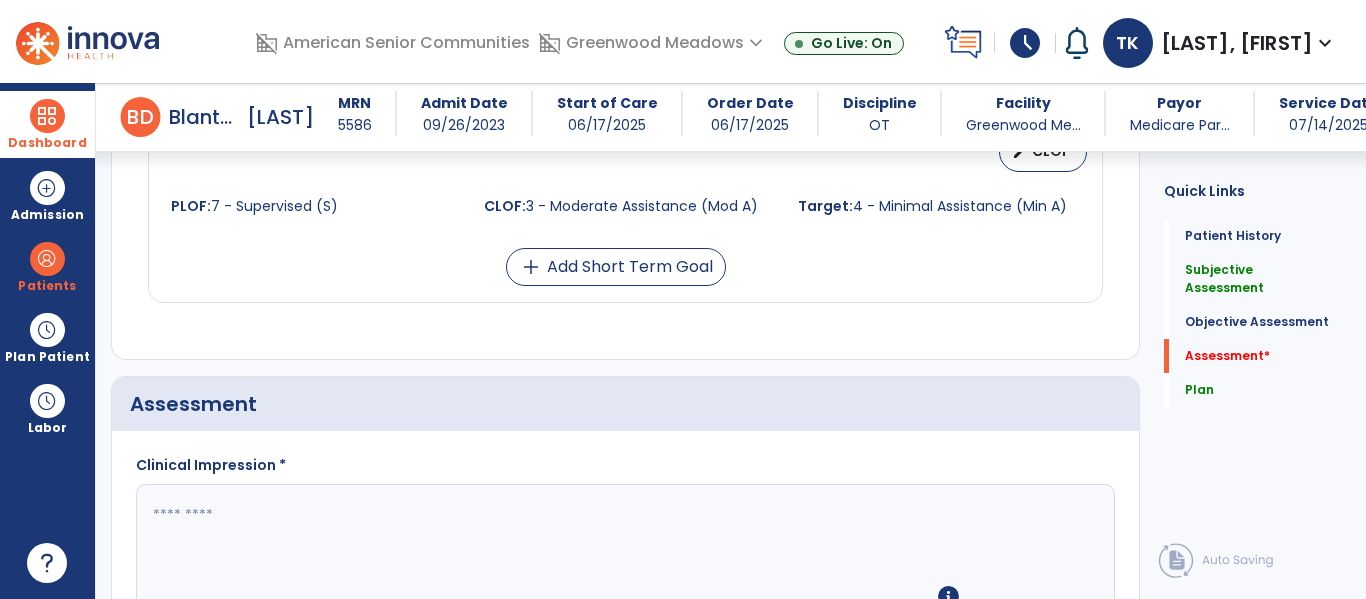 scroll, scrollTop: 2435, scrollLeft: 0, axis: vertical 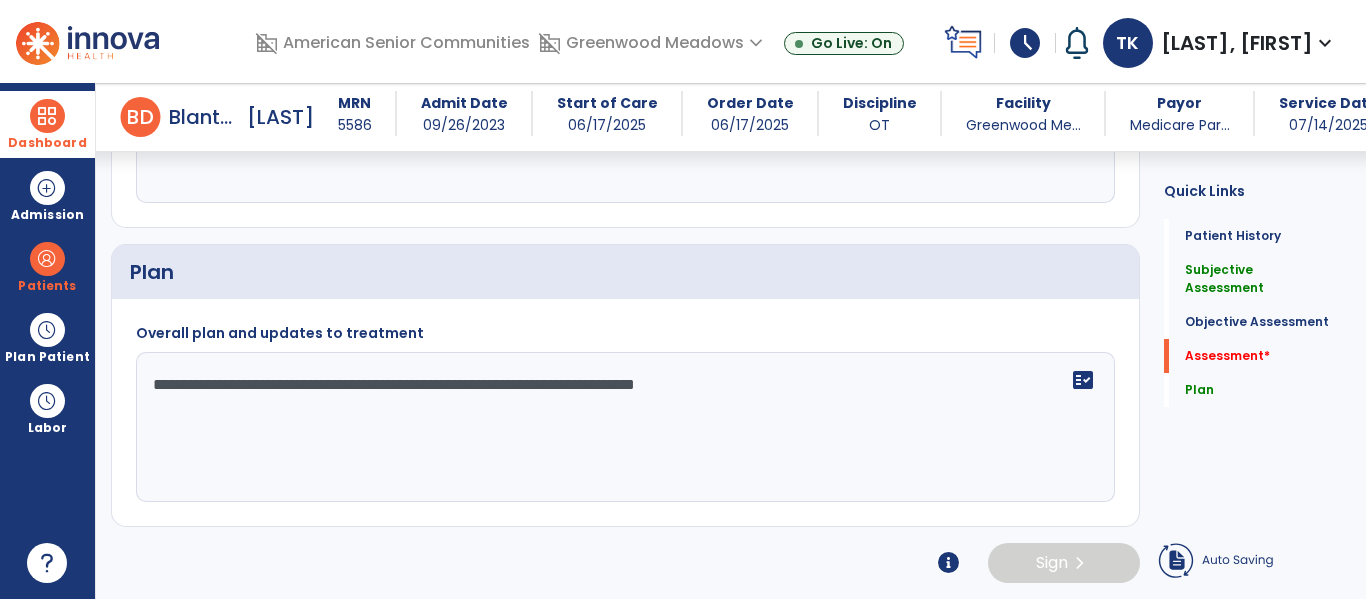 click on "**********" 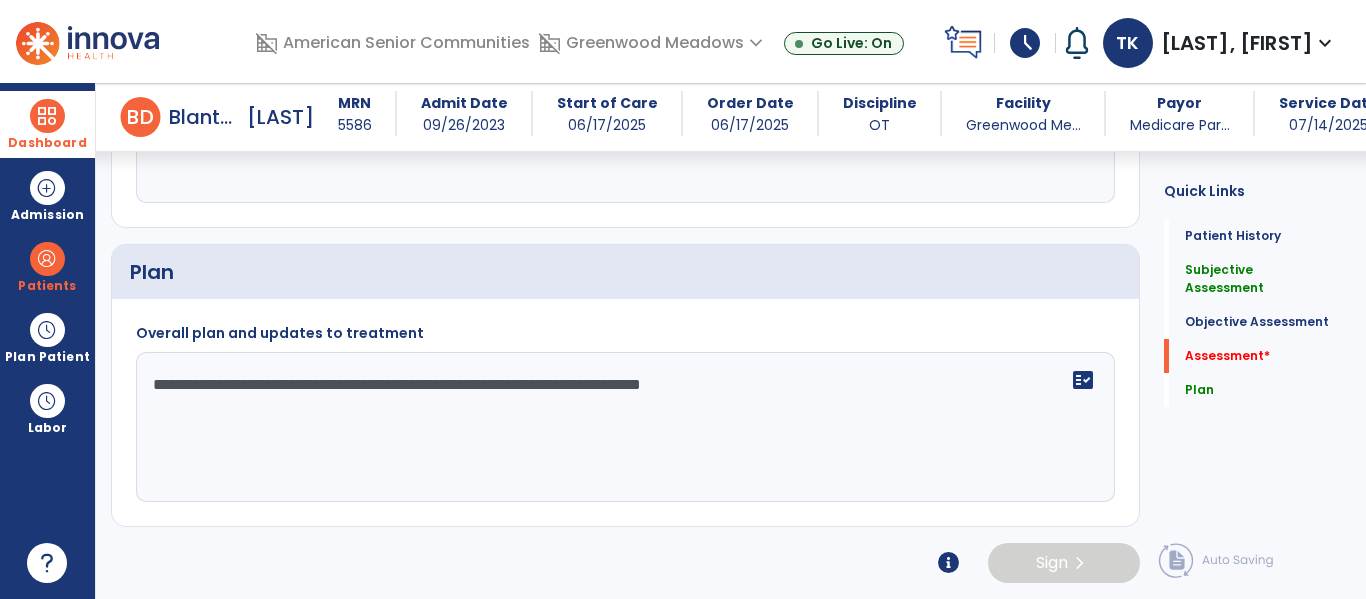 click on "**********" 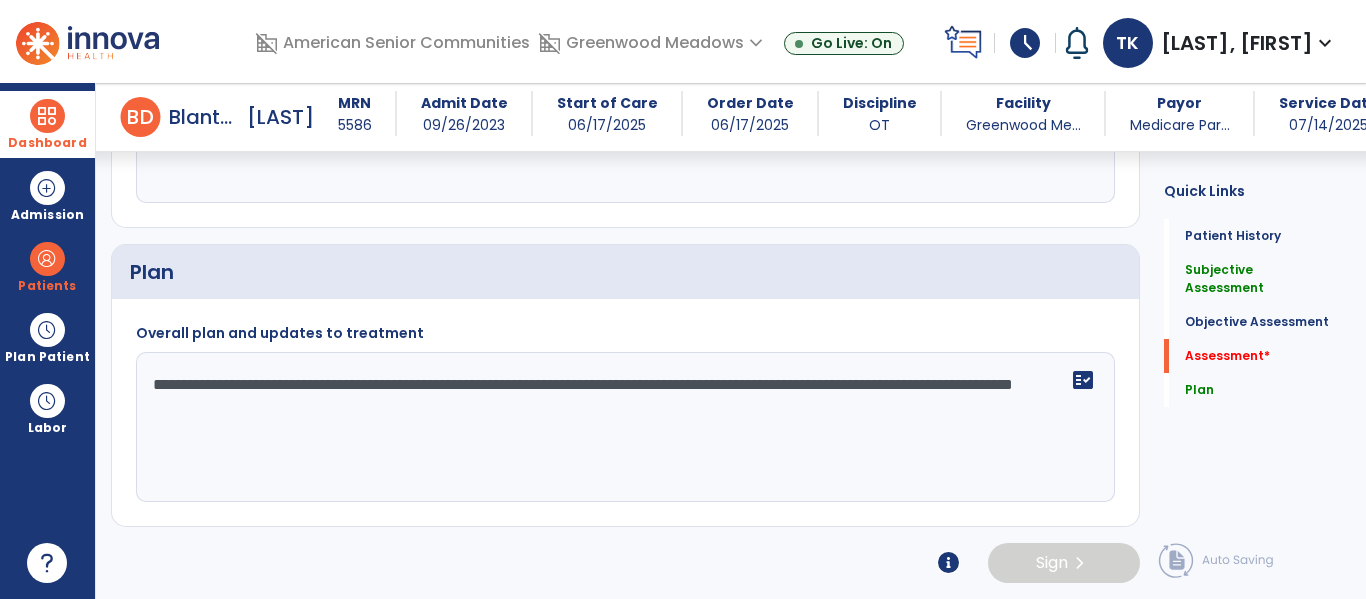 type on "**********" 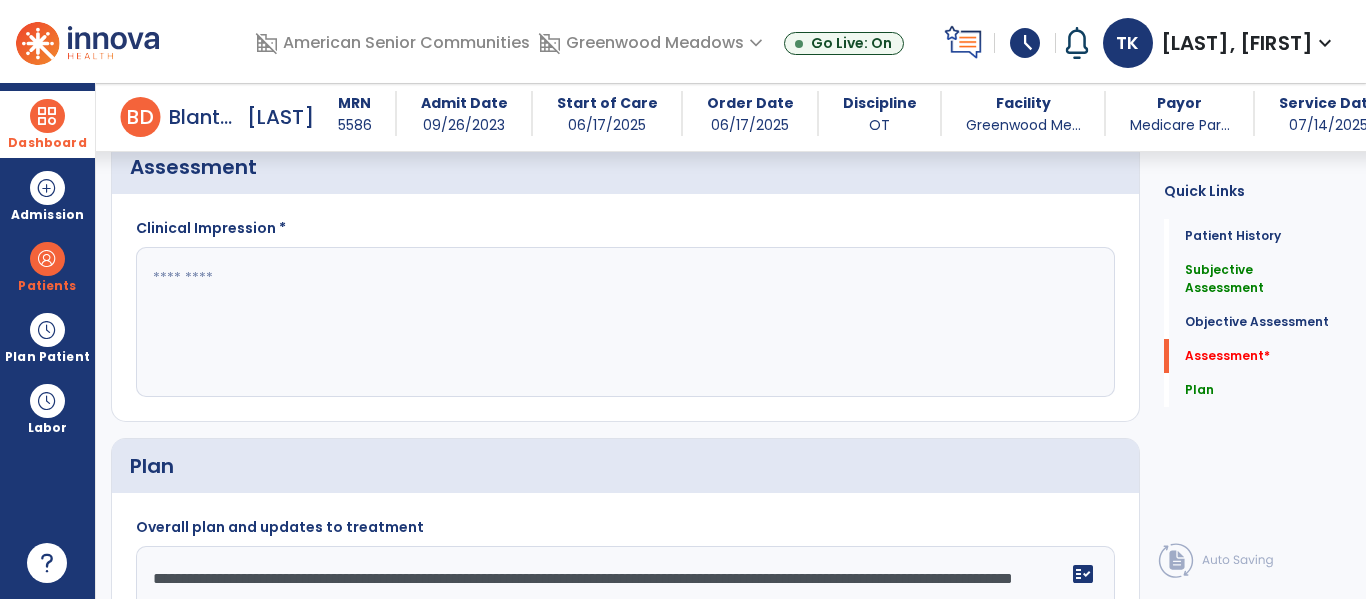 click 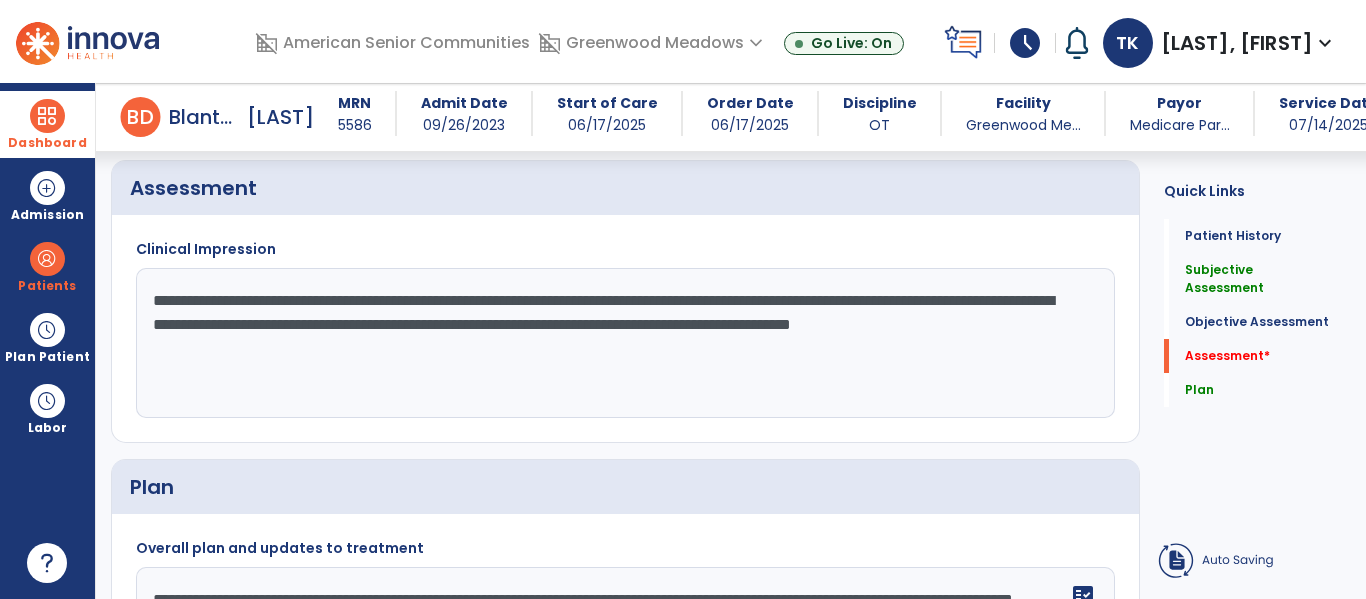 drag, startPoint x: 397, startPoint y: 382, endPoint x: 394, endPoint y: 315, distance: 67.06713 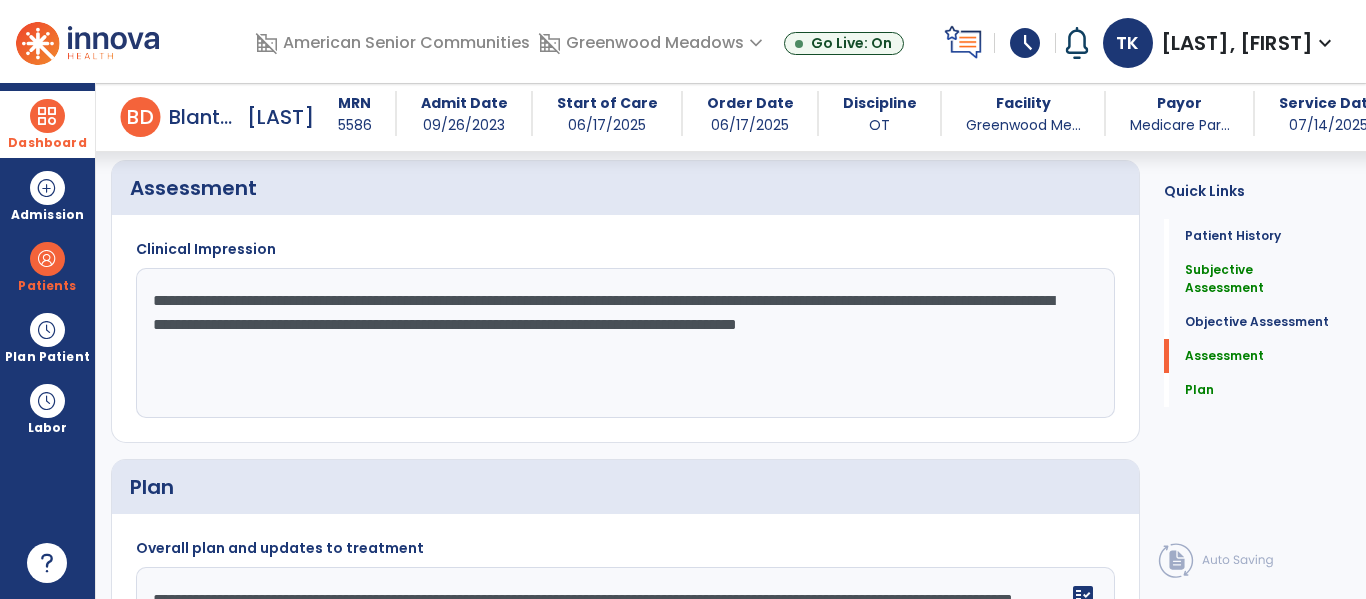 type on "**********" 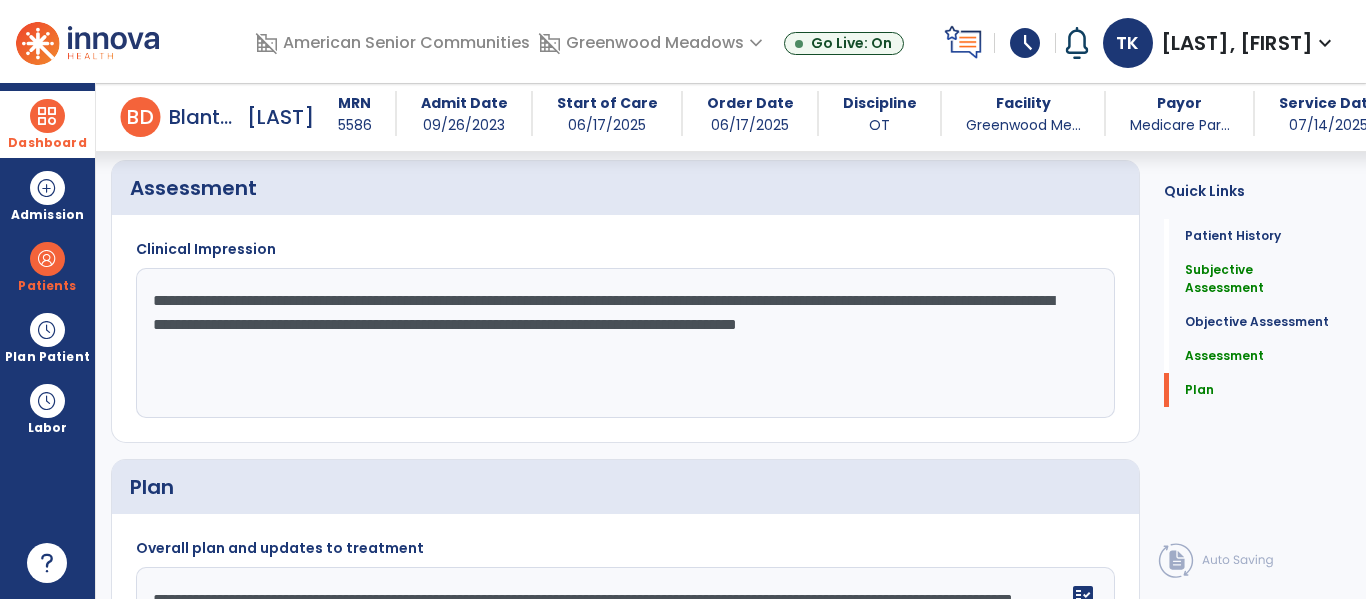 scroll, scrollTop: 2251, scrollLeft: 0, axis: vertical 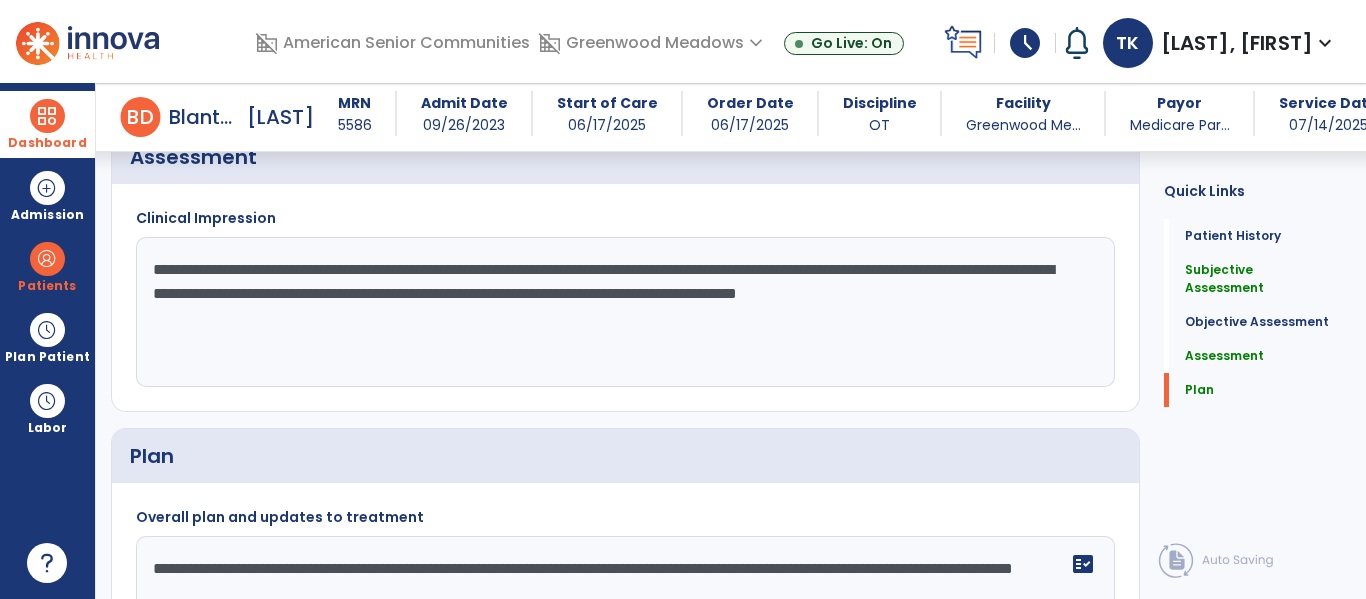 click on "**********" 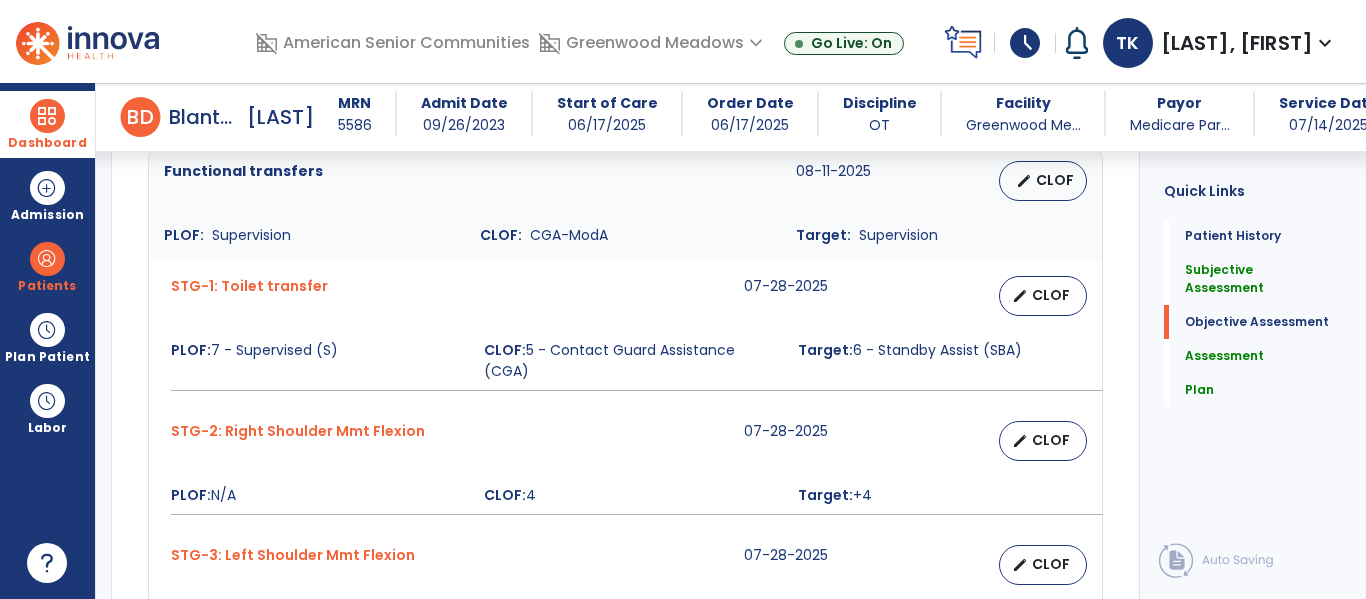 scroll, scrollTop: 1370, scrollLeft: 0, axis: vertical 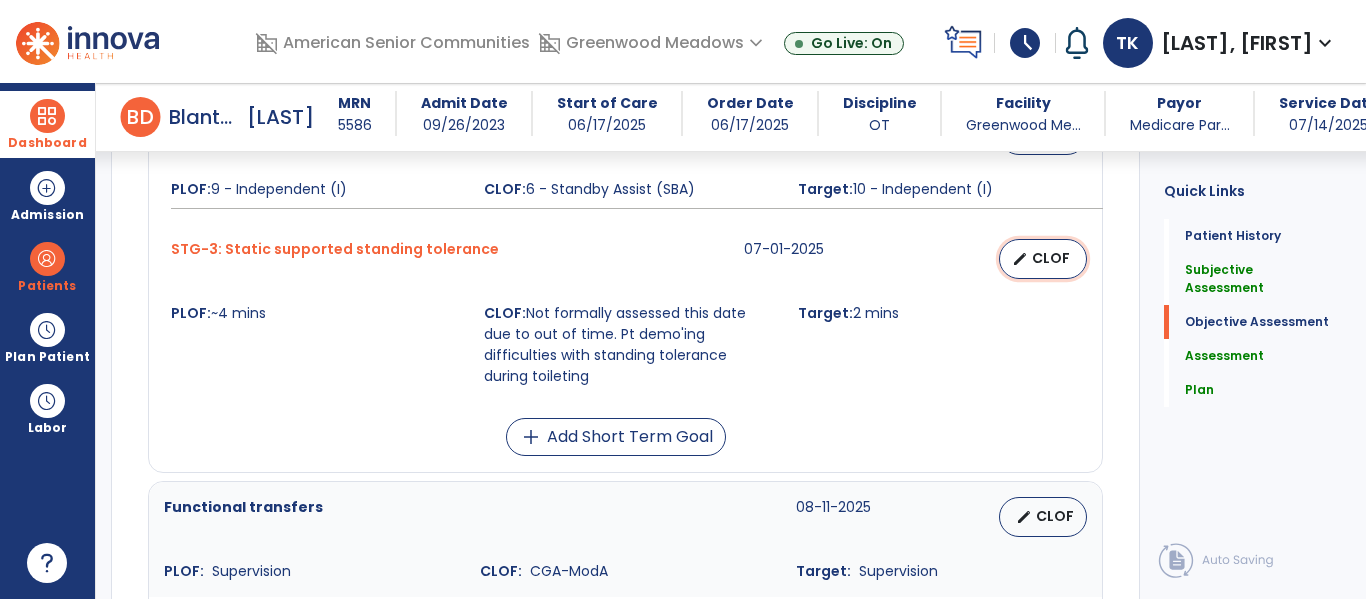 click on "CLOF" at bounding box center [1051, 258] 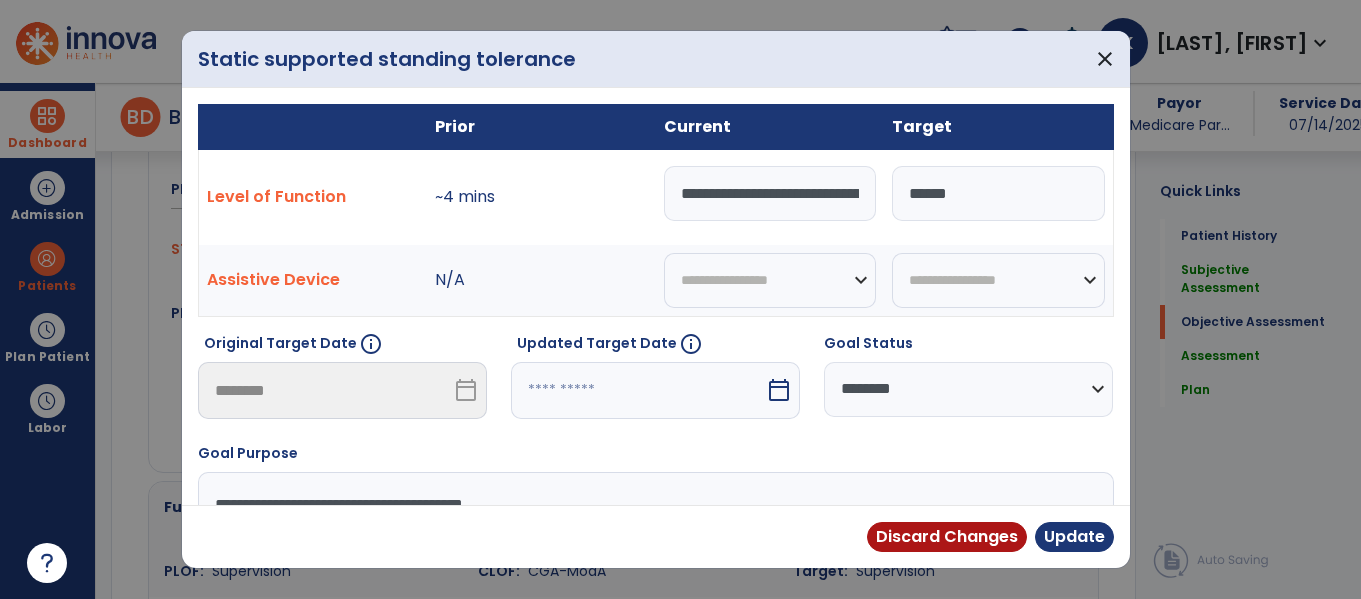 scroll, scrollTop: 1131, scrollLeft: 0, axis: vertical 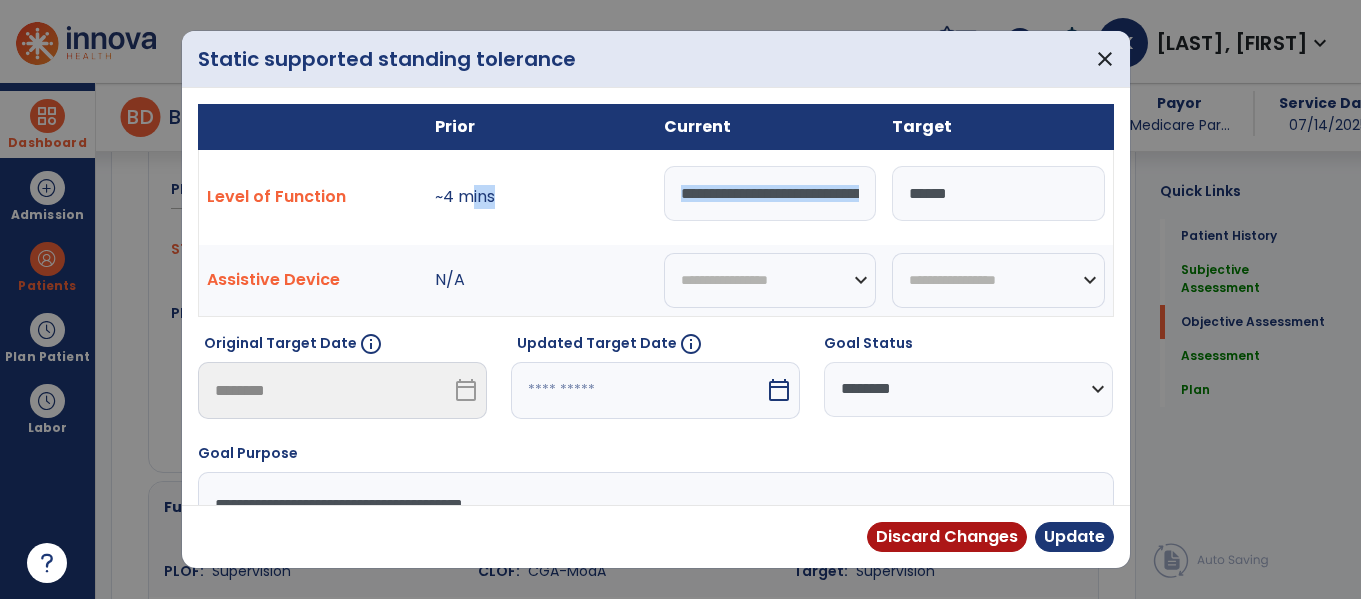 click on "**********" at bounding box center [770, 197] 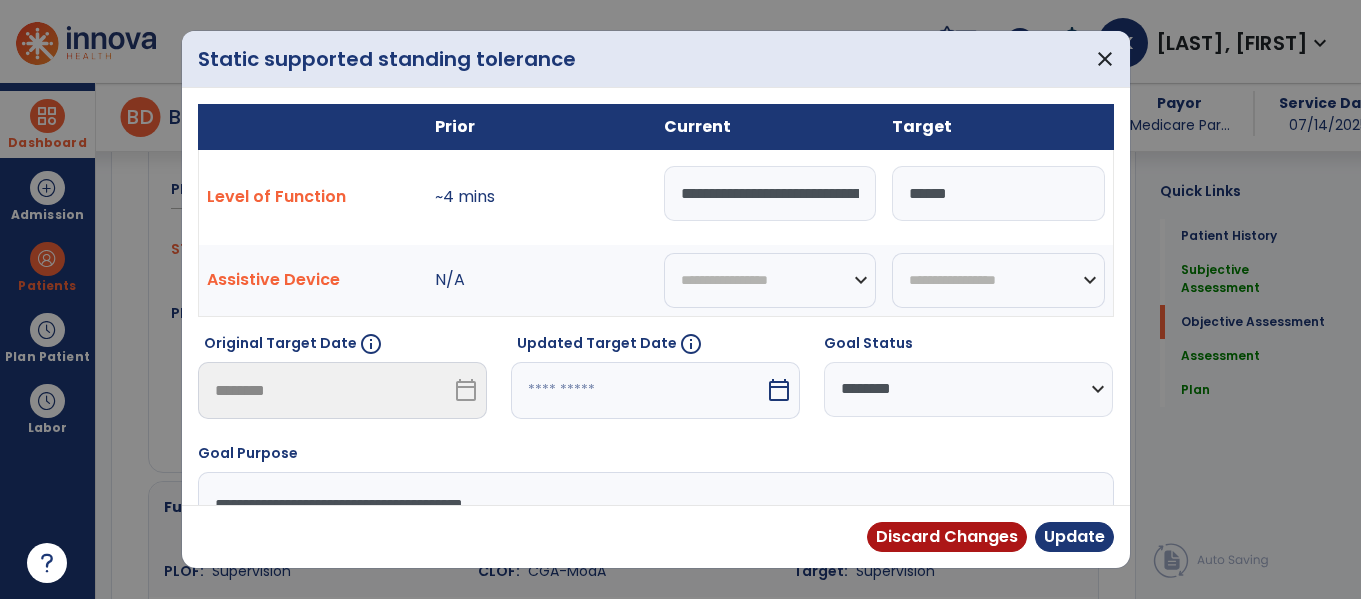 click on "**********" at bounding box center [770, 193] 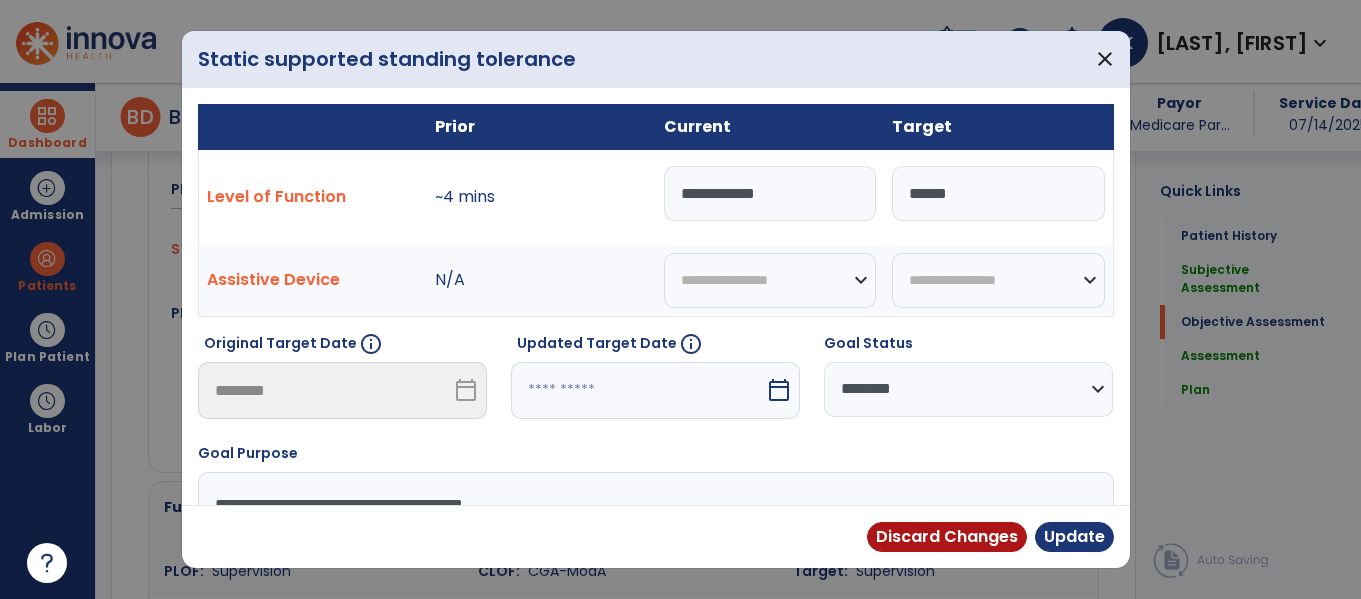 type on "**********" 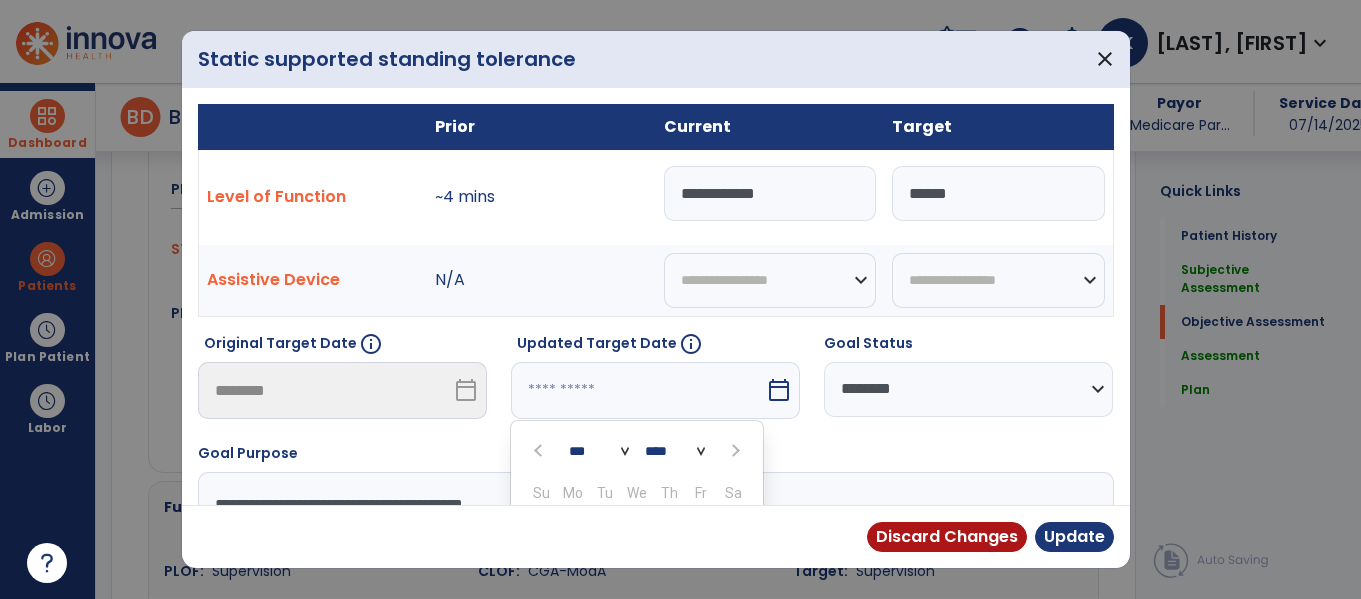 scroll, scrollTop: 211, scrollLeft: 0, axis: vertical 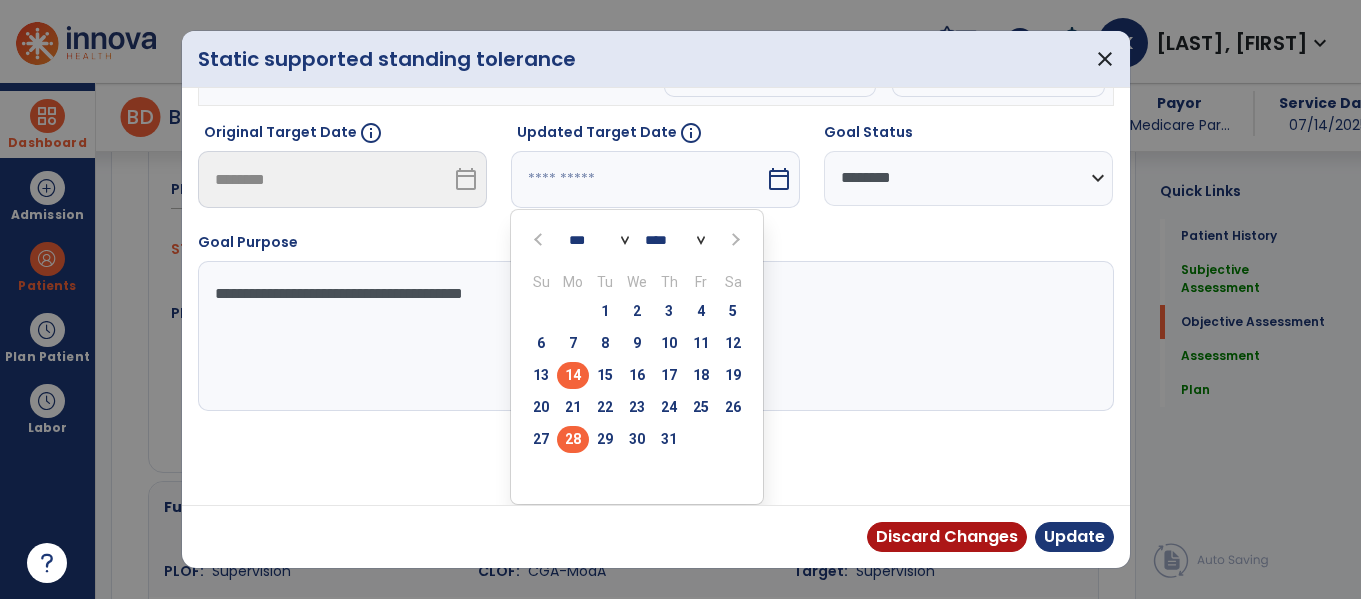 click on "28" at bounding box center [573, 439] 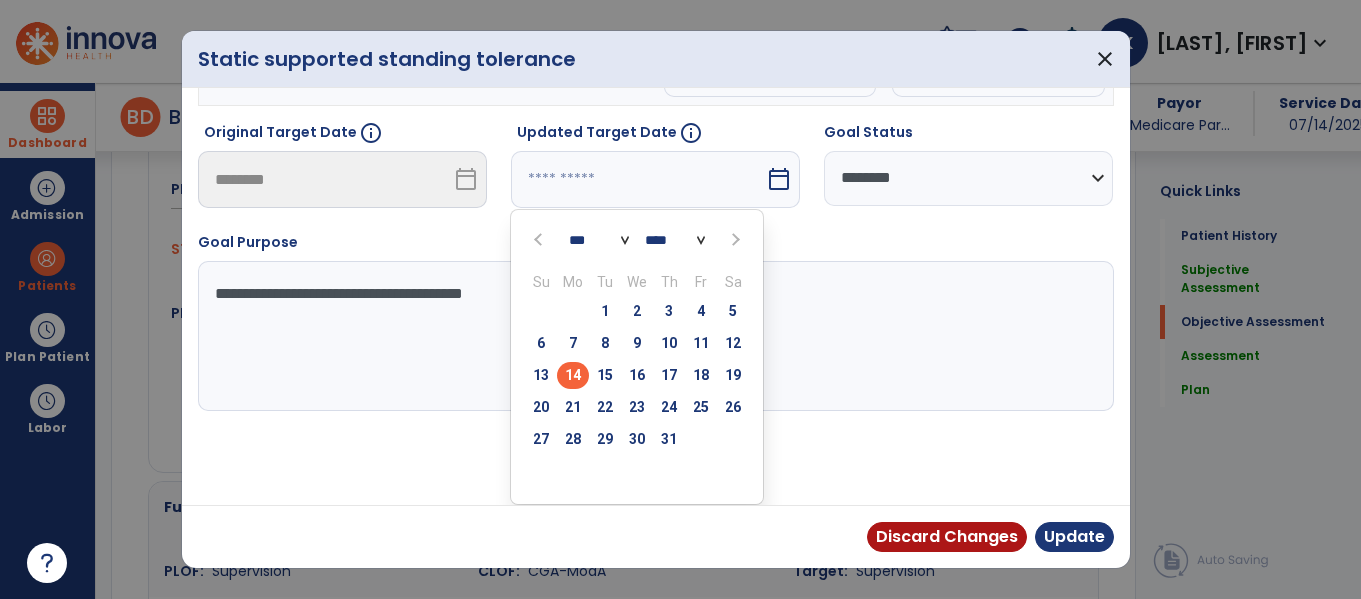 type on "*********" 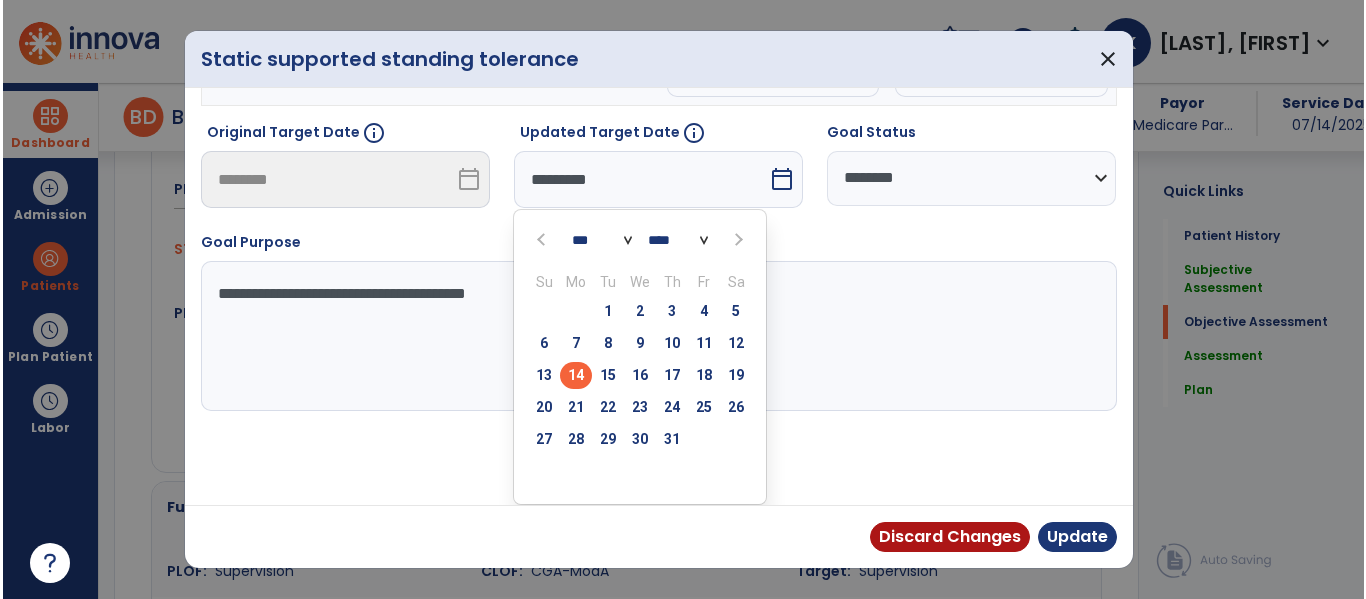 scroll, scrollTop: 133, scrollLeft: 0, axis: vertical 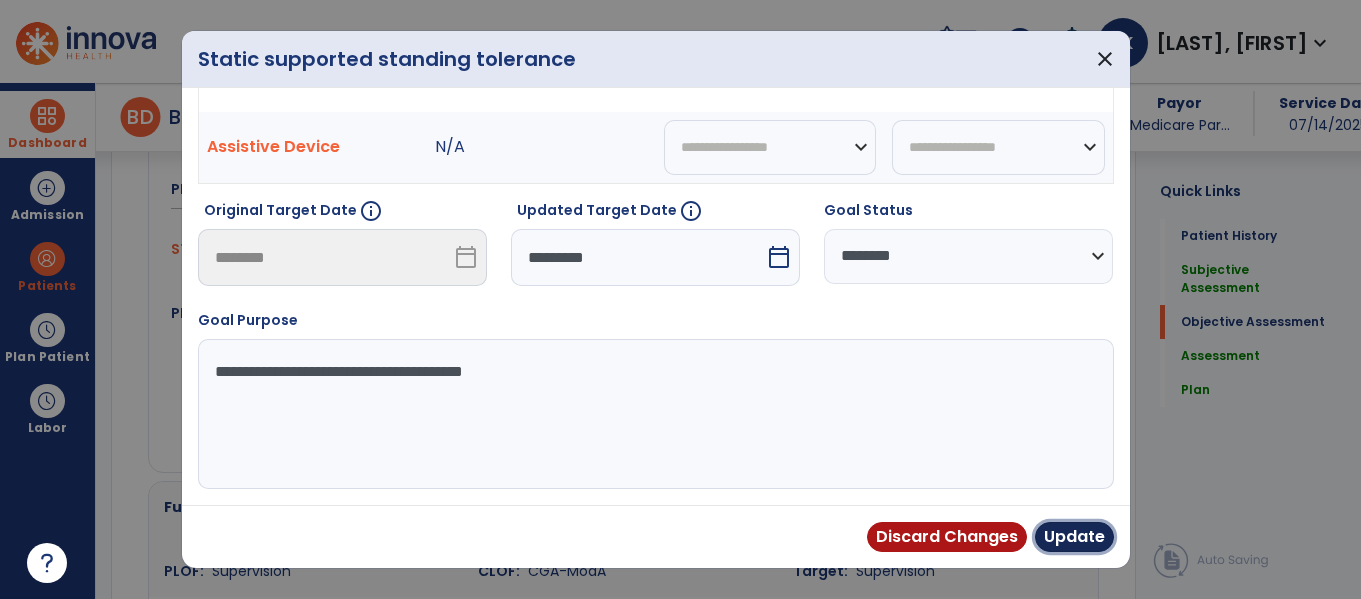 click on "Update" at bounding box center (1074, 537) 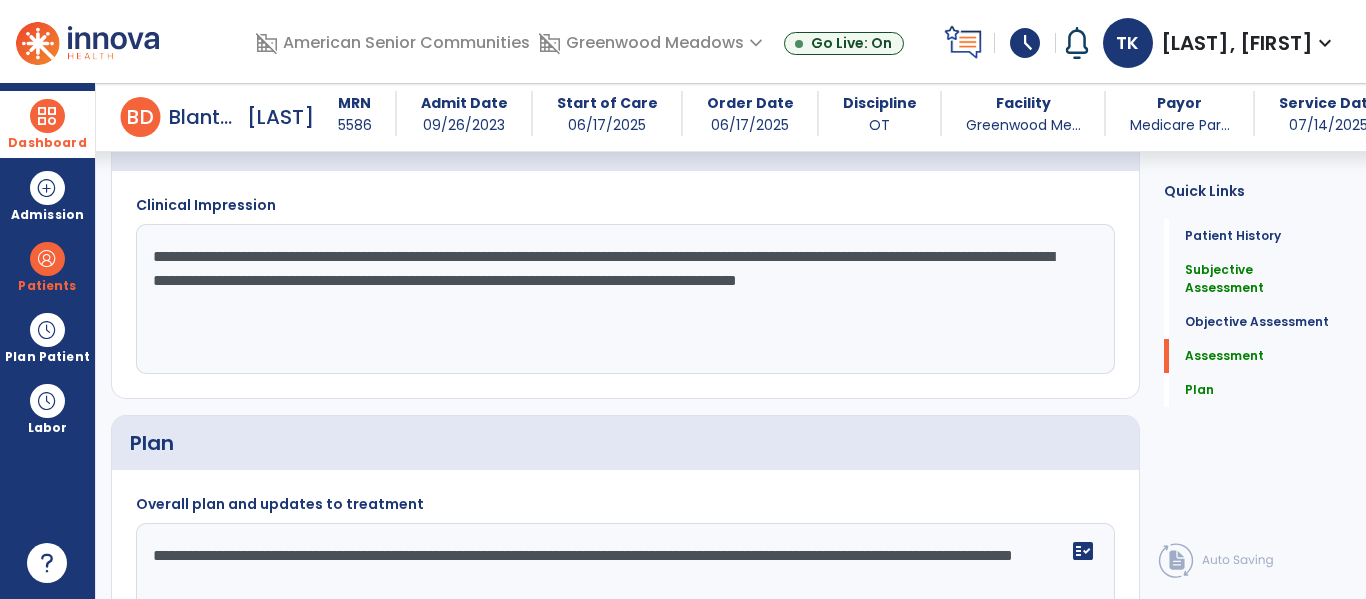 scroll, scrollTop: 2241, scrollLeft: 0, axis: vertical 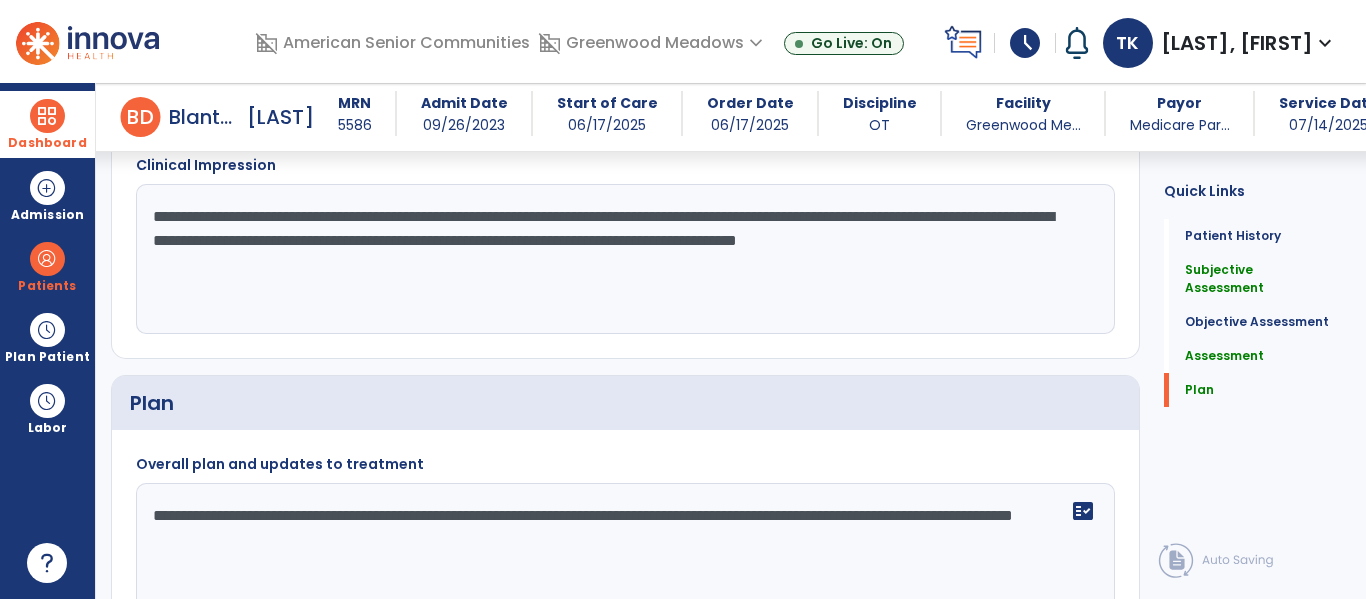 click on "**********" 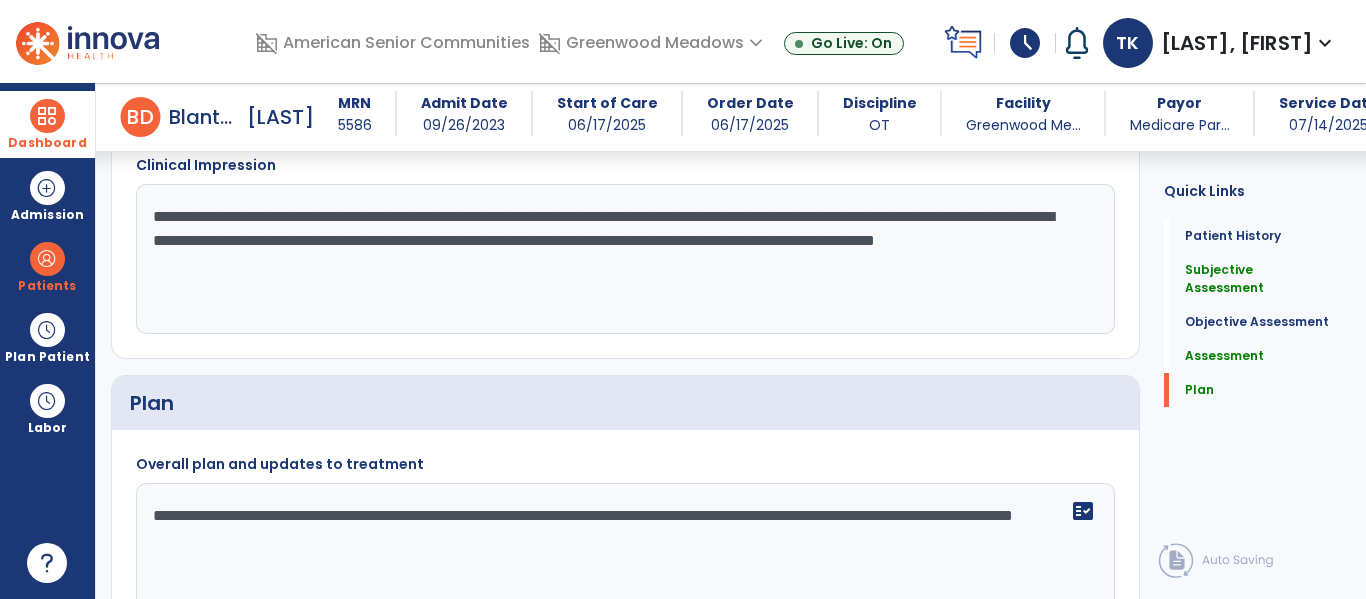 type on "**********" 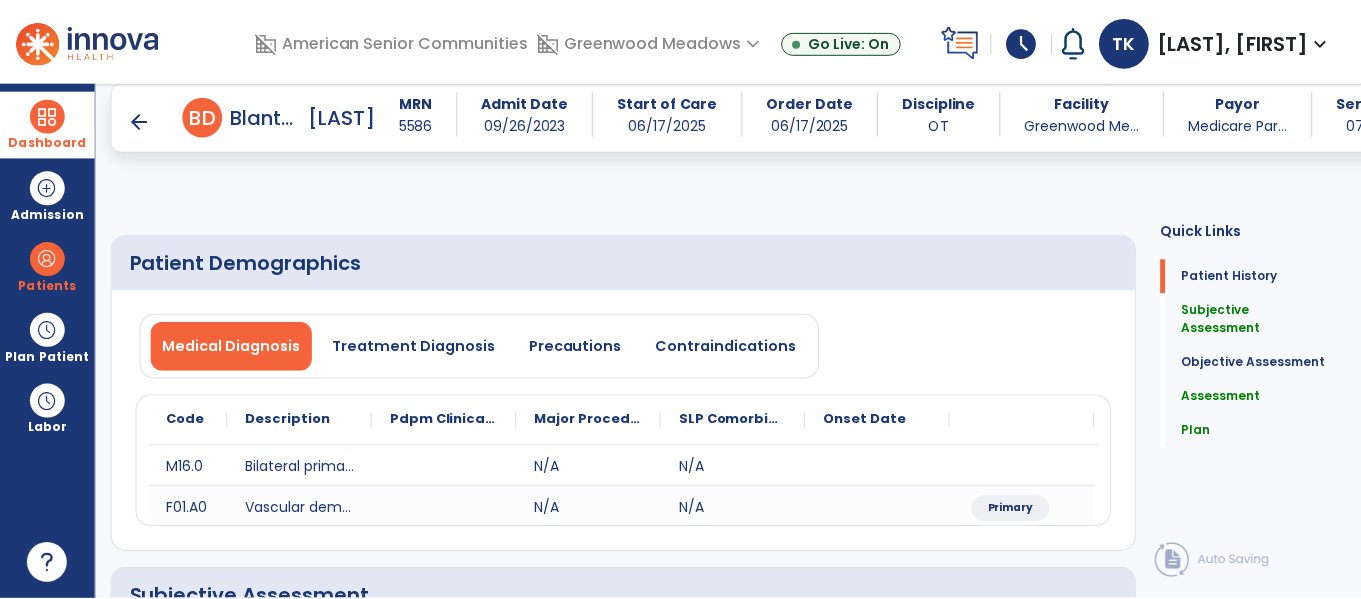 scroll, scrollTop: 2374, scrollLeft: 0, axis: vertical 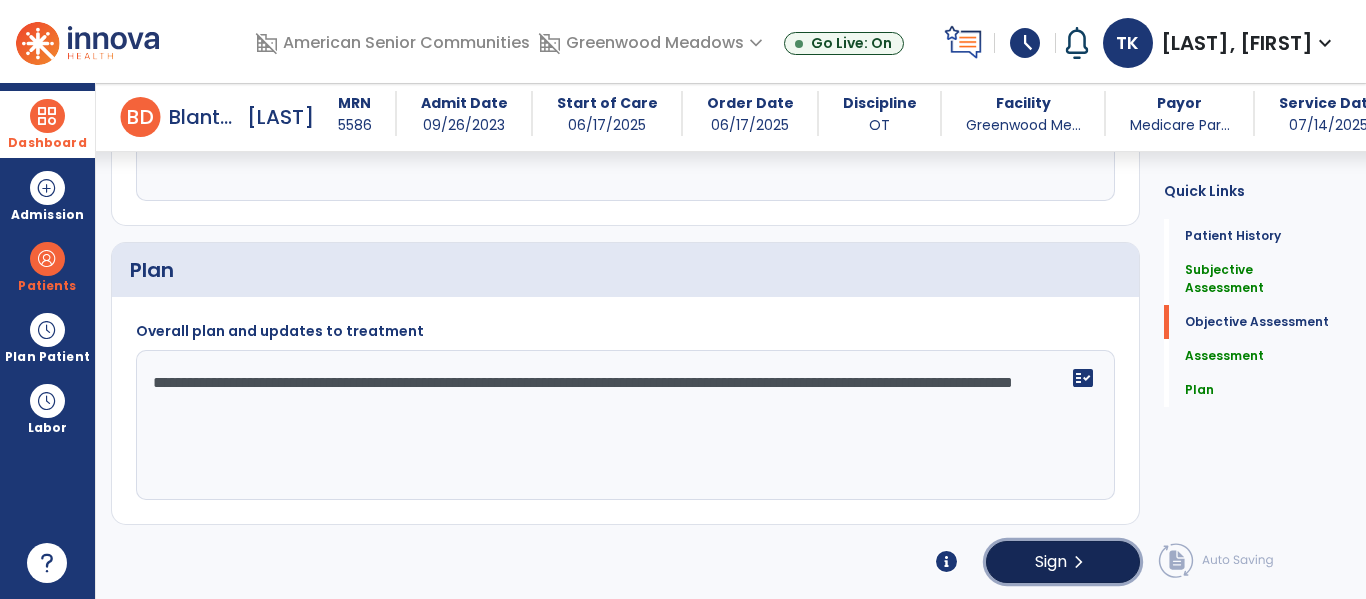click on "Sign" 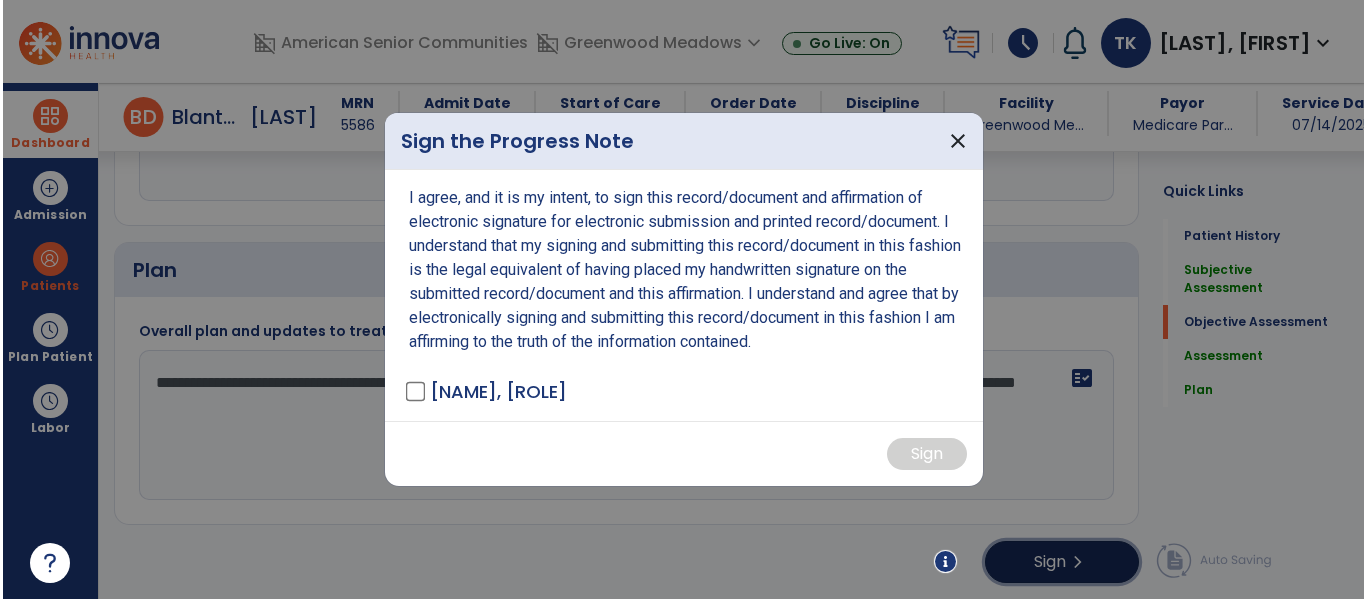 scroll, scrollTop: 2374, scrollLeft: 0, axis: vertical 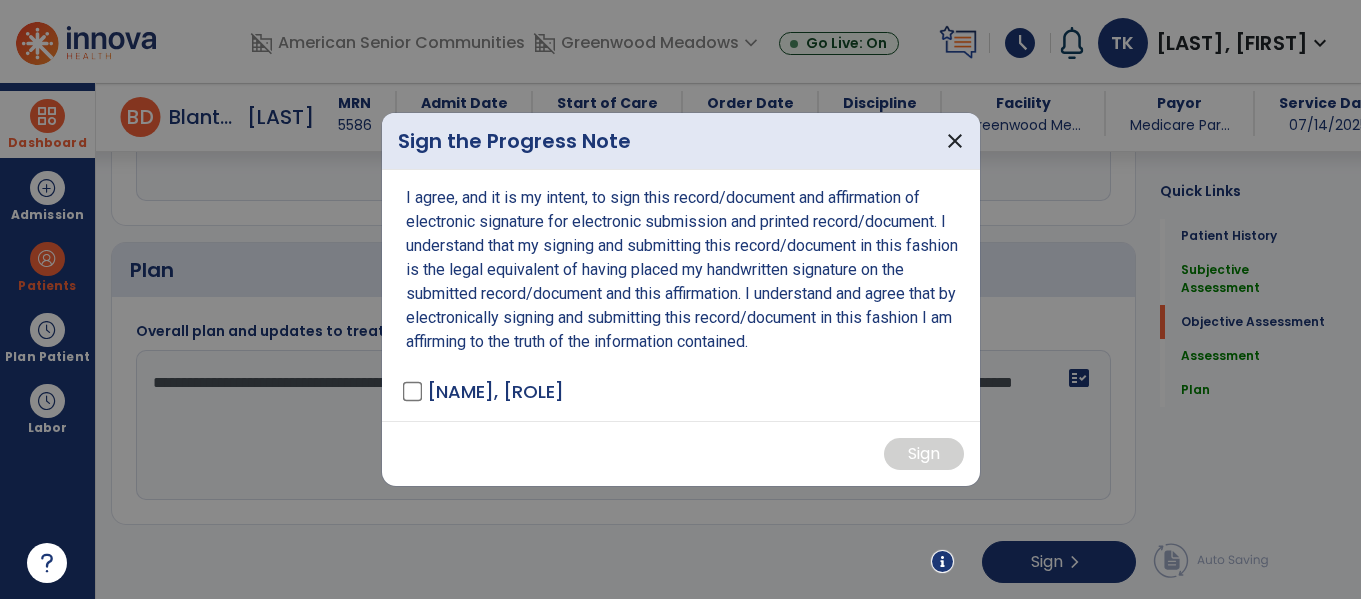 click on "Kleman, [NAME] - OT" at bounding box center [495, 391] 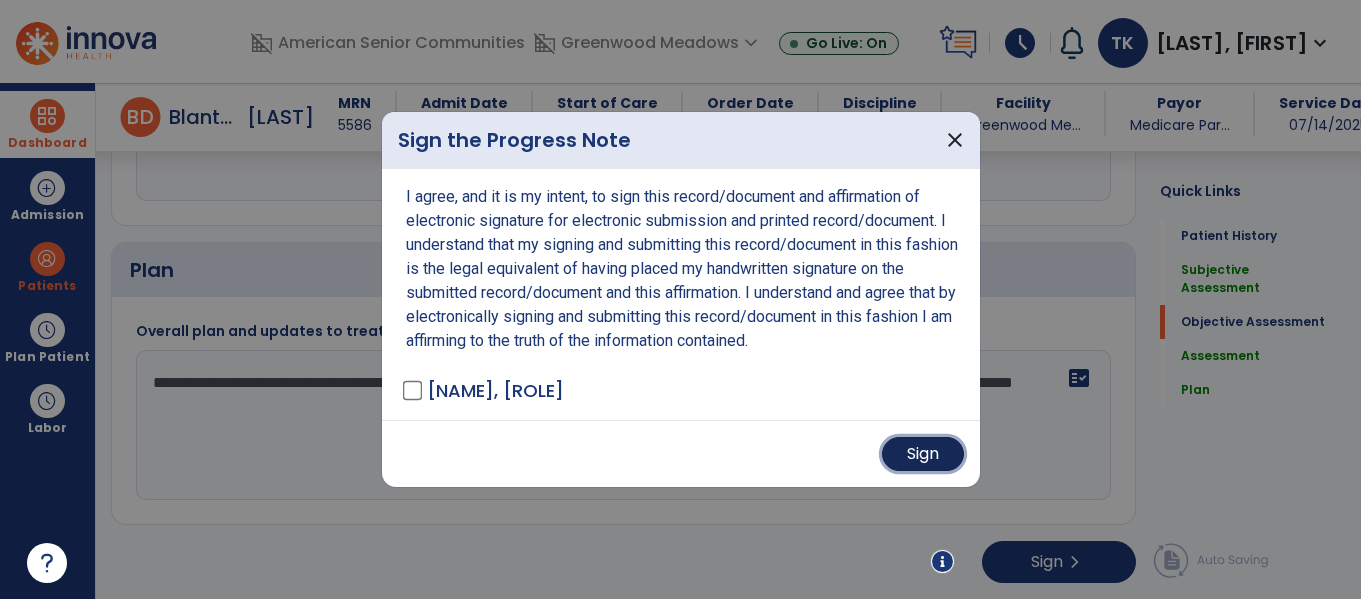 click on "Sign" at bounding box center [923, 454] 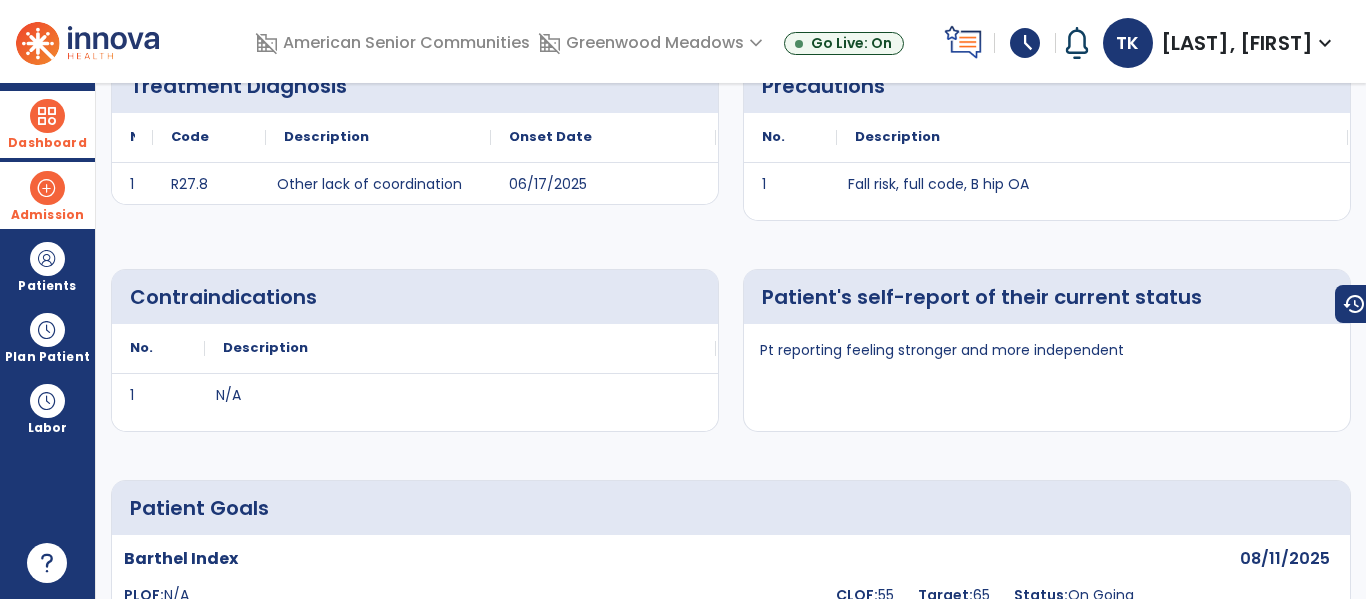 scroll, scrollTop: 0, scrollLeft: 0, axis: both 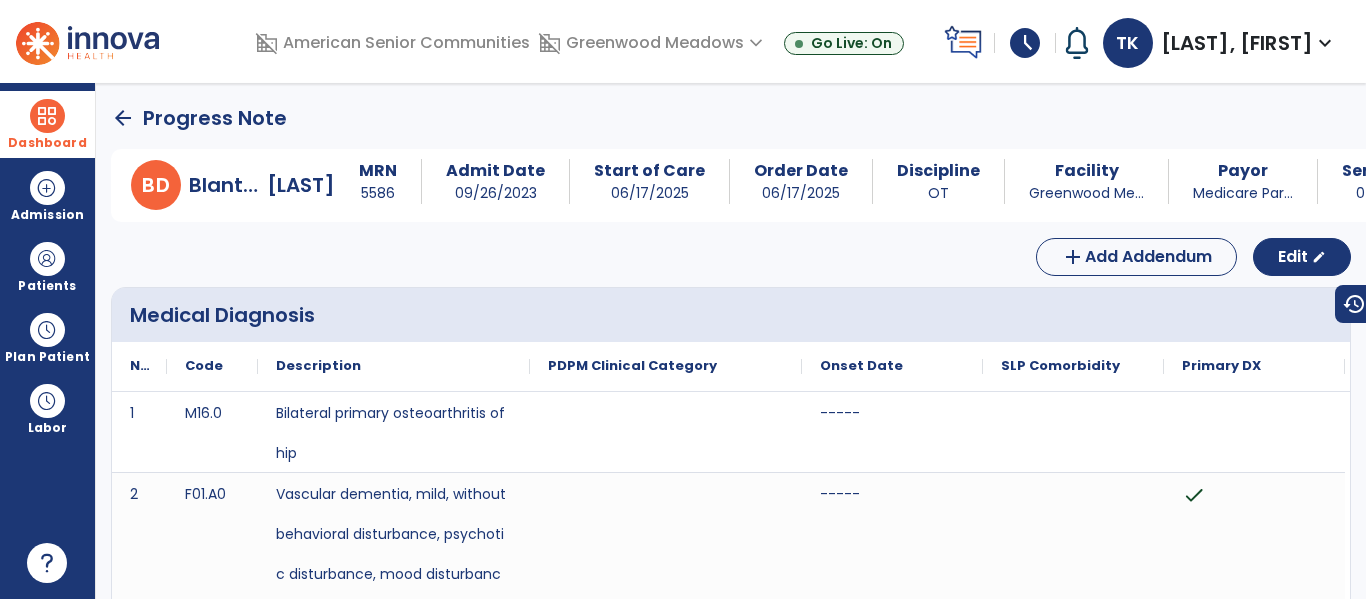 click on "Dashboard" at bounding box center [47, 143] 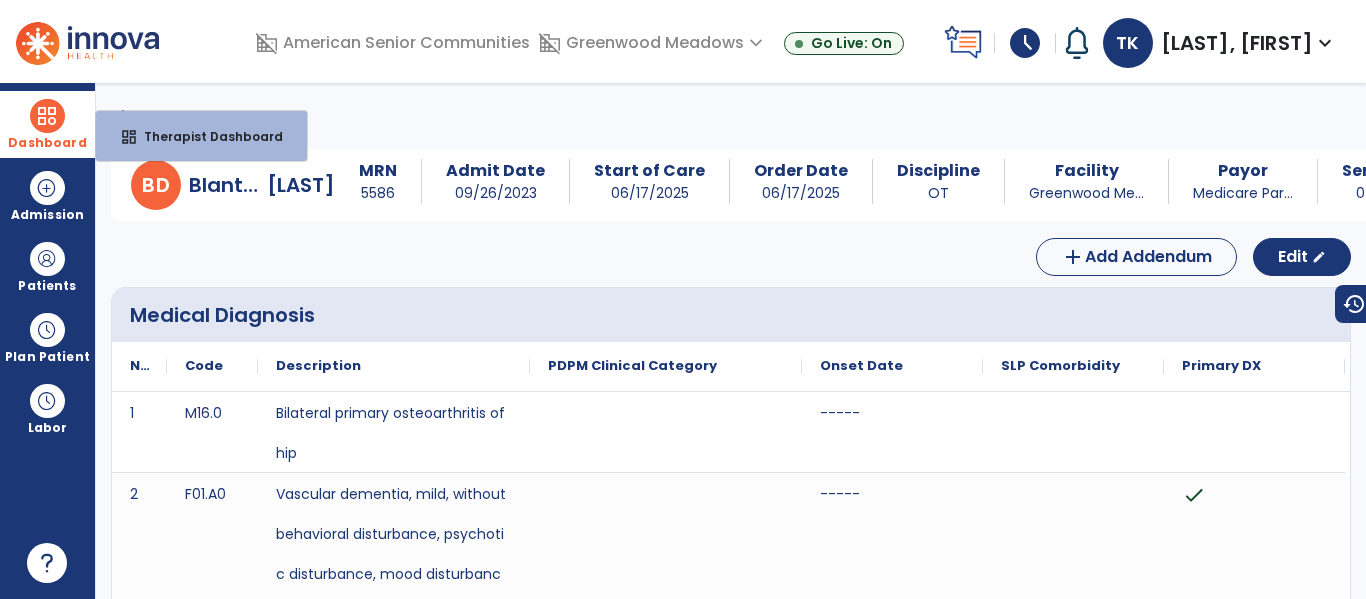 click on "dashboard" at bounding box center (129, 137) 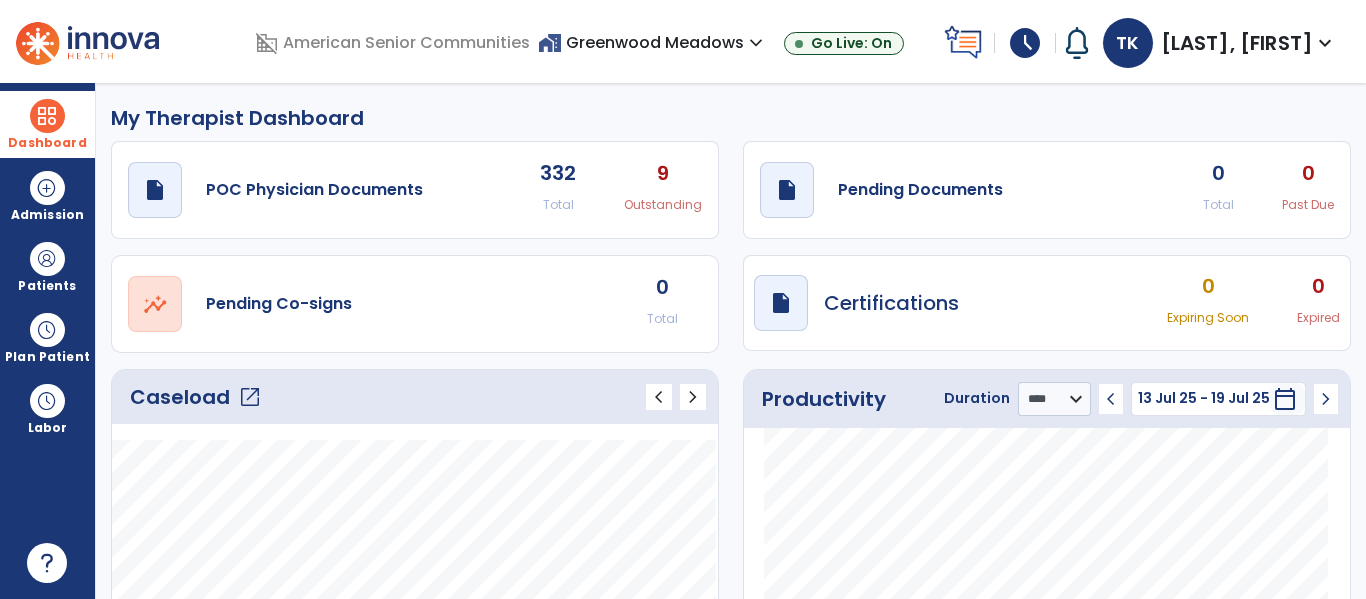 click on "open_in_new" 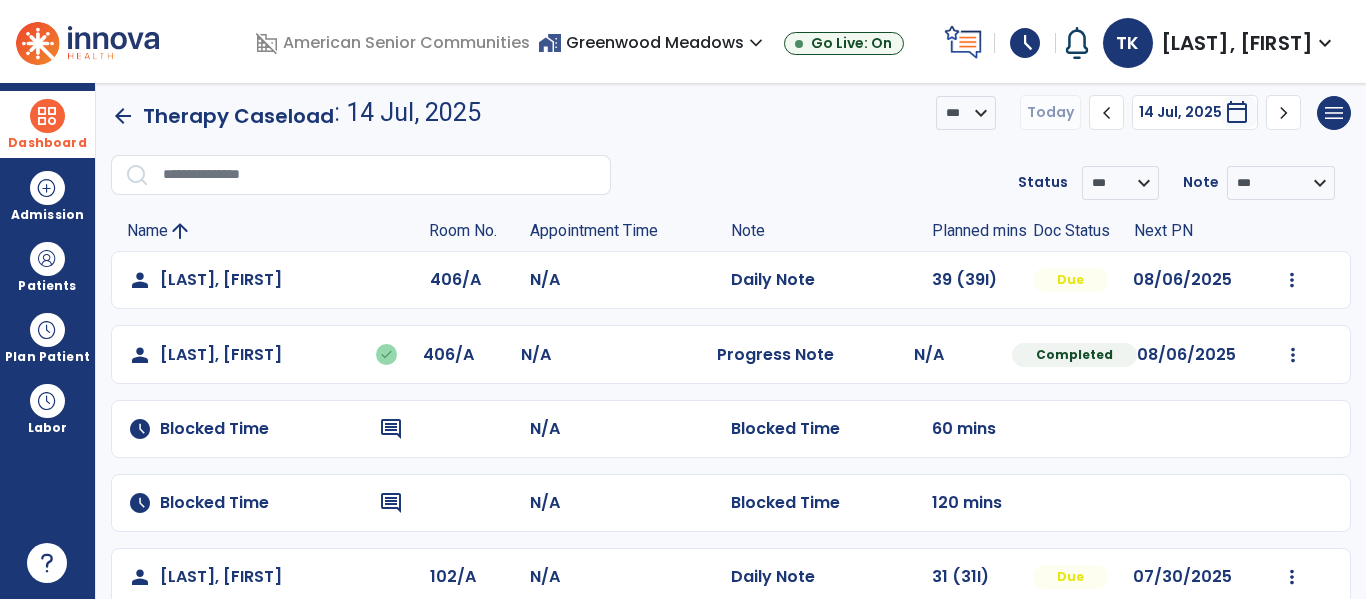 scroll, scrollTop: 10, scrollLeft: 0, axis: vertical 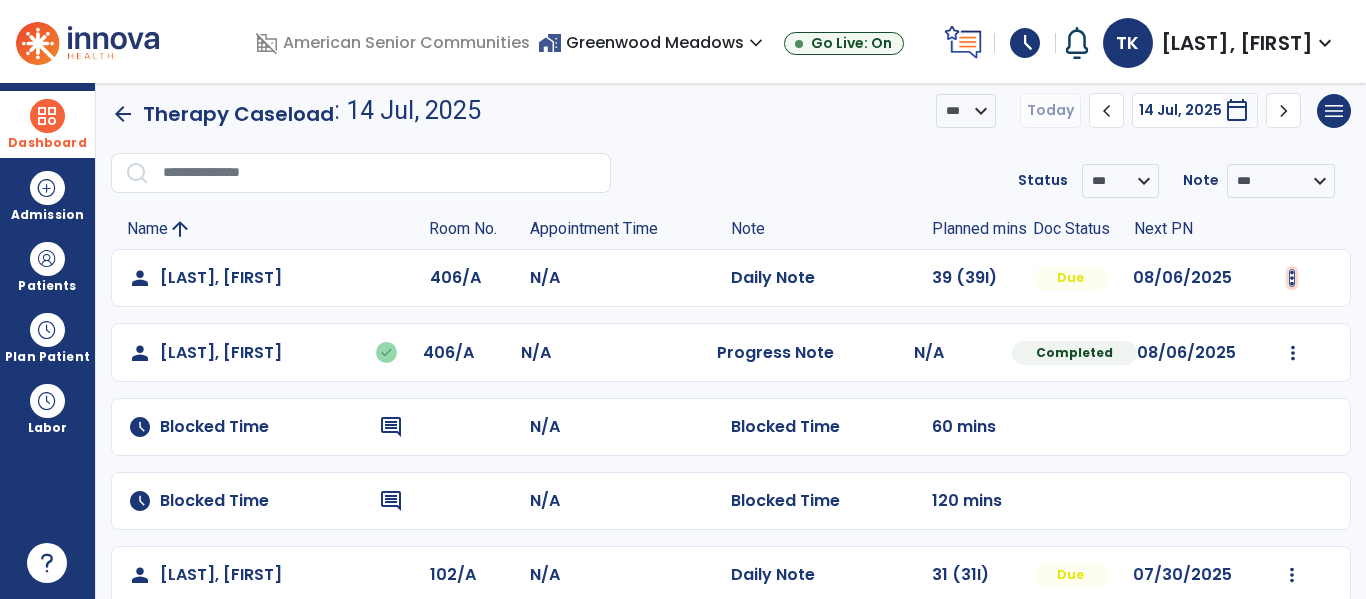 click at bounding box center [1292, 278] 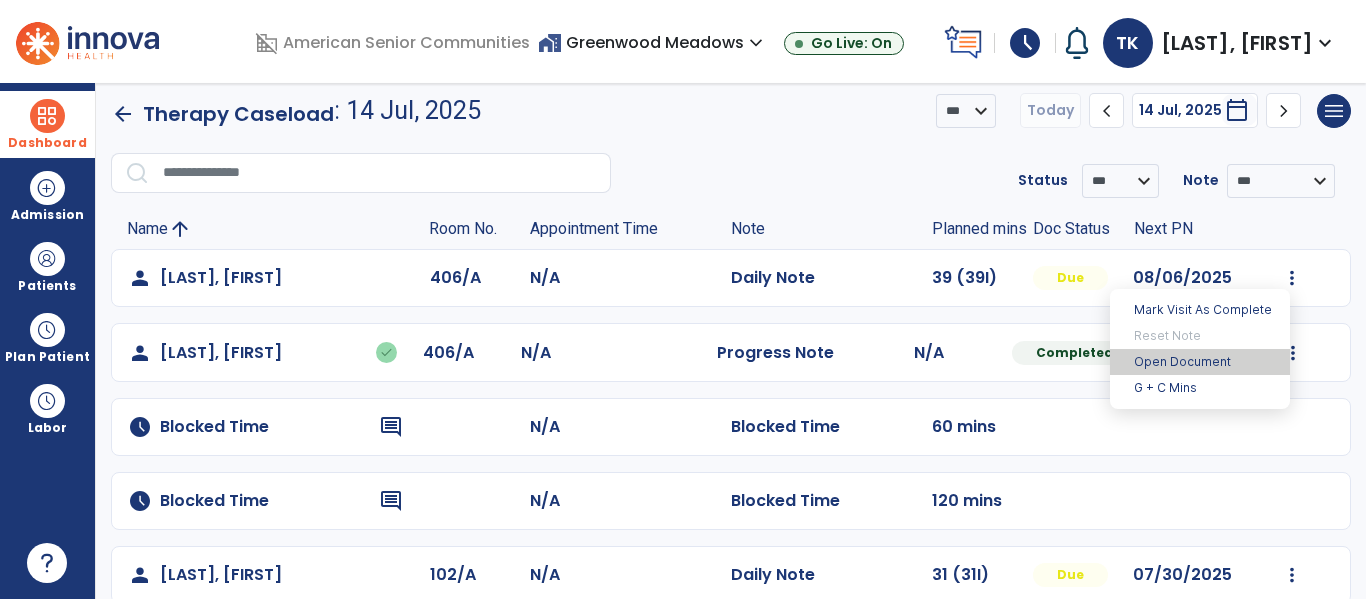 click on "Open Document" at bounding box center [1200, 362] 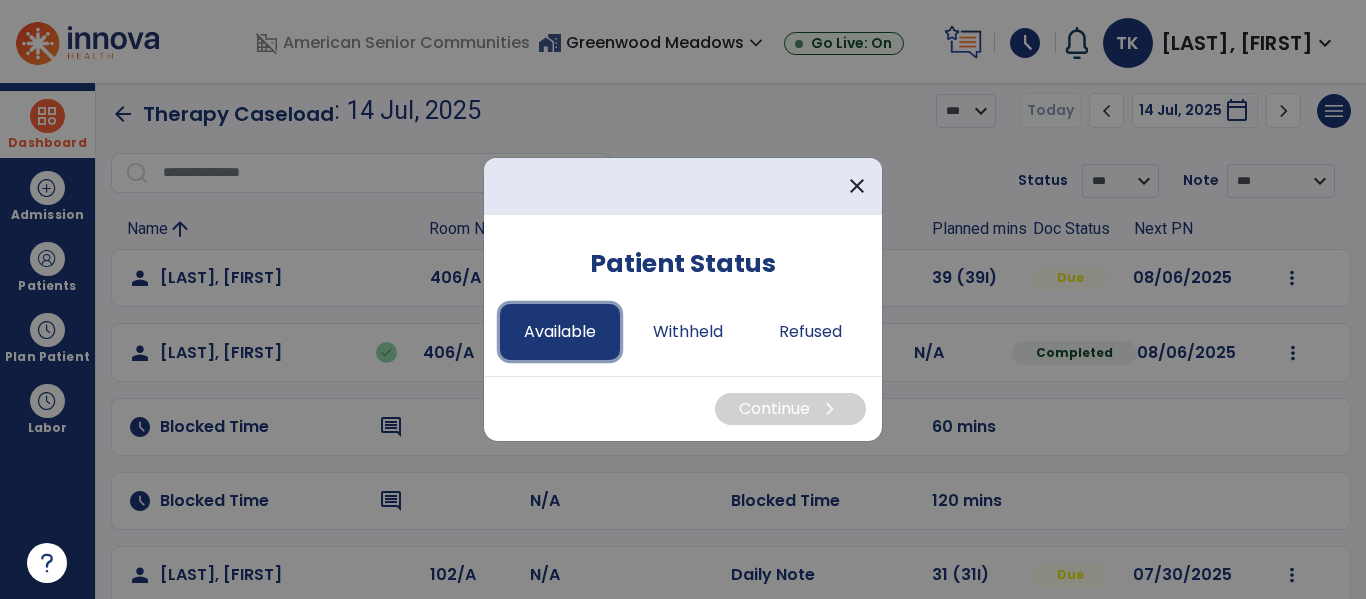 click on "Available" at bounding box center (560, 332) 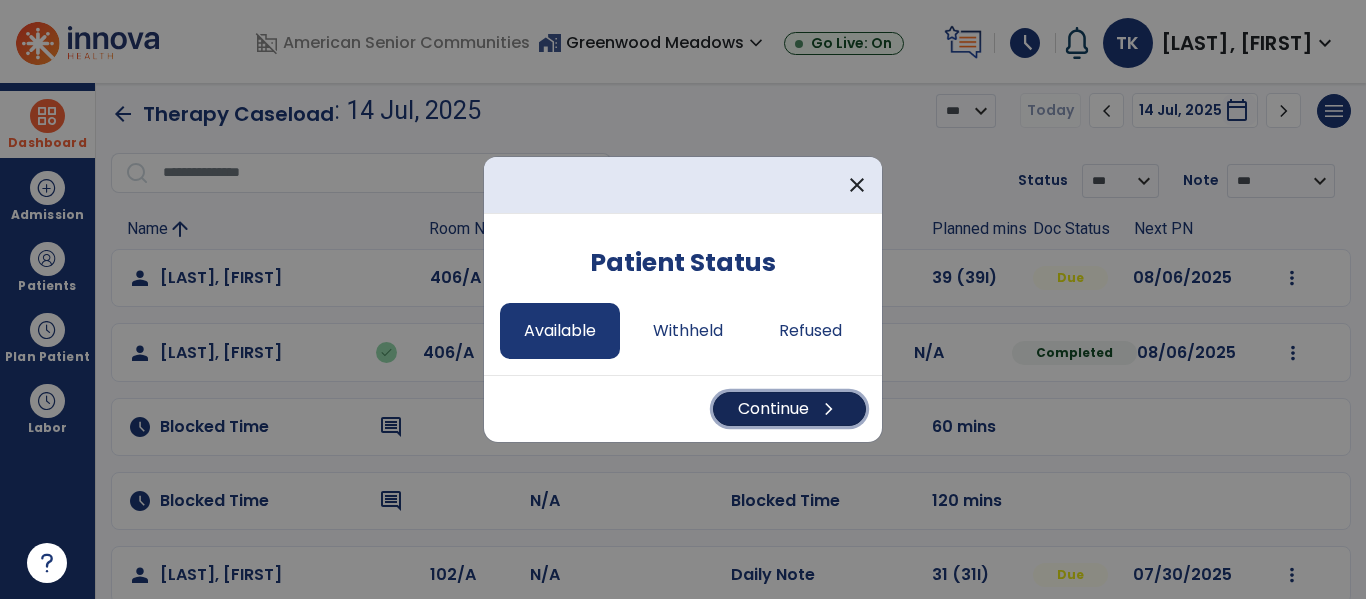 click on "Continue   chevron_right" at bounding box center (789, 409) 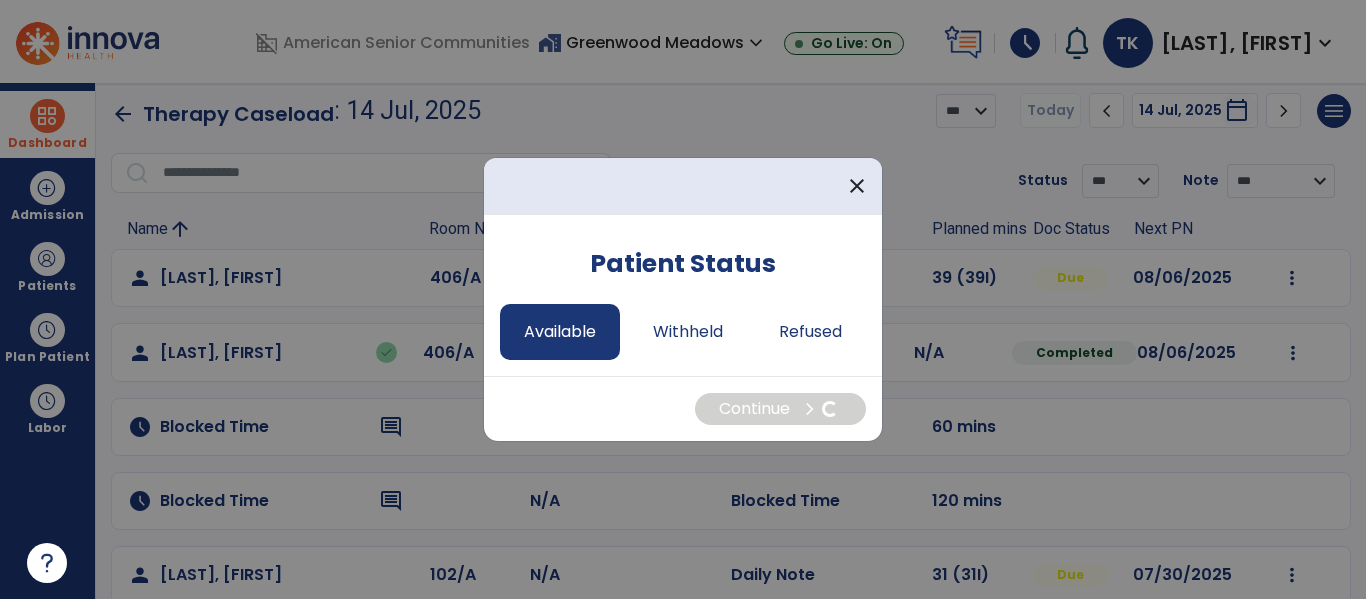select on "*" 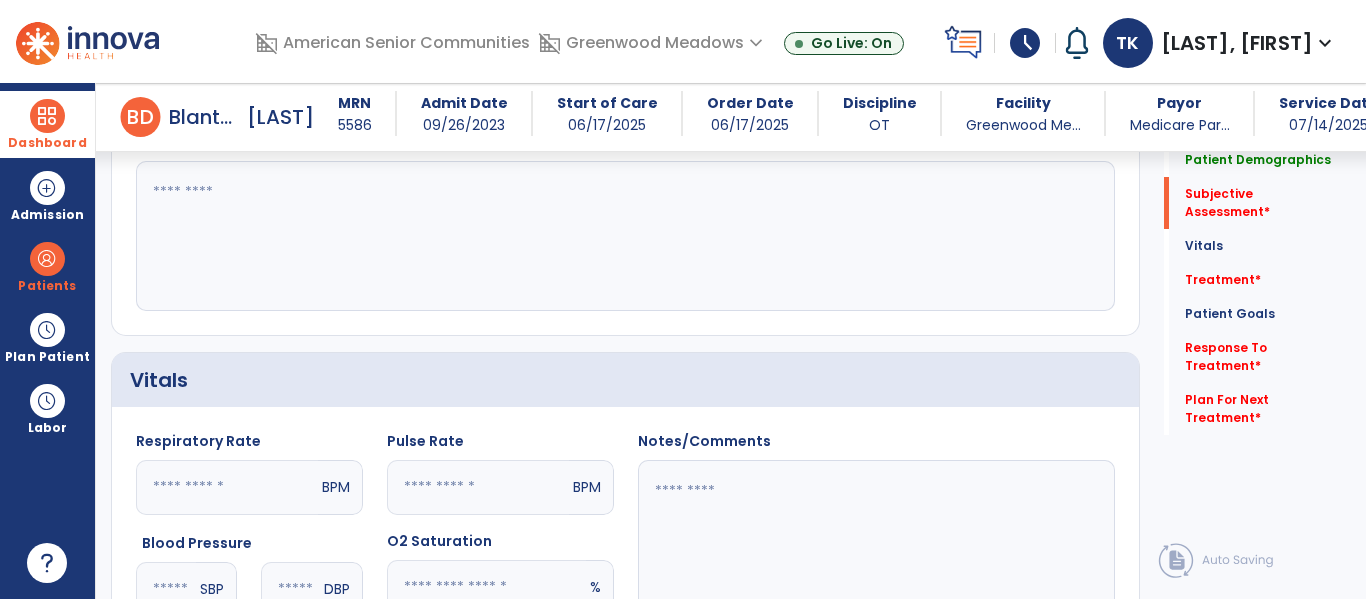scroll, scrollTop: 495, scrollLeft: 0, axis: vertical 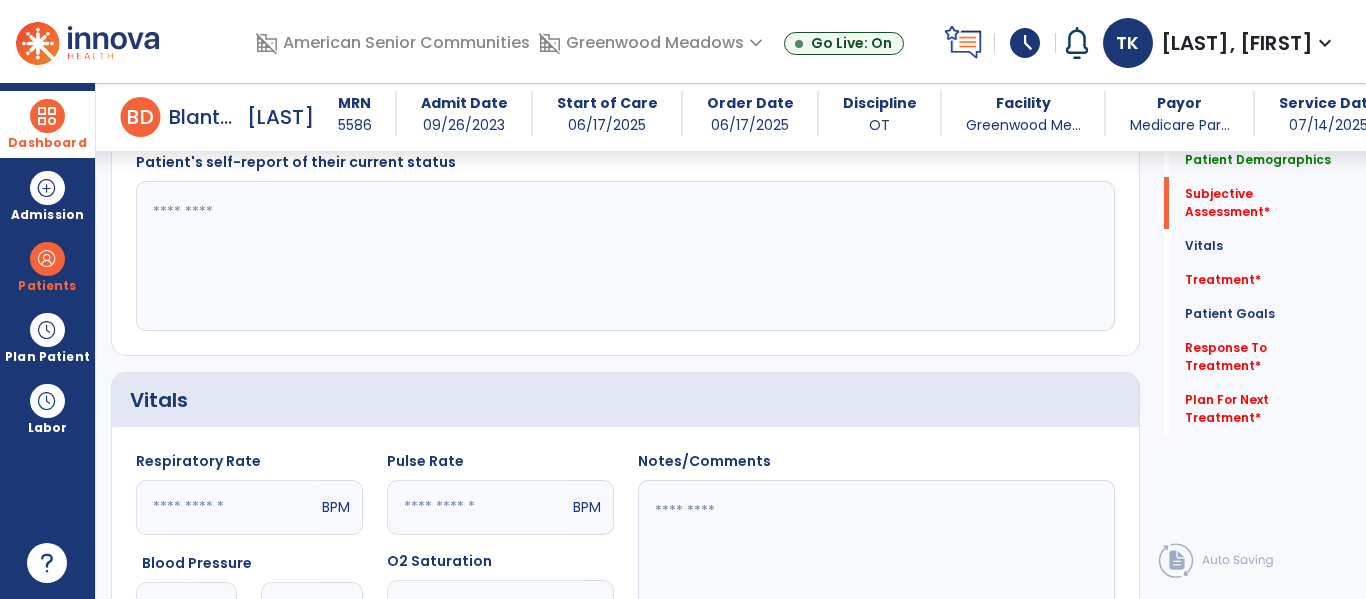 click 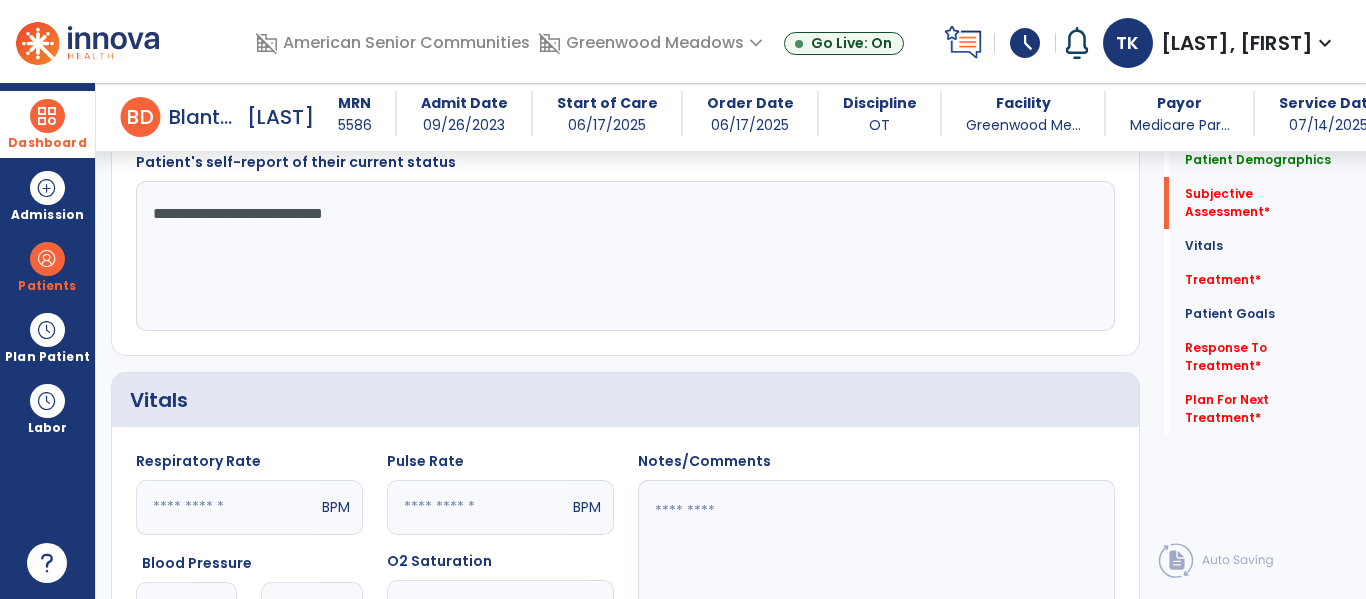 type on "**********" 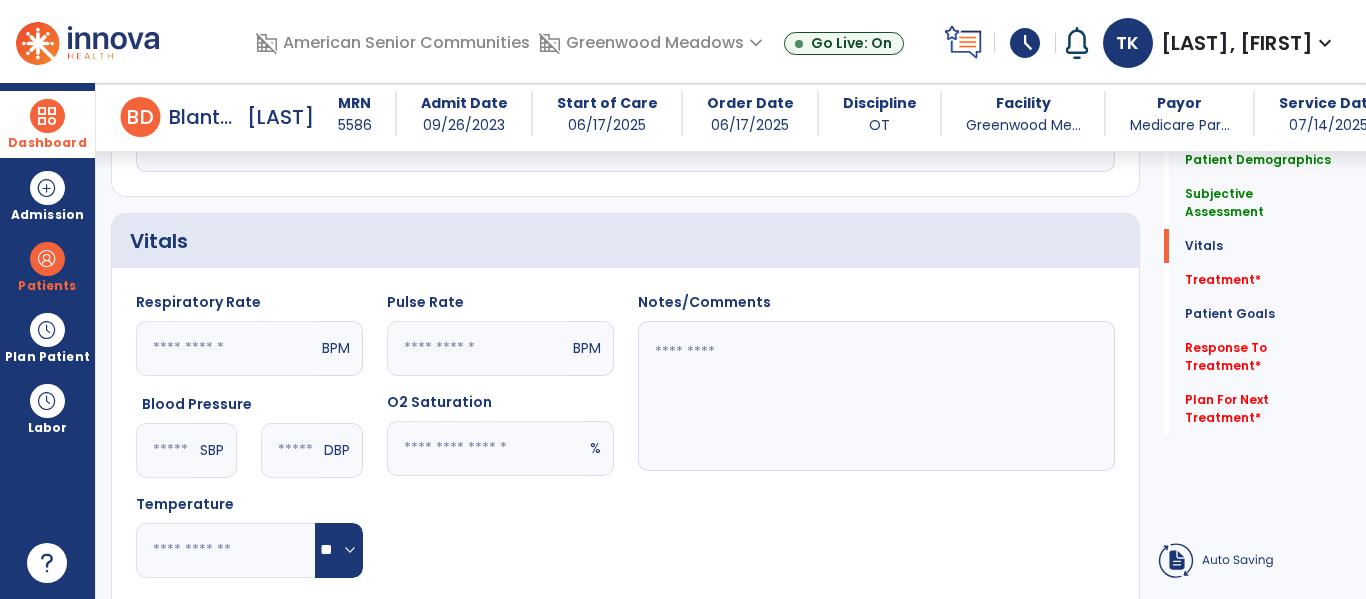 scroll, scrollTop: 957, scrollLeft: 0, axis: vertical 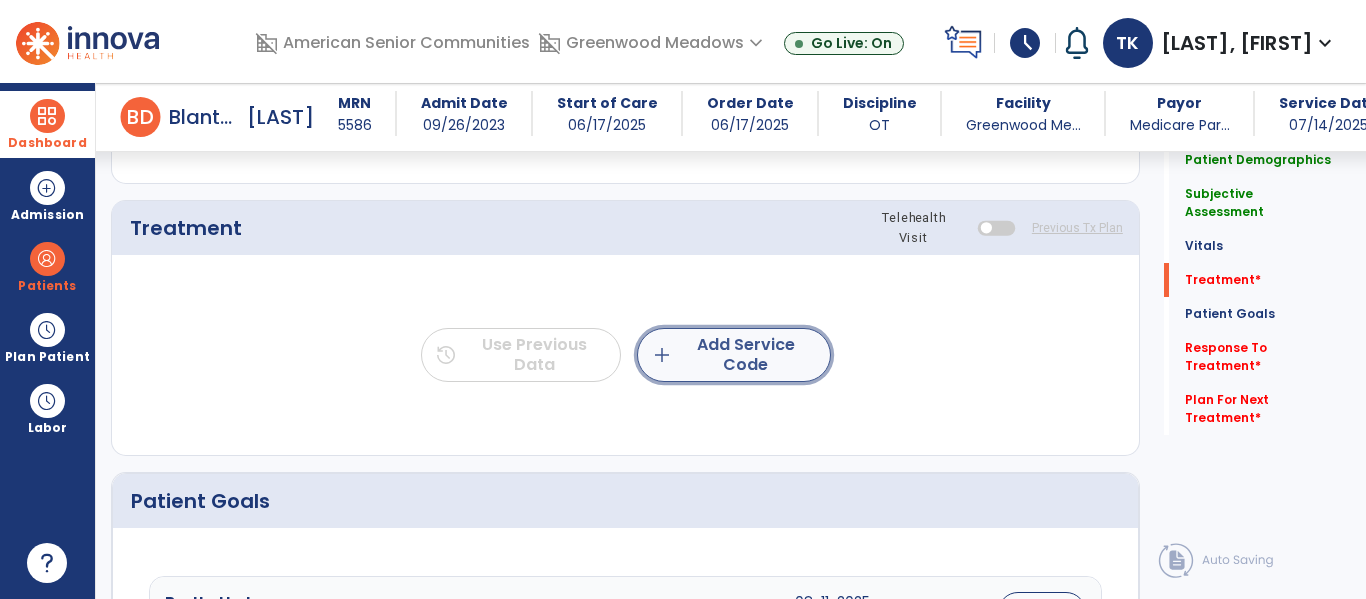 click on "add  Add Service Code" 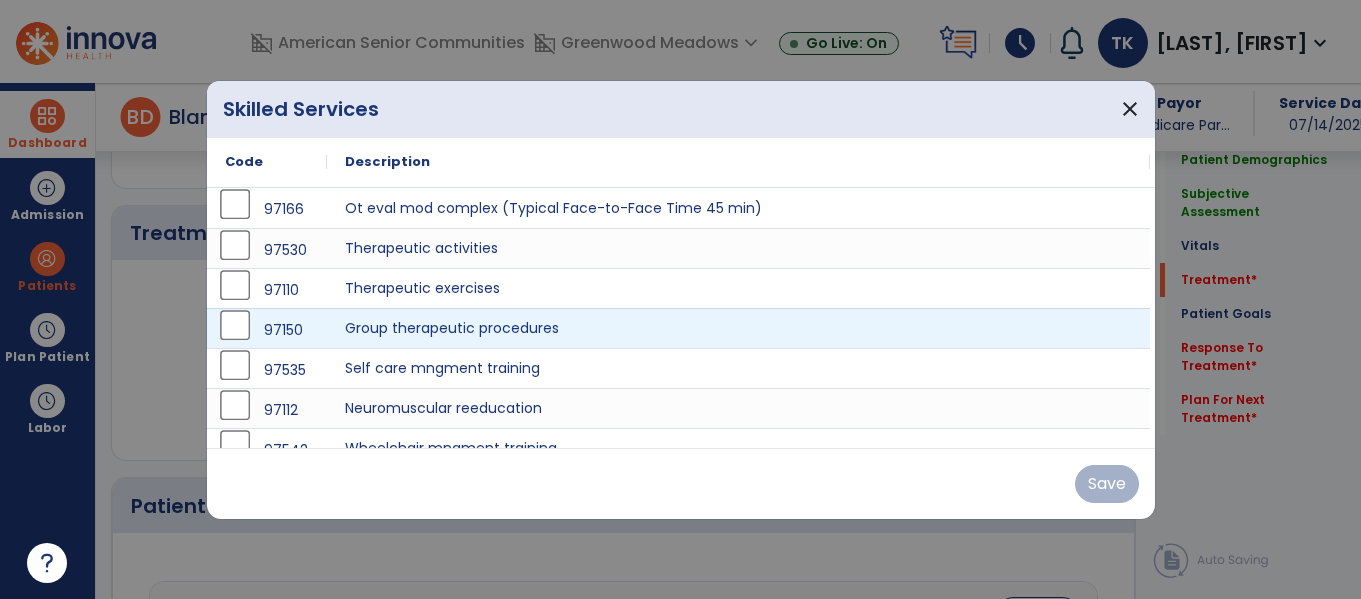 scroll, scrollTop: 1089, scrollLeft: 0, axis: vertical 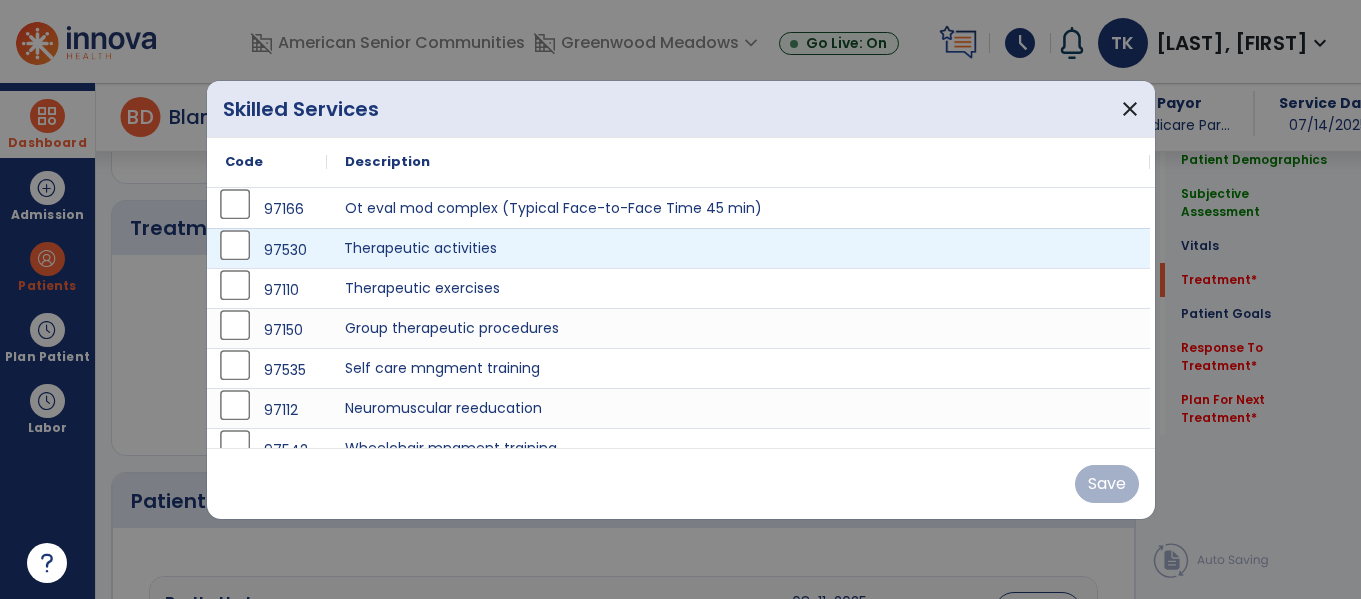 click on "Therapeutic activities" at bounding box center (738, 248) 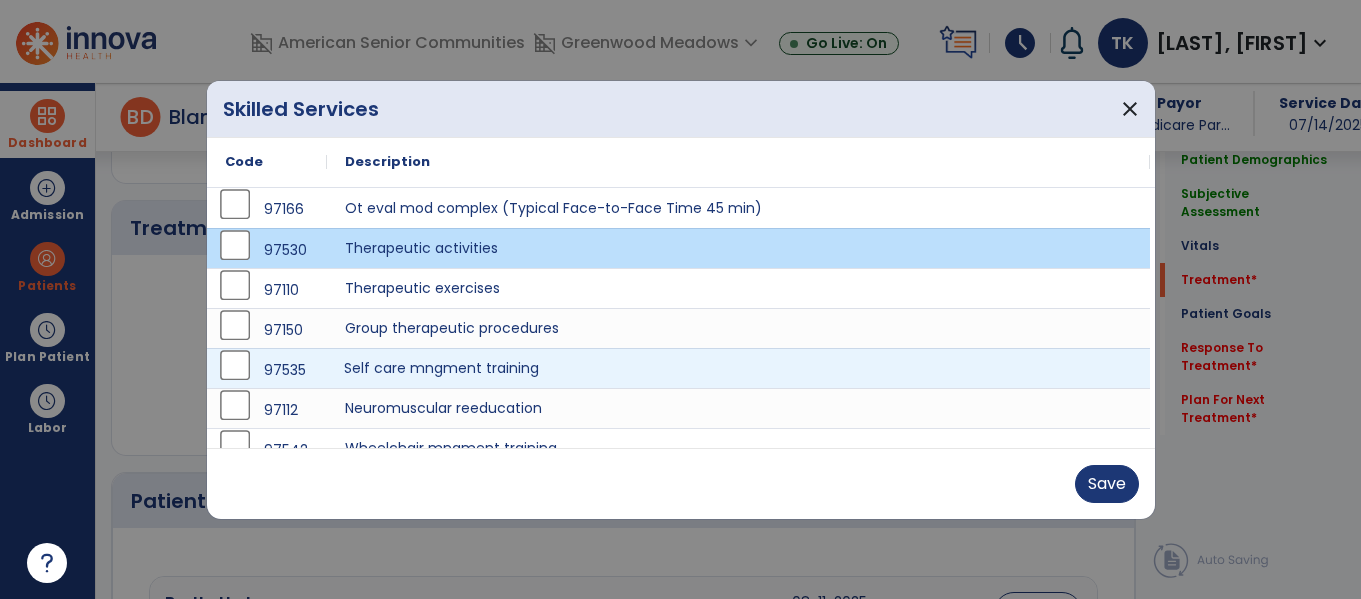 click on "Self care mngment training" at bounding box center [738, 368] 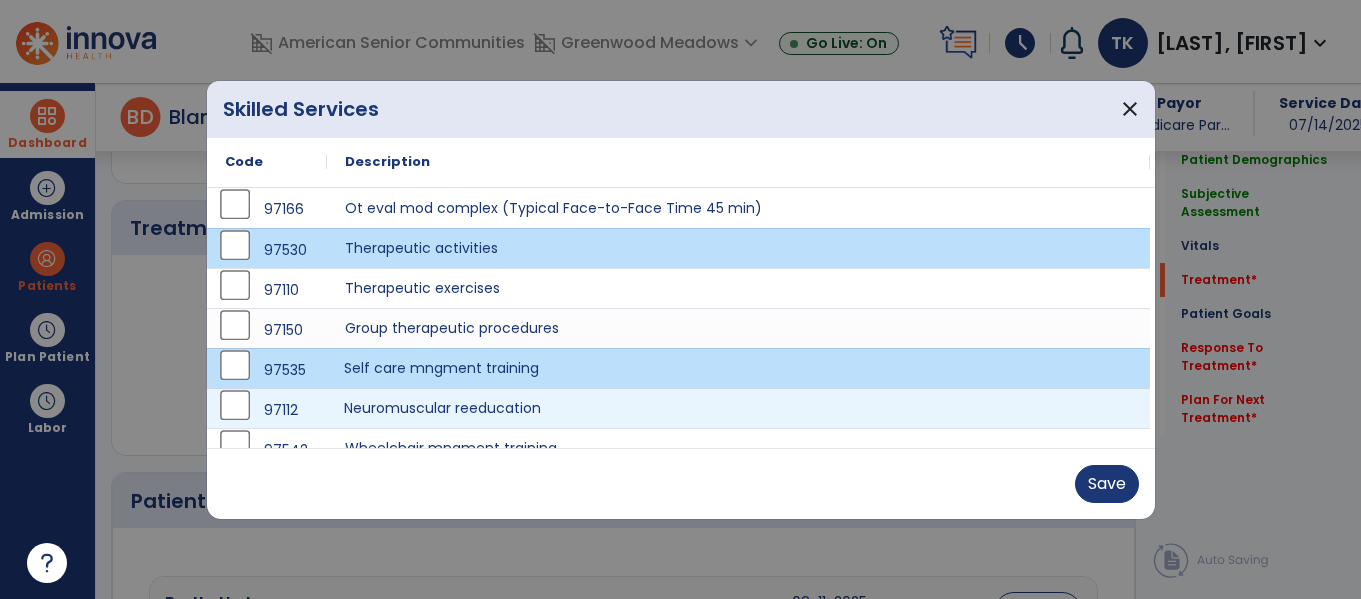 click on "Neuromuscular reeducation" at bounding box center (738, 408) 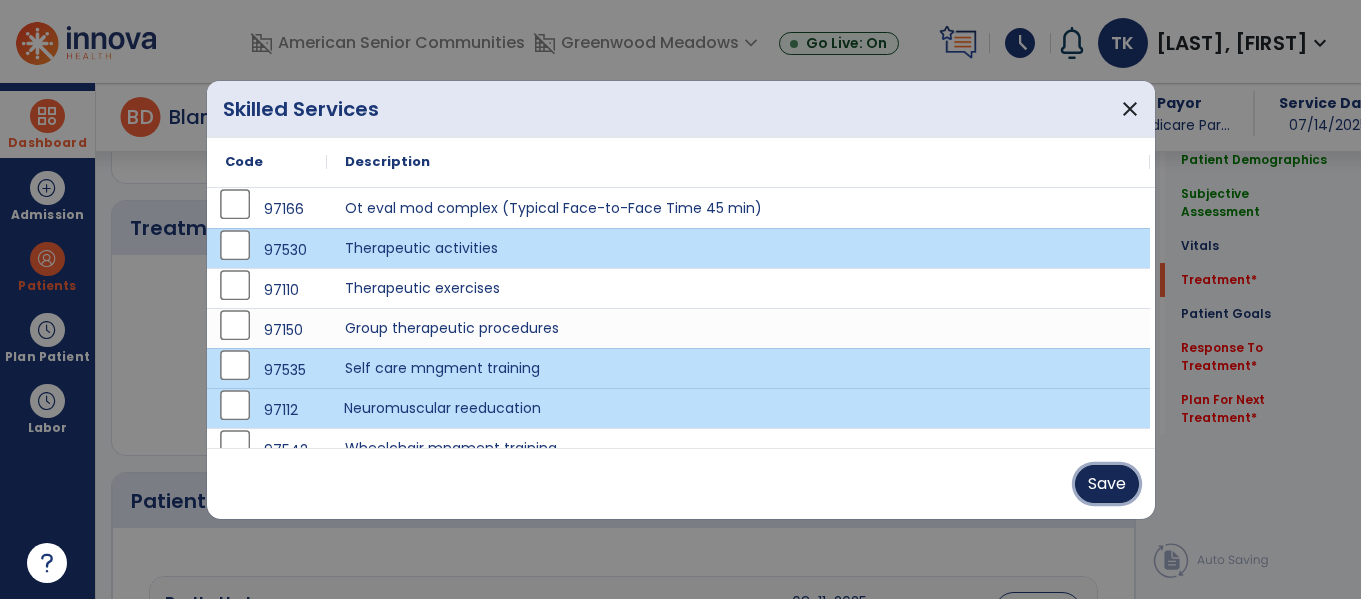 click on "Save" at bounding box center [1107, 484] 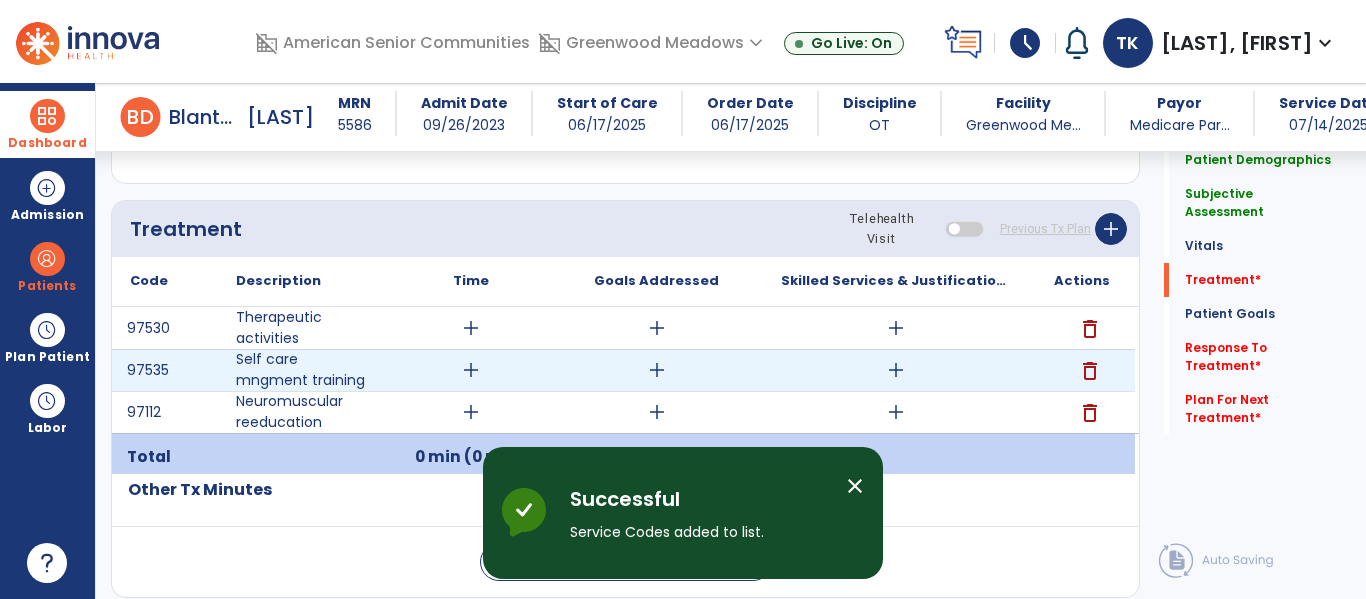 click on "add" at bounding box center (896, 328) 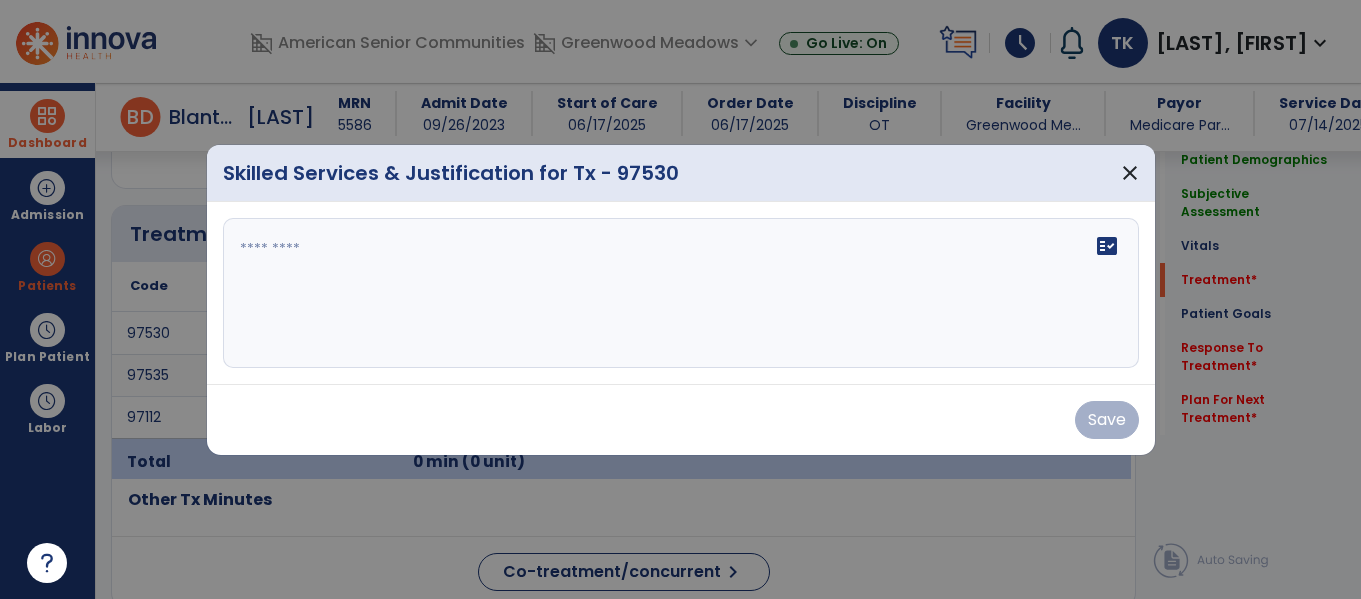 click on "fact_check" at bounding box center [681, 293] 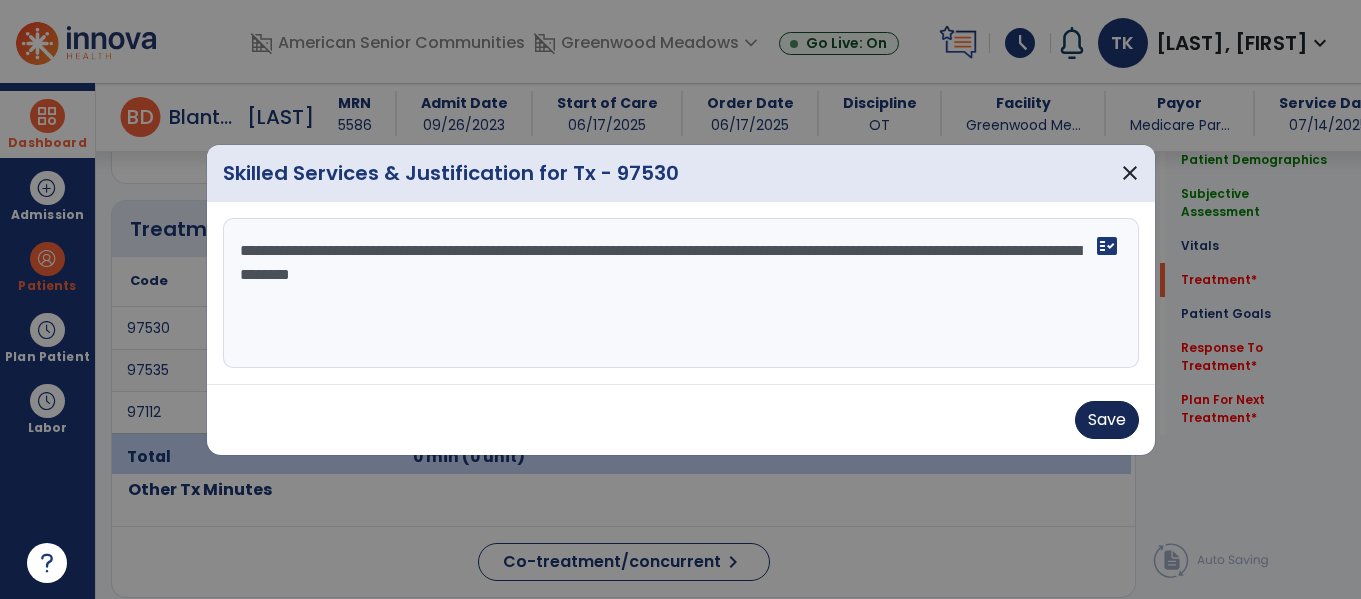 type on "**********" 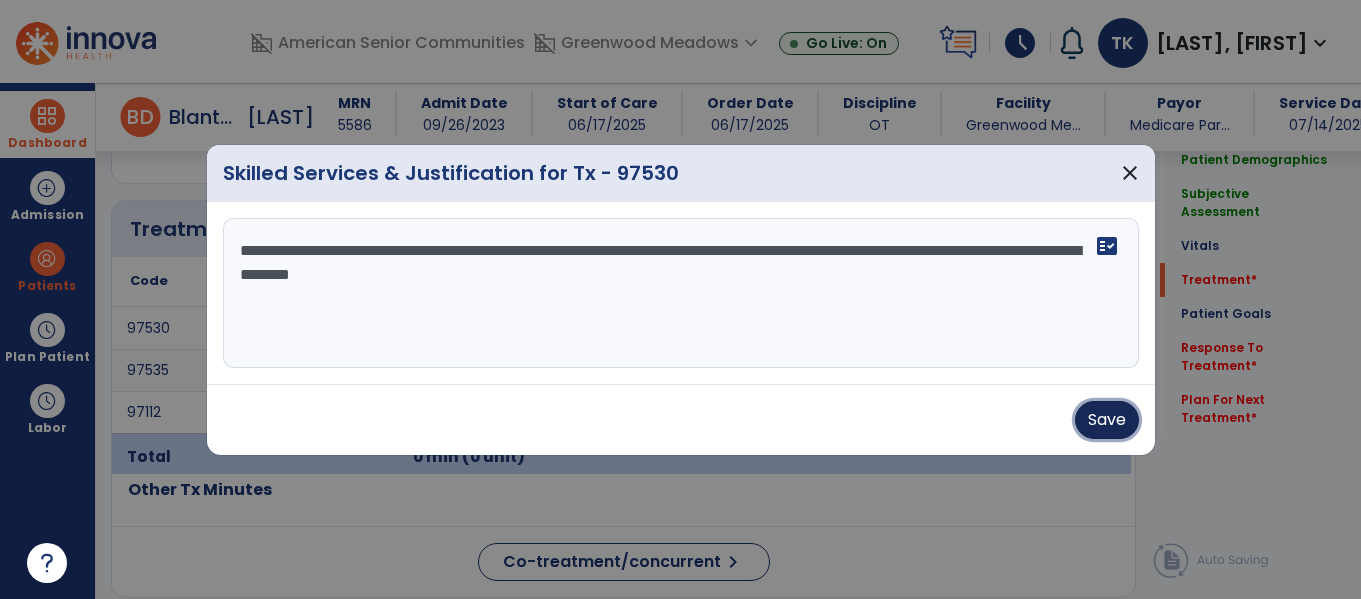 click on "Save" at bounding box center [1107, 420] 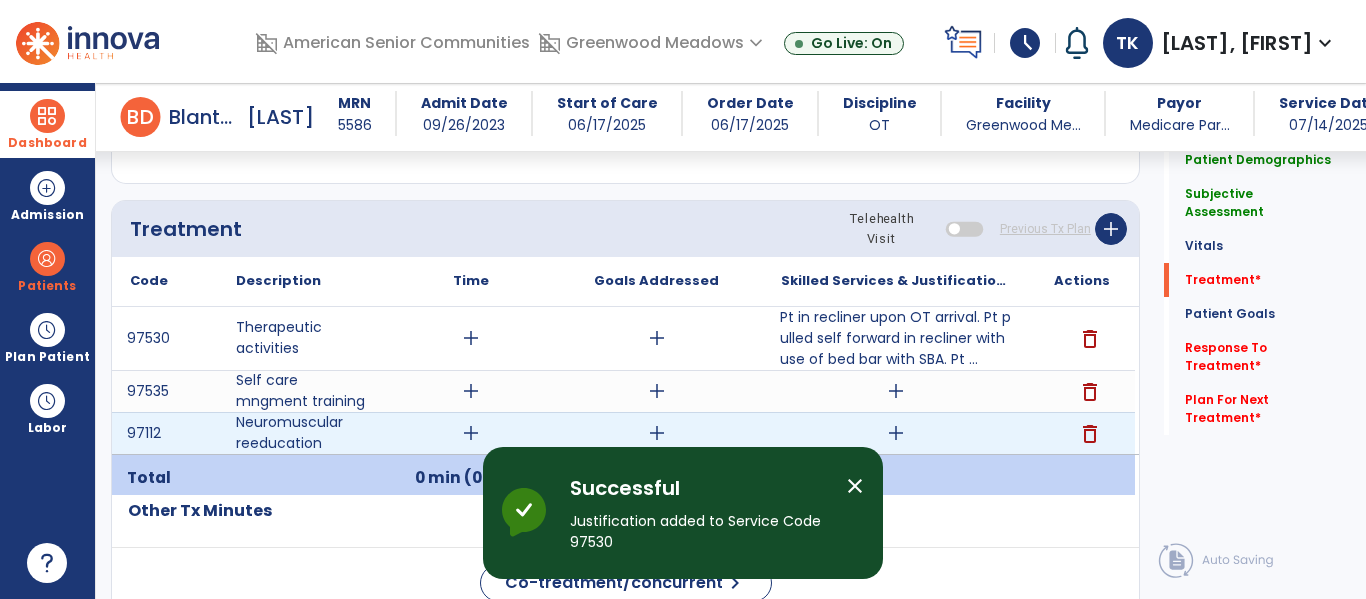 click on "add" at bounding box center [896, 433] 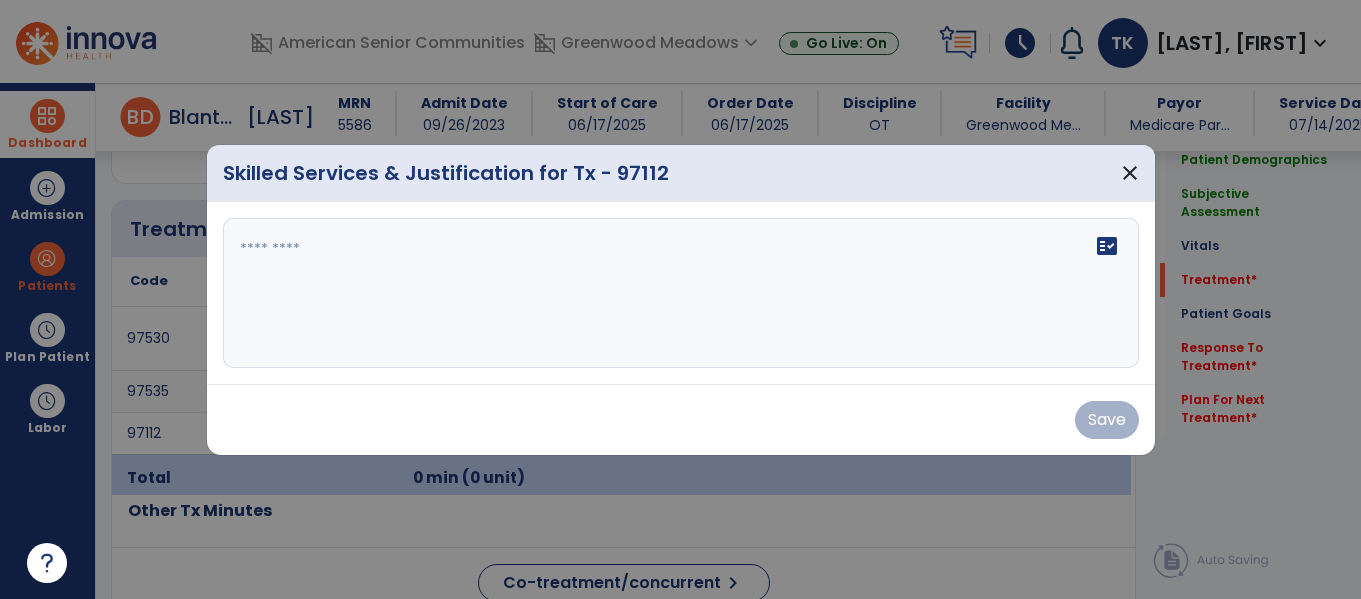 scroll, scrollTop: 1089, scrollLeft: 0, axis: vertical 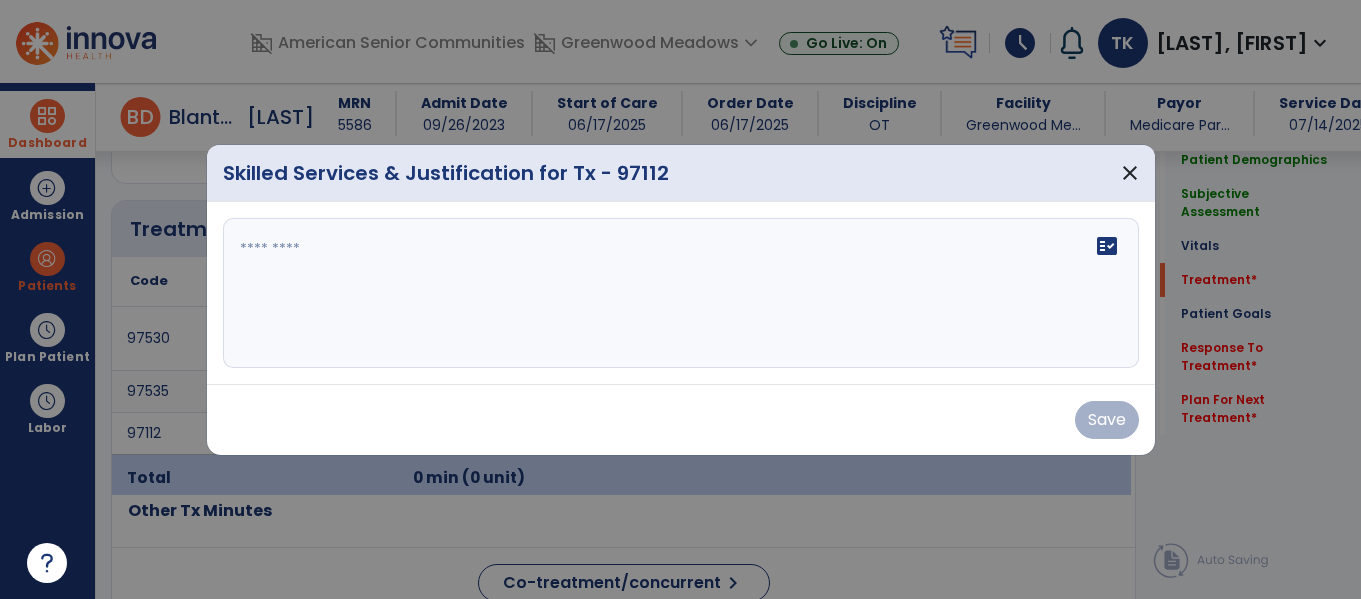 click on "fact_check" at bounding box center (681, 293) 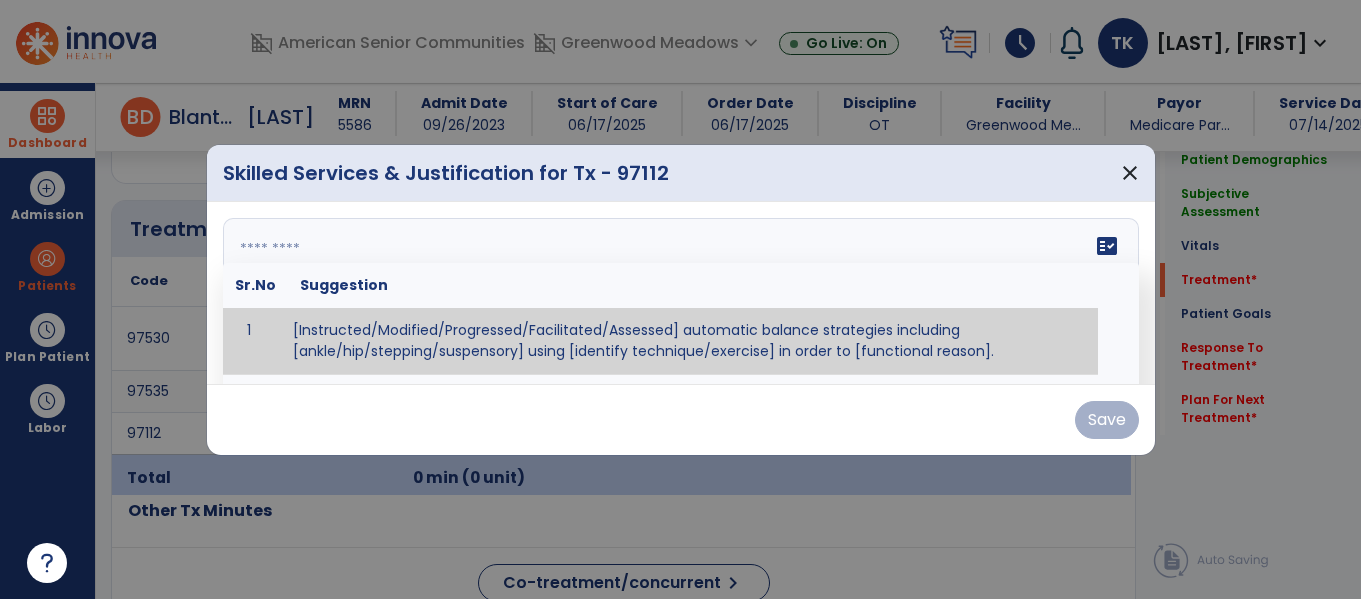 paste on "**********" 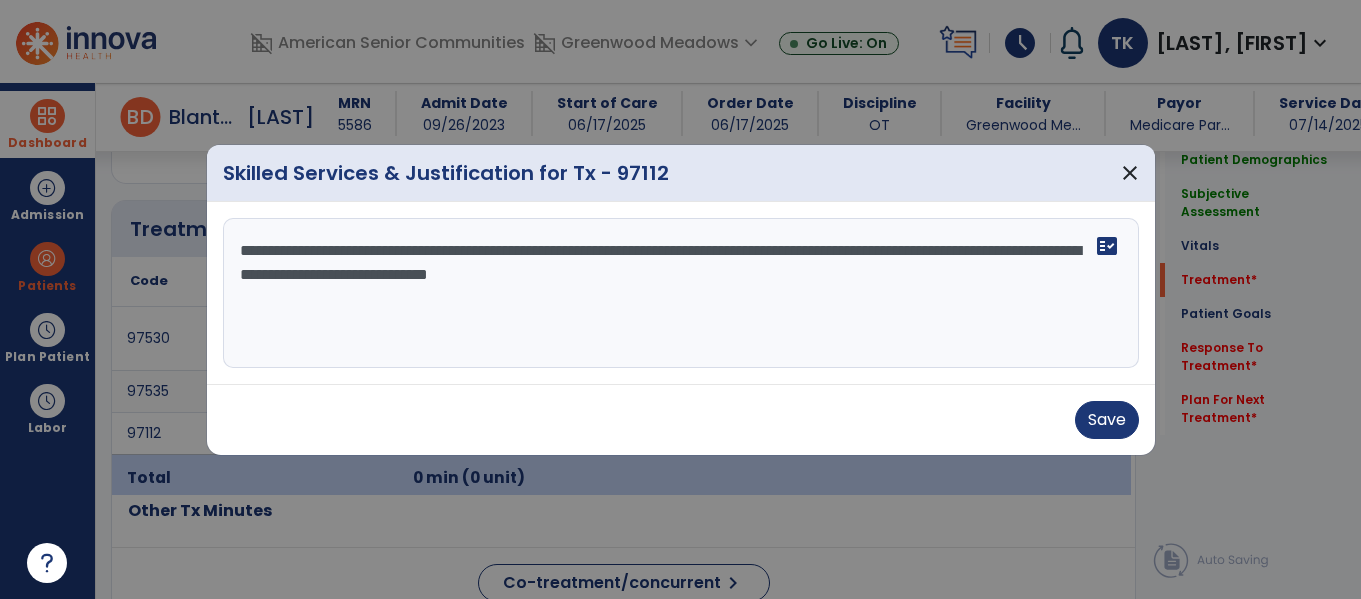 drag, startPoint x: 611, startPoint y: 251, endPoint x: 653, endPoint y: 253, distance: 42.047592 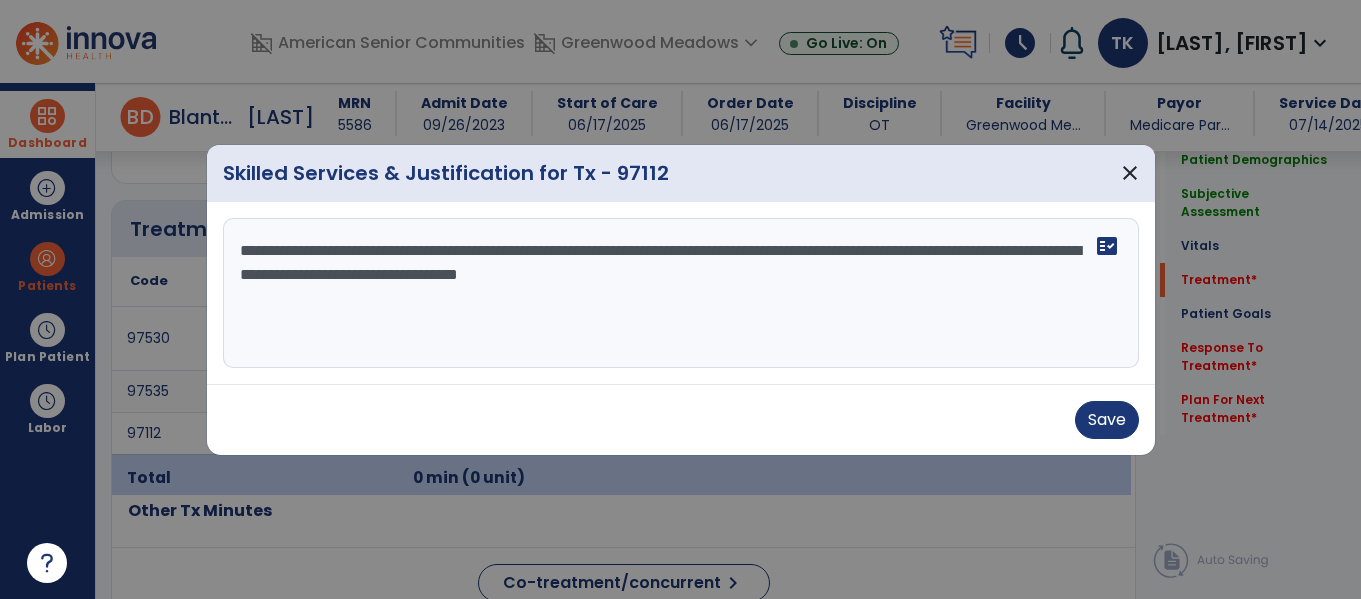 click on "**********" at bounding box center (681, 293) 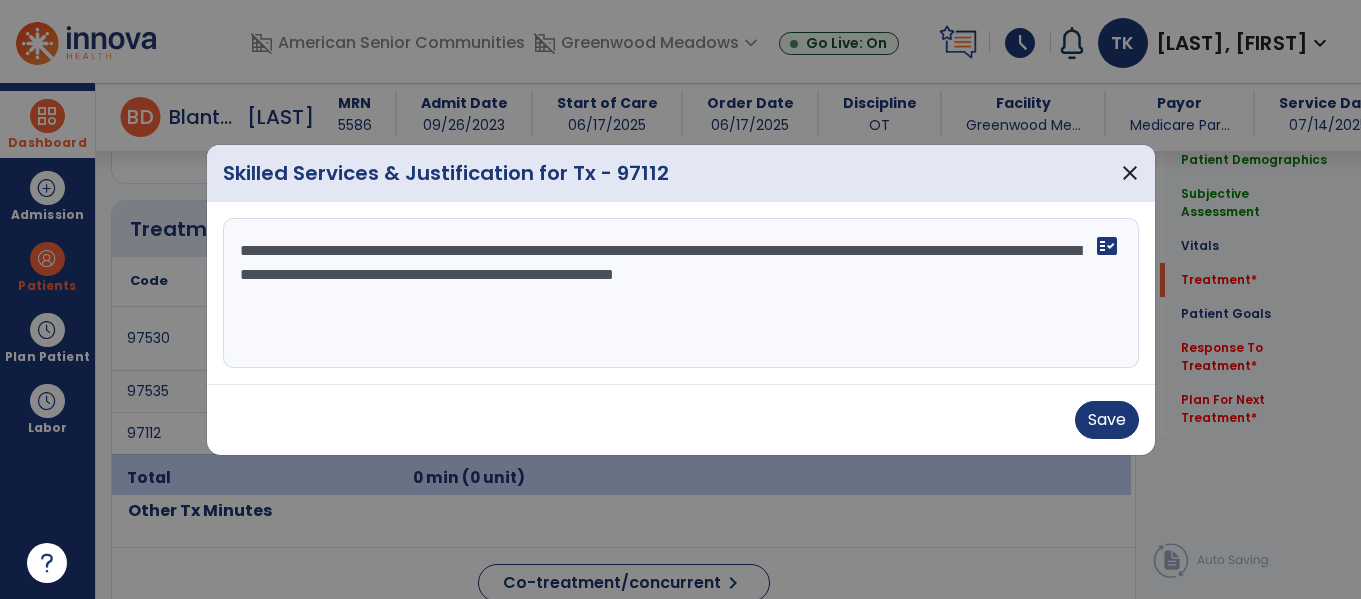 type on "**********" 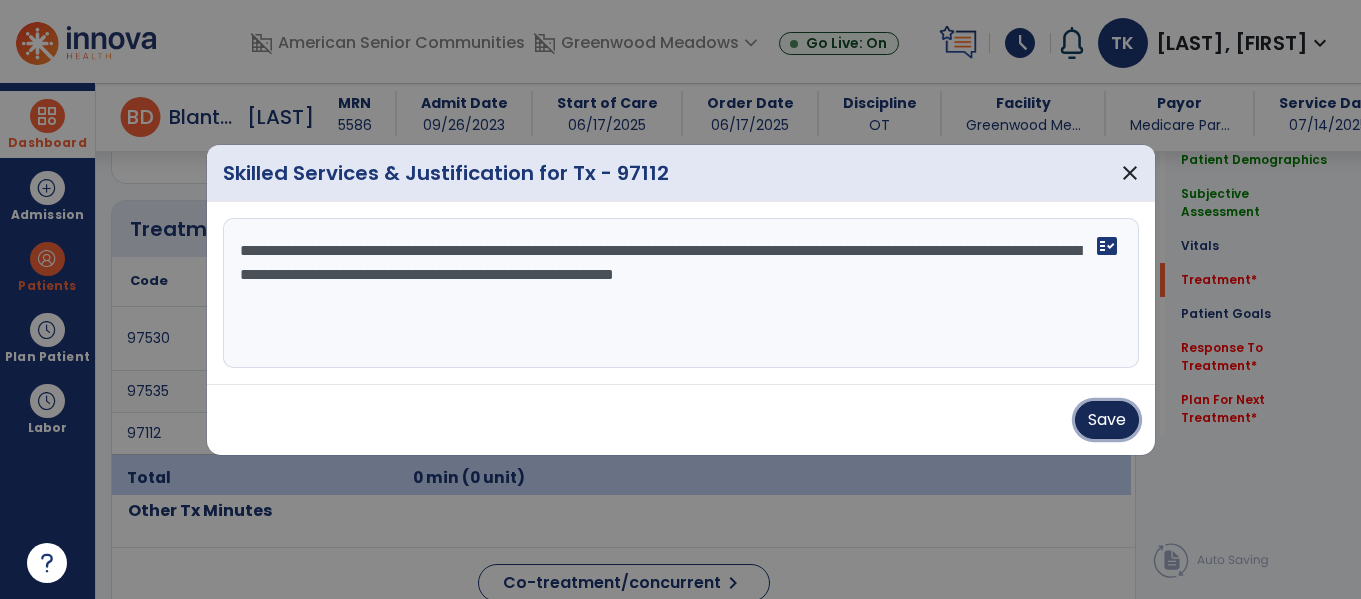 click on "Save" at bounding box center [1107, 420] 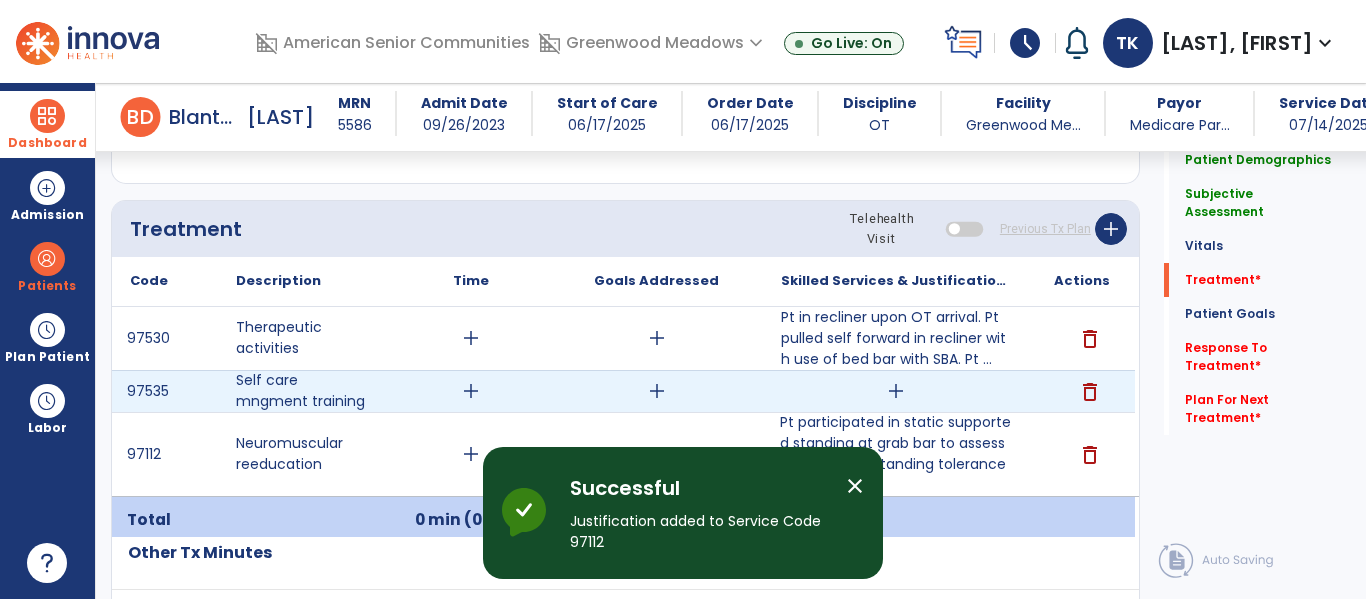 click on "add" at bounding box center [896, 391] 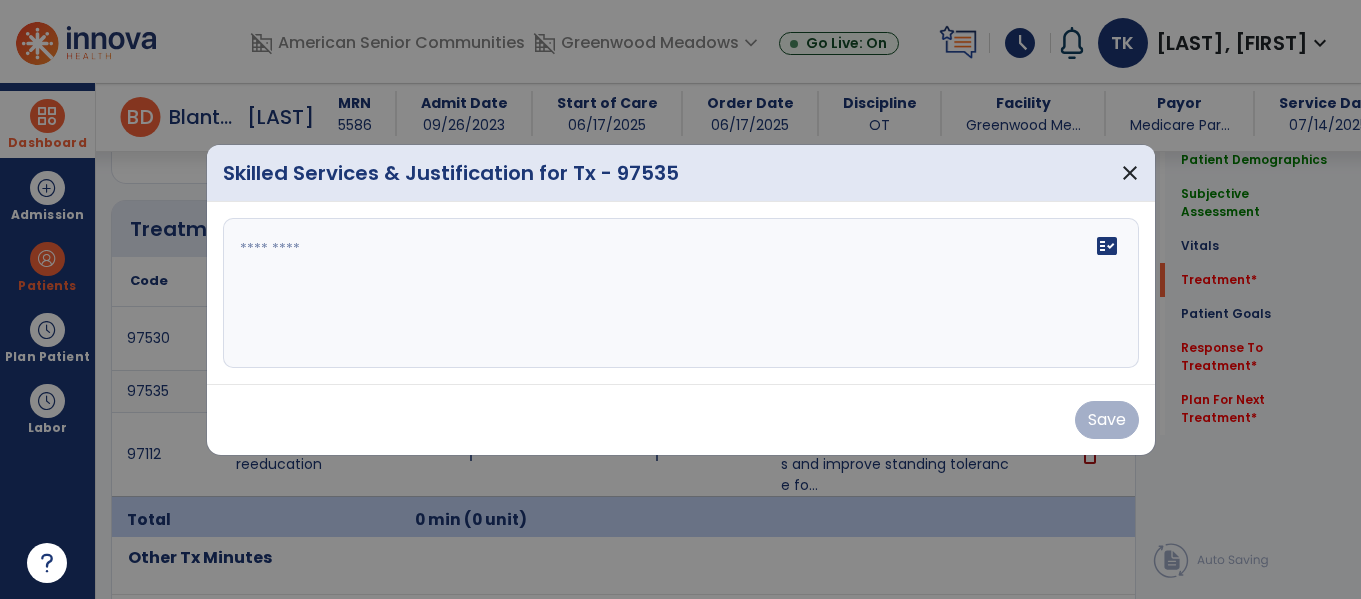 click on "fact_check" at bounding box center (681, 293) 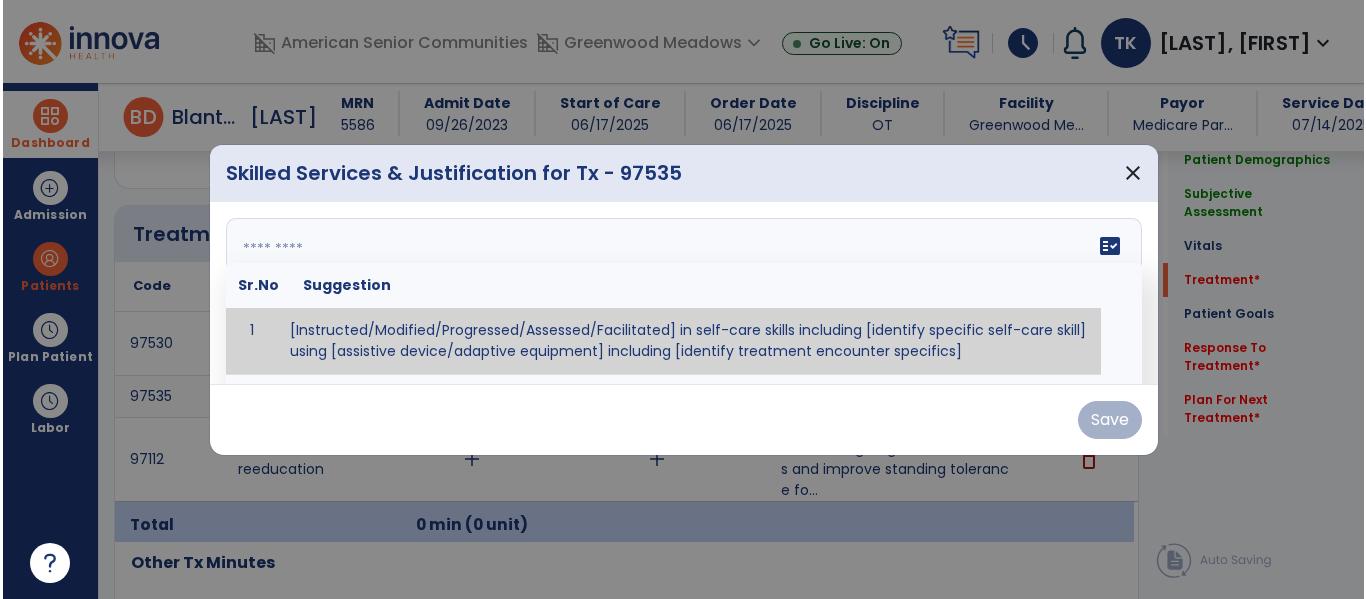 scroll, scrollTop: 1089, scrollLeft: 0, axis: vertical 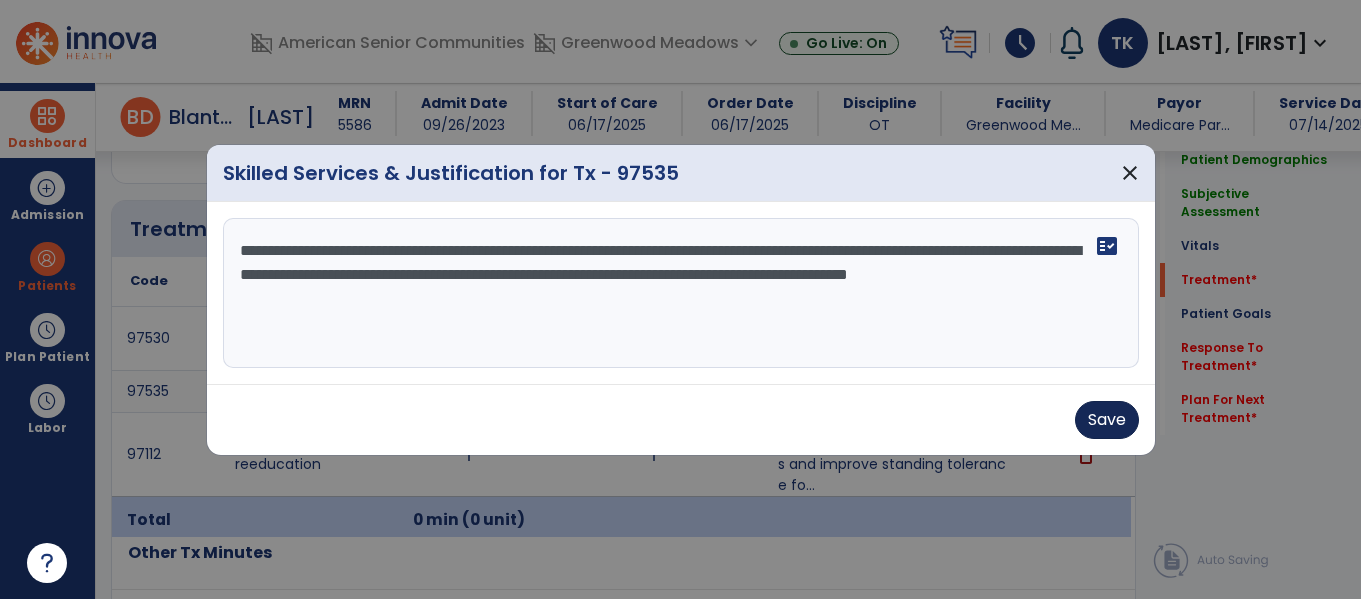 type on "**********" 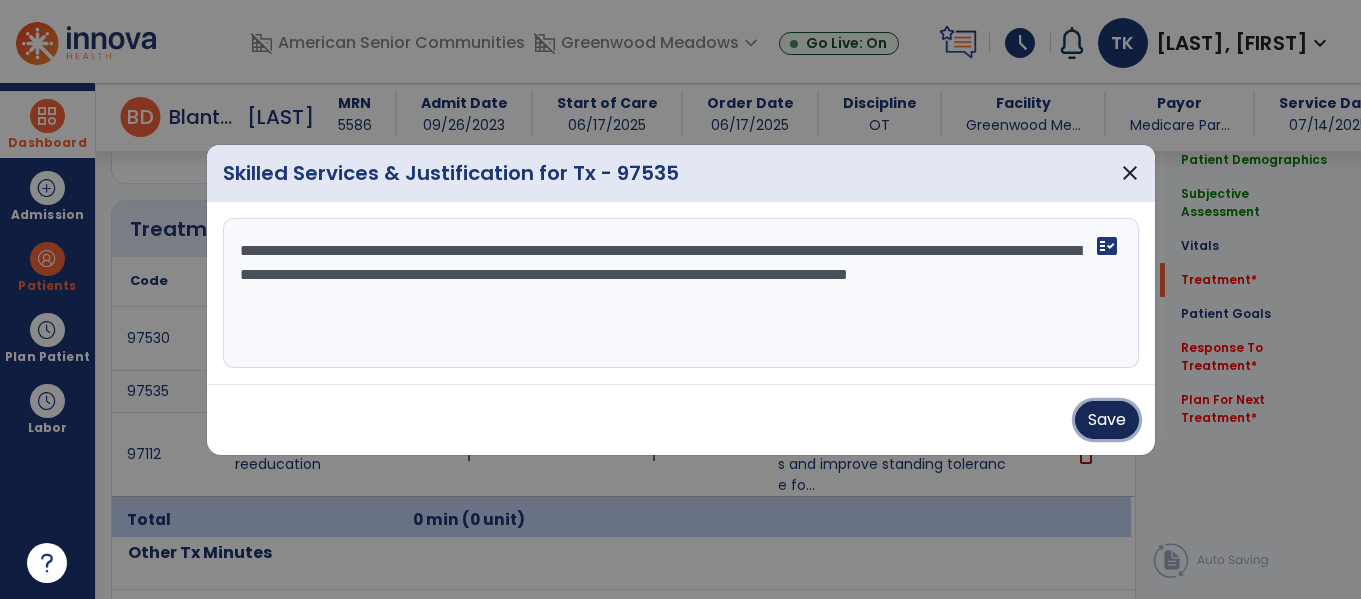 click on "Save" at bounding box center [1107, 420] 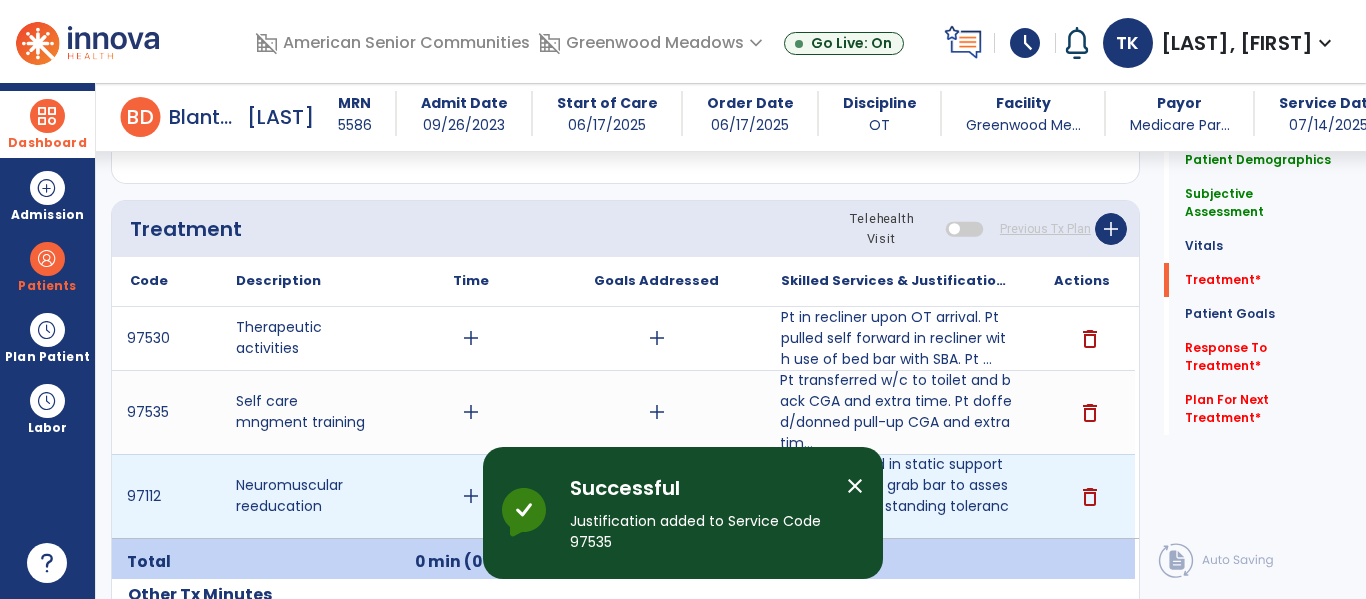click on "add" at bounding box center (471, 496) 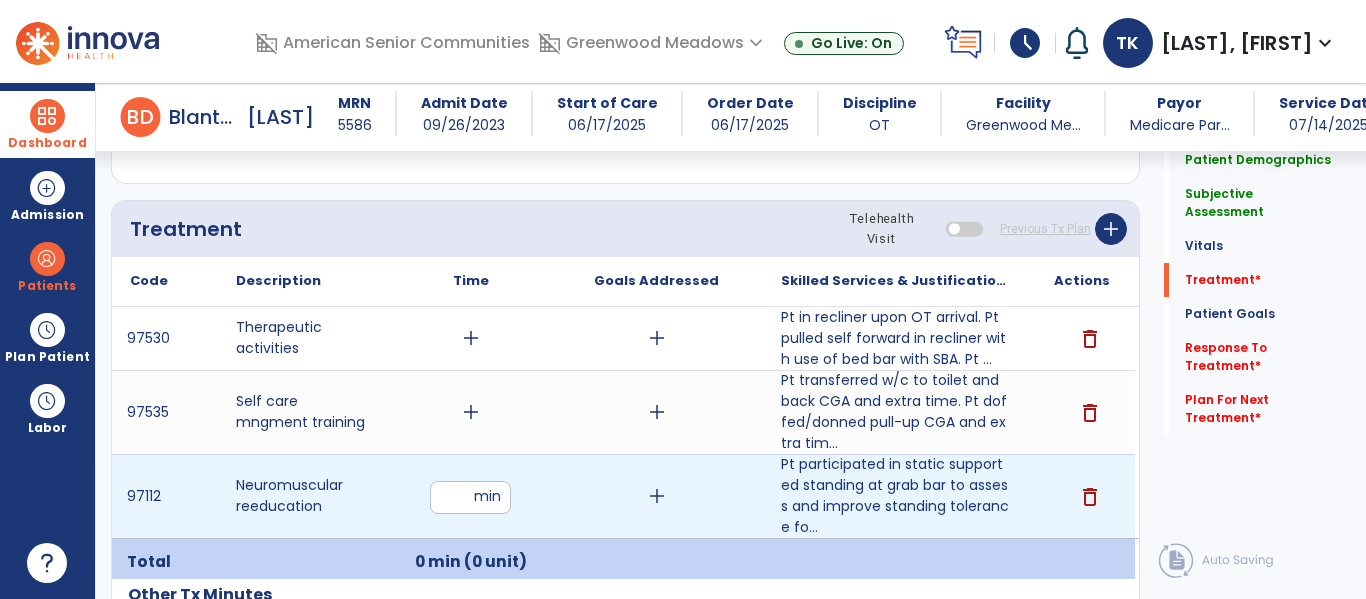 type on "*" 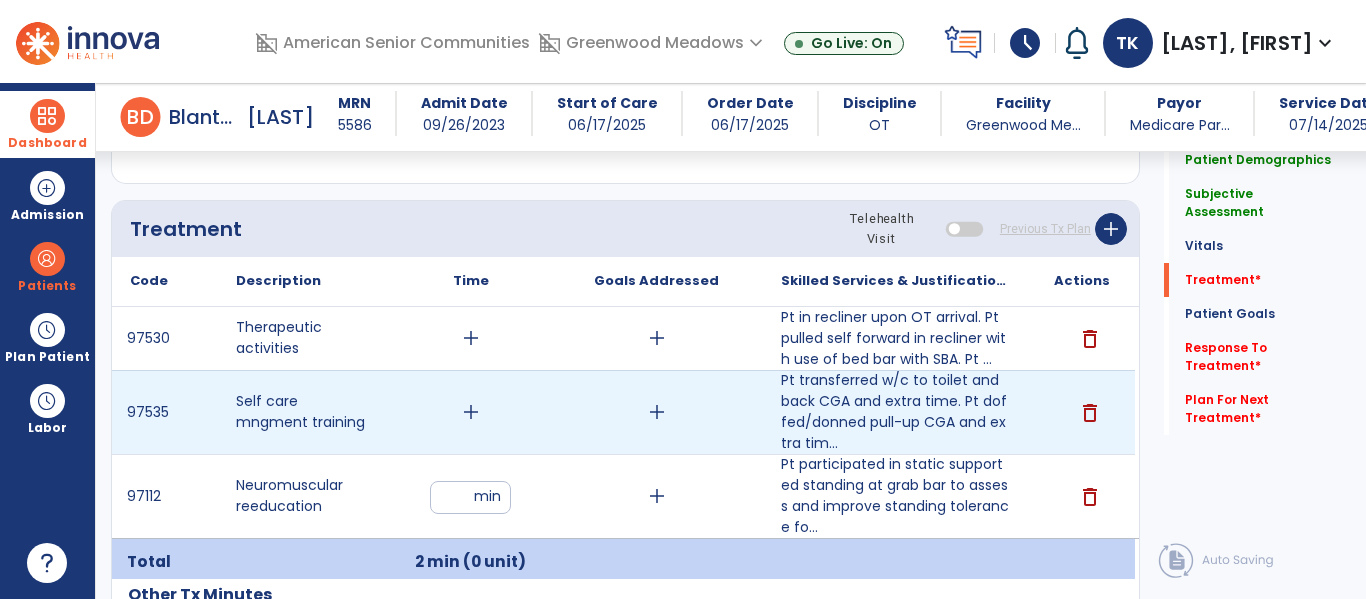 click on "add" at bounding box center [471, 412] 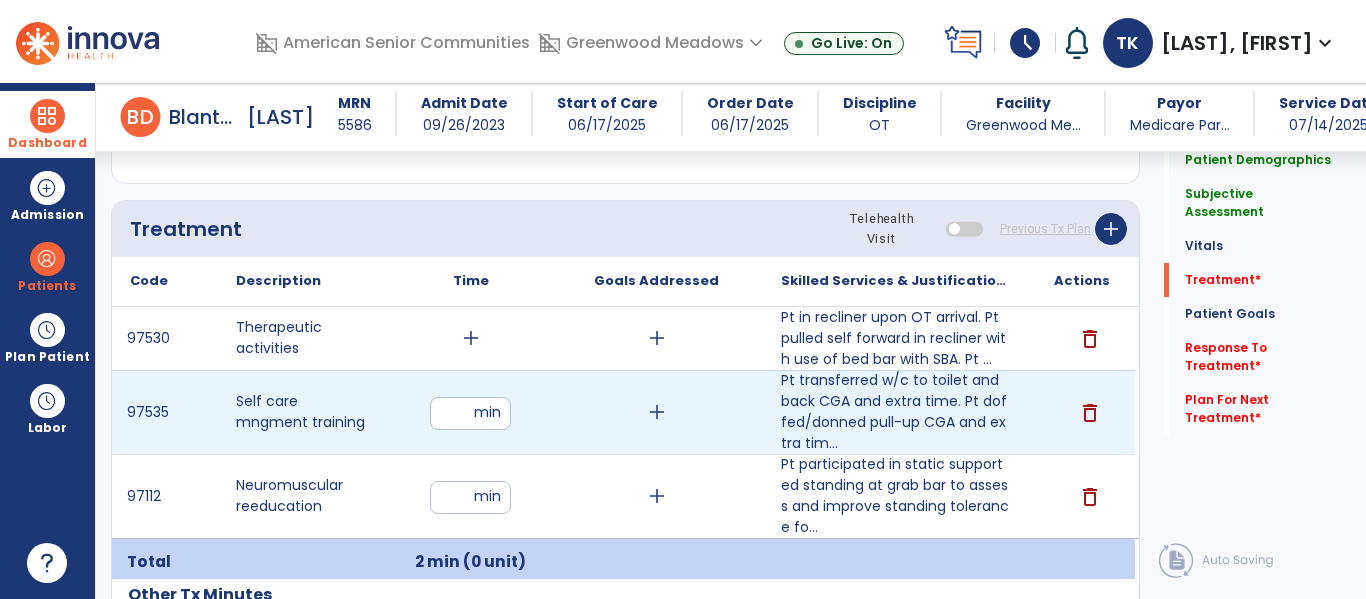 type on "**" 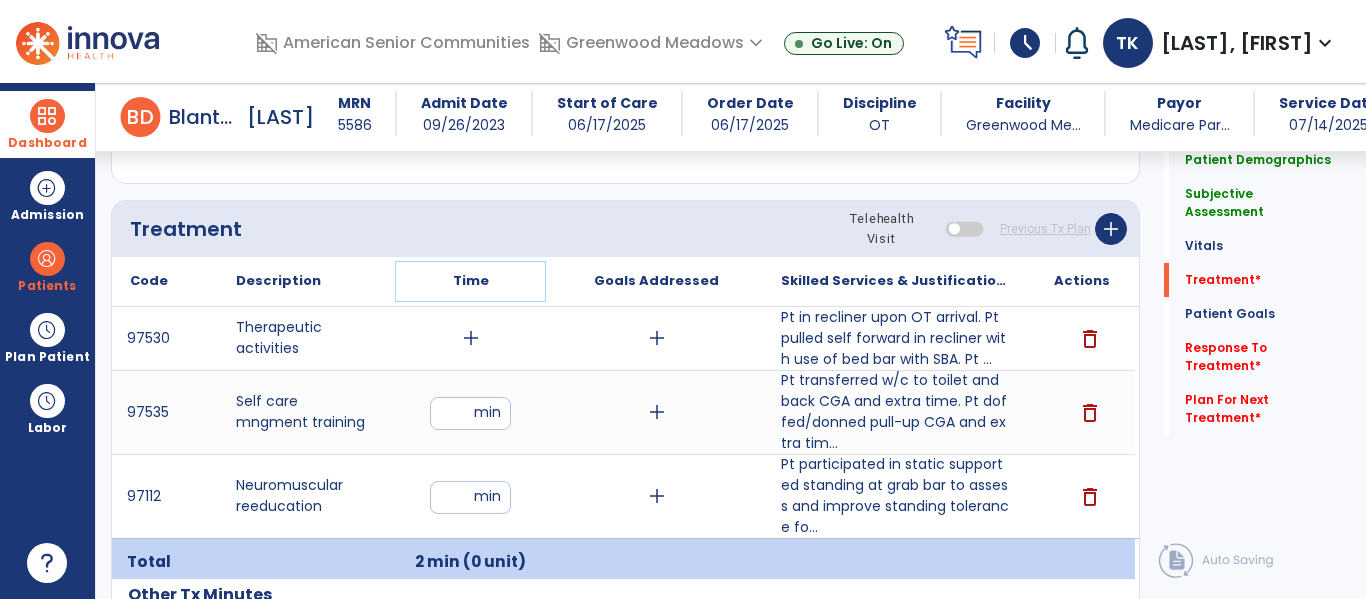 click on "Time" at bounding box center [470, 281] 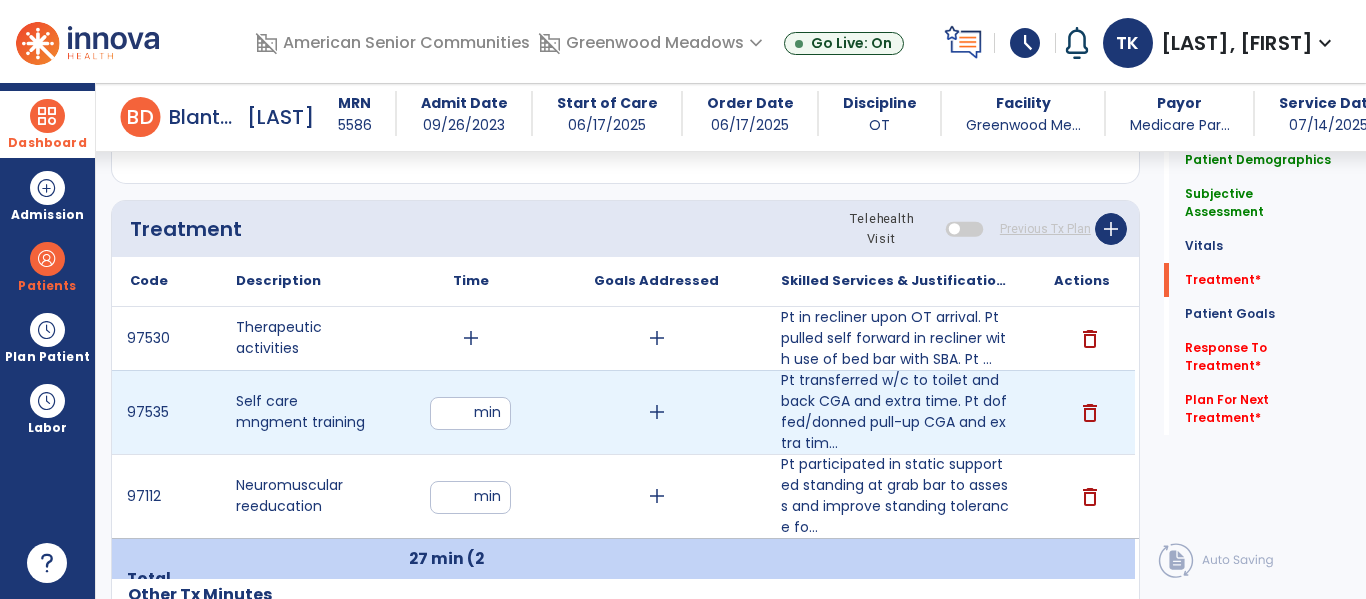 click on "**" at bounding box center (470, 413) 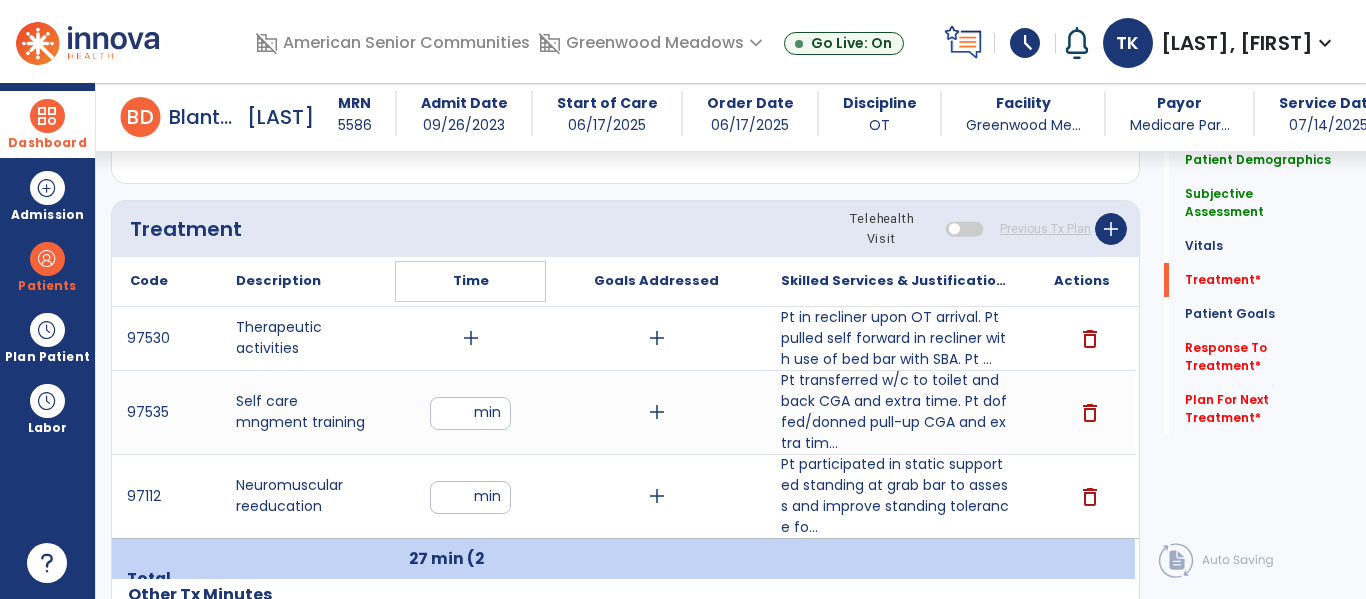 click on "Time" at bounding box center [470, 281] 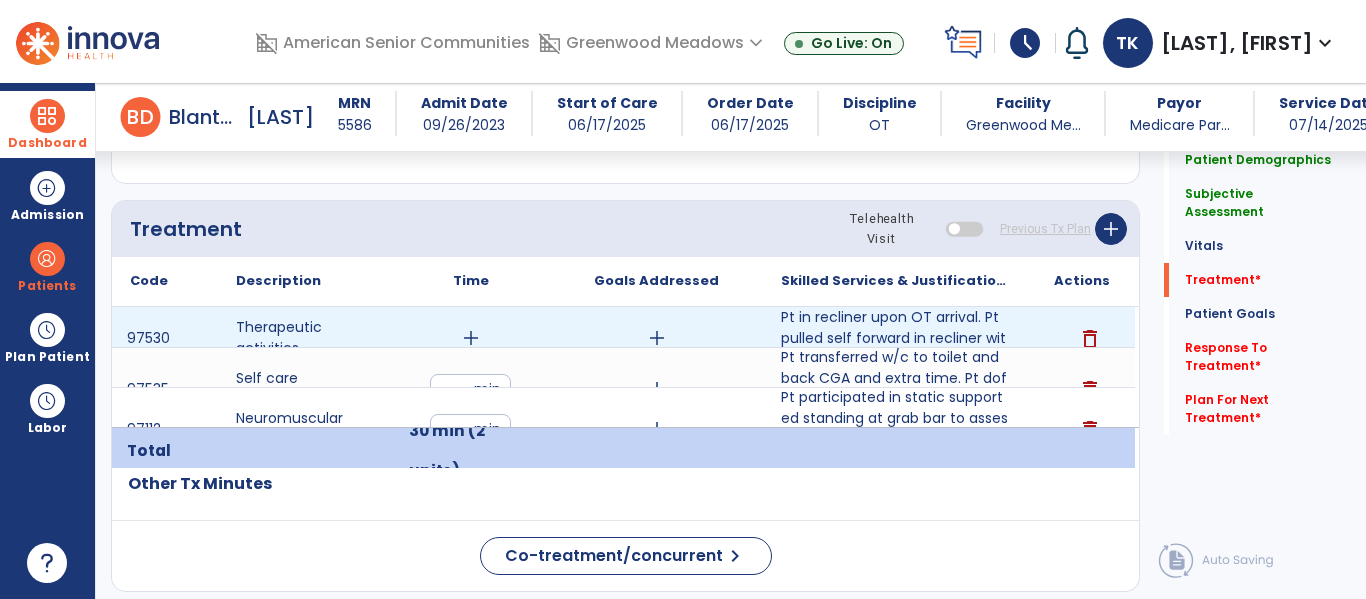 click on "add" at bounding box center [471, 338] 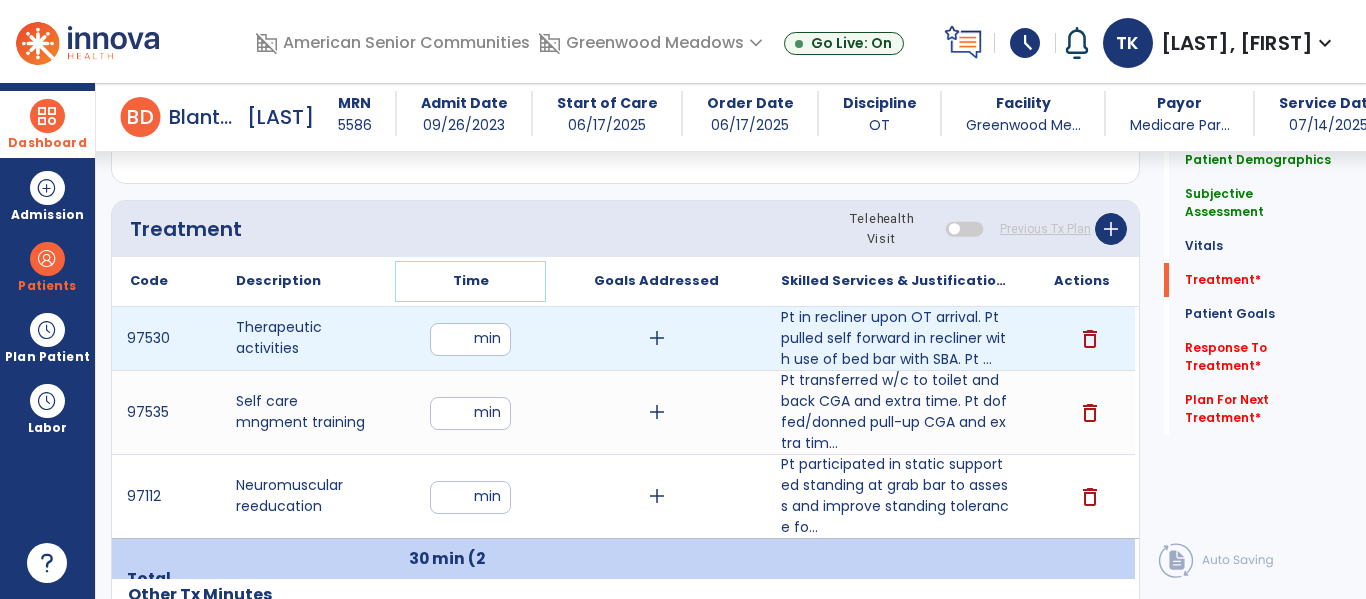 click on "Time" at bounding box center [470, 281] 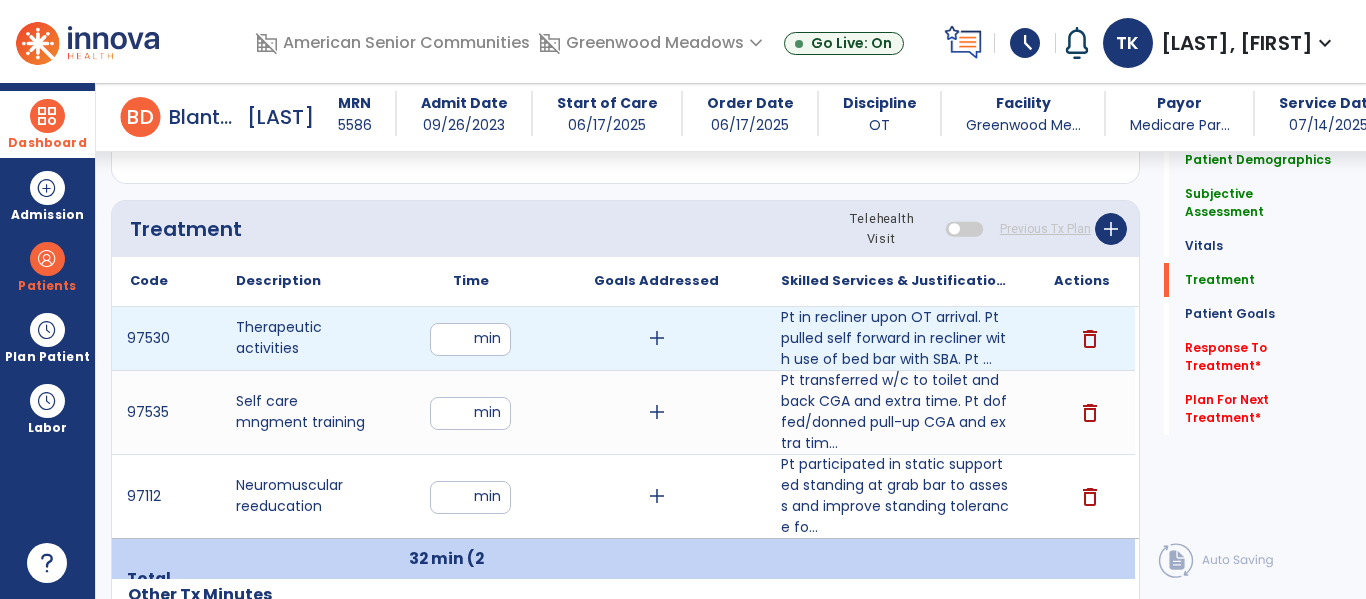 drag, startPoint x: 457, startPoint y: 339, endPoint x: 433, endPoint y: 343, distance: 24.33105 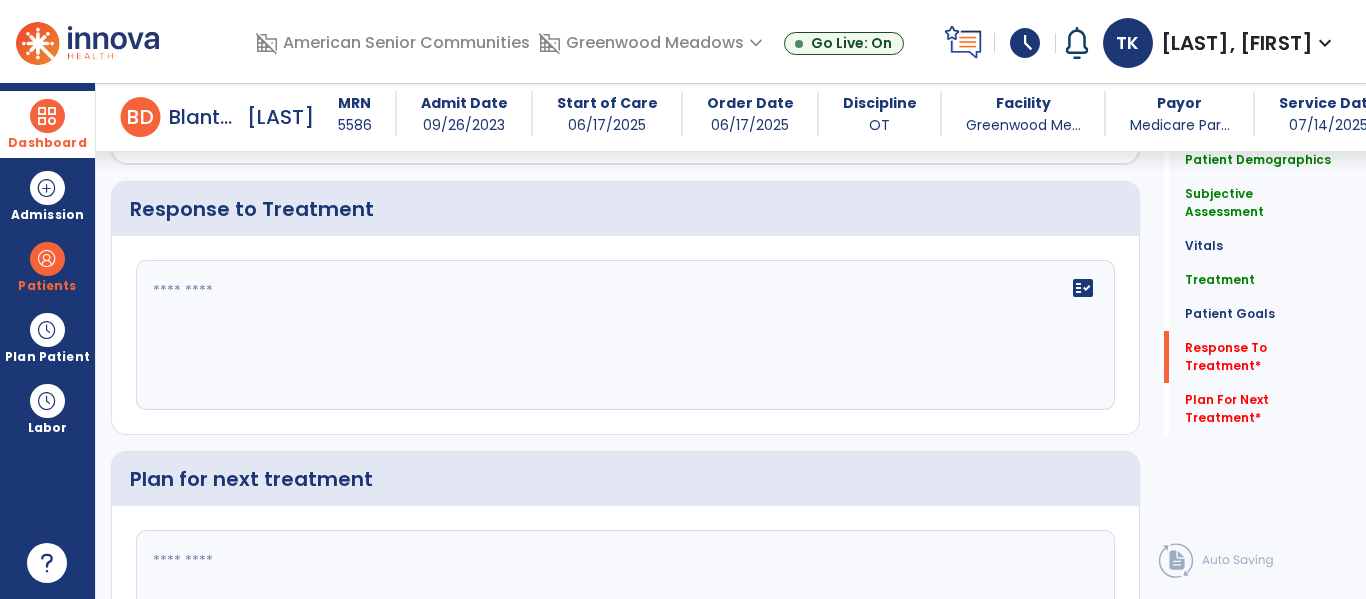 scroll, scrollTop: 3130, scrollLeft: 0, axis: vertical 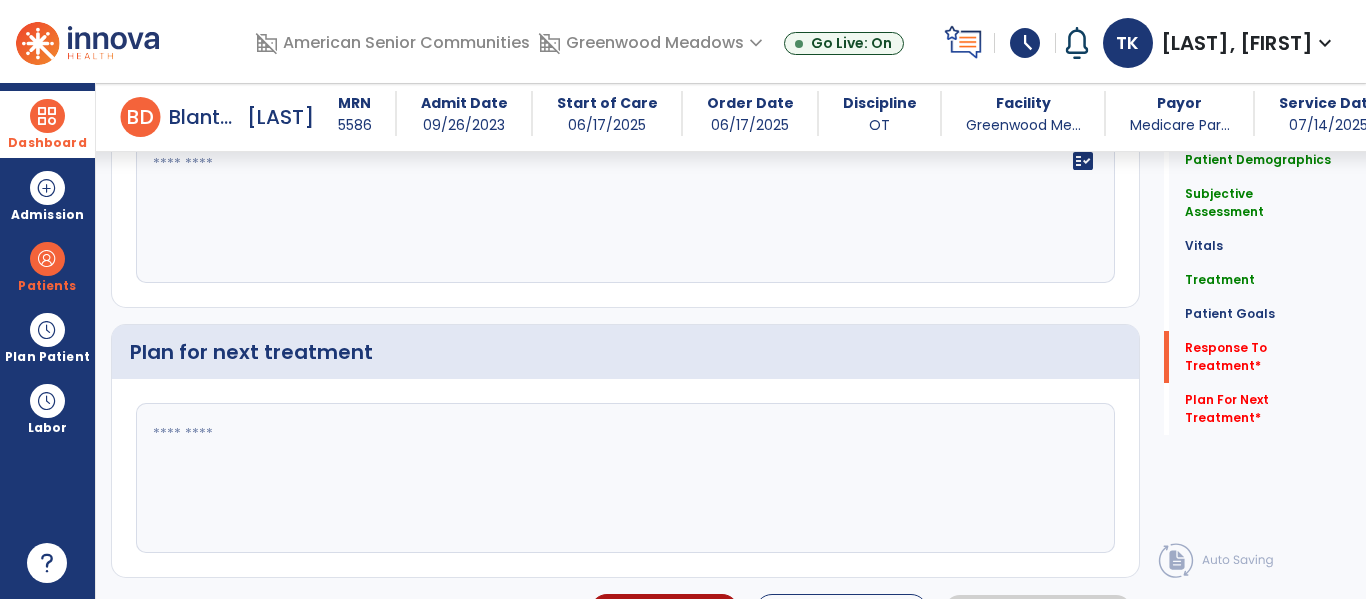 click on "fact_check" 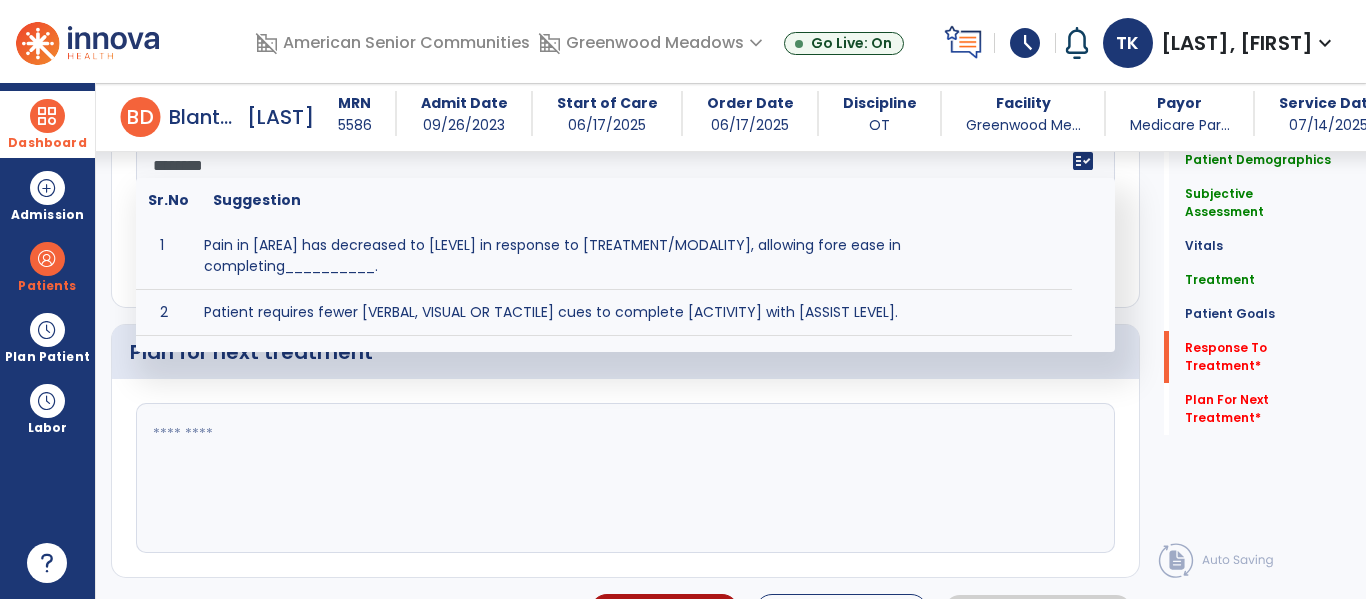 type on "*********" 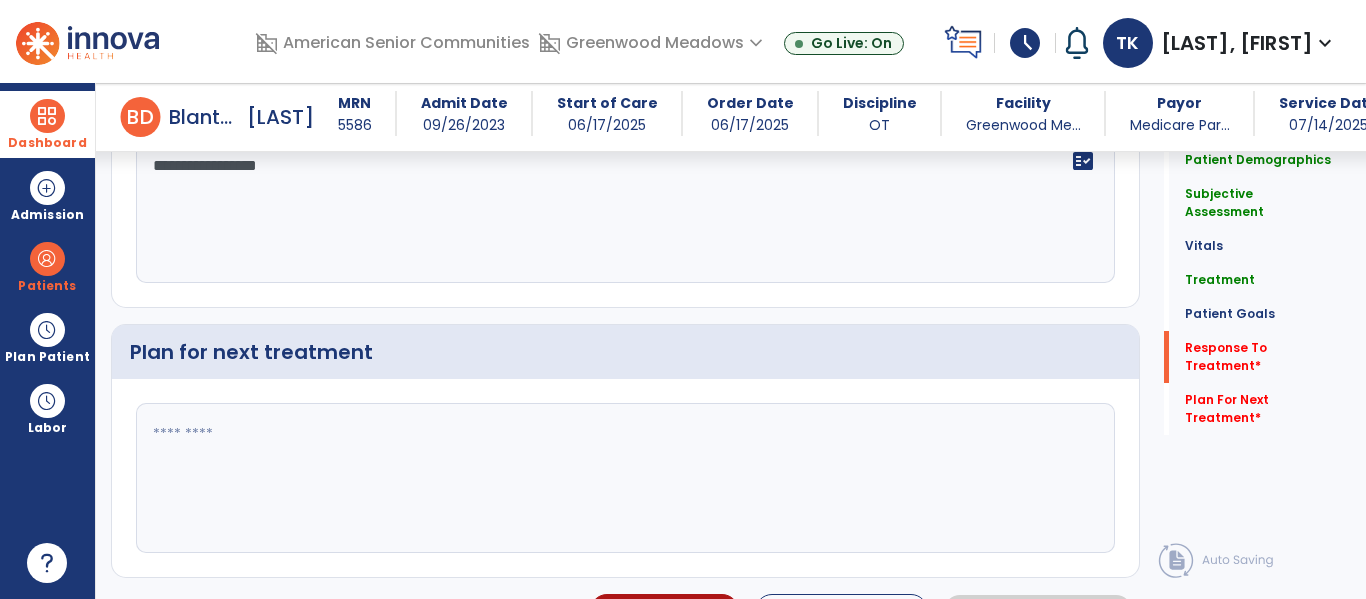 type on "**********" 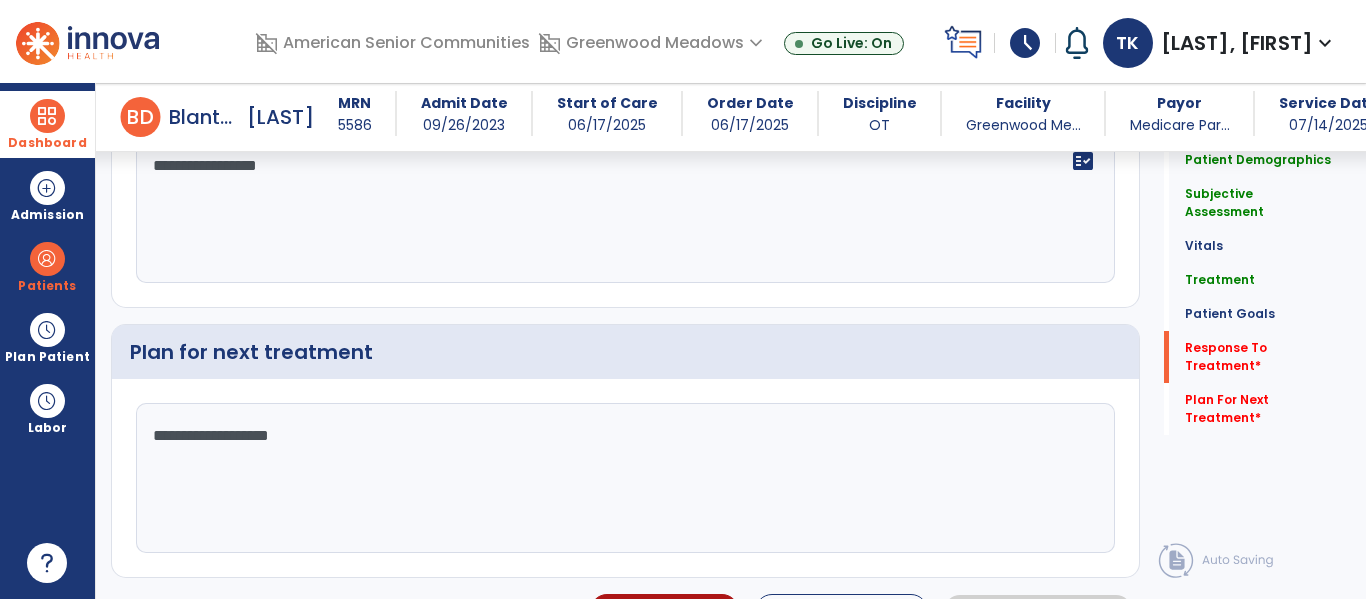 type on "**********" 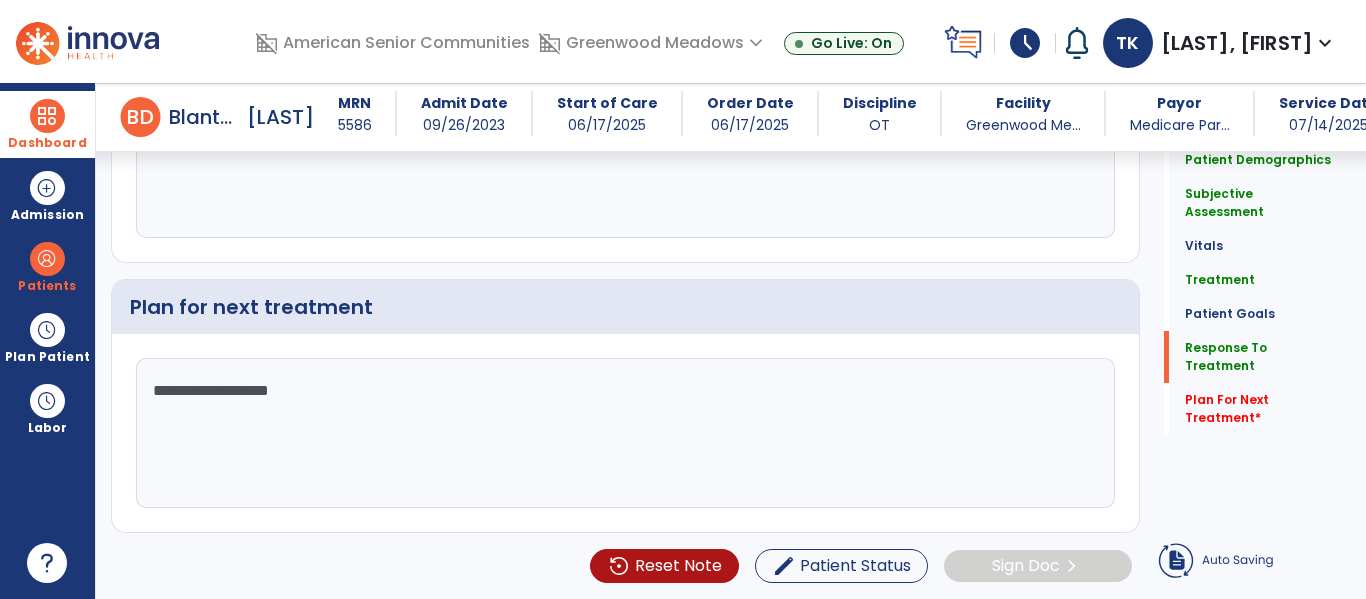 click on "Plan for next treatment" 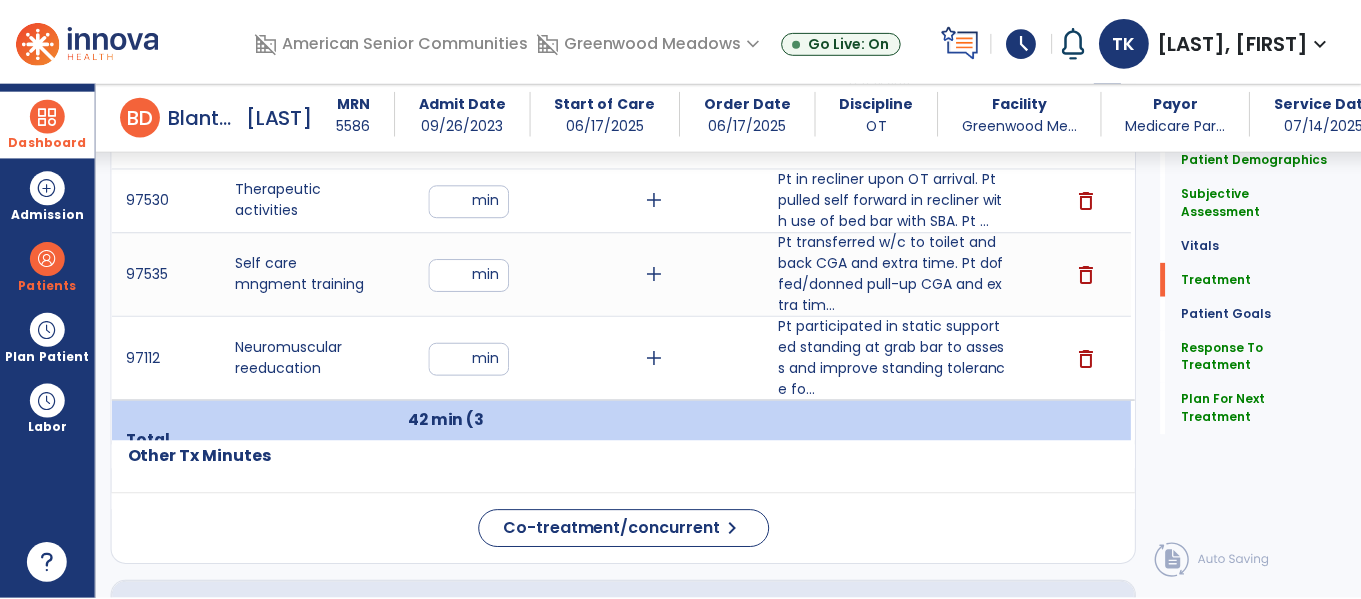 scroll, scrollTop: 1184, scrollLeft: 0, axis: vertical 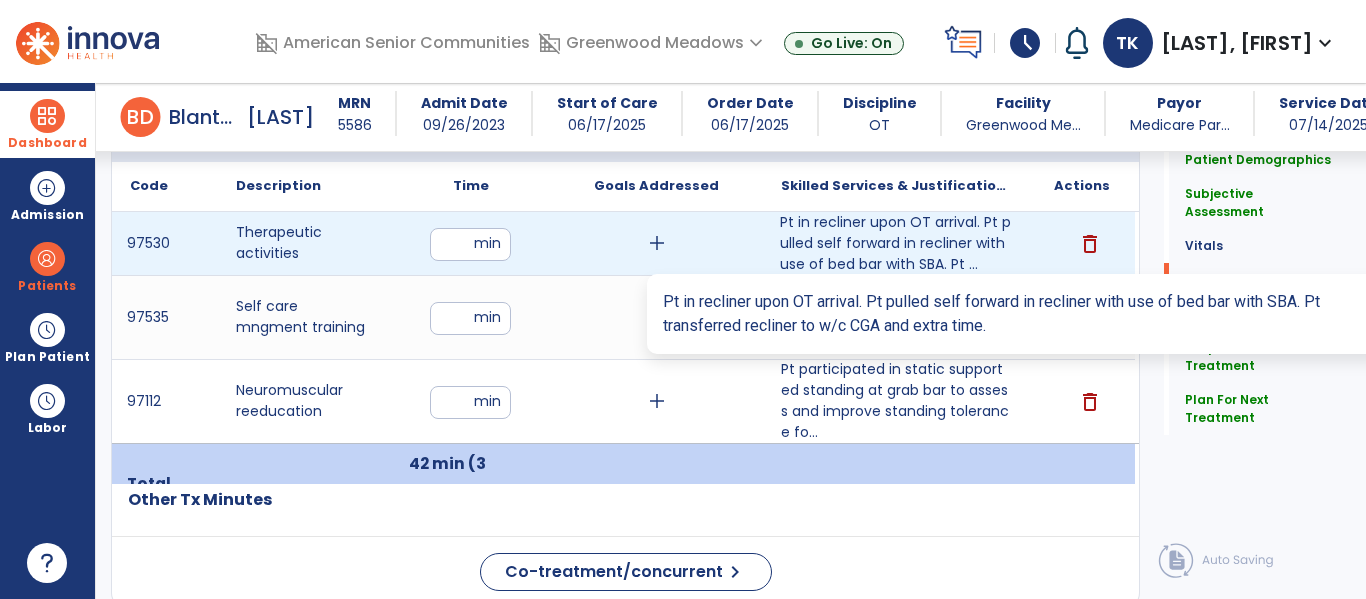 click on "Pt in recliner upon OT arrival. Pt pulled self forward in recliner with use of bed bar with SBA. Pt ..." at bounding box center (896, 243) 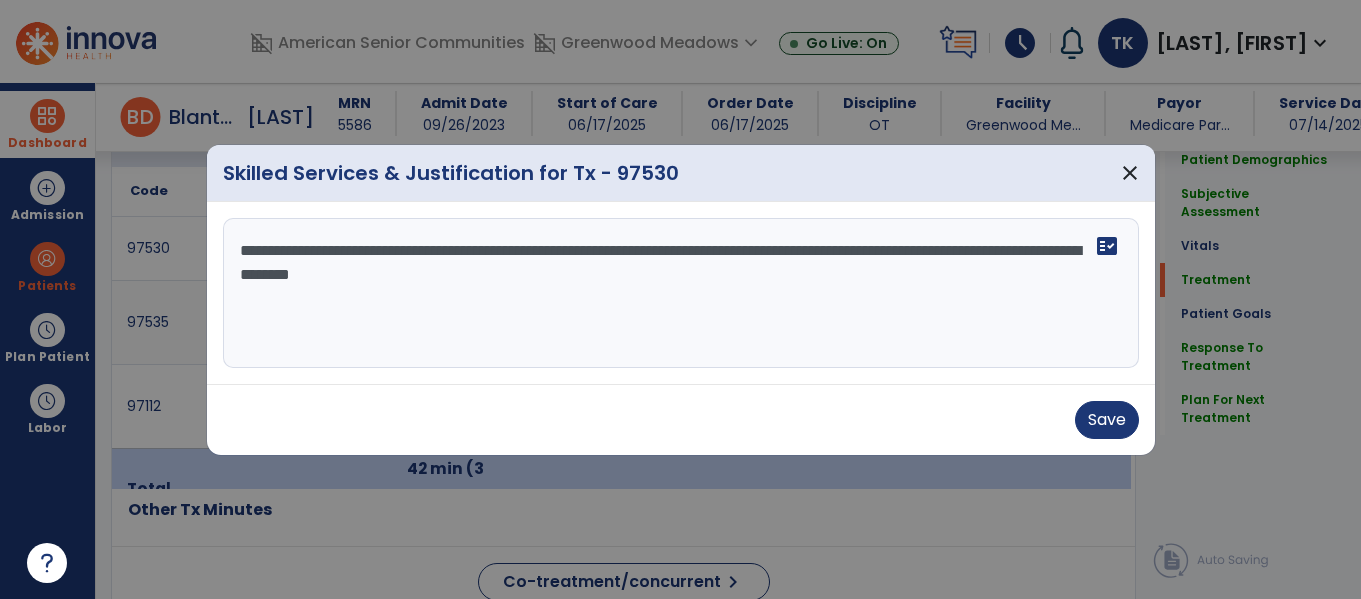 click on "**********" at bounding box center [681, 293] 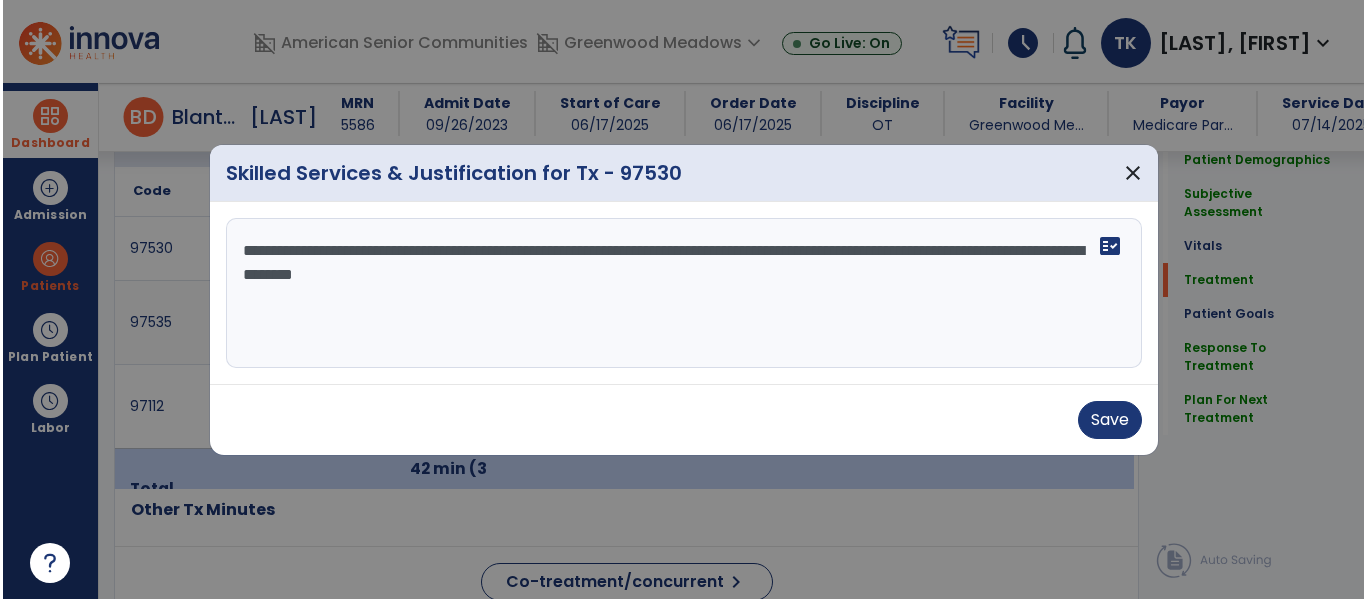 scroll, scrollTop: 1184, scrollLeft: 0, axis: vertical 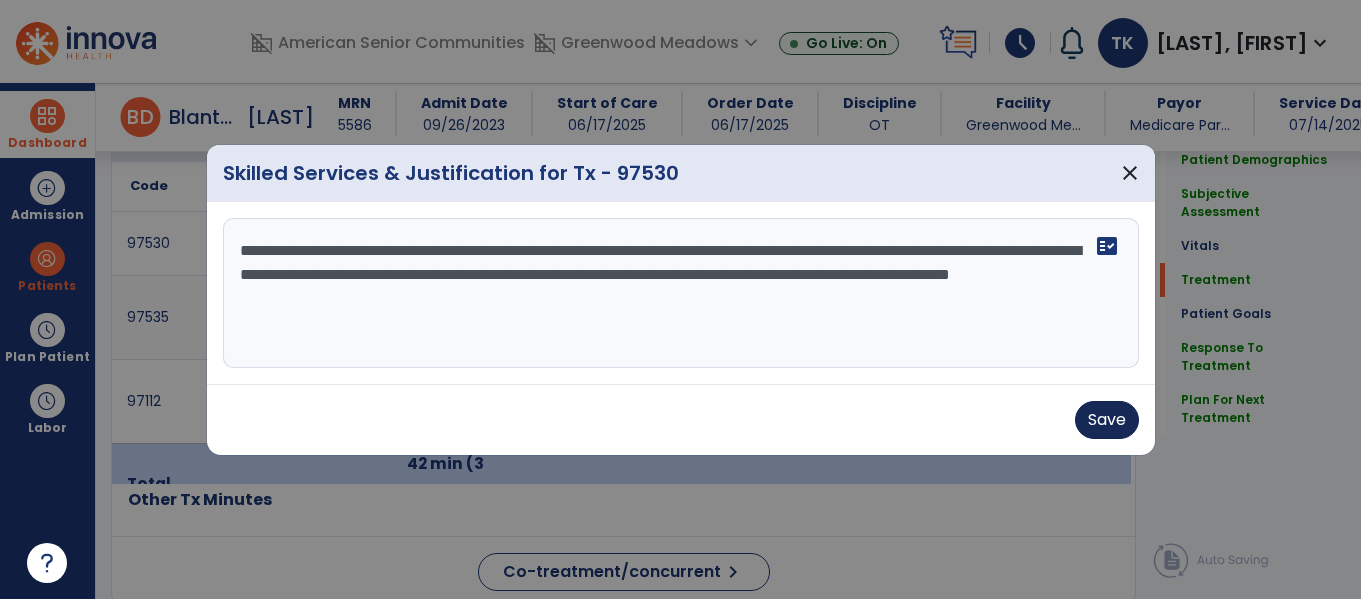 type on "**********" 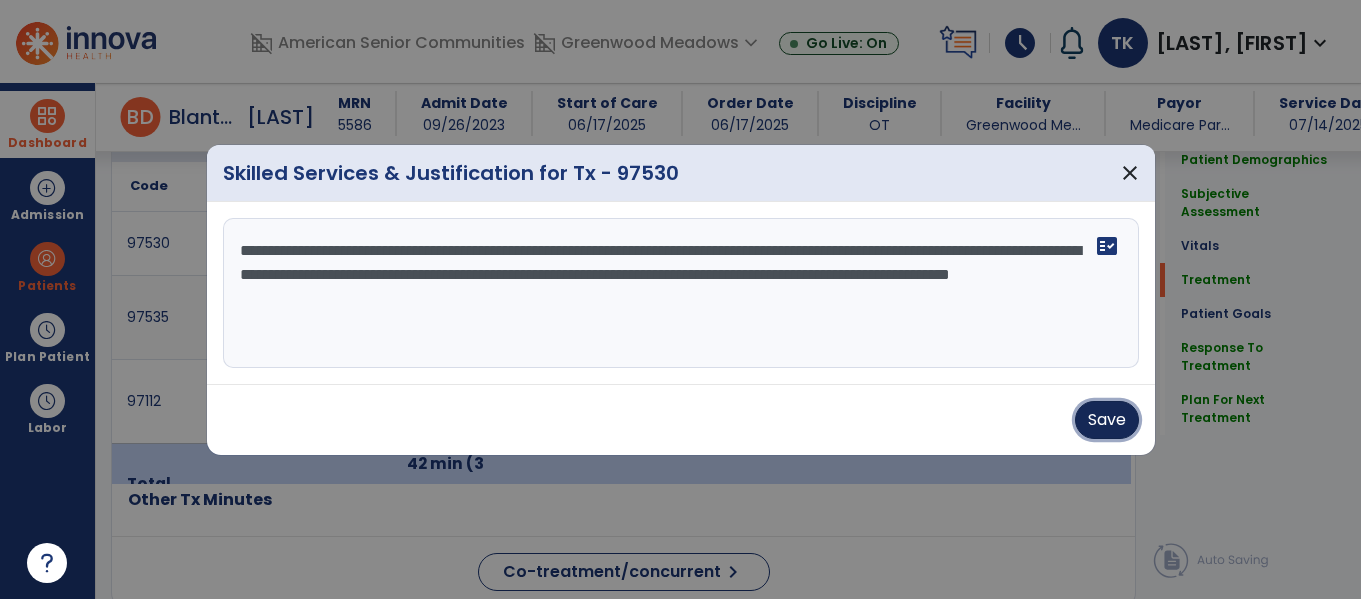 click on "Save" at bounding box center [1107, 420] 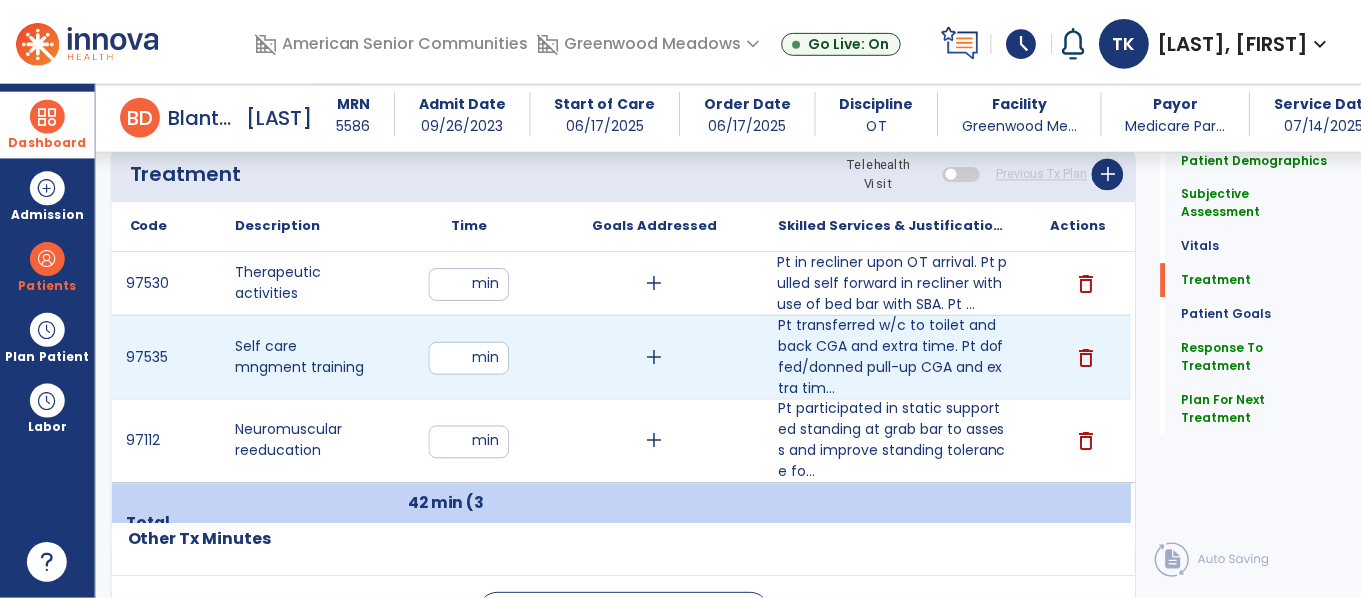 scroll, scrollTop: 1120, scrollLeft: 0, axis: vertical 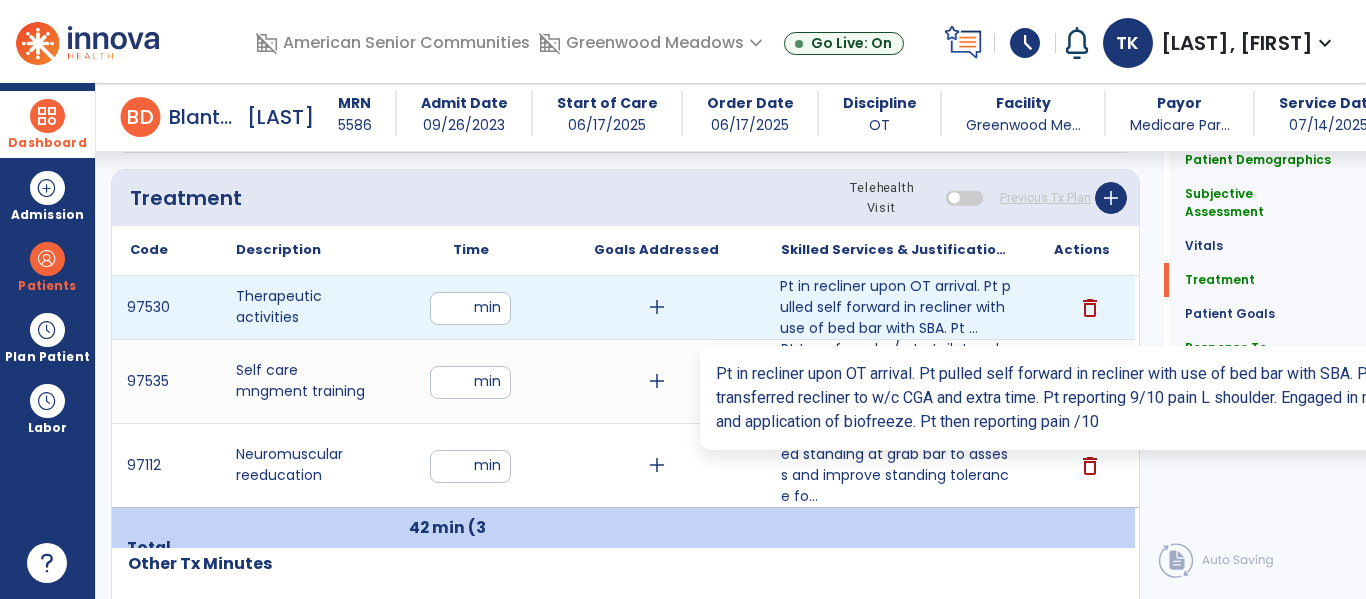 click on "Pt in recliner upon OT arrival. Pt pulled self forward in recliner with use of bed bar with SBA. Pt ..." at bounding box center [896, 307] 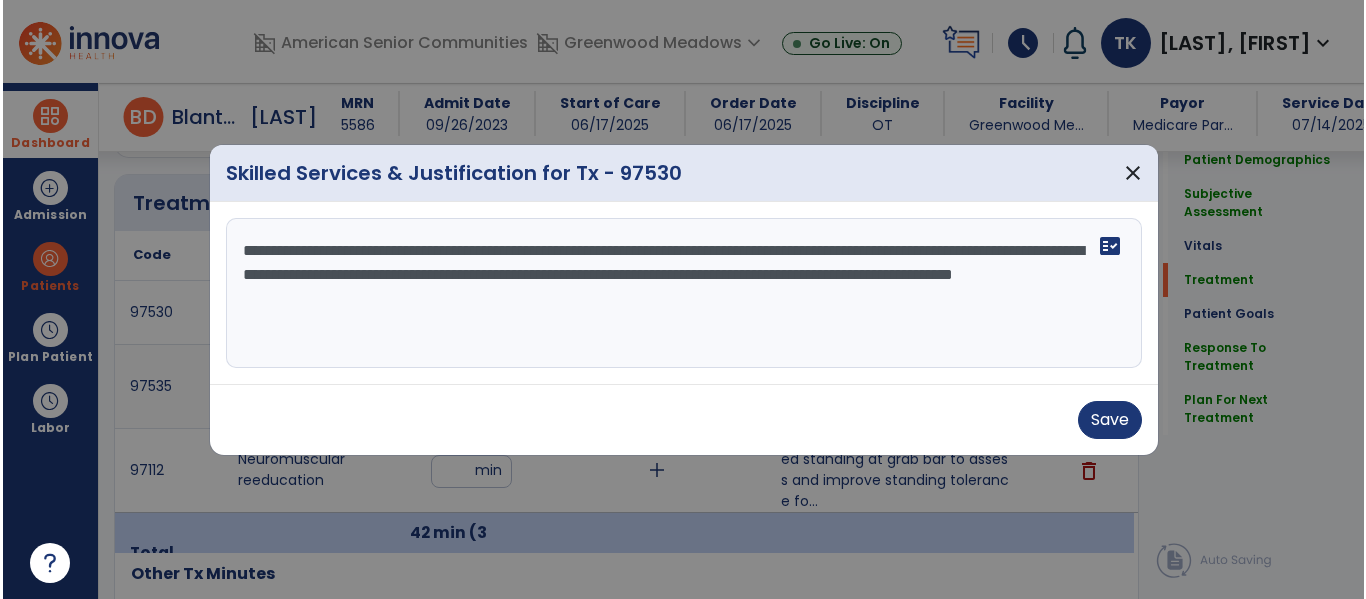 scroll, scrollTop: 1120, scrollLeft: 0, axis: vertical 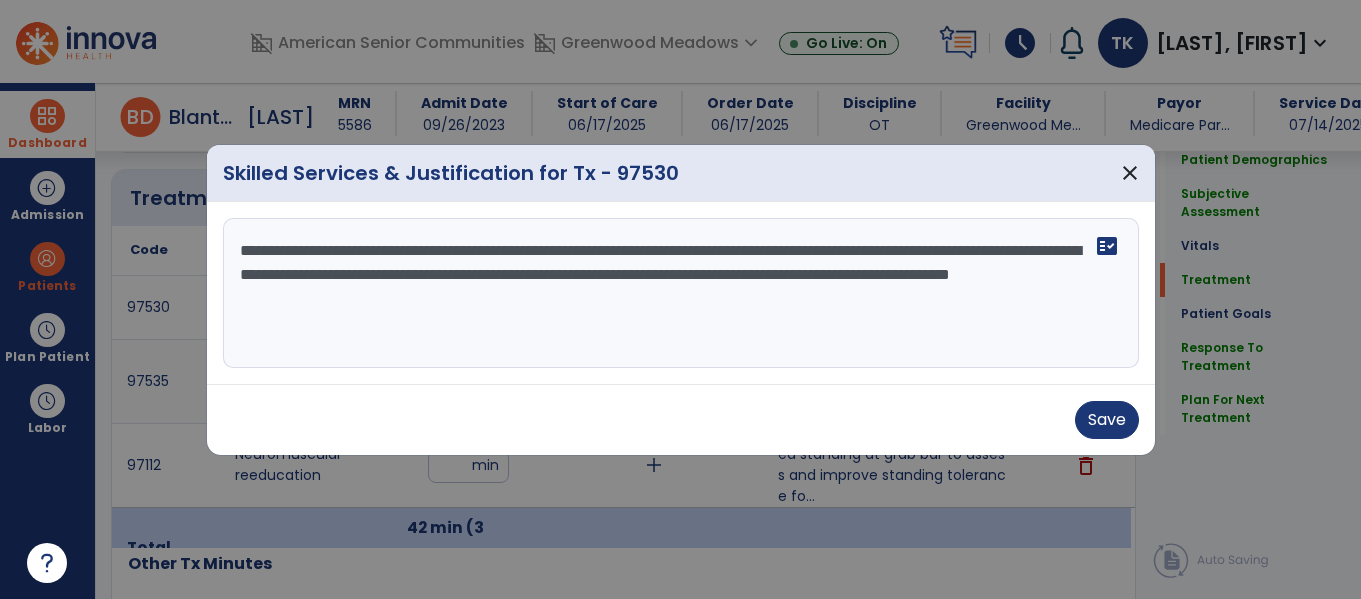 click on "**********" at bounding box center (681, 293) 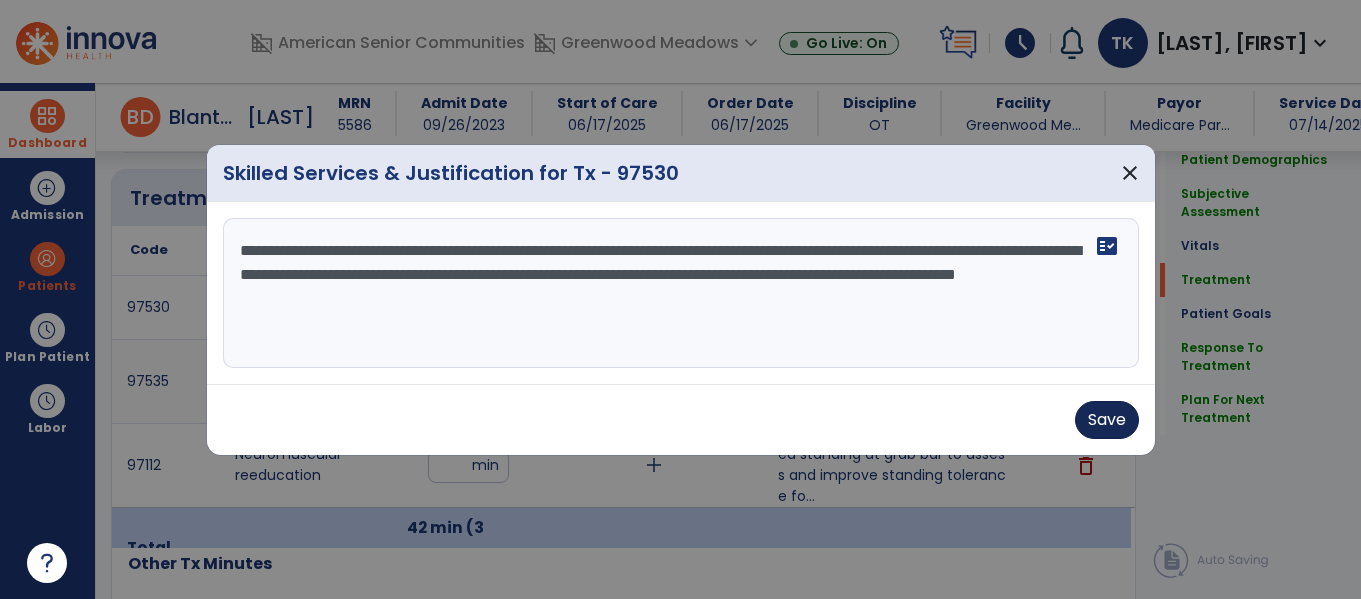 type on "**********" 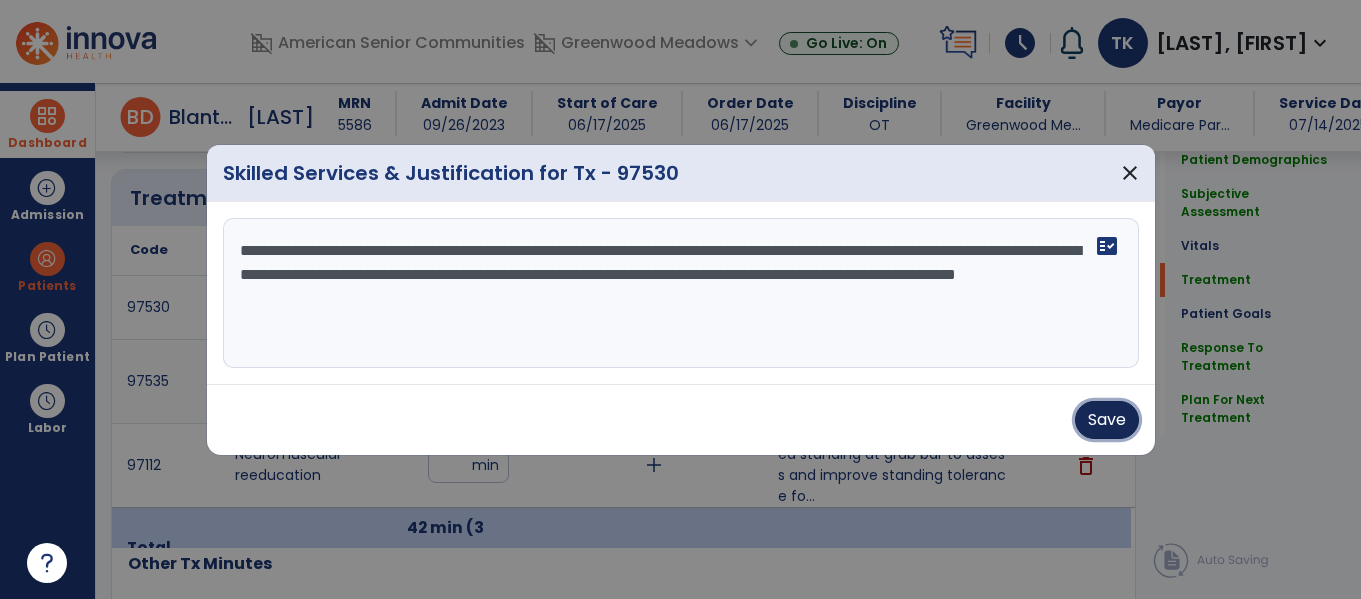 click on "Save" at bounding box center [1107, 420] 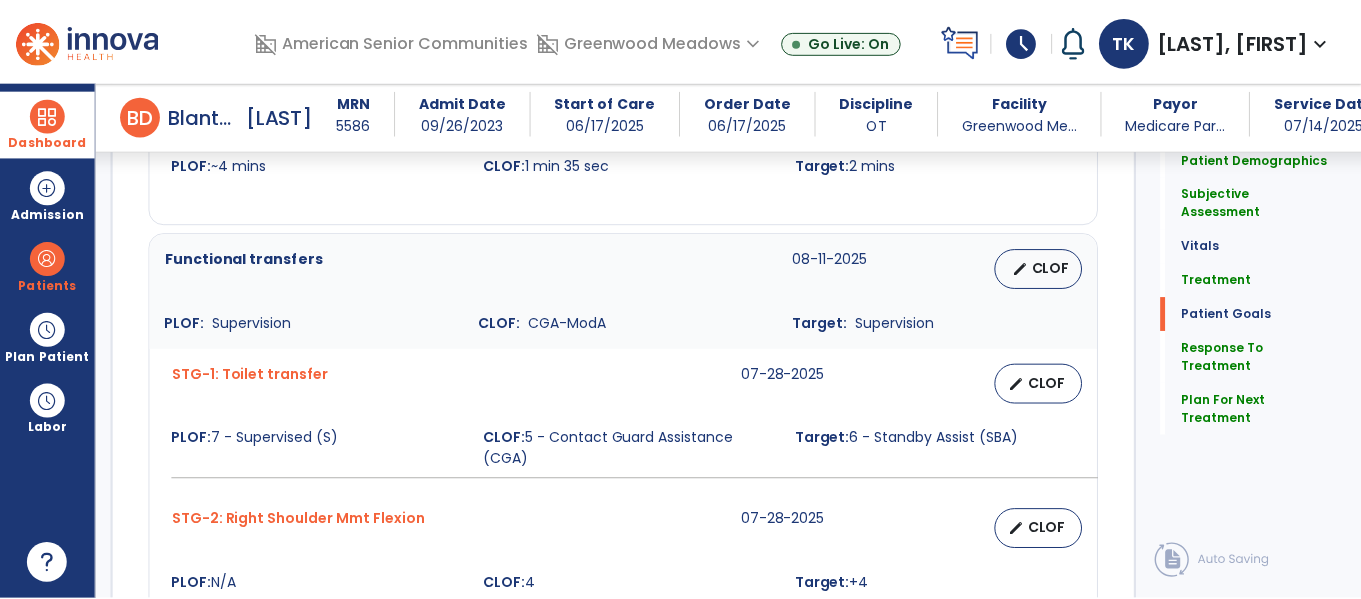 scroll, scrollTop: 3175, scrollLeft: 0, axis: vertical 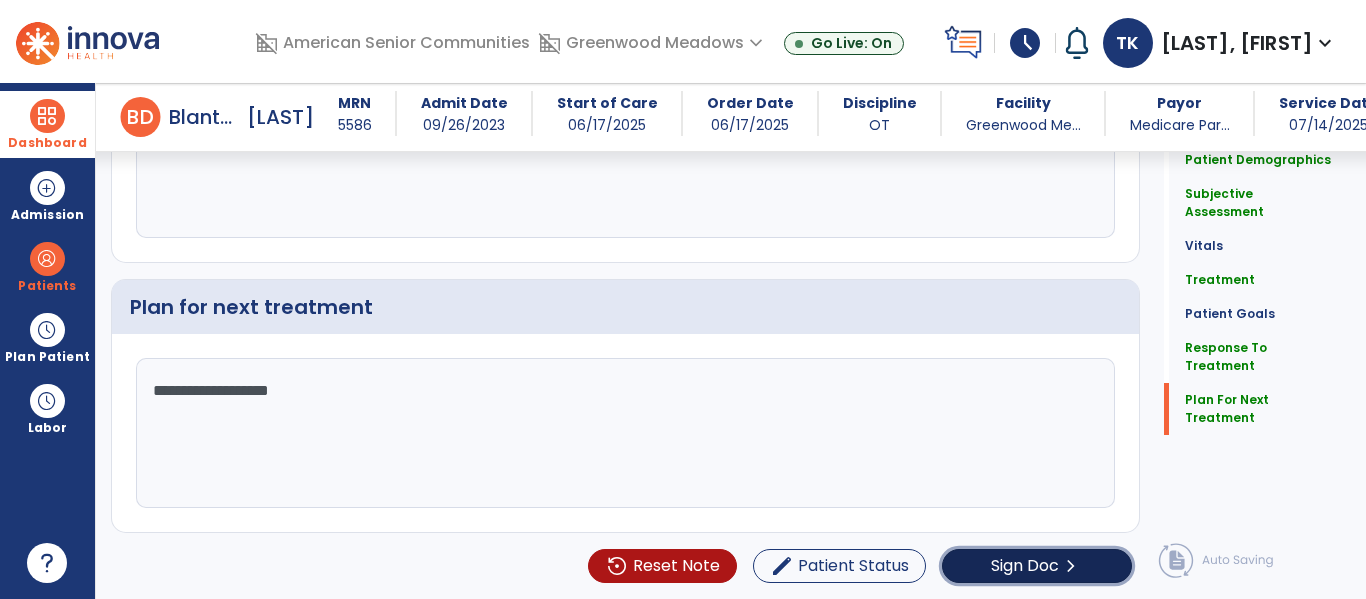 click on "Sign Doc  chevron_right" 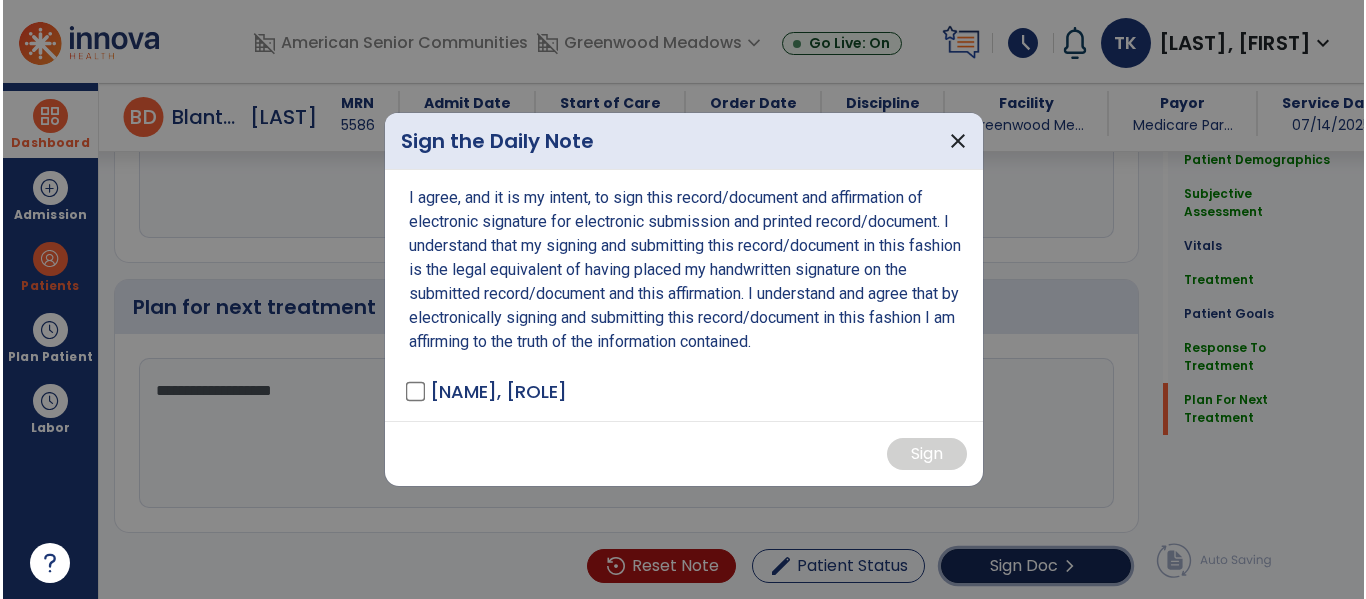 scroll, scrollTop: 3175, scrollLeft: 0, axis: vertical 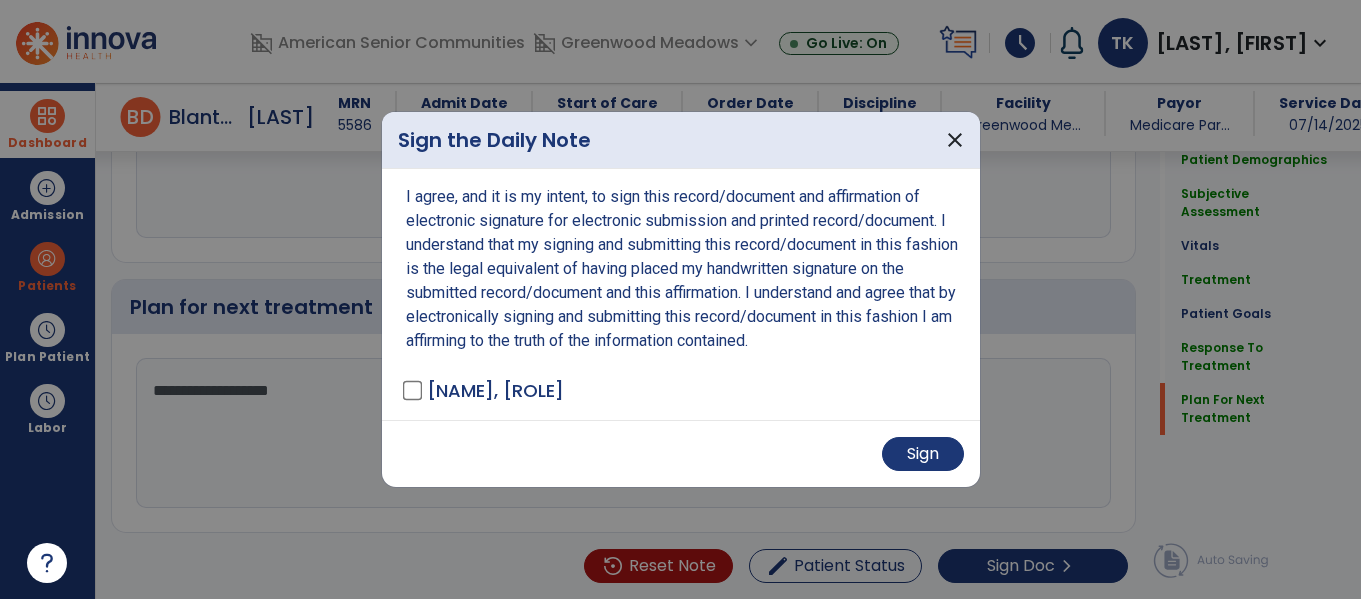 click on "Sign" at bounding box center [681, 453] 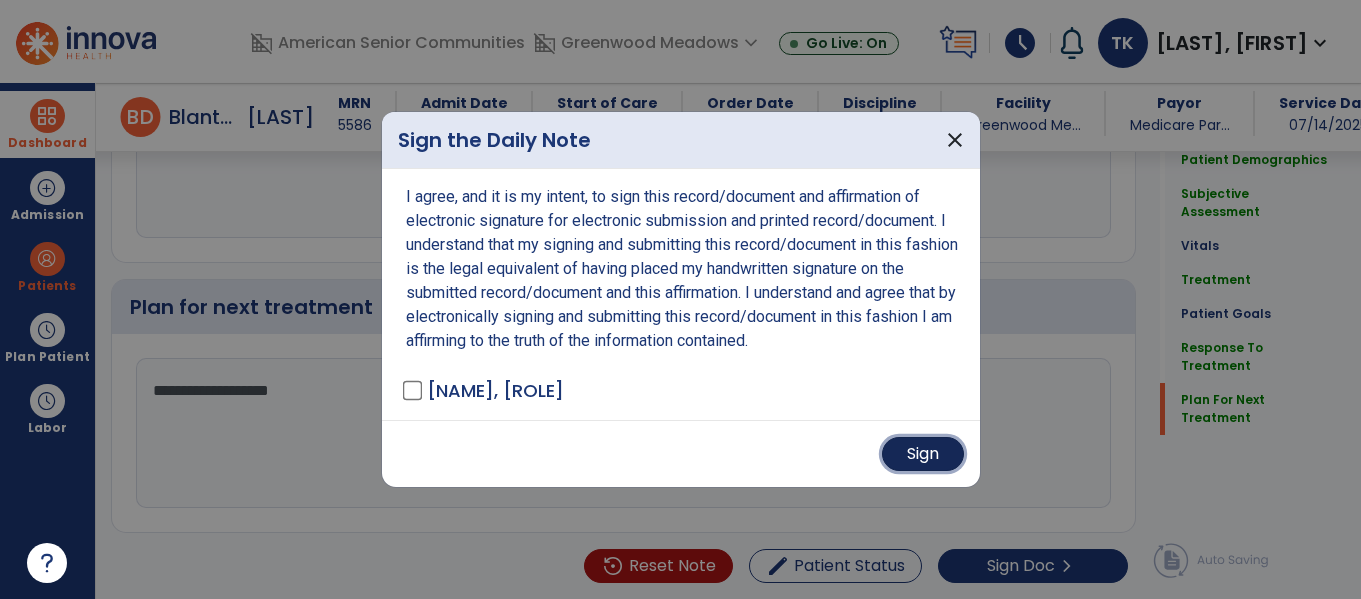 click on "Sign" at bounding box center (923, 454) 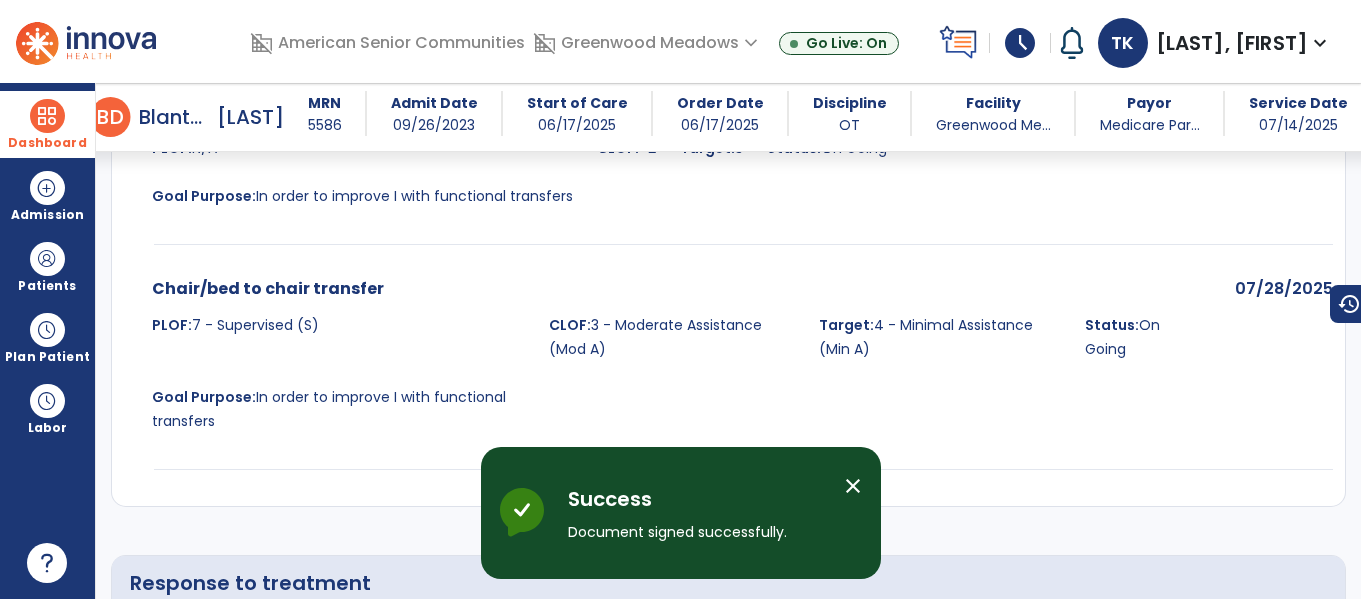 click at bounding box center (47, 116) 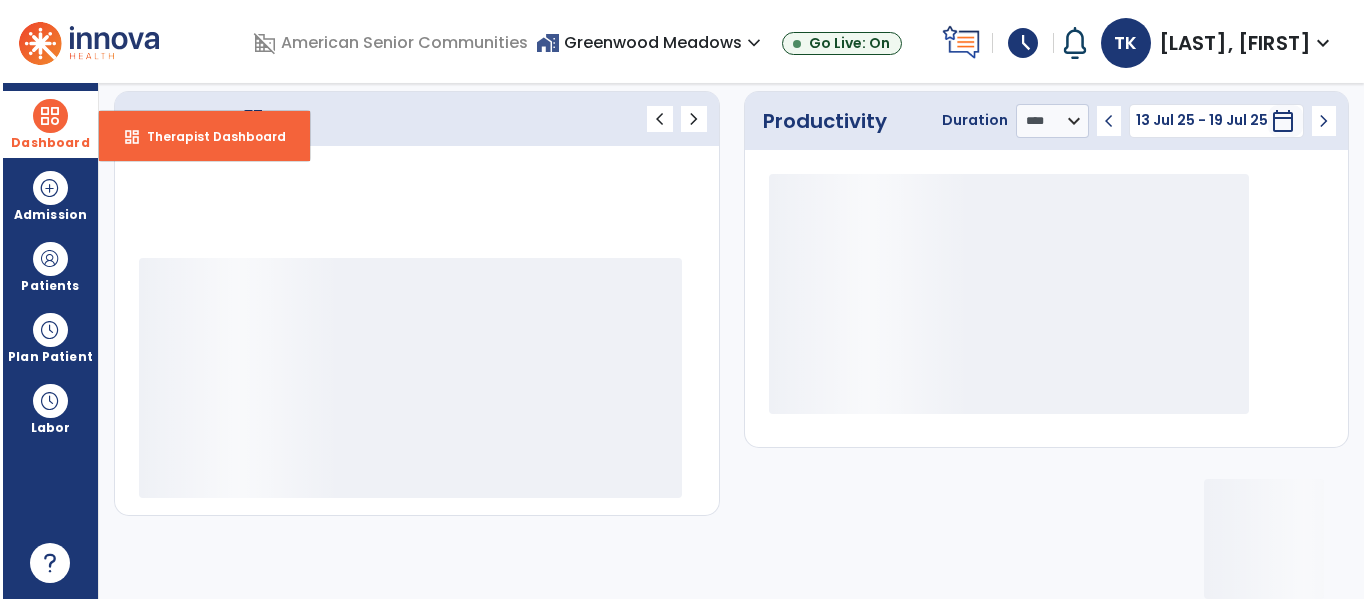 scroll, scrollTop: 278, scrollLeft: 0, axis: vertical 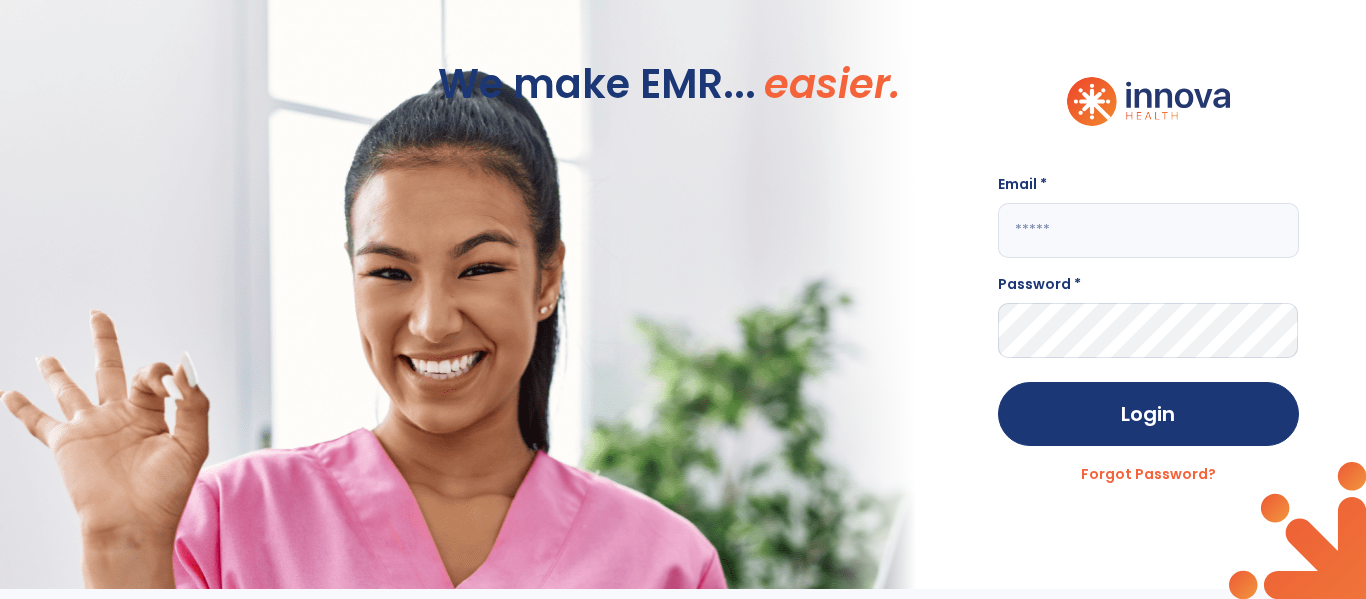 click 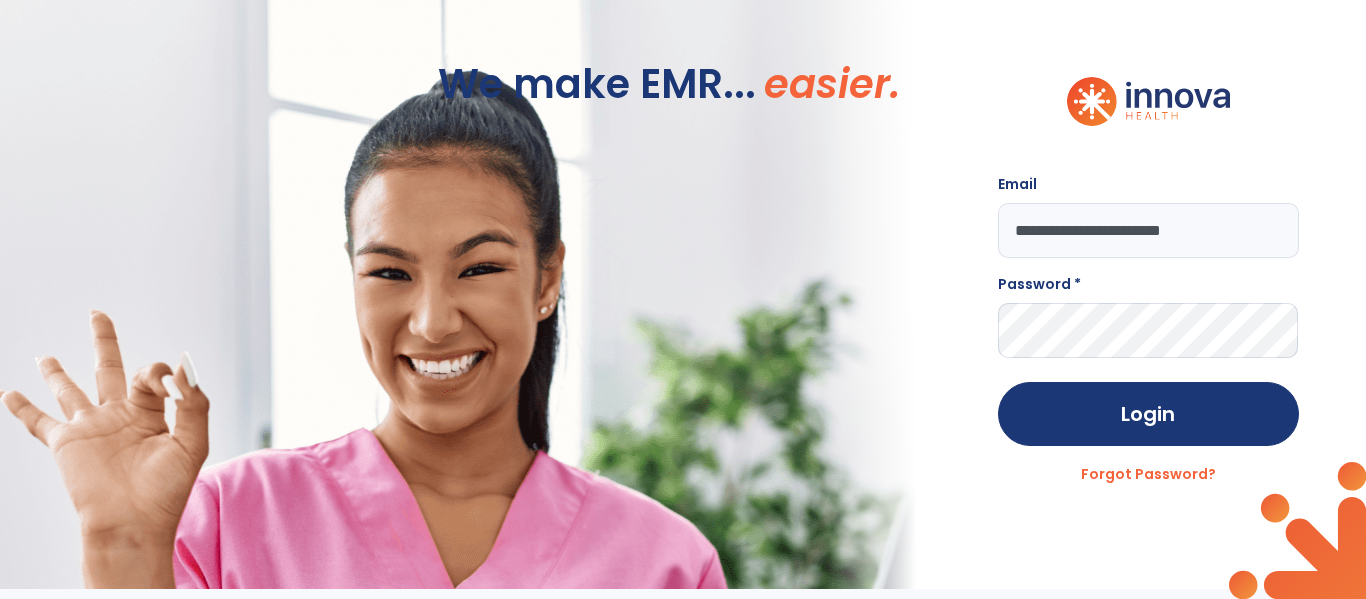 type on "**********" 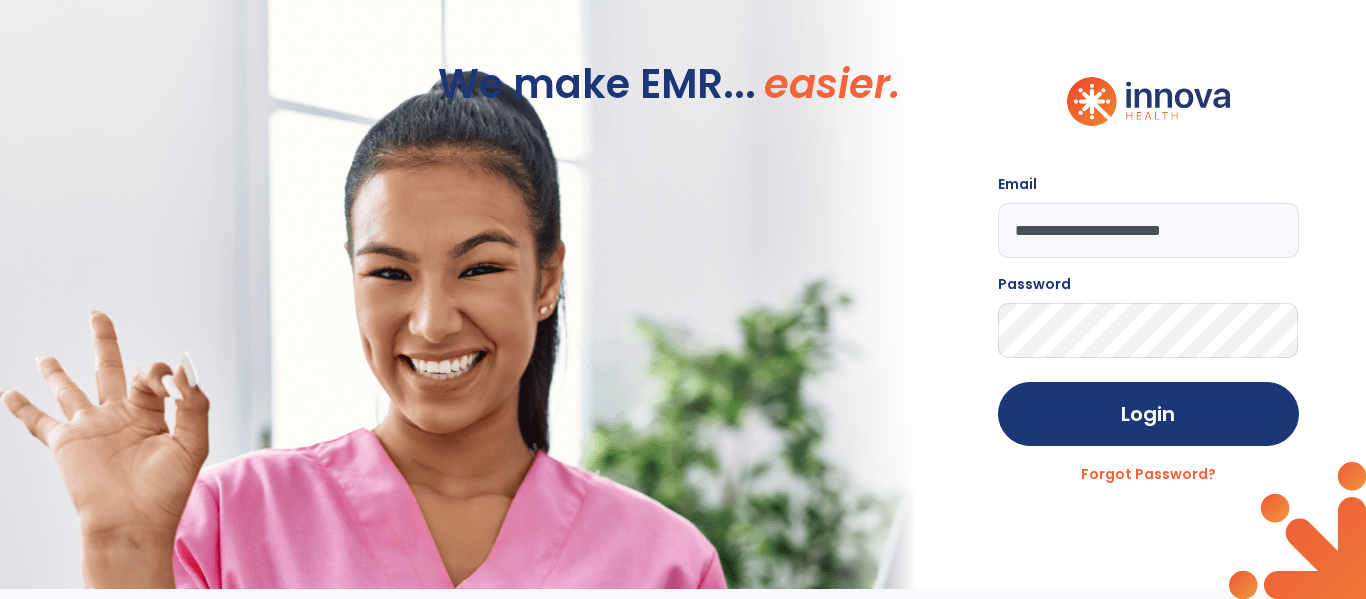 click on "Login" 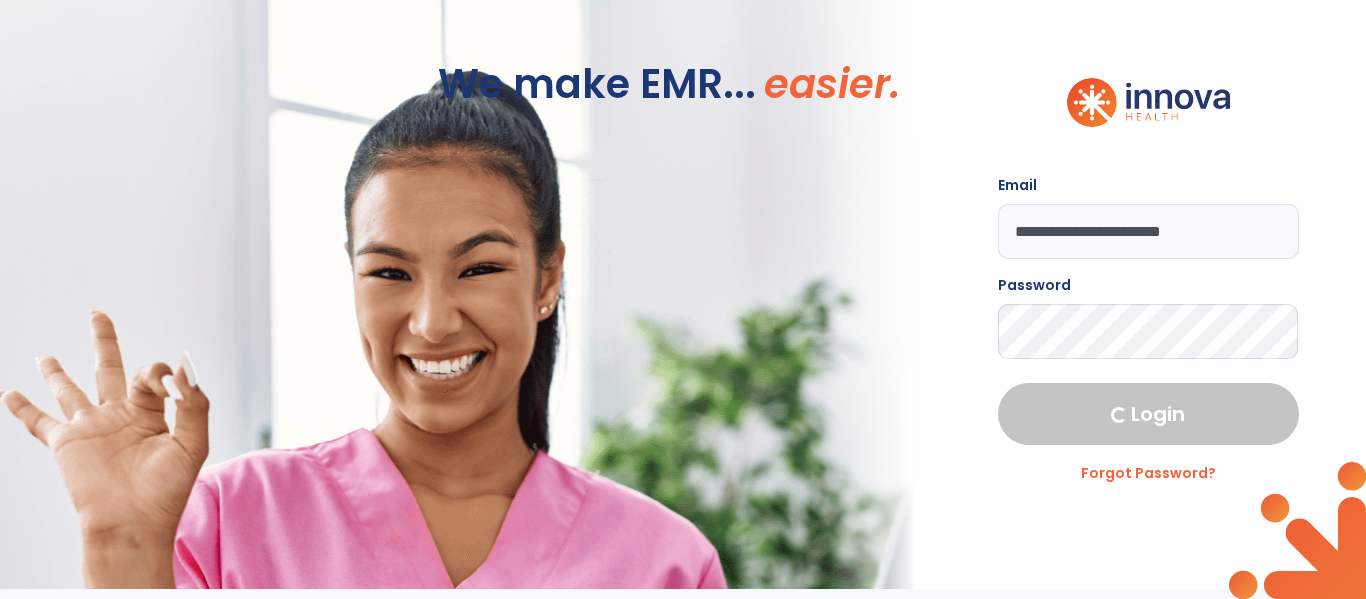 select on "****" 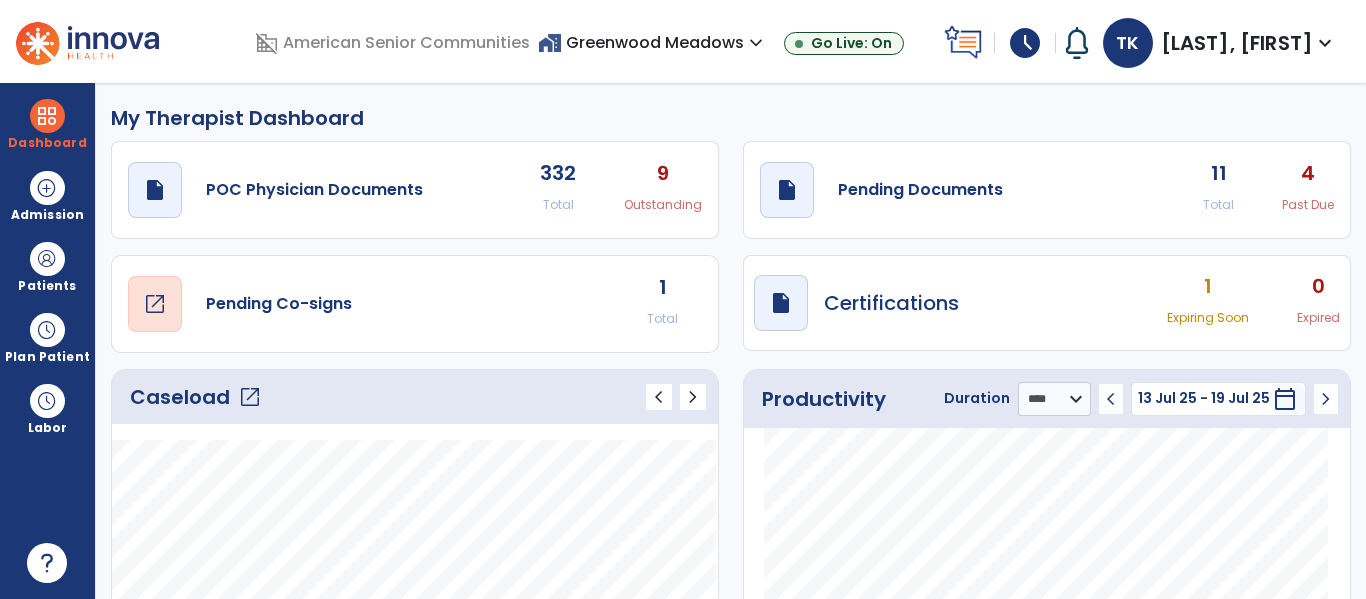 click on "Pending Co-signs" 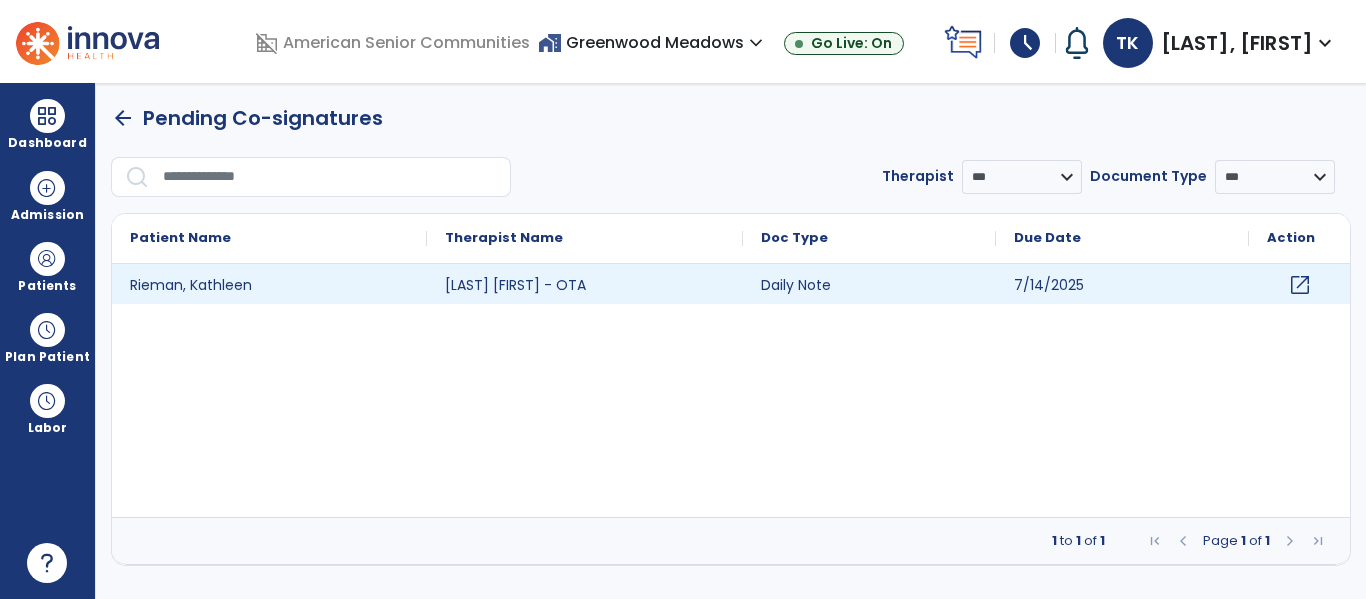 click on "open_in_new" 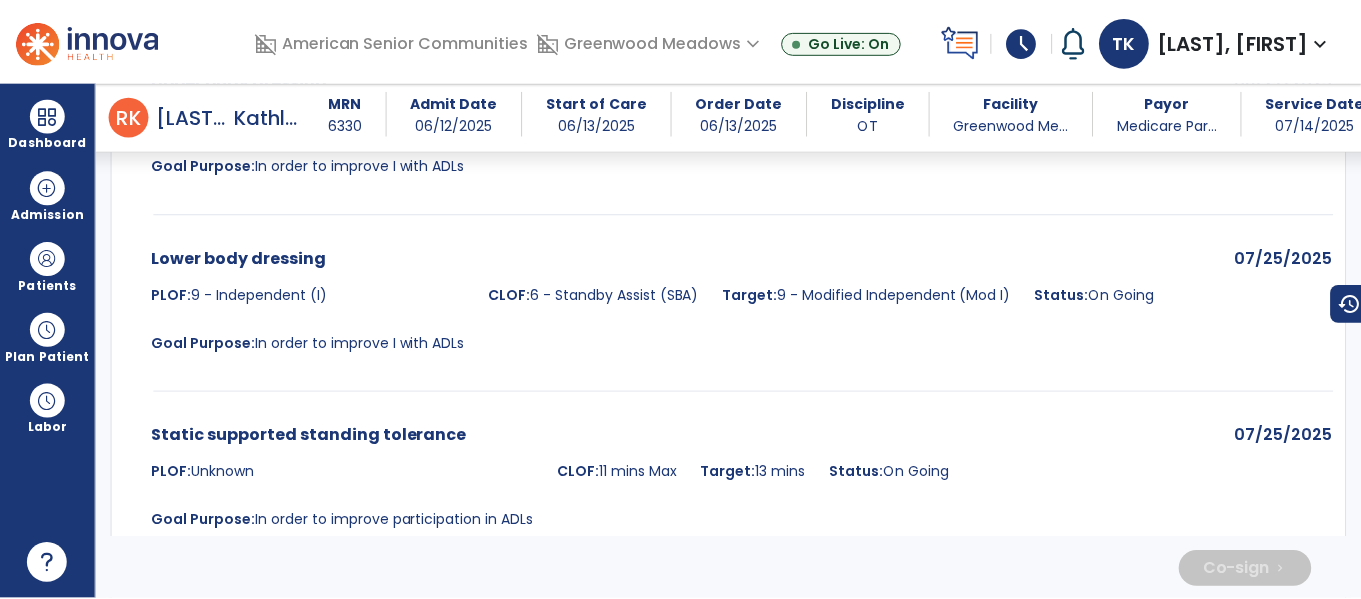 scroll, scrollTop: 4688, scrollLeft: 0, axis: vertical 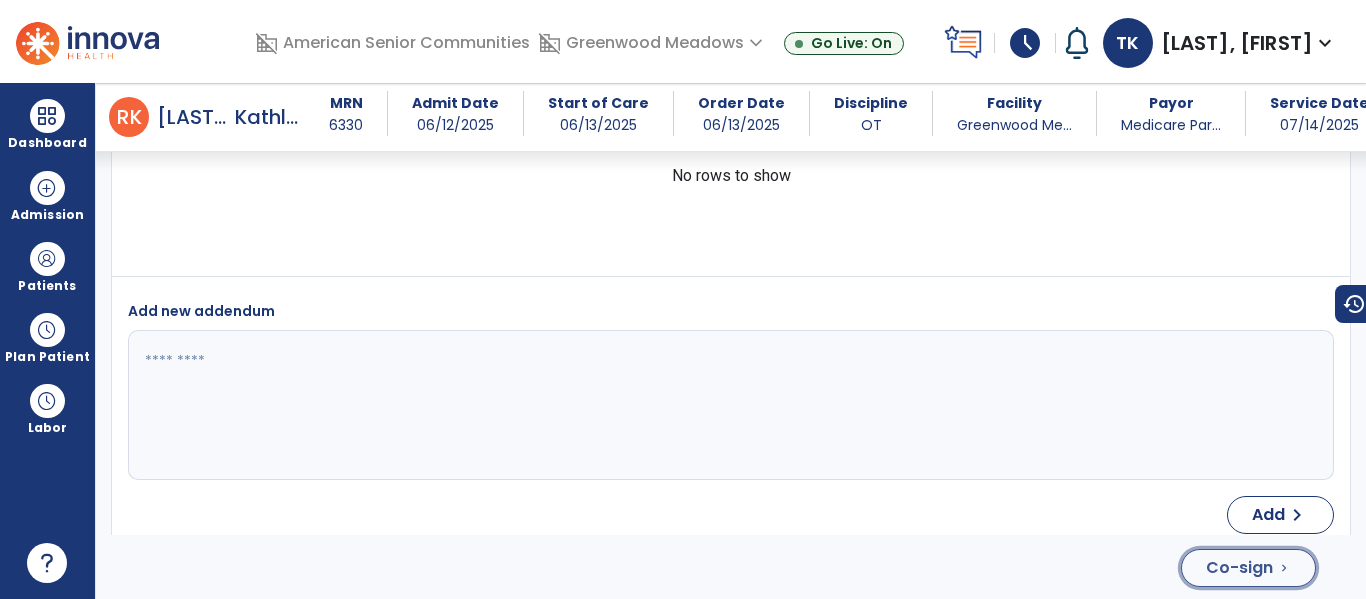 click on "Co-sign" 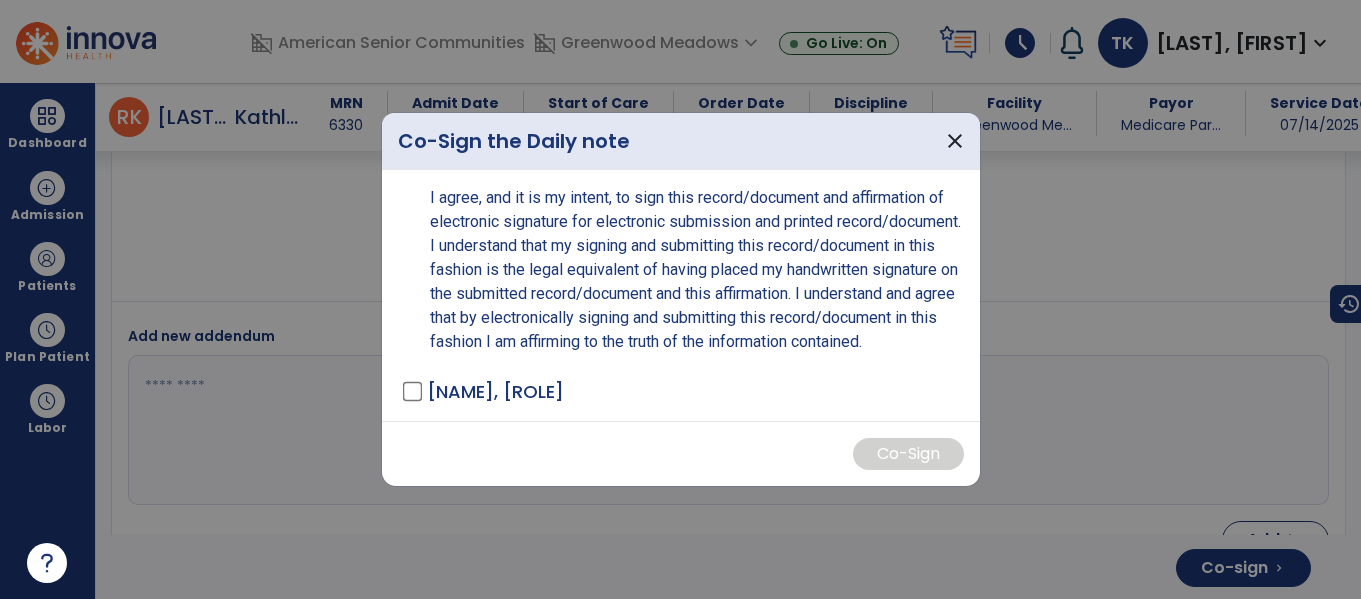 click on "I agree, and it is my intent, to sign this record/document and affirmation of electronic signature for electronic submission and printed record/document. I understand that my signing and submitting this record/document in this fashion is the legal equivalent of having placed my handwritten signature on the submitted record/document and this affirmation. I understand and agree that by electronically signing and submitting this record/document in this fashion I am affirming to the truth of the information contained.  Kleman, Taylor  - OT" at bounding box center [681, 295] 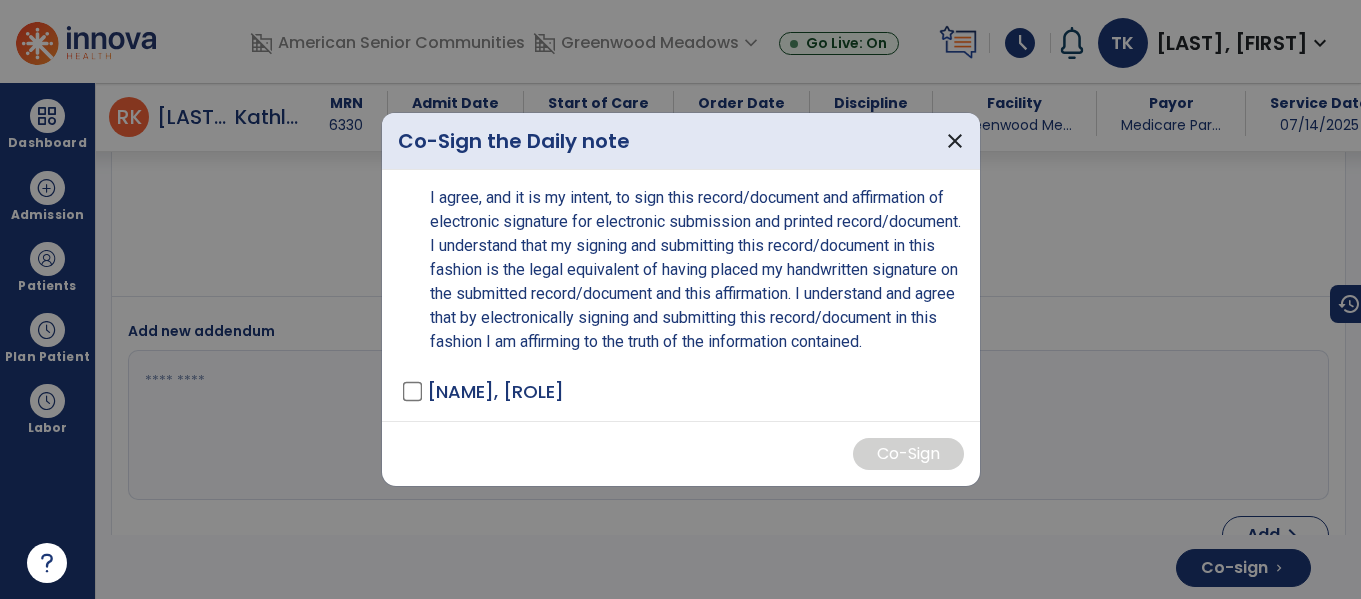 click on "Kleman, [NAME] - OT" at bounding box center (495, 391) 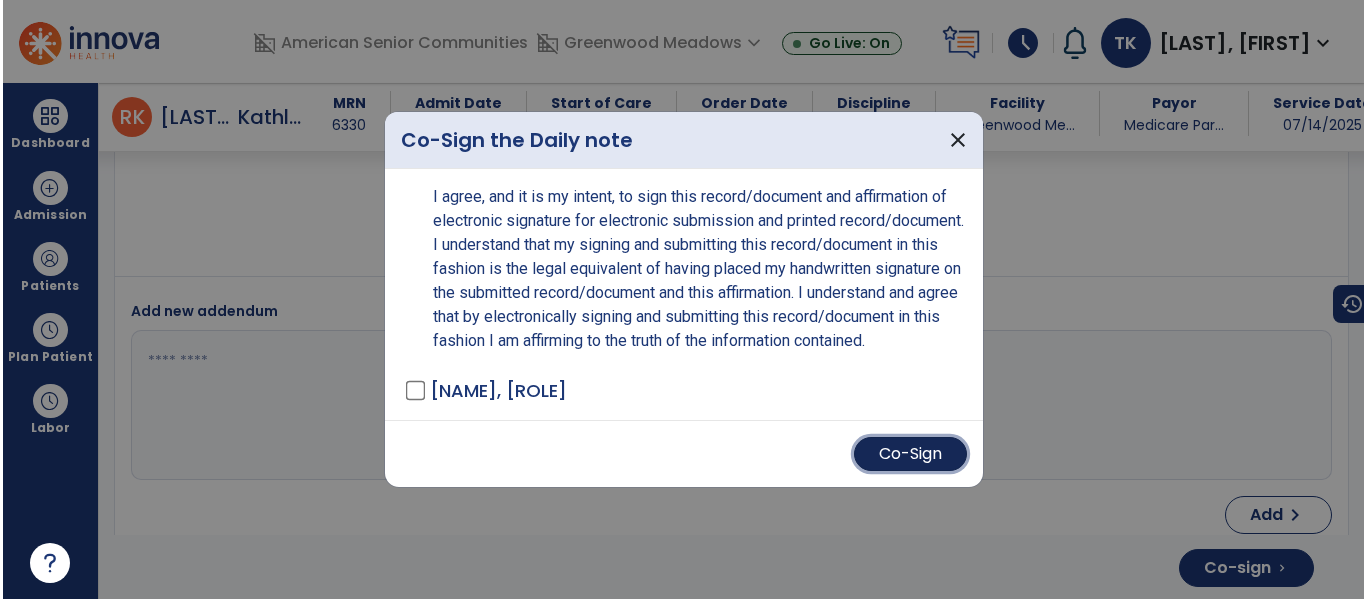 scroll, scrollTop: 4688, scrollLeft: 0, axis: vertical 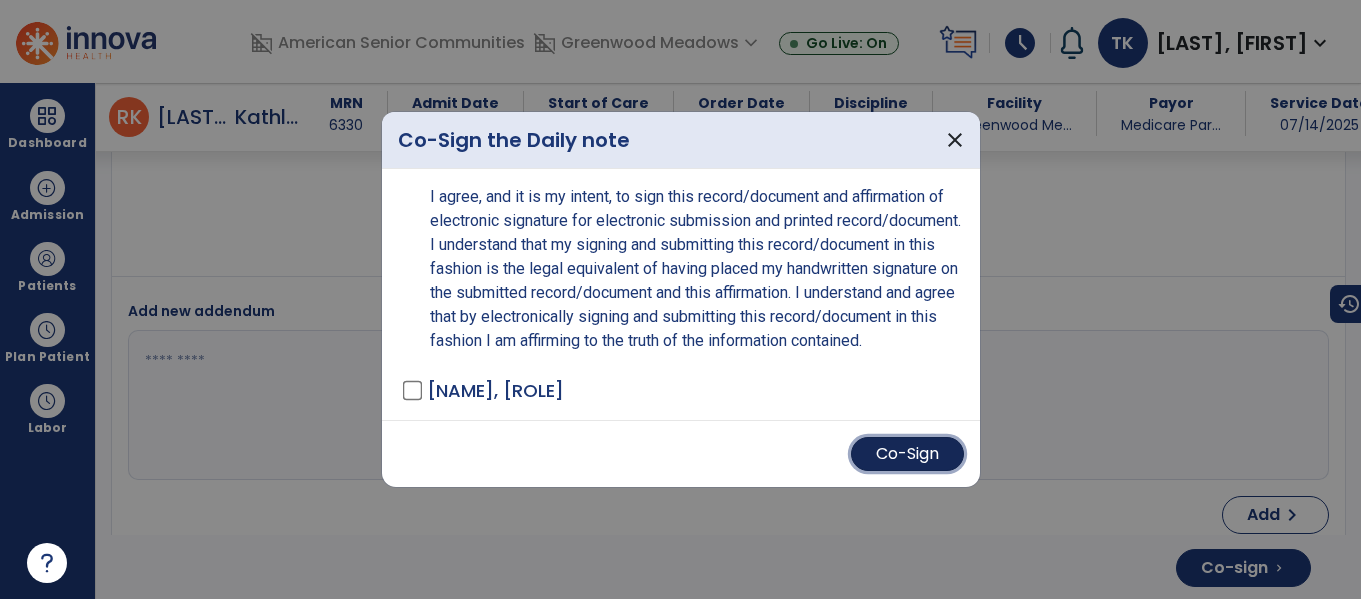 click on "Co-Sign" at bounding box center (907, 454) 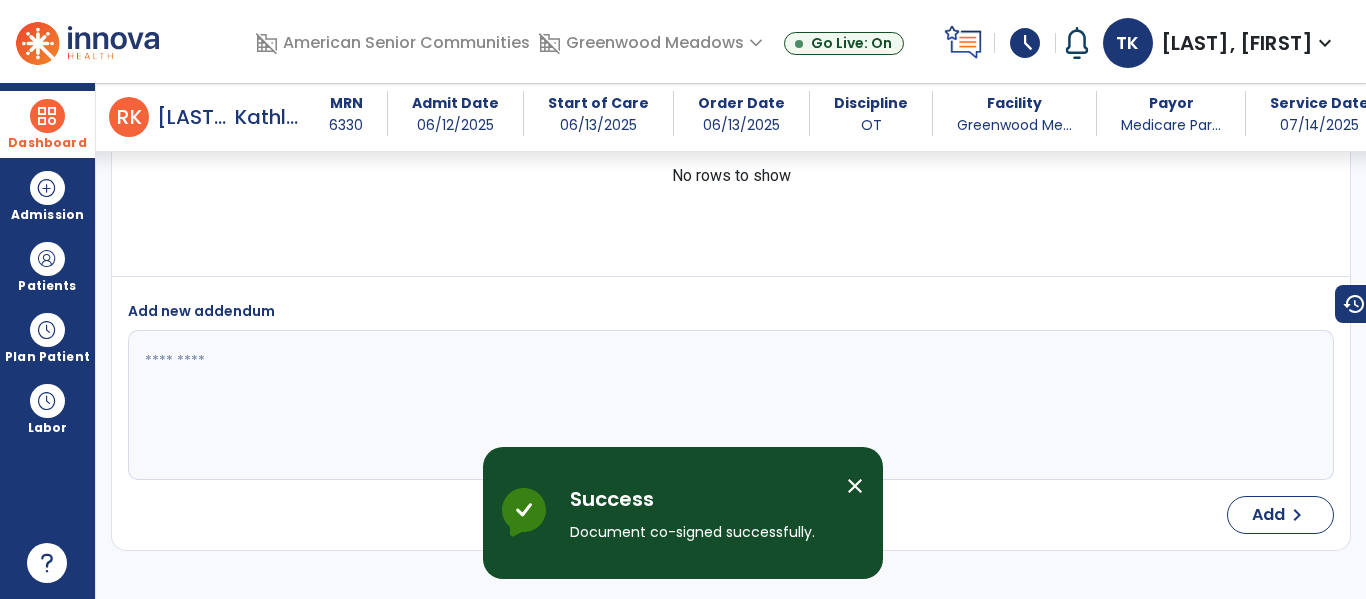 drag, startPoint x: 46, startPoint y: 133, endPoint x: 213, endPoint y: 135, distance: 167.01198 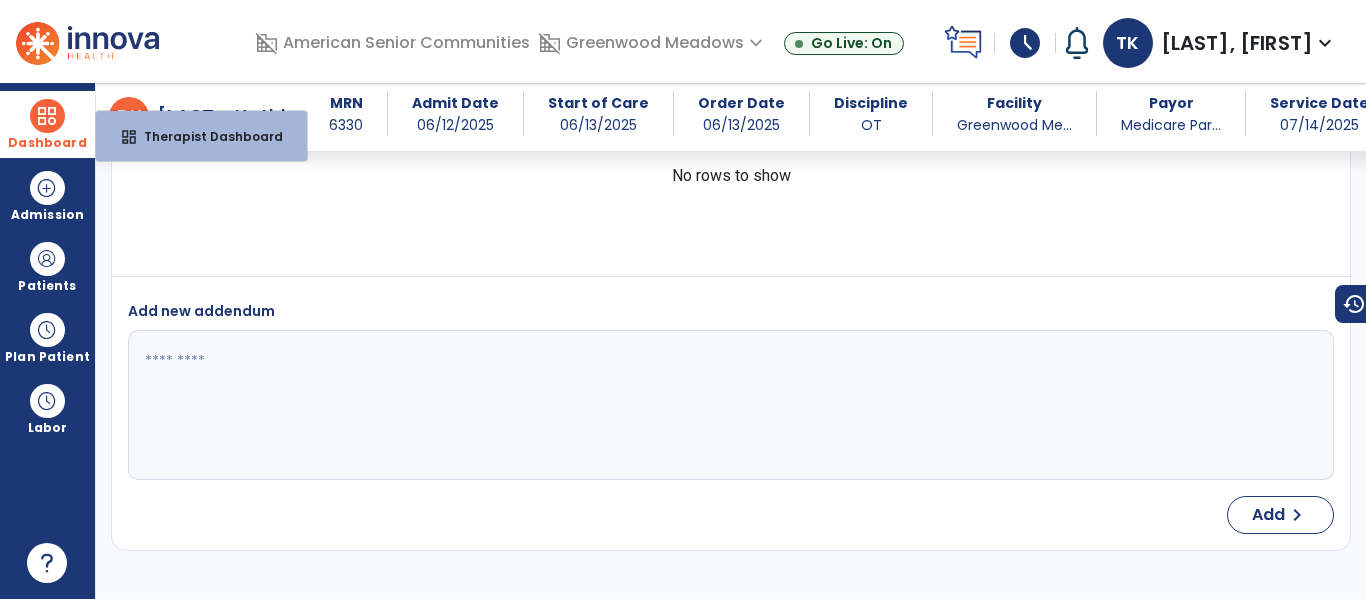 click on "Therapist Dashboard" at bounding box center (205, 136) 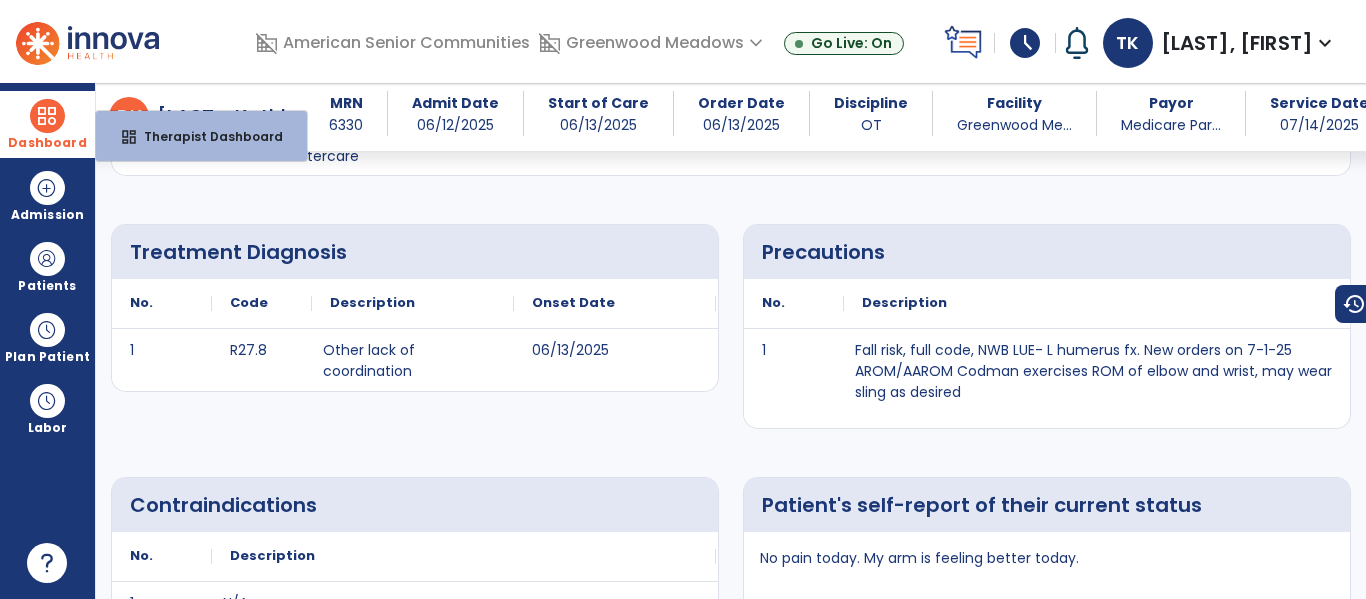 select on "****" 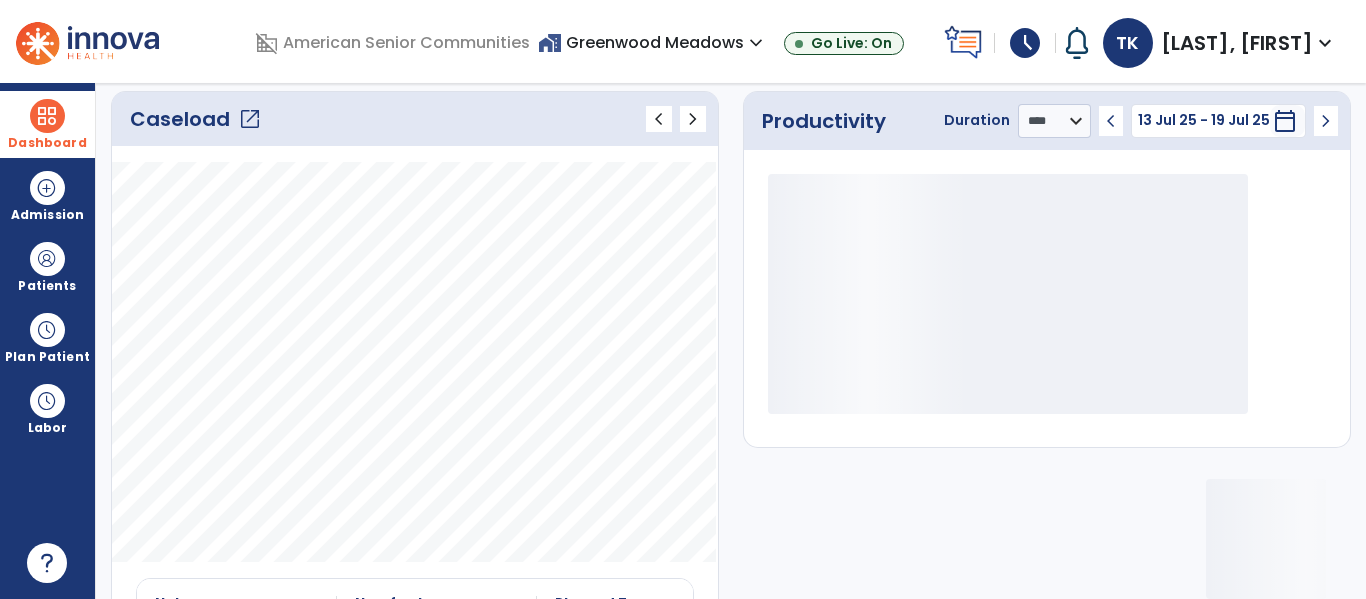 scroll, scrollTop: 0, scrollLeft: 0, axis: both 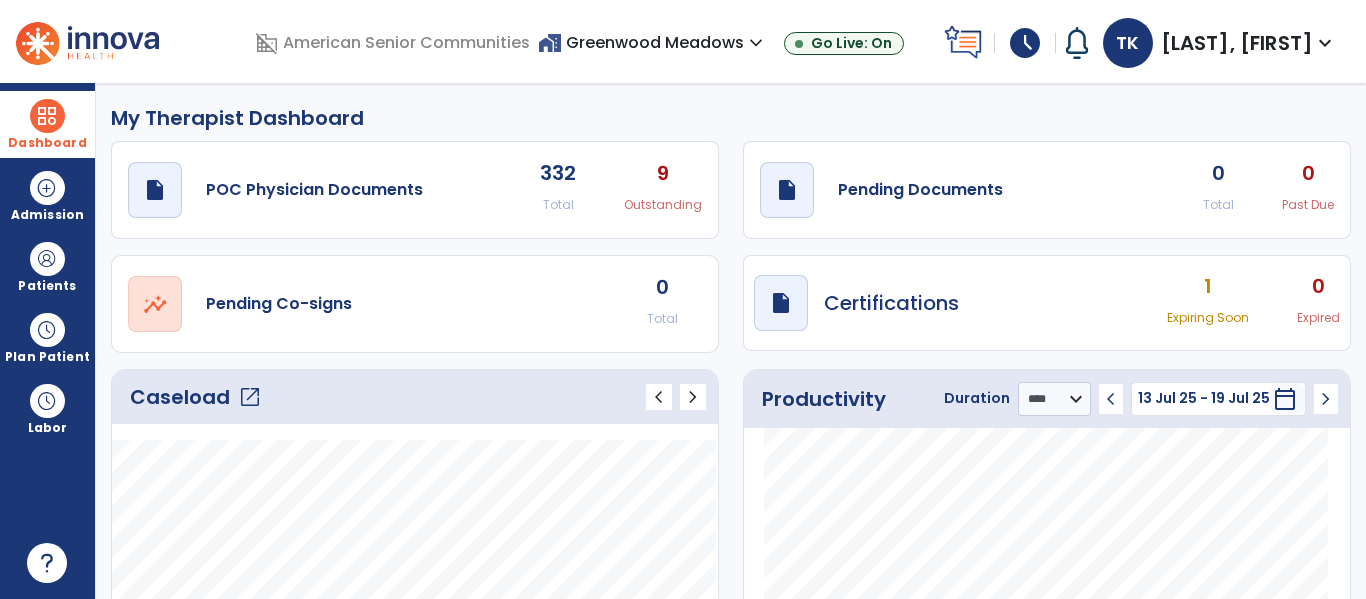 click on "open_in_new" 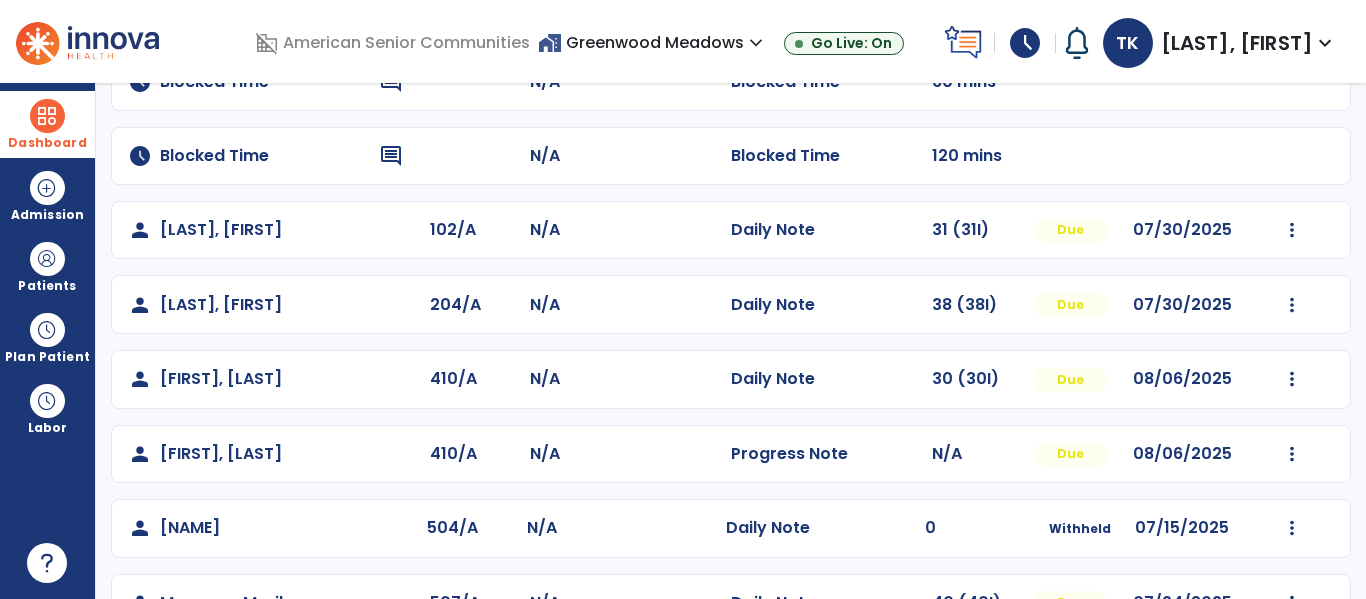 scroll, scrollTop: 354, scrollLeft: 0, axis: vertical 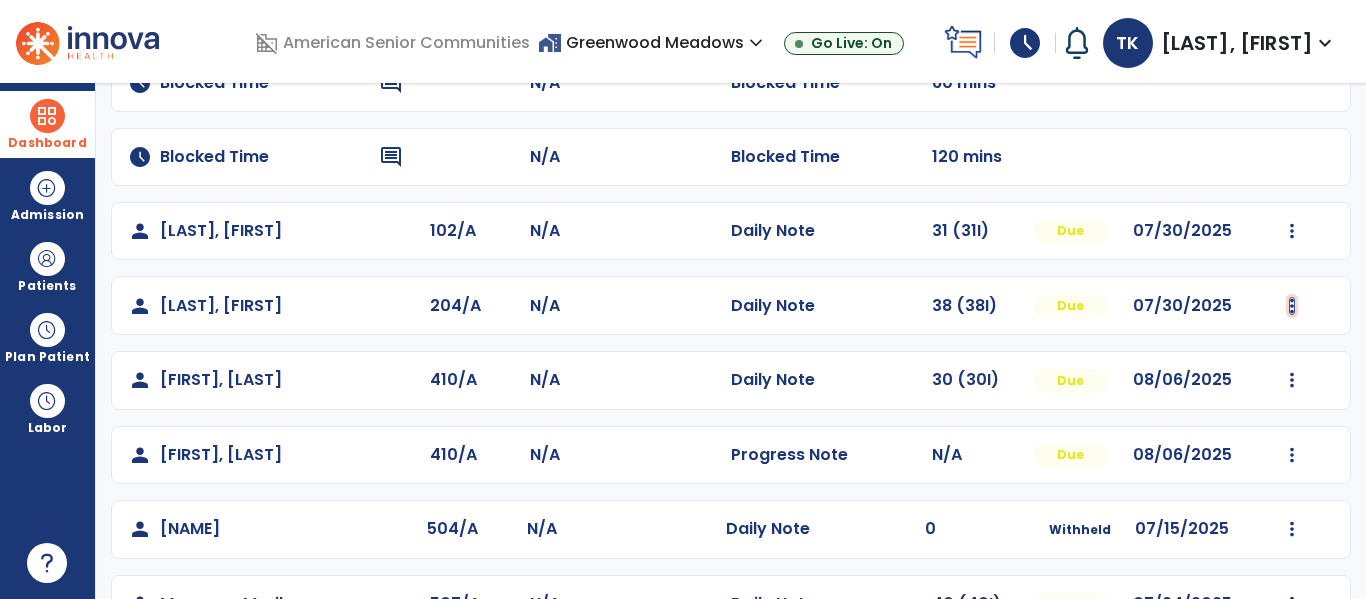 click at bounding box center [1293, -66] 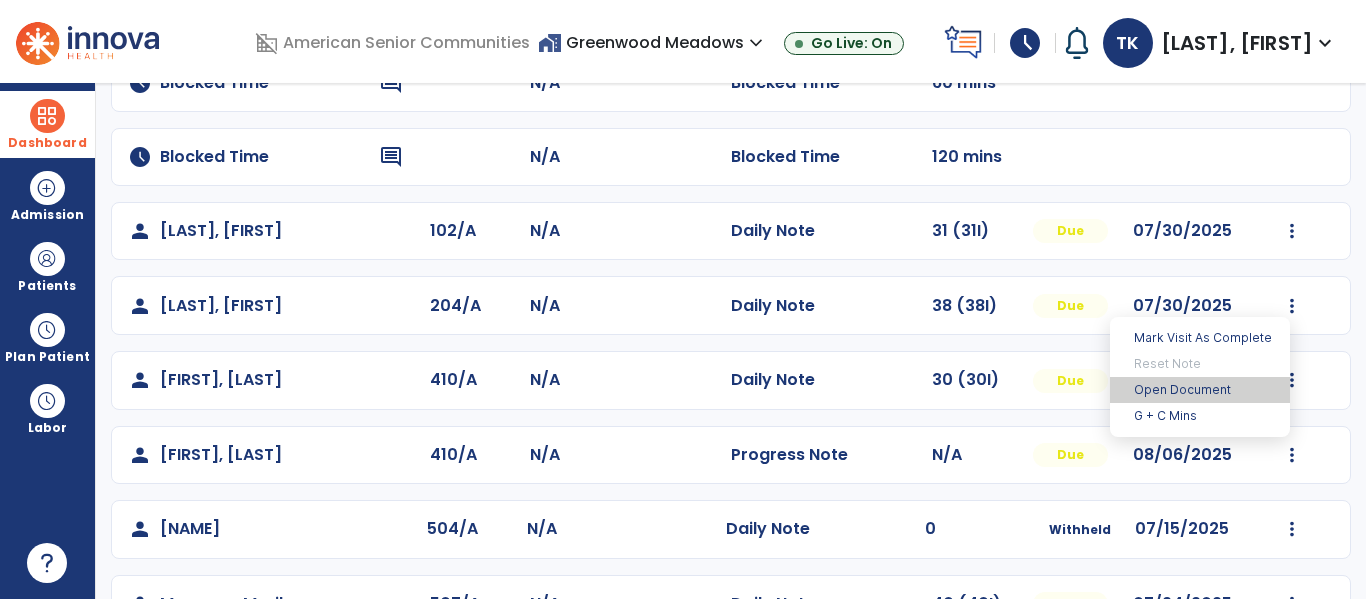 click on "Open Document" at bounding box center (1200, 390) 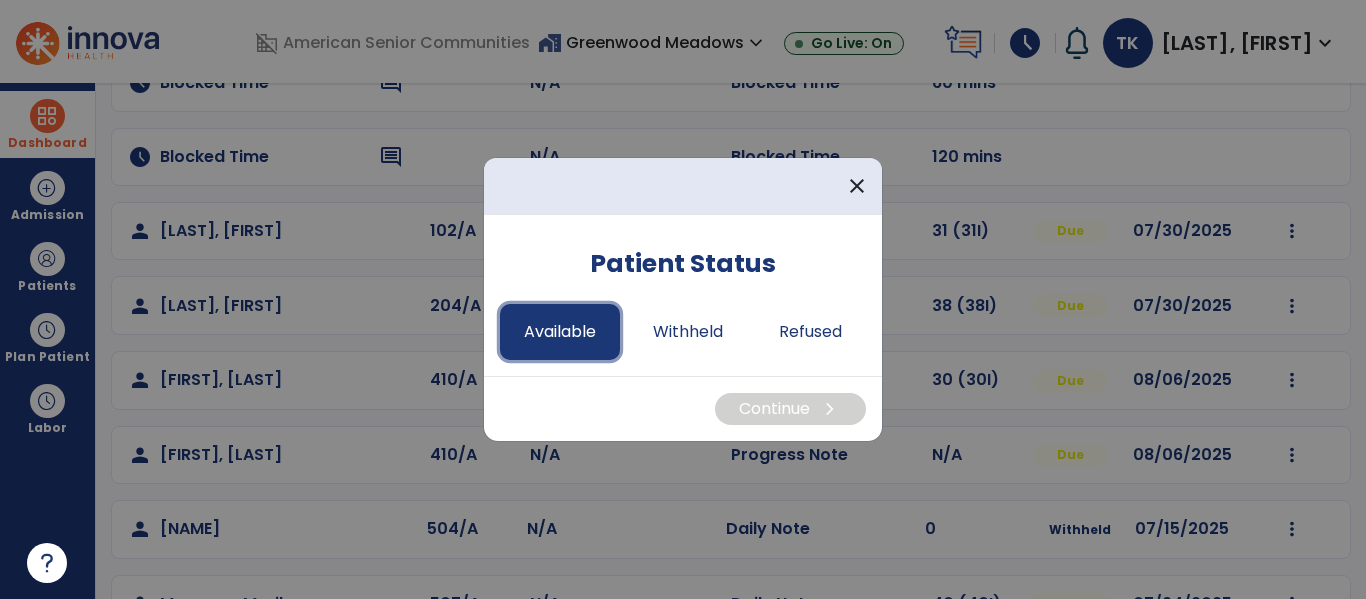 click on "Available" at bounding box center (560, 332) 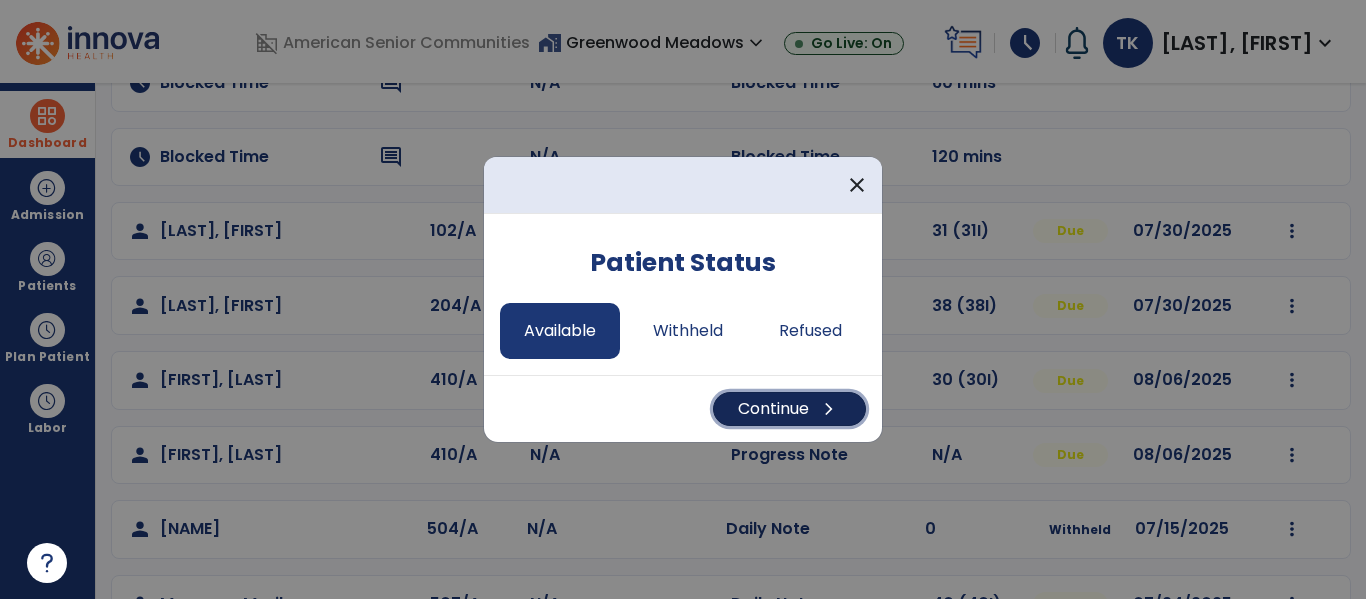 click on "Continue   chevron_right" at bounding box center [789, 409] 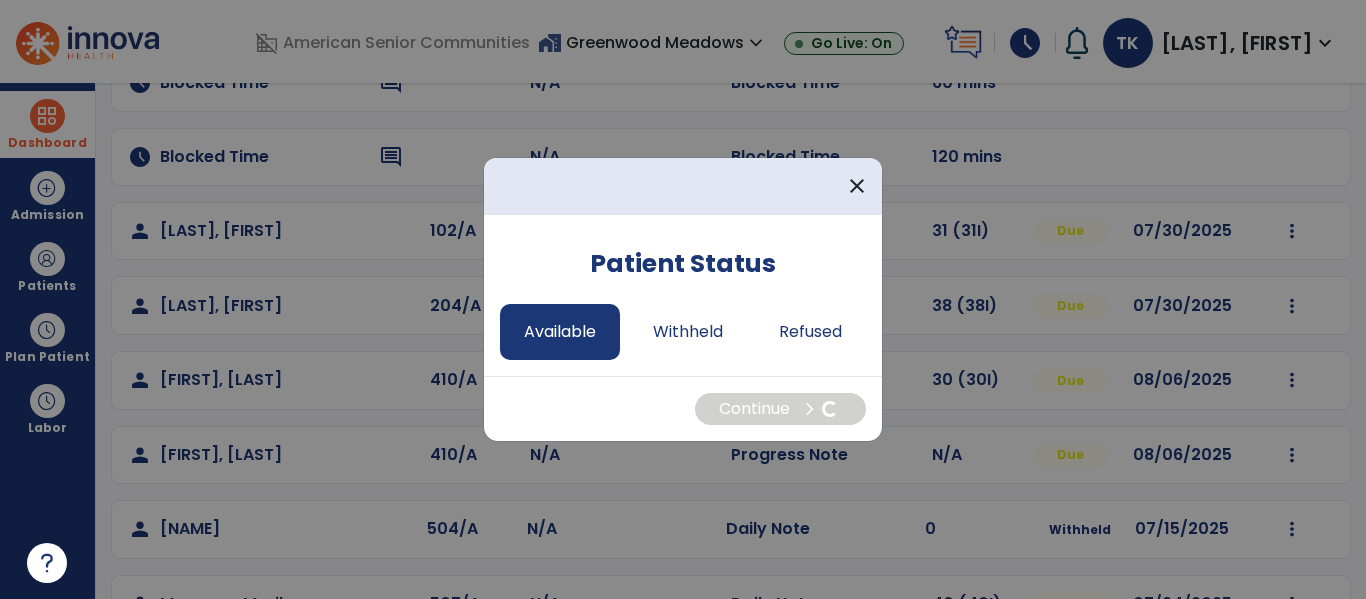 select on "*" 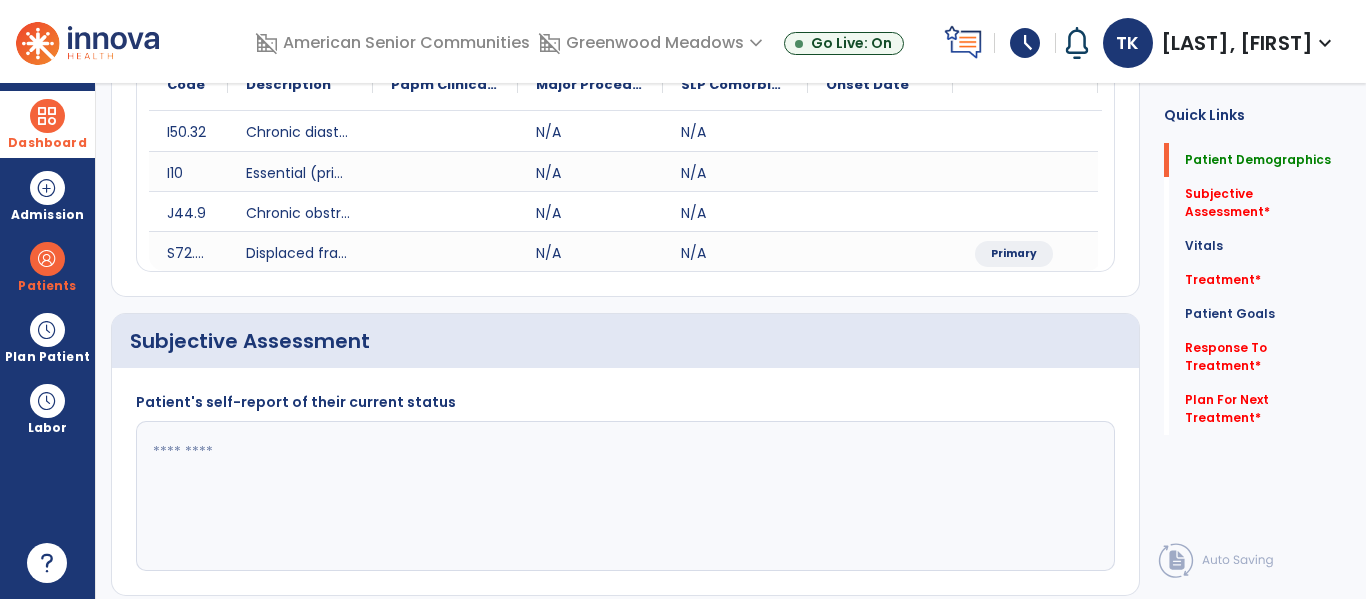 click 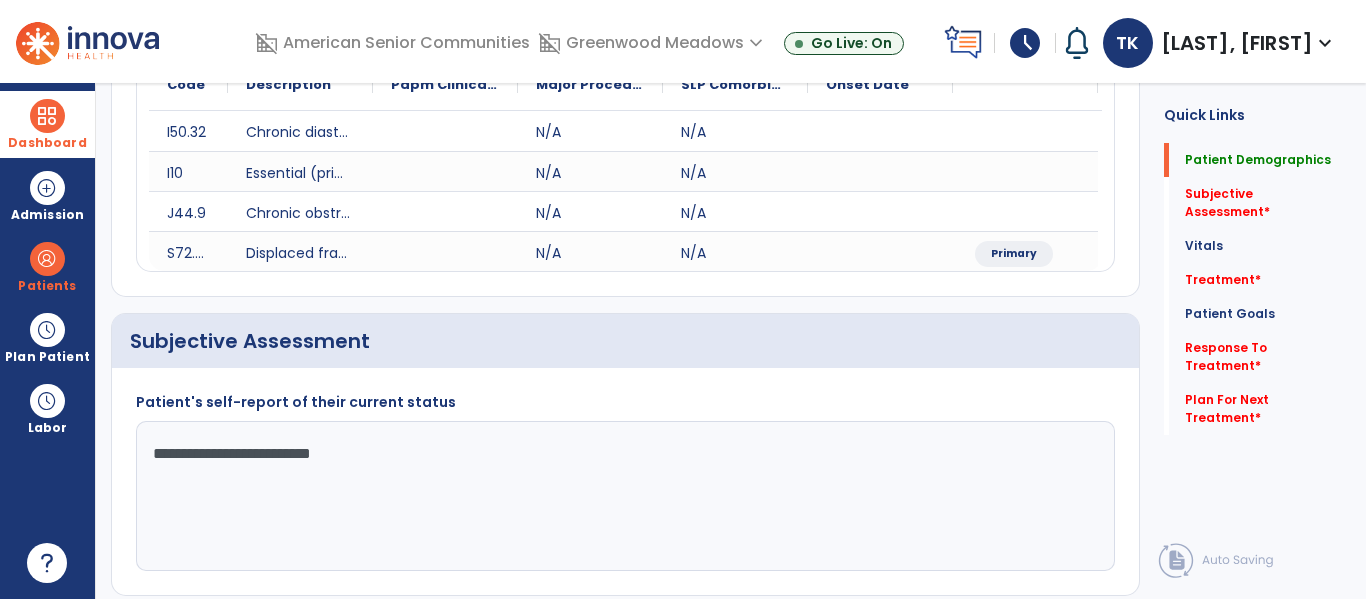 type on "**********" 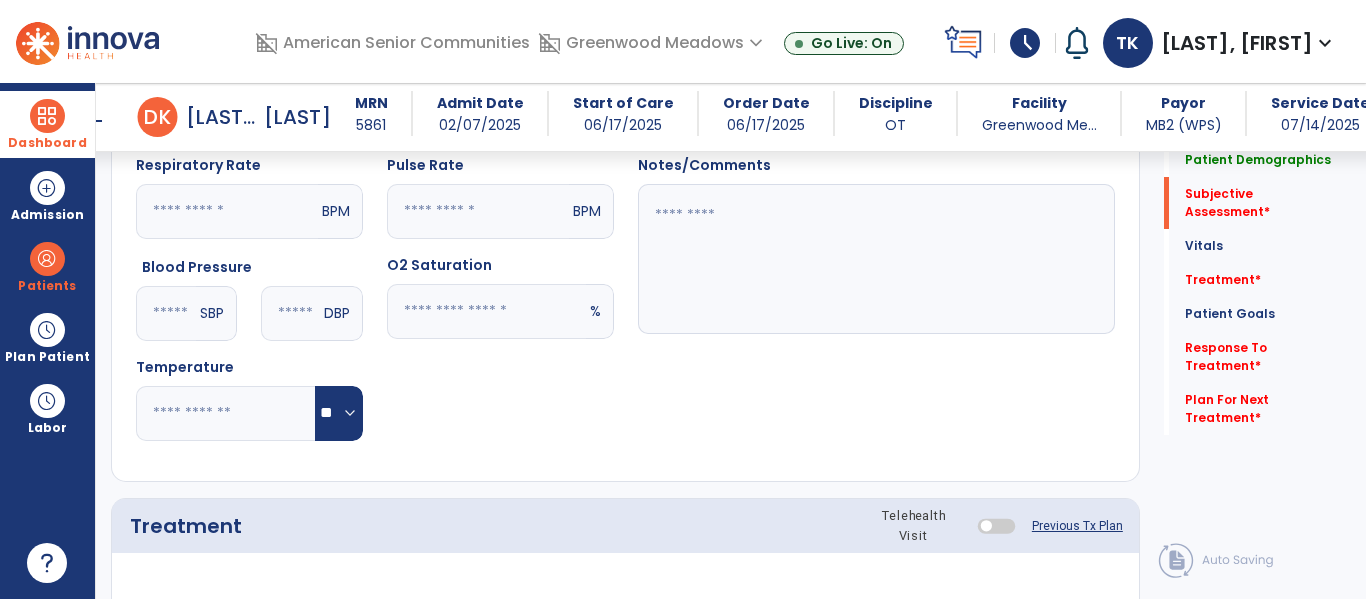 scroll, scrollTop: 957, scrollLeft: 0, axis: vertical 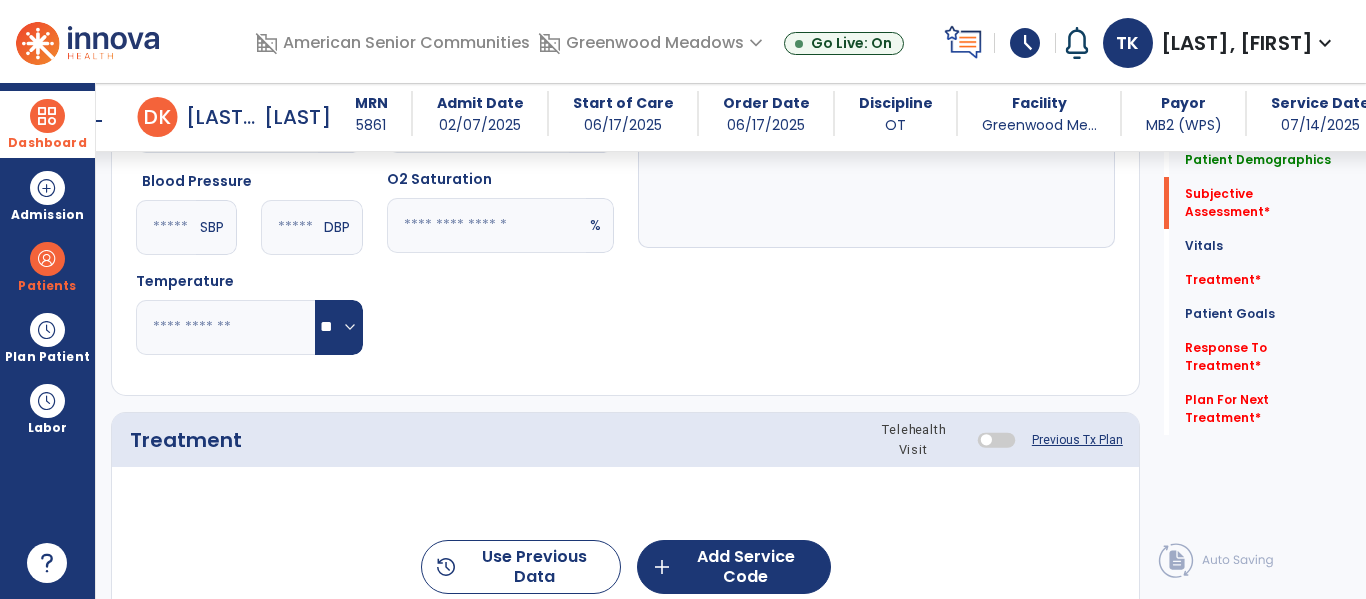 click on "Treatment Telehealth Visit  Previous Tx Plan" 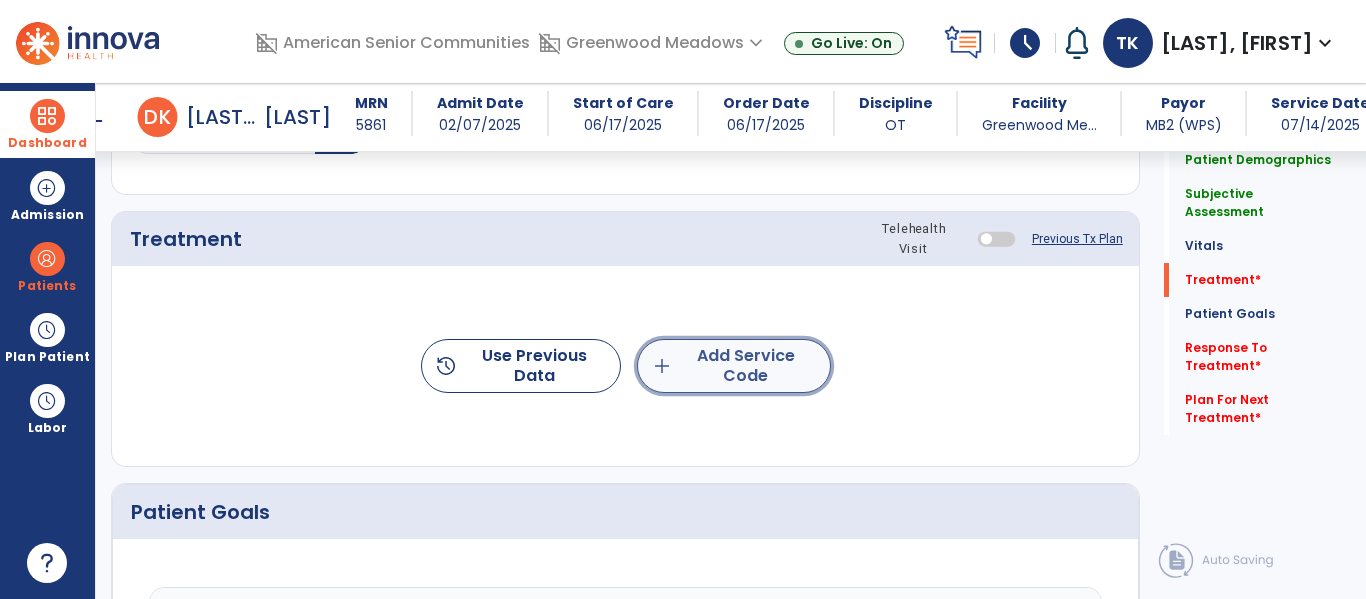 click on "add  Add Service Code" 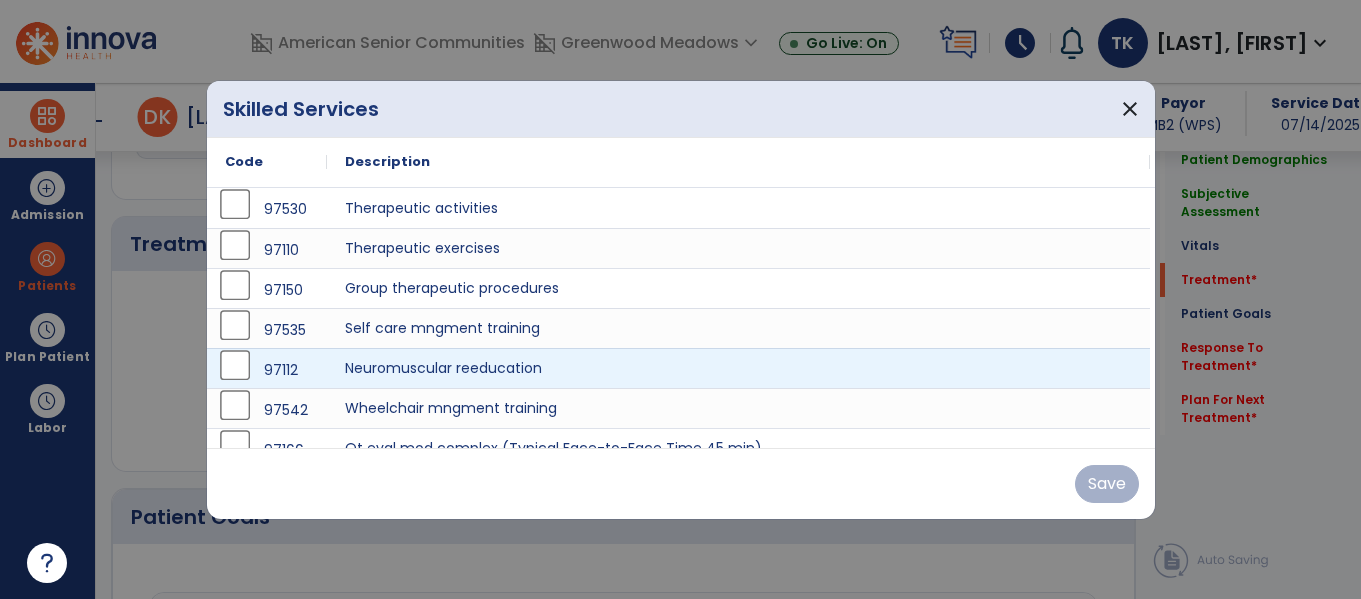 scroll, scrollTop: 1158, scrollLeft: 0, axis: vertical 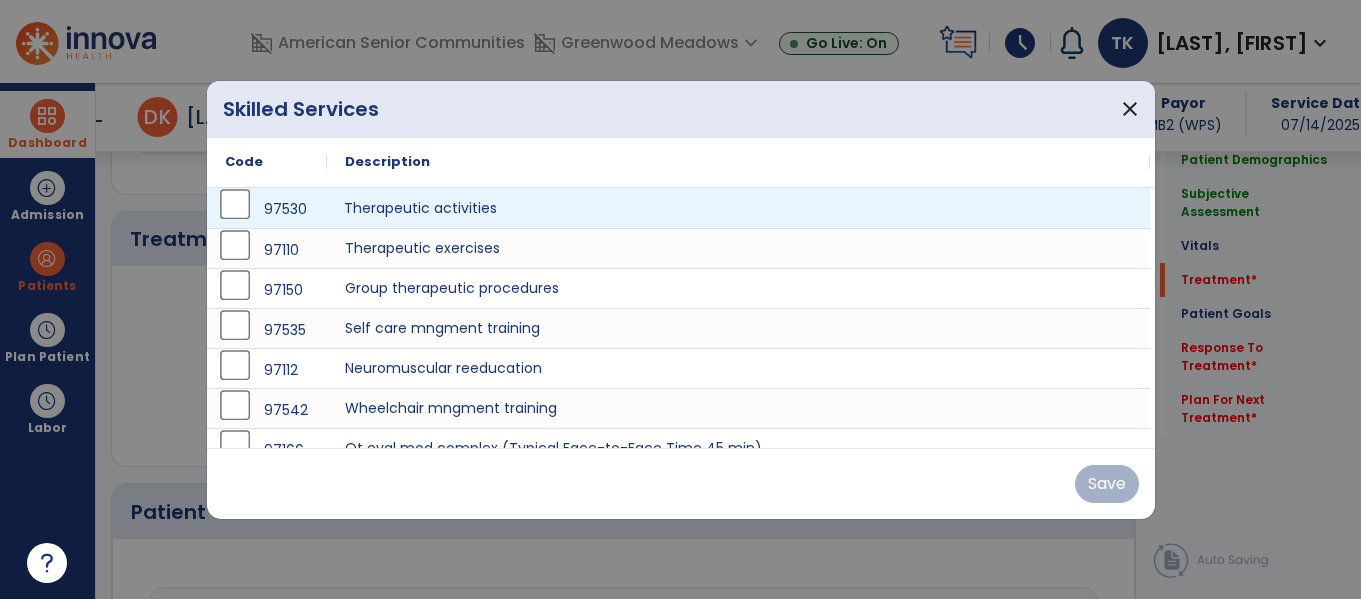 click on "Therapeutic activities" at bounding box center [738, 208] 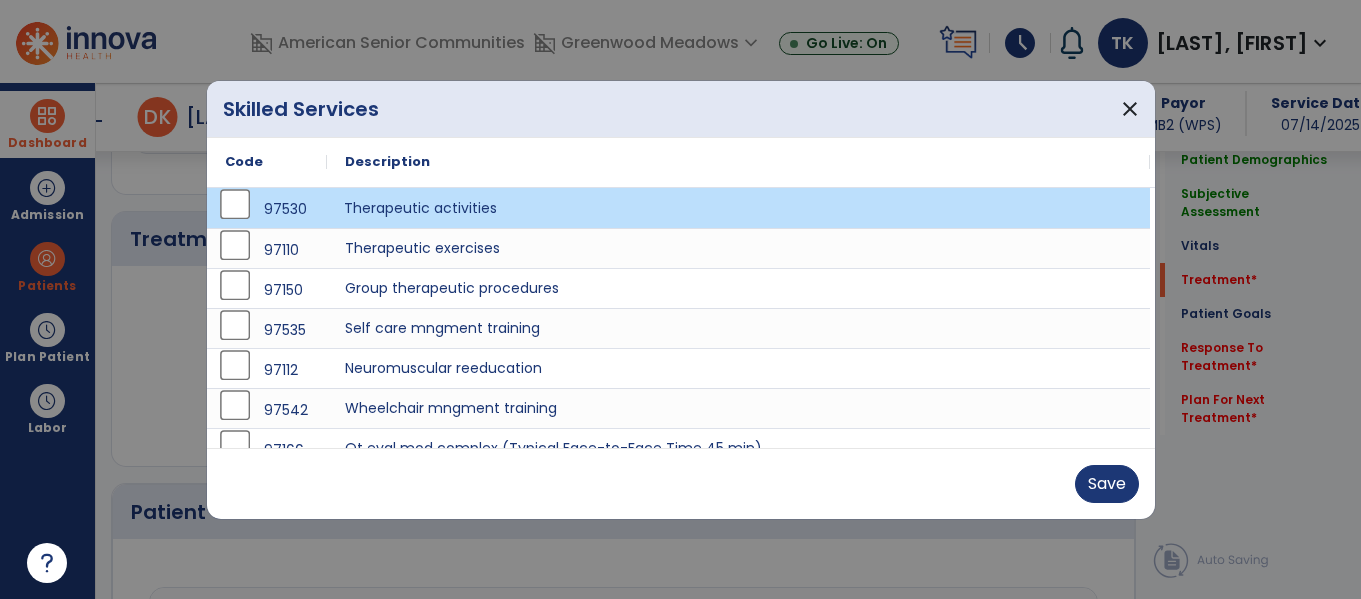 click on "Therapeutic activities" at bounding box center (738, 208) 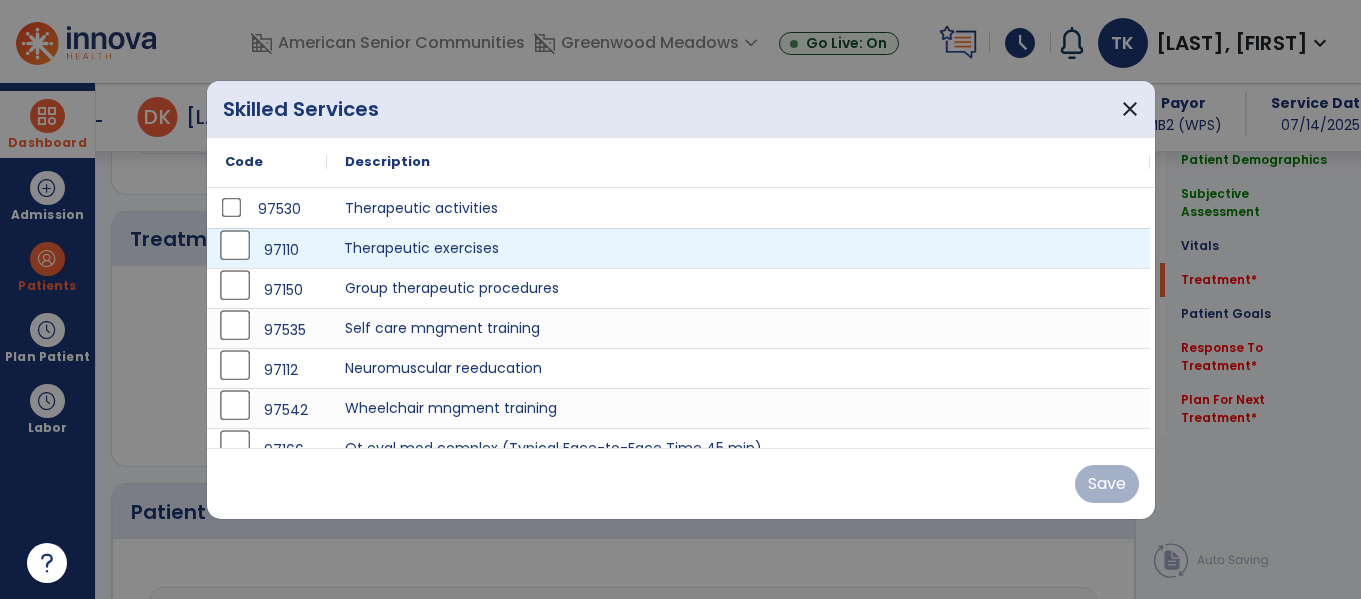 click on "Therapeutic exercises" at bounding box center [738, 248] 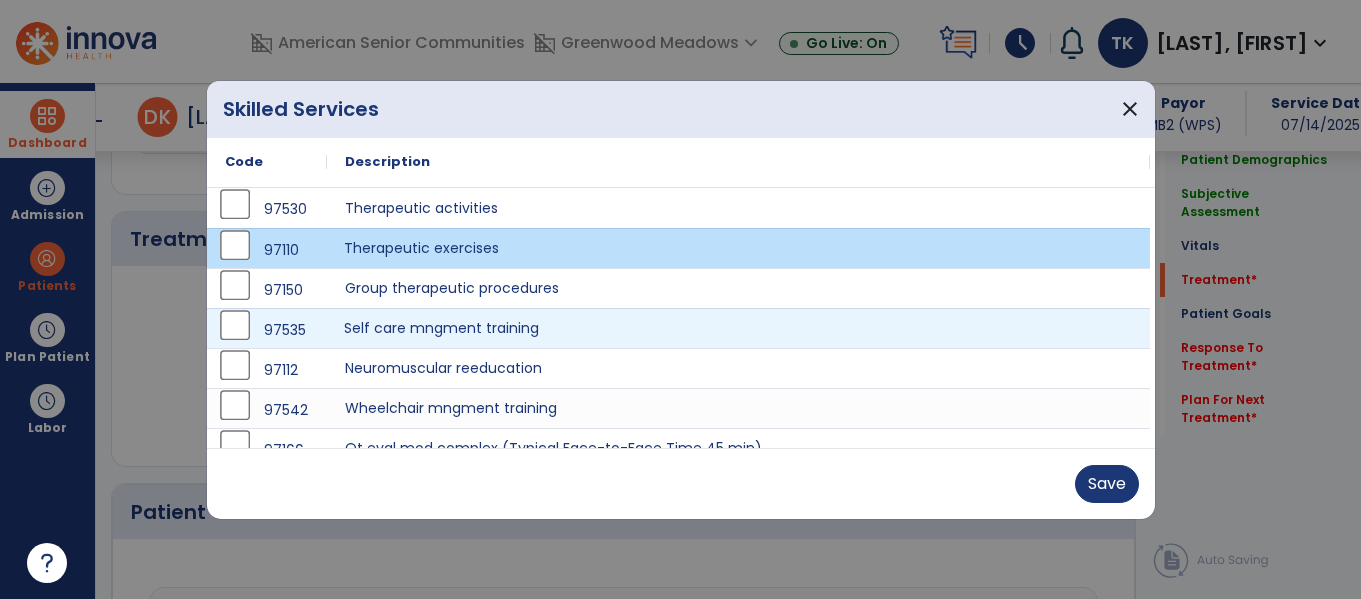 click on "Self care mngment training" at bounding box center (738, 328) 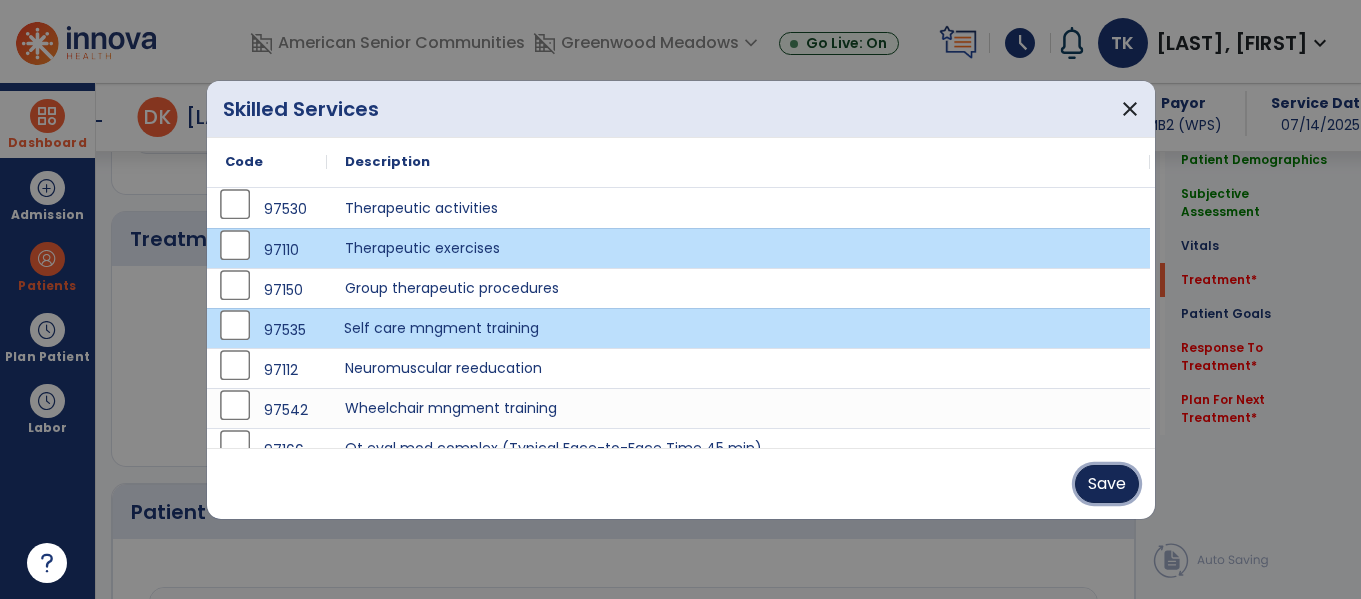 click on "Save" at bounding box center [1107, 484] 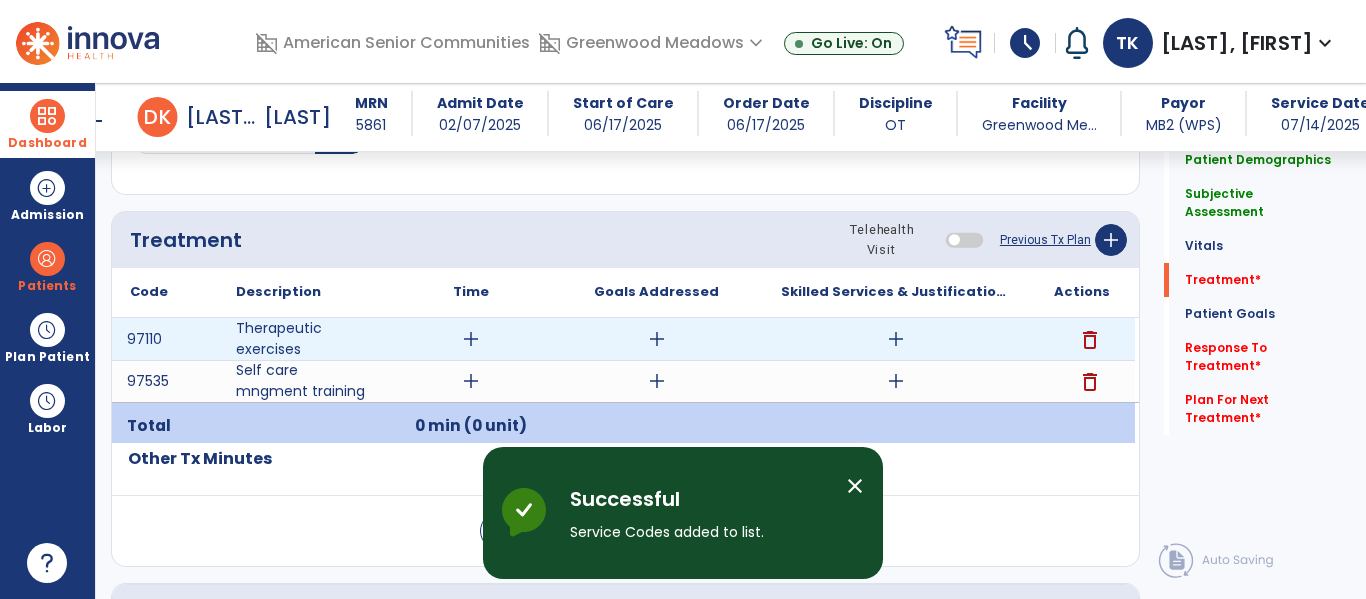 click on "add" at bounding box center (896, 339) 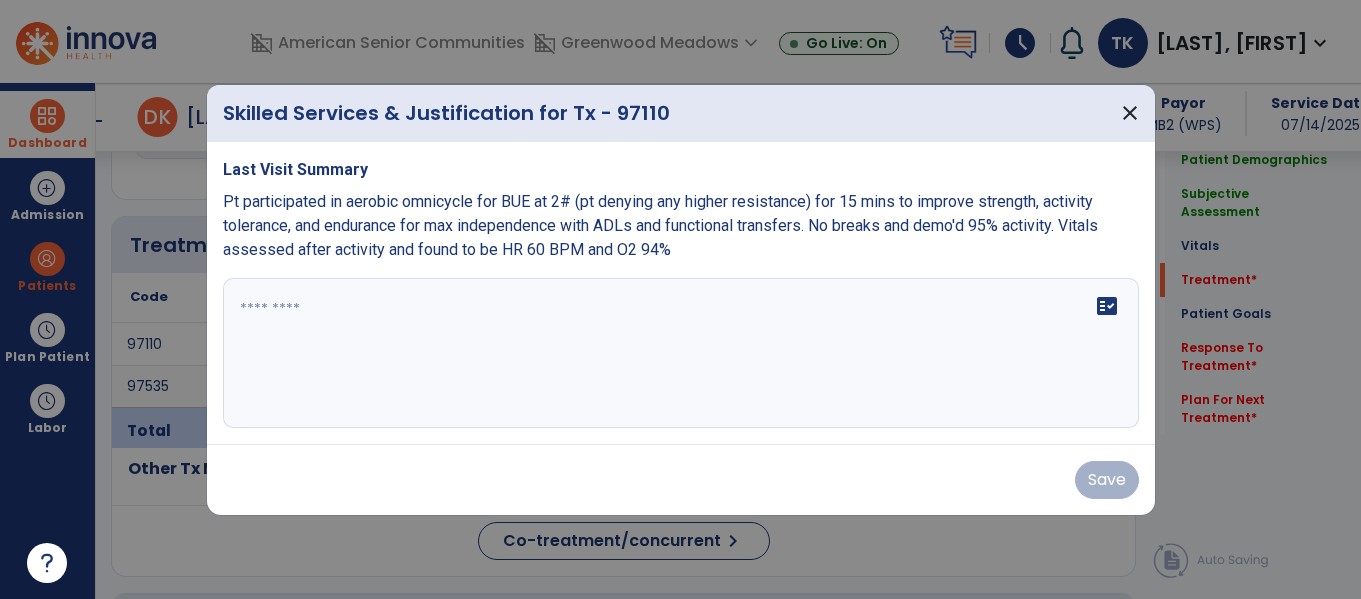 scroll, scrollTop: 1158, scrollLeft: 0, axis: vertical 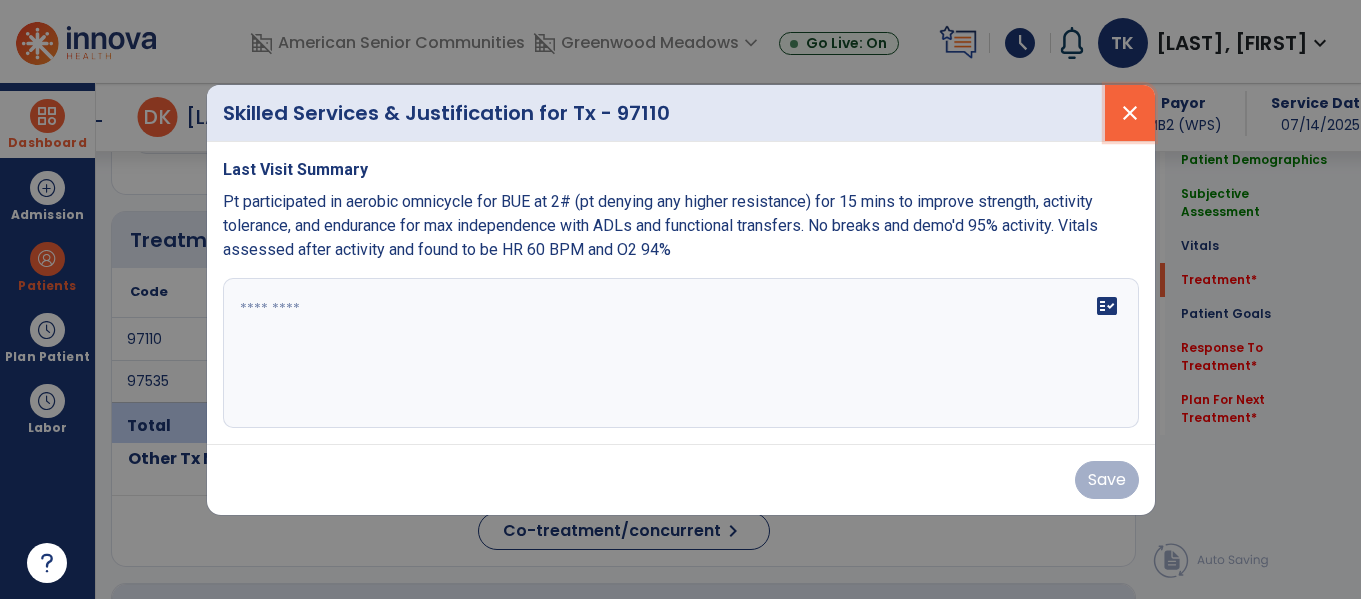 click on "close" at bounding box center [1130, 113] 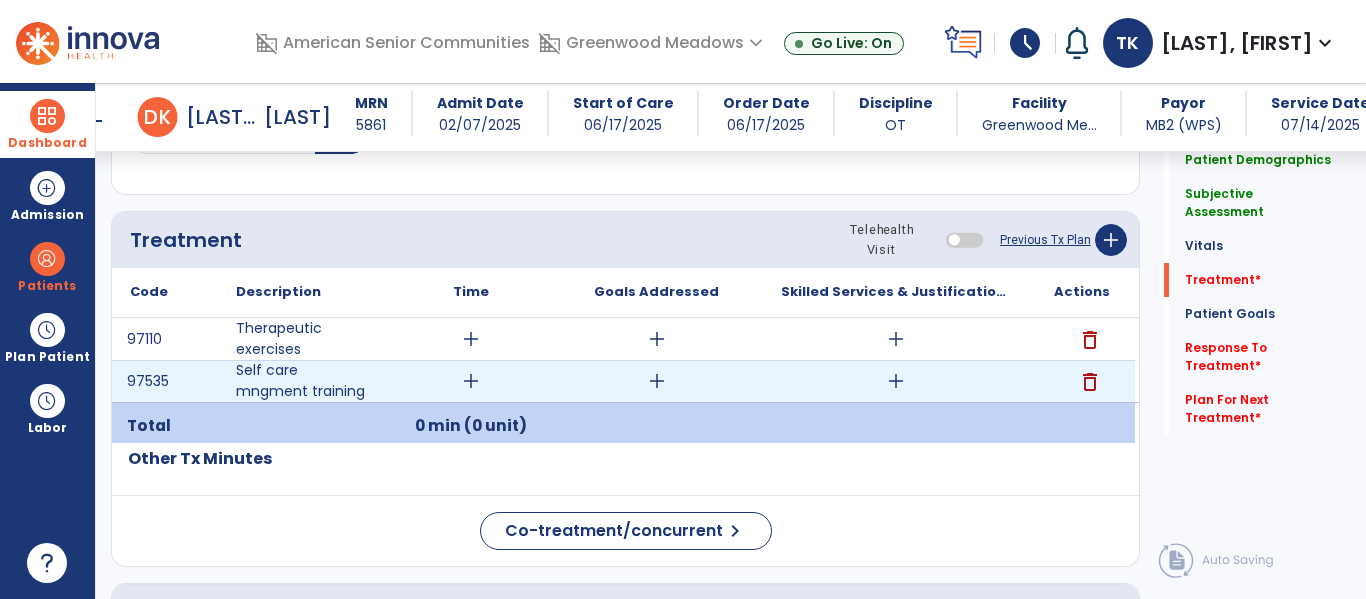 click on "add" at bounding box center (896, 381) 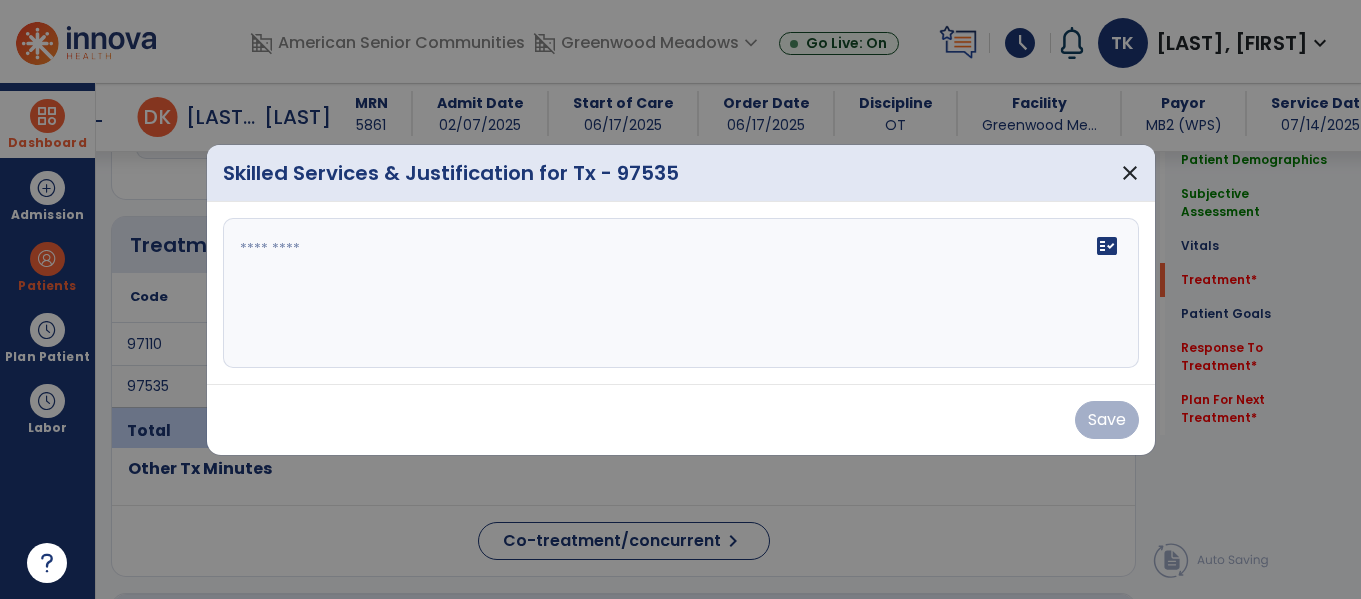 click on "fact_check" at bounding box center (681, 293) 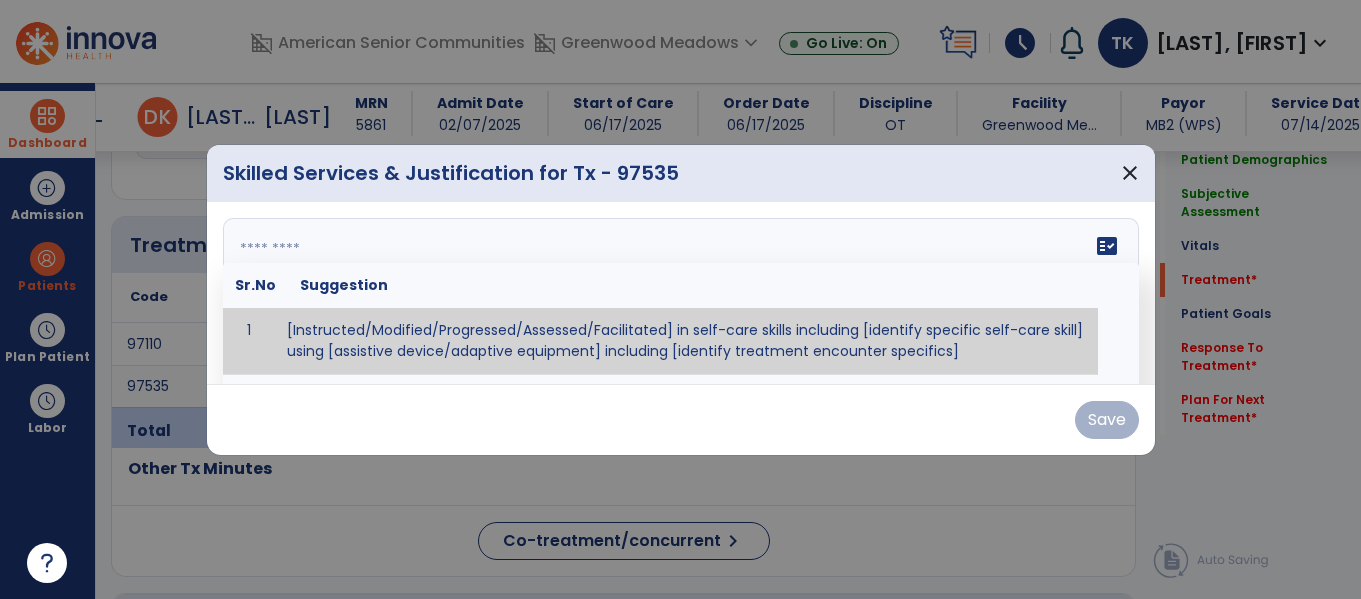 scroll, scrollTop: 1158, scrollLeft: 0, axis: vertical 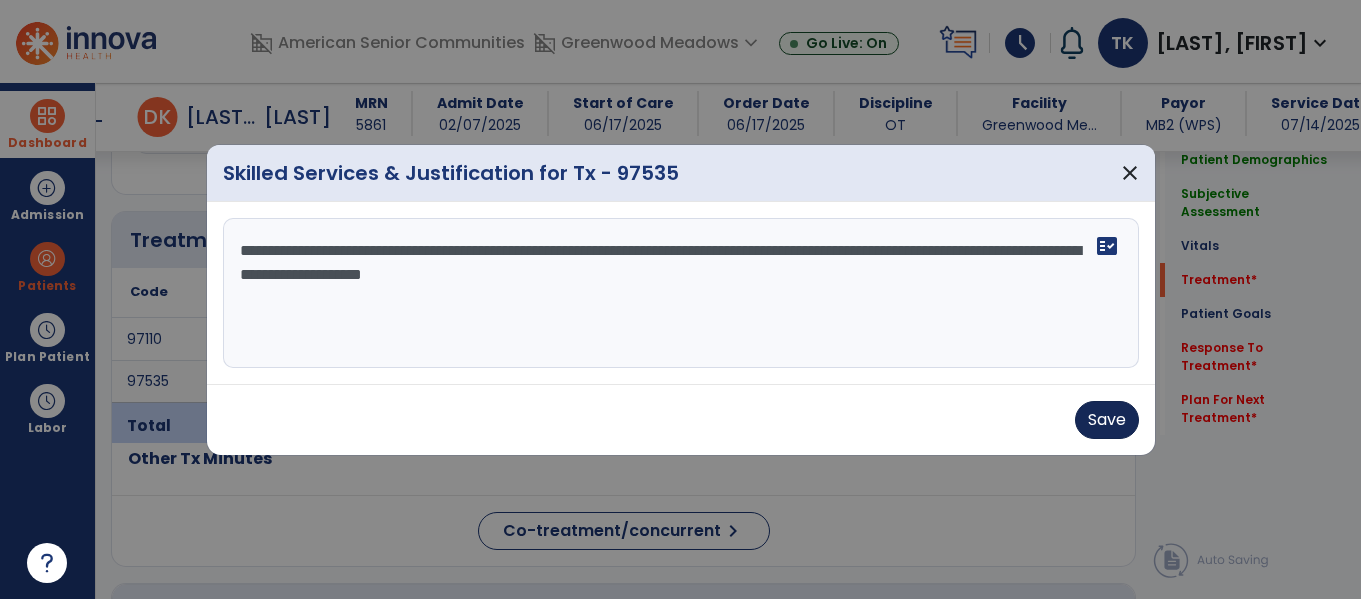 type on "**********" 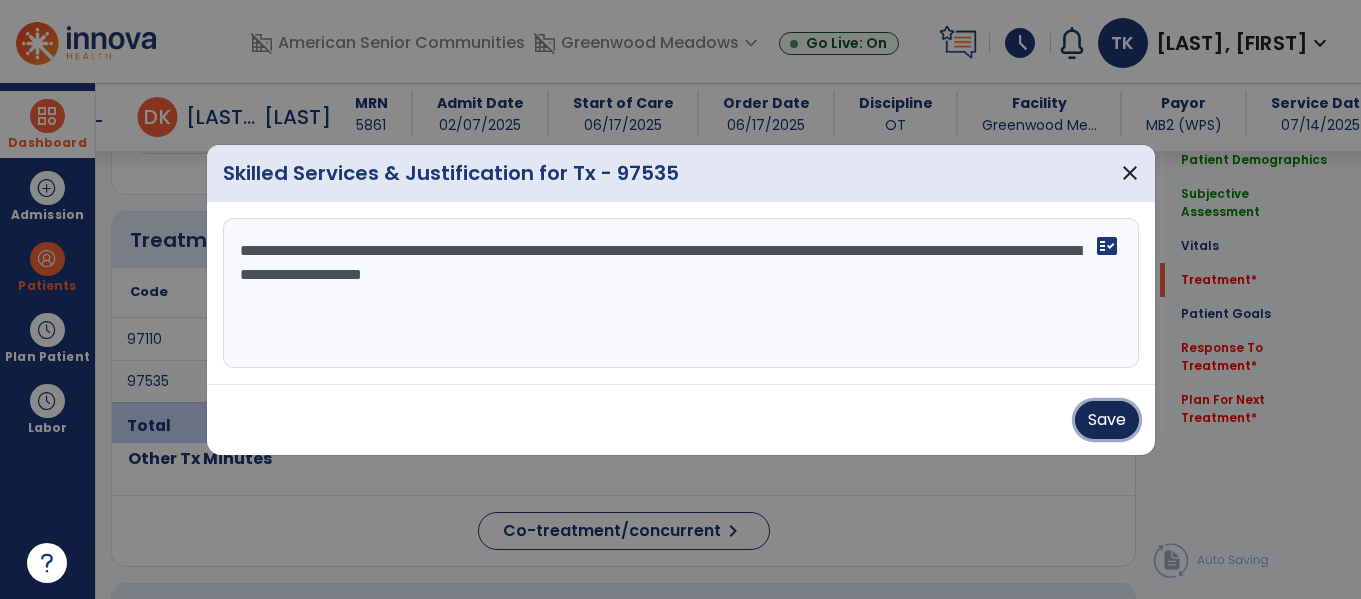 click on "Save" at bounding box center [1107, 420] 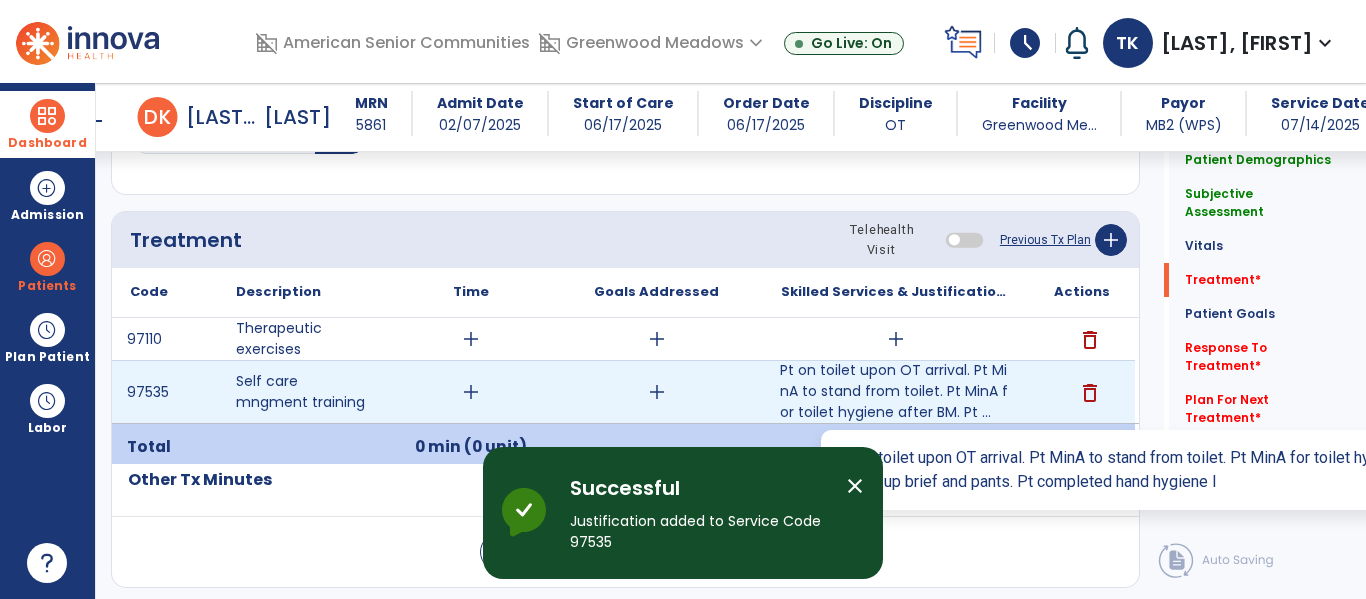 click on "Pt on toilet upon OT arrival. Pt MinA to stand from toilet. Pt MinA for toilet hygiene after BM. Pt ..." at bounding box center (896, 391) 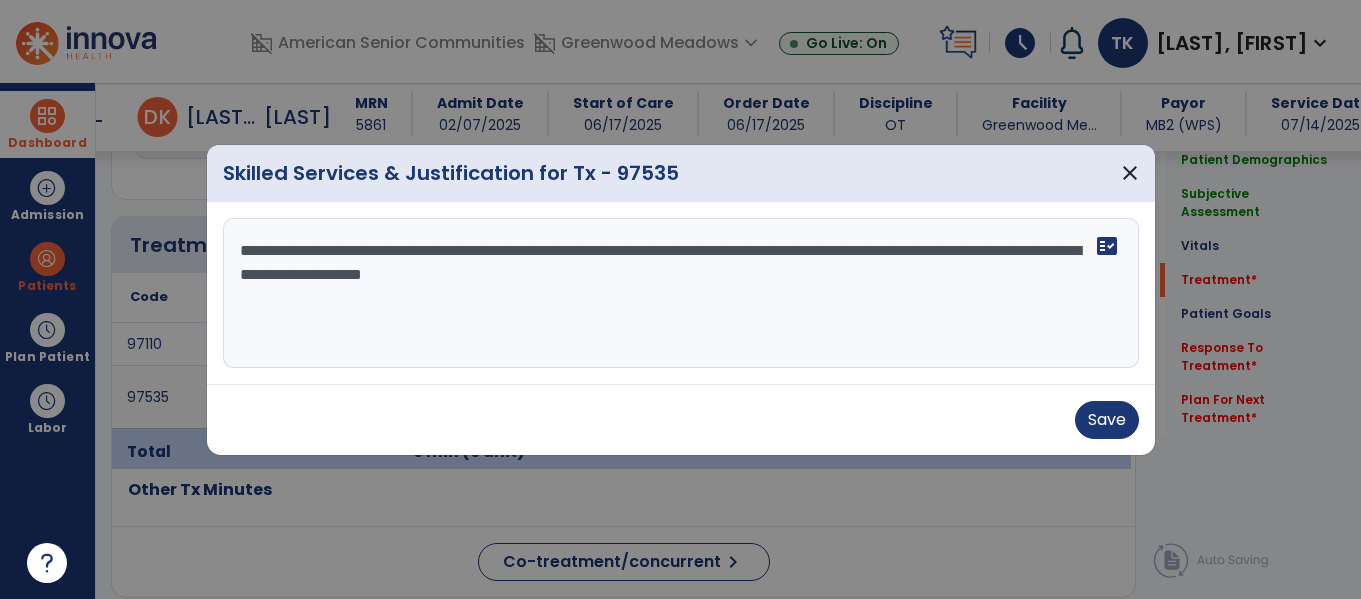scroll, scrollTop: 1158, scrollLeft: 0, axis: vertical 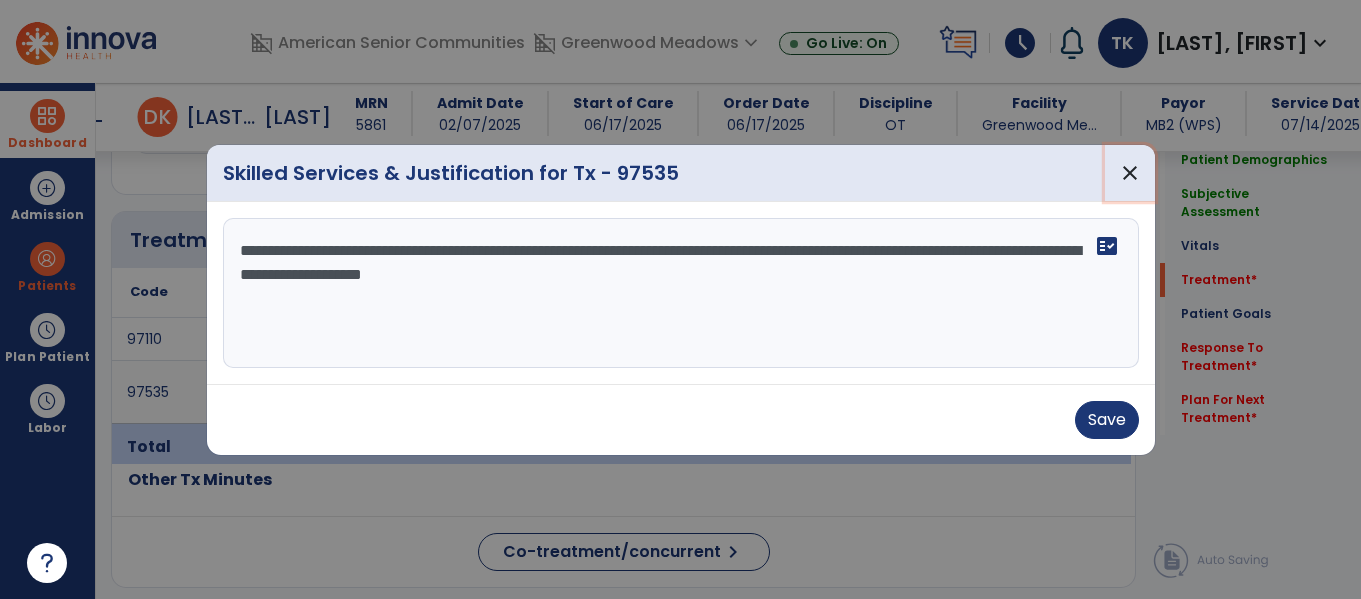 click on "close" at bounding box center (1130, 173) 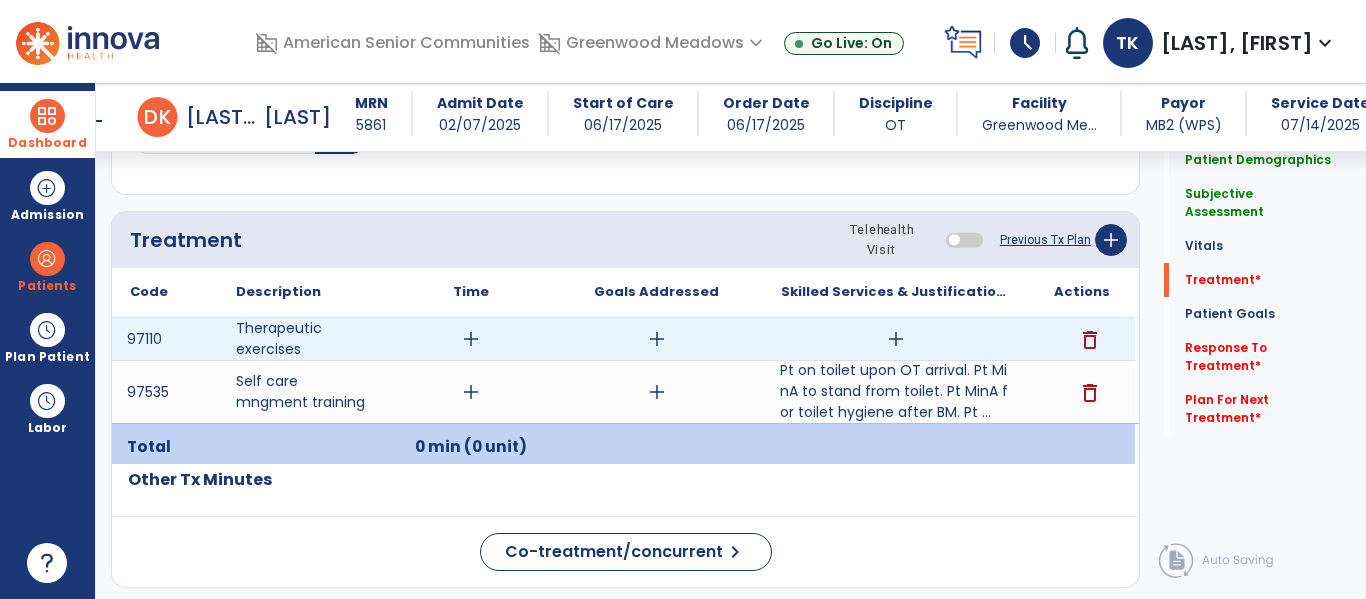 click on "add" at bounding box center [896, 339] 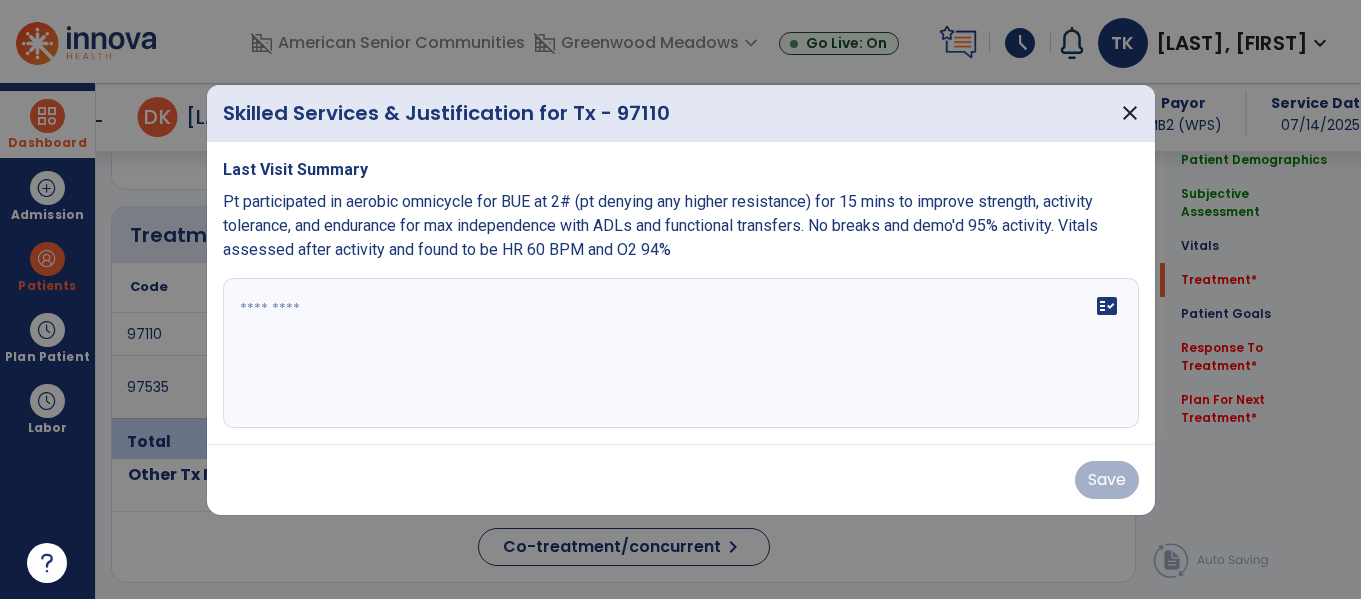 scroll, scrollTop: 1158, scrollLeft: 0, axis: vertical 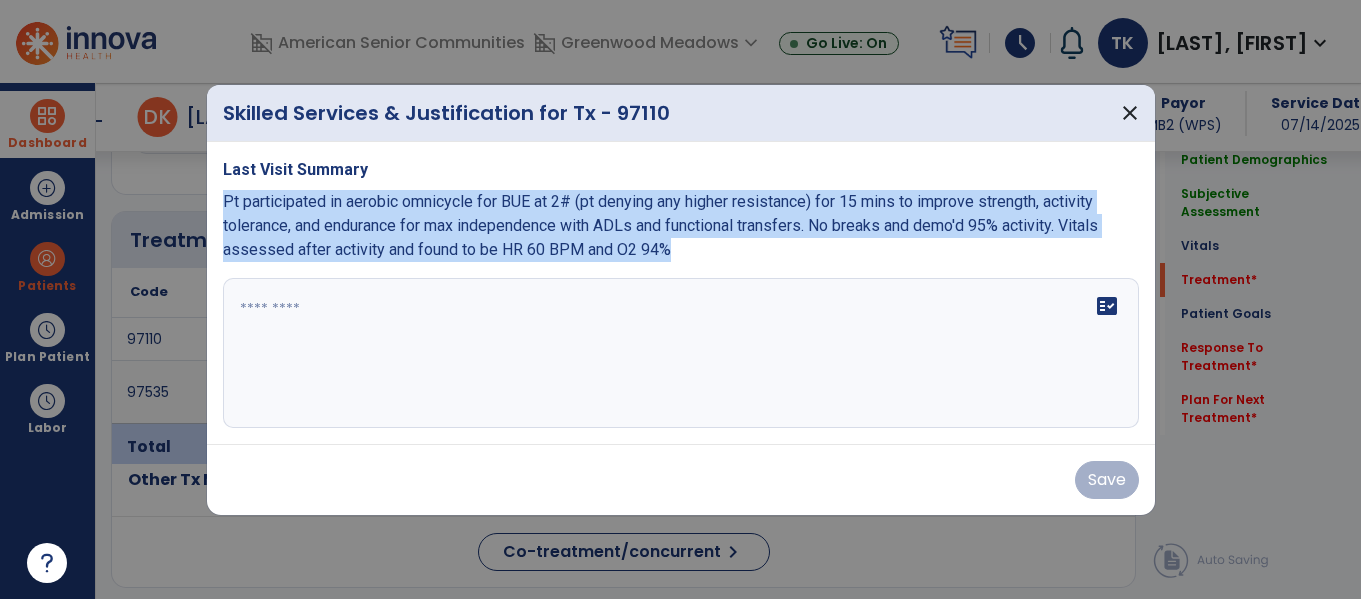 drag, startPoint x: 226, startPoint y: 213, endPoint x: 754, endPoint y: 269, distance: 530.96136 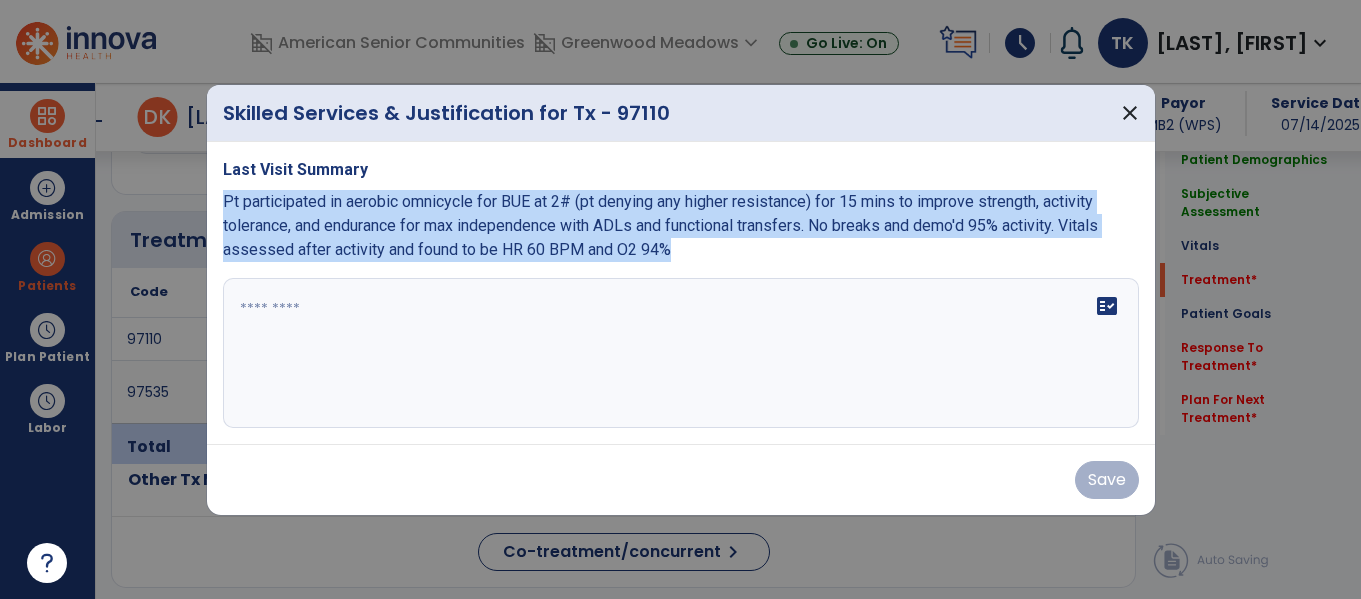 click on "Last Visit Summary Pt participated in aerobic omnicycle for BUE at 2# (pt denying any higher resistance) for 15 mins to improve strength, activity tolerance, and endurance for max independence with ADLs and functional transfers. No breaks and demo'd 95% activity. Vitals assessed after activity and found to be HR 60 BPM and O2 94%   fact_check" at bounding box center (681, 293) 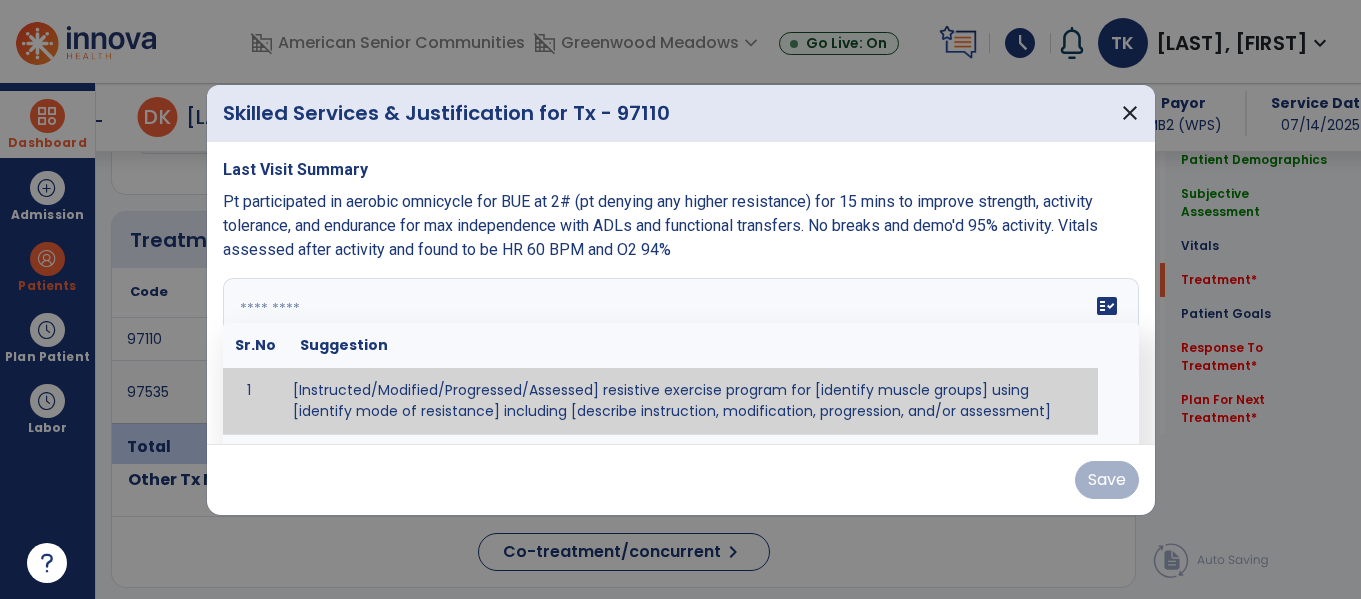 paste on "**********" 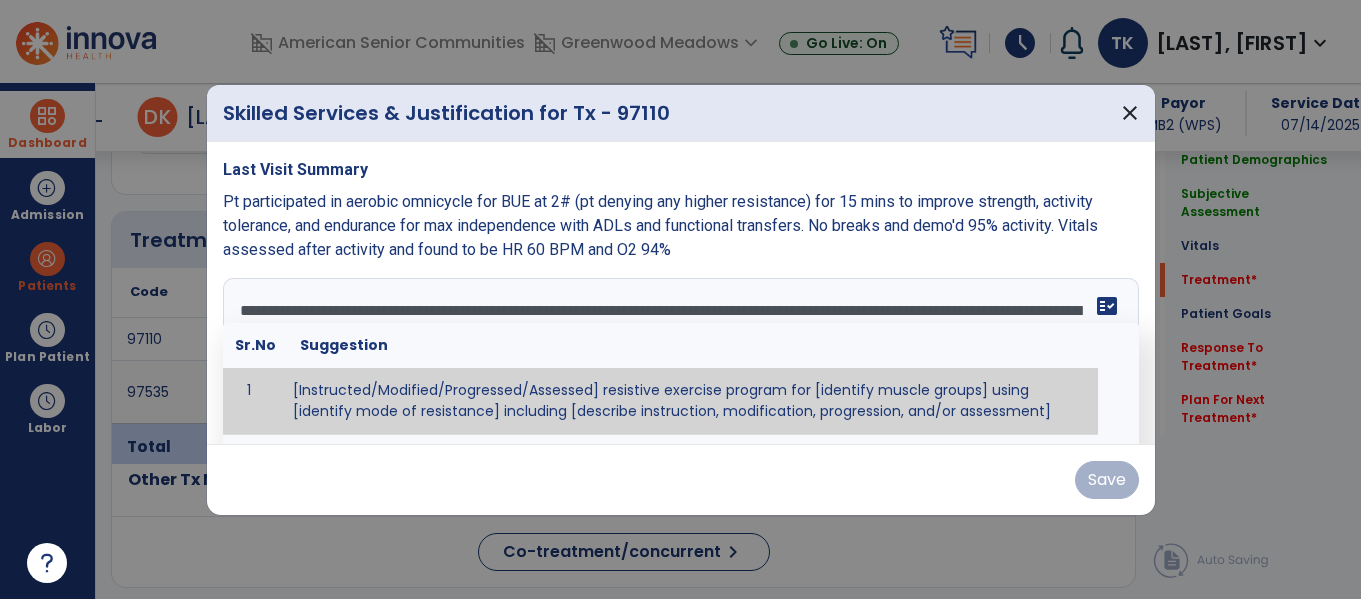 scroll, scrollTop: 16, scrollLeft: 0, axis: vertical 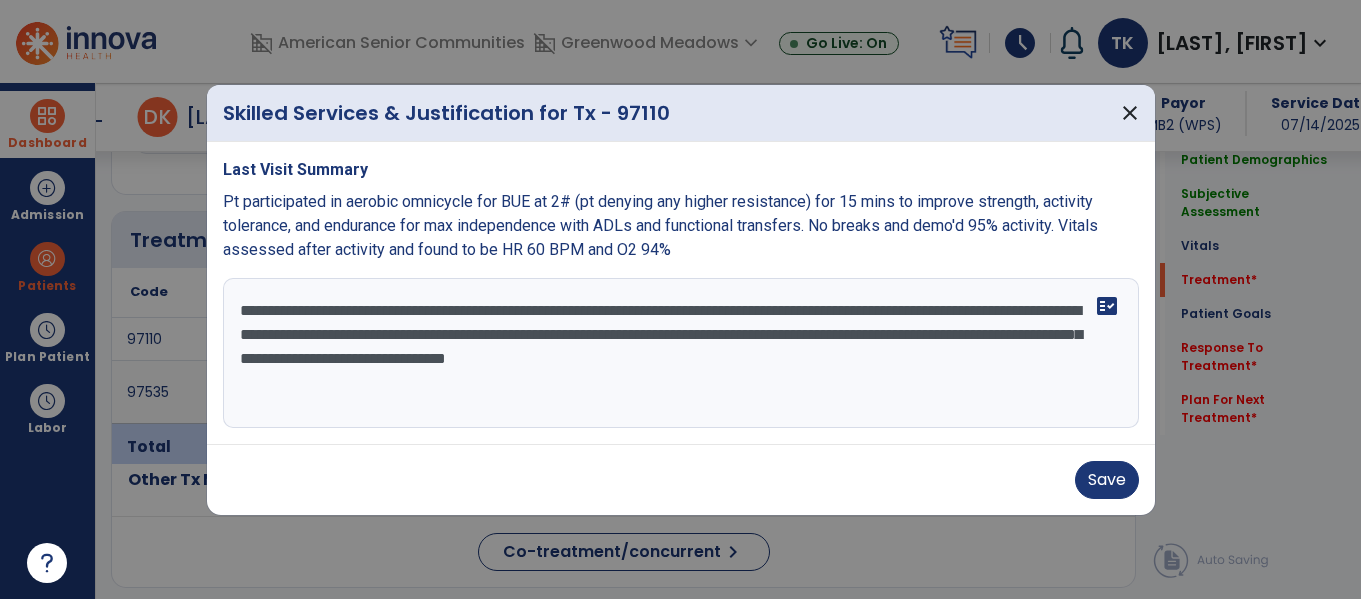 click on "**********" at bounding box center [681, 353] 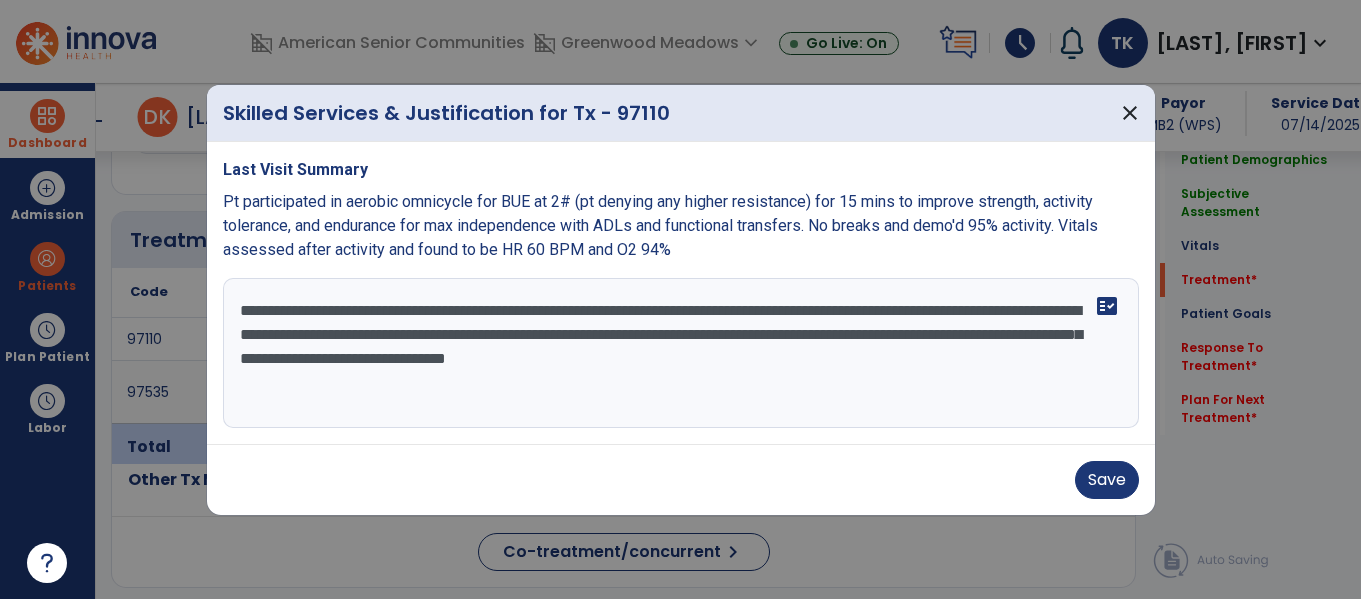 drag, startPoint x: 335, startPoint y: 348, endPoint x: 319, endPoint y: 346, distance: 16.124516 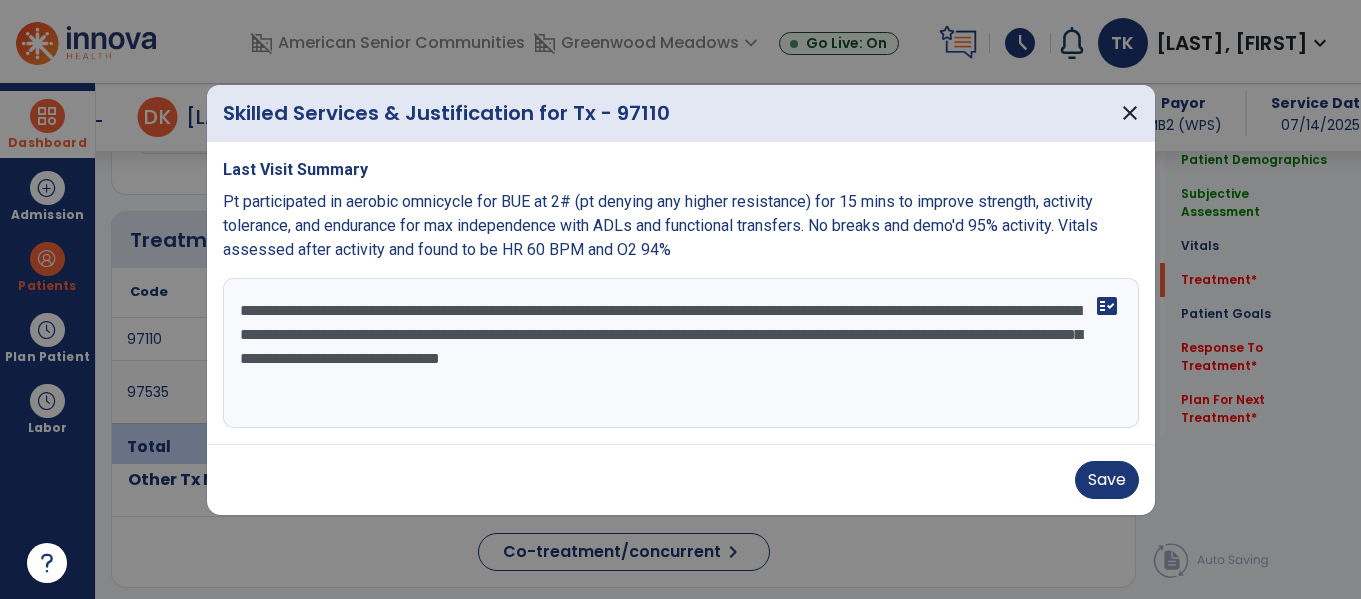click on "**********" at bounding box center (681, 353) 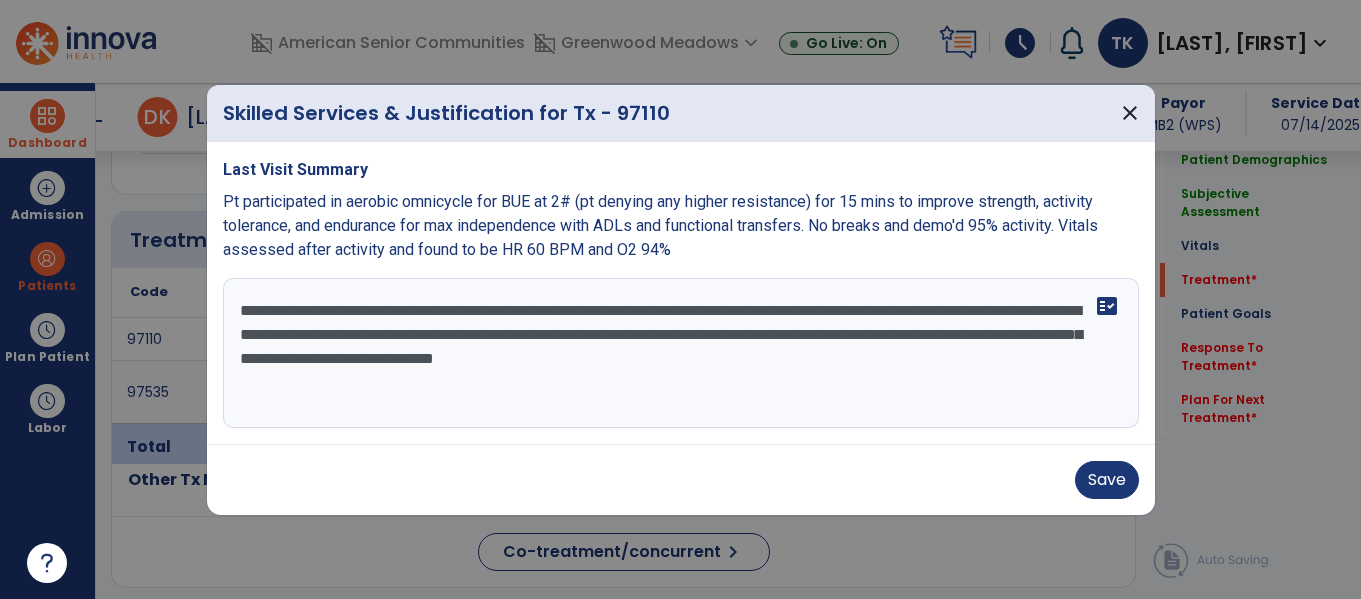 click on "**********" at bounding box center (681, 353) 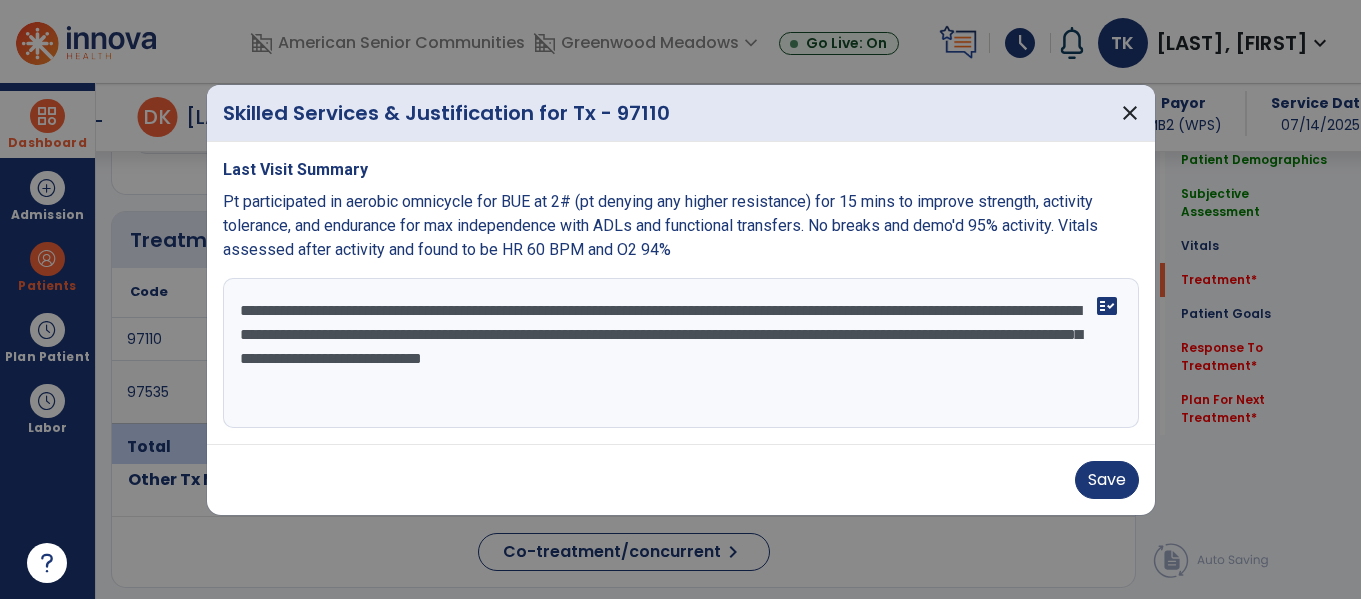 click on "**********" at bounding box center [681, 353] 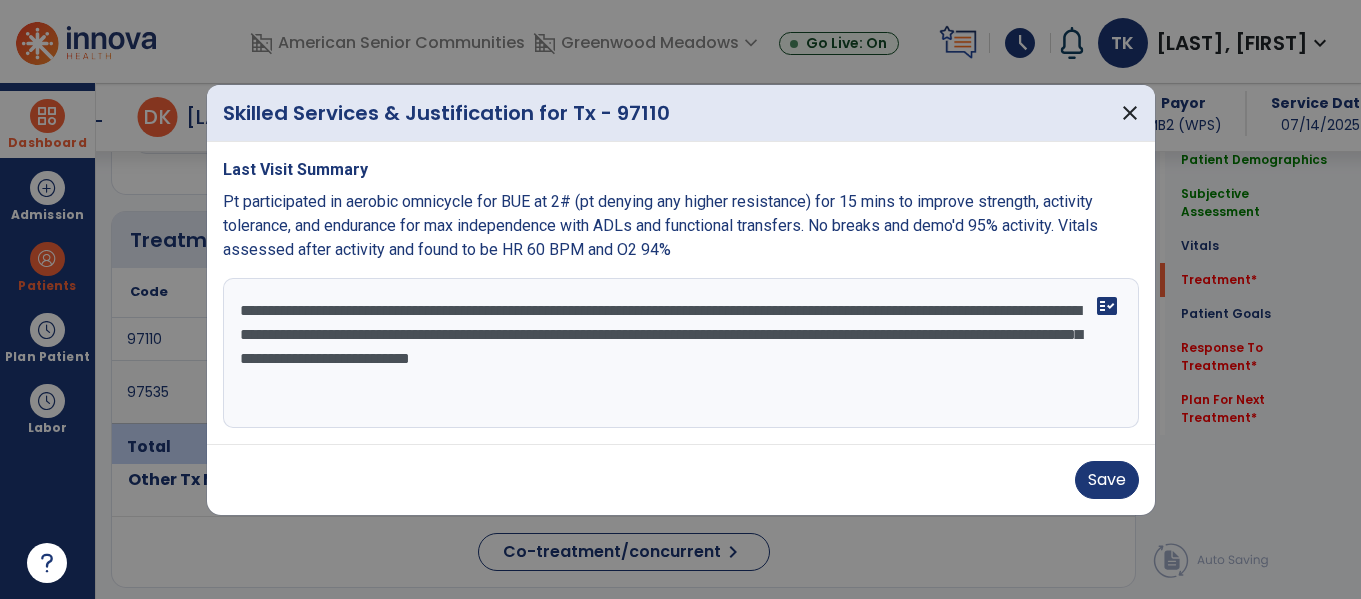 drag, startPoint x: 255, startPoint y: 373, endPoint x: 235, endPoint y: 373, distance: 20 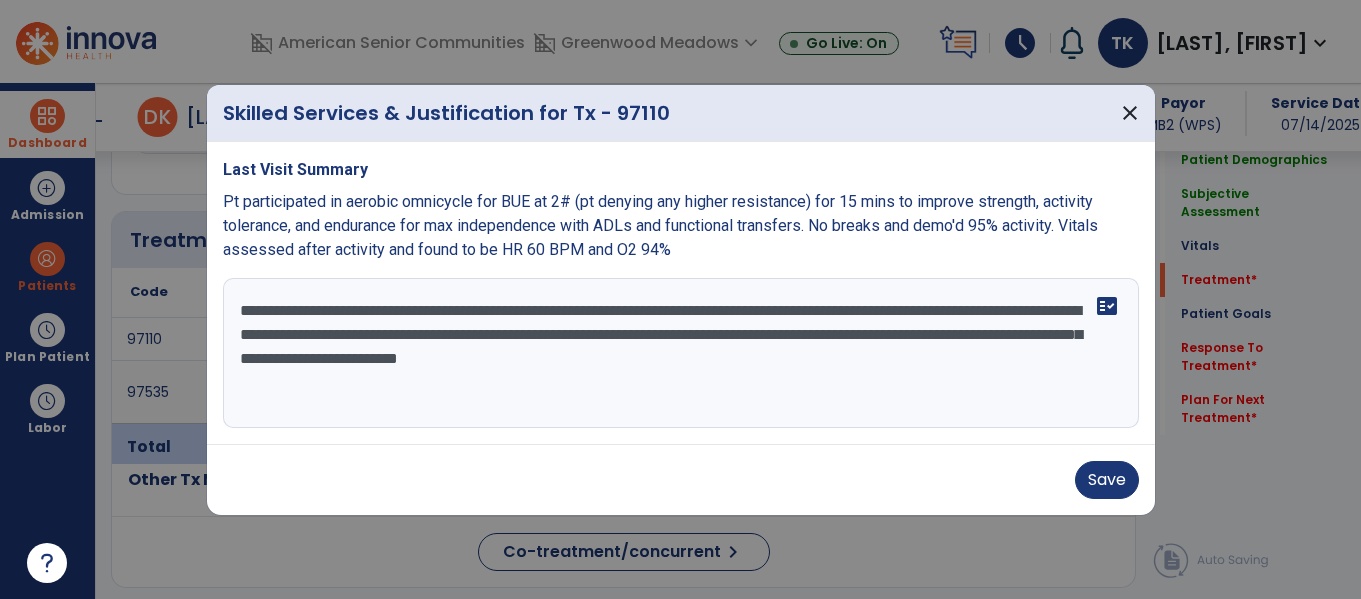 scroll, scrollTop: 0, scrollLeft: 0, axis: both 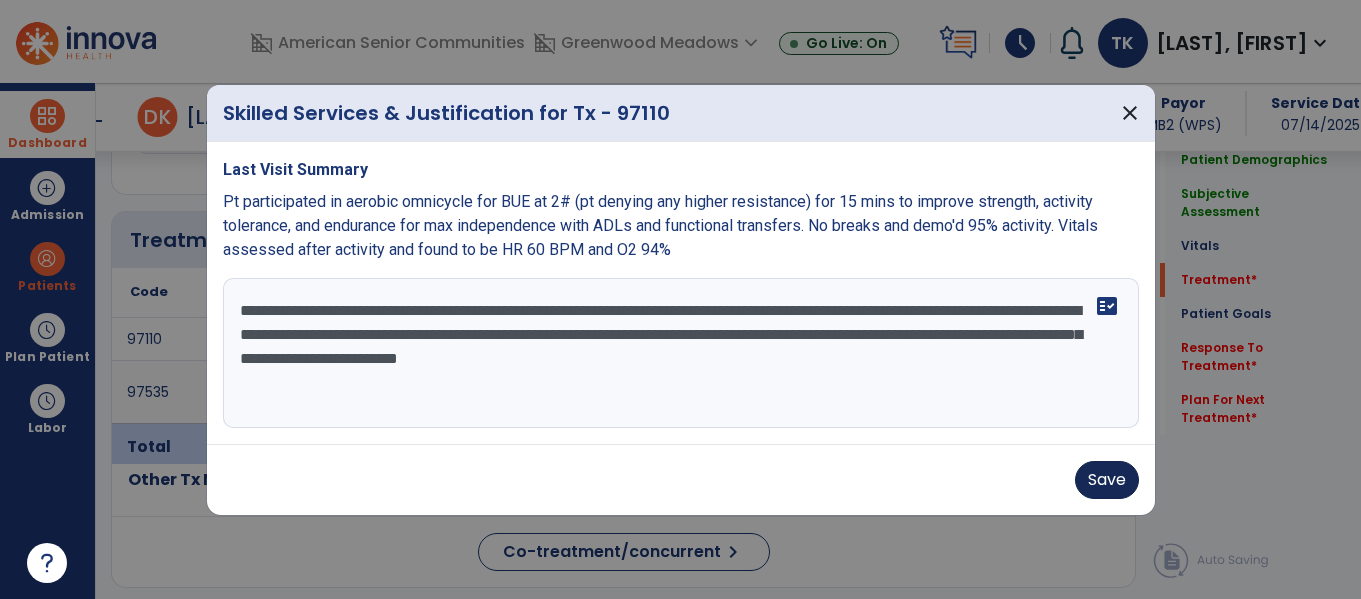 type on "**********" 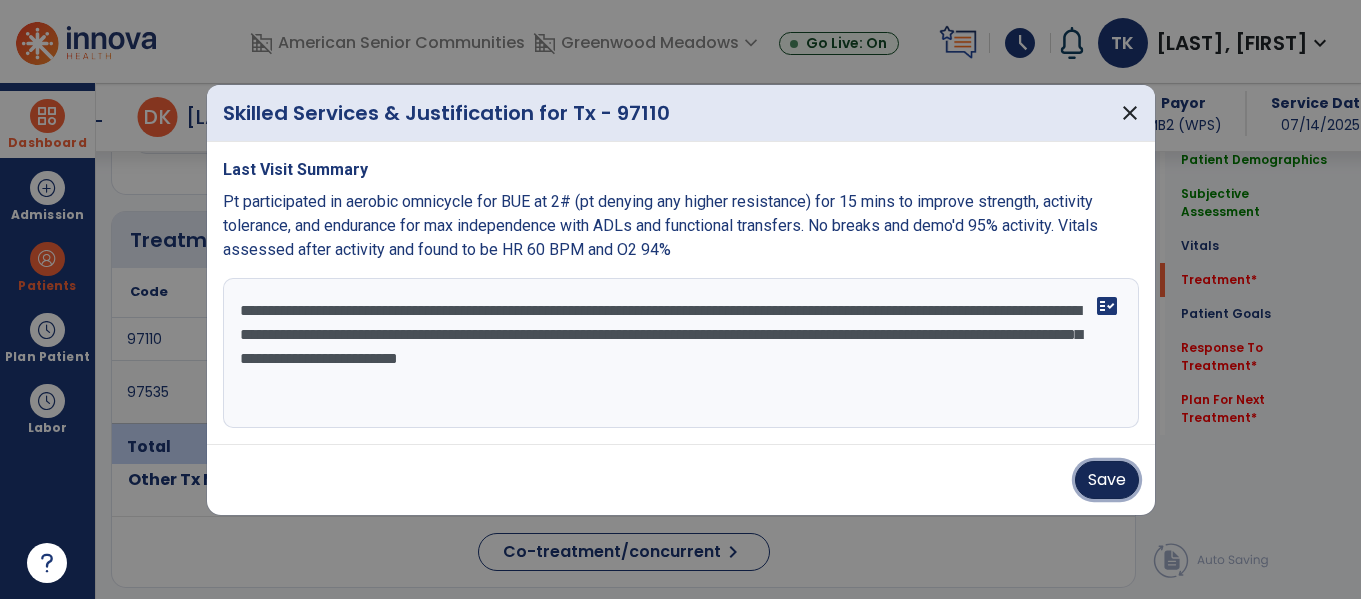 click on "Save" at bounding box center (1107, 480) 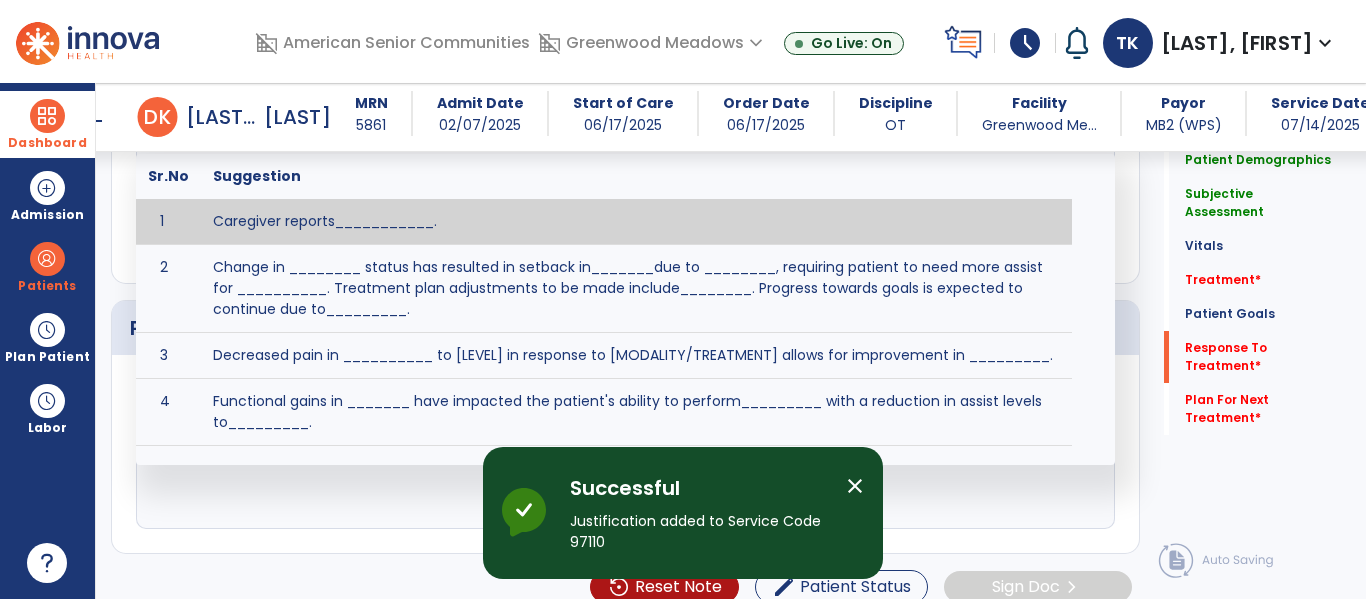 scroll, scrollTop: 2866, scrollLeft: 0, axis: vertical 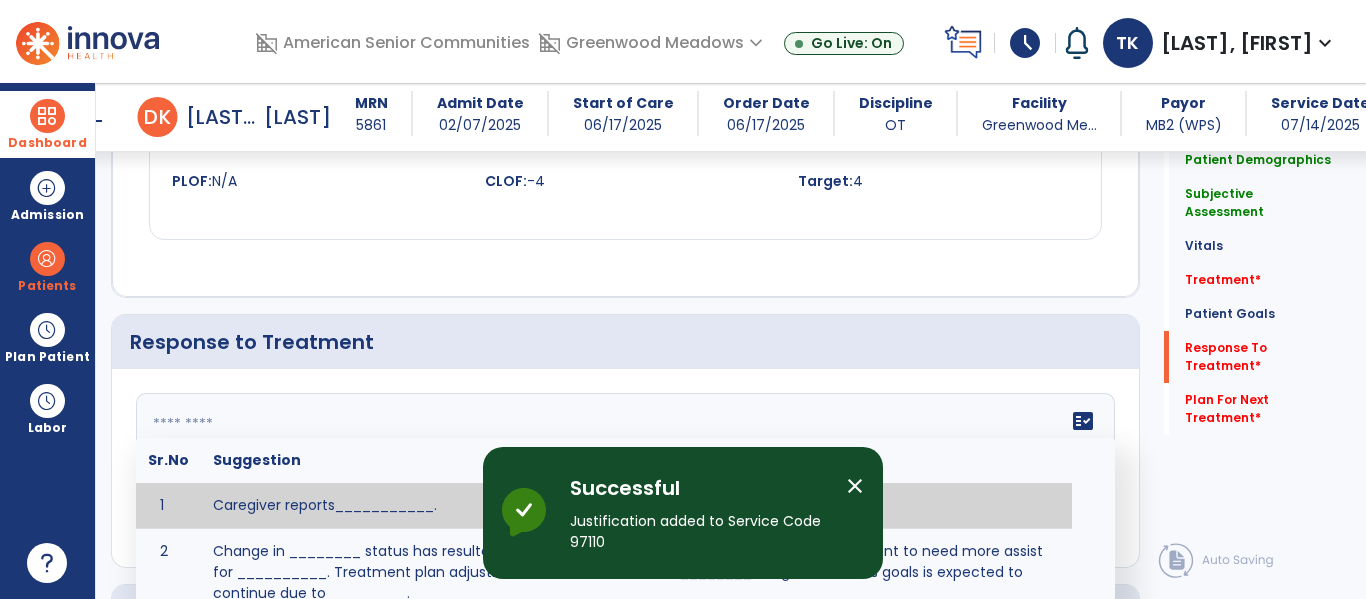 click on "Response to Treatment  fact_check  Sr.No Suggestion 1 Caregiver reports___________. 2 Change in ________ status has resulted in setback in_______due to ________, requiring patient to need more assist for __________.   Treatment plan adjustments to be made include________.  Progress towards goals is expected to continue due to_________. 3 Decreased pain in __________ to [LEVEL] in response to [MODALITY/TREATMENT] allows for improvement in _________. 4 Functional gains in _______ have impacted the patient's ability to perform_________ with a reduction in assist levels to_________. 5 Functional progress this week has been significant due to__________. 6 Gains in ________ have improved the patient's ability to perform ______with decreased levels of assist to___________. 7 Improvement in ________allows patient to tolerate higher levels of challenges in_________. 8 Pain in [AREA] has decreased to [LEVEL] in response to [TREATMENT/MODALITY], allowing fore ease in completing__________. 9 10 11 12 13 14 15 16 17 18 19" 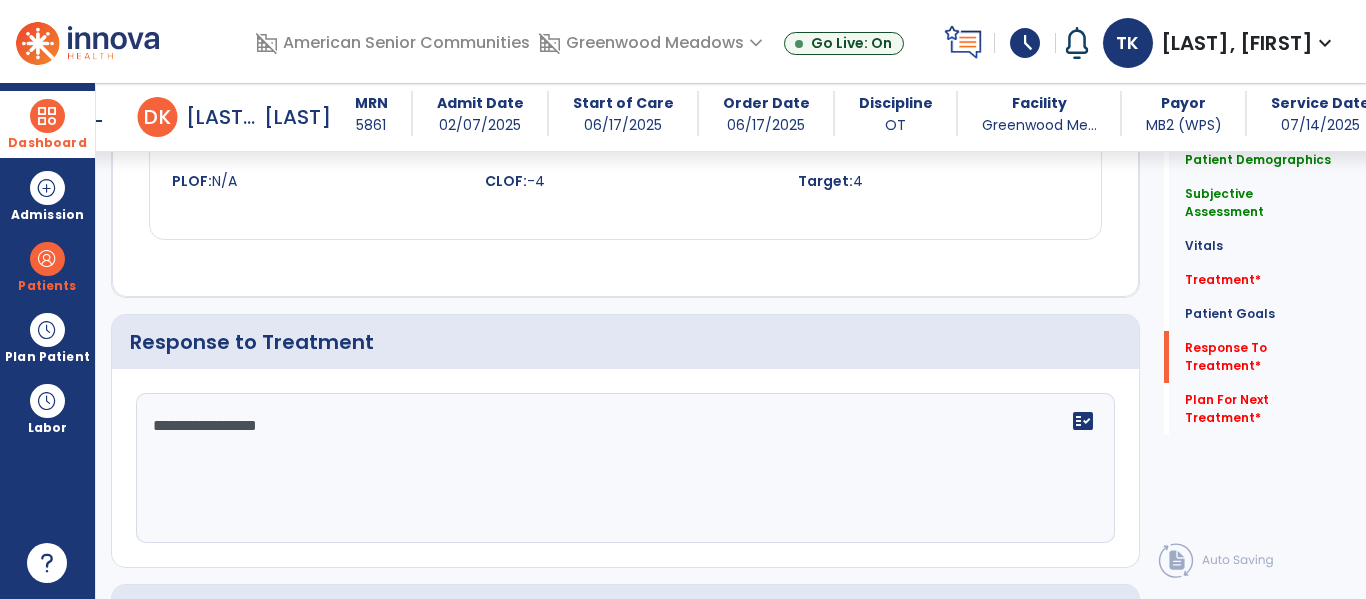 type on "**********" 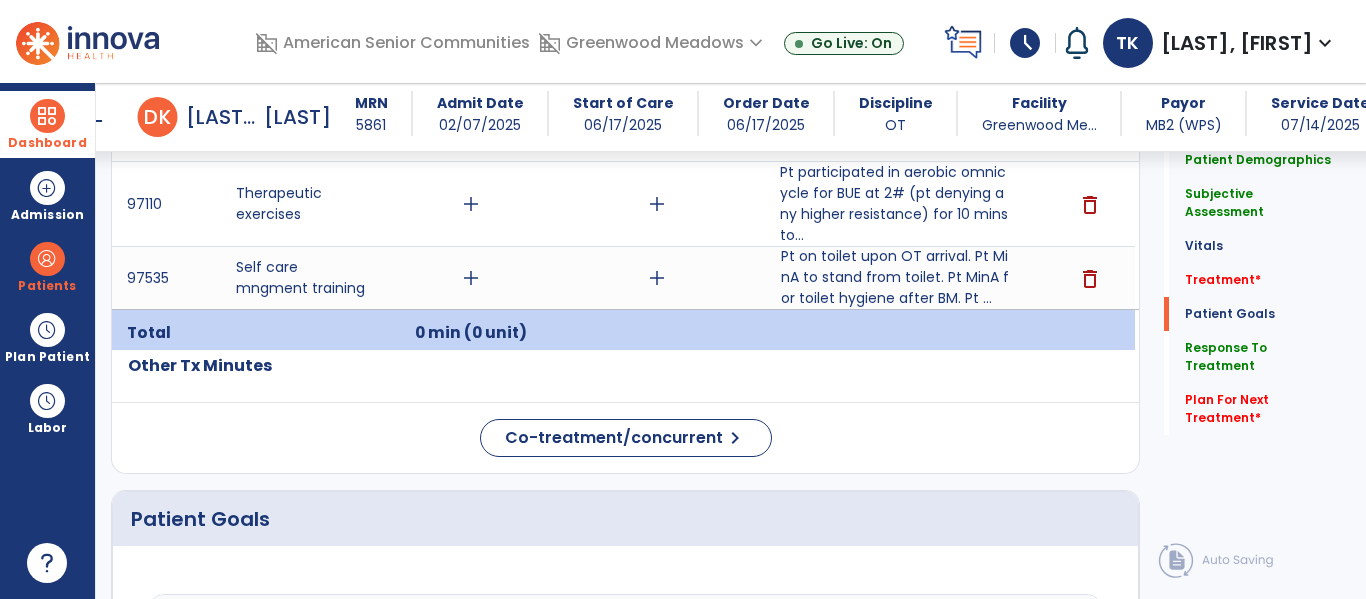 scroll, scrollTop: 3150, scrollLeft: 0, axis: vertical 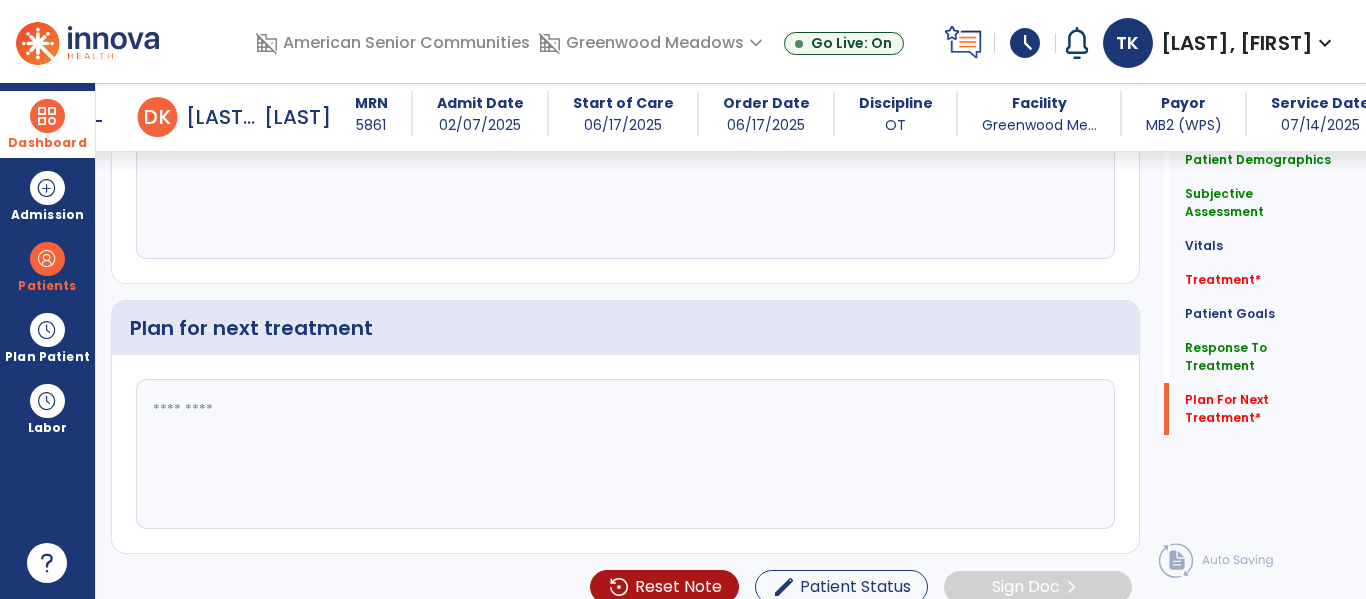 click 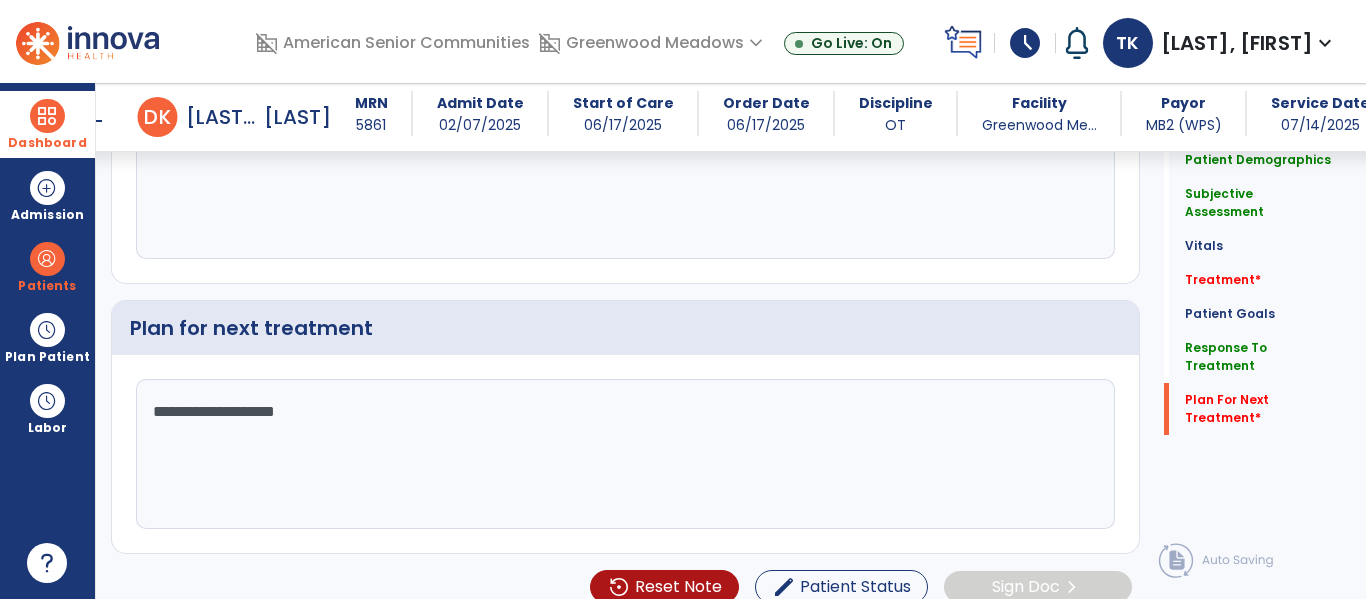 type on "**********" 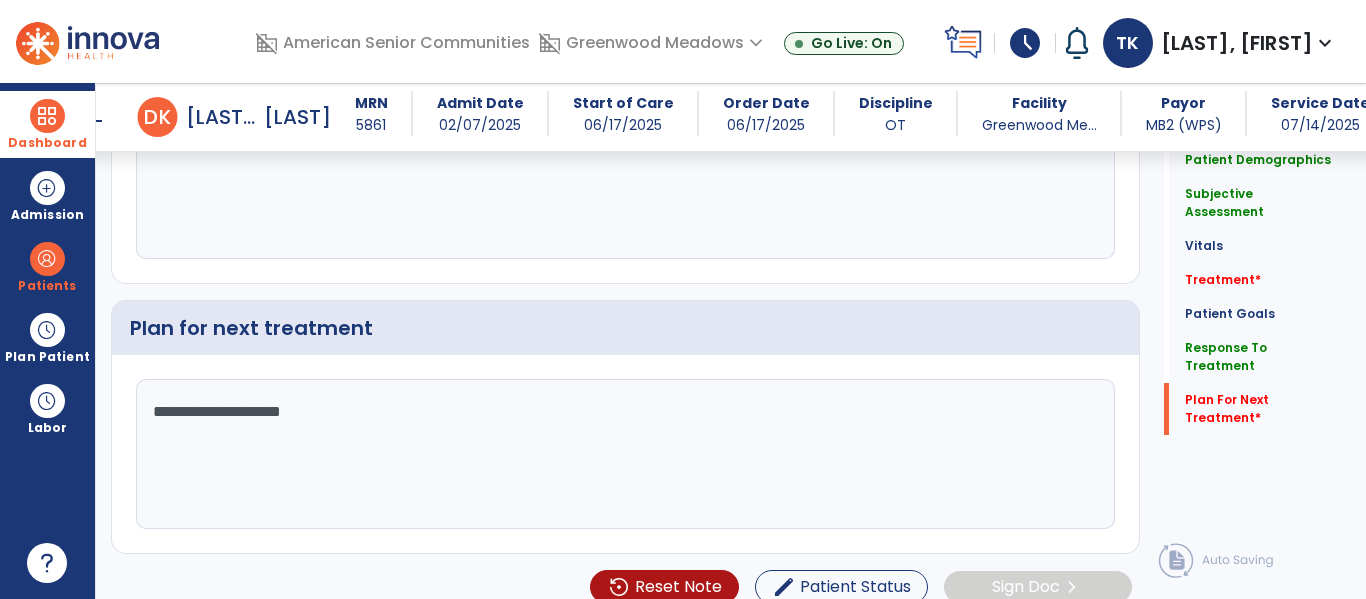 click on "Plan for next treatment" 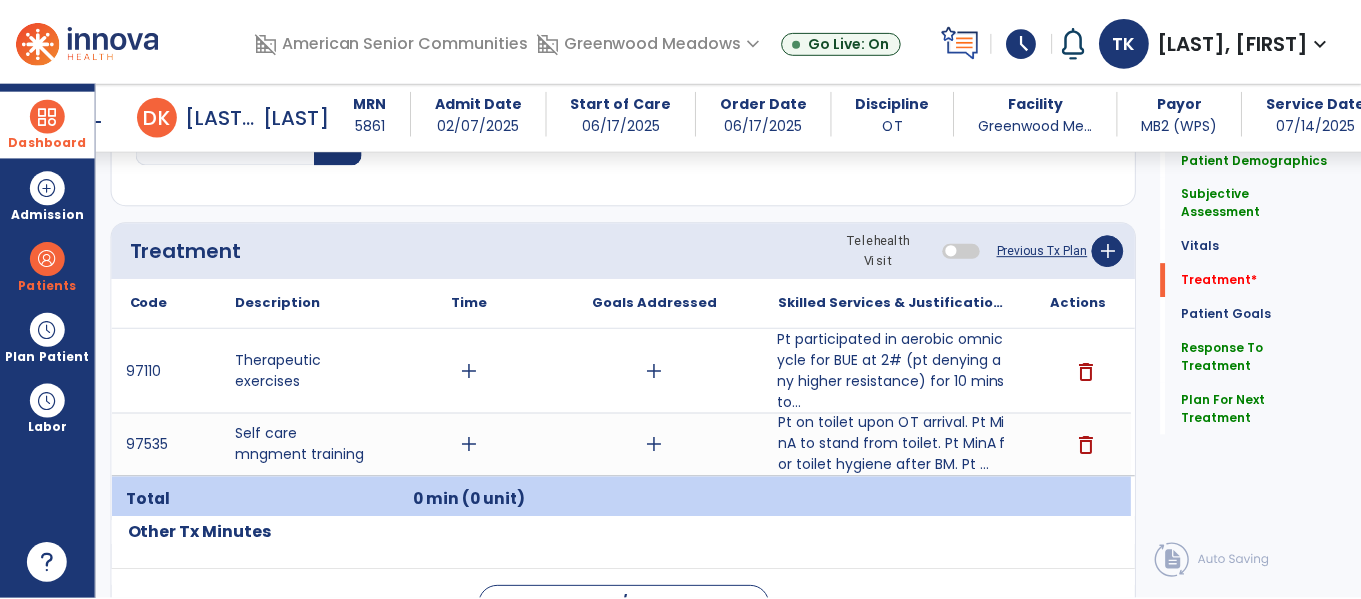scroll, scrollTop: 1150, scrollLeft: 0, axis: vertical 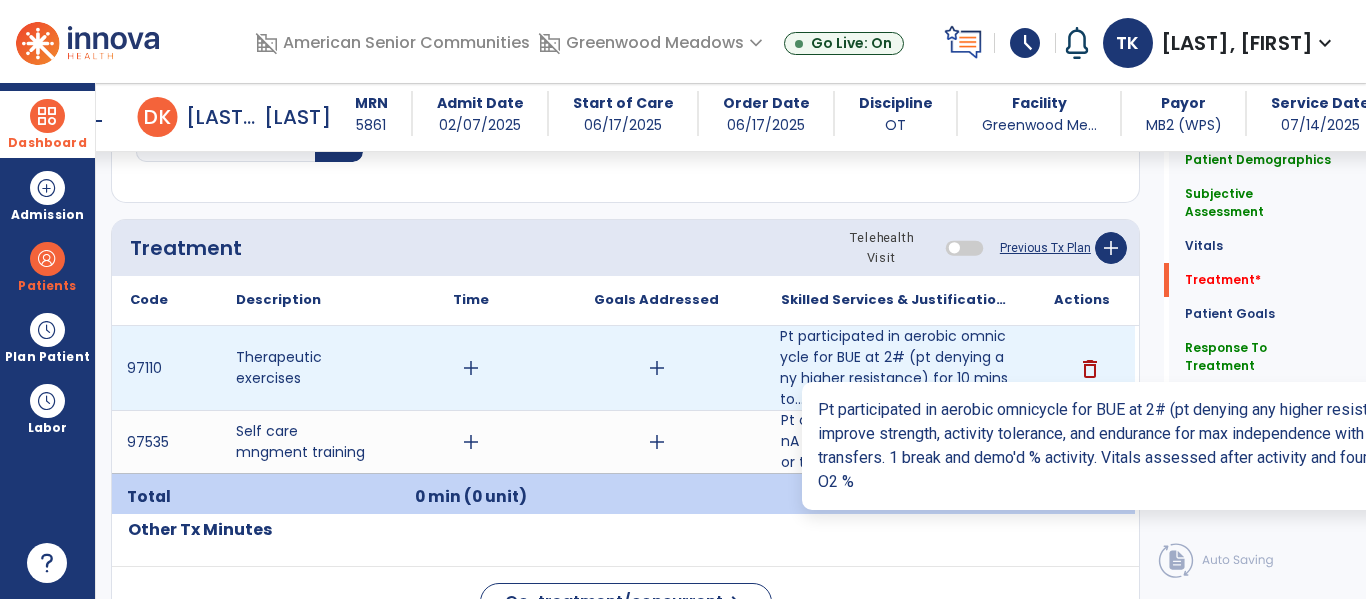 click on "Pt participated in aerobic omnicycle for BUE at 2# (pt denying any higher resistance) for 10 mins to..." at bounding box center (896, 368) 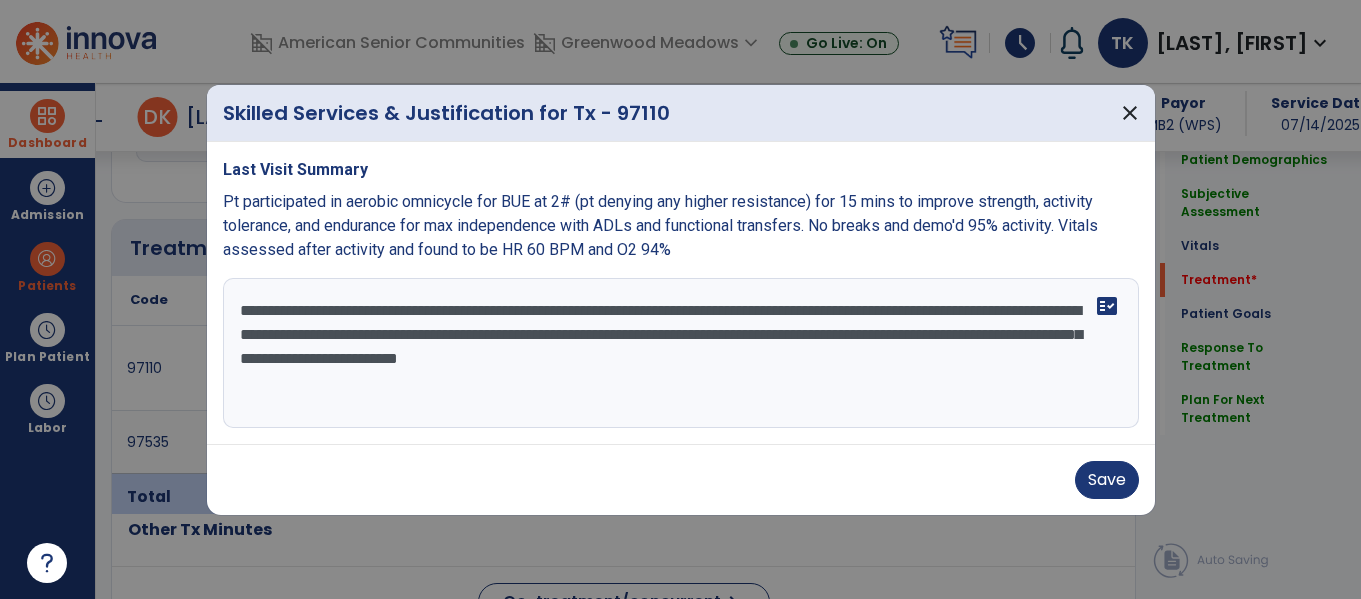 scroll, scrollTop: 1150, scrollLeft: 0, axis: vertical 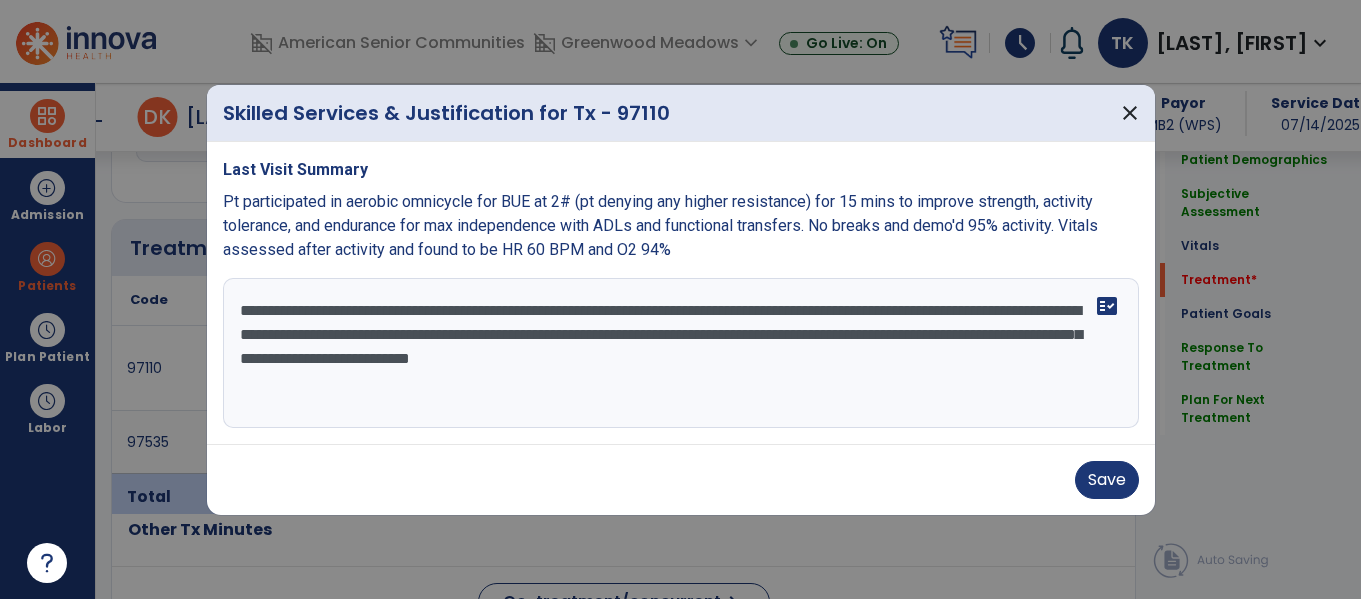 click on "**********" at bounding box center (681, 353) 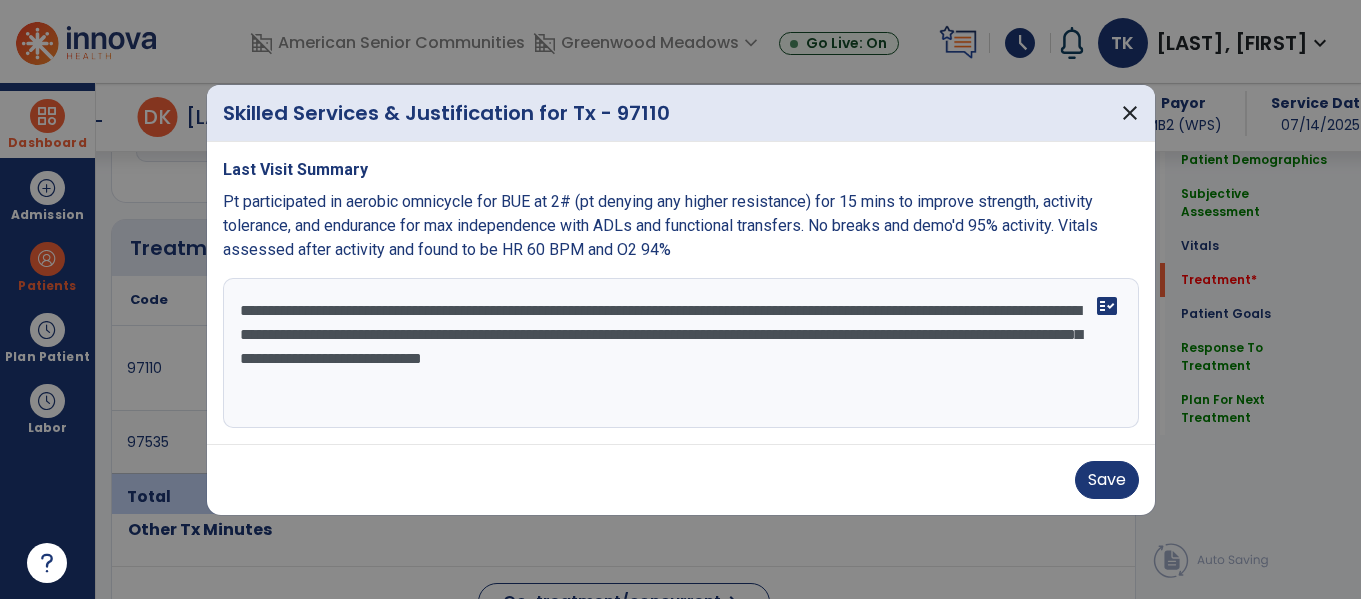 click on "**********" at bounding box center [681, 353] 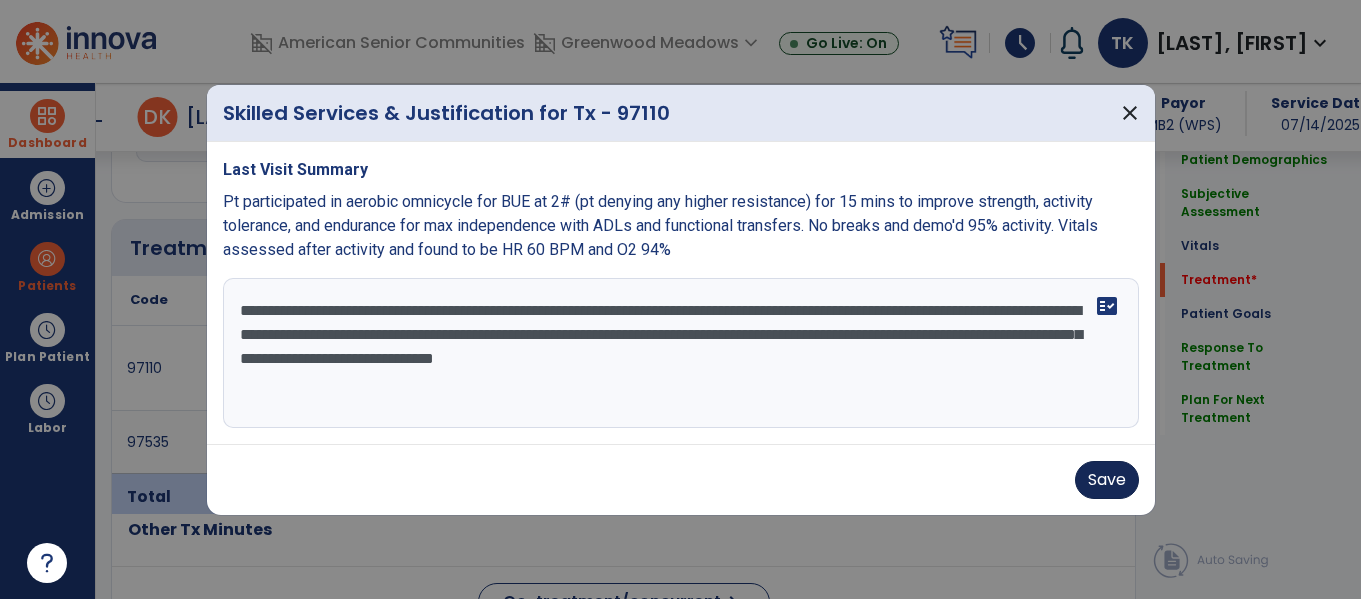 type on "**********" 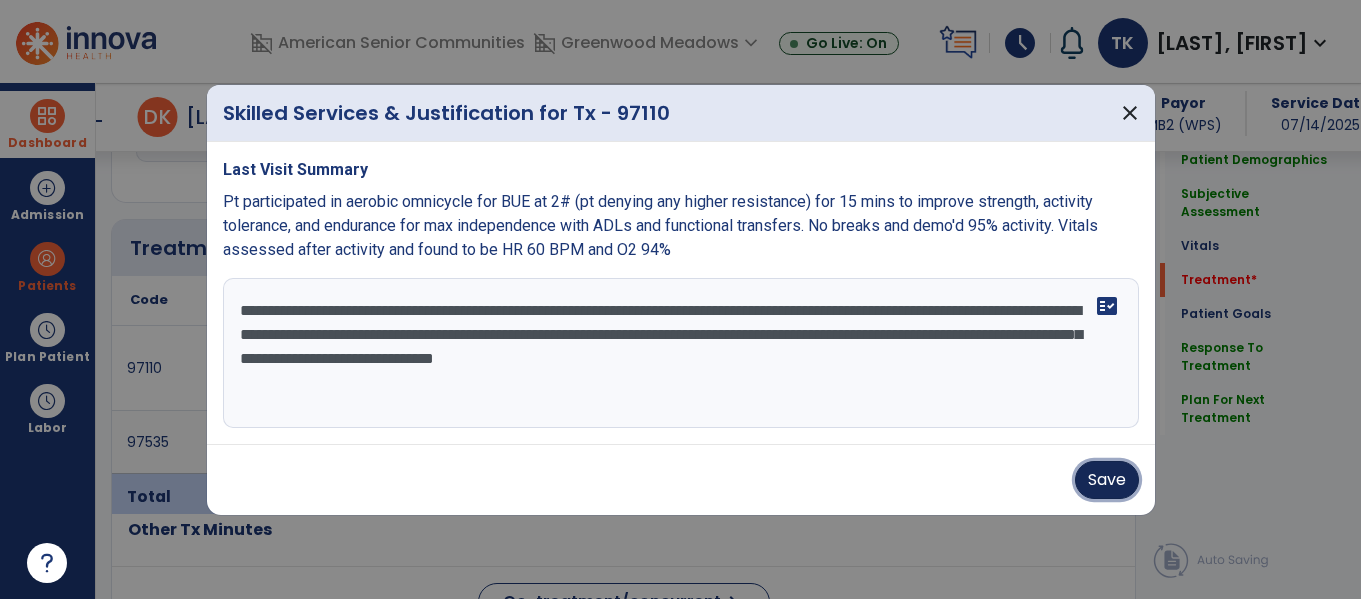 click on "Save" at bounding box center (1107, 480) 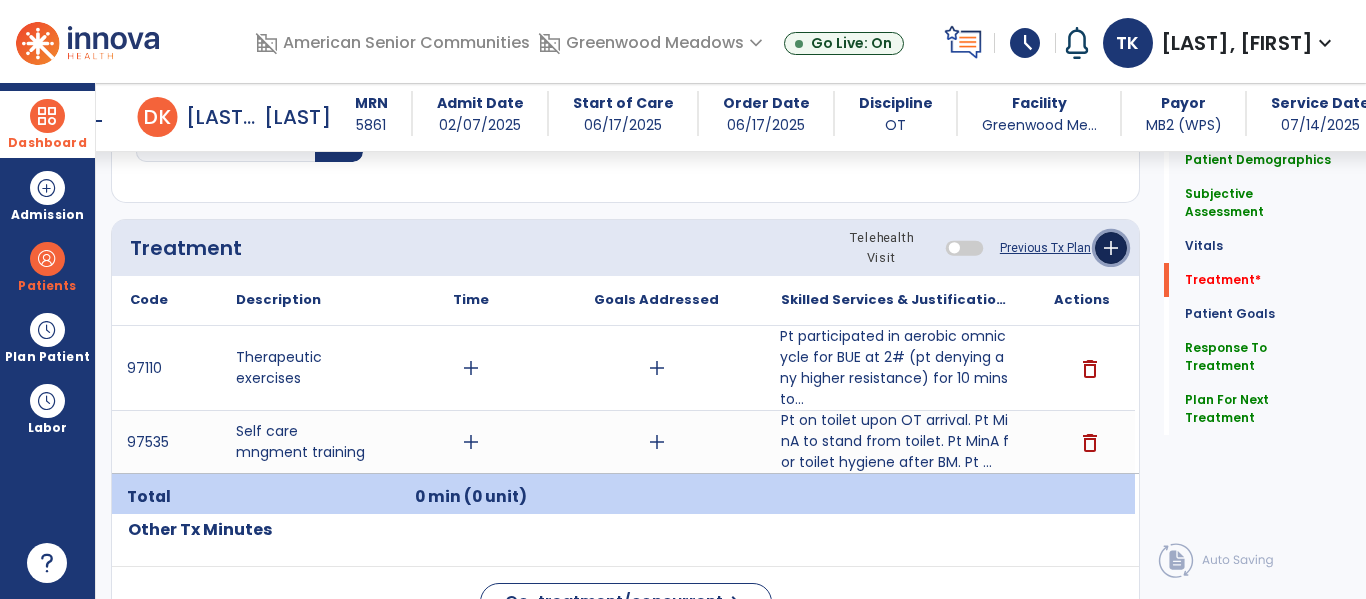 click on "add" 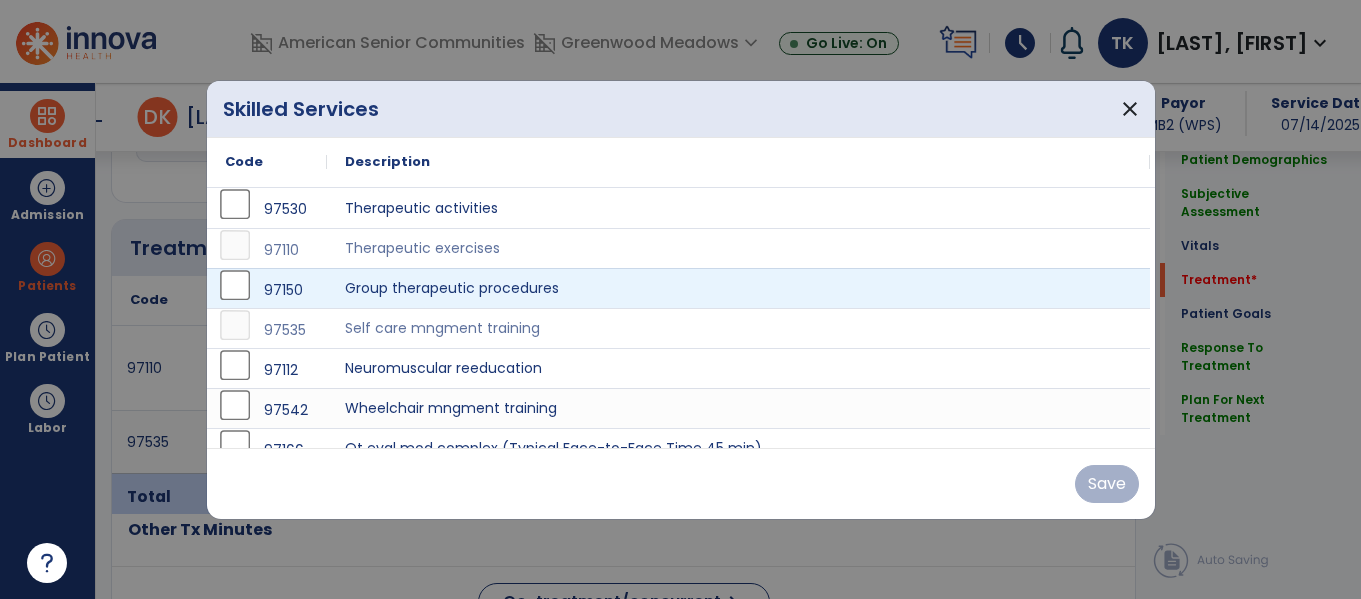 scroll, scrollTop: 1150, scrollLeft: 0, axis: vertical 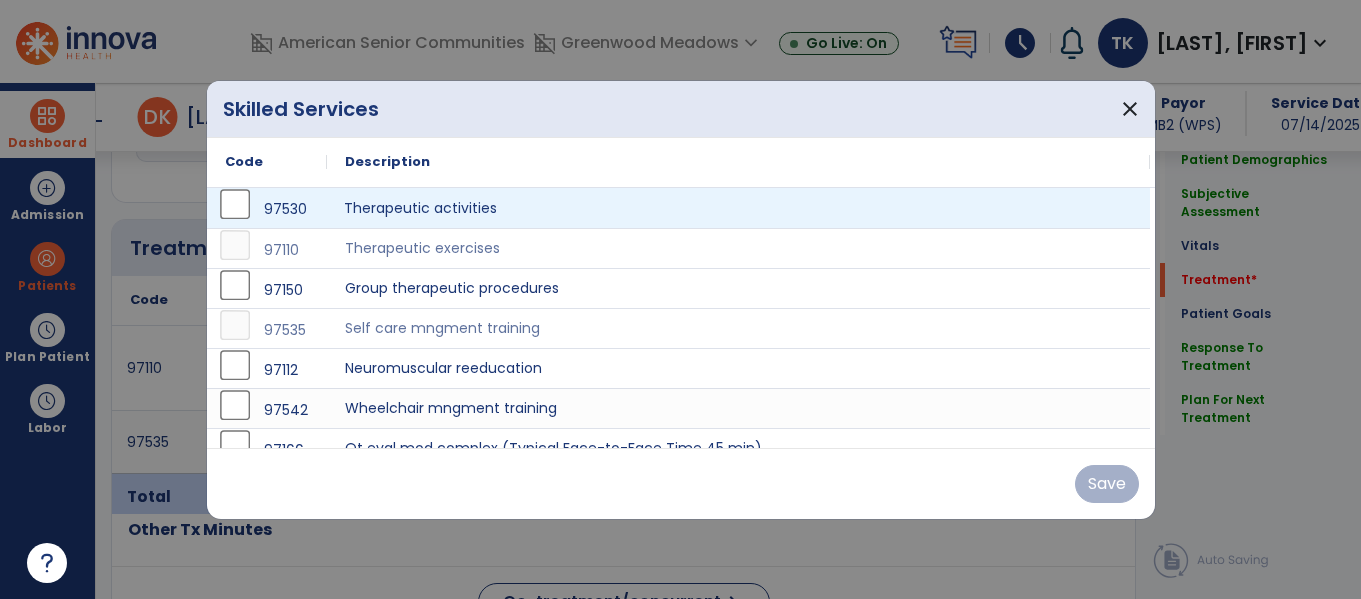 click on "Therapeutic activities" at bounding box center (738, 208) 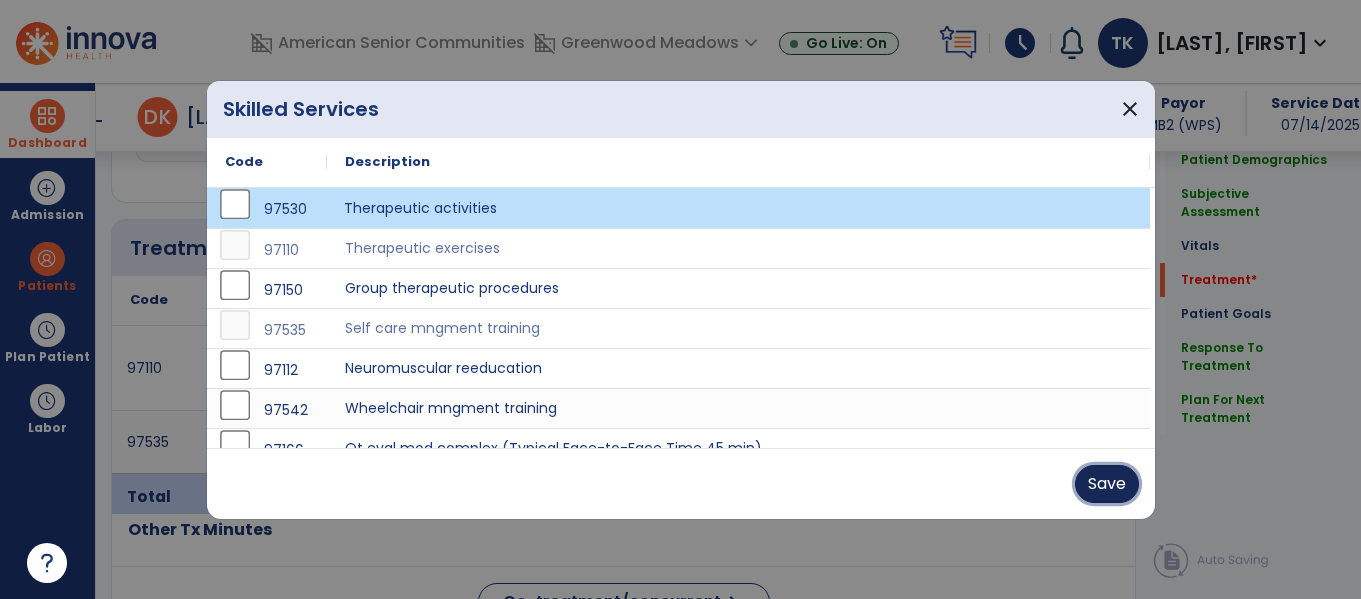 click on "Save" at bounding box center [1107, 484] 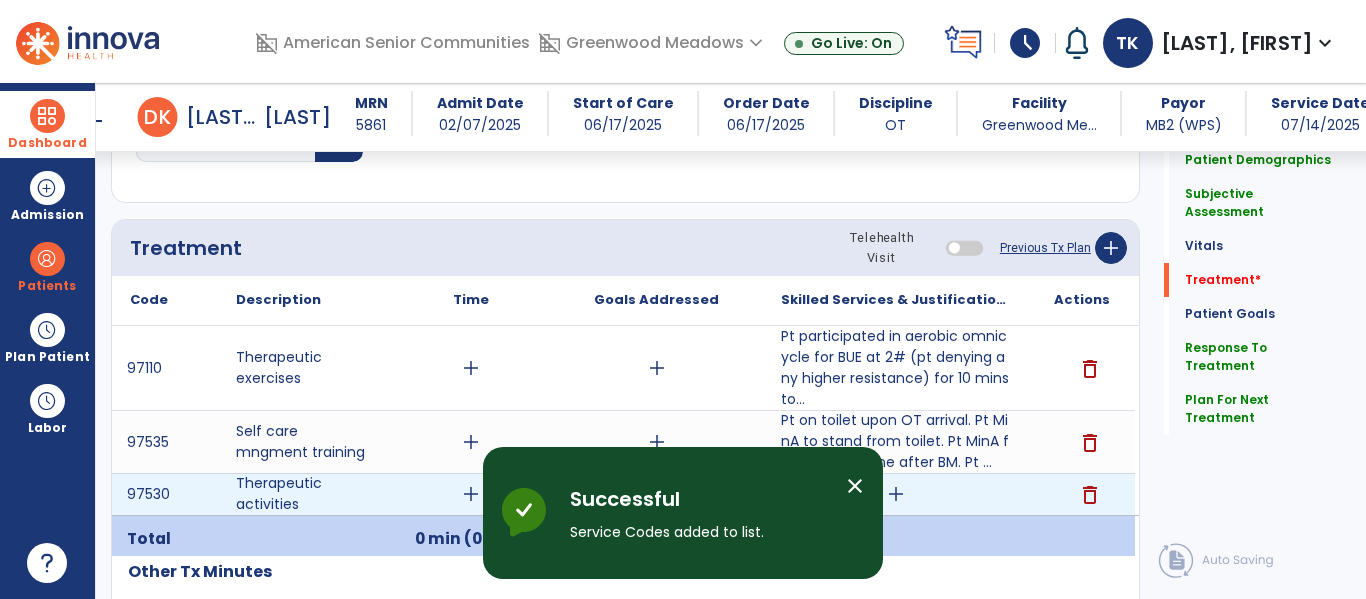 click on "add" at bounding box center [896, 494] 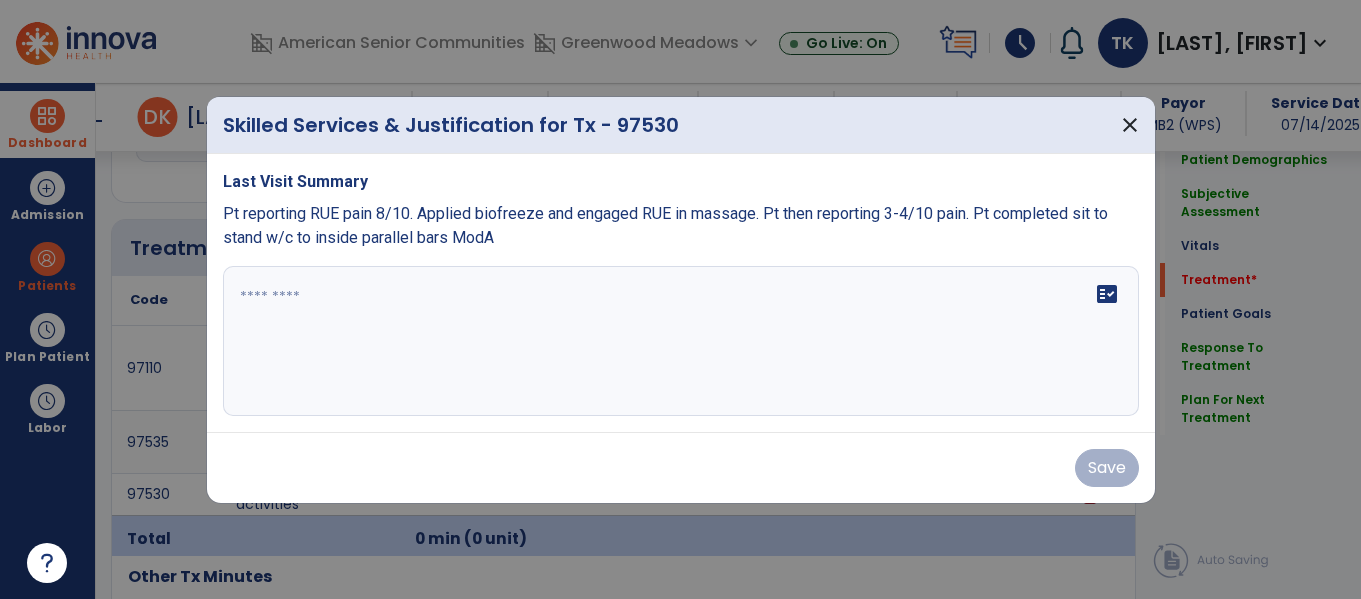 click on "fact_check" at bounding box center [681, 341] 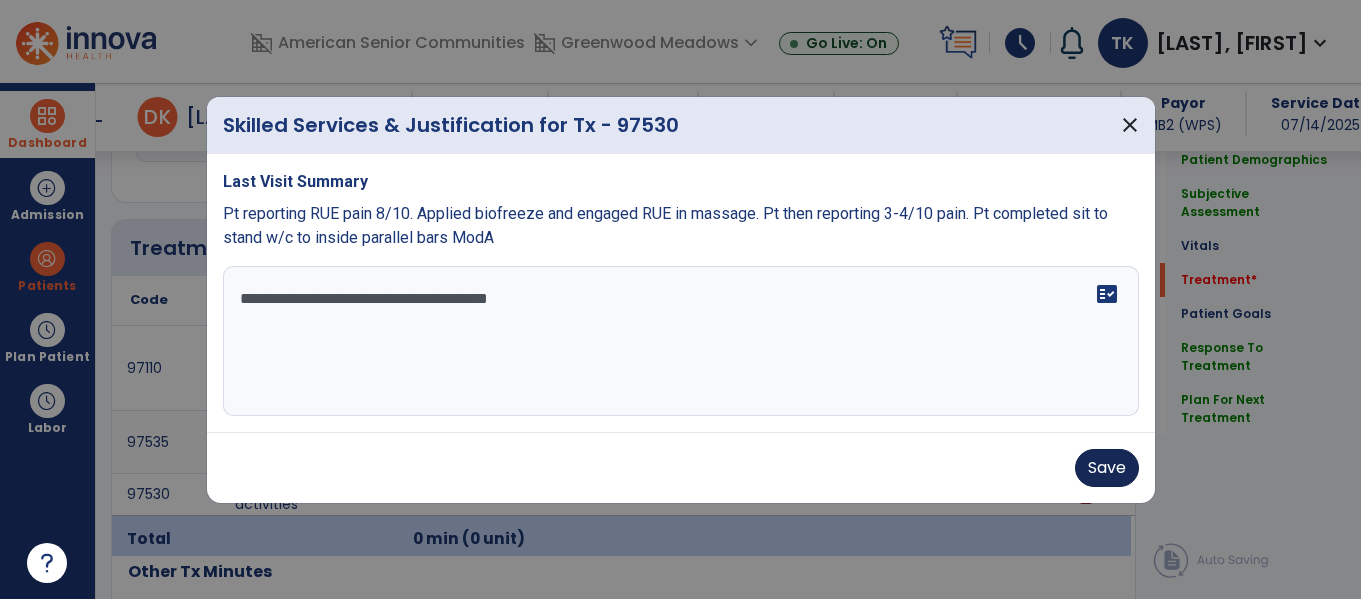 type on "**********" 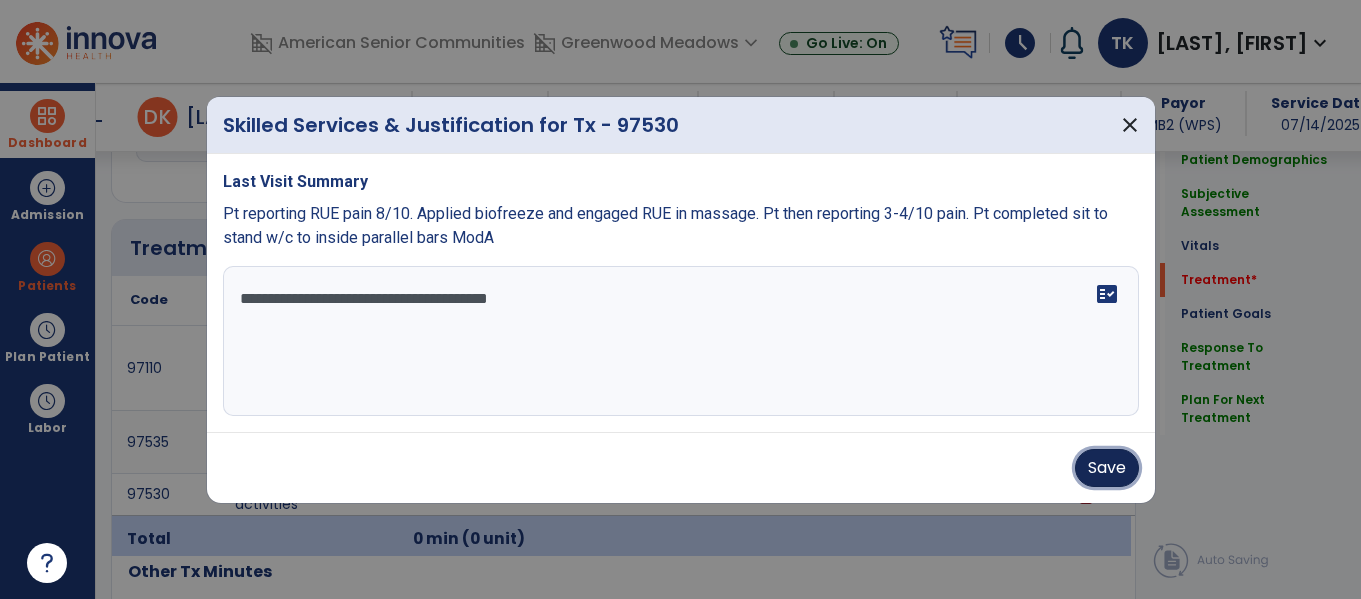 click on "Save" at bounding box center [1107, 468] 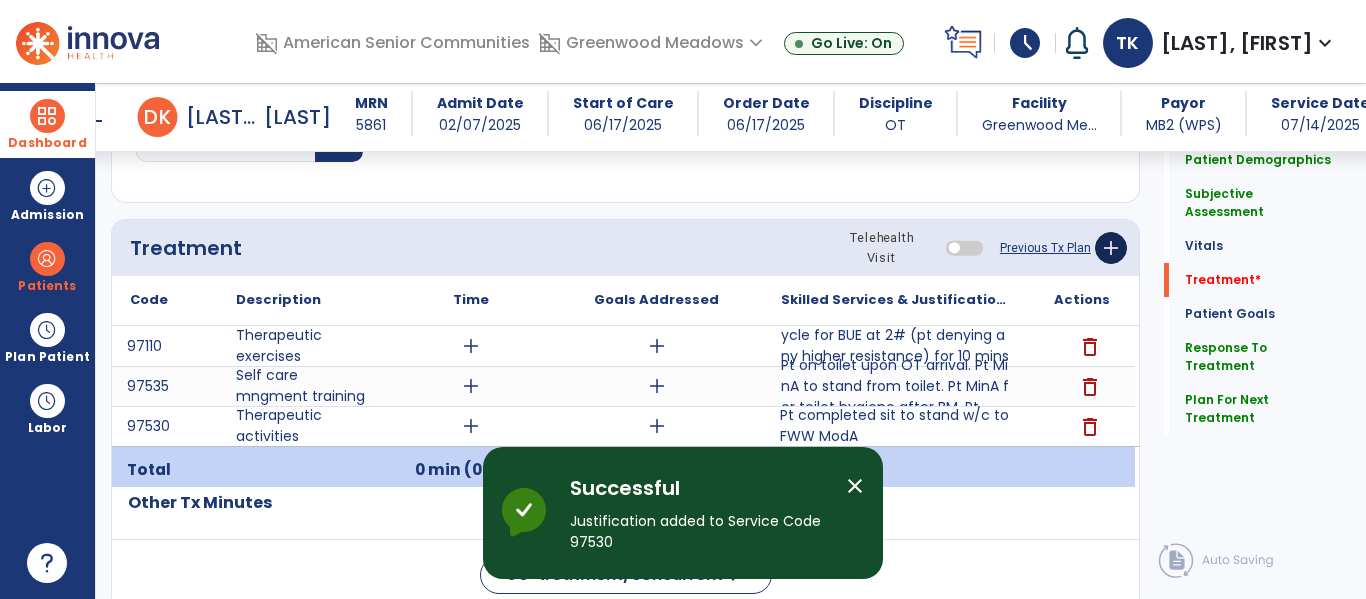 click on "Treatment Telehealth Visit  Previous Tx Plan   add" 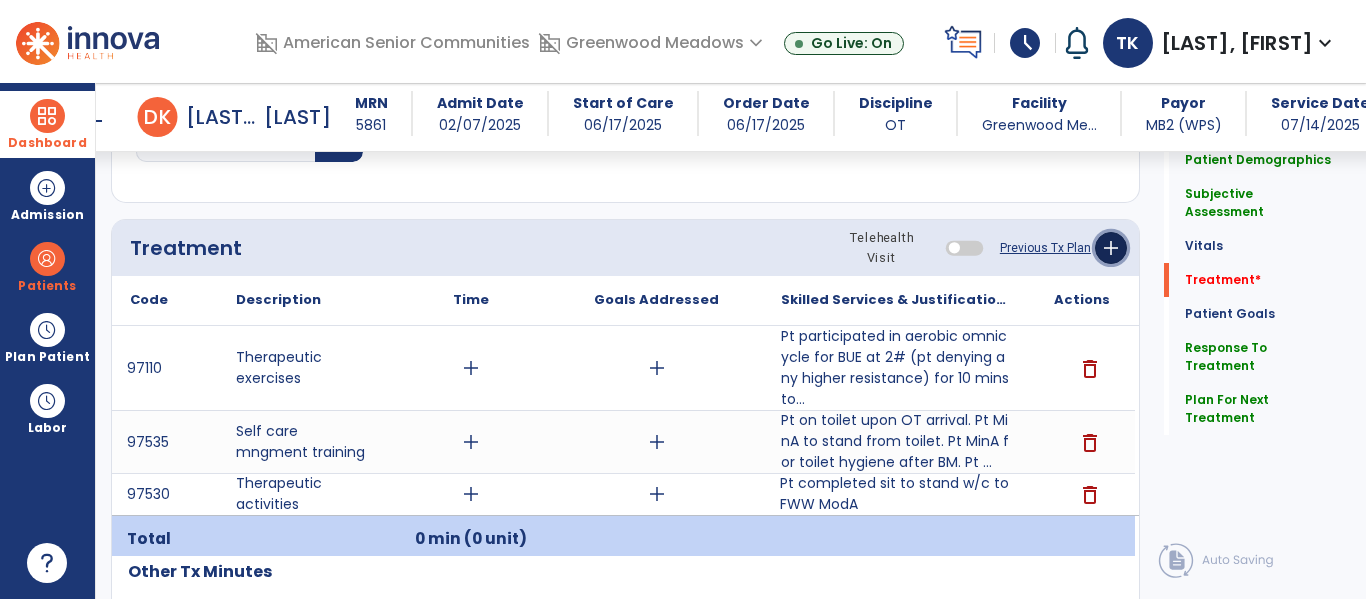click on "add" 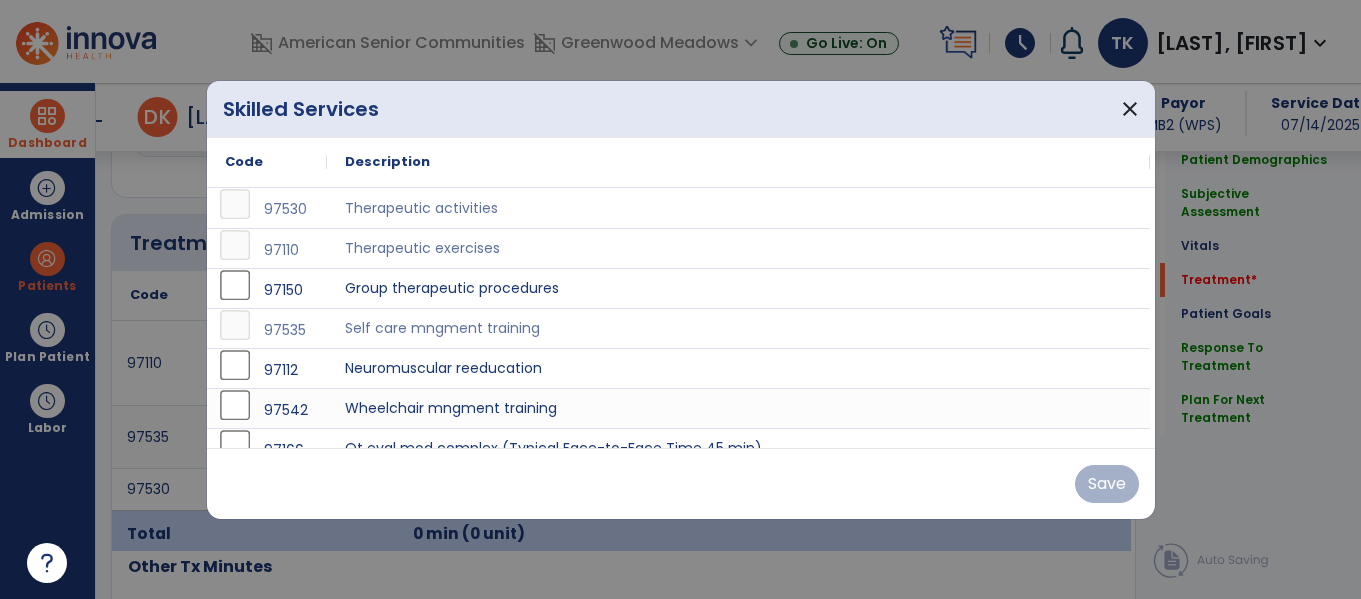 scroll, scrollTop: 1150, scrollLeft: 0, axis: vertical 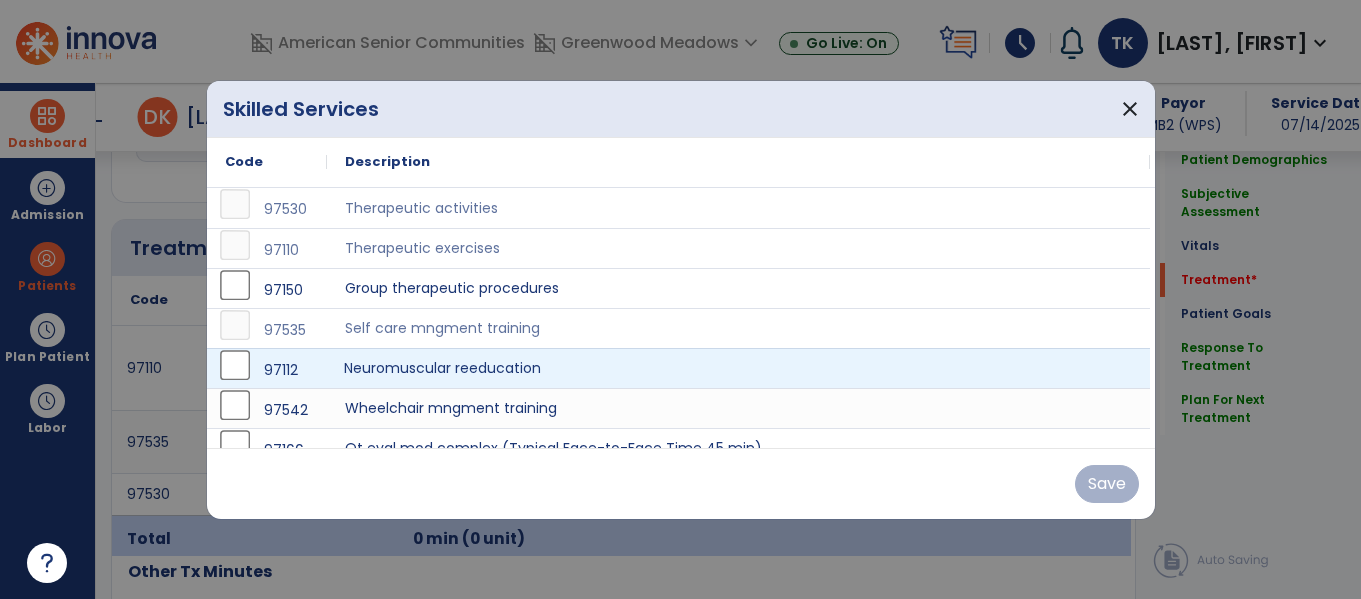 click on "Neuromuscular reeducation" at bounding box center [738, 368] 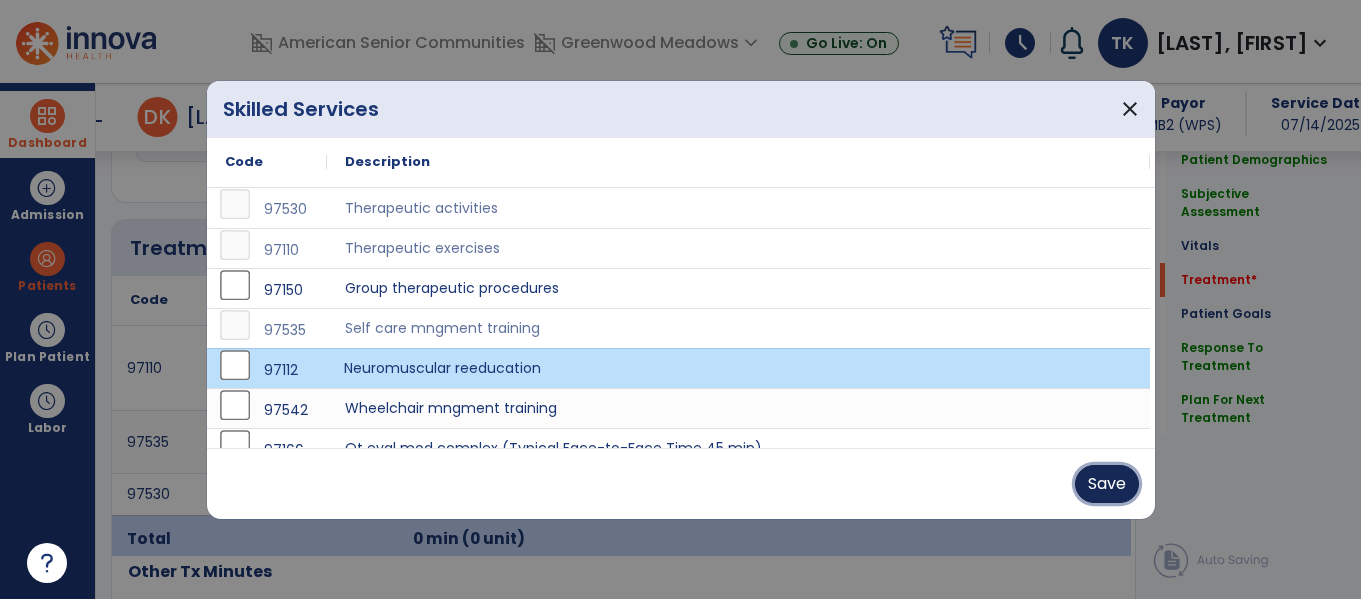 click on "Save" at bounding box center [1107, 484] 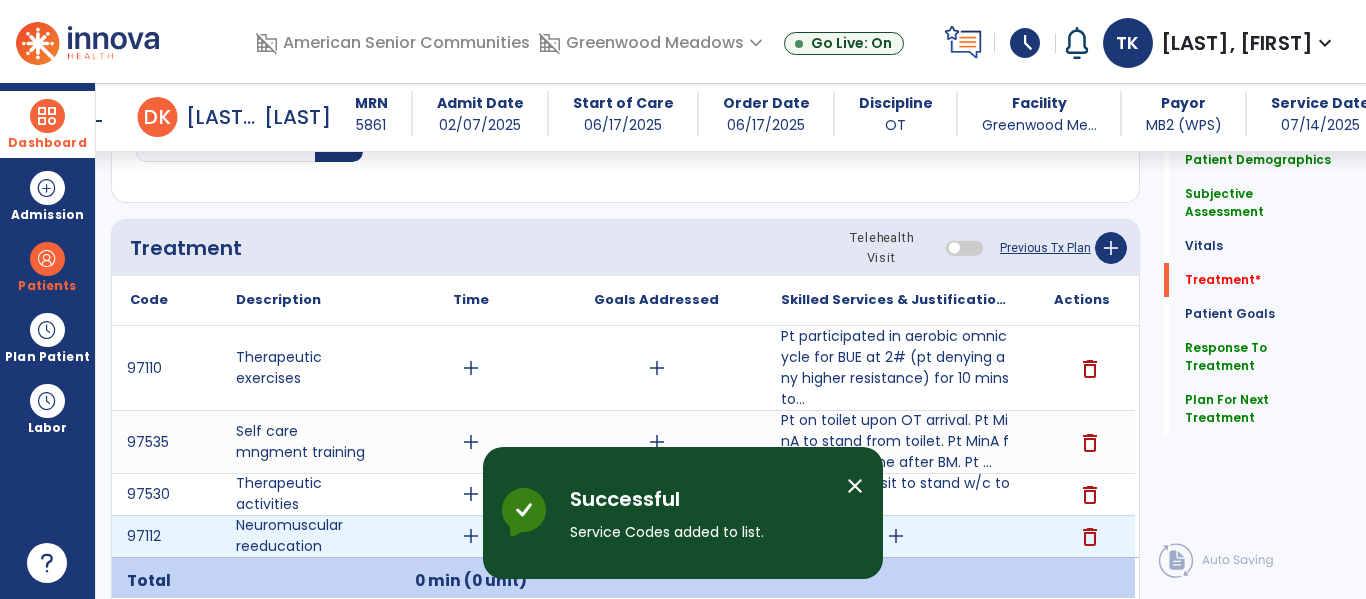 click on "add" at bounding box center [896, 536] 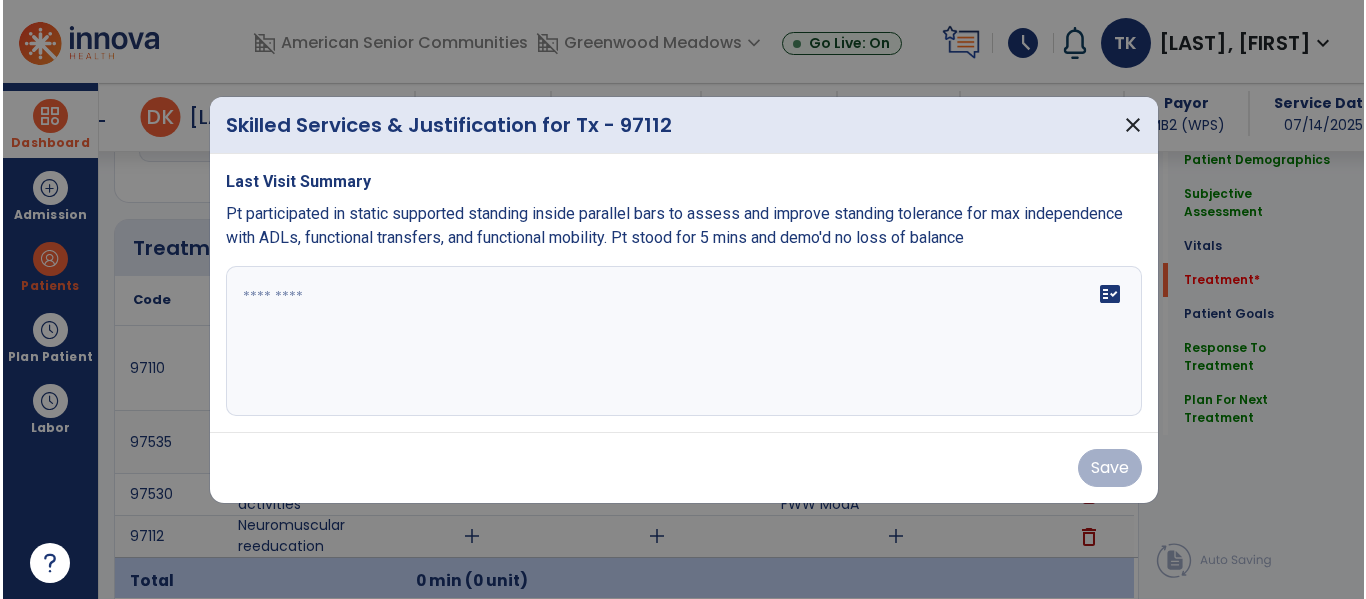 scroll, scrollTop: 1150, scrollLeft: 0, axis: vertical 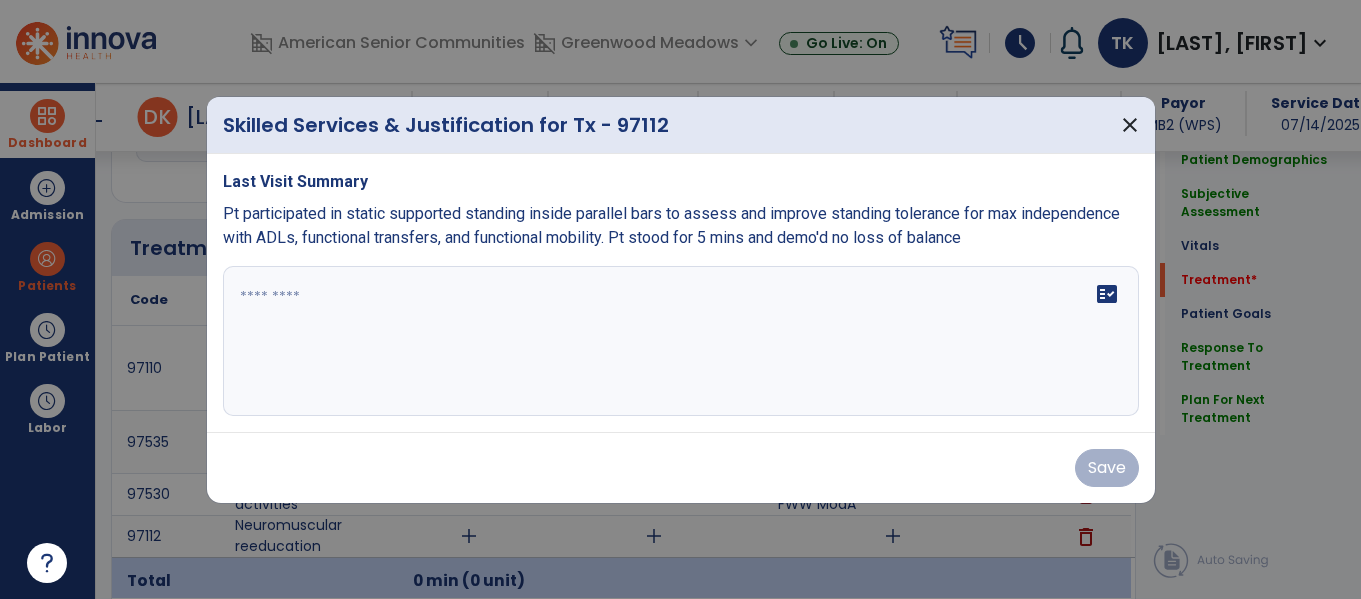 click on "fact_check" at bounding box center [681, 341] 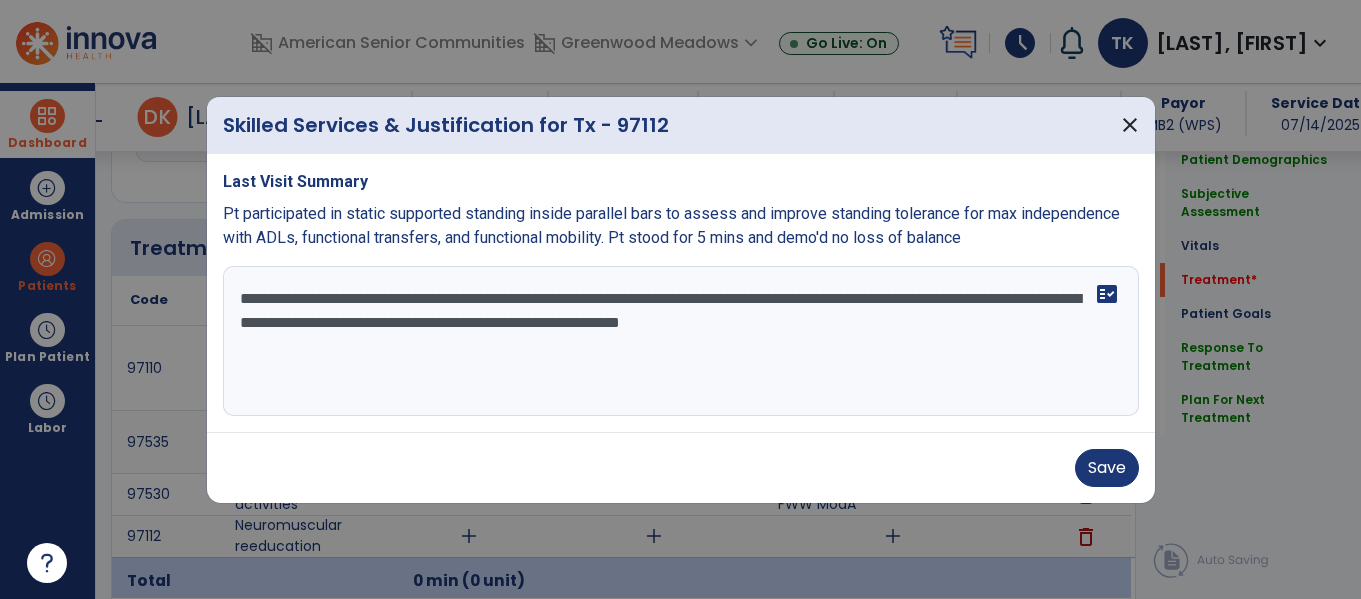 type on "**********" 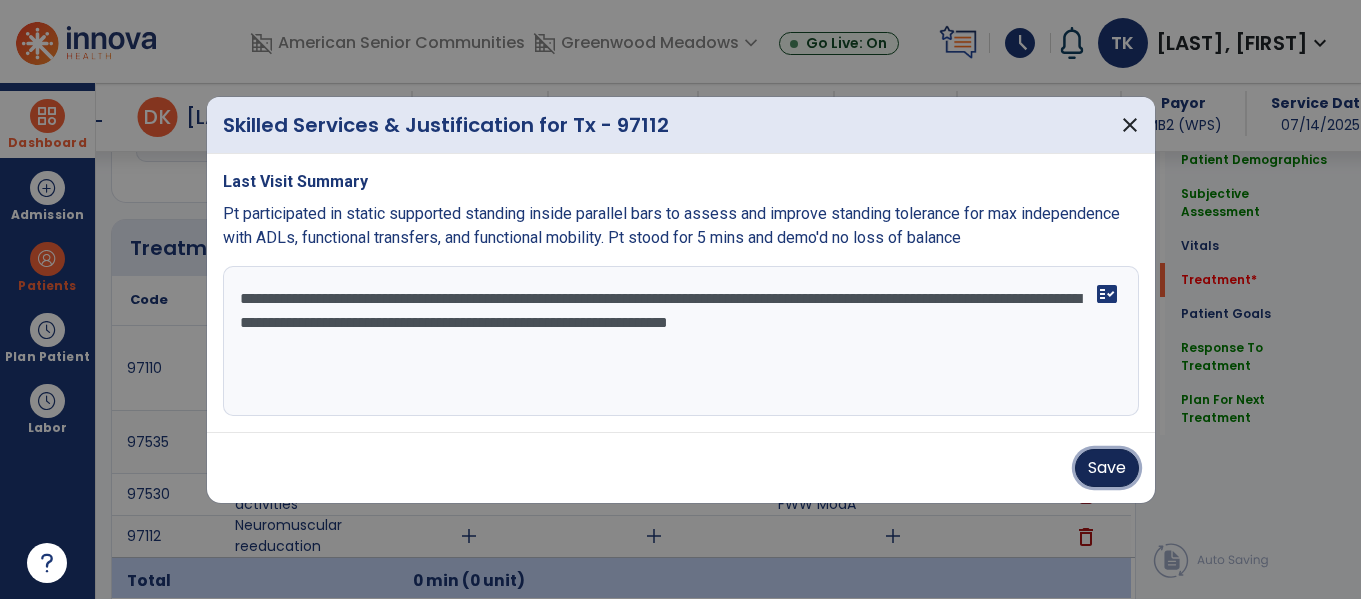 click on "Save" at bounding box center (1107, 468) 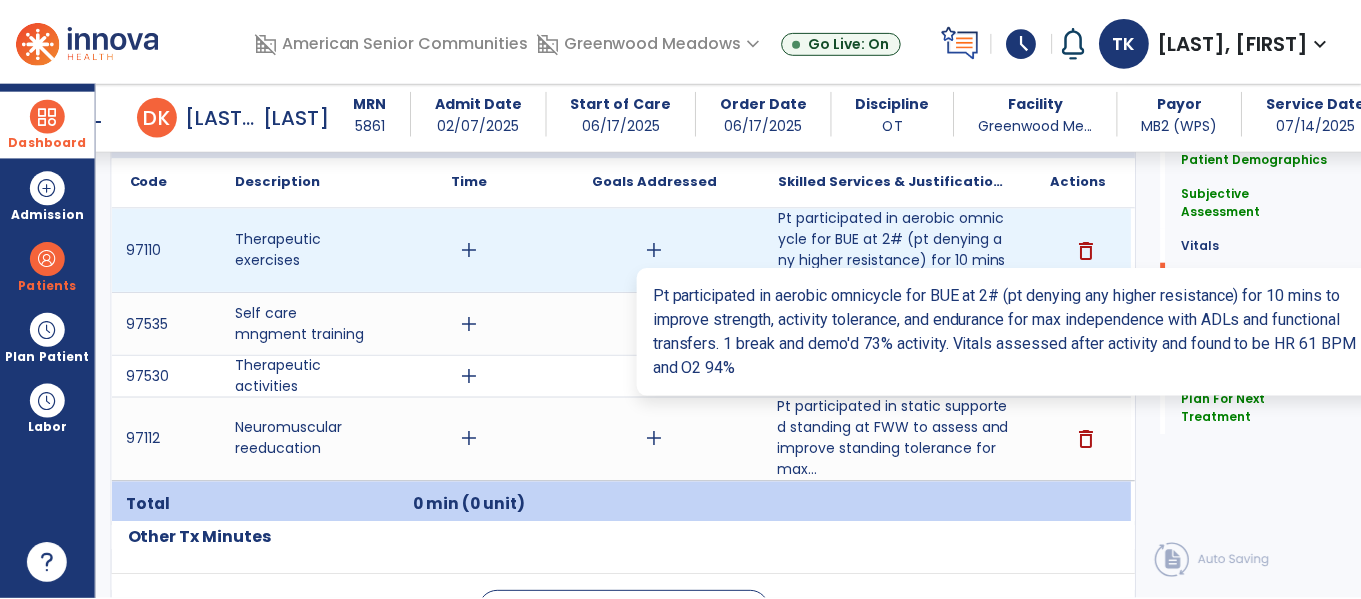 scroll, scrollTop: 1273, scrollLeft: 0, axis: vertical 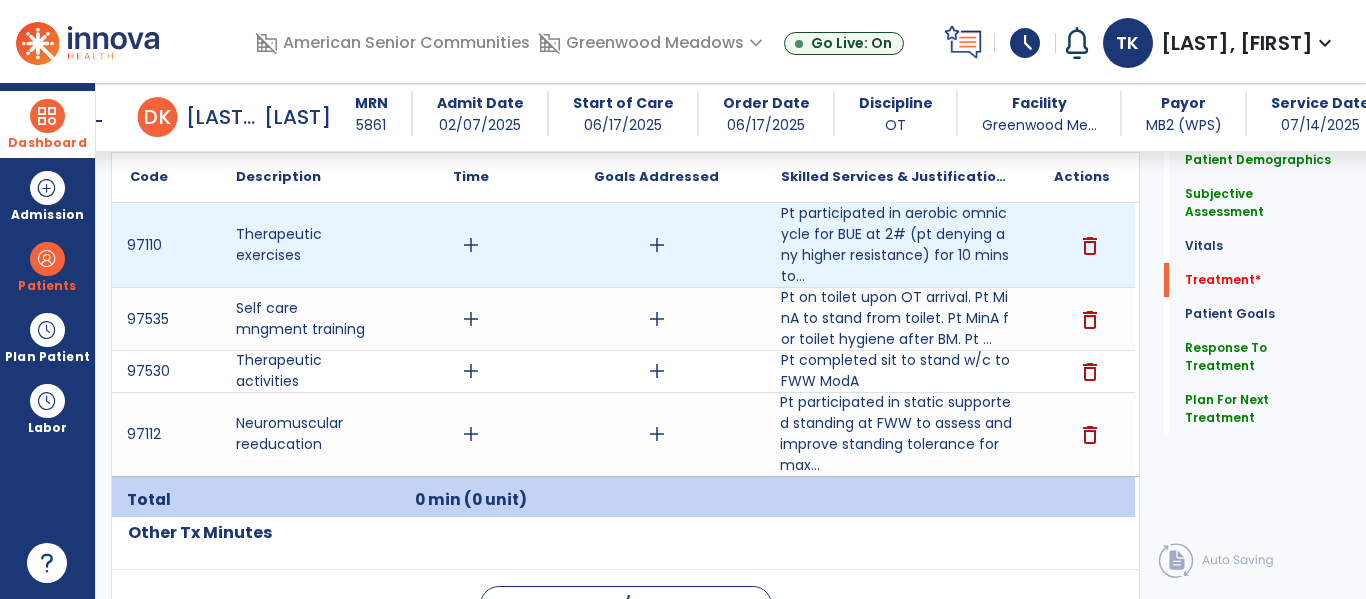 click on "add" at bounding box center [471, 245] 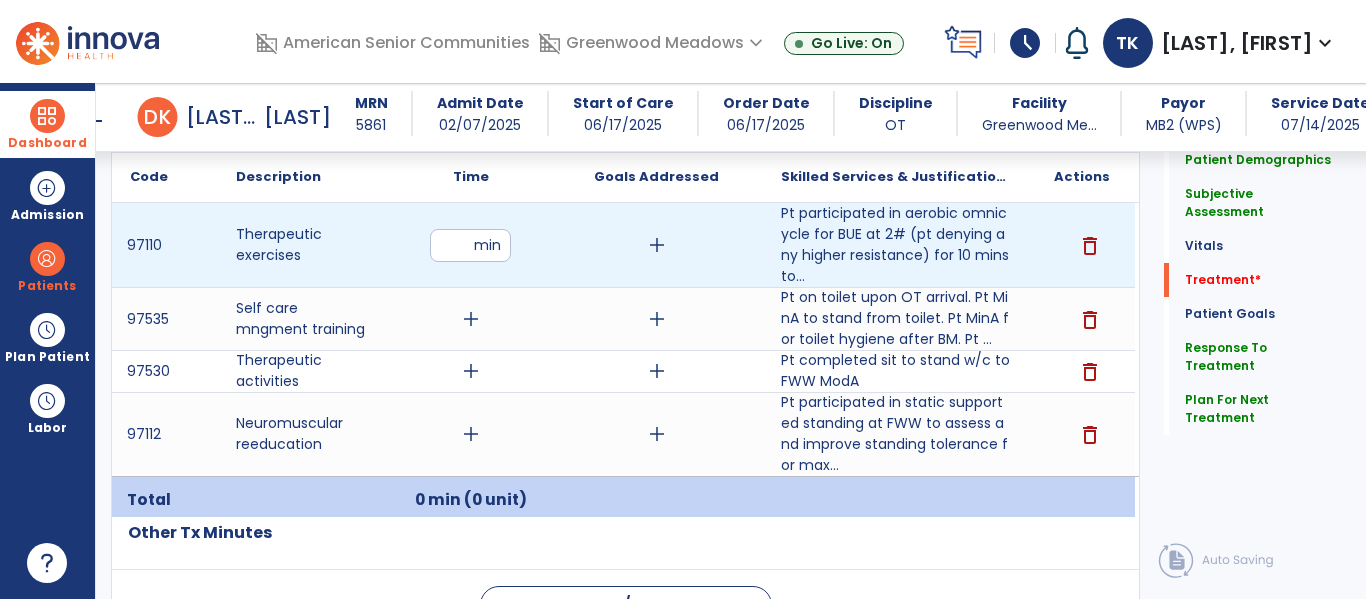 type on "**" 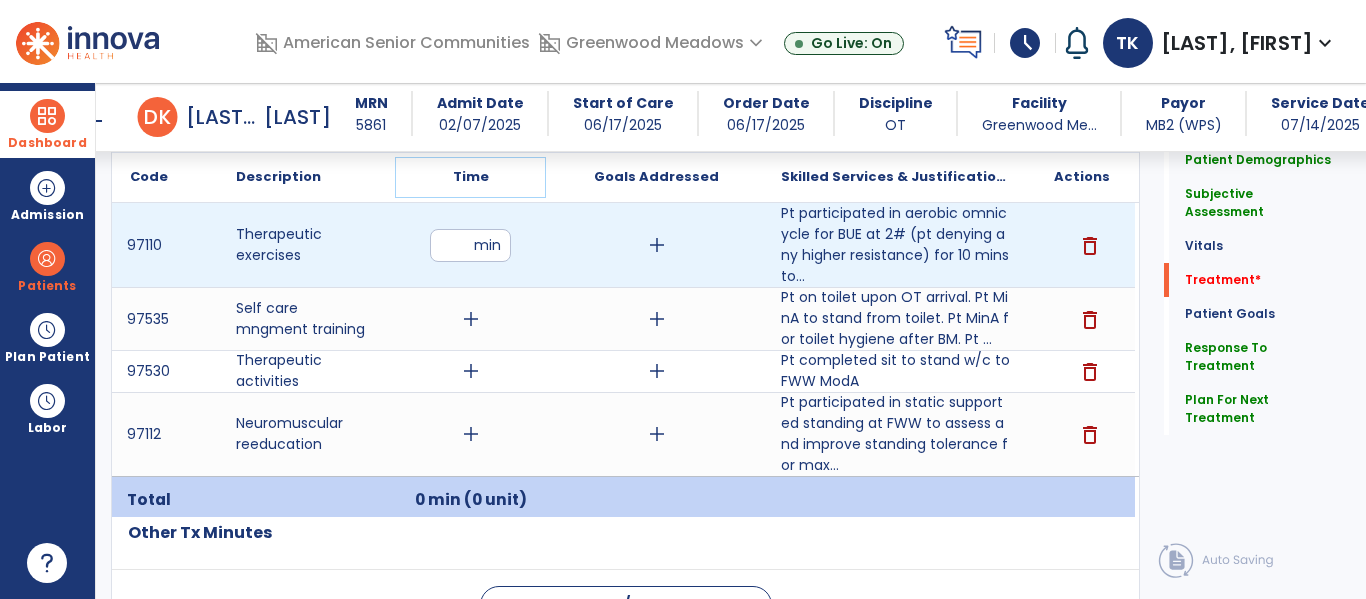 click on "Time" at bounding box center [470, 177] 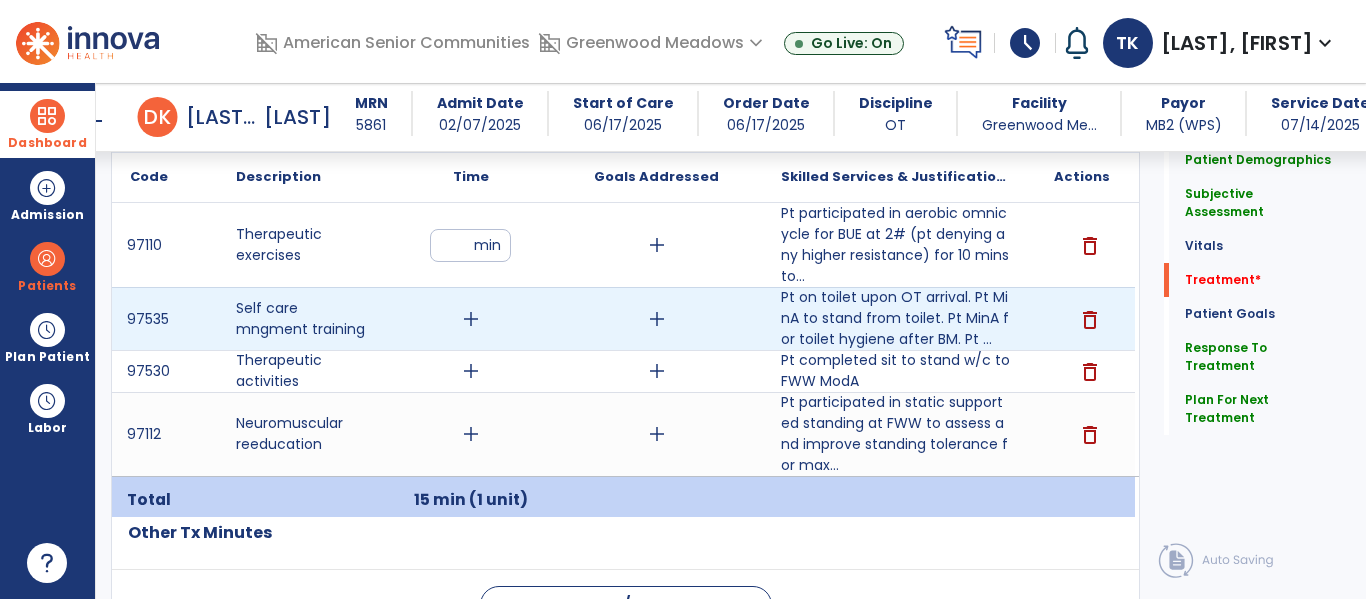 click on "add" at bounding box center (471, 319) 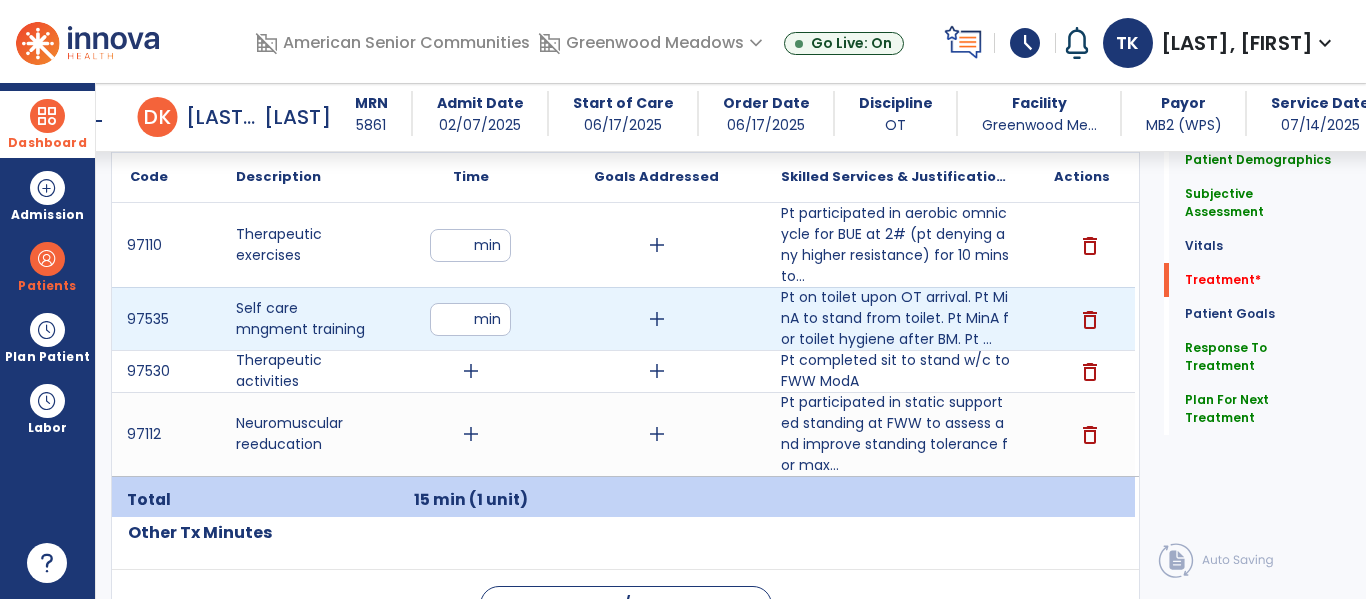 type on "**" 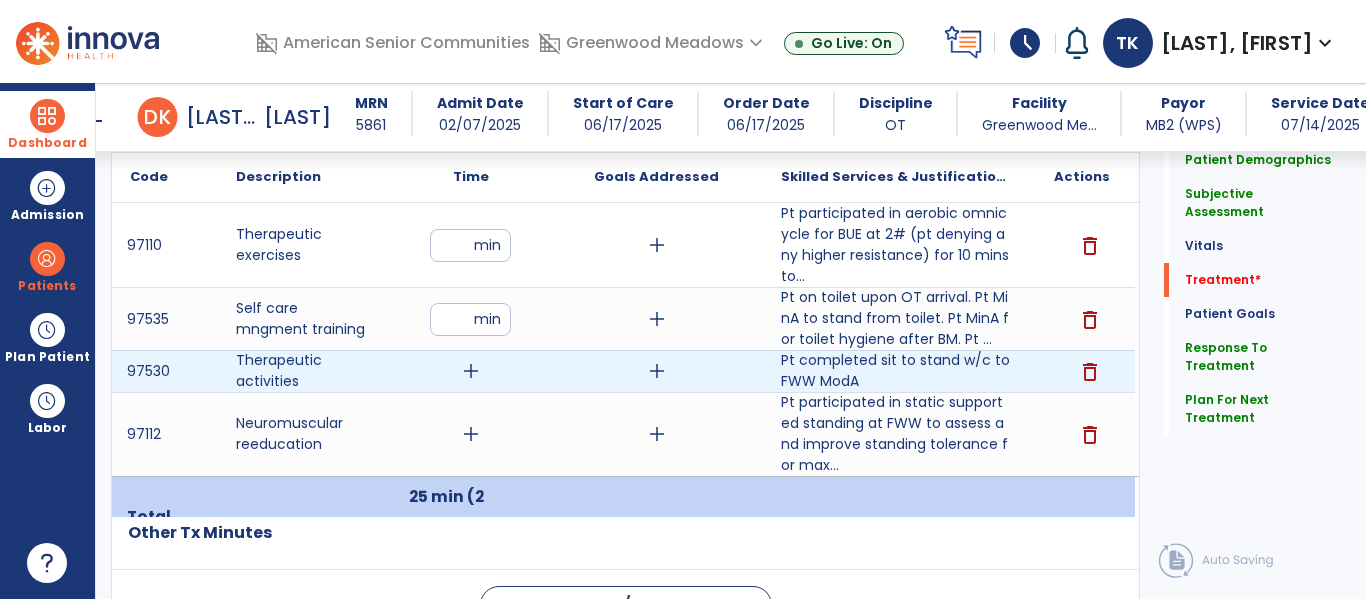 click on "add" at bounding box center [471, 371] 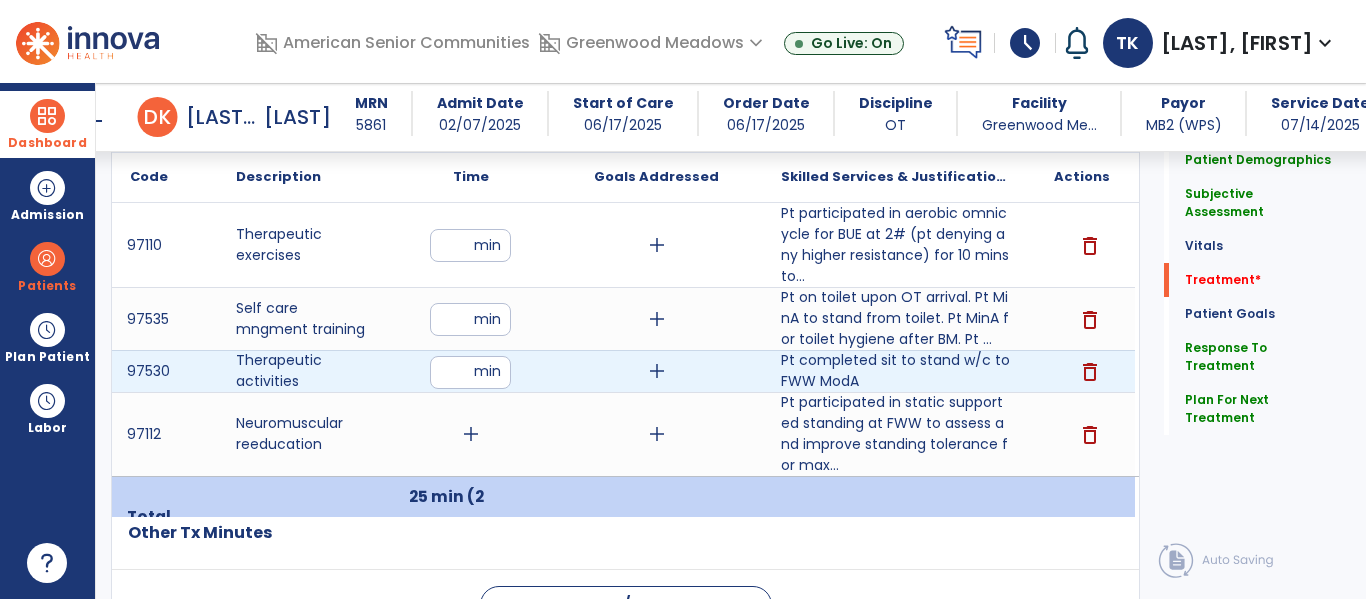 type on "*" 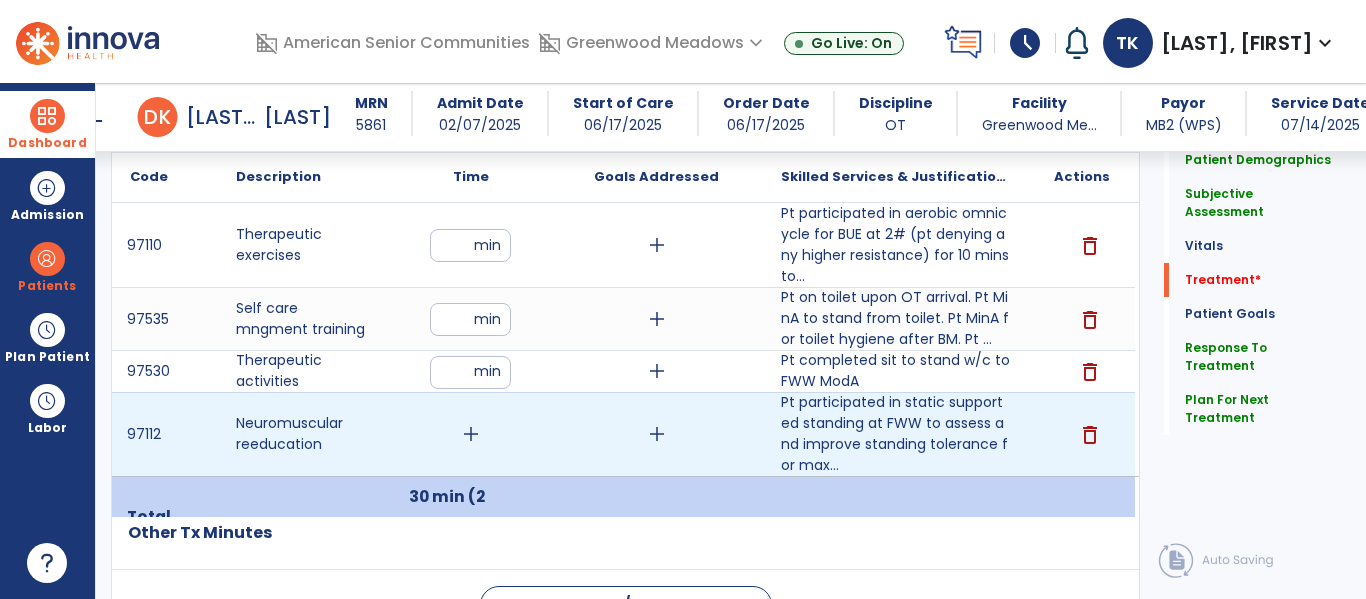 click on "add" at bounding box center (471, 434) 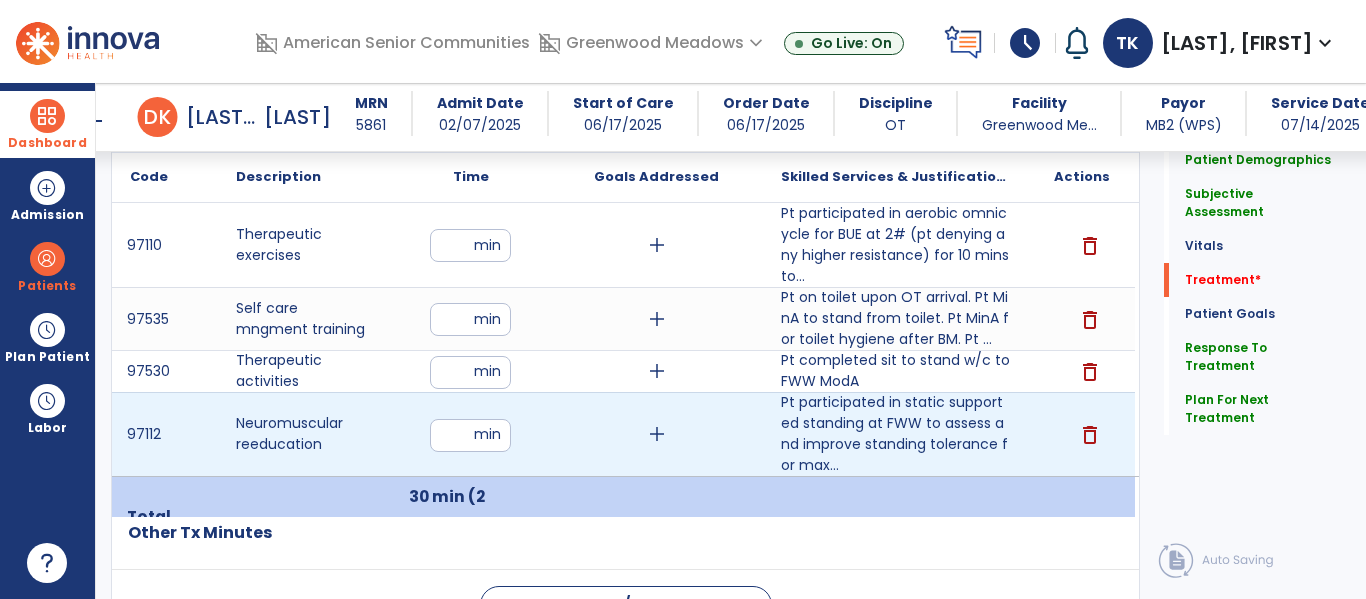 type on "**" 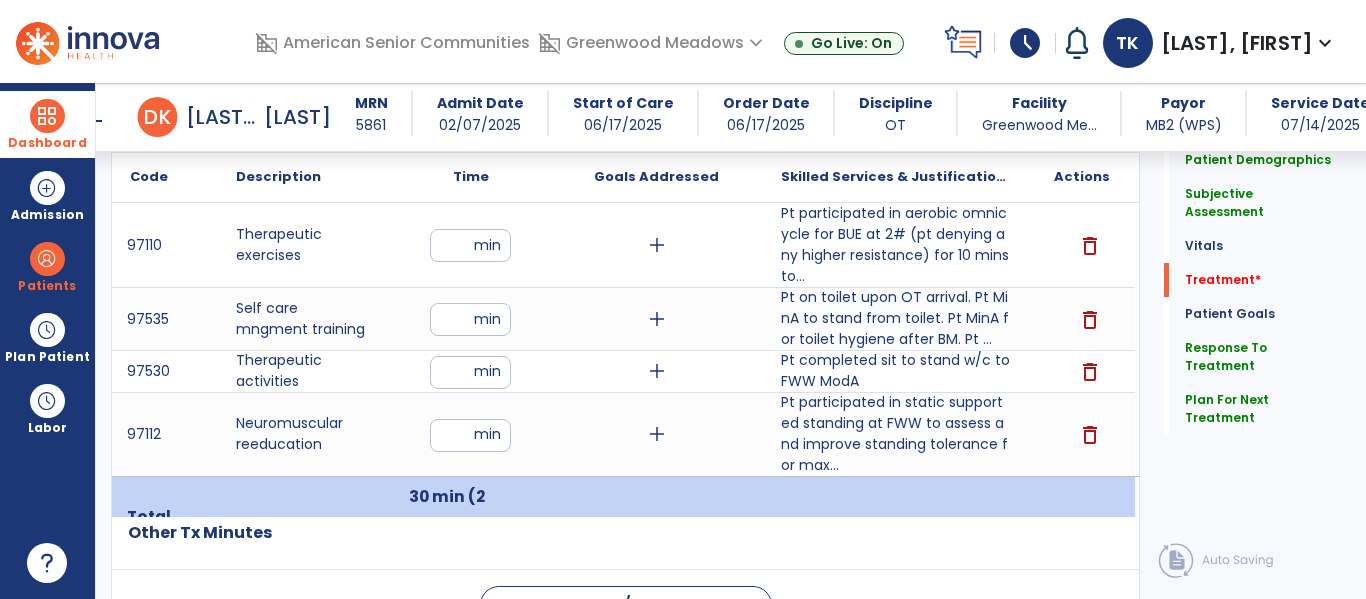 click on "Patient Demographics  Medical Diagnosis   Treatment Diagnosis   Precautions   Contraindications
Code
Description
Pdpm Clinical Category
I50.32" 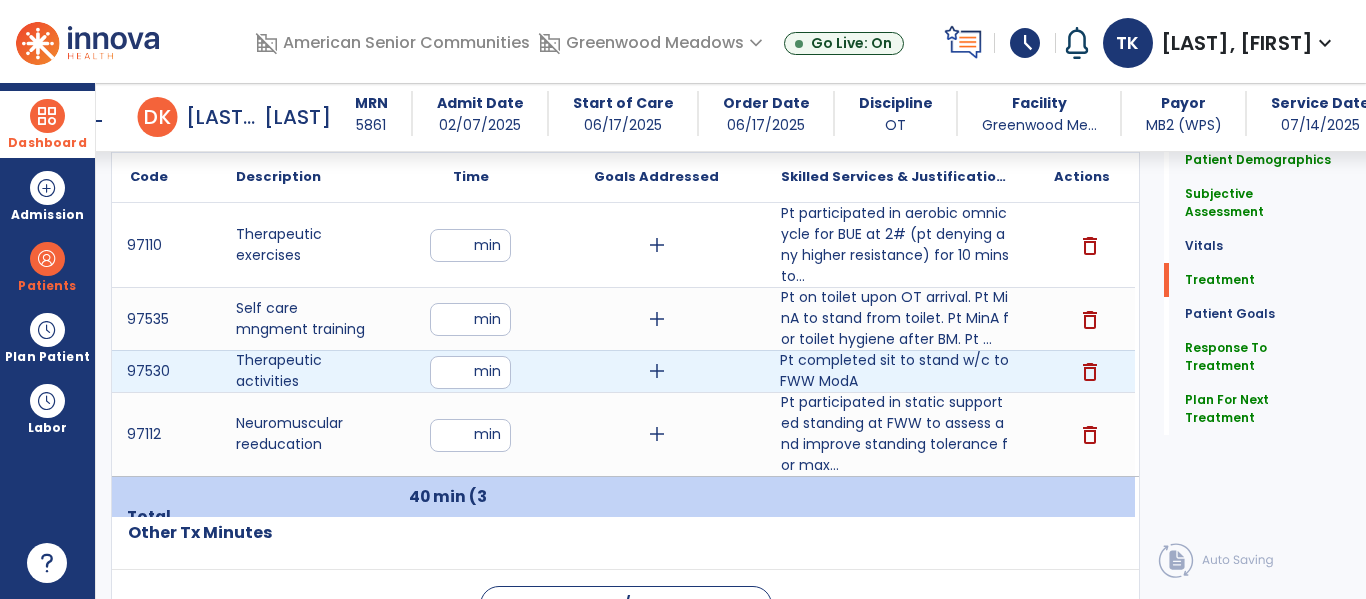 click on "Pt completed sit to stand w/c to FWW ModA" at bounding box center [896, 371] 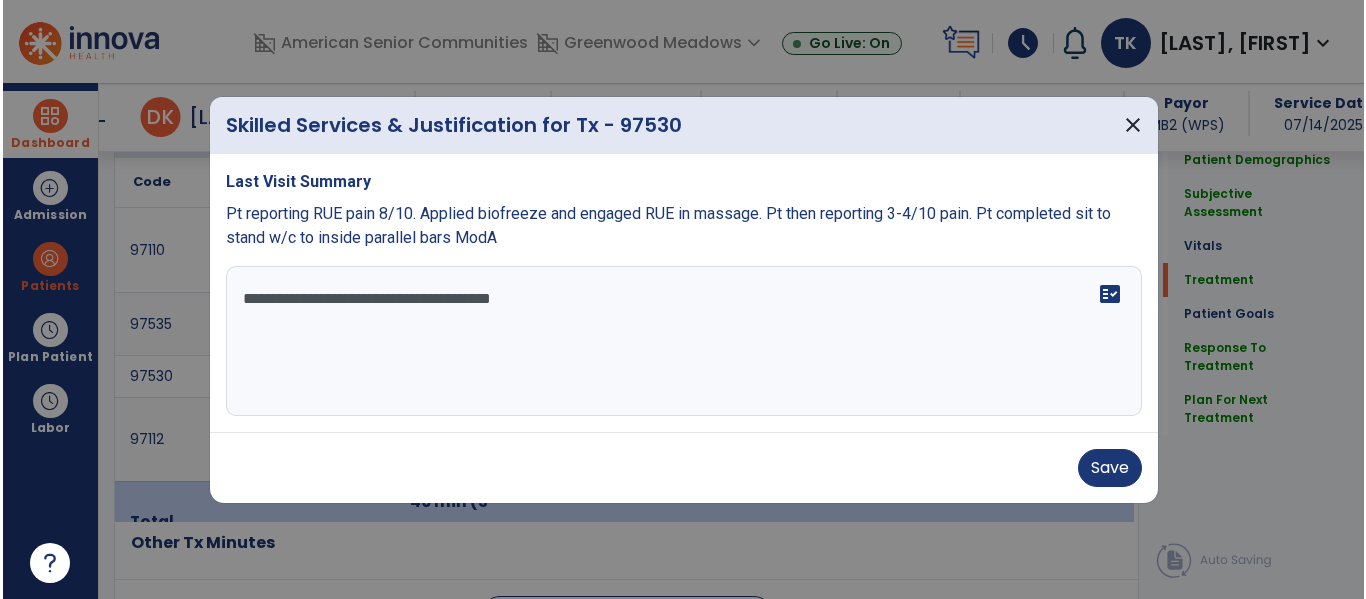 scroll, scrollTop: 1273, scrollLeft: 0, axis: vertical 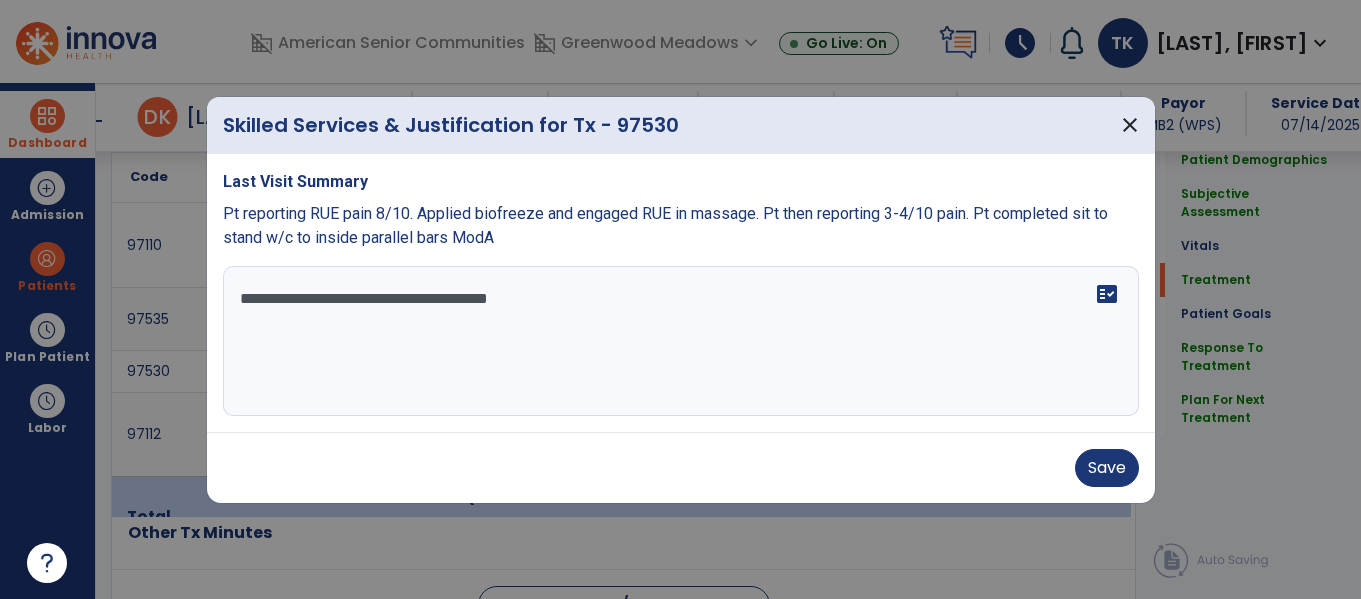 click on "**********" at bounding box center [681, 341] 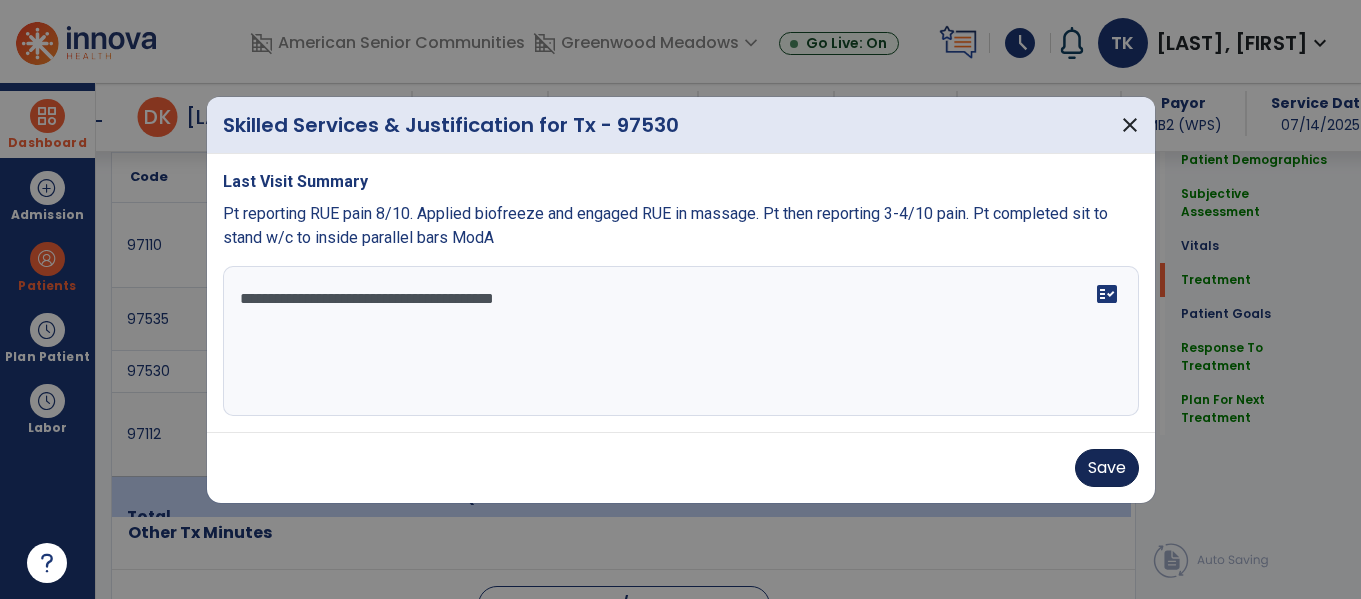 type on "**********" 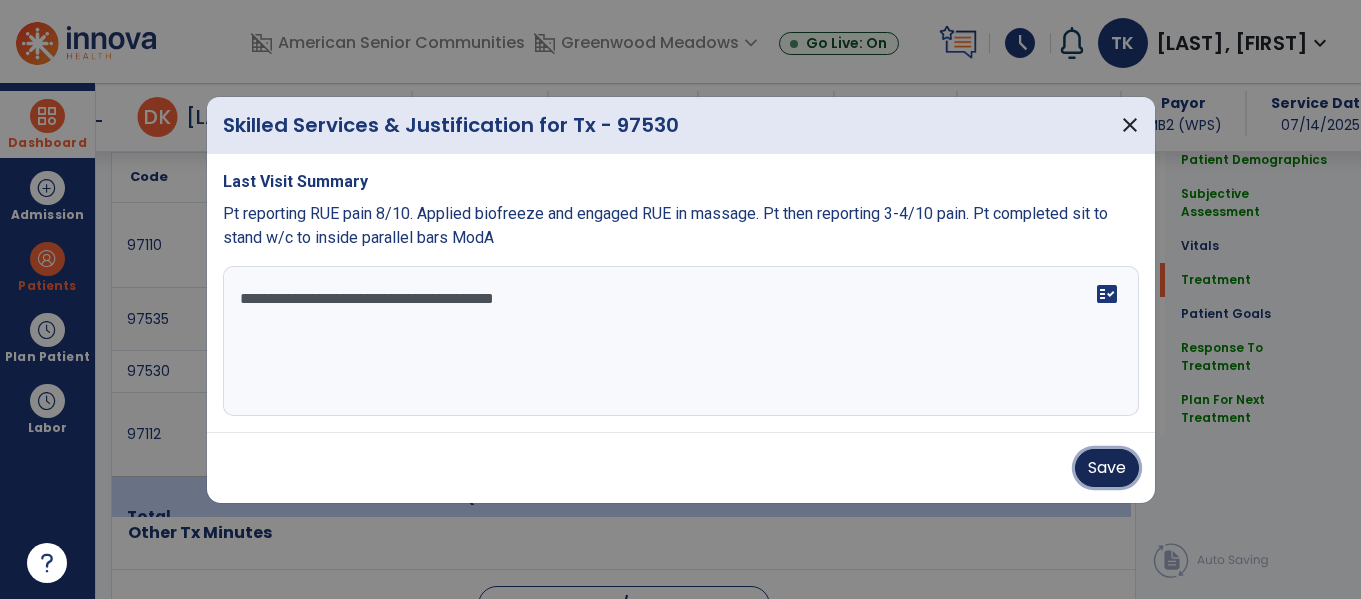 click on "Save" at bounding box center (1107, 468) 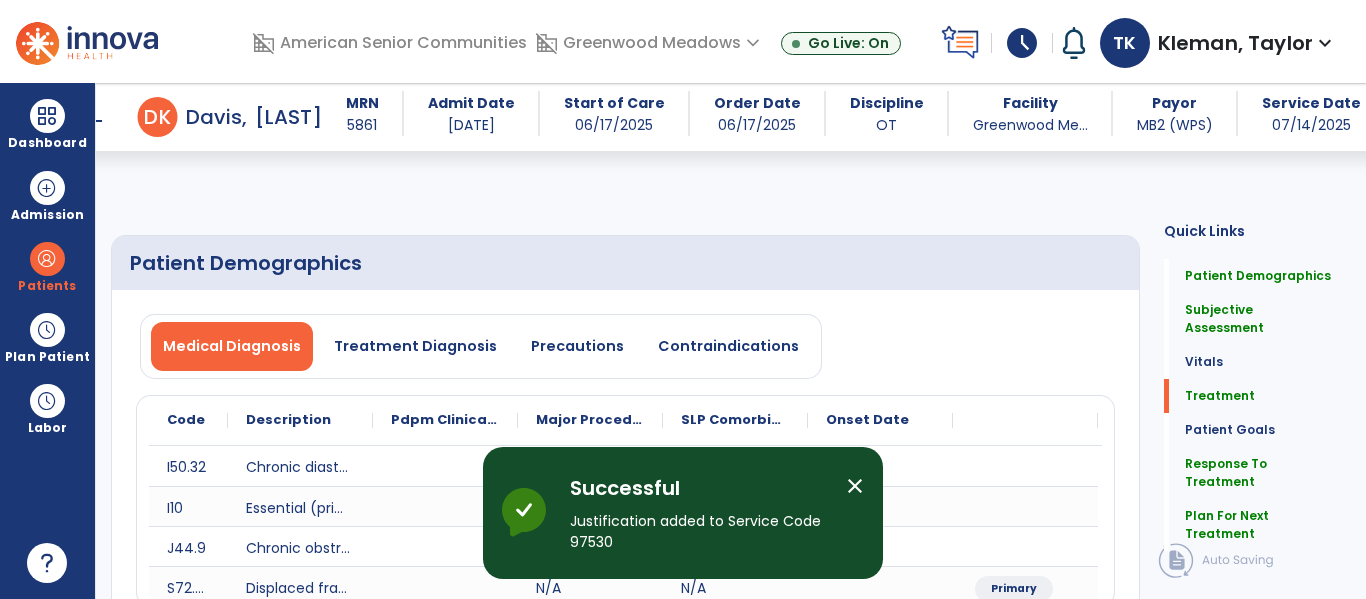 select on "*" 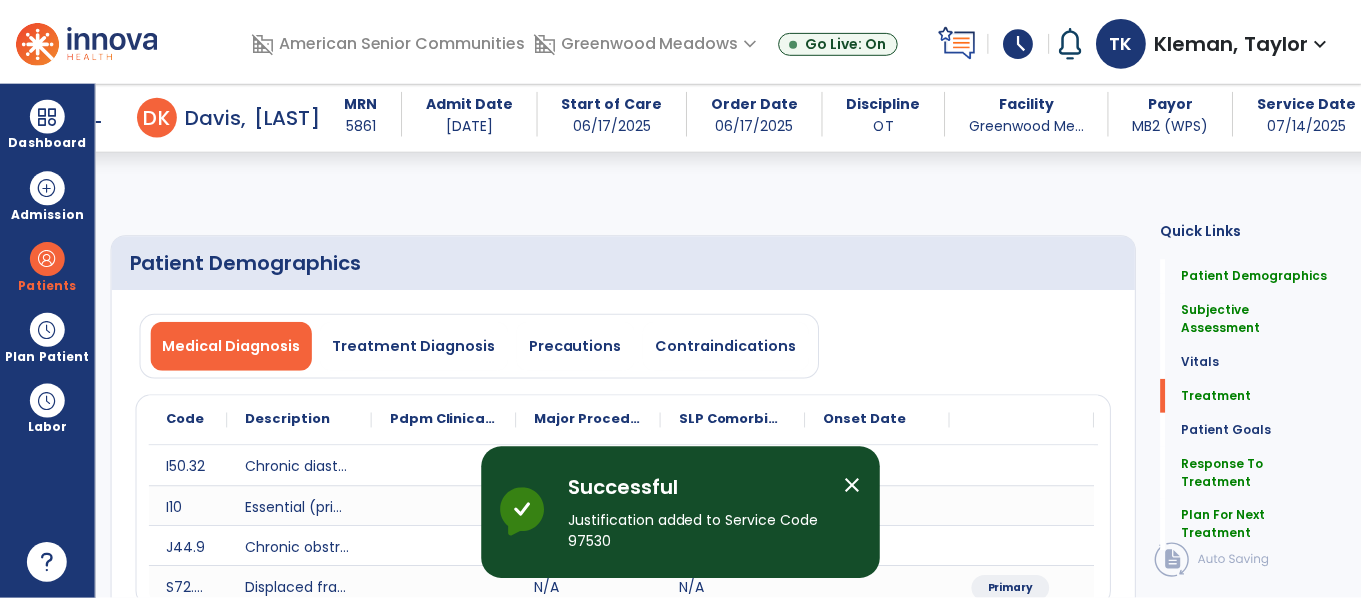 scroll, scrollTop: 1273, scrollLeft: 0, axis: vertical 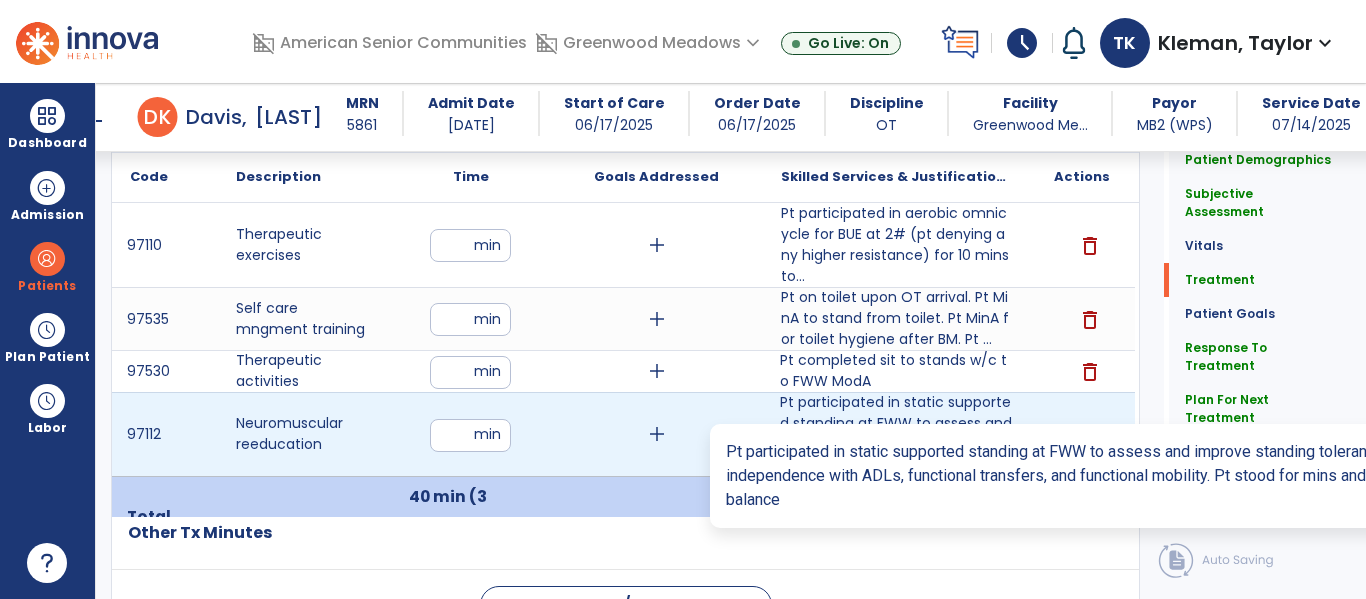 click on "Pt participated in static supported standing at FWW to assess and improve standing tolerance for max..." at bounding box center [896, 434] 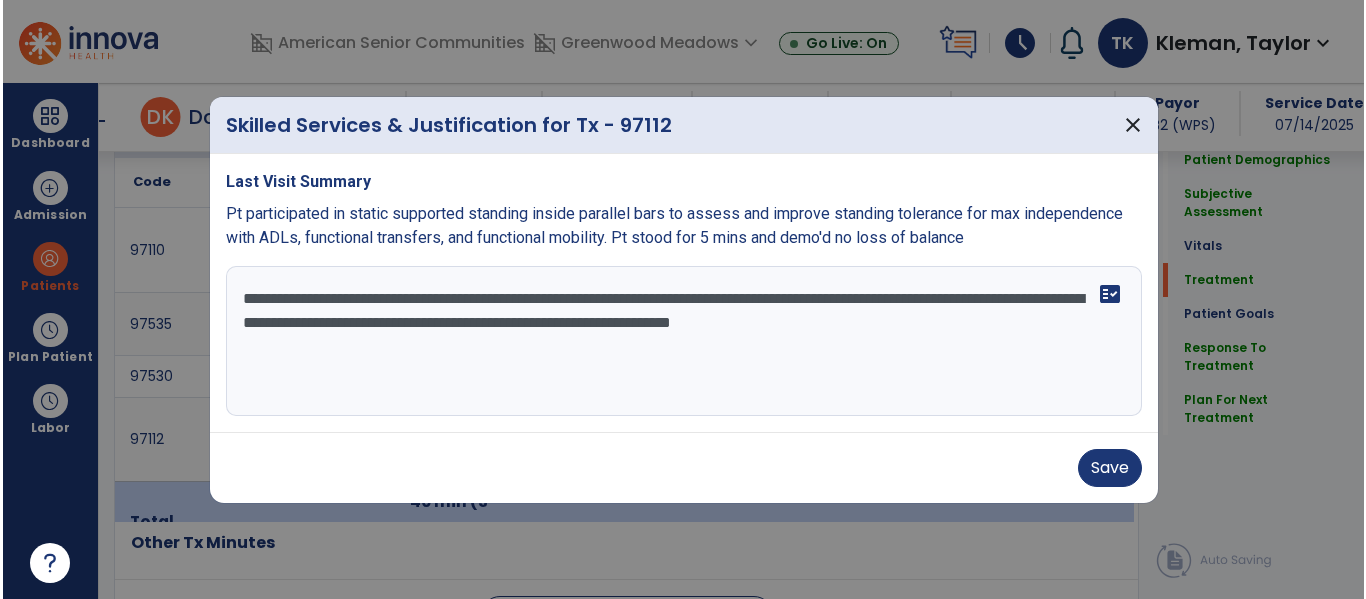 scroll, scrollTop: 1273, scrollLeft: 0, axis: vertical 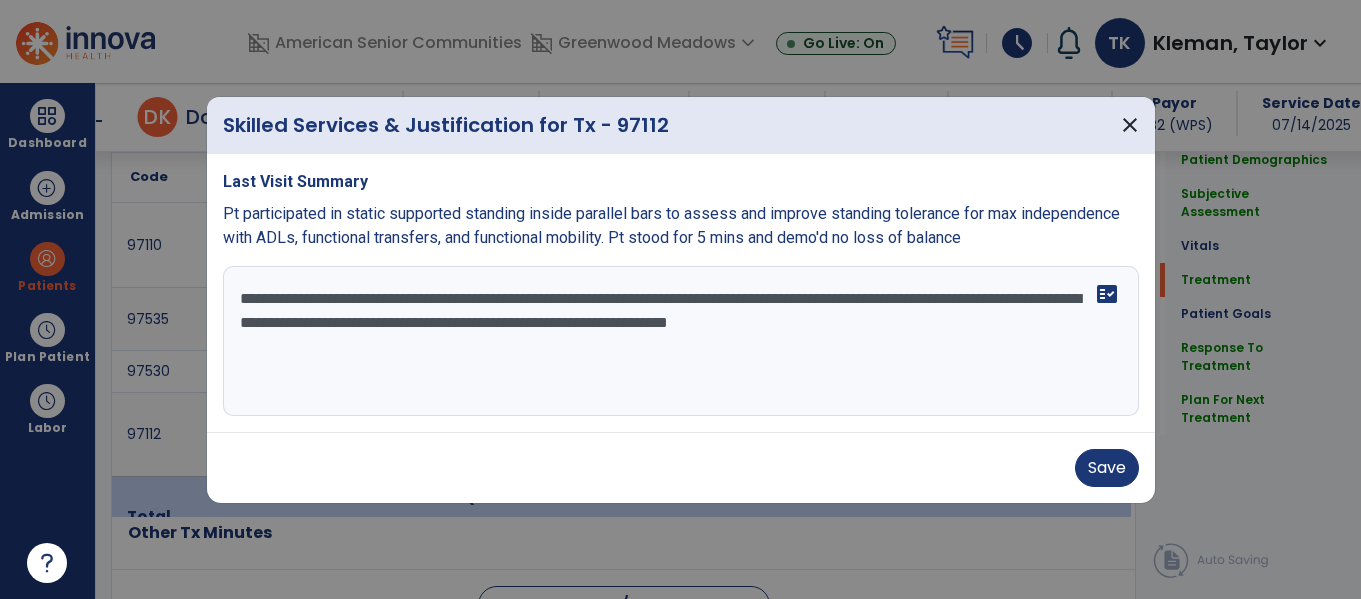 click on "**********" at bounding box center [681, 341] 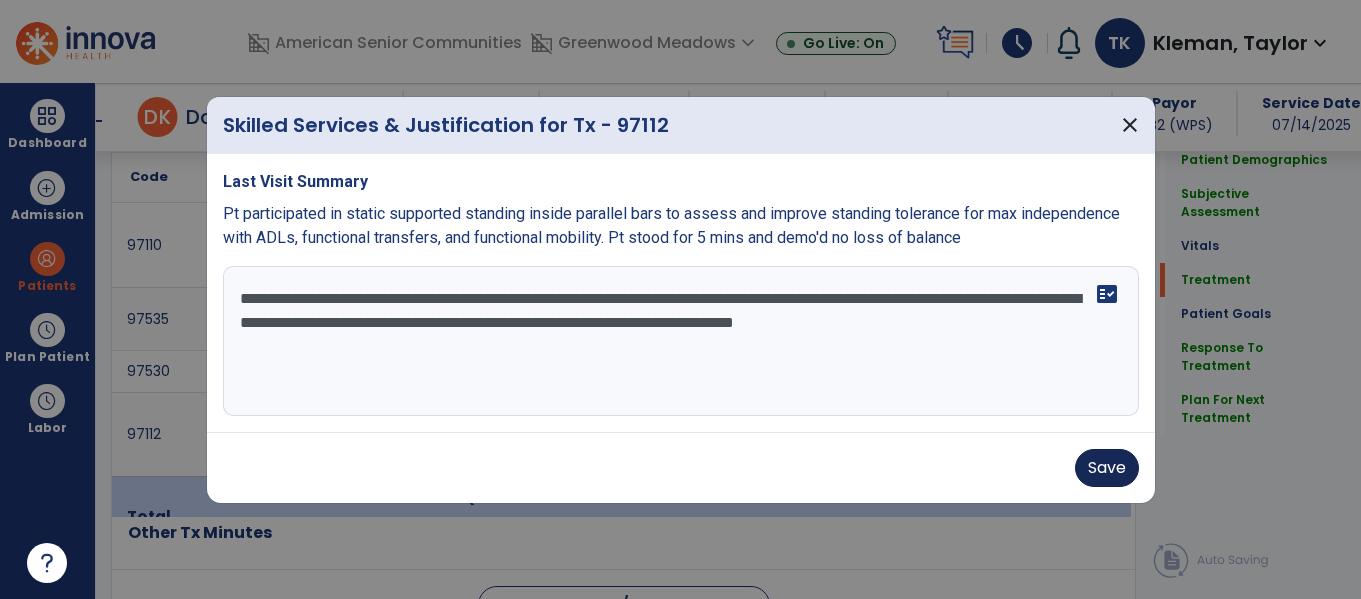 type on "**********" 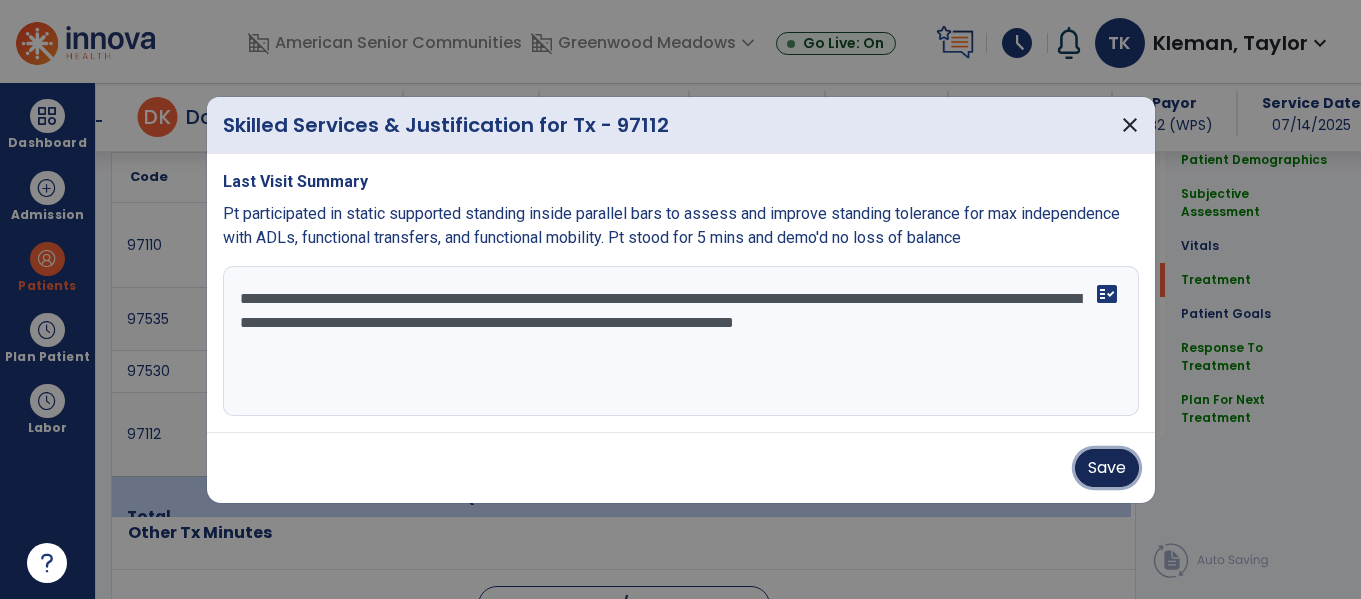click on "Save" at bounding box center [1107, 468] 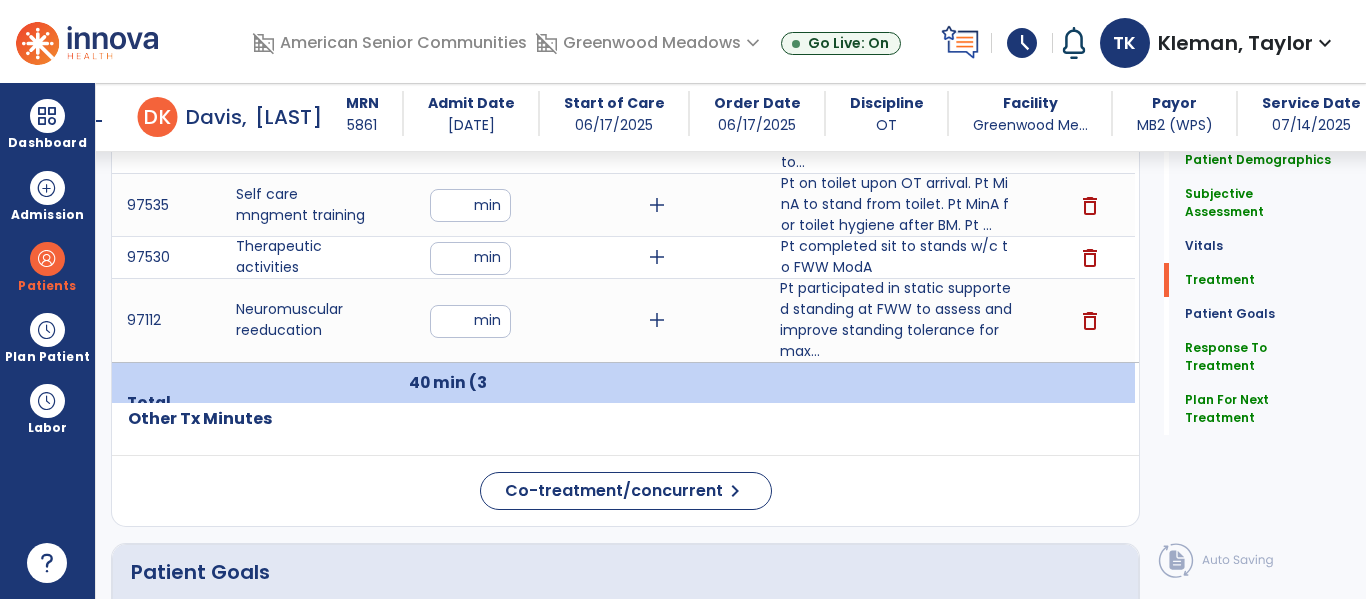 scroll, scrollTop: 1398, scrollLeft: 0, axis: vertical 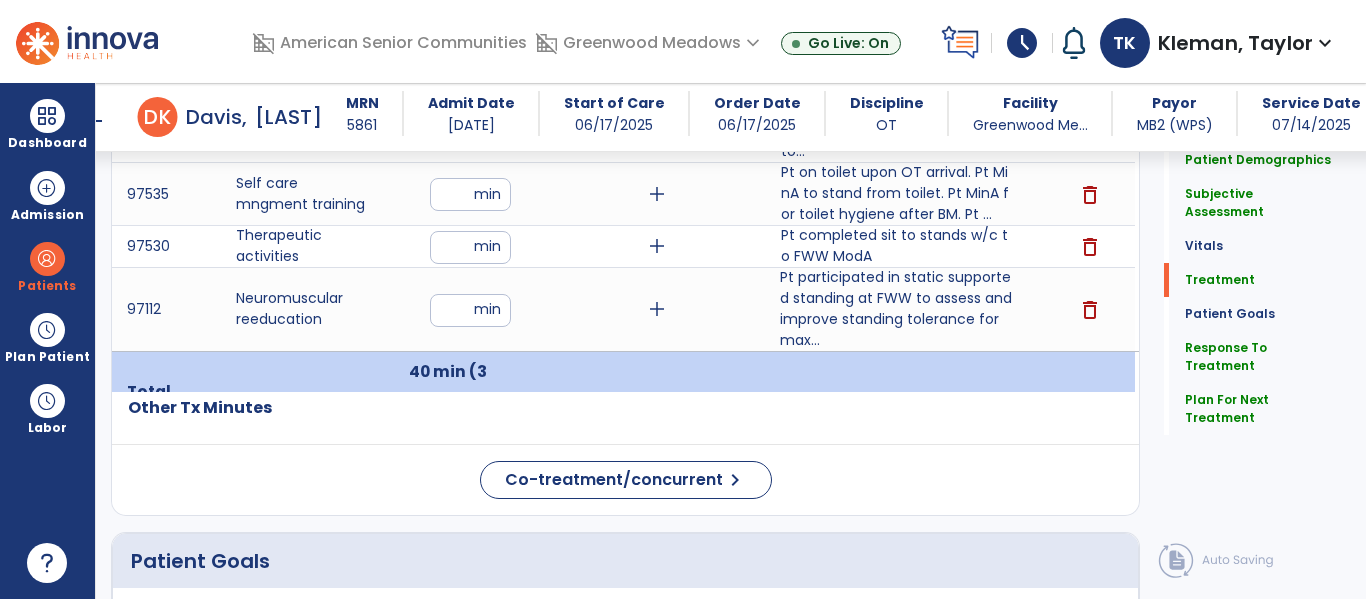 click on "Other Tx Minutes" 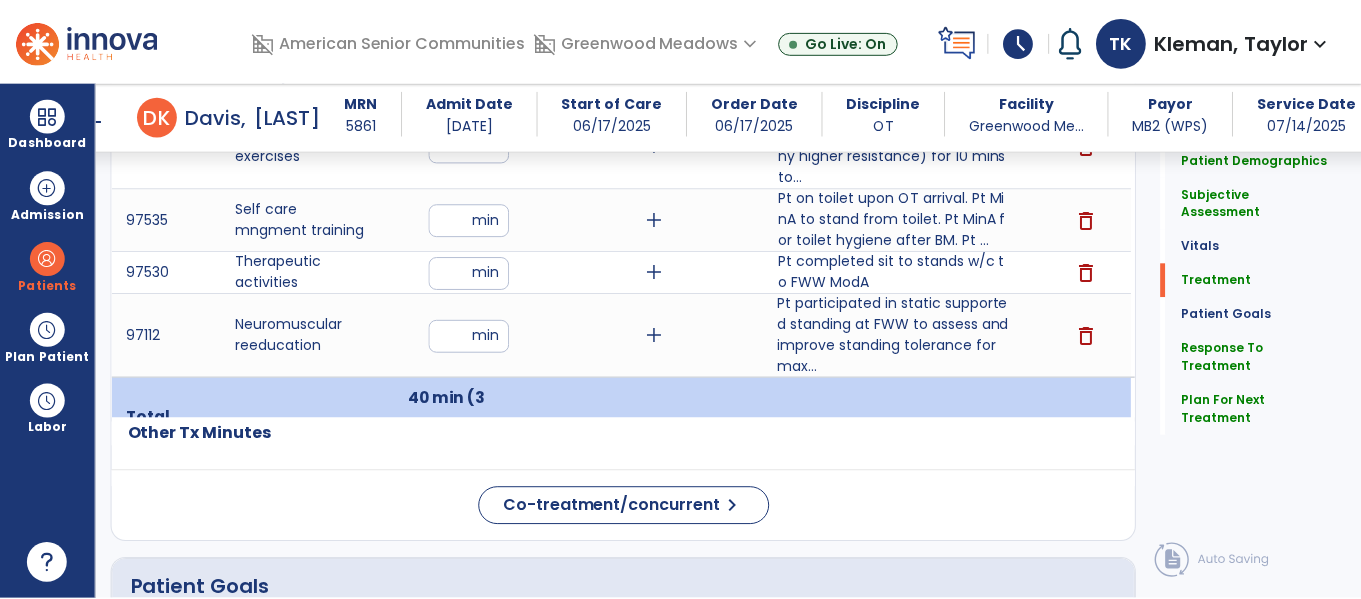 scroll, scrollTop: 1342, scrollLeft: 0, axis: vertical 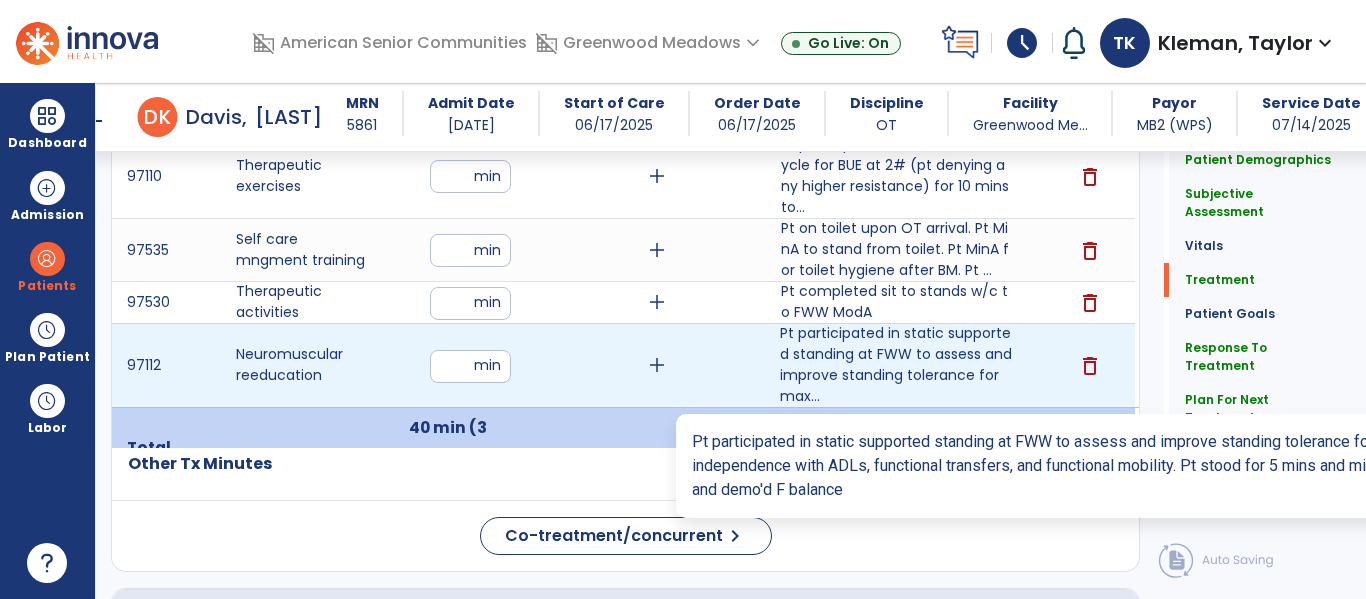 click on "Pt participated in static supported standing at FWW to assess and improve standing tolerance for max..." at bounding box center [896, 365] 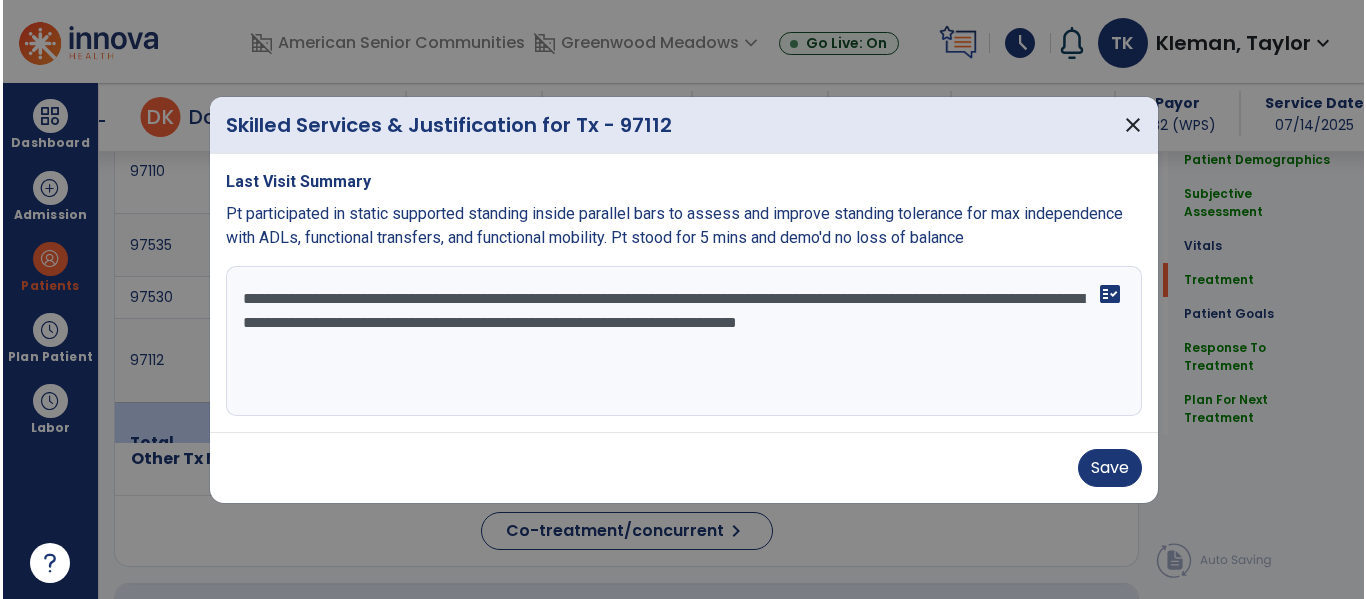 scroll, scrollTop: 1342, scrollLeft: 0, axis: vertical 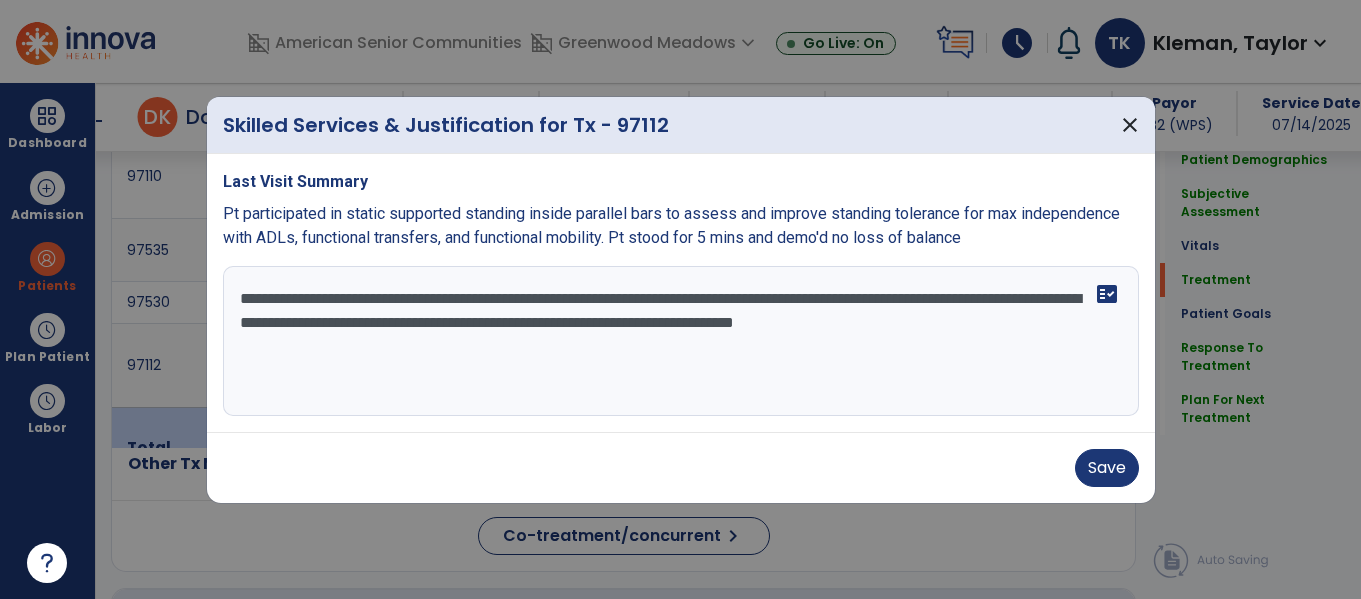 click on "**********" at bounding box center [681, 341] 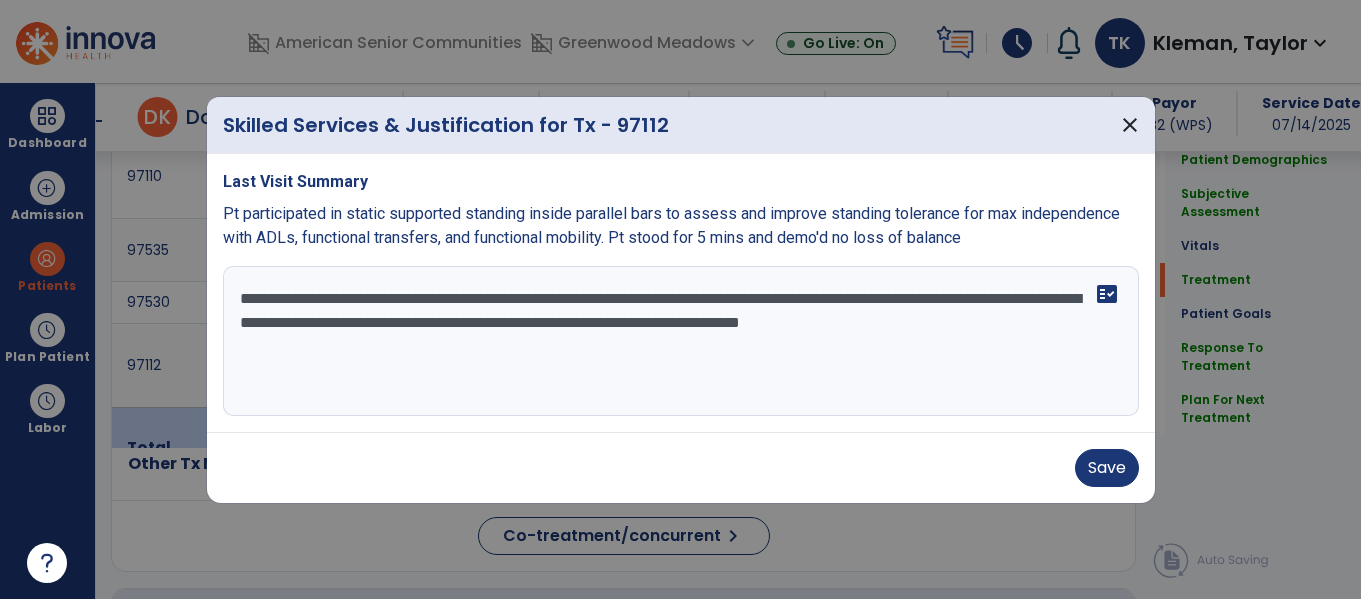 type on "**********" 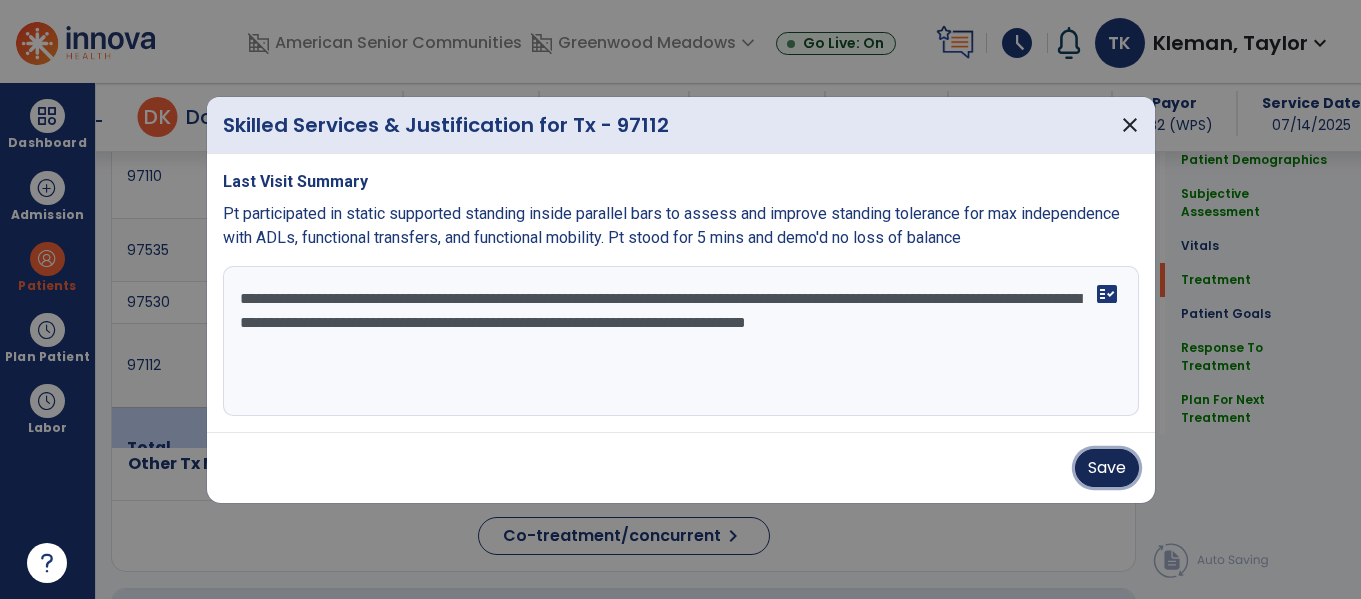 click on "Save" at bounding box center [1107, 468] 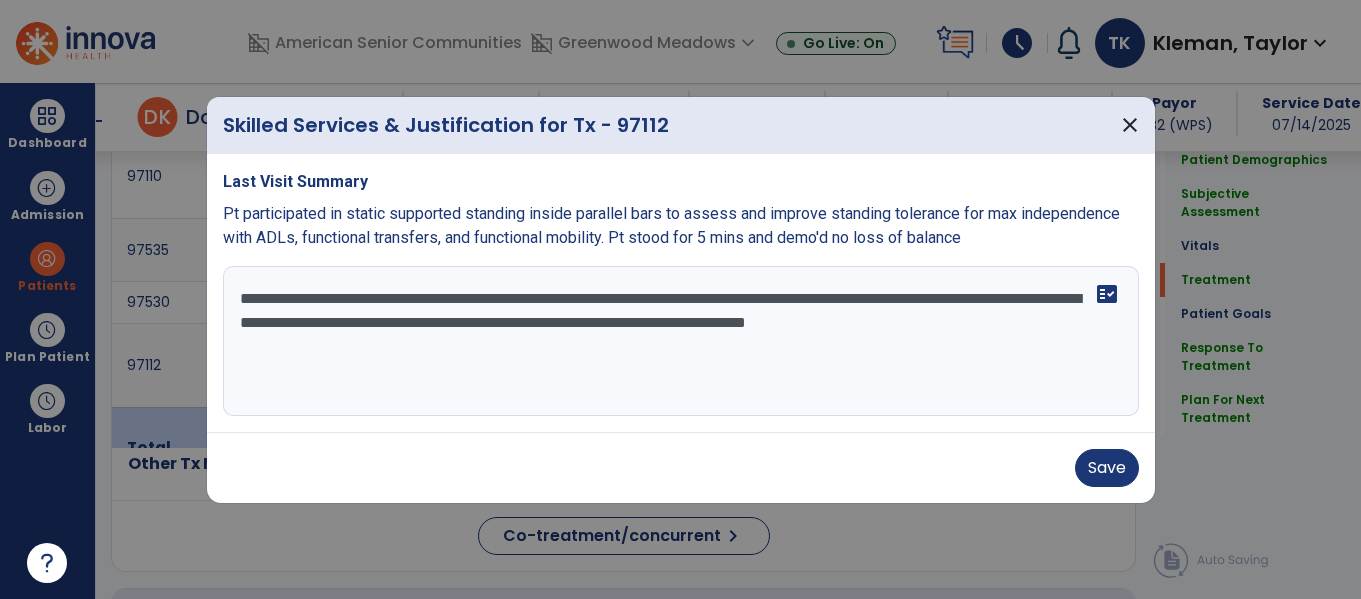 click on "Save" at bounding box center [681, 468] 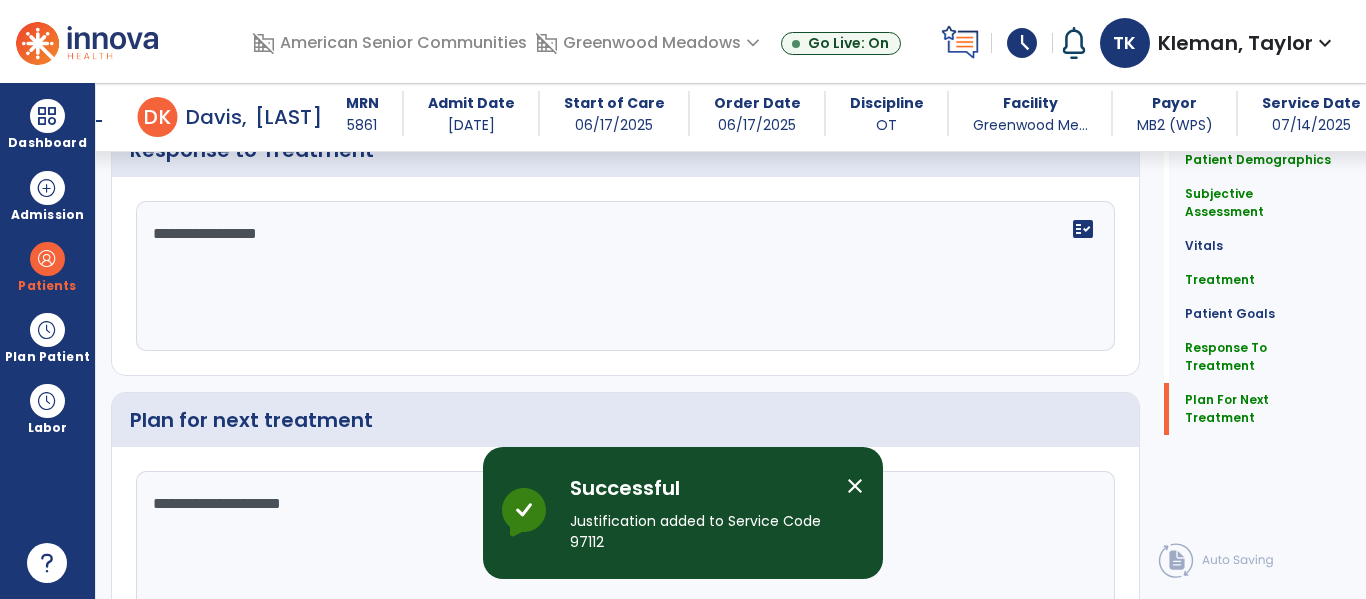 click on "Sign Doc" 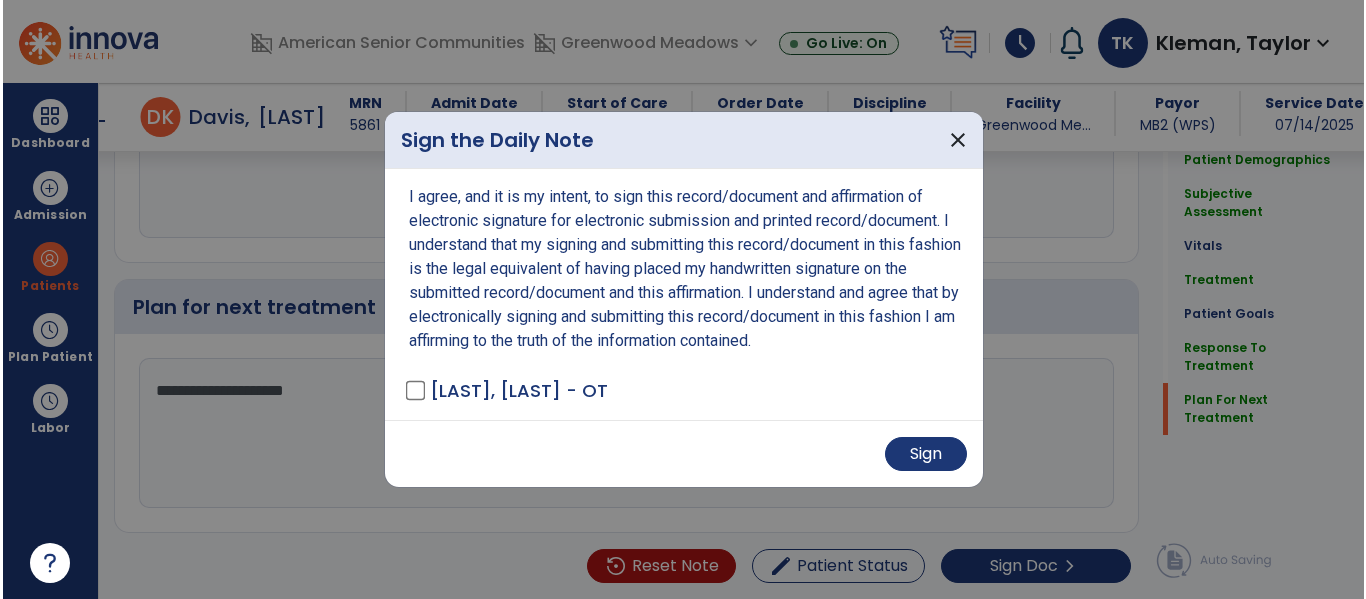 scroll, scrollTop: 3276, scrollLeft: 0, axis: vertical 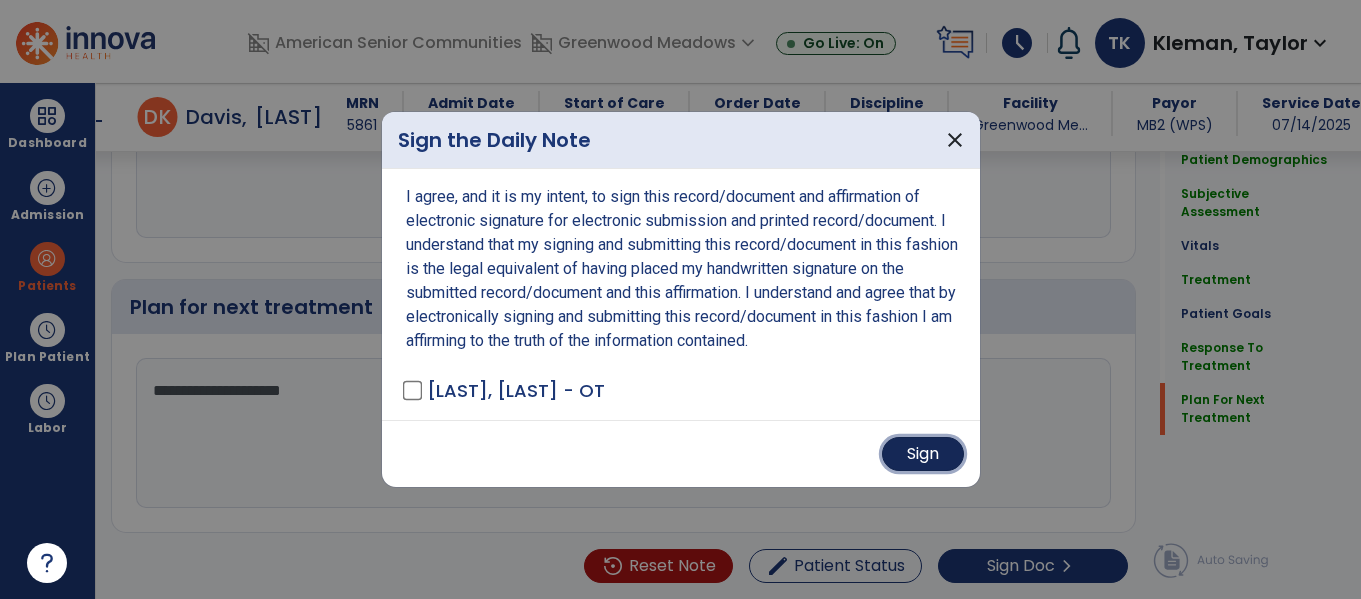 click on "Sign" at bounding box center (923, 454) 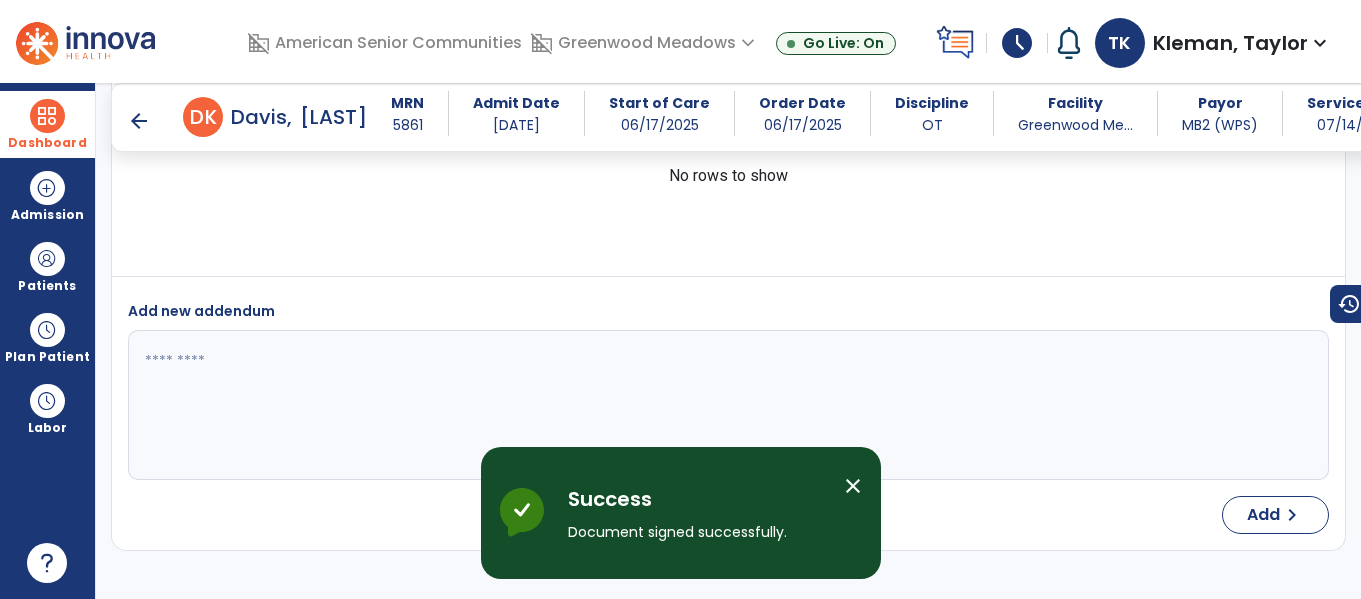 click at bounding box center (47, 116) 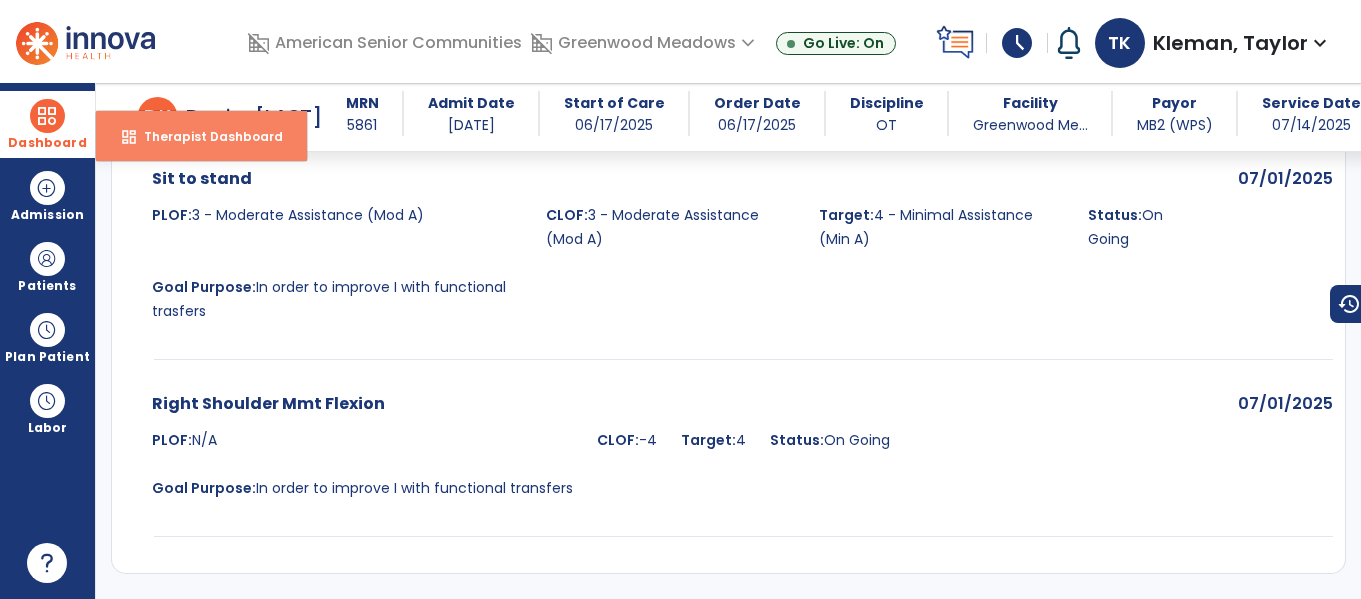 click on "Therapist Dashboard" at bounding box center (205, 136) 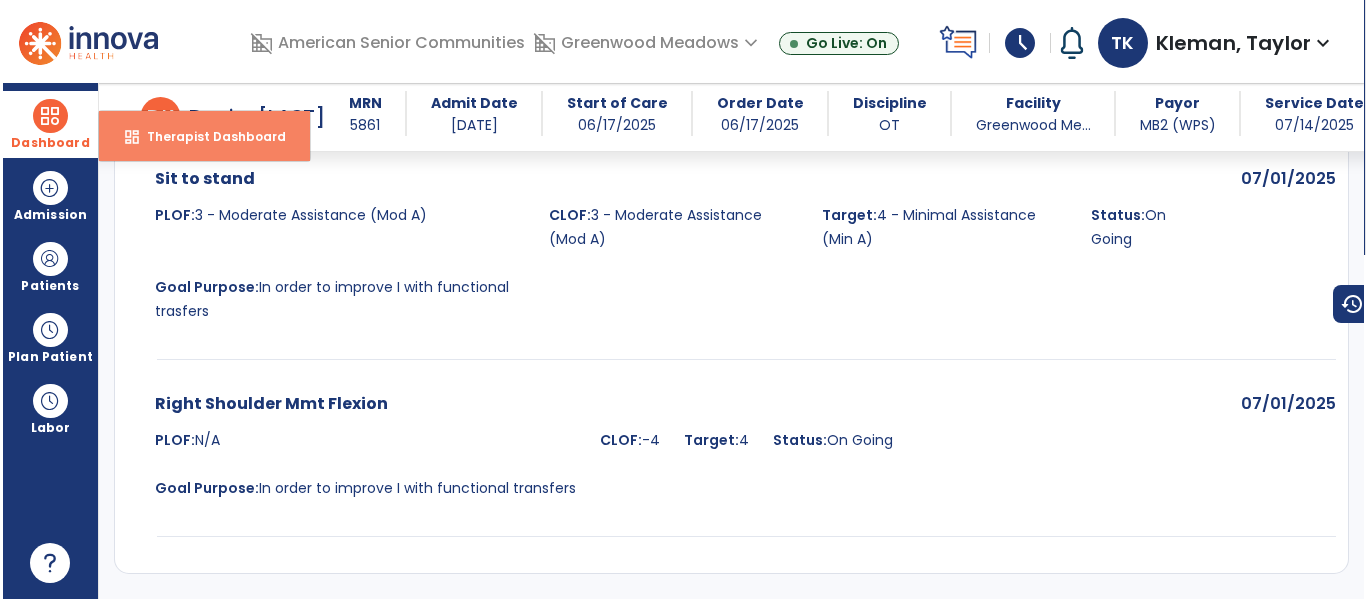 scroll, scrollTop: 278, scrollLeft: 0, axis: vertical 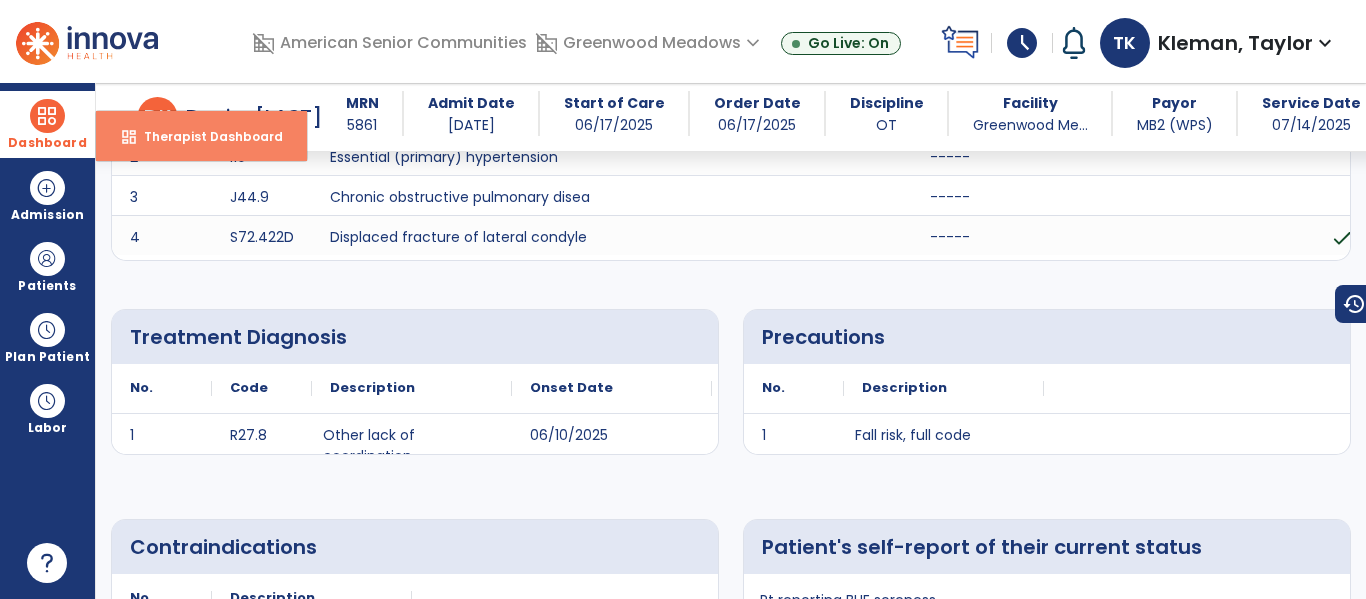 select on "****" 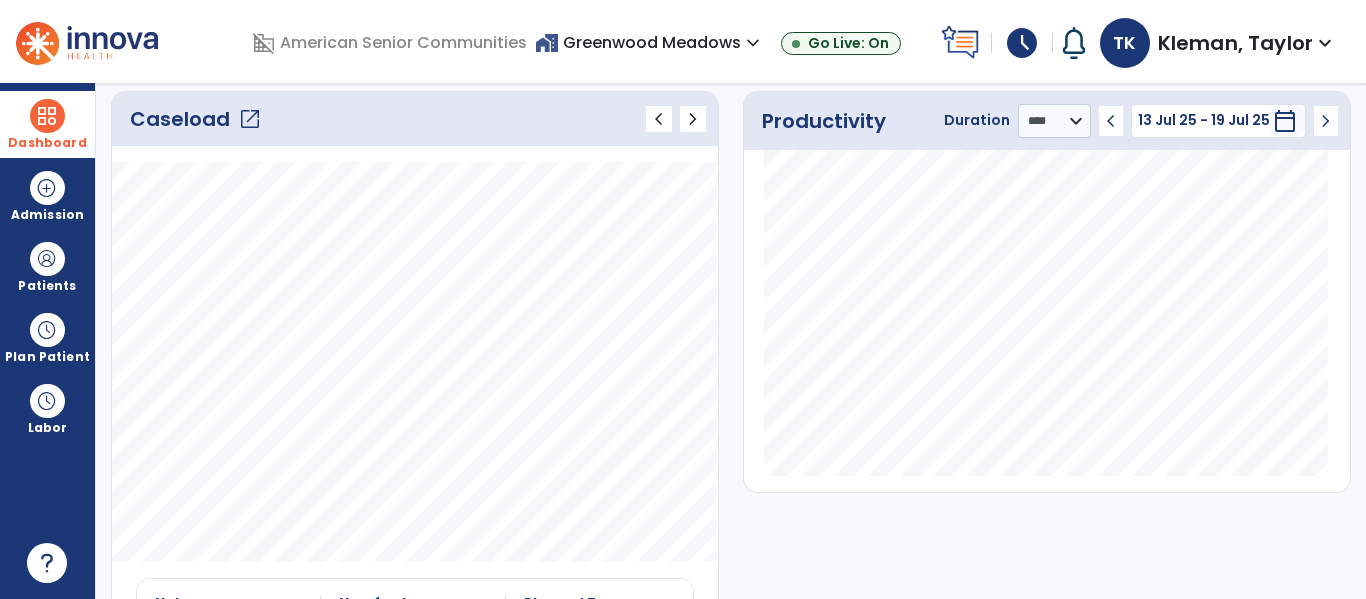 click on "Caseload   open_in_new   chevron_left   chevron_right
Notes
No. of notes
Planned Tx
0" 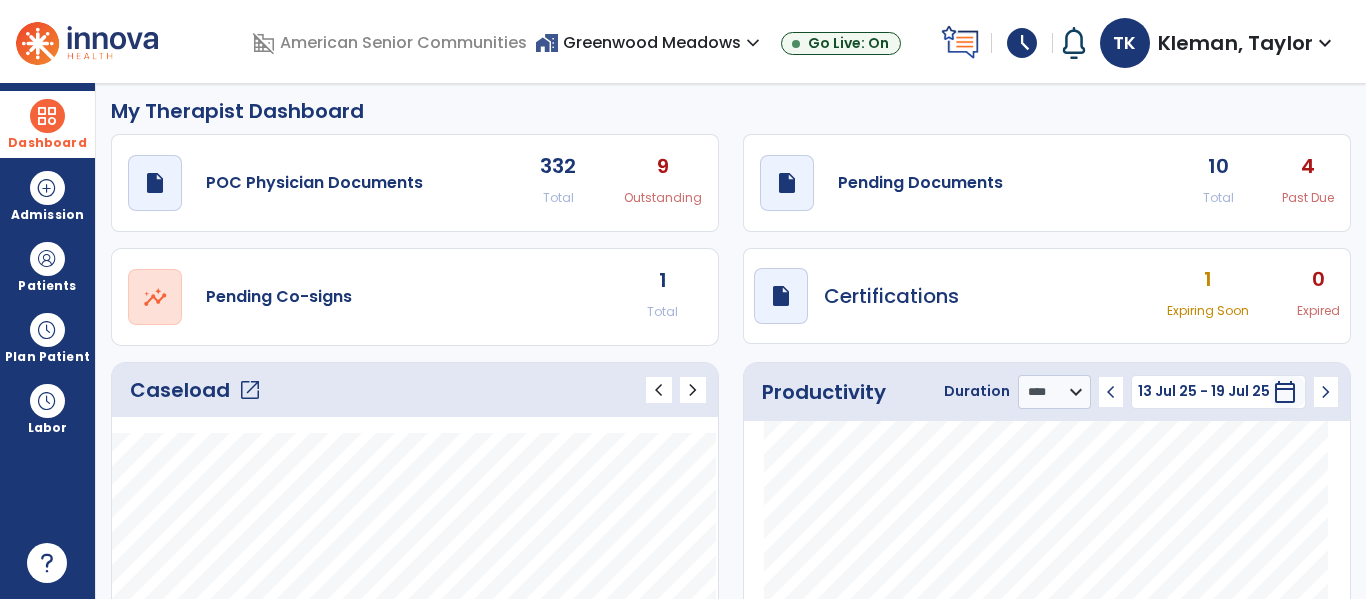 scroll, scrollTop: 0, scrollLeft: 0, axis: both 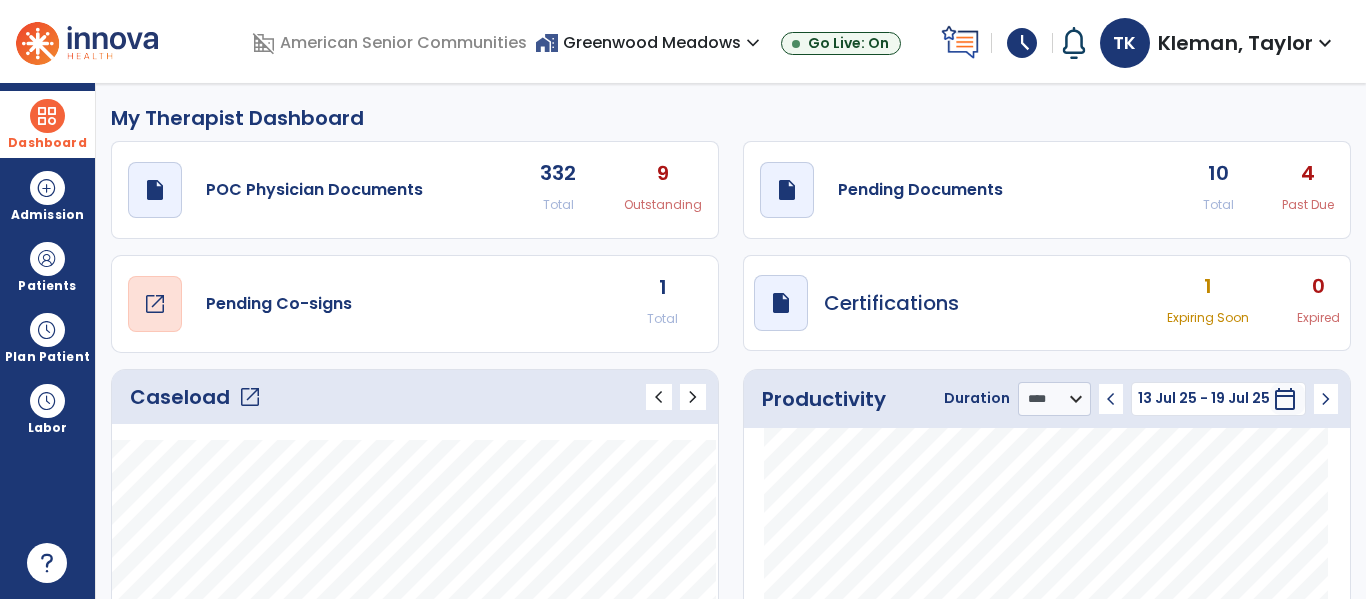 click on "Pending Co-signs" 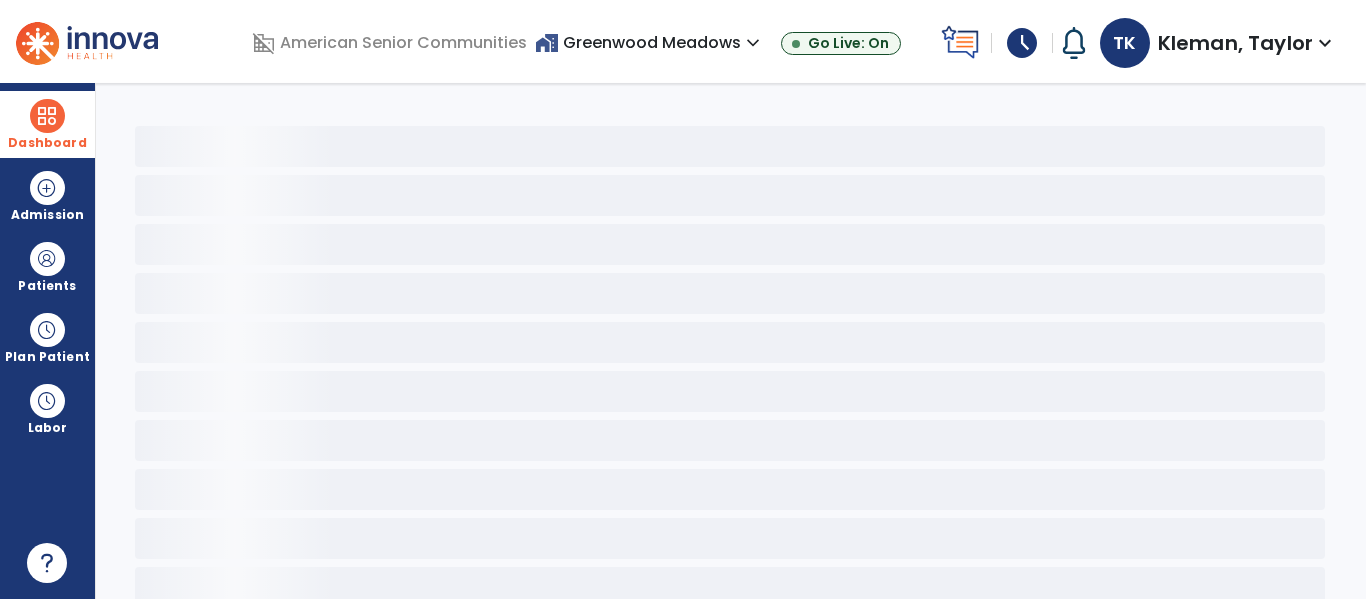 scroll, scrollTop: 0, scrollLeft: 0, axis: both 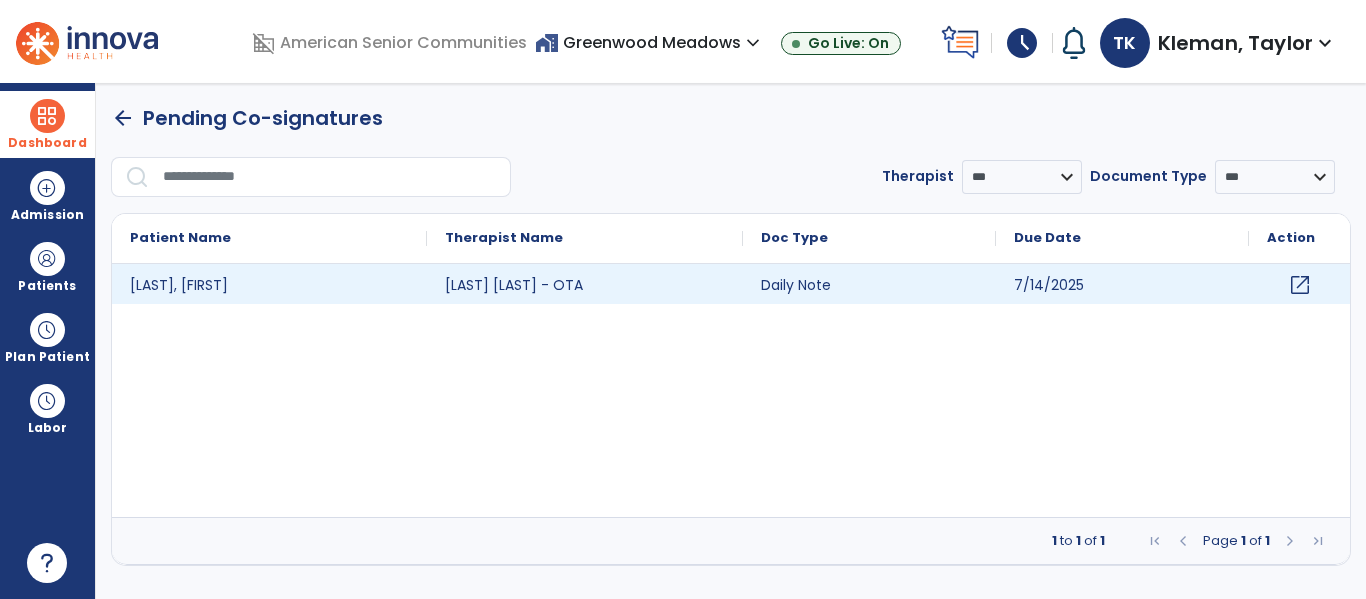 click on "open_in_new" 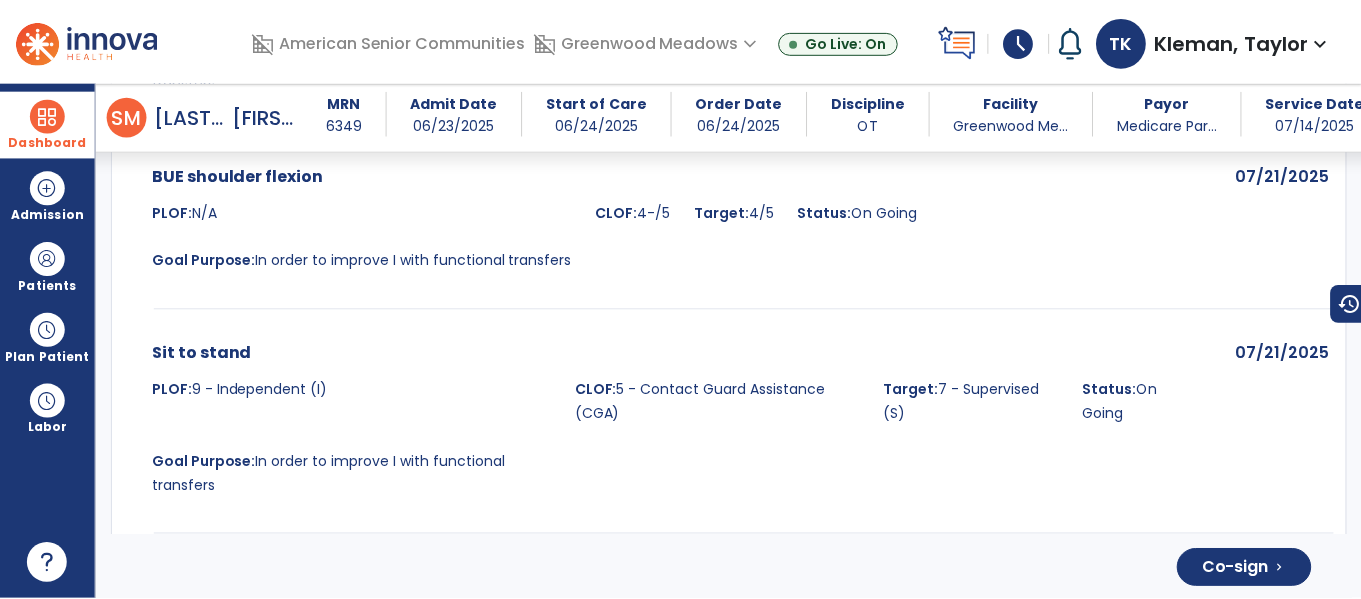 scroll, scrollTop: 5010, scrollLeft: 0, axis: vertical 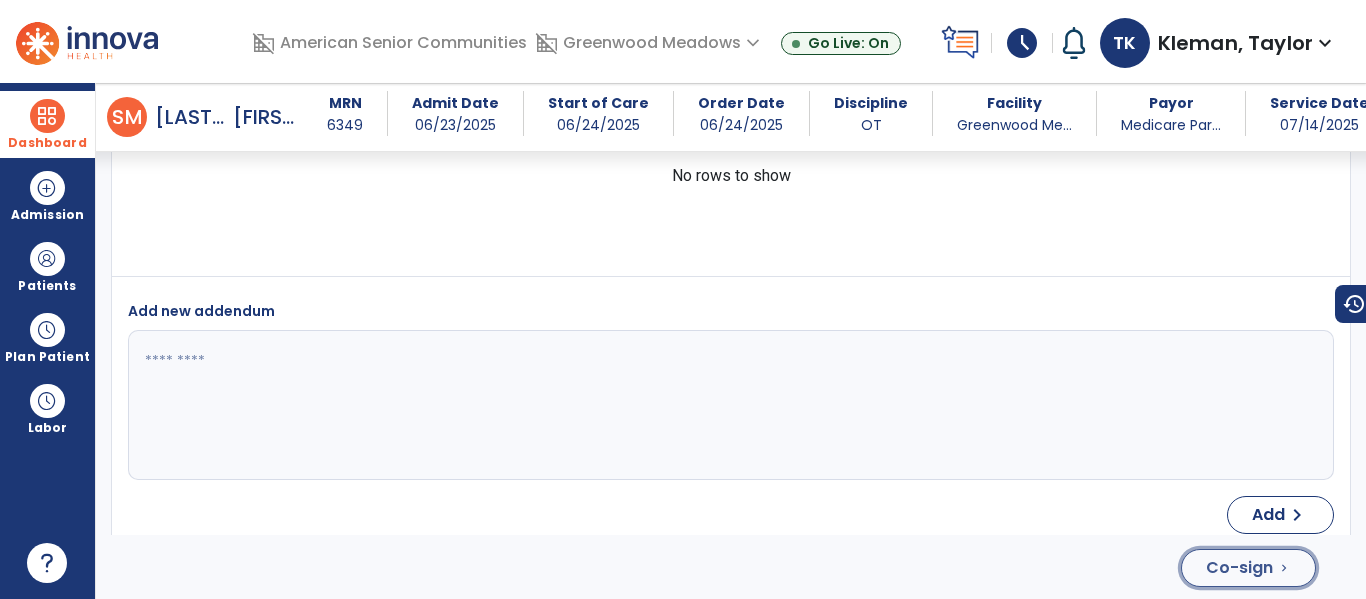 click on "chevron_right" 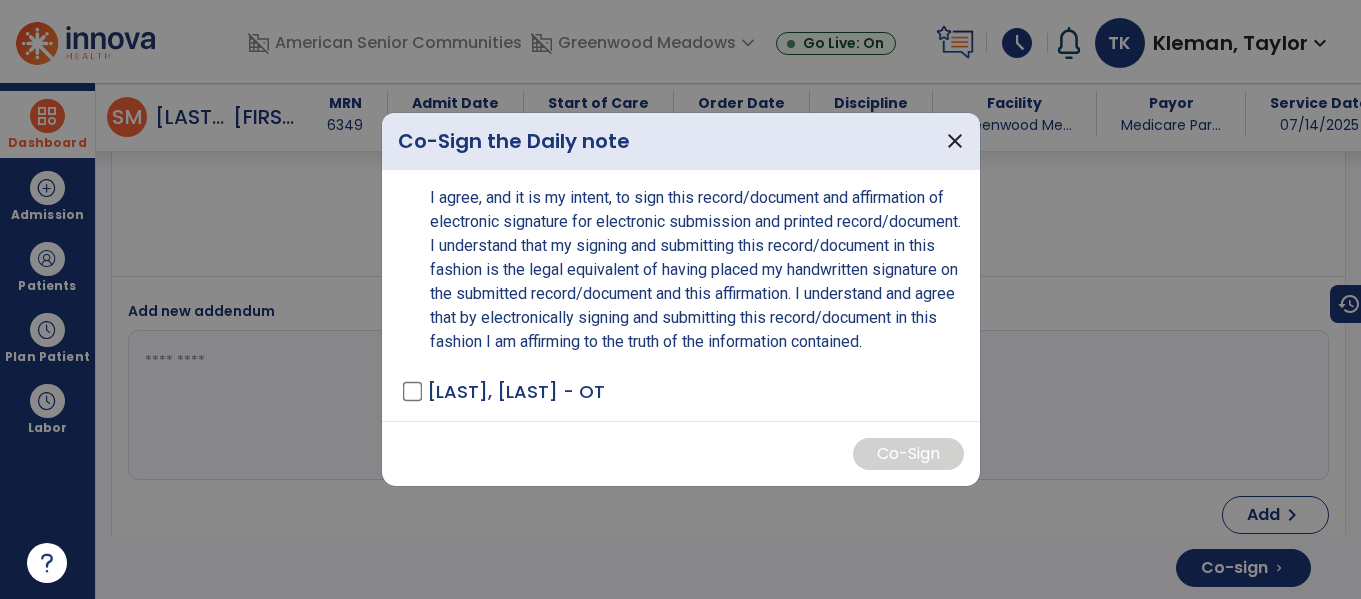 click on "[LAST], [LAST] - OT" at bounding box center [516, 391] 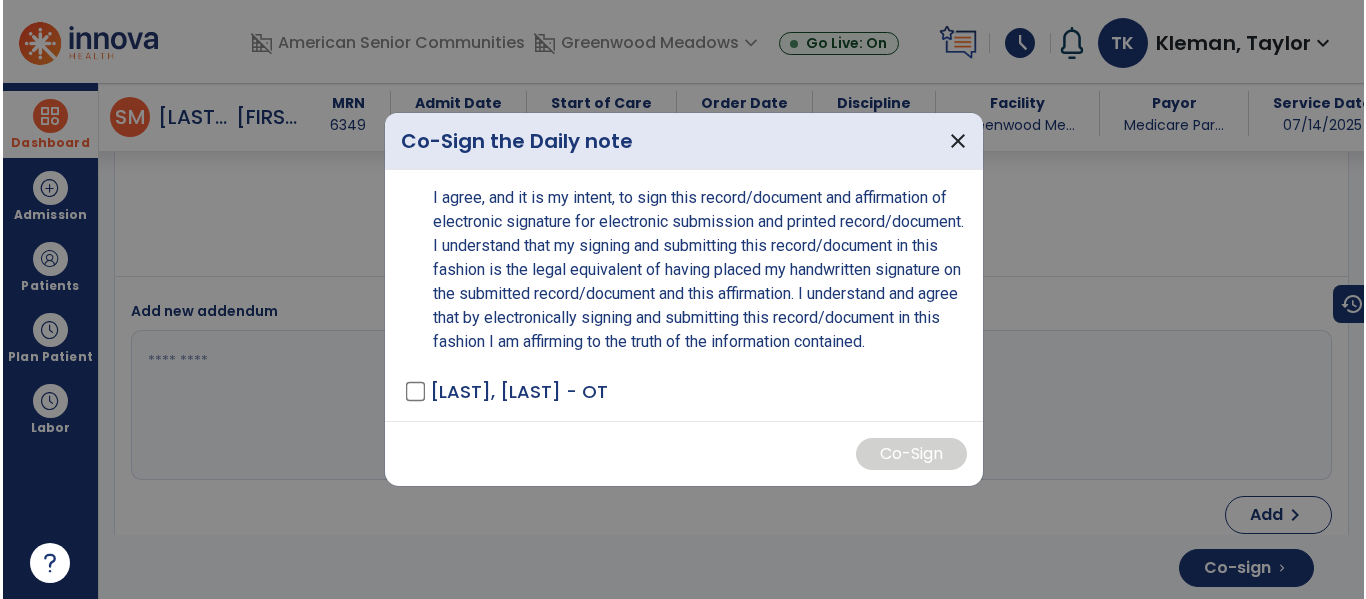 scroll, scrollTop: 5050, scrollLeft: 0, axis: vertical 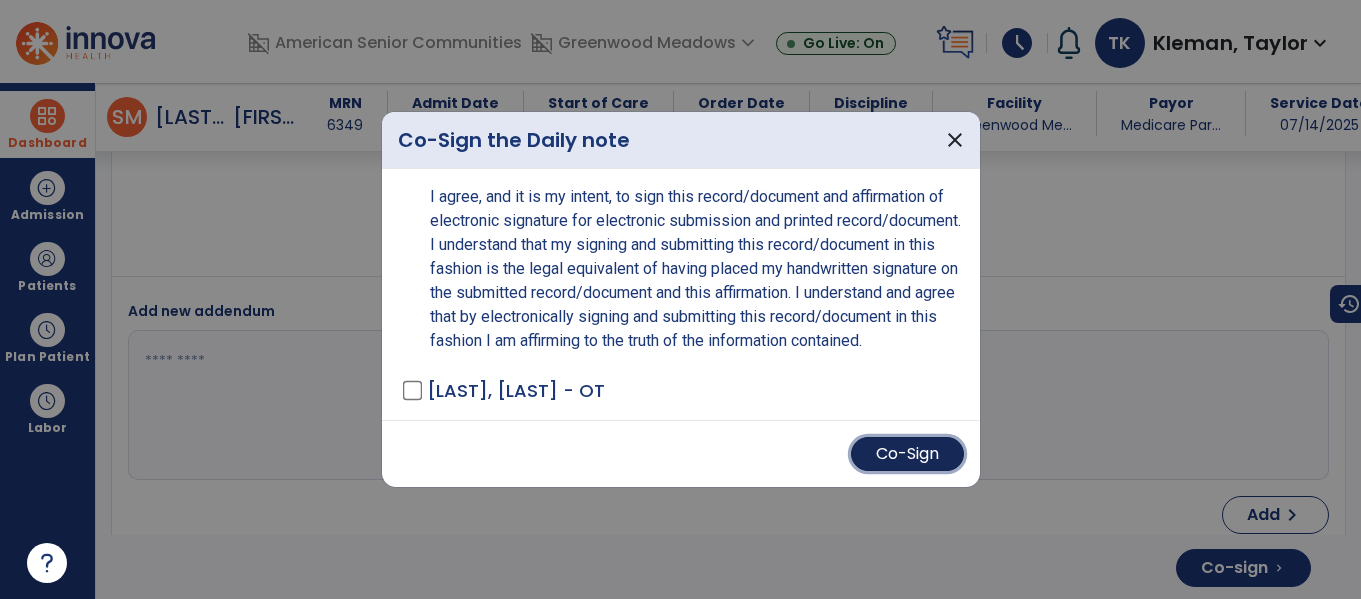 click on "Co-Sign" at bounding box center (907, 454) 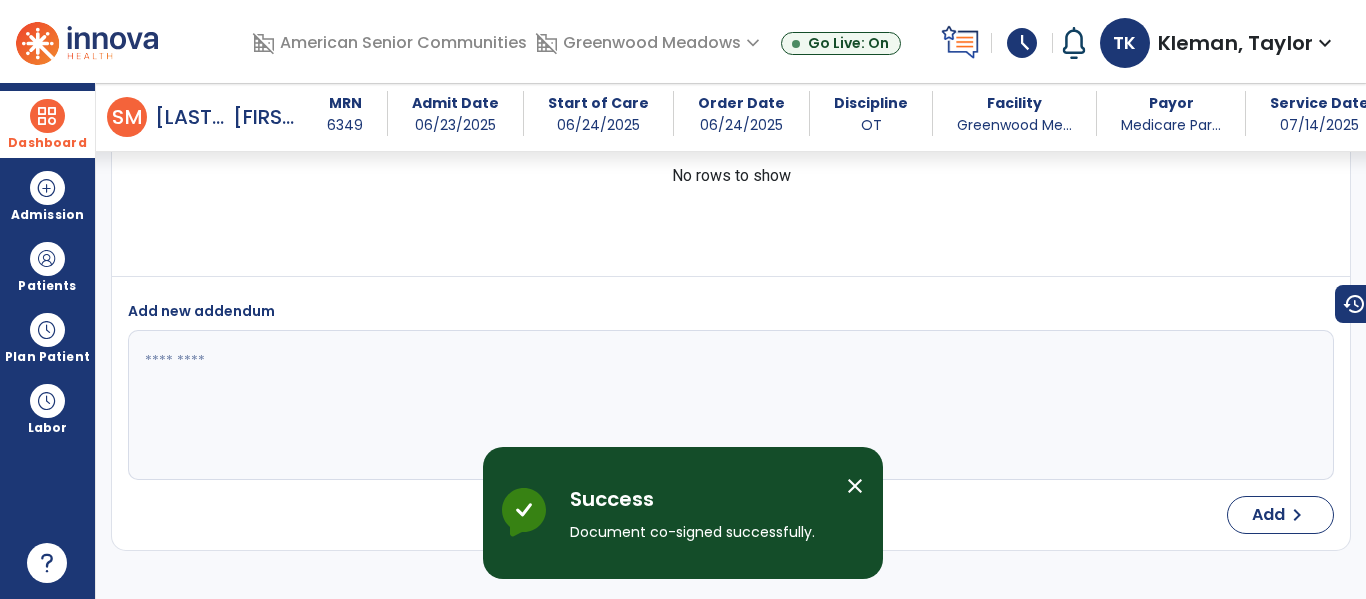 click at bounding box center [47, 116] 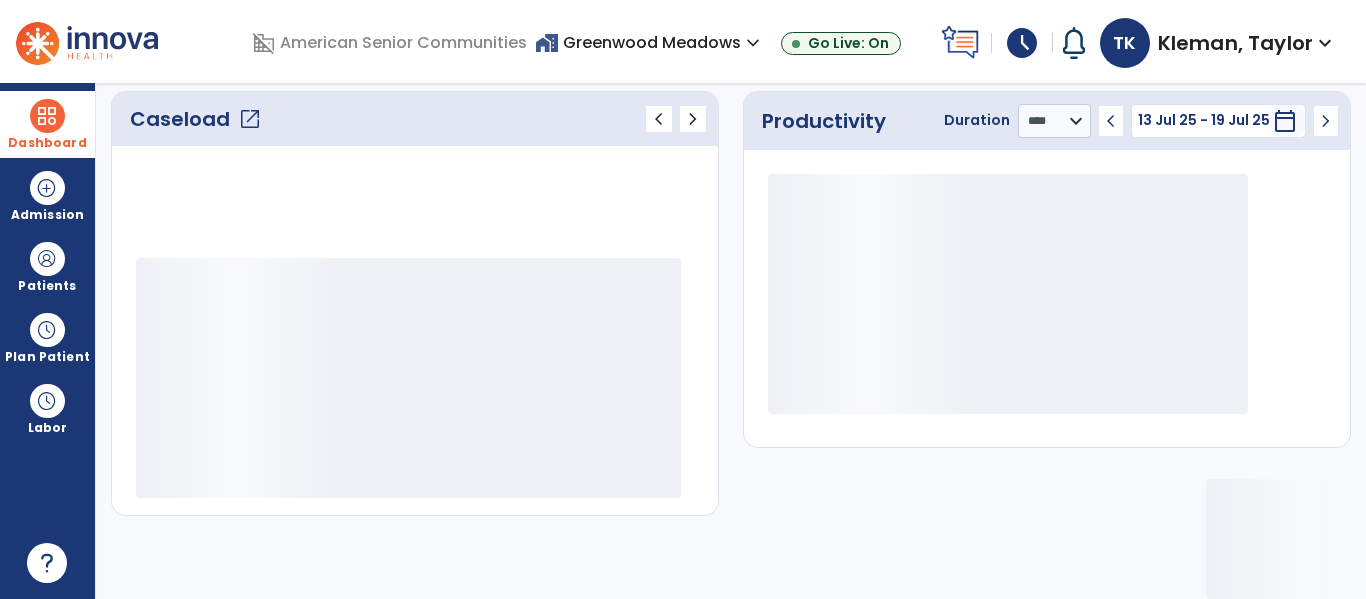 scroll, scrollTop: 278, scrollLeft: 0, axis: vertical 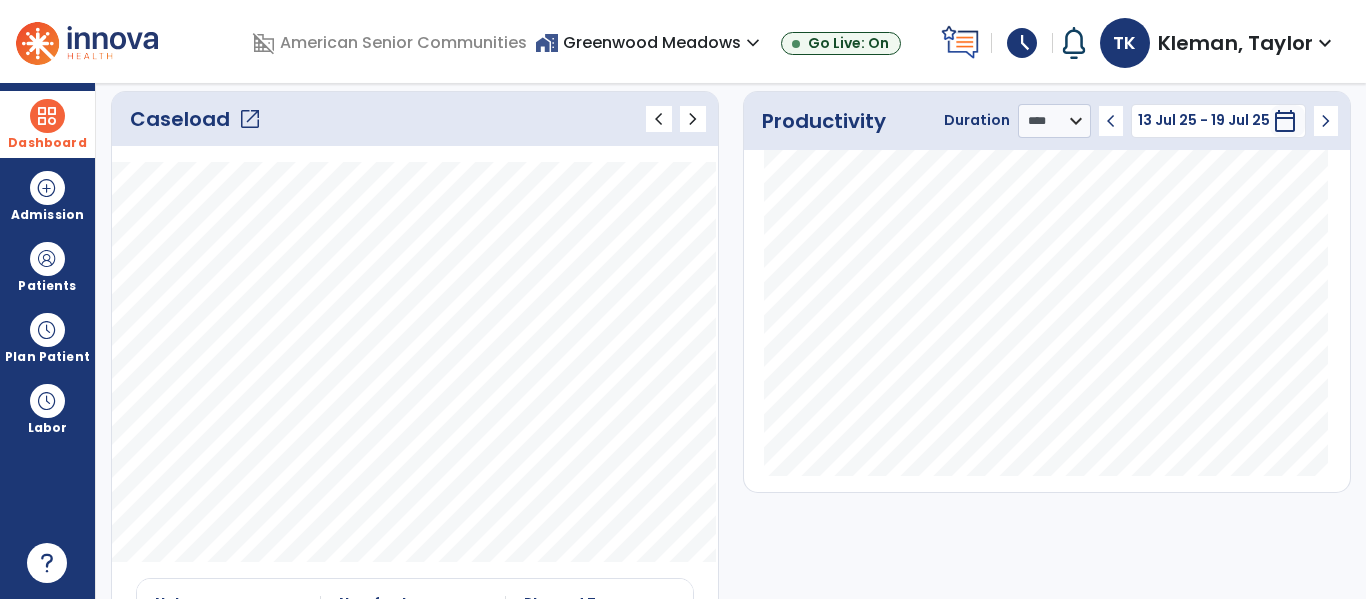 click on "Caseload   open_in_new" 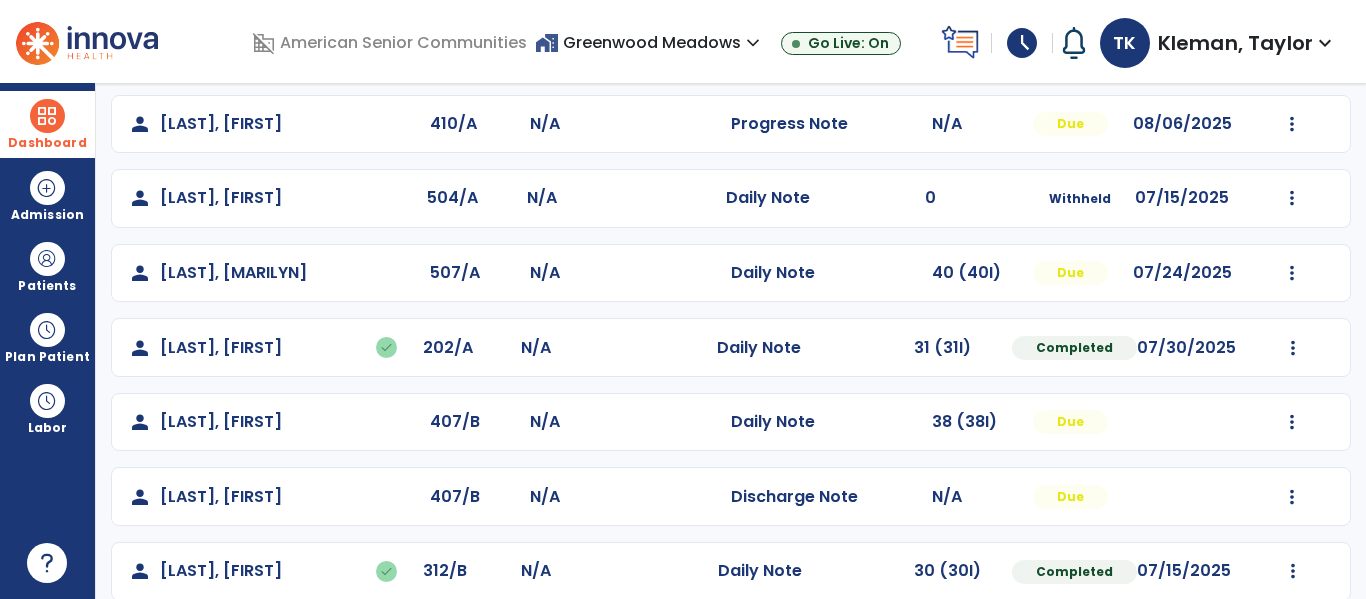 scroll, scrollTop: 670, scrollLeft: 0, axis: vertical 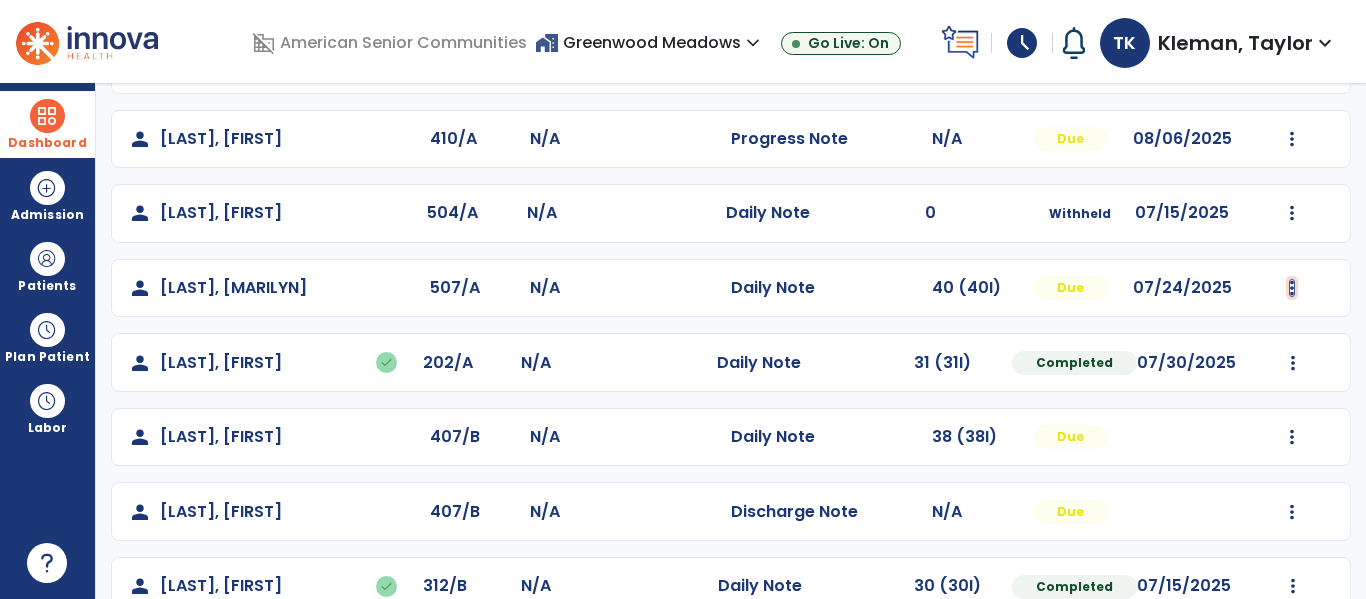 click at bounding box center [1293, -382] 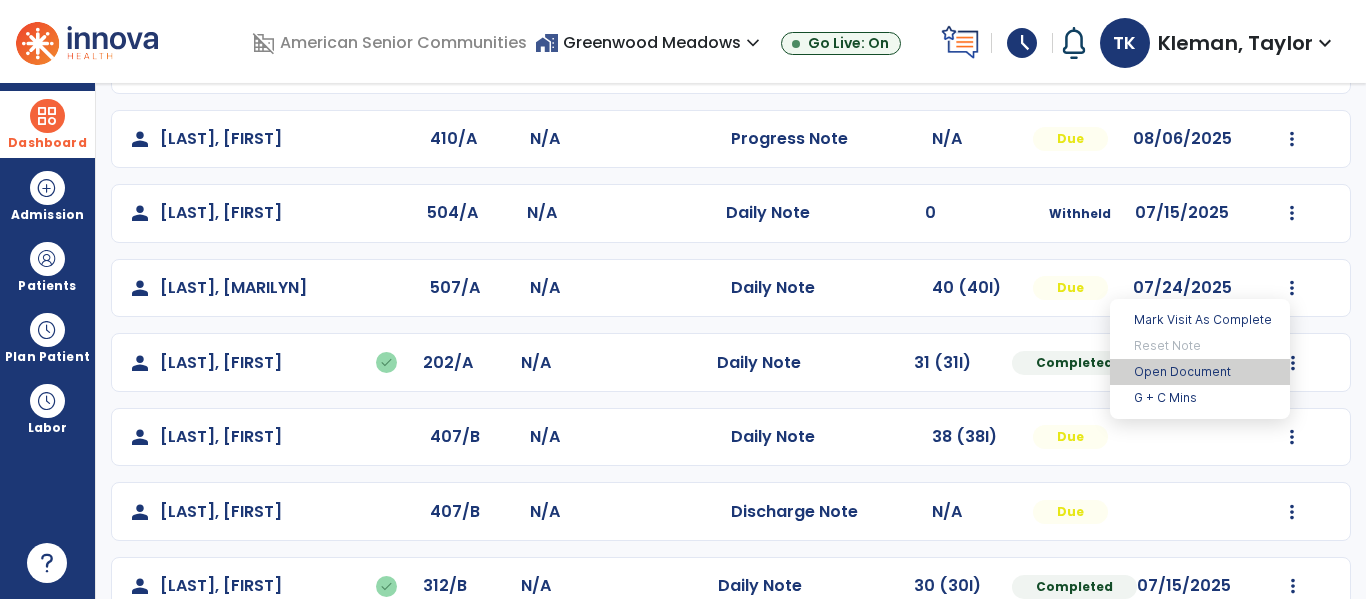 click on "Open Document" at bounding box center [1200, 372] 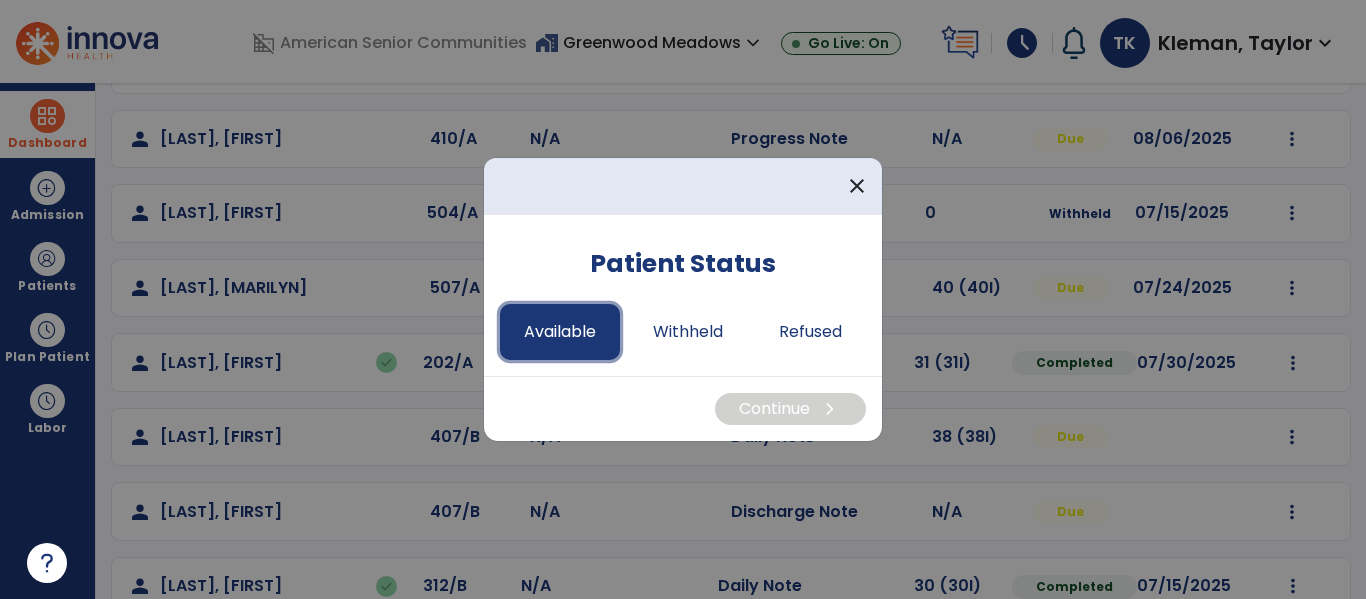 click on "Available" at bounding box center (560, 332) 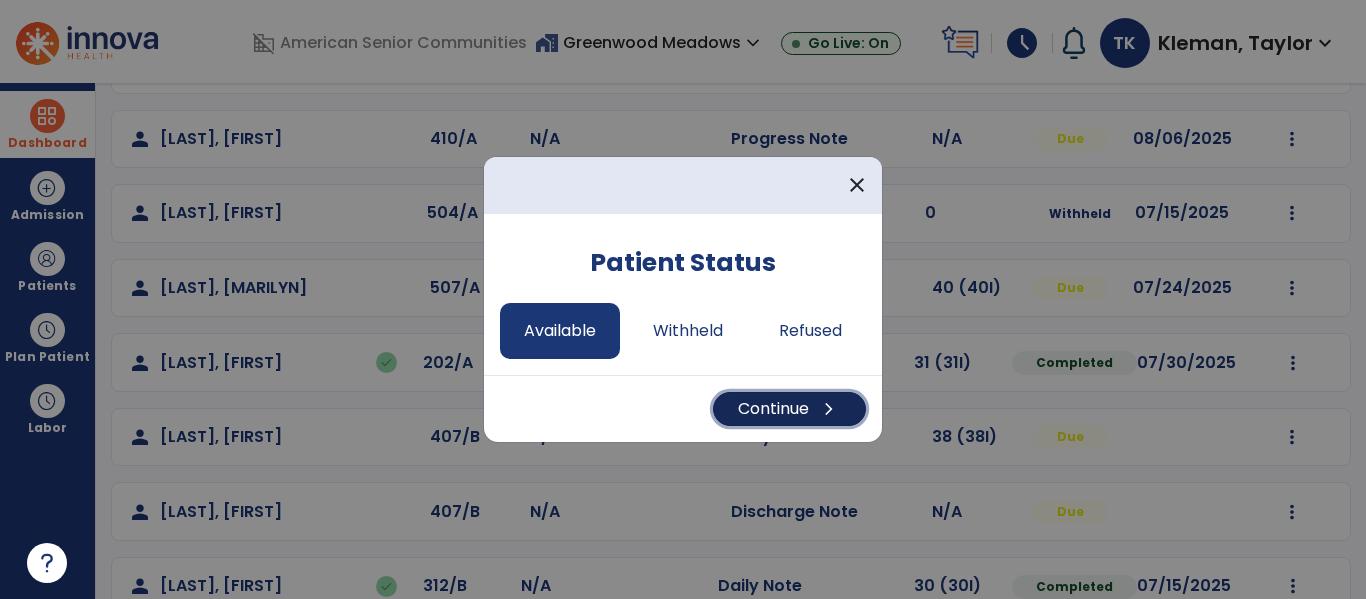 click on "Continue   chevron_right" at bounding box center (789, 409) 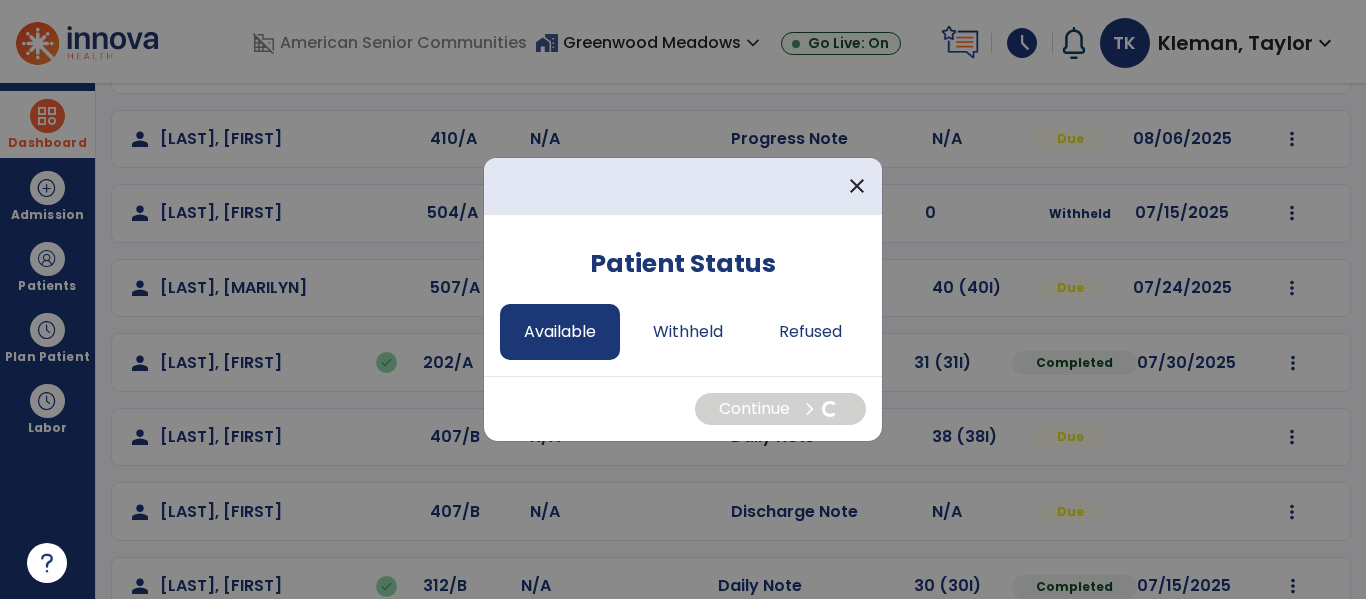 select on "*" 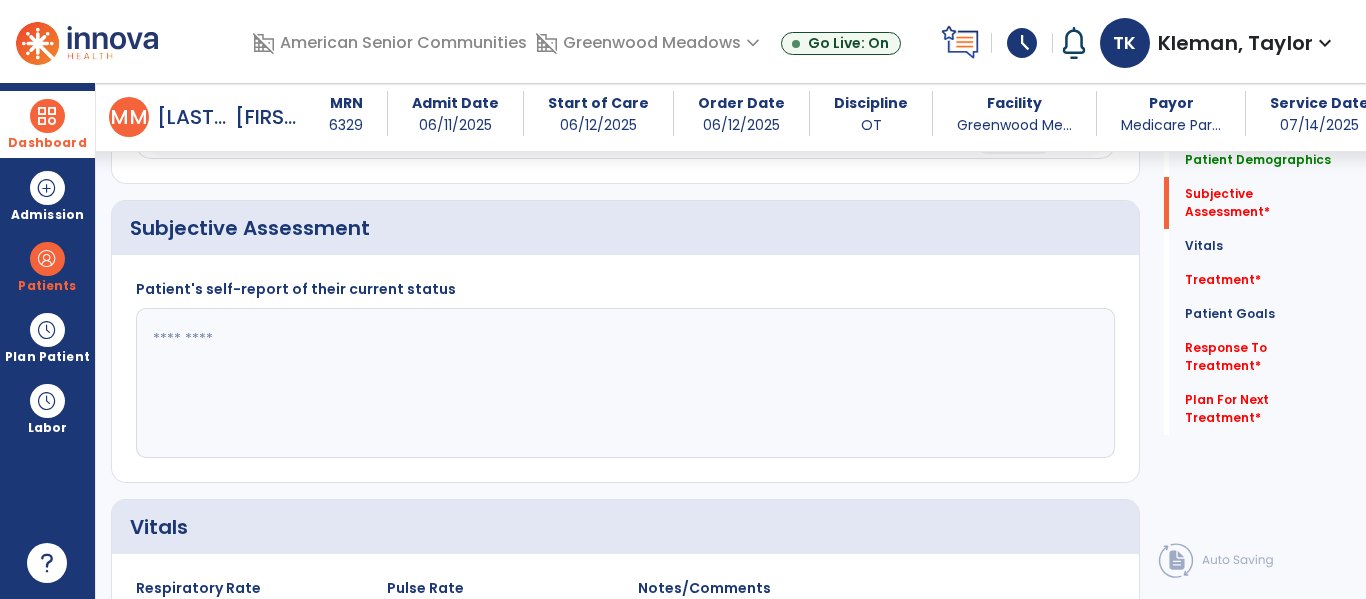 scroll, scrollTop: 407, scrollLeft: 0, axis: vertical 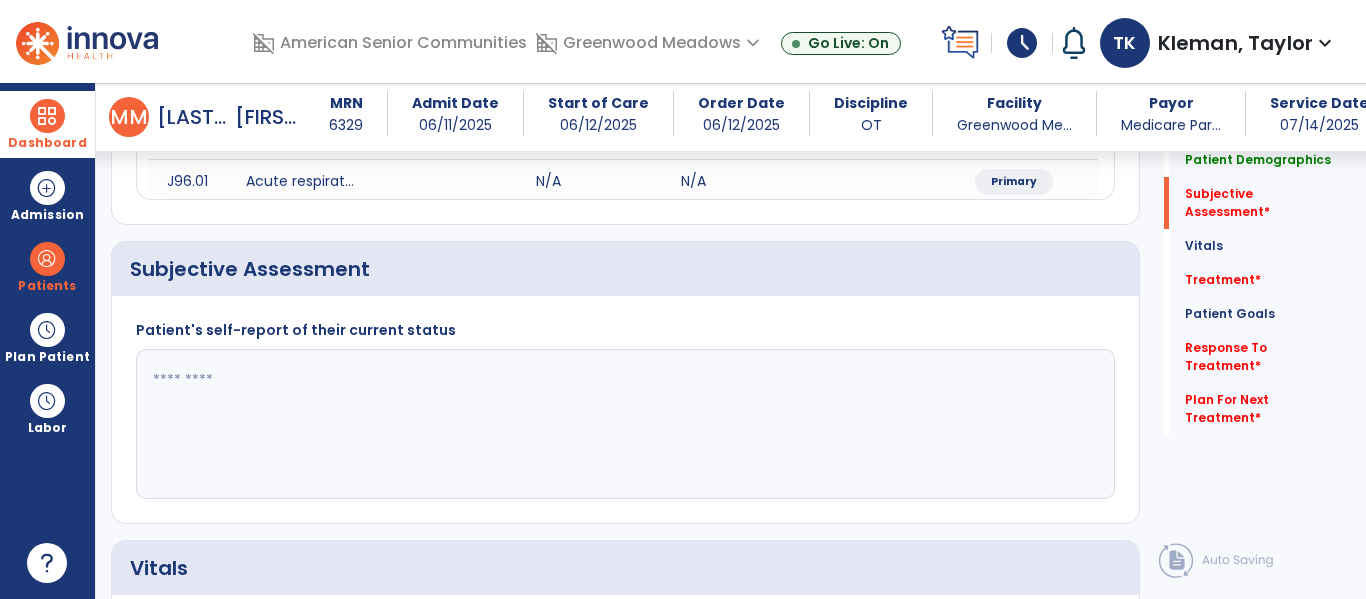 click 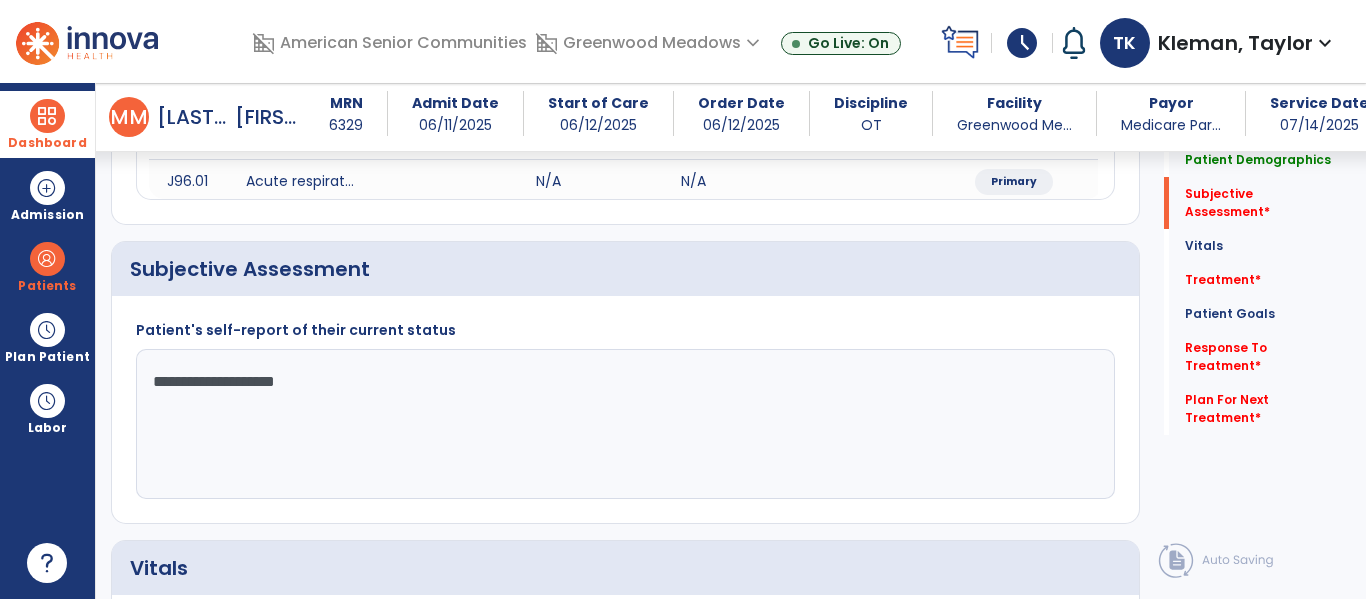 click on "Subjective Assessment" 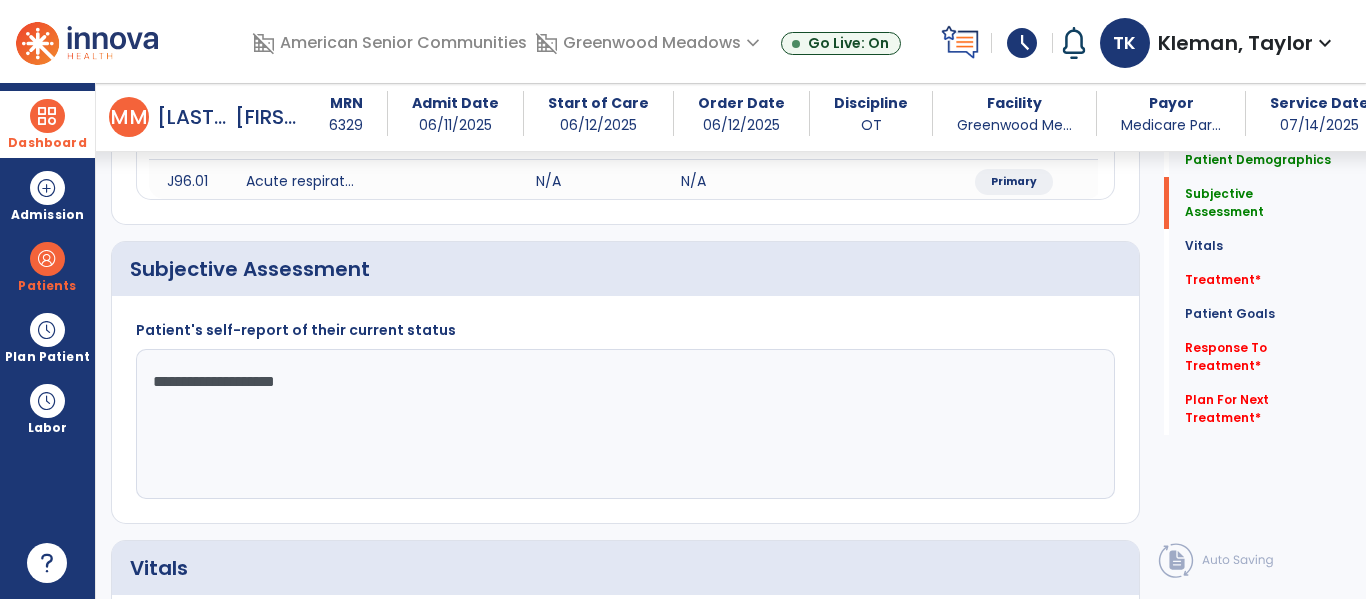 type on "**********" 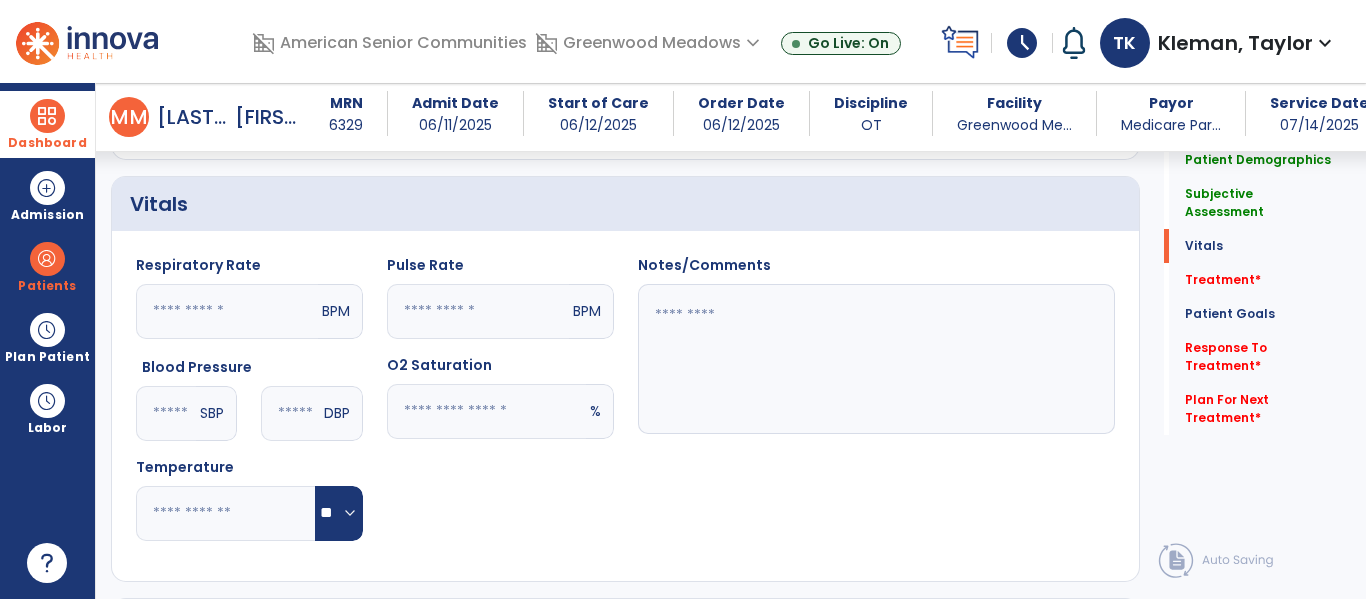 scroll, scrollTop: 1078, scrollLeft: 0, axis: vertical 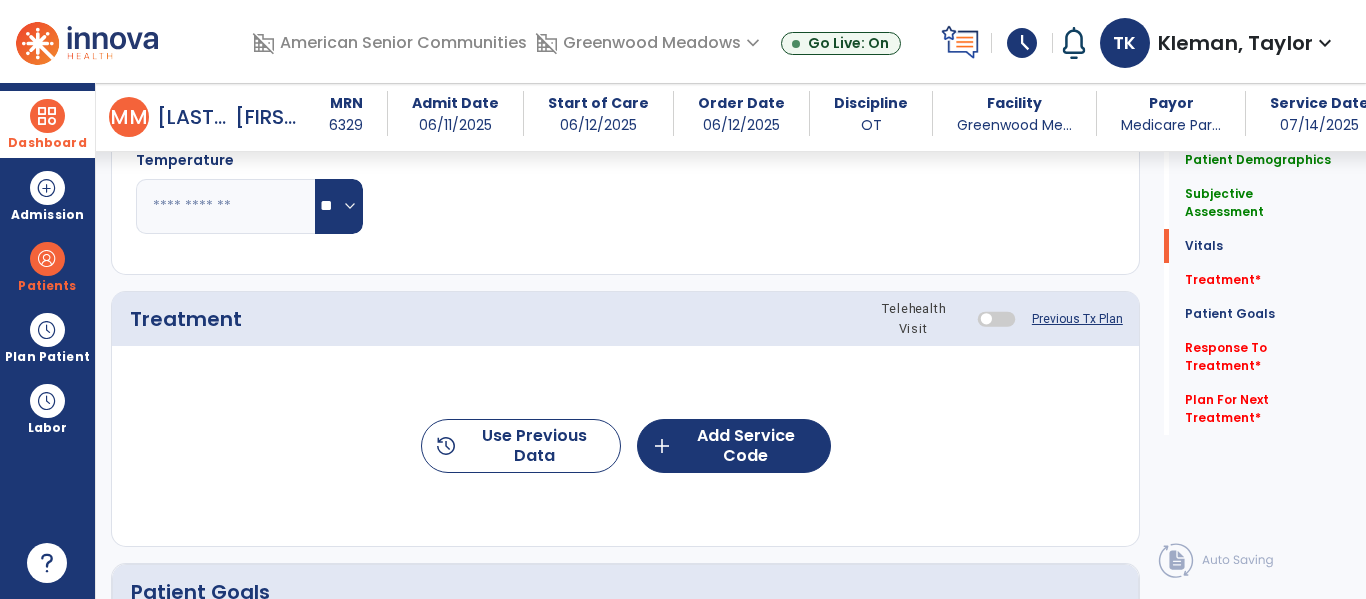 click on "history  Use Previous Data  add  Add Service Code" 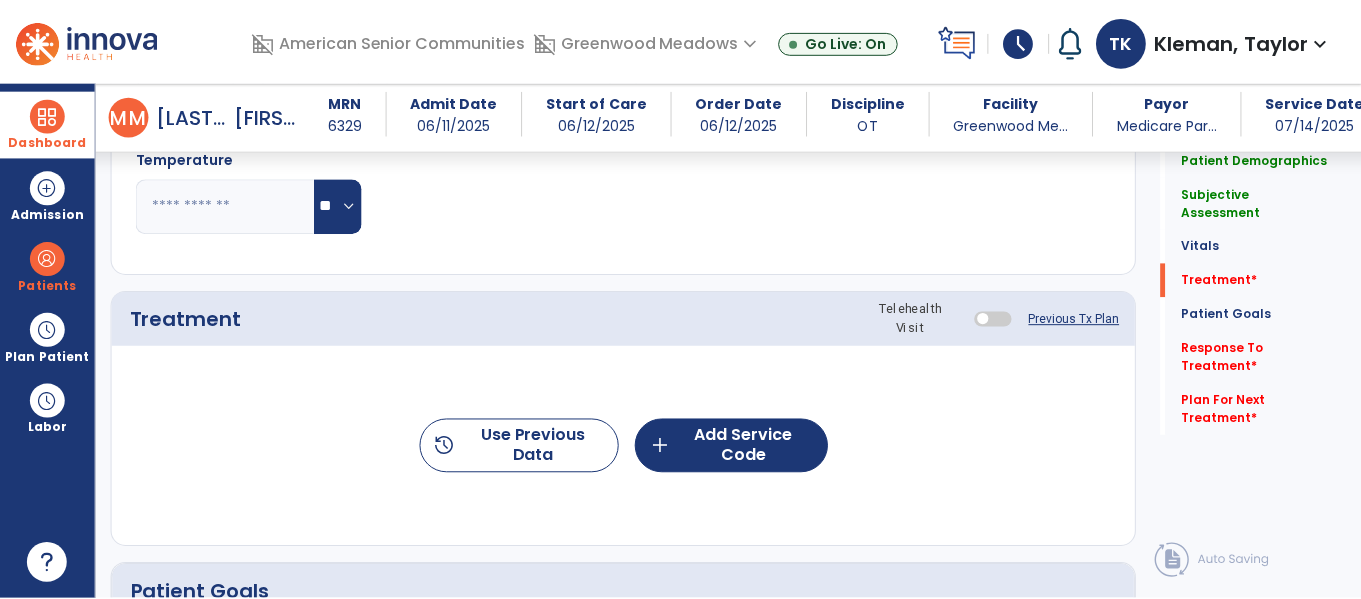 scroll, scrollTop: 1165, scrollLeft: 0, axis: vertical 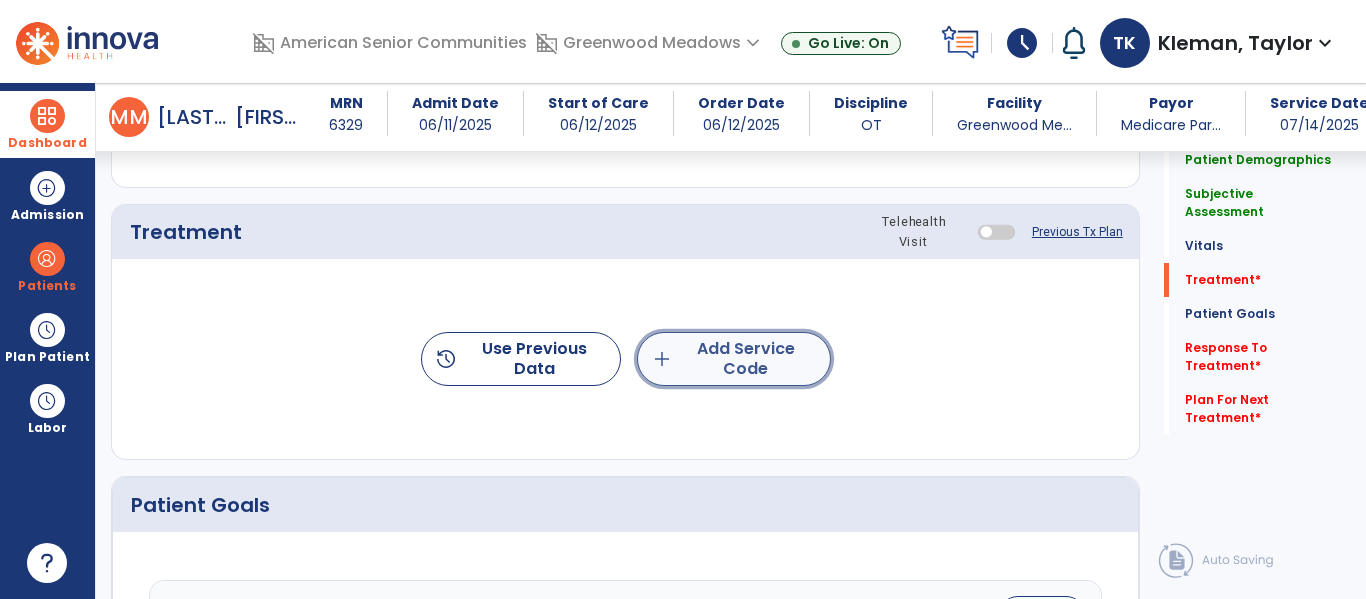 click on "add  Add Service Code" 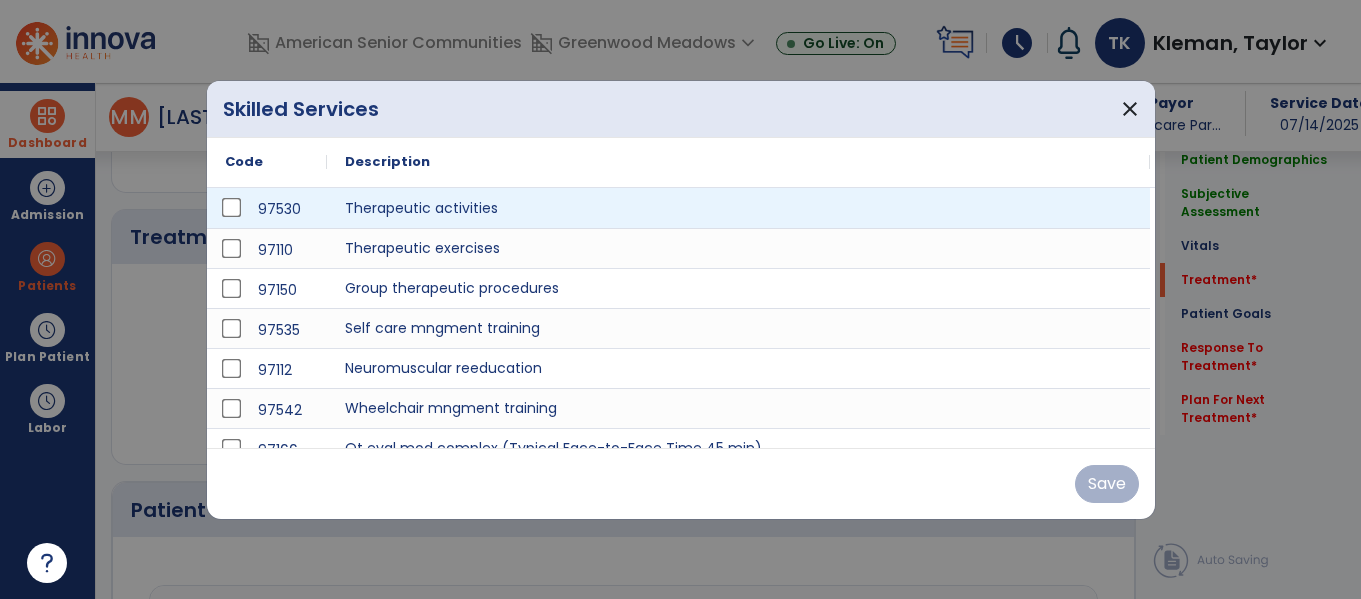 scroll, scrollTop: 1165, scrollLeft: 0, axis: vertical 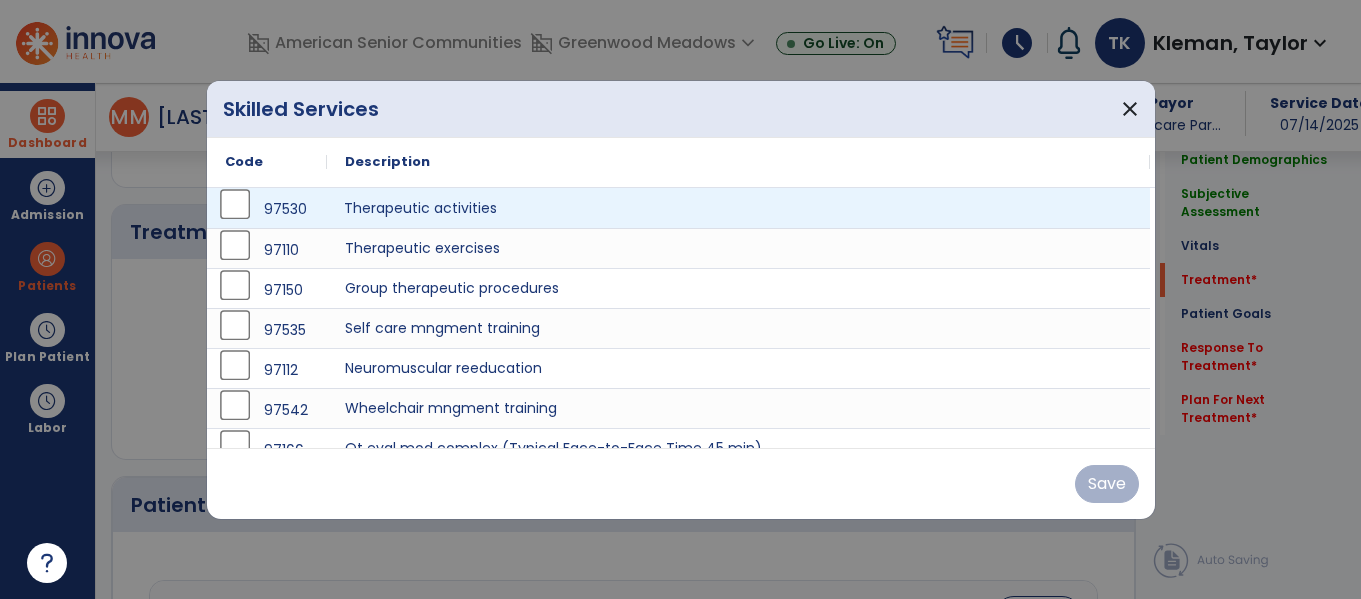 click on "Therapeutic activities" at bounding box center [738, 208] 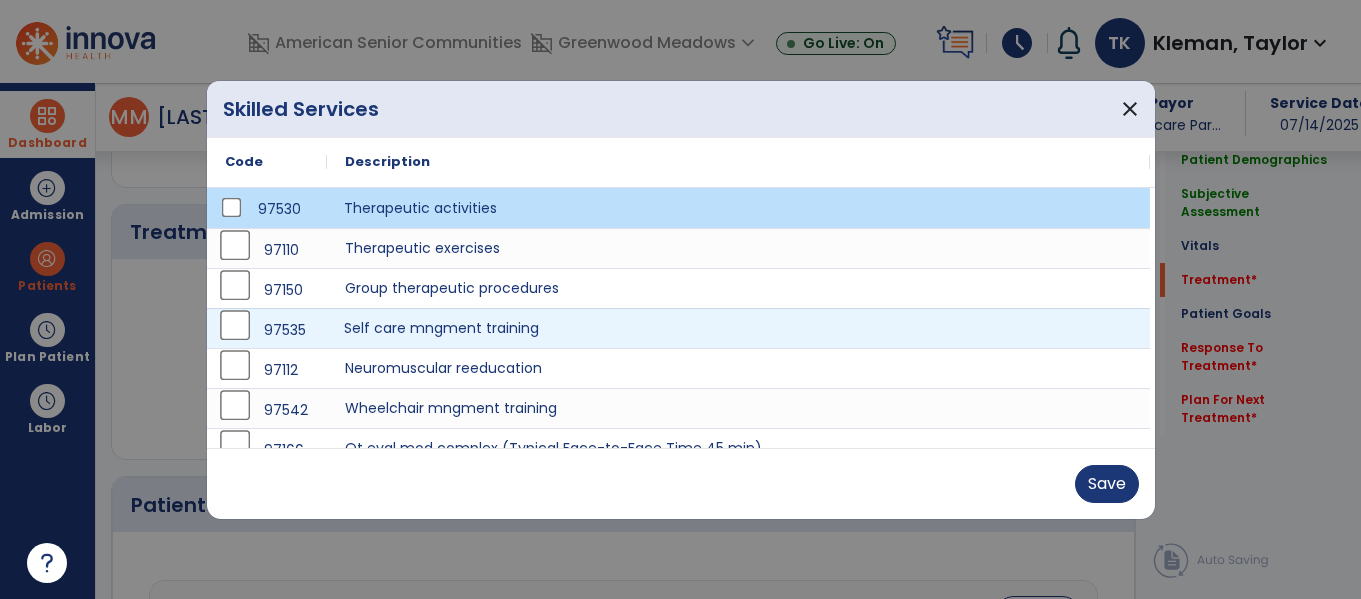 click on "Self care mngment training" at bounding box center (738, 328) 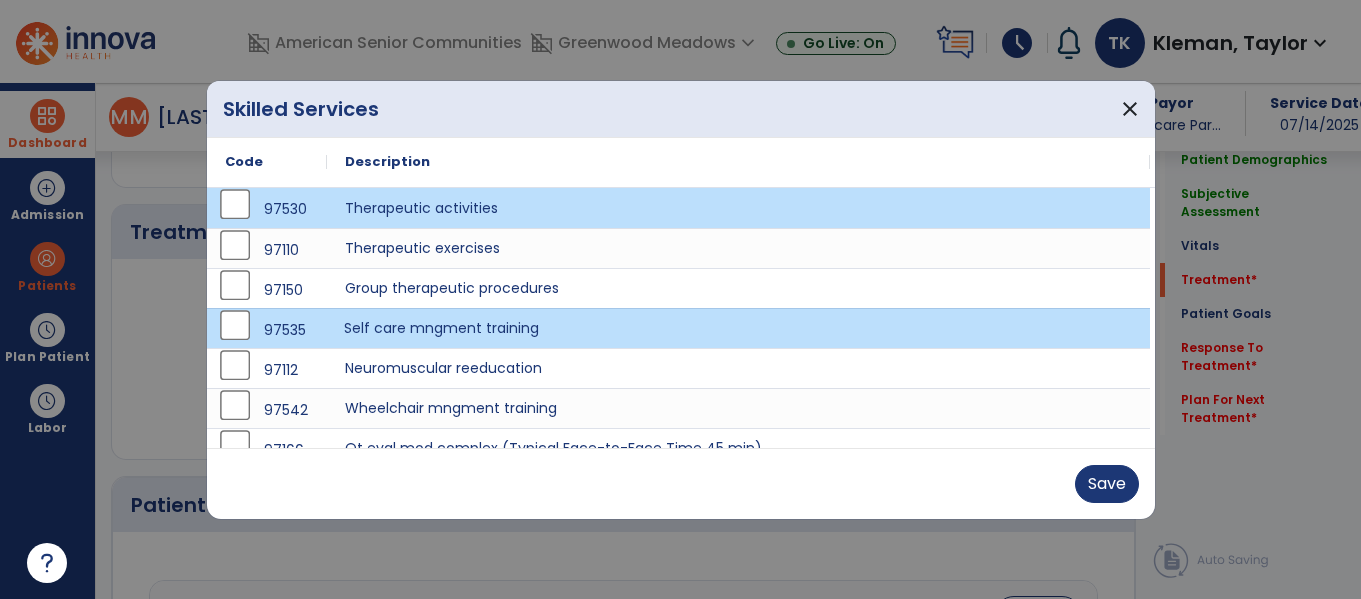 click on "Self care mngment training" at bounding box center (738, 328) 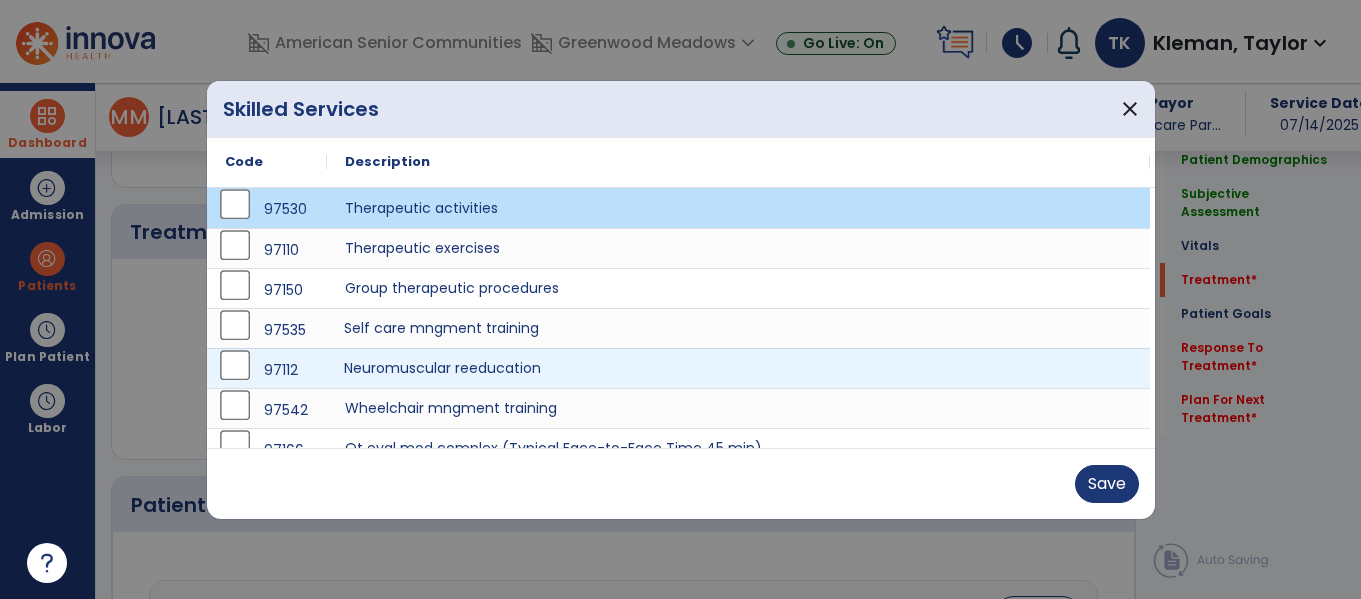 click on "Neuromuscular reeducation" at bounding box center (738, 368) 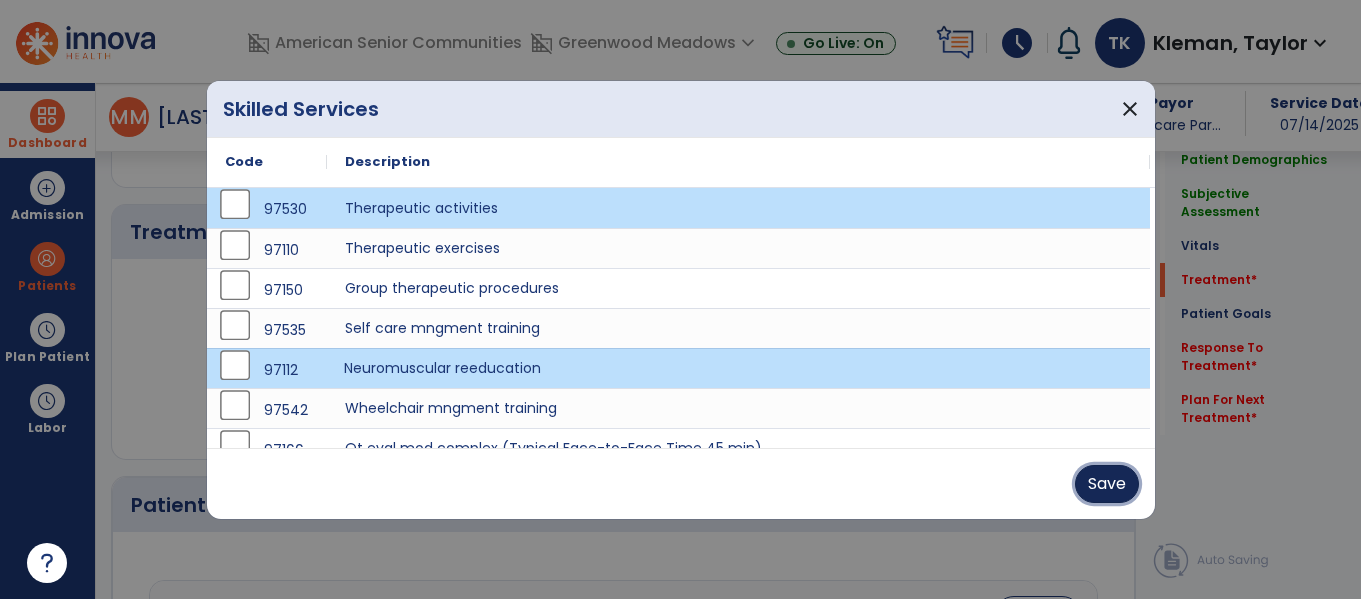 click on "Save" at bounding box center (1107, 484) 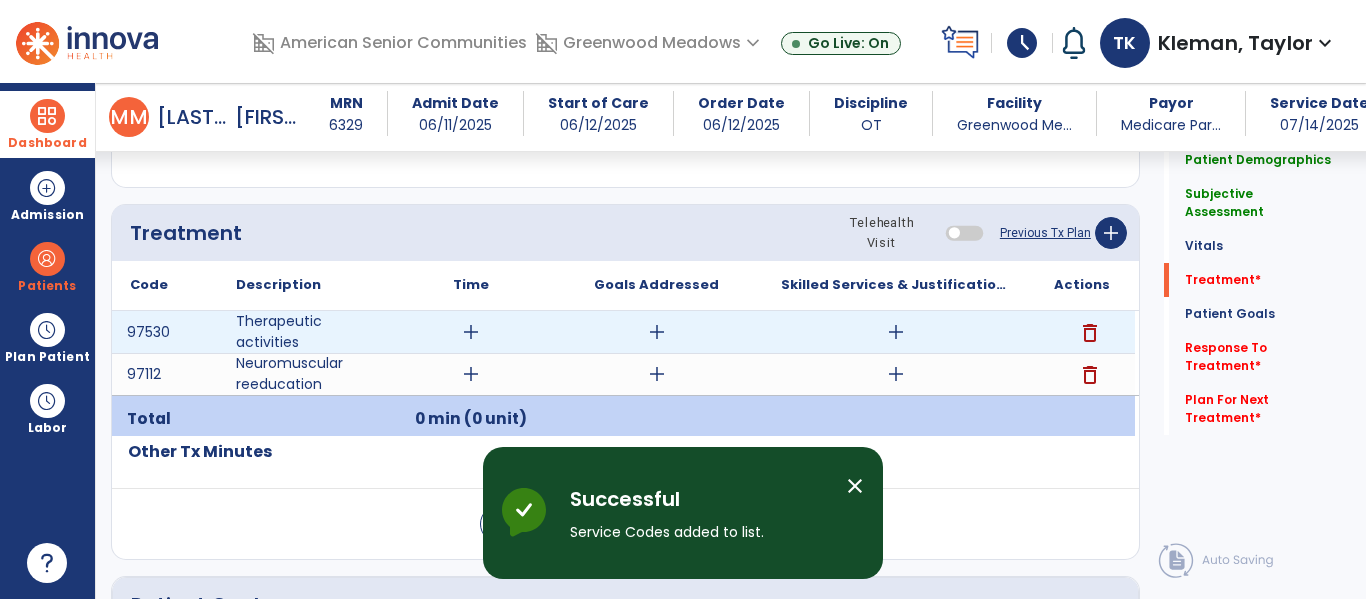 click on "add" at bounding box center [896, 332] 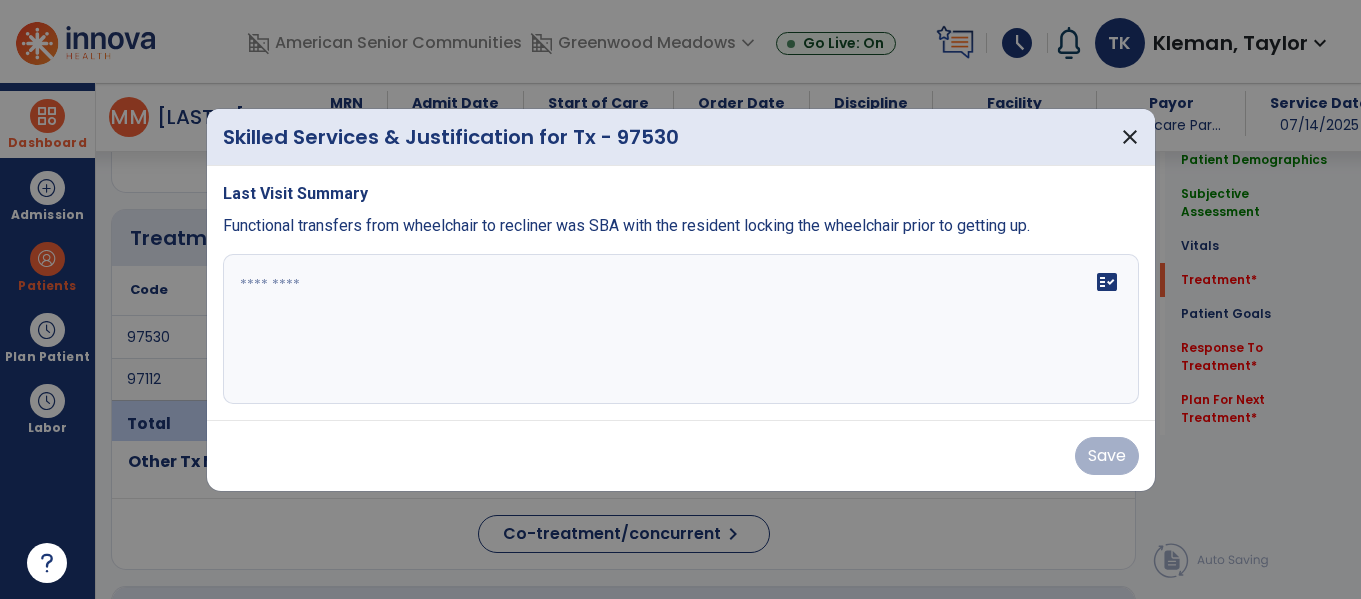 click on "fact_check" at bounding box center [681, 329] 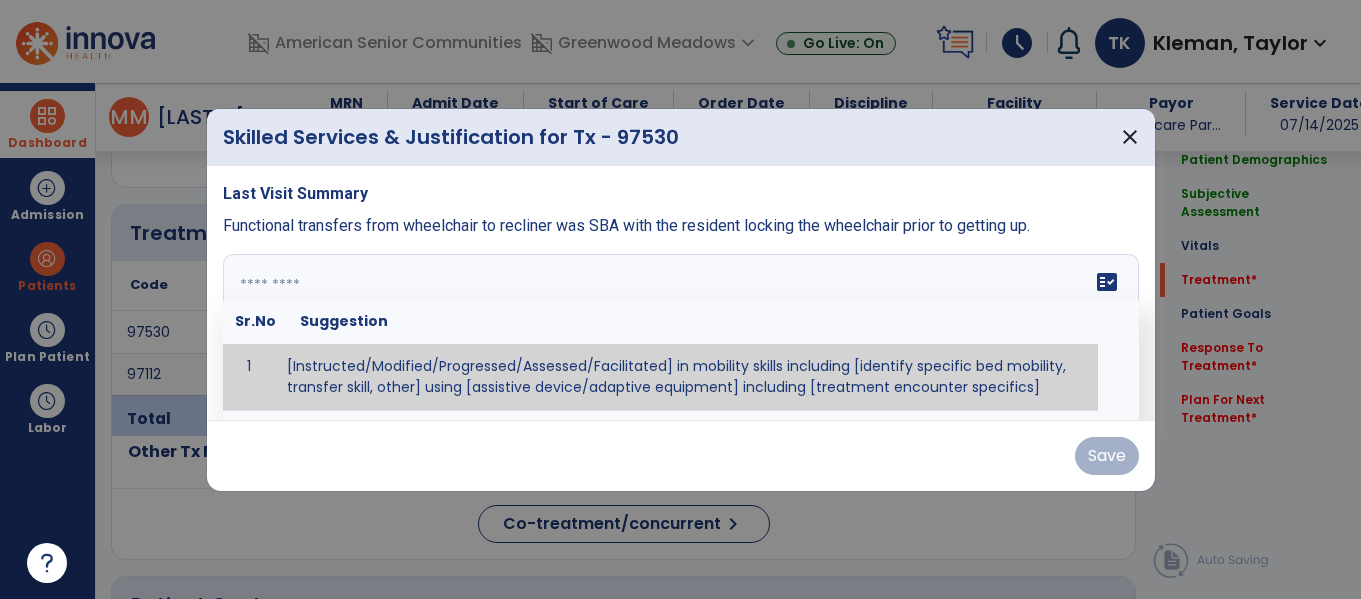 scroll, scrollTop: 1165, scrollLeft: 0, axis: vertical 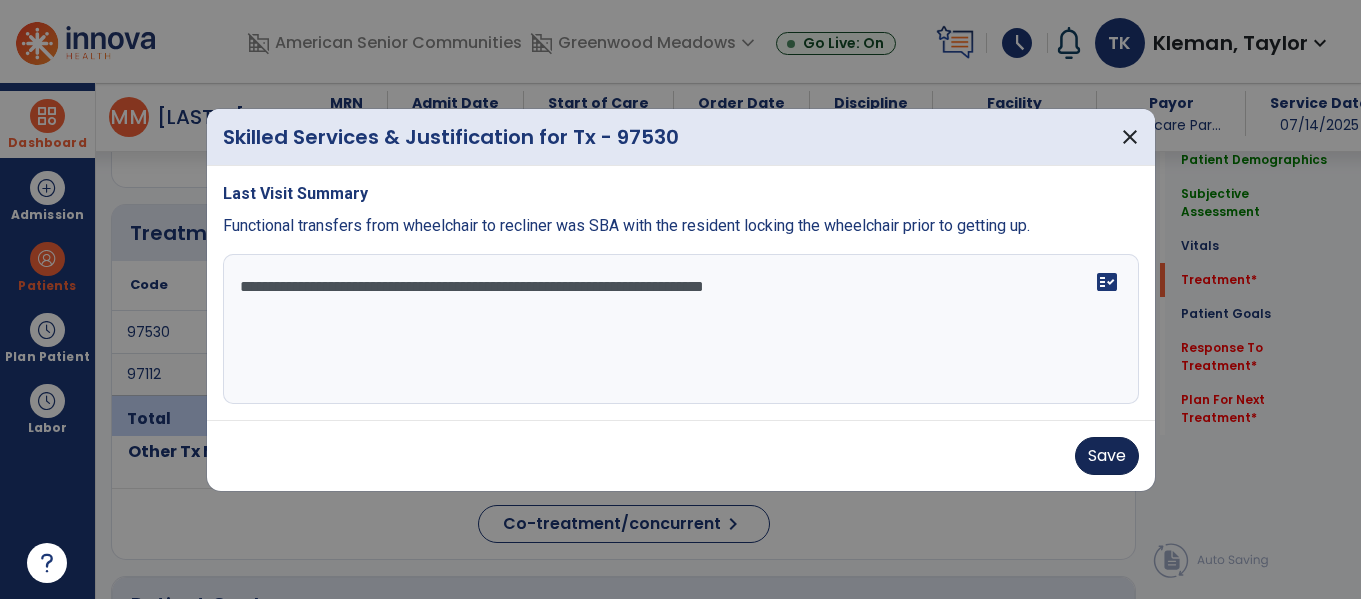 type on "**********" 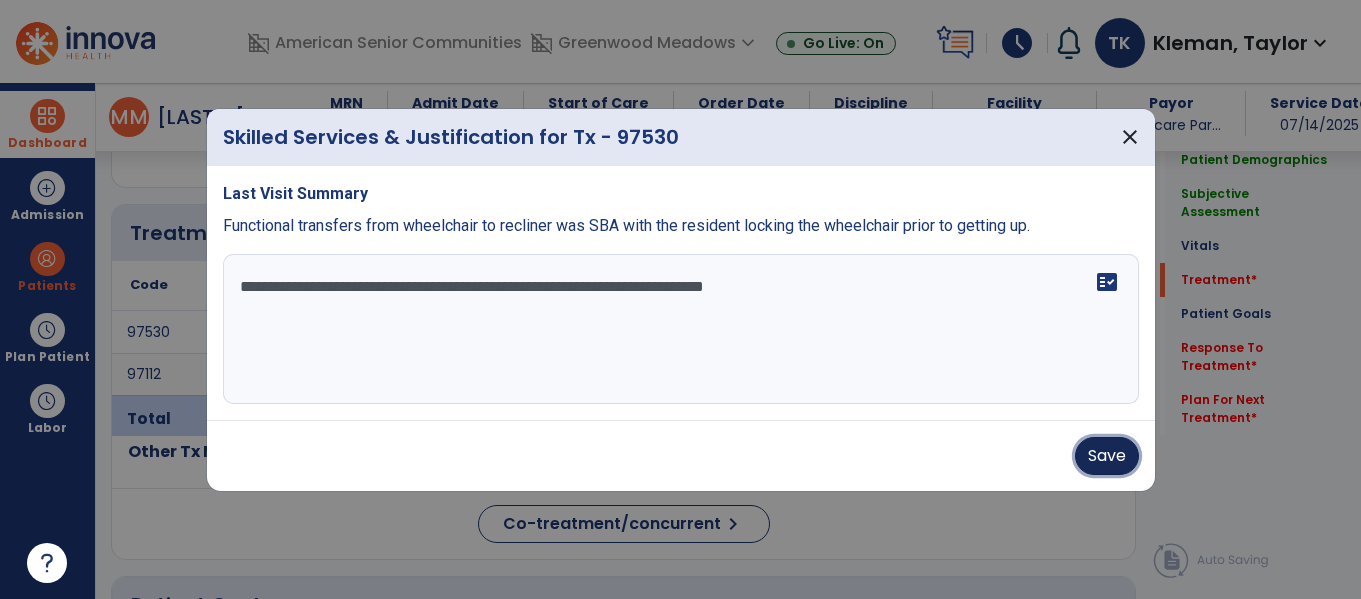 click on "Save" at bounding box center (1107, 456) 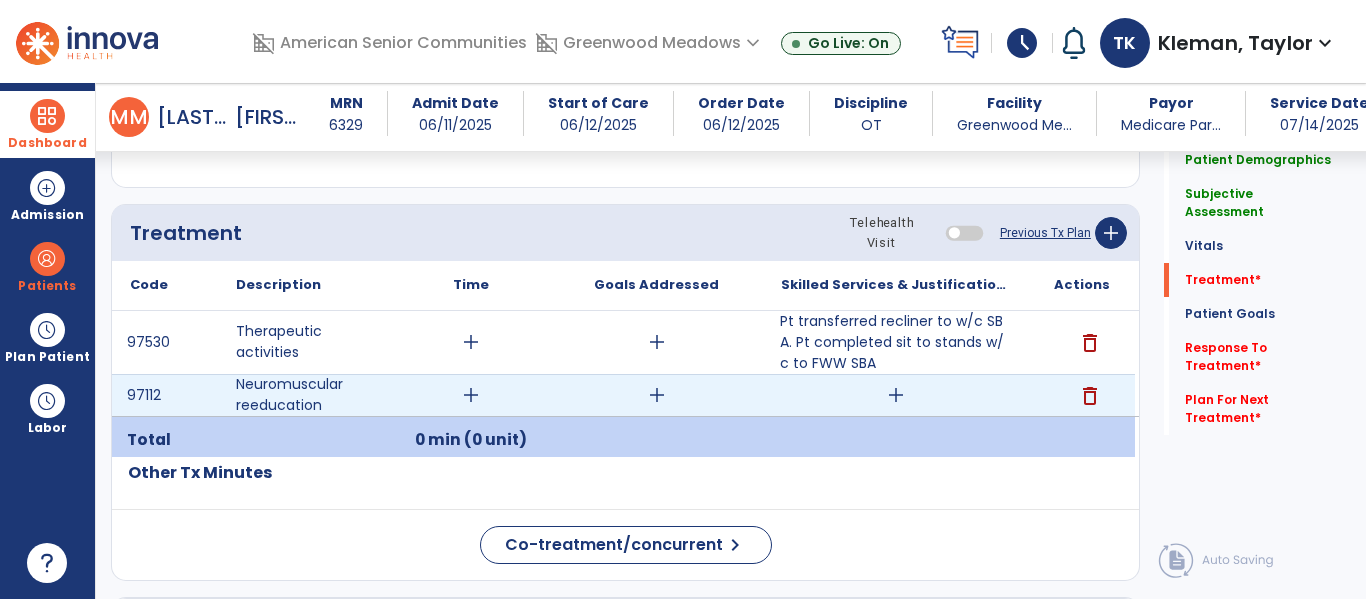 click on "add" at bounding box center [896, 395] 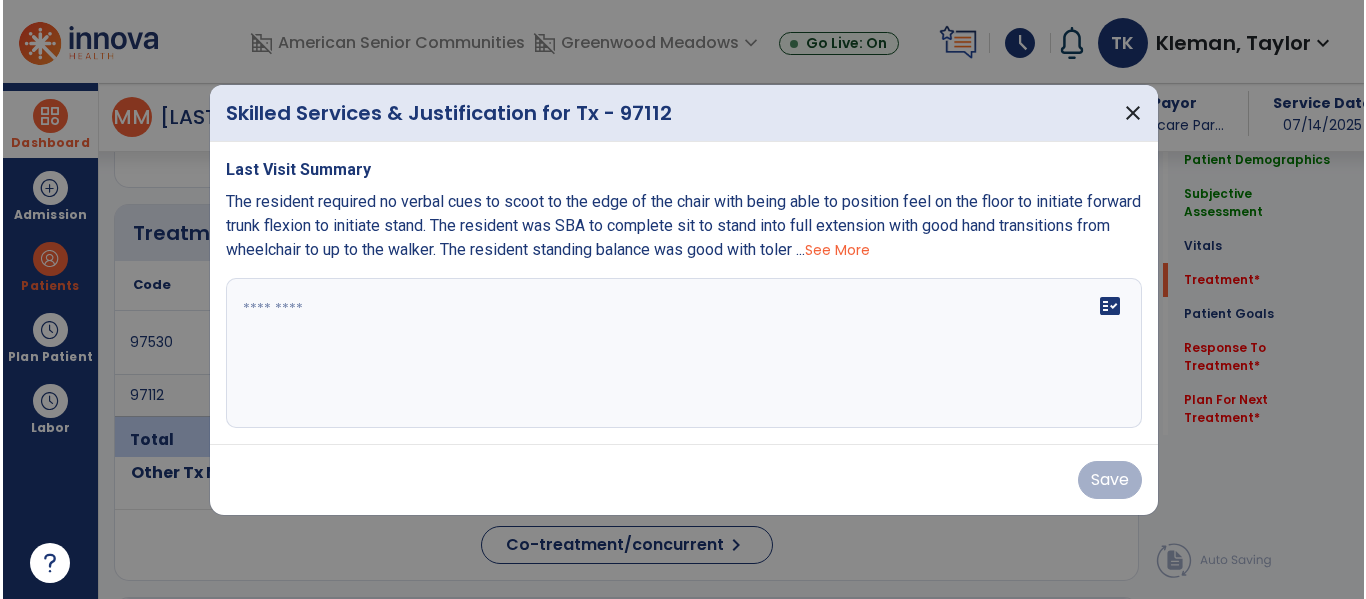scroll, scrollTop: 1165, scrollLeft: 0, axis: vertical 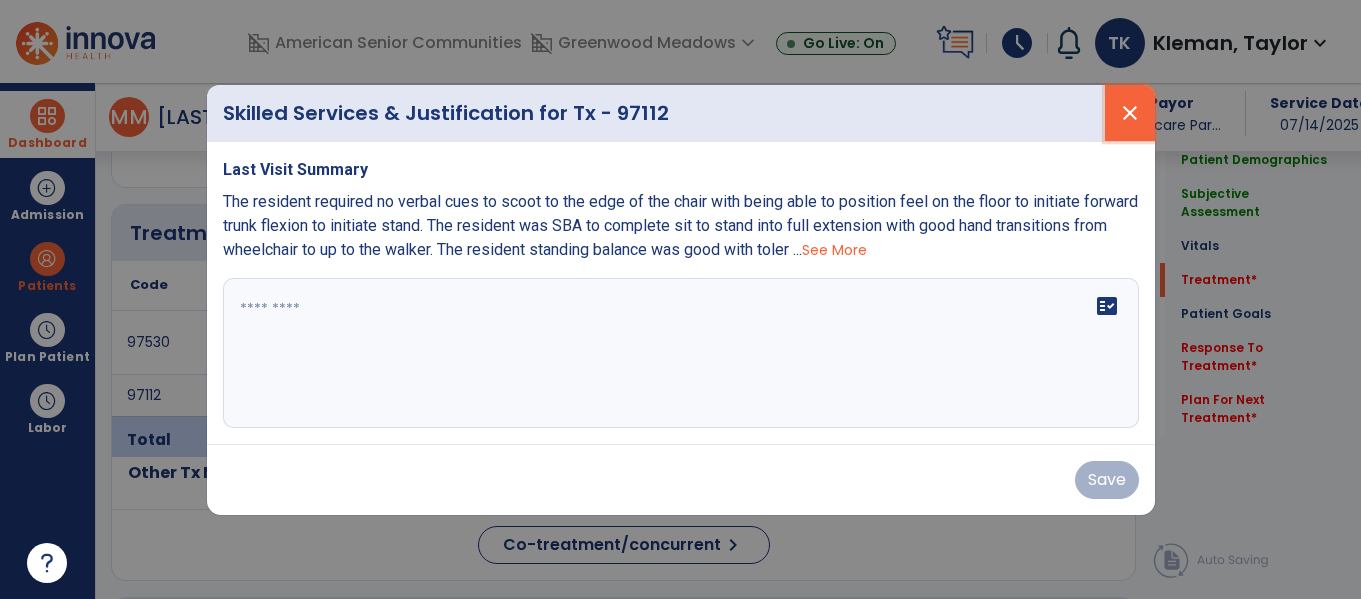 click on "close" at bounding box center (1130, 113) 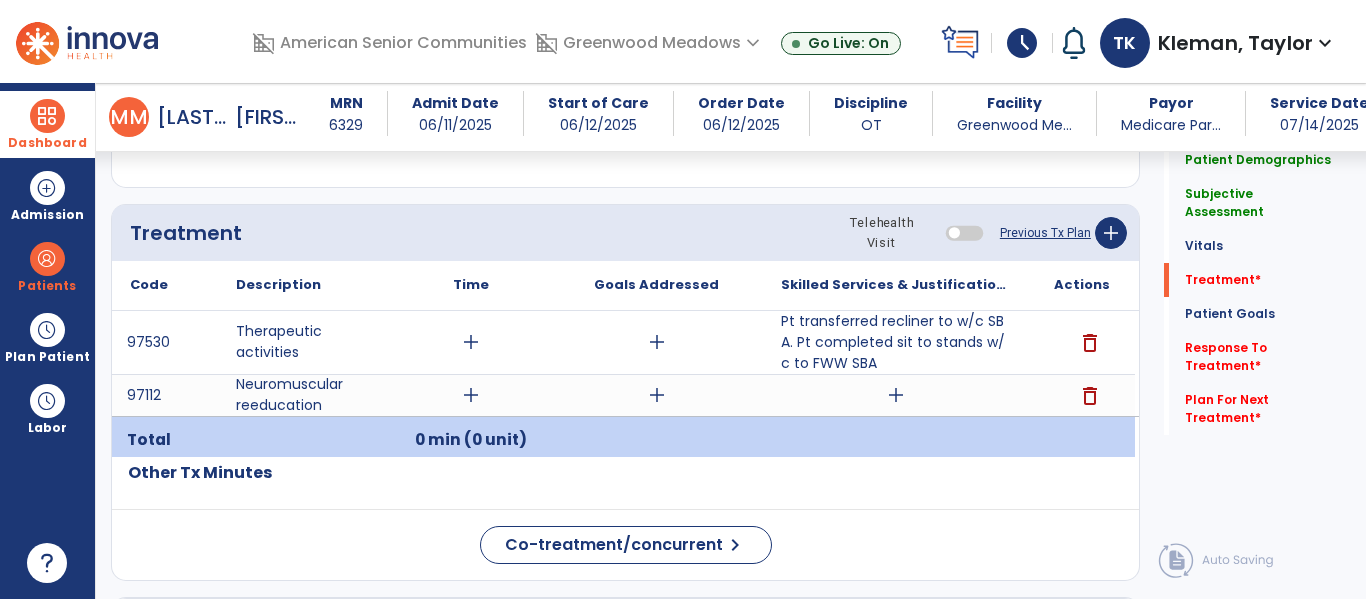 click at bounding box center [47, 116] 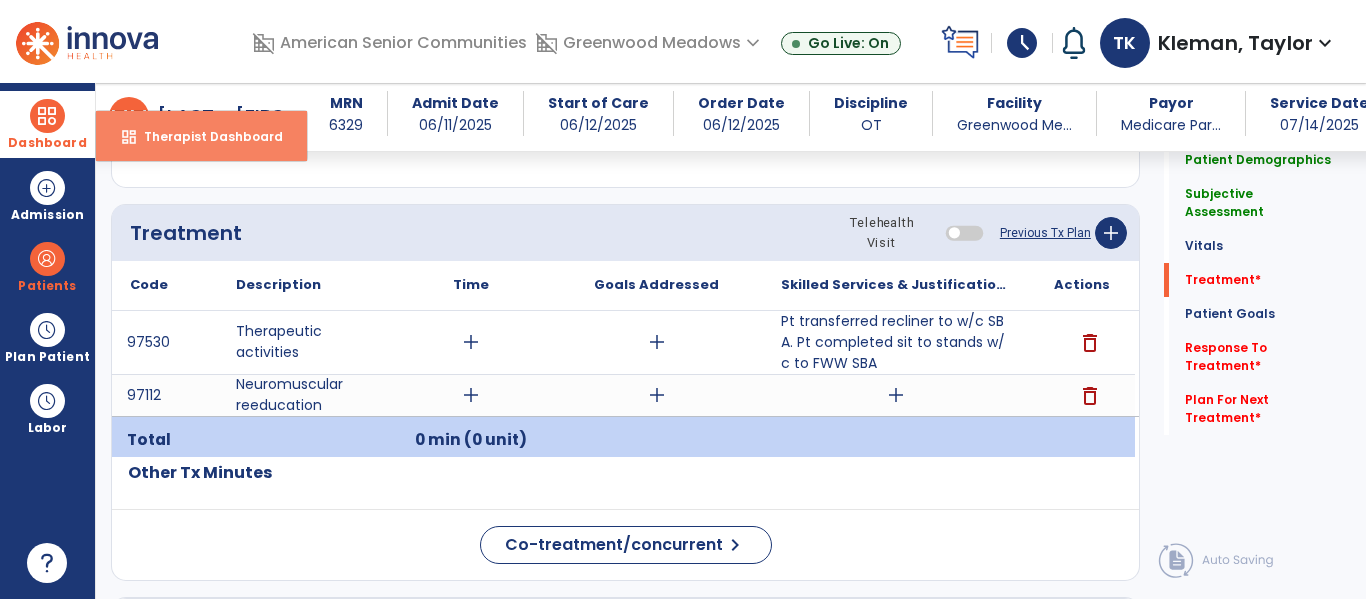 click on "dashboard  Therapist Dashboard" at bounding box center [201, 136] 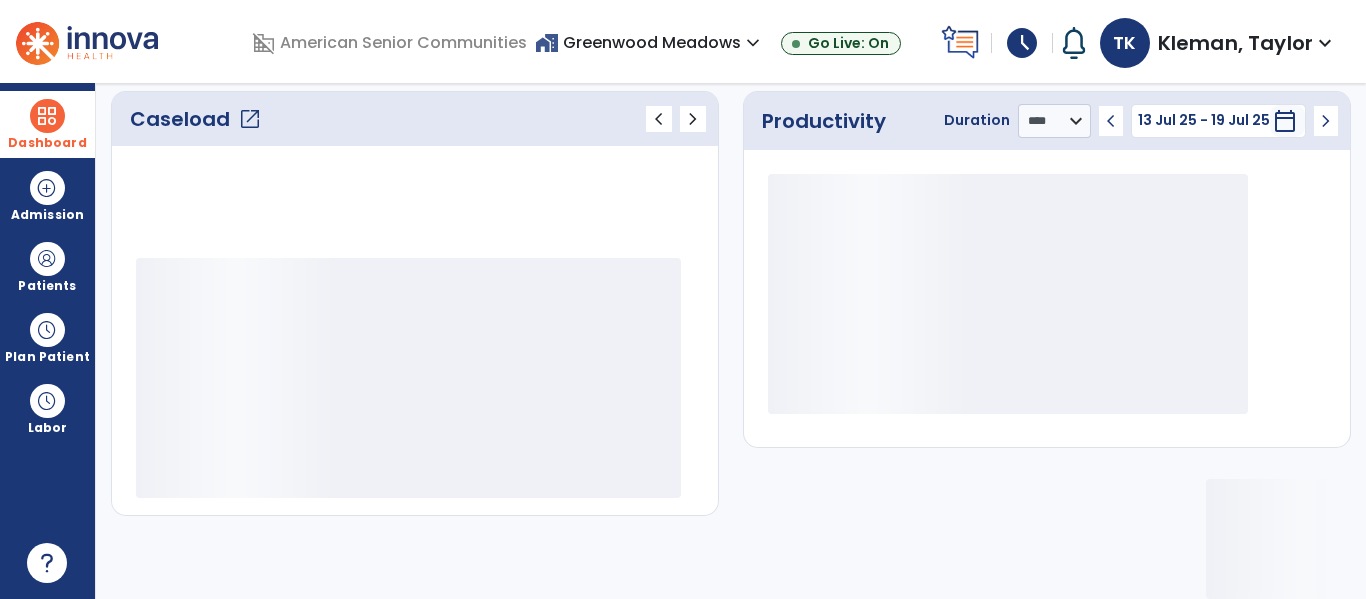 scroll, scrollTop: 278, scrollLeft: 0, axis: vertical 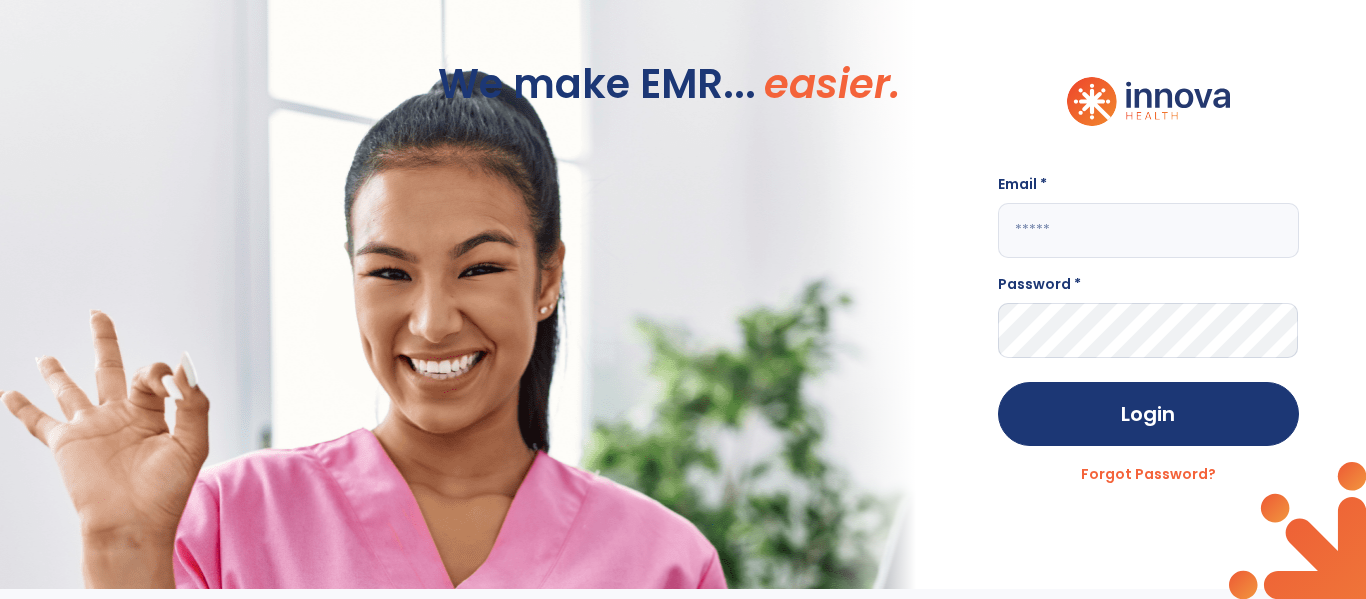 click 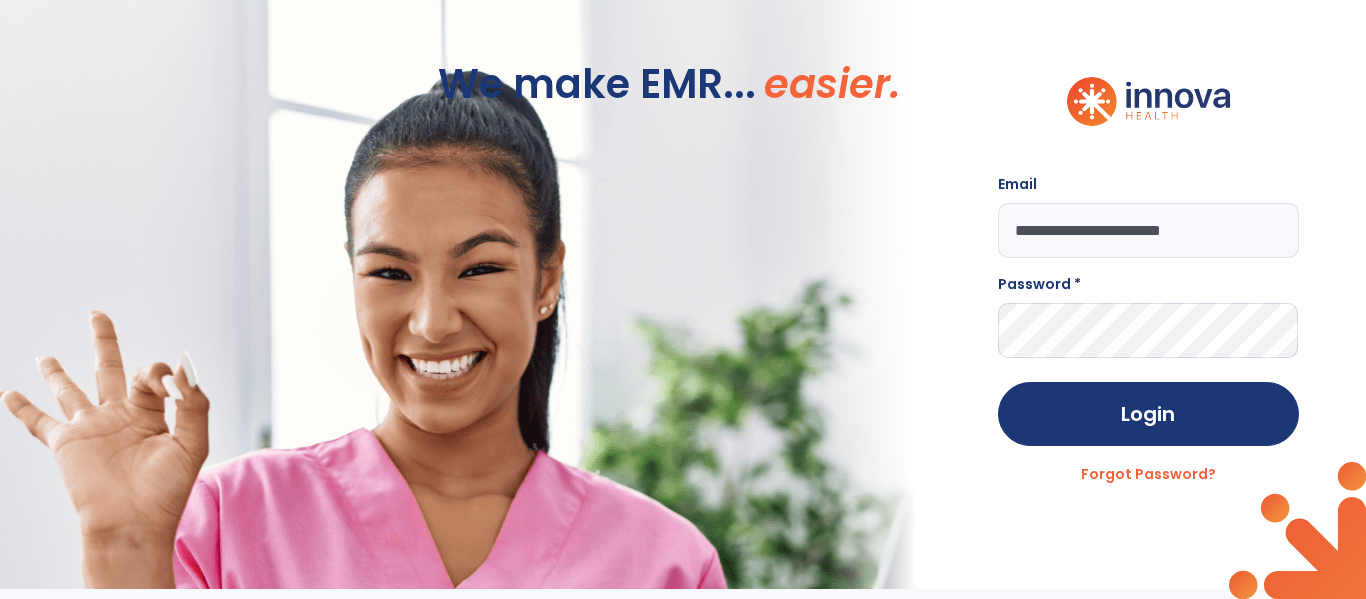 type on "**********" 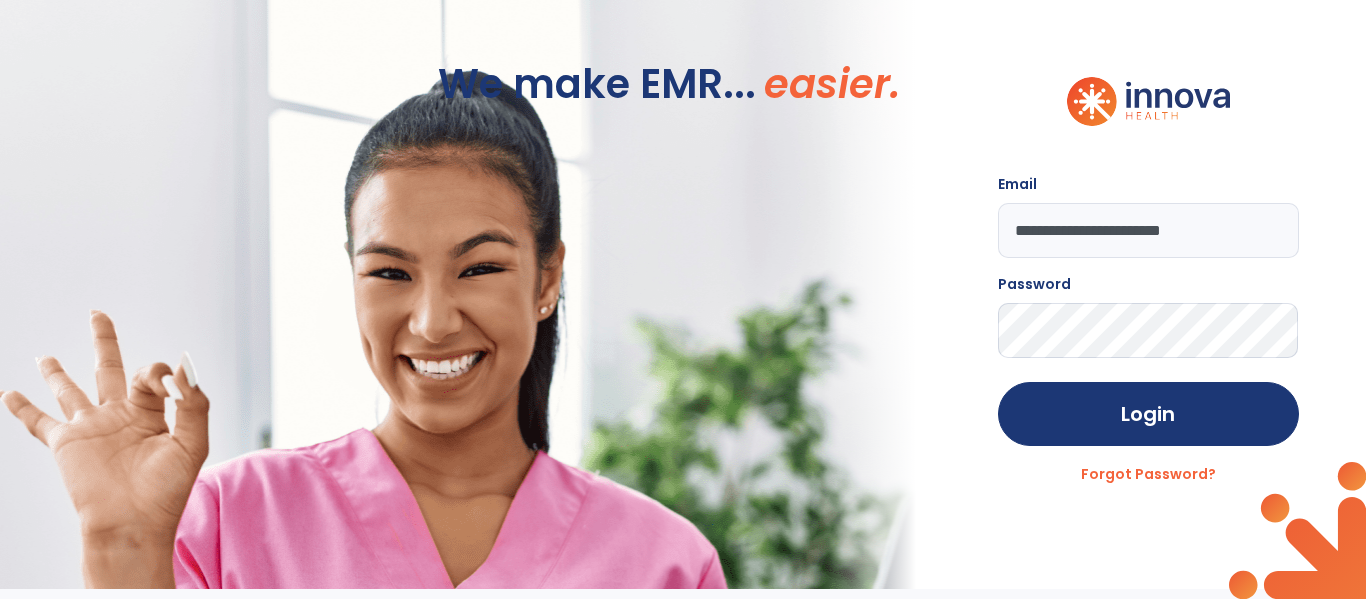 click on "Login" 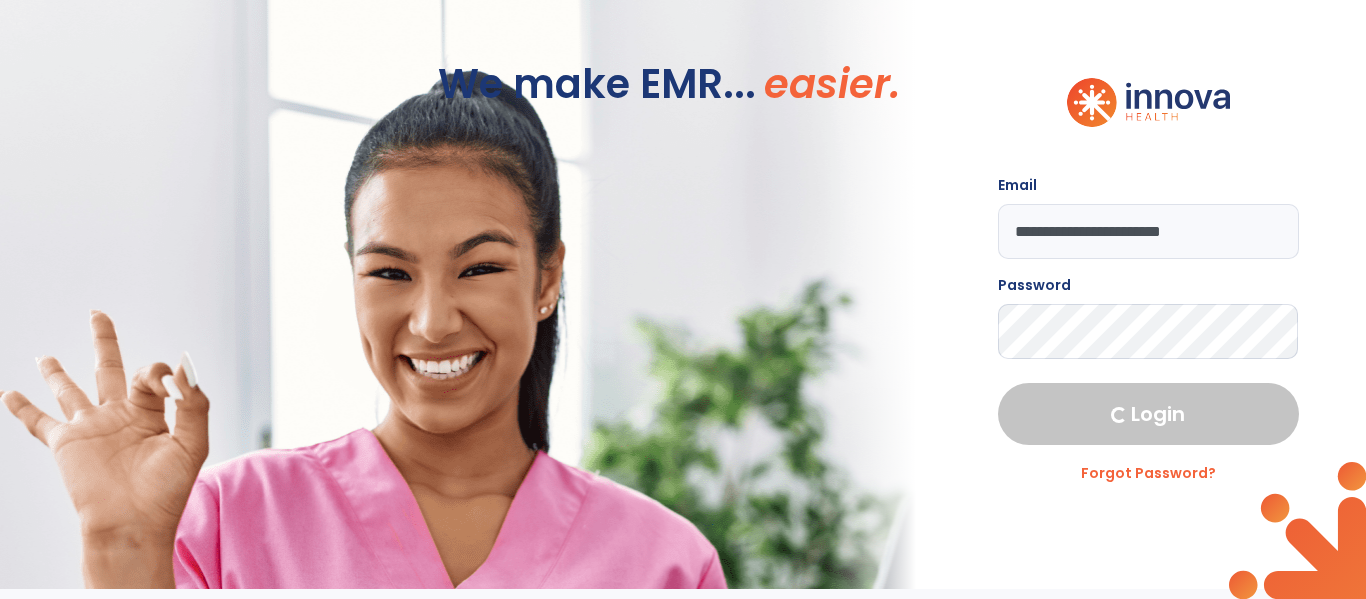 select on "****" 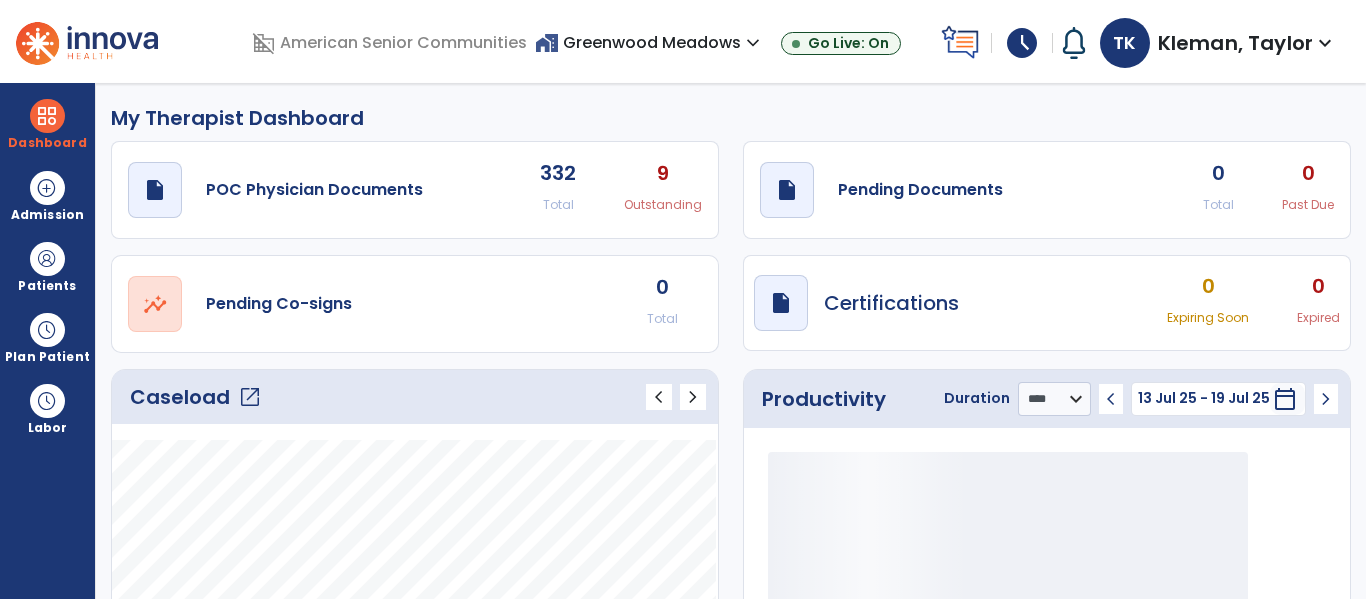 click on "open_in_new" 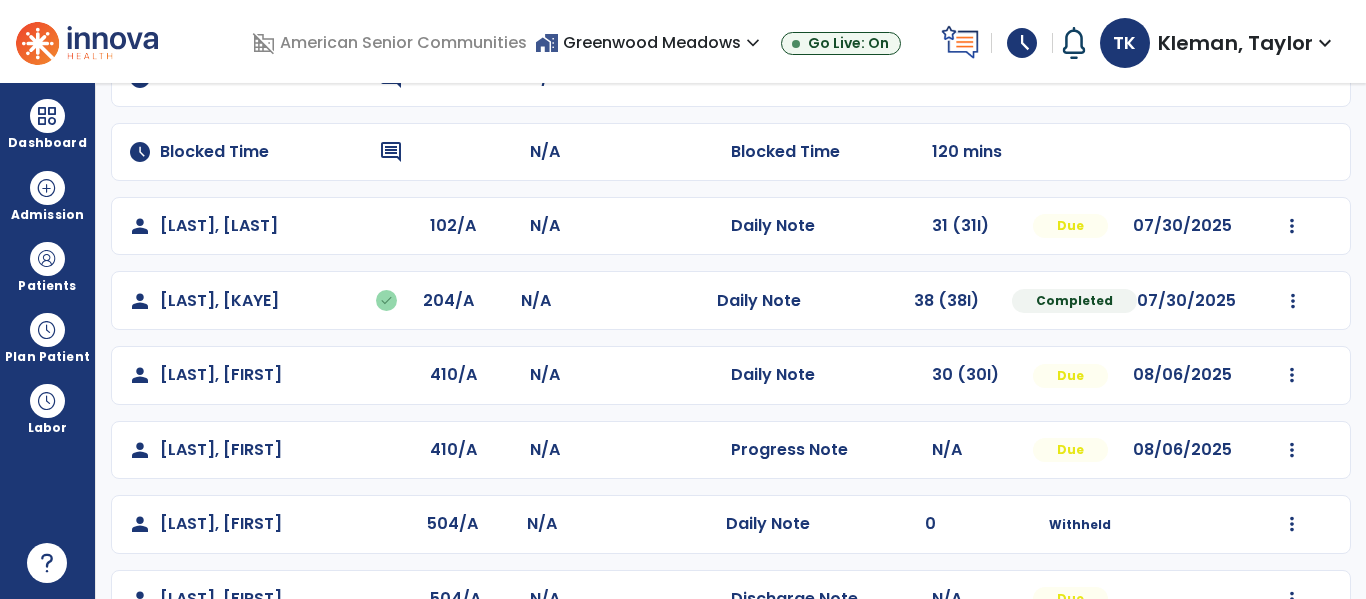 scroll, scrollTop: 363, scrollLeft: 0, axis: vertical 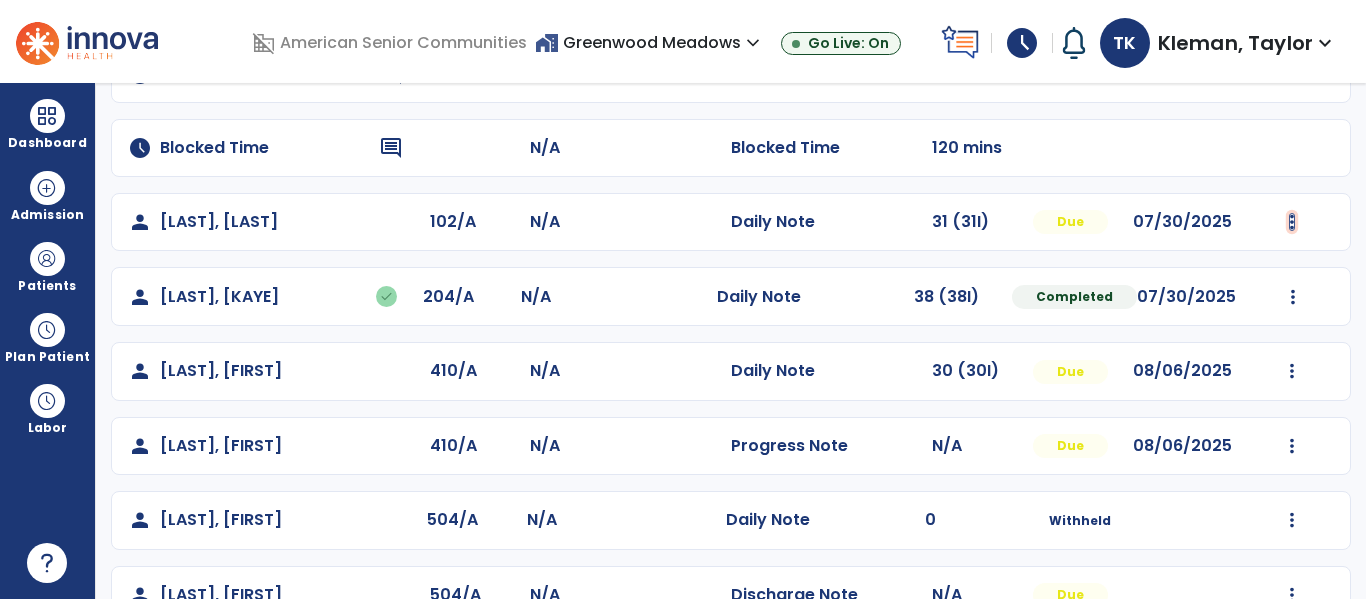 click at bounding box center (1293, -75) 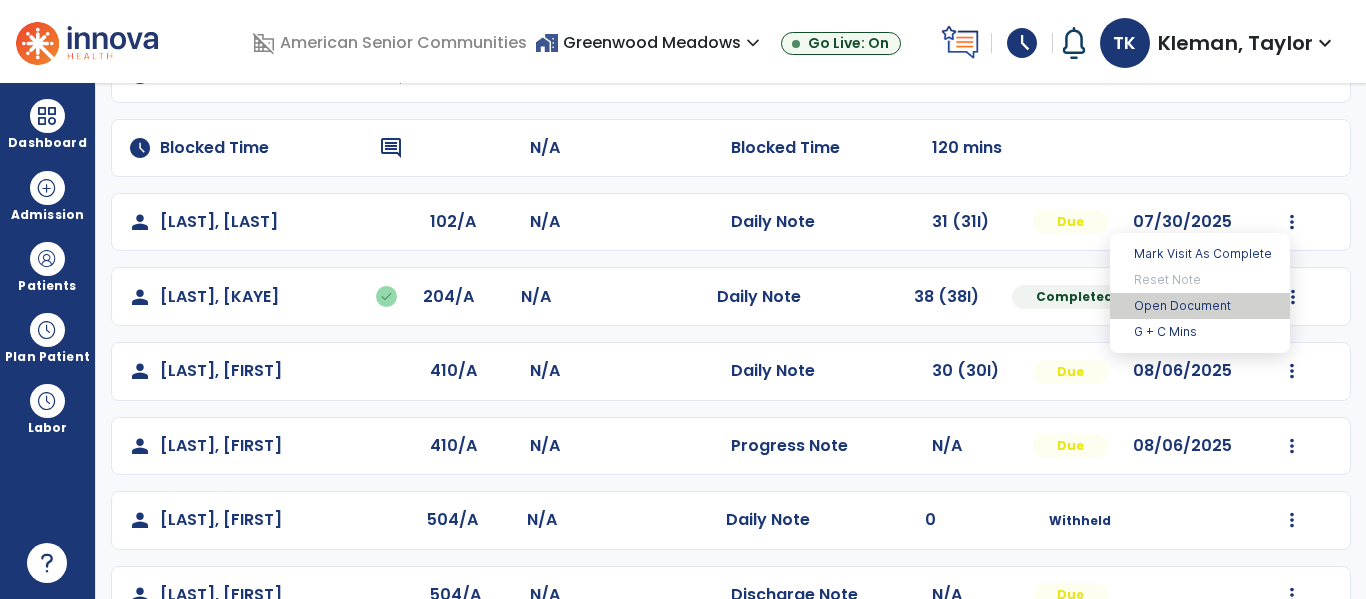 click on "Open Document" at bounding box center (1200, 306) 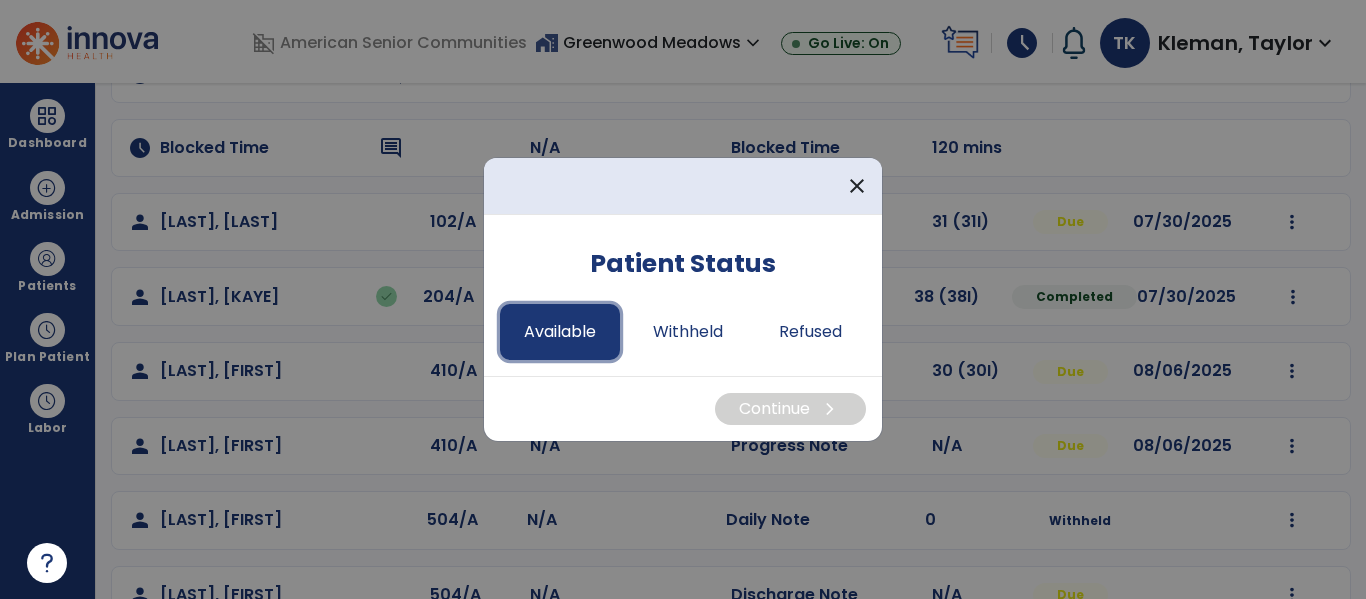 click on "Available" at bounding box center [560, 332] 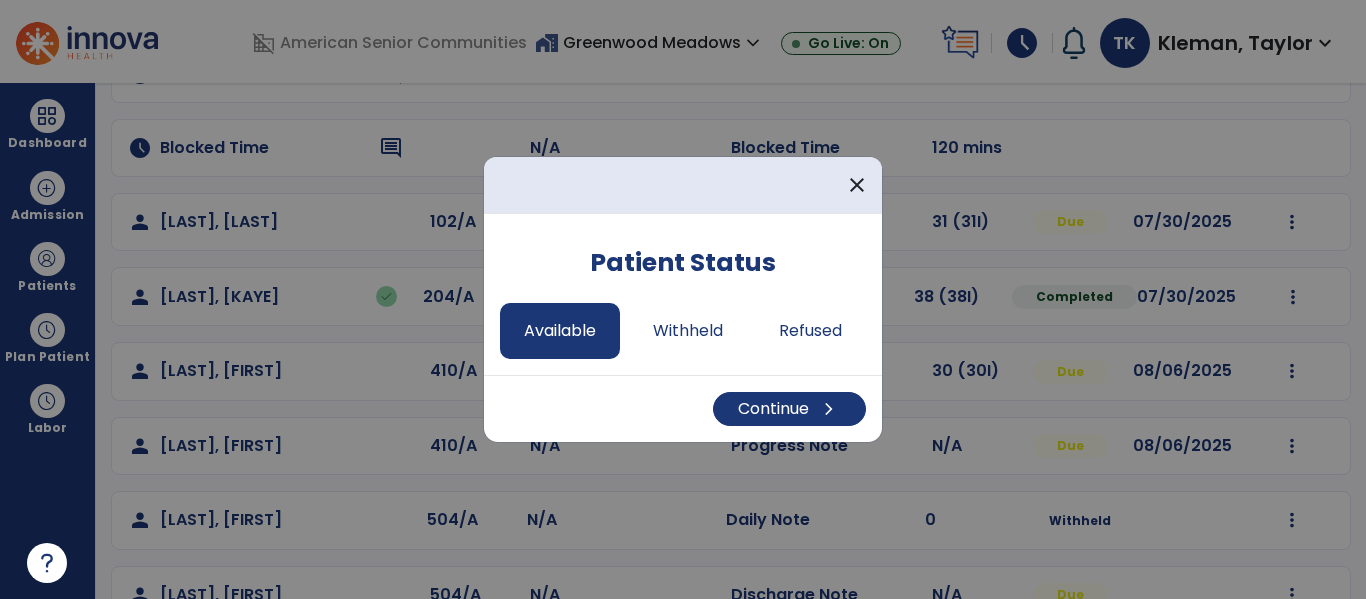 click on "Continue   chevron_right" at bounding box center [683, 408] 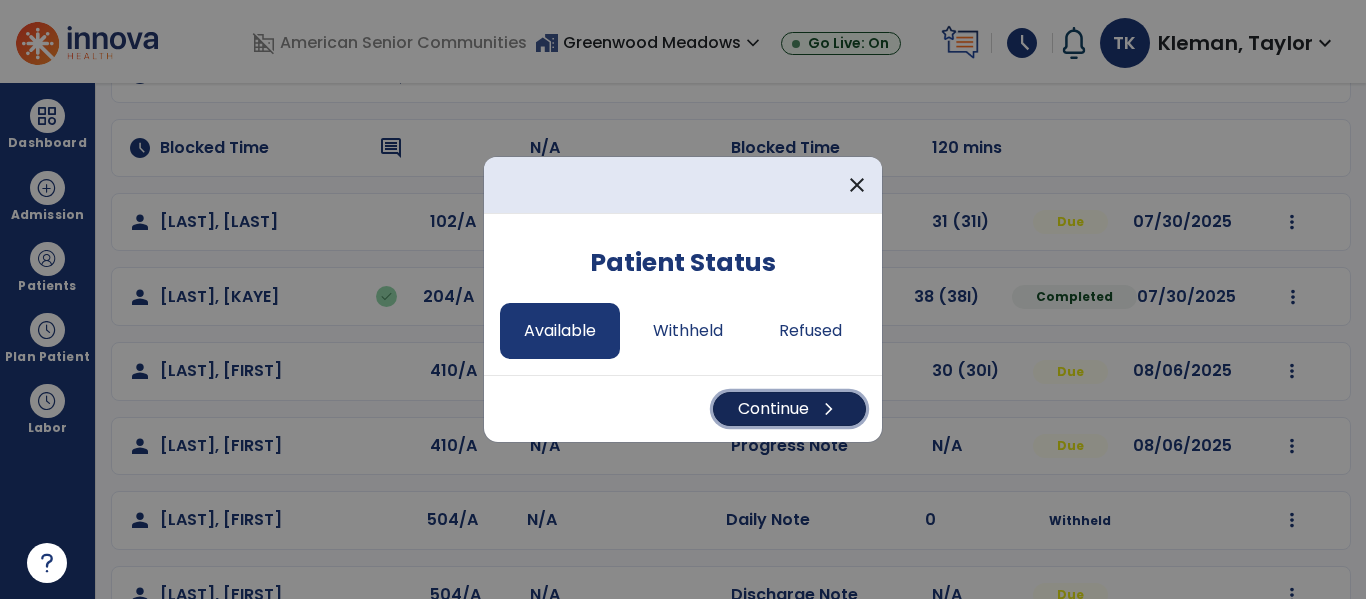 click on "Continue   chevron_right" at bounding box center (789, 409) 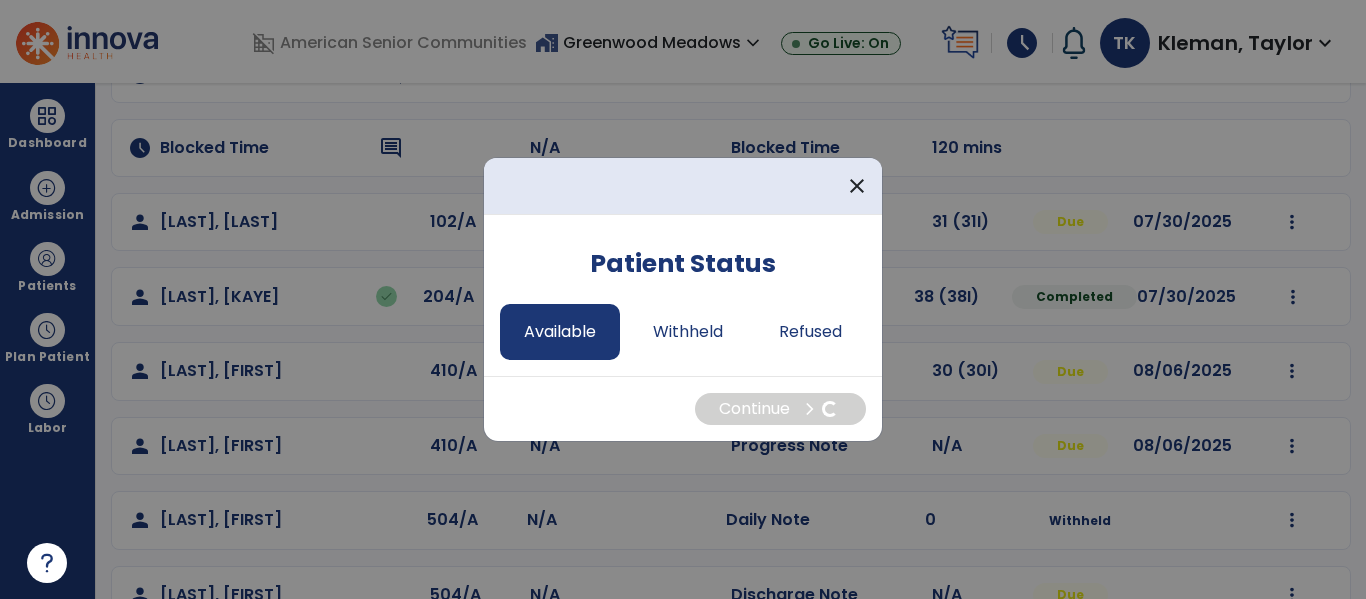 select on "*" 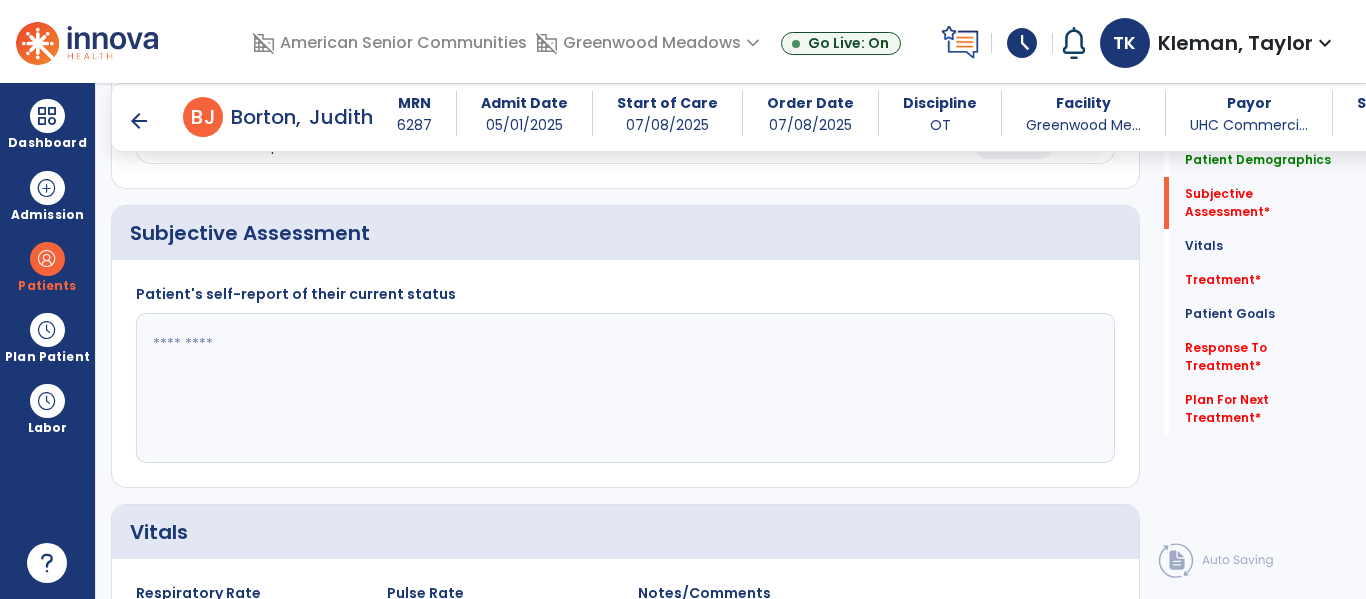 click 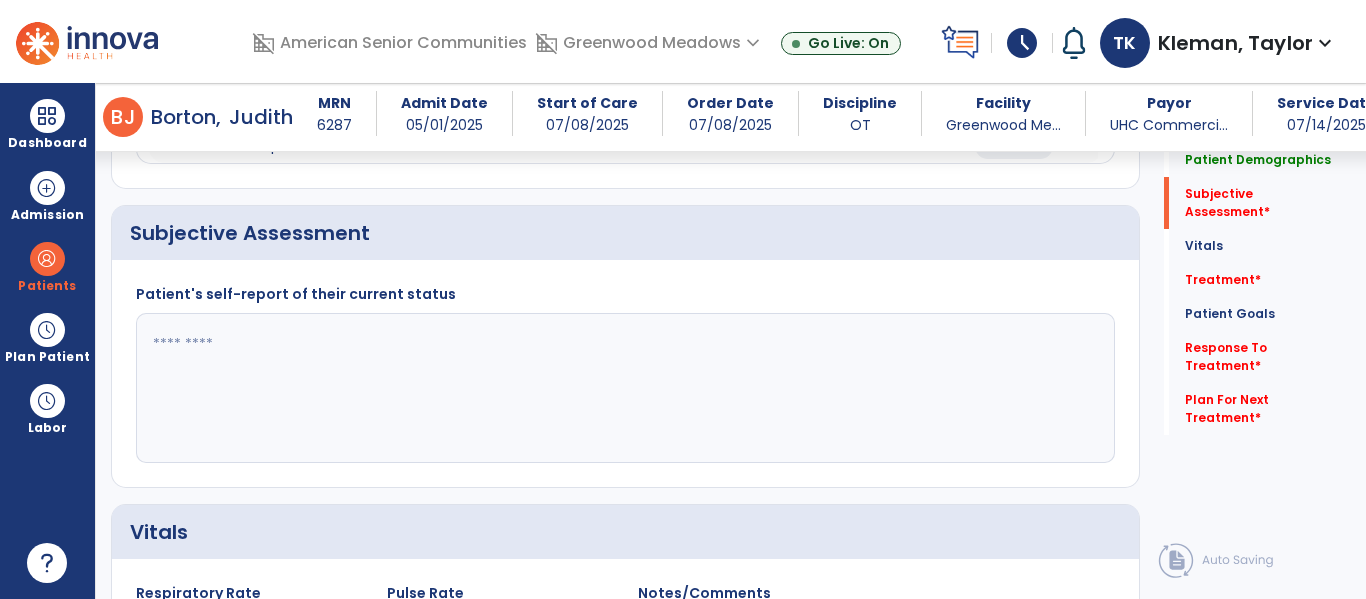 scroll, scrollTop: 353, scrollLeft: 0, axis: vertical 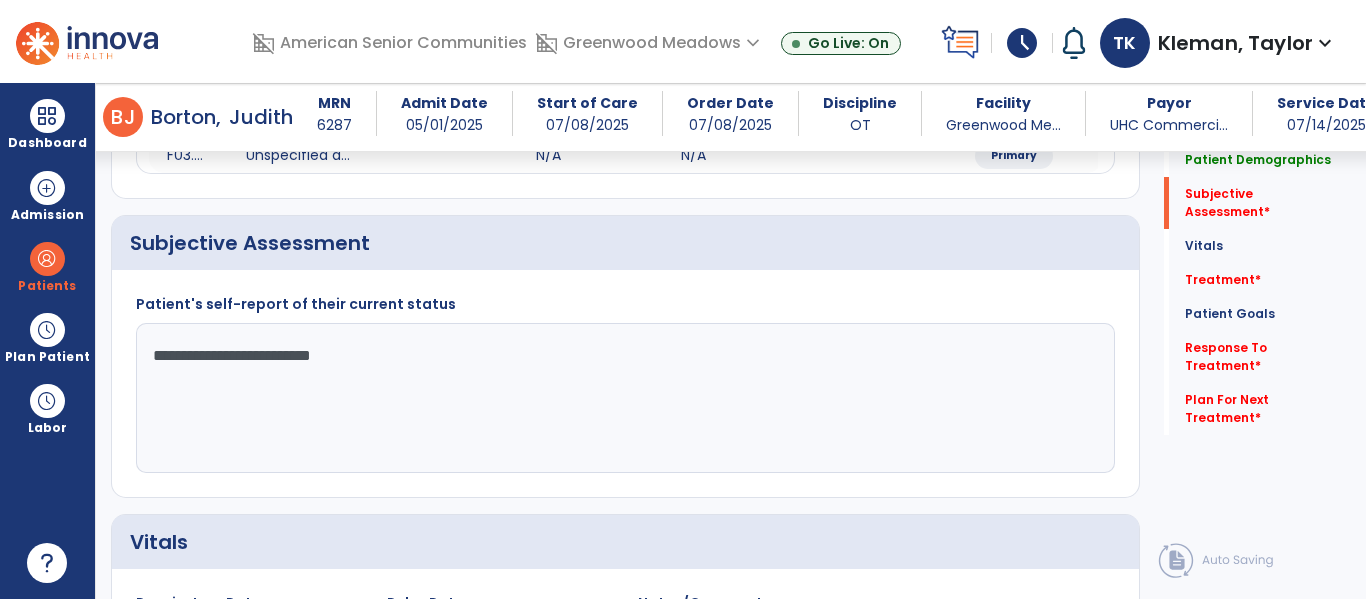 type on "**********" 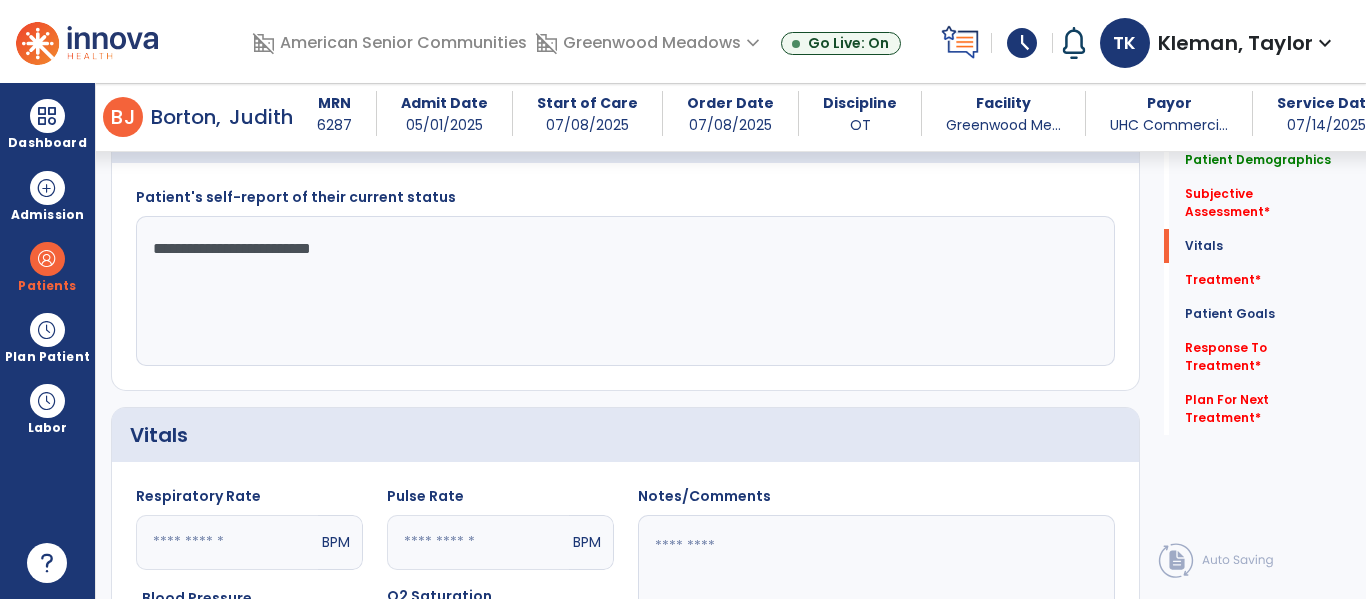 scroll, scrollTop: 732, scrollLeft: 0, axis: vertical 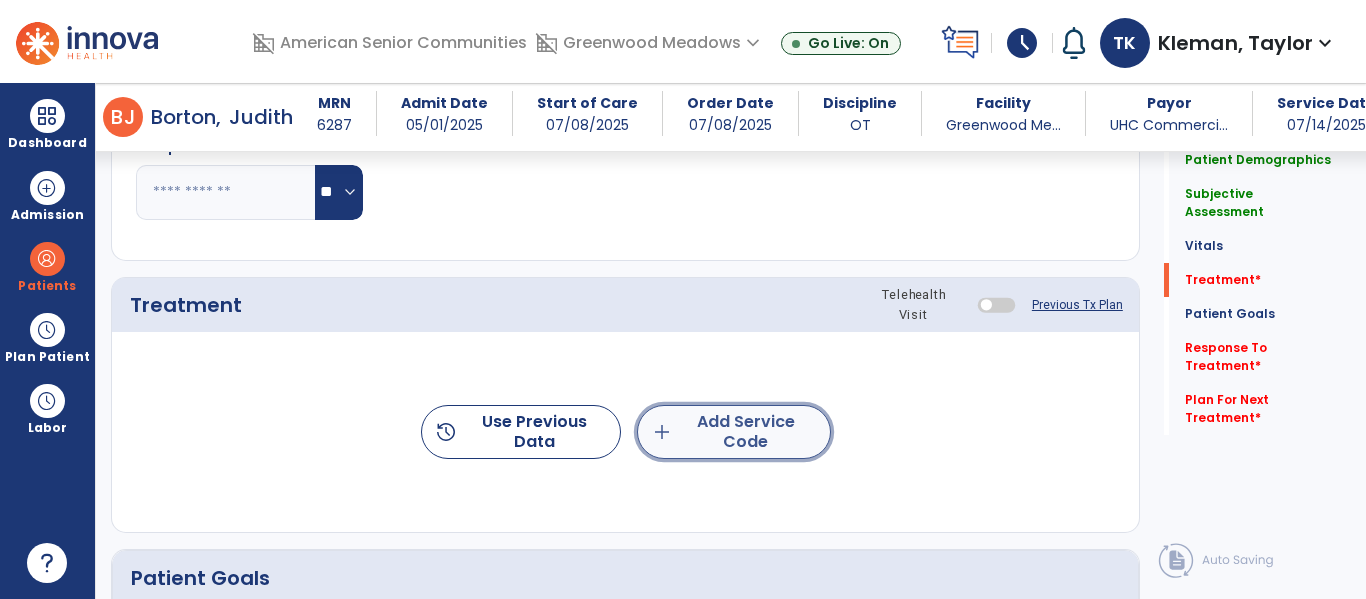 click on "add  Add Service Code" 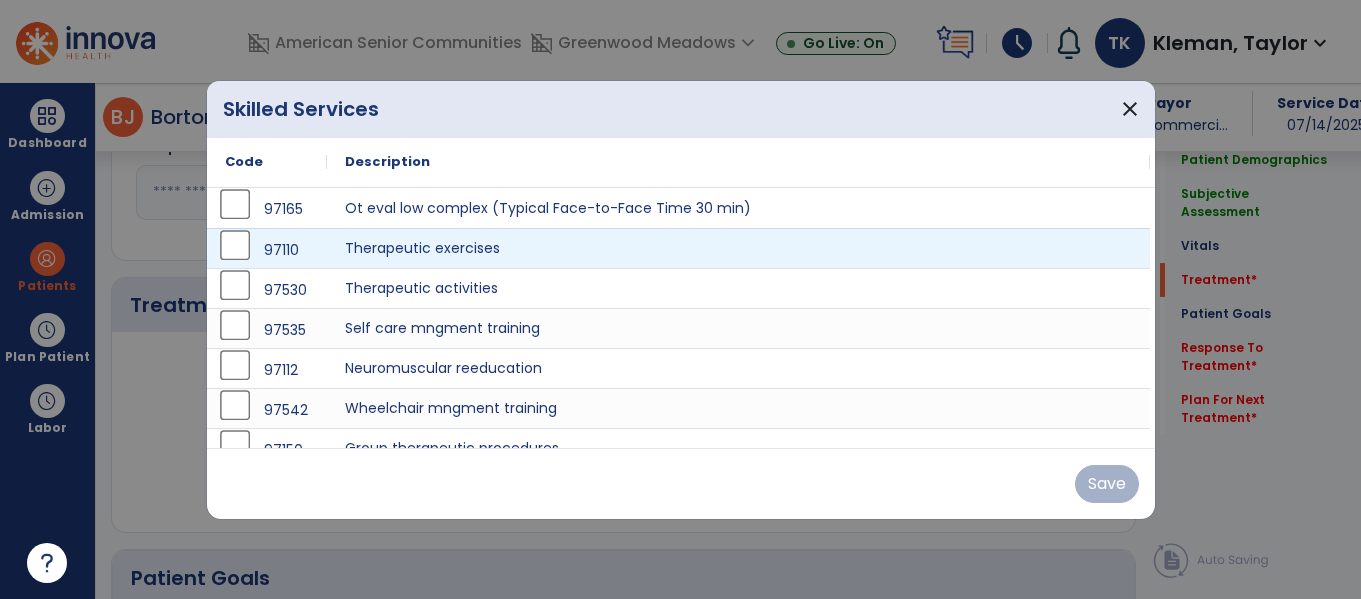 scroll, scrollTop: 1012, scrollLeft: 0, axis: vertical 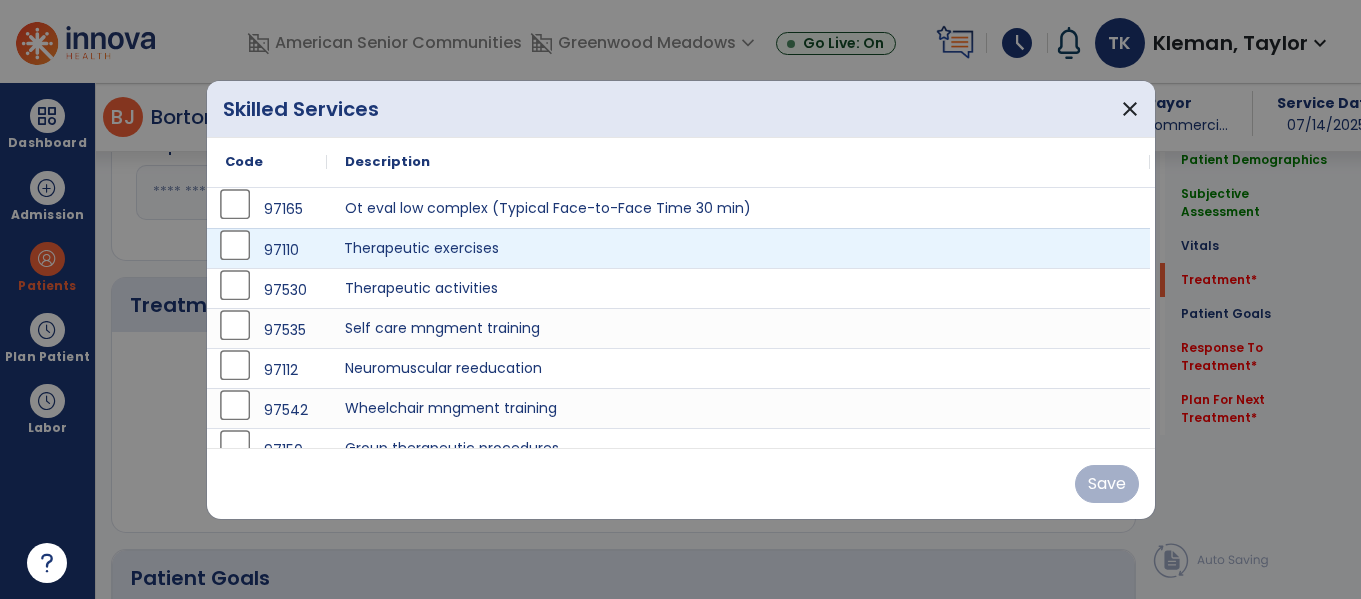 click on "Therapeutic exercises" at bounding box center (738, 248) 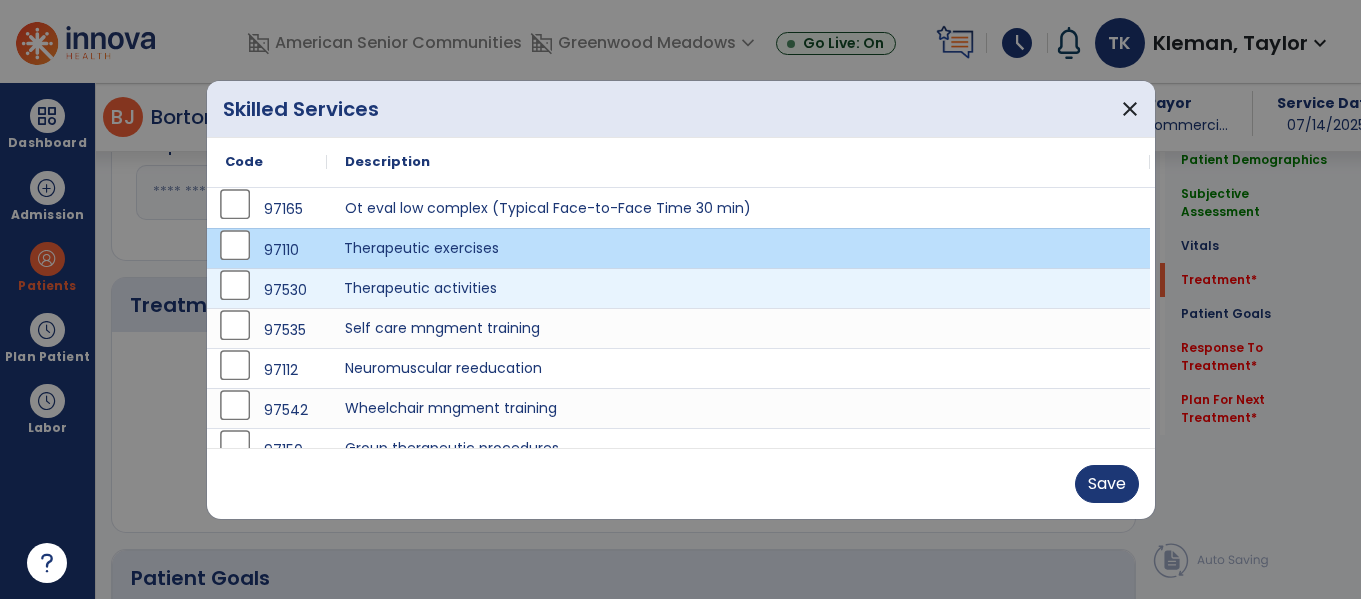 click on "Therapeutic activities" at bounding box center (738, 288) 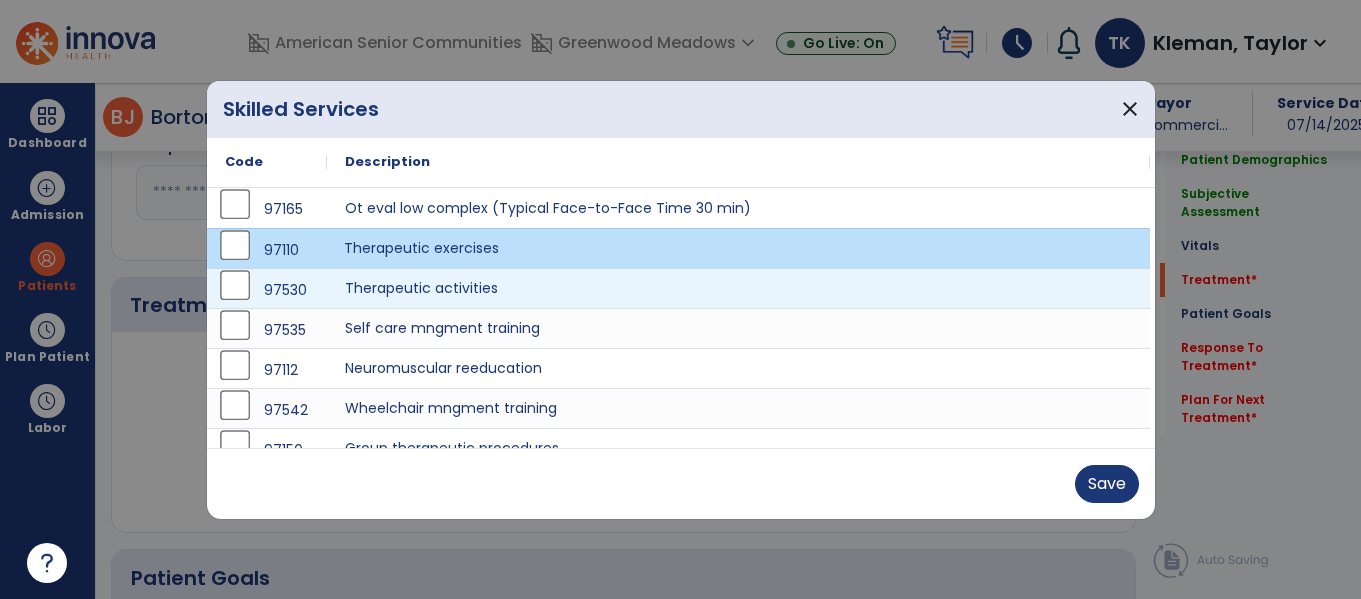 click on "Therapeutic exercises" at bounding box center [738, 248] 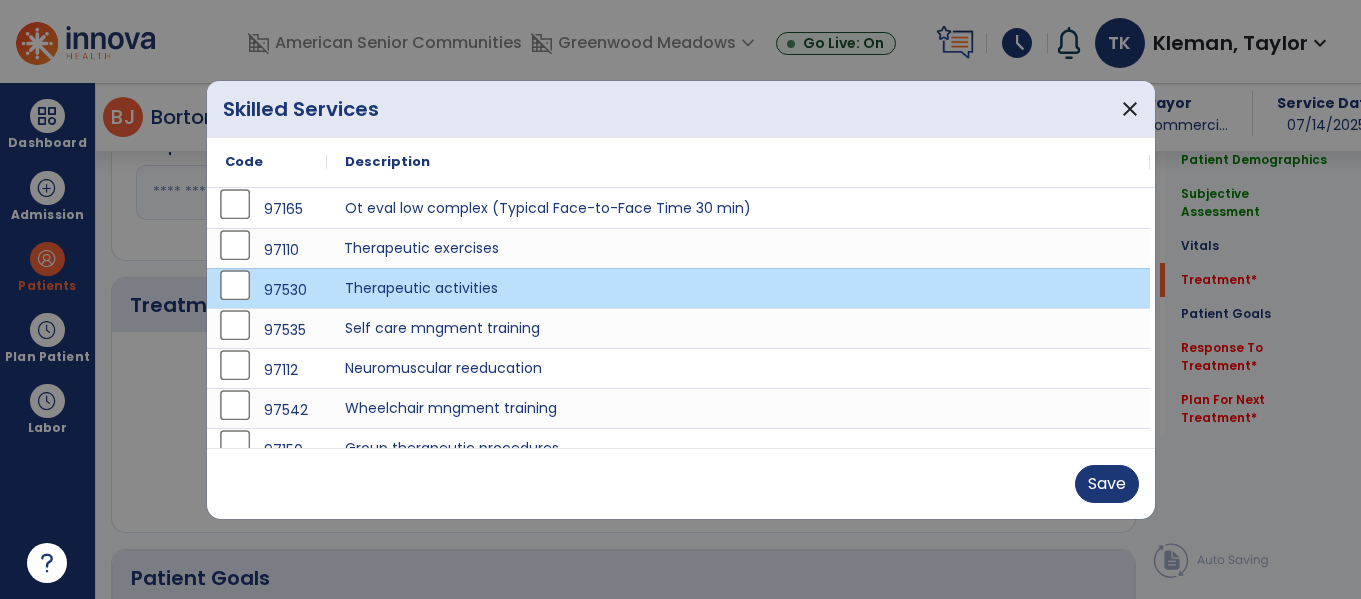 click on "Save" at bounding box center [681, 484] 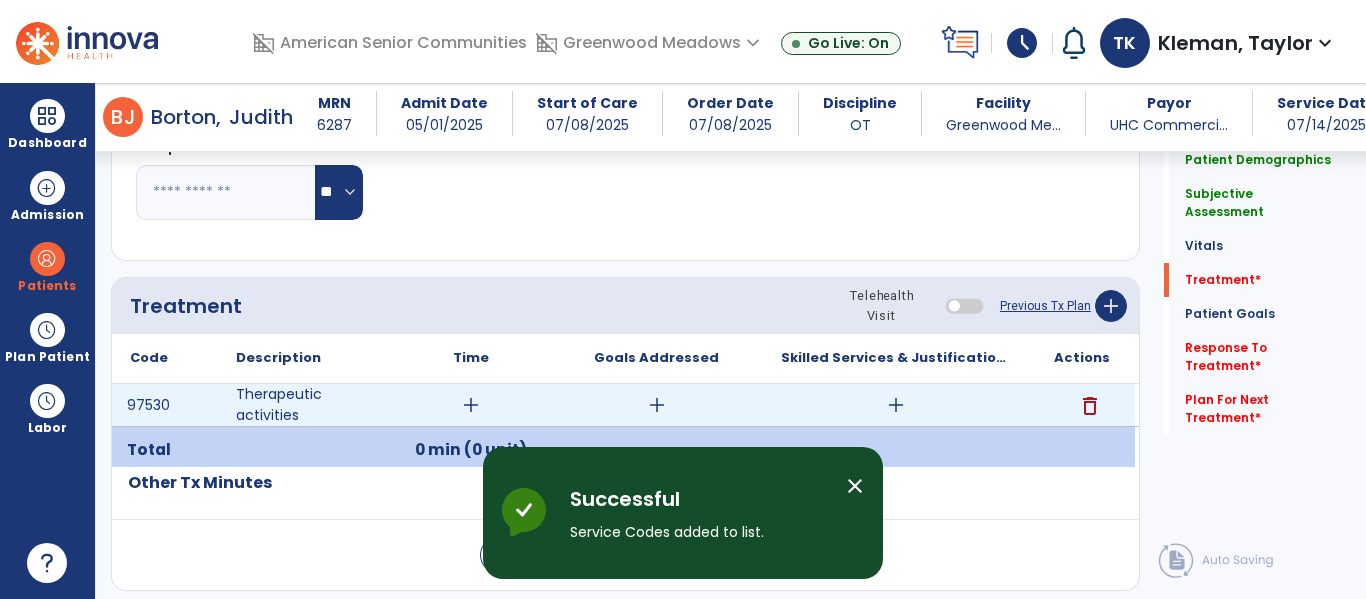 click on "add" at bounding box center (896, 405) 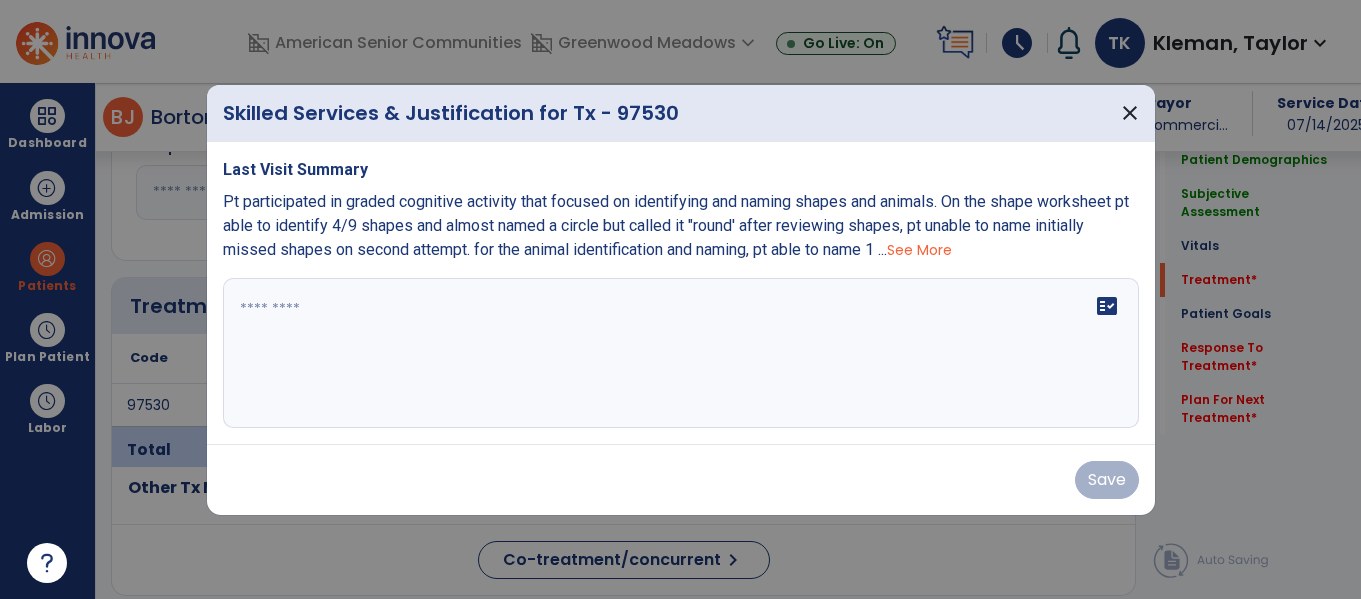 click on "fact_check" at bounding box center [681, 353] 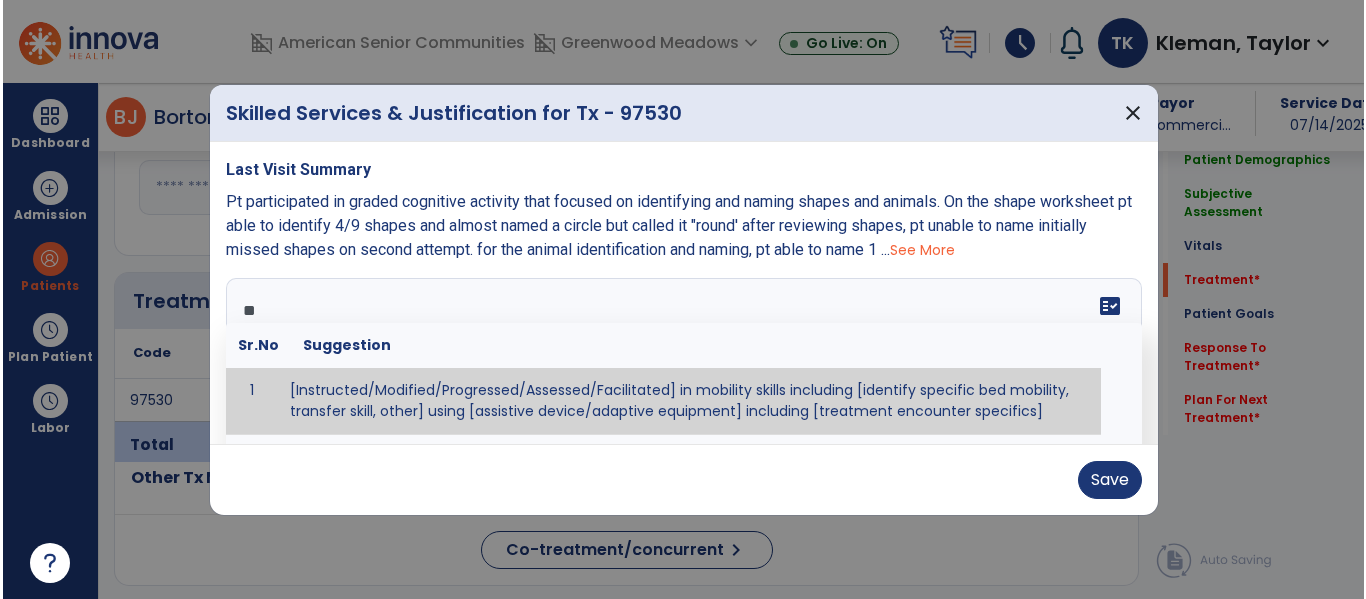 scroll, scrollTop: 1012, scrollLeft: 0, axis: vertical 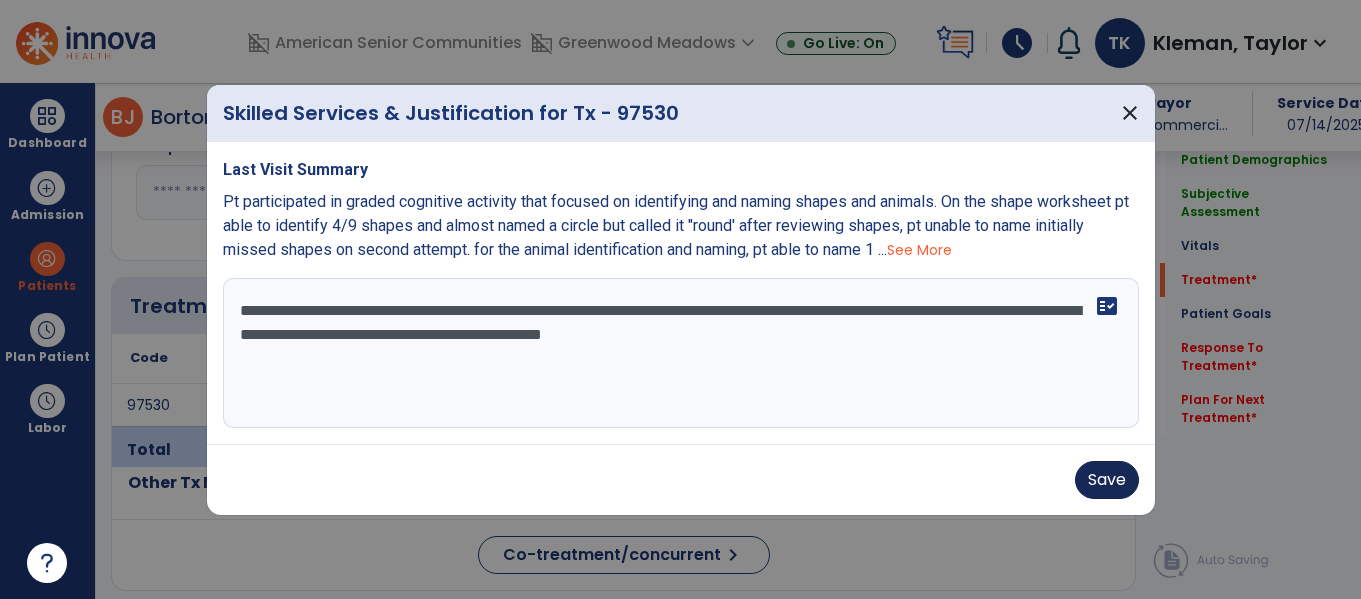 type on "**********" 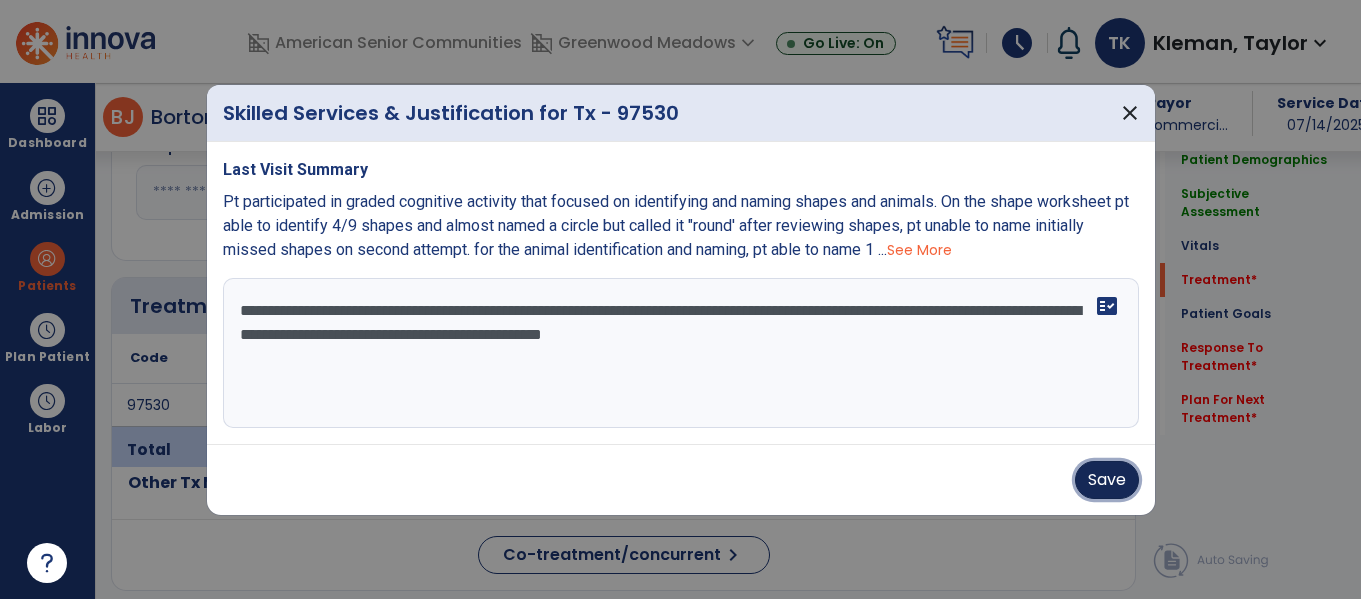 click on "Save" at bounding box center (1107, 480) 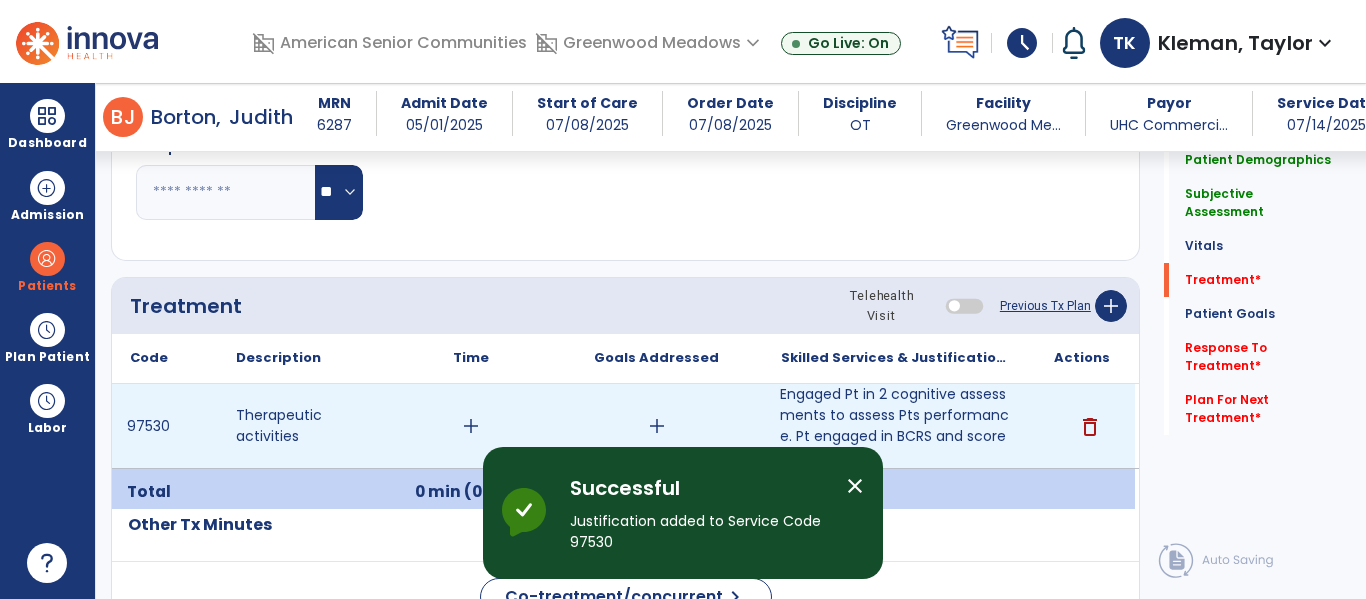 click on "add" at bounding box center (470, 426) 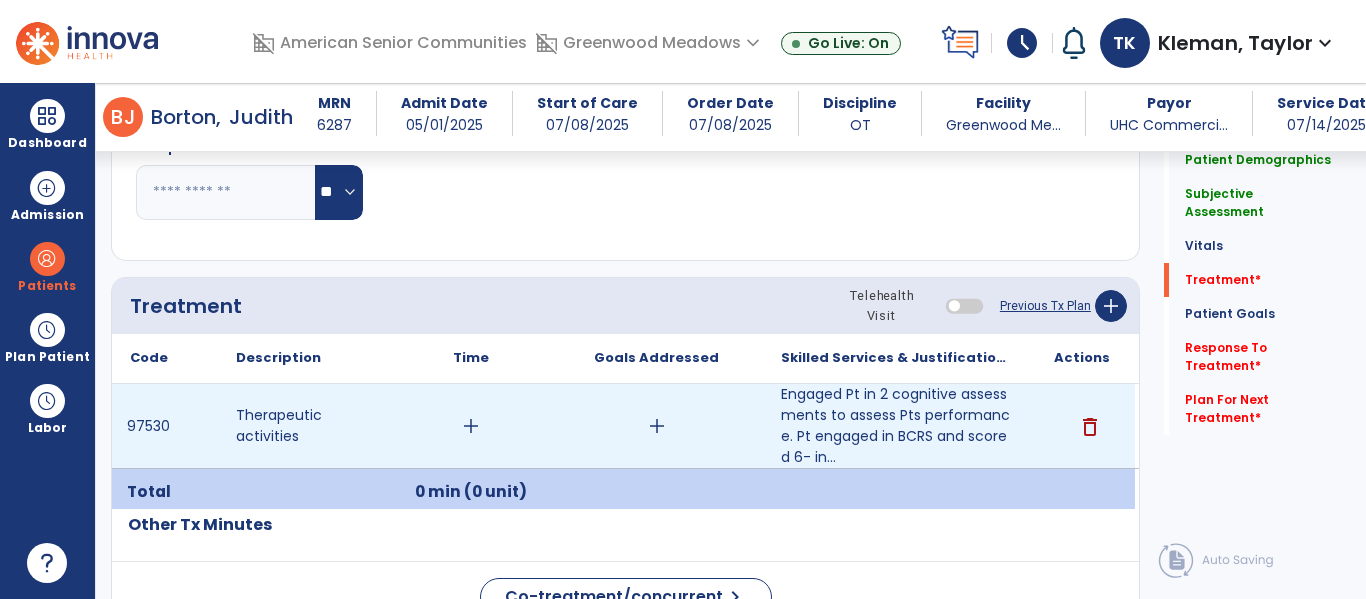 click on "add" at bounding box center [471, 426] 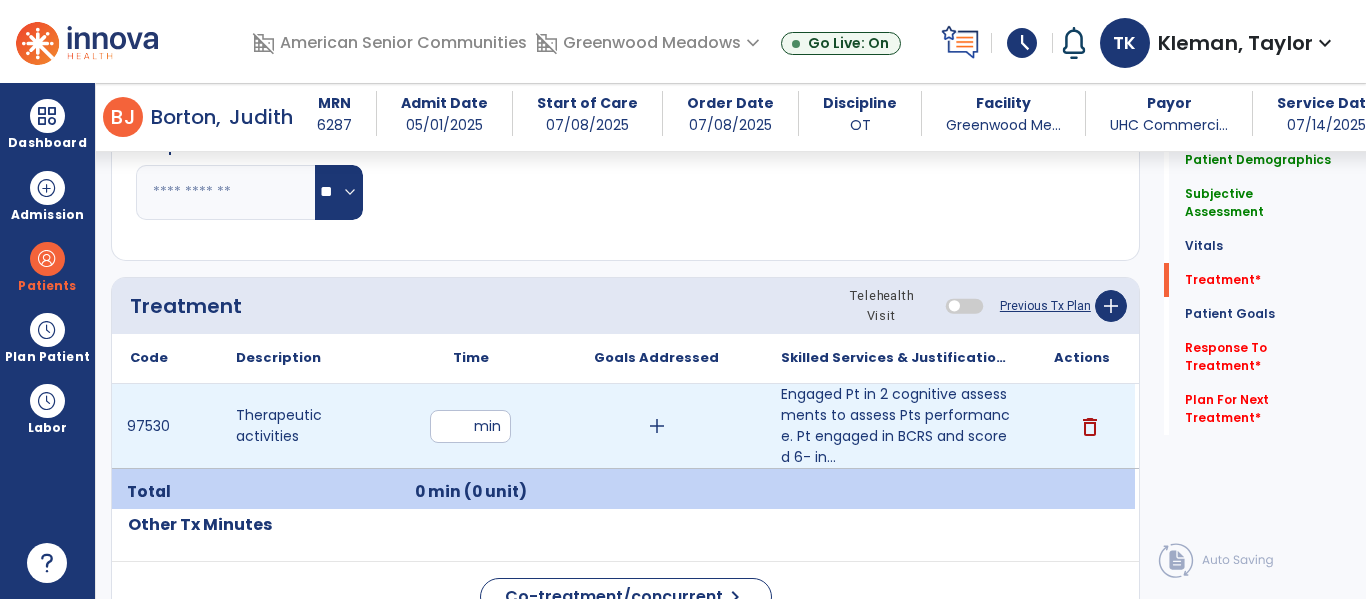 click on "Time" at bounding box center [470, 358] 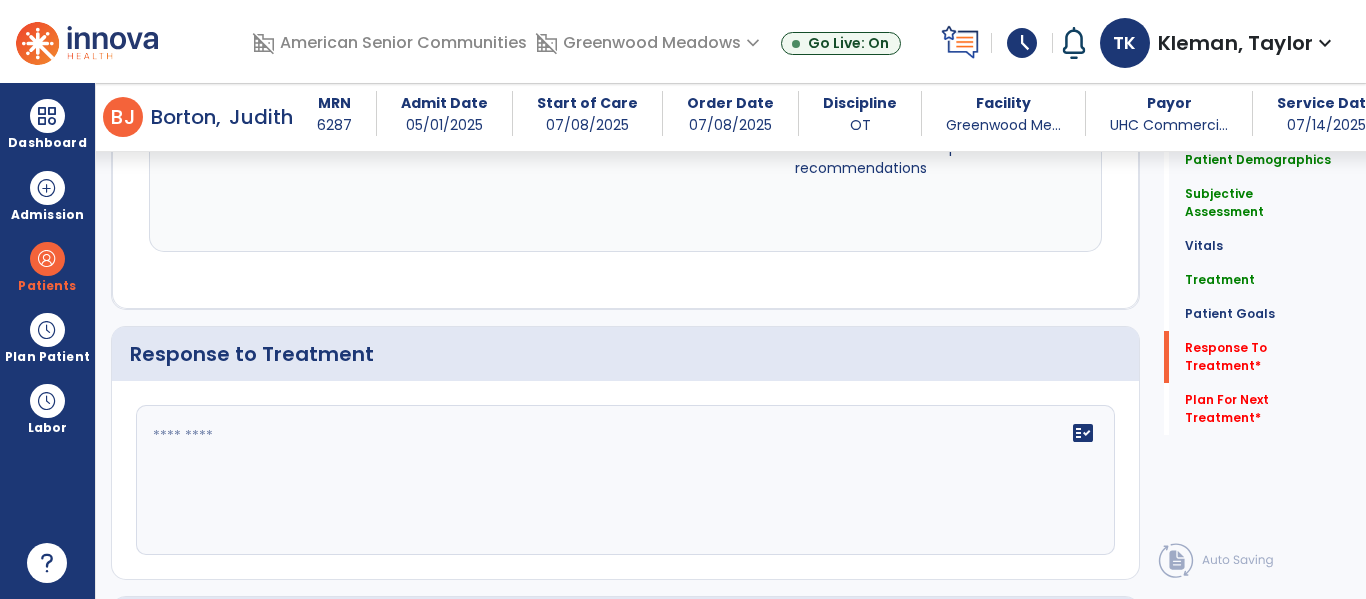 scroll, scrollTop: 2584, scrollLeft: 0, axis: vertical 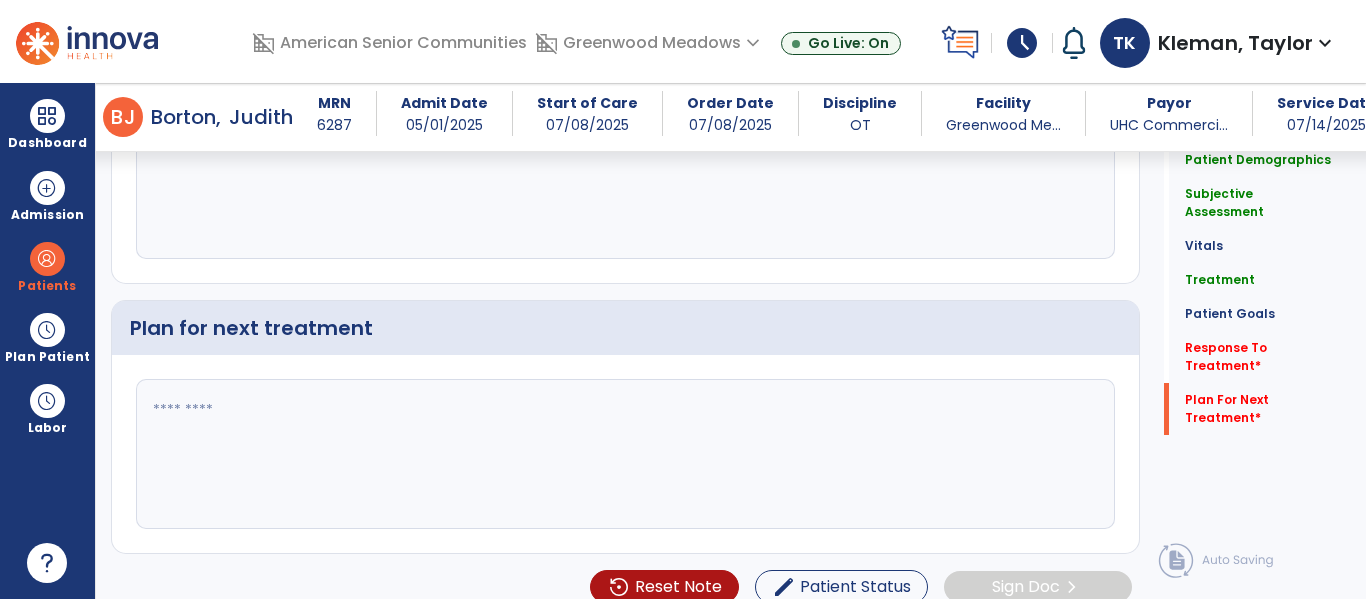 click 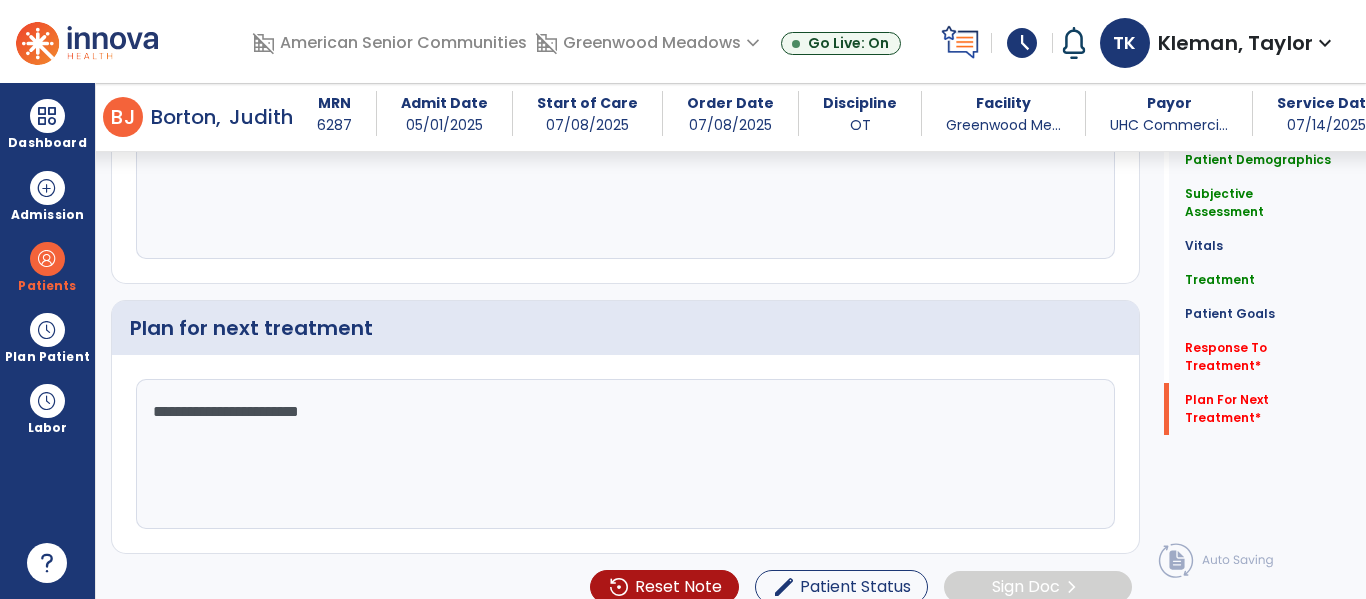 click on "Response to Treatment  fact_check" 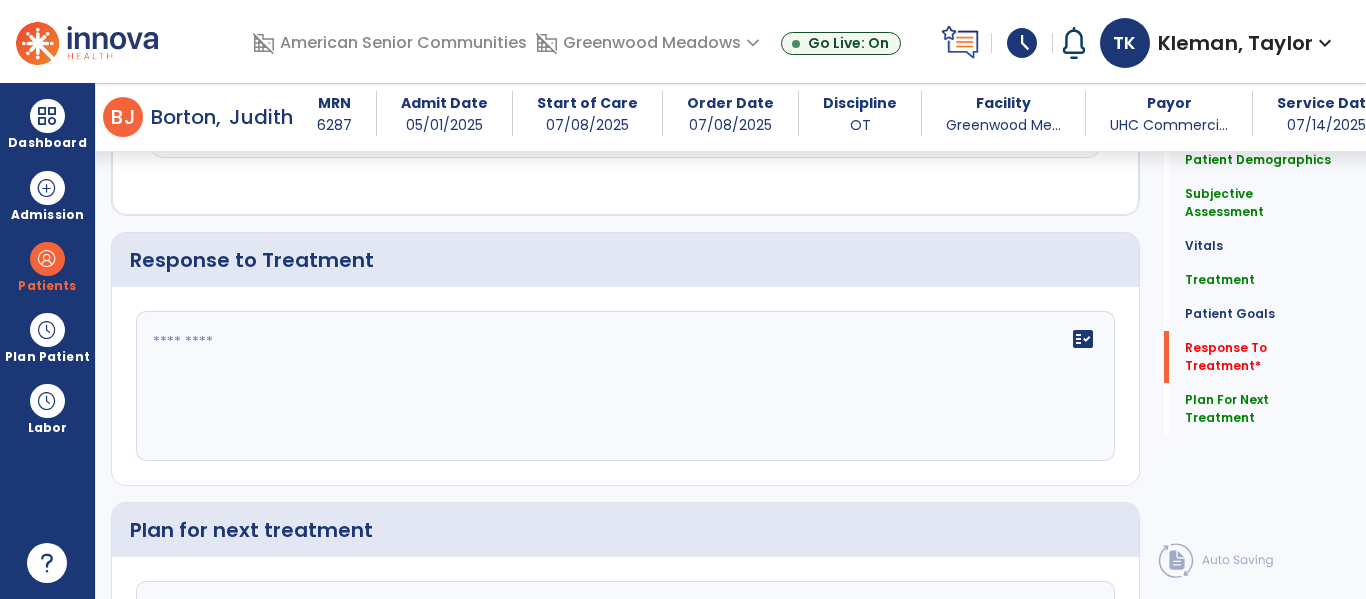 scroll, scrollTop: 2368, scrollLeft: 0, axis: vertical 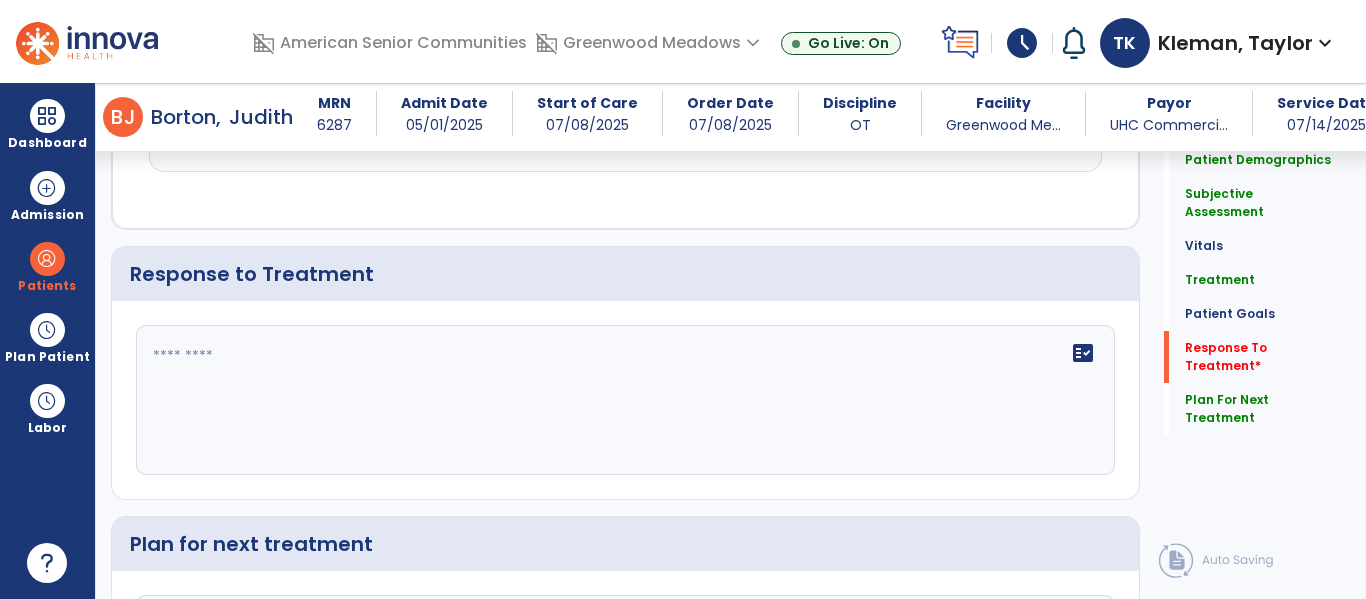 click on "fact_check" 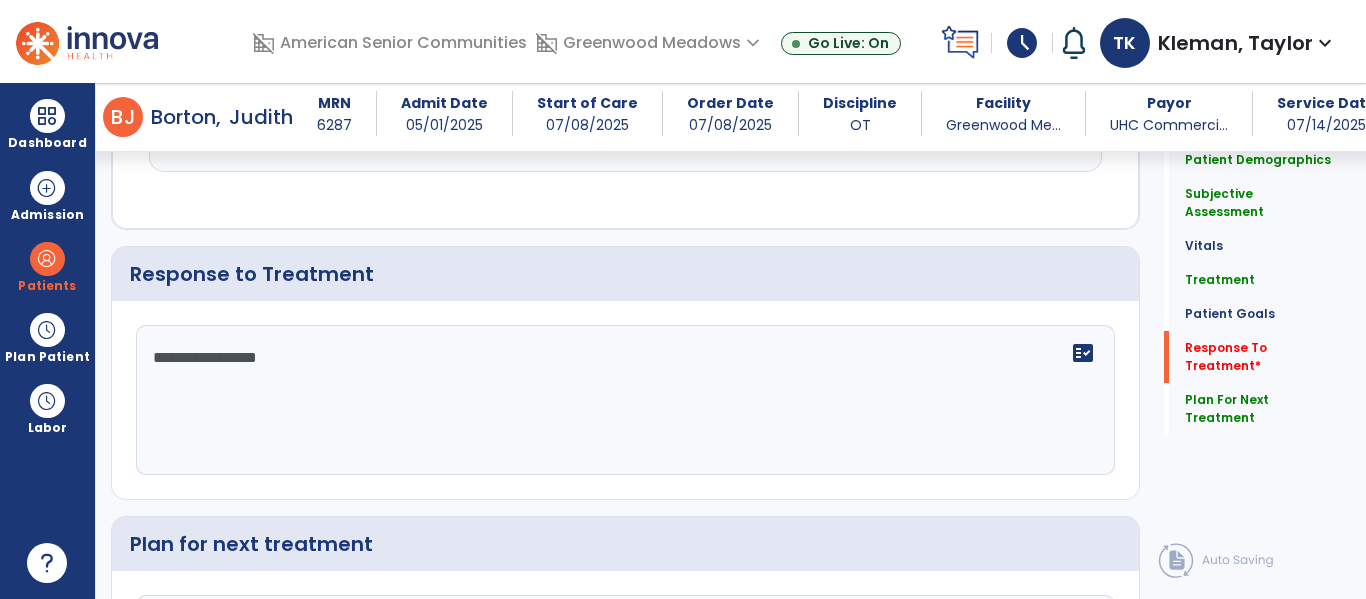 click on "**********" 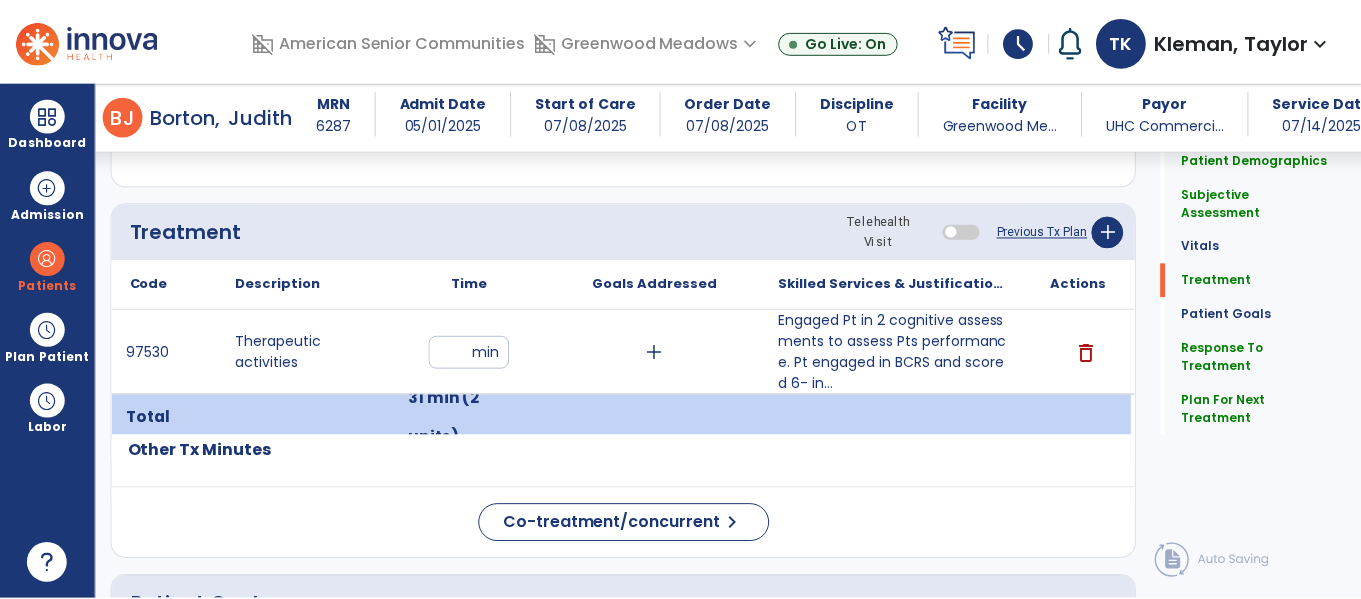 scroll, scrollTop: 1087, scrollLeft: 0, axis: vertical 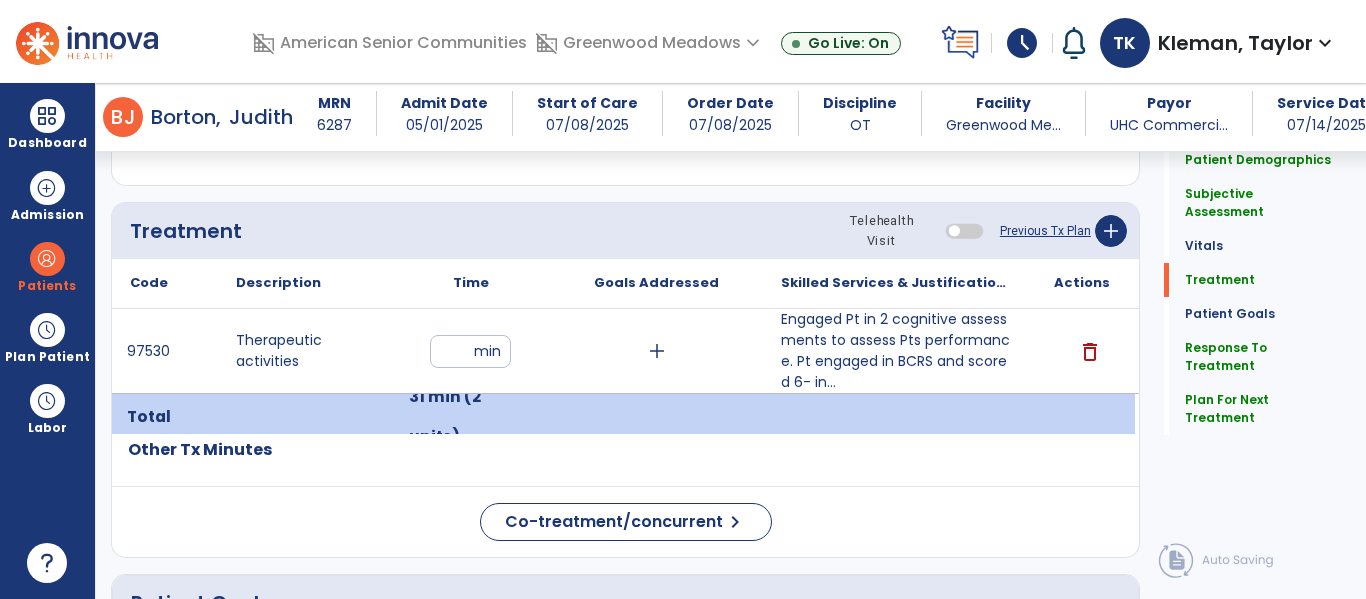 click on "Treatment Telehealth Visit  Previous Tx Plan   add
Code
Description
Time" 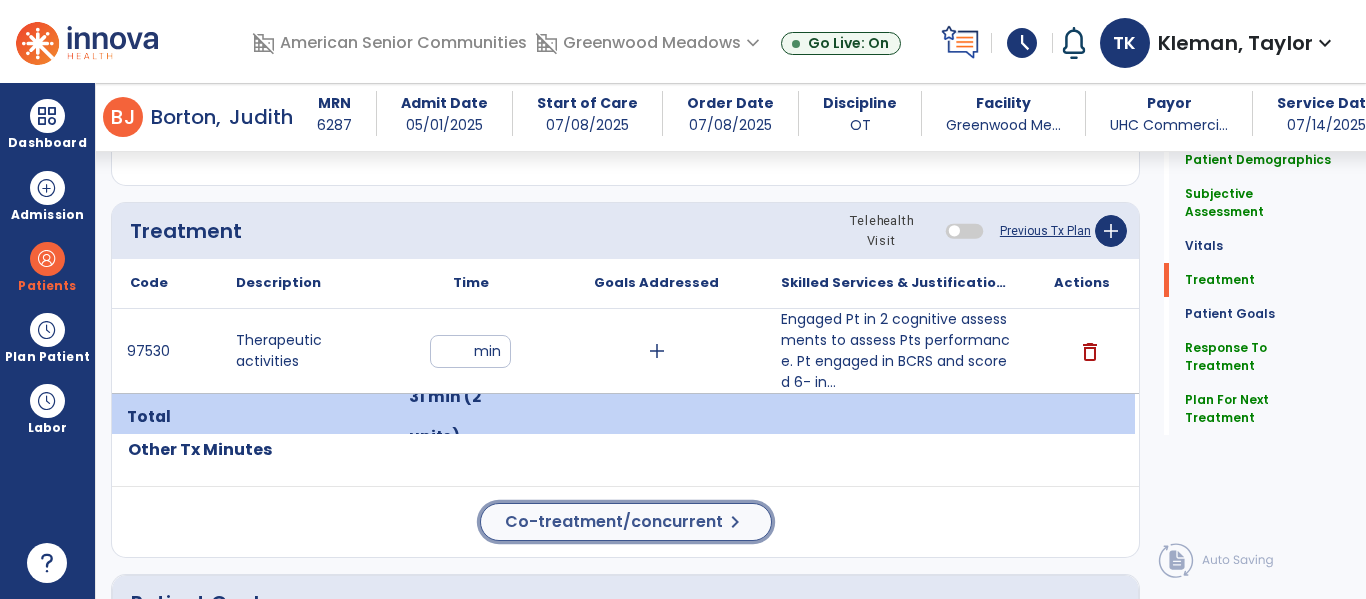 click on "Co-treatment/concurrent  chevron_right" 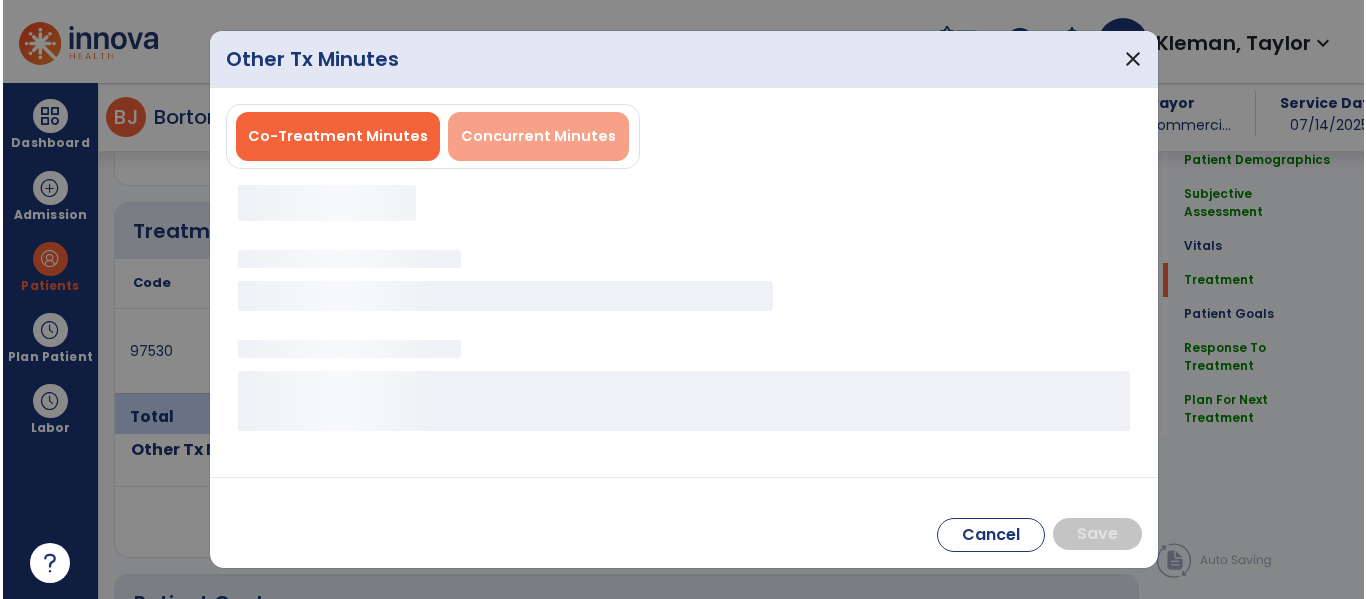 scroll, scrollTop: 1087, scrollLeft: 0, axis: vertical 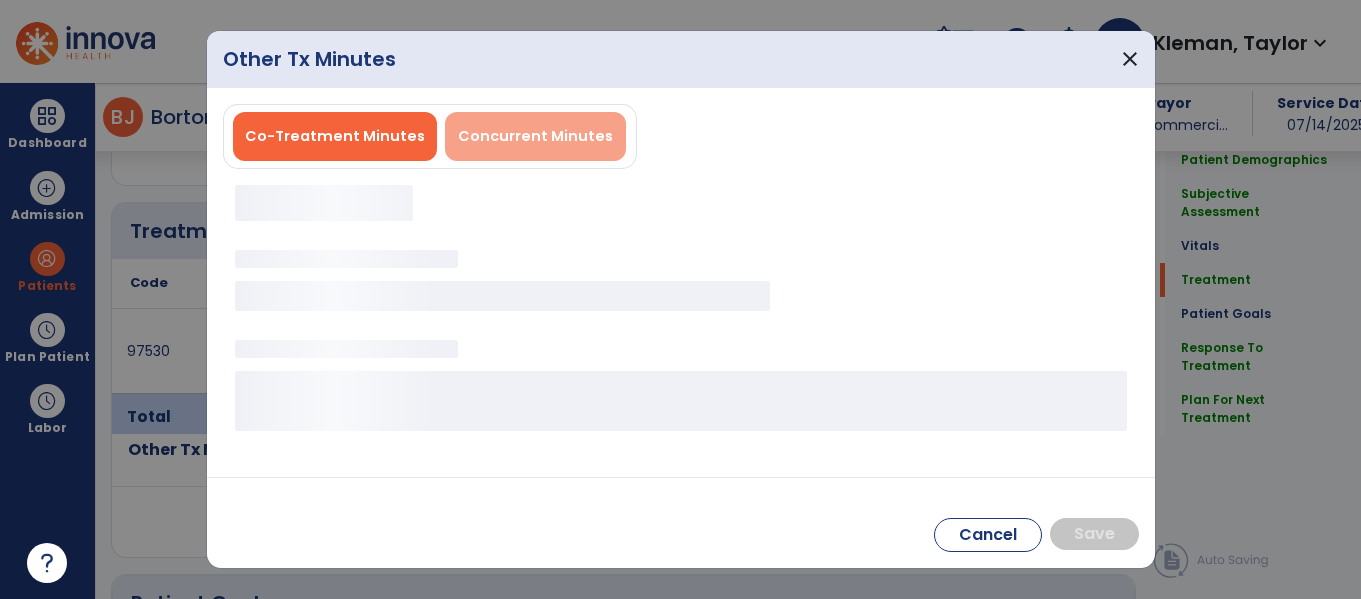 click on "Concurrent Minutes" at bounding box center [535, 136] 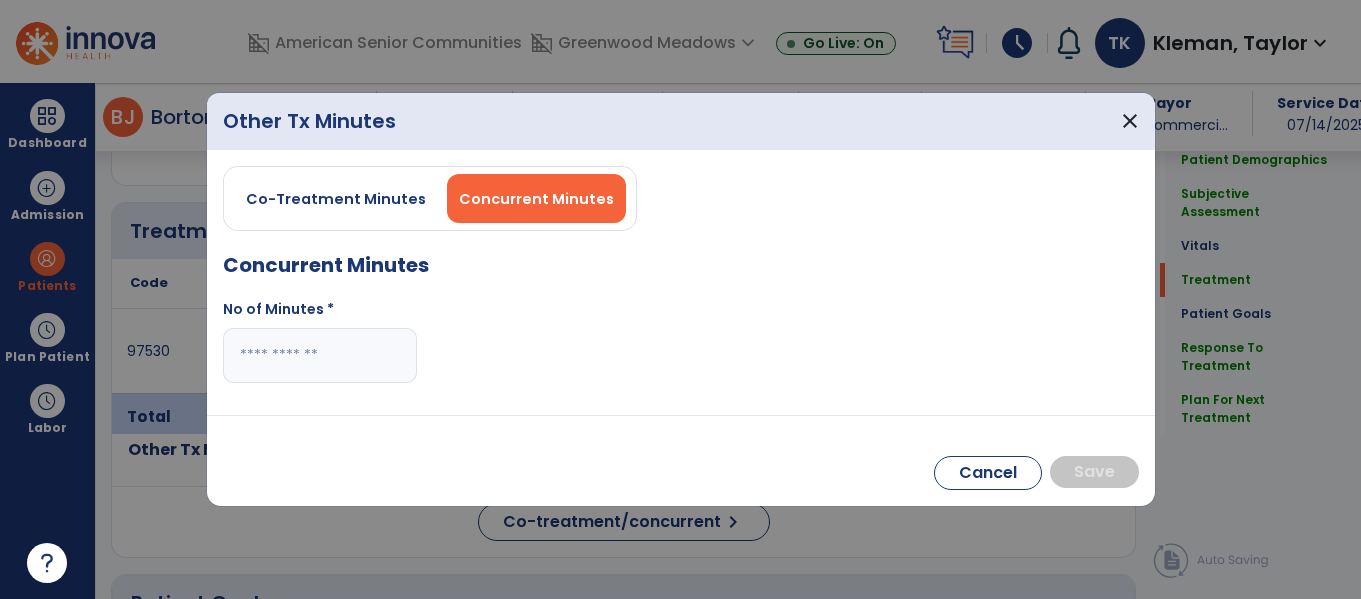 click at bounding box center [320, 355] 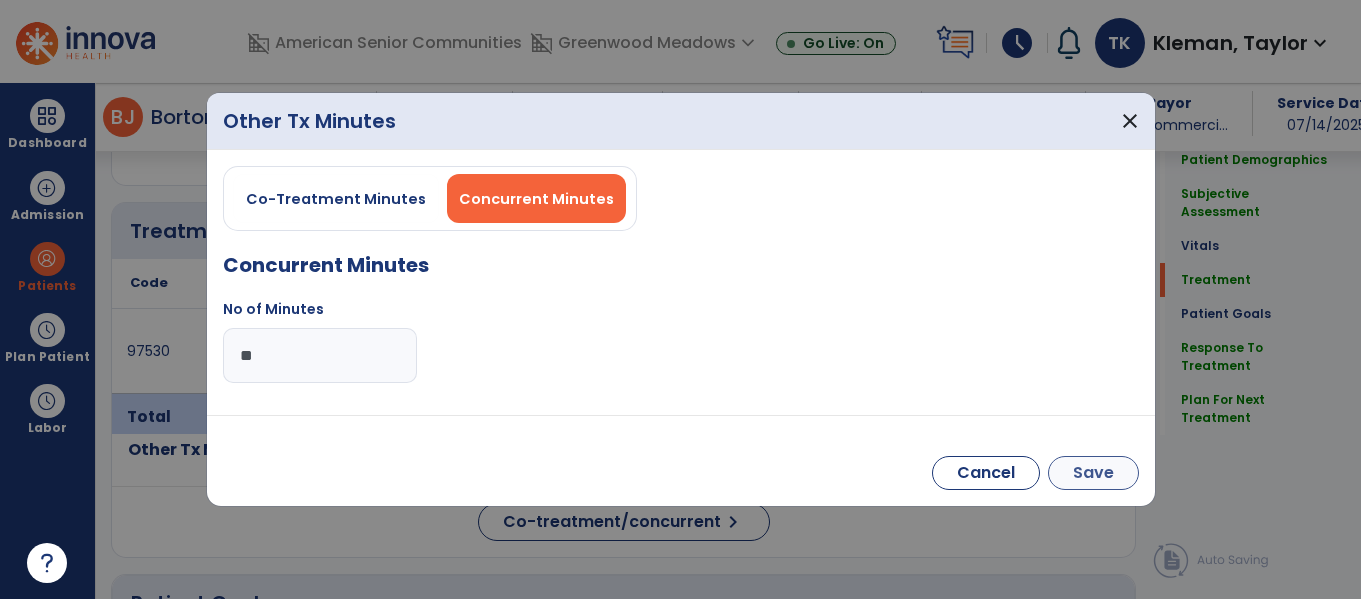type on "**" 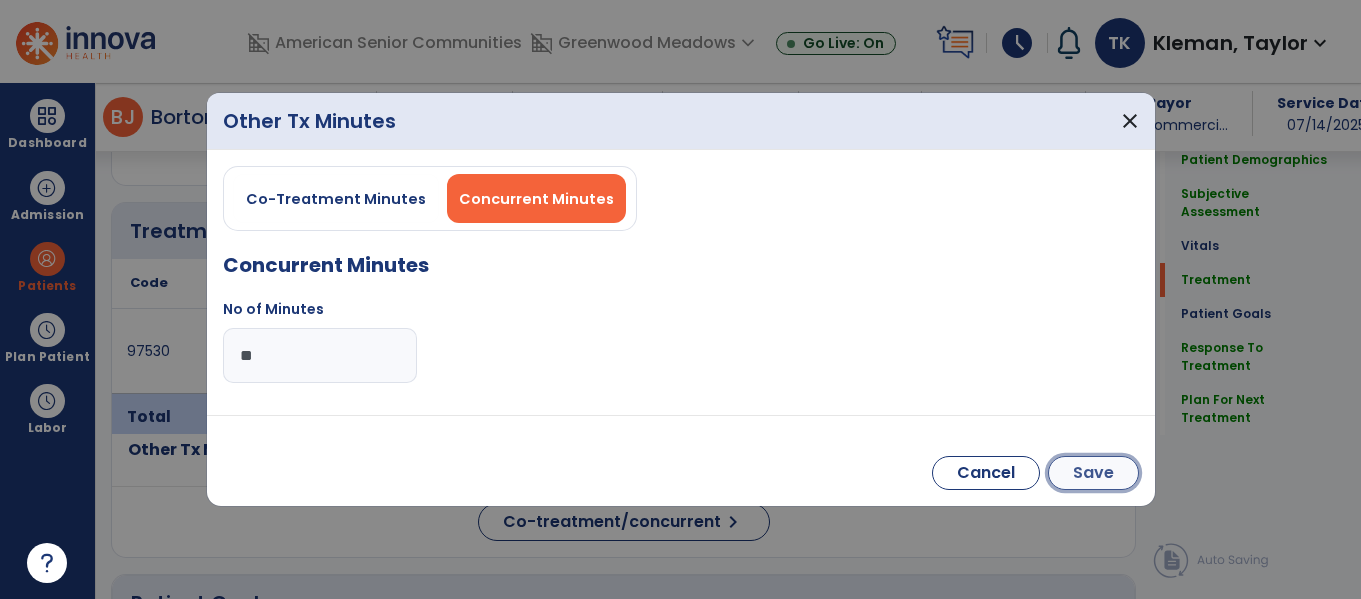 click on "Save" at bounding box center (1093, 473) 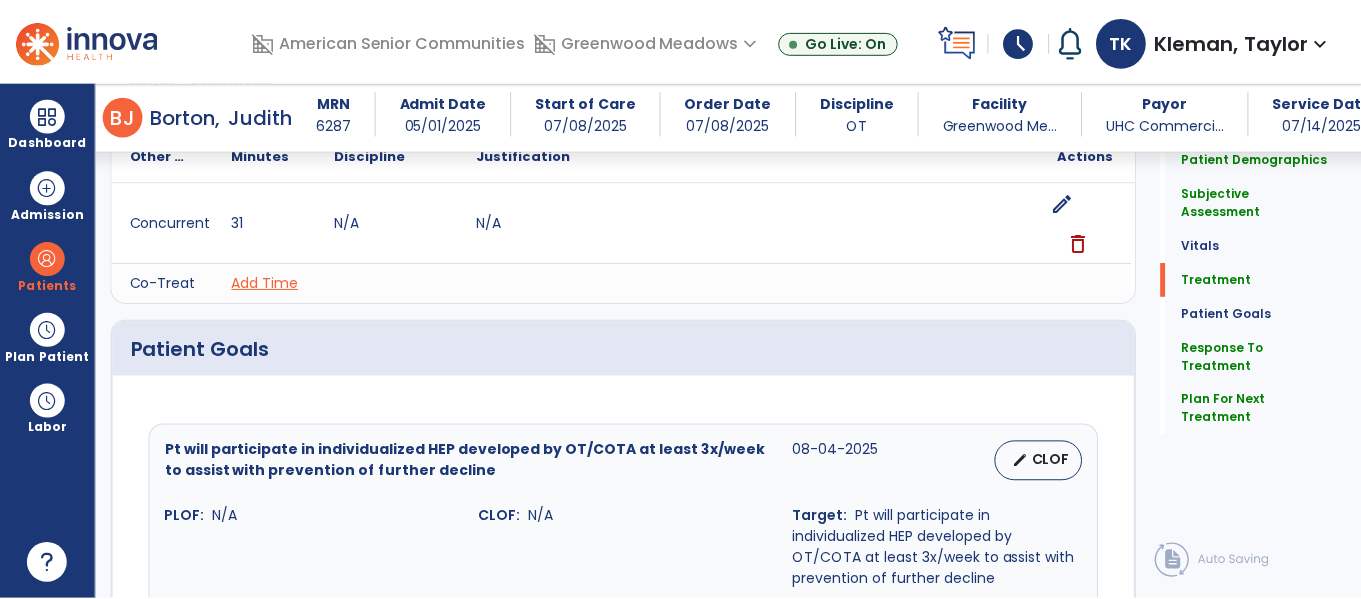scroll, scrollTop: 1445, scrollLeft: 0, axis: vertical 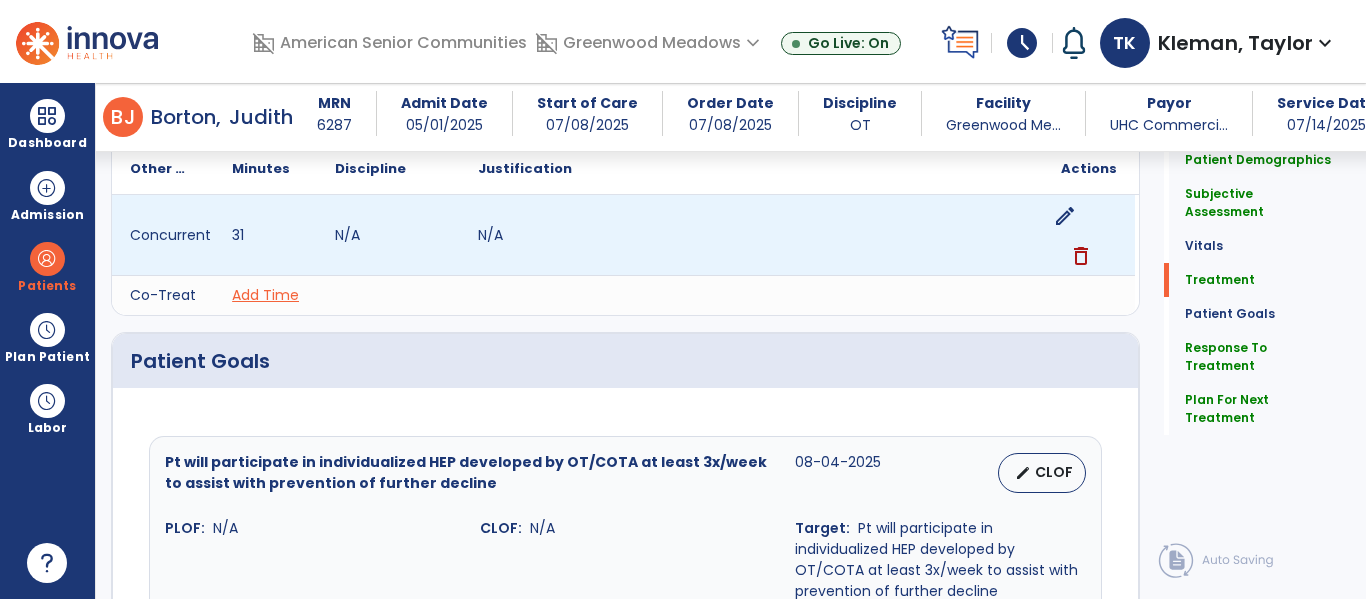 click on "delete" 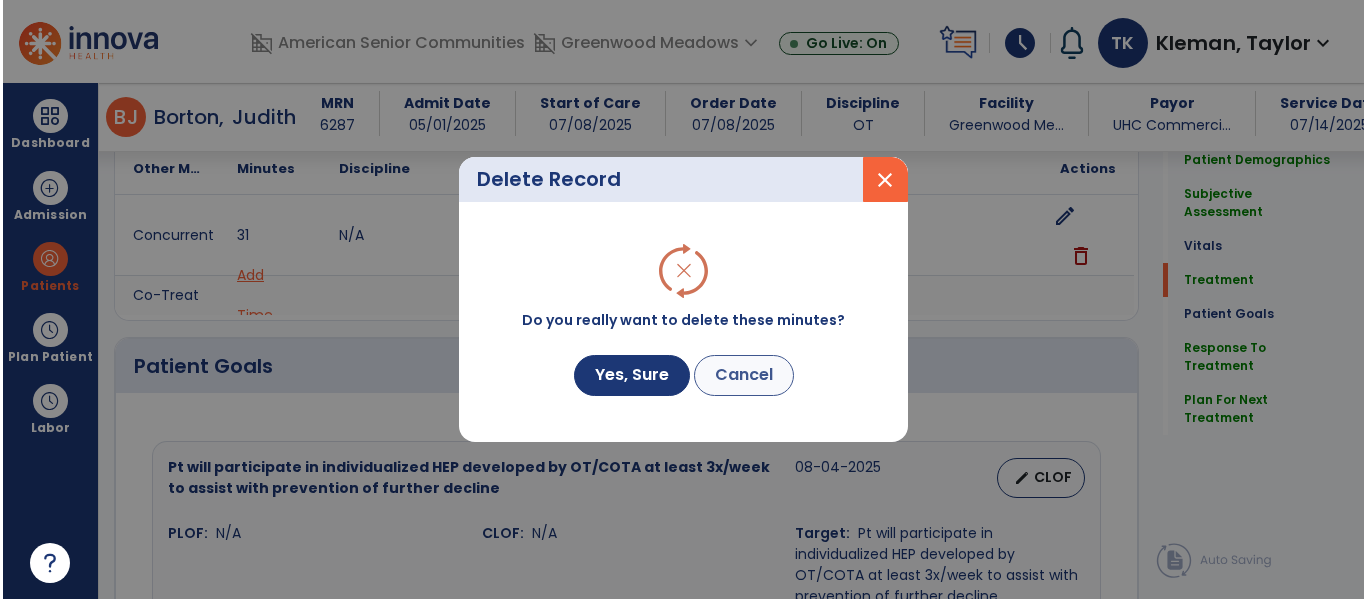 scroll, scrollTop: 1445, scrollLeft: 0, axis: vertical 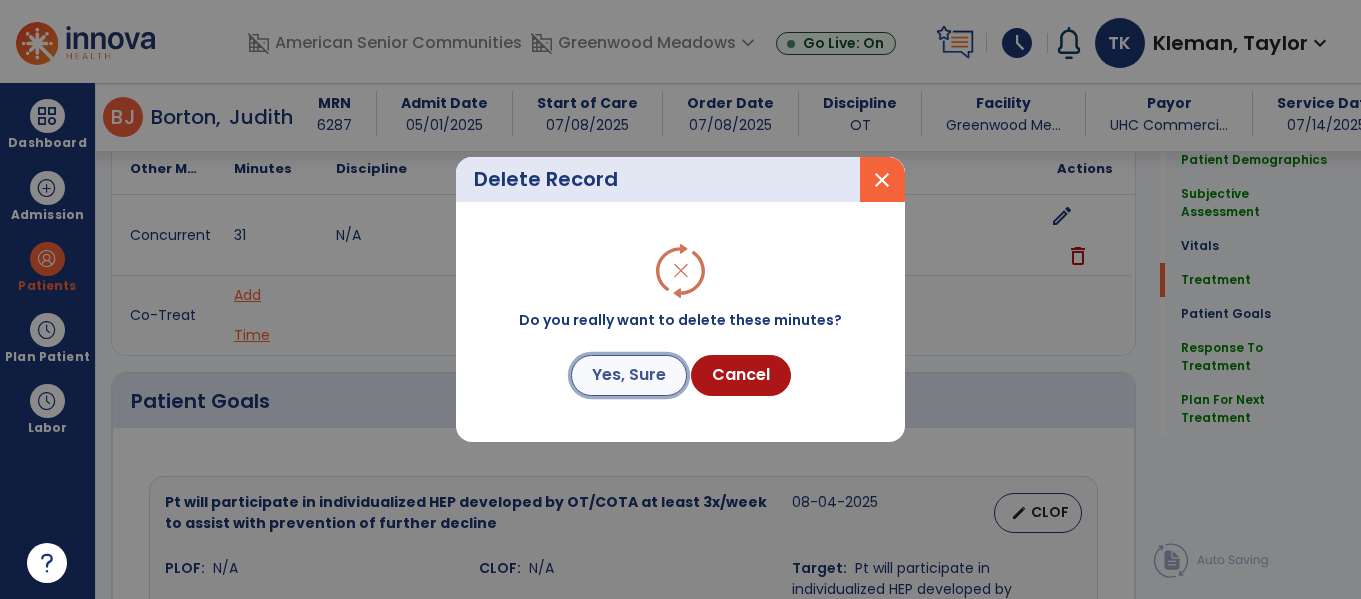 click on "Yes, Sure" at bounding box center (629, 375) 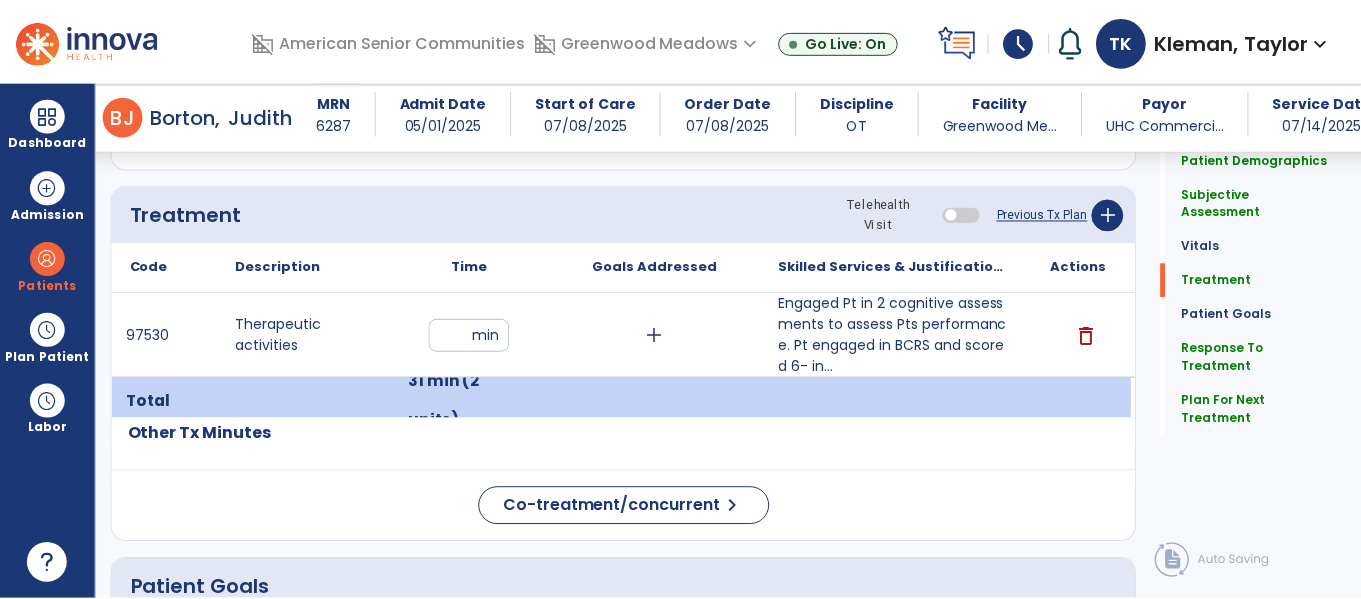 scroll, scrollTop: 1080, scrollLeft: 0, axis: vertical 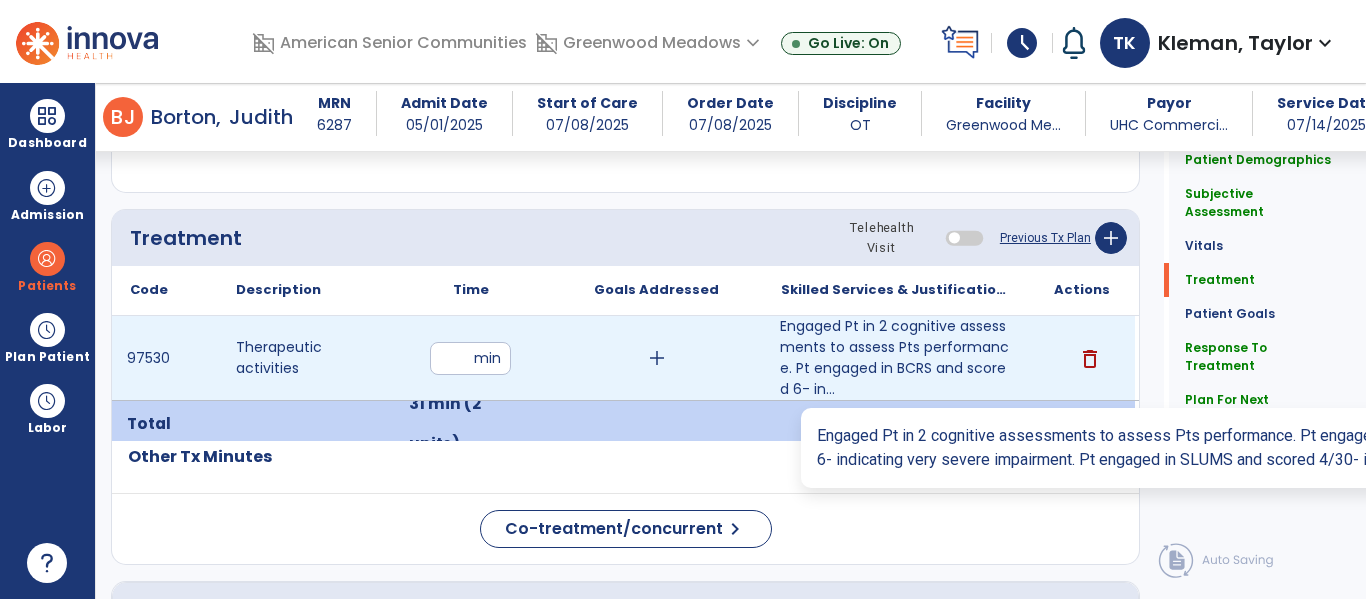 click on "Engaged Pt in 2 cognitive assessments to assess Pts performance. Pt engaged in BCRS and scored 6- in..." at bounding box center [896, 358] 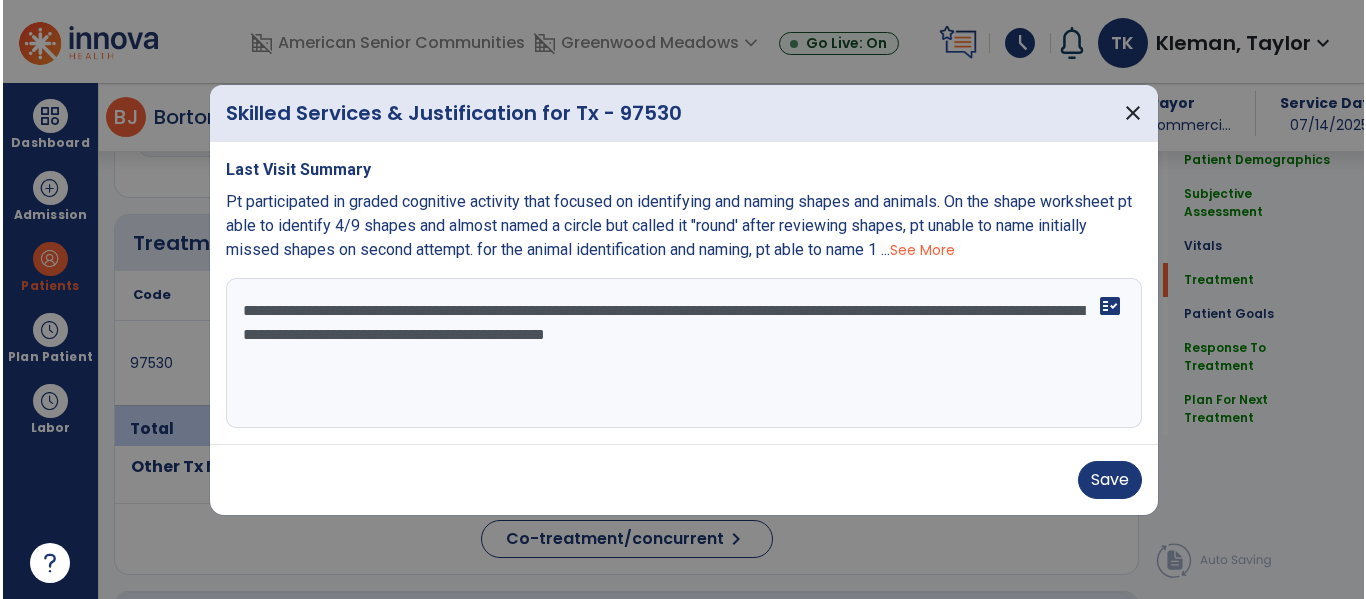 scroll, scrollTop: 1080, scrollLeft: 0, axis: vertical 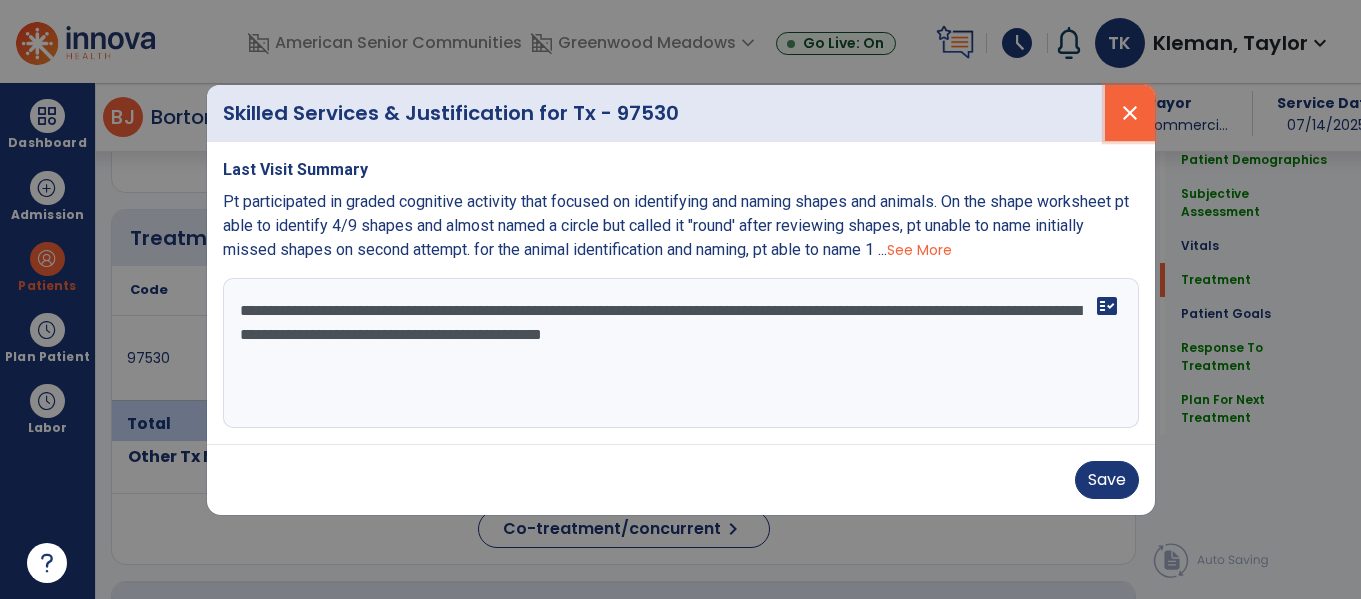 click on "close" at bounding box center (1130, 113) 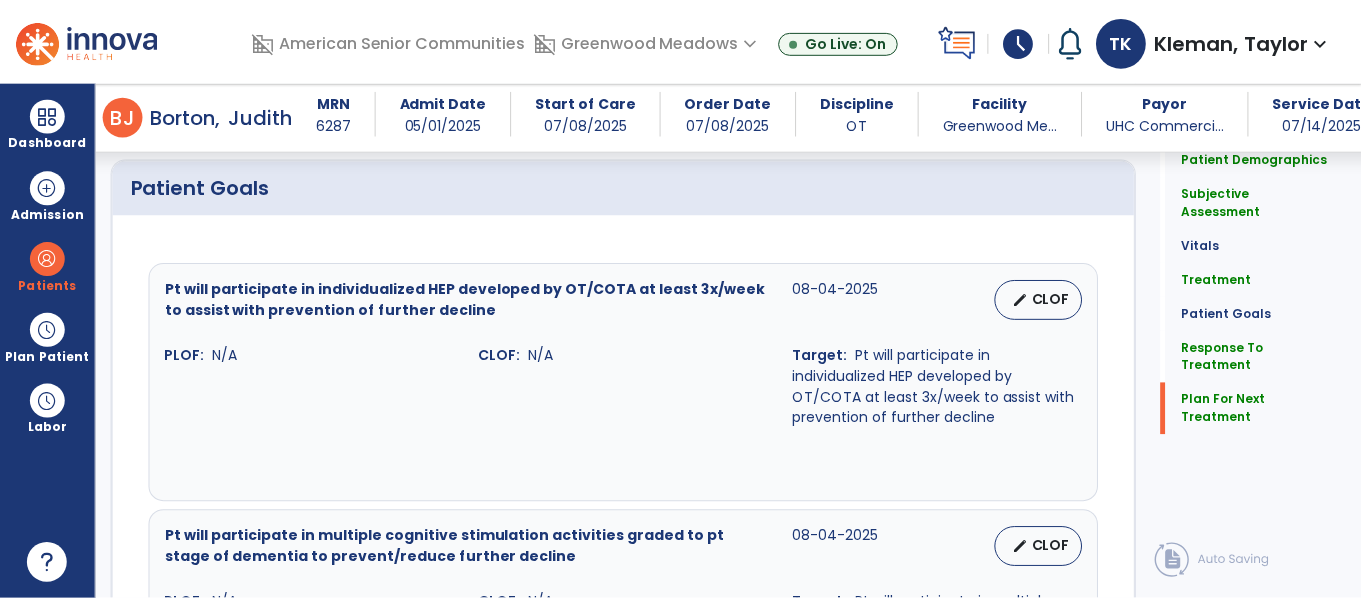 scroll, scrollTop: 2584, scrollLeft: 0, axis: vertical 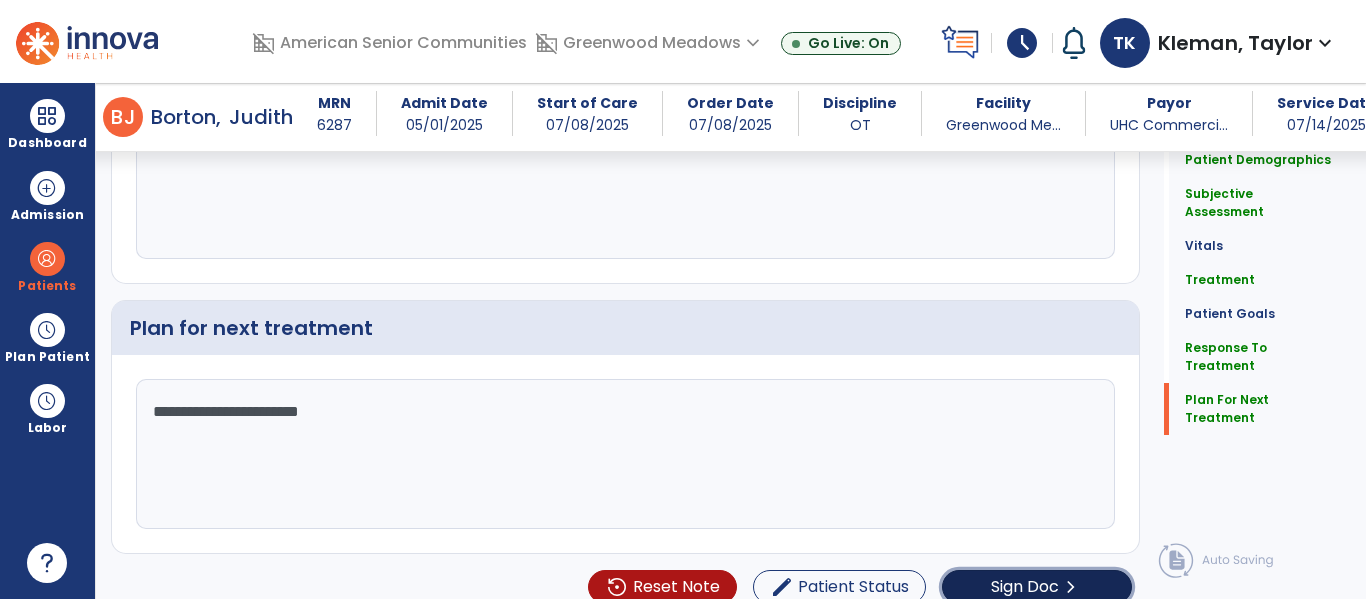 click on "Sign Doc" 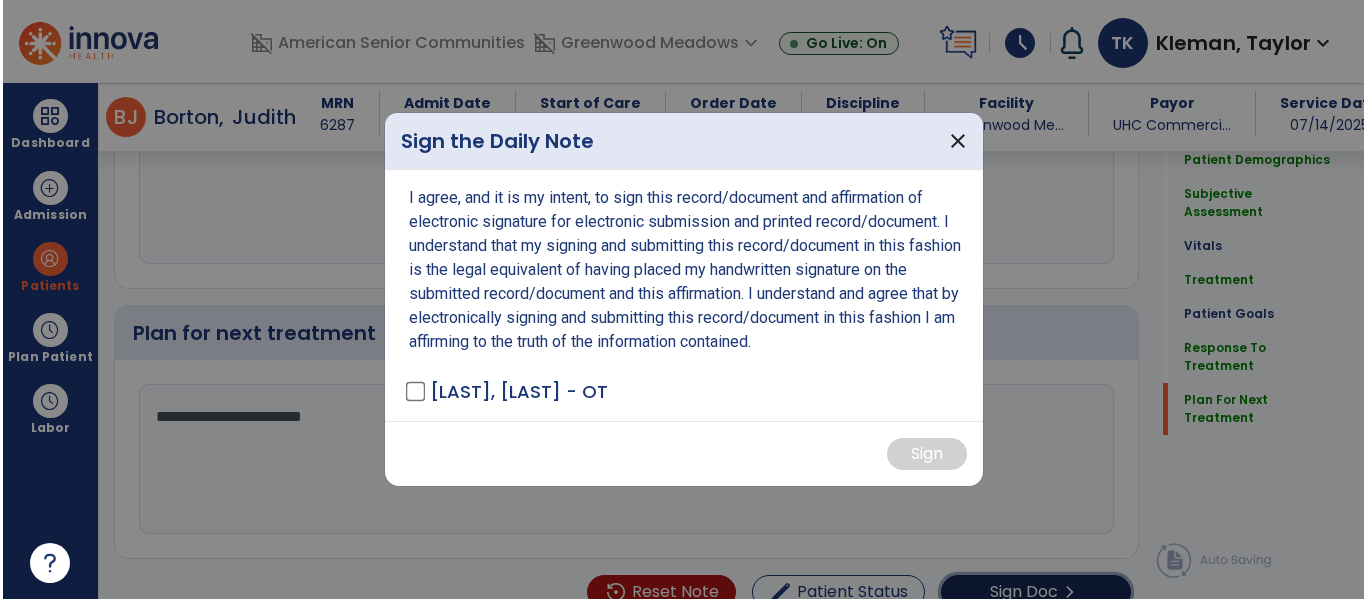 scroll, scrollTop: 2584, scrollLeft: 0, axis: vertical 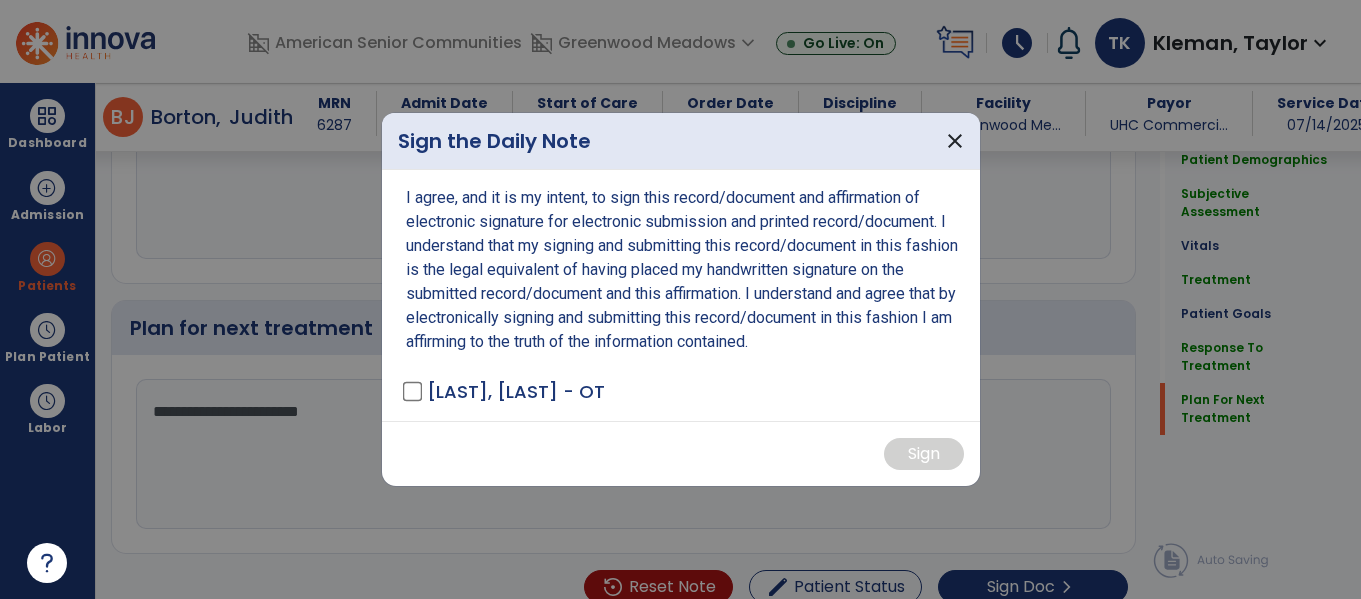 click on "Kleman, [NAME] - OT" at bounding box center [516, 391] 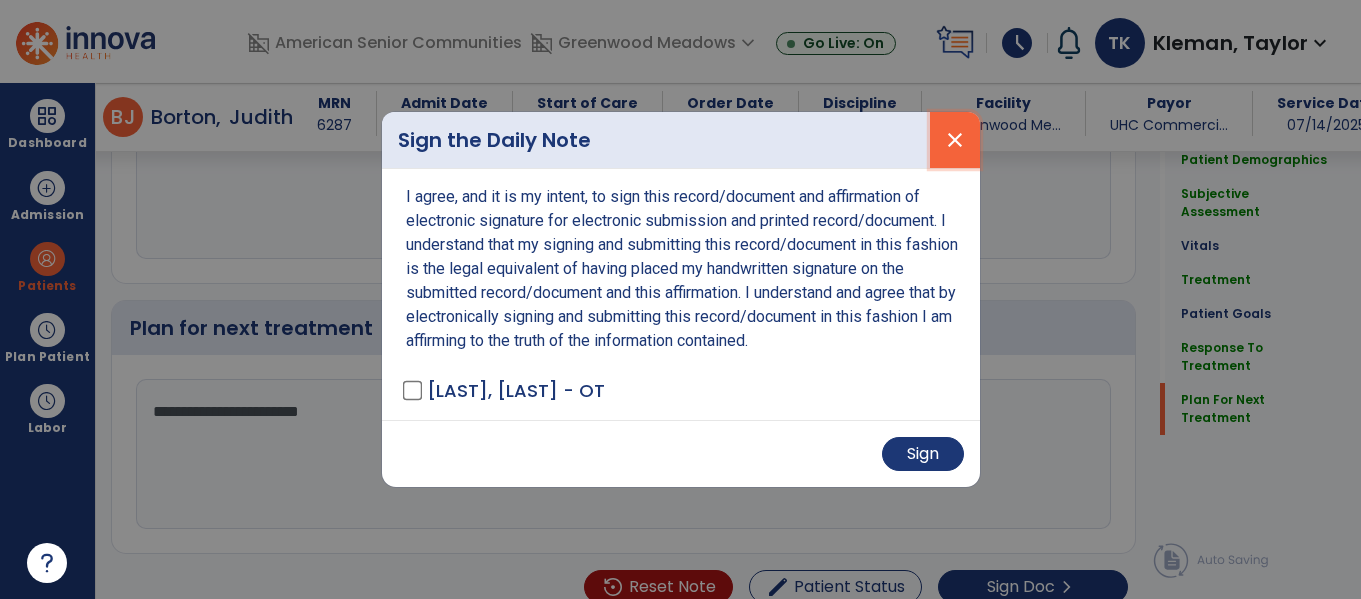 click on "close" at bounding box center (955, 140) 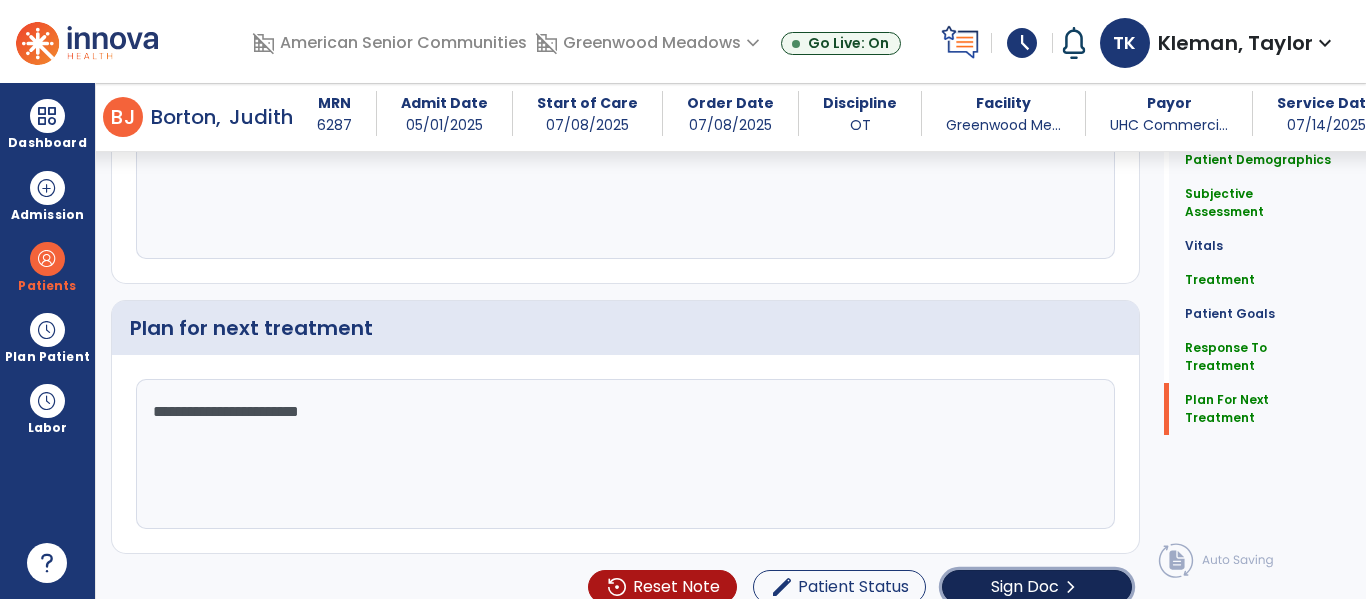 click on "Sign Doc" 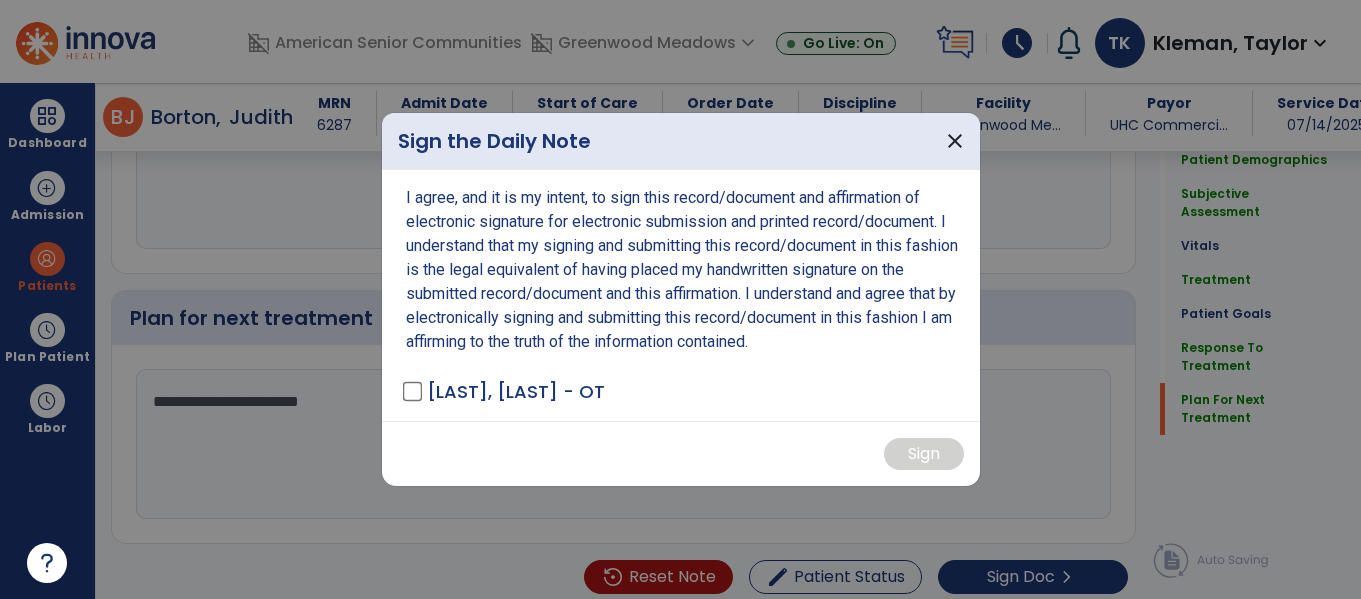 click on "I agree, and it is my intent, to sign this record/document and affirmation of electronic signature for electronic submission and printed record/document. I understand that my signing and submitting this record/document in this fashion is the legal equivalent of having placed my handwritten signature on the submitted record/document and this affirmation. I understand and agree that by electronically signing and submitting this record/document in this fashion I am affirming to the truth of the information contained.  Kleman, Taylor  - OT" at bounding box center [681, 295] 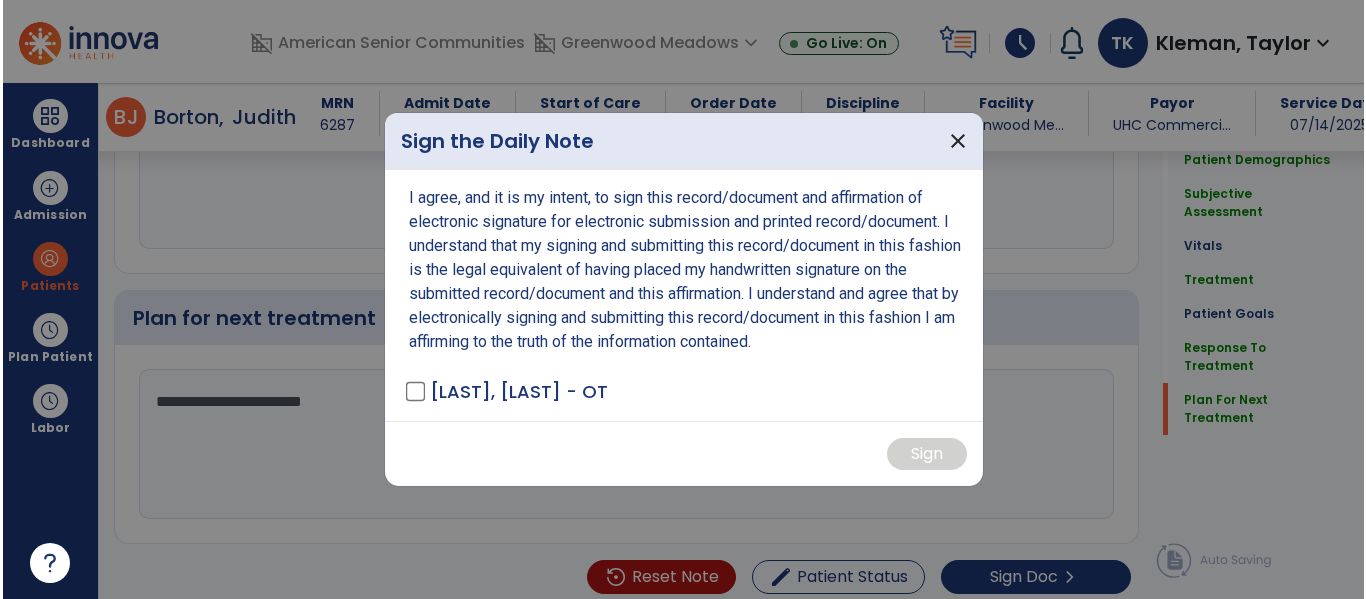 scroll, scrollTop: 2584, scrollLeft: 0, axis: vertical 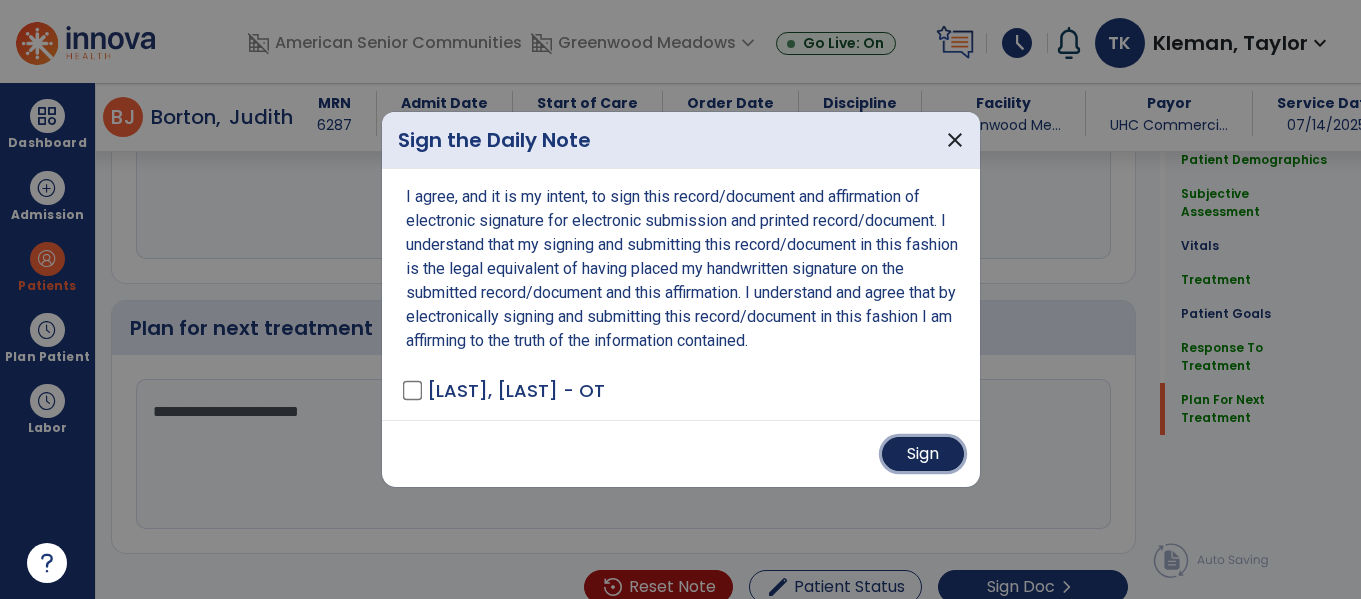 click on "Sign" at bounding box center (923, 454) 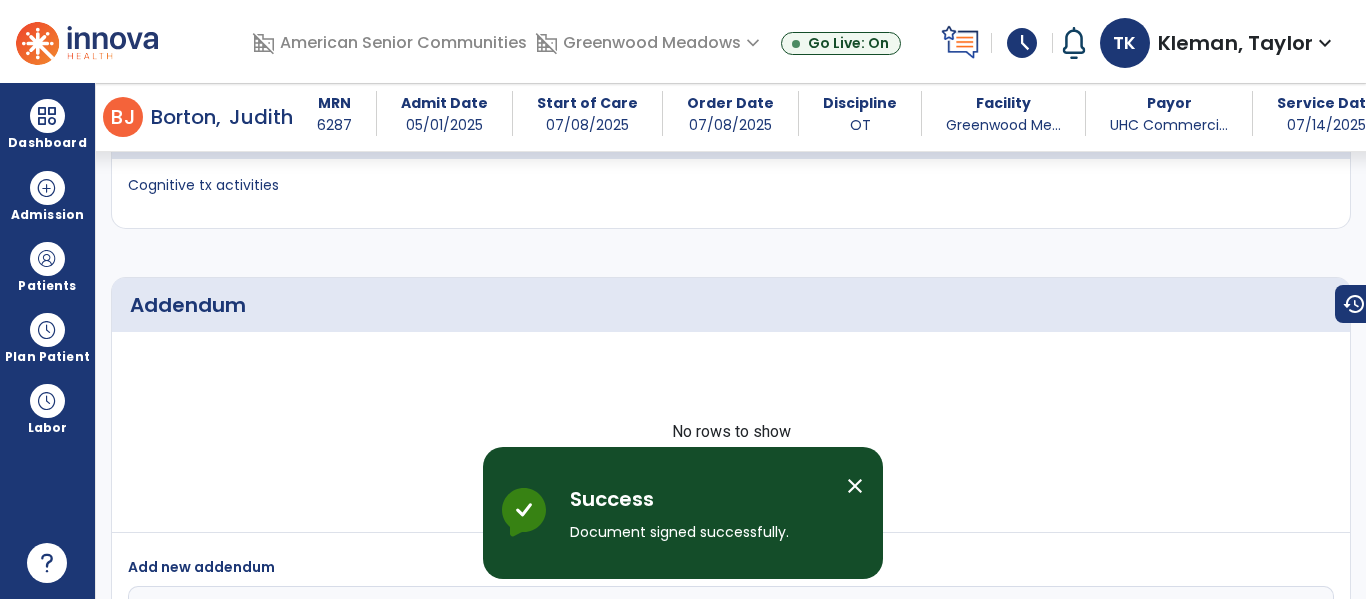 scroll, scrollTop: 3614, scrollLeft: 0, axis: vertical 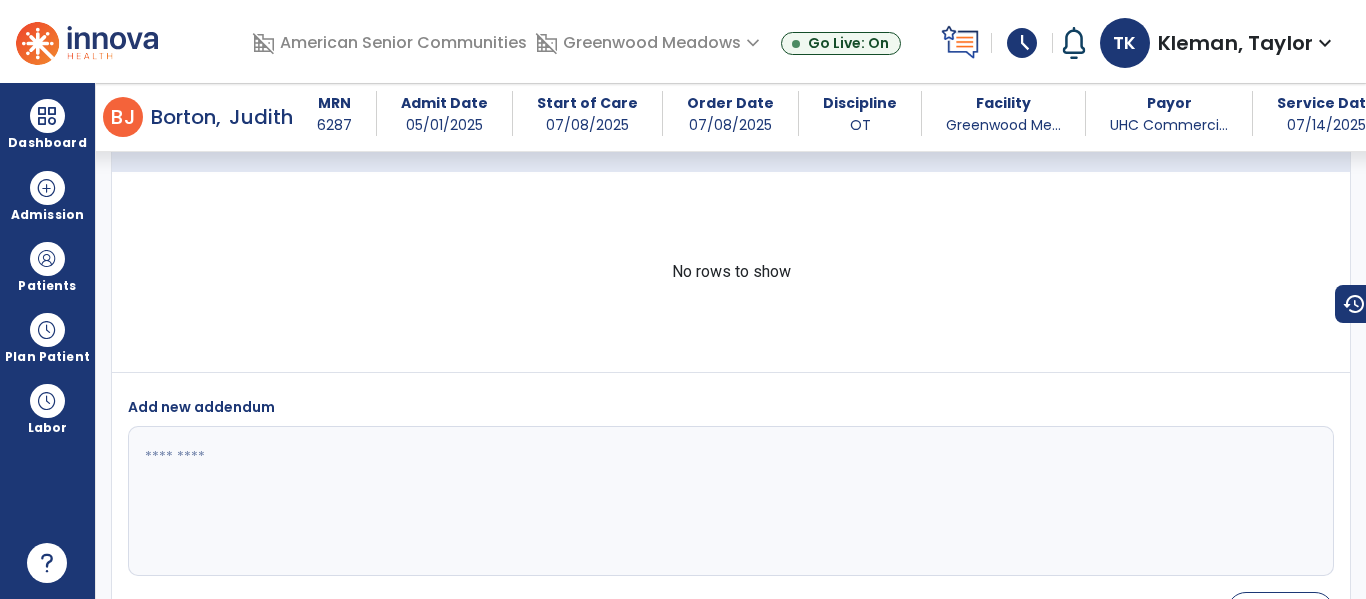 click on "No rows to show" at bounding box center (731, 272) 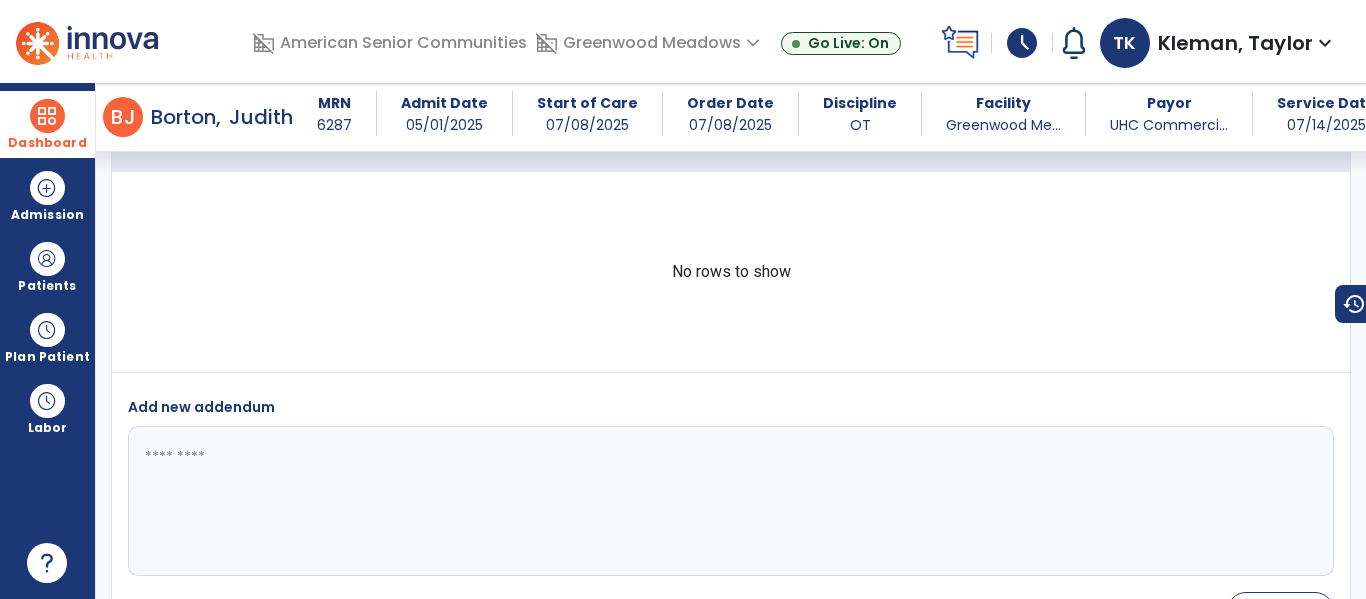 drag, startPoint x: 39, startPoint y: 143, endPoint x: 142, endPoint y: 139, distance: 103.077644 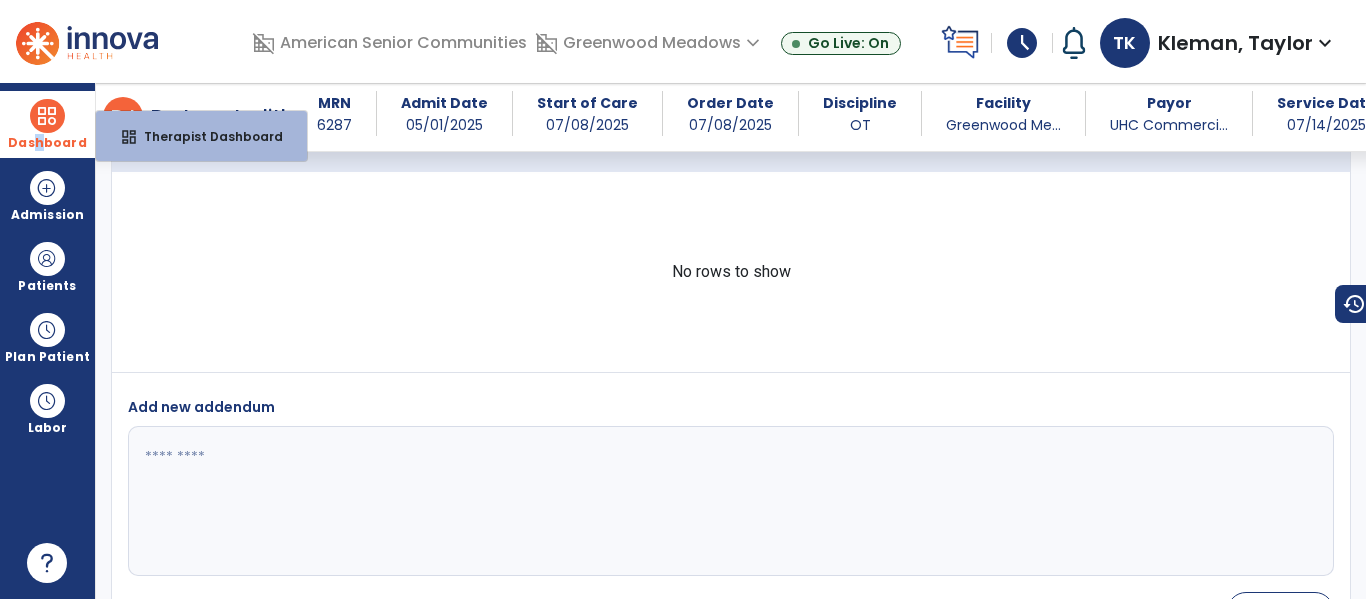 click on "Therapist Dashboard" at bounding box center [205, 136] 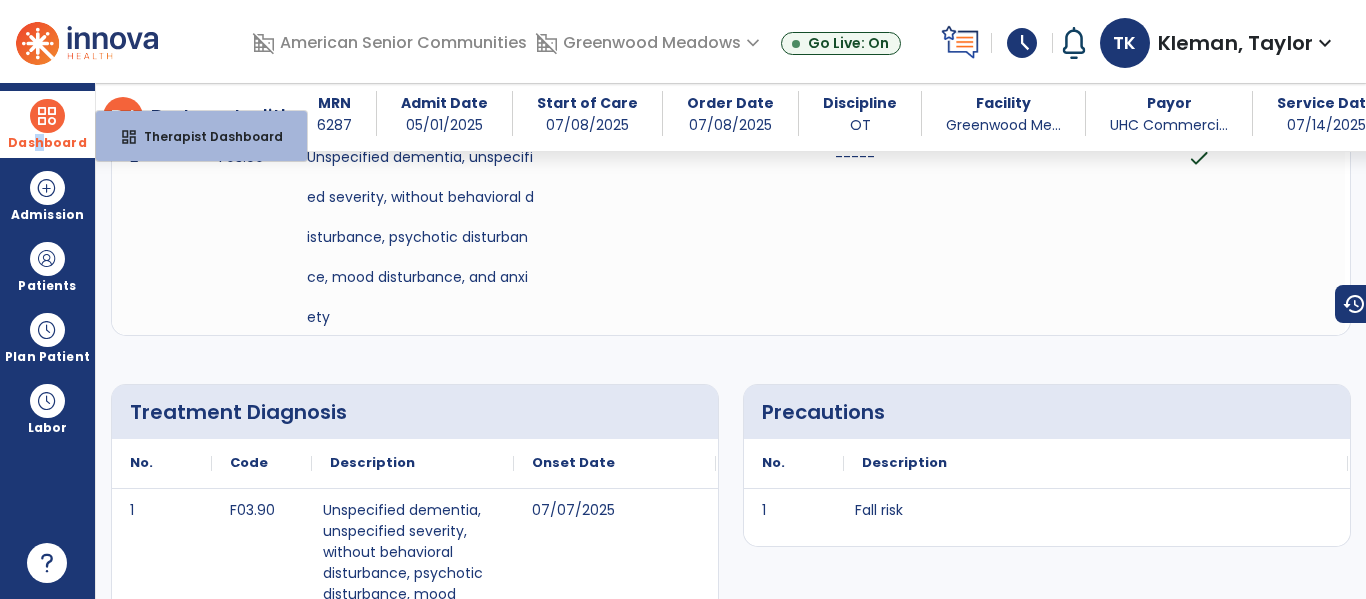 select on "****" 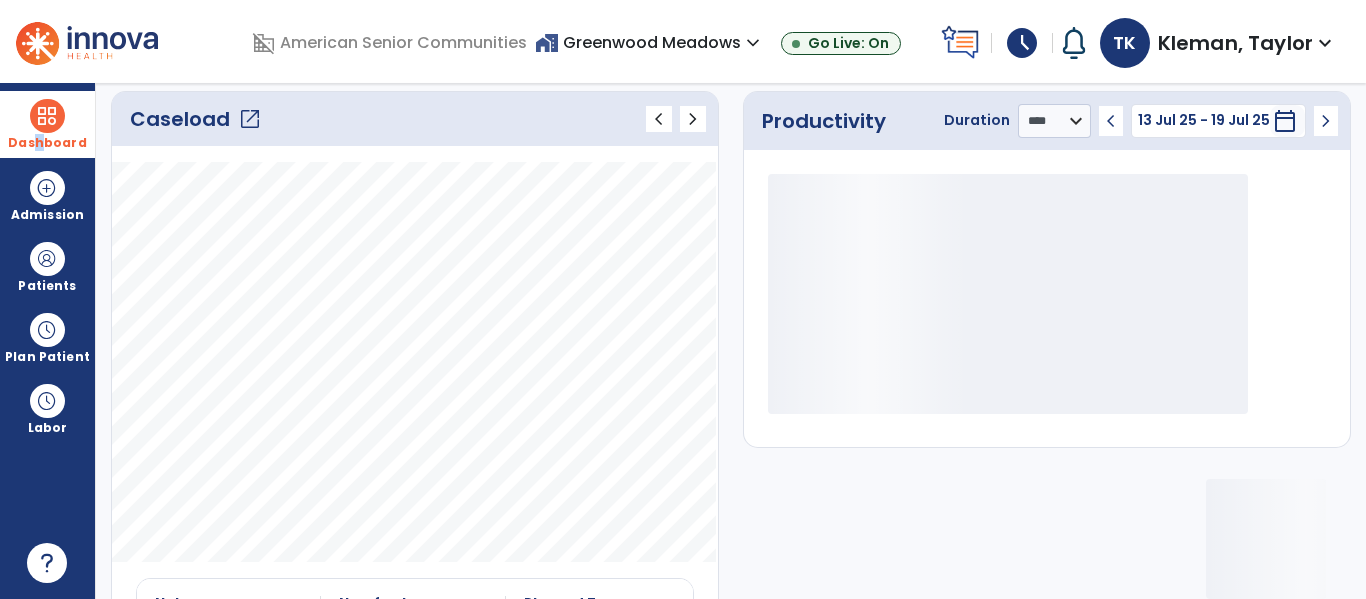scroll, scrollTop: 0, scrollLeft: 0, axis: both 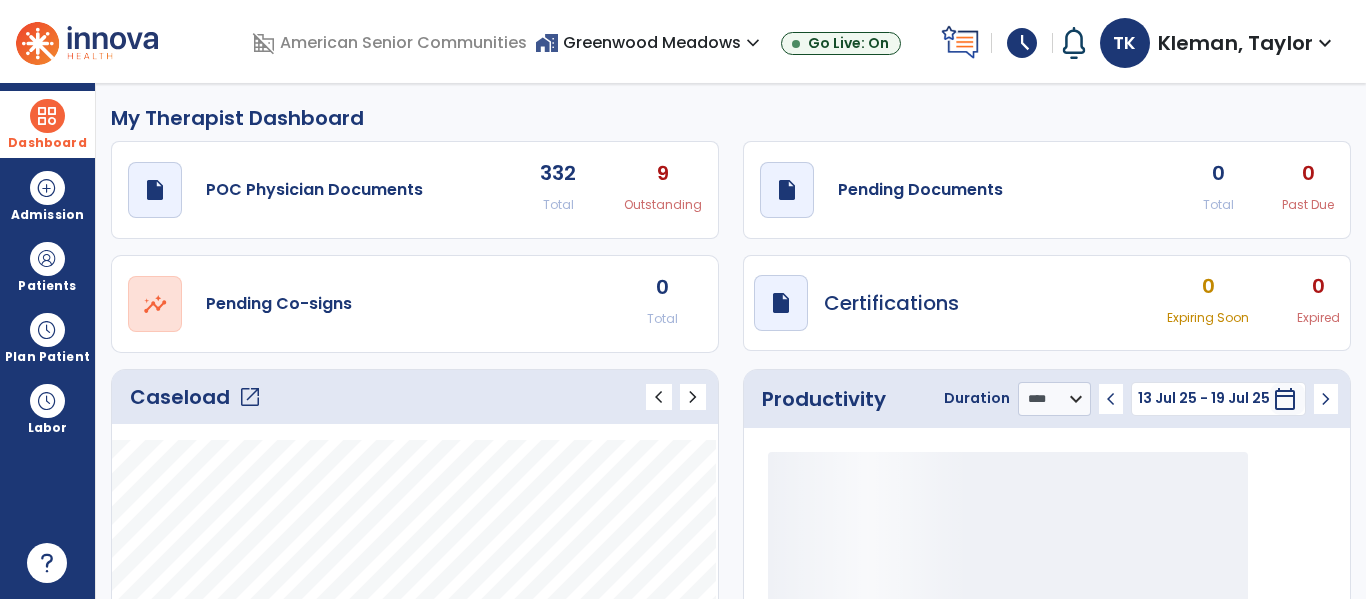 click on "open_in_new" 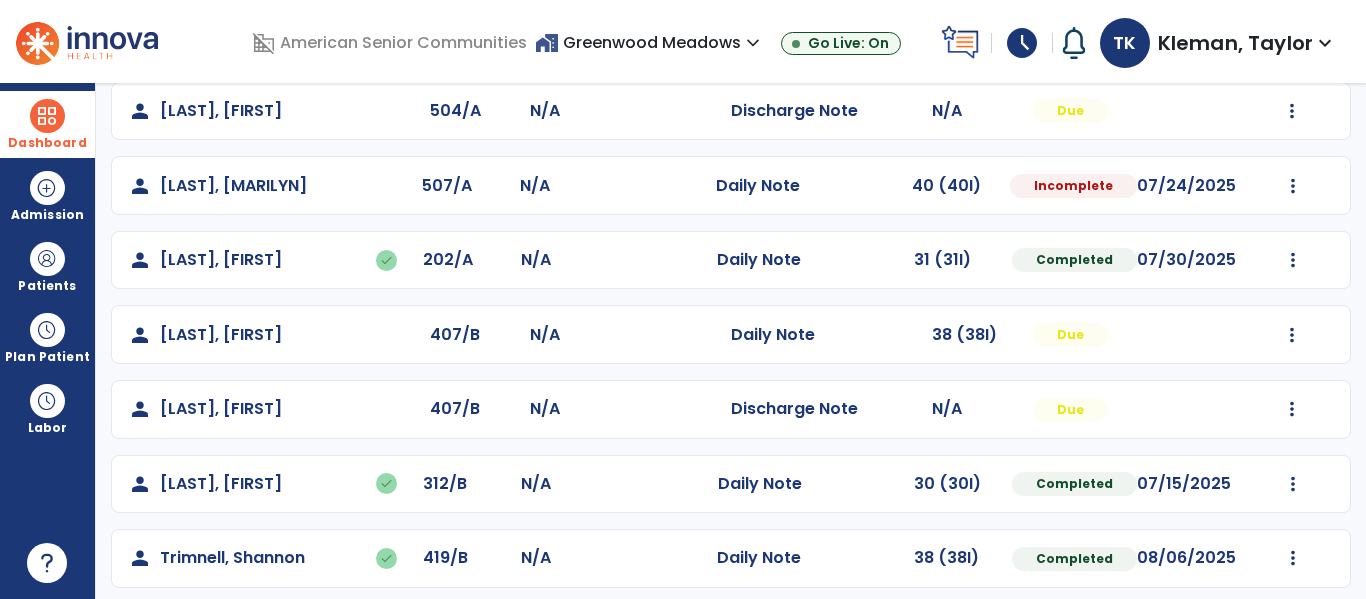 scroll, scrollTop: 843, scrollLeft: 0, axis: vertical 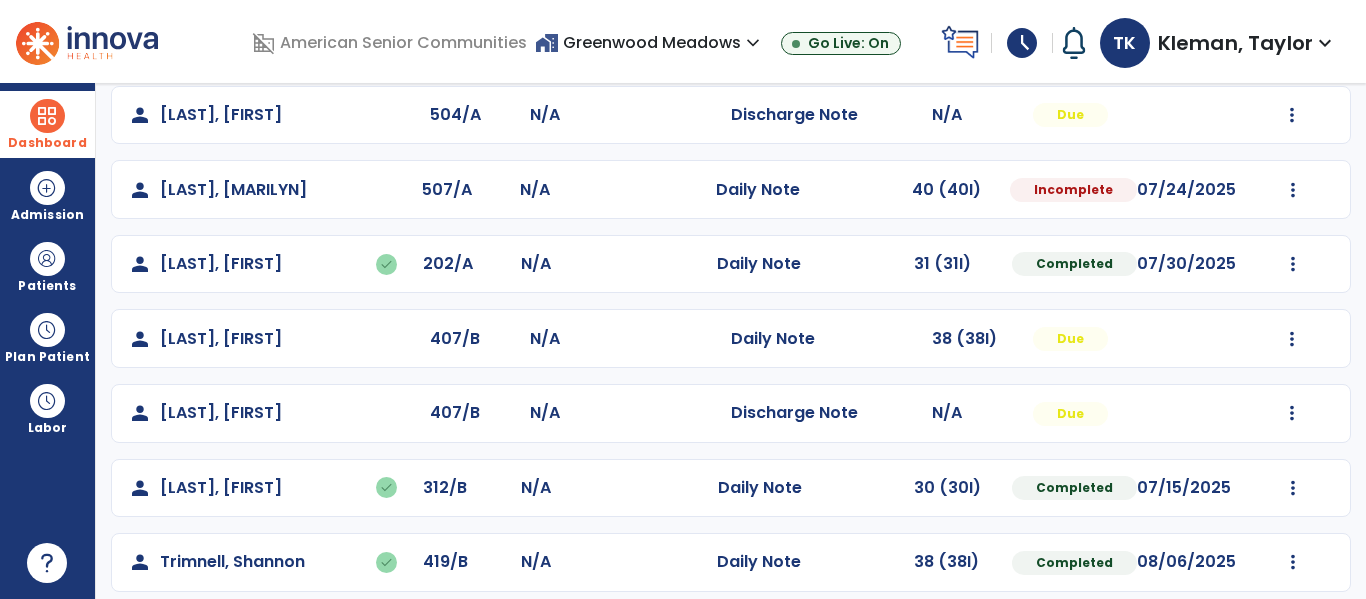 click on "person   Mancuso, Marilyn  507/A N/A  Daily Note   40 (40I)  Incomplete 07/24/2025  Mark Visit As Complete   Reset Note   Open Document   G + C Mins" 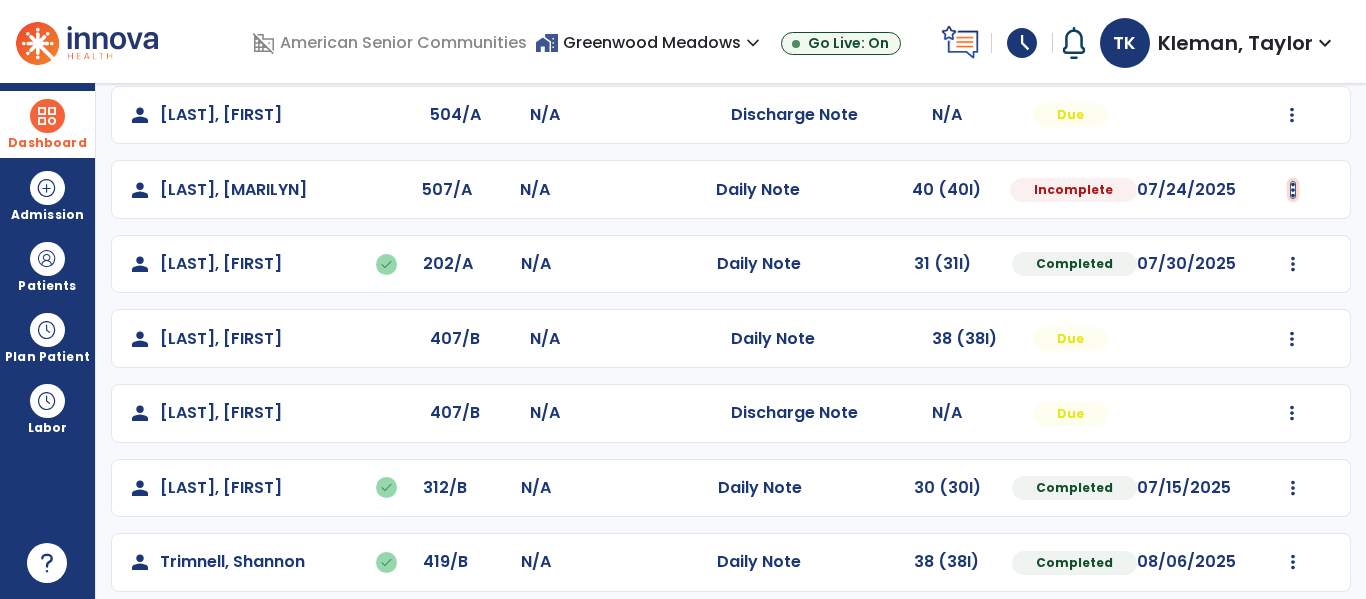 click at bounding box center [1293, -555] 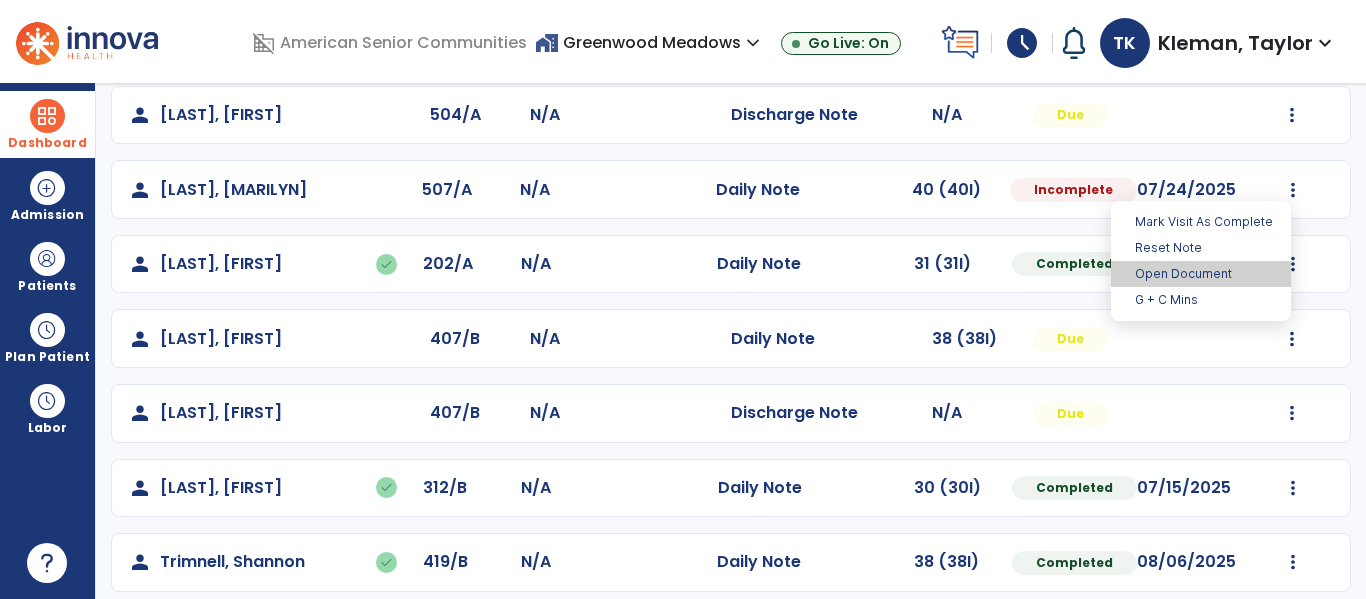 click on "Open Document" at bounding box center (1201, 274) 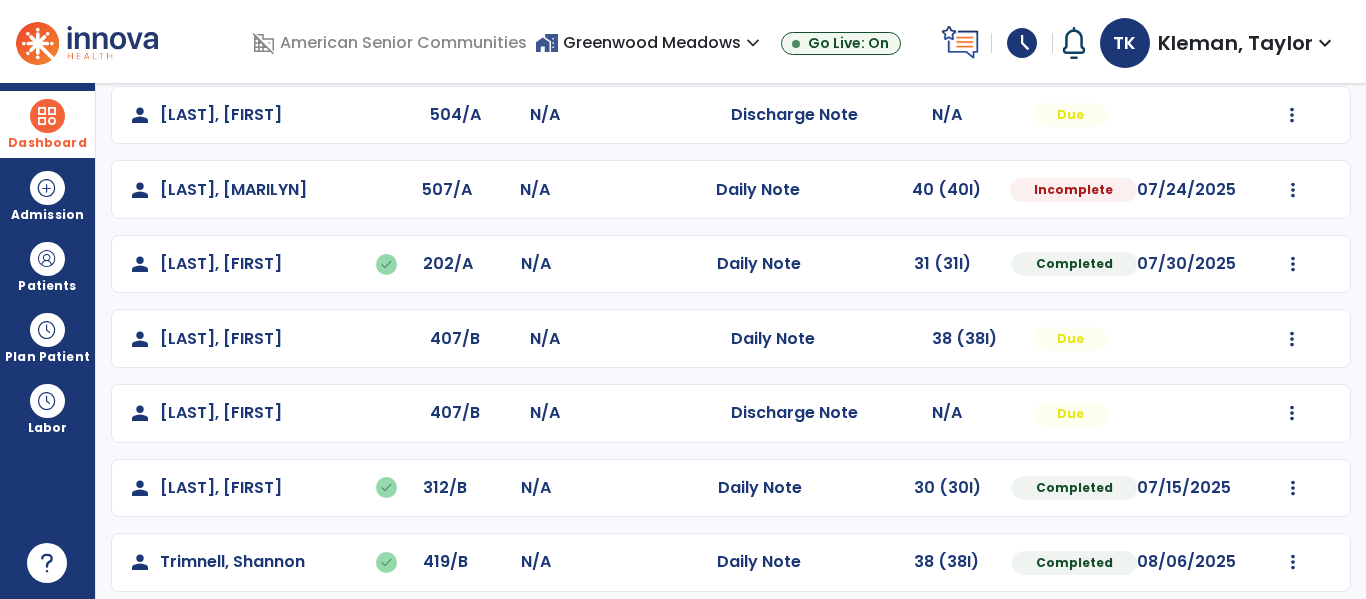 select on "*" 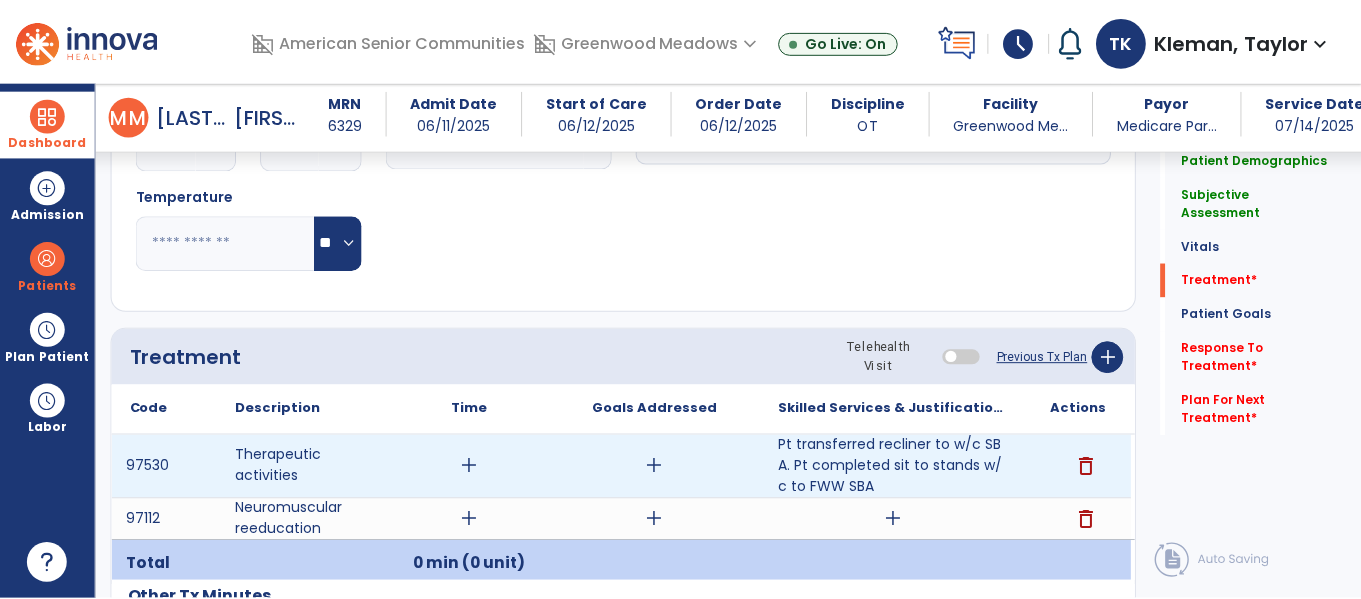 scroll, scrollTop: 1260, scrollLeft: 0, axis: vertical 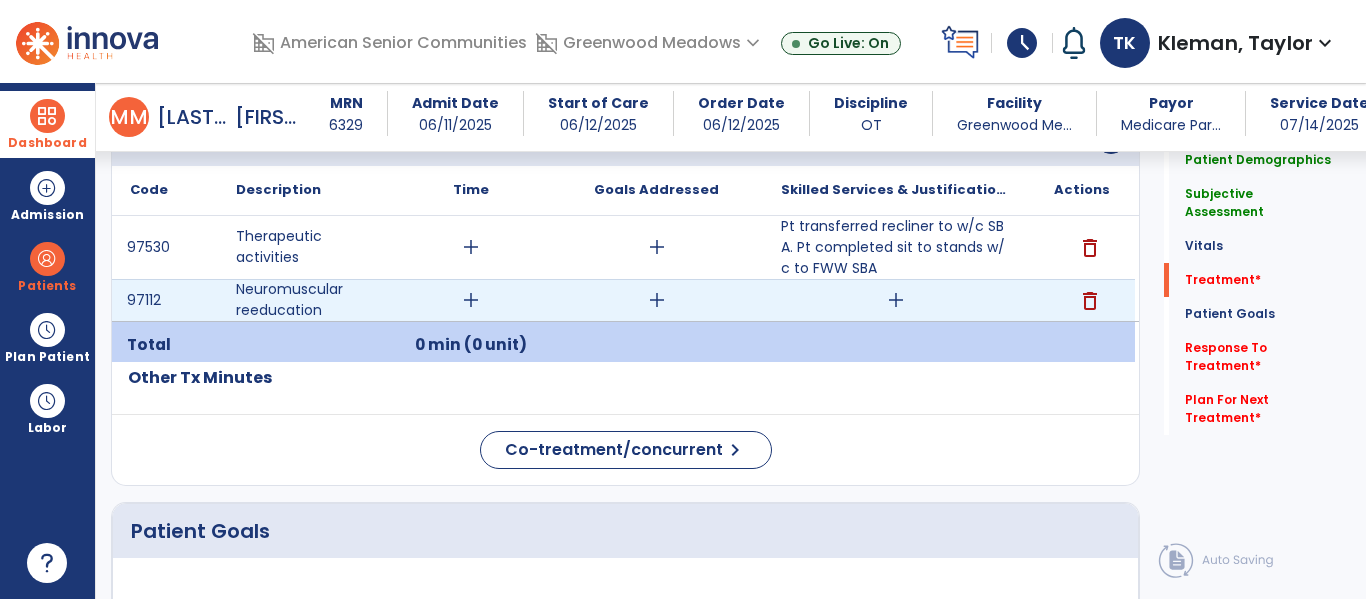 click on "add" at bounding box center [896, 300] 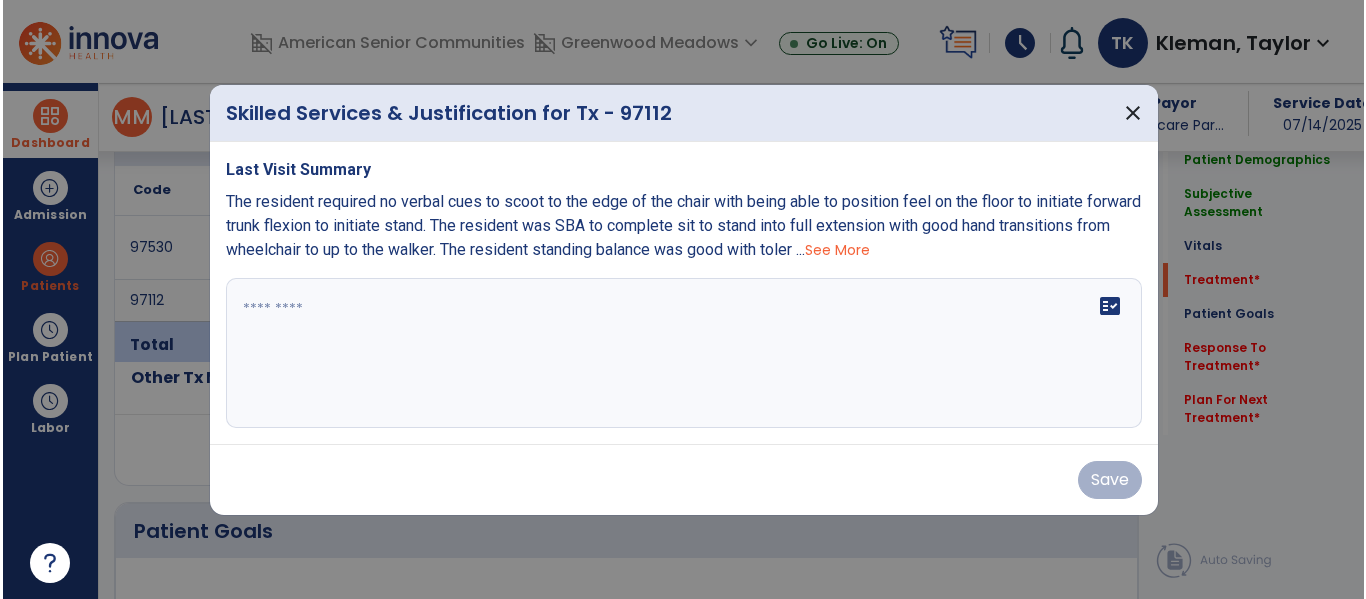 scroll, scrollTop: 1260, scrollLeft: 0, axis: vertical 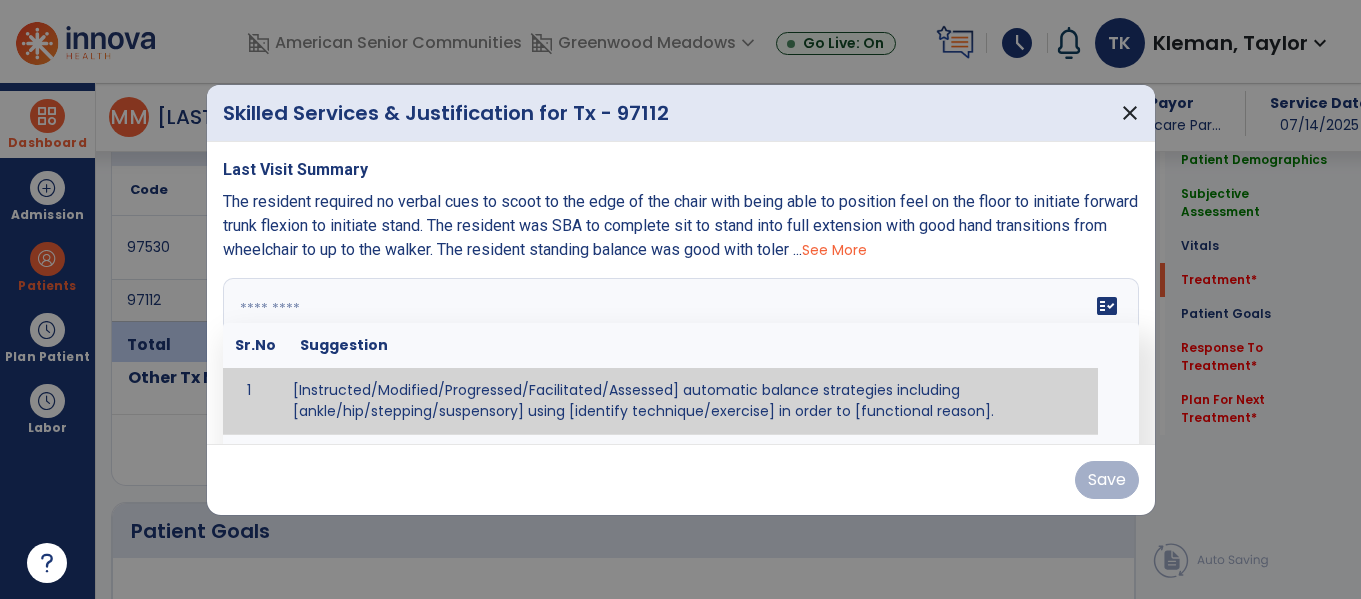 click on "fact_check  Sr.No Suggestion 1 [Instructed/Modified/Progressed/Facilitated/Assessed] automatic balance strategies including [ankle/hip/stepping/suspensory] using [identify technique/exercise] in order to [functional reason]. 2 [Instructed/Modified/Progressed/Facilitated/Assessed] sensory integration techniques including [visual inhibition/somatosensory inhibition/visual excitatory/somatosensory excitatory/vestibular excitatory] using [identify technique/exercise] in order to [functional reason]. 3 [Instructed/Modified/Progressed/Facilitated/Assessed] visual input including [oculomotor exercises, smooth pursuits, saccades, visual field, other] in order to [functional reasons]. 4 [Instructed/Modified/Progressed/Assessed] somatosensory techniques including [joint compression, proprioceptive activities, other] in order to [functional reasons]. 5 [Instructed/Modified/Progressed/Assessed] vestibular techniques including [gaze stabilization, Brandt-Darhoff, Epley, other] in order to [functional reasons]. 6 7" at bounding box center [681, 353] 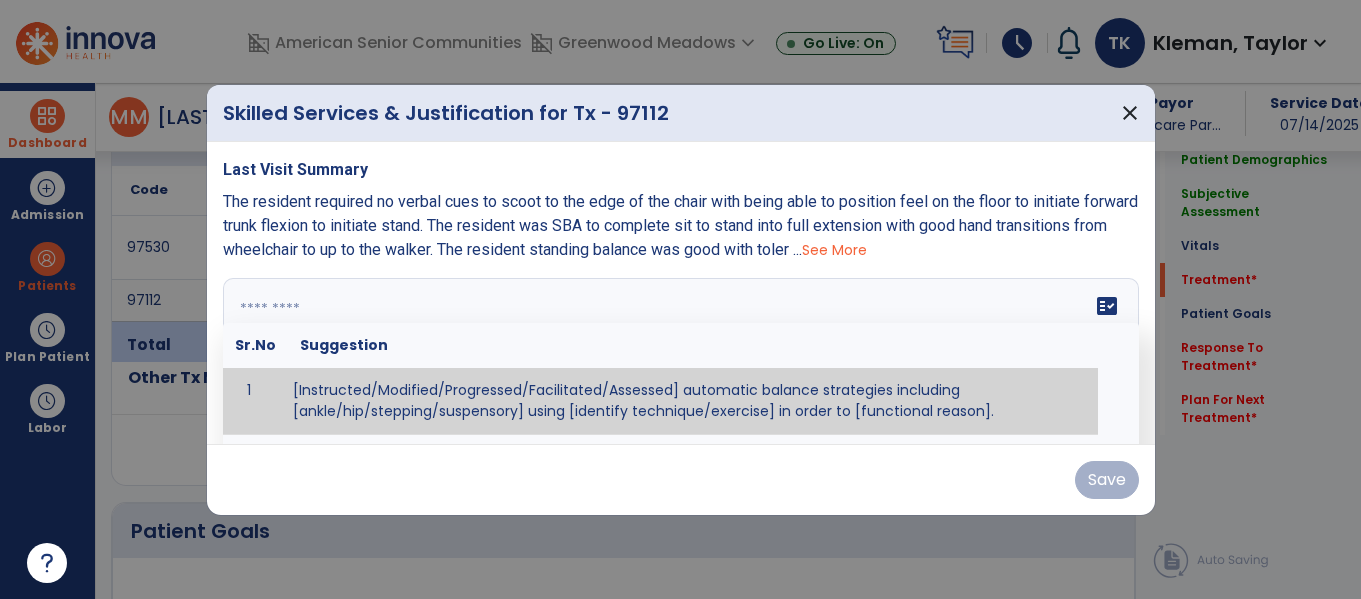 paste on "**********" 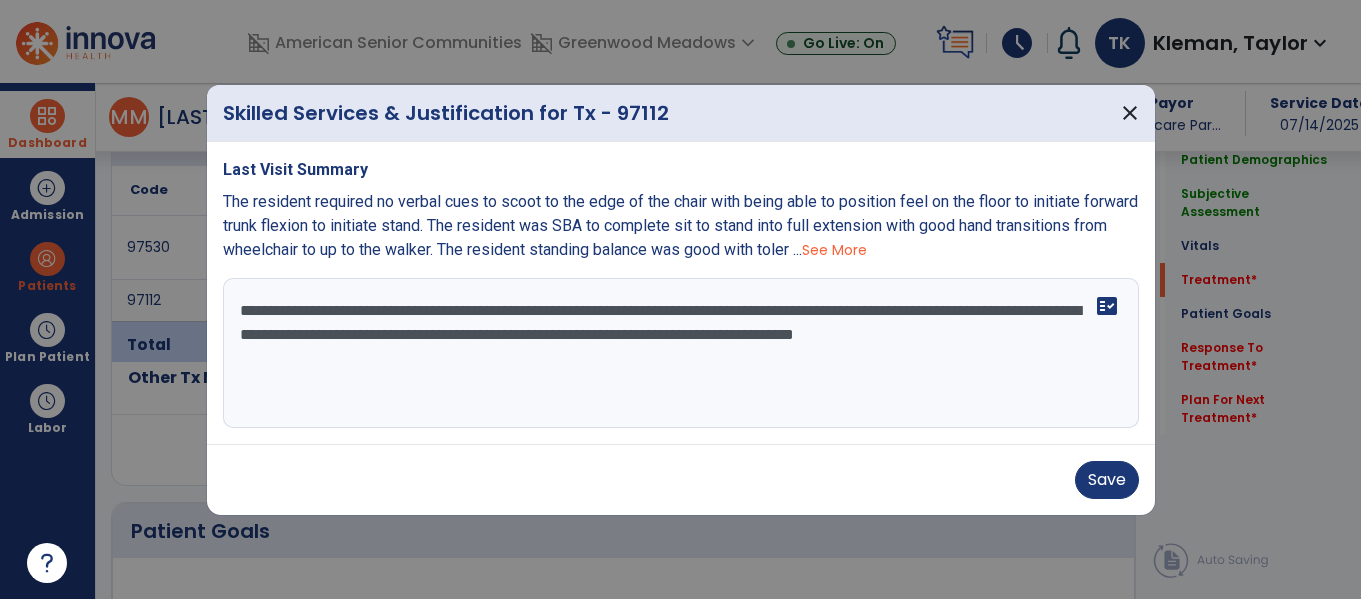 type on "**********" 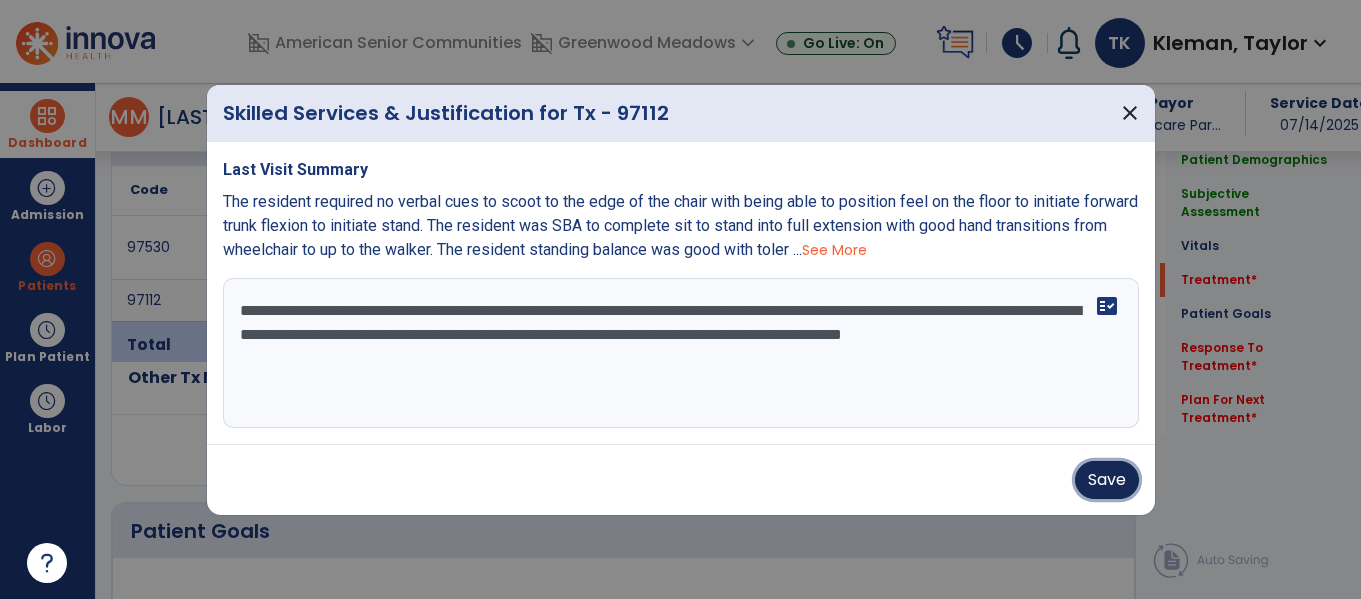 click on "Save" at bounding box center (1107, 480) 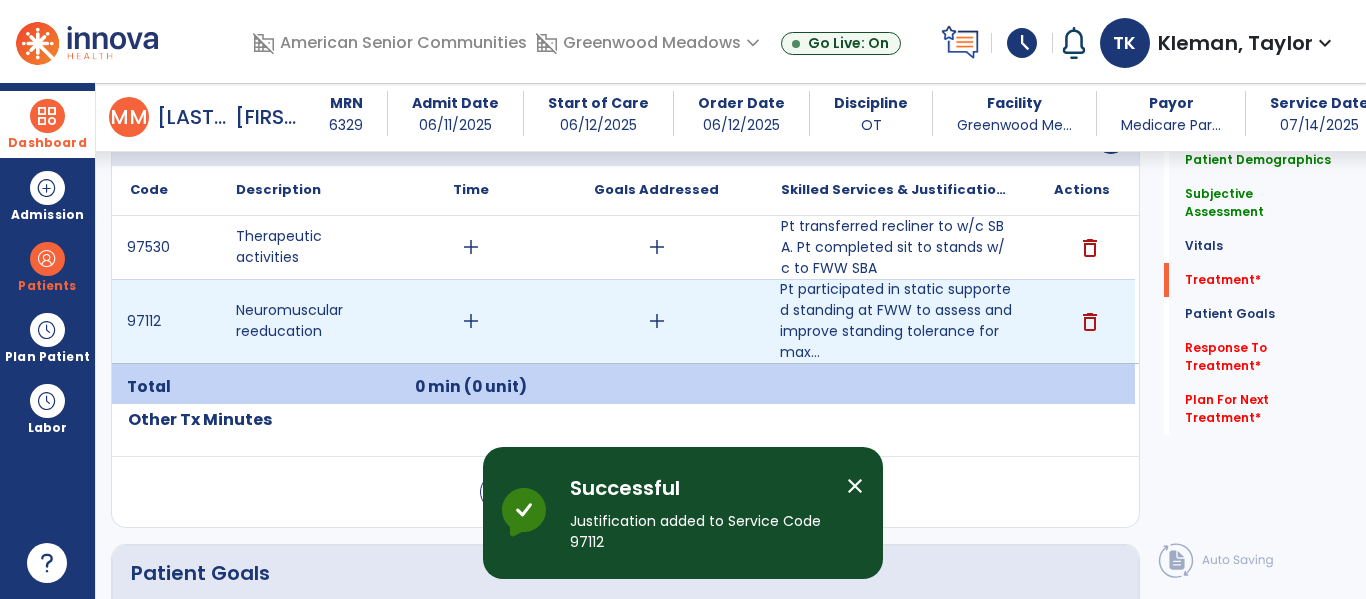 click on "add" at bounding box center (471, 321) 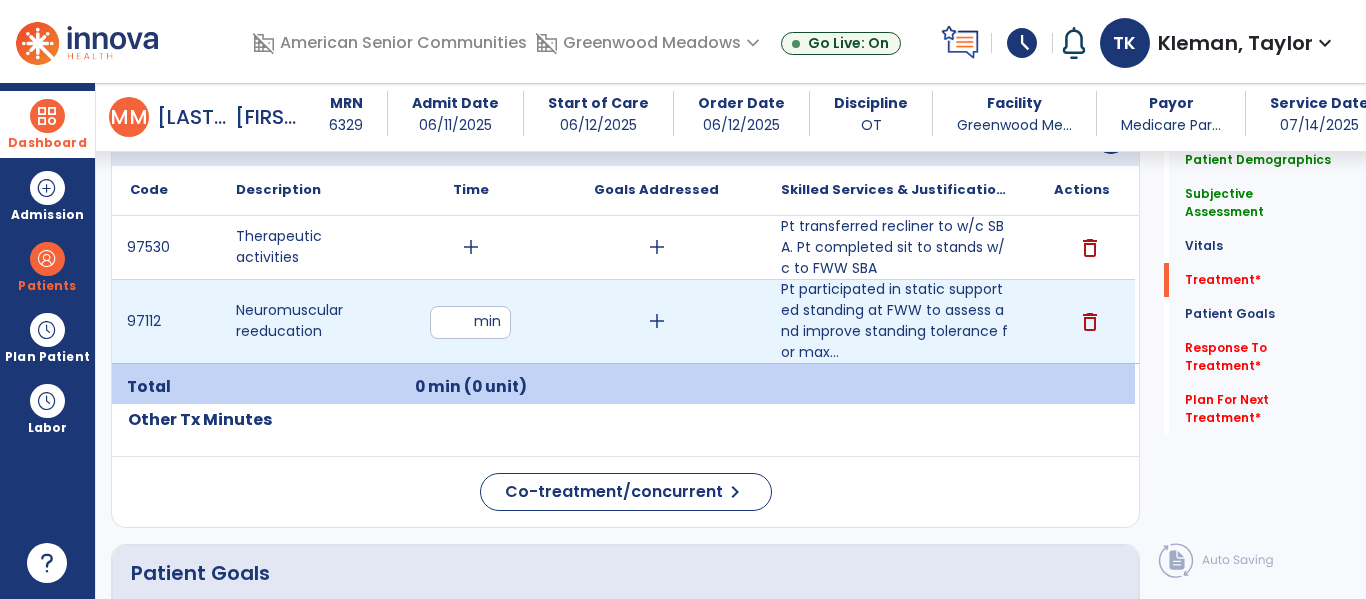 type on "**" 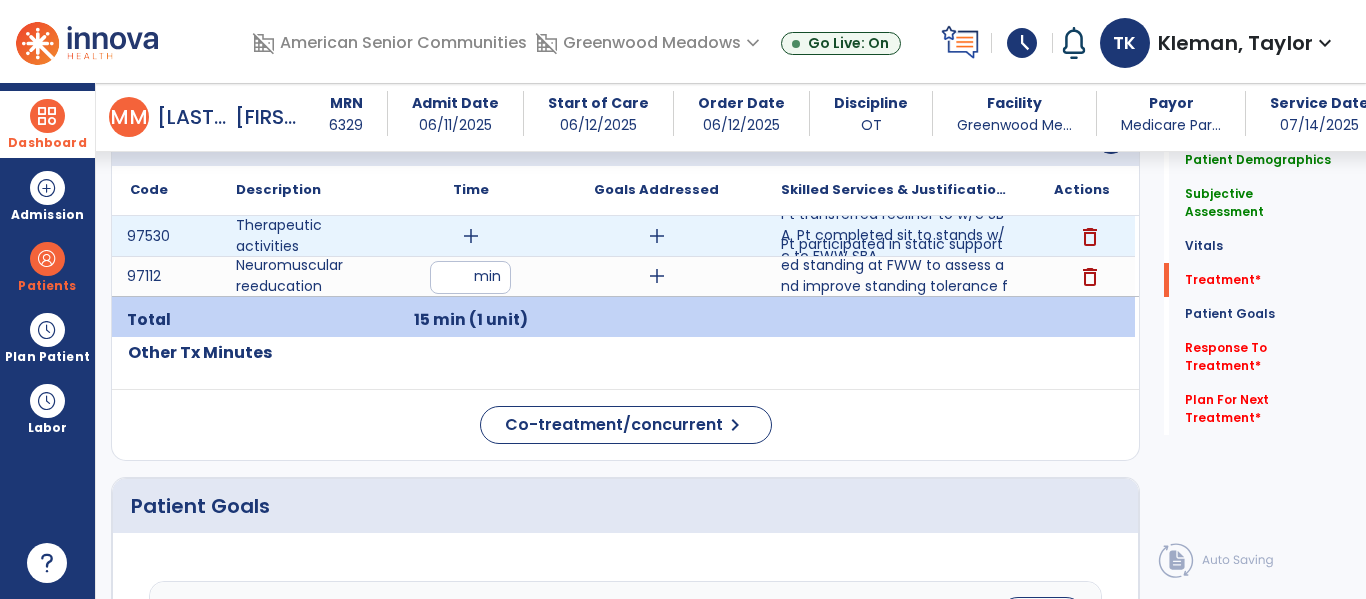 click on "add" at bounding box center [471, 236] 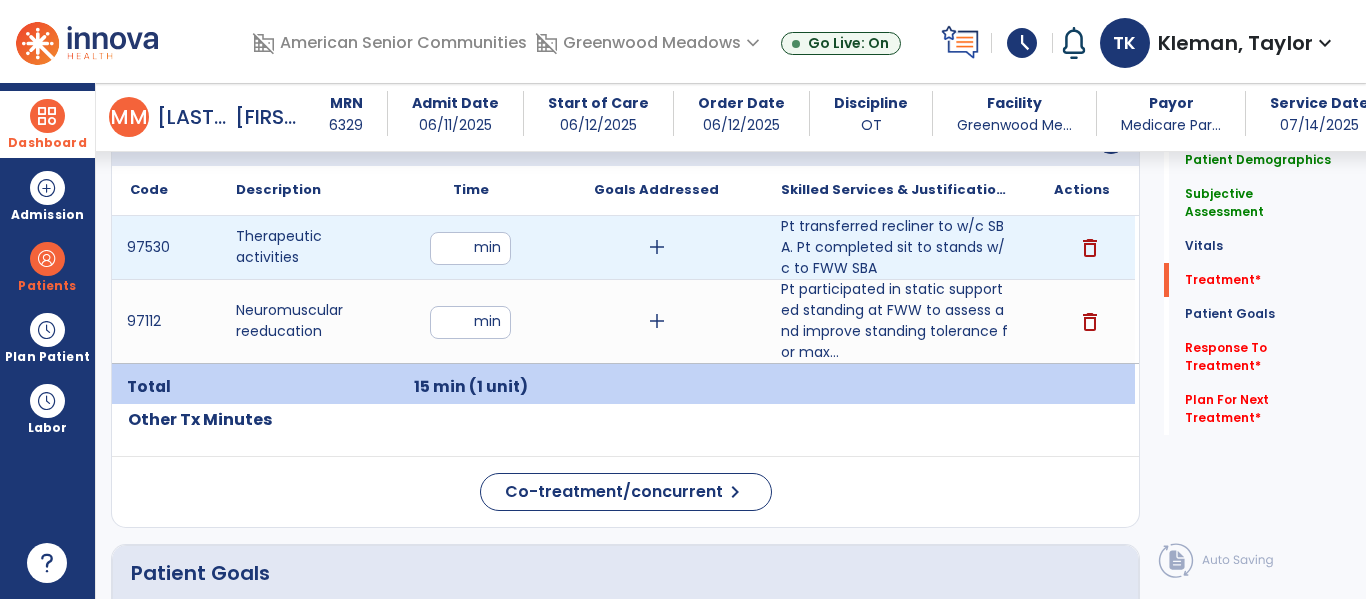 type on "*" 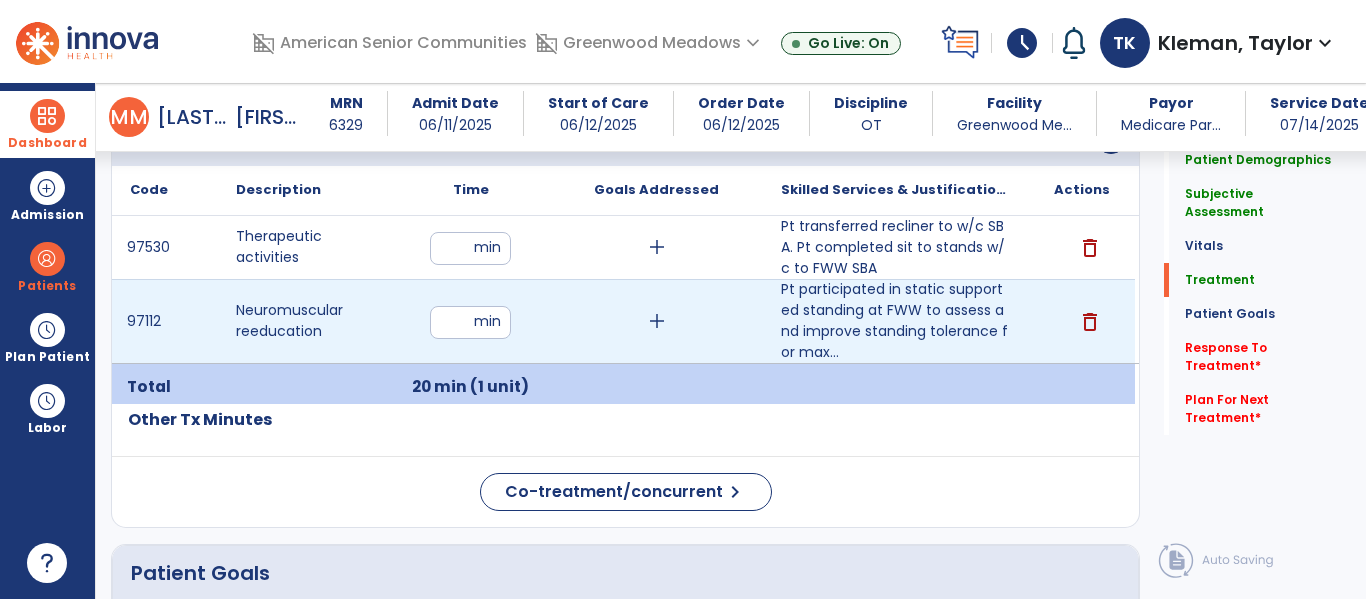 click on "**" at bounding box center (470, 322) 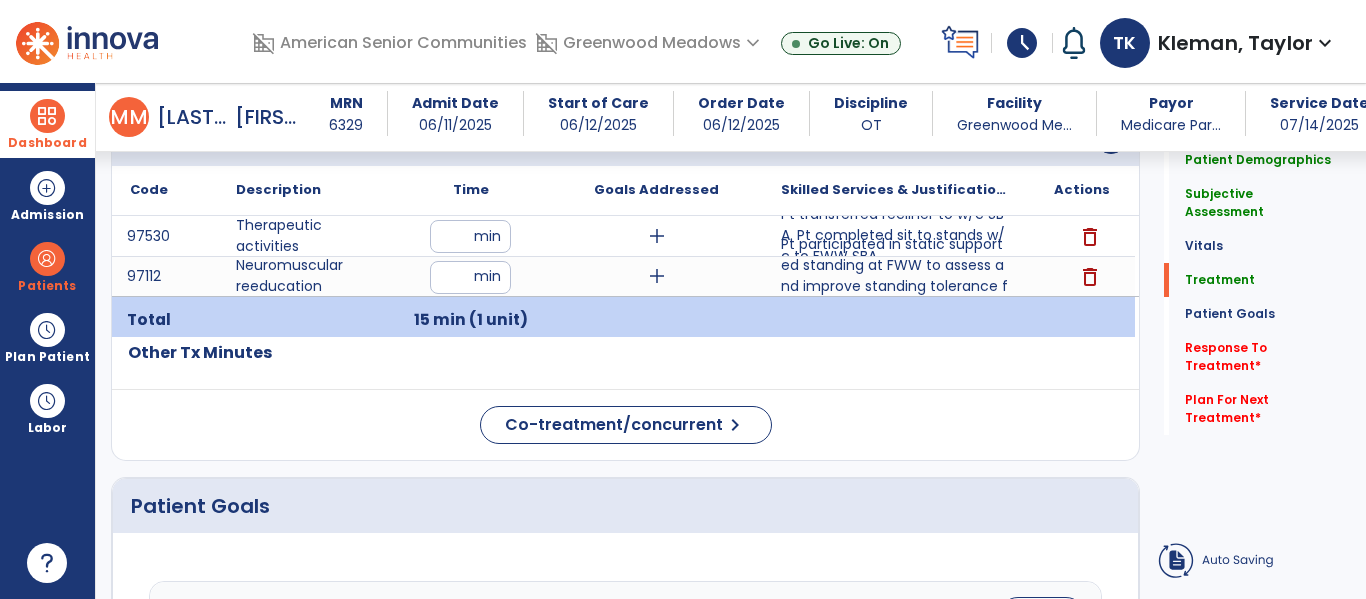 click on "Treatment Telehealth Visit  Previous Tx Plan   add" 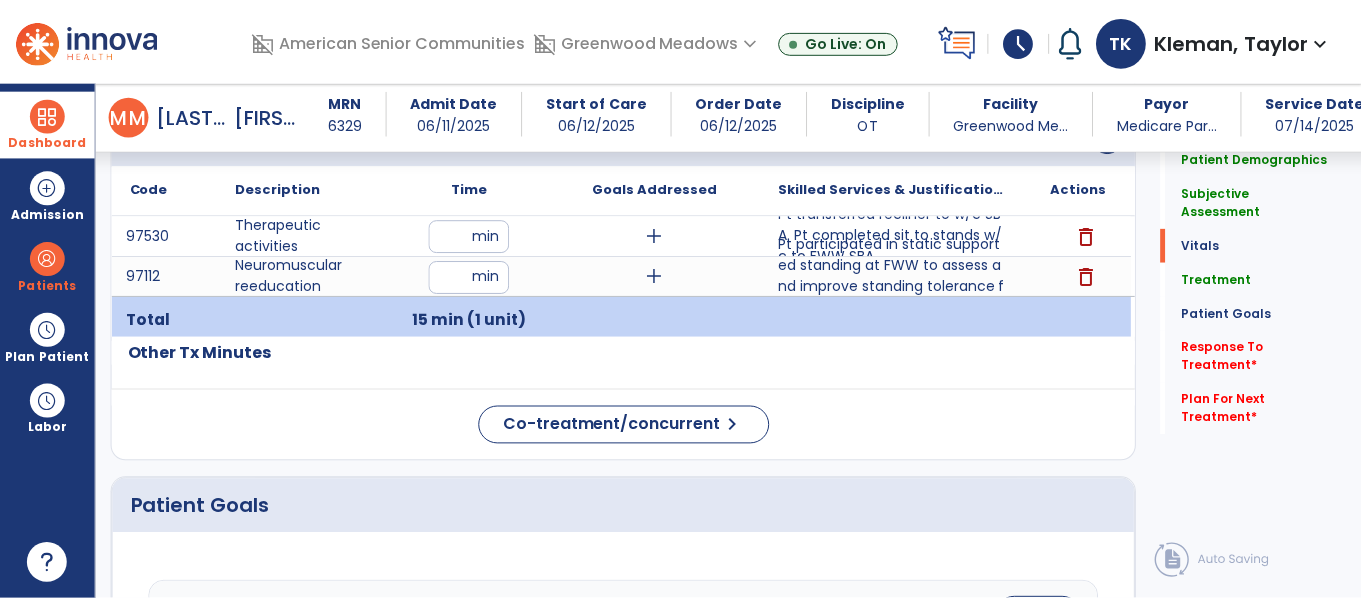 scroll, scrollTop: 1058, scrollLeft: 0, axis: vertical 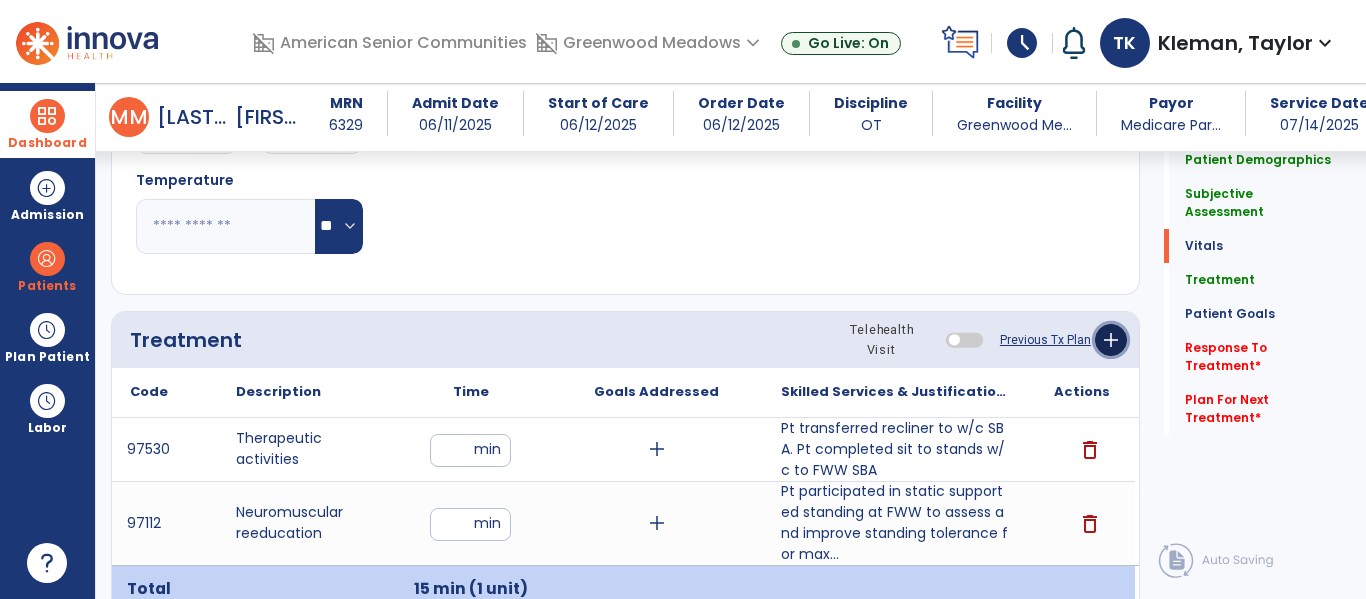 click on "add" 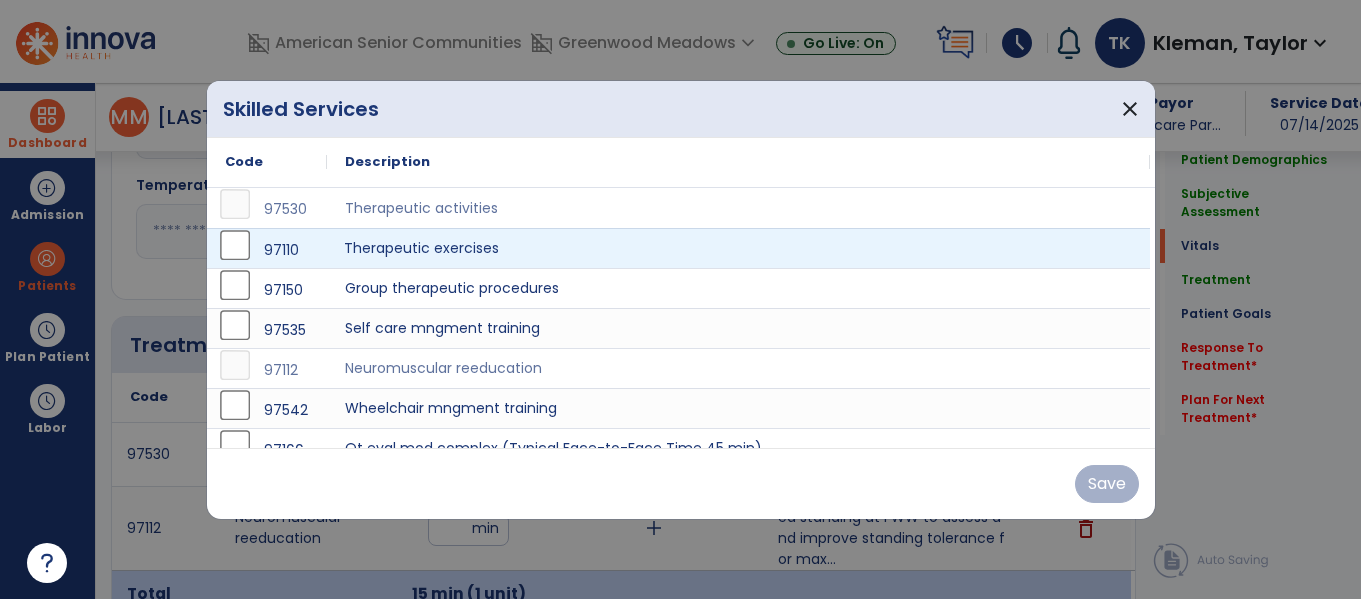 click on "Therapeutic exercises" at bounding box center [738, 248] 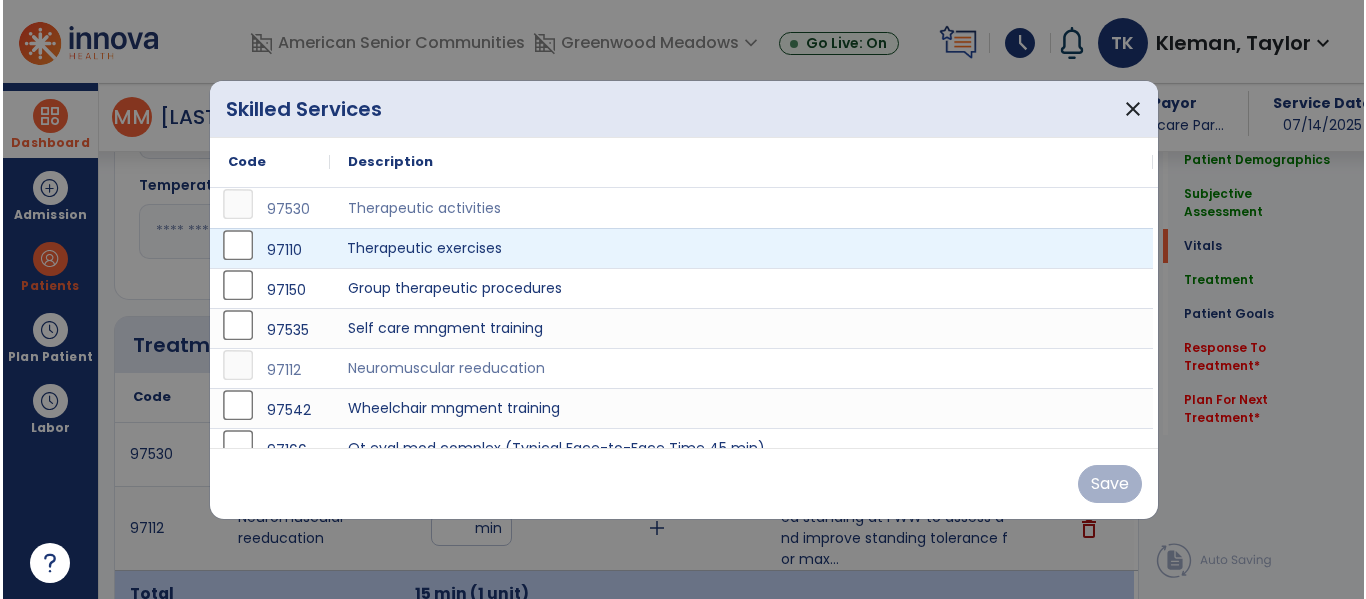 scroll, scrollTop: 1058, scrollLeft: 0, axis: vertical 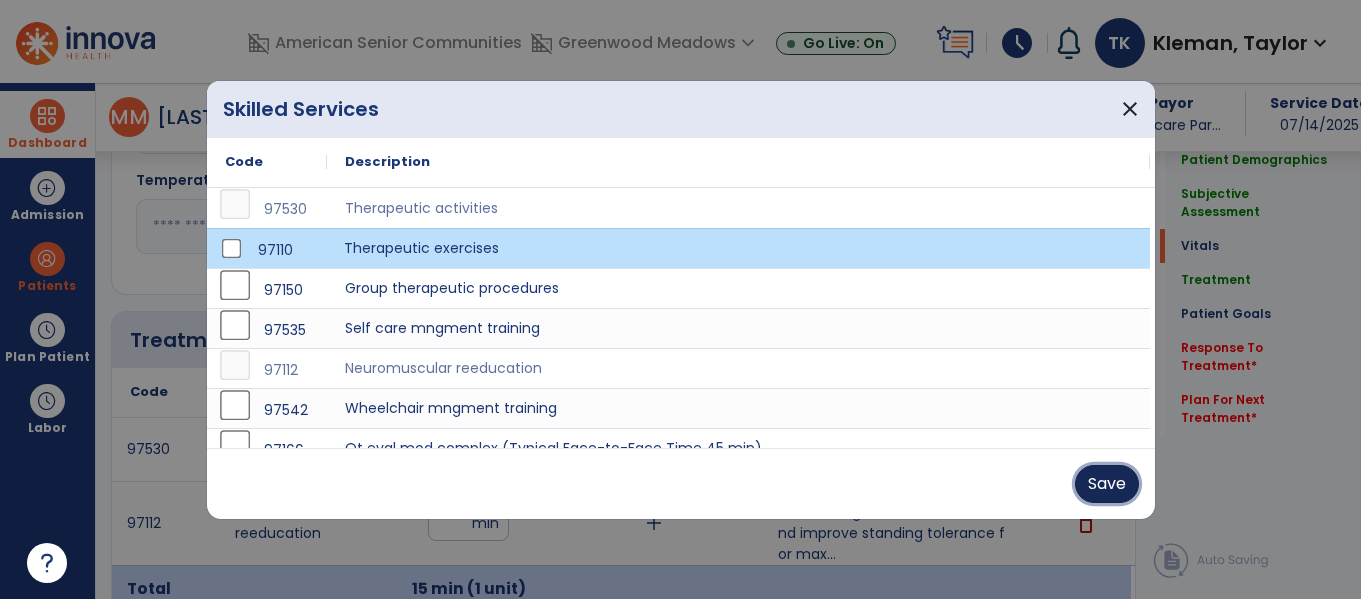 click on "Save" at bounding box center [1107, 484] 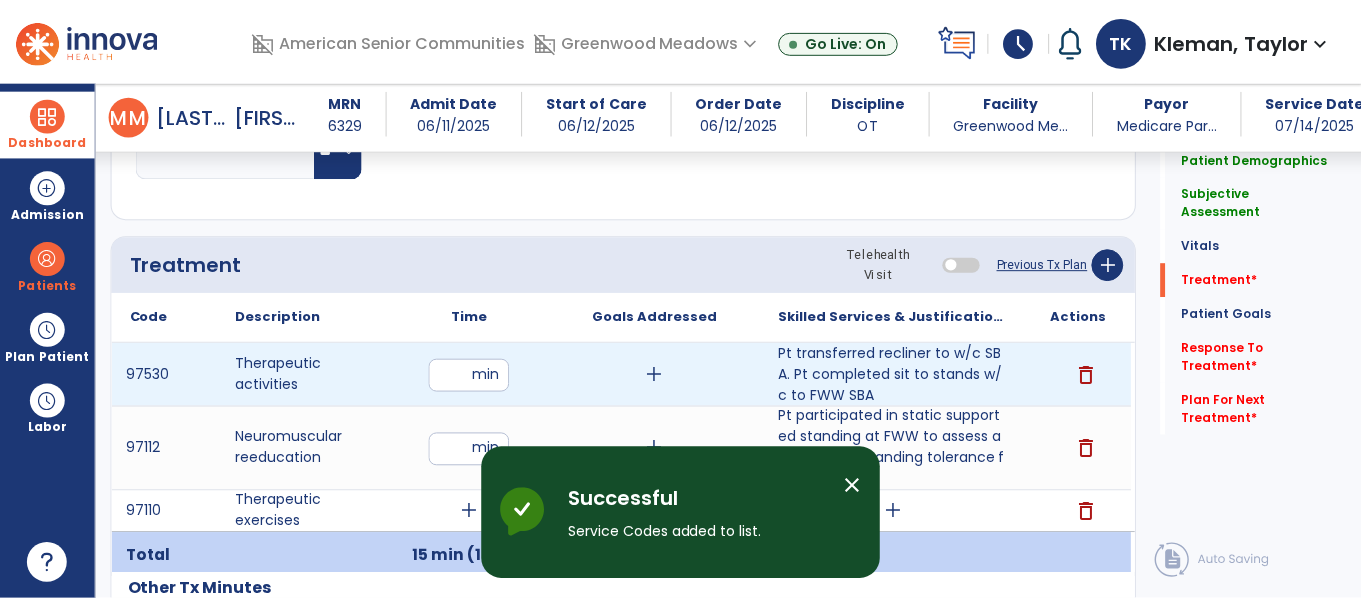 scroll, scrollTop: 1134, scrollLeft: 0, axis: vertical 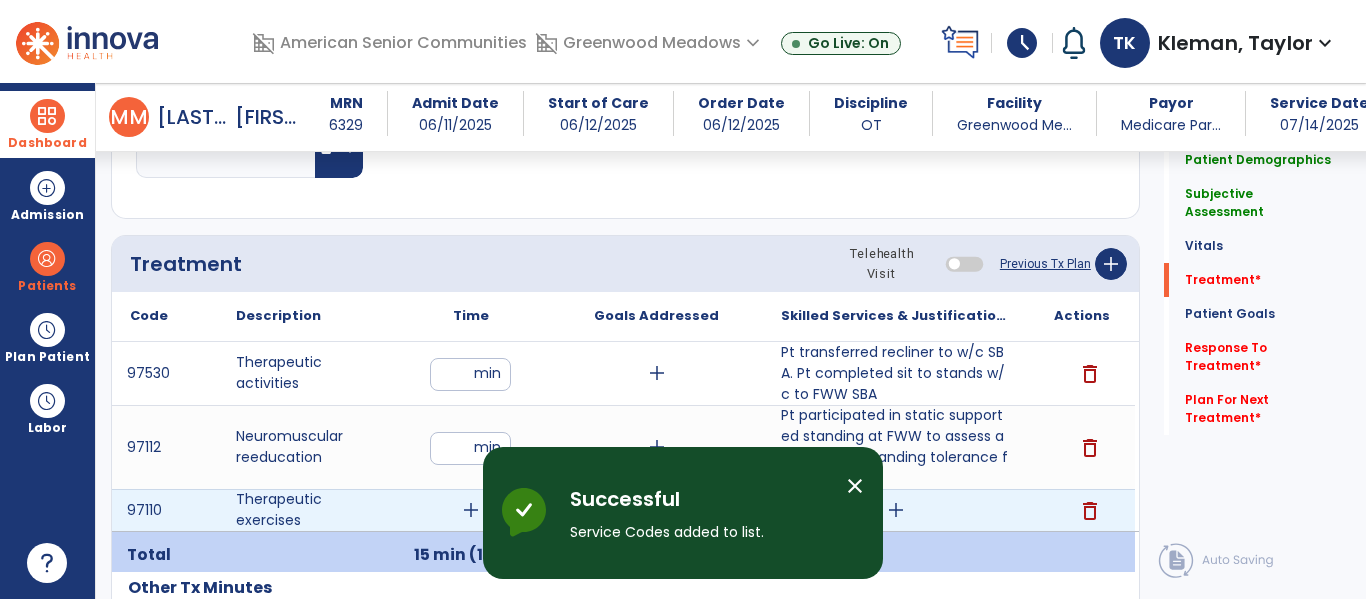 click on "add" at bounding box center [471, 510] 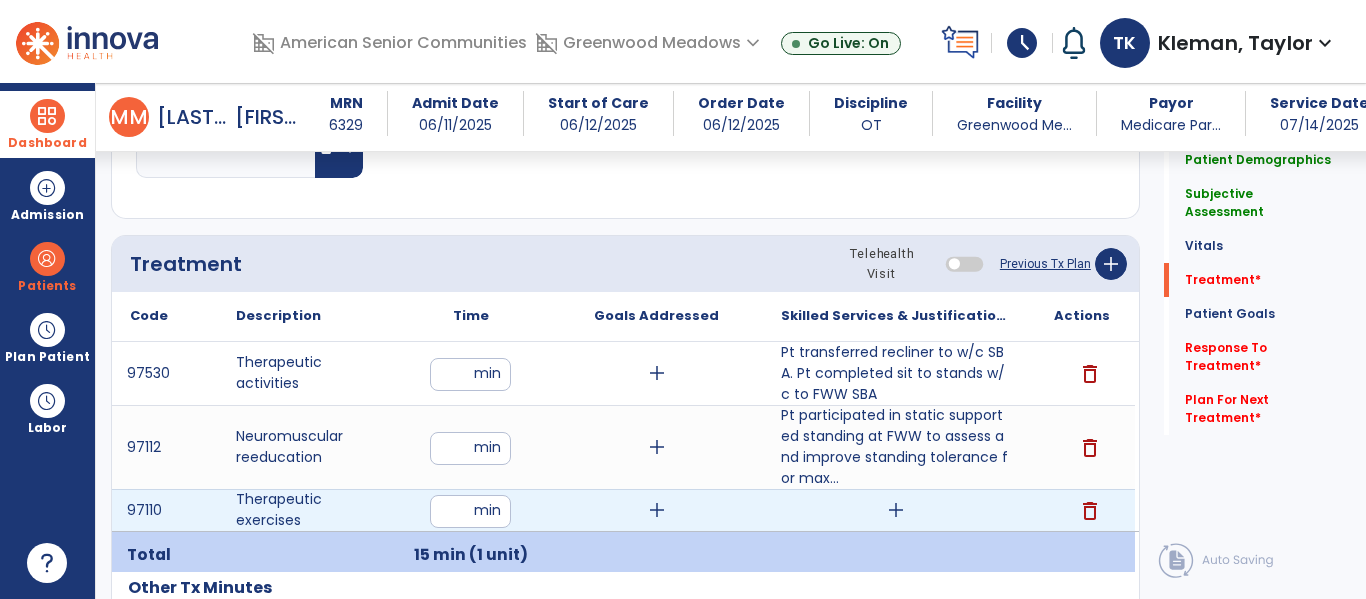 type on "**" 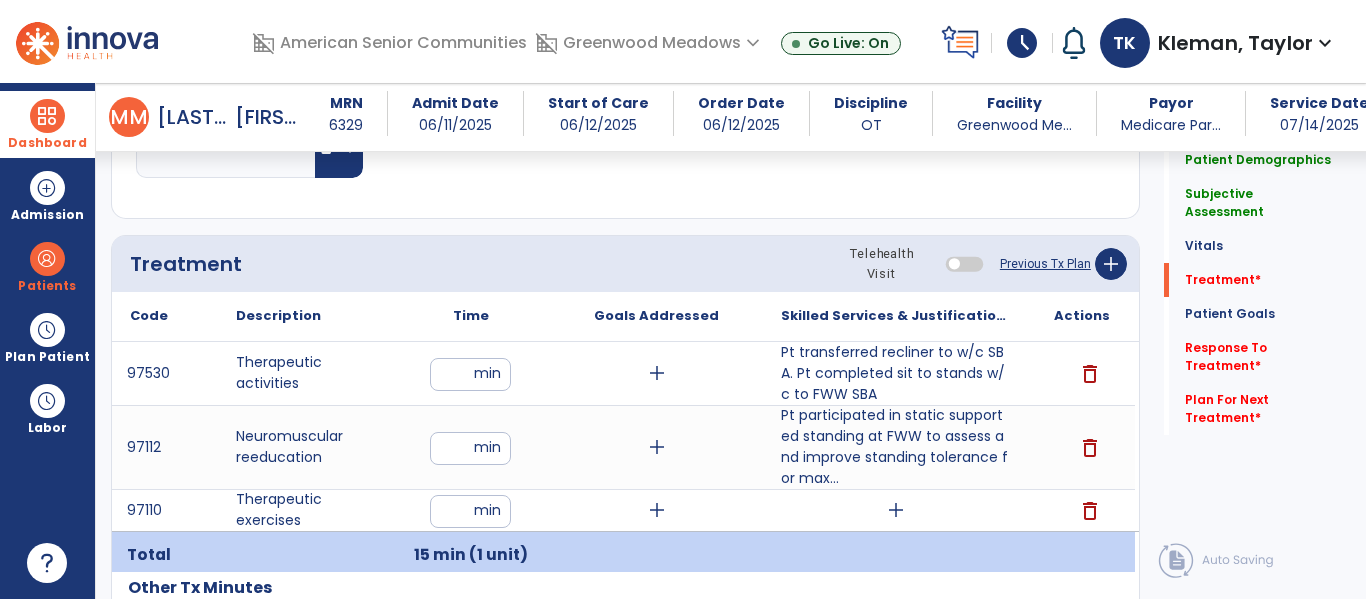 click on "Patient Demographics  Medical Diagnosis   Treatment Diagnosis   Precautions   Contraindications
Code
Description
Pdpm Clinical Category
I50.31" 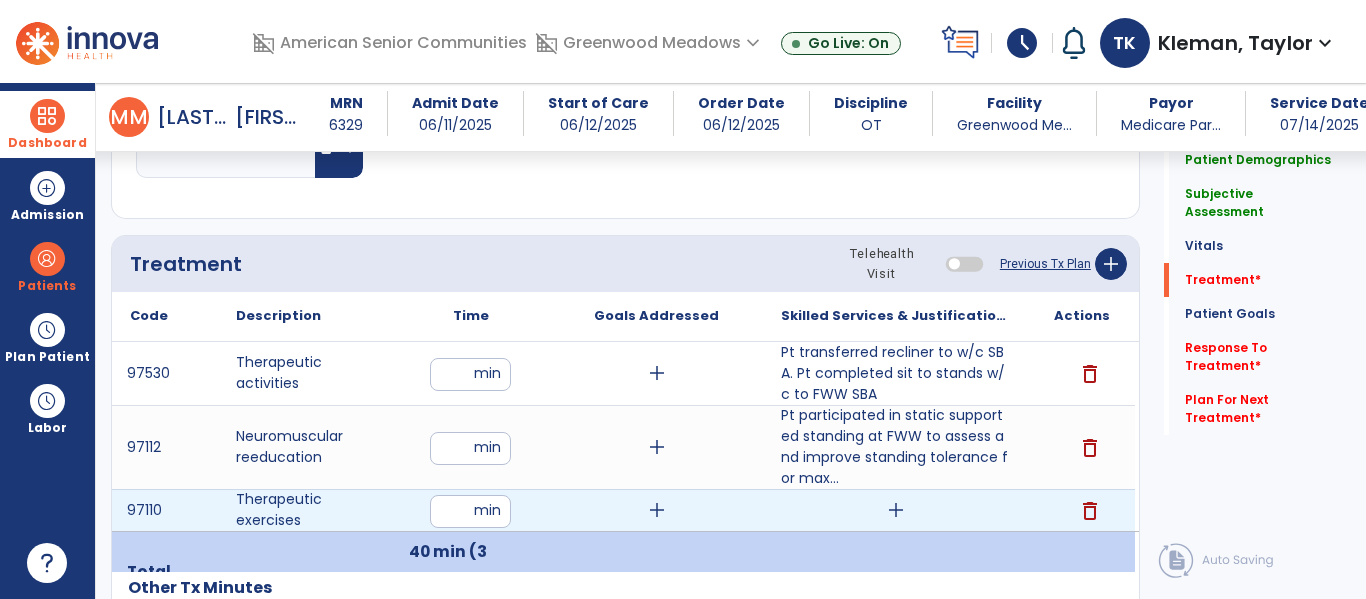 click on "add" at bounding box center (896, 510) 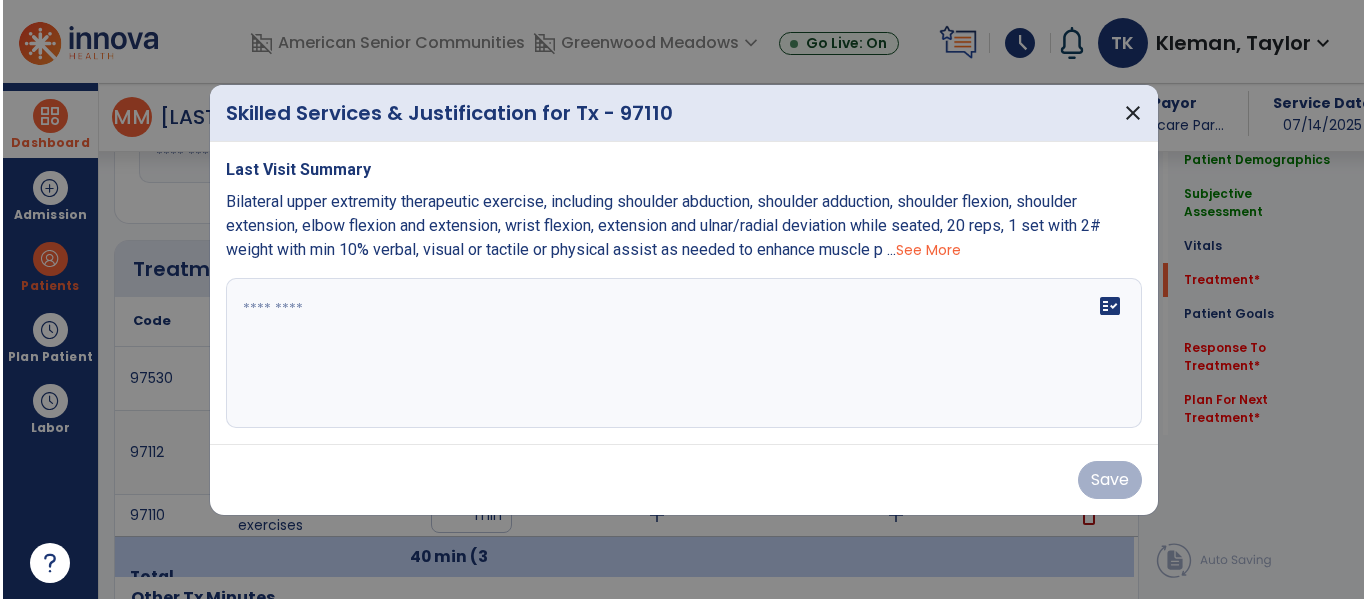 scroll, scrollTop: 1134, scrollLeft: 0, axis: vertical 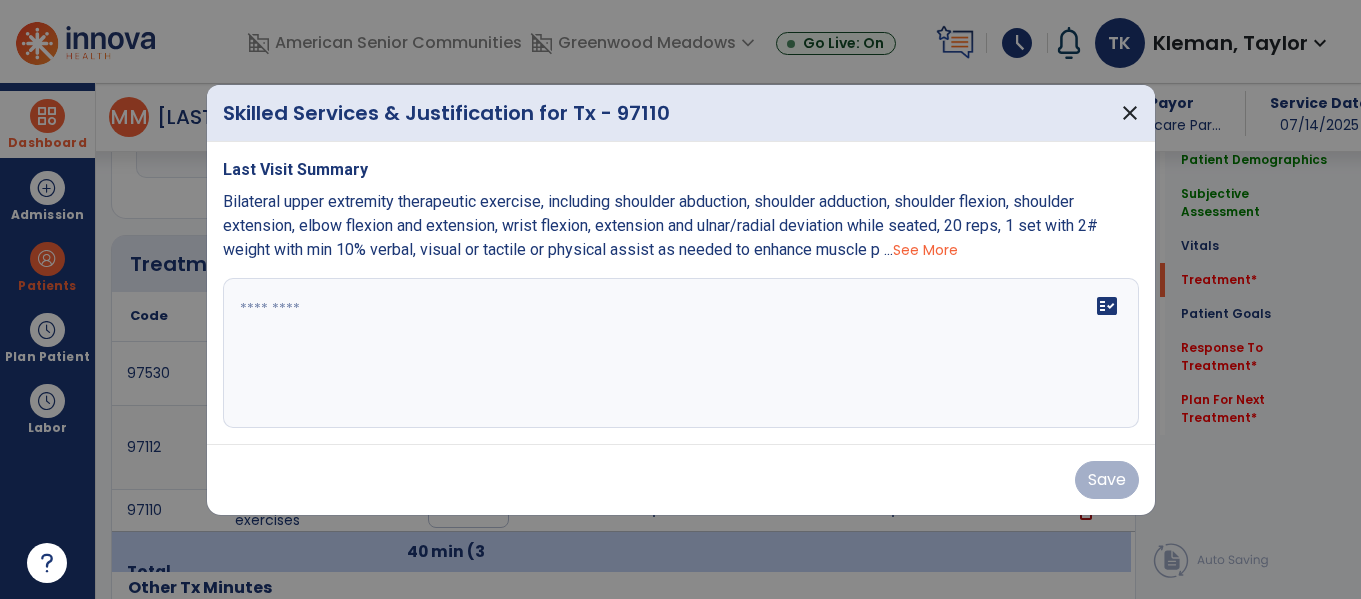 click on "Last Visit Summary Bilateral upper extremity therapeutic exercise, including shoulder abduction, shoulder adduction, shoulder flexion, shoulder extension, elbow flexion and extension, wrist flexion, extension and ulnar/radial deviation while seated,  20 reps, 1 set with  2# weight with min 10% verbal, visual or tactile or physical assist as needed to enhance muscle p ...  See More   fact_check" at bounding box center [681, 293] 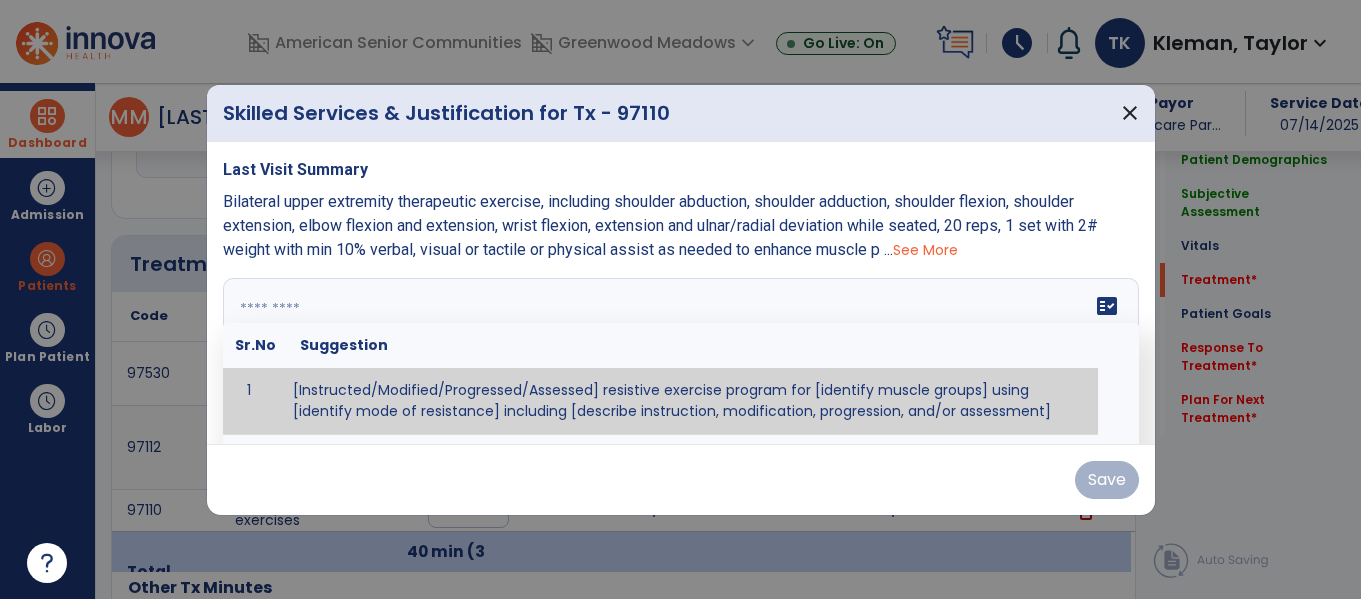 click on "fact_check  Sr.No Suggestion 1 [Instructed/Modified/Progressed/Assessed] resistive exercise program for [identify muscle groups] using [identify mode of resistance] including [describe instruction, modification, progression, and/or assessment] 2 [Instructed/Modified/Progressed/Assessed] aerobic exercise program using [identify equipment/mode] including [describe instruction, modification,progression, and/or assessment] 3 [Instructed/Modified/Progressed/Assessed] [PROM/A/AROM/AROM] program for [identify joint movements] using [contract-relax, over-pressure, inhibitory techniques, other] 4 [Assessed/Tested] aerobic capacity with administration of [aerobic capacity test]" at bounding box center [681, 353] 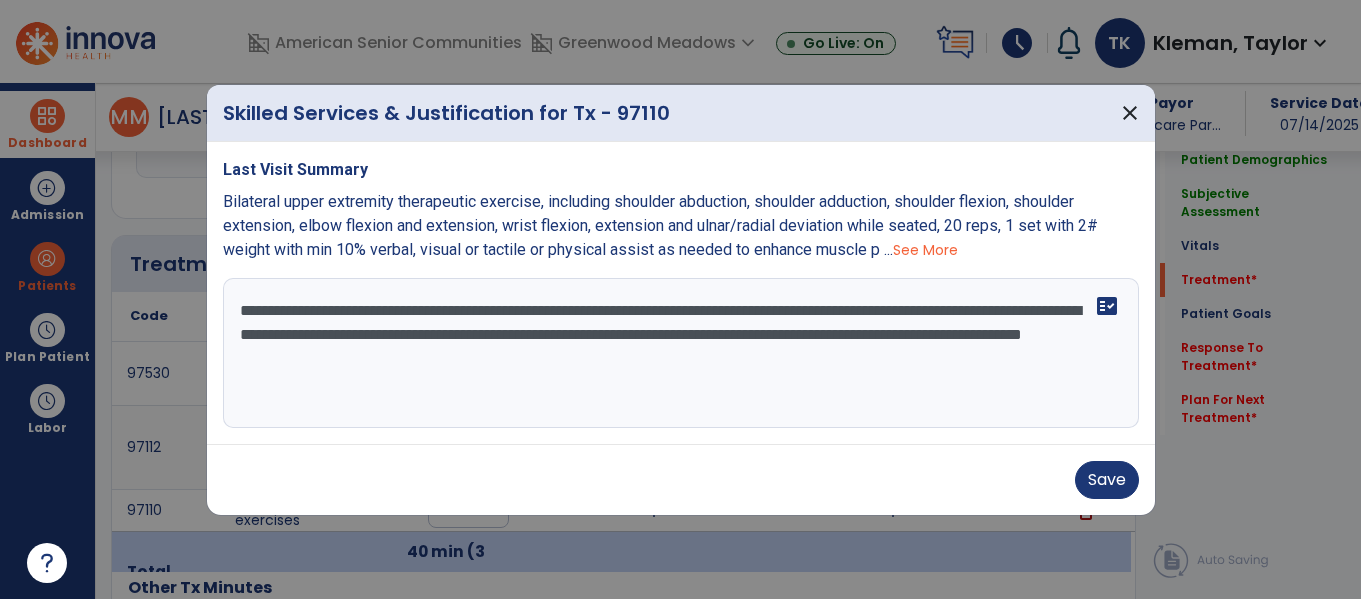 click on "**********" at bounding box center (681, 353) 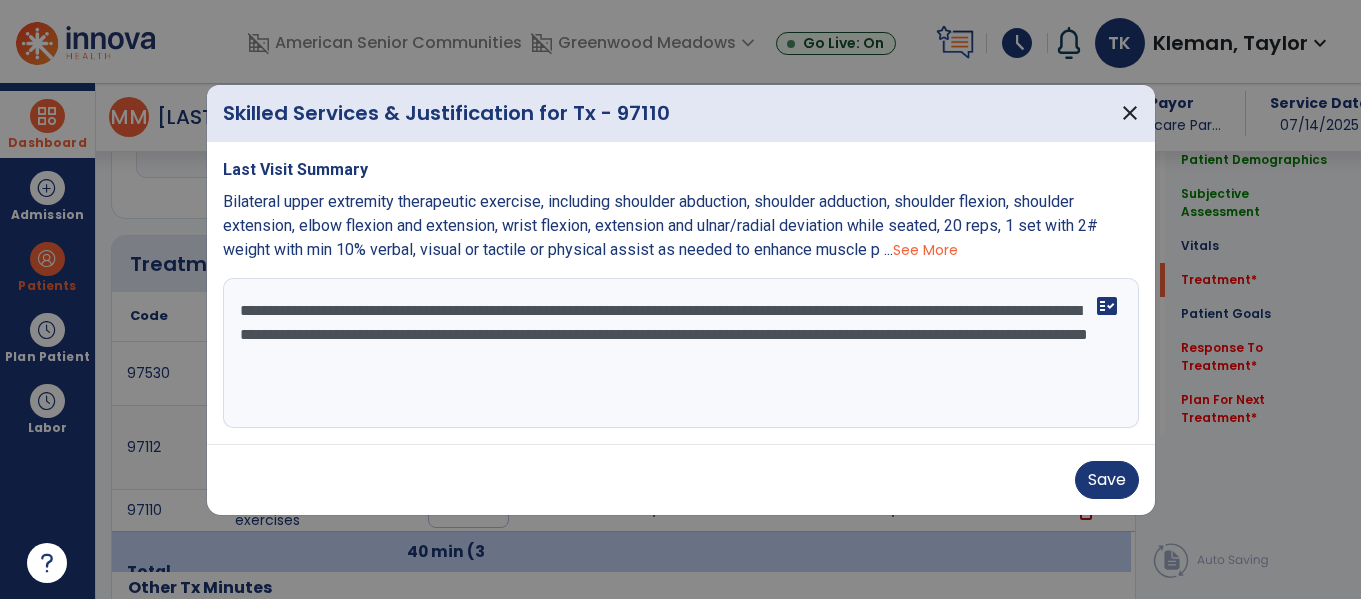 drag, startPoint x: 786, startPoint y: 315, endPoint x: 772, endPoint y: 313, distance: 14.142136 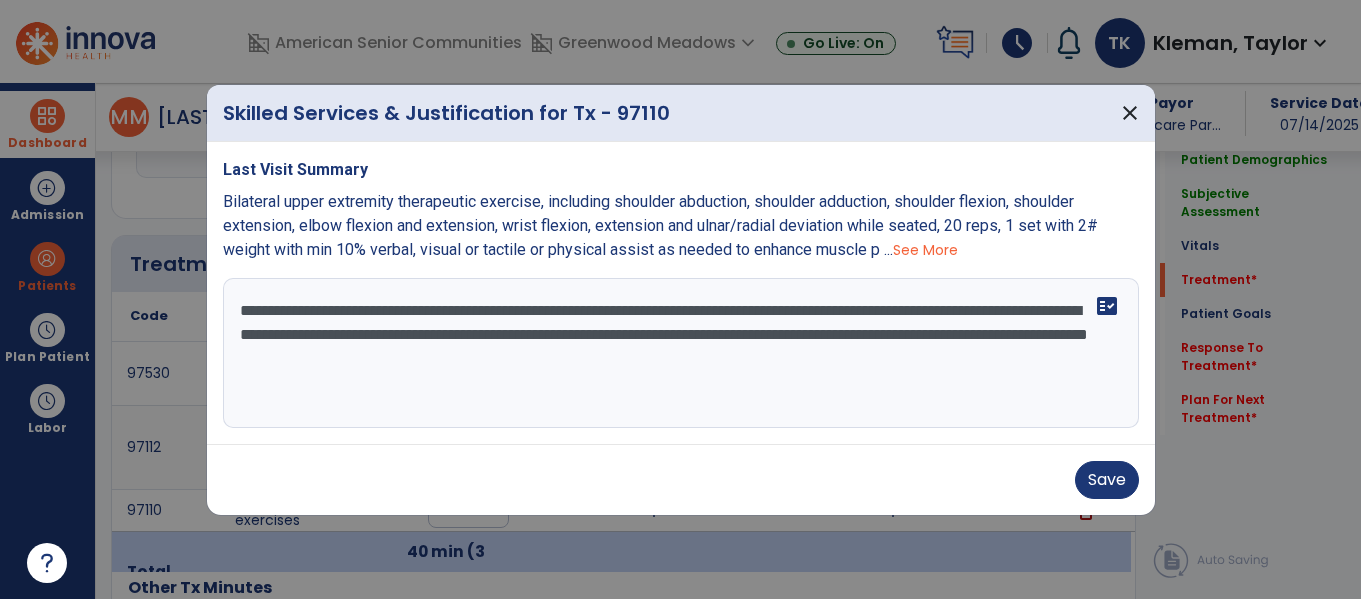 drag, startPoint x: 934, startPoint y: 337, endPoint x: 918, endPoint y: 338, distance: 16.03122 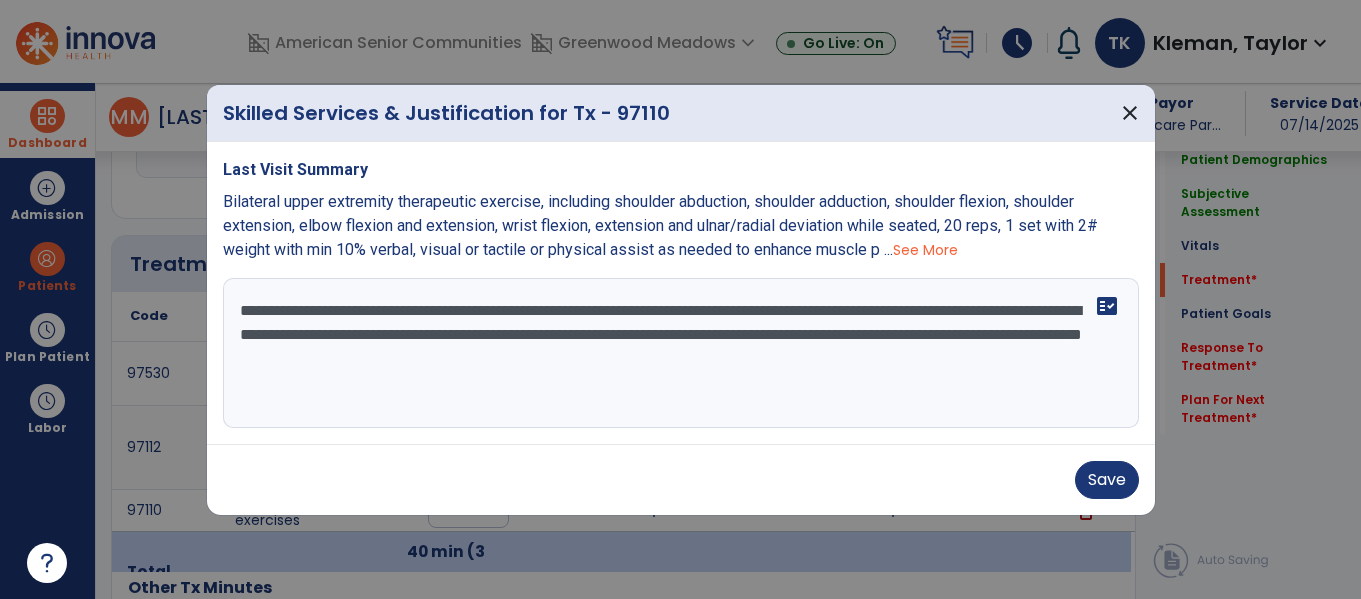 click on "**********" at bounding box center (681, 353) 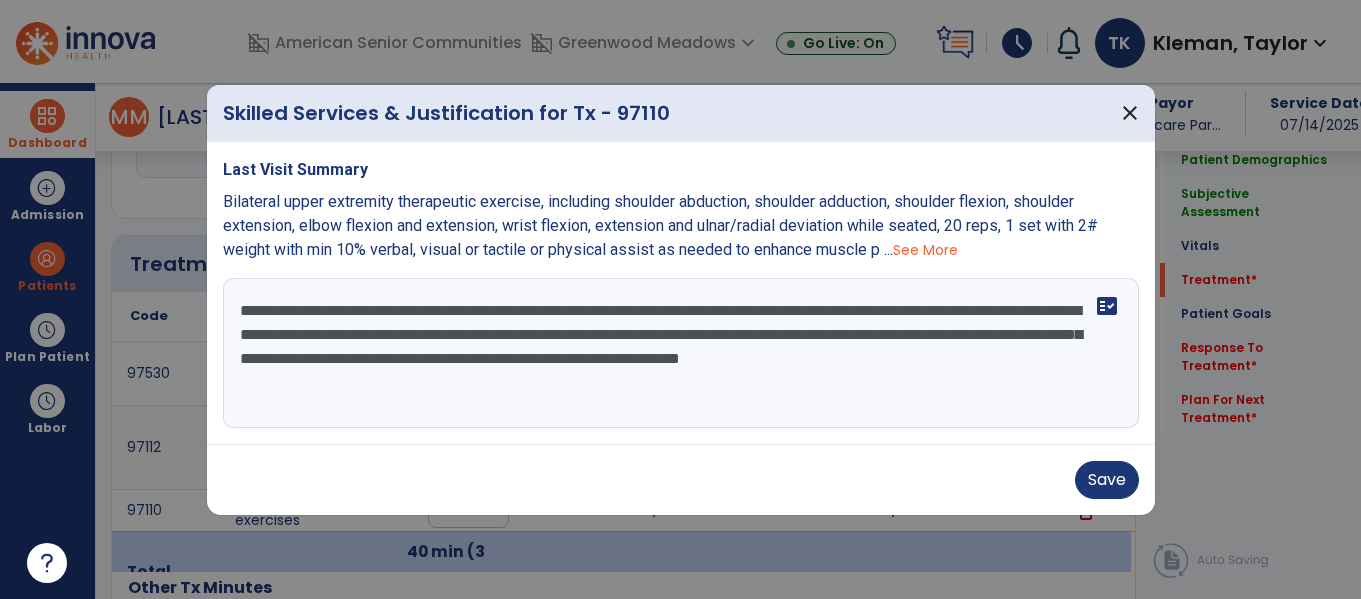 click on "**********" at bounding box center (681, 353) 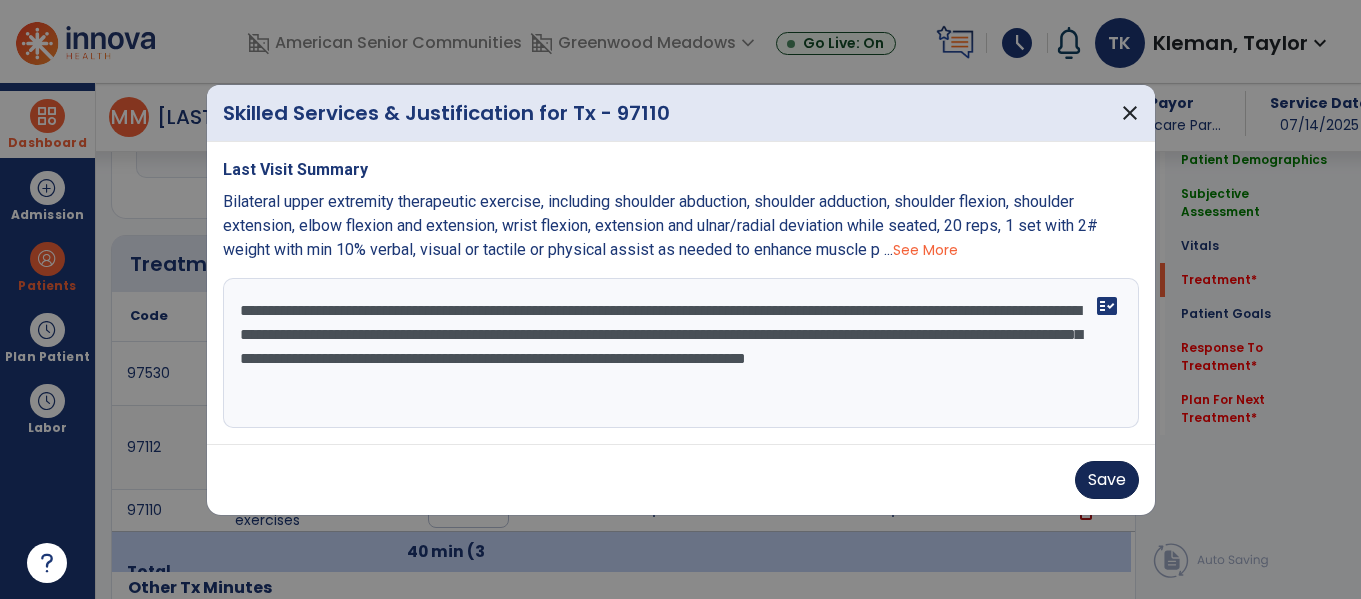 type on "**********" 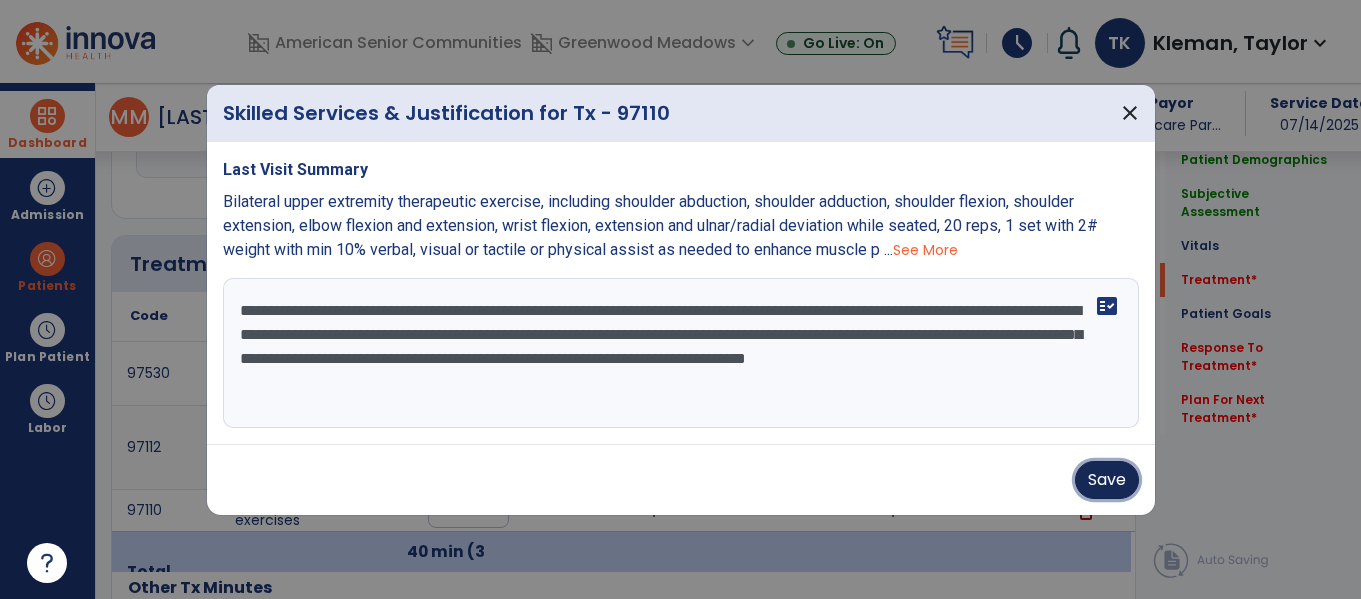click on "Save" at bounding box center [1107, 480] 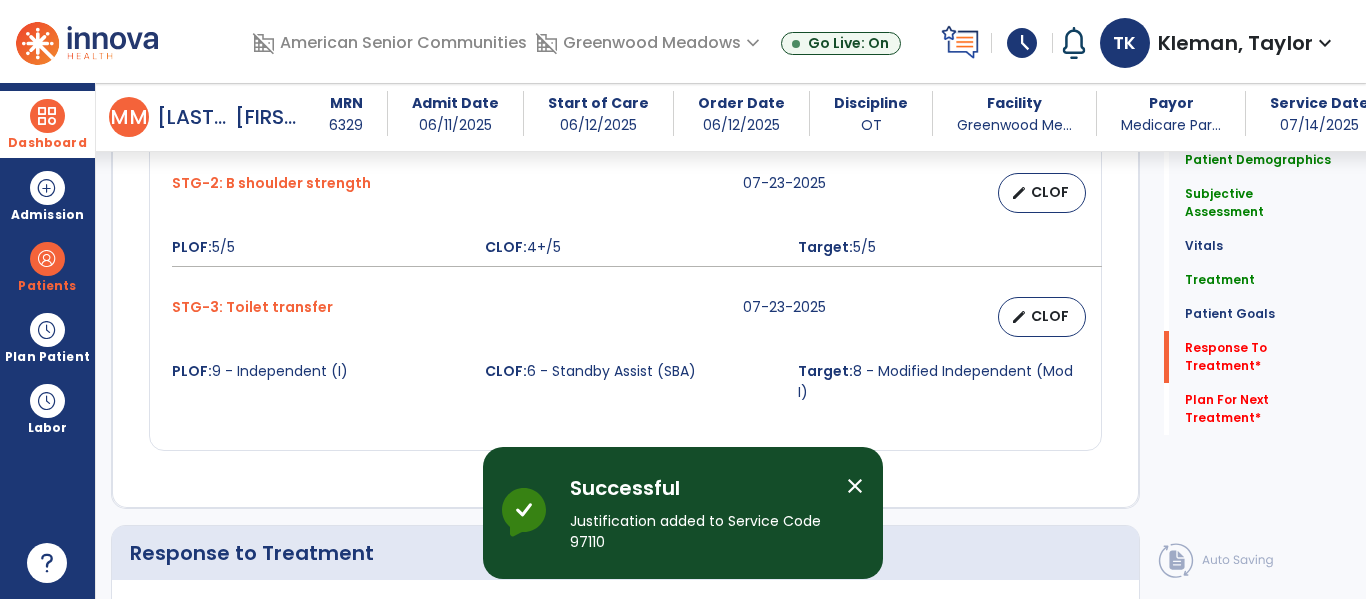 scroll, scrollTop: 2860, scrollLeft: 0, axis: vertical 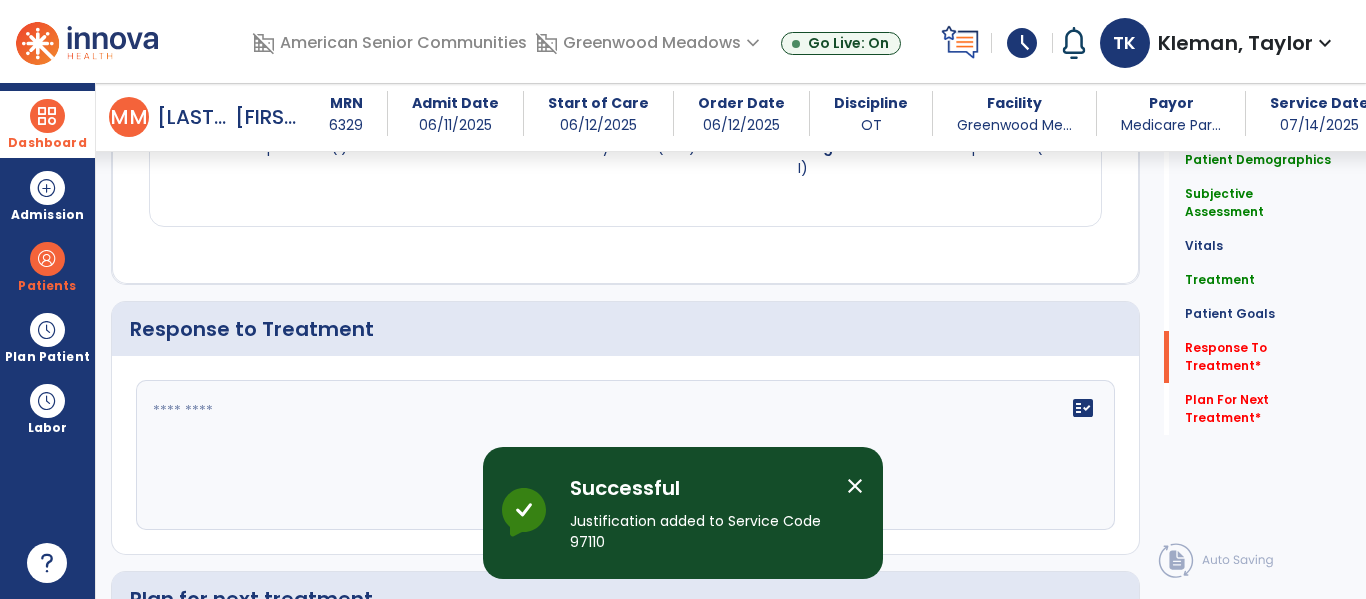 click on "fact_check" 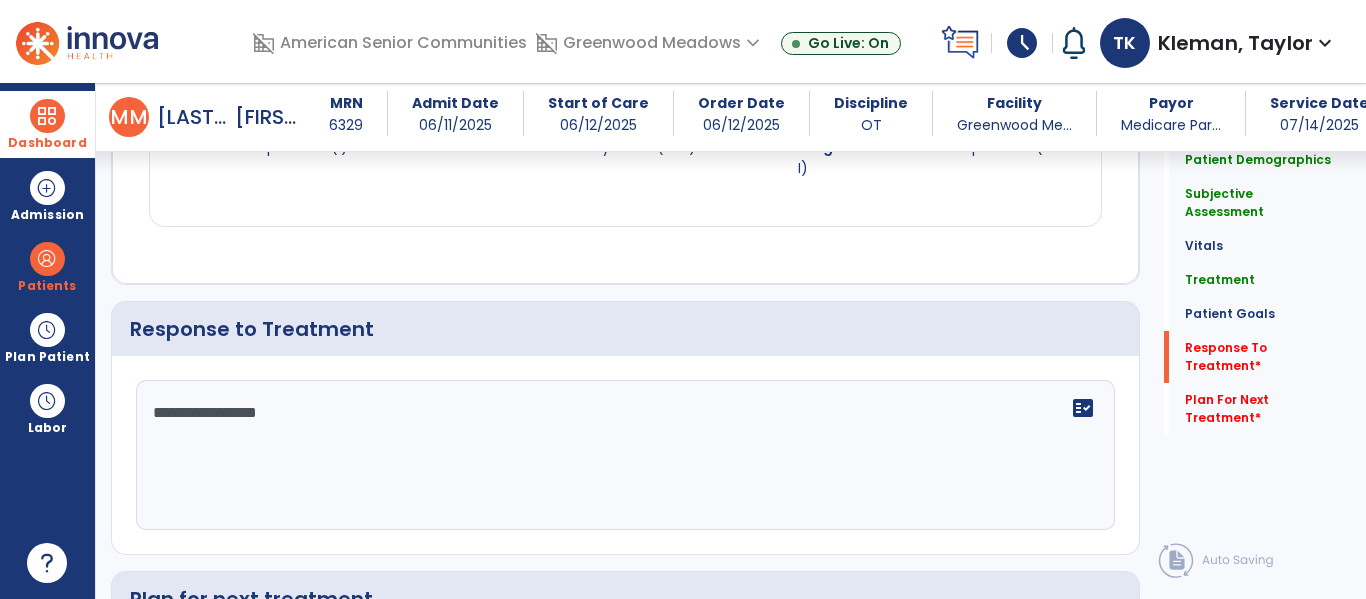 type on "**********" 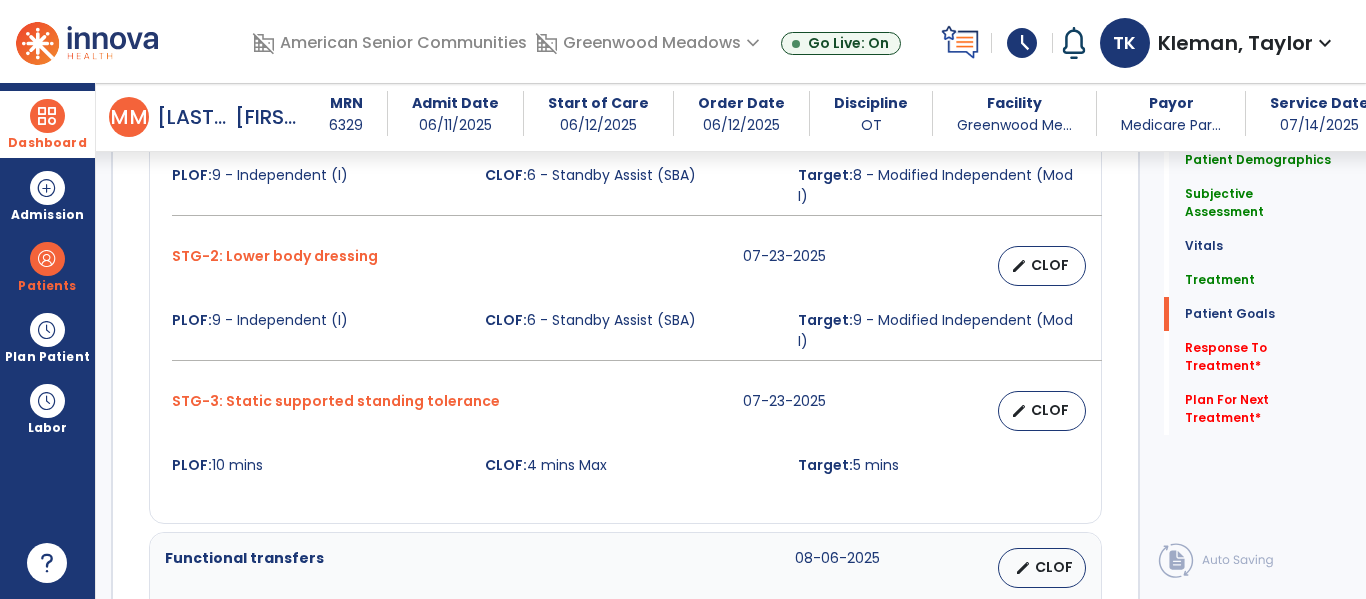 scroll, scrollTop: 1990, scrollLeft: 0, axis: vertical 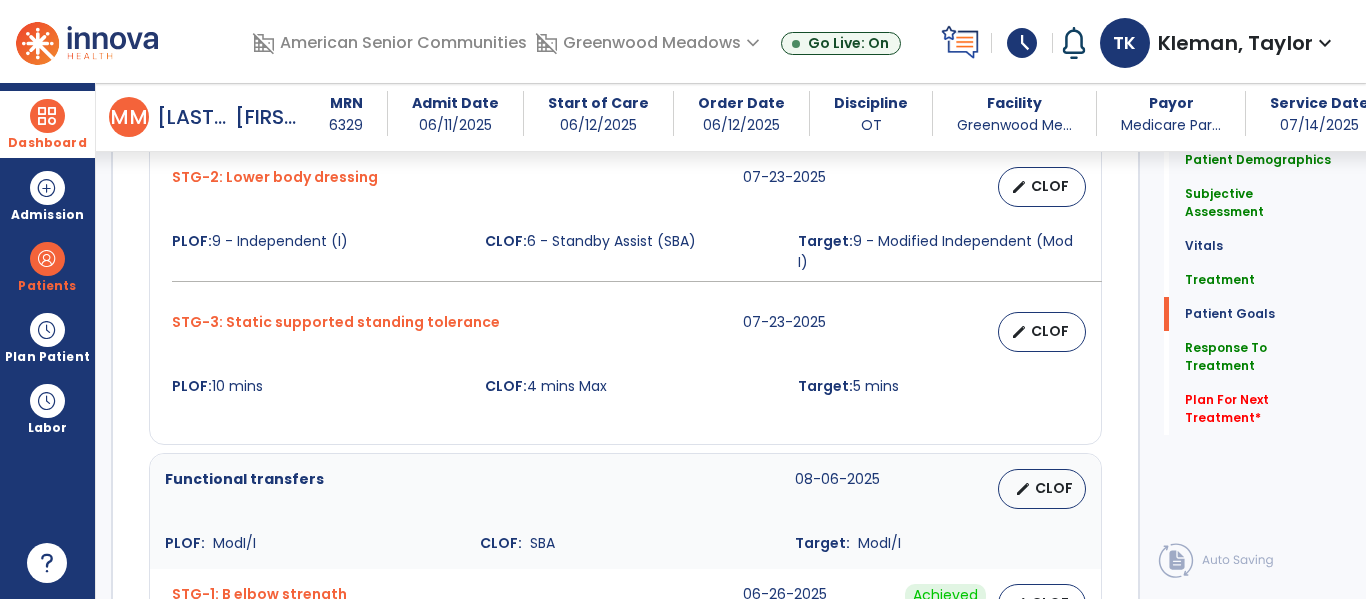 click on "Patient Demographics  Medical Diagnosis   Treatment Diagnosis   Precautions   Contraindications
Code
Description
Pdpm Clinical Category
I50.31" 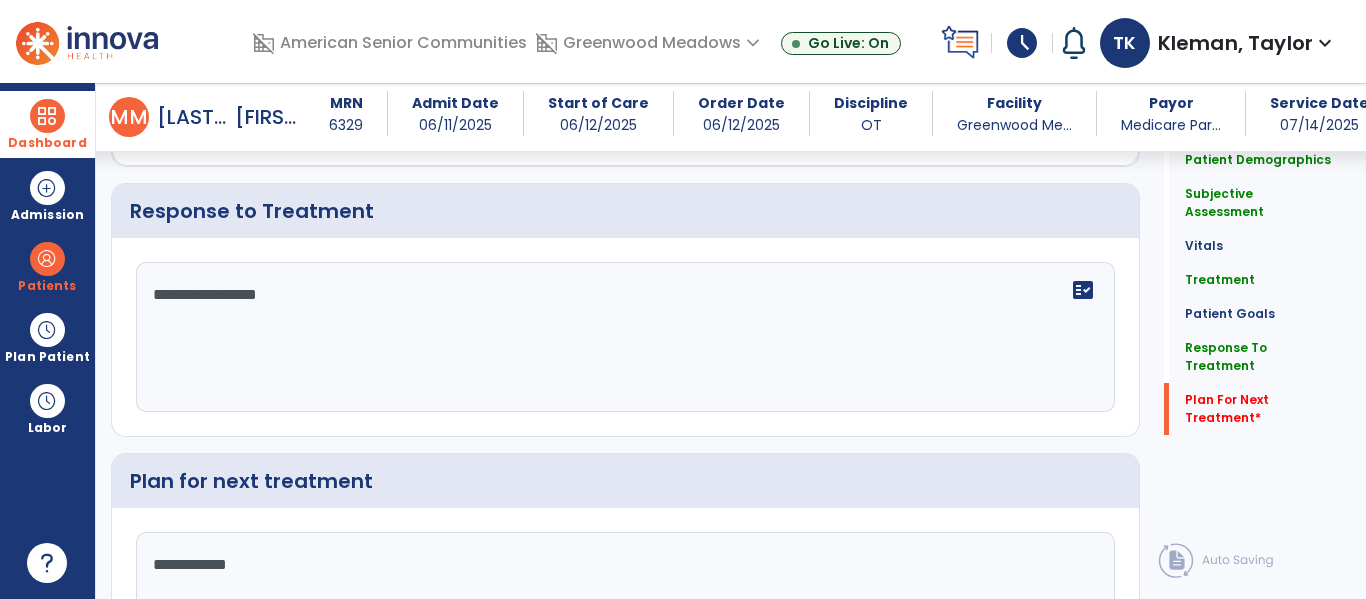 scroll, scrollTop: 3089, scrollLeft: 0, axis: vertical 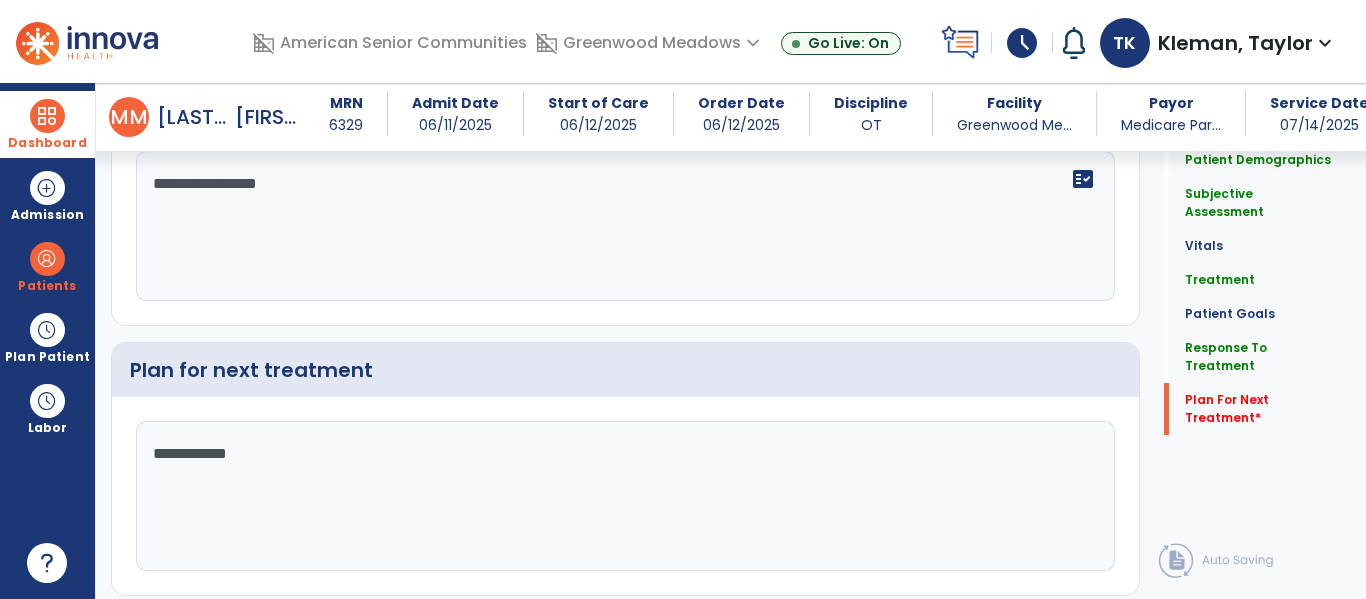 click on "**********" 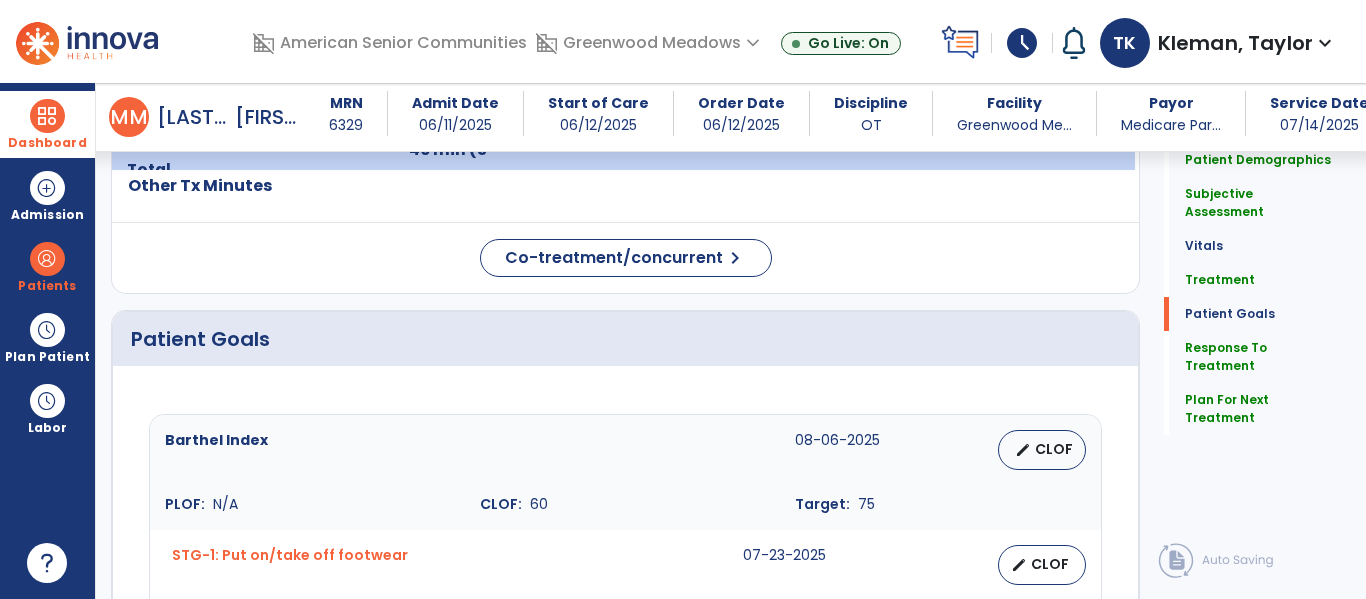scroll, scrollTop: 1332, scrollLeft: 0, axis: vertical 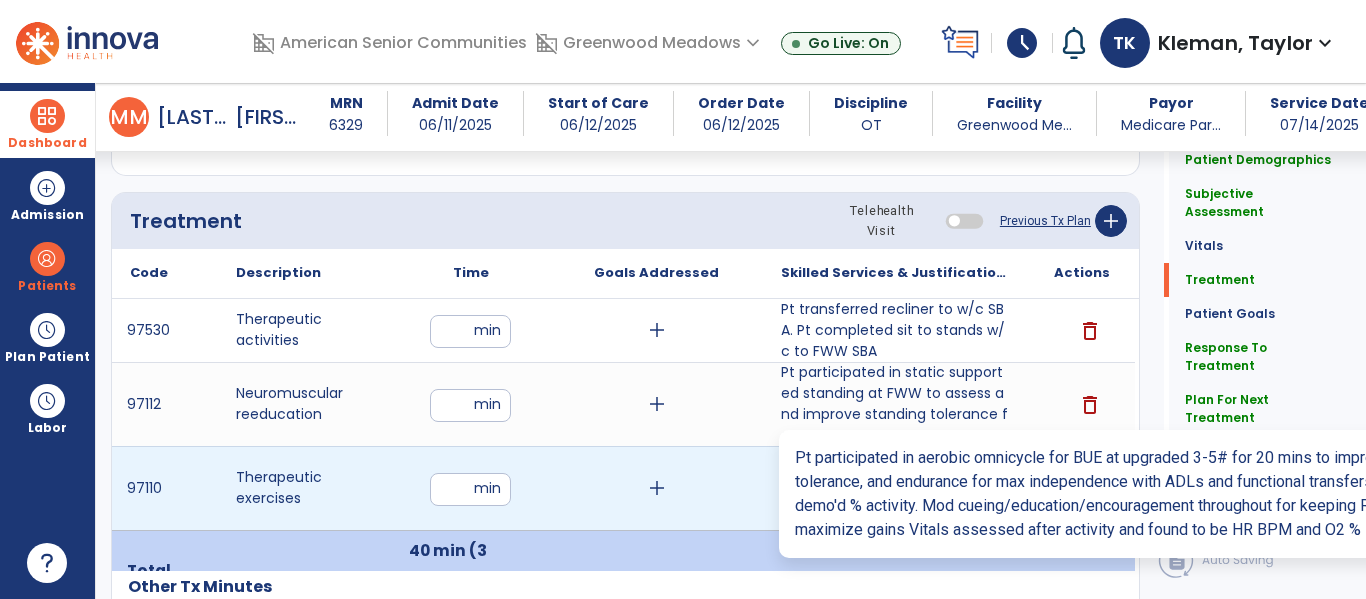 click on "Pt participated in aerobic omnicycle for BUE at upgraded 3-5# for 20 mins to improve strength, activ..." at bounding box center (896, 488) 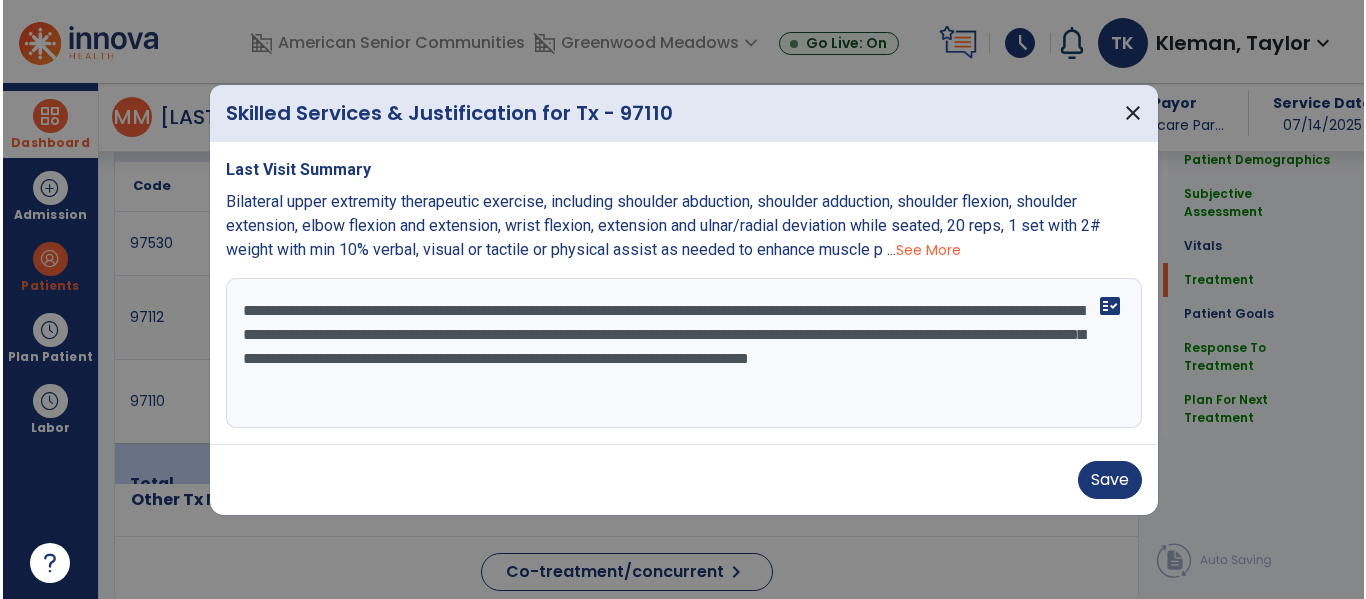scroll, scrollTop: 1264, scrollLeft: 0, axis: vertical 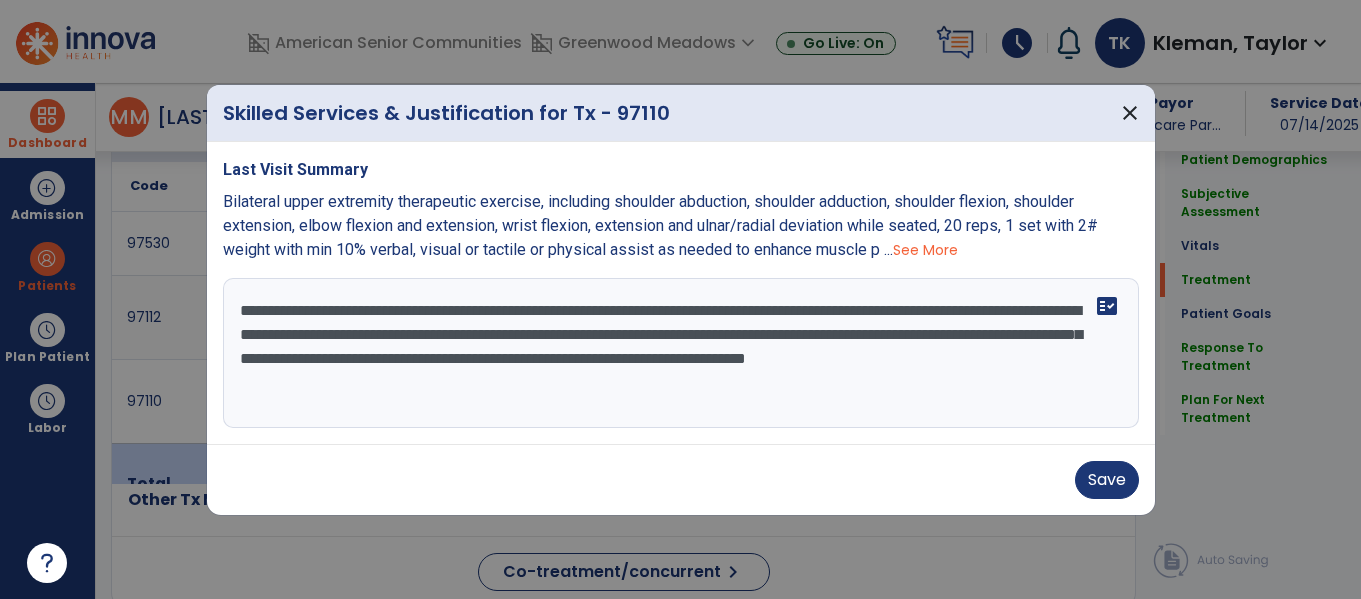 click on "**********" at bounding box center [681, 353] 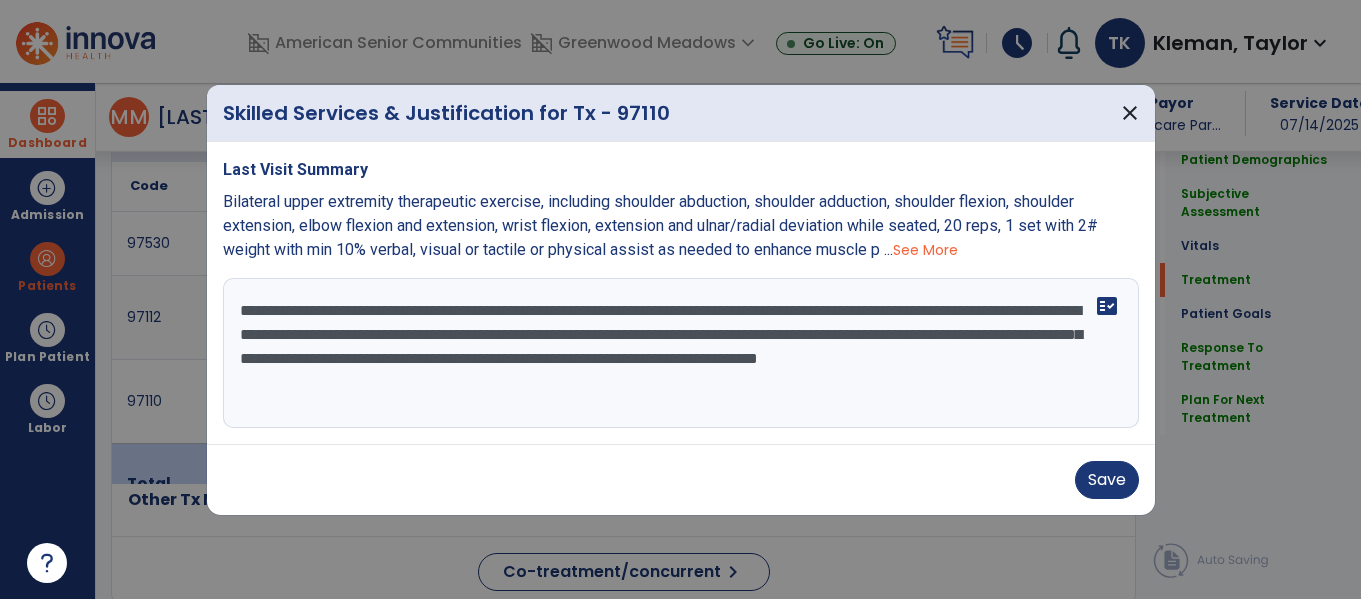 click on "**********" at bounding box center [681, 353] 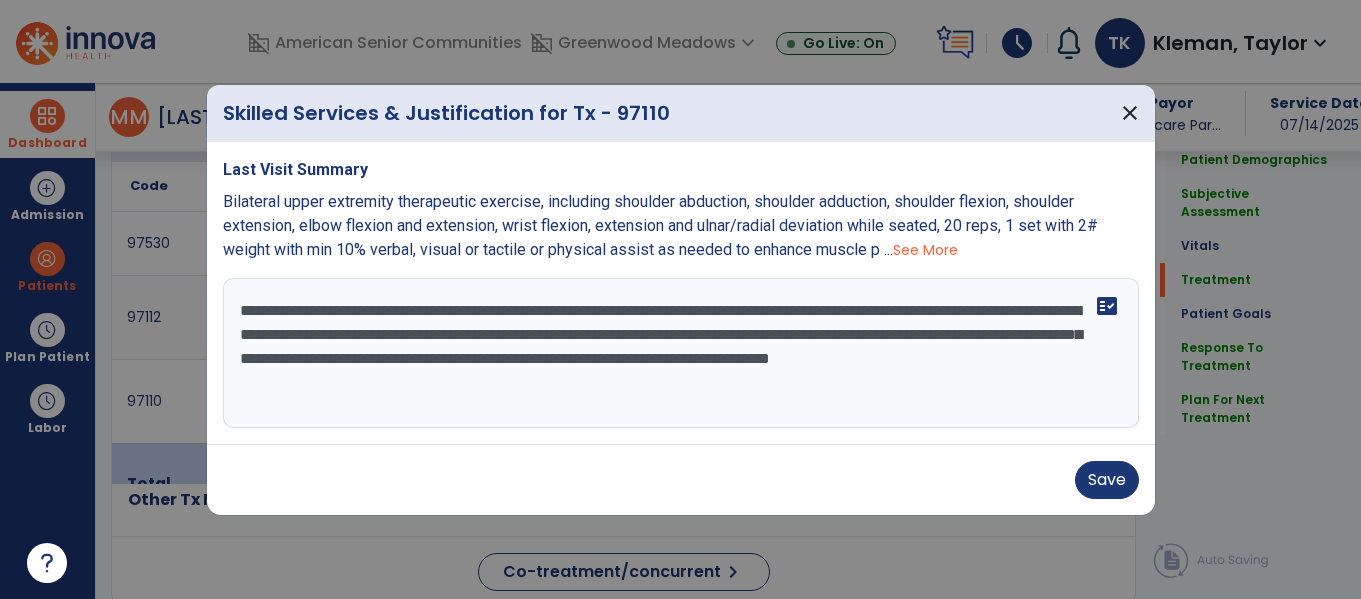 click on "**********" at bounding box center (681, 353) 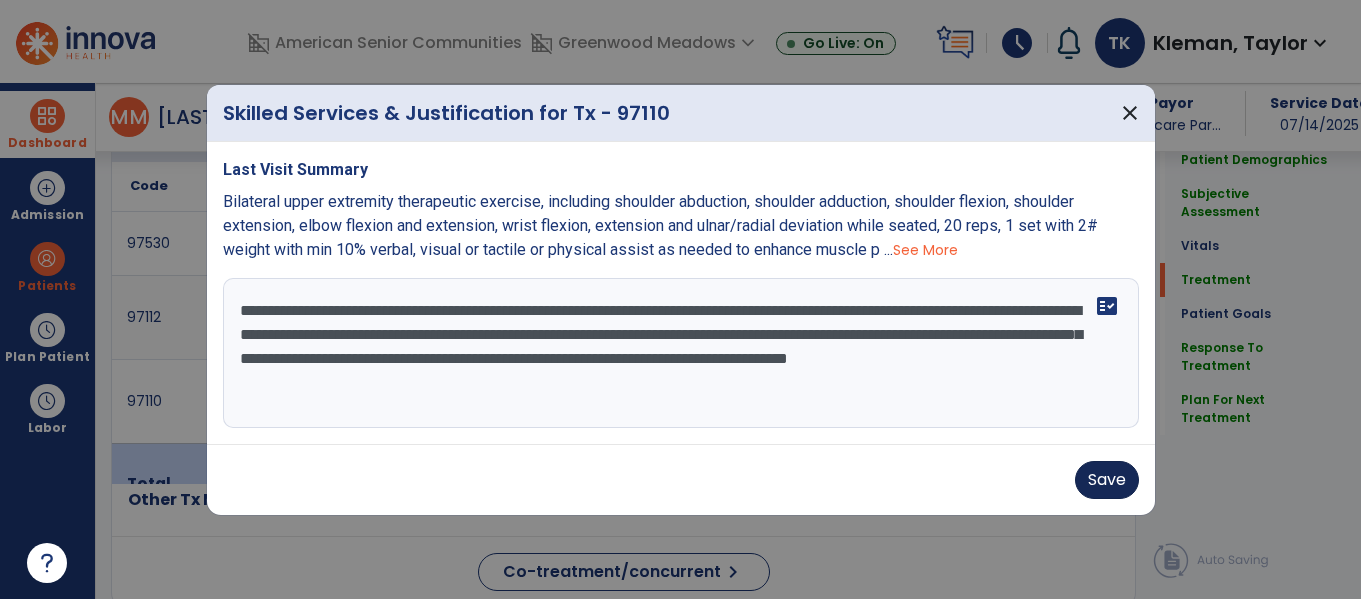 type on "**********" 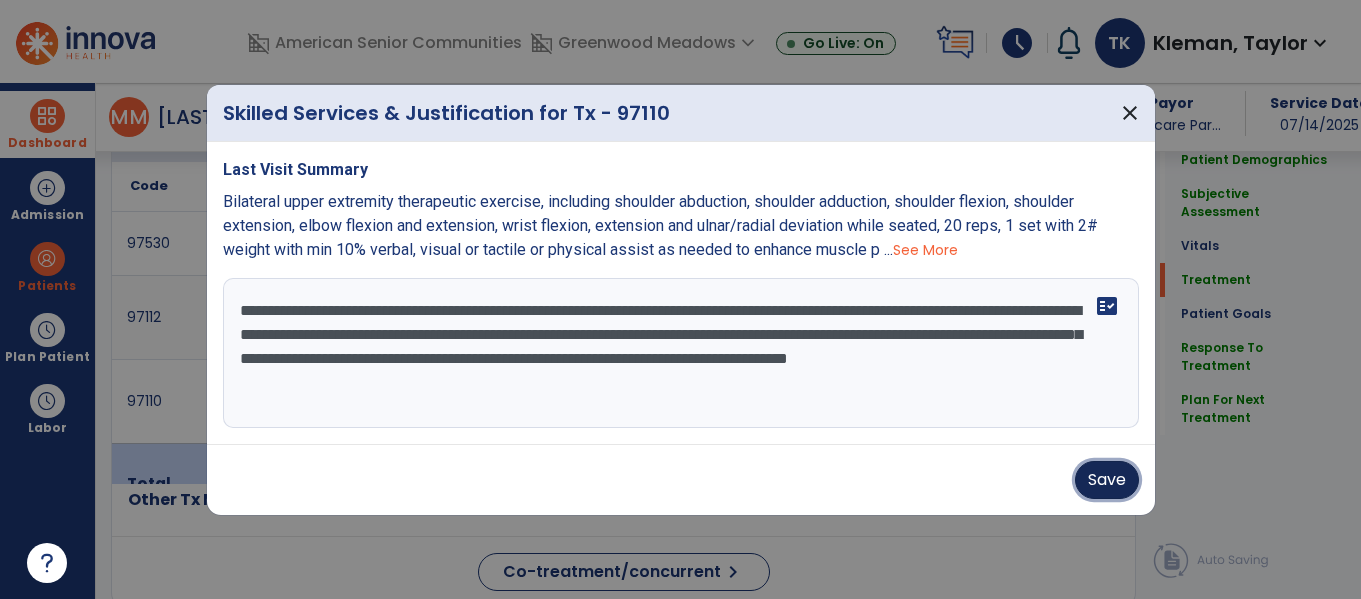 click on "Save" at bounding box center [1107, 480] 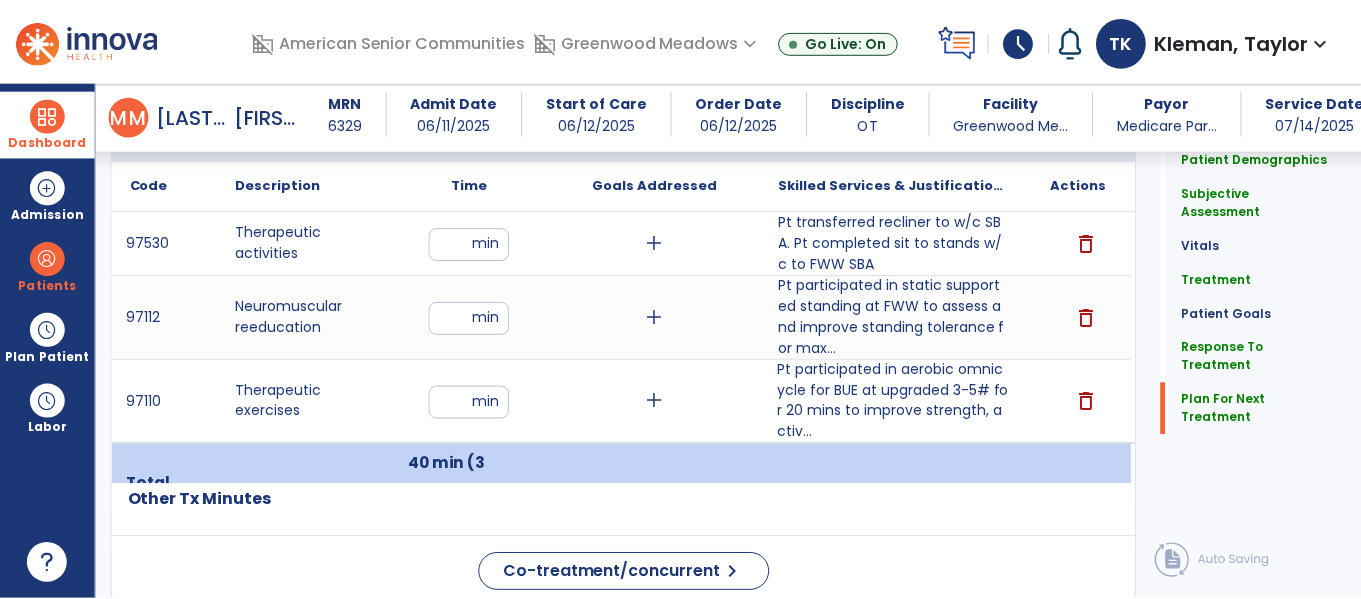 scroll, scrollTop: 3089, scrollLeft: 0, axis: vertical 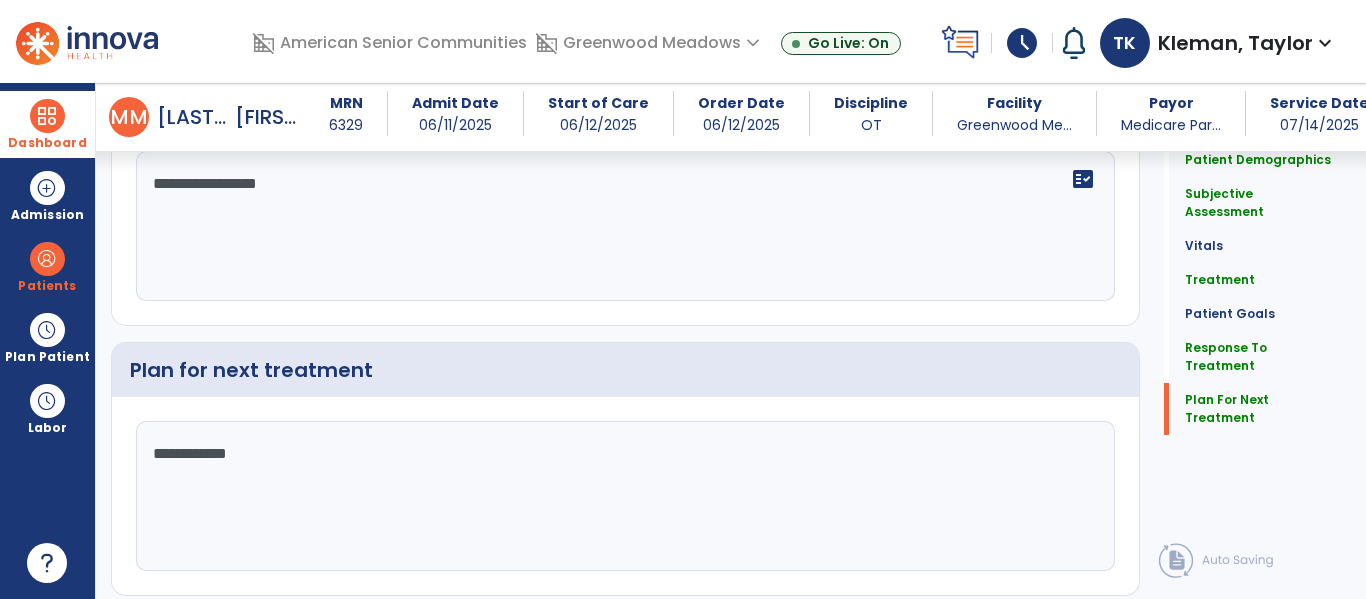 click on "Patient Demographics  Medical Diagnosis   Treatment Diagnosis   Precautions   Contraindications
Code
Description
Pdpm Clinical Category
I50.31" 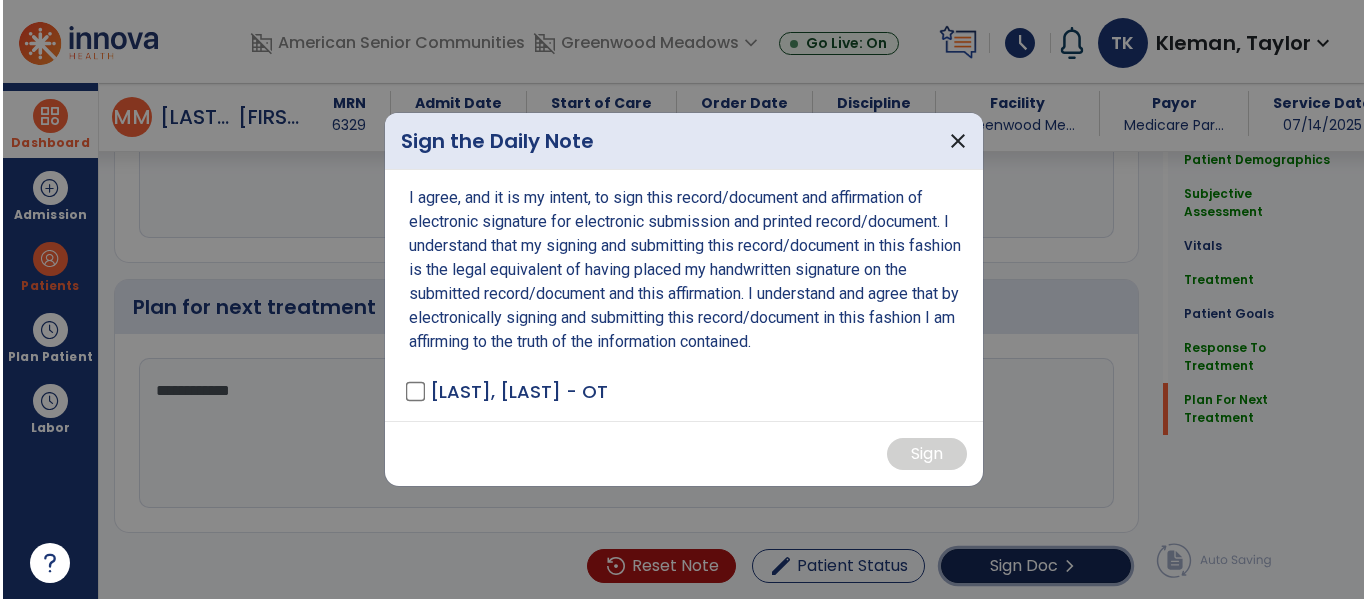 scroll, scrollTop: 3152, scrollLeft: 0, axis: vertical 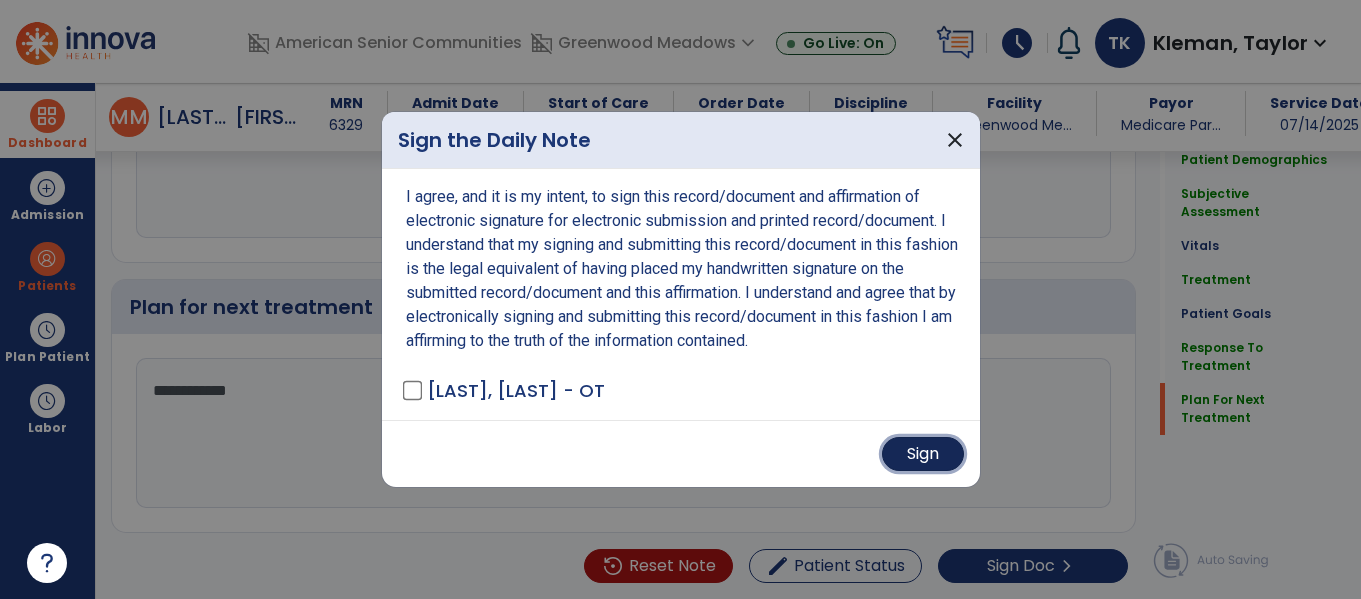 click on "Sign" at bounding box center (923, 454) 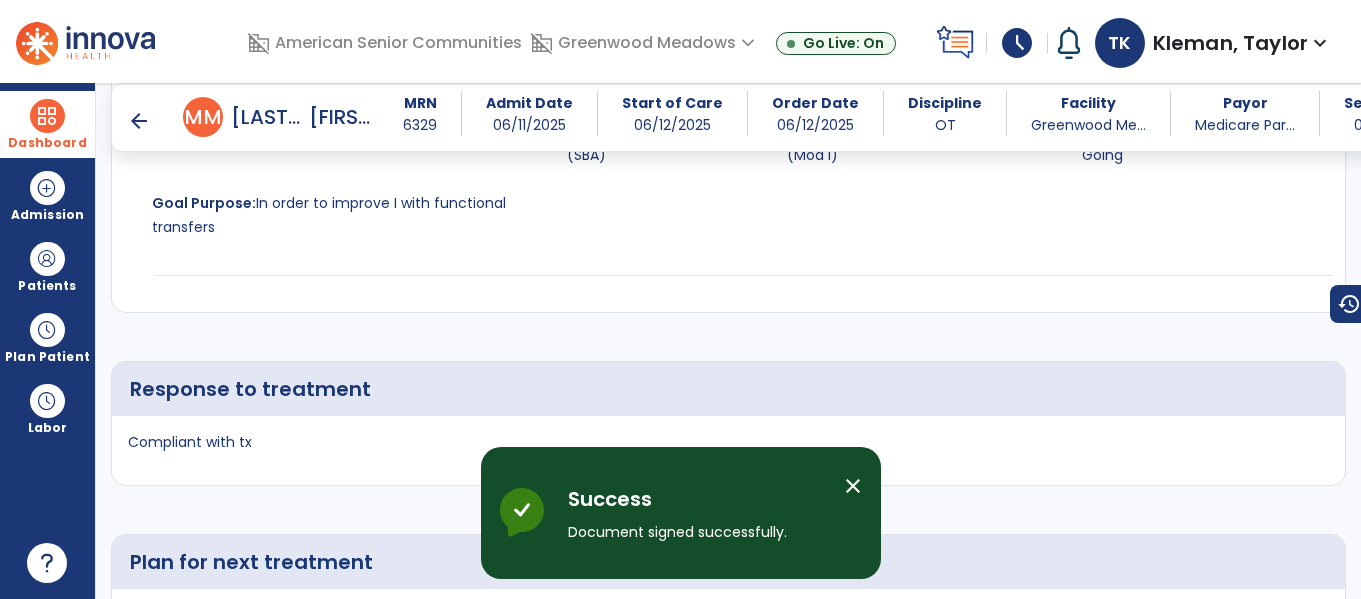 click at bounding box center [47, 116] 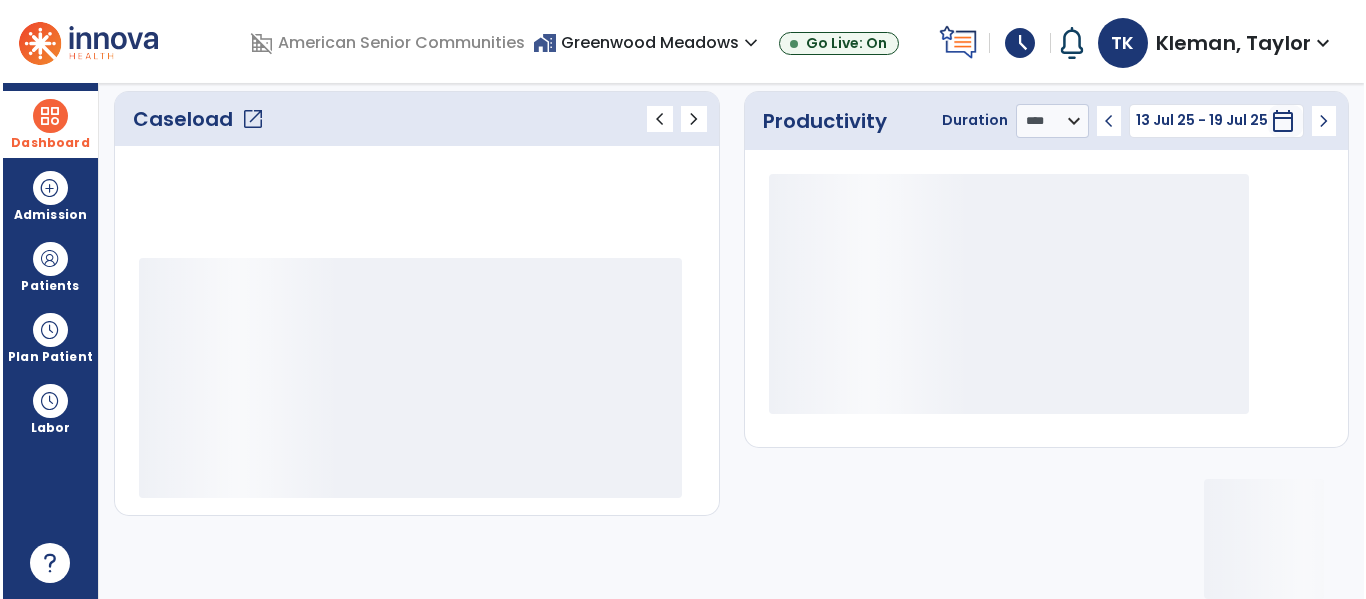 scroll, scrollTop: 278, scrollLeft: 0, axis: vertical 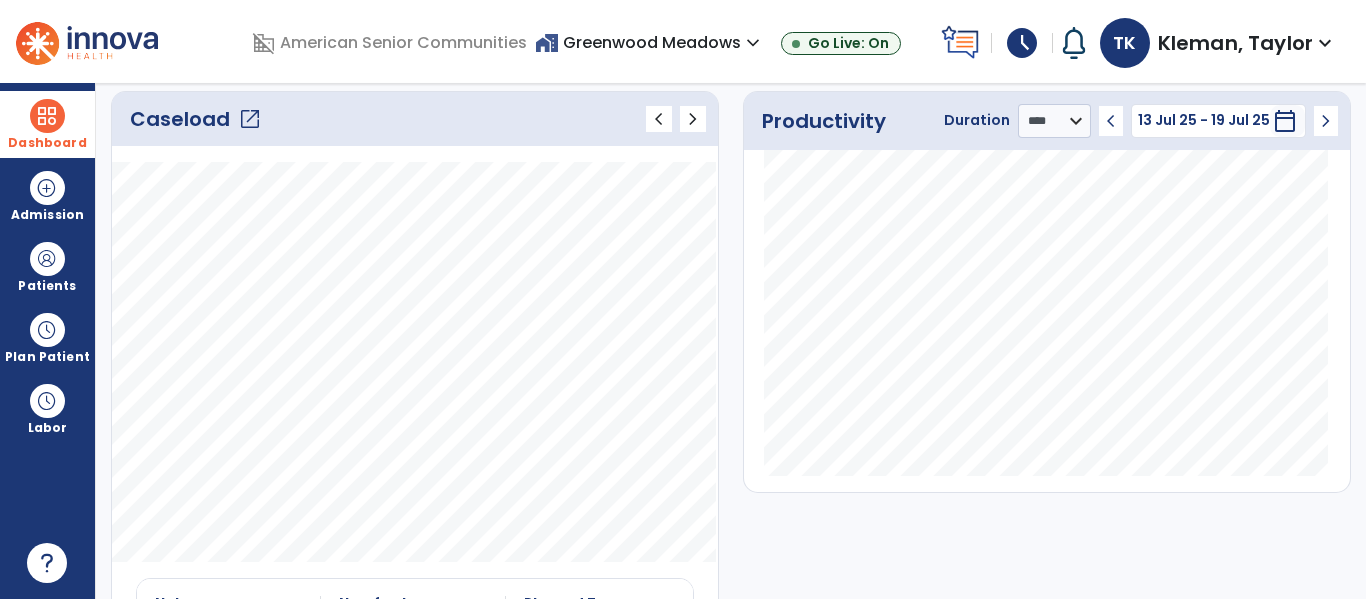 click on "open_in_new" 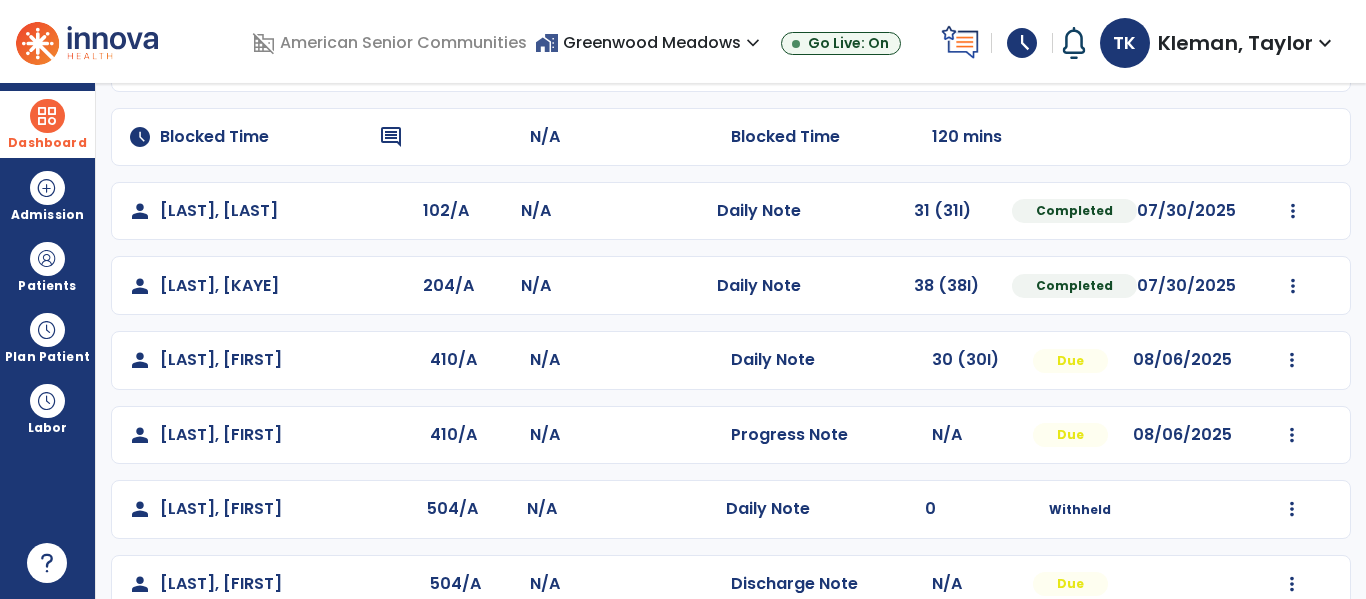 scroll, scrollTop: 860, scrollLeft: 0, axis: vertical 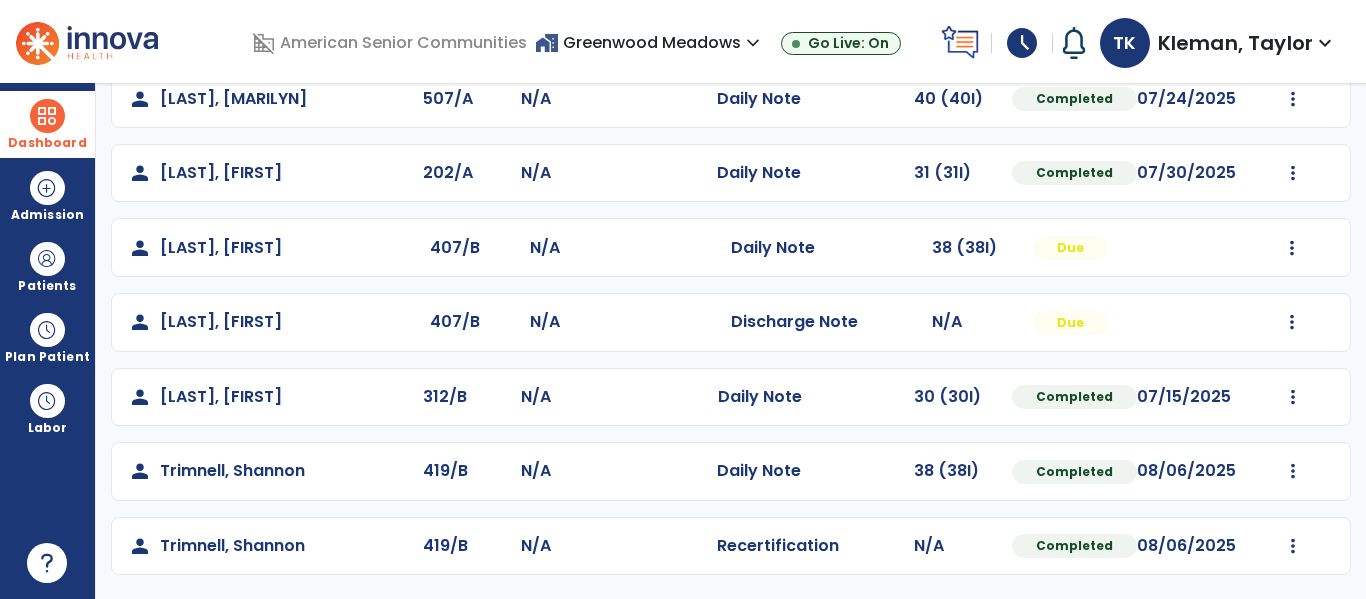 click on "Mark Visit As Complete   Reset Note   Open Document   G + C Mins" 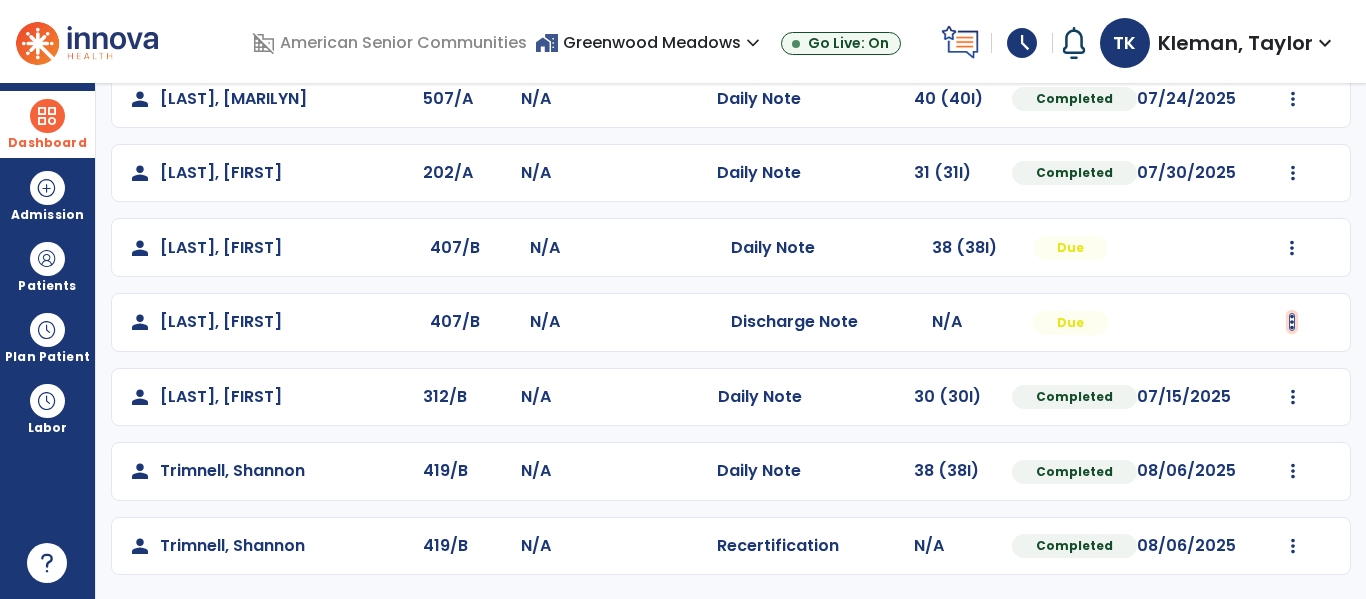 click at bounding box center [1293, -572] 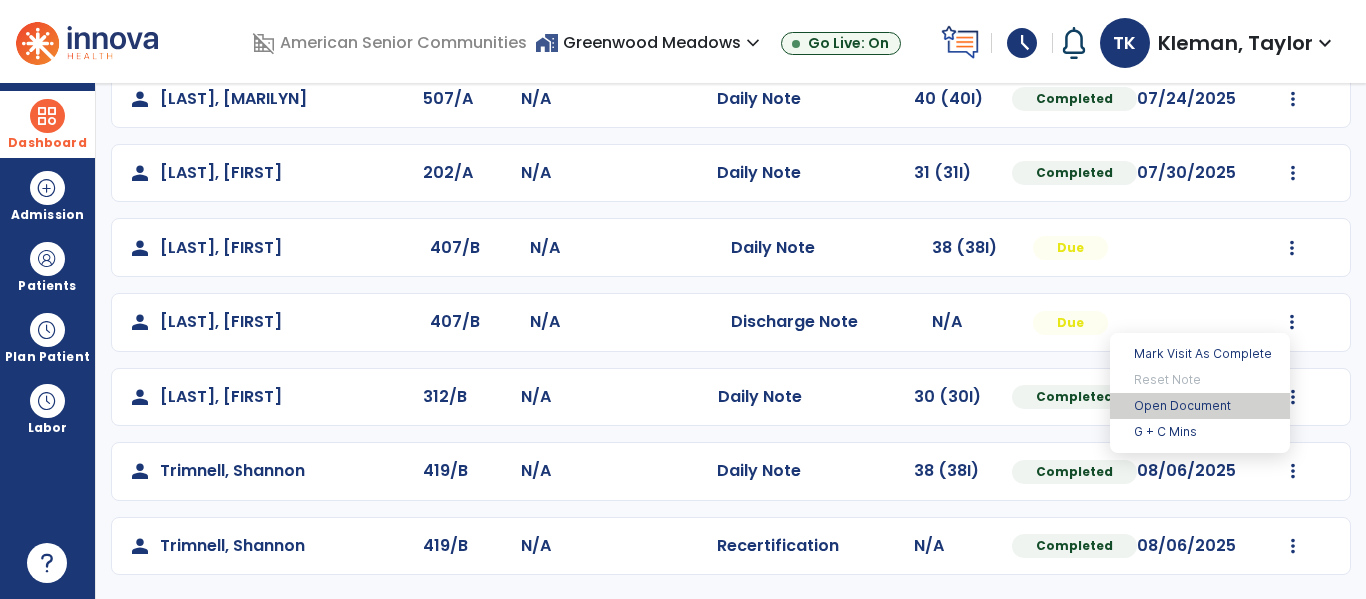 click on "Open Document" at bounding box center [1200, 406] 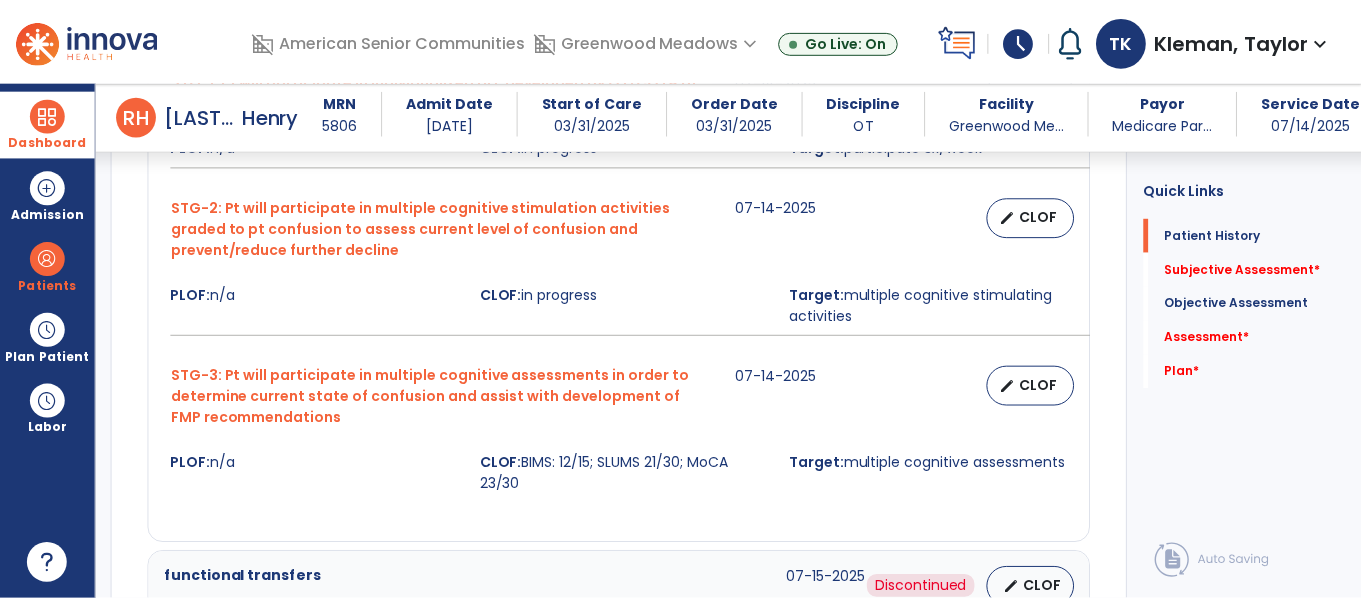 scroll, scrollTop: 987, scrollLeft: 0, axis: vertical 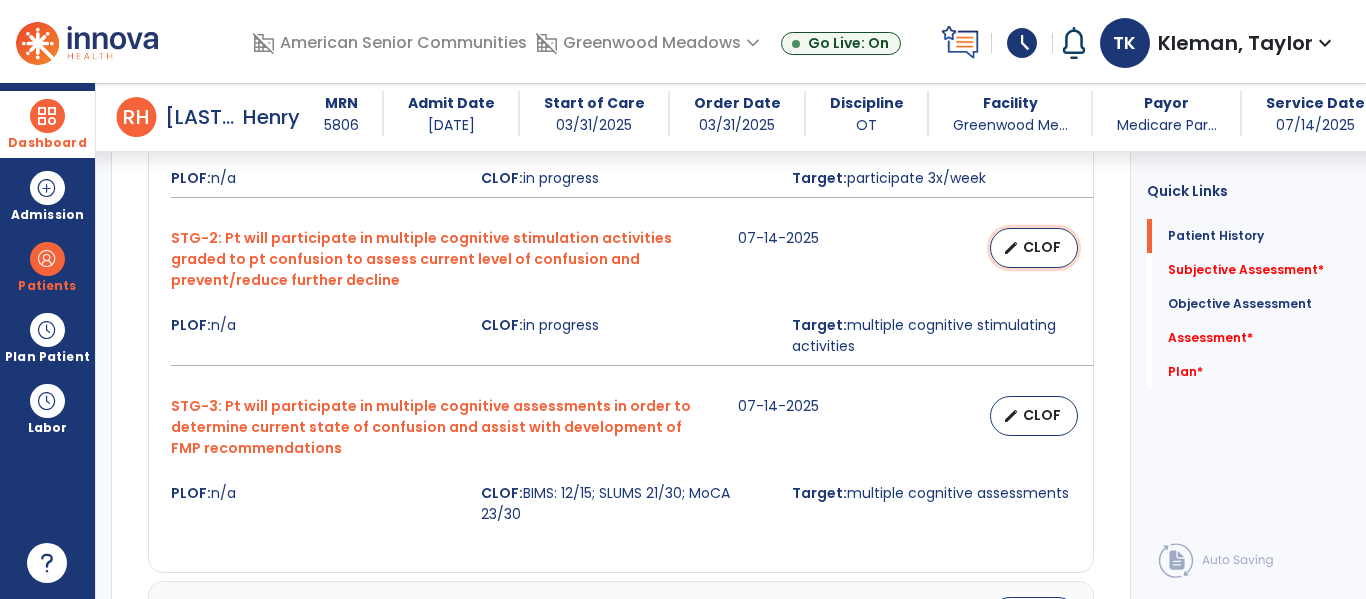 click on "edit" at bounding box center (1011, 248) 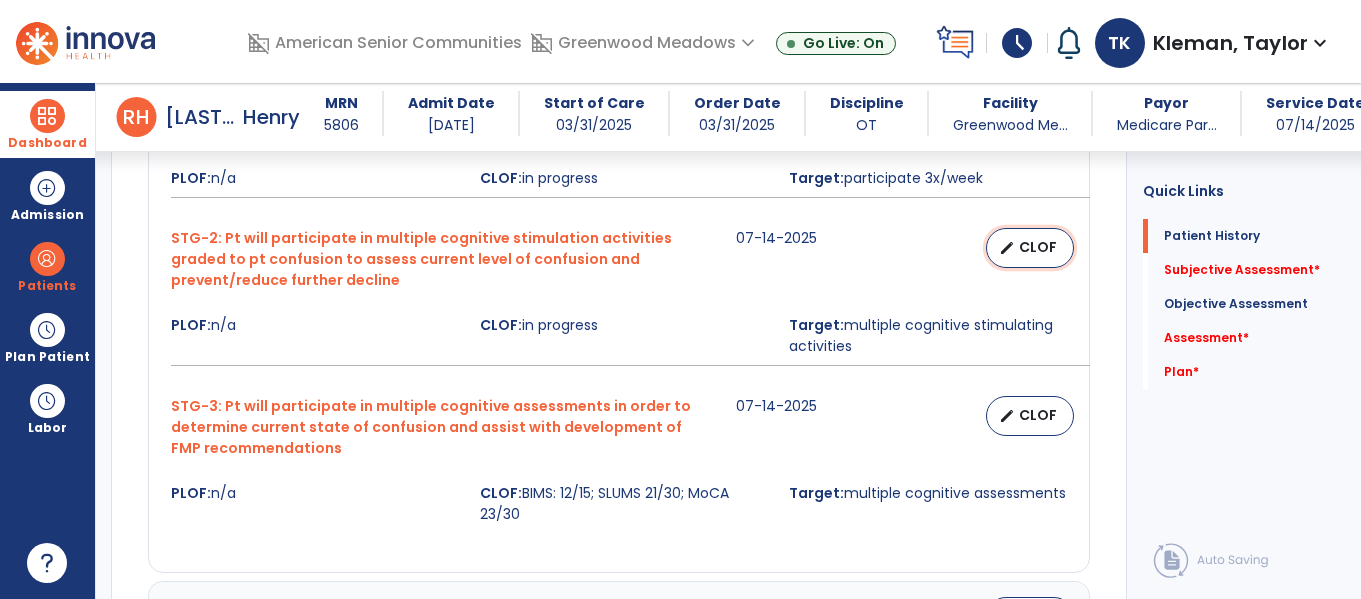 select on "********" 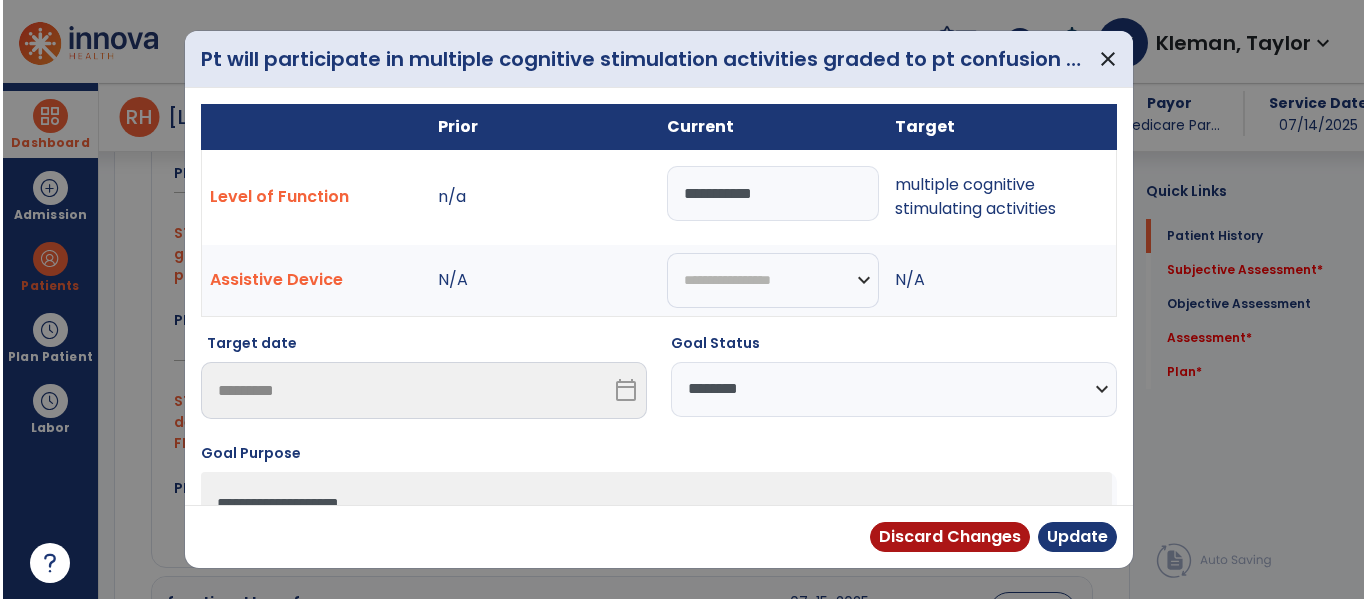 scroll, scrollTop: 987, scrollLeft: 0, axis: vertical 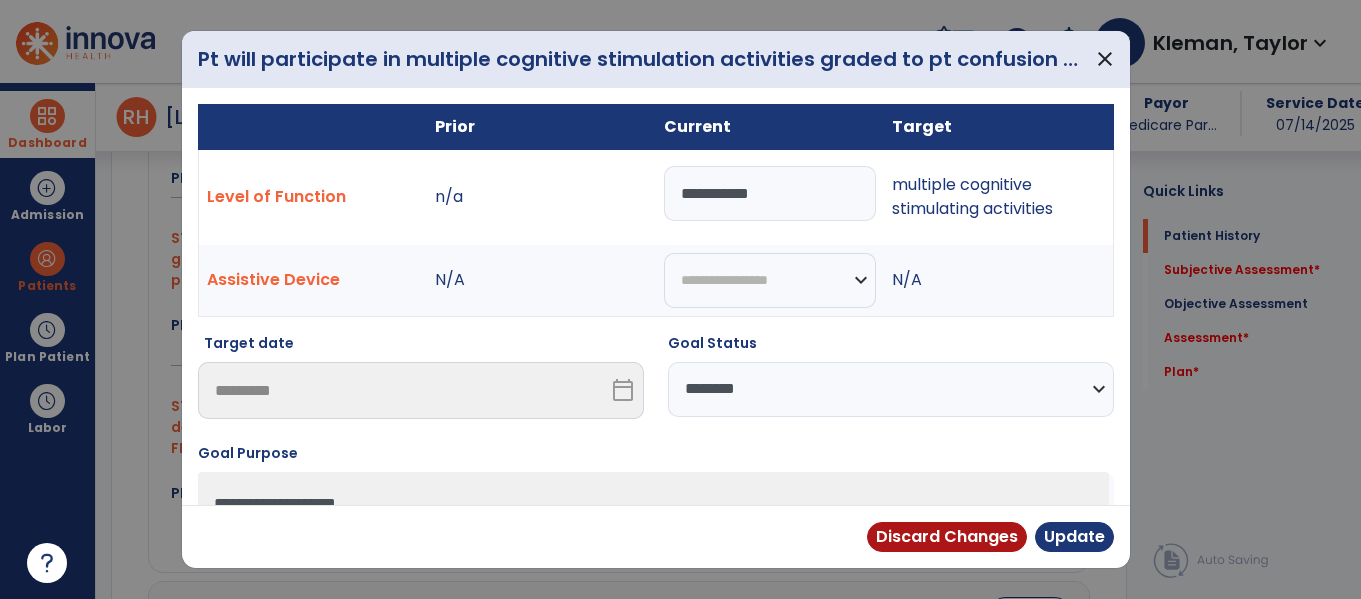 click on "**********" at bounding box center [770, 193] 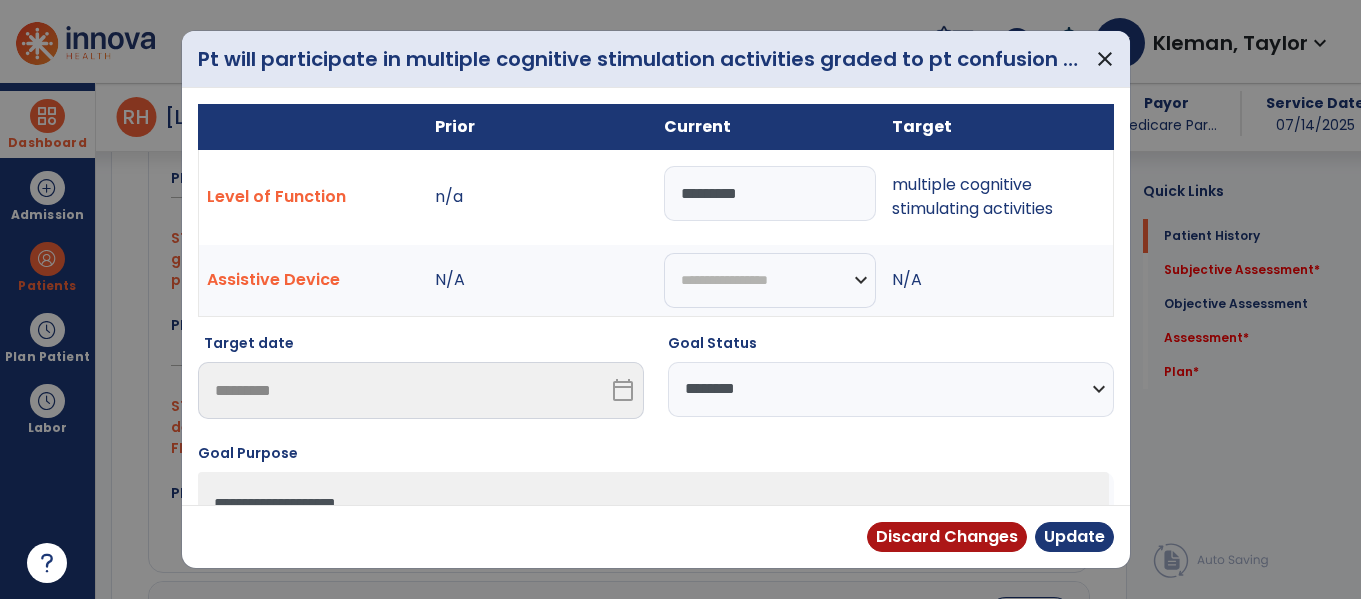 type on "*********" 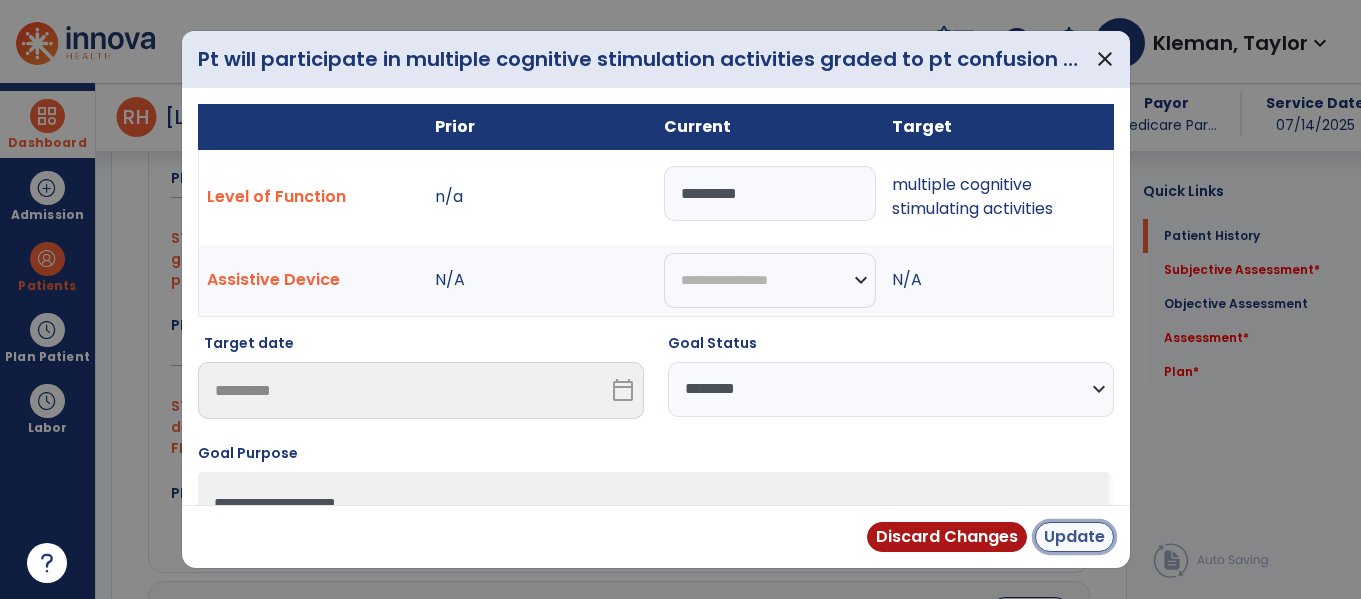 click on "Update" at bounding box center [1074, 537] 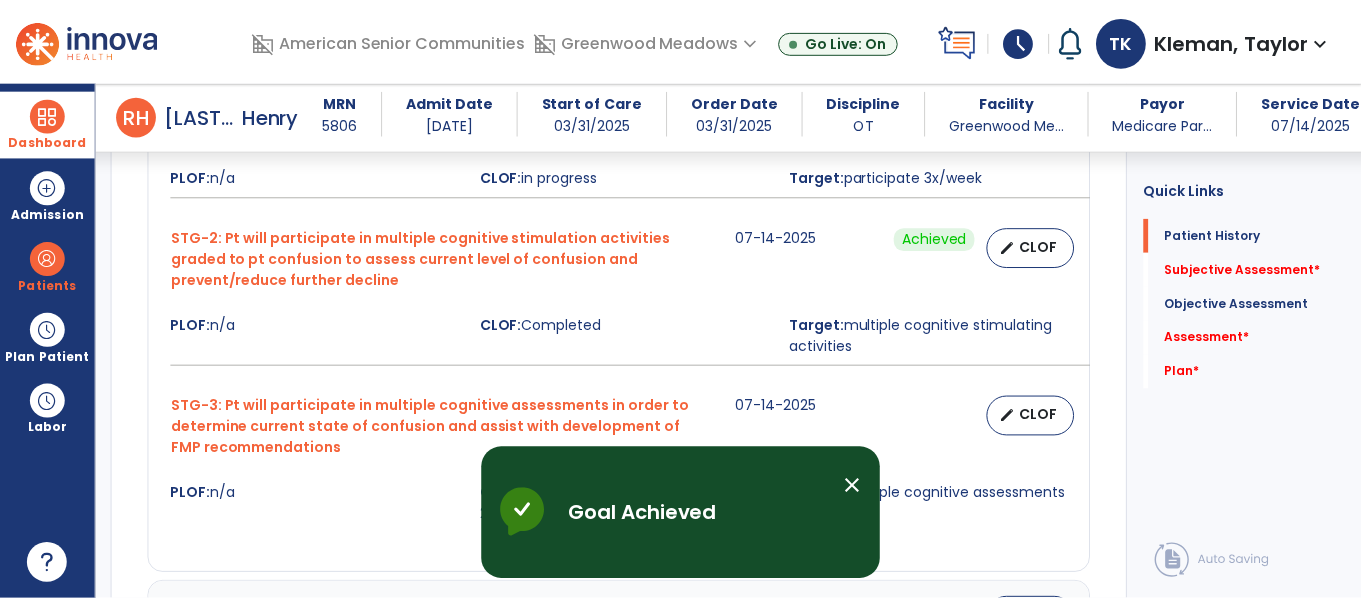 scroll, scrollTop: 697, scrollLeft: 0, axis: vertical 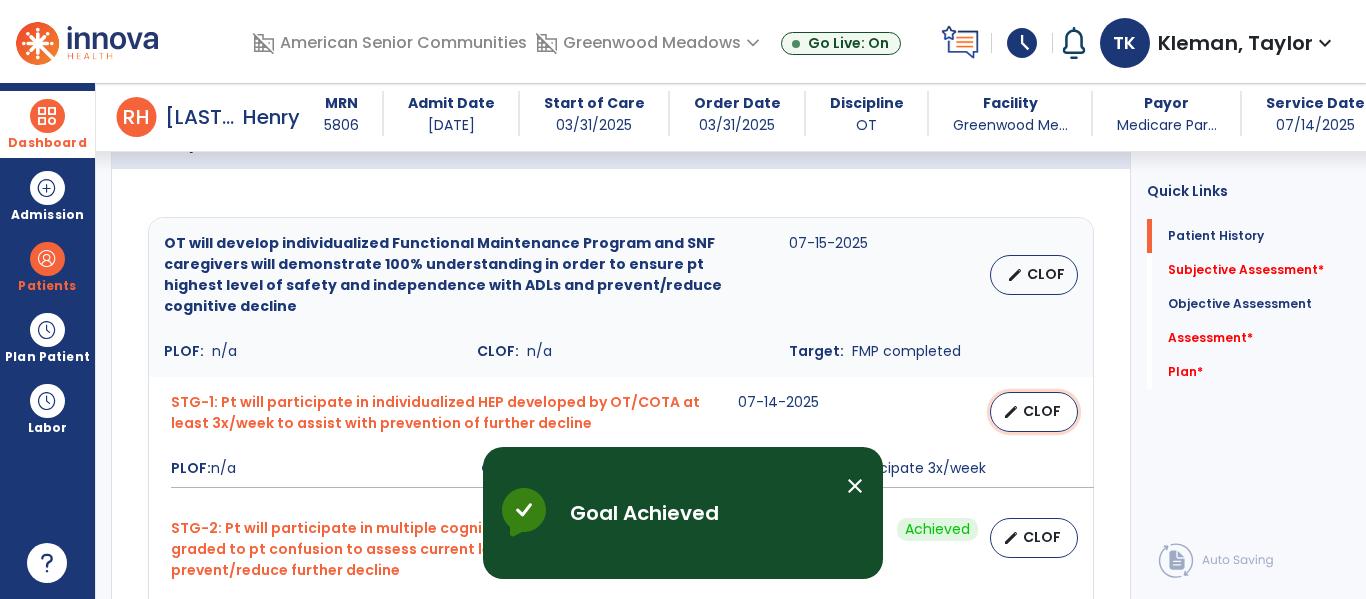 click on "CLOF" at bounding box center (1042, 411) 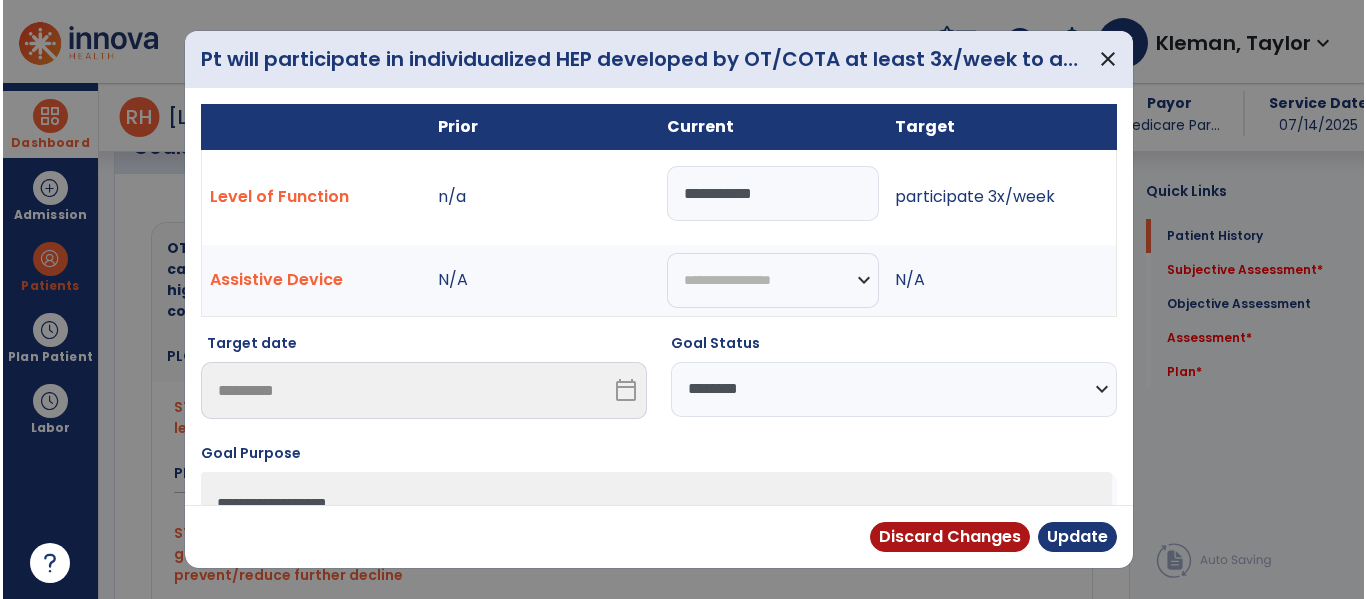 scroll, scrollTop: 697, scrollLeft: 0, axis: vertical 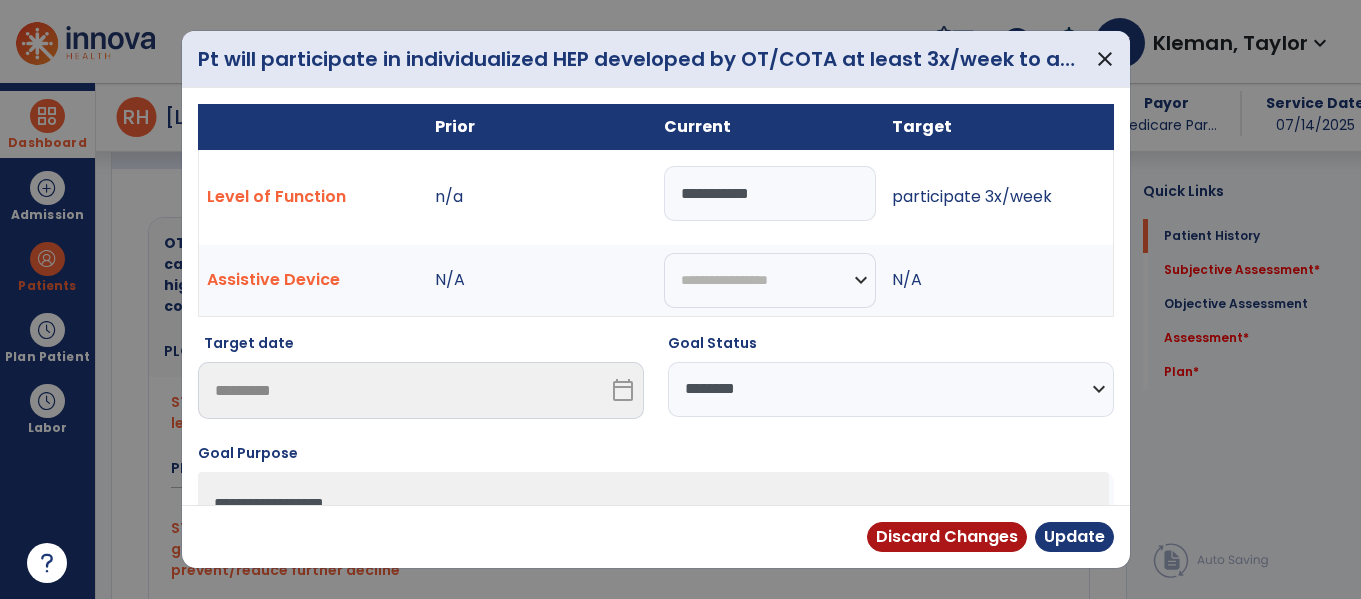 click on "**********" at bounding box center [770, 193] 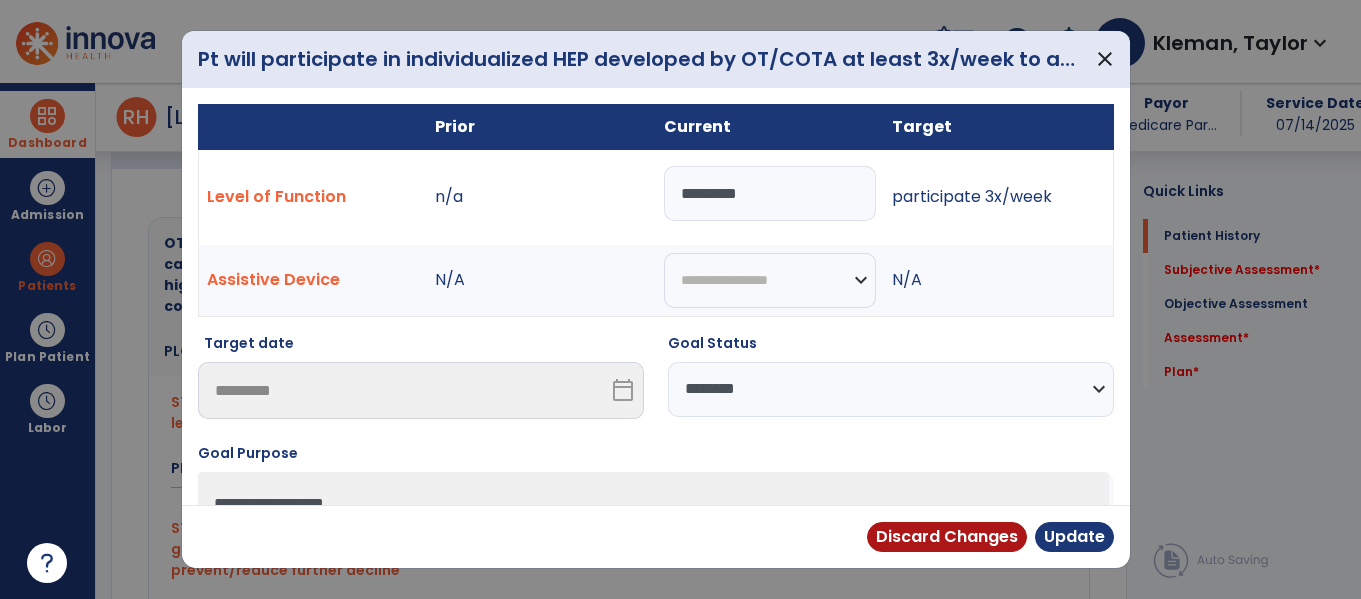 type on "*********" 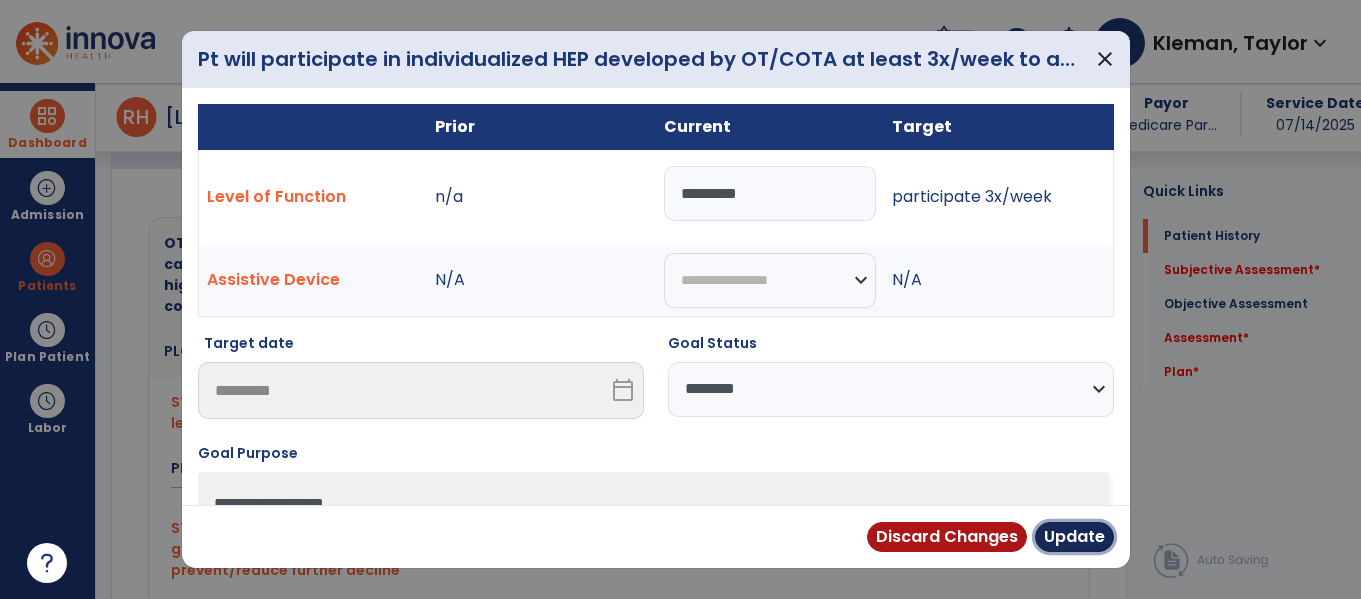 click on "Update" at bounding box center (1074, 537) 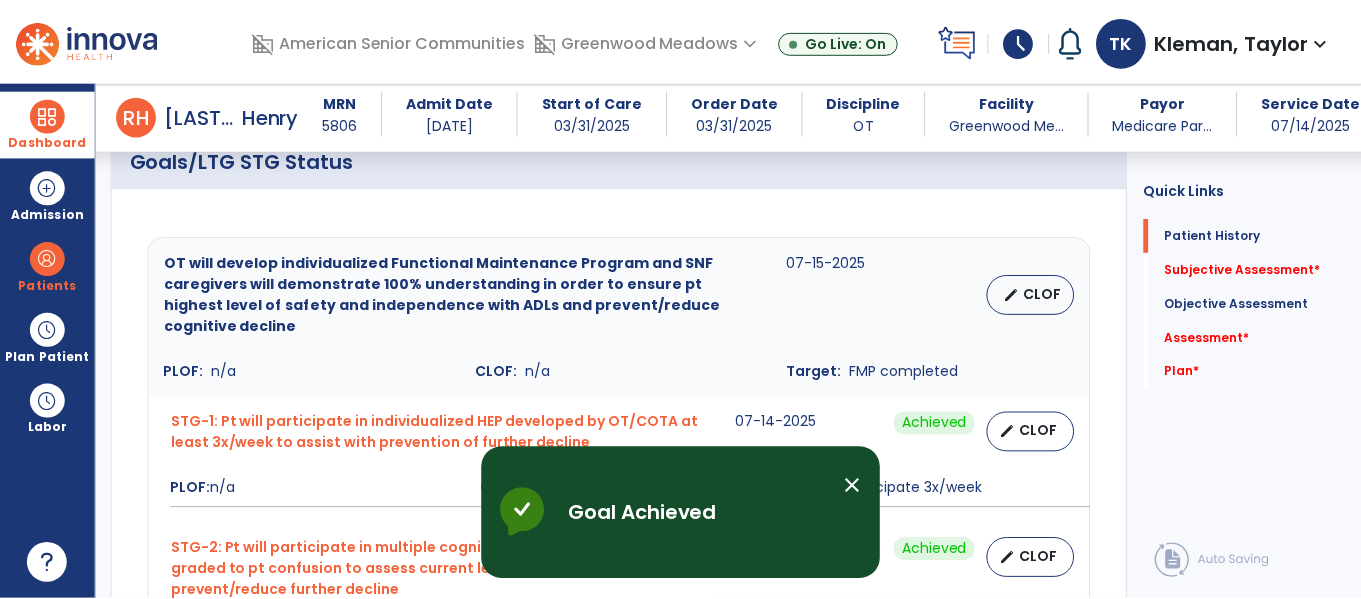 scroll, scrollTop: 676, scrollLeft: 0, axis: vertical 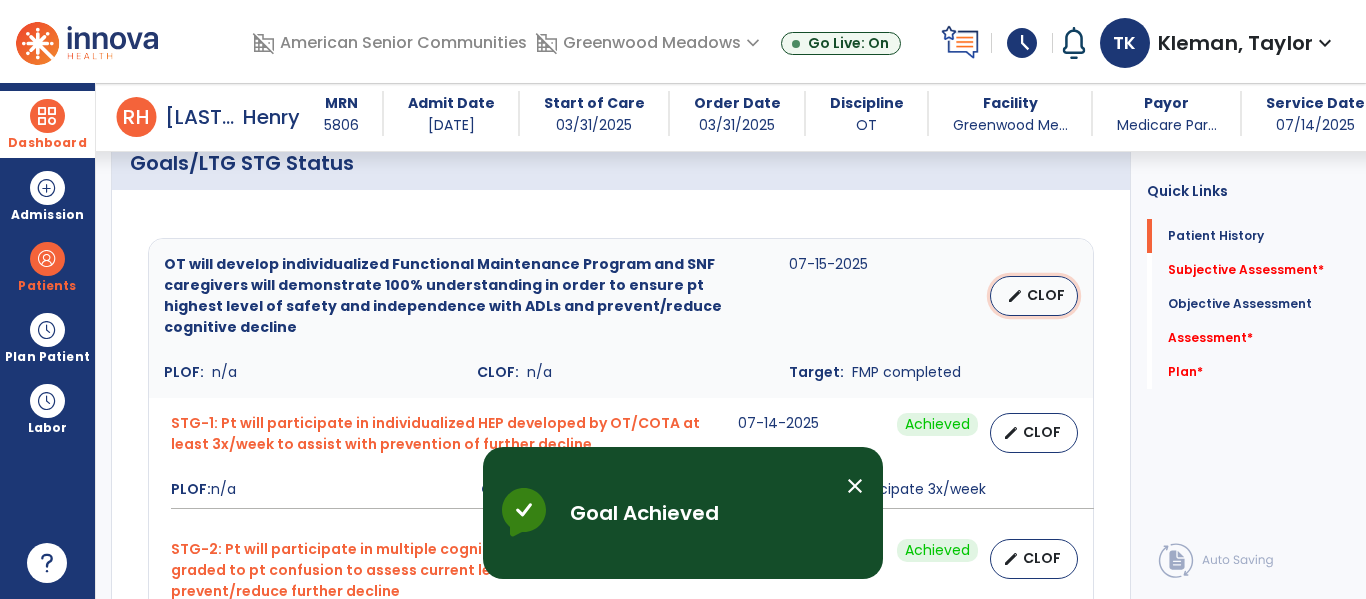 click on "edit   CLOF" at bounding box center (1034, 296) 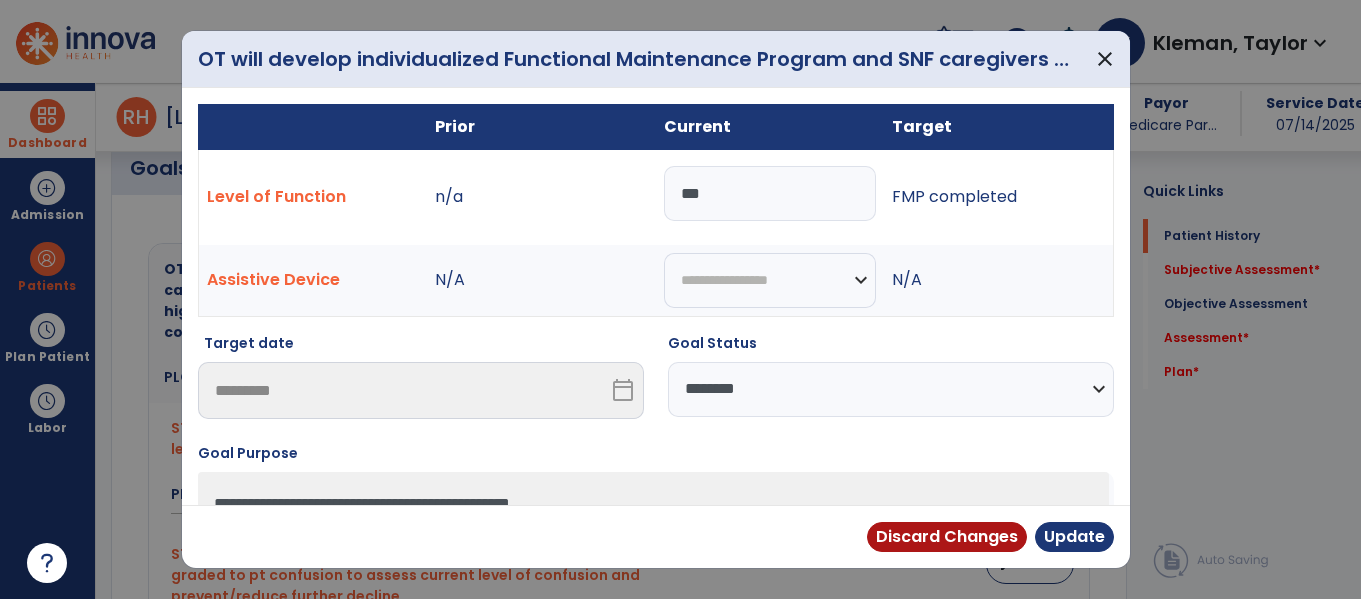 scroll, scrollTop: 676, scrollLeft: 0, axis: vertical 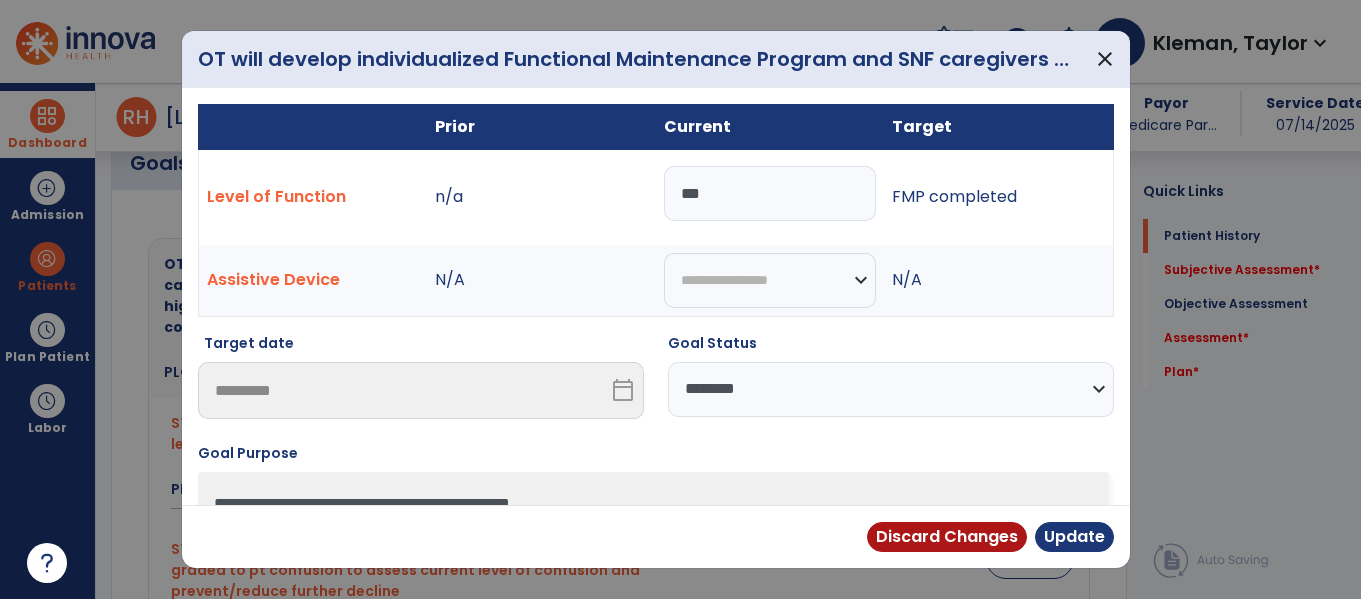 click on "Level of Function  n/a    ***  FMP completed" at bounding box center (655, 197) 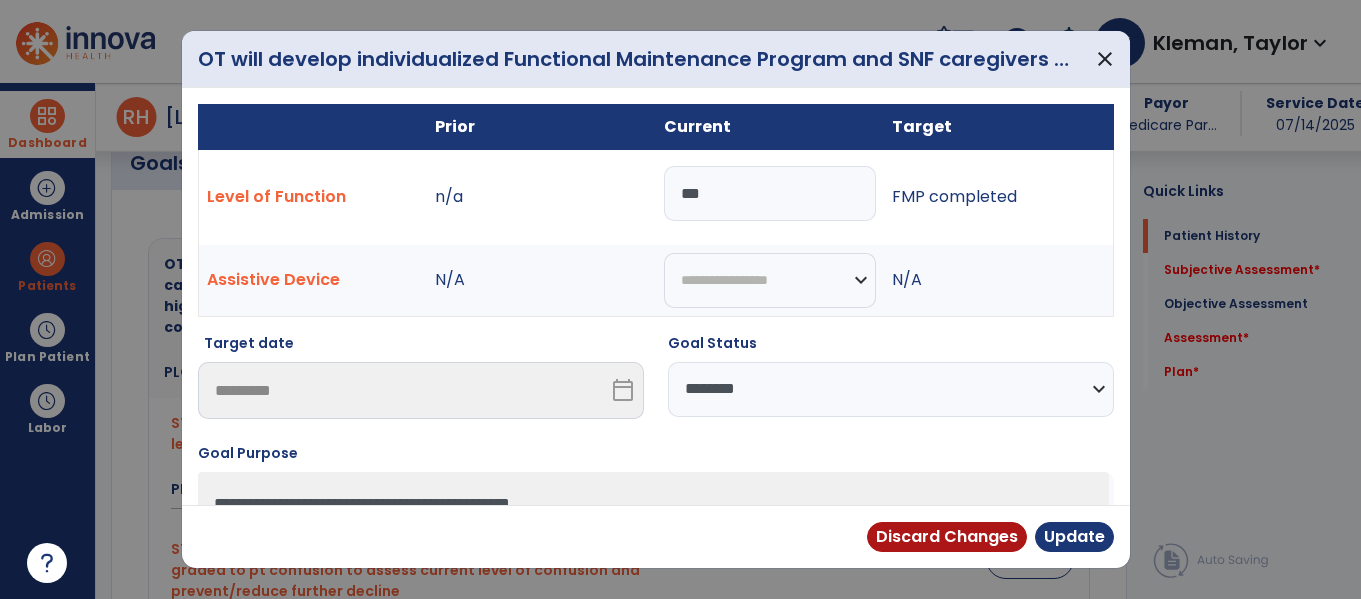 click on "**********" at bounding box center [891, 389] 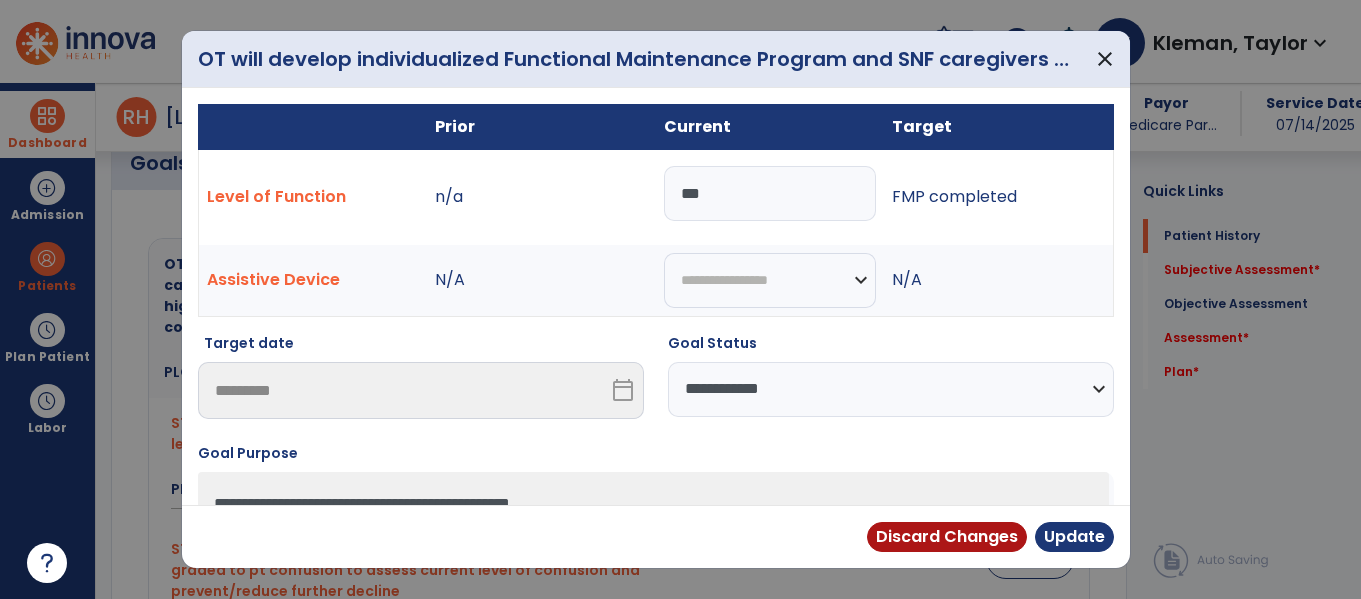 click on "**********" at bounding box center (891, 389) 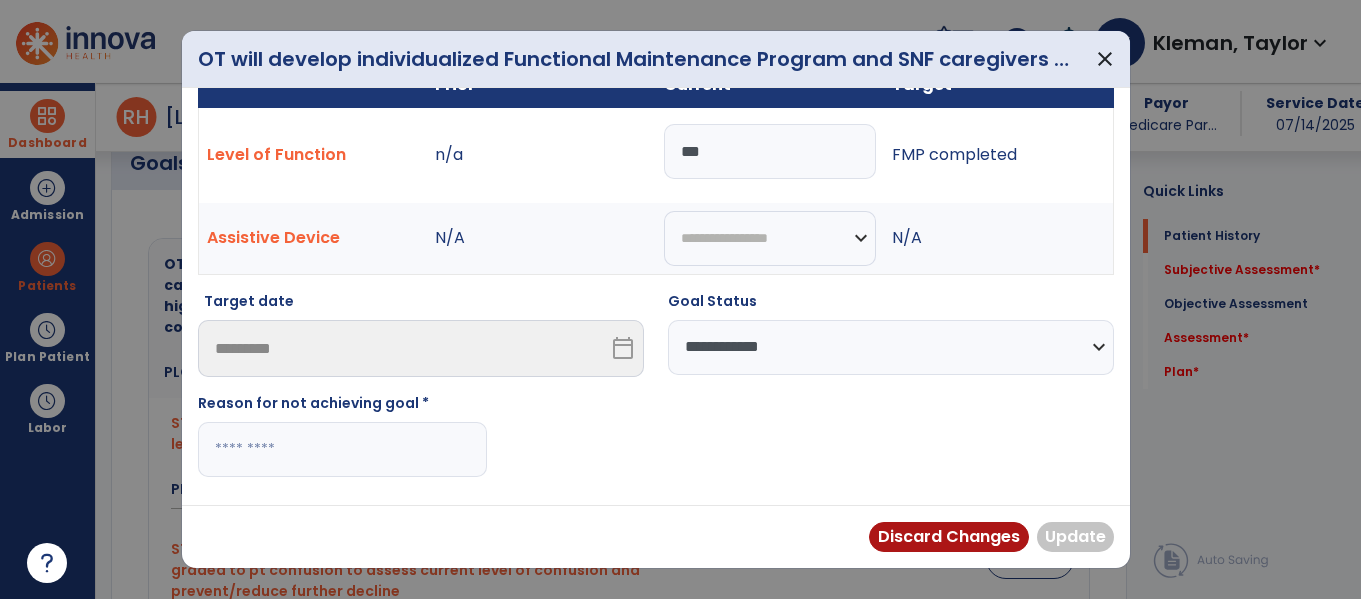scroll, scrollTop: 54, scrollLeft: 0, axis: vertical 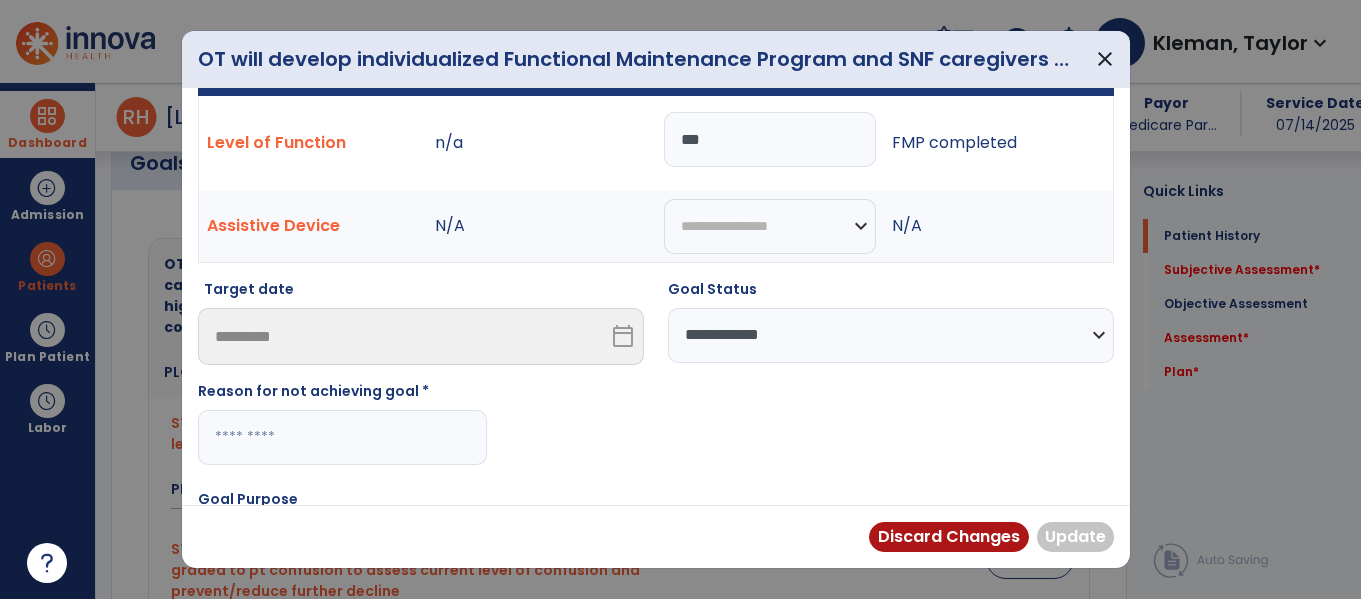 click at bounding box center [342, 437] 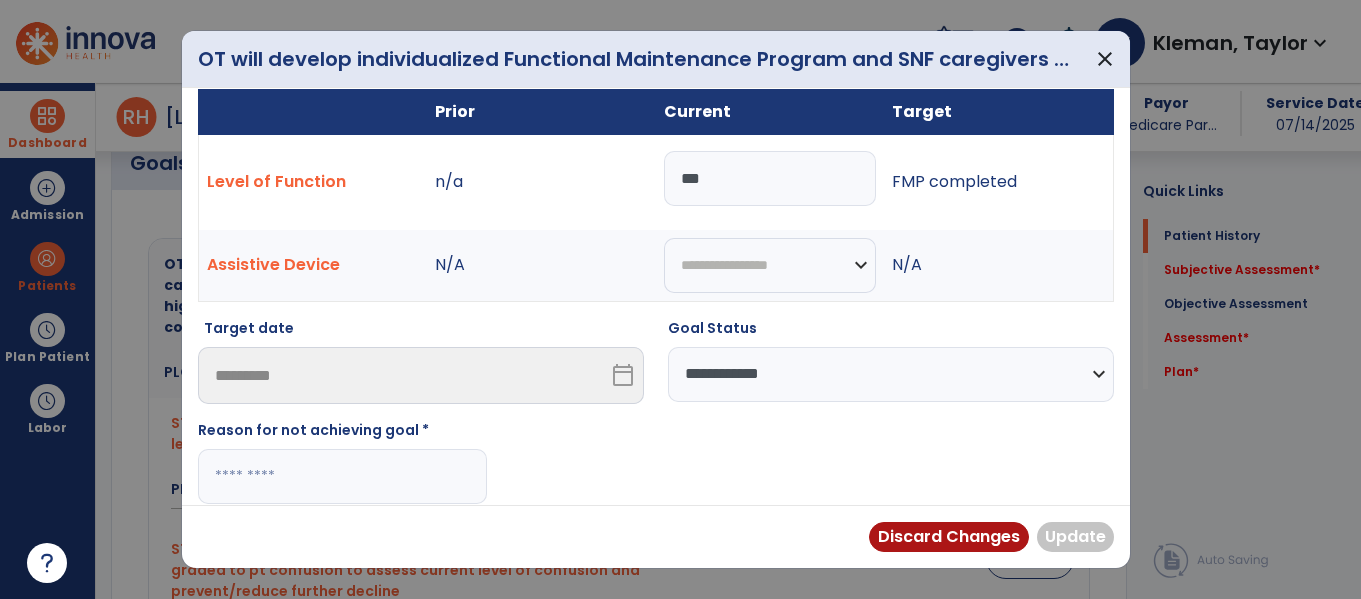 scroll, scrollTop: 0, scrollLeft: 0, axis: both 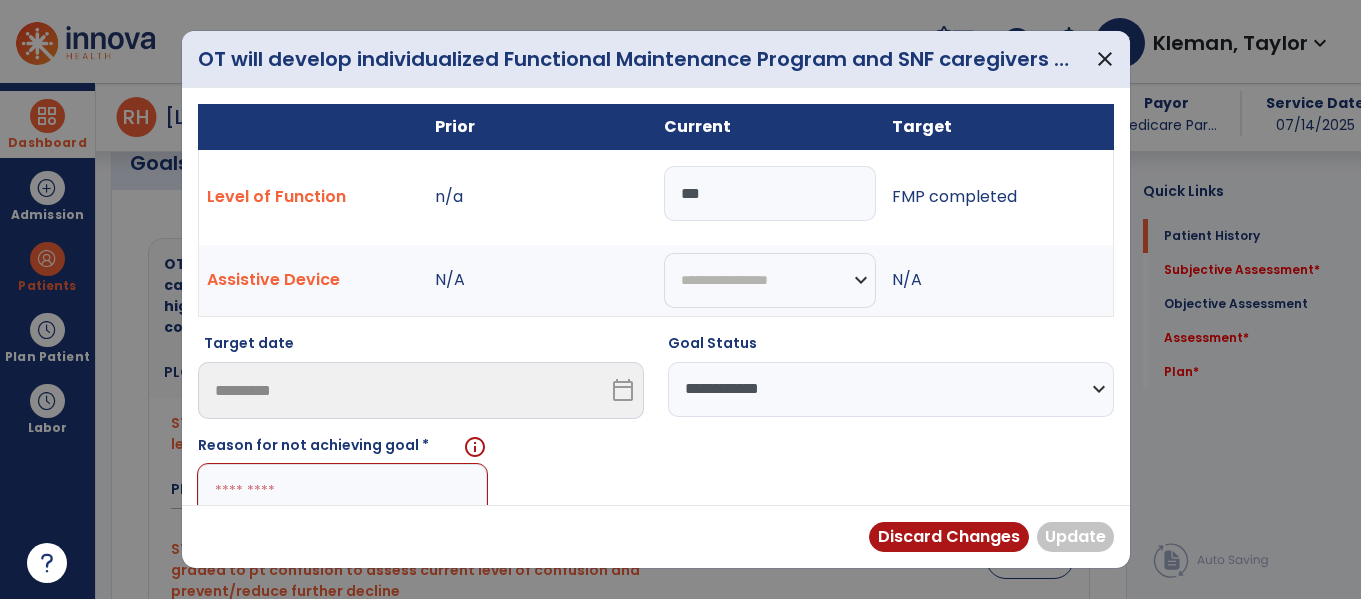 click on "**********" at bounding box center [891, 389] 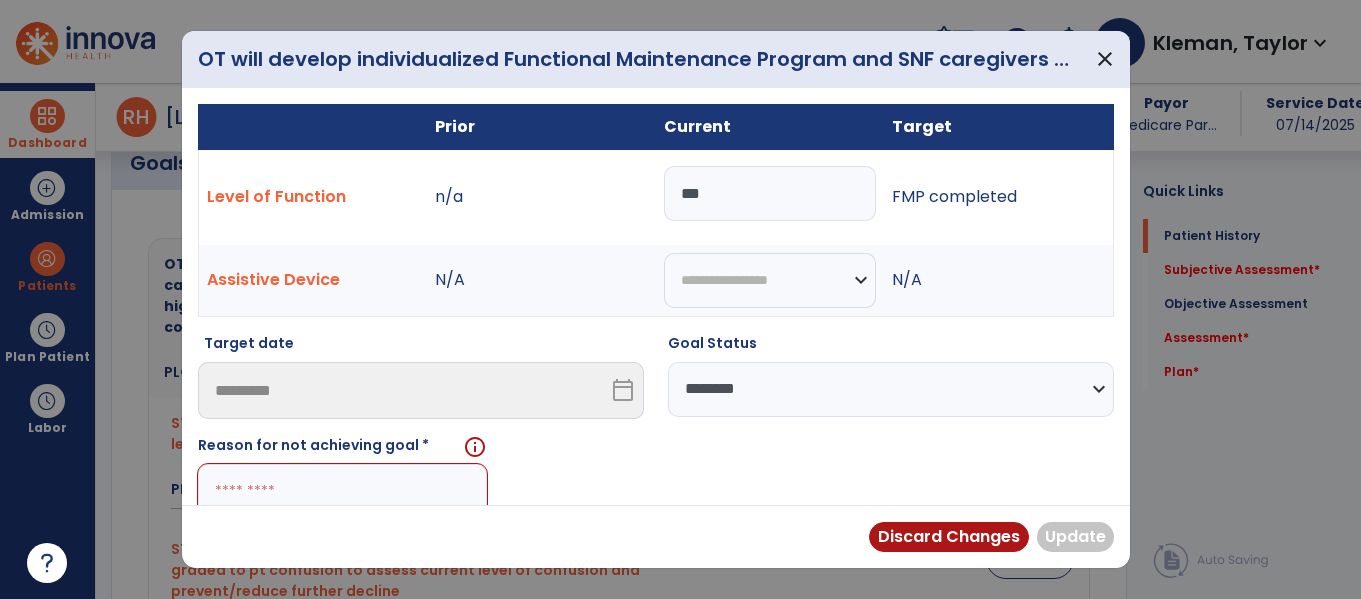click on "**********" at bounding box center (891, 389) 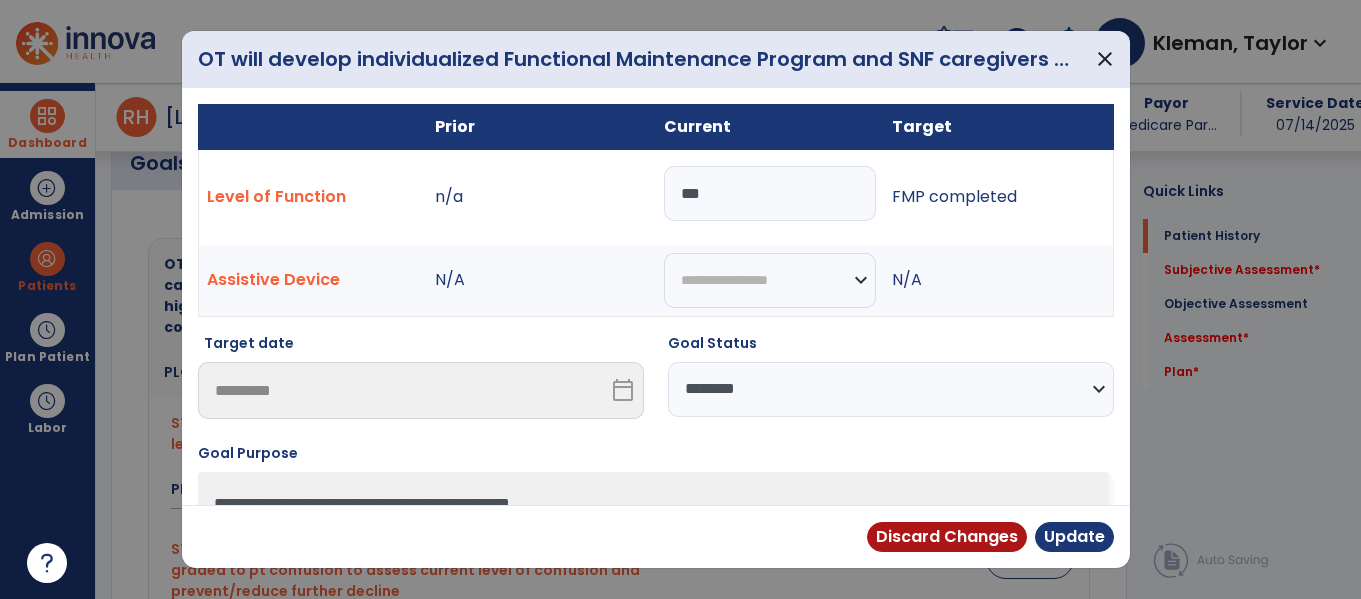 drag, startPoint x: 751, startPoint y: 388, endPoint x: 766, endPoint y: 407, distance: 24.207438 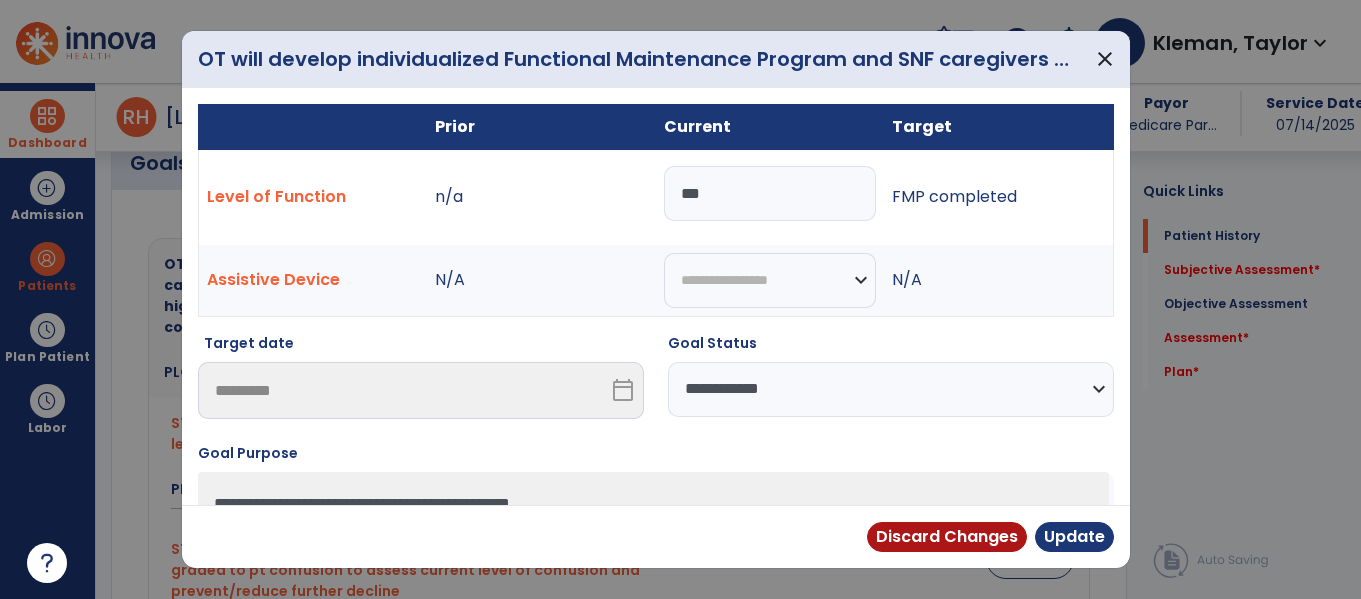 click on "**********" at bounding box center (891, 389) 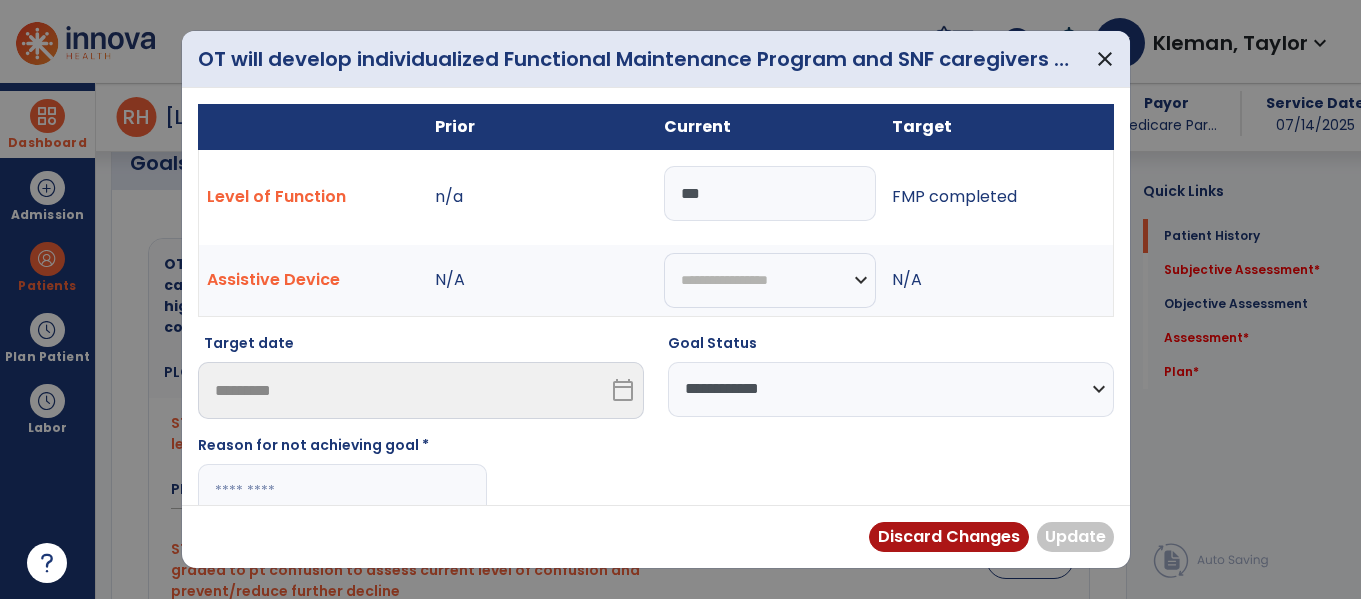 click at bounding box center (342, 491) 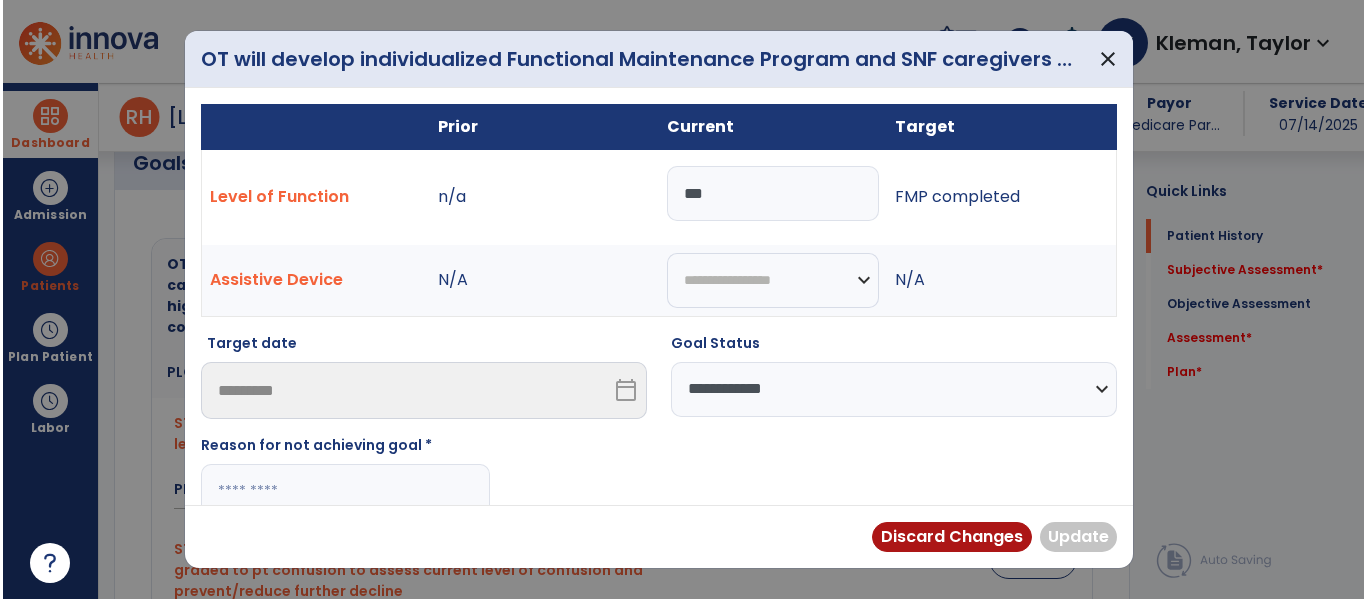 scroll, scrollTop: 10, scrollLeft: 0, axis: vertical 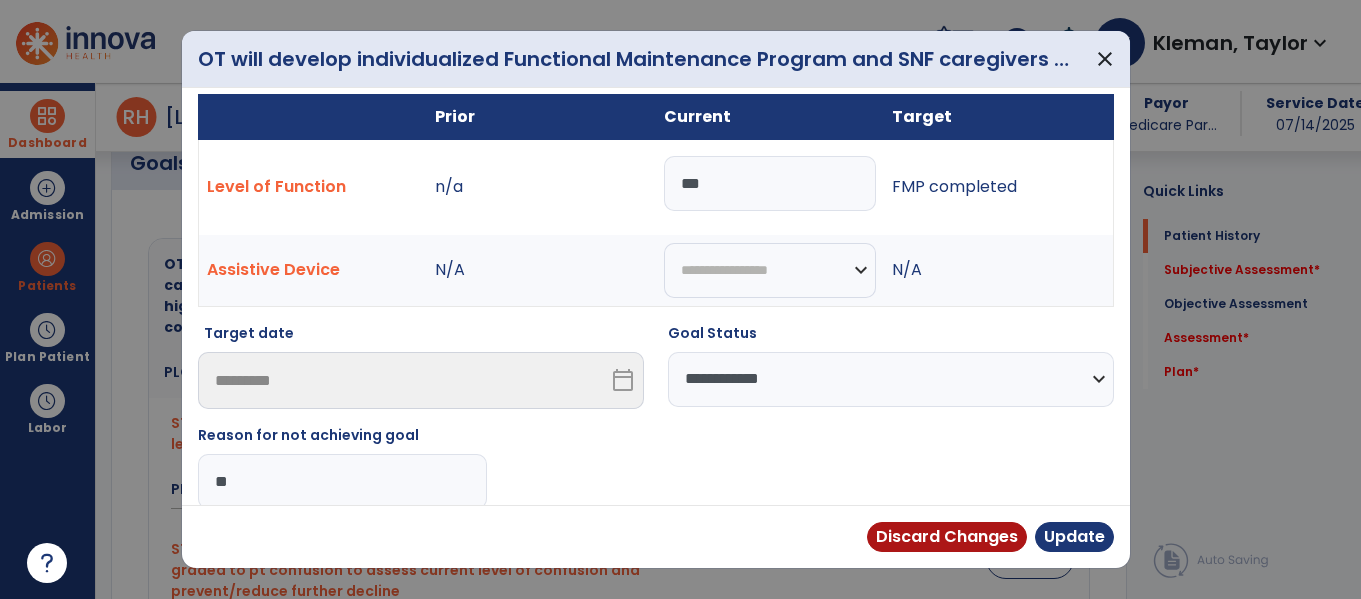 type on "***" 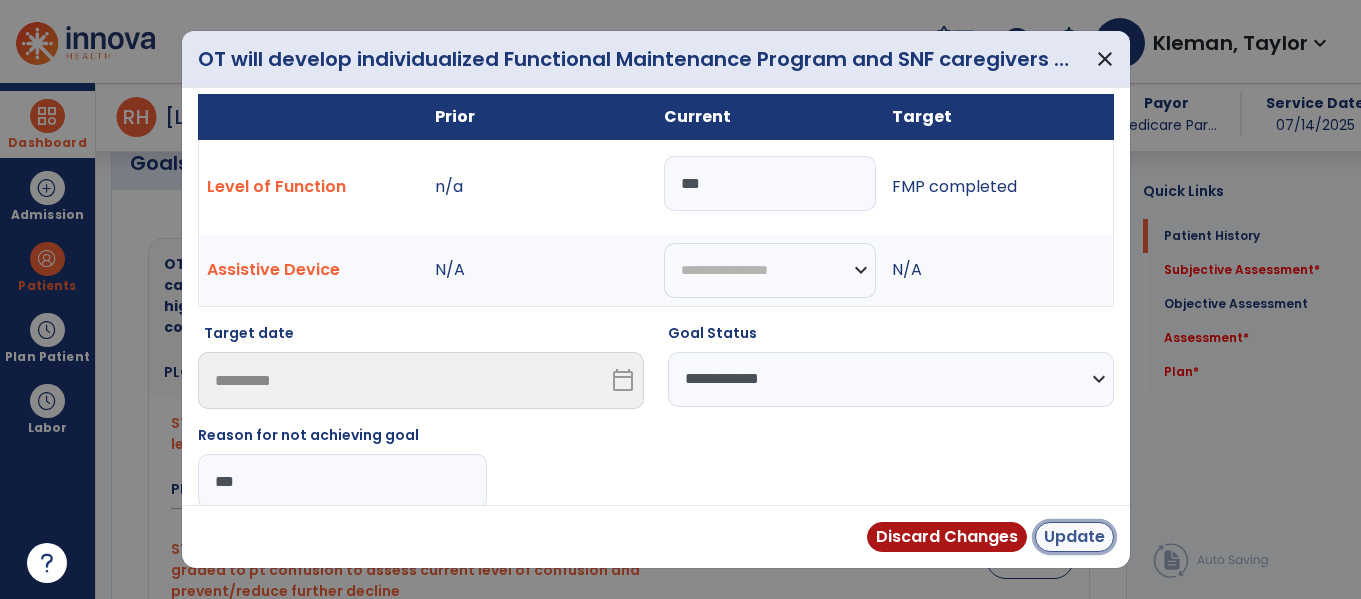 click on "Update" at bounding box center (1074, 537) 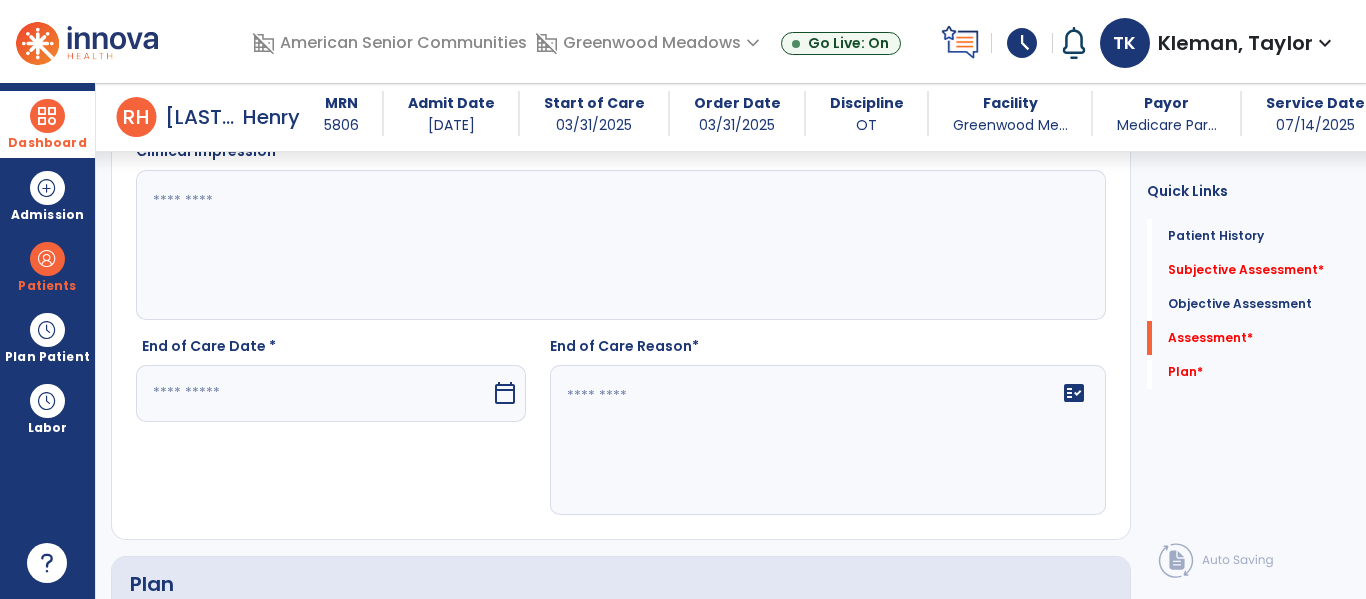click at bounding box center [313, 393] 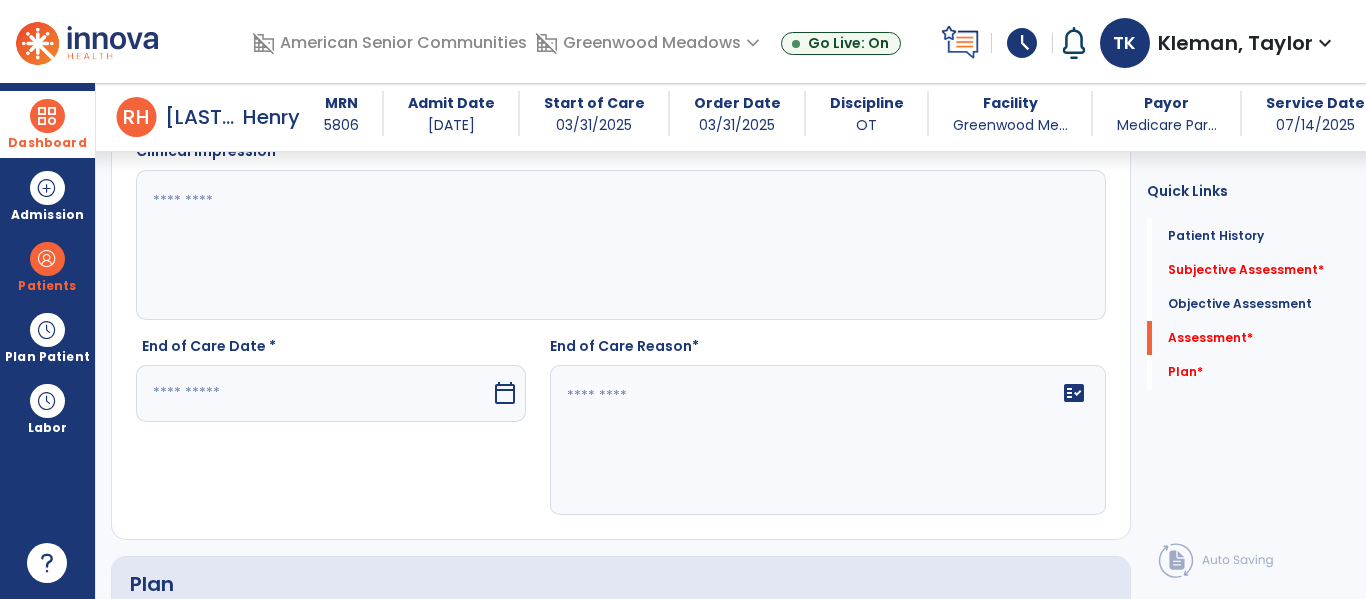scroll, scrollTop: 2895, scrollLeft: 0, axis: vertical 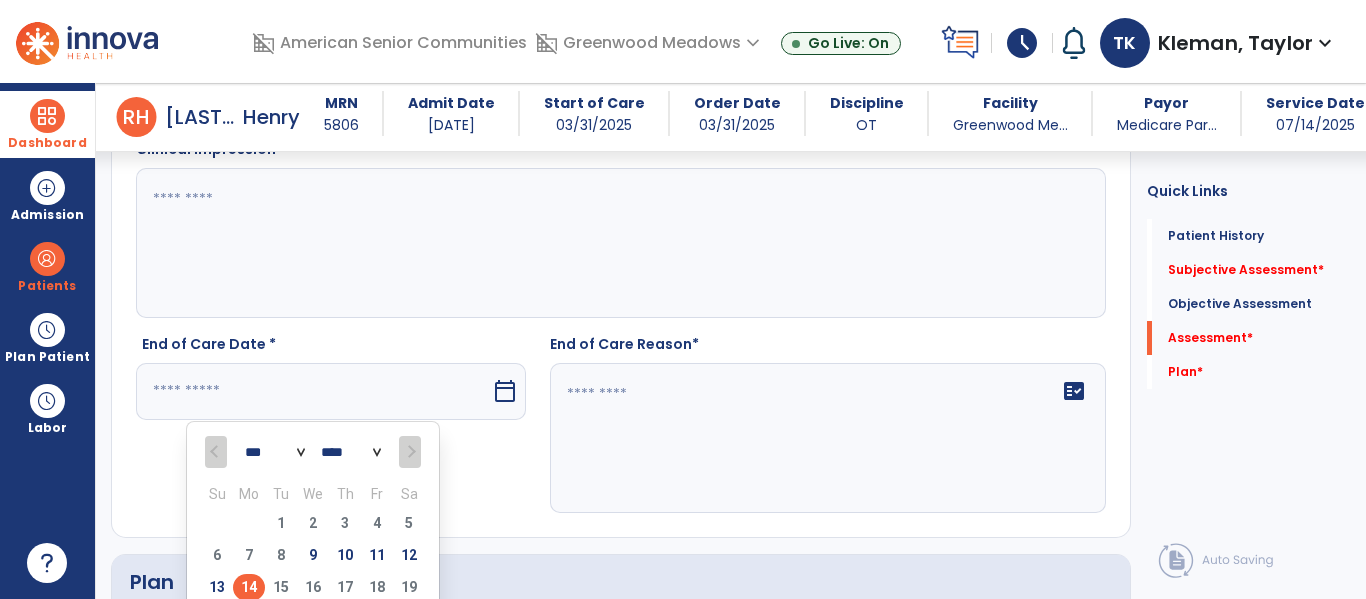 click on "14" at bounding box center (249, 587) 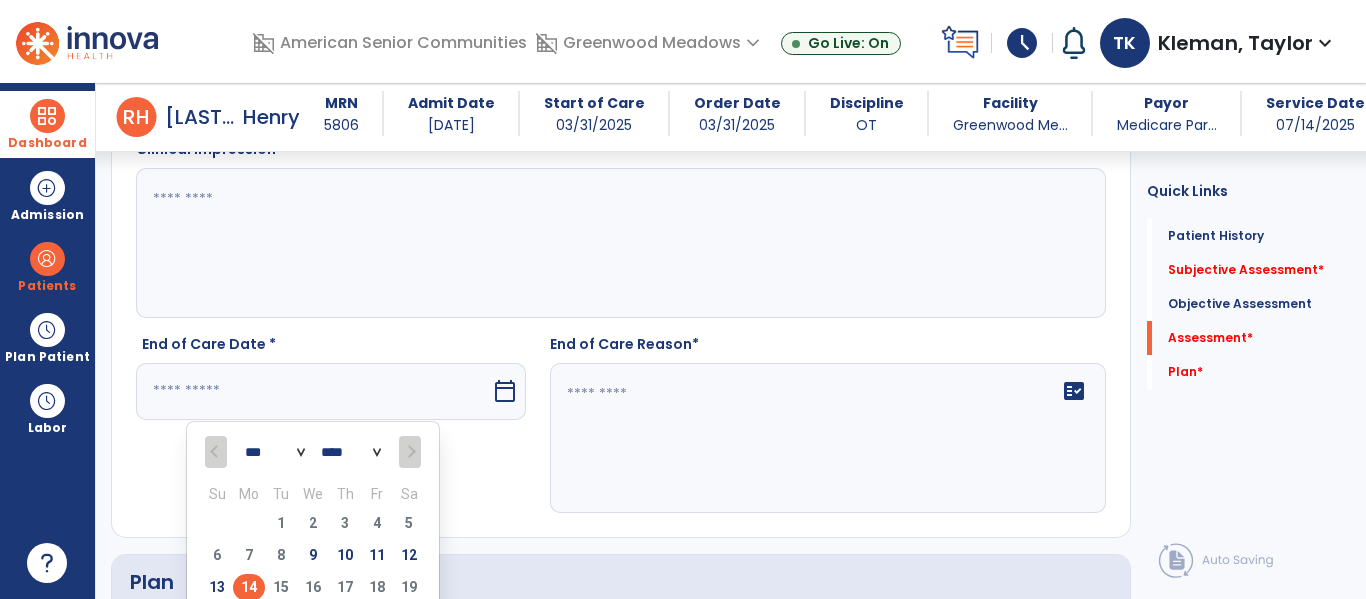 type on "*********" 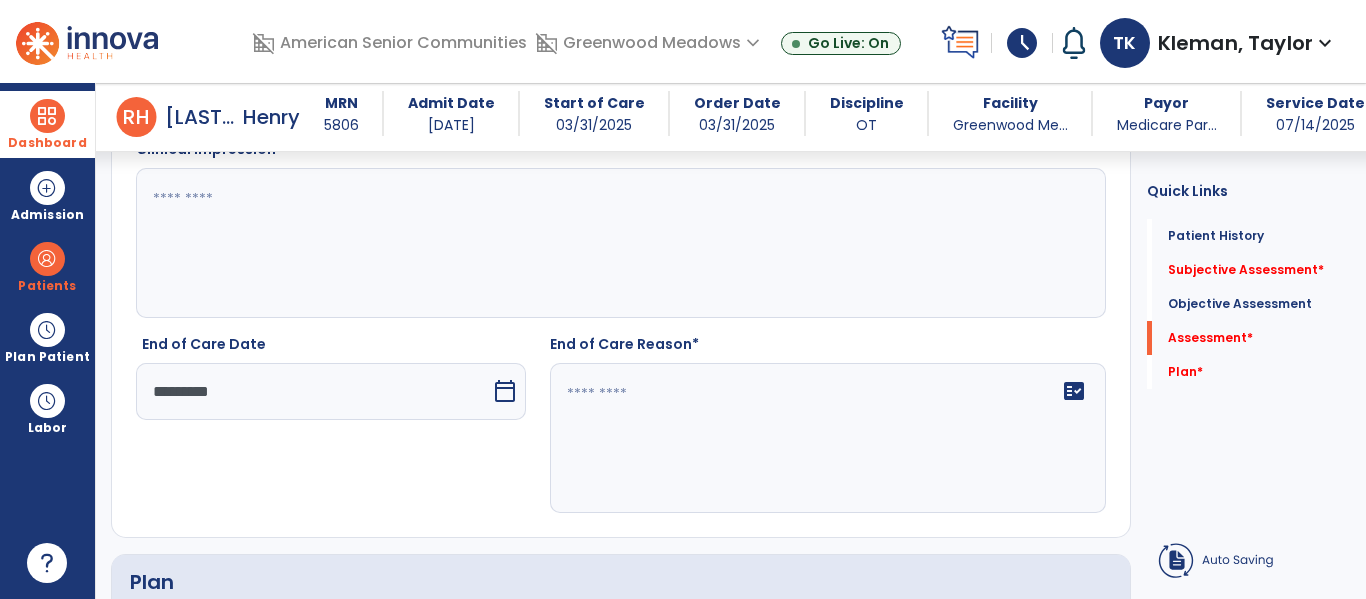 click on "fact_check" 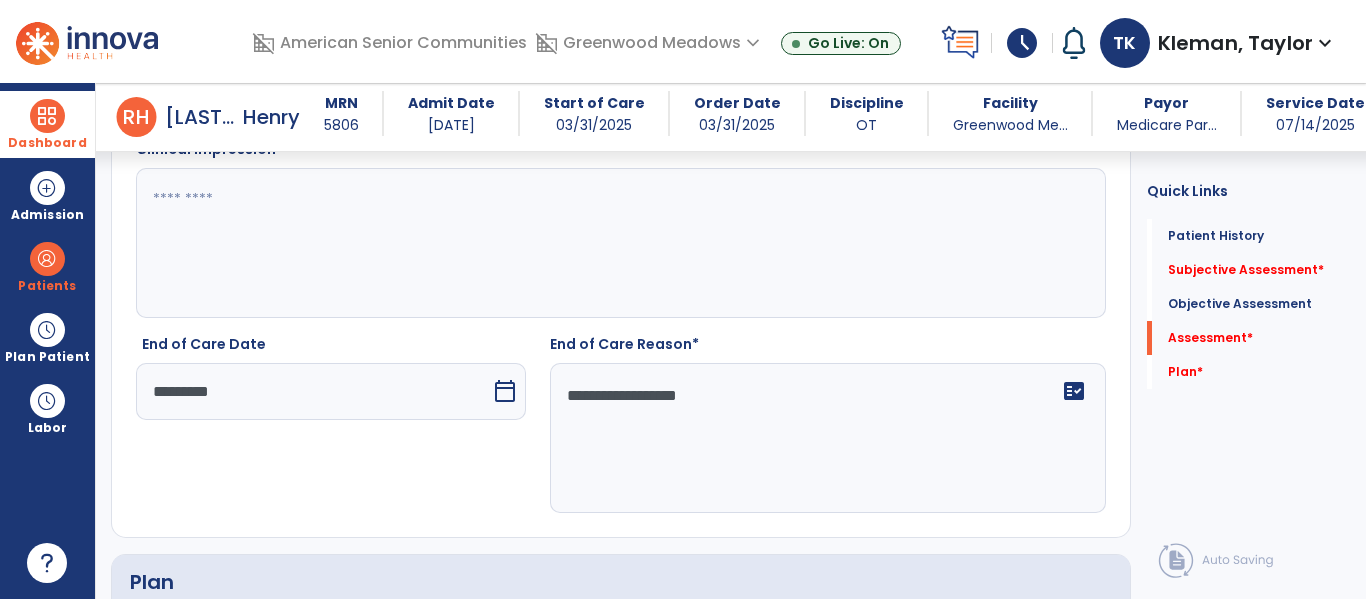 type on "**********" 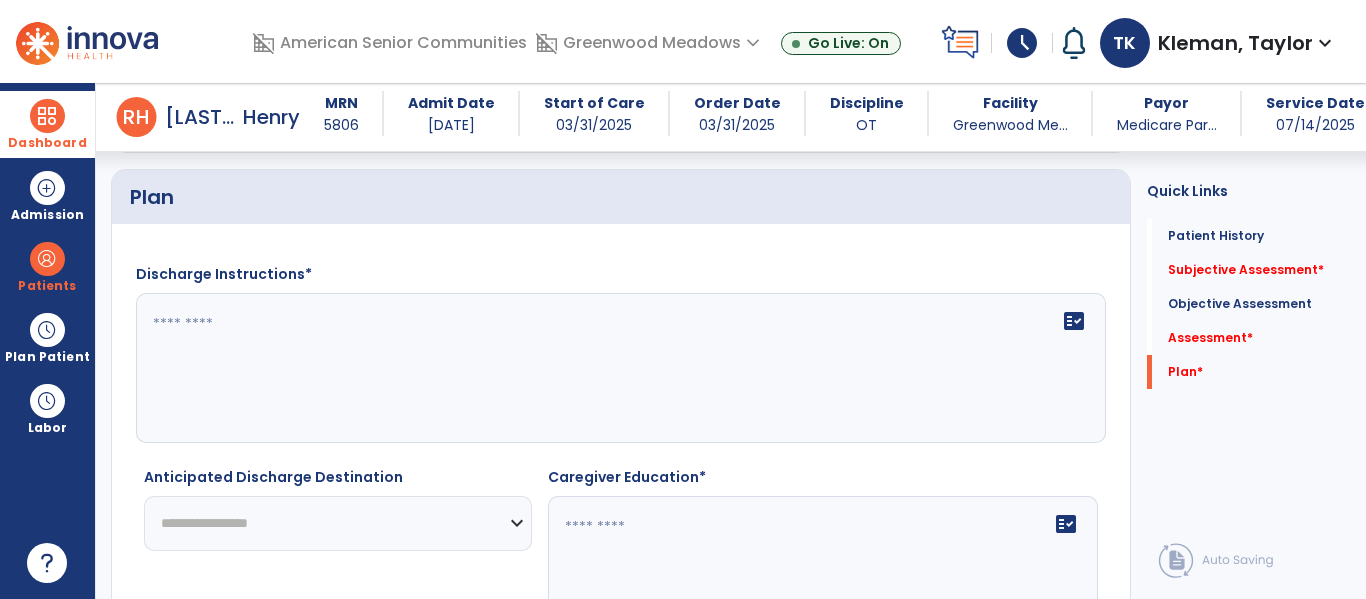 scroll, scrollTop: 3351, scrollLeft: 0, axis: vertical 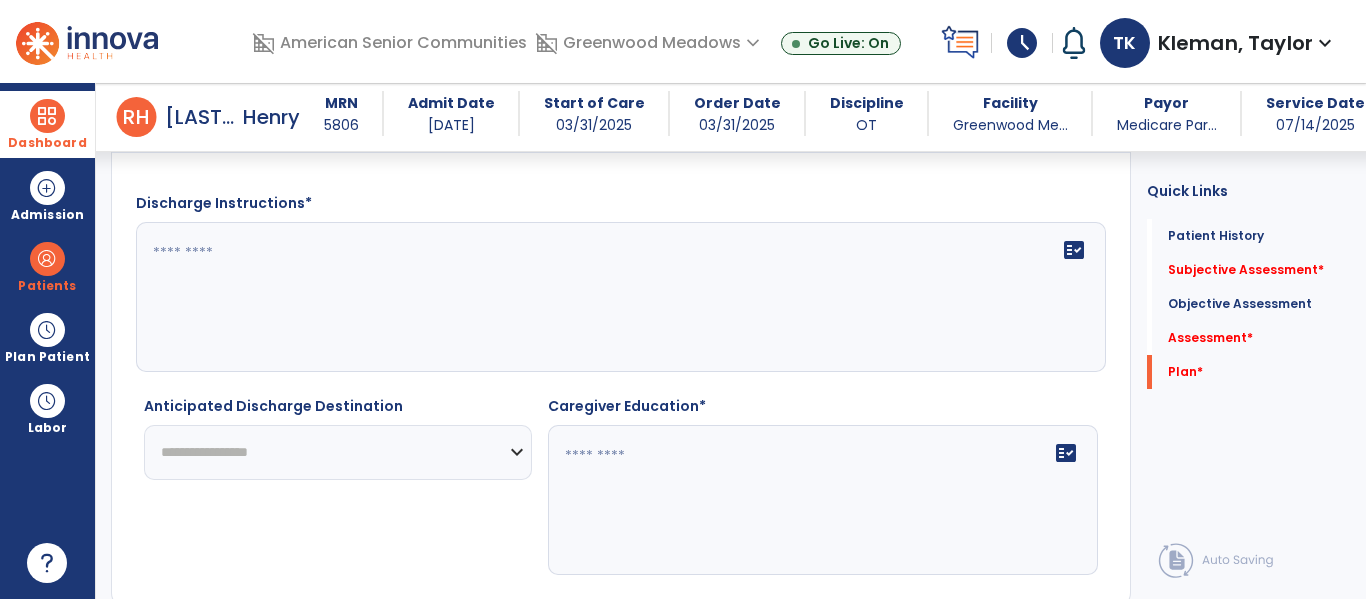 click on "**********" 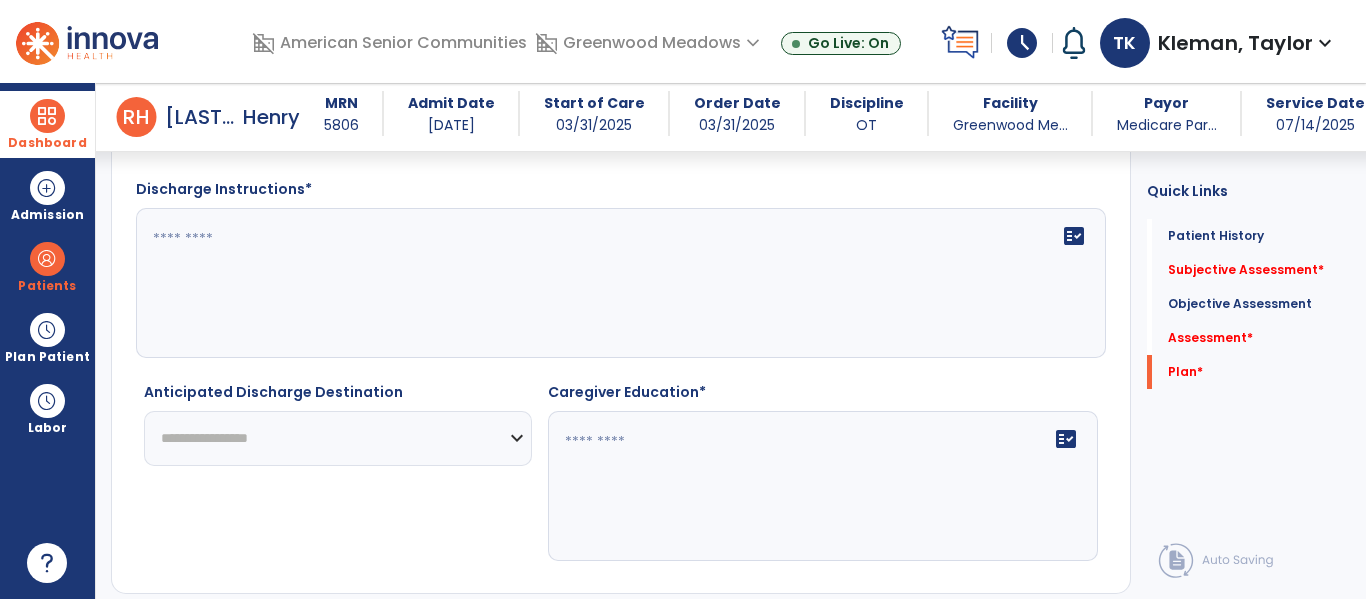 drag, startPoint x: 237, startPoint y: 426, endPoint x: 235, endPoint y: 390, distance: 36.05551 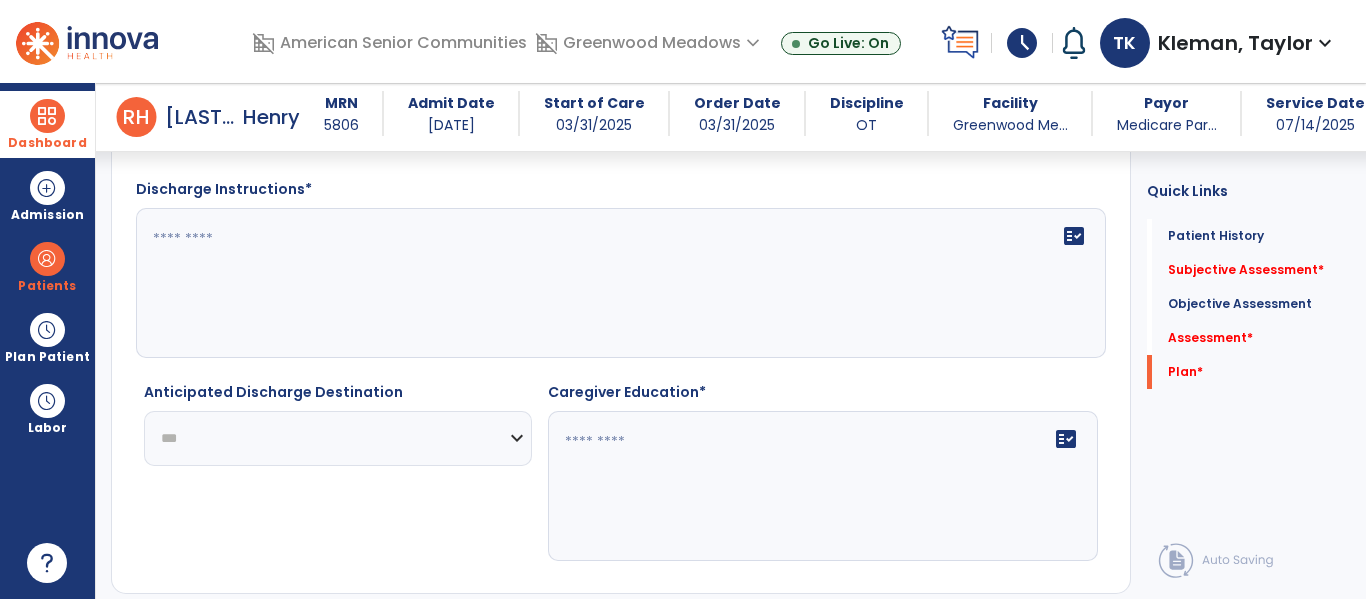 click on "**********" 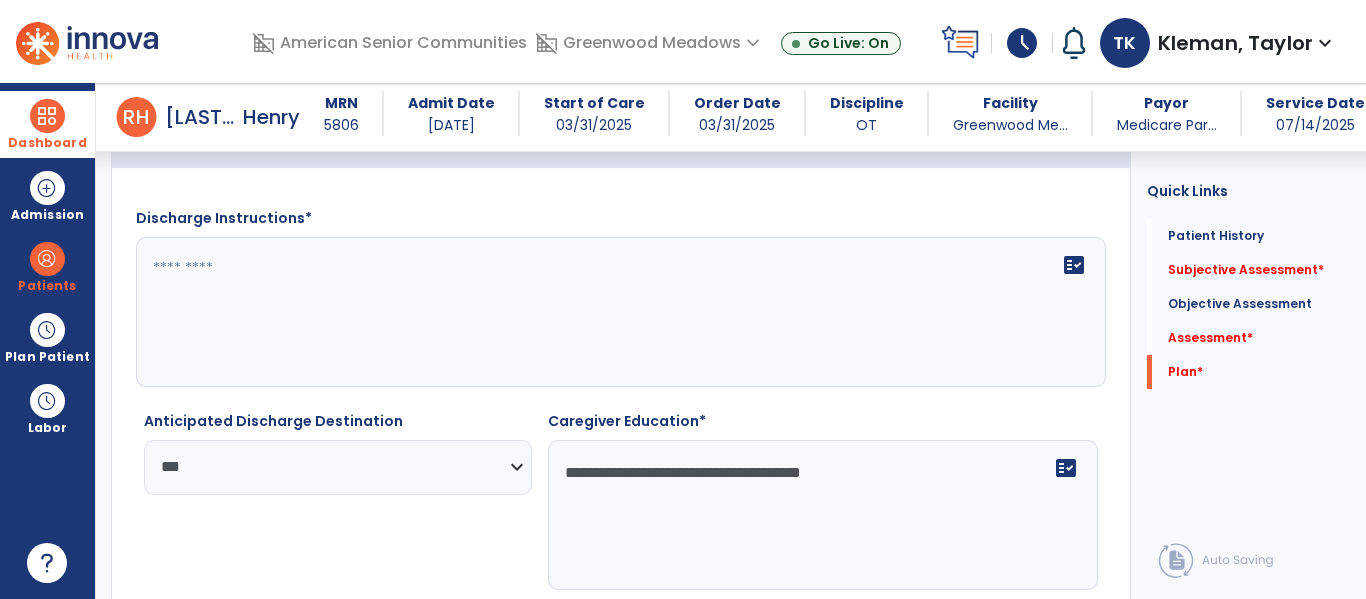 type on "**********" 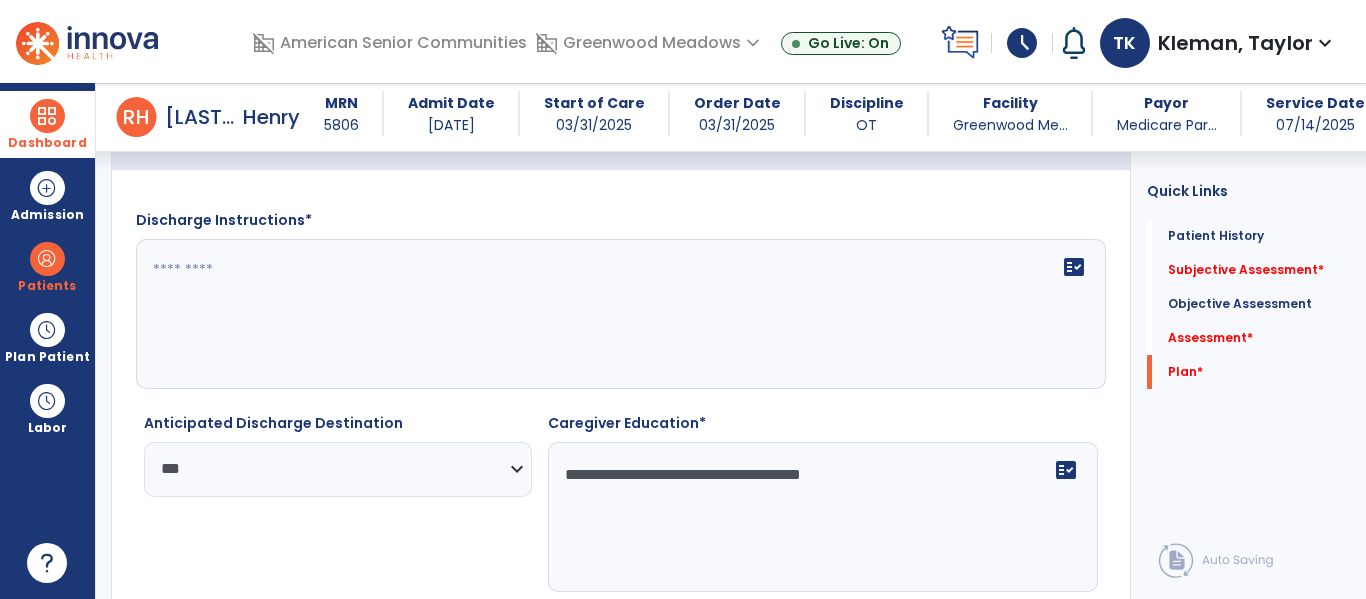 click on "fact_check" 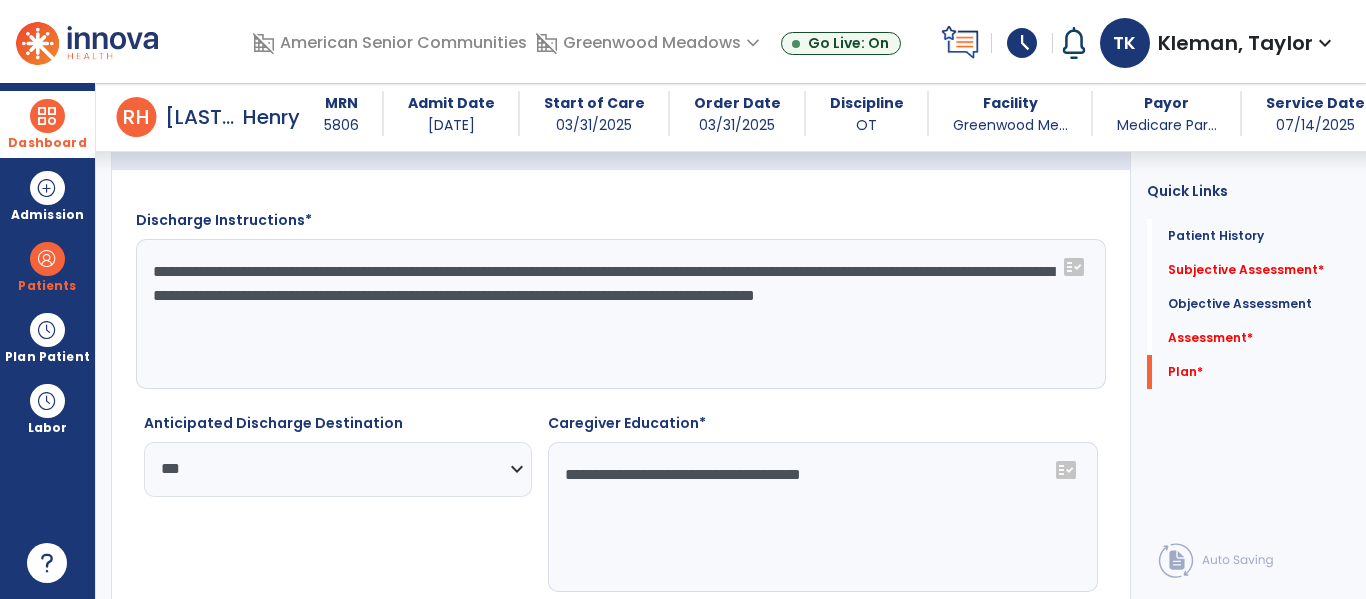 click on "**********" 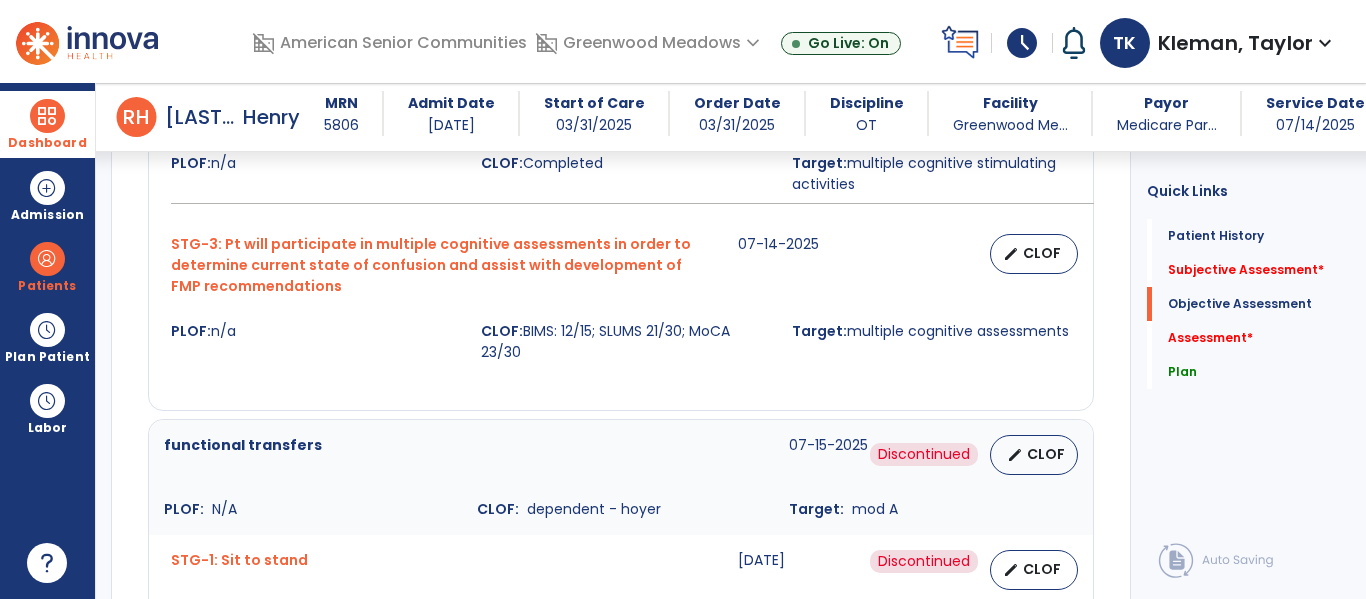 scroll, scrollTop: 1146, scrollLeft: 0, axis: vertical 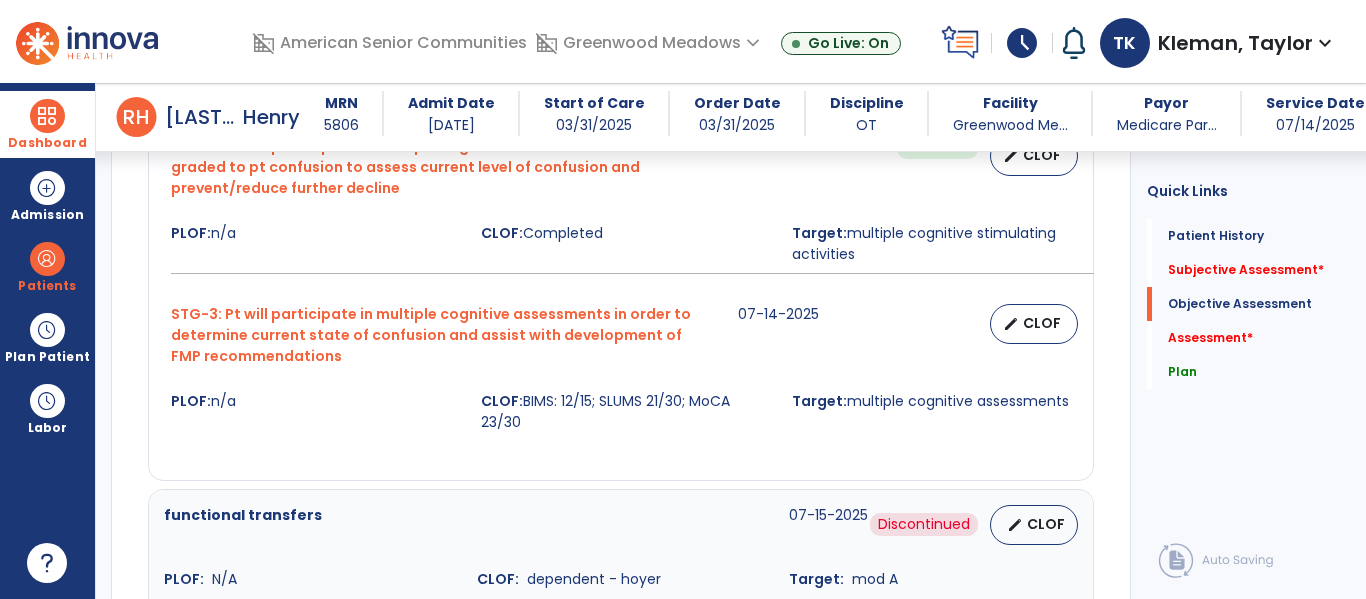click on "Target:  multiple cognitive assessments" at bounding box center (935, 412) 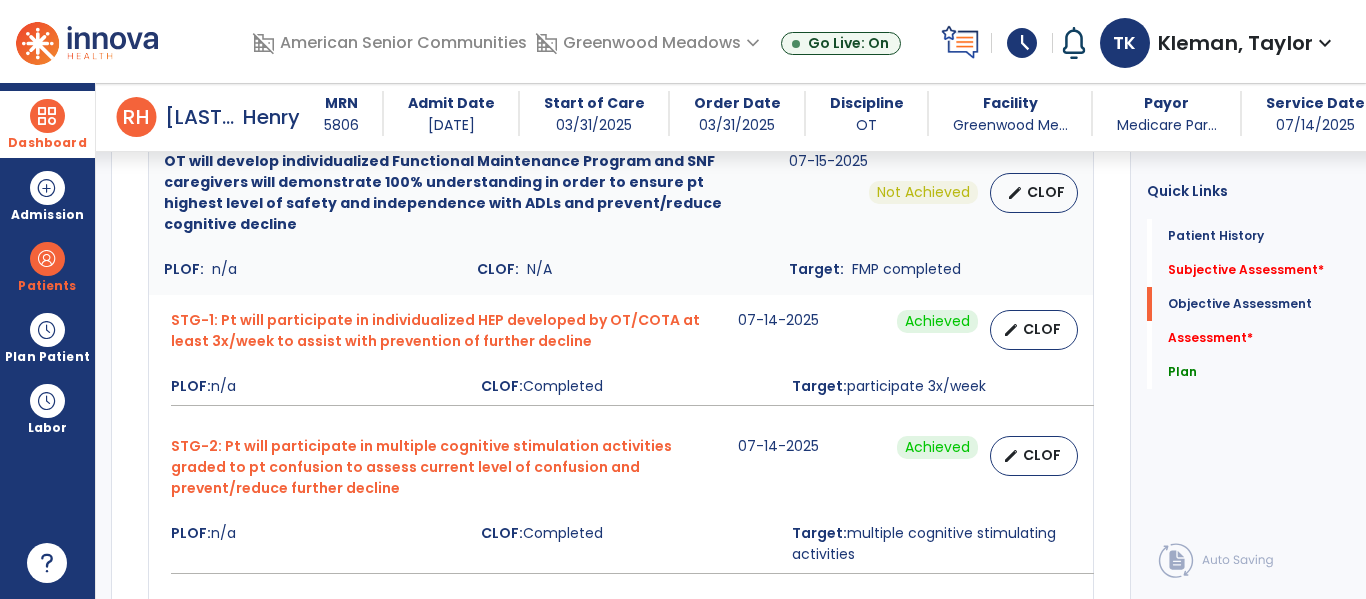 scroll, scrollTop: 784, scrollLeft: 0, axis: vertical 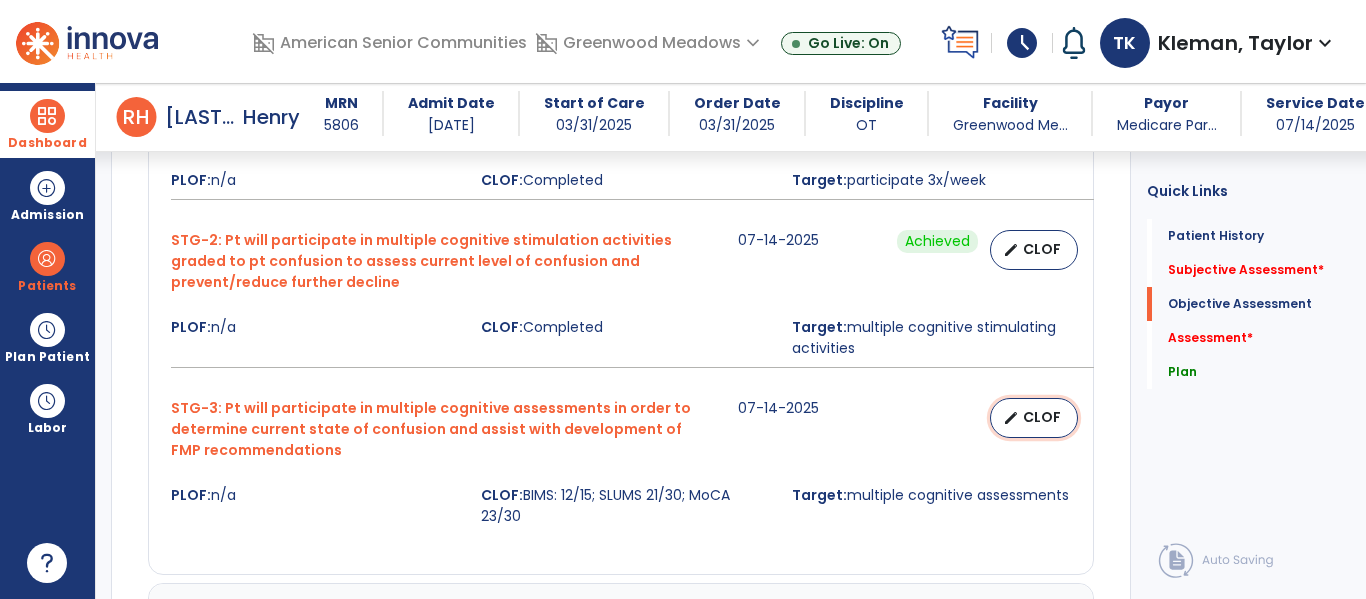 click on "edit   CLOF" at bounding box center [1034, 418] 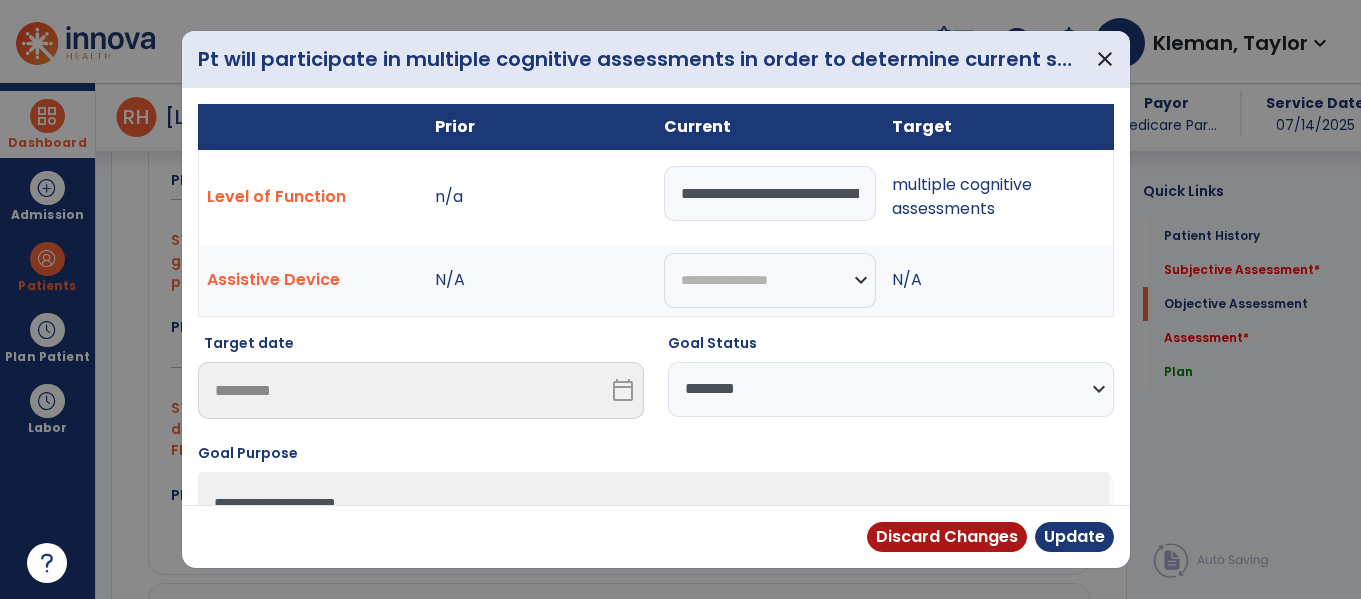 scroll, scrollTop: 985, scrollLeft: 0, axis: vertical 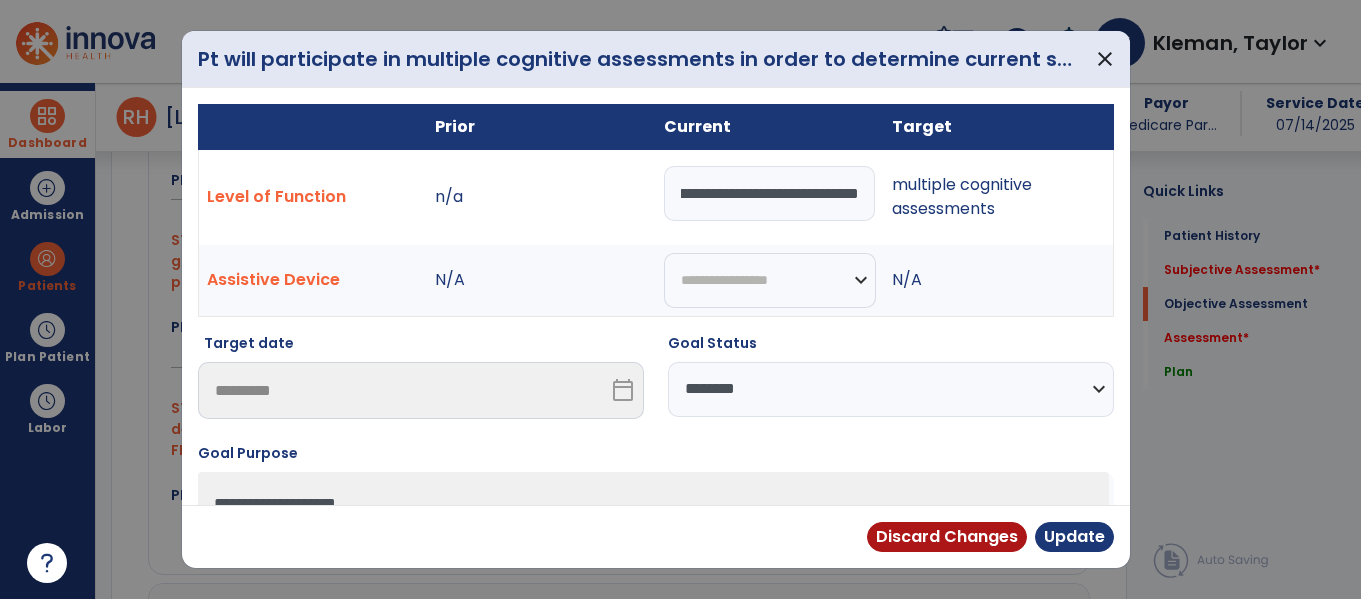 type on "**********" 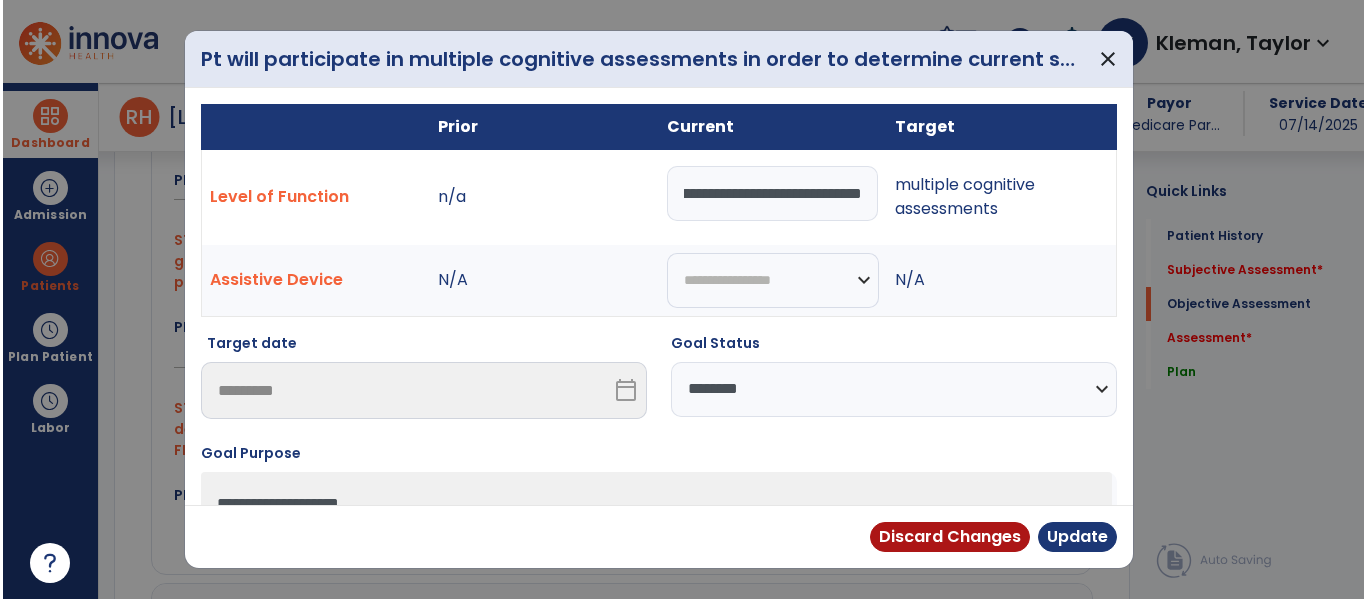 scroll, scrollTop: 0, scrollLeft: 0, axis: both 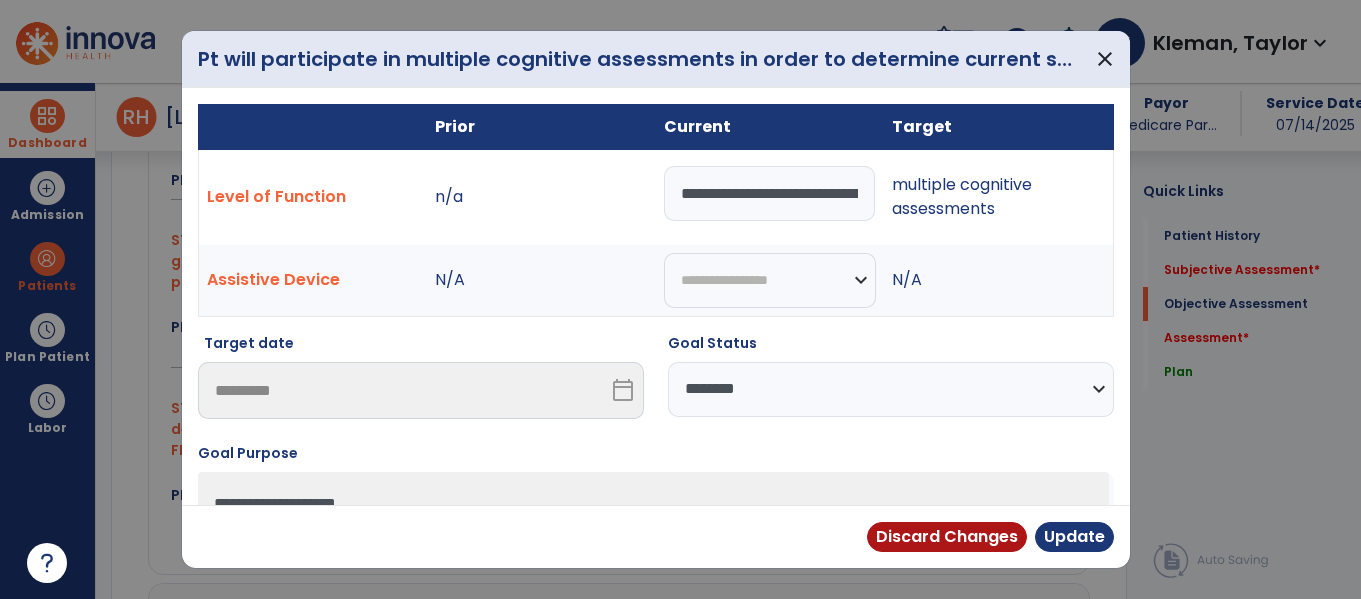 select on "********" 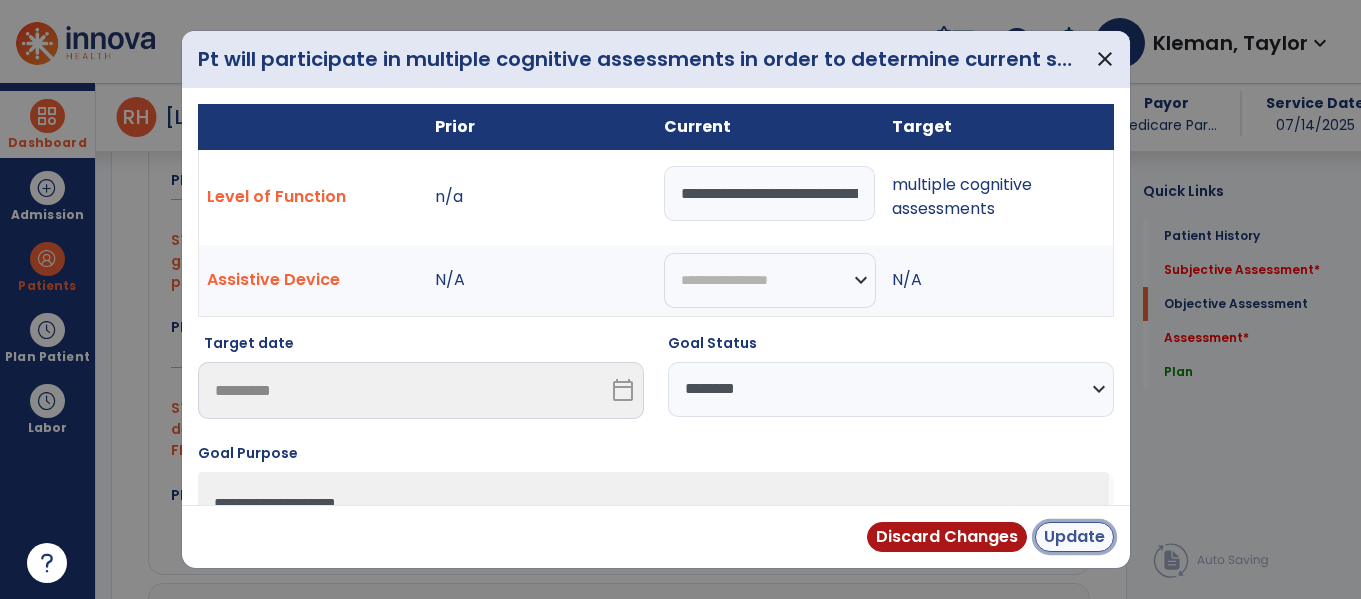 click on "Update" at bounding box center (1074, 537) 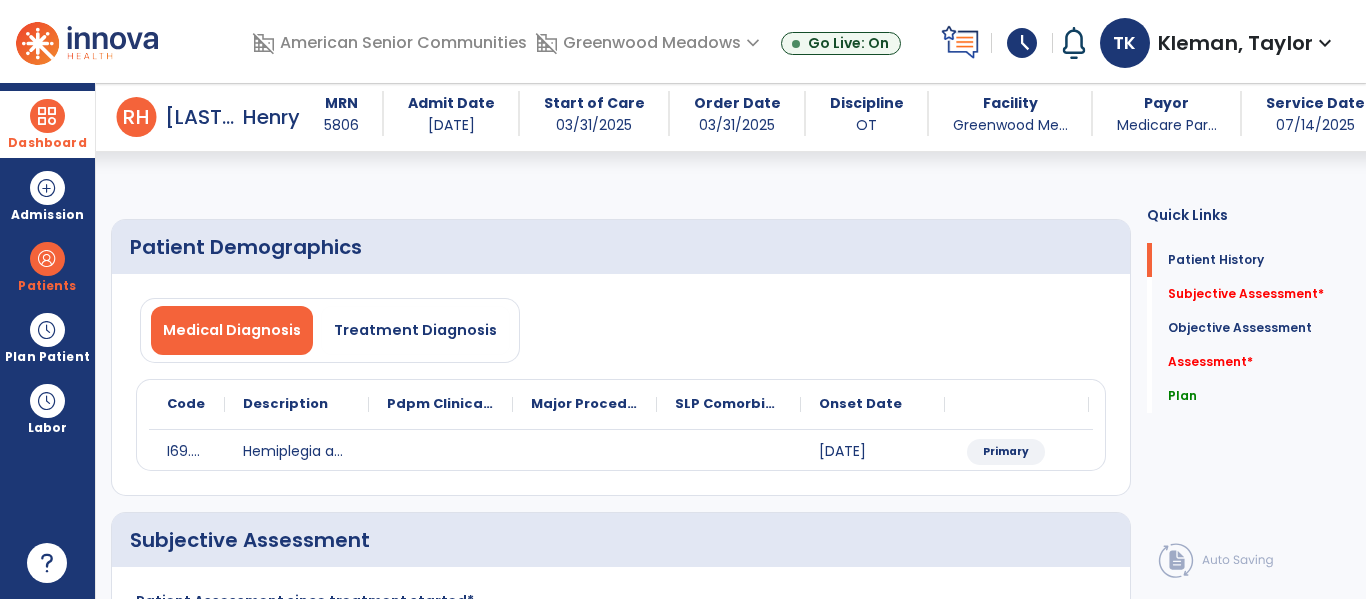 scroll, scrollTop: 306, scrollLeft: 0, axis: vertical 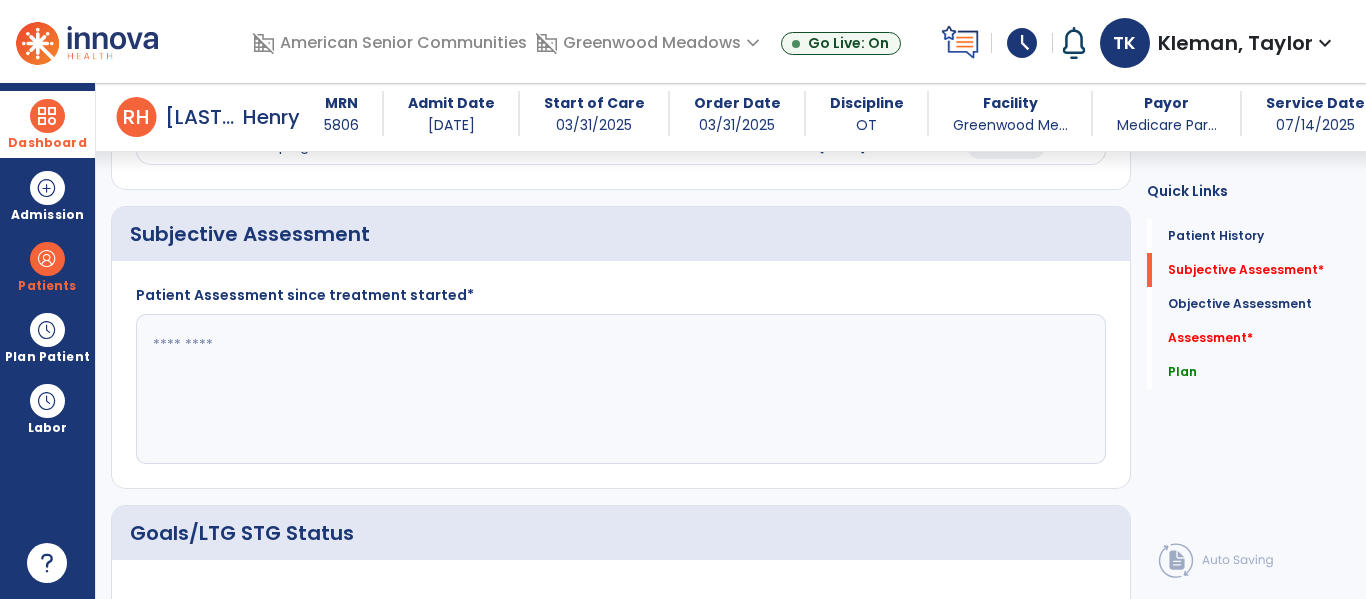 click 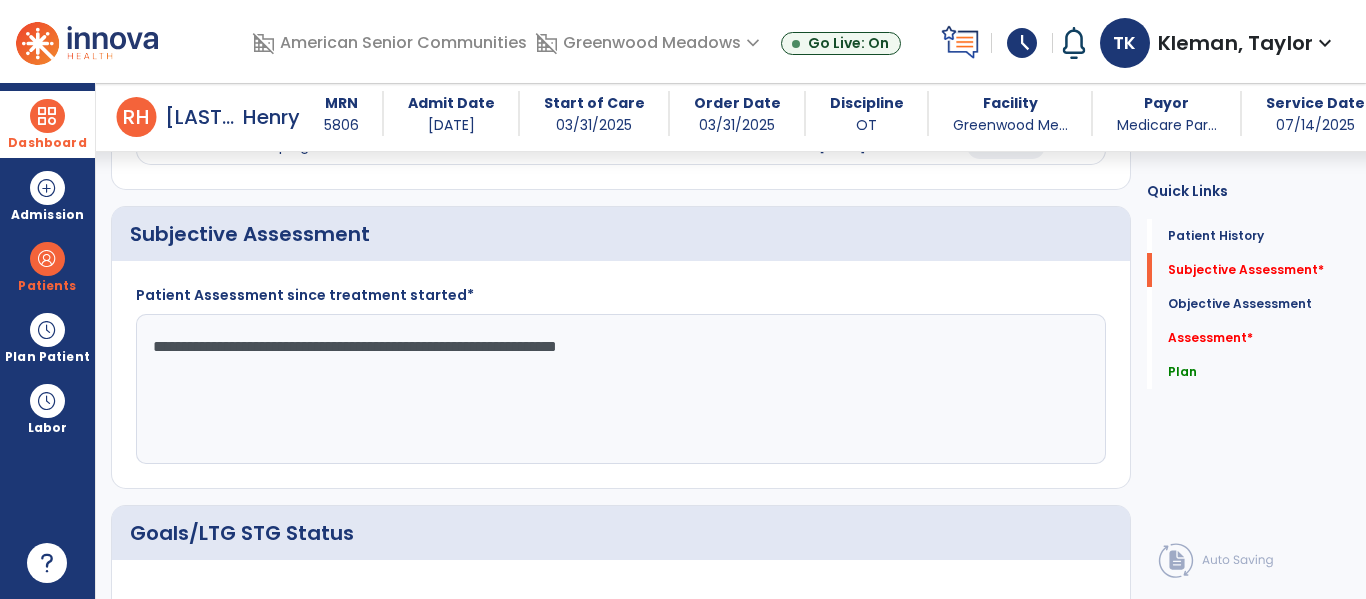 type on "**********" 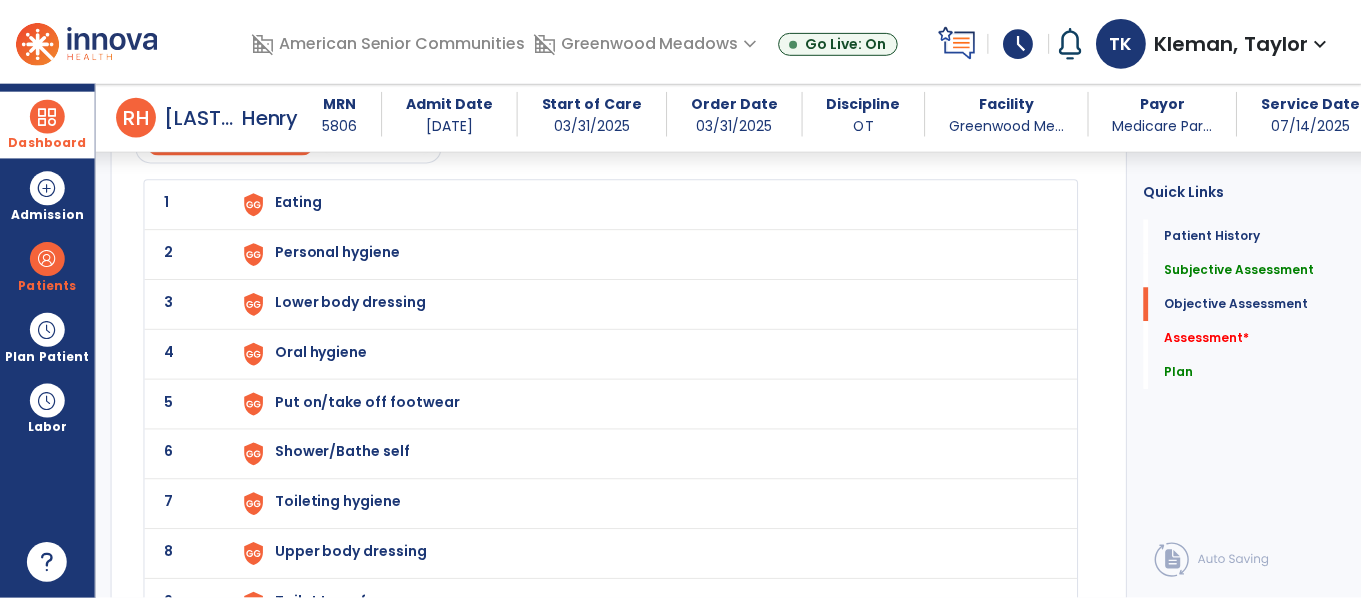 scroll, scrollTop: 2122, scrollLeft: 0, axis: vertical 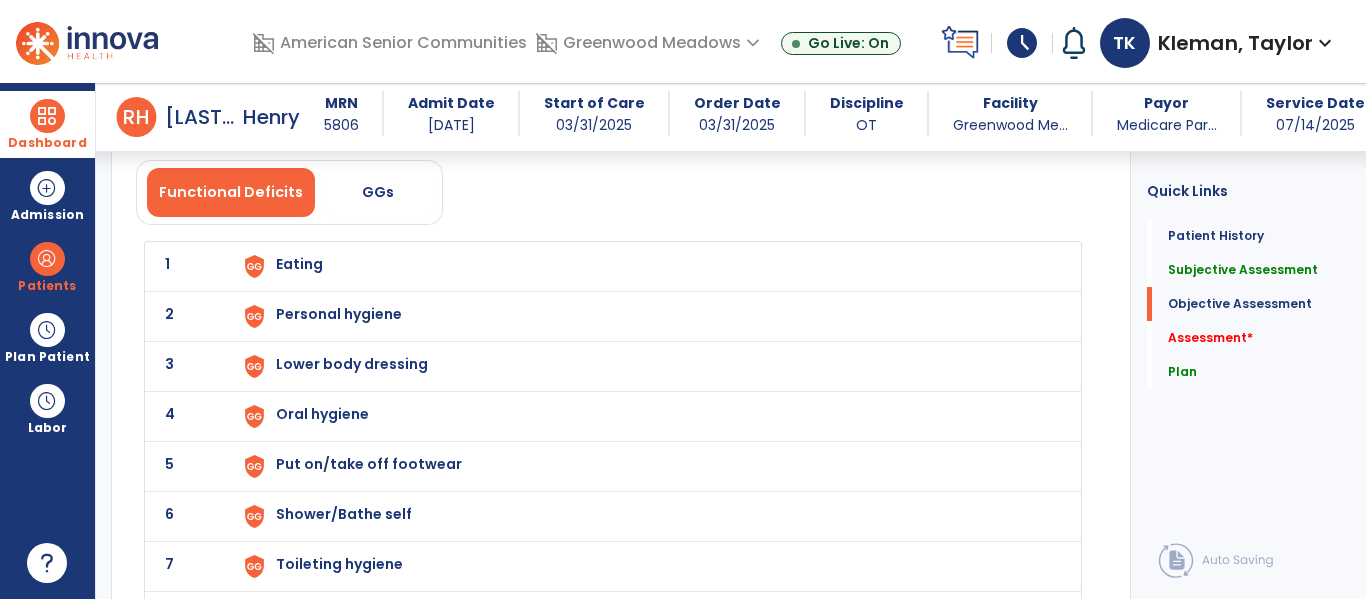 click on "Eating" at bounding box center (646, 266) 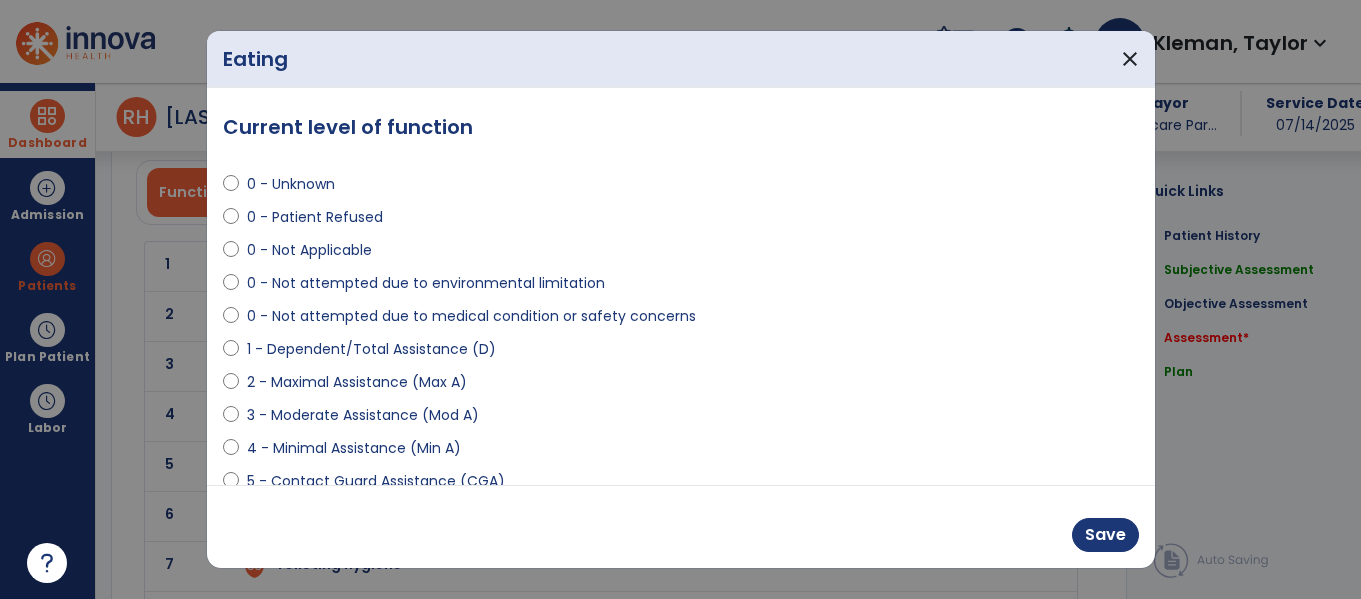 scroll, scrollTop: 268, scrollLeft: 0, axis: vertical 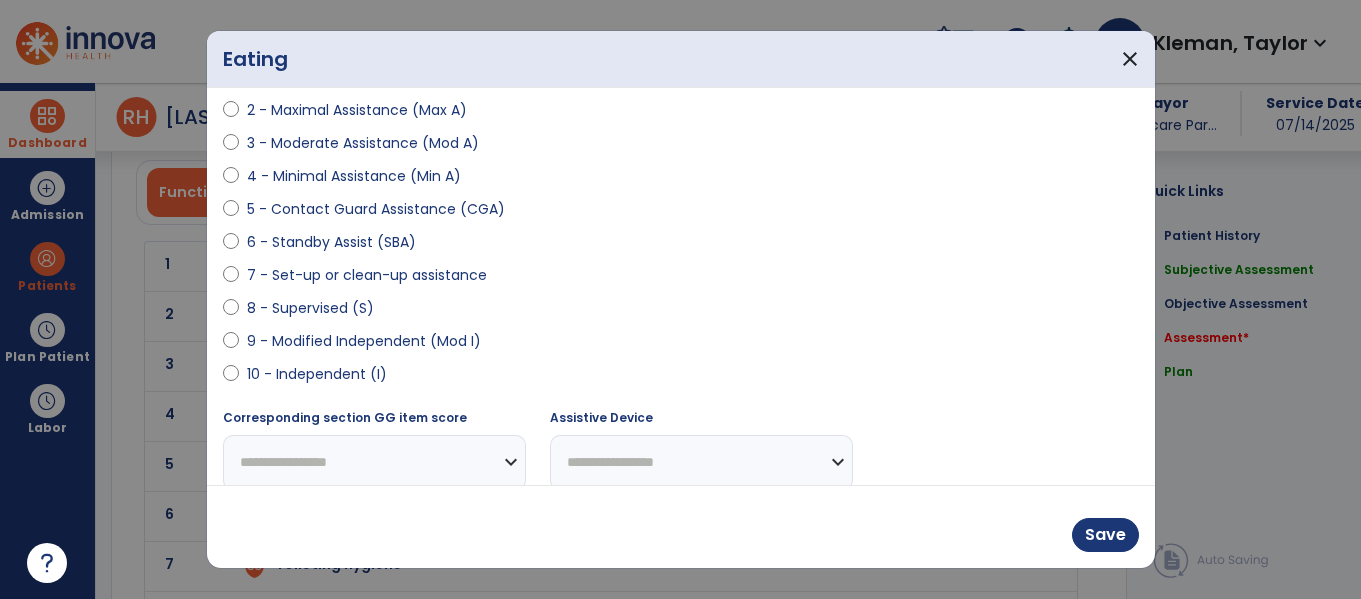 drag, startPoint x: 333, startPoint y: 375, endPoint x: 360, endPoint y: 382, distance: 27.89265 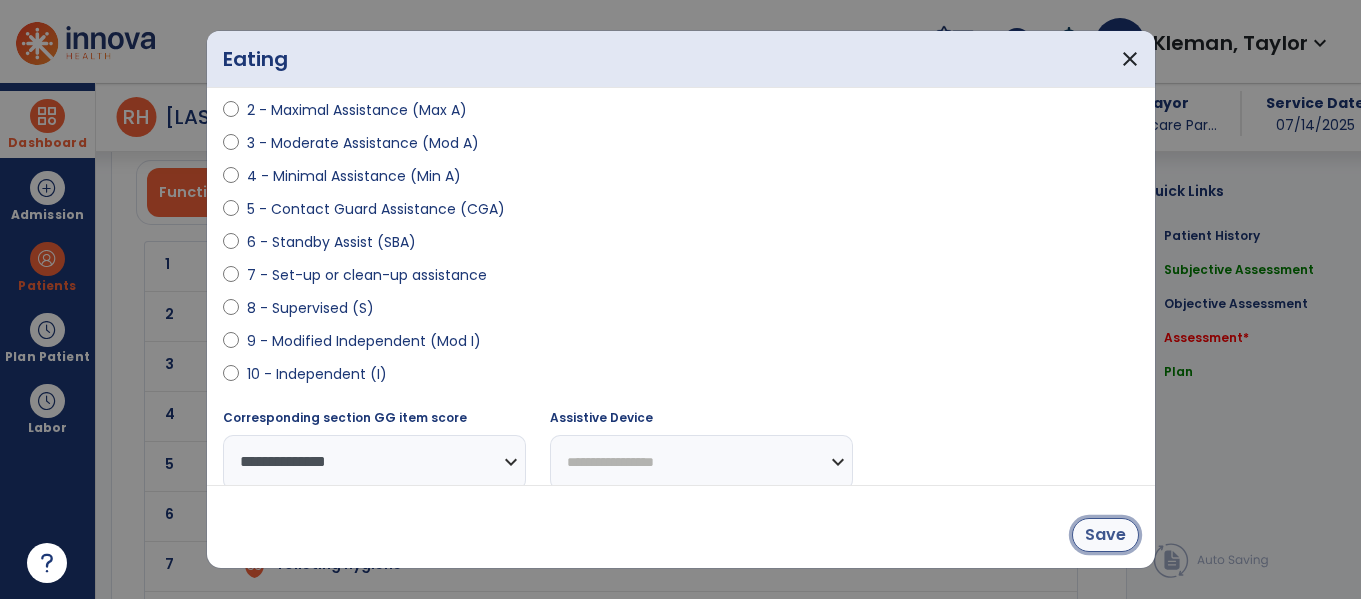 click on "Save" at bounding box center (1105, 535) 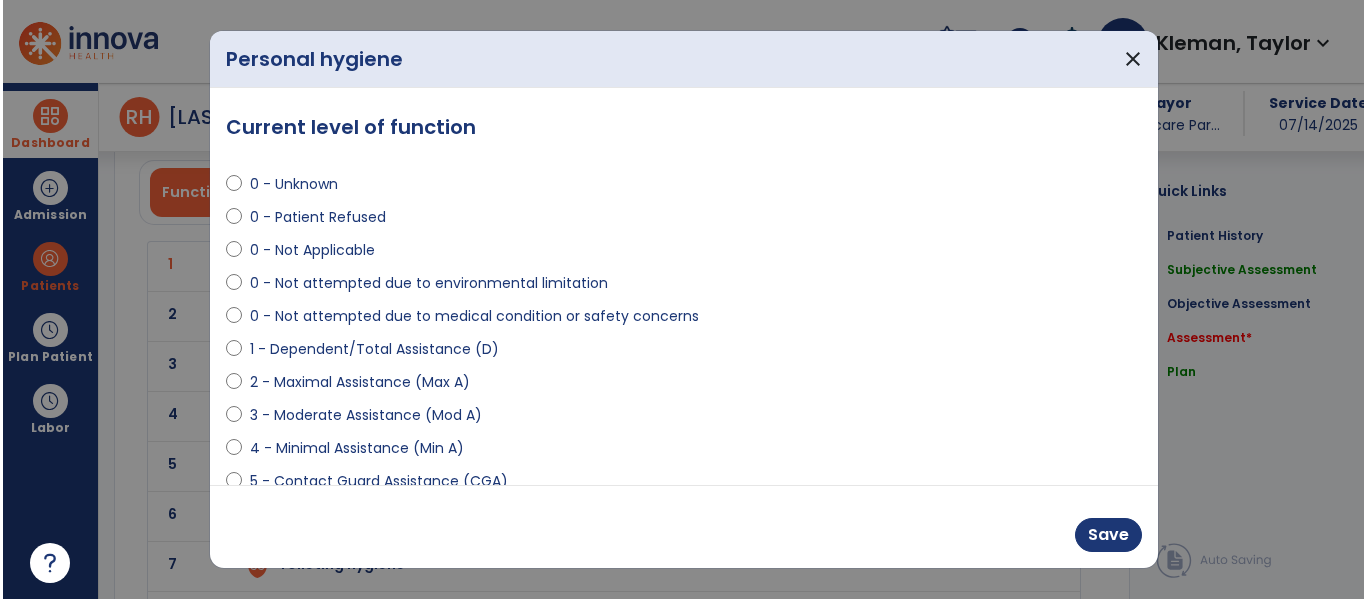 scroll, scrollTop: 108, scrollLeft: 0, axis: vertical 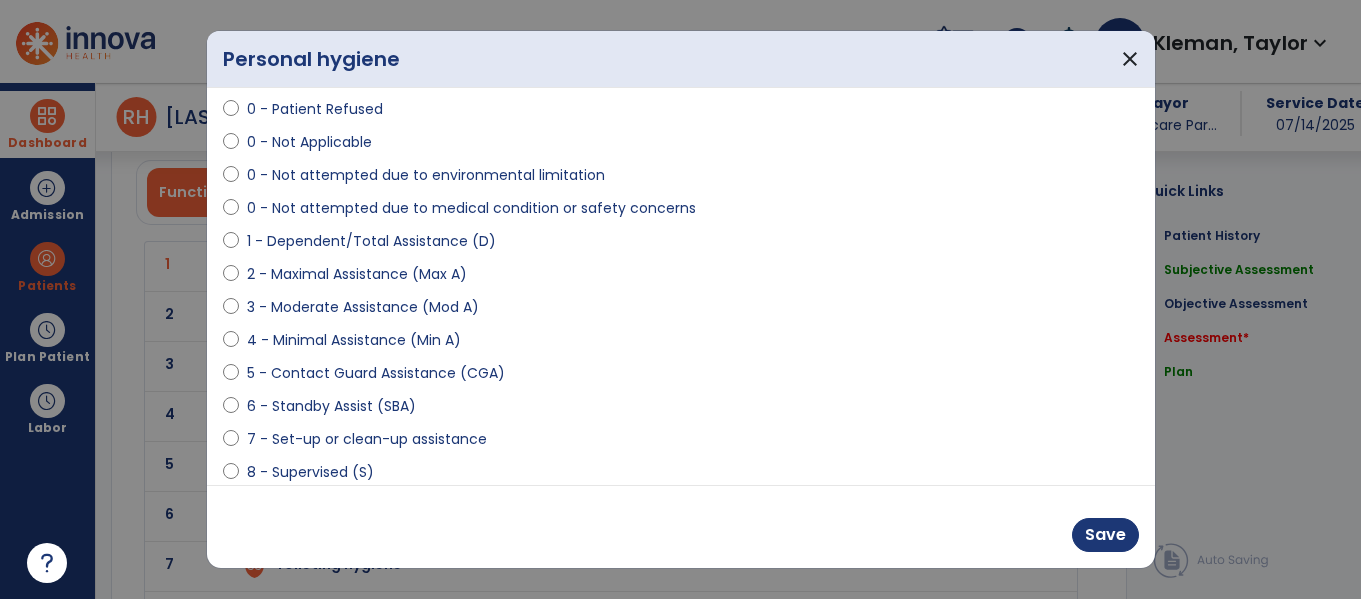 click on "3 - Moderate Assistance (Mod A)" at bounding box center [681, 311] 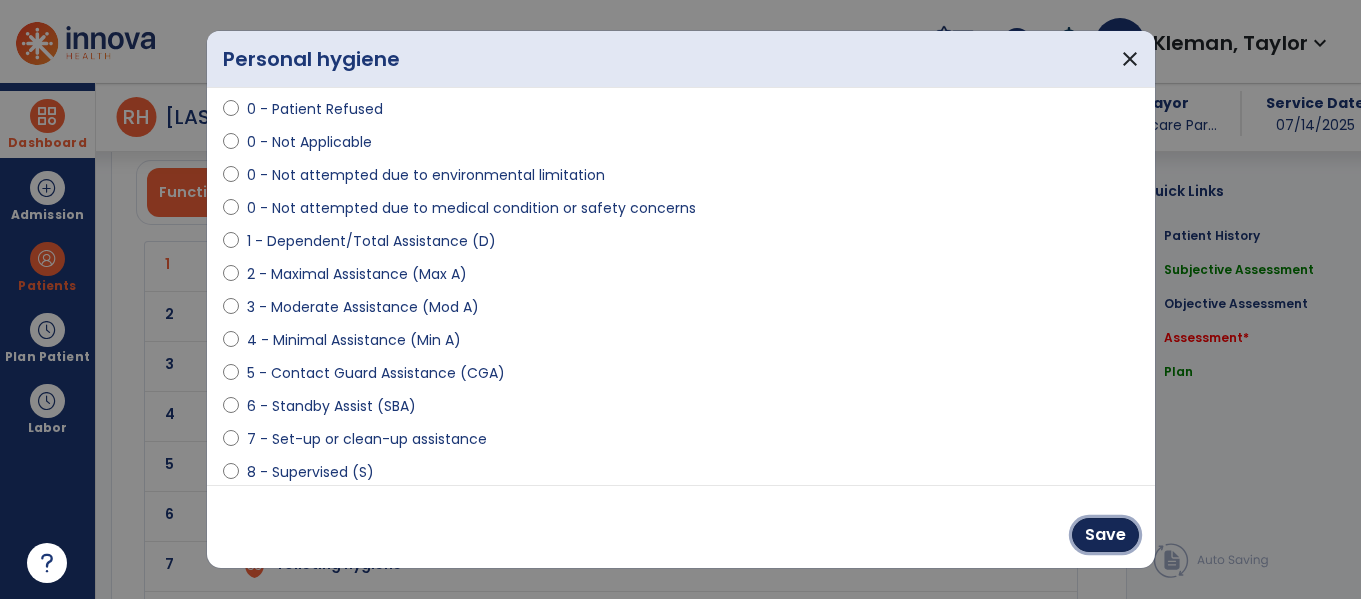 click on "Save" at bounding box center [1105, 535] 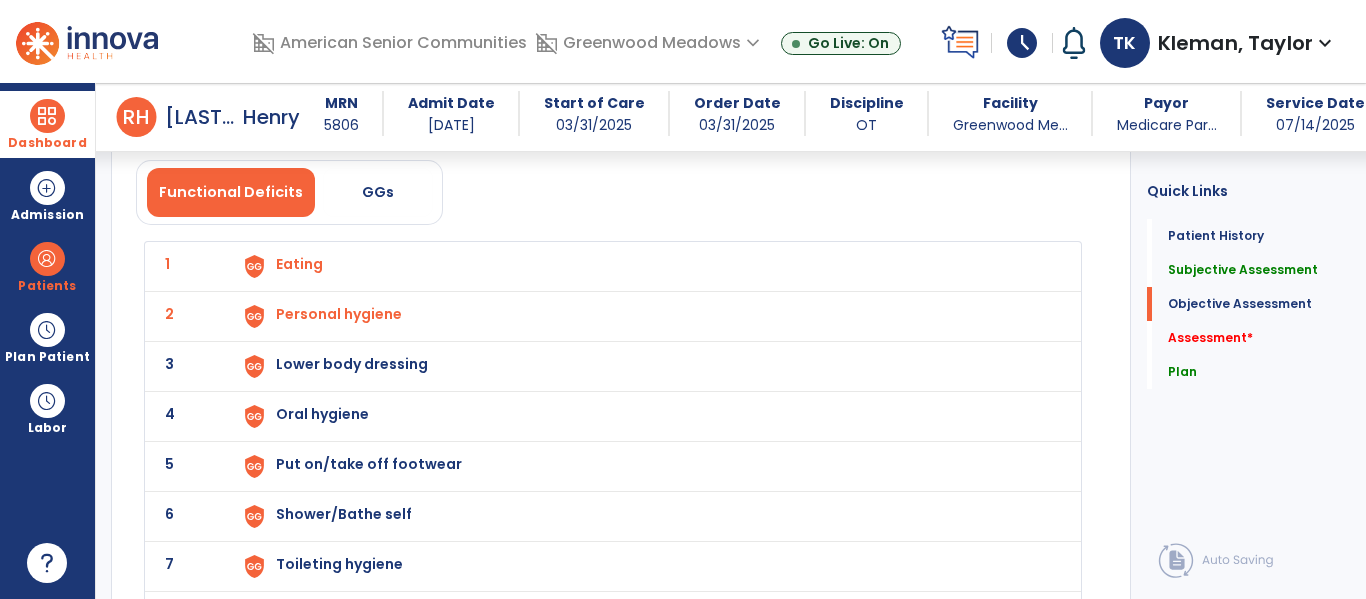 scroll, scrollTop: 2173, scrollLeft: 0, axis: vertical 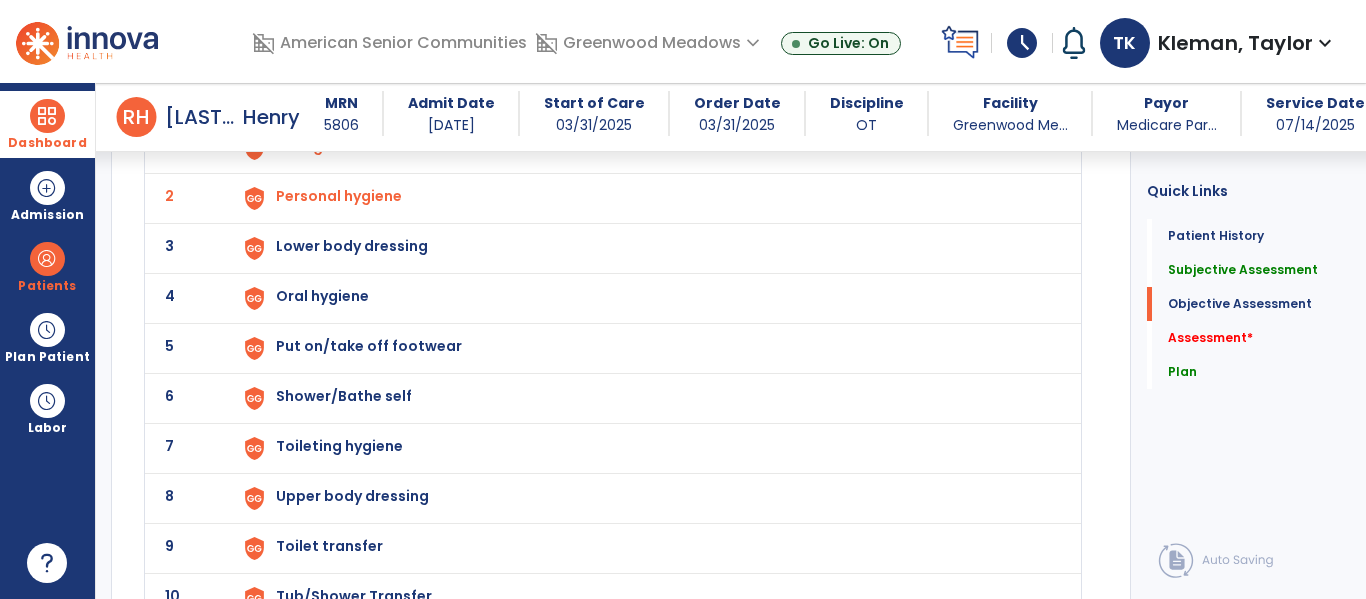 click on "Upper body dressing" at bounding box center (299, 146) 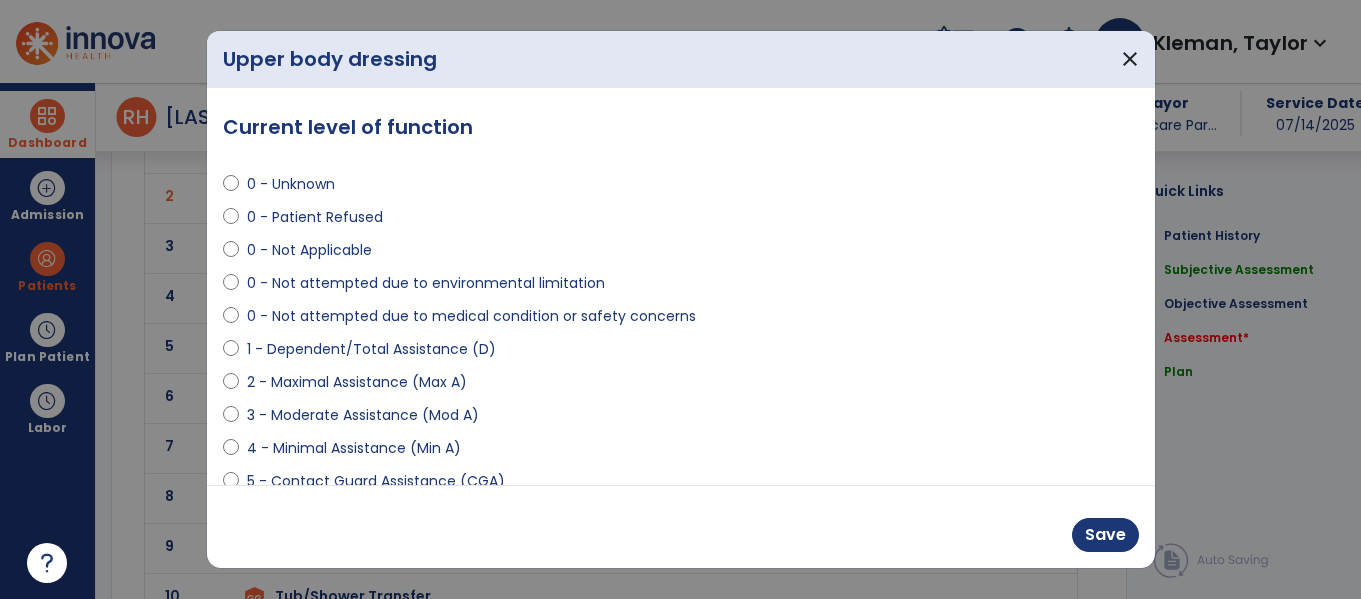 scroll, scrollTop: 2240, scrollLeft: 0, axis: vertical 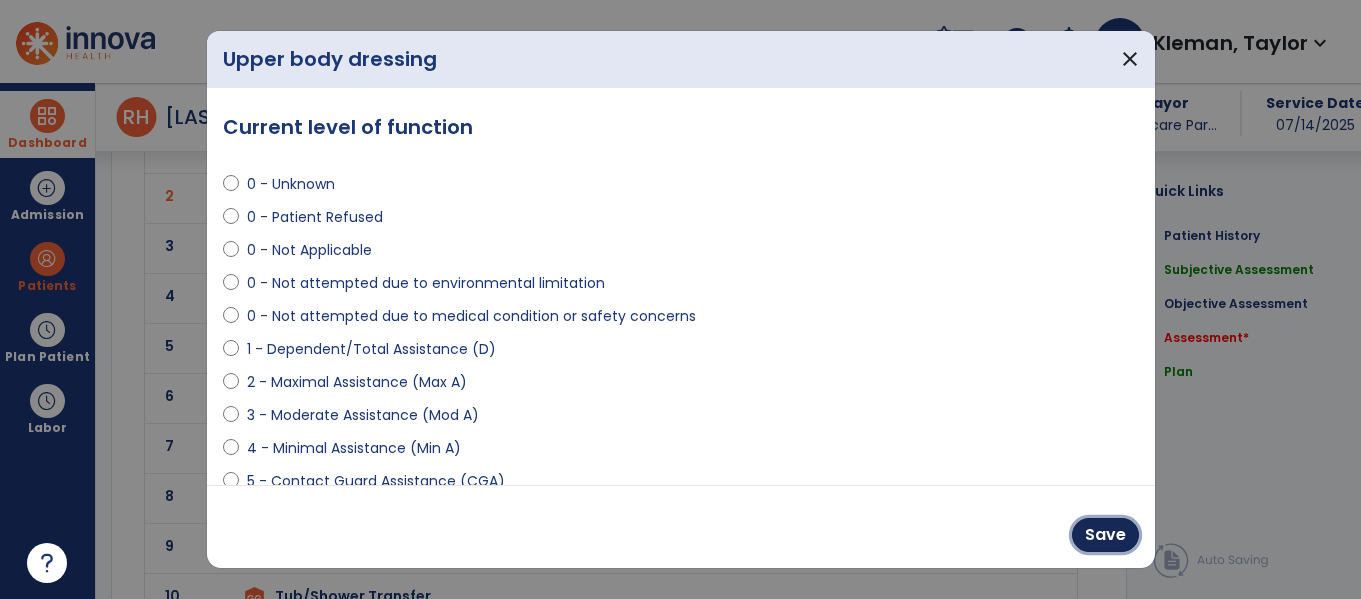 click on "Save" at bounding box center (1105, 535) 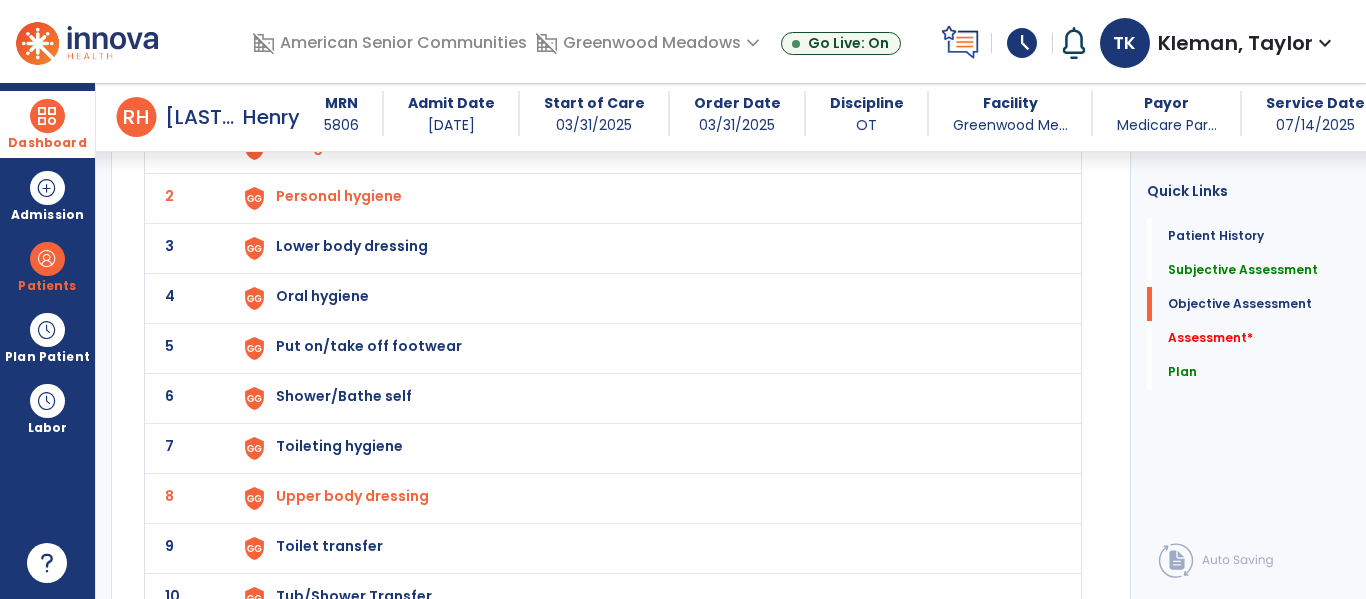 click on "Lower body dressing" at bounding box center [299, 146] 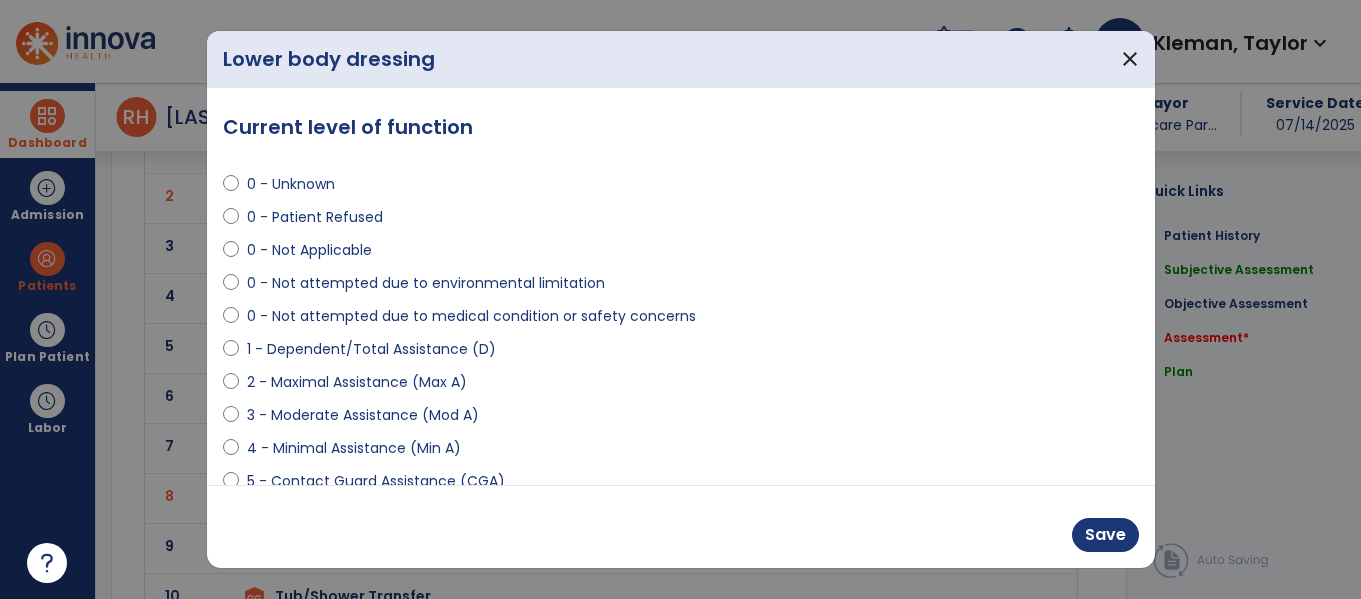 scroll, scrollTop: 2240, scrollLeft: 0, axis: vertical 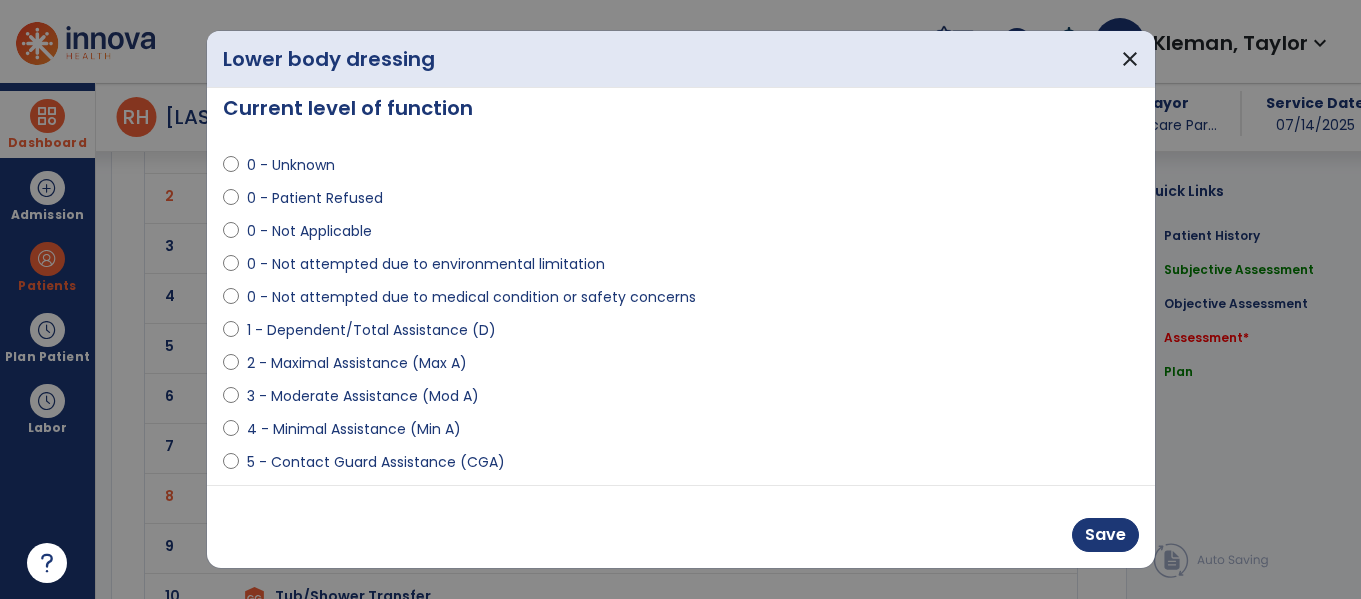 click on "2 - Maximal Assistance (Max A)" at bounding box center (357, 363) 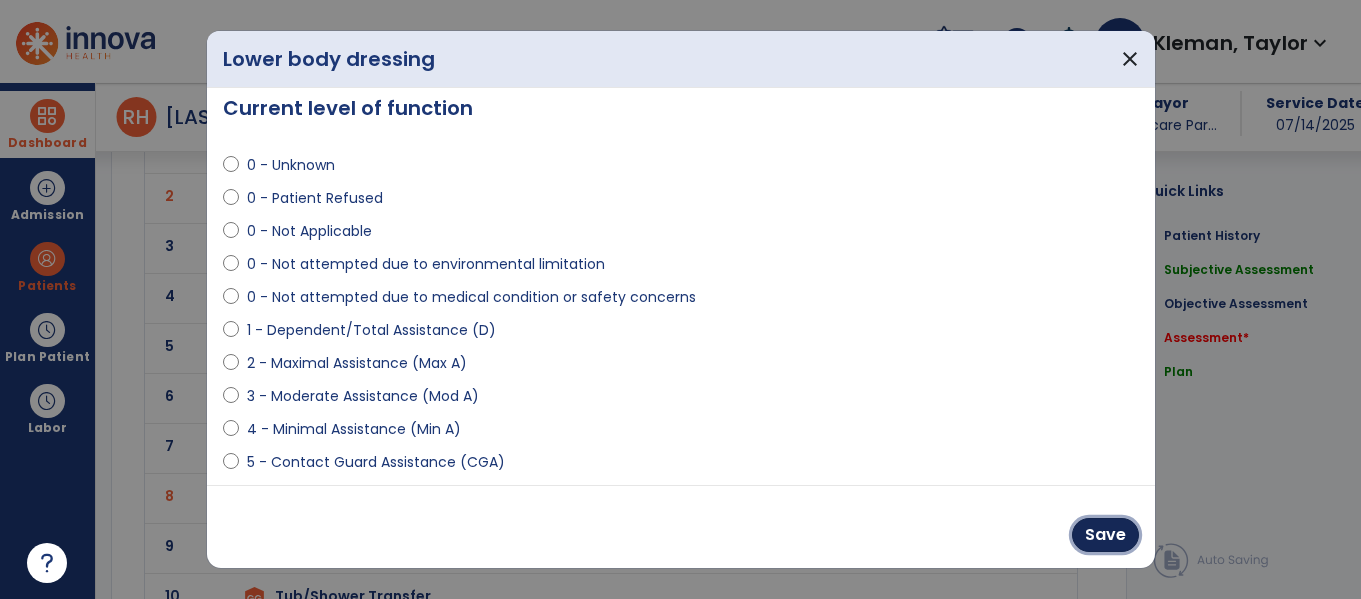 drag, startPoint x: 1086, startPoint y: 524, endPoint x: 635, endPoint y: 461, distance: 455.37897 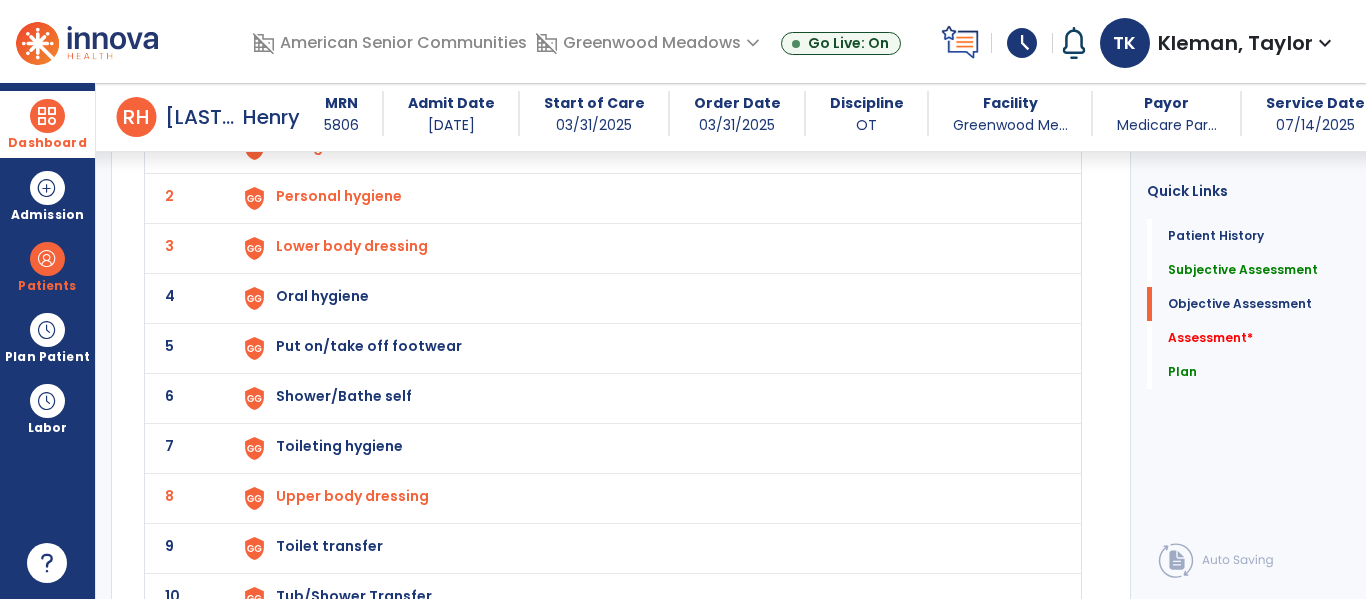 click on "Oral hygiene" at bounding box center (299, 146) 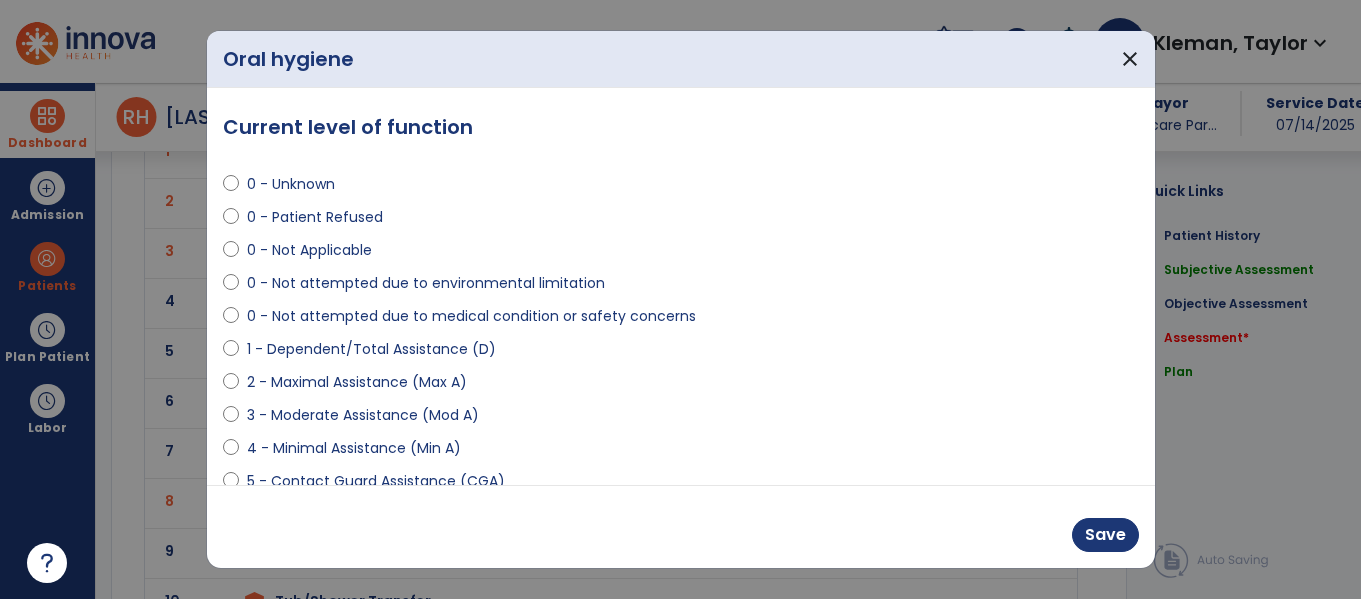 scroll, scrollTop: 2240, scrollLeft: 0, axis: vertical 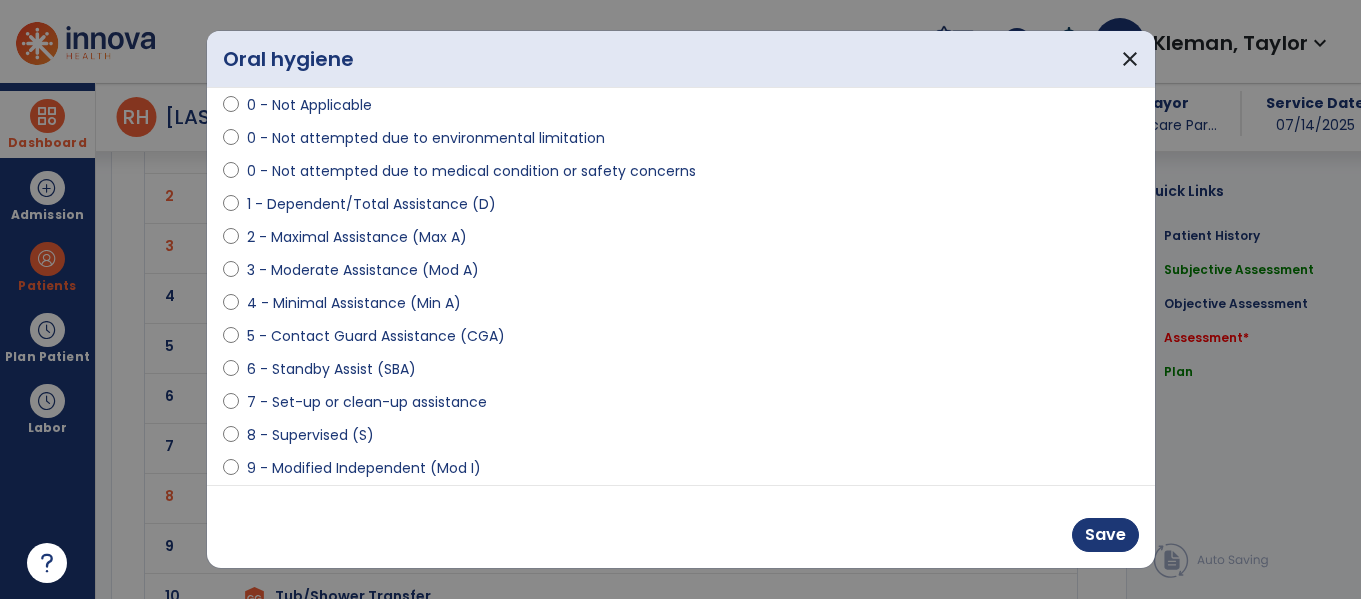 click on "8 - Supervised (S)" at bounding box center [310, 435] 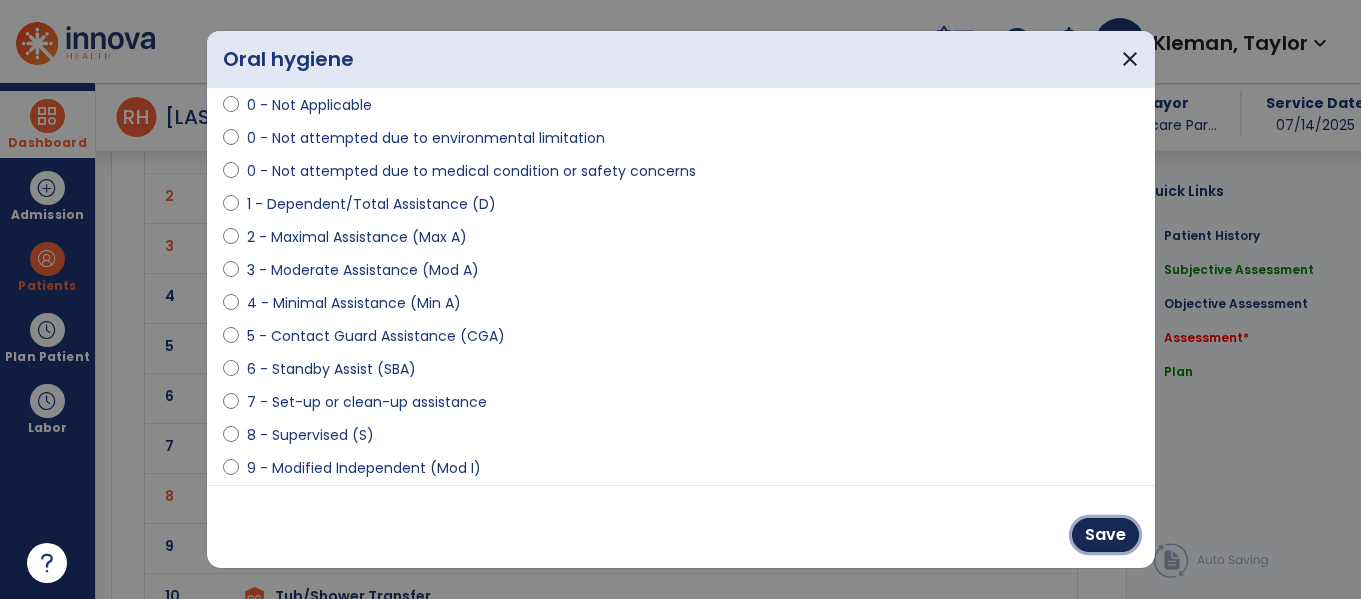 click on "Save" at bounding box center [1105, 535] 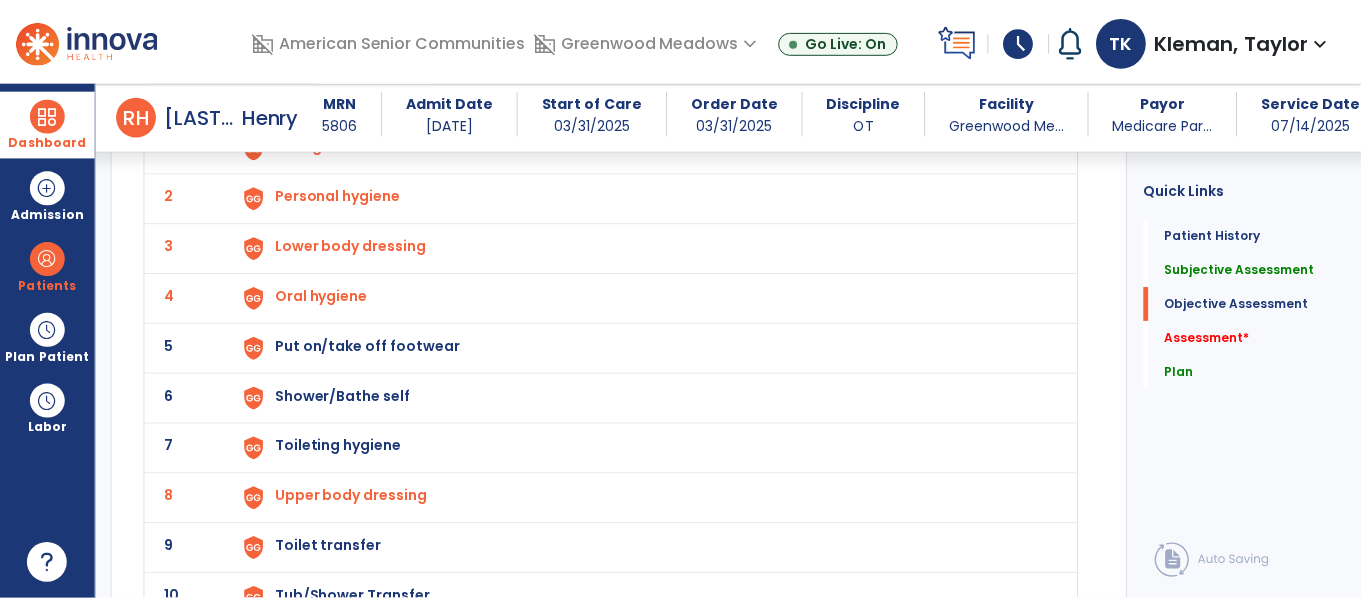 scroll, scrollTop: 2303, scrollLeft: 0, axis: vertical 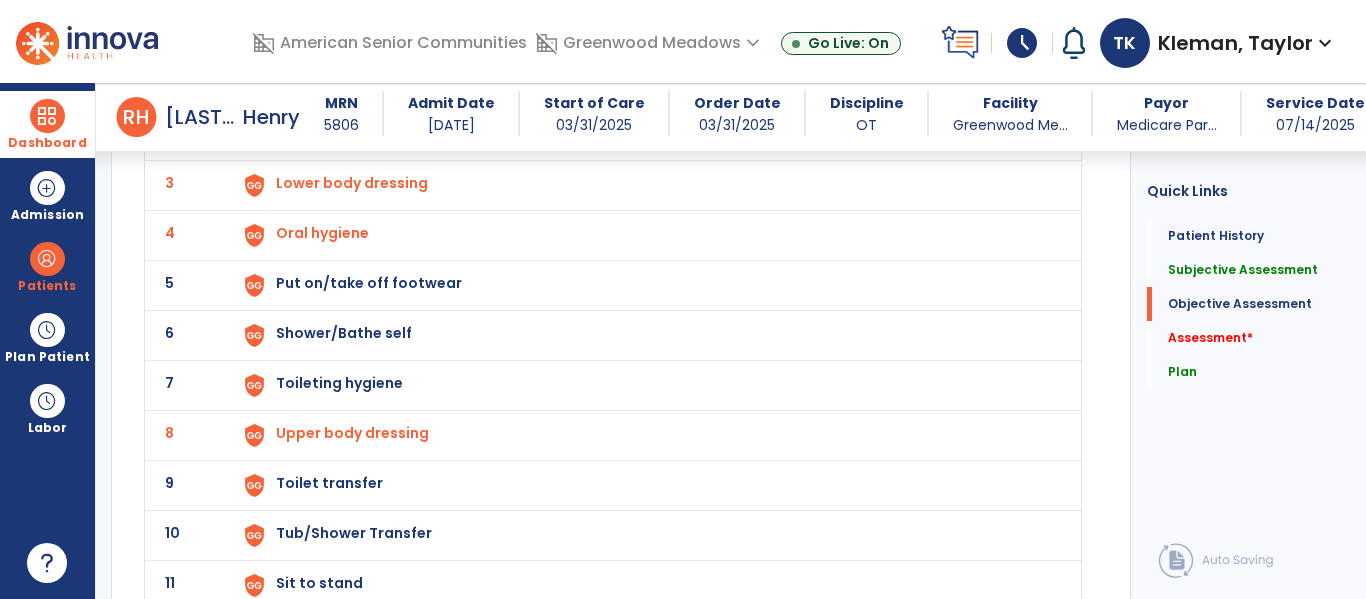 click on "Put on/take off footwear" at bounding box center (299, 83) 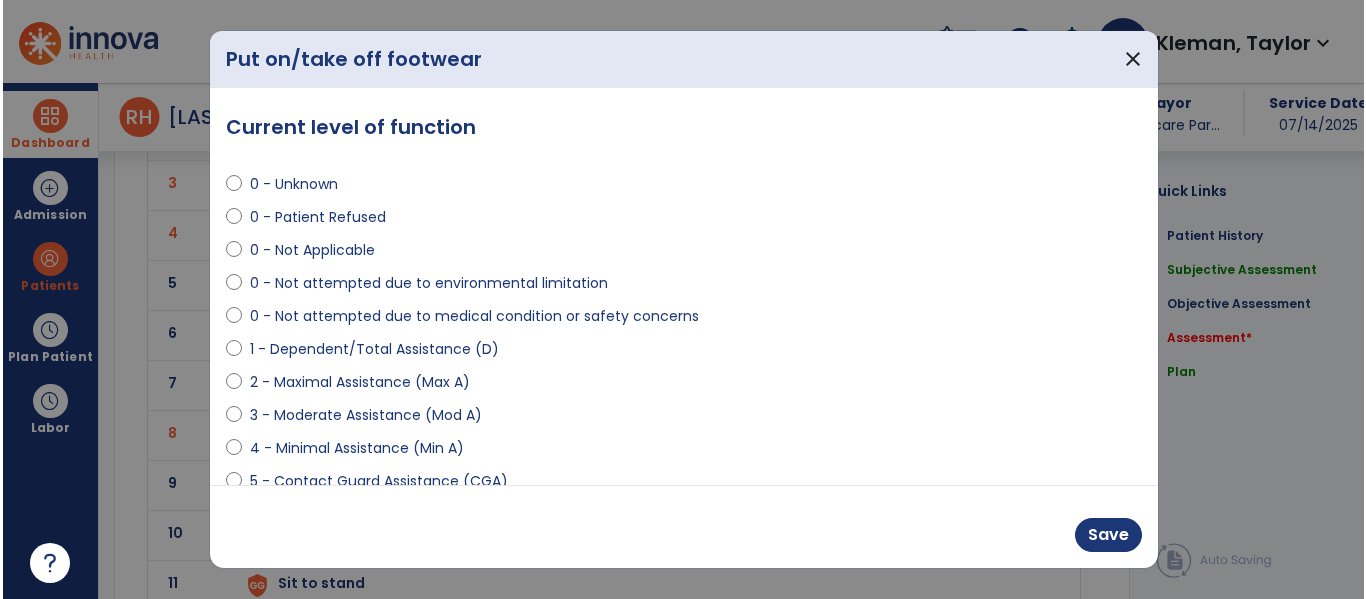 scroll, scrollTop: 2303, scrollLeft: 0, axis: vertical 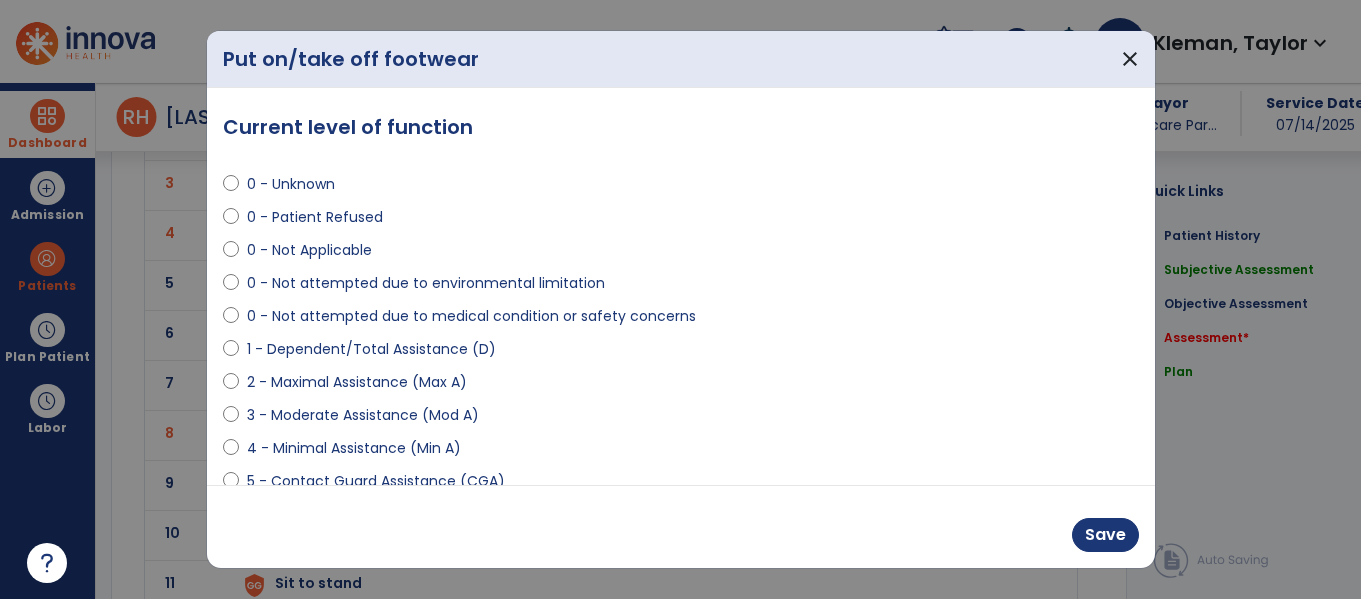 click on "2 - Maximal Assistance (Max A)" at bounding box center [357, 382] 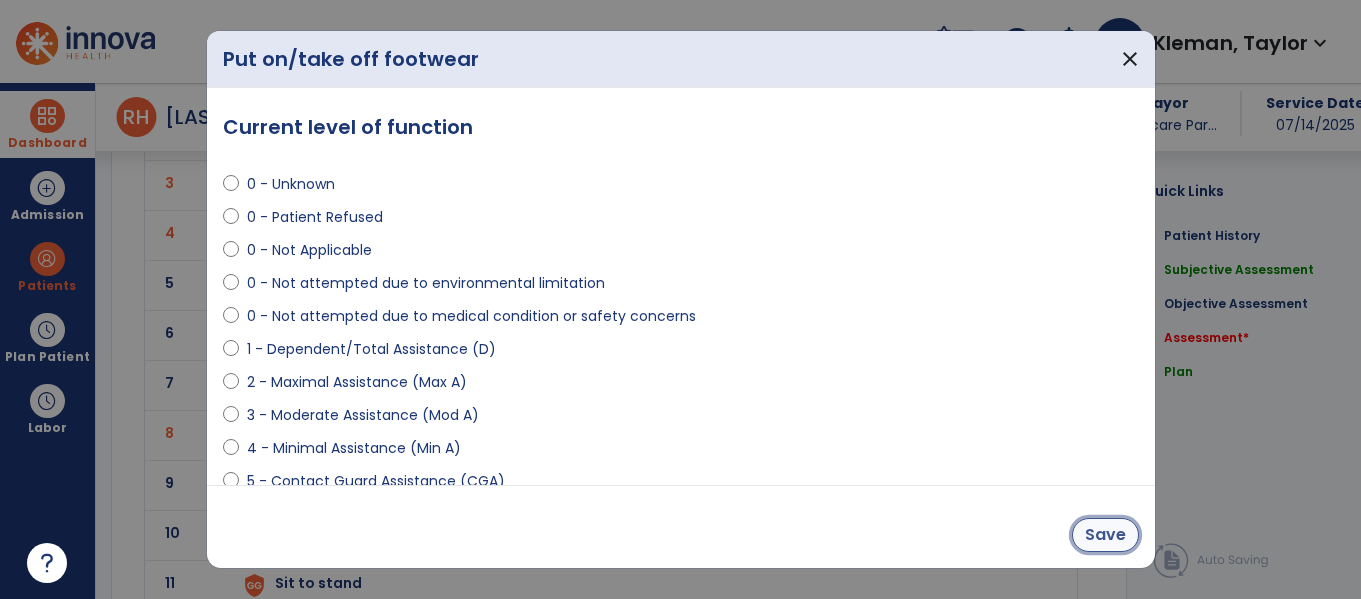 click on "Save" at bounding box center (1105, 535) 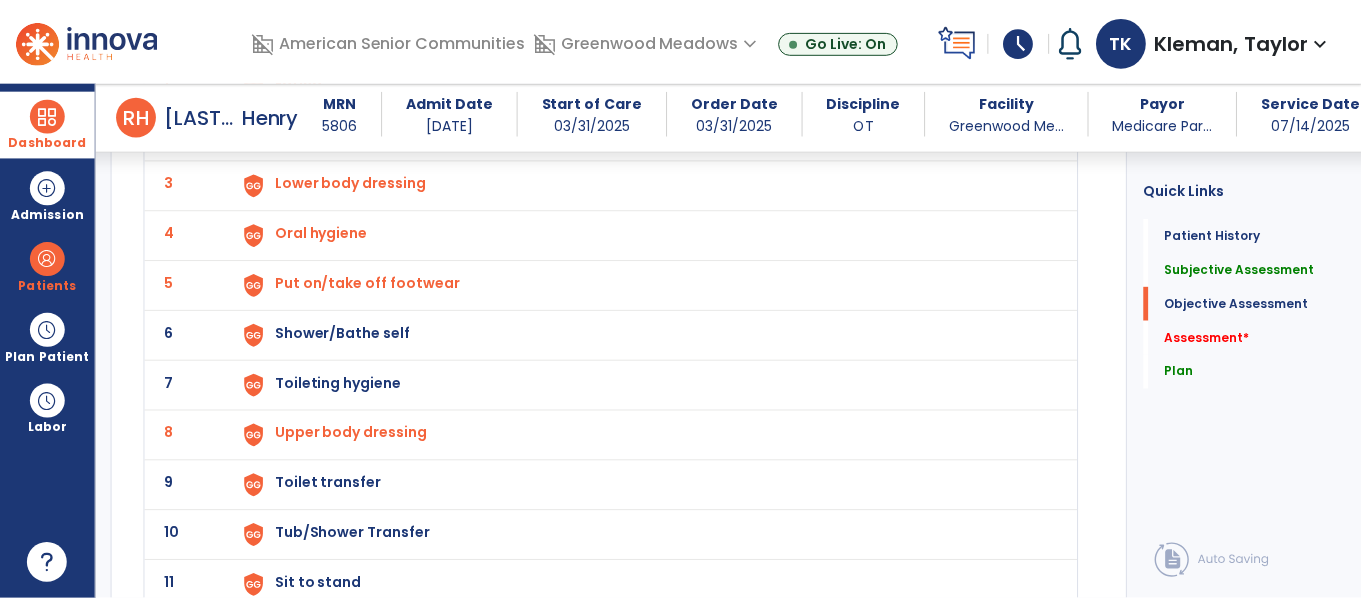 scroll, scrollTop: 2335, scrollLeft: 0, axis: vertical 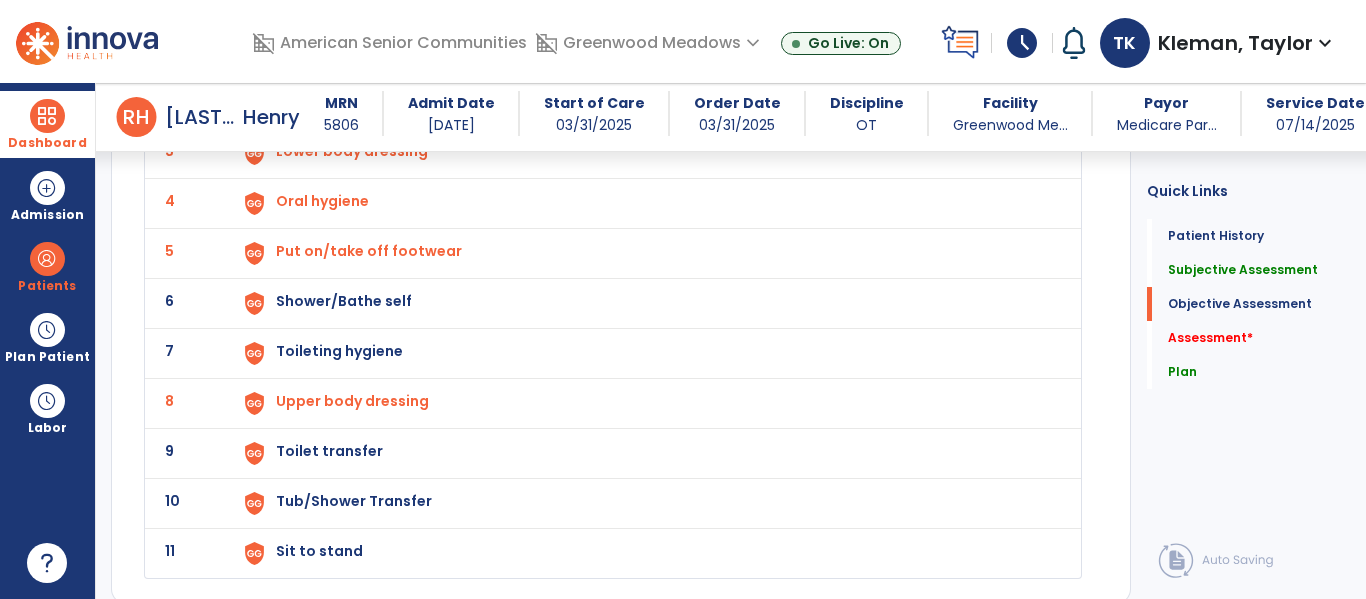 click on "Shower/Bathe self" at bounding box center [299, 51] 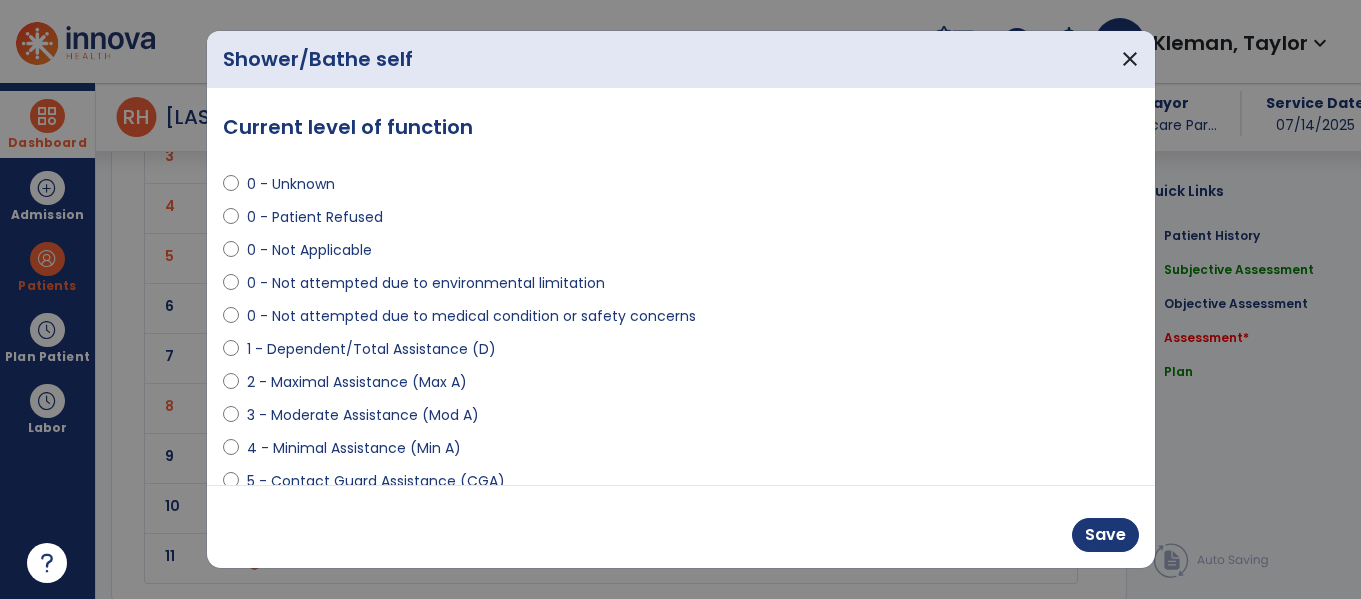 scroll, scrollTop: 2335, scrollLeft: 0, axis: vertical 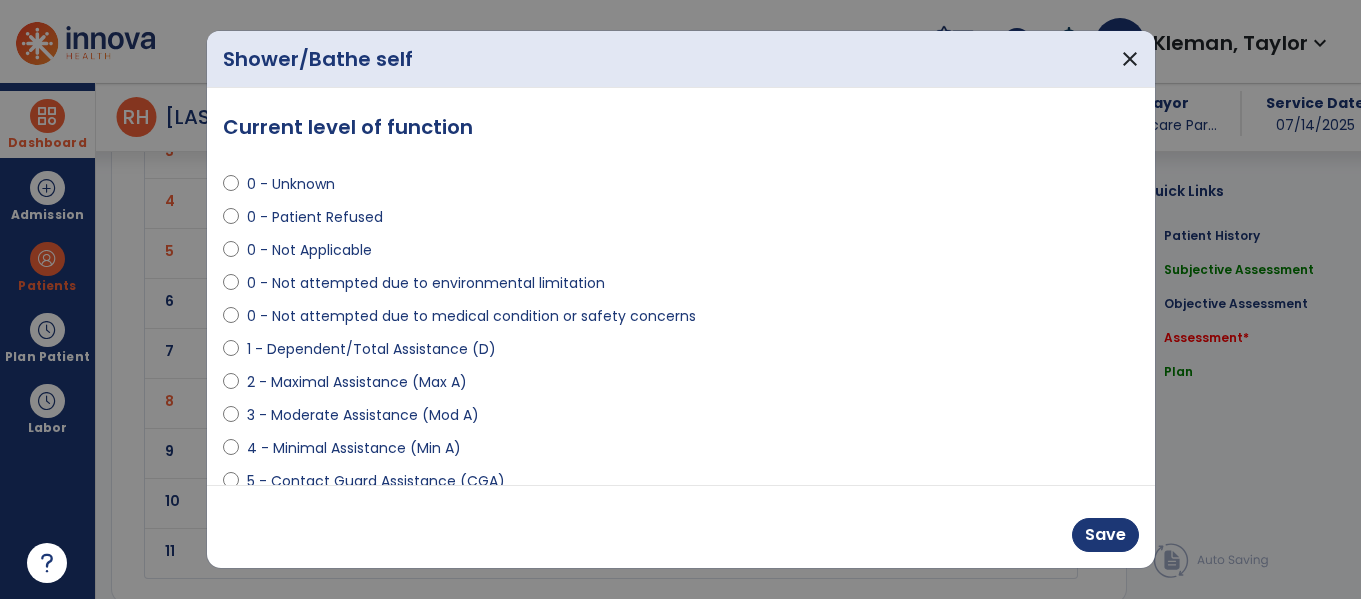 click on "0 - Unknown 0 - Patient Refused 0 - Not Applicable 0 - Not attempted due to environmental limitation 0 - Not attempted due to medical condition or safety concerns 1 - Dependent/Total Assistance (D) 2 - Maximal Assistance (Max A) 3 - Moderate Assistance (Mod A) 4 - Minimal Assistance (Min A) 5 - Contact Guard Assistance (CGA) 6 - Standby Assist (SBA) 7 - Set-up or clean-up assistance 8 - Supervised (S) 9 - Modified Independent (Mod I) 10 - Independent (I)" at bounding box center (681, 407) 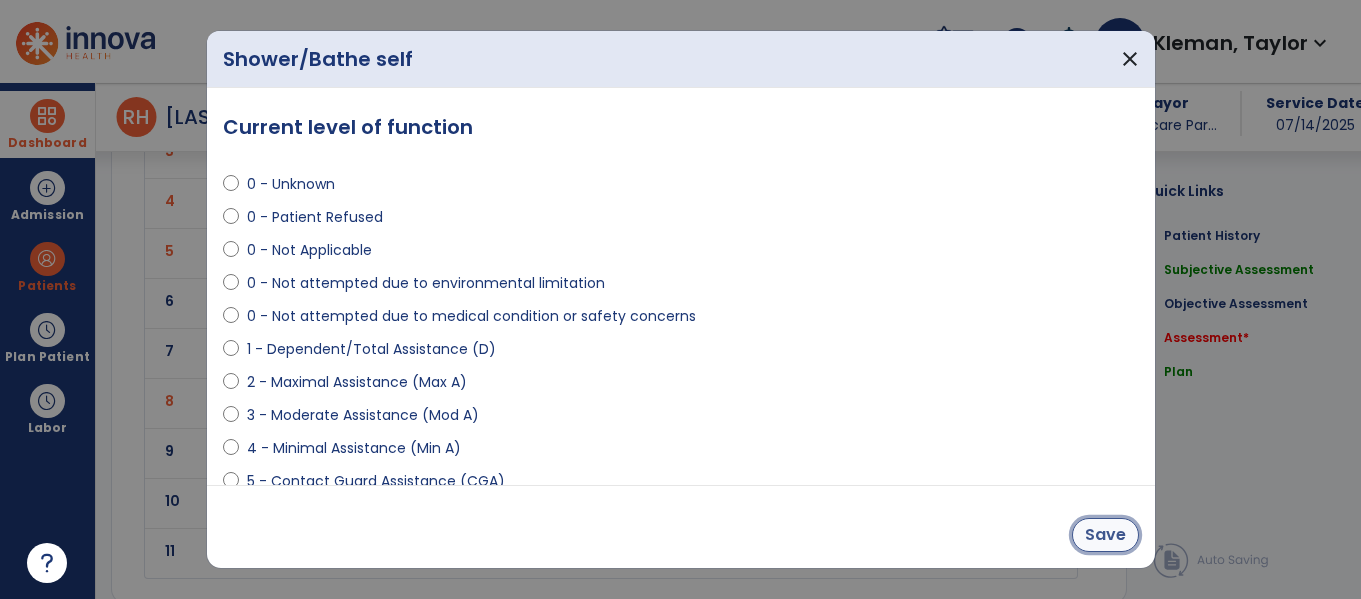 click on "Save" at bounding box center (1105, 535) 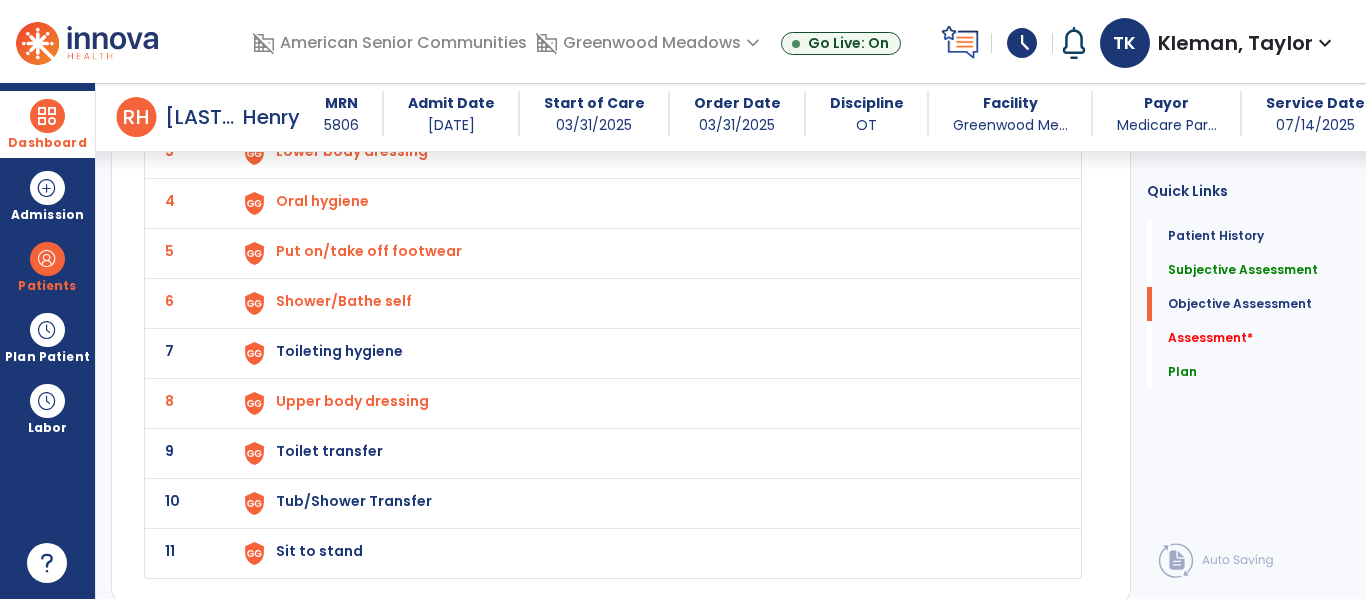 click on "Toileting hygiene" at bounding box center [299, 51] 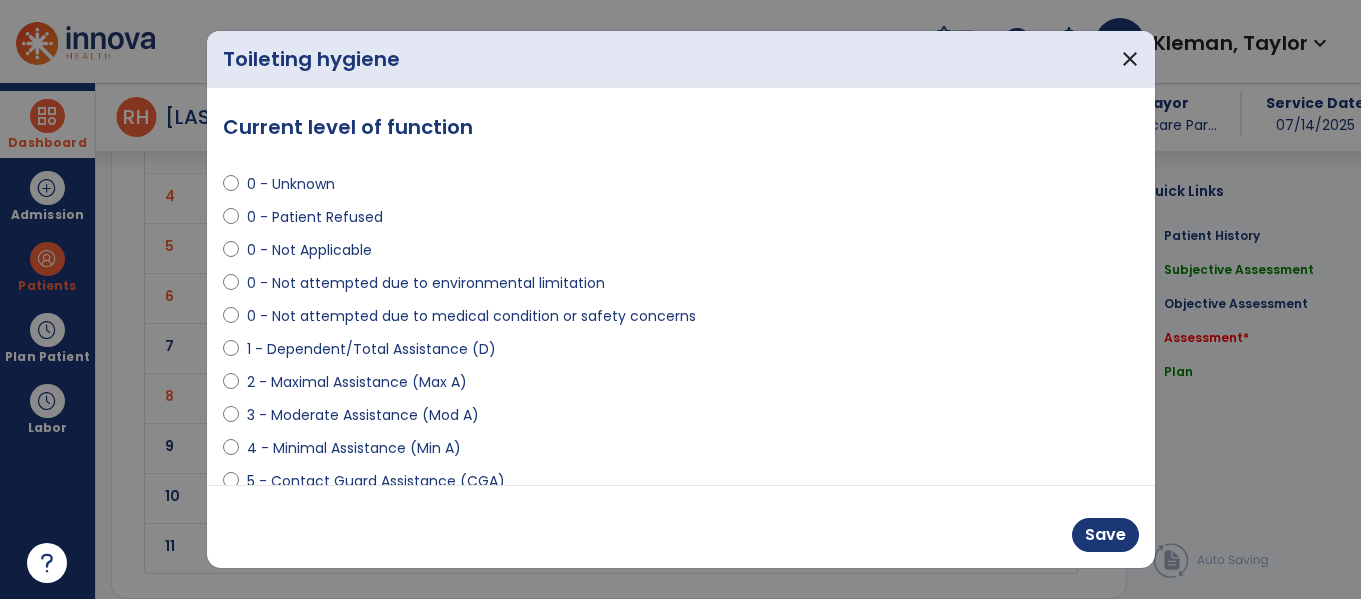 scroll, scrollTop: 2335, scrollLeft: 0, axis: vertical 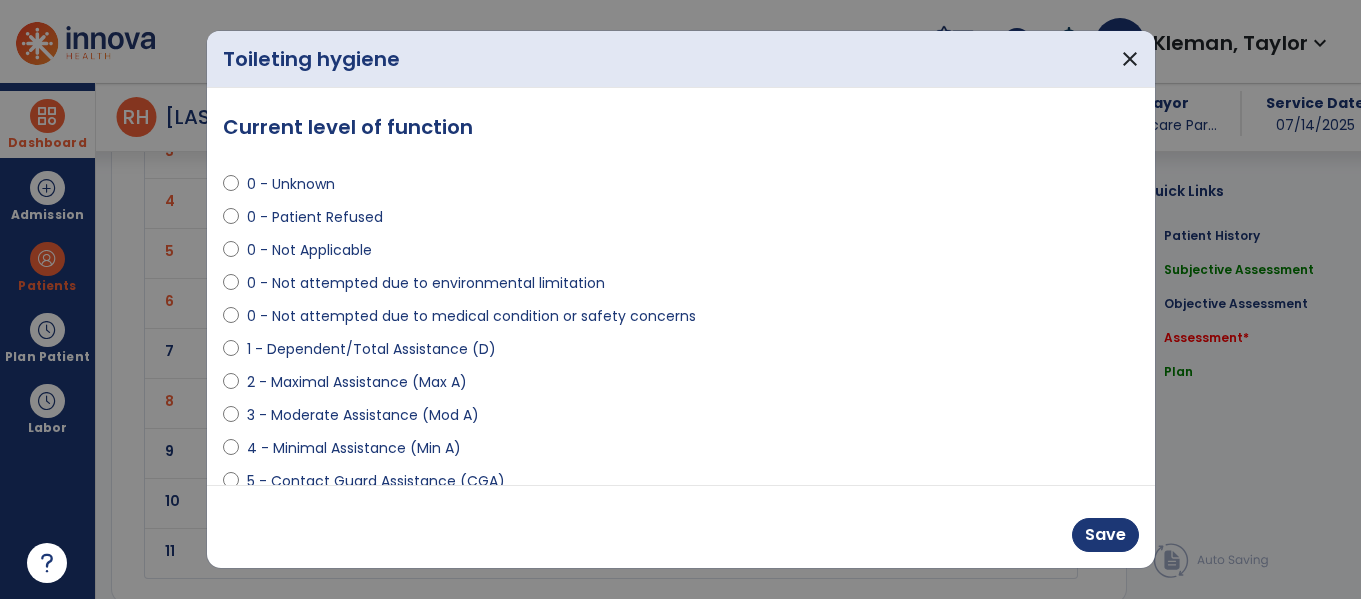 click on "2 - Maximal Assistance (Max A)" at bounding box center [357, 382] 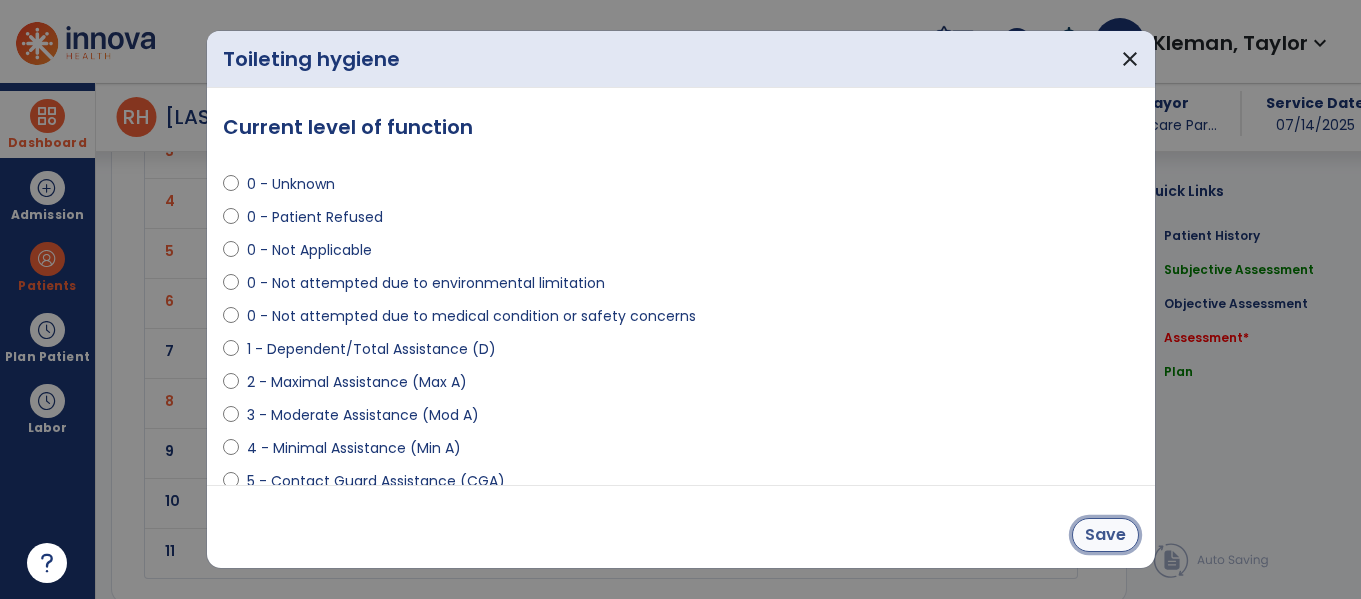 click on "Save" at bounding box center (1105, 535) 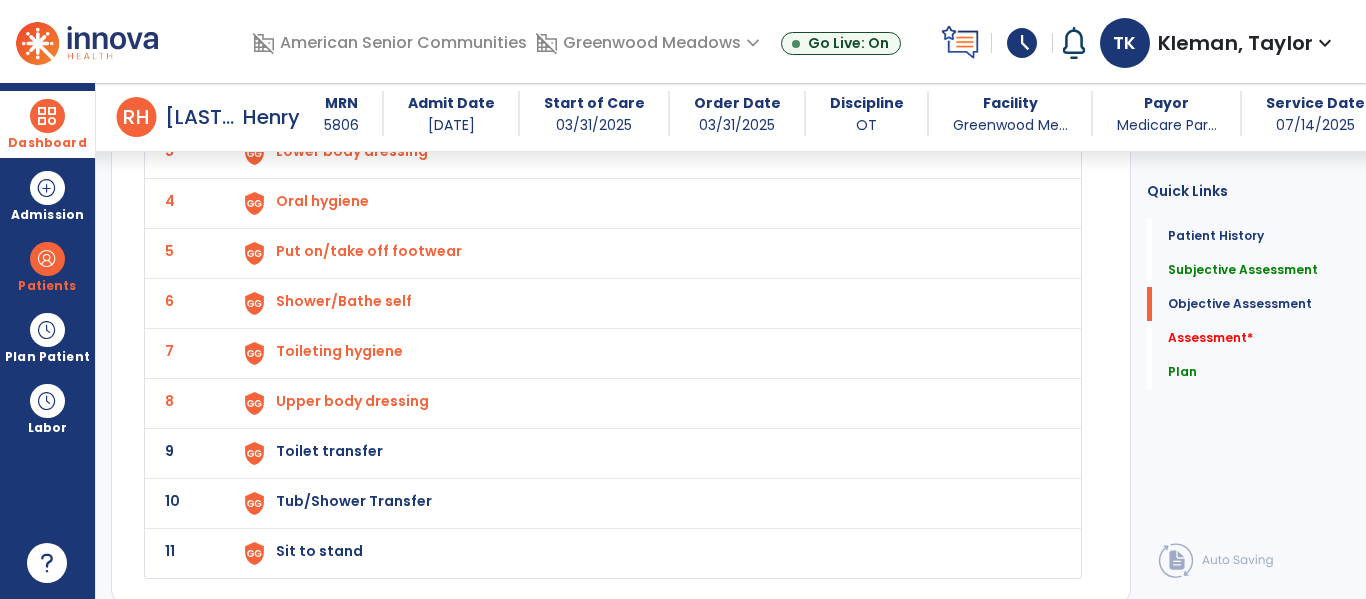 click on "Toilet transfer" at bounding box center [299, 51] 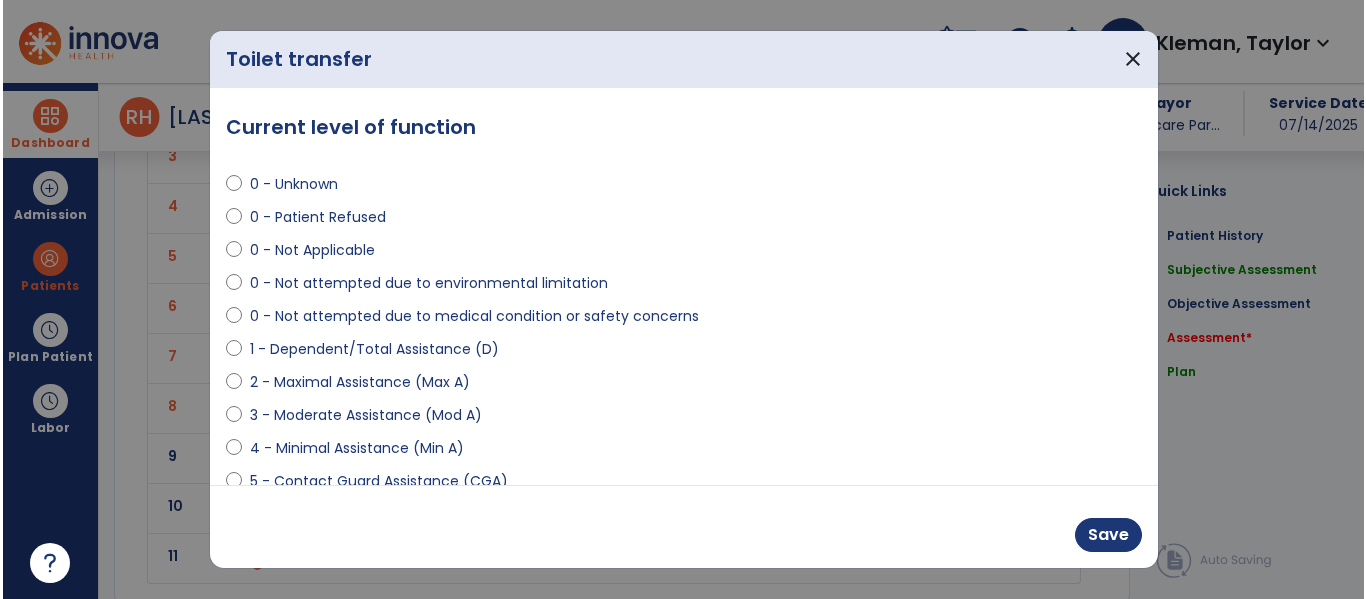 scroll, scrollTop: 2335, scrollLeft: 0, axis: vertical 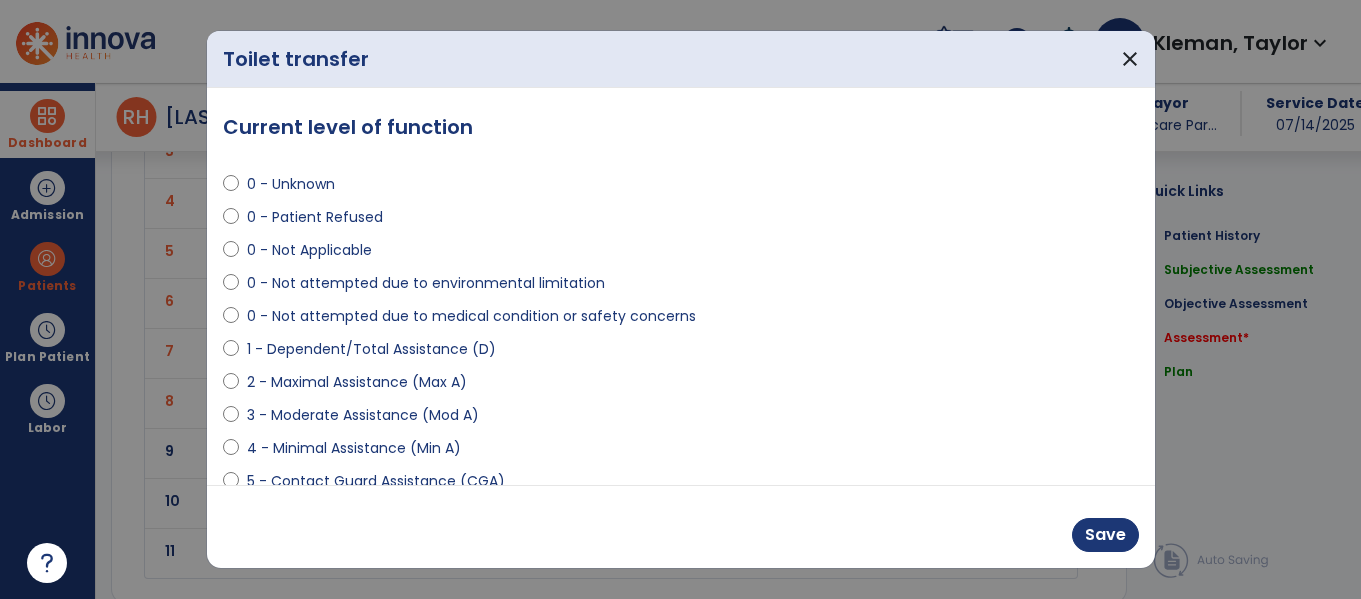click on "0 - Not attempted due to environmental limitation" at bounding box center (426, 283) 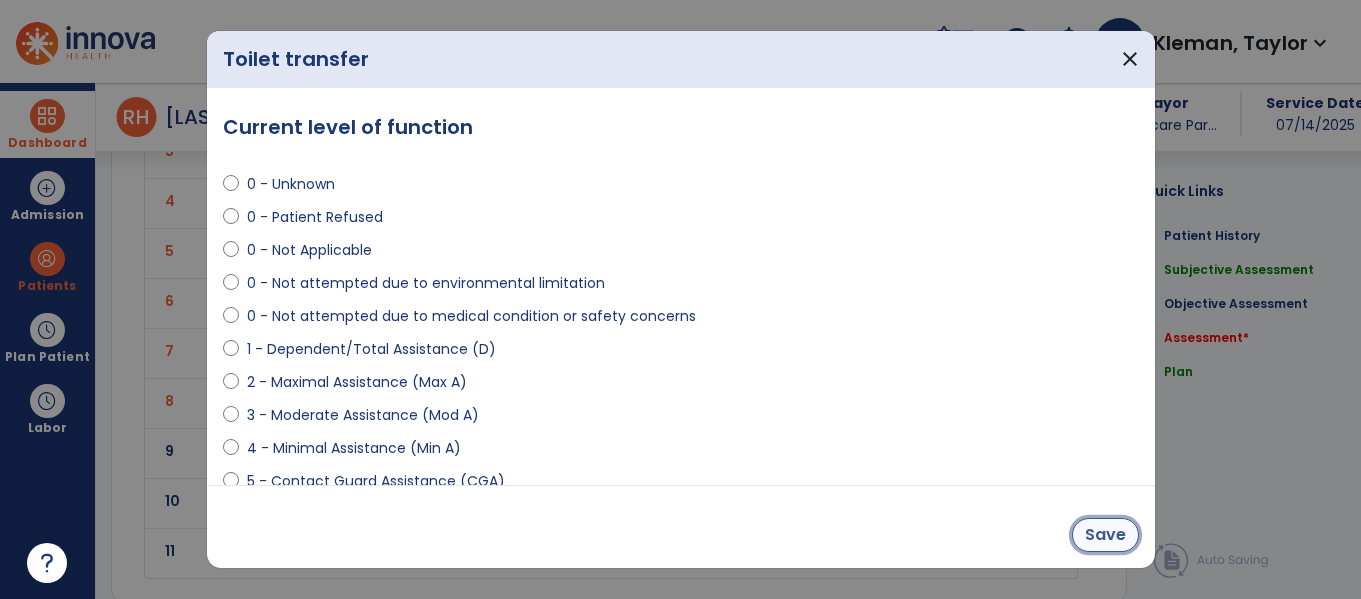 click on "Save" at bounding box center [1105, 535] 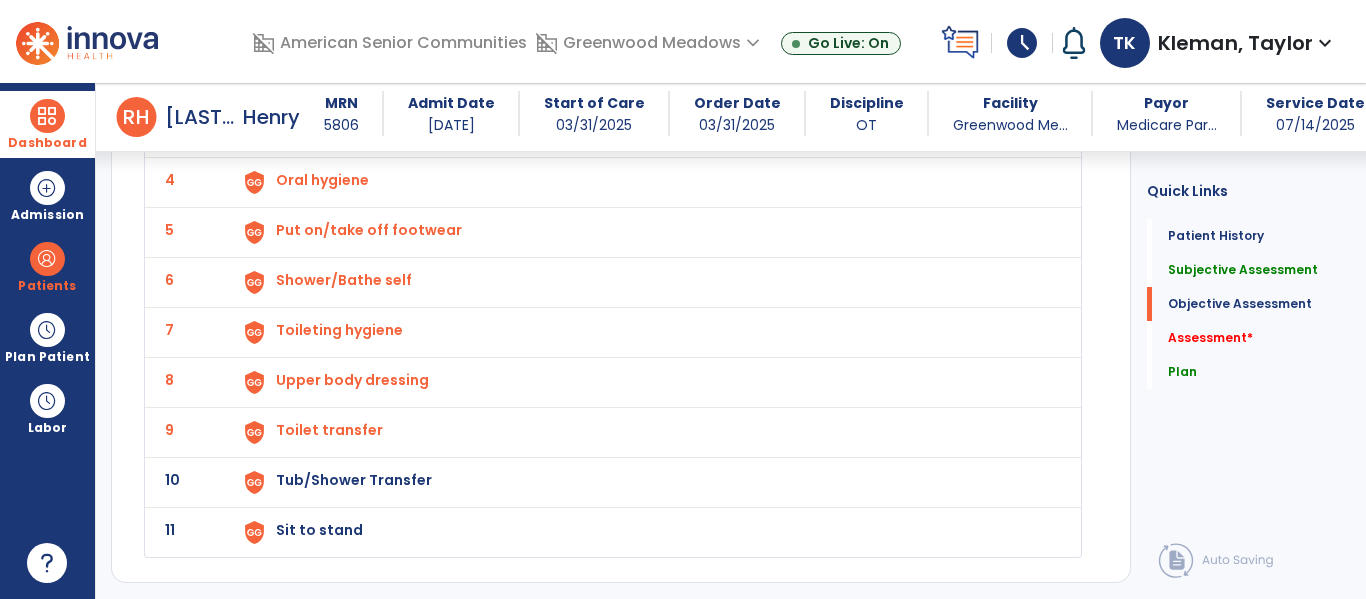 click on "Tub/Shower Transfer" at bounding box center (299, 30) 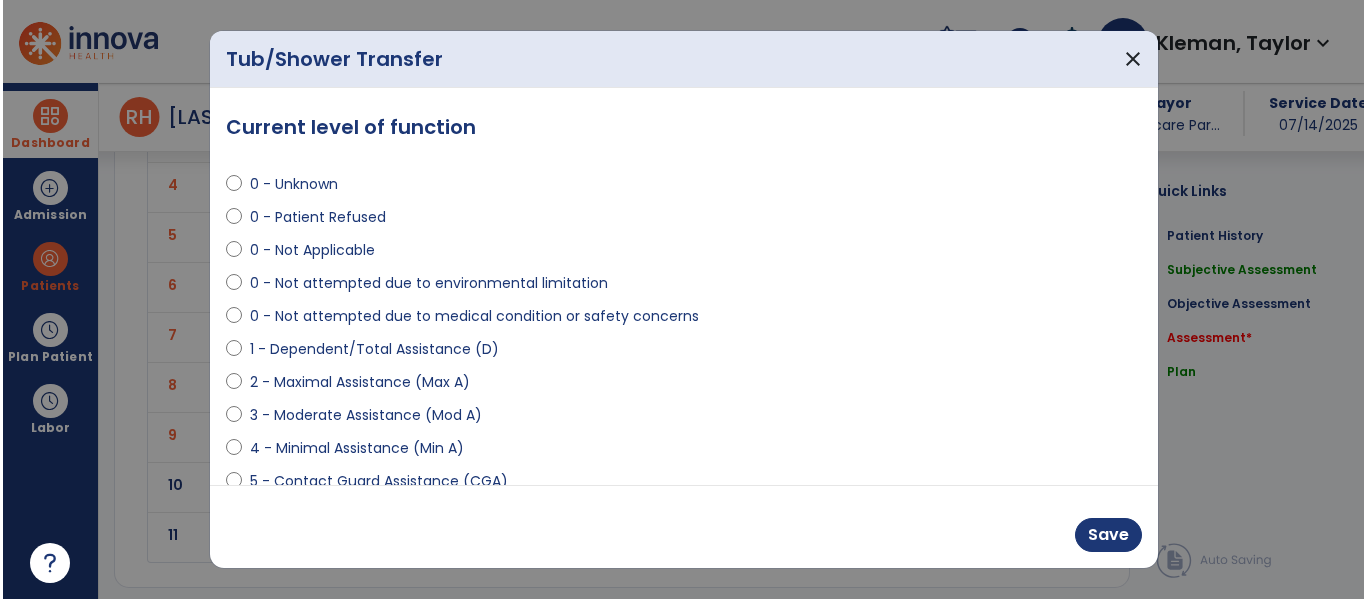 scroll, scrollTop: 2356, scrollLeft: 0, axis: vertical 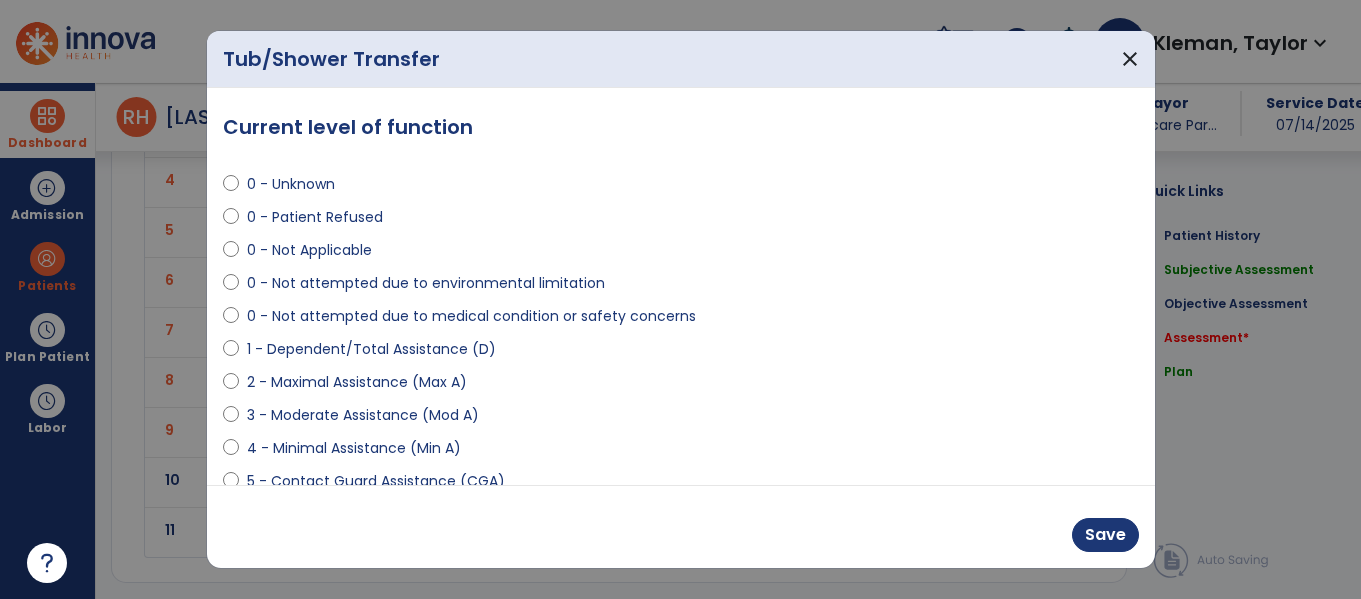 click on "0 - Not attempted due to medical condition or safety concerns" at bounding box center [471, 316] 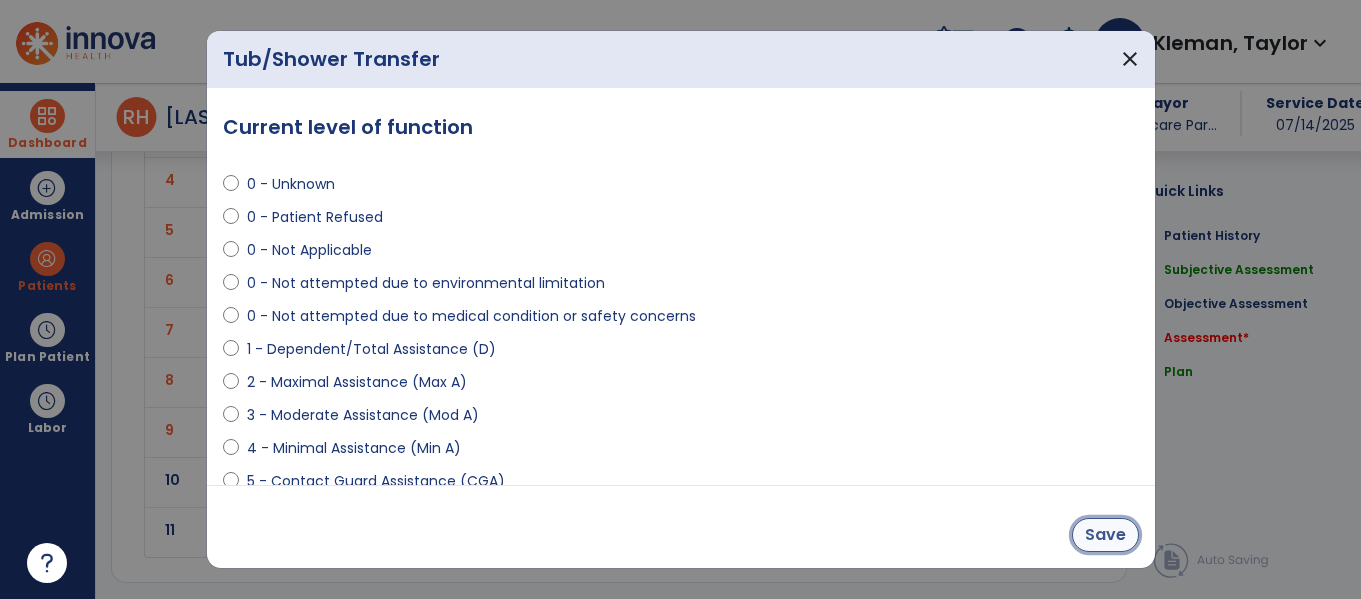 click on "Save" at bounding box center [1105, 535] 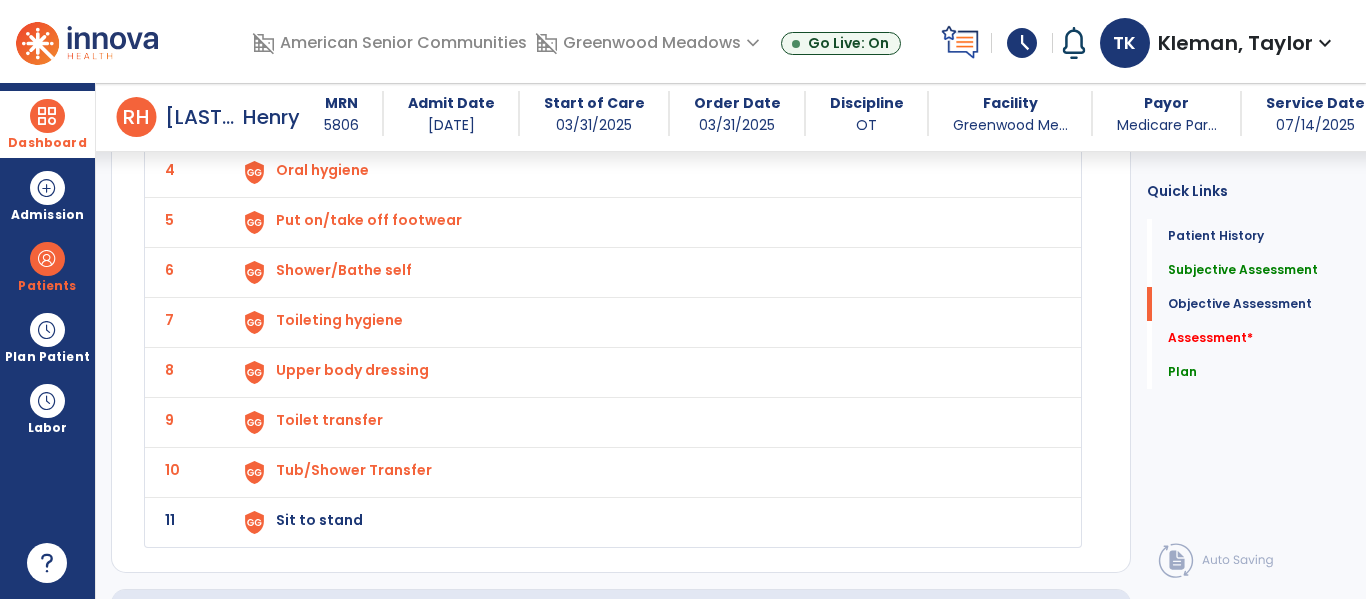 click on "Sit to stand" at bounding box center (646, 22) 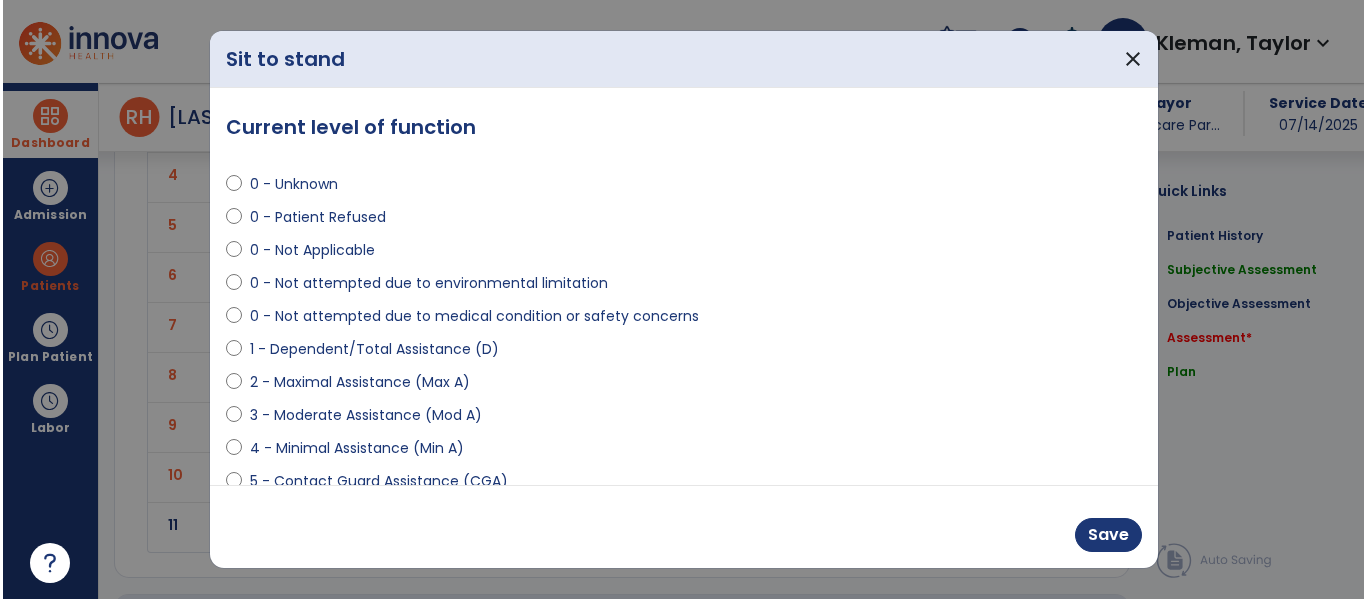 scroll, scrollTop: 2366, scrollLeft: 0, axis: vertical 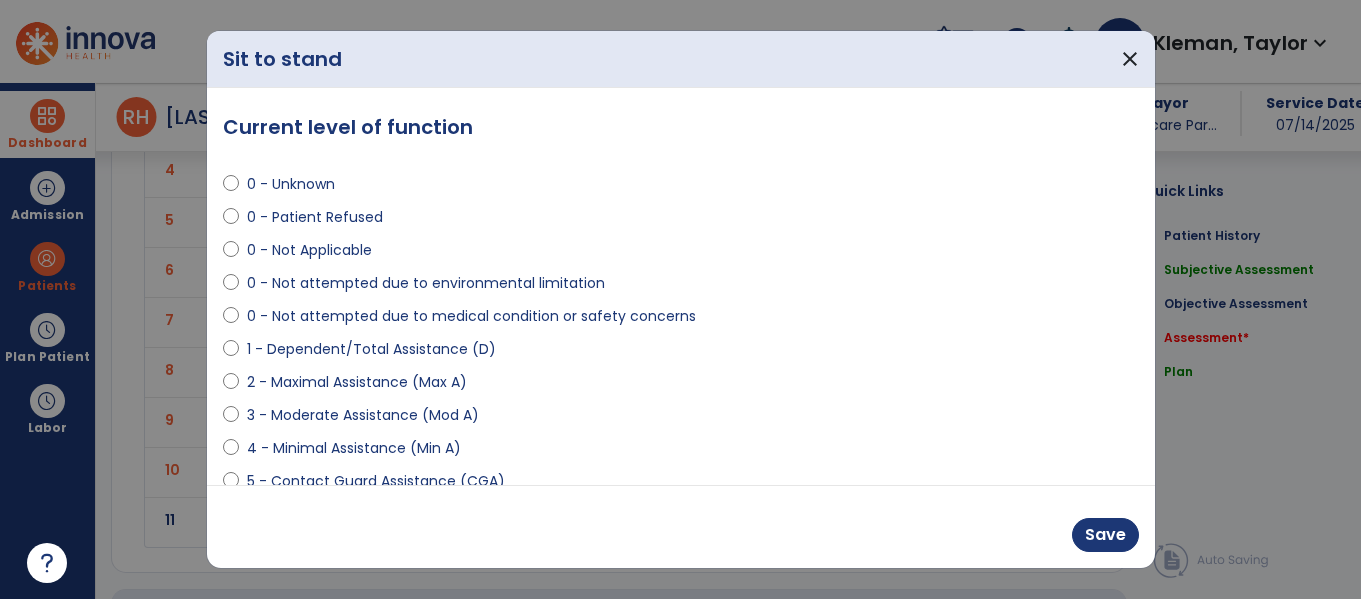 click on "0 - Not attempted due to medical condition or safety concerns" at bounding box center (471, 316) 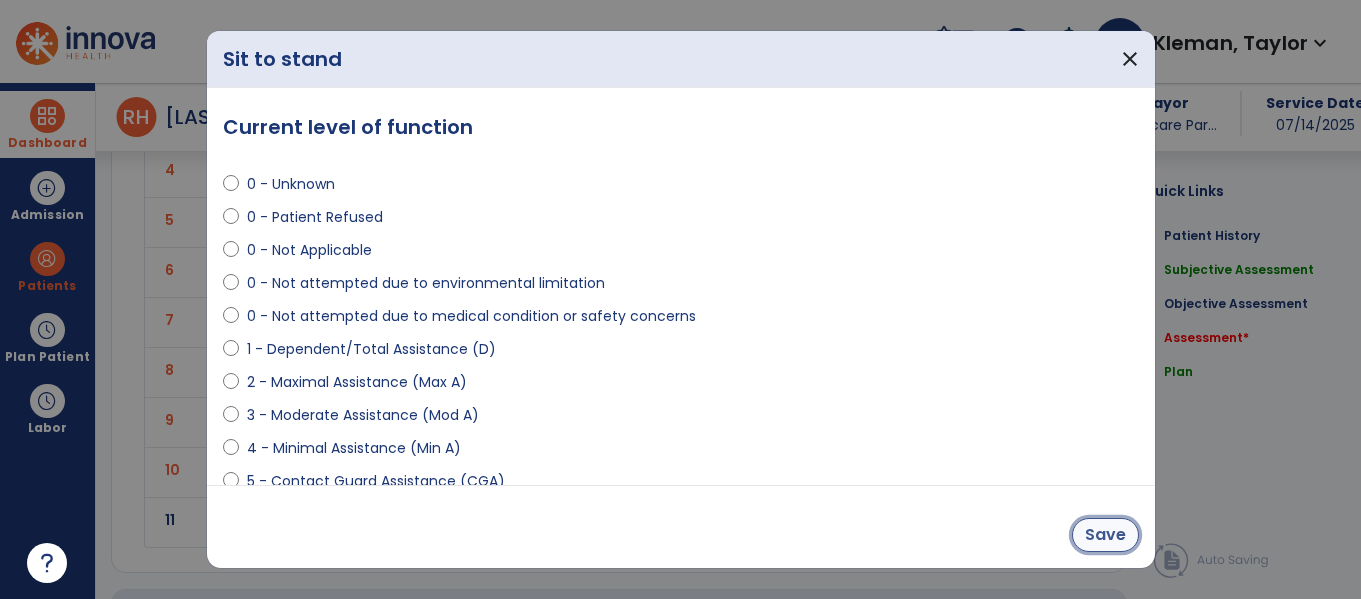 click on "Save" at bounding box center [1105, 535] 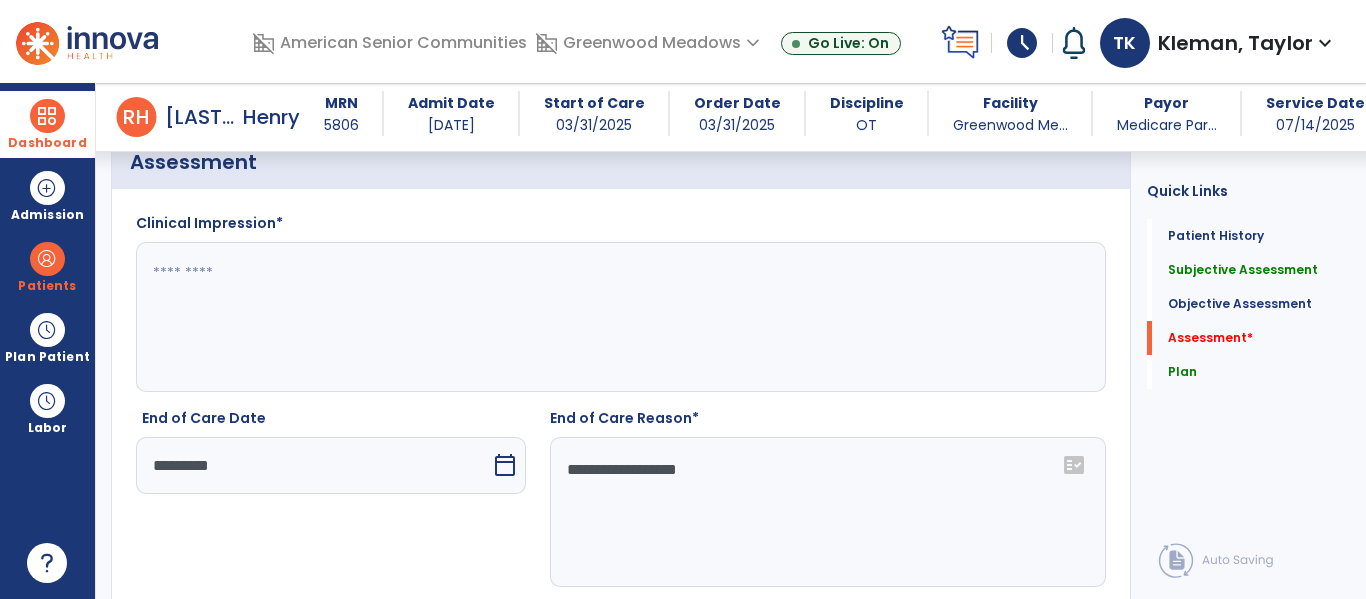 click 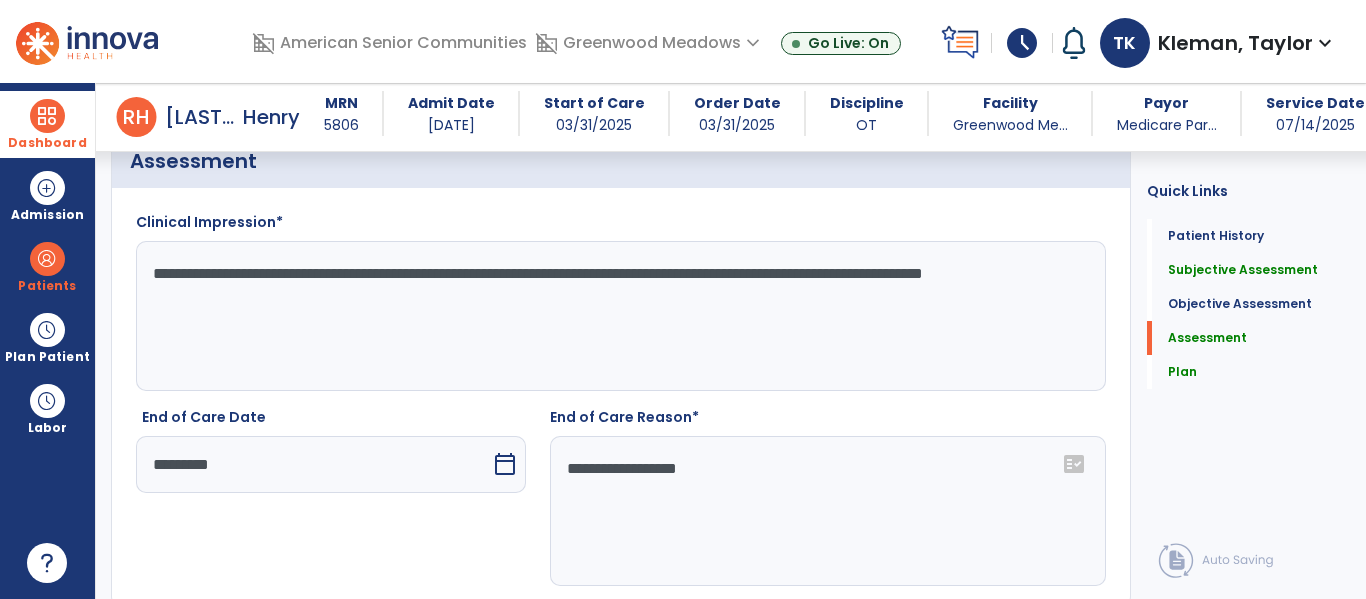 click on "**********" 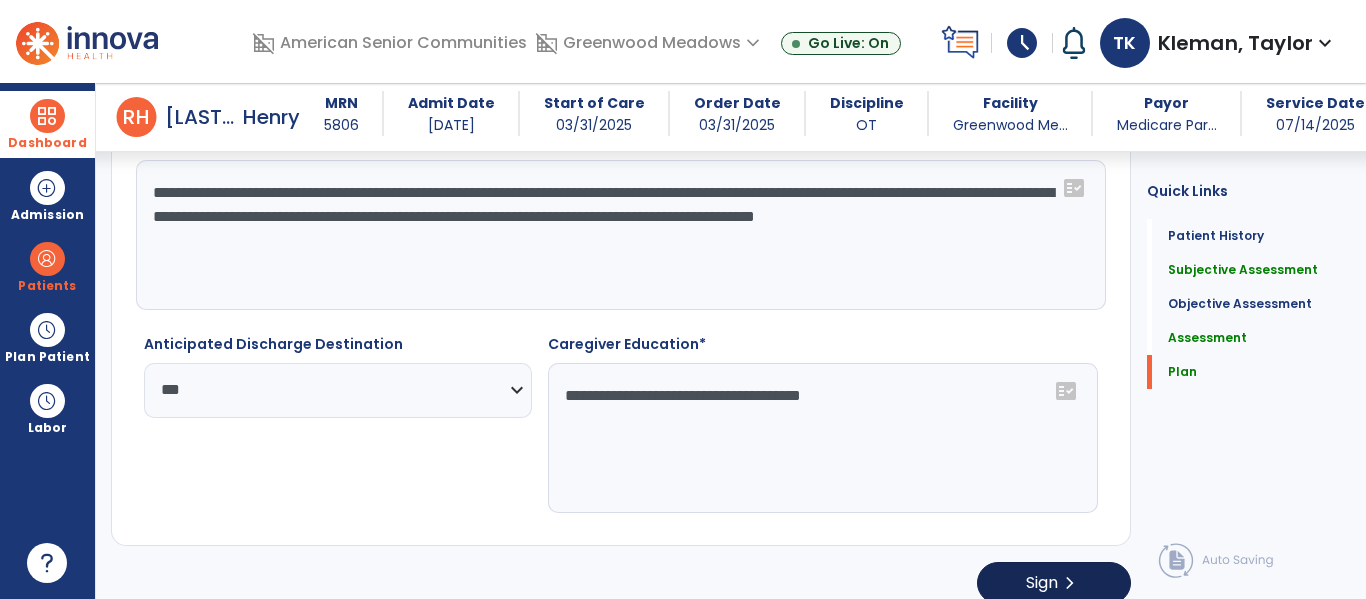 type on "**********" 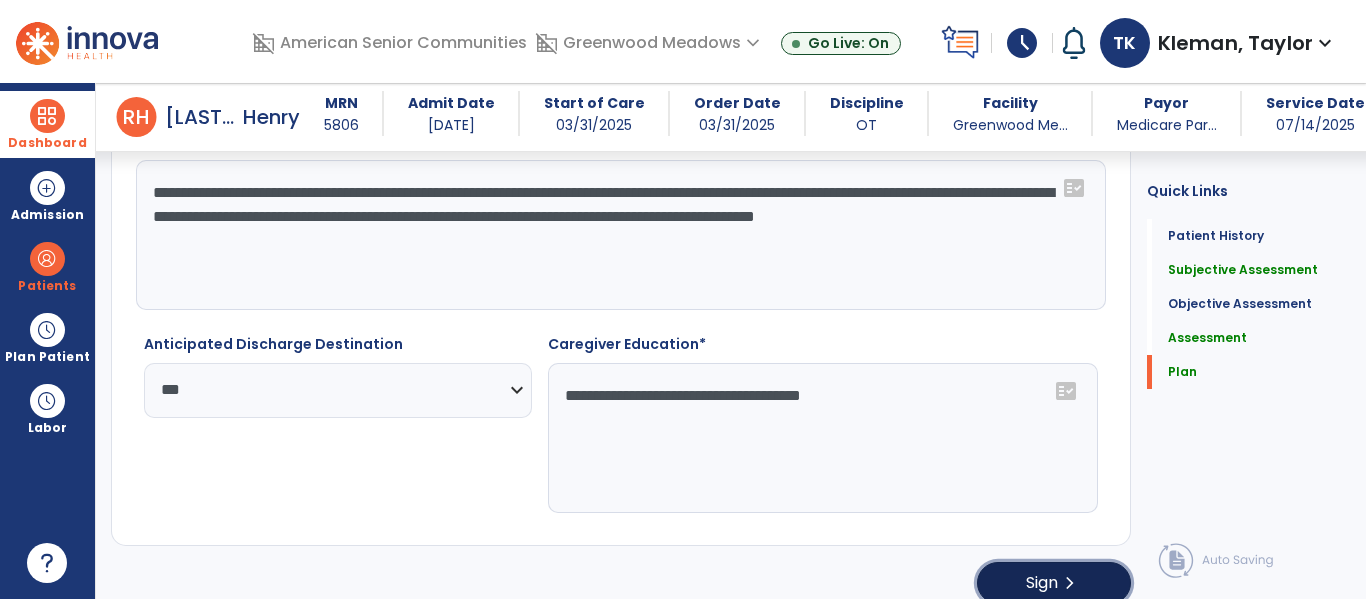 click on "Sign  chevron_right" 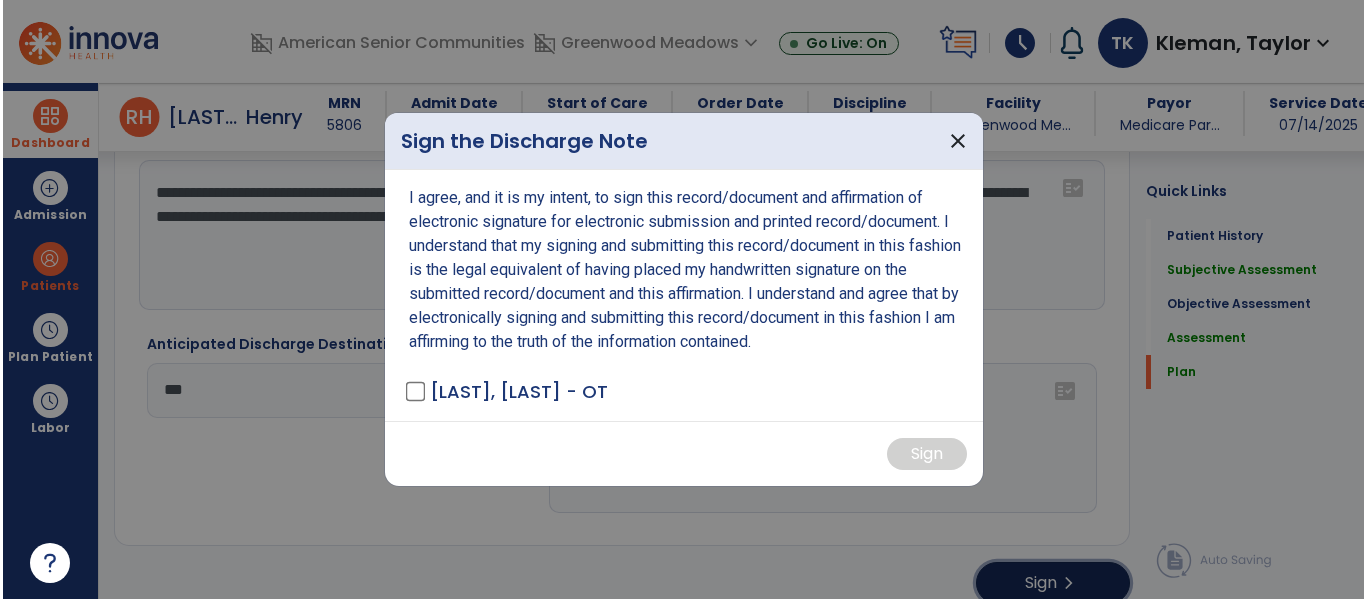 scroll, scrollTop: 3413, scrollLeft: 0, axis: vertical 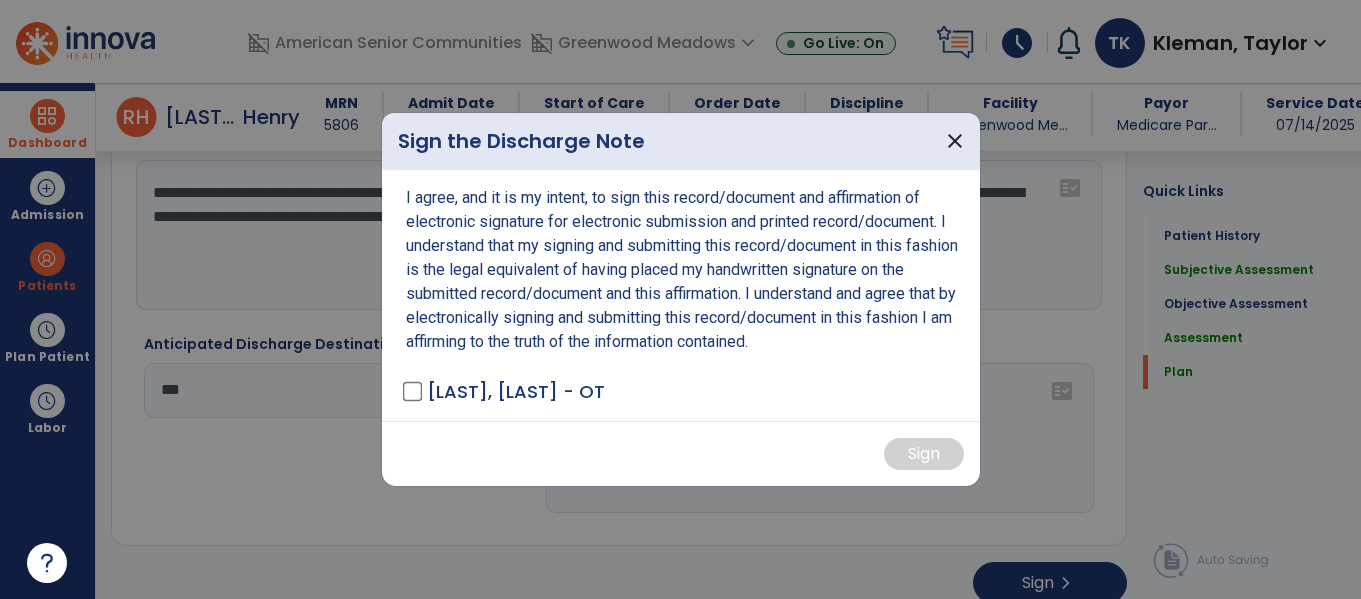drag, startPoint x: 381, startPoint y: 382, endPoint x: 400, endPoint y: 379, distance: 19.235384 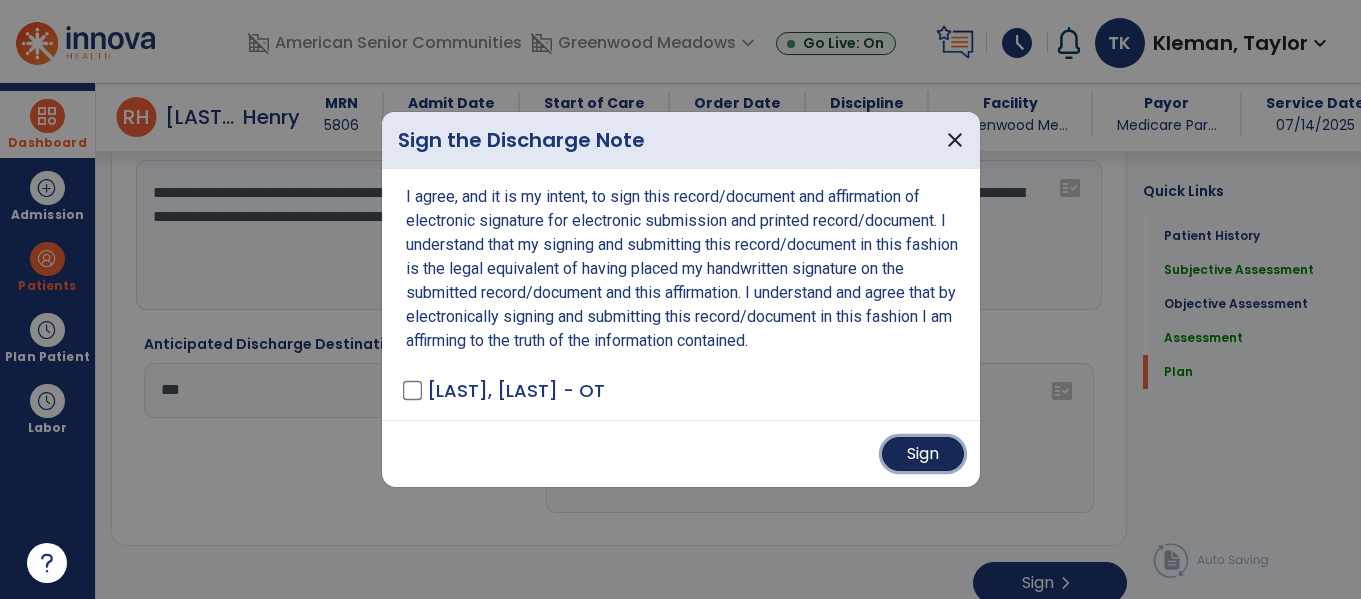 click on "Sign" at bounding box center [923, 454] 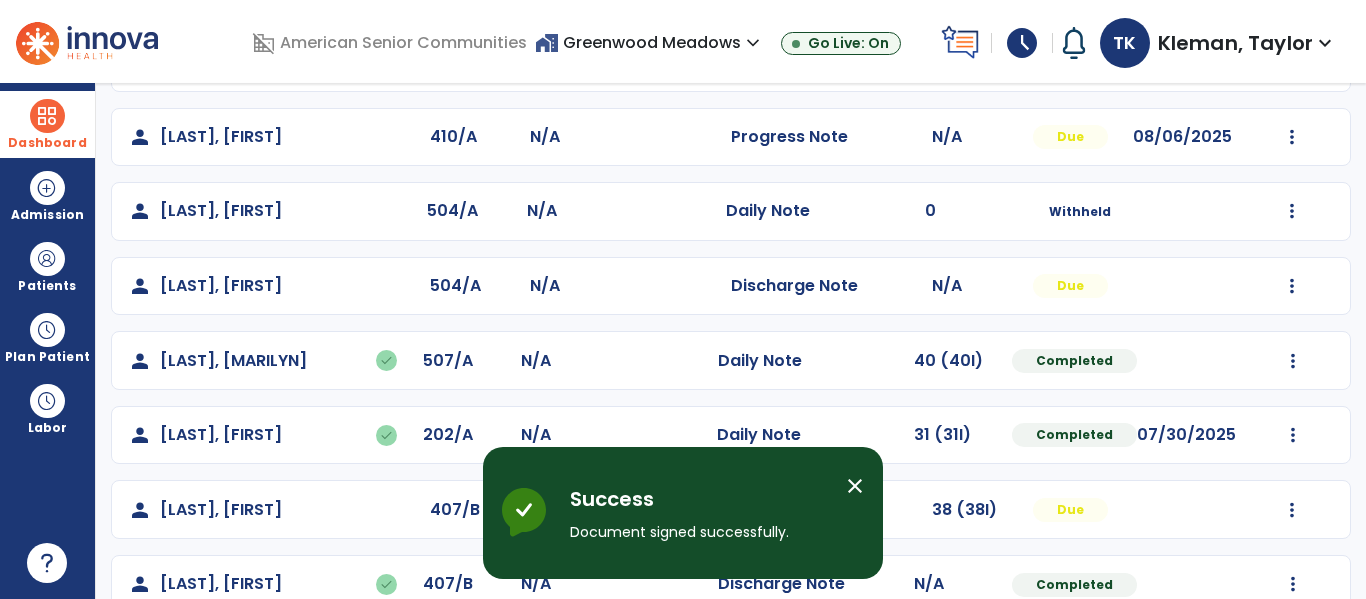 scroll, scrollTop: 860, scrollLeft: 0, axis: vertical 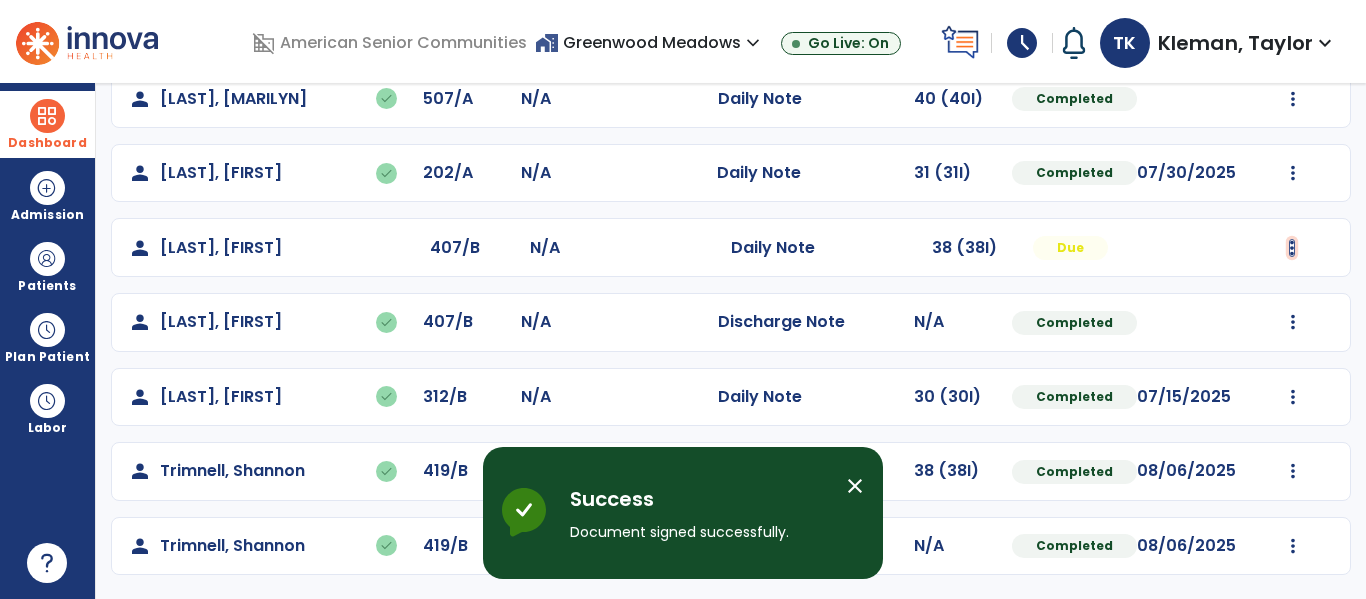 click at bounding box center [1293, -572] 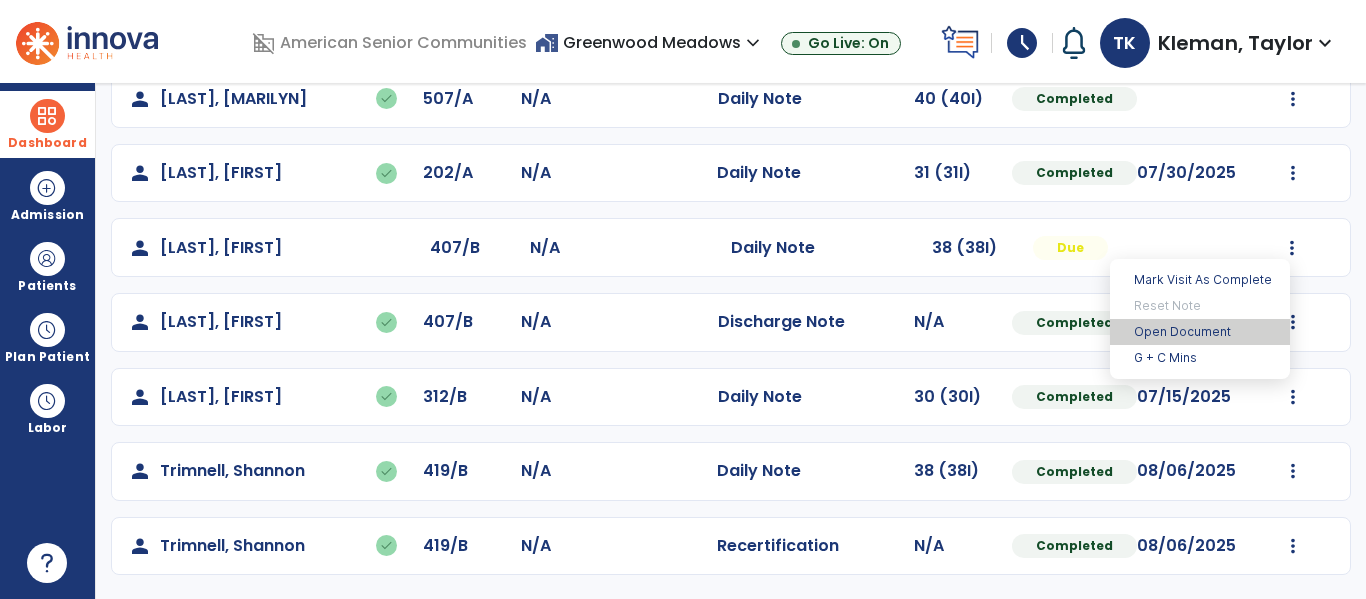 click on "Open Document" at bounding box center [1200, 332] 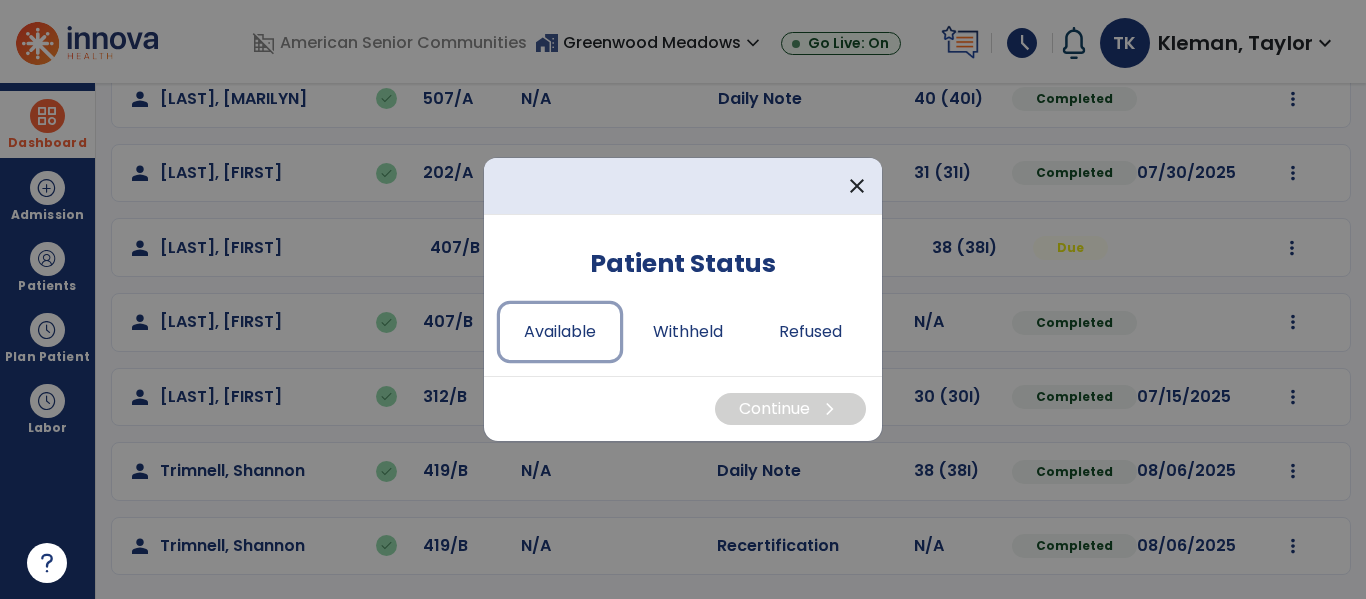 drag, startPoint x: 539, startPoint y: 343, endPoint x: 701, endPoint y: 400, distance: 171.73526 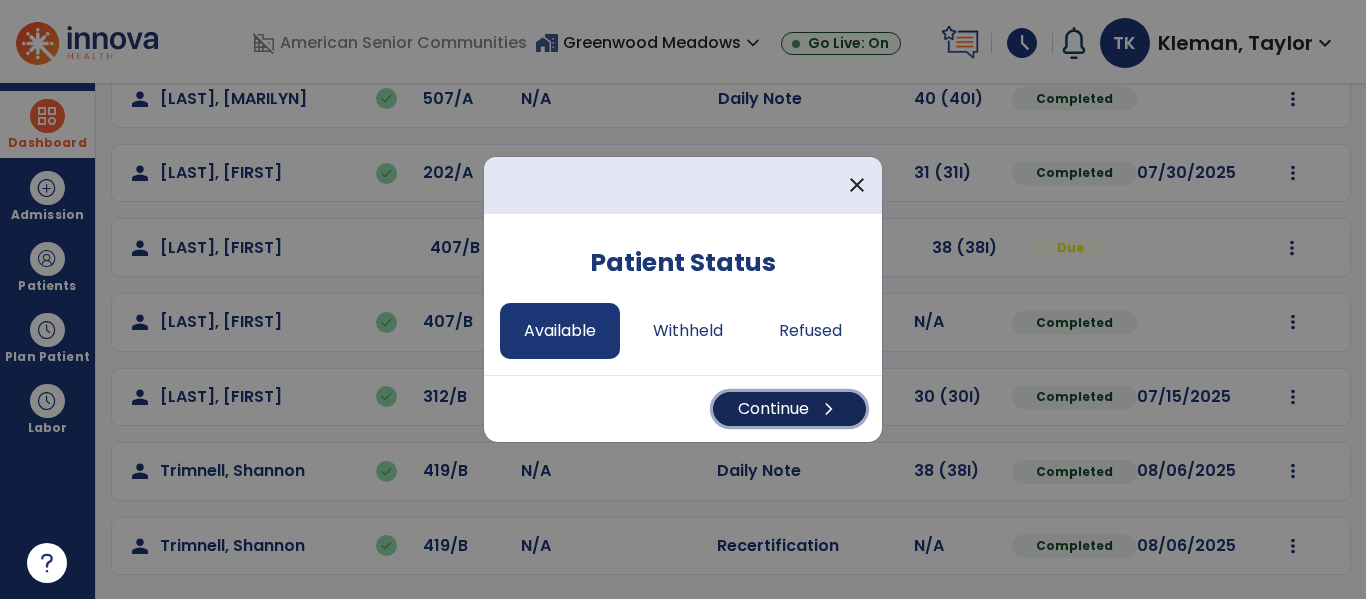 click on "Continue   chevron_right" at bounding box center [789, 409] 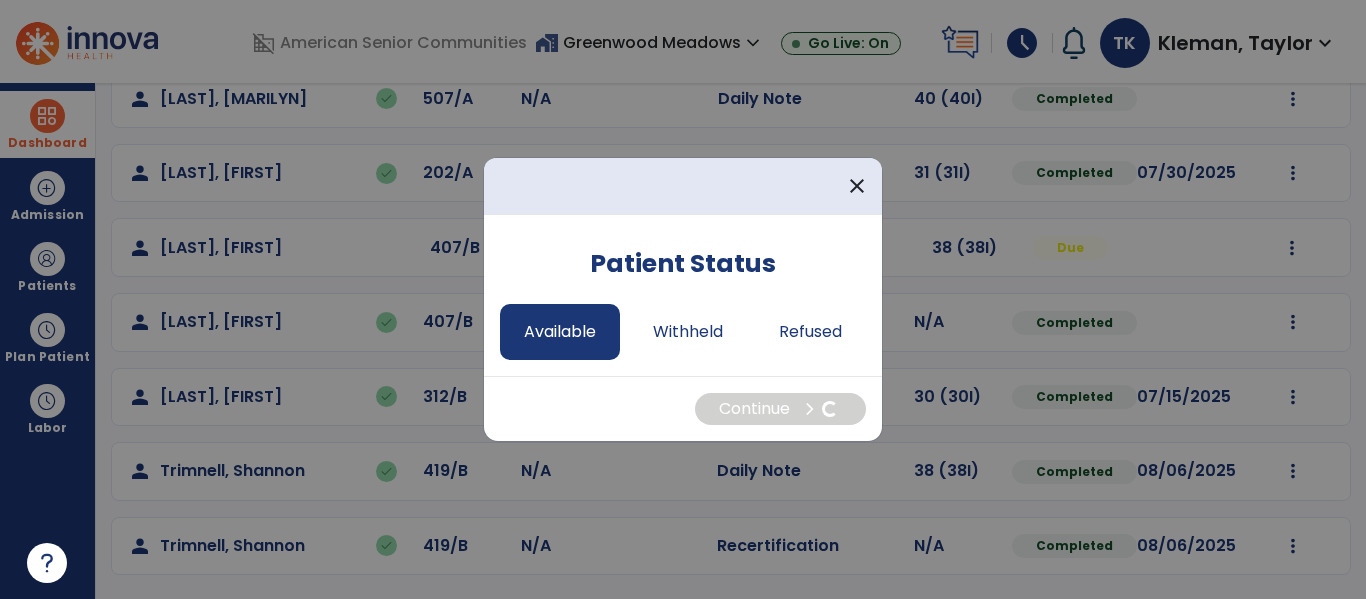 select on "*" 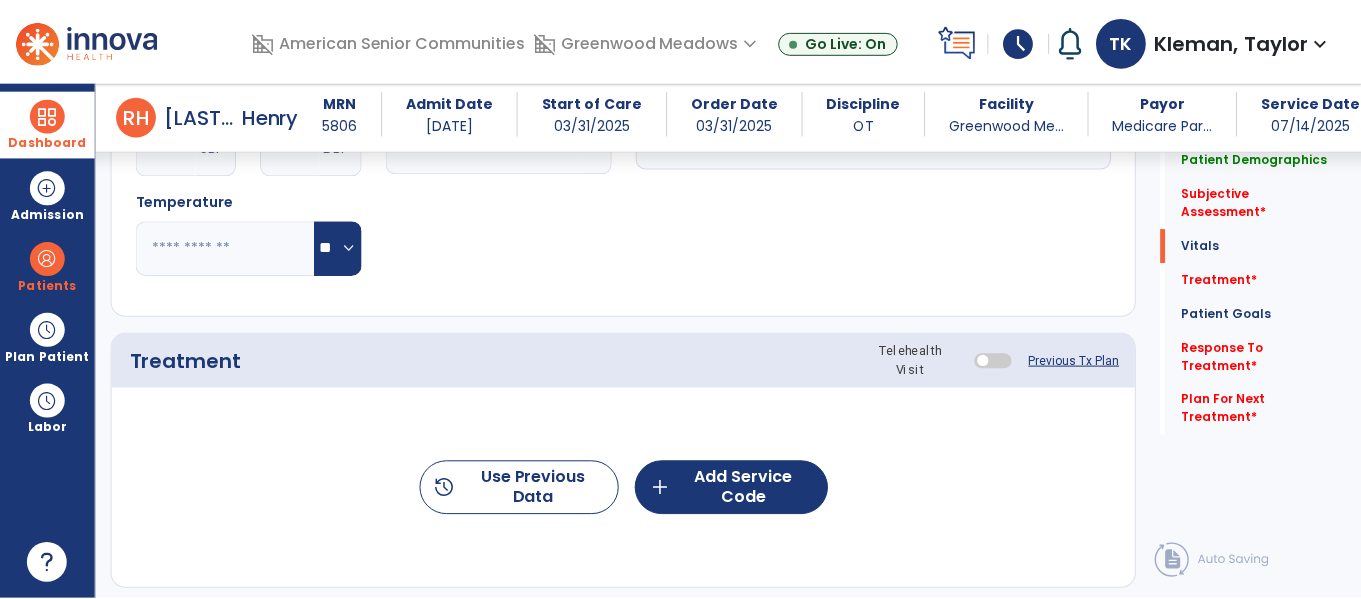 scroll, scrollTop: 951, scrollLeft: 0, axis: vertical 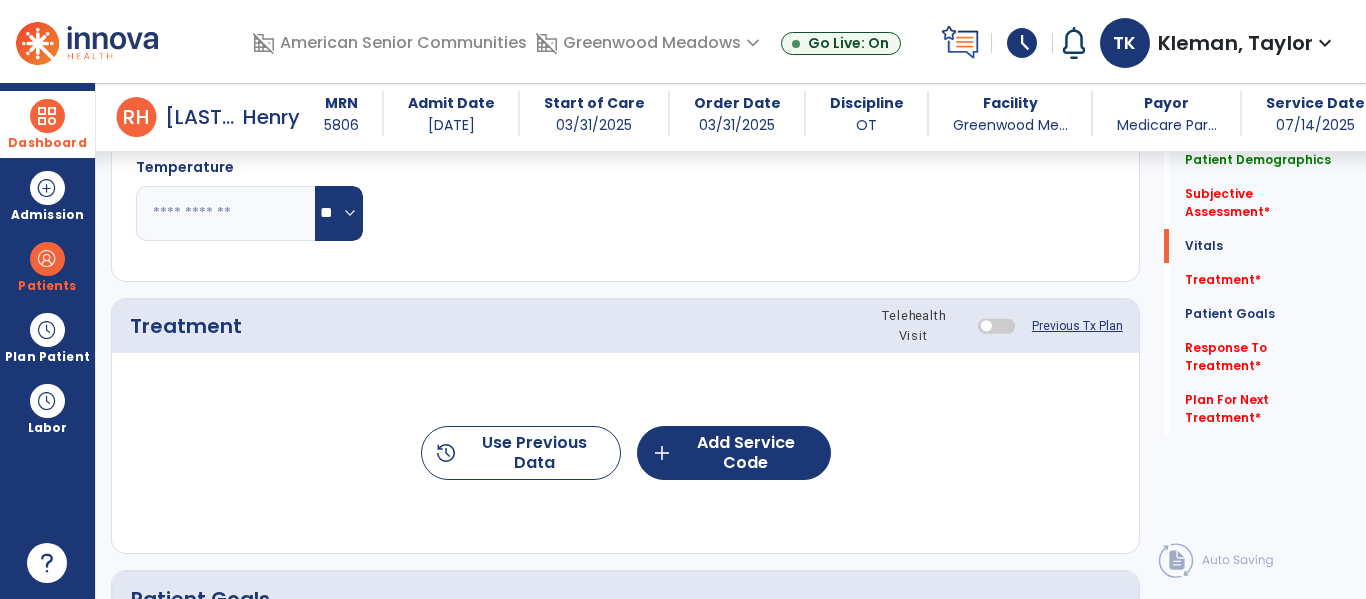 click on "history  Use Previous Data  add  Add Service Code" 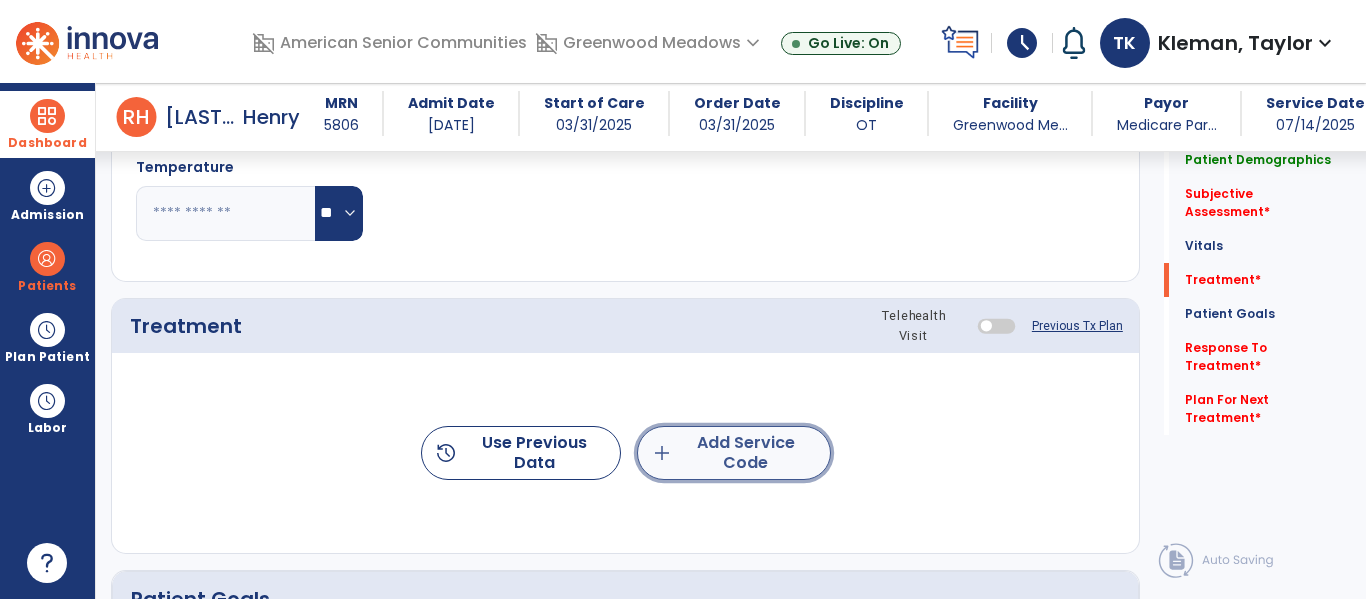 click on "add  Add Service Code" 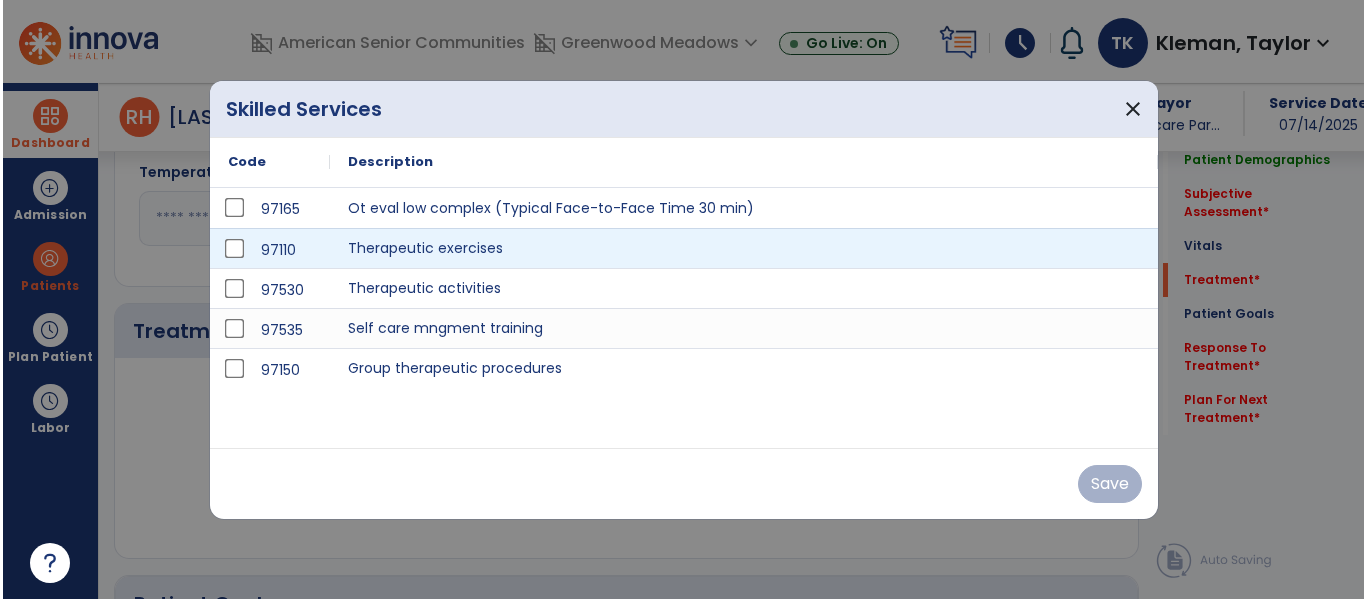 scroll, scrollTop: 951, scrollLeft: 0, axis: vertical 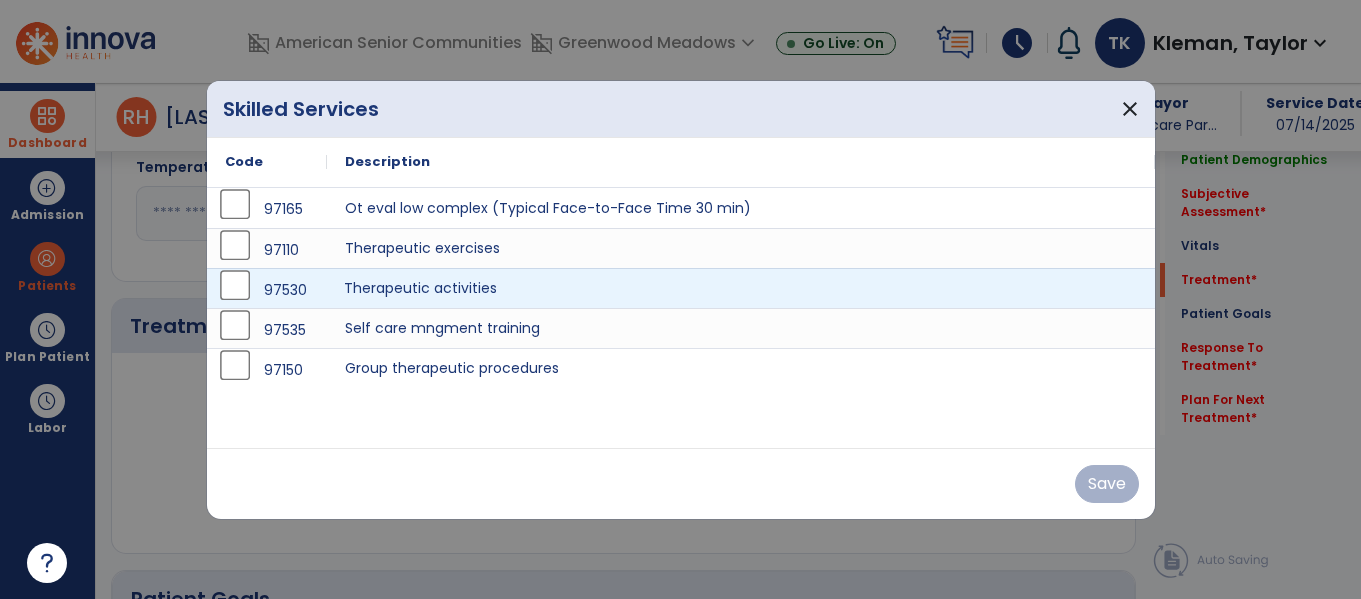 click on "Therapeutic activities" at bounding box center [741, 288] 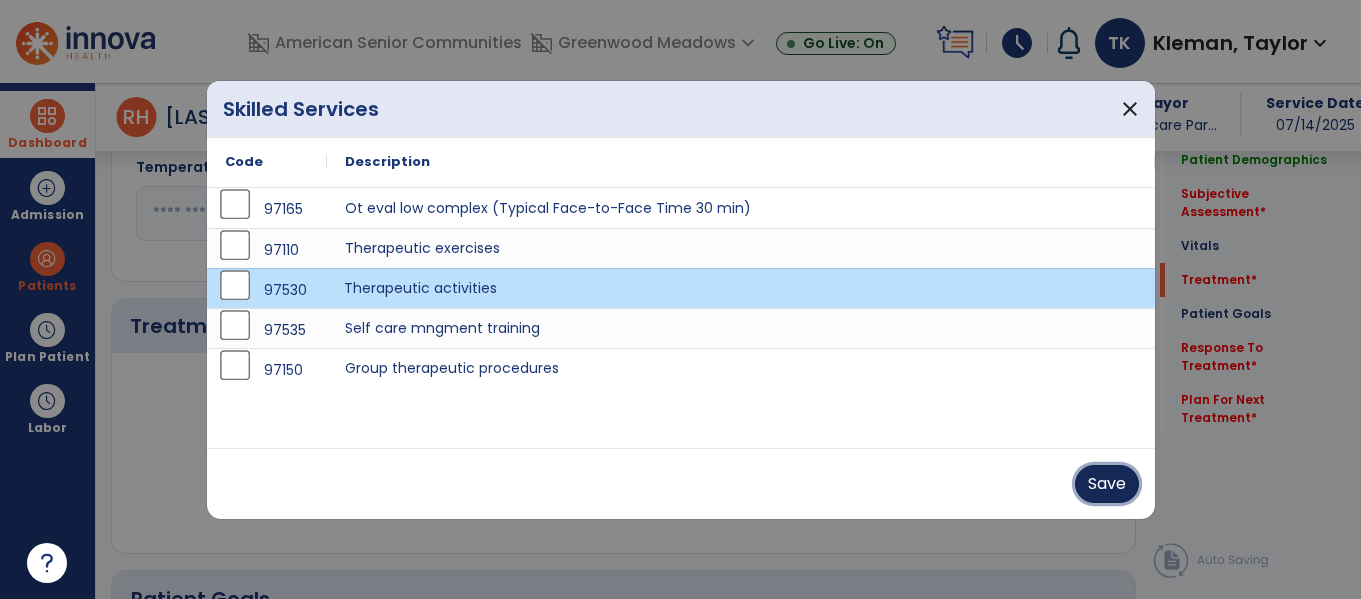 click on "Save" at bounding box center [1107, 484] 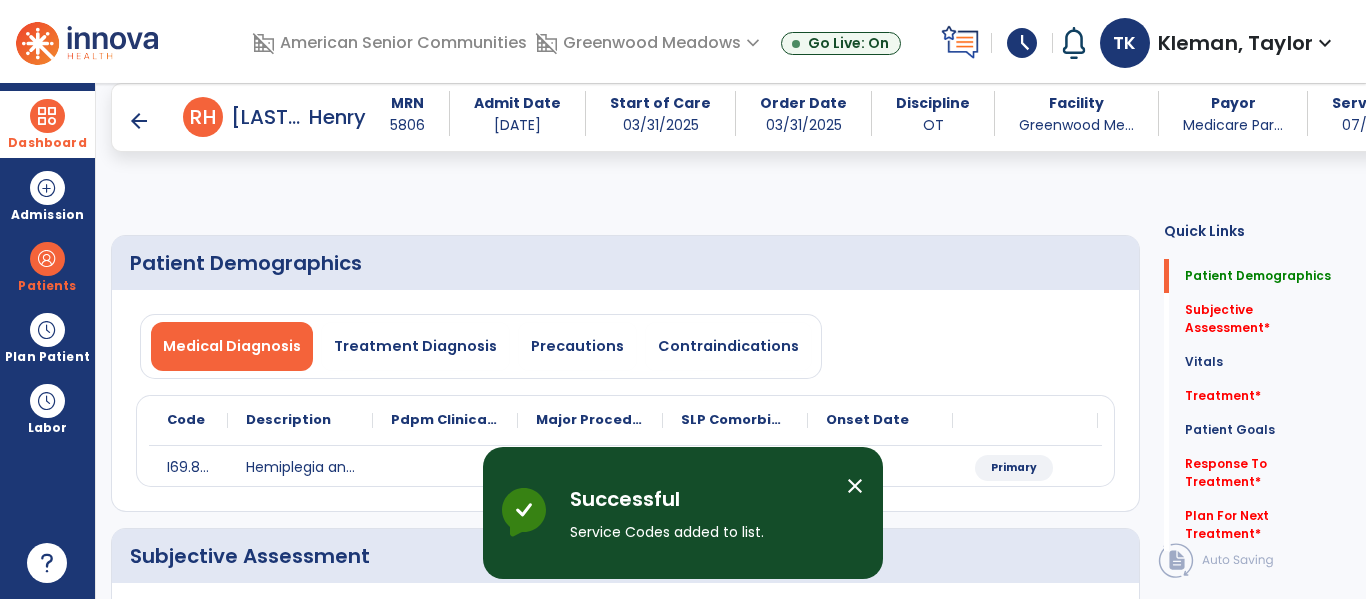 scroll, scrollTop: 221, scrollLeft: 0, axis: vertical 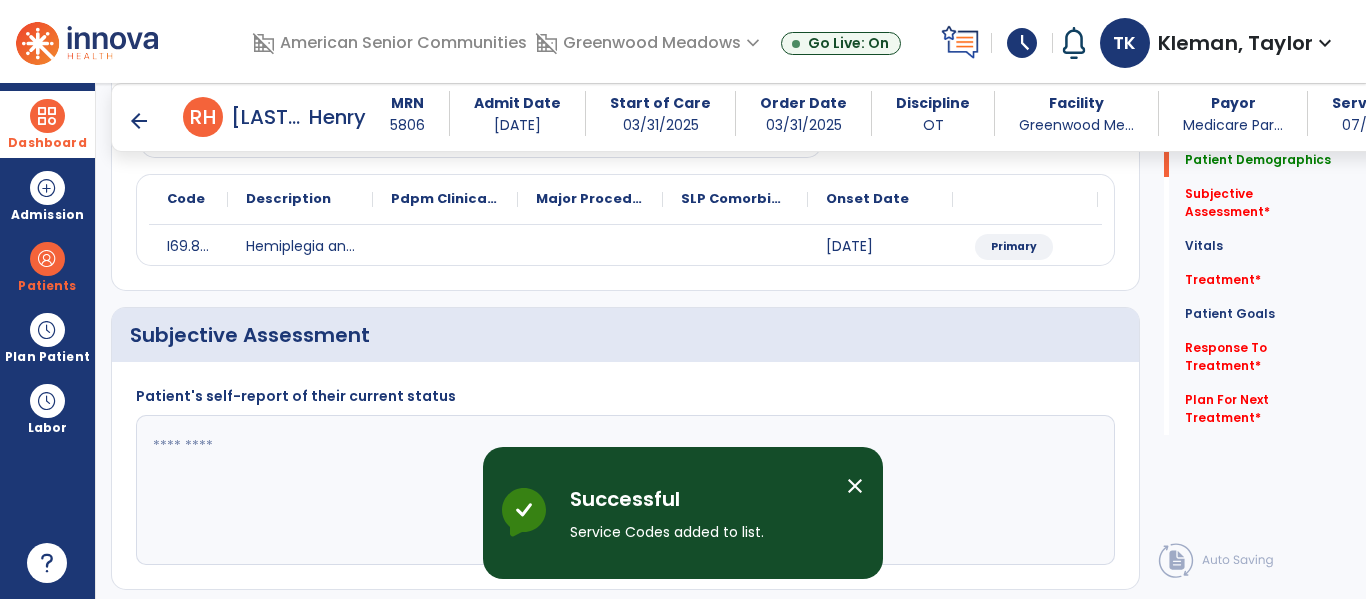 click 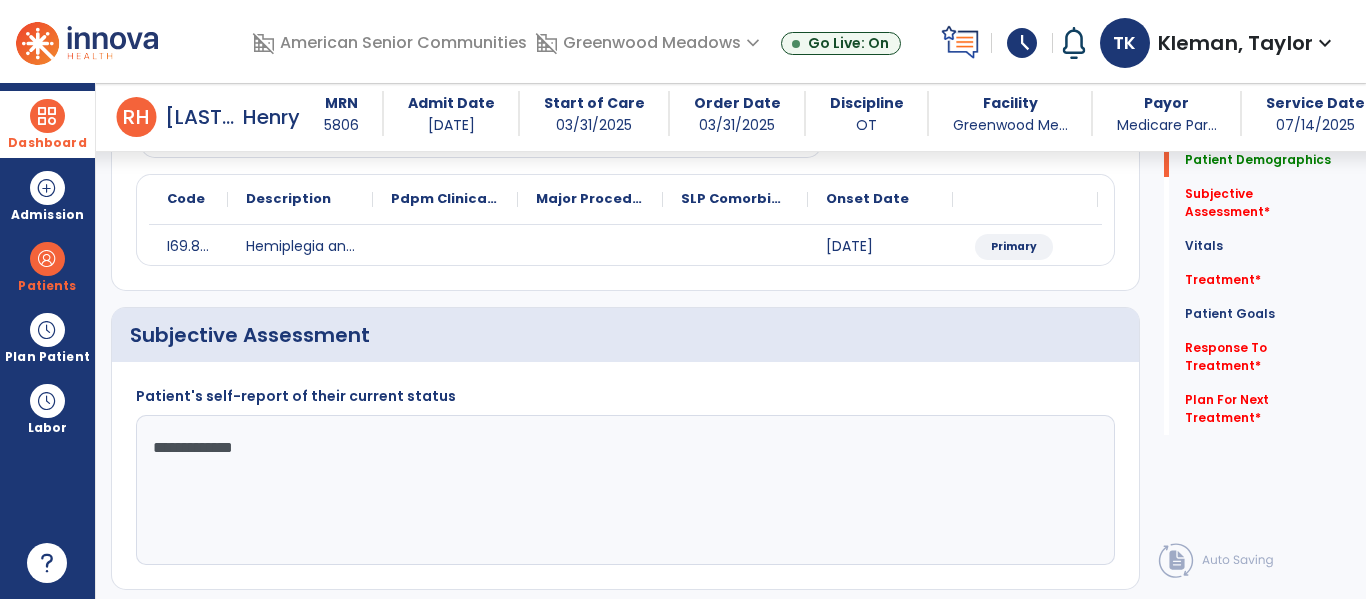 scroll, scrollTop: 258, scrollLeft: 0, axis: vertical 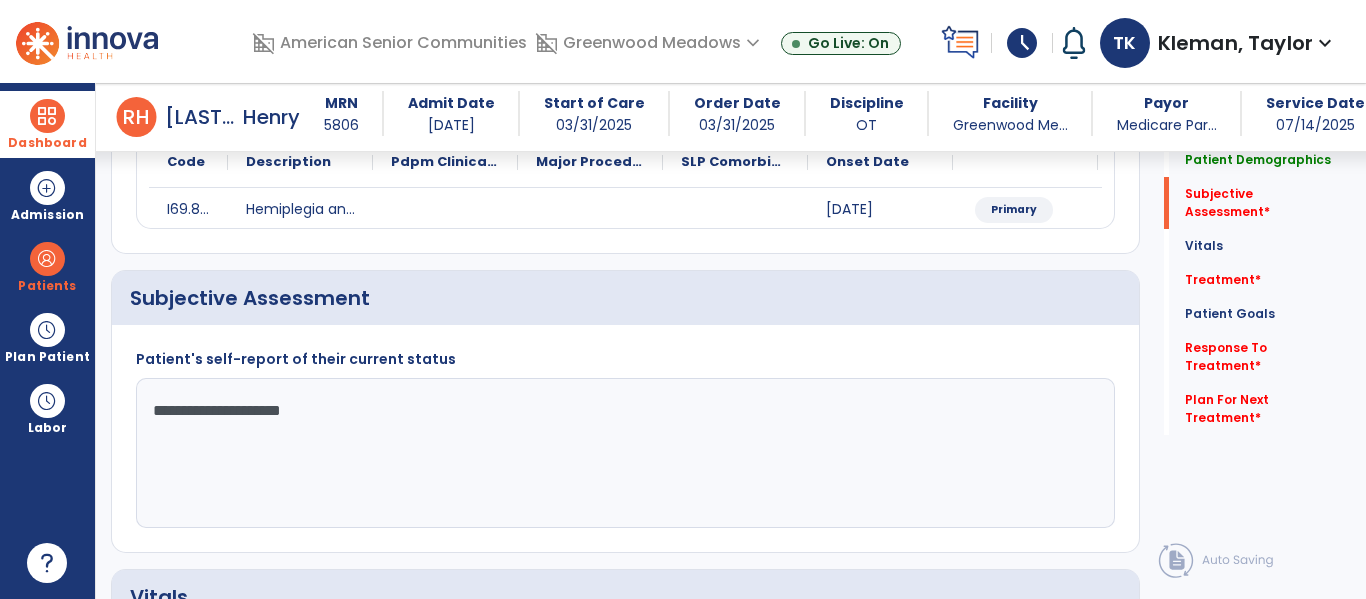 type on "**********" 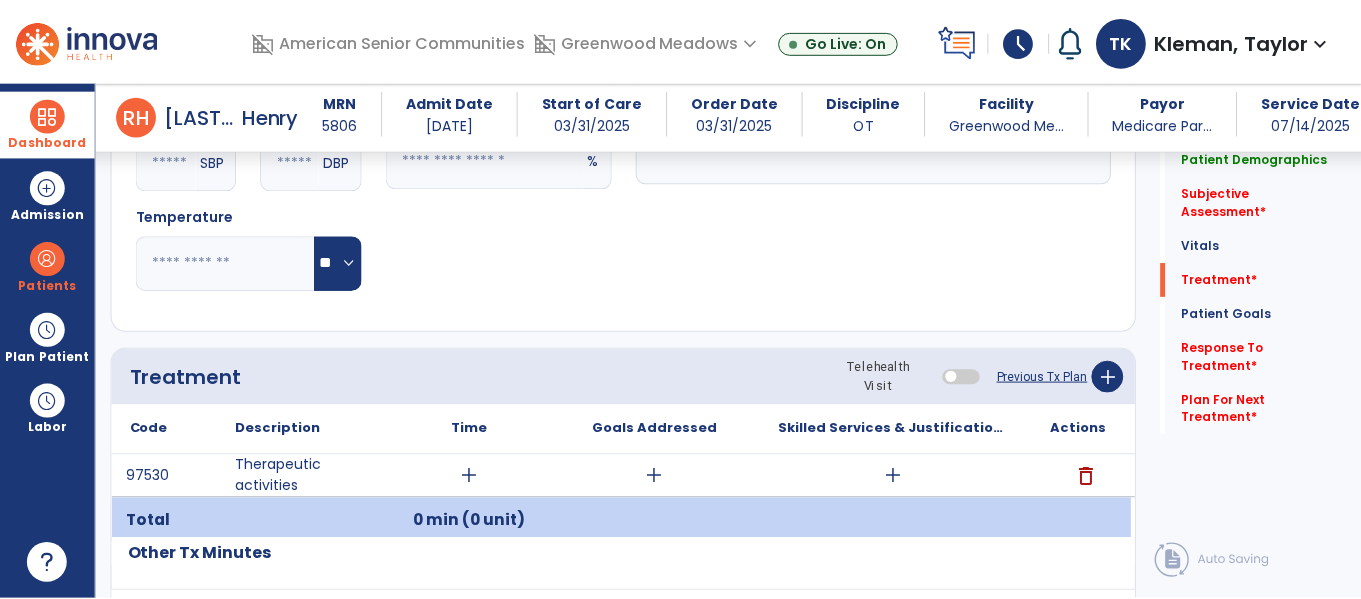 scroll, scrollTop: 988, scrollLeft: 0, axis: vertical 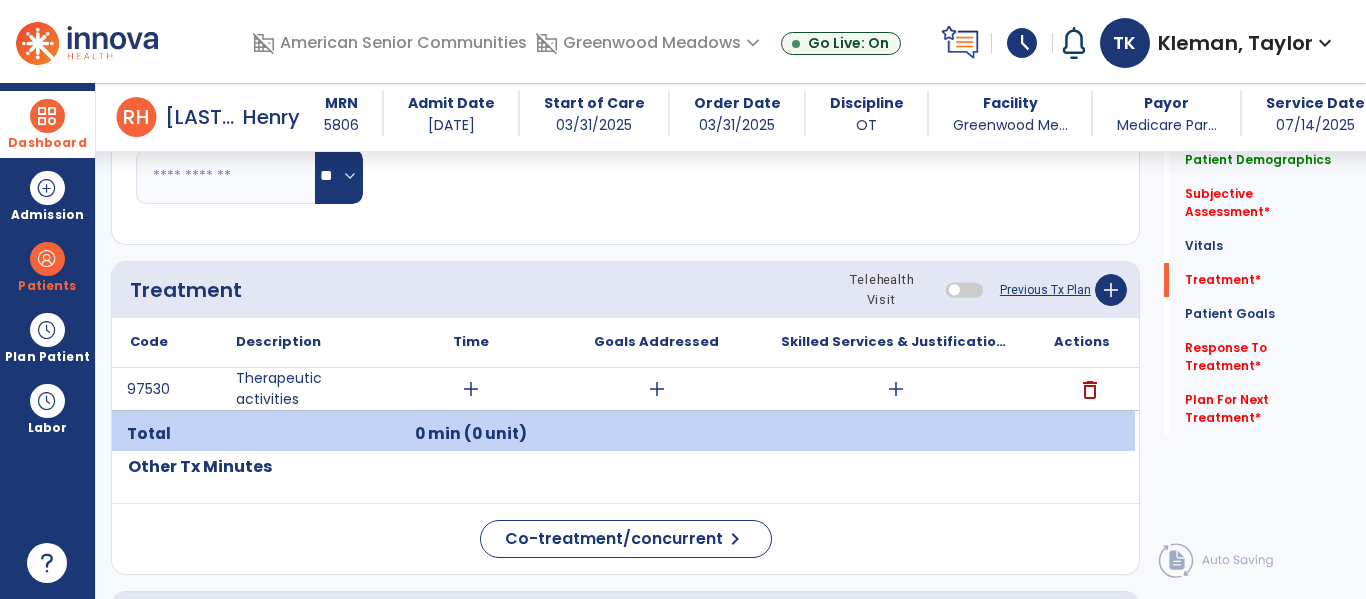 click on "Skilled Services & Justification for Tx" at bounding box center [896, 342] 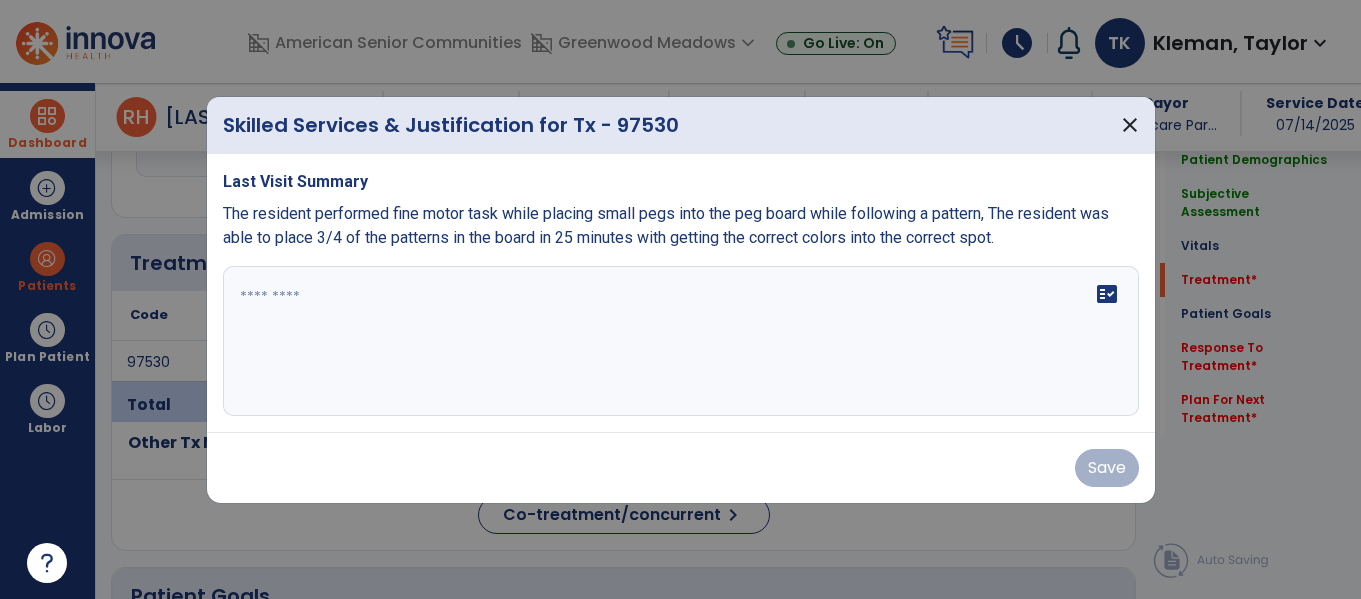 click on "fact_check" at bounding box center [681, 341] 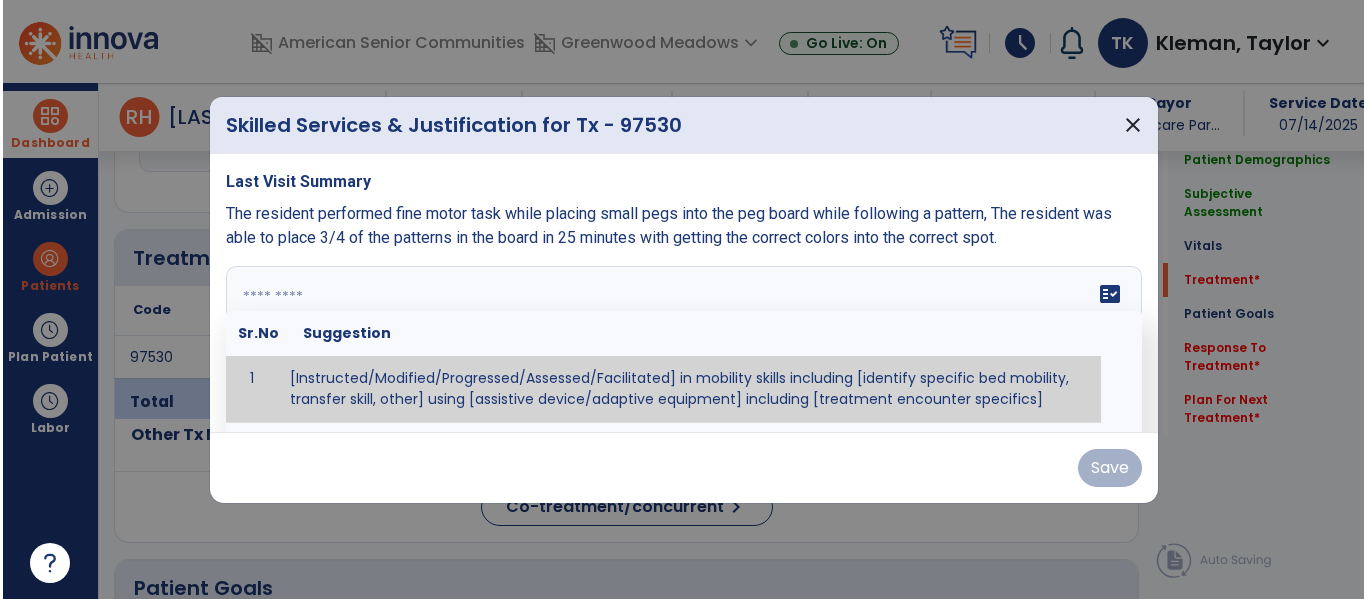 scroll, scrollTop: 1020, scrollLeft: 0, axis: vertical 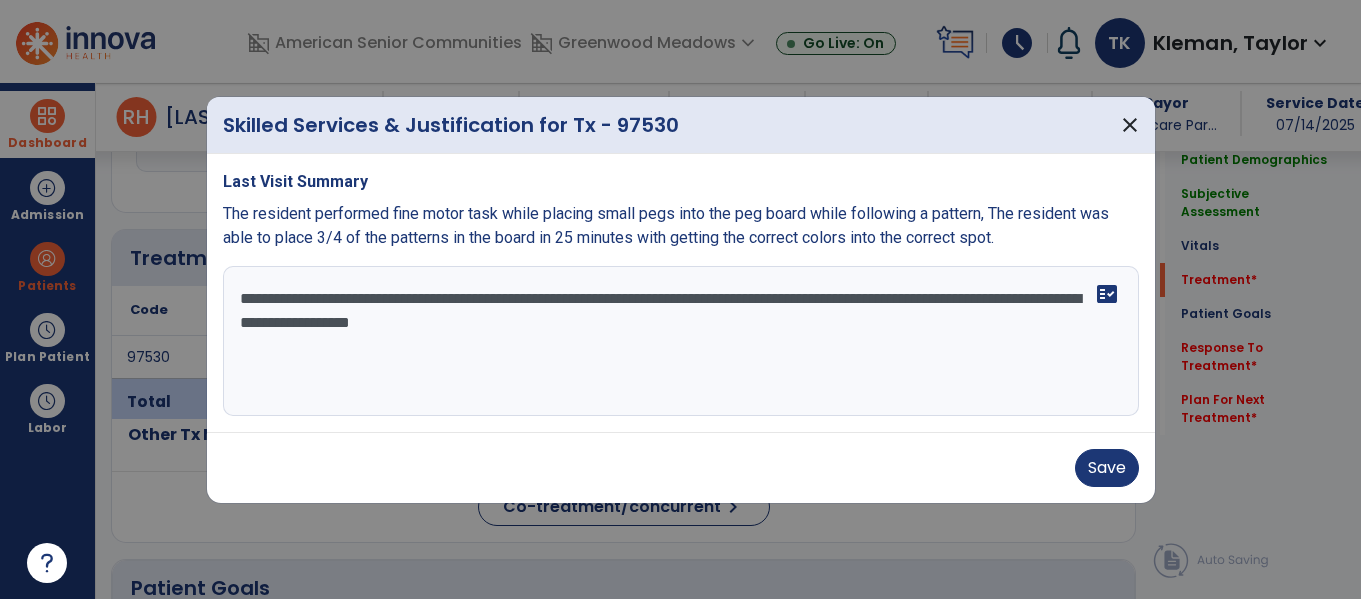 paste on "**********" 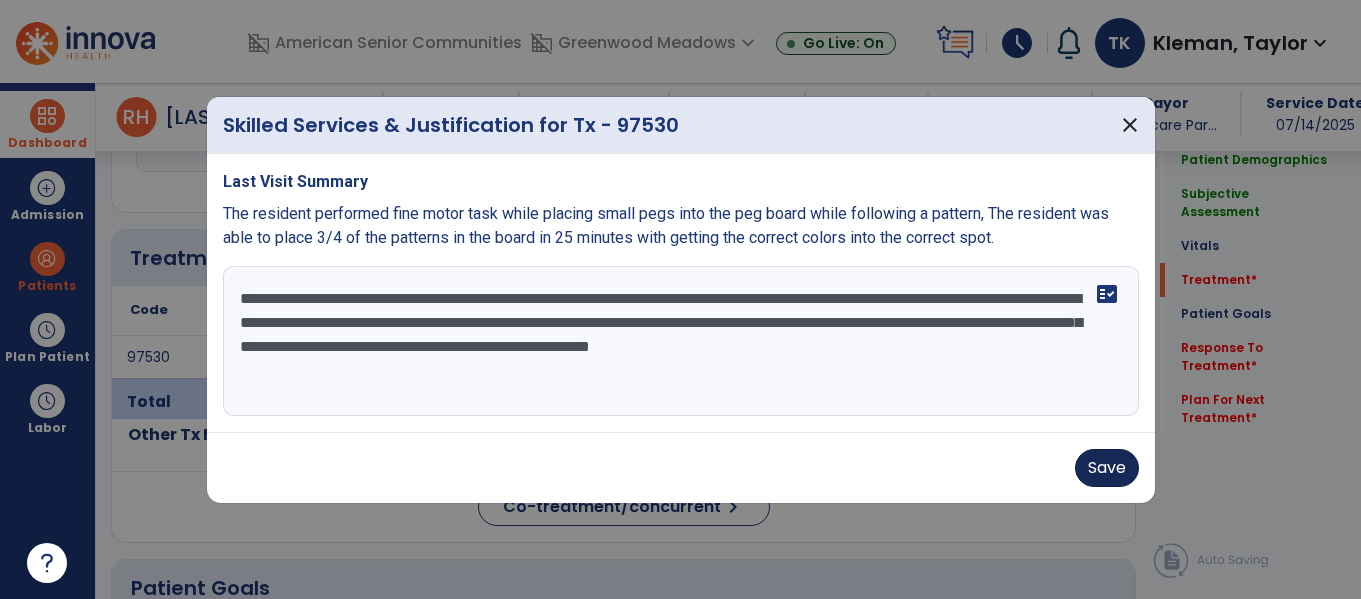 type on "**********" 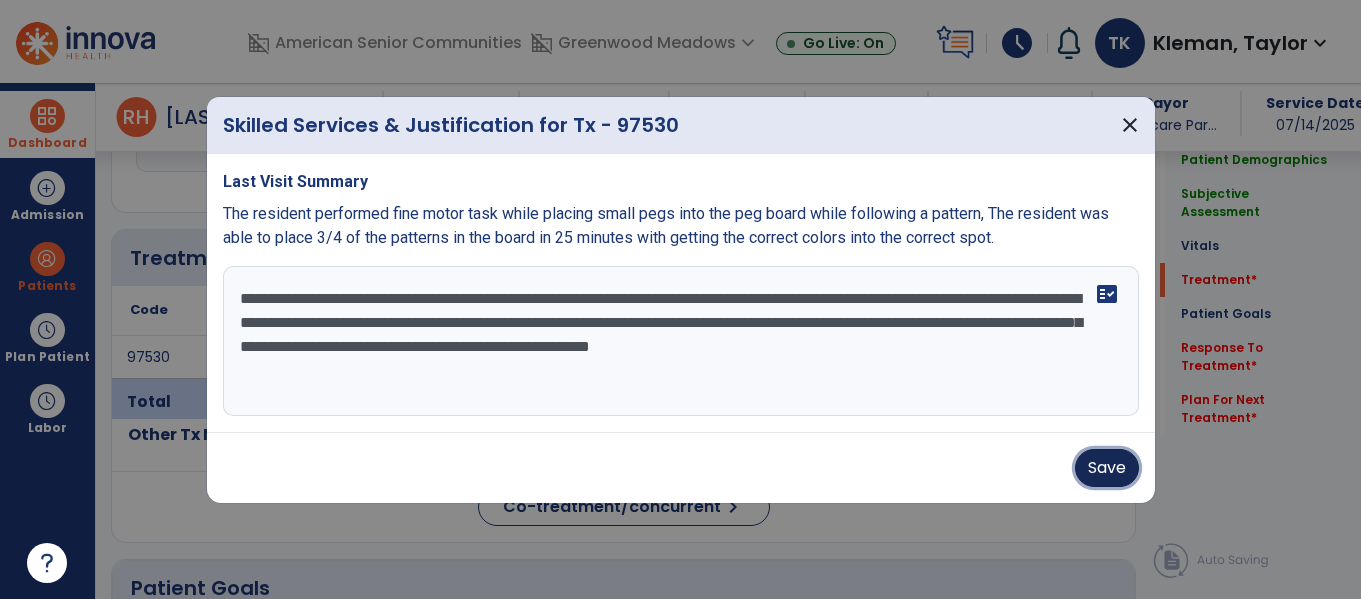 click on "Save" at bounding box center (1107, 468) 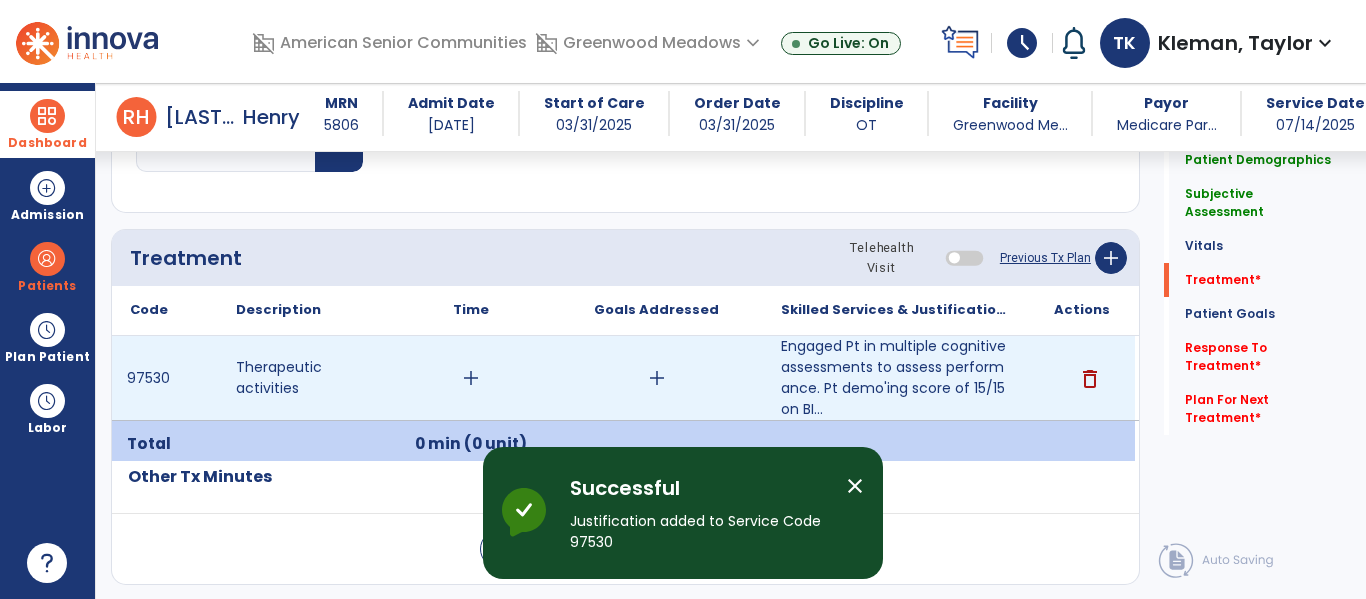 click on "add" at bounding box center (471, 378) 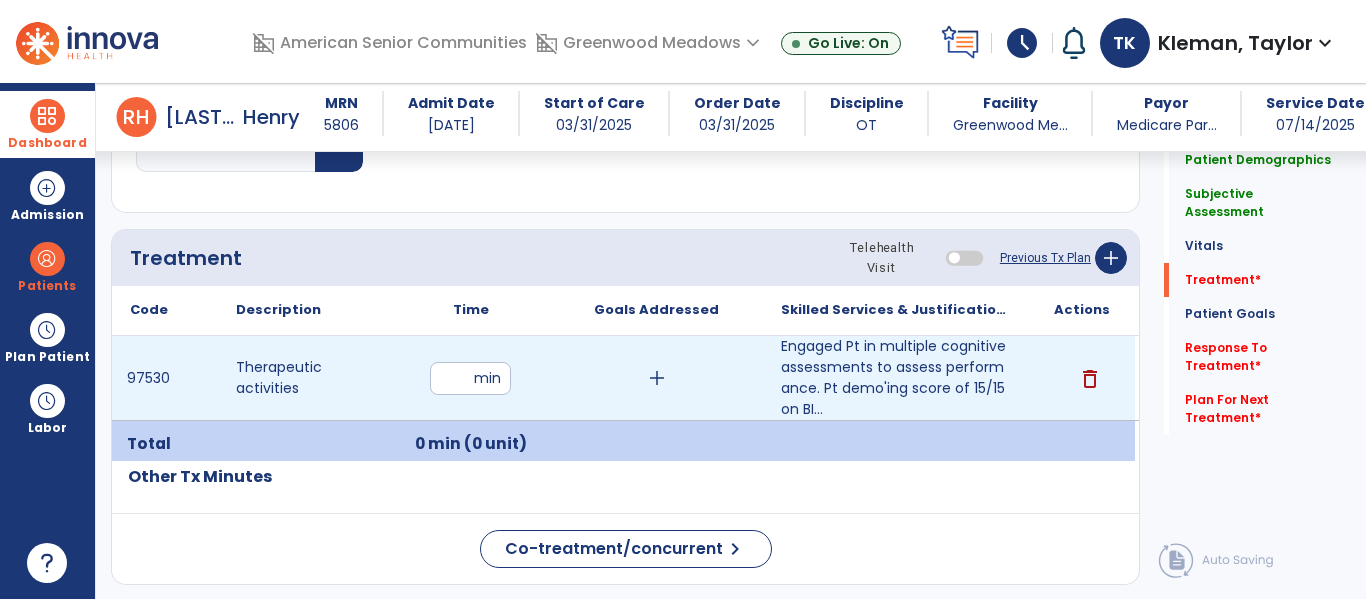 click on "Time" at bounding box center [470, 310] 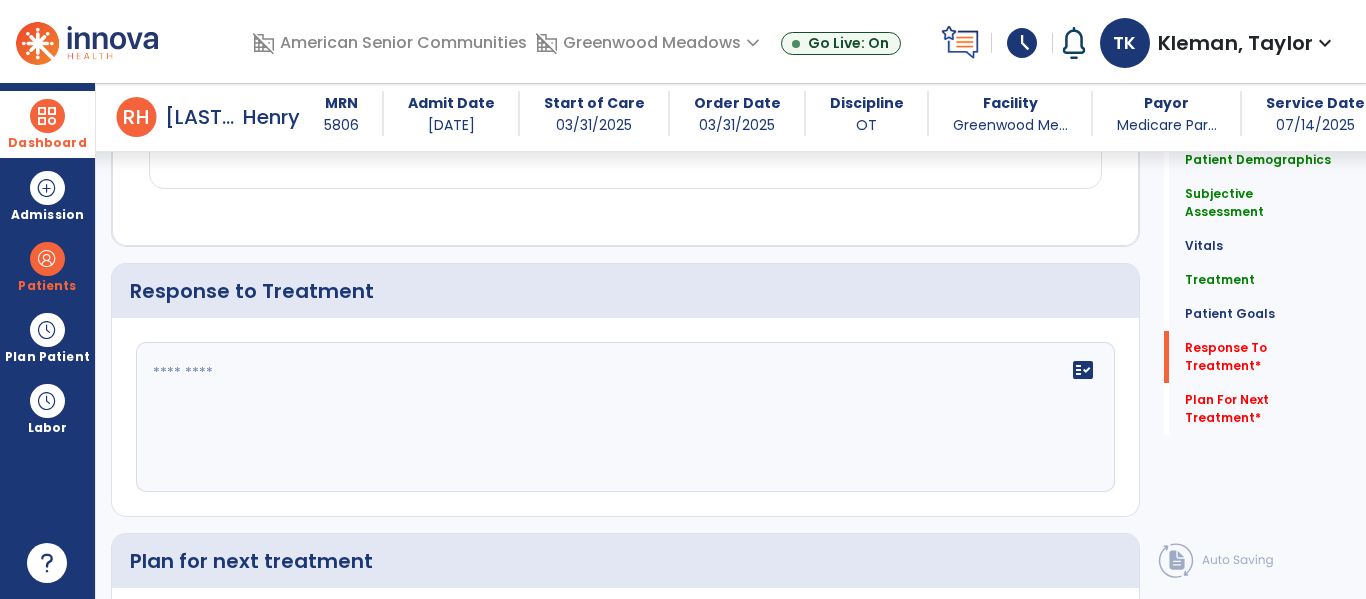 click on "fact_check" 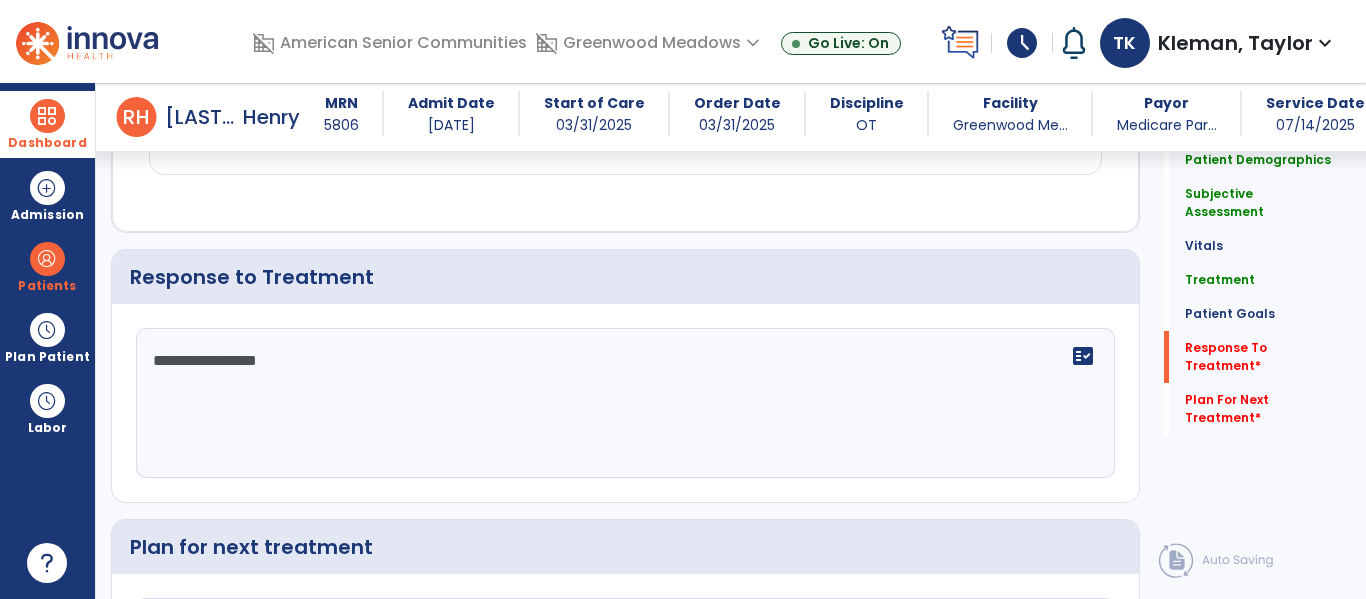 type on "**********" 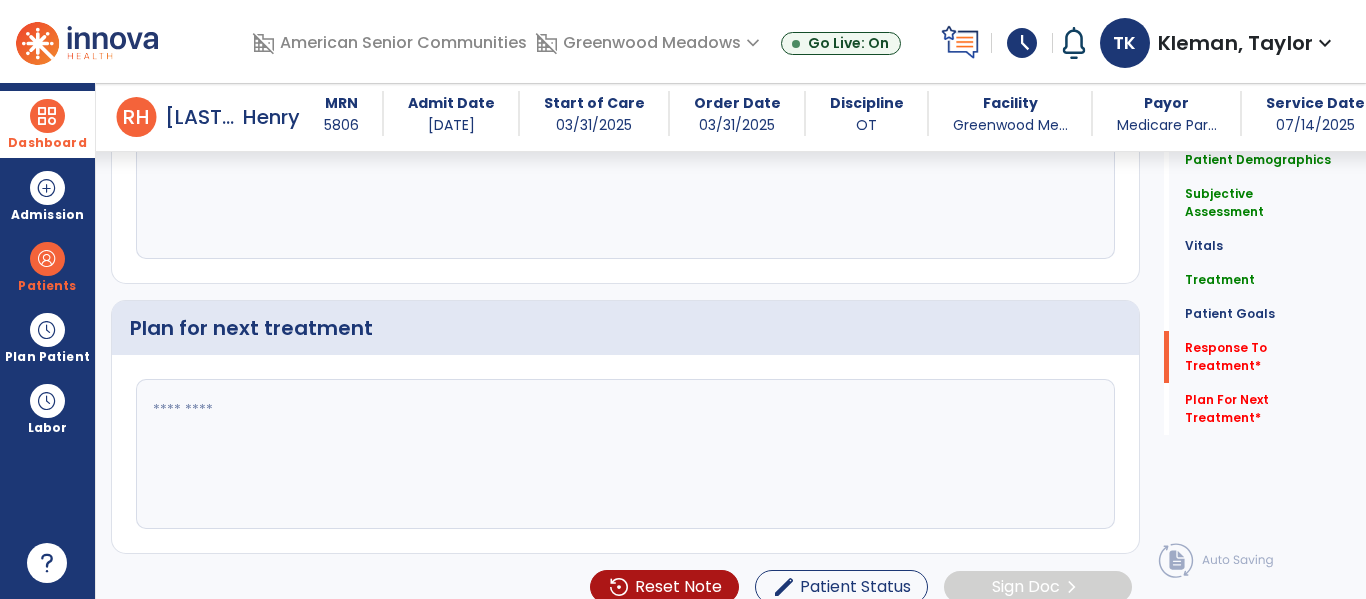 click 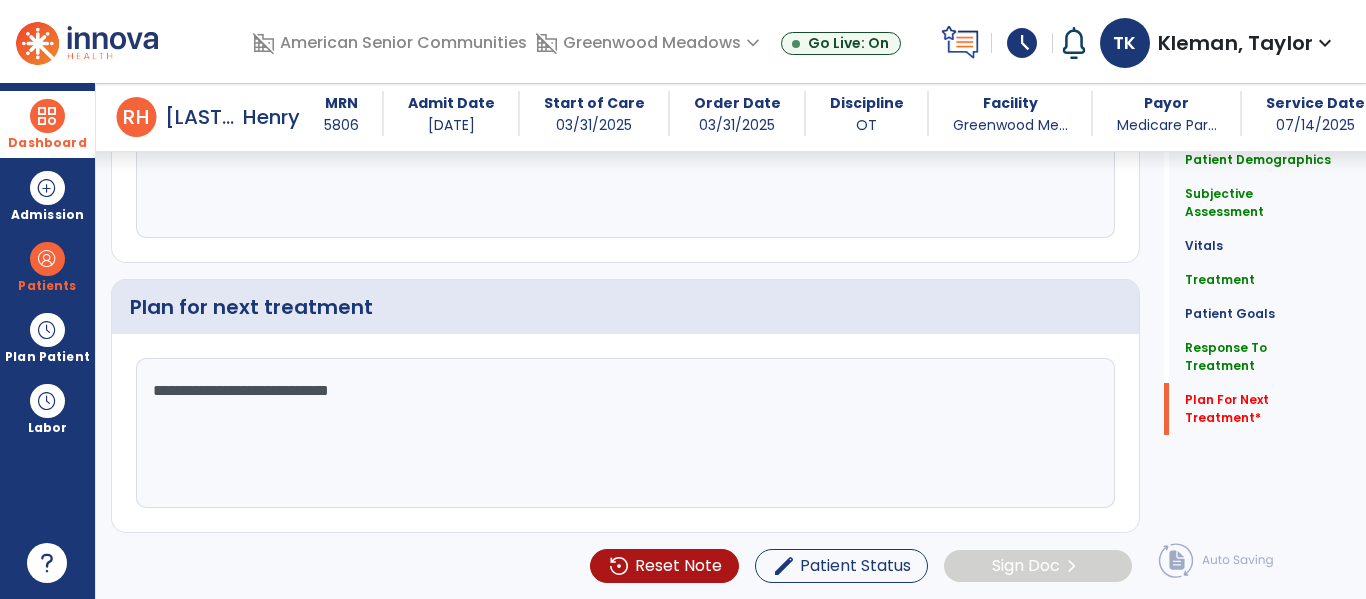 scroll, scrollTop: 2933, scrollLeft: 0, axis: vertical 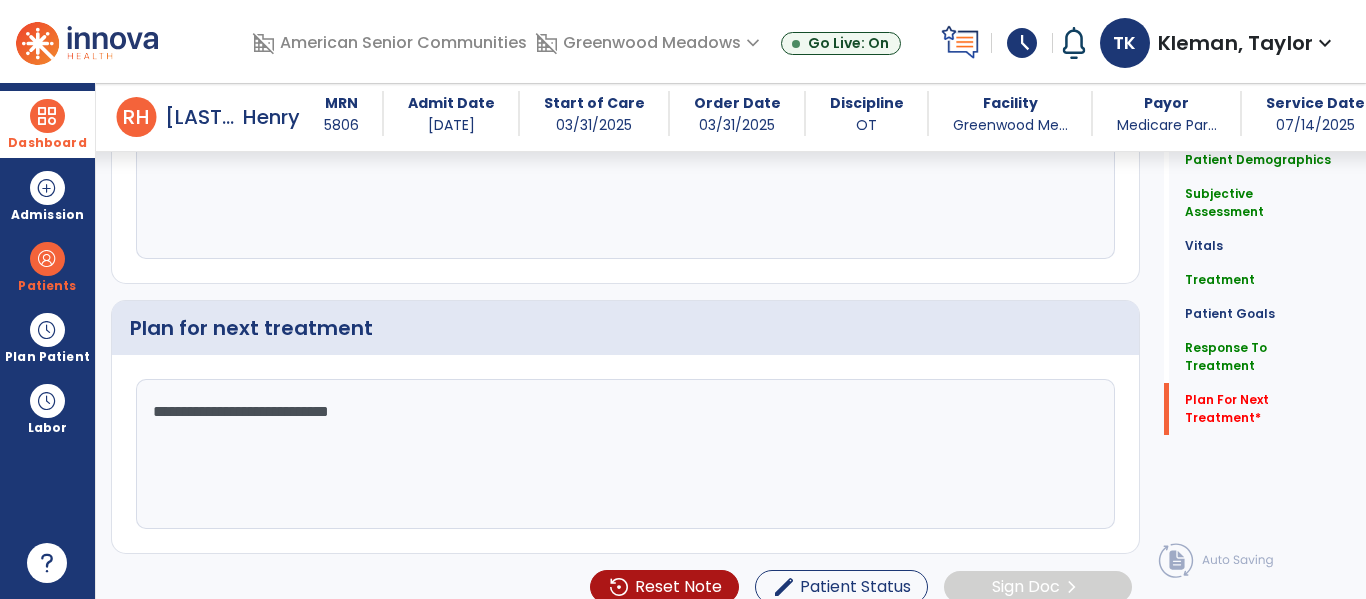 click on "**********" 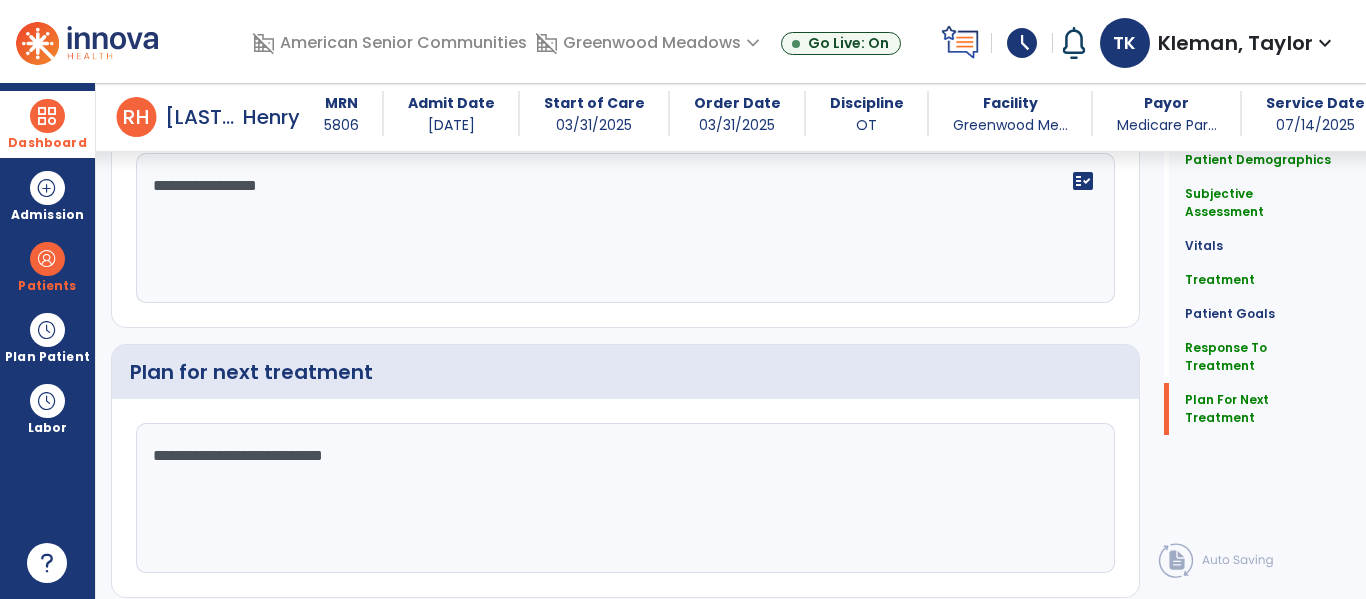 scroll, scrollTop: 2977, scrollLeft: 0, axis: vertical 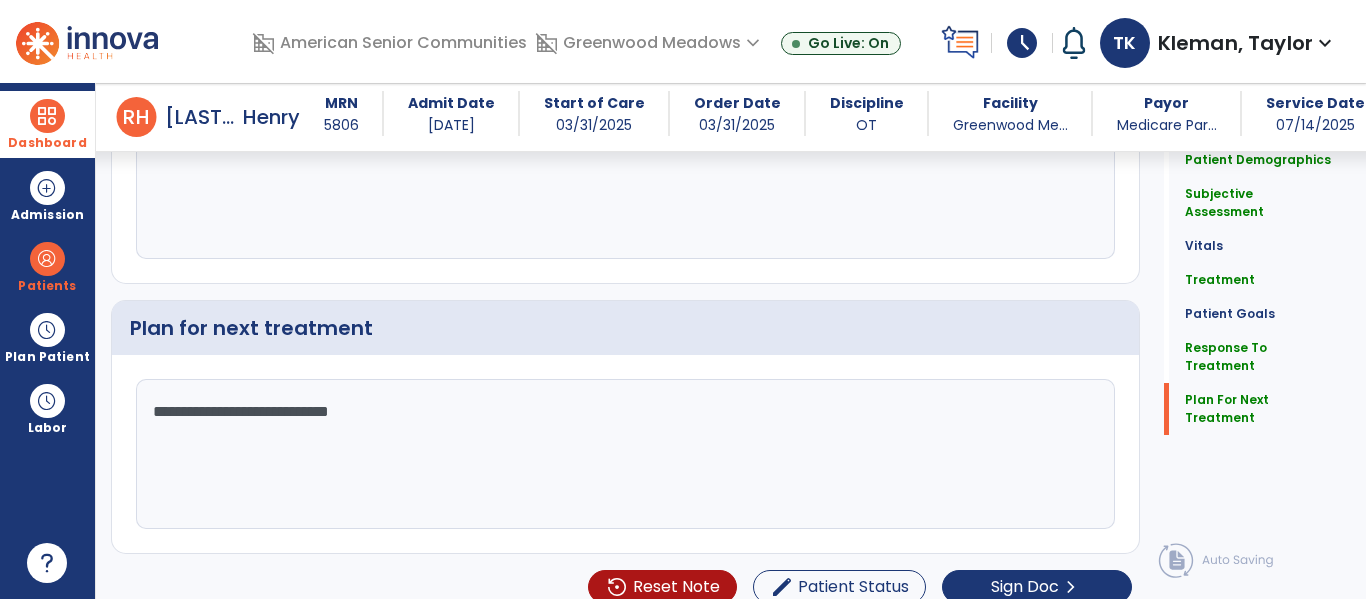 click on "**********" 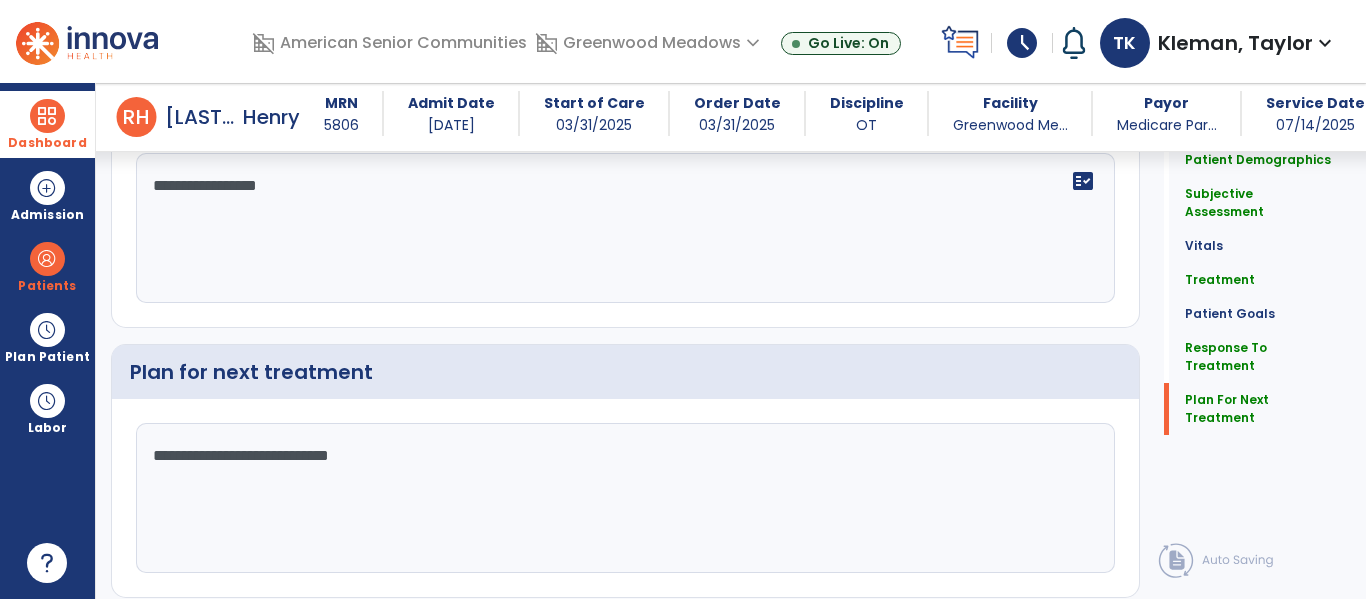 scroll, scrollTop: 2977, scrollLeft: 0, axis: vertical 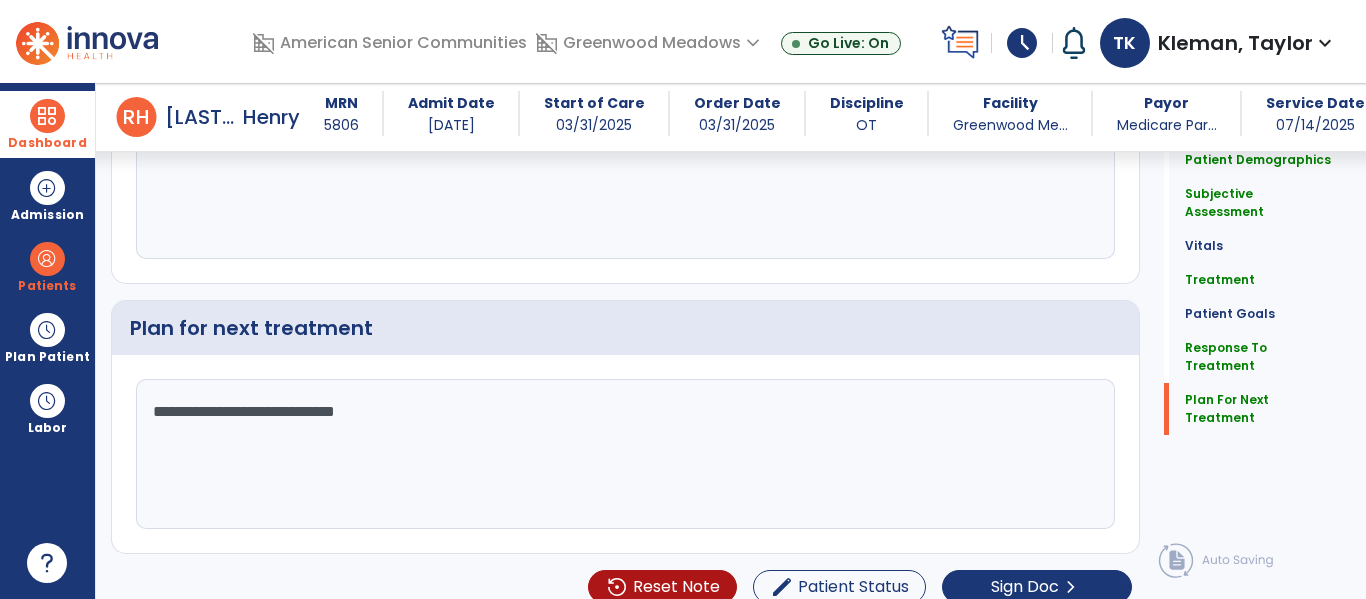 type on "**********" 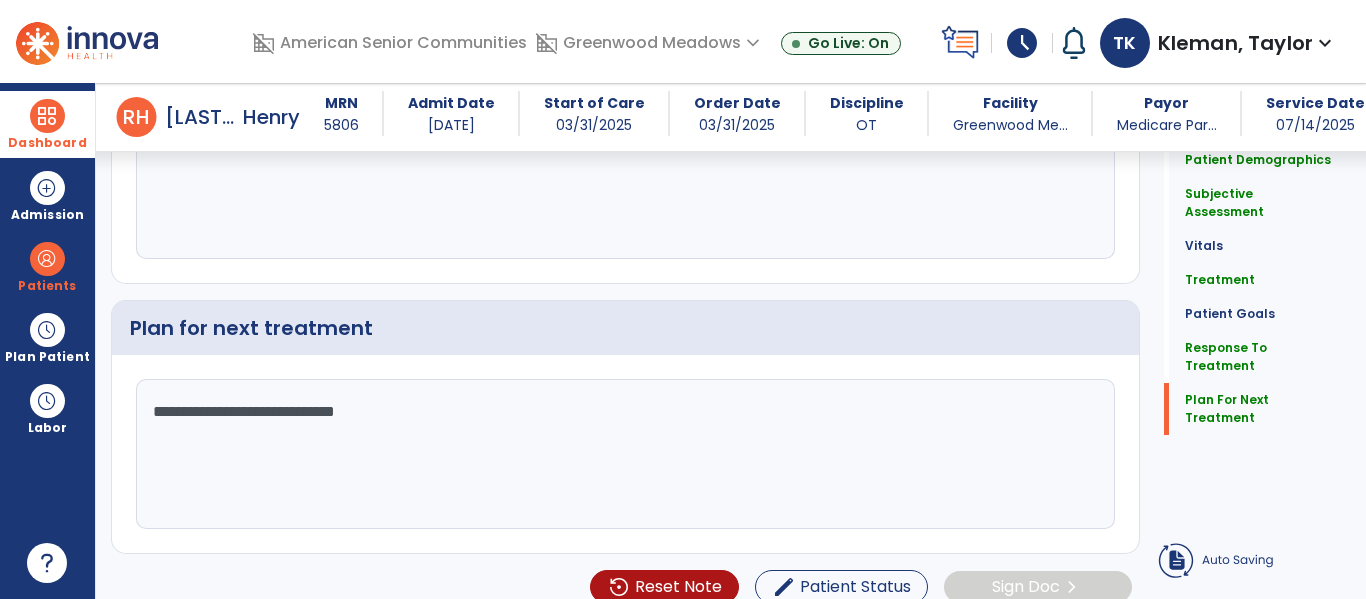 scroll, scrollTop: 2957, scrollLeft: 0, axis: vertical 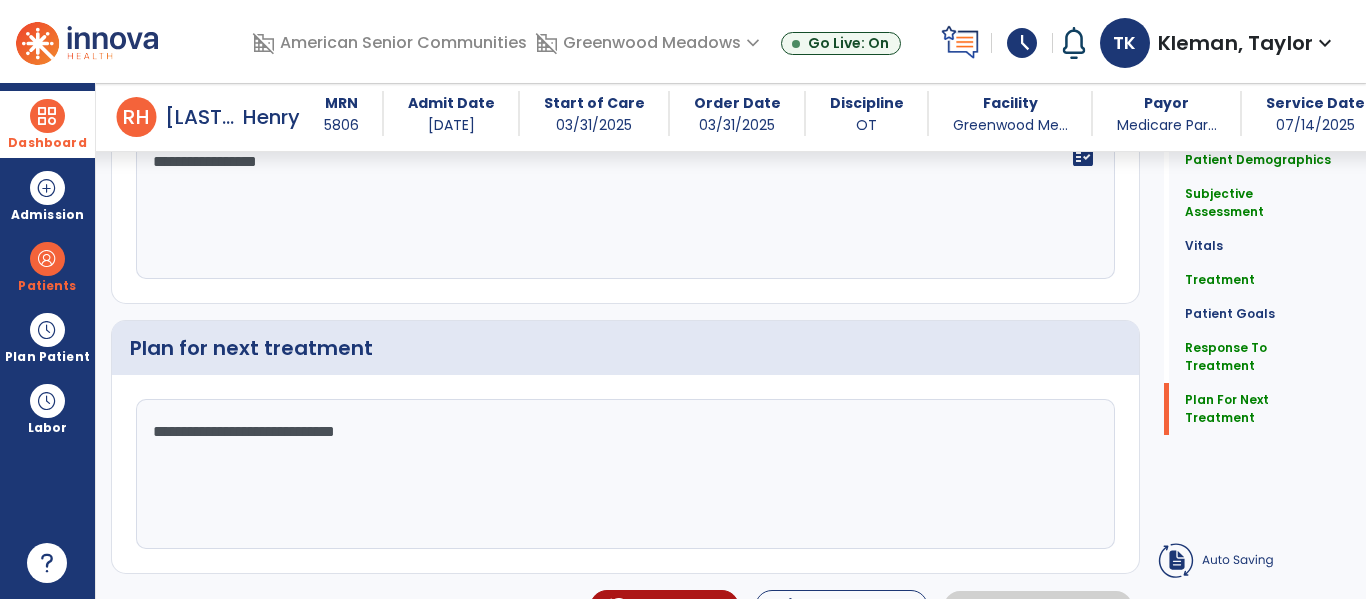 click on "**********" 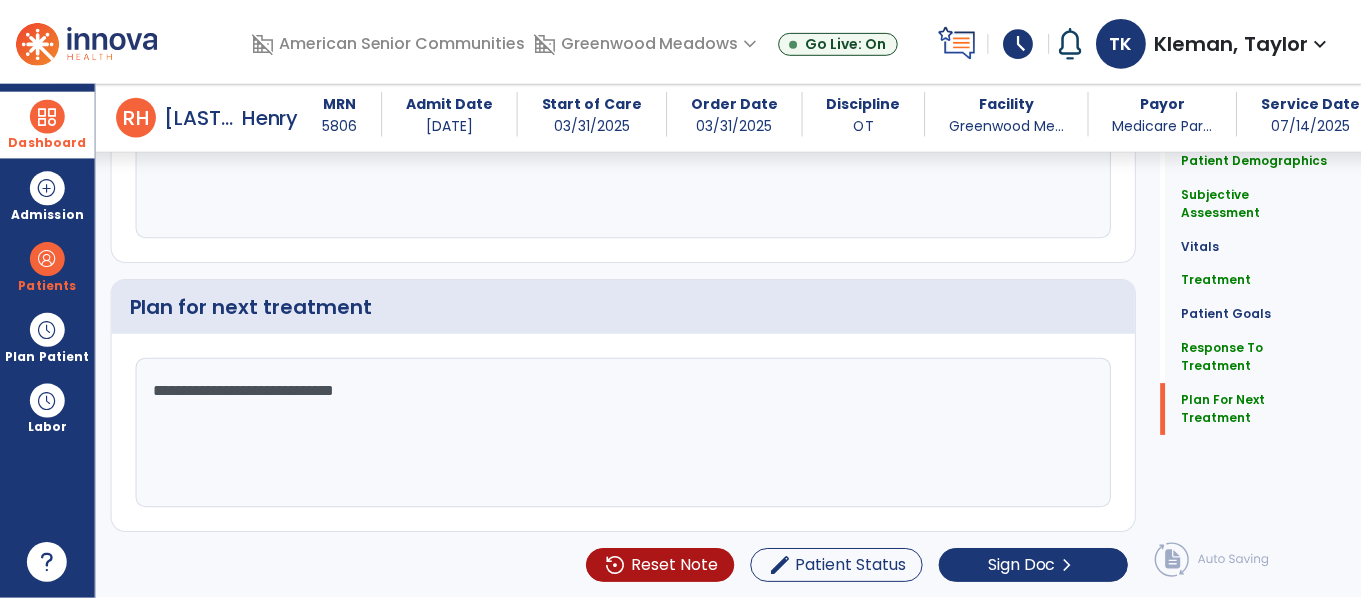 scroll, scrollTop: 2977, scrollLeft: 0, axis: vertical 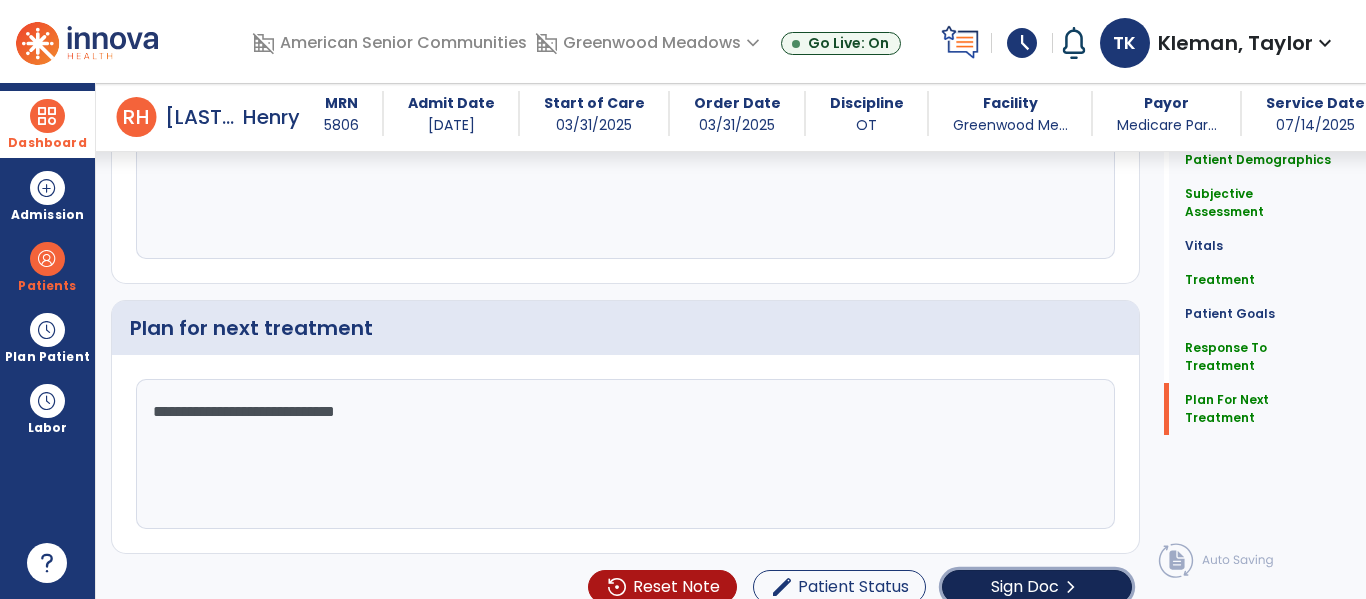 click on "Sign Doc  chevron_right" 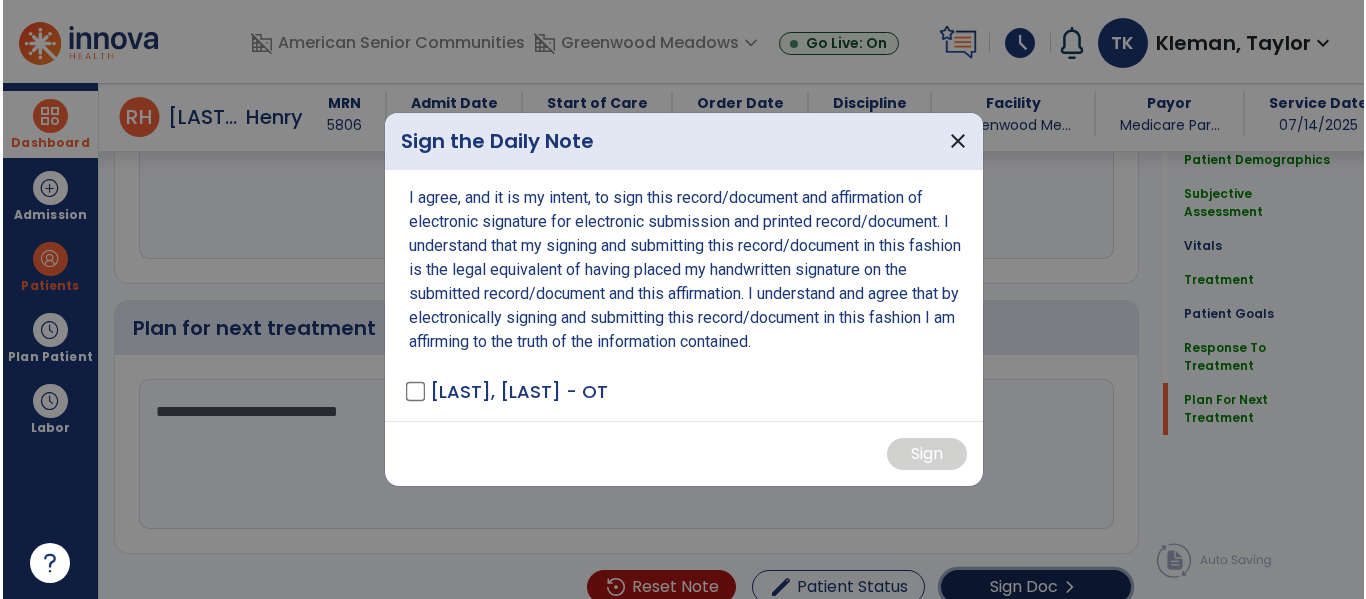 scroll, scrollTop: 2977, scrollLeft: 0, axis: vertical 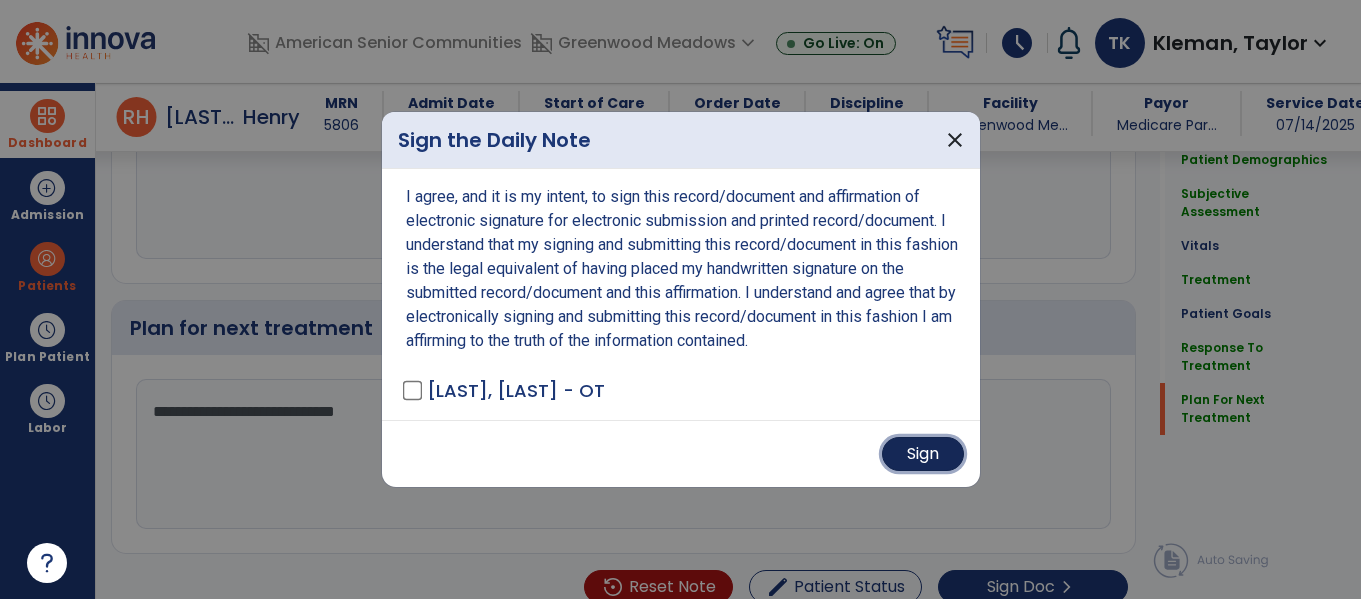 click on "Sign" at bounding box center (923, 454) 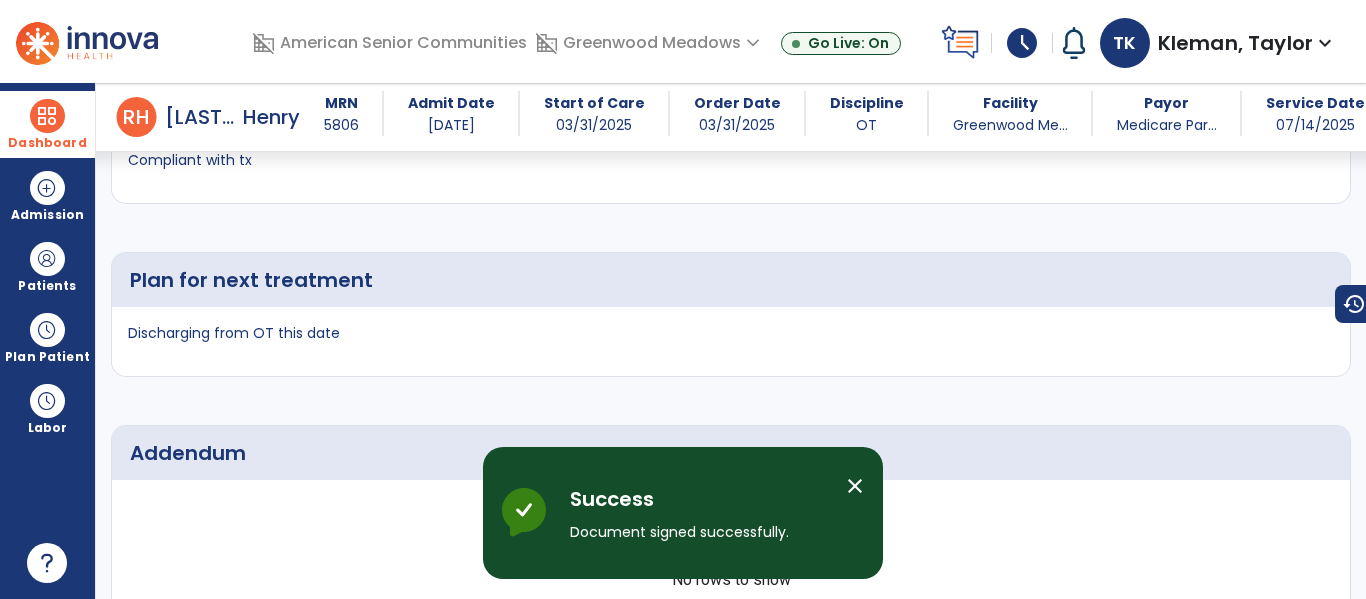 scroll, scrollTop: 4250, scrollLeft: 0, axis: vertical 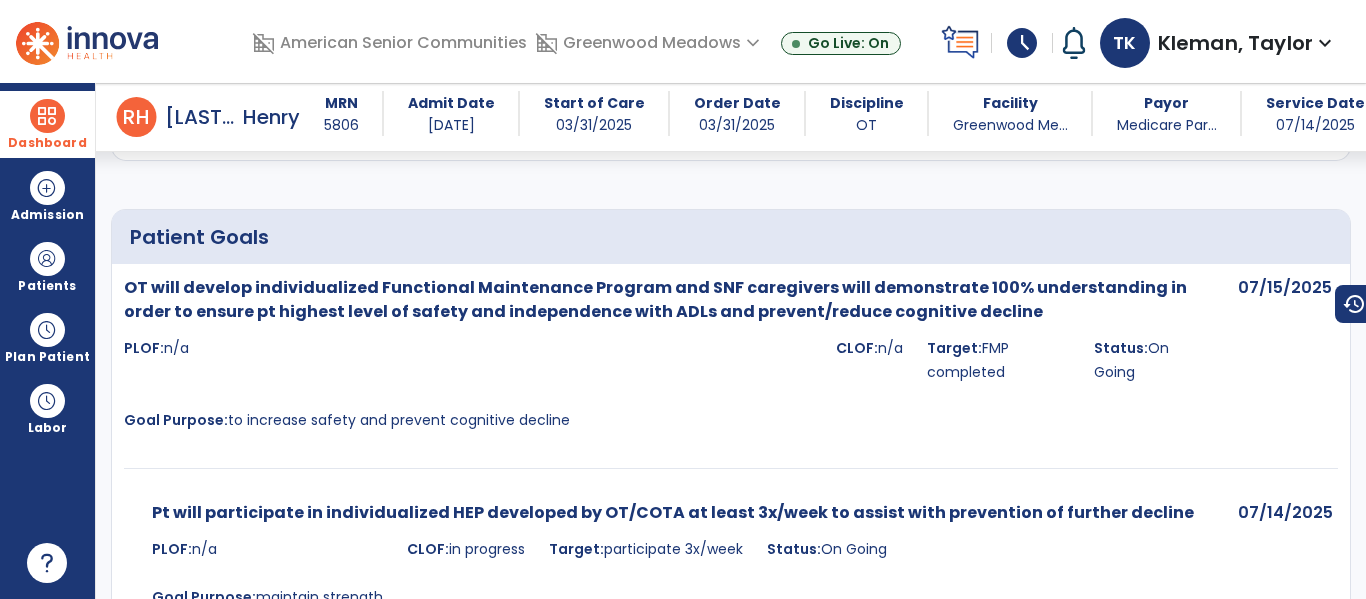 click on "Dashboard" at bounding box center [47, 124] 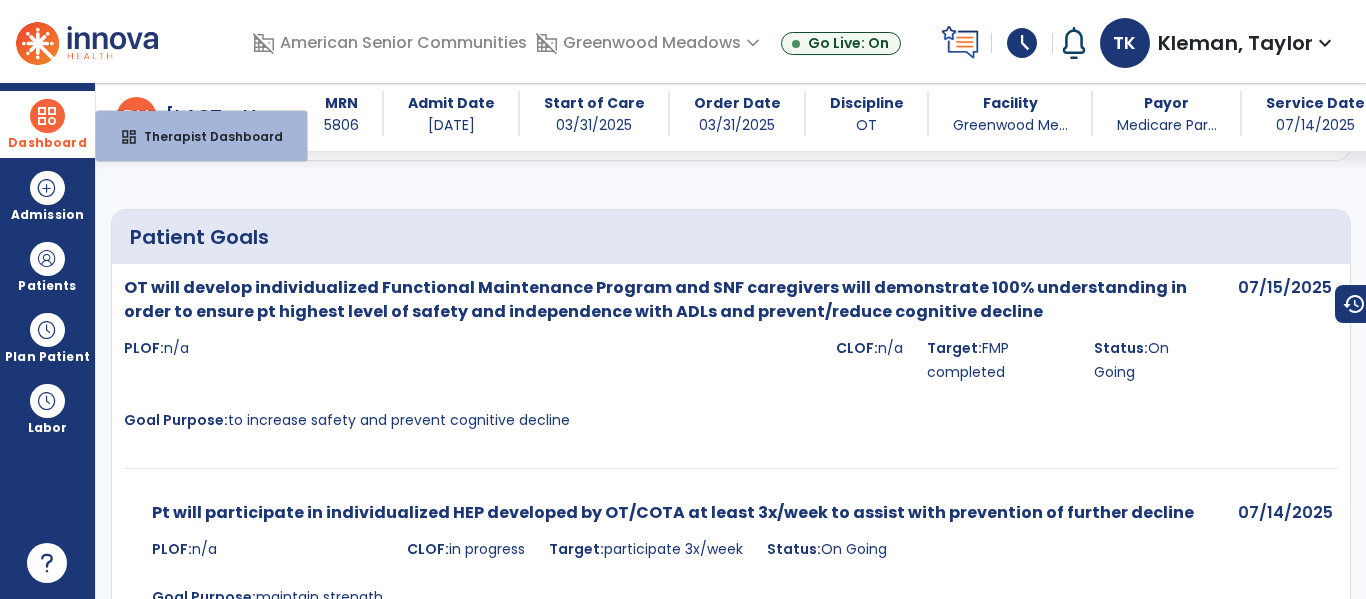 click on "dashboard  Therapist Dashboard" at bounding box center (201, 136) 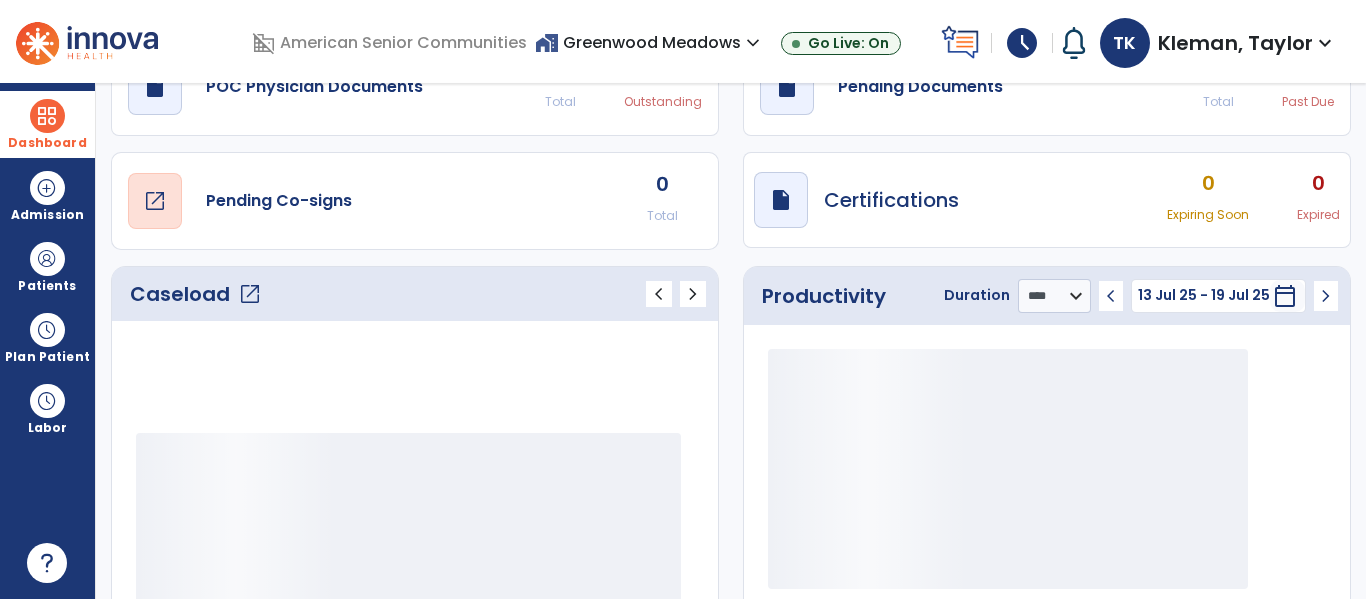 scroll, scrollTop: 0, scrollLeft: 0, axis: both 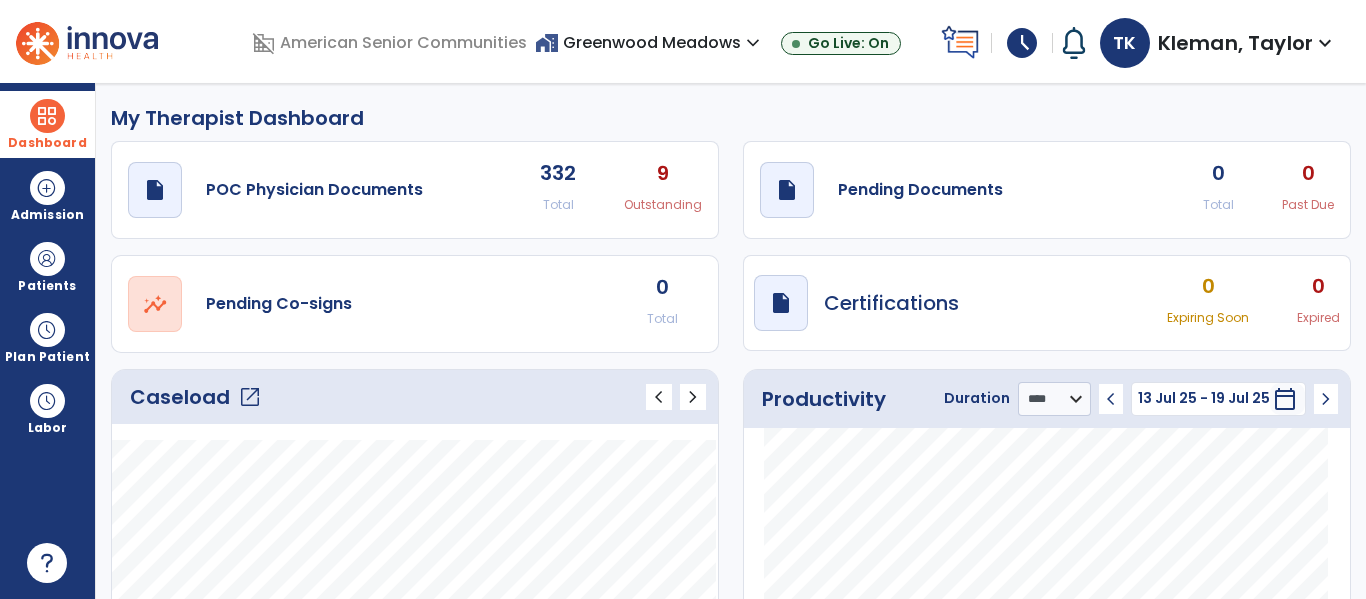click on "open_in_new" 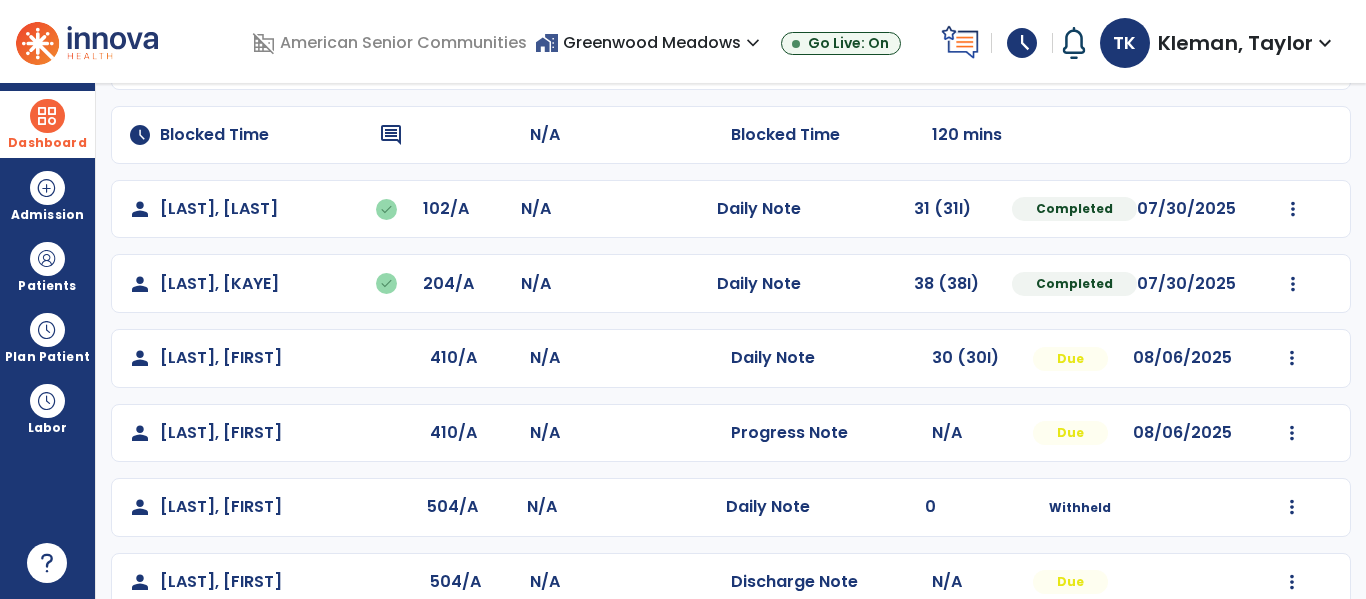 scroll, scrollTop: 354, scrollLeft: 0, axis: vertical 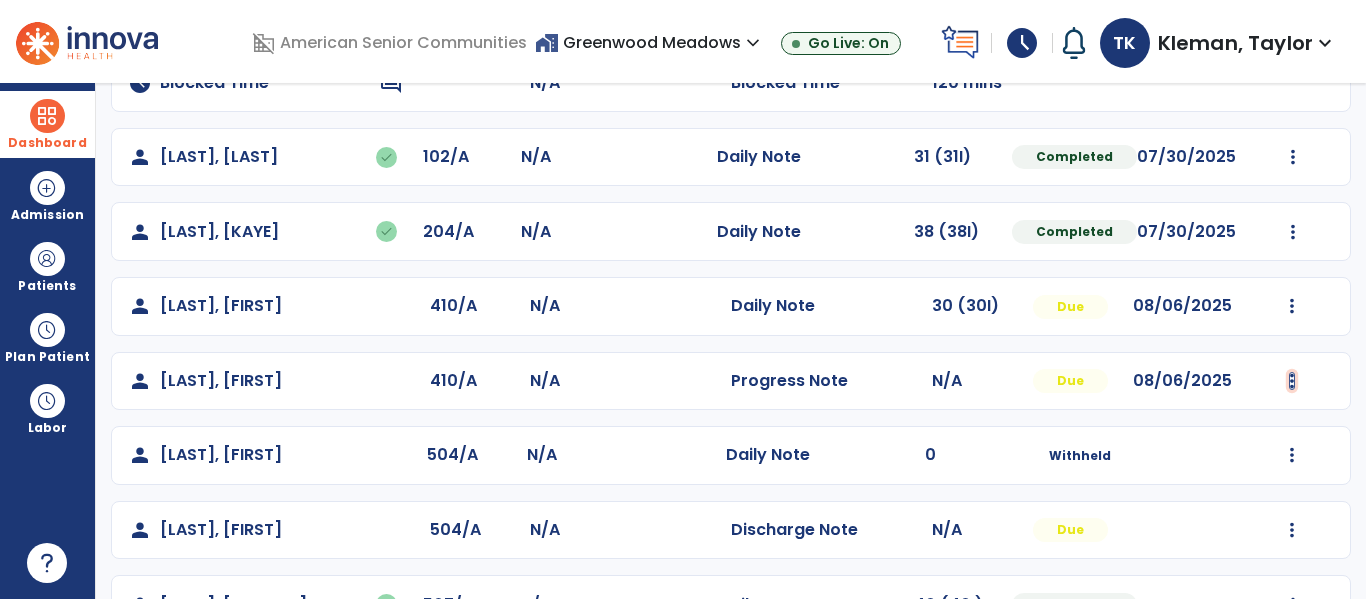 click at bounding box center (1293, -66) 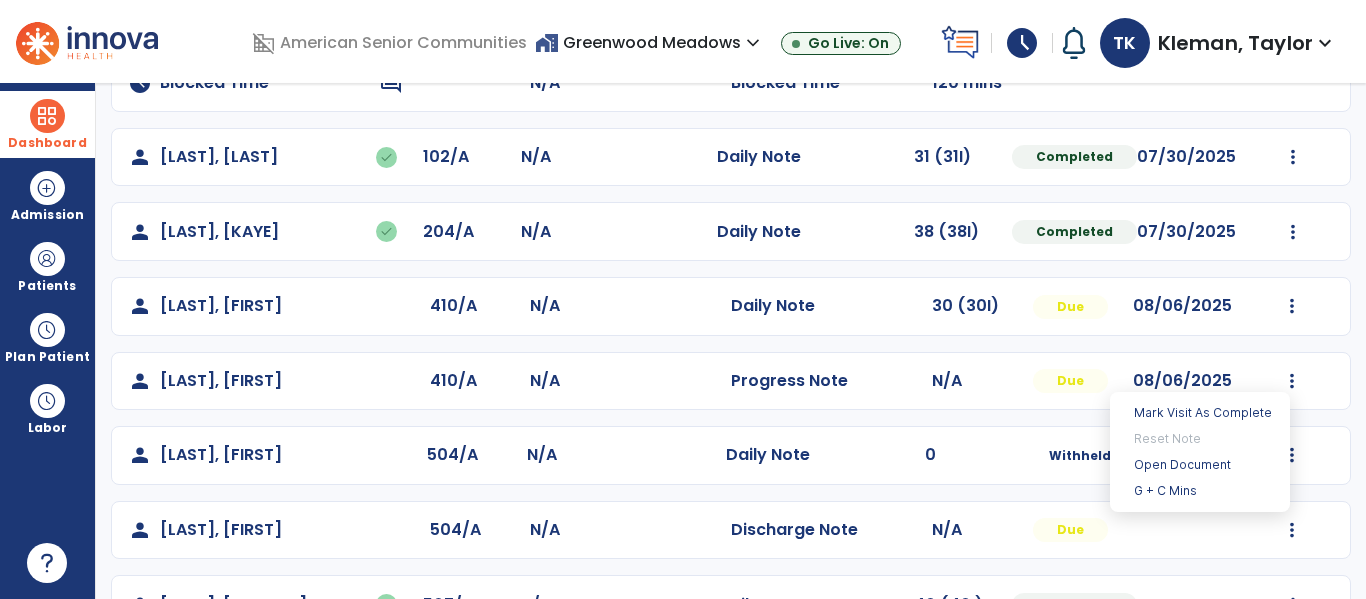 click on "Mark Visit As Complete   Reset Note   Open Document   G + C Mins" at bounding box center [1200, 452] 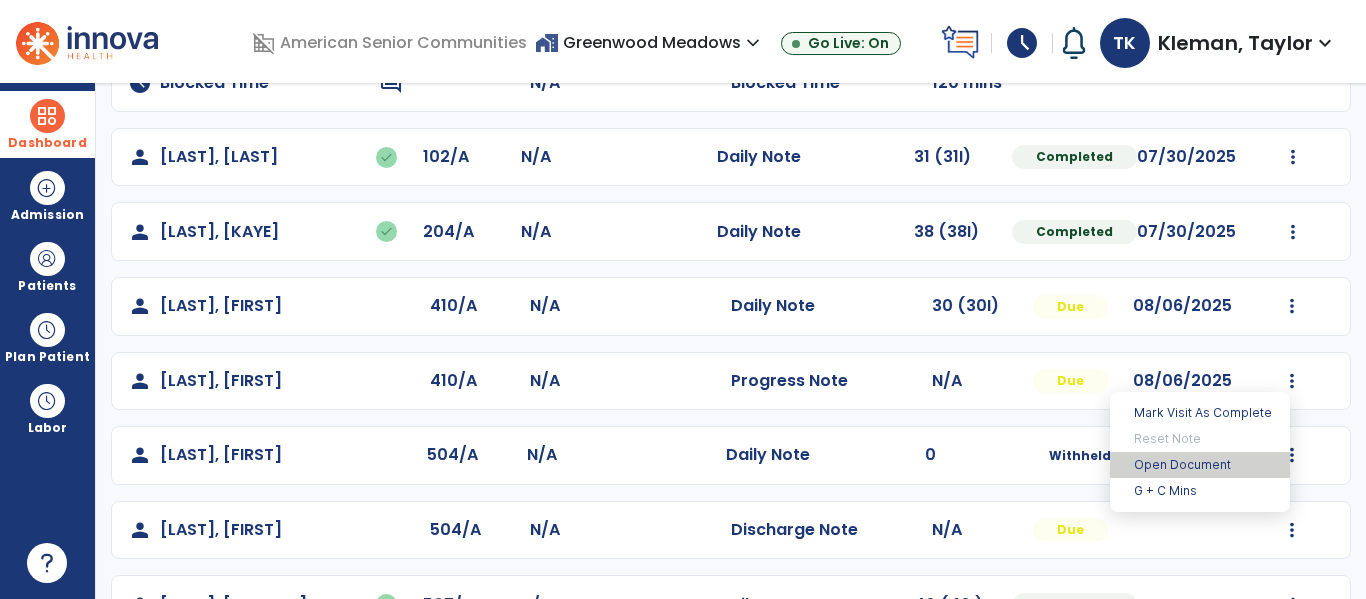 click on "Open Document" at bounding box center [1200, 465] 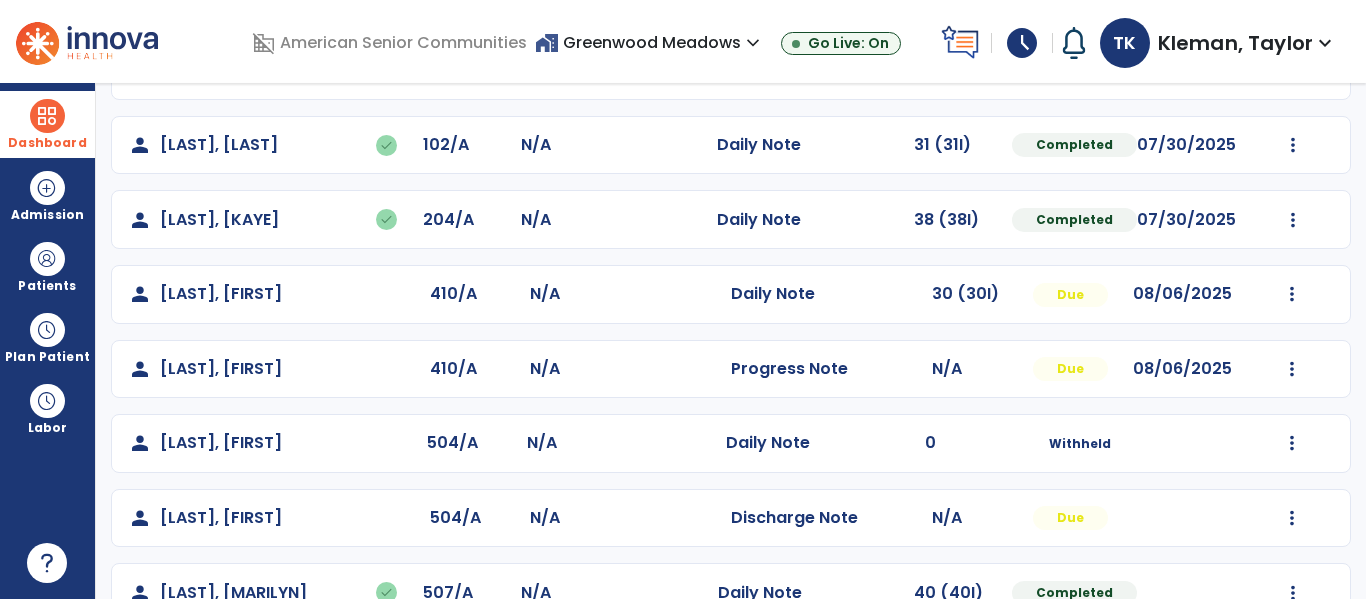 scroll, scrollTop: 468, scrollLeft: 0, axis: vertical 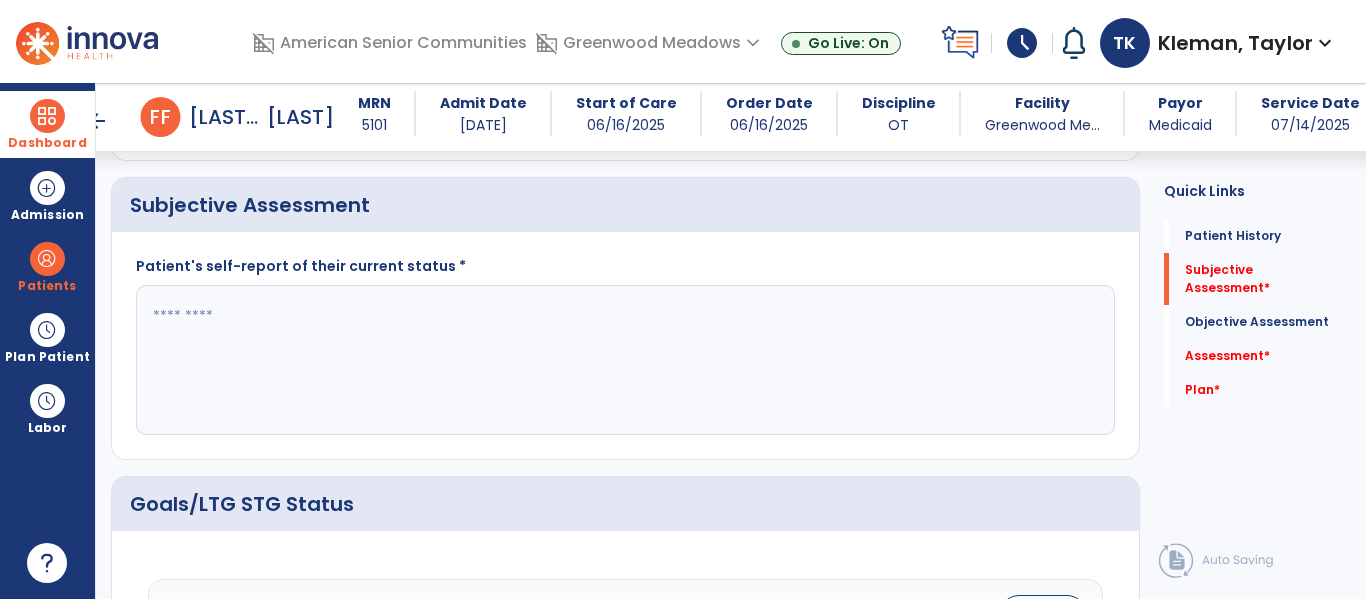 click on "Goals/LTG STG Status" 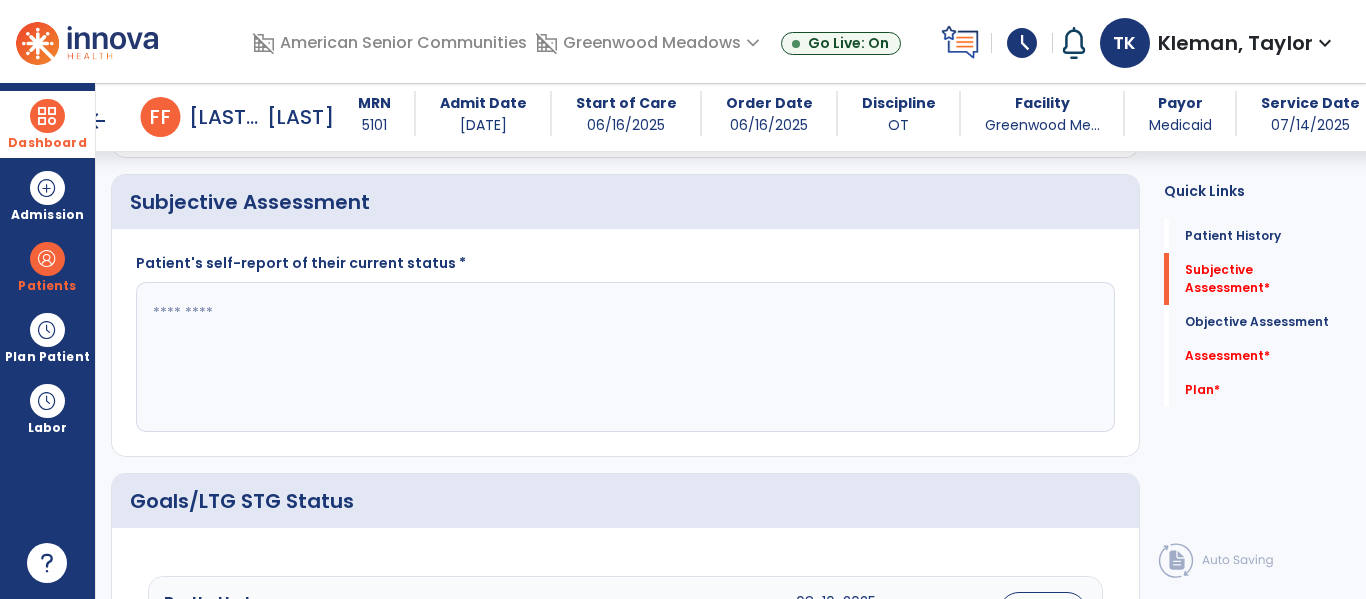 click 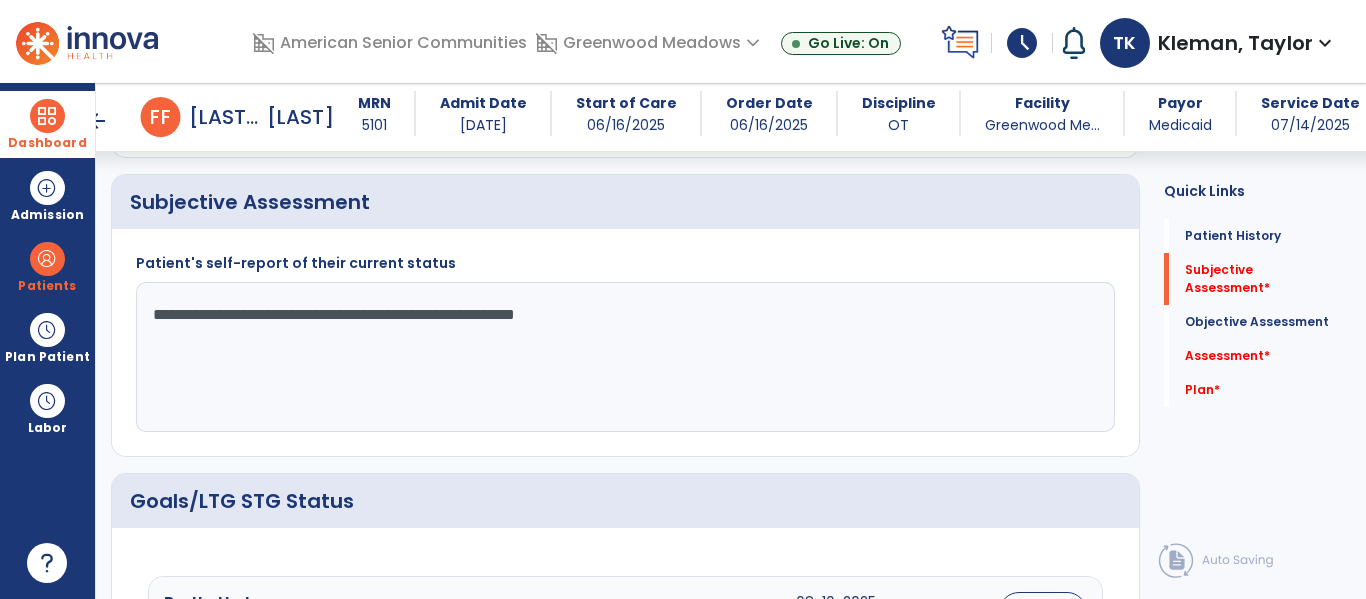 type on "**********" 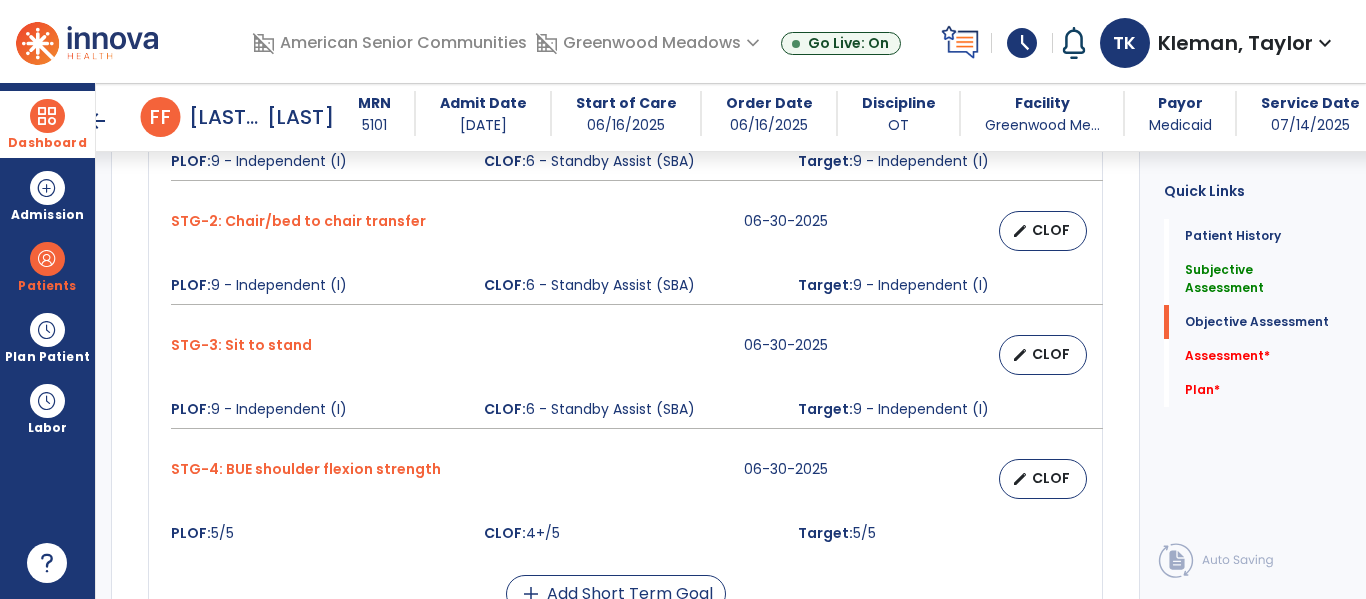scroll, scrollTop: 1655, scrollLeft: 0, axis: vertical 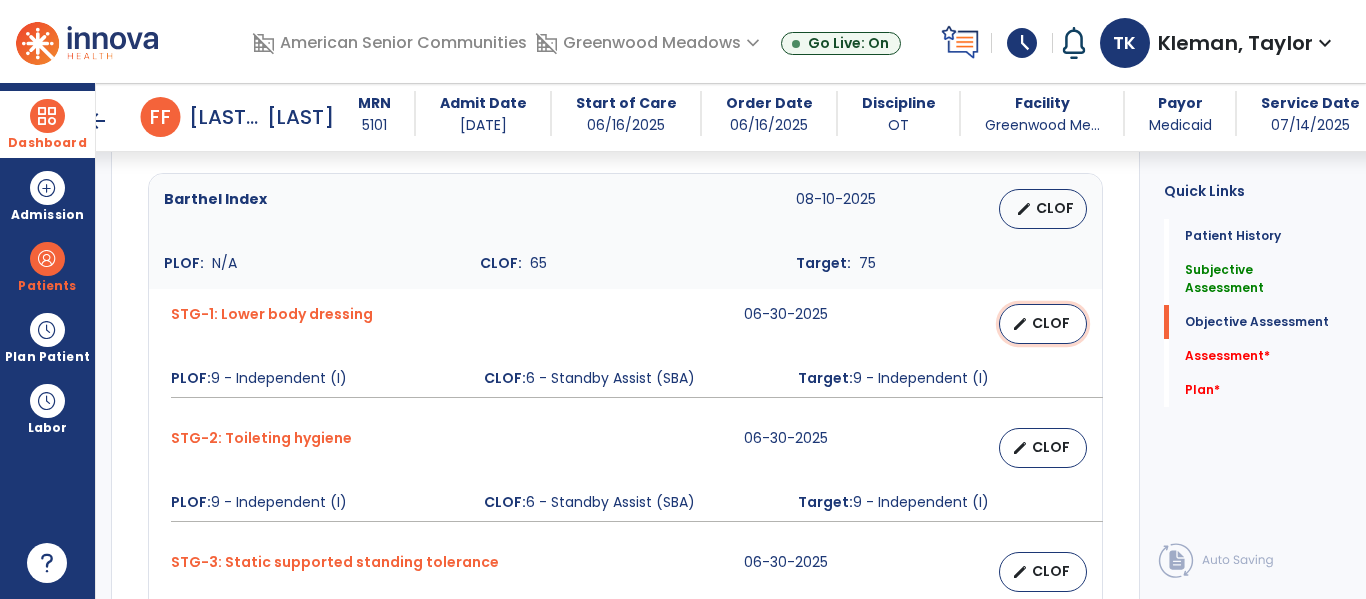 click on "CLOF" at bounding box center (1051, 323) 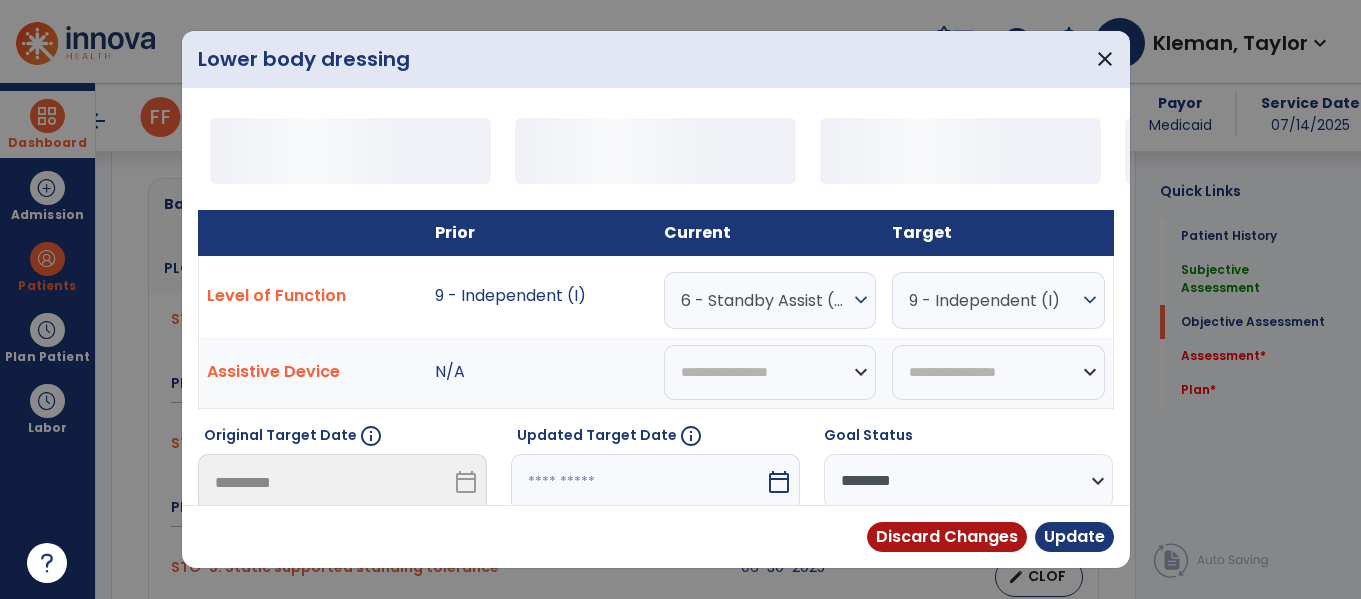 scroll, scrollTop: 877, scrollLeft: 0, axis: vertical 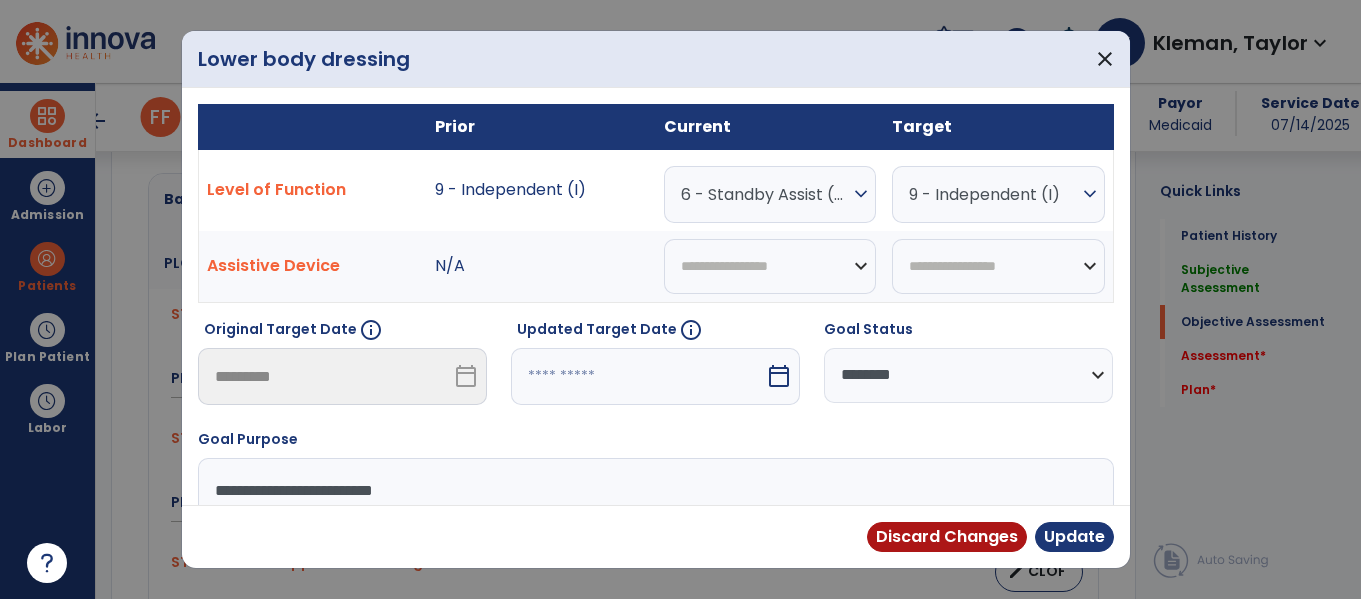click on "**********" at bounding box center [770, 267] 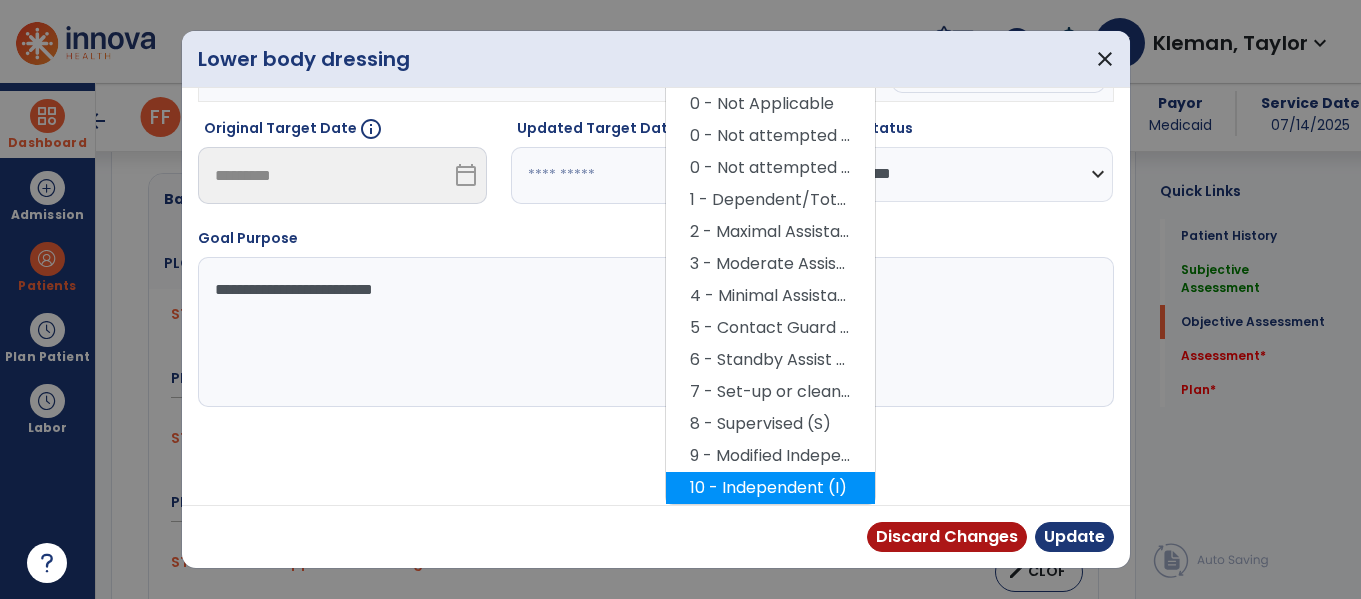 click on "10 - Independent (I)" at bounding box center (770, 488) 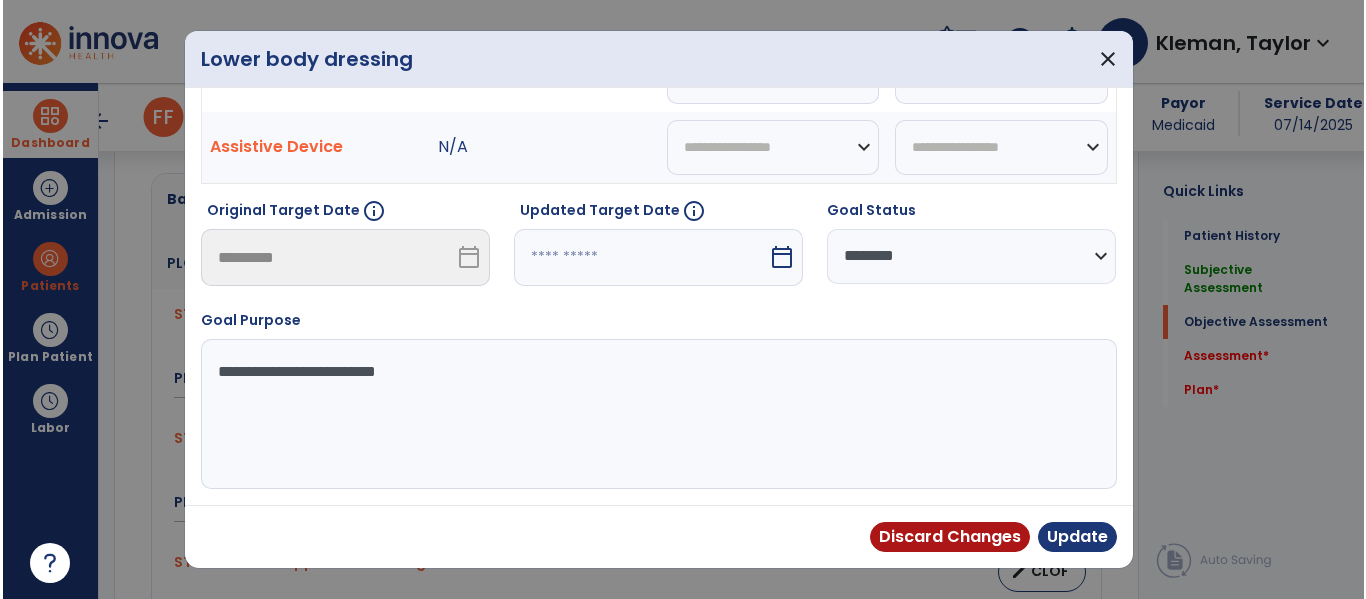scroll, scrollTop: 119, scrollLeft: 0, axis: vertical 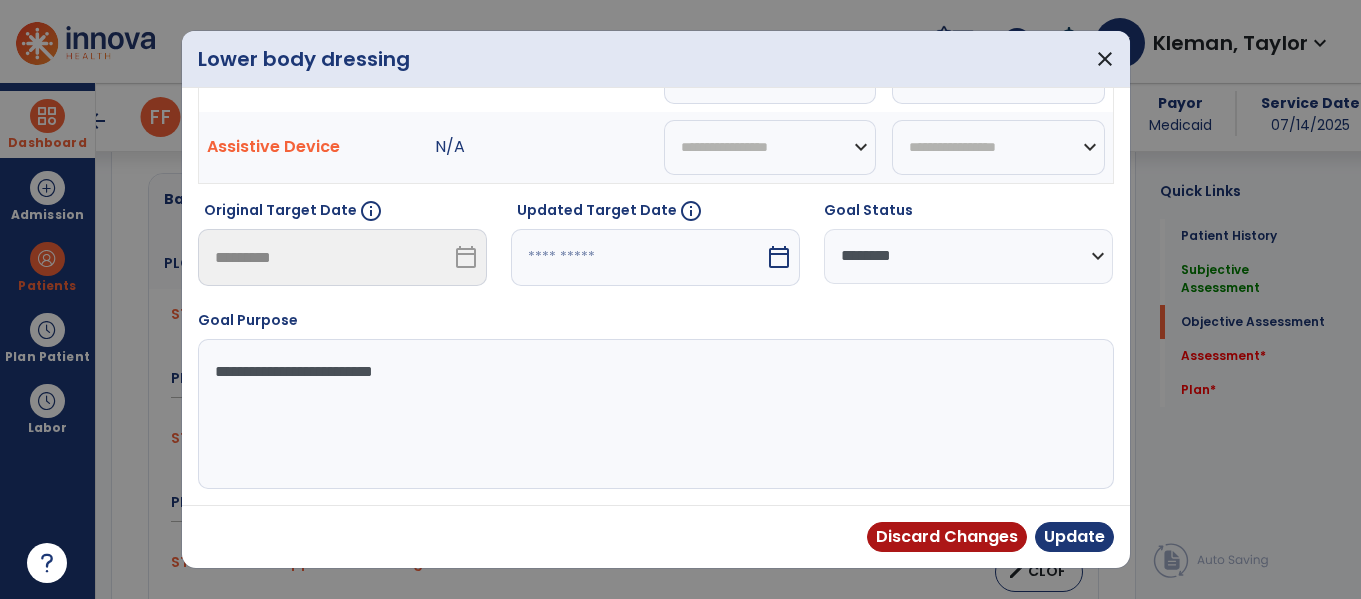 drag, startPoint x: 882, startPoint y: 282, endPoint x: 875, endPoint y: 270, distance: 13.892444 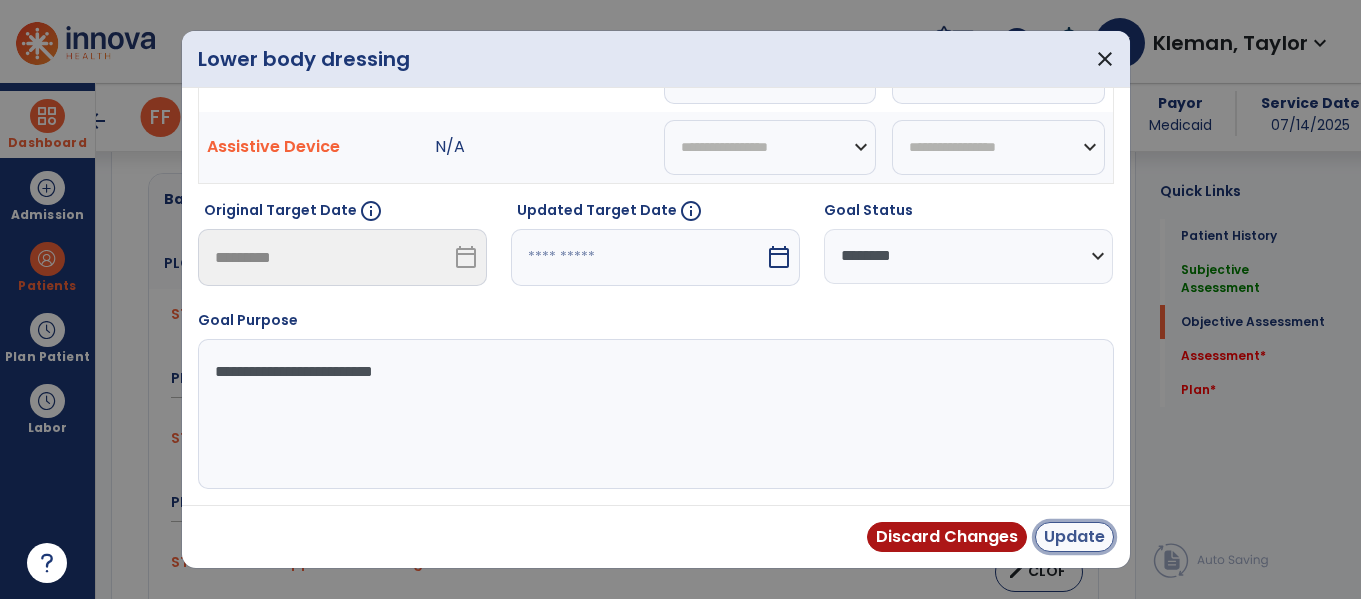 click on "Update" at bounding box center [1074, 537] 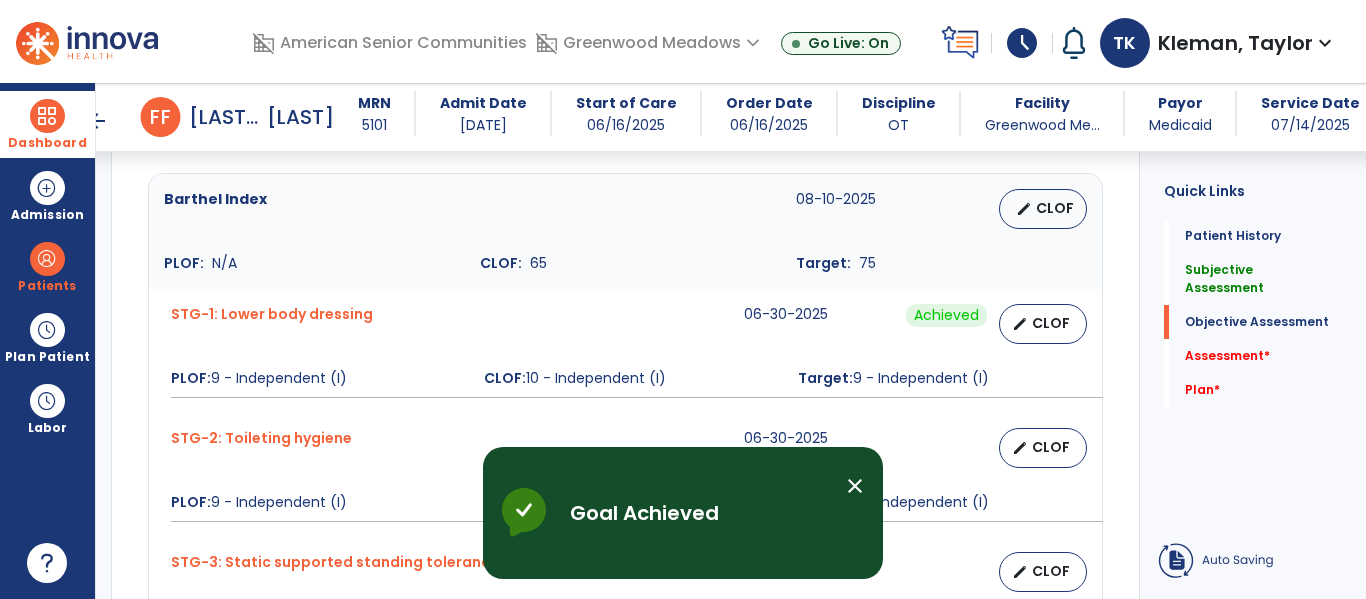 click 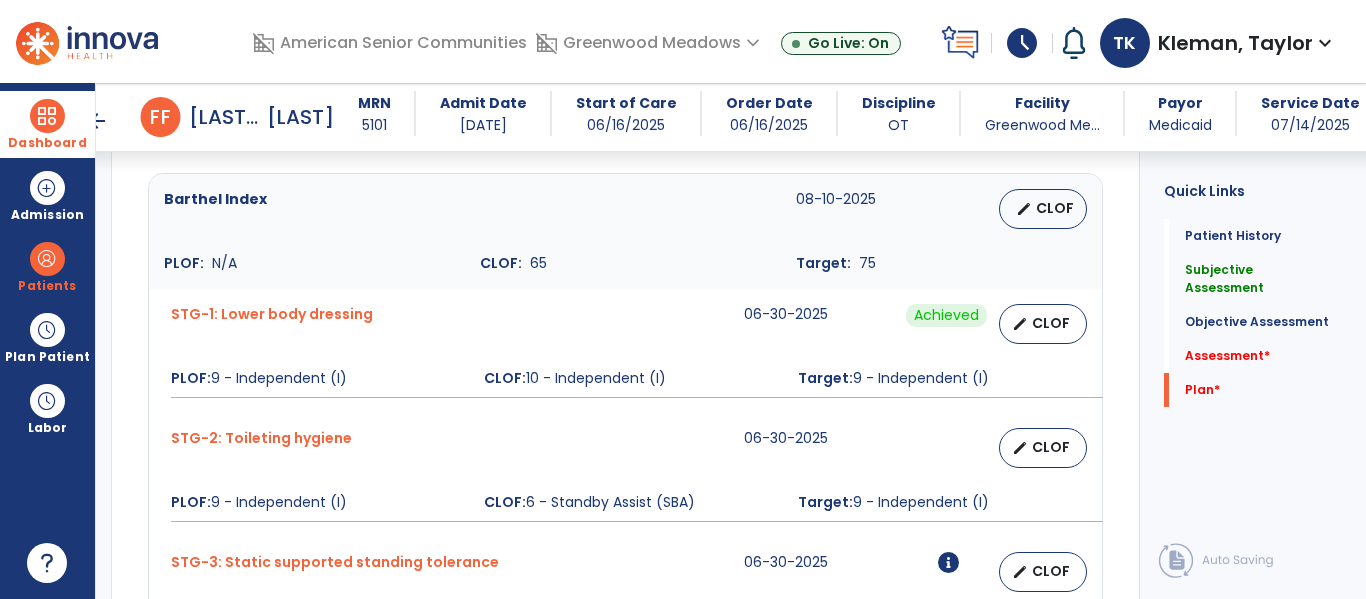 scroll, scrollTop: 2410, scrollLeft: 0, axis: vertical 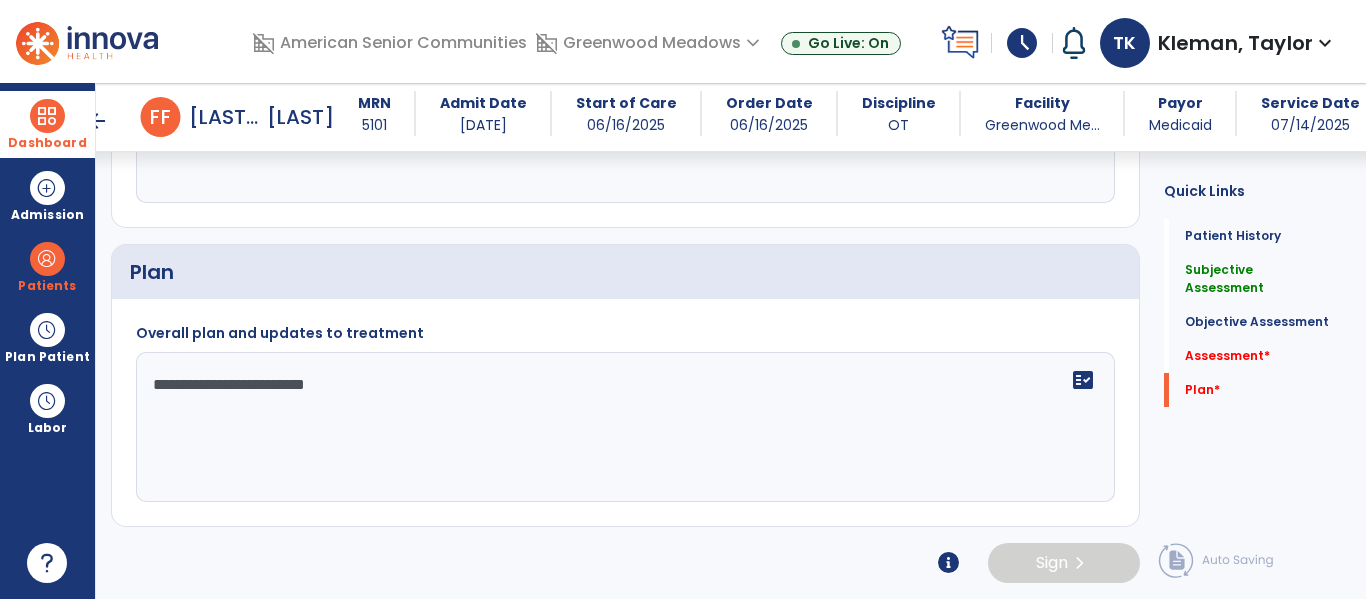 type on "**********" 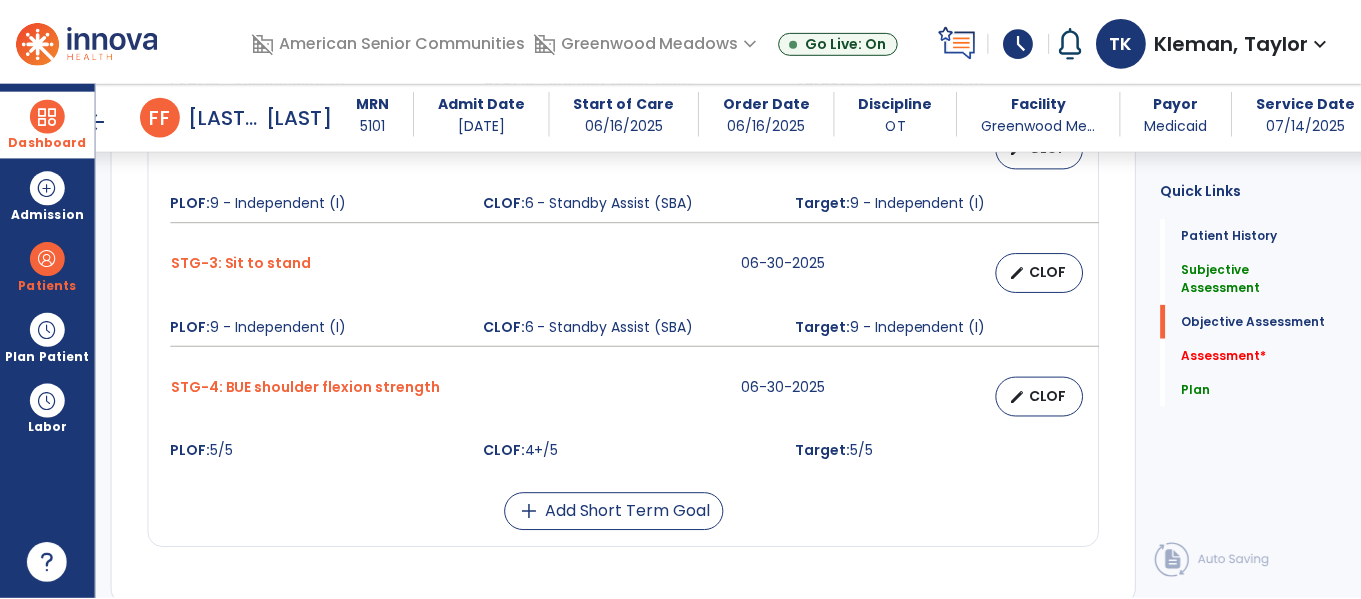 scroll, scrollTop: 1745, scrollLeft: 0, axis: vertical 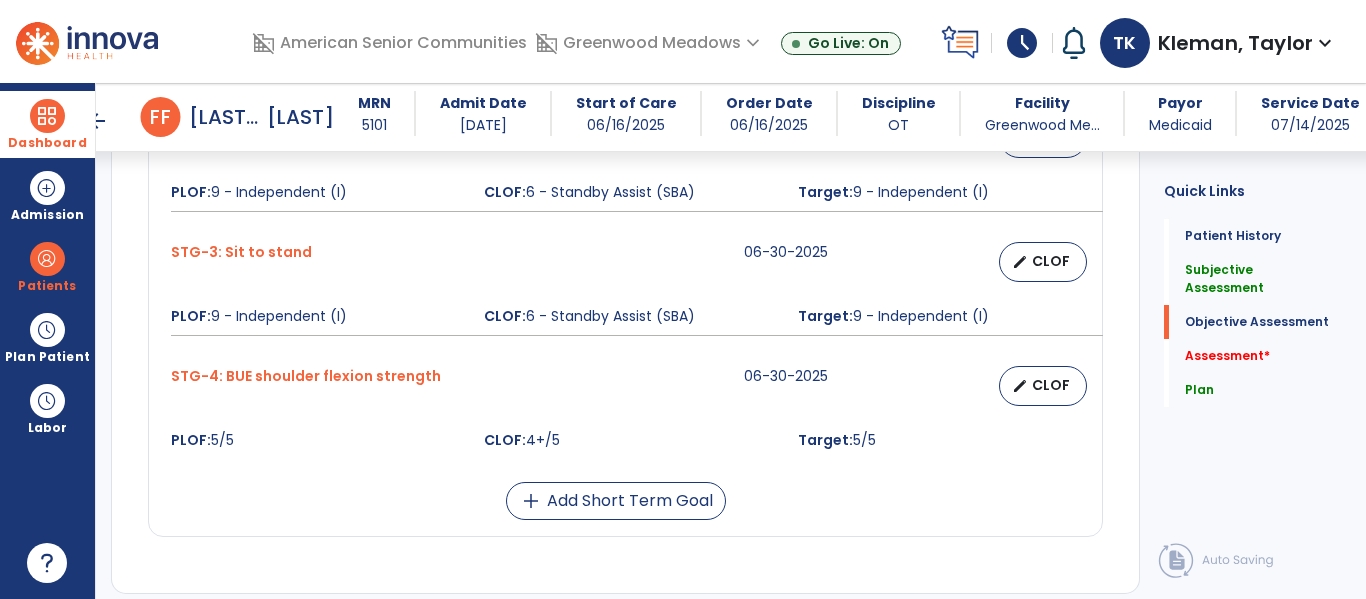 click on "edit   CLOF" at bounding box center (993, 386) 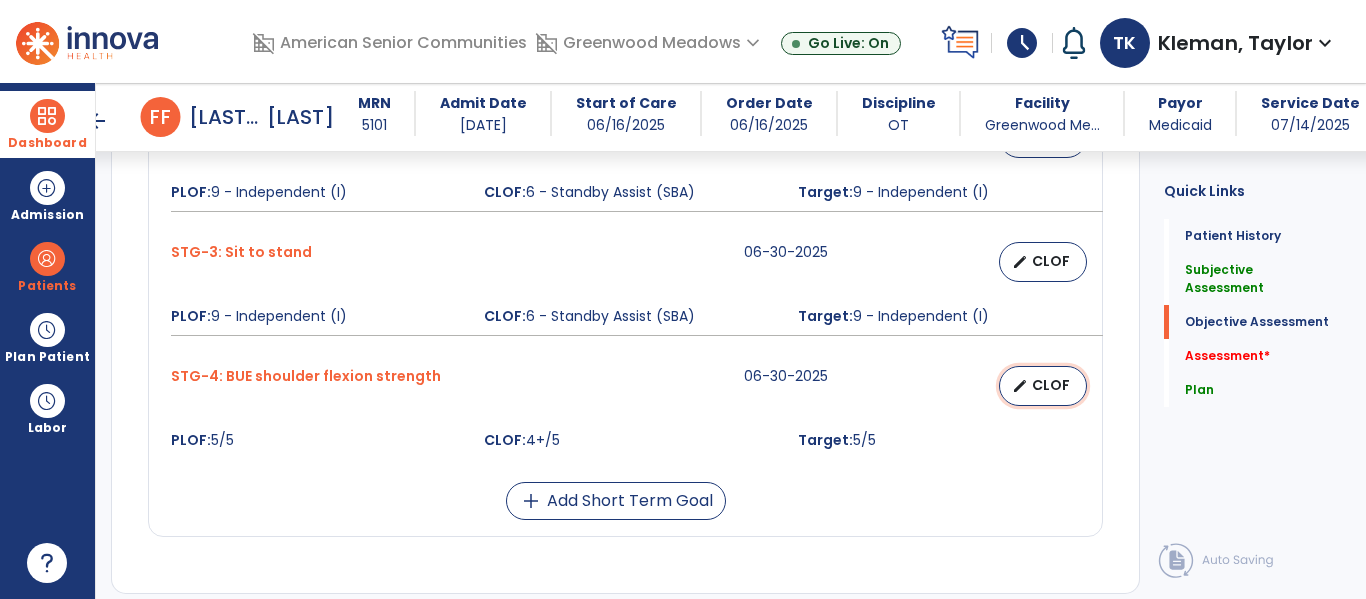 click on "CLOF" at bounding box center [1051, 385] 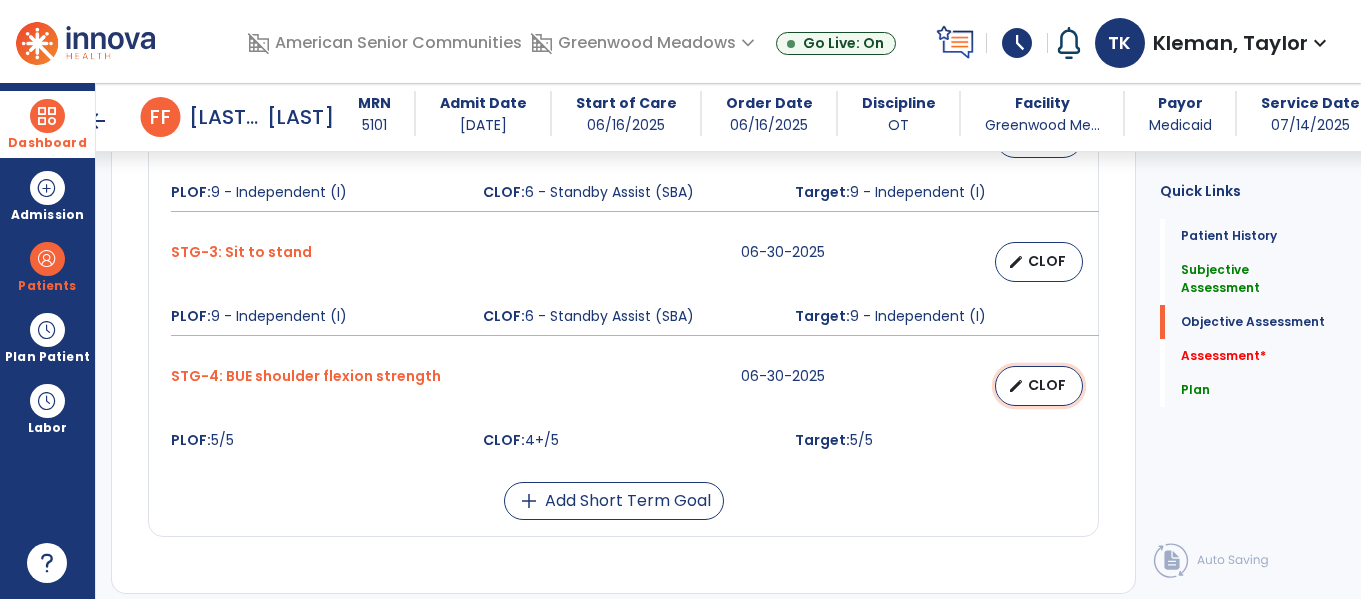 select on "********" 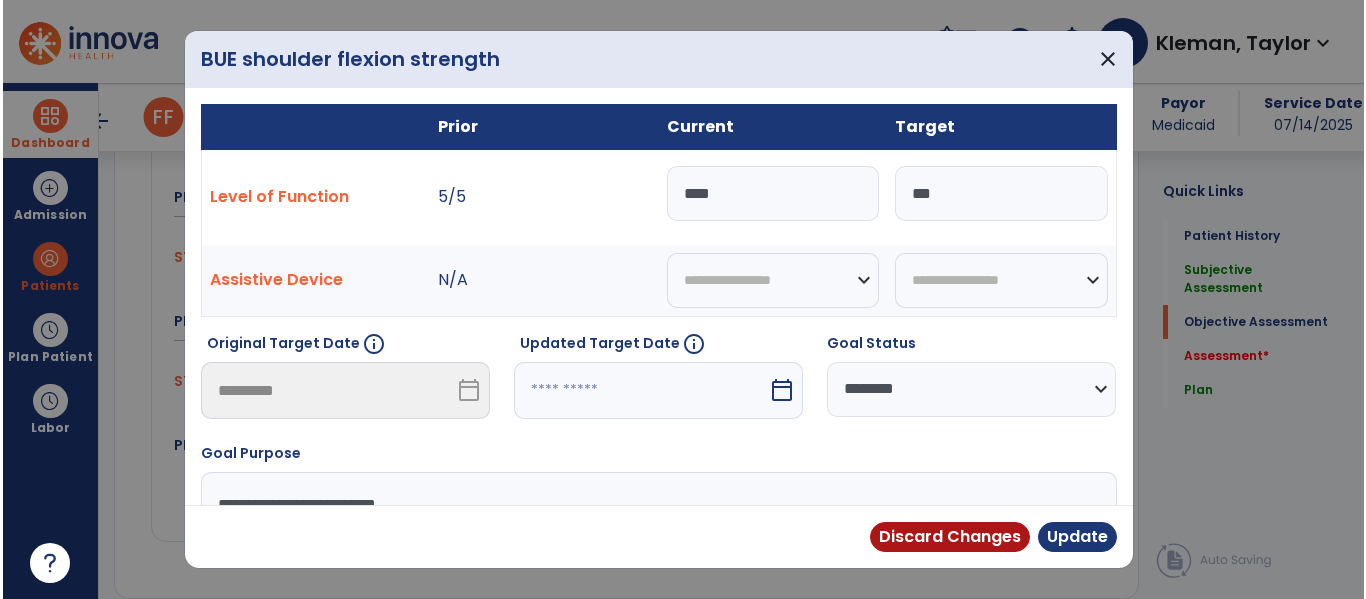 scroll, scrollTop: 1745, scrollLeft: 0, axis: vertical 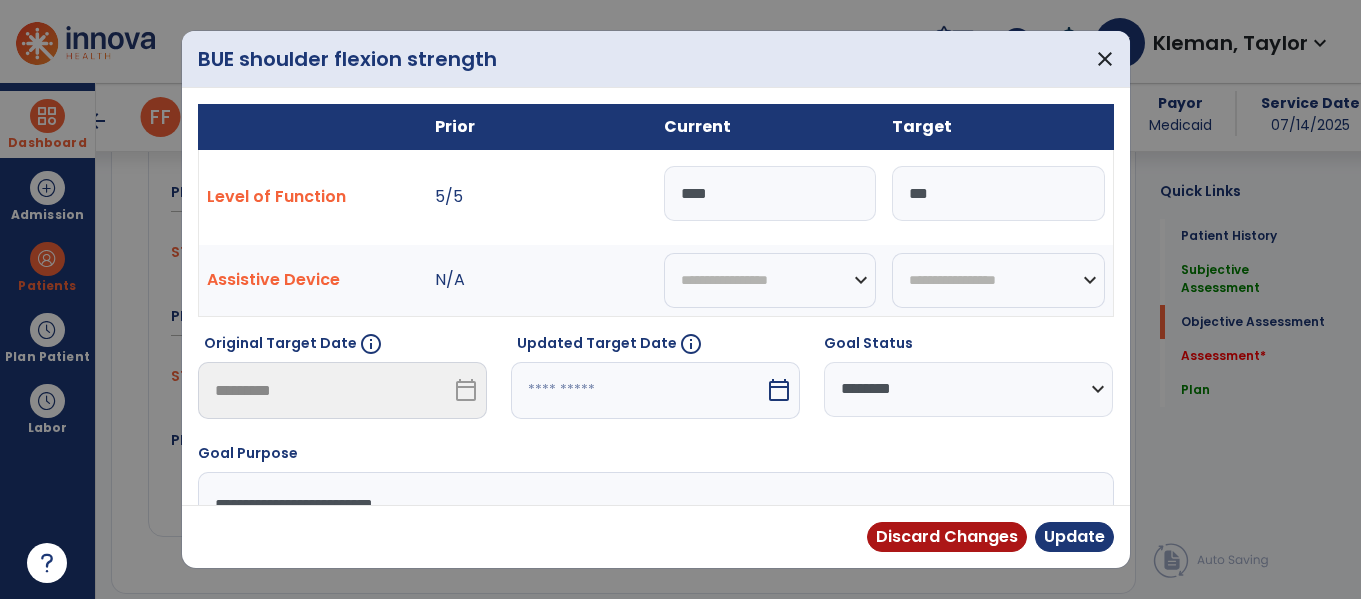 drag, startPoint x: 754, startPoint y: 188, endPoint x: 615, endPoint y: 183, distance: 139.0899 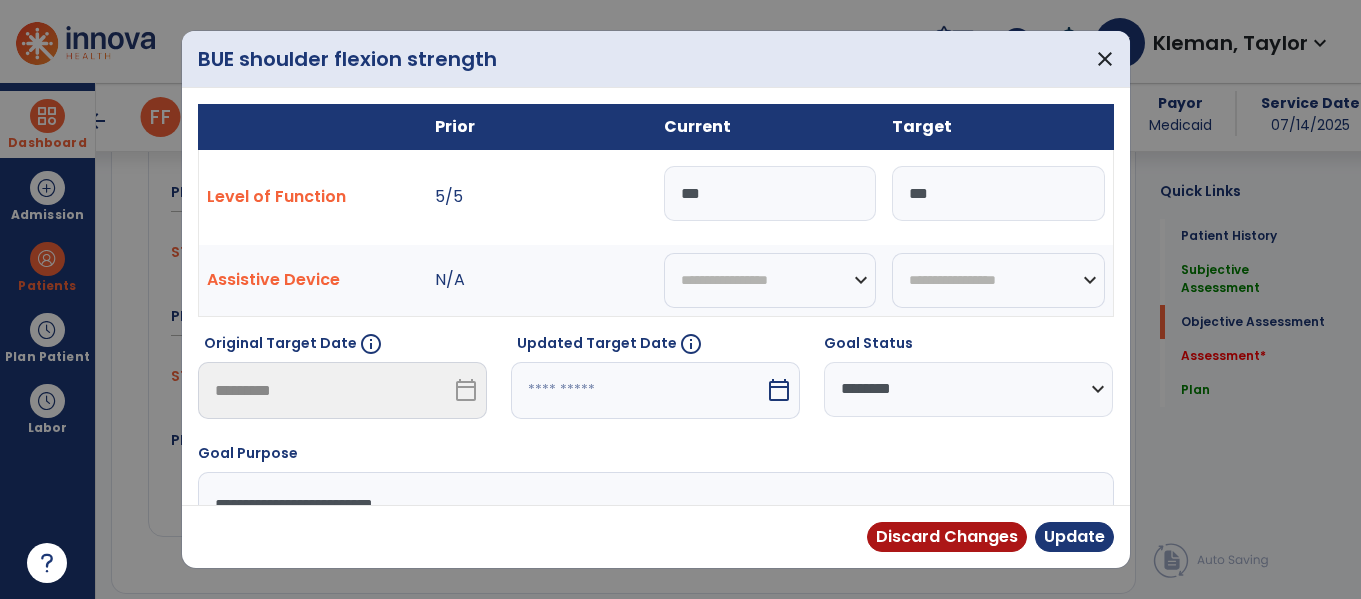 type on "***" 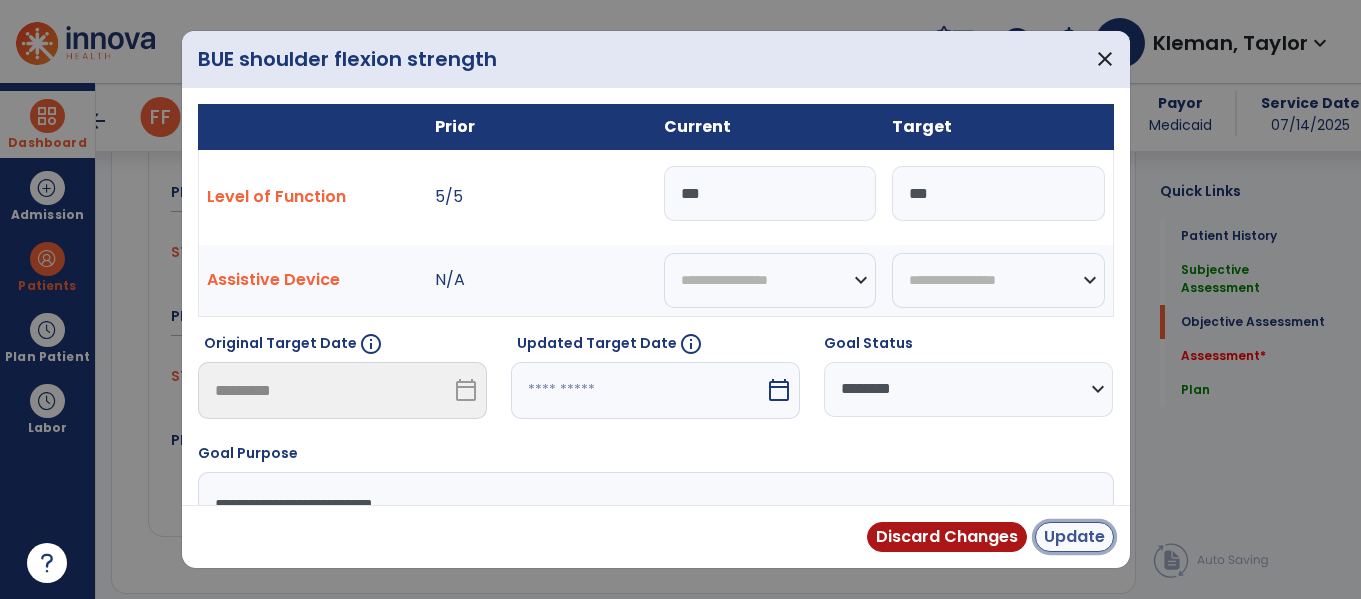 click on "Update" at bounding box center (1074, 537) 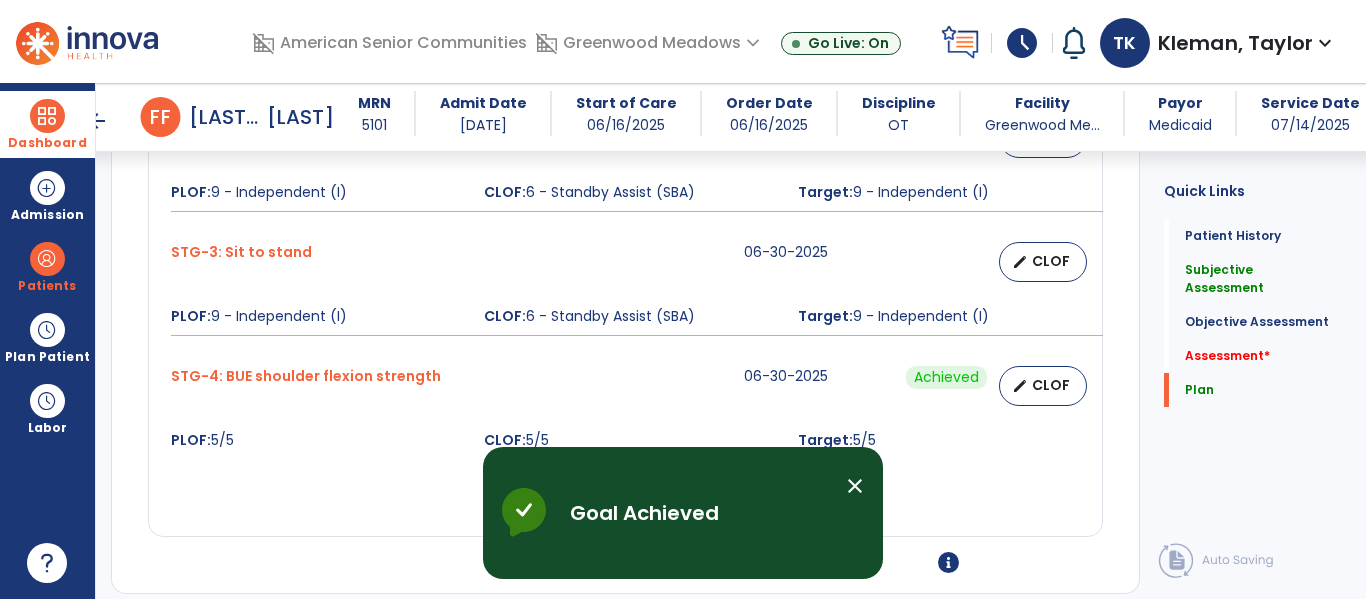 scroll, scrollTop: 2410, scrollLeft: 0, axis: vertical 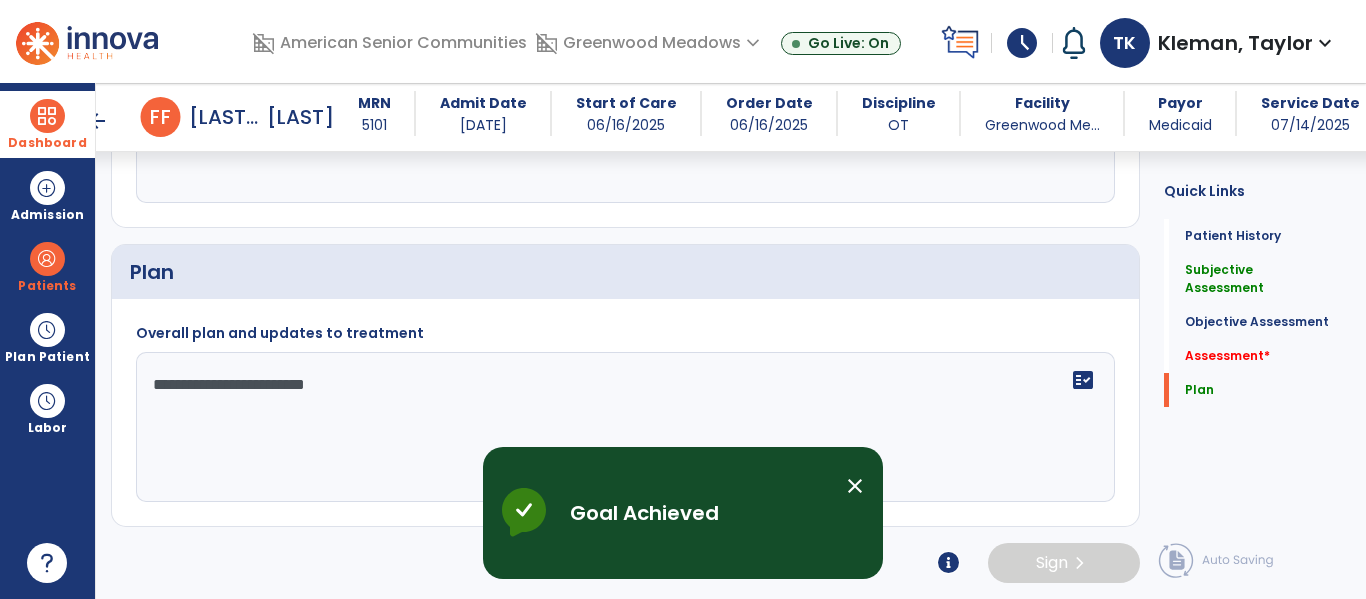 click on "**********" 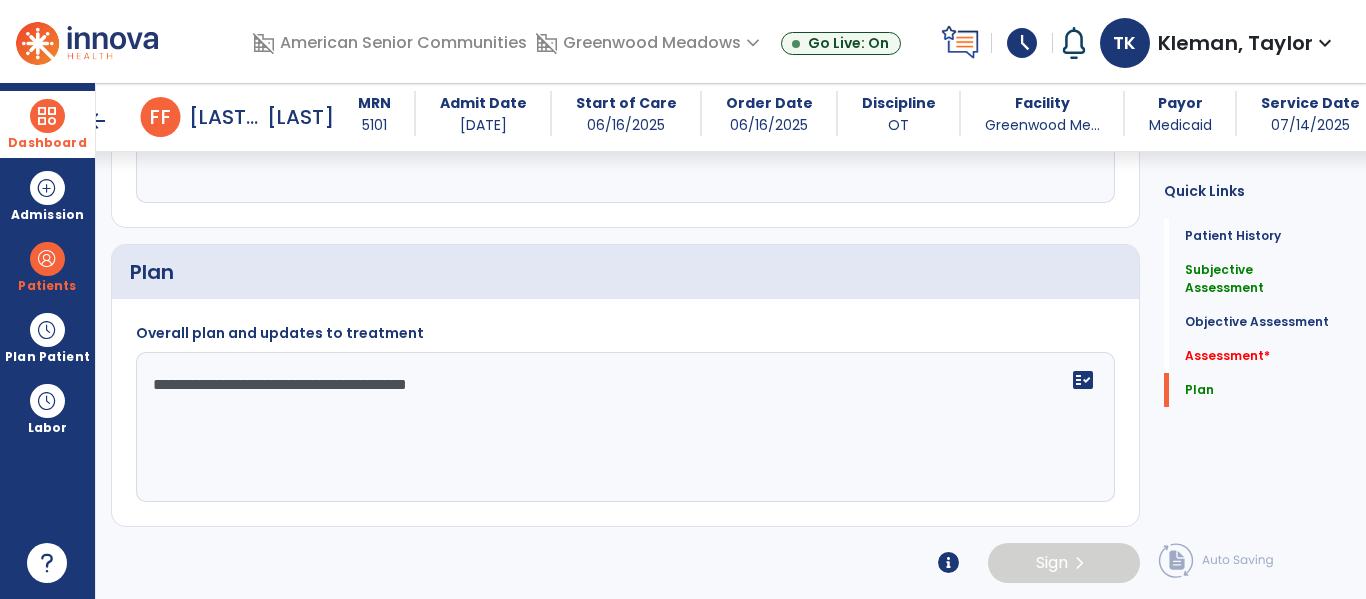 type on "**********" 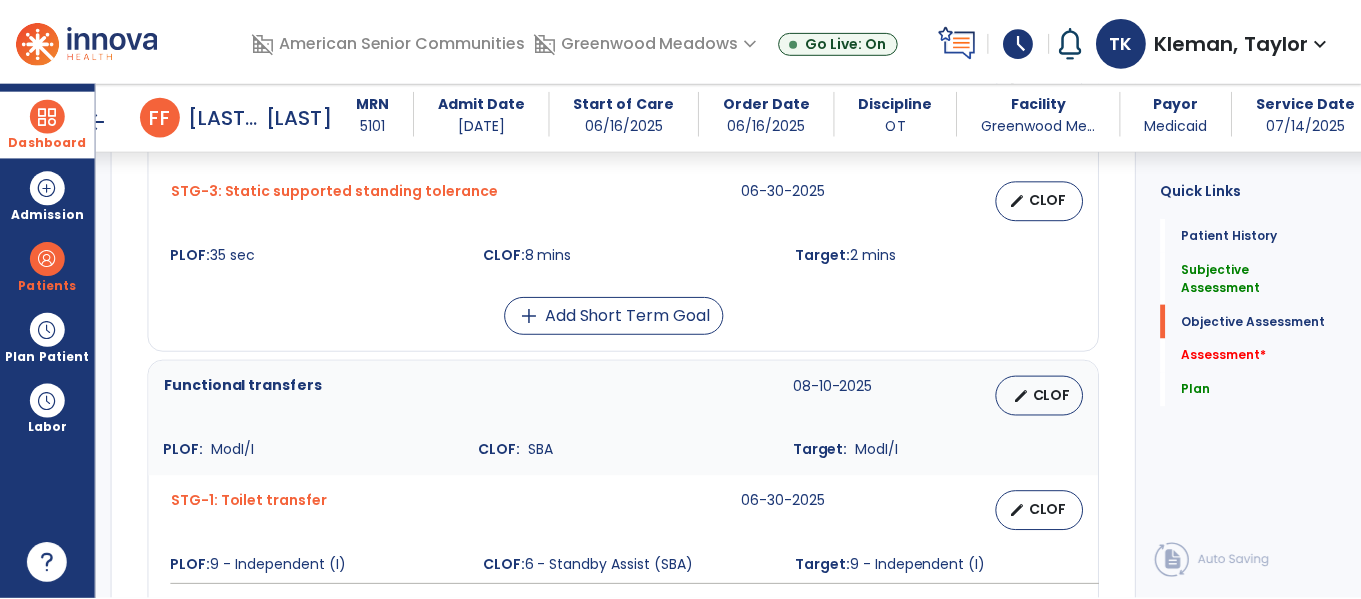 scroll, scrollTop: 1187, scrollLeft: 0, axis: vertical 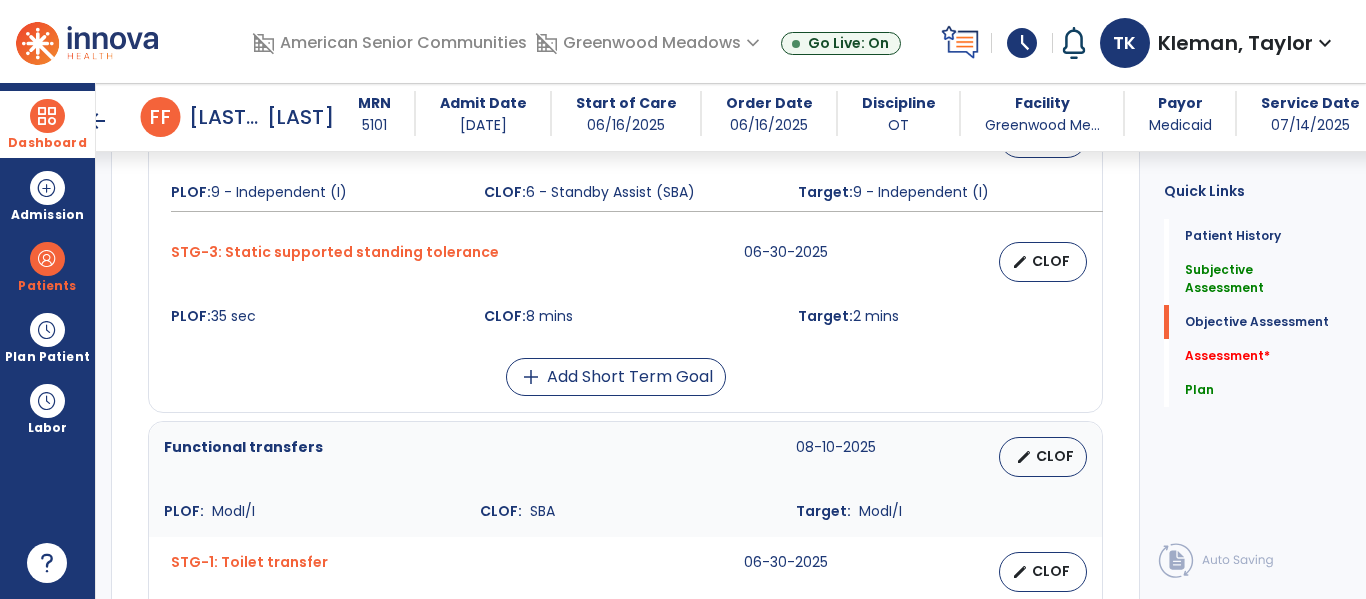 click on "edit   CLOF" at bounding box center [993, 262] 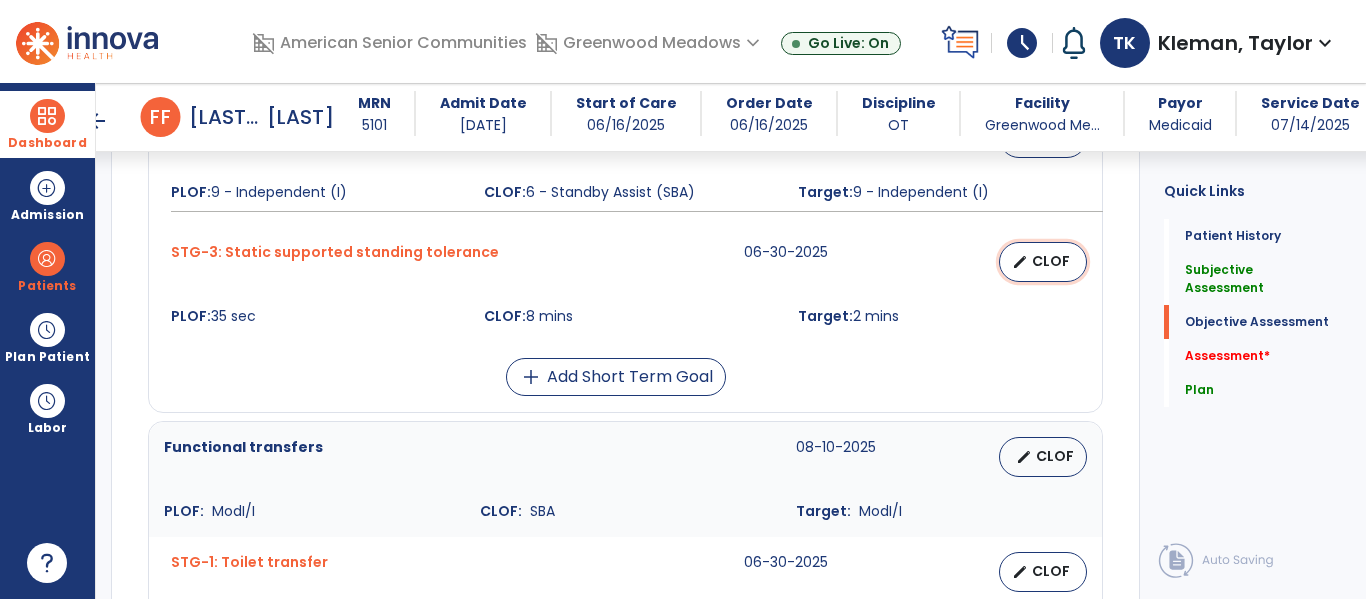 click on "CLOF" at bounding box center (1051, 261) 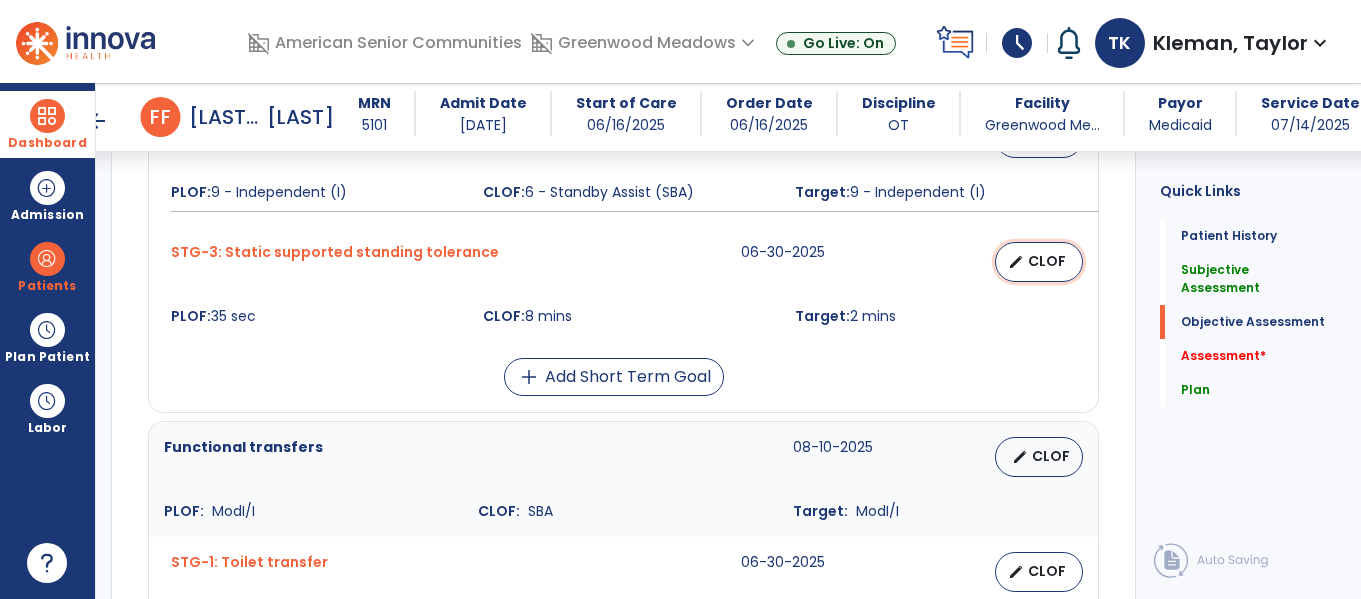 select on "********" 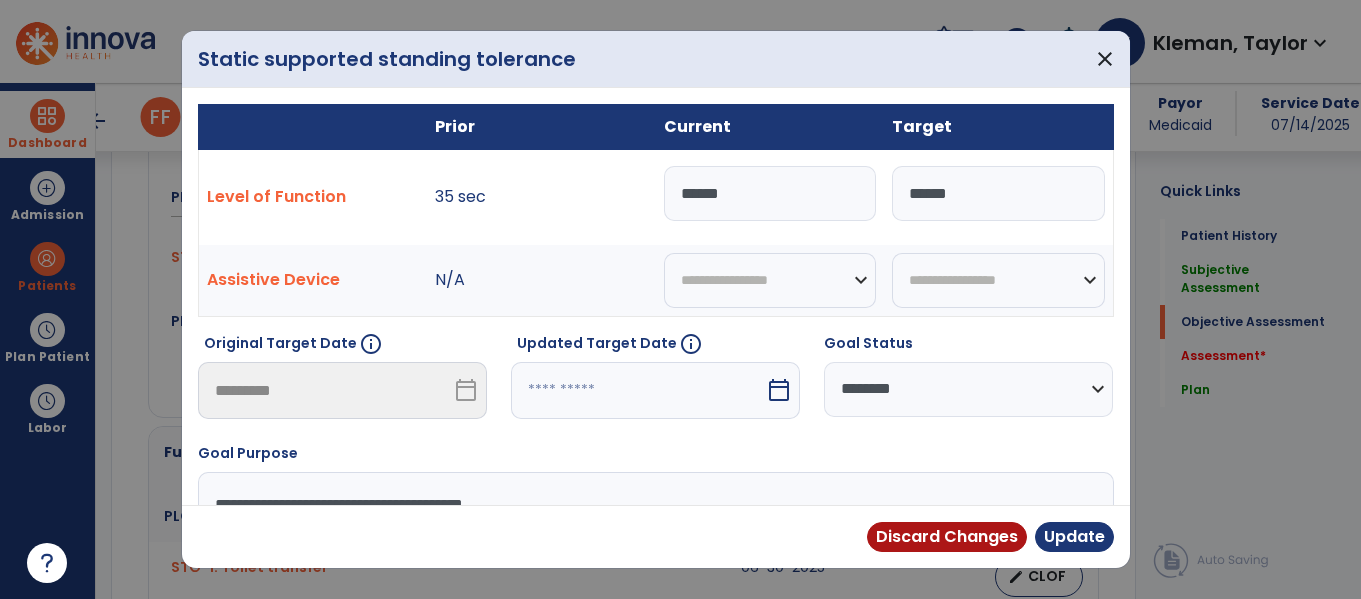 scroll, scrollTop: 1187, scrollLeft: 0, axis: vertical 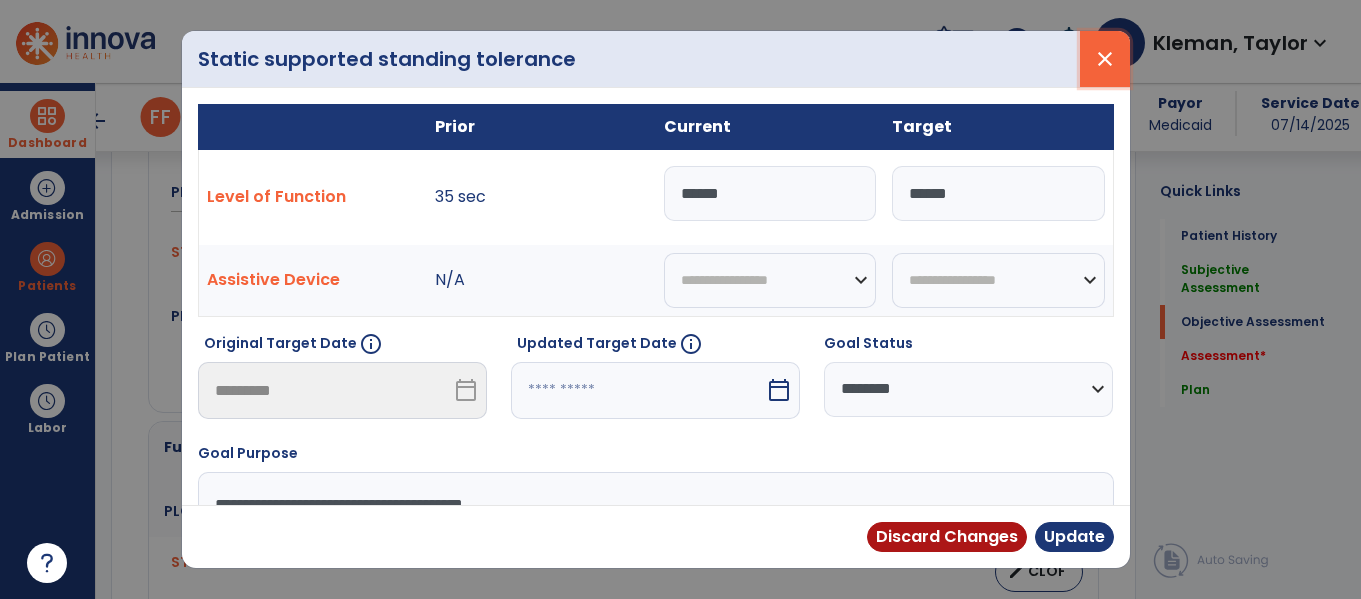 click on "close" at bounding box center [1105, 59] 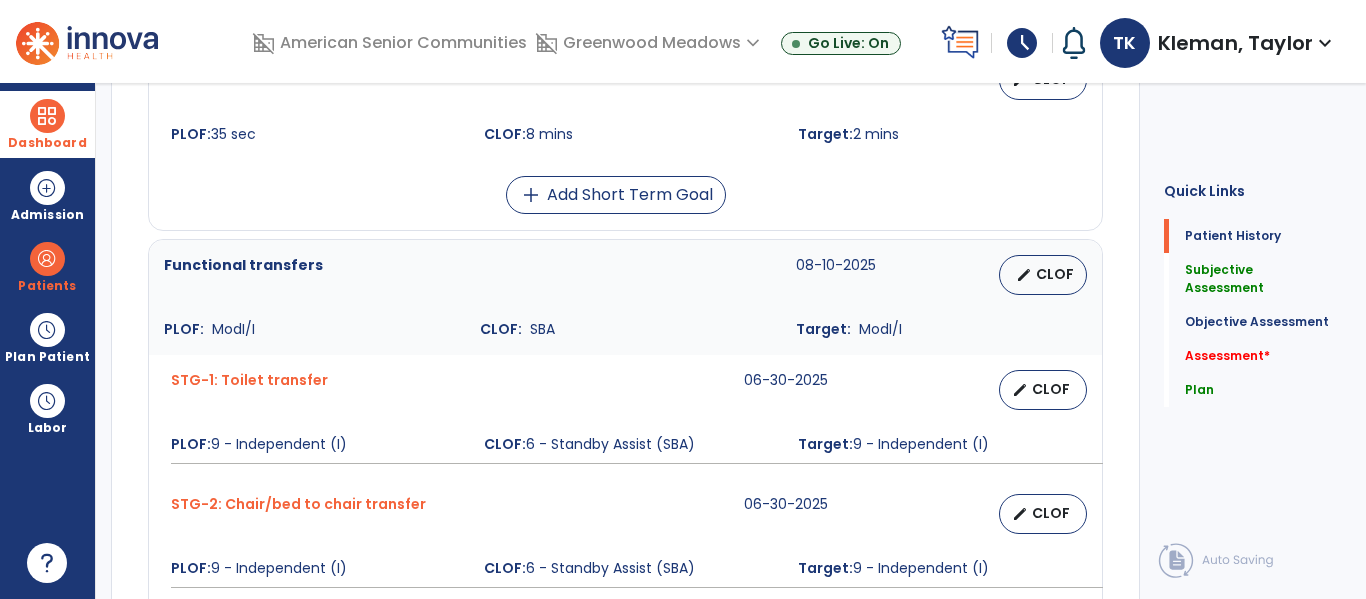 scroll, scrollTop: 0, scrollLeft: 0, axis: both 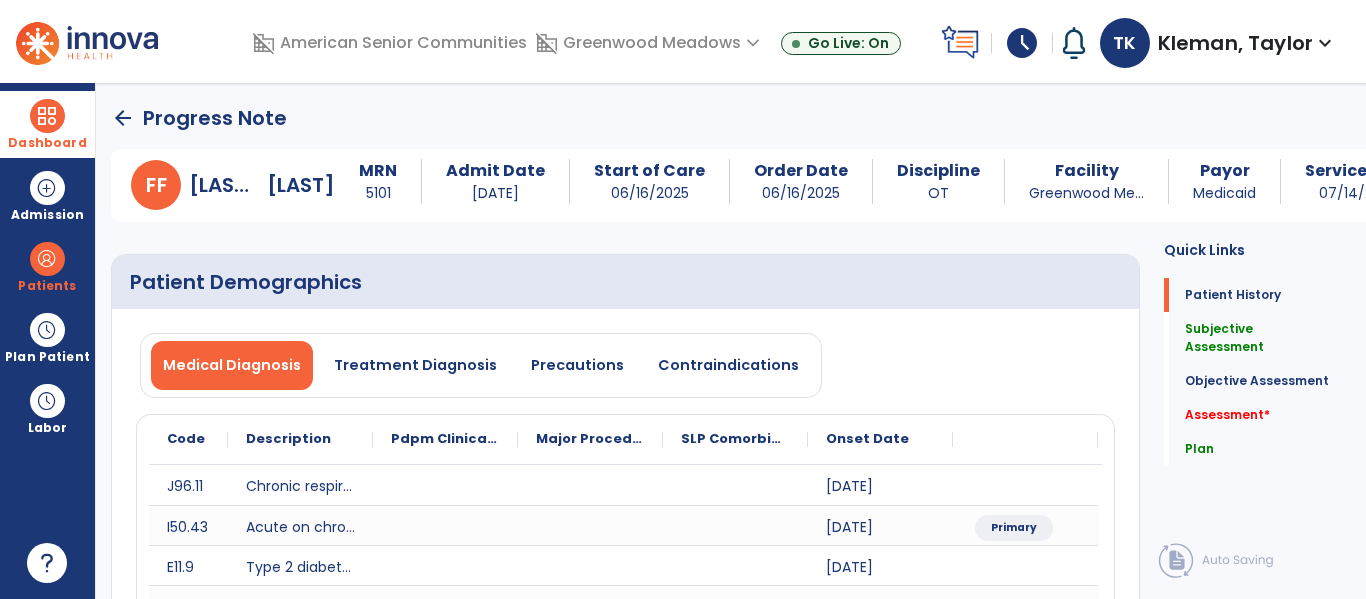 click on "arrow_back" 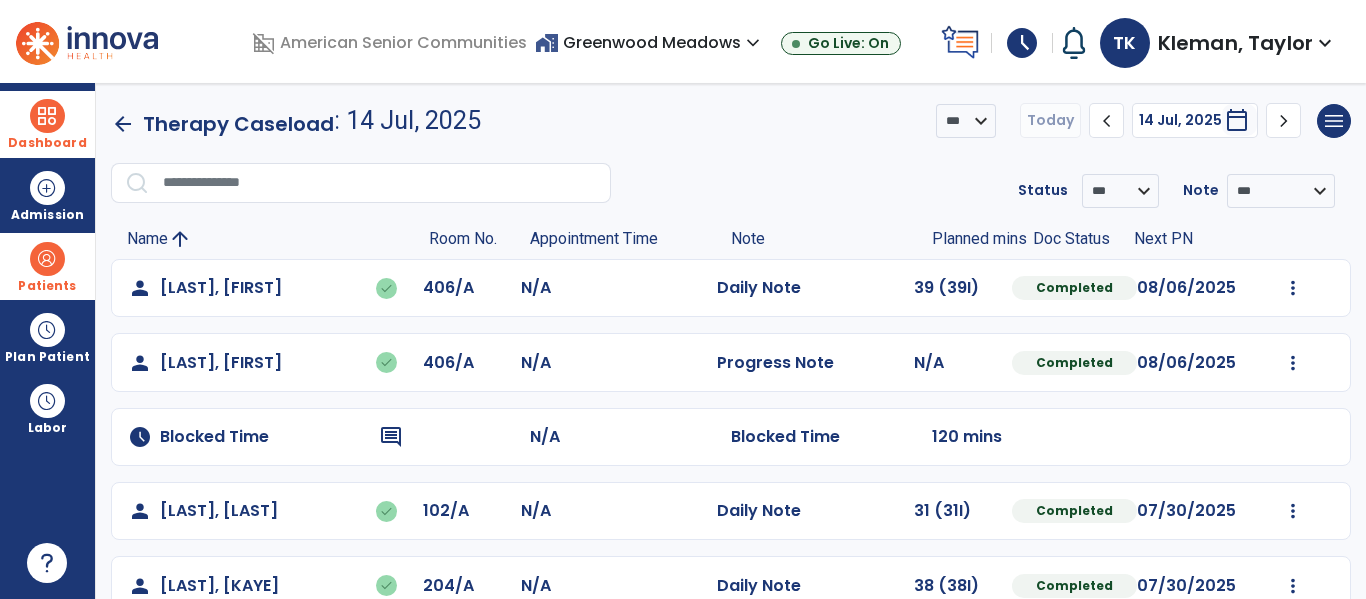 click on "Patients" at bounding box center (47, 266) 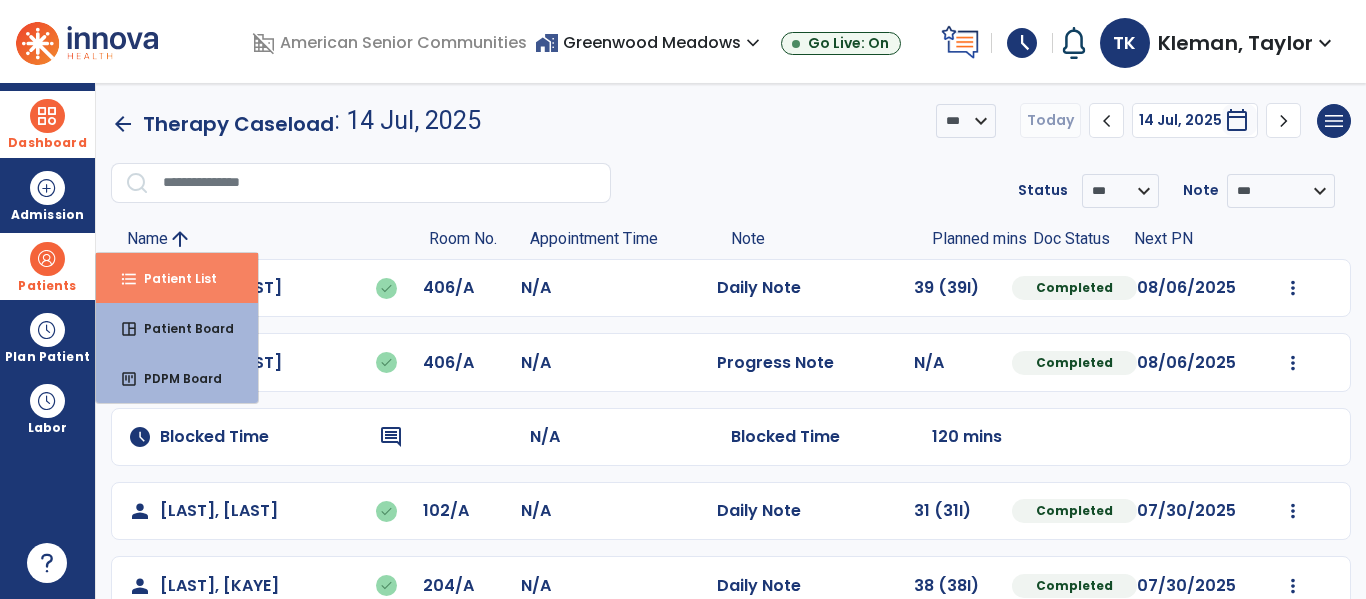 click on "format_list_bulleted  Patient List" at bounding box center (177, 278) 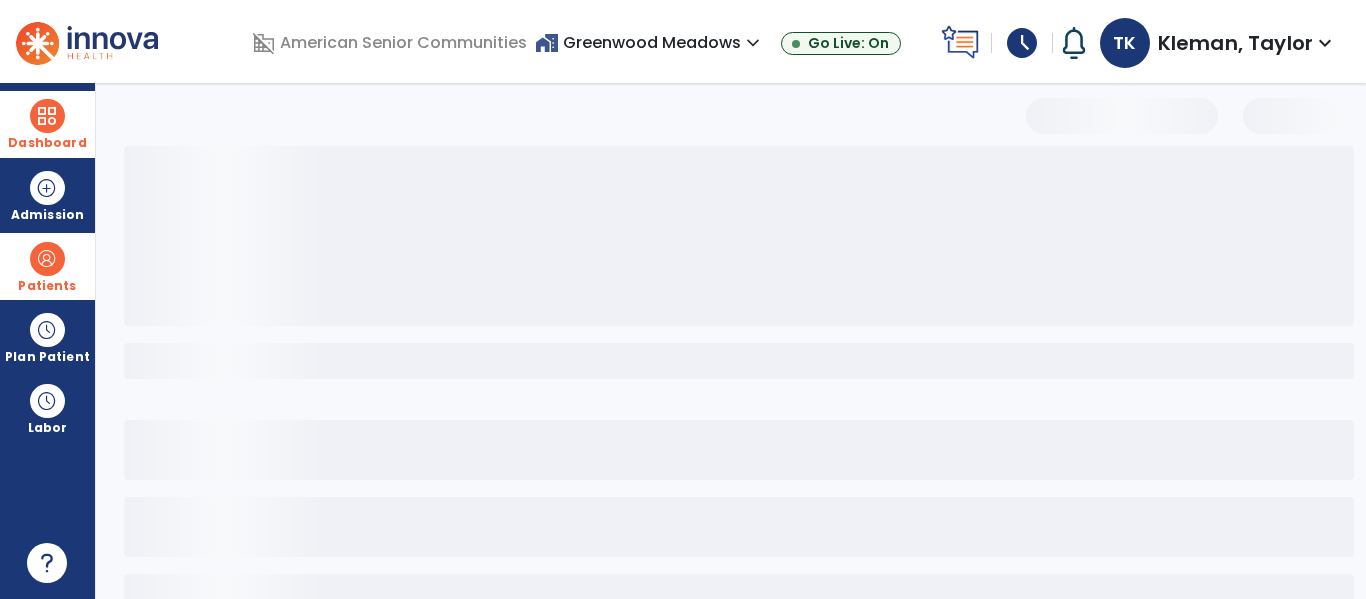select on "***" 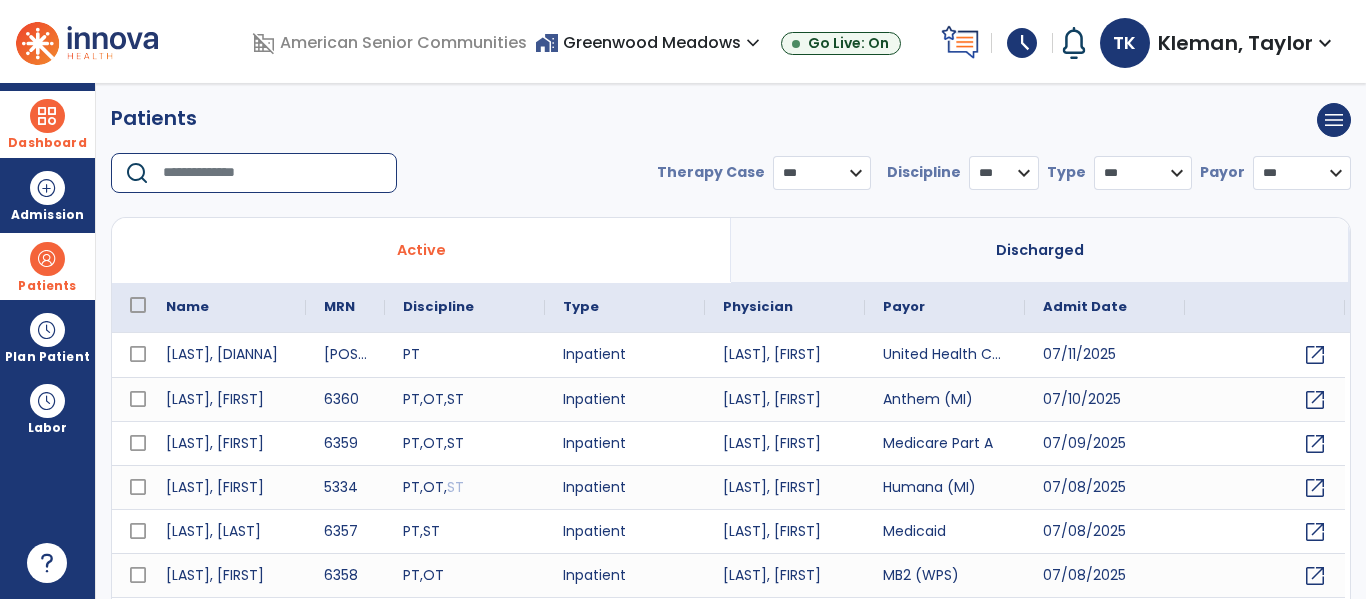 click at bounding box center (273, 173) 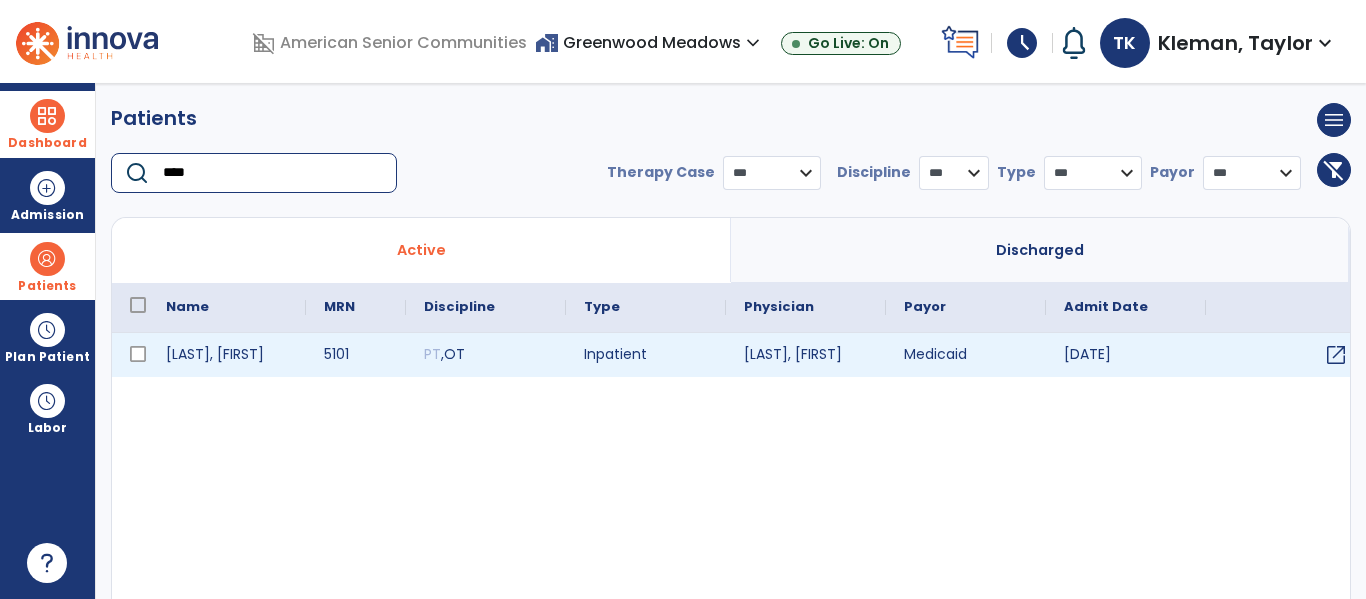 type on "****" 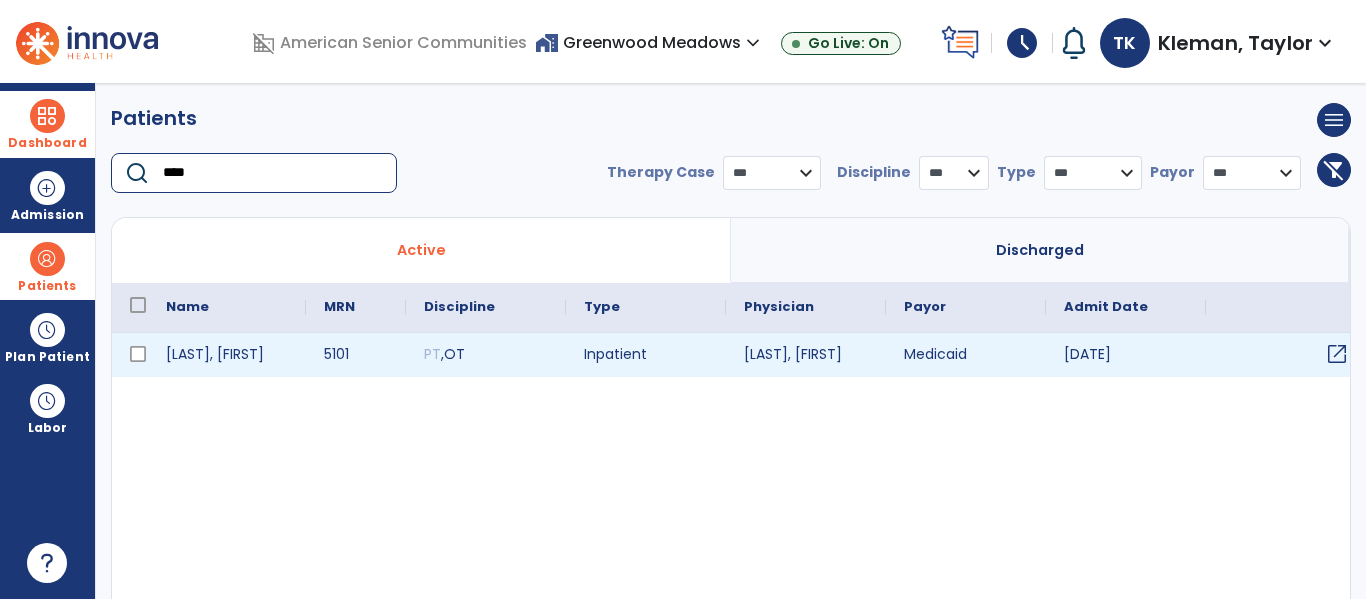 click on "open_in_new" at bounding box center [1337, 354] 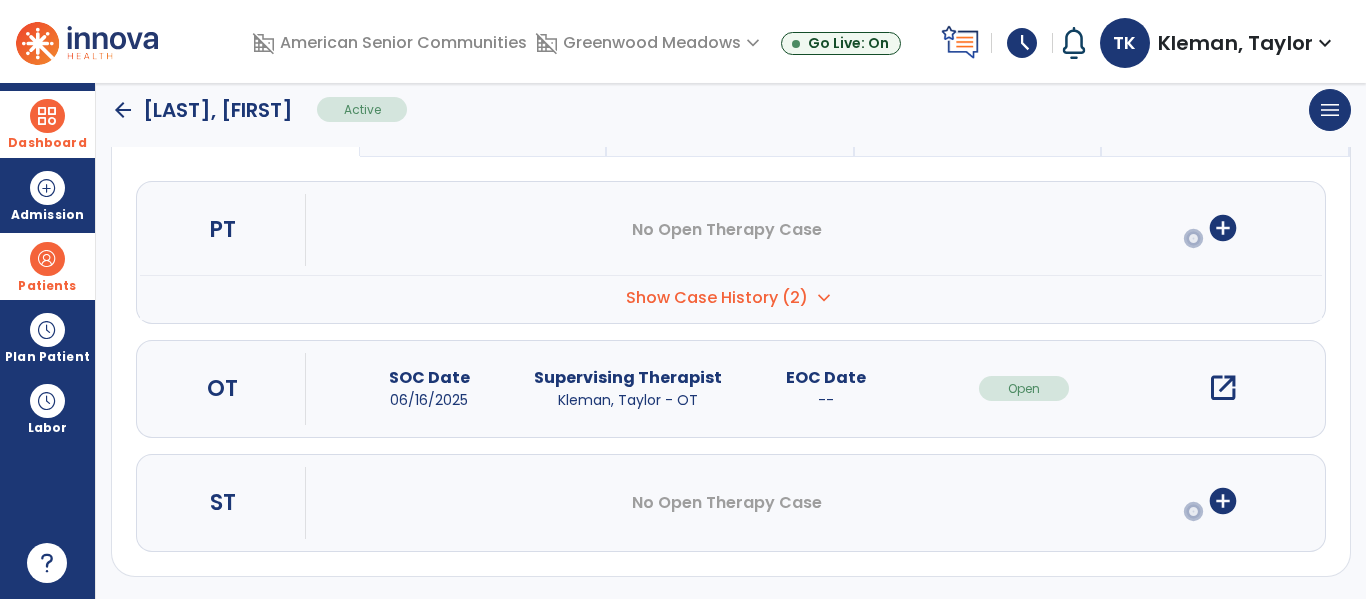 scroll, scrollTop: 207, scrollLeft: 0, axis: vertical 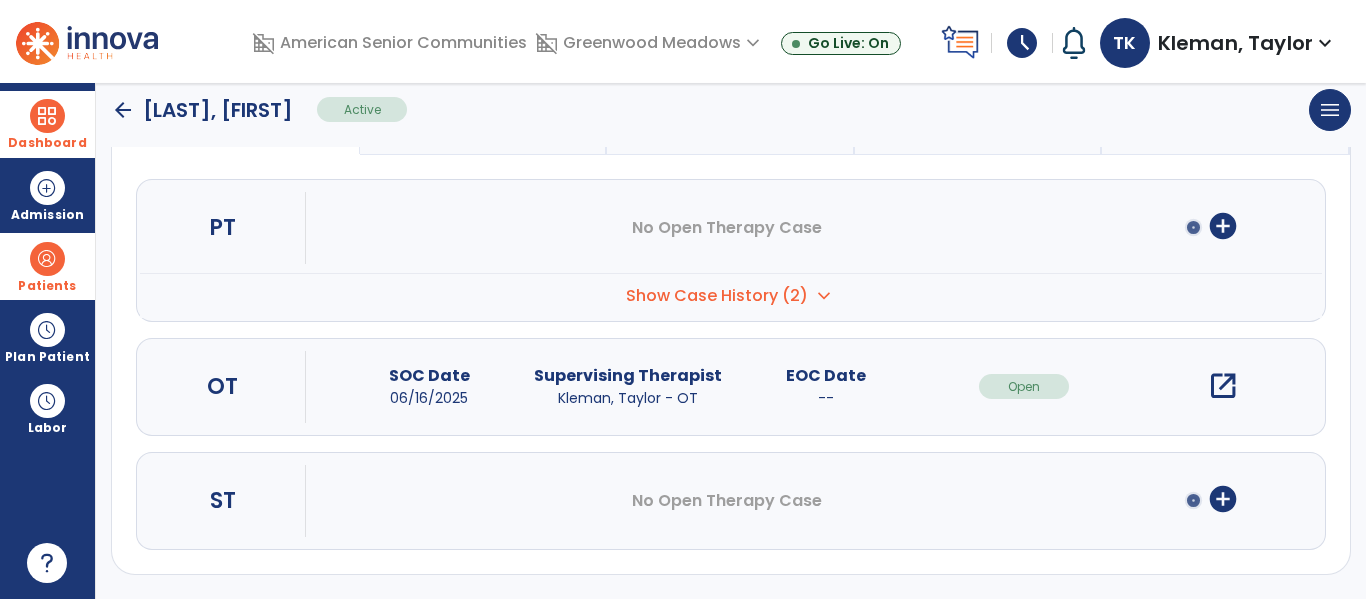 click on "open_in_new" at bounding box center [1223, 386] 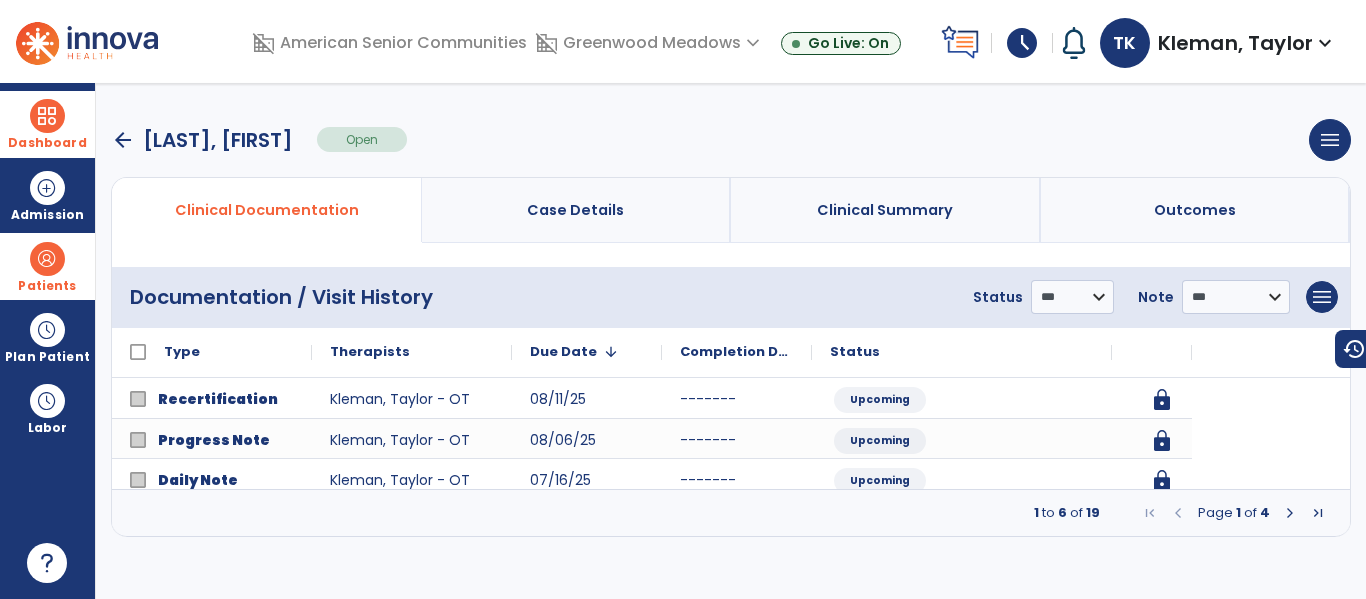 scroll, scrollTop: 0, scrollLeft: 0, axis: both 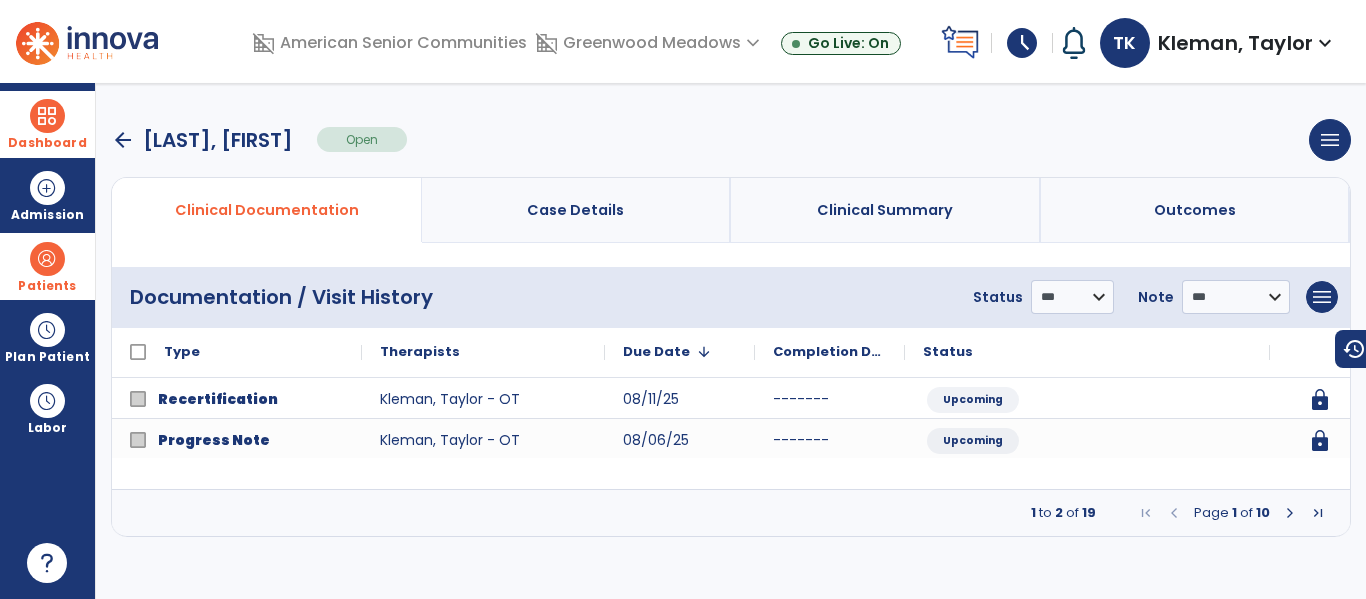 click at bounding box center (1290, 513) 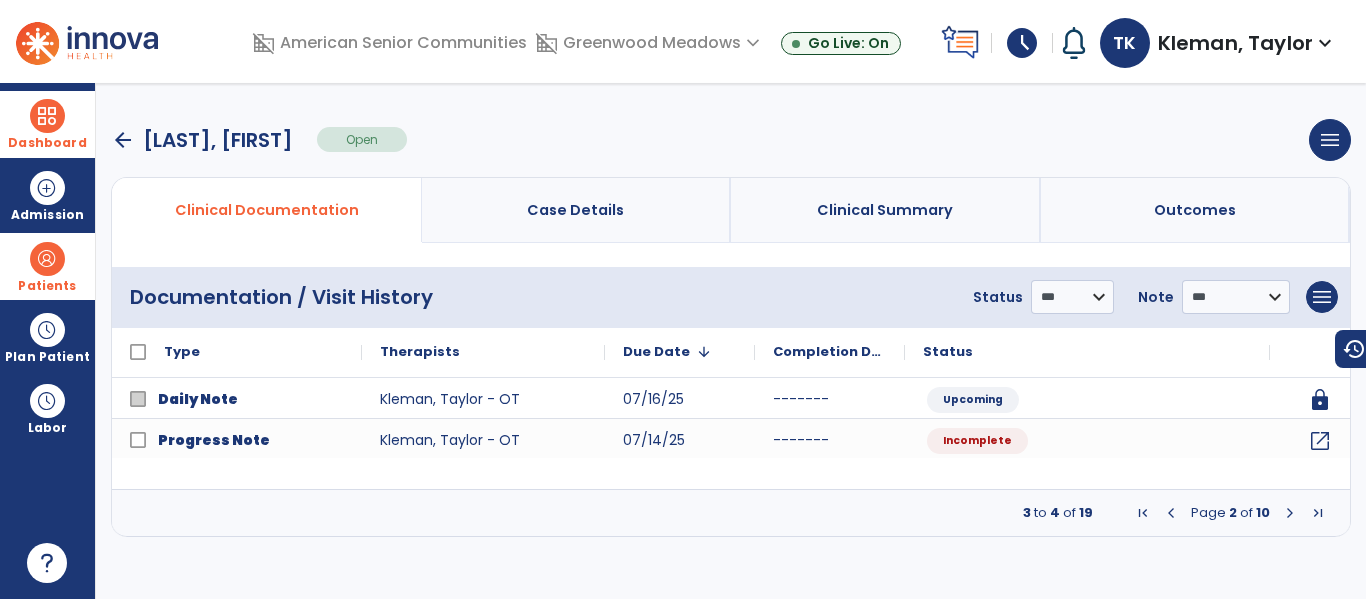 click at bounding box center (1290, 513) 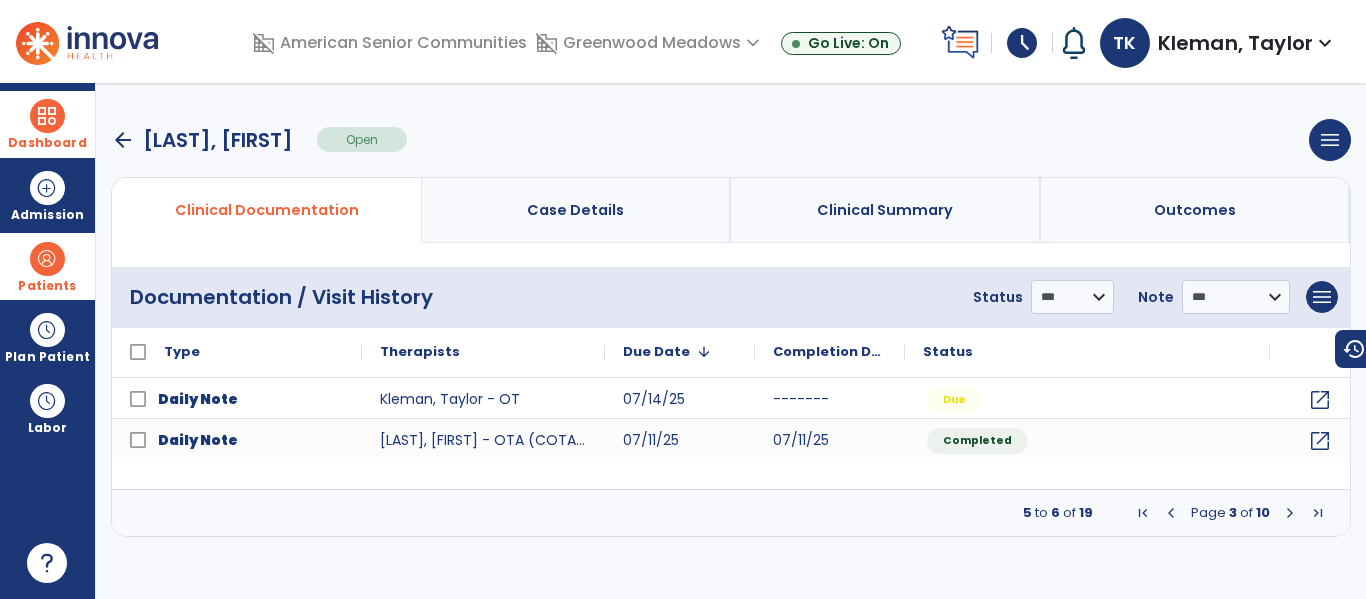 click at bounding box center (1290, 513) 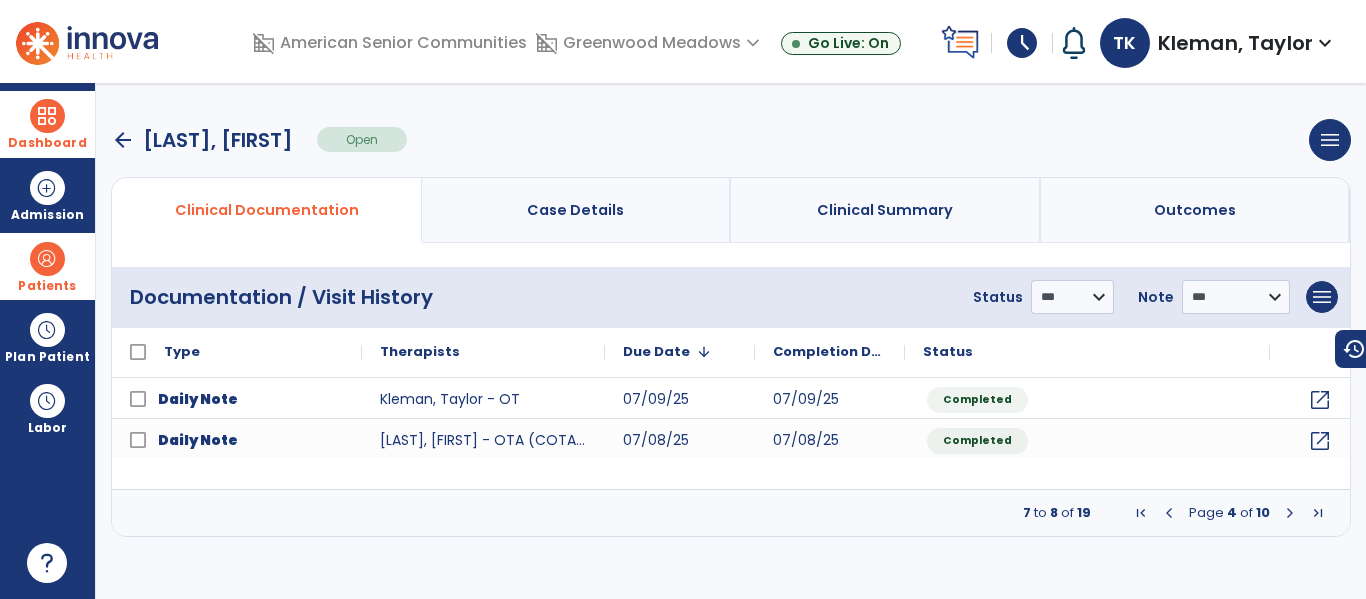 click at bounding box center [1290, 513] 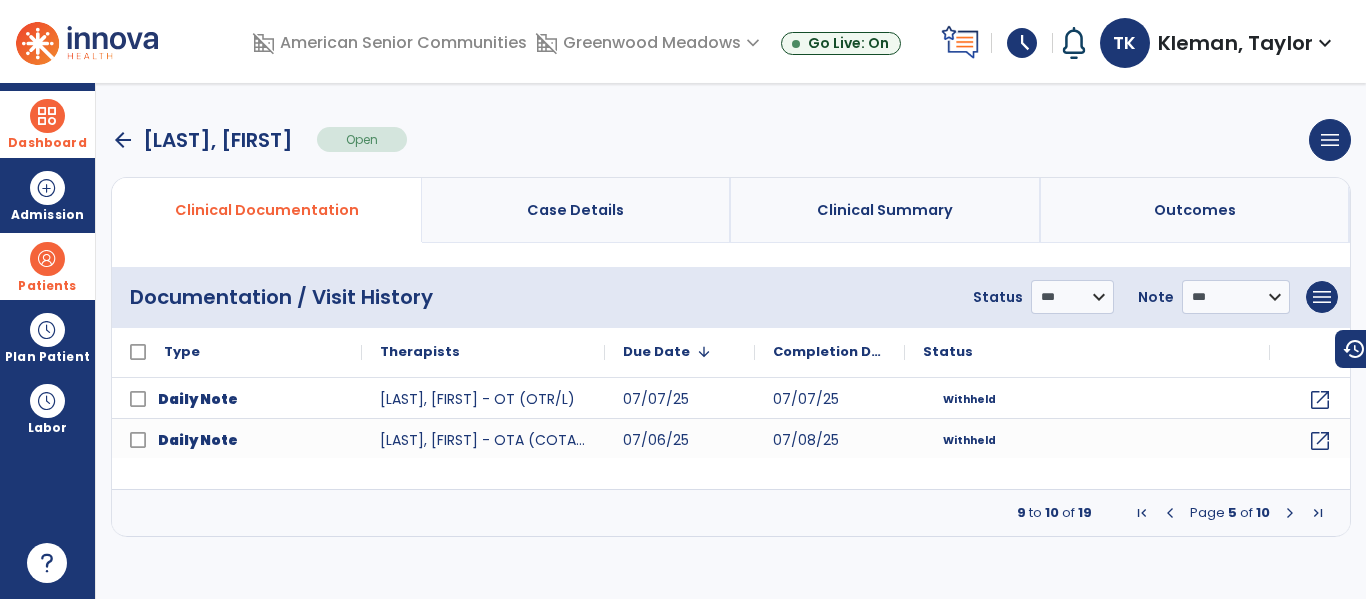 click at bounding box center (1290, 513) 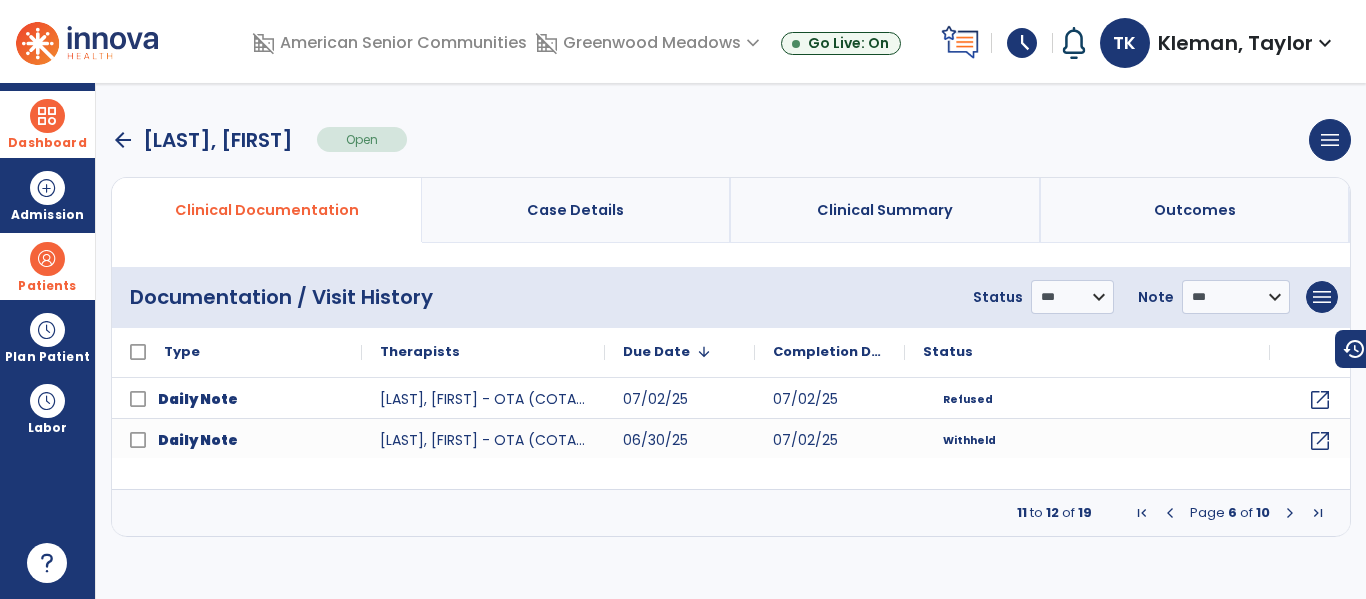 click at bounding box center (1290, 513) 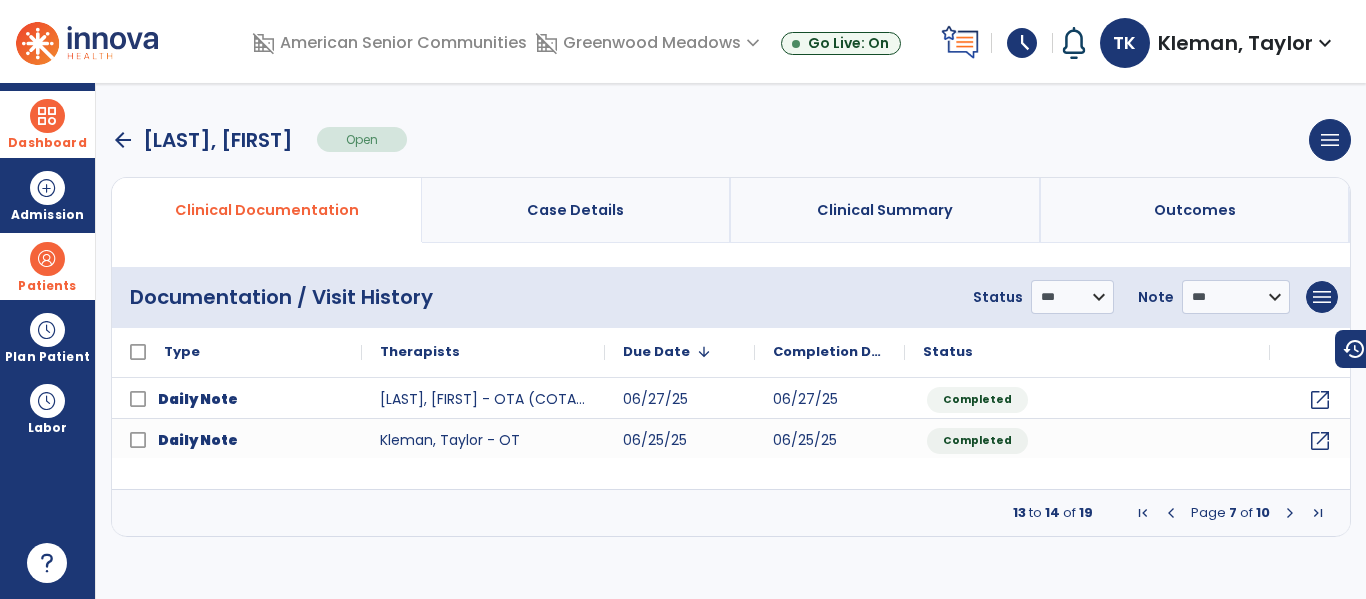click at bounding box center [1290, 513] 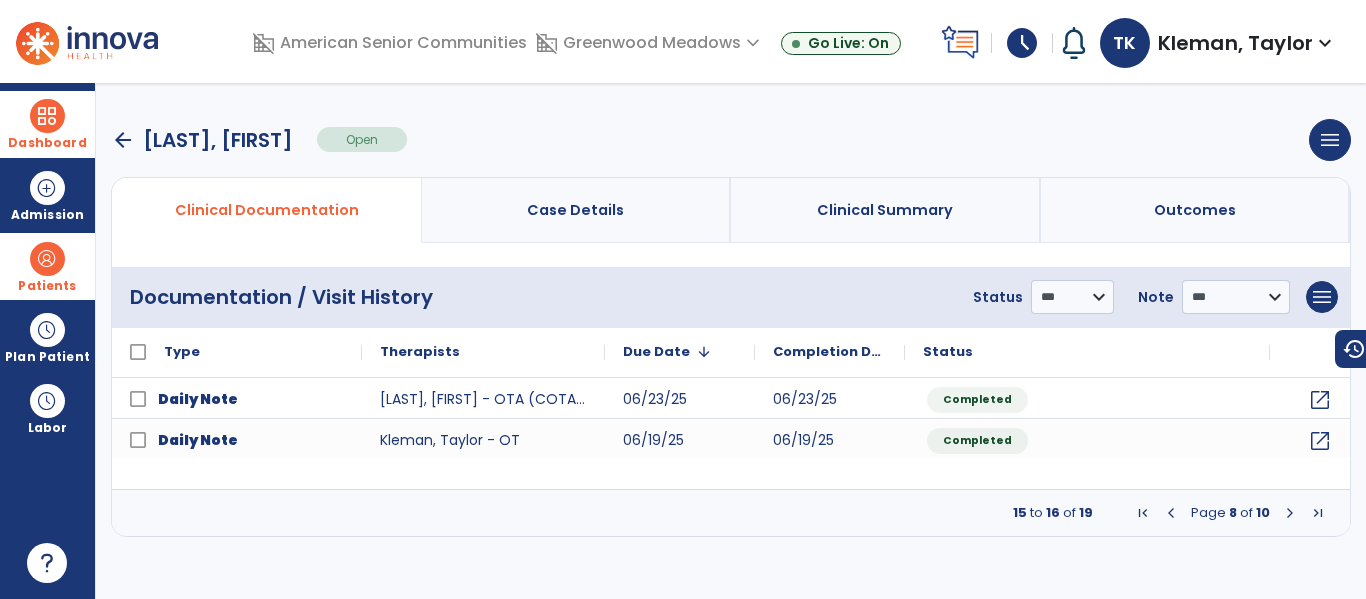 click at bounding box center (1290, 513) 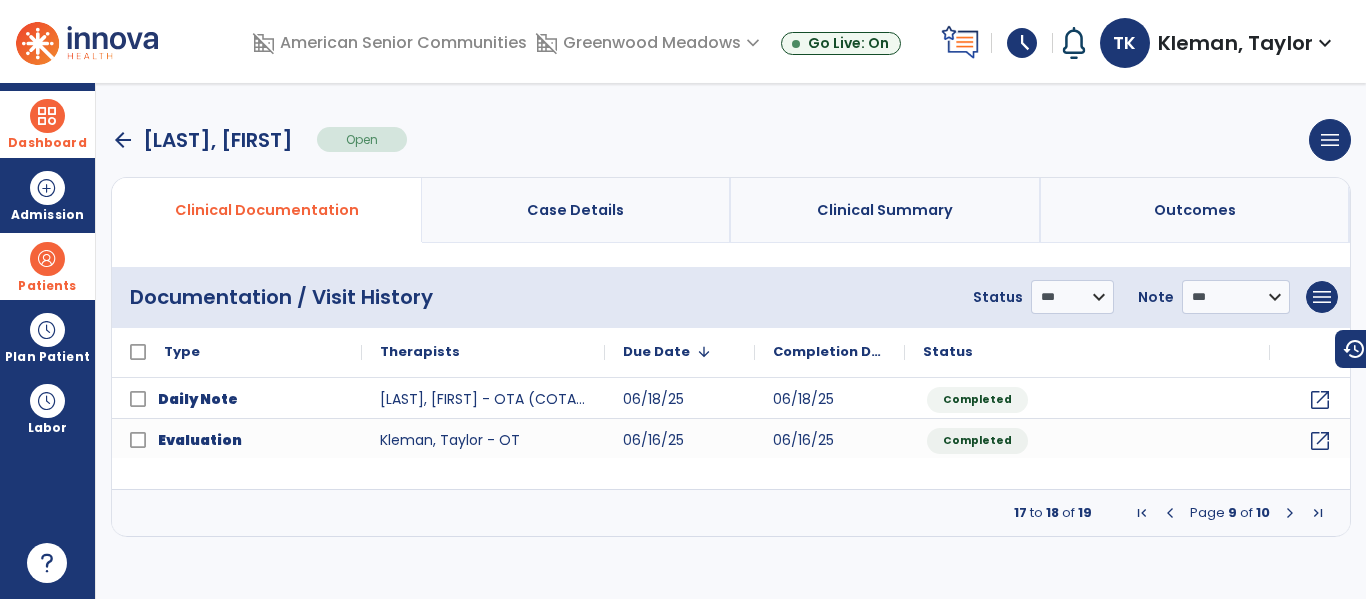 click at bounding box center [1290, 513] 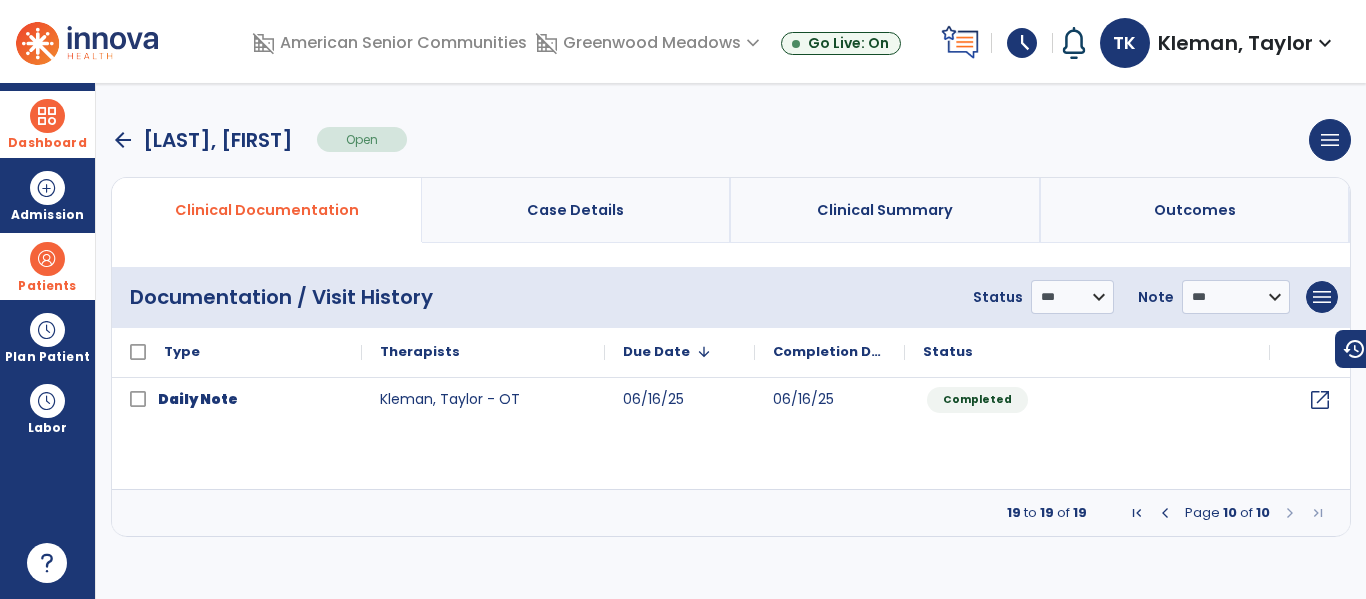 click at bounding box center (1165, 513) 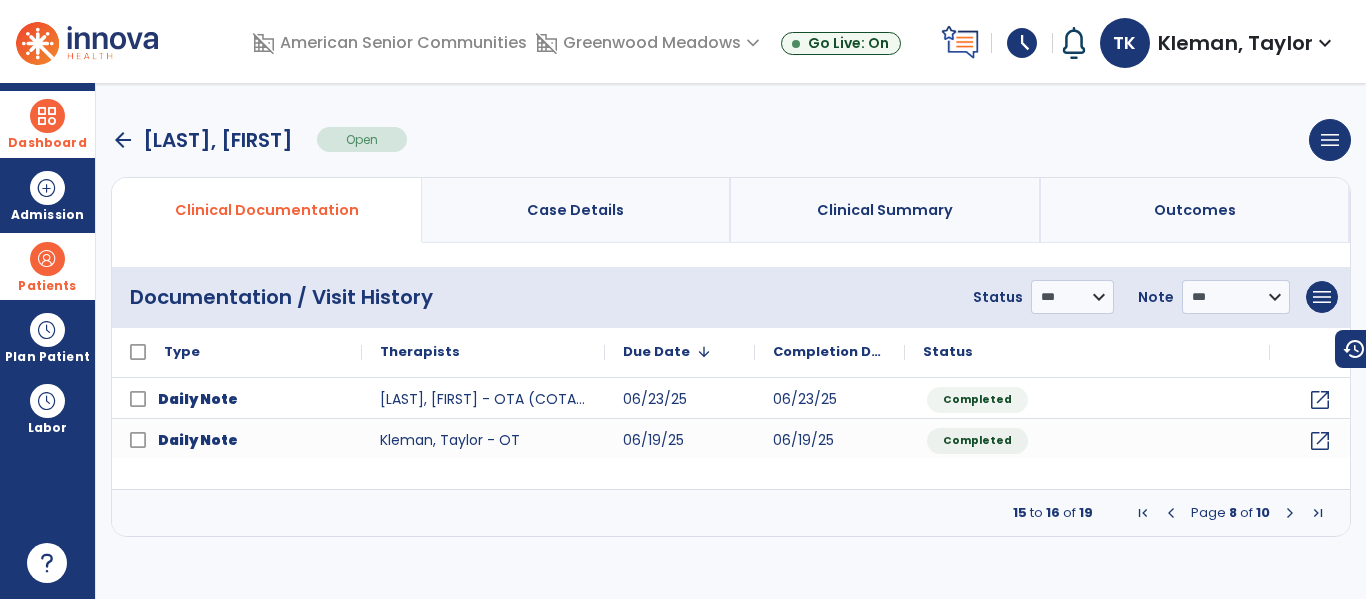 click at bounding box center [1171, 513] 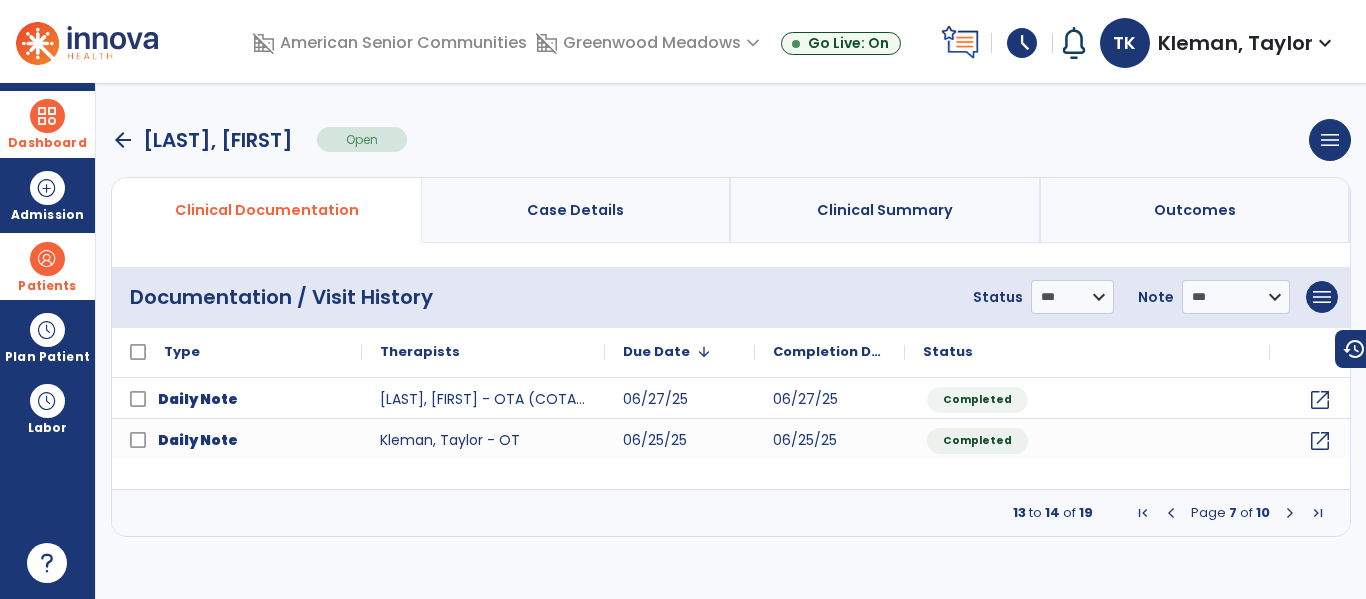 click at bounding box center (1171, 513) 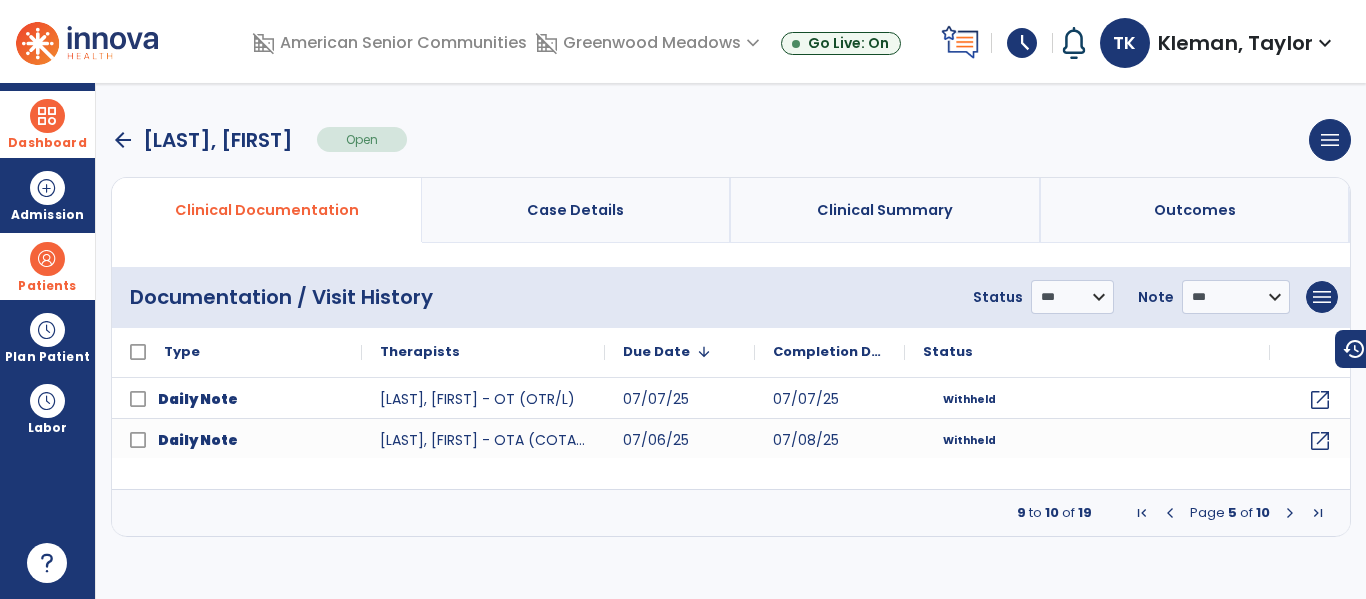 click at bounding box center (1170, 513) 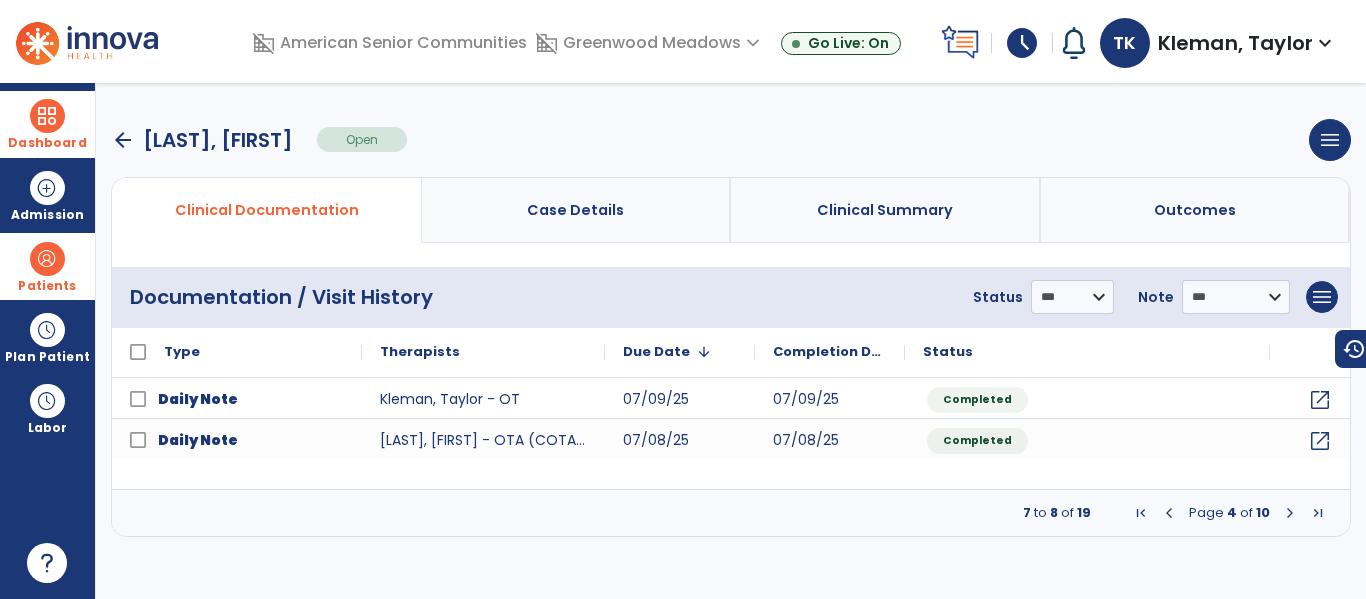 click at bounding box center [1169, 513] 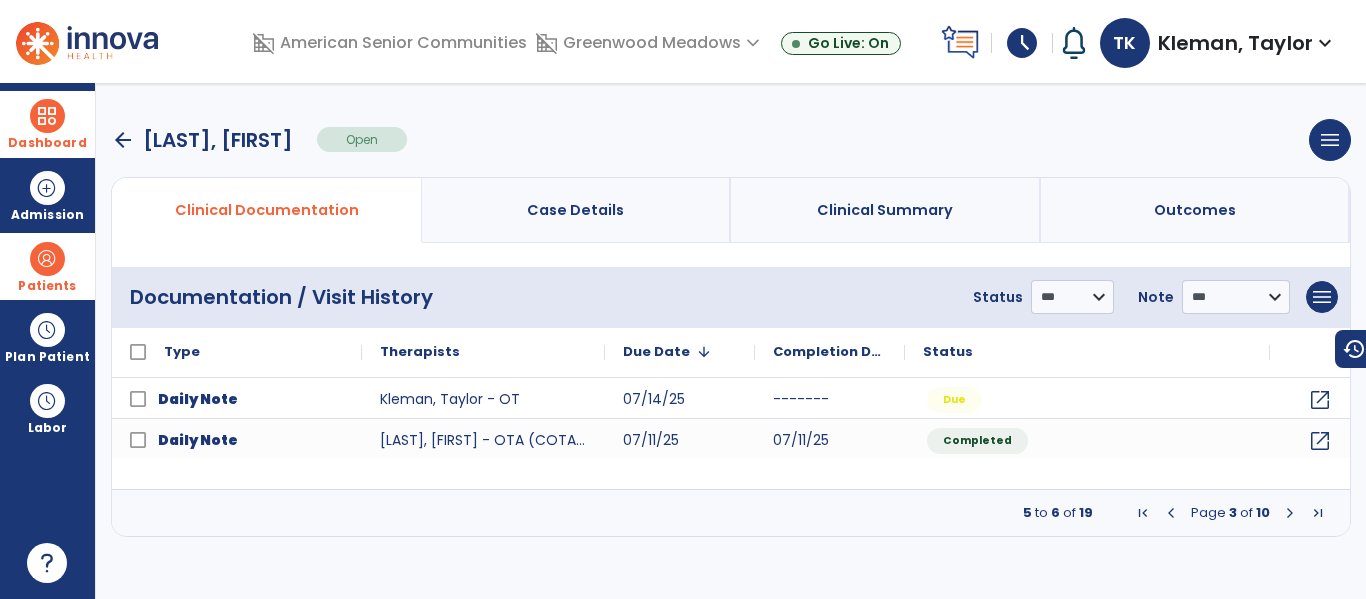 click at bounding box center (1171, 513) 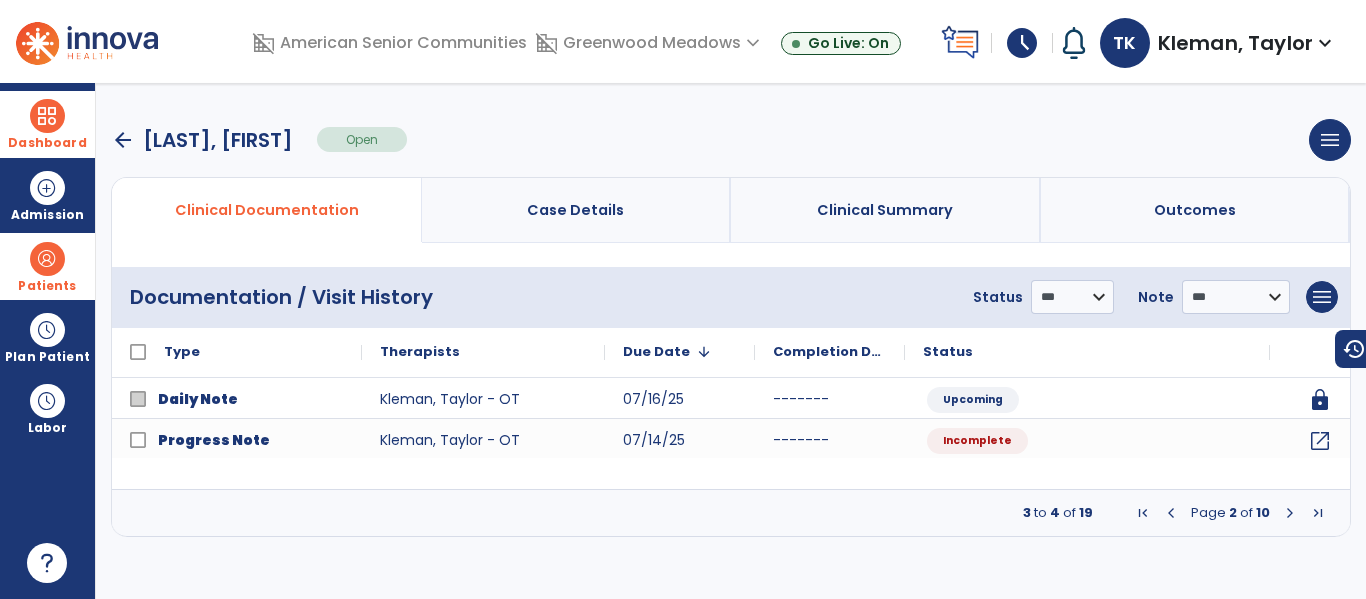 click at bounding box center (1171, 513) 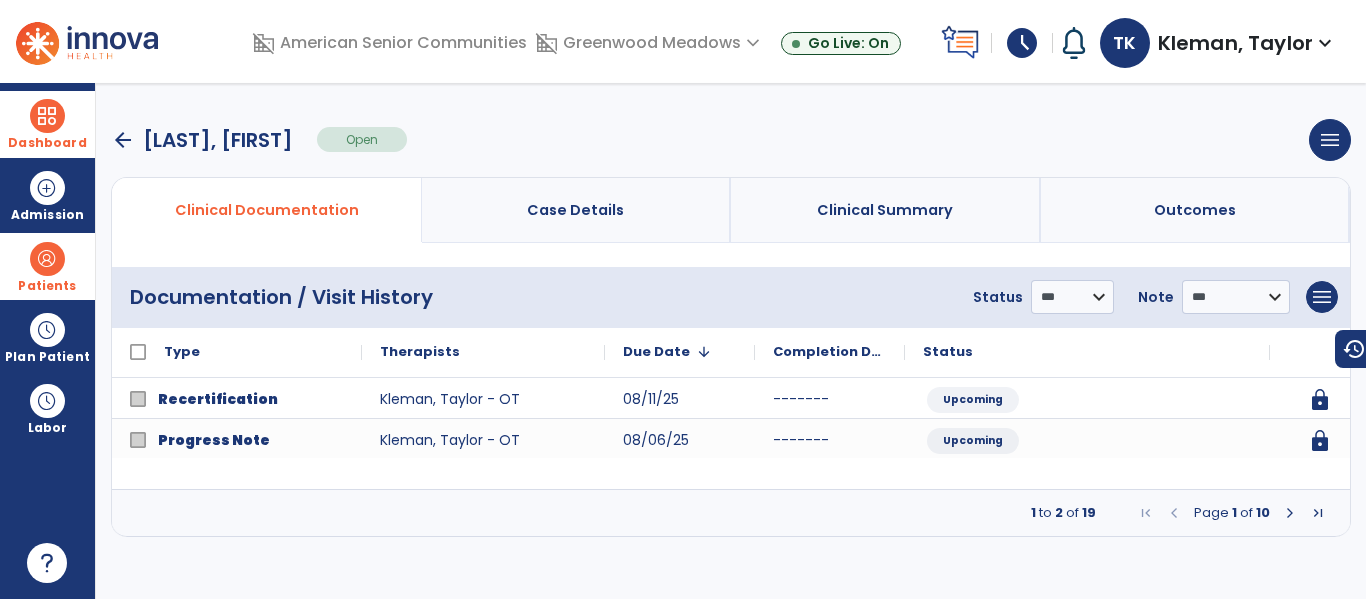 click at bounding box center (1290, 513) 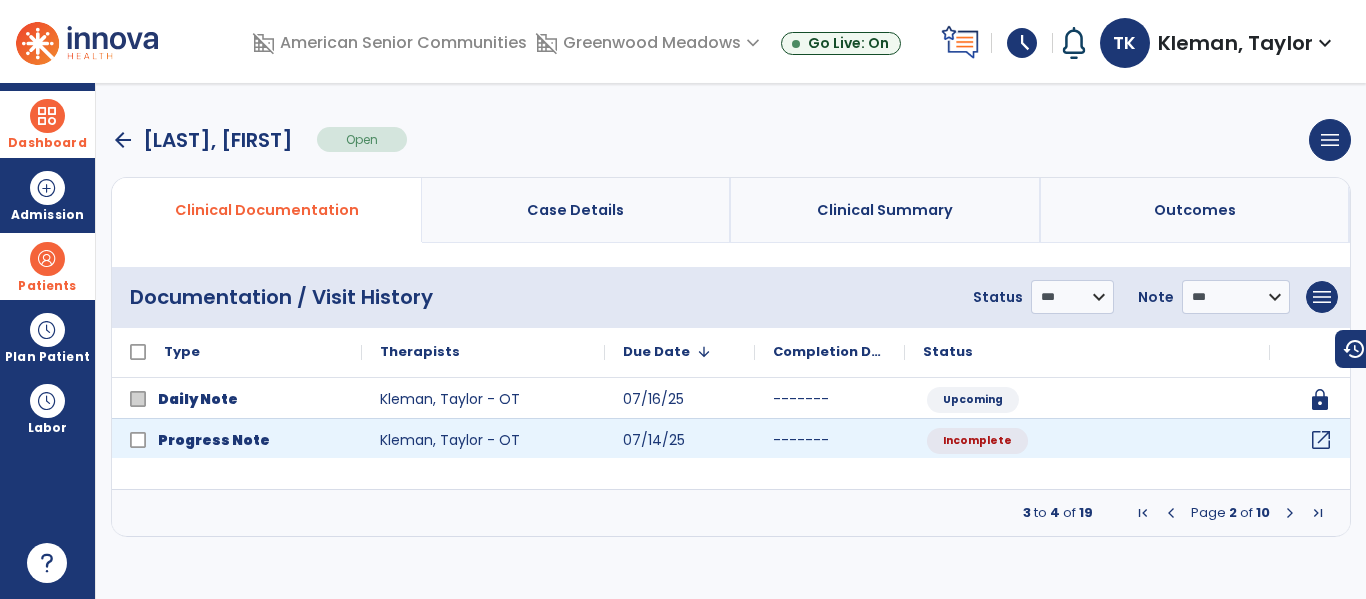 click on "open_in_new" 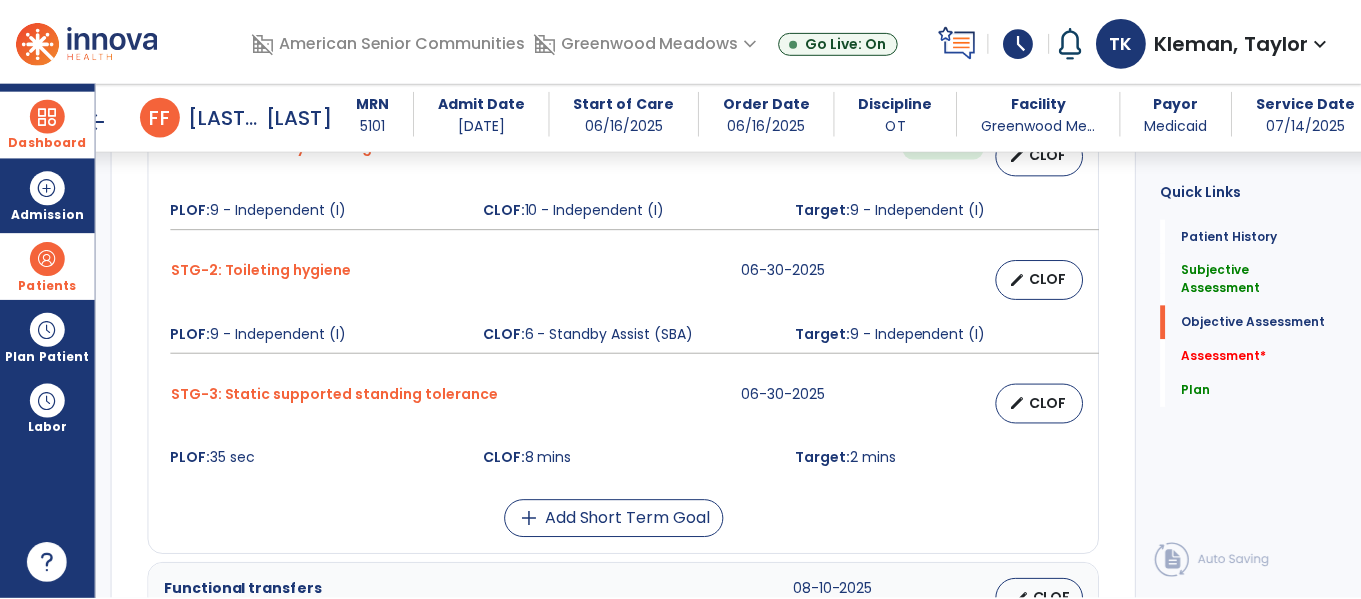 scroll, scrollTop: 1109, scrollLeft: 0, axis: vertical 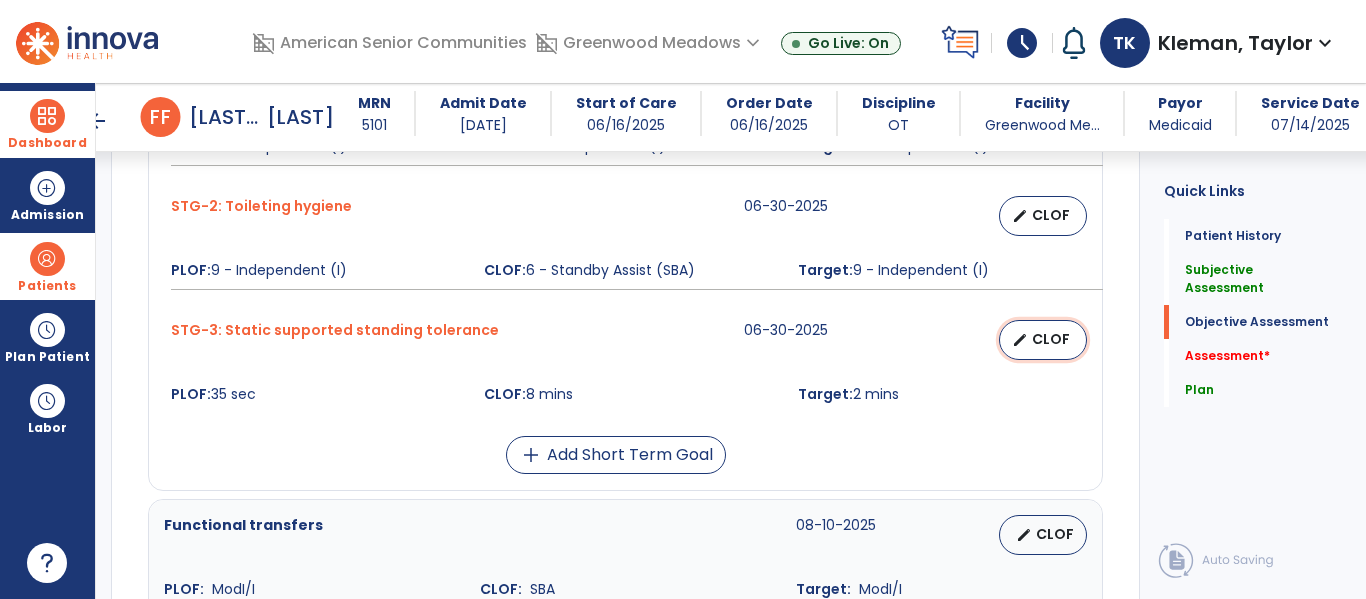 click on "edit   CLOF" at bounding box center (1043, 340) 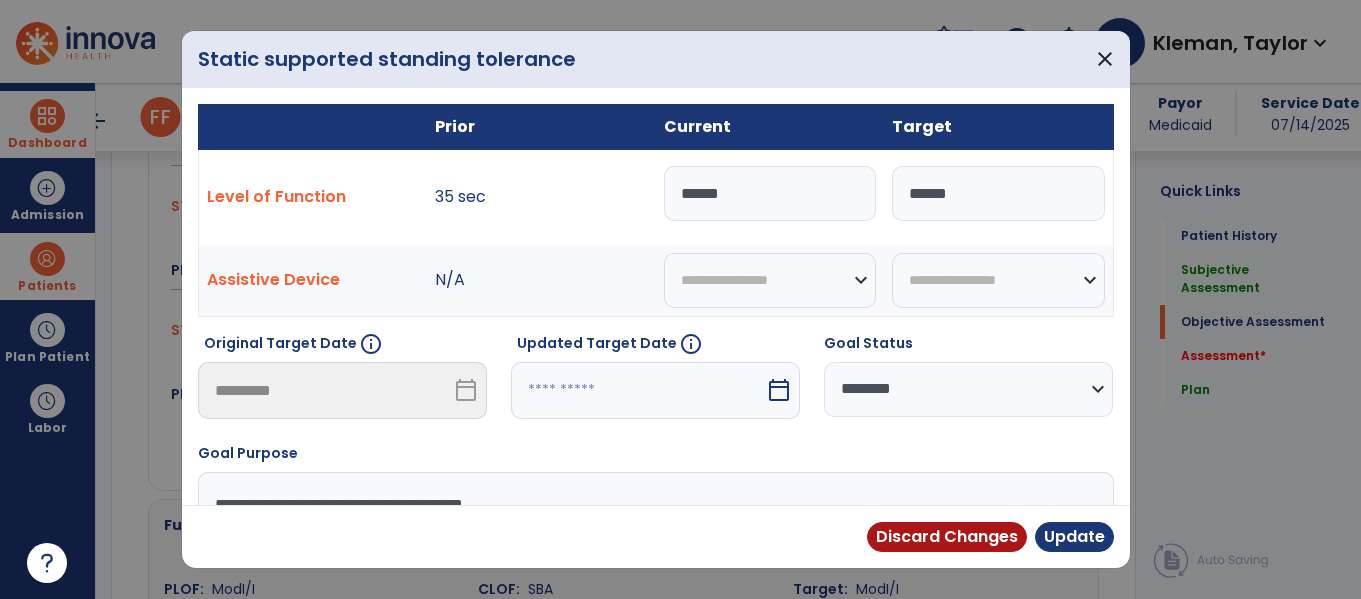 scroll, scrollTop: 1109, scrollLeft: 0, axis: vertical 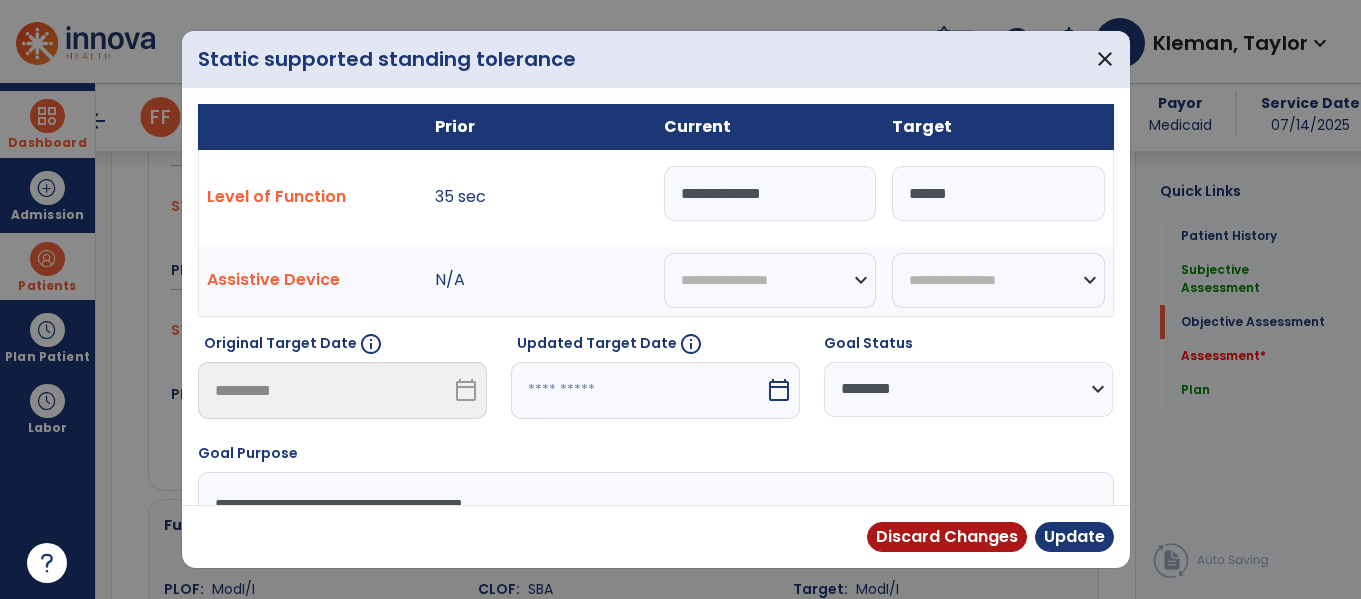 type on "**********" 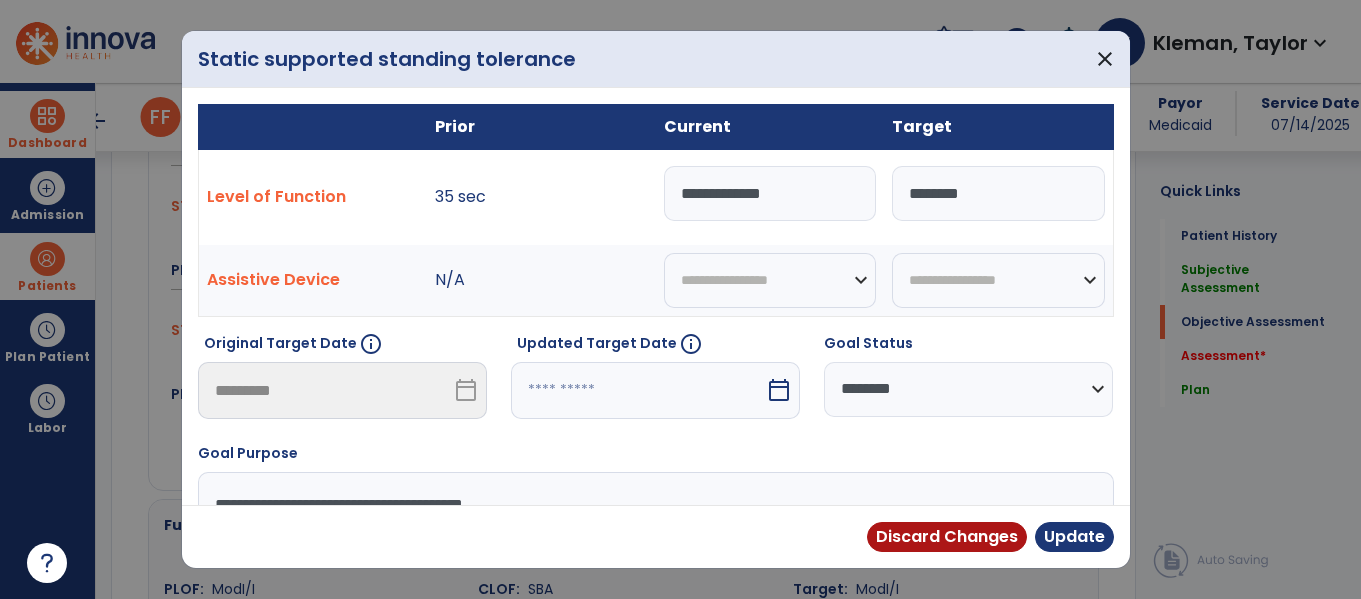 type on "********" 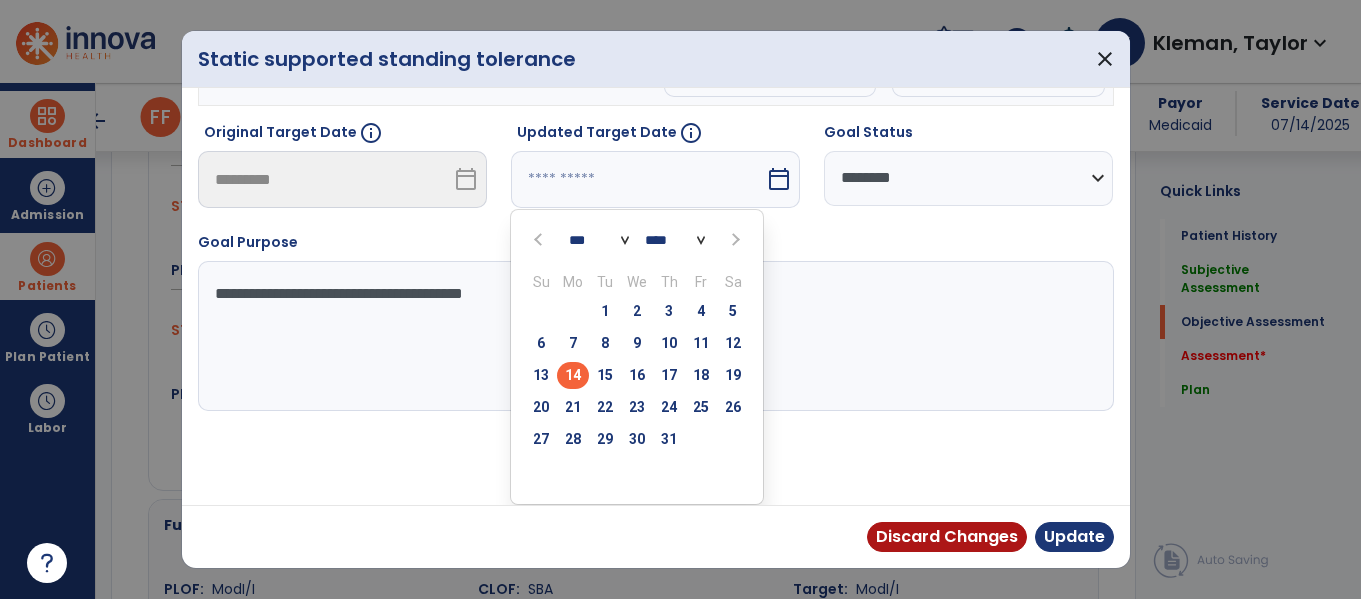 drag, startPoint x: 574, startPoint y: 441, endPoint x: 643, endPoint y: 441, distance: 69 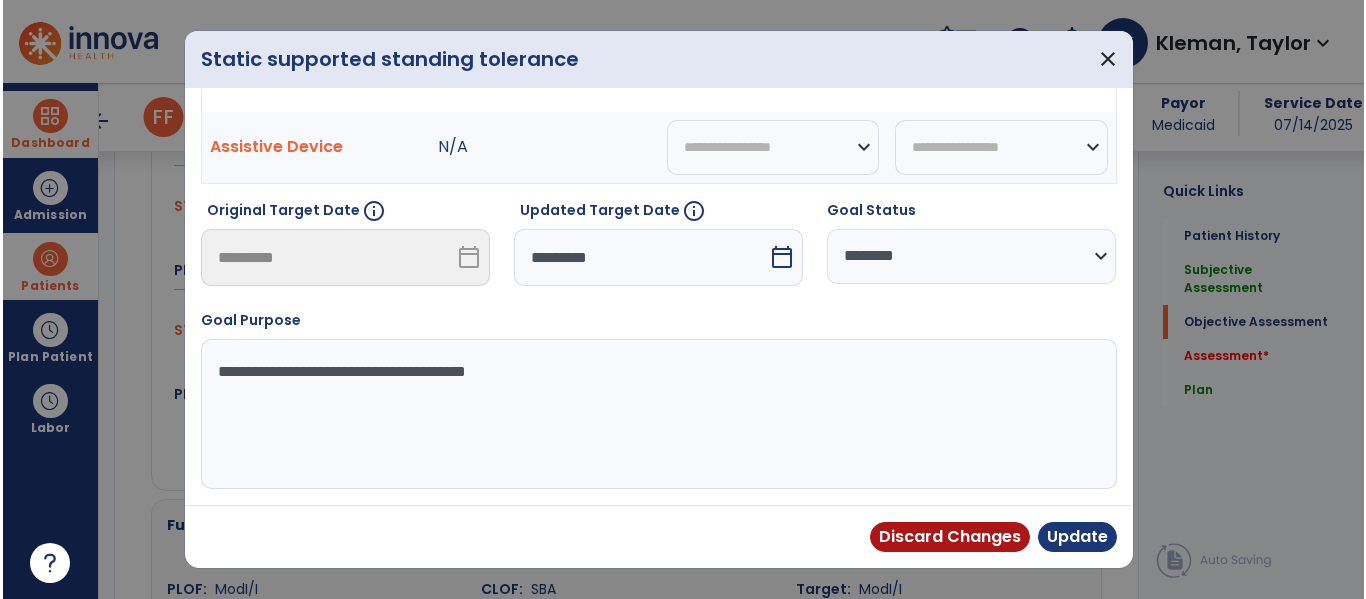 scroll, scrollTop: 133, scrollLeft: 0, axis: vertical 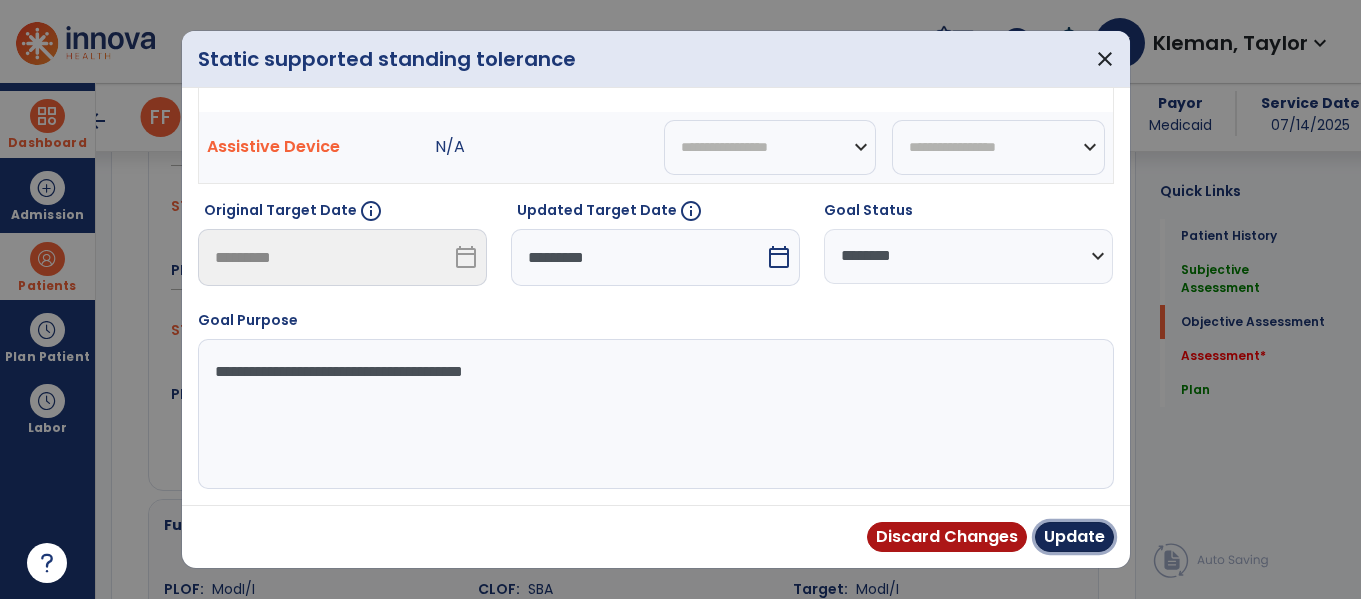 click on "Update" at bounding box center [1074, 537] 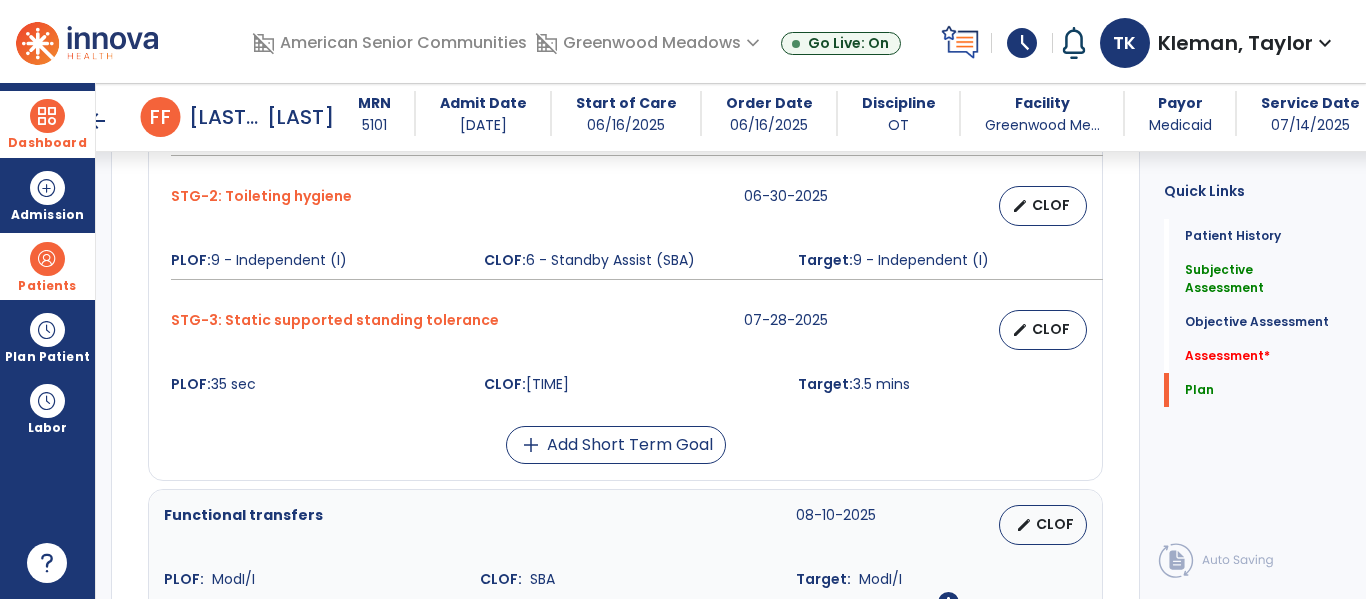 scroll, scrollTop: 2410, scrollLeft: 0, axis: vertical 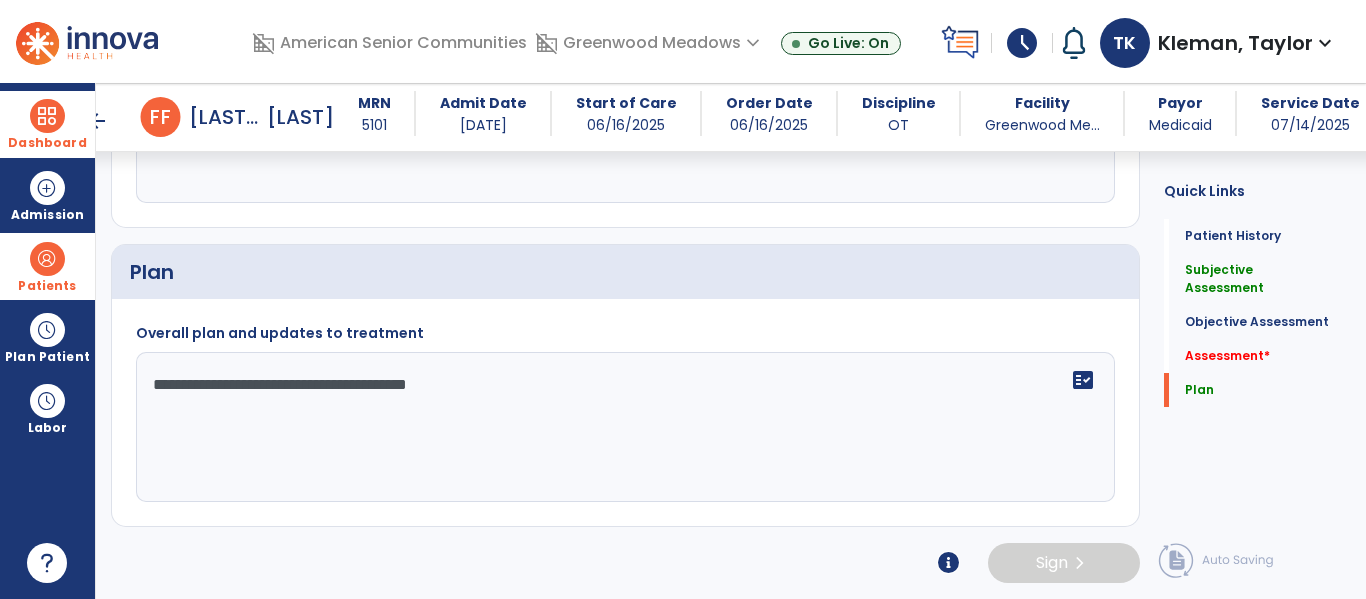 click on "**********" 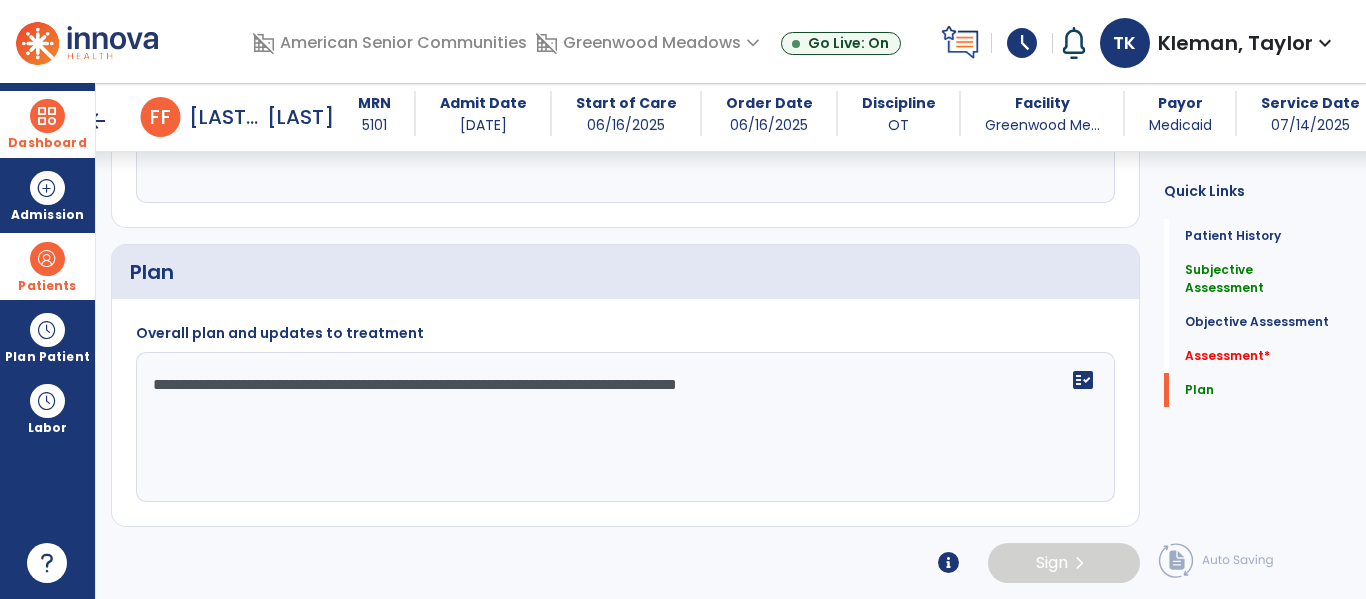 click on "**********" 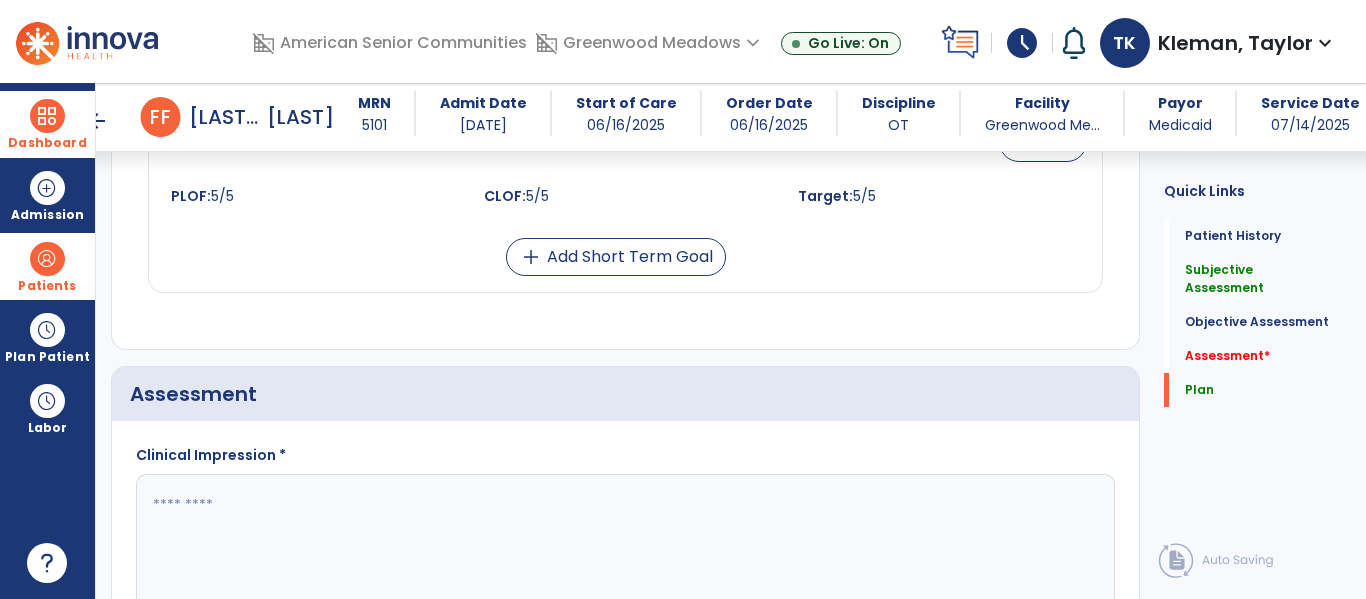 scroll, scrollTop: 2410, scrollLeft: 0, axis: vertical 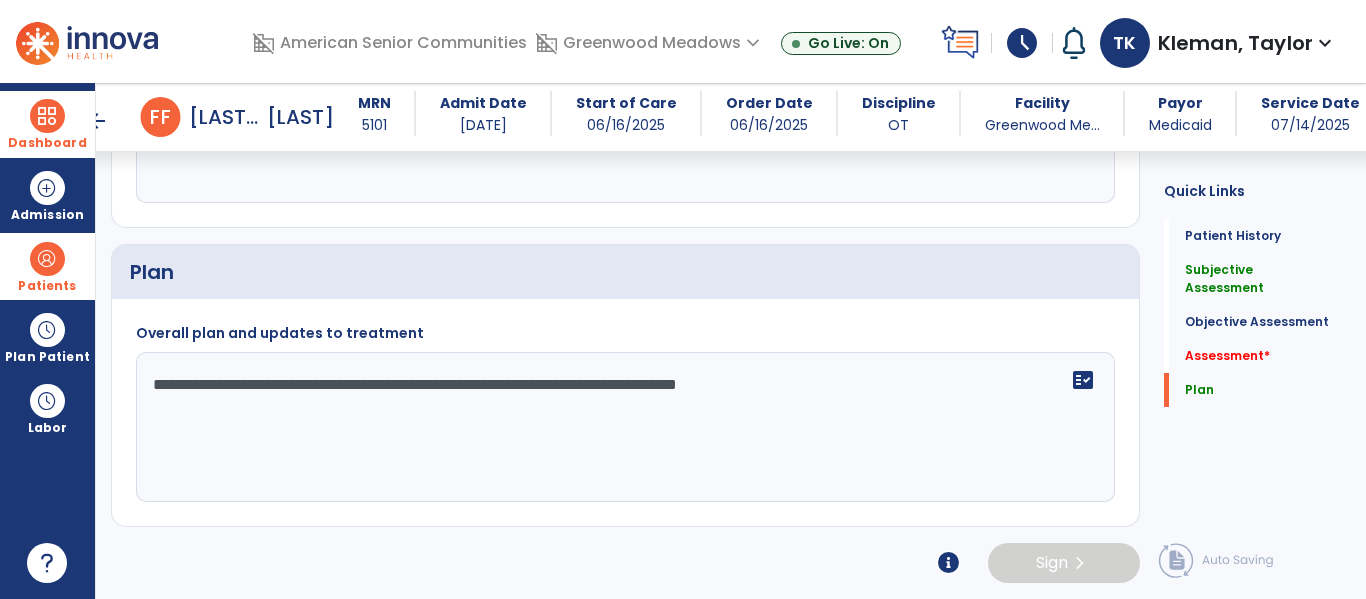 click on "**********" 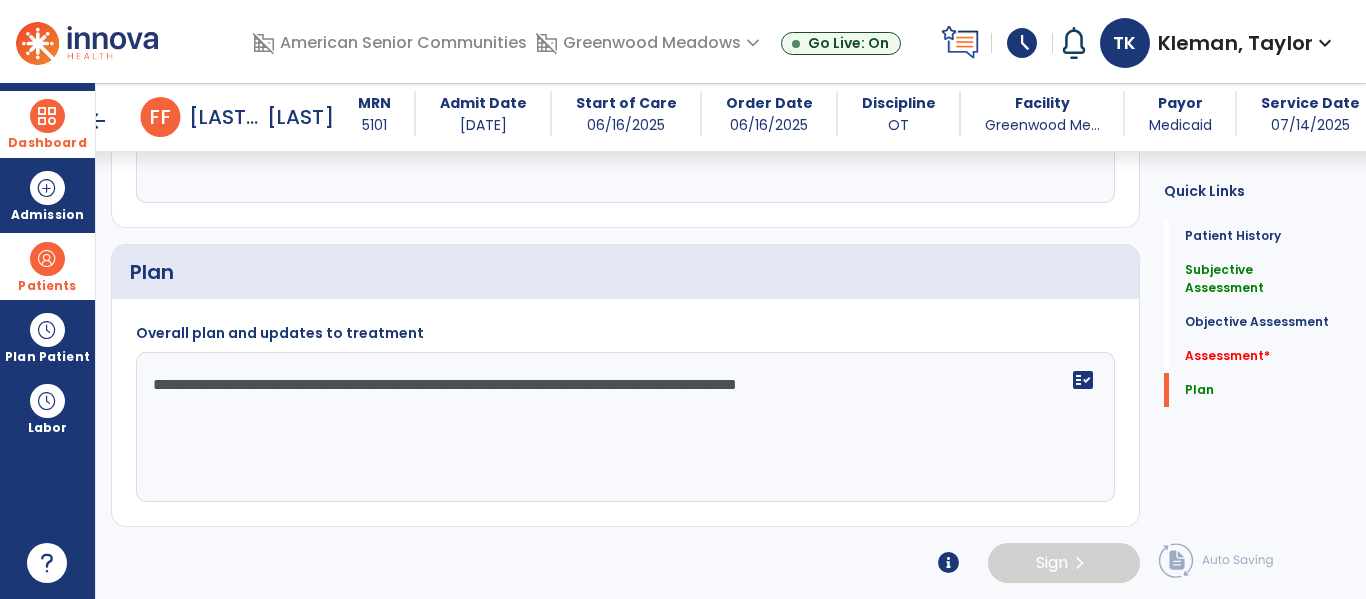 type on "**********" 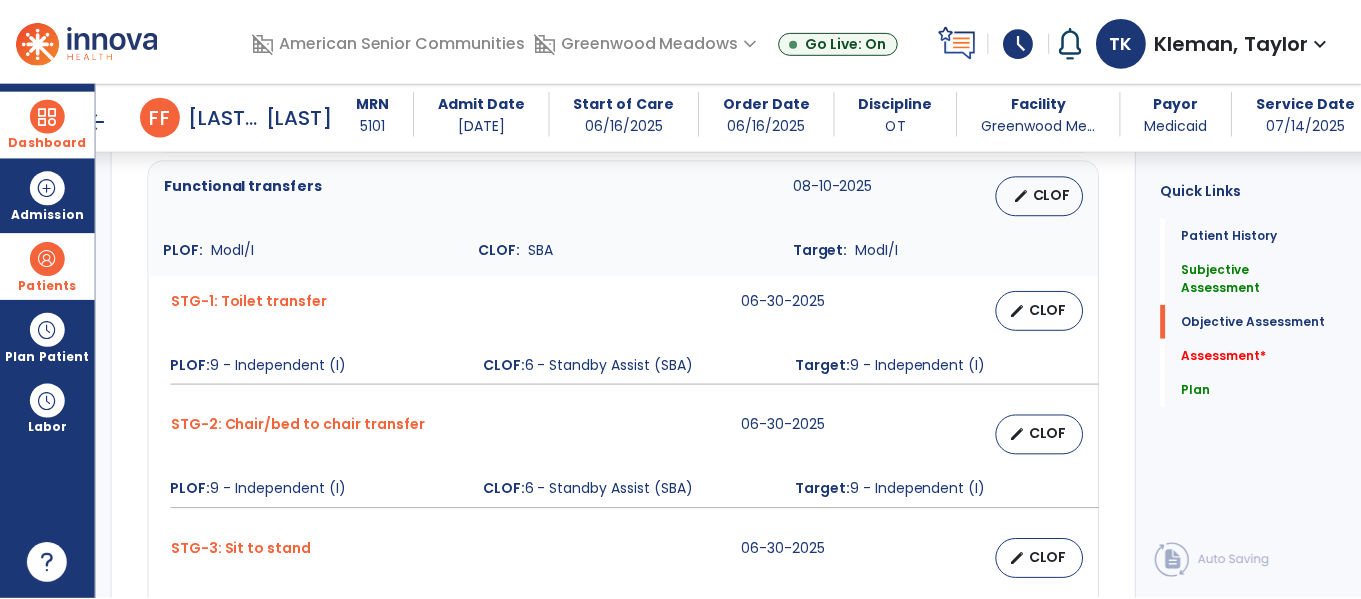 scroll, scrollTop: 1538, scrollLeft: 0, axis: vertical 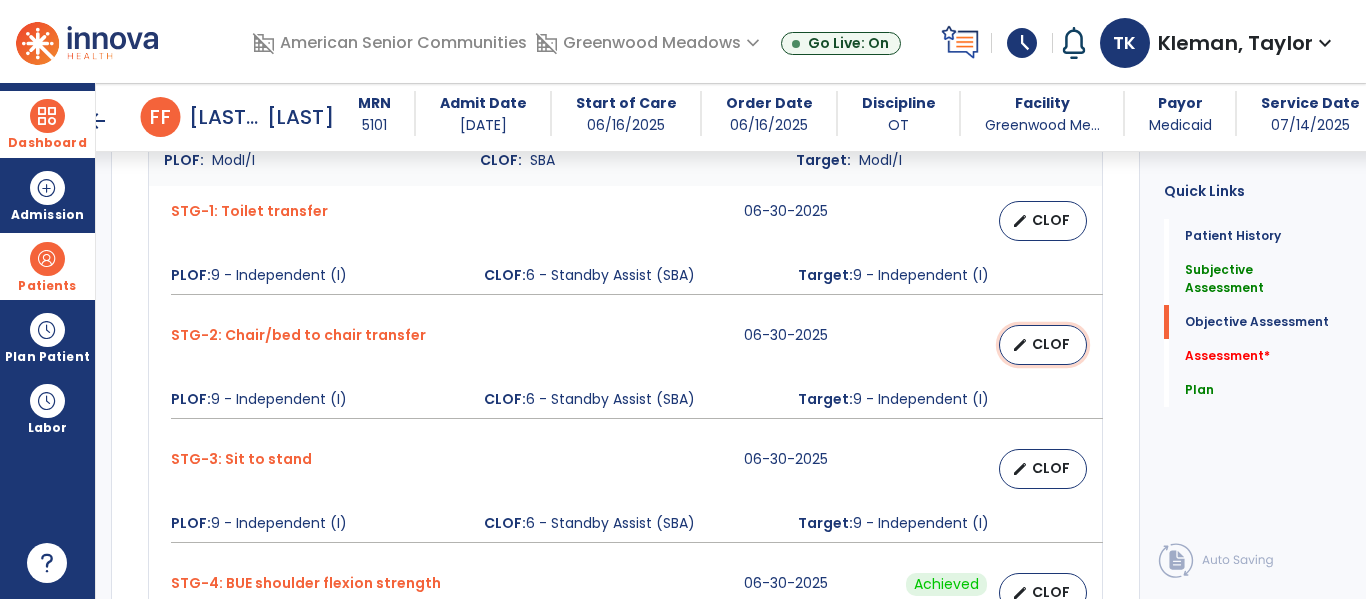 click on "CLOF" at bounding box center [1051, 344] 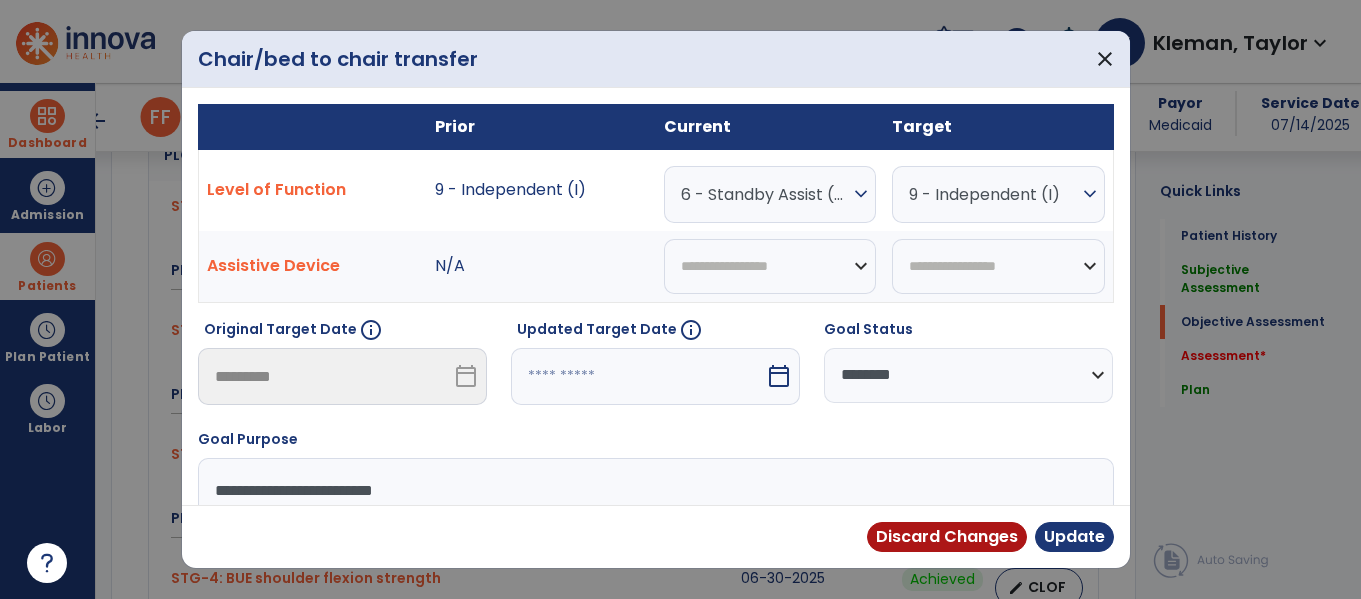 scroll, scrollTop: 1538, scrollLeft: 0, axis: vertical 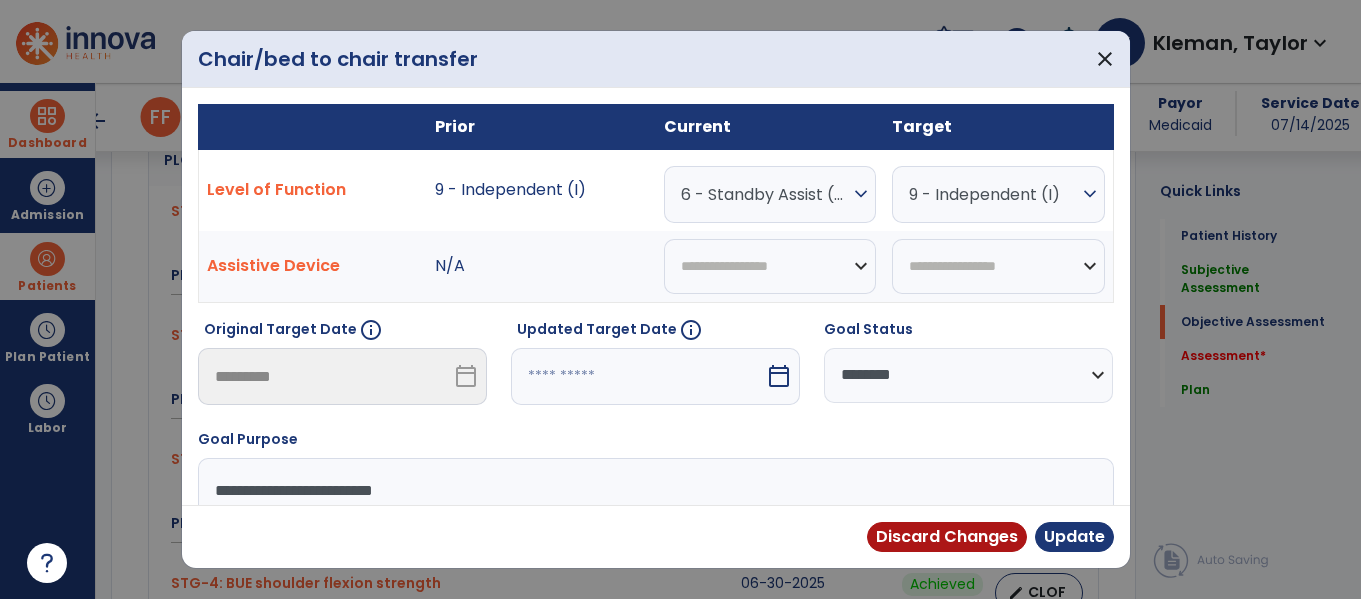 click on "6 - Standby Assist (SBA)" at bounding box center (765, 194) 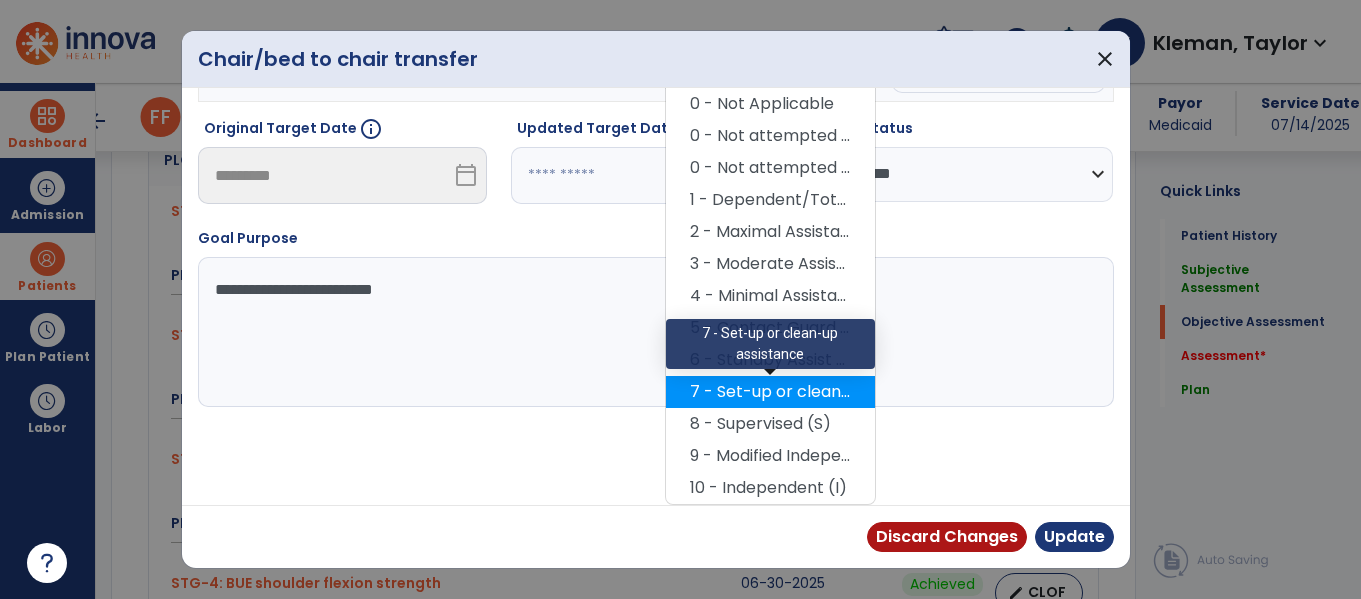 click on "7 - Set-up or clean-up assistance" at bounding box center [770, 392] 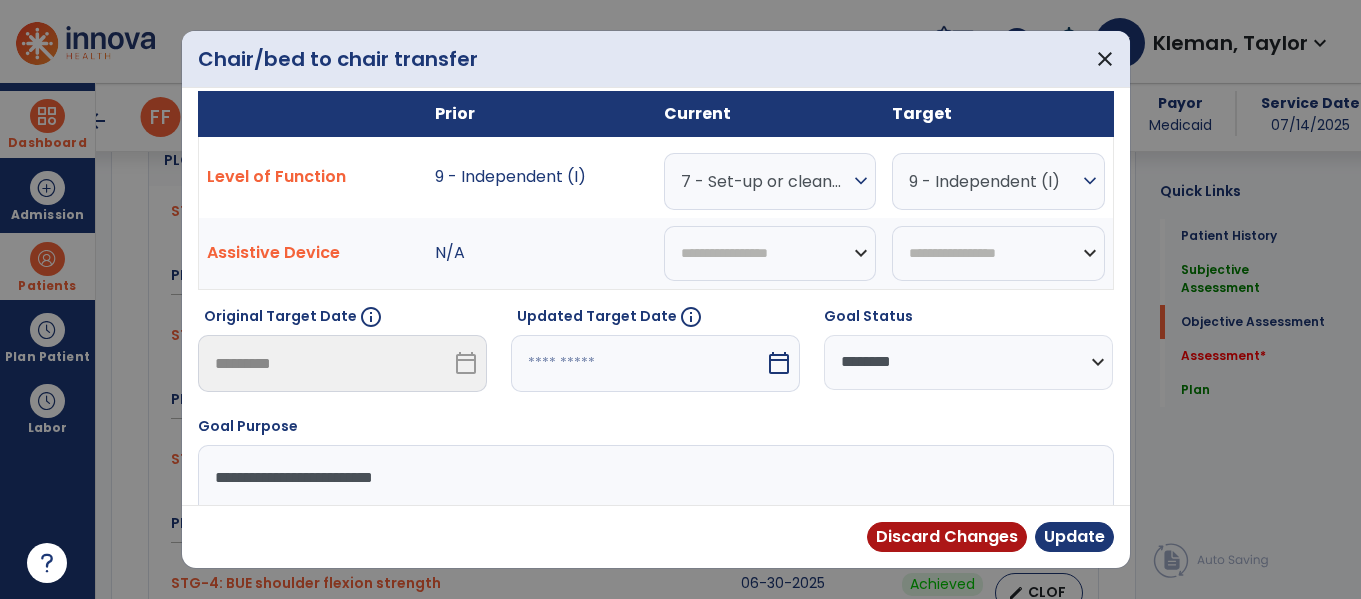 scroll, scrollTop: 0, scrollLeft: 0, axis: both 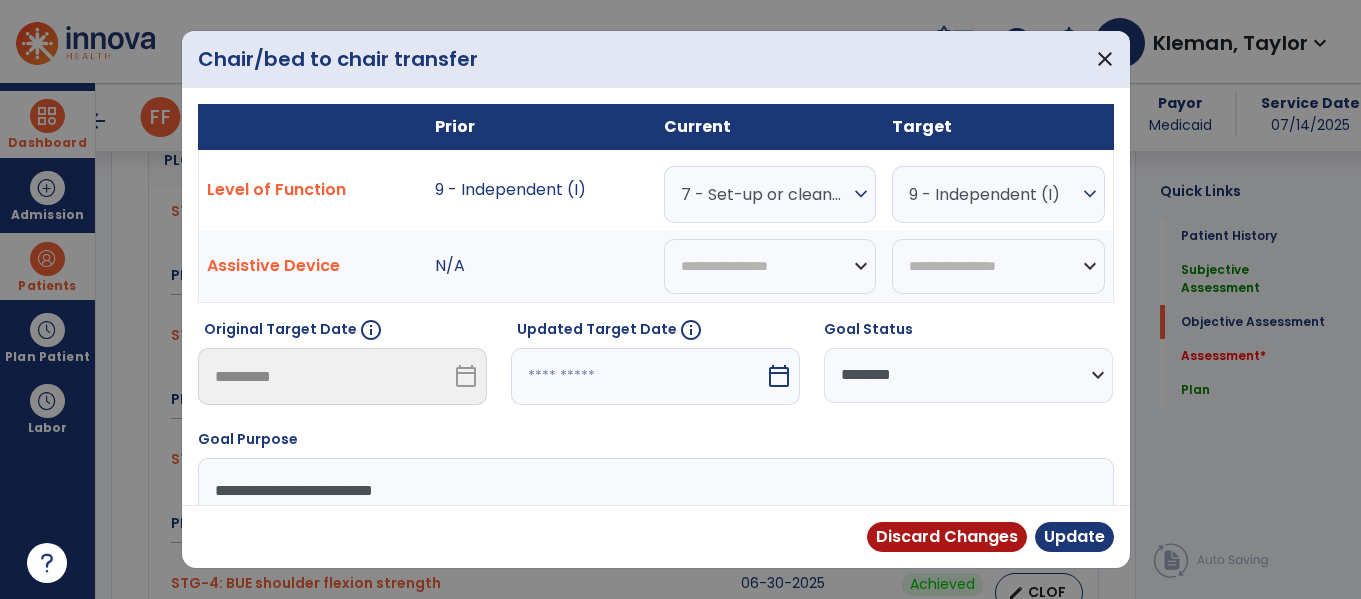 click on "9 - Independent (I)" at bounding box center [993, 194] 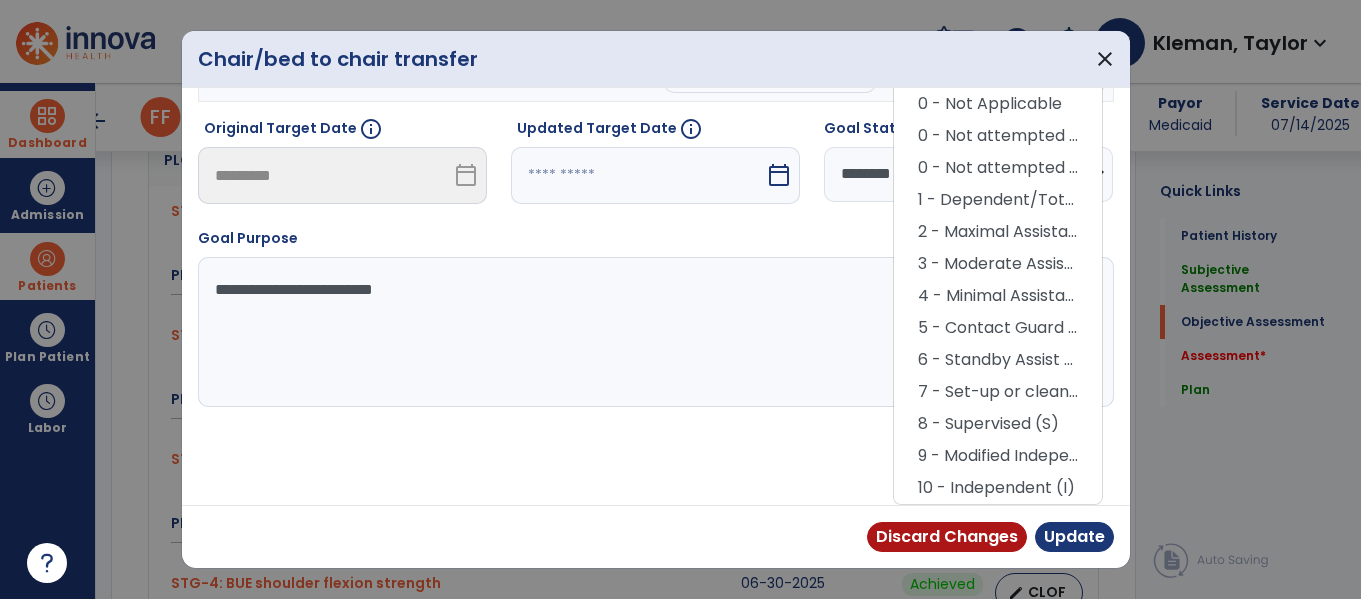 click on "**********" at bounding box center [653, 332] 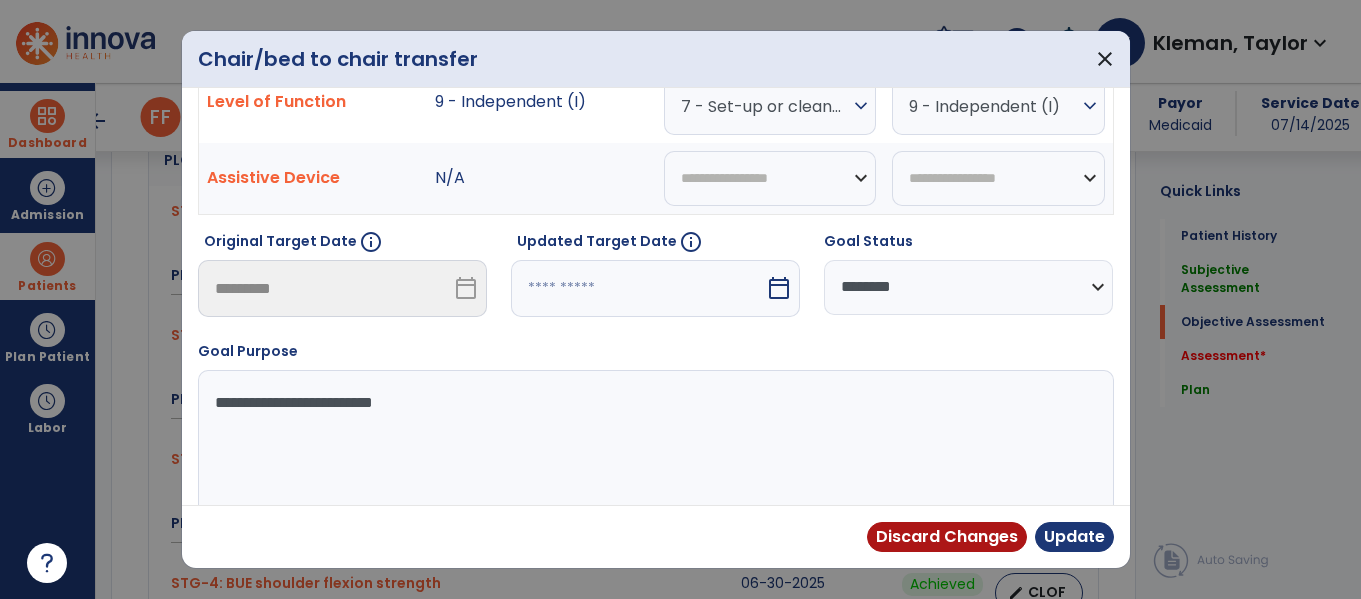 click at bounding box center [638, 288] 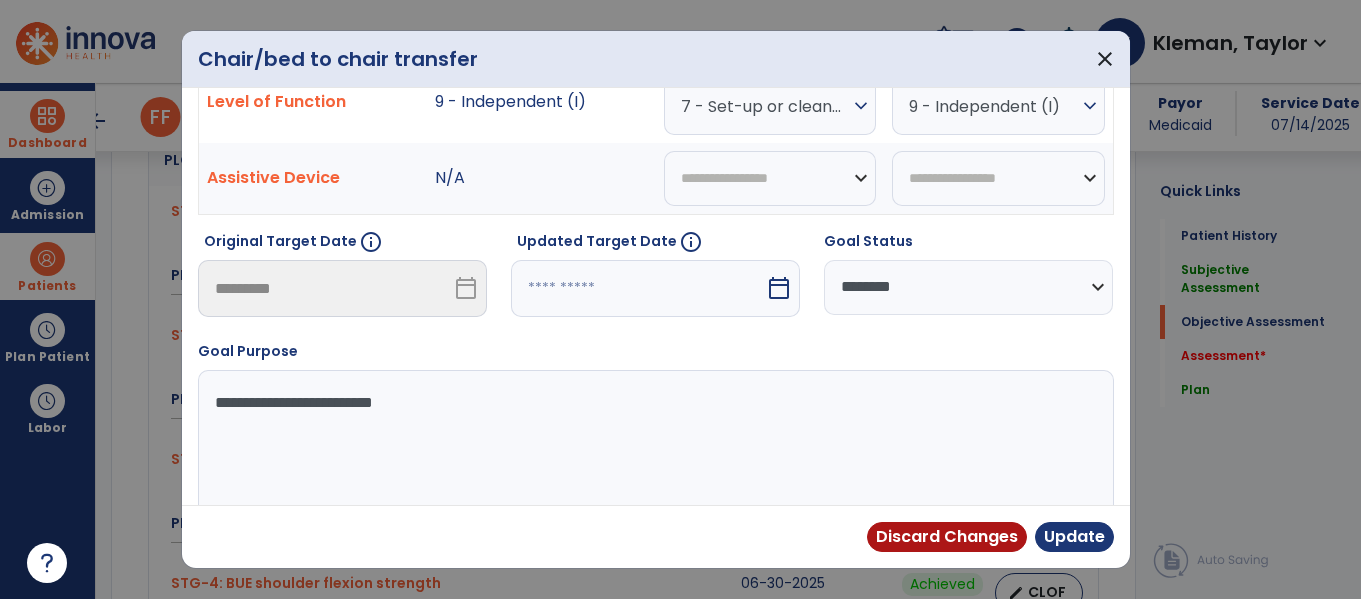 select on "*" 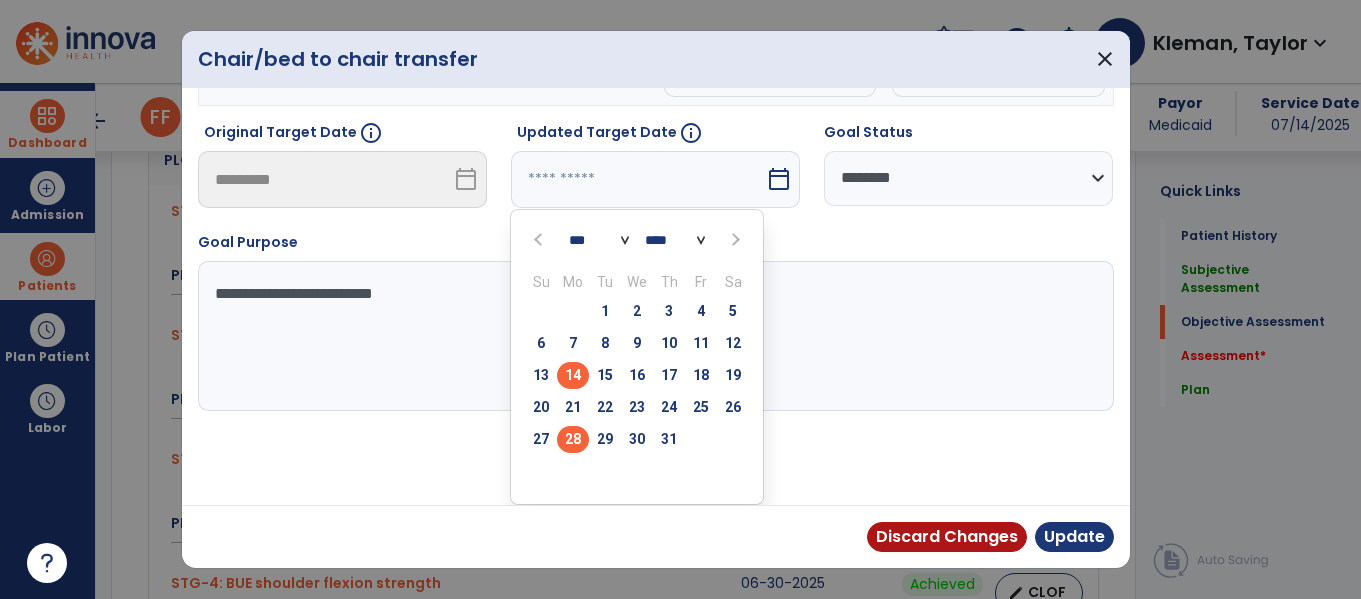 click on "28" at bounding box center (573, 439) 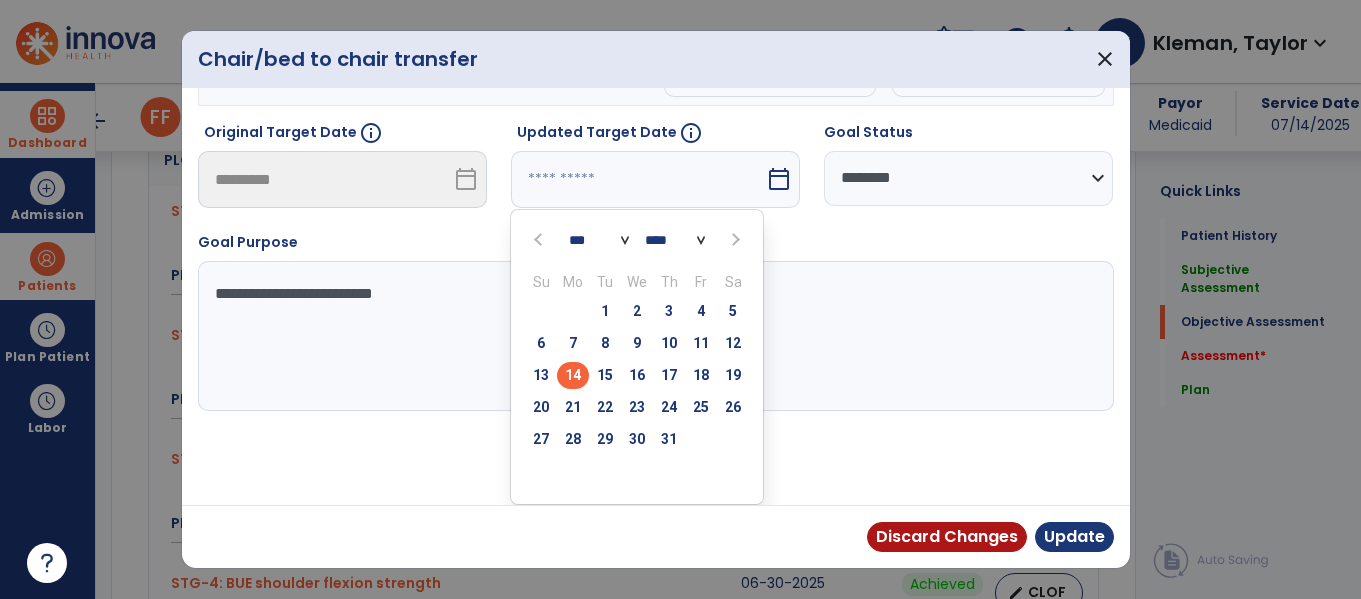 type on "*********" 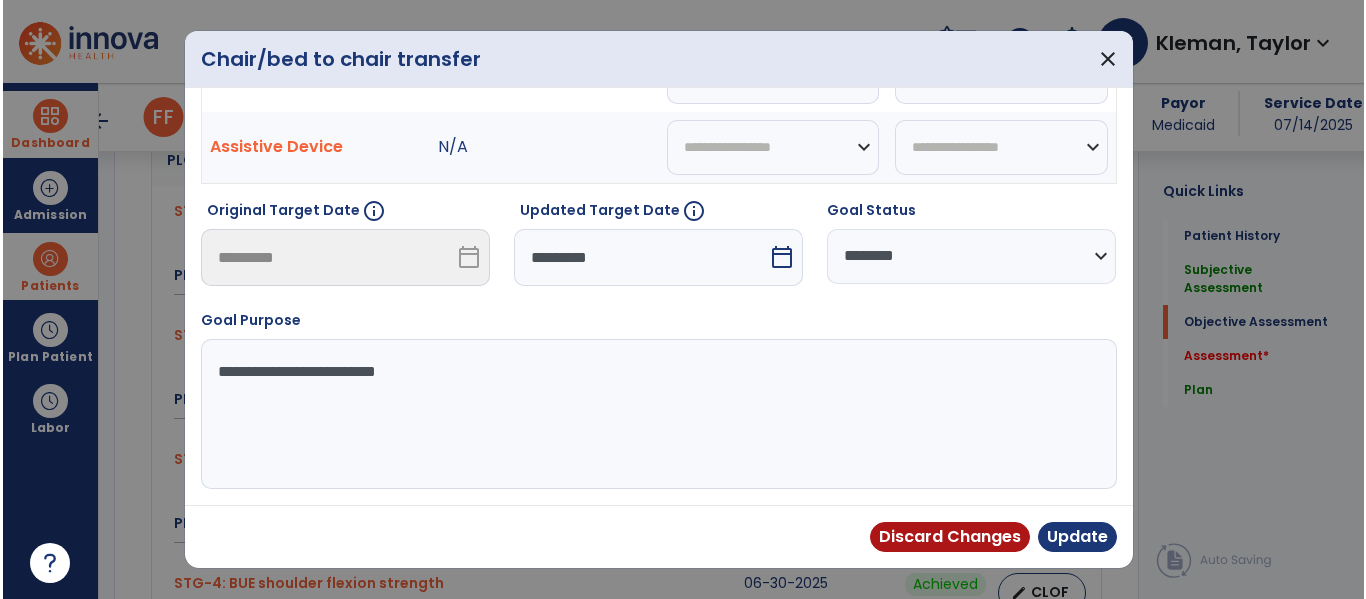 scroll, scrollTop: 119, scrollLeft: 0, axis: vertical 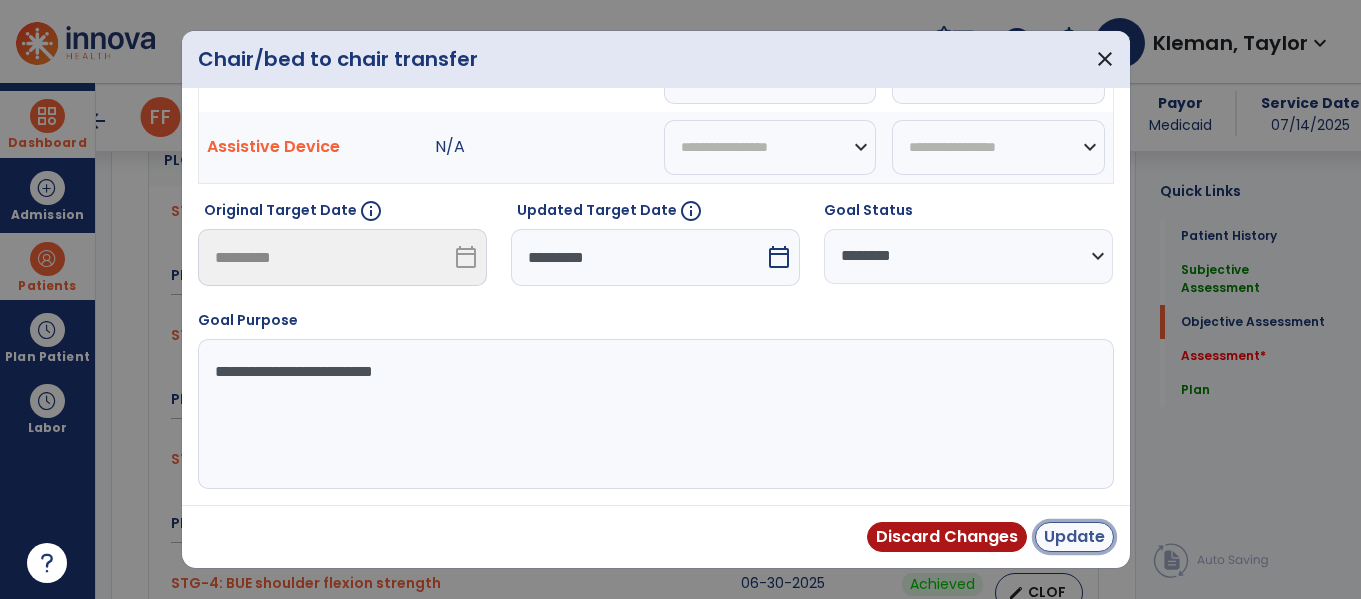 click on "Update" at bounding box center (1074, 537) 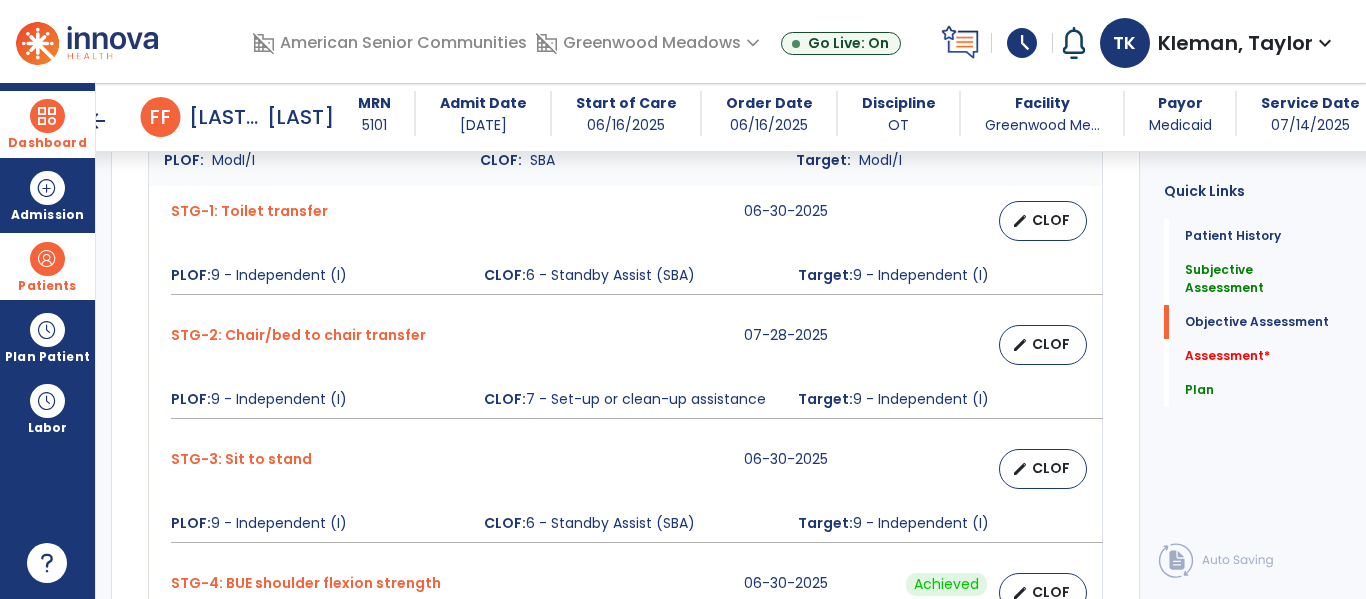 scroll, scrollTop: 2410, scrollLeft: 0, axis: vertical 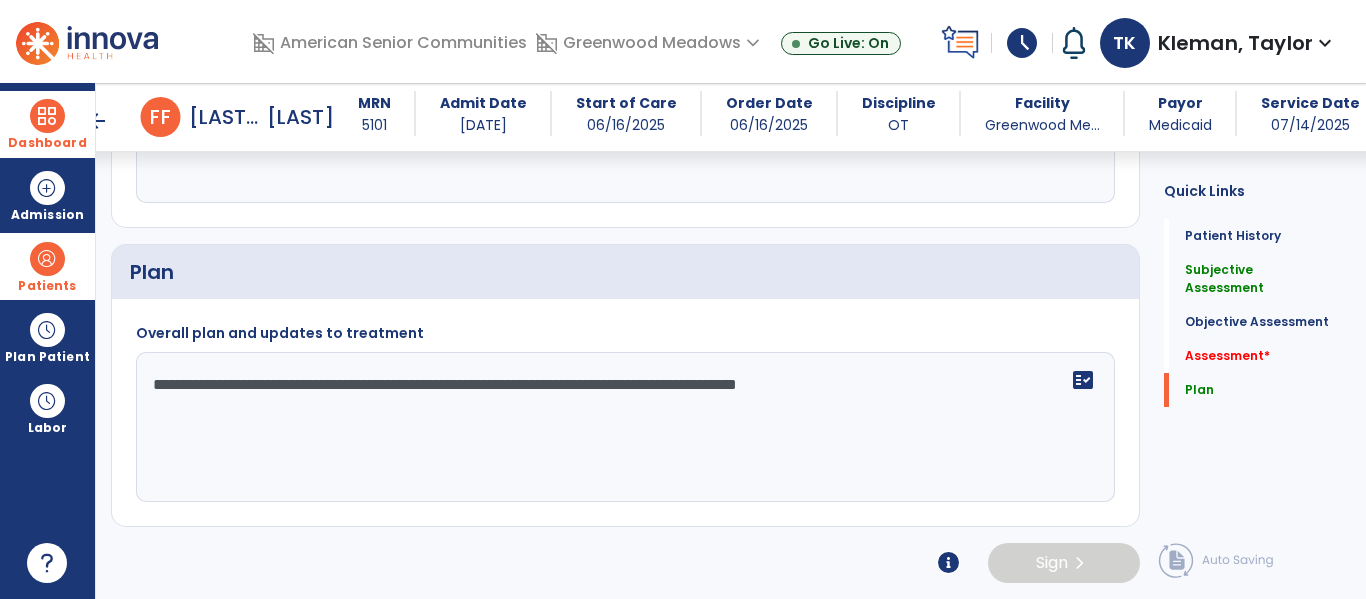 click on "**********" 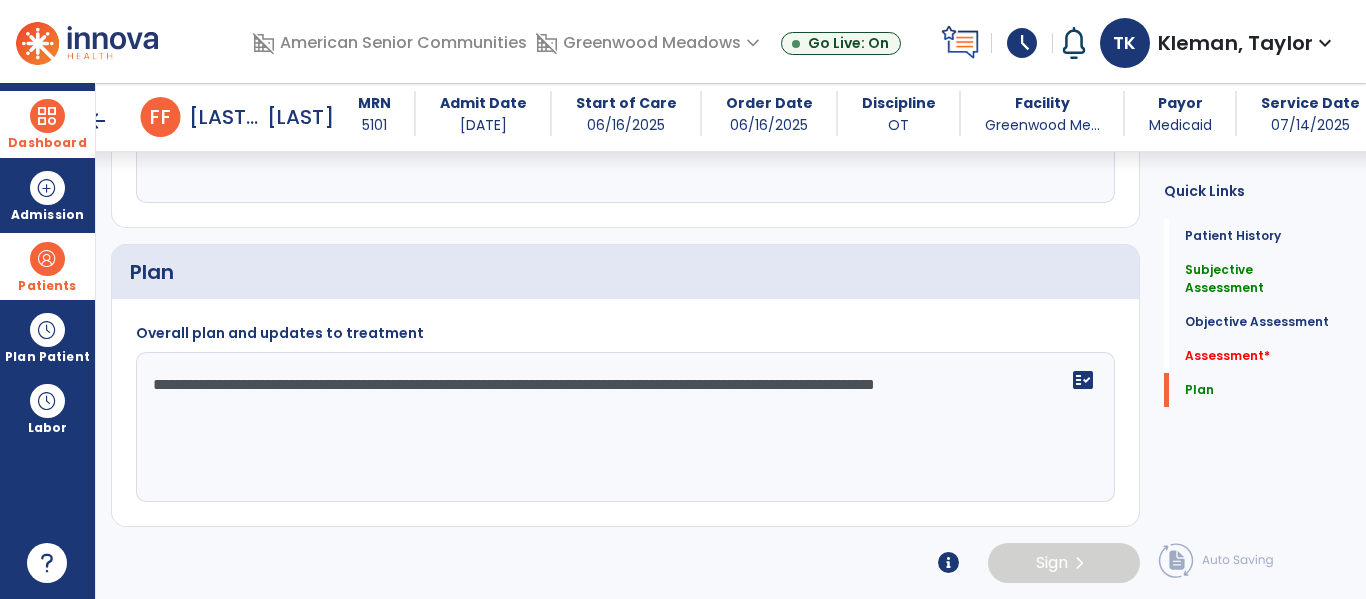 click on "Plan" 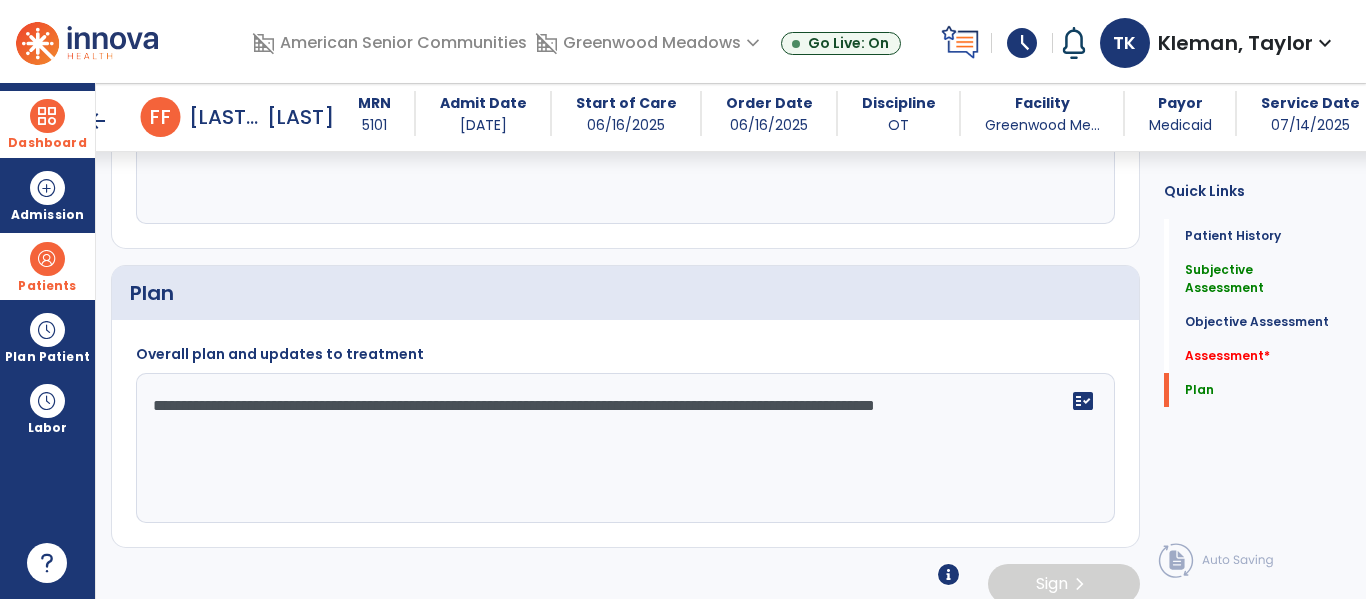scroll, scrollTop: 2410, scrollLeft: 0, axis: vertical 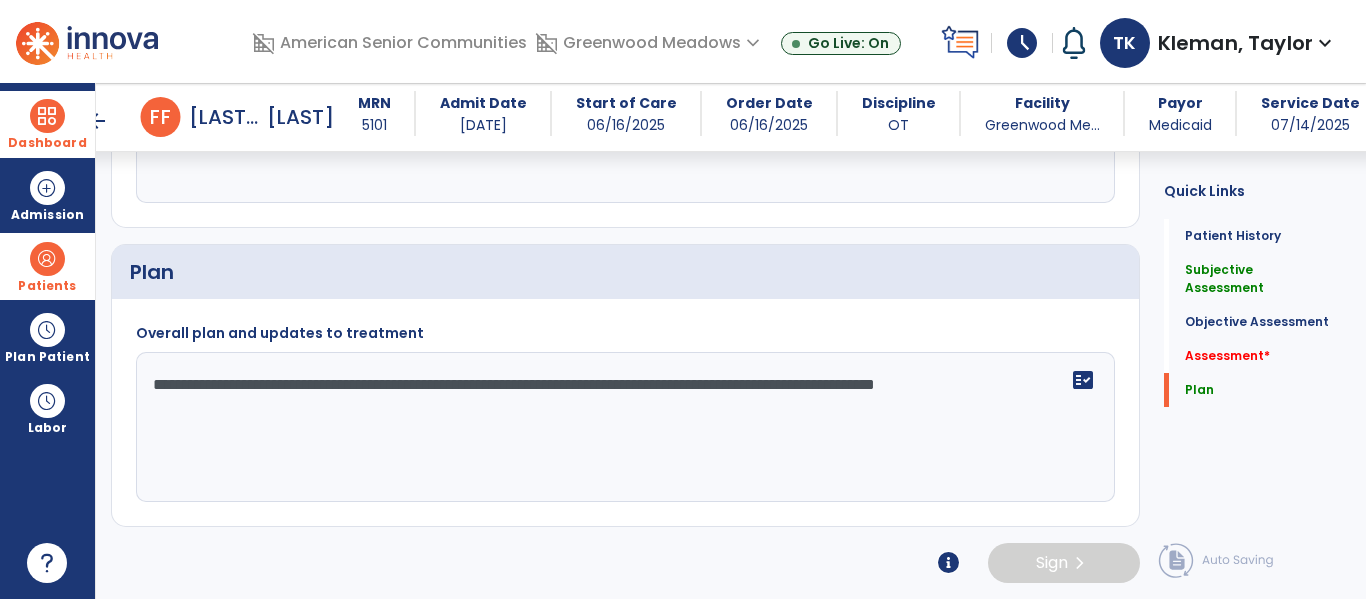 click on "**********" 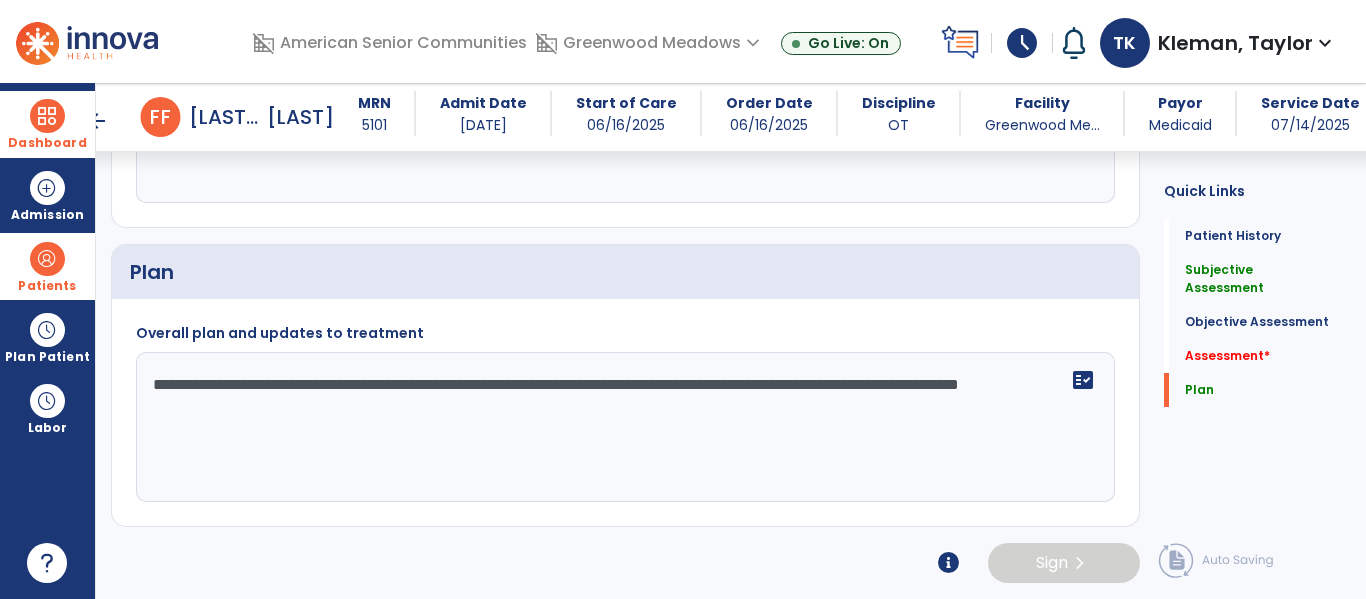 click on "**********" 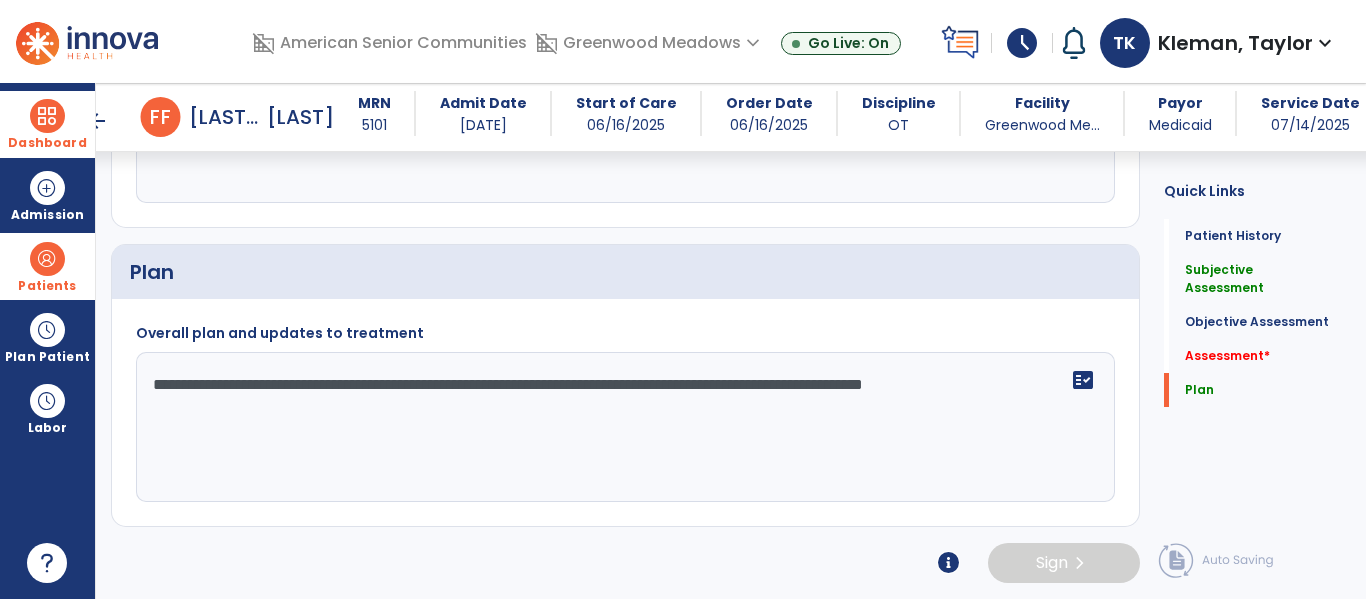 click on "**********" 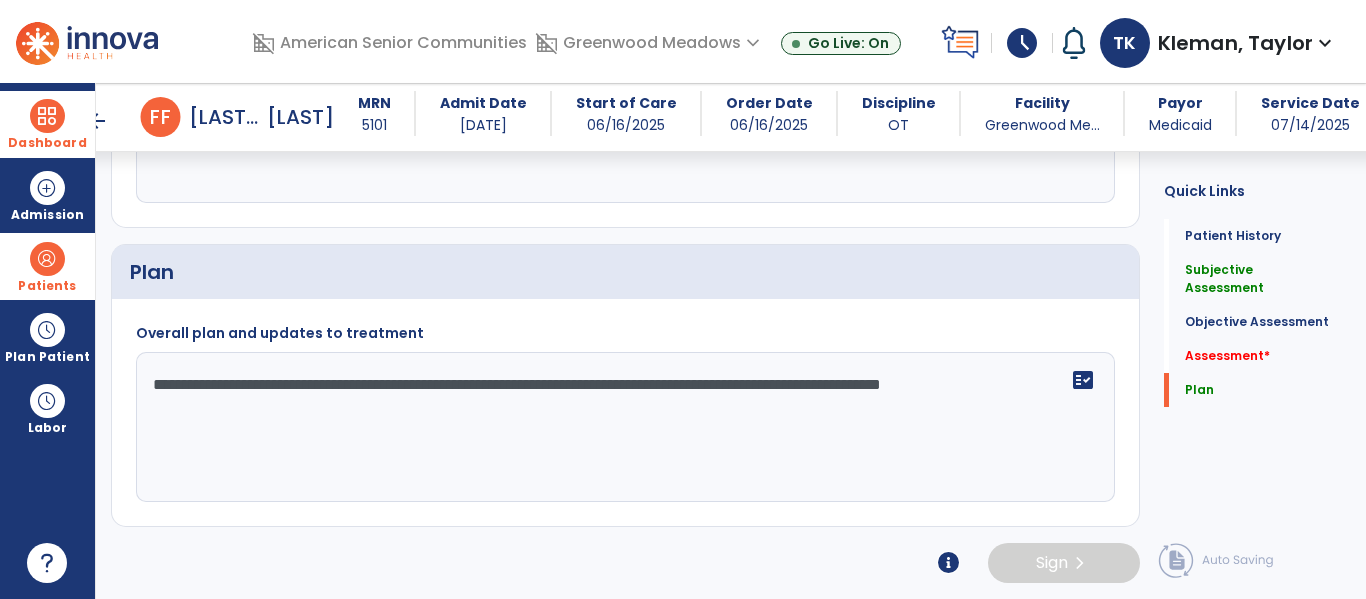 click on "**********" 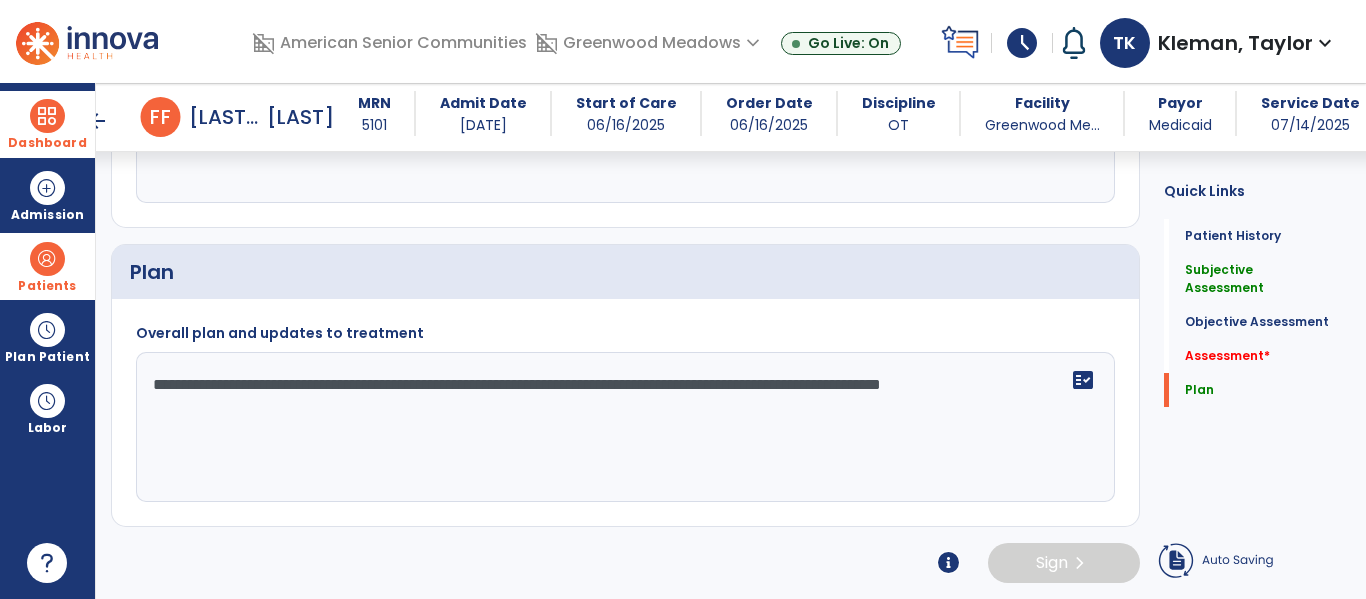 type on "**********" 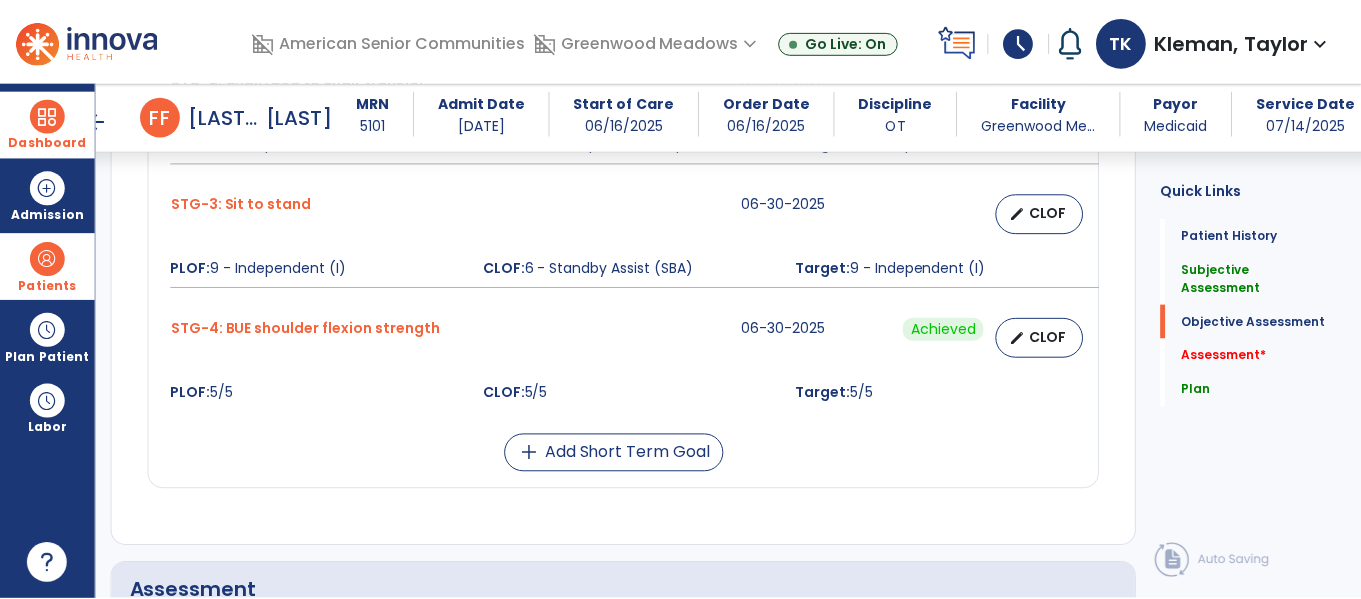 scroll, scrollTop: 1794, scrollLeft: 0, axis: vertical 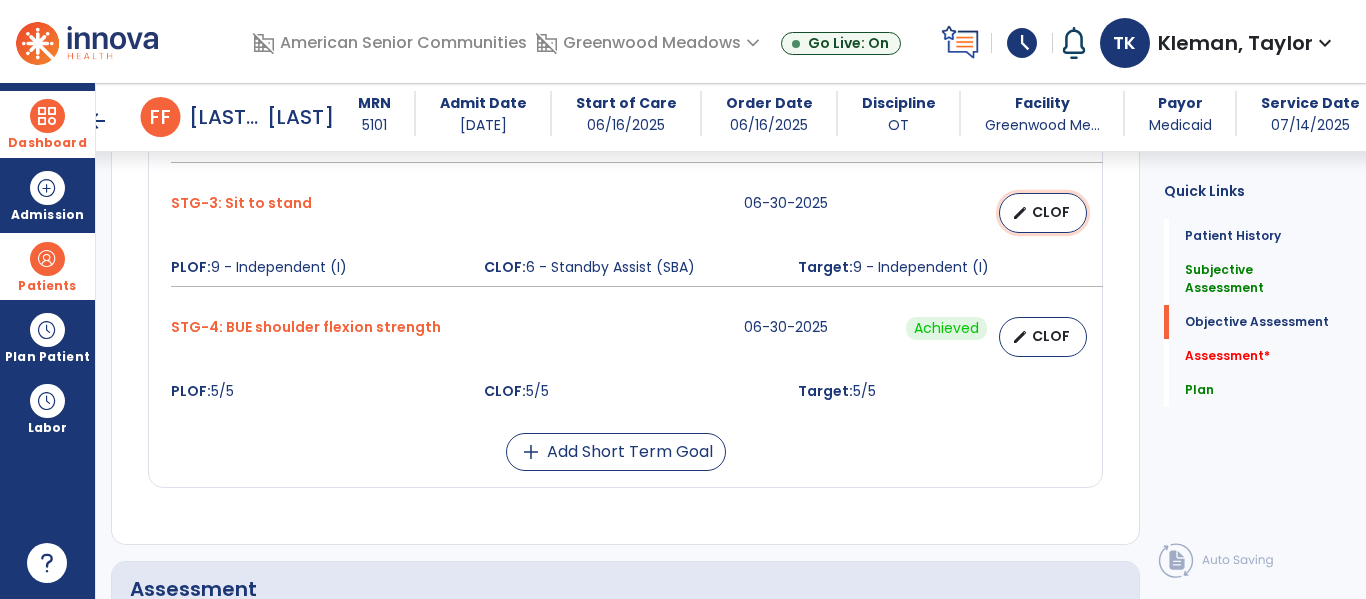 click on "edit   CLOF" at bounding box center [1043, 213] 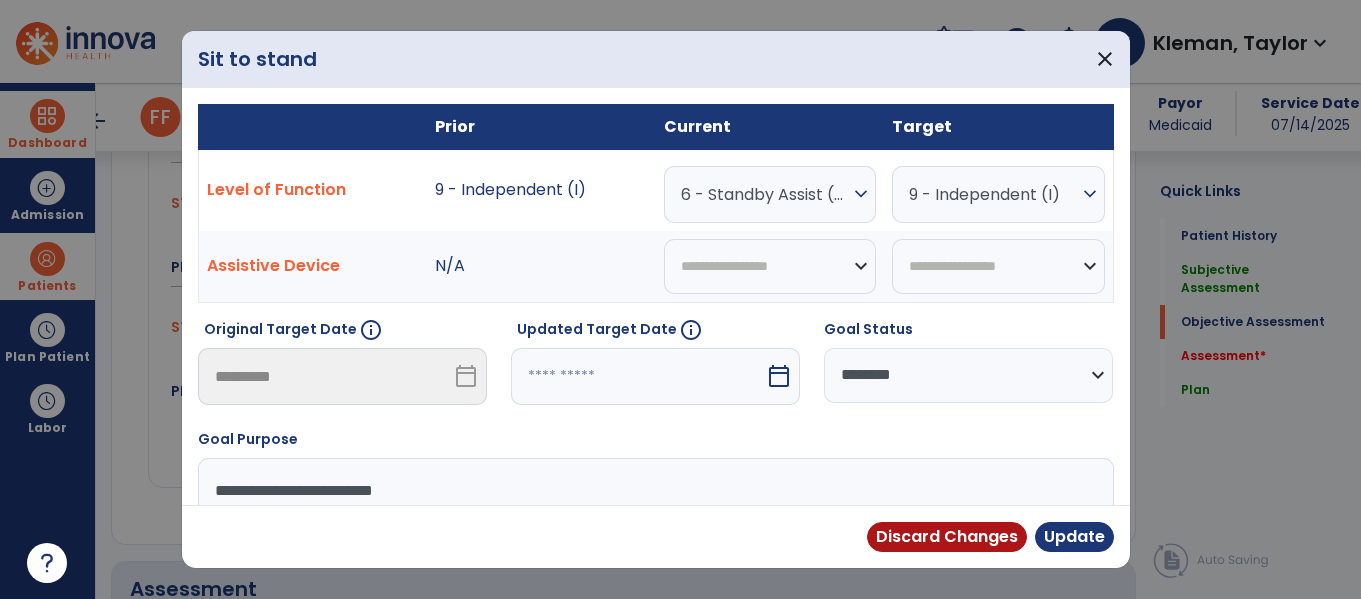 scroll, scrollTop: 1794, scrollLeft: 0, axis: vertical 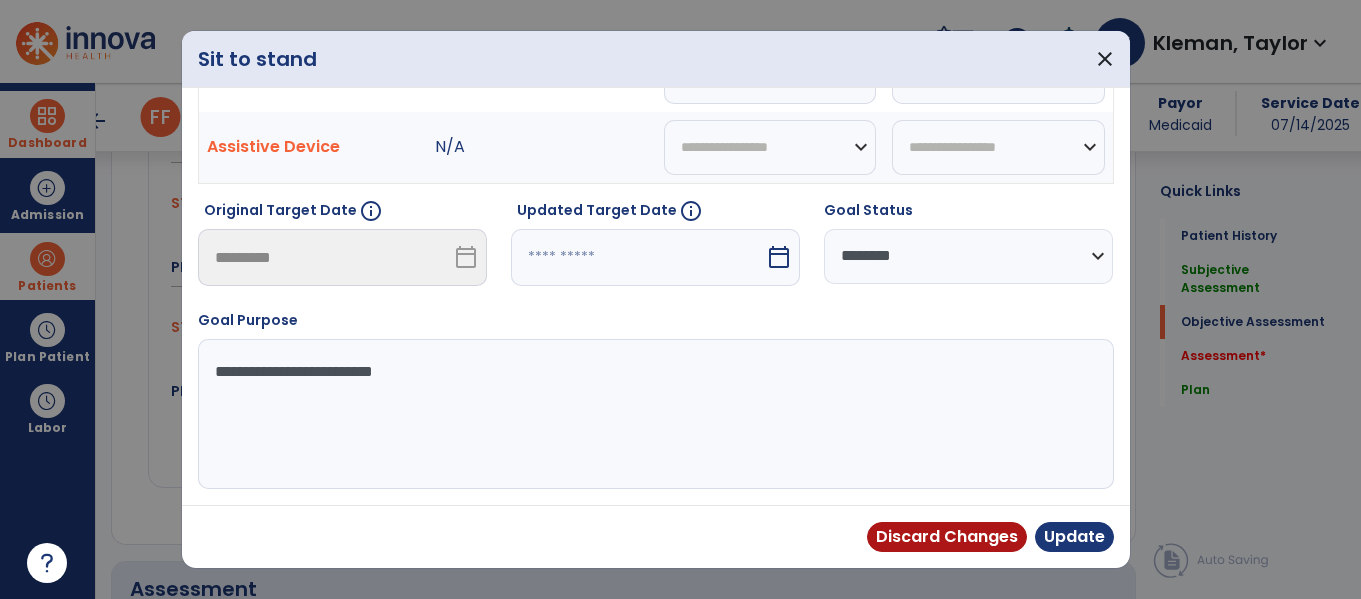 click at bounding box center [638, 257] 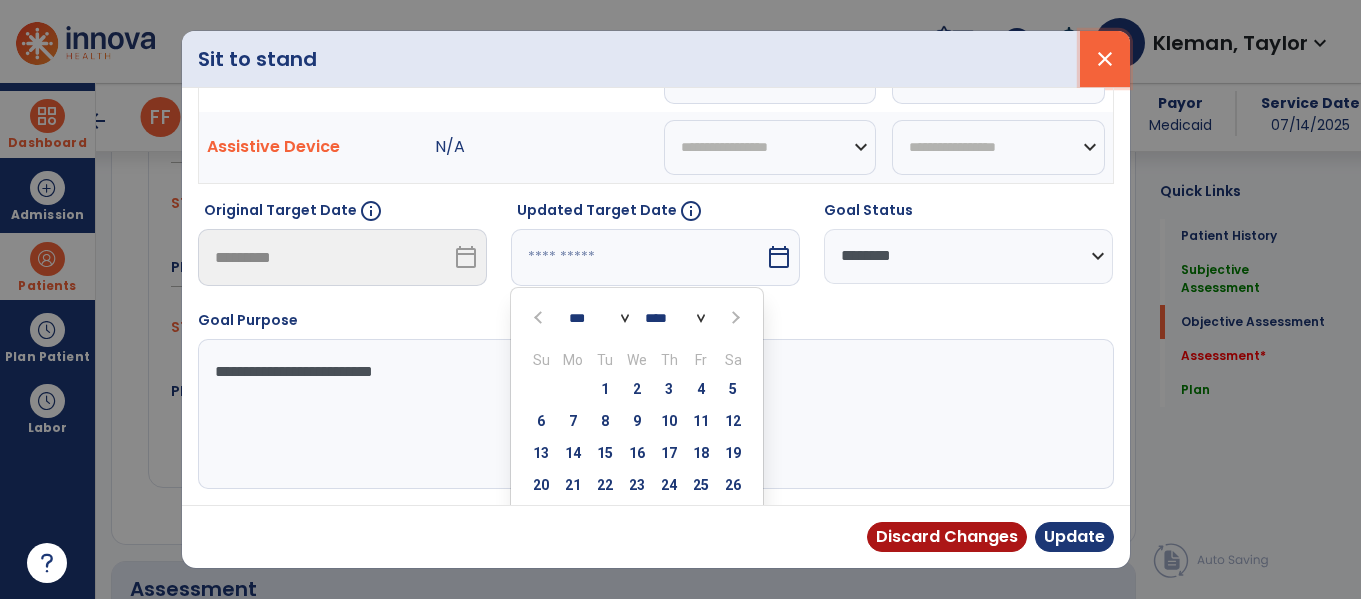 click on "close" at bounding box center (1105, 59) 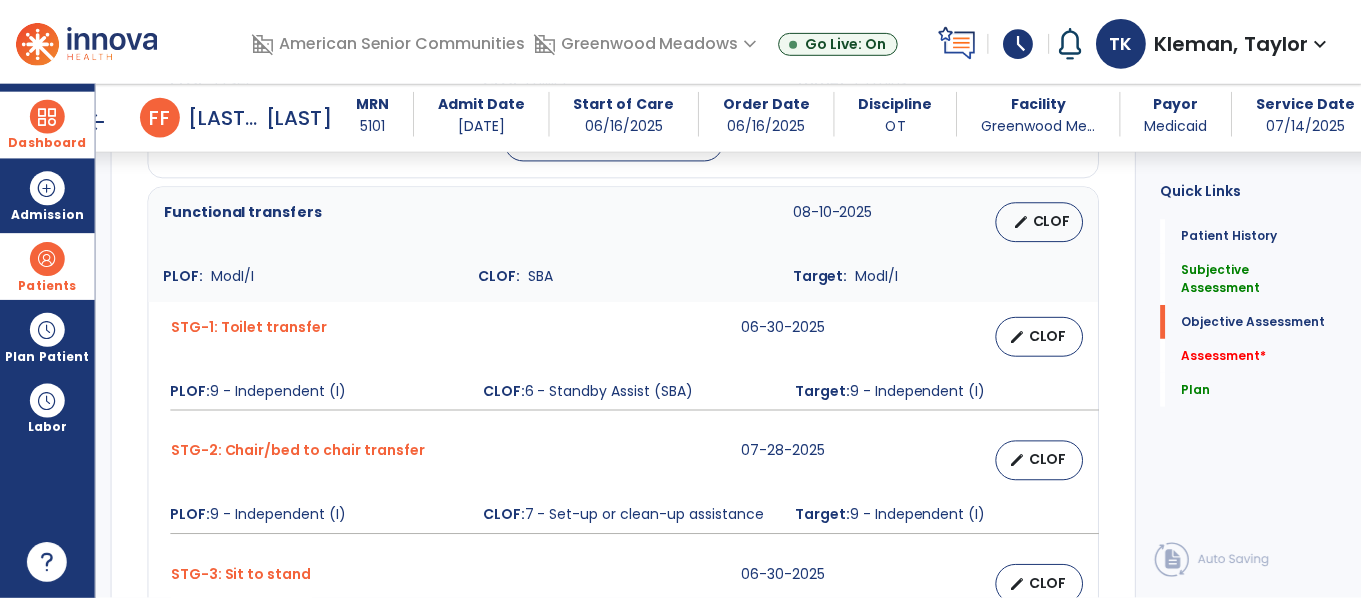 scroll, scrollTop: 1425, scrollLeft: 0, axis: vertical 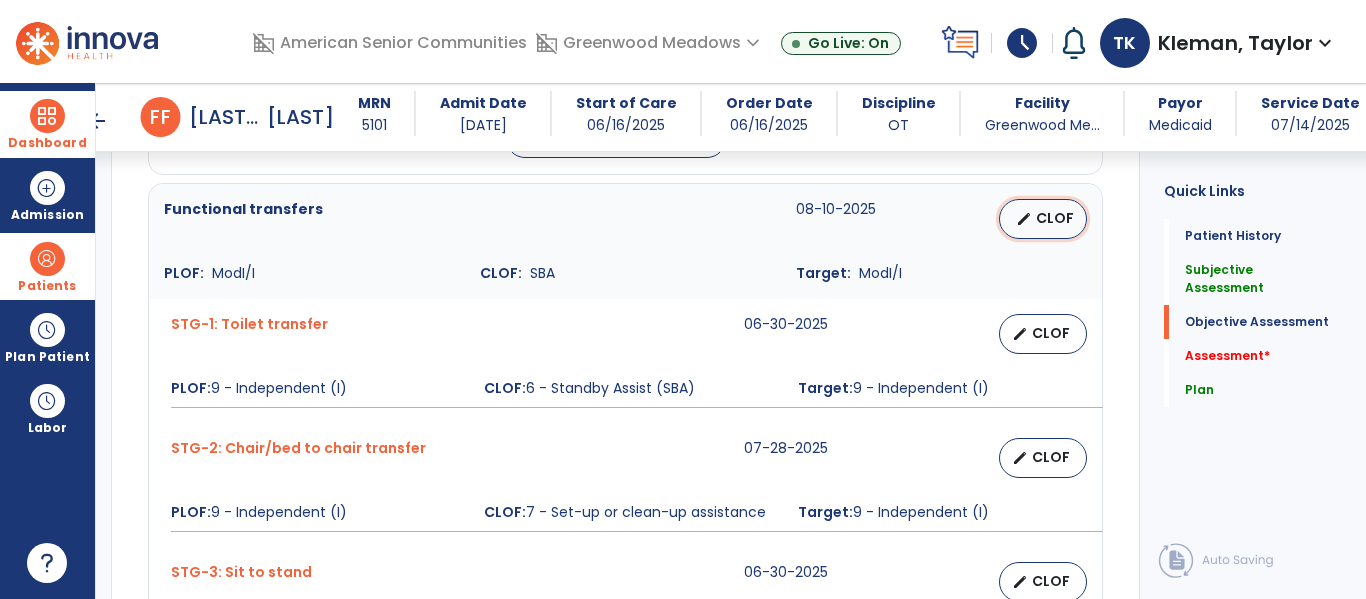 click on "edit" at bounding box center (1024, 219) 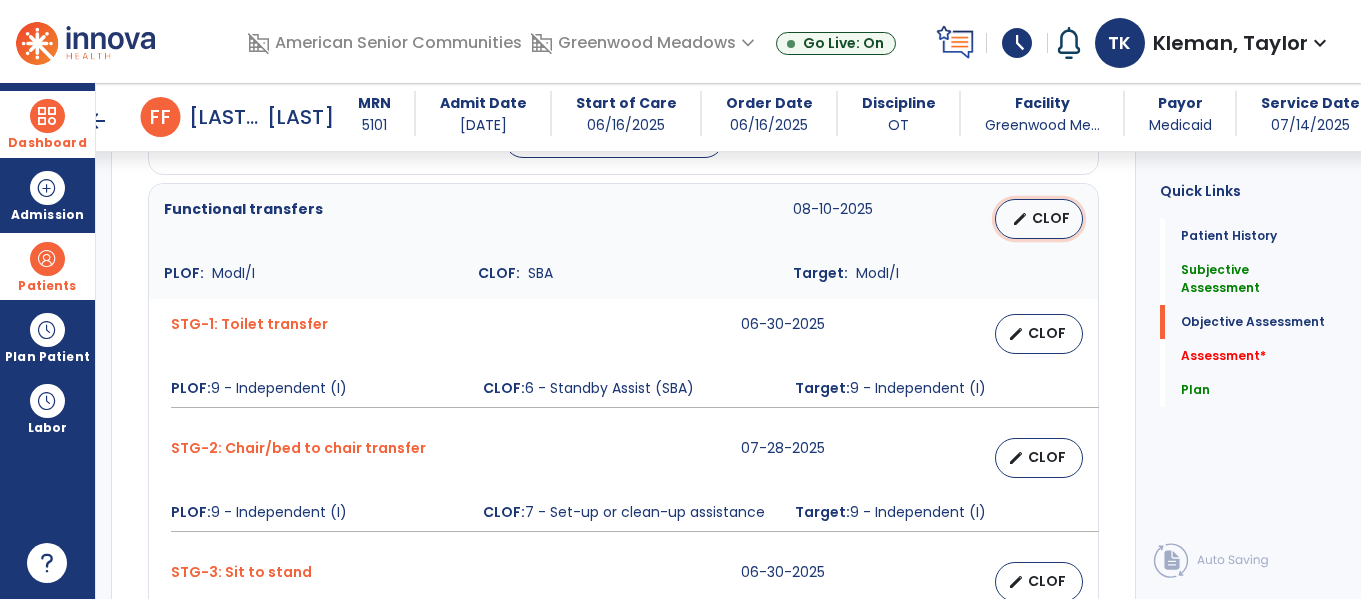 select on "********" 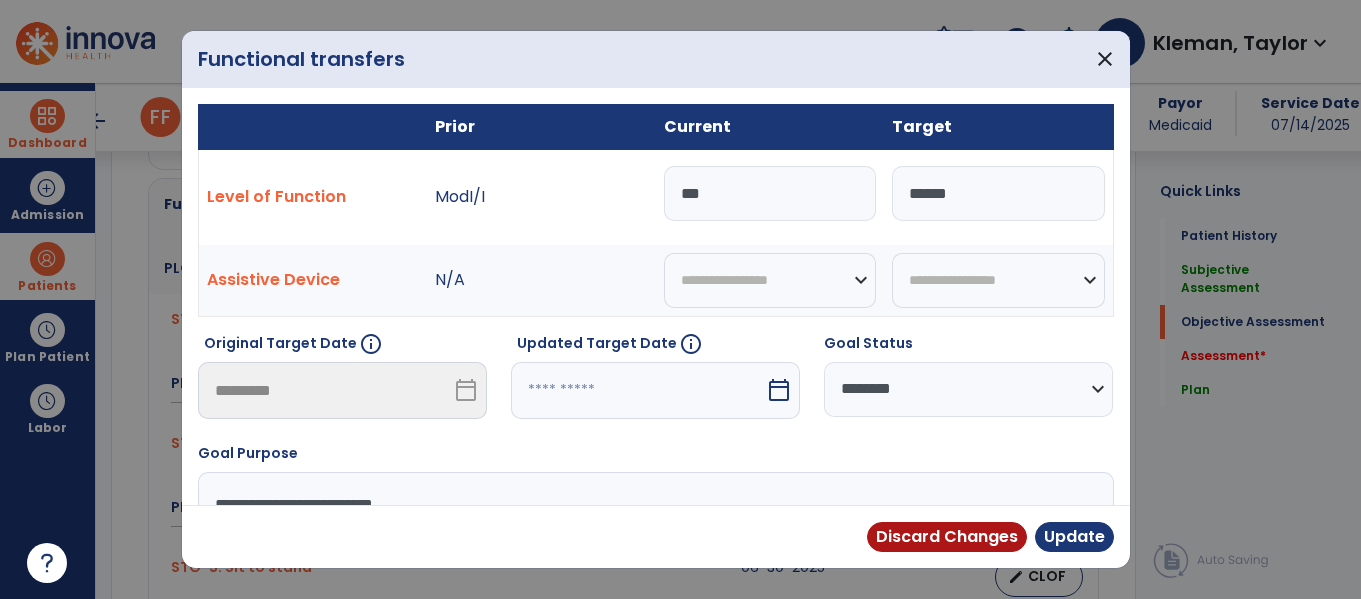click on "Level of Function  ModI/I    ***   ******" at bounding box center (655, 197) 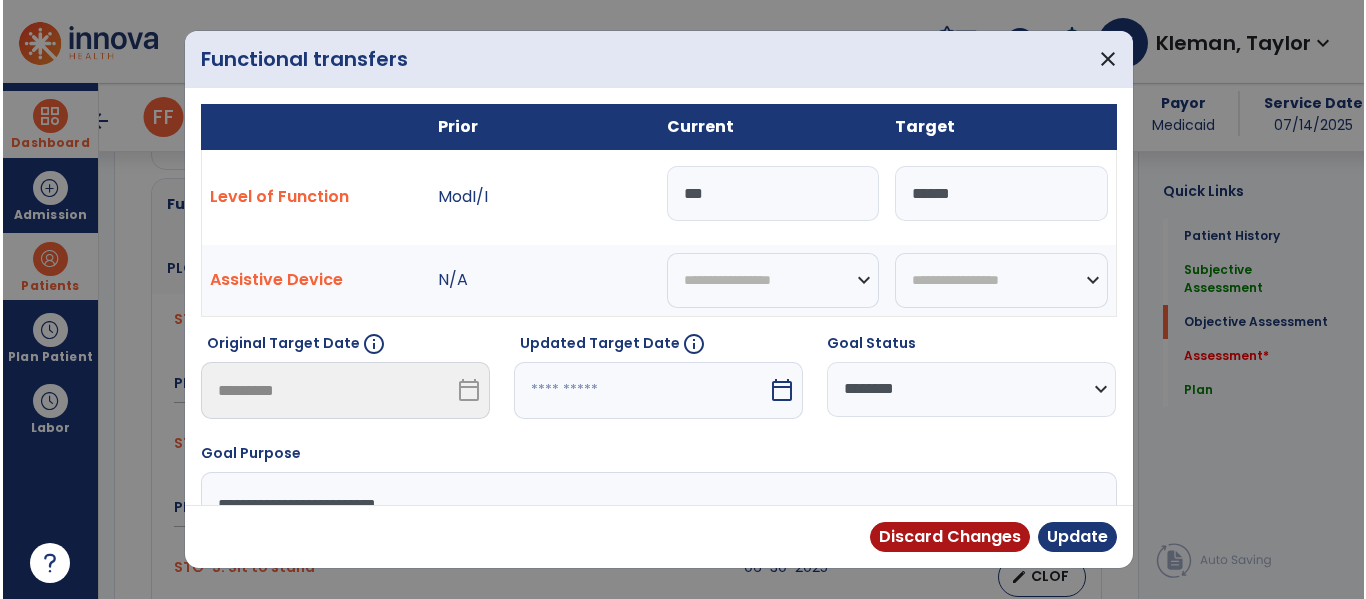 scroll, scrollTop: 1425, scrollLeft: 0, axis: vertical 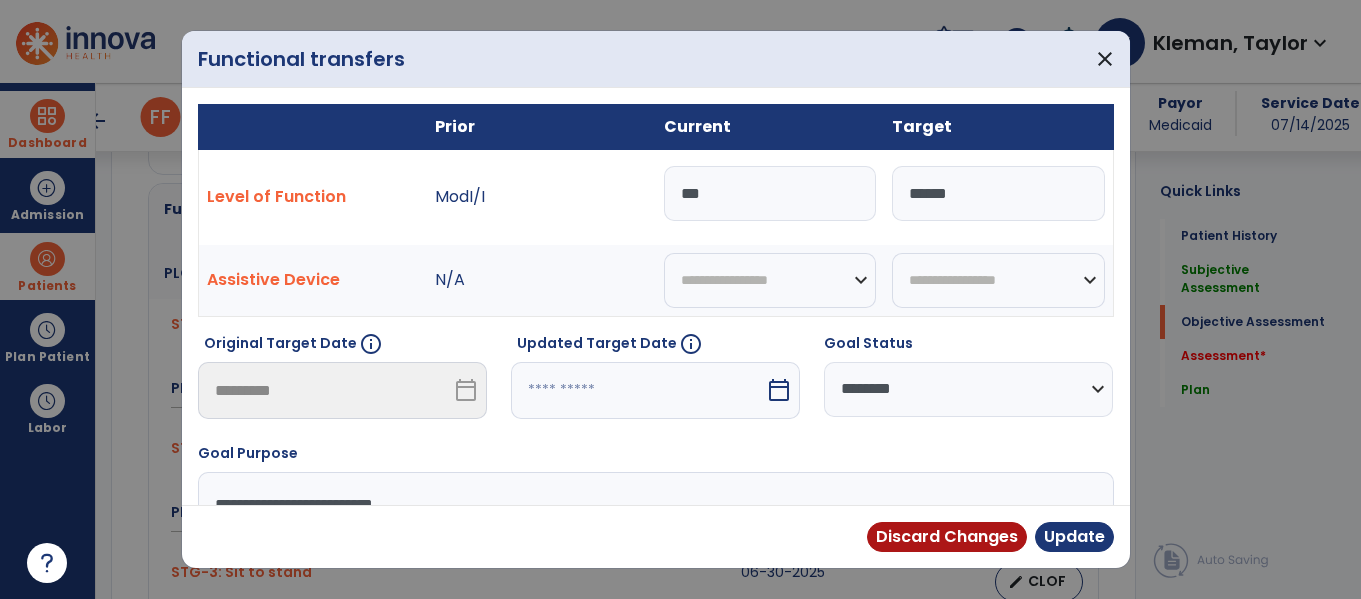 type on "*" 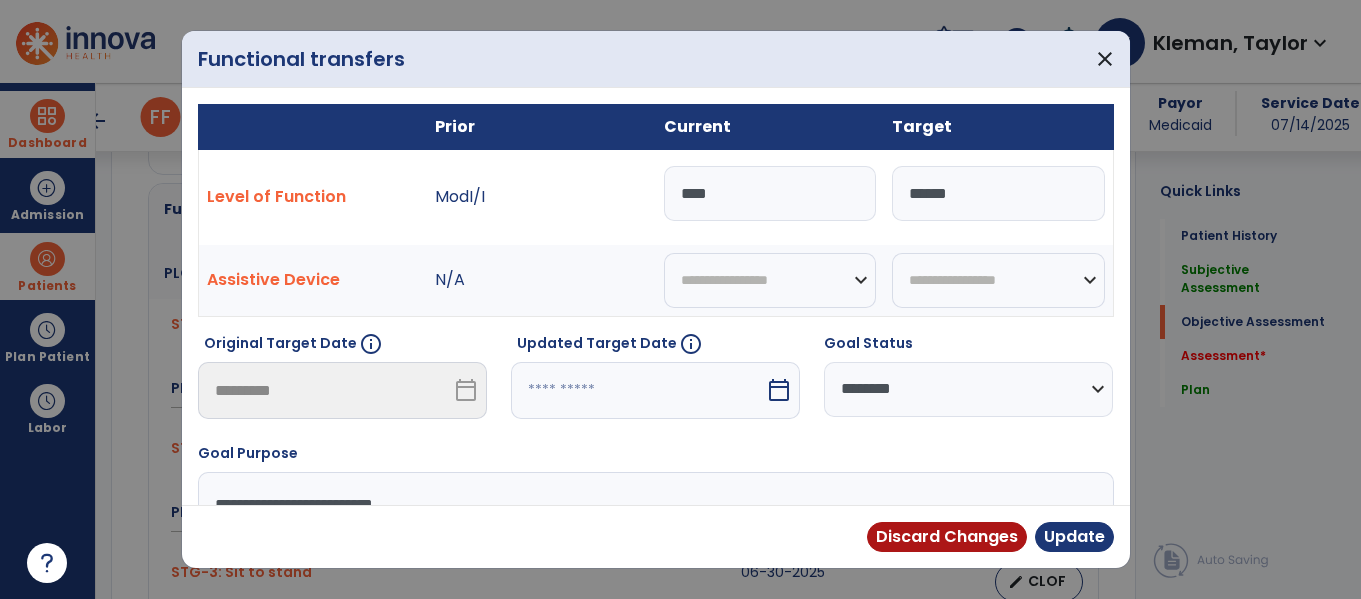 type on "*****" 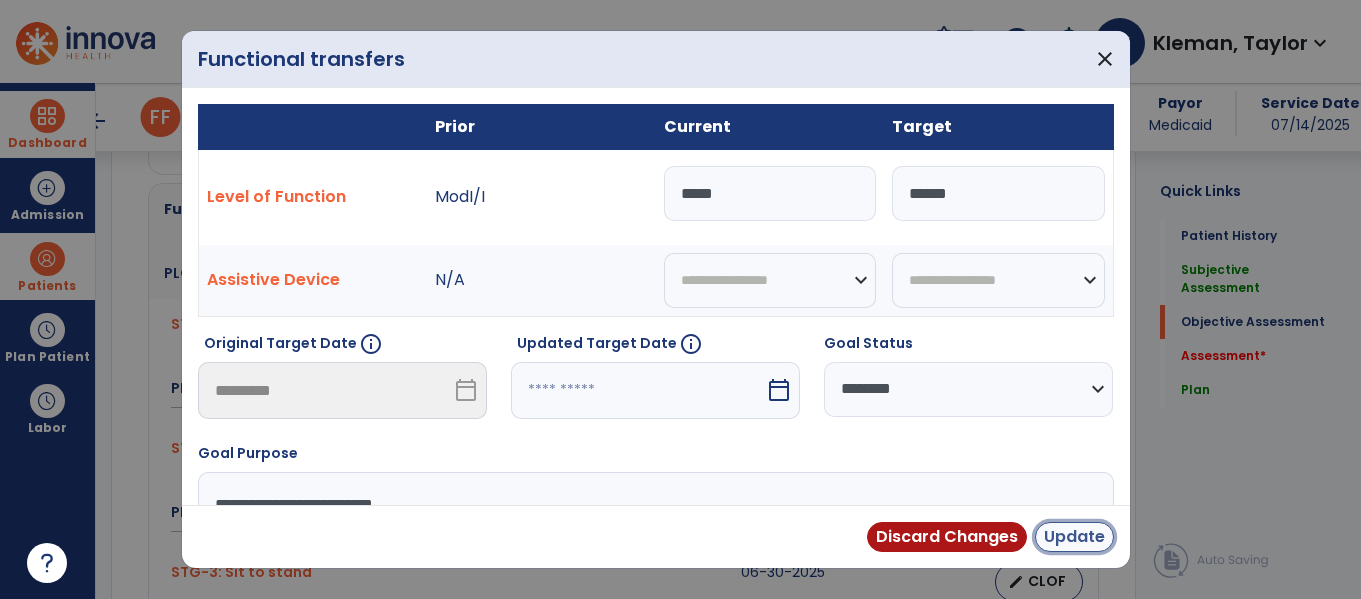 click on "Update" at bounding box center (1074, 537) 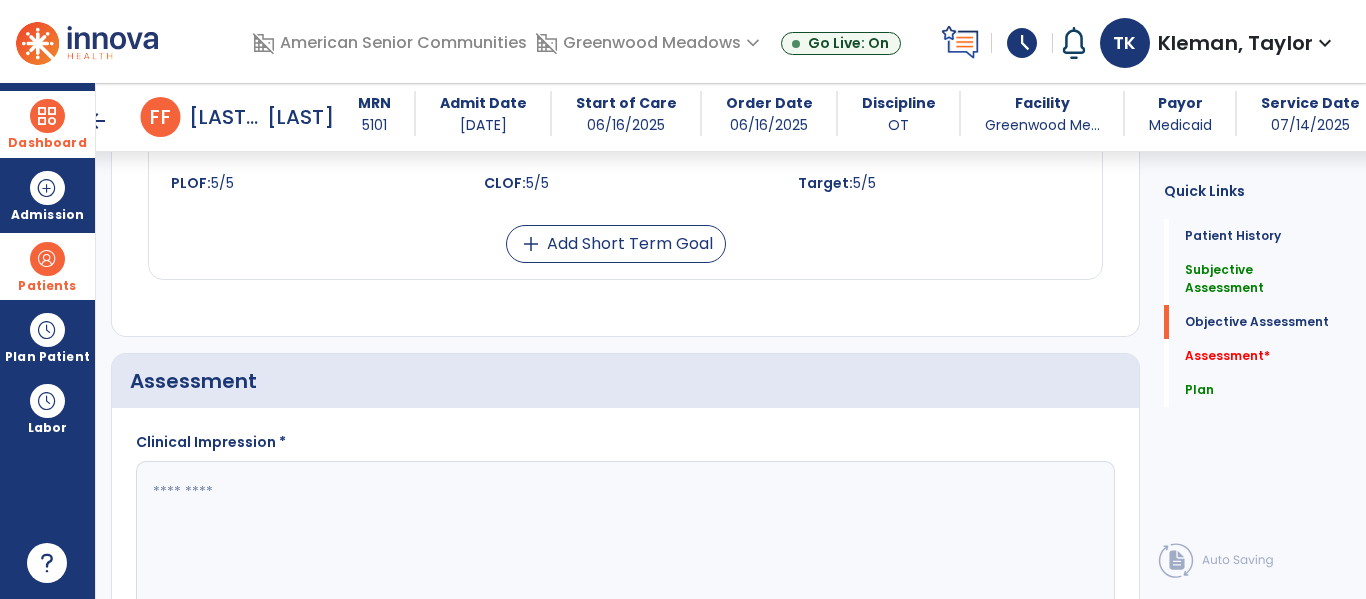 scroll, scrollTop: 2059, scrollLeft: 0, axis: vertical 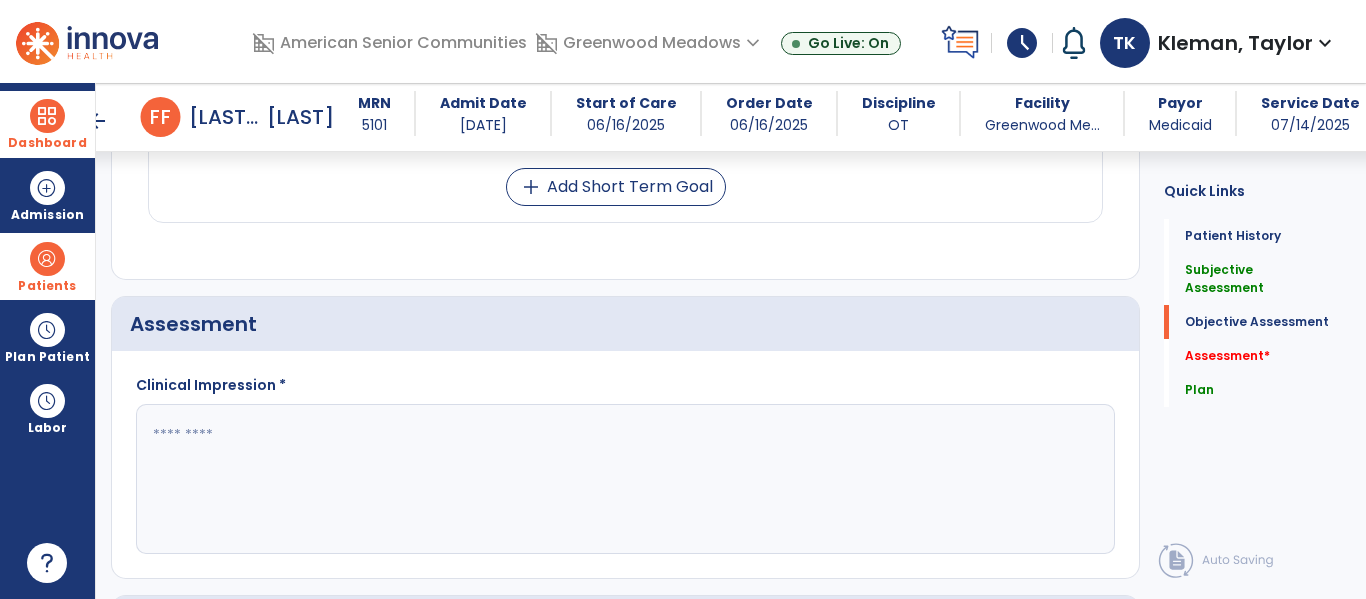 click 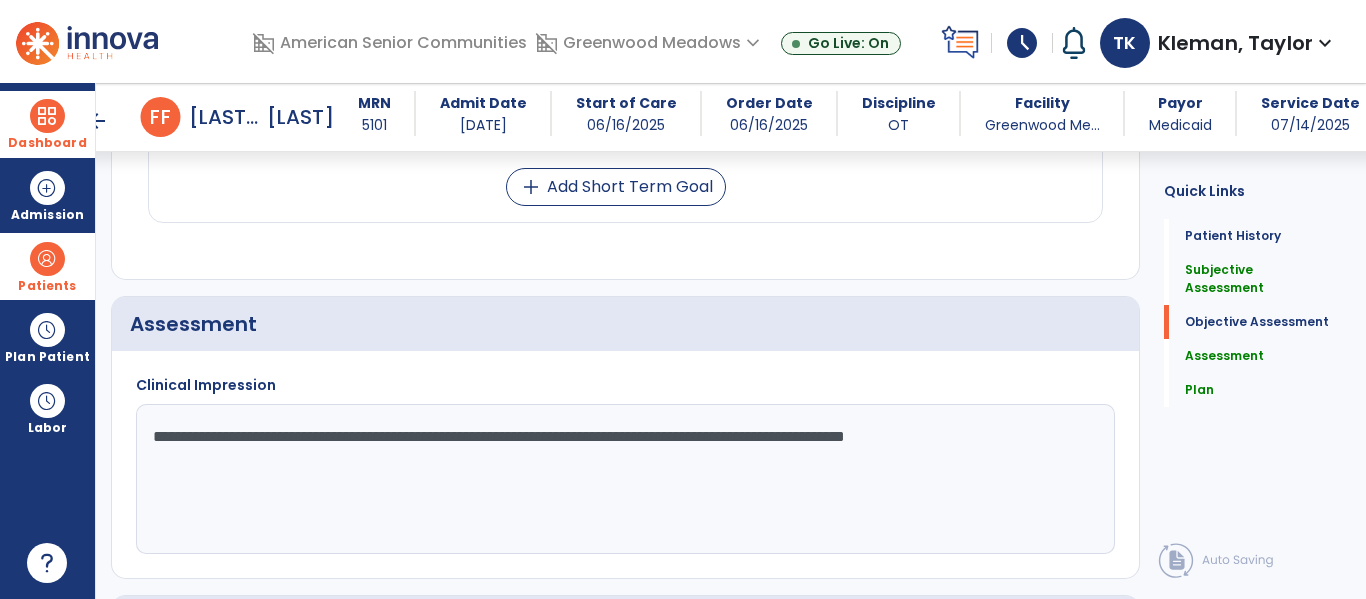 type on "**********" 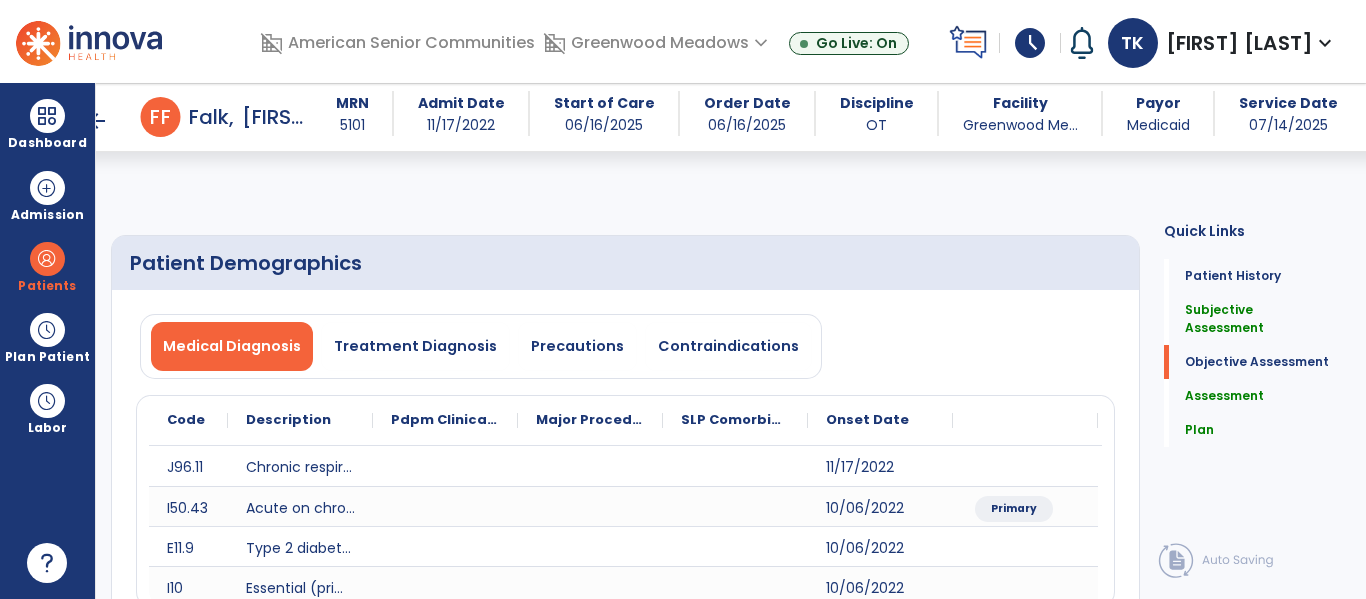 scroll, scrollTop: 0, scrollLeft: 0, axis: both 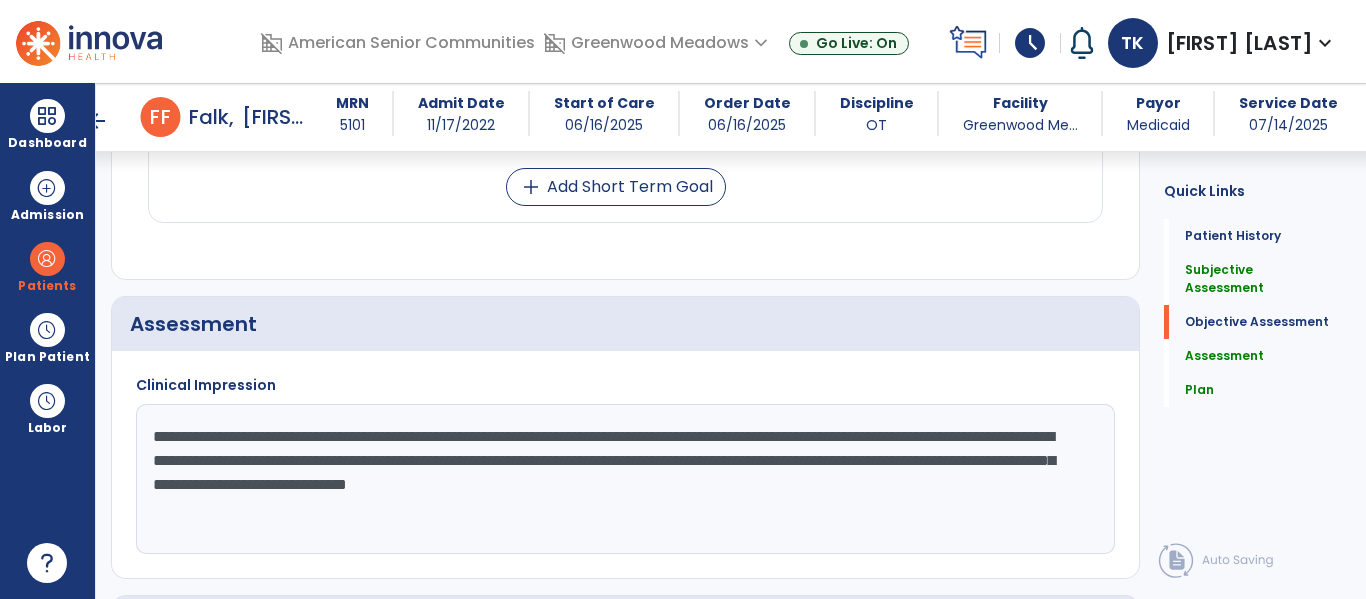 type on "**********" 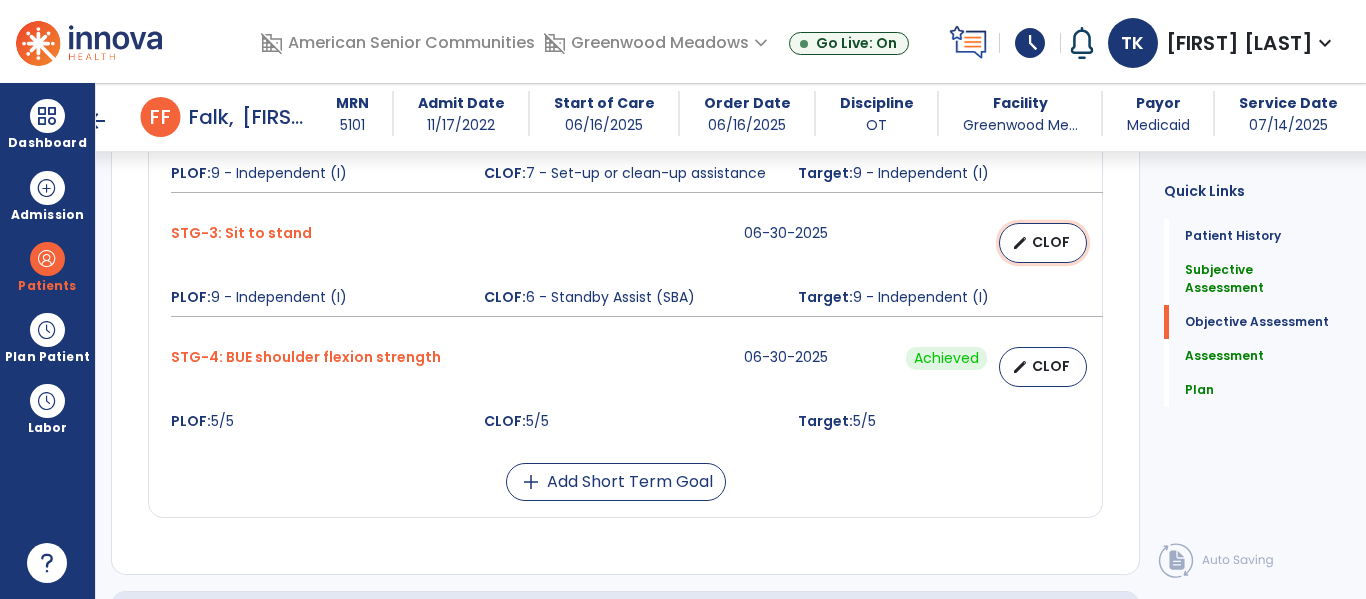 click on "edit   CLOF" at bounding box center [1043, 243] 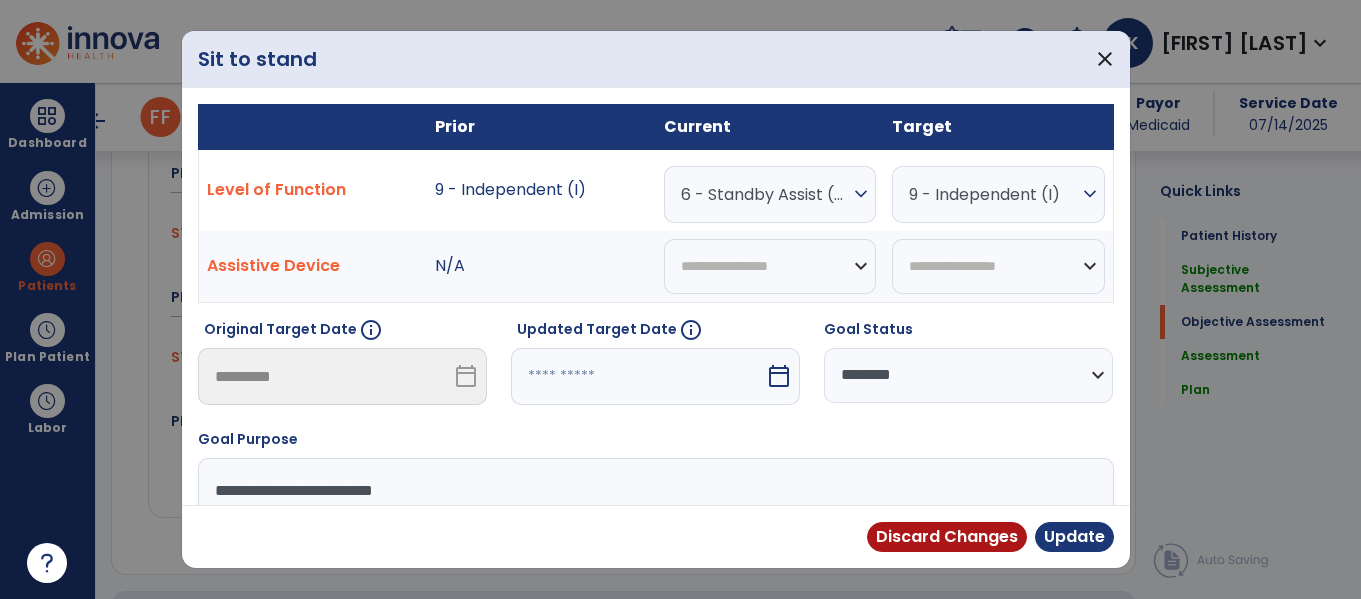 scroll, scrollTop: 1764, scrollLeft: 0, axis: vertical 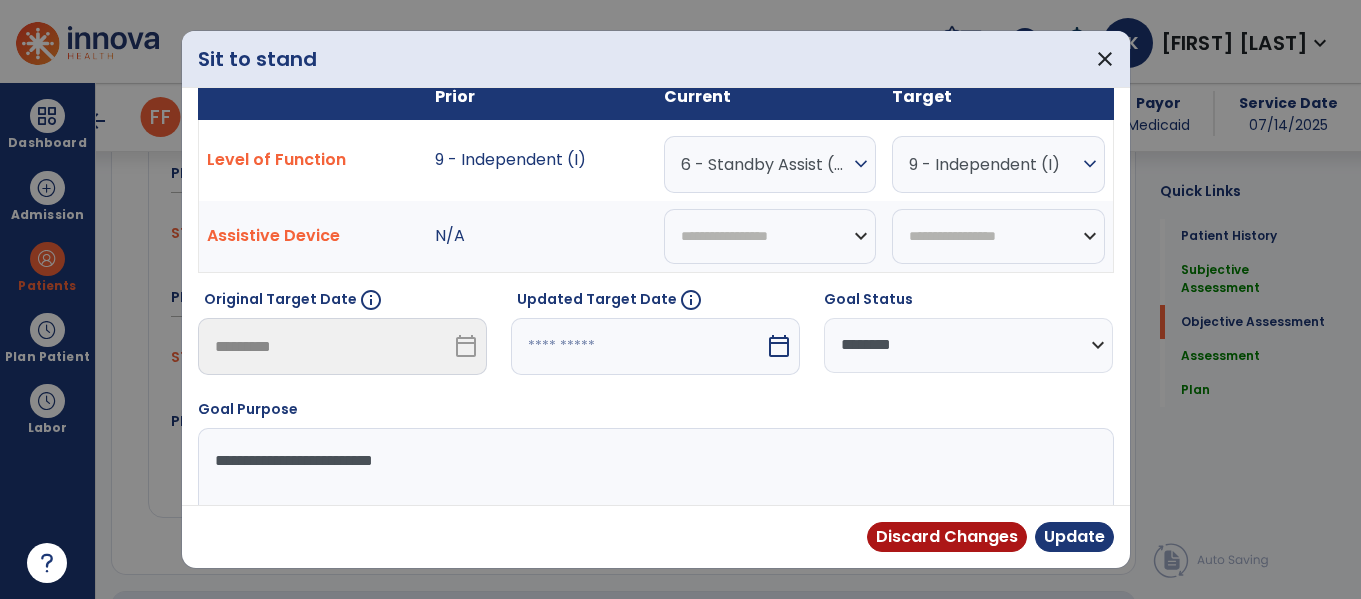 click at bounding box center (638, 346) 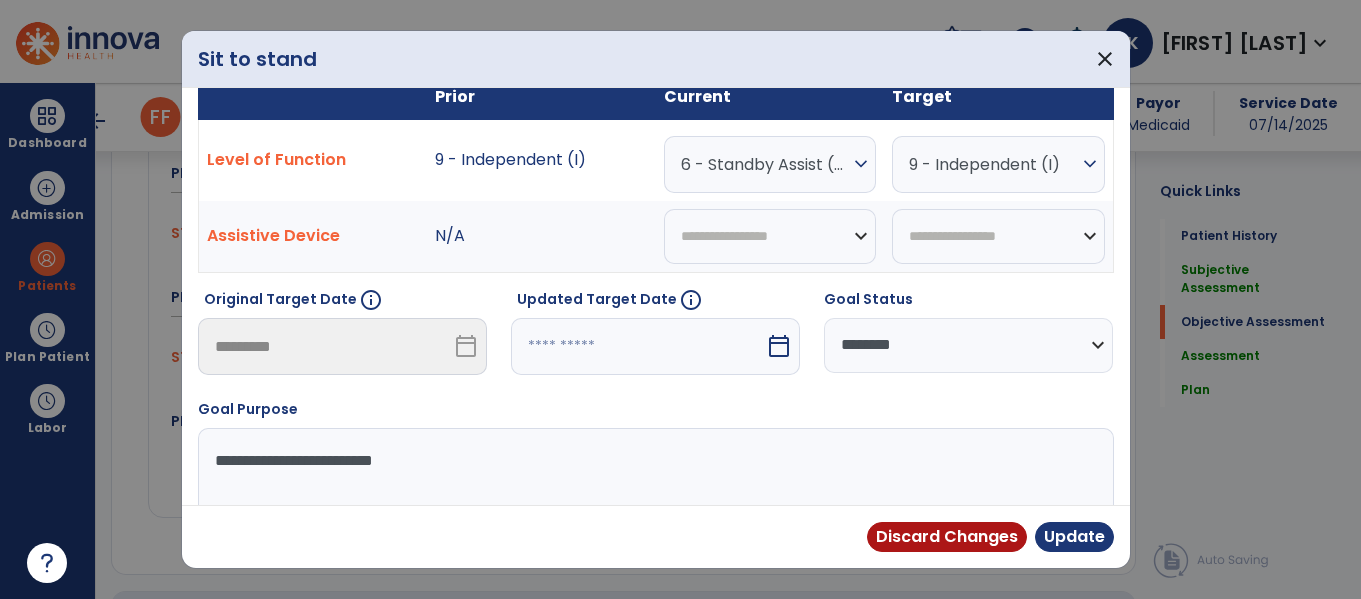 select on "*" 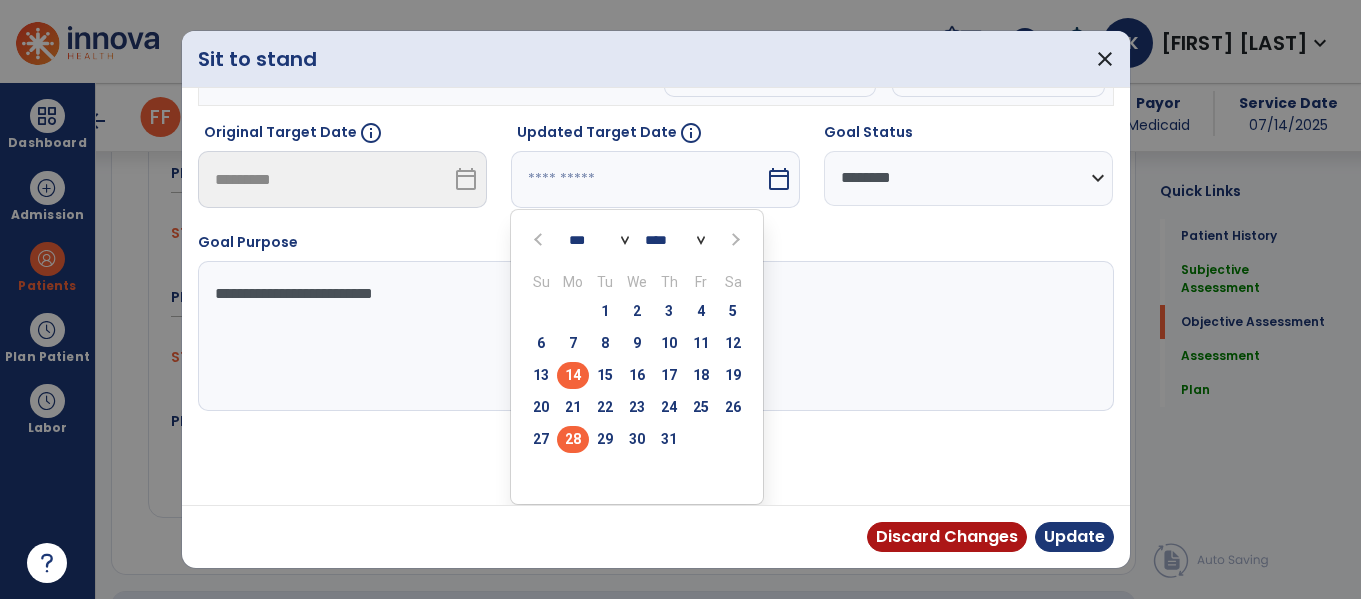 click on "28" at bounding box center (573, 439) 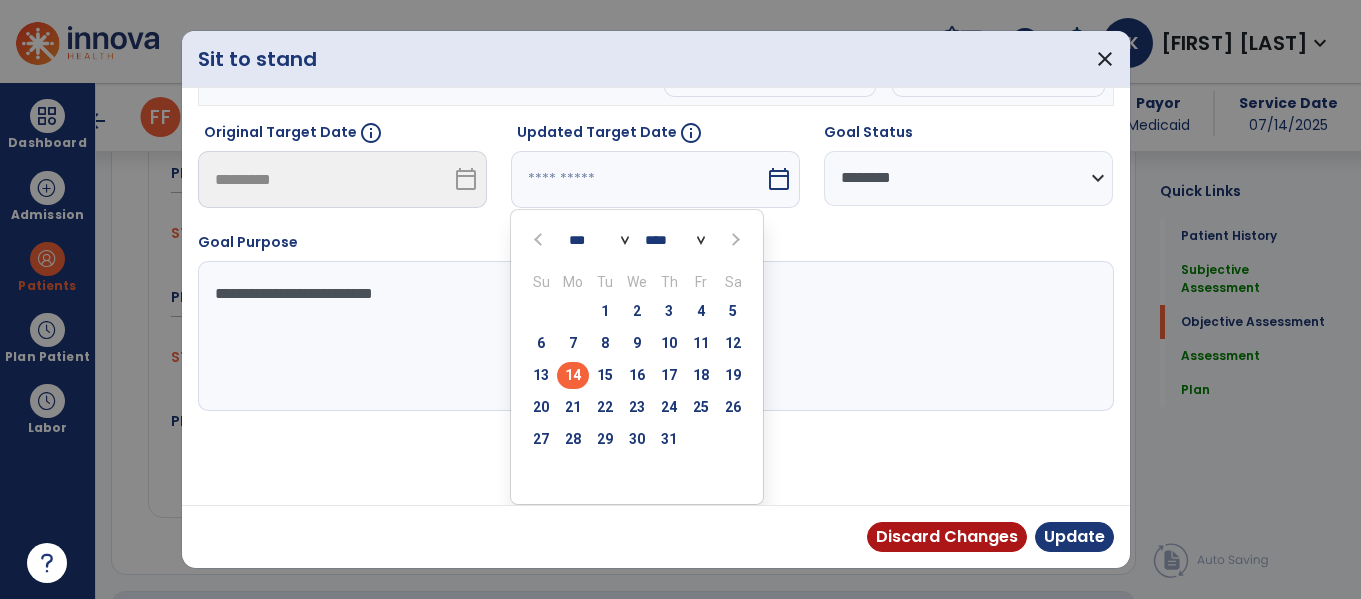 type on "*********" 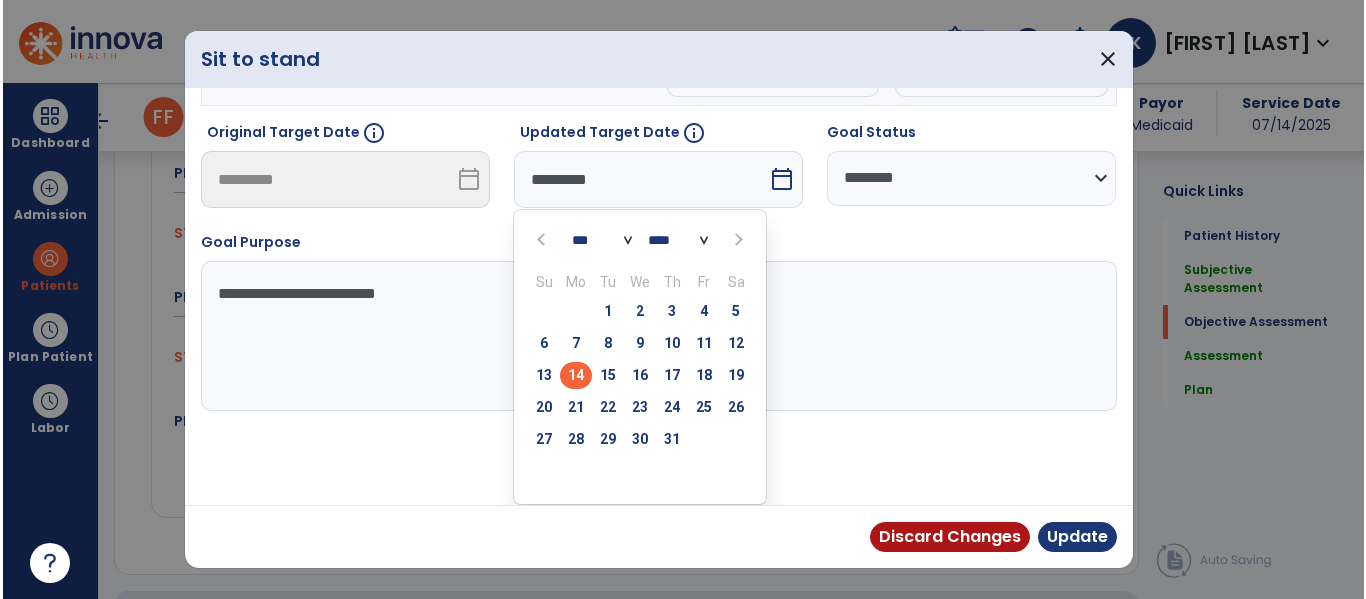 scroll, scrollTop: 119, scrollLeft: 0, axis: vertical 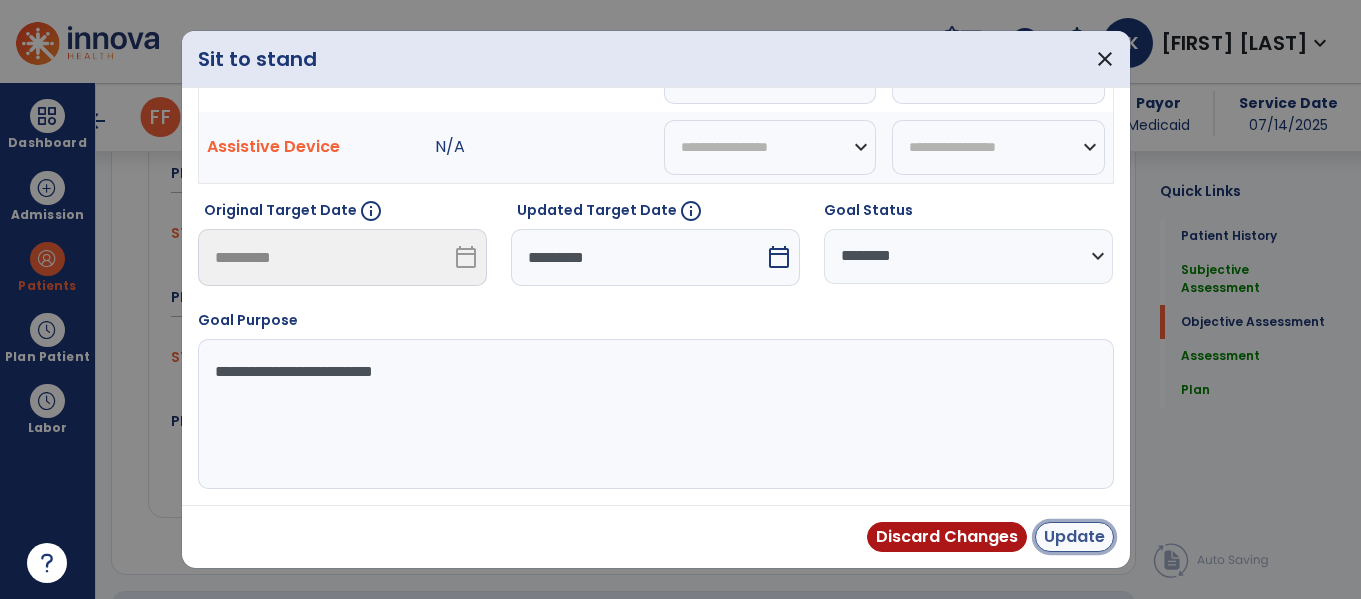 click on "Update" at bounding box center [1074, 537] 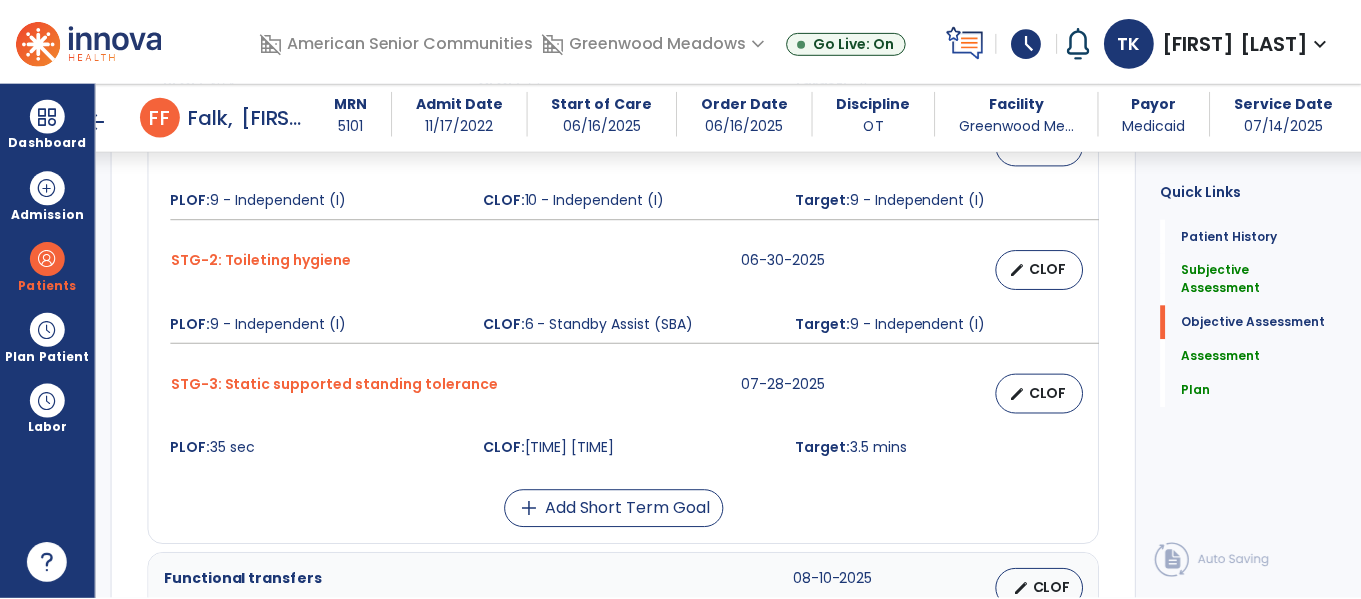 scroll, scrollTop: 1064, scrollLeft: 0, axis: vertical 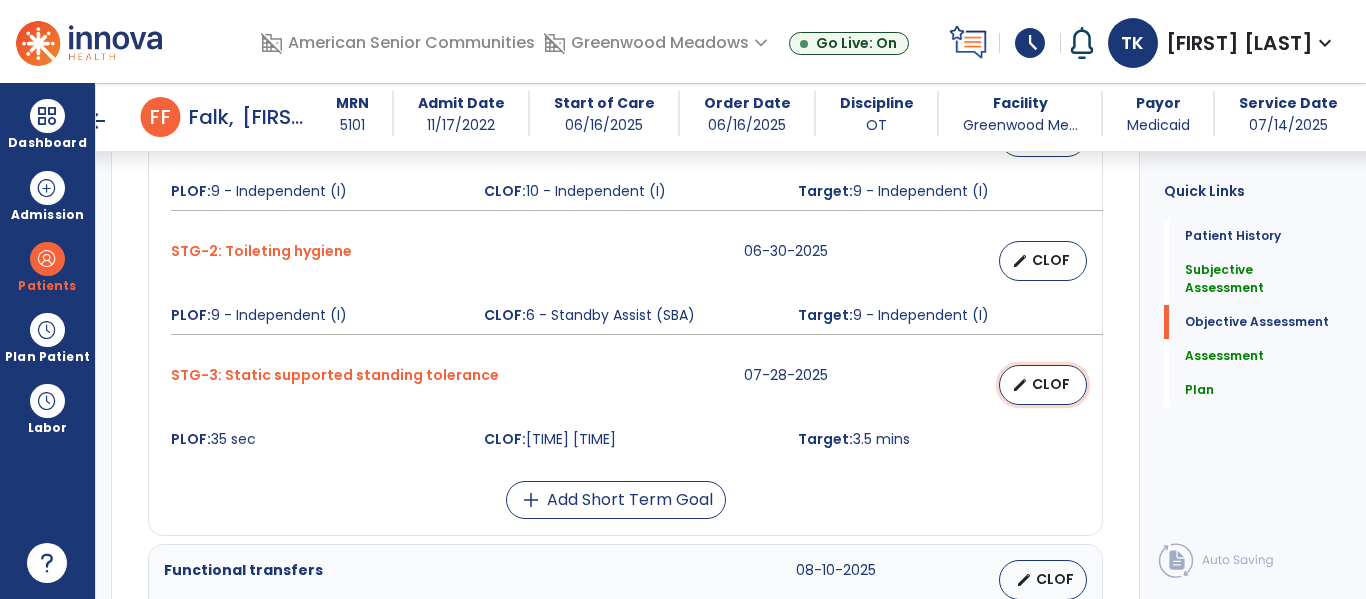 click on "edit   CLOF" at bounding box center [1043, 385] 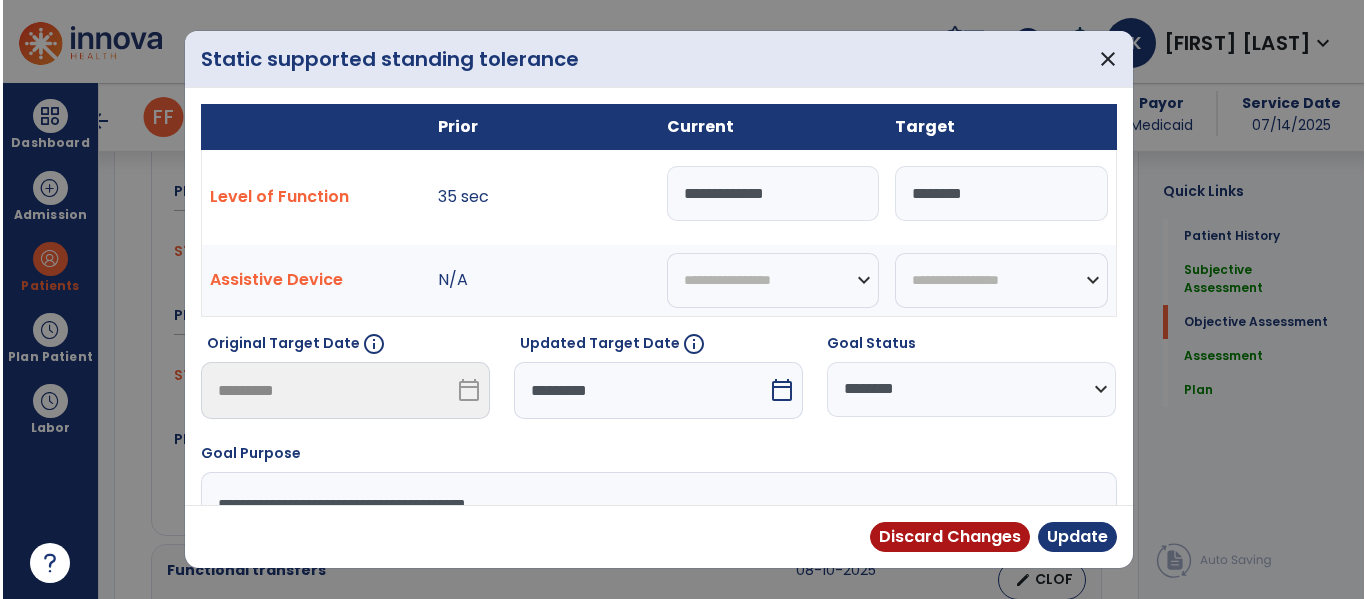 scroll, scrollTop: 1064, scrollLeft: 0, axis: vertical 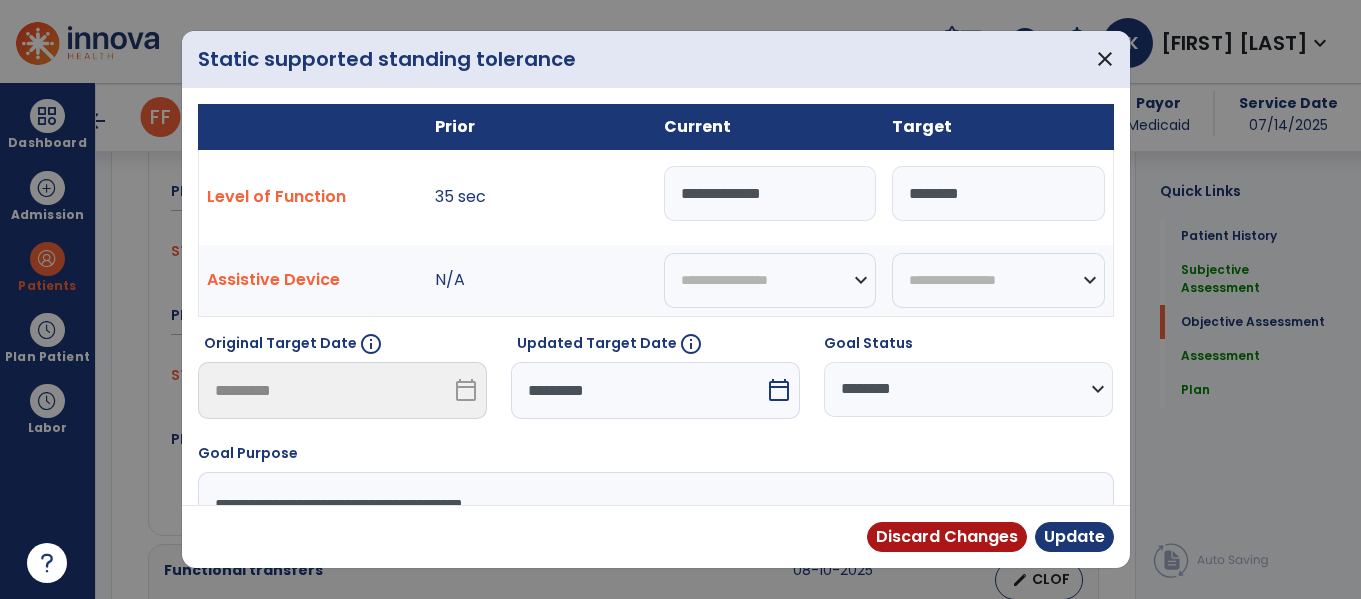 drag, startPoint x: 749, startPoint y: 199, endPoint x: 733, endPoint y: 208, distance: 18.35756 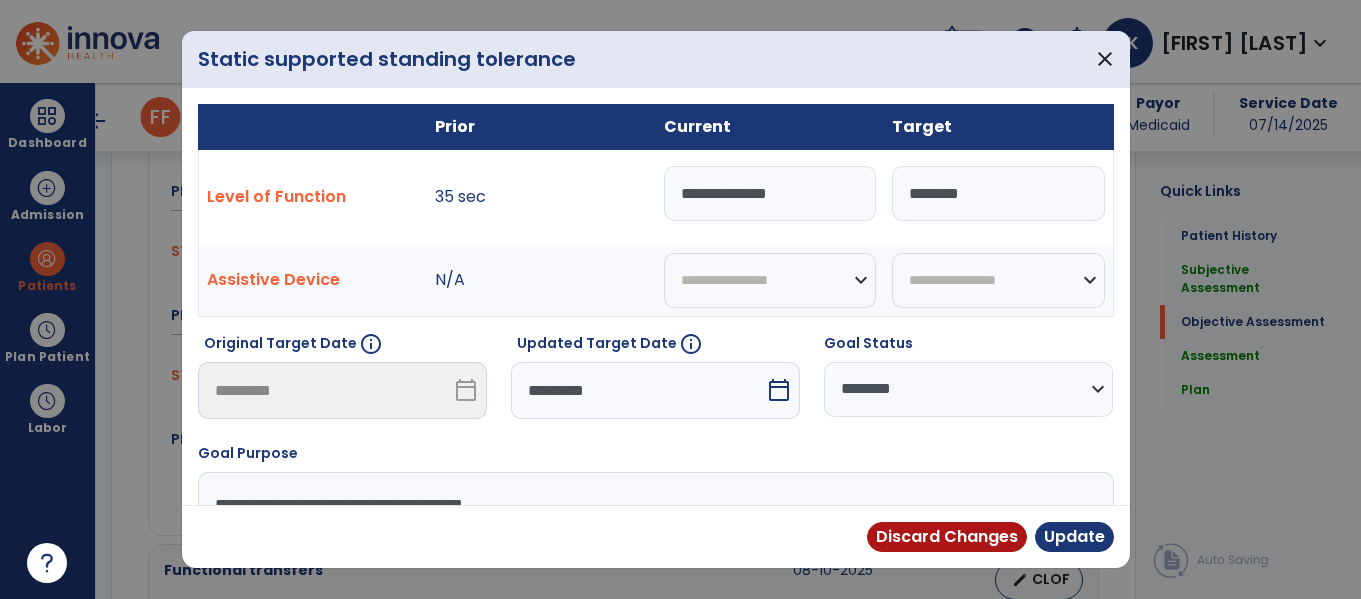 type on "**********" 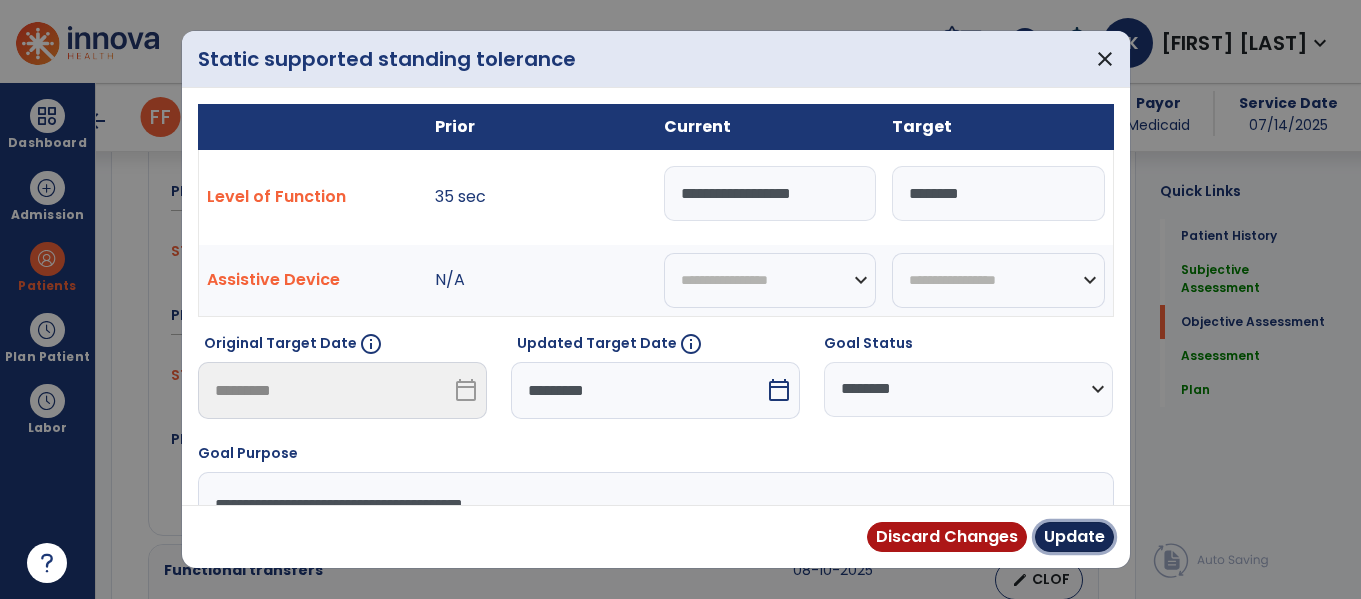 click on "Update" at bounding box center [1074, 537] 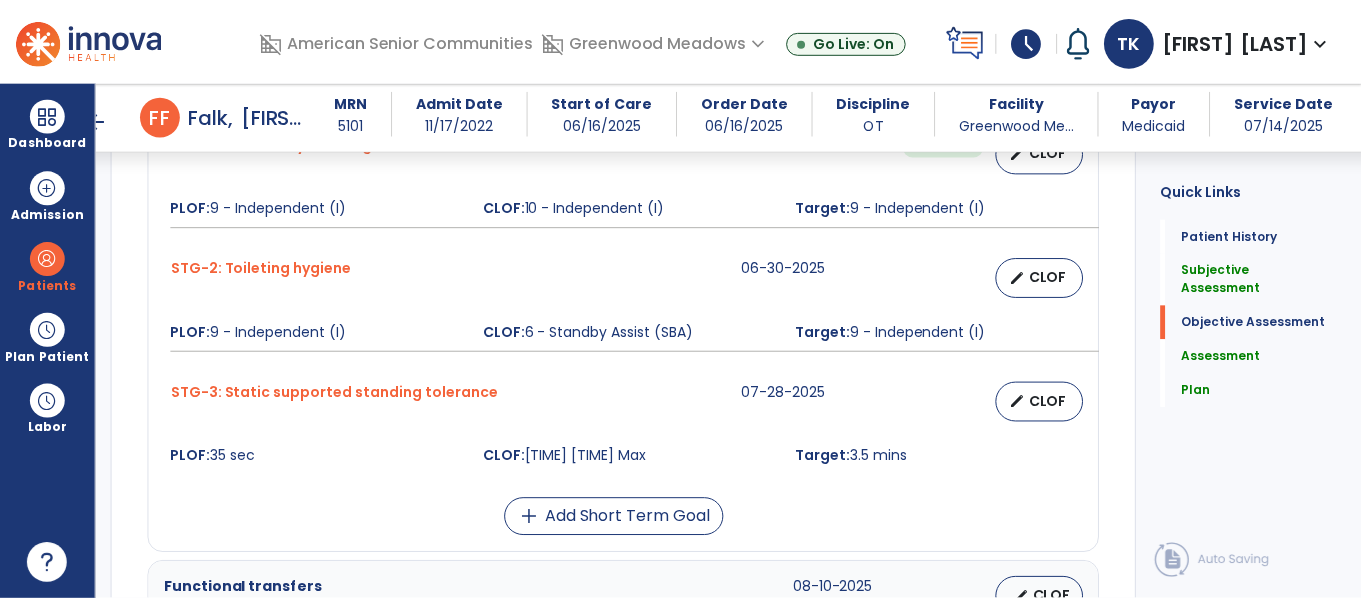 scroll, scrollTop: 1008, scrollLeft: 0, axis: vertical 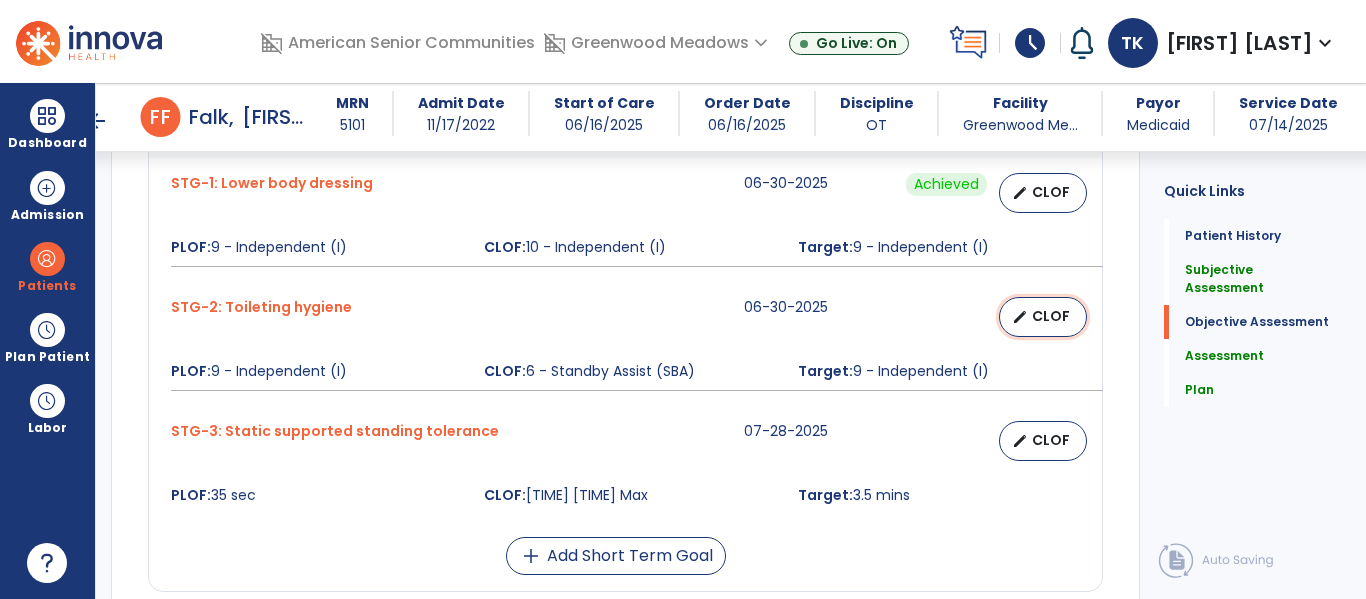 click on "edit" at bounding box center [1020, 317] 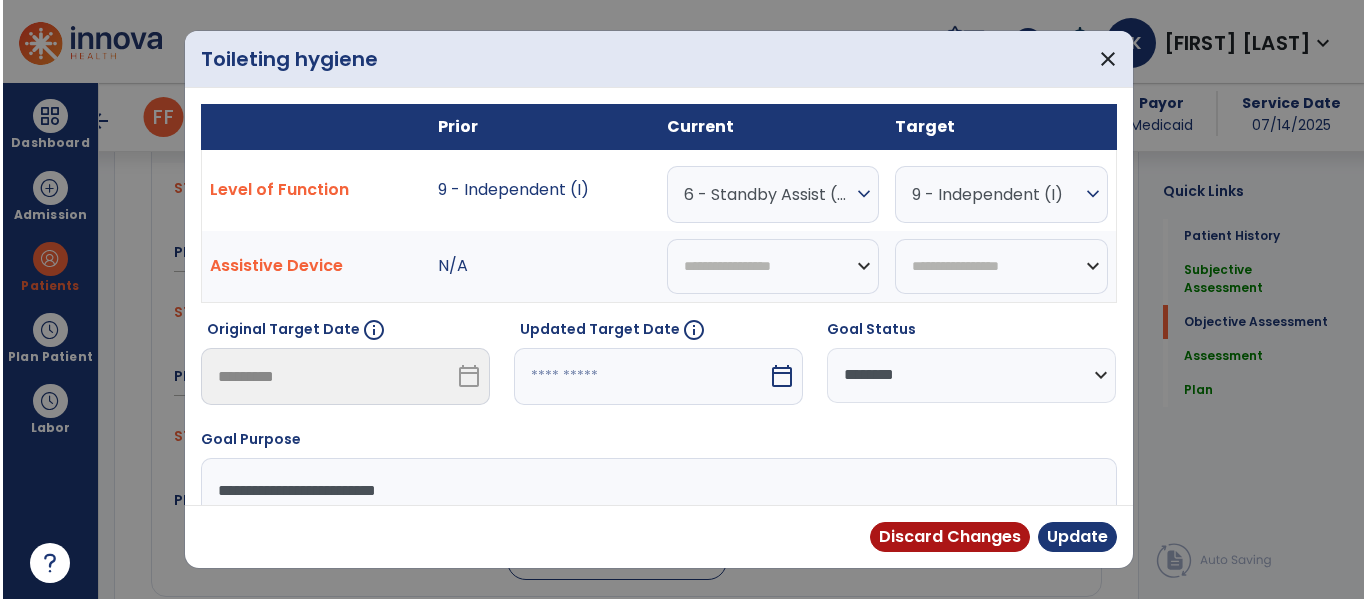 scroll, scrollTop: 1008, scrollLeft: 0, axis: vertical 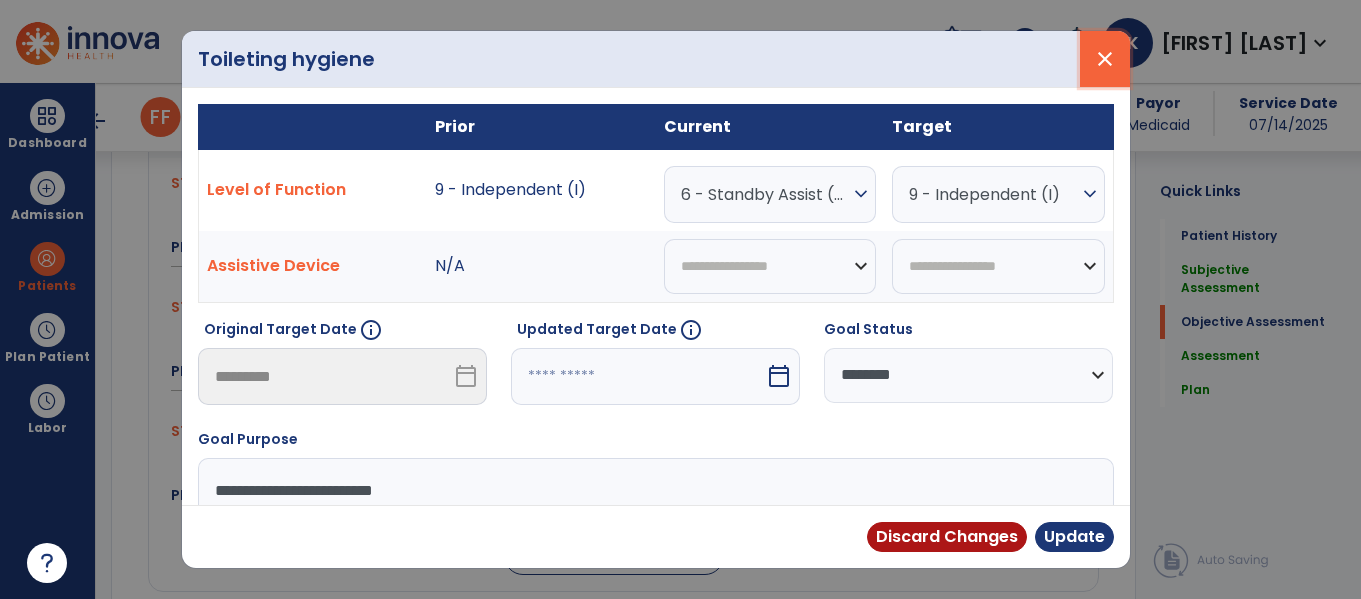 click on "close" at bounding box center (1105, 59) 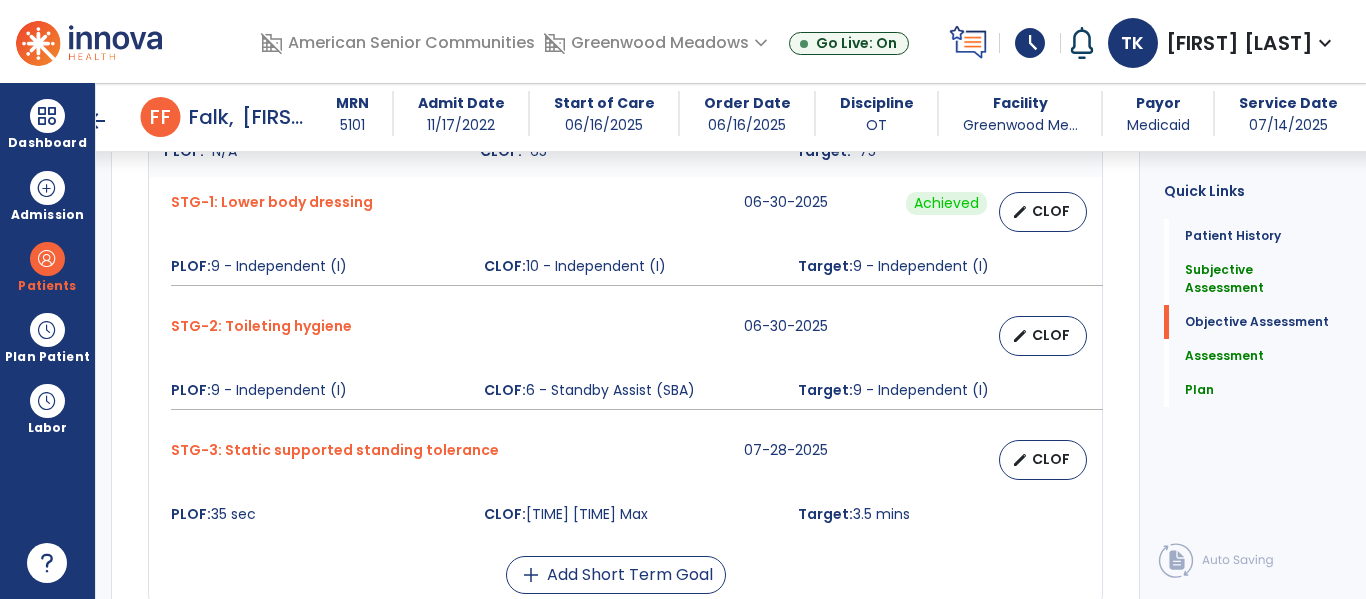scroll, scrollTop: 988, scrollLeft: 0, axis: vertical 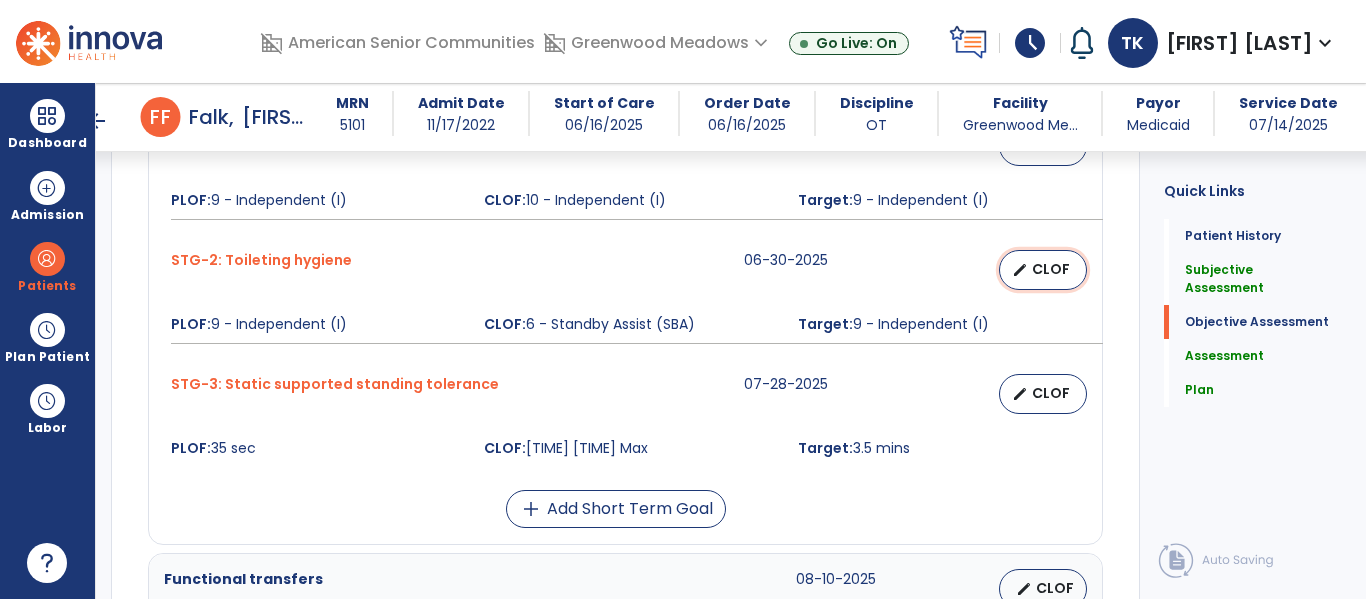click on "CLOF" at bounding box center [1051, 269] 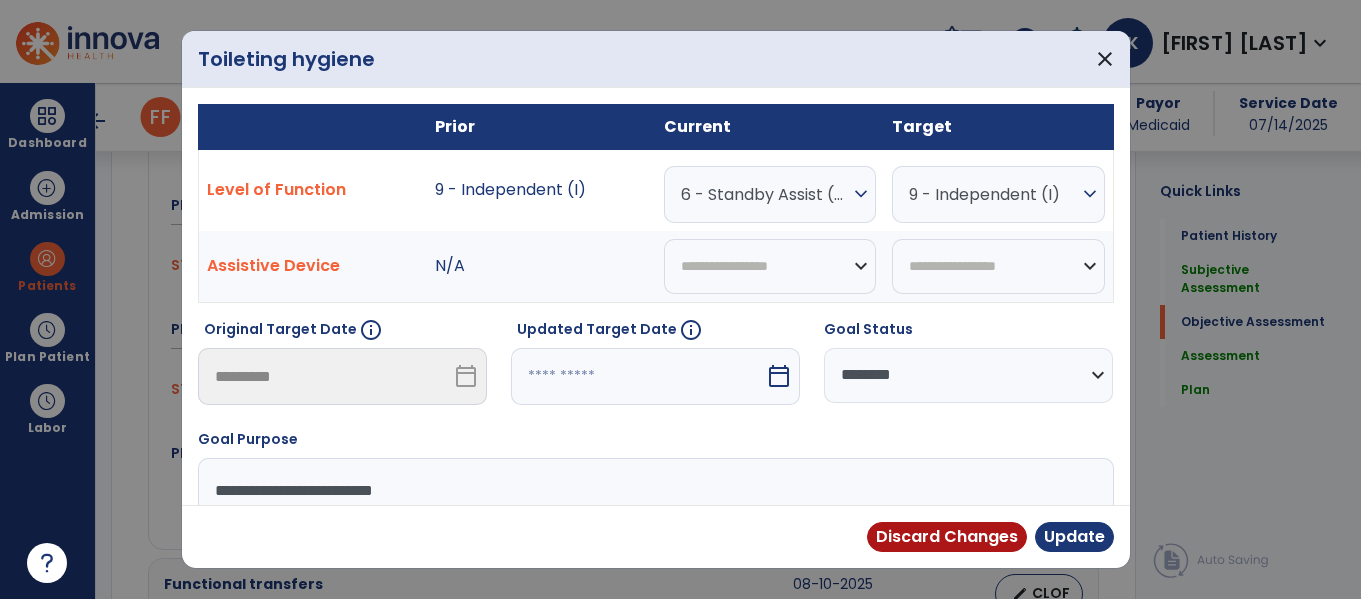scroll, scrollTop: 1055, scrollLeft: 0, axis: vertical 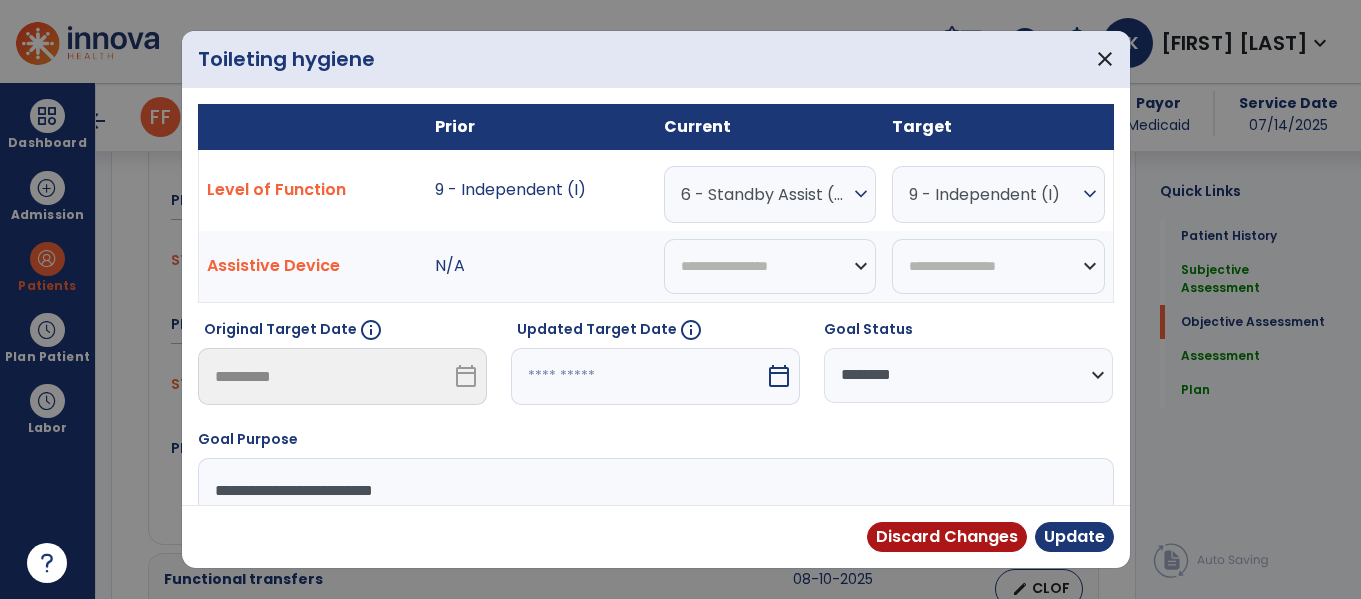 click at bounding box center [638, 376] 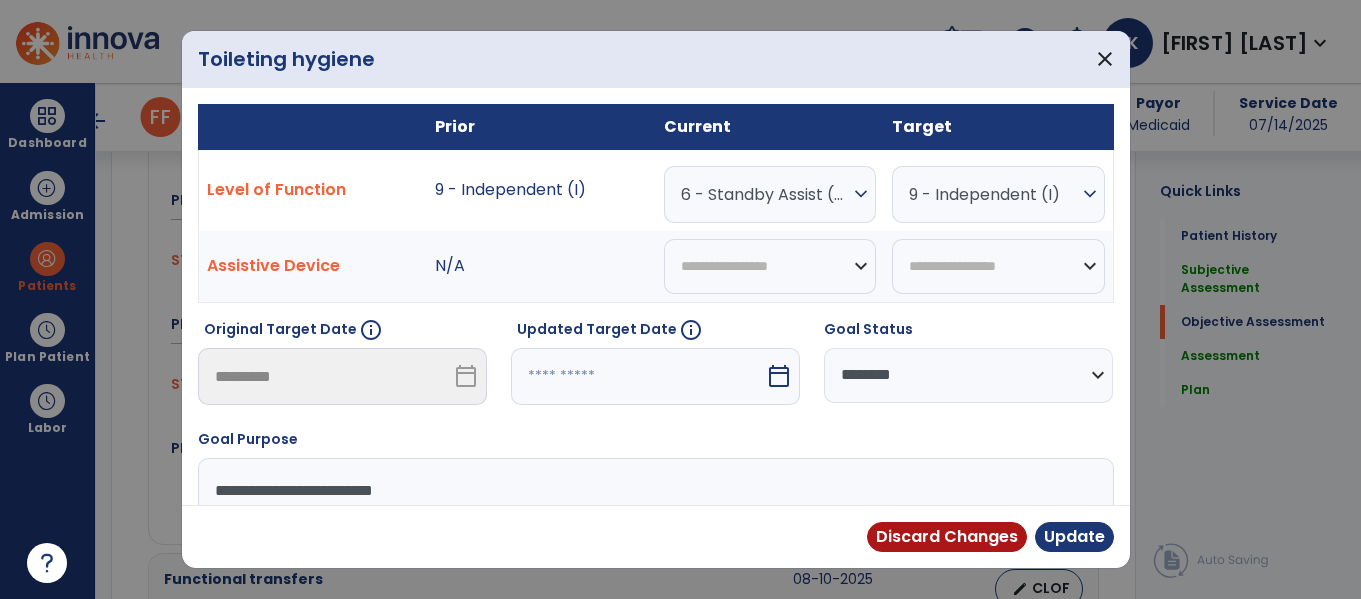 select on "*" 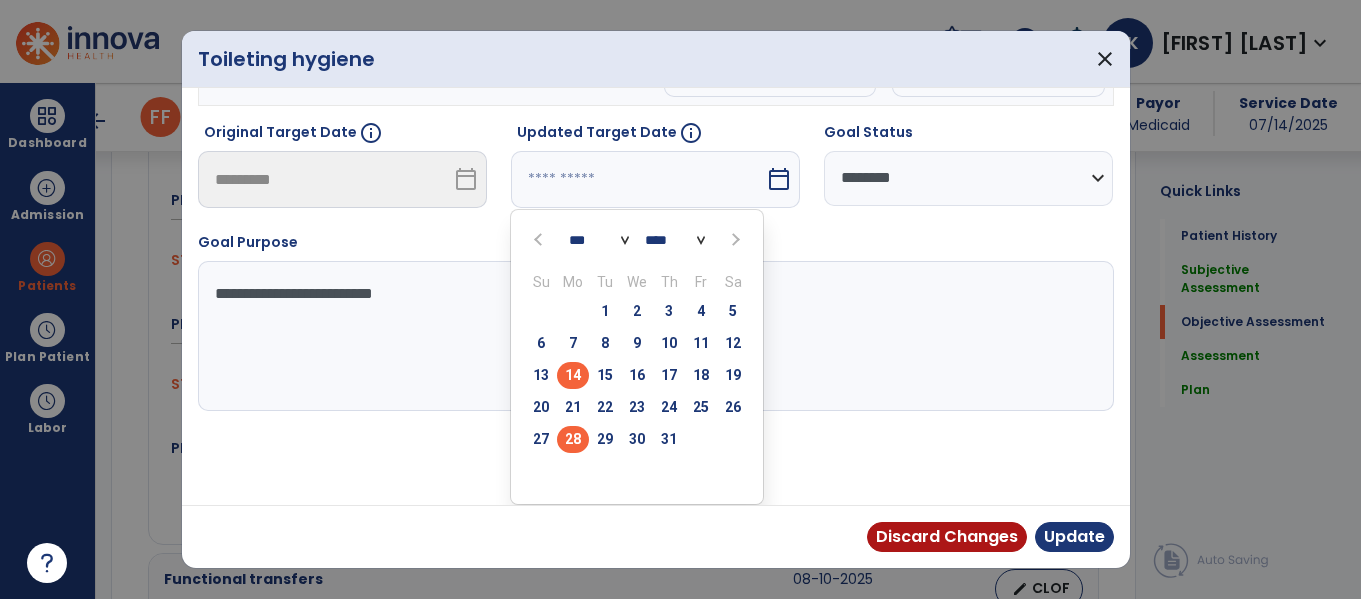 click on "28" at bounding box center [573, 439] 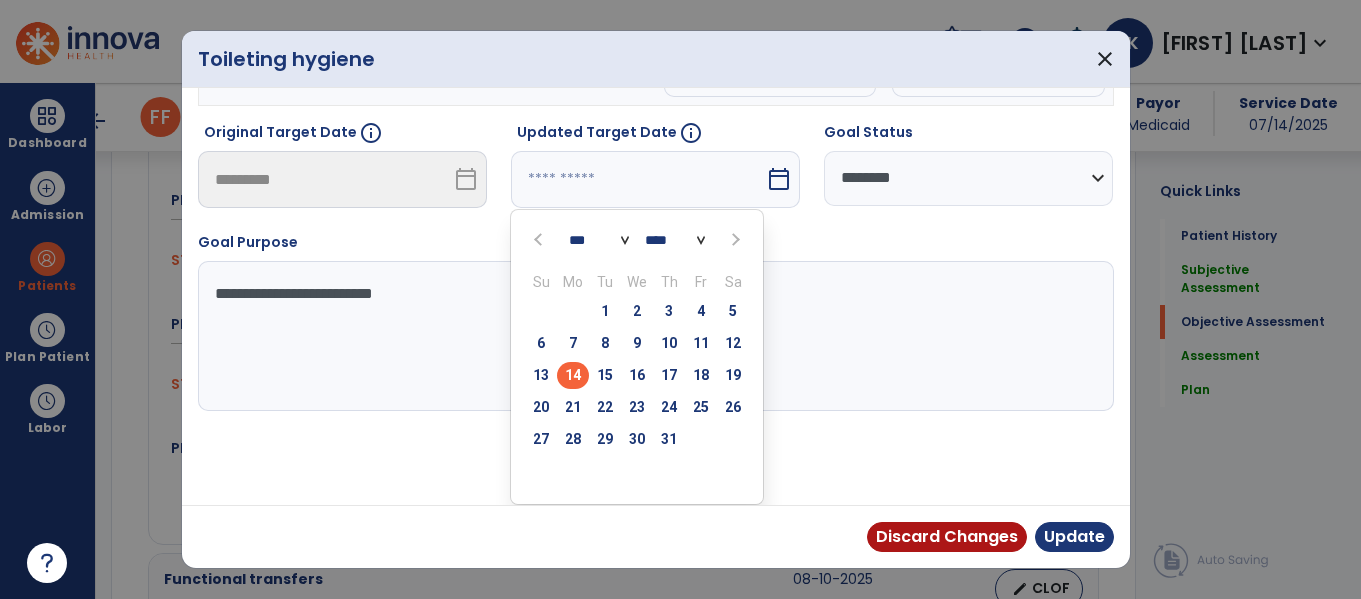 type on "*********" 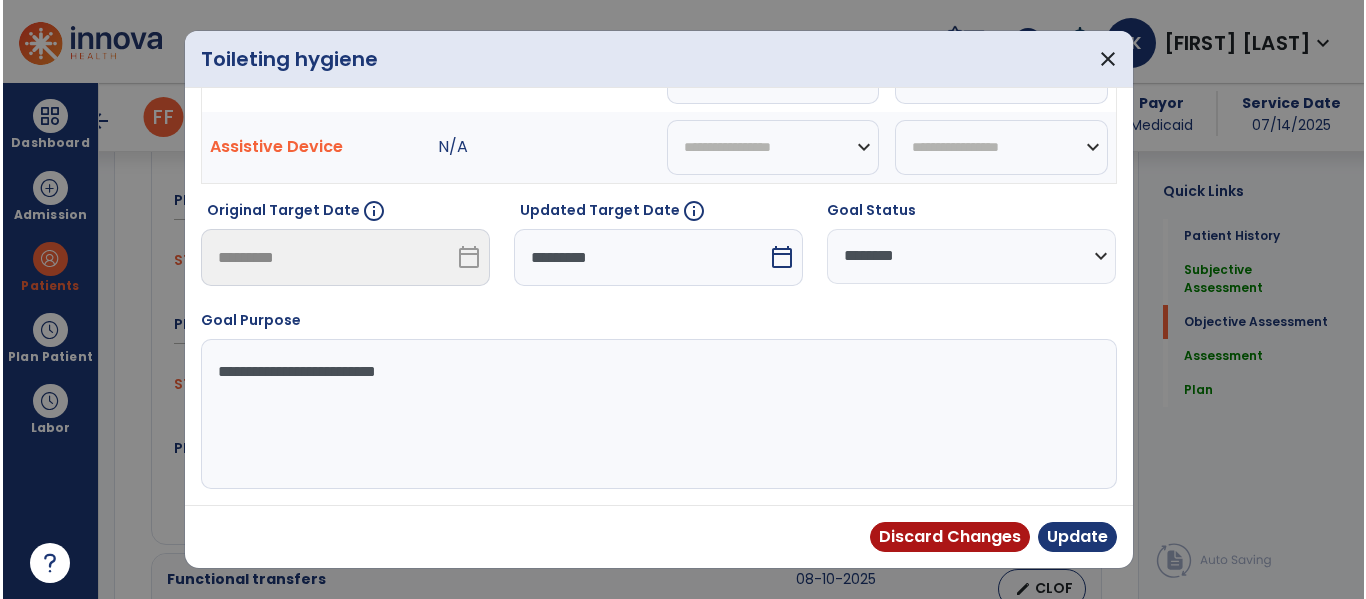 scroll, scrollTop: 119, scrollLeft: 0, axis: vertical 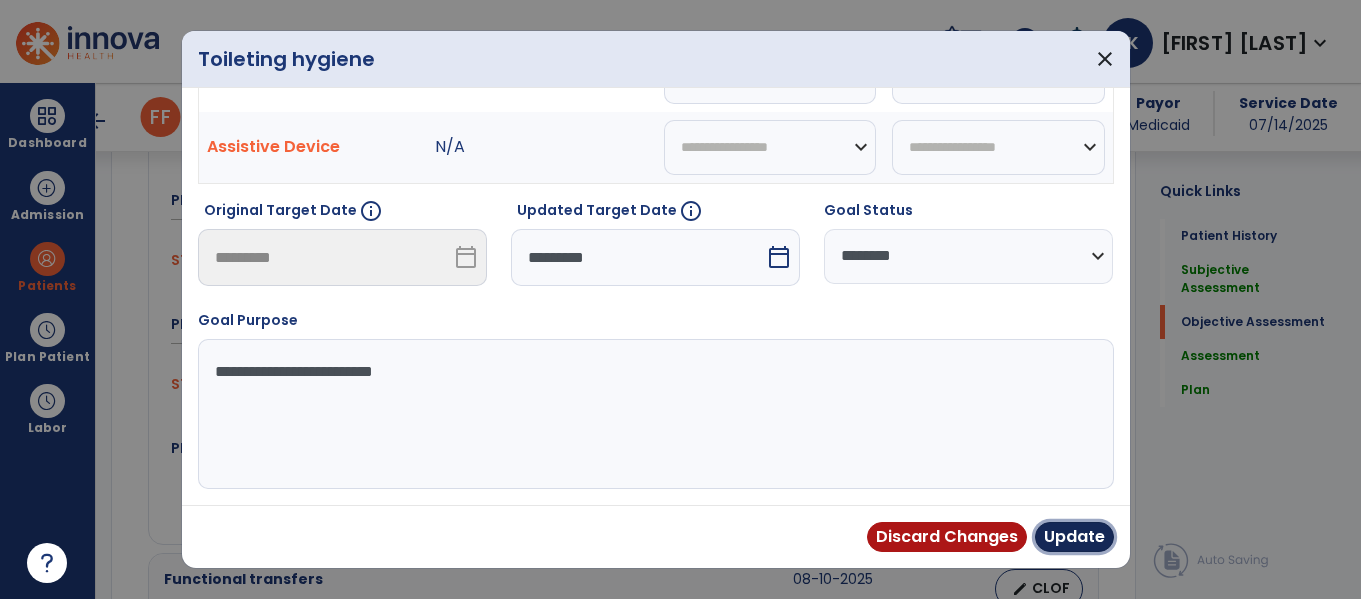 click on "Update" at bounding box center (1074, 537) 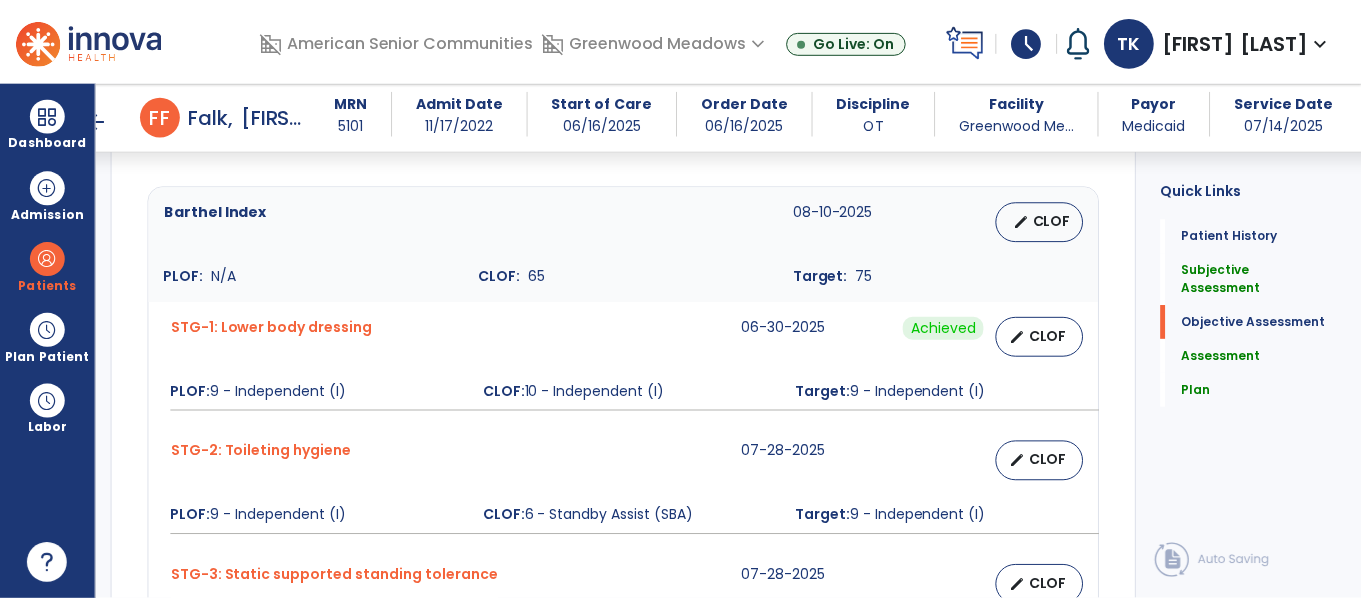 scroll, scrollTop: 859, scrollLeft: 0, axis: vertical 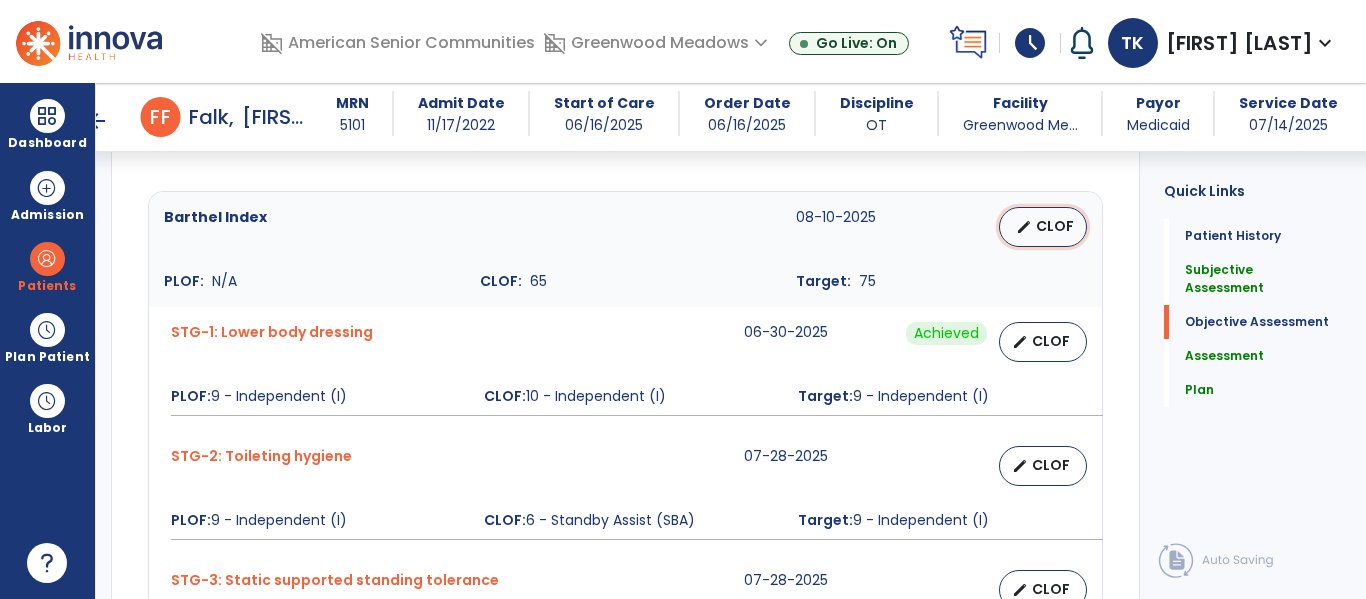 click on "edit   CLOF" at bounding box center [1043, 227] 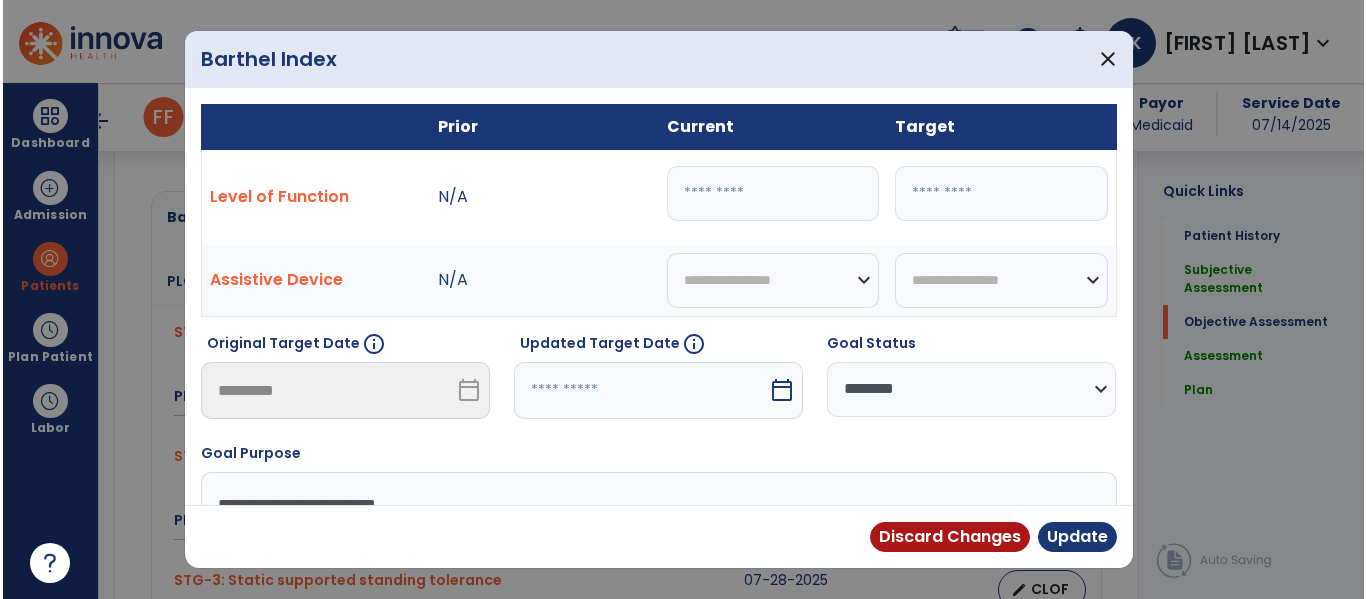 scroll, scrollTop: 859, scrollLeft: 0, axis: vertical 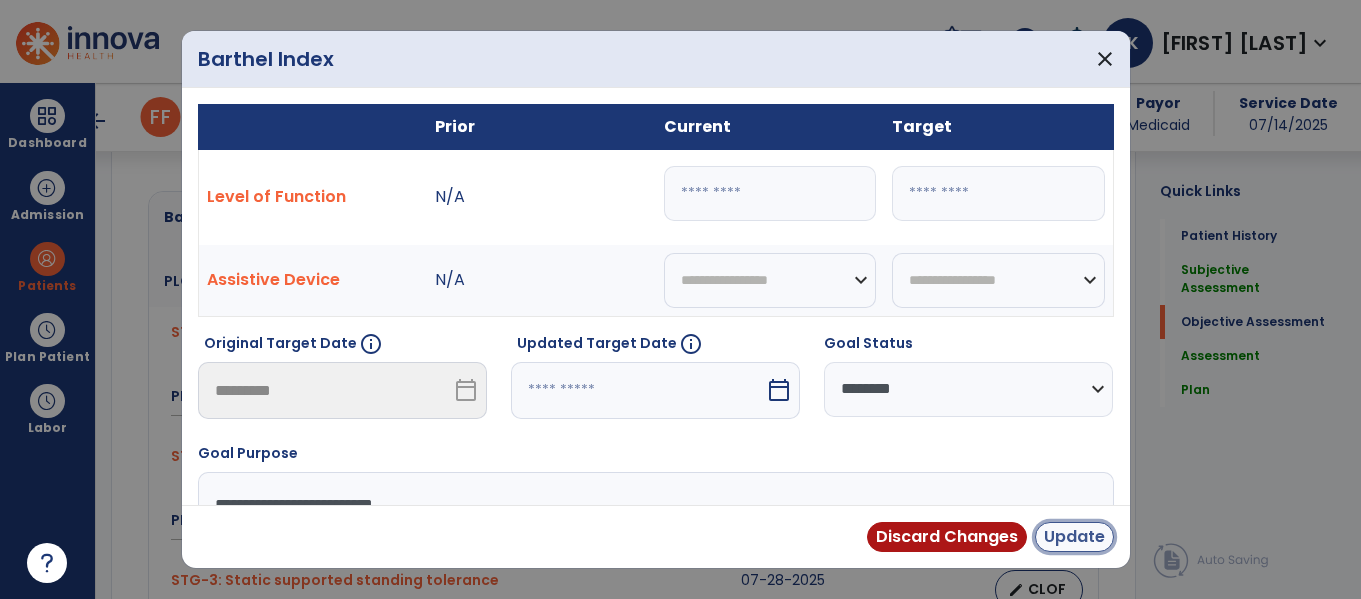click on "Update" at bounding box center (1074, 537) 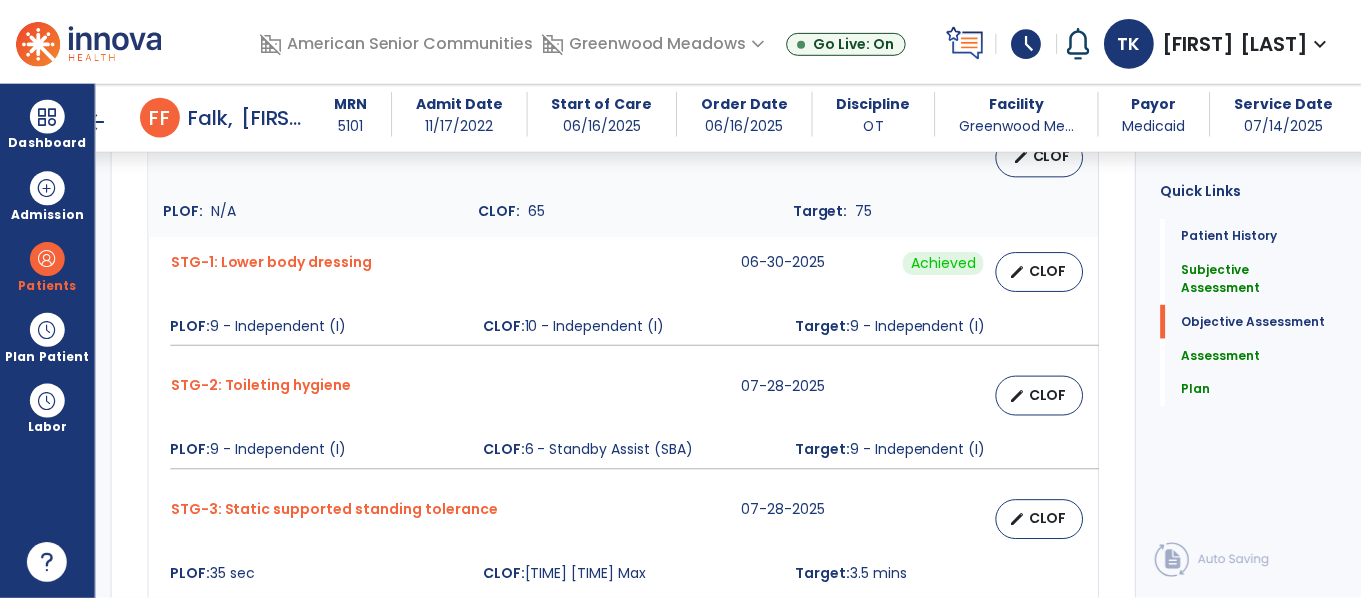 scroll, scrollTop: 867, scrollLeft: 0, axis: vertical 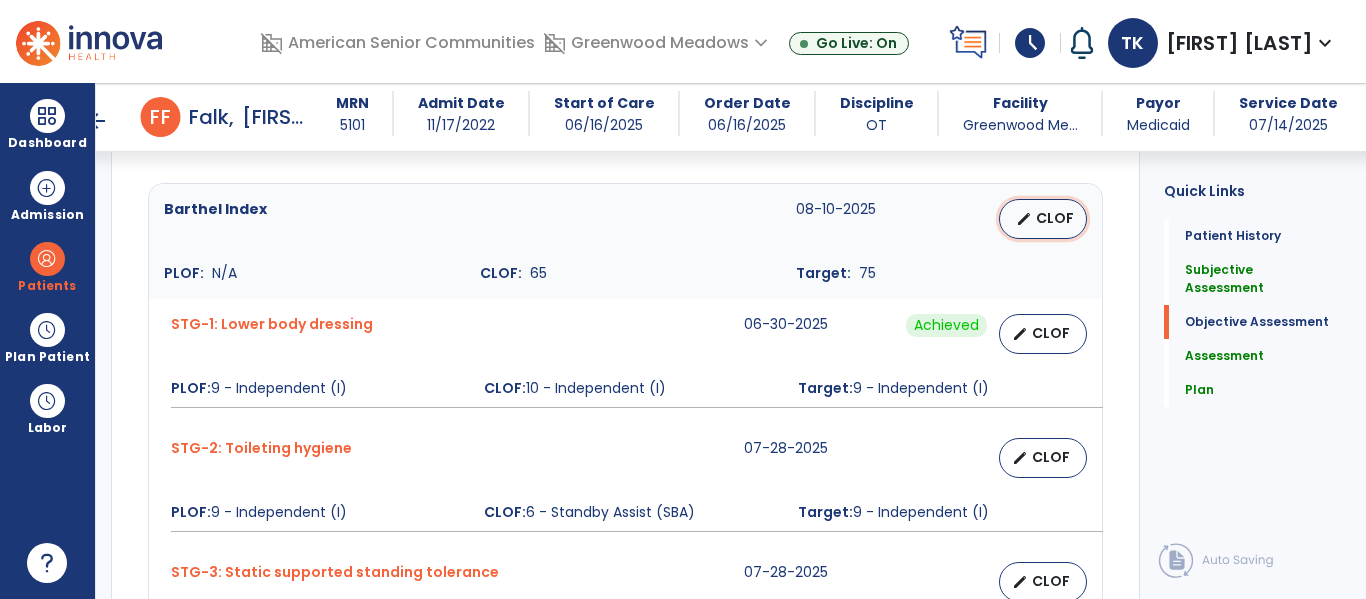 click on "CLOF" at bounding box center [1055, 218] 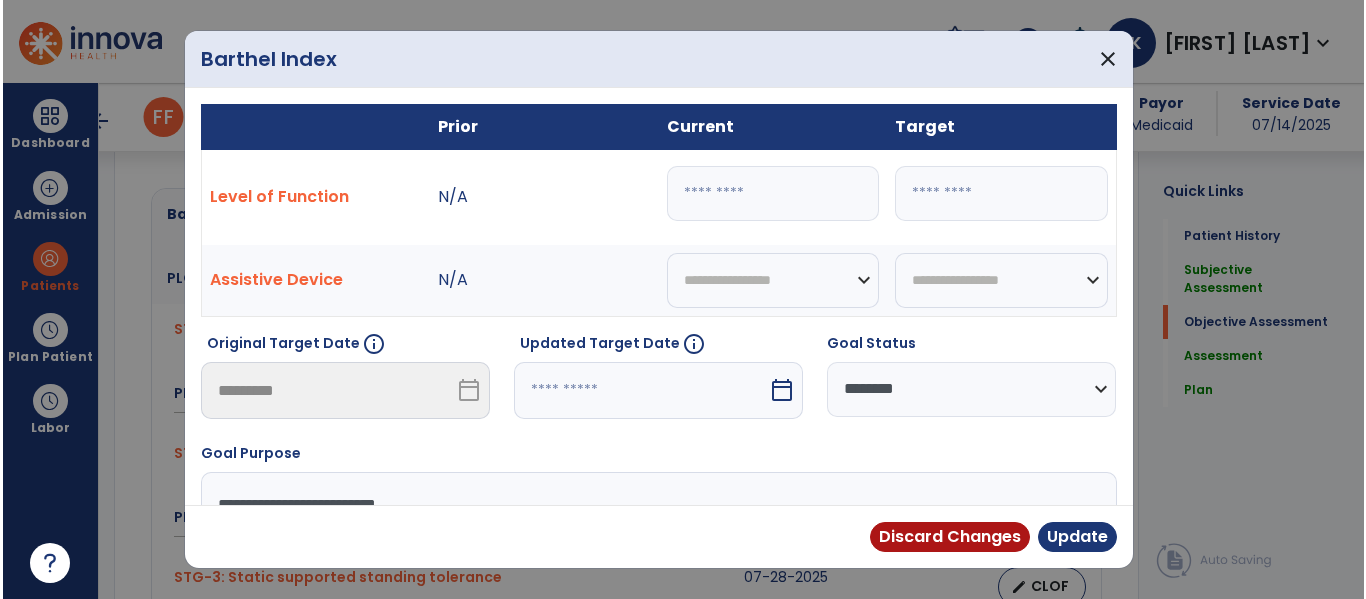 scroll, scrollTop: 867, scrollLeft: 0, axis: vertical 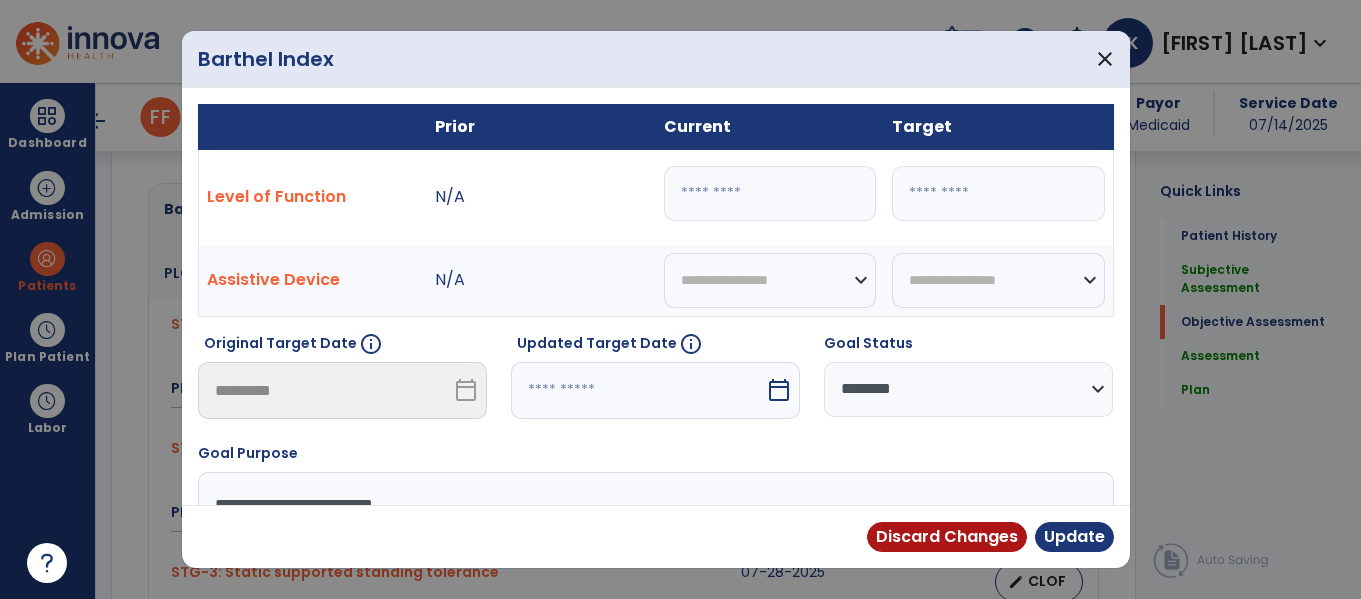 click on "**" at bounding box center [770, 193] 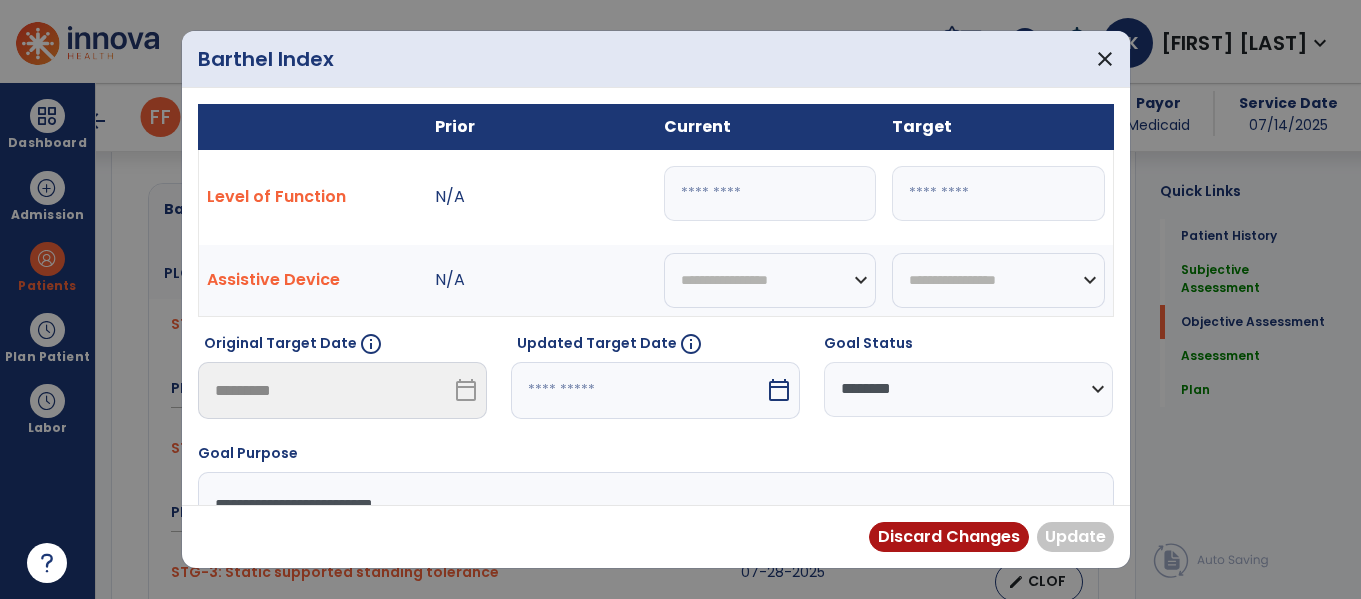 type on "**" 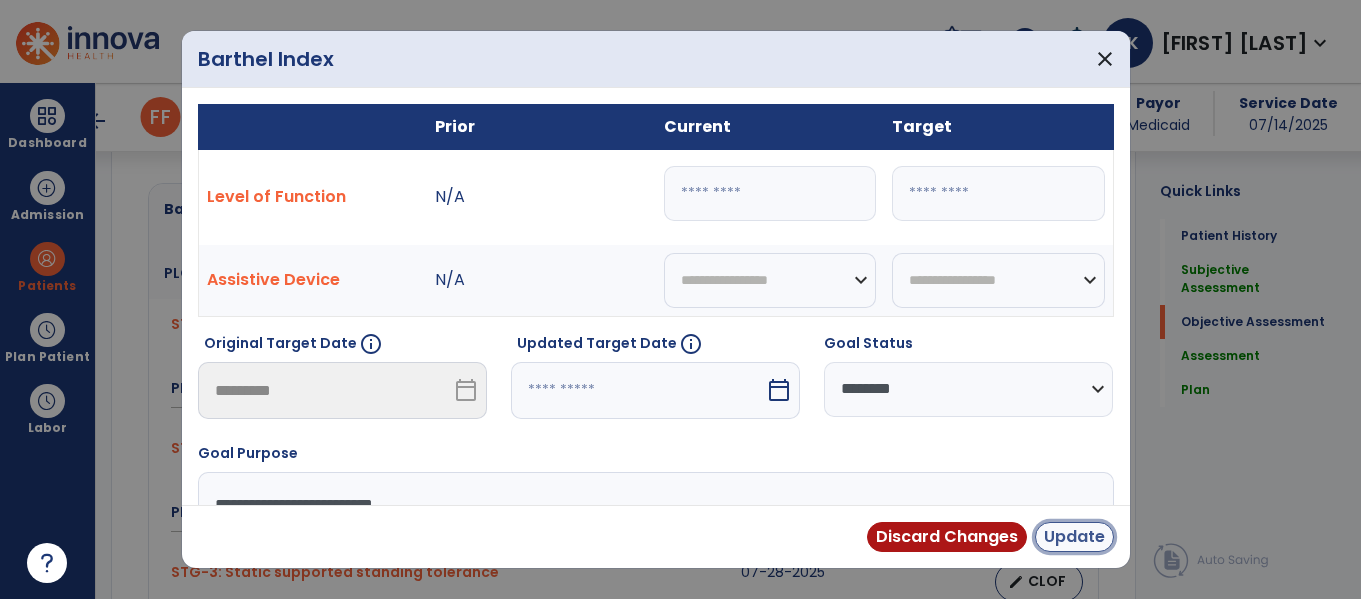click on "Update" at bounding box center (1074, 537) 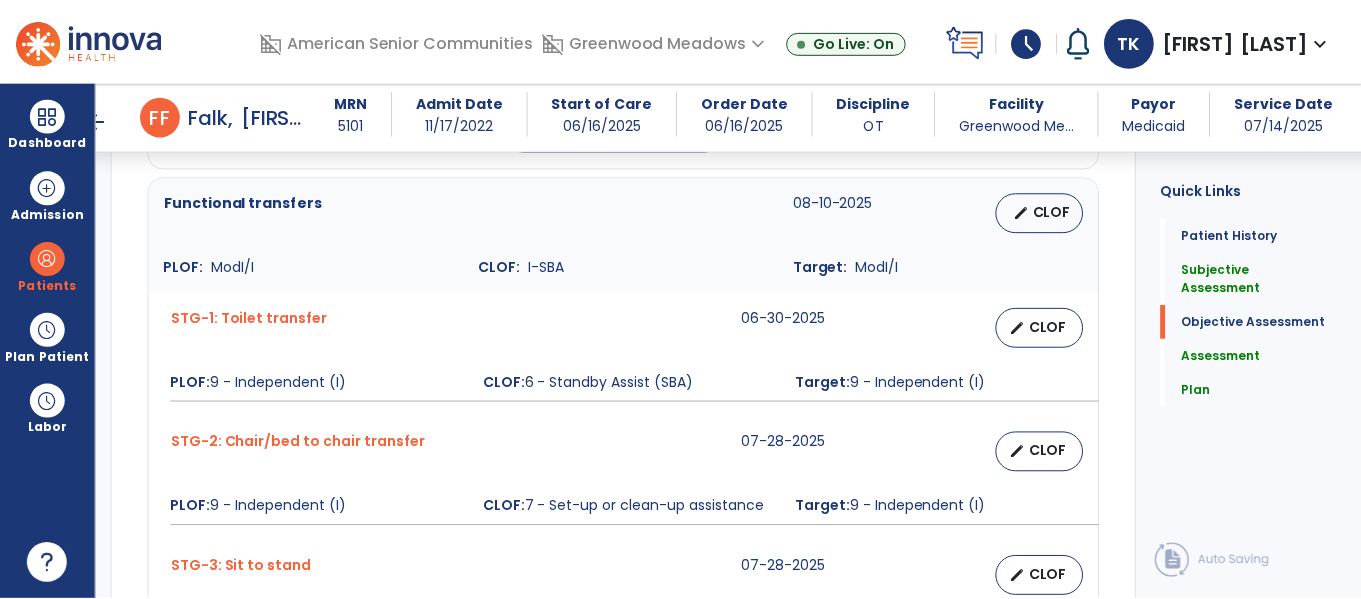 scroll, scrollTop: 1427, scrollLeft: 0, axis: vertical 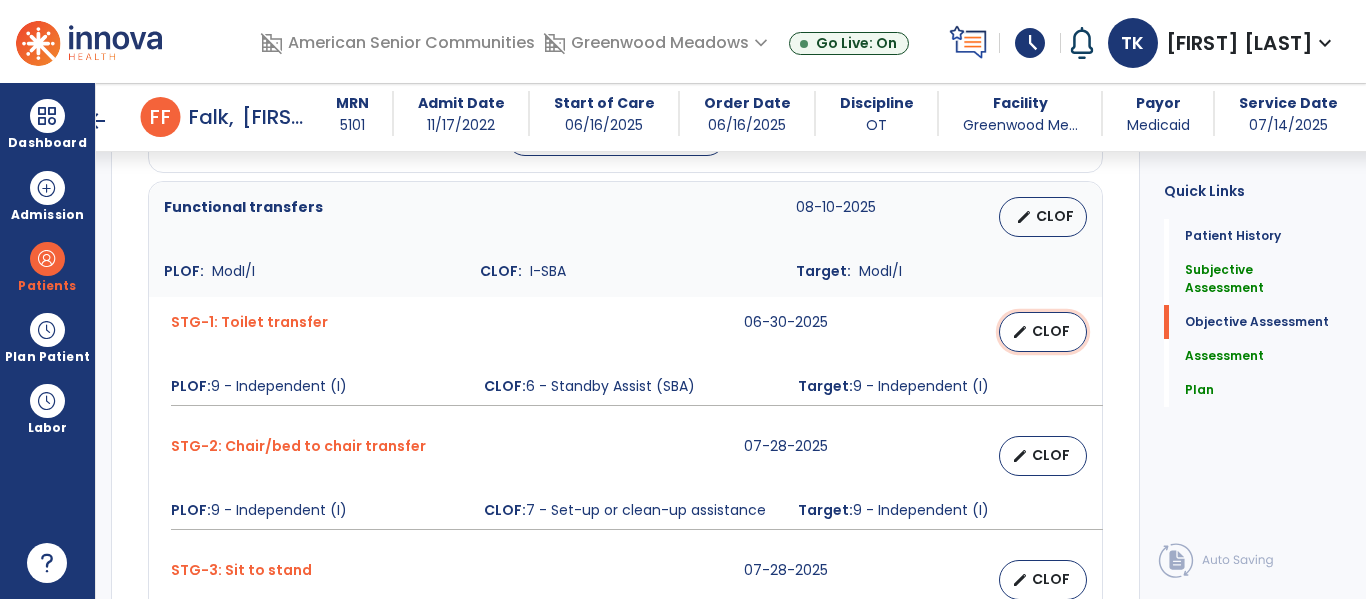 click on "CLOF" at bounding box center [1051, 331] 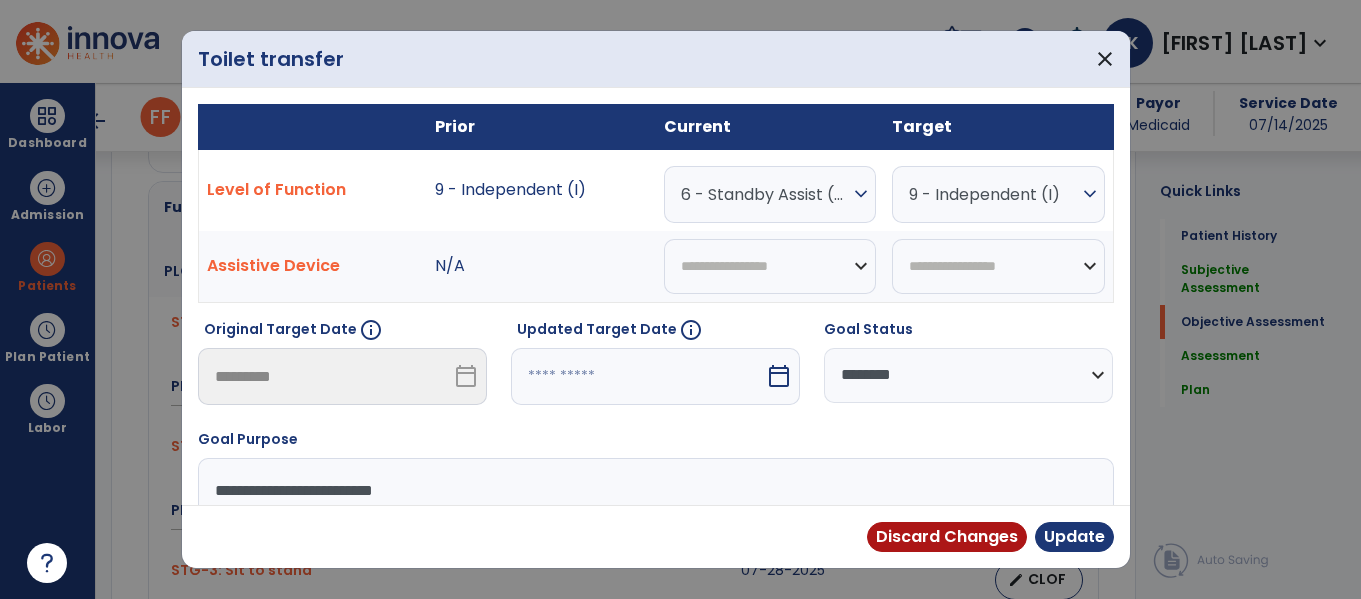 scroll, scrollTop: 1427, scrollLeft: 0, axis: vertical 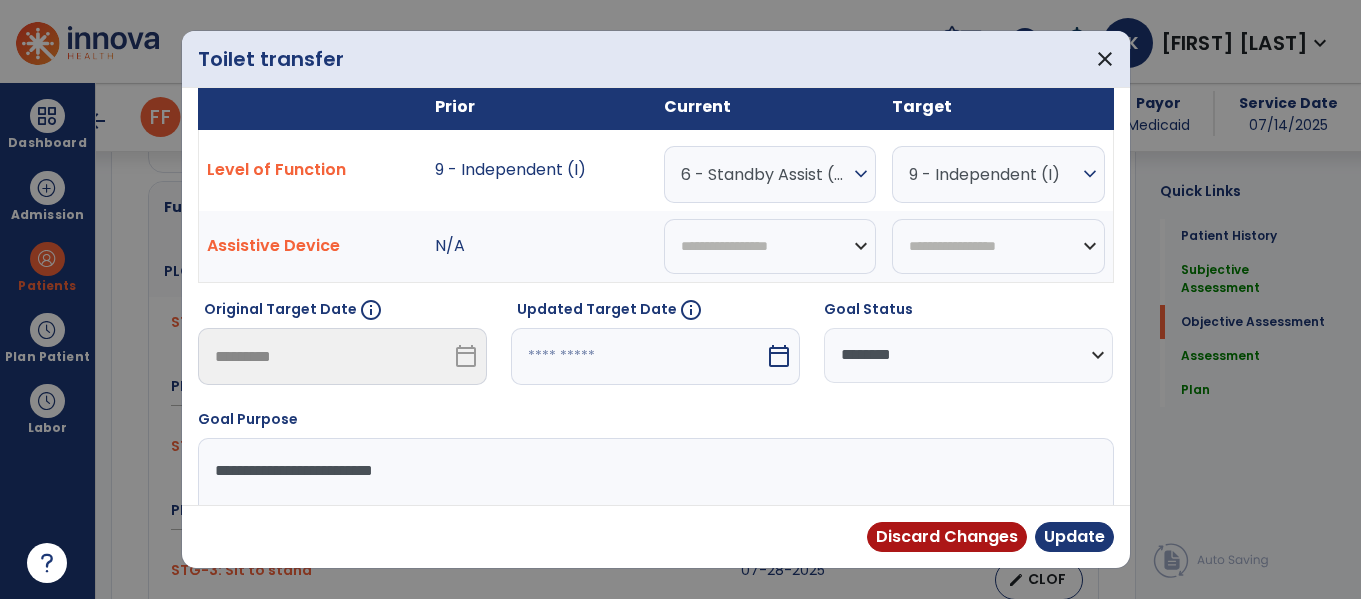 click at bounding box center [638, 356] 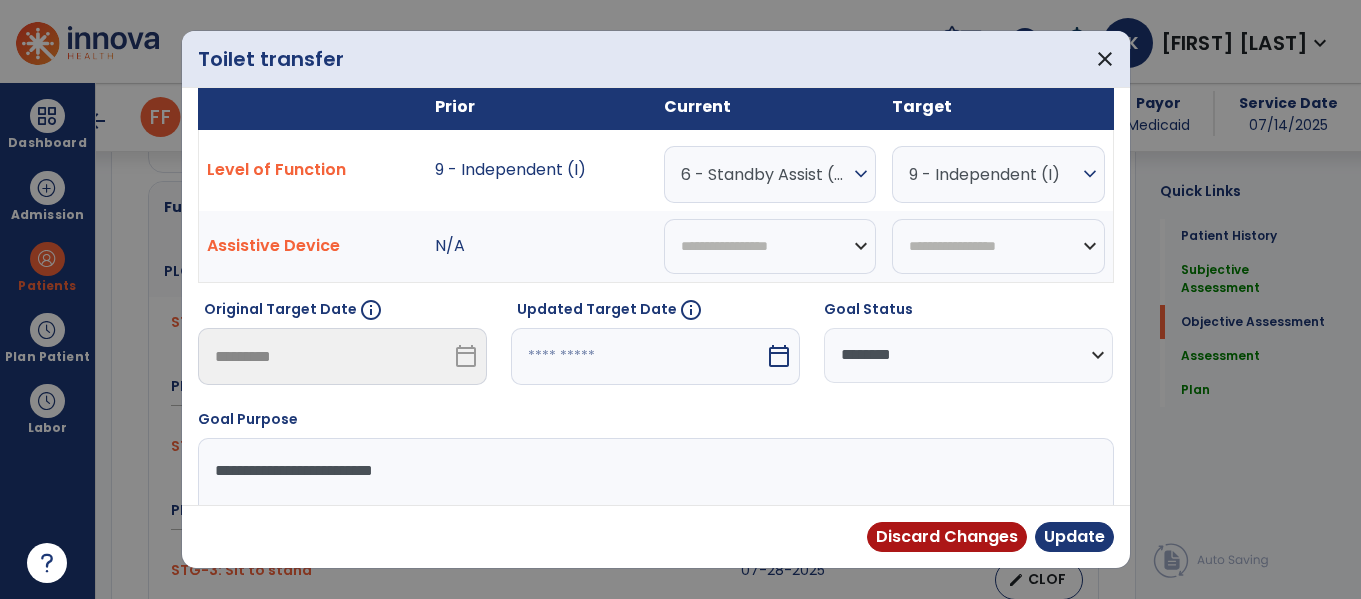 select on "*" 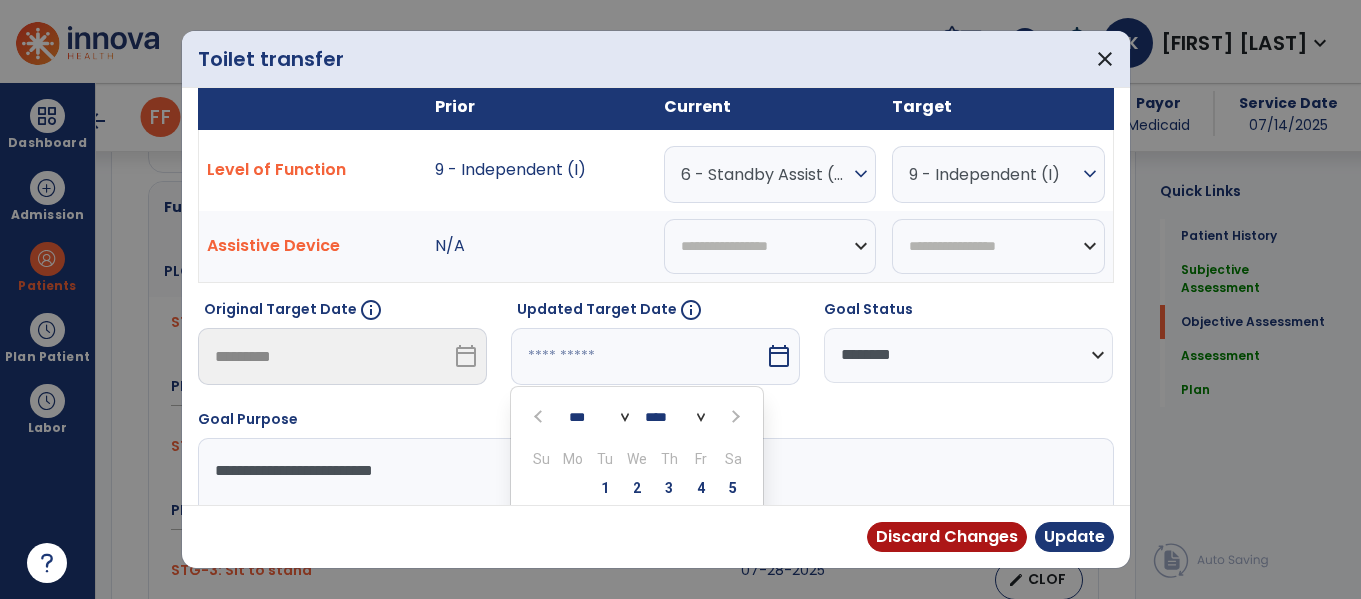scroll, scrollTop: 197, scrollLeft: 0, axis: vertical 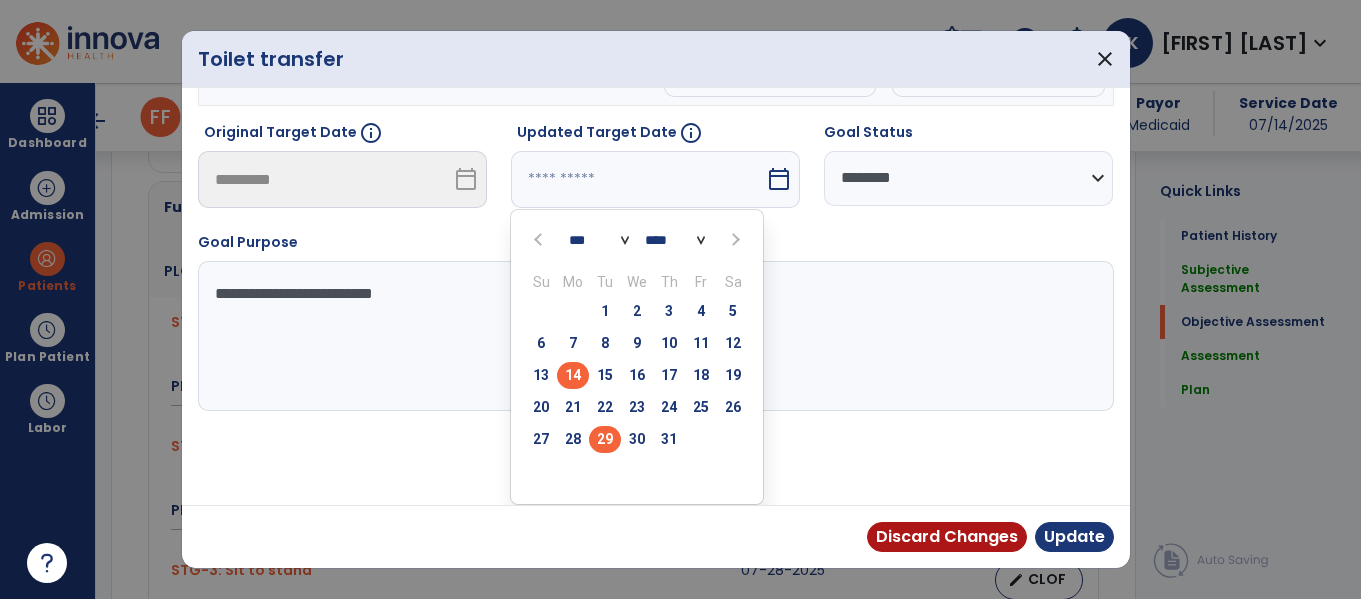 click on "29" at bounding box center [605, 439] 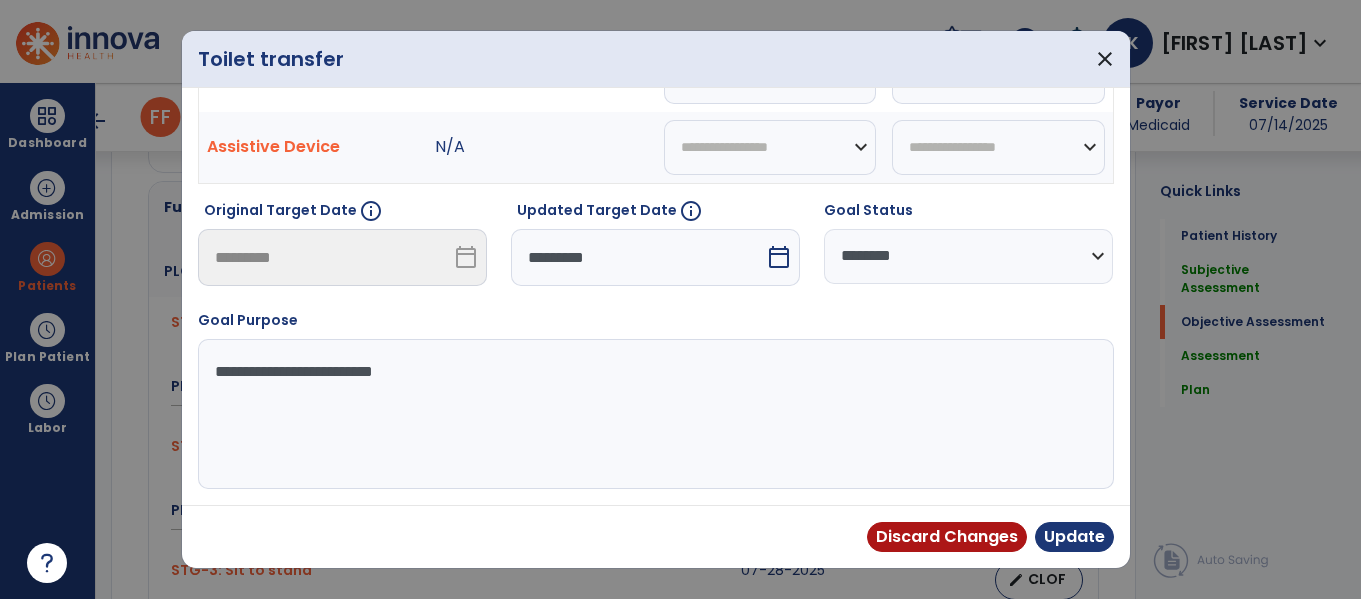 click on "Prior Current Target Level of Function  9 - Independent (I)     6 - Standby Assist (SBA)   expand_more   0 - Unknown   0 - Patient Refused   0 - Not Applicable   0 - Not attempted due to environmental limitation   0 - Not attempted due to medical condition or safety concerns   1 - Dependent/Total Assistance (D)   2 - Maximal Assistance (Max A)   3 - Moderate Assistance (Mod A)   4 - Minimal Assistance (Min A)   5 - Contact Guard Assistance (CGA)   6 - Standby Assist (SBA)   7 - Set-up or clean-up assistance   8 - Supervised (S)   9 - Modified Independent (Mod I)   10 - Independent (I)     9 - Independent (I)   expand_more   0 - Unknown   0 - Patient Refused   0 - Not Applicable   0 - Not attempted due to environmental limitation   0 - Not attempted due to medical condition or safety concerns   1 - Dependent/Total Assistance (D)   2 - Maximal Assistance (Max A)   3 - Moderate Assistance (Mod A)   4 - Minimal Assistance (Min A)   5 - Contact Guard Assistance (CGA)   6 - Standby Assist (SBA)  Assistive Device" at bounding box center (656, 237) 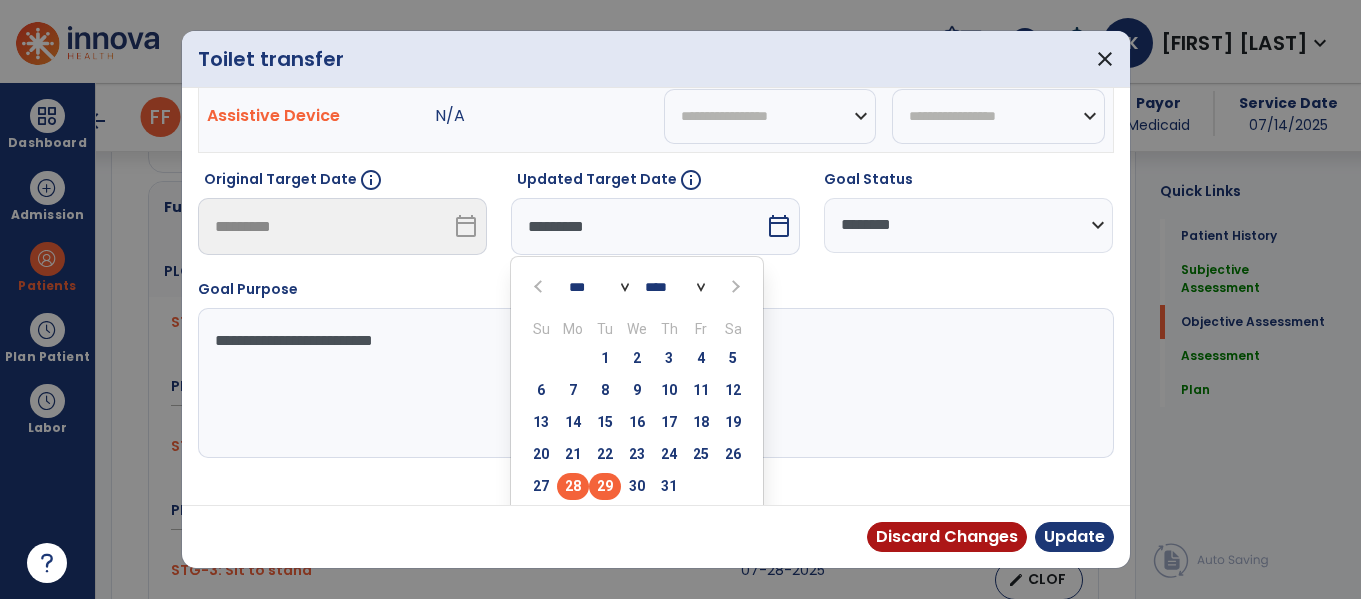 click on "28" at bounding box center (573, 486) 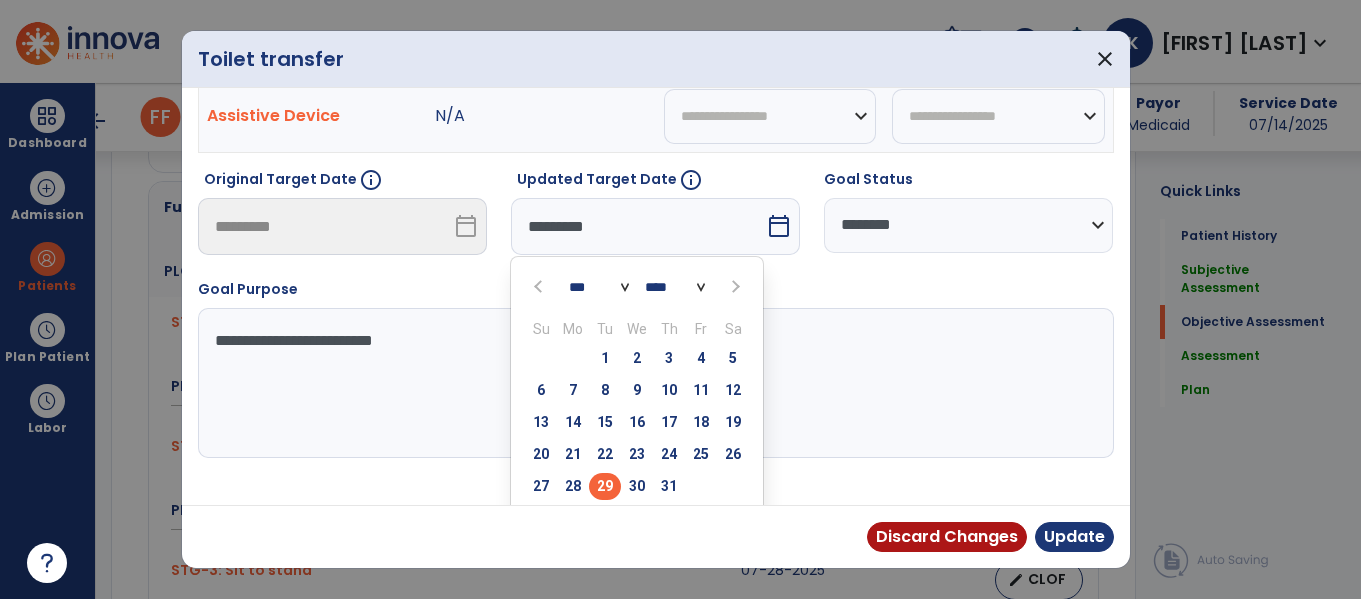 type on "*********" 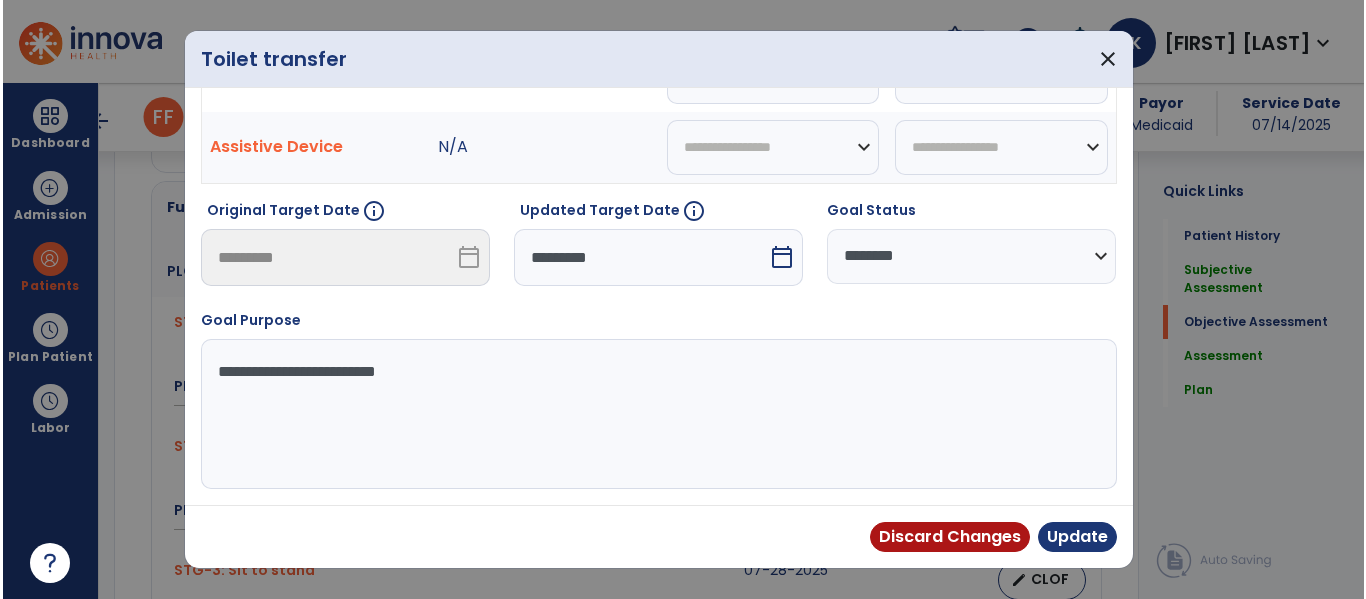 scroll, scrollTop: 119, scrollLeft: 0, axis: vertical 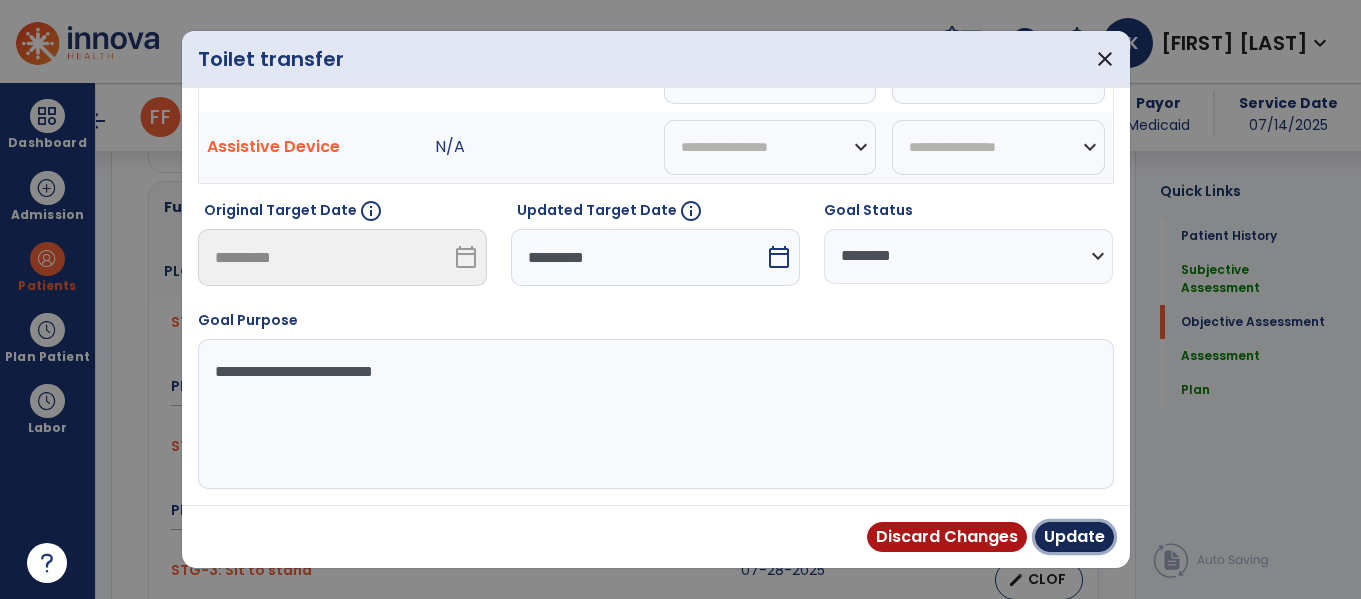 click on "Update" at bounding box center (1074, 537) 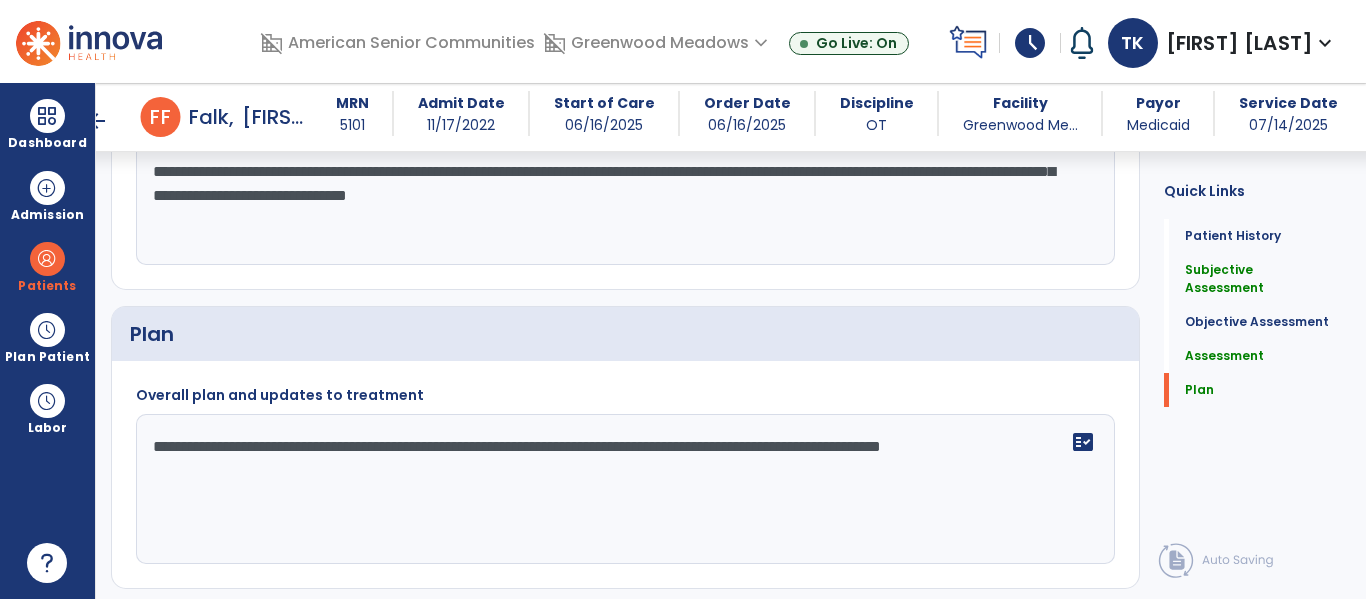scroll, scrollTop: 2195, scrollLeft: 0, axis: vertical 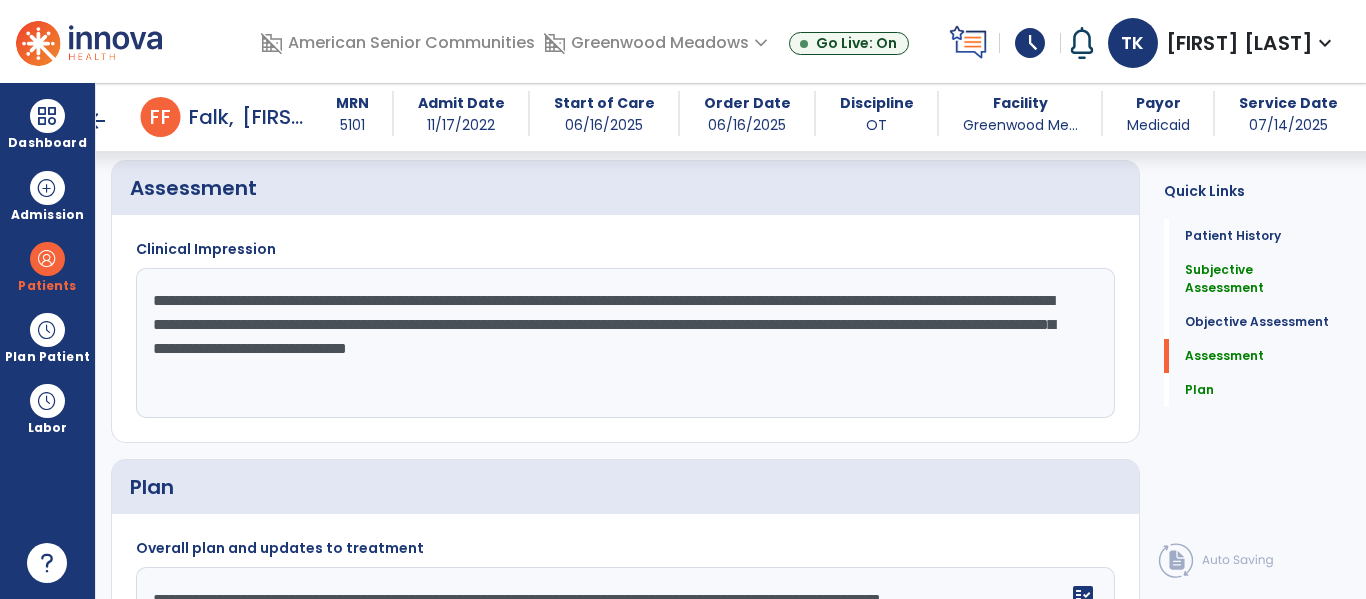 click on "**********" 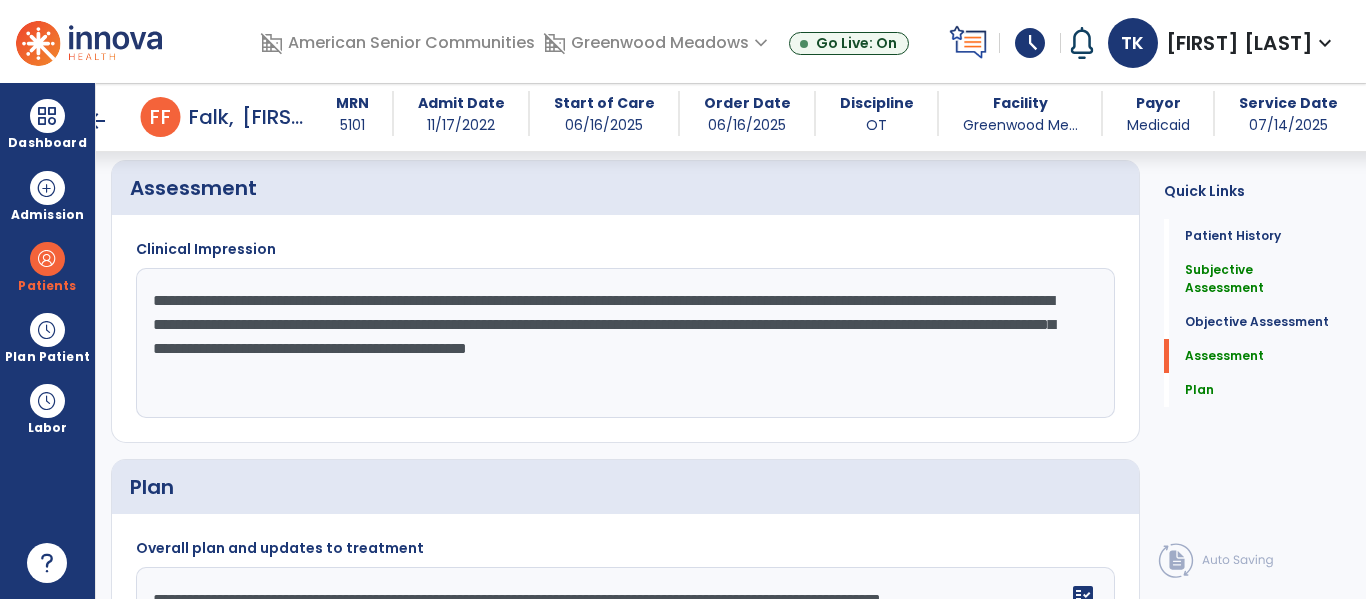 type on "**********" 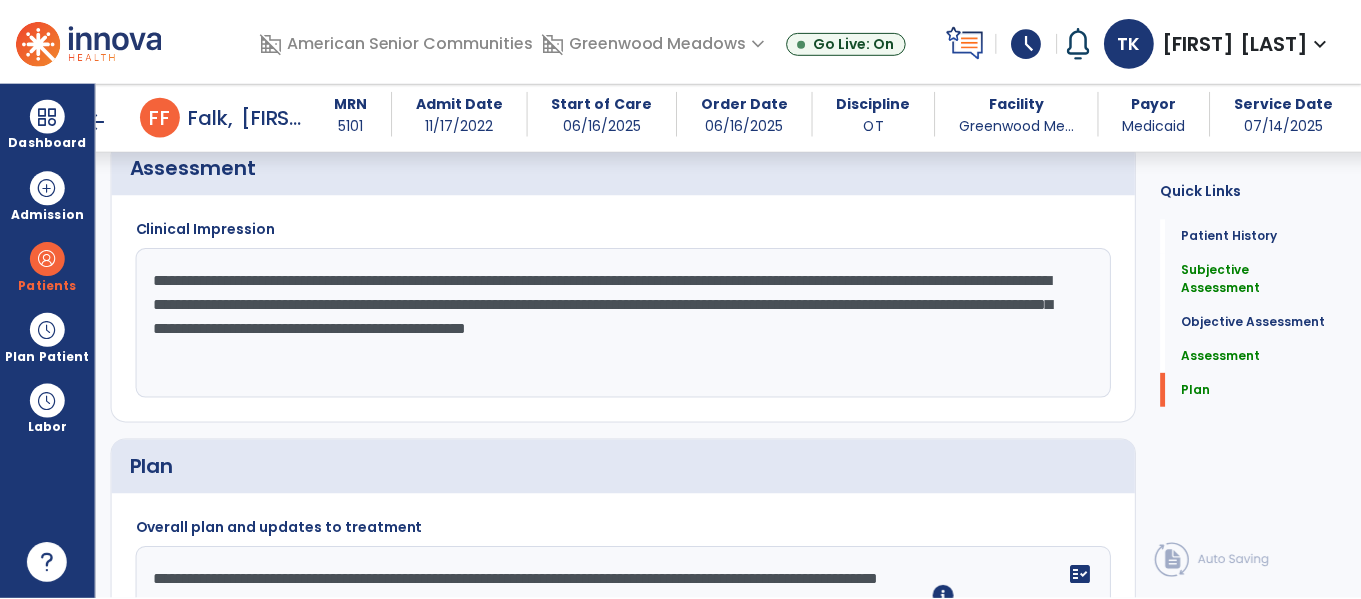 scroll, scrollTop: 2412, scrollLeft: 0, axis: vertical 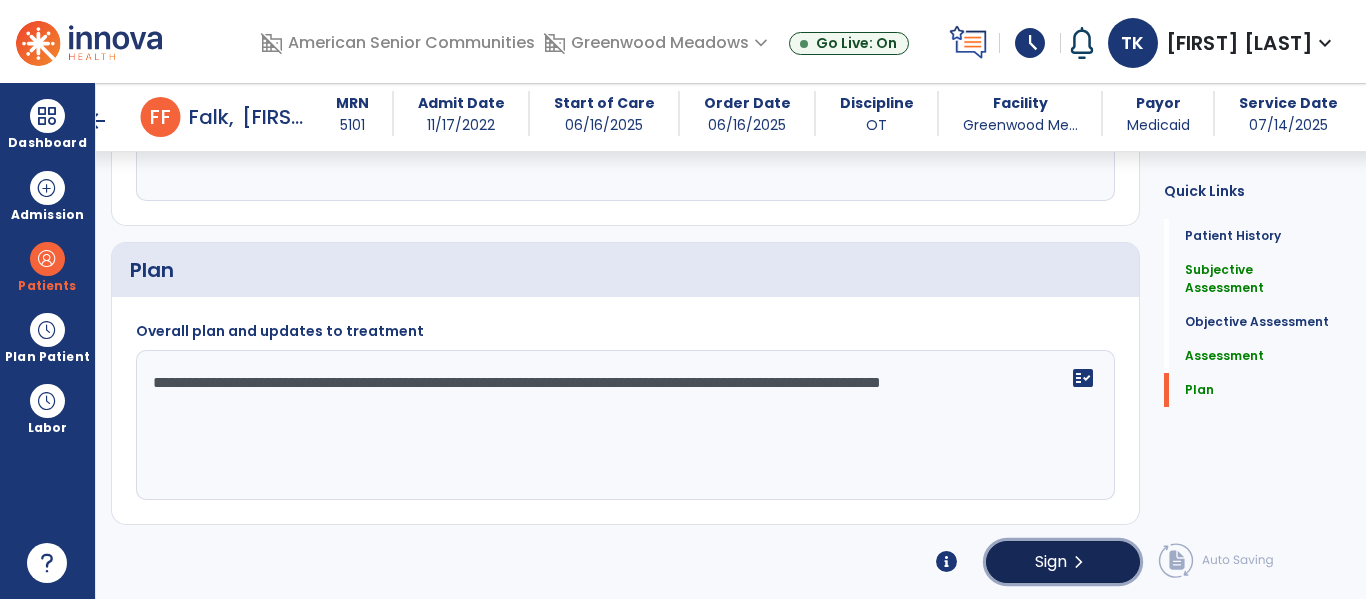 click on "Sign" 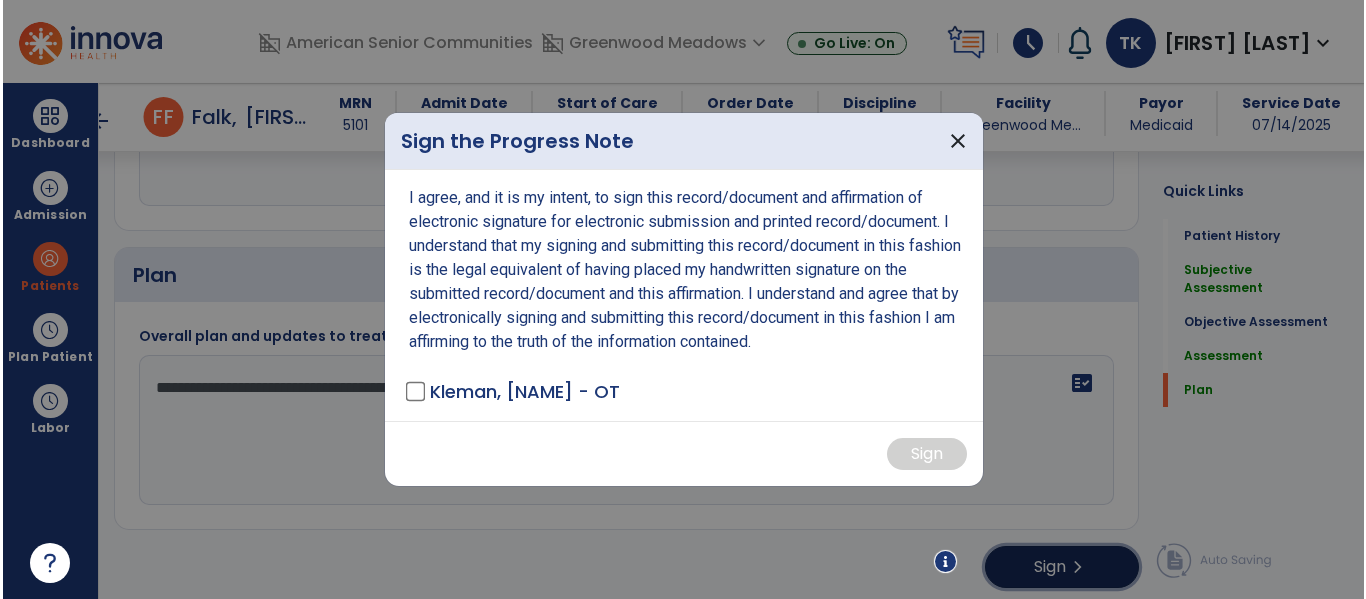 scroll, scrollTop: 2412, scrollLeft: 0, axis: vertical 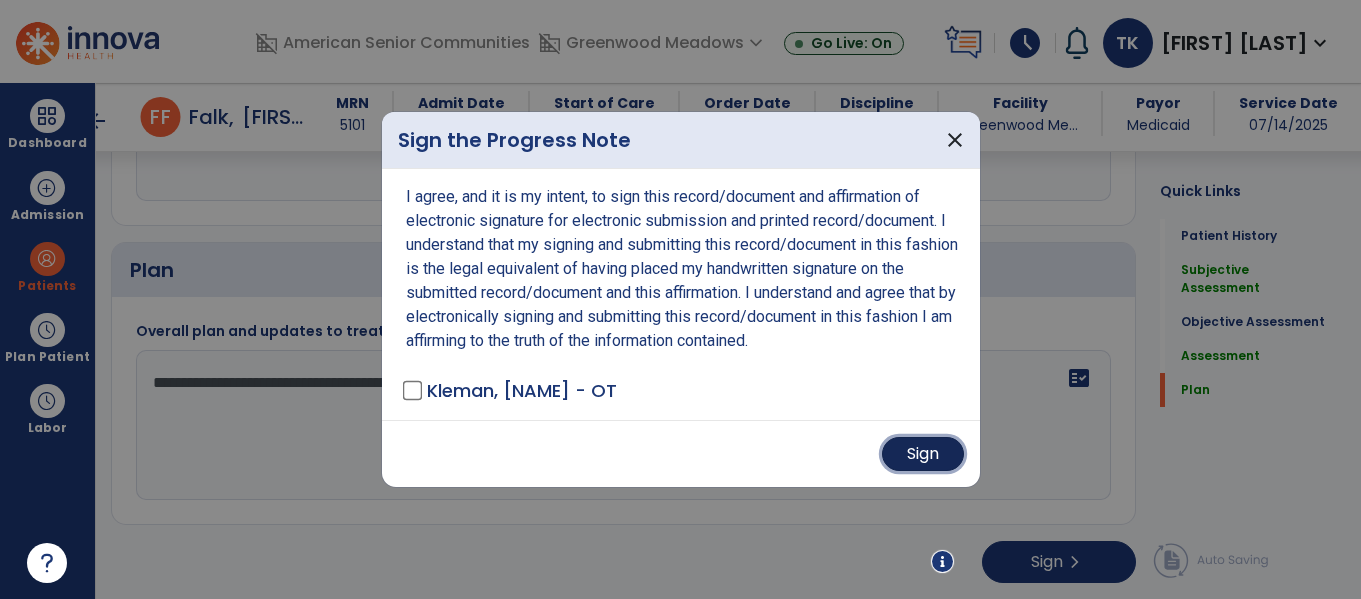 click on "Sign" at bounding box center [923, 454] 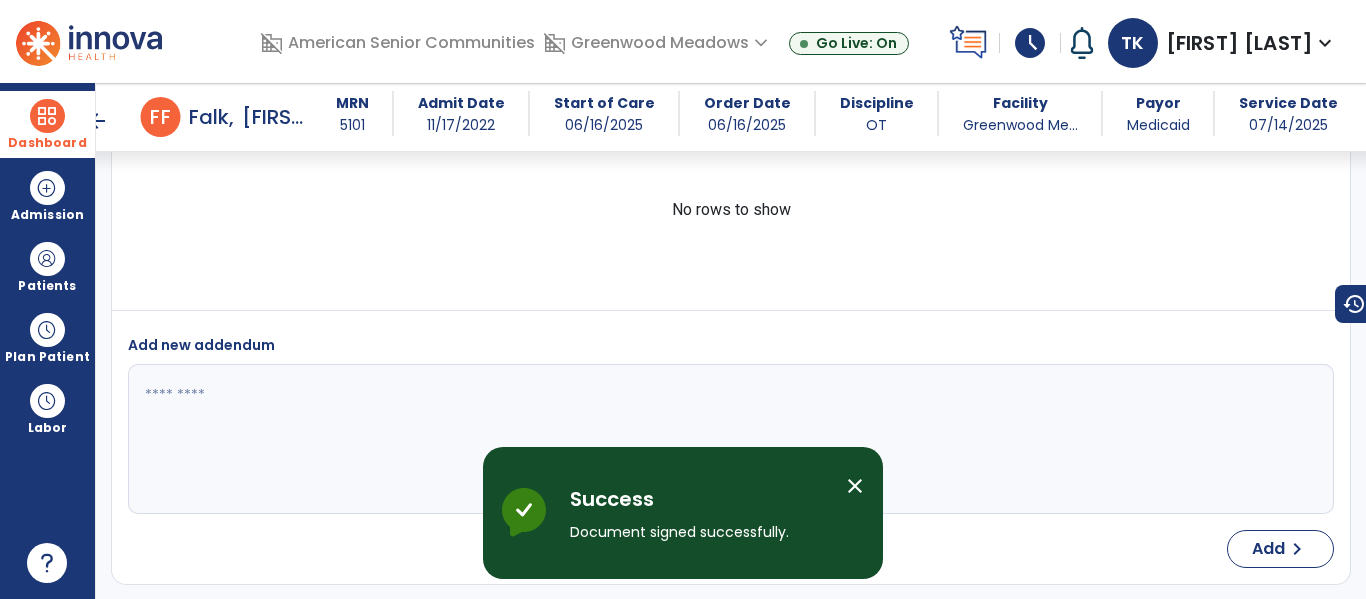 click on "Dashboard" at bounding box center [47, 124] 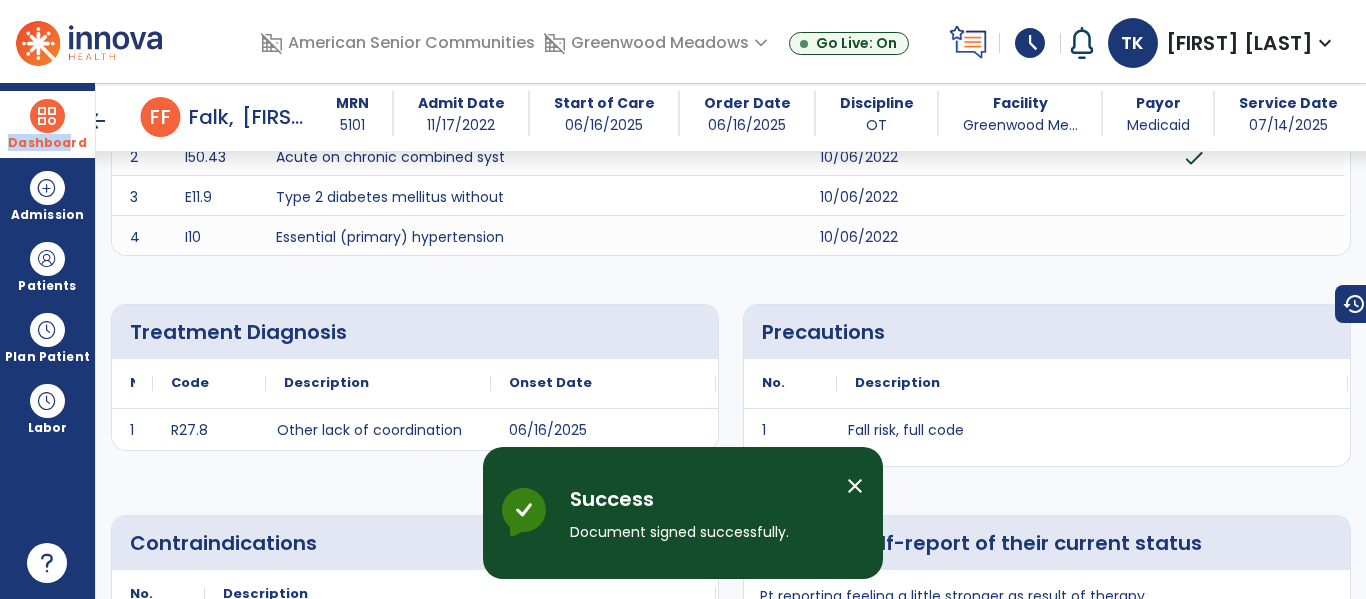 select on "****" 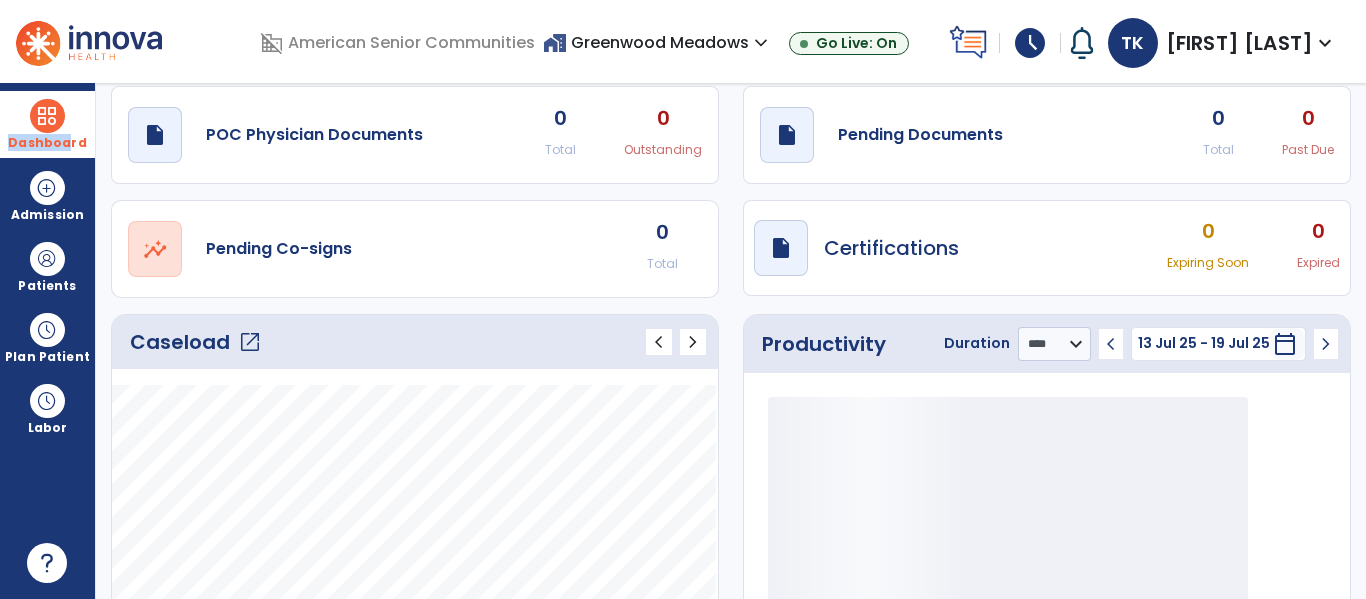 scroll, scrollTop: 0, scrollLeft: 0, axis: both 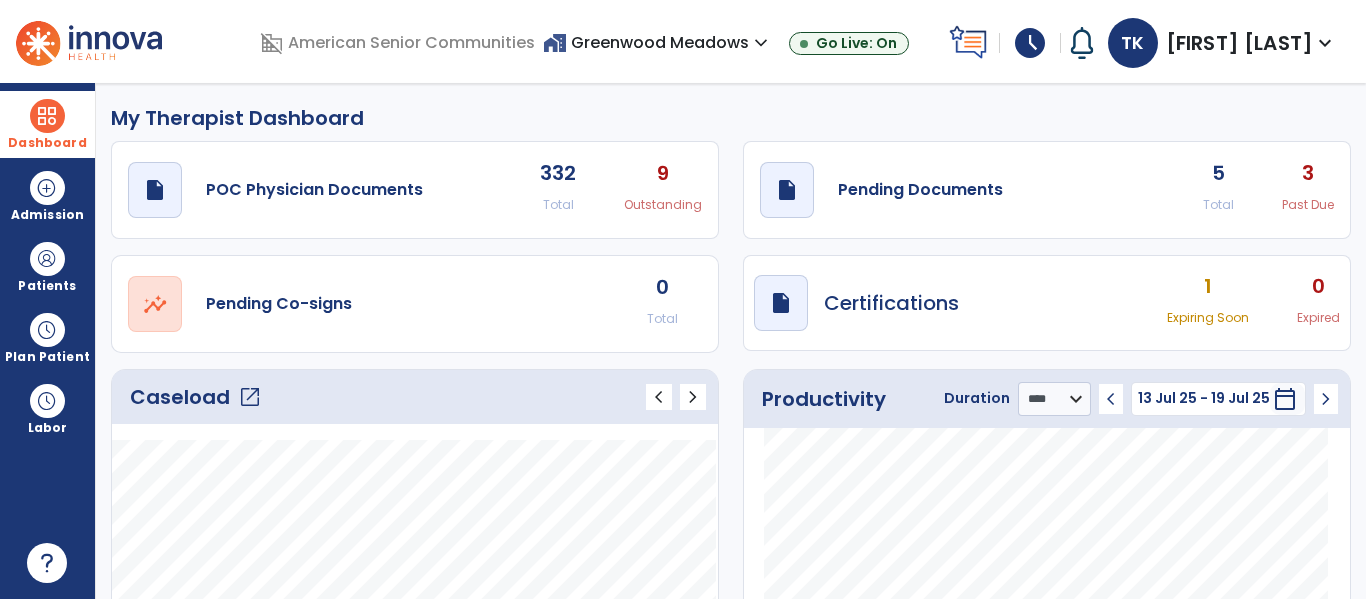 click on "open_in_new" 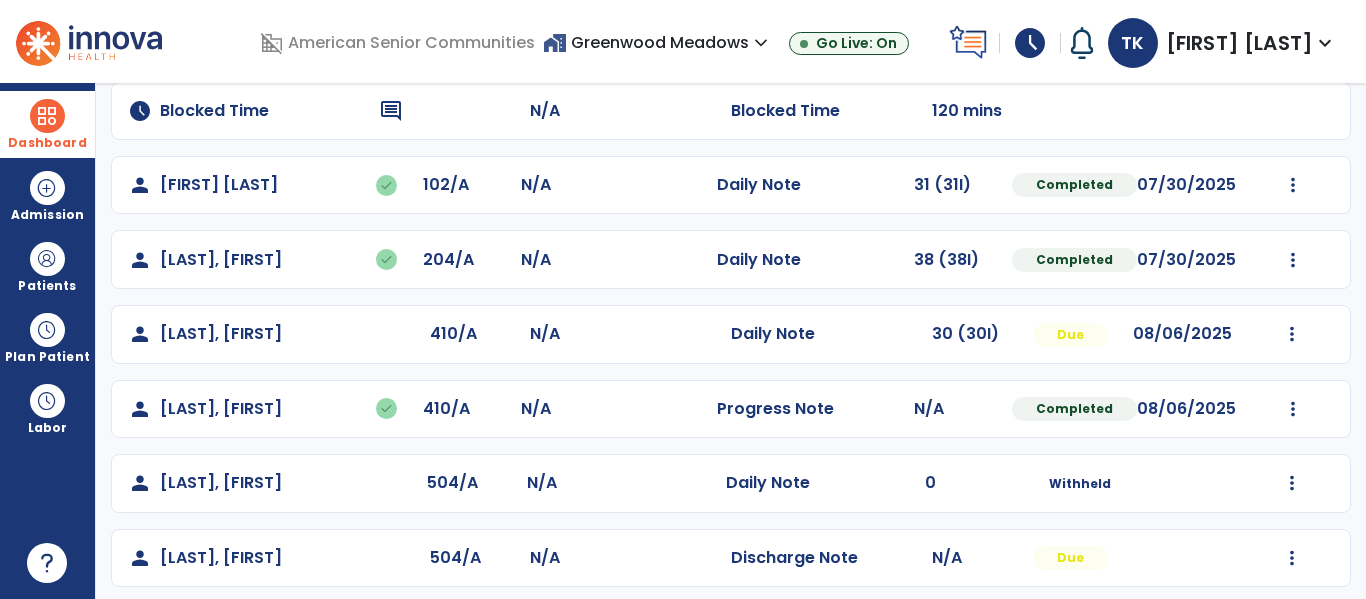 scroll, scrollTop: 329, scrollLeft: 0, axis: vertical 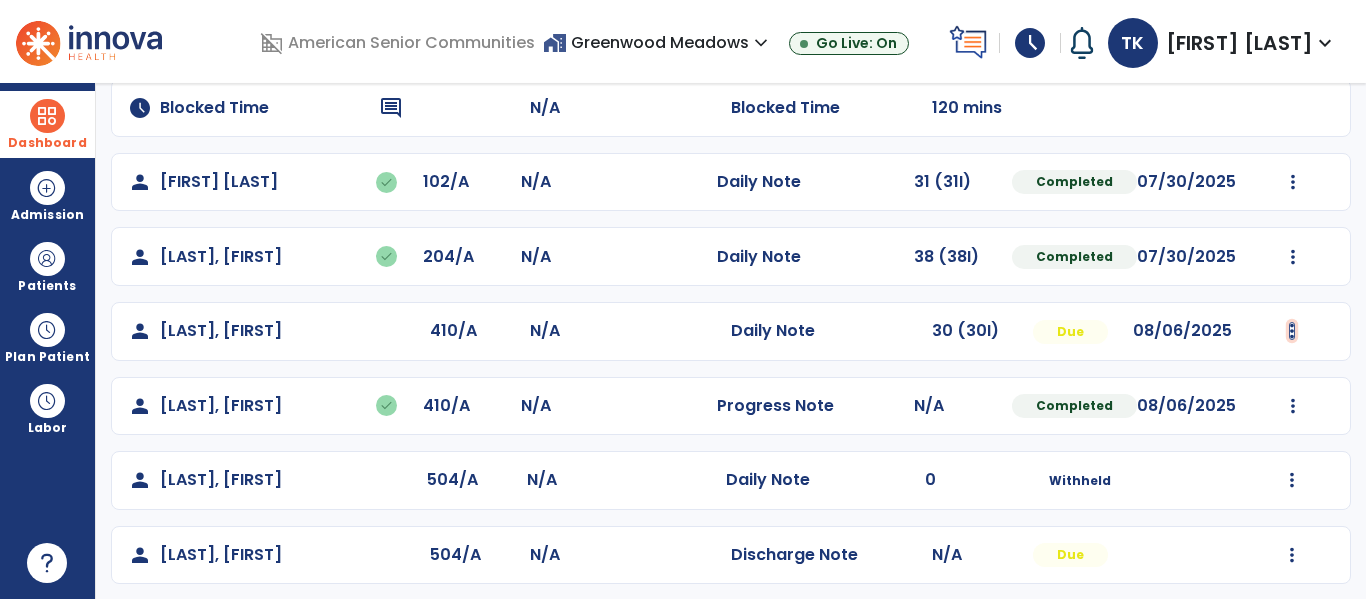 click at bounding box center [1293, -41] 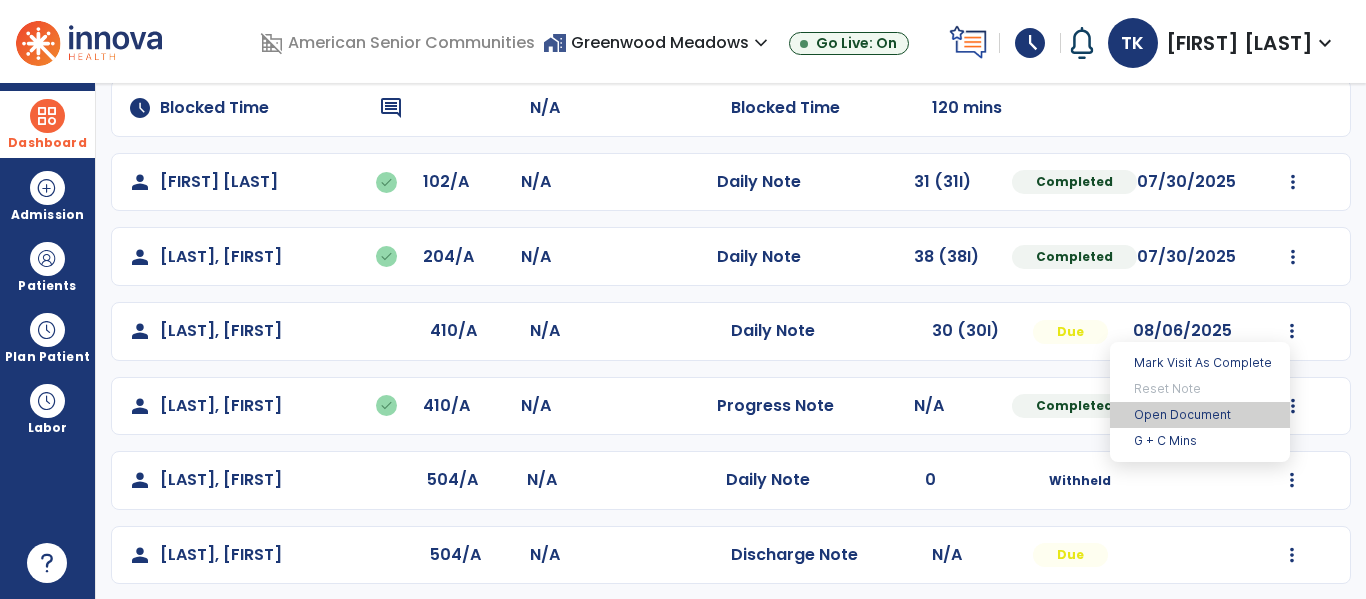 click on "Open Document" at bounding box center [1200, 415] 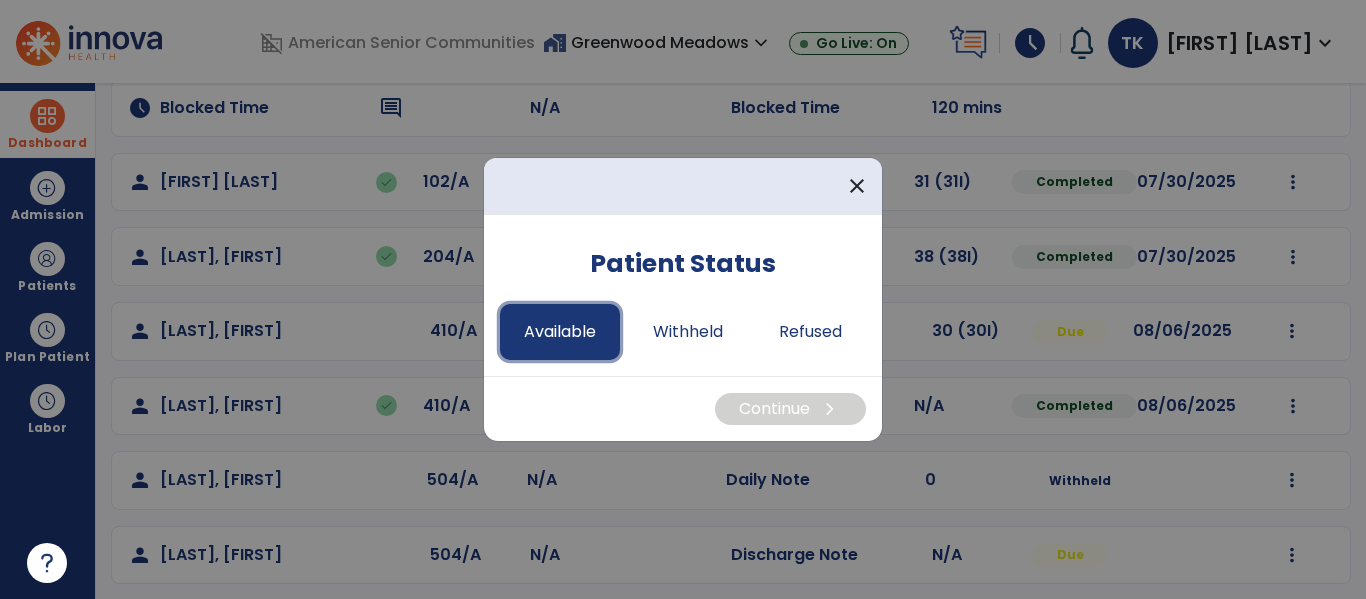 click on "Available" at bounding box center (560, 332) 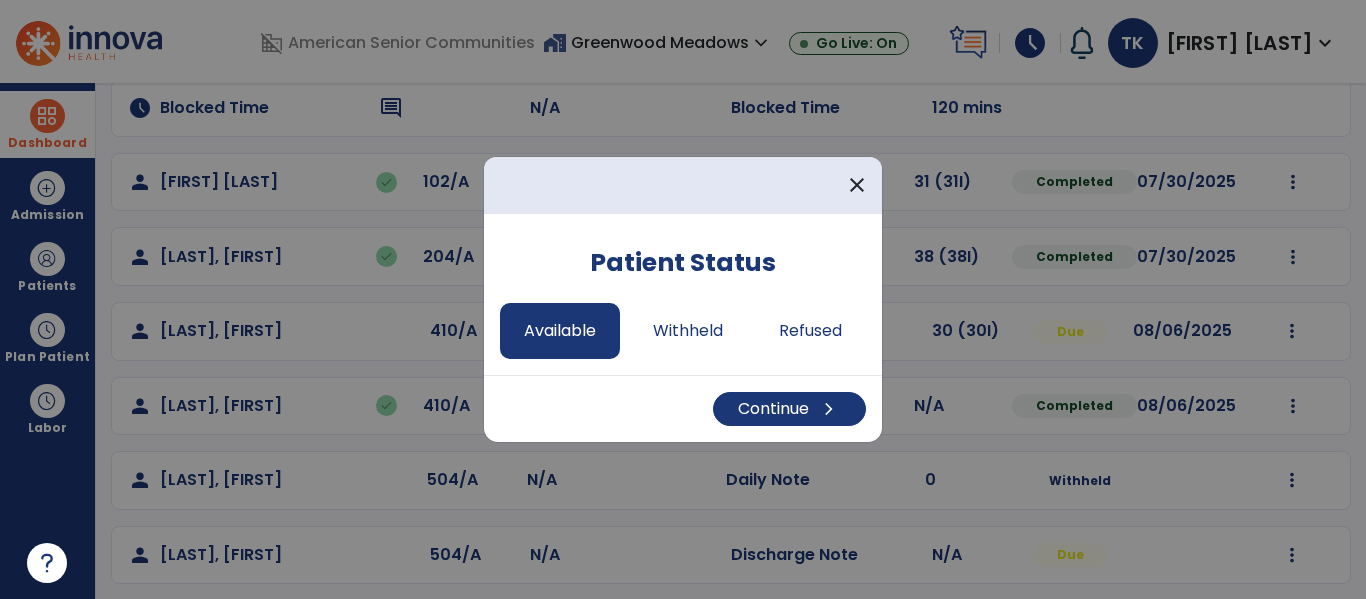 click on "Continue   chevron_right" at bounding box center (683, 408) 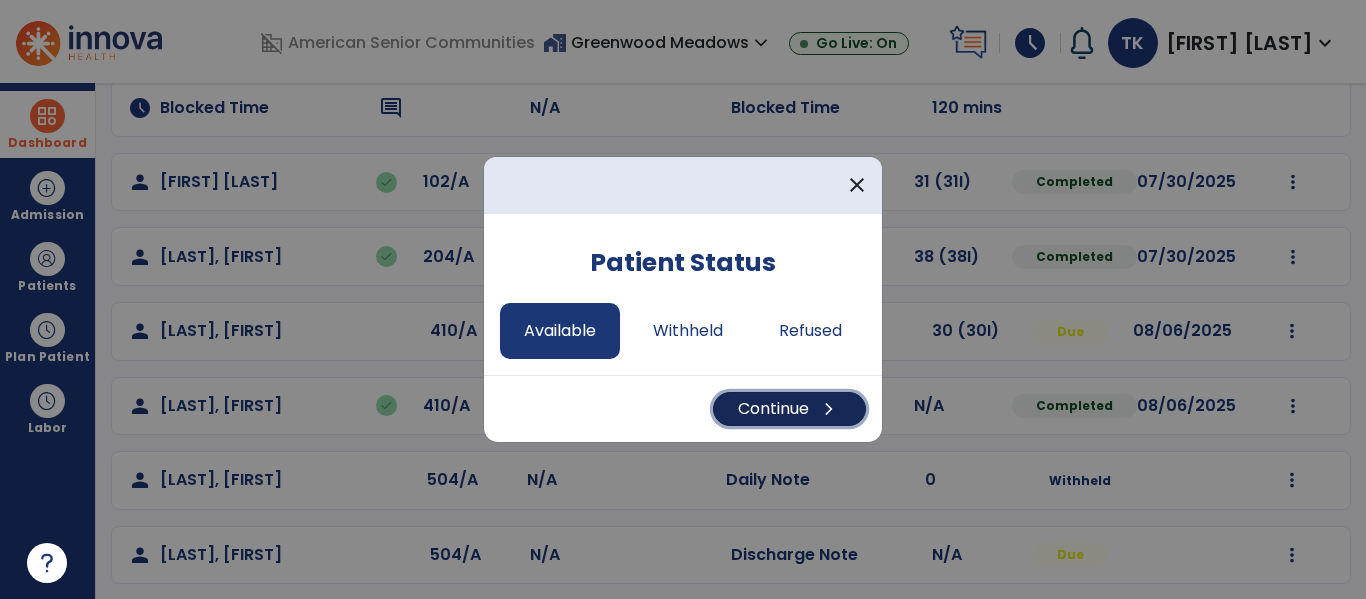 click on "Continue   chevron_right" at bounding box center (789, 409) 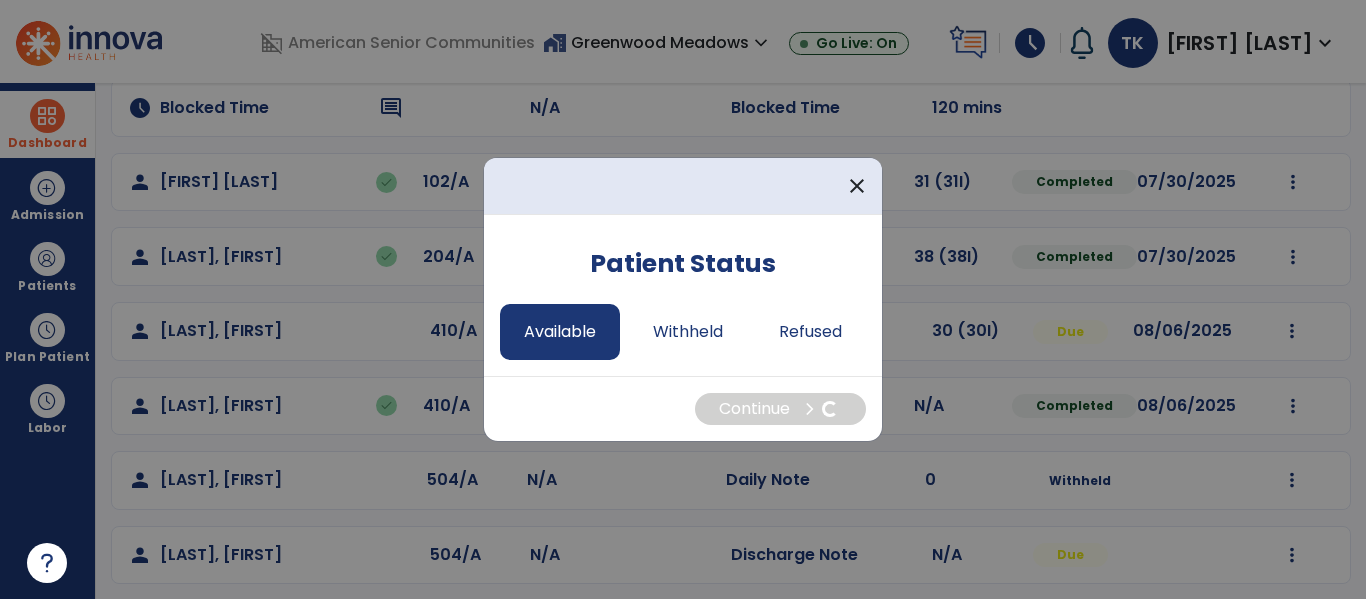 select on "*" 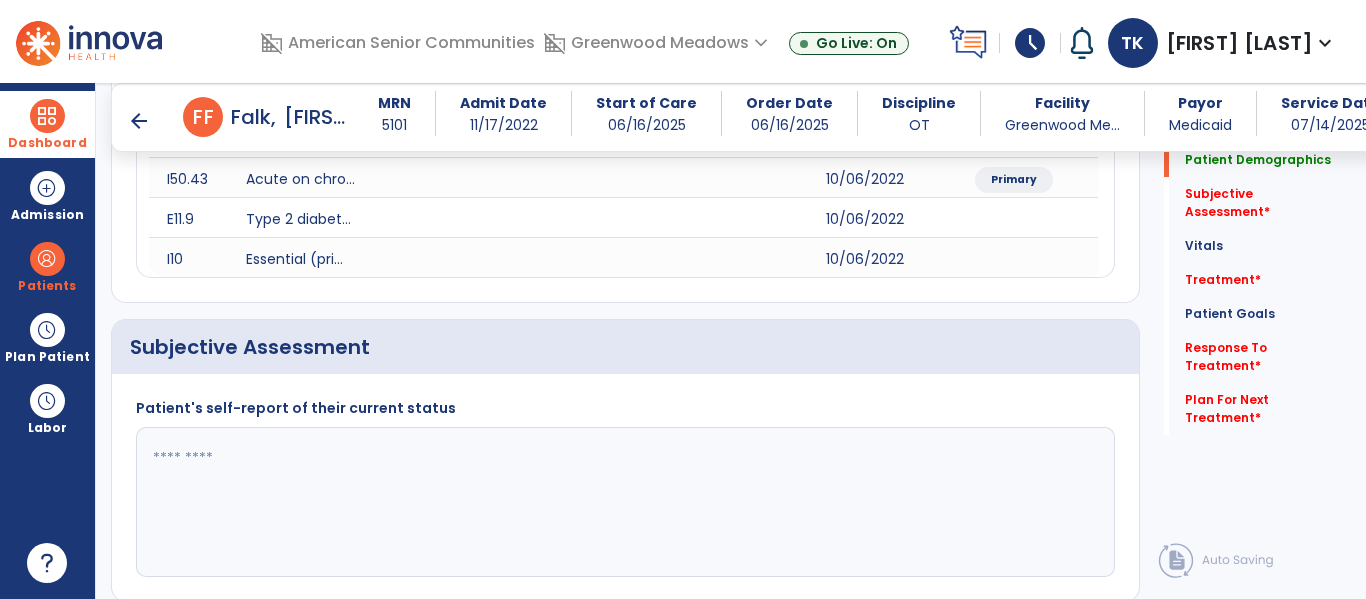 click 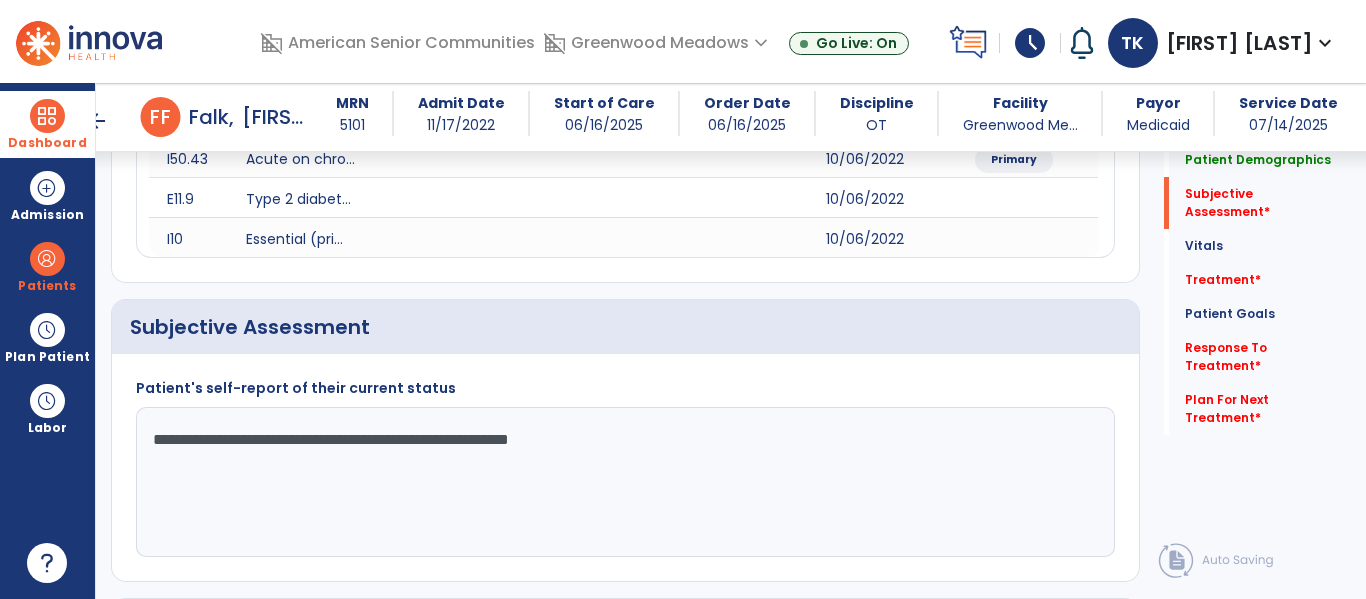 type on "**********" 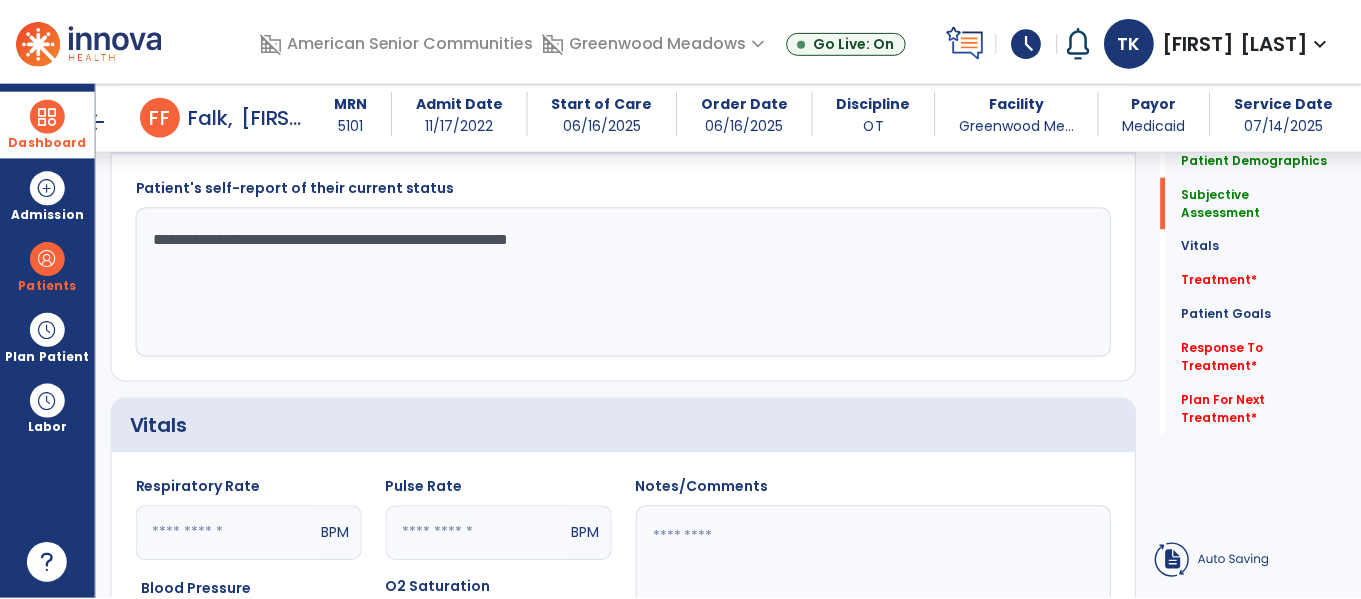 scroll, scrollTop: 889, scrollLeft: 0, axis: vertical 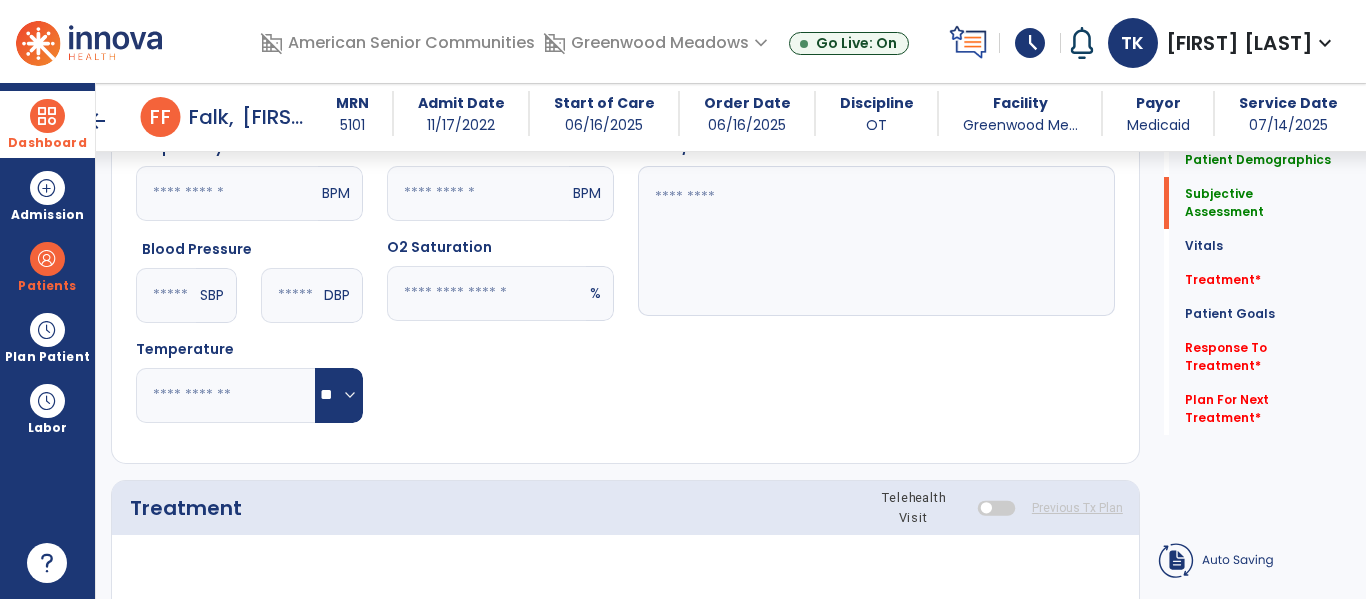 click on "add  Add Service Code" 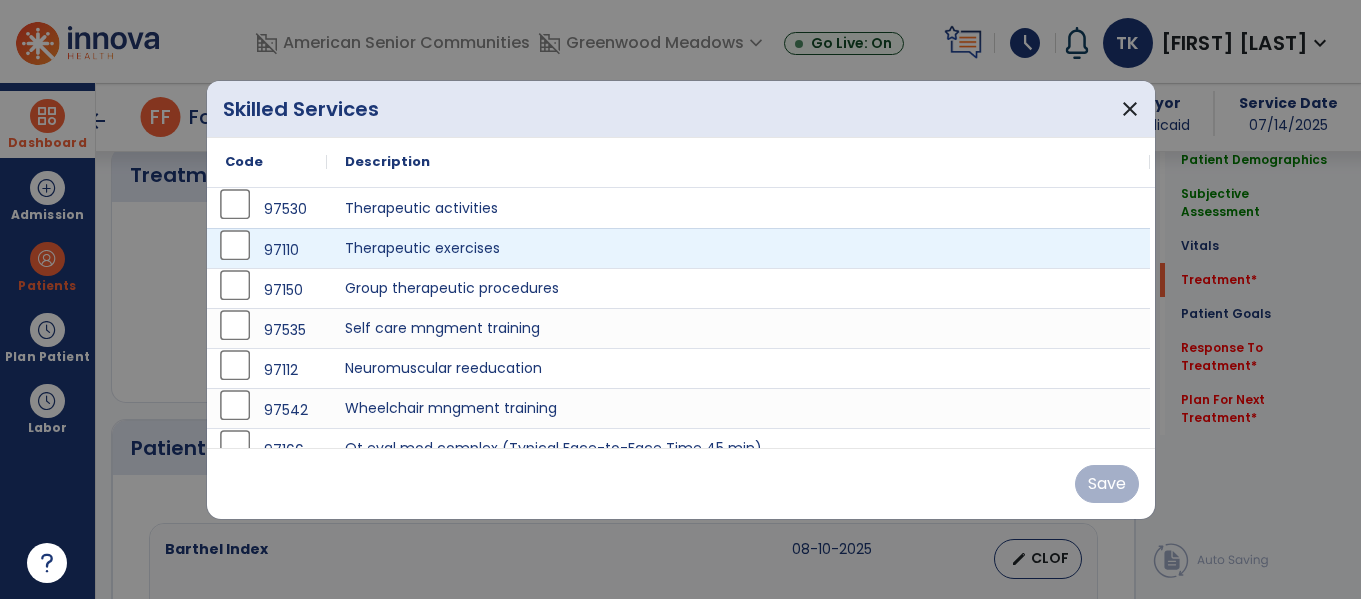 scroll, scrollTop: 1217, scrollLeft: 0, axis: vertical 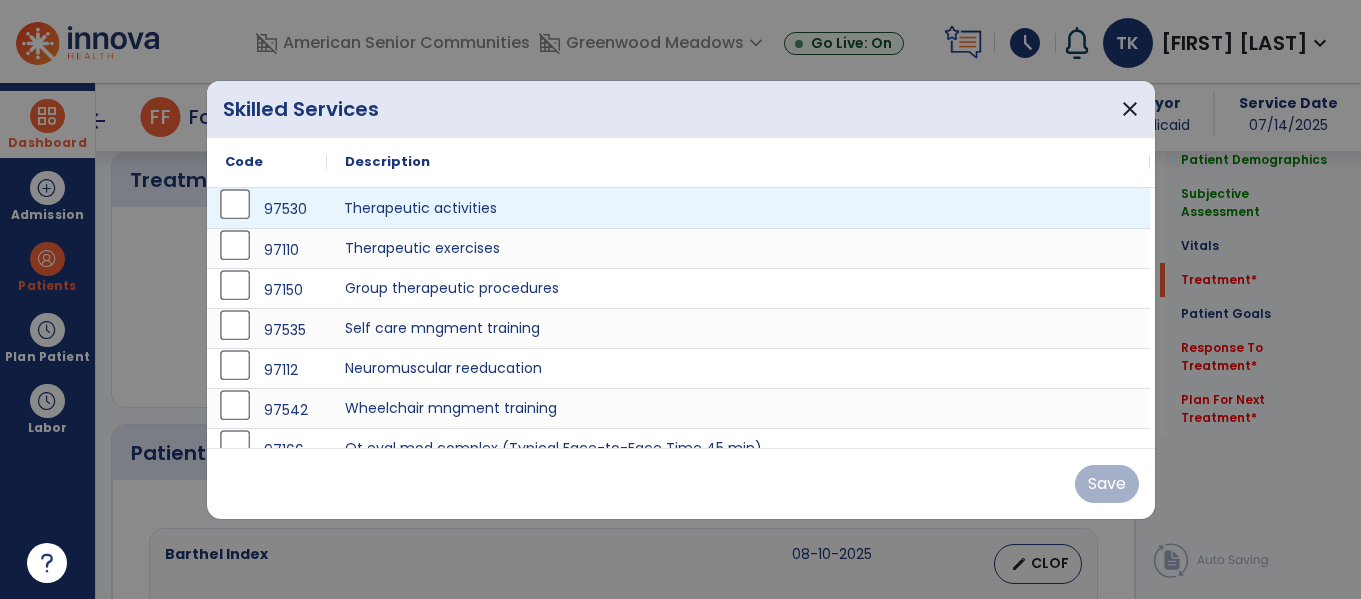 click on "Therapeutic activities" at bounding box center [738, 208] 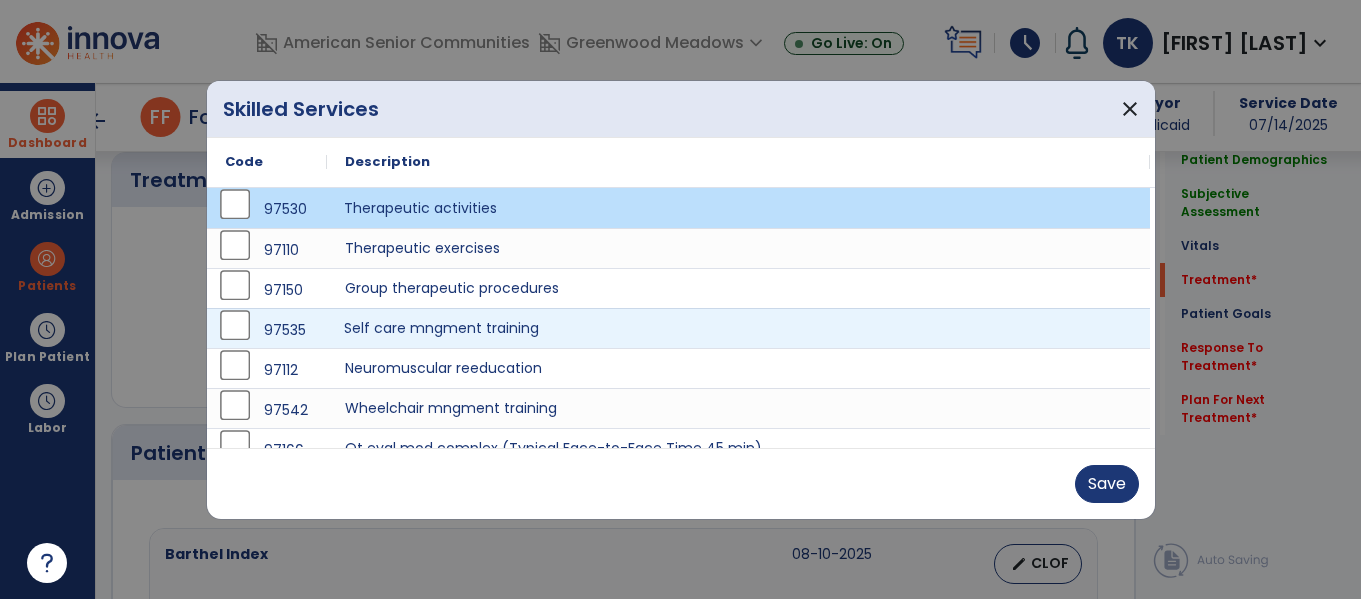 click on "Self care mngment training" at bounding box center [738, 328] 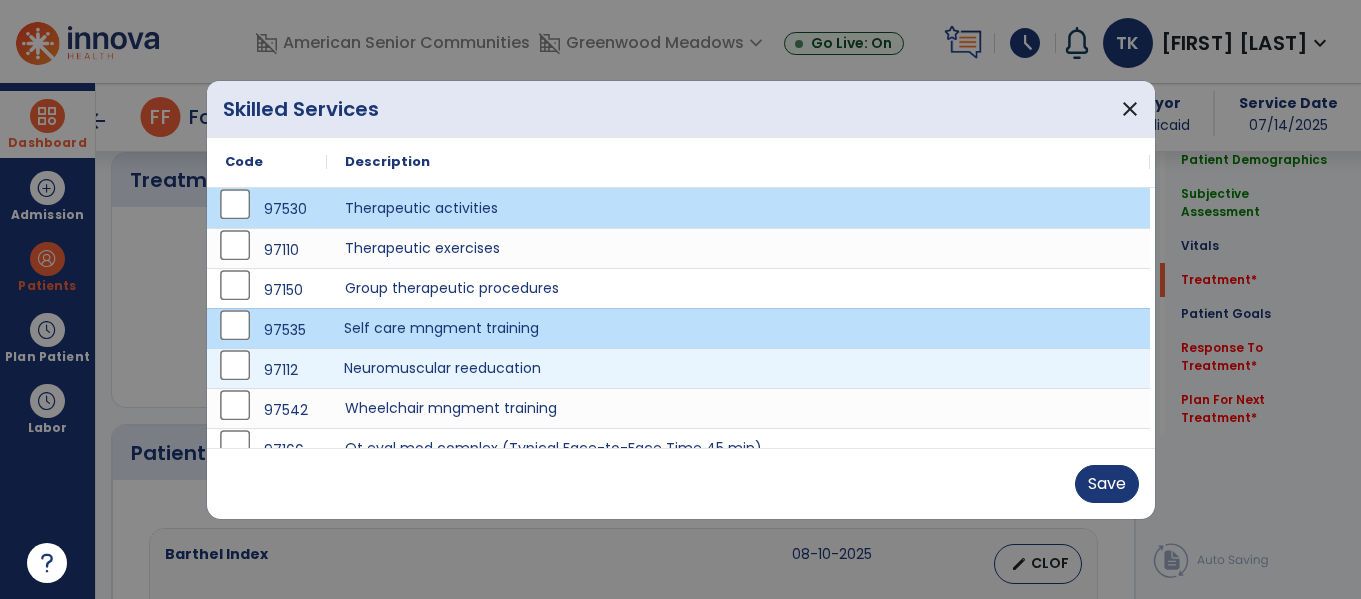 click on "Neuromuscular reeducation" at bounding box center [738, 368] 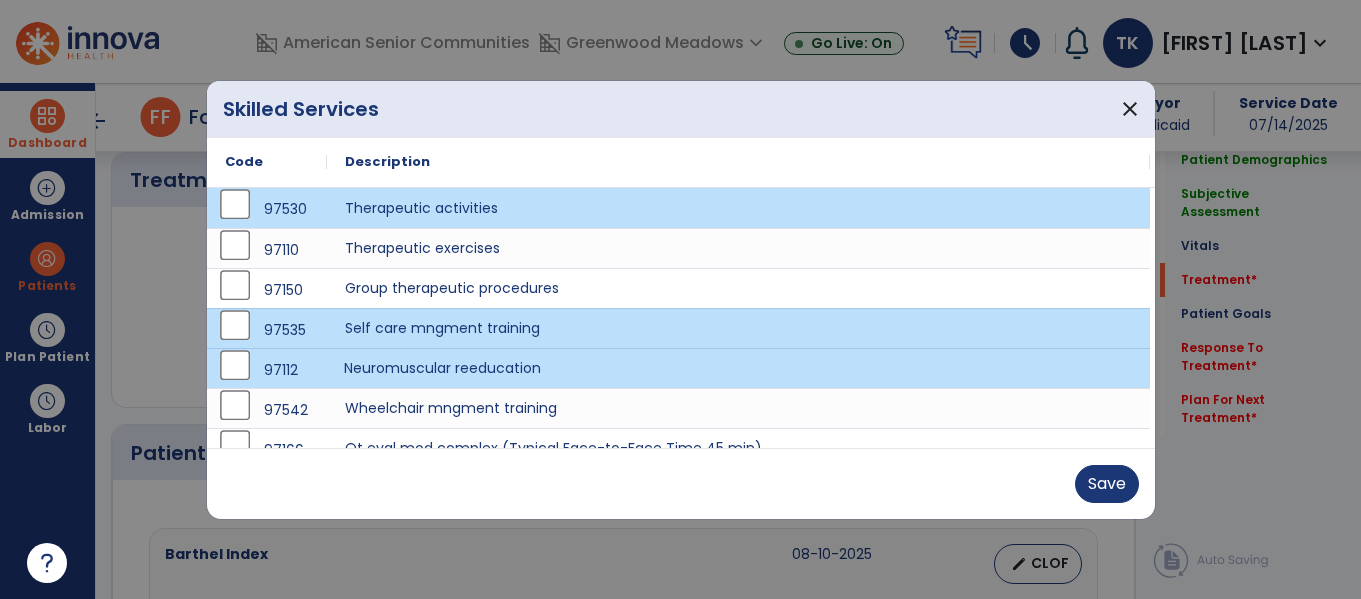click on "Save" at bounding box center (681, 484) 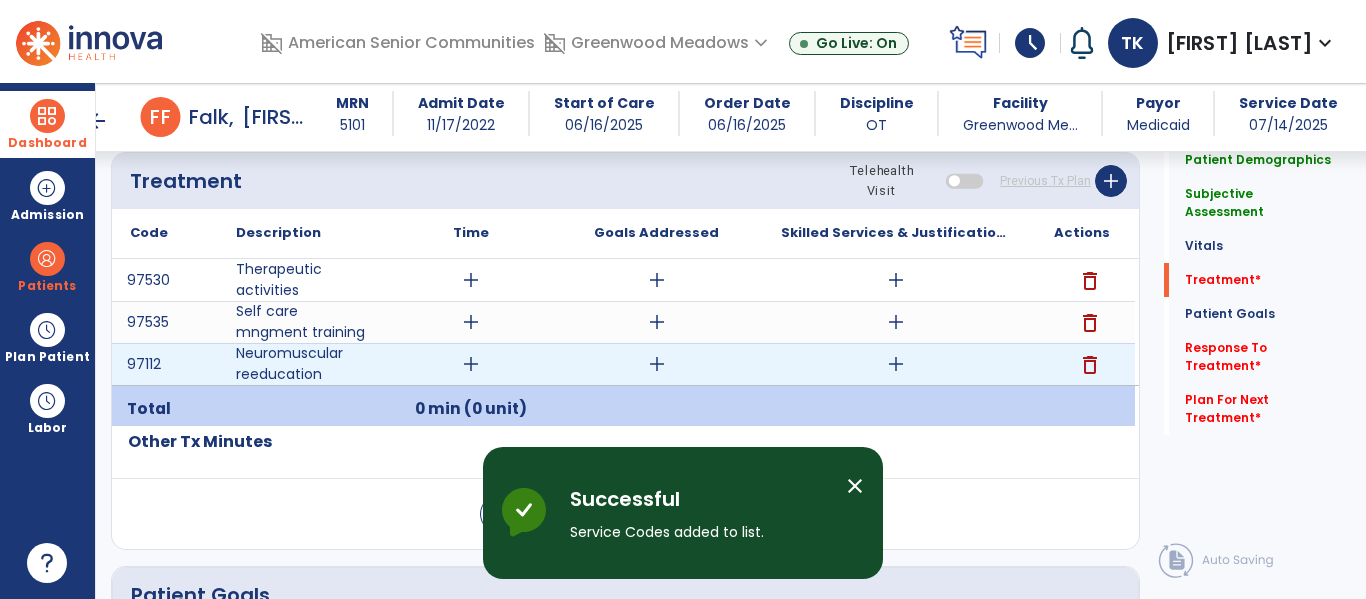 click on "add" at bounding box center [896, 364] 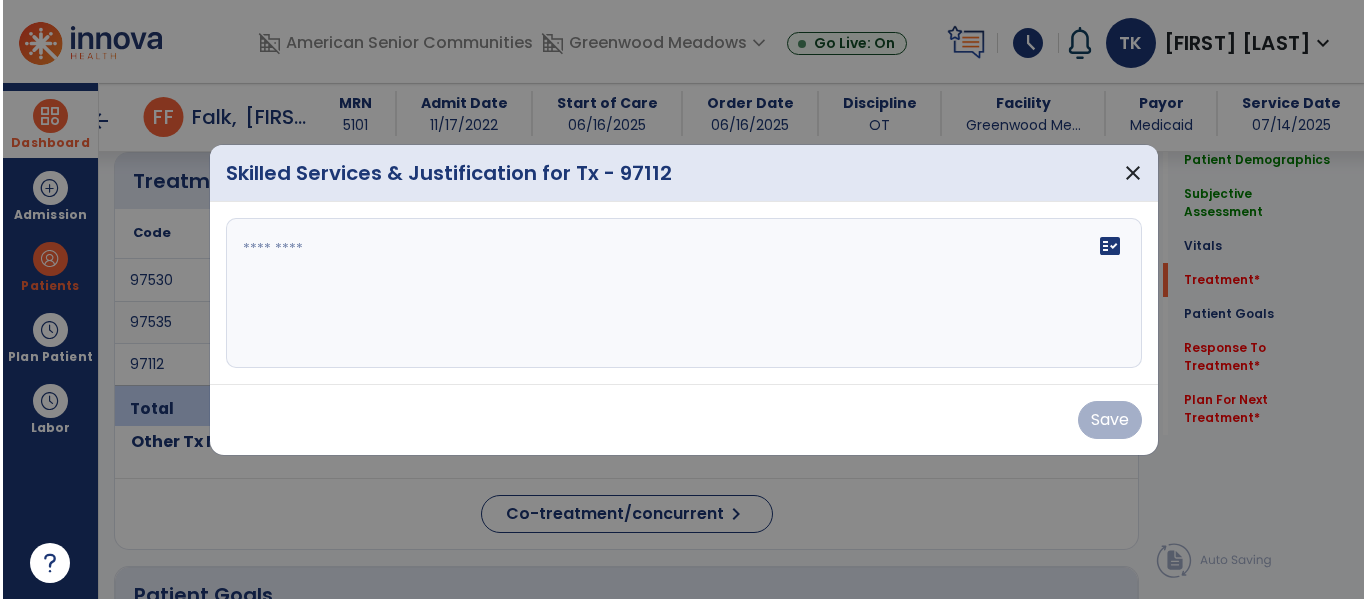 scroll, scrollTop: 1217, scrollLeft: 0, axis: vertical 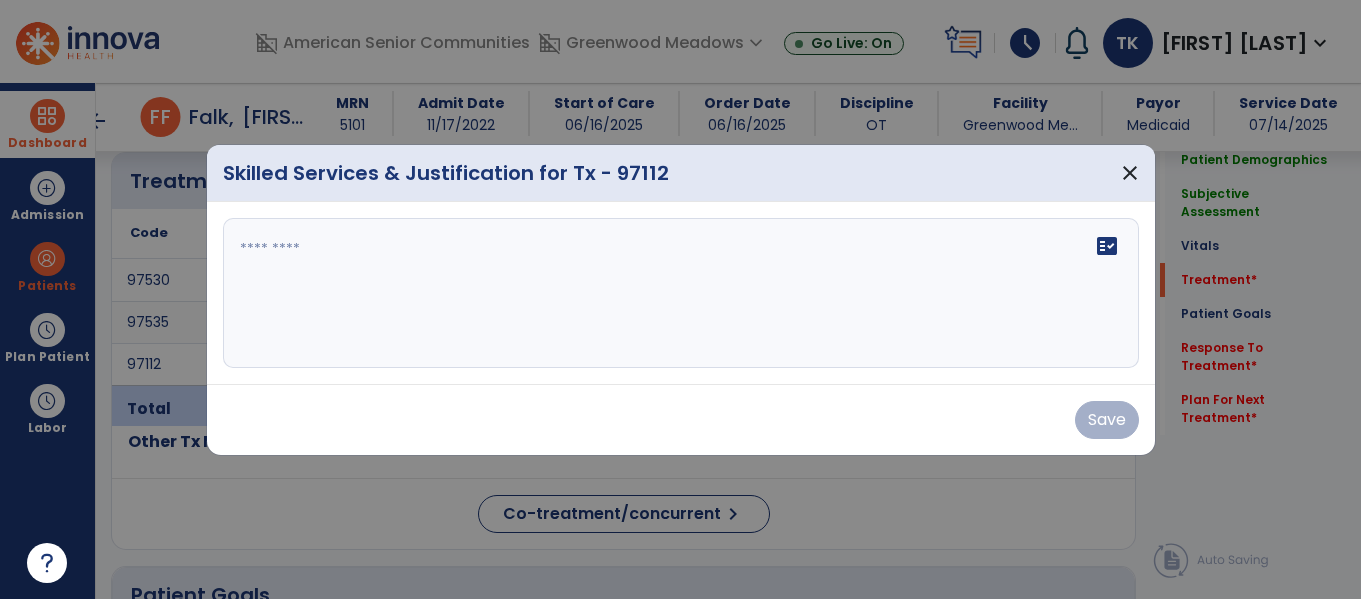 click on "fact_check" at bounding box center [681, 293] 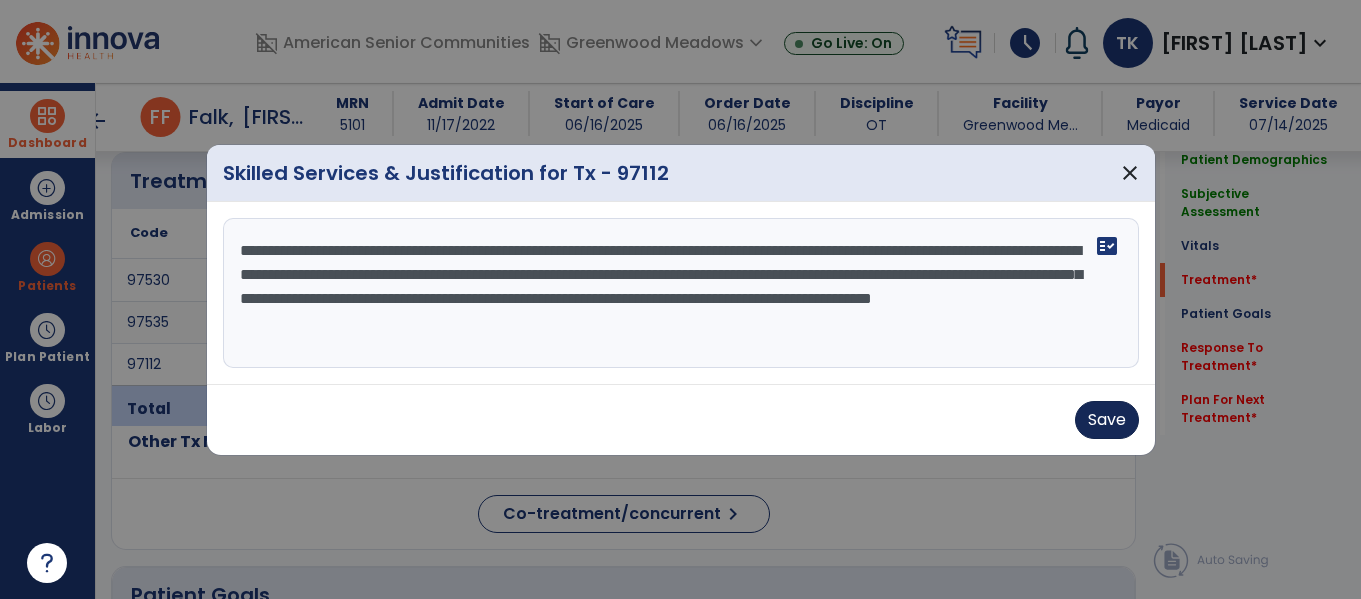 type on "**********" 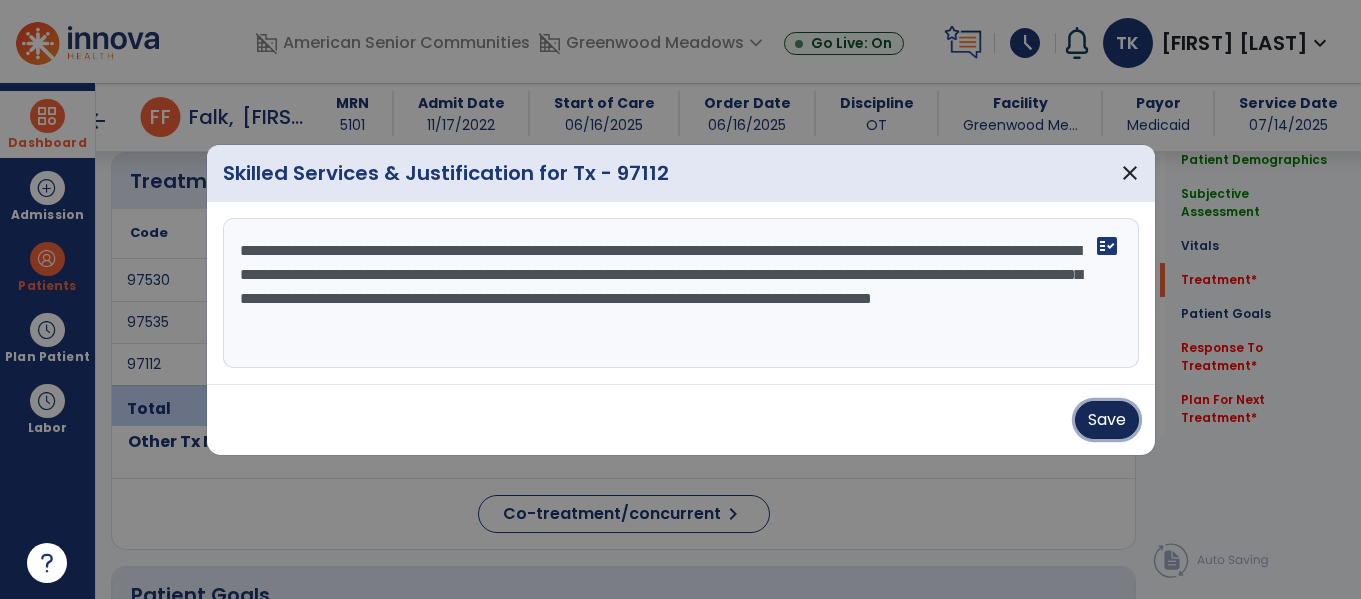 click on "Save" at bounding box center [1107, 420] 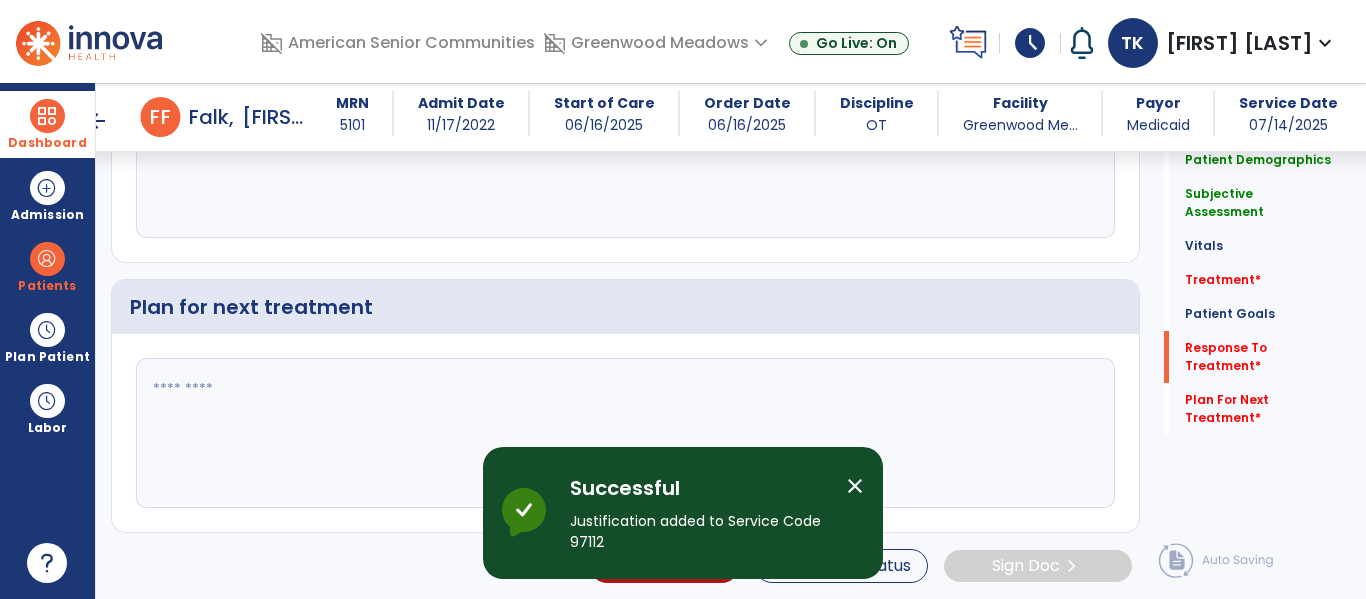scroll, scrollTop: 2977, scrollLeft: 0, axis: vertical 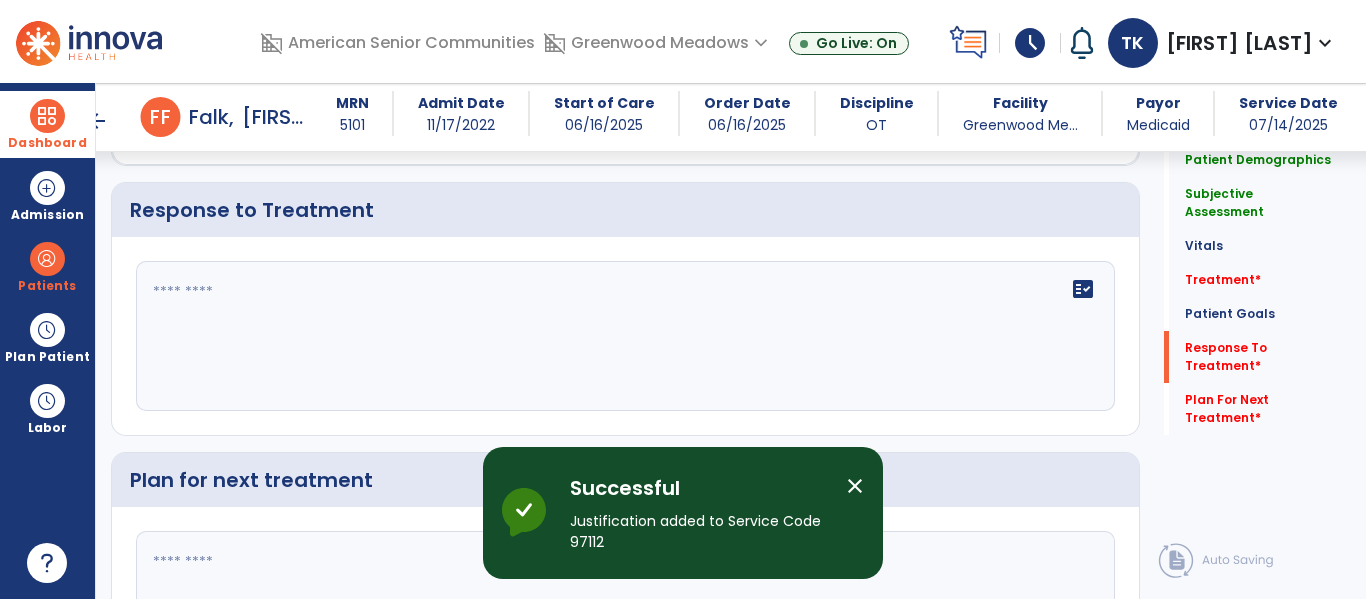 click on "fact_check" 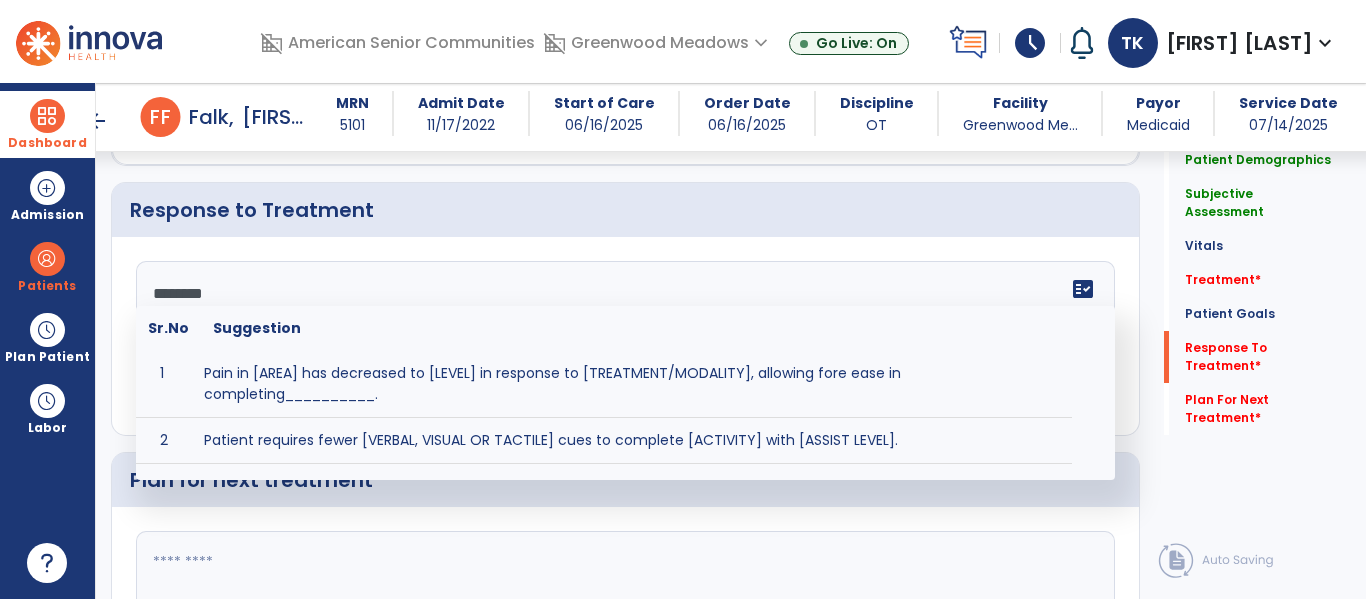 type on "*********" 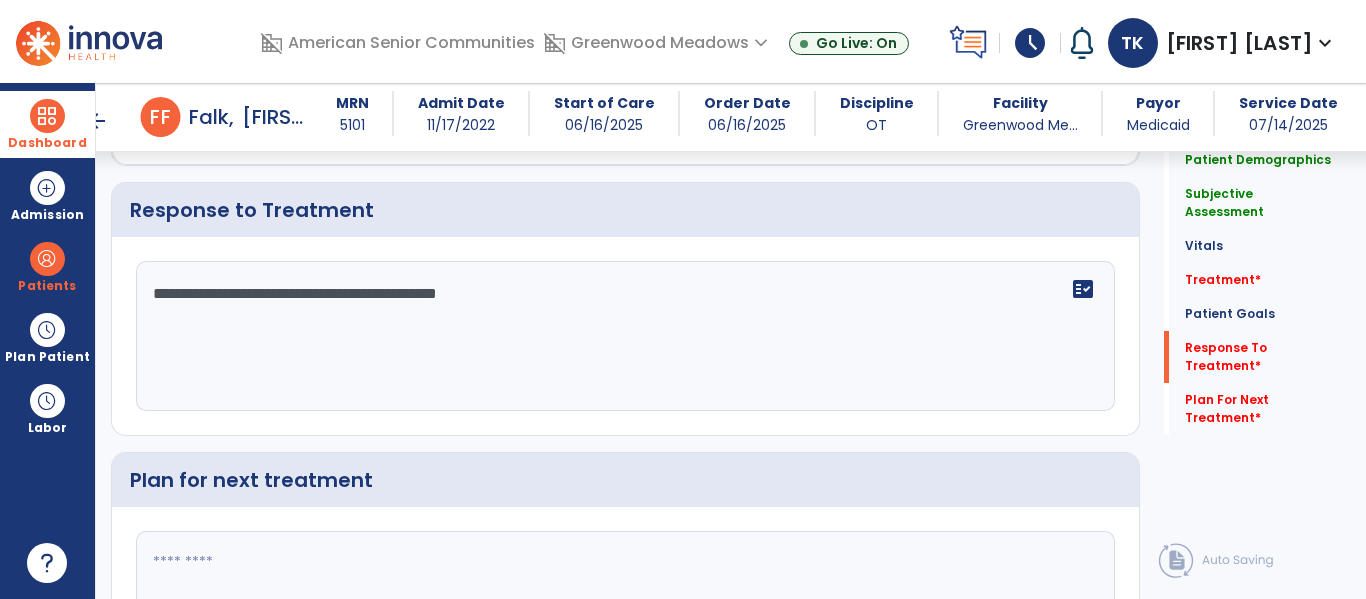 type on "**********" 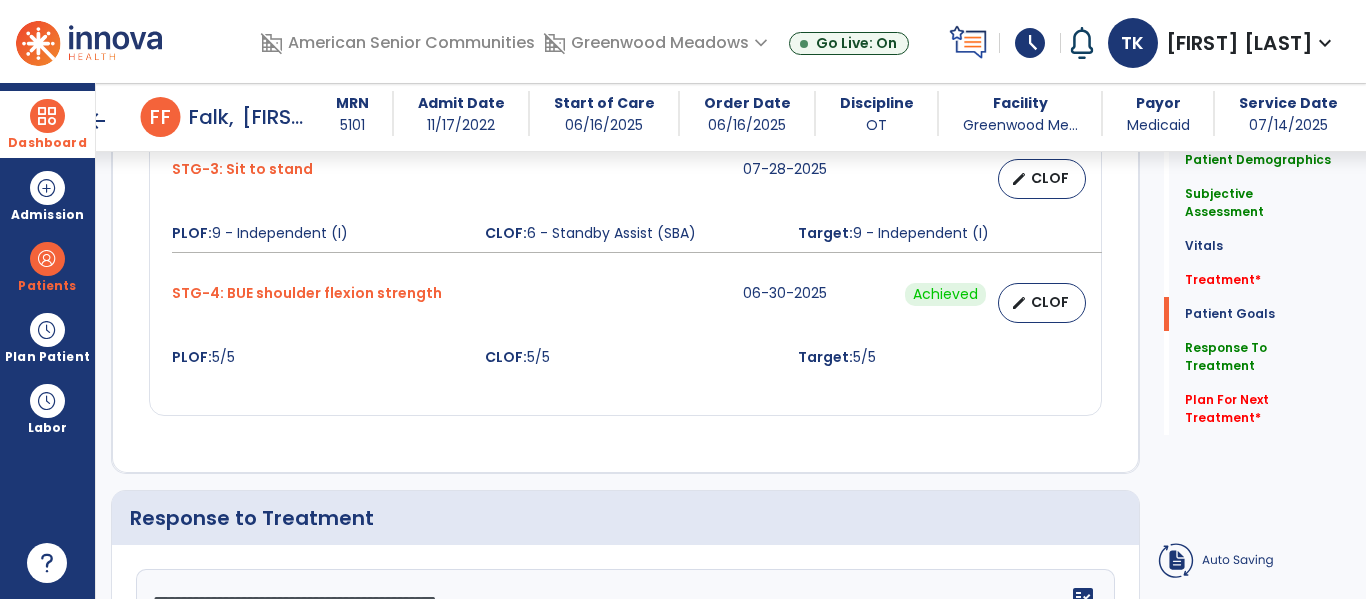 scroll, scrollTop: 2523, scrollLeft: 0, axis: vertical 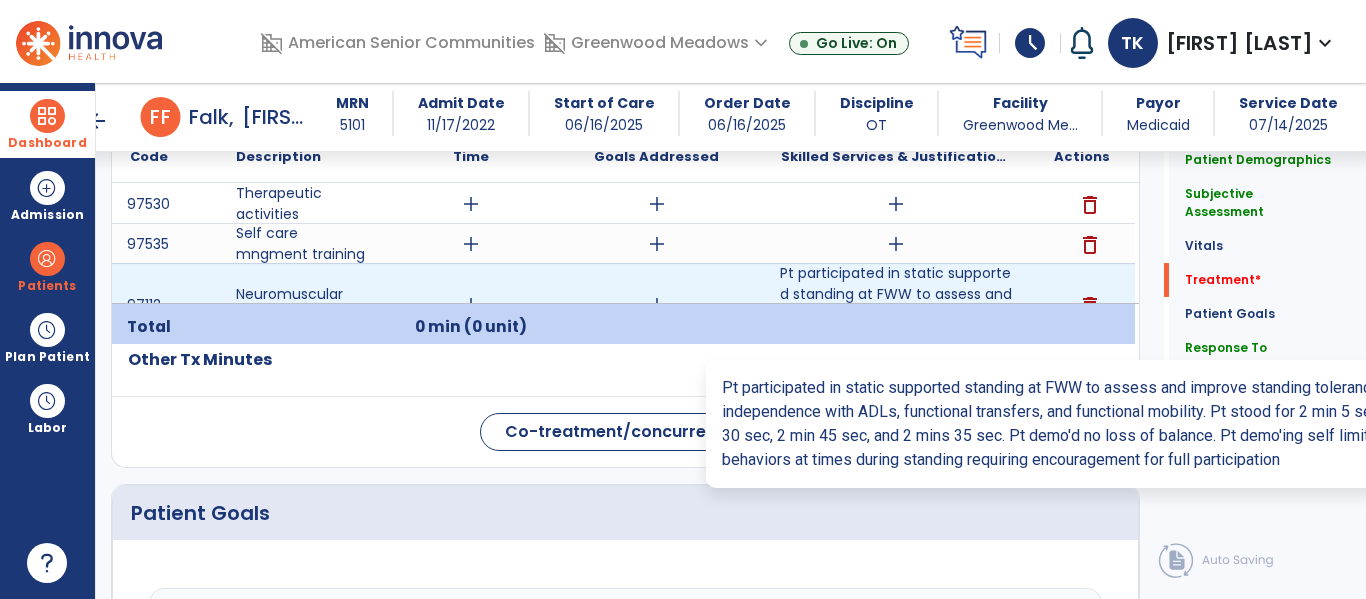 click on "add" at bounding box center (896, 204) 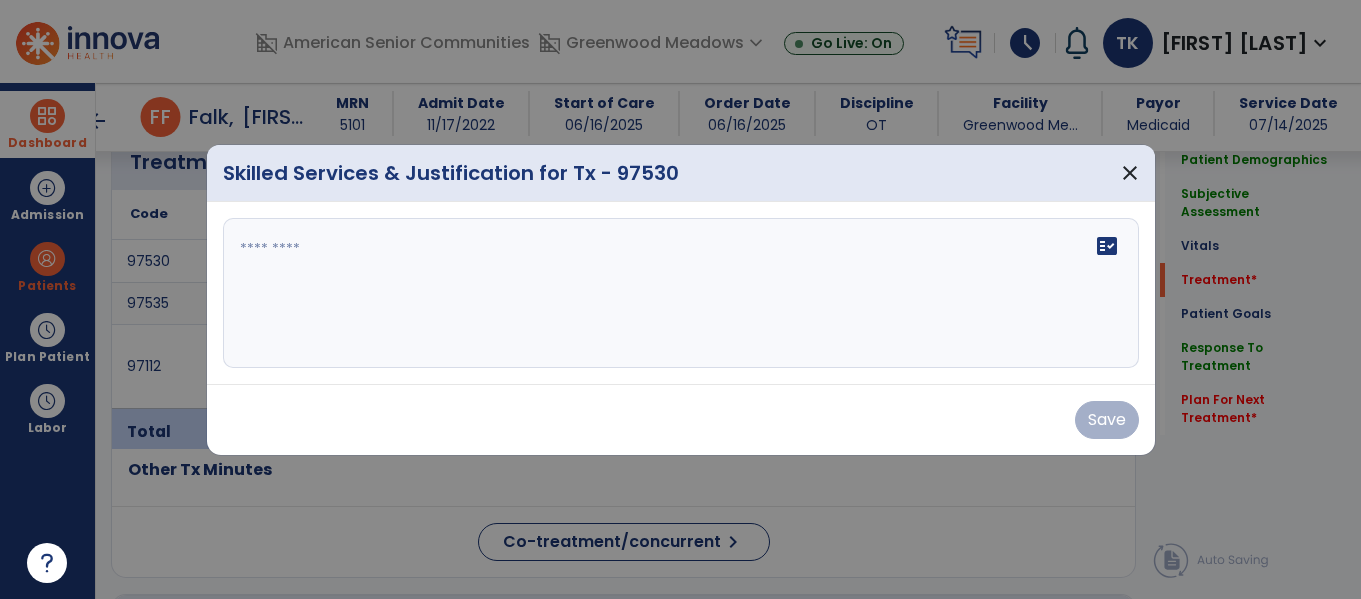 click on "fact_check" at bounding box center (681, 293) 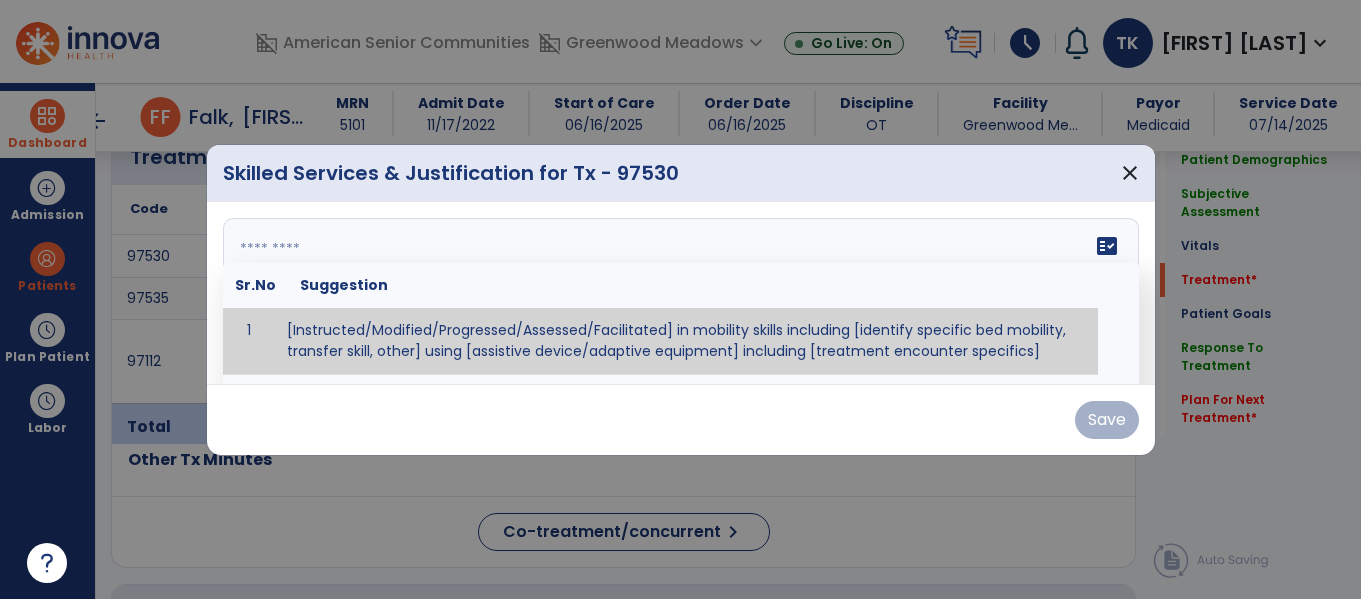 scroll, scrollTop: 1236, scrollLeft: 0, axis: vertical 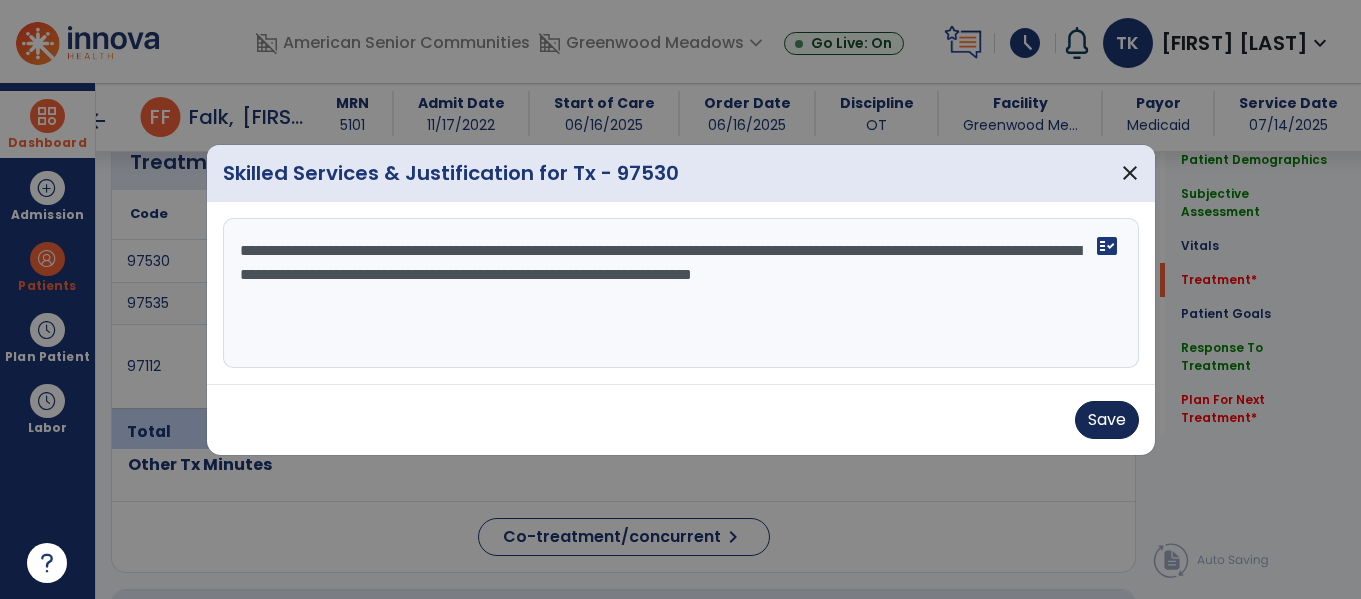type on "**********" 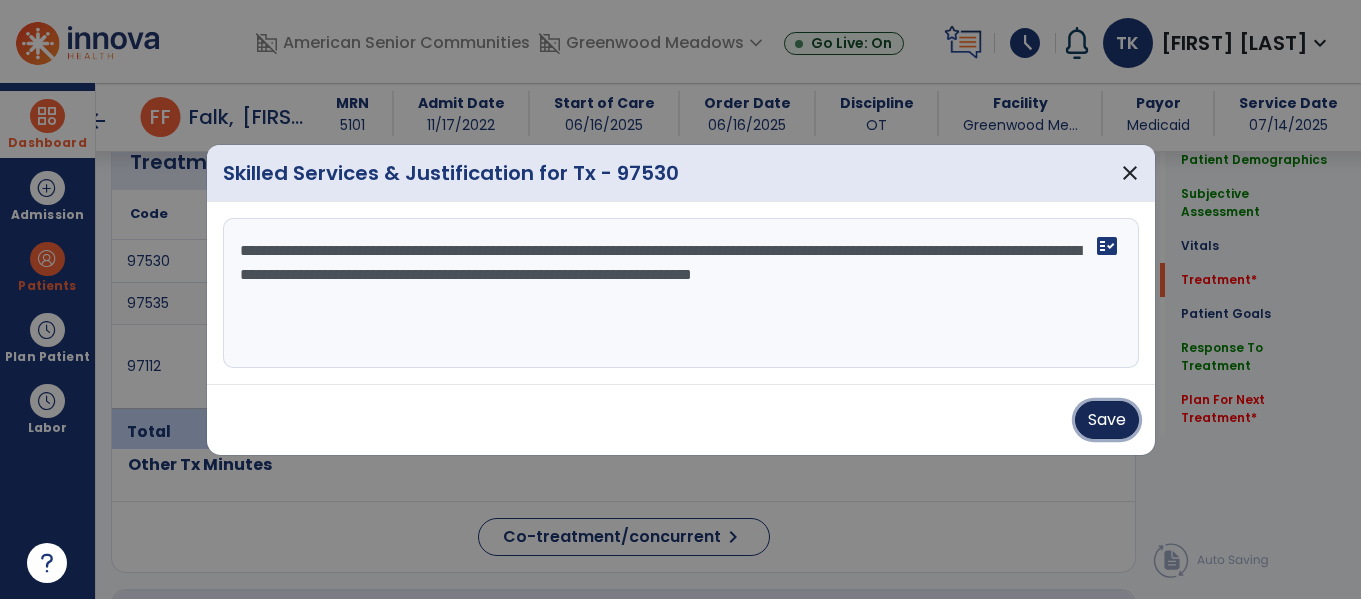 click on "Save" at bounding box center (1107, 420) 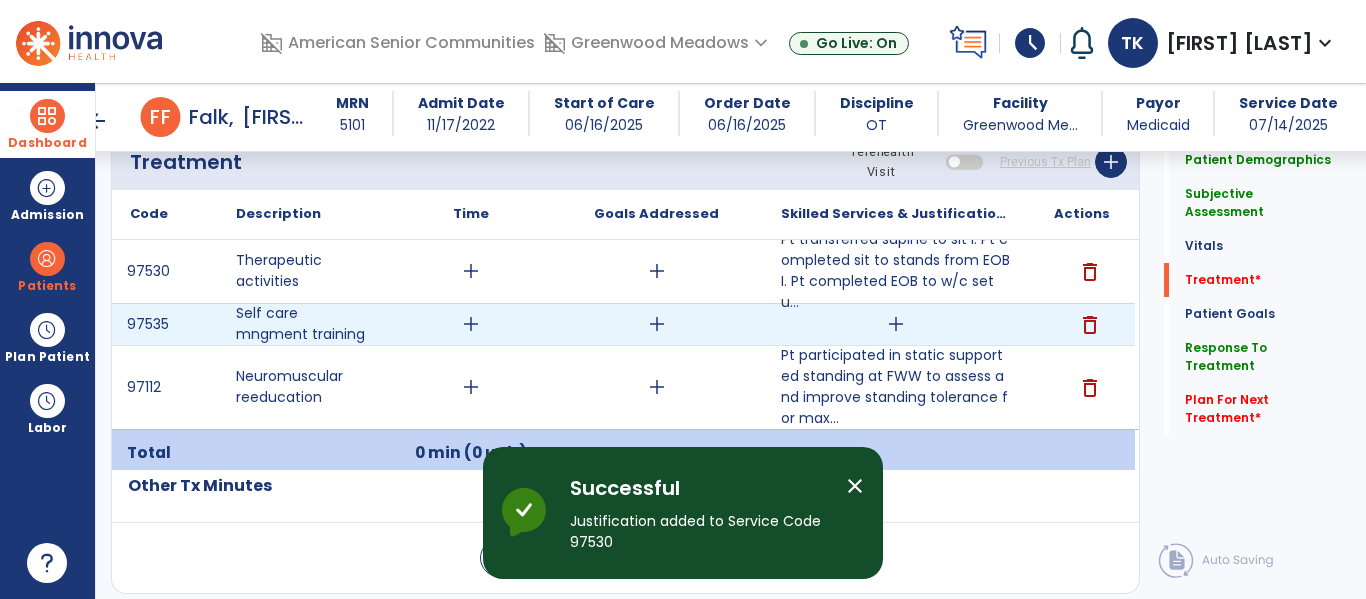 click on "add" at bounding box center [896, 324] 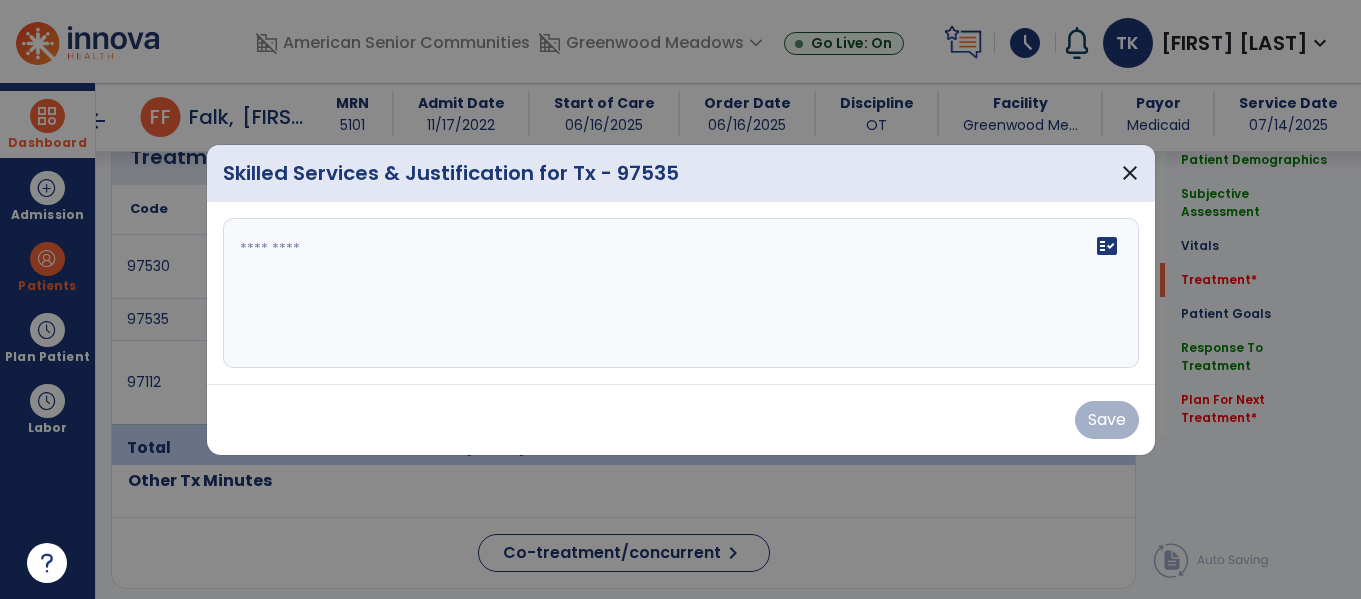 click on "fact_check" at bounding box center [681, 293] 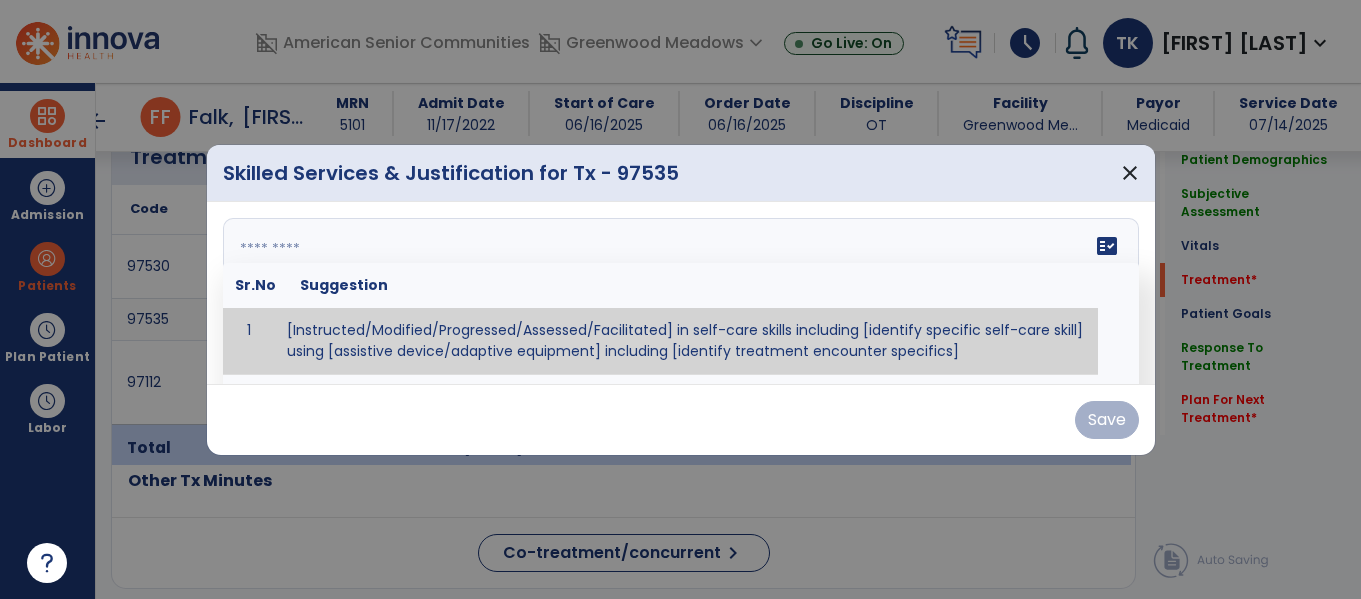 scroll, scrollTop: 1236, scrollLeft: 0, axis: vertical 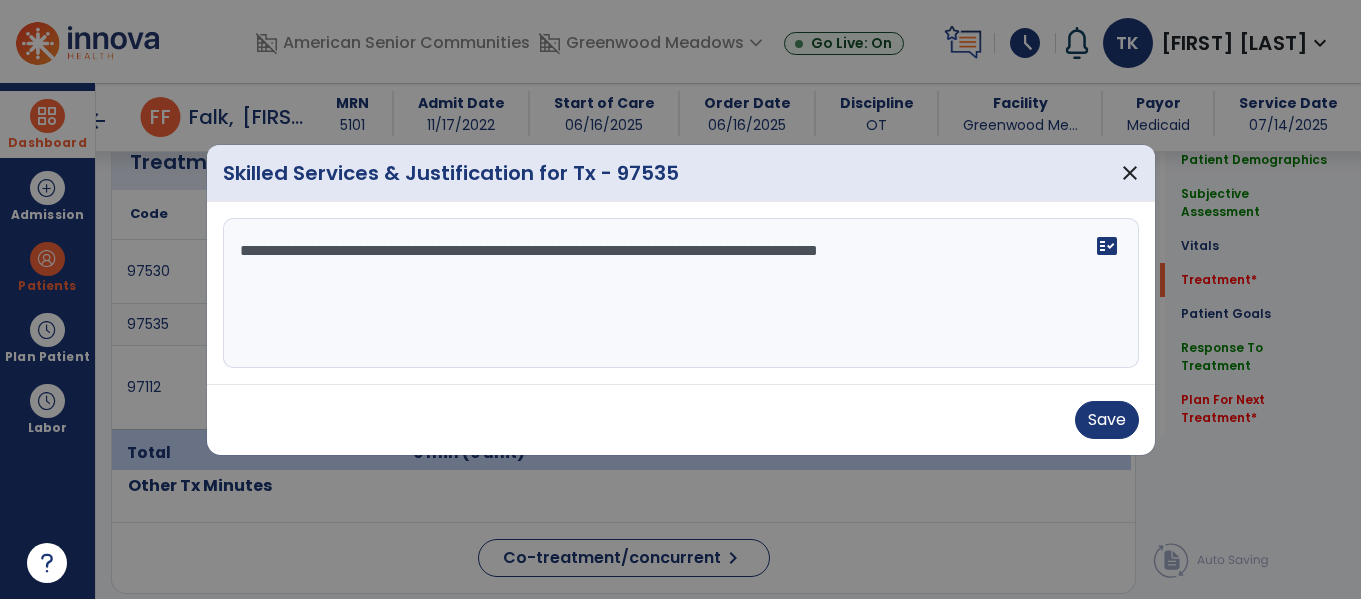 click on "**********" at bounding box center (681, 293) 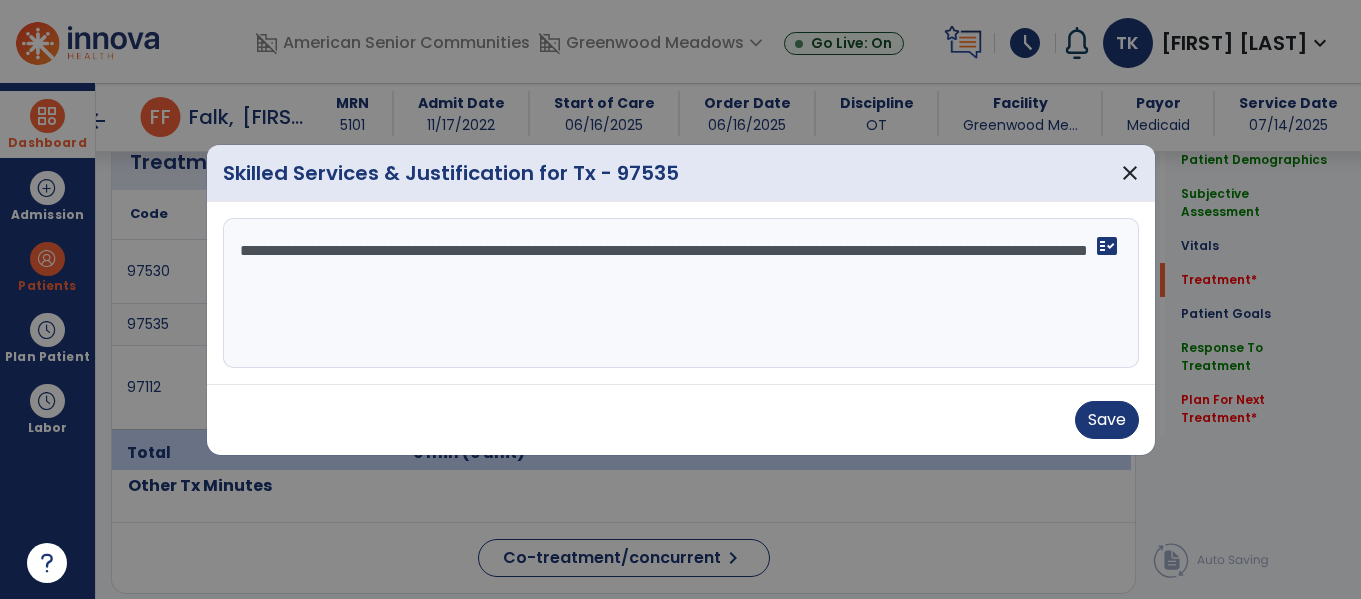 click on "**********" at bounding box center (681, 293) 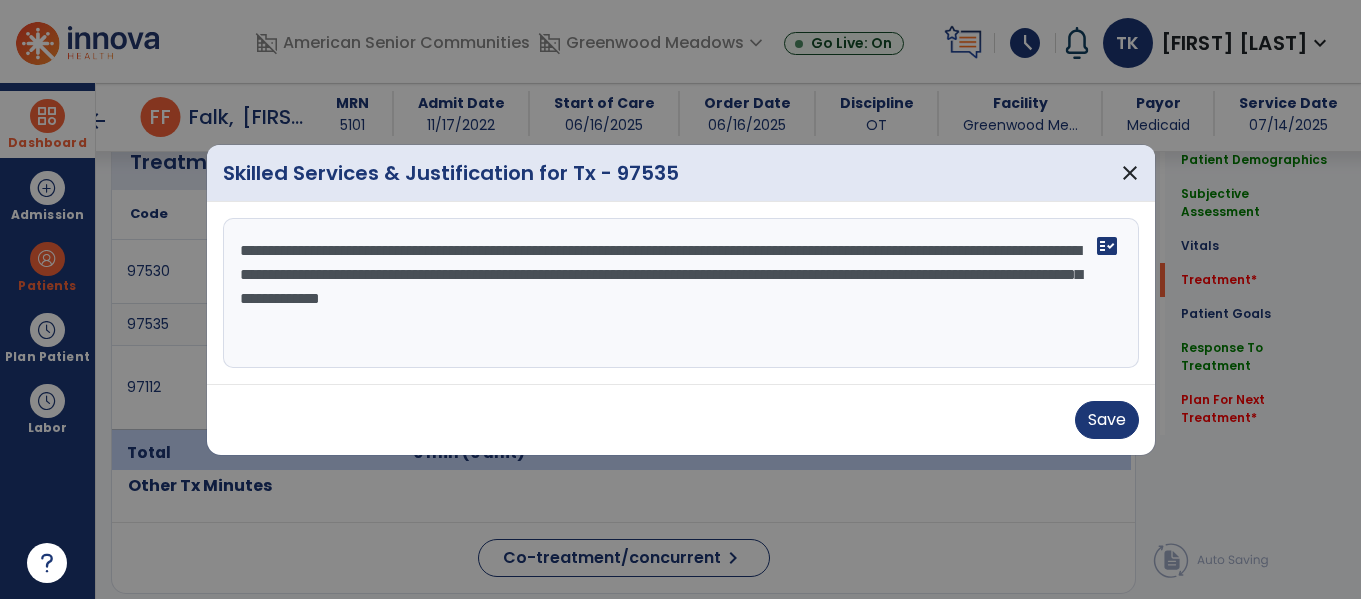 type on "**********" 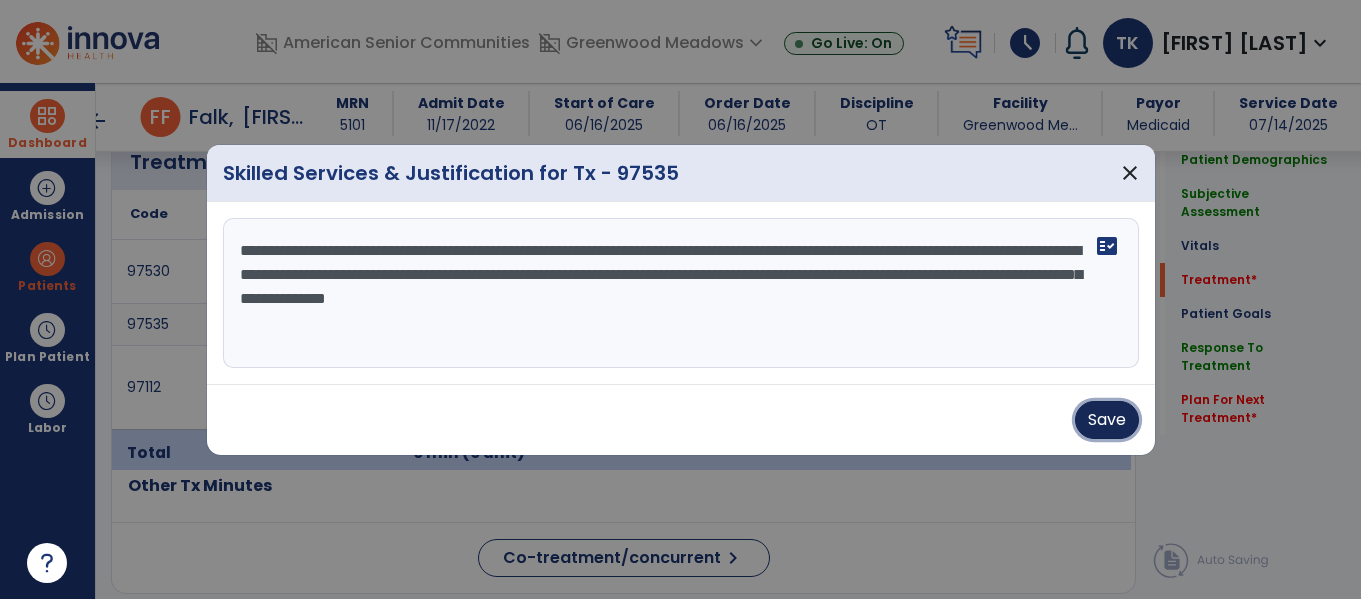 drag, startPoint x: 1103, startPoint y: 426, endPoint x: 1087, endPoint y: 442, distance: 22.627417 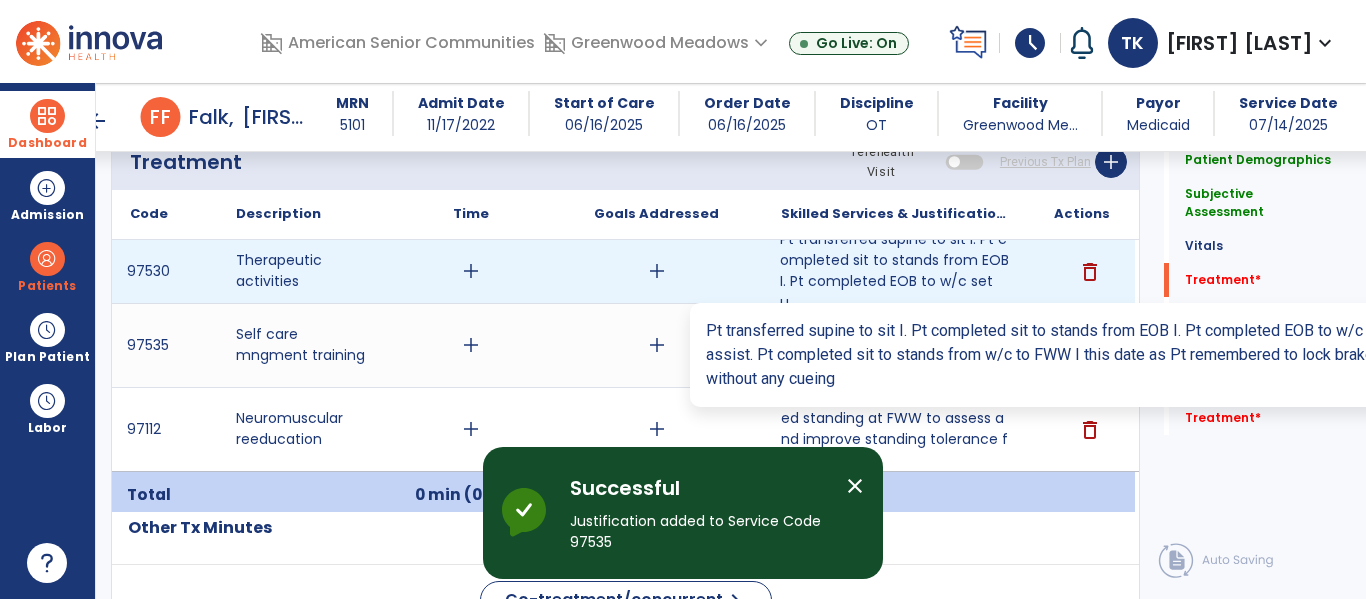 click on "Pt transferred supine to sit I. Pt completed sit to stands from EOB I. Pt completed EOB to w/c set u..." at bounding box center [896, 271] 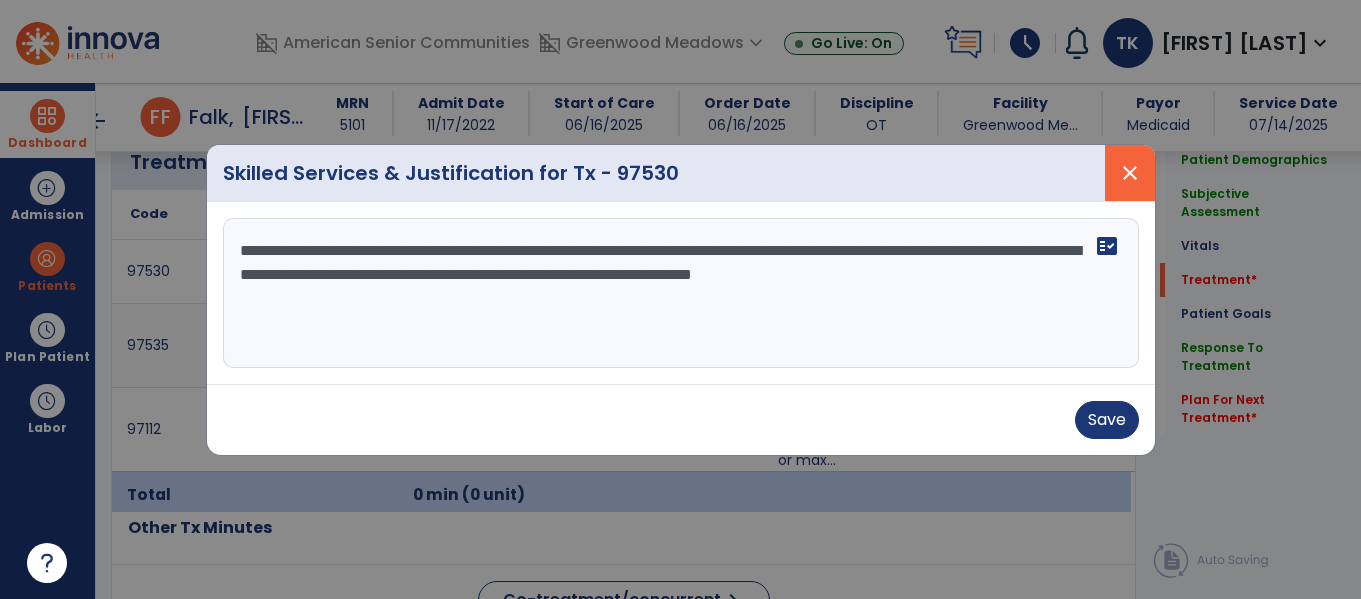 scroll, scrollTop: 1236, scrollLeft: 0, axis: vertical 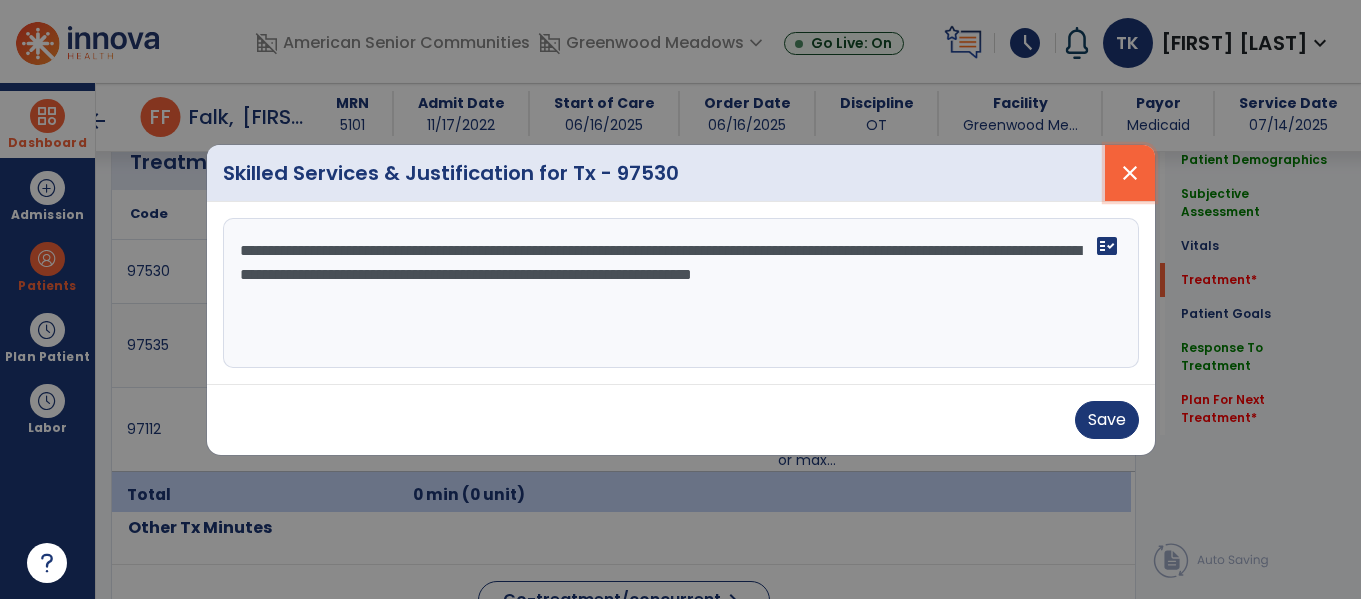 click on "close" at bounding box center [1130, 173] 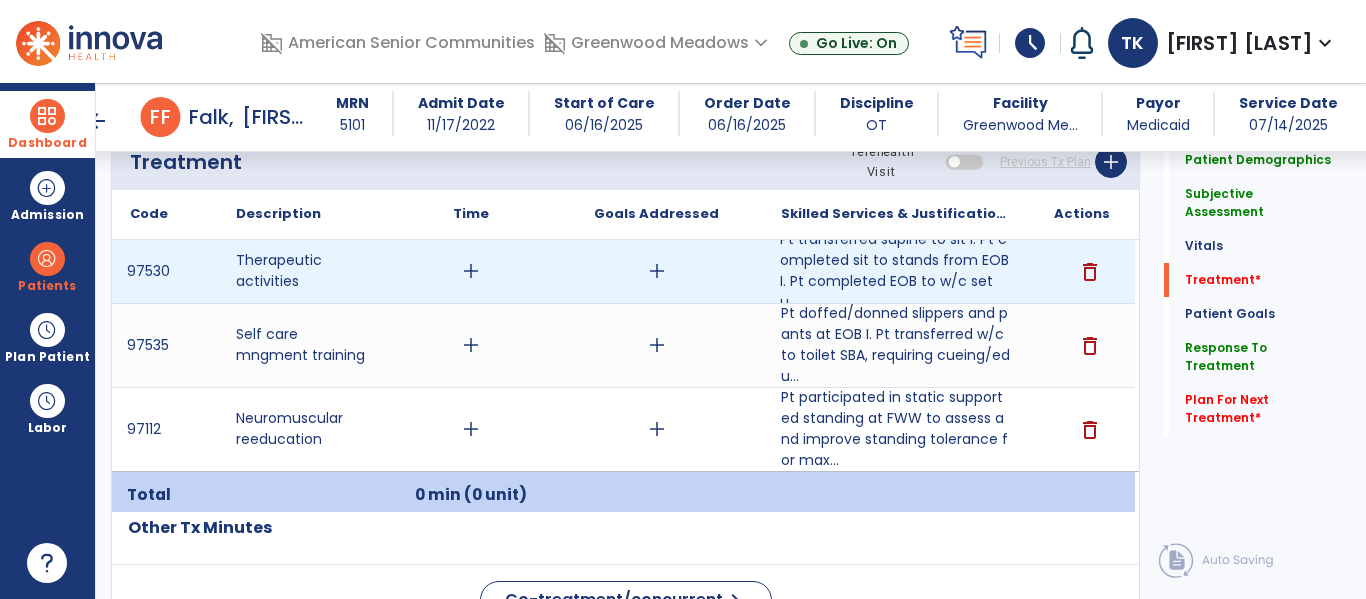 click on "add" at bounding box center [471, 271] 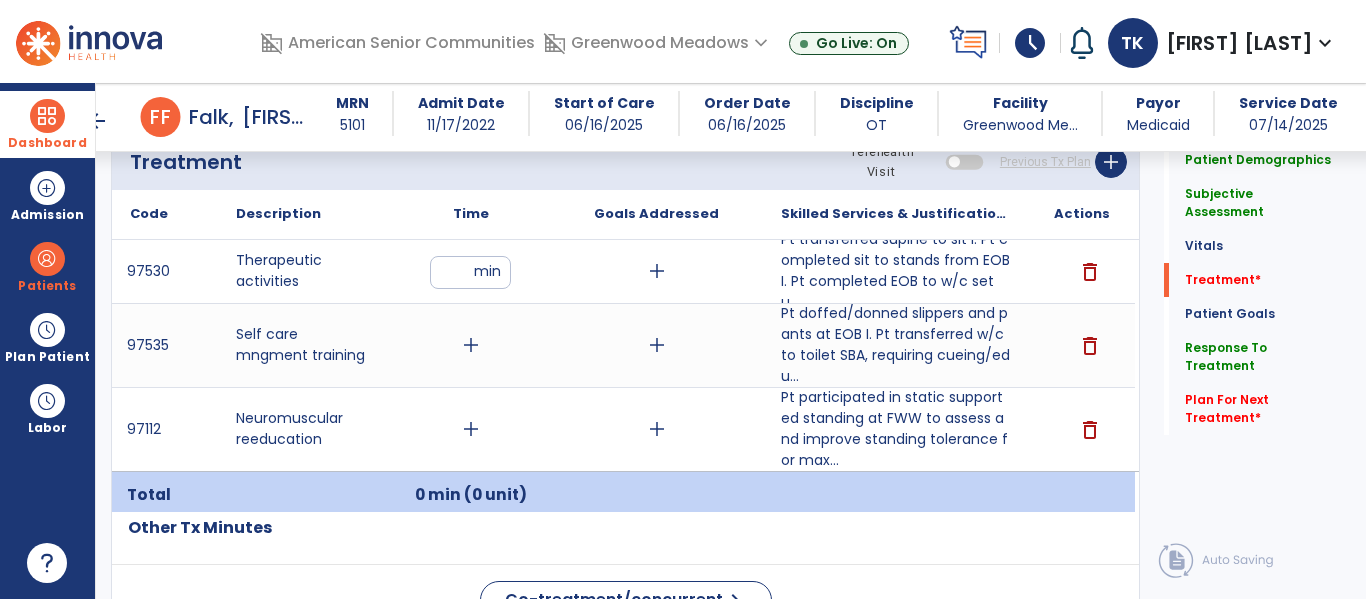 click on "Time" at bounding box center [471, 214] 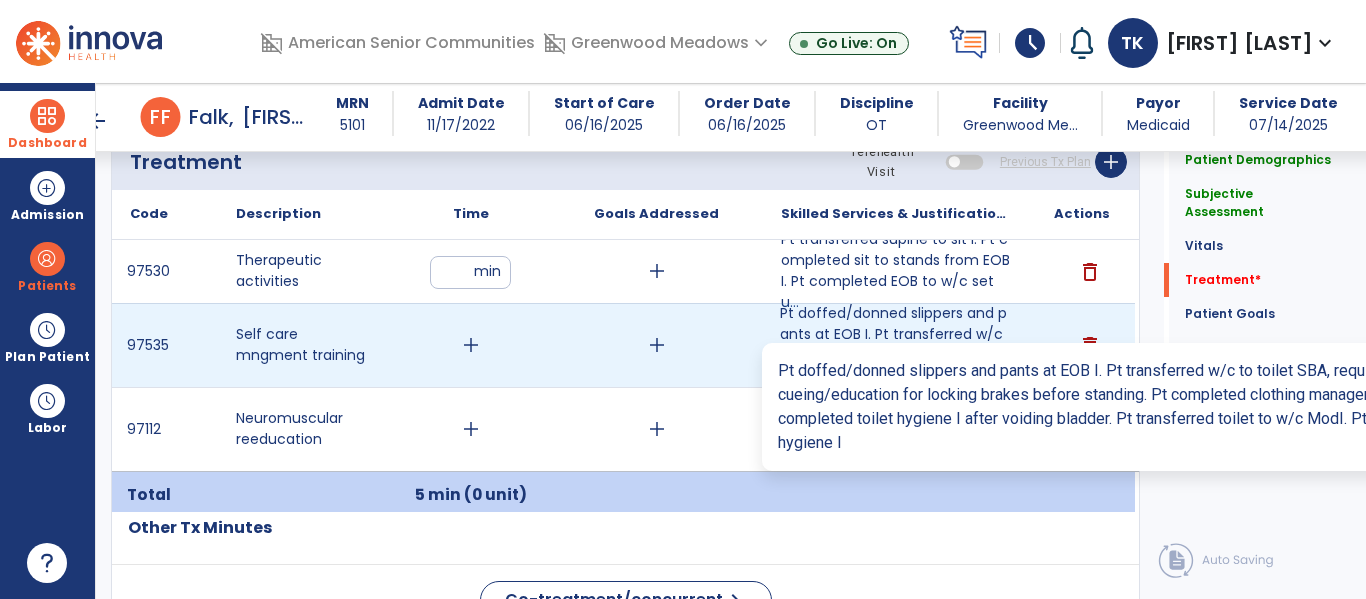 click on "Pt doffed/donned slippers and pants at EOB I. Pt transferred w/c to toilet SBA, requiring cueing/edu..." at bounding box center (896, 345) 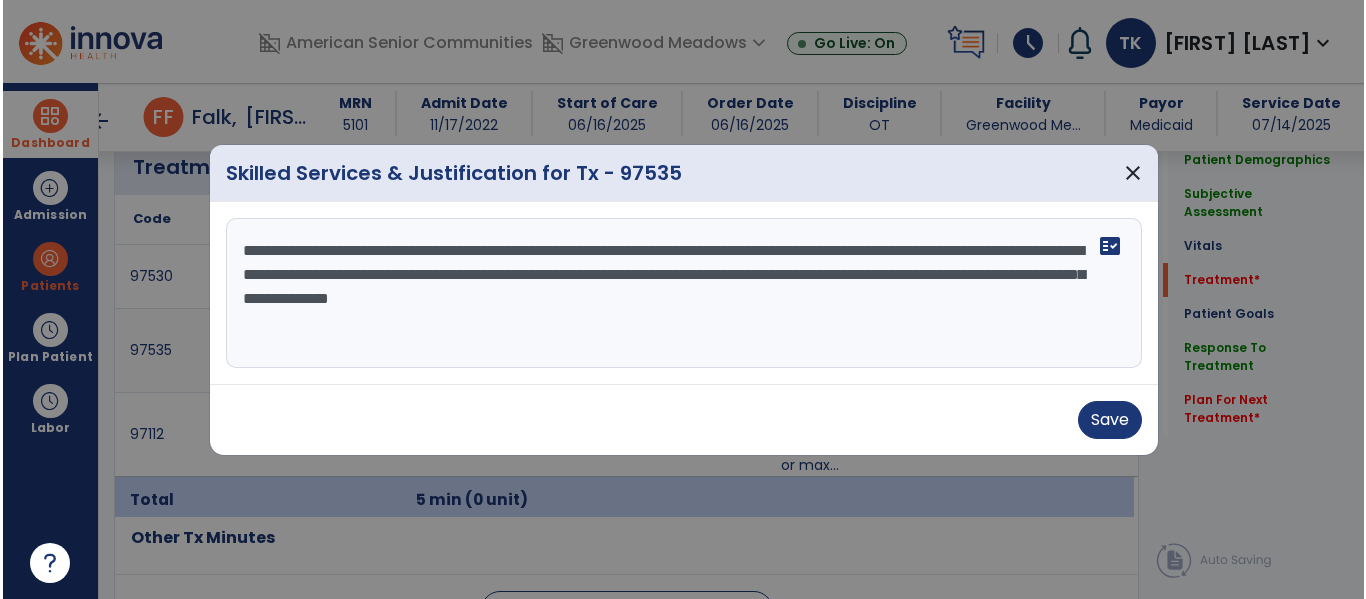 scroll, scrollTop: 1236, scrollLeft: 0, axis: vertical 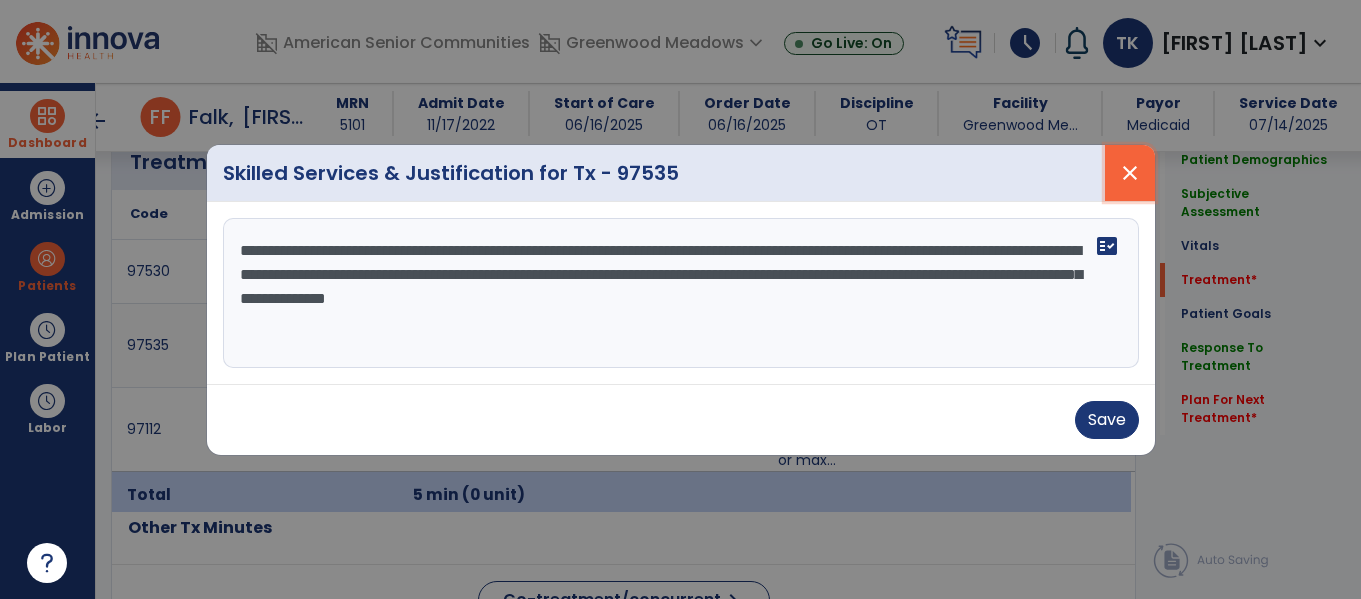click on "close" at bounding box center [1130, 173] 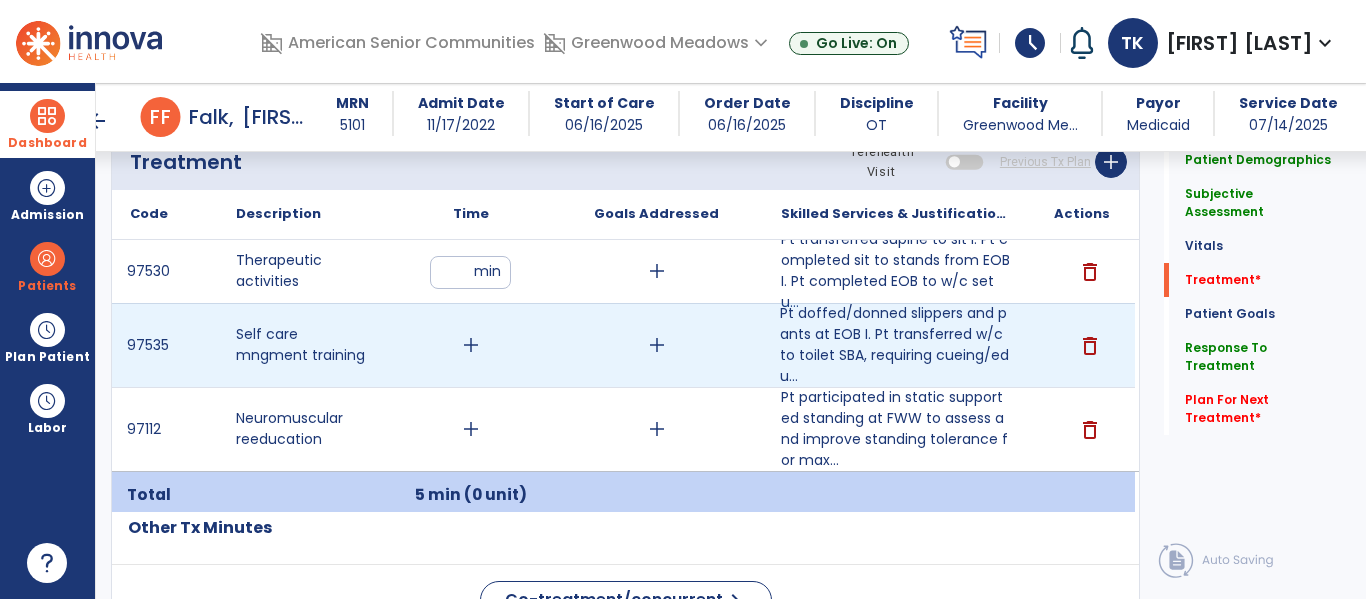 click on "add" at bounding box center (470, 345) 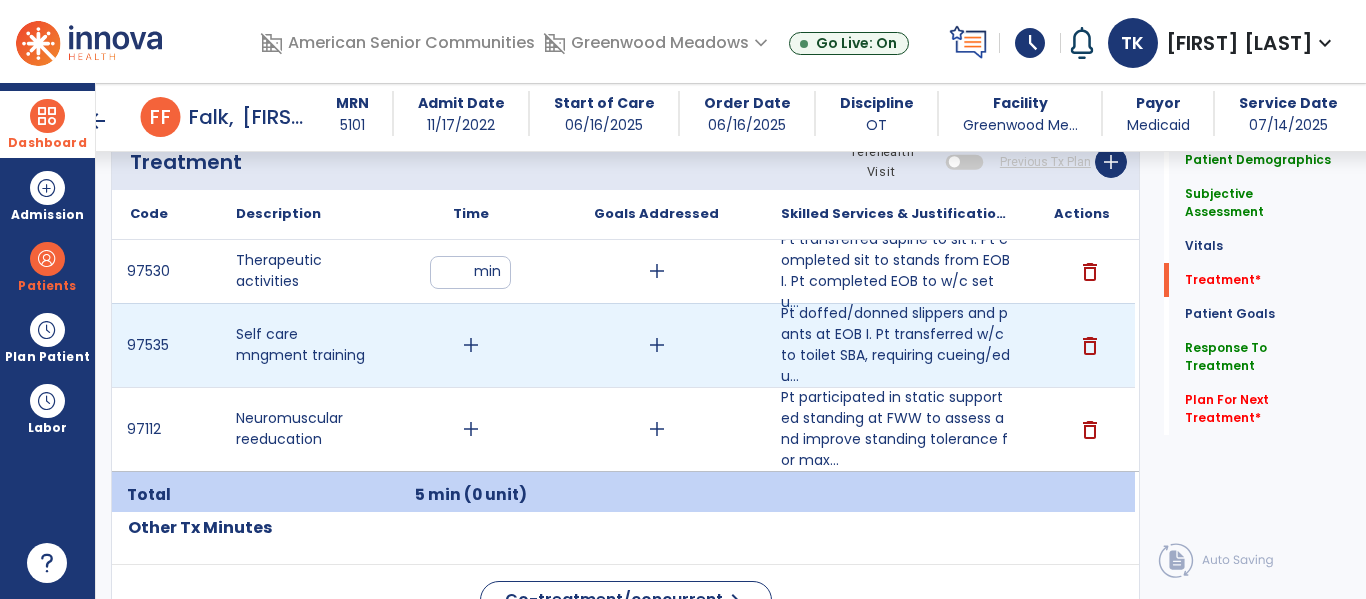 click on "add" at bounding box center (470, 345) 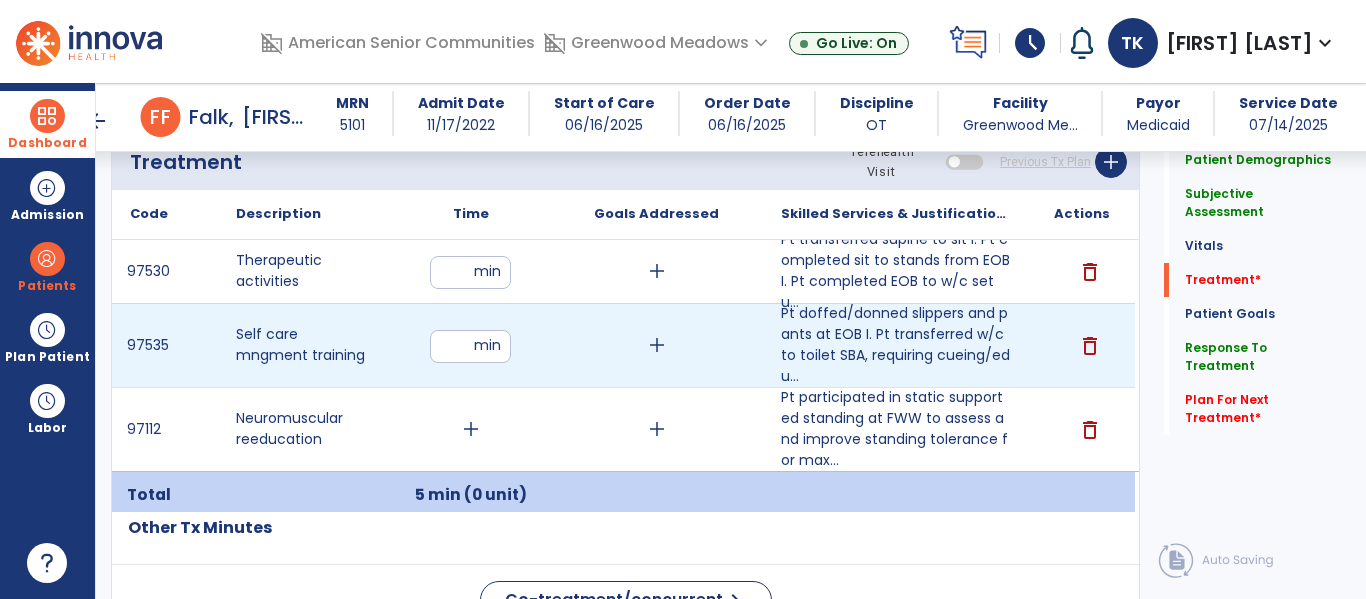 type on "*" 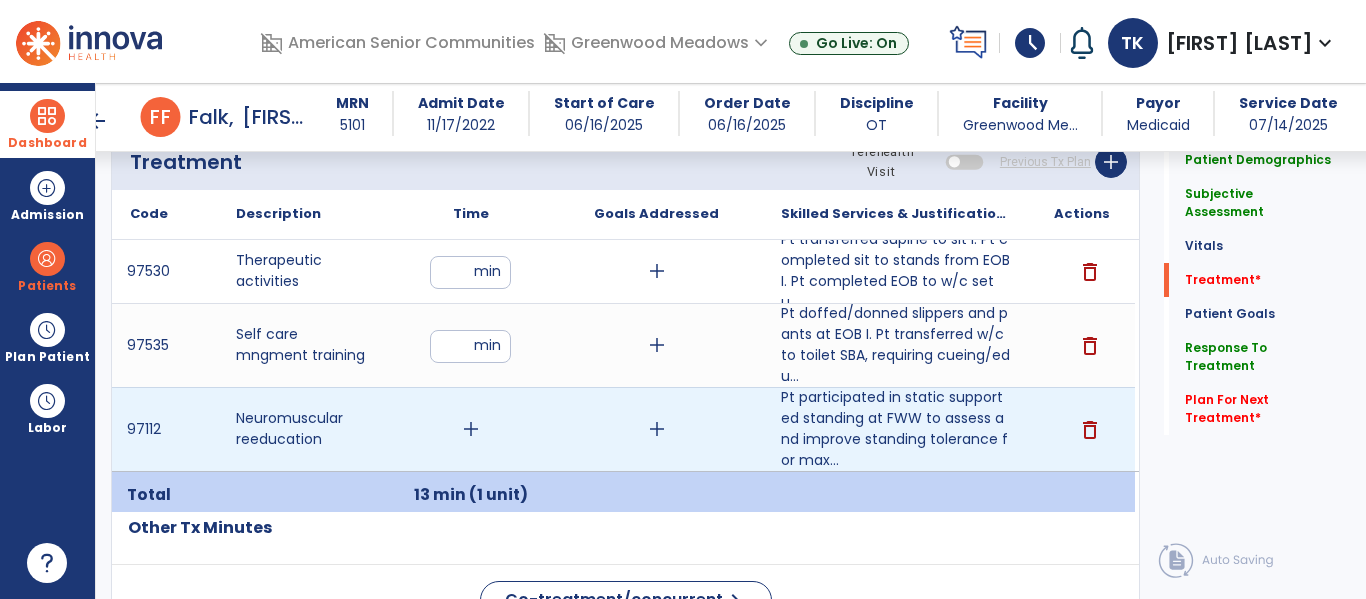 click on "add" at bounding box center (471, 429) 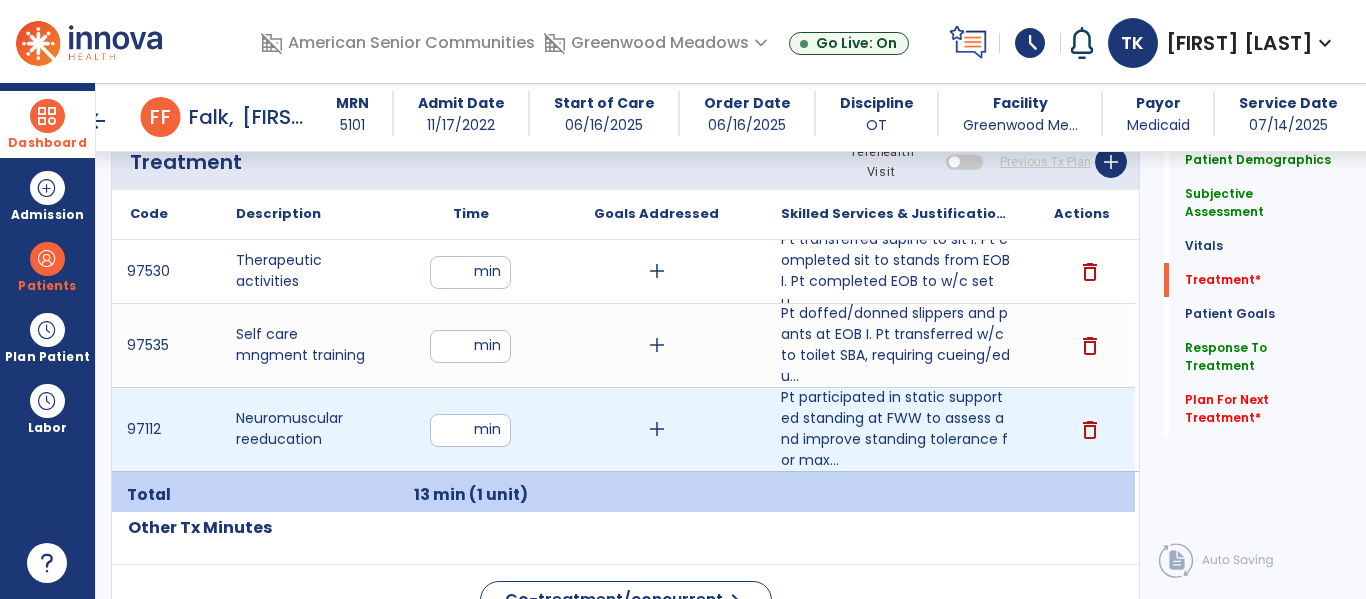 type on "**" 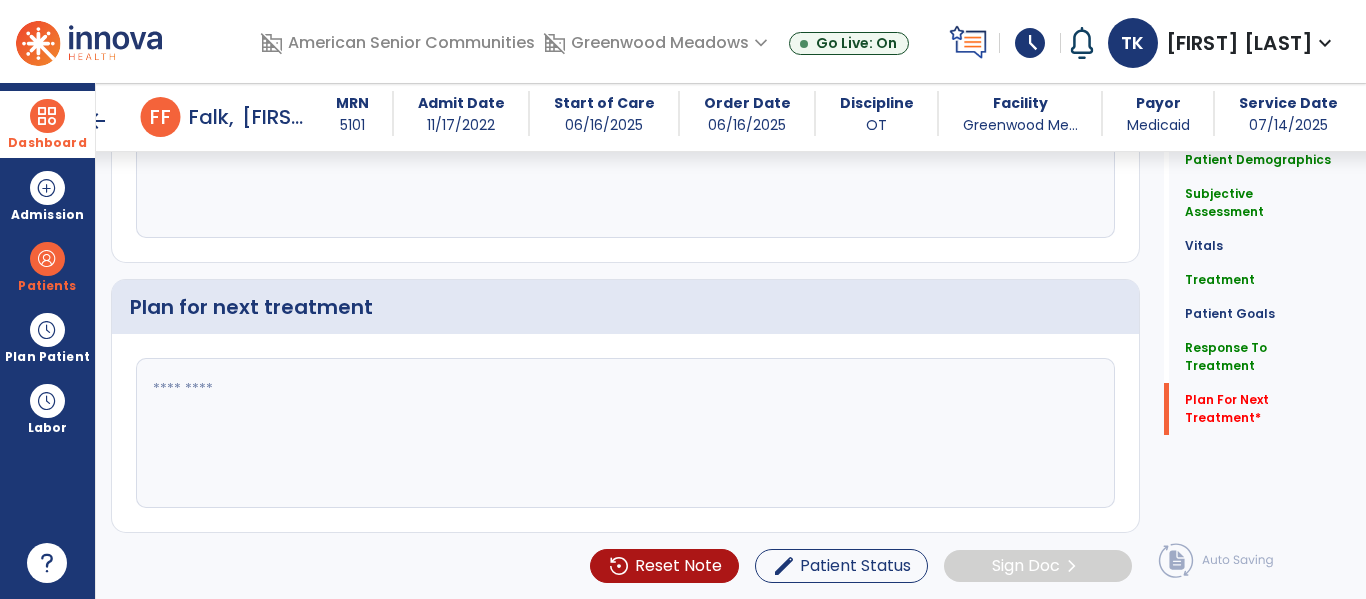click 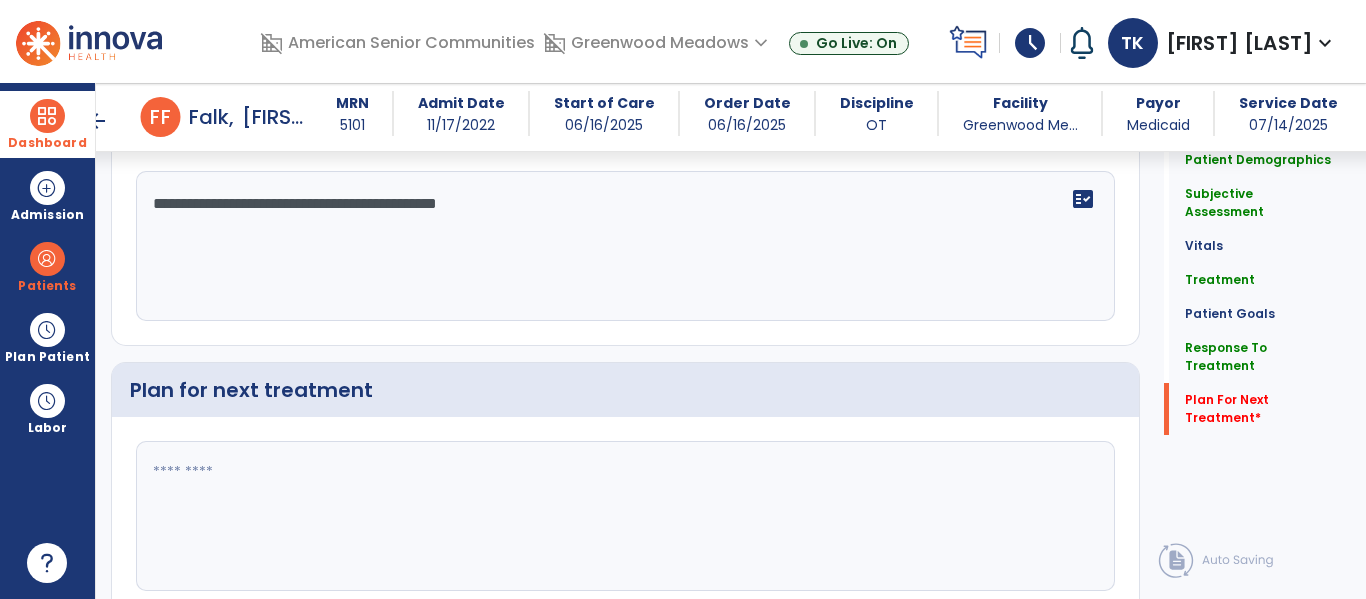 scroll, scrollTop: 3213, scrollLeft: 0, axis: vertical 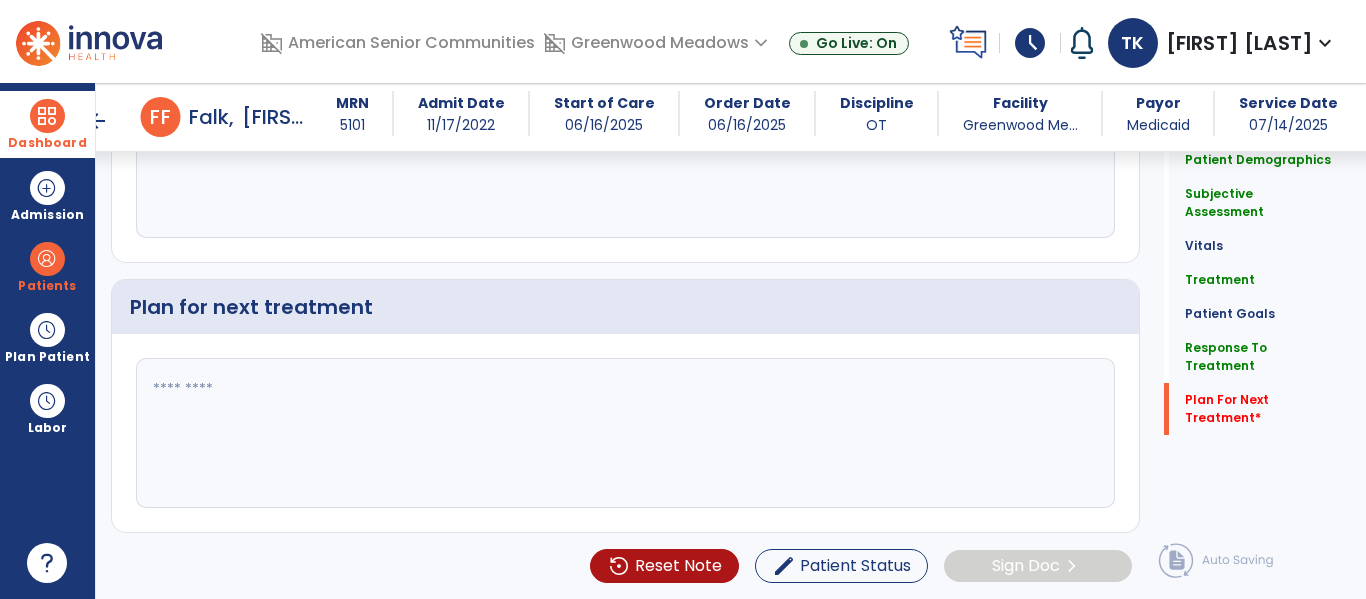 click 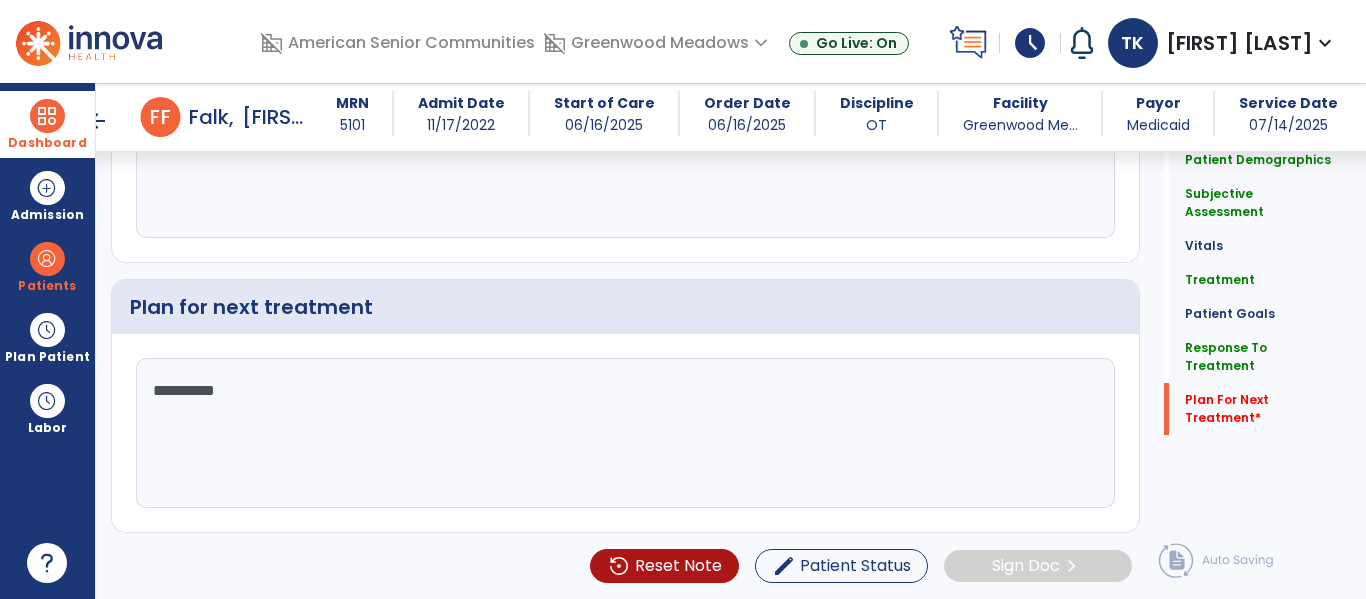 click on "**********" 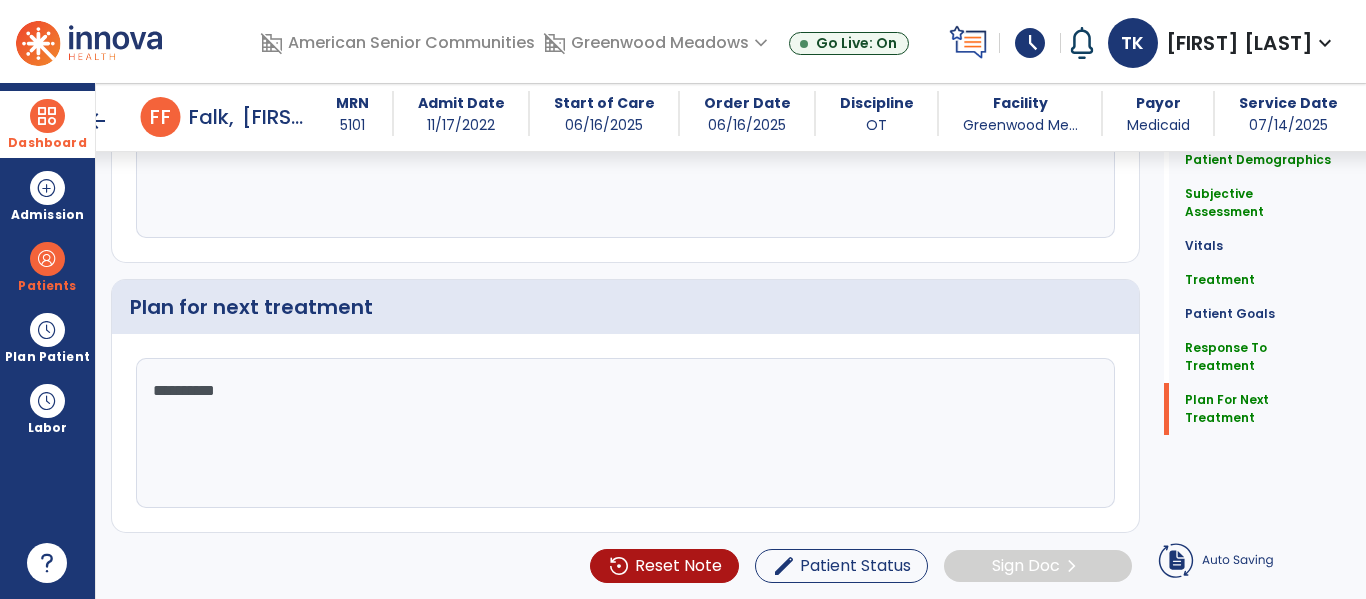 click on "*********" 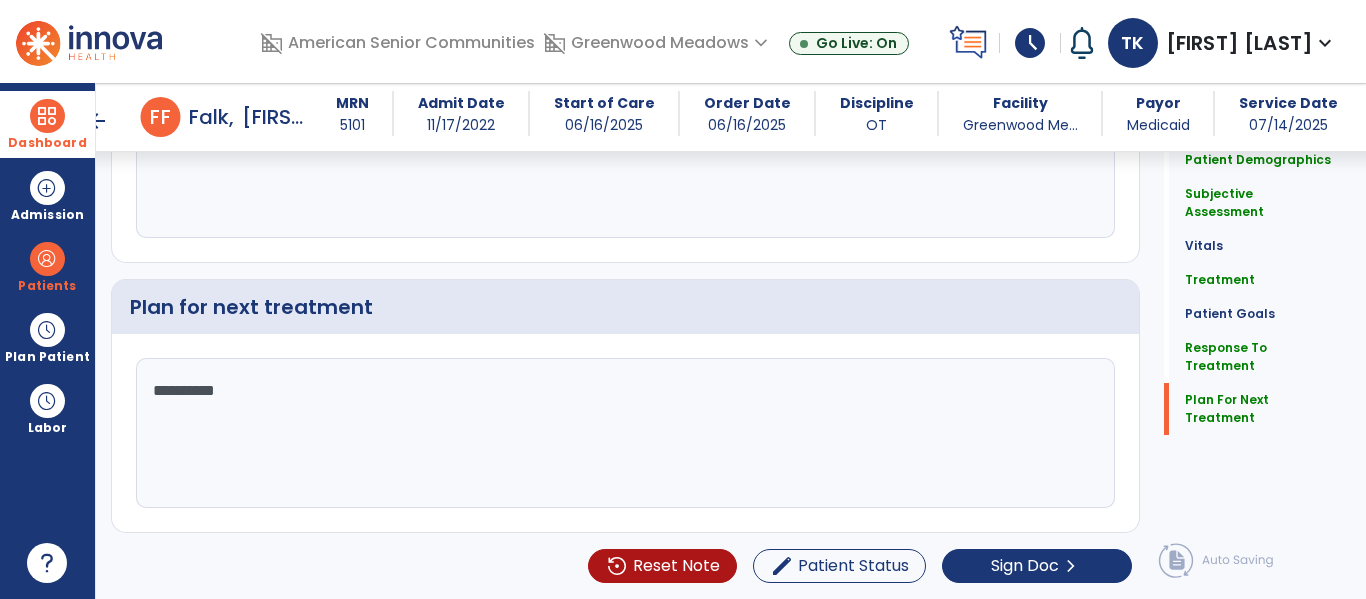 scroll, scrollTop: 3102, scrollLeft: 0, axis: vertical 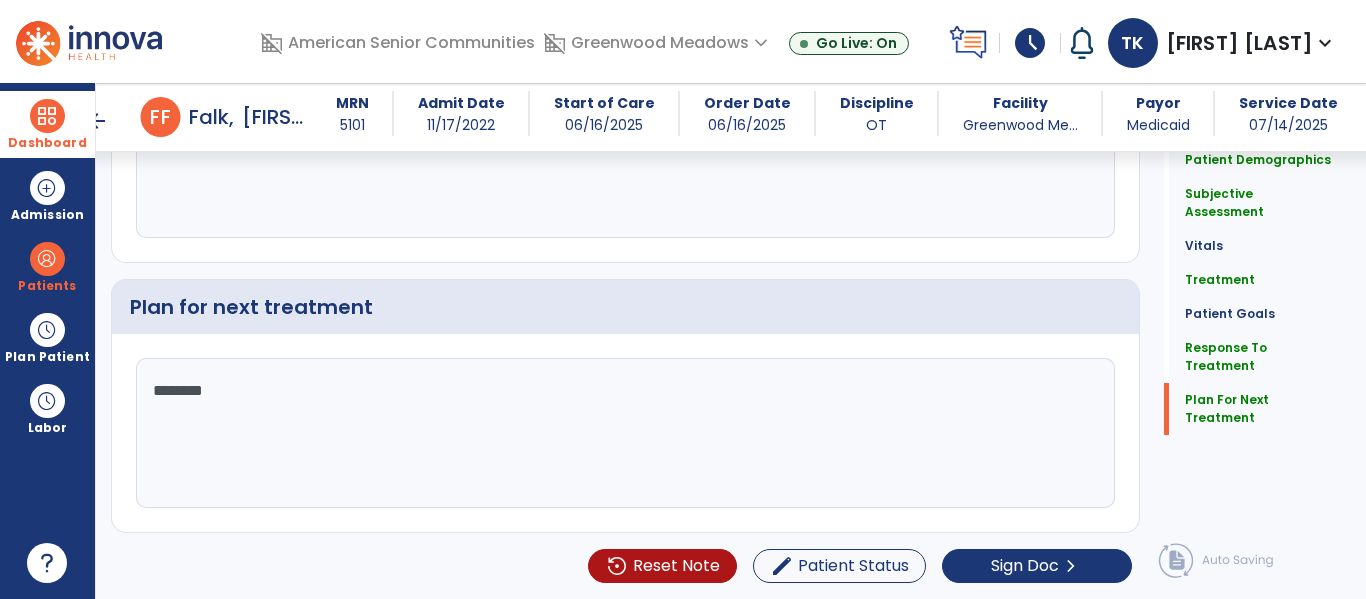 type on "*********" 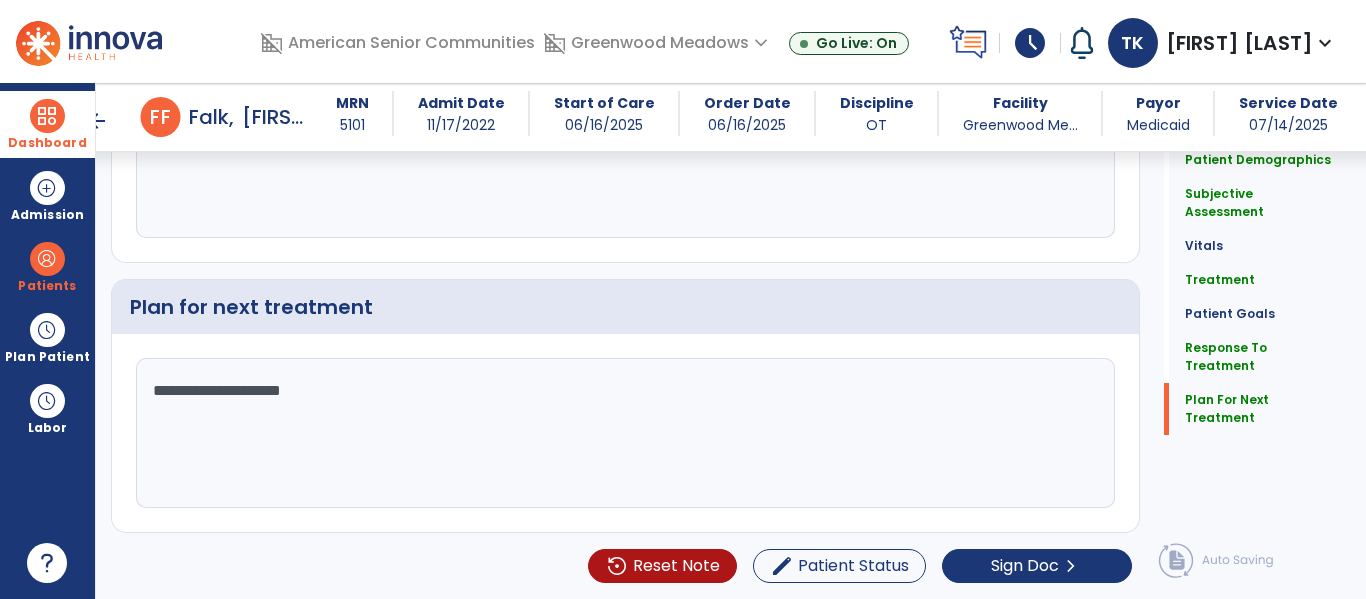 type on "**********" 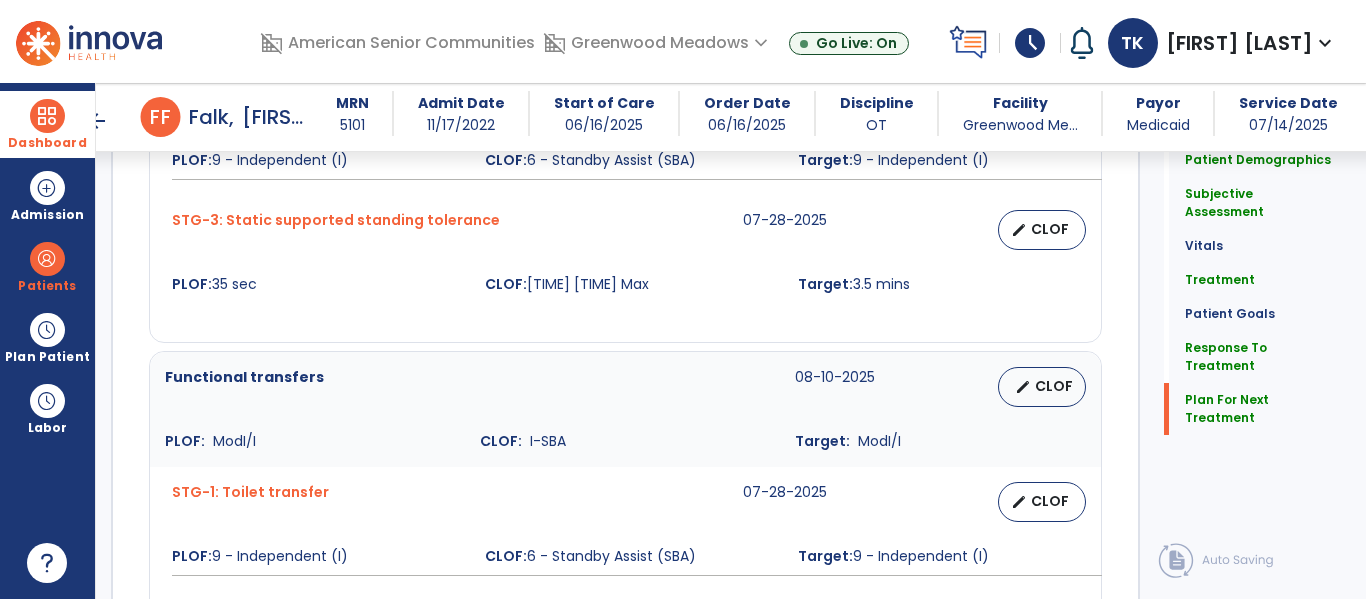 scroll, scrollTop: 2160, scrollLeft: 0, axis: vertical 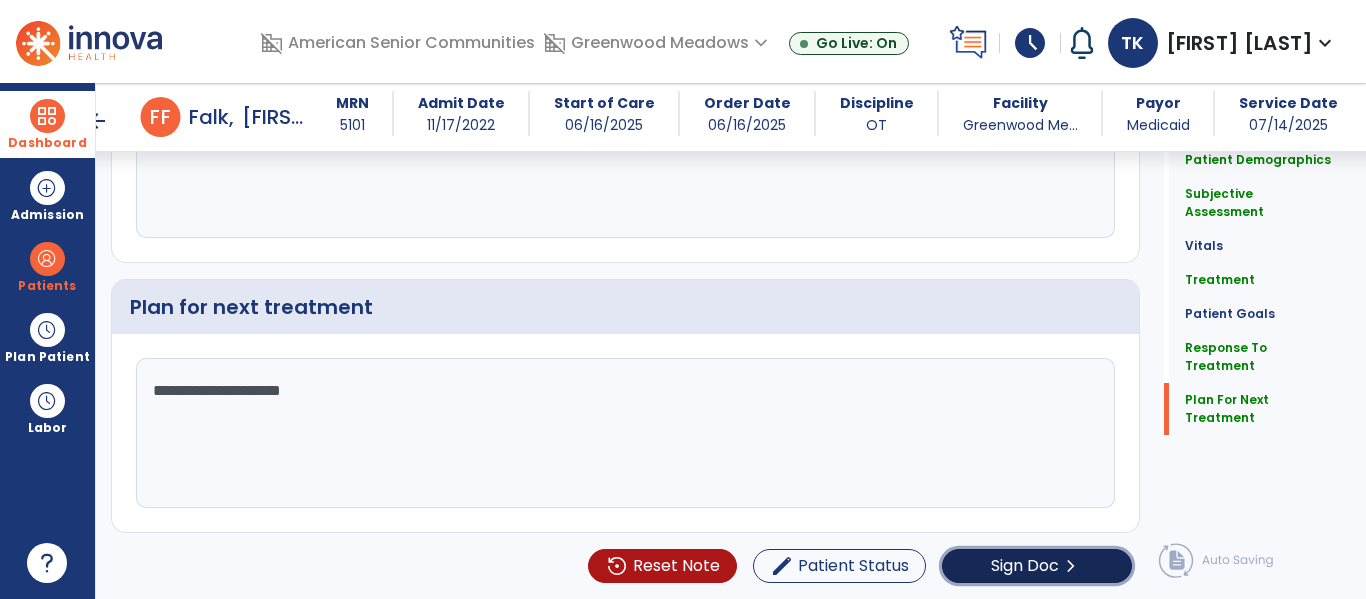 click on "Sign Doc" 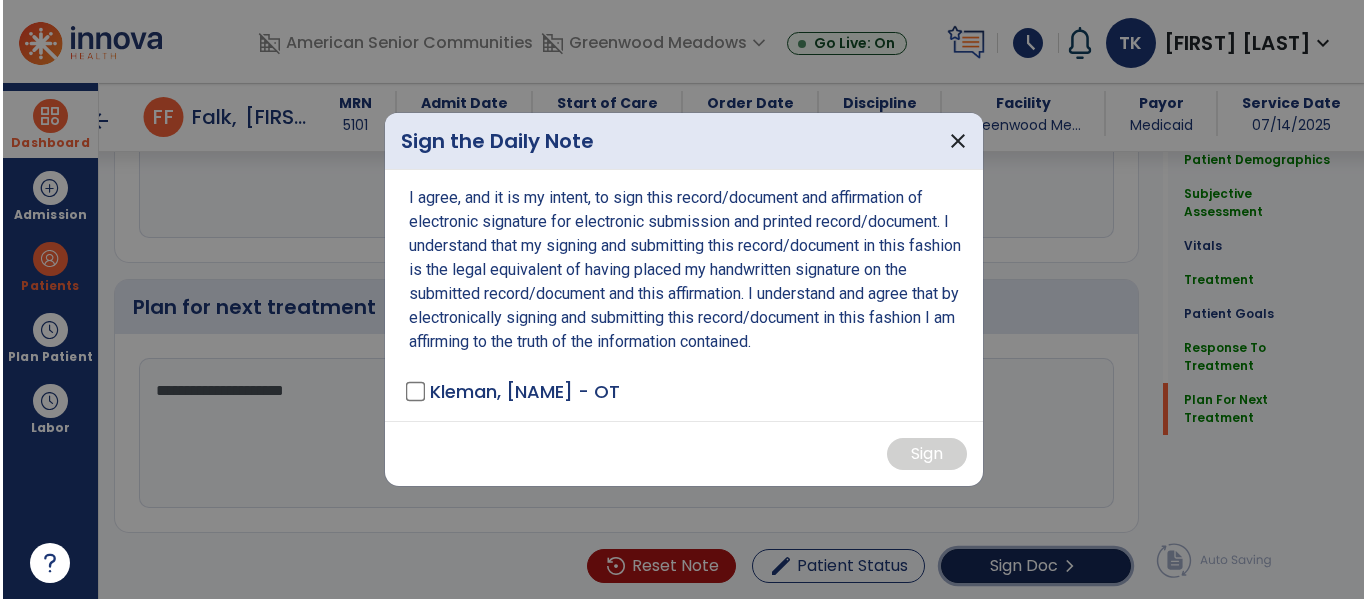 scroll, scrollTop: 3213, scrollLeft: 0, axis: vertical 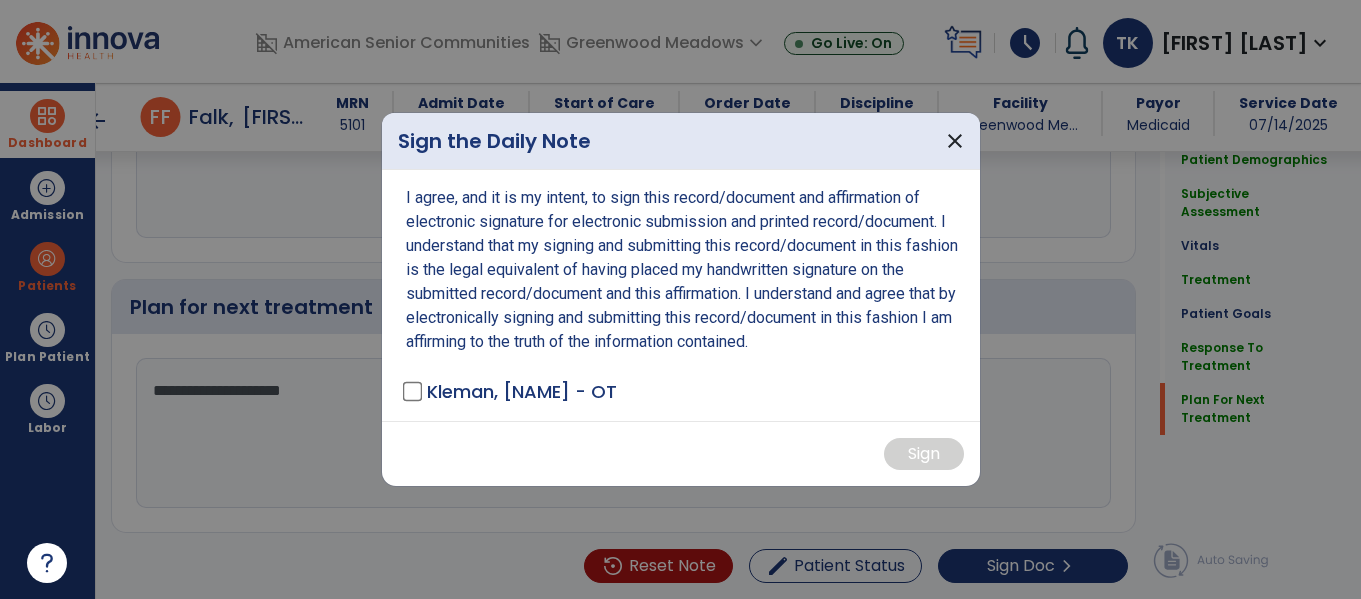 click on "Kleman, [NAME] - OT" at bounding box center [511, 391] 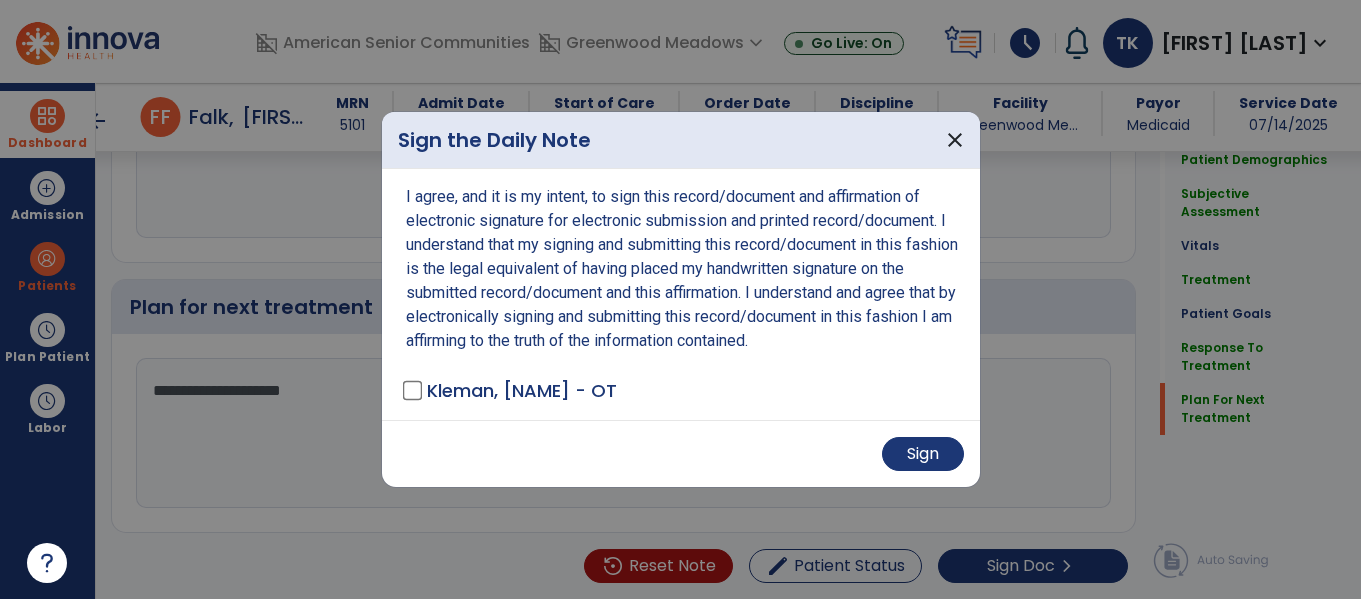 click at bounding box center (680, 299) 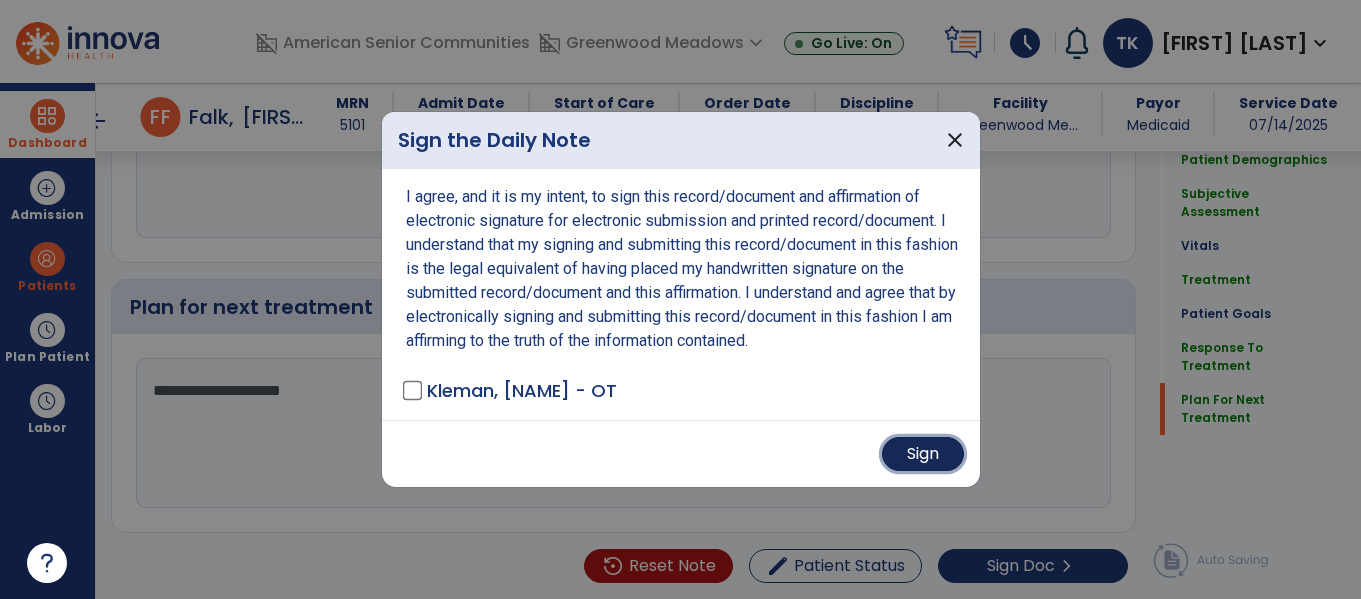 click on "Sign" at bounding box center [923, 454] 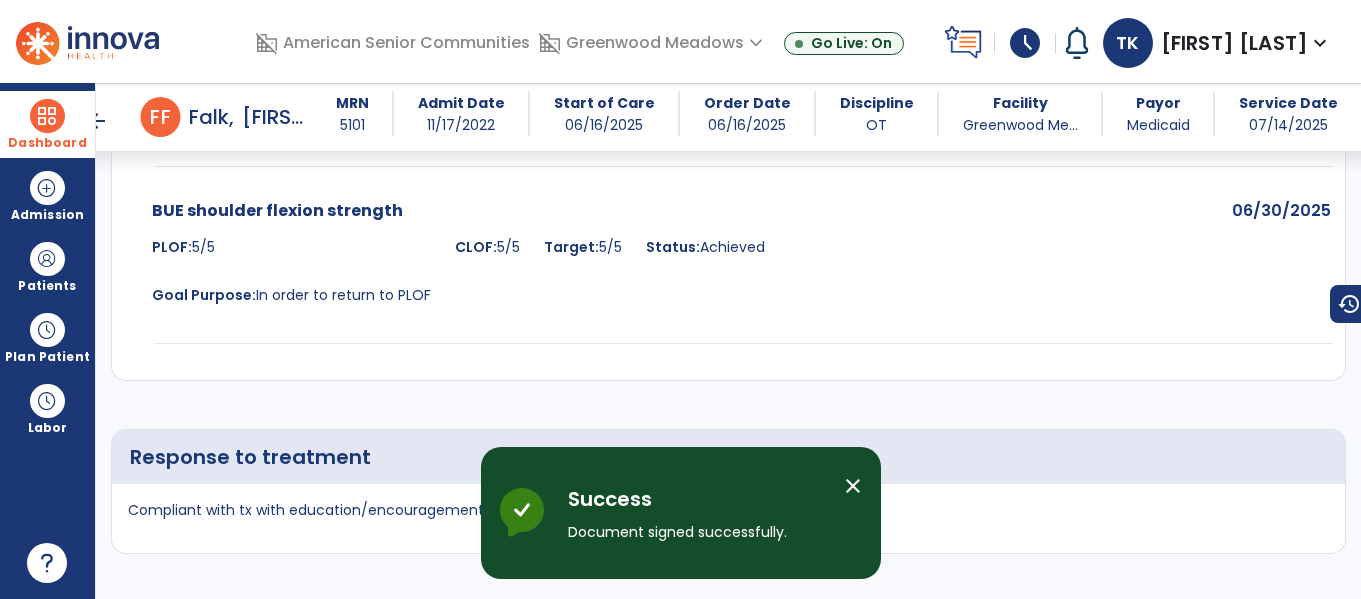 click on "Dashboard" at bounding box center [47, 124] 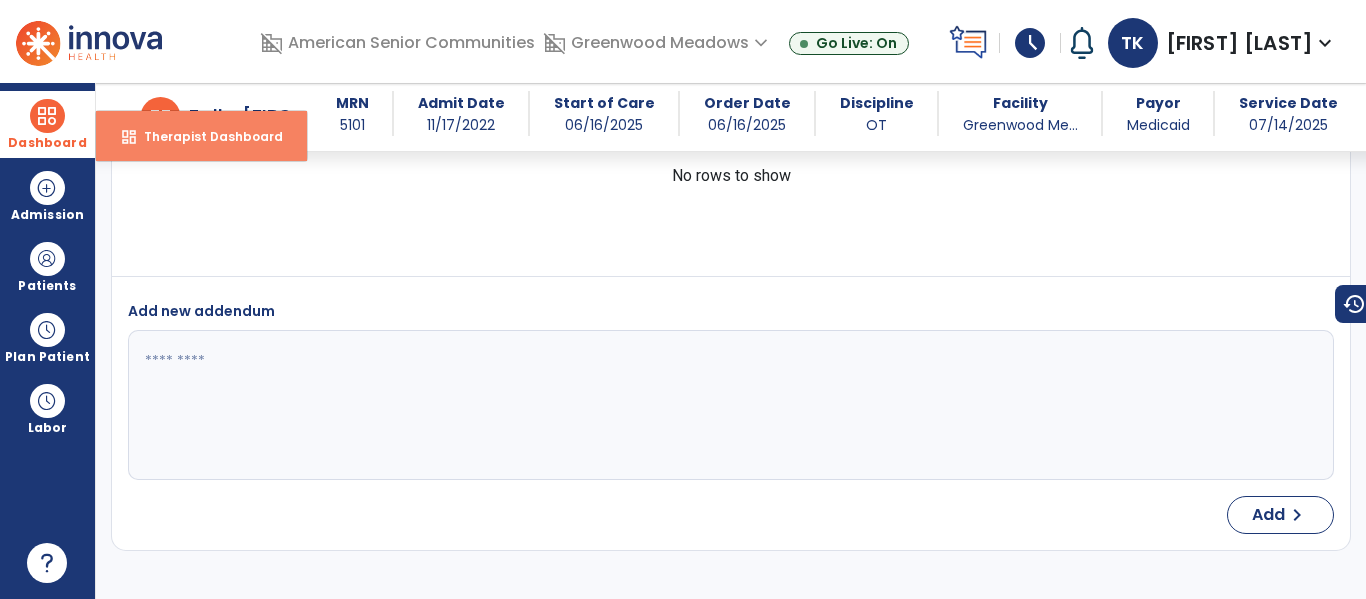 click on "dashboard  Therapist Dashboard" at bounding box center [201, 136] 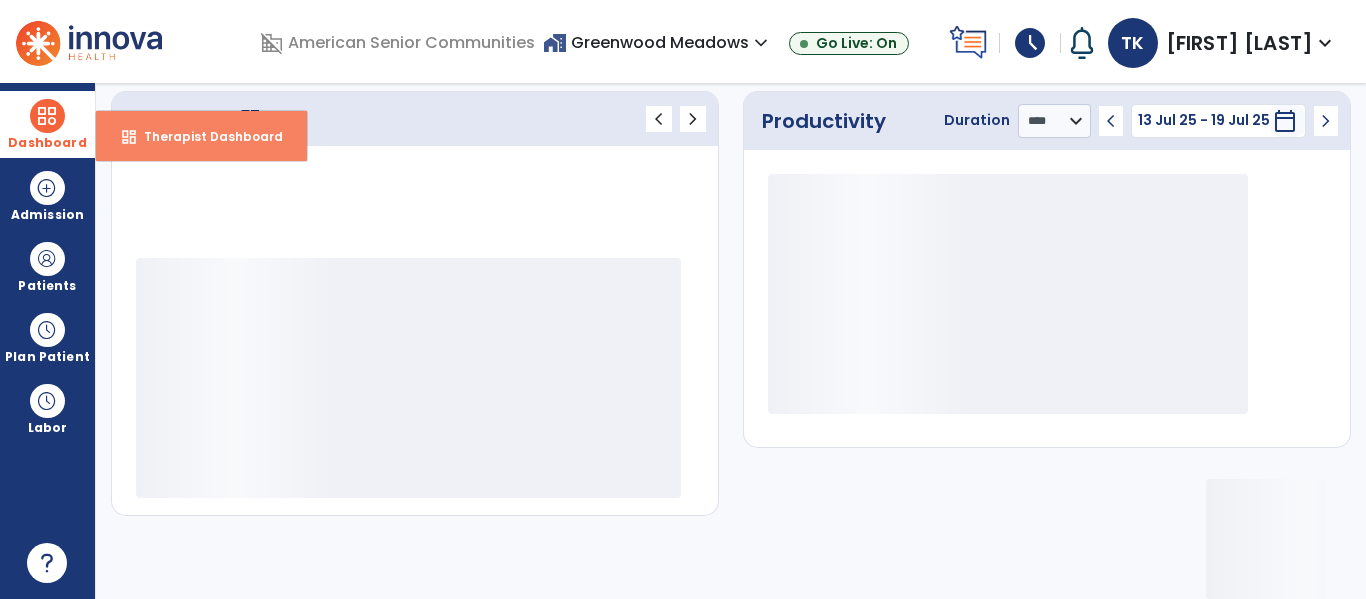 scroll, scrollTop: 278, scrollLeft: 0, axis: vertical 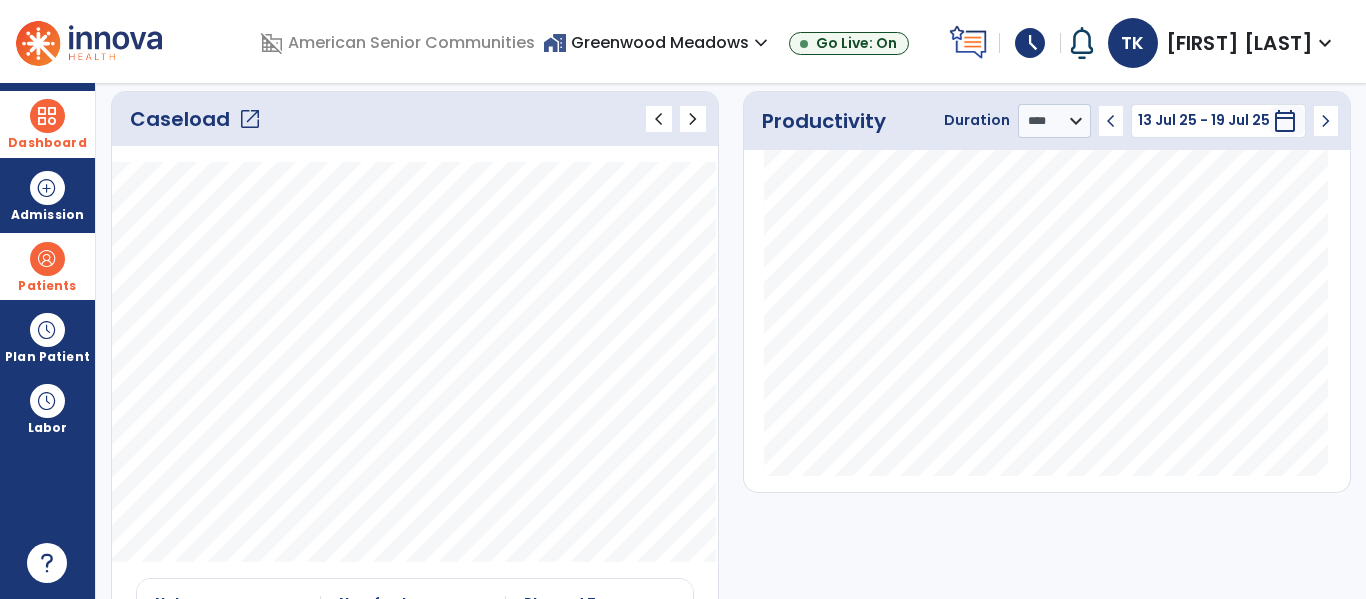 click at bounding box center (47, 259) 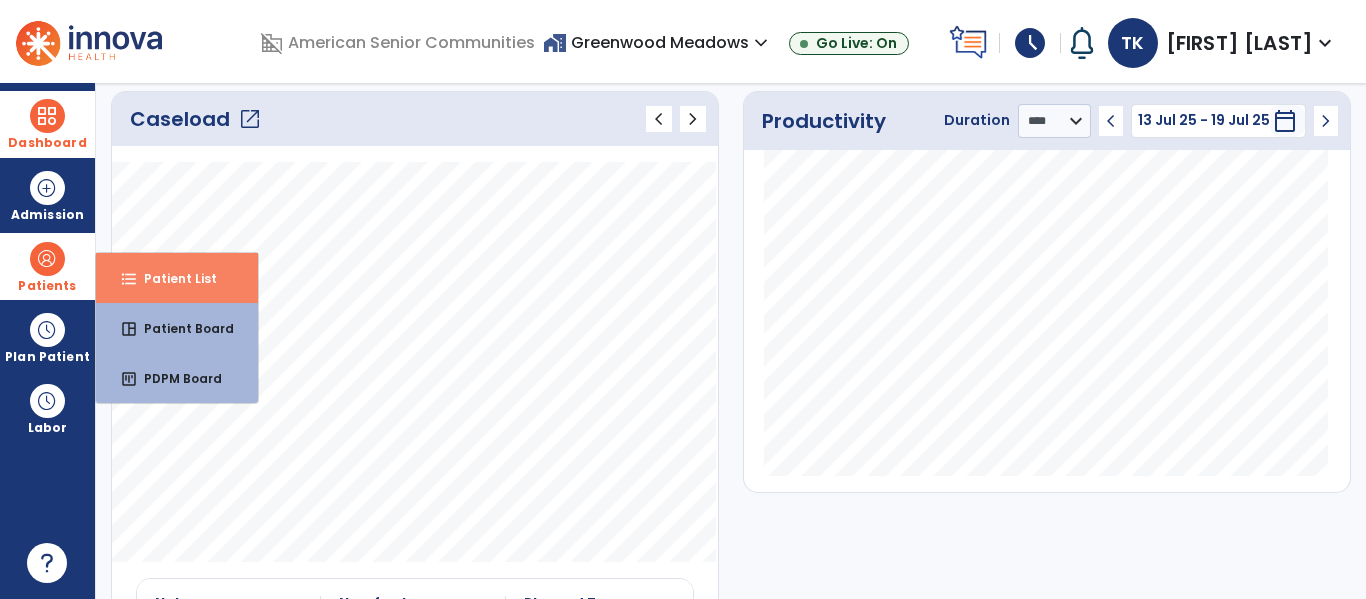 click on "format_list_bulleted  Patient List" at bounding box center (177, 278) 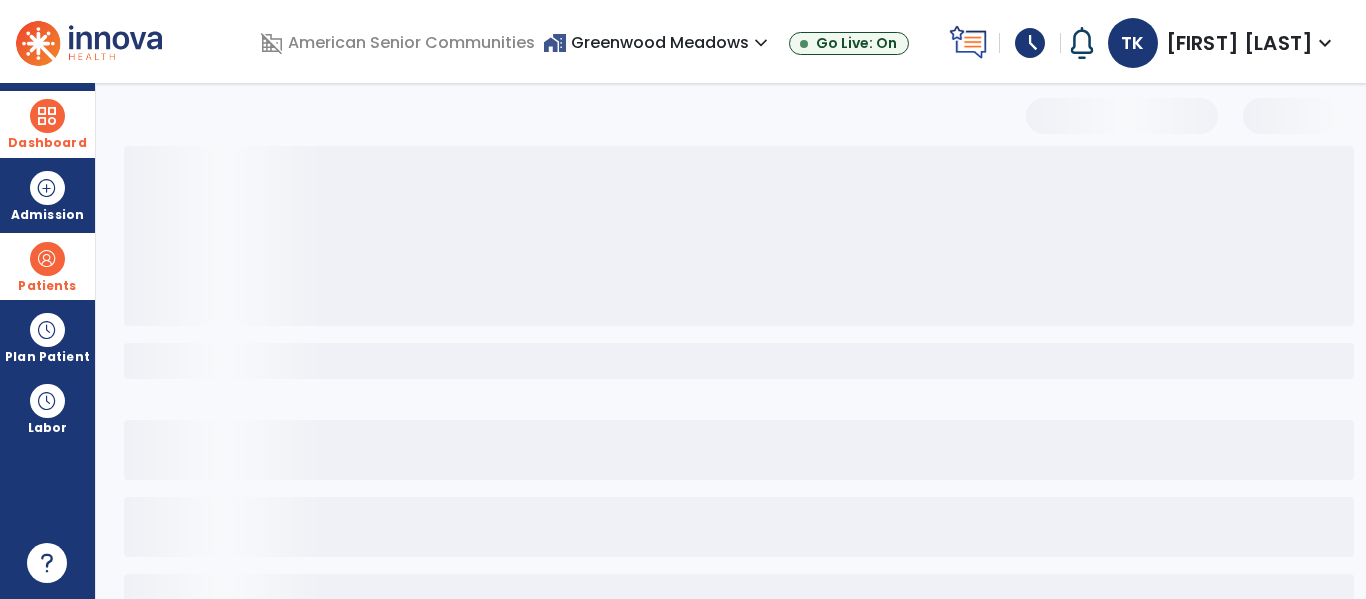 scroll, scrollTop: 144, scrollLeft: 0, axis: vertical 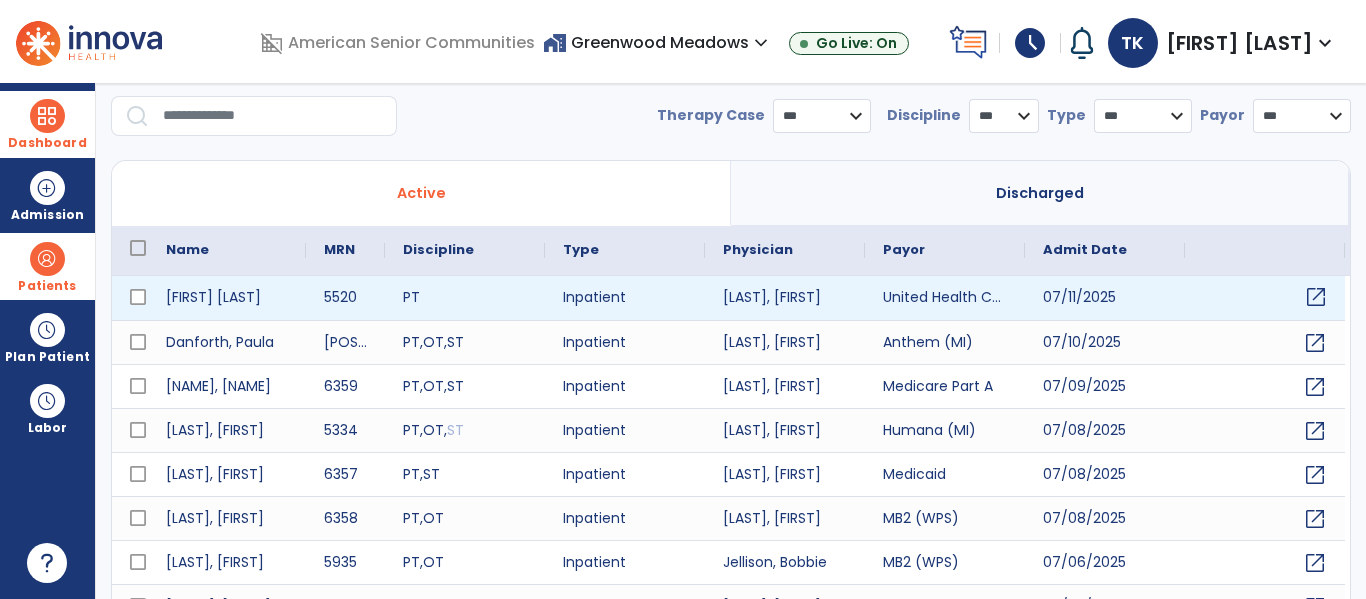 click on "open_in_new" at bounding box center (1316, 297) 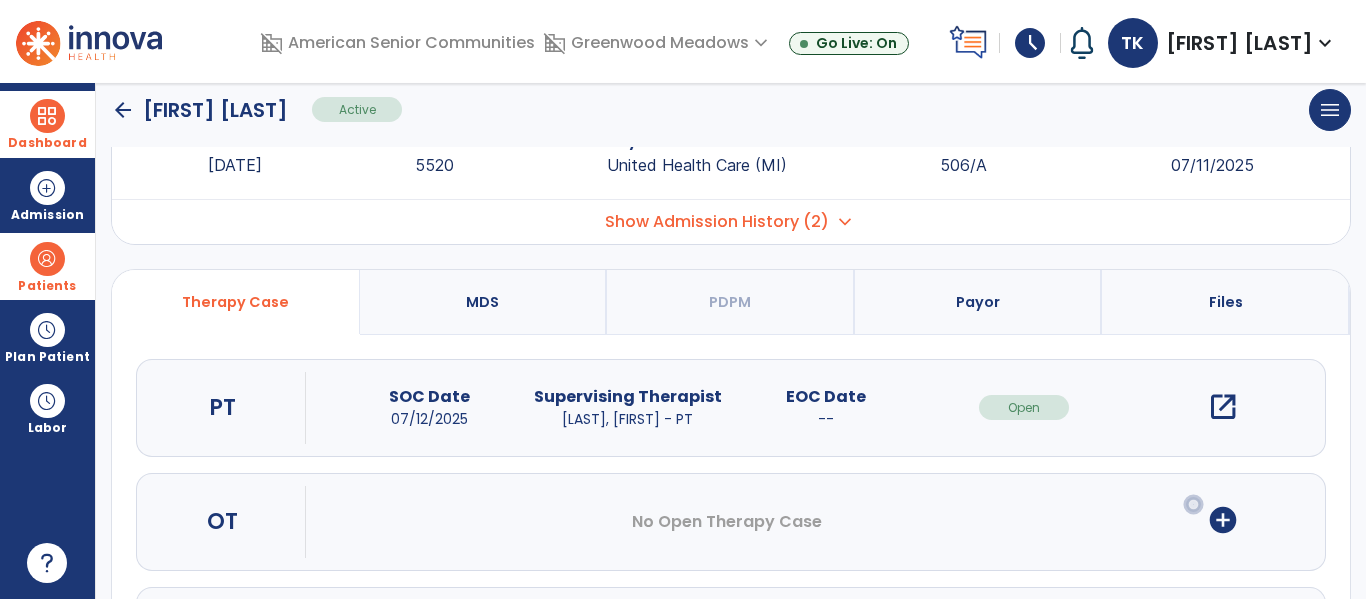 scroll, scrollTop: 124, scrollLeft: 0, axis: vertical 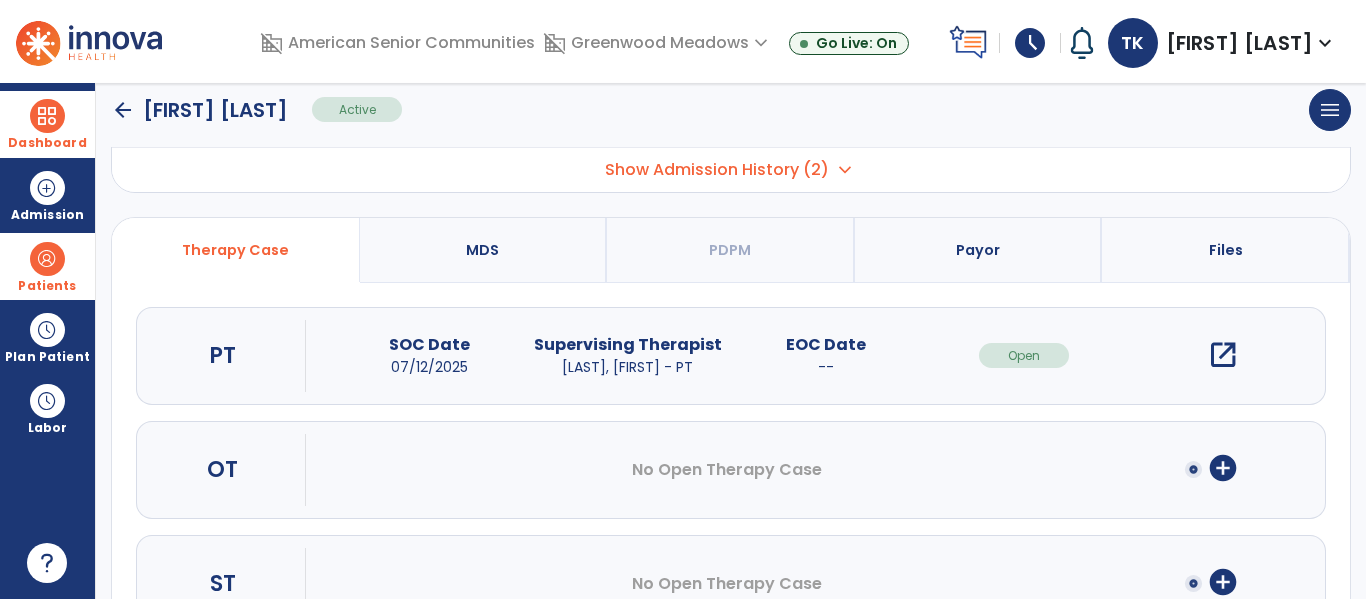click on "add_circle" at bounding box center (1223, 468) 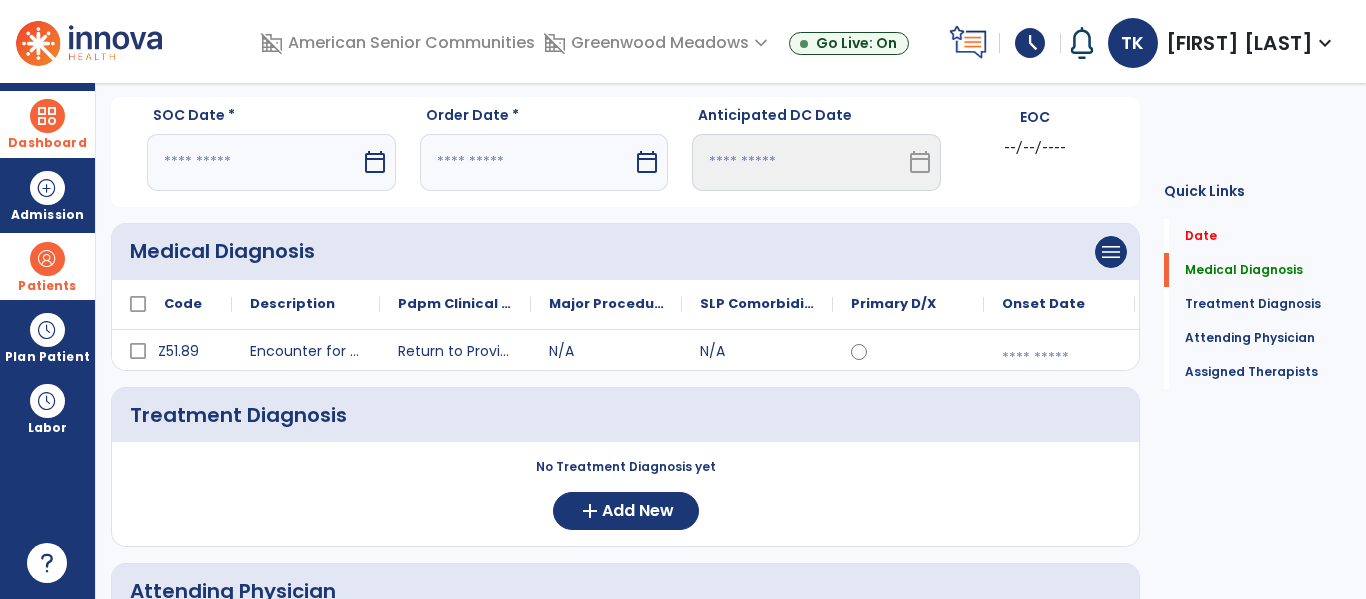 scroll, scrollTop: 0, scrollLeft: 0, axis: both 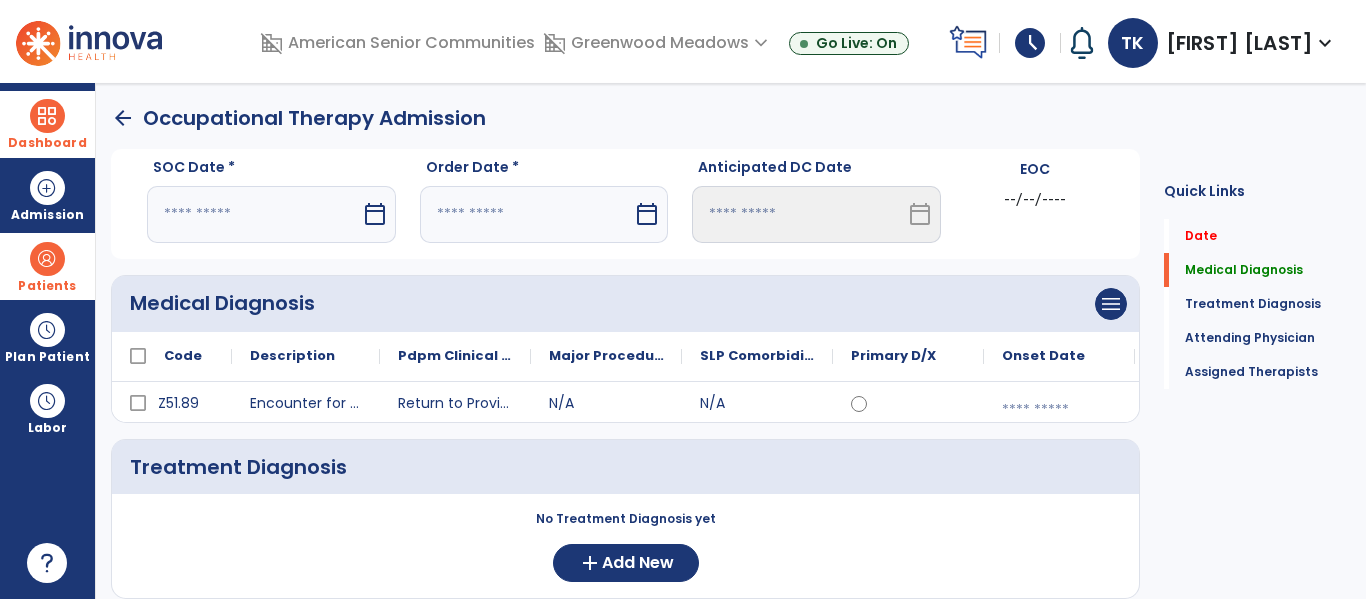 click at bounding box center (254, 214) 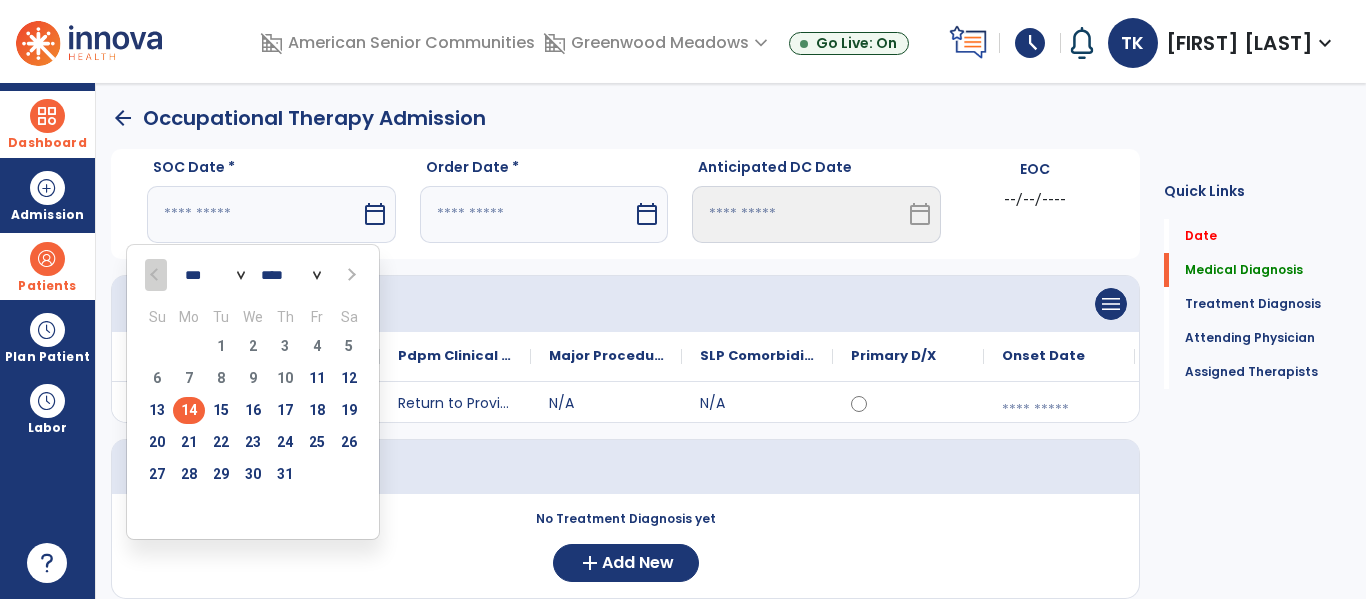 click on "14" at bounding box center (189, 410) 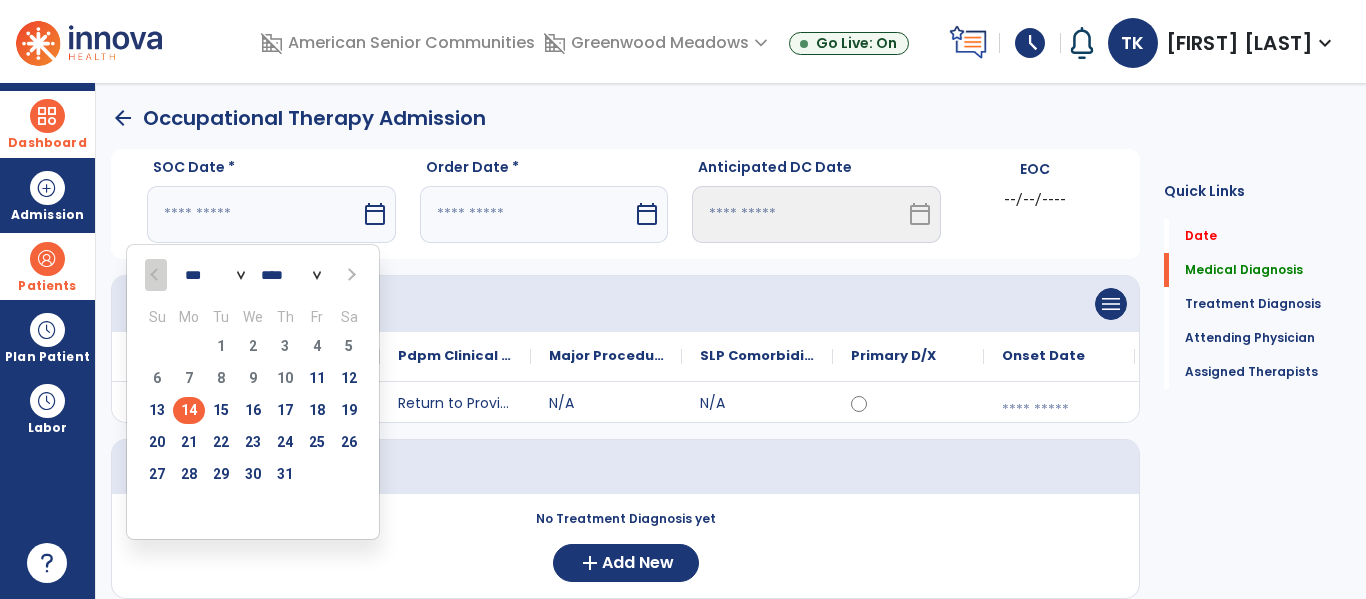 type on "*********" 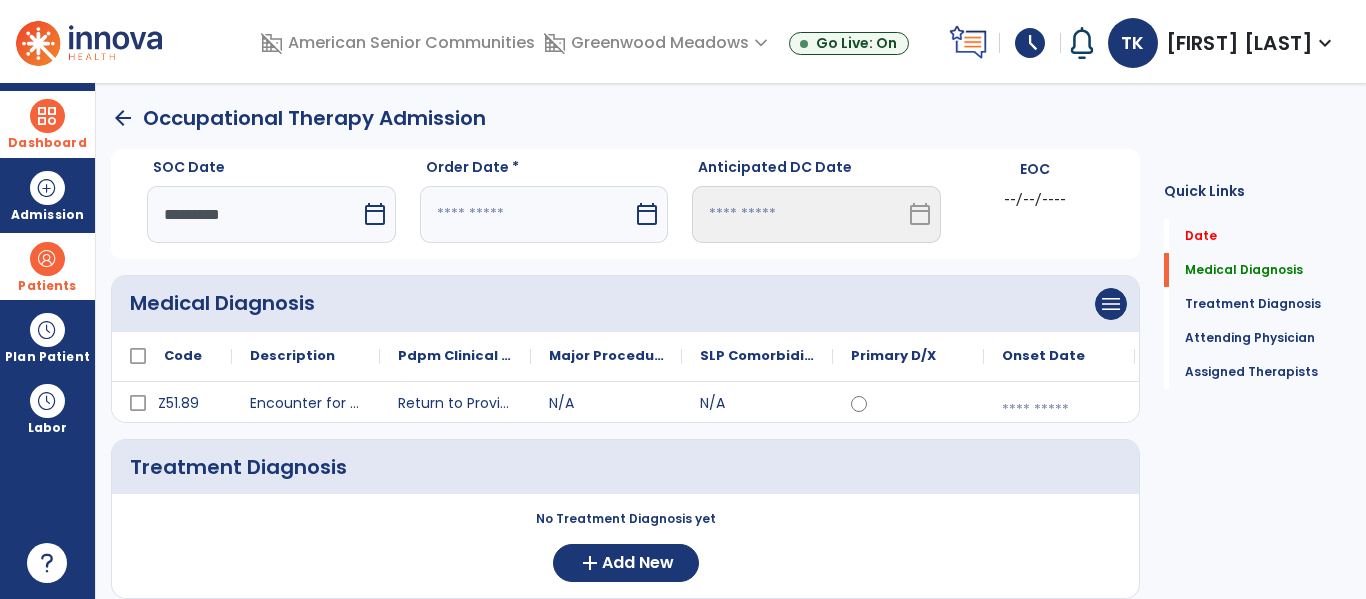 click at bounding box center (527, 214) 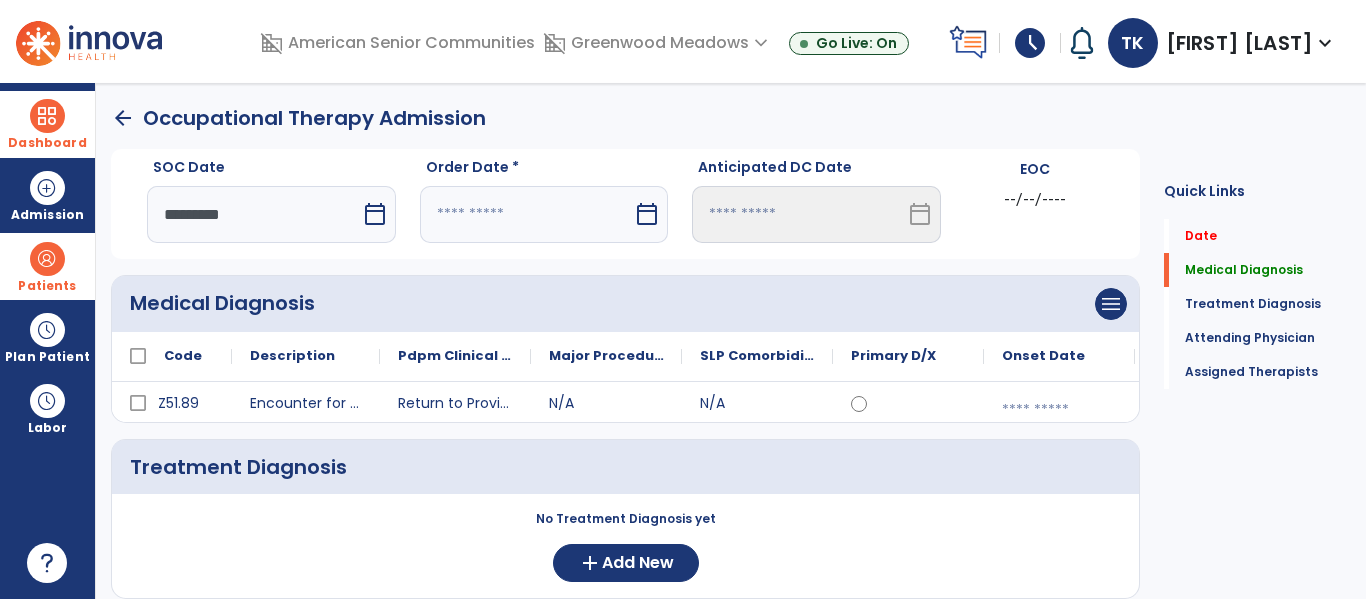select on "*" 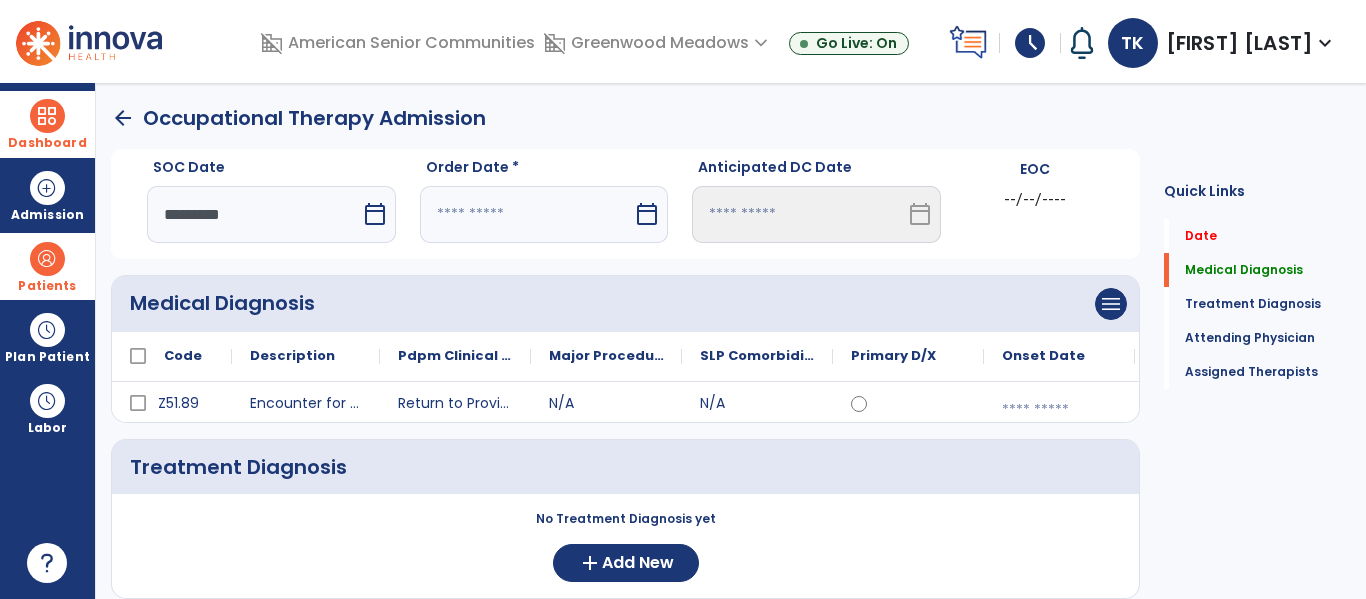 select on "****" 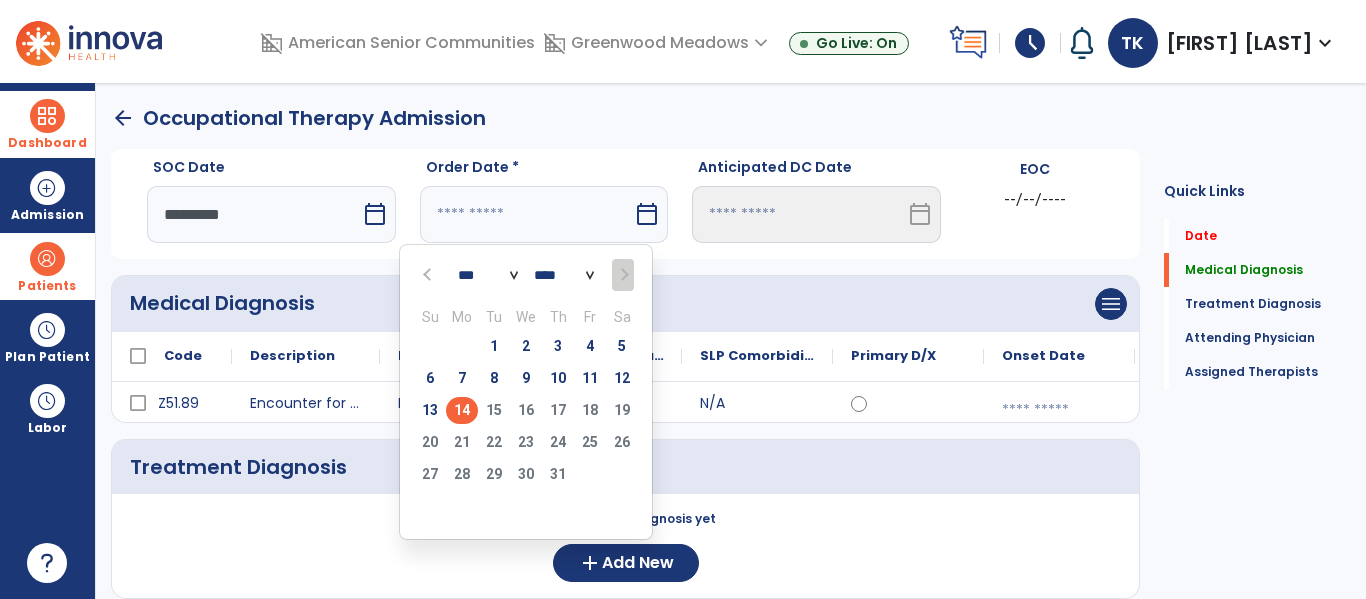 click on "14" at bounding box center (462, 410) 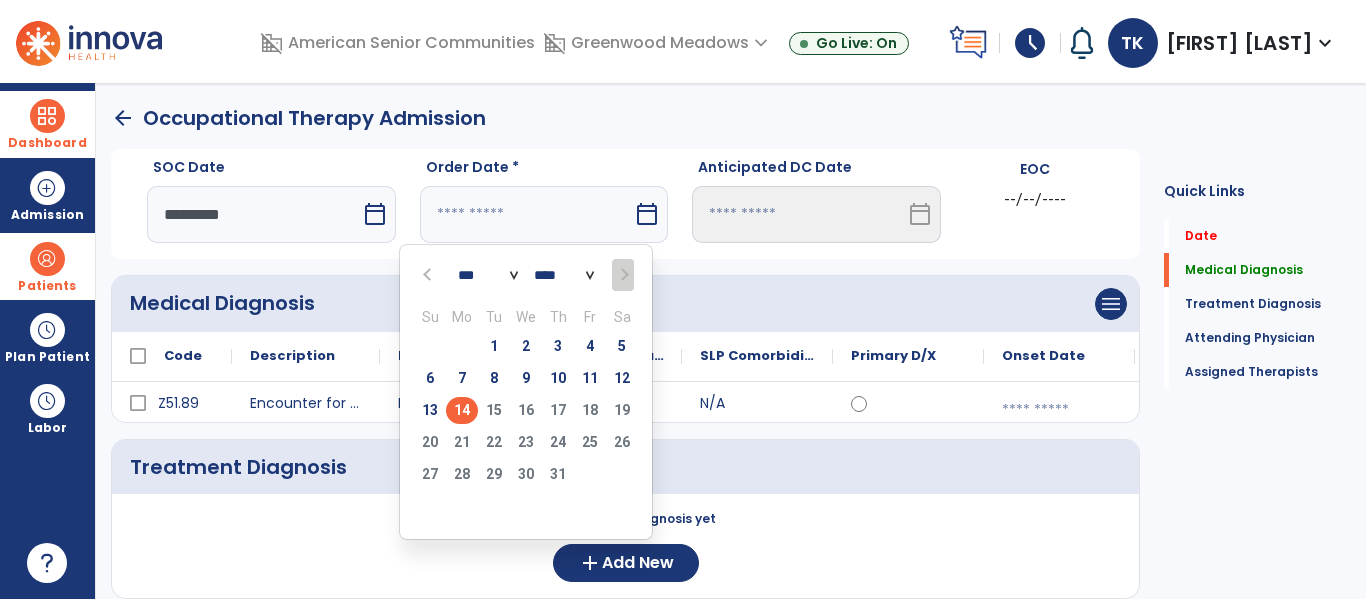 type on "*********" 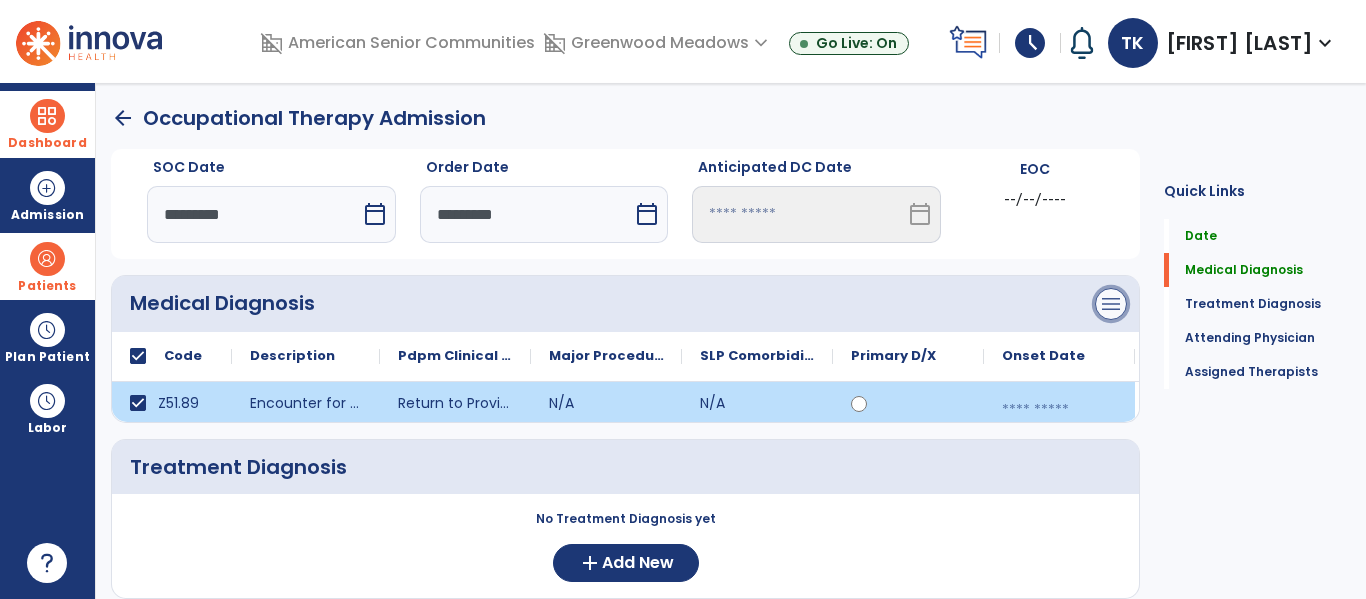 click on "menu" at bounding box center (1111, 304) 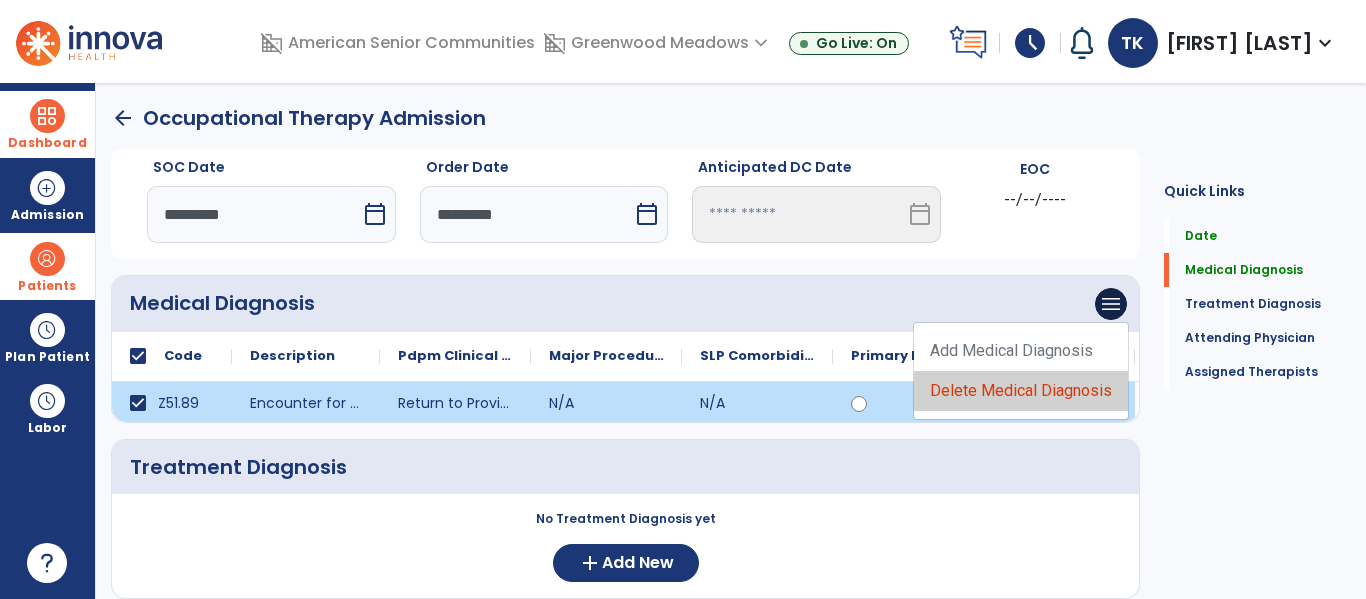 click on "Delete Medical Diagnosis" 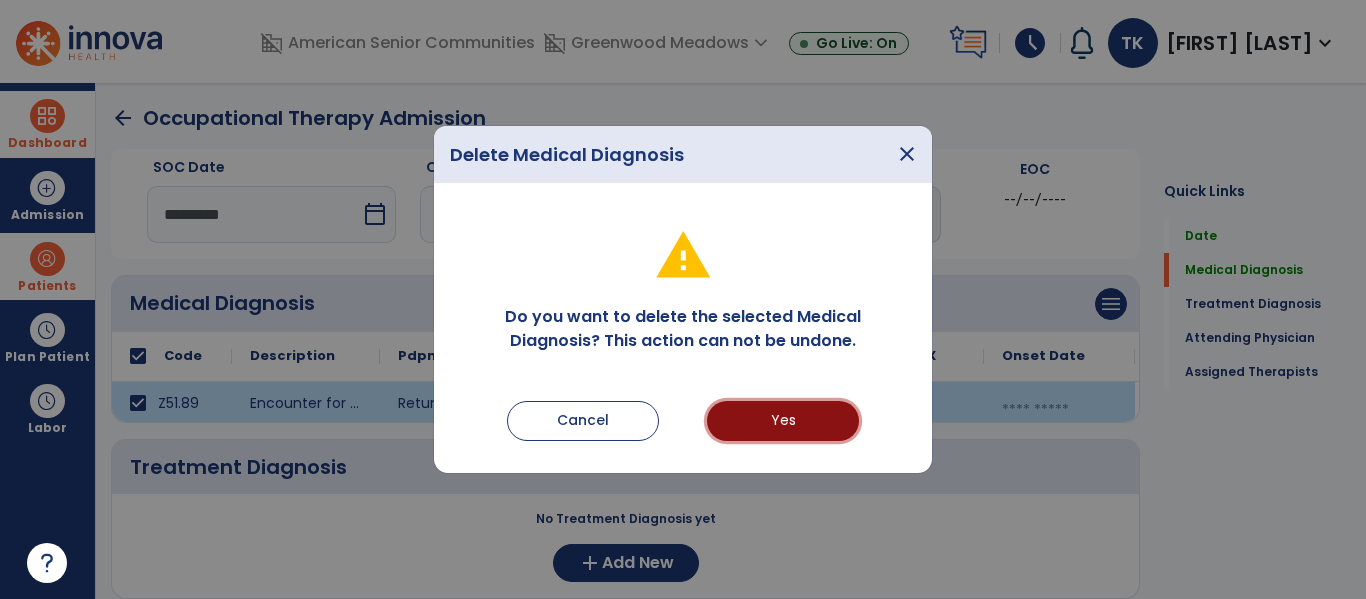click on "Yes" at bounding box center [783, 421] 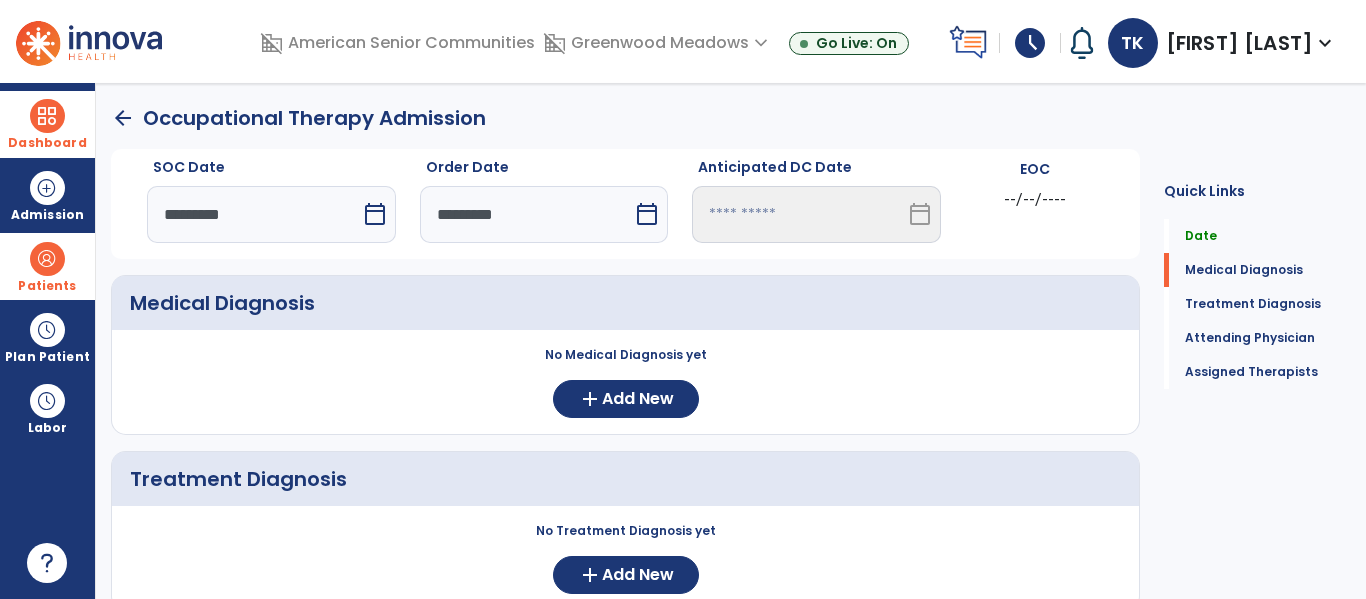 click on "No Medical Diagnosis yet  add  Add New" 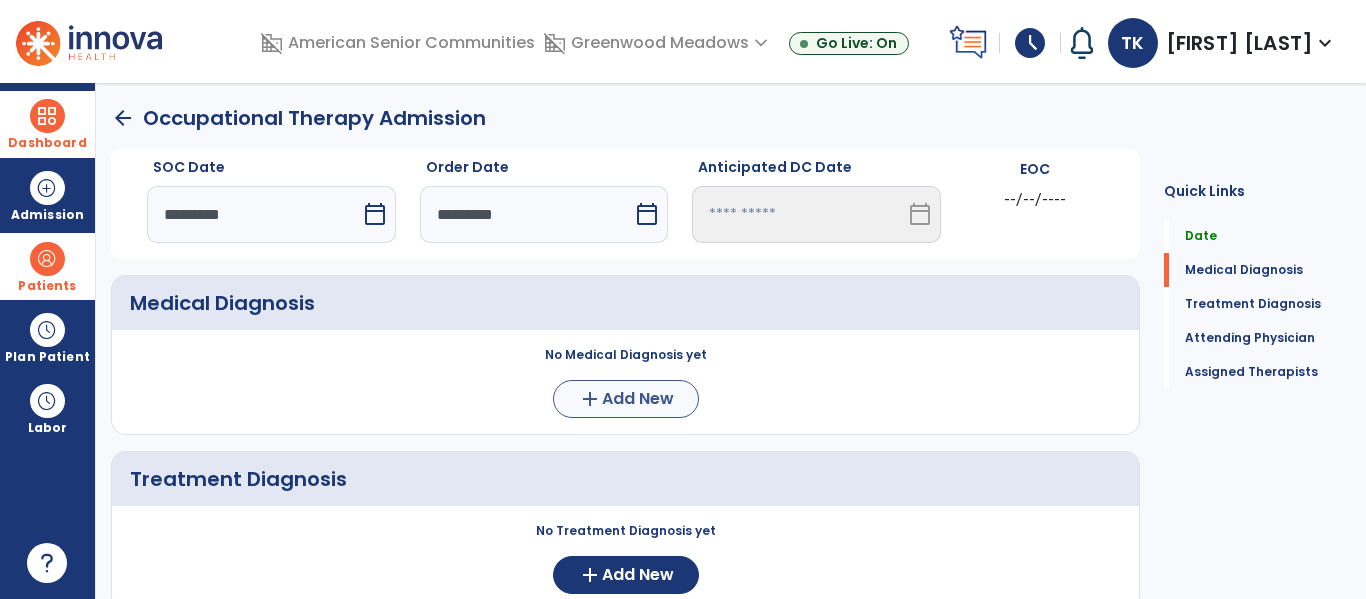 drag, startPoint x: 565, startPoint y: 423, endPoint x: 575, endPoint y: 415, distance: 12.806249 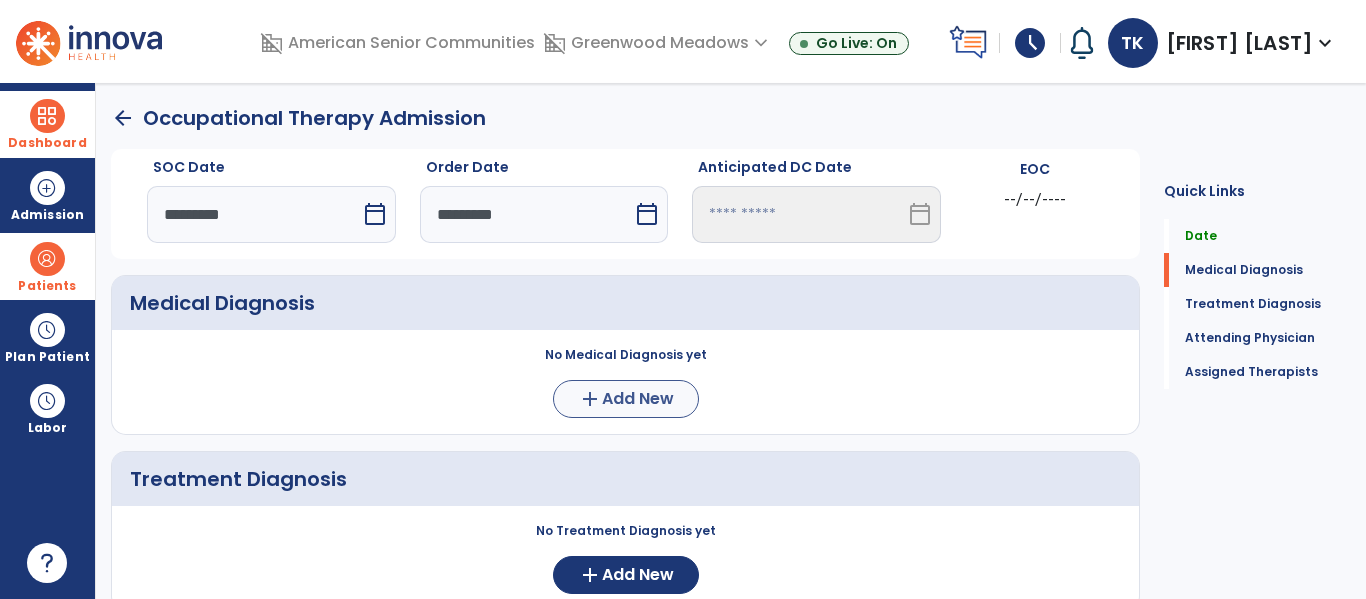 click on "Medical Diagnosis     No Medical Diagnosis yet  add  Add New" 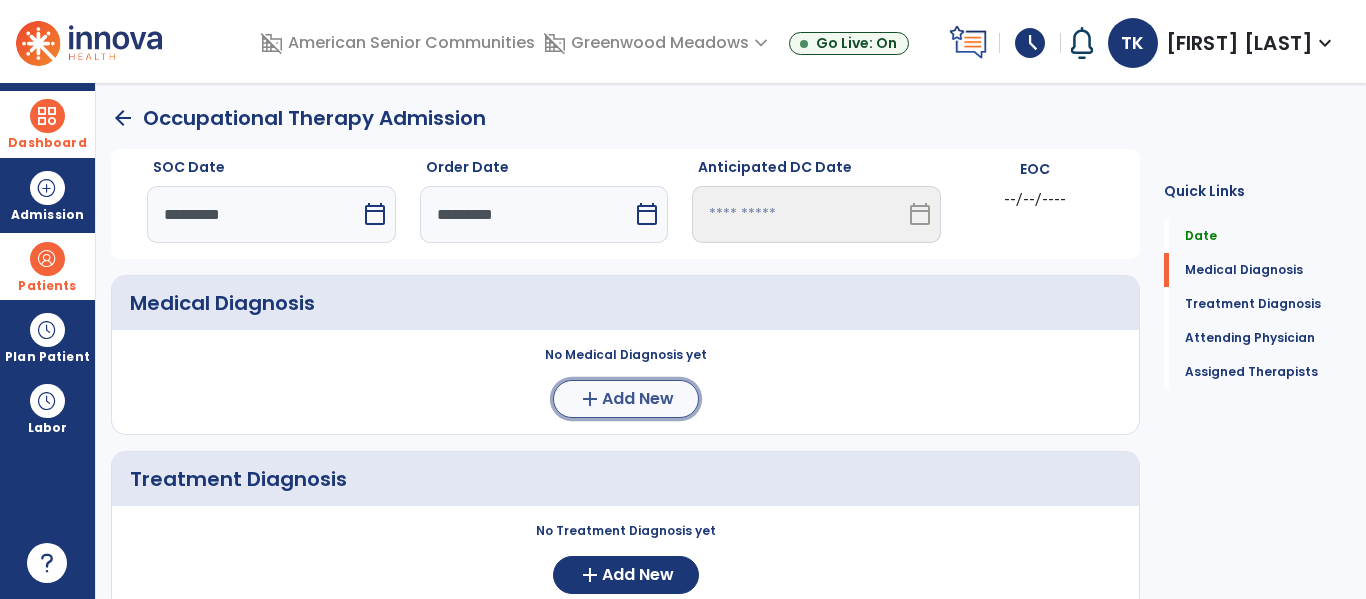 click on "add" 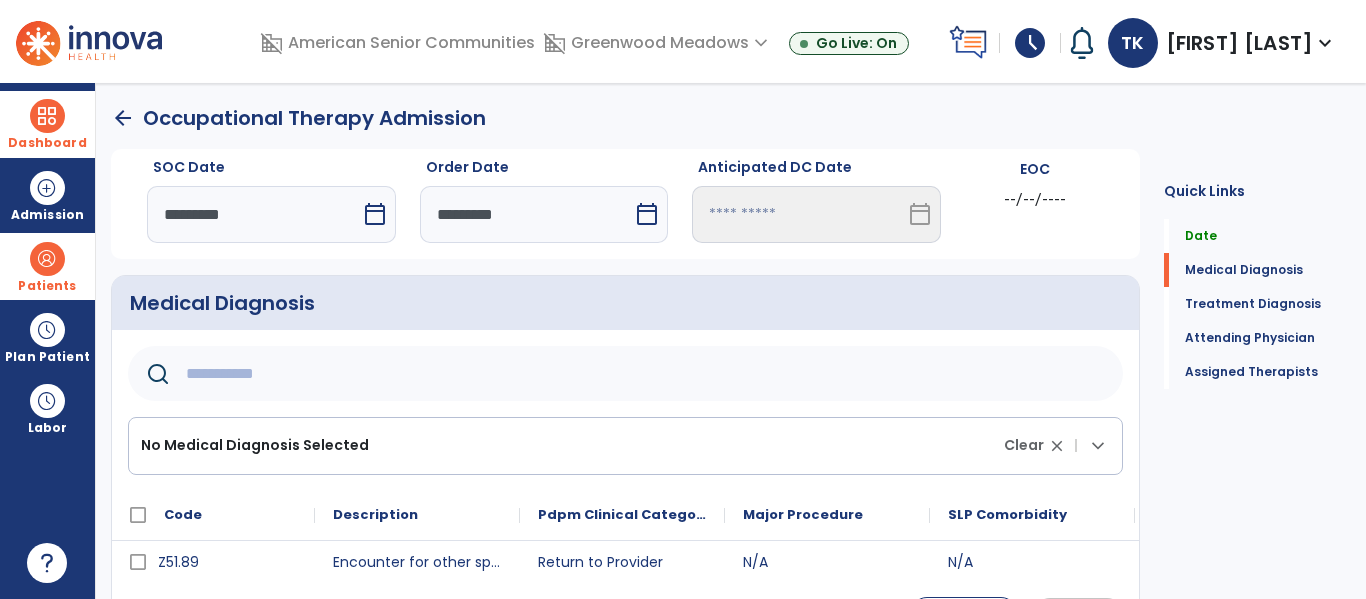 click 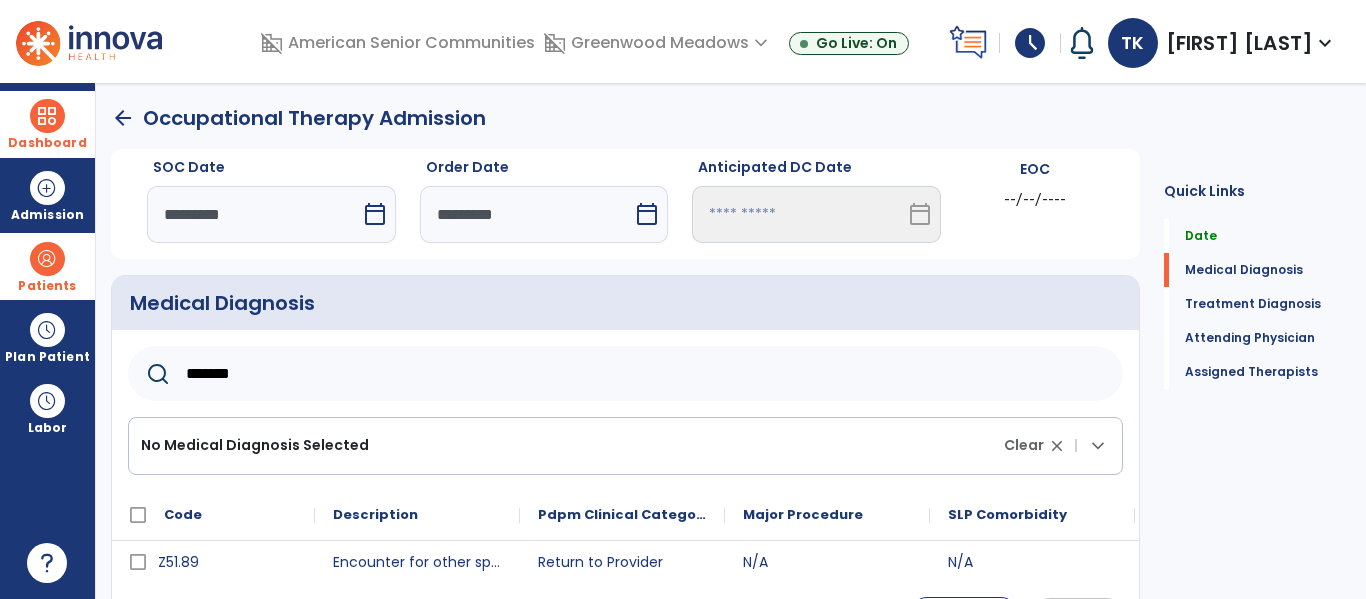 scroll, scrollTop: 20, scrollLeft: 0, axis: vertical 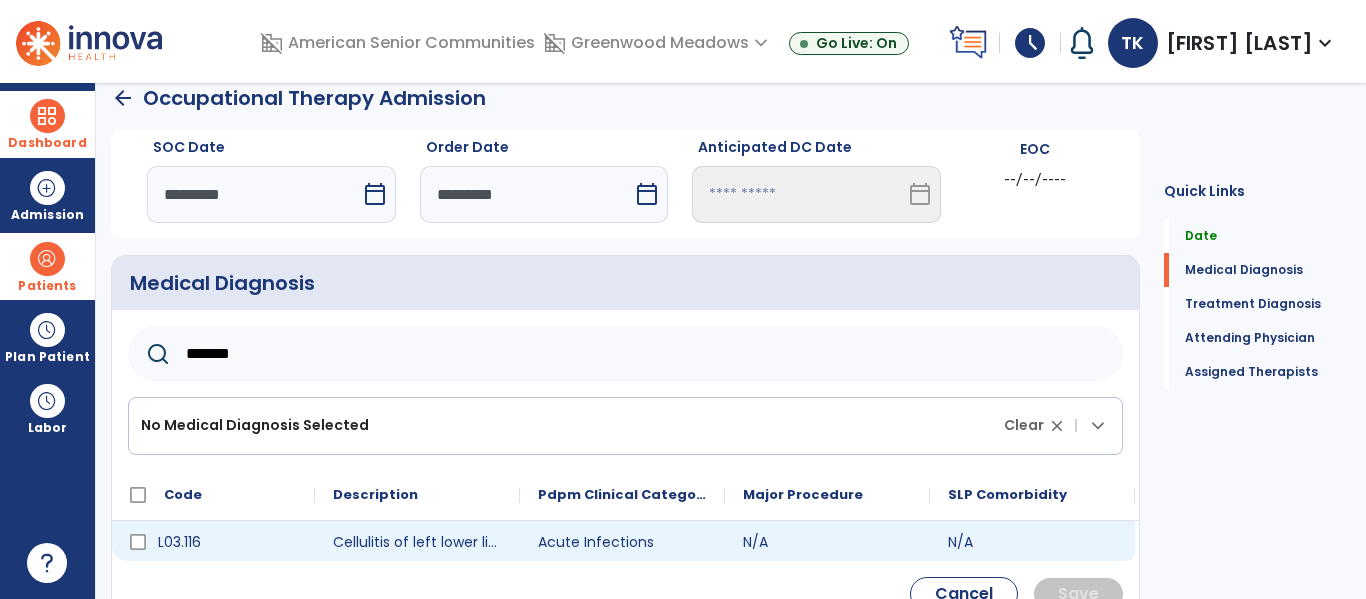 type on "*******" 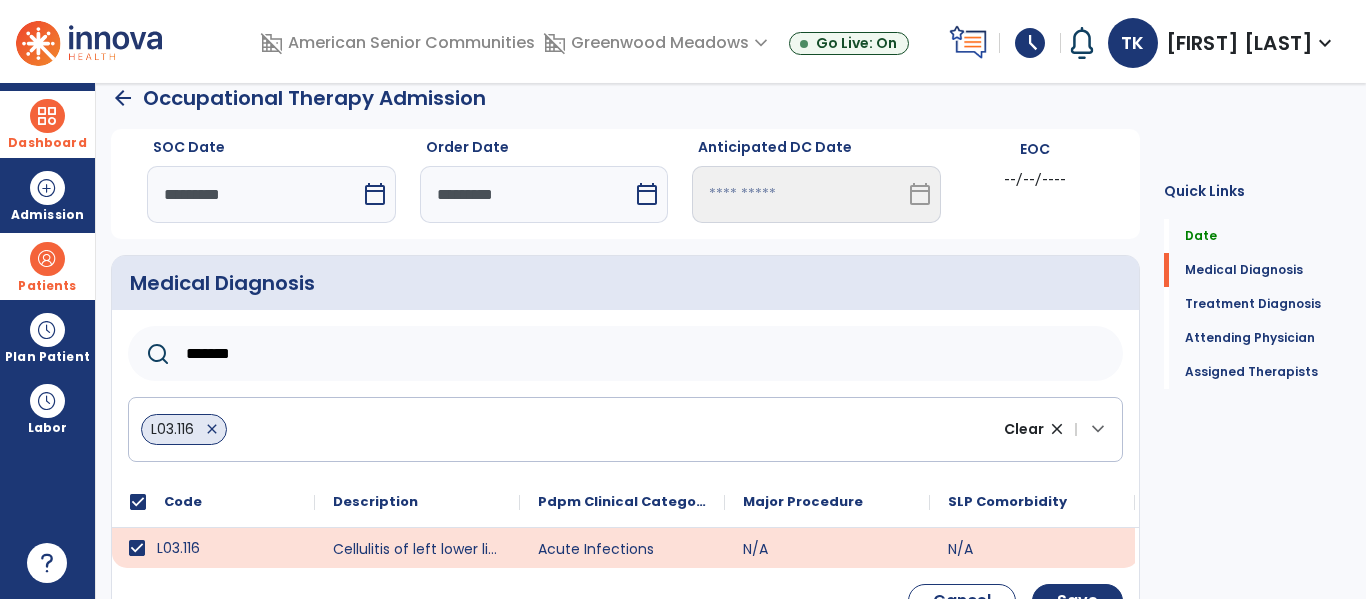 drag, startPoint x: 253, startPoint y: 344, endPoint x: 141, endPoint y: 340, distance: 112.0714 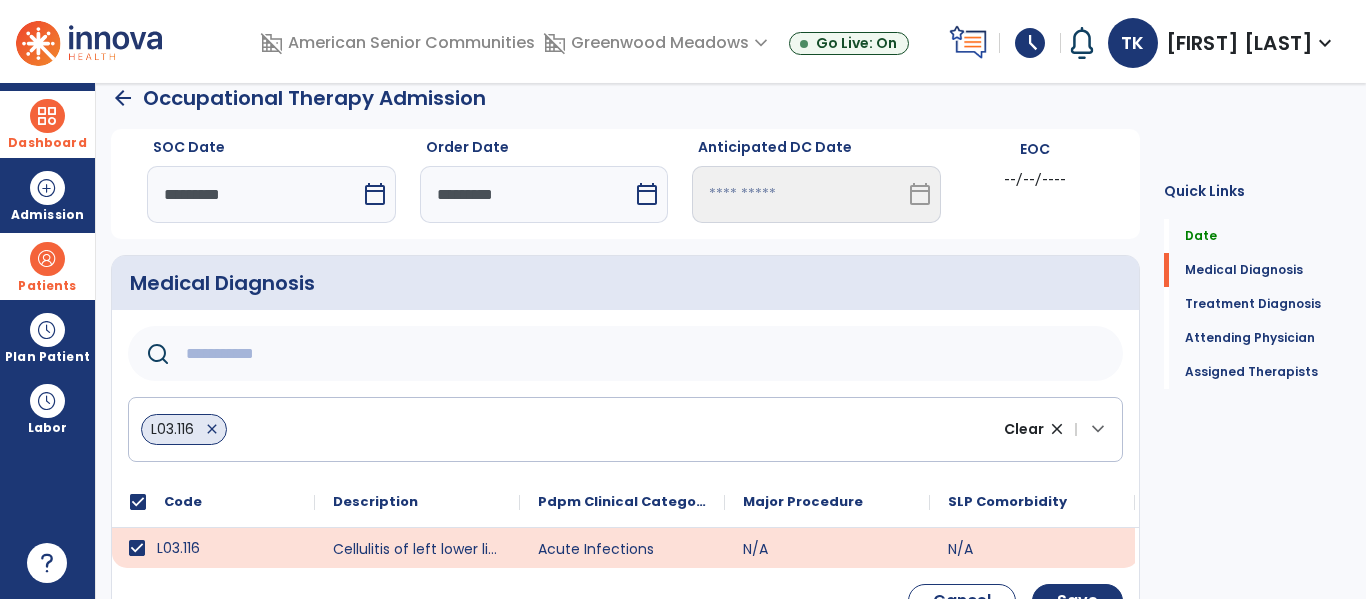 paste on "*****" 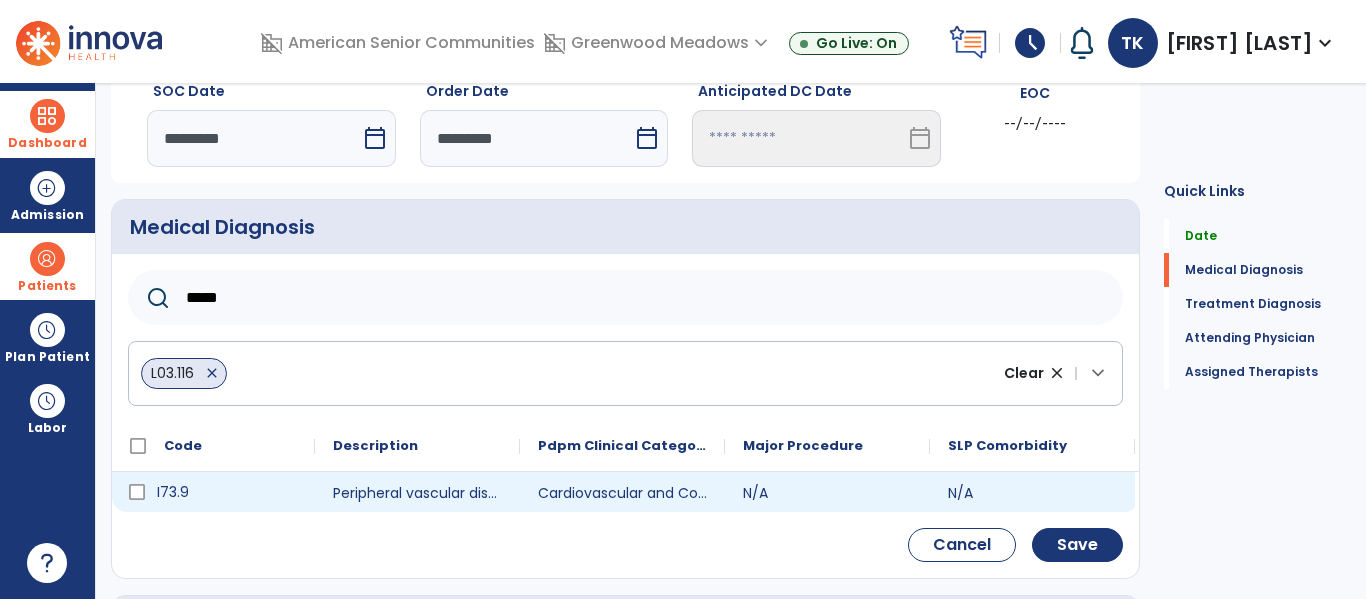 scroll, scrollTop: 89, scrollLeft: 0, axis: vertical 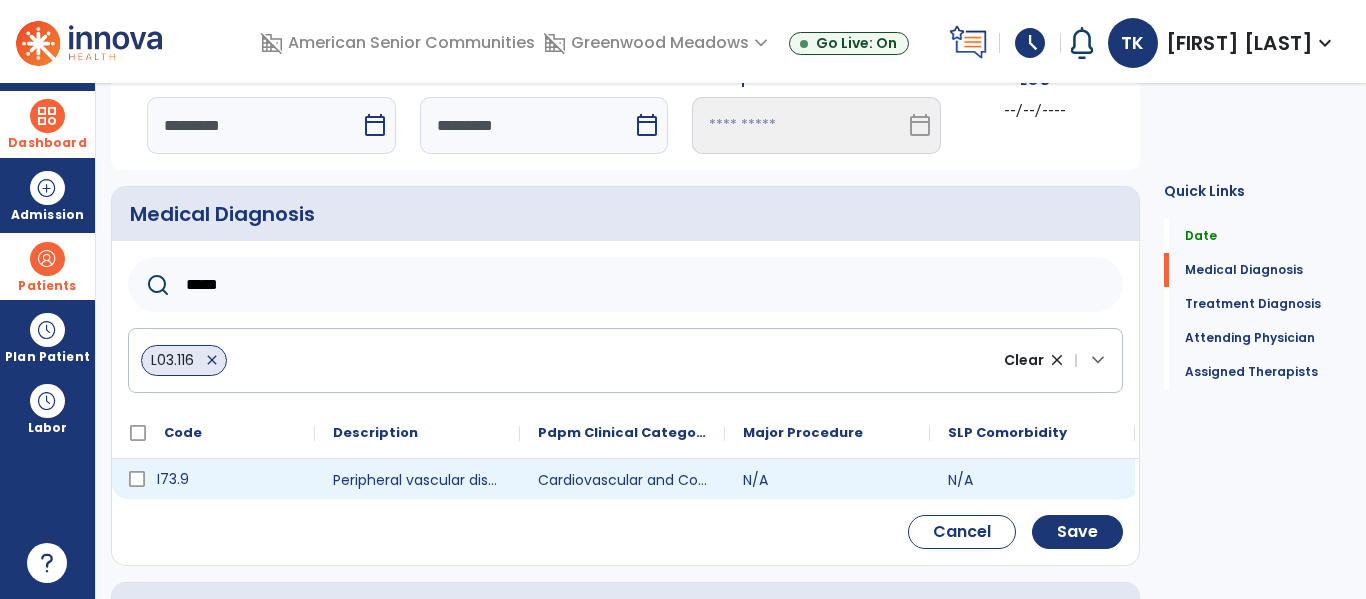 type on "*****" 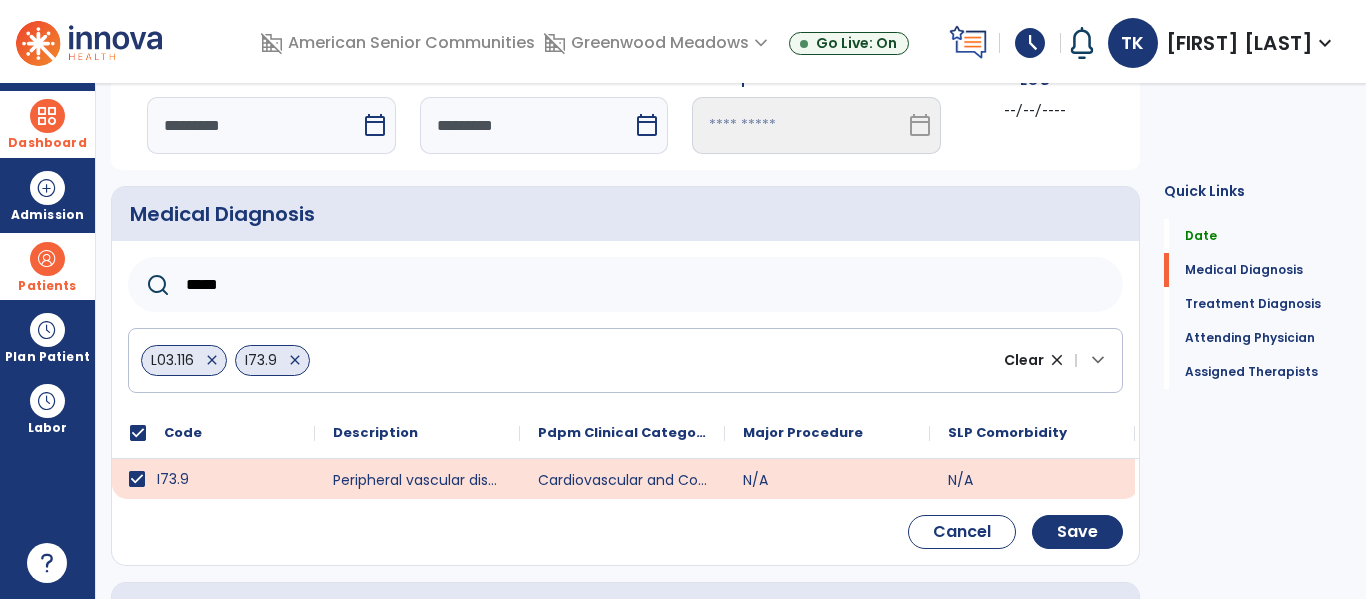 drag, startPoint x: 240, startPoint y: 286, endPoint x: 96, endPoint y: 271, distance: 144.77914 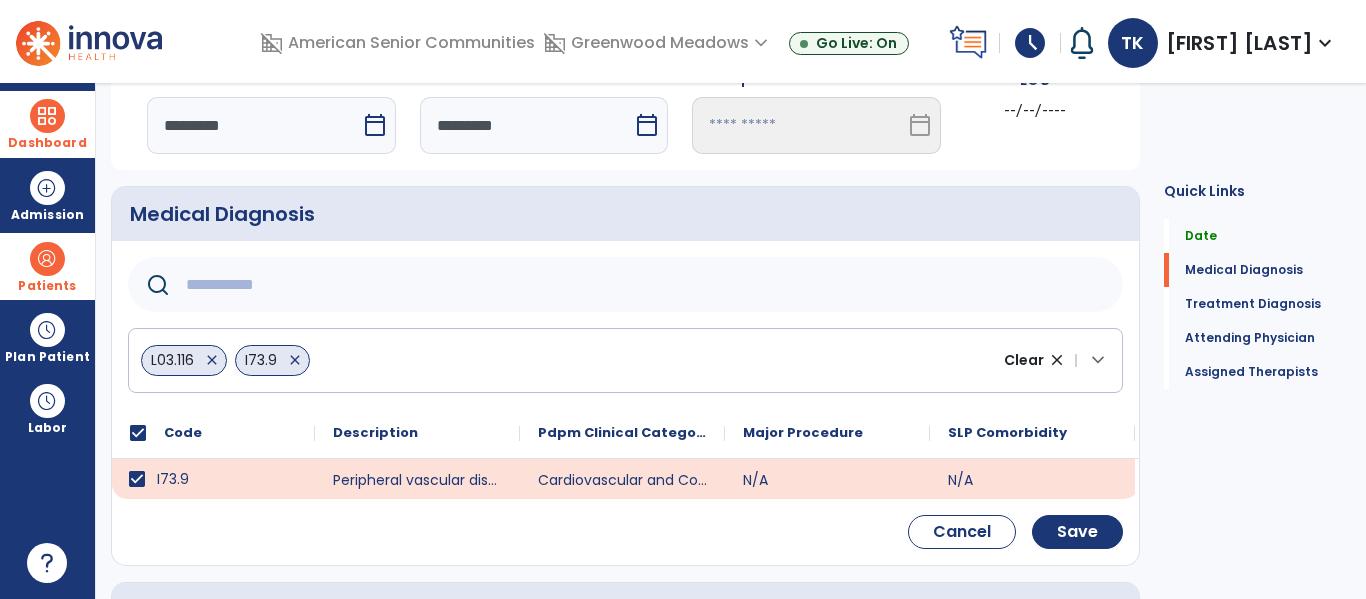 paste on "******" 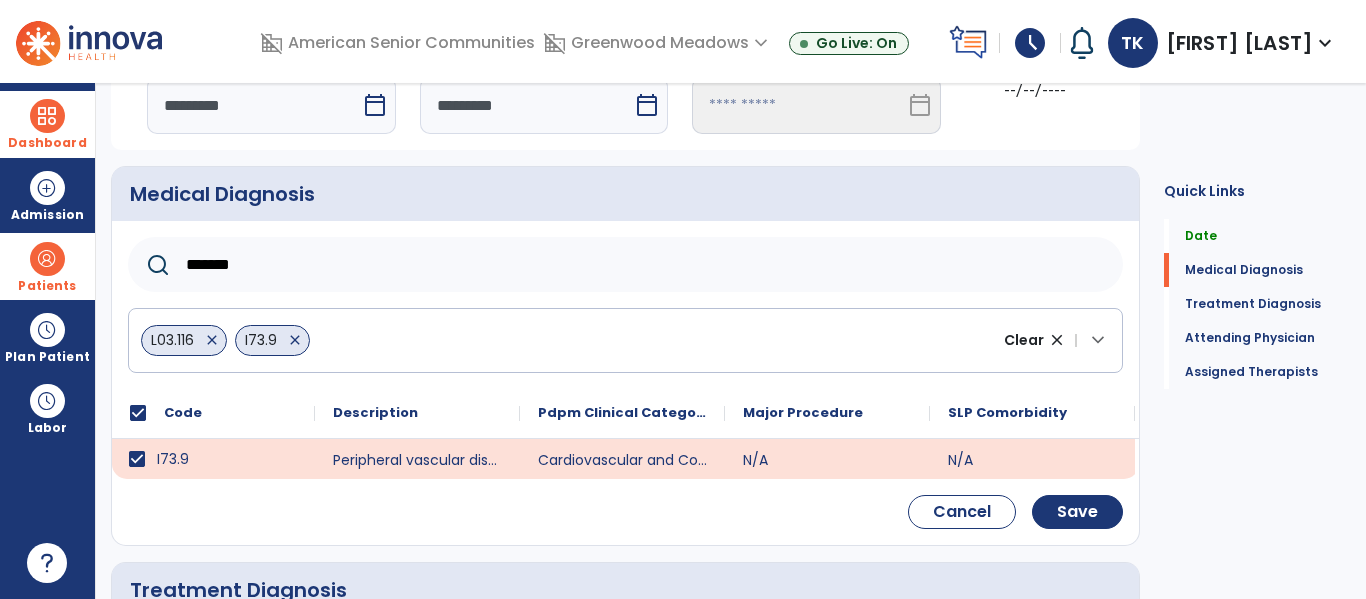 scroll, scrollTop: 110, scrollLeft: 0, axis: vertical 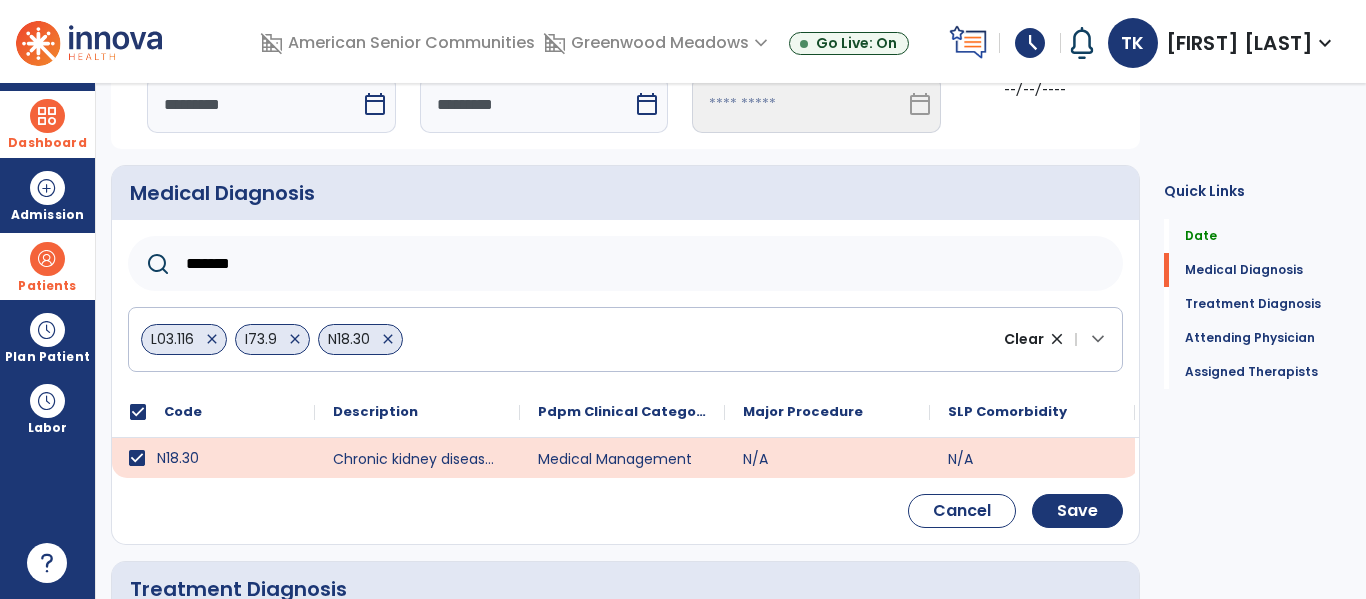 drag, startPoint x: 284, startPoint y: 255, endPoint x: 170, endPoint y: 254, distance: 114.00439 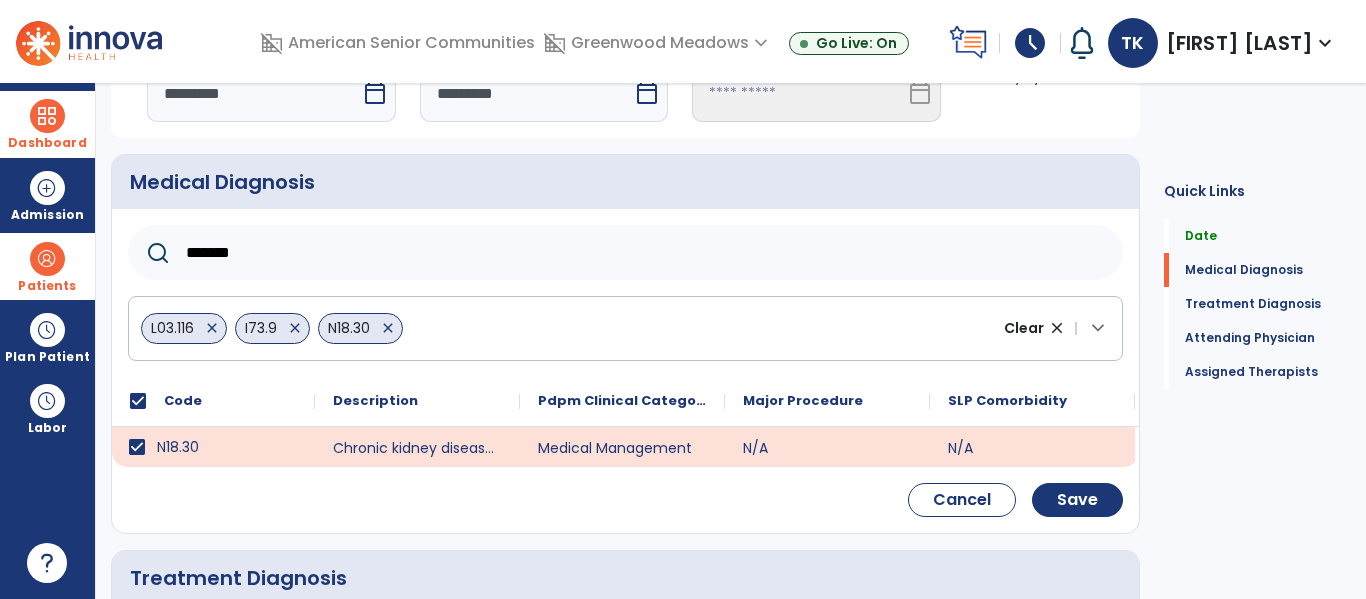 scroll, scrollTop: 131, scrollLeft: 0, axis: vertical 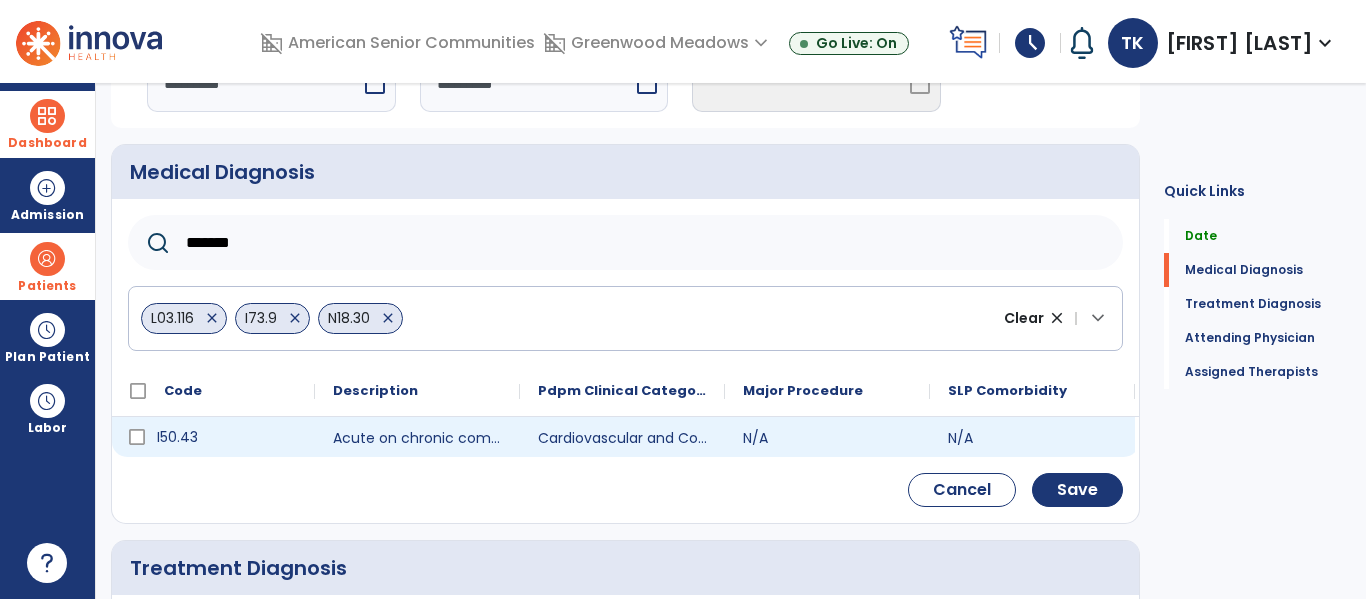 type on "******" 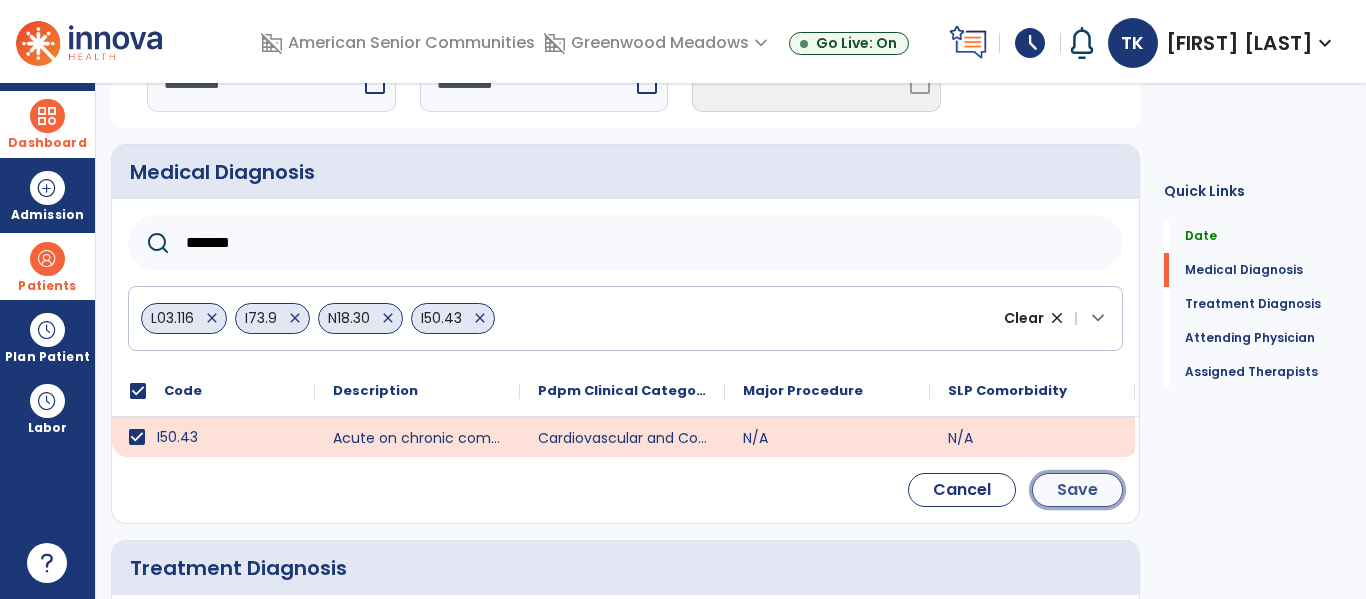 click on "Save" 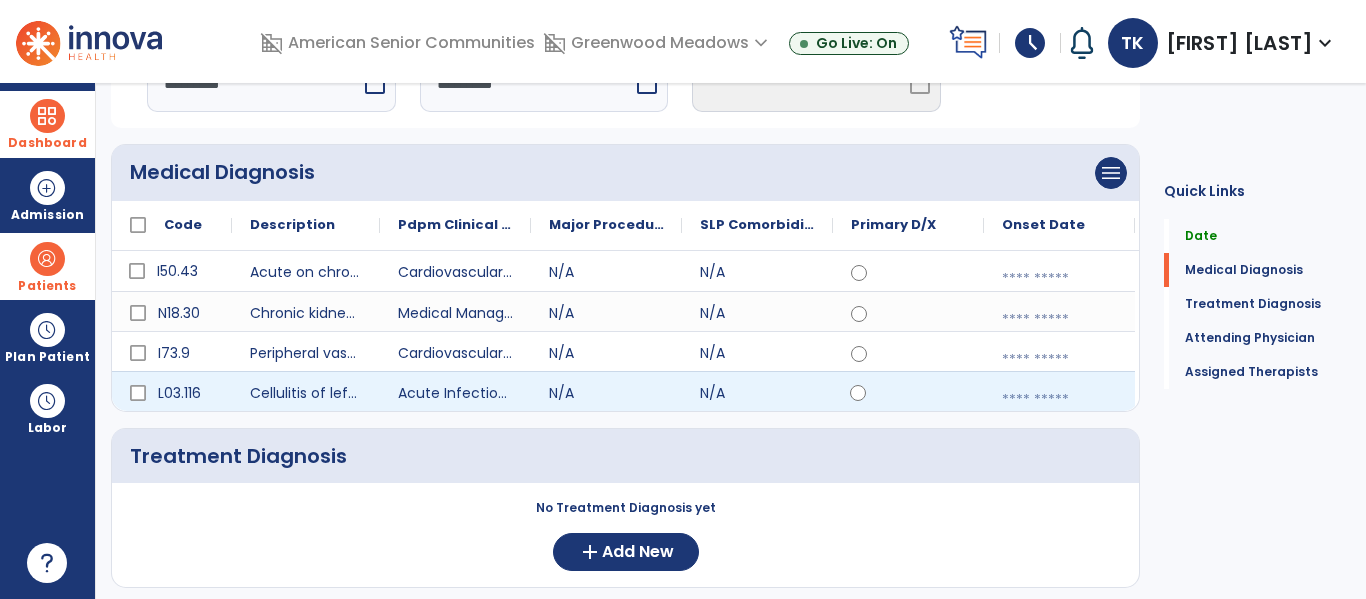 click 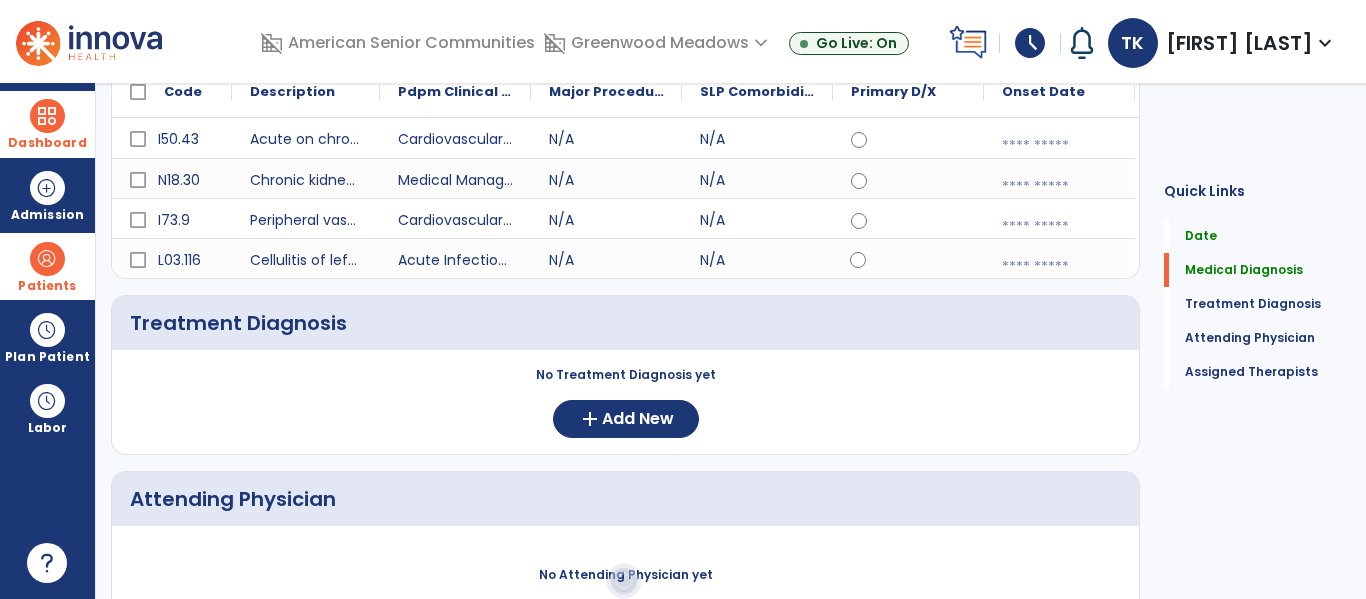 scroll, scrollTop: 268, scrollLeft: 0, axis: vertical 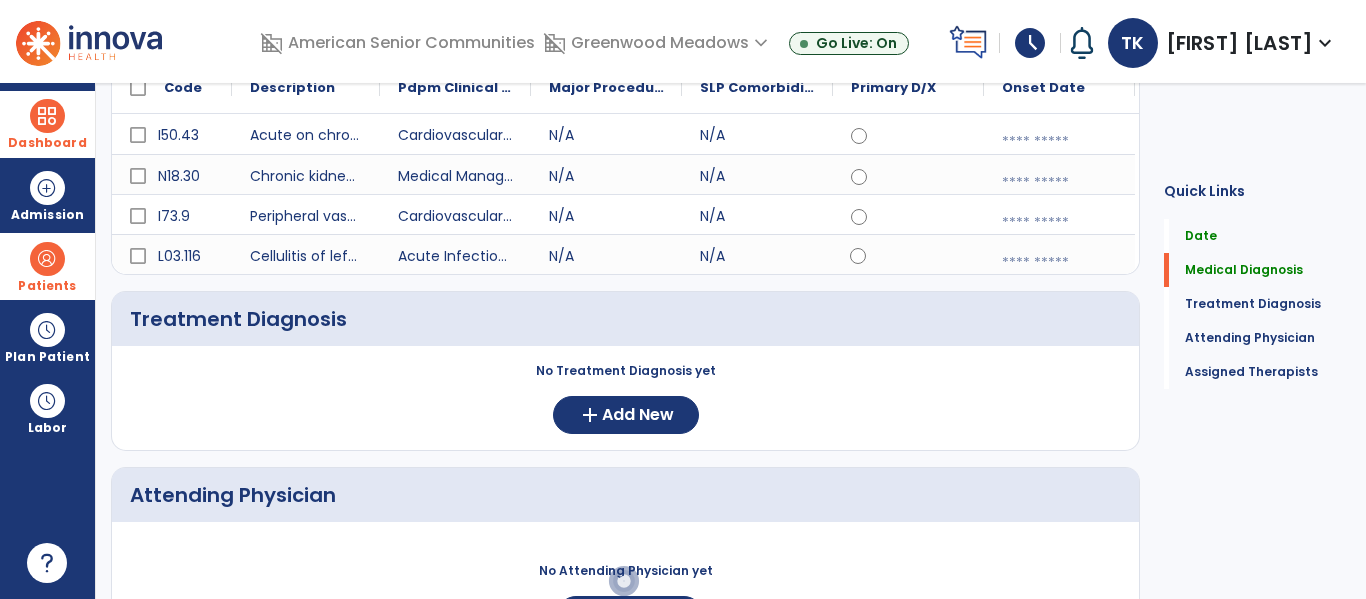 click on "Treatment Diagnosis     No Treatment Diagnosis yet  add  Add New" 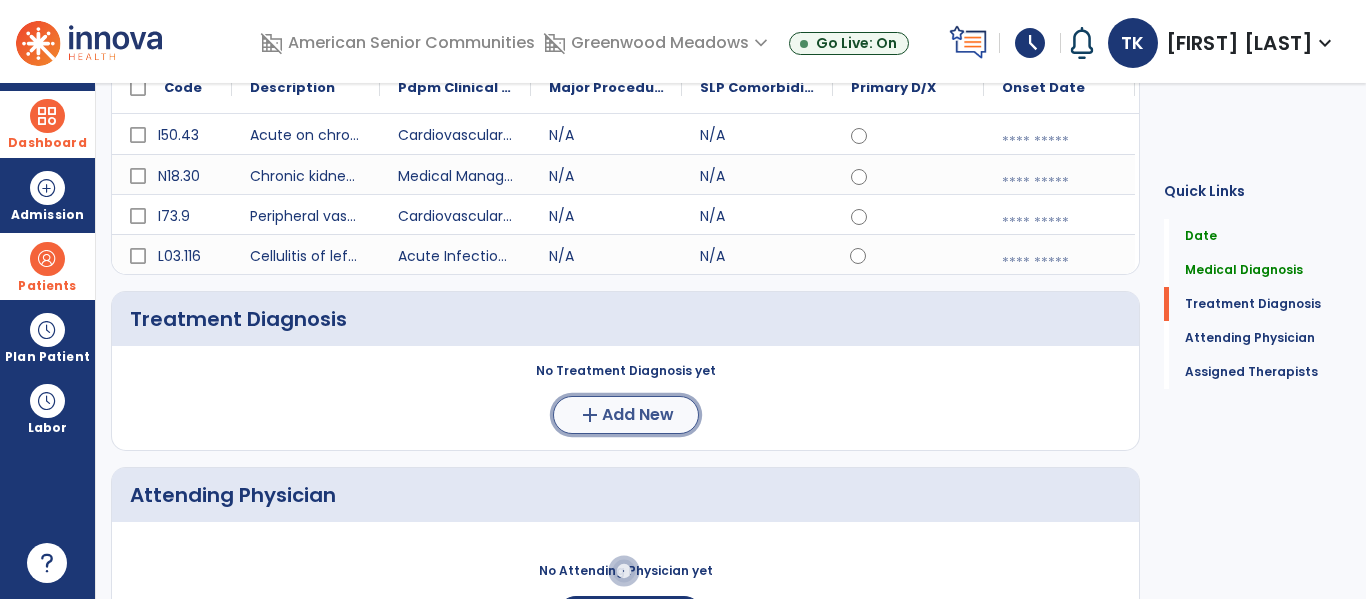 click on "add" 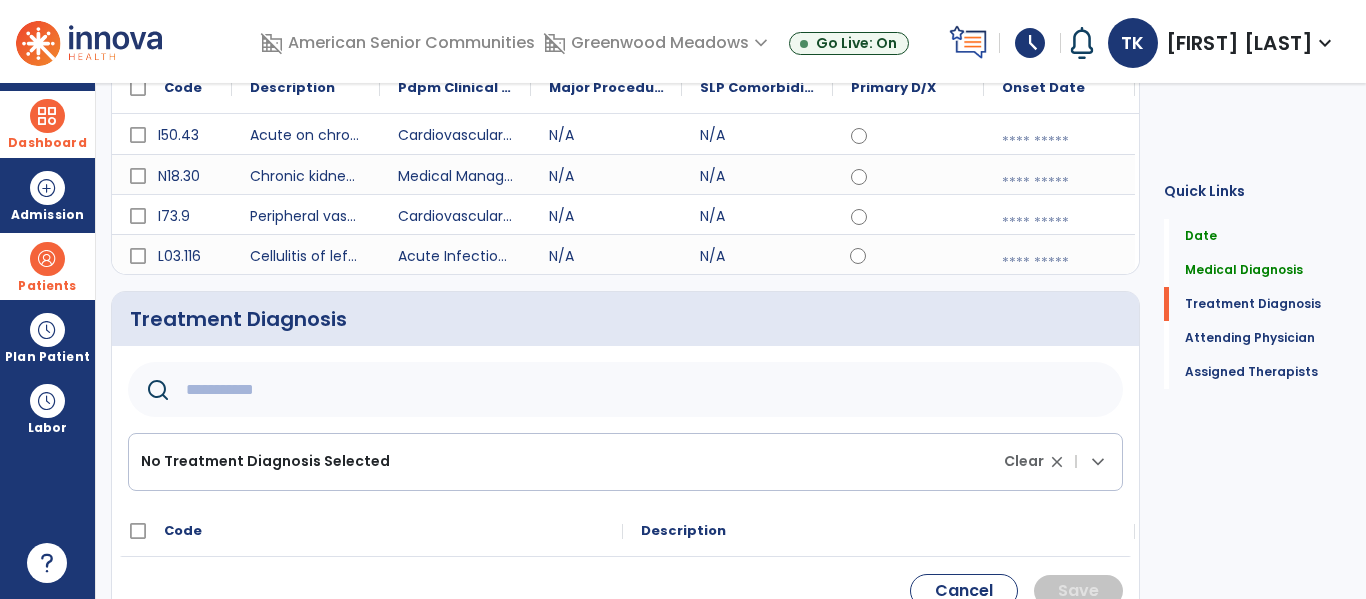 click 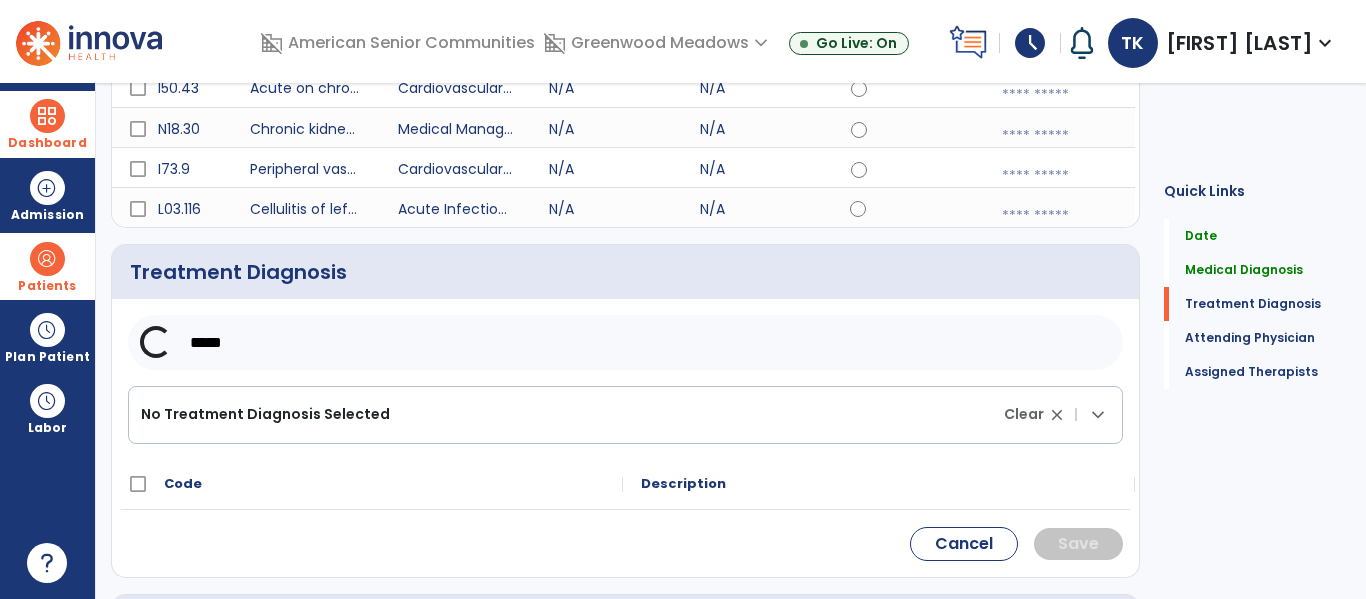 scroll, scrollTop: 372, scrollLeft: 0, axis: vertical 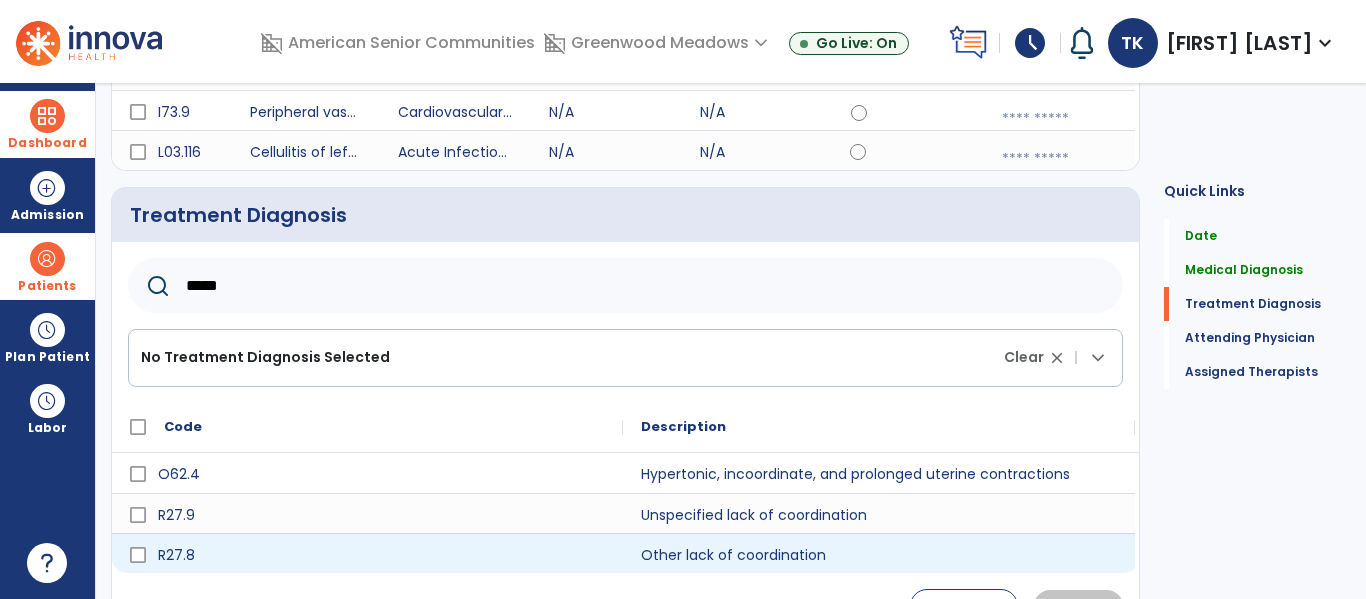 type on "*****" 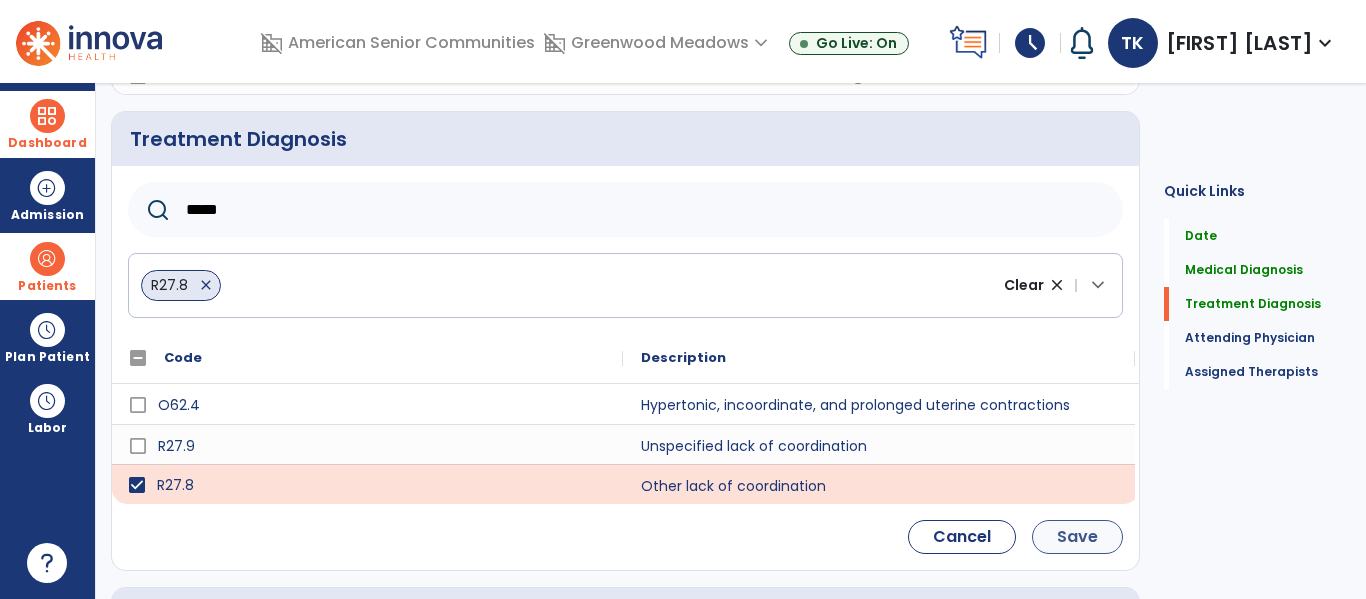 scroll, scrollTop: 451, scrollLeft: 0, axis: vertical 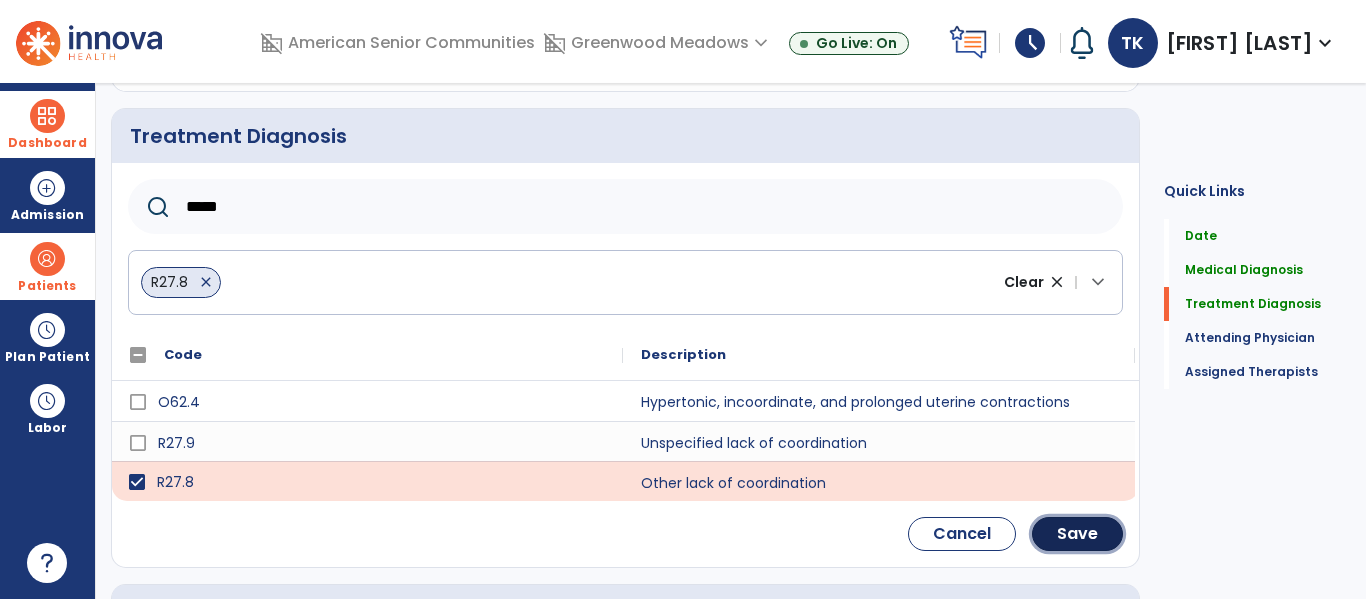 click on "Save" 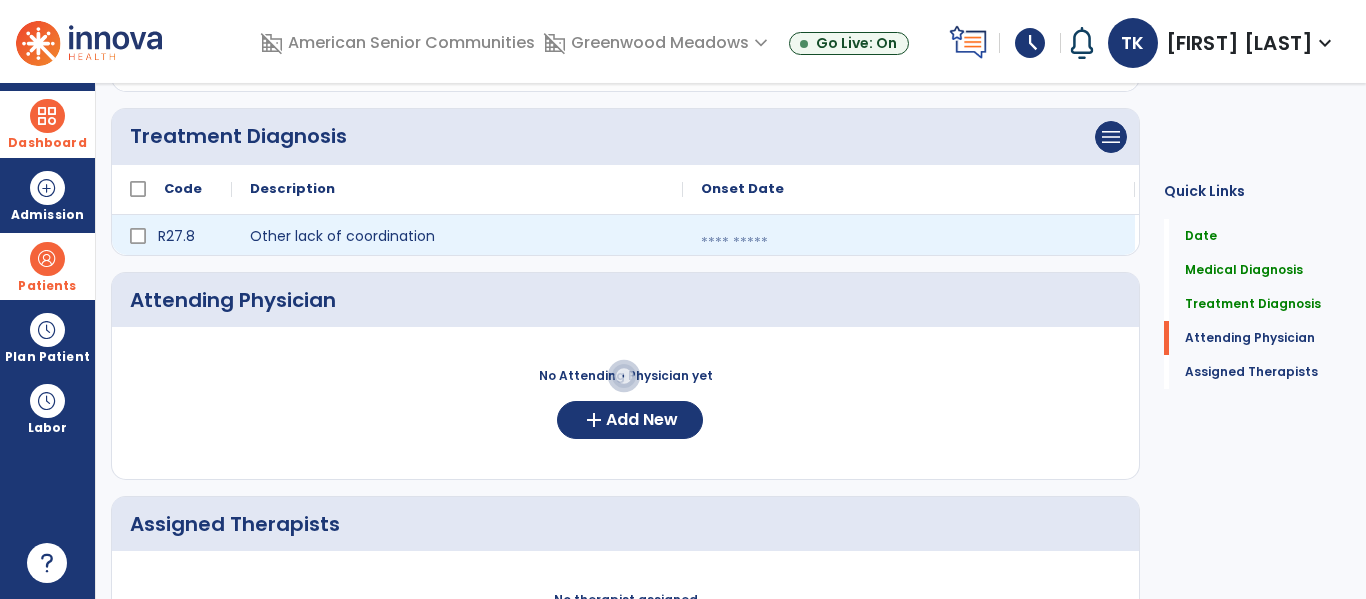 click at bounding box center (909, 243) 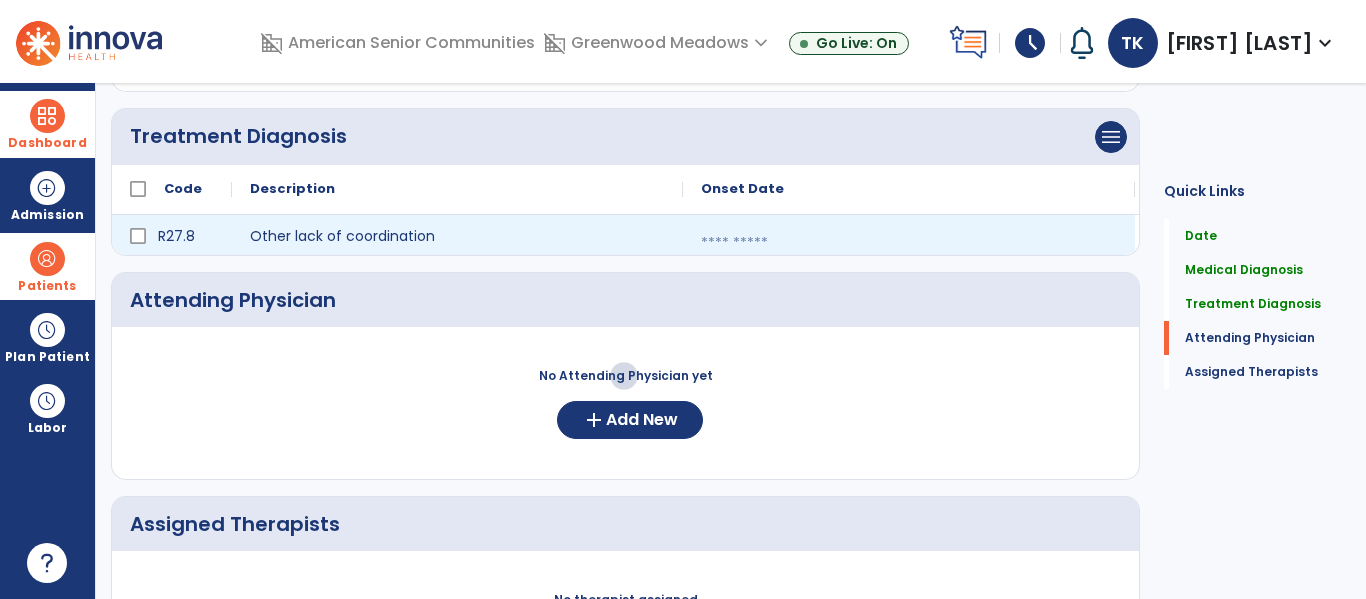 select on "*" 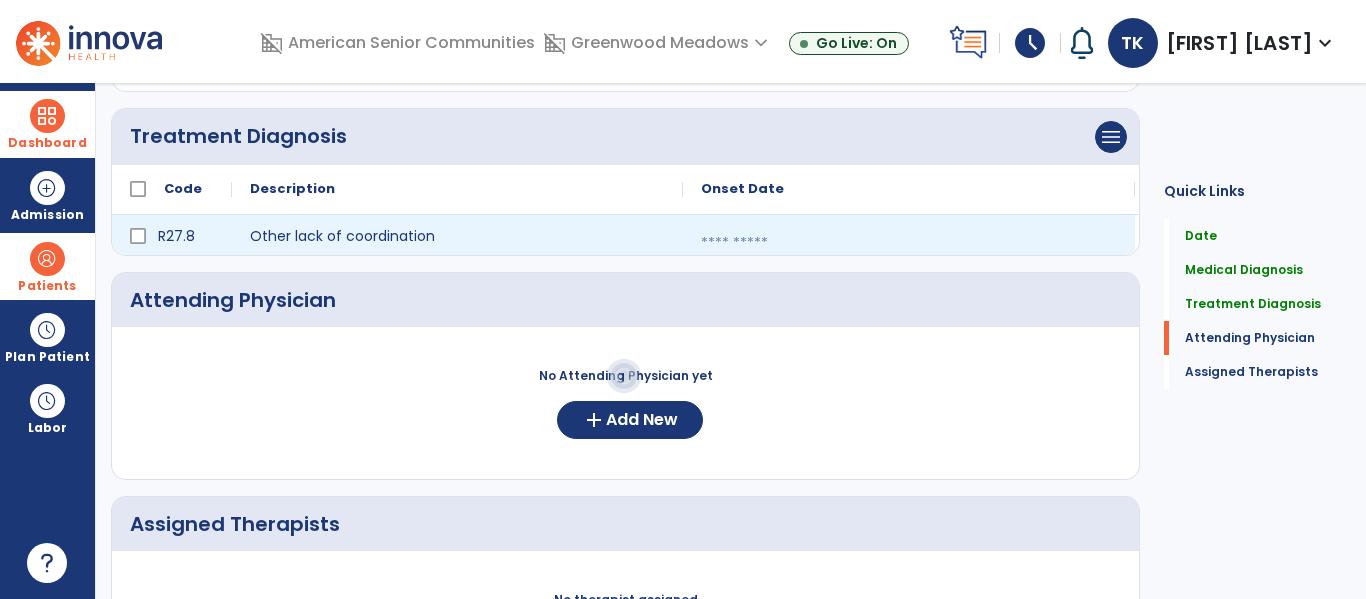 select on "****" 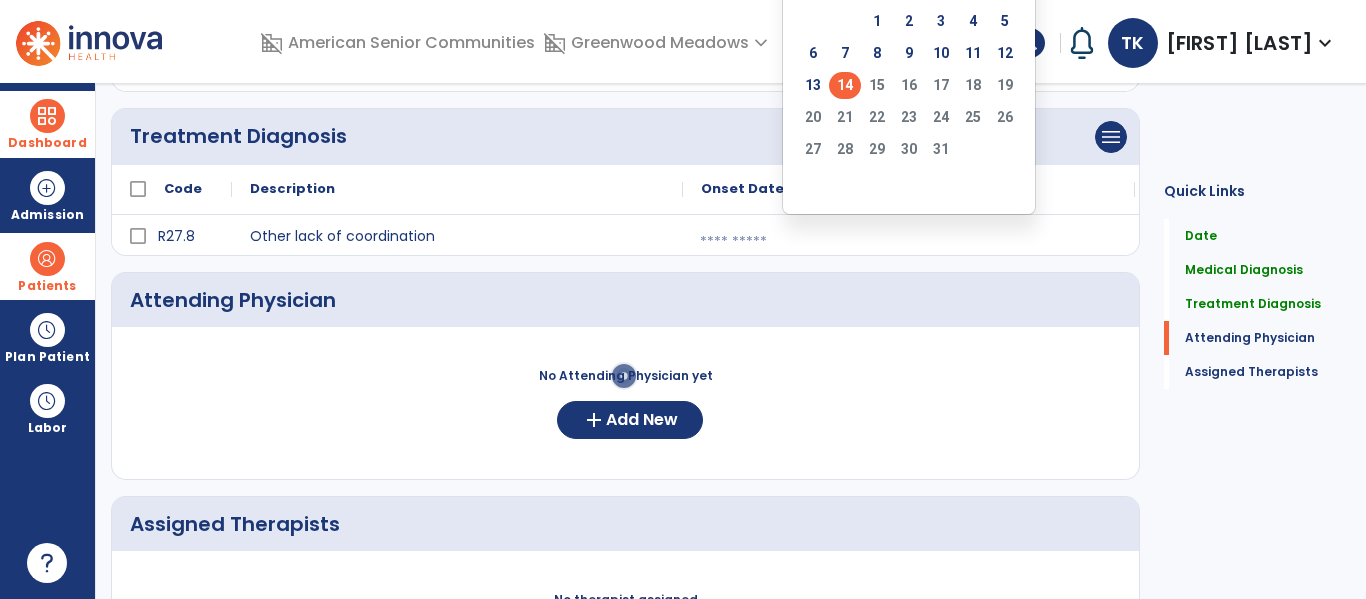 click on "14" 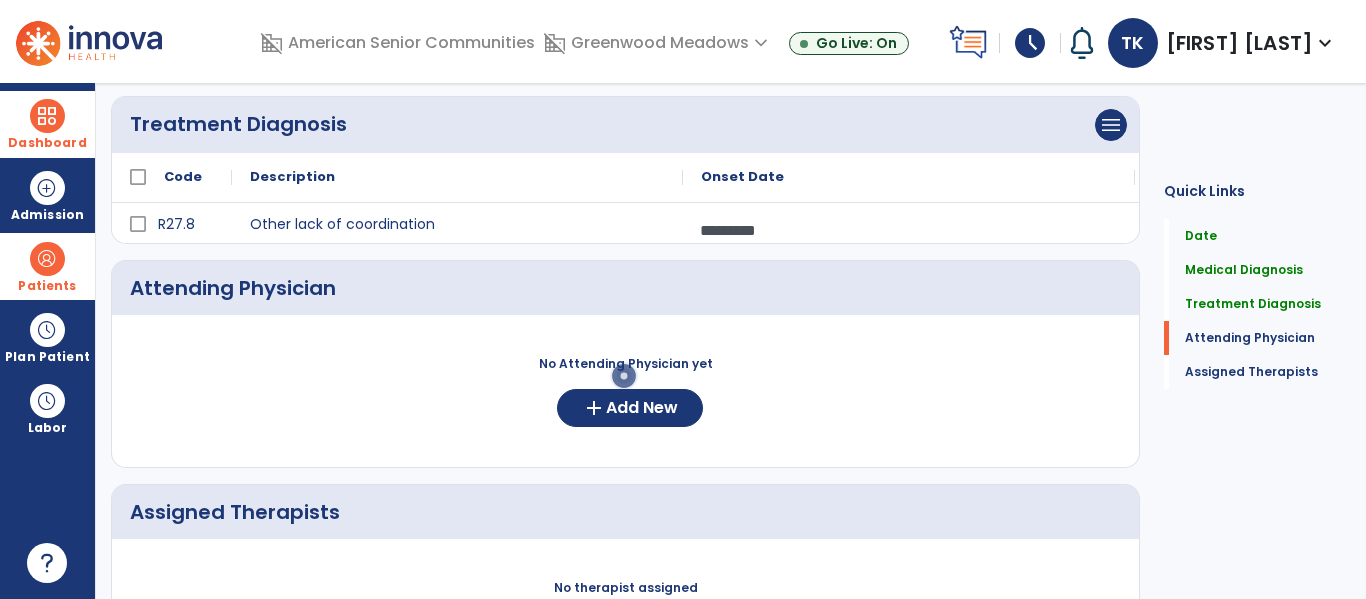 scroll, scrollTop: 472, scrollLeft: 0, axis: vertical 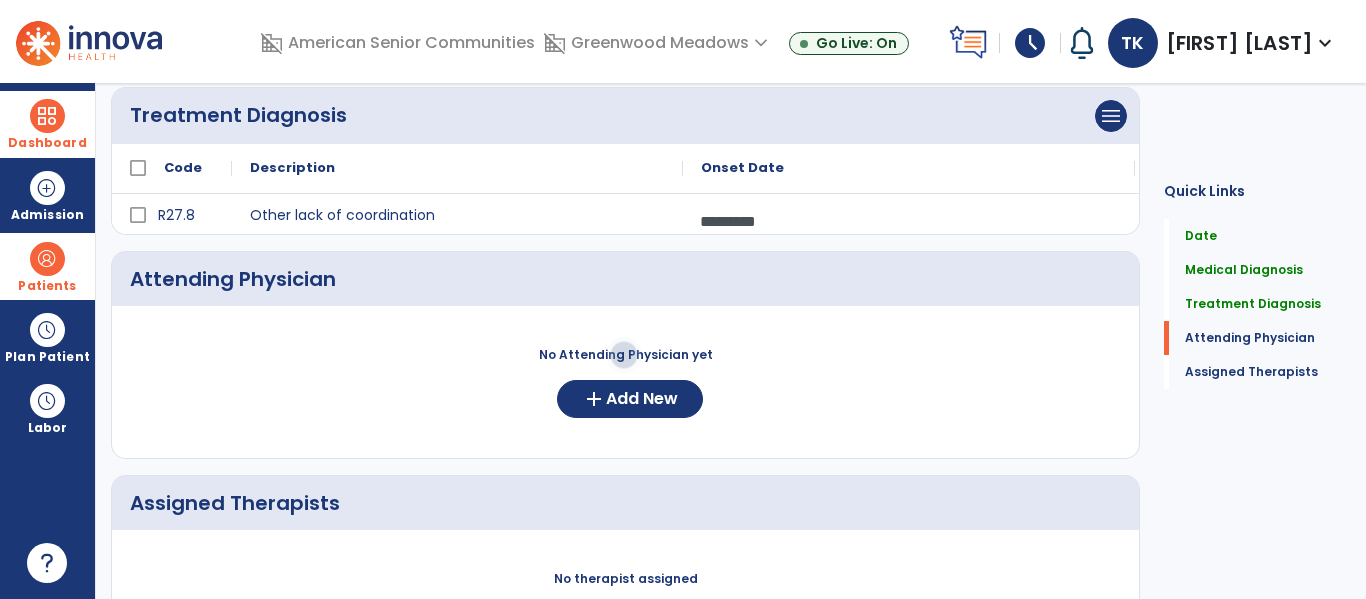 click on "No Attending Physician yet  add  Add New" 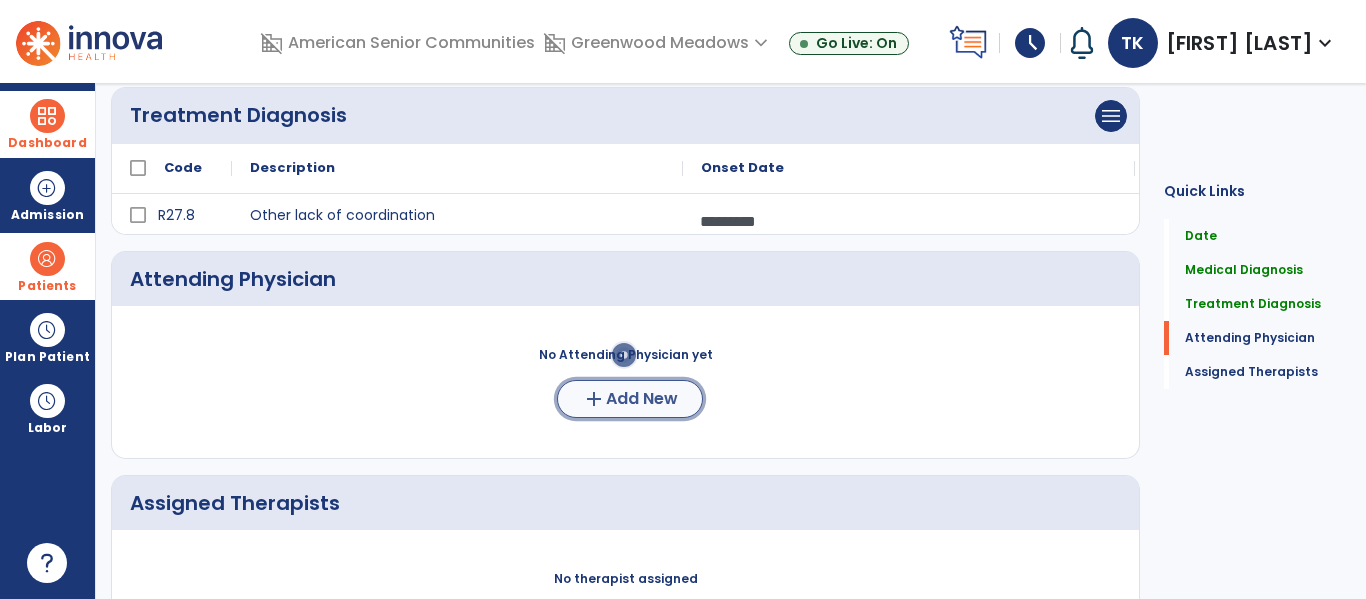 click on "add" 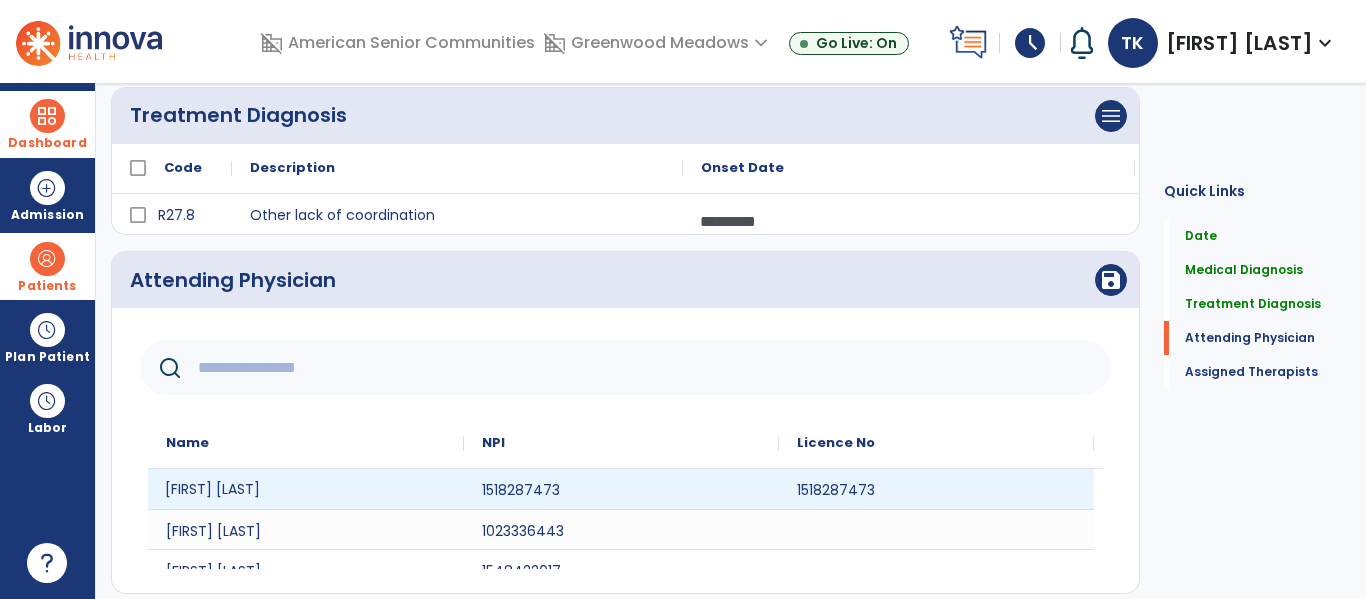 click on "[FIRST] [LAST]" 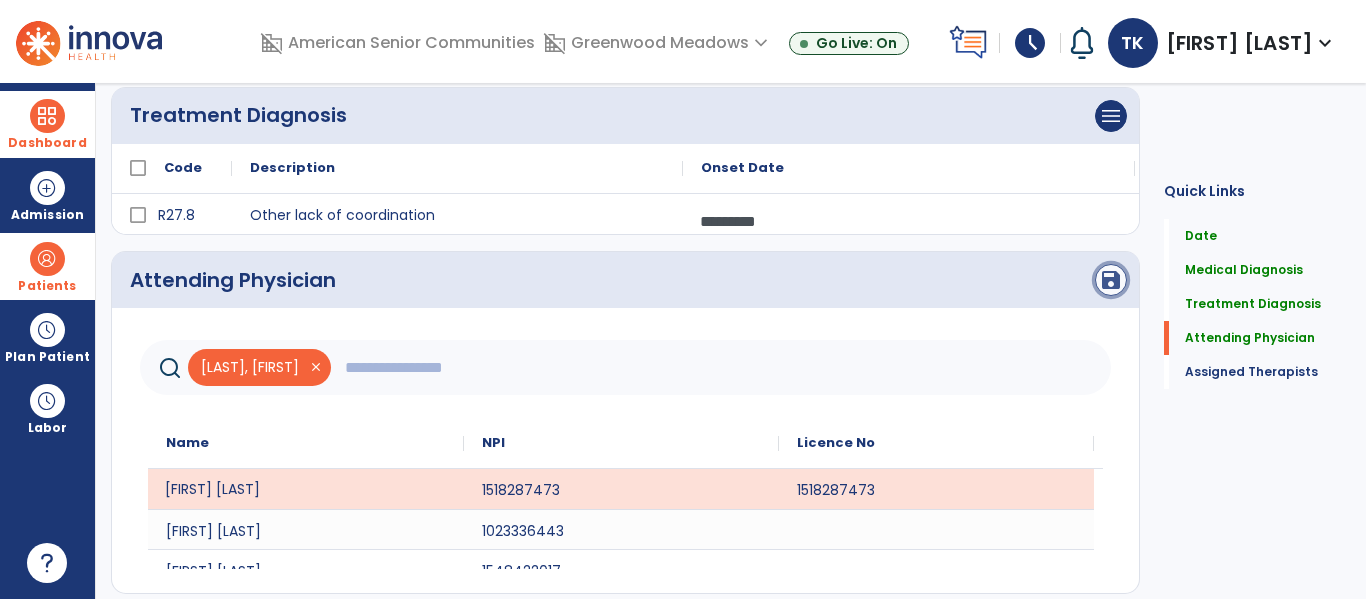 click on "save" 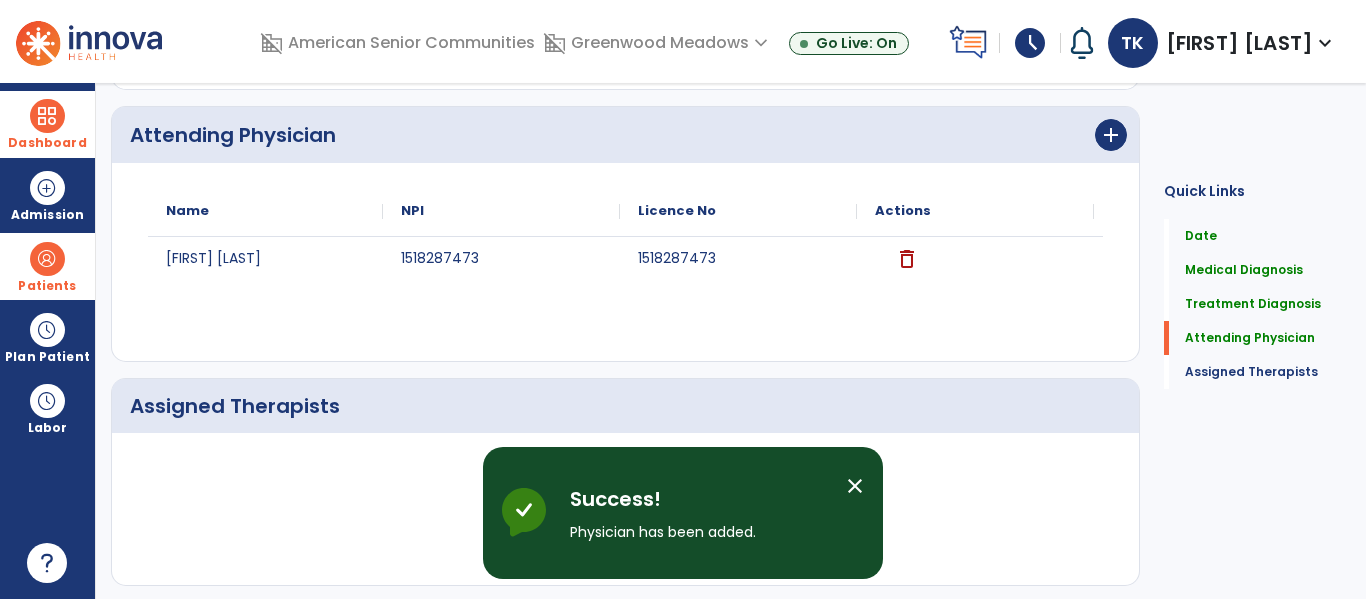 scroll, scrollTop: 697, scrollLeft: 0, axis: vertical 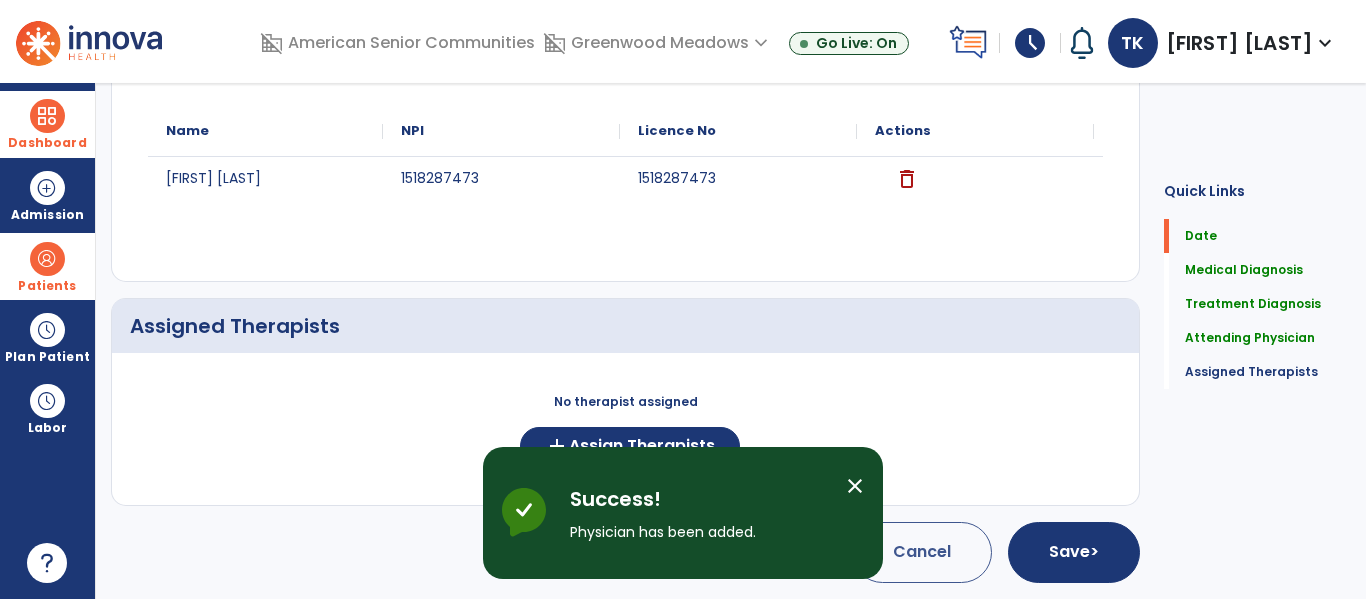 click on "Success! Physician  has been added." at bounding box center (700, 513) 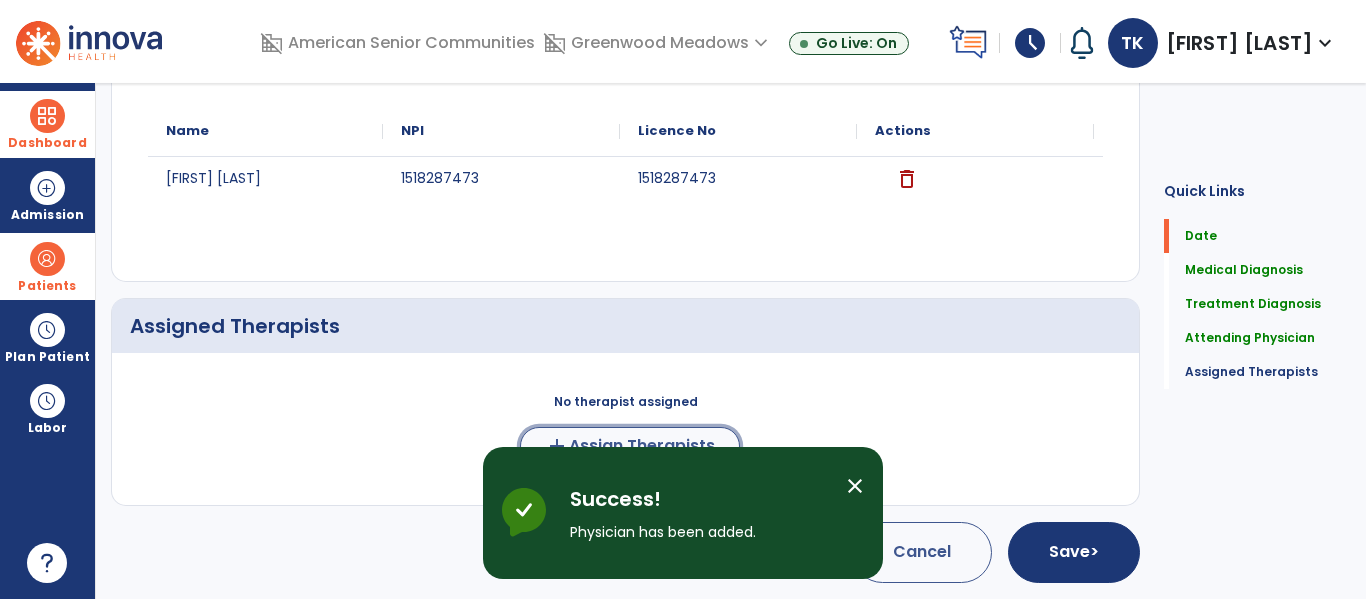 click on "Assign Therapists" 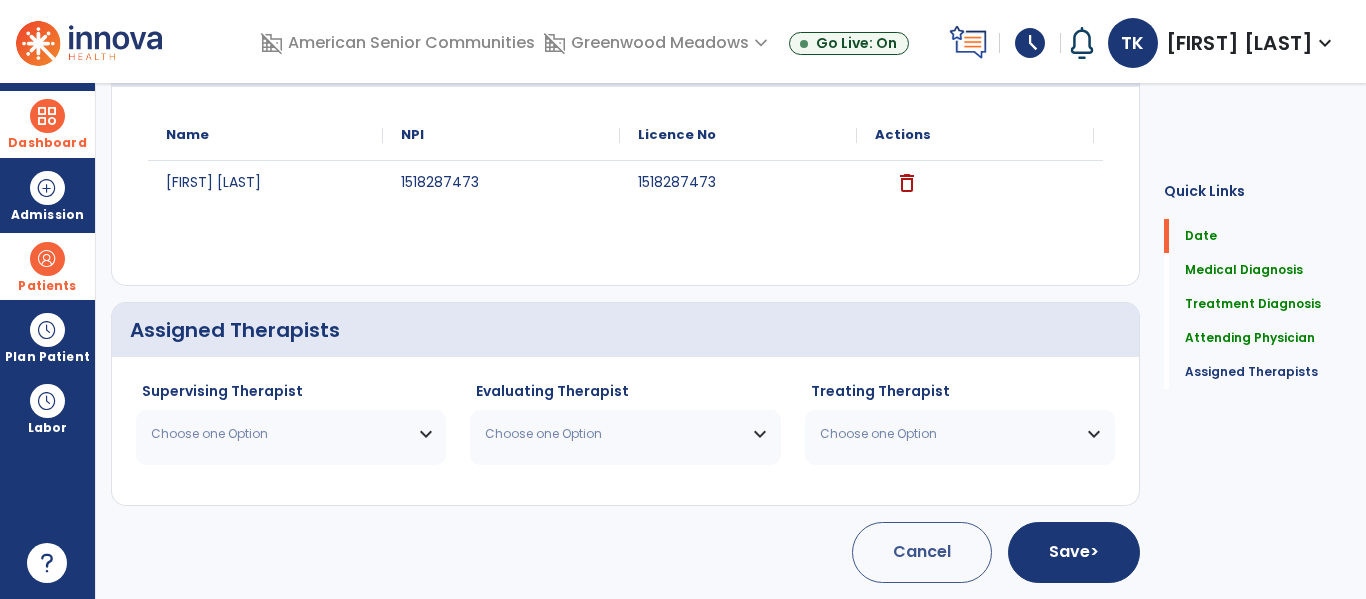 scroll, scrollTop: 693, scrollLeft: 0, axis: vertical 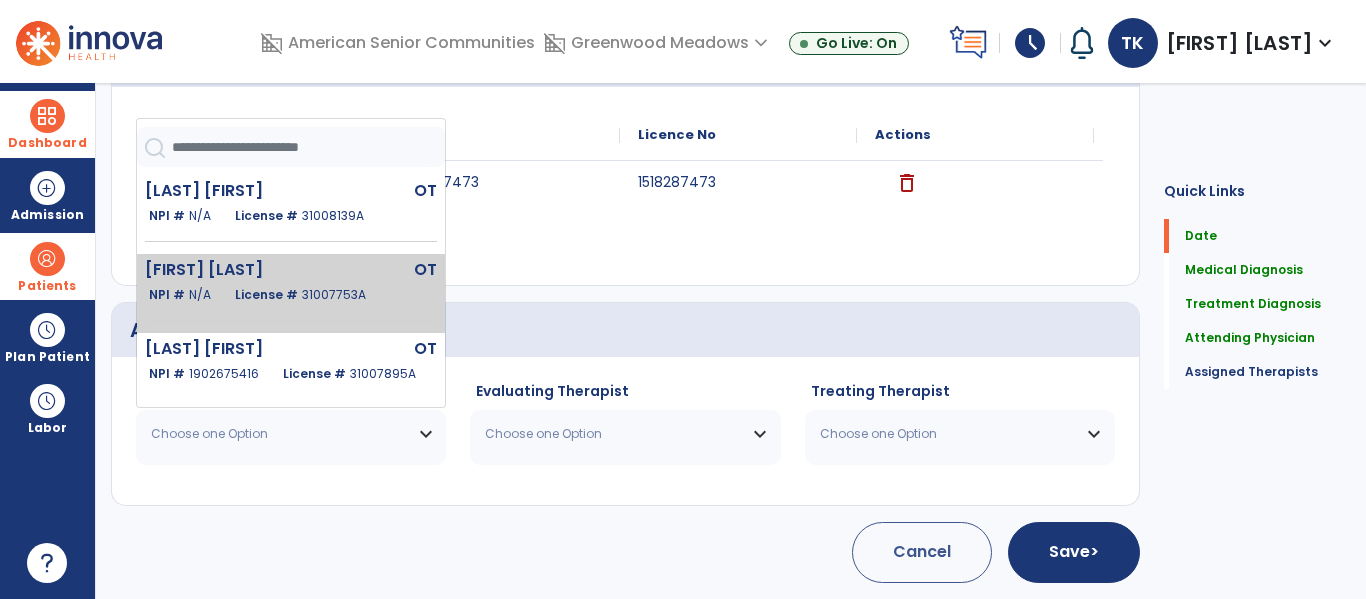 click on "[NAME] [NAME]   OT   NPI #  N/A   License #  31007753A" 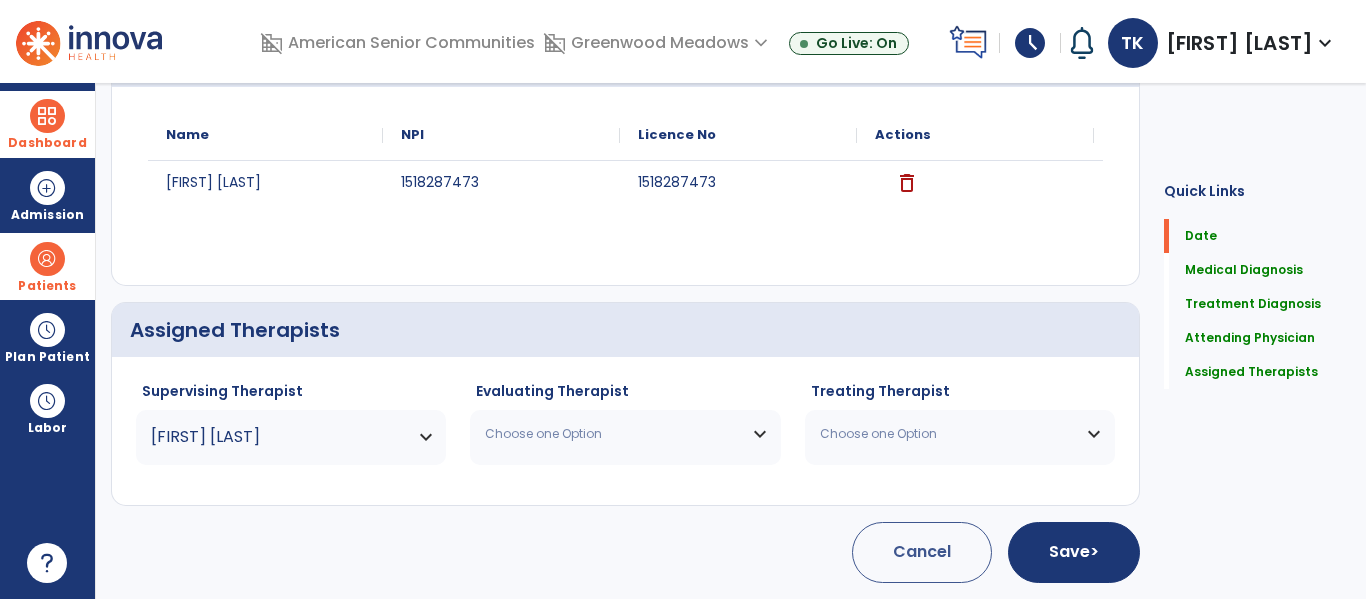 click on "Choose one Option" at bounding box center (612, 434) 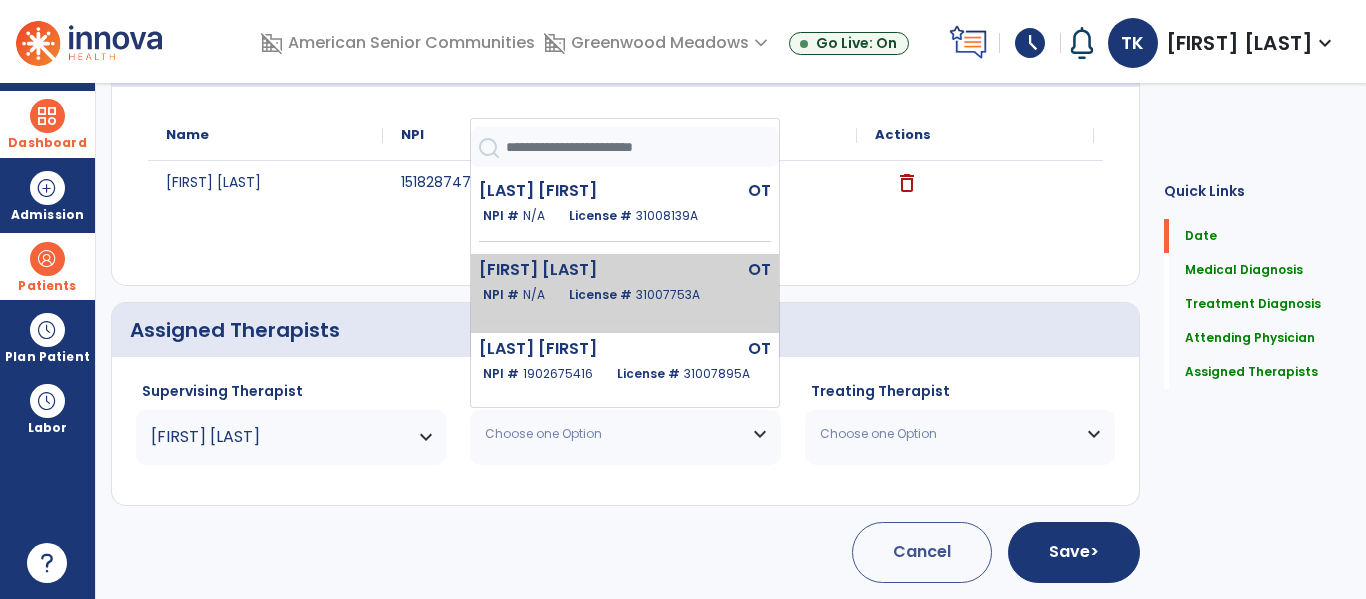 click on "[NAME] [NAME]   OT   NPI #  N/A   License #  31007753A" 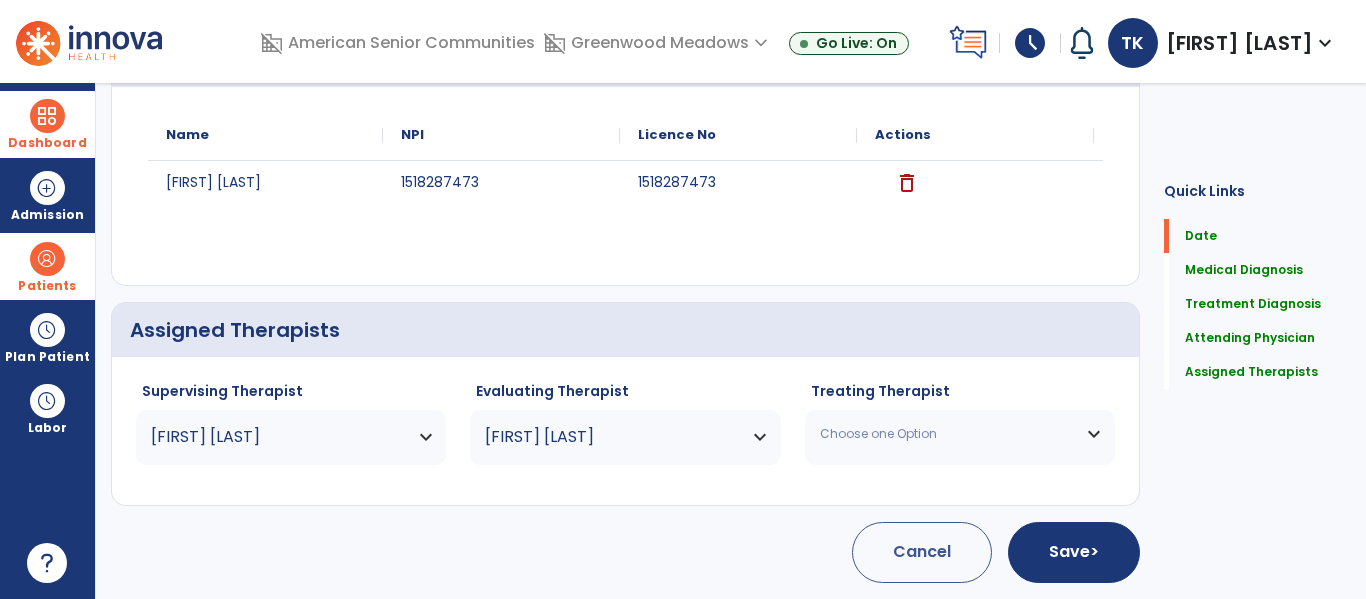 click on "Choose one Option" at bounding box center [947, 434] 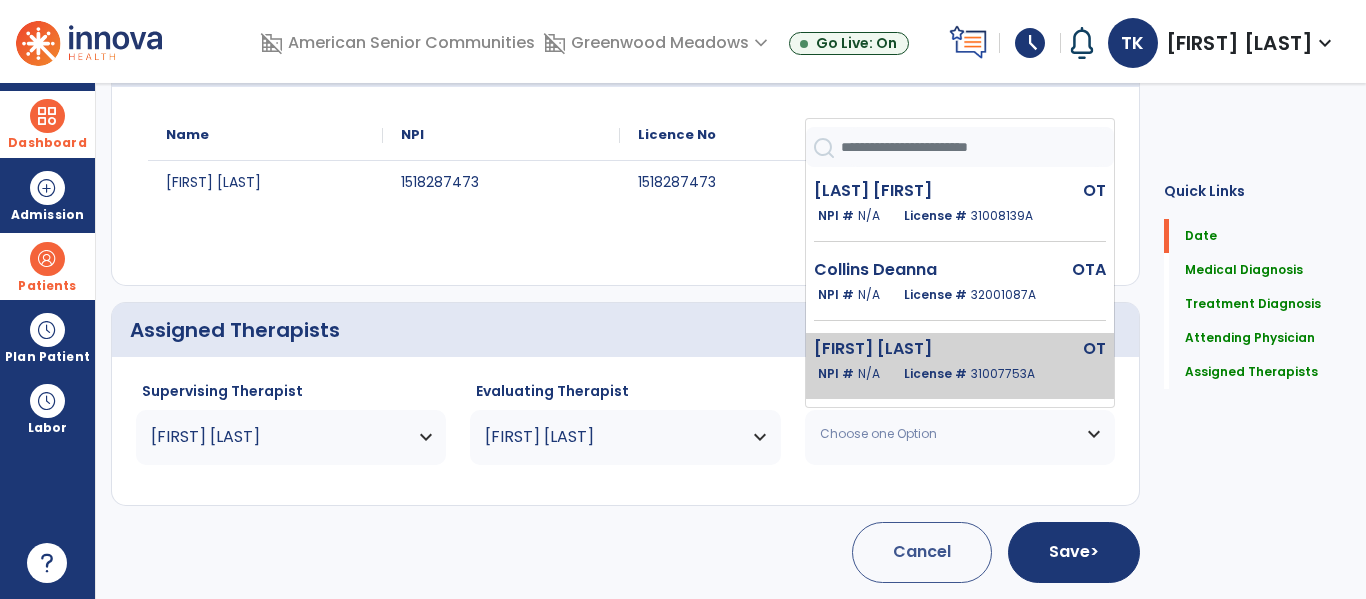 click on "License #  31007753A" 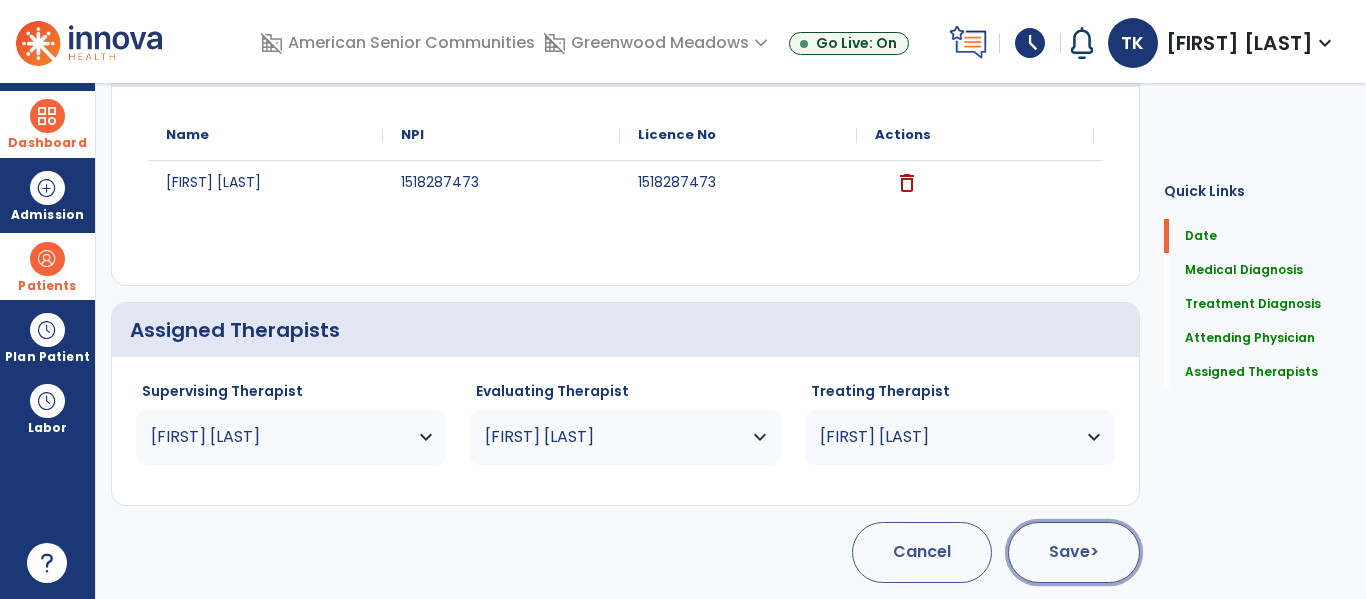 click on "Save  >" 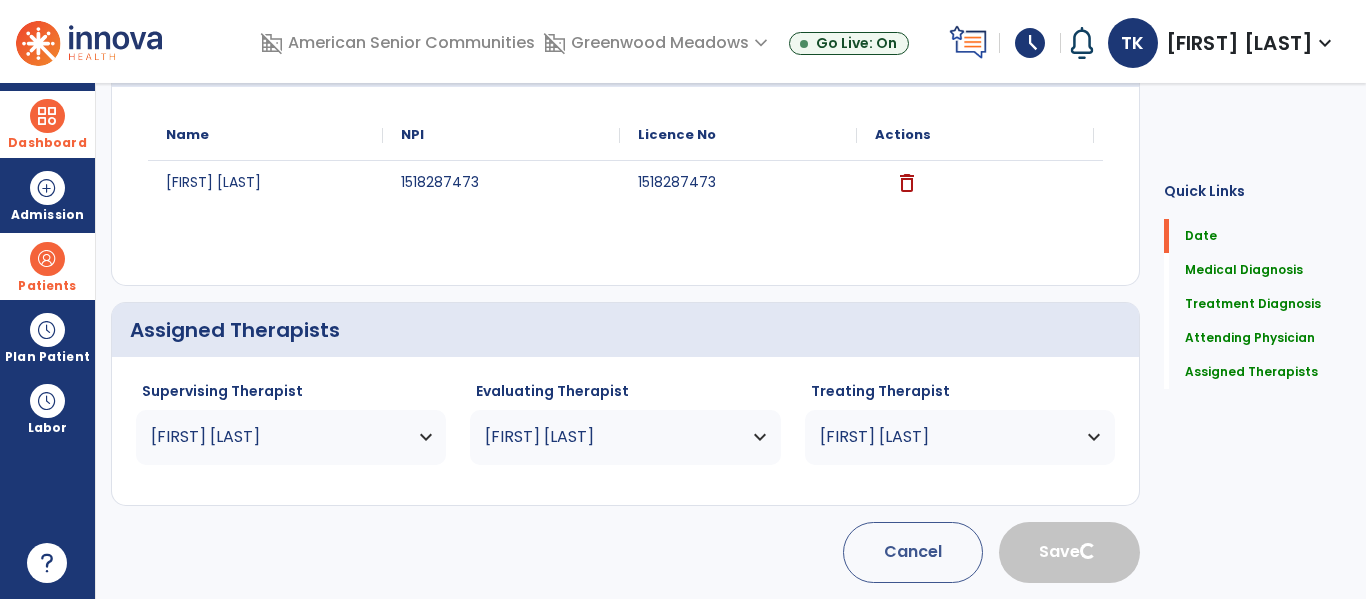 type 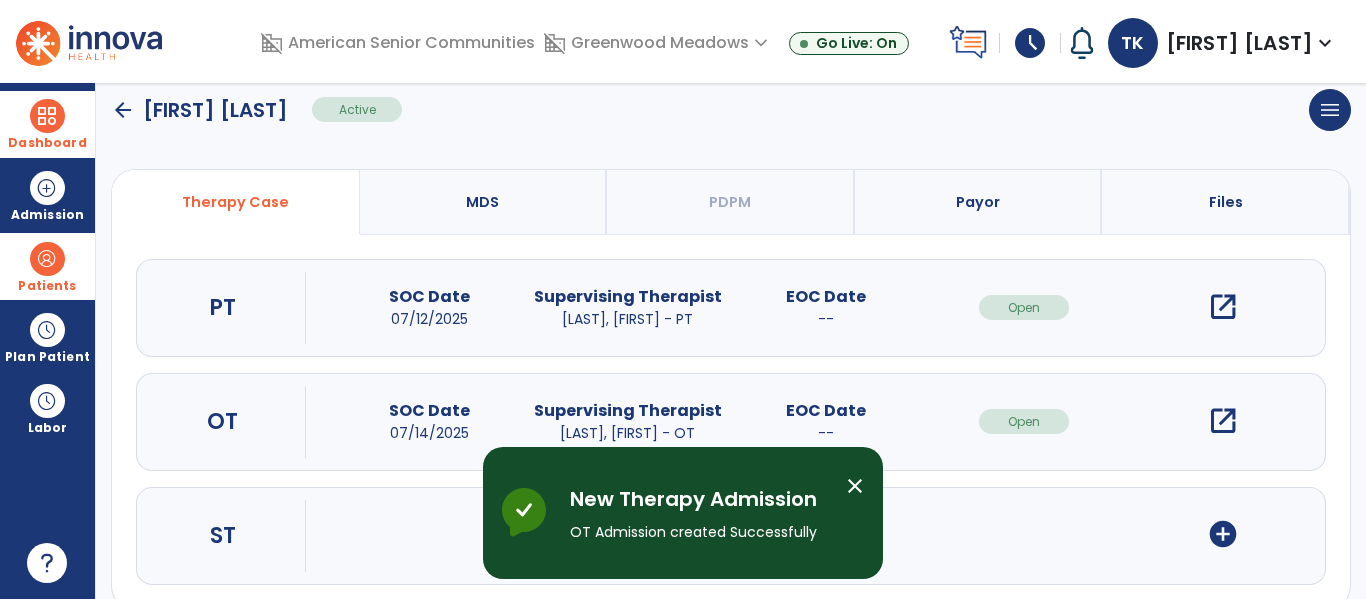 scroll, scrollTop: 189, scrollLeft: 0, axis: vertical 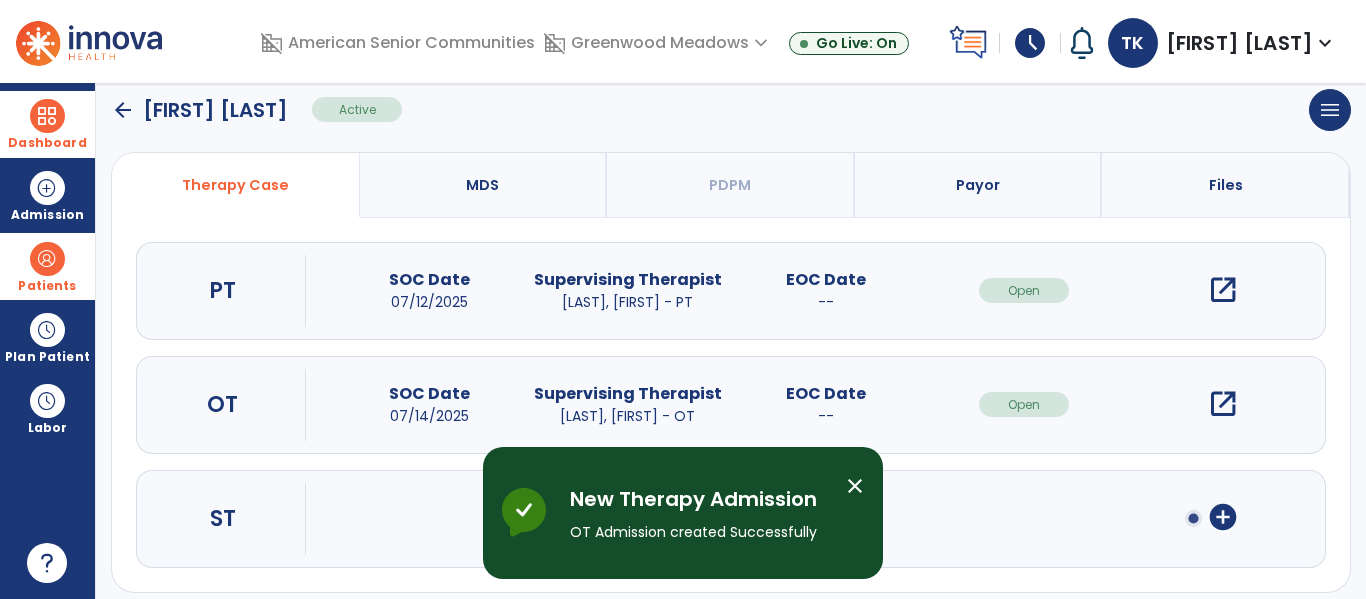 click on "open_in_new" at bounding box center [1223, 404] 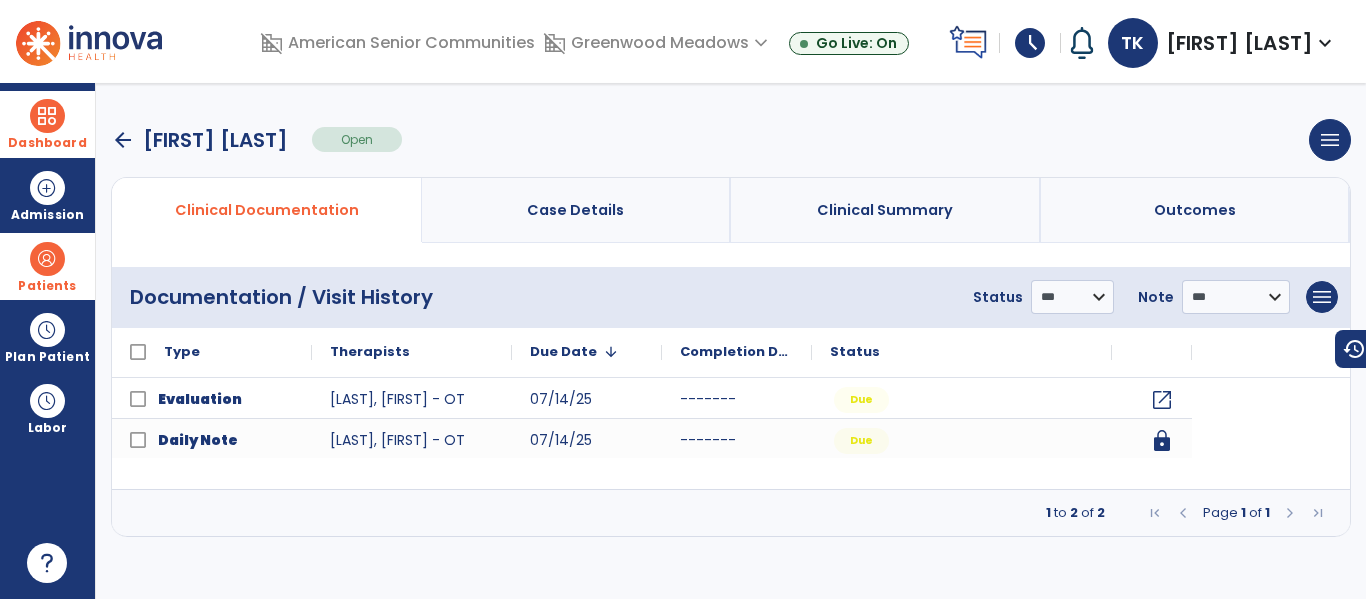scroll, scrollTop: 0, scrollLeft: 0, axis: both 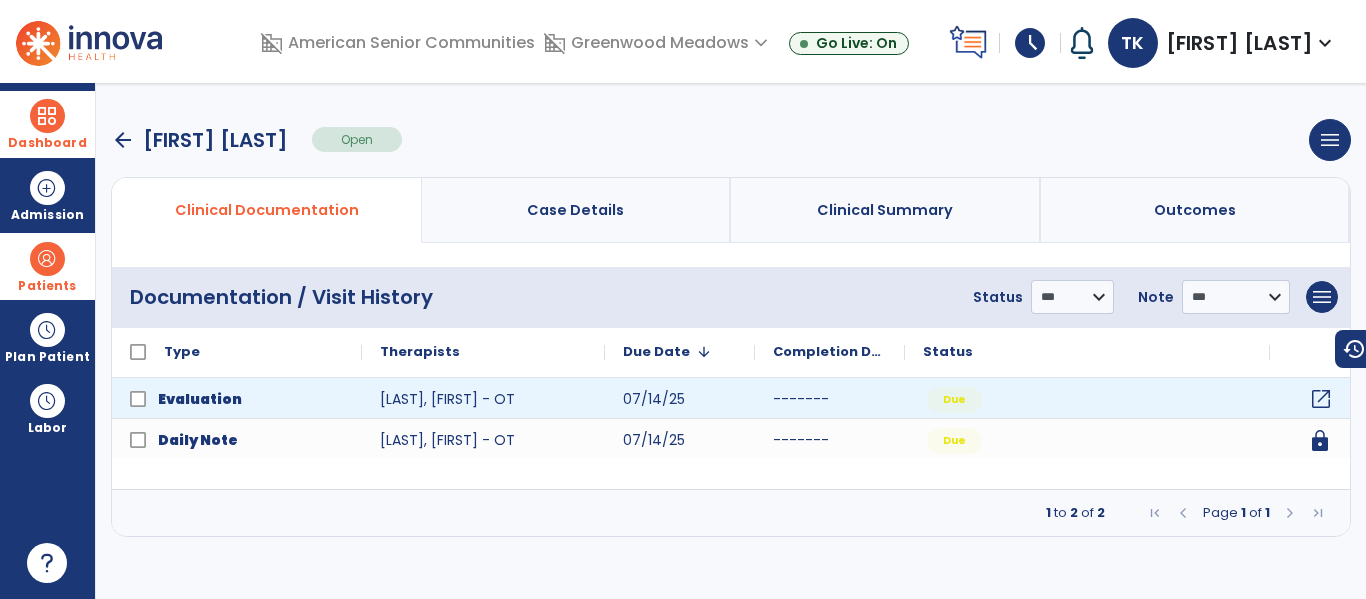 click on "open_in_new" 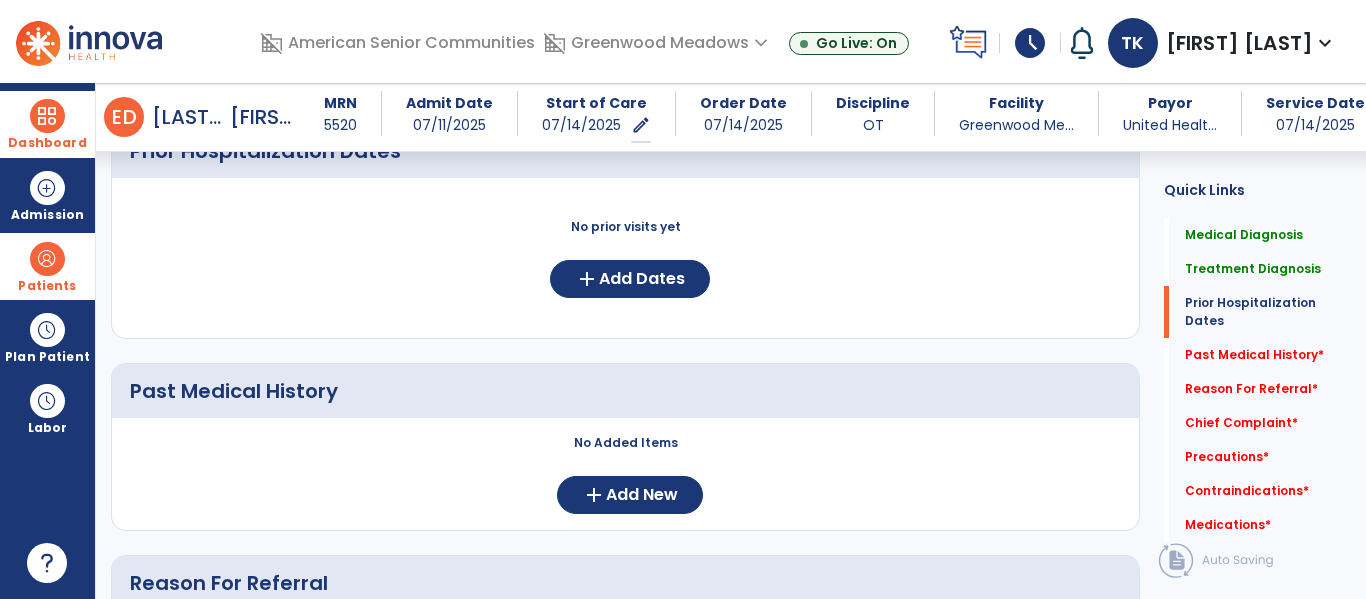 scroll, scrollTop: 768, scrollLeft: 0, axis: vertical 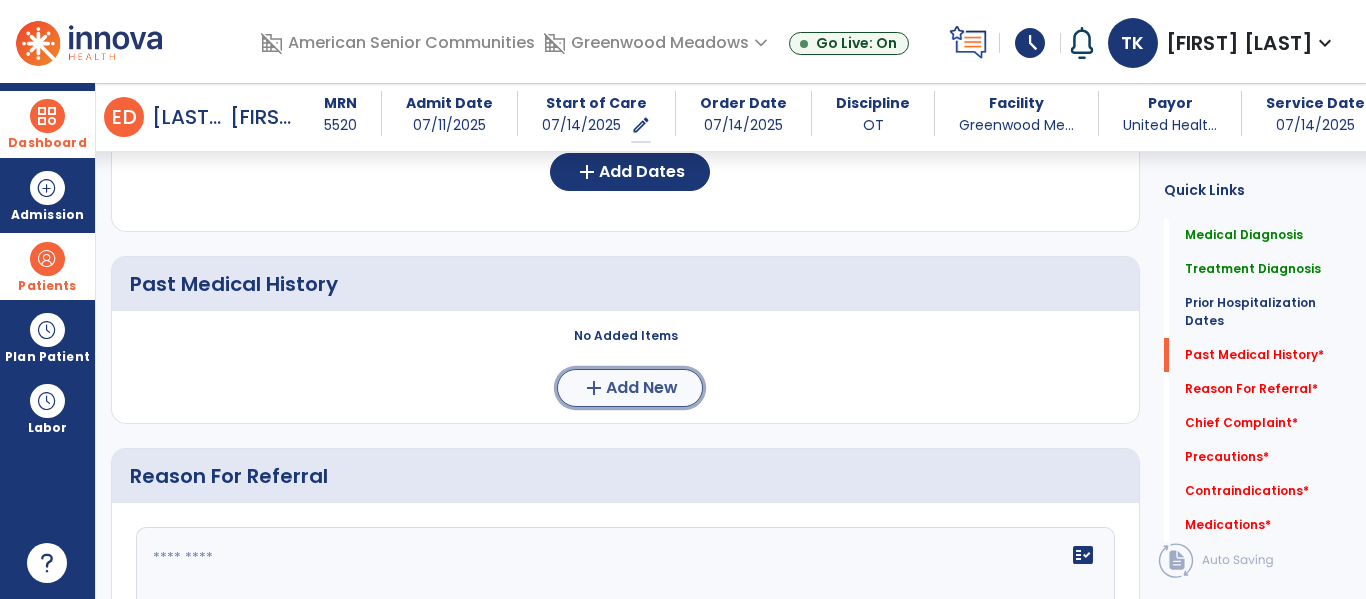 click on "add  Add New" 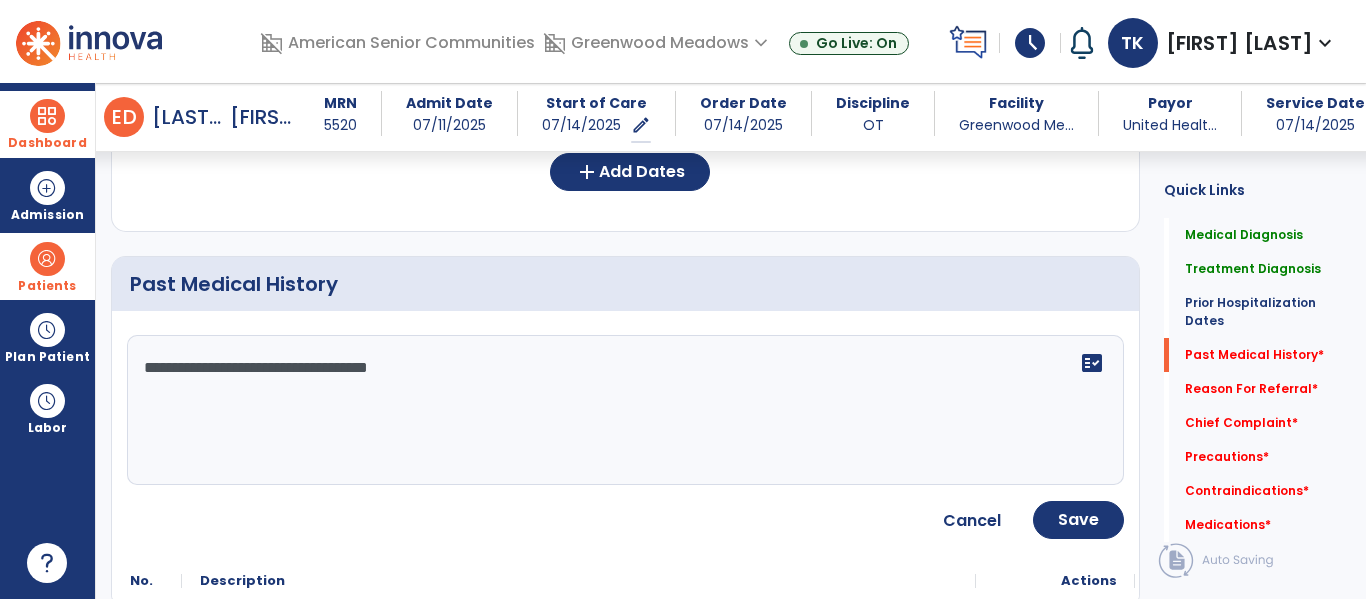 paste on "**********" 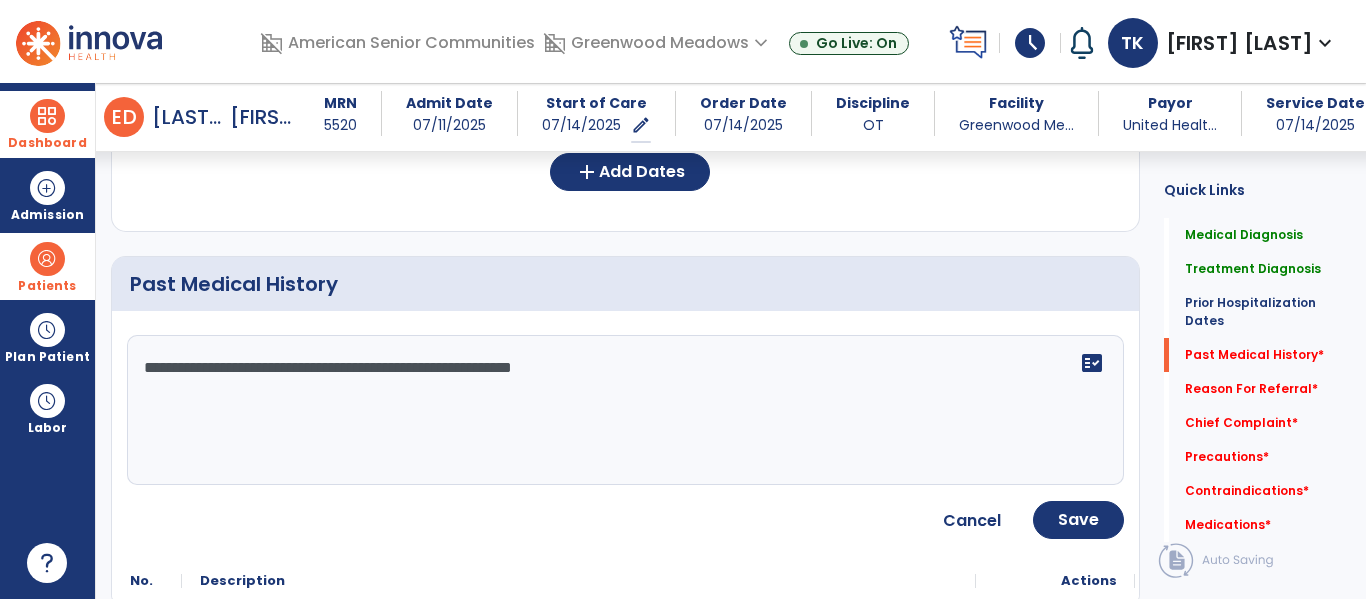 click on "**********" 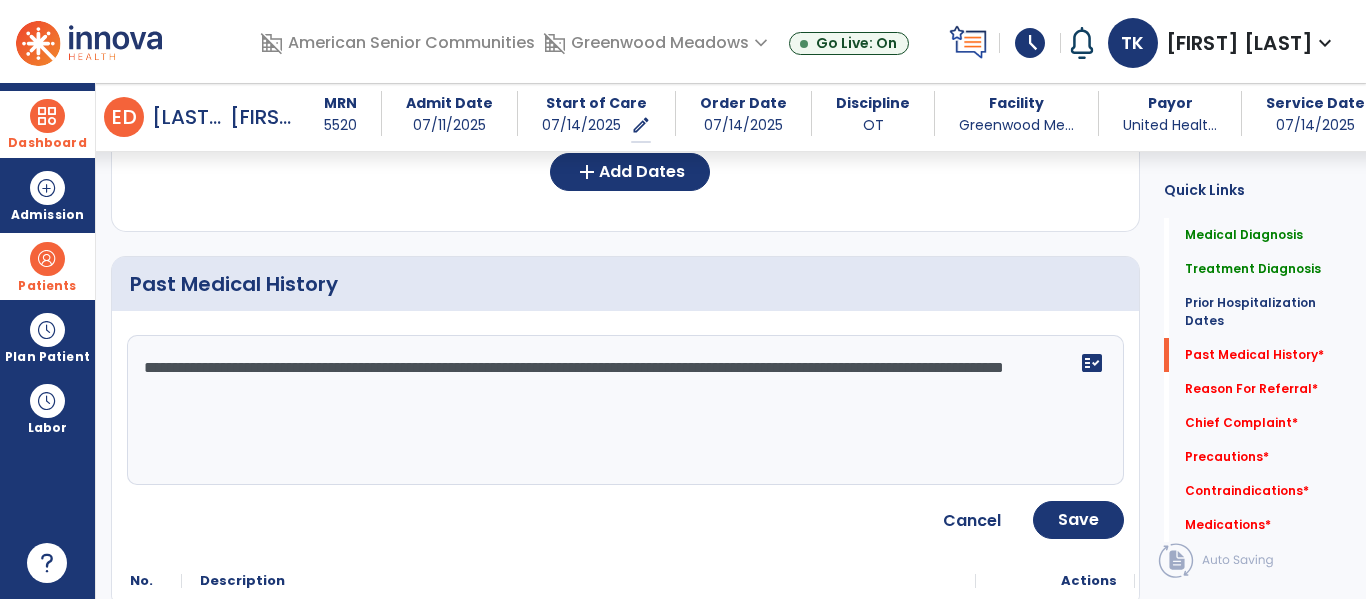 type on "**********" 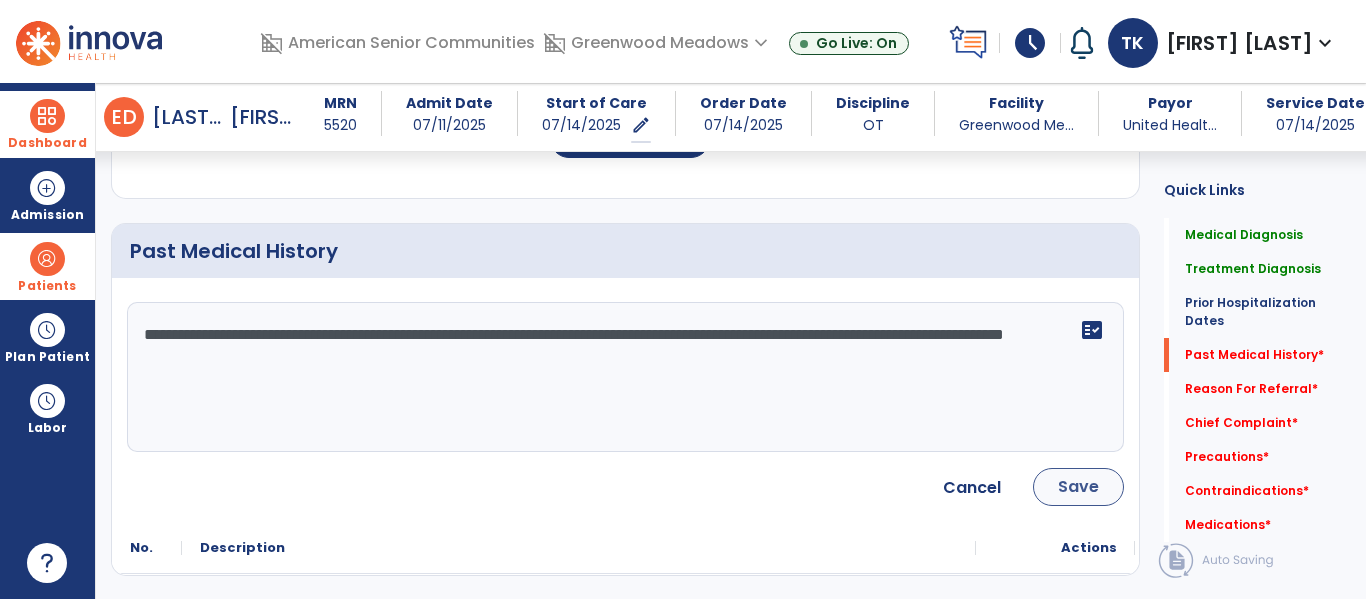 scroll, scrollTop: 802, scrollLeft: 0, axis: vertical 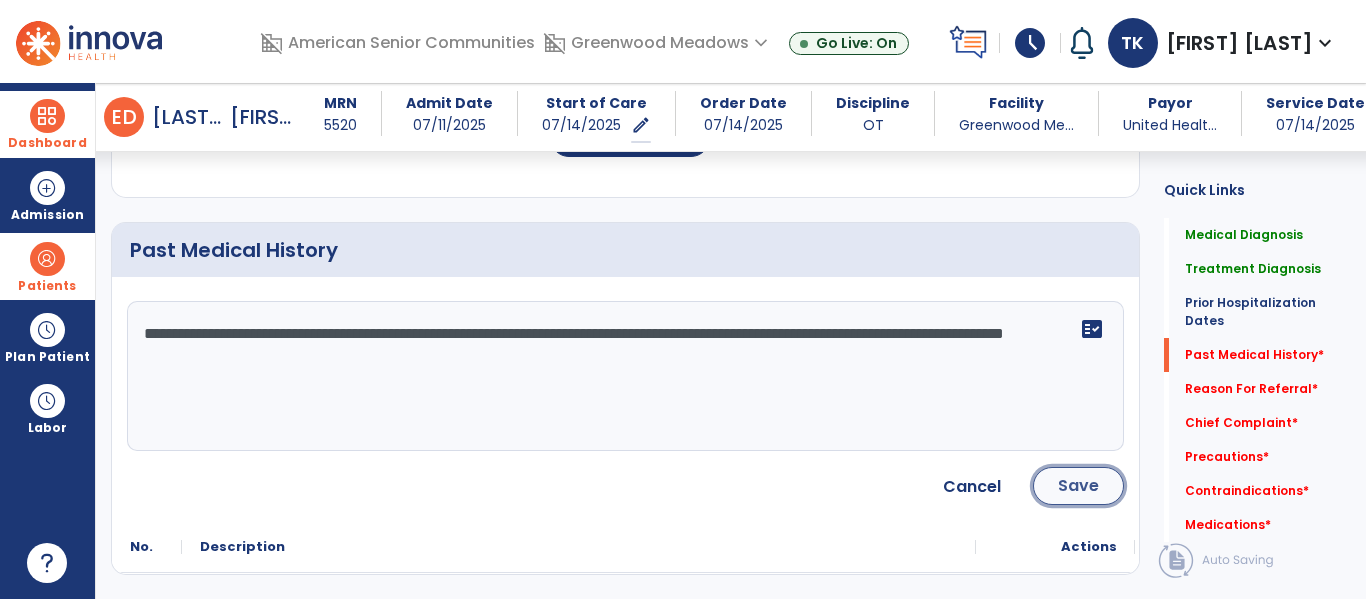 click on "Save" 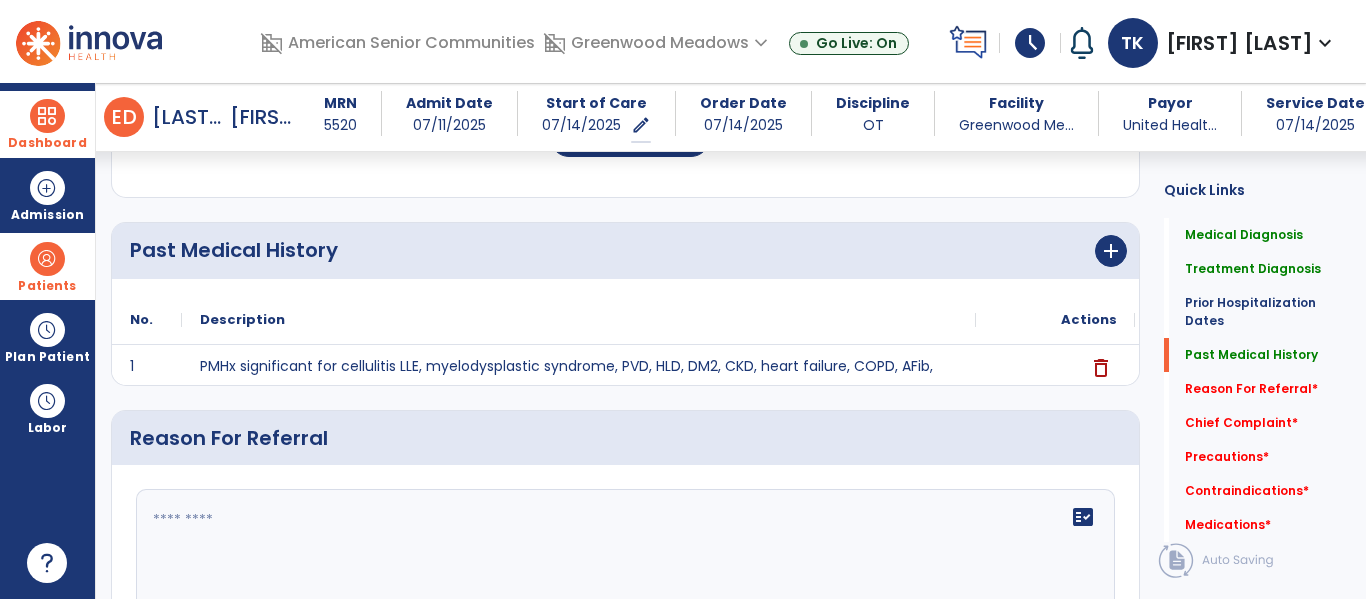 click on "fact_check" 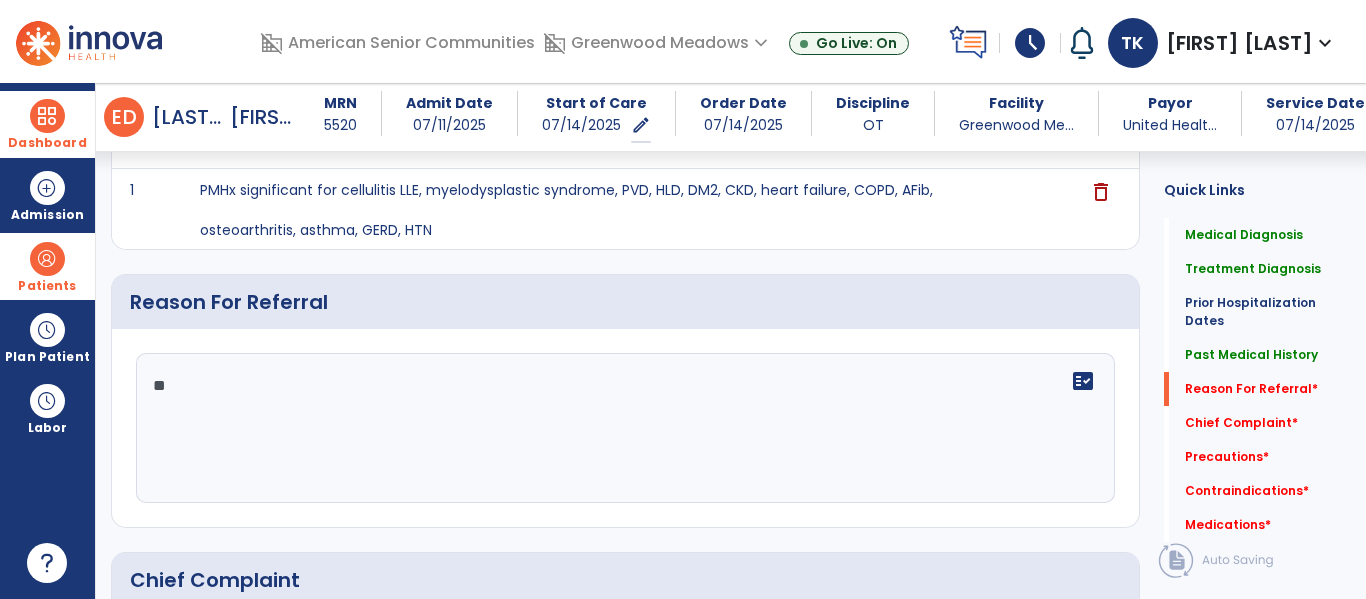 type on "*" 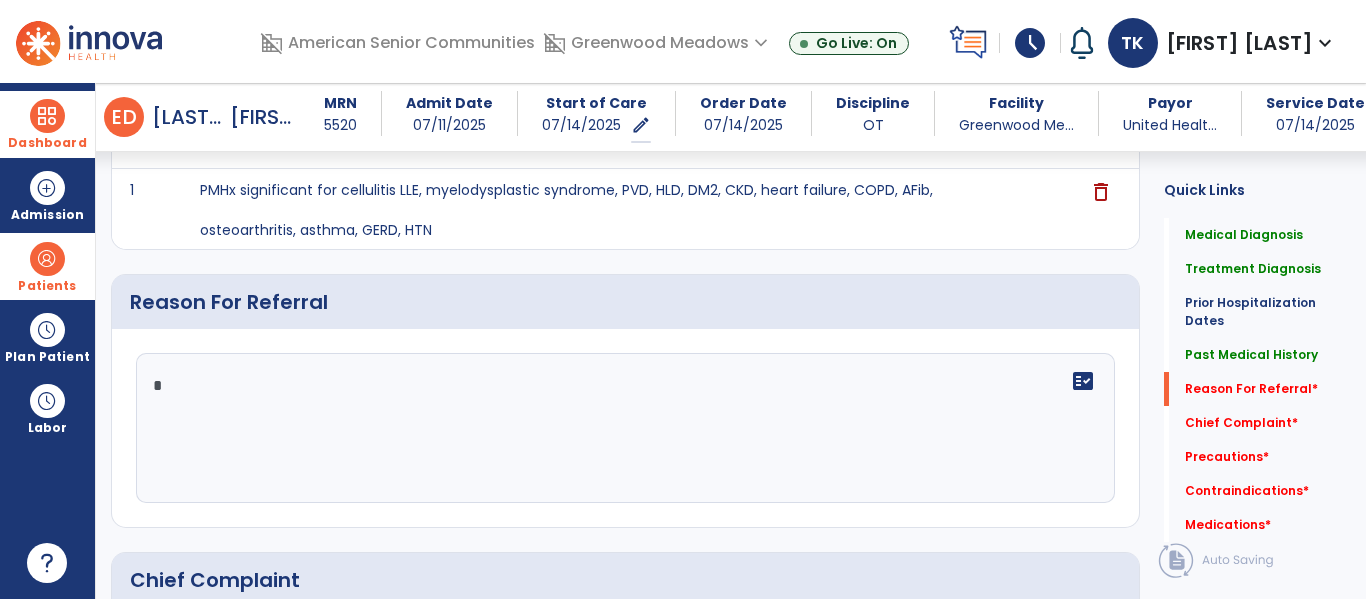 type 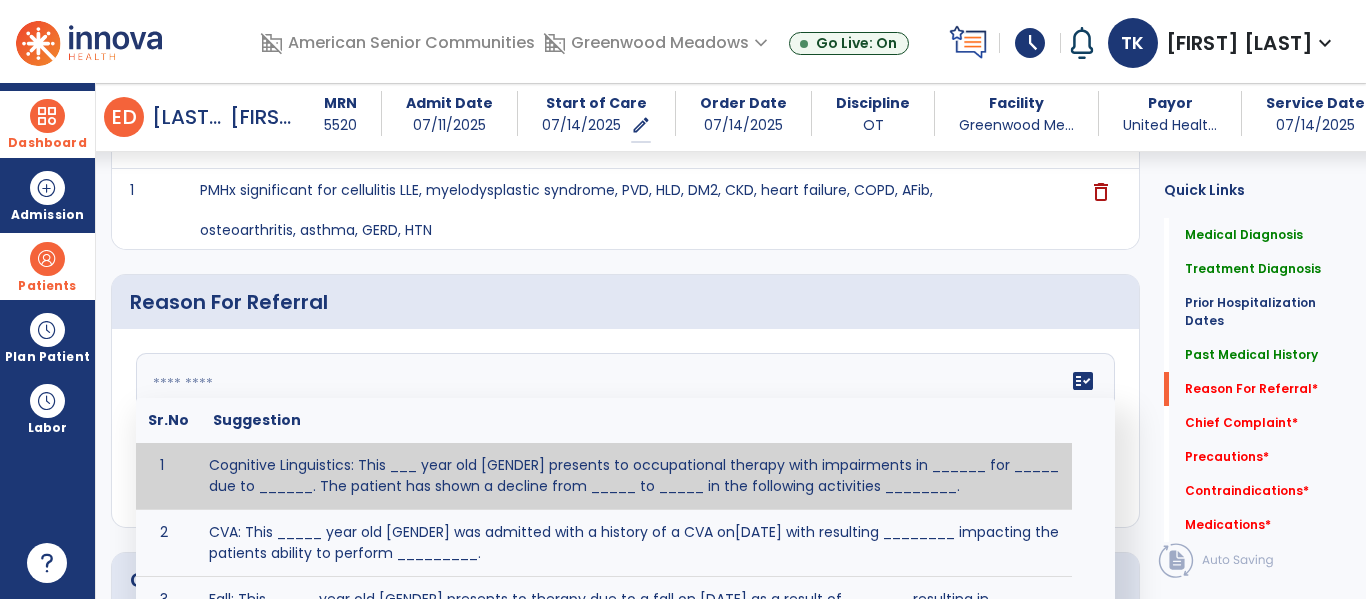 click on "Reason For Referral" 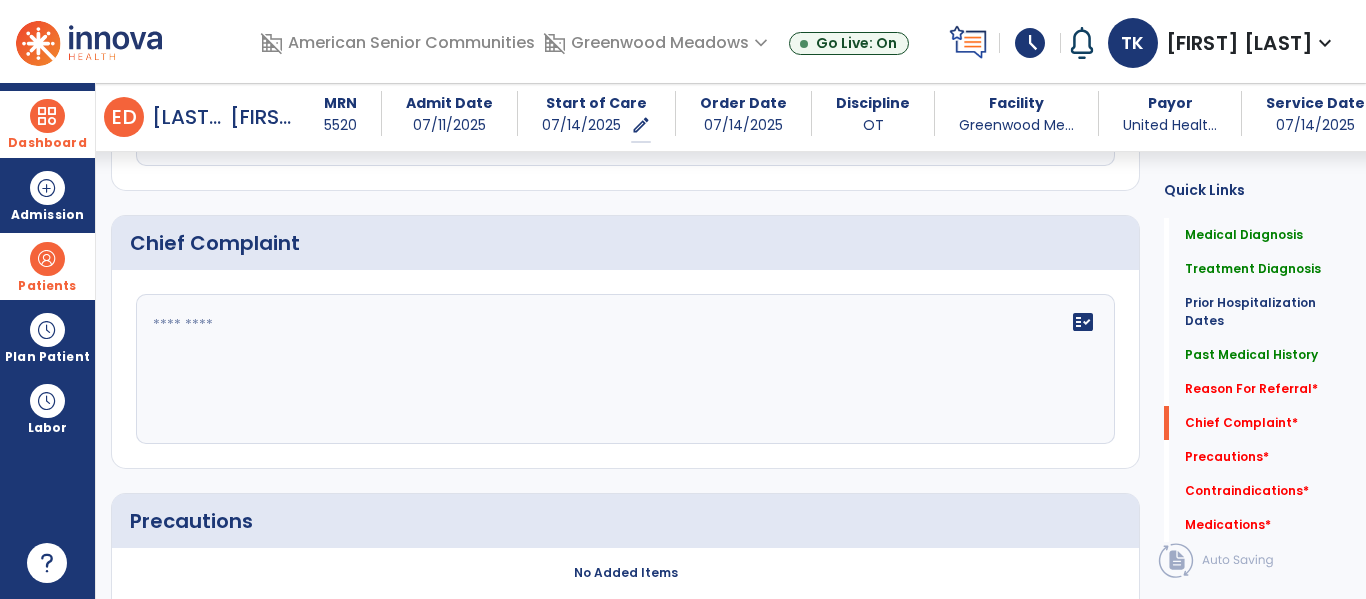 scroll, scrollTop: 1315, scrollLeft: 0, axis: vertical 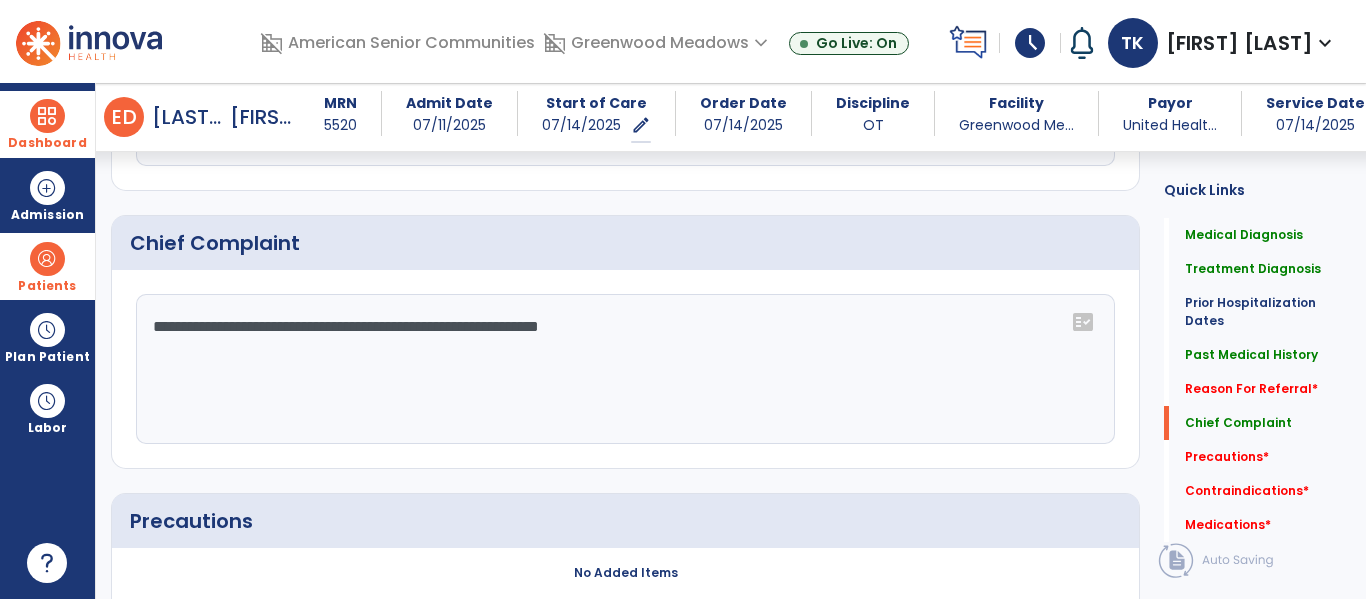 type on "**********" 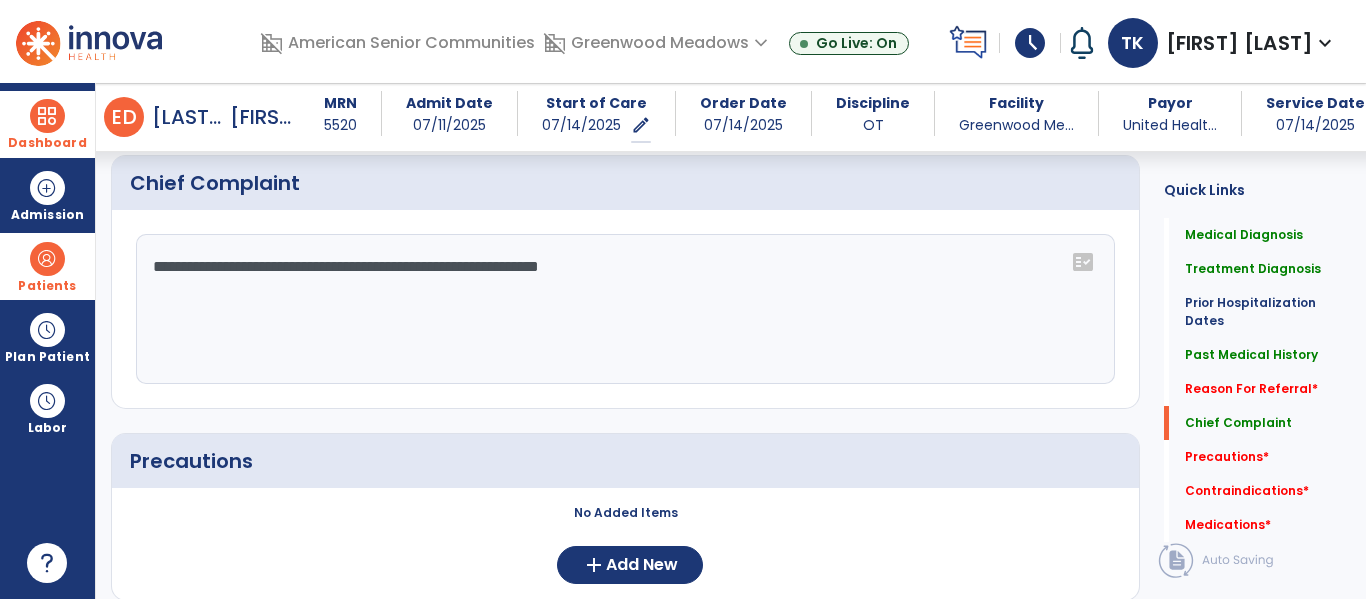 click on "No Added Items  add  Add New" 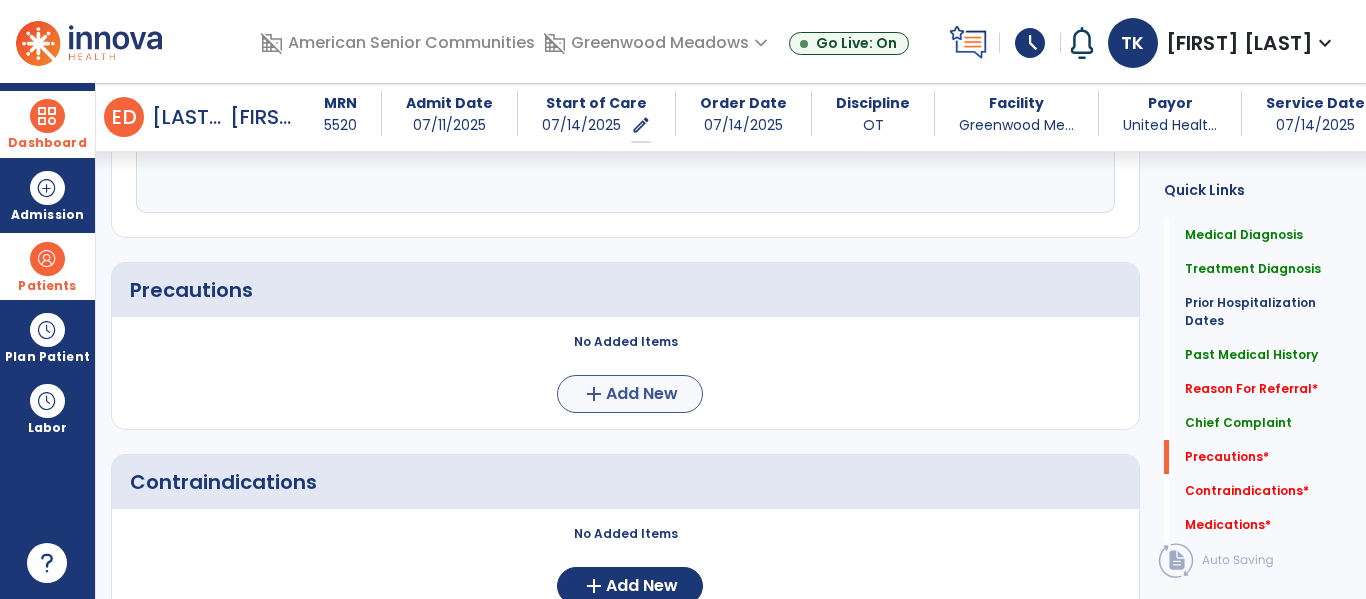 scroll, scrollTop: 1550, scrollLeft: 0, axis: vertical 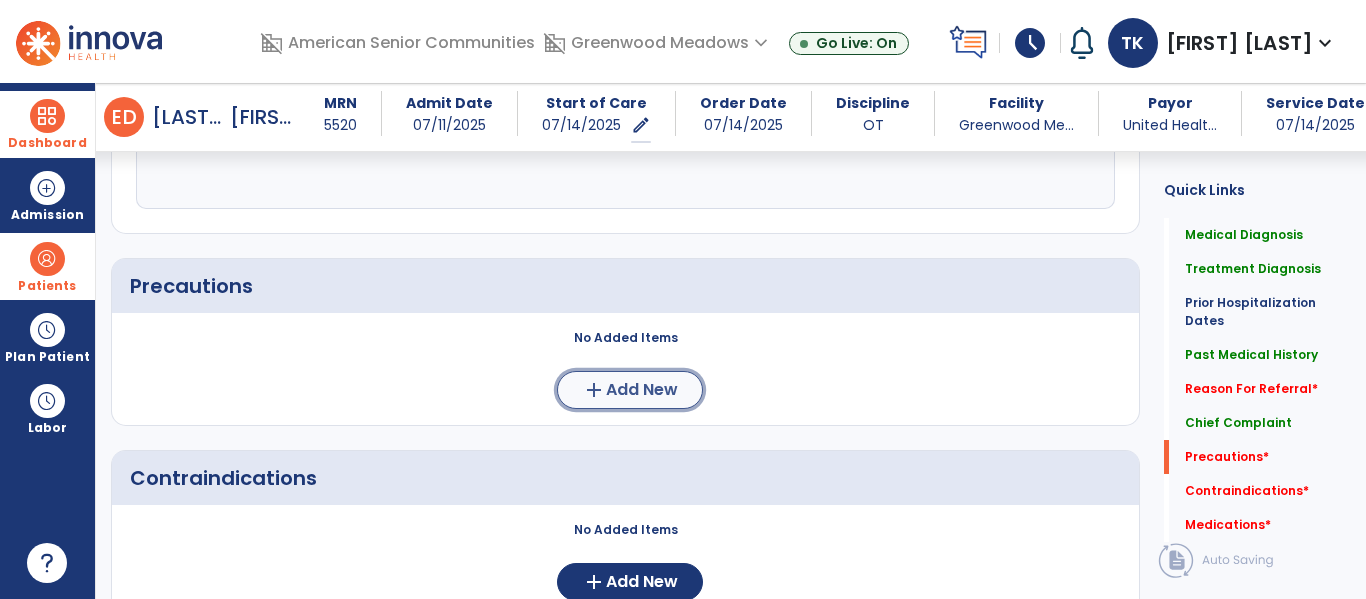 click on "add  Add New" 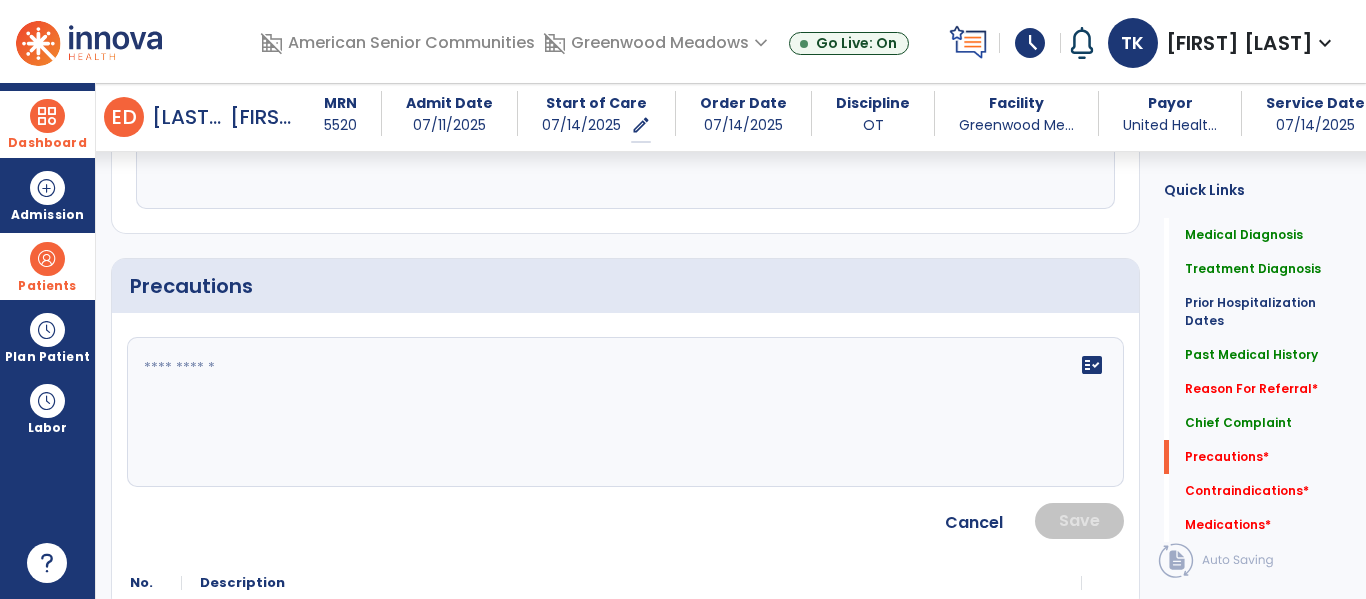 click on "fact_check" 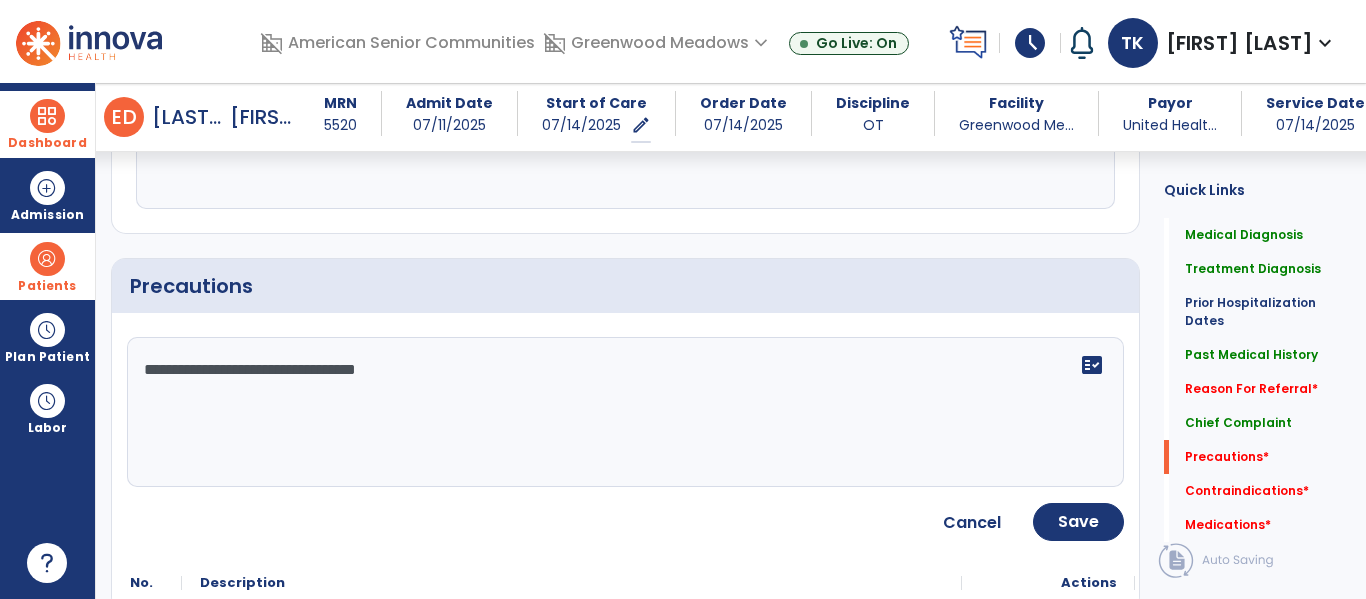 type on "**********" 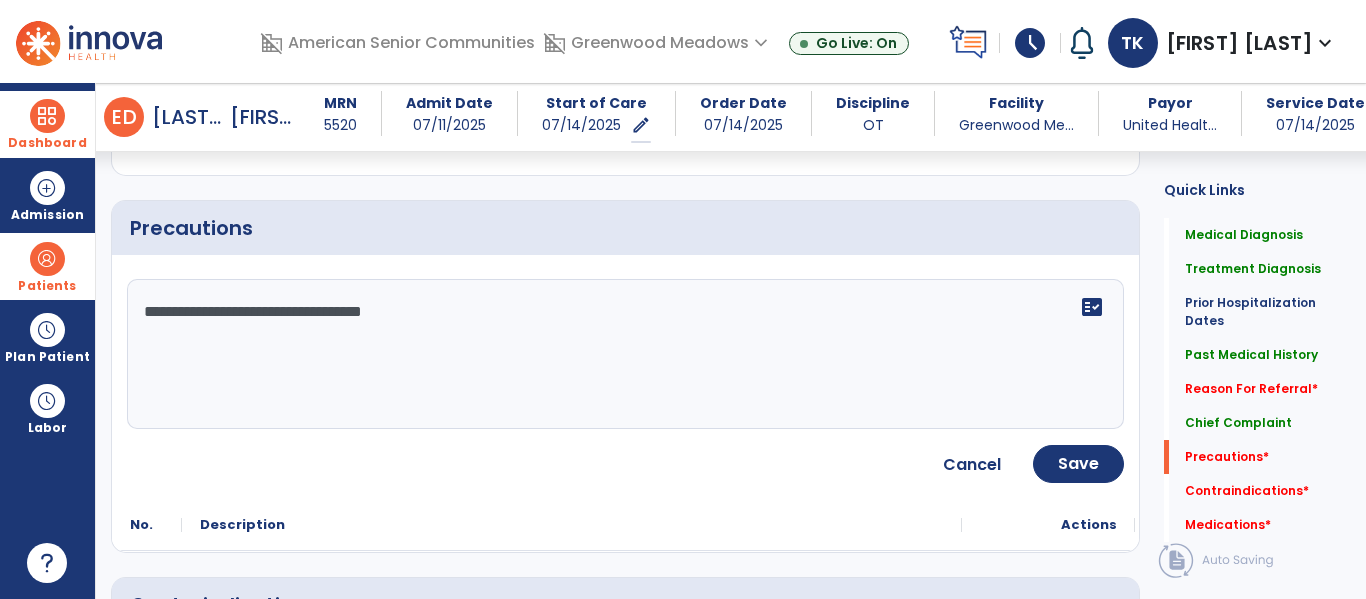 scroll, scrollTop: 1609, scrollLeft: 0, axis: vertical 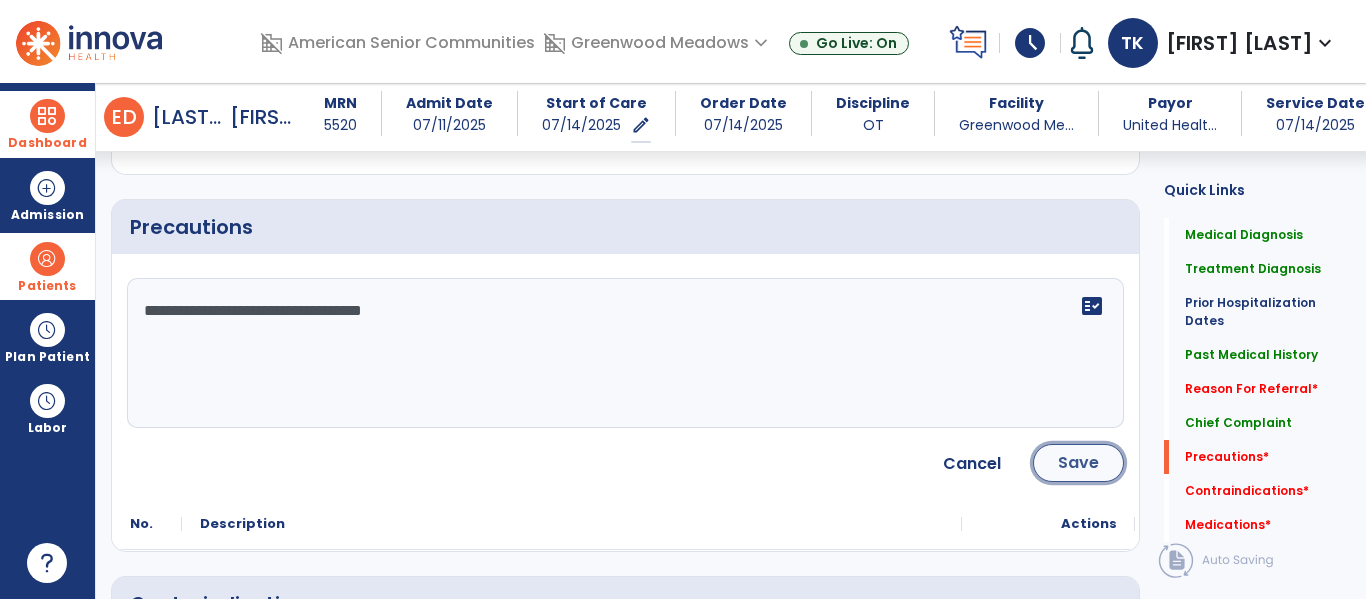 click on "Save" 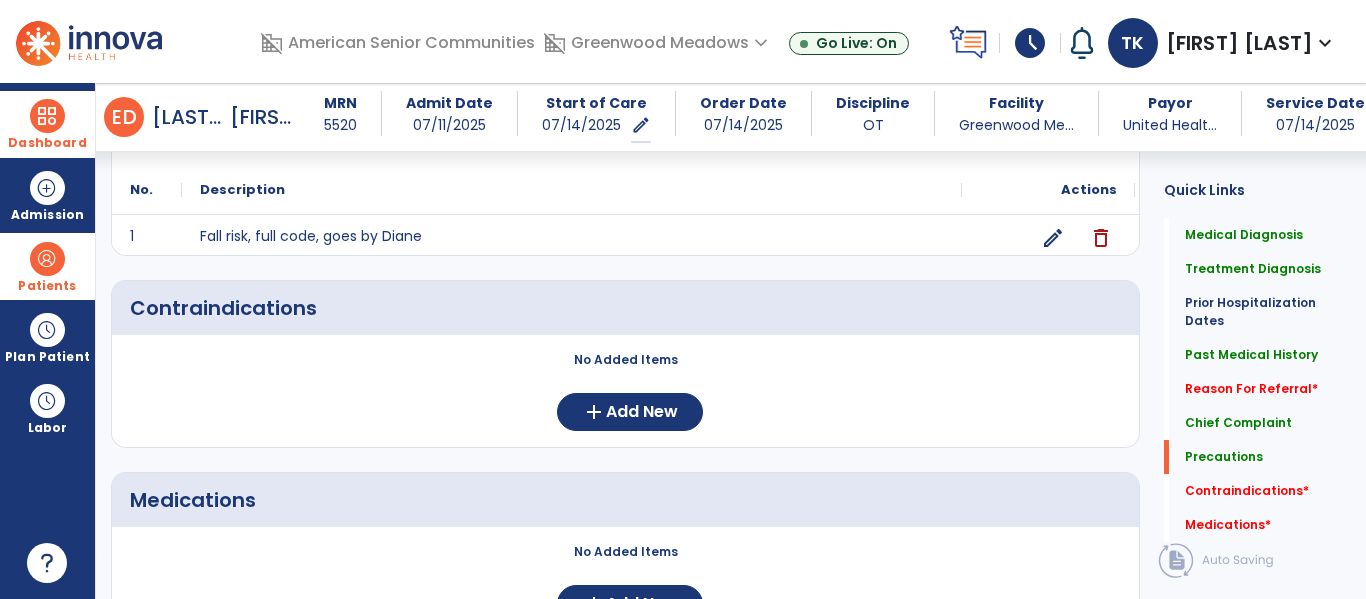 click on "No Added Items  add  Add New" 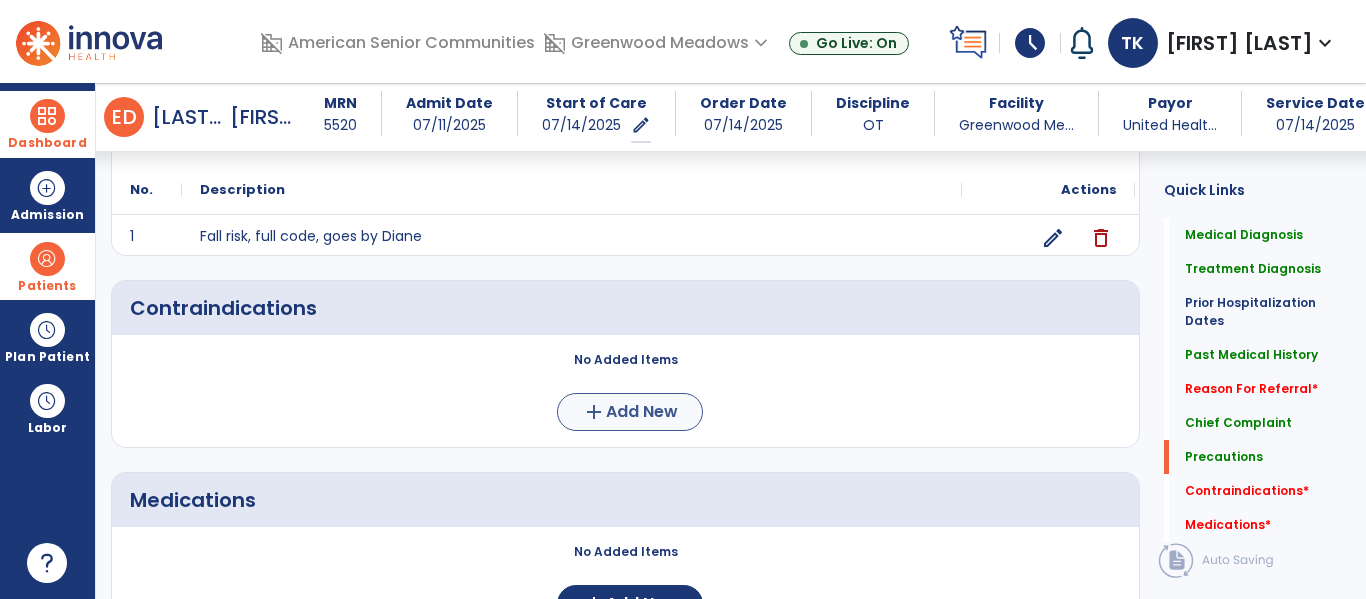 scroll, scrollTop: 1716, scrollLeft: 0, axis: vertical 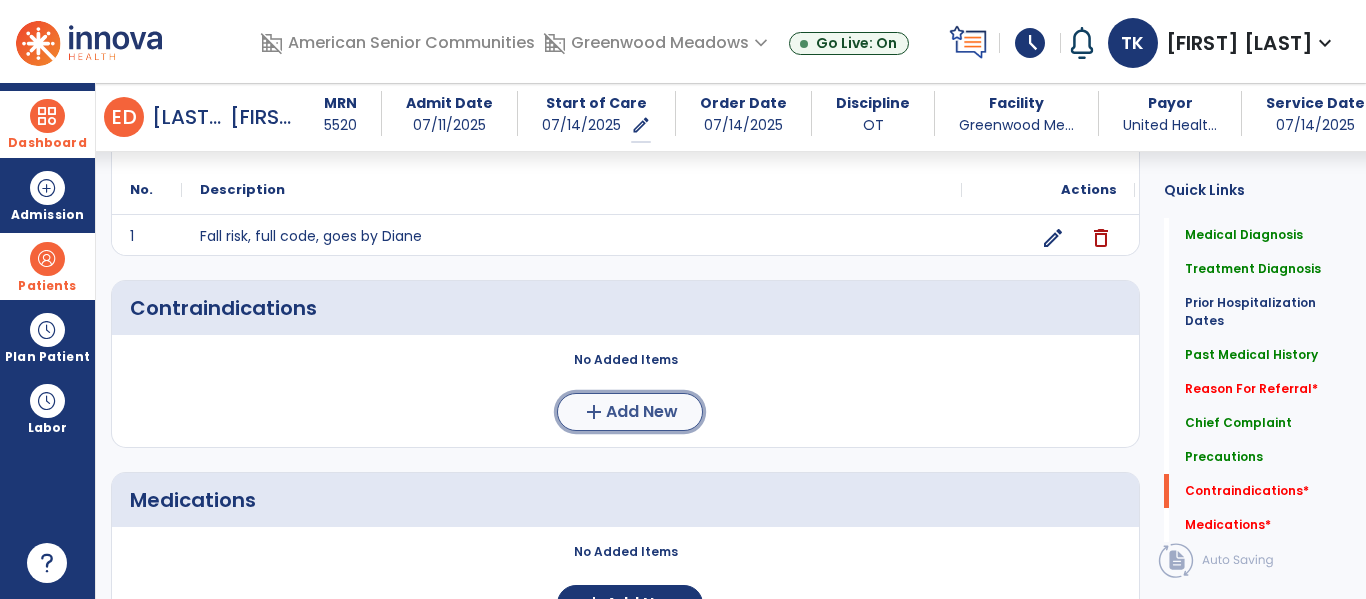 click on "add" 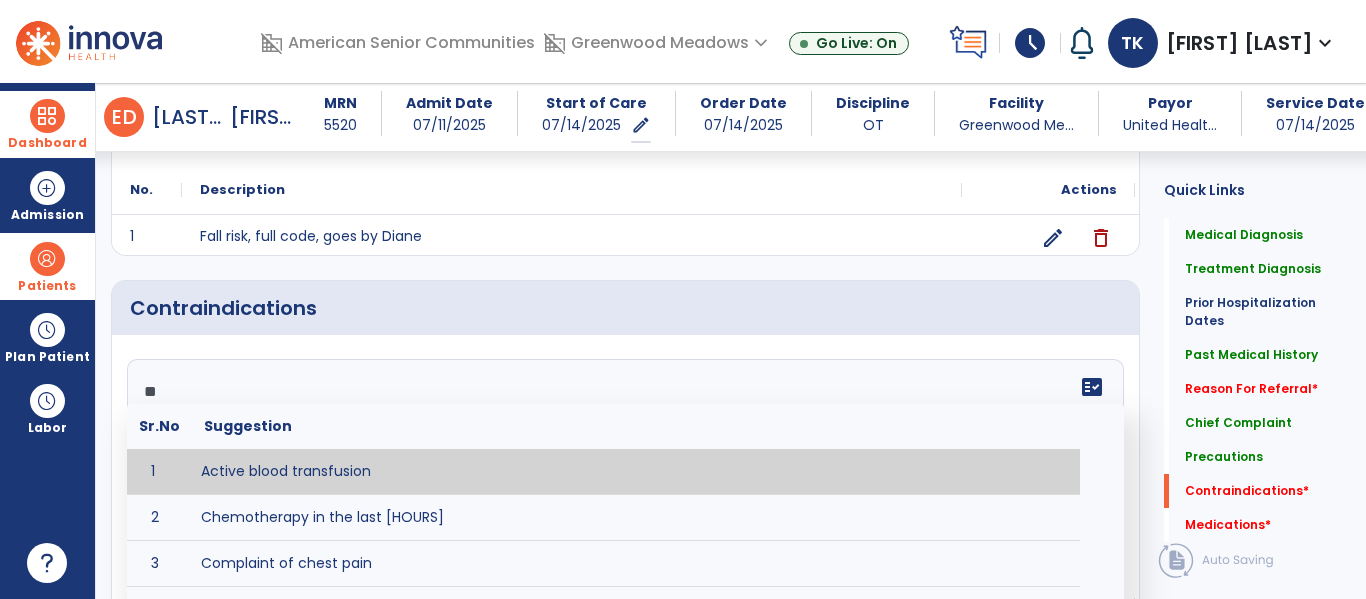 type on "***" 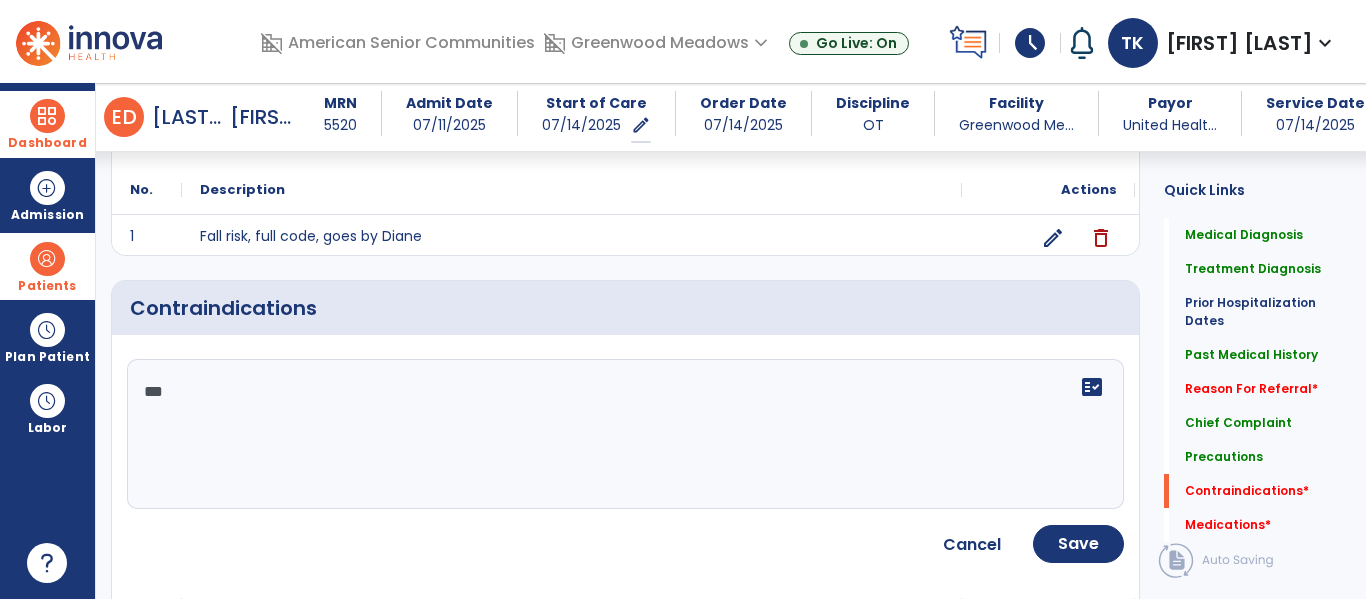 scroll, scrollTop: 1806, scrollLeft: 0, axis: vertical 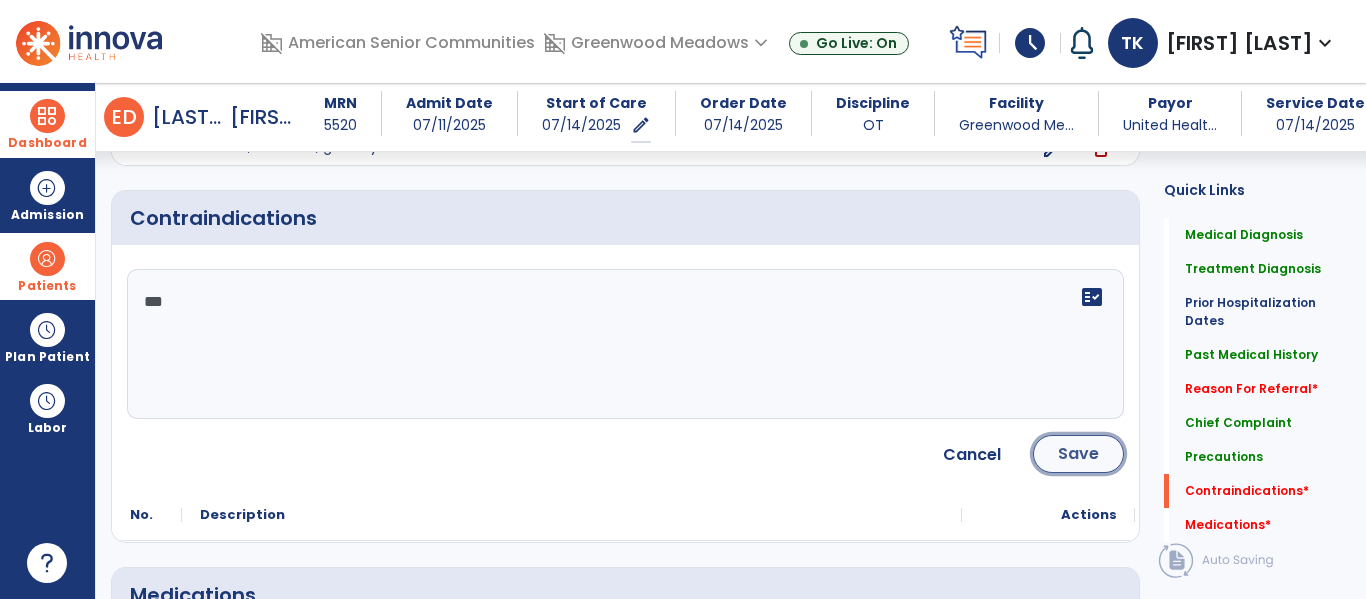 click on "Save" 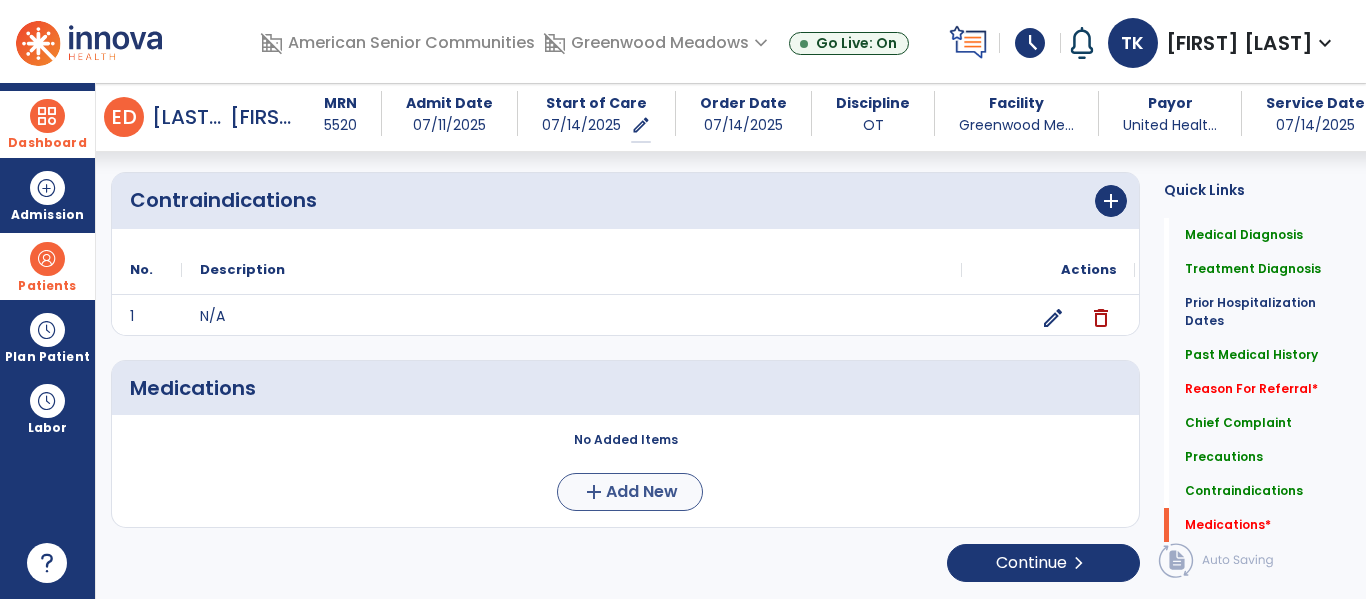 scroll, scrollTop: 1783, scrollLeft: 0, axis: vertical 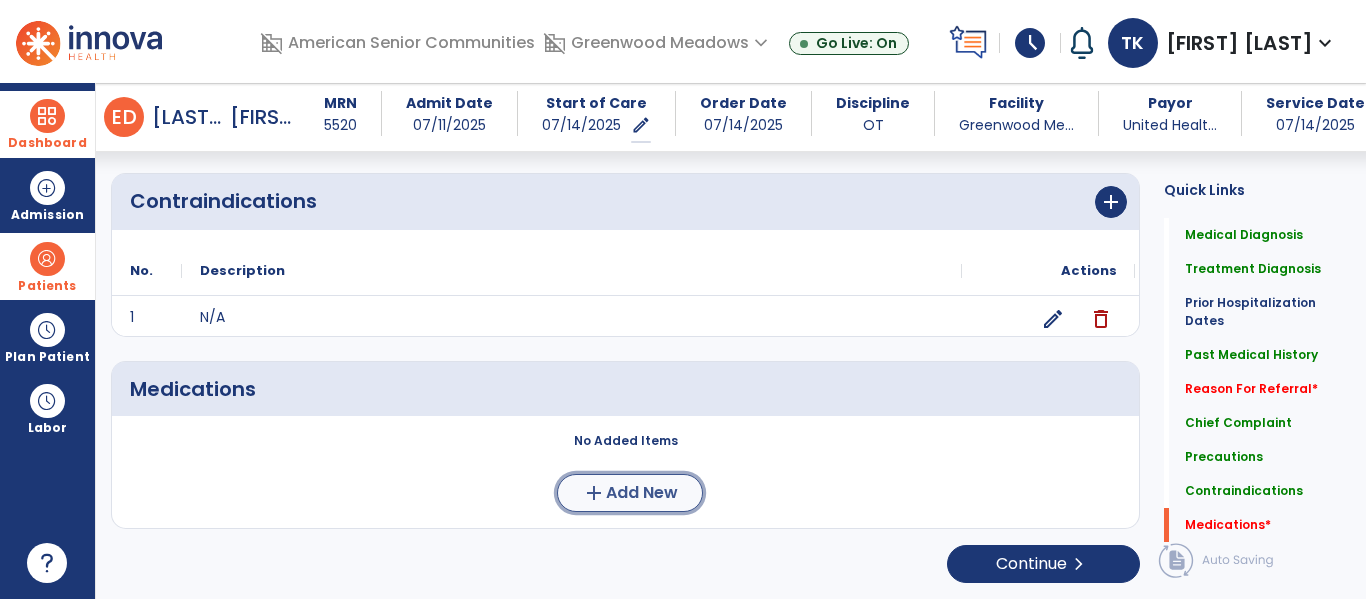 click on "Add New" 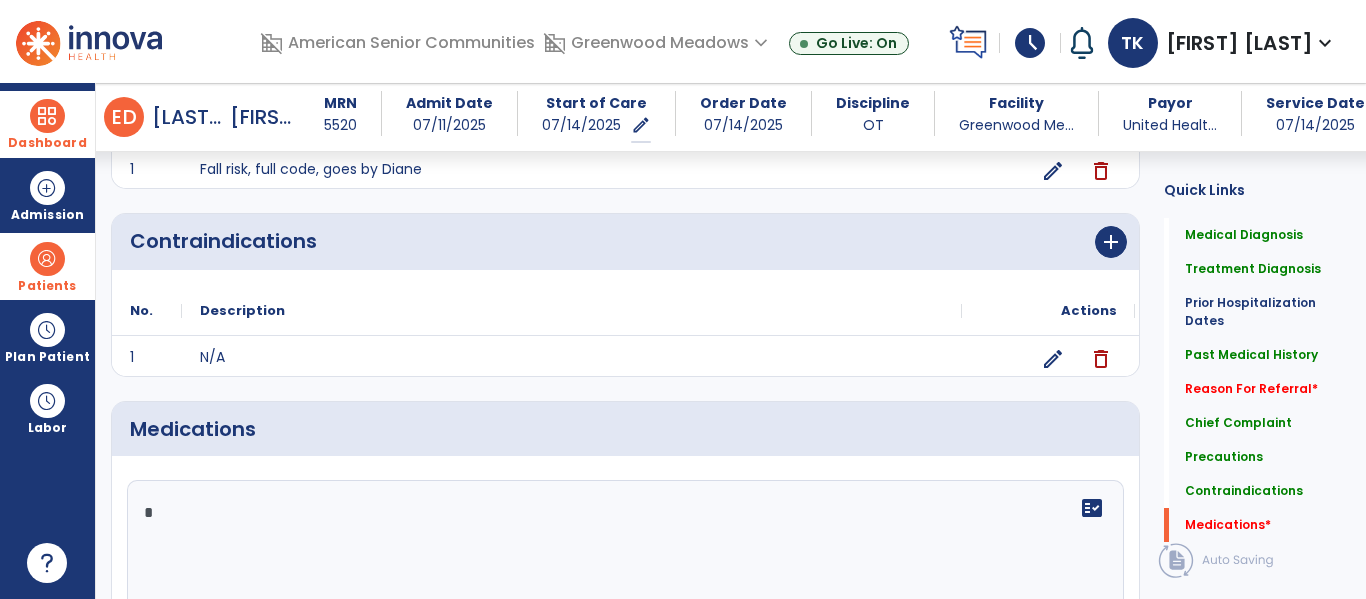 scroll, scrollTop: 1823, scrollLeft: 0, axis: vertical 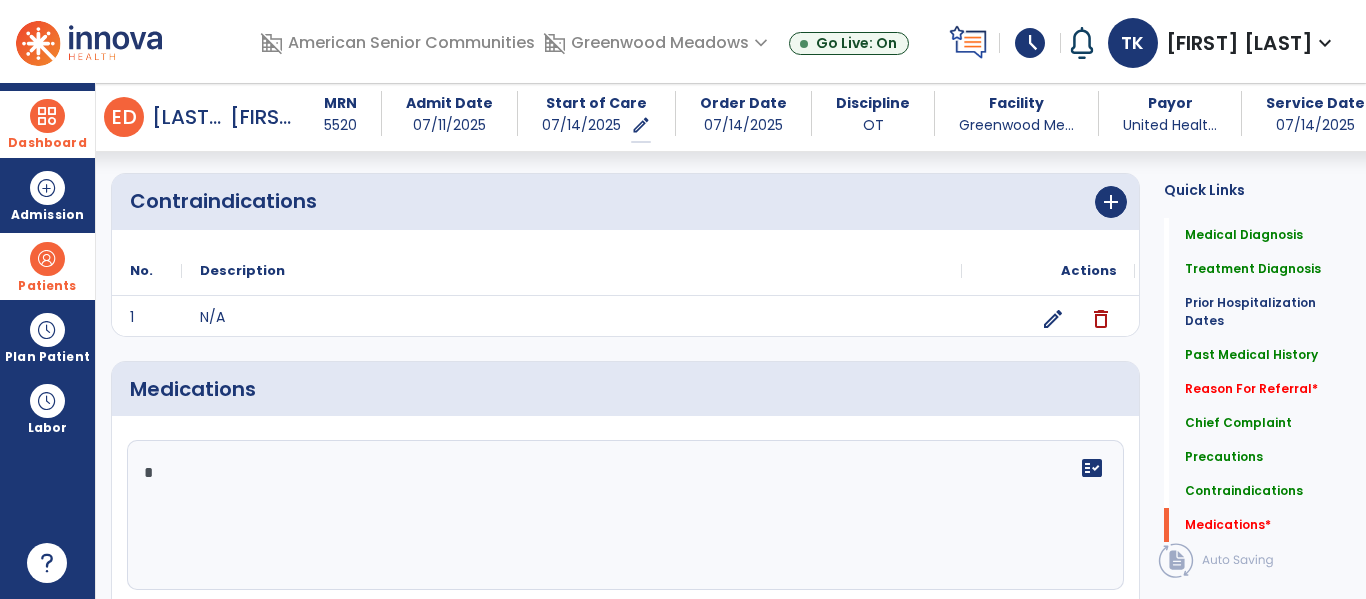 click on "*" 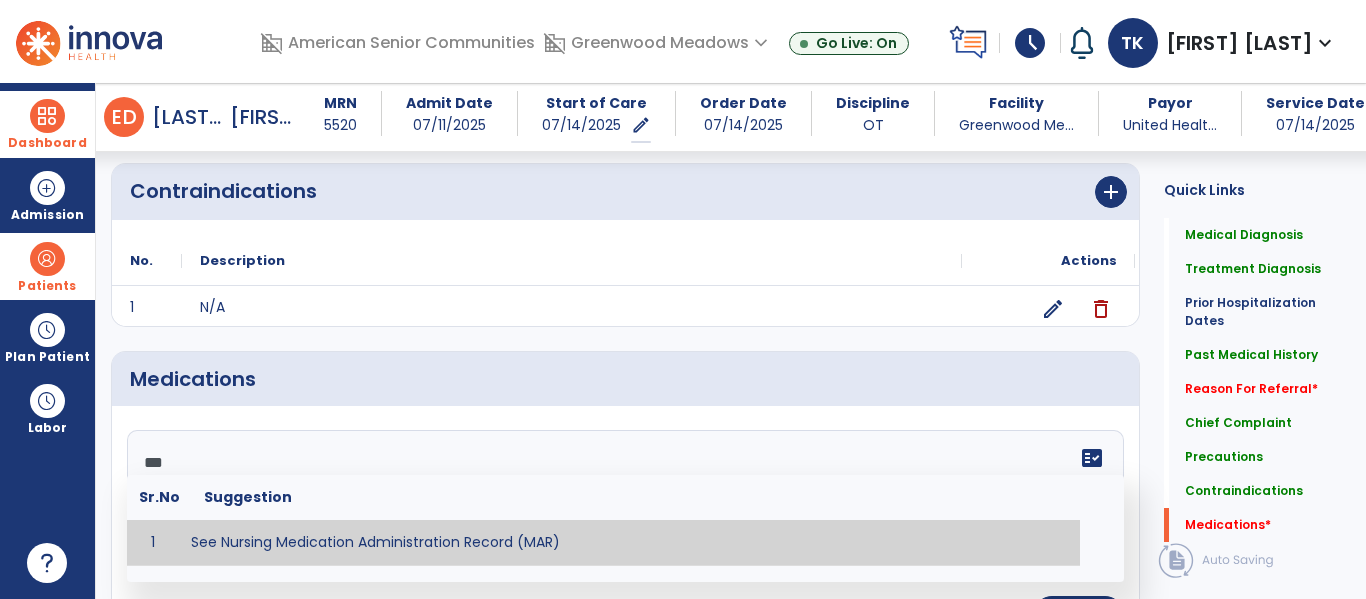 type on "**********" 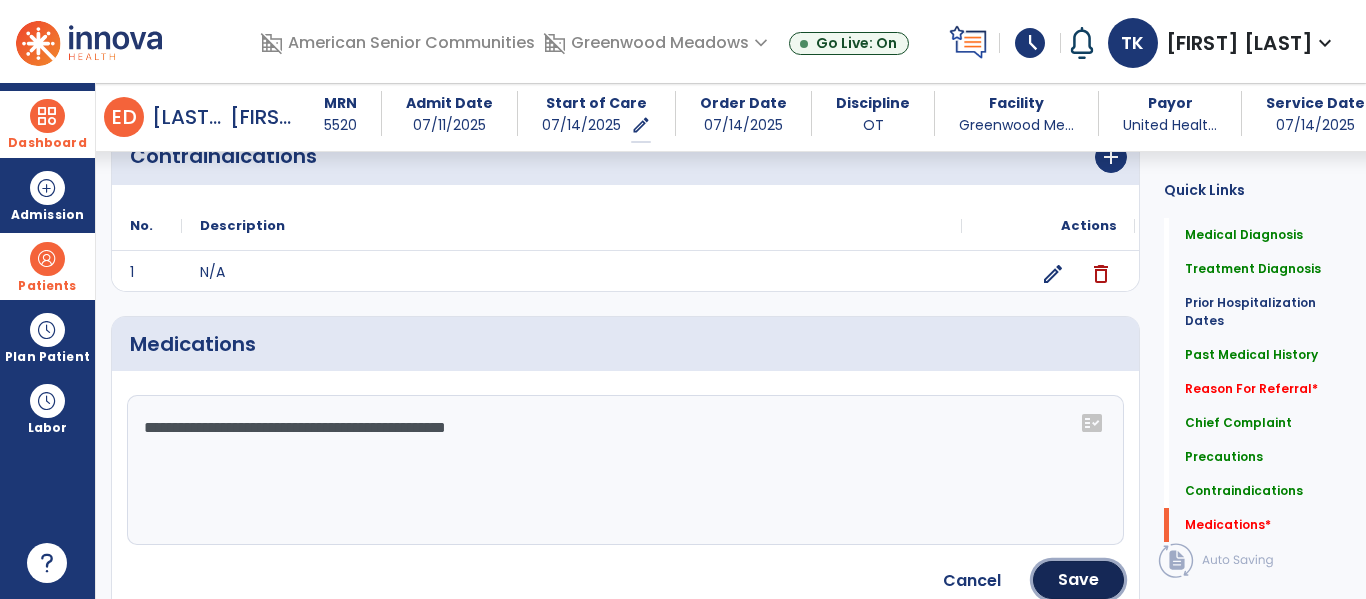 click on "Save" 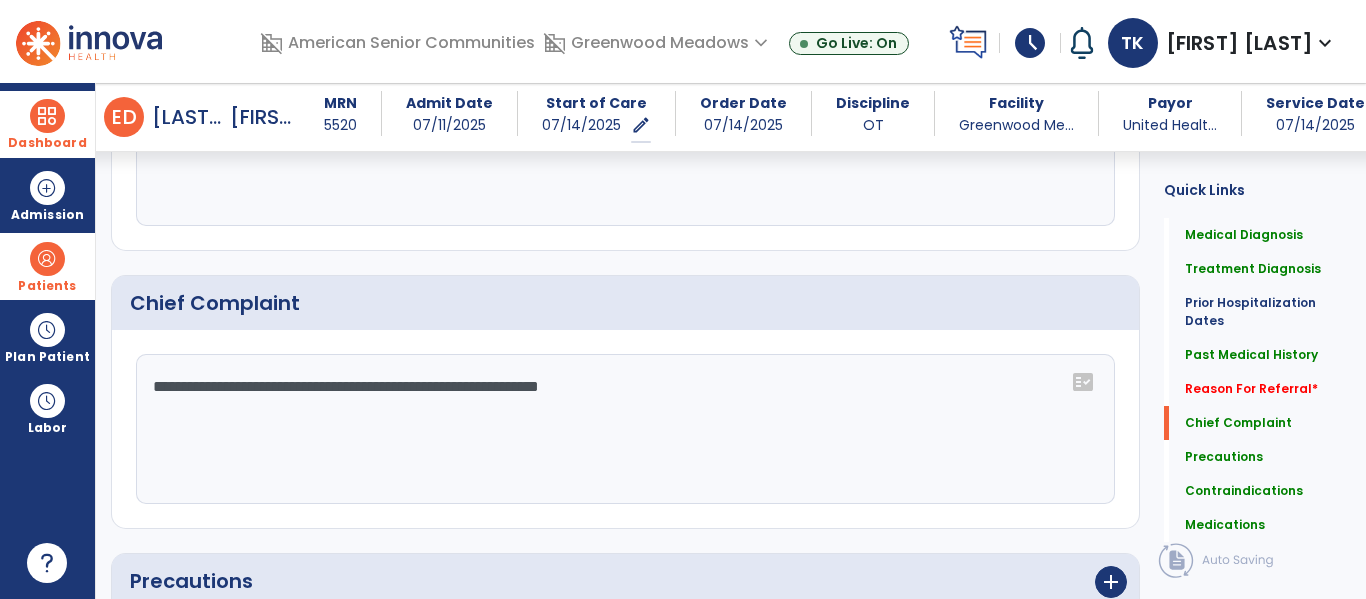 scroll, scrollTop: 950, scrollLeft: 0, axis: vertical 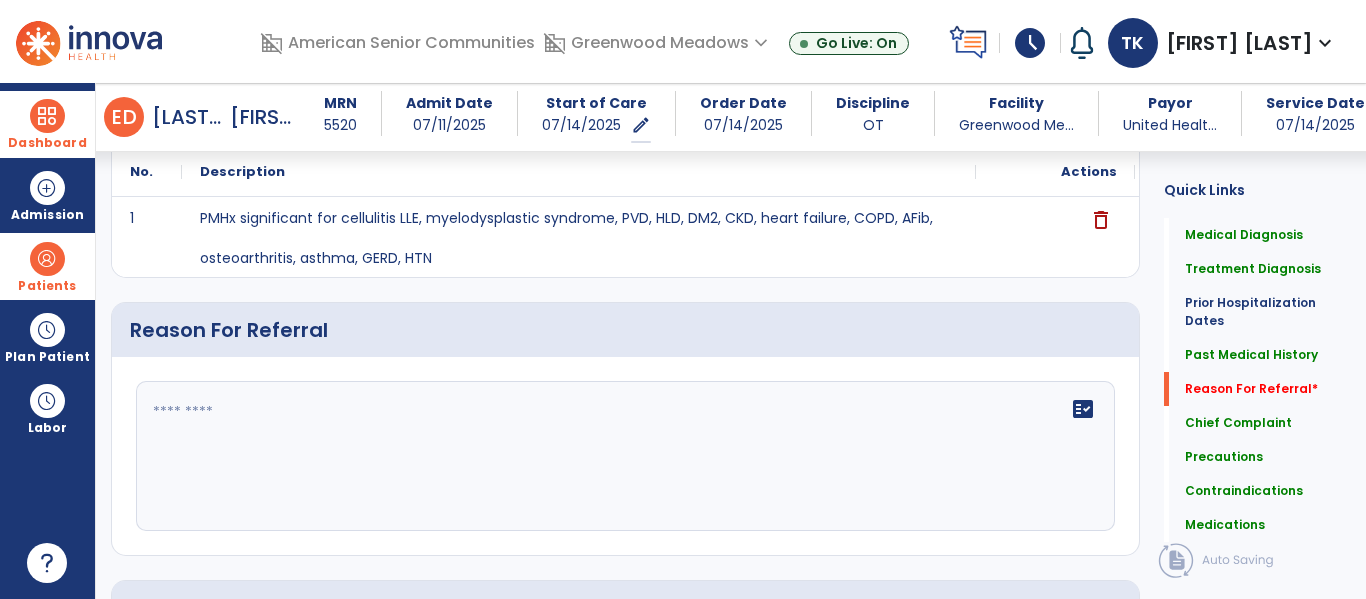 click on "fact_check" 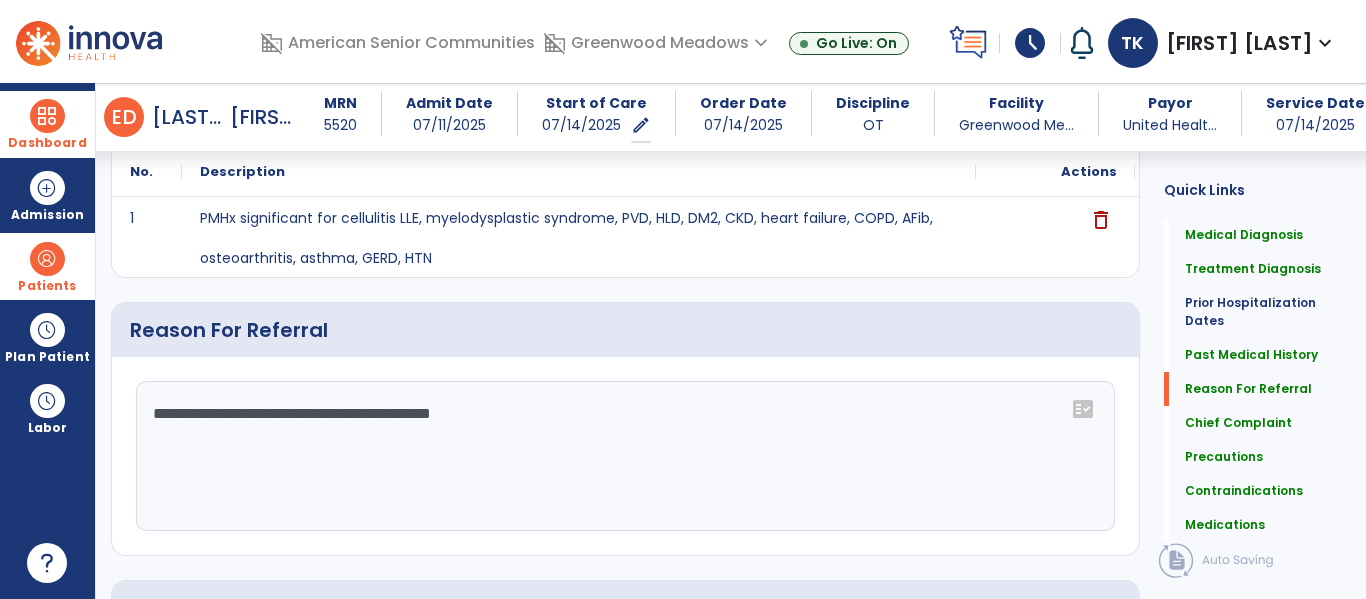 paste on "**********" 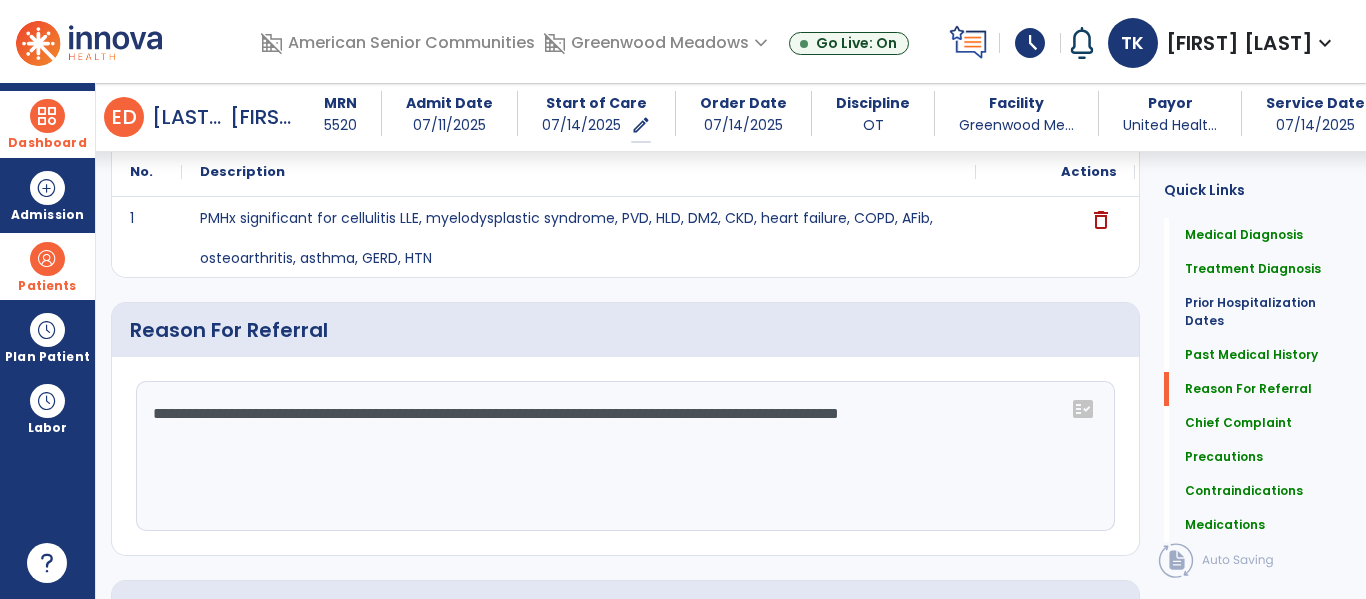 click on "**********" 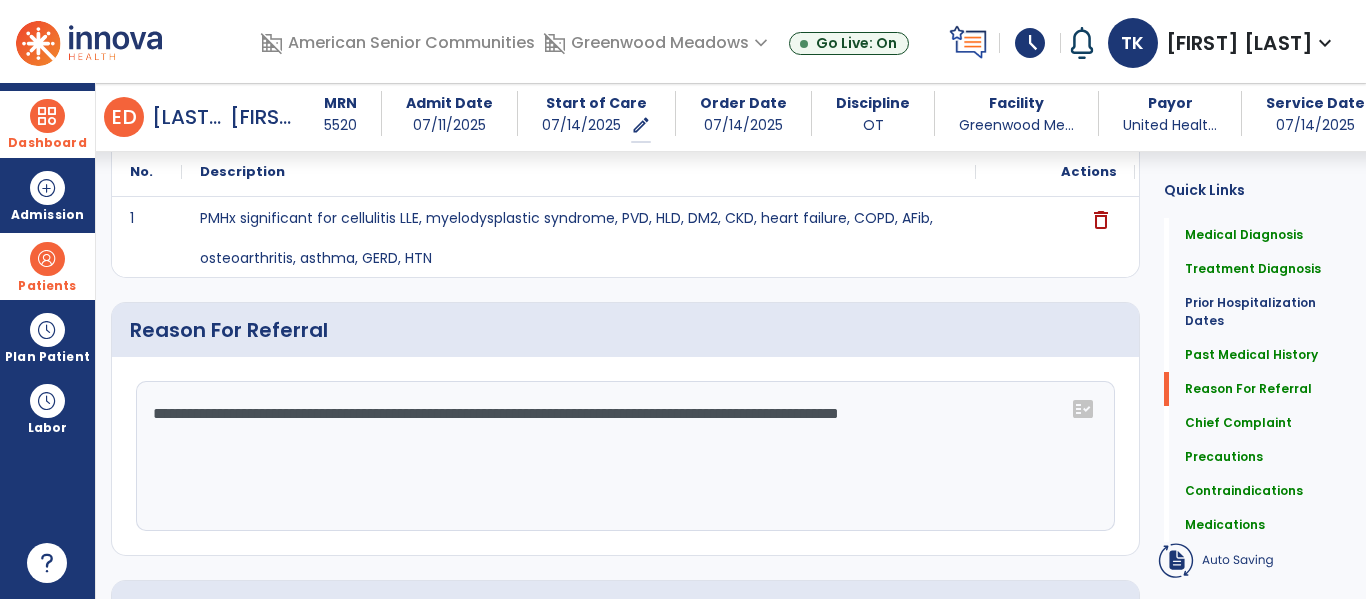 click on "**********" 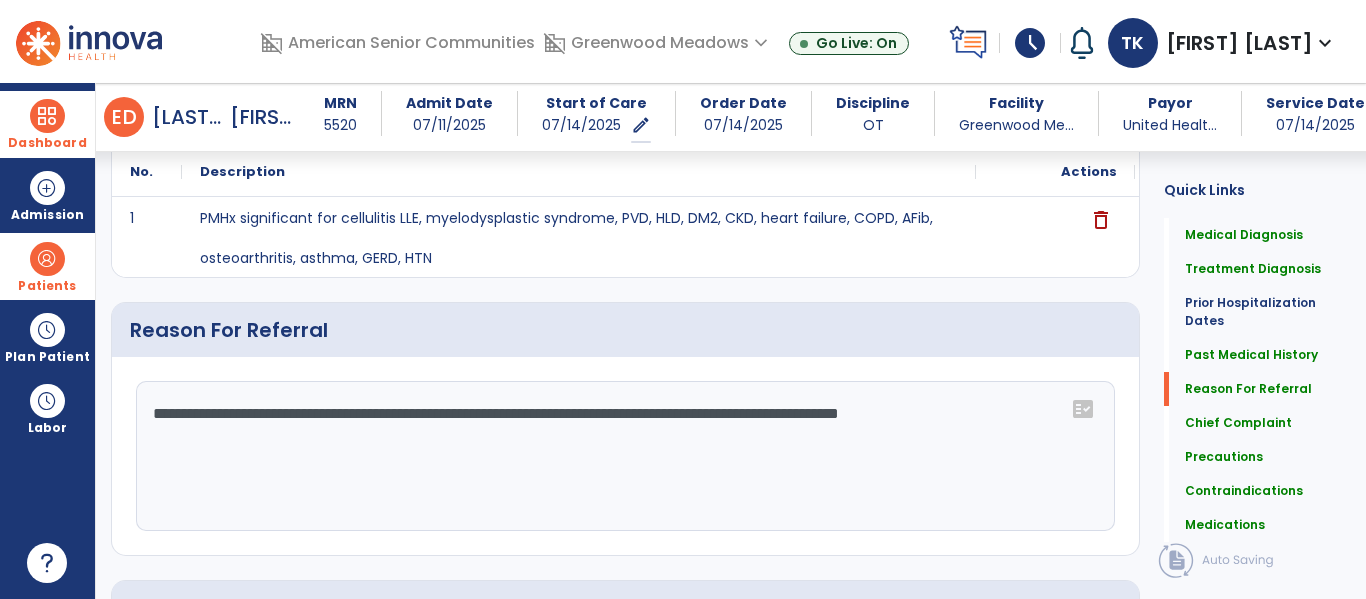 click on "**********" 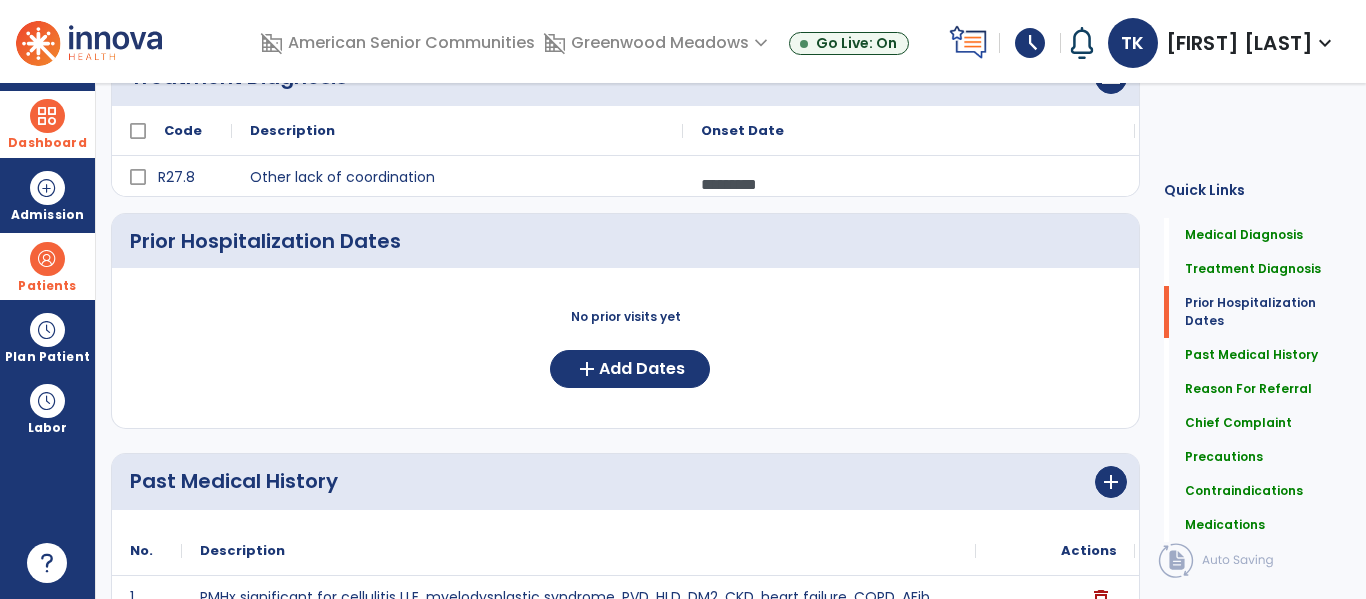 scroll, scrollTop: 0, scrollLeft: 0, axis: both 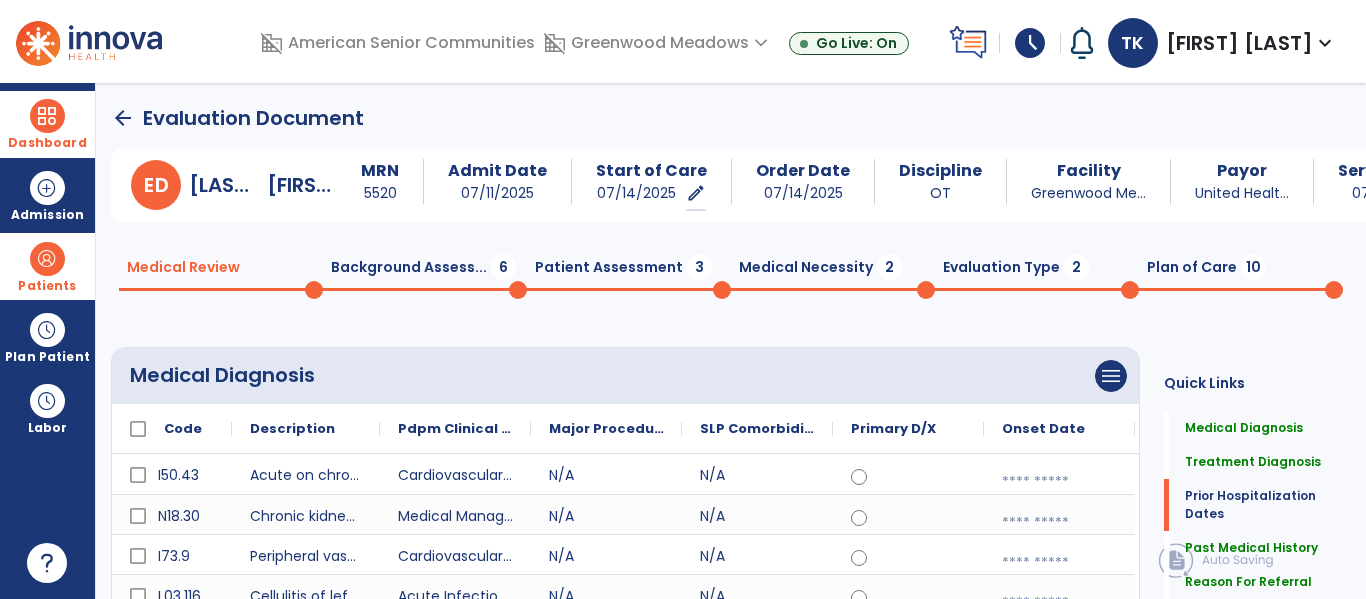click on "Background Assess...  6" 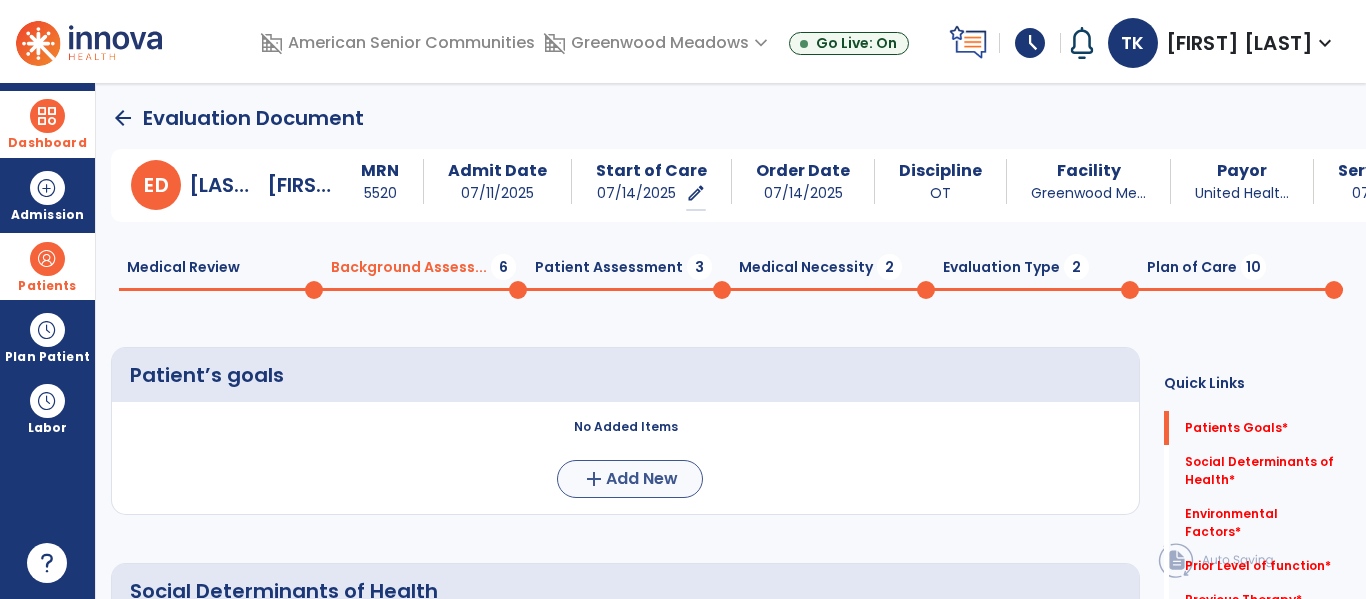 scroll, scrollTop: 10, scrollLeft: 0, axis: vertical 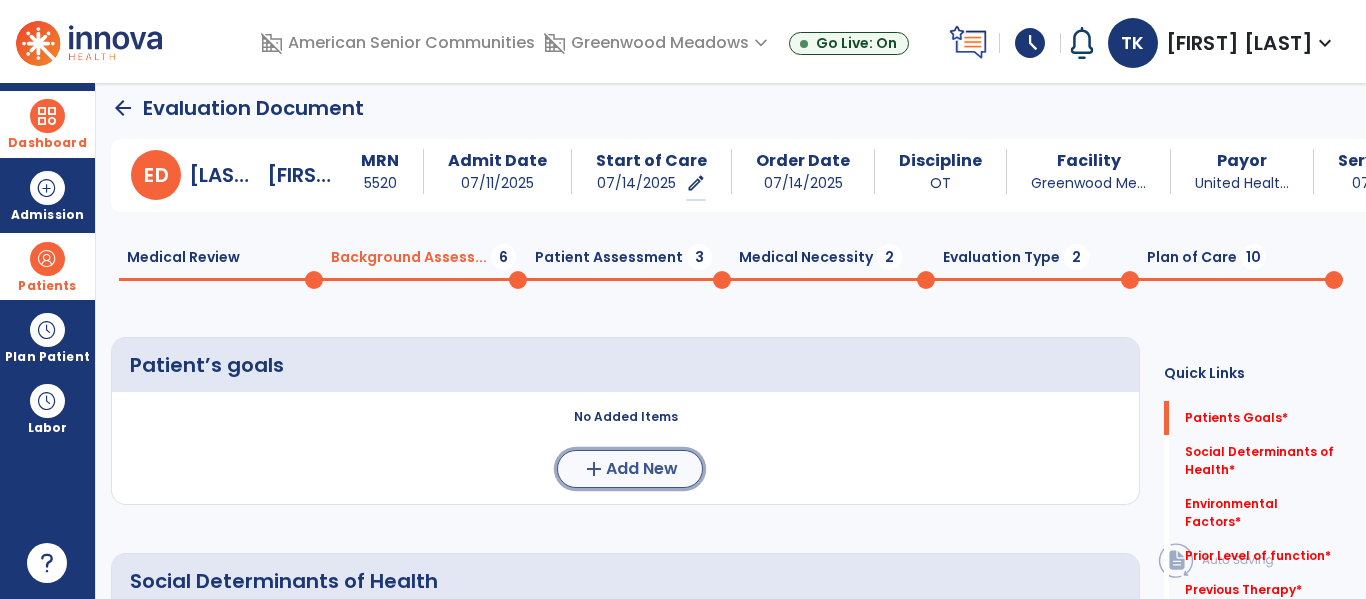 click on "Add New" 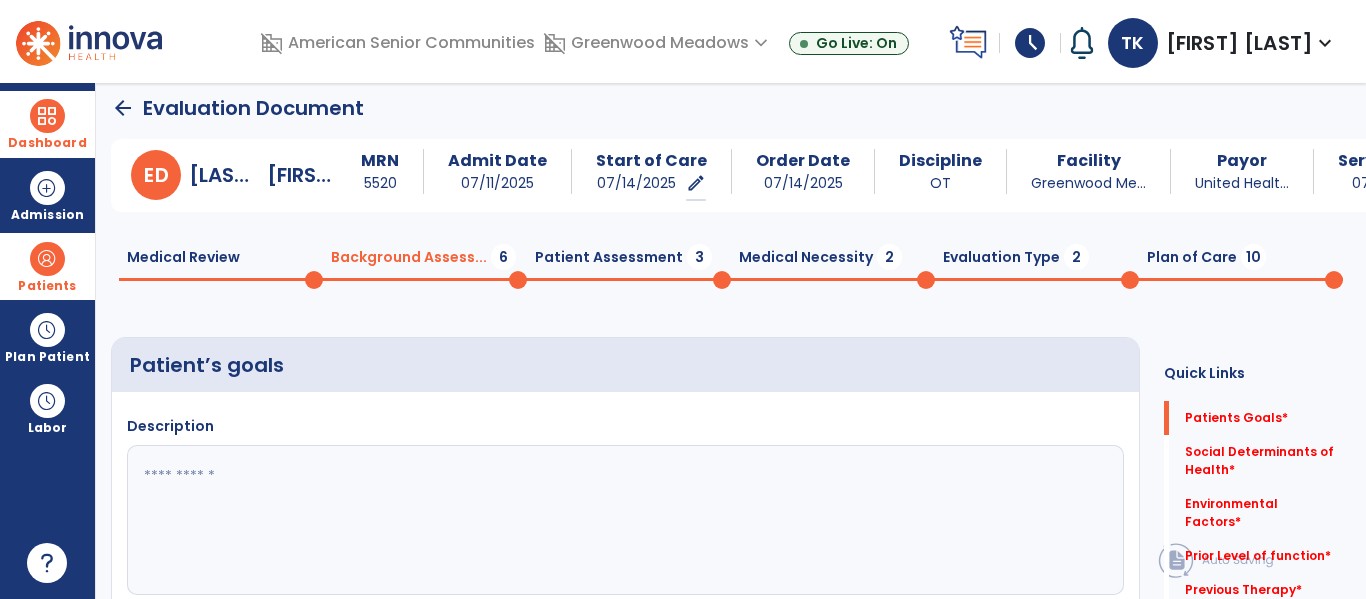 click 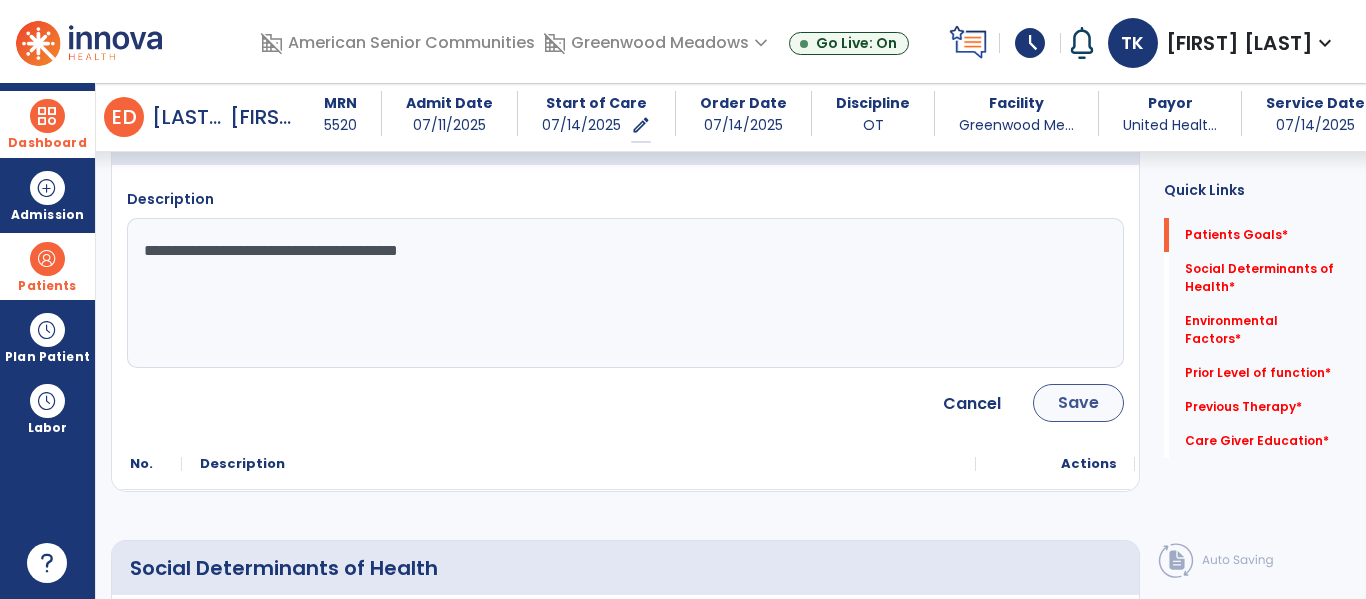 type on "**********" 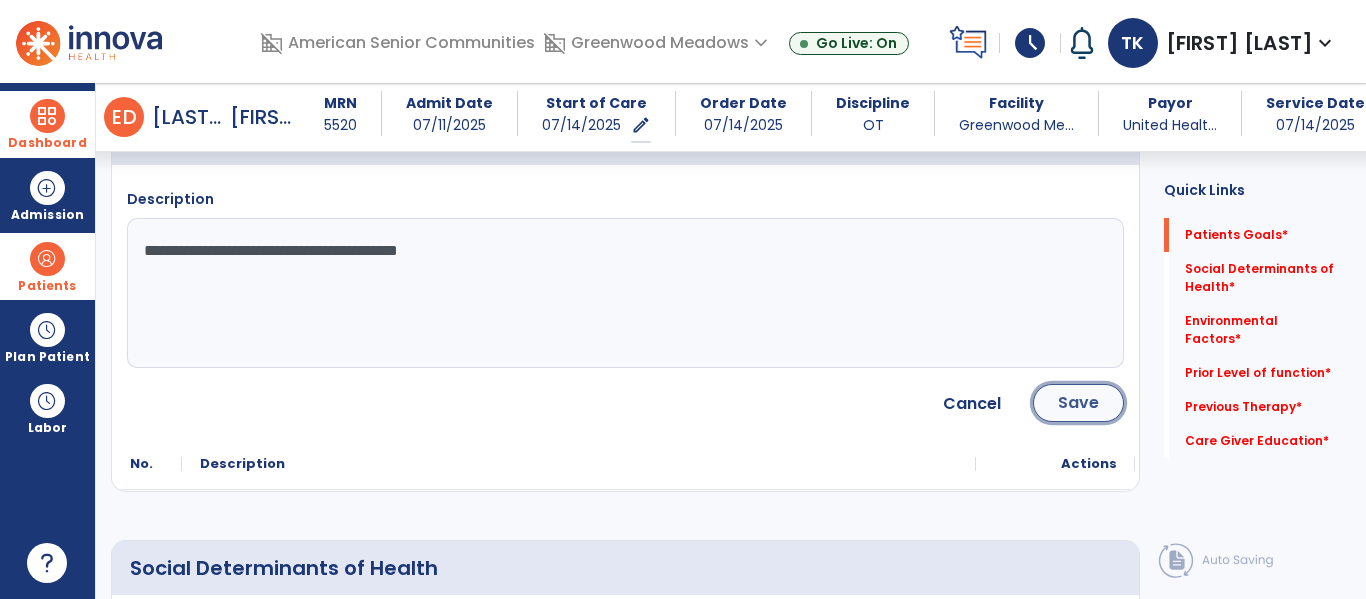 click on "Save" 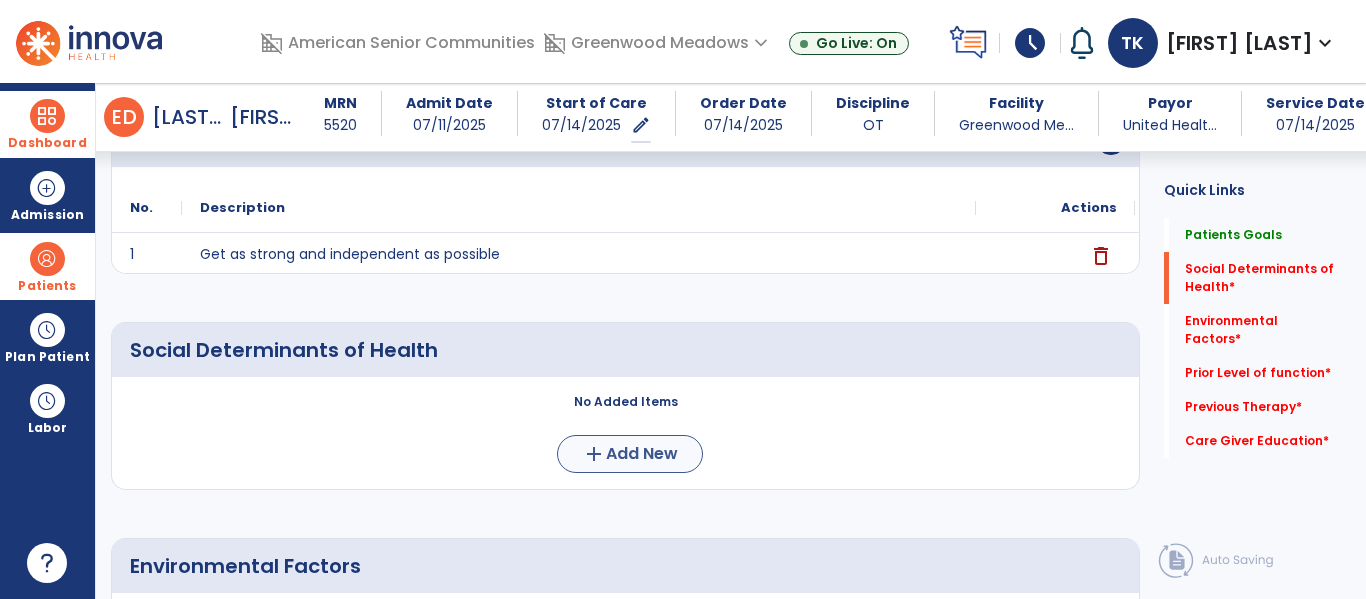 scroll, scrollTop: 300, scrollLeft: 0, axis: vertical 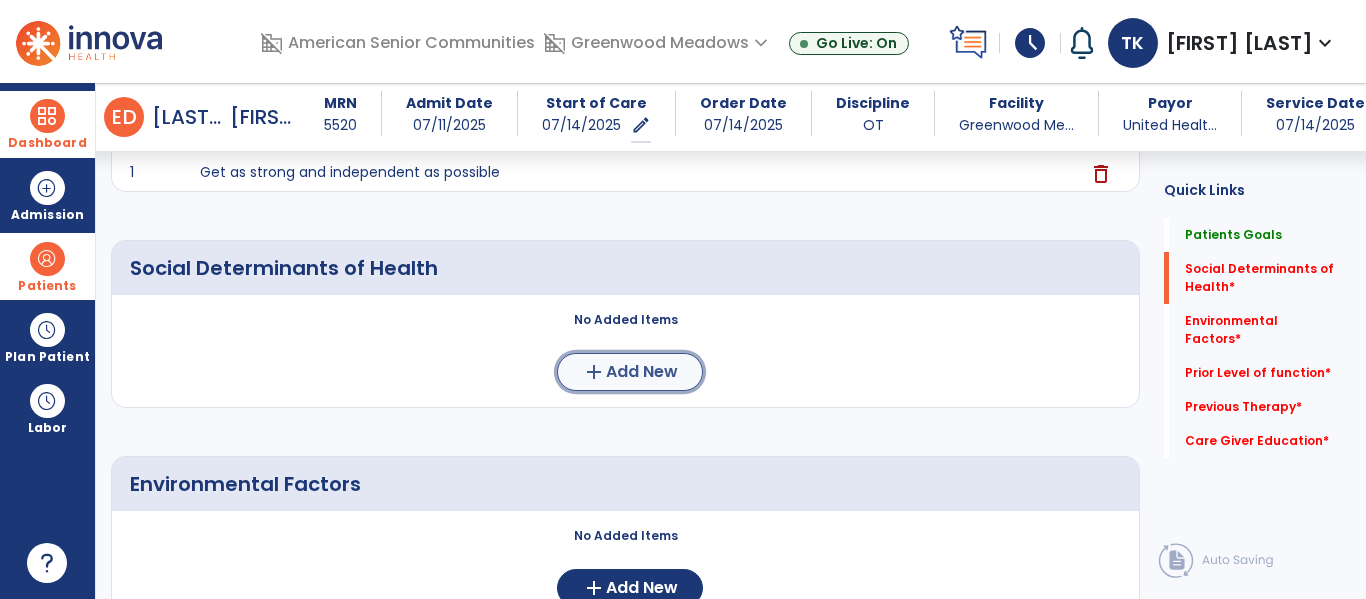 click on "add  Add New" 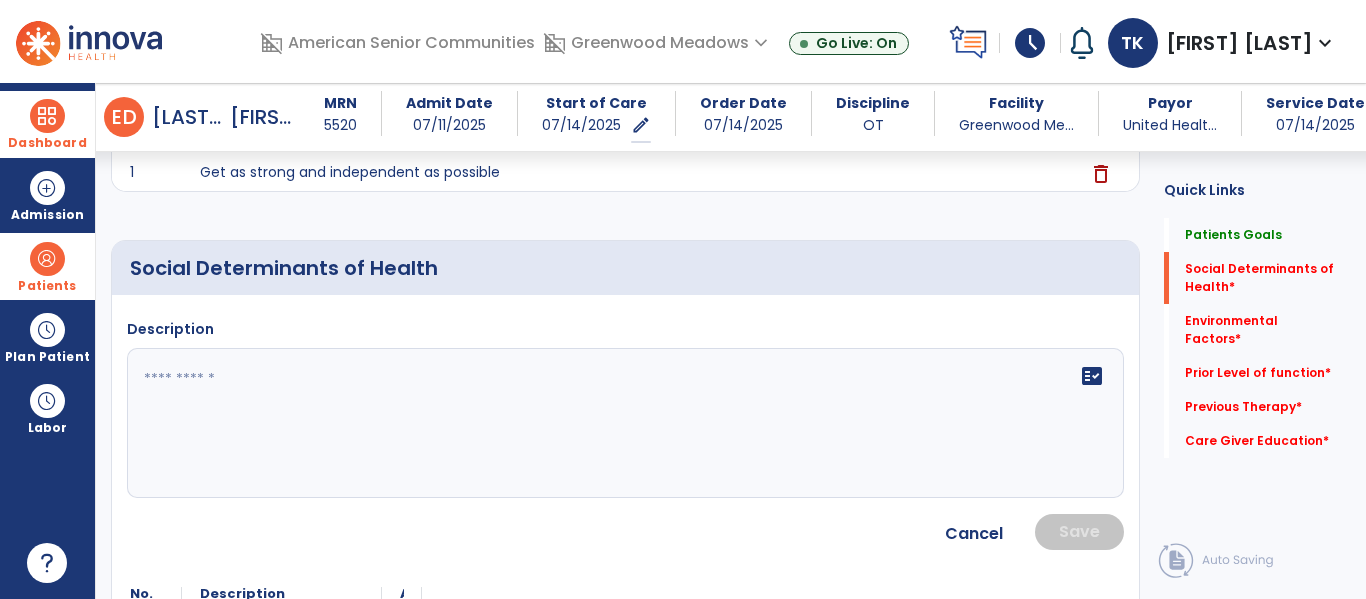 click 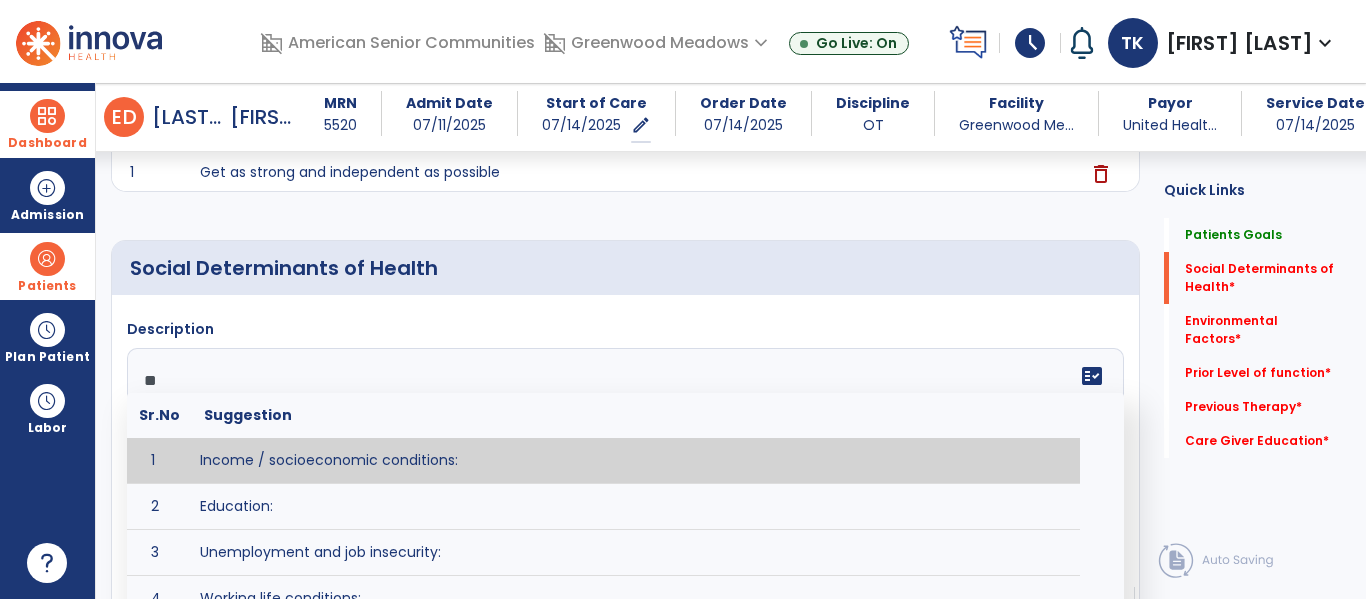 type on "***" 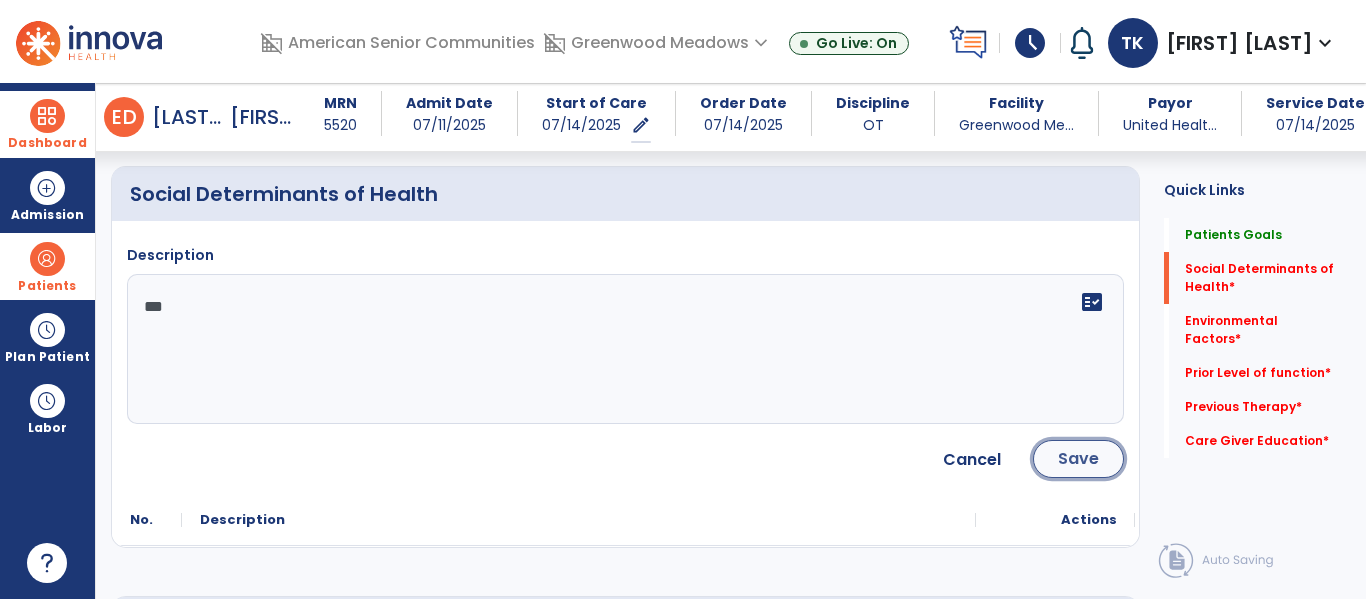 click on "Save" 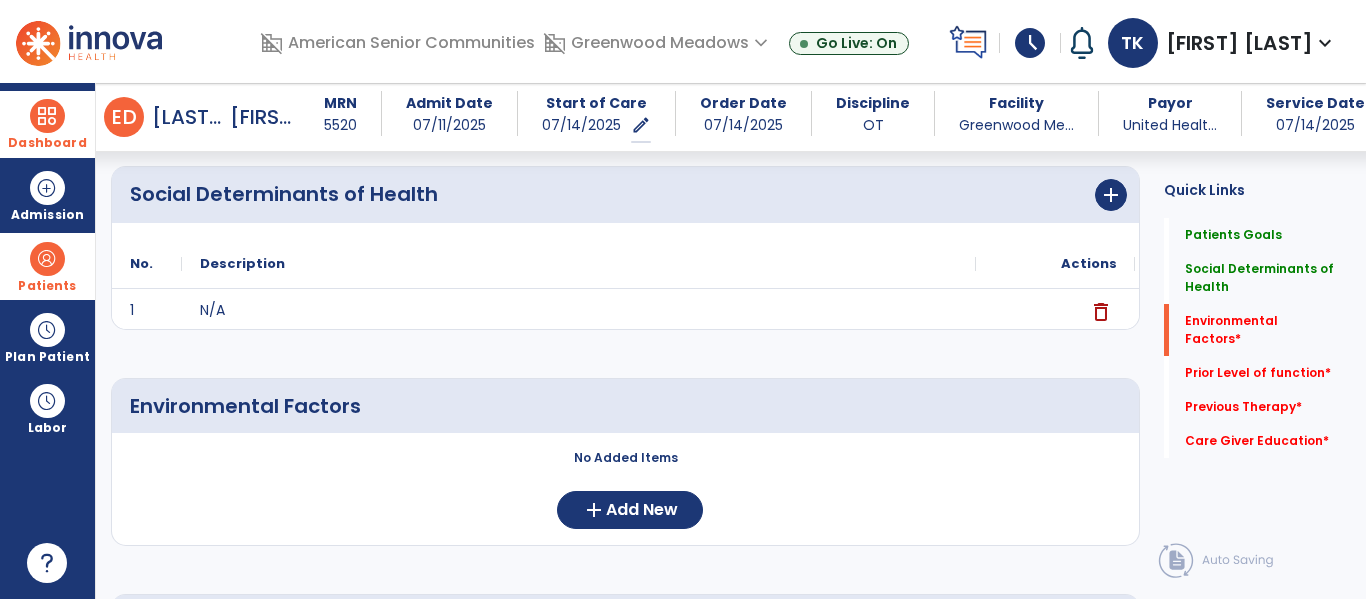 scroll, scrollTop: 502, scrollLeft: 0, axis: vertical 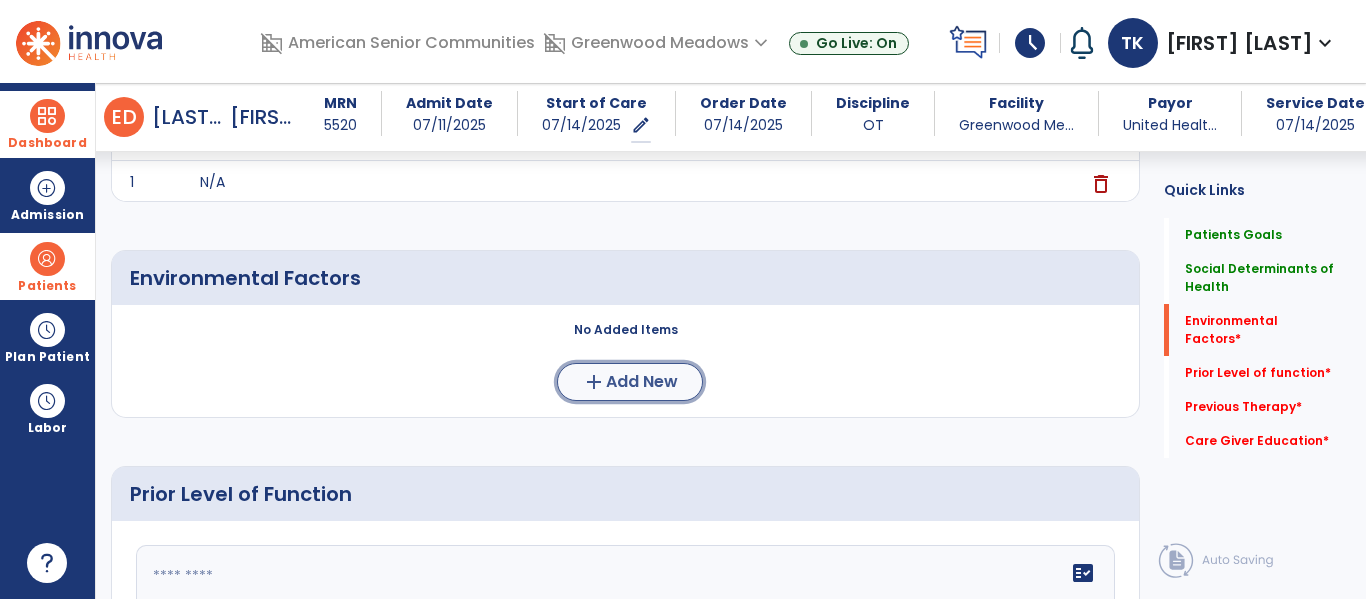 click on "Add New" 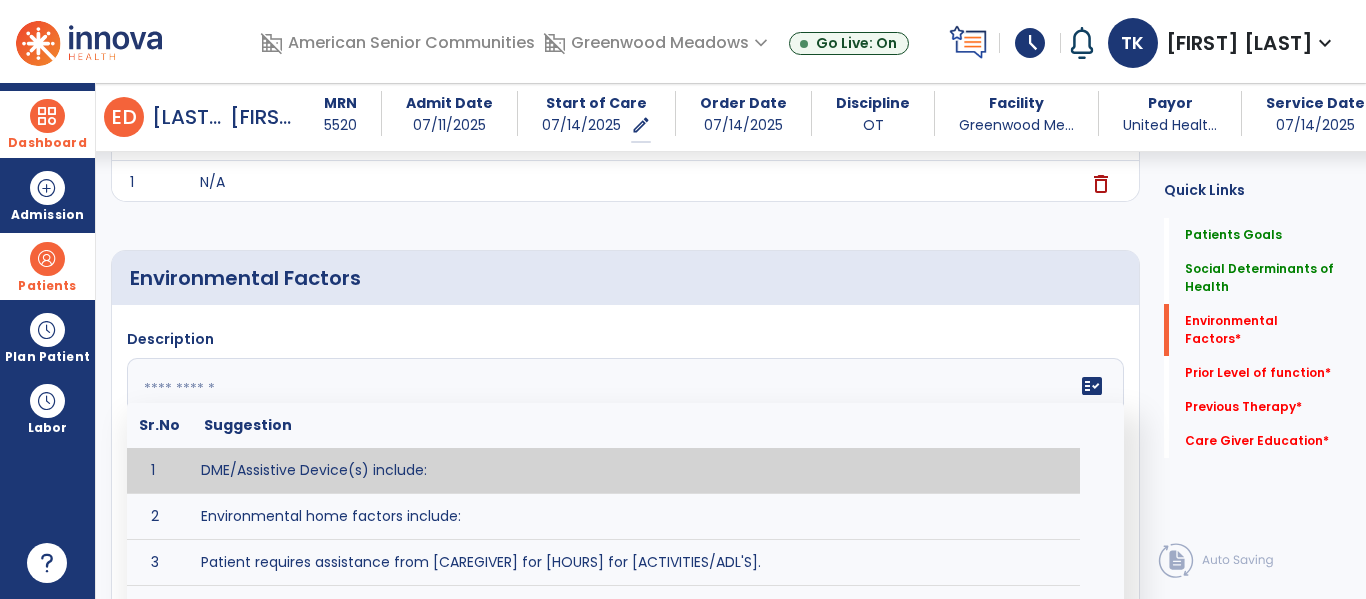 click 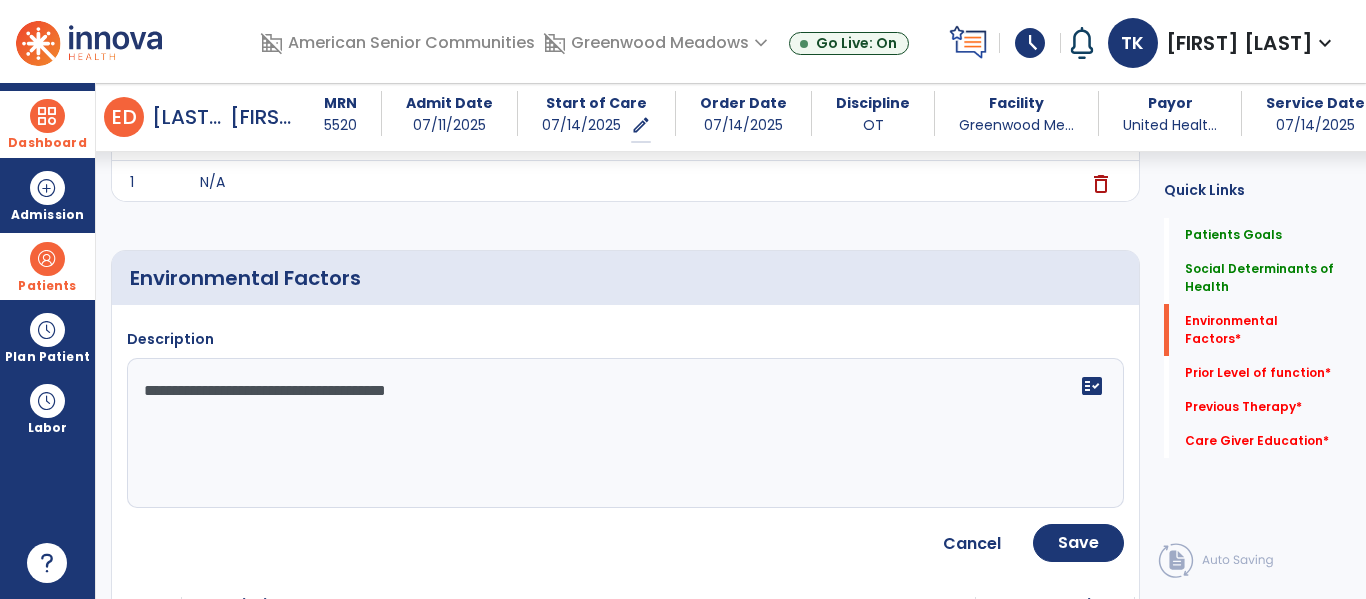 drag, startPoint x: 505, startPoint y: 400, endPoint x: 471, endPoint y: 403, distance: 34.132095 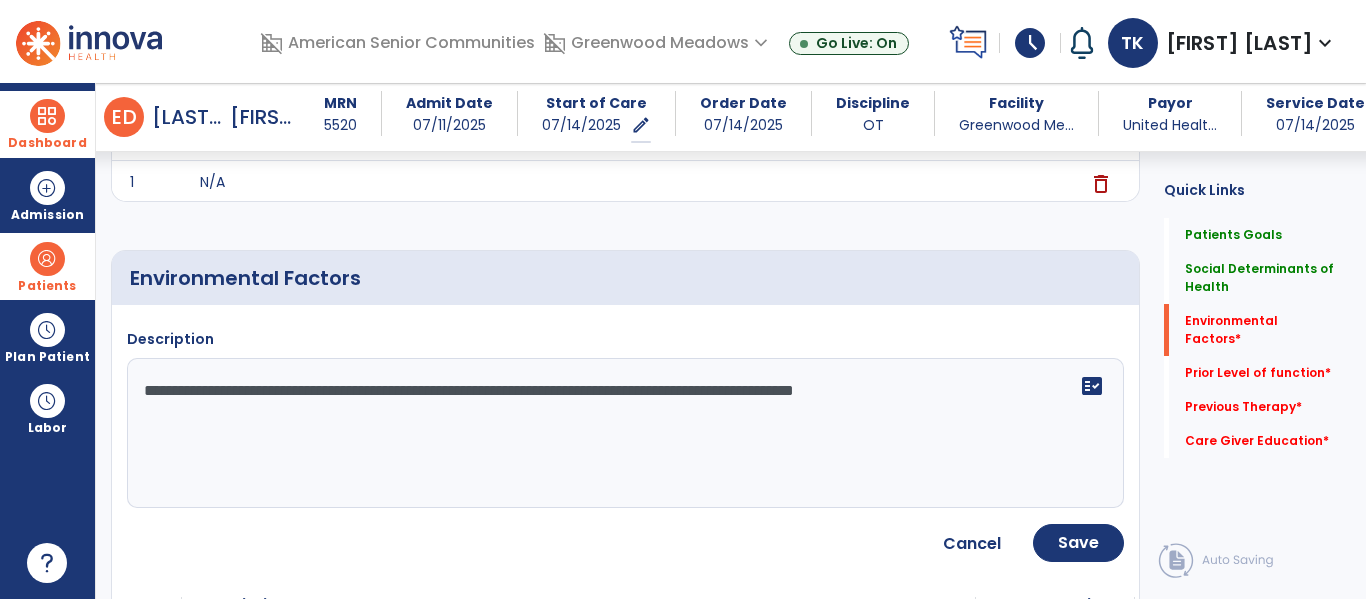click on "**********" 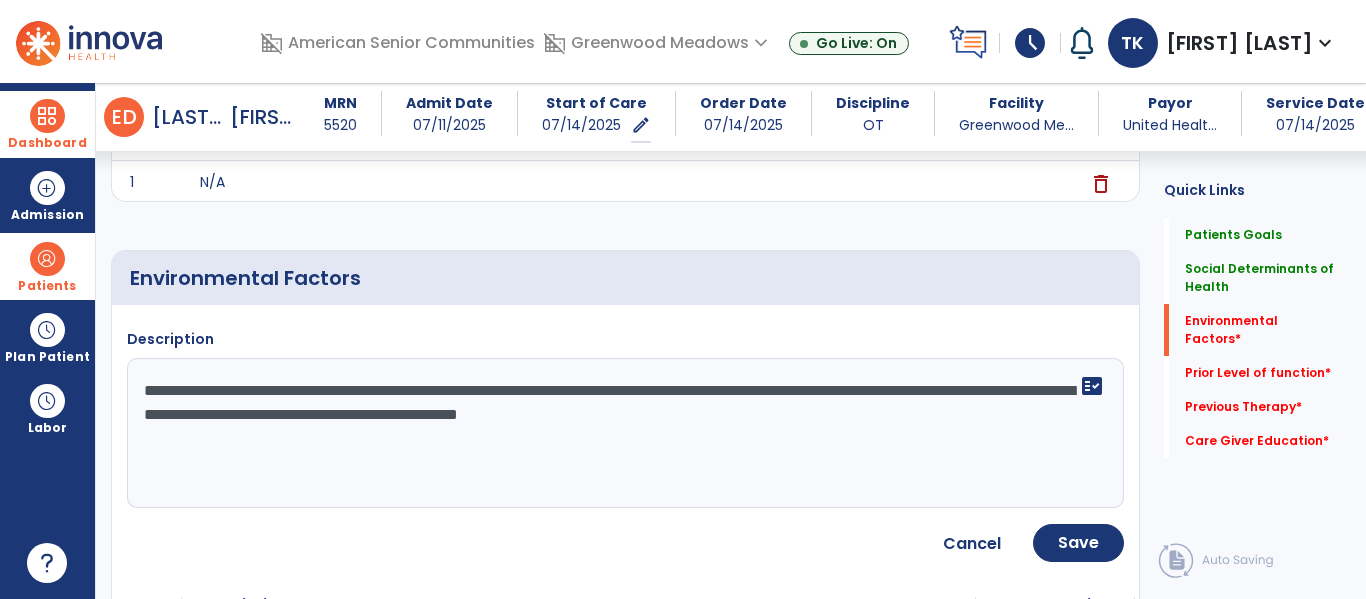 click on "**********" 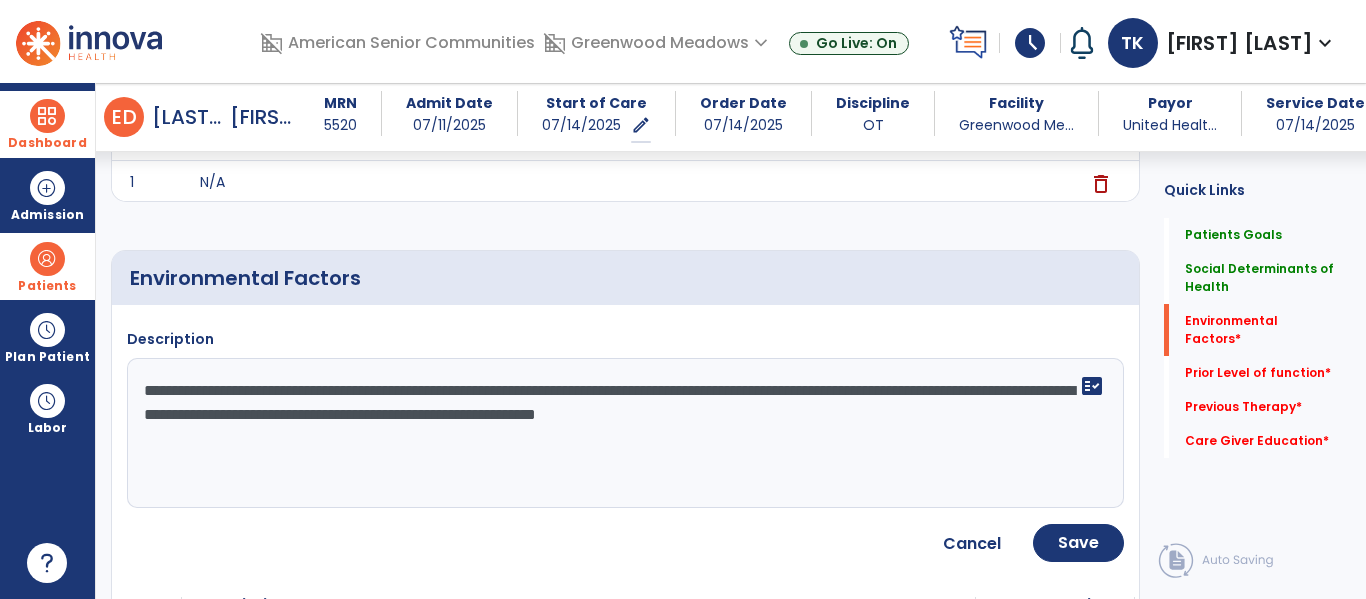 click on "**********" 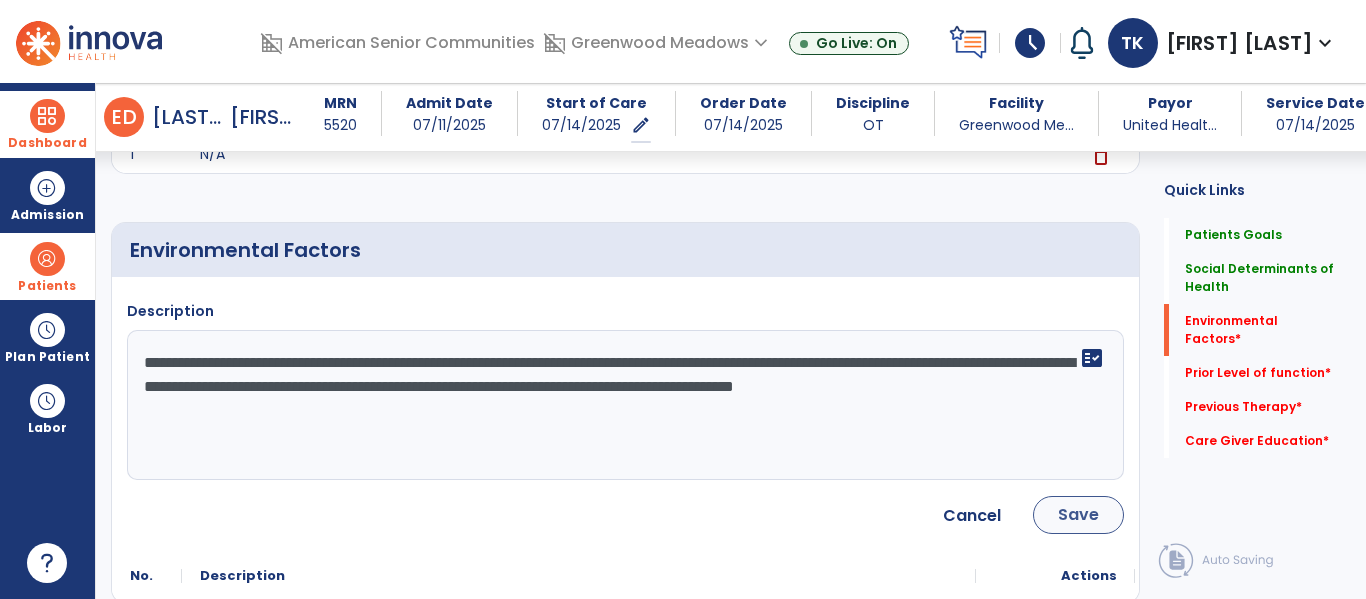 scroll, scrollTop: 533, scrollLeft: 0, axis: vertical 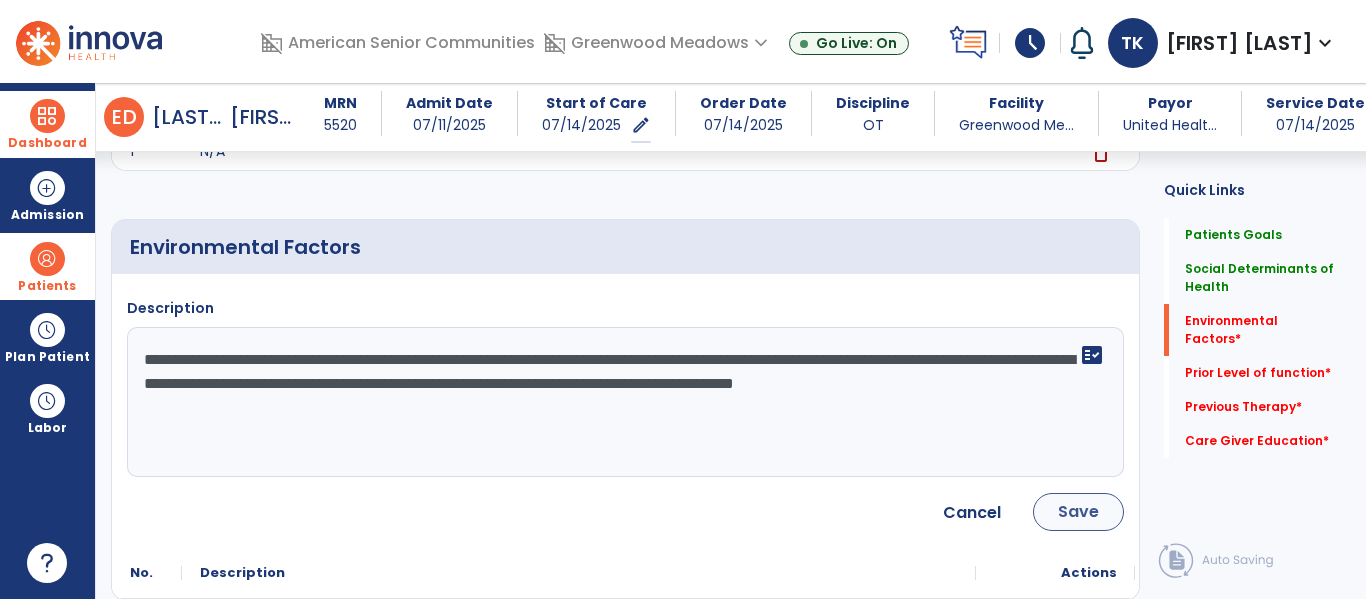 type on "**********" 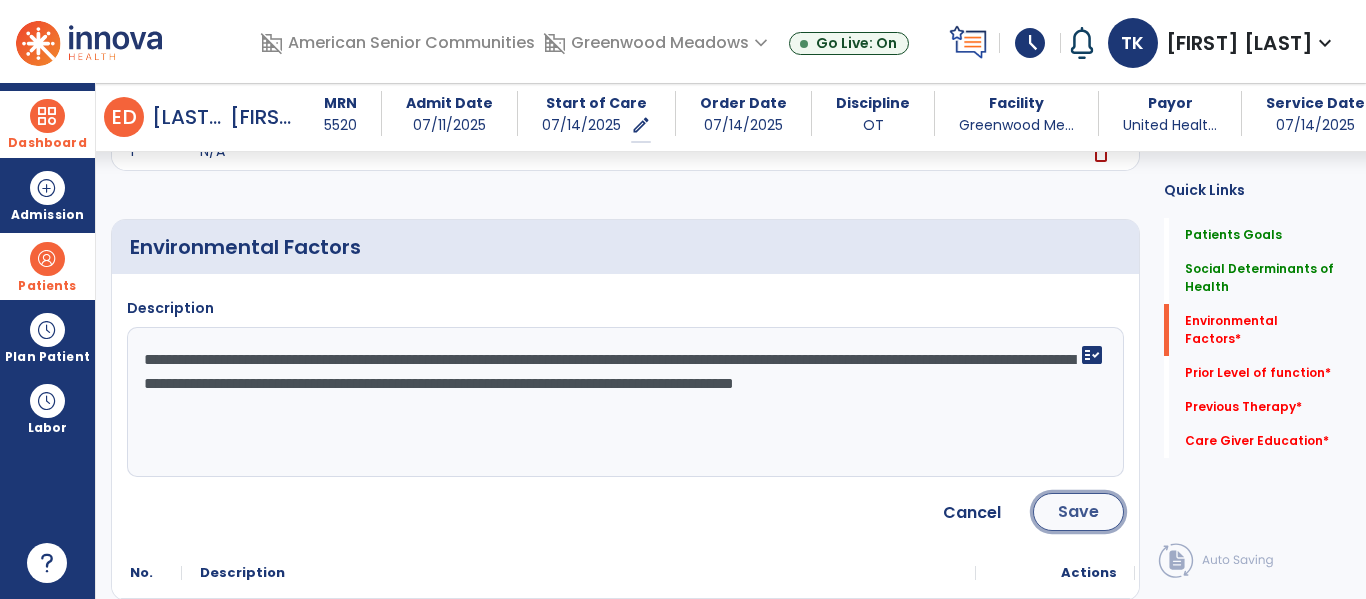click on "Save" 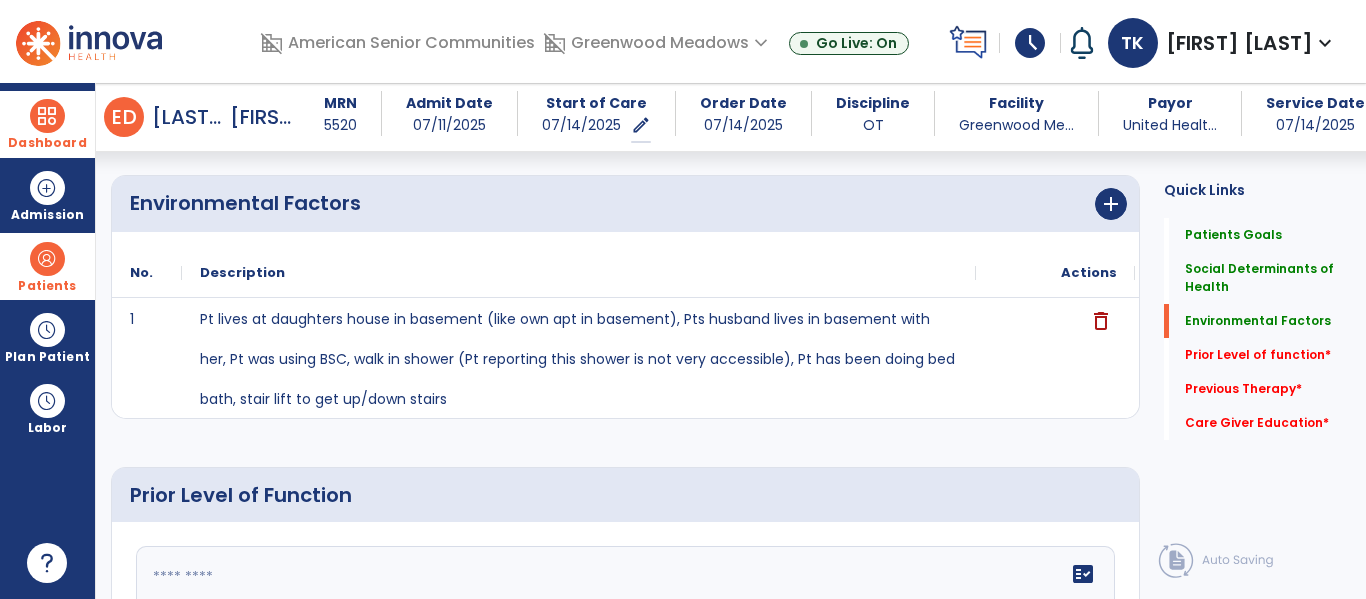 scroll, scrollTop: 575, scrollLeft: 0, axis: vertical 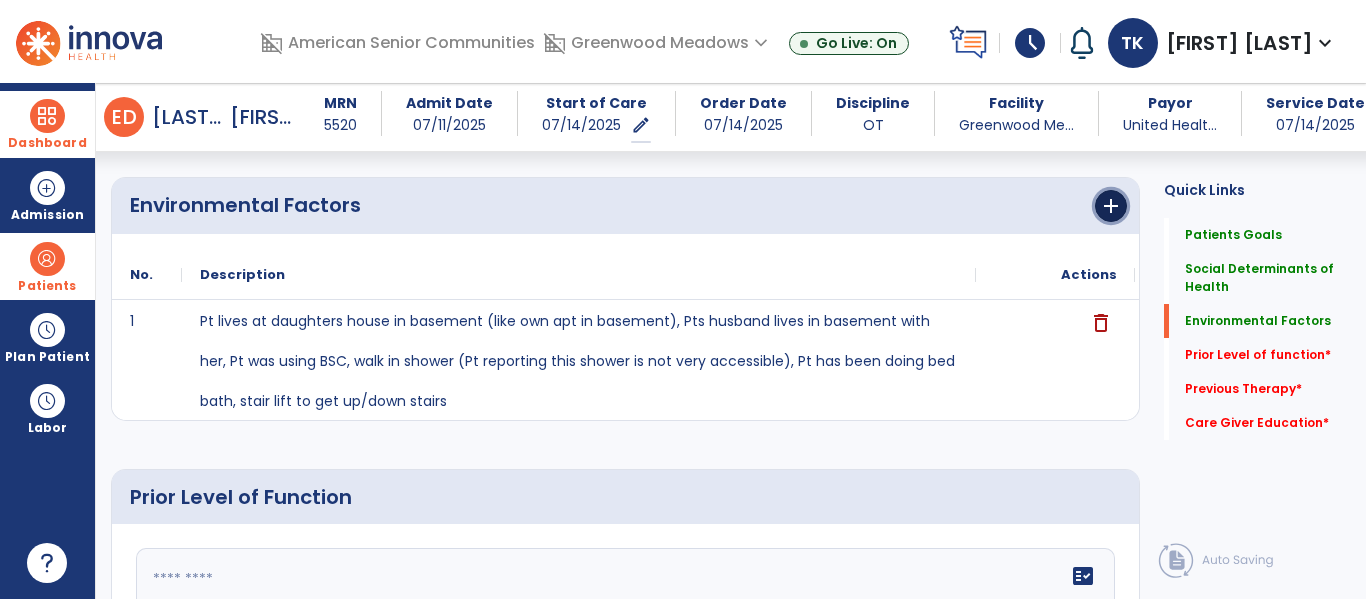click on "add" 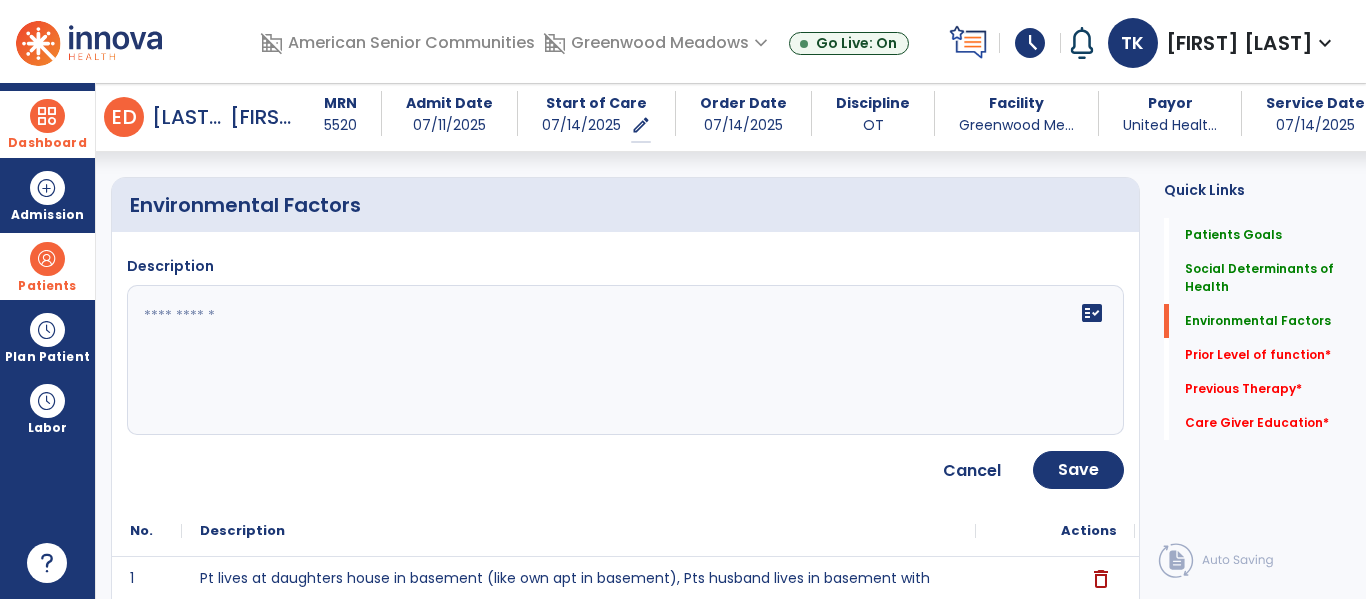 click on "Description   fact_check" 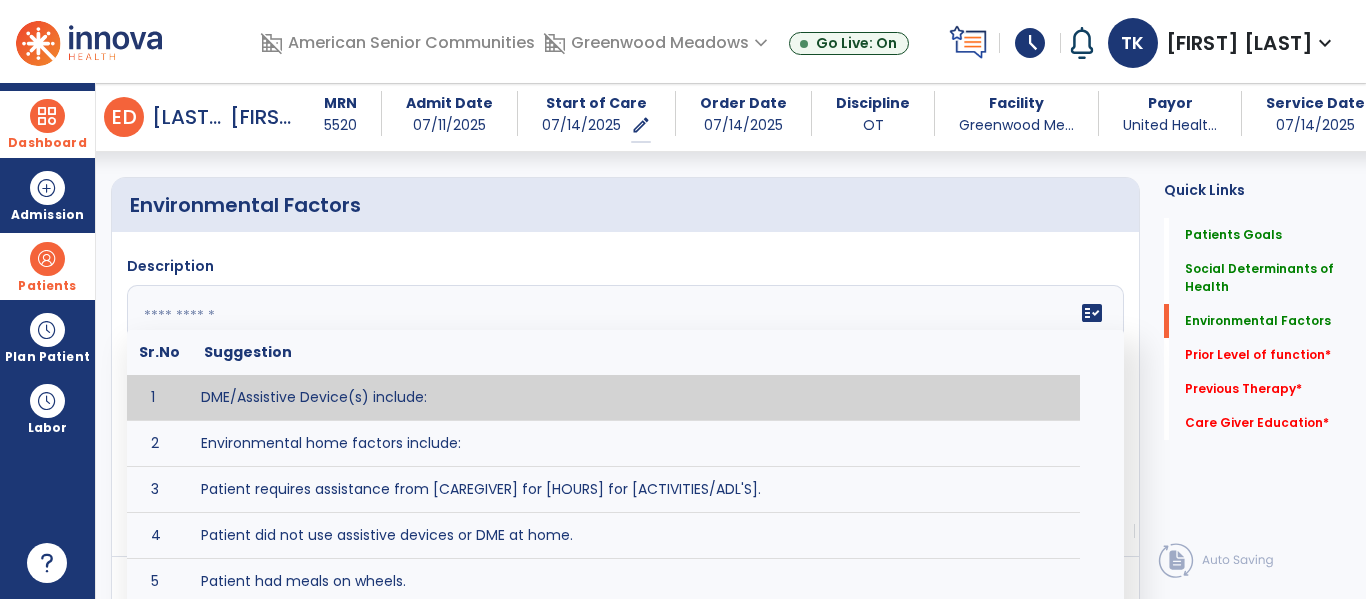 click 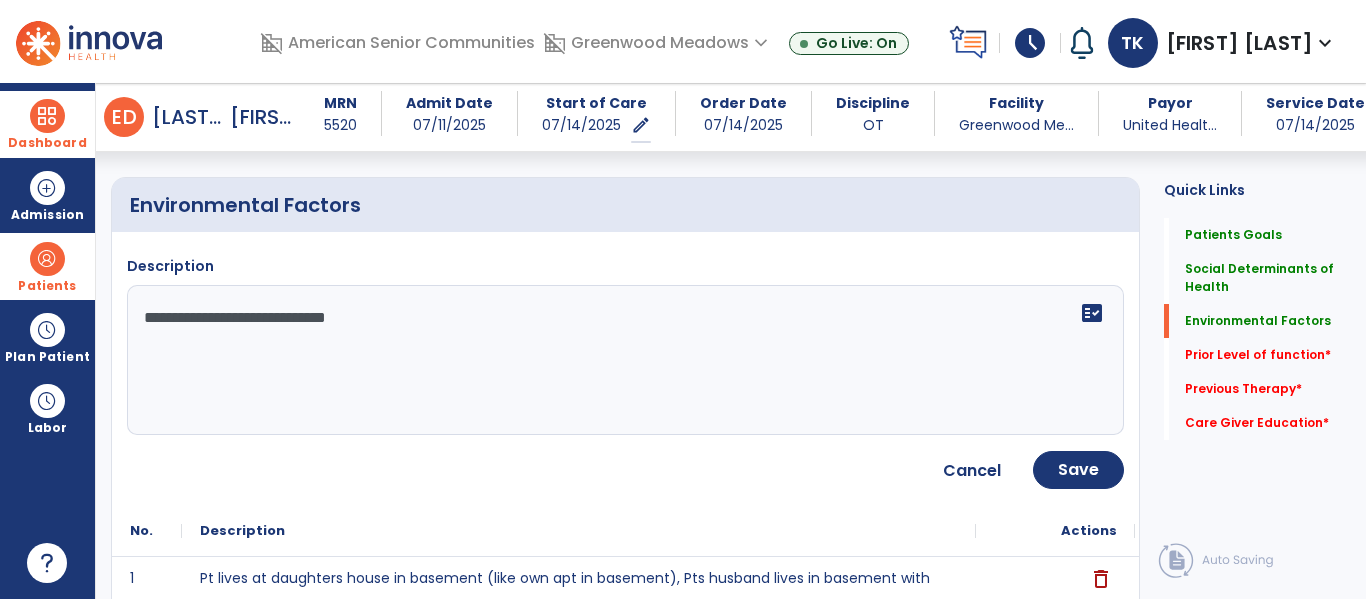 type on "**********" 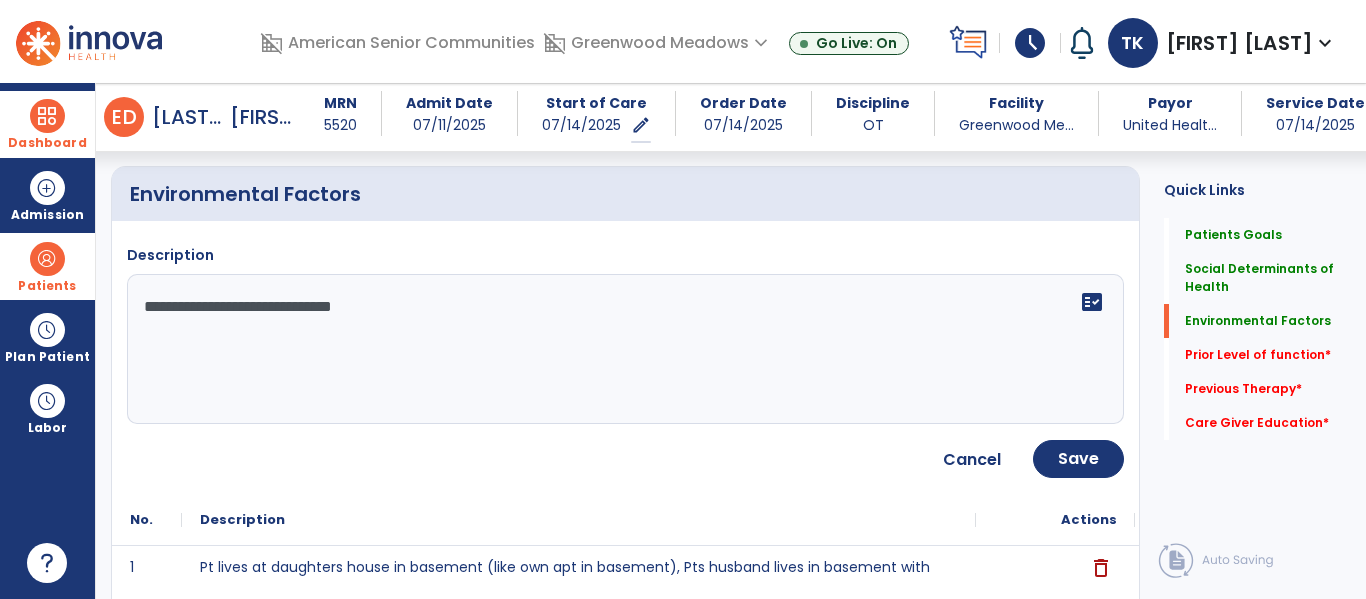 scroll, scrollTop: 595, scrollLeft: 0, axis: vertical 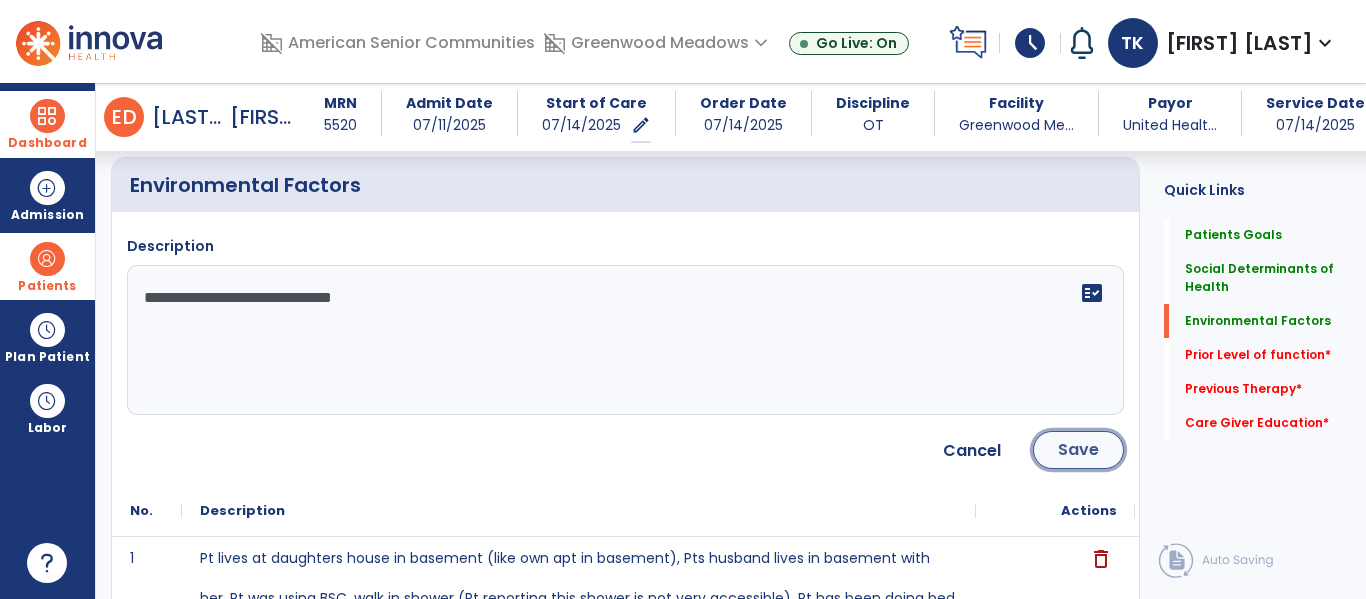 click on "Save" 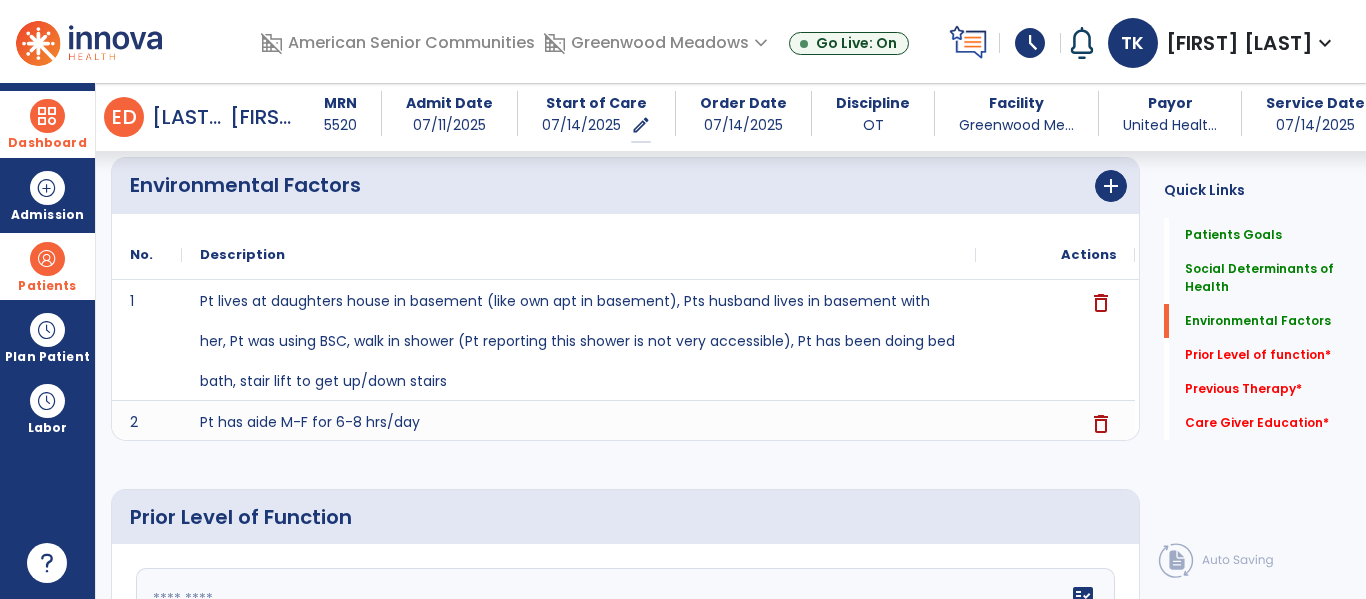 scroll, scrollTop: 585, scrollLeft: 0, axis: vertical 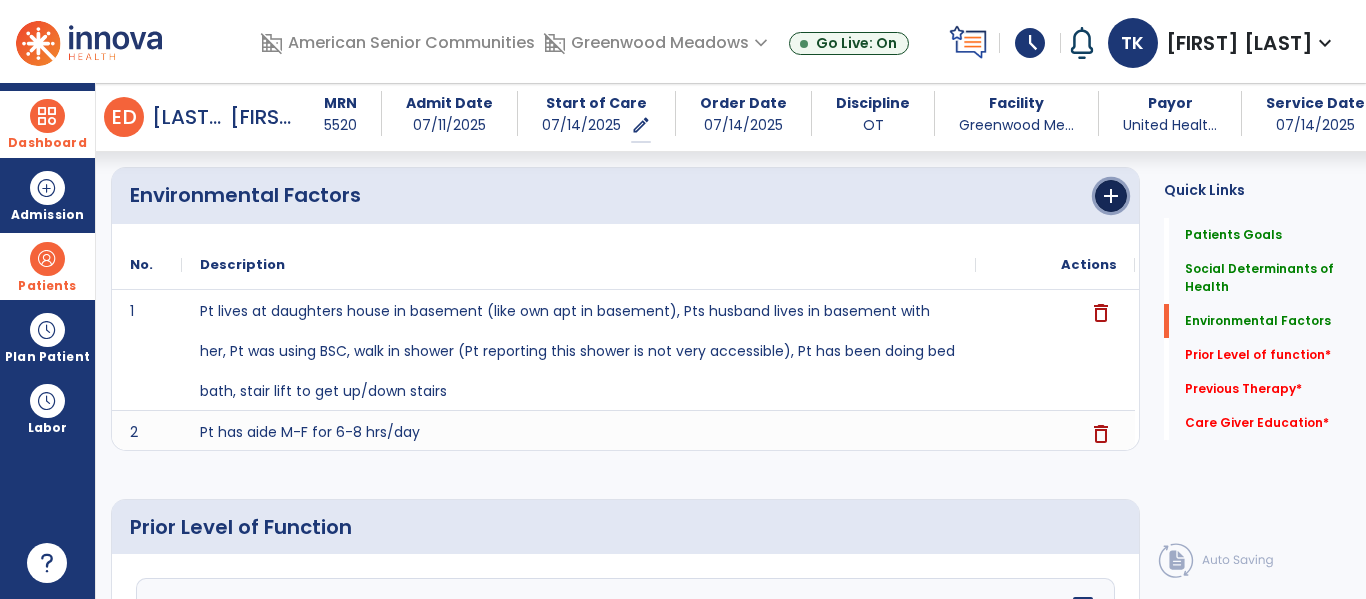 click on "add" 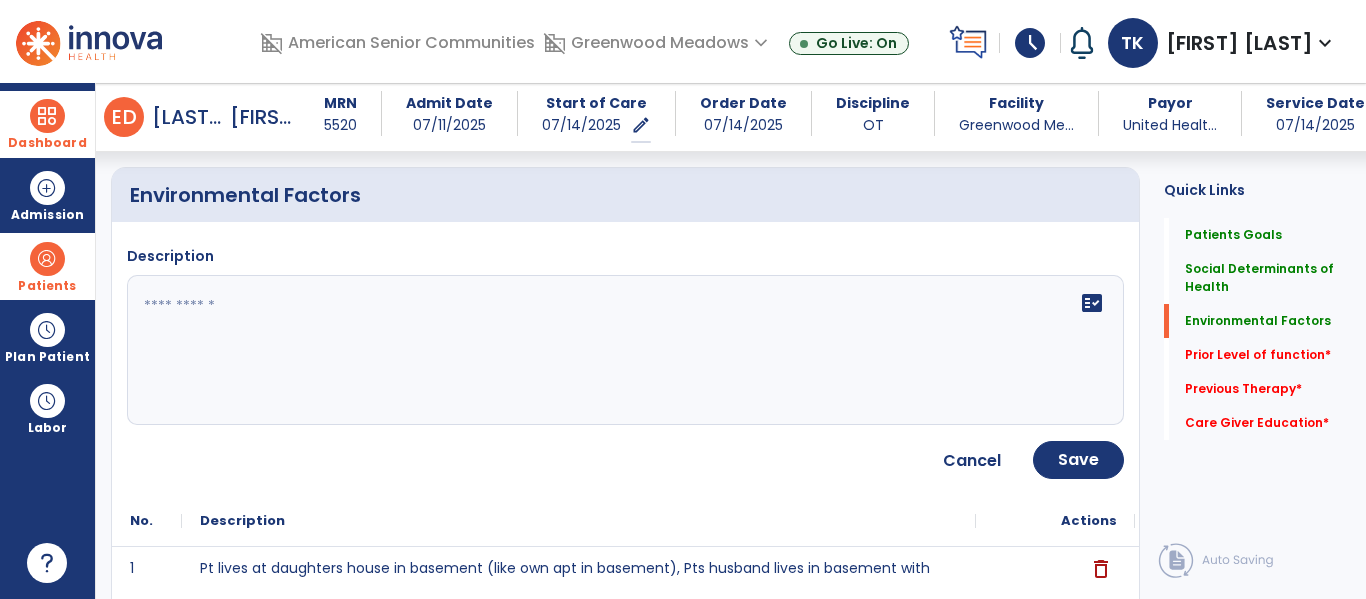 click on "fact_check" 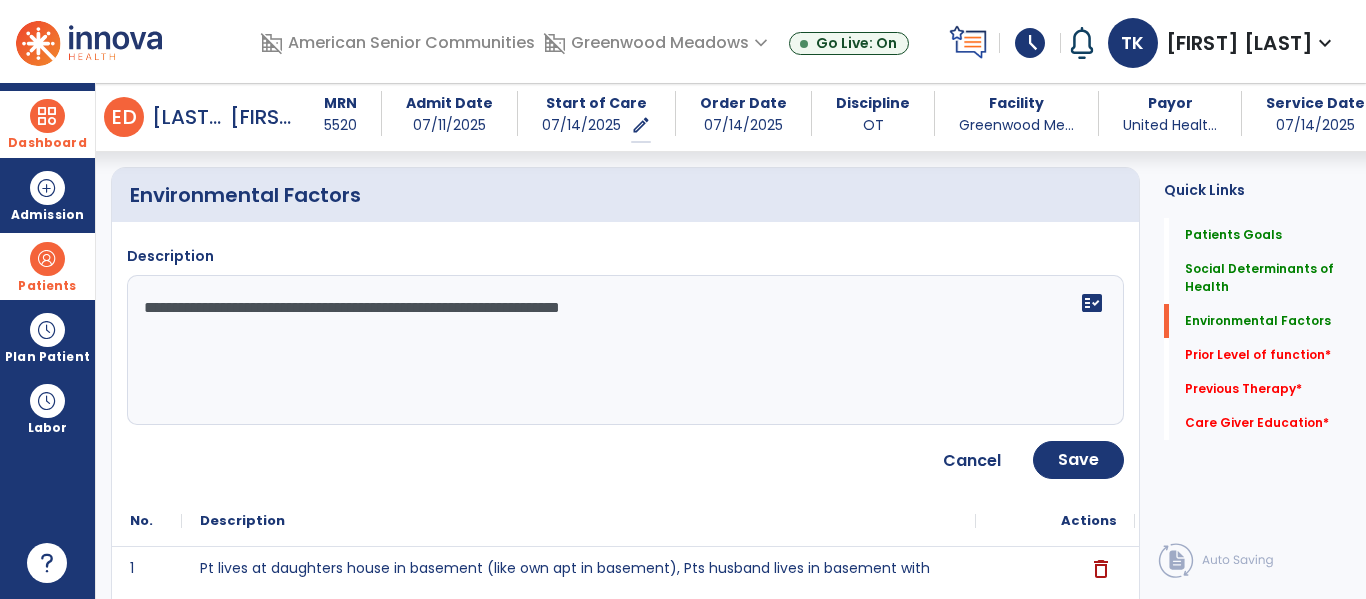 type on "**********" 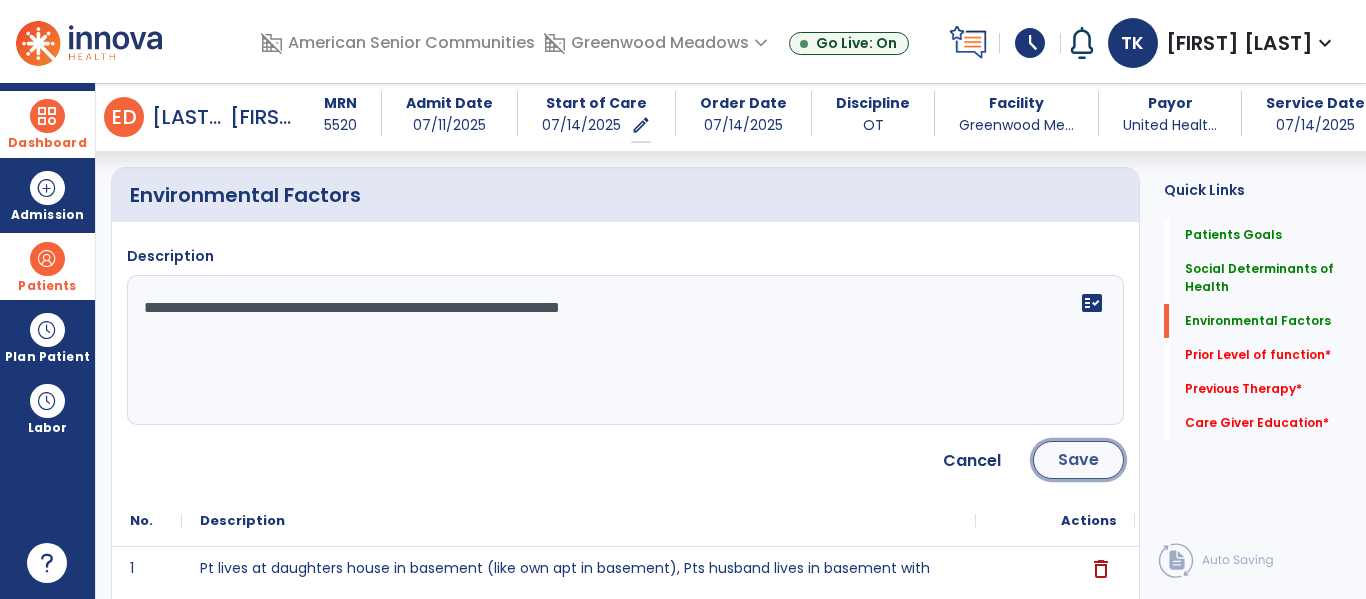 click on "Save" 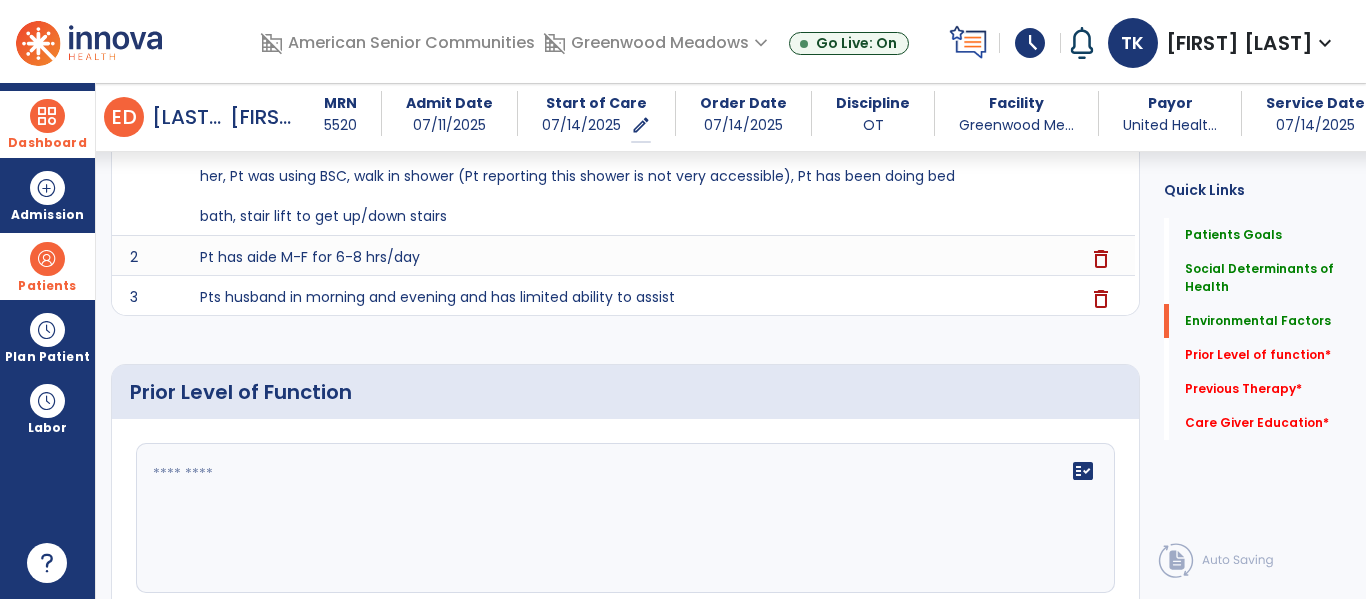 scroll, scrollTop: 938, scrollLeft: 0, axis: vertical 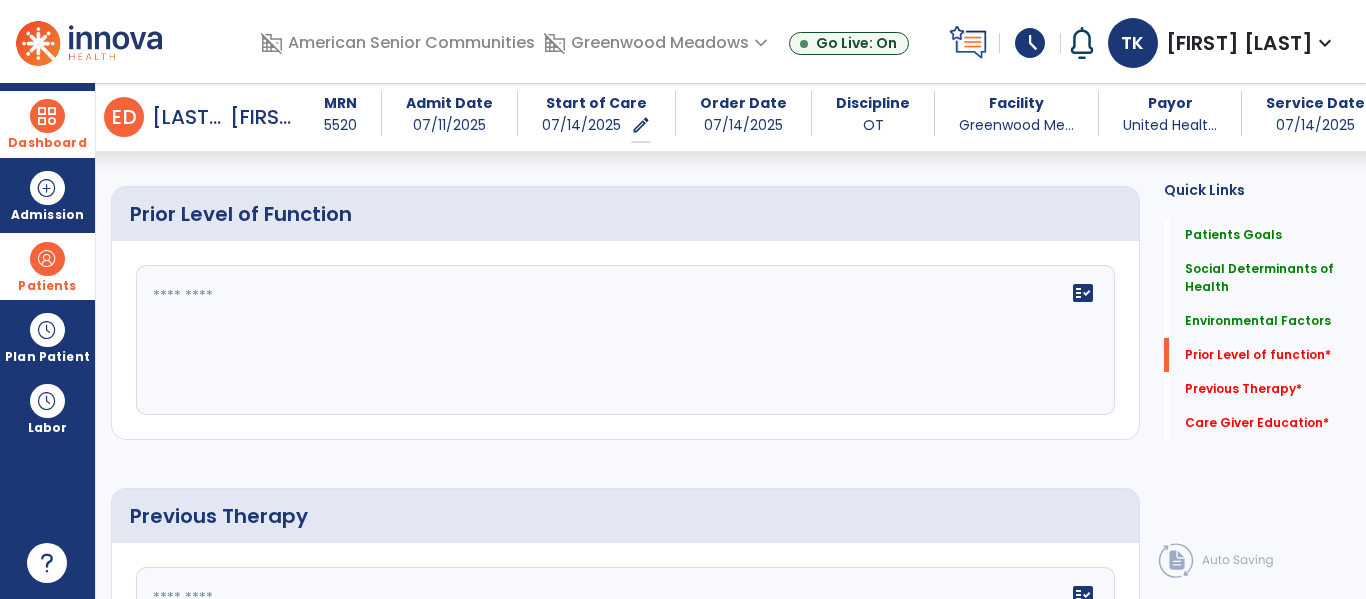 click on "fact_check" 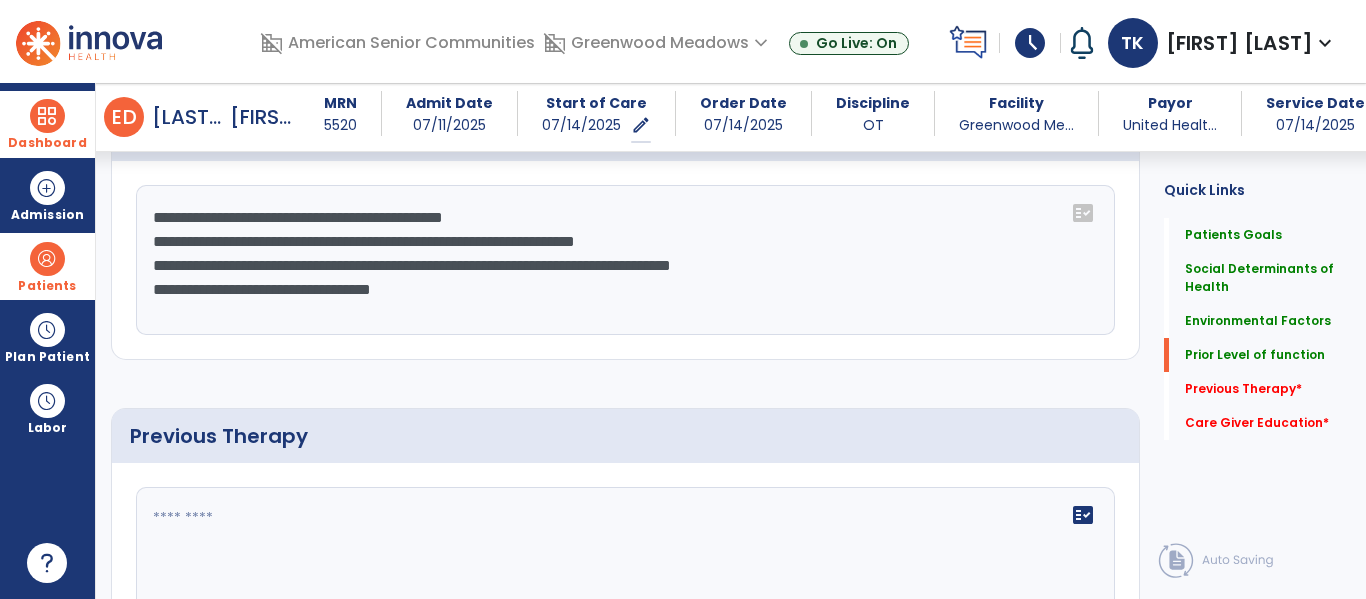 scroll, scrollTop: 1018, scrollLeft: 0, axis: vertical 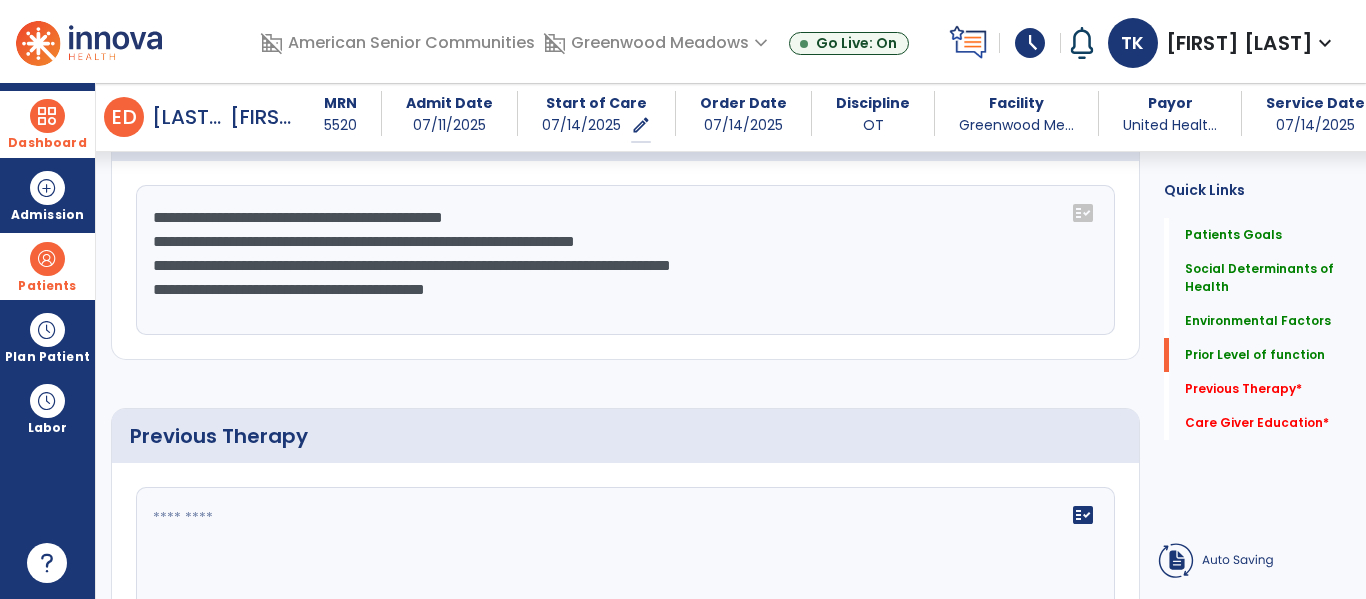 click on "**********" 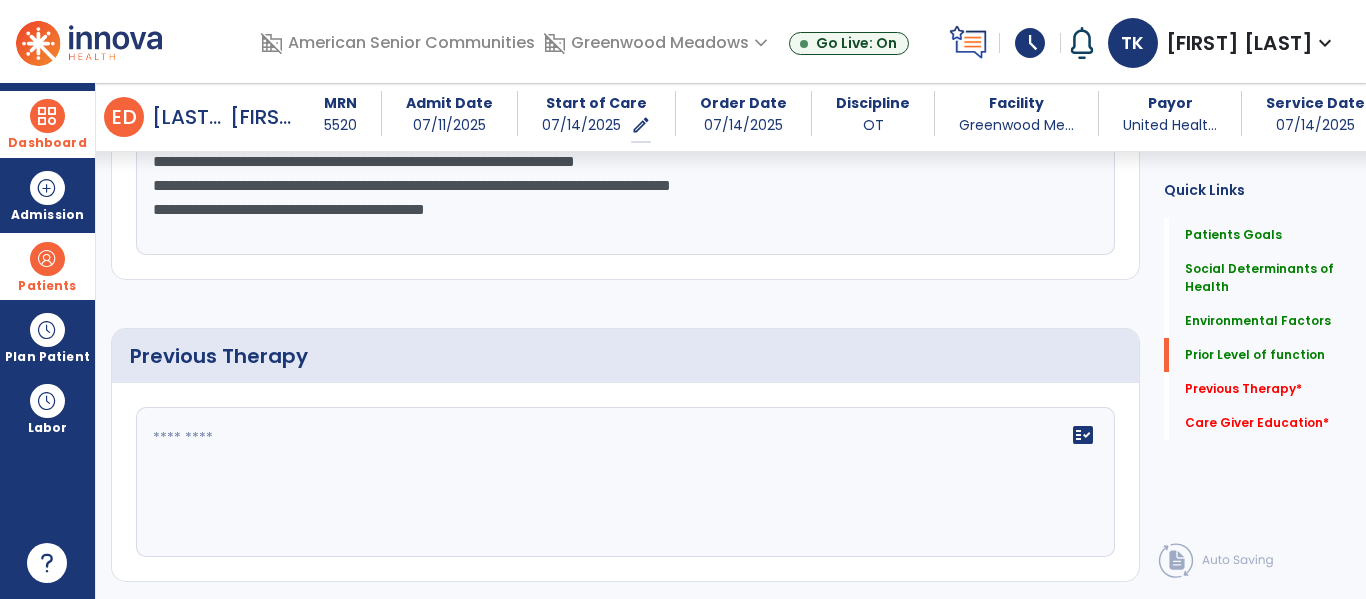 click on "**********" 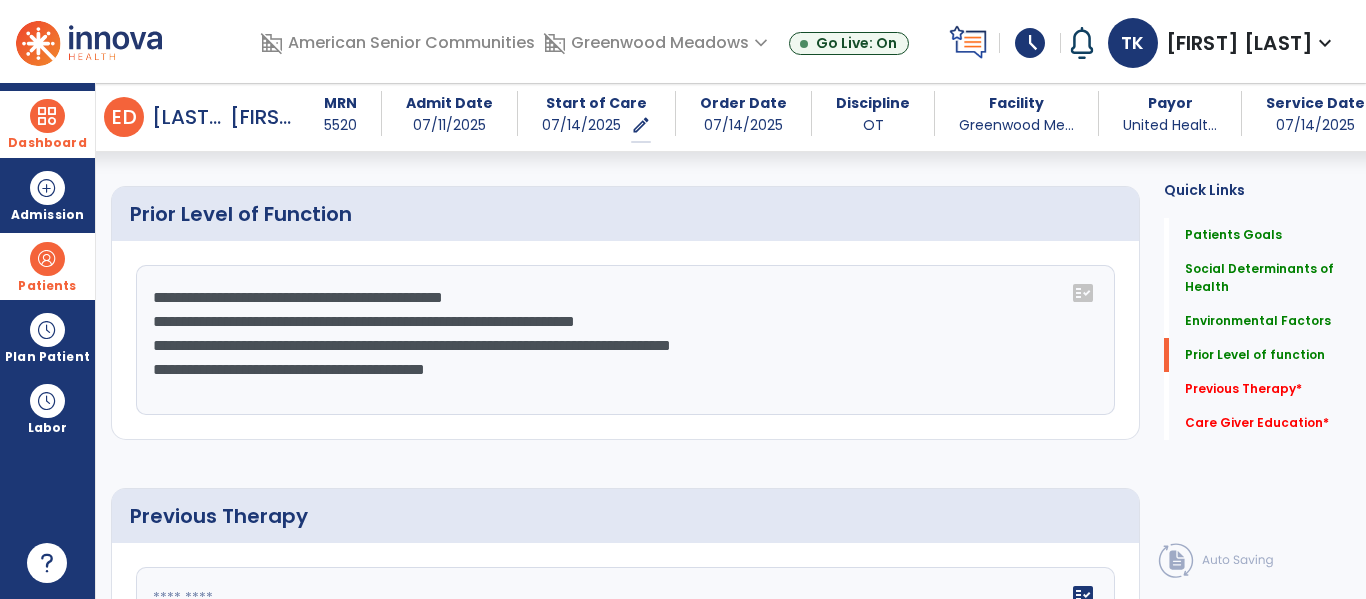 click on "**********" 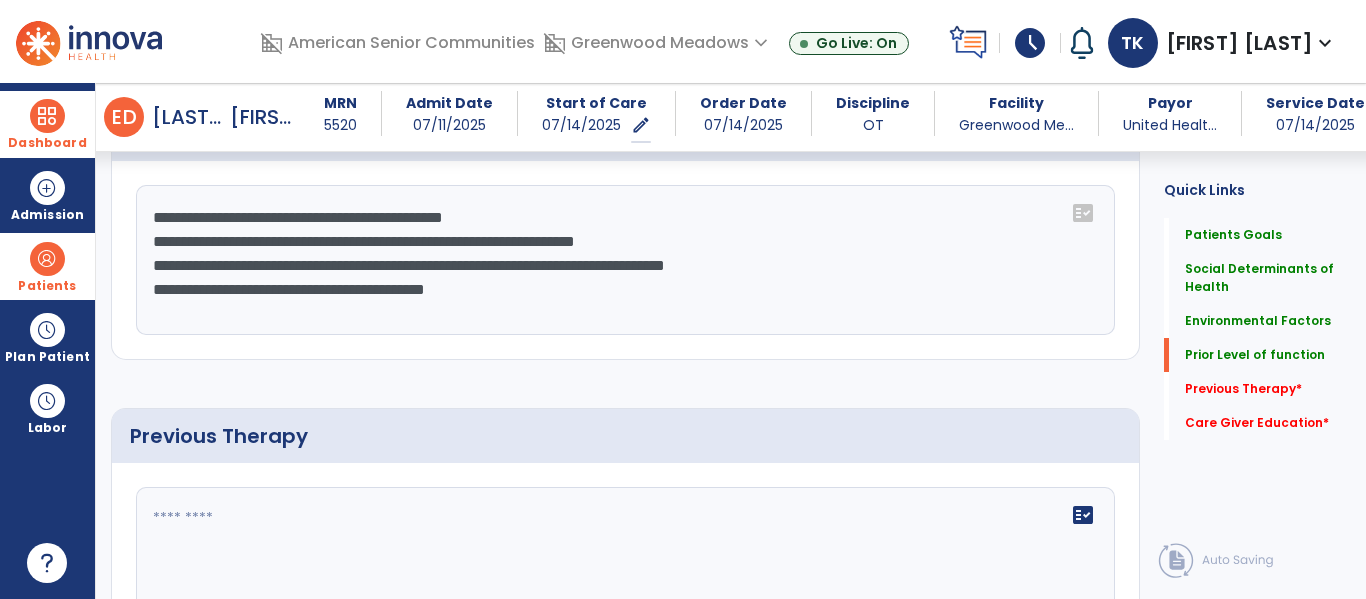 click on "**********" 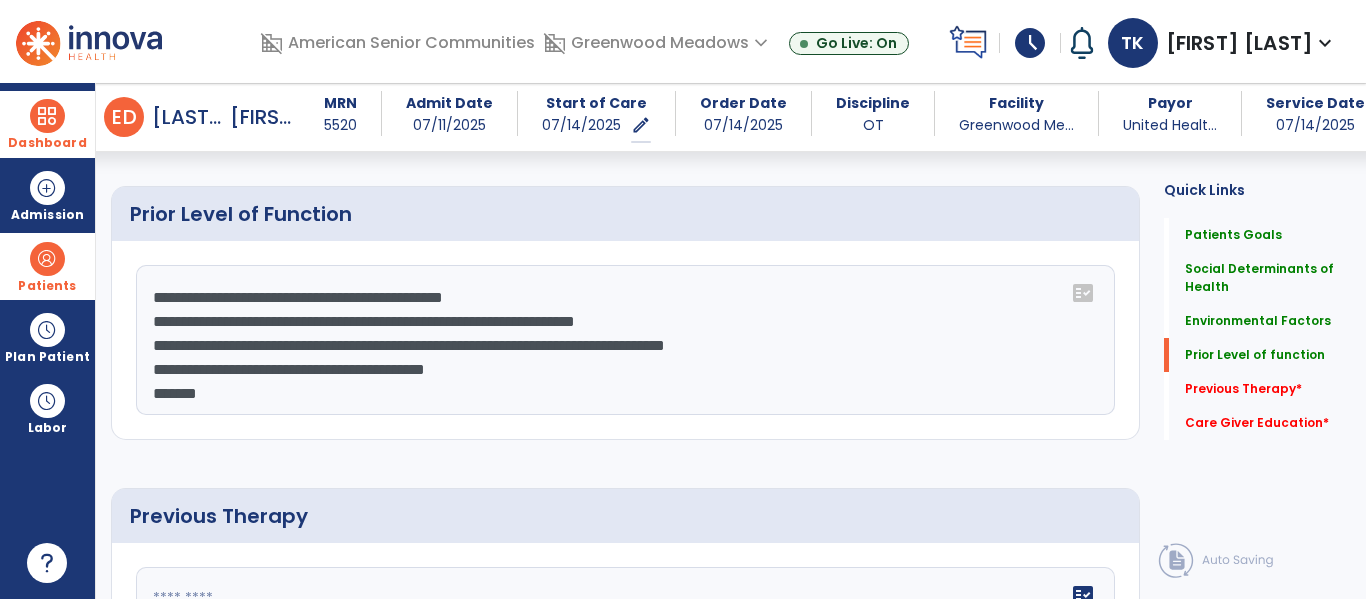 scroll, scrollTop: 1018, scrollLeft: 0, axis: vertical 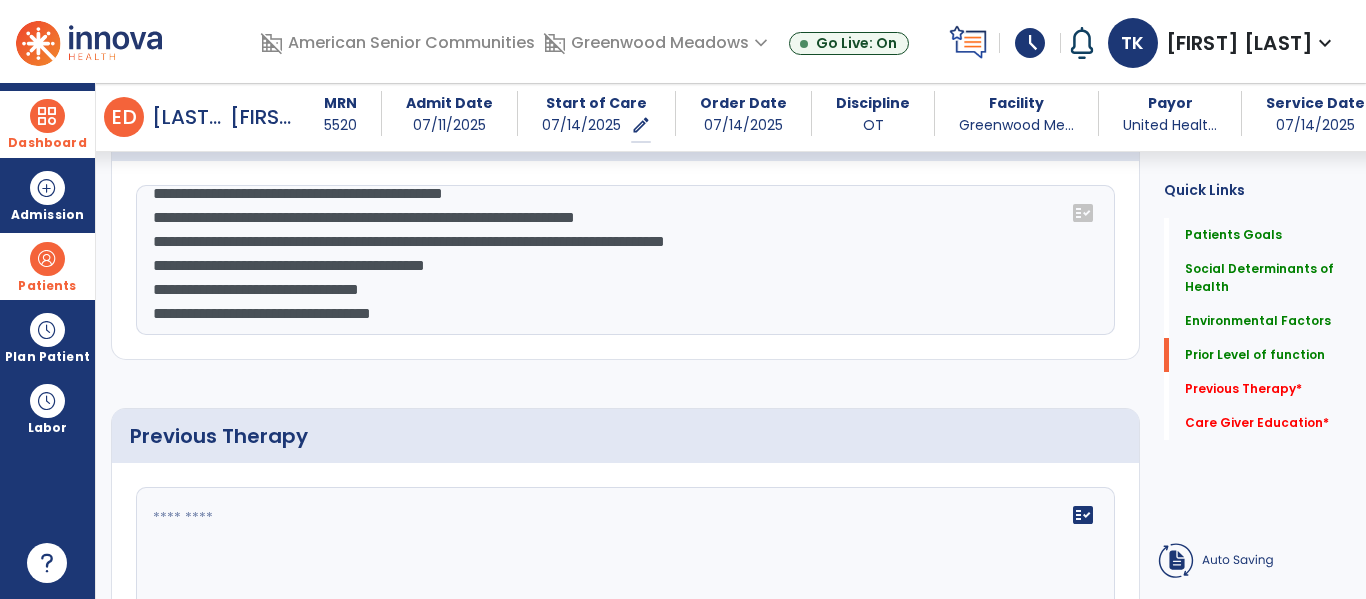 type on "**********" 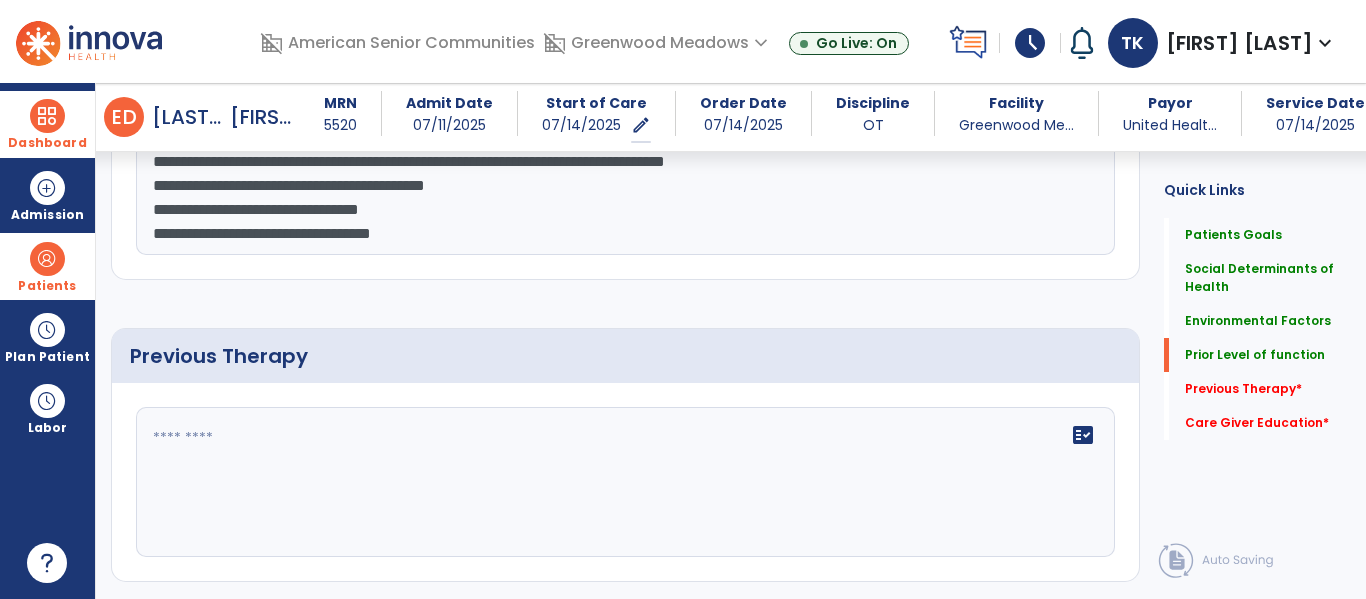 scroll, scrollTop: 938, scrollLeft: 0, axis: vertical 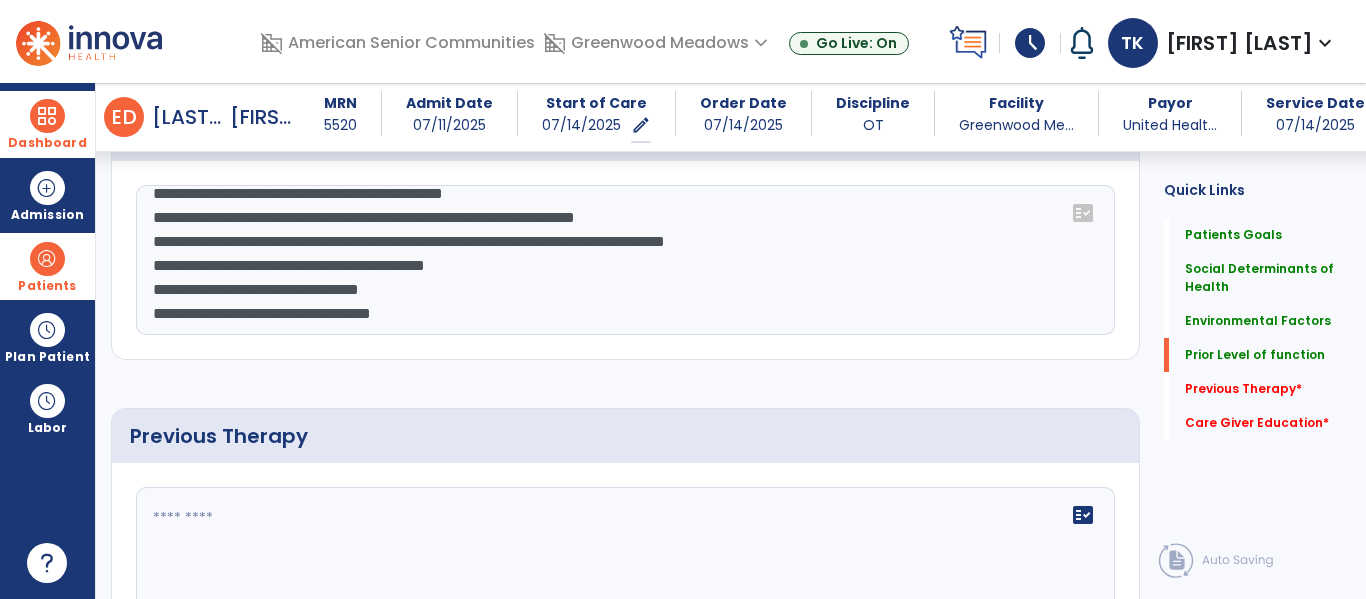 click on "Previous Therapy" 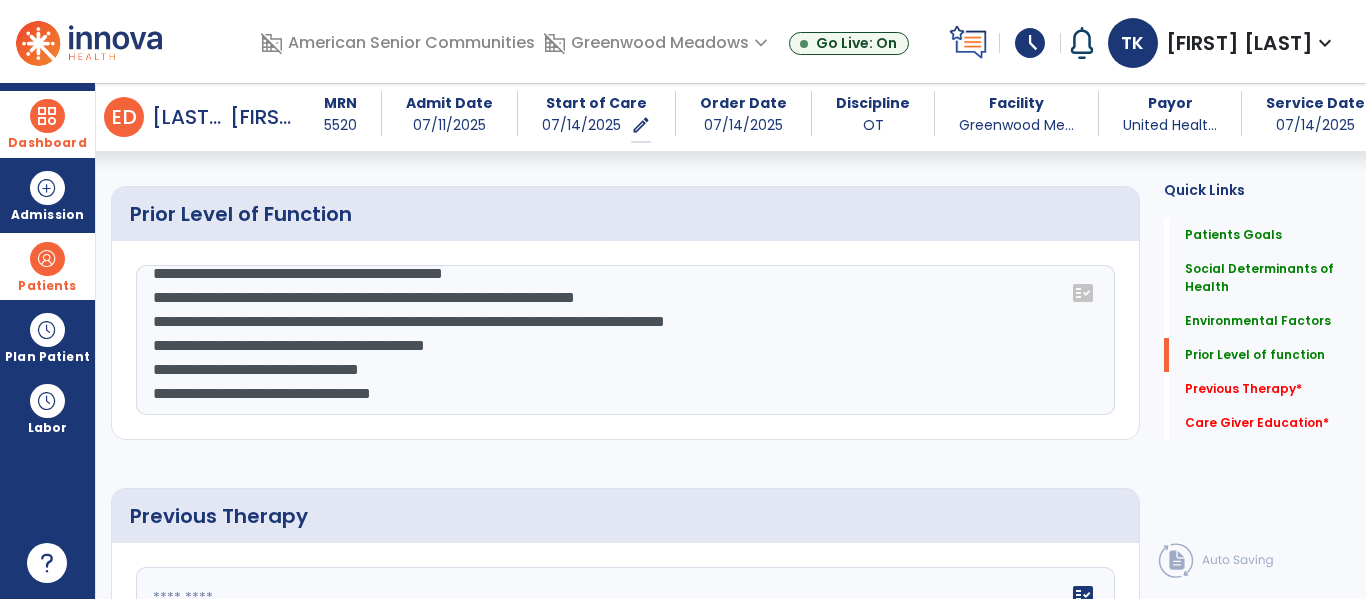 scroll, scrollTop: 1137, scrollLeft: 0, axis: vertical 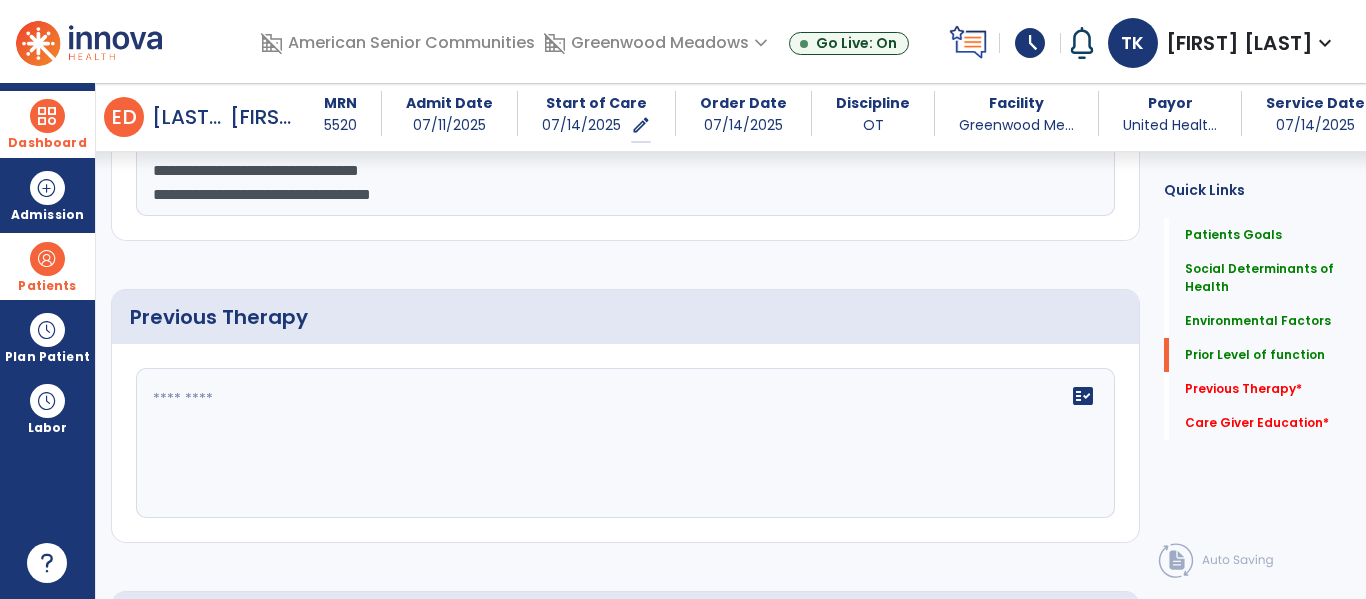 click on "fact_check" 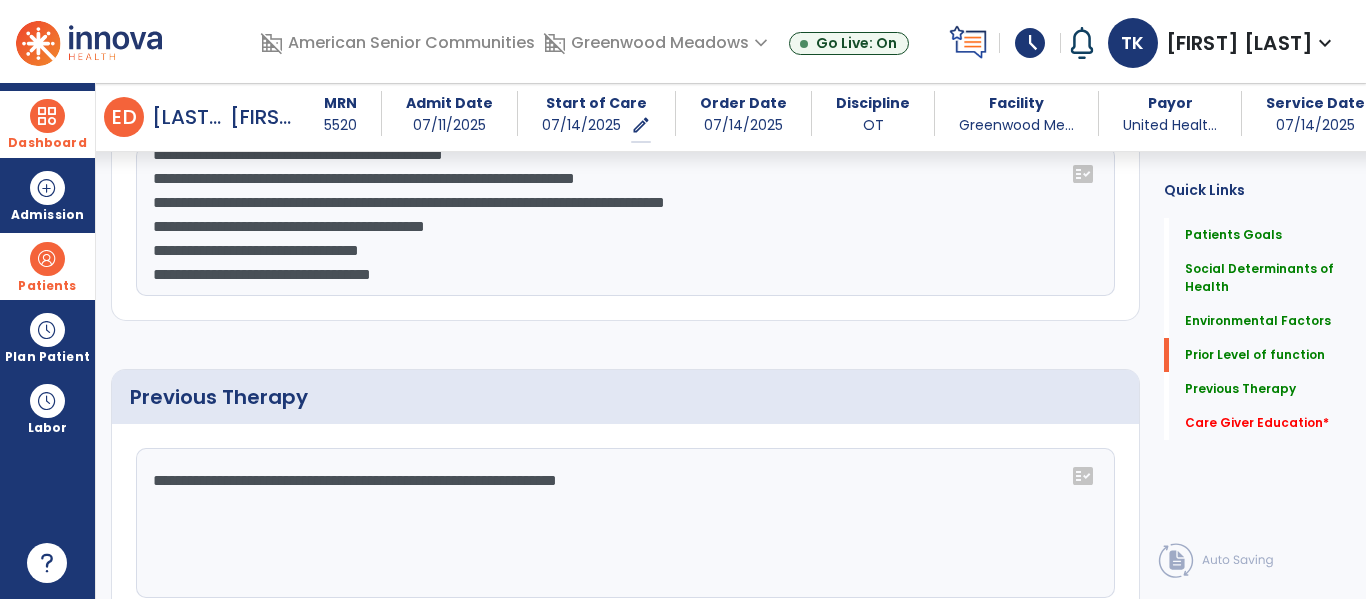 click on "**********" 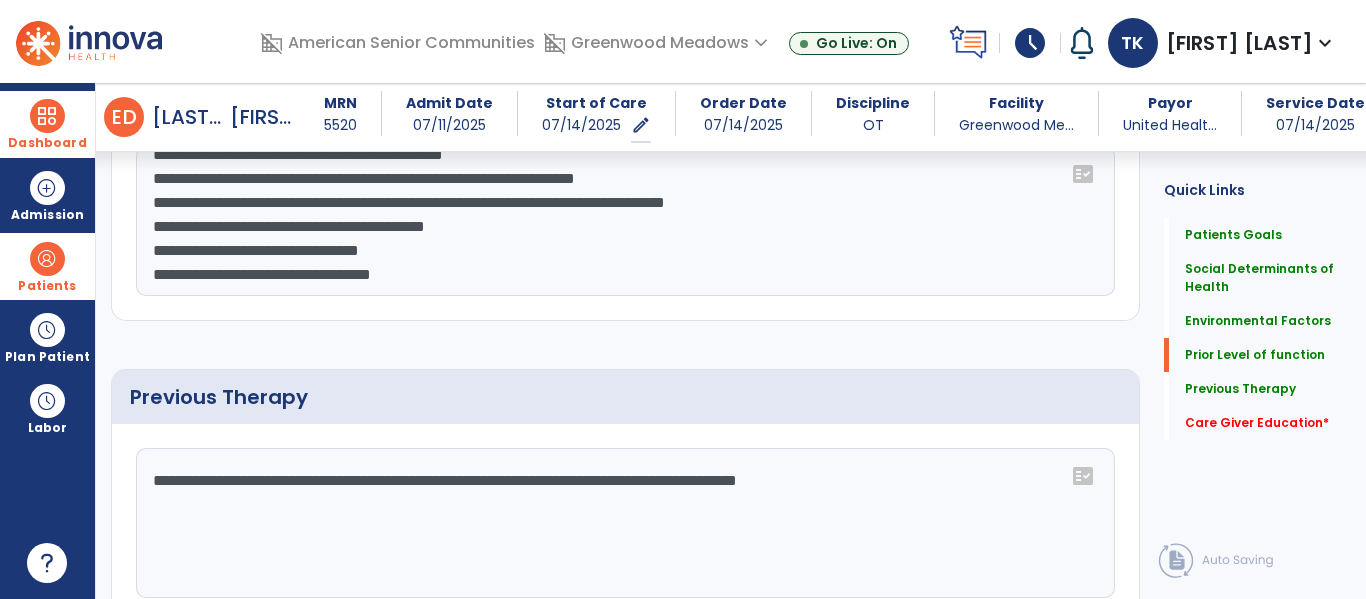 scroll, scrollTop: 1137, scrollLeft: 0, axis: vertical 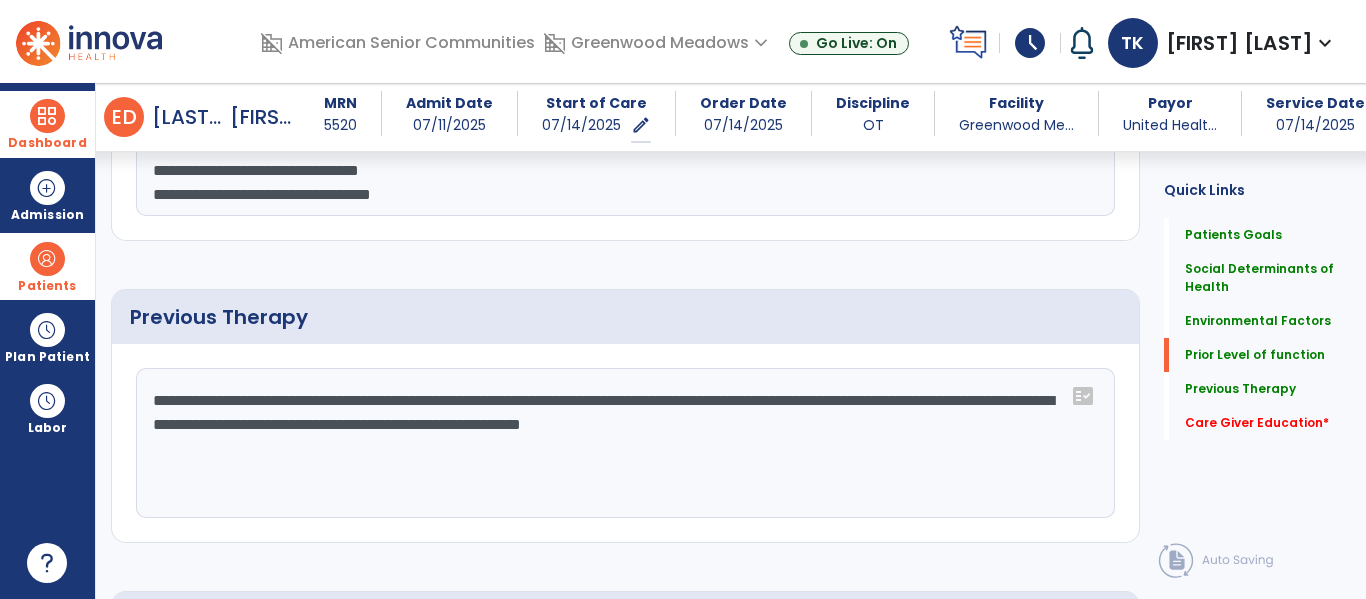 type on "**********" 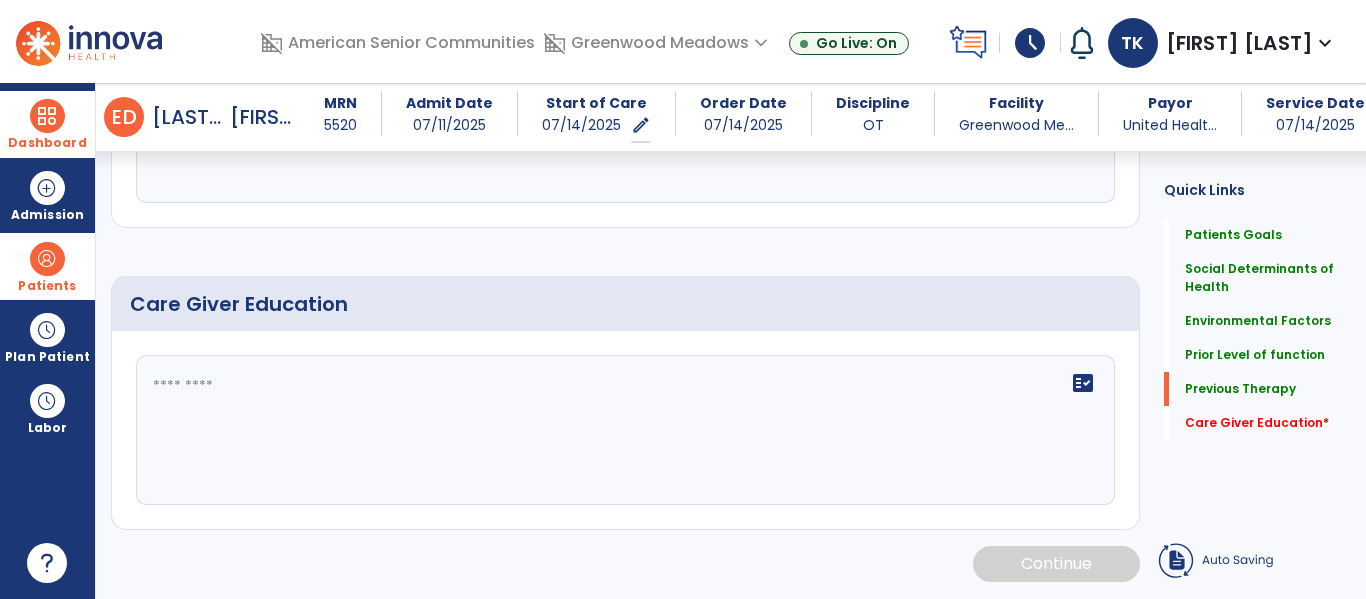 click 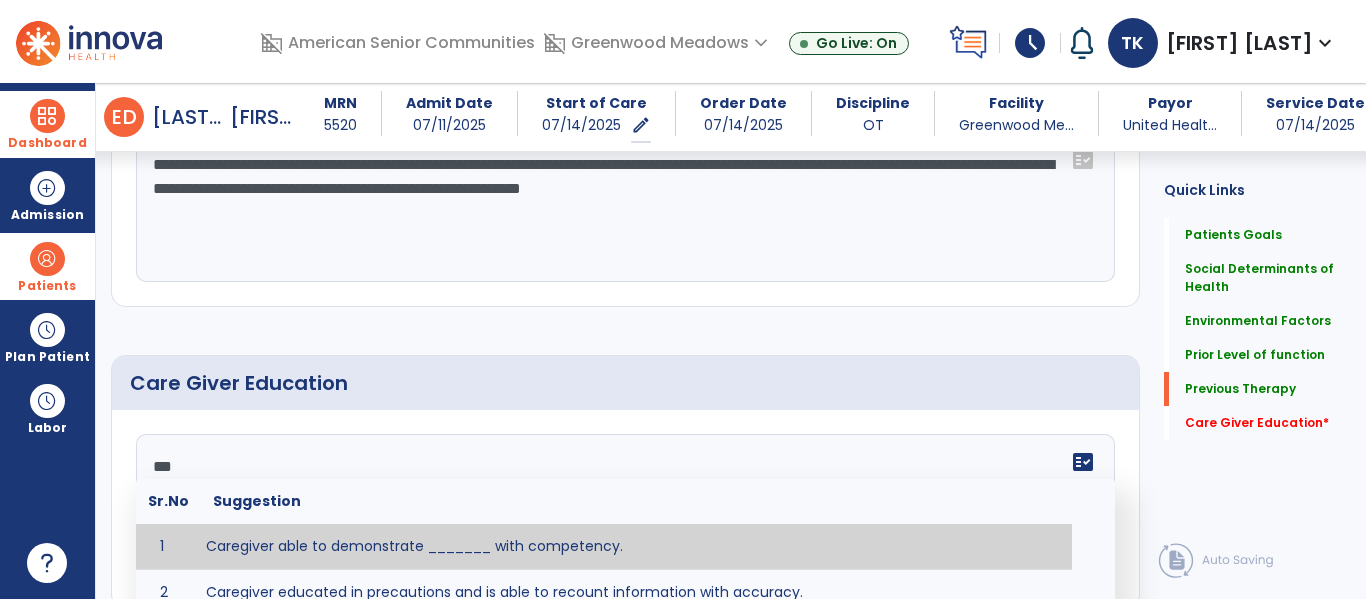 scroll, scrollTop: 1453, scrollLeft: 0, axis: vertical 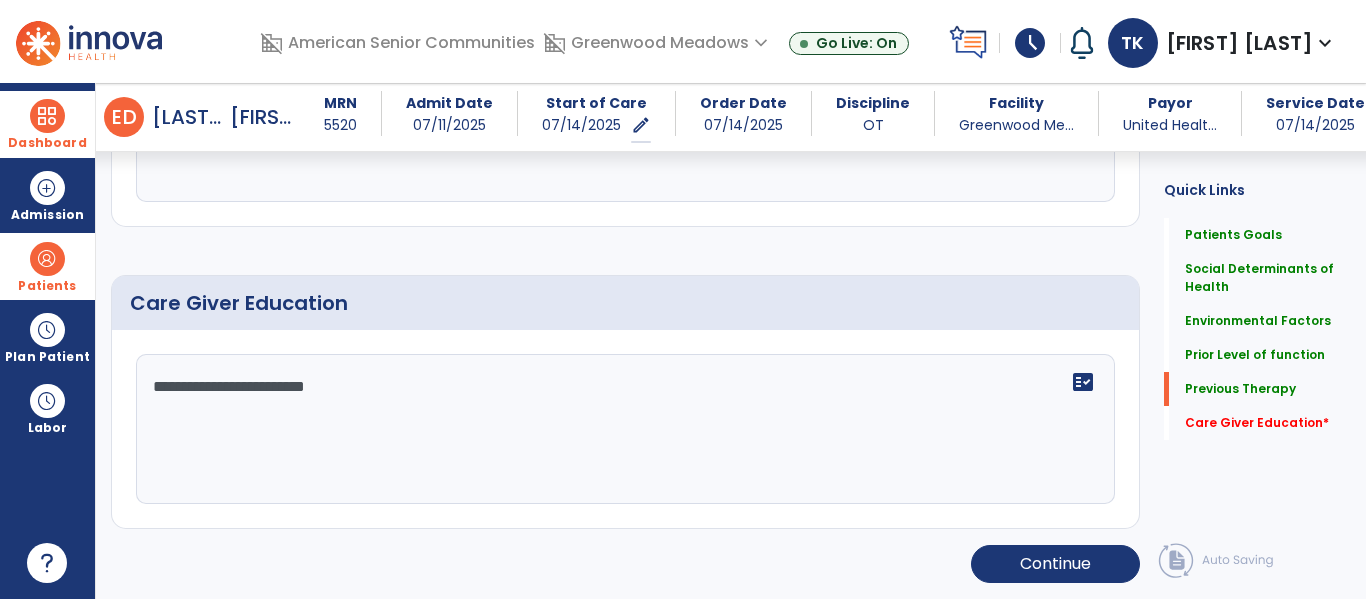 type on "**********" 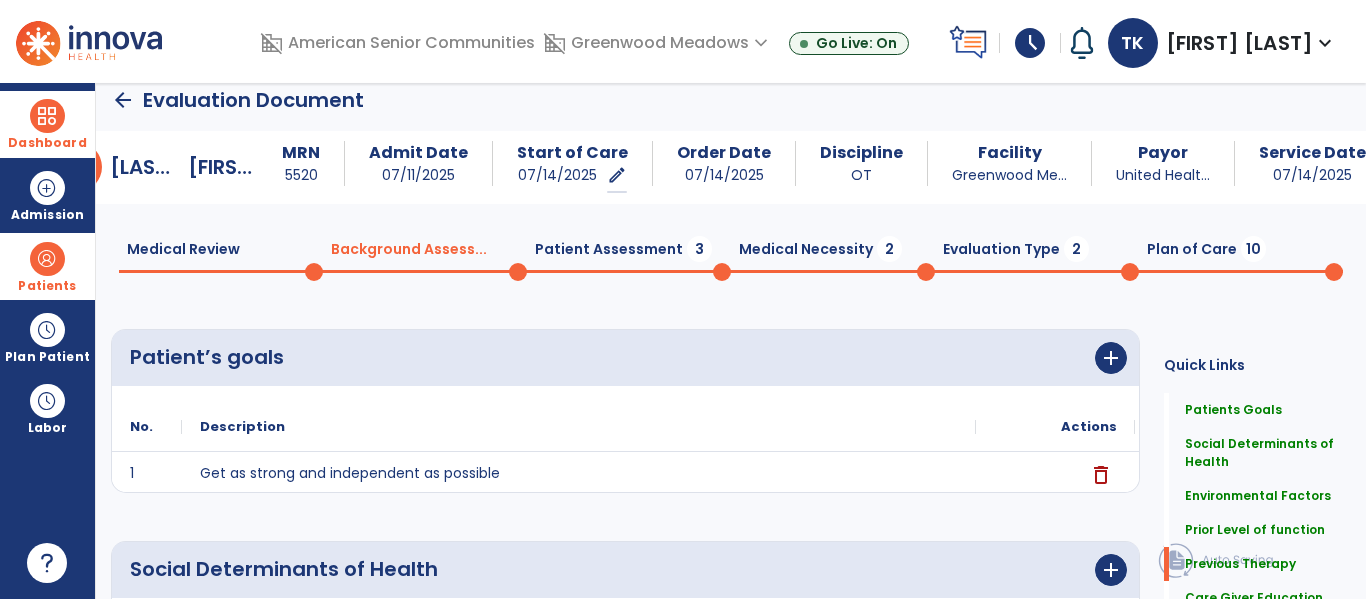 scroll, scrollTop: 0, scrollLeft: 0, axis: both 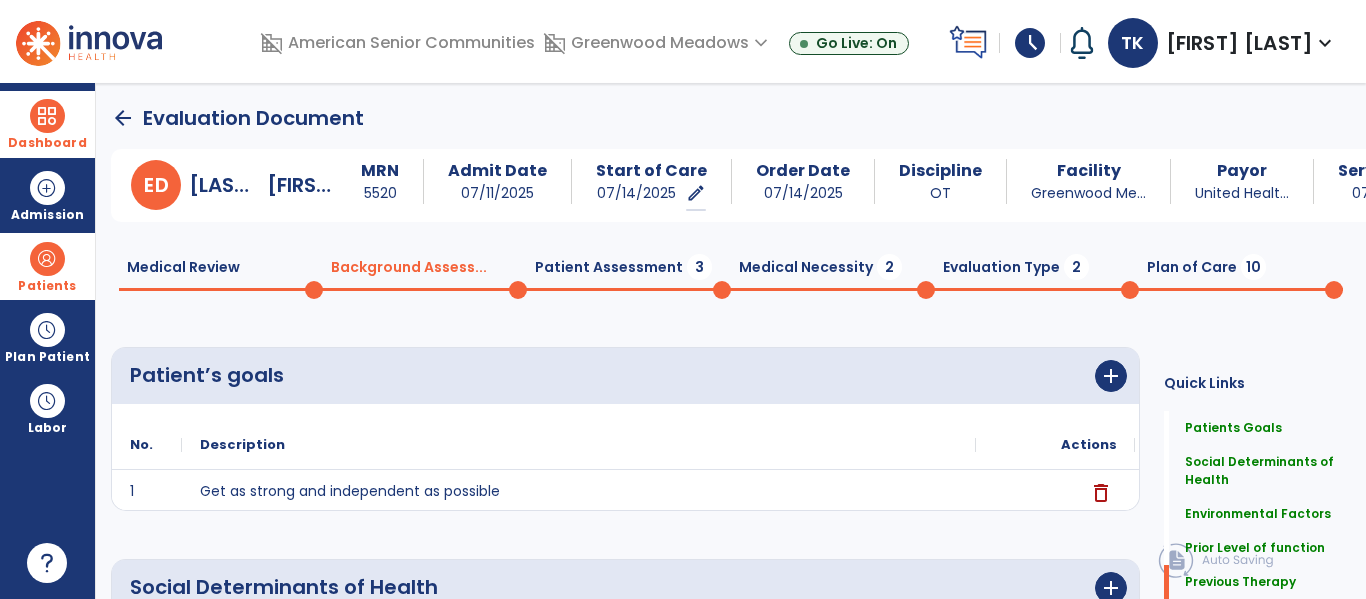 click on "Patient Assessment  3" 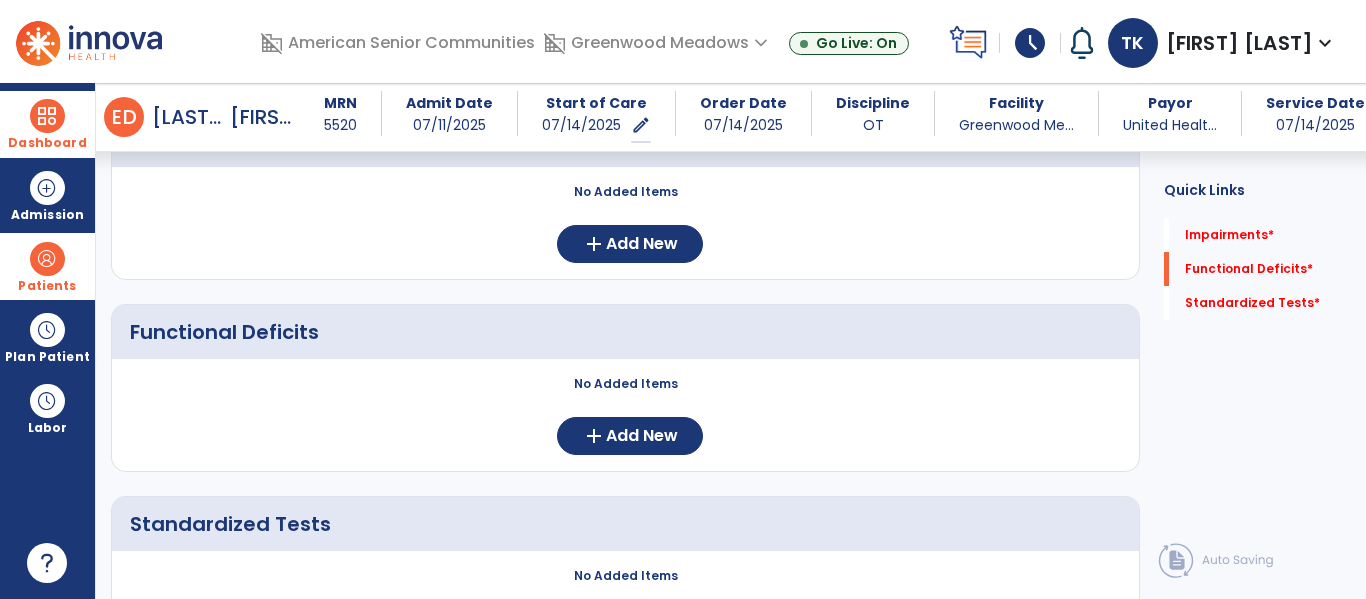 scroll, scrollTop: 0, scrollLeft: 0, axis: both 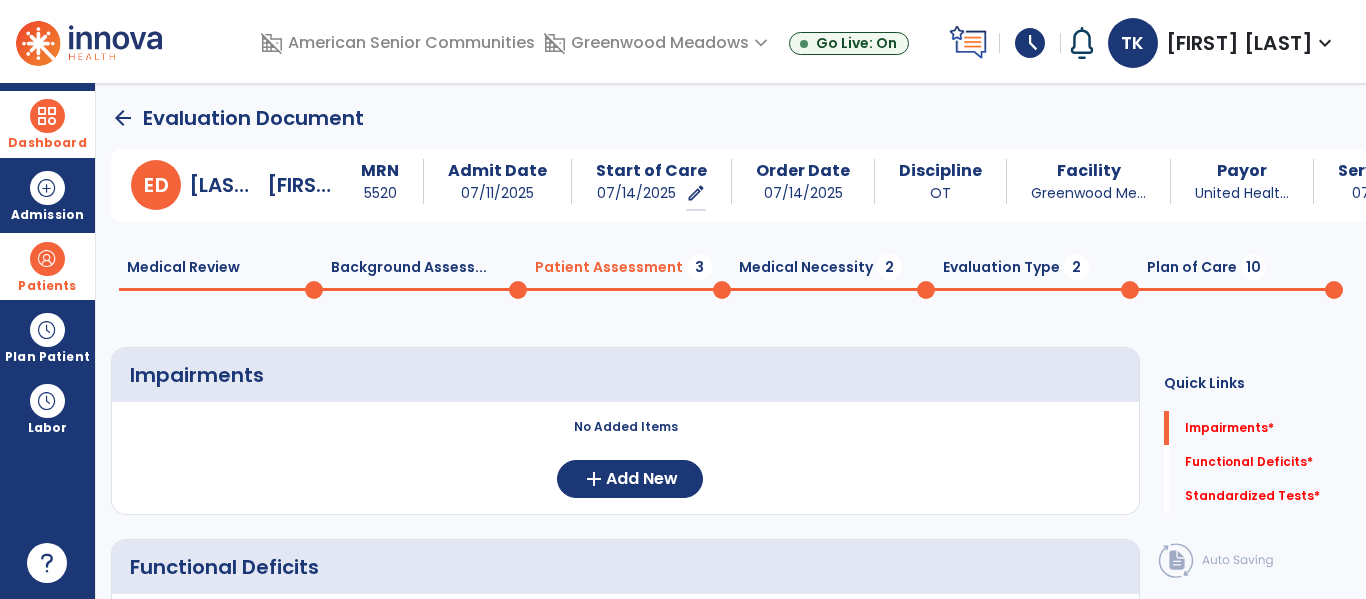 click on "No Added Items  add  Add New" 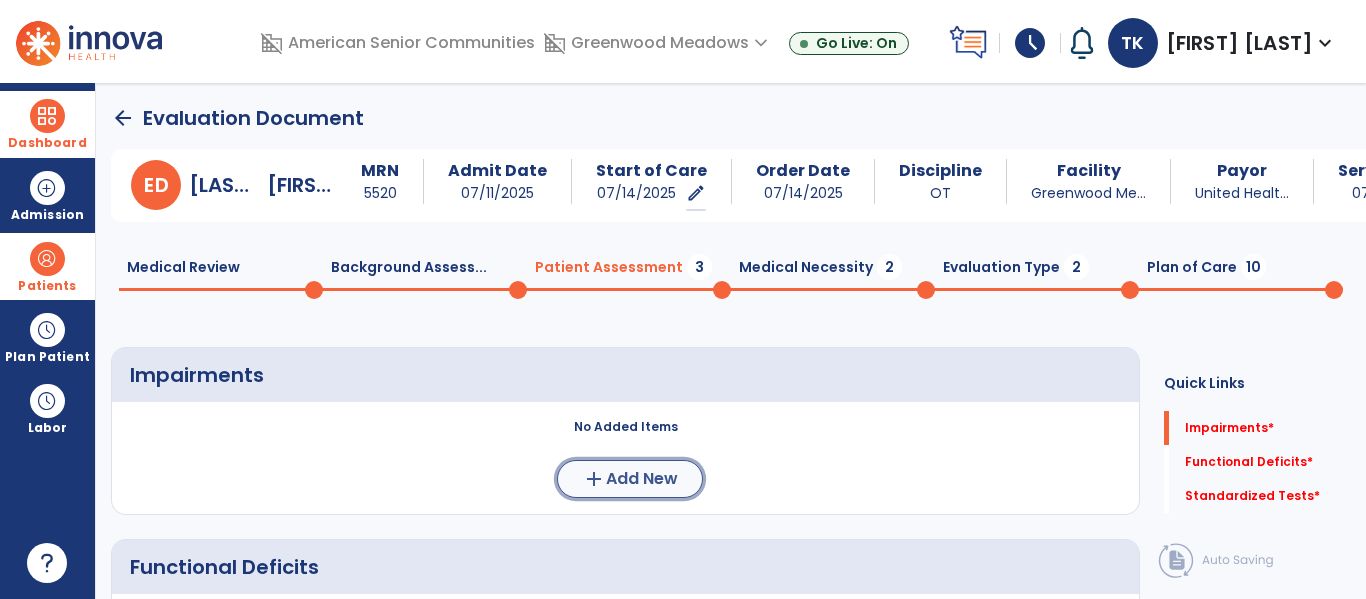click on "Add New" 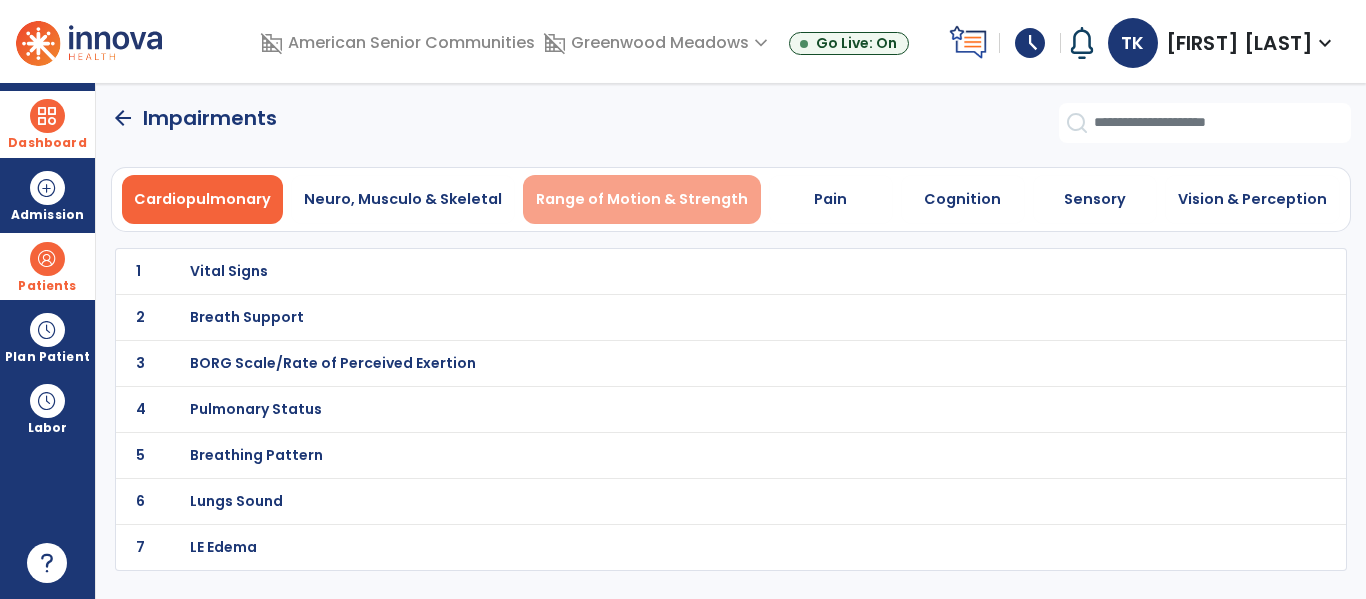click on "Range of Motion & Strength" at bounding box center (642, 199) 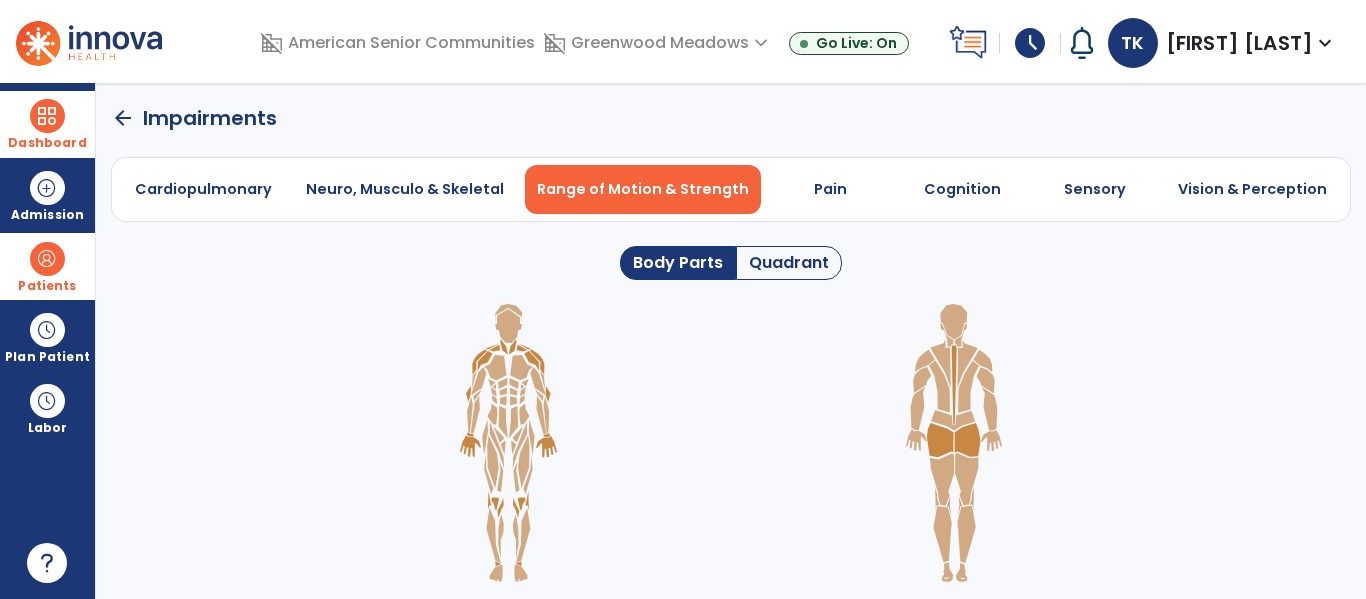 click 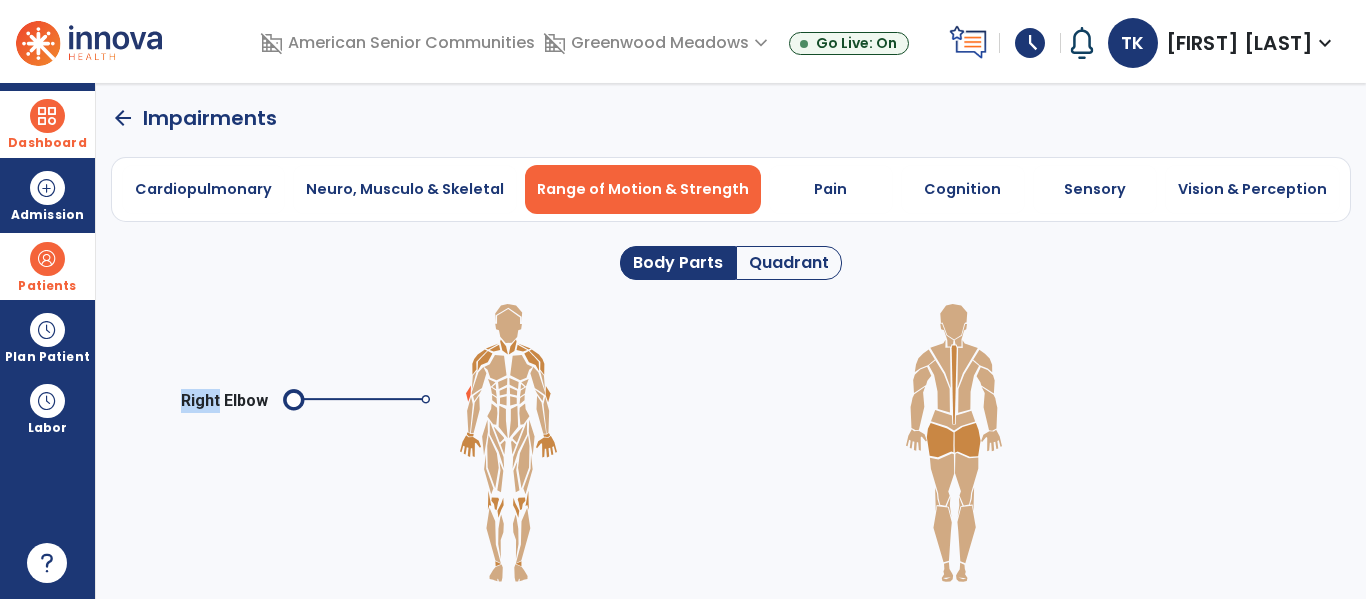 click 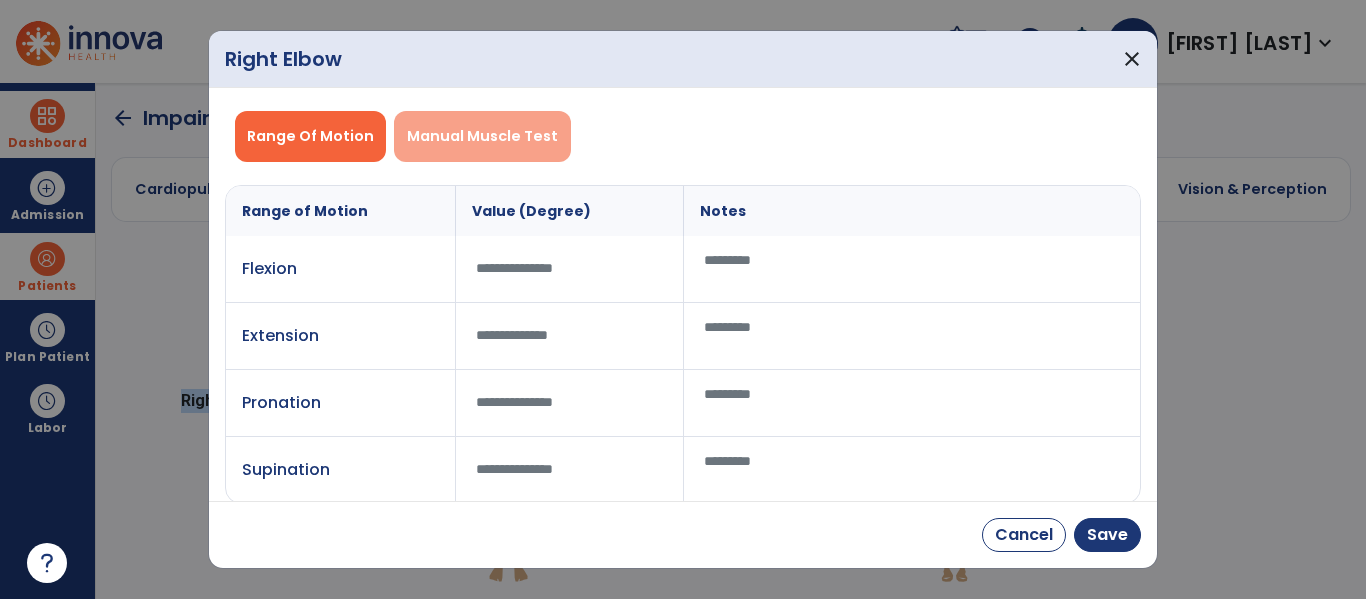 click on "Manual Muscle Test" at bounding box center [482, 136] 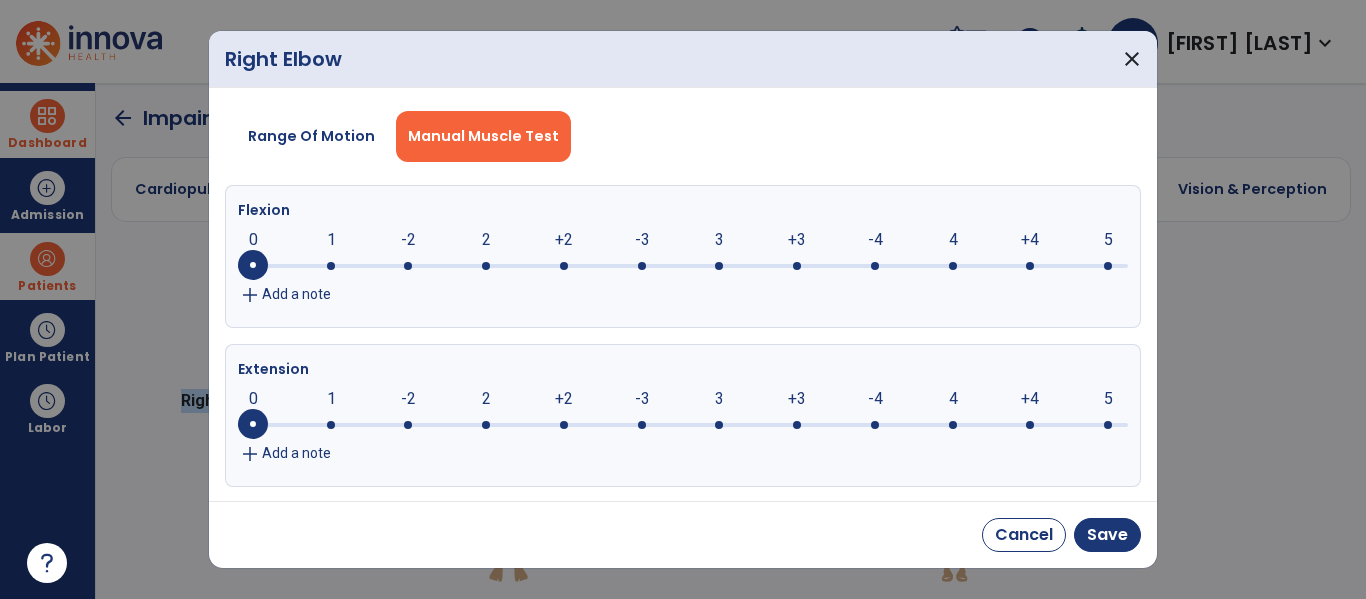 click 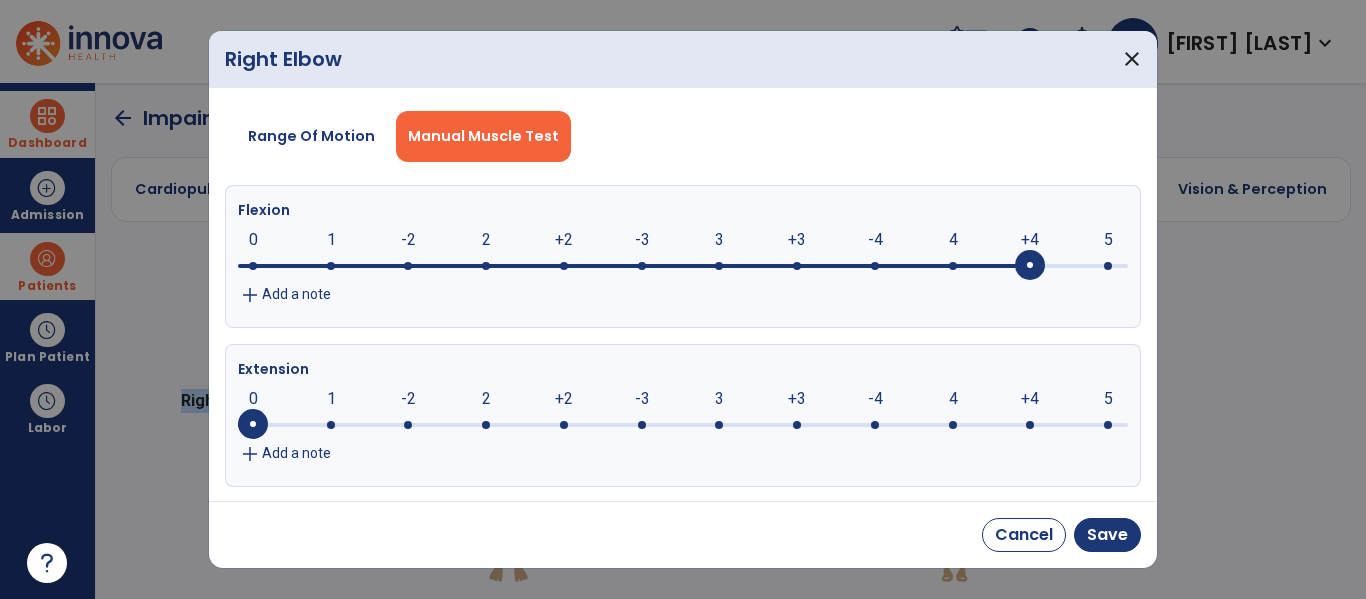 click 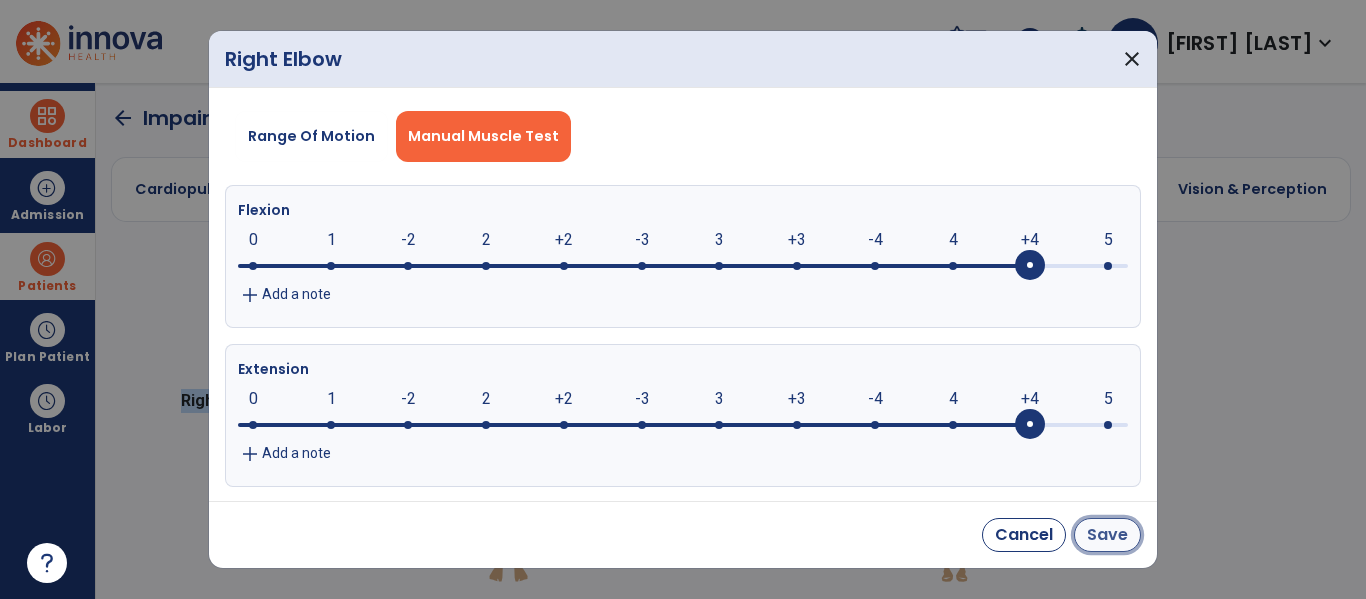click on "Save" at bounding box center [1107, 535] 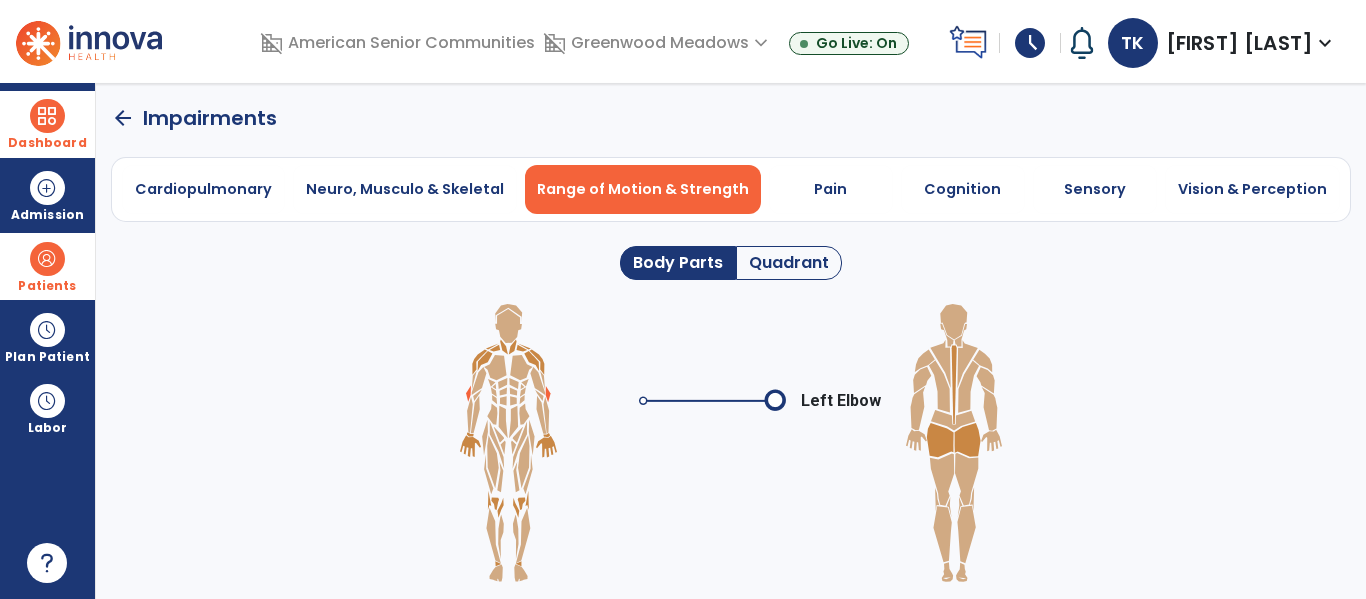 click 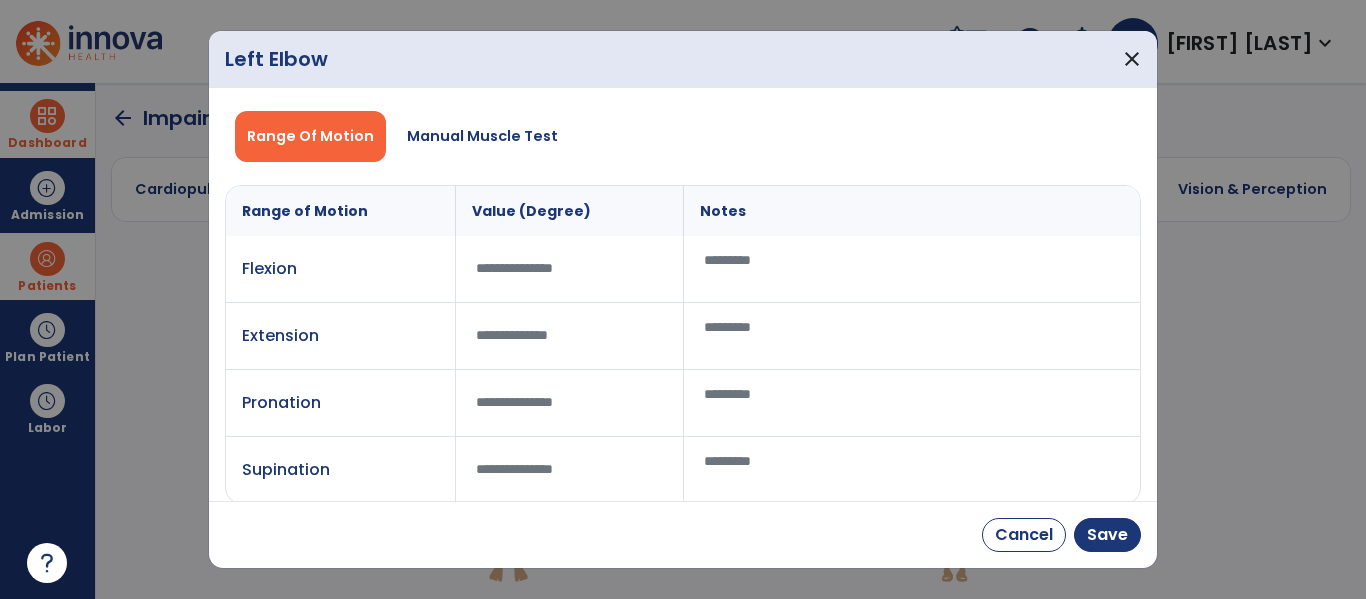 click on "Value (Degree)" at bounding box center (569, 211) 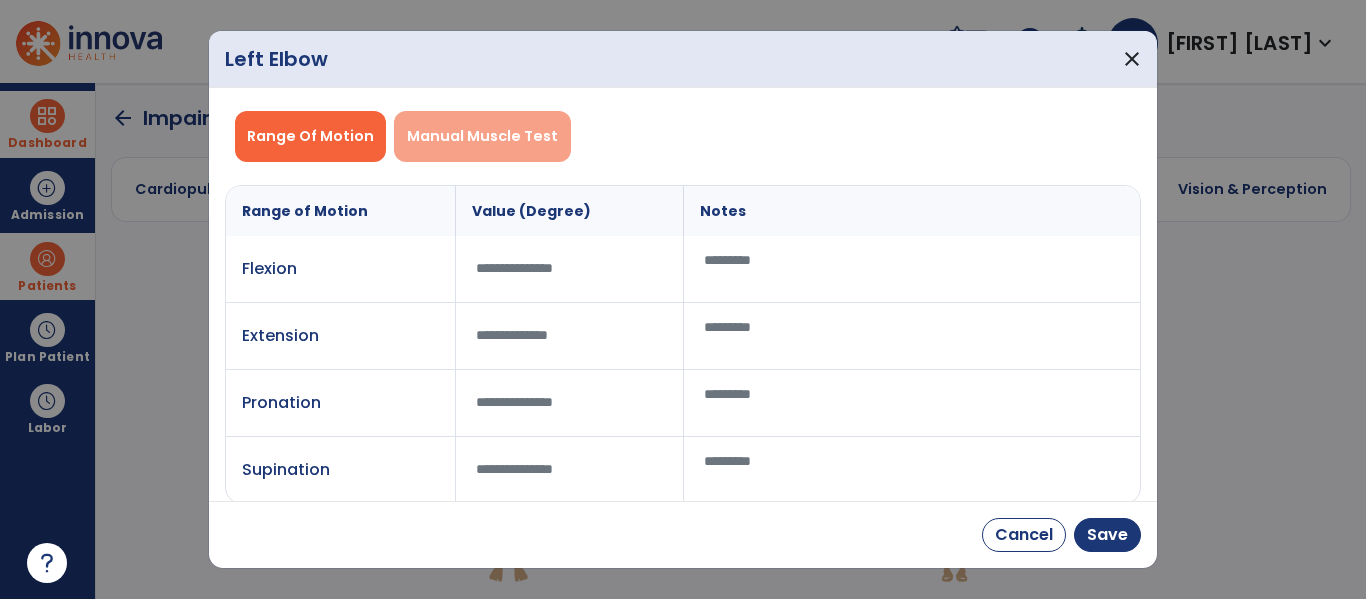 click on "Manual Muscle Test" at bounding box center (482, 136) 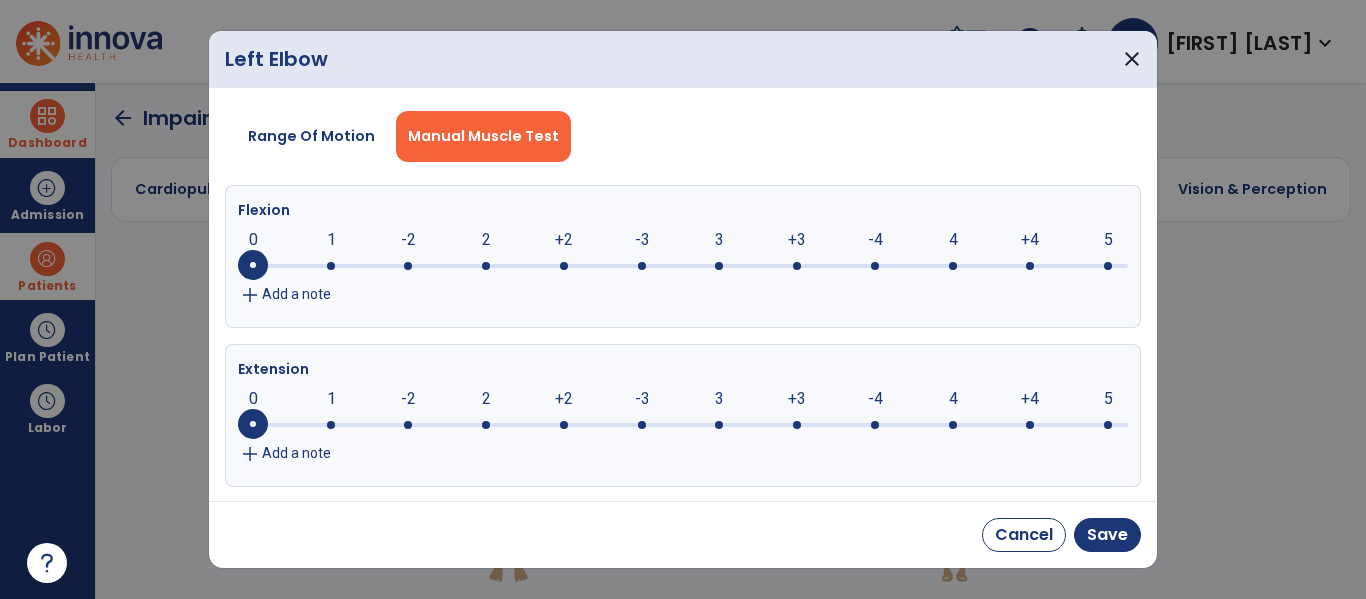 click 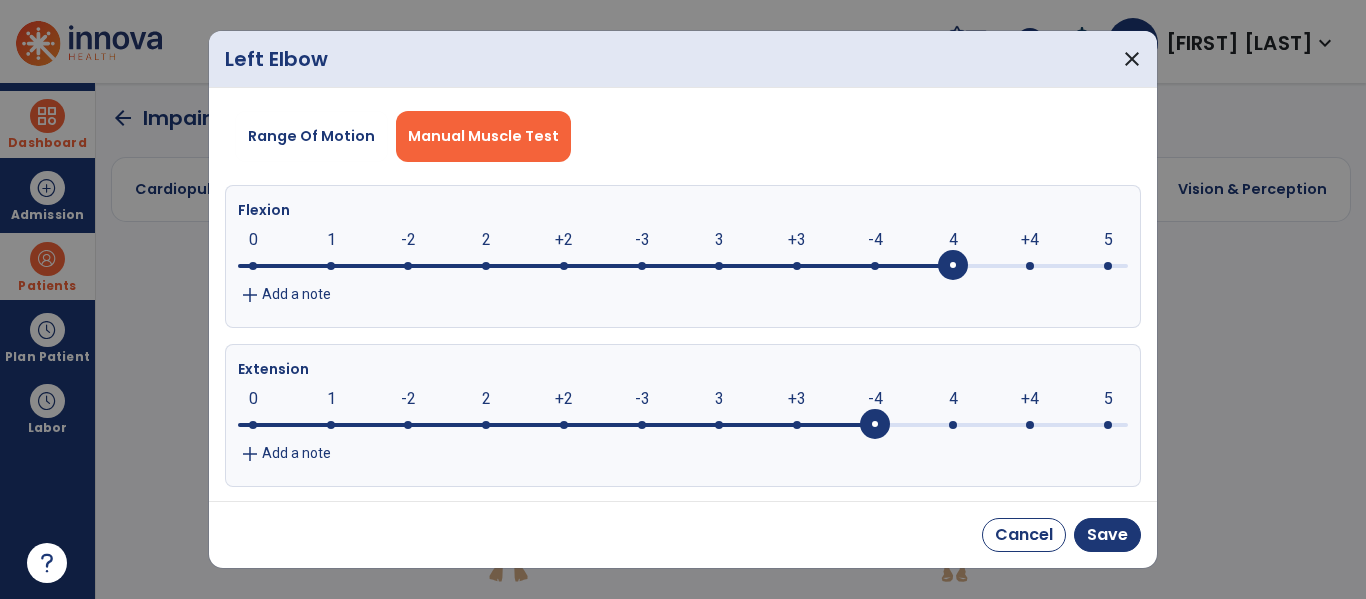 click 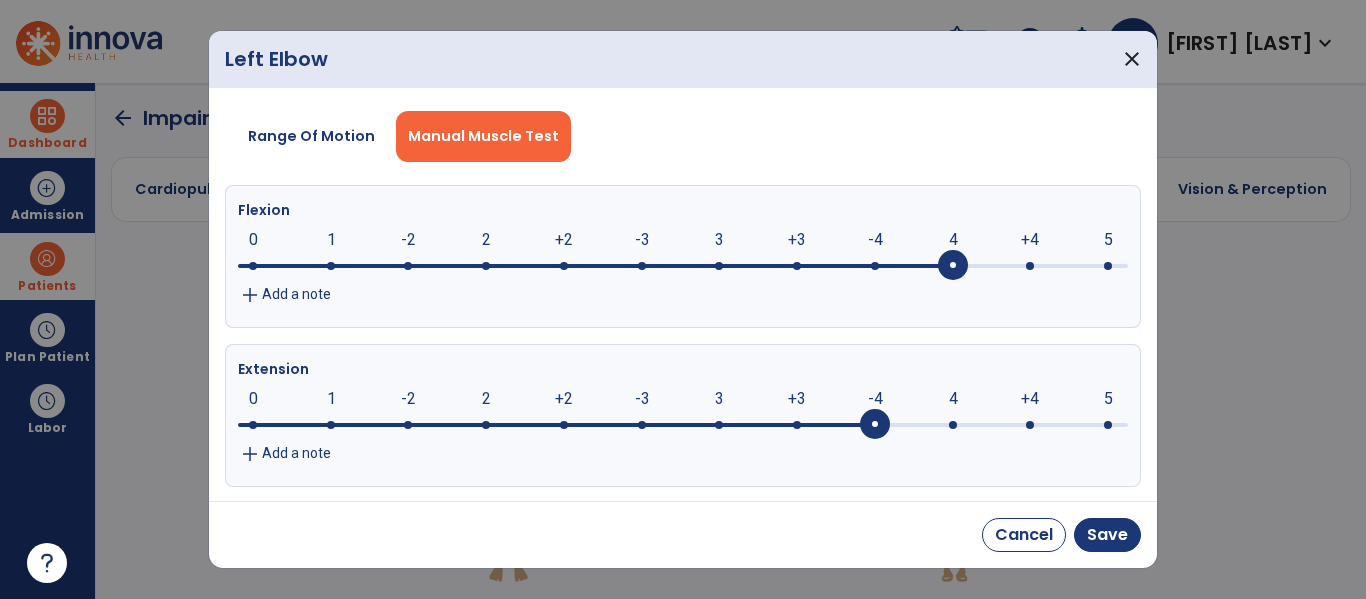 click 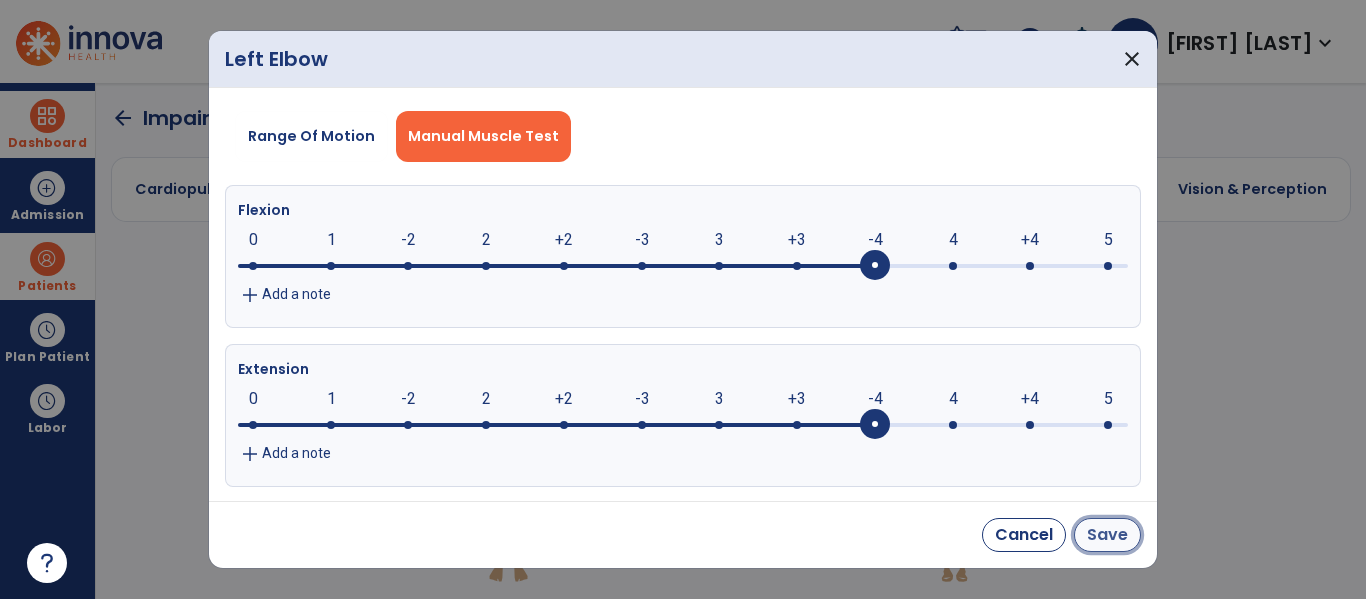 click on "Save" at bounding box center (1107, 535) 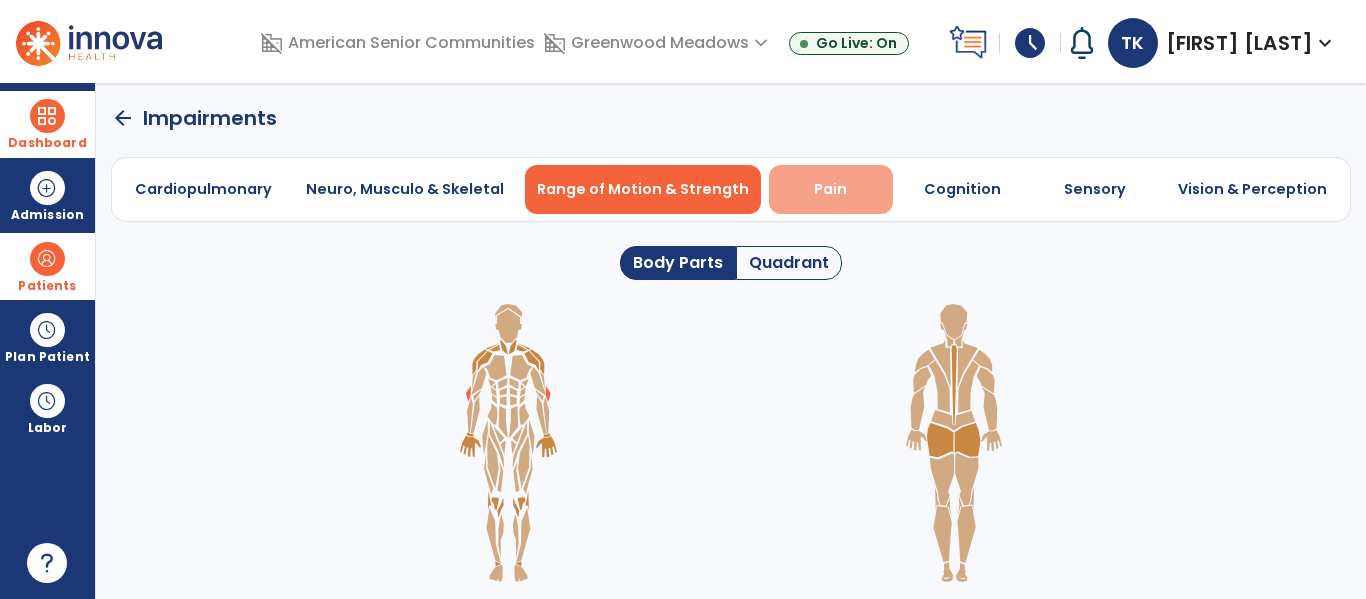 click on "Pain" at bounding box center (831, 189) 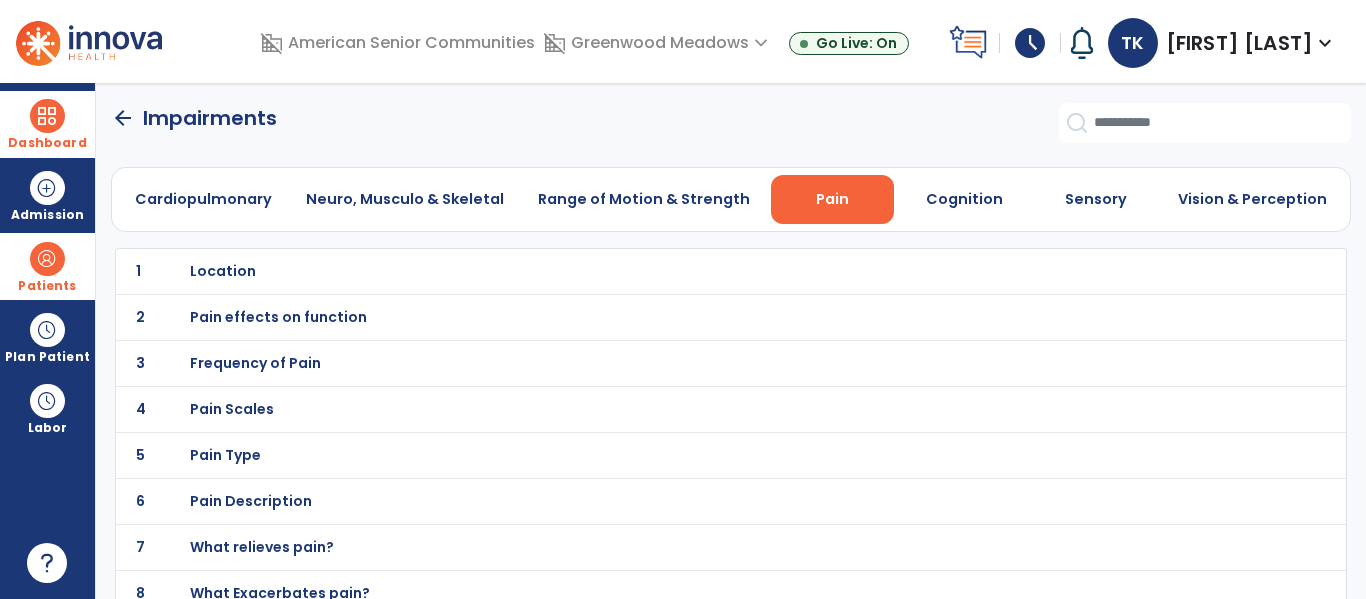 click on "Location" at bounding box center (687, 271) 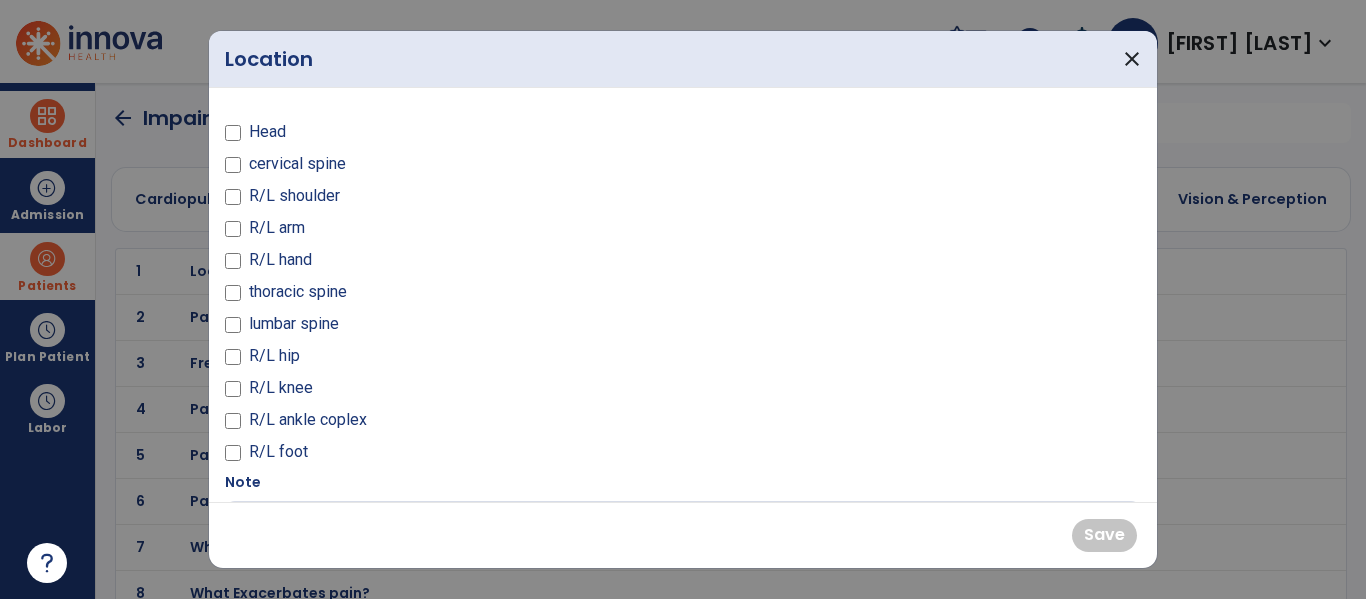 scroll, scrollTop: 10, scrollLeft: 0, axis: vertical 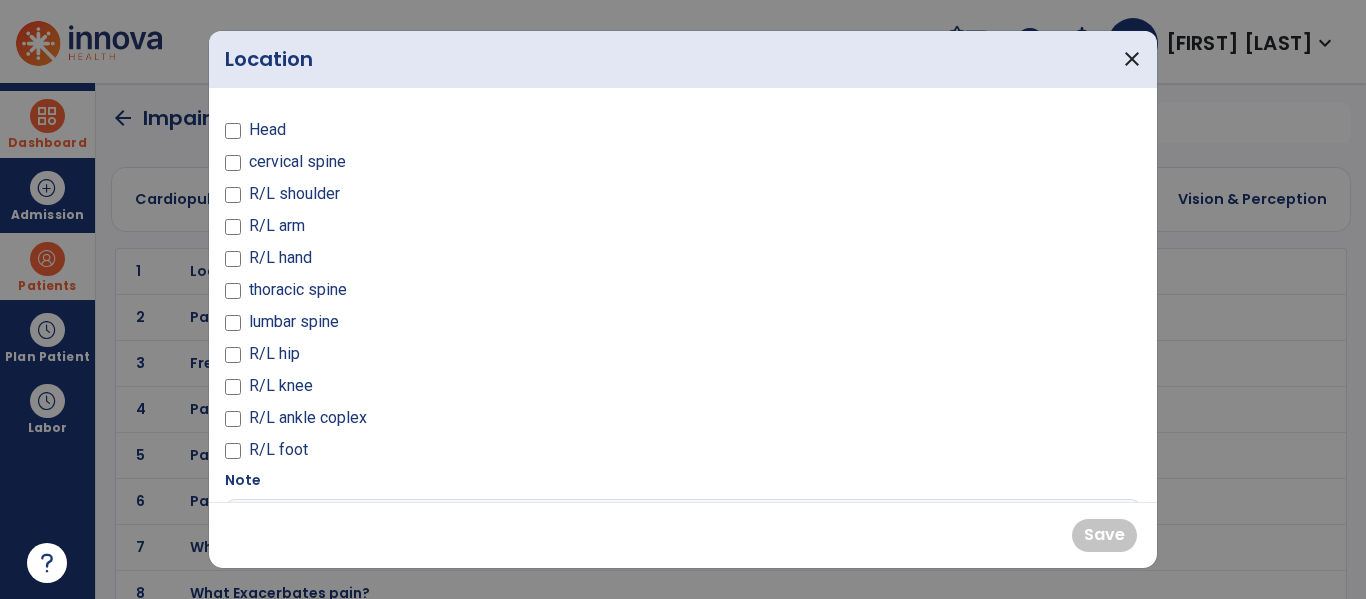 click on "R/L shoulder" at bounding box center (294, 194) 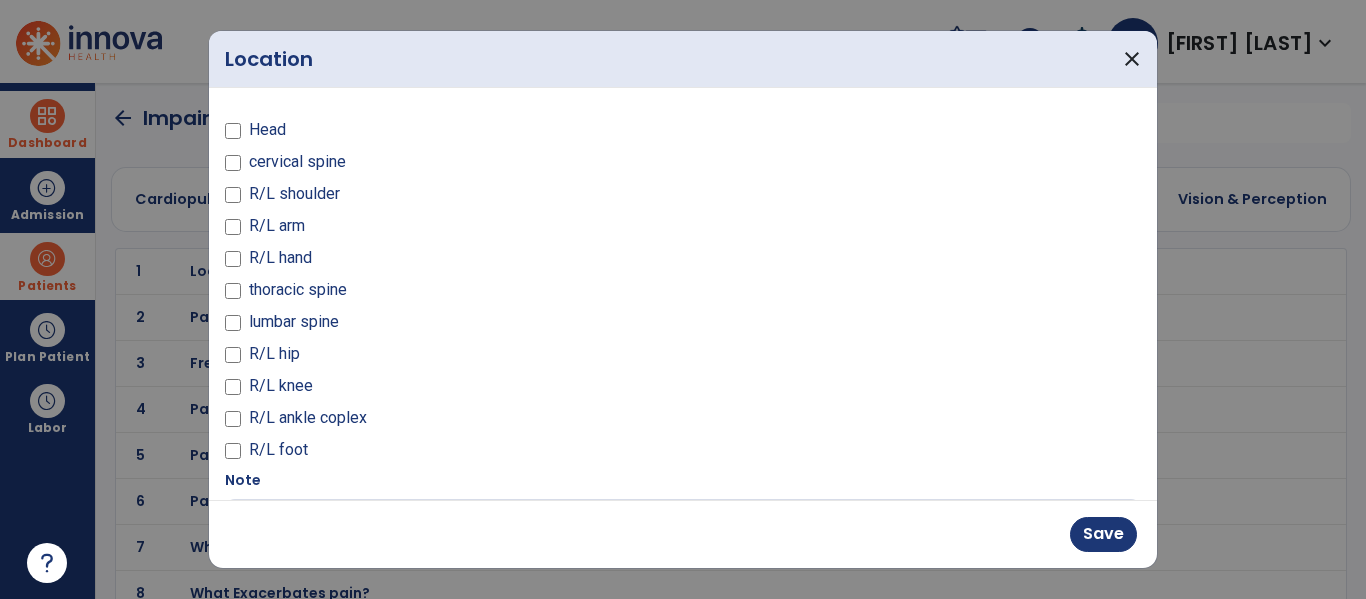 click on "R/L arm" at bounding box center (277, 226) 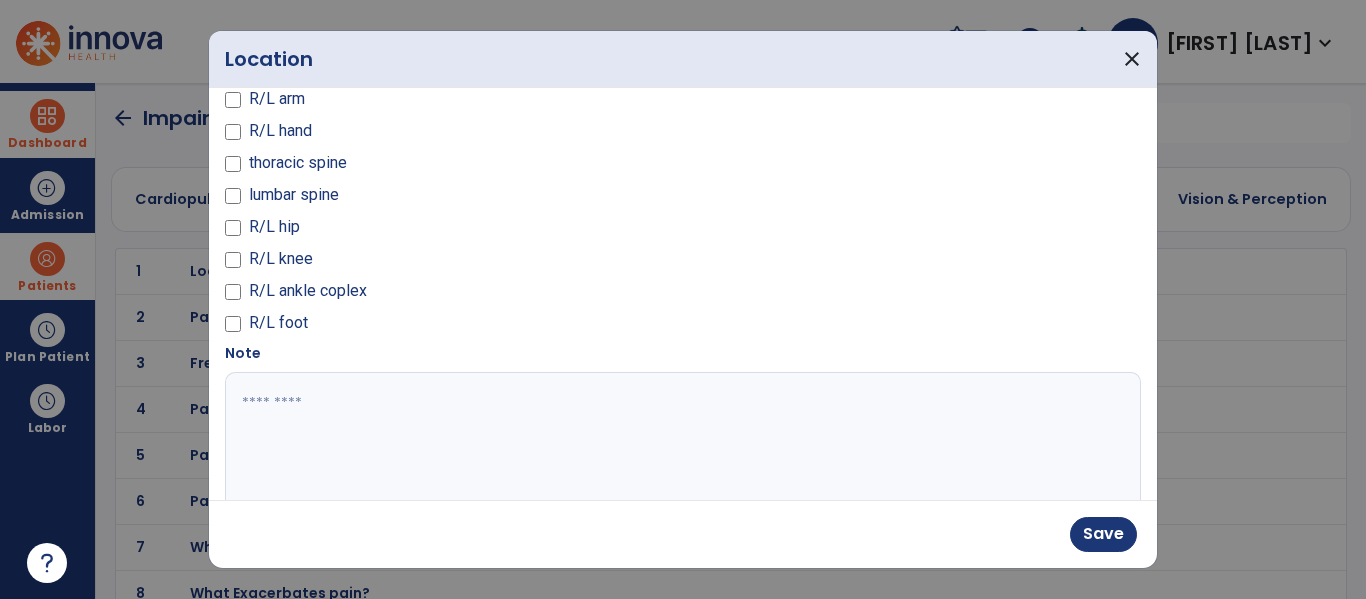 scroll, scrollTop: 188, scrollLeft: 0, axis: vertical 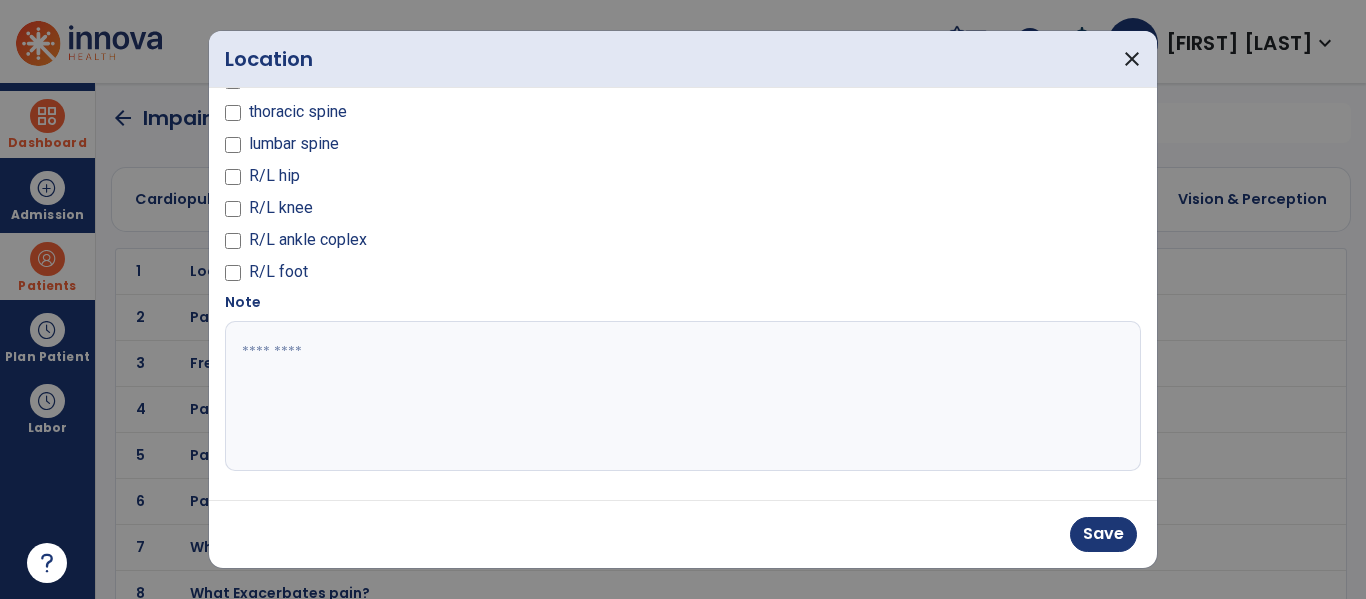 click at bounding box center (680, 396) 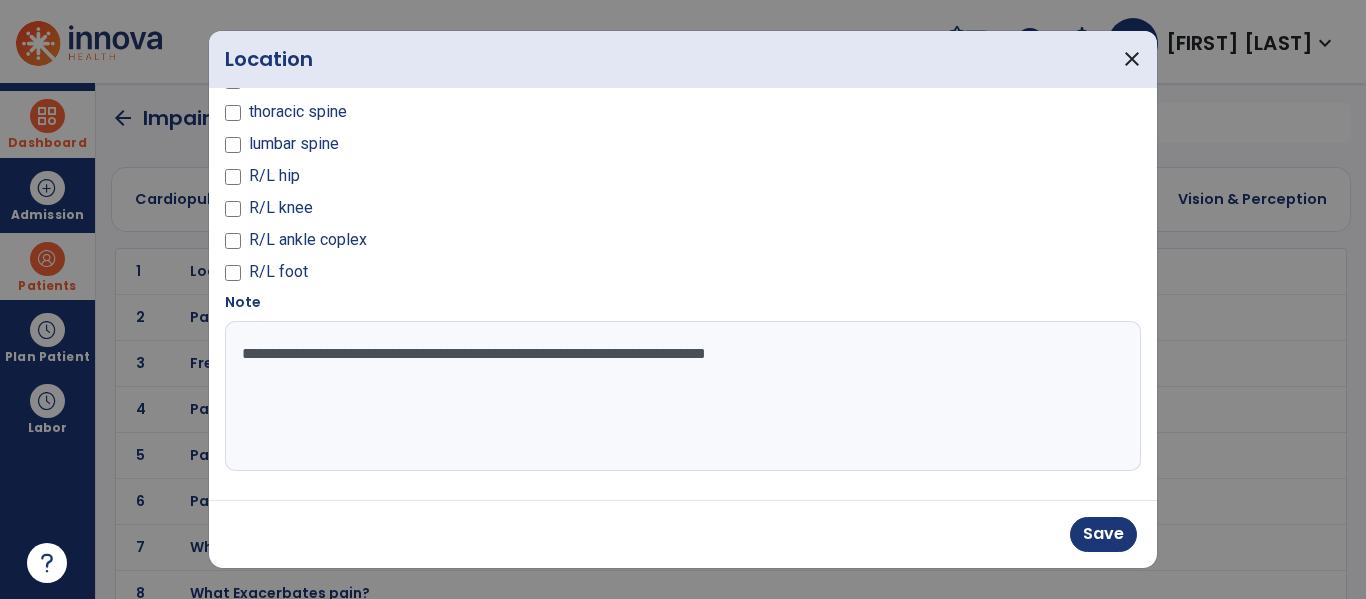 type on "**********" 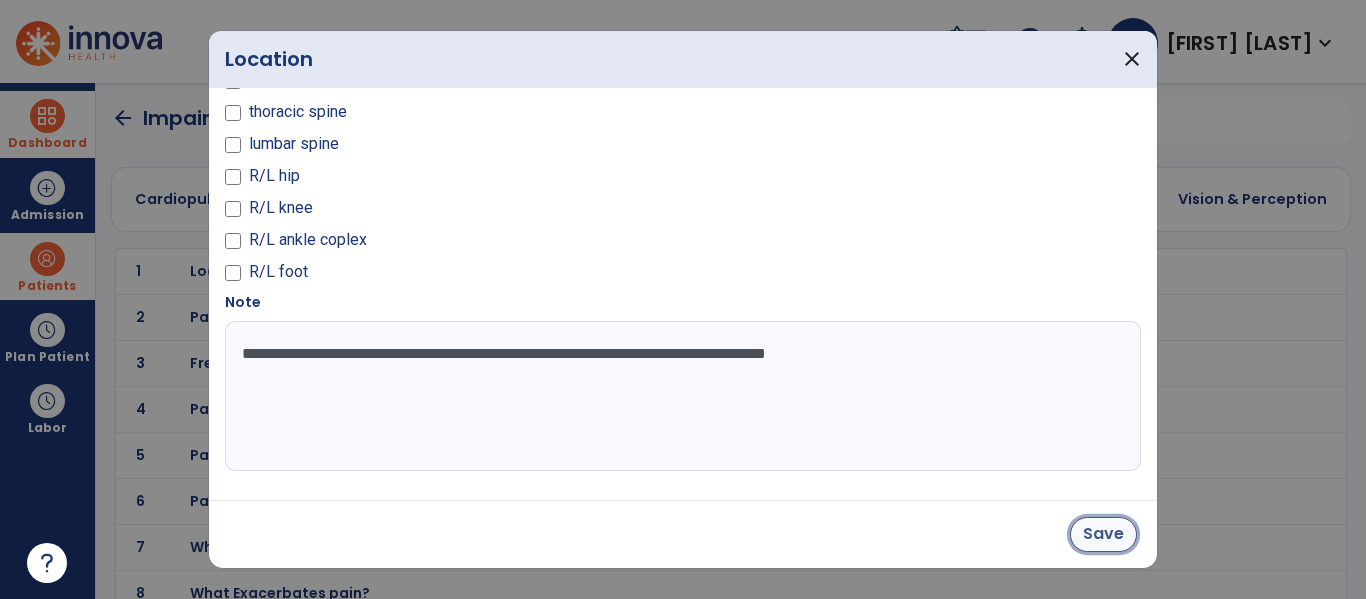 click on "Save" at bounding box center (1103, 534) 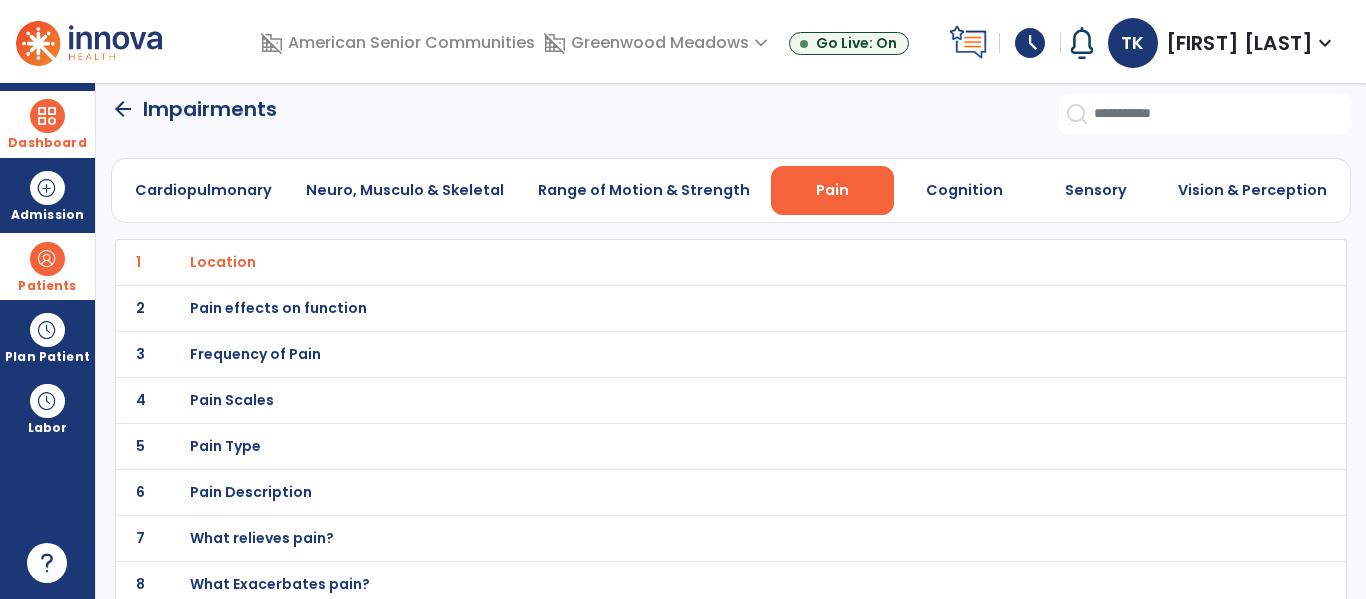 scroll, scrollTop: 20, scrollLeft: 0, axis: vertical 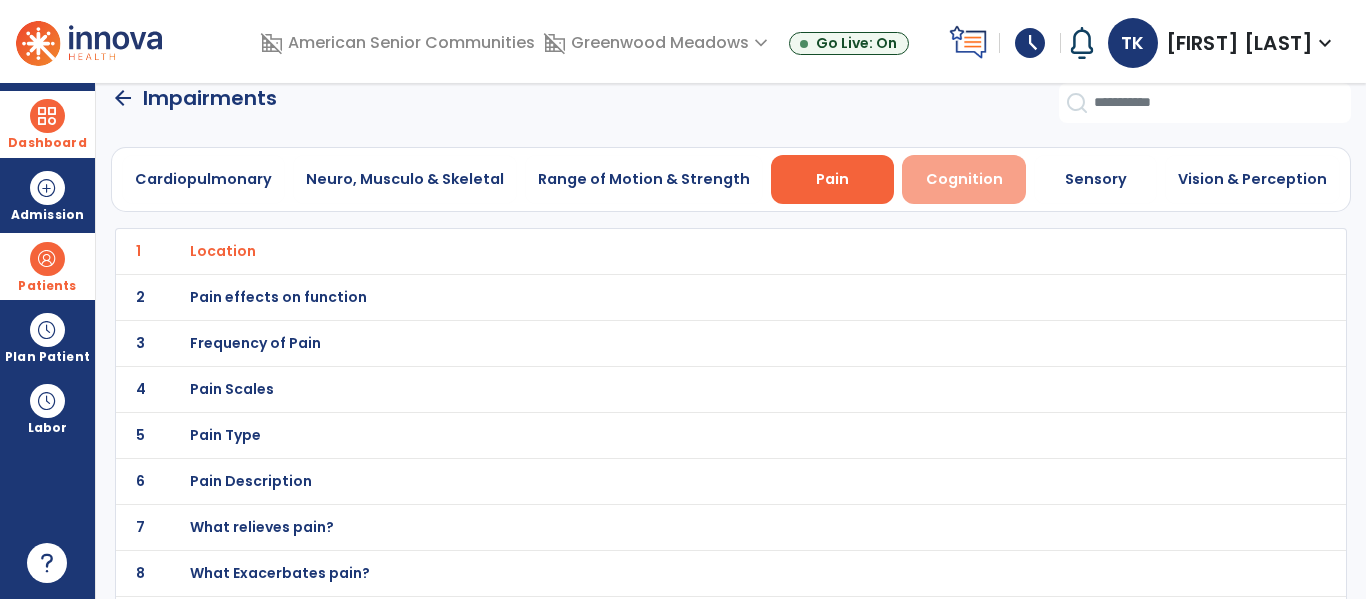 click on "Cognition" at bounding box center [964, 179] 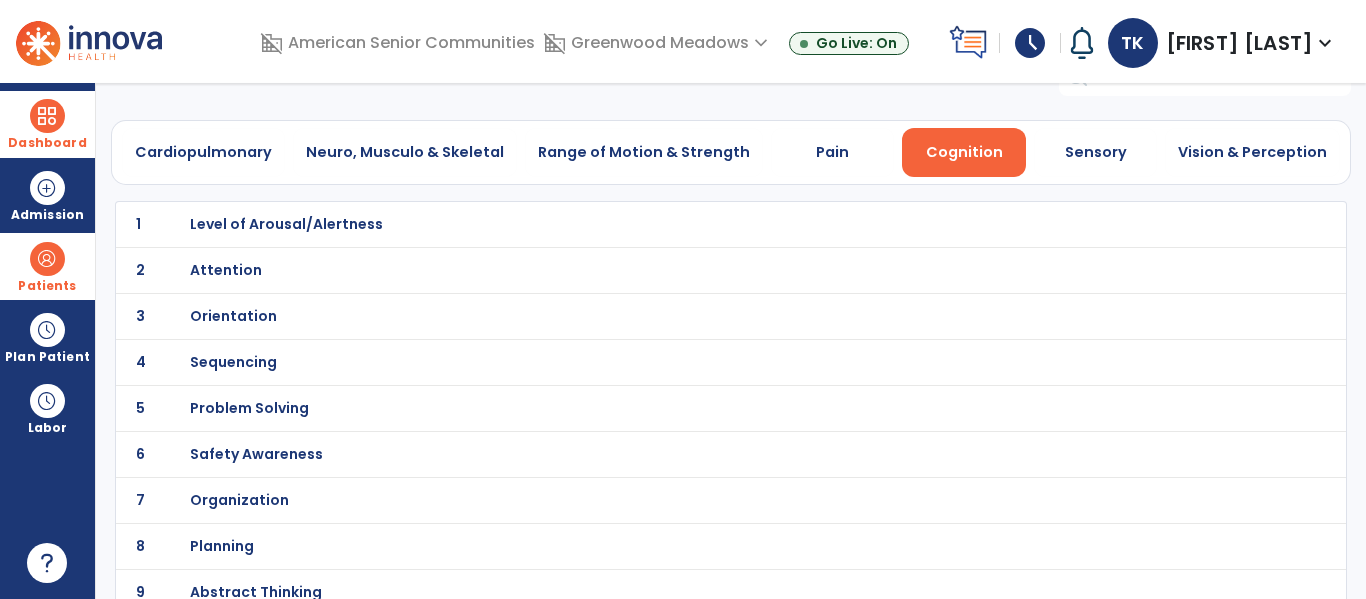 scroll, scrollTop: 52, scrollLeft: 0, axis: vertical 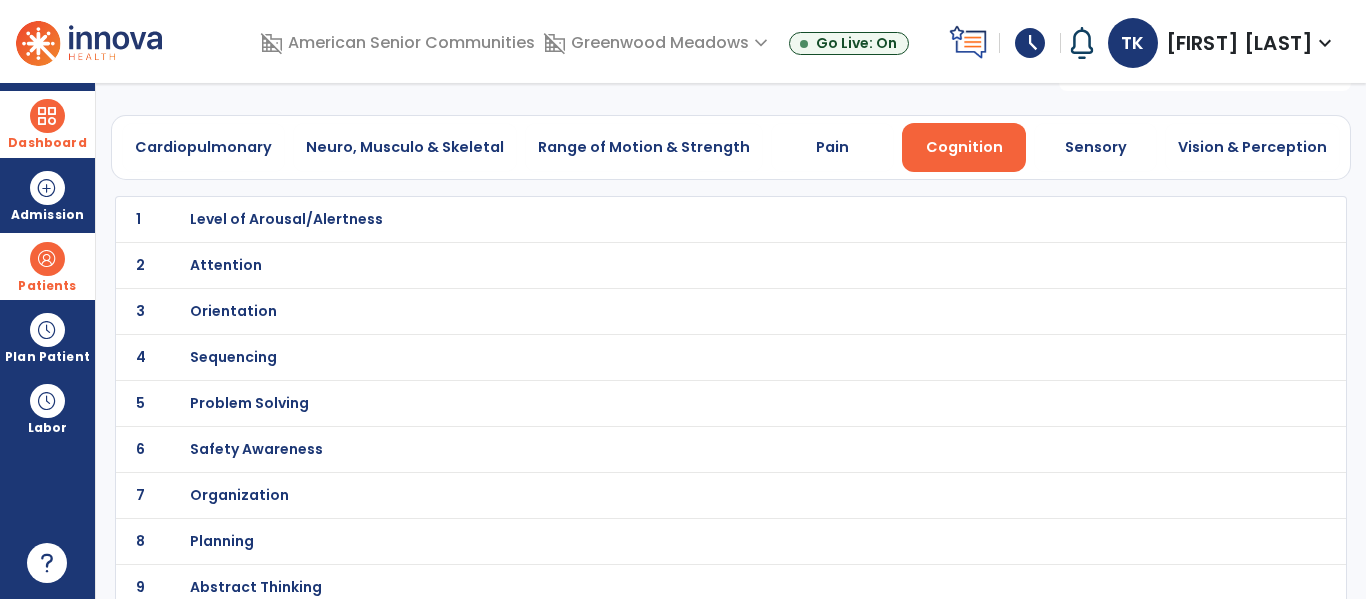 click on "Orientation" at bounding box center (687, 219) 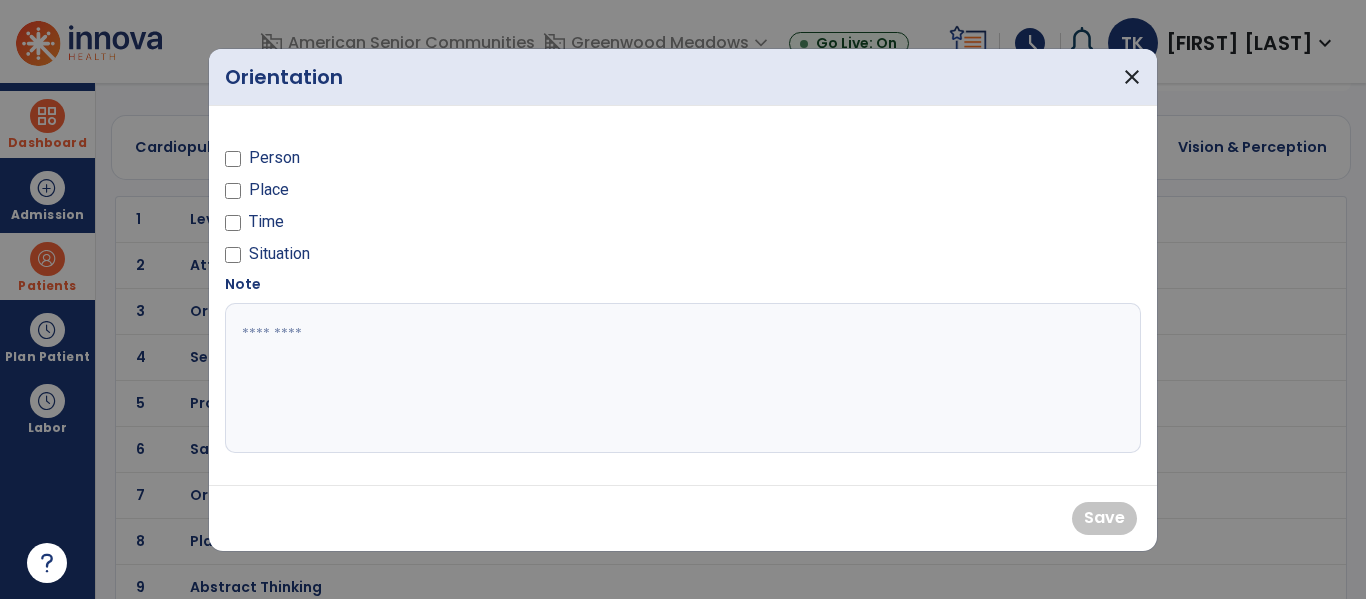 click on "Person" at bounding box center [274, 158] 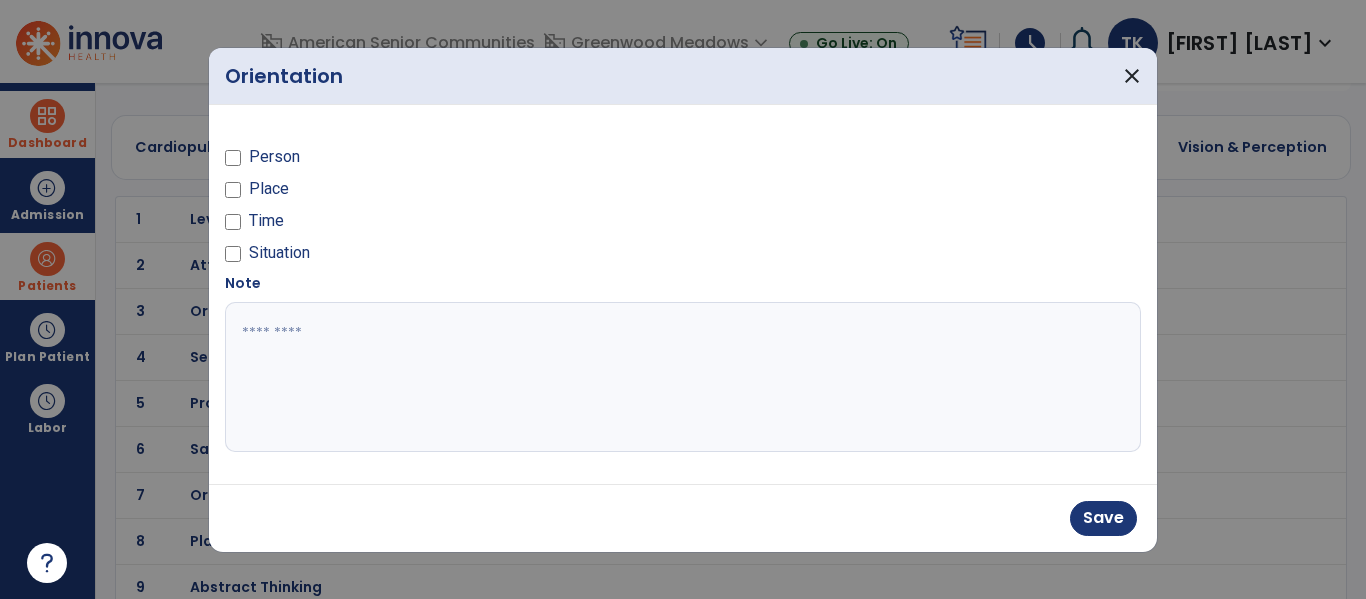 click on "Place" at bounding box center (269, 189) 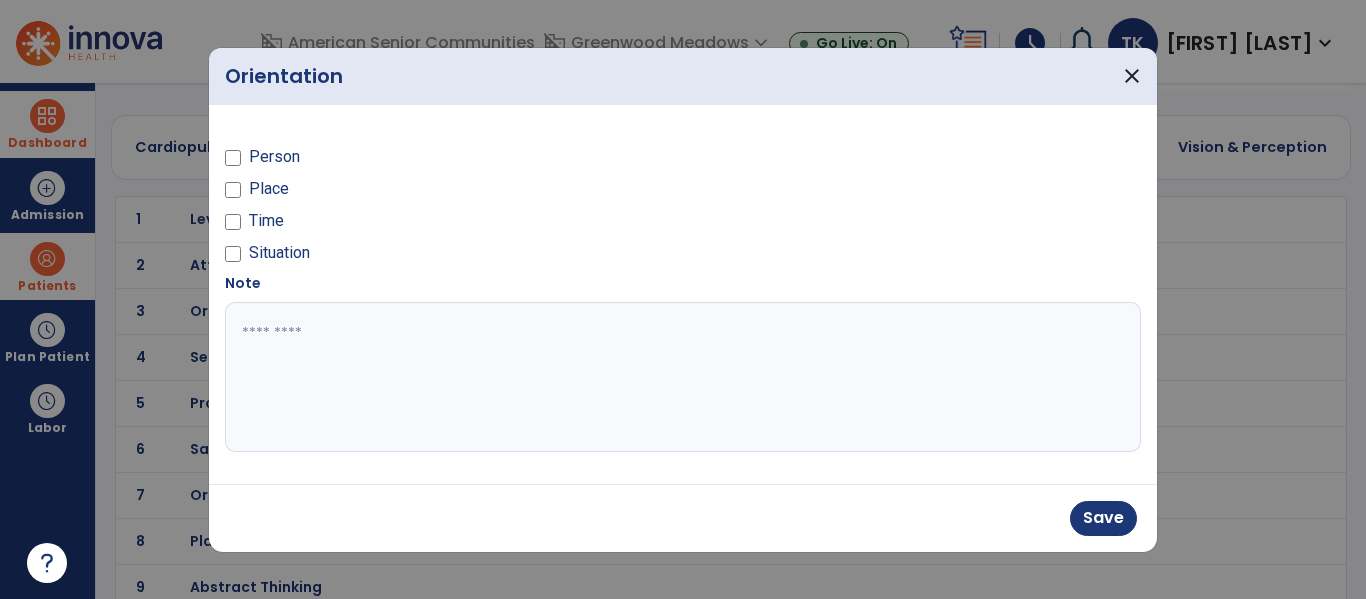 drag, startPoint x: 264, startPoint y: 219, endPoint x: 269, endPoint y: 264, distance: 45.276924 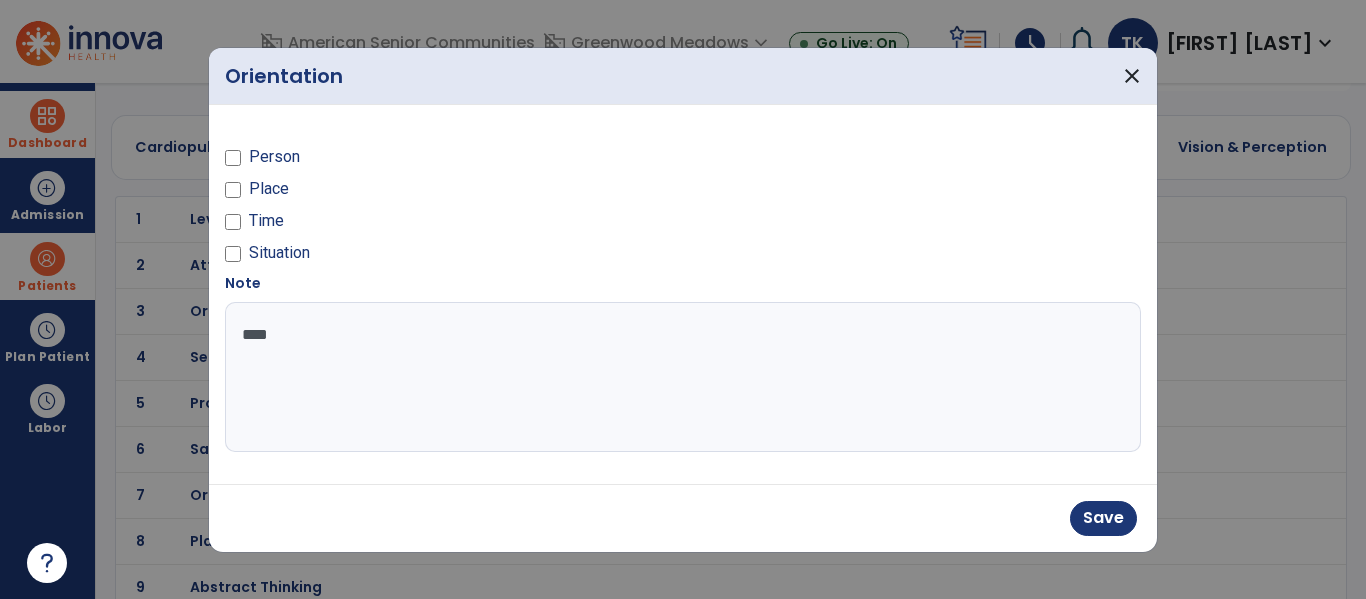 type on "****" 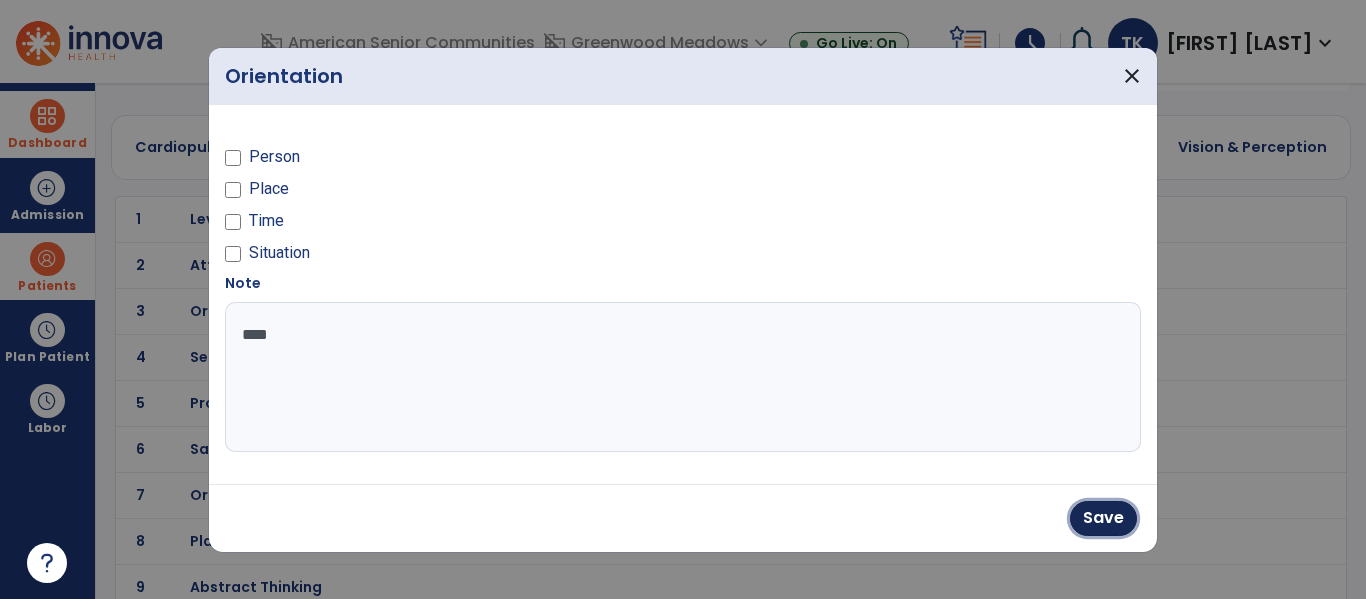 click on "Save" at bounding box center (1103, 518) 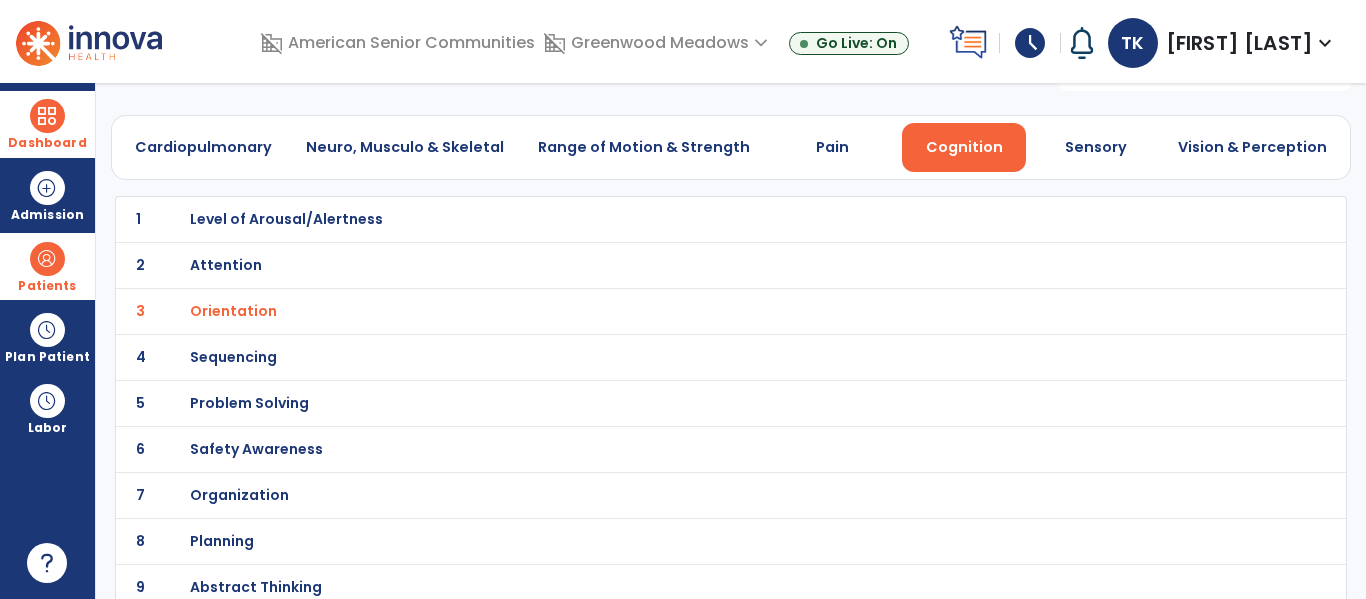 click on "Range of Motion & Strength" at bounding box center (644, 147) 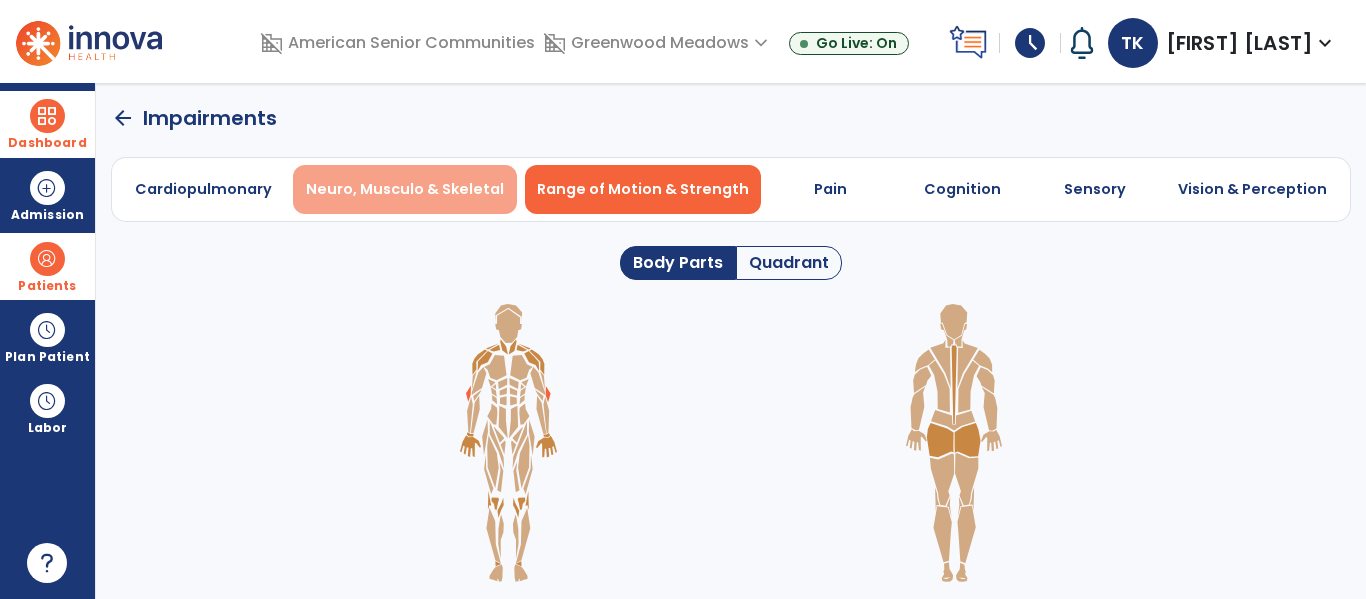 scroll, scrollTop: 0, scrollLeft: 0, axis: both 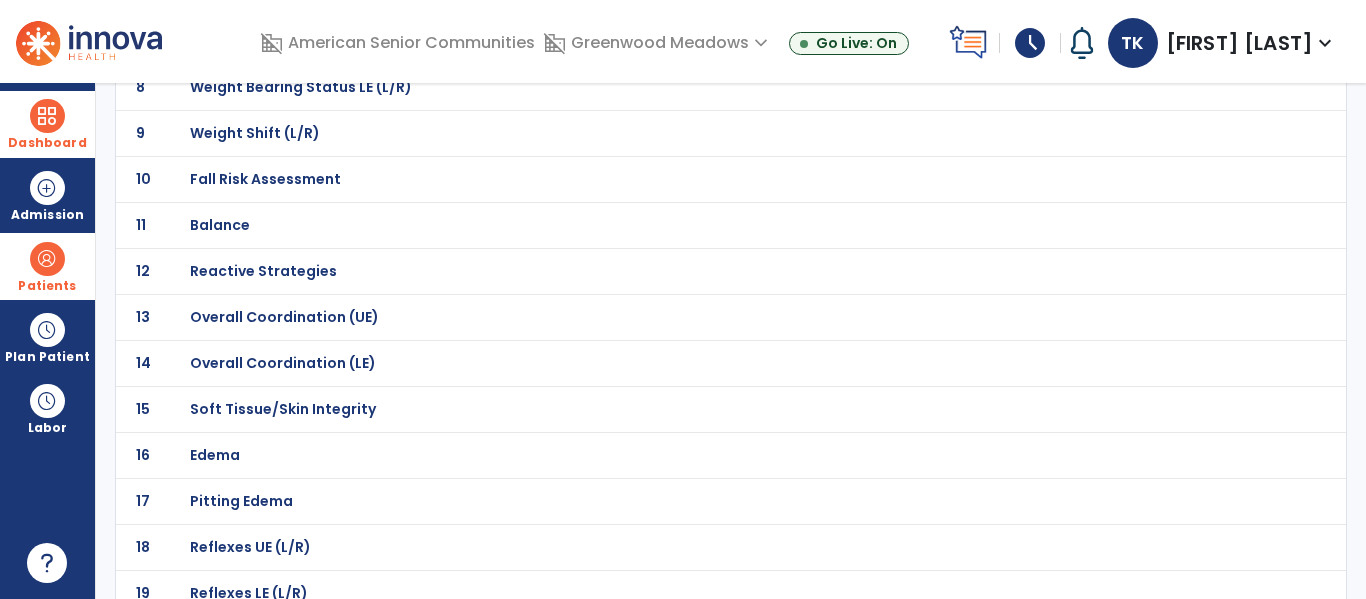 click on "Fall Risk Assessment" at bounding box center (261, -235) 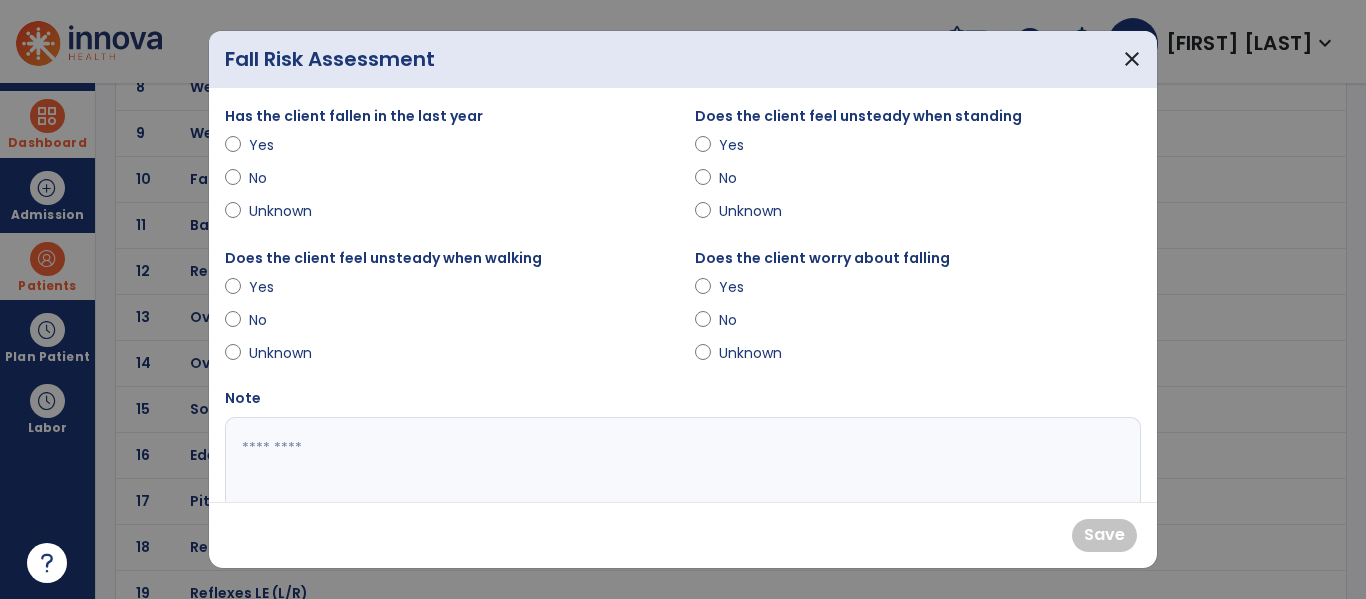 click on "No" at bounding box center [284, 178] 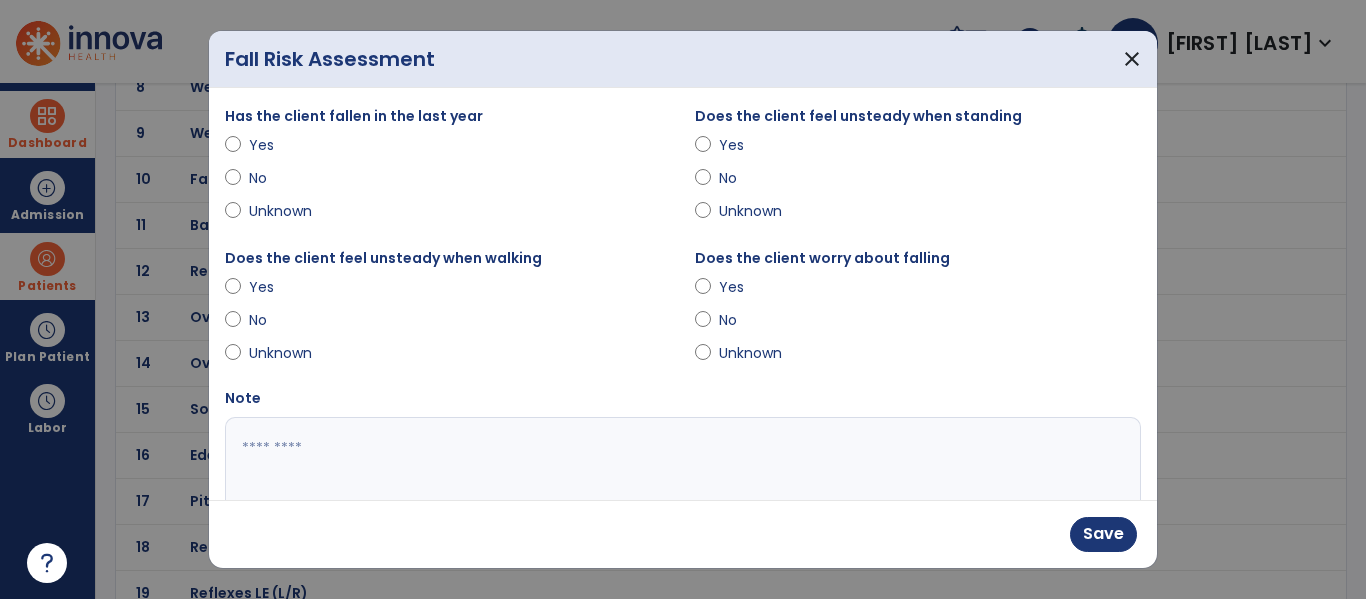 click at bounding box center [233, 324] 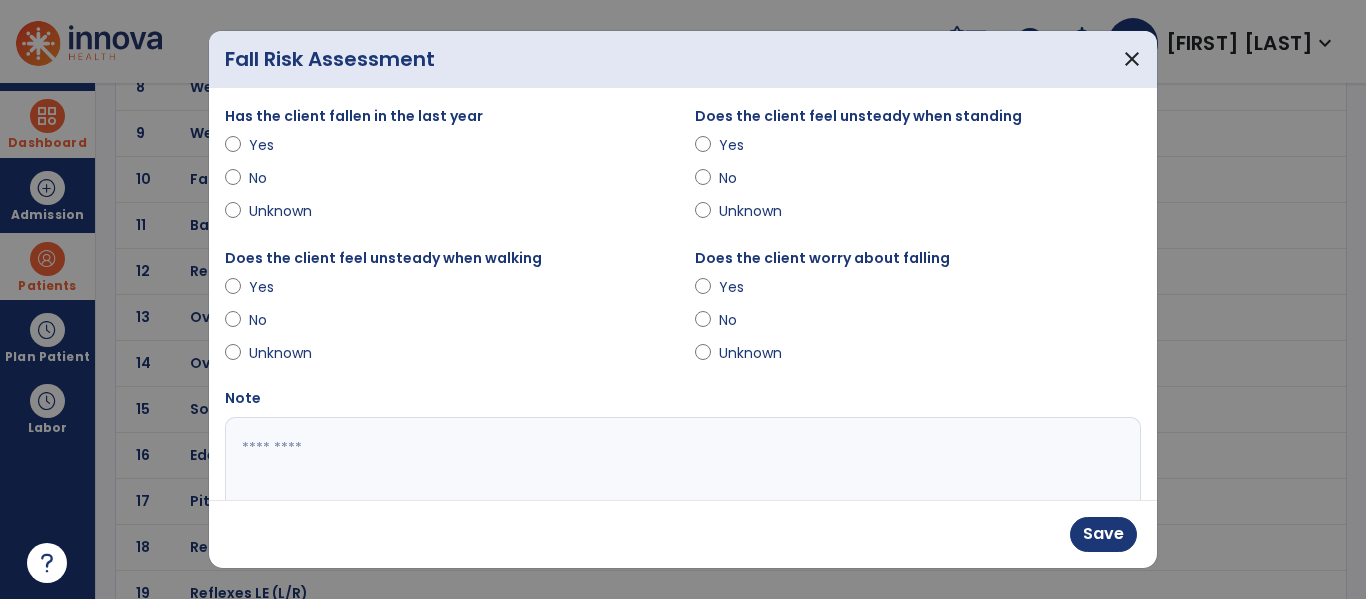 click on "No" at bounding box center (284, 320) 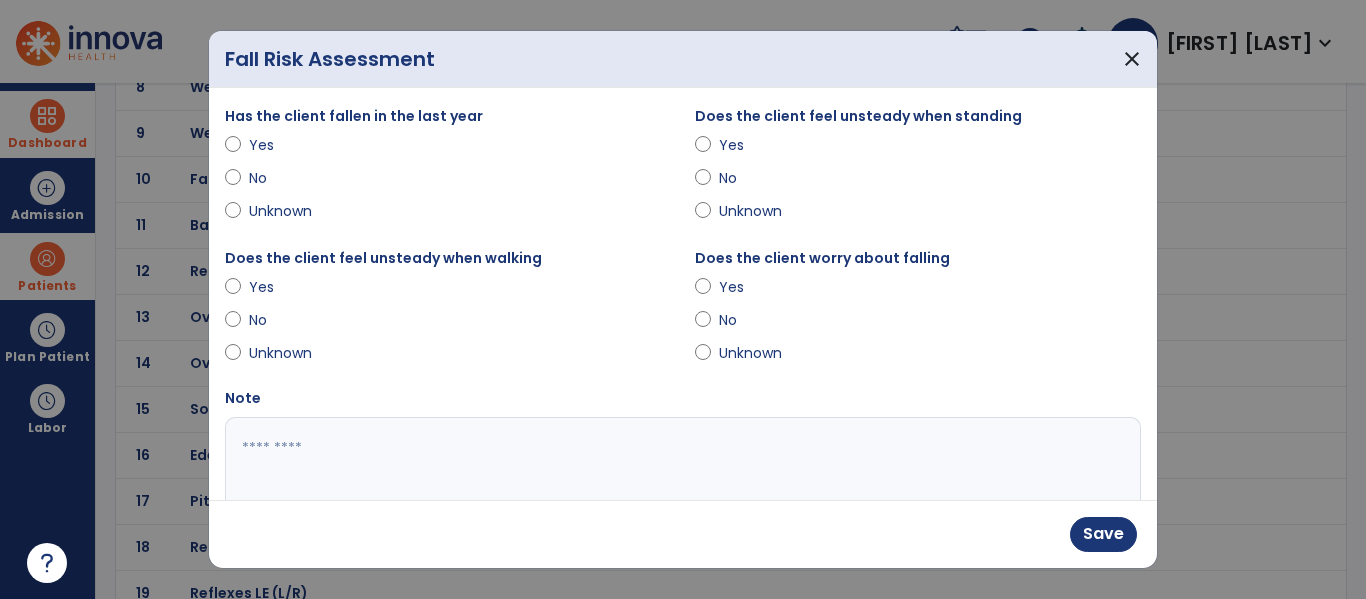 click on "Yes" at bounding box center (754, 287) 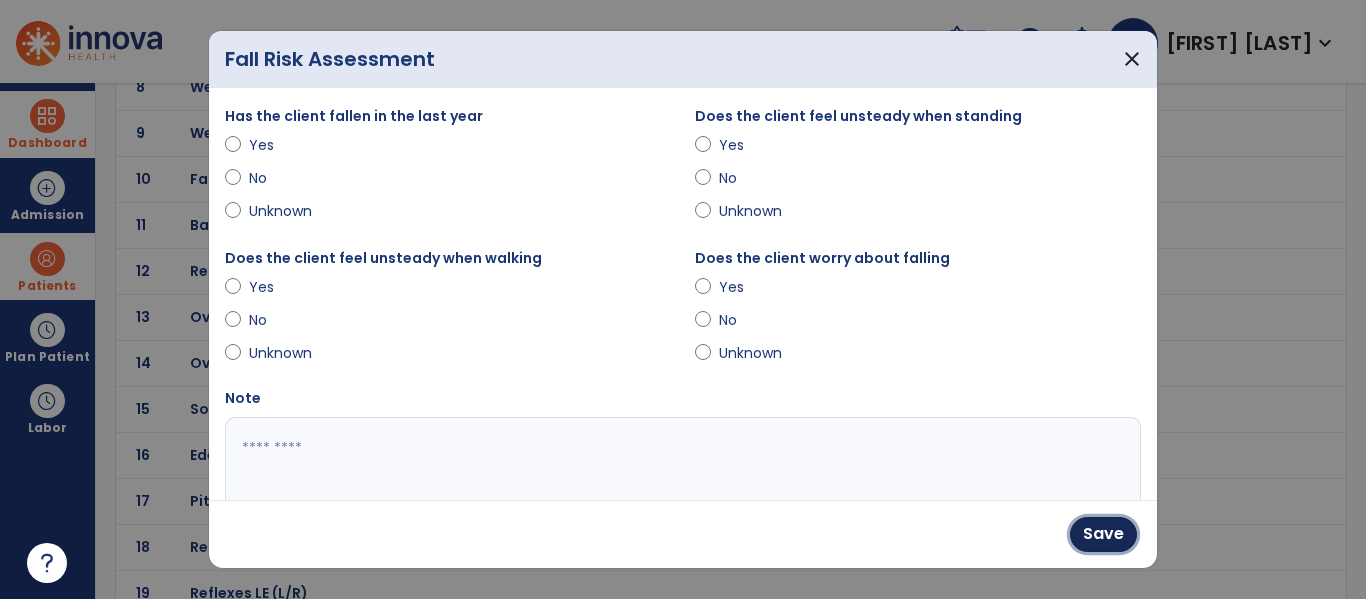 click on "Save" at bounding box center [1103, 534] 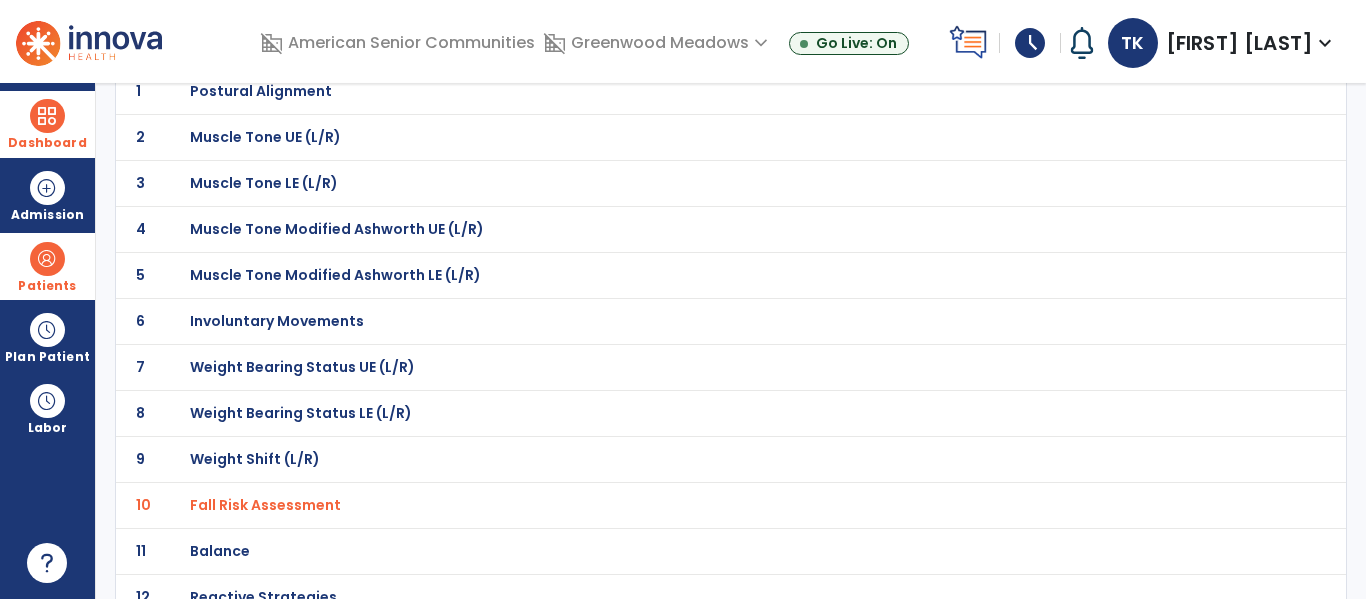 scroll, scrollTop: 0, scrollLeft: 0, axis: both 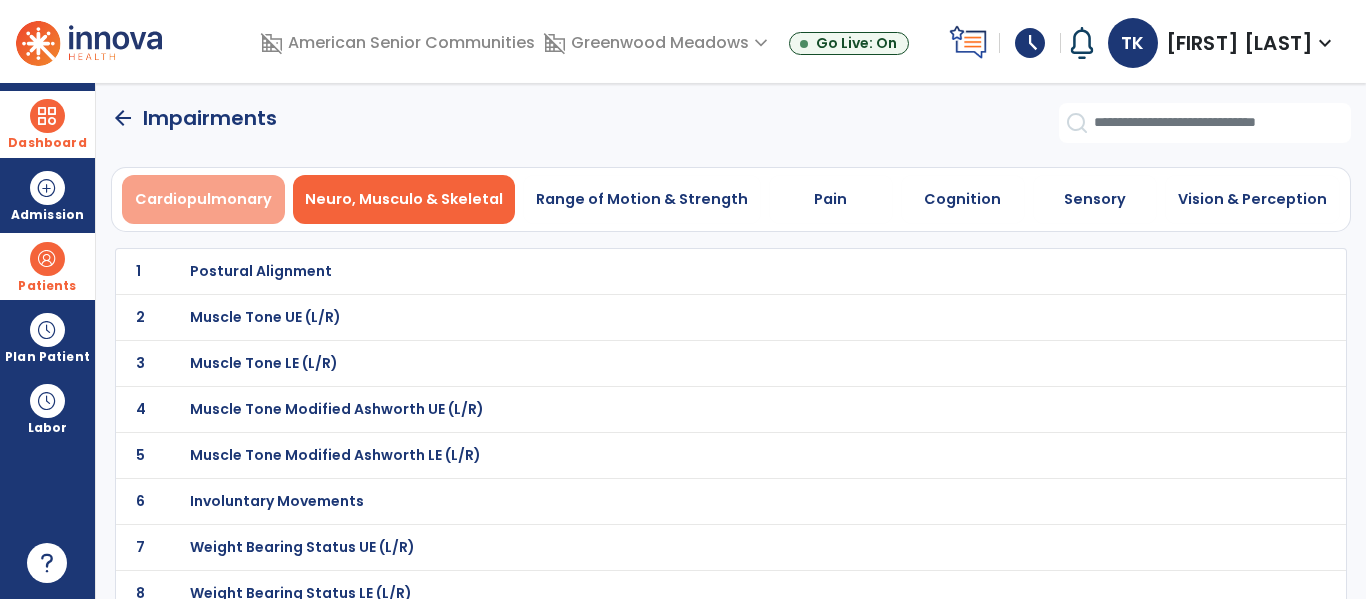 click on "Cardiopulmonary" at bounding box center (203, 199) 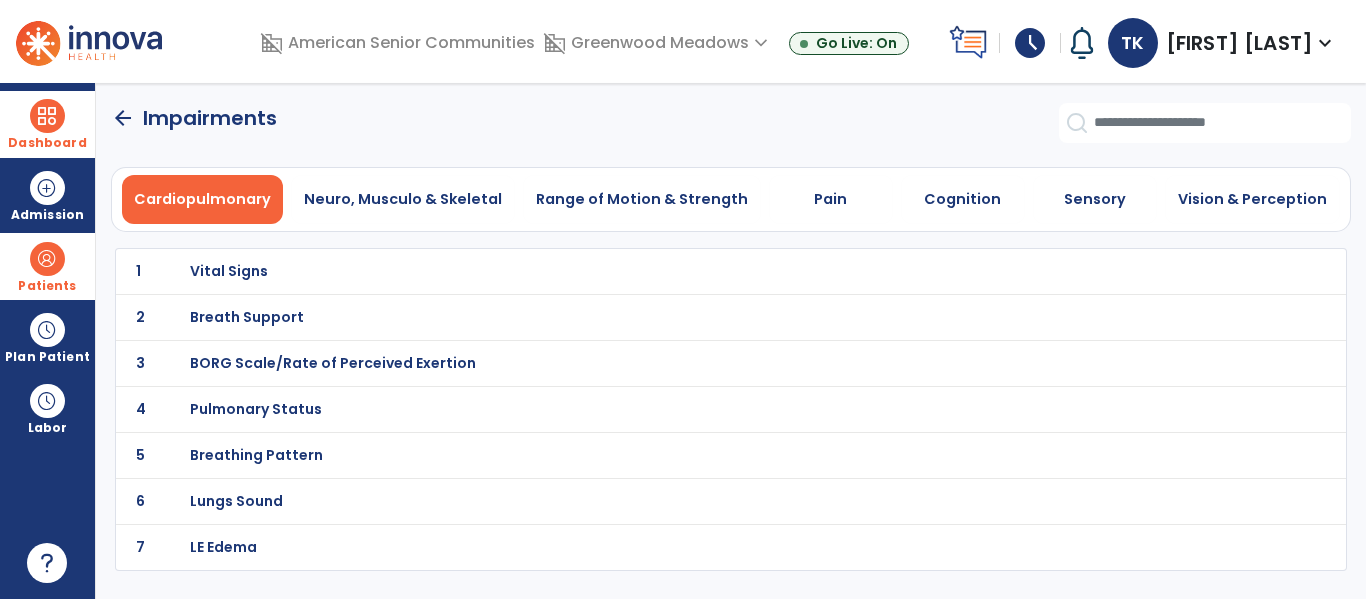 click on "1 Vital Signs" 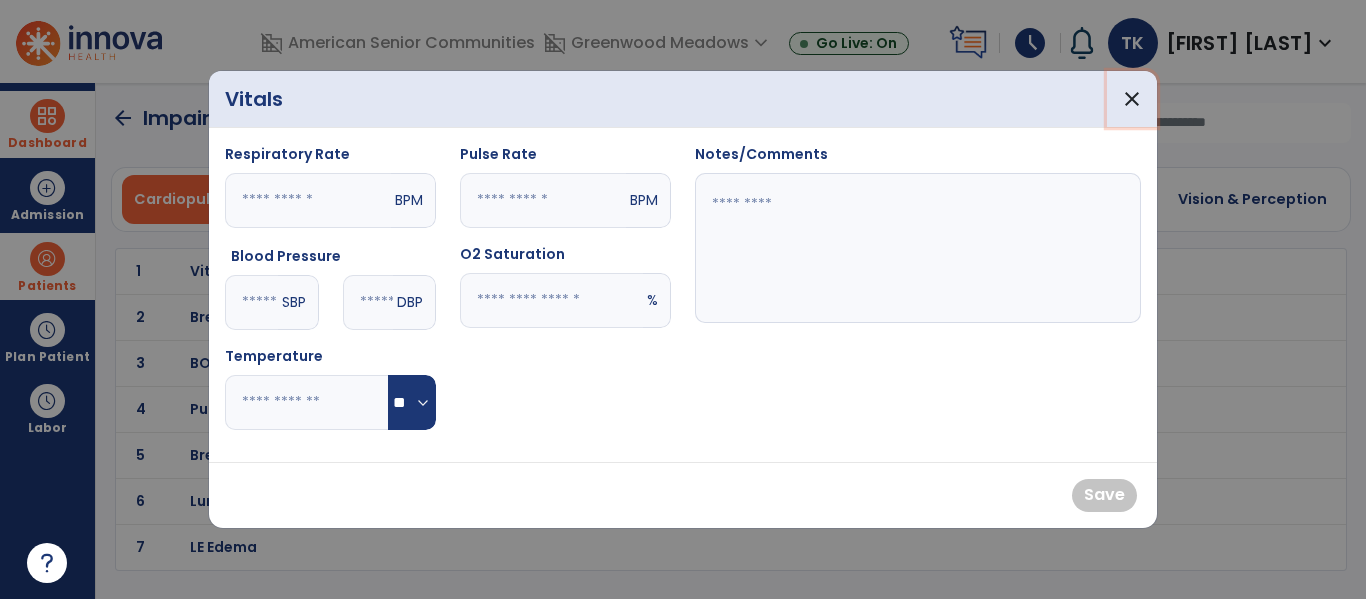 click on "close" at bounding box center [1132, 99] 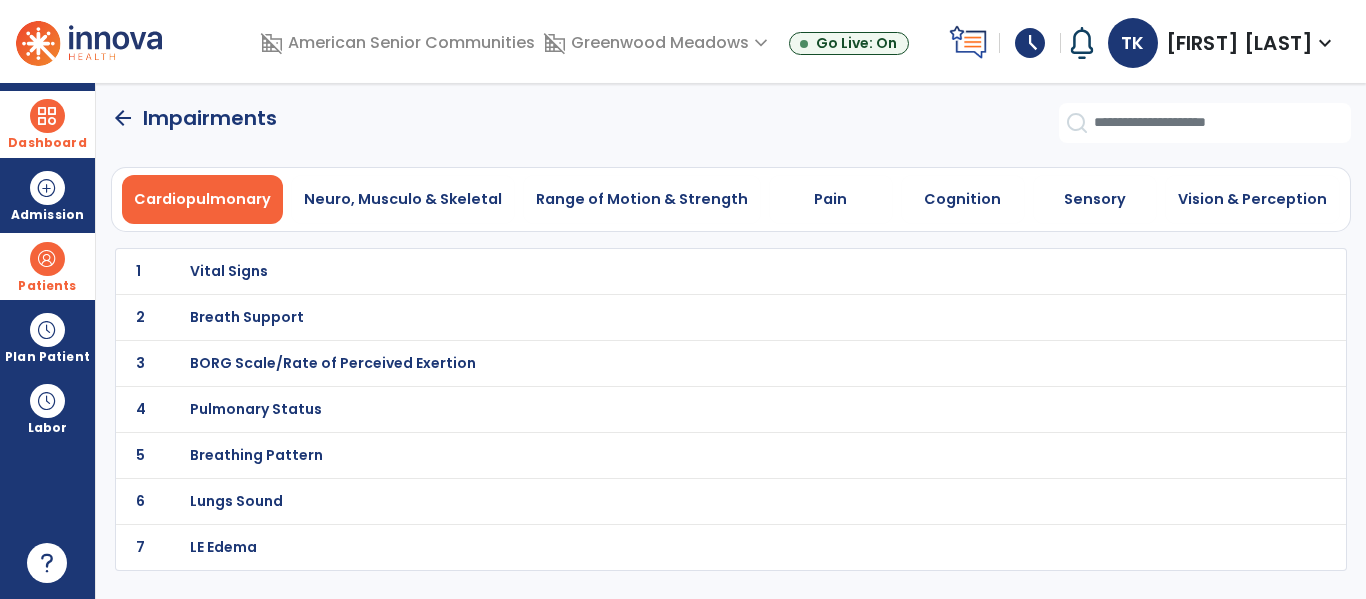 click on "Breath Support" at bounding box center (687, 271) 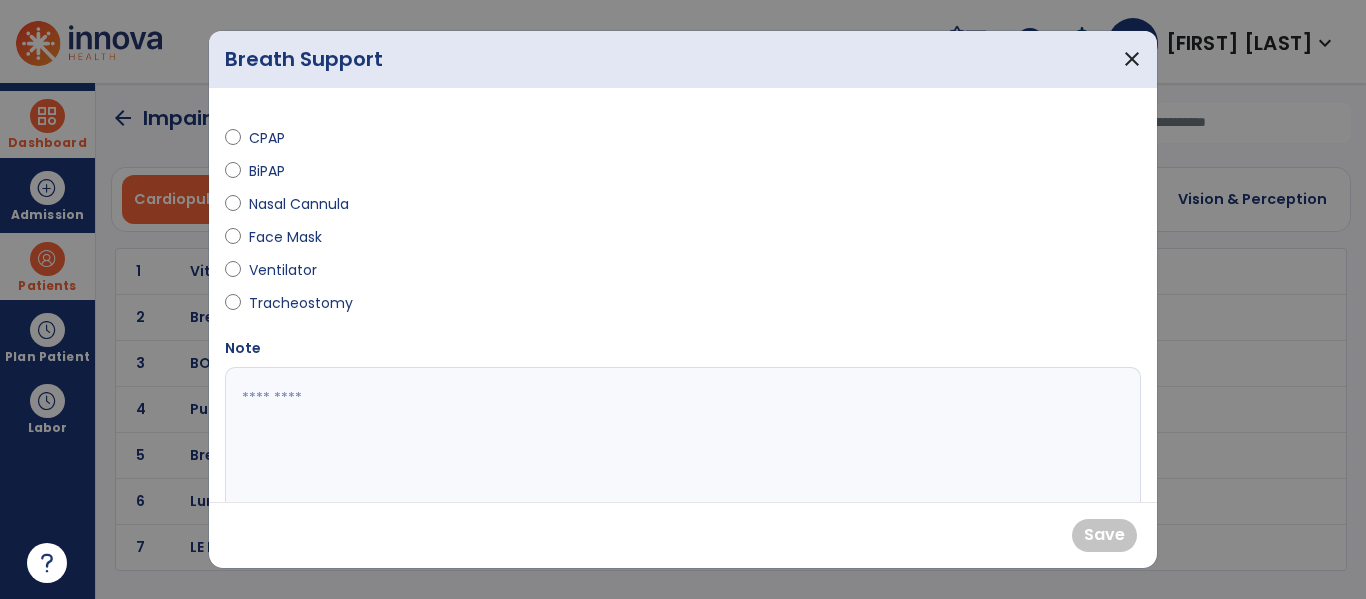 click on "Nasal Cannula" at bounding box center [299, 204] 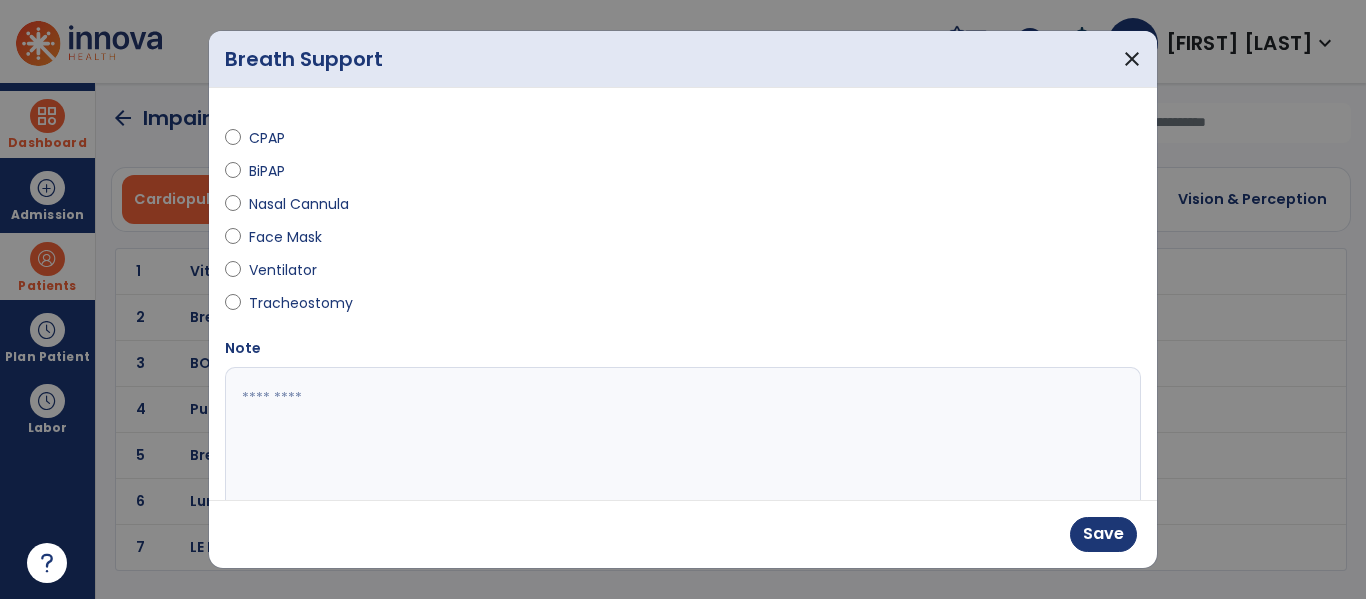 click at bounding box center [680, 442] 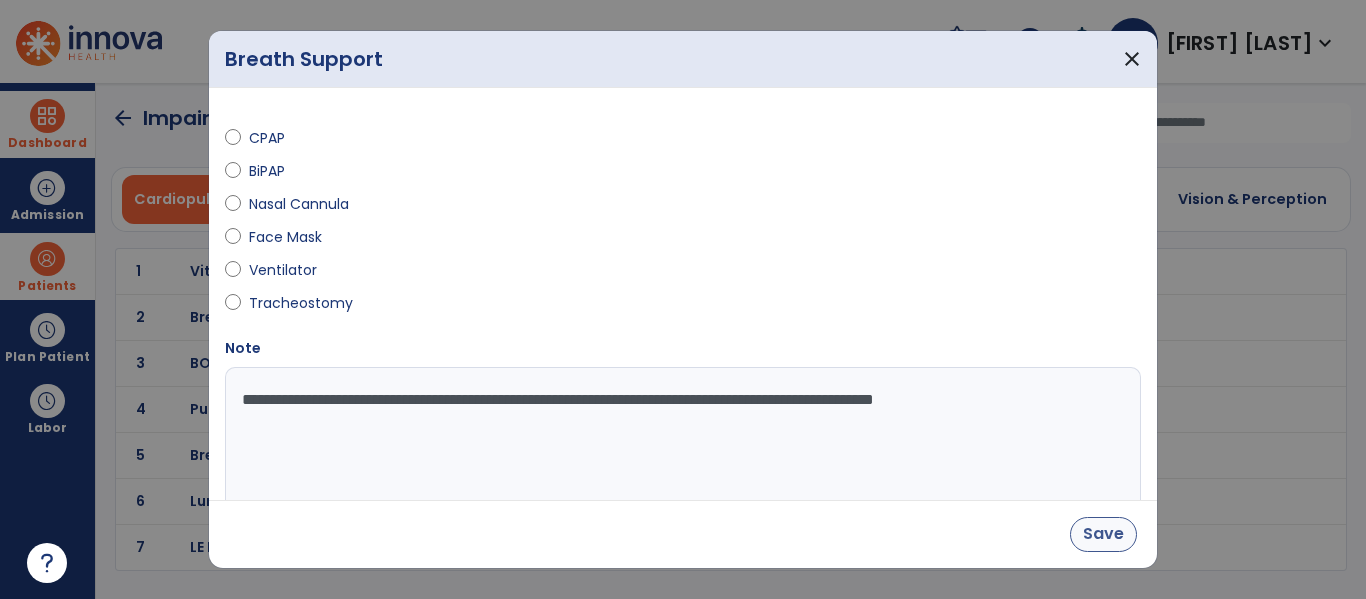 type on "**********" 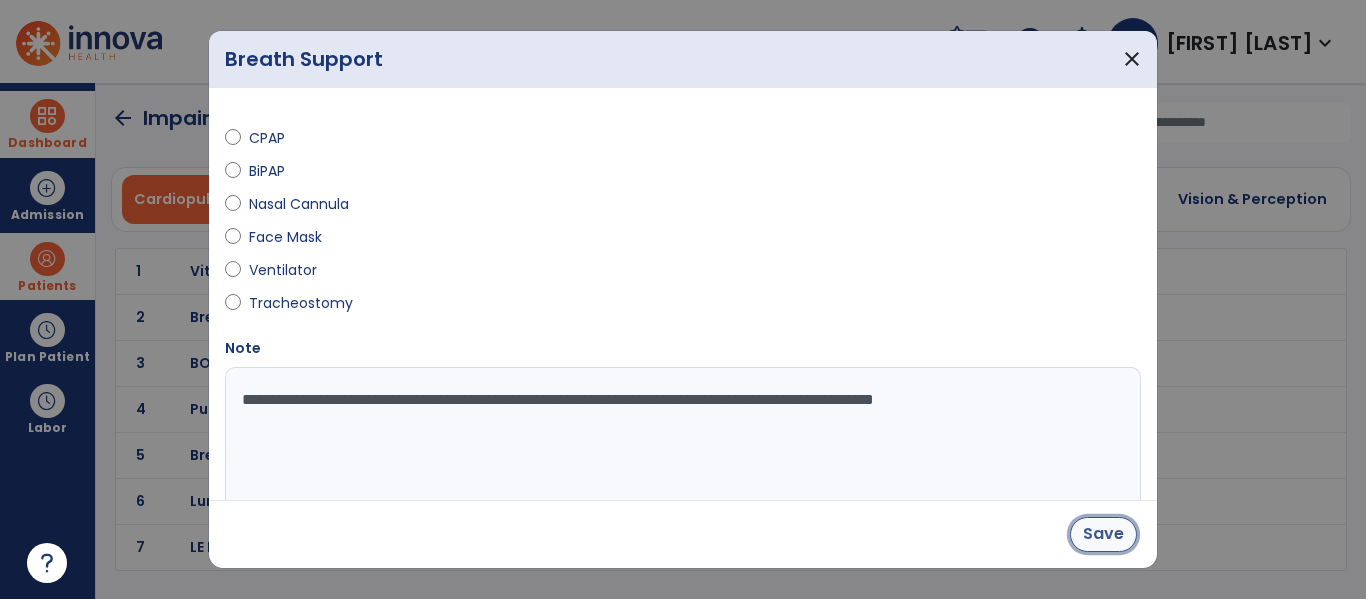 click on "Save" at bounding box center (1103, 534) 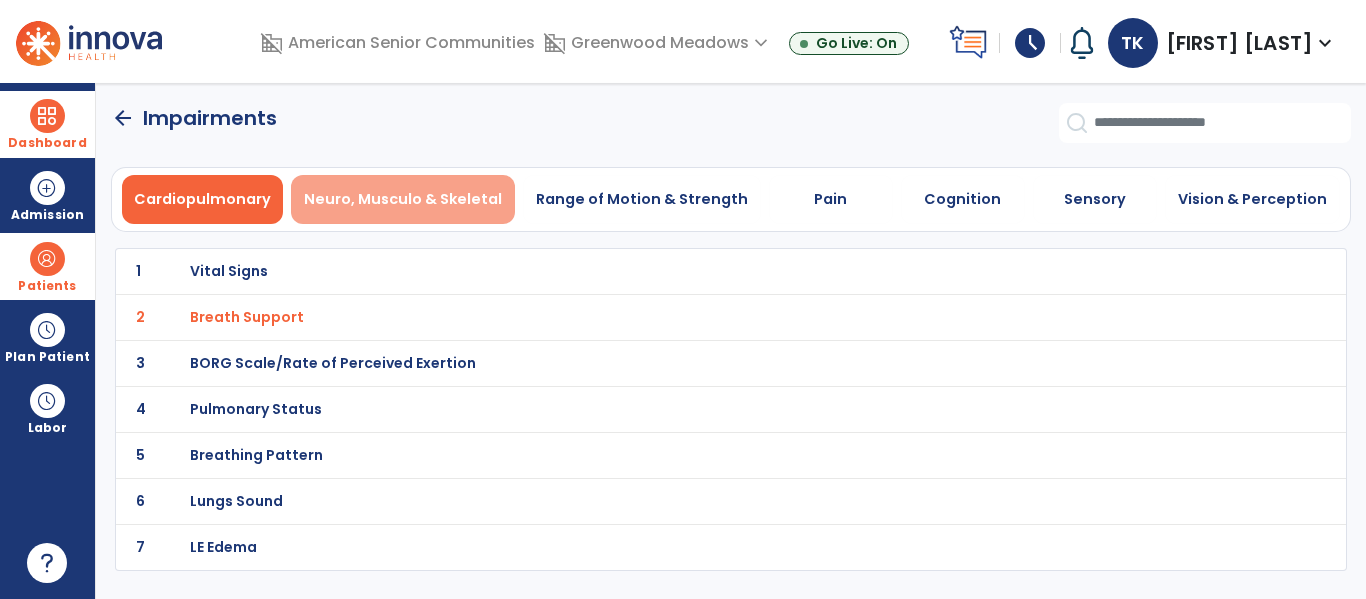 click on "Neuro, Musculo & Skeletal" at bounding box center (403, 199) 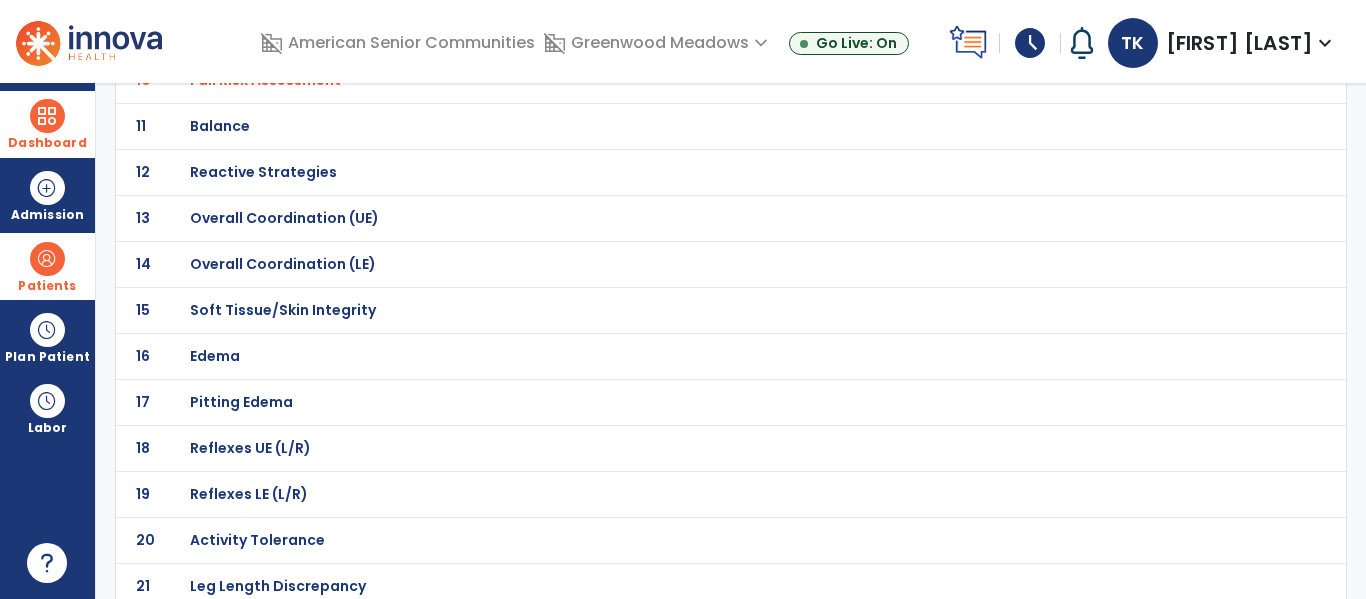 scroll, scrollTop: 0, scrollLeft: 0, axis: both 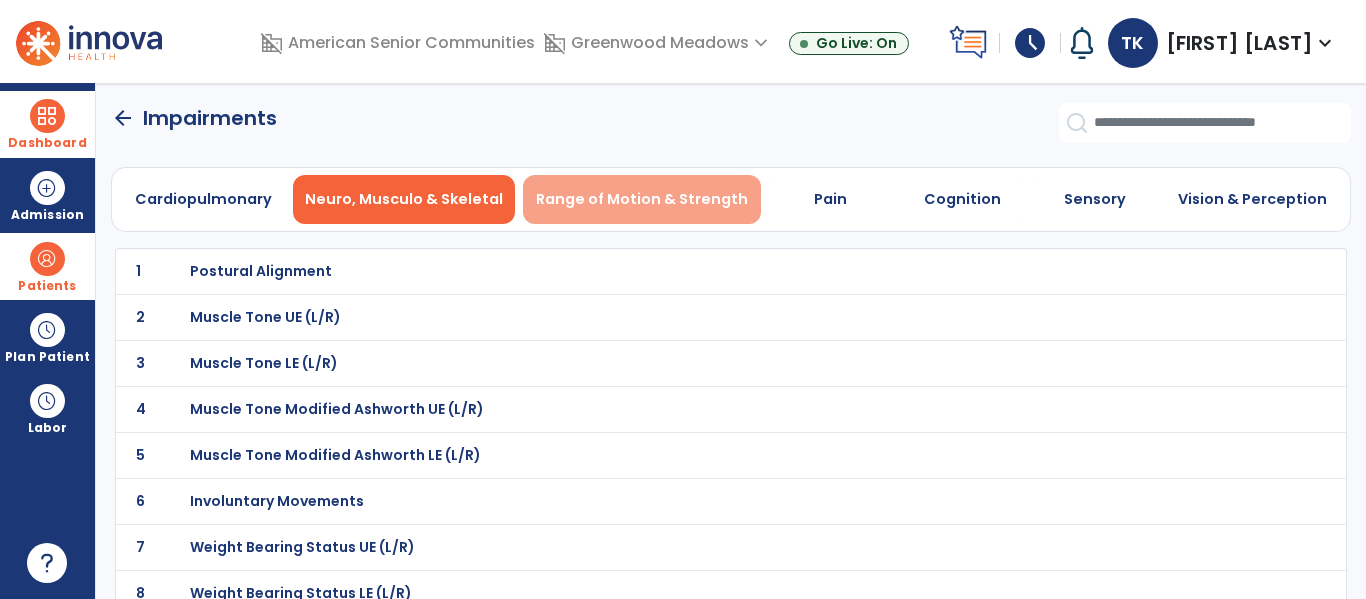 click on "Range of Motion & Strength" at bounding box center (642, 199) 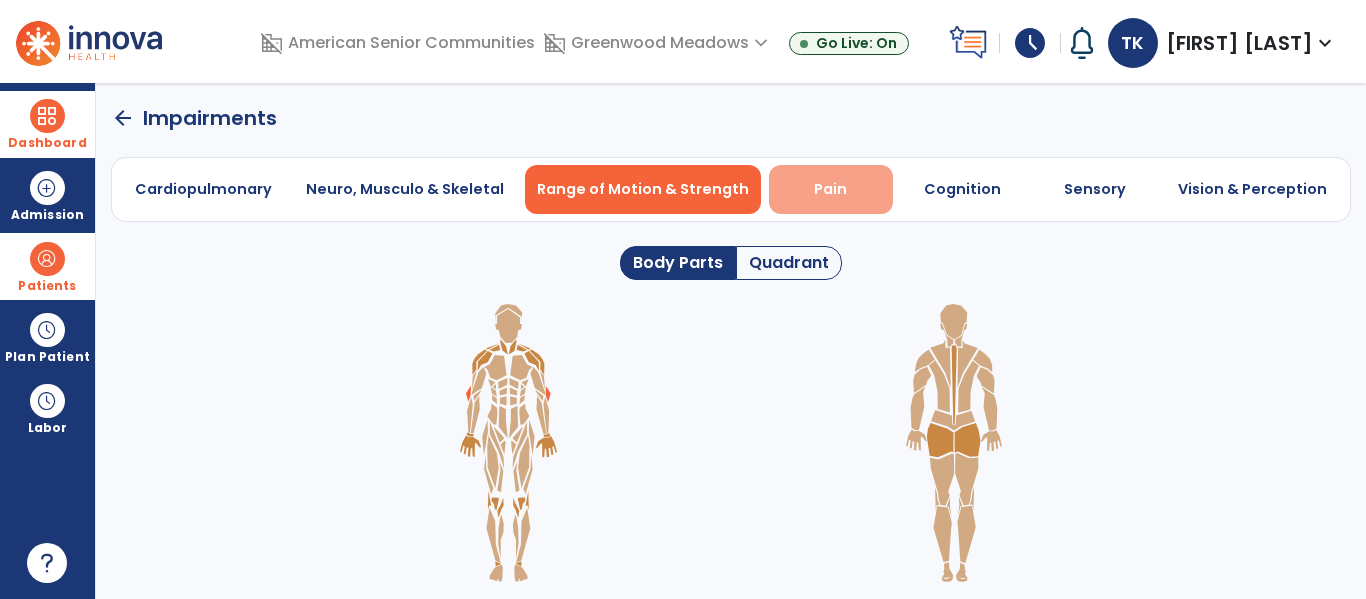click on "Pain" at bounding box center [831, 189] 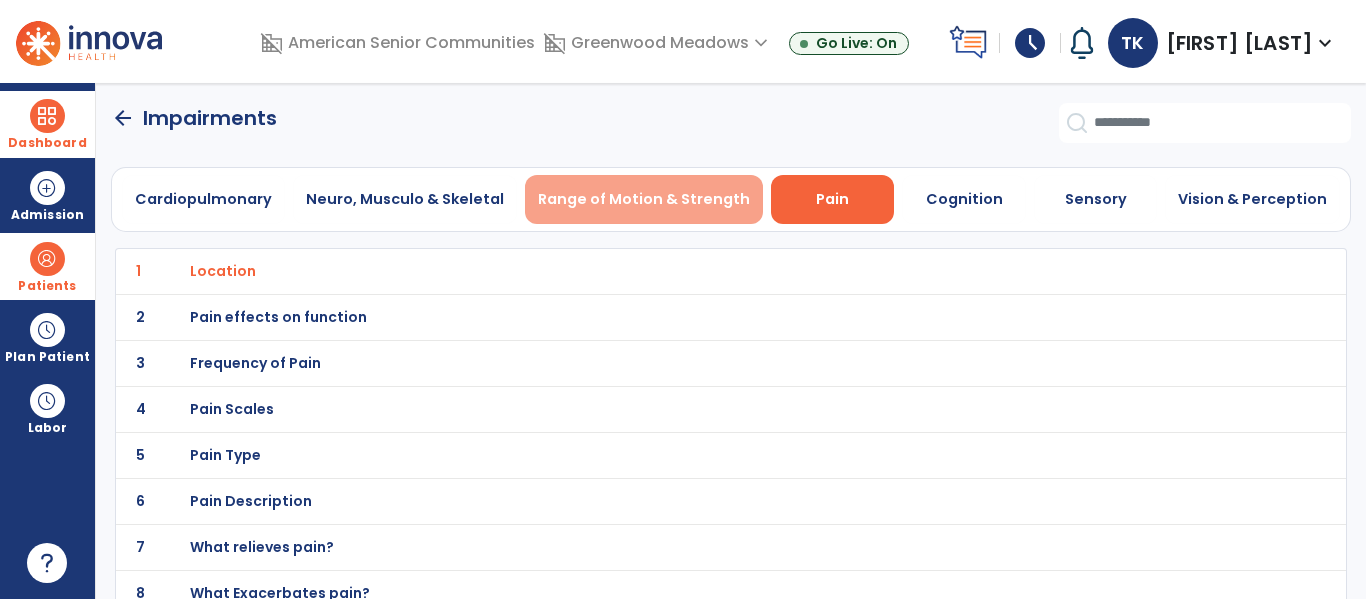 click on "Range of Motion & Strength" at bounding box center (644, 199) 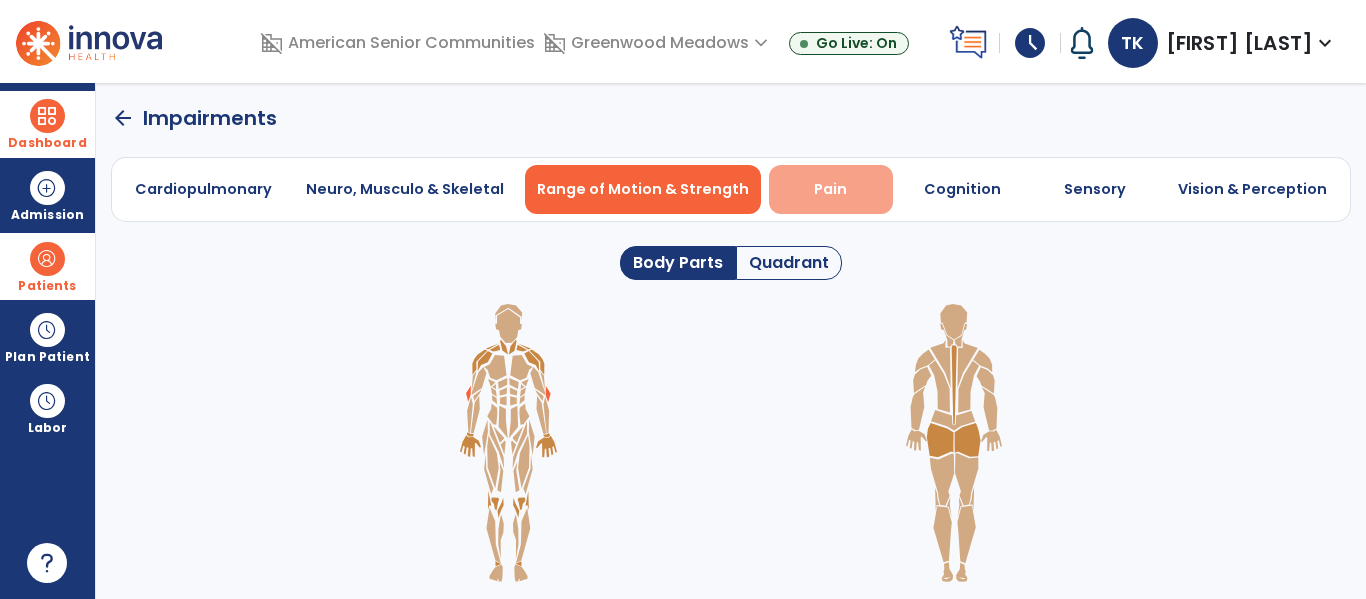 click on "Pain" at bounding box center (831, 189) 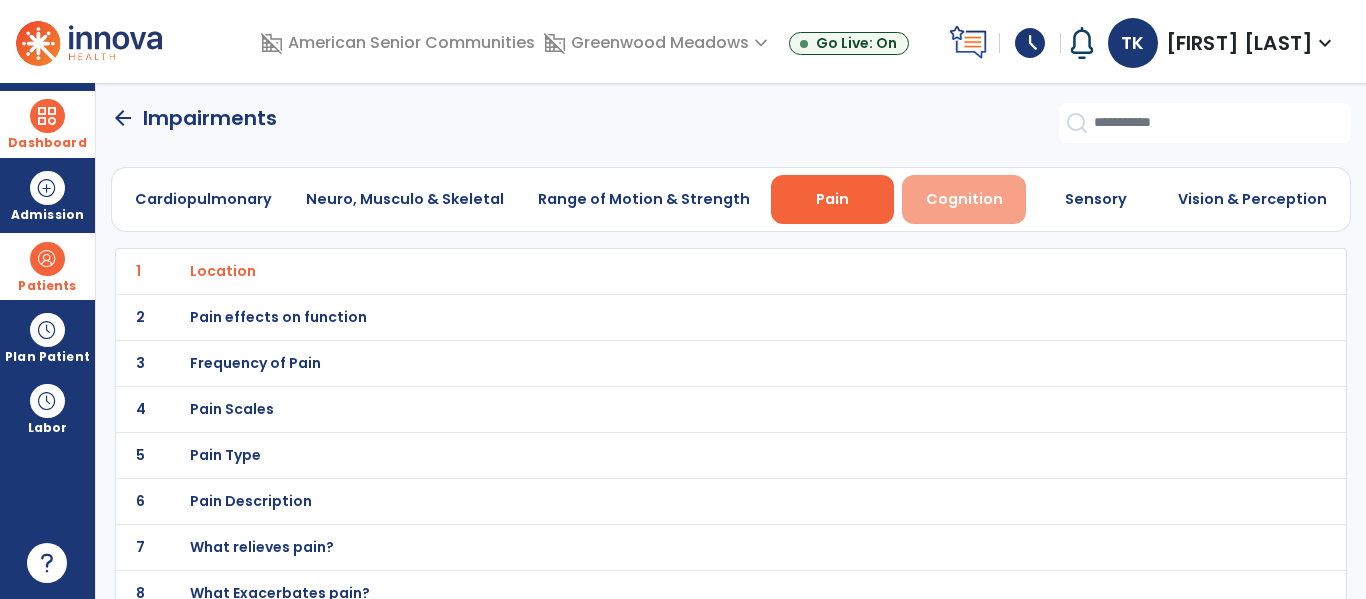 click on "Cognition" at bounding box center (964, 199) 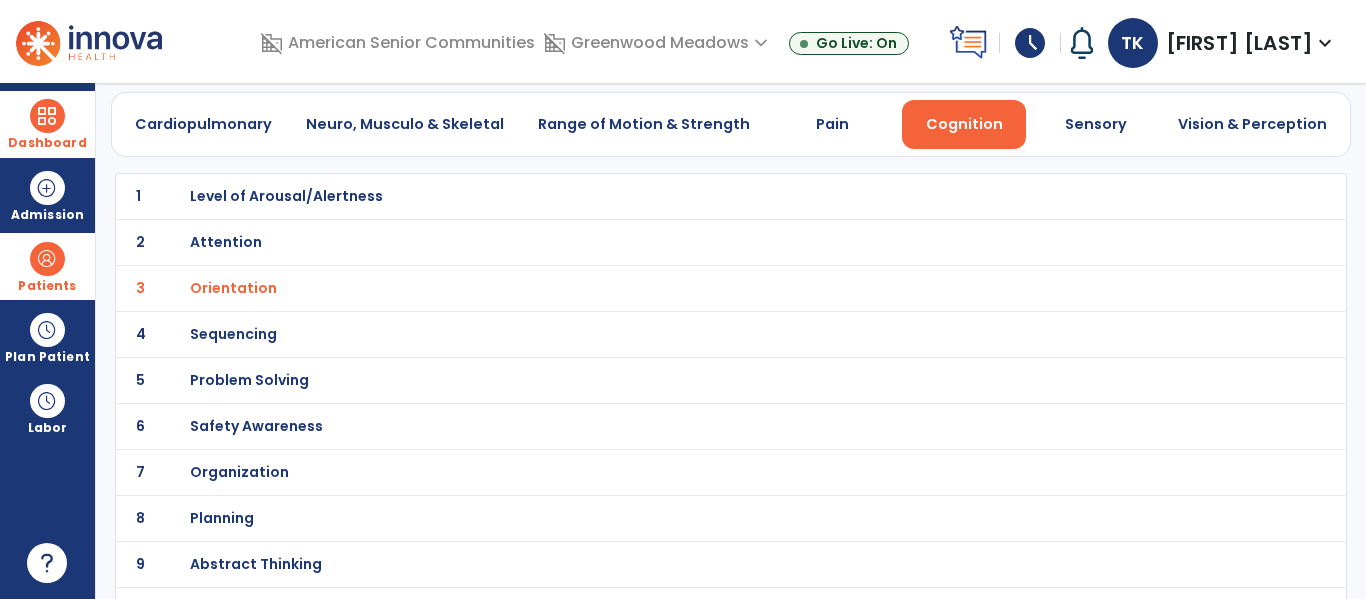 scroll, scrollTop: 0, scrollLeft: 0, axis: both 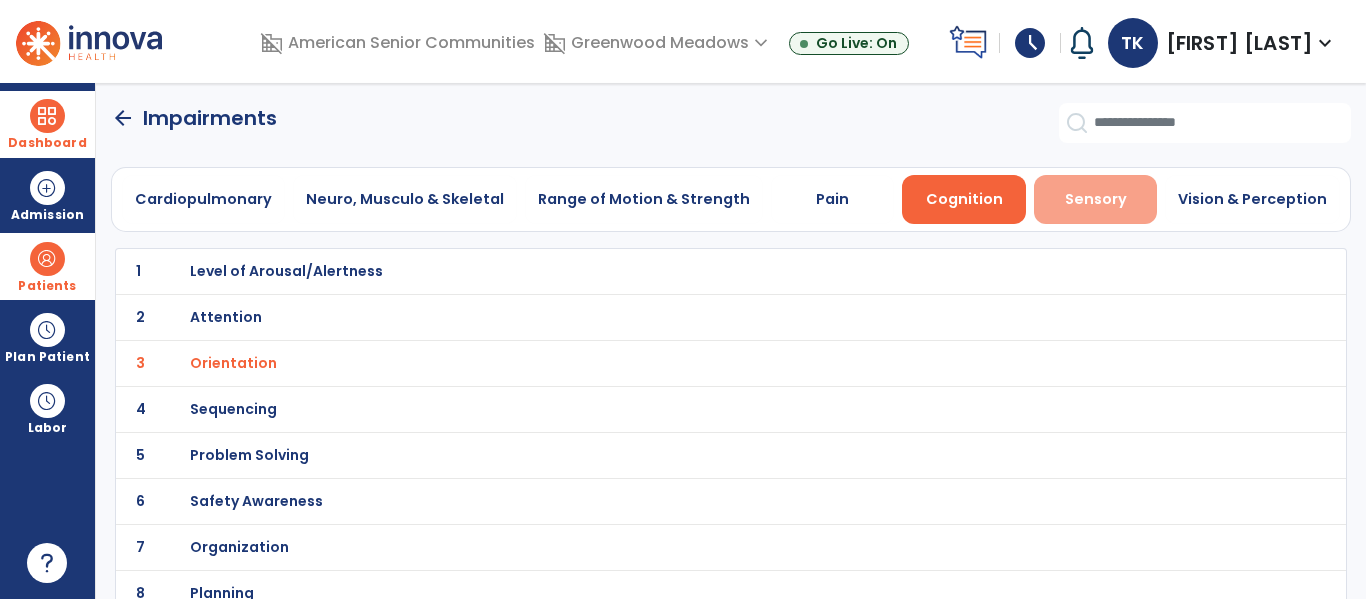 drag, startPoint x: 1062, startPoint y: 236, endPoint x: 1079, endPoint y: 207, distance: 33.61547 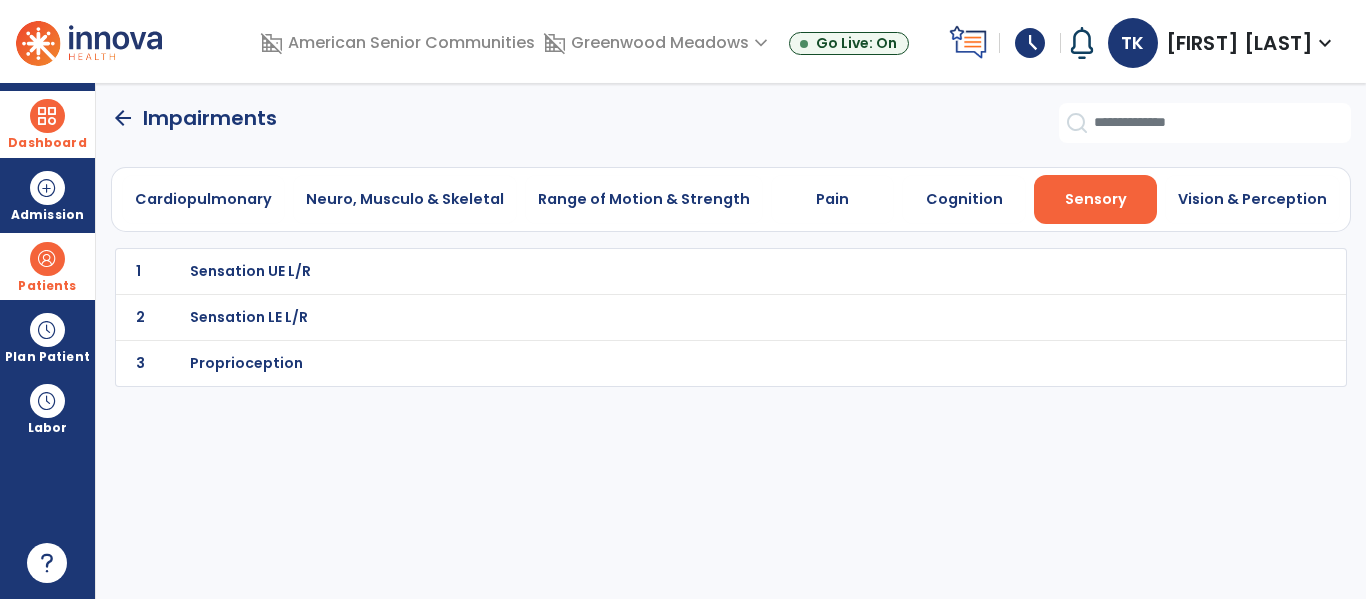 click on "arrow_back" 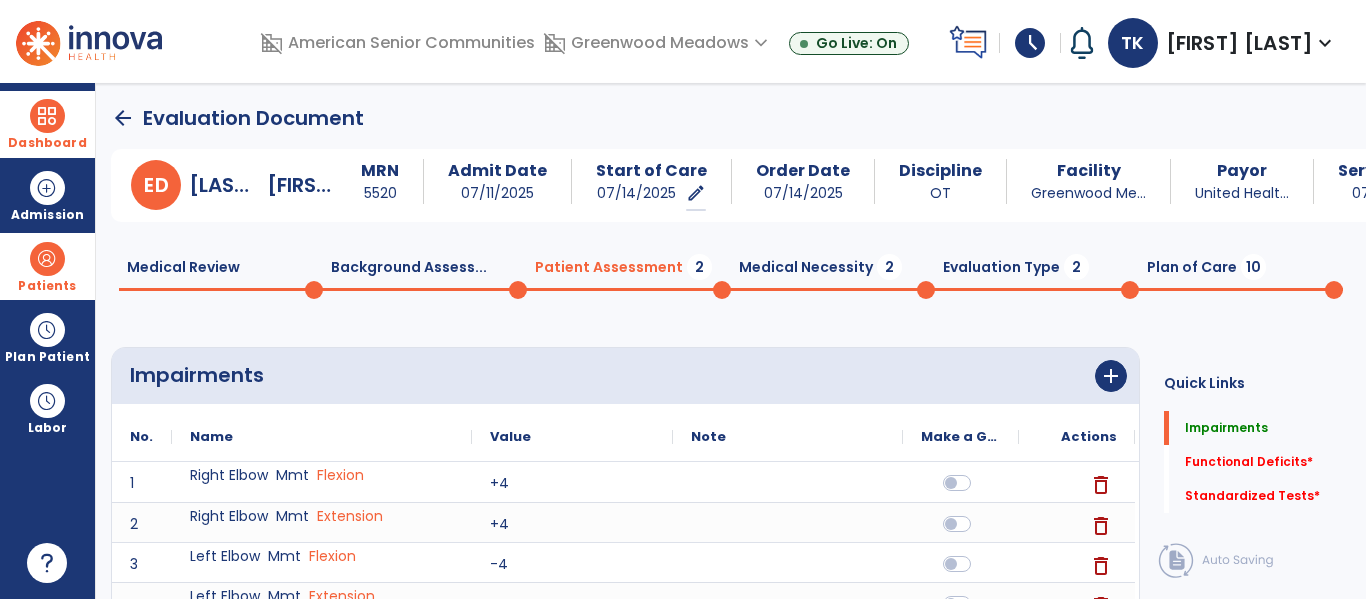 click at bounding box center [47, 116] 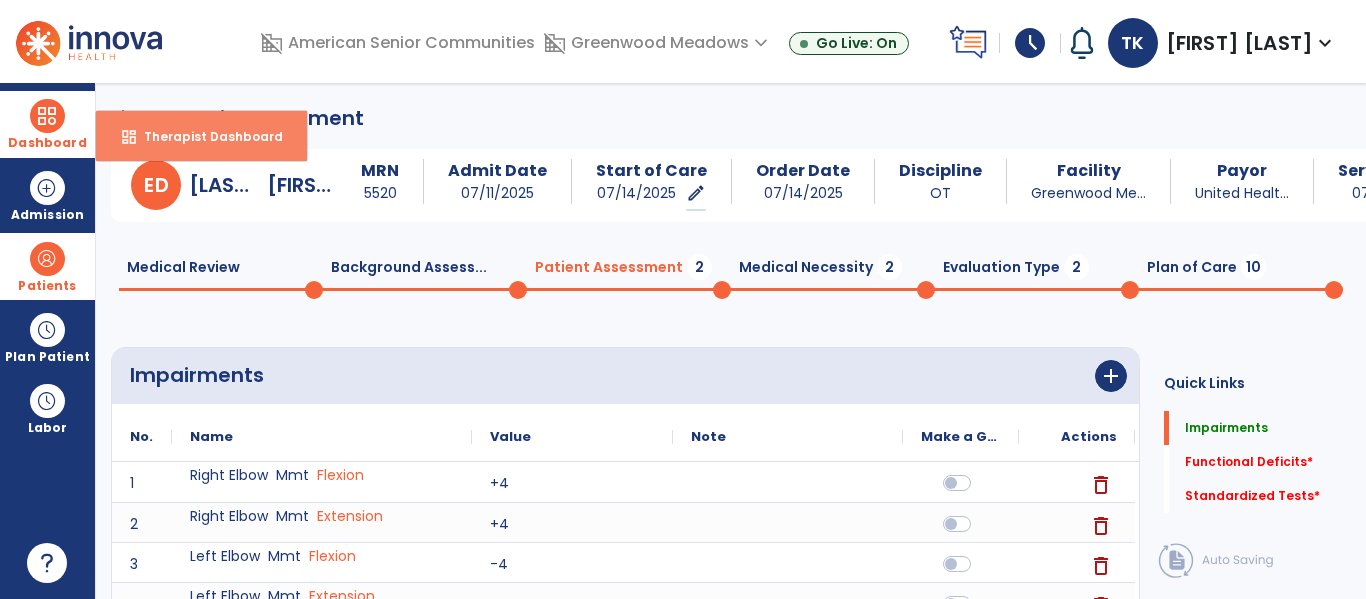click on "dashboard  Therapist Dashboard" at bounding box center [201, 136] 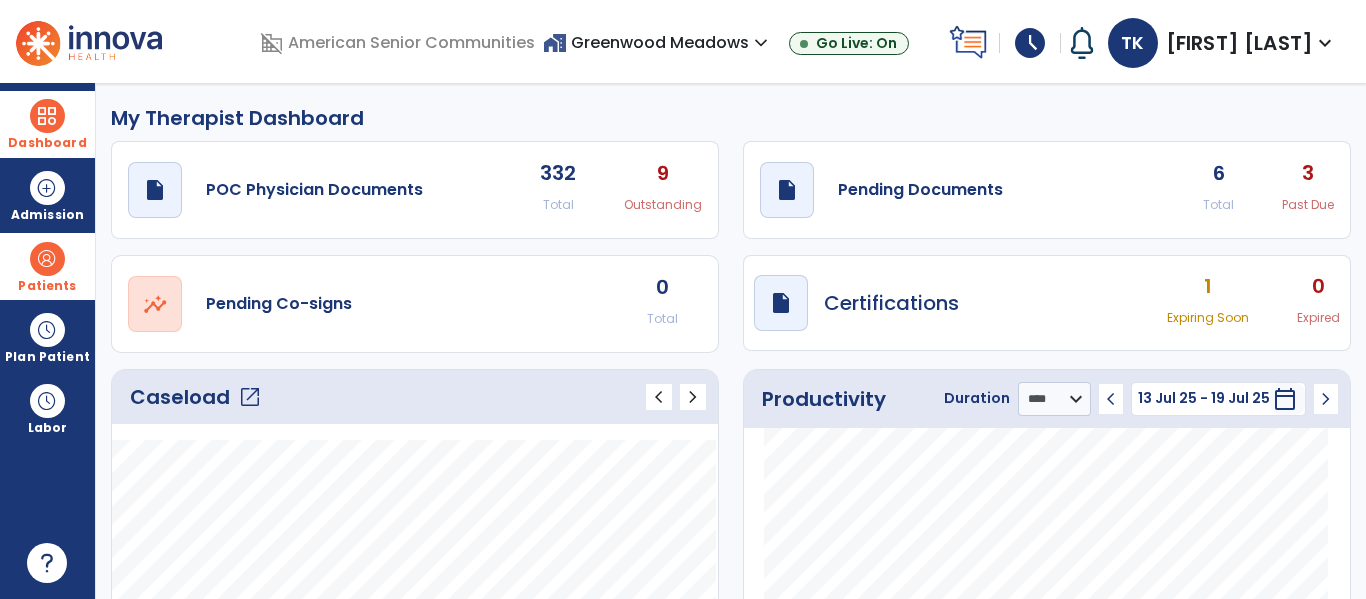 click on "open_in_new" 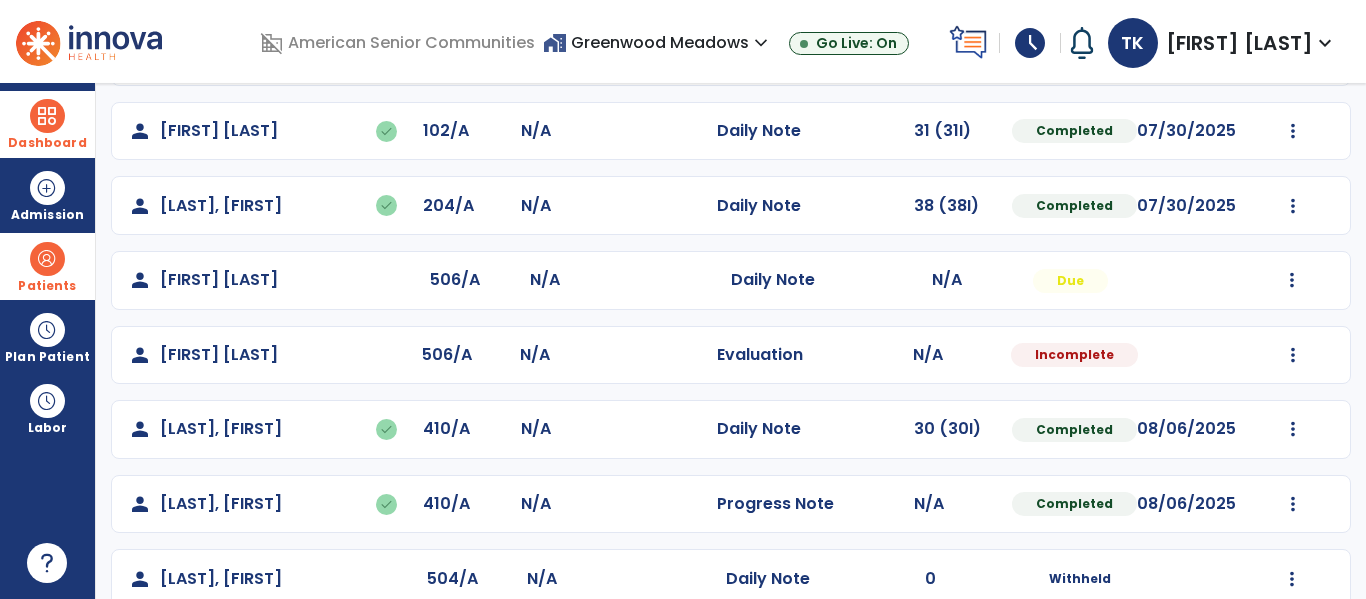 scroll, scrollTop: 398, scrollLeft: 0, axis: vertical 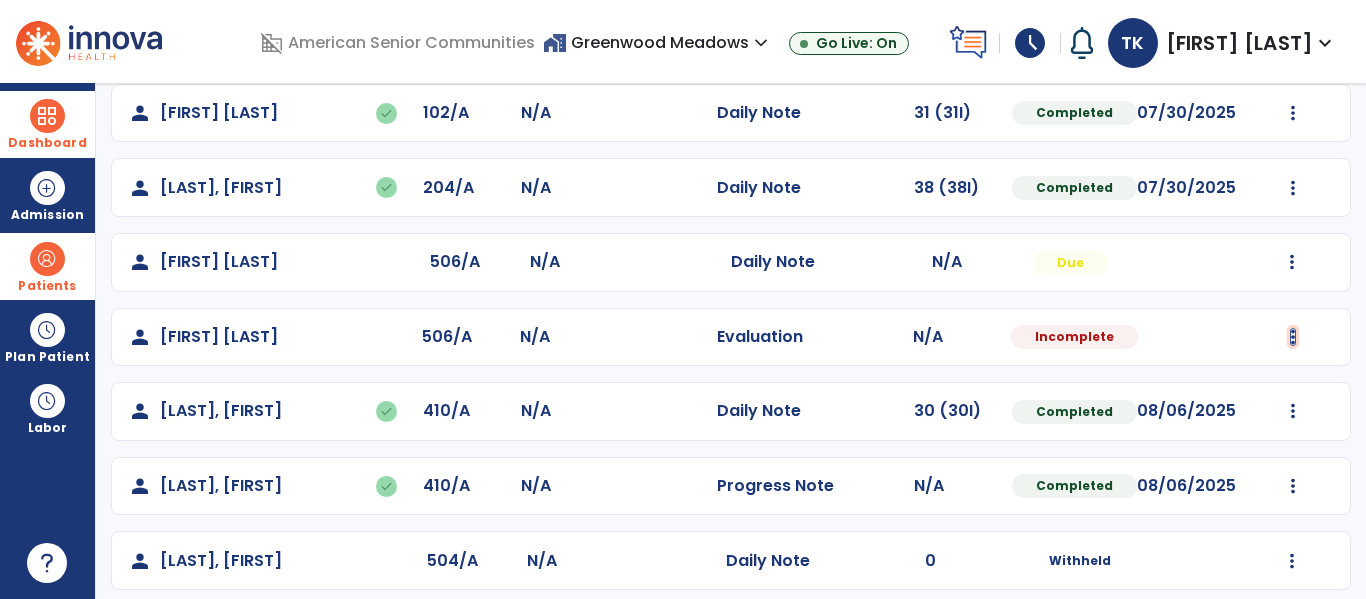 click at bounding box center [1293, -110] 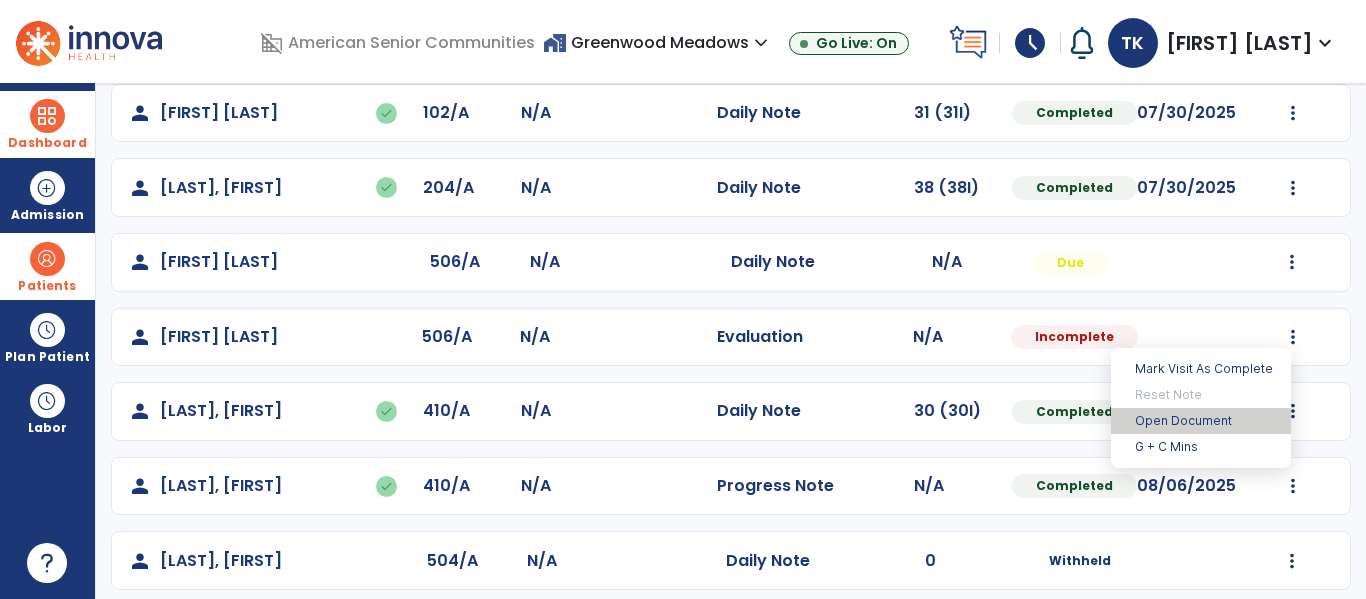 click on "Open Document" at bounding box center [1201, 421] 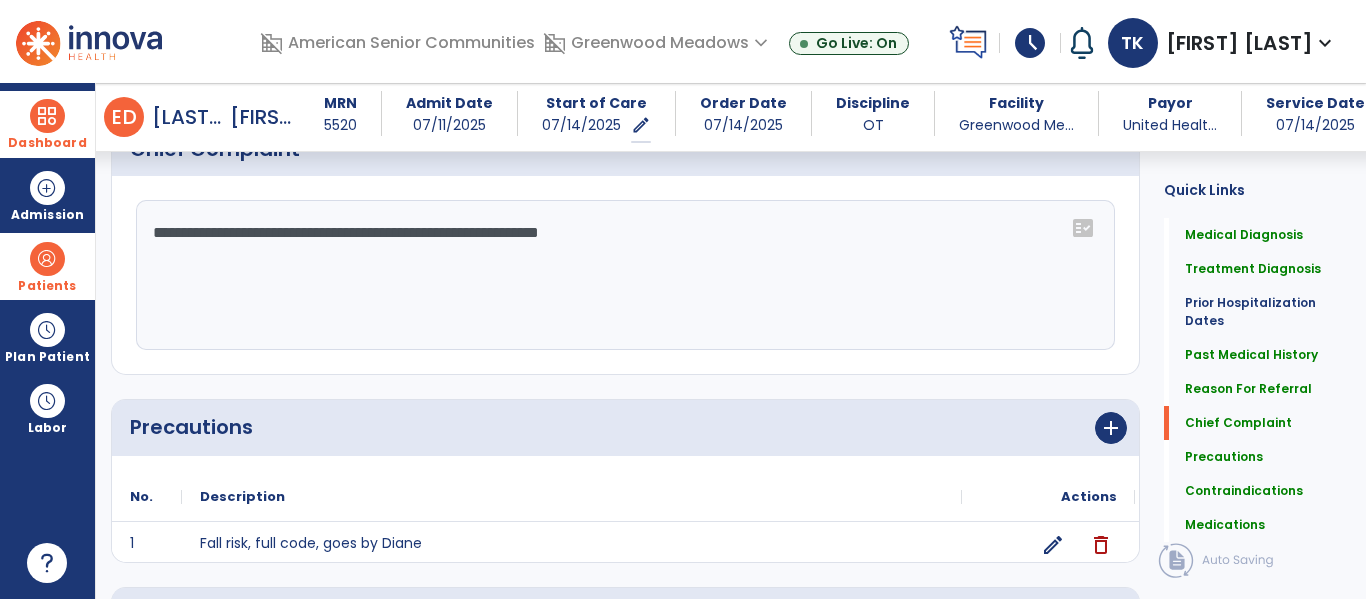 scroll, scrollTop: 1413, scrollLeft: 0, axis: vertical 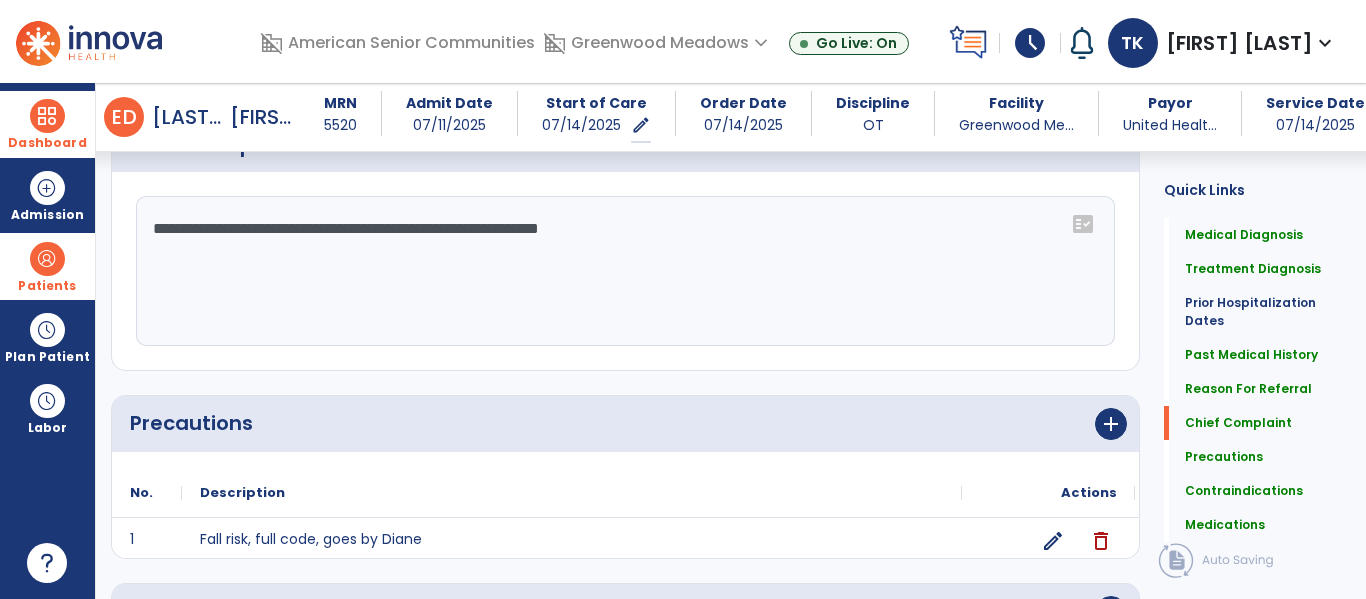 click on "**********" 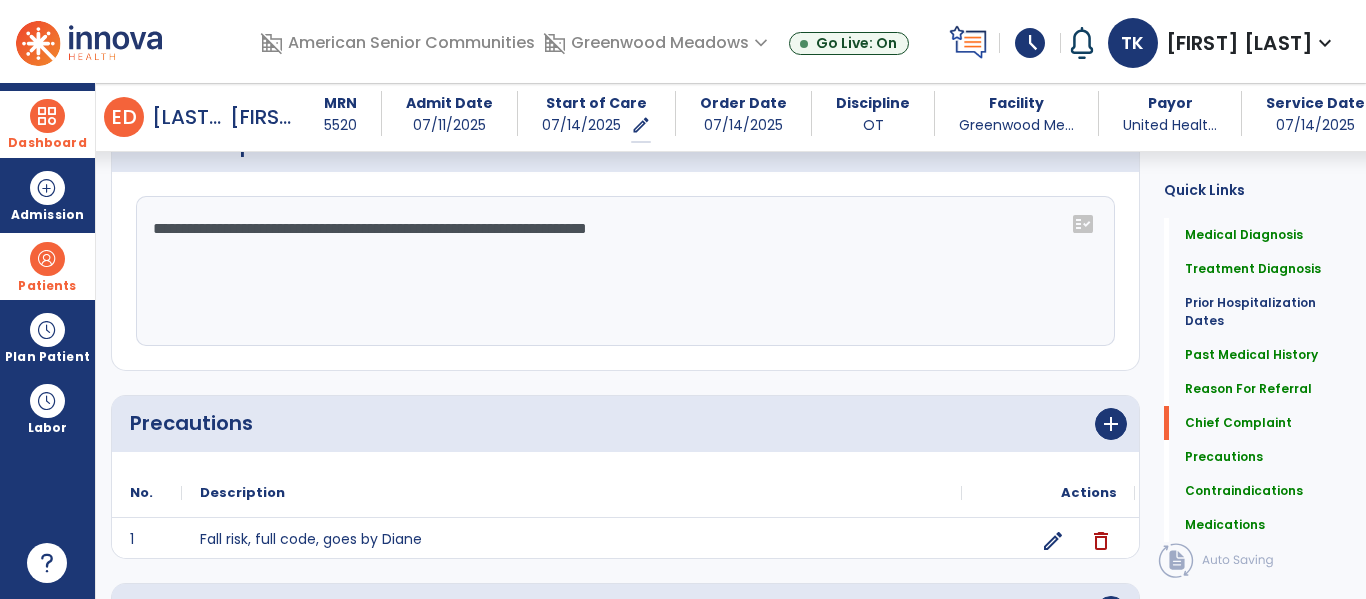 type on "**********" 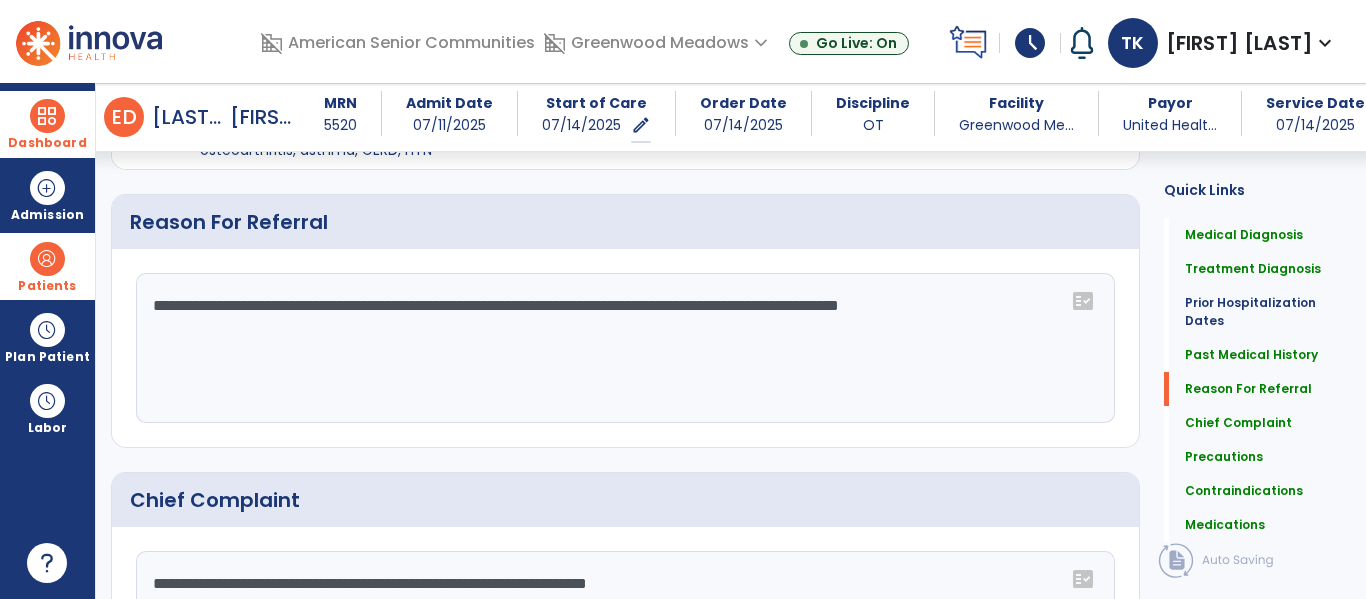 scroll, scrollTop: 1062, scrollLeft: 0, axis: vertical 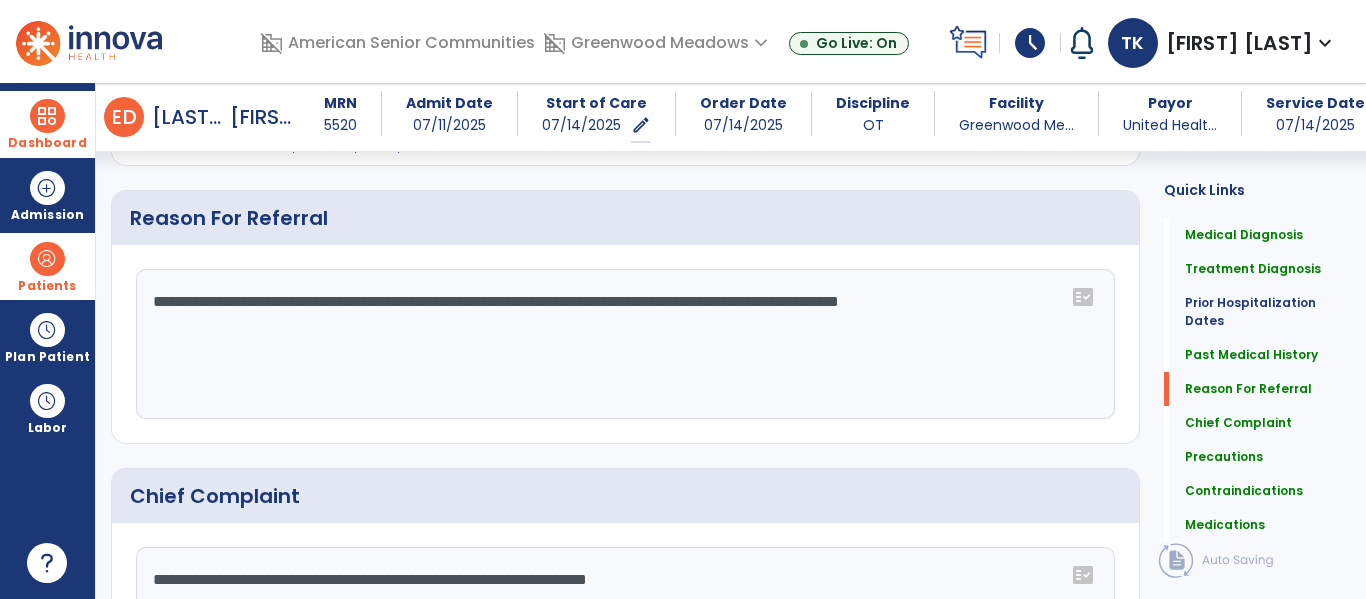 click on "**********" 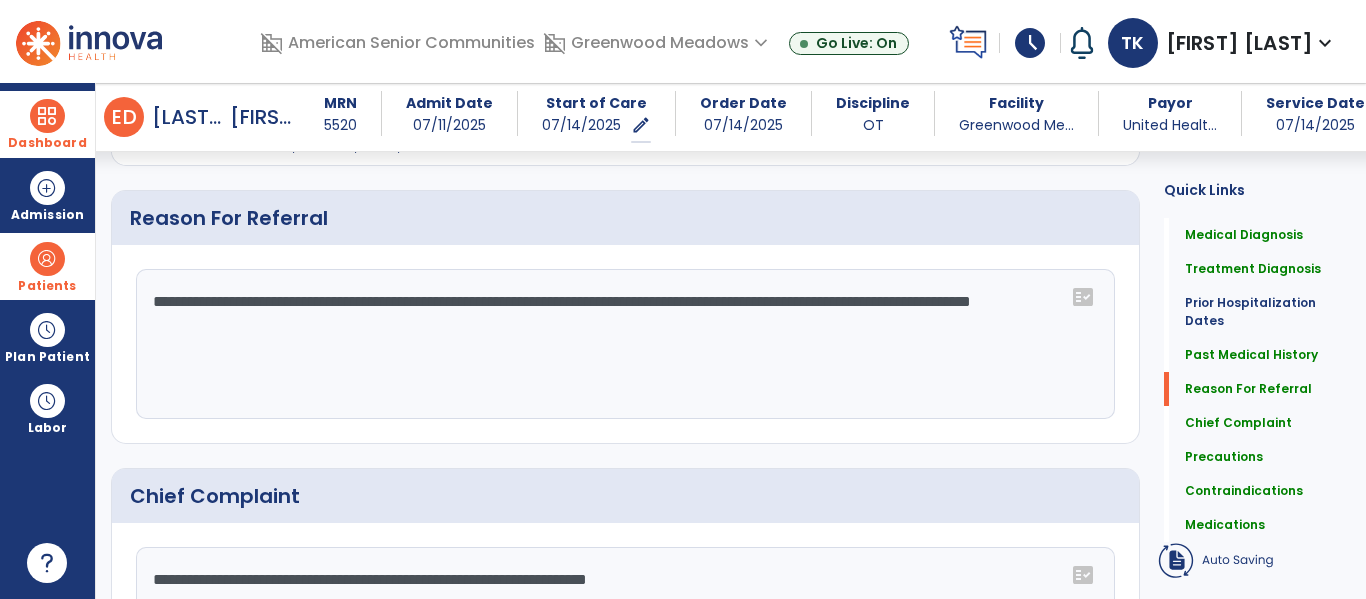 type on "**********" 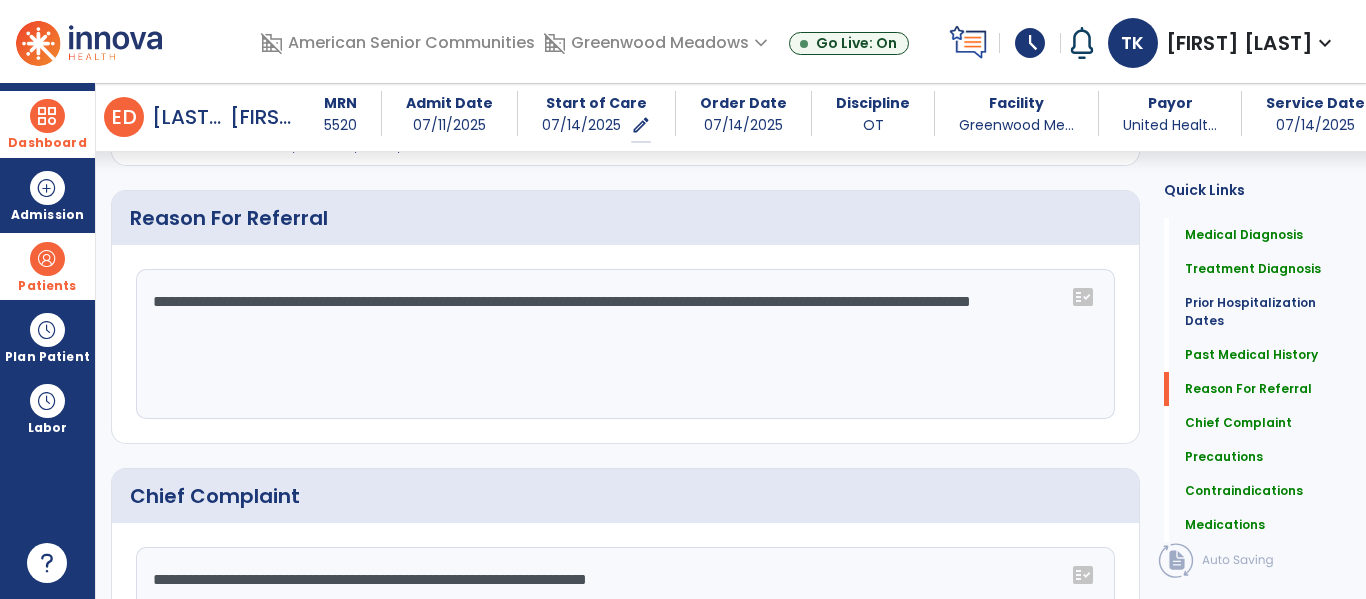 click on "Chief Complaint" 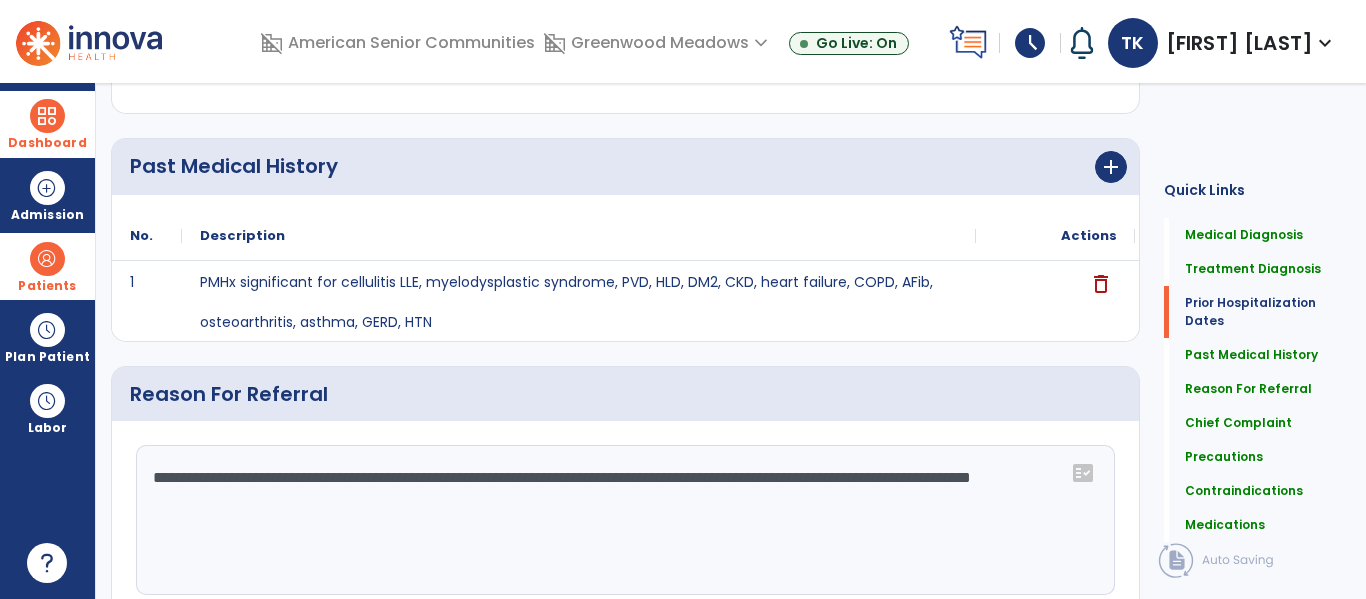 scroll, scrollTop: 0, scrollLeft: 0, axis: both 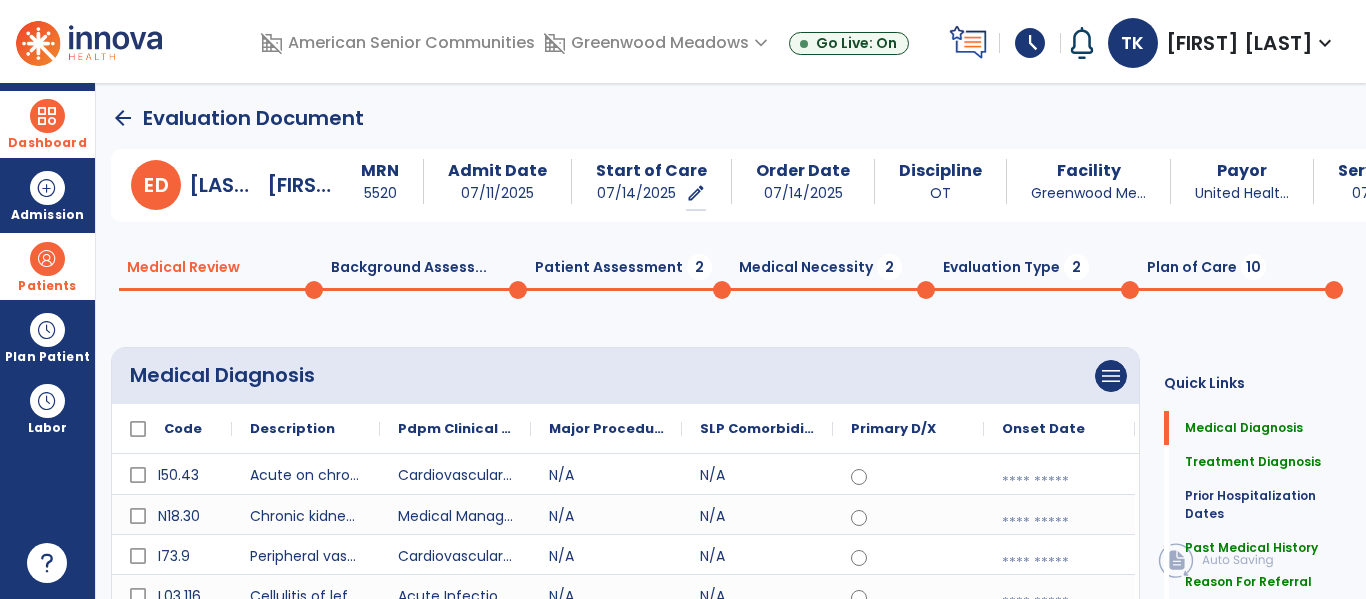 click on "Background Assess...  0" 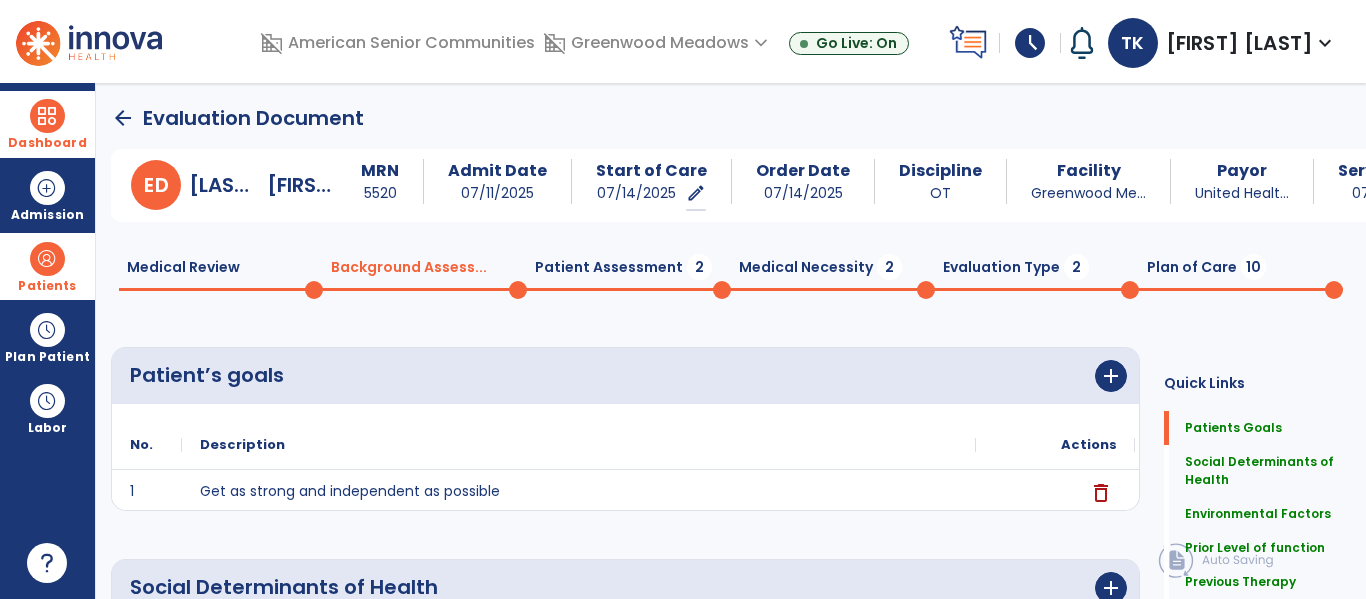 click on "10" 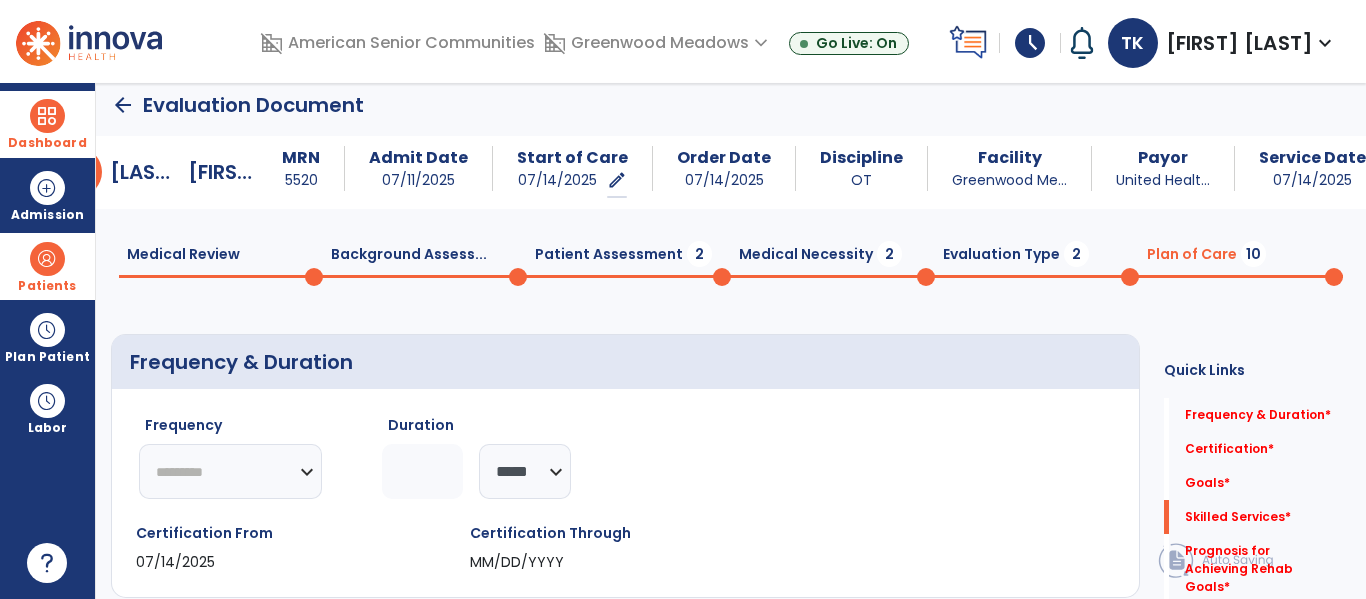 scroll, scrollTop: 0, scrollLeft: 0, axis: both 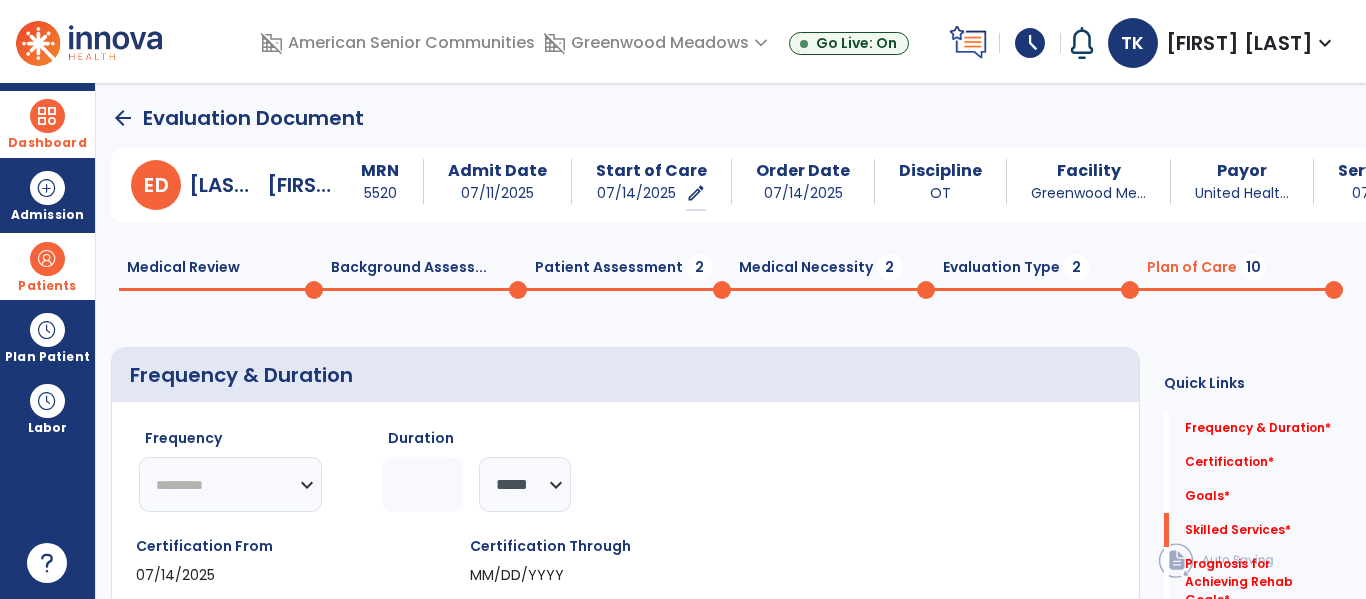 click on "********* ** ** ** ** ** ** **" 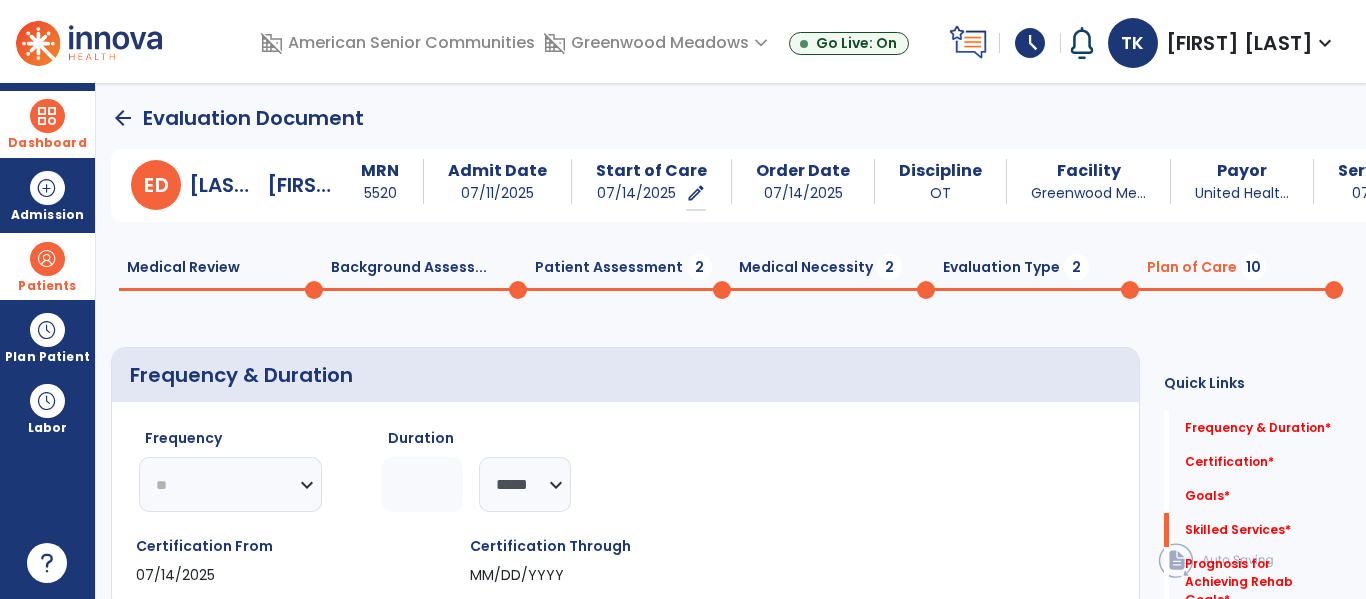 click on "********* ** ** ** ** ** ** **" 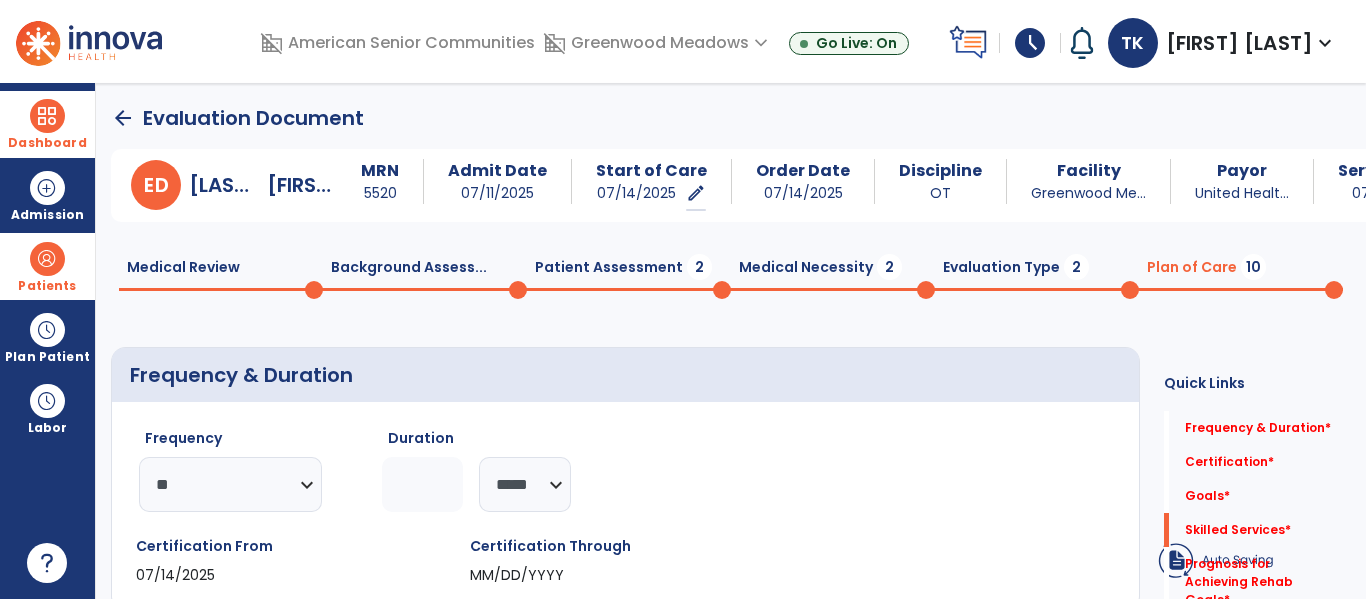 type on "*" 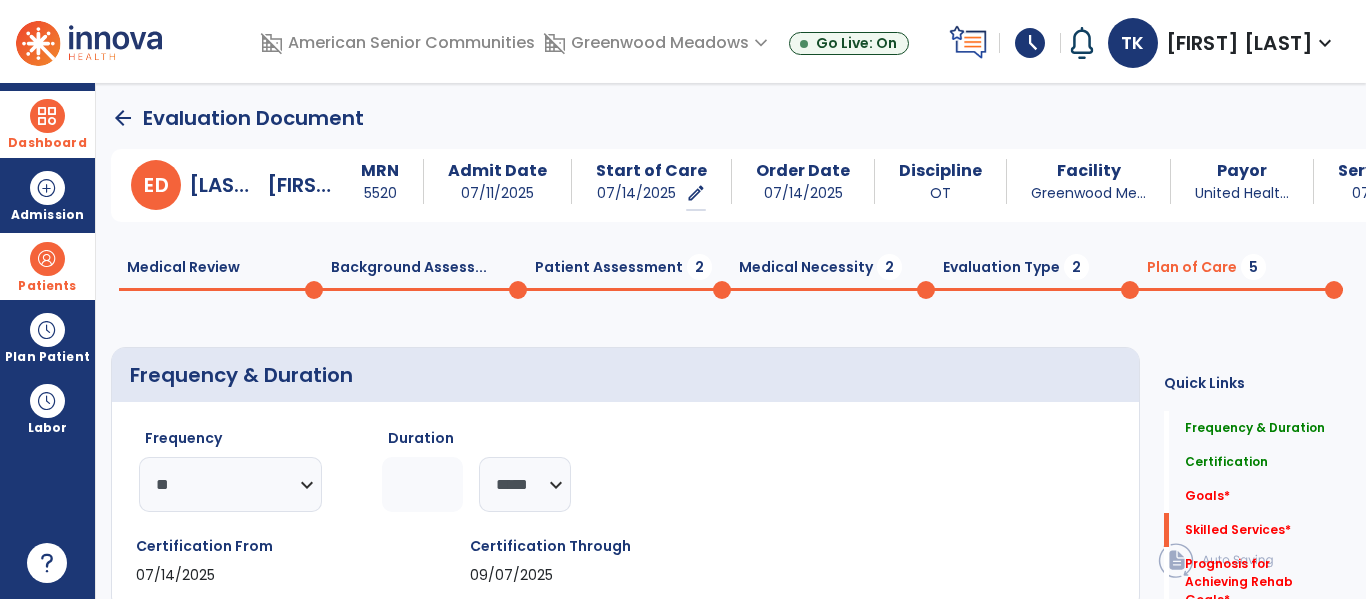 type on "*" 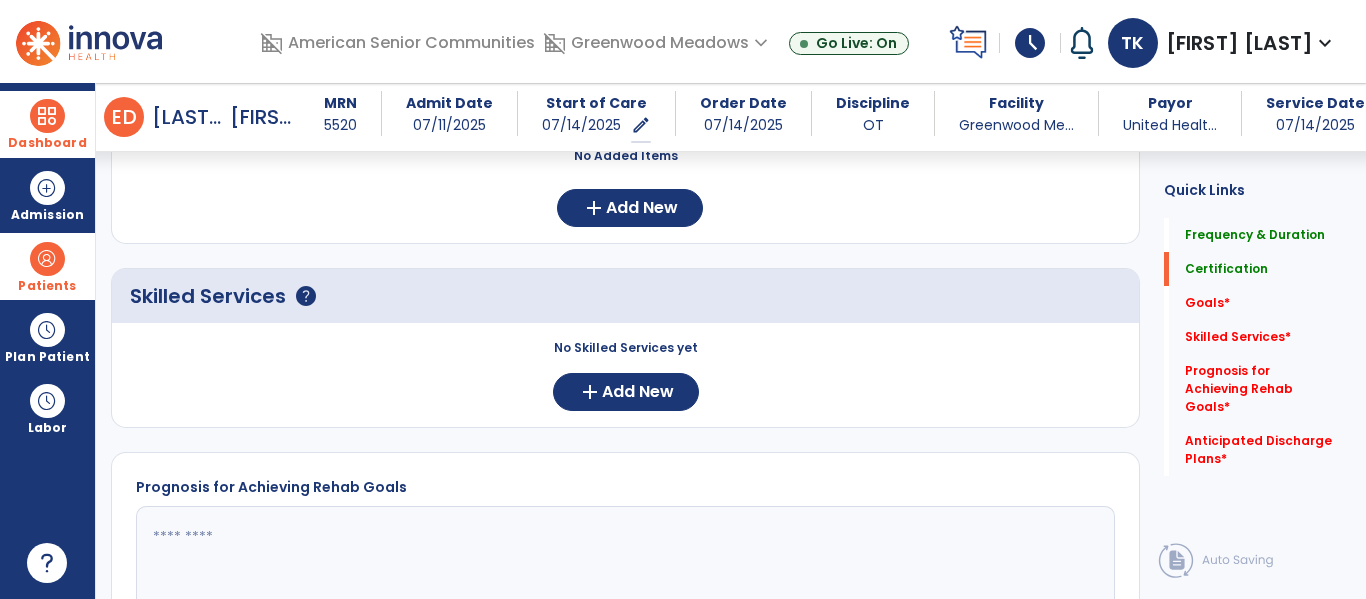 scroll, scrollTop: 616, scrollLeft: 0, axis: vertical 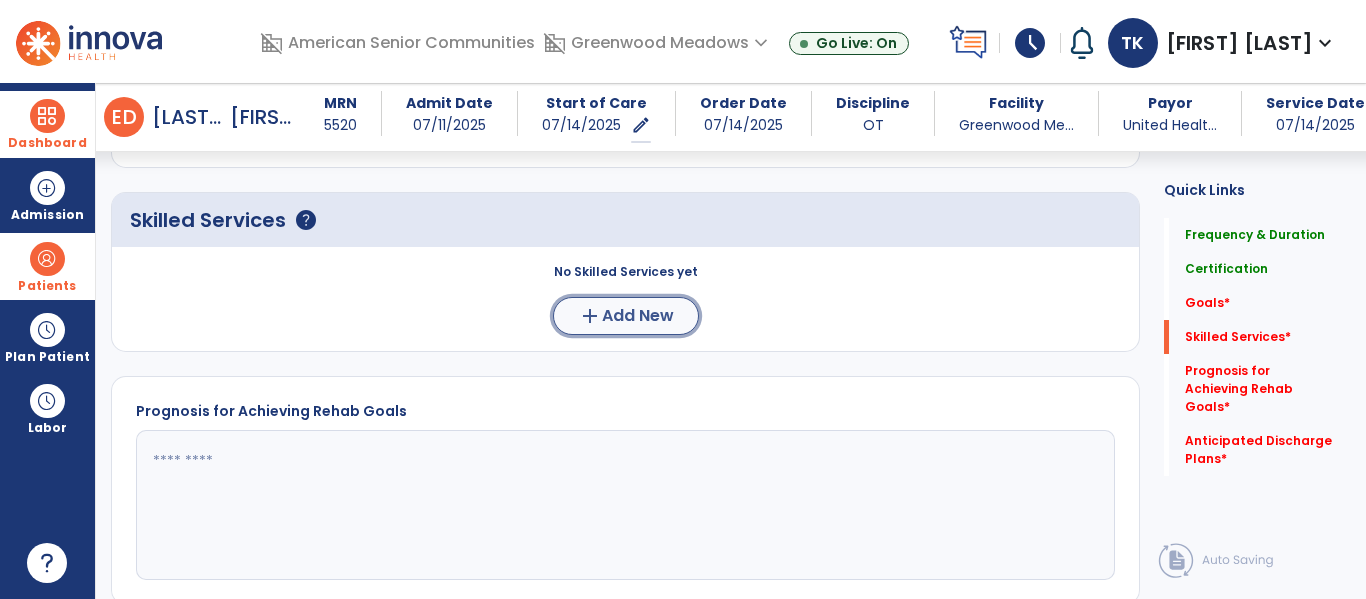 click on "Add New" 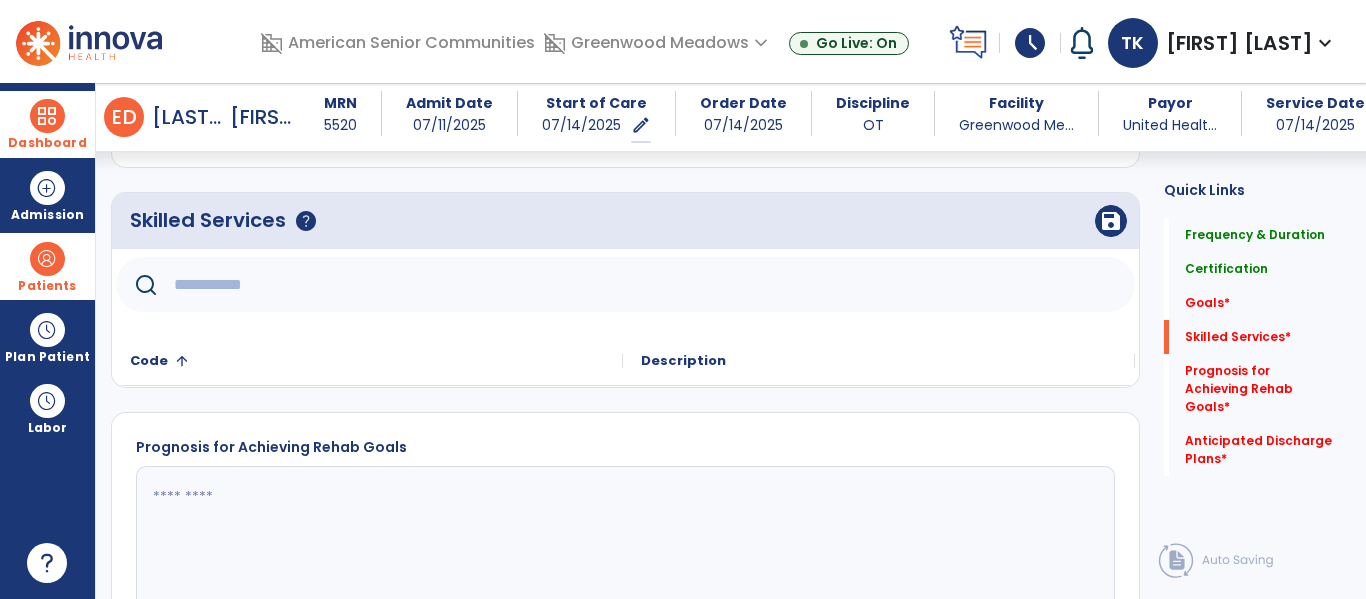 click 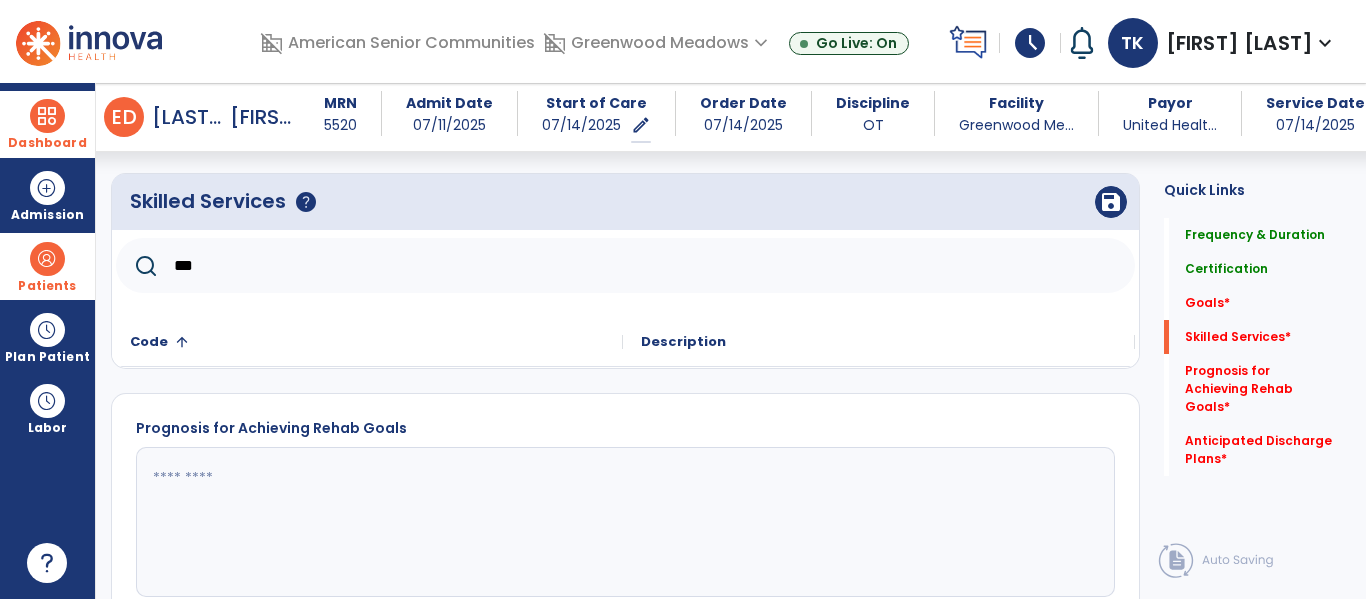 scroll, scrollTop: 638, scrollLeft: 0, axis: vertical 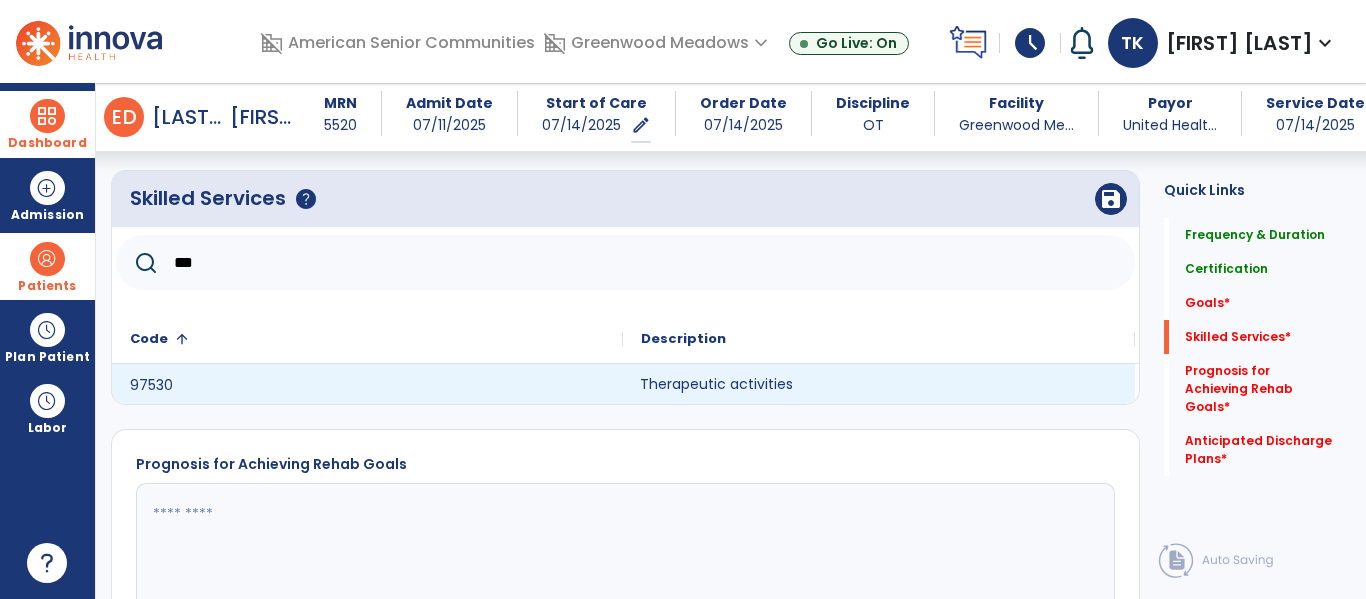 click on "Therapeutic activities" 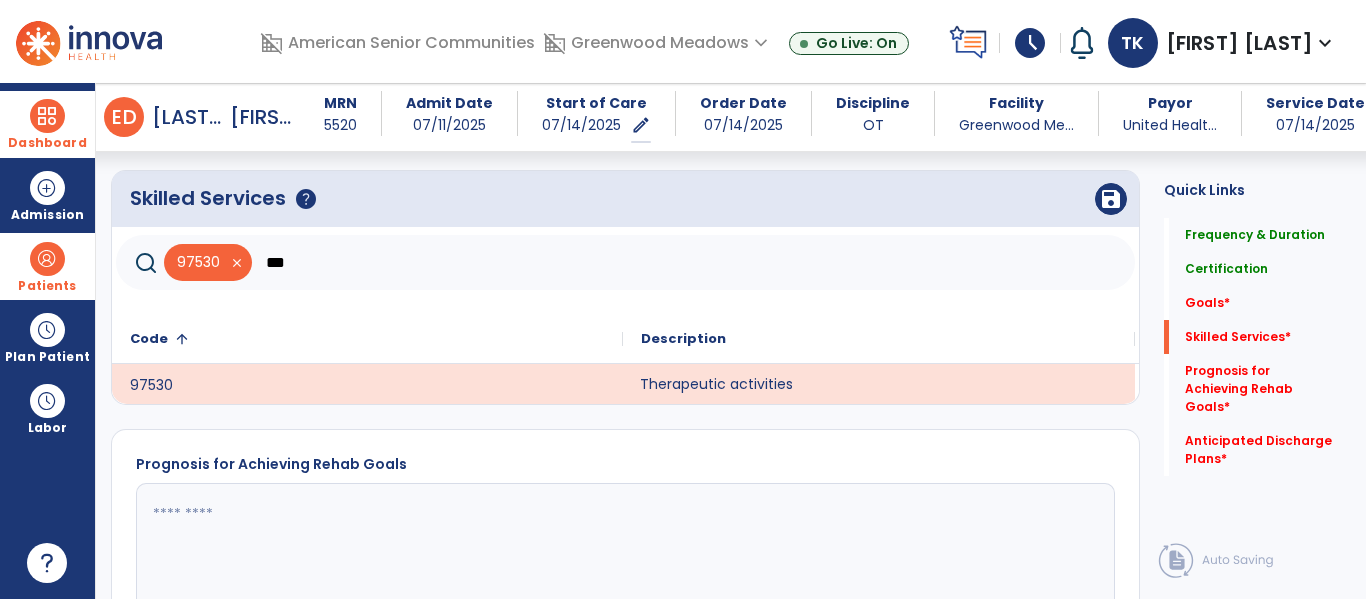 click on "[CODE]   close  ***" 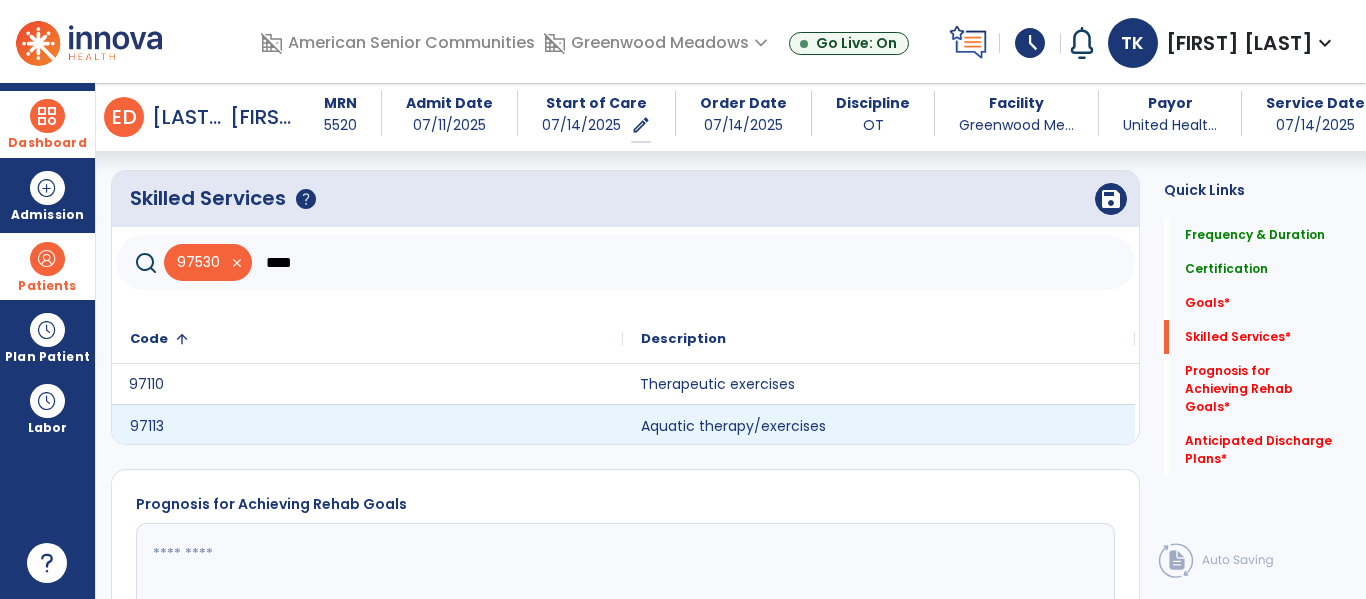 click on "97110" 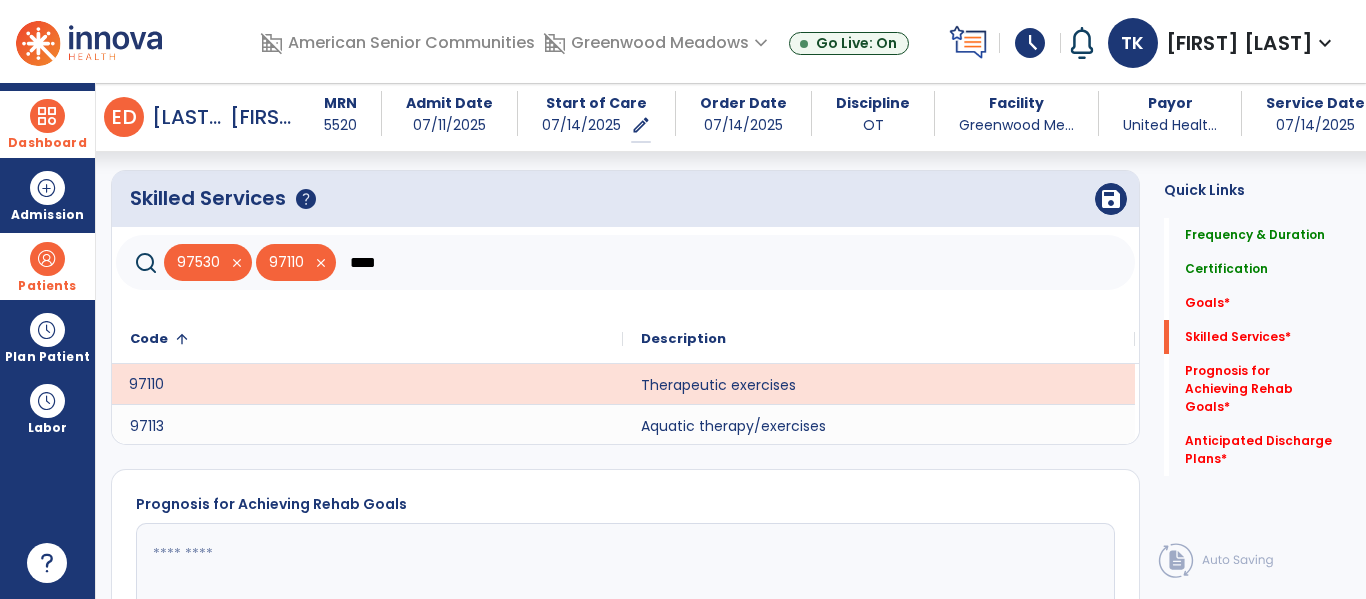 drag, startPoint x: 405, startPoint y: 263, endPoint x: 327, endPoint y: 264, distance: 78.00641 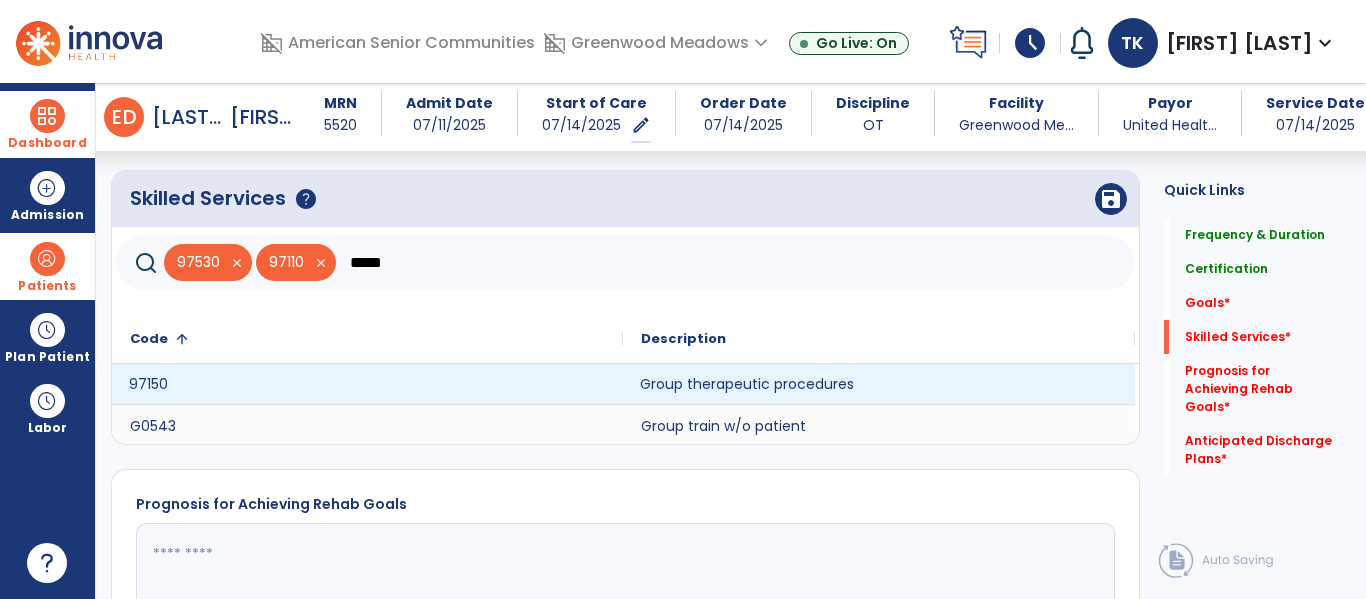 click on "Group therapeutic procedures" 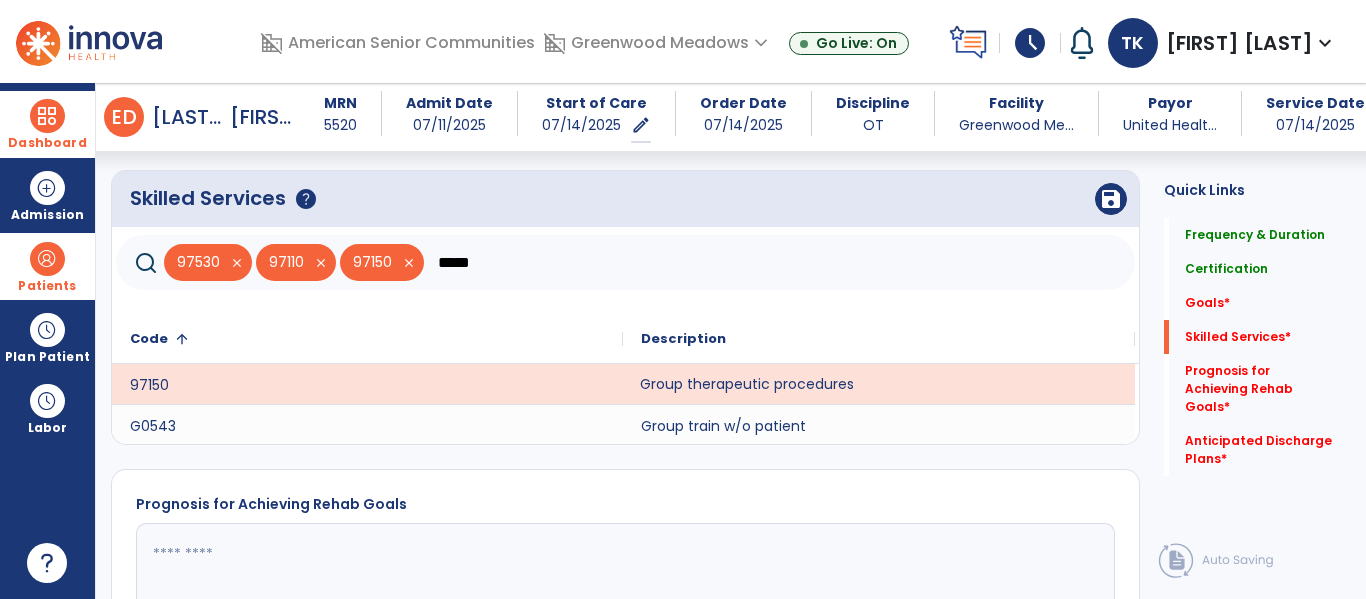 drag, startPoint x: 524, startPoint y: 277, endPoint x: 394, endPoint y: 272, distance: 130.09612 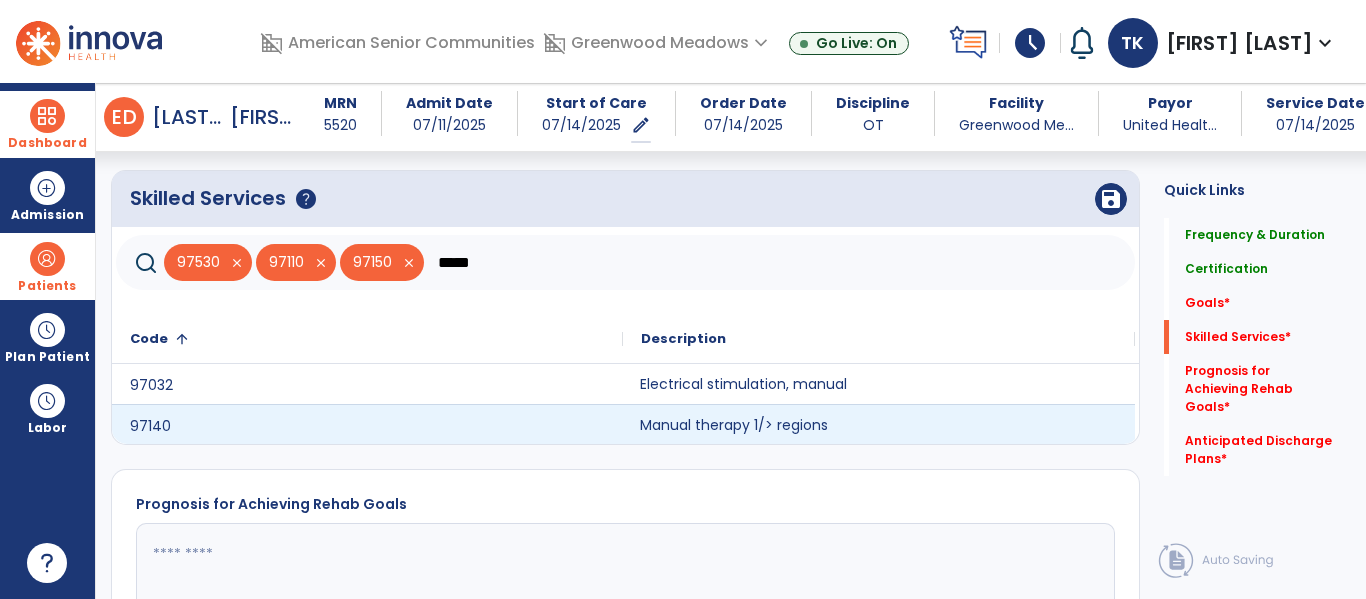 click on "Manual therapy 1/> regions" 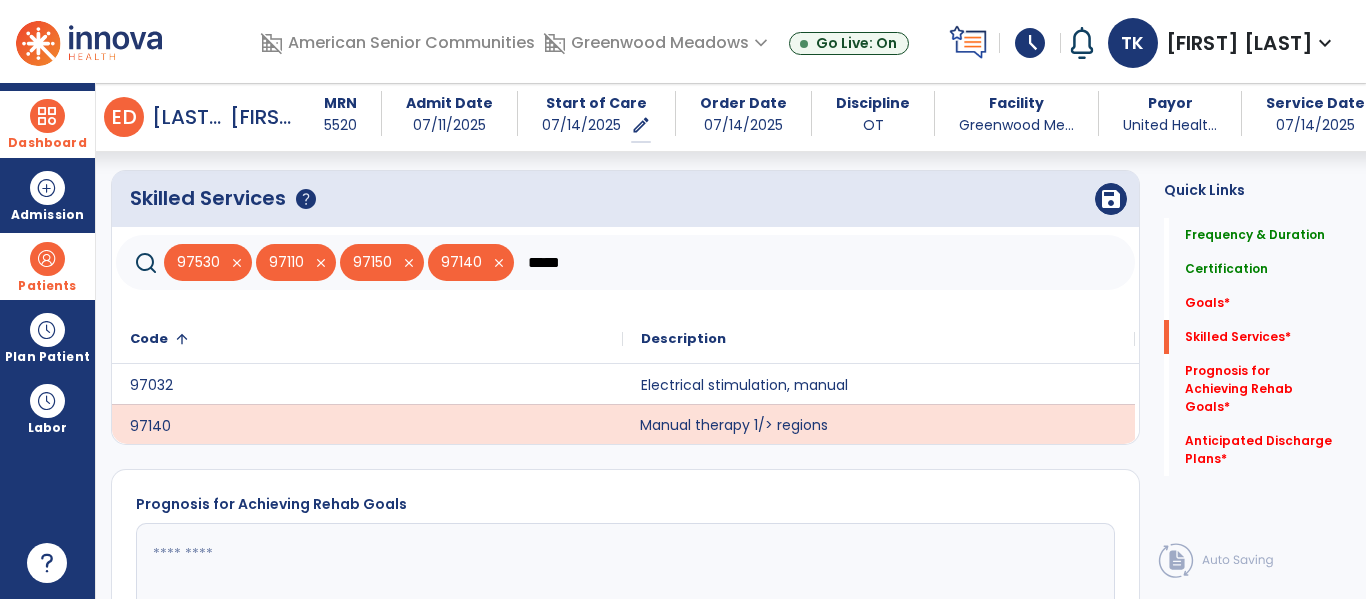 click on "*****" 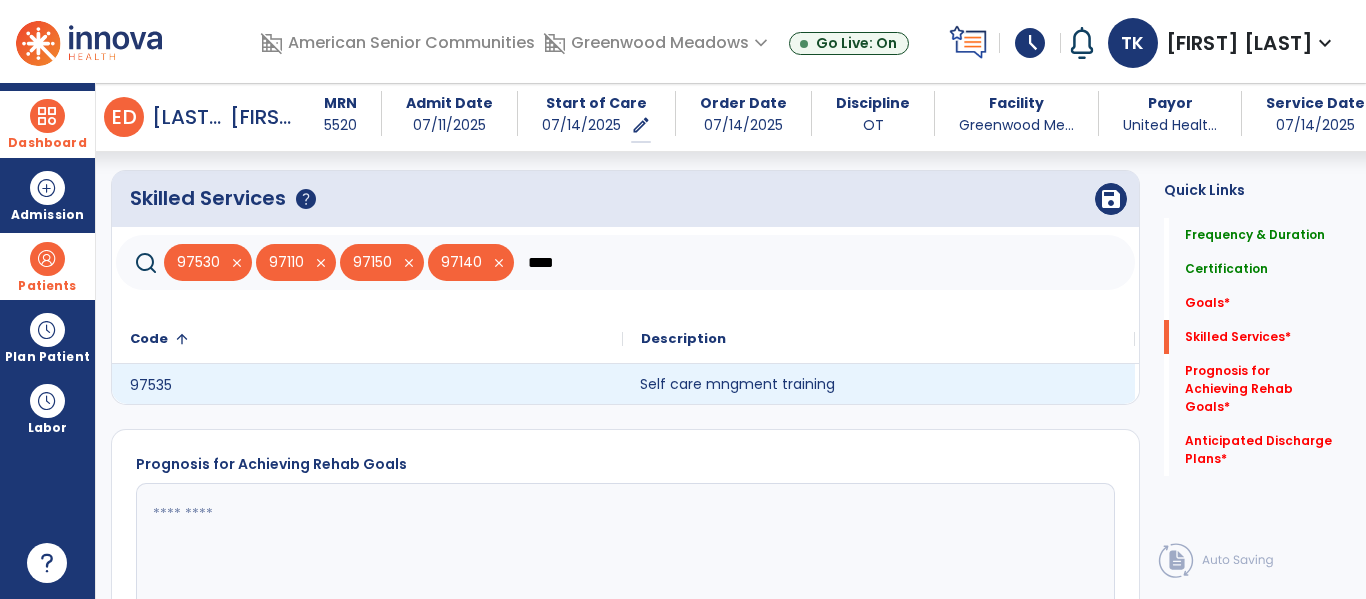 click on "Self care mngment training" 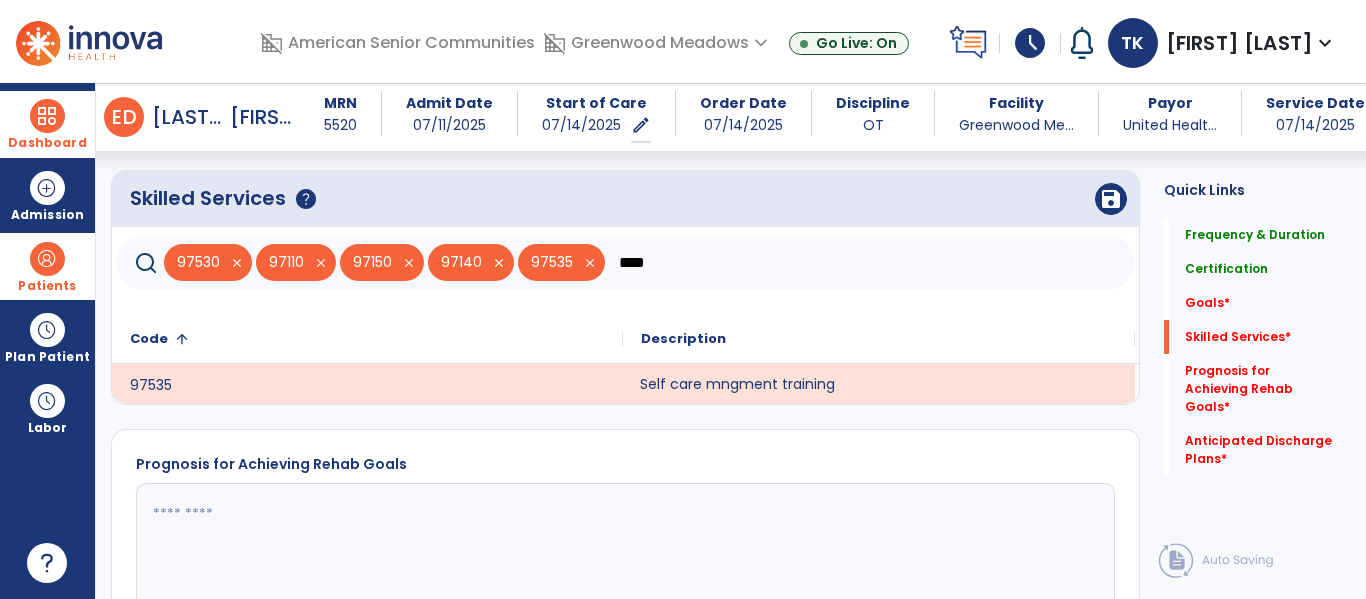 drag, startPoint x: 673, startPoint y: 260, endPoint x: 526, endPoint y: 260, distance: 147 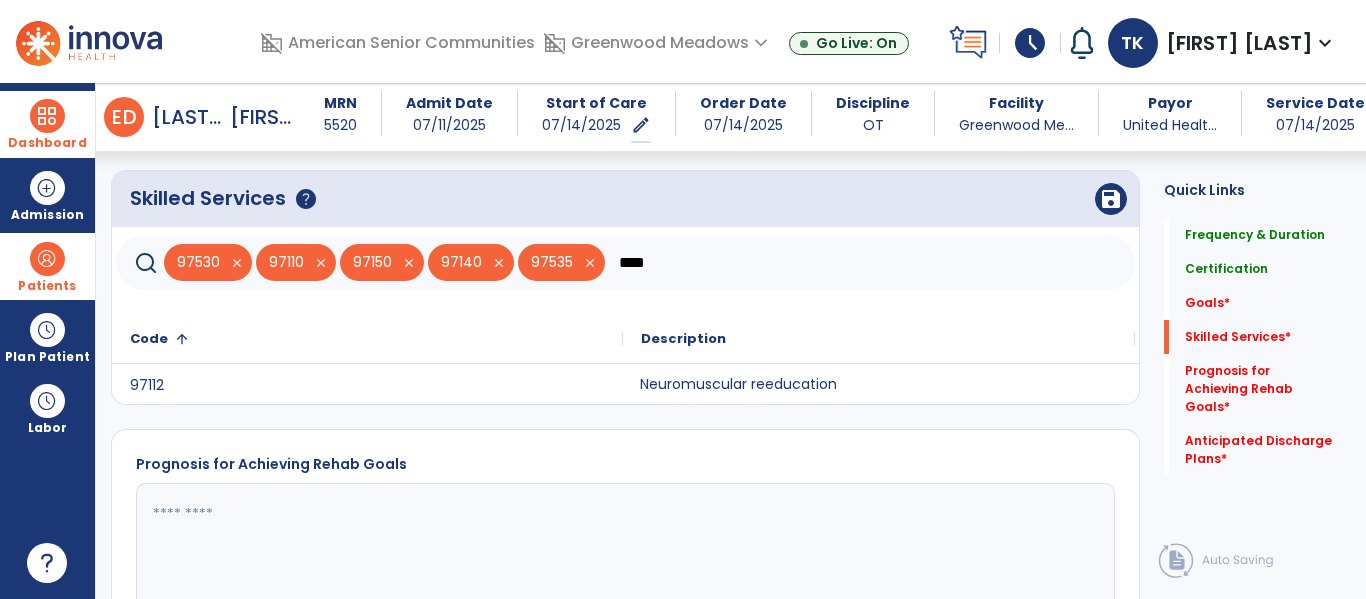click on "Neuromuscular reeducation" 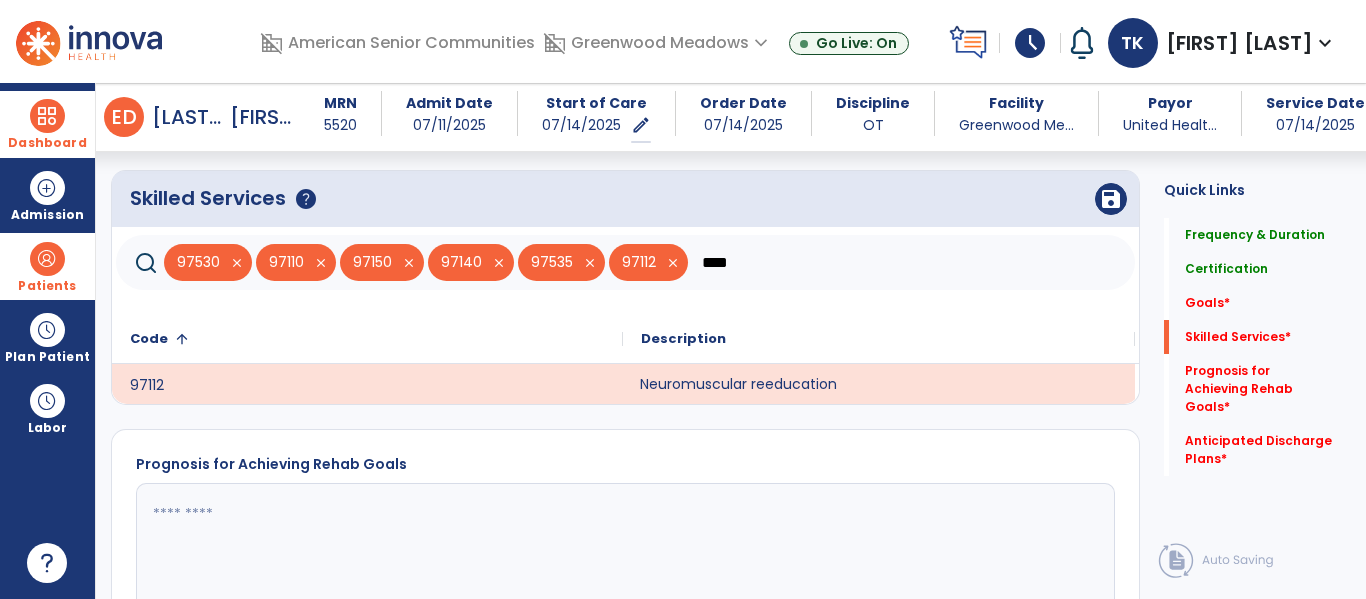 drag, startPoint x: 782, startPoint y: 250, endPoint x: 580, endPoint y: 258, distance: 202.15836 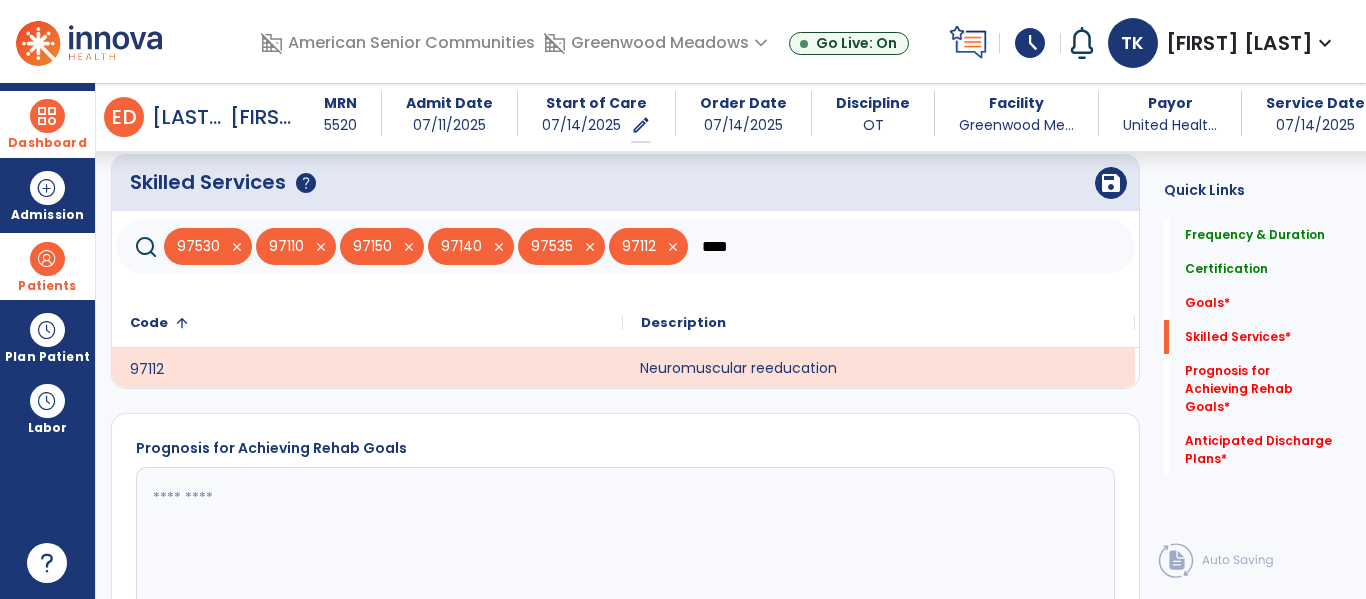 scroll, scrollTop: 669, scrollLeft: 0, axis: vertical 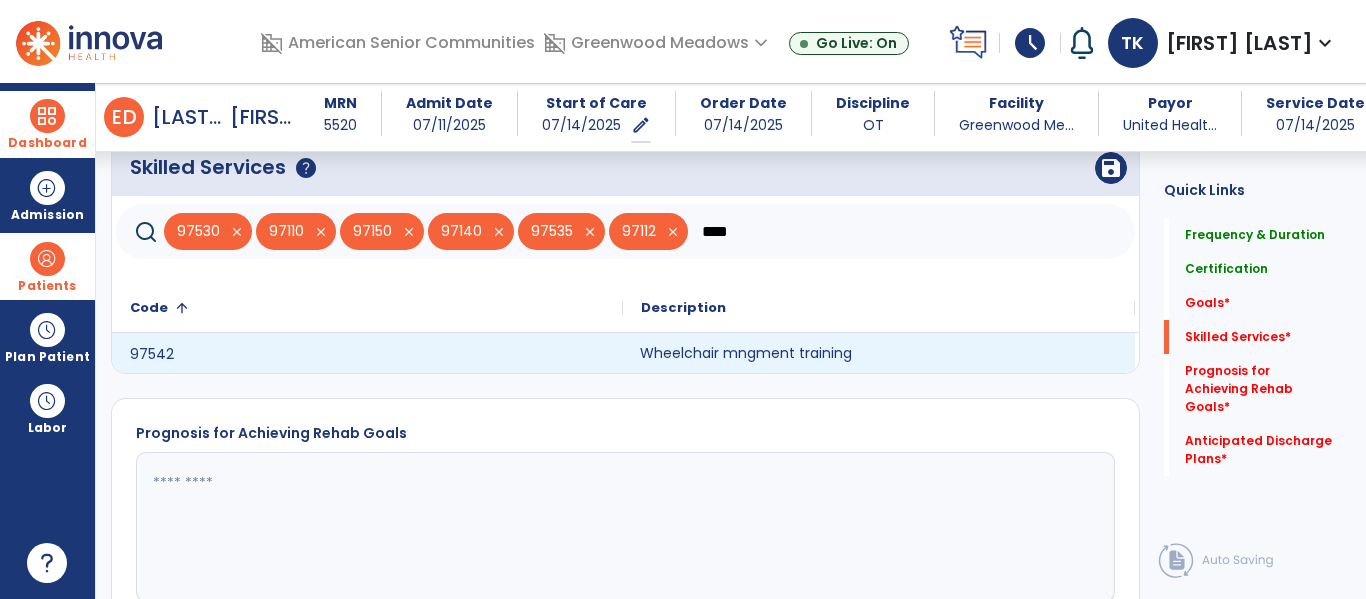 type on "****" 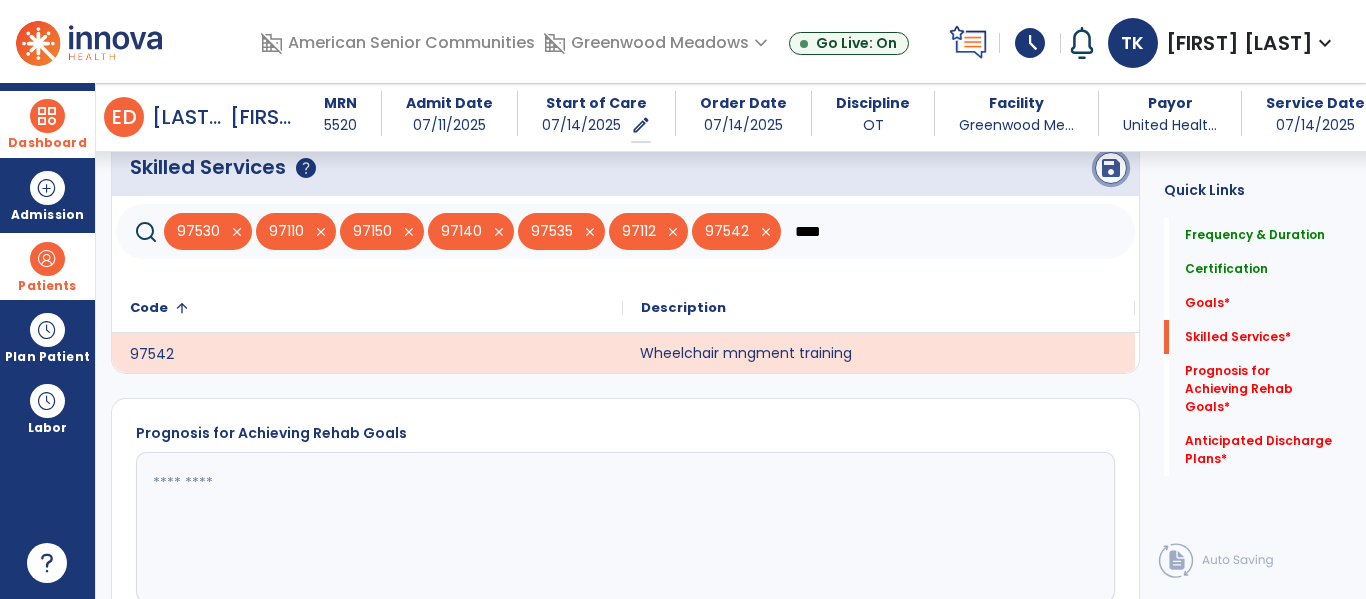 click on "save" 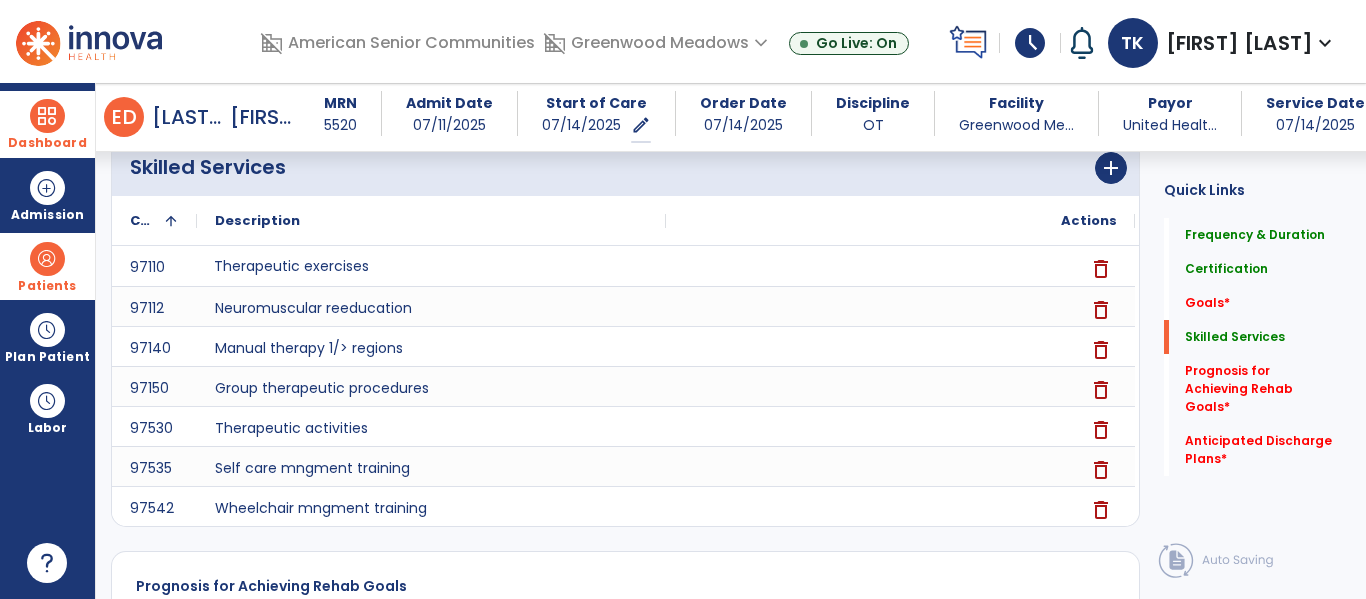 click on "fact_check" 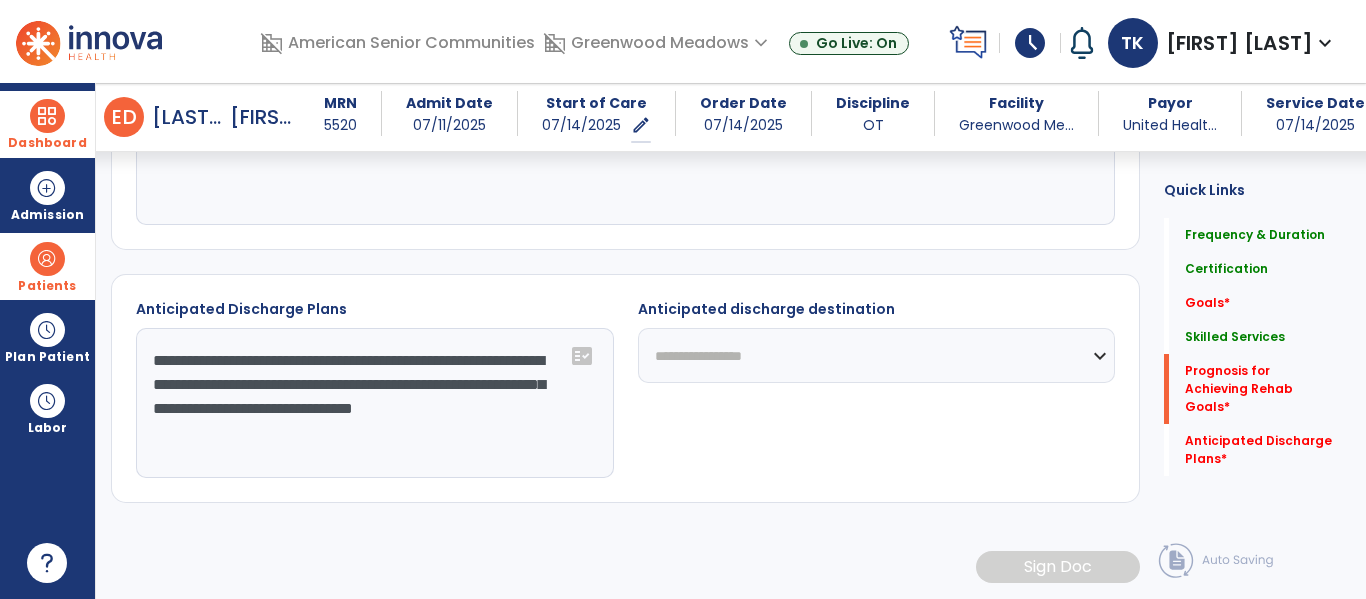 type on "**********" 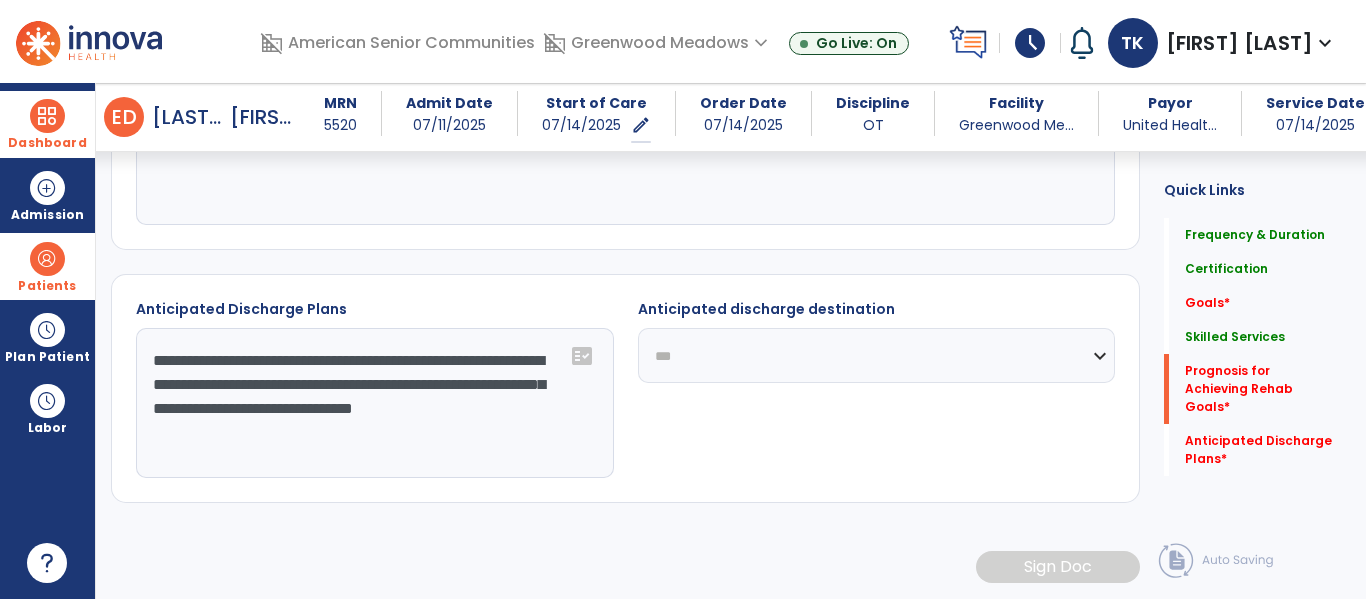 click on "**********" 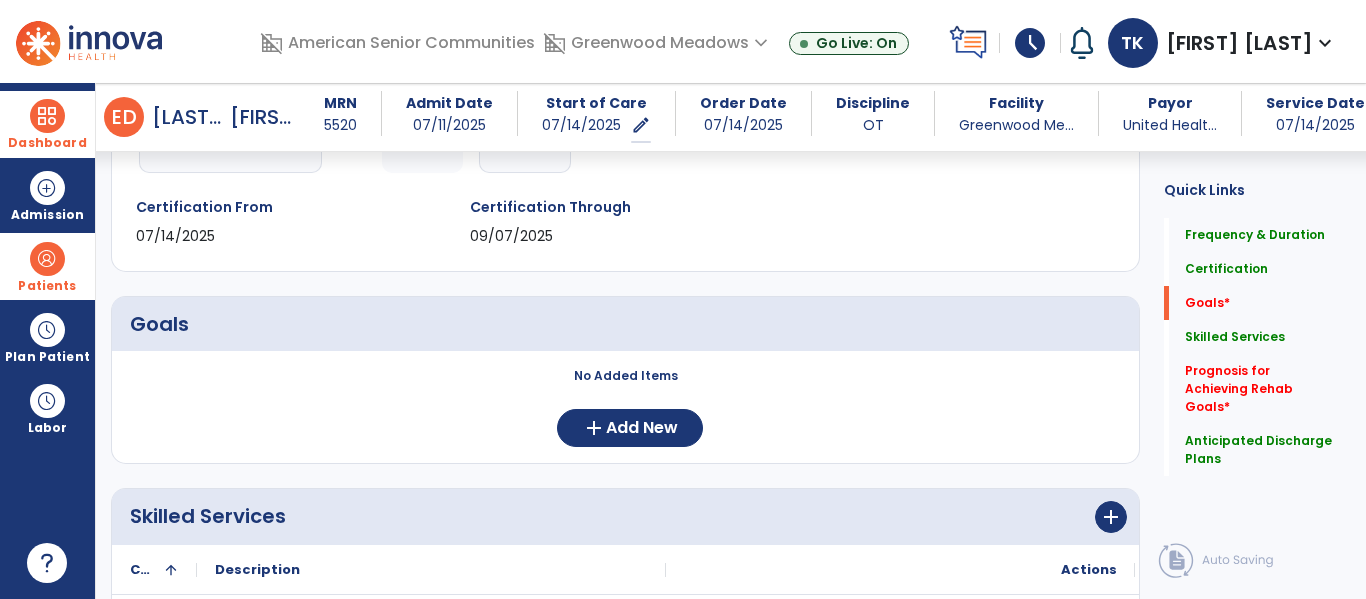 scroll, scrollTop: 0, scrollLeft: 0, axis: both 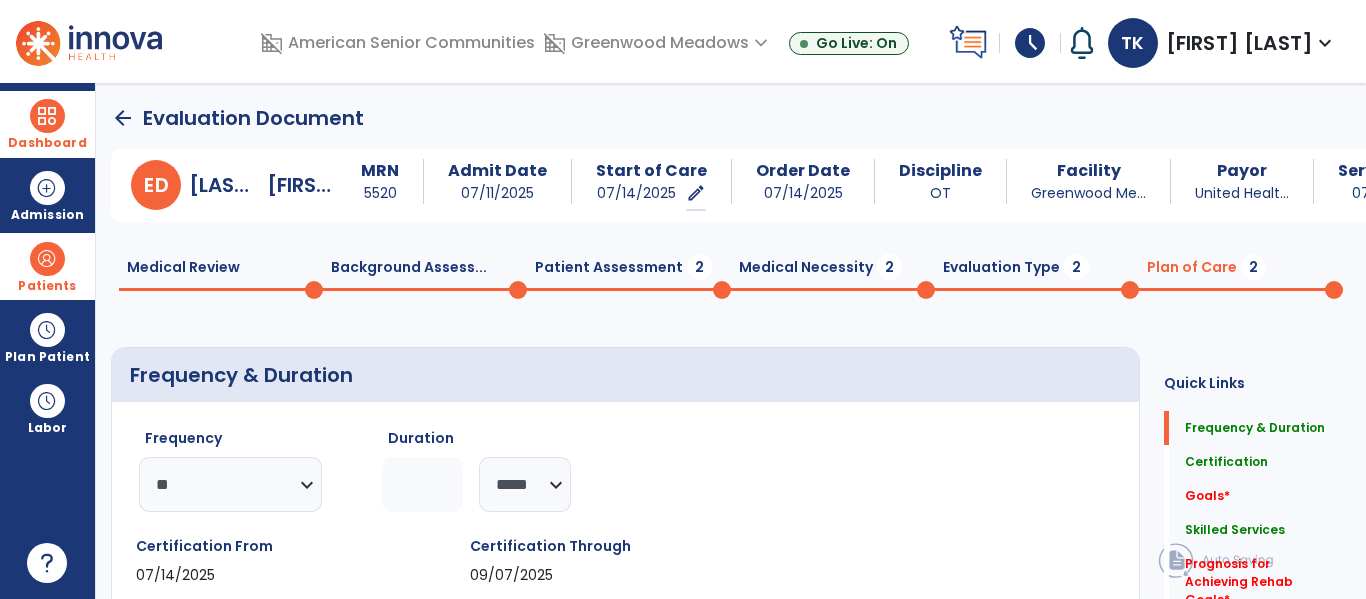 click on "Medical Review  0" 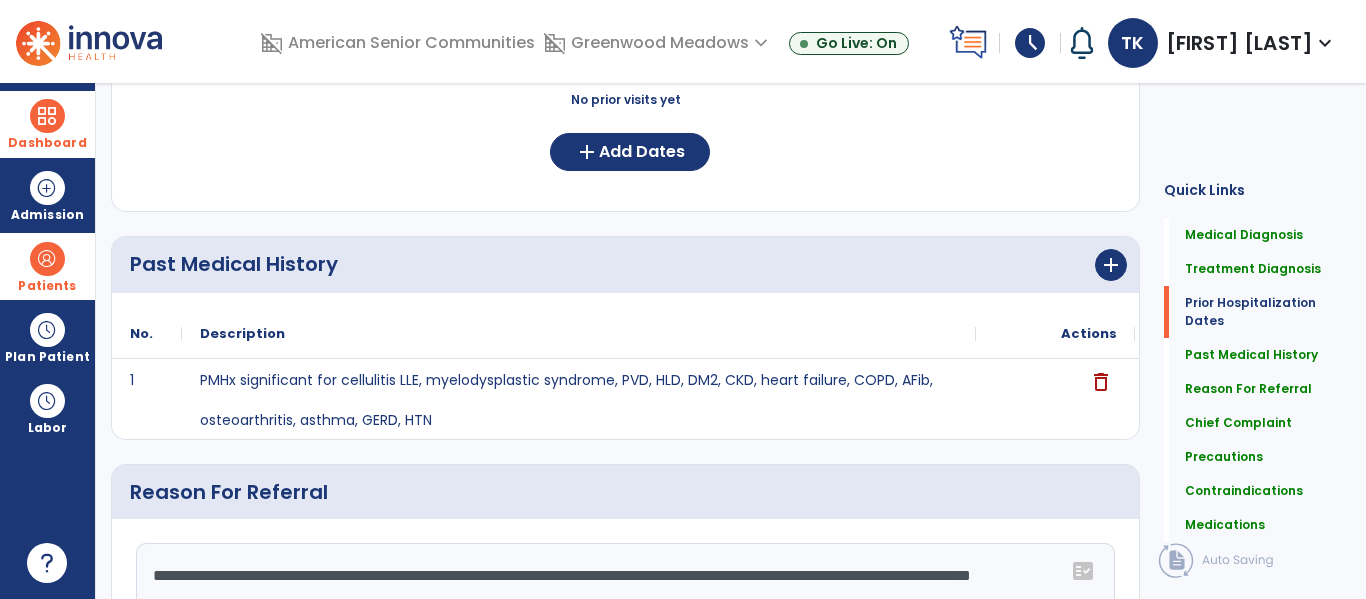 scroll, scrollTop: 0, scrollLeft: 0, axis: both 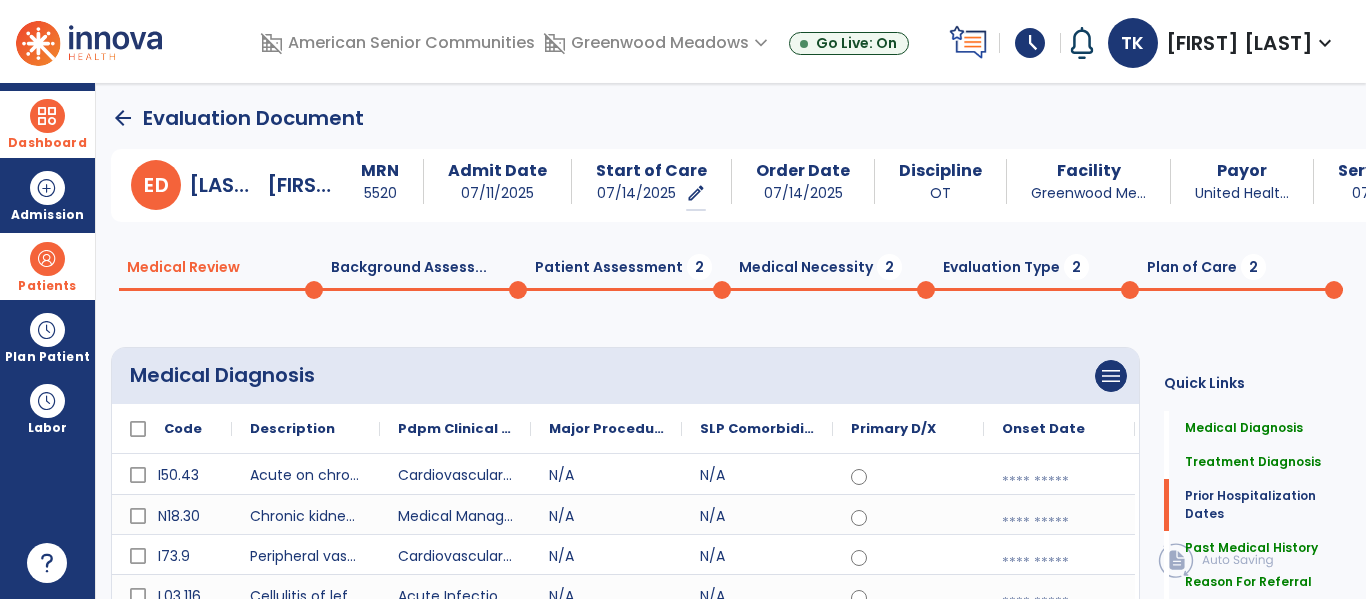 click on "Medical Necessity  2" 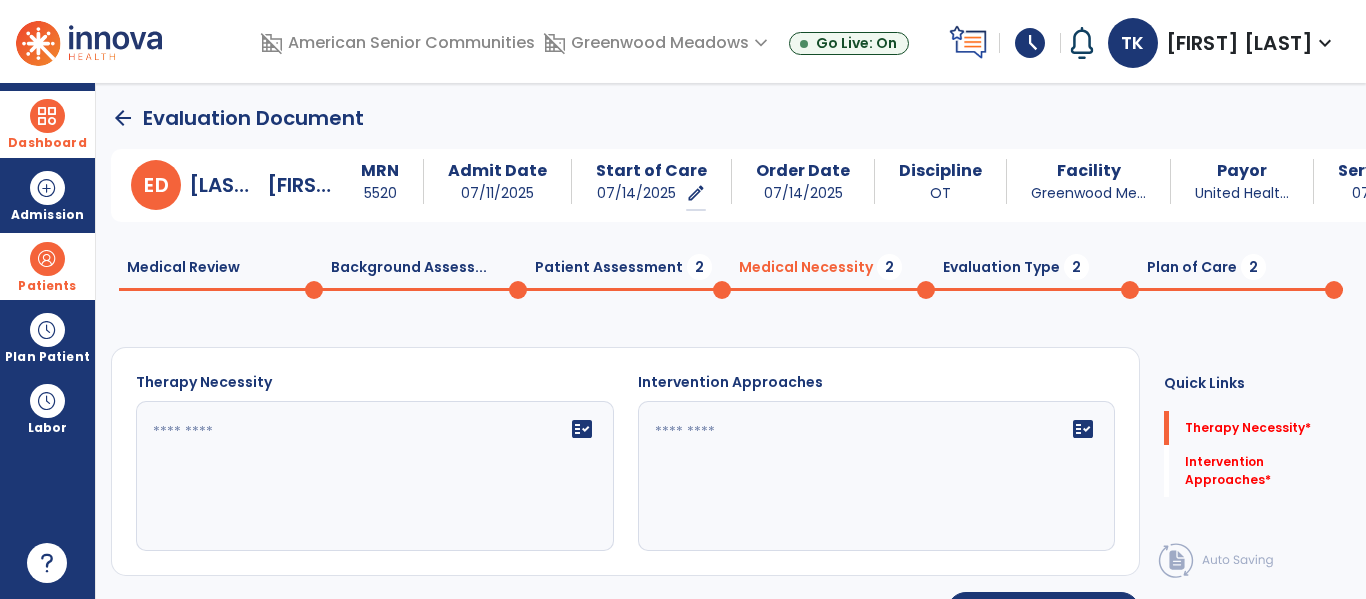 click on "Evaluation Type  2" 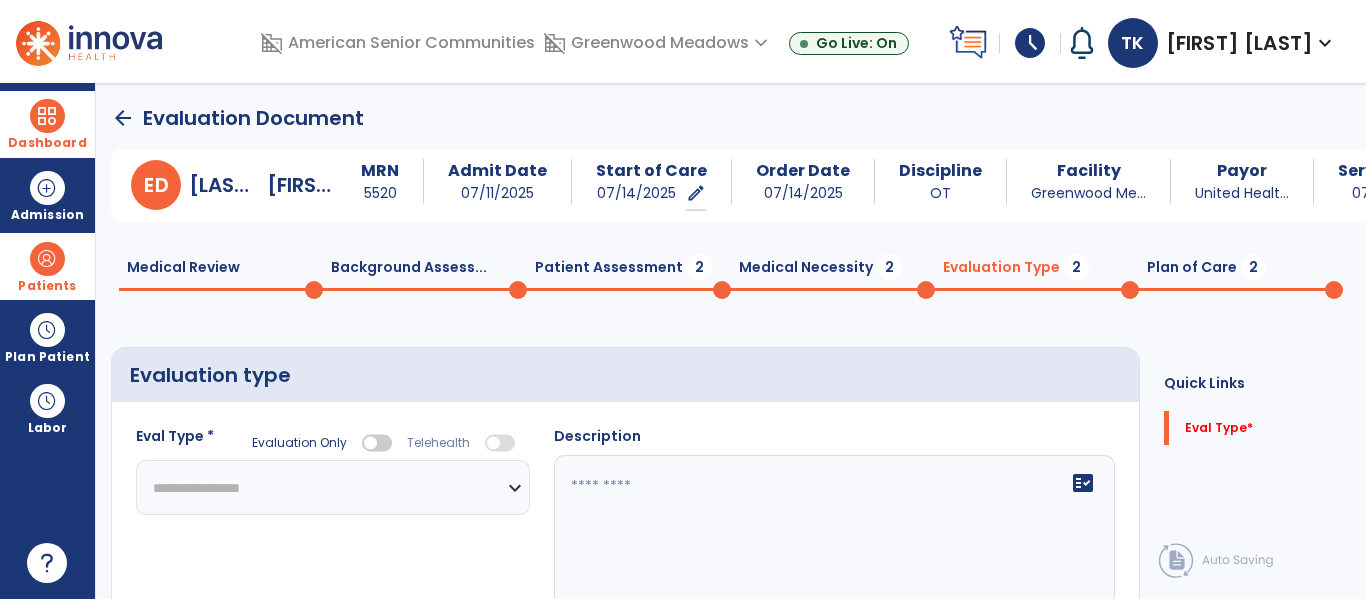 click on "2" 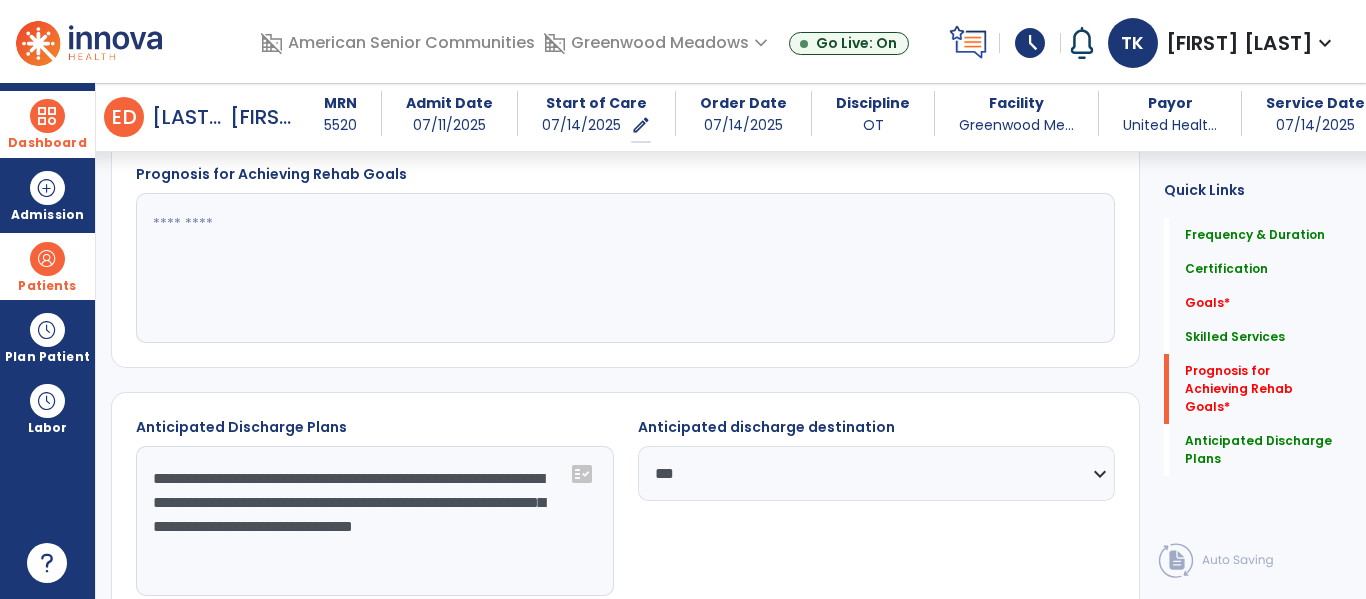 scroll, scrollTop: 1066, scrollLeft: 0, axis: vertical 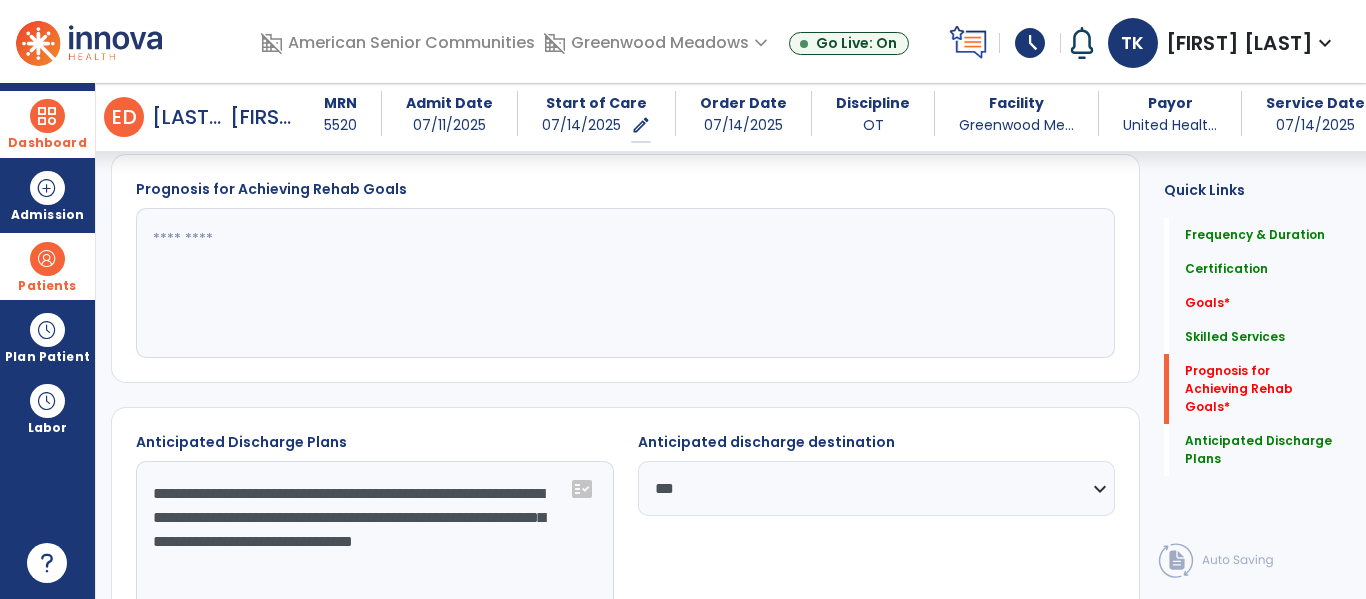 click 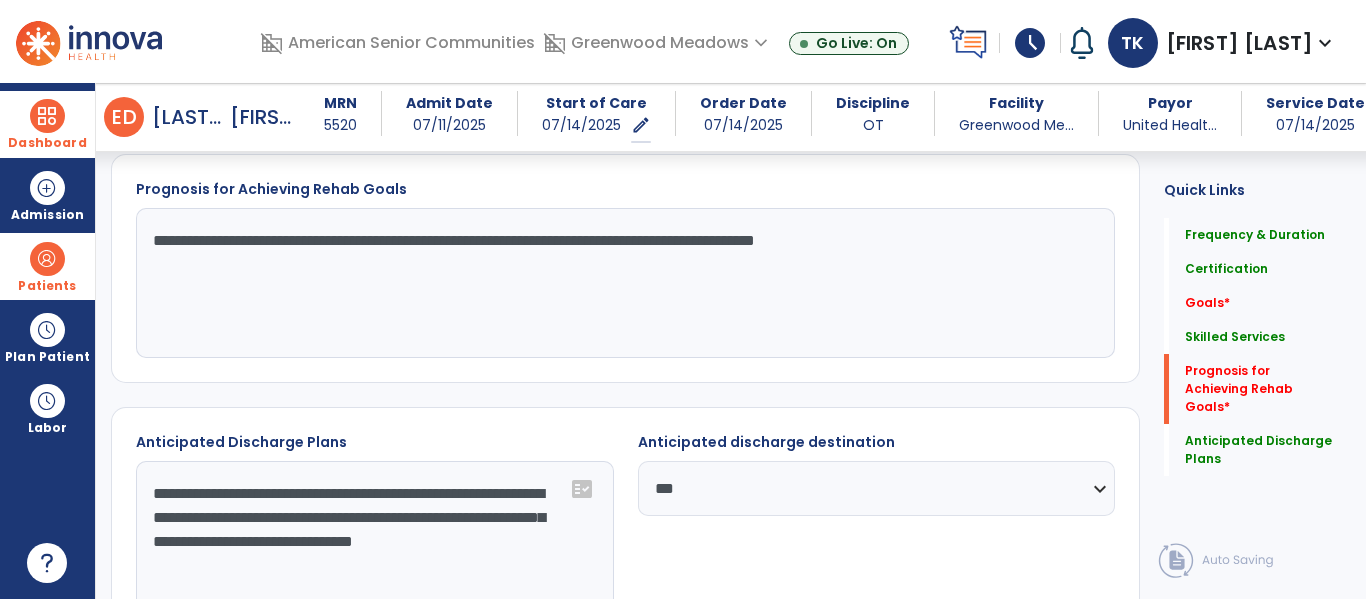 type on "**********" 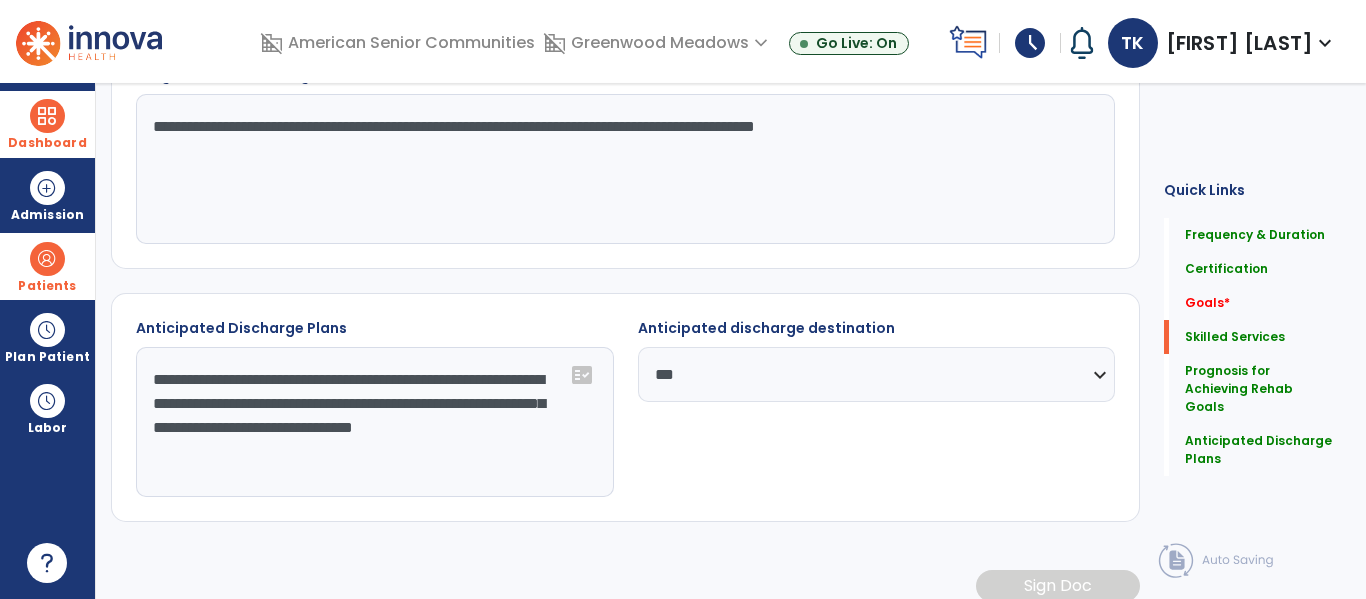 scroll, scrollTop: 0, scrollLeft: 0, axis: both 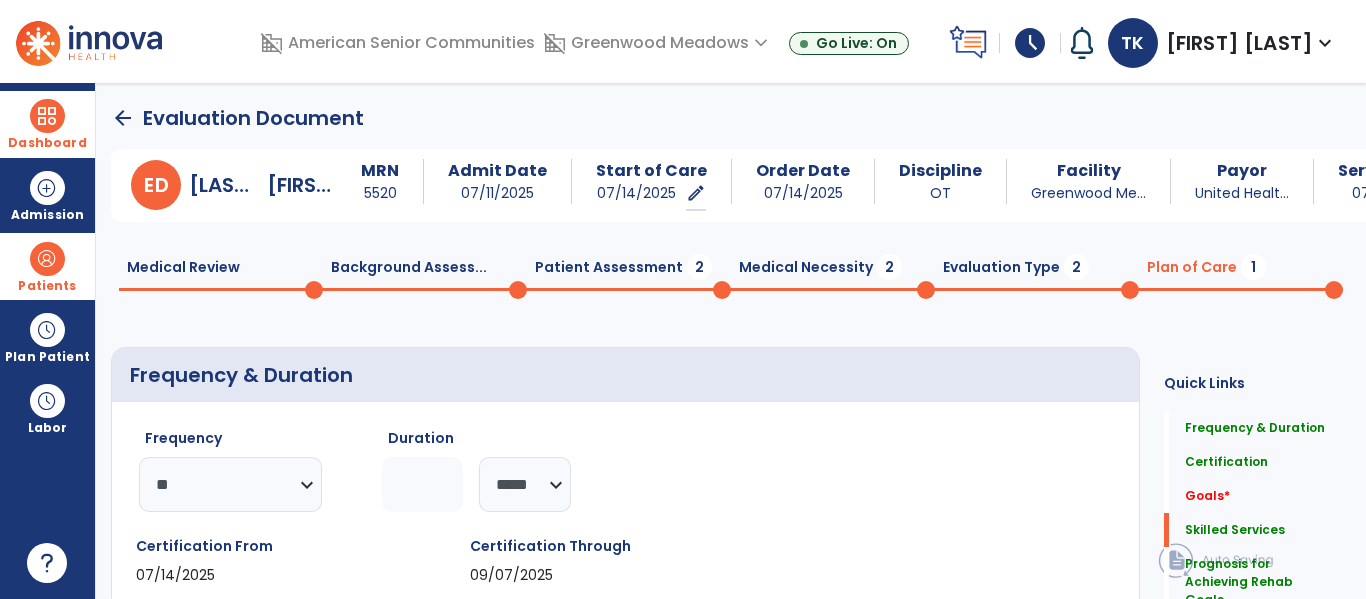 click on "Evaluation Type  2" 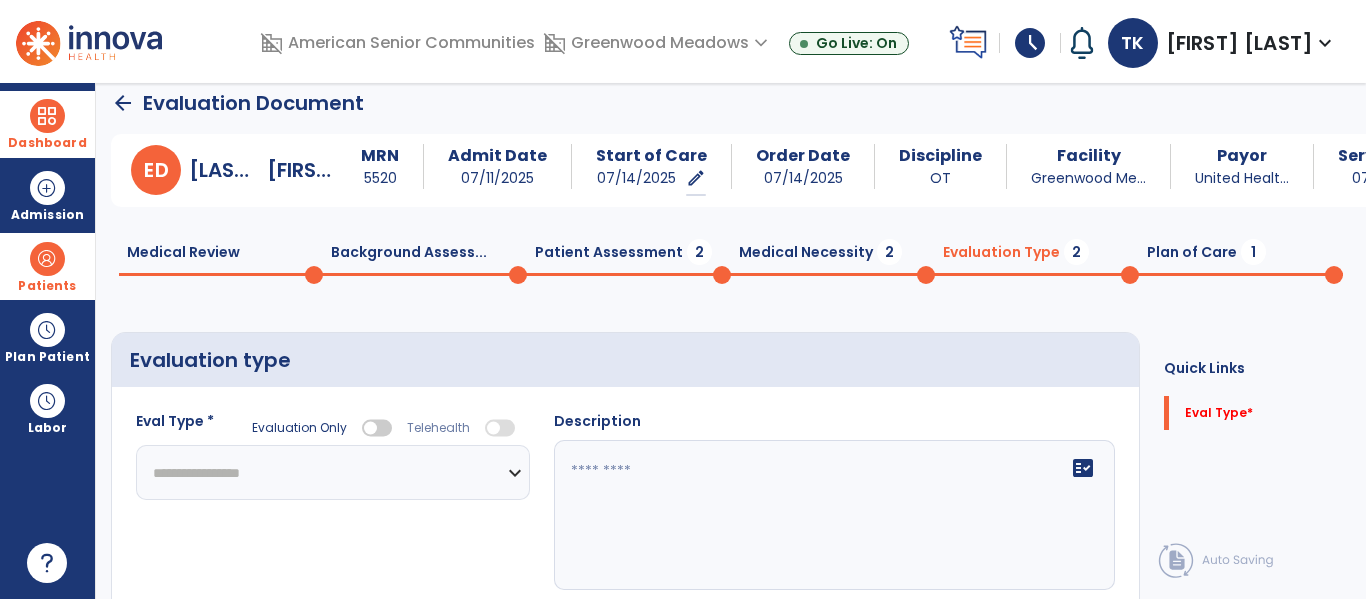scroll, scrollTop: 20, scrollLeft: 0, axis: vertical 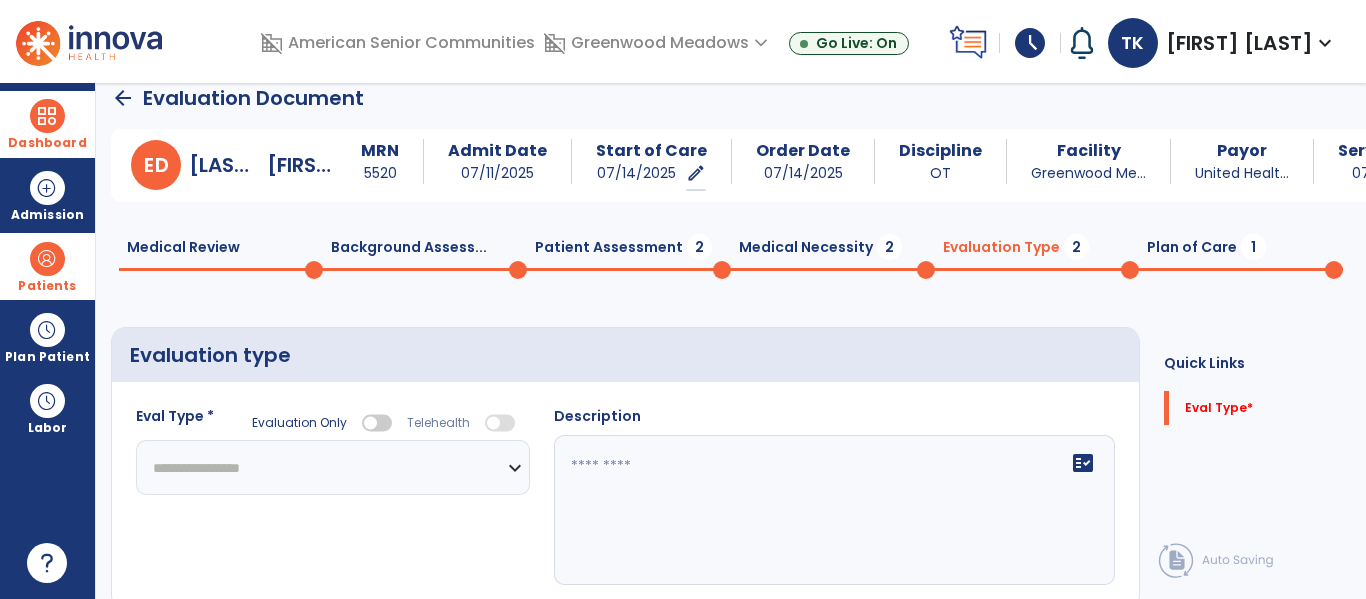 click on "Medical Necessity  2" 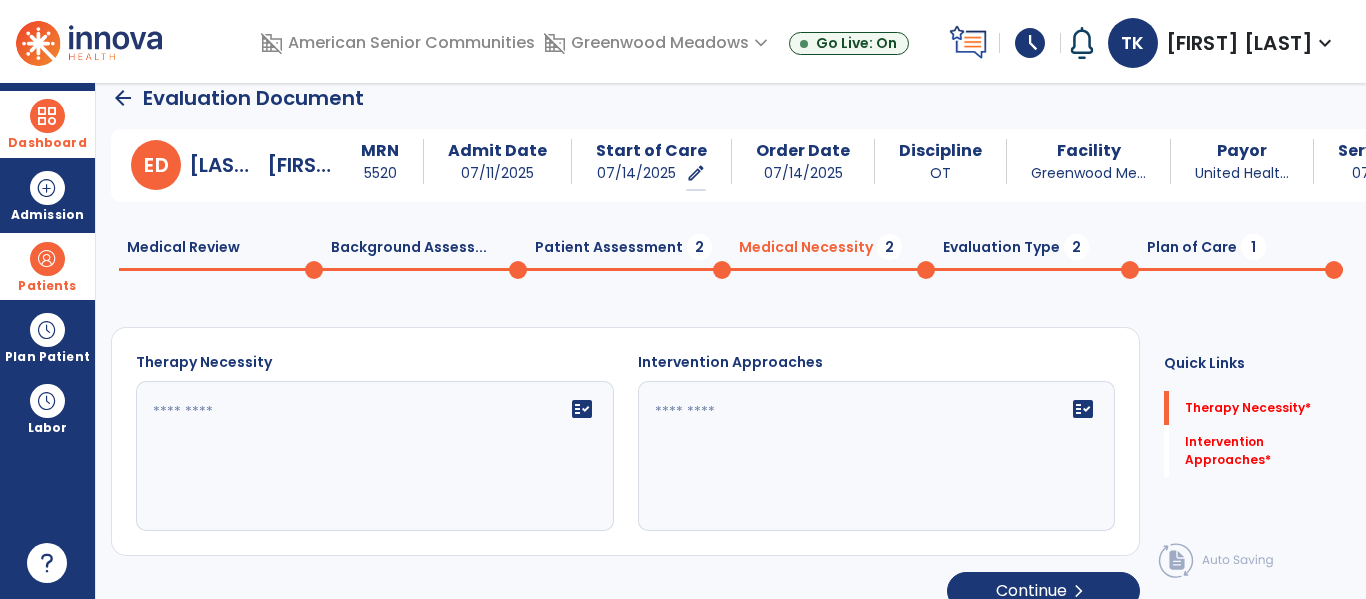 click on "Patient Assessment  2" 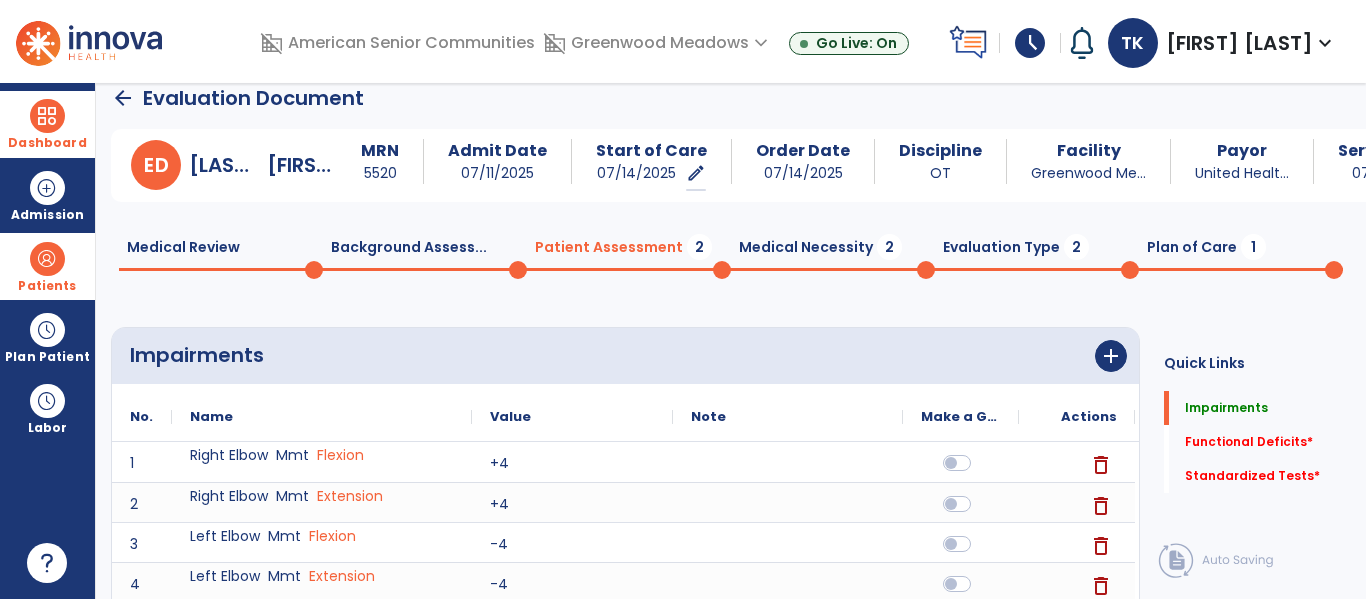 click on "Medical Necessity  2" 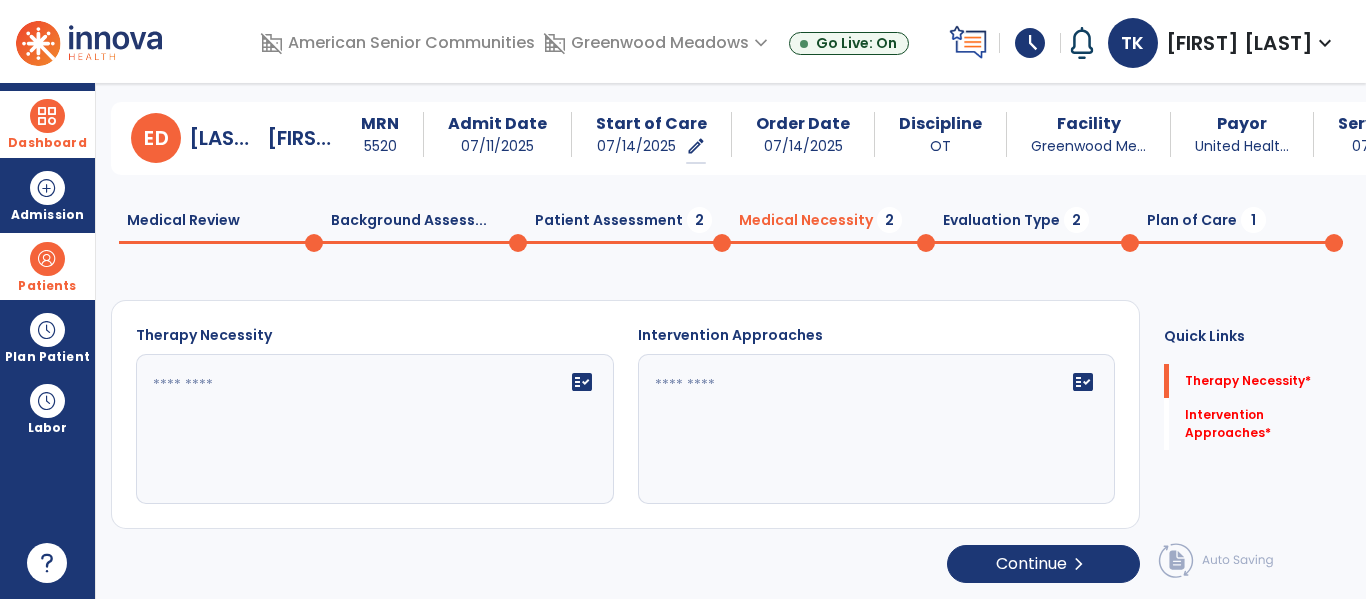 click 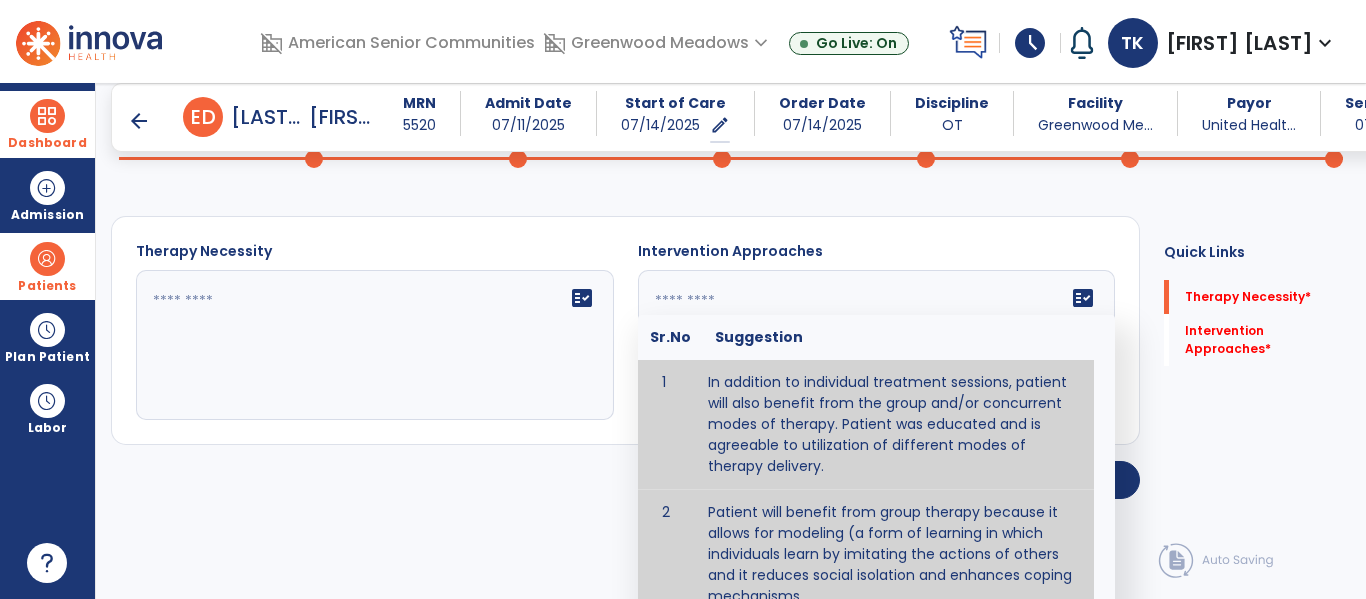 scroll, scrollTop: 139, scrollLeft: 0, axis: vertical 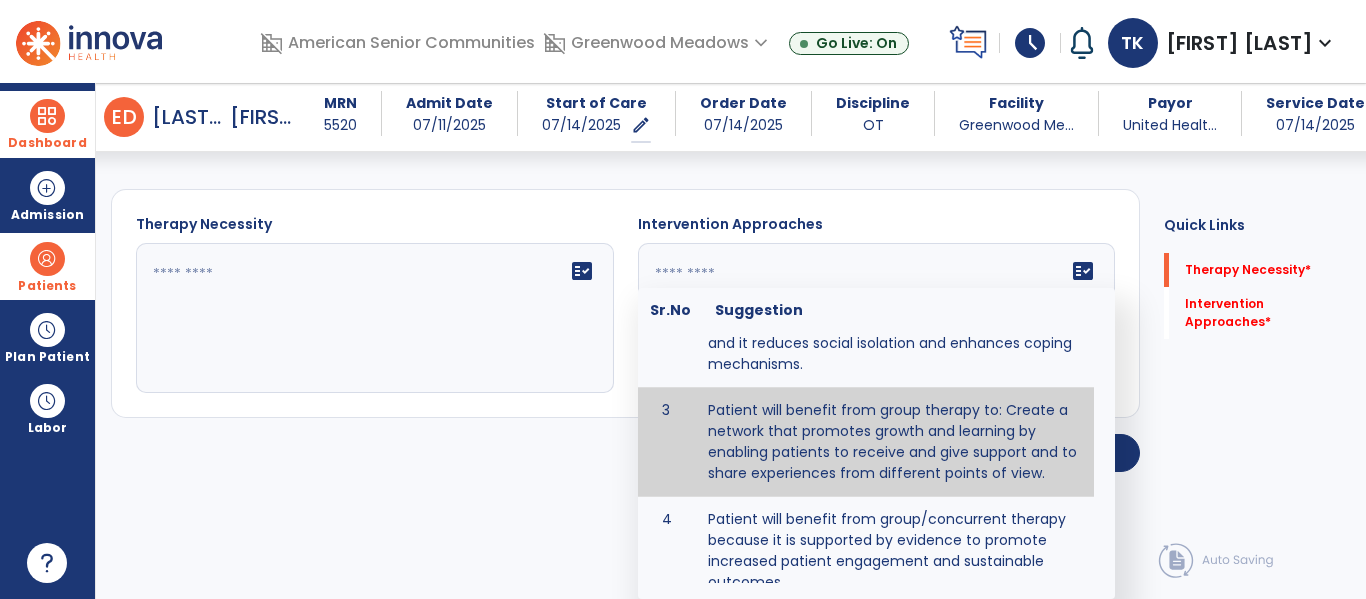 type on "**********" 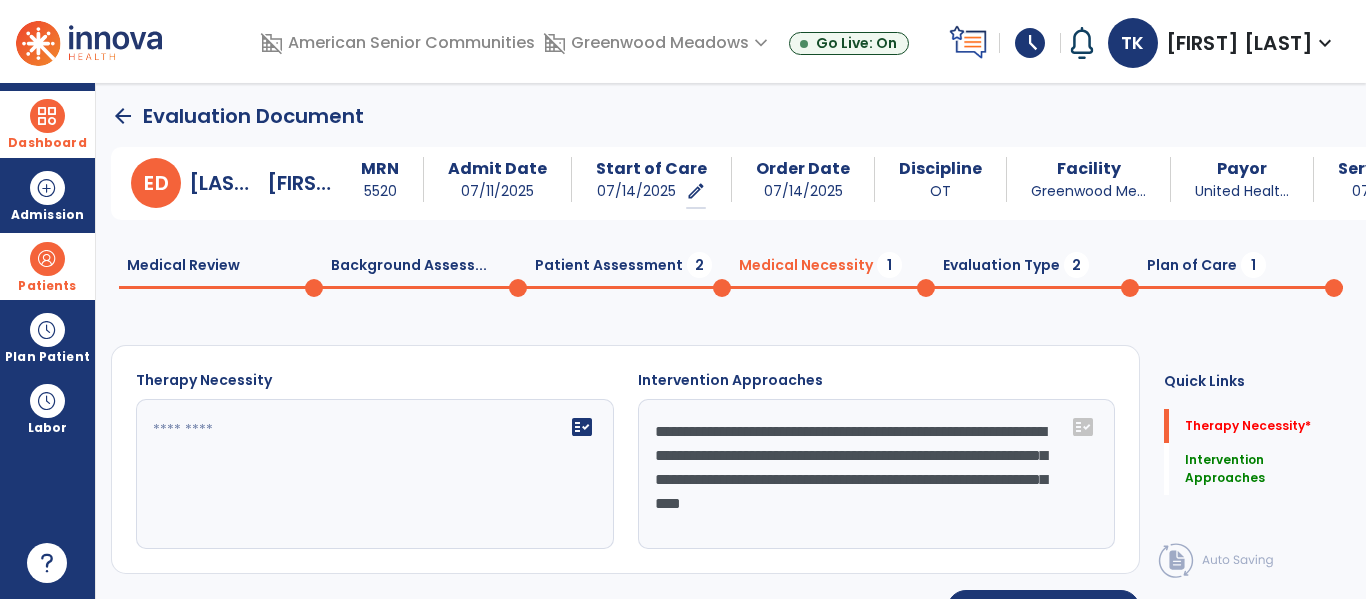 scroll, scrollTop: 0, scrollLeft: 0, axis: both 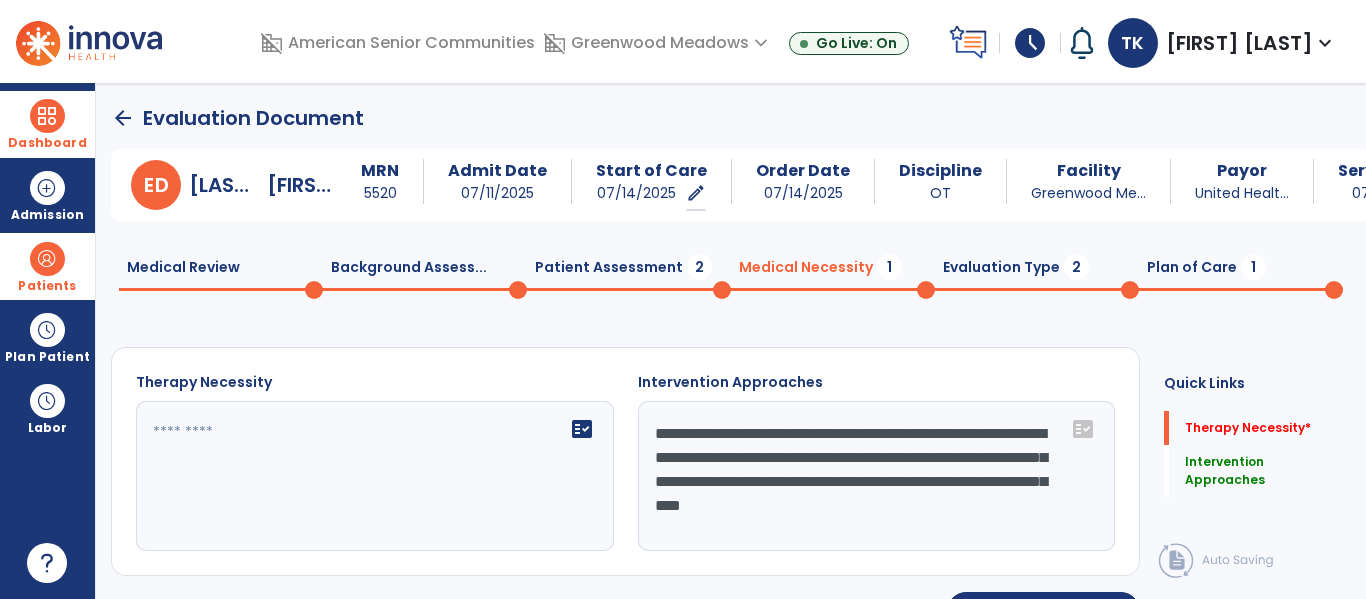 click on "Patient Assessment  2" 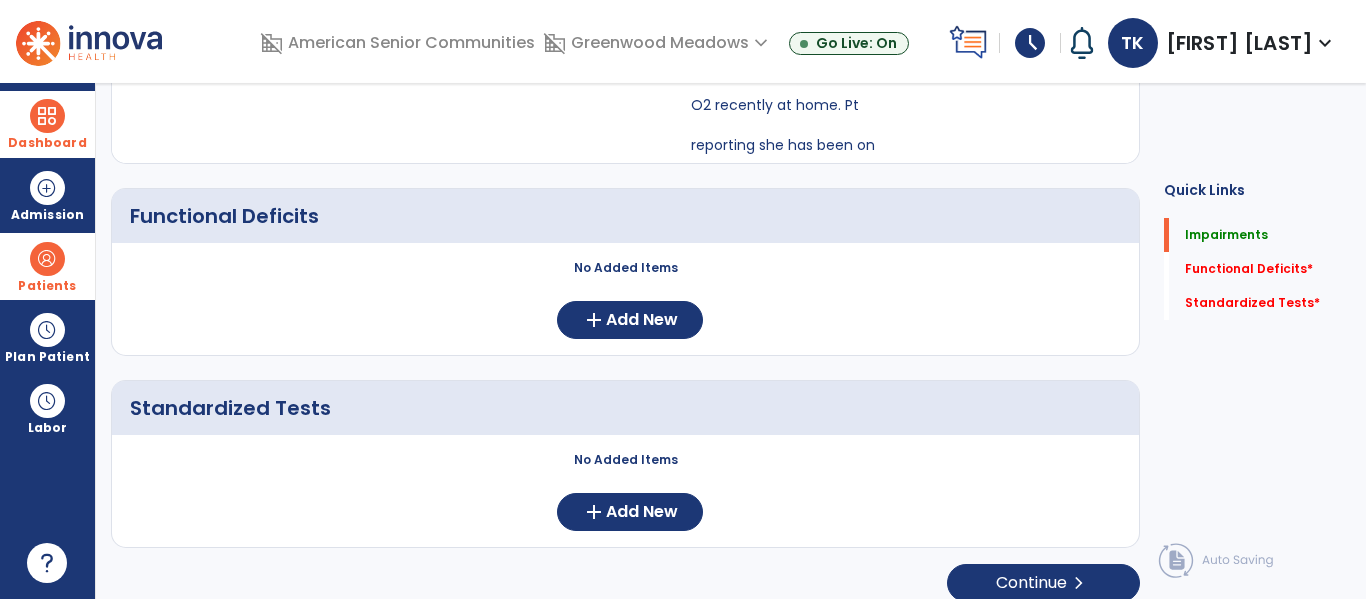 scroll, scrollTop: 0, scrollLeft: 0, axis: both 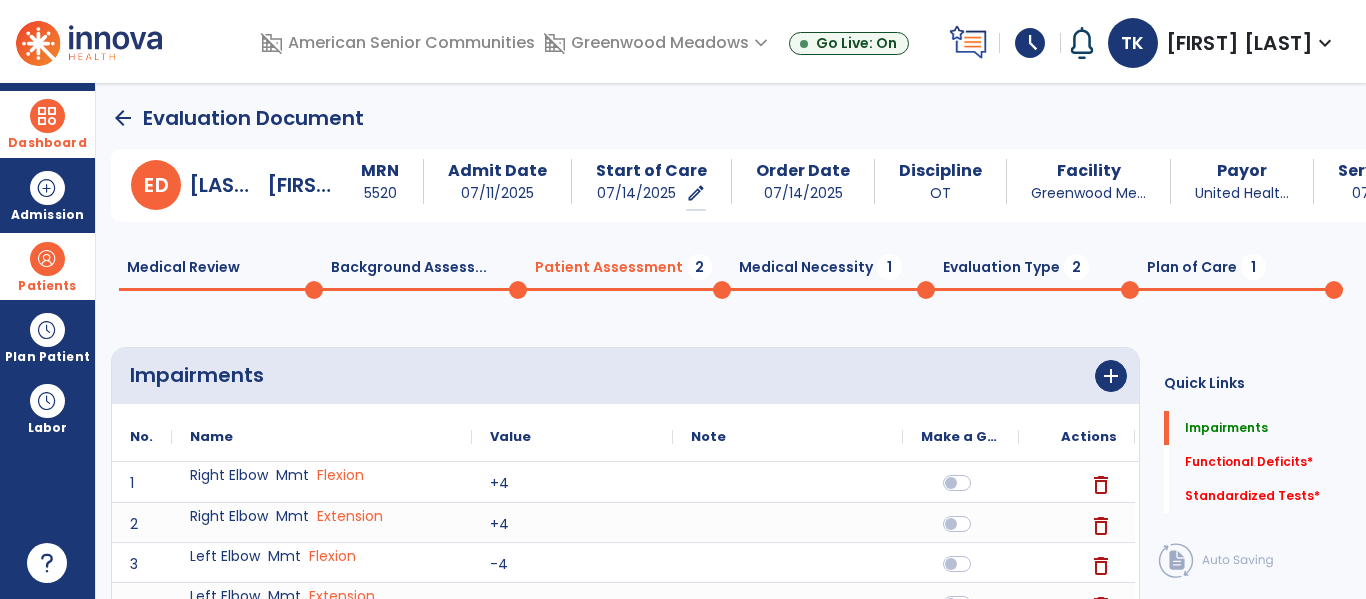 click 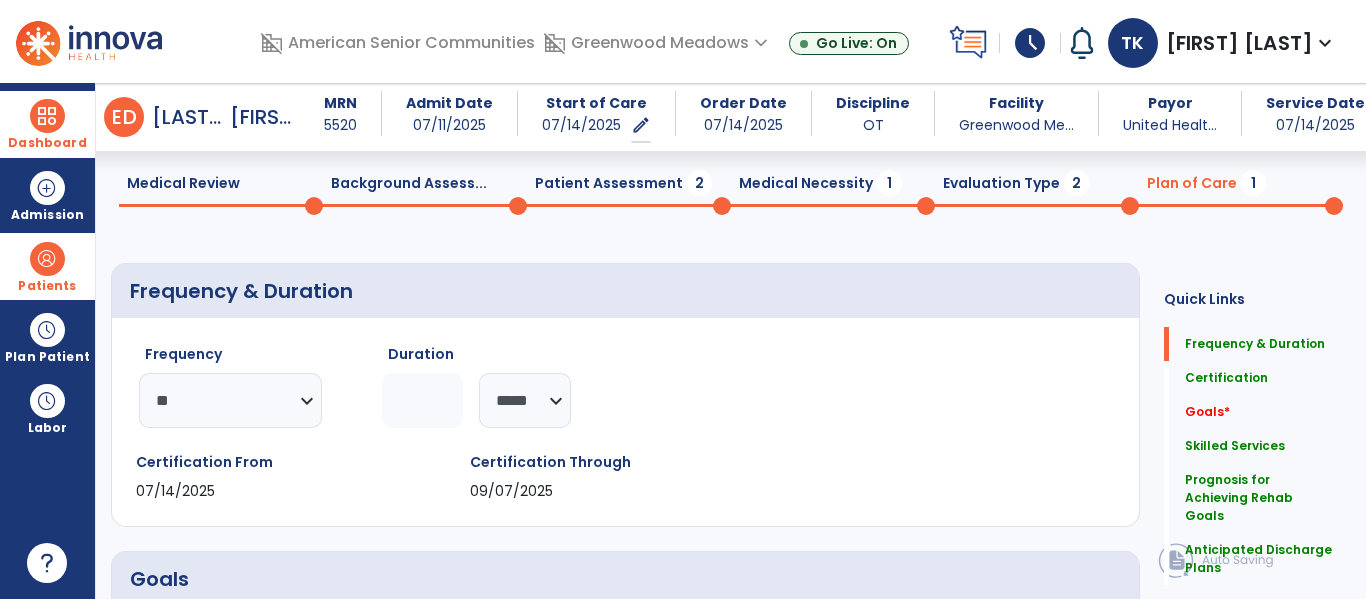scroll, scrollTop: 0, scrollLeft: 0, axis: both 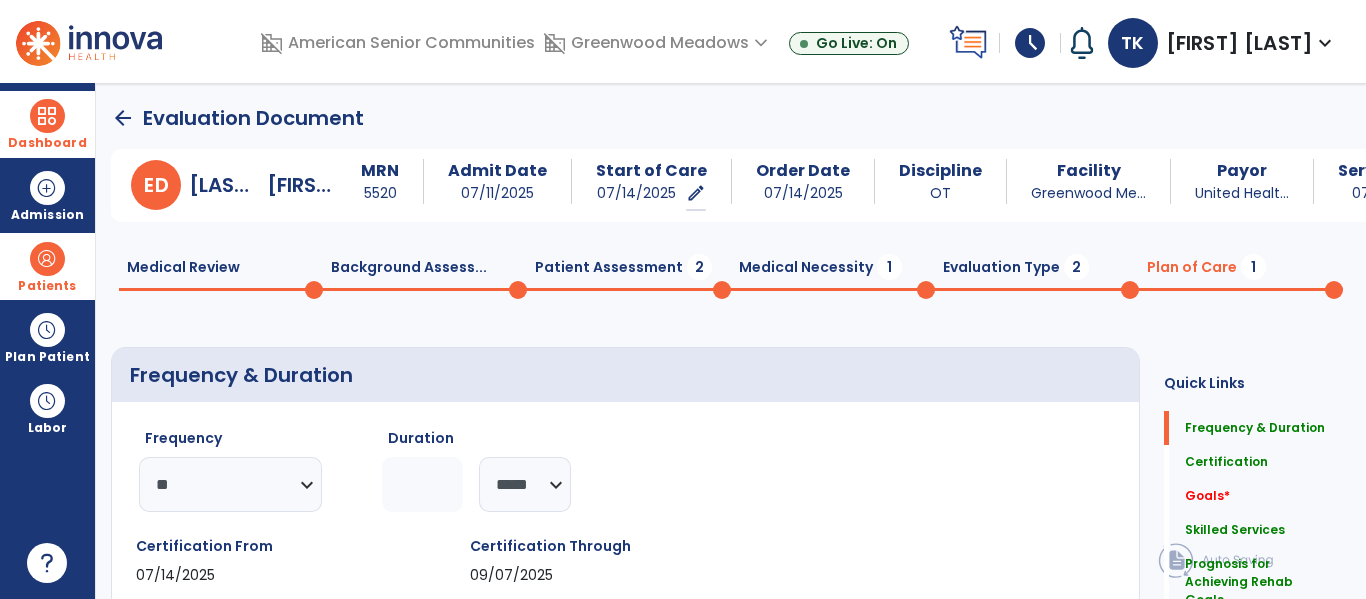 click on "Medical Review  0  Background Assess...  0  Patient Assessment  2  Medical Necessity  1  Evaluation Type  2  Plan of Care  1" 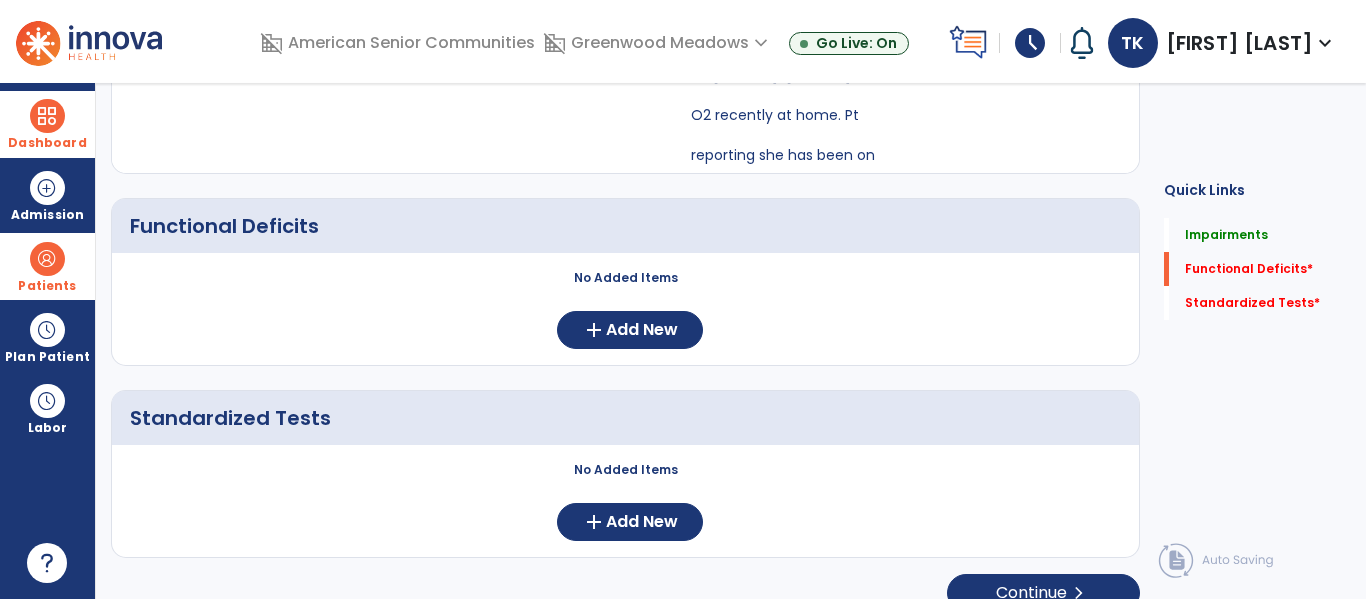 scroll, scrollTop: 0, scrollLeft: 0, axis: both 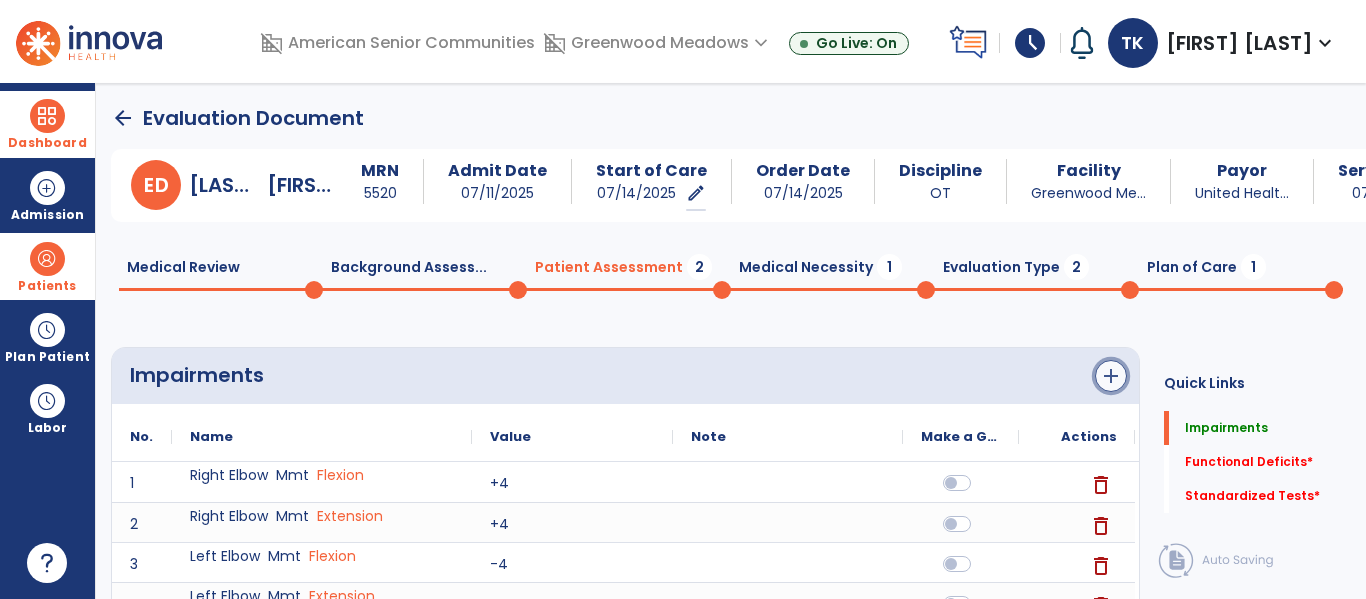 click on "add" 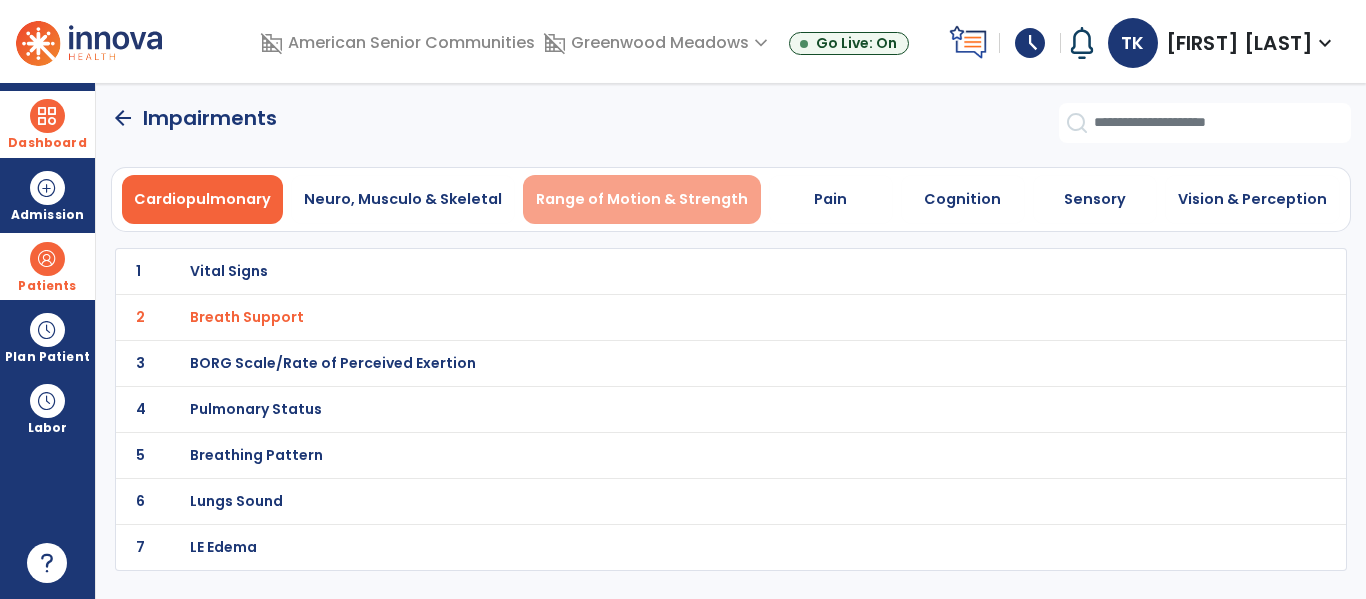 click on "Range of Motion & Strength" at bounding box center (642, 199) 